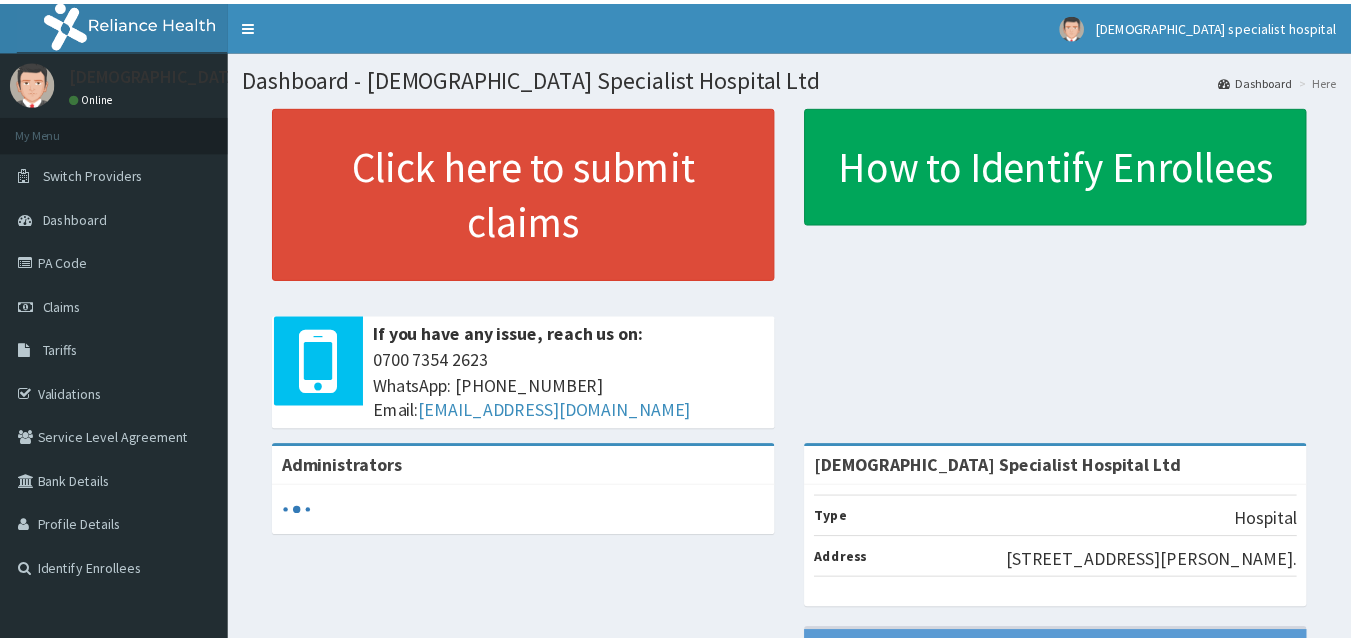 scroll, scrollTop: 0, scrollLeft: 0, axis: both 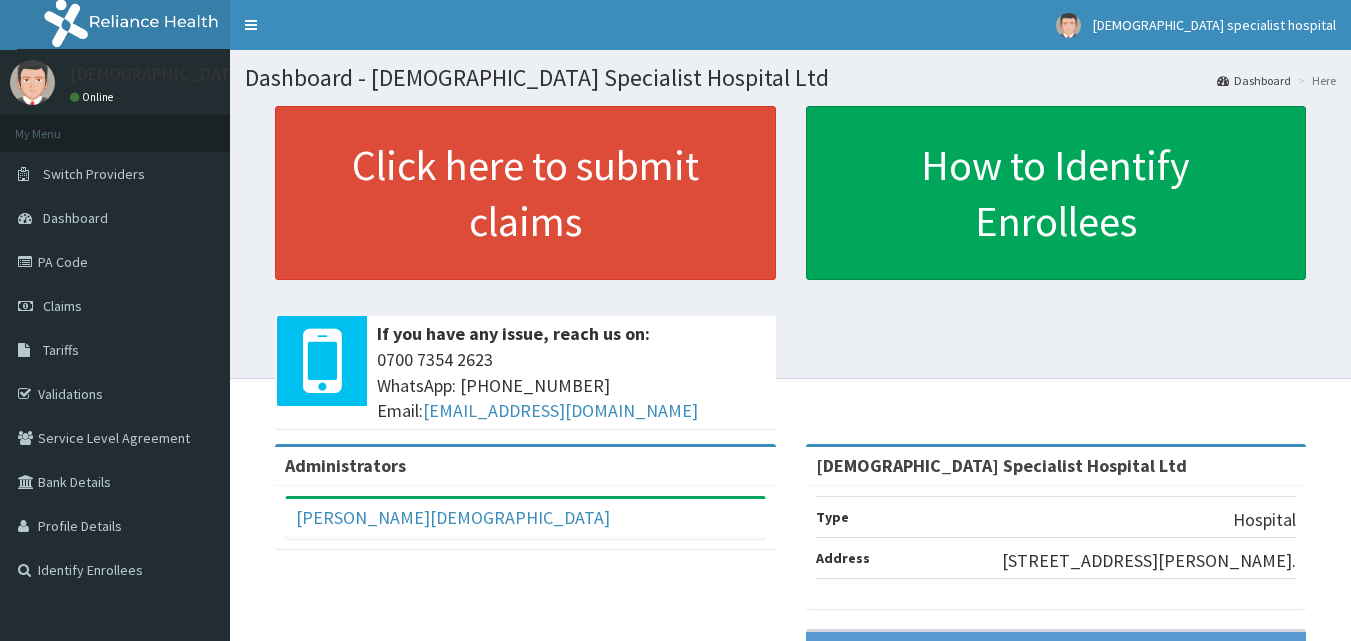 click on "Claims" at bounding box center [62, 306] 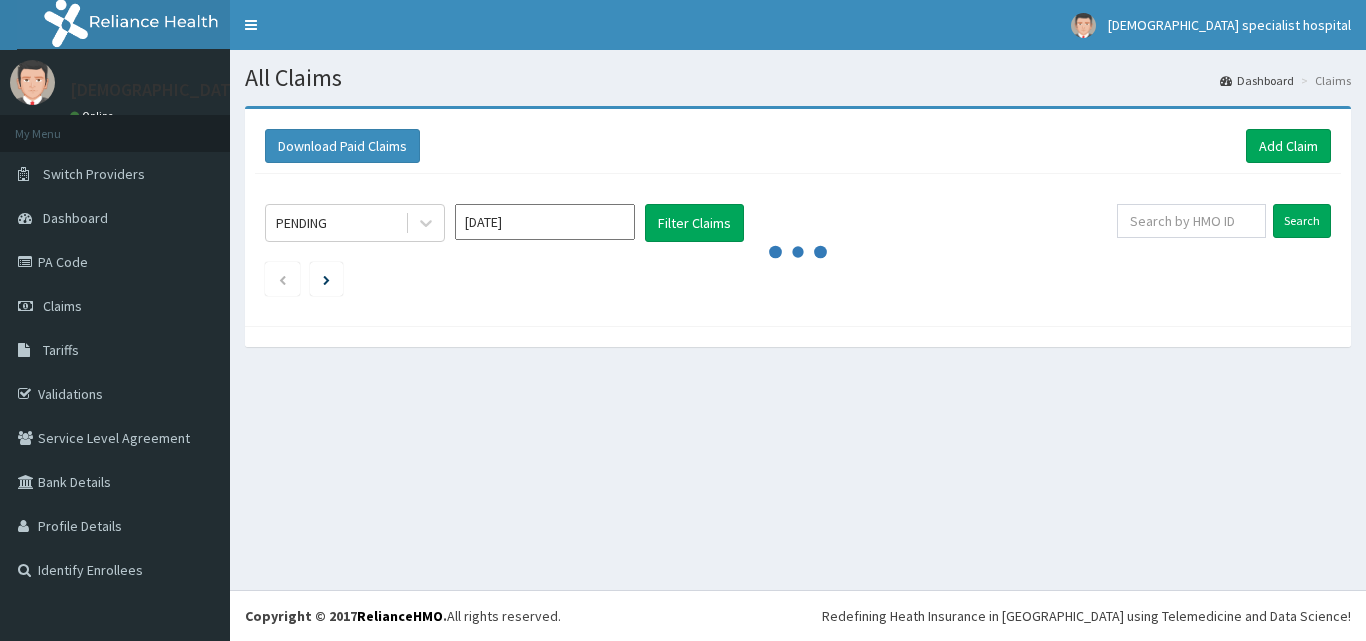 scroll, scrollTop: 0, scrollLeft: 0, axis: both 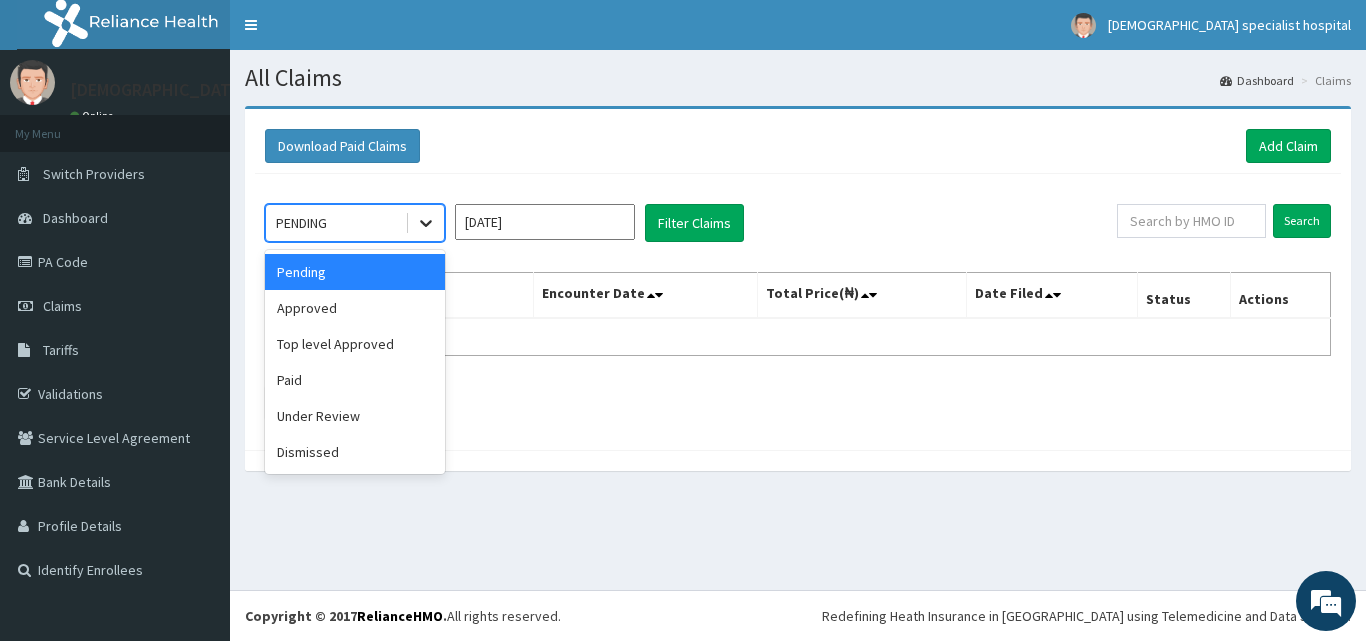 click 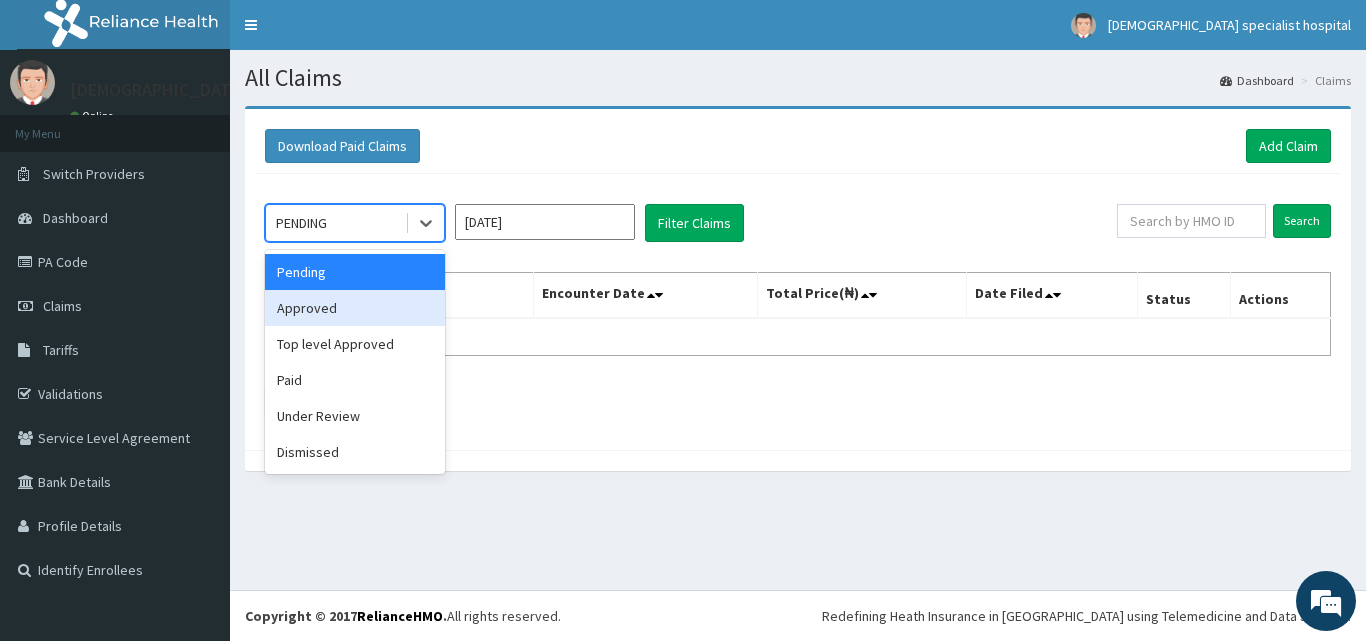 click on "Approved" at bounding box center [355, 308] 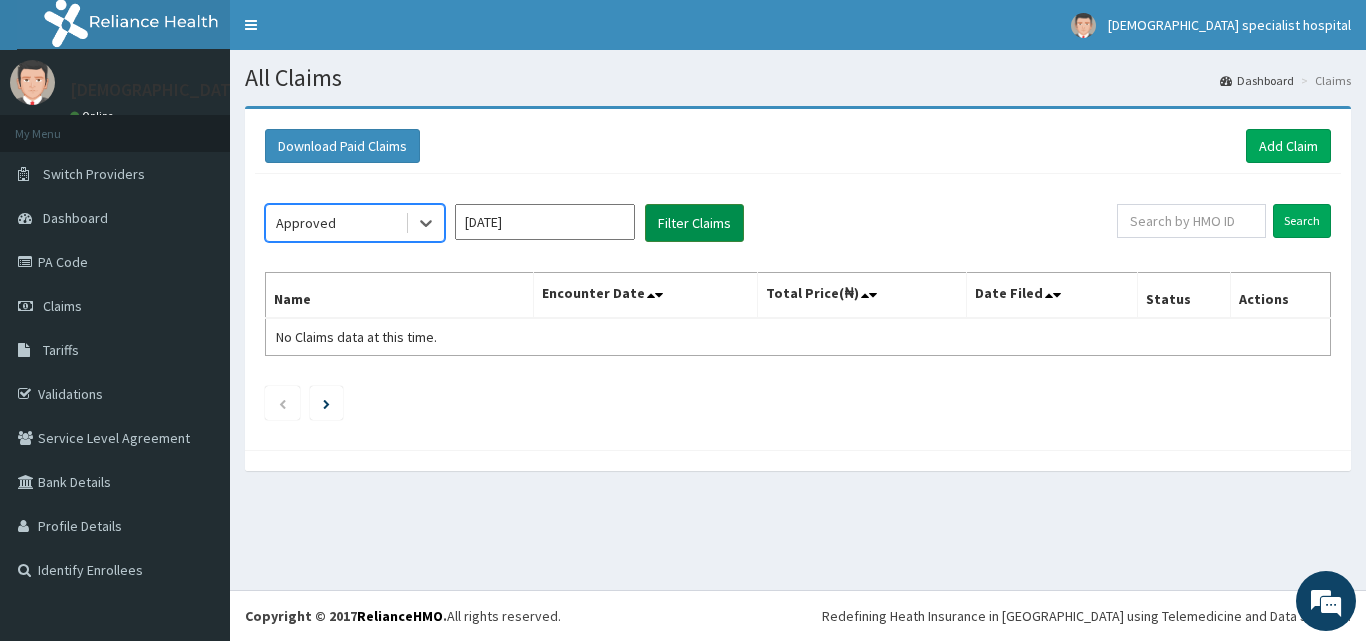 click on "Filter Claims" at bounding box center [694, 223] 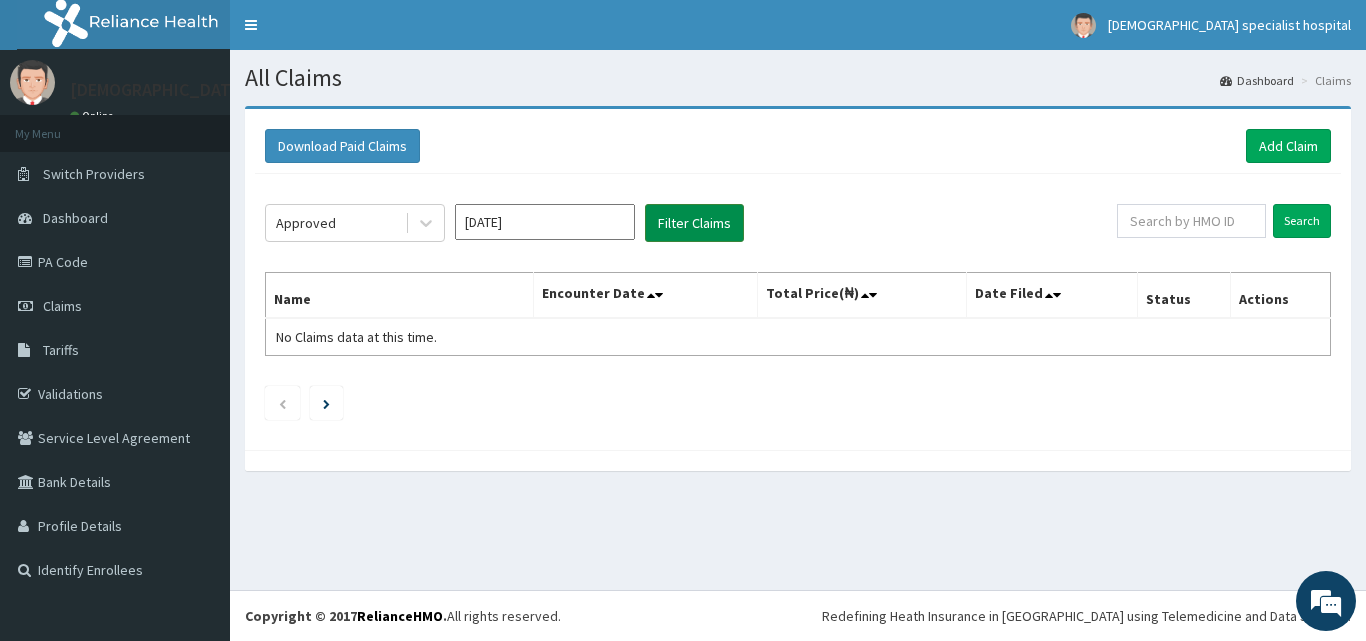 click on "Filter Claims" at bounding box center (694, 223) 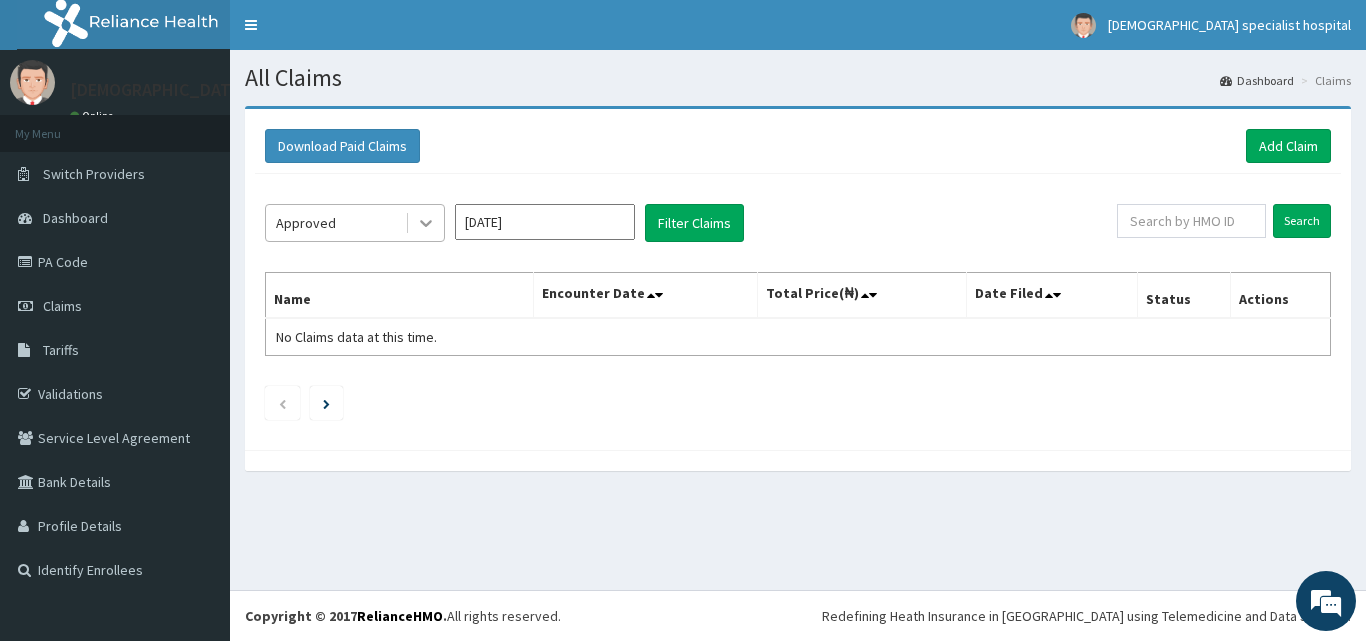 click 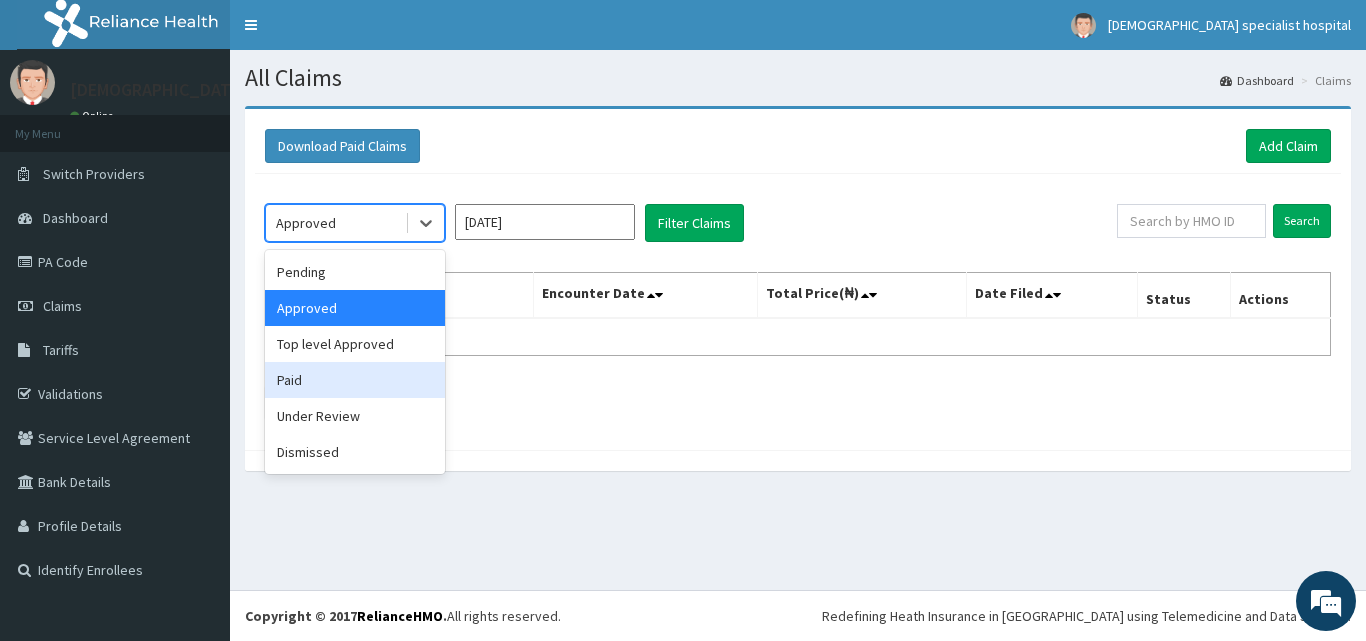 click on "Paid" at bounding box center (355, 380) 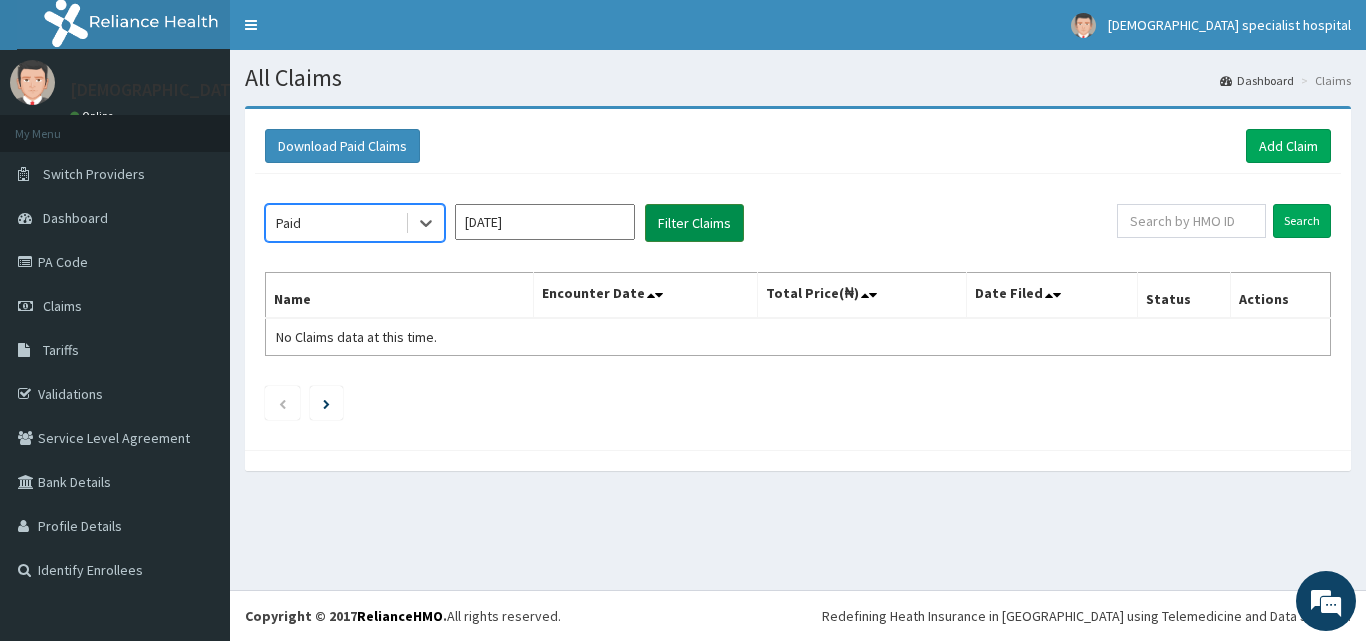 click on "Filter Claims" at bounding box center [694, 223] 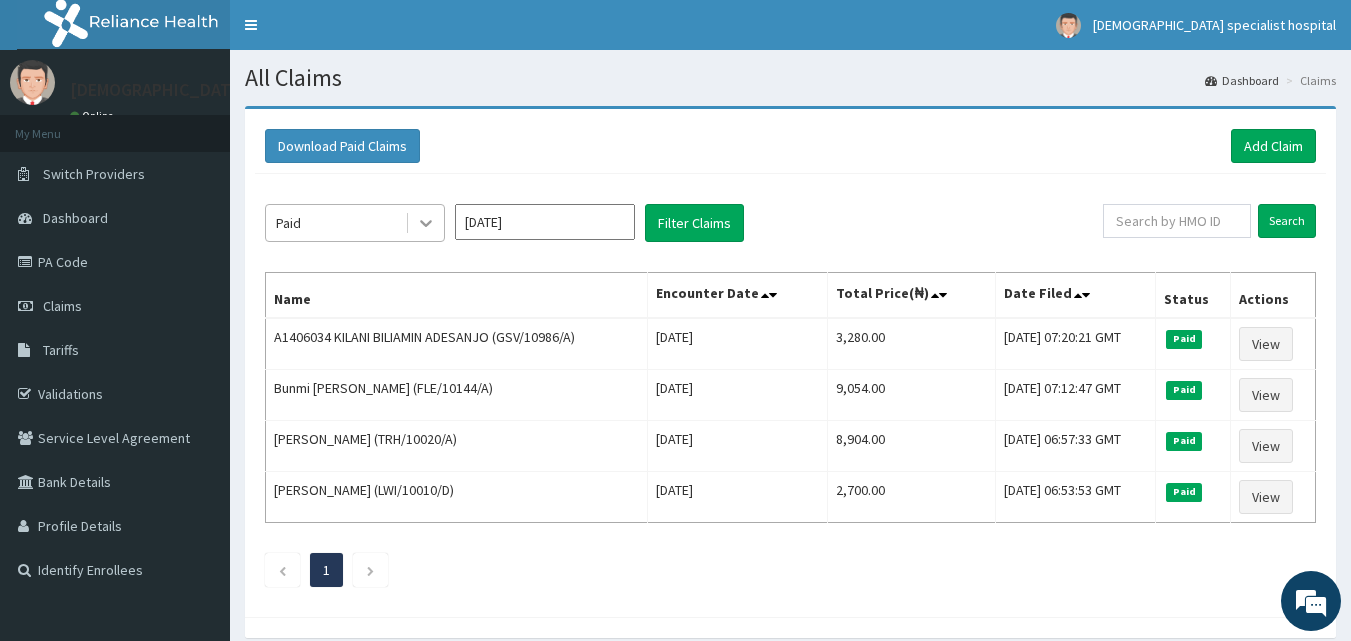 click 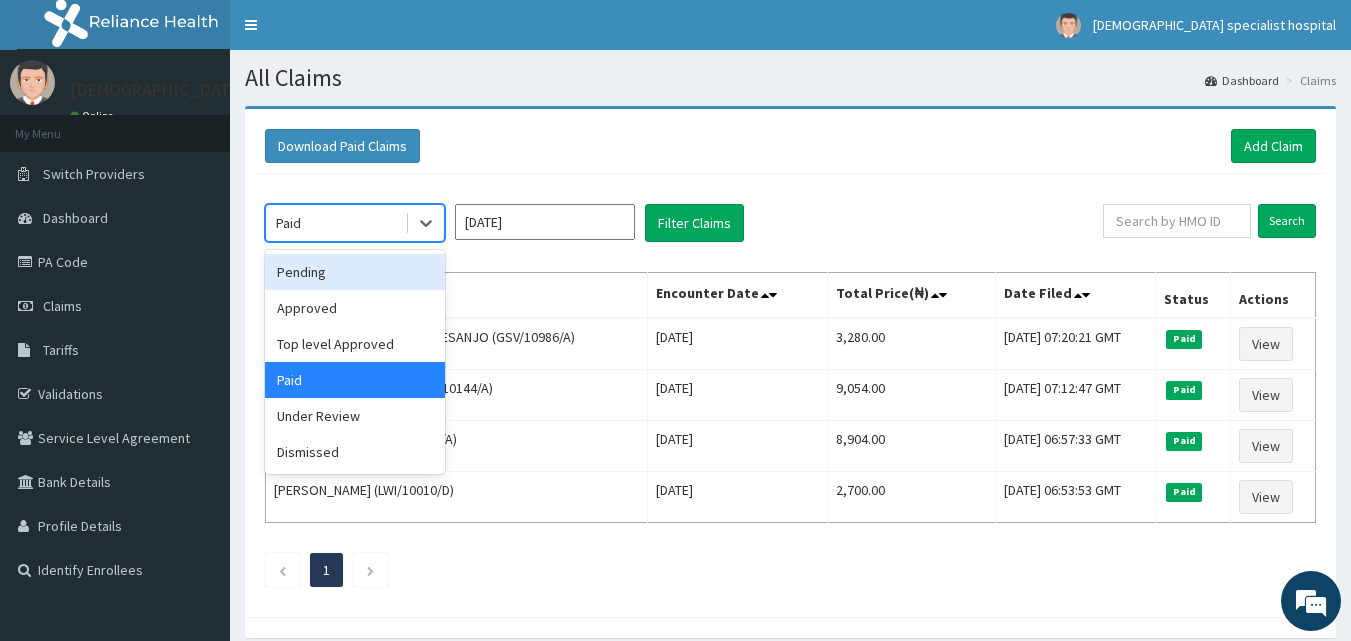 click on "Pending" at bounding box center (355, 272) 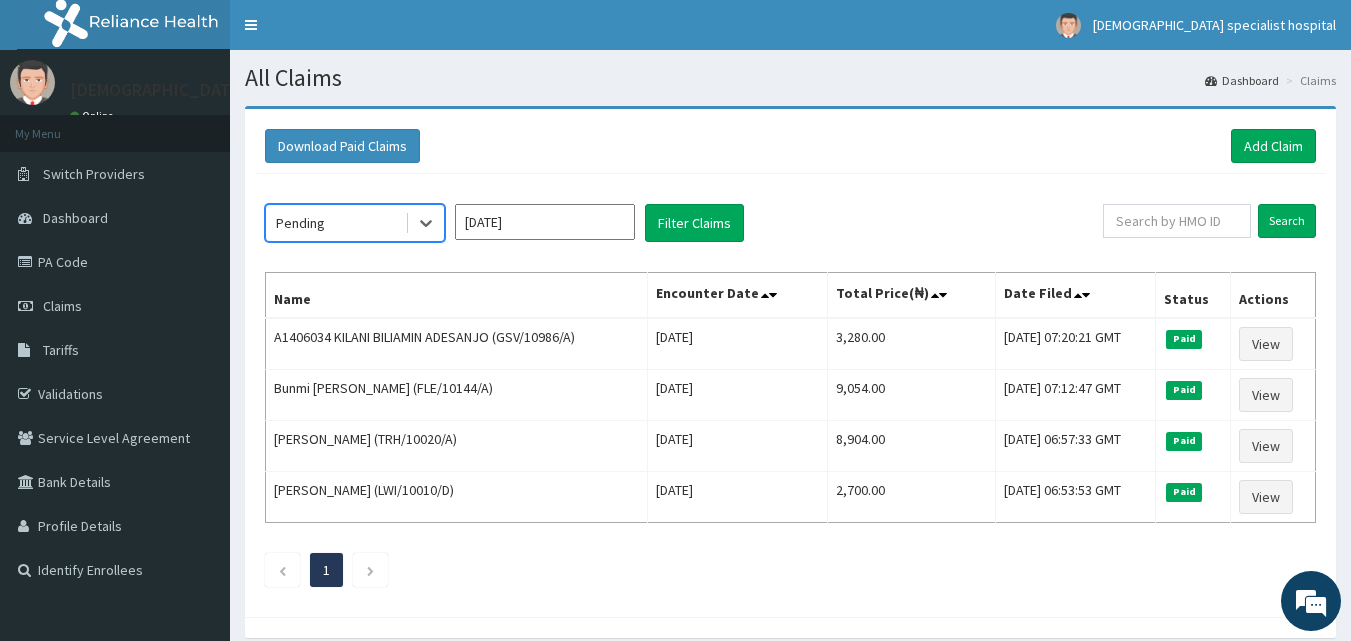 click on "Jul 2025" at bounding box center [545, 222] 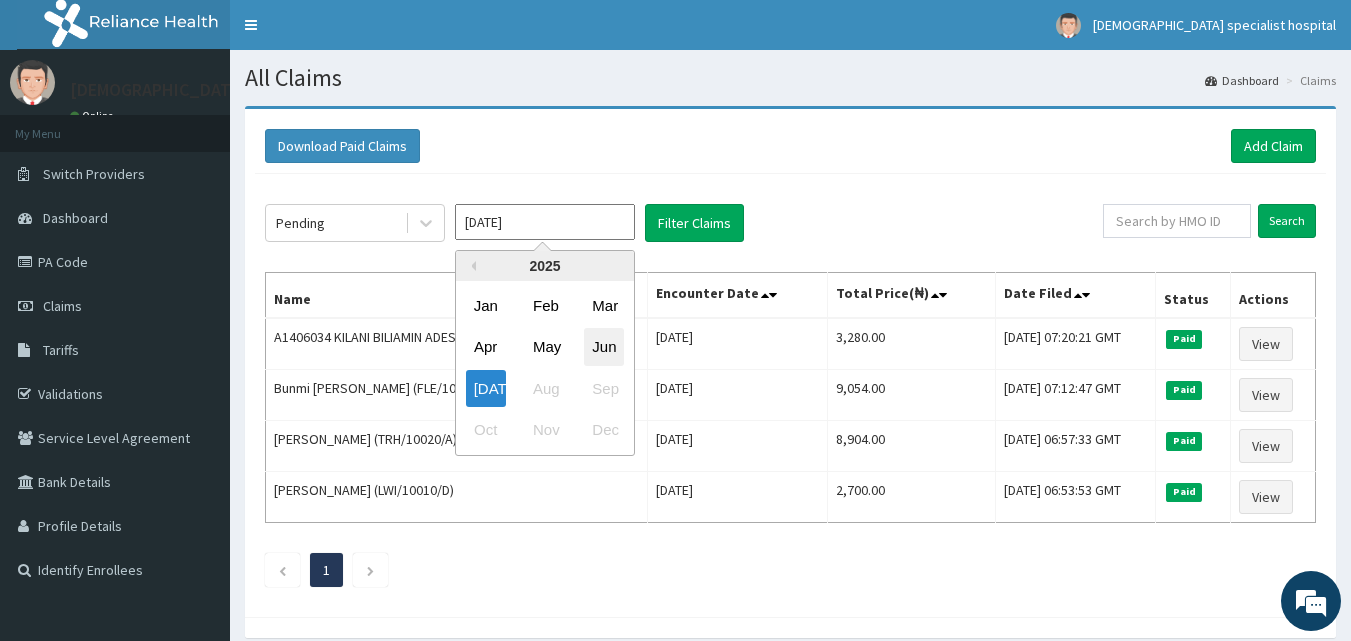 click on "Jun" at bounding box center (604, 347) 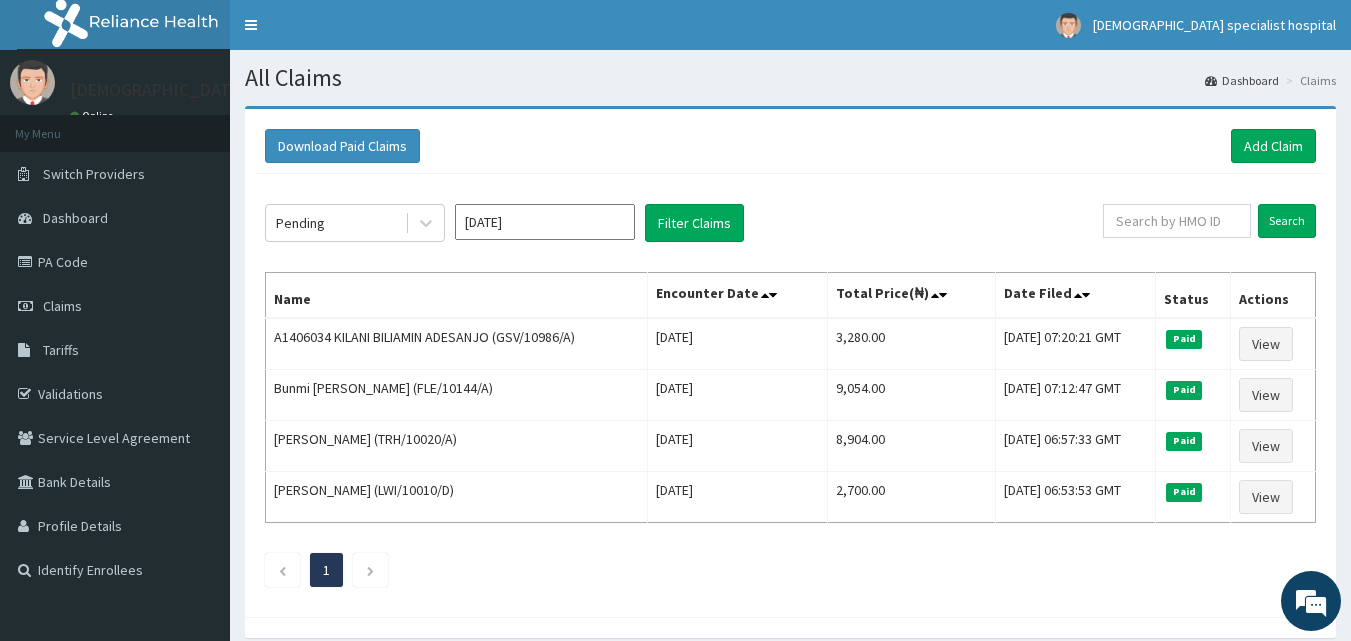 click on "Pending Jun 2025 Filter Claims Search Name Encounter Date Total Price(₦) Date Filed Status Actions A1406034 KILANI BILIAMIN ADESANJO (GSV/10986/A) Tue Jul 01 2025 3,280.00 Fri, 11 Jul 2025 07:20:21 GMT Paid View Bunmi Gbemisola Daisi (FLE/10144/A) Tue Jul 01 2025 9,054.00 Fri, 11 Jul 2025 07:12:47 GMT Paid View JOHN JESUBIYI (TRH/10020/A) Tue Jul 01 2025 8,904.00 Fri, 11 Jul 2025 06:57:33 GMT Paid View Emmanuel Ali (LWI/10010/D) Tue Jul 01 2025 2,700.00 Fri, 11 Jul 2025 06:53:53 GMT Paid View 1" 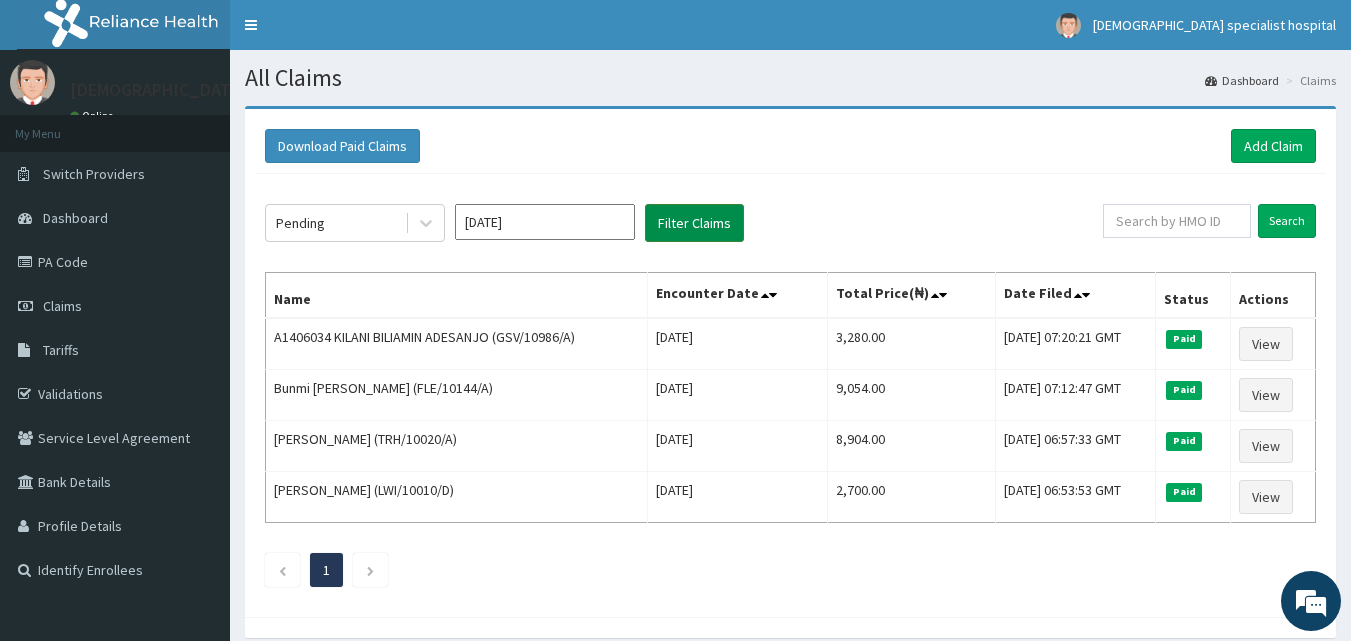 click on "Filter Claims" at bounding box center [694, 223] 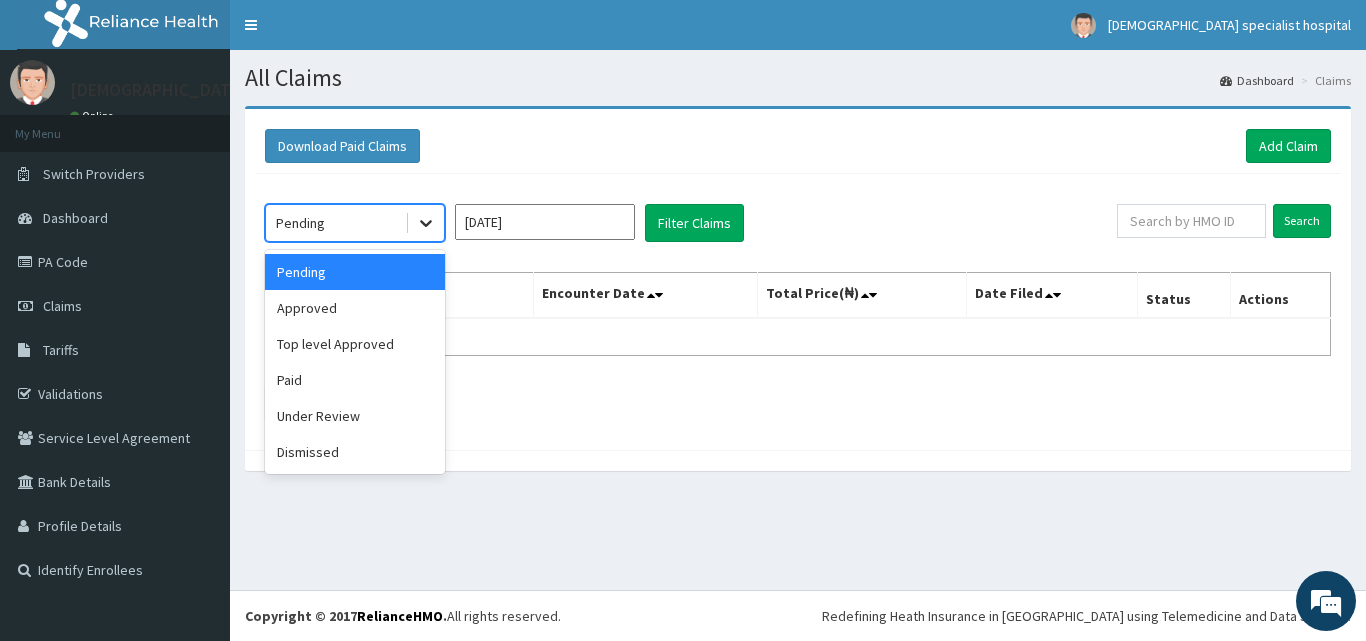 click 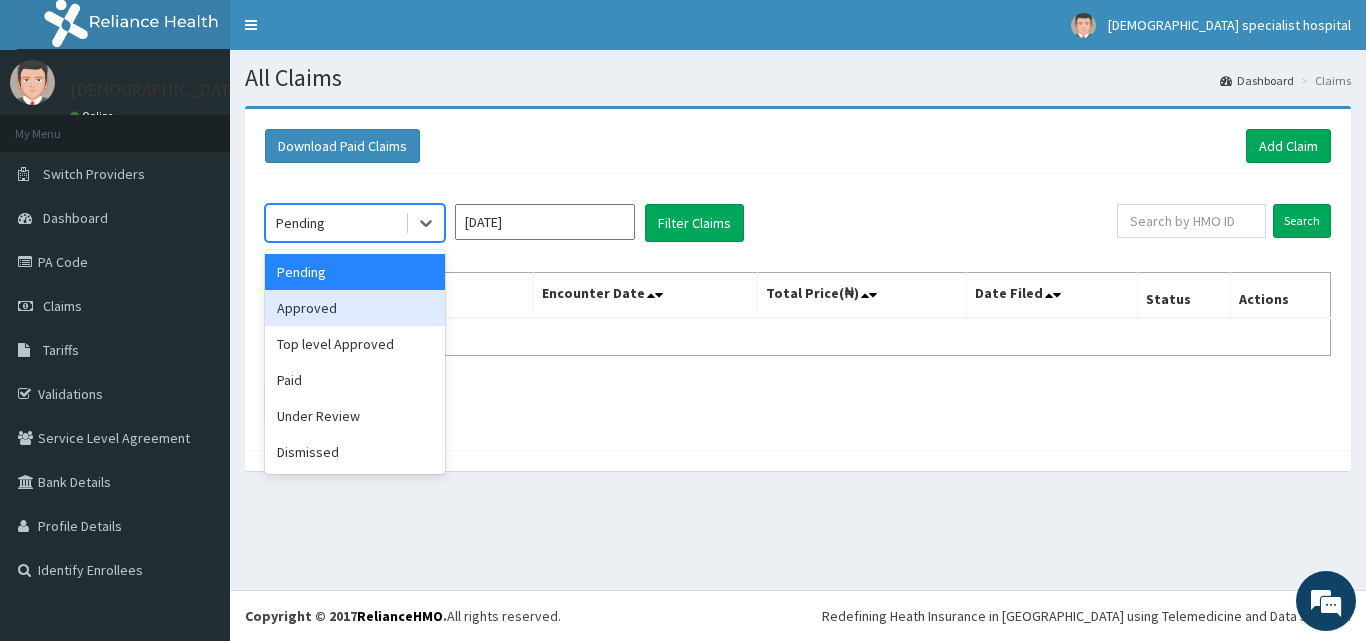 click on "Approved" at bounding box center (355, 308) 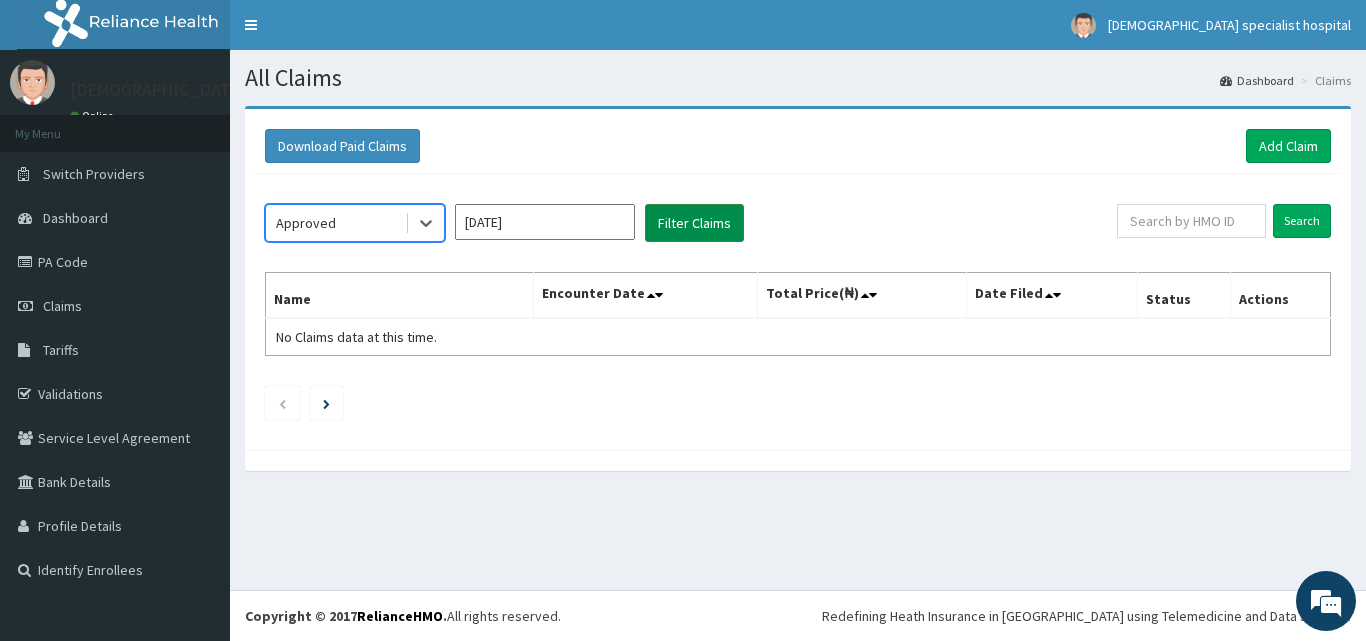 click on "Filter Claims" at bounding box center (694, 223) 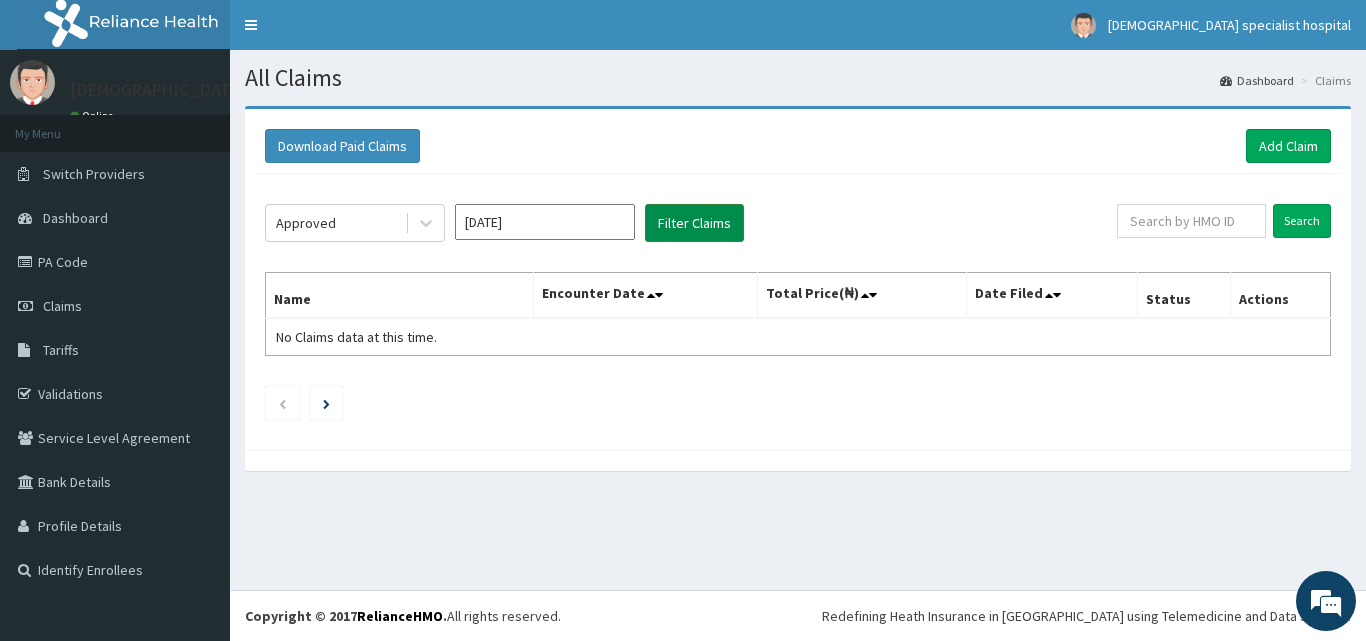 click on "Filter Claims" at bounding box center (694, 223) 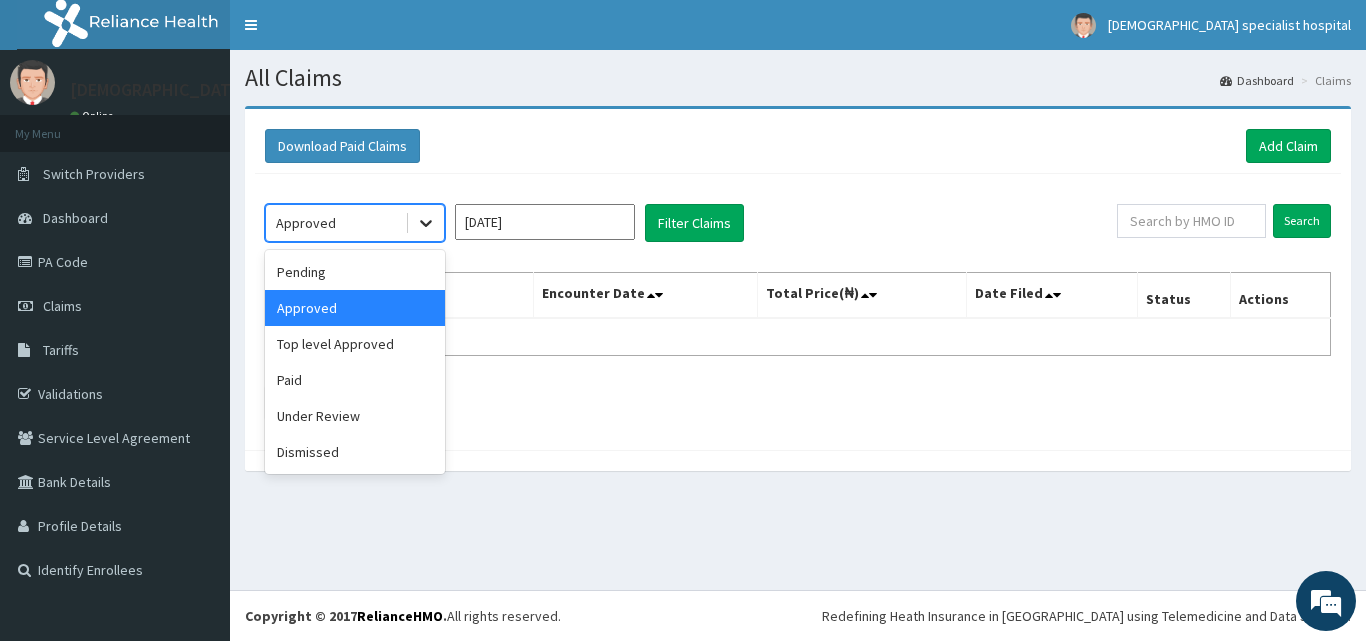 click 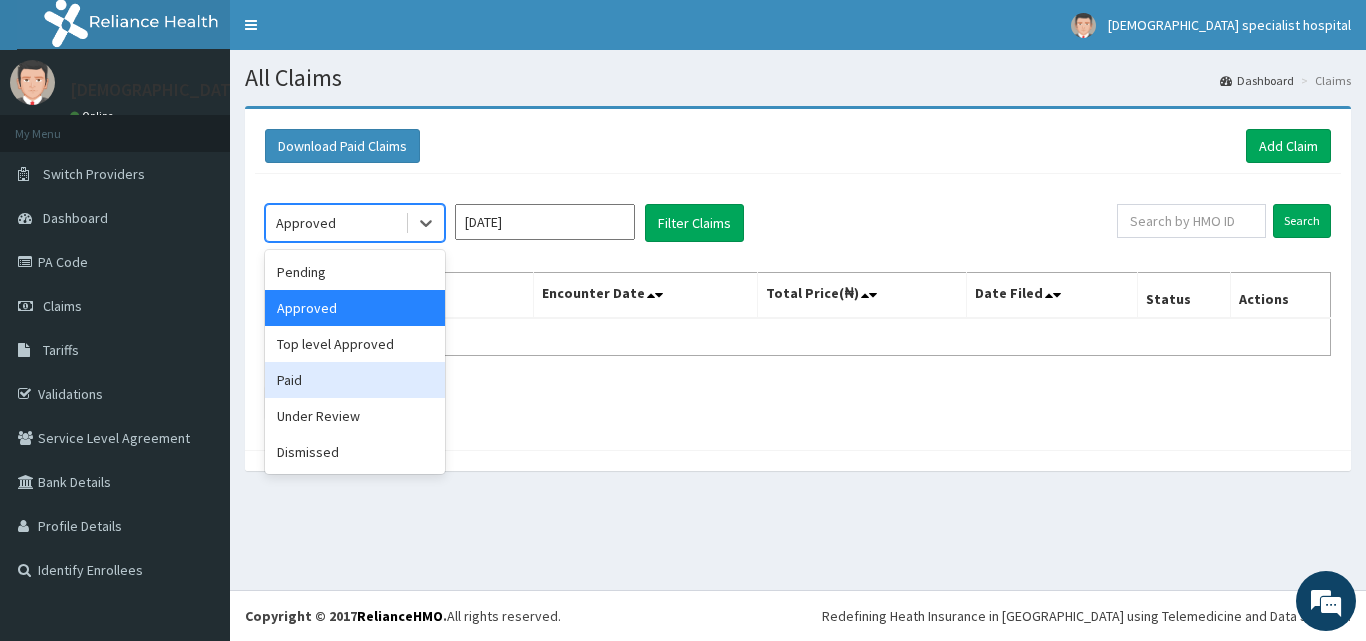click on "Paid" at bounding box center (355, 380) 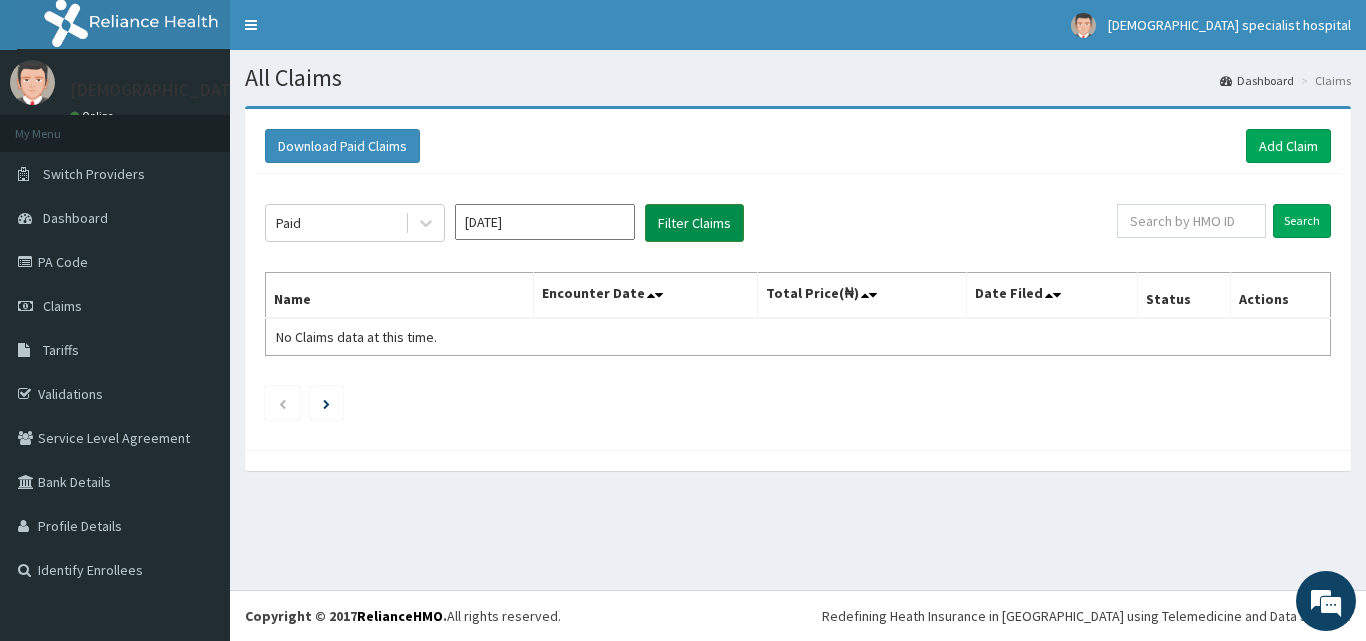 click on "Filter Claims" at bounding box center (694, 223) 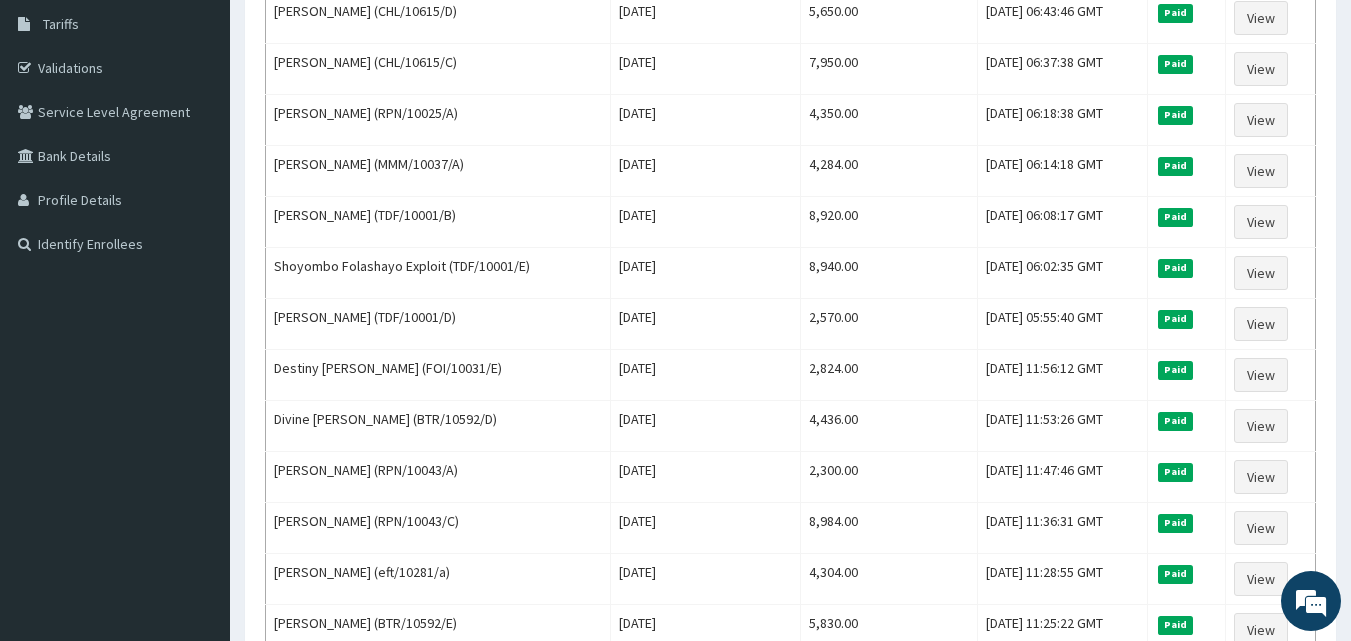 scroll, scrollTop: 0, scrollLeft: 0, axis: both 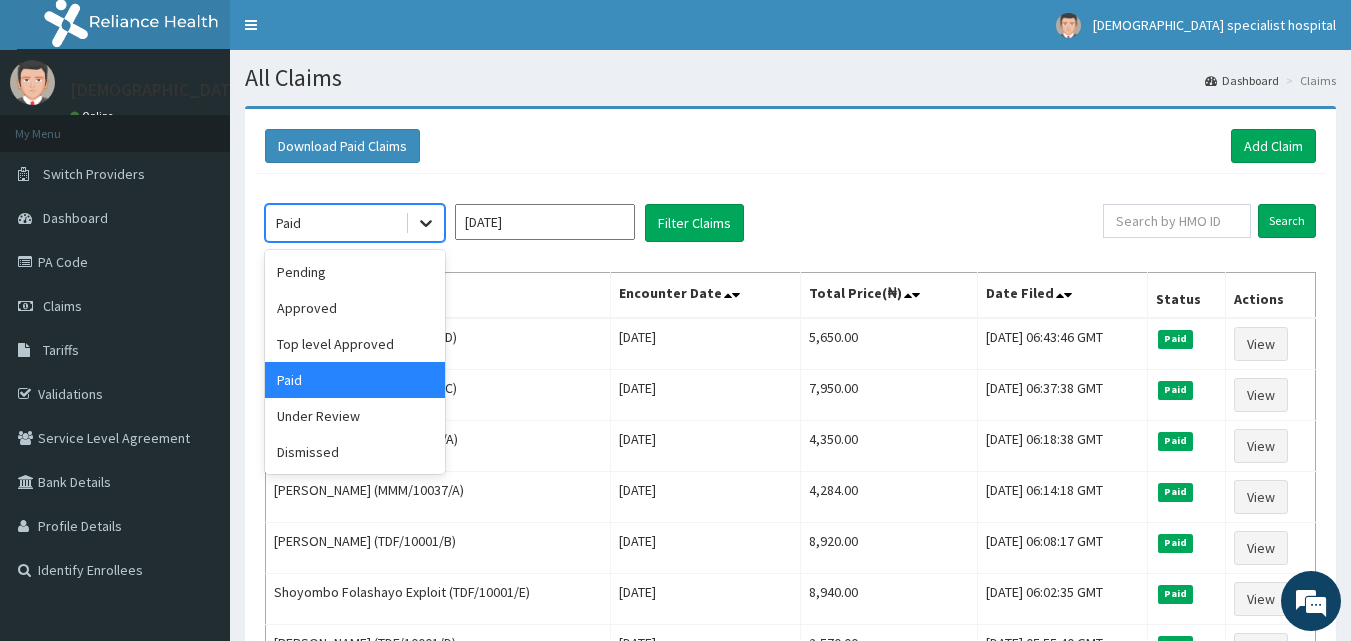 click 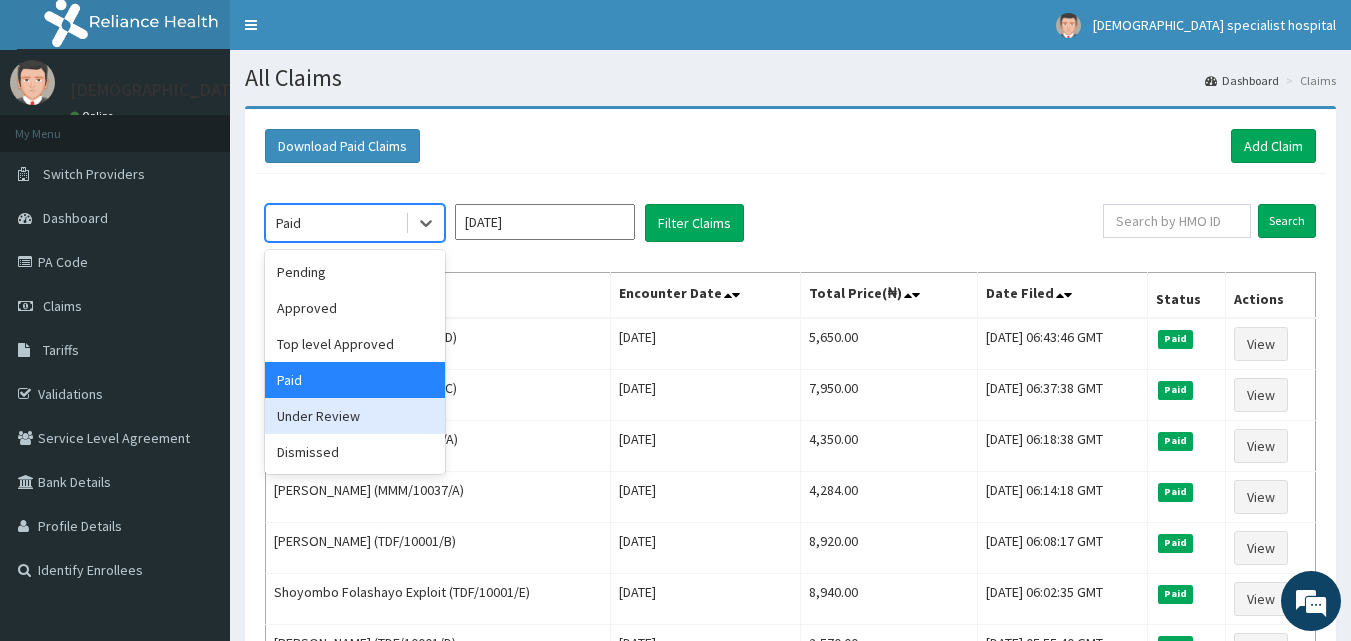 click on "Under Review" at bounding box center (355, 416) 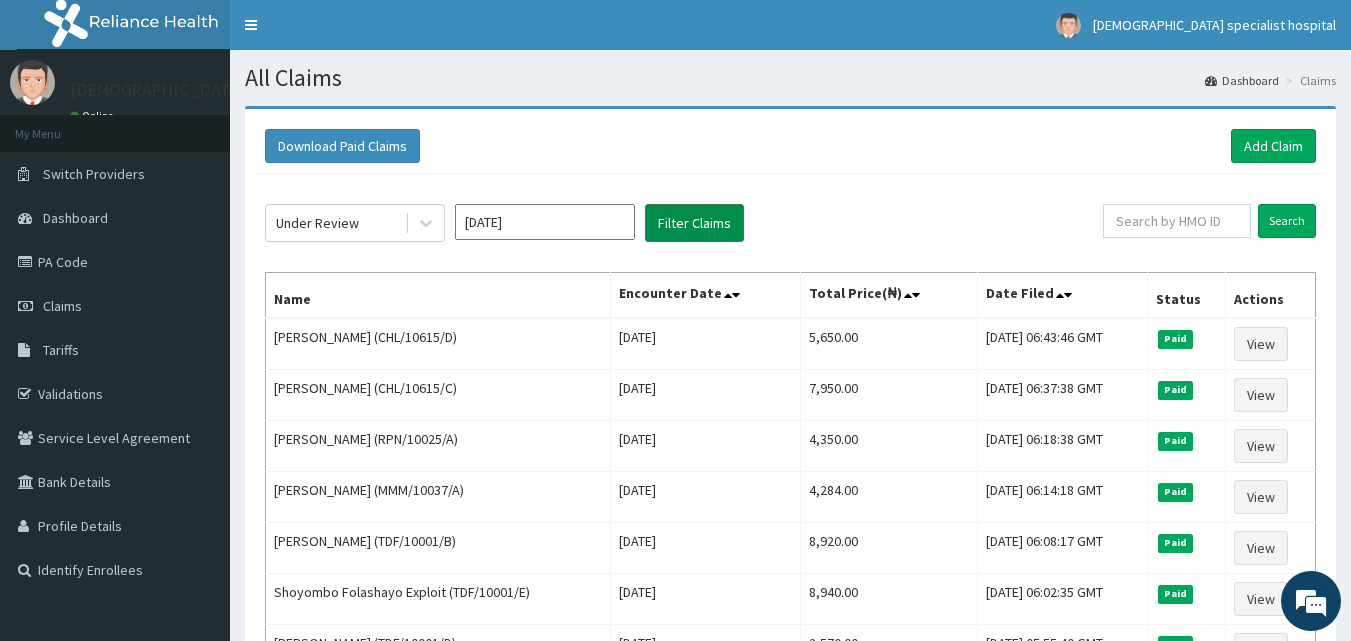 click on "Filter Claims" at bounding box center (694, 223) 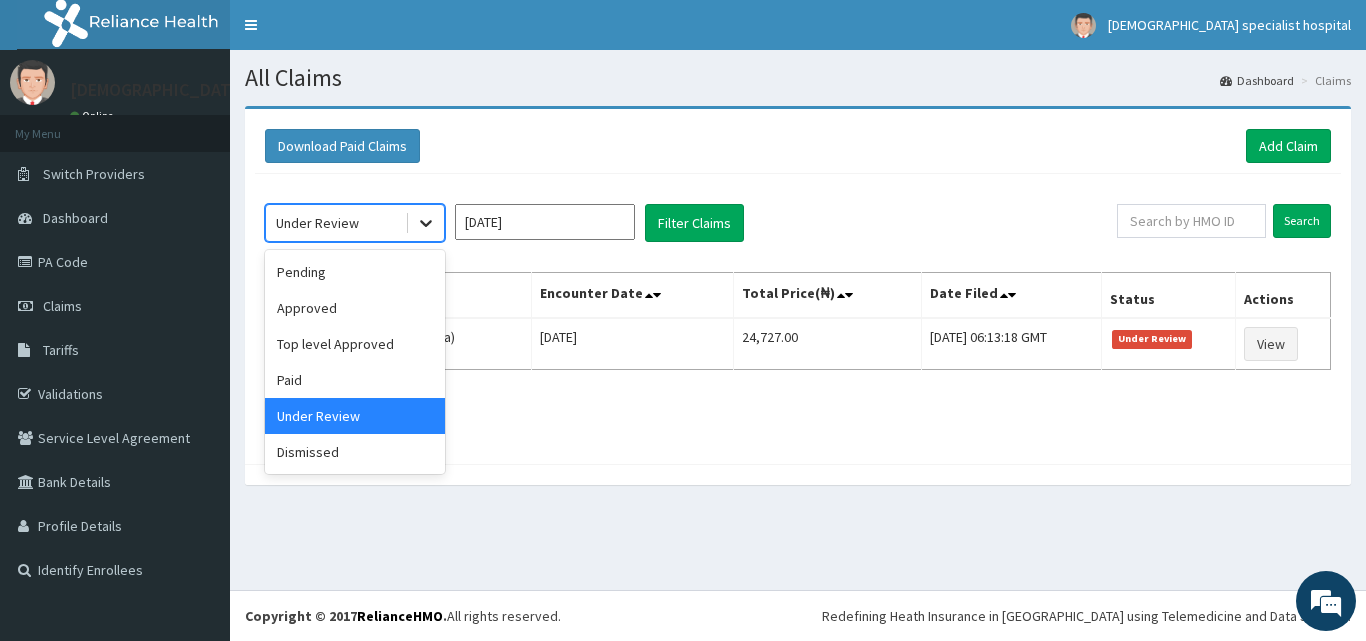 click at bounding box center (426, 223) 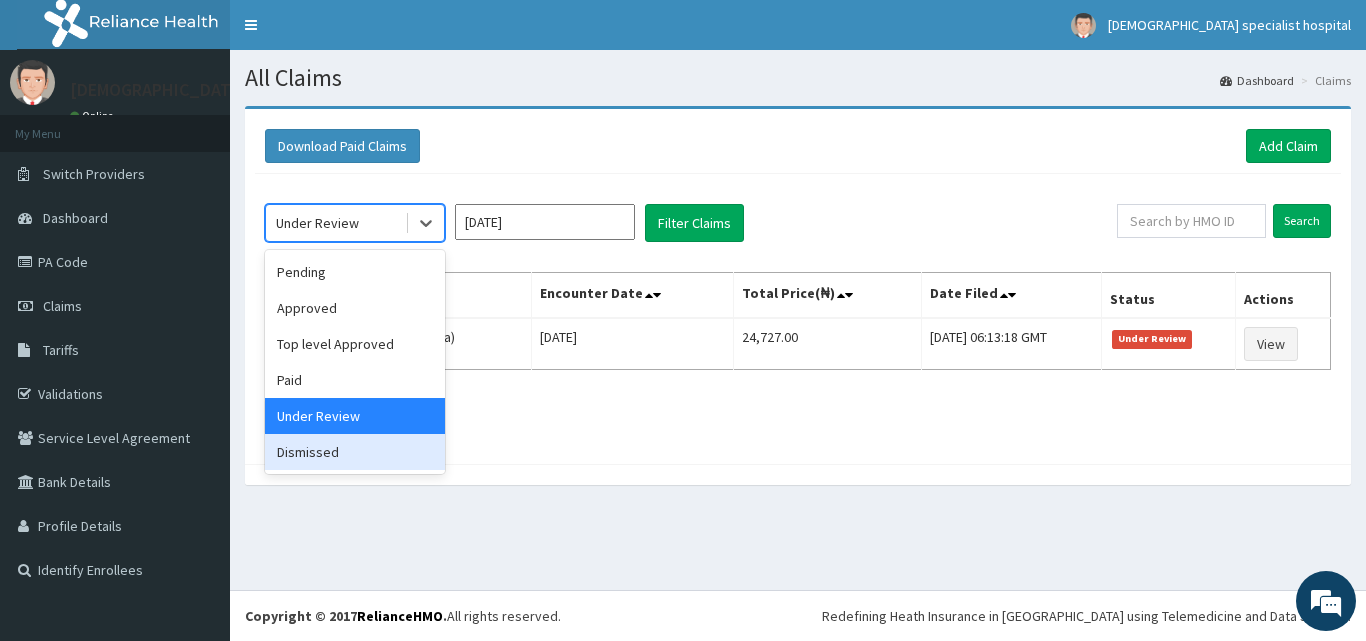 click on "Dismissed" at bounding box center [355, 452] 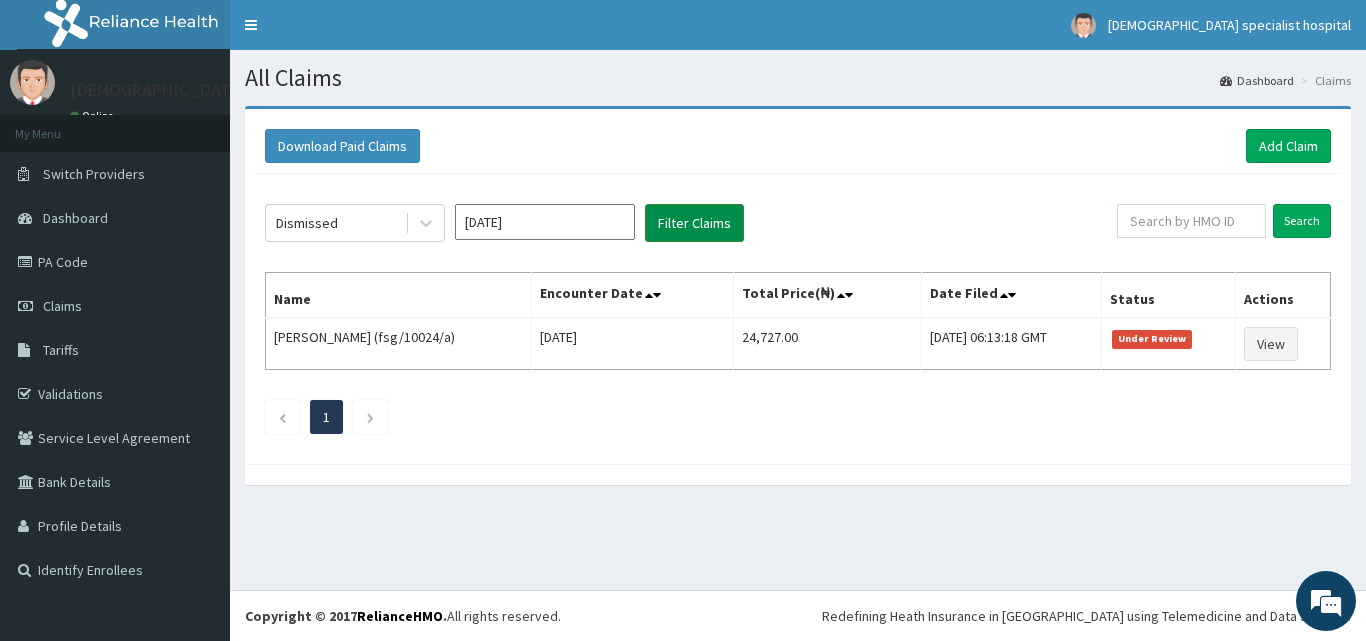 click on "Filter Claims" at bounding box center [694, 223] 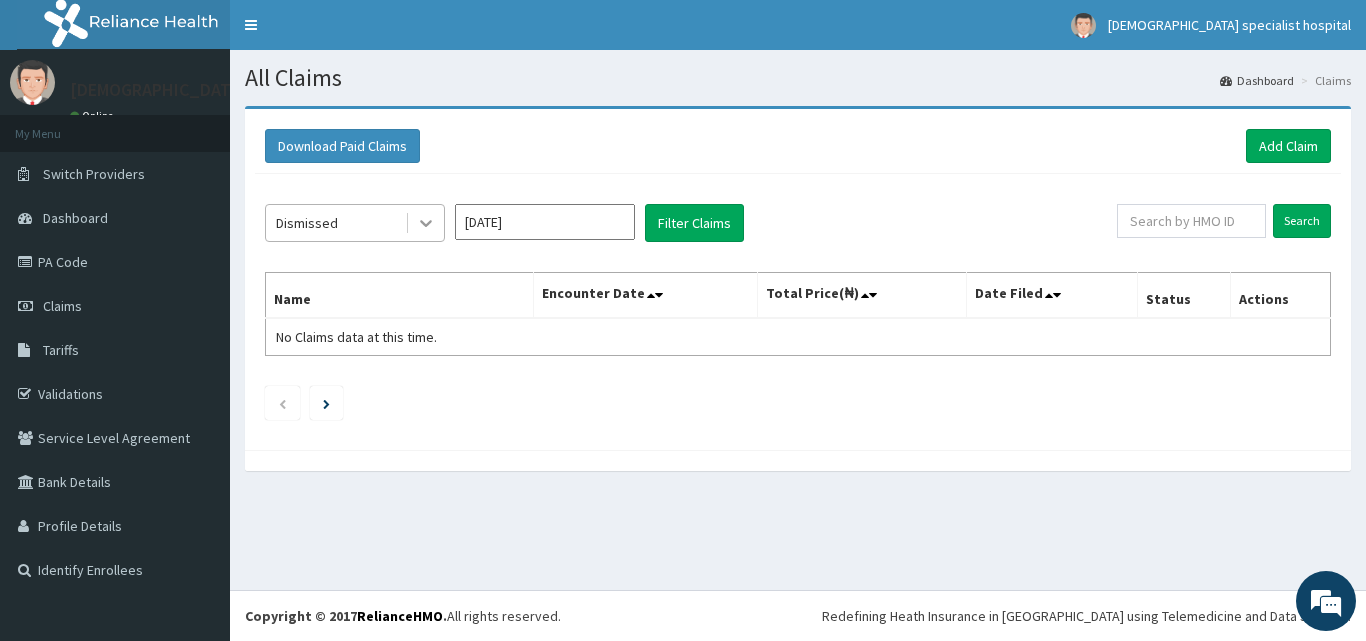 click 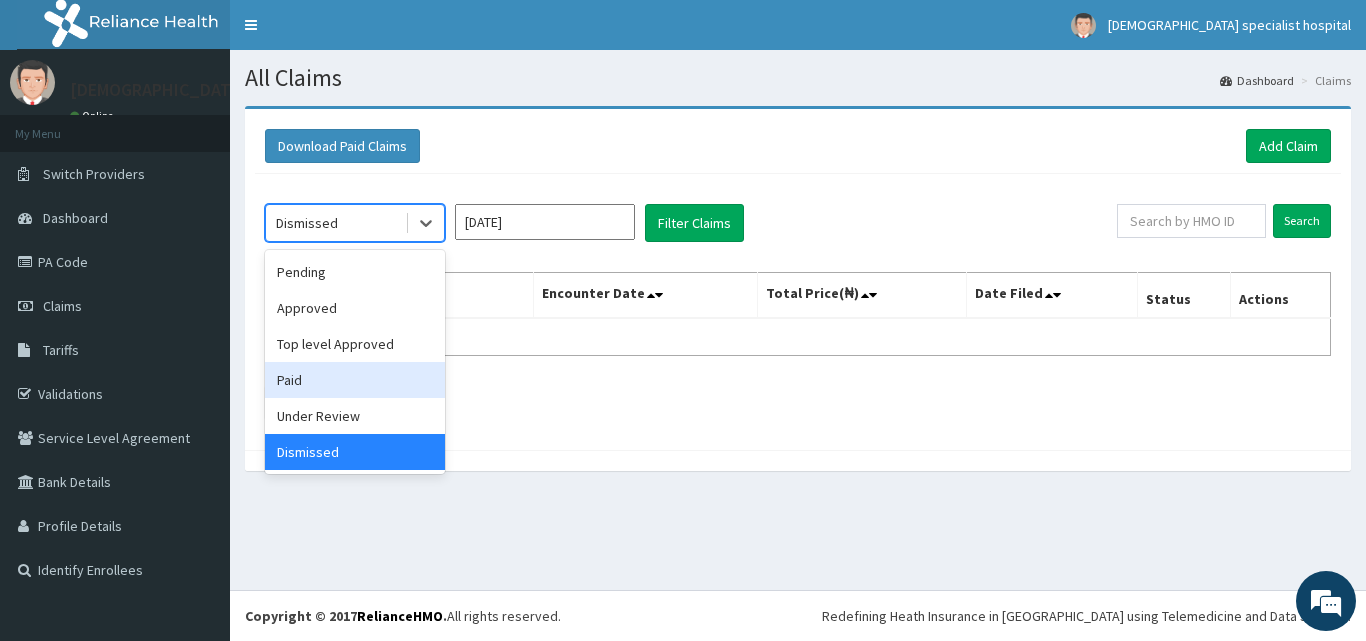 click on "Paid" at bounding box center [355, 380] 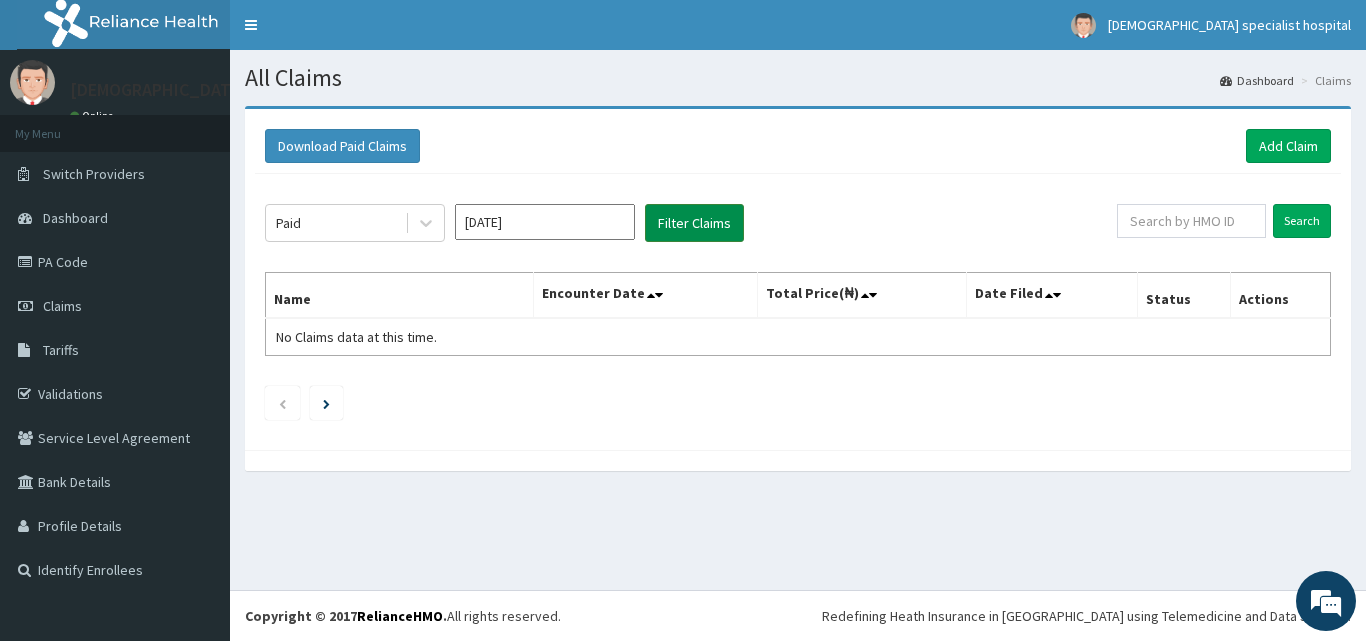 click on "Filter Claims" at bounding box center [694, 223] 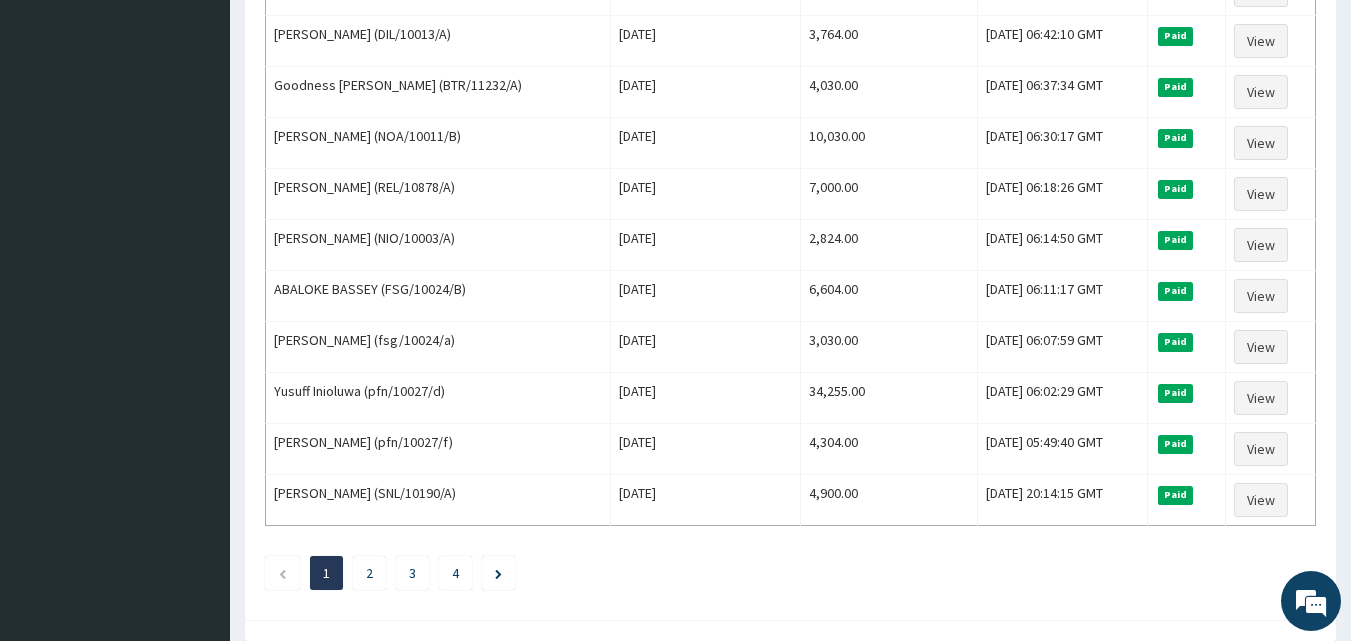 scroll, scrollTop: 2429, scrollLeft: 0, axis: vertical 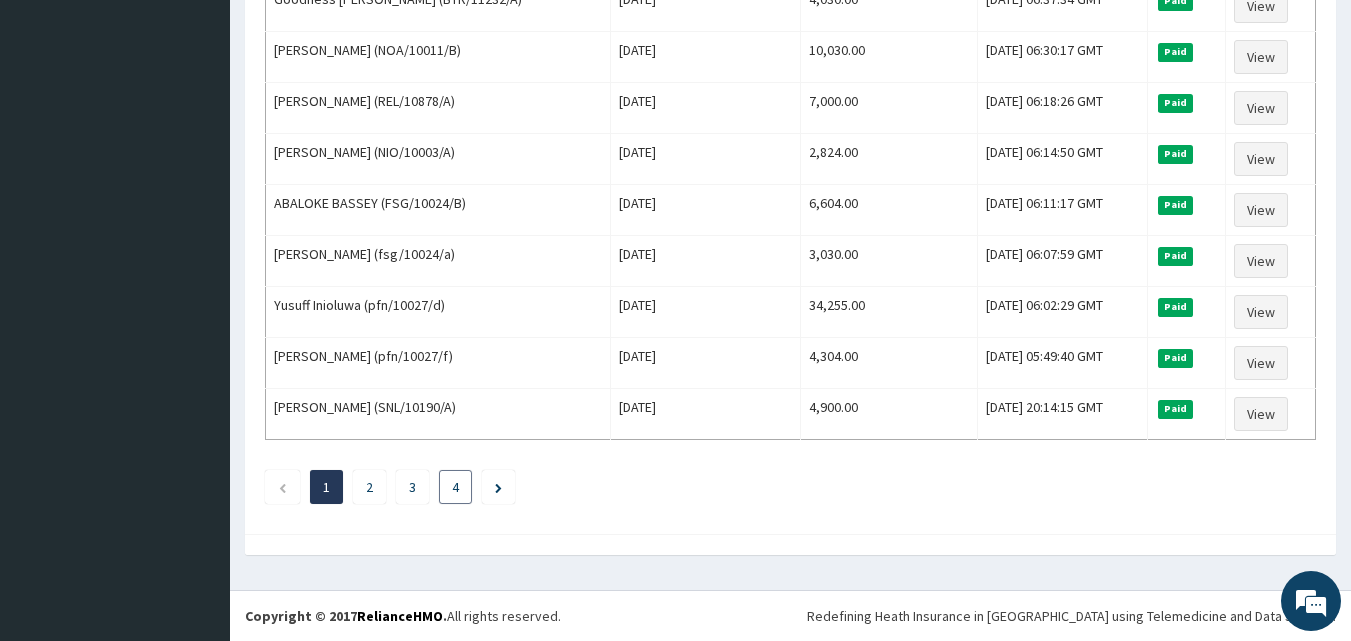 click on "4" at bounding box center (455, 487) 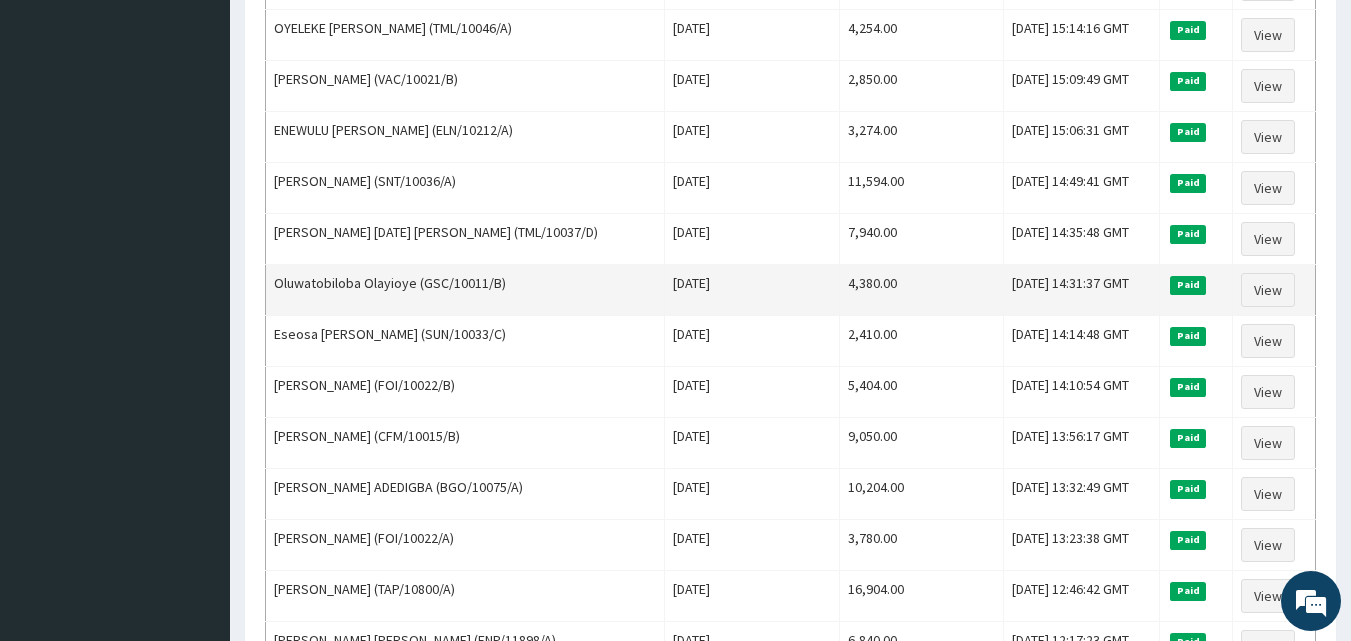 scroll, scrollTop: 600, scrollLeft: 0, axis: vertical 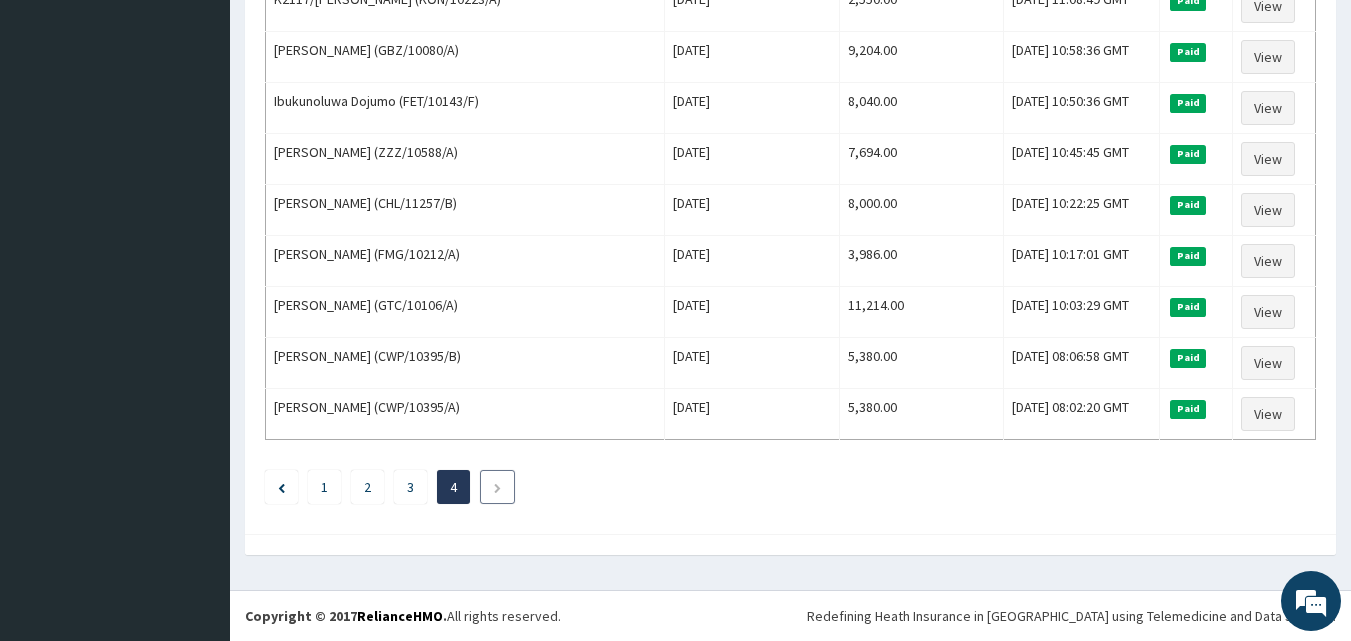 click at bounding box center (497, 487) 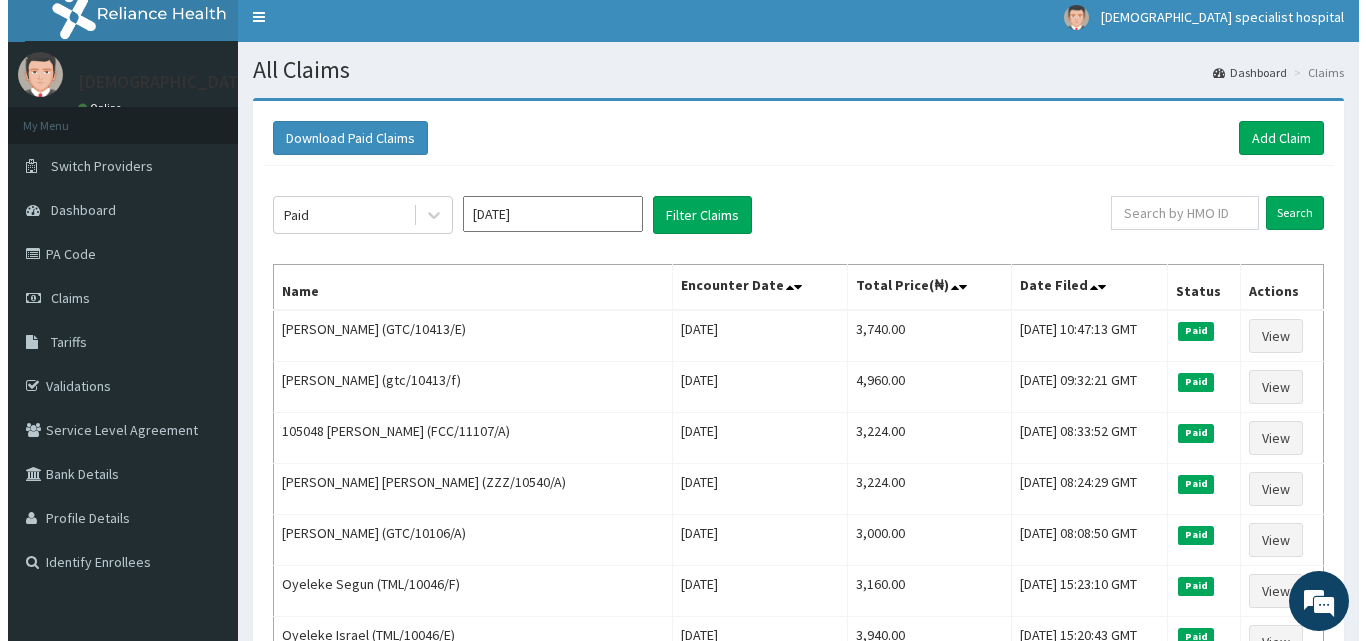 scroll, scrollTop: 0, scrollLeft: 0, axis: both 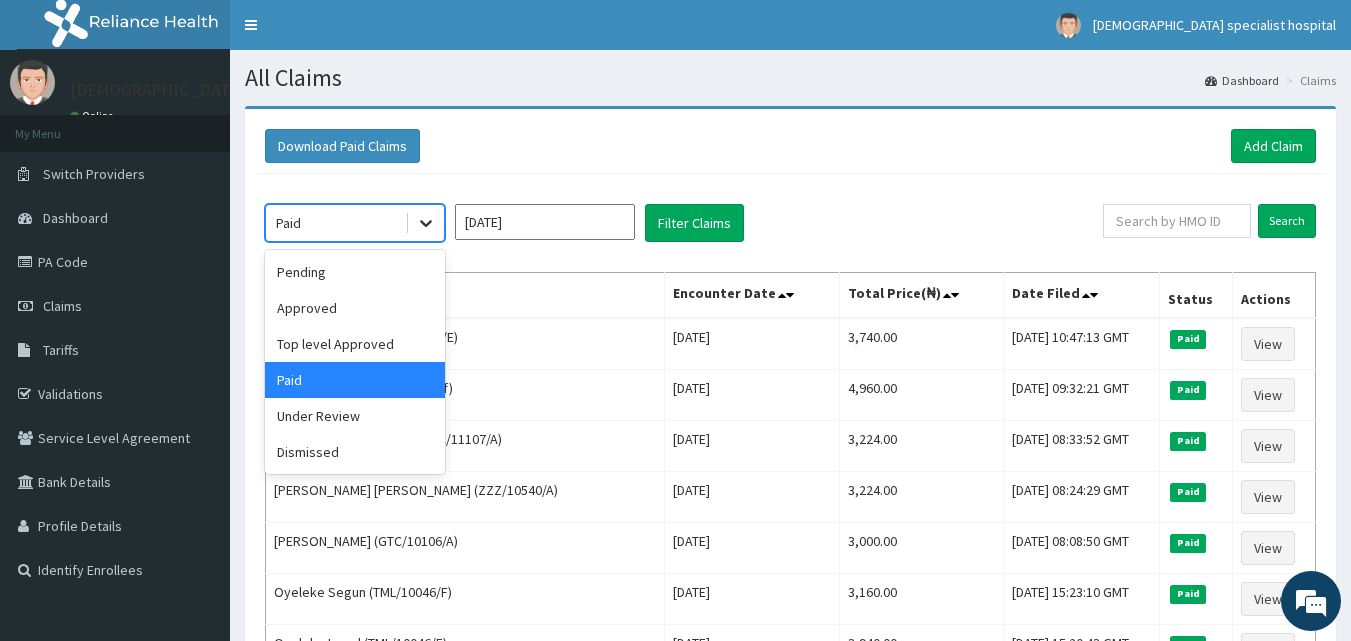click 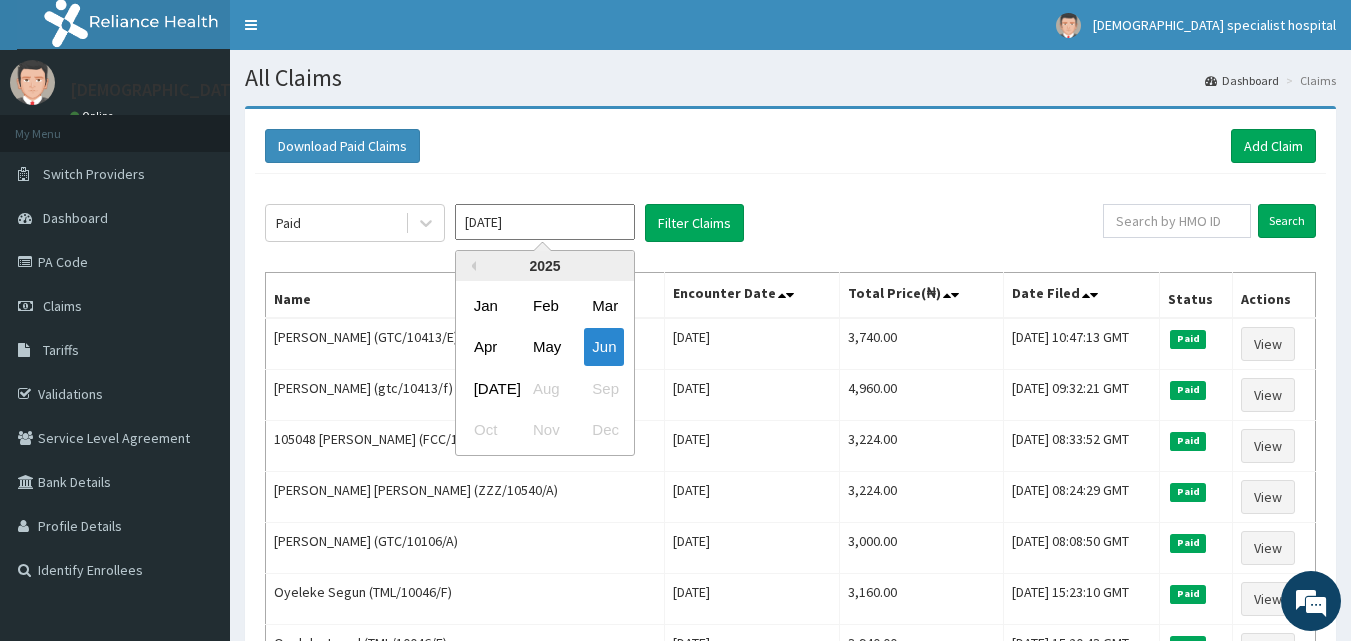 click on "Jun 2025" at bounding box center [545, 222] 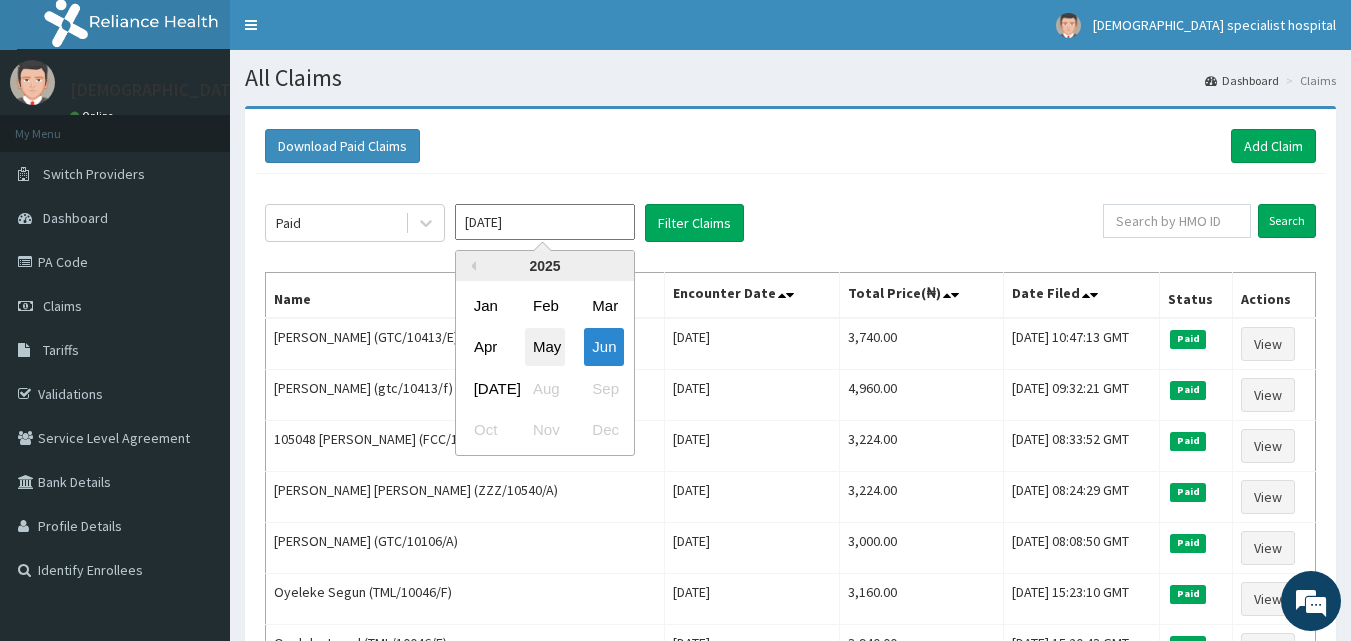 click on "May" at bounding box center [545, 347] 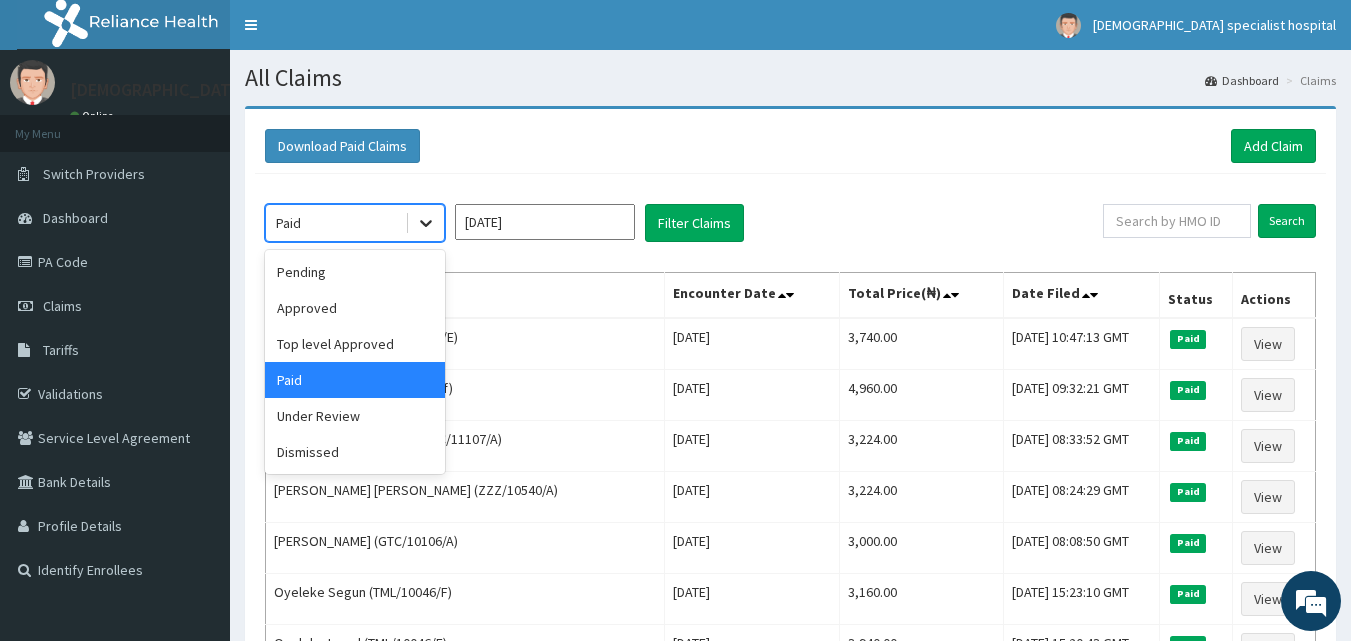 click 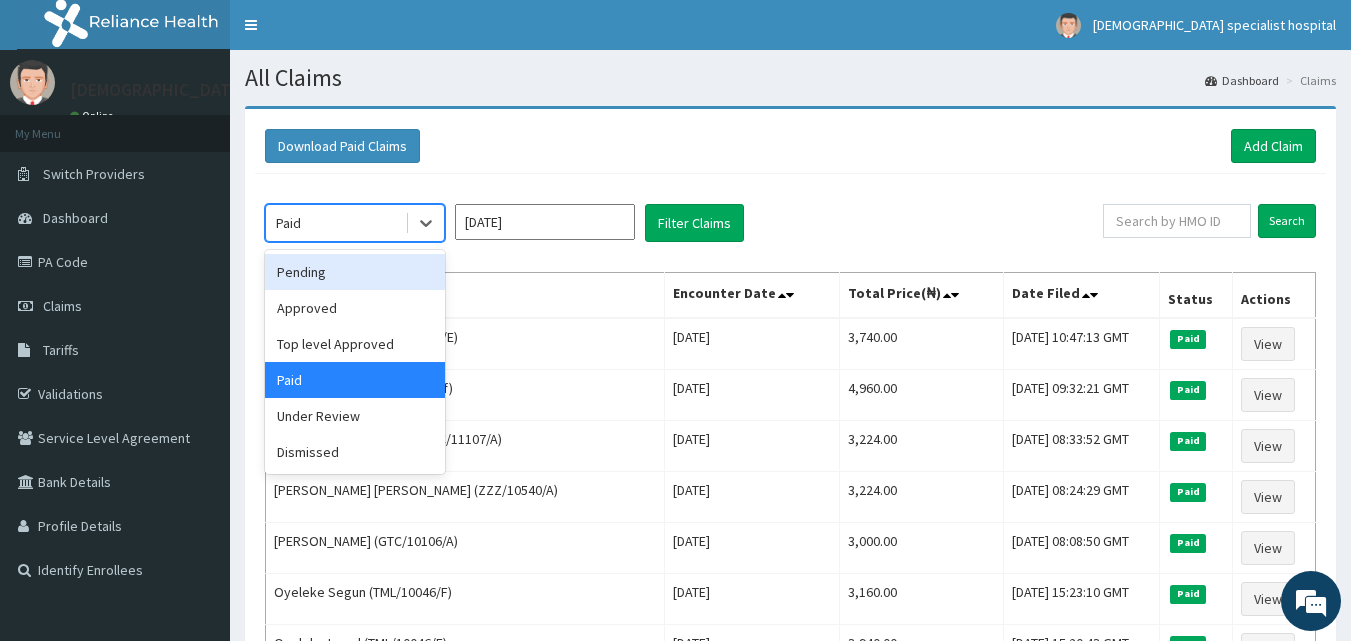 click on "Pending" at bounding box center (355, 272) 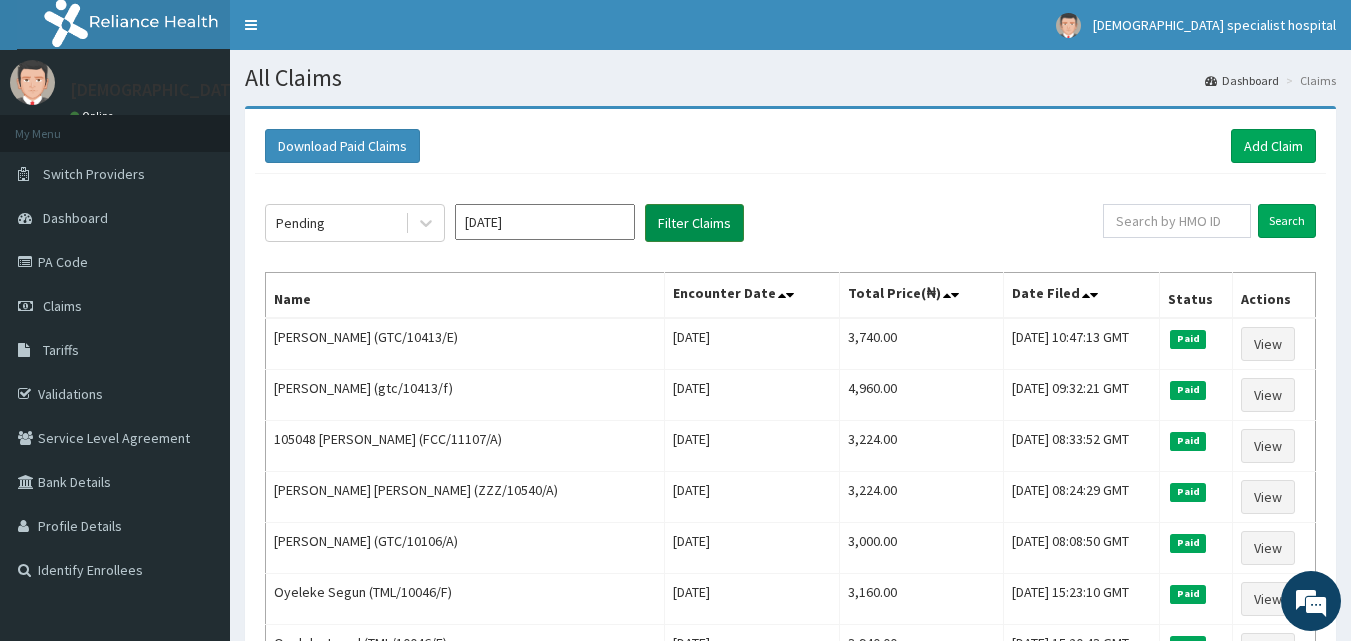 click on "Filter Claims" at bounding box center (694, 223) 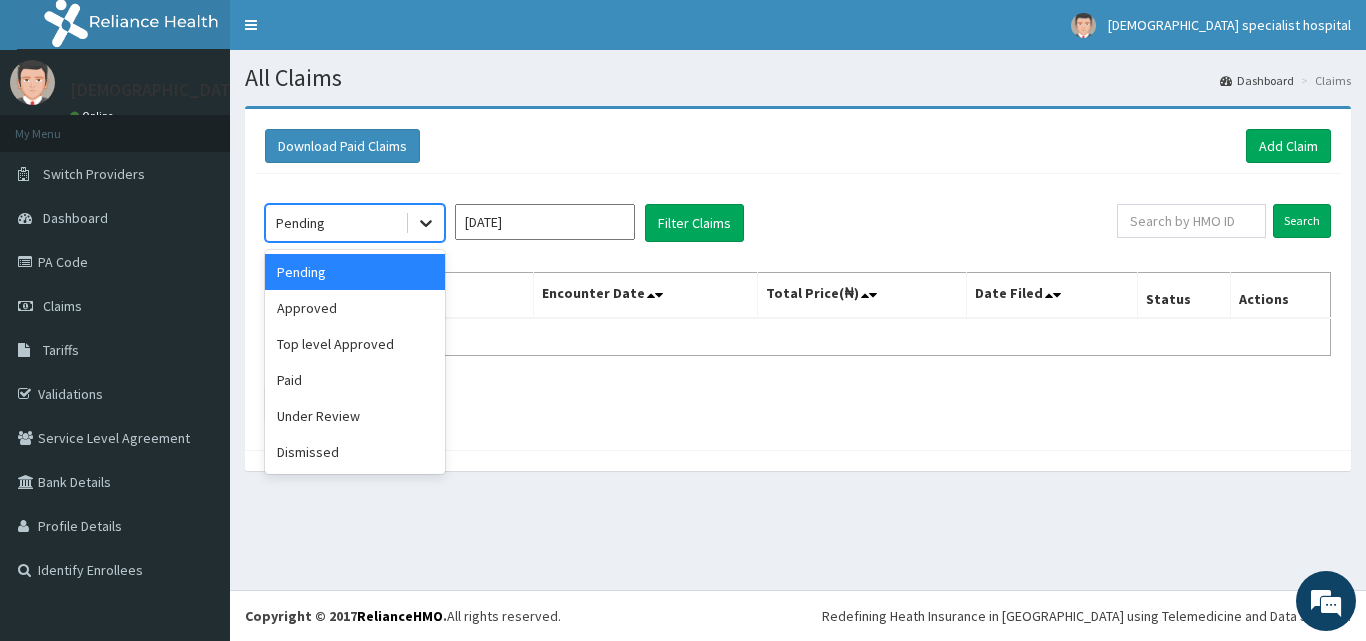 click 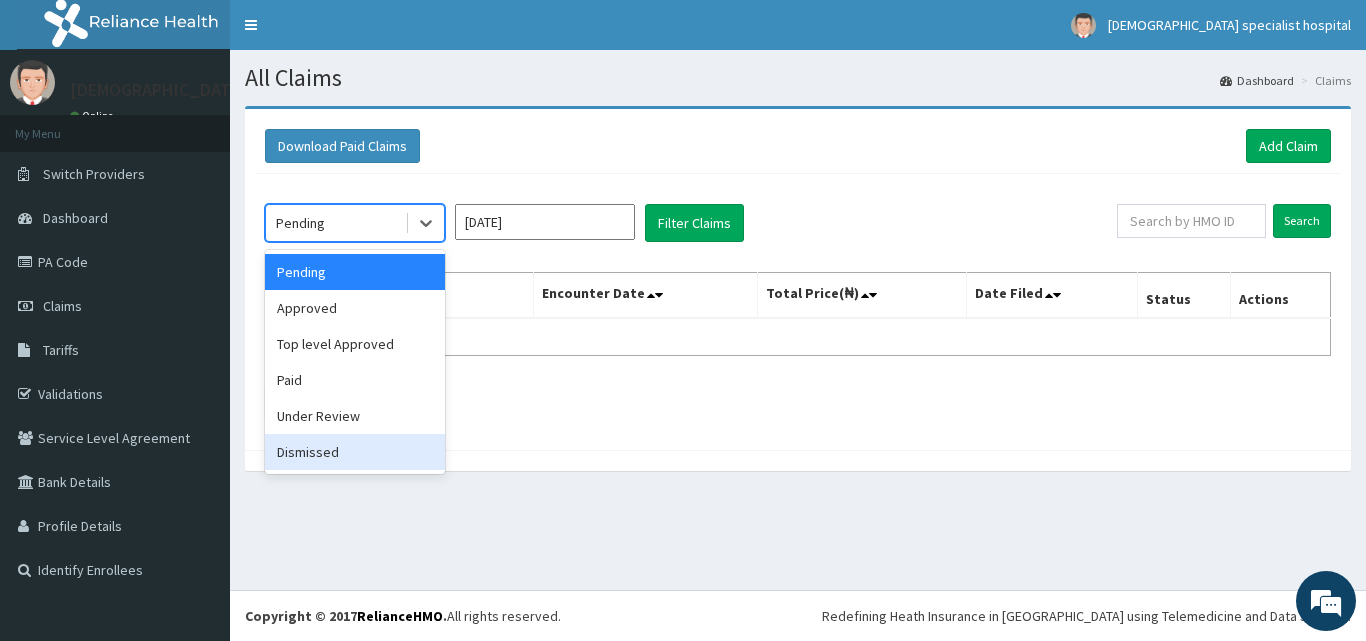 click on "Dismissed" at bounding box center [355, 452] 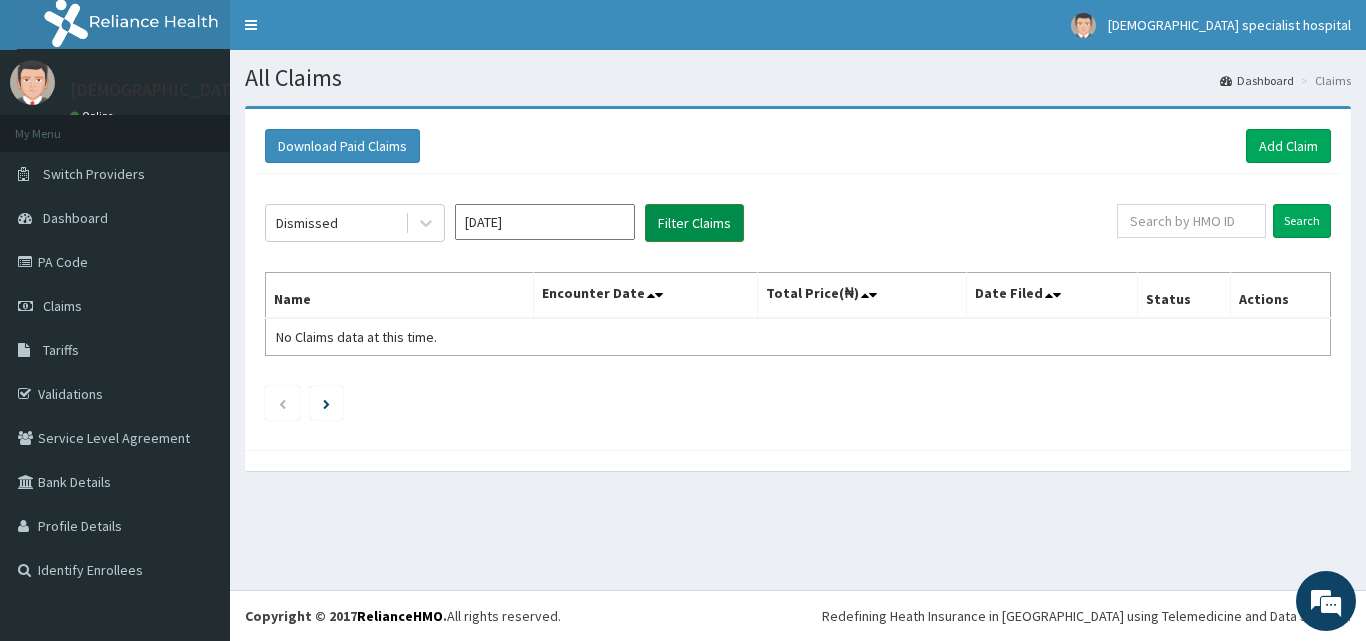 click on "Filter Claims" at bounding box center [694, 223] 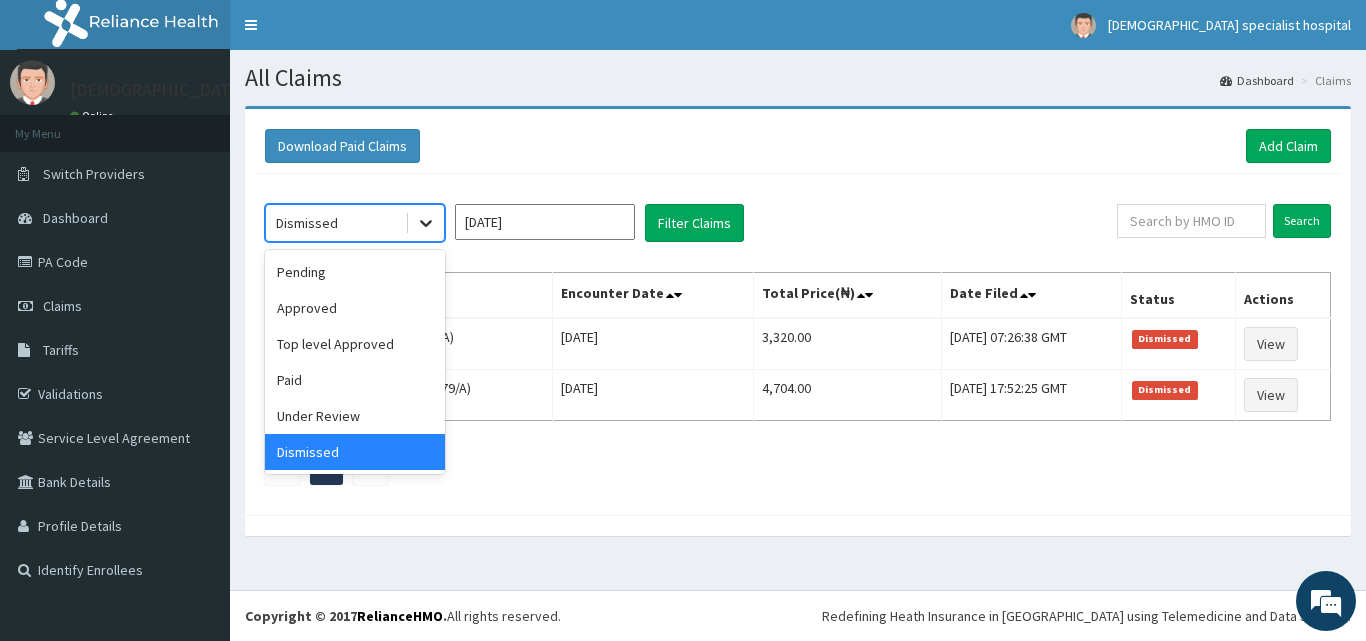 click 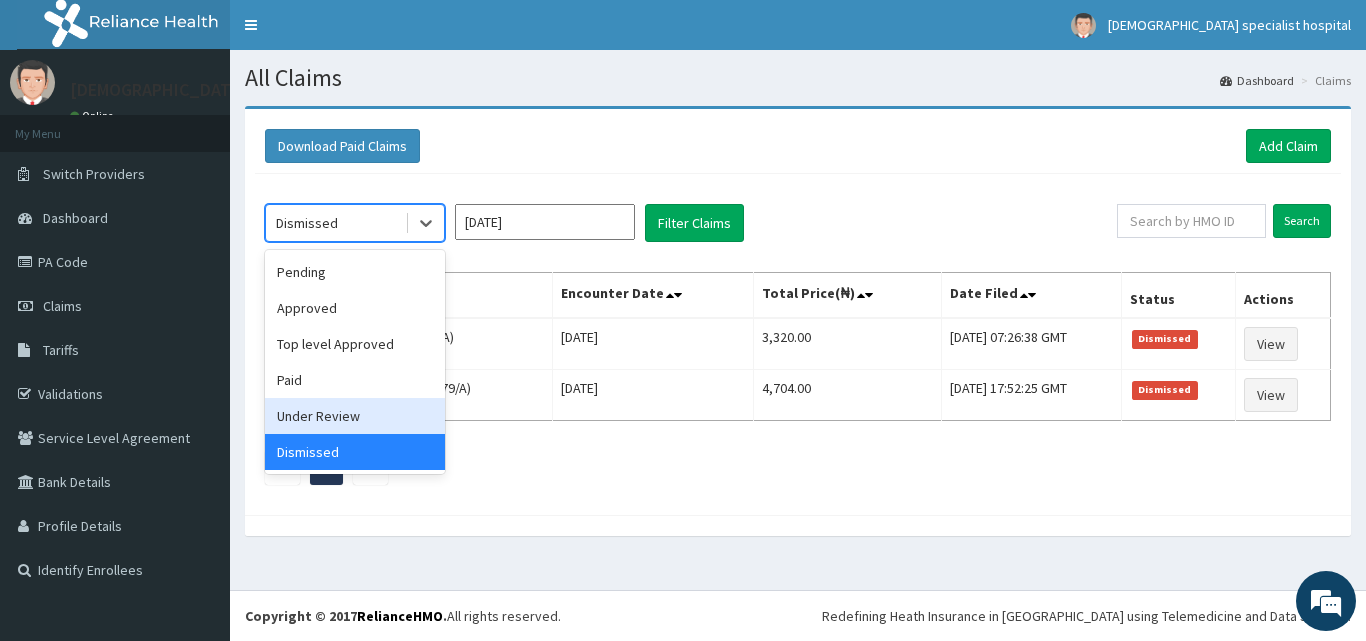 click on "Under Review" at bounding box center (355, 416) 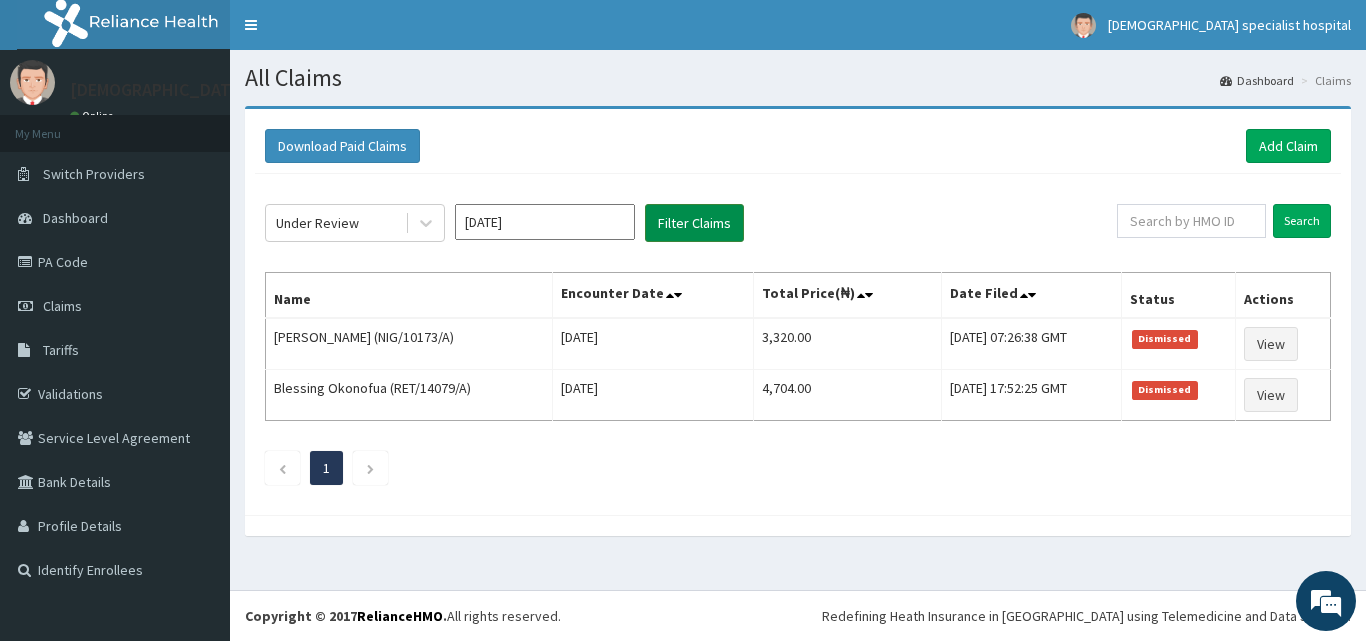 click on "Filter Claims" at bounding box center (694, 223) 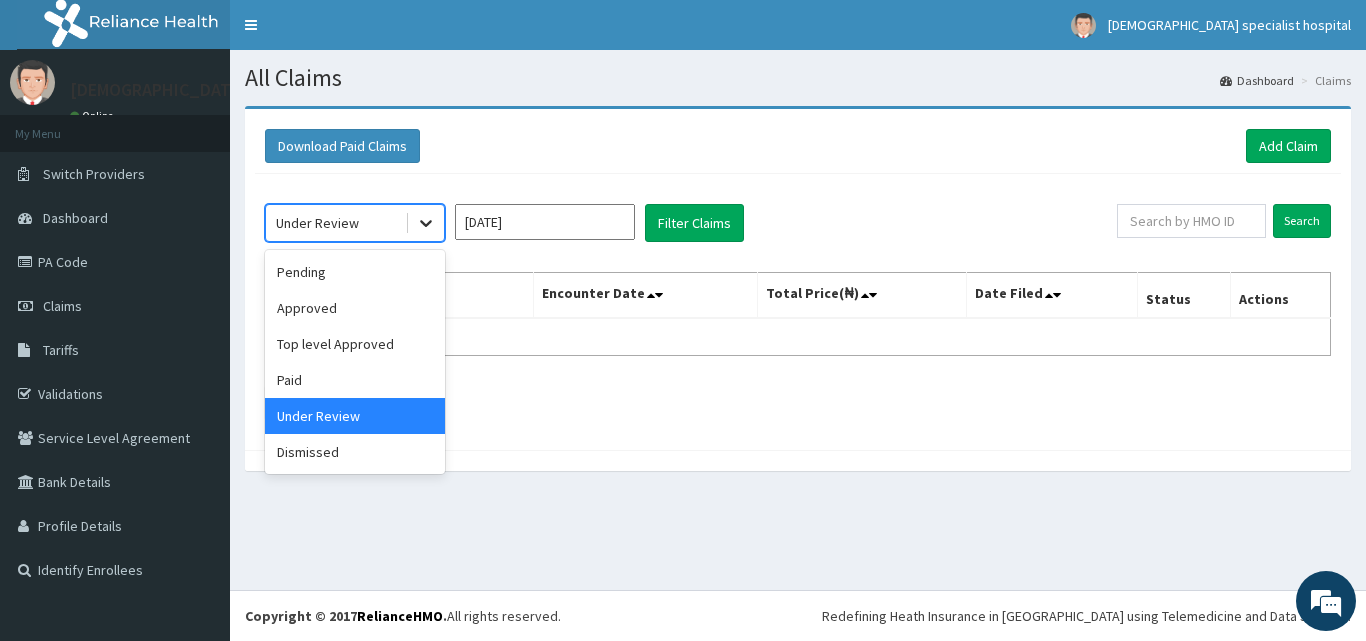 click 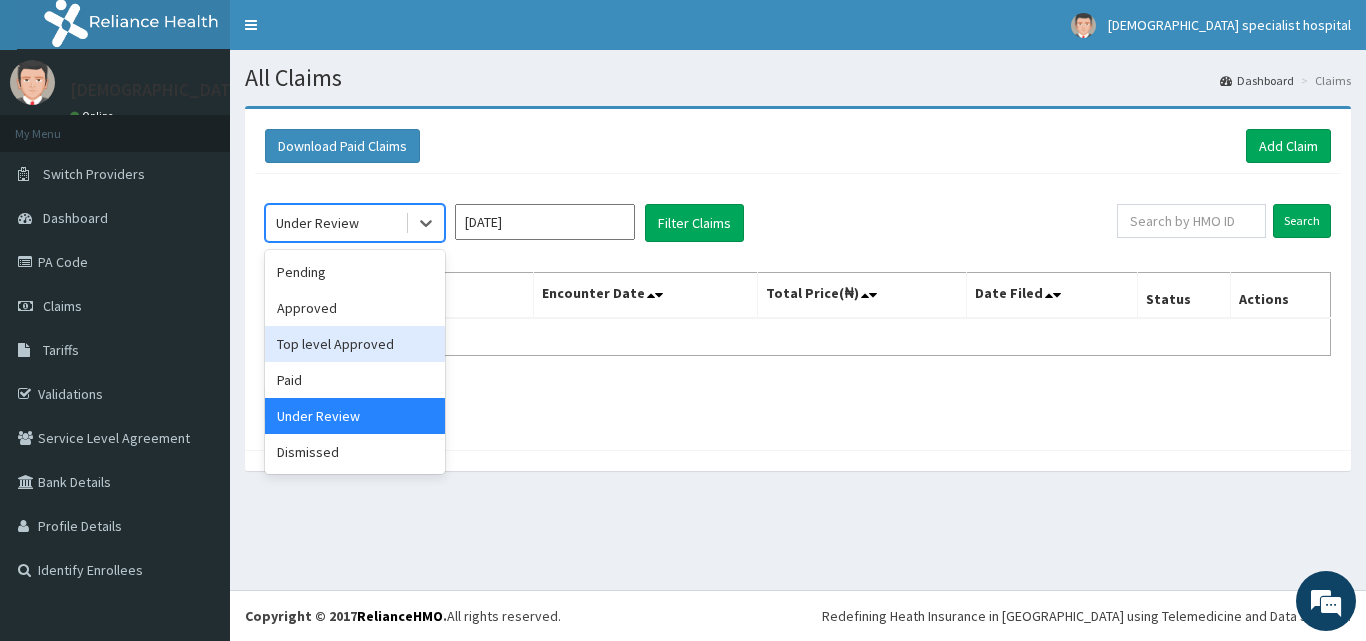 click on "Top level Approved" at bounding box center (355, 344) 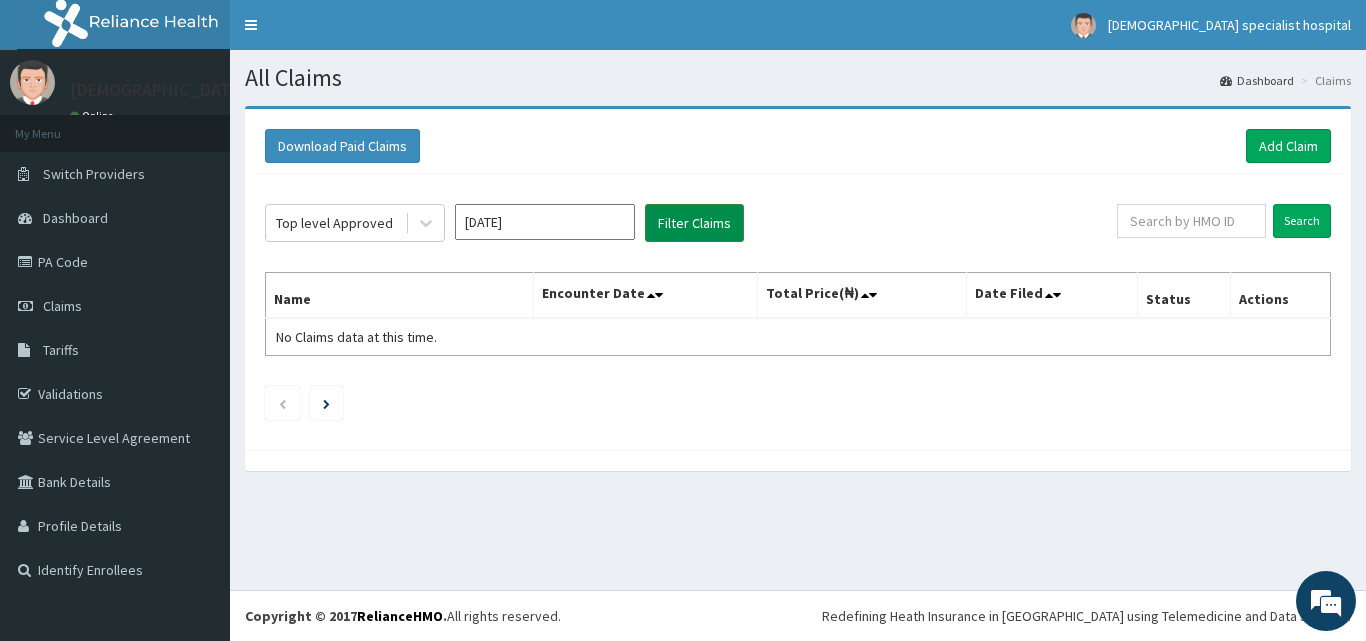 click on "Filter Claims" at bounding box center [694, 223] 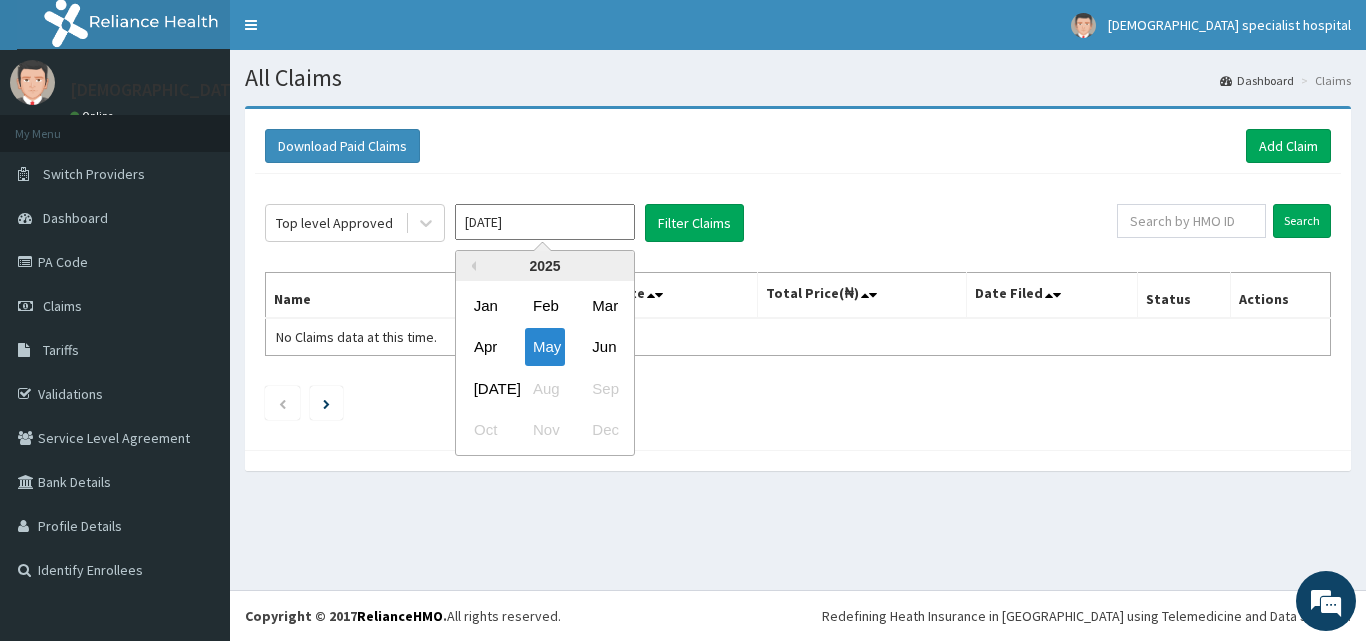 click on "May 2025" at bounding box center [545, 222] 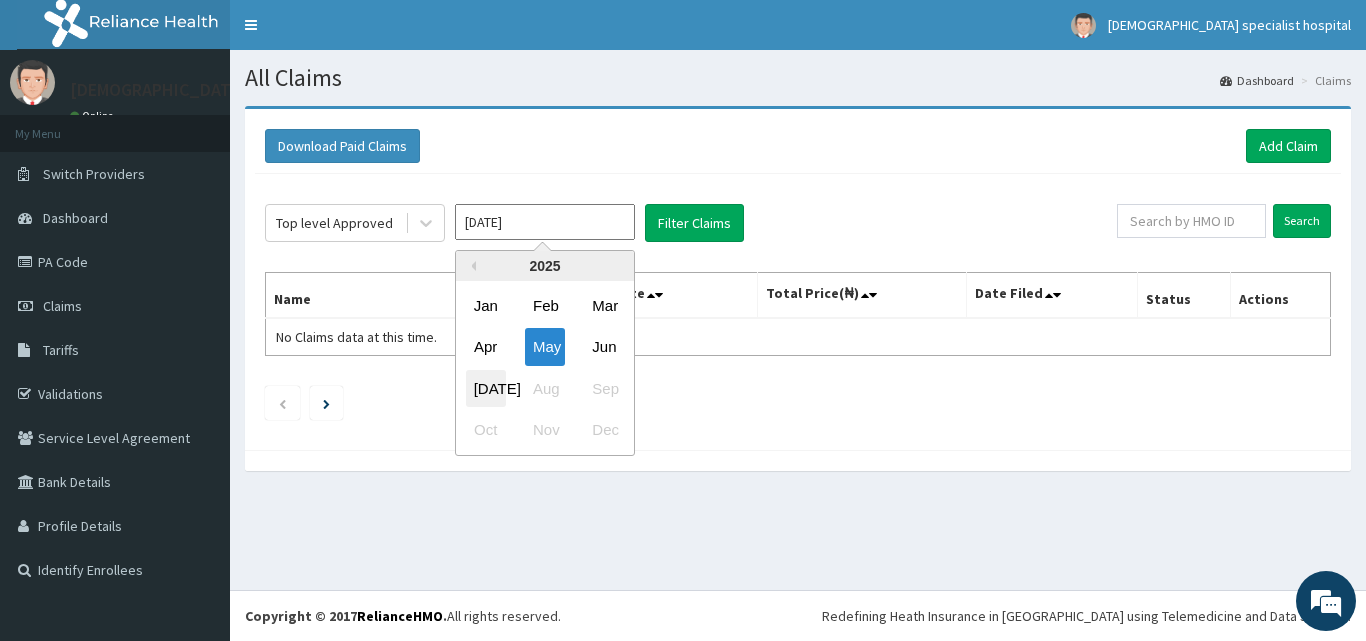click on "Jul" at bounding box center (486, 388) 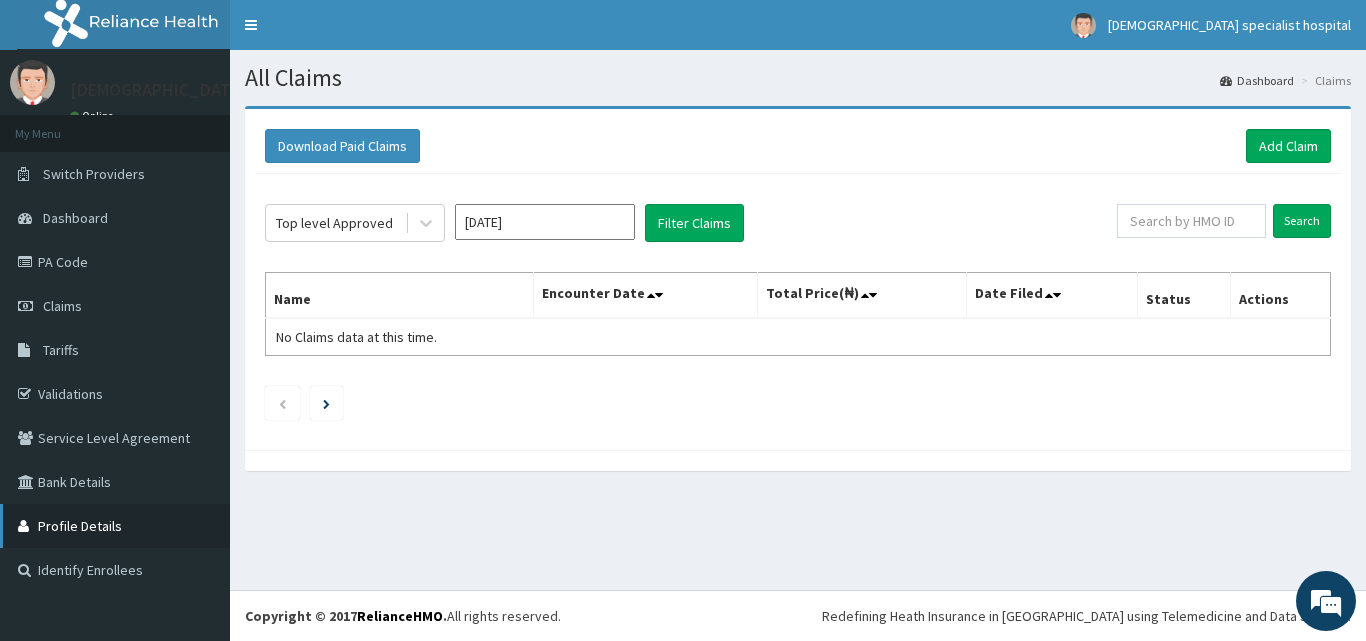click on "Profile Details" at bounding box center (115, 526) 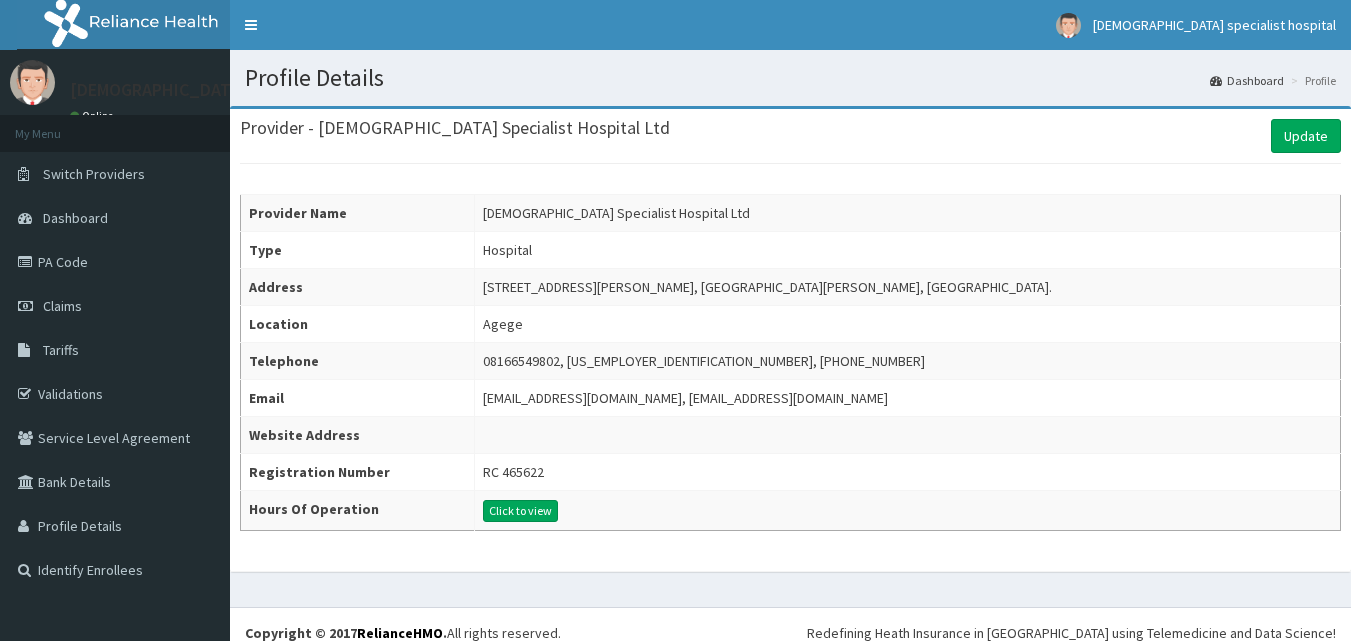 scroll, scrollTop: 0, scrollLeft: 0, axis: both 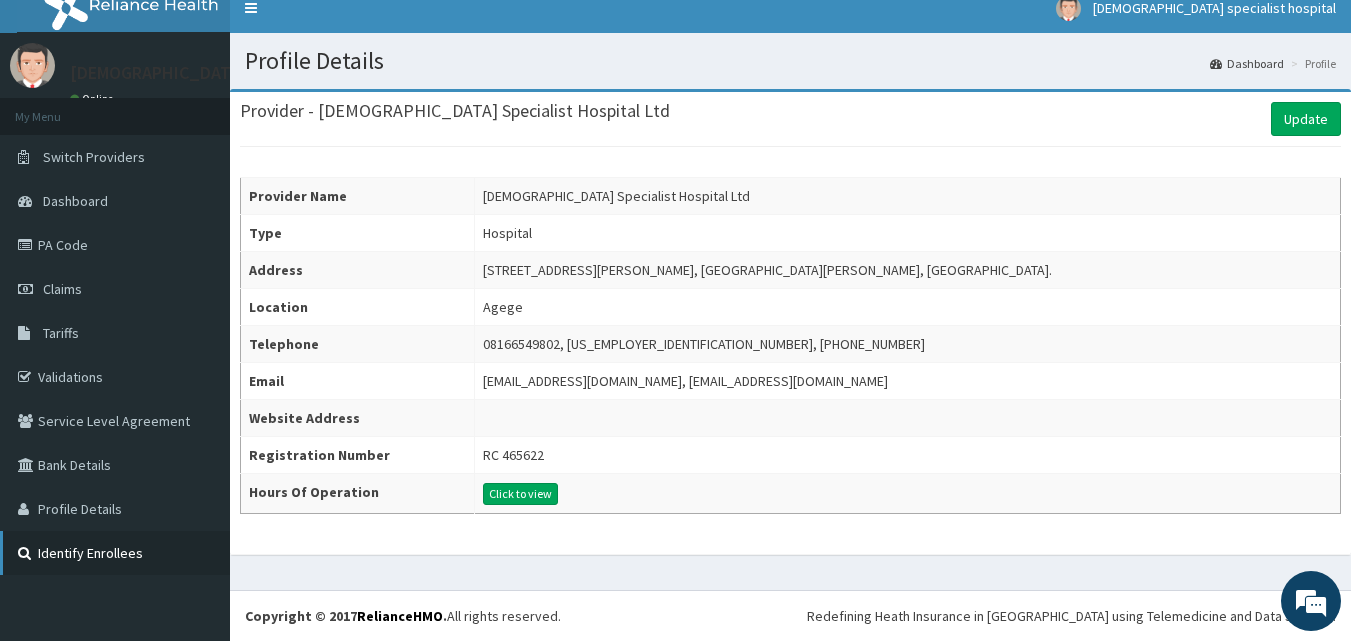 click on "Identify Enrollees" at bounding box center [115, 553] 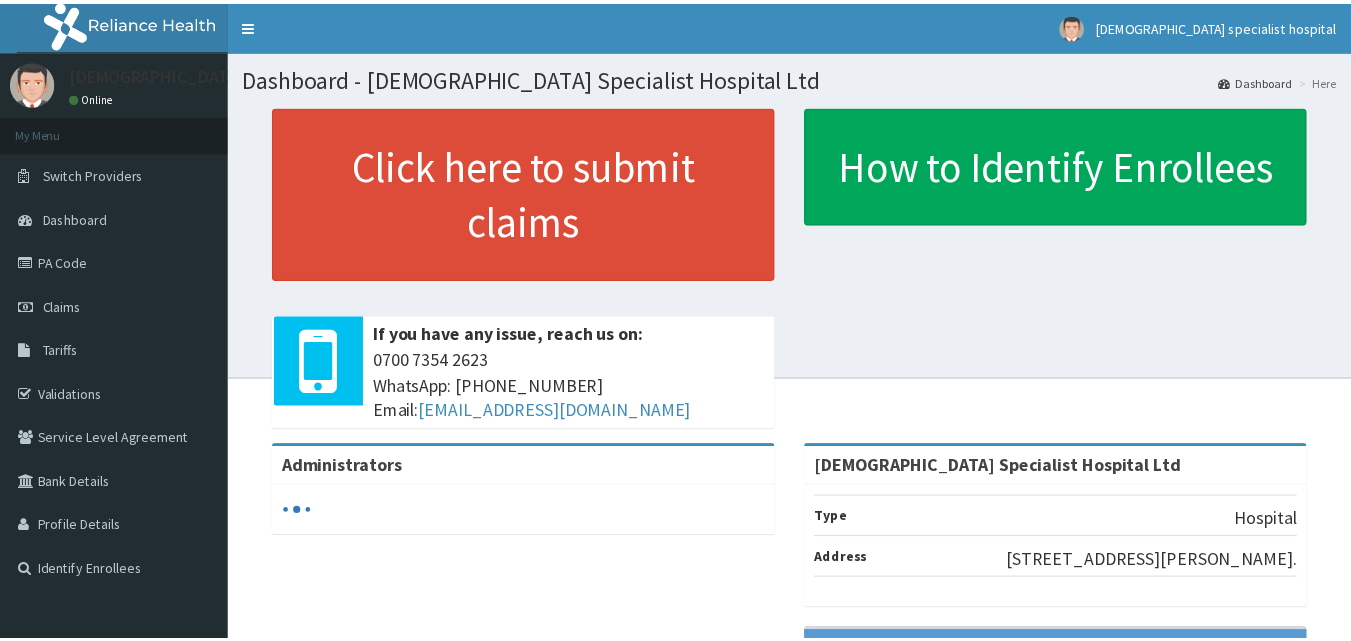 scroll, scrollTop: 0, scrollLeft: 0, axis: both 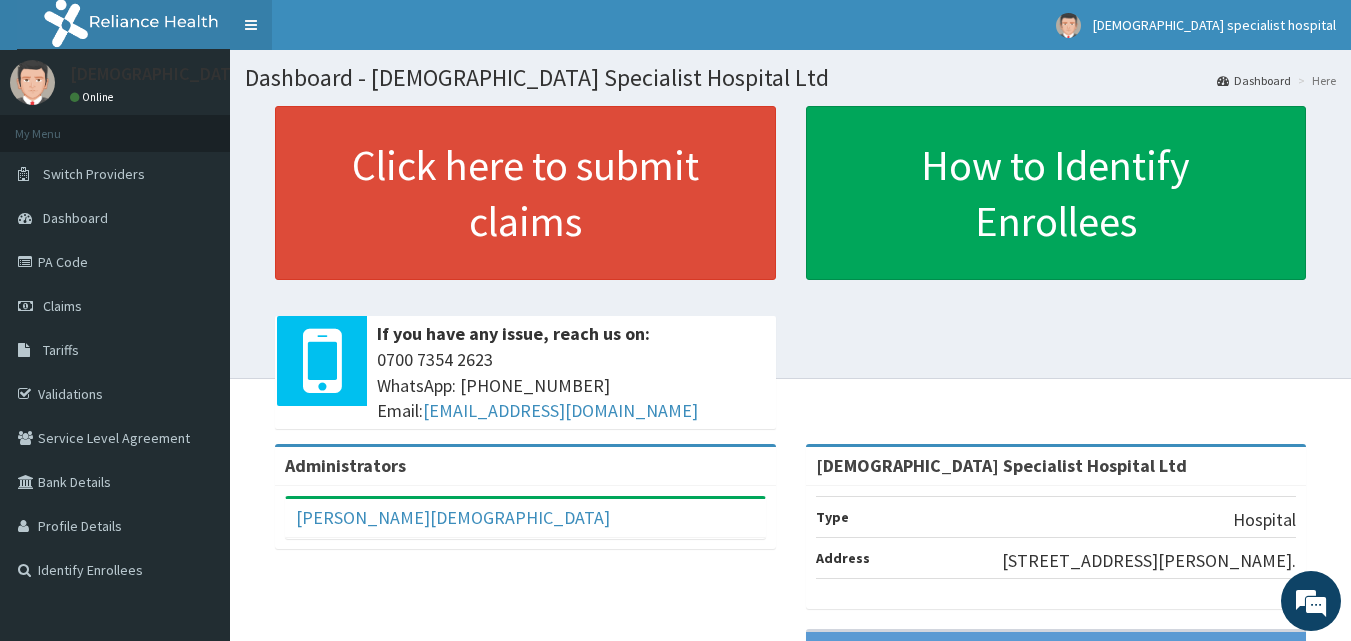 click on "Toggle navigation" at bounding box center [251, 25] 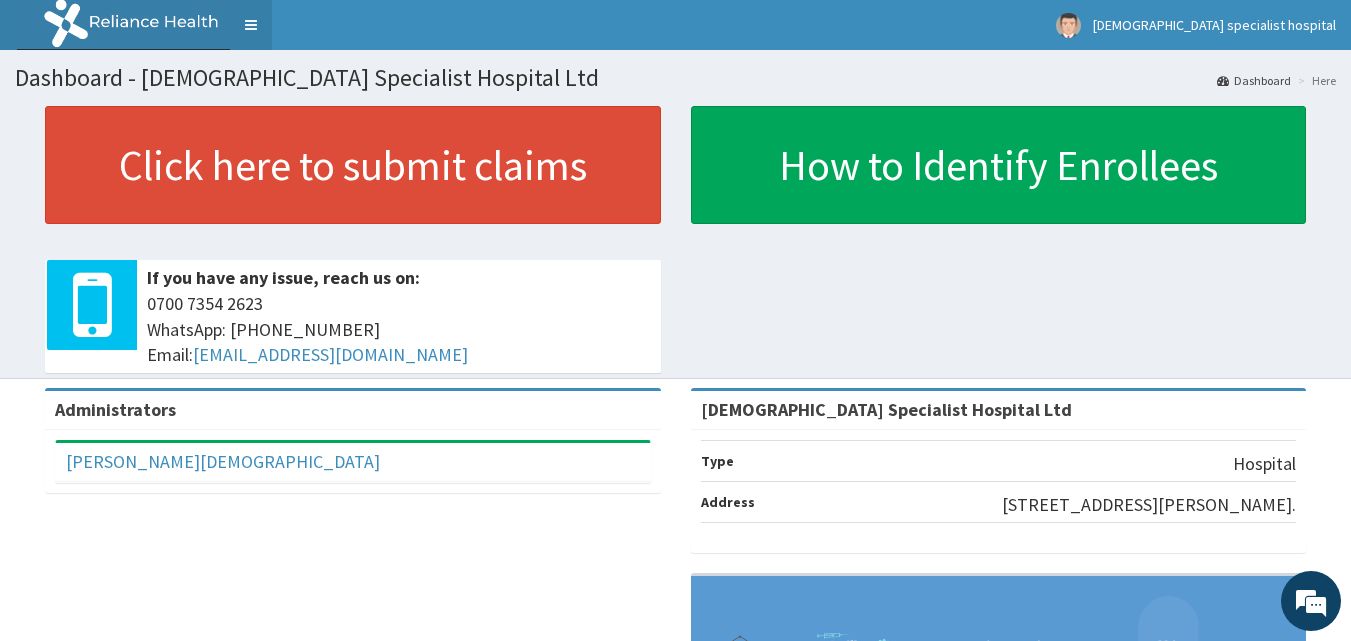 click on "Toggle navigation" at bounding box center (251, 25) 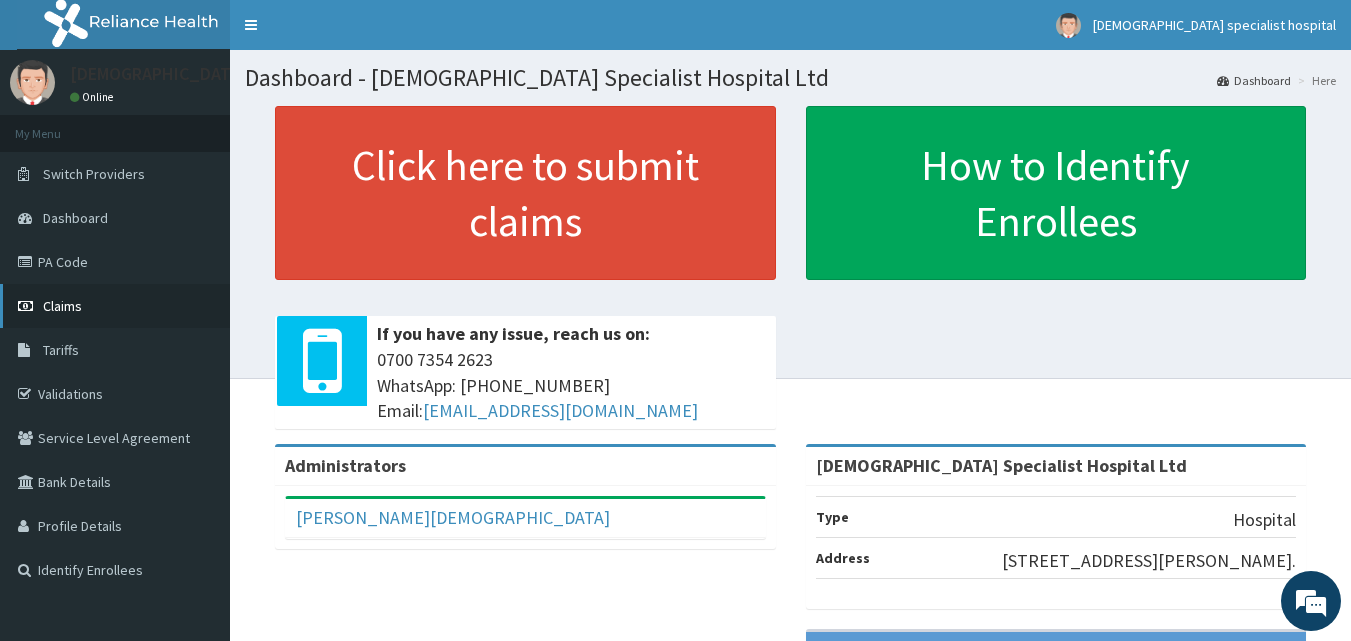 click on "Claims" at bounding box center (62, 306) 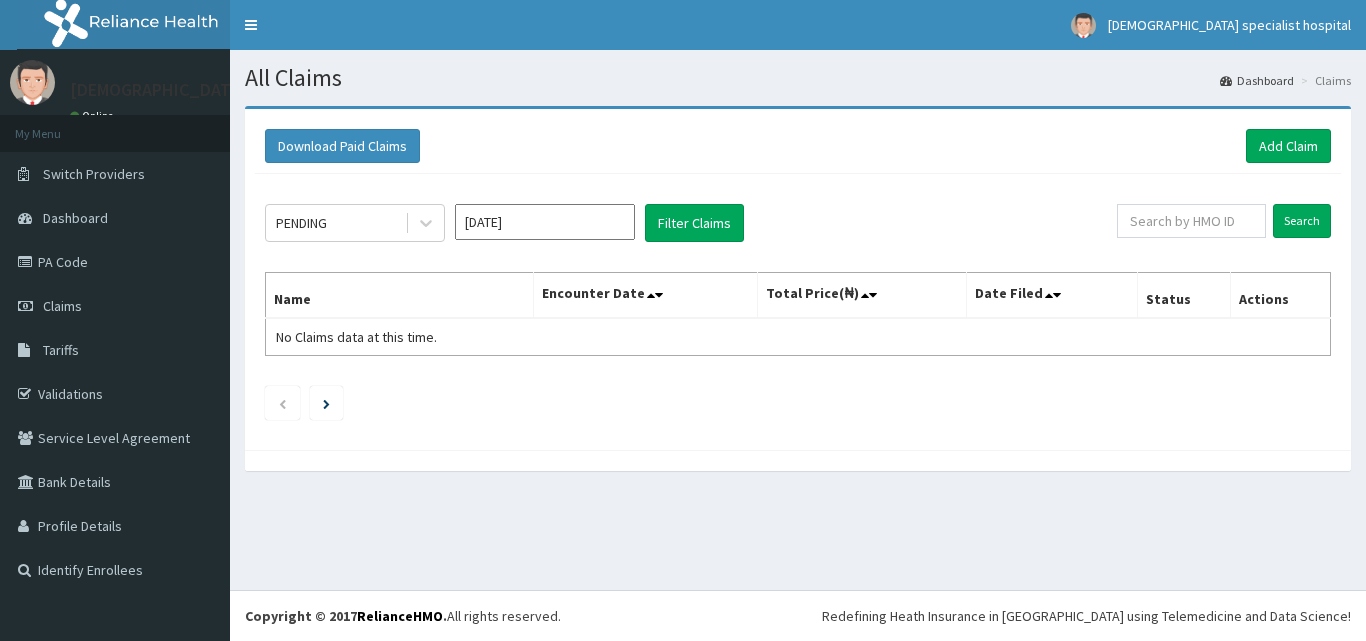 scroll, scrollTop: 0, scrollLeft: 0, axis: both 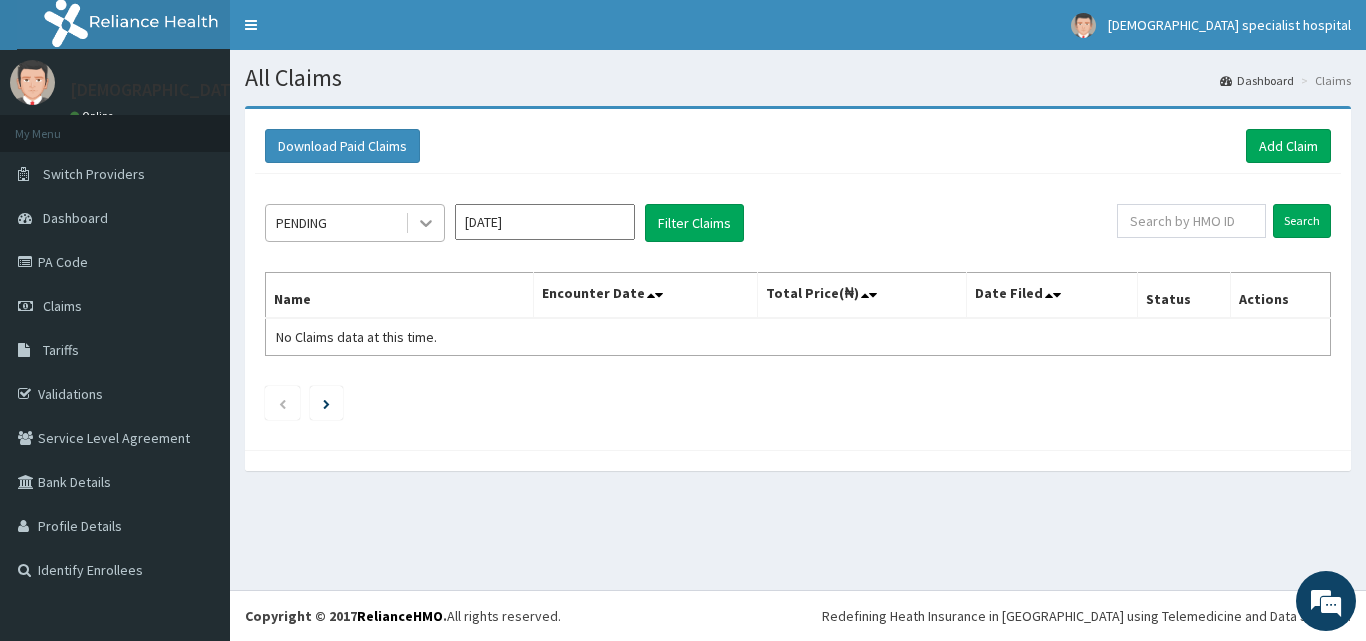 click 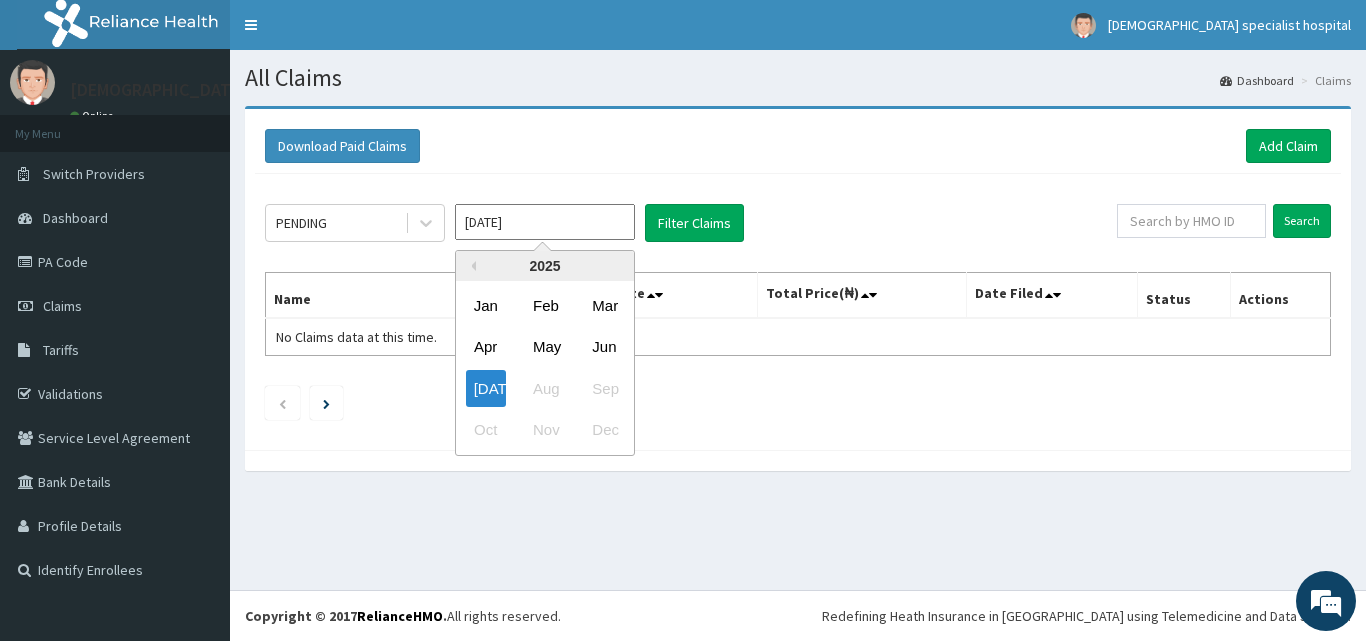 click on "[DATE]" at bounding box center (545, 222) 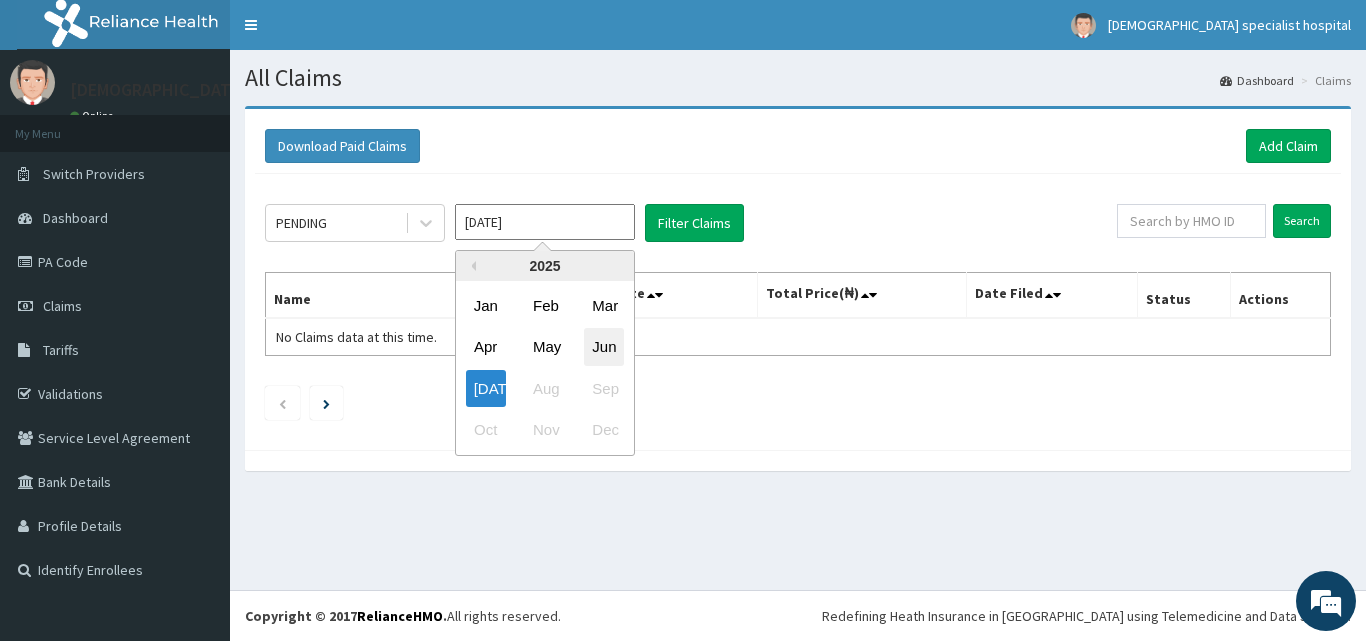 click on "Jun" at bounding box center (604, 347) 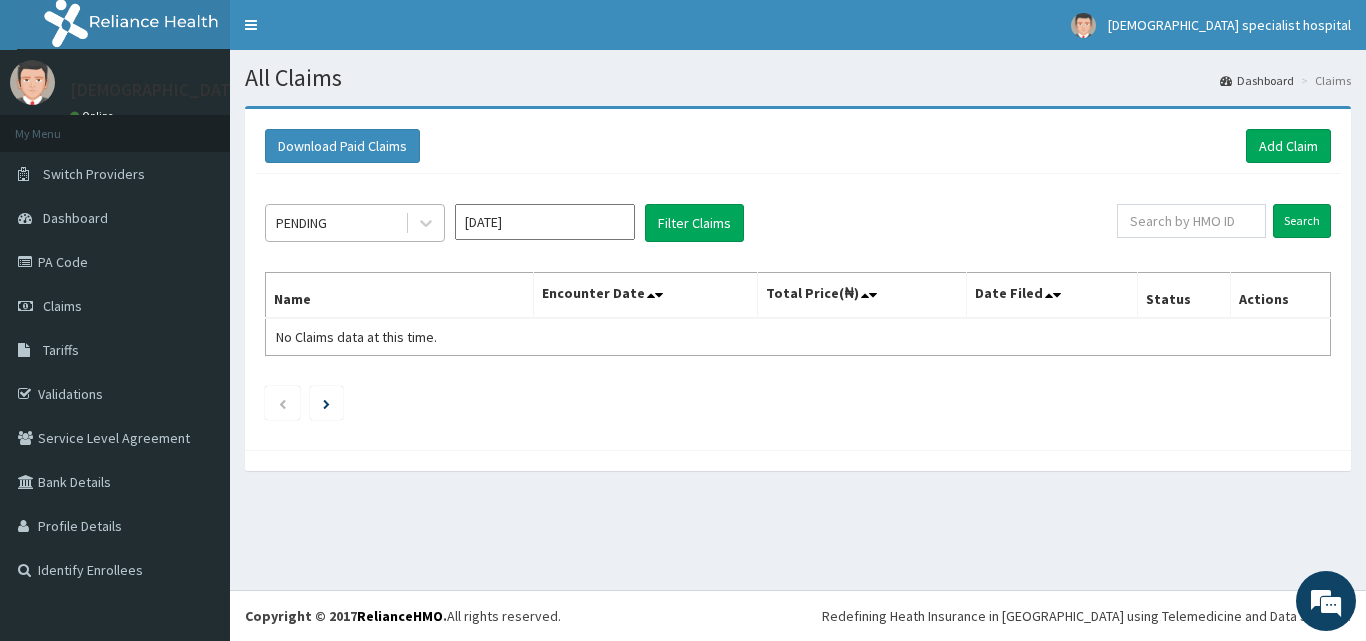 click on "PENDING" at bounding box center [335, 223] 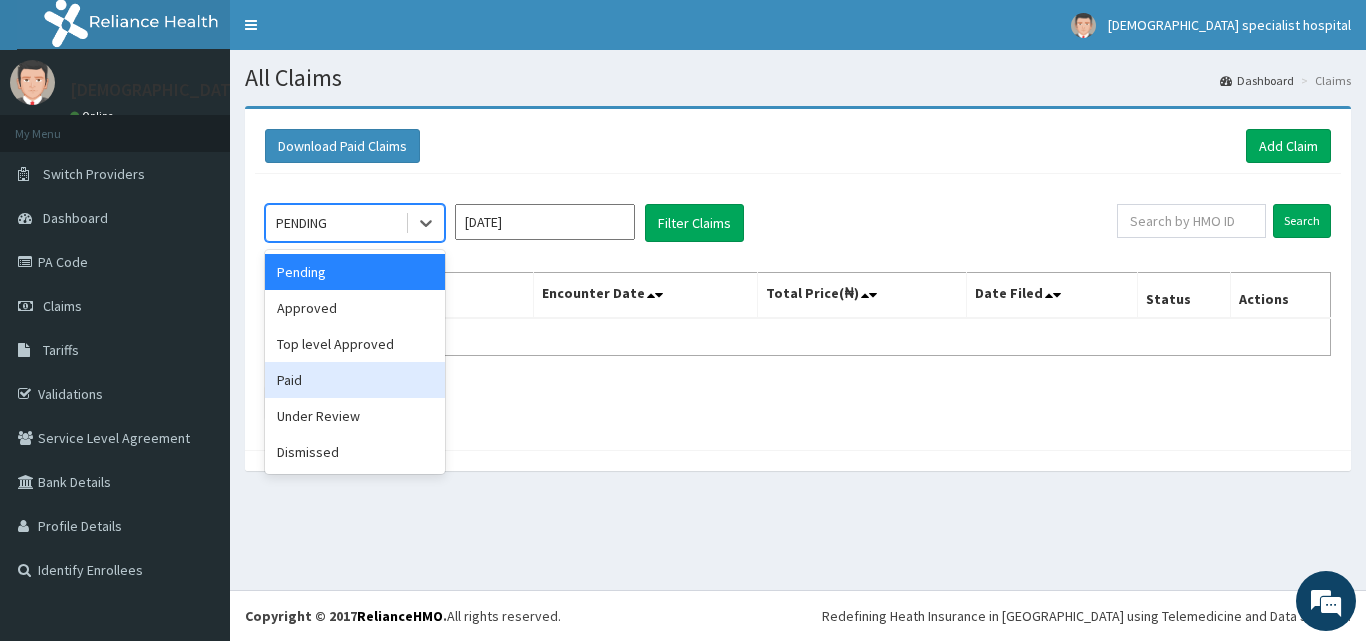 click on "Paid" at bounding box center (355, 380) 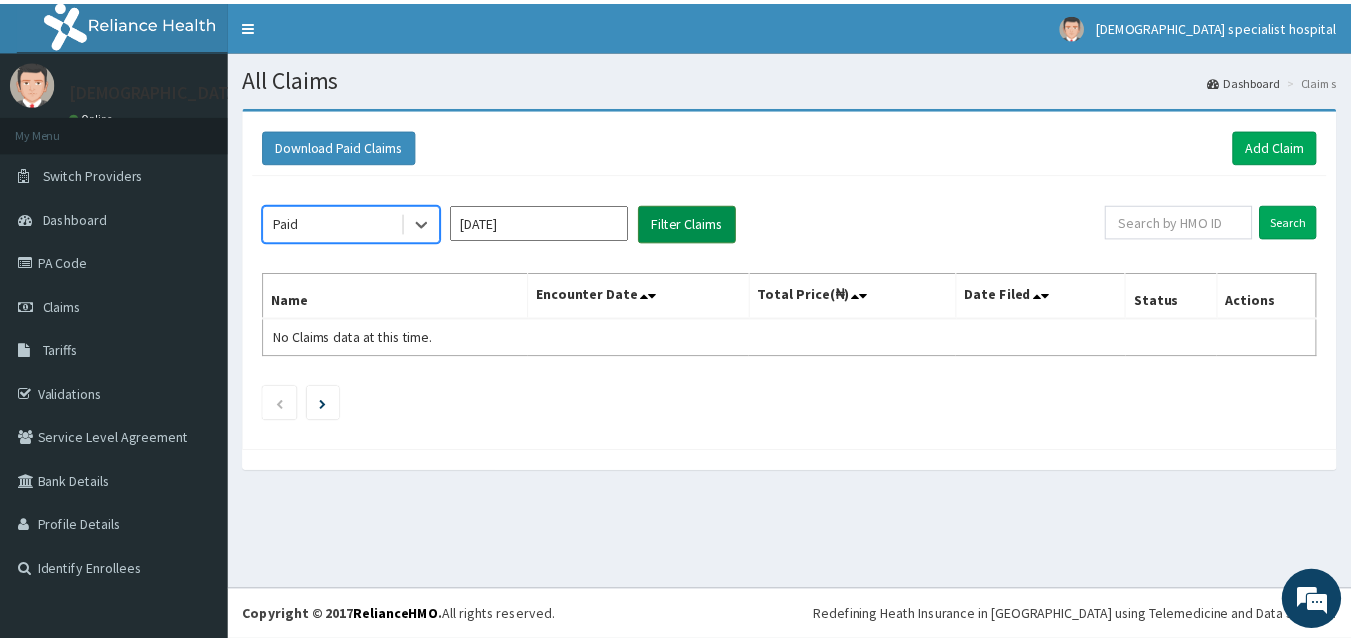 scroll, scrollTop: 0, scrollLeft: 0, axis: both 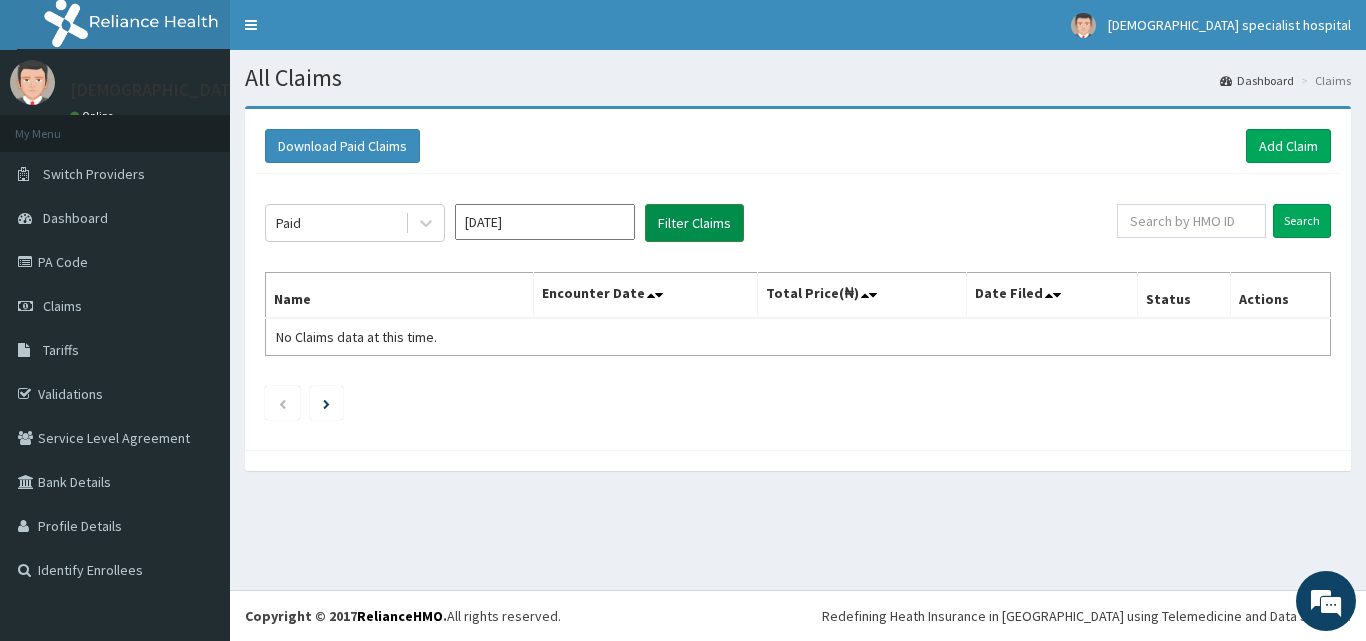 click on "Filter Claims" at bounding box center [694, 223] 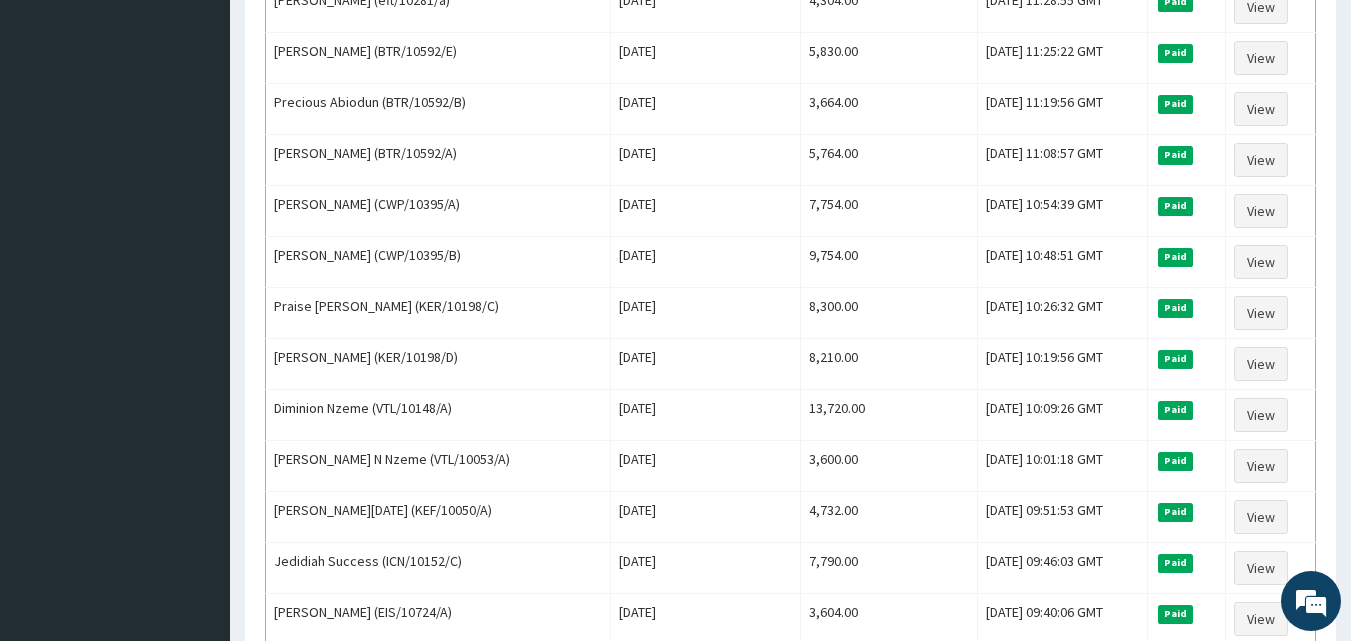 scroll, scrollTop: 1200, scrollLeft: 0, axis: vertical 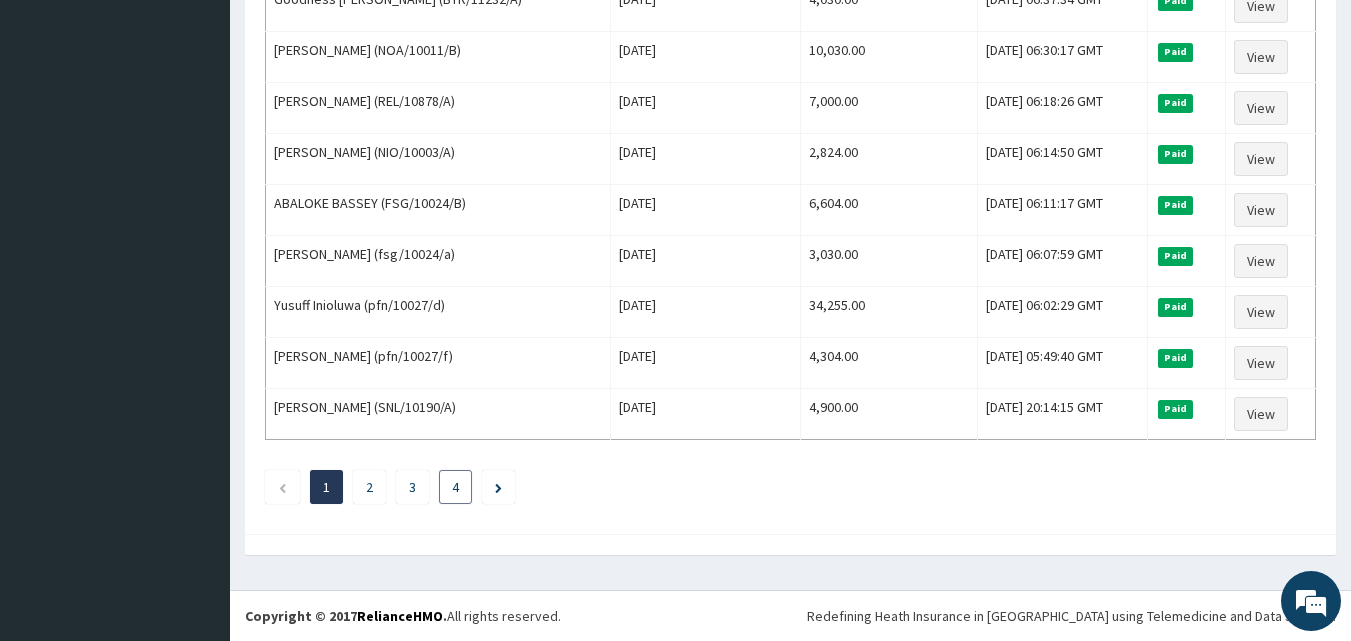 click on "4" at bounding box center [455, 487] 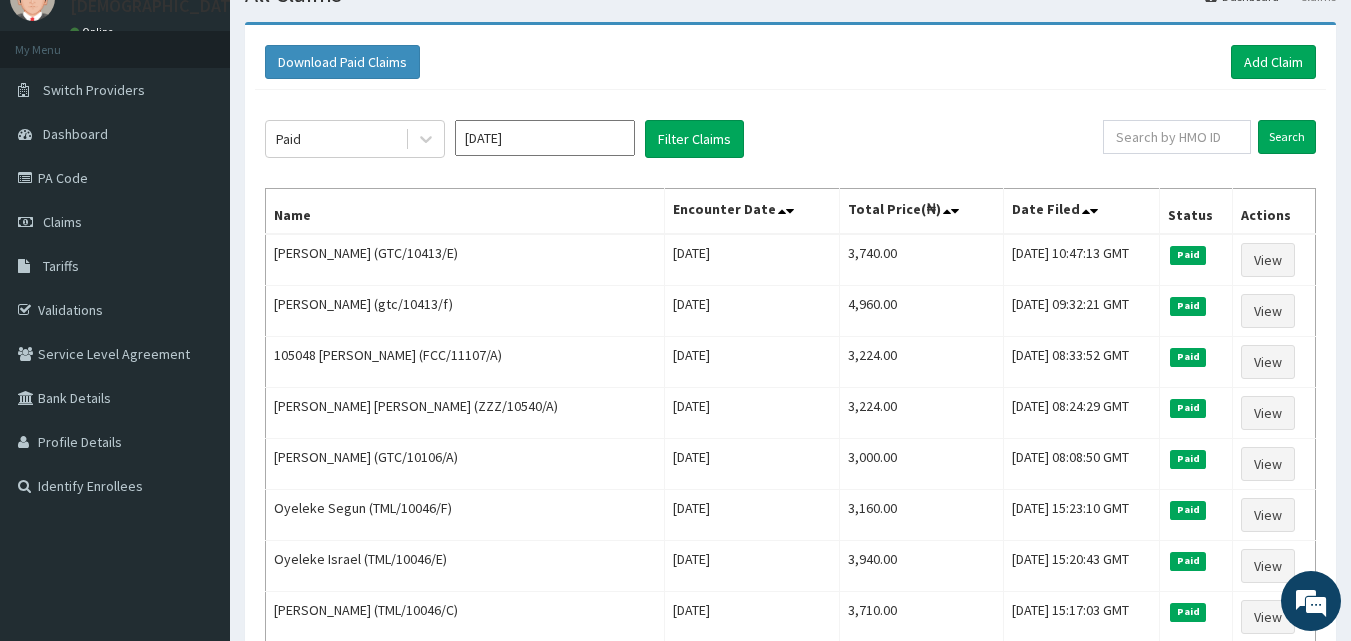 scroll, scrollTop: 100, scrollLeft: 0, axis: vertical 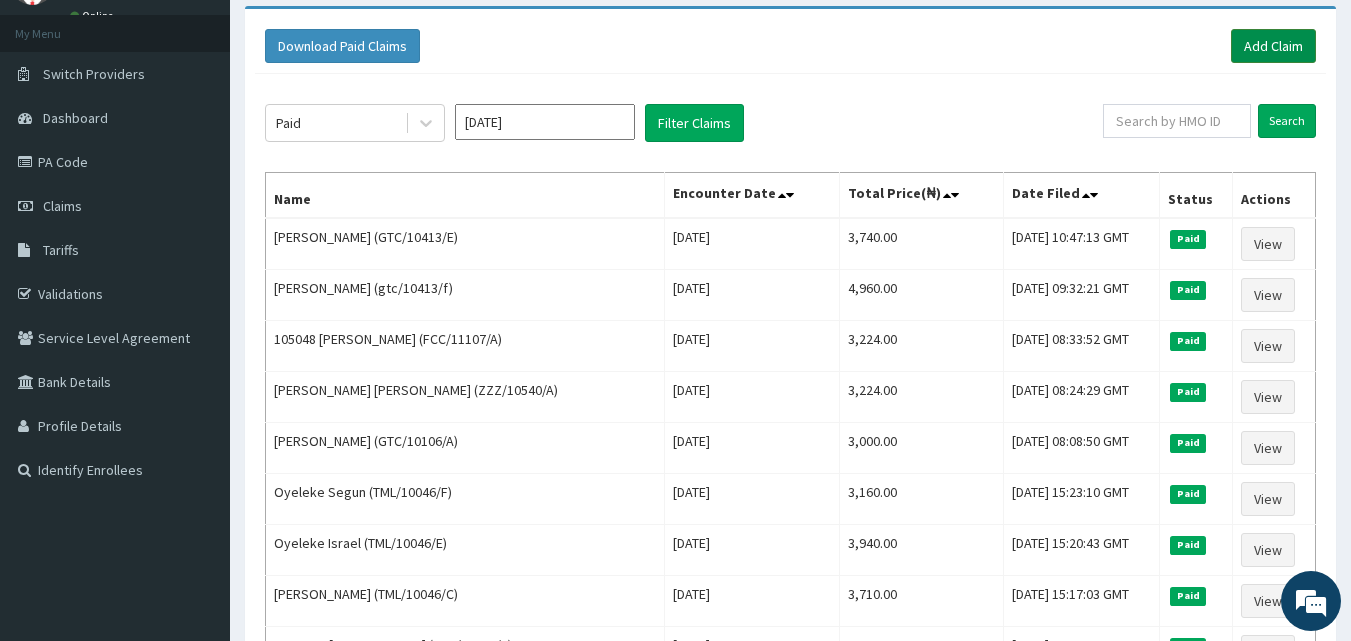 click on "Add Claim" at bounding box center [1273, 46] 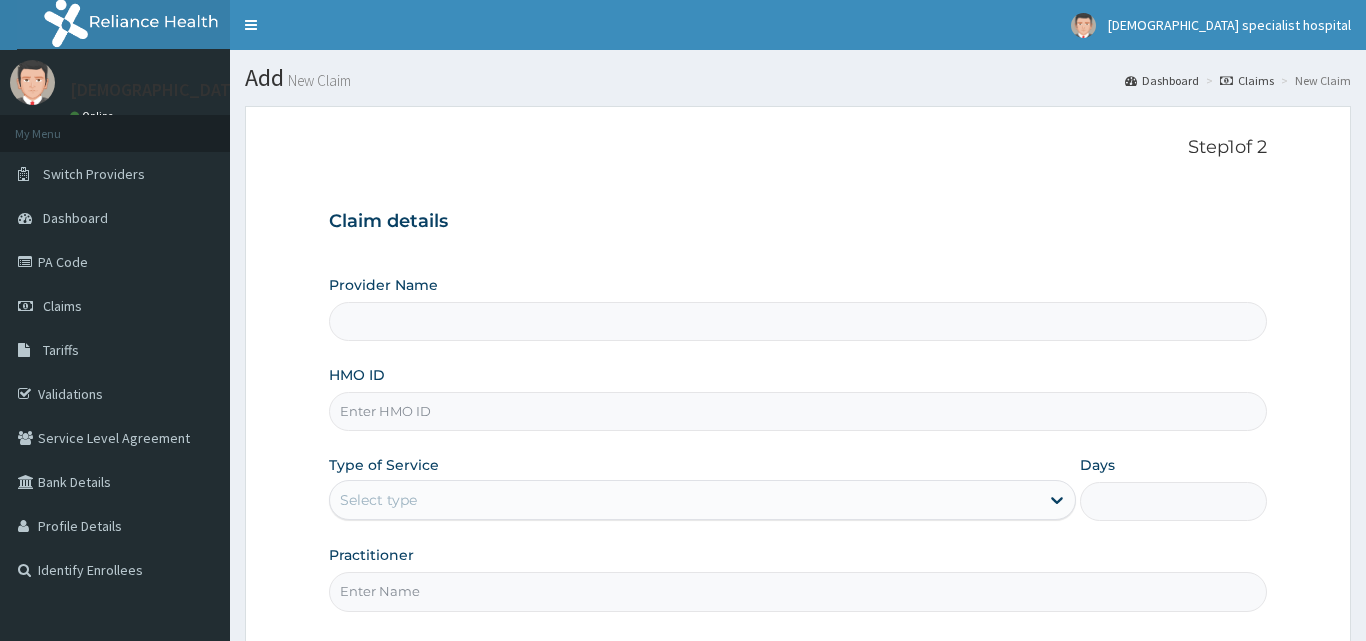 type on "[DEMOGRAPHIC_DATA] Specialist Hospital Ltd" 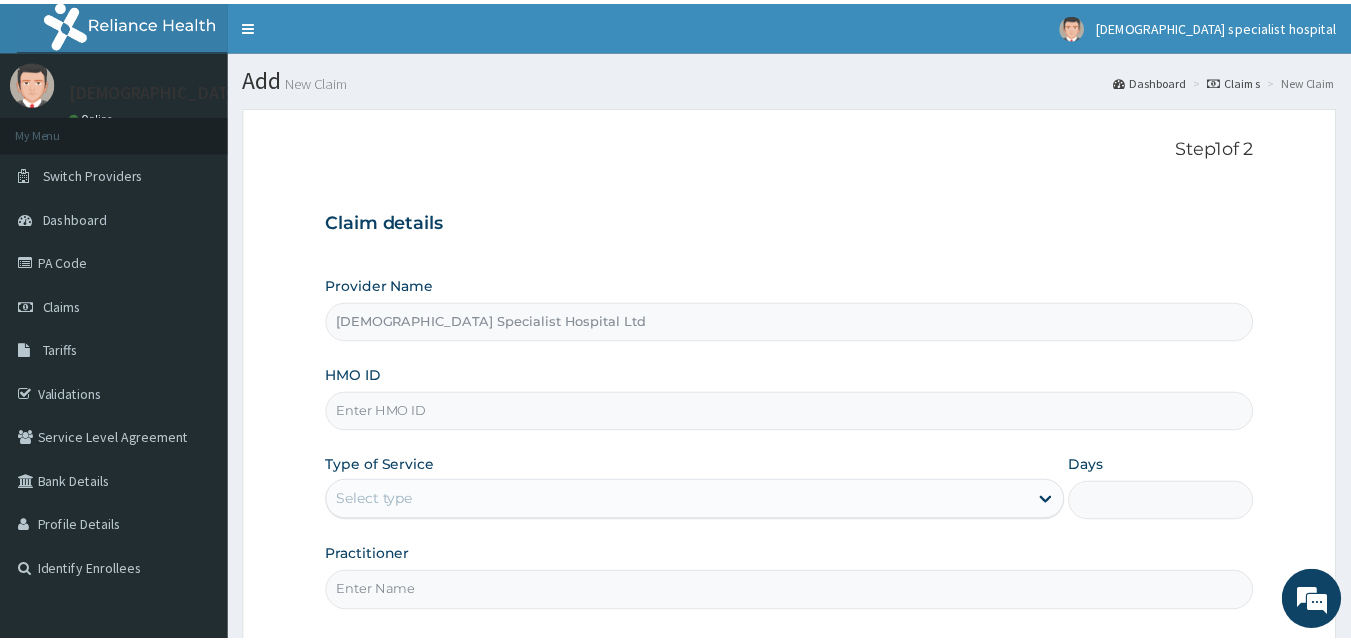 scroll, scrollTop: 0, scrollLeft: 0, axis: both 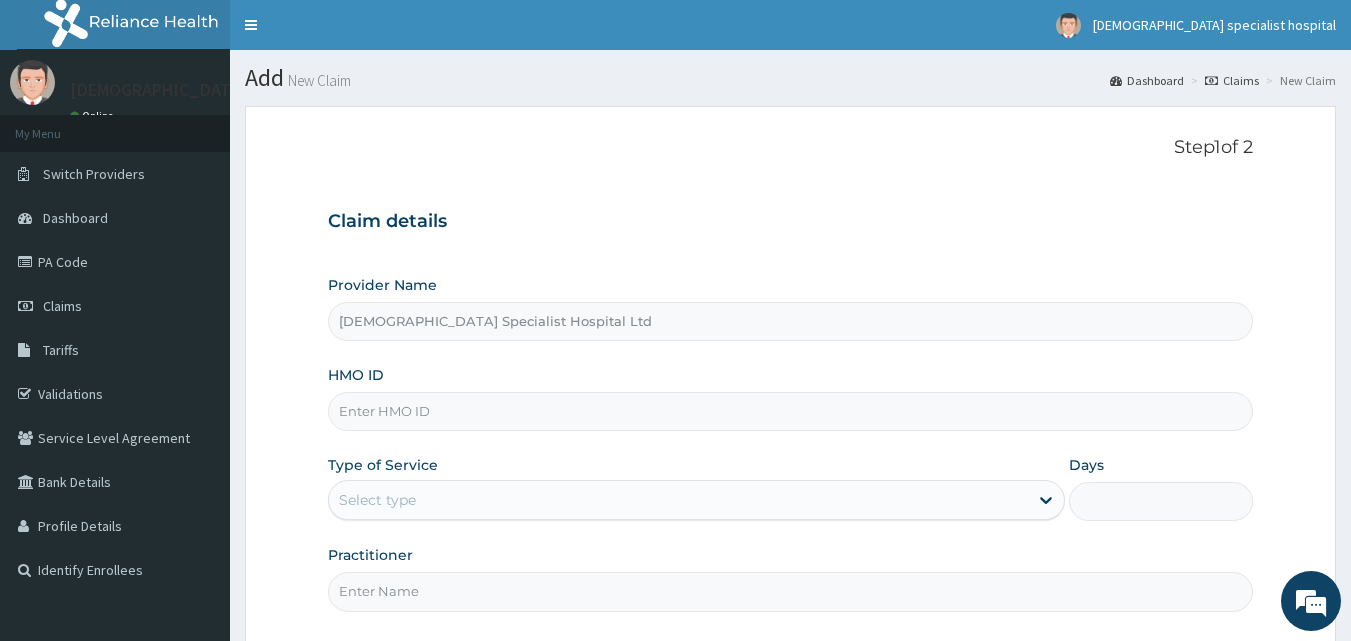 click on "HMO ID" at bounding box center (791, 411) 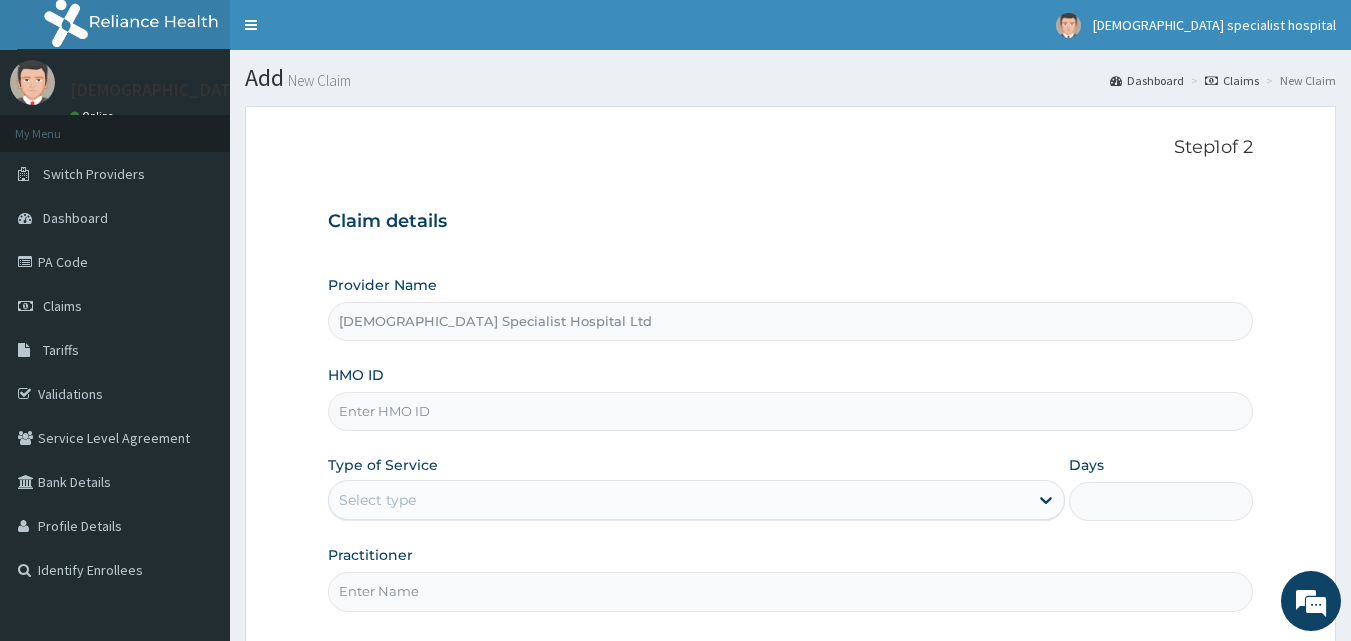 paste on "FLE/10192/A" 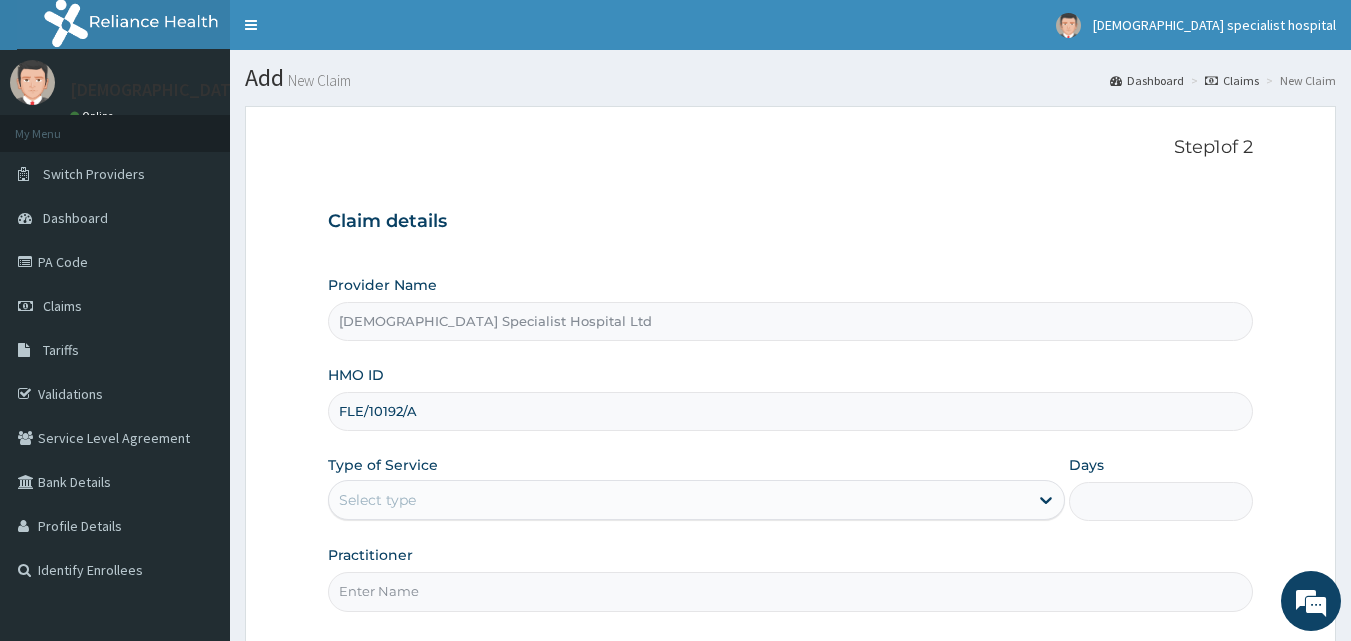 type on "FLE/10192/A" 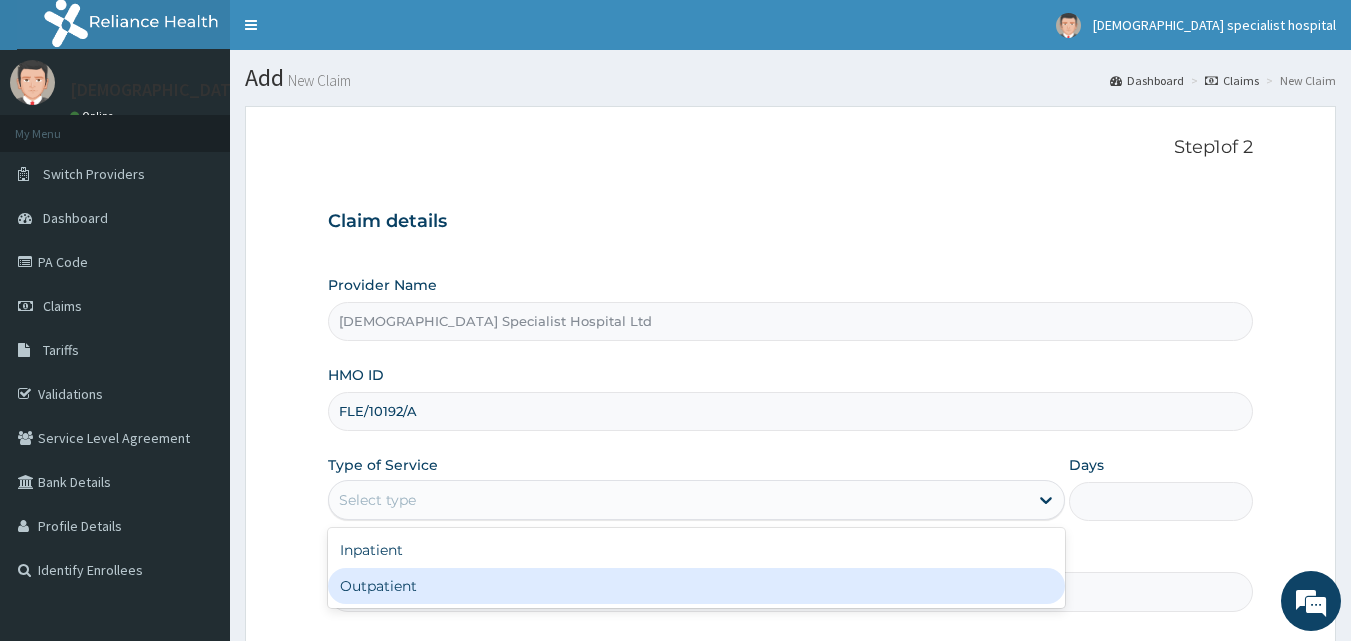 click on "Outpatient" at bounding box center (696, 586) 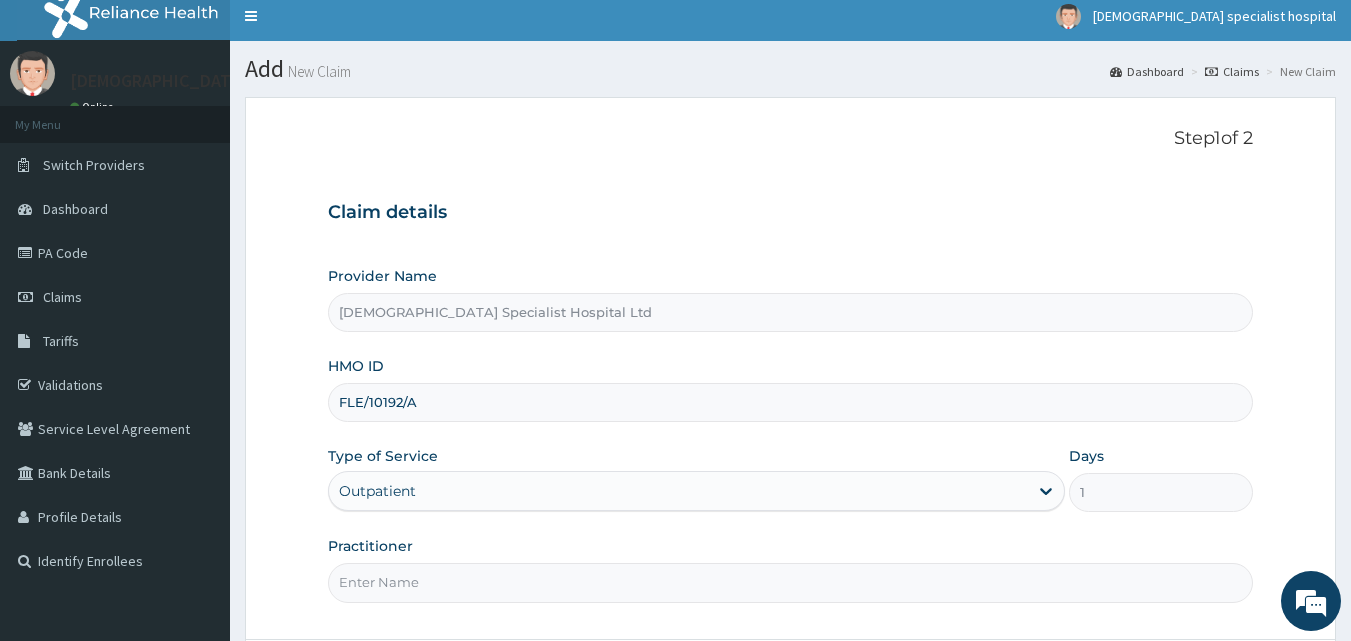 scroll, scrollTop: 0, scrollLeft: 0, axis: both 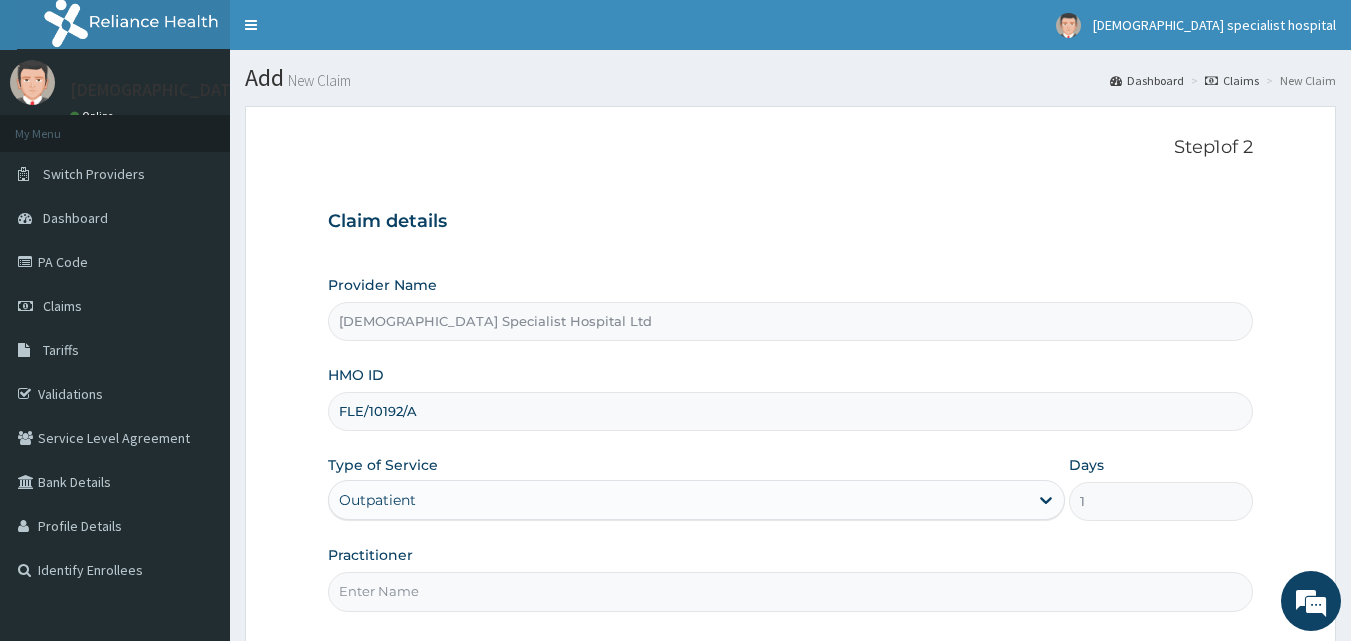 click on "Practitioner" at bounding box center [791, 591] 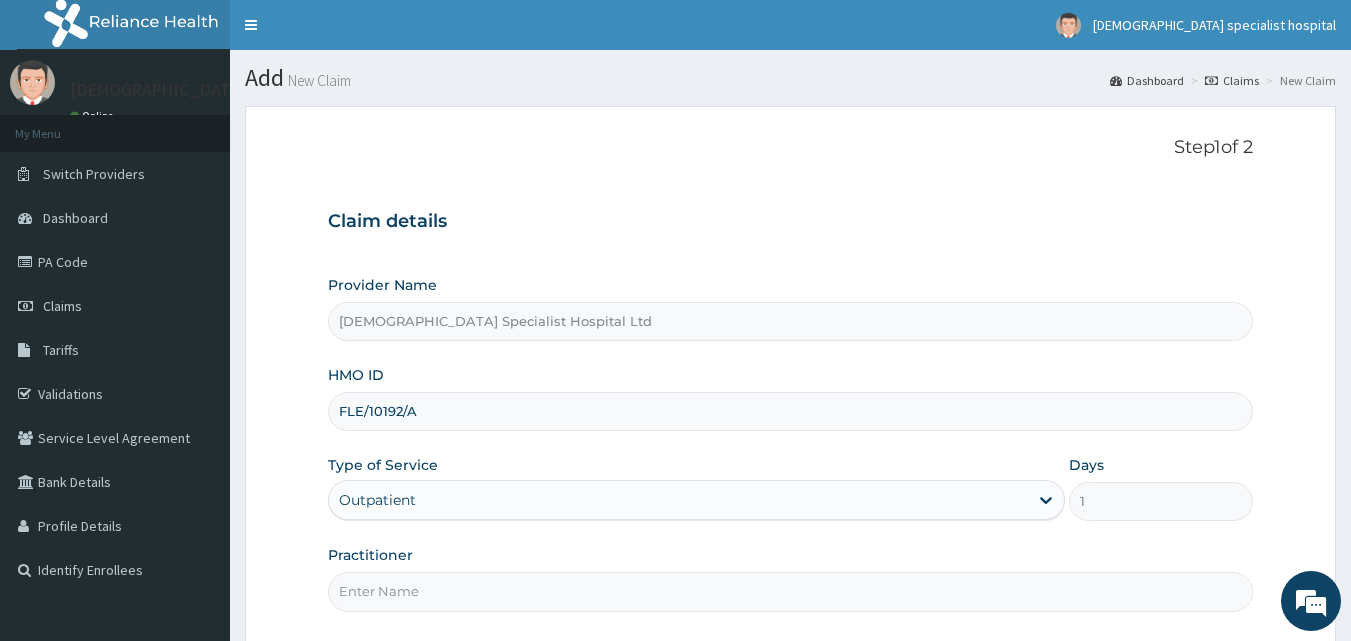 type on "[PERSON_NAME]" 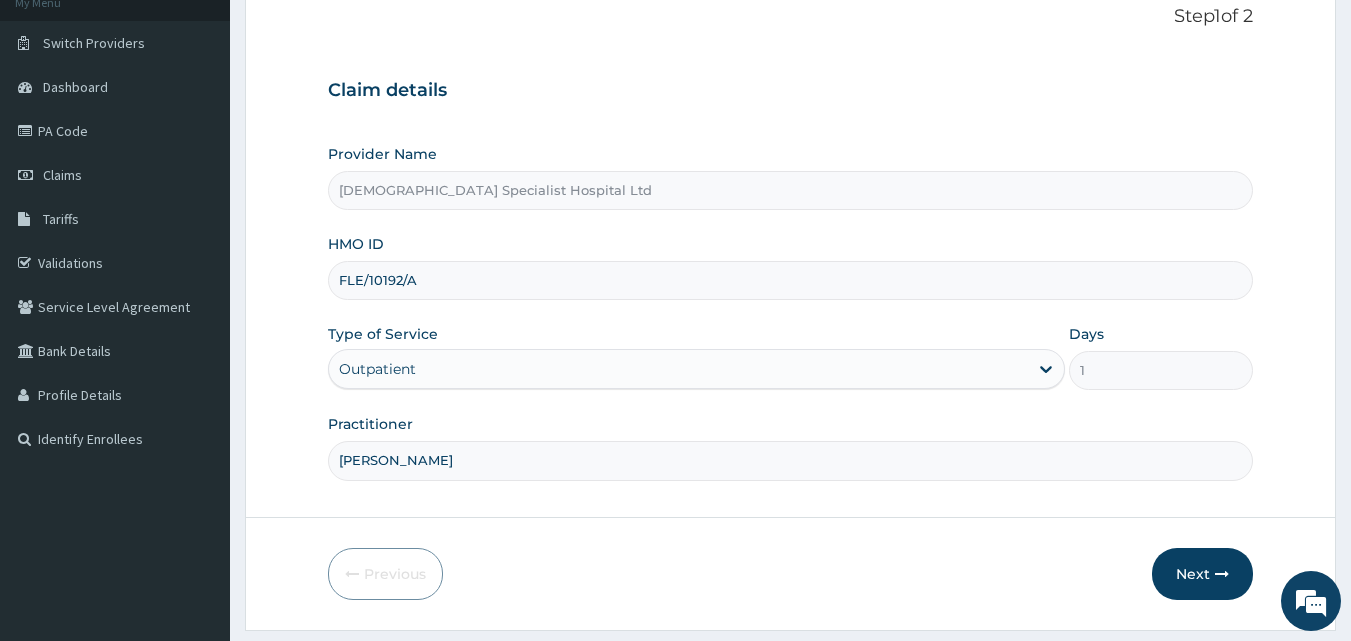 scroll, scrollTop: 187, scrollLeft: 0, axis: vertical 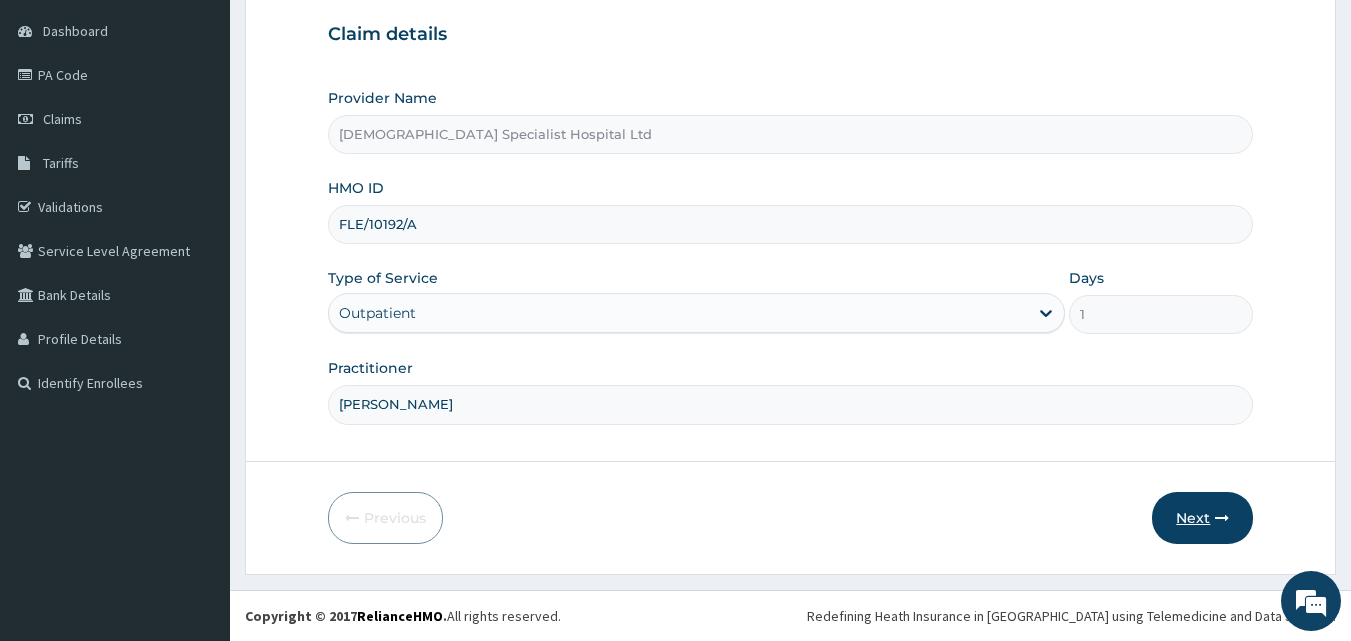 click on "Next" at bounding box center [1202, 518] 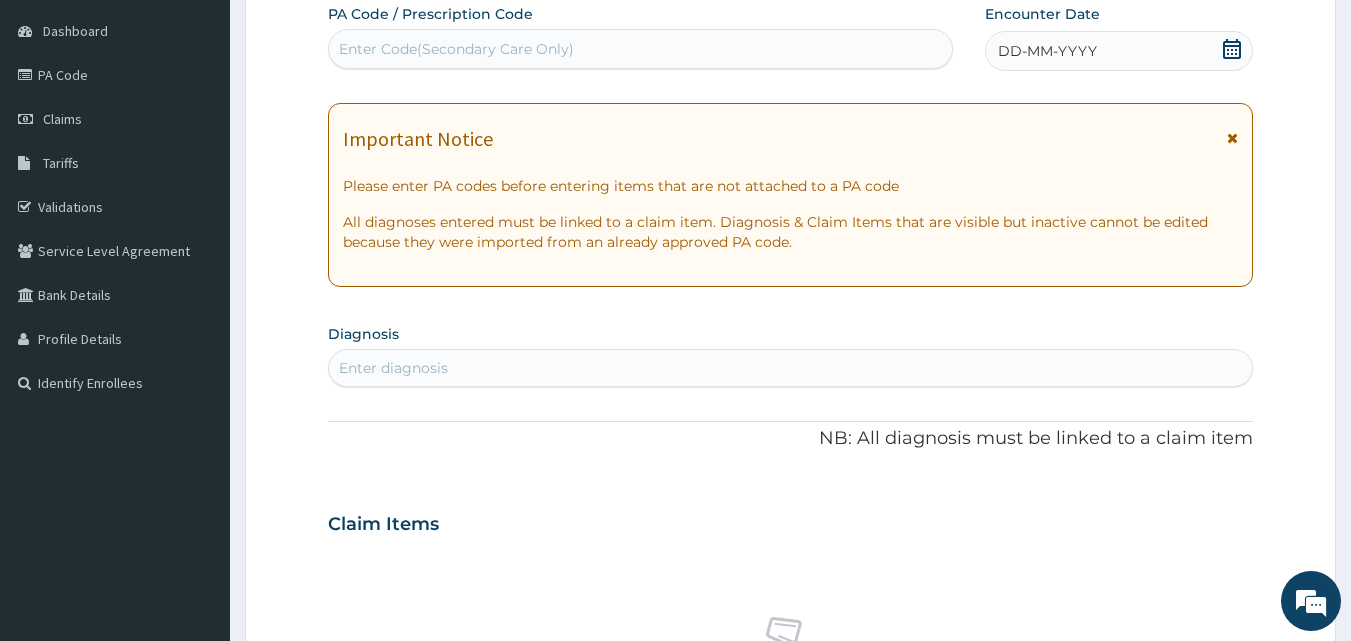 click on "DD-MM-YYYY" at bounding box center (1047, 51) 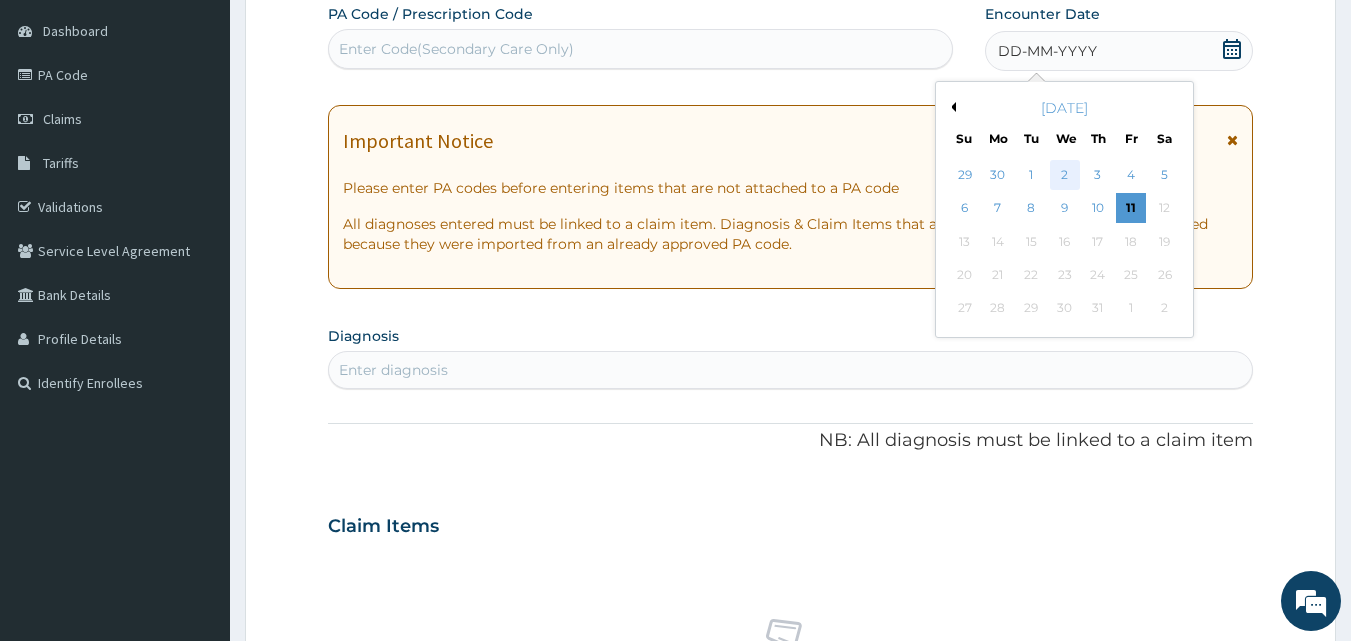 click on "2" at bounding box center [1065, 175] 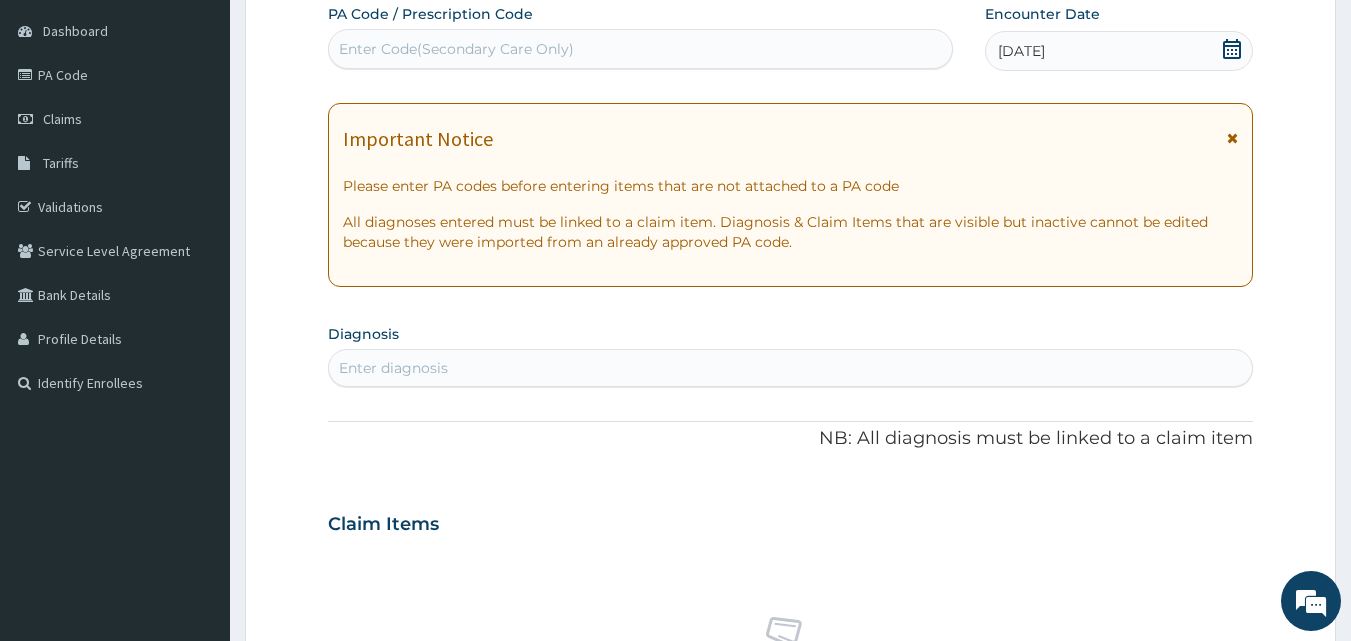 click on "Enter diagnosis" at bounding box center [393, 368] 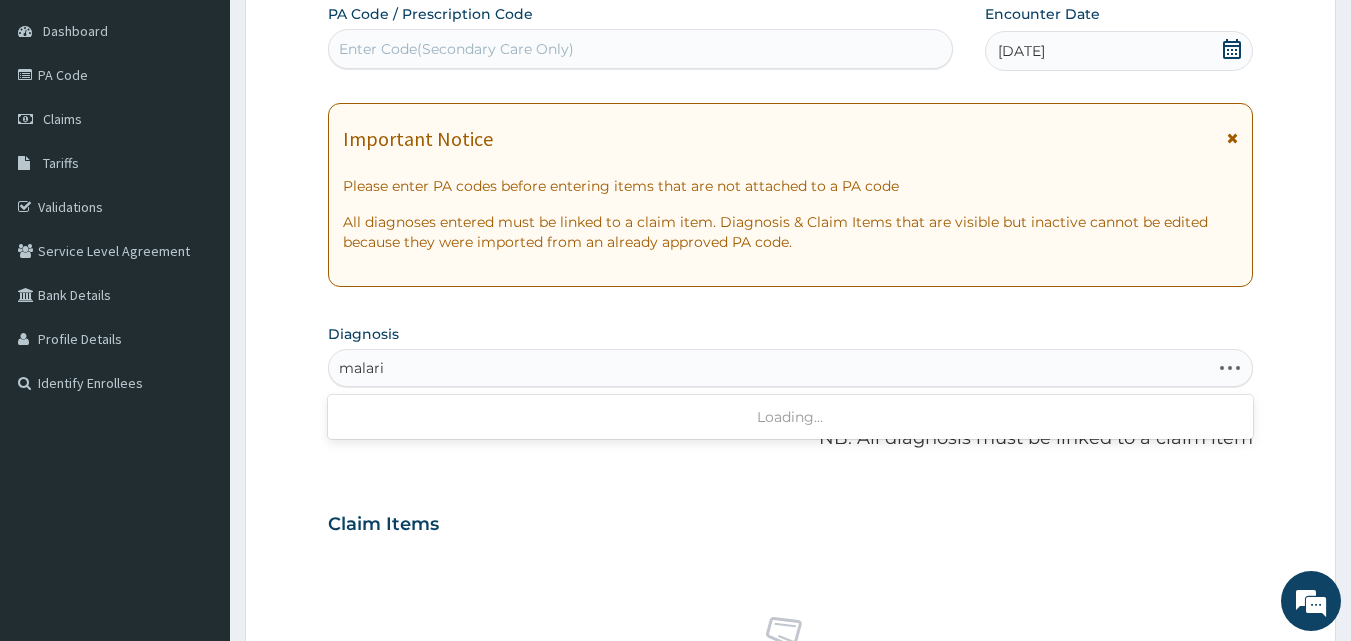 type on "[MEDICAL_DATA]" 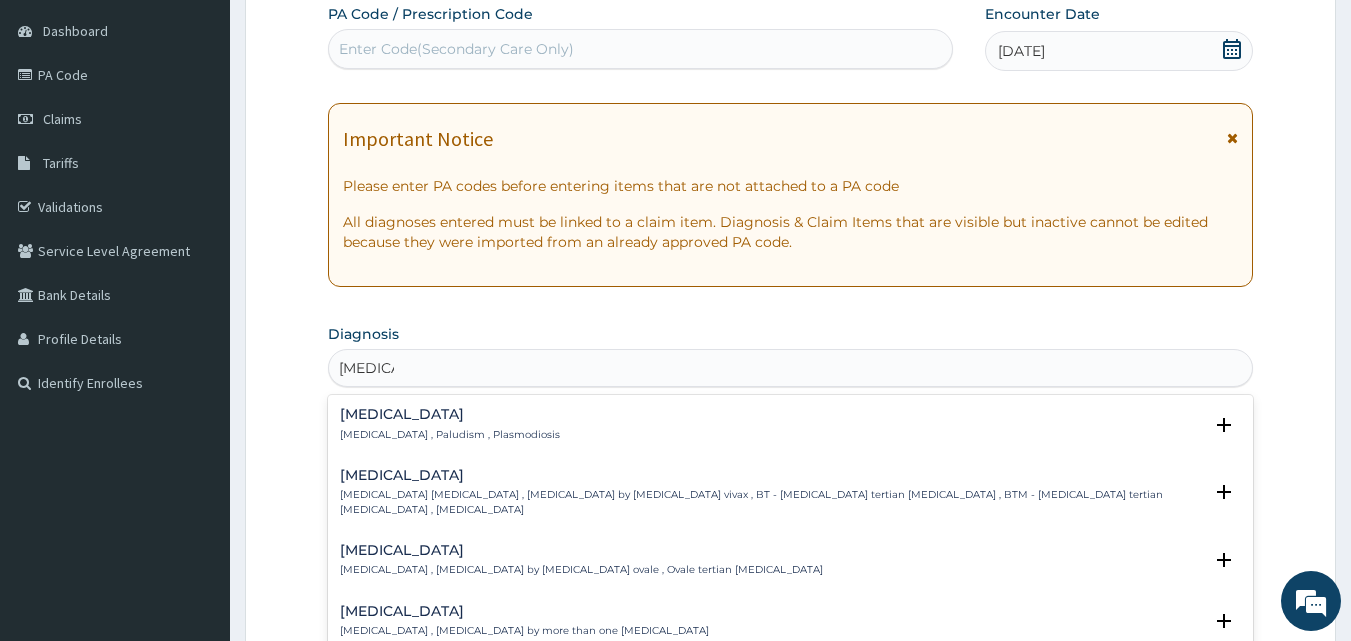 click on "[MEDICAL_DATA]" at bounding box center (450, 414) 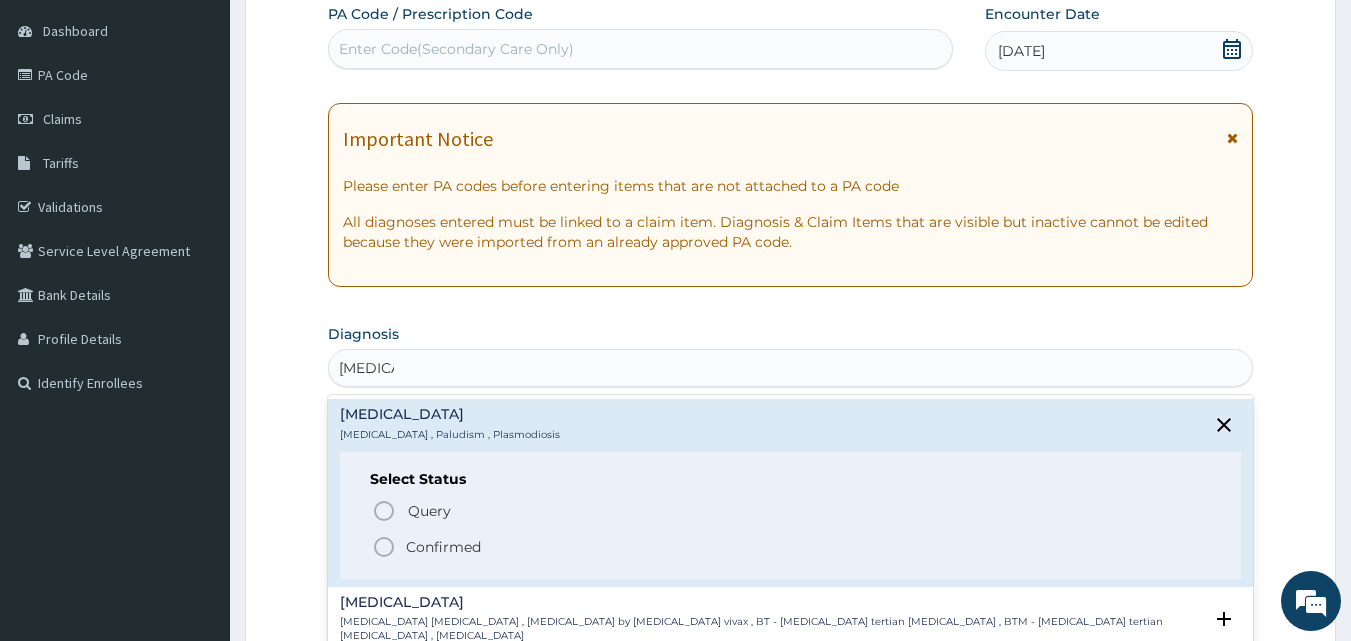 click on "Confirmed" at bounding box center [443, 547] 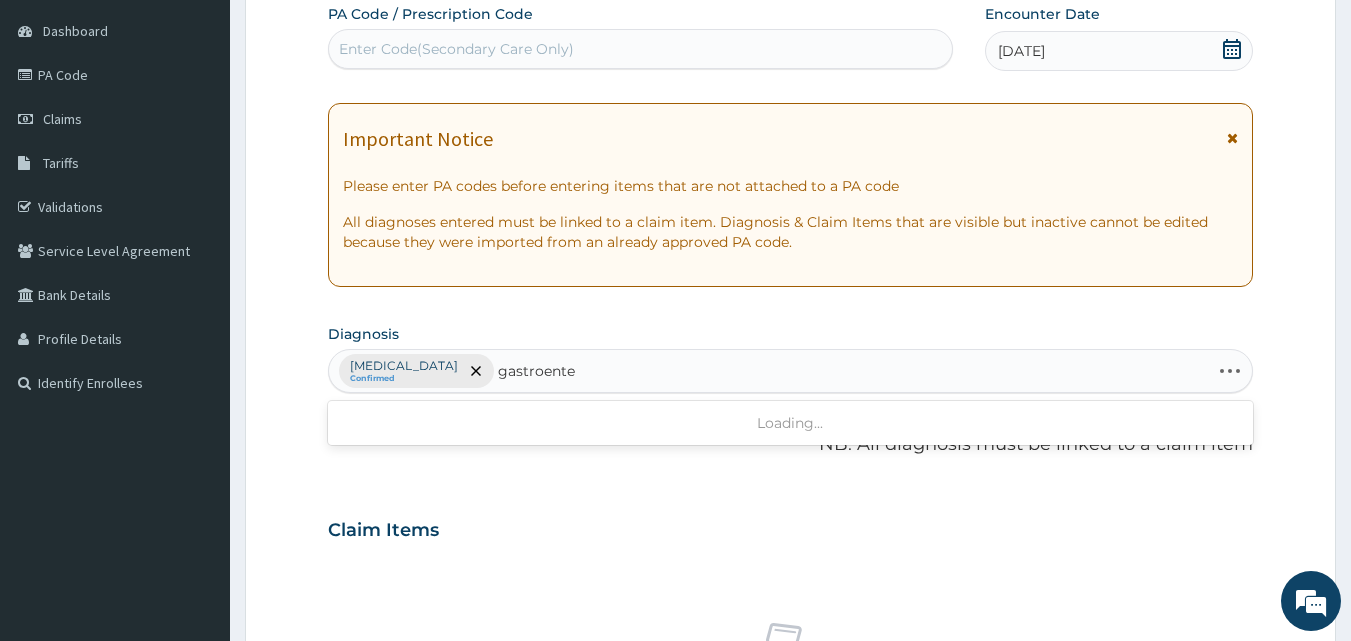 type on "gastroenter" 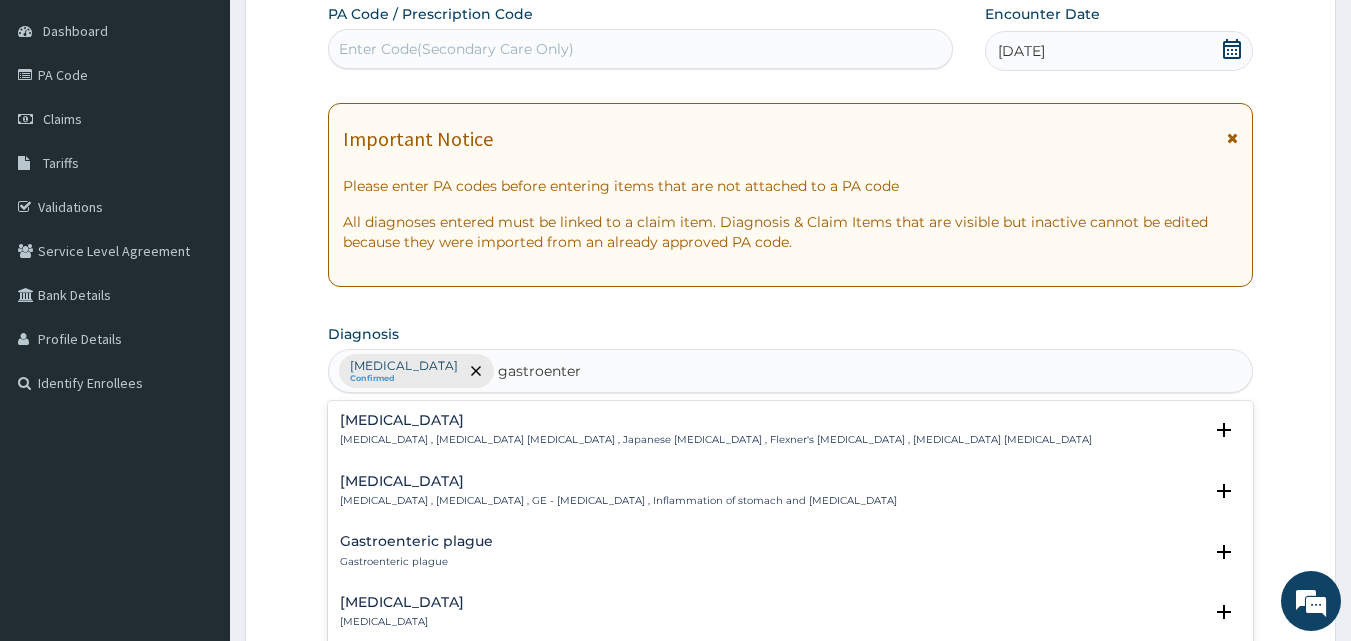 click on "Gastroenteritis Gastroenteritis , Gastroenteropathy , GE - Gastroenteritis , Inflammation of stomach and intestine" at bounding box center [618, 491] 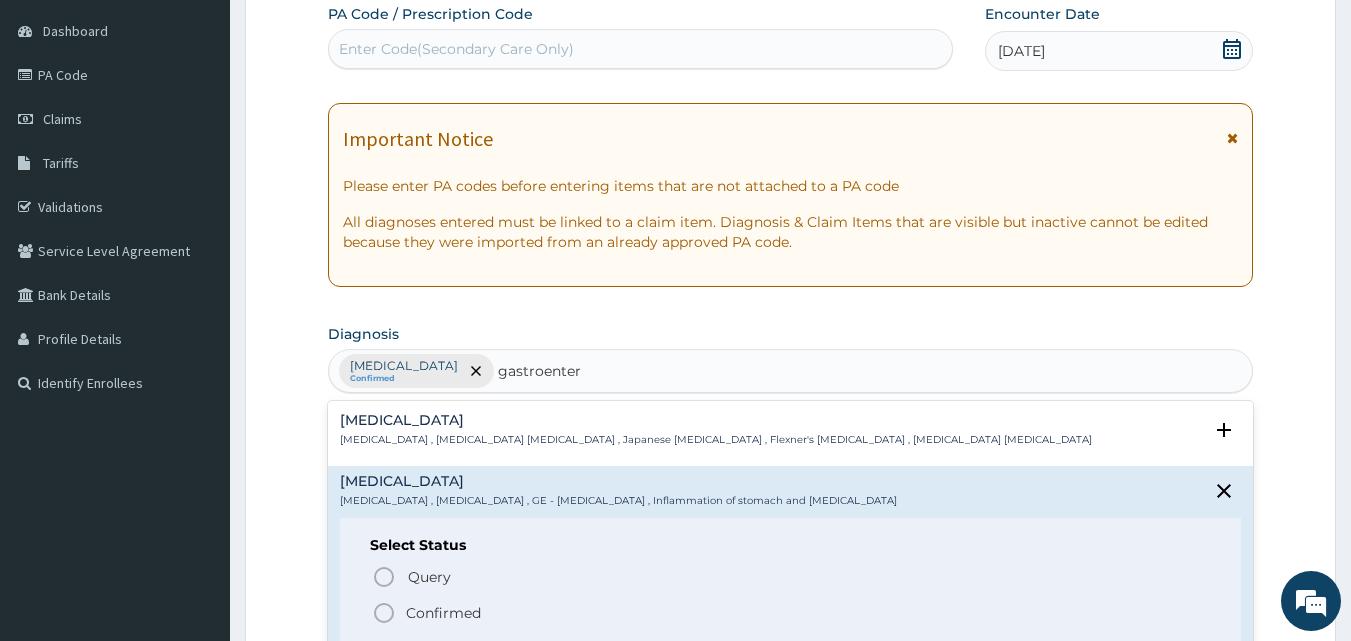 click on "Confirmed" at bounding box center [443, 613] 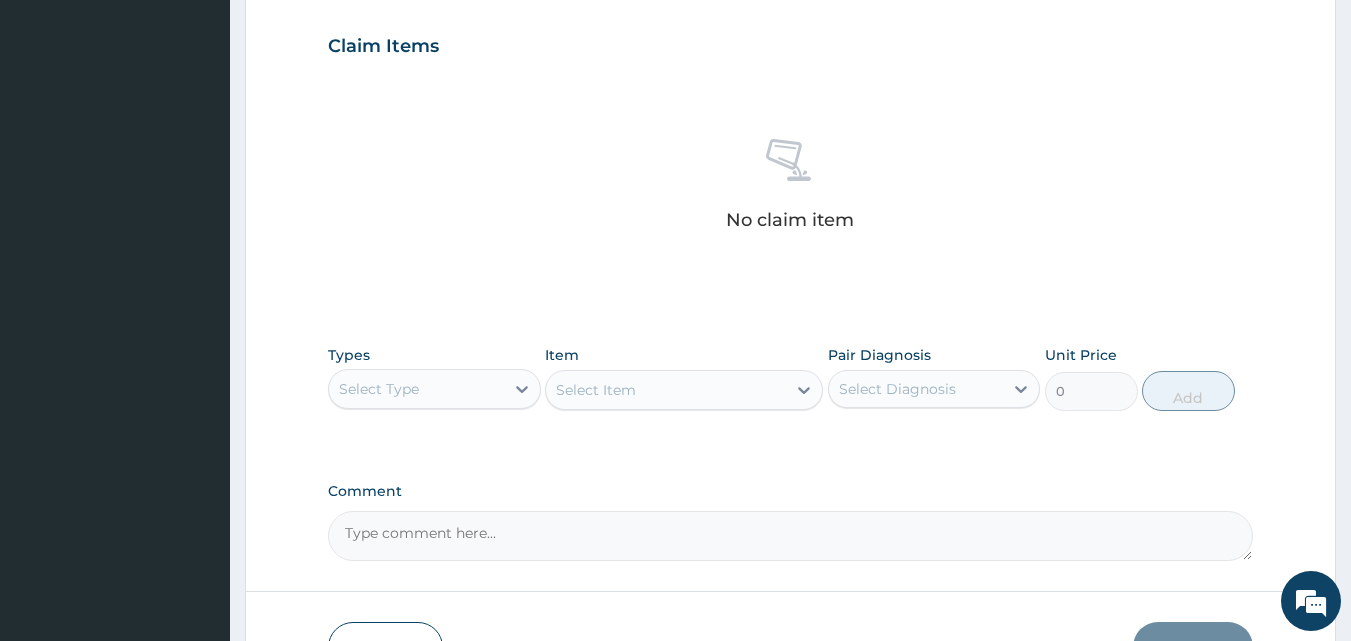 scroll, scrollTop: 801, scrollLeft: 0, axis: vertical 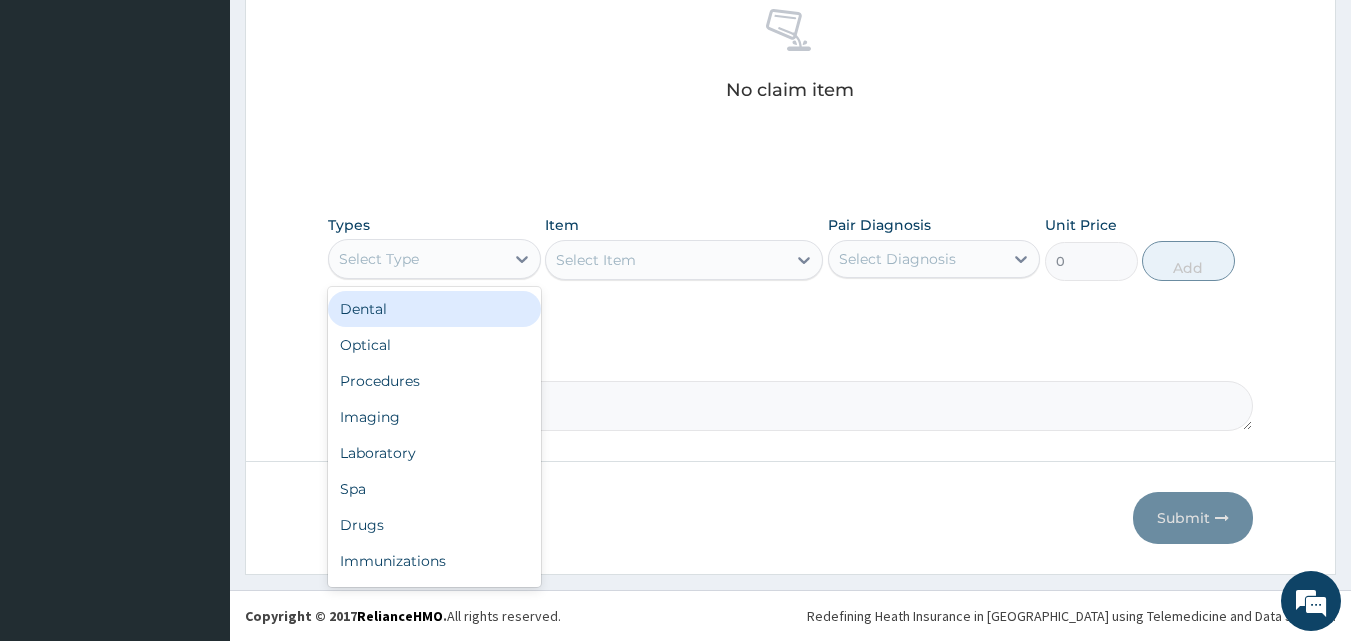 click on "Select Type" at bounding box center [379, 259] 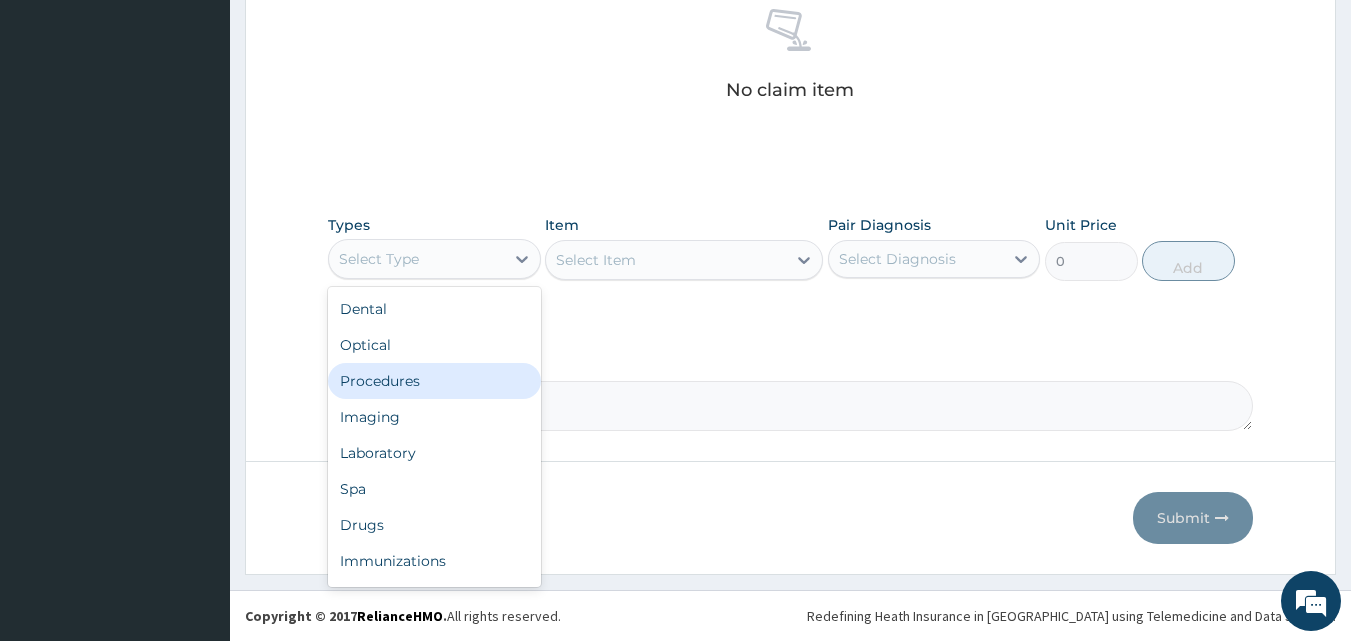click on "Procedures" at bounding box center (434, 381) 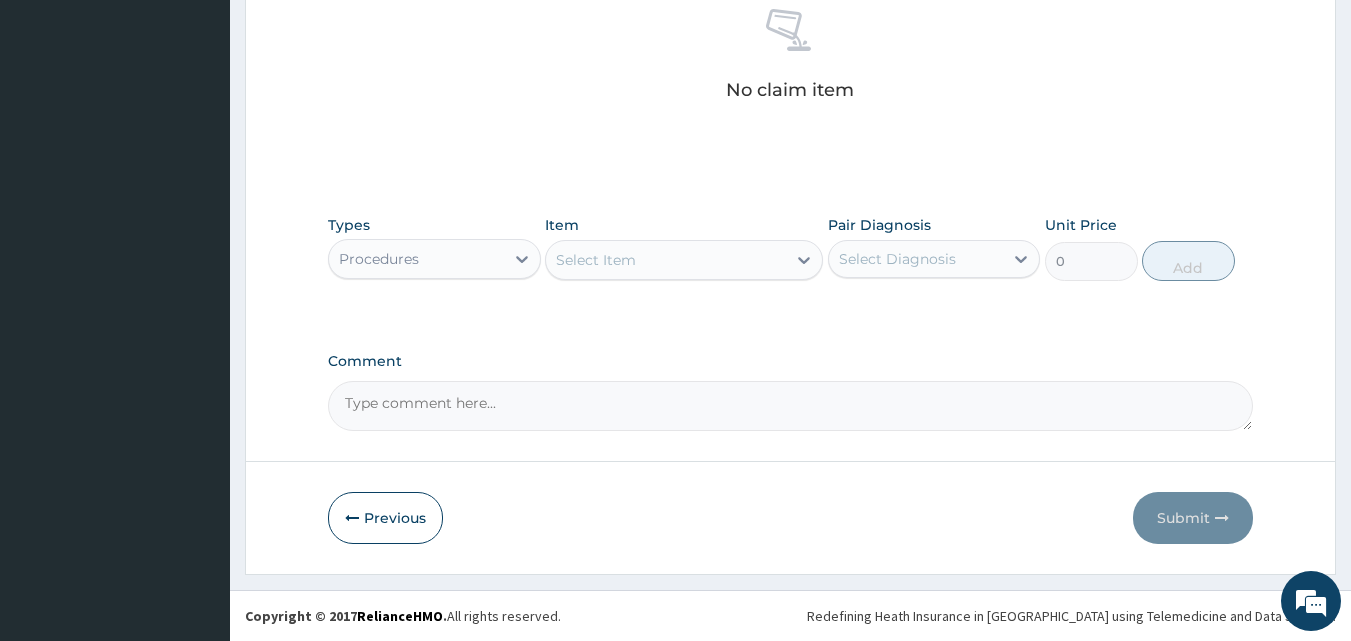 click on "Select Item" at bounding box center [596, 260] 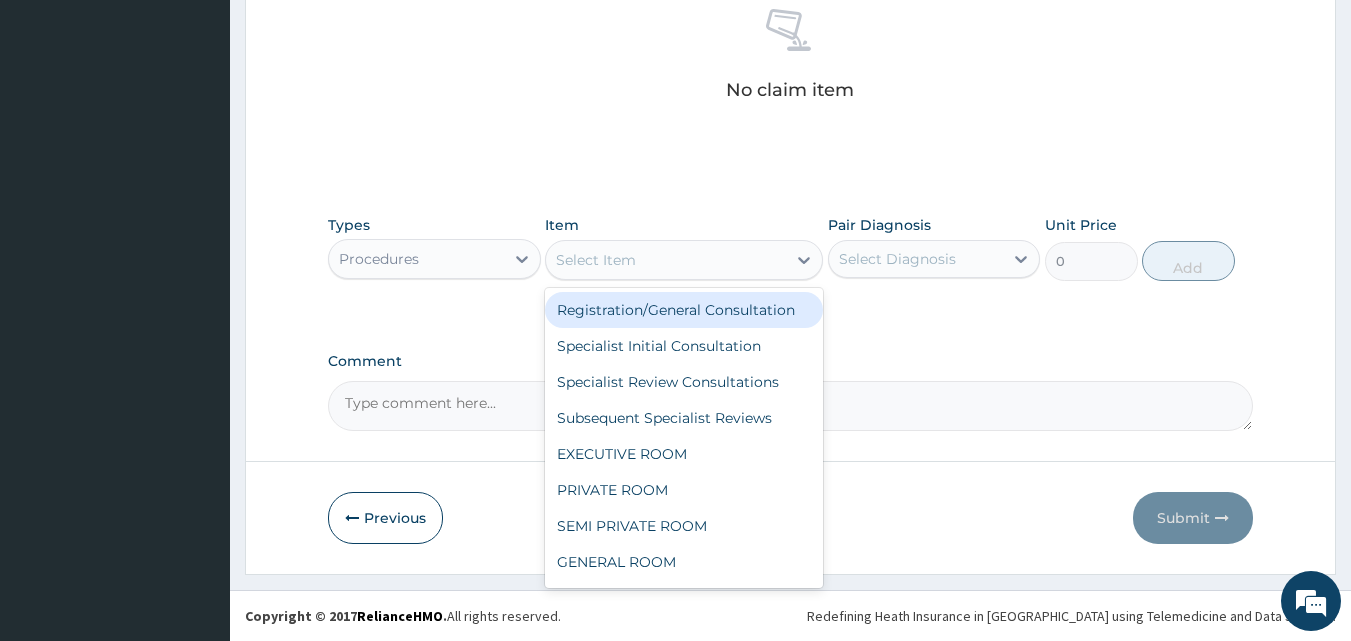 click on "Registration/General Consultation" at bounding box center [684, 310] 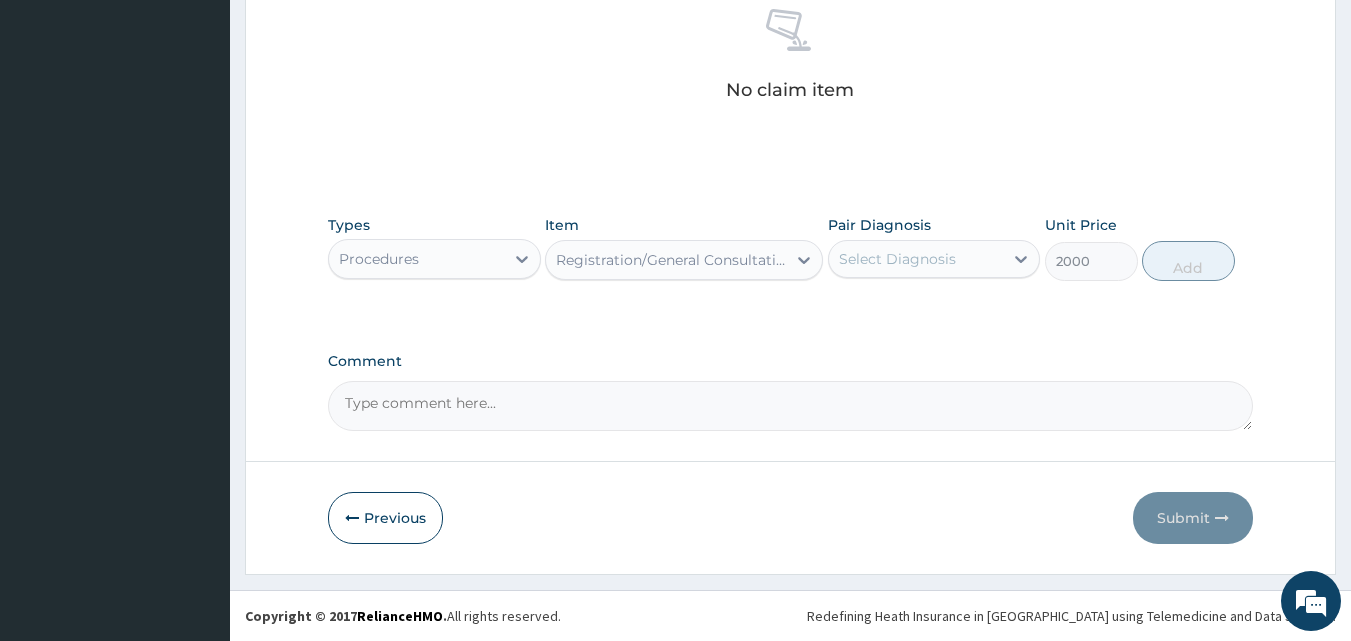click on "Select Diagnosis" at bounding box center (897, 259) 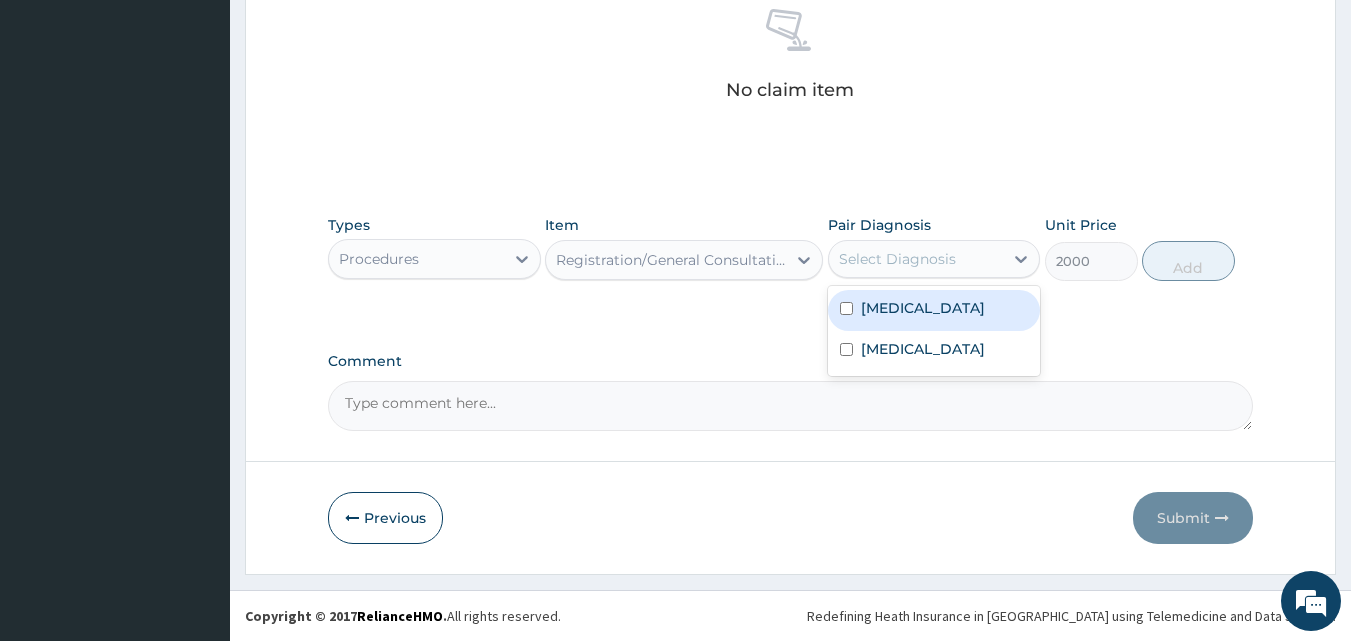 click on "[MEDICAL_DATA]" at bounding box center [934, 310] 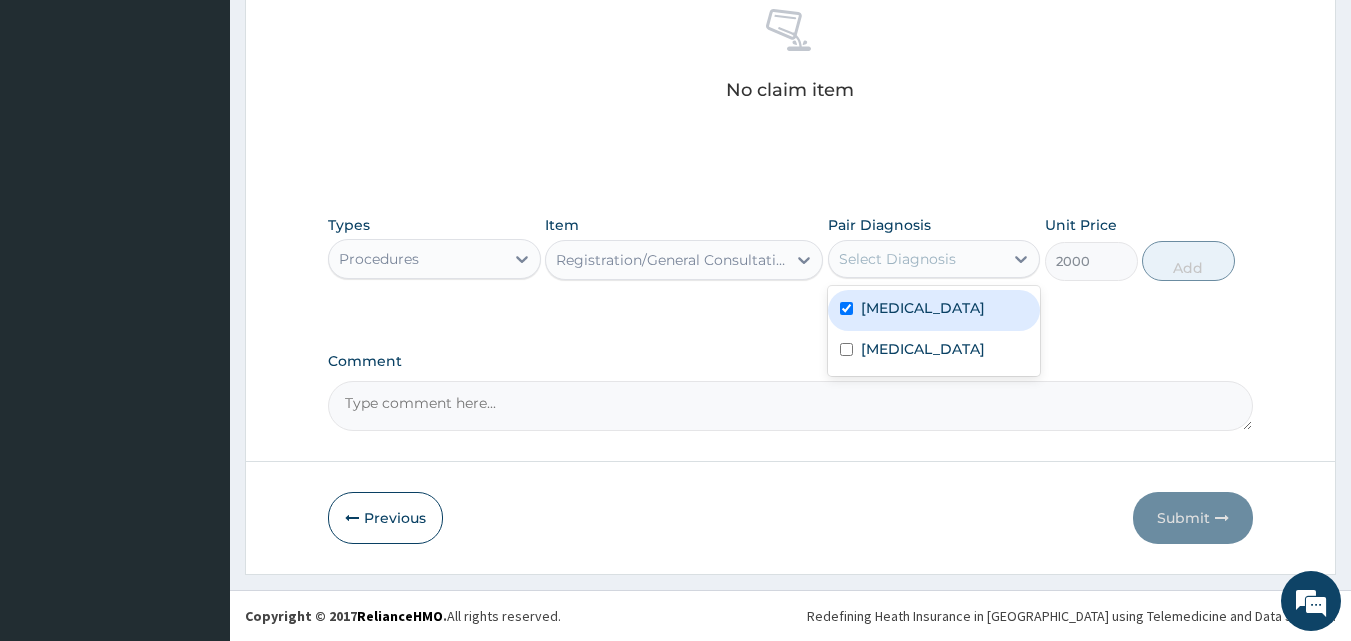 checkbox on "true" 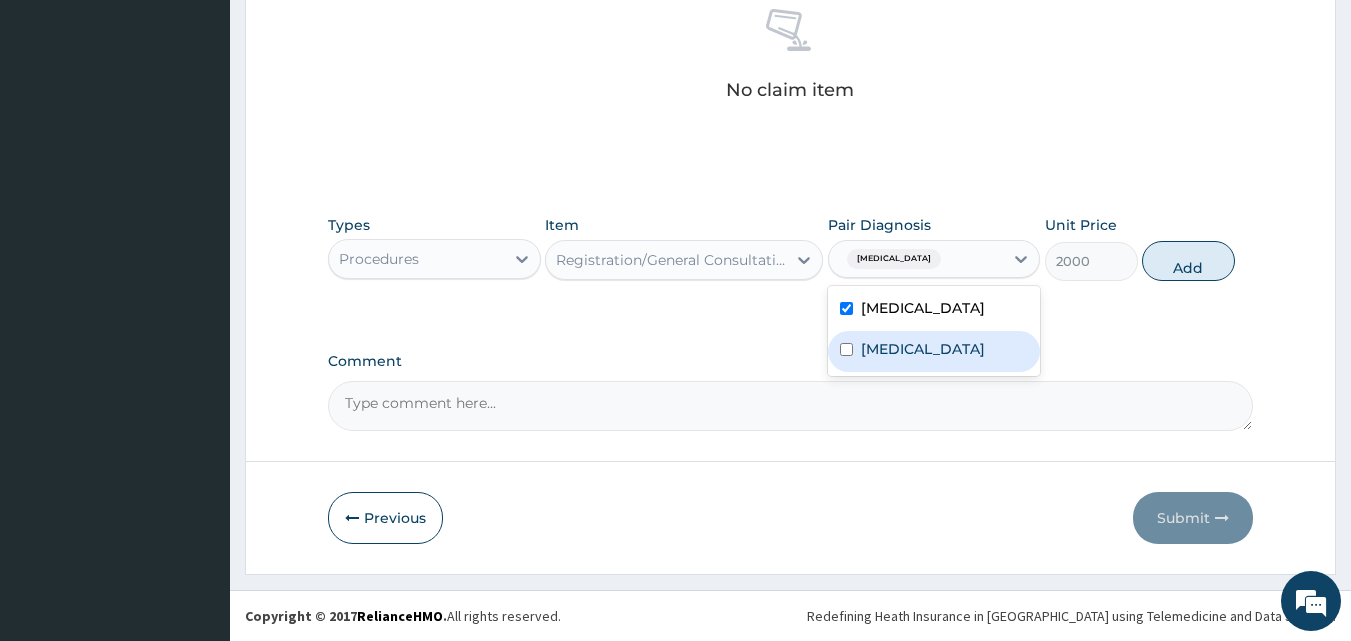 click on "Gastroenteritis" at bounding box center (934, 351) 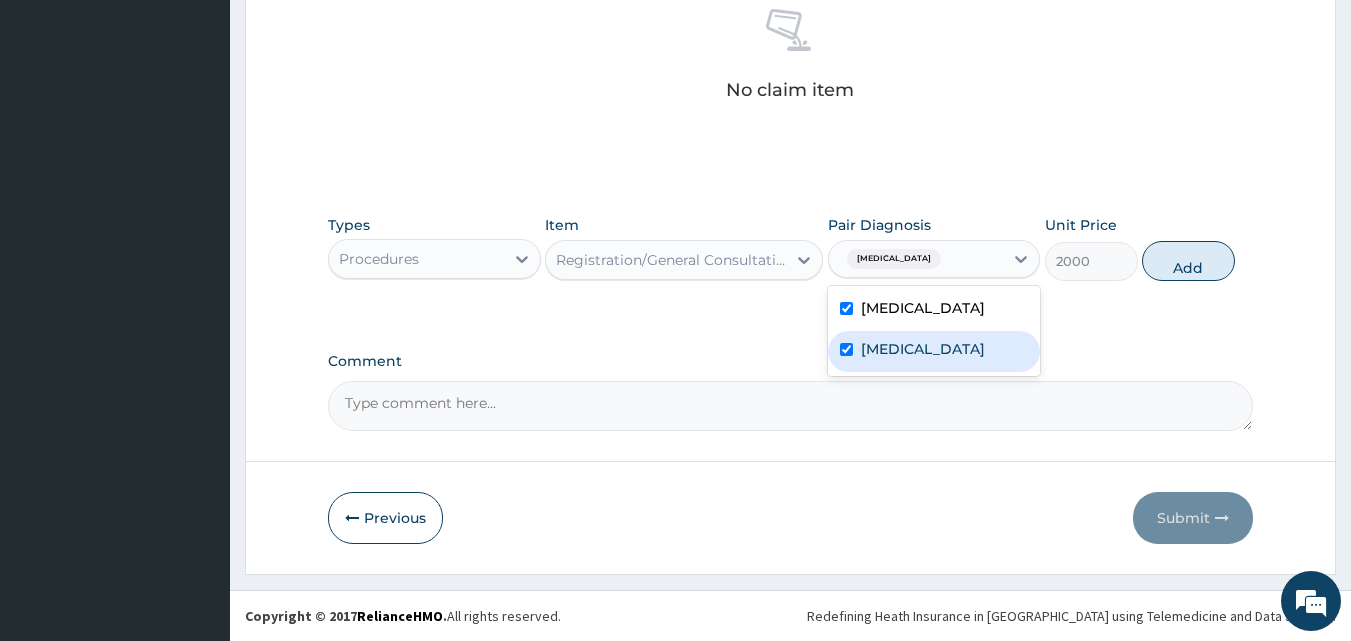 checkbox on "true" 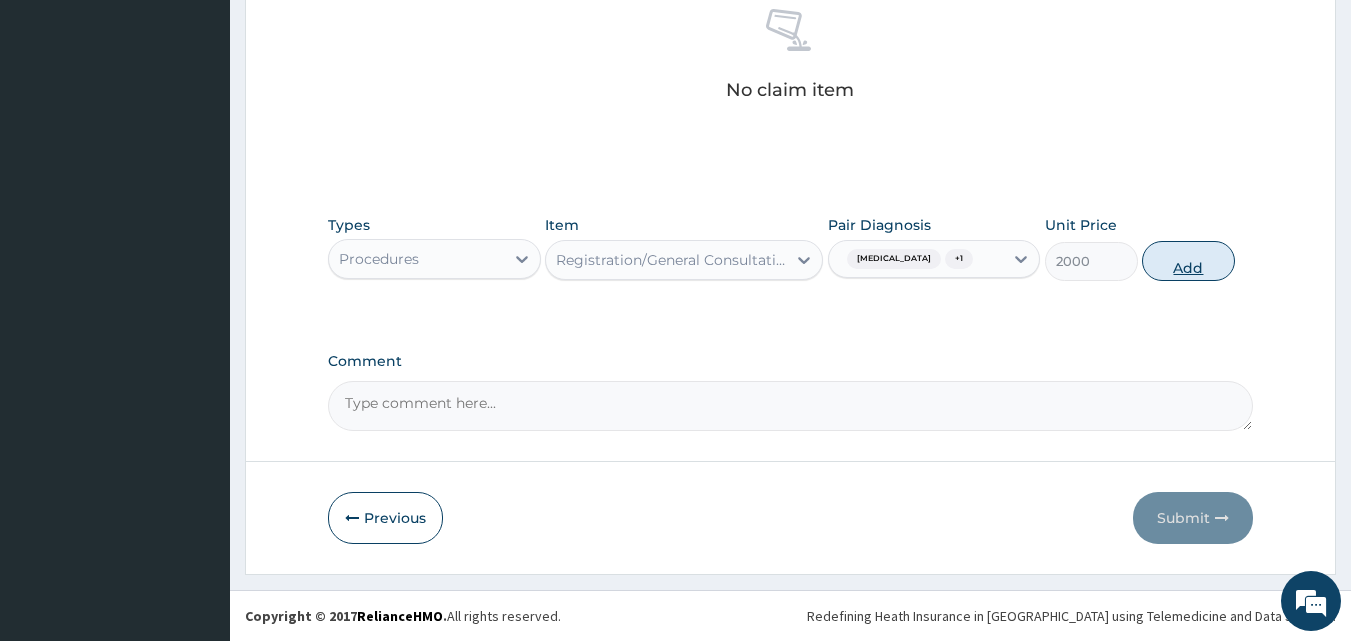 click on "Add" at bounding box center [1188, 261] 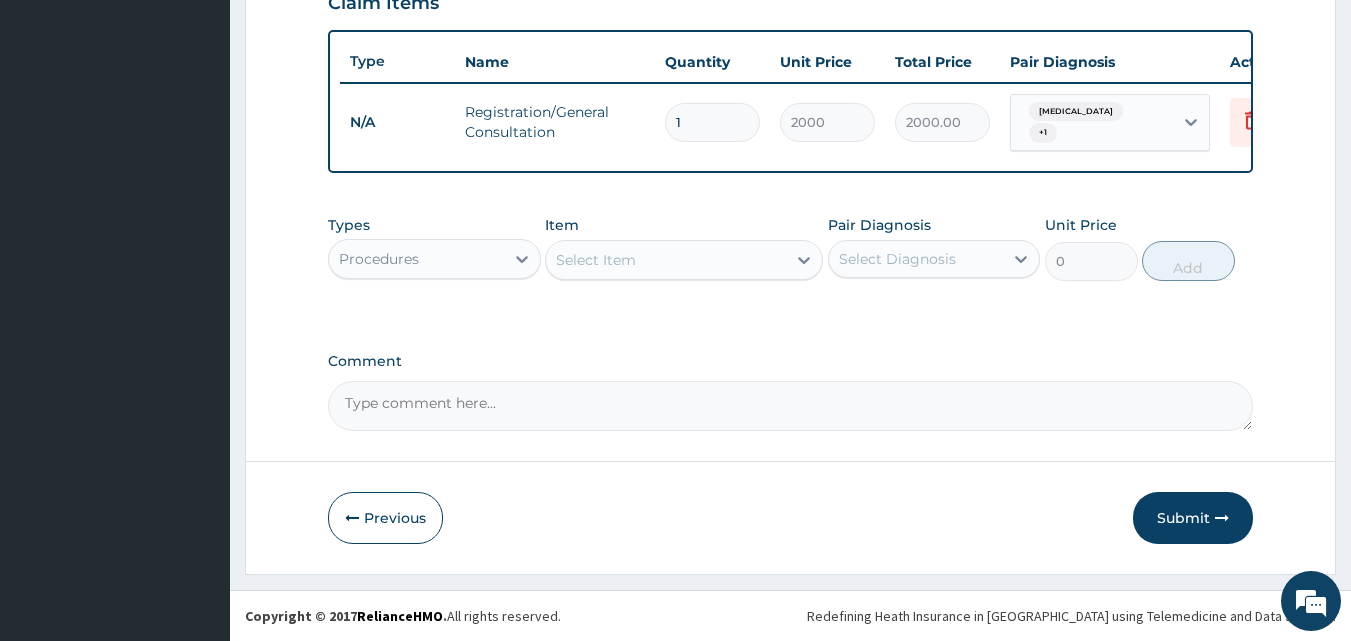 scroll, scrollTop: 721, scrollLeft: 0, axis: vertical 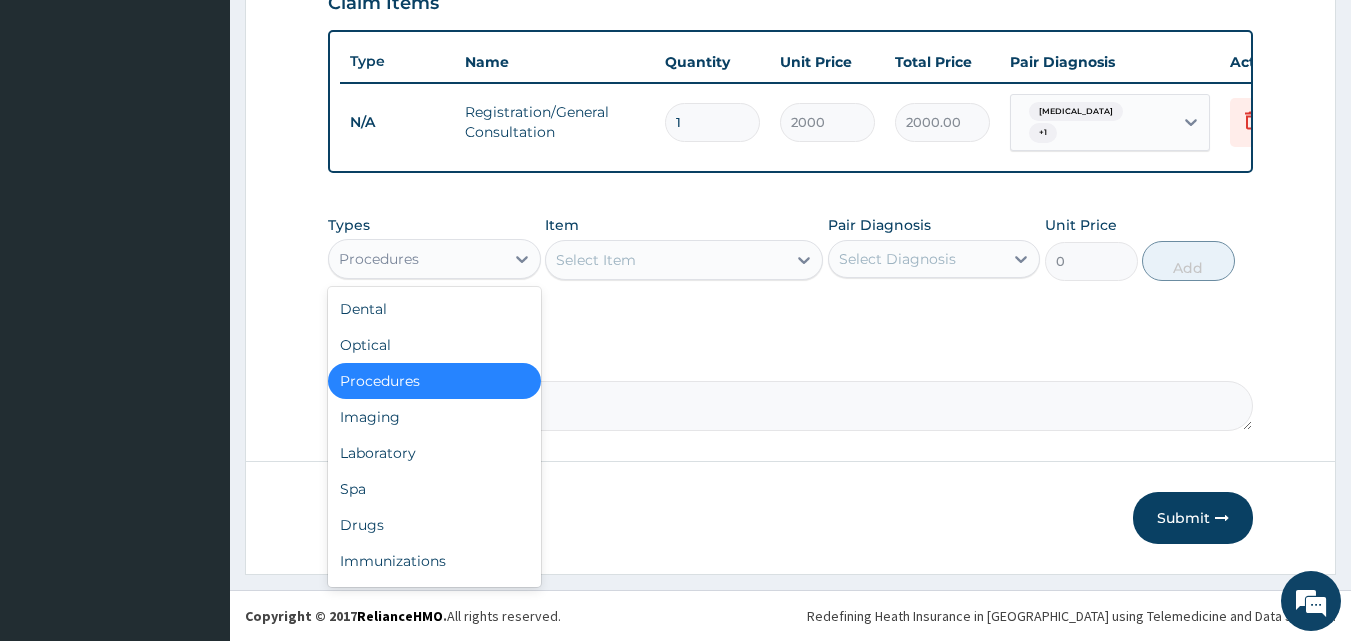 click on "Procedures" at bounding box center (379, 259) 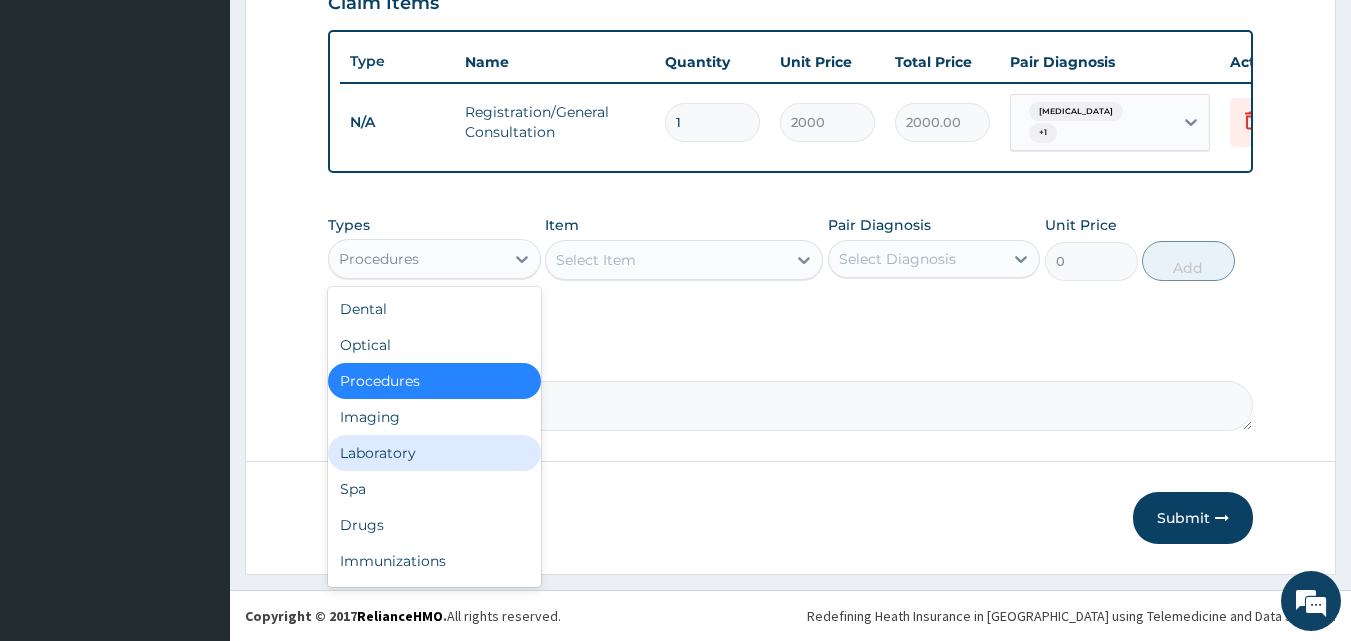 click on "Laboratory" at bounding box center [434, 453] 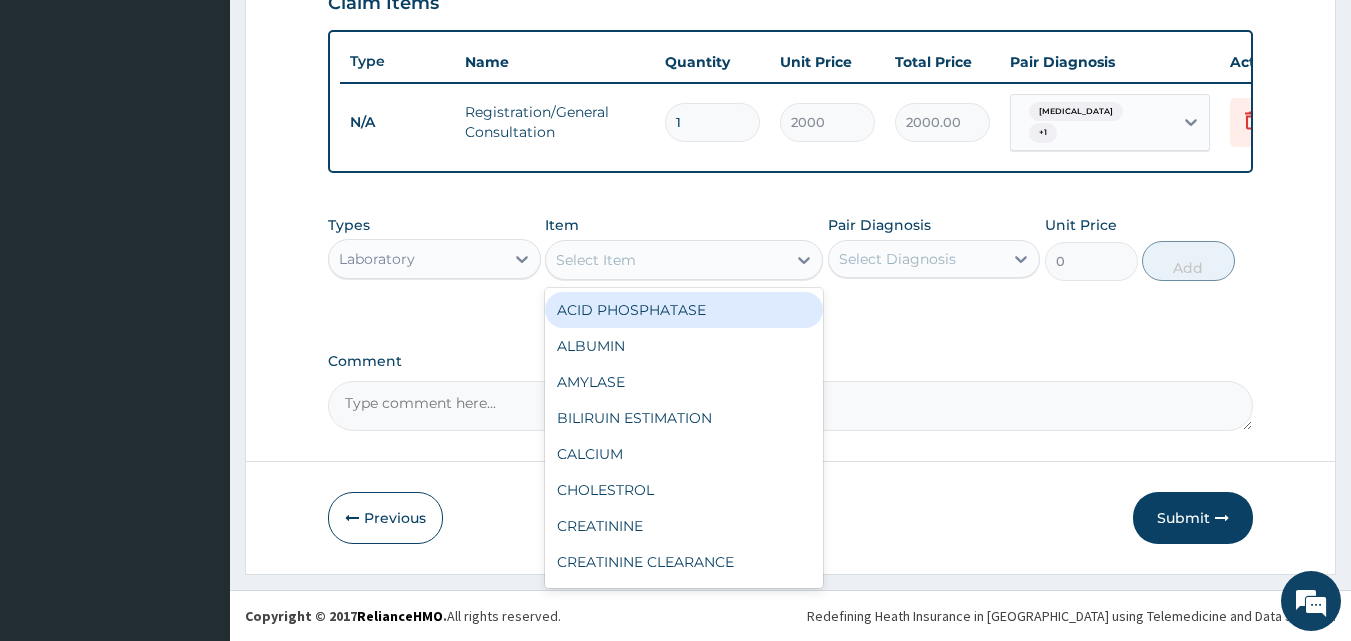 click on "Select Item" at bounding box center [596, 260] 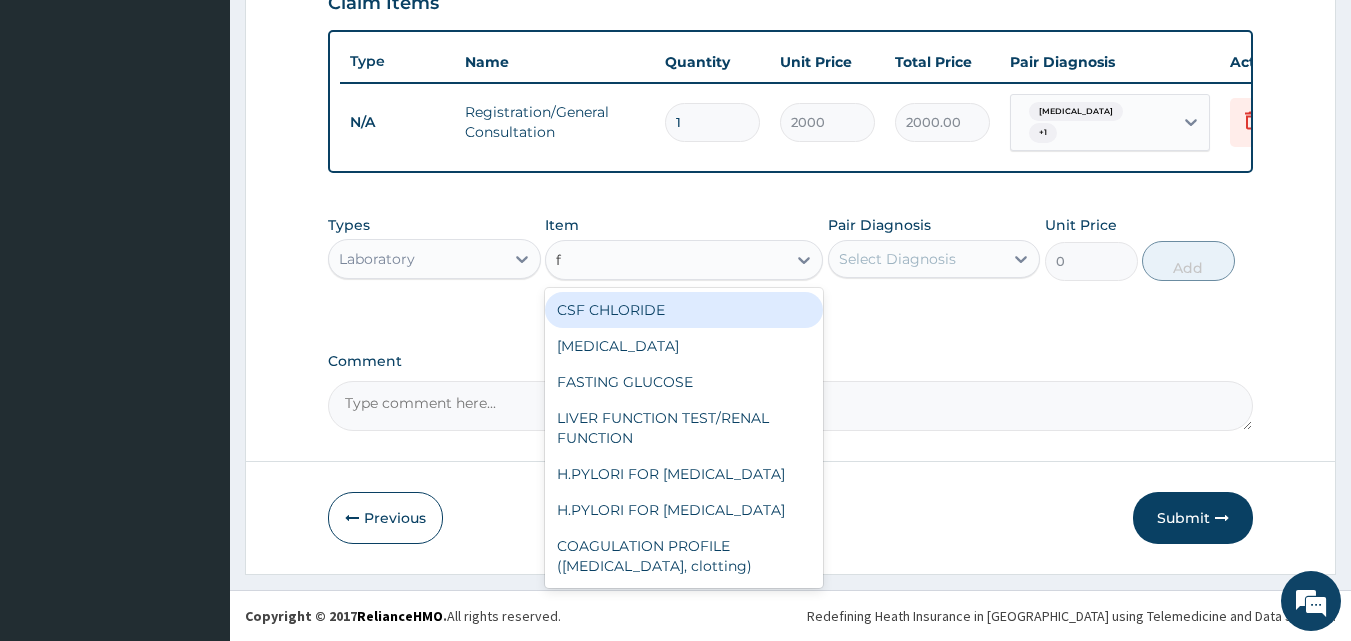 type on "fb" 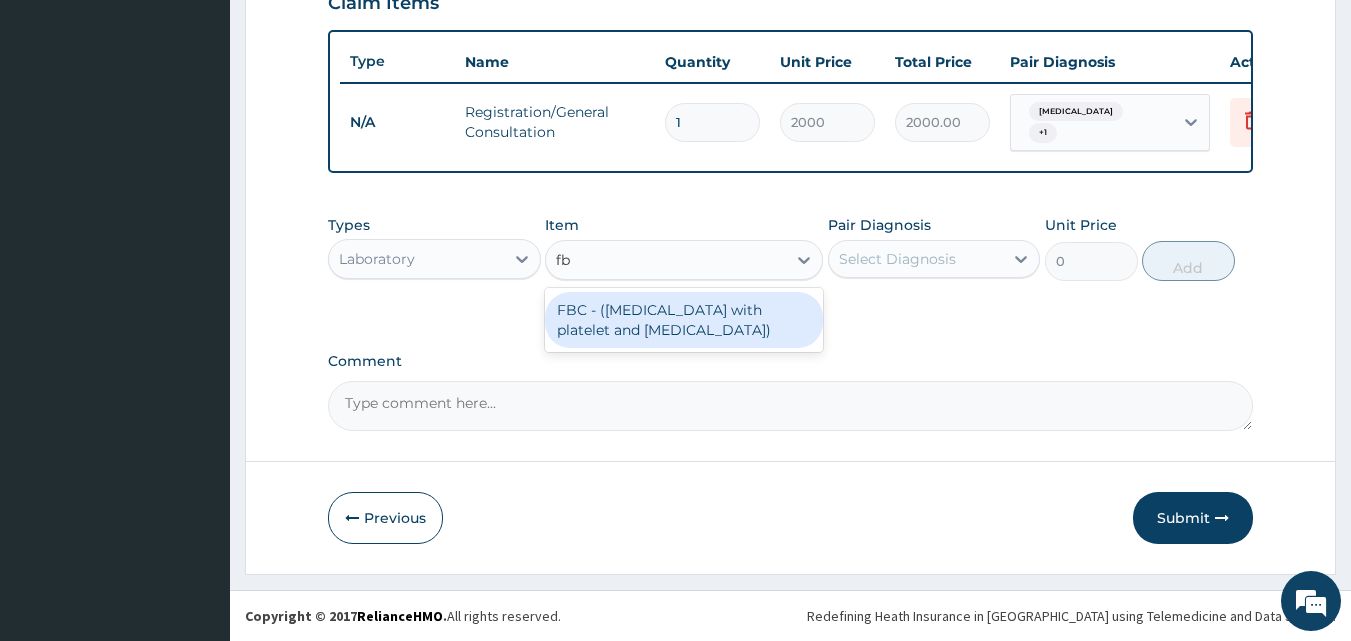 click on "FBC - ([MEDICAL_DATA] with platelet and [MEDICAL_DATA])" at bounding box center (684, 320) 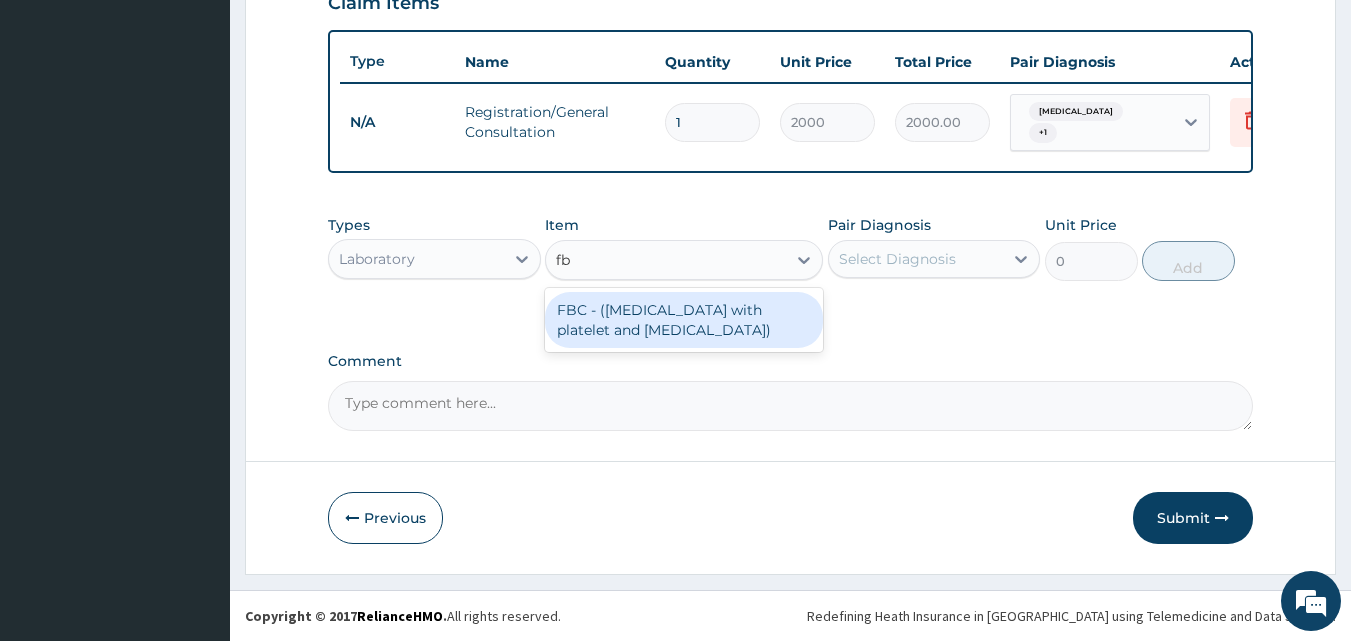 type 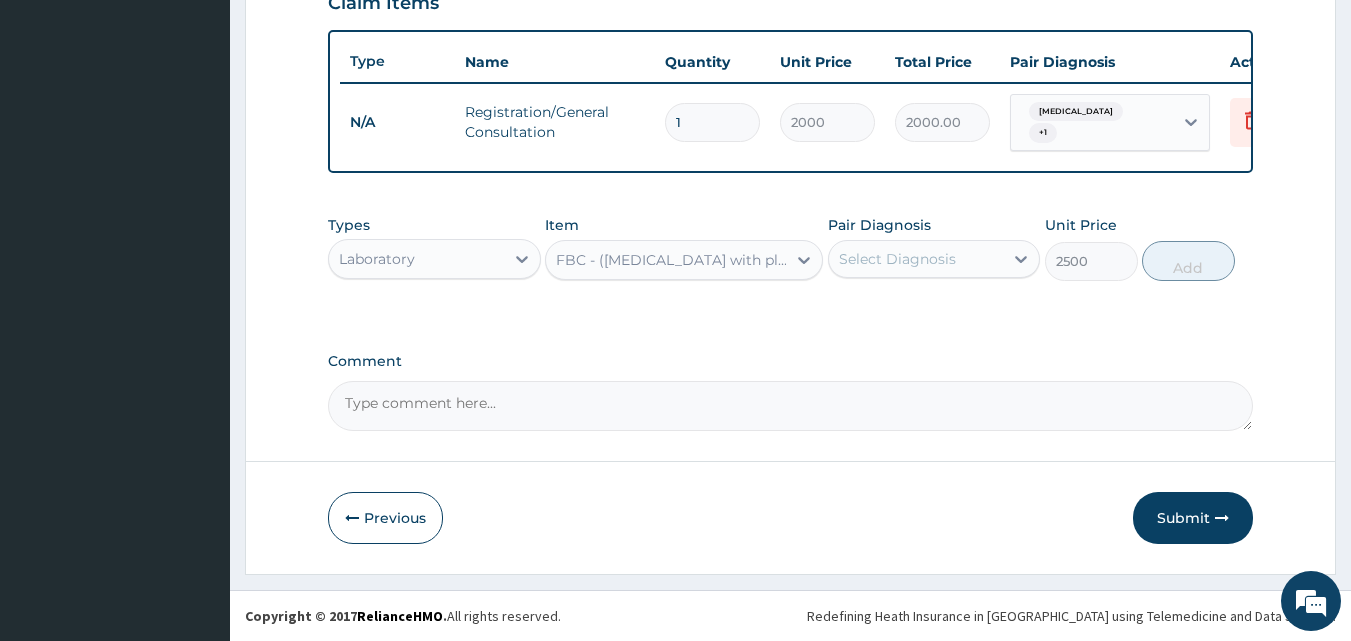 click on "Select Diagnosis" at bounding box center (916, 259) 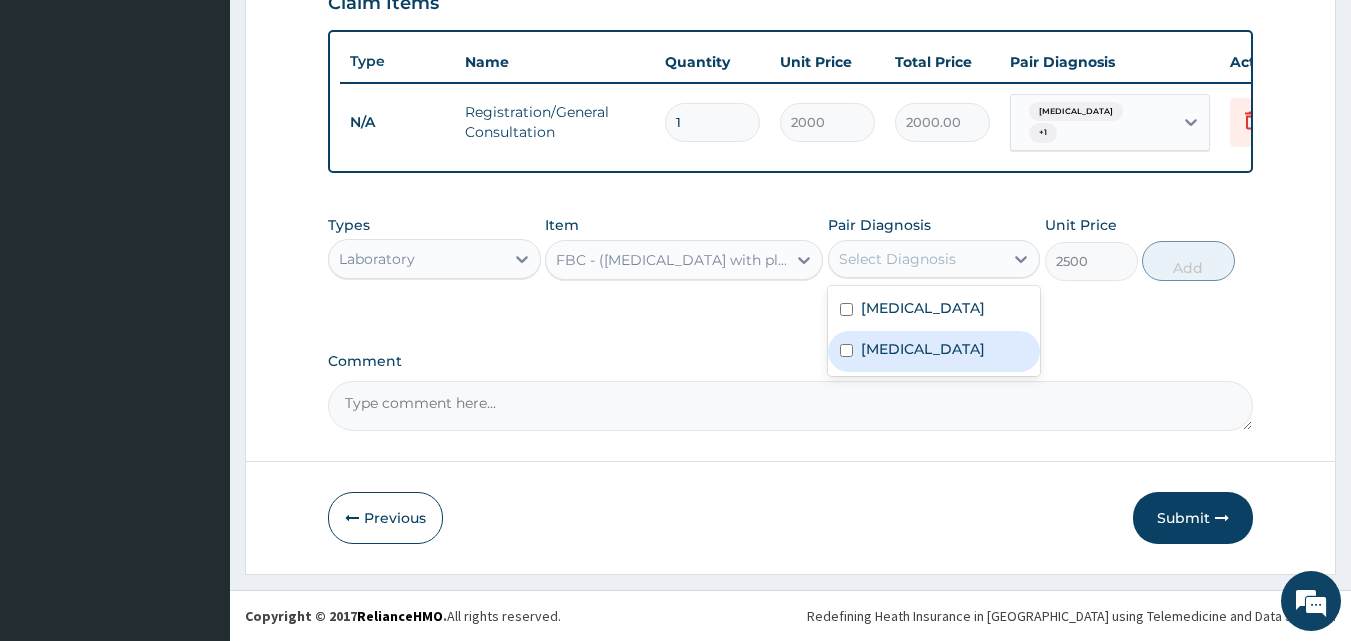 click on "Gastroenteritis" at bounding box center (934, 351) 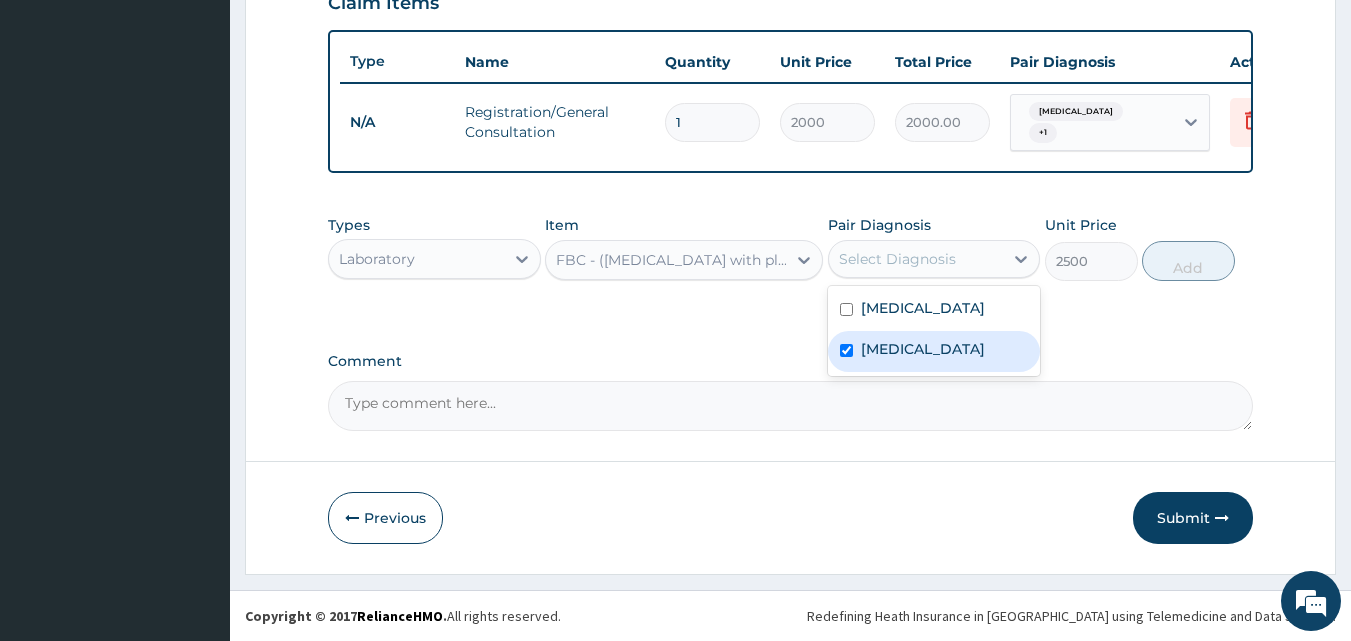 checkbox on "true" 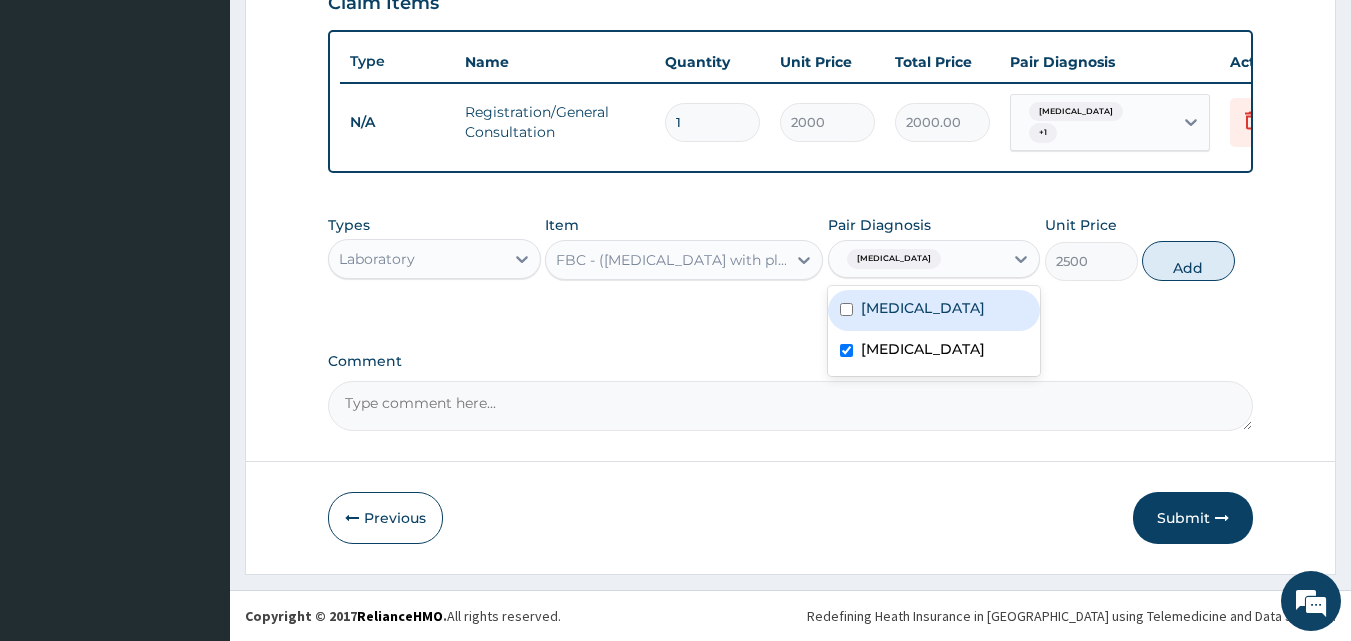 click on "[MEDICAL_DATA]" at bounding box center (923, 308) 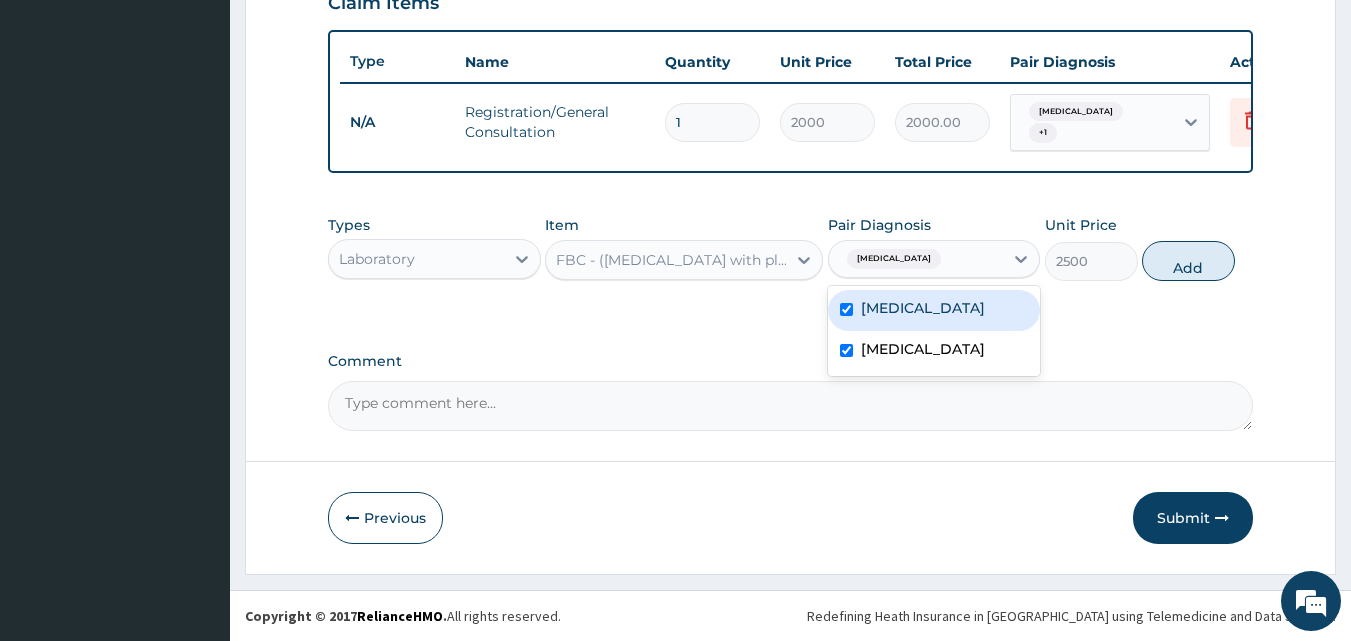 checkbox on "true" 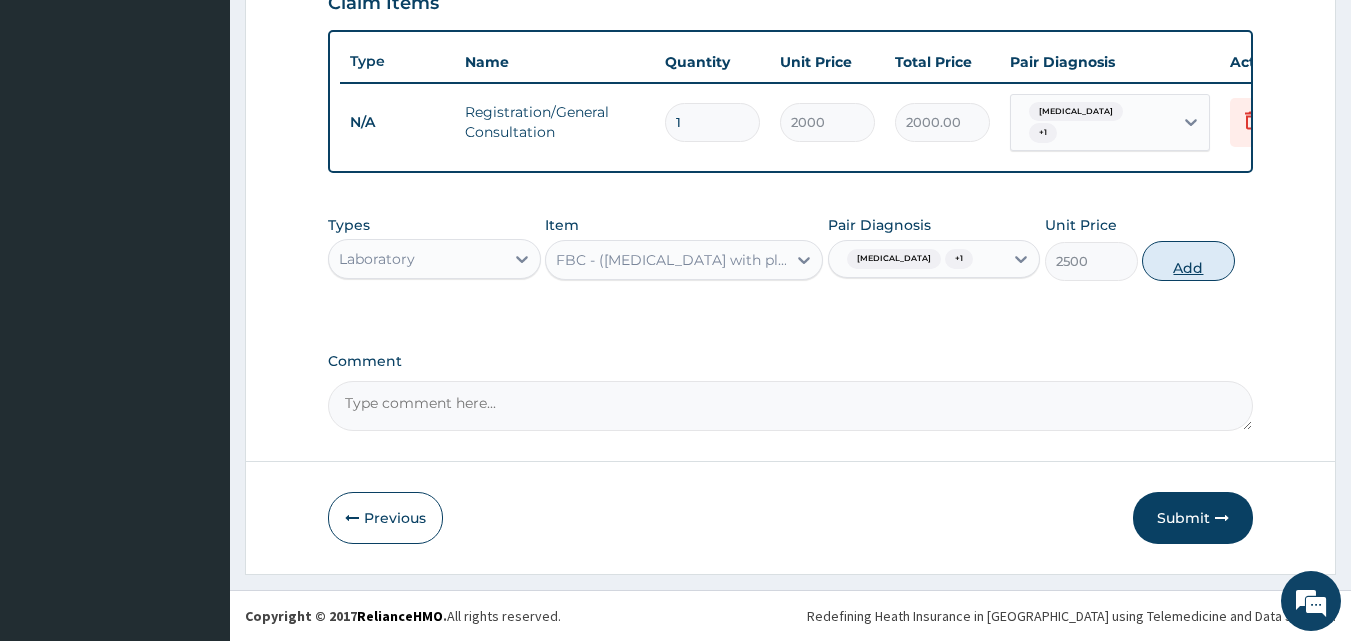 click on "Add" at bounding box center [1188, 261] 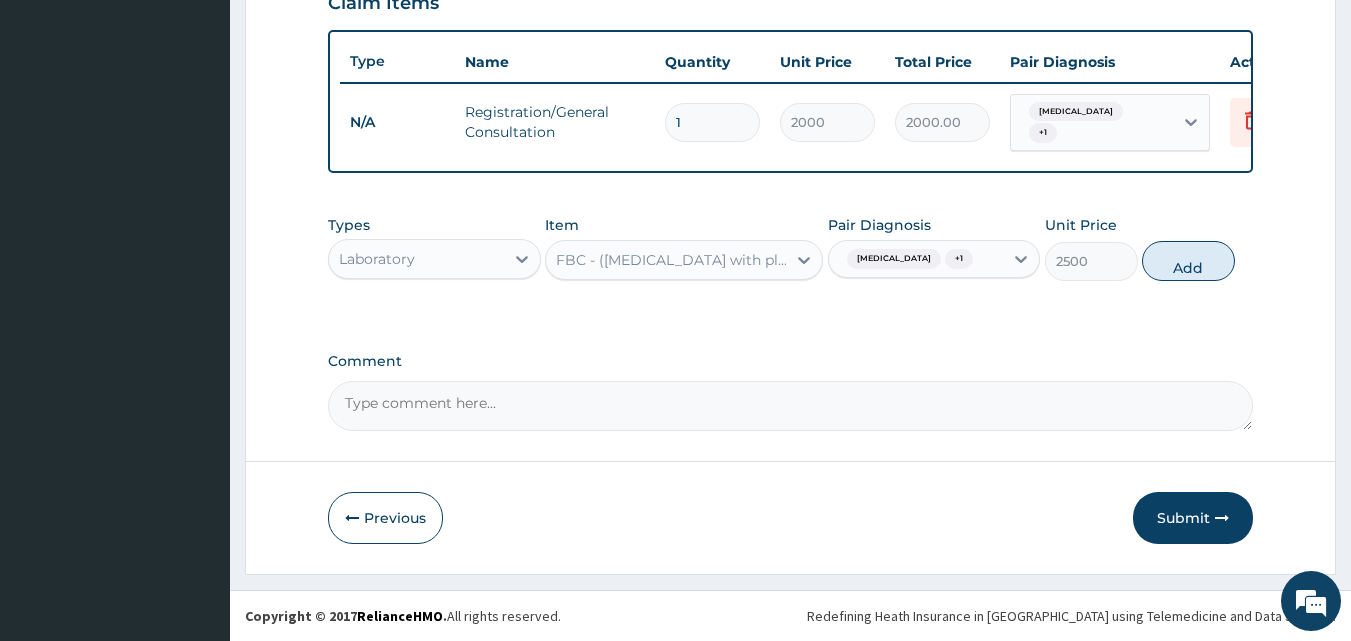type on "0" 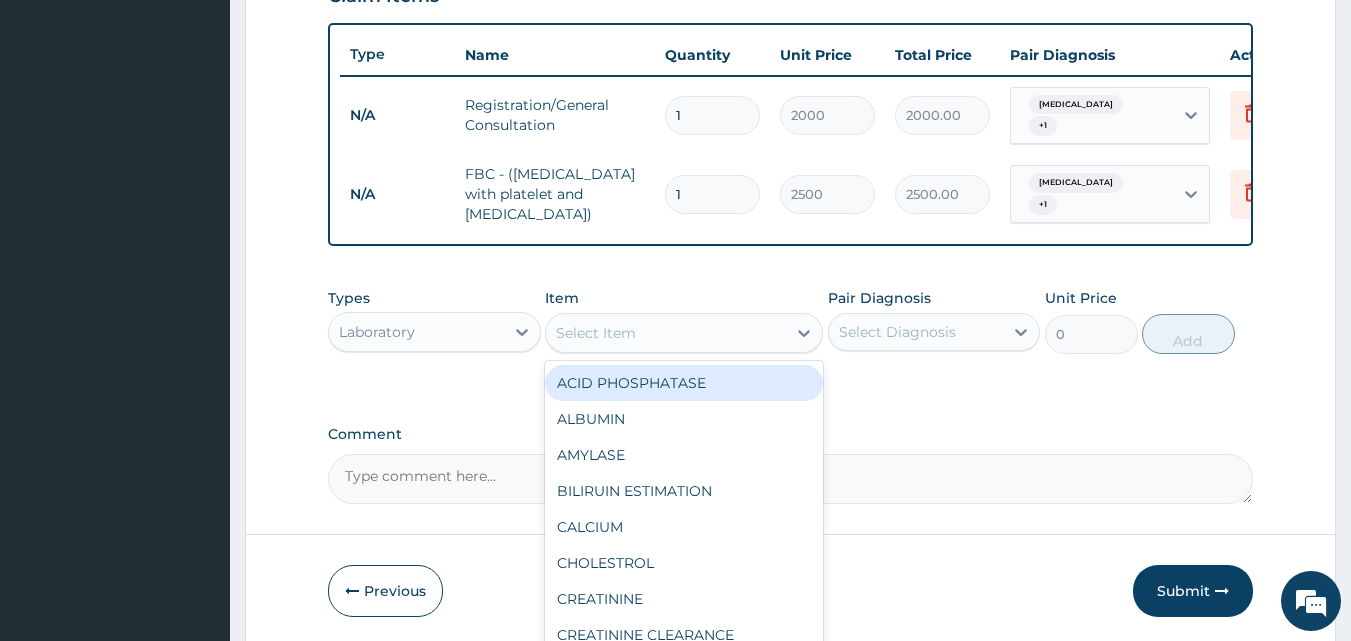 click on "Select Item" at bounding box center [596, 333] 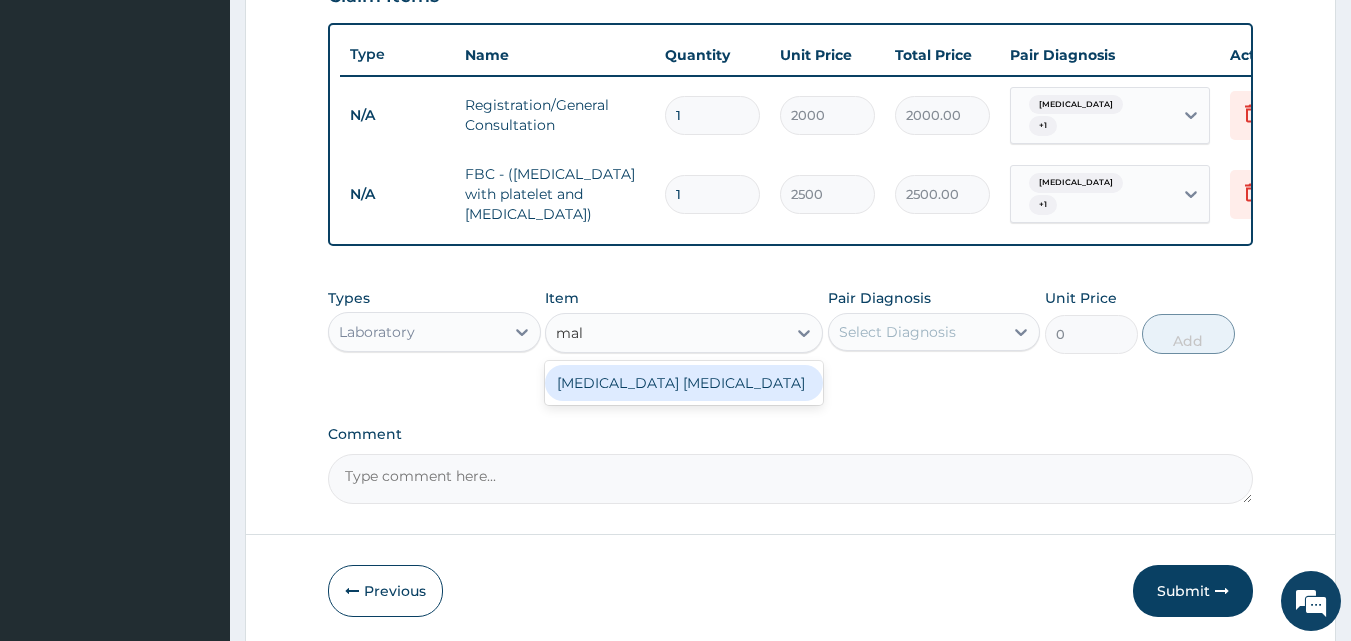 type on "mala" 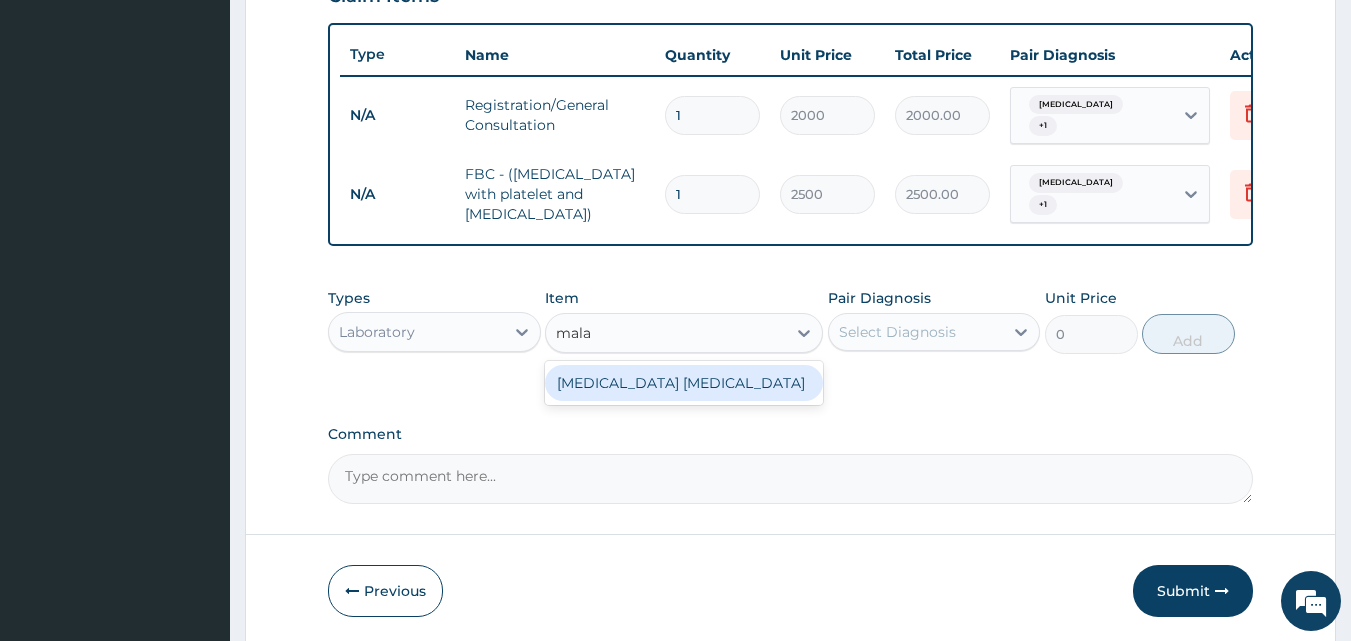 click on "[MEDICAL_DATA] [MEDICAL_DATA]" at bounding box center [684, 383] 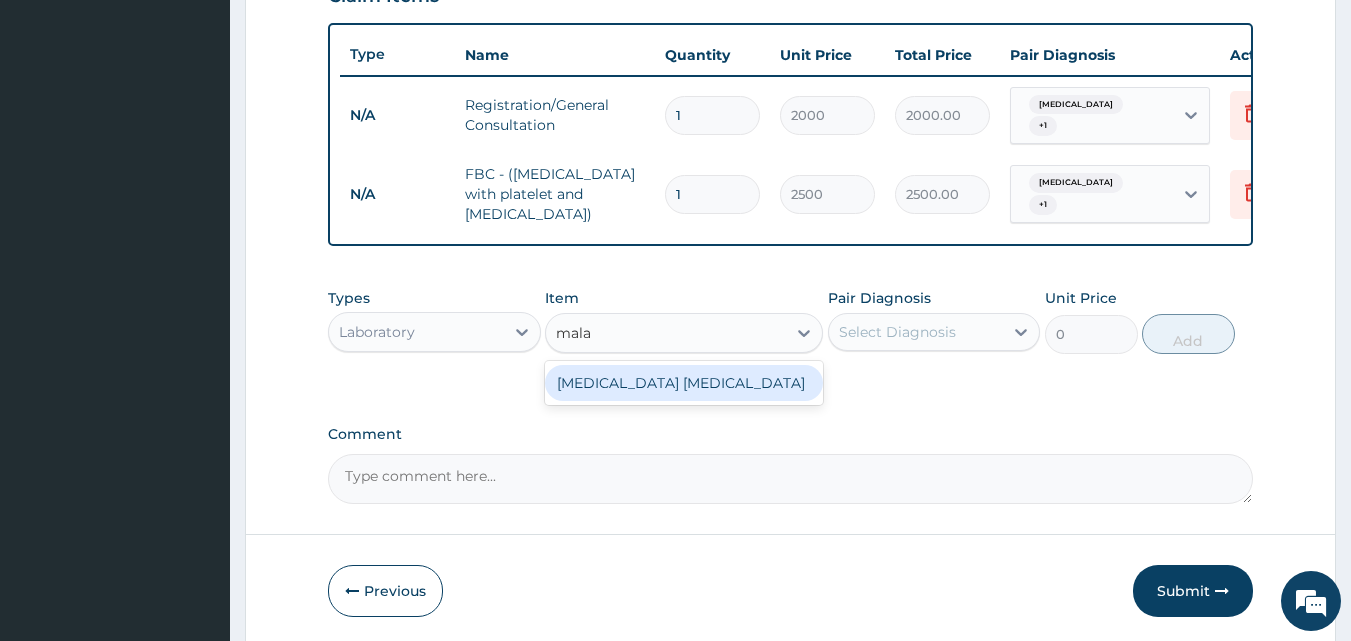 type 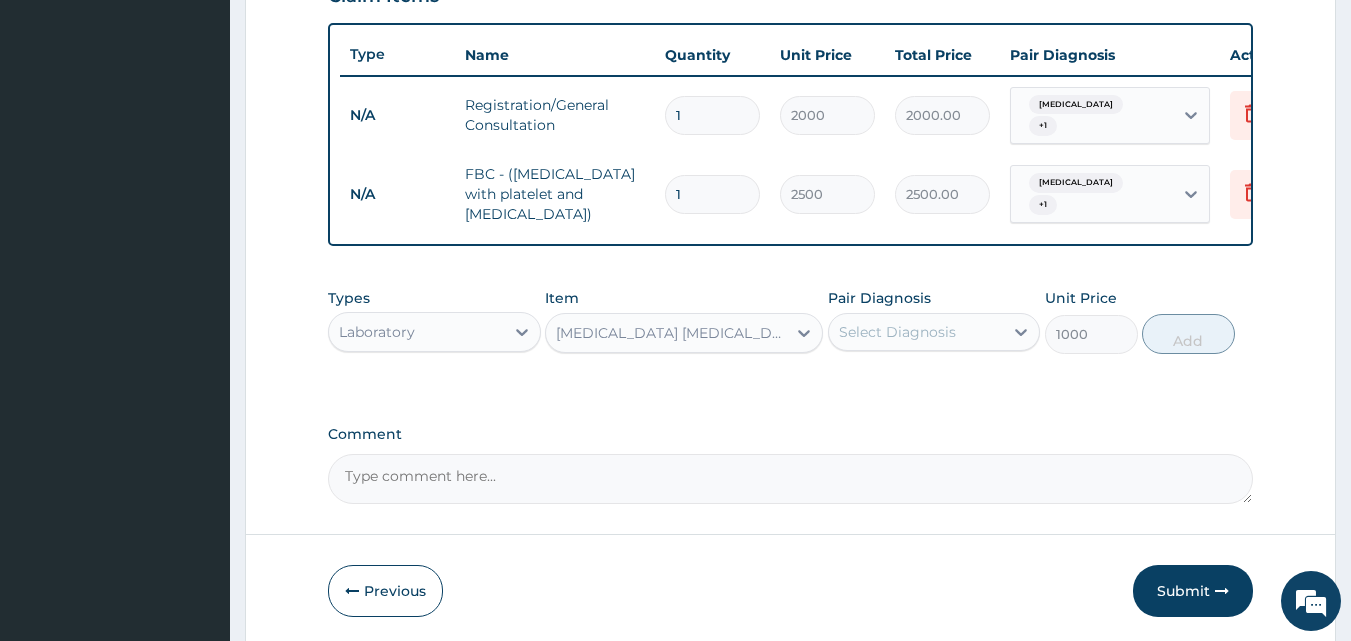 click on "Select Diagnosis" at bounding box center [897, 332] 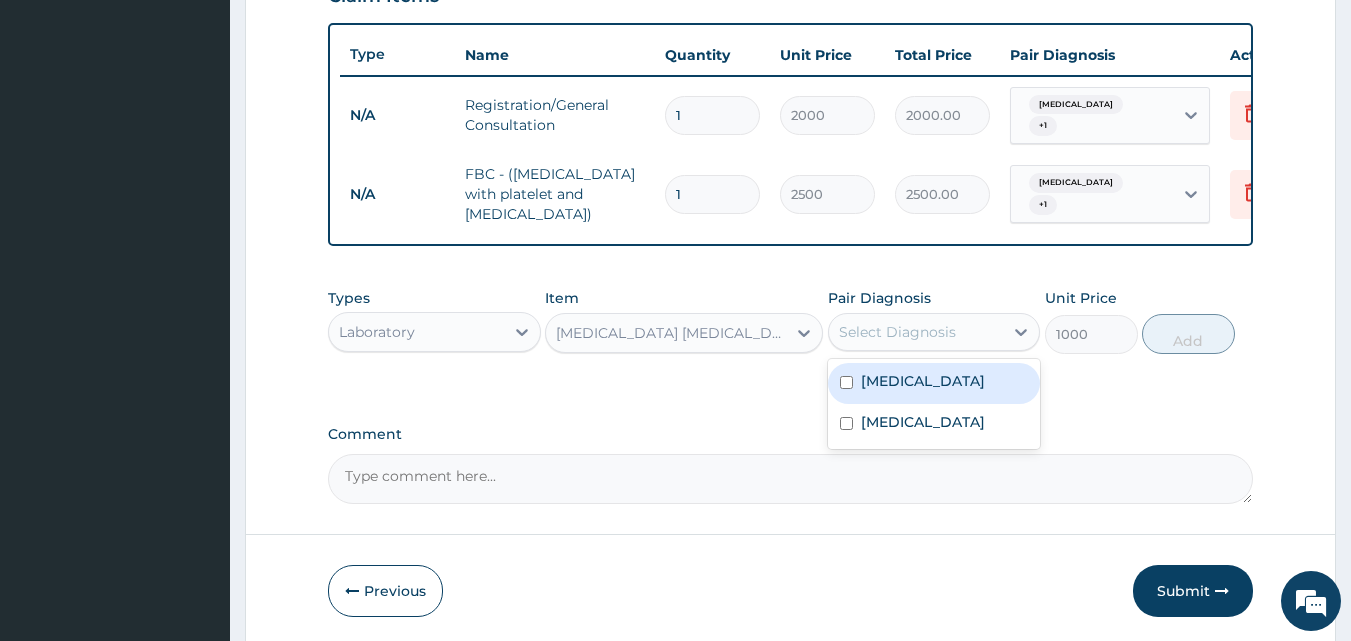 click on "[MEDICAL_DATA]" at bounding box center [923, 381] 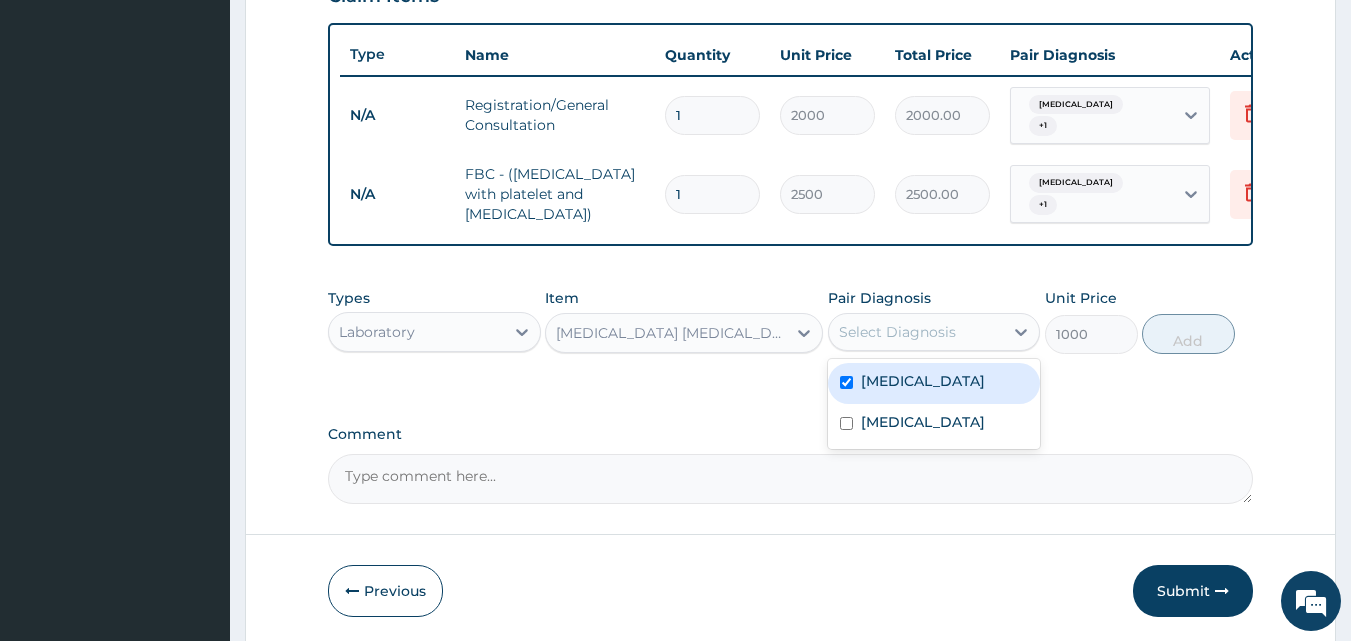 checkbox on "true" 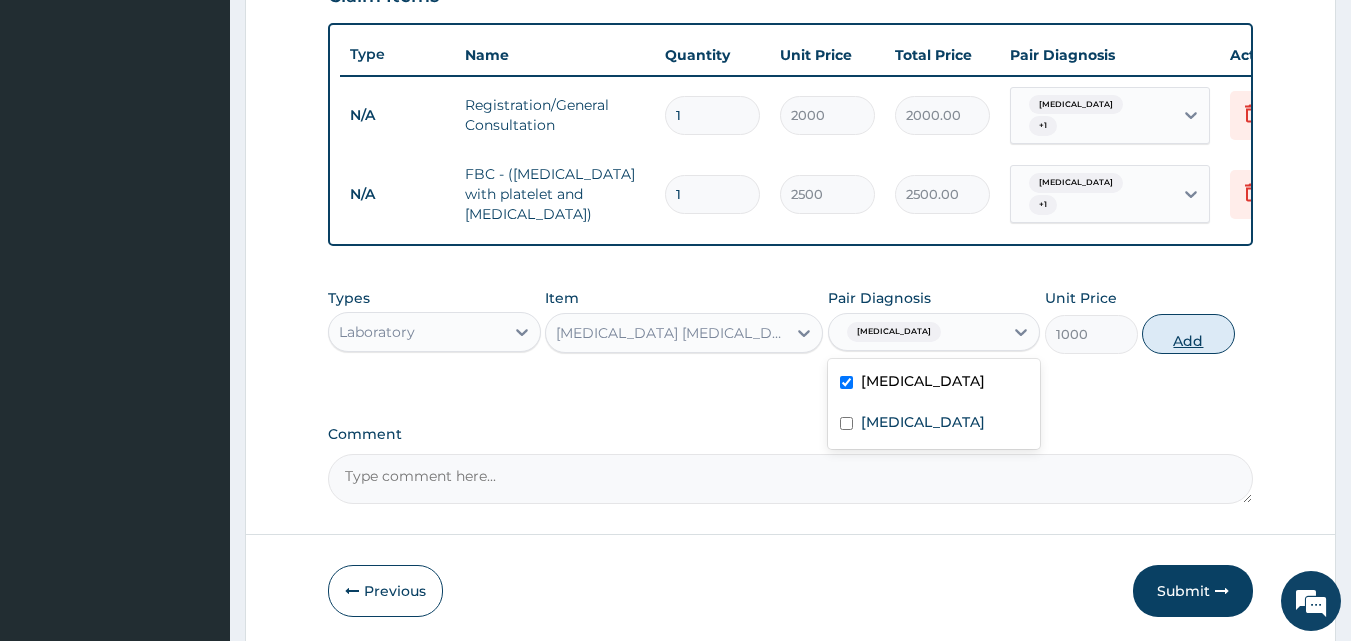 click on "Add" at bounding box center (1188, 334) 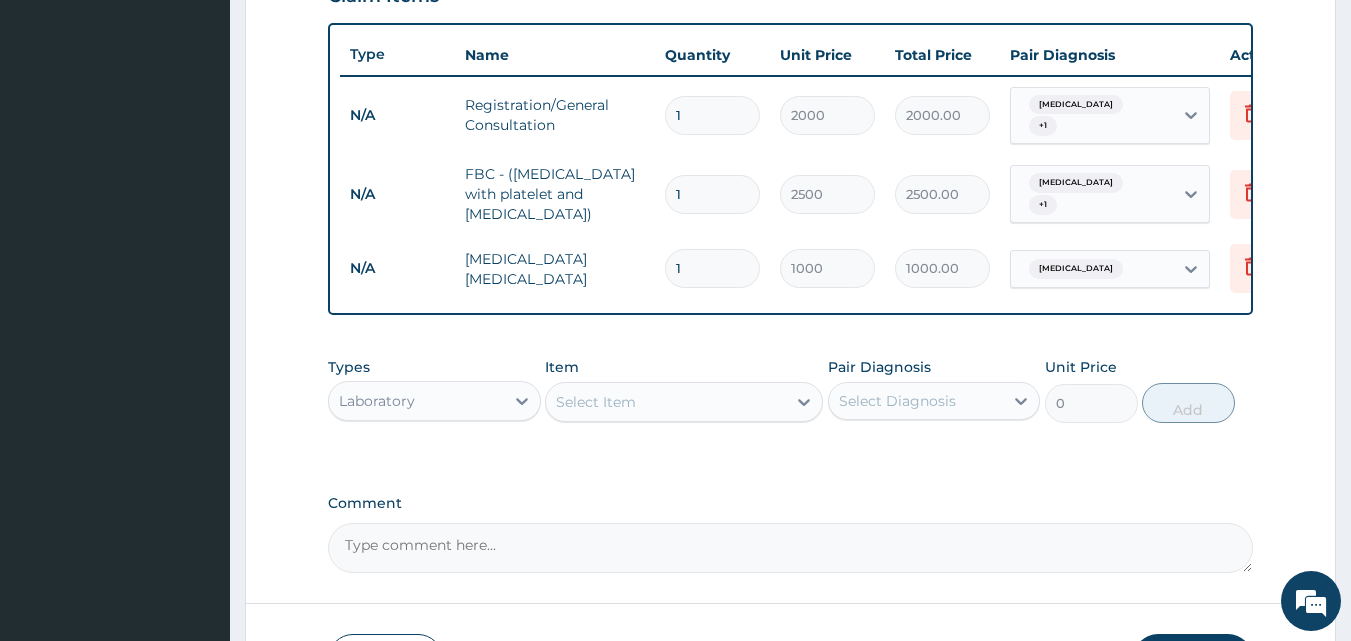click on "Laboratory" at bounding box center (377, 401) 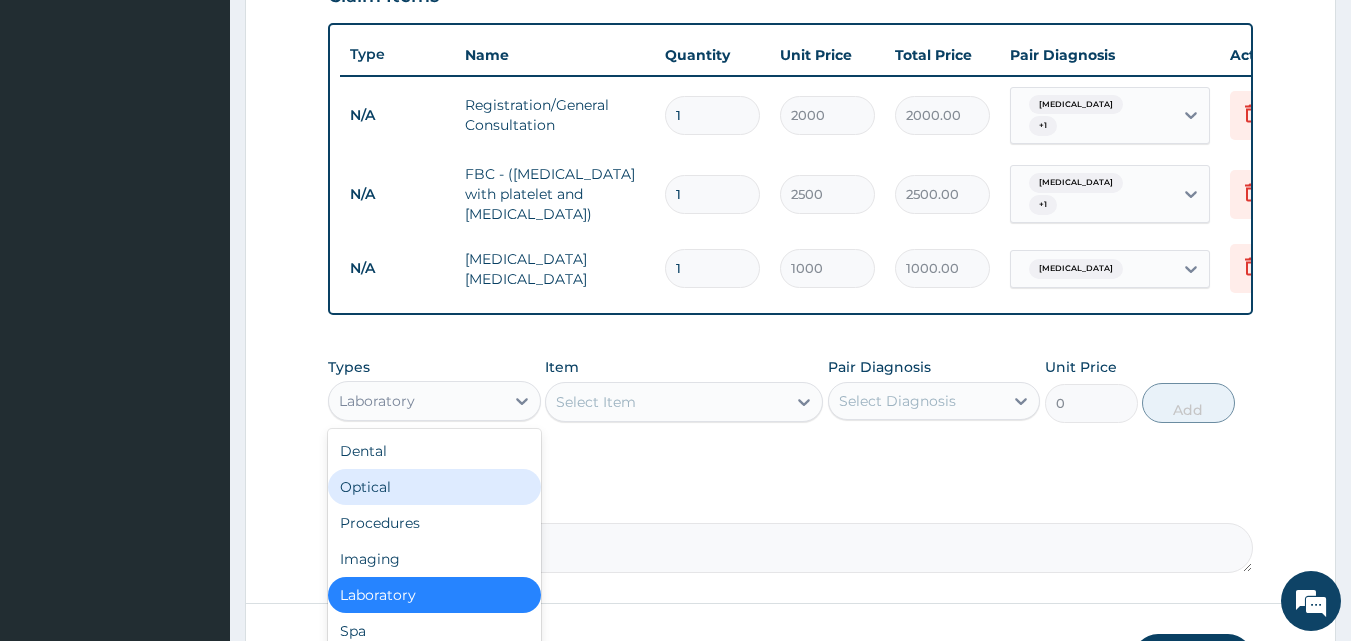 scroll, scrollTop: 68, scrollLeft: 0, axis: vertical 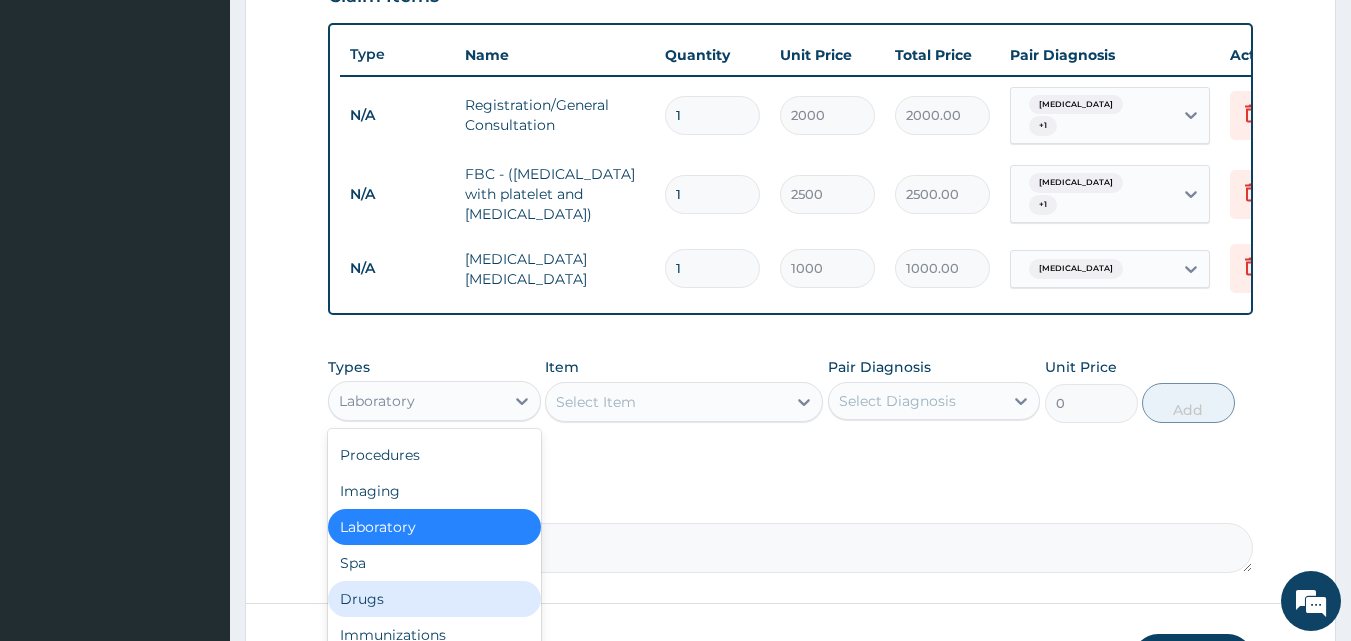 click on "Drugs" at bounding box center [434, 599] 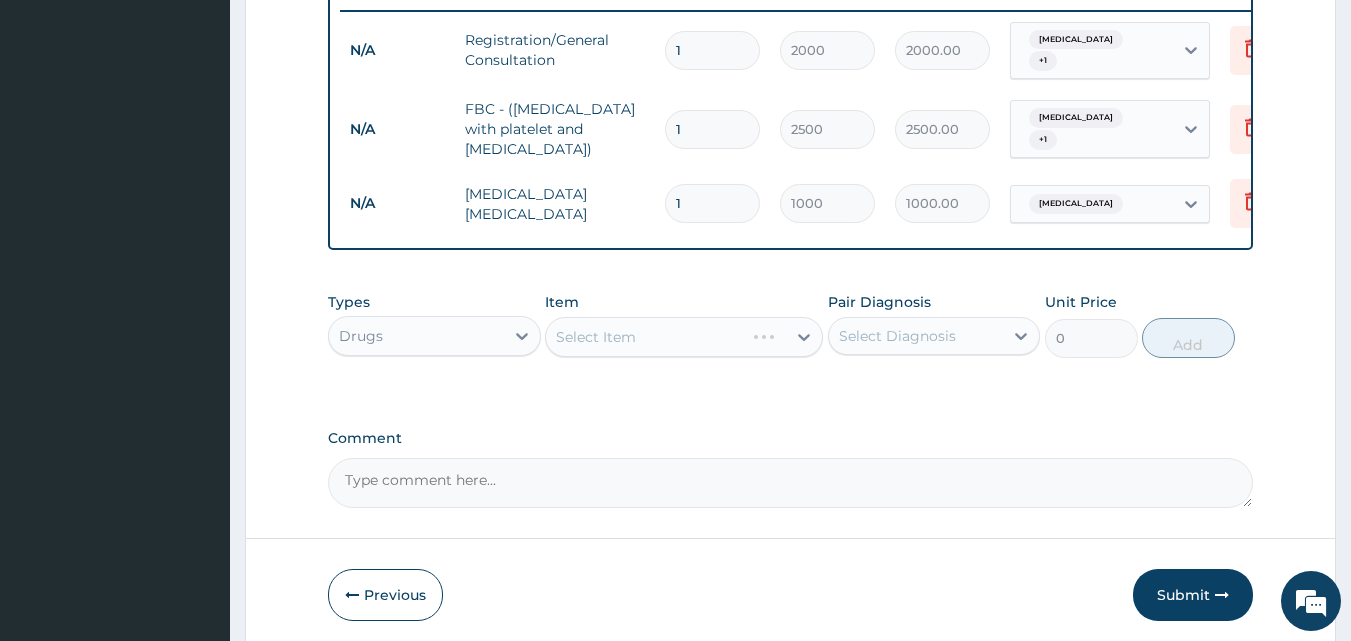 scroll, scrollTop: 870, scrollLeft: 0, axis: vertical 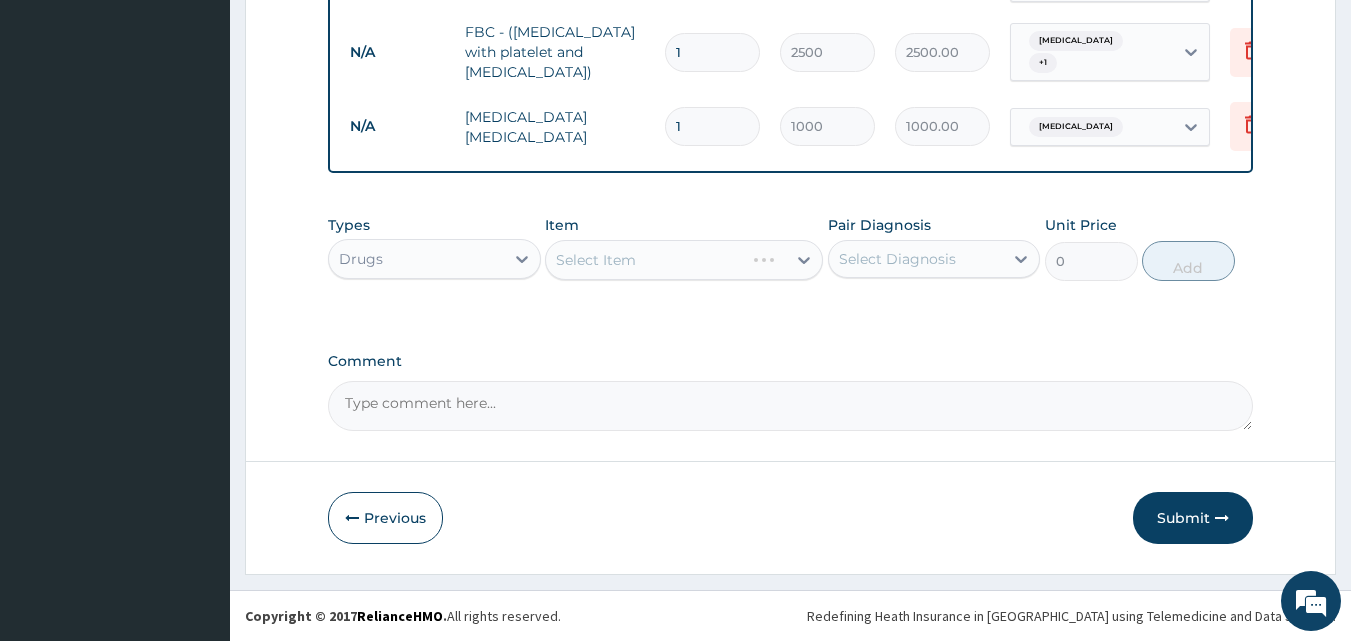 click on "Select Item" at bounding box center (684, 260) 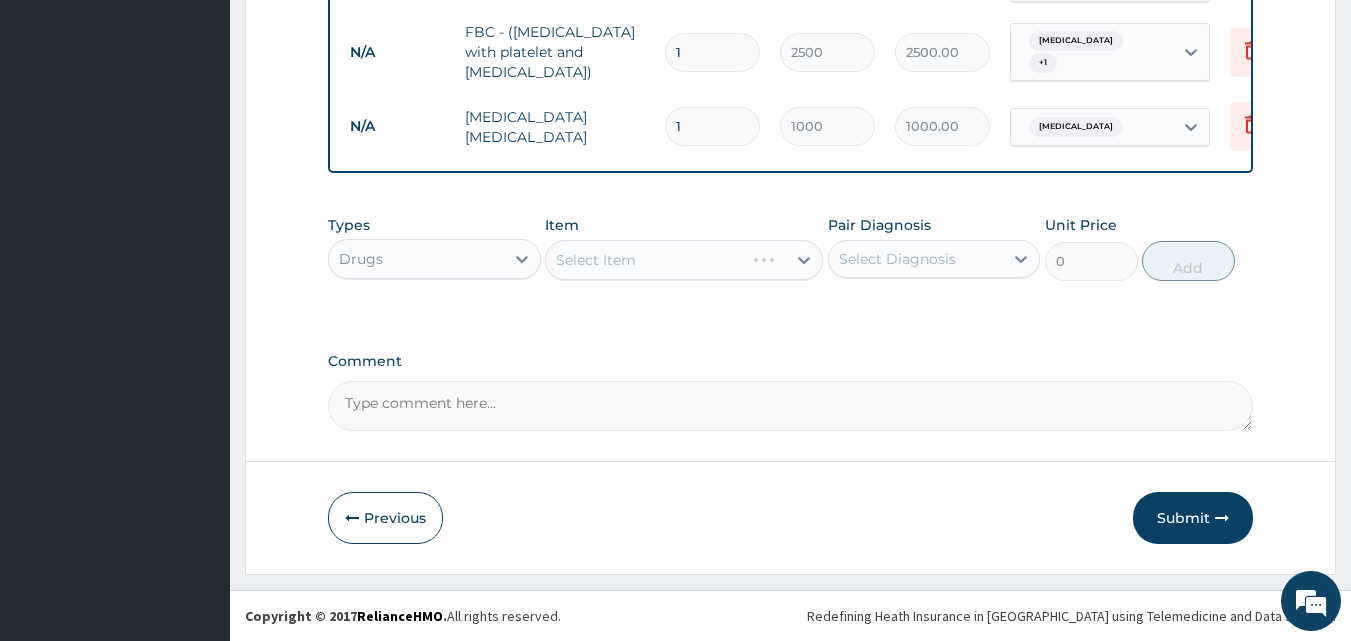 click on "Select Item" at bounding box center [684, 260] 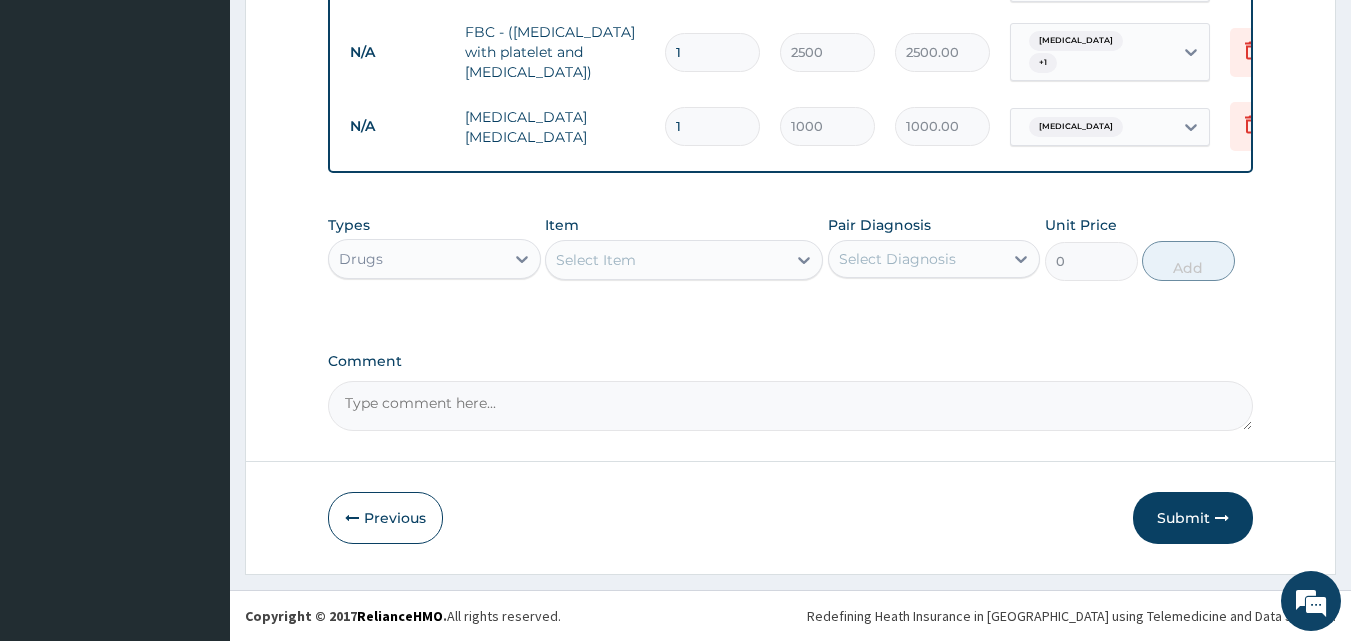 click on "Select Item" at bounding box center [596, 260] 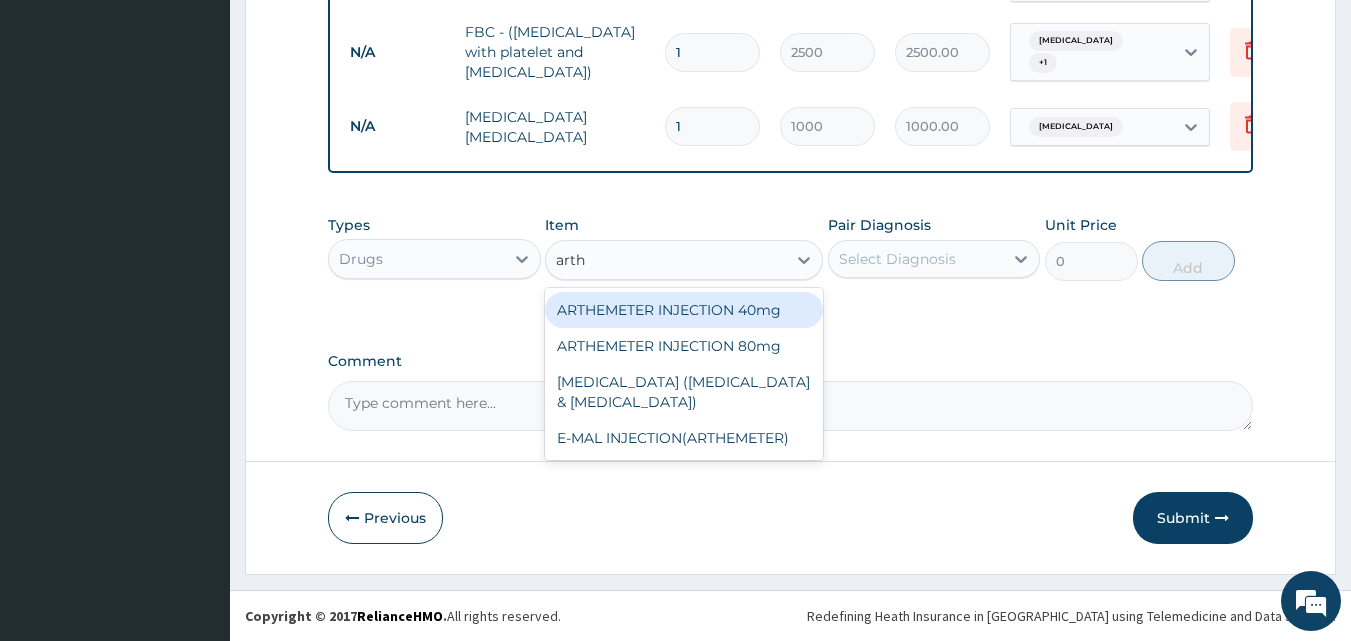 type on "arthe" 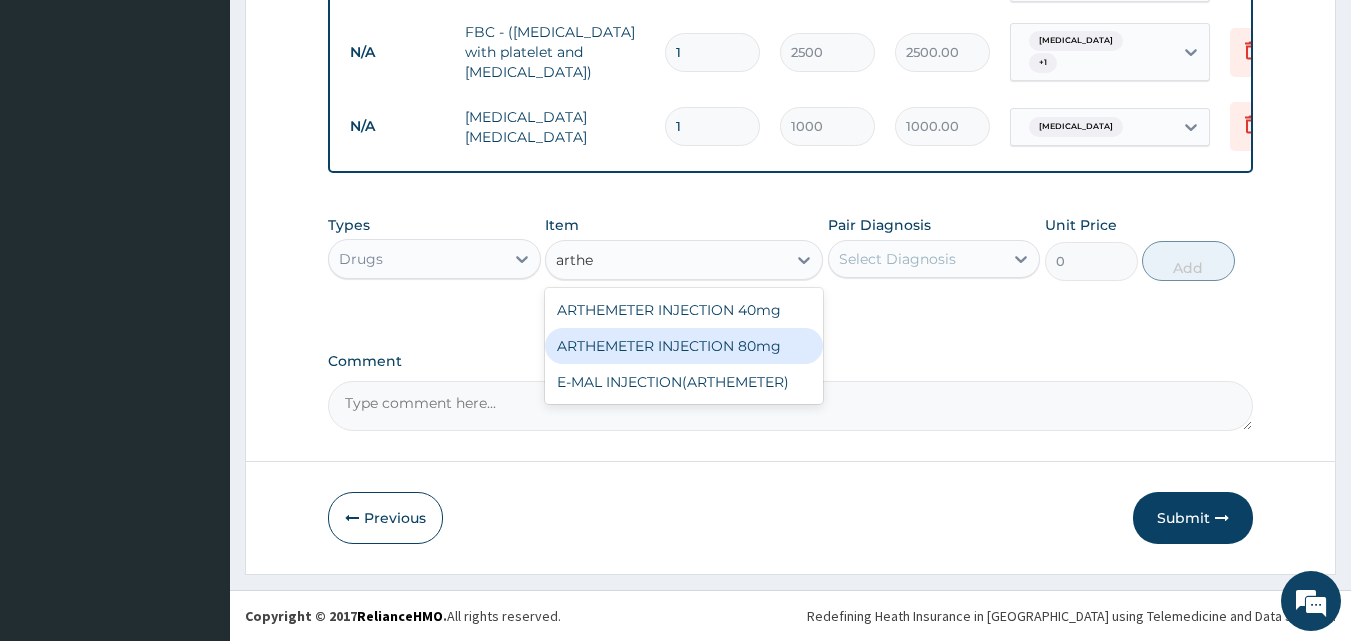 click on "ARTHEMETER INJECTION 80mg" at bounding box center [684, 346] 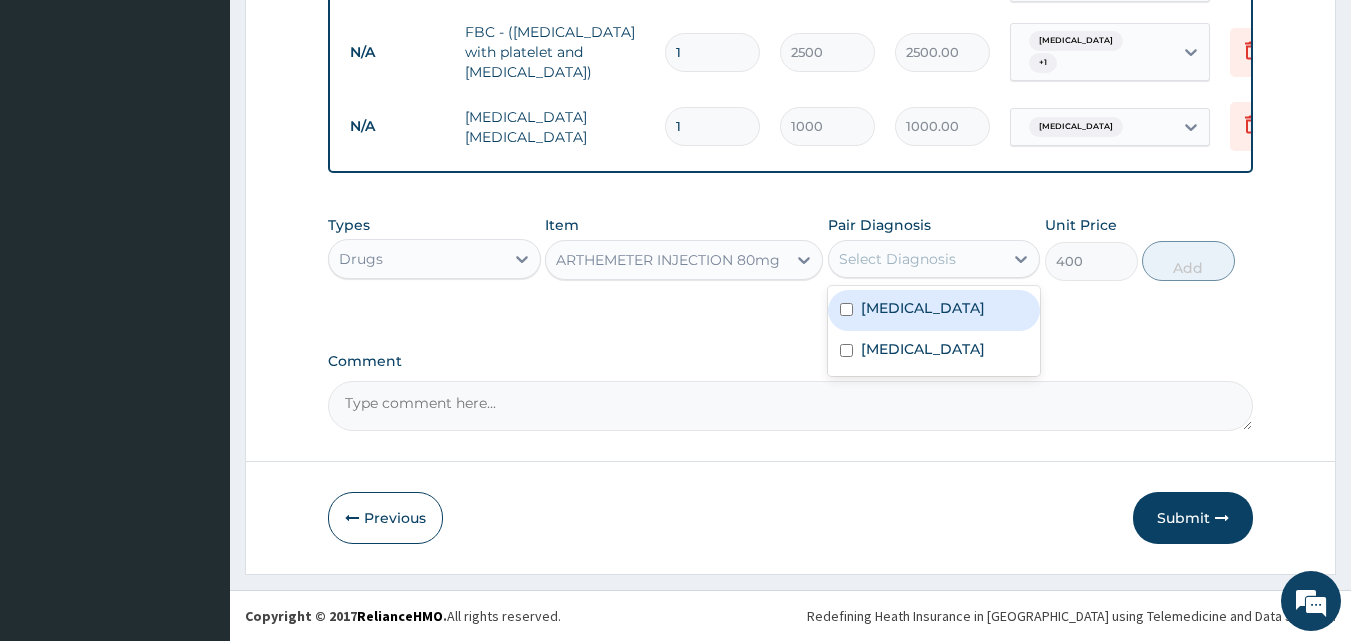 click on "Select Diagnosis" at bounding box center [897, 259] 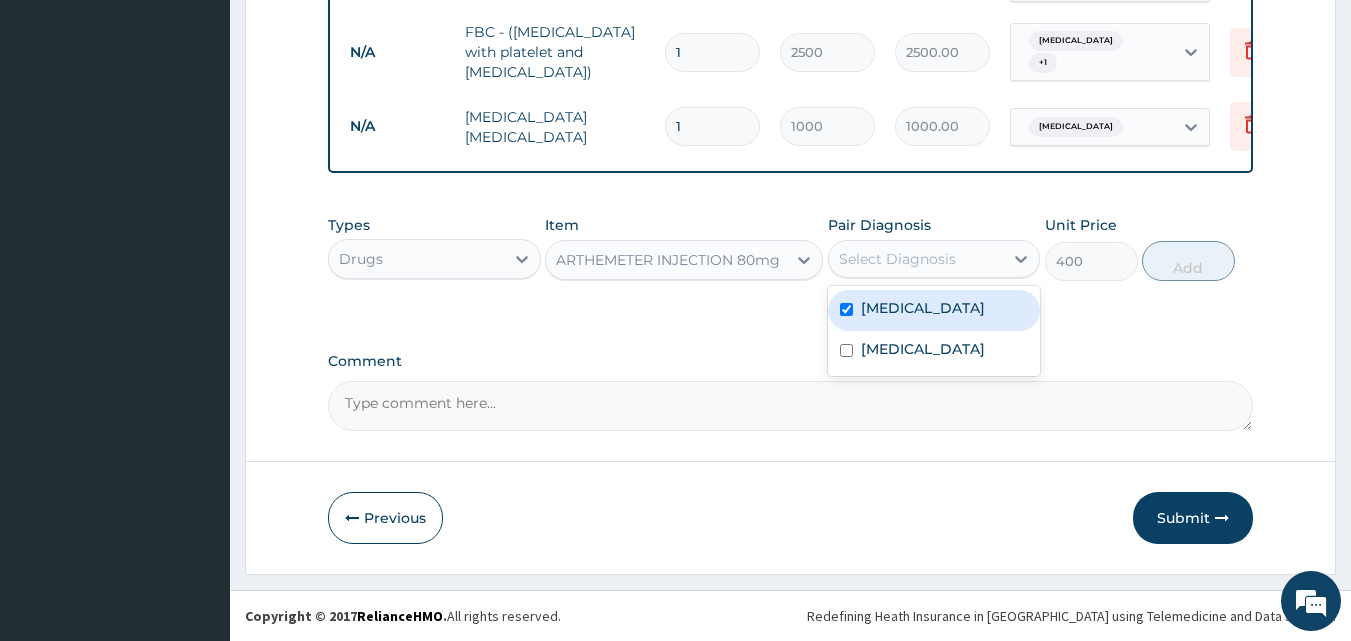 checkbox on "true" 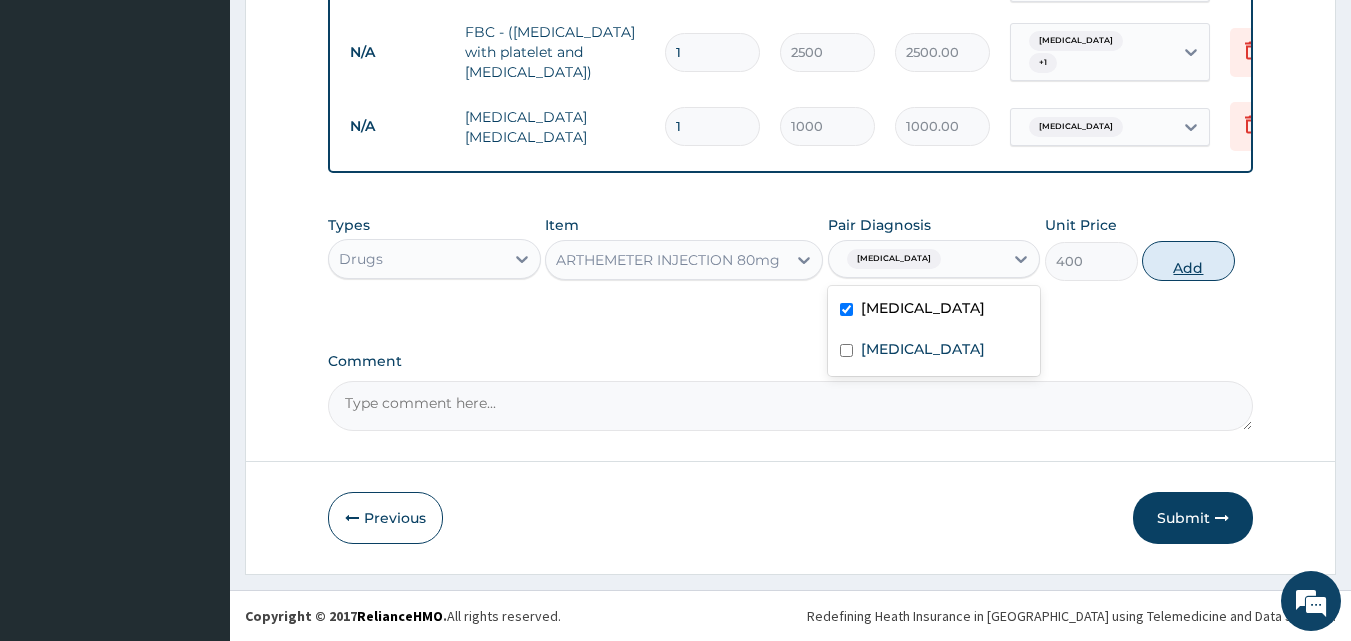 click on "Add" at bounding box center (1188, 261) 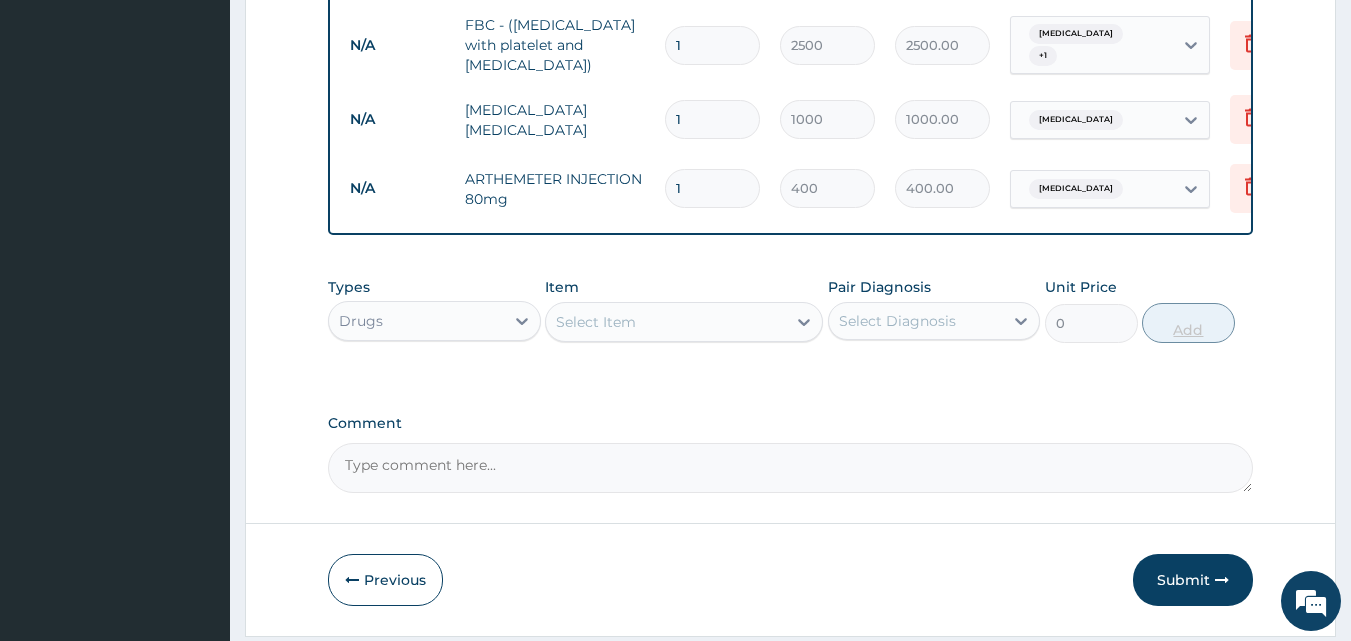 type 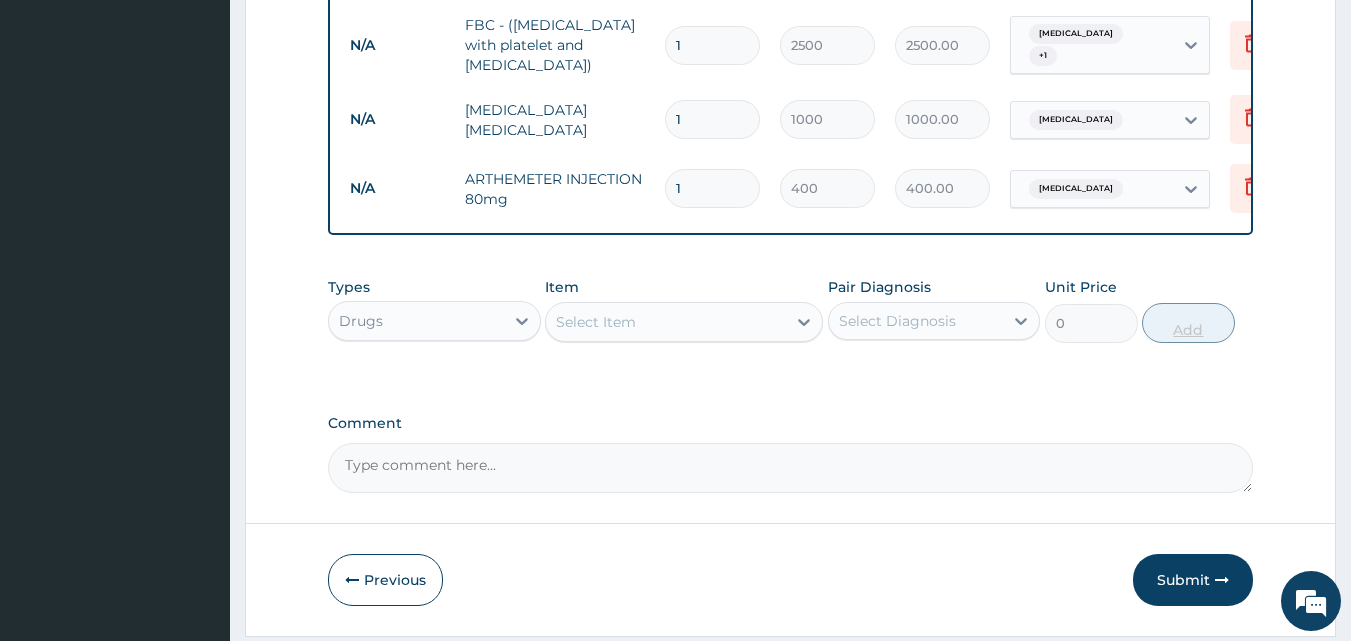 type on "0.00" 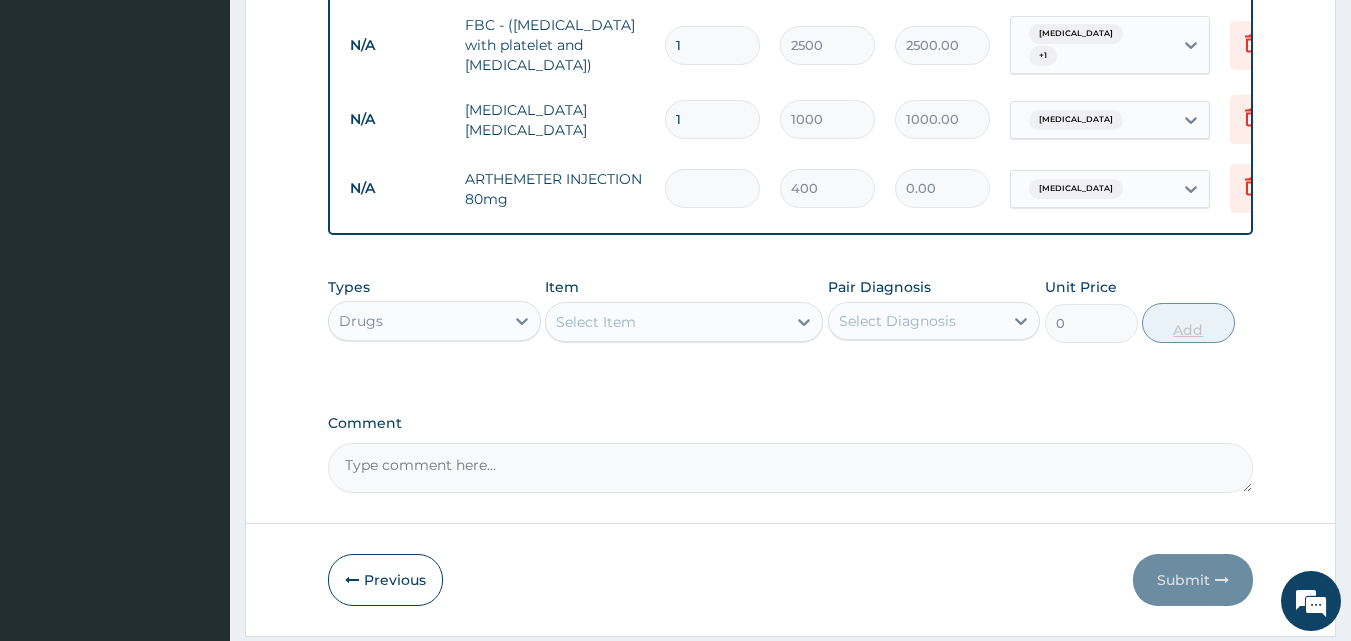type on "2" 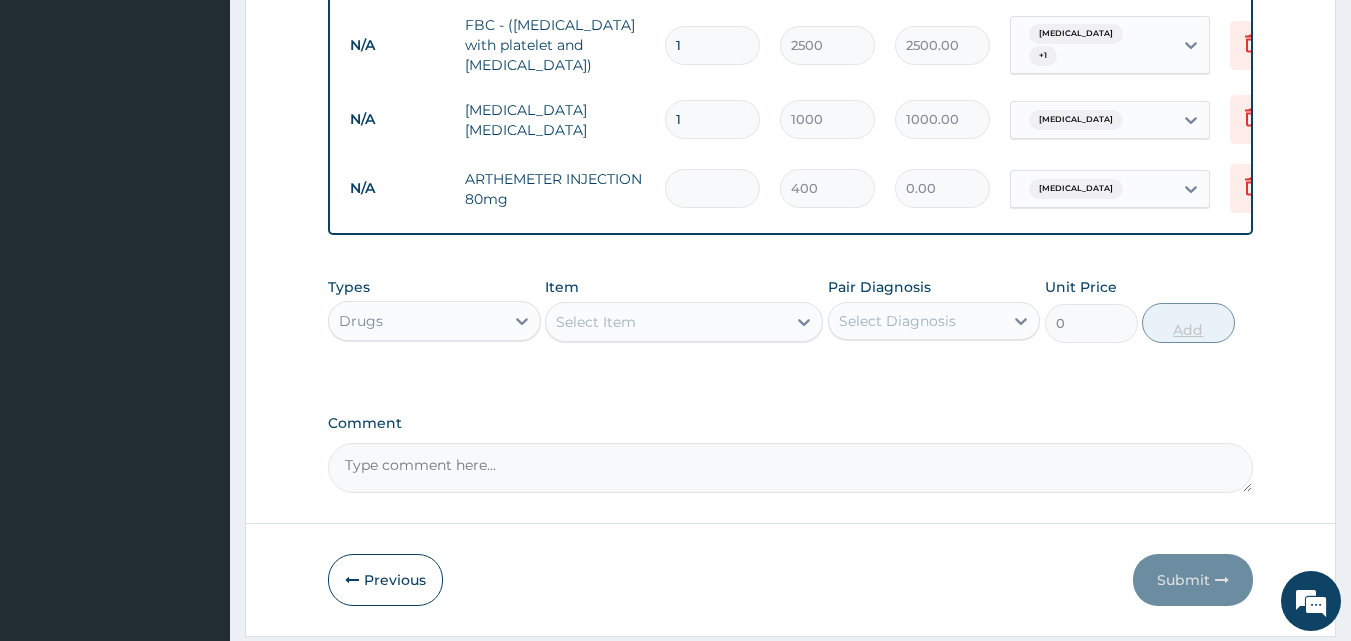 type on "800.00" 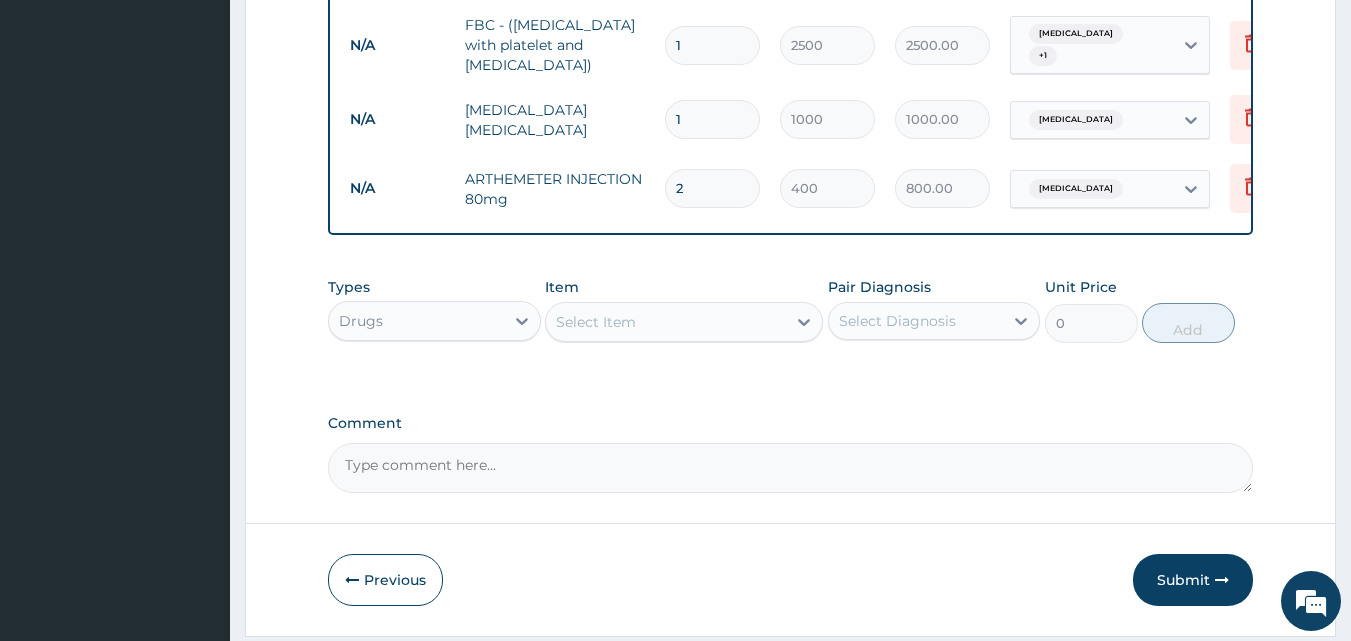 type on "2" 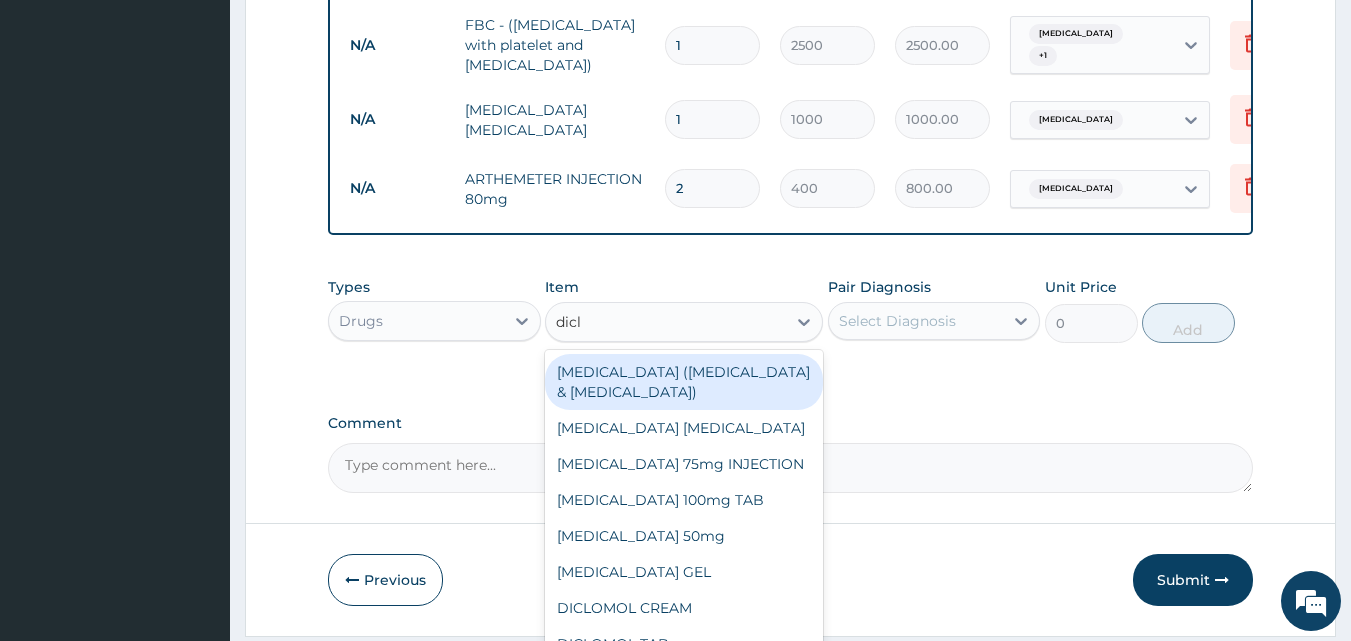 type on "diclo" 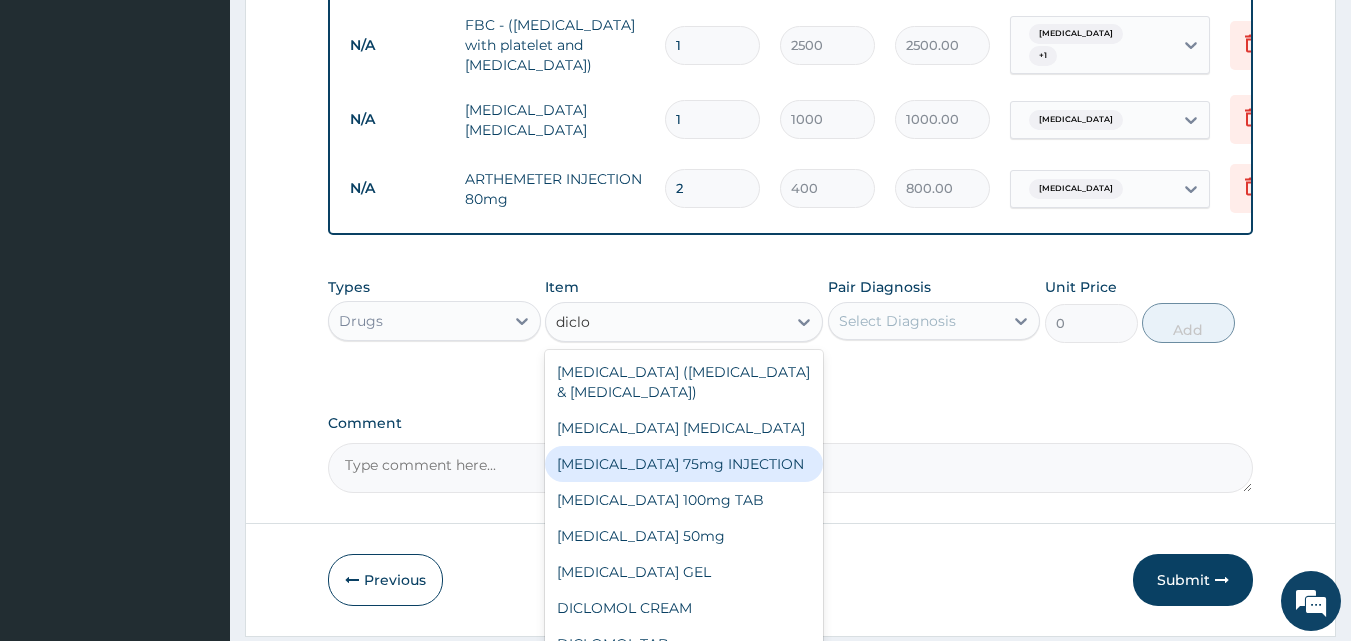 click on "DICLOFENAC 75mg INJECTION" at bounding box center (684, 464) 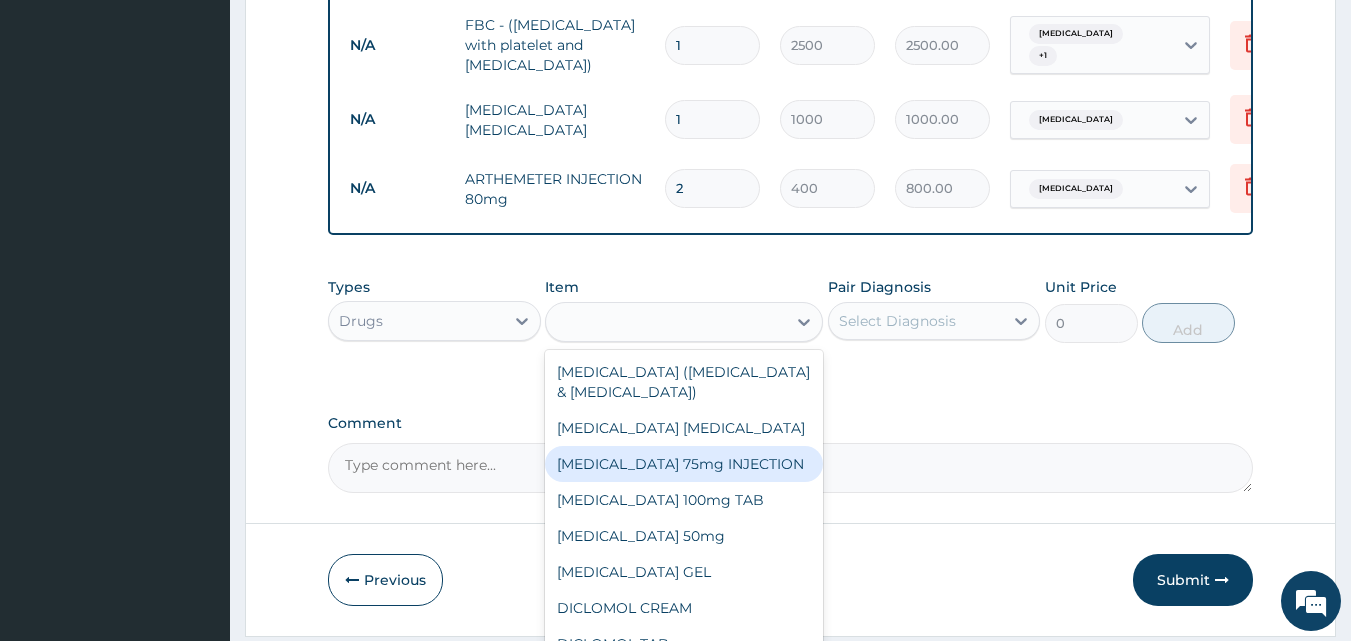 type on "300" 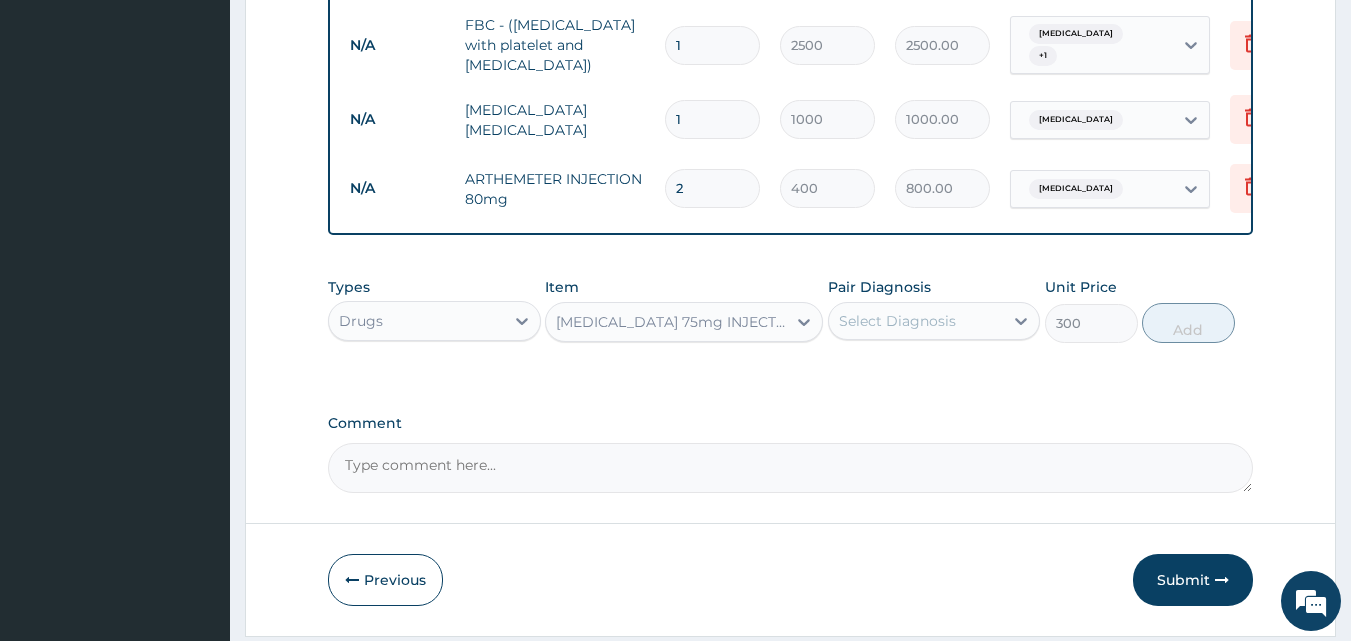 click on "Select Diagnosis" at bounding box center (897, 321) 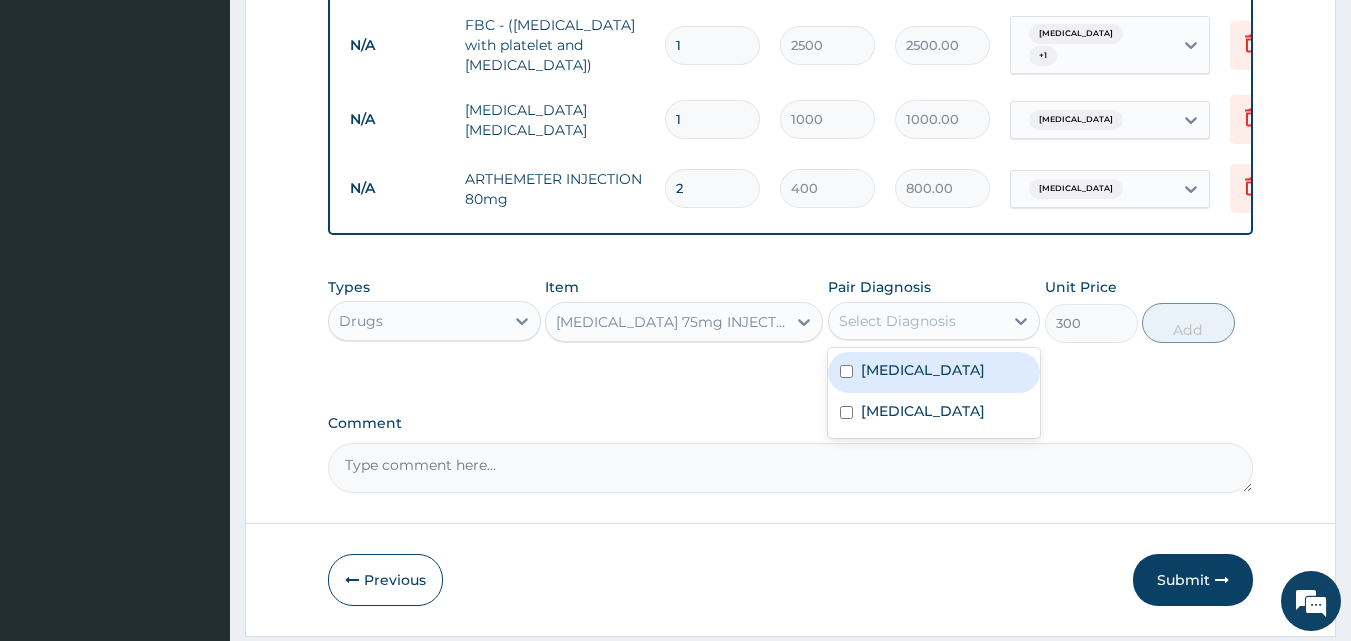 click on "Malaria" at bounding box center (934, 372) 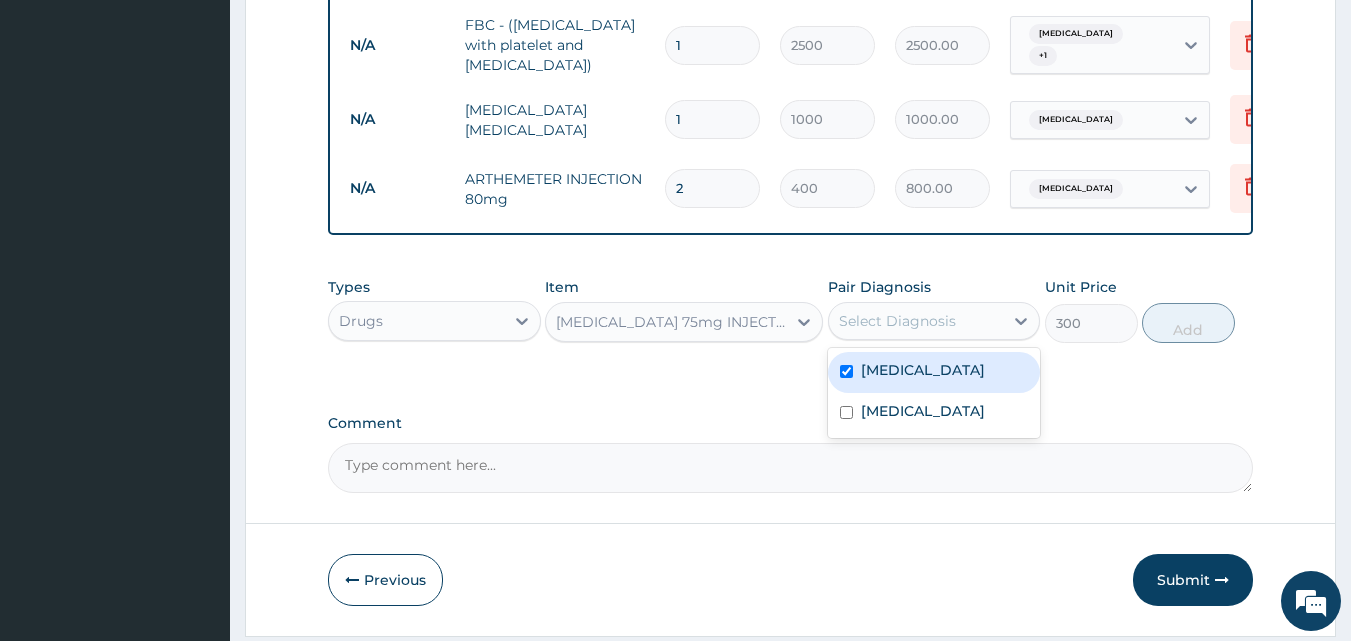 checkbox on "true" 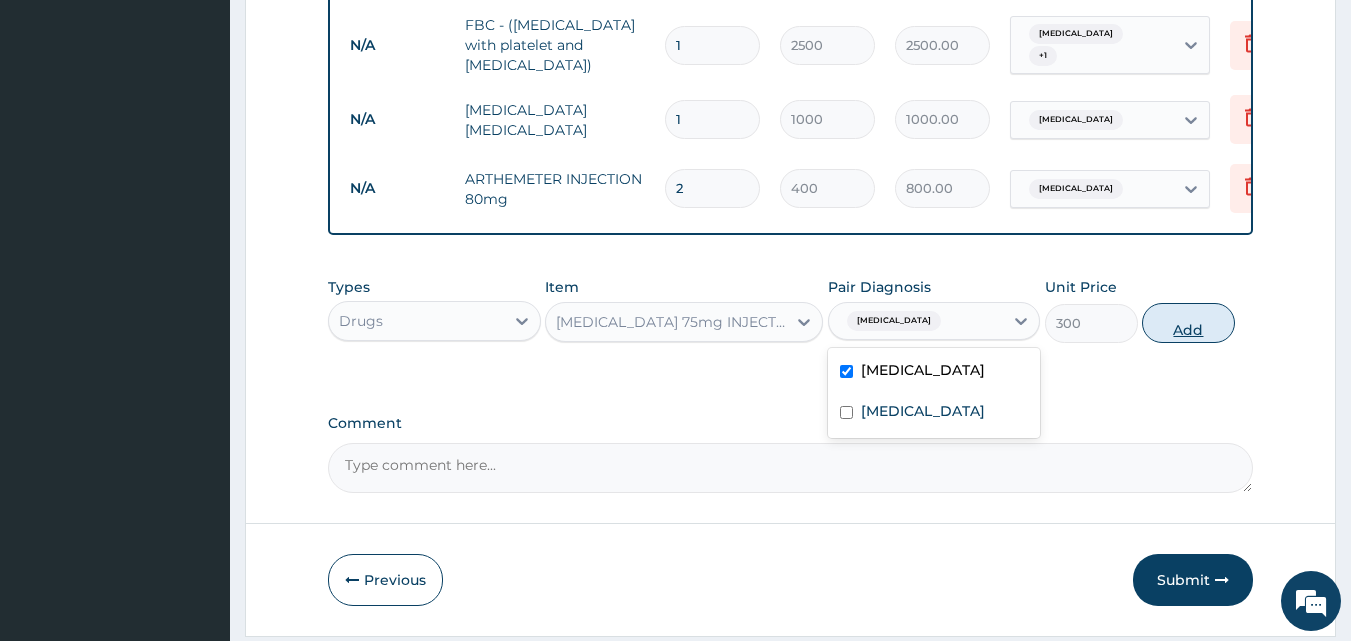 click on "Add" at bounding box center (1188, 323) 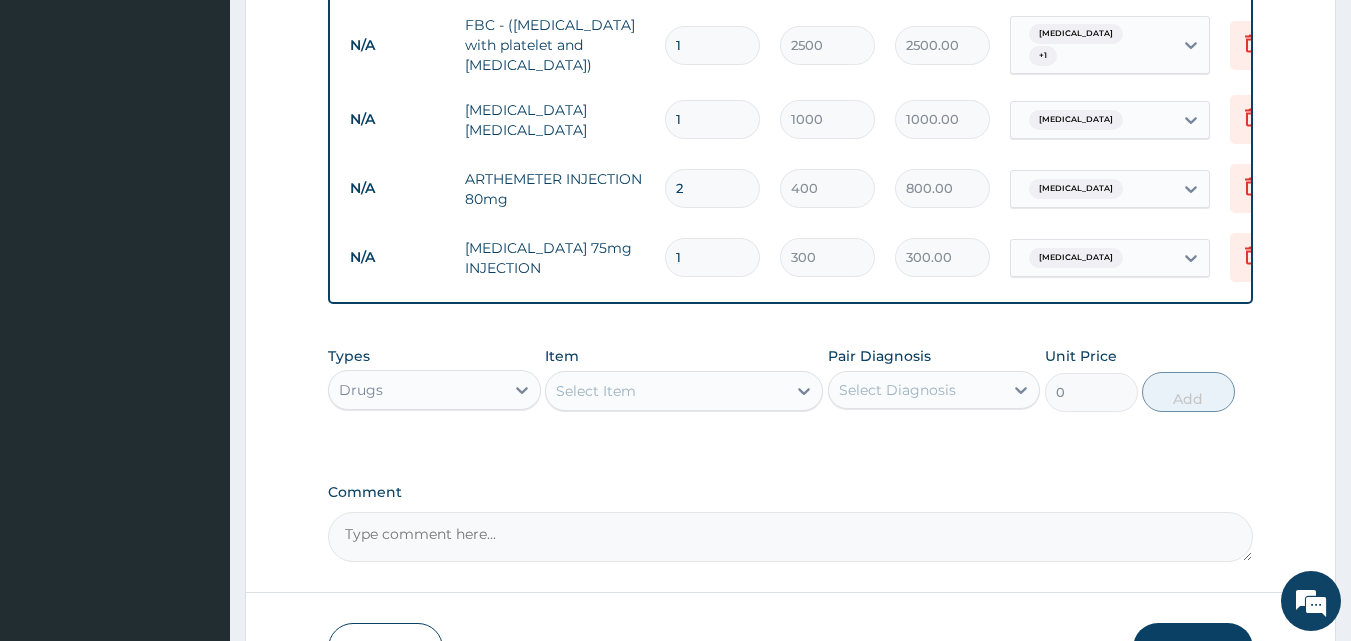 click on "Select Item" at bounding box center (666, 391) 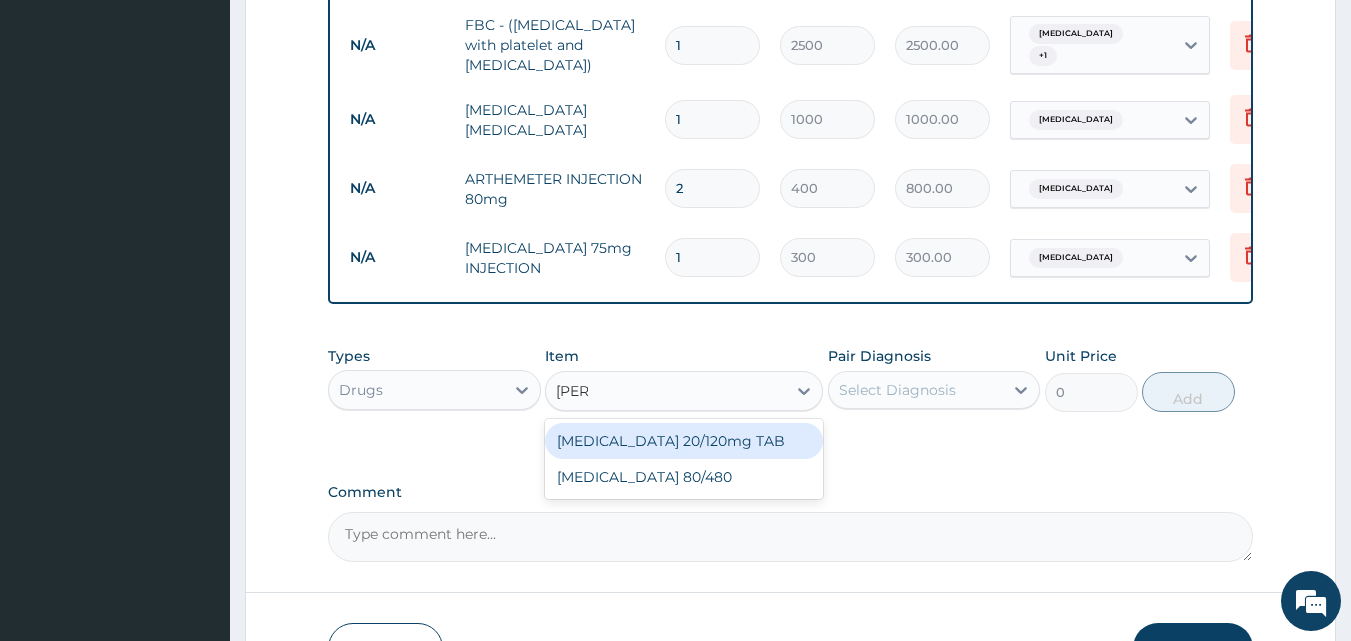type on "coart" 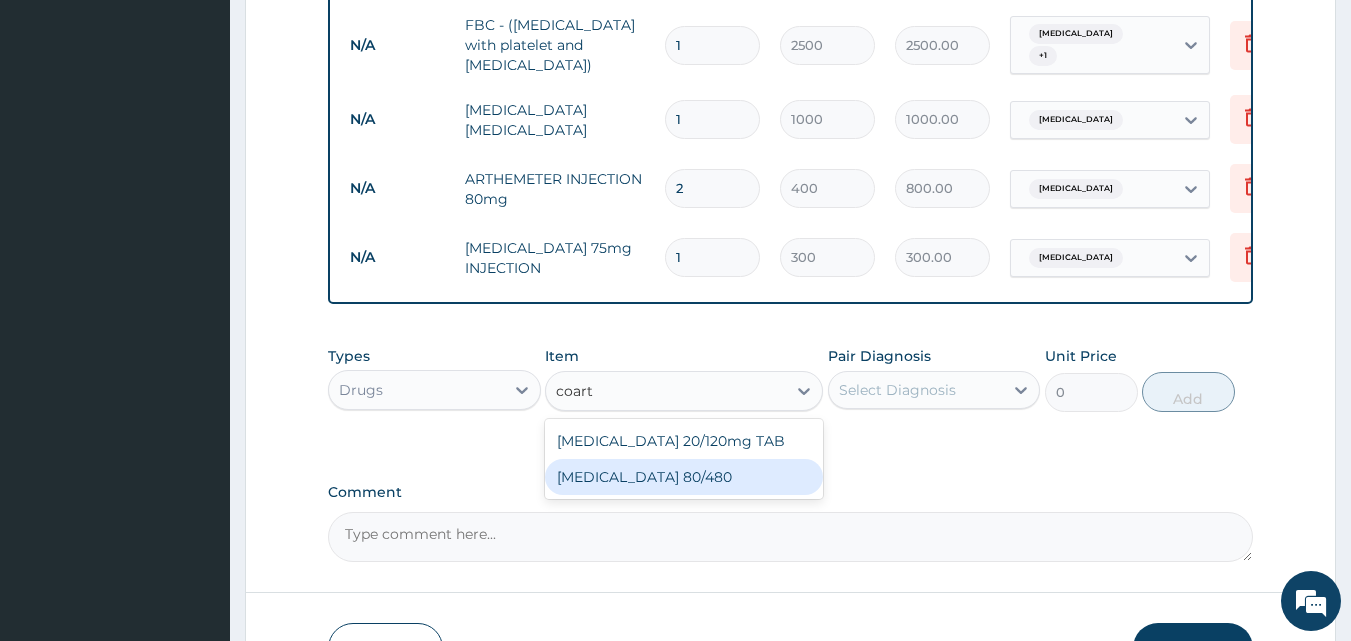 click on "COARTEM 80/480" at bounding box center [684, 477] 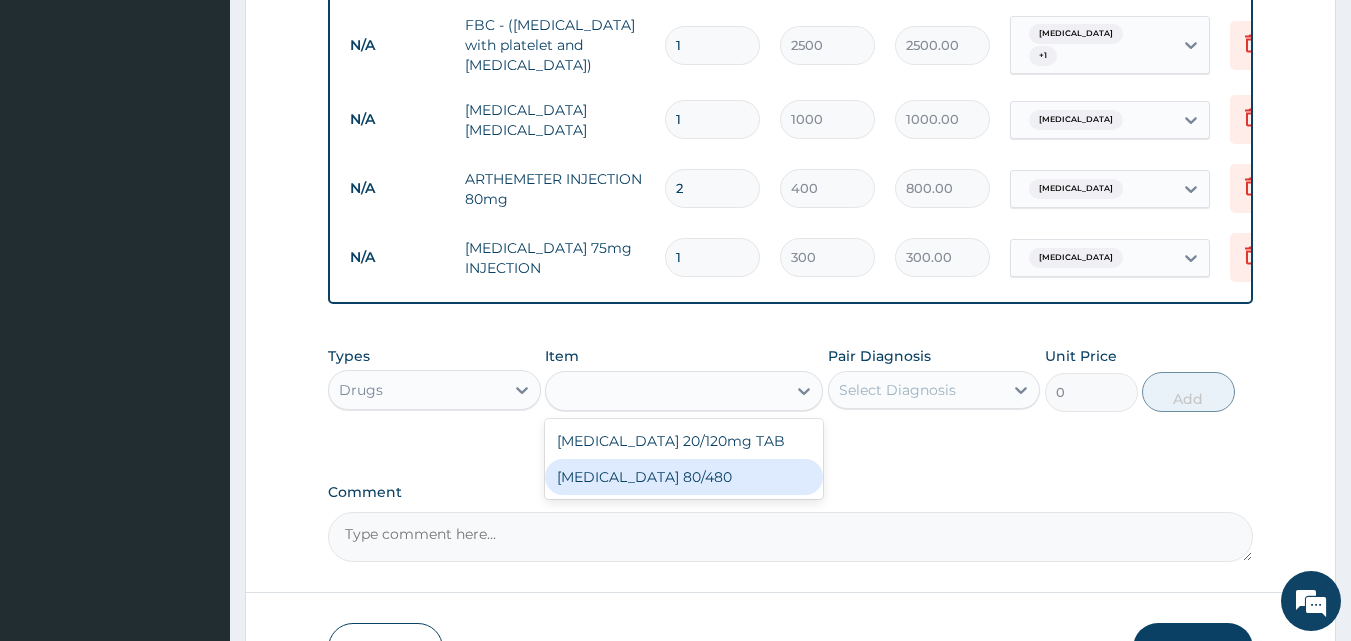 type on "130" 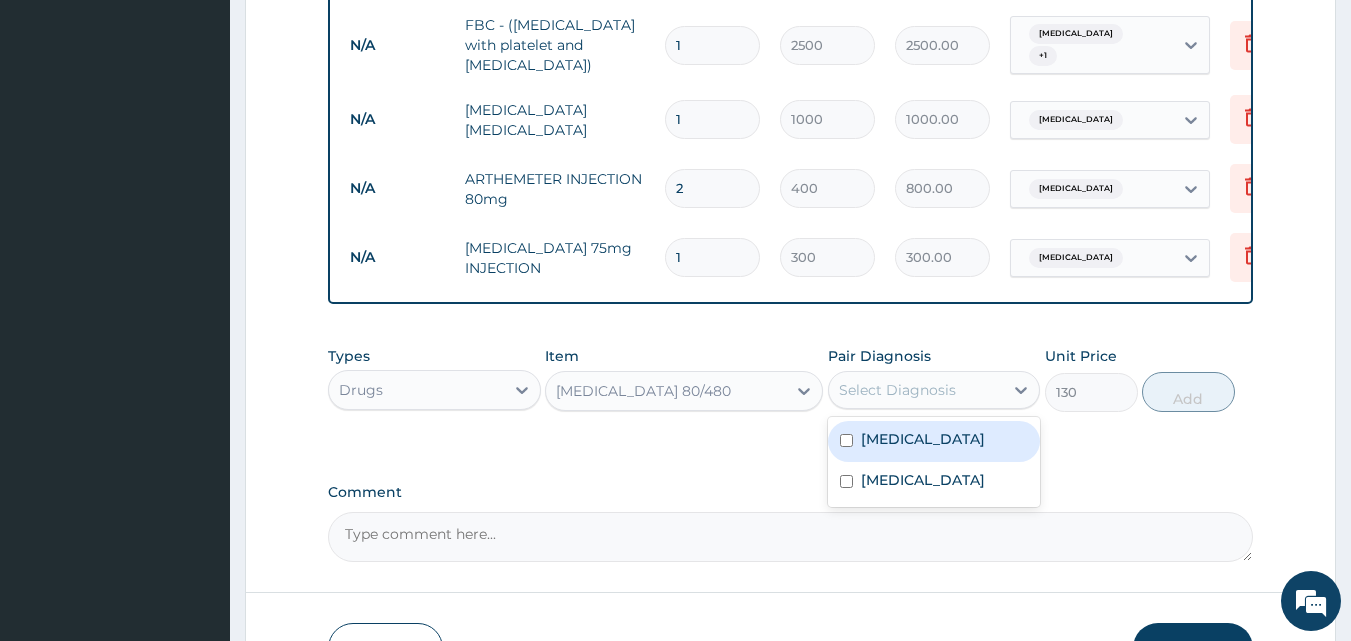 click on "Select Diagnosis" at bounding box center [934, 390] 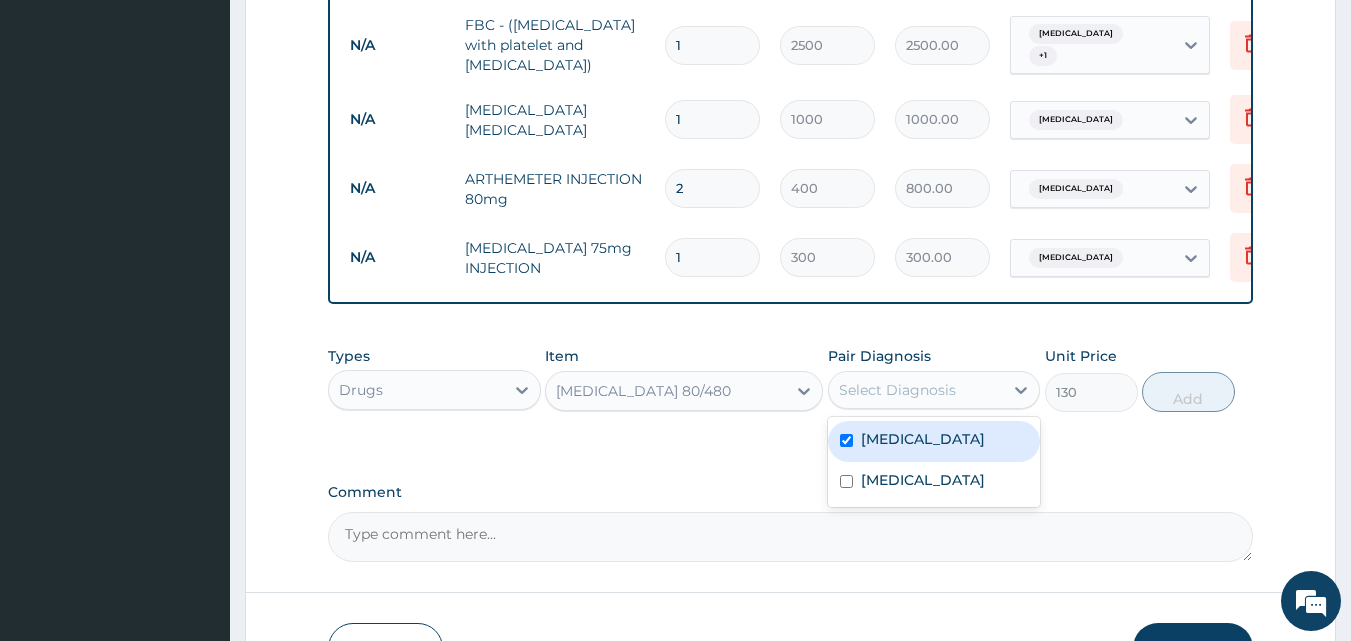 checkbox on "true" 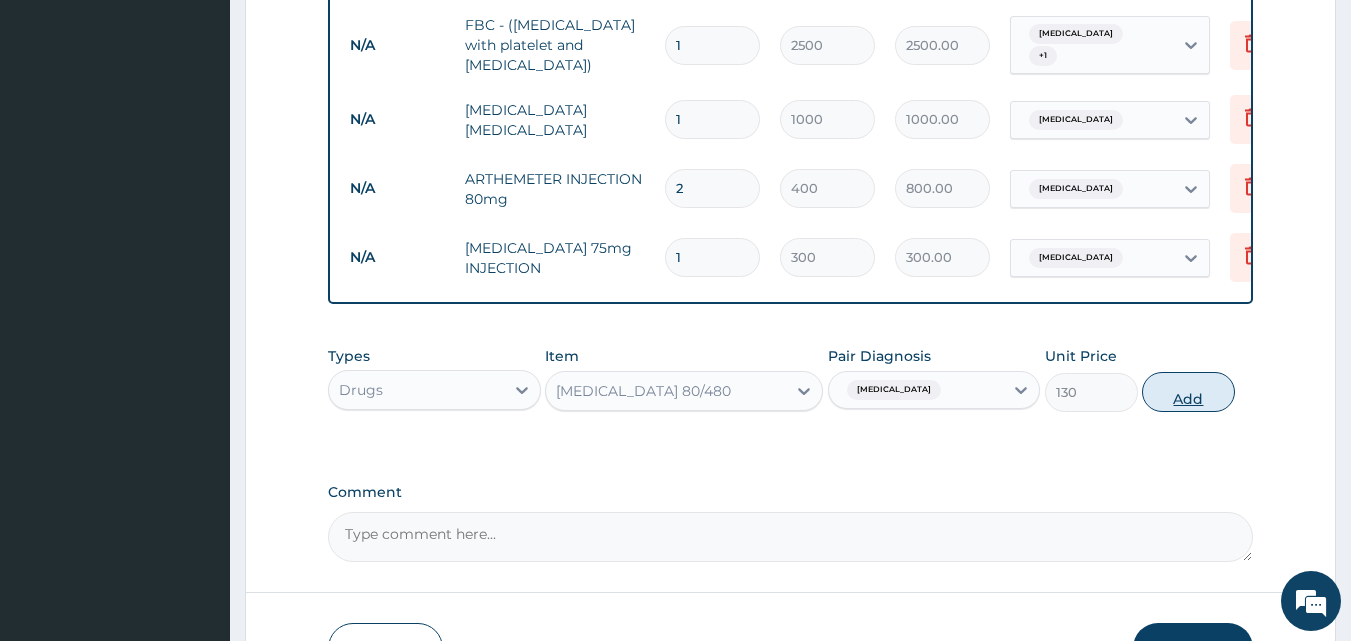 click on "Add" at bounding box center [1188, 392] 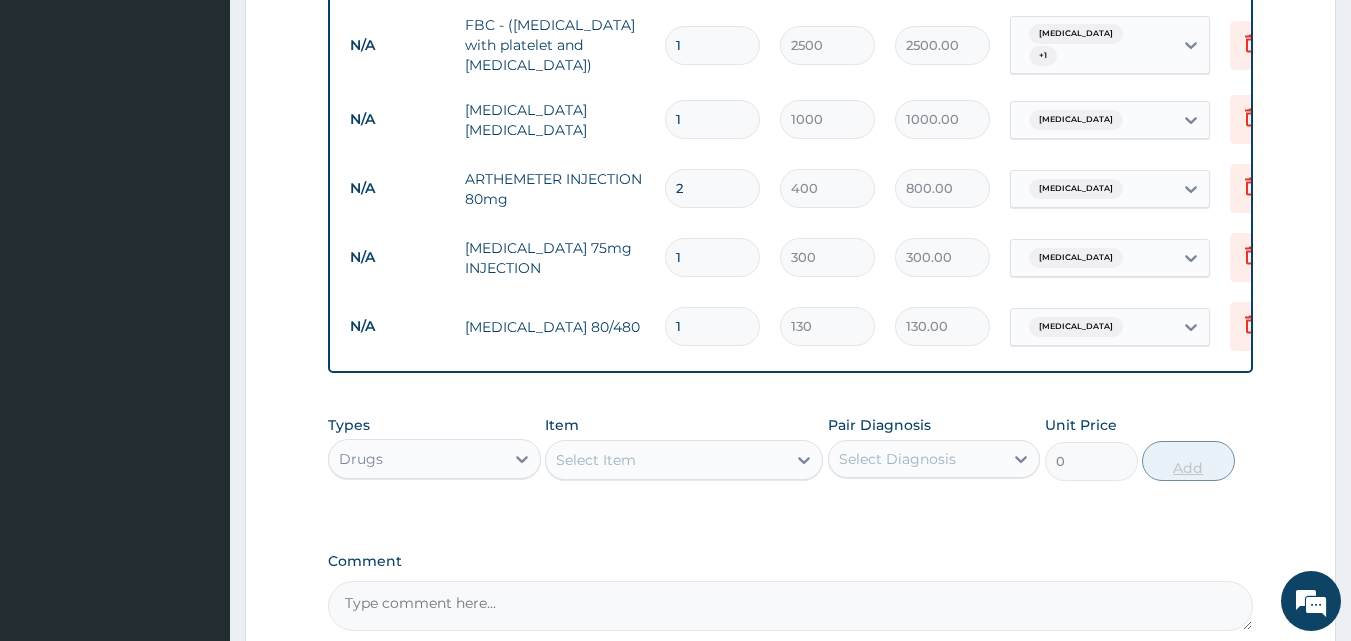 type 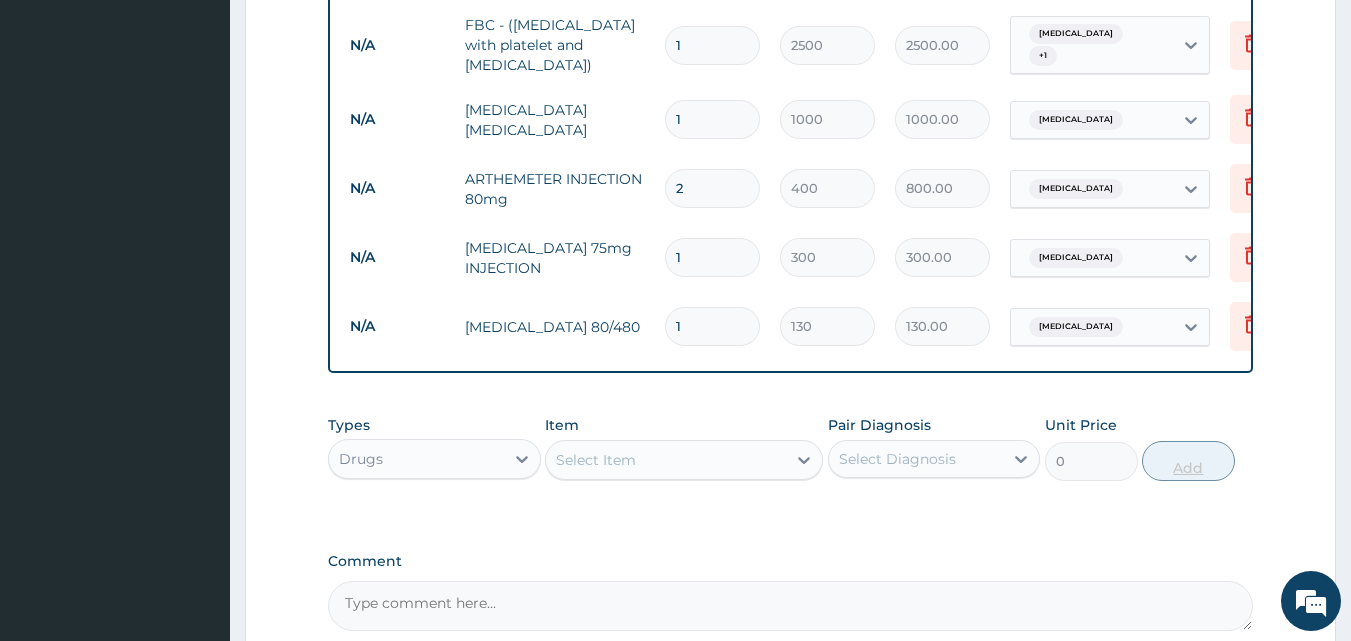 type on "0.00" 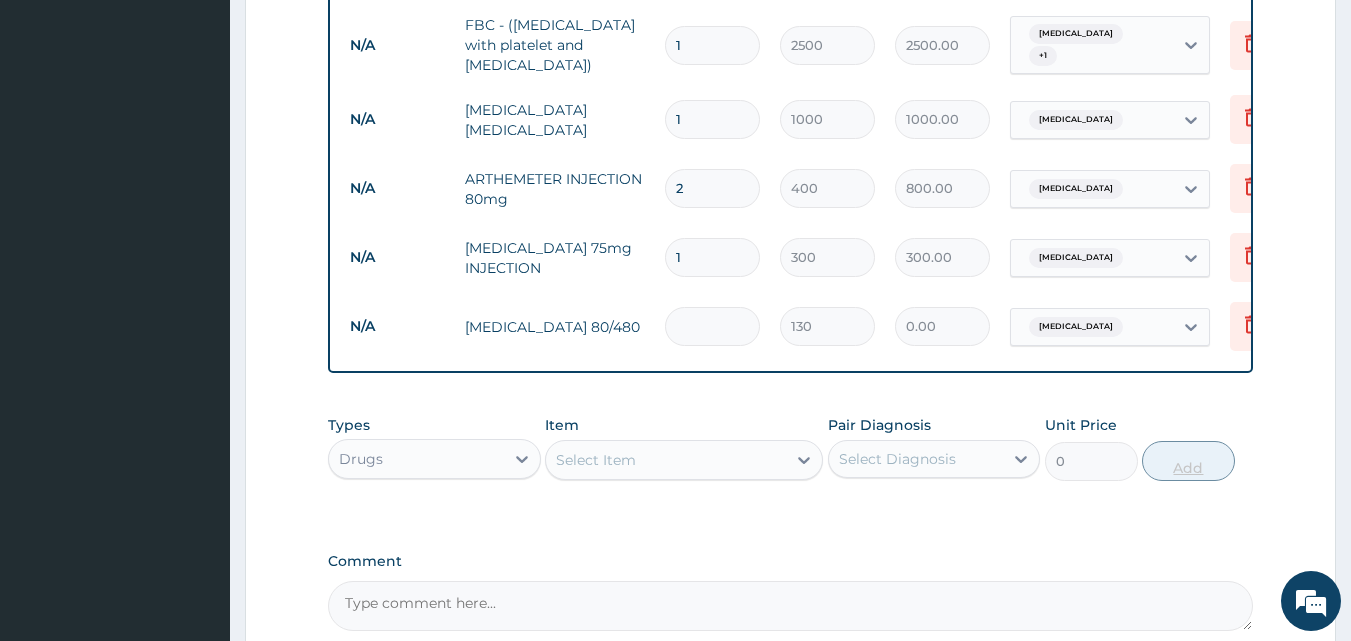 type on "6" 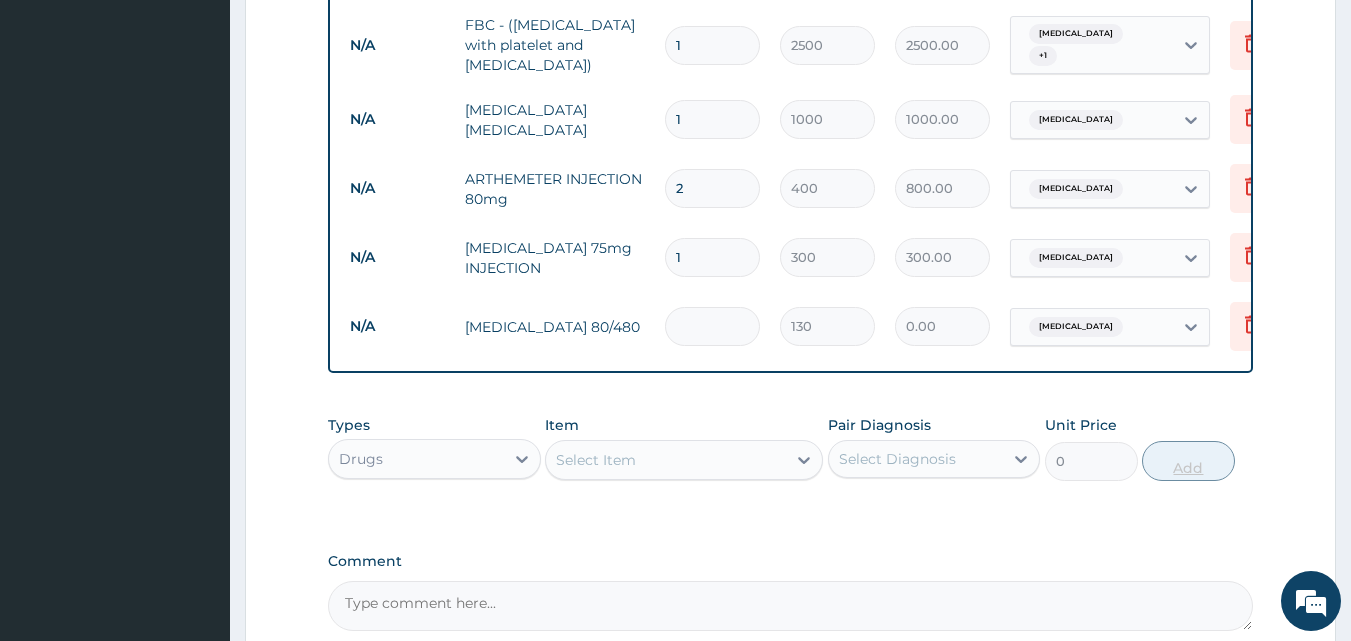 type on "780.00" 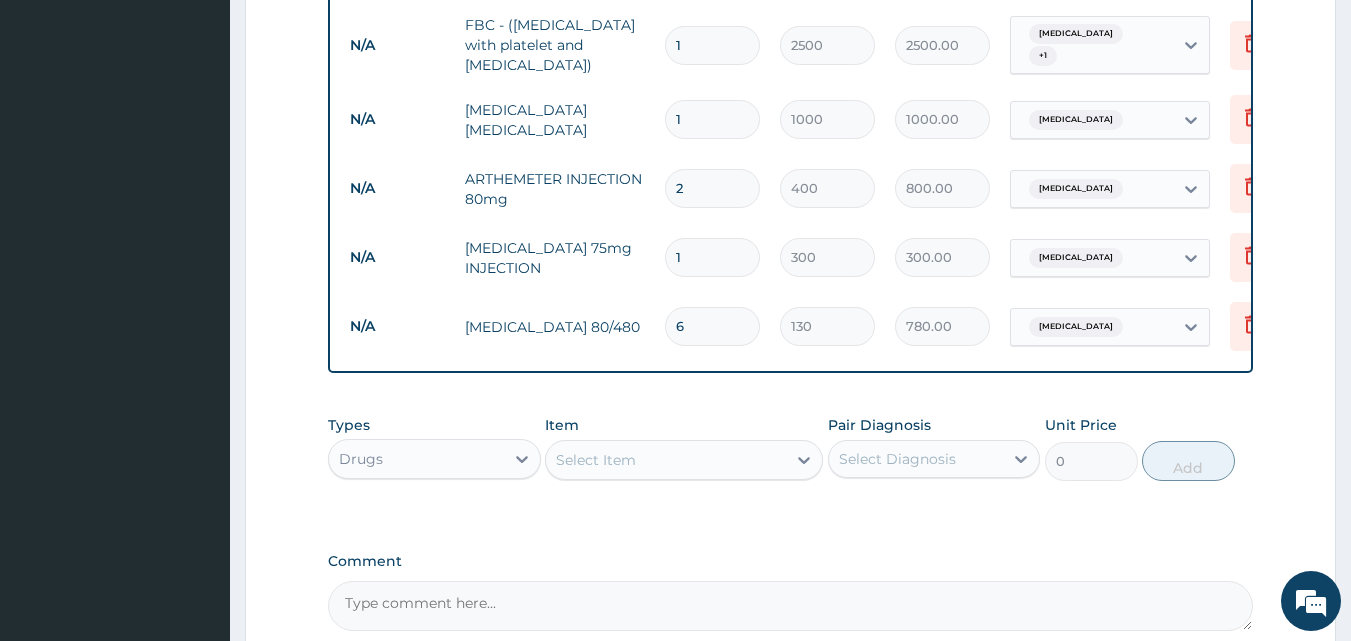type on "6" 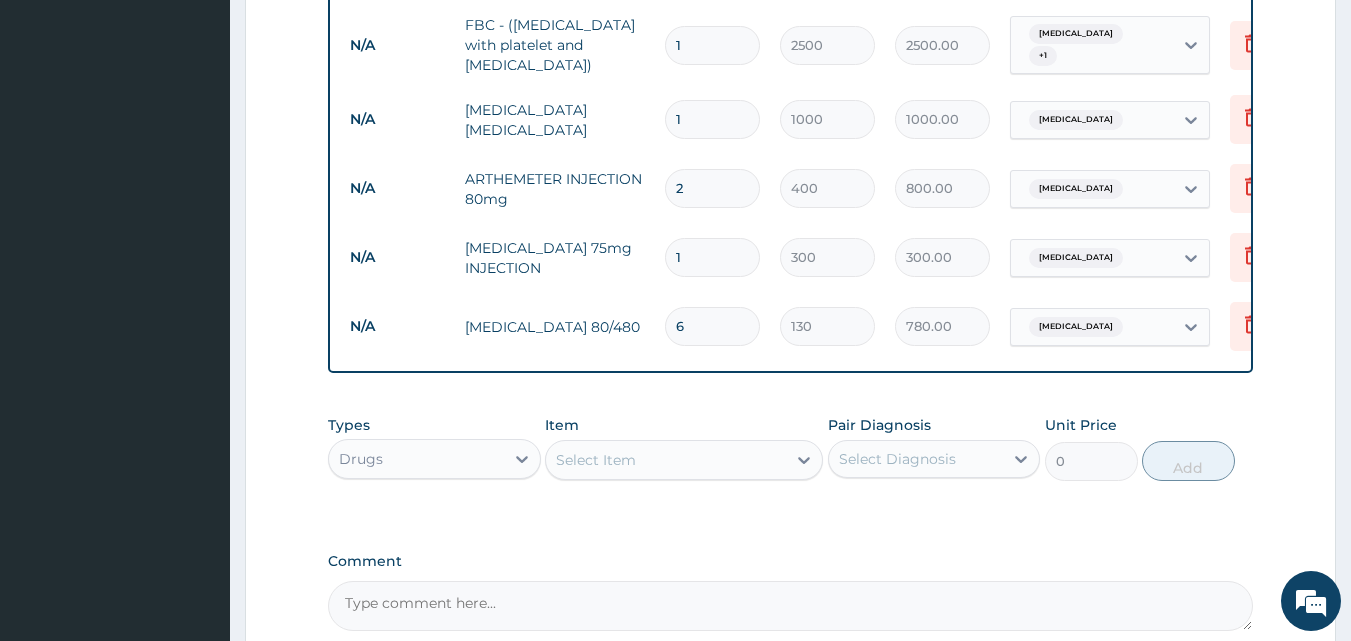 click on "Select Item" at bounding box center (666, 460) 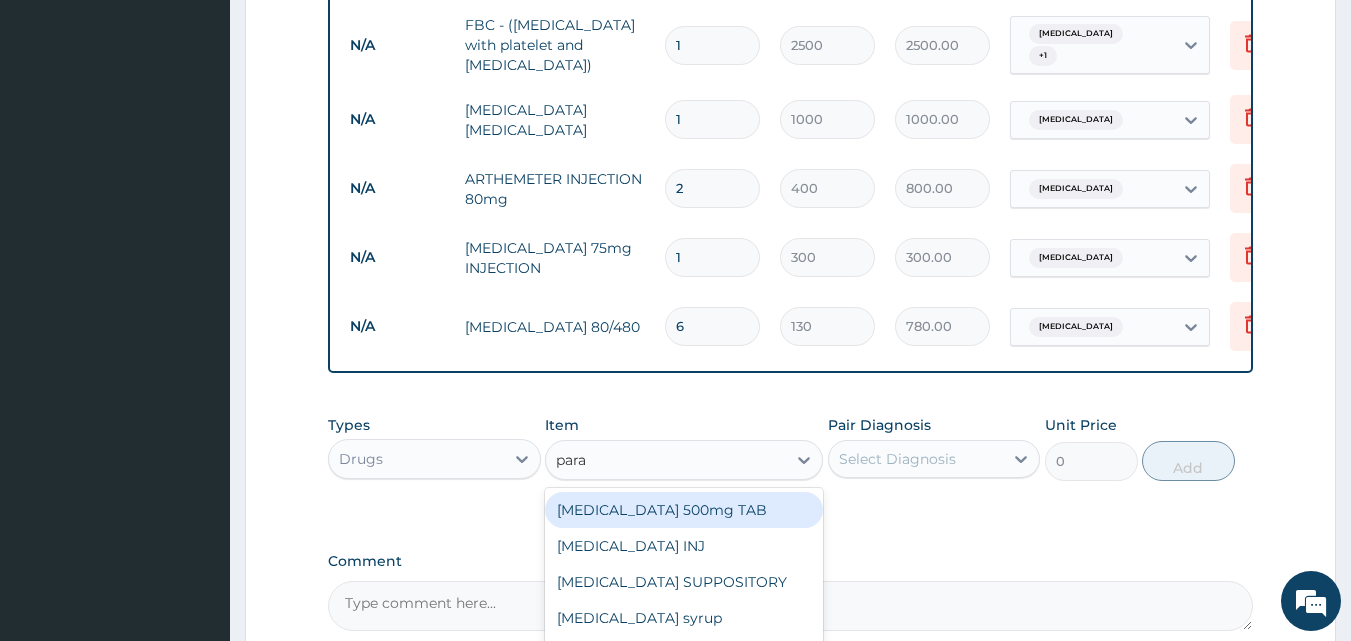 type on "parac" 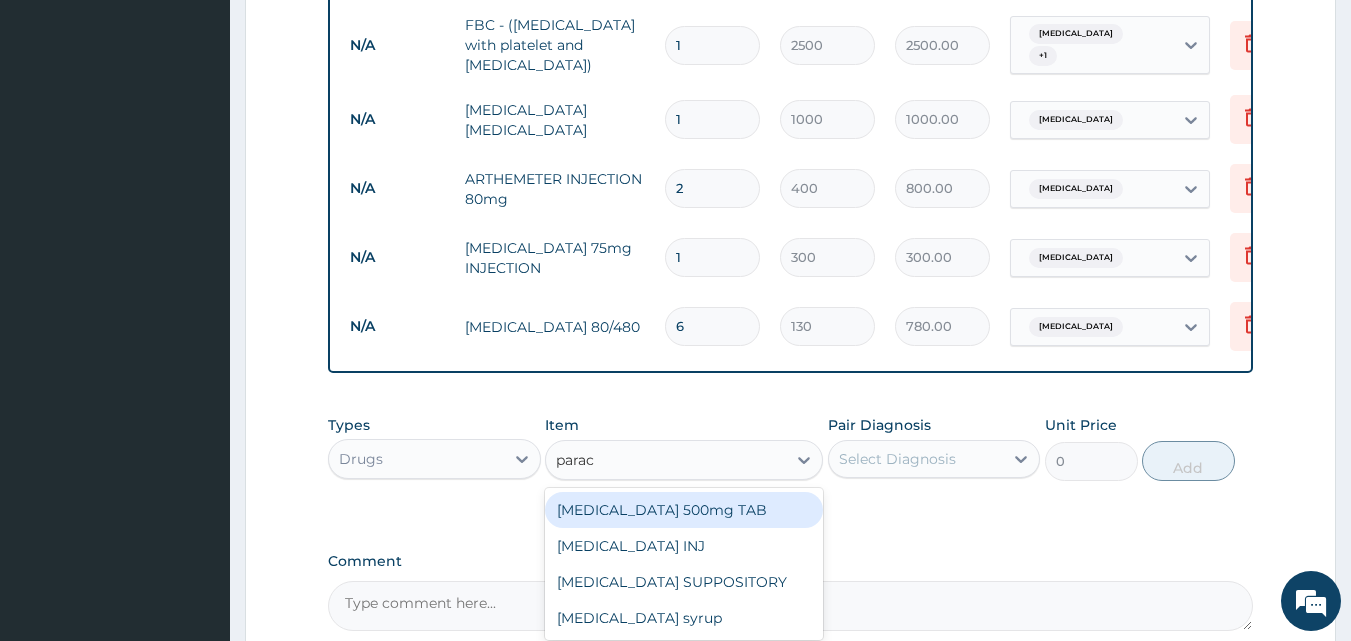 click on "PARACETAMOL 500mg TAB" at bounding box center [684, 510] 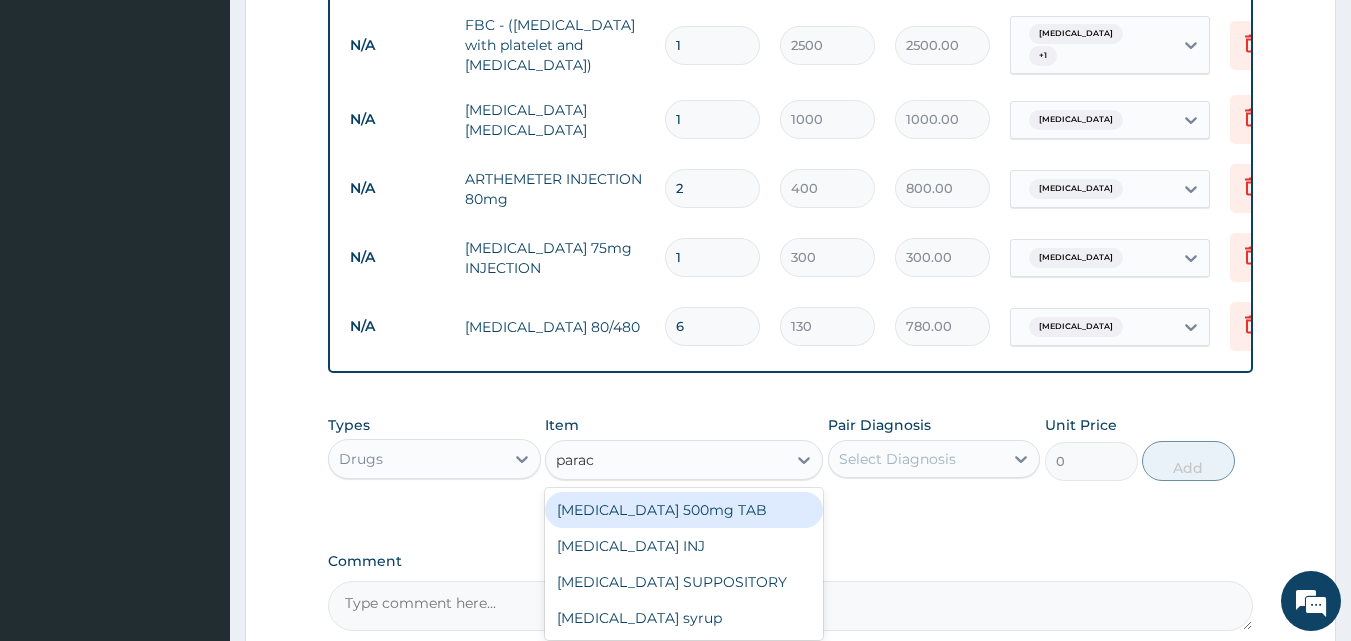 type 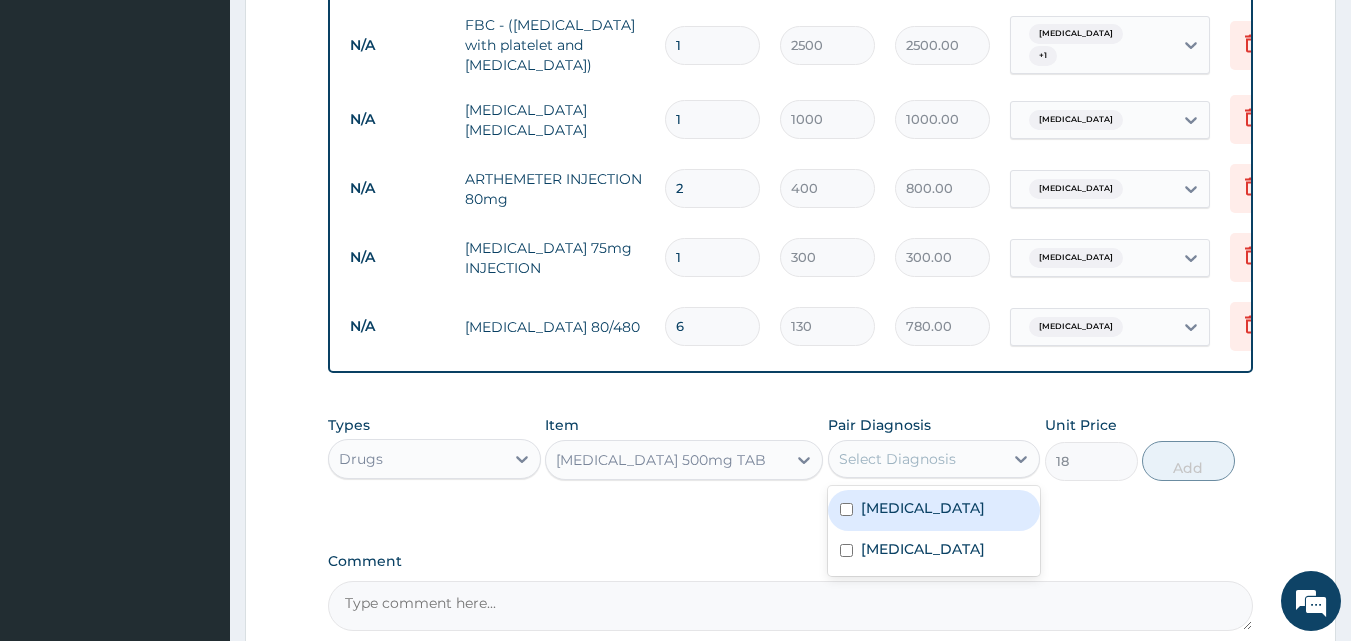 click on "Select Diagnosis" at bounding box center [916, 459] 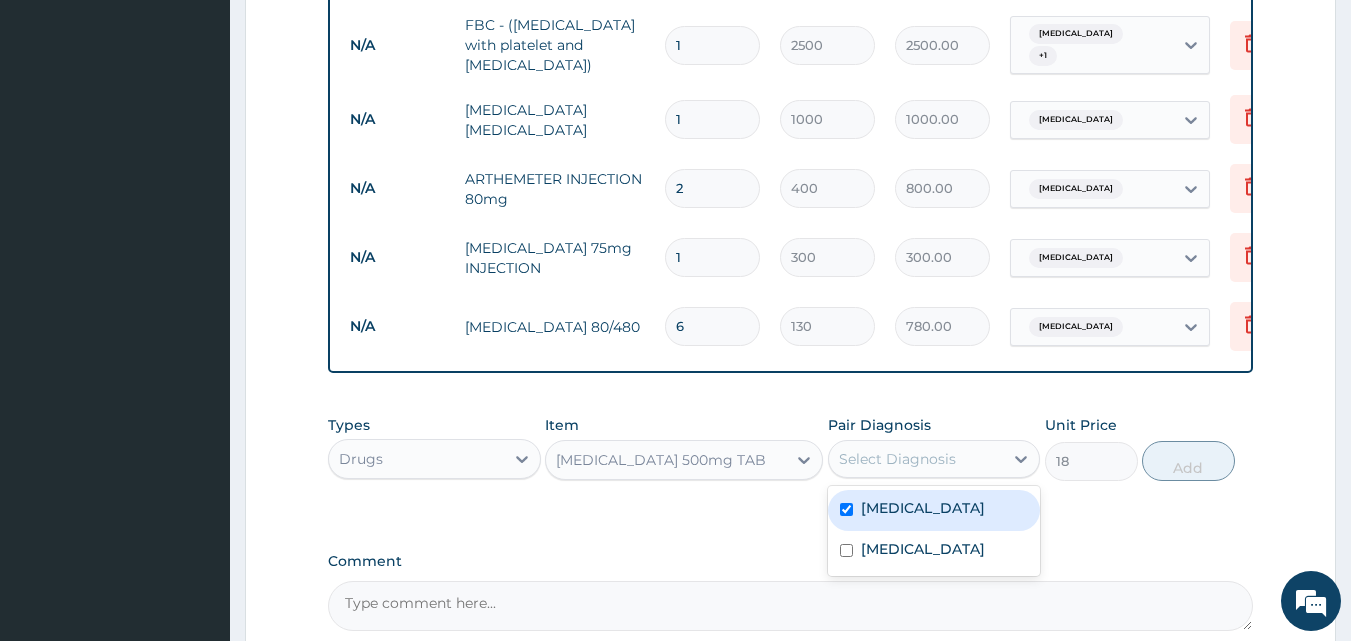 checkbox on "true" 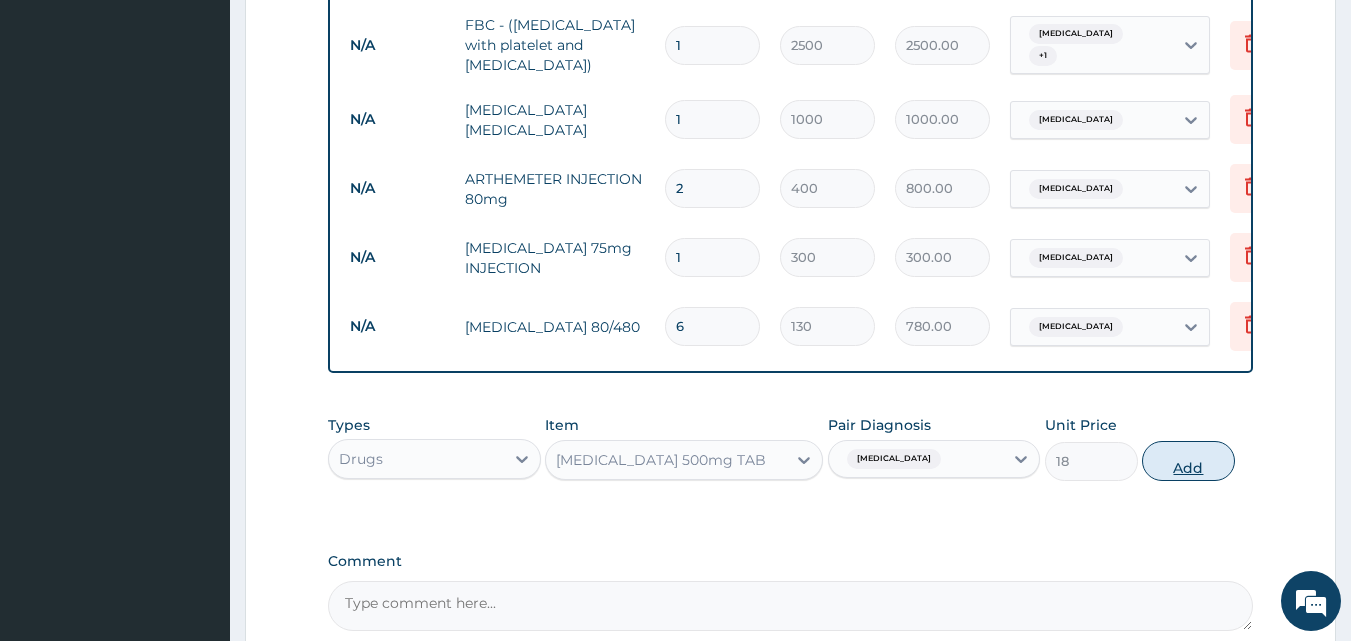 click on "Add" at bounding box center (1188, 461) 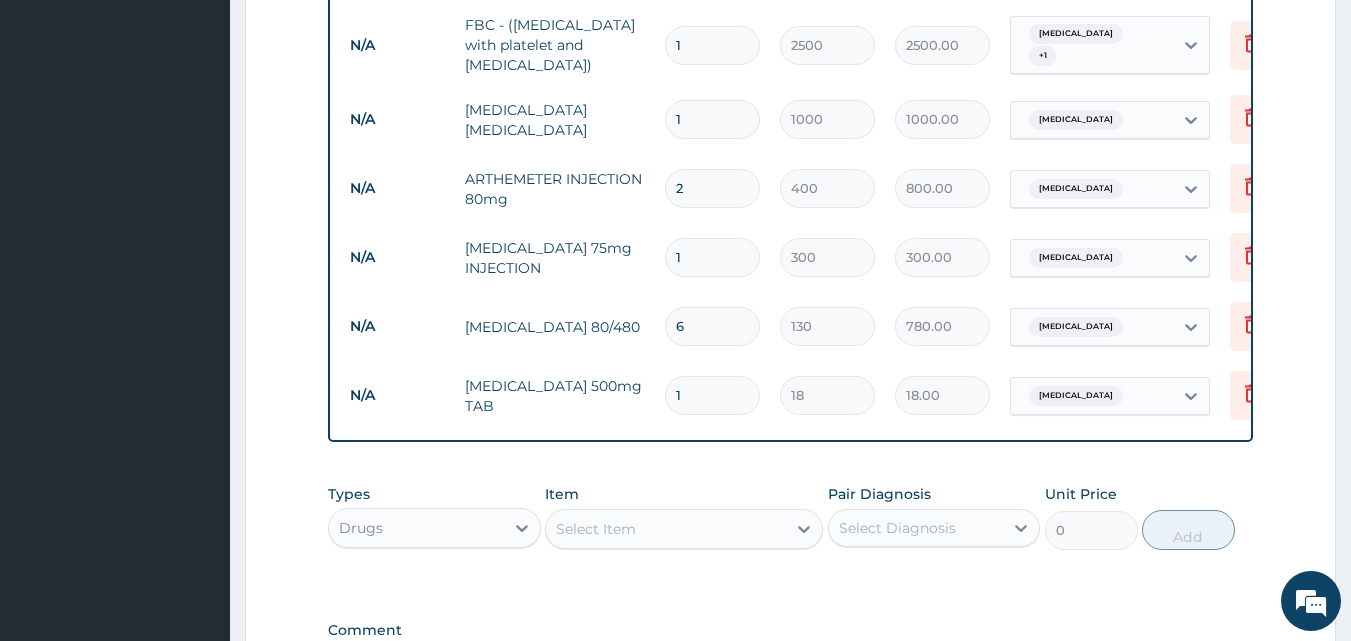 type on "18" 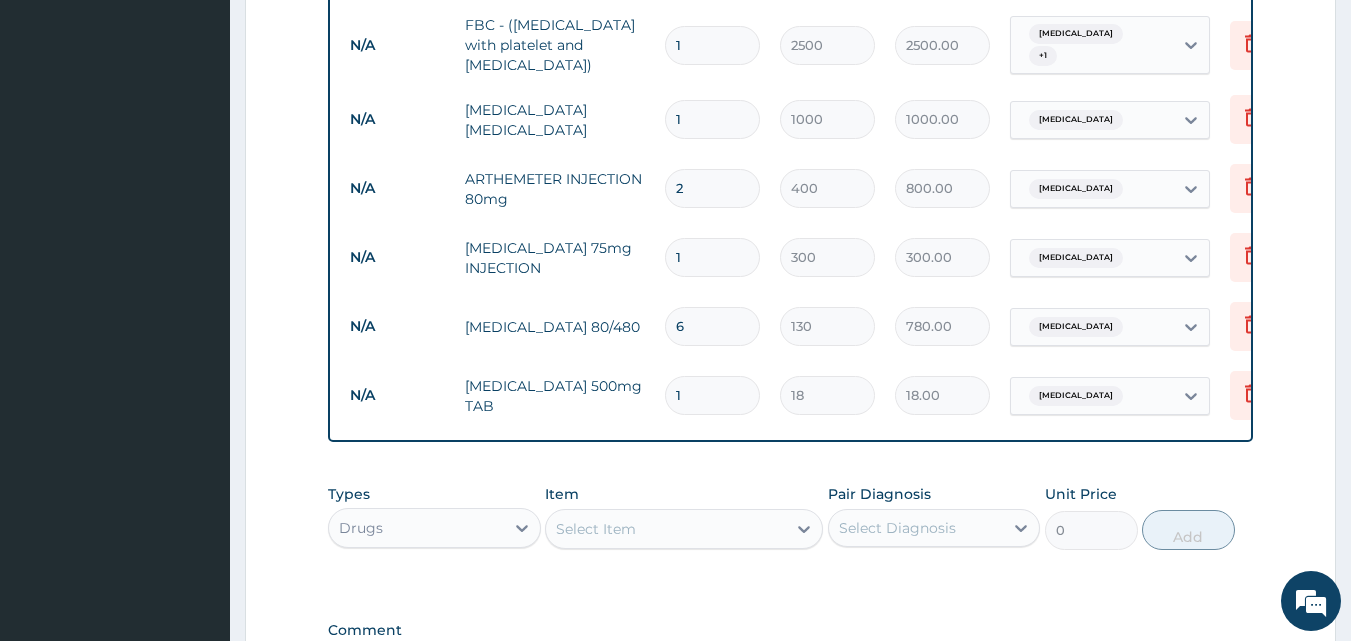 type on "324.00" 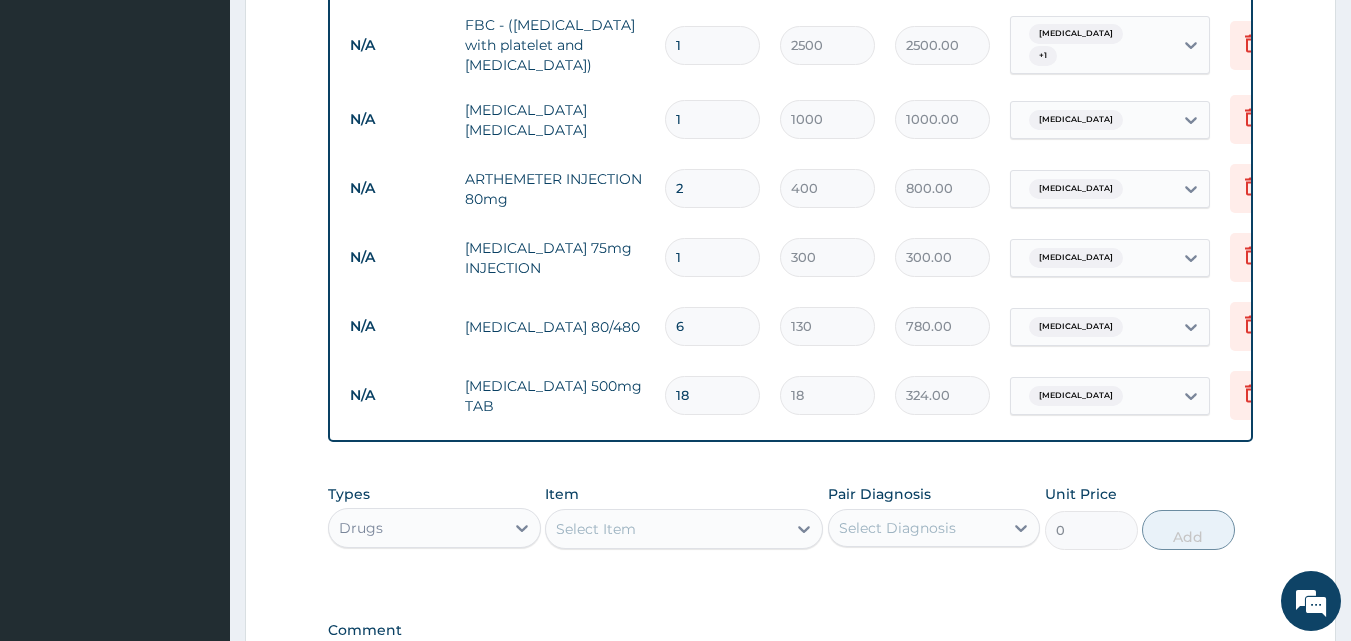 type on "18" 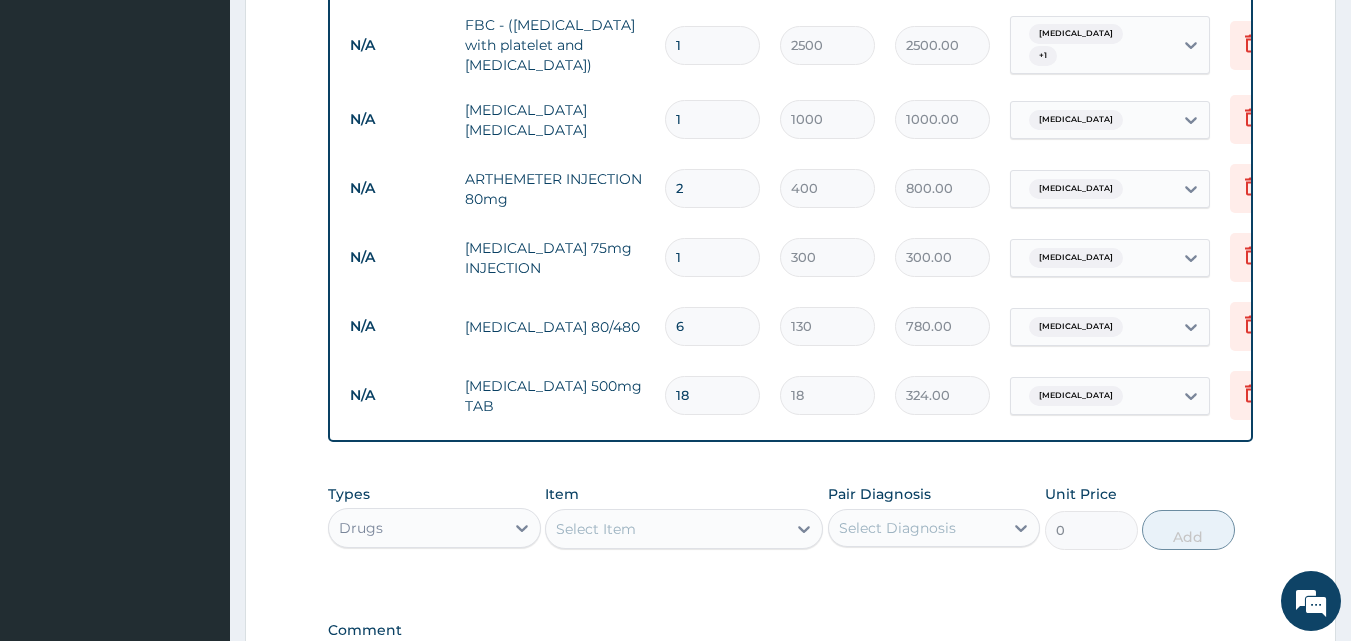 click on "Select Item" at bounding box center (596, 529) 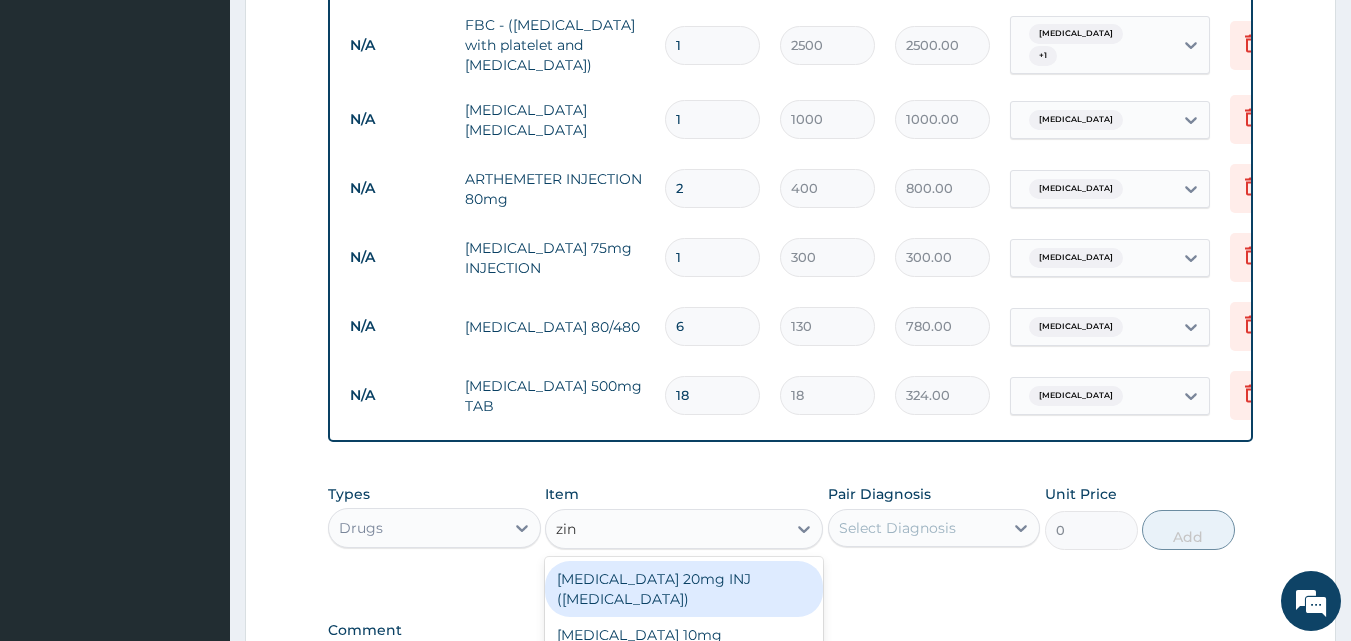 type on "zinc" 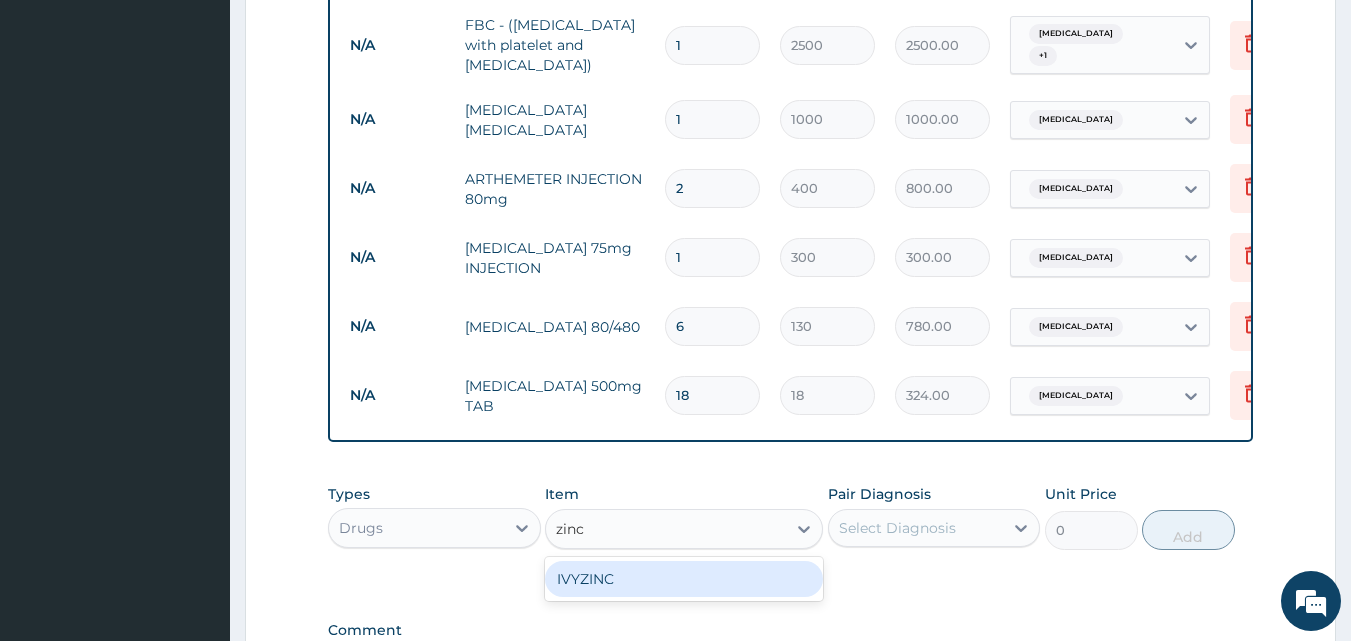 click on "IVYZINC" at bounding box center [684, 579] 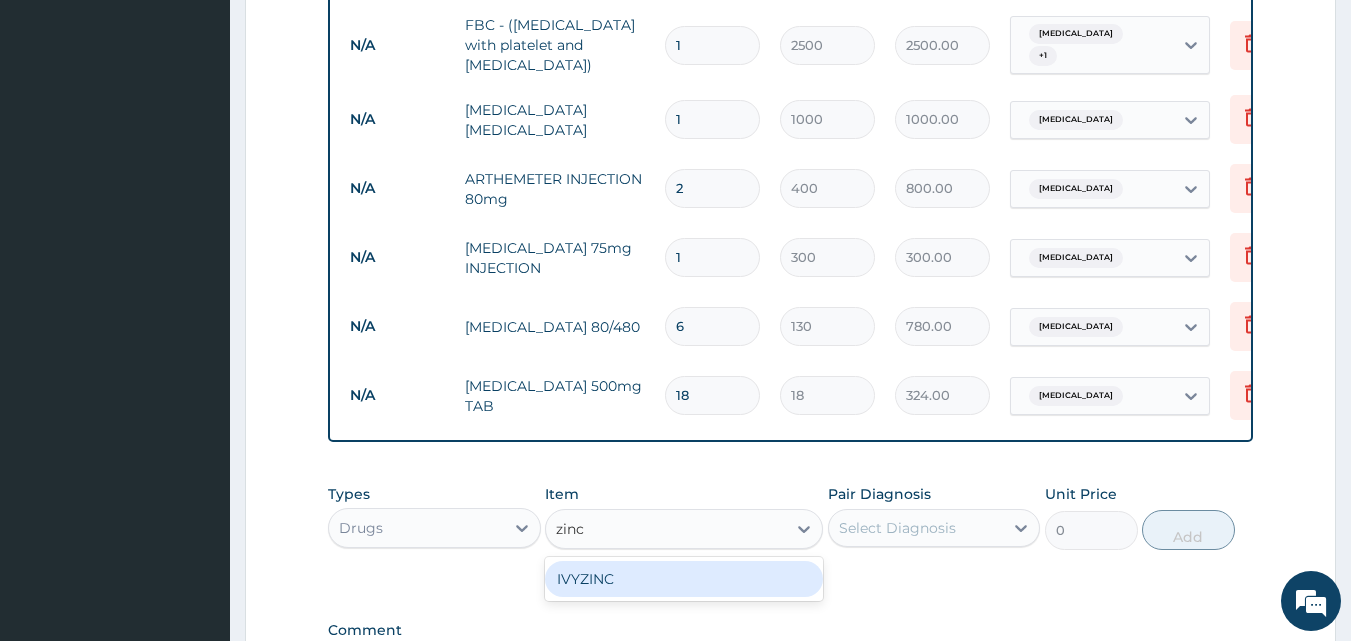 type 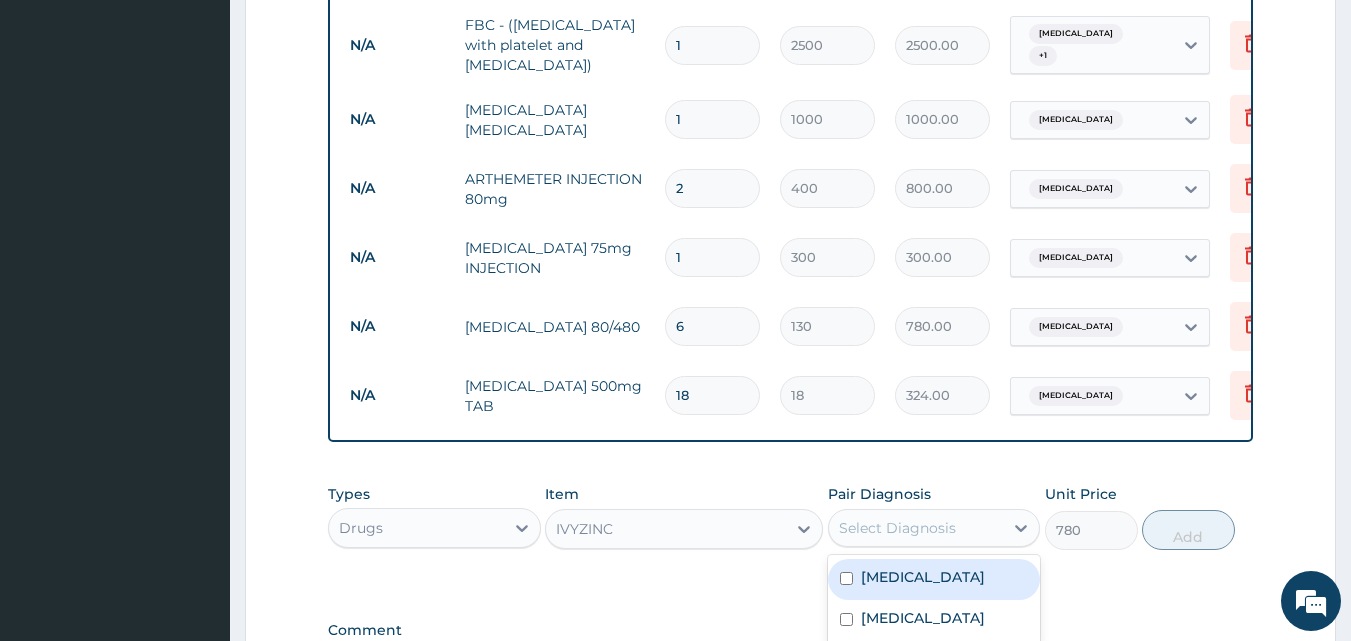 click on "Select Diagnosis" at bounding box center [916, 528] 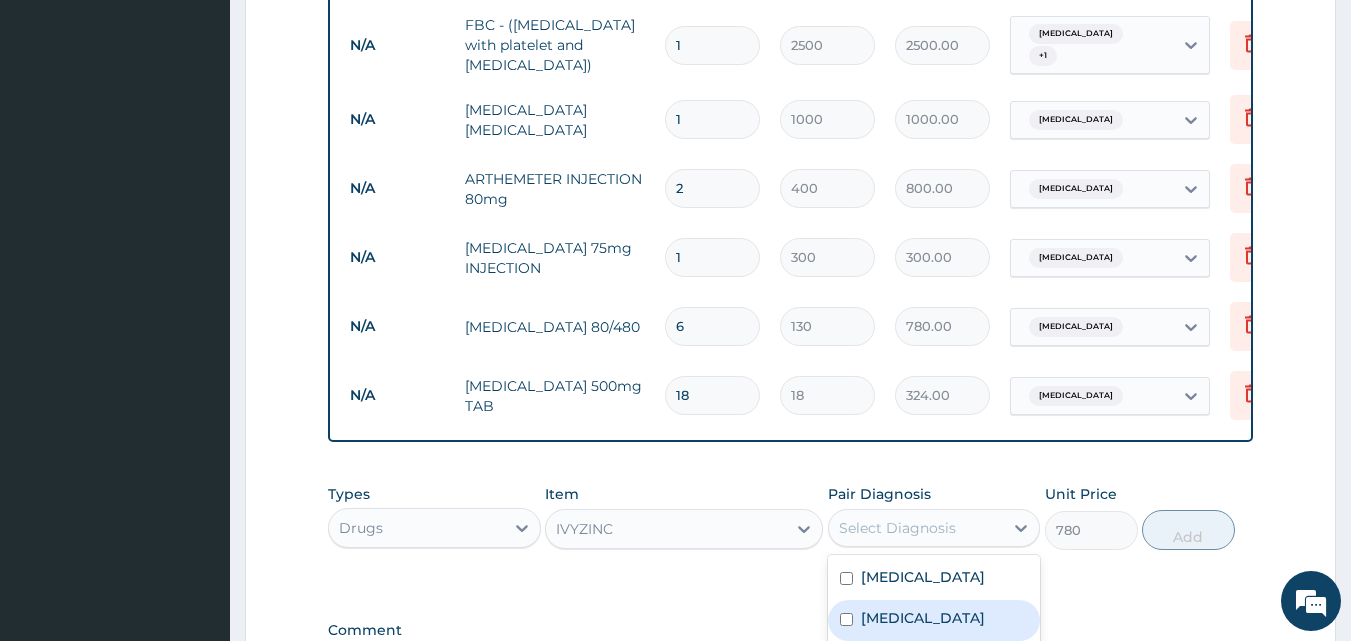 click on "Gastroenteritis" at bounding box center [923, 618] 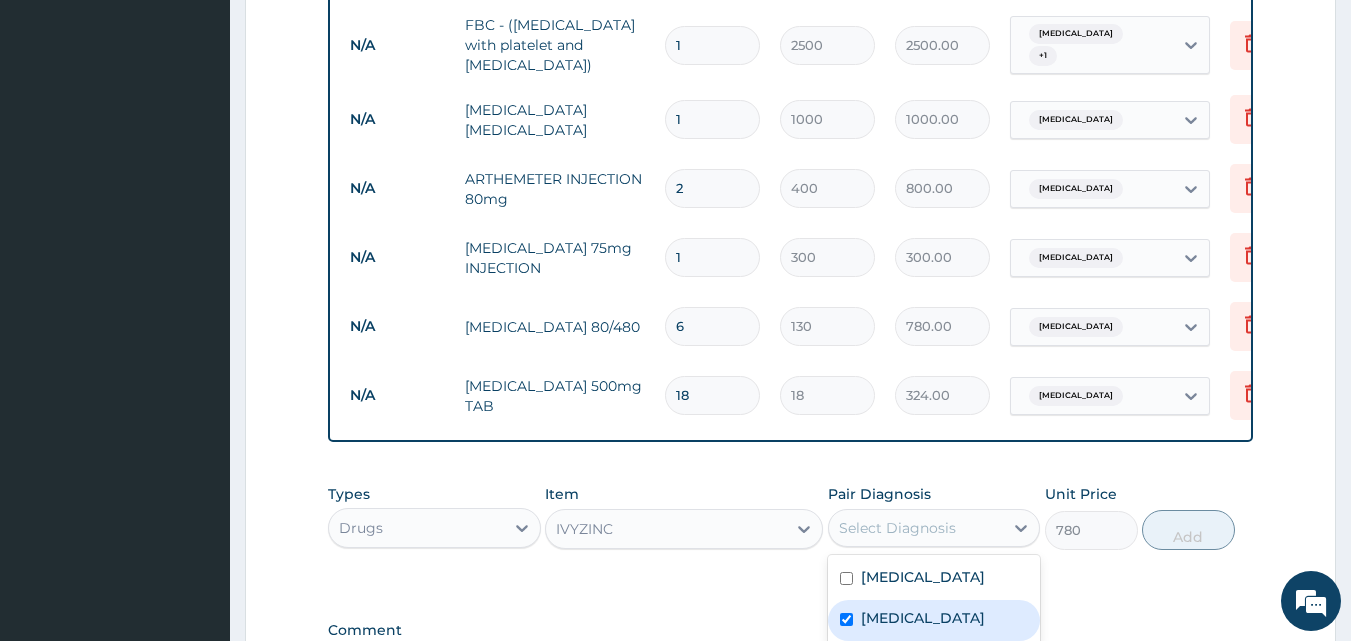 checkbox on "true" 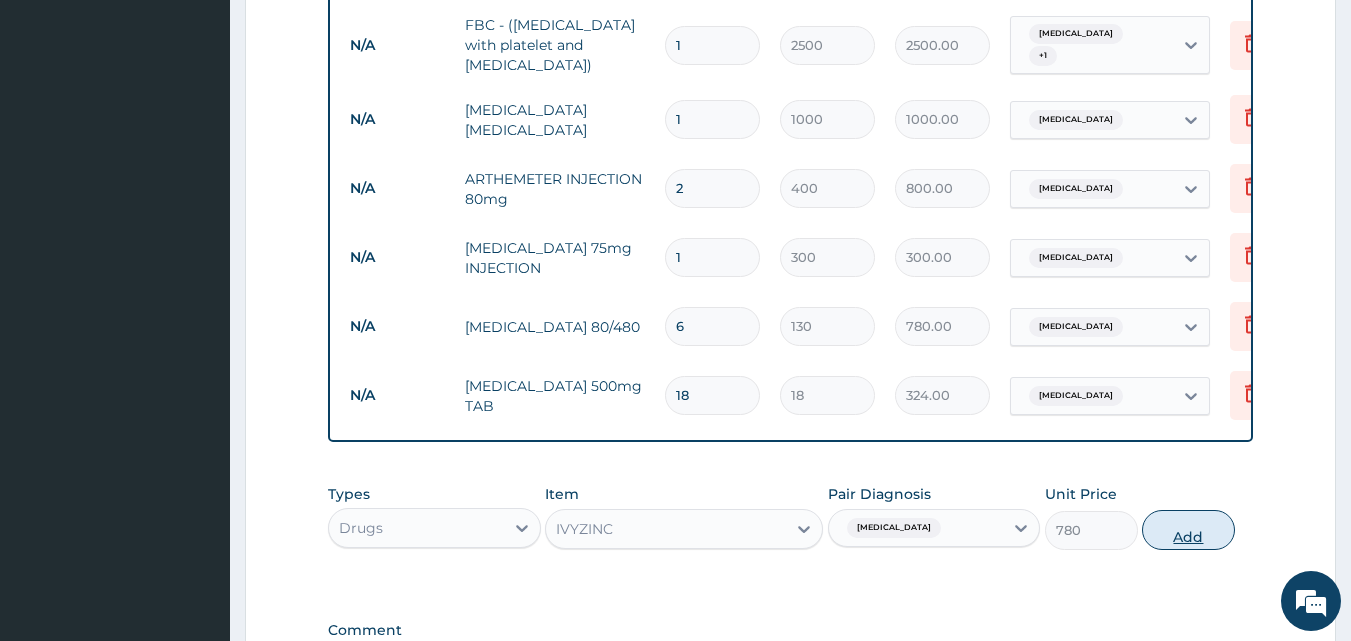 click on "Add" at bounding box center (1188, 530) 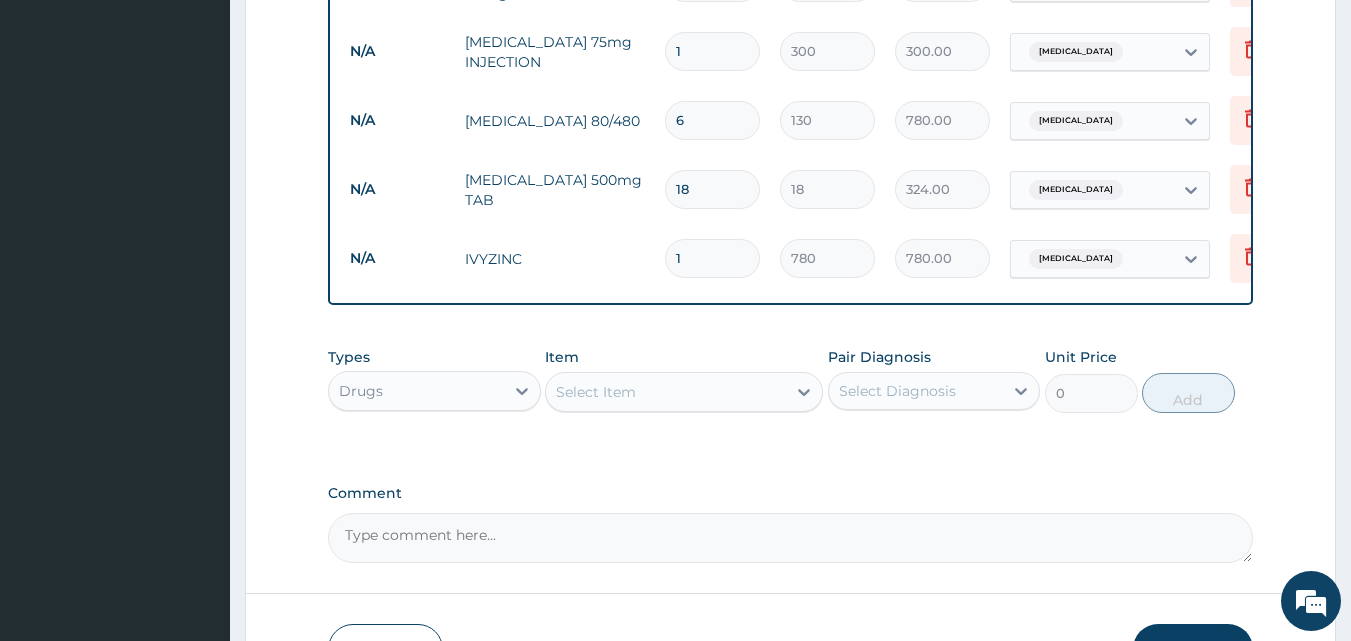 scroll, scrollTop: 1215, scrollLeft: 0, axis: vertical 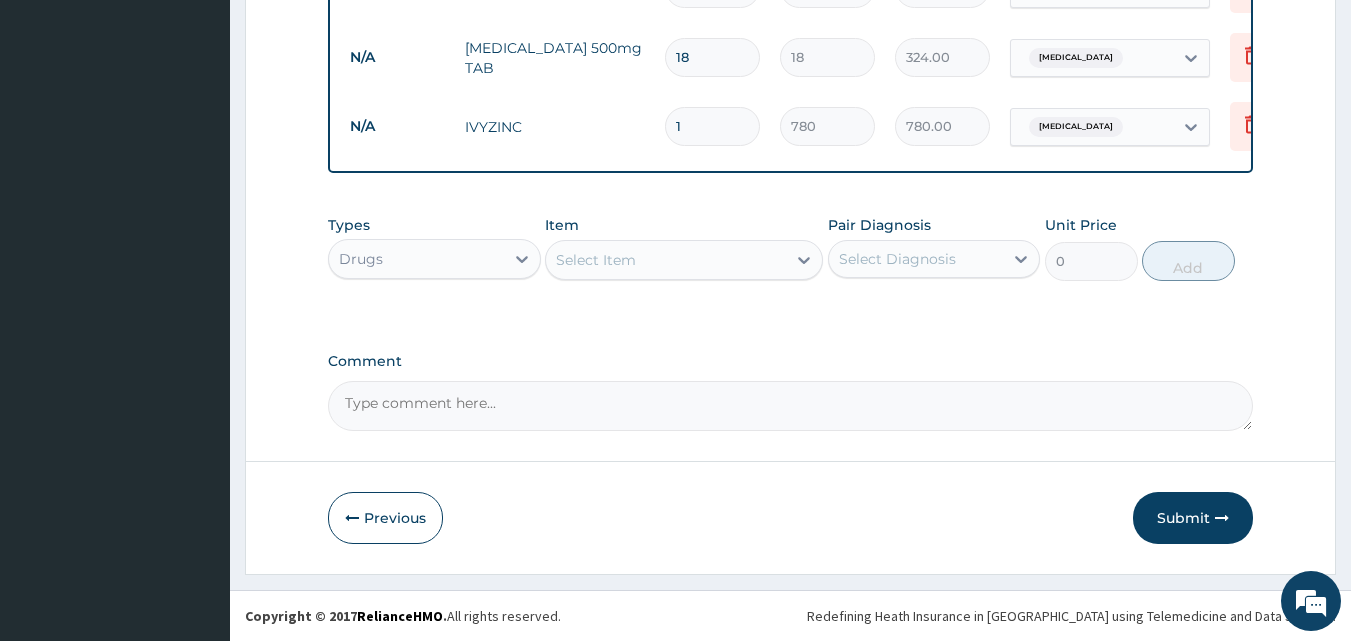 click on "Select Item" at bounding box center (596, 260) 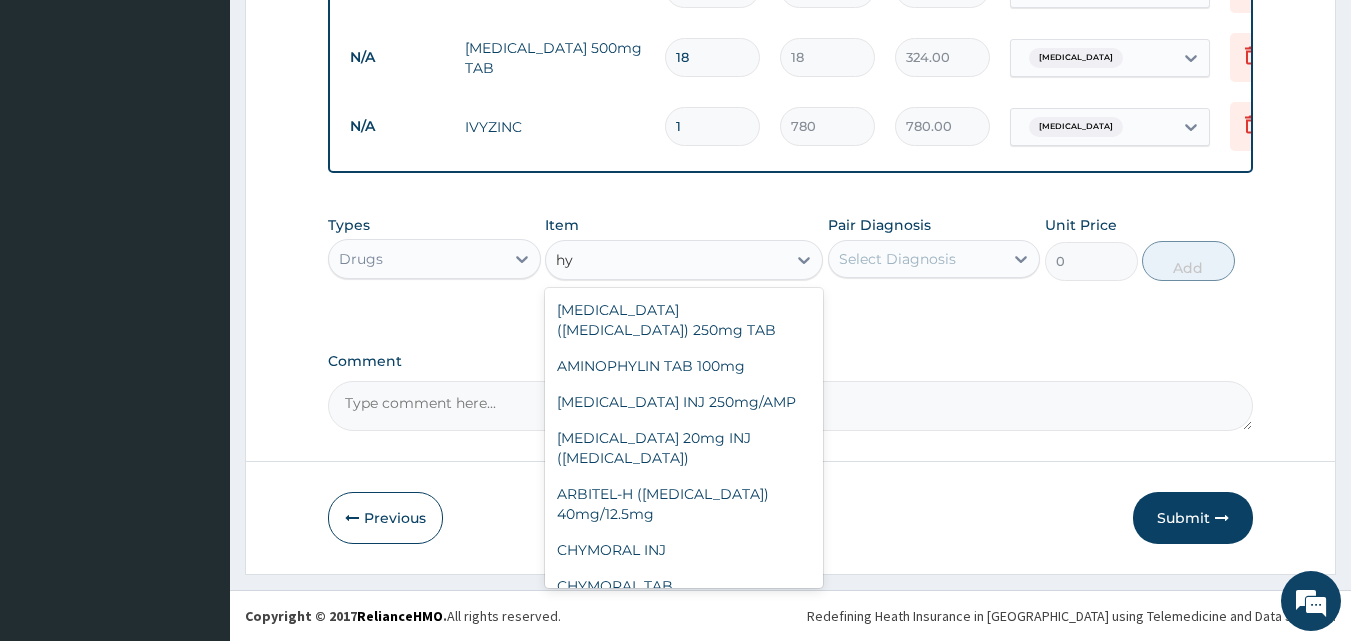 type on "h" 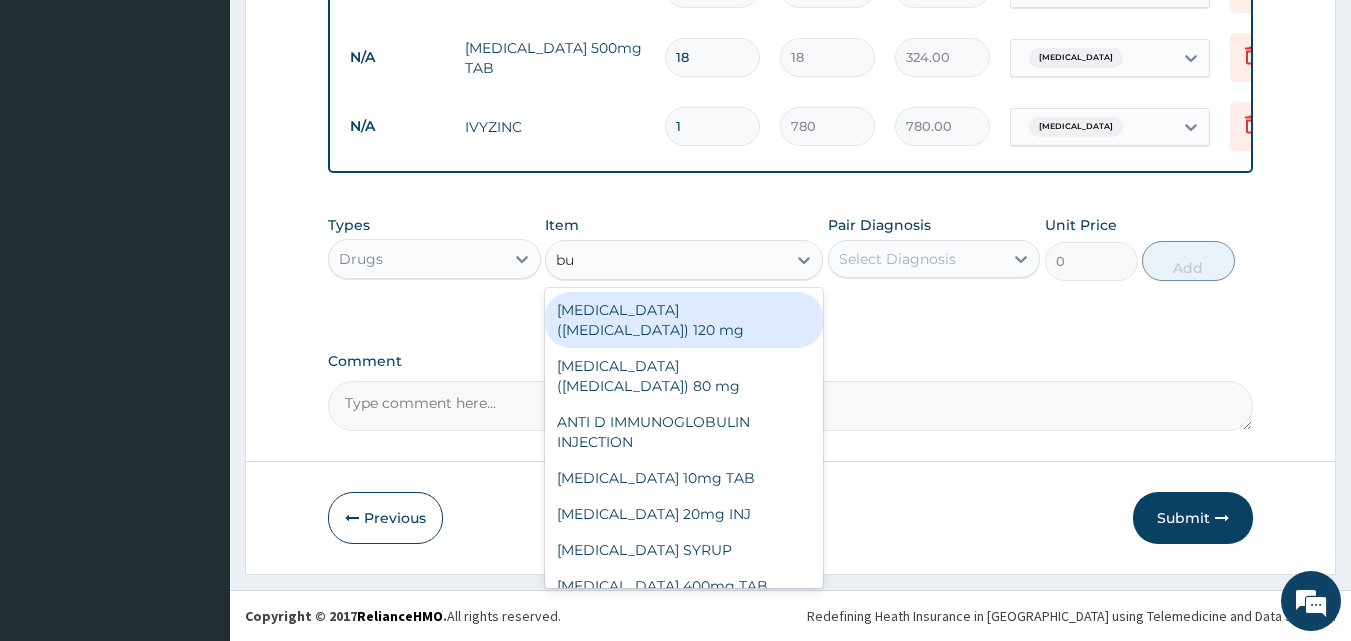 type on "bus" 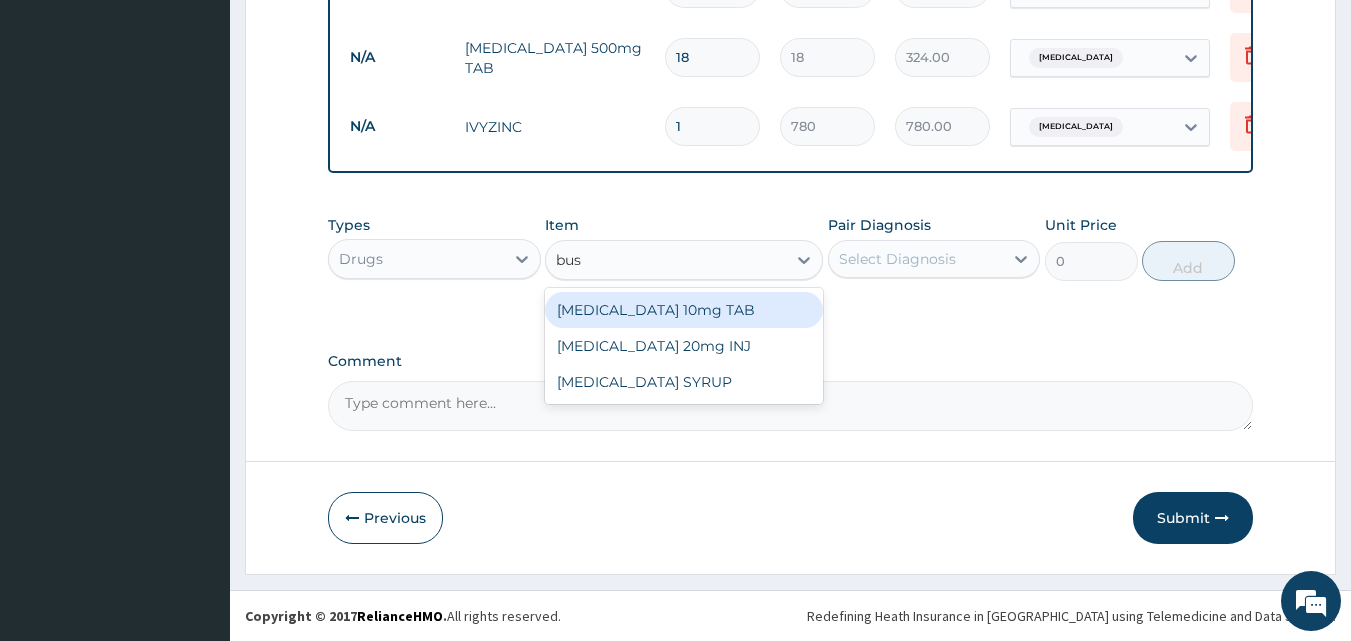 click on "BUSCOPAN 10mg TAB" at bounding box center [684, 310] 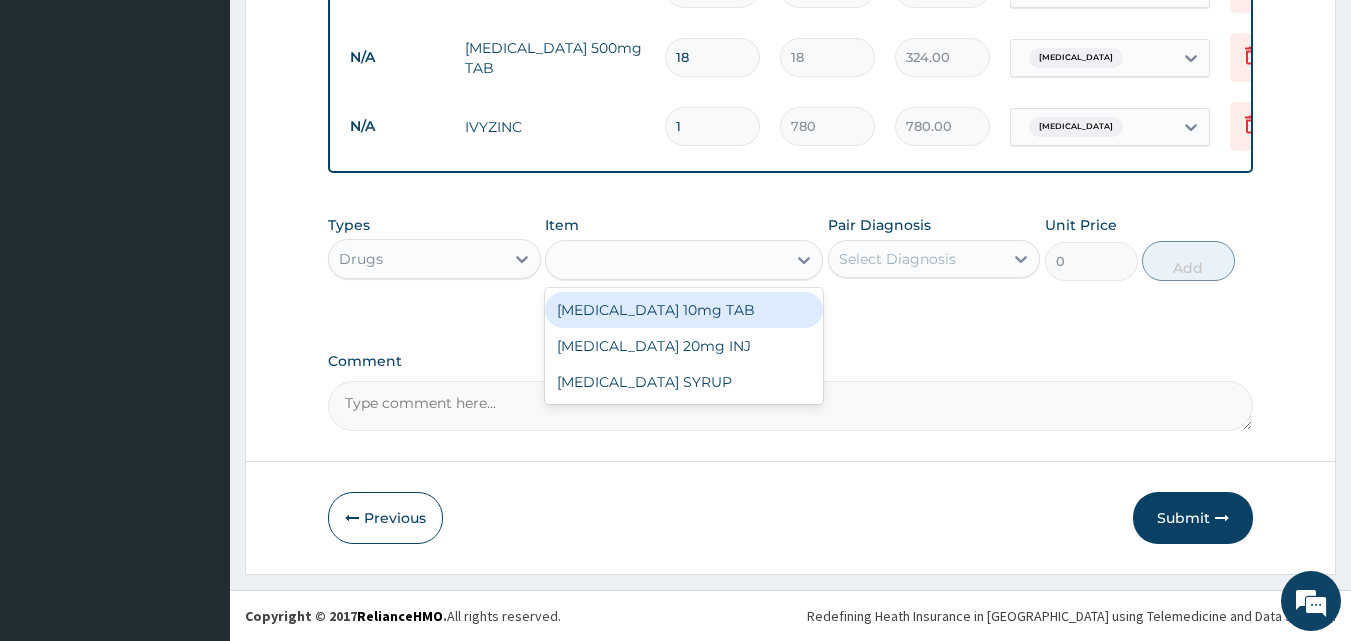 type on "22" 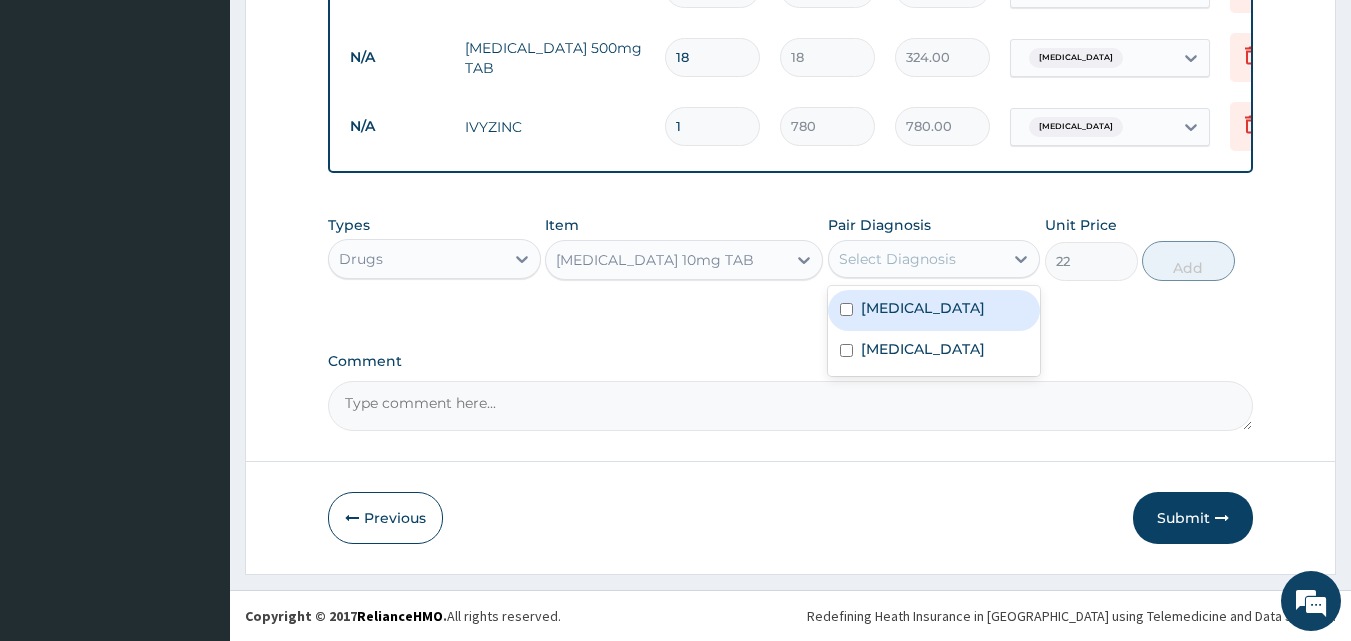 click on "Select Diagnosis" at bounding box center [897, 259] 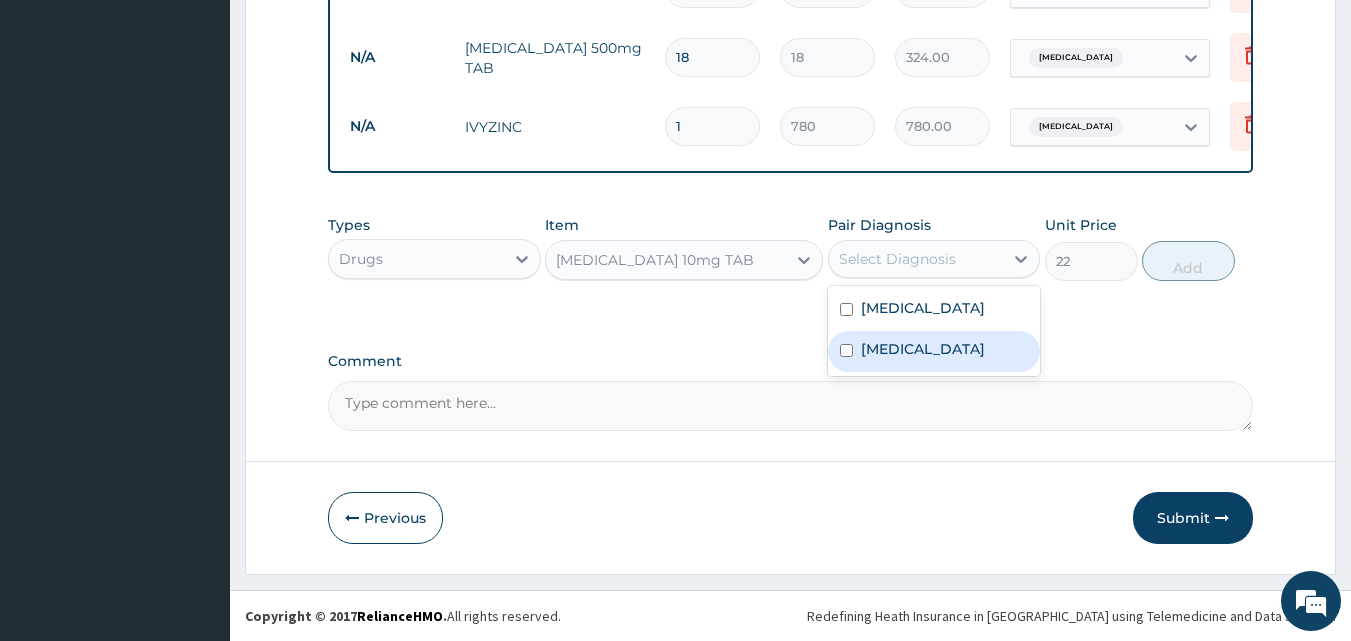 click on "Gastroenteritis" at bounding box center (923, 349) 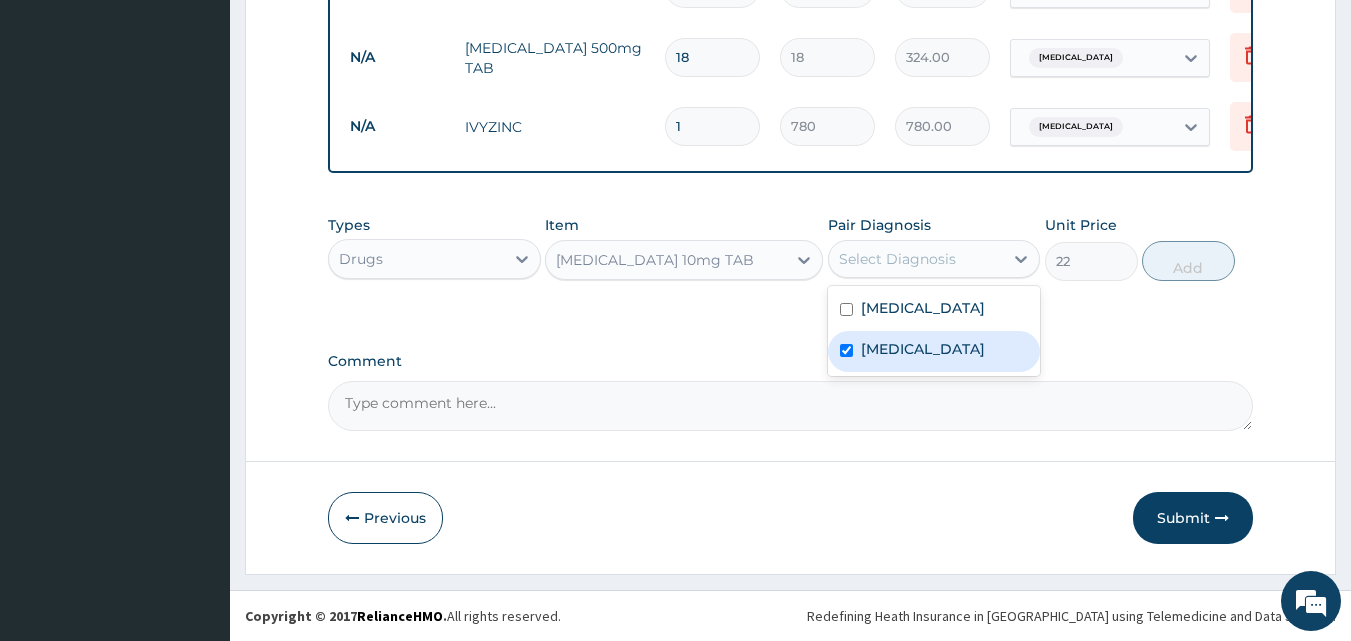 checkbox on "true" 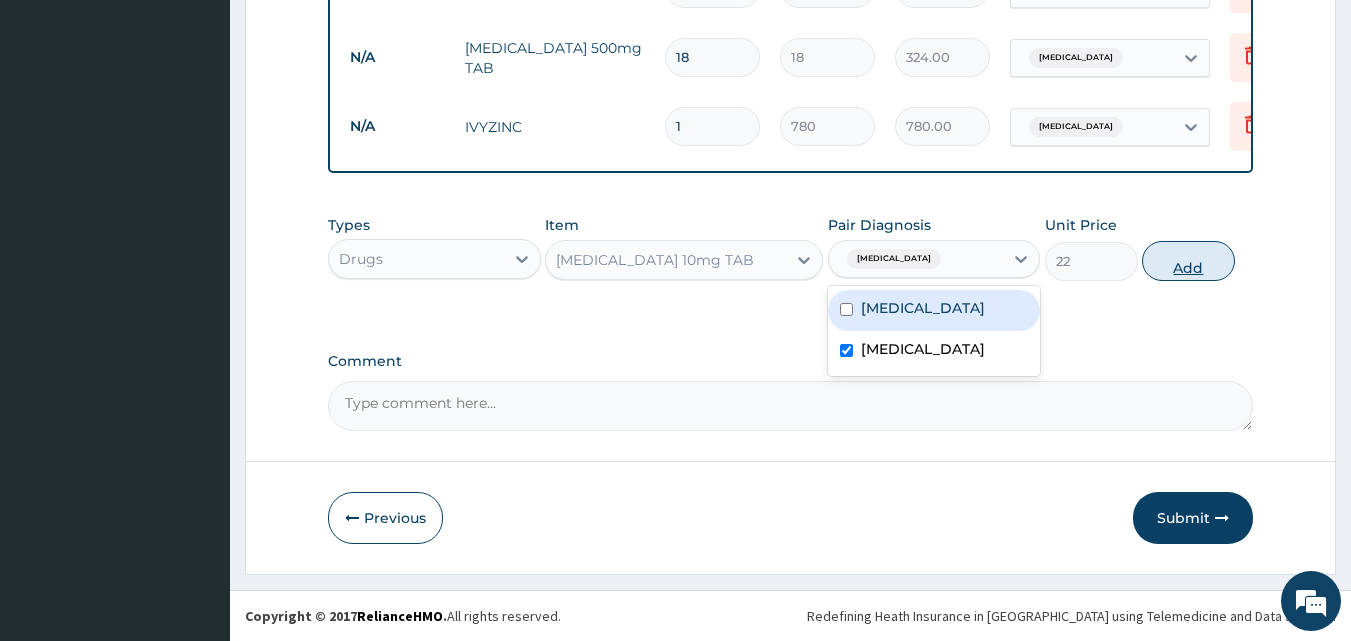 click on "Add" at bounding box center (1188, 261) 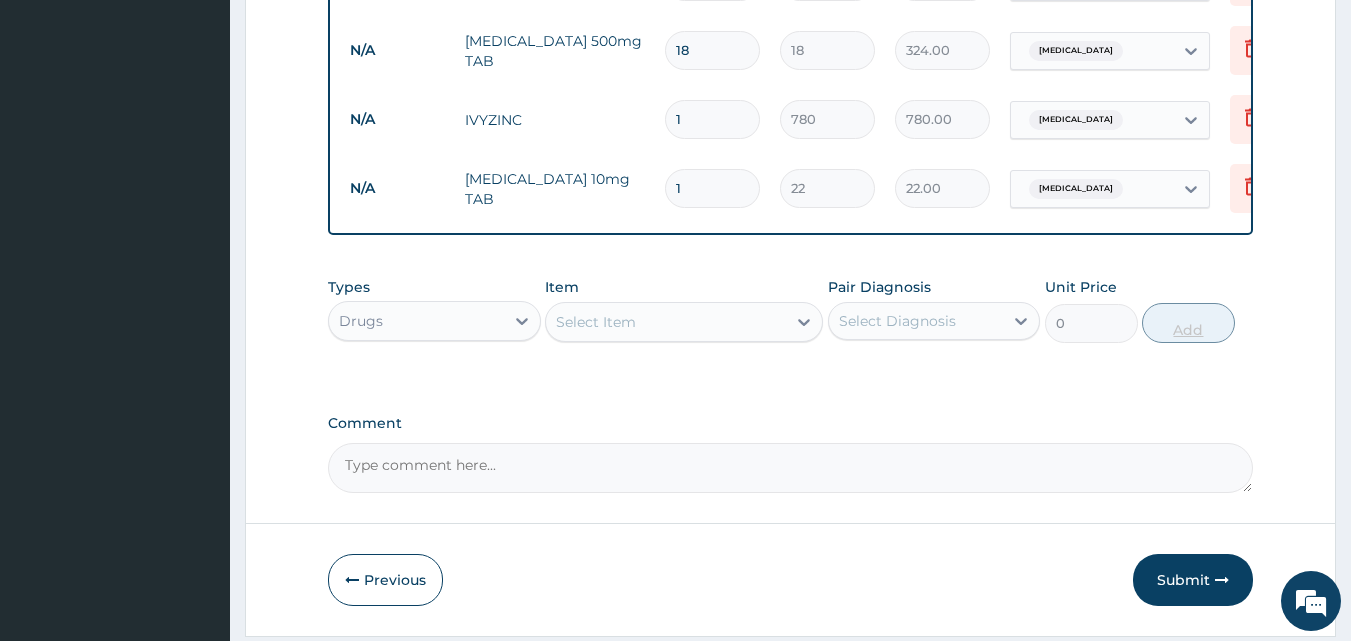type 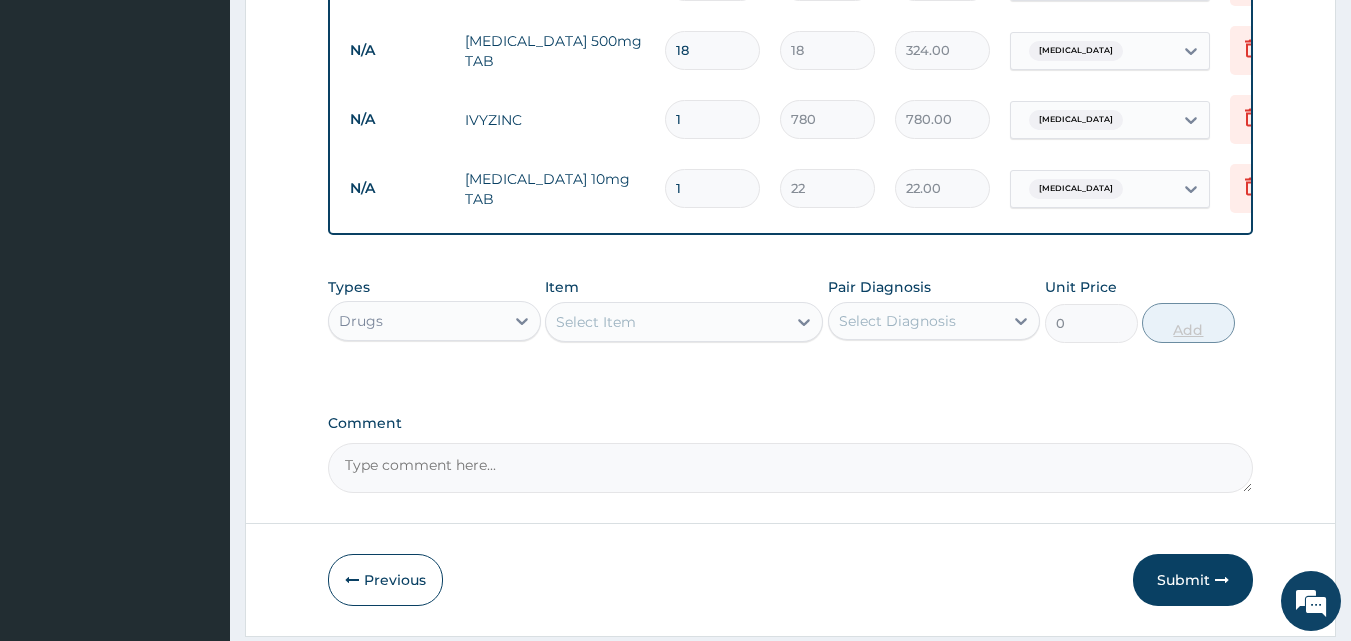 type on "0.00" 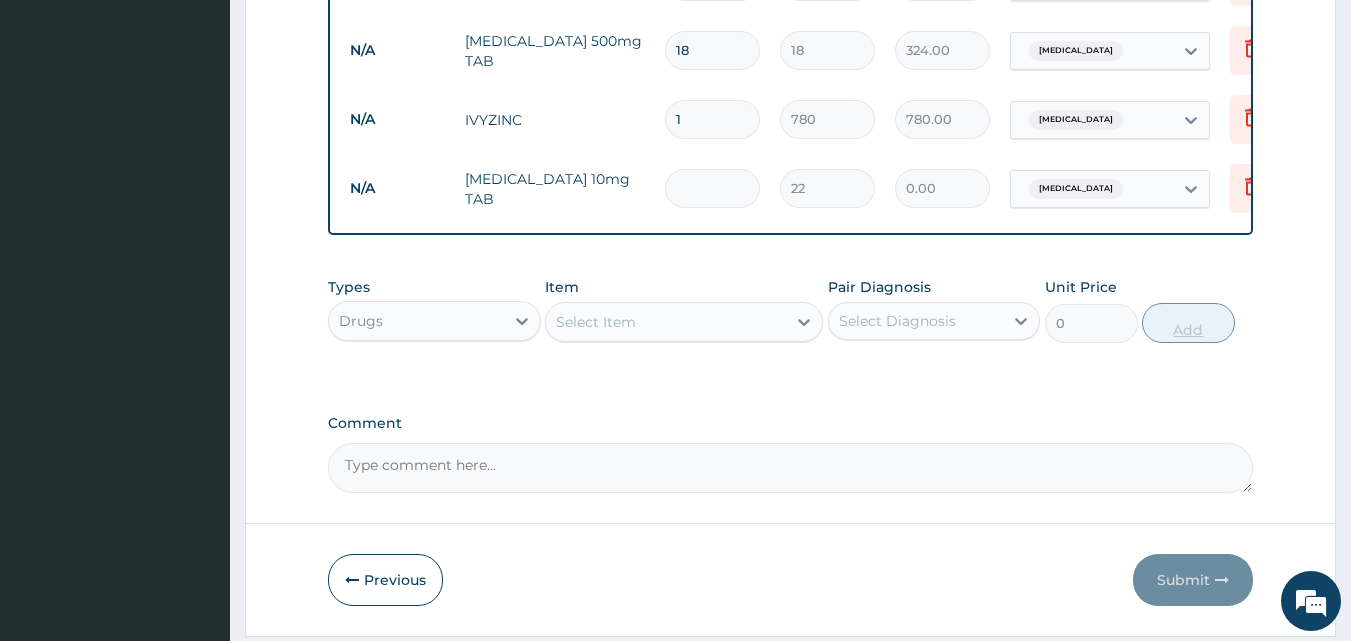 type on "6" 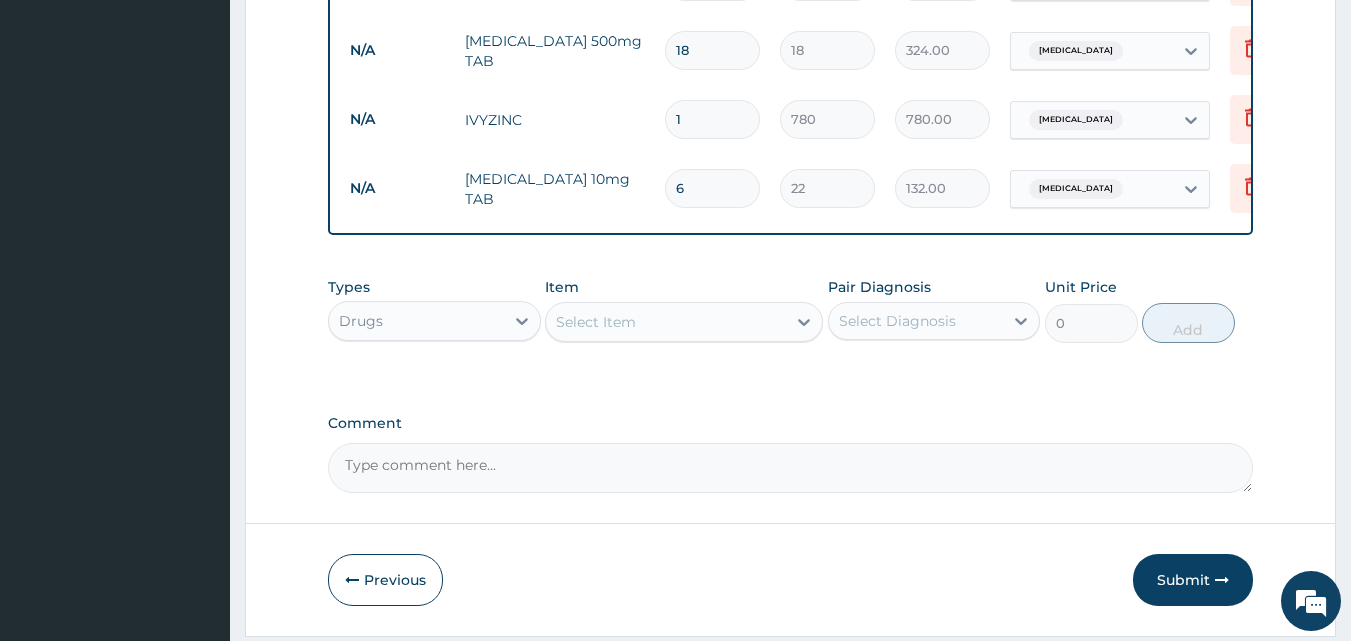 type on "6" 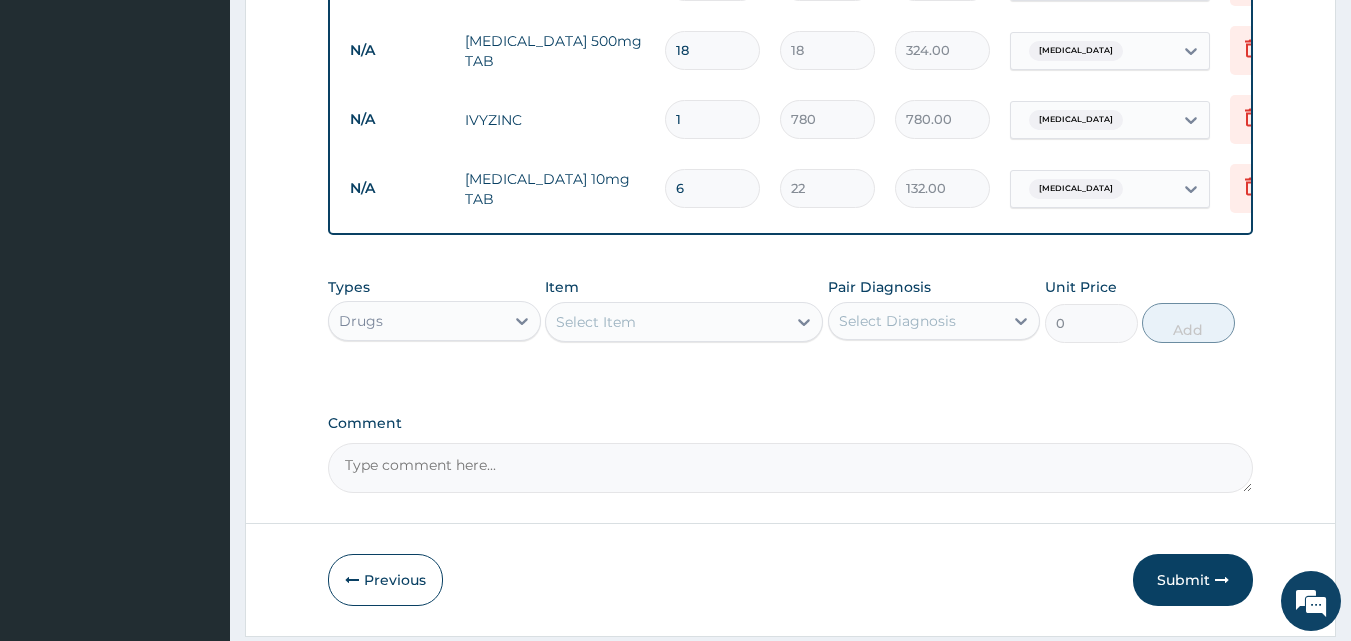click on "Select Item" at bounding box center (596, 322) 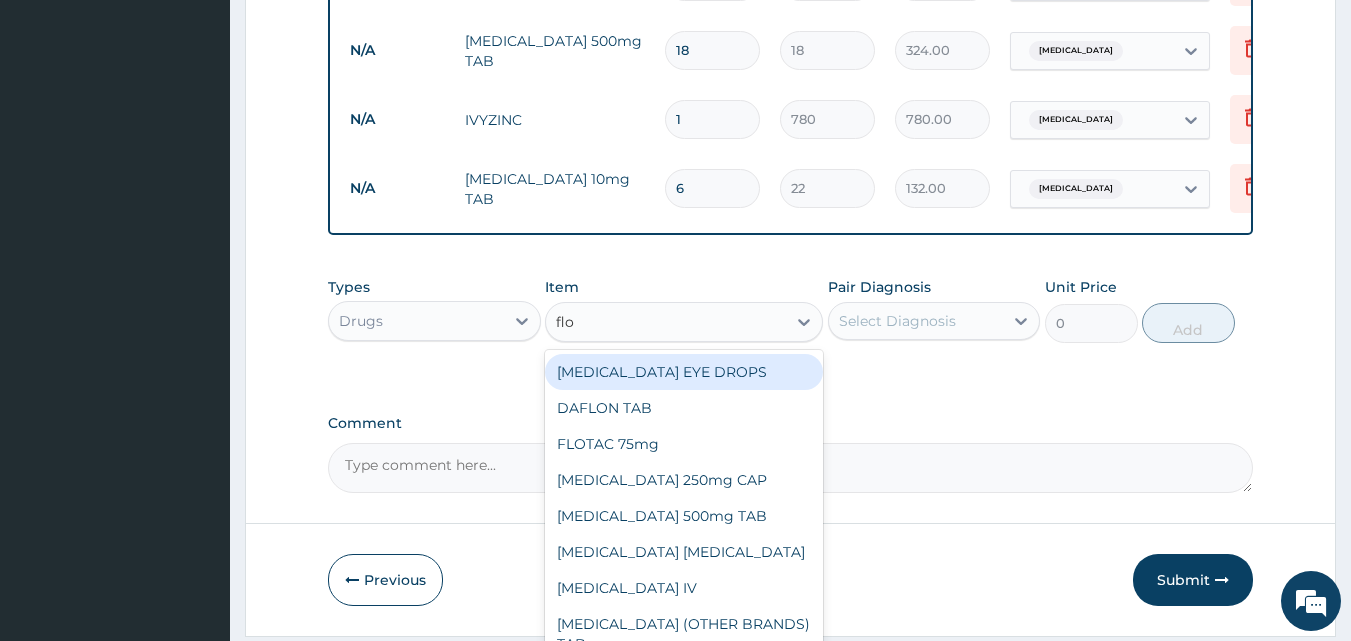 type on "flor" 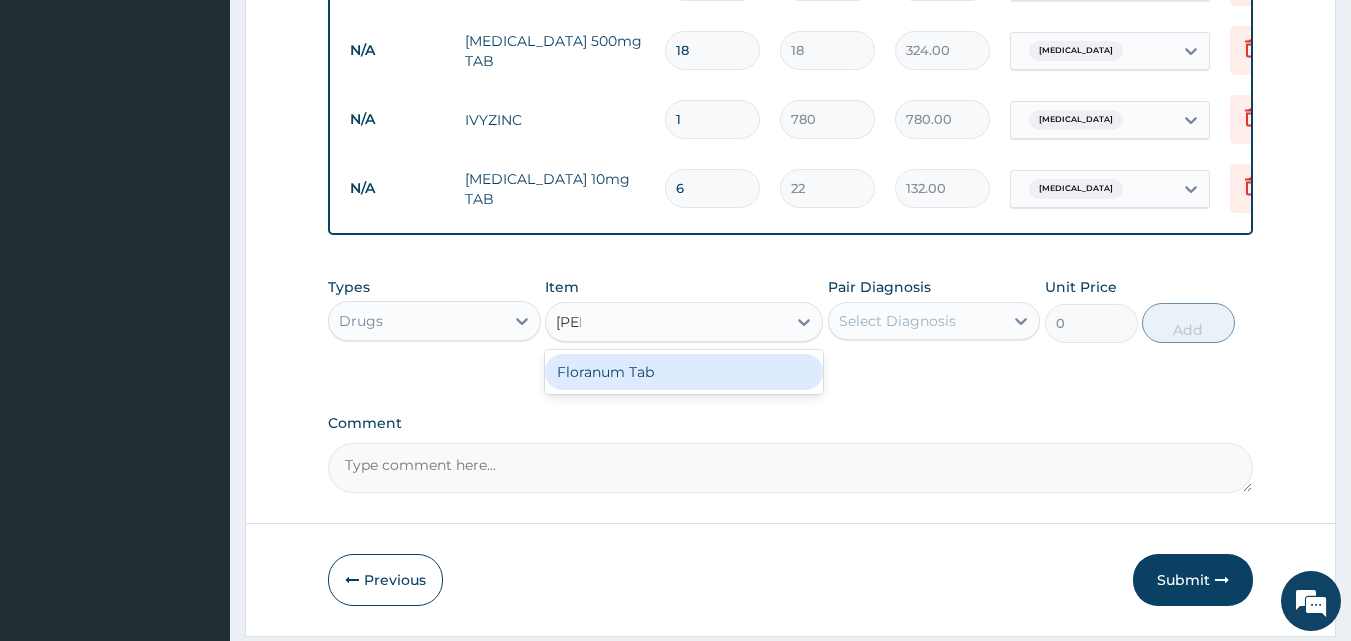 click on "Floranum Tab" at bounding box center [684, 372] 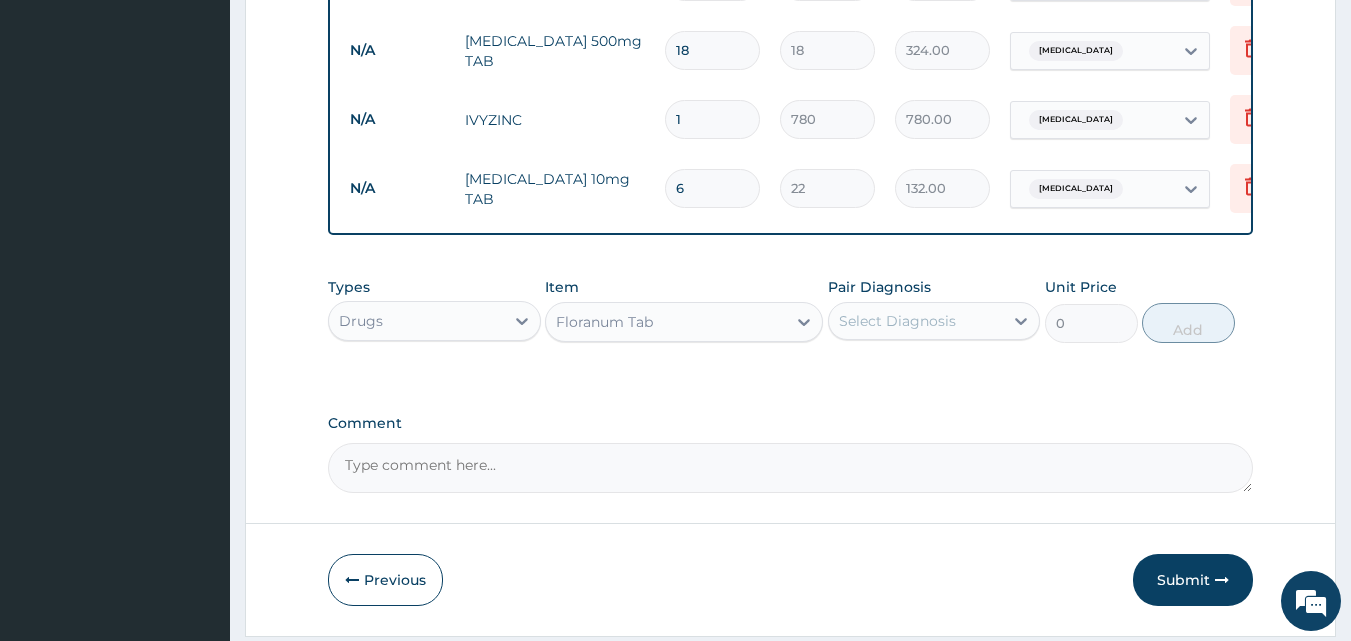 click on "Select Diagnosis" at bounding box center (897, 321) 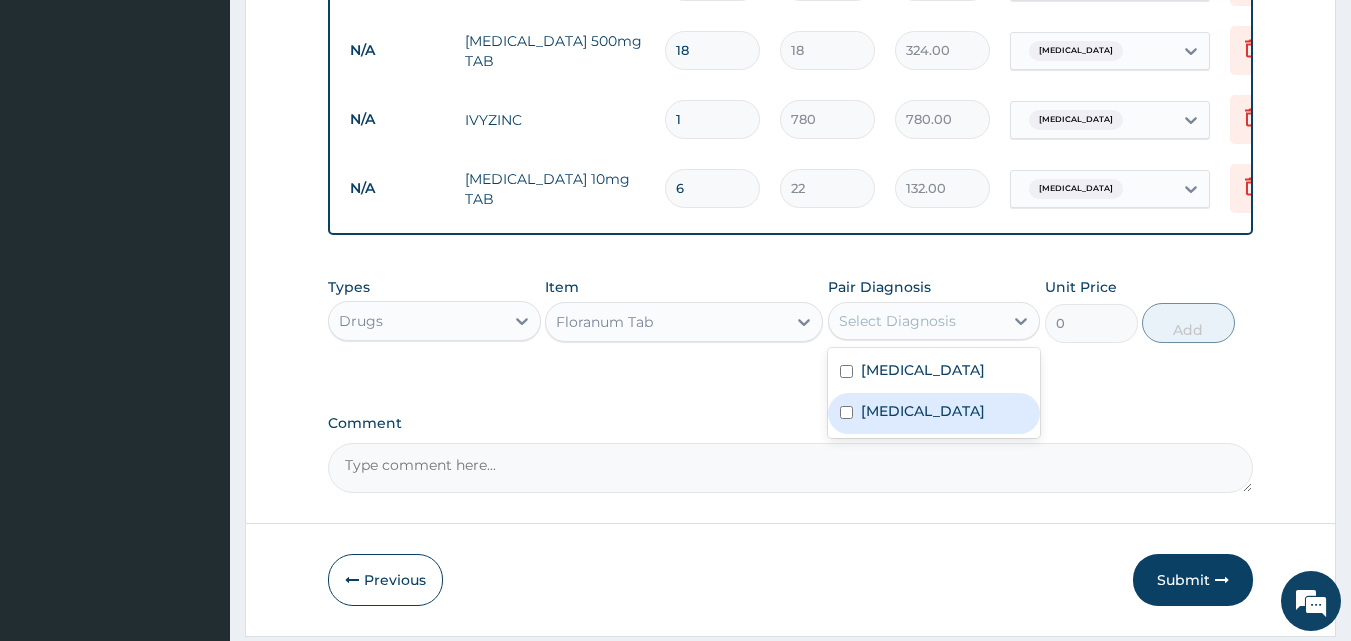 click on "Gastroenteritis" at bounding box center [923, 411] 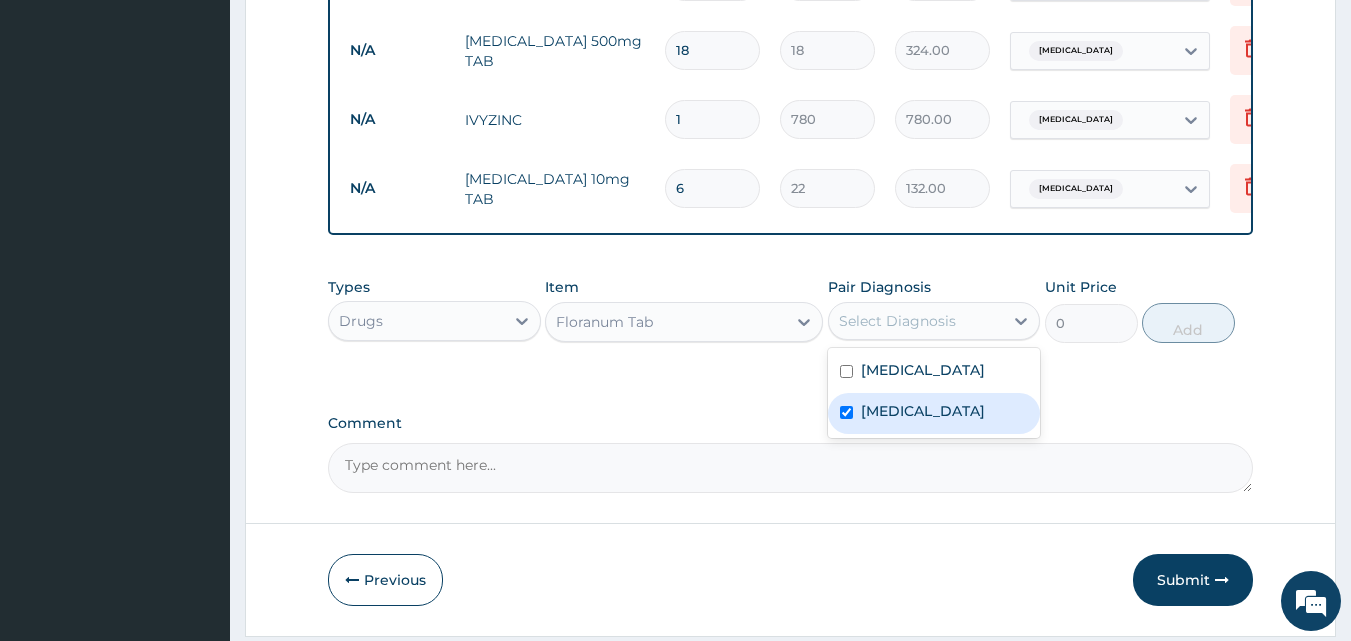 checkbox on "true" 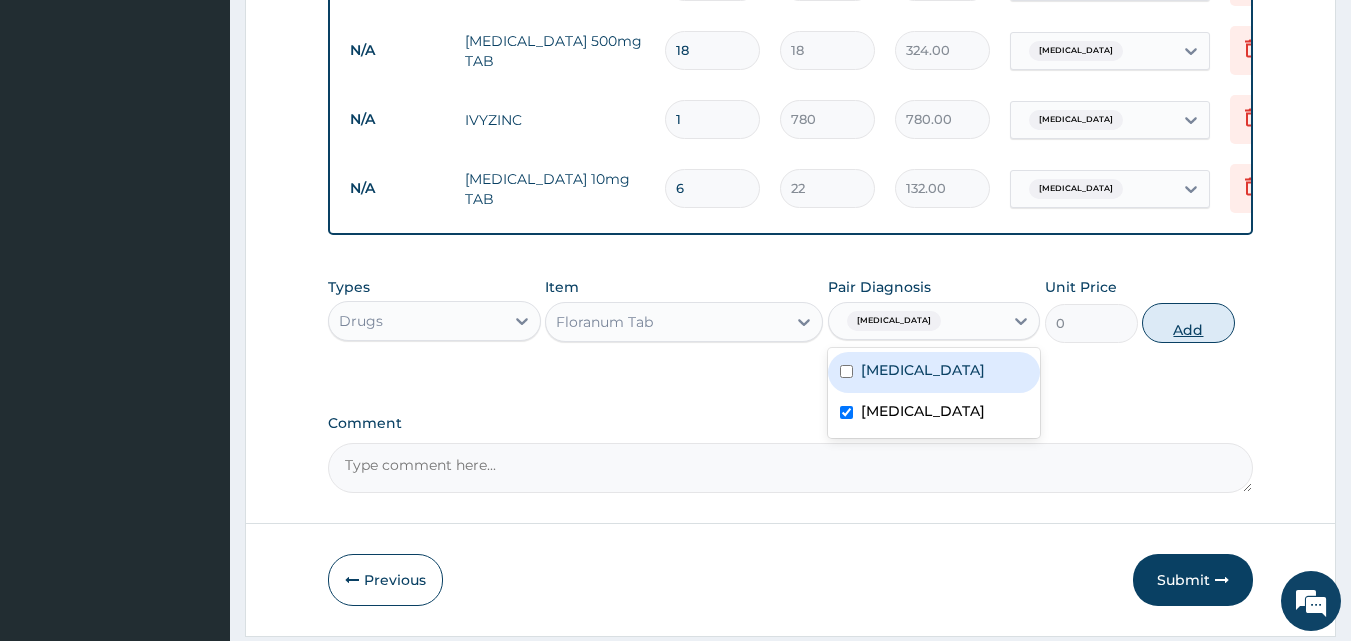 click on "Add" at bounding box center [1188, 323] 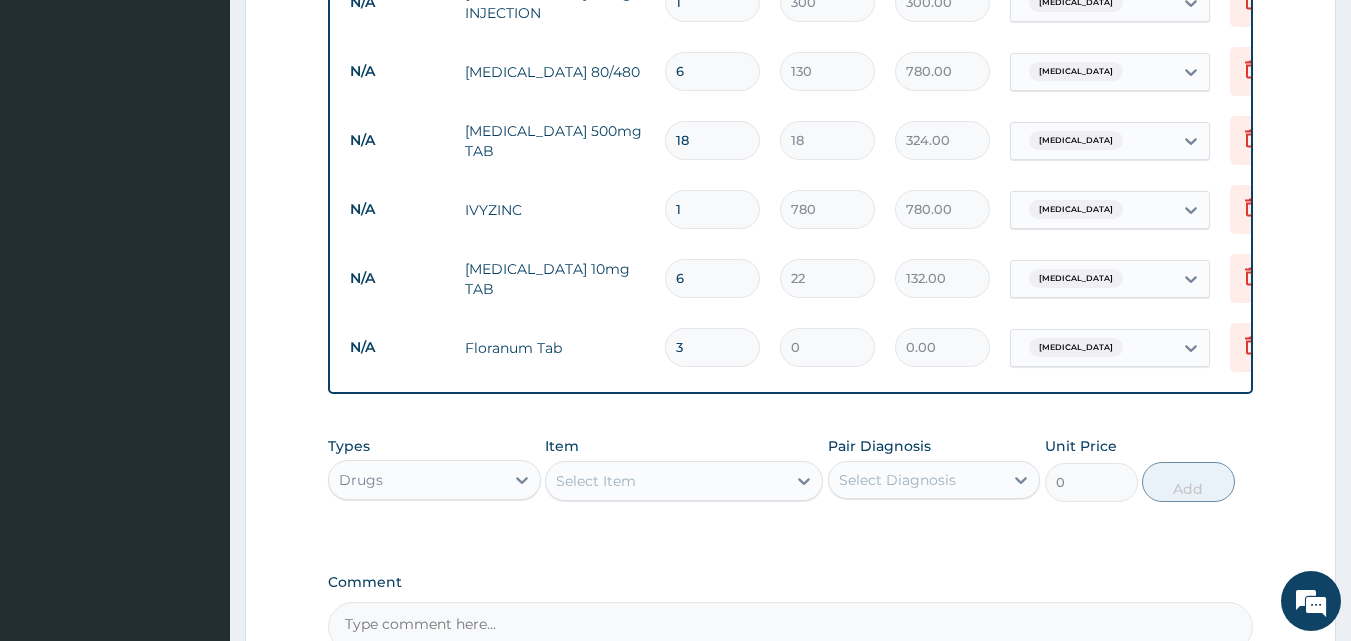 type on "3" 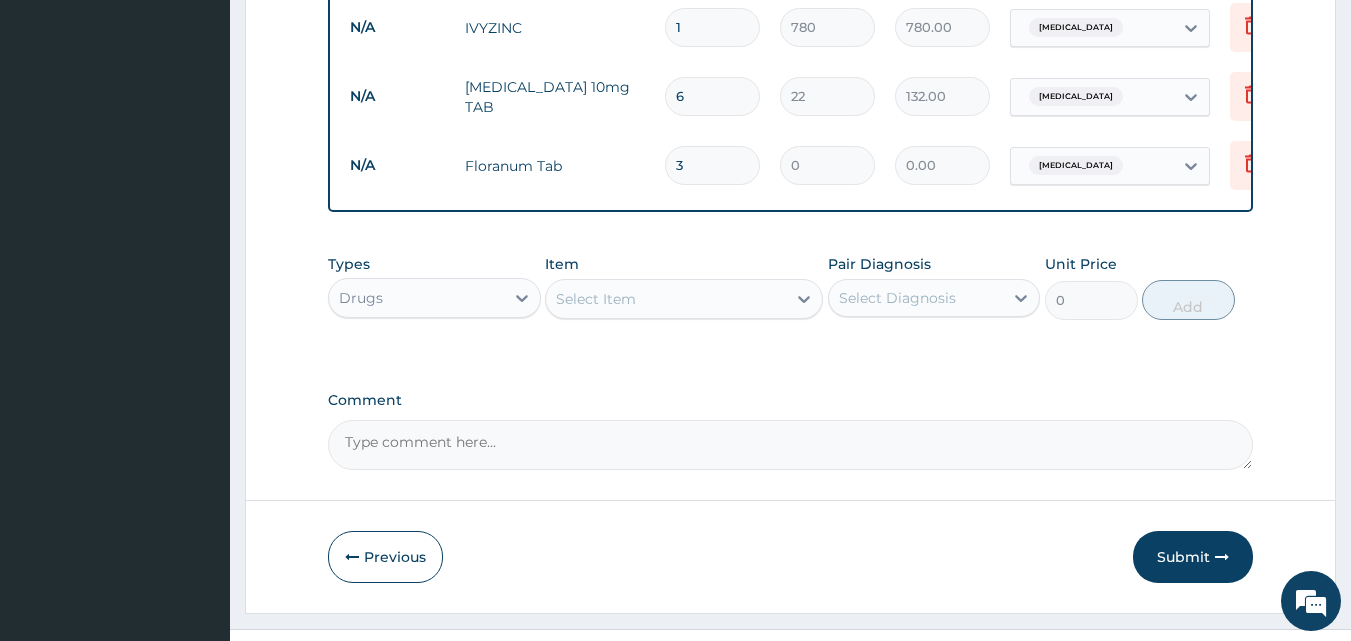 scroll, scrollTop: 1343, scrollLeft: 0, axis: vertical 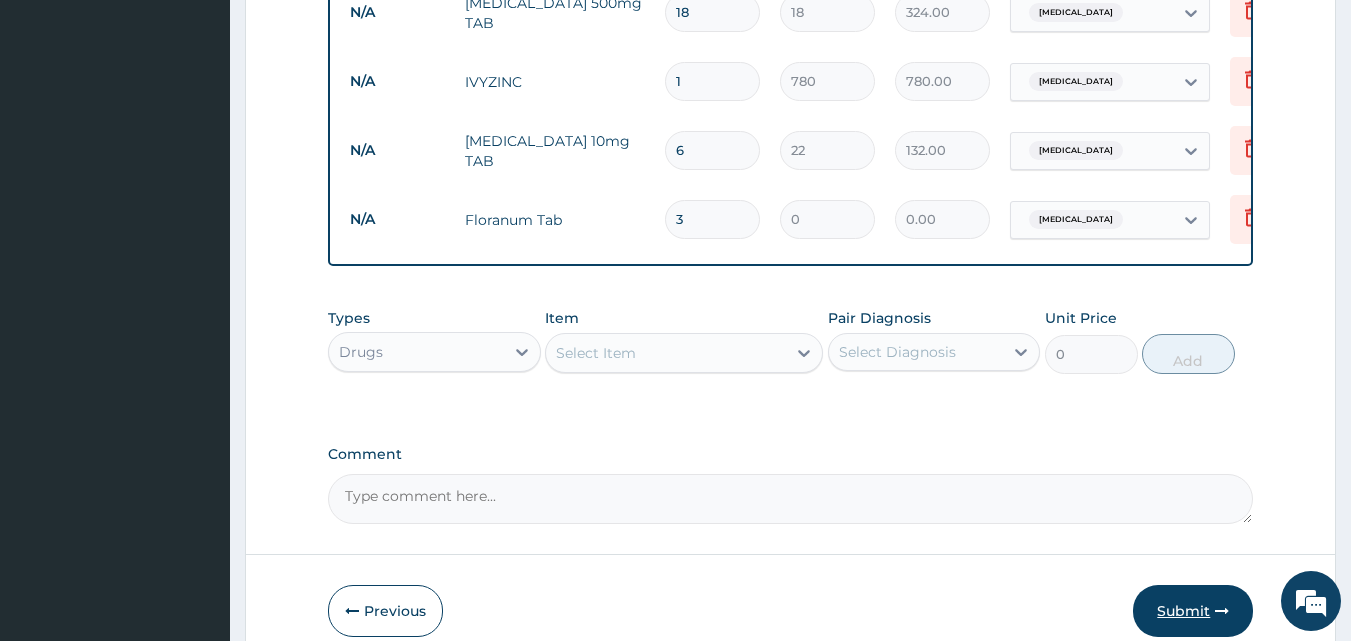 click on "Submit" at bounding box center (1193, 611) 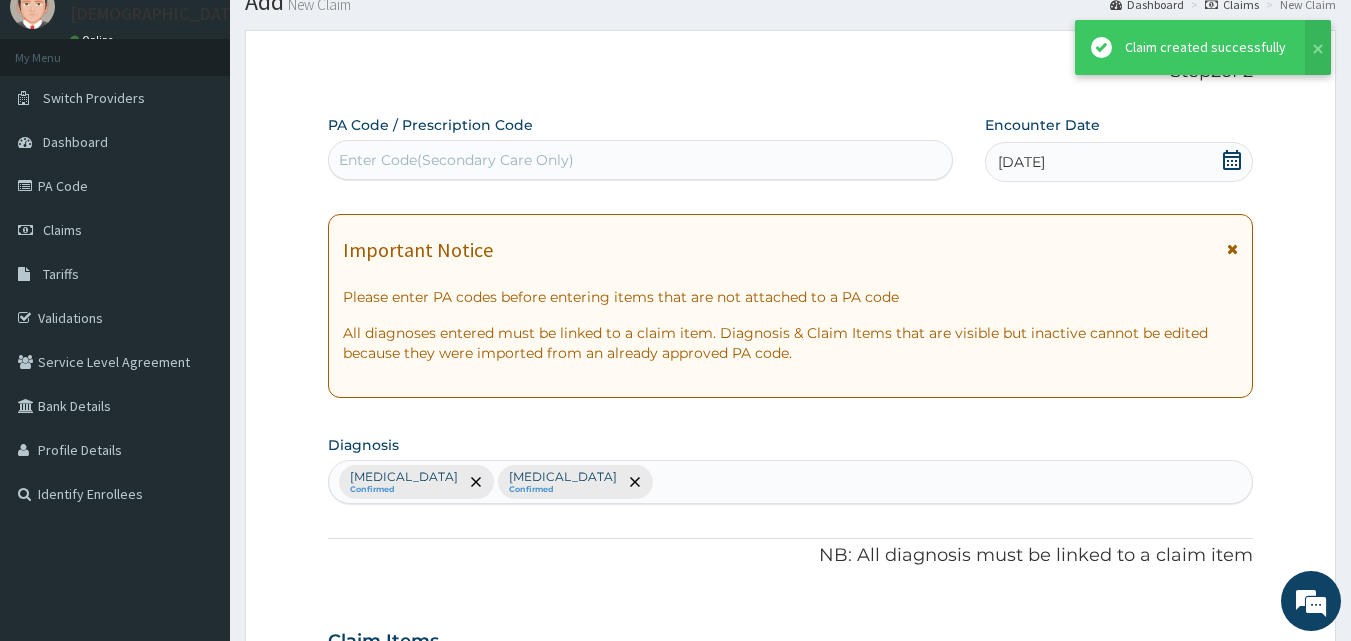 scroll, scrollTop: 1343, scrollLeft: 0, axis: vertical 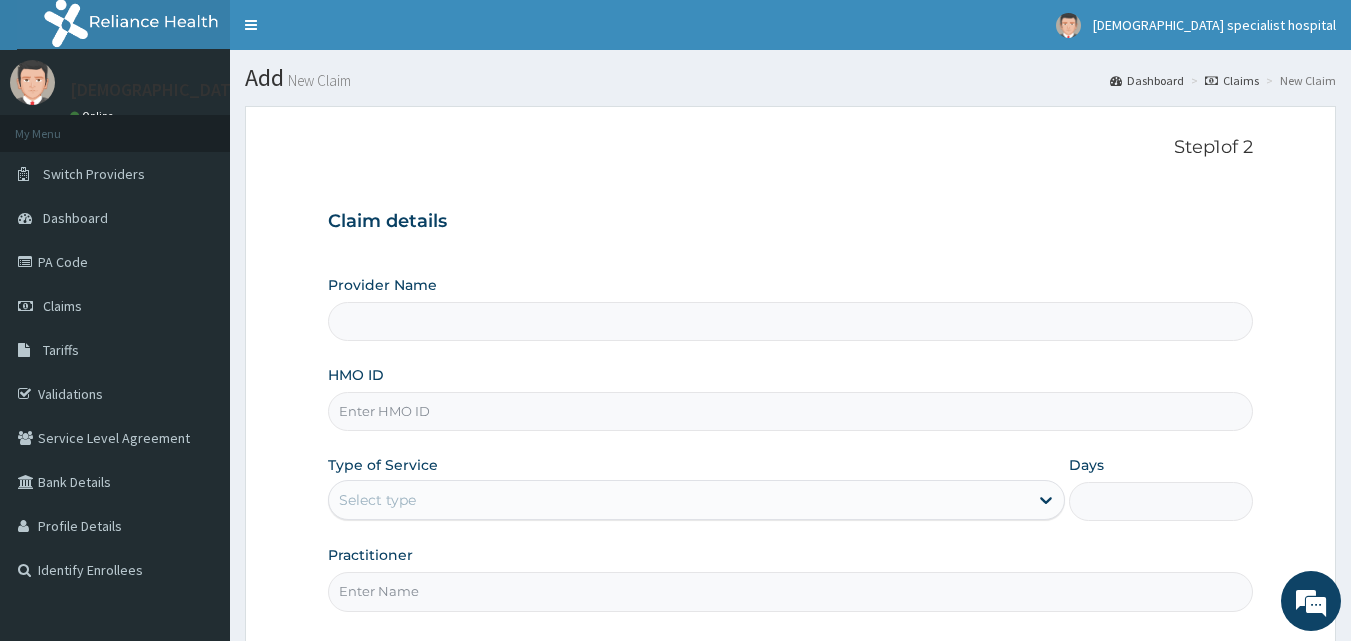 type on "[DEMOGRAPHIC_DATA] Specialist Hospital Ltd" 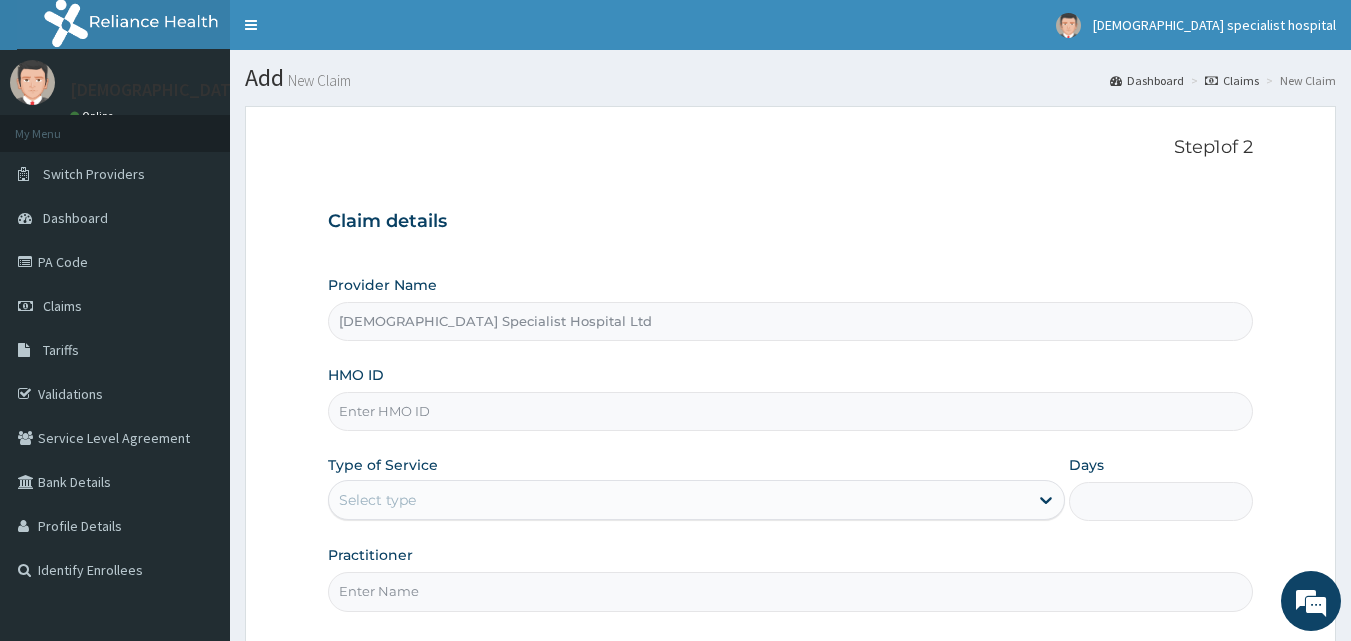 scroll, scrollTop: 0, scrollLeft: 0, axis: both 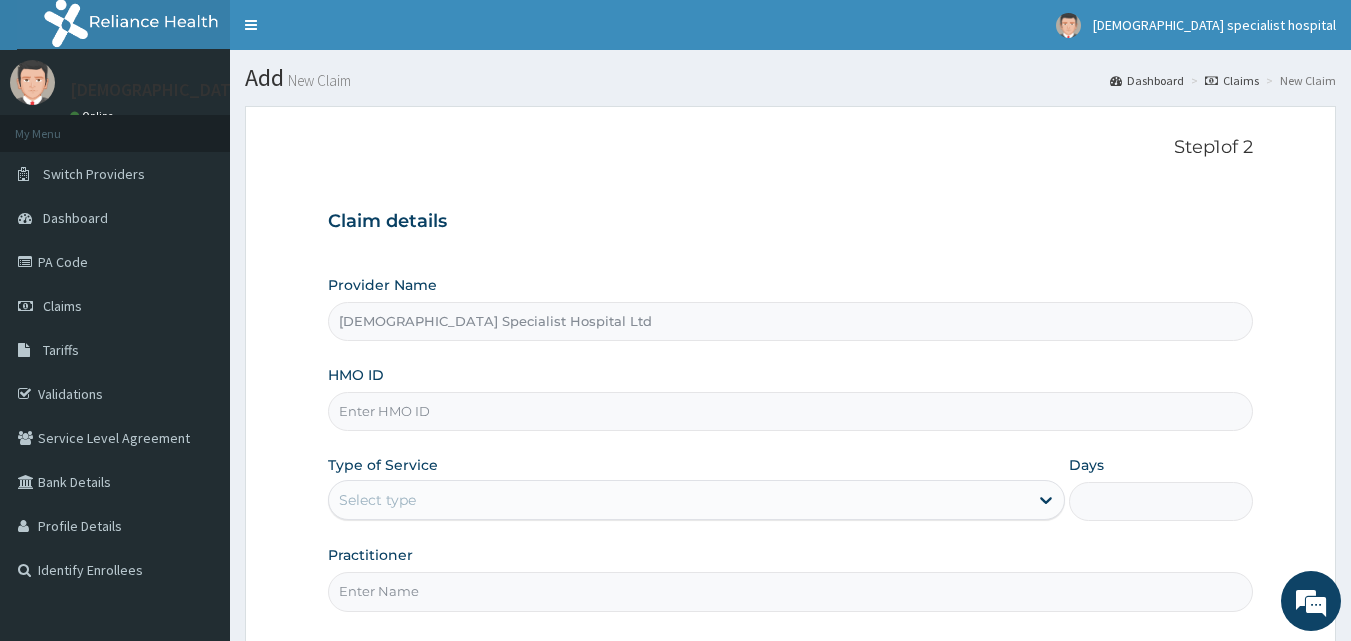click on "HMO ID" at bounding box center (791, 411) 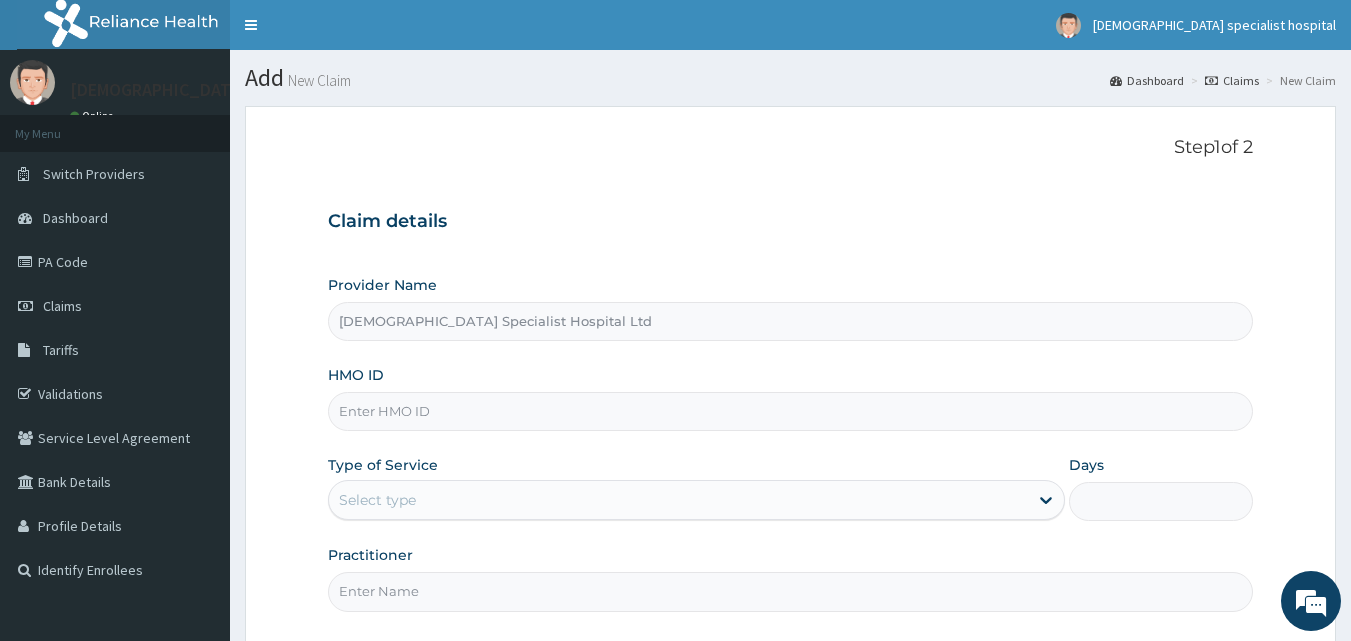 paste on "SBG/10345/E" 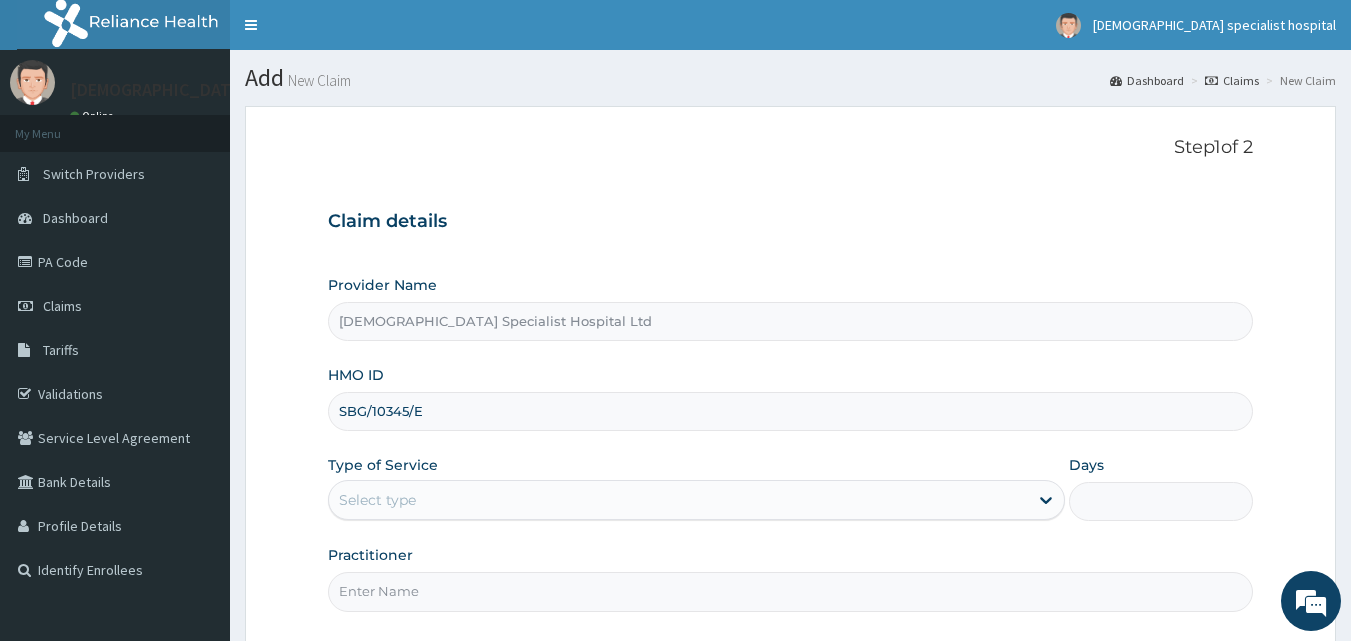 type on "SBG/10345/E" 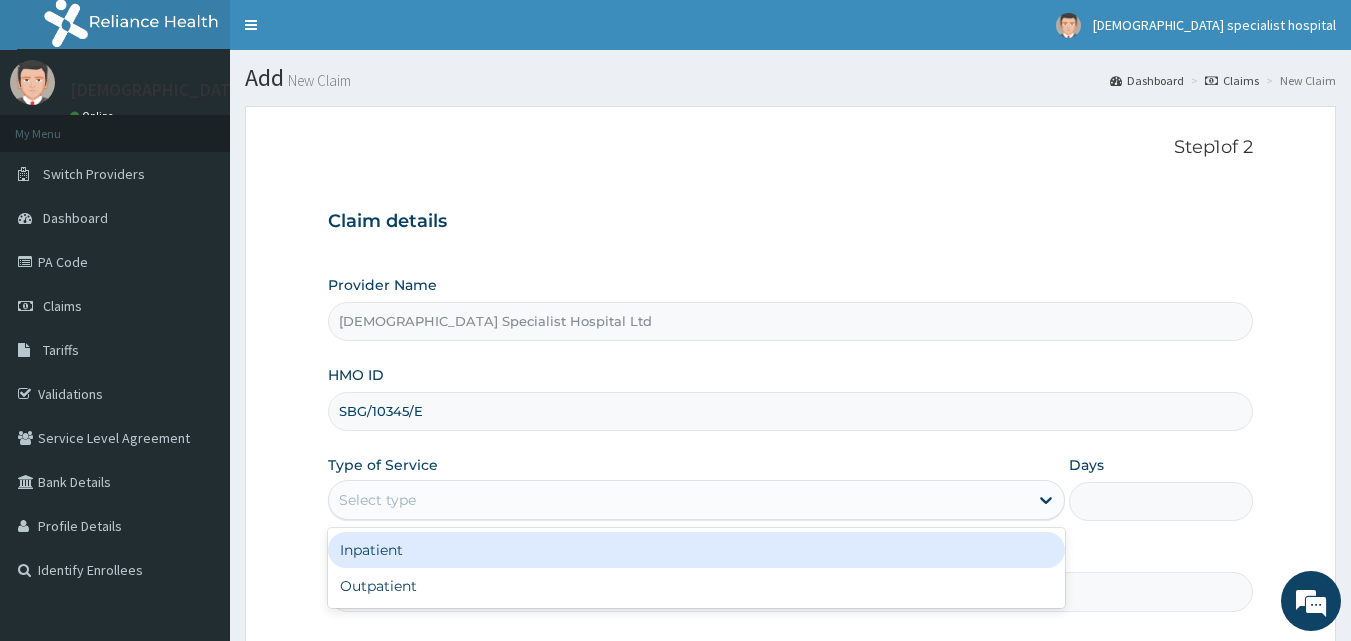 click on "Select type" at bounding box center (377, 500) 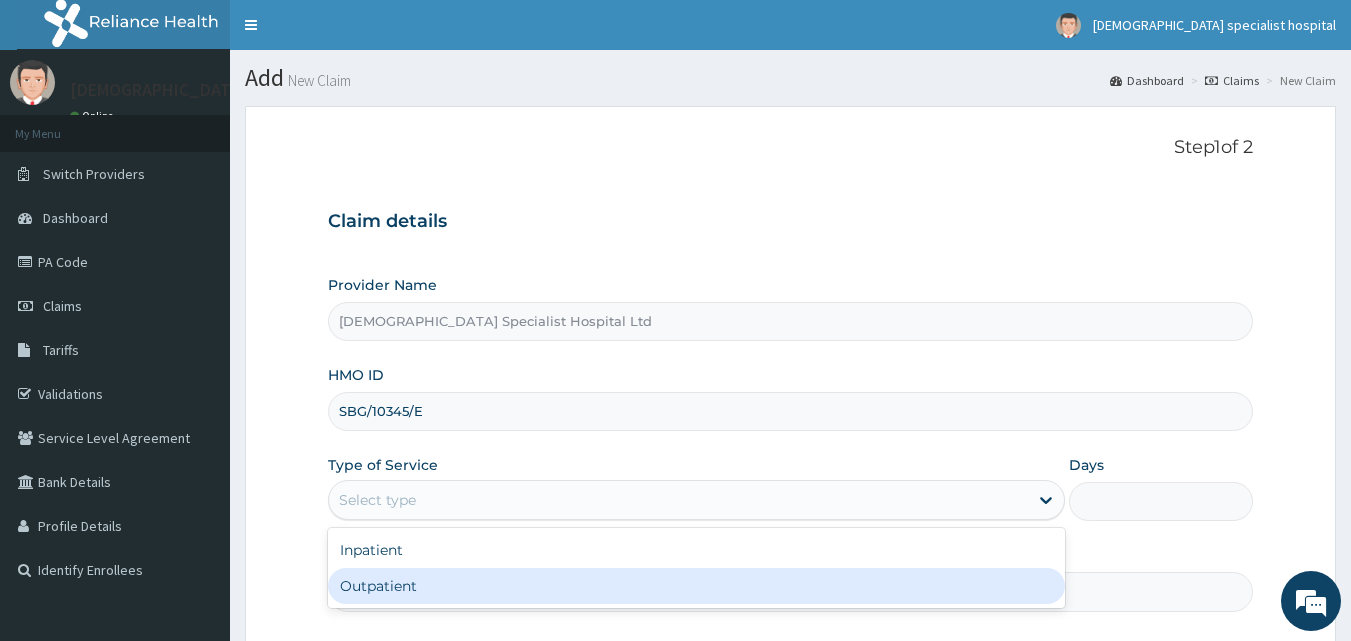click on "Outpatient" at bounding box center (696, 586) 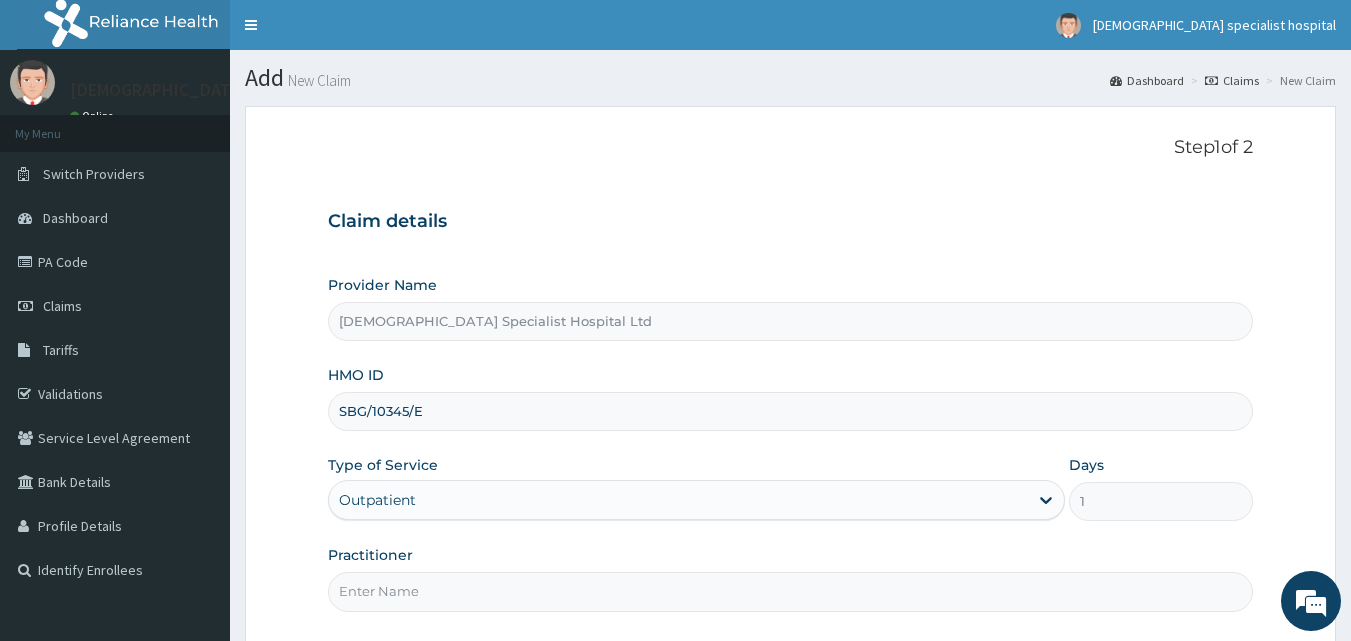 click on "Practitioner" at bounding box center (791, 591) 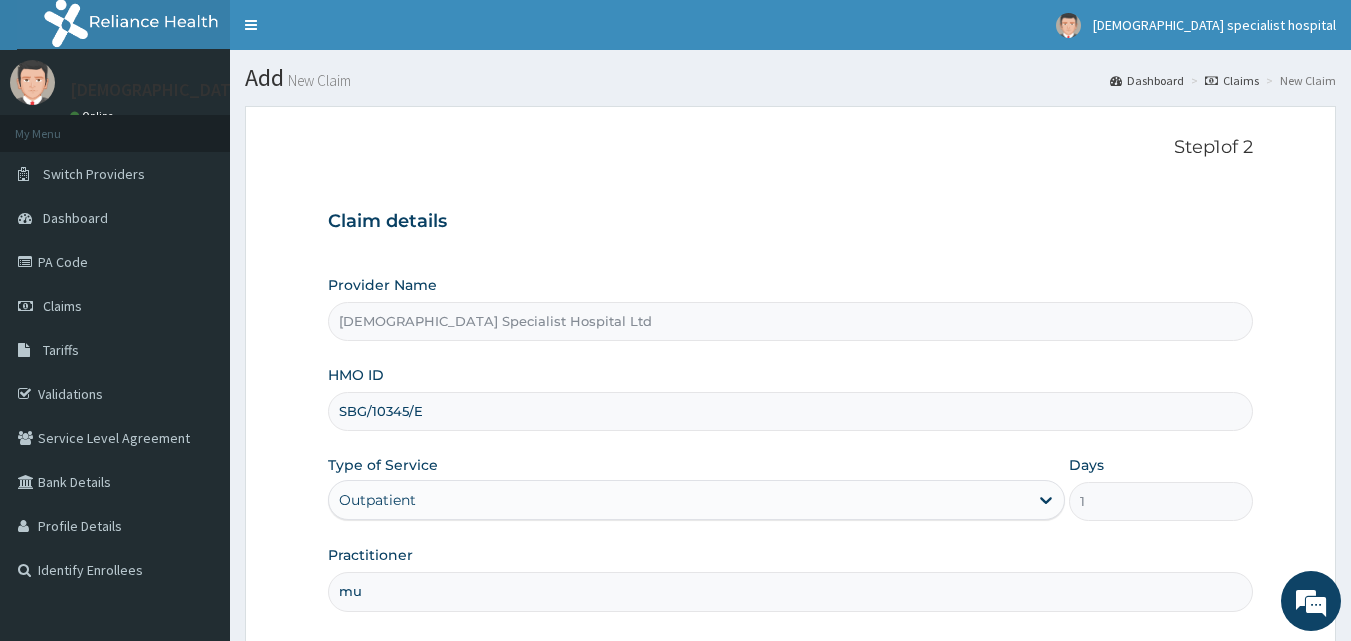 type on "m" 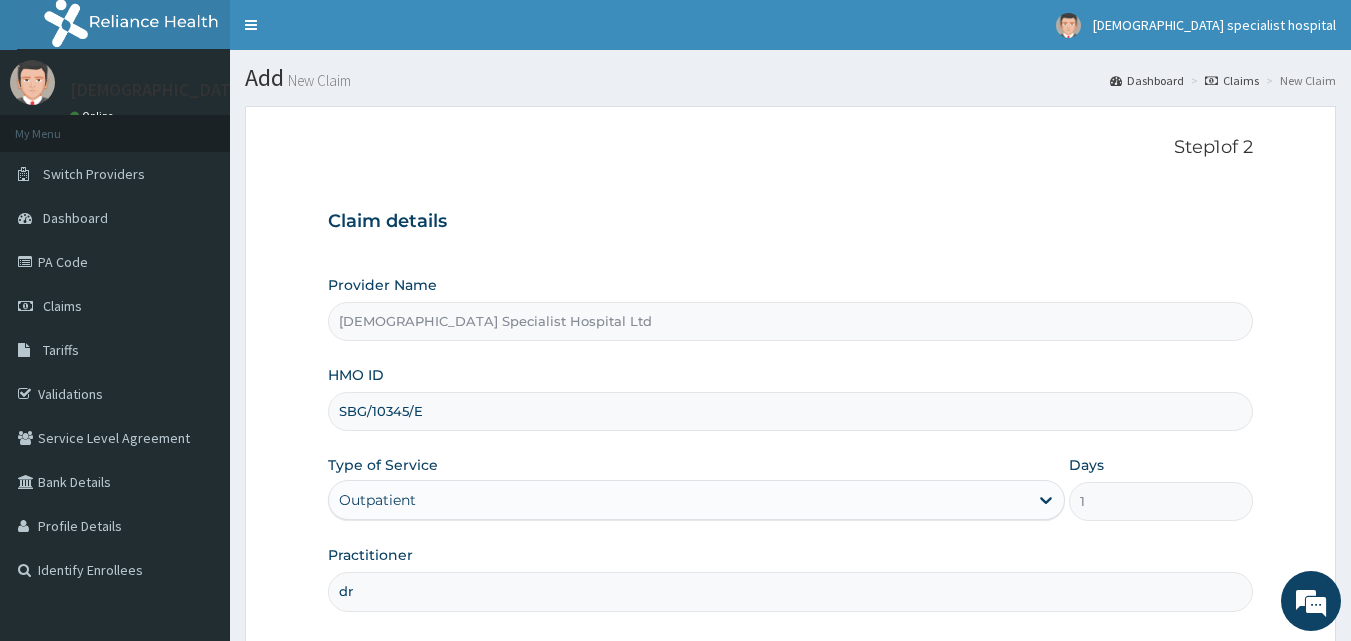 type on "DR MURITALA" 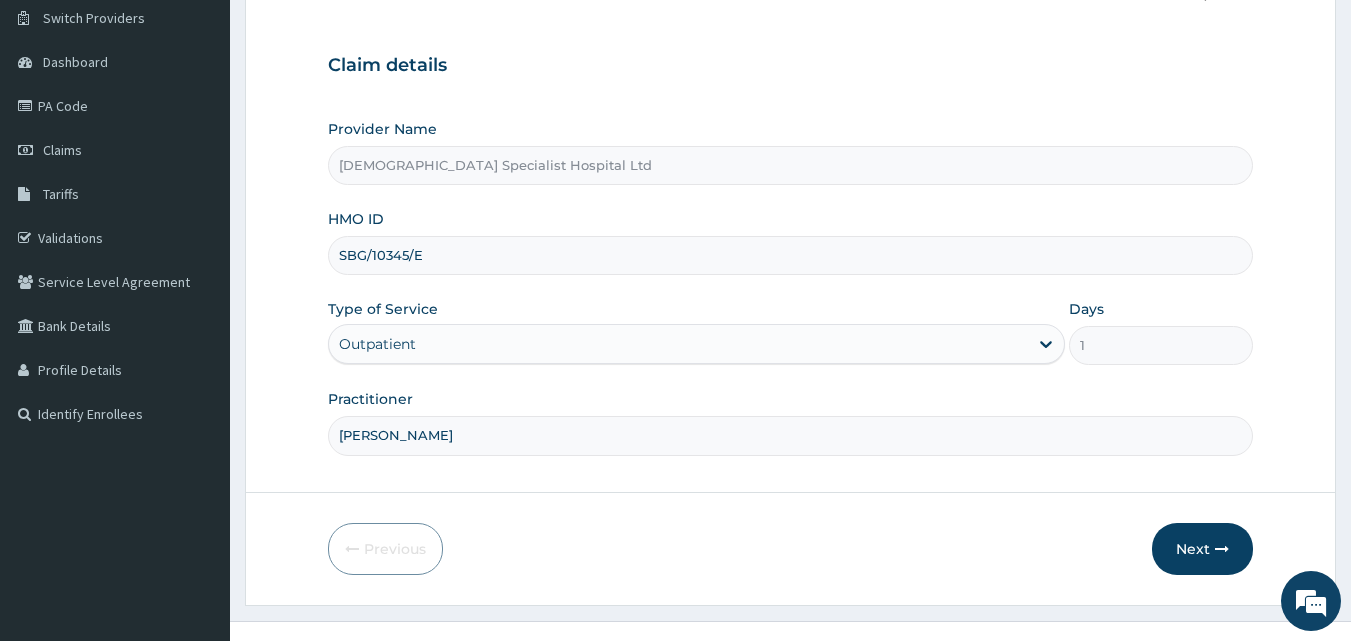 scroll, scrollTop: 187, scrollLeft: 0, axis: vertical 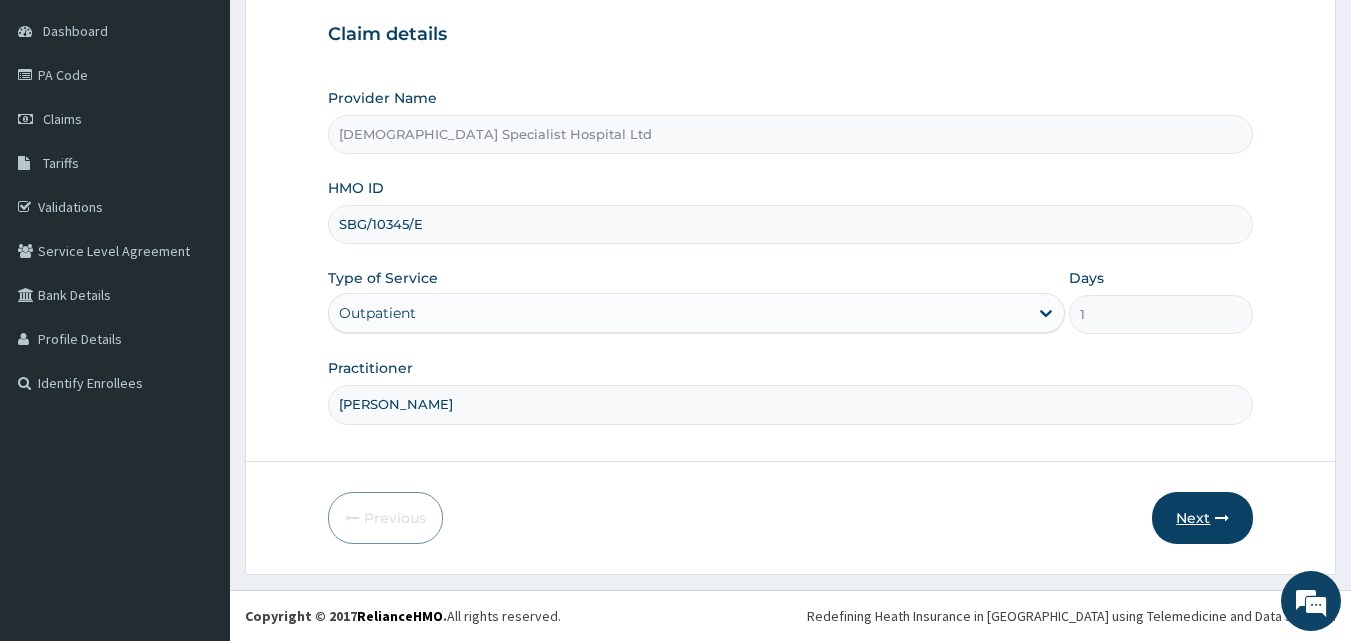 click on "Next" at bounding box center [1202, 518] 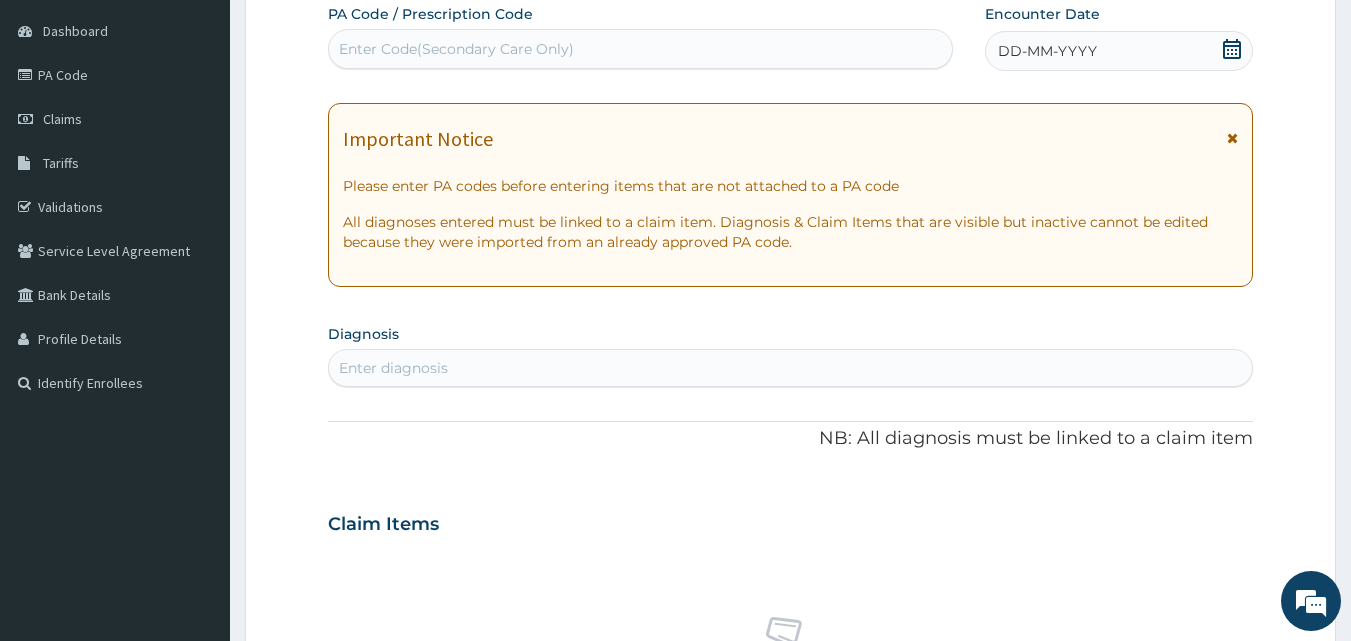 click on "DD-MM-YYYY" at bounding box center [1119, 51] 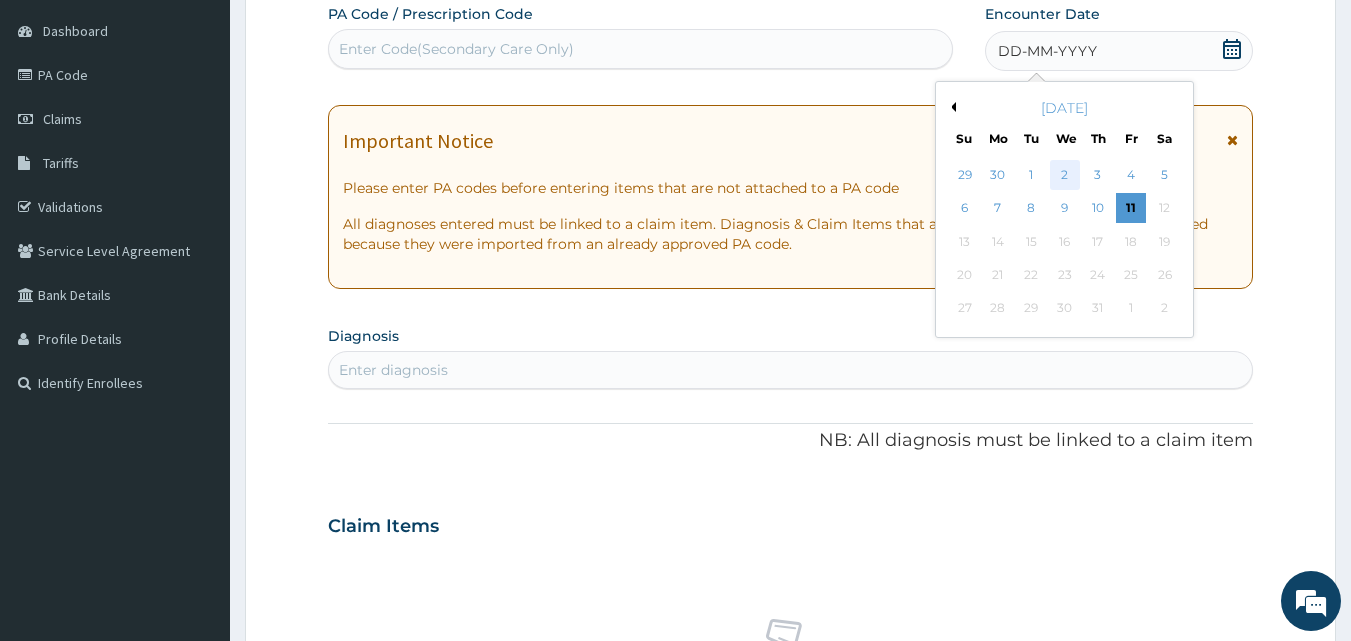 click on "2" at bounding box center [1065, 175] 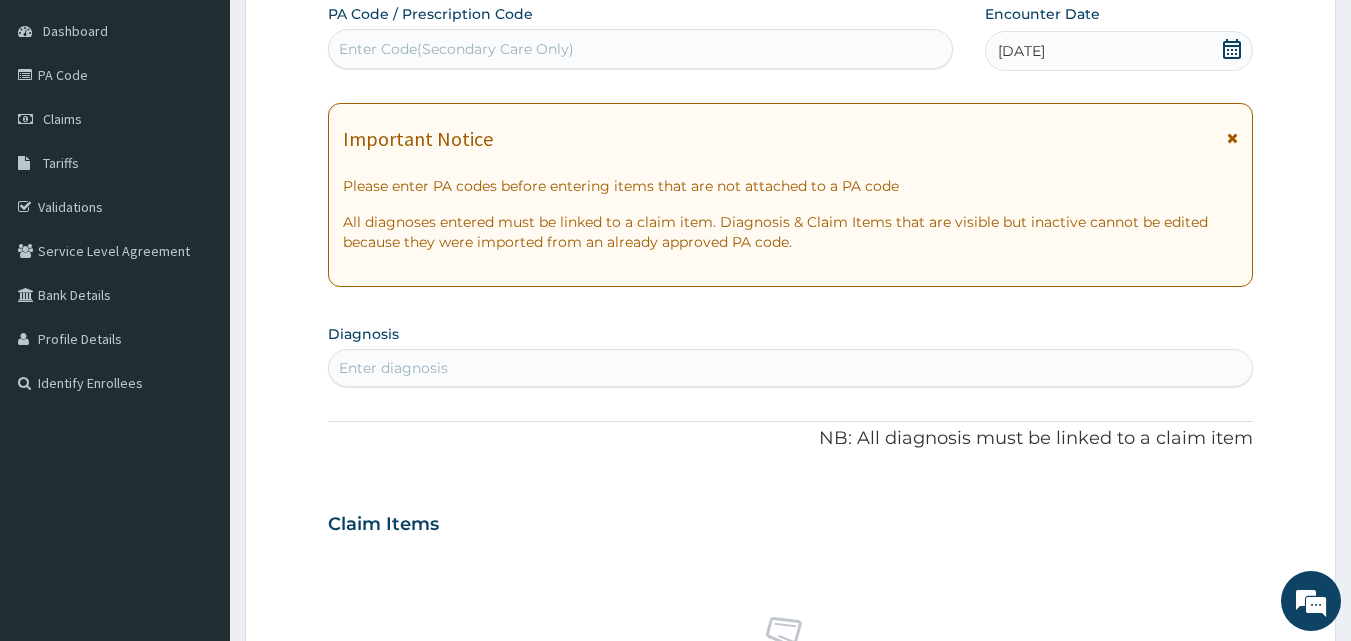 click on "Enter diagnosis" at bounding box center [393, 368] 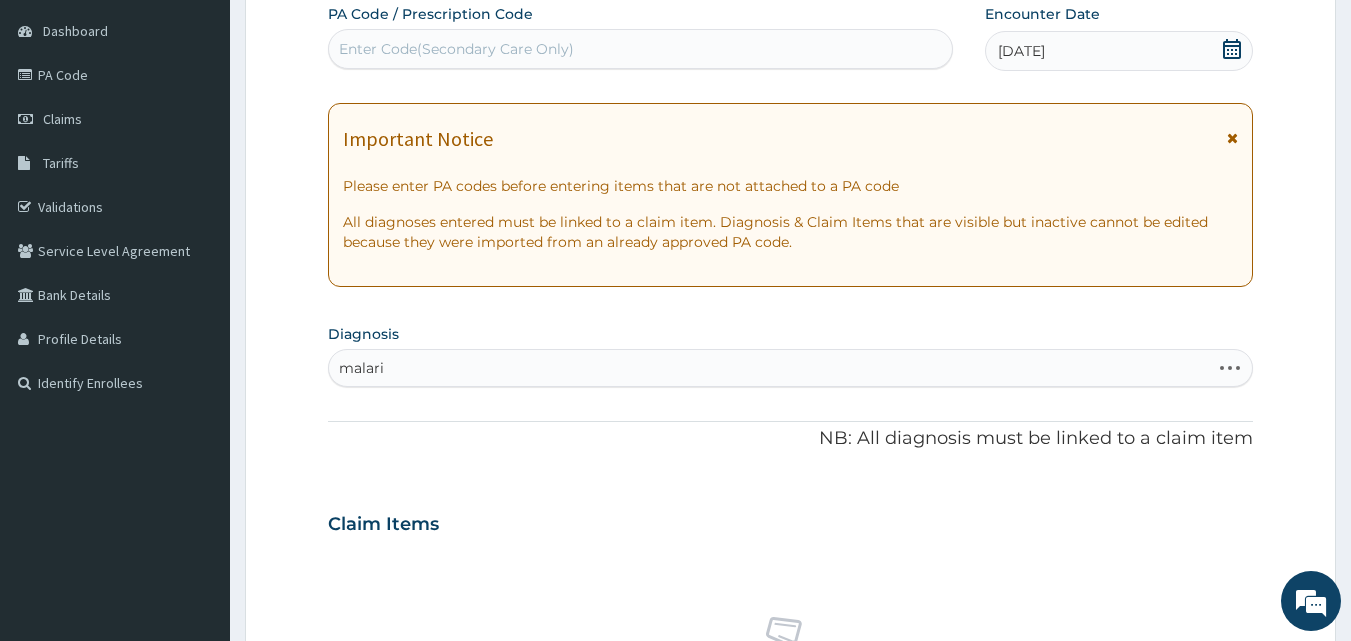type on "[MEDICAL_DATA]" 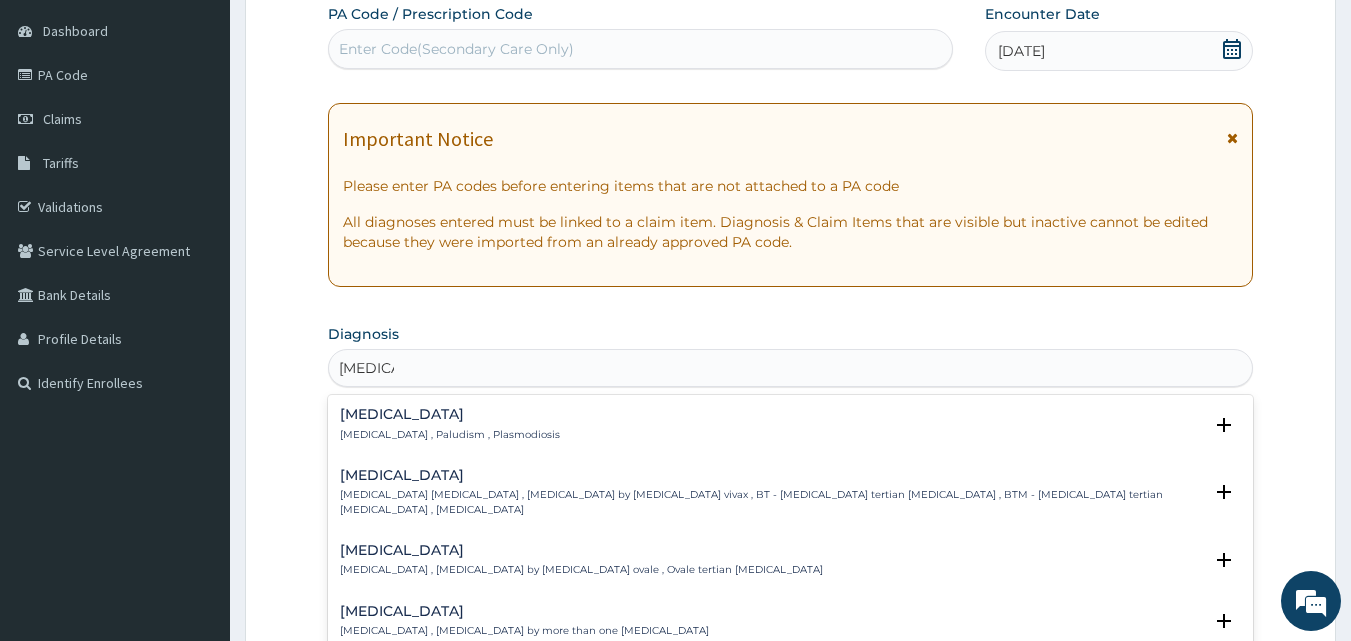 click on "[MEDICAL_DATA]" at bounding box center [450, 414] 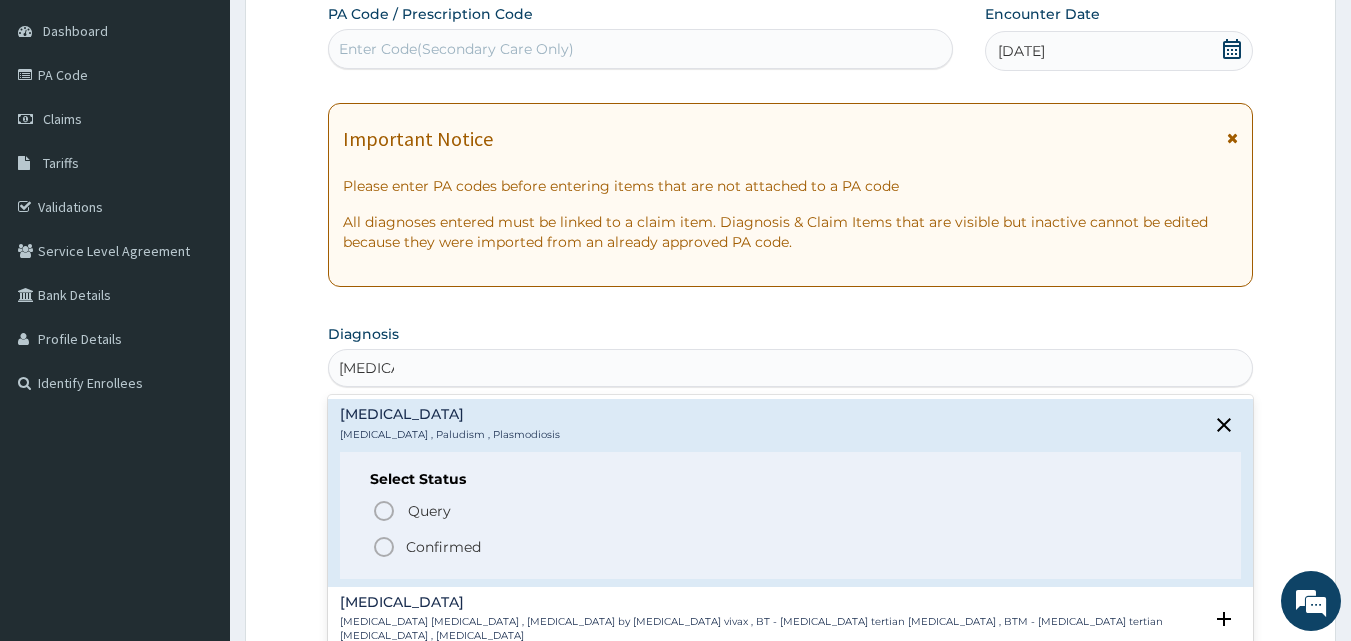 click on "Confirmed" at bounding box center (443, 547) 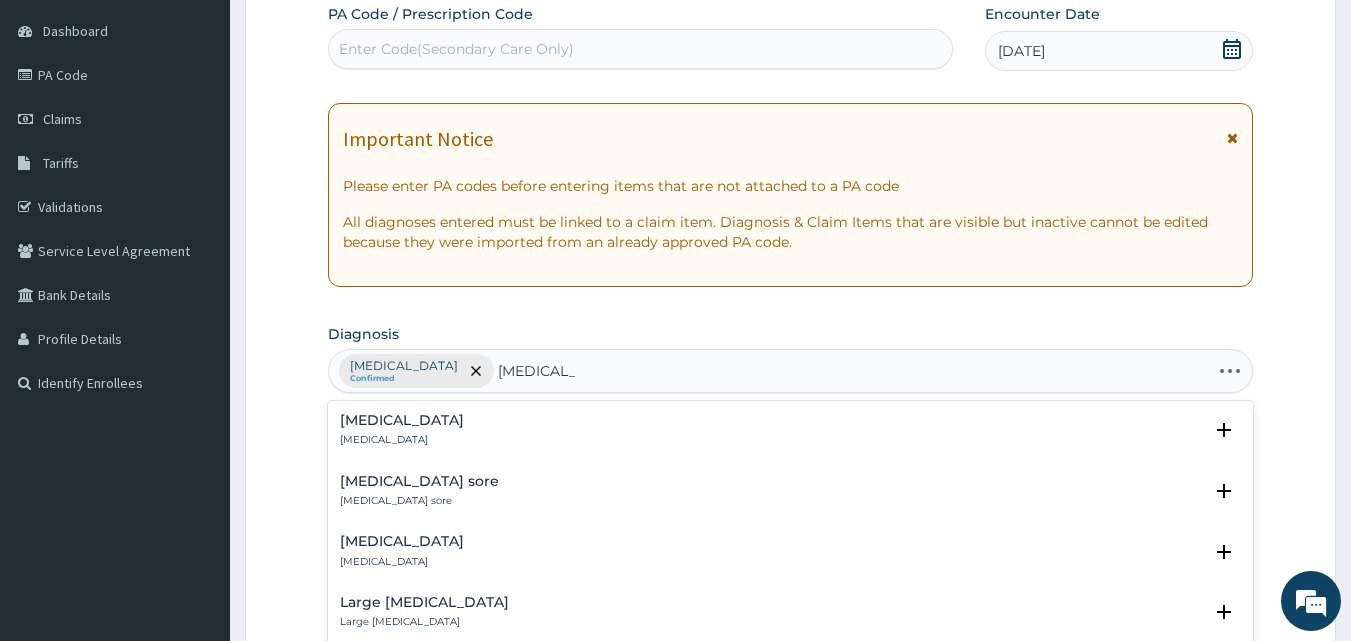 type on "vulva candi" 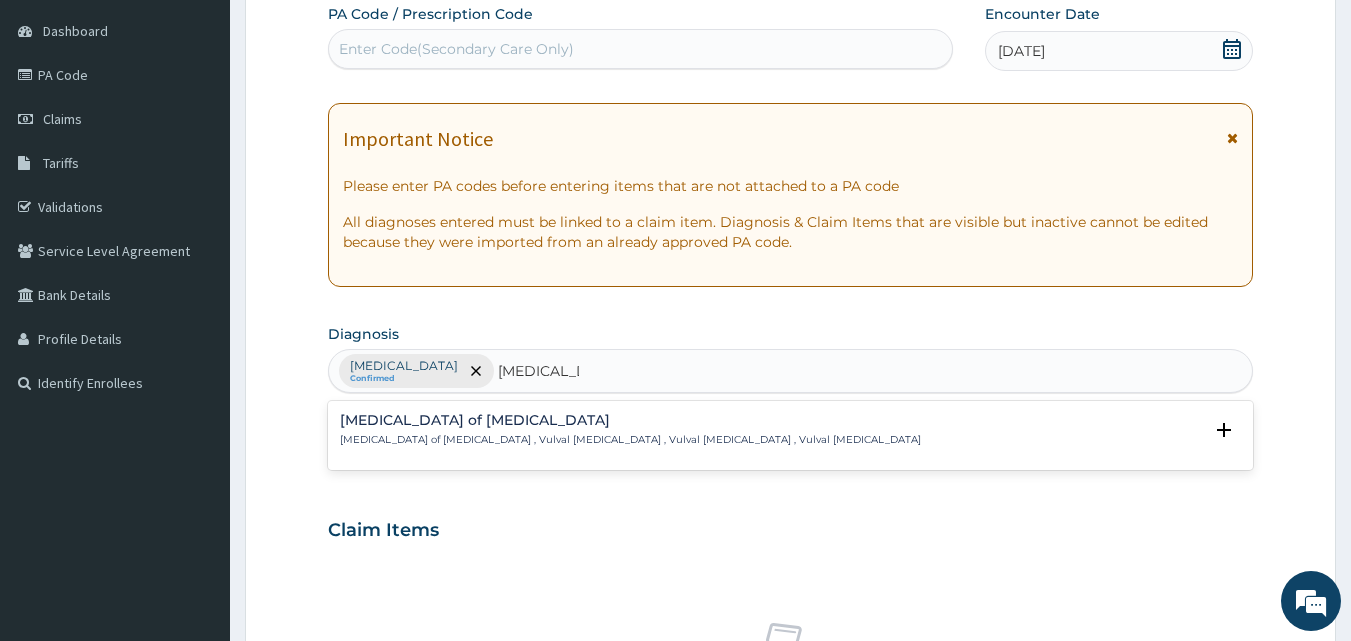 click on "Candidiasis of vulva" at bounding box center [630, 420] 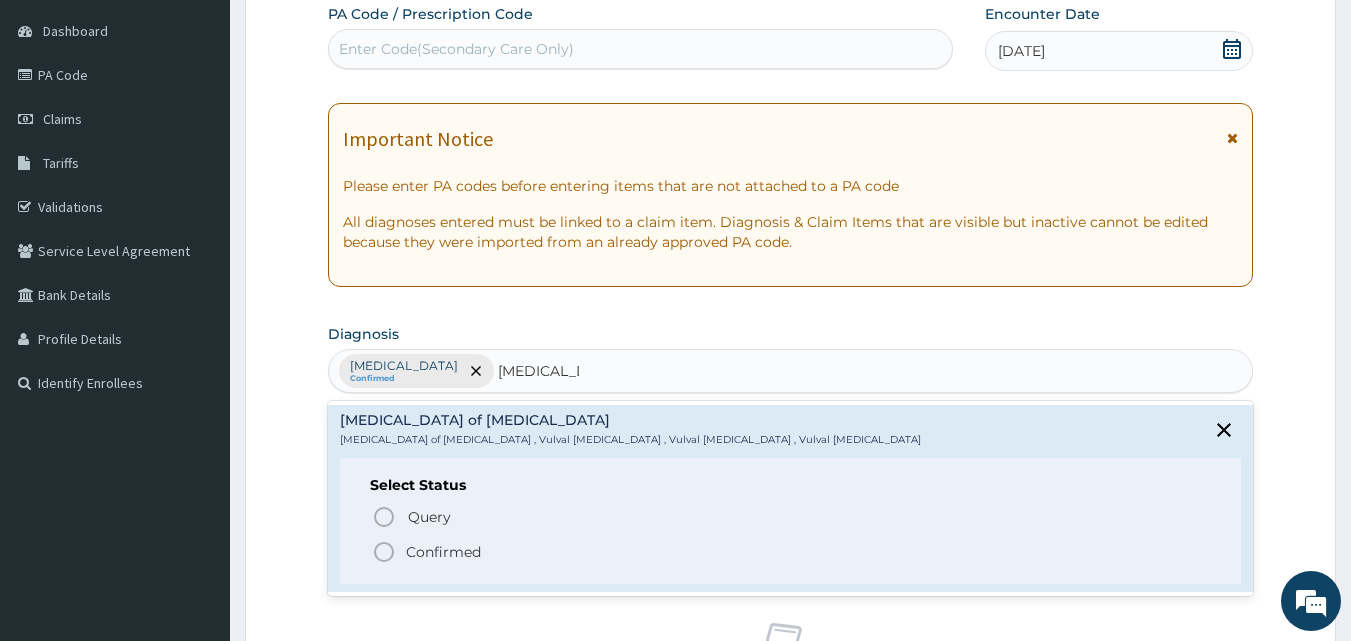 click on "Confirmed" at bounding box center [443, 552] 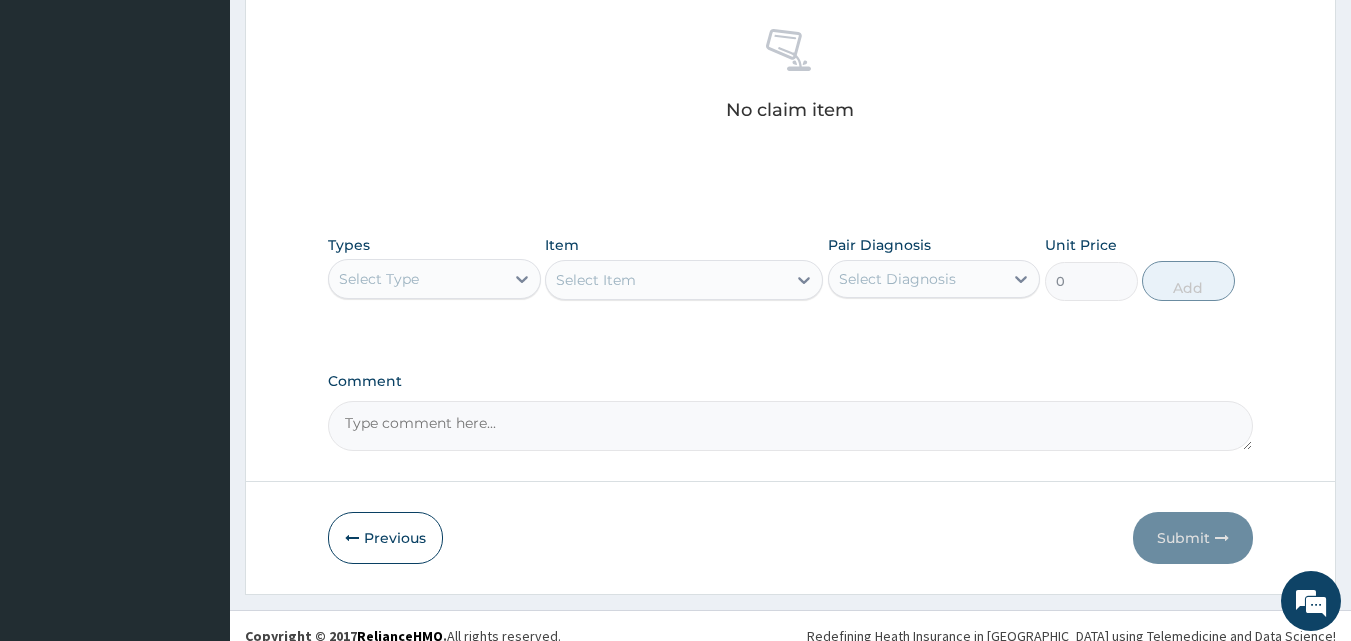 scroll, scrollTop: 801, scrollLeft: 0, axis: vertical 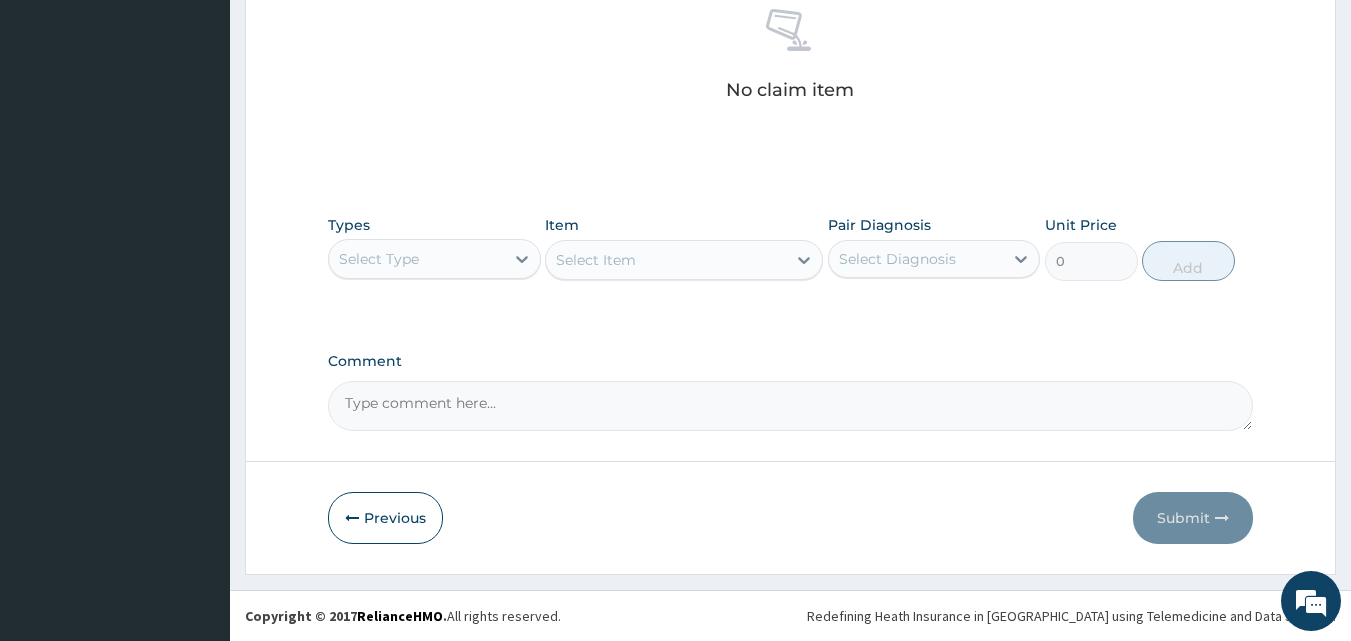 click on "Select Type" at bounding box center (416, 259) 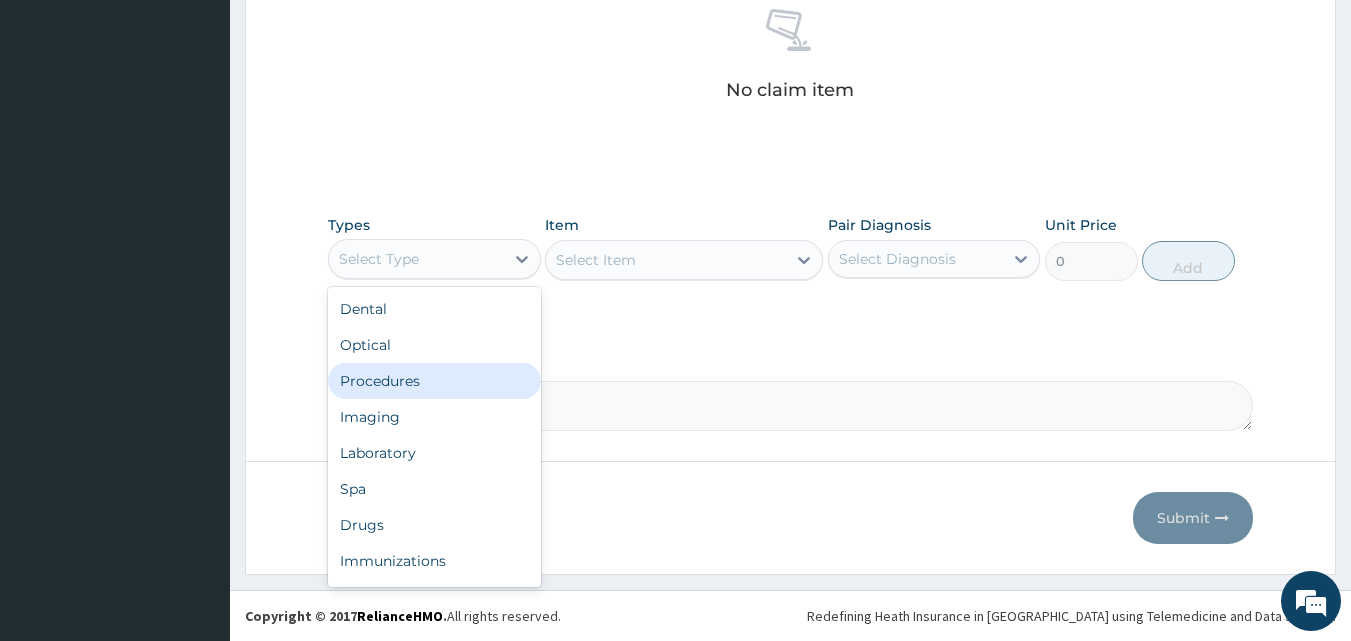click on "Procedures" at bounding box center (434, 381) 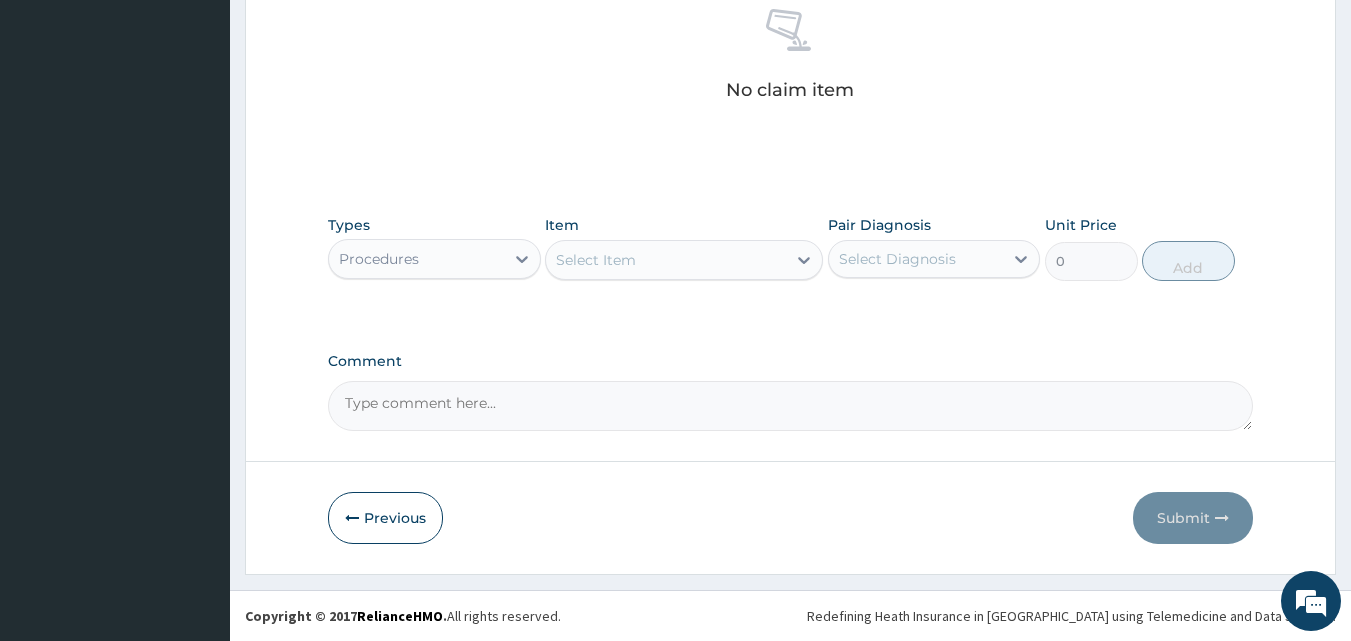 click on "Select Item" at bounding box center [596, 260] 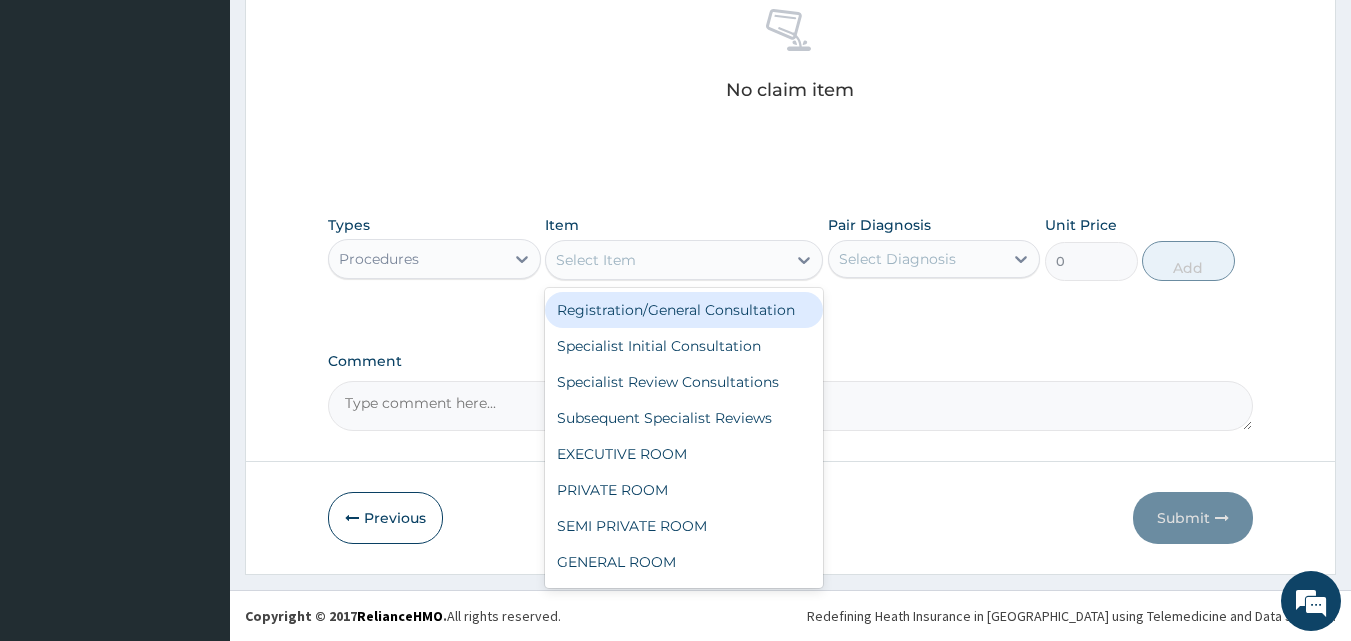 click on "Registration/General Consultation" at bounding box center (684, 310) 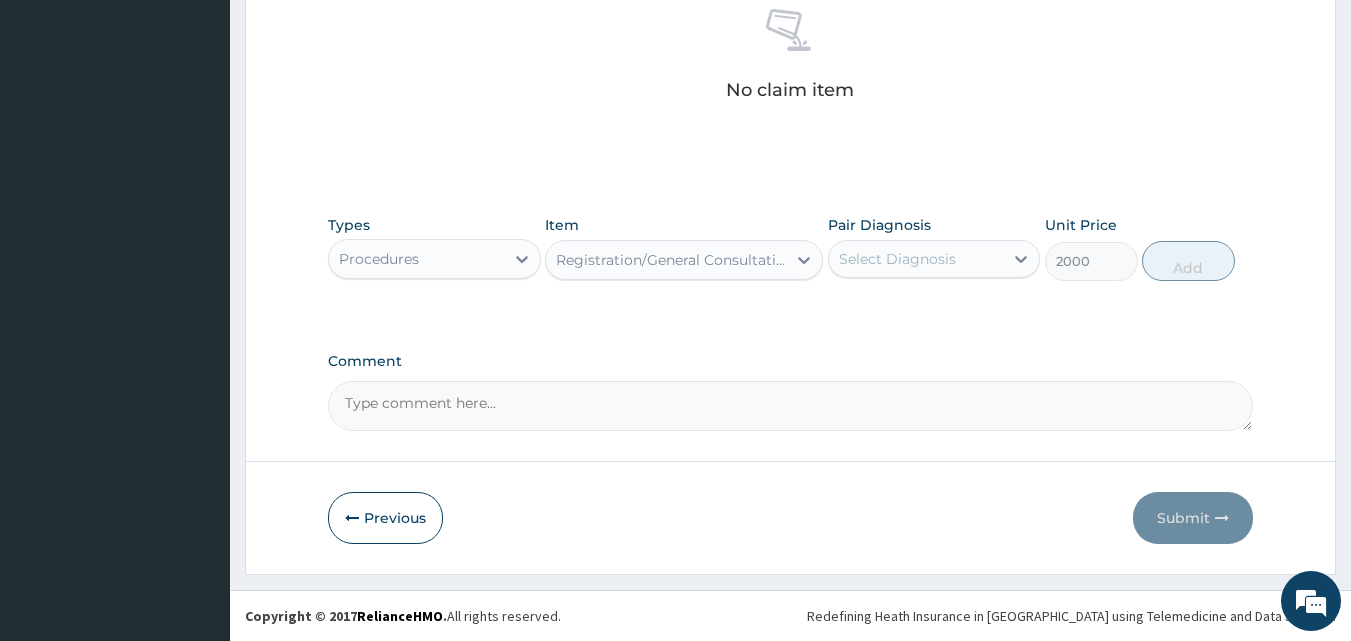 click on "Select Diagnosis" at bounding box center (897, 259) 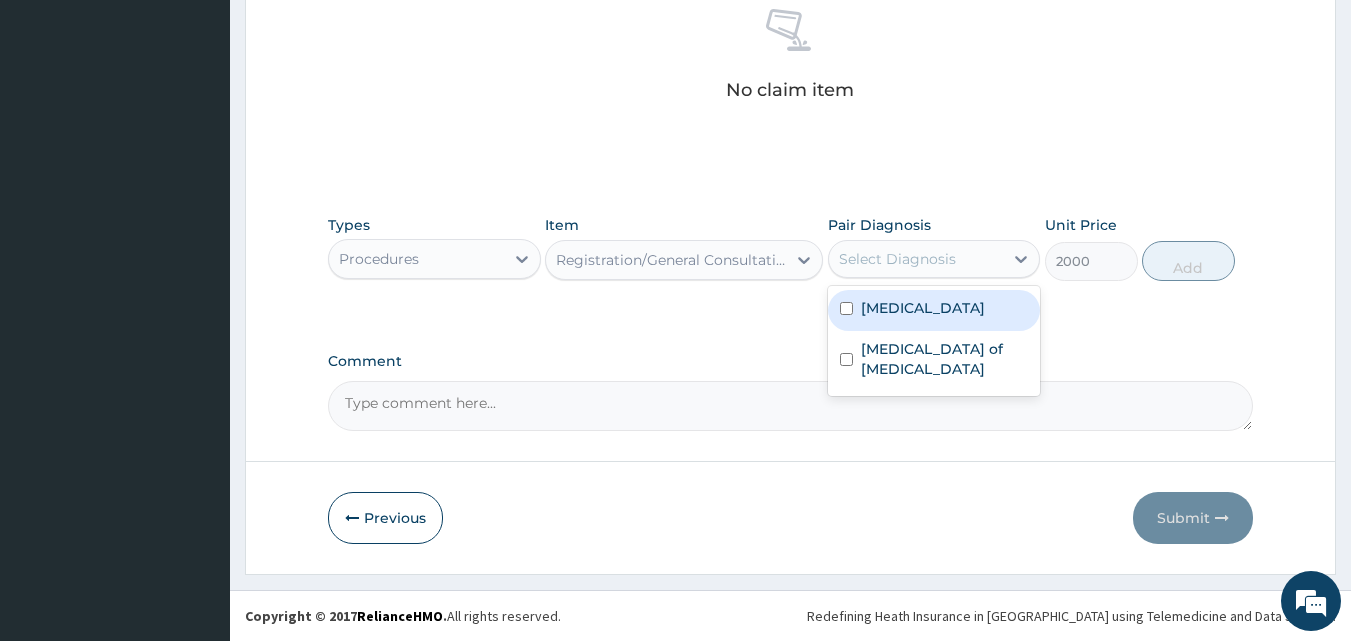 click on "[MEDICAL_DATA]" at bounding box center (923, 308) 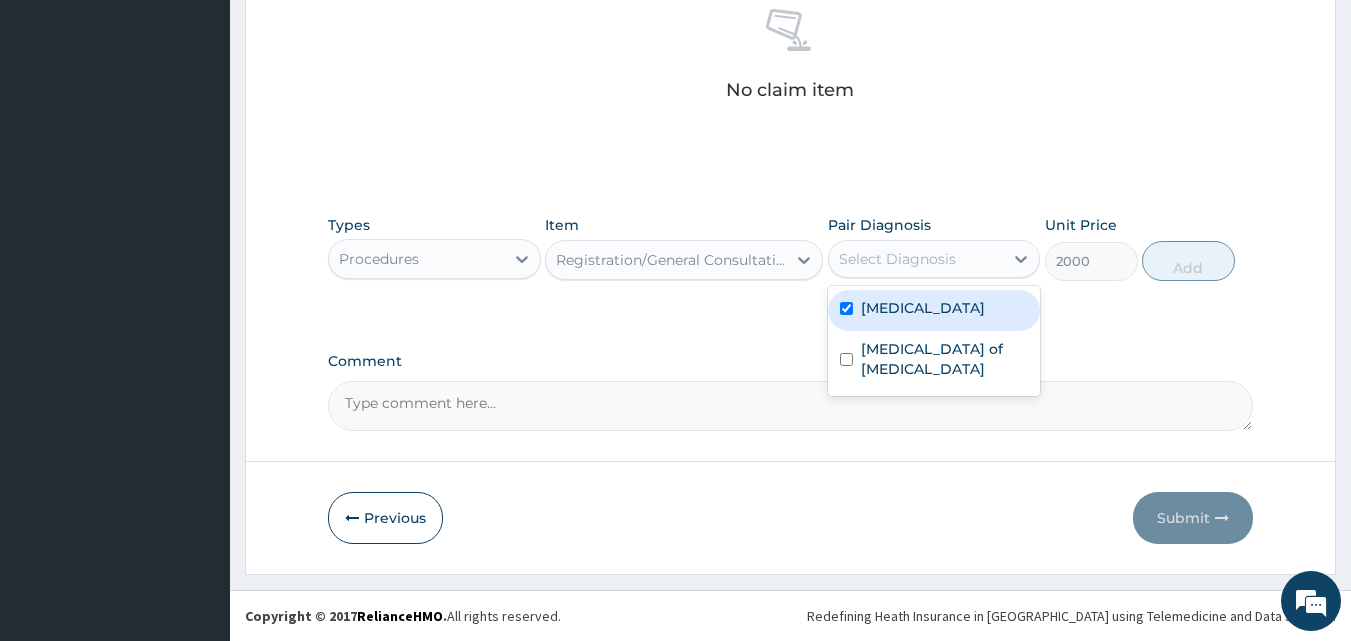 checkbox on "true" 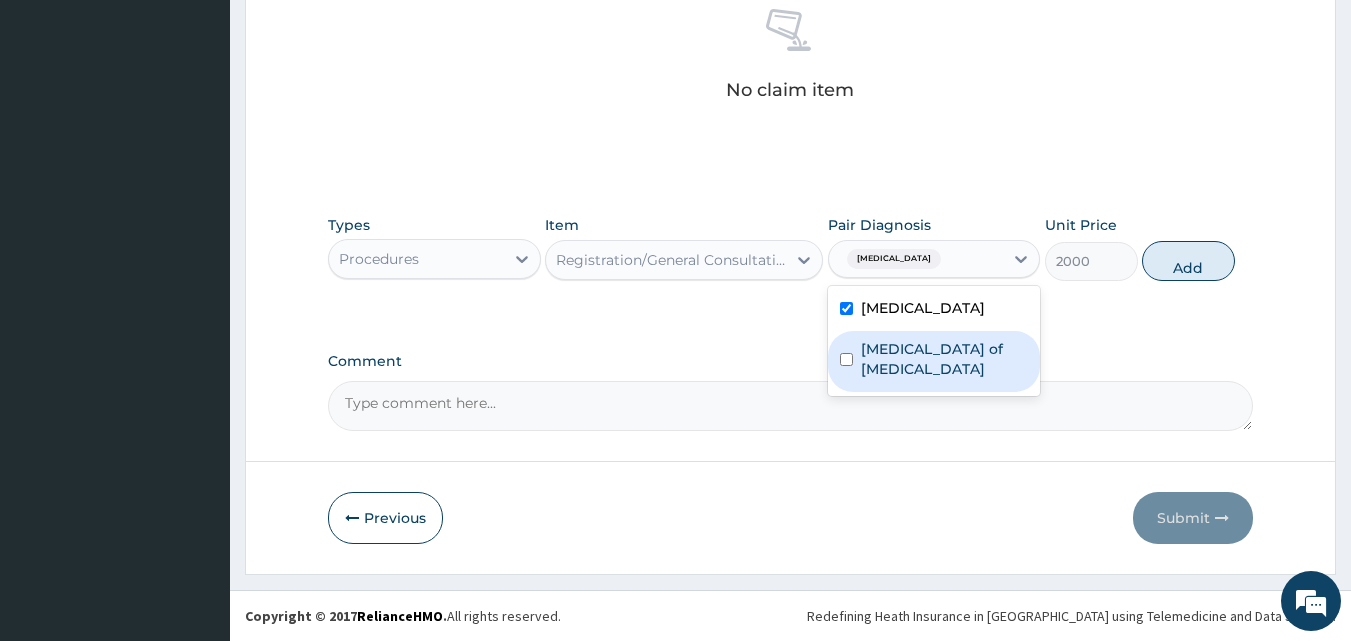 click on "Candidiasis of vulva" at bounding box center [945, 359] 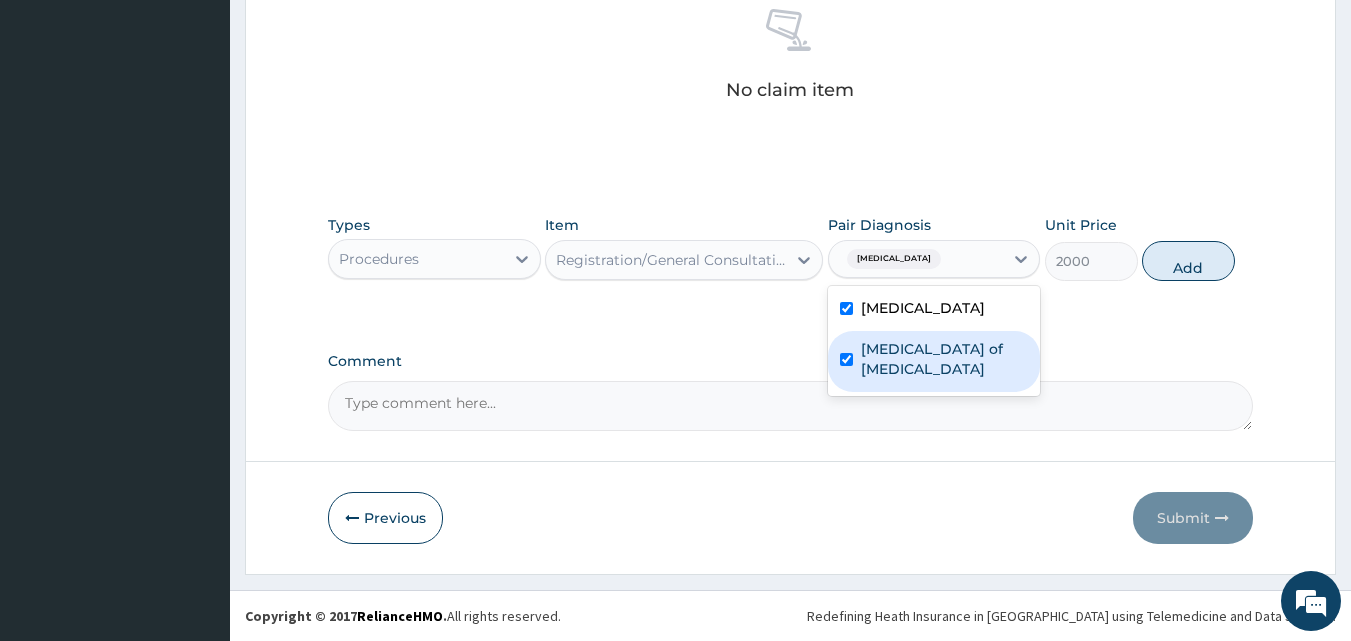 checkbox on "true" 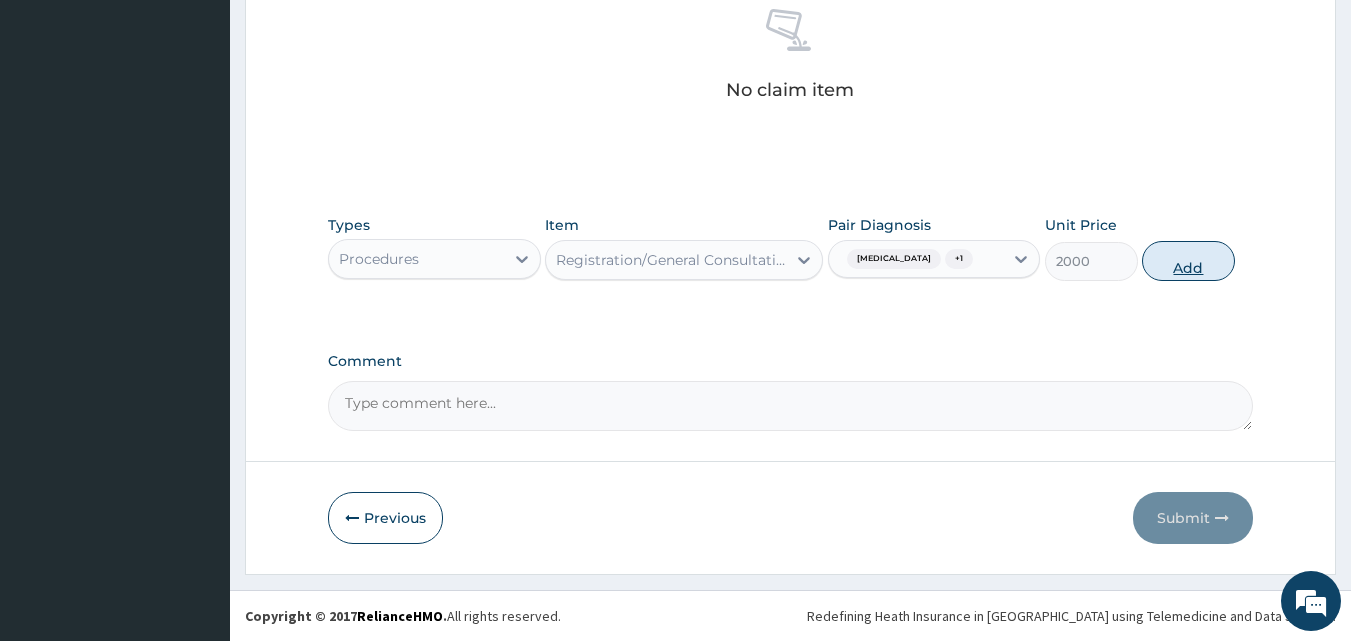 click on "Add" at bounding box center [1188, 261] 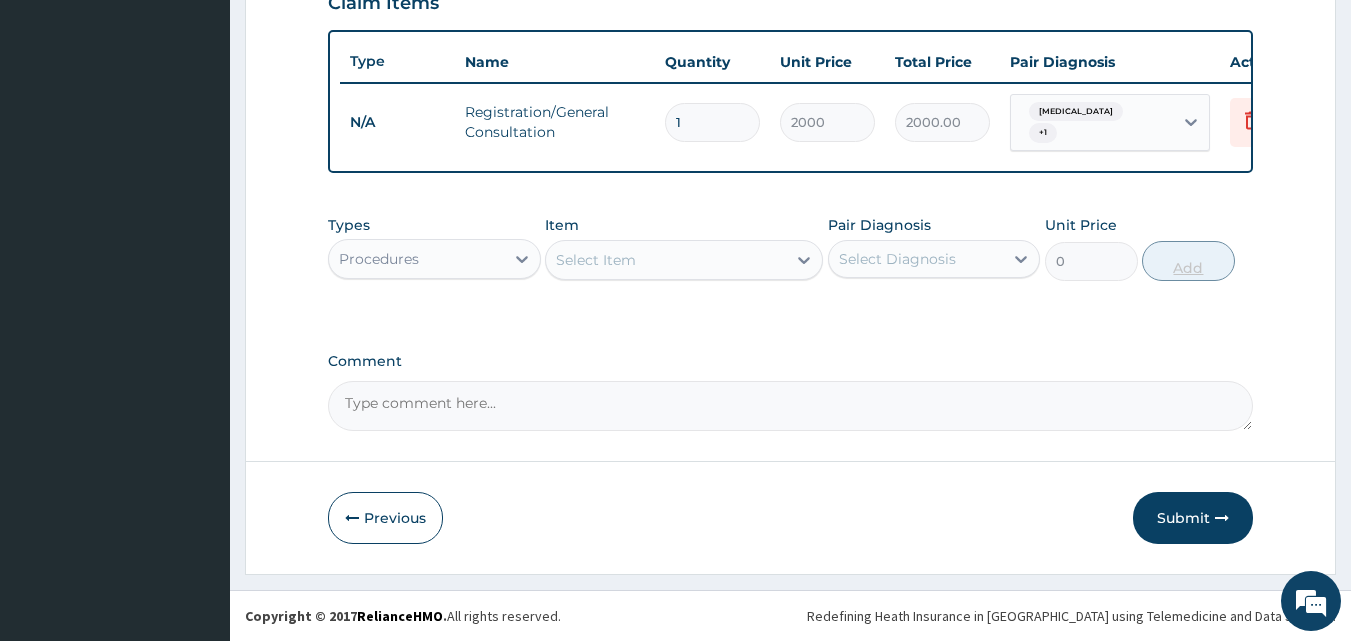 scroll, scrollTop: 721, scrollLeft: 0, axis: vertical 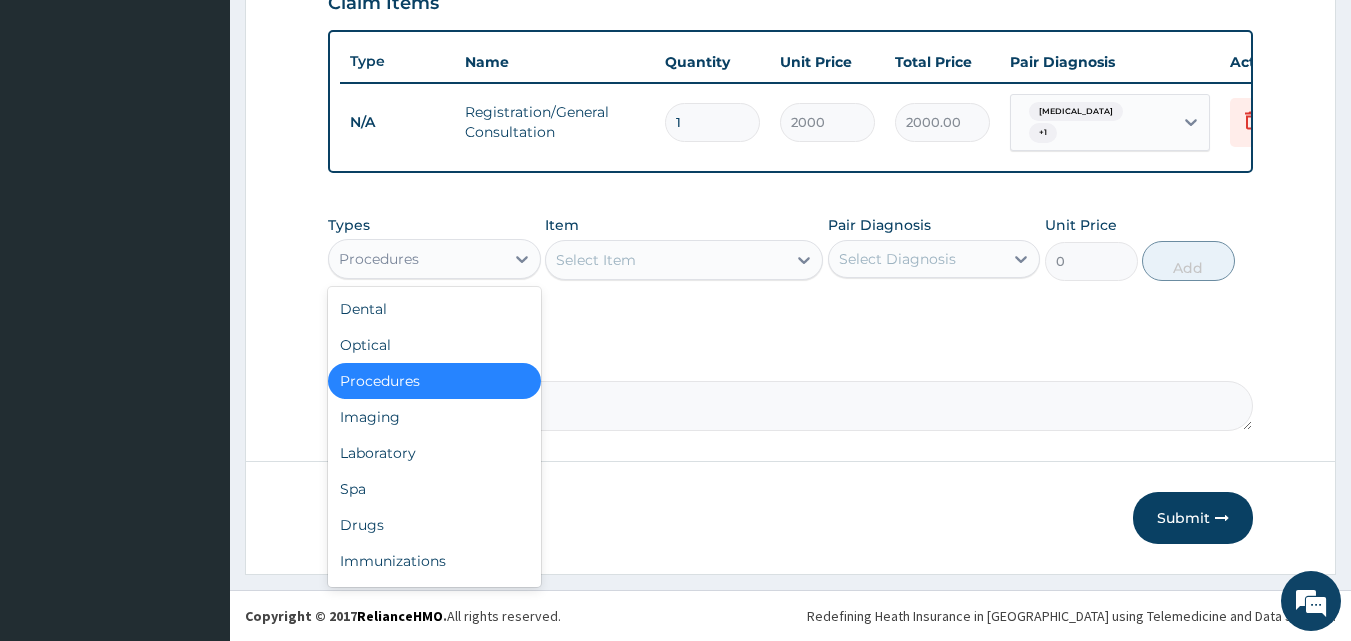 click on "Procedures" at bounding box center [416, 259] 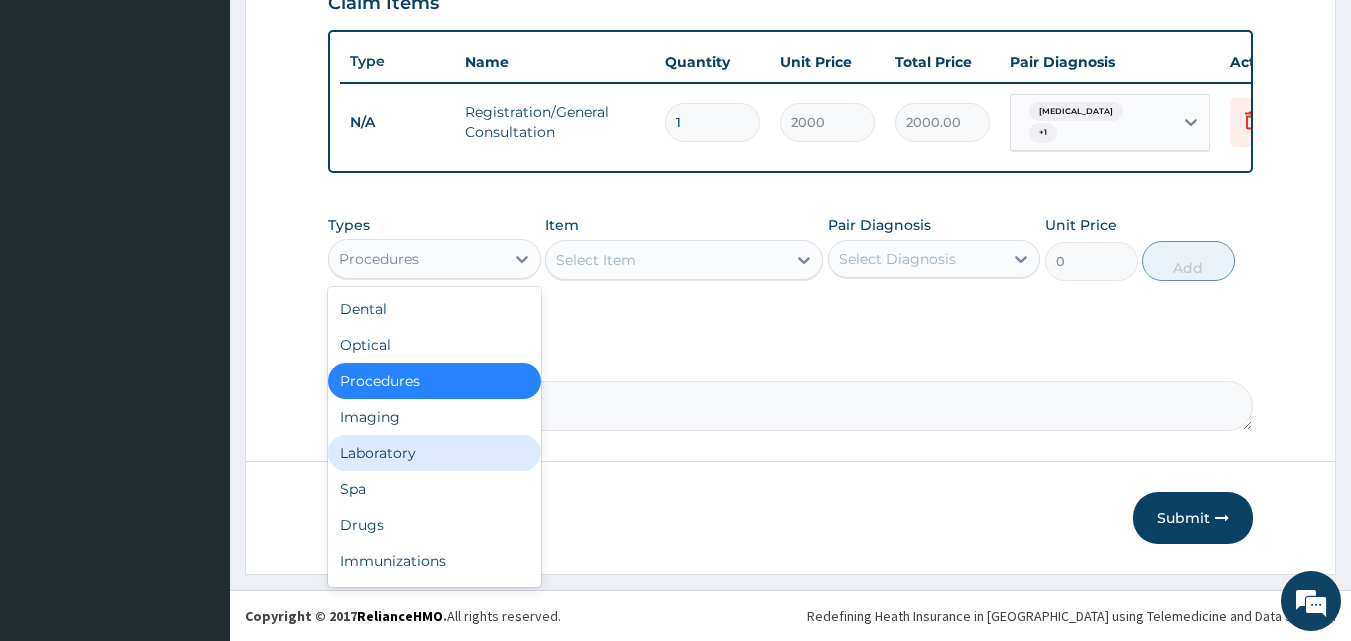 click on "Laboratory" at bounding box center (434, 453) 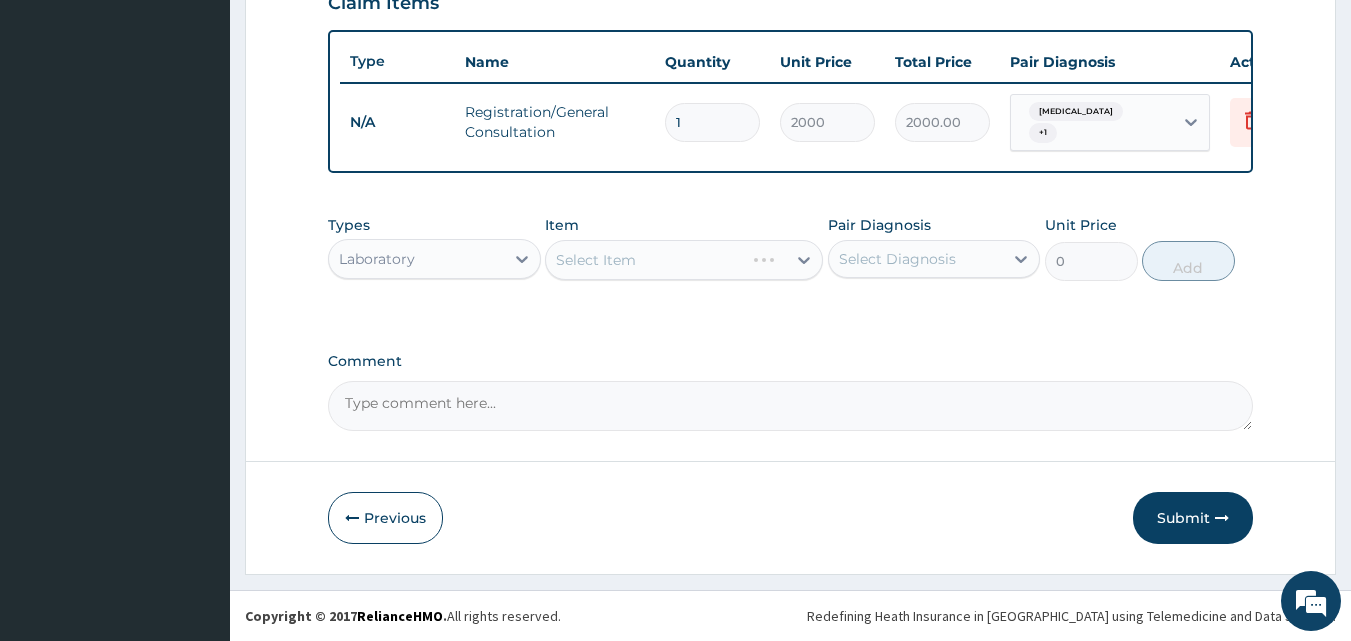 click on "Select Item" at bounding box center (684, 260) 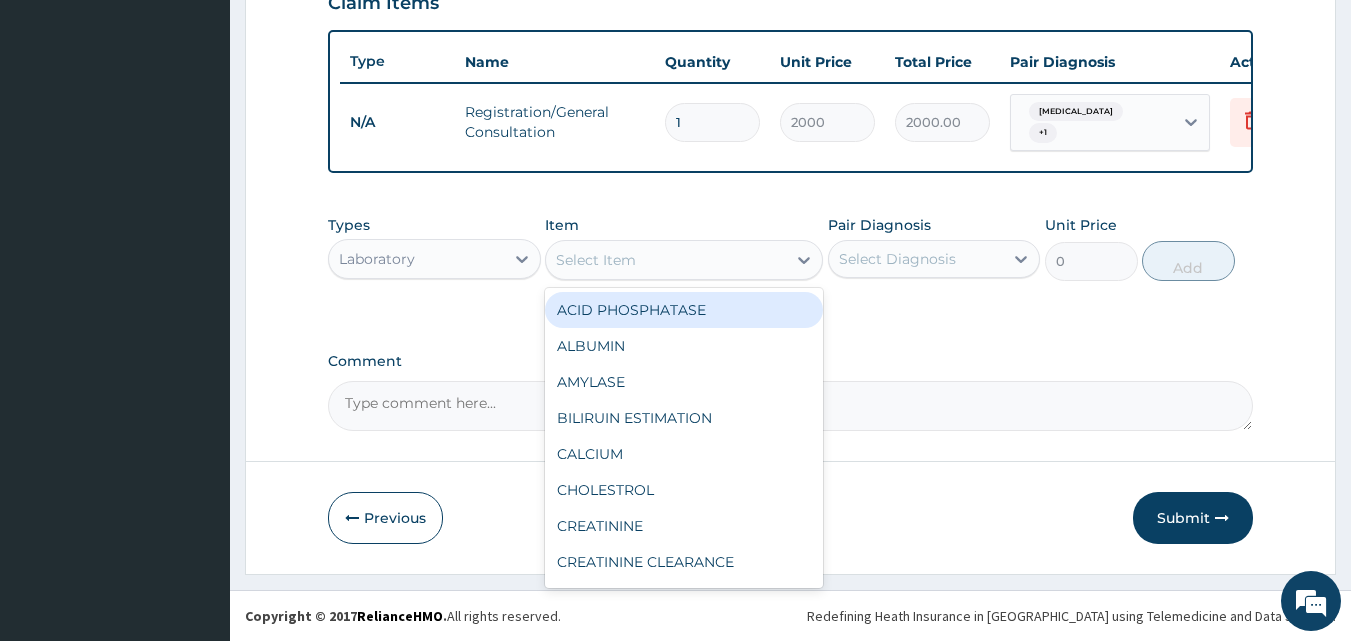 click on "Select Item" at bounding box center [596, 260] 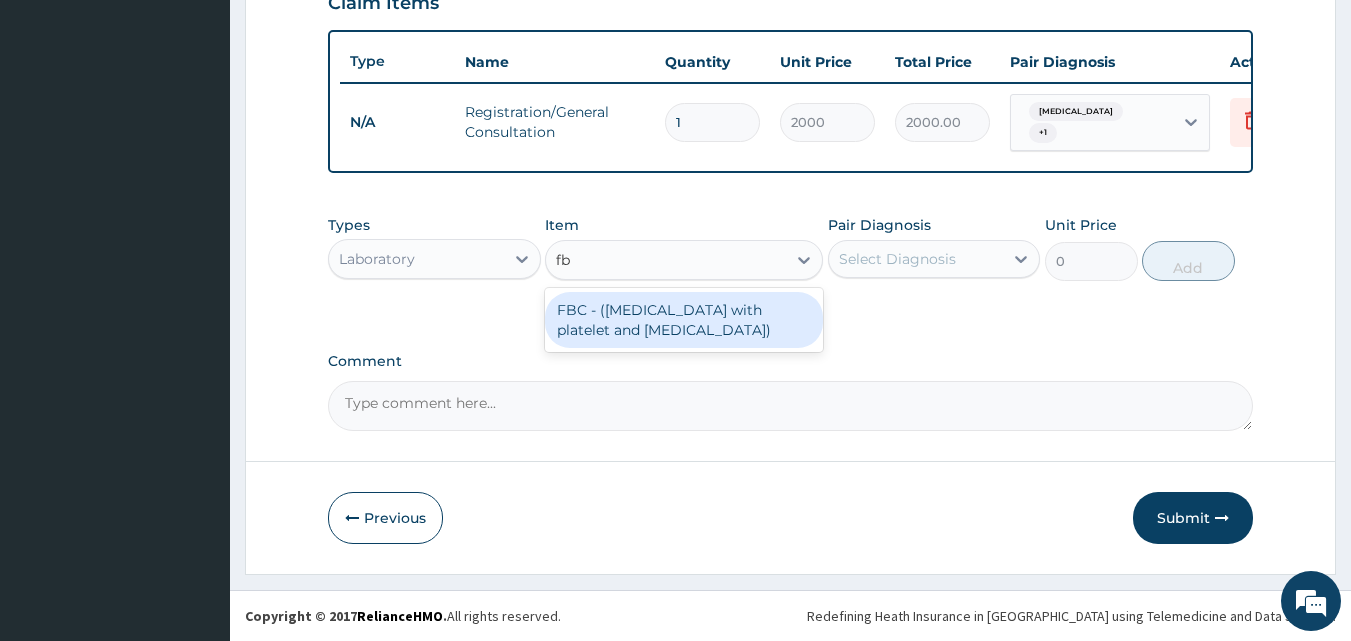type on "fbc" 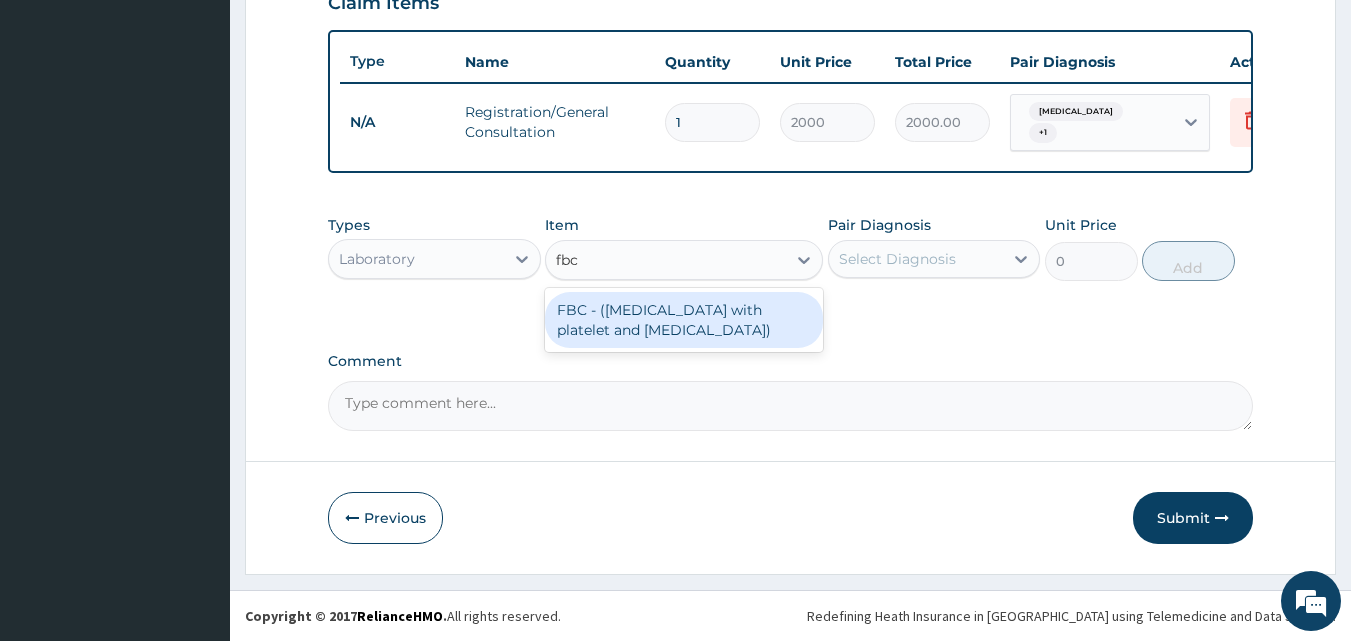 click on "FBC - ([MEDICAL_DATA] with platelet and [MEDICAL_DATA])" at bounding box center (684, 320) 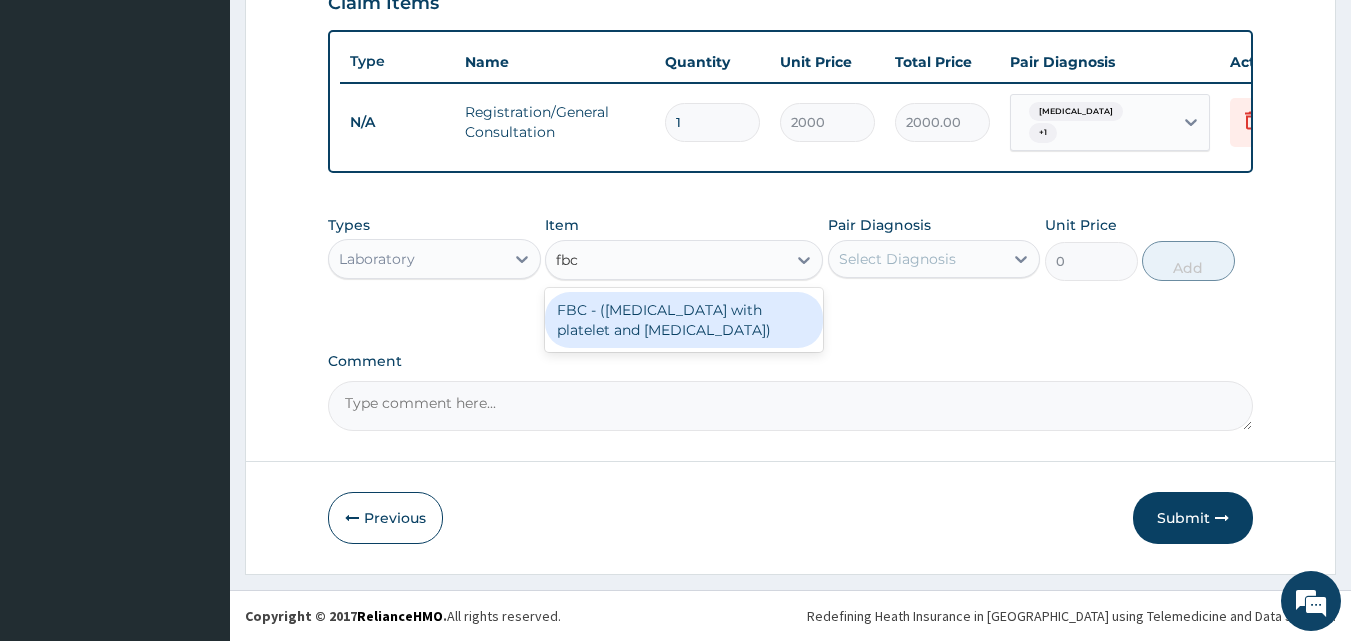 type 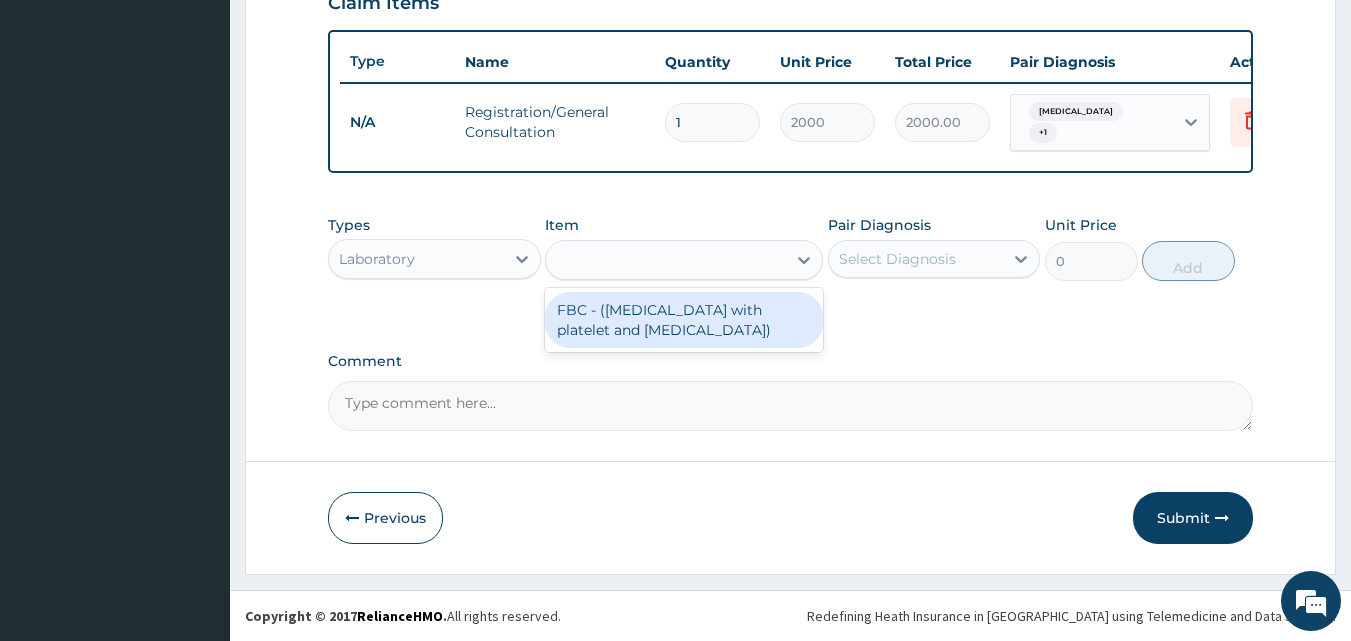 type on "2500" 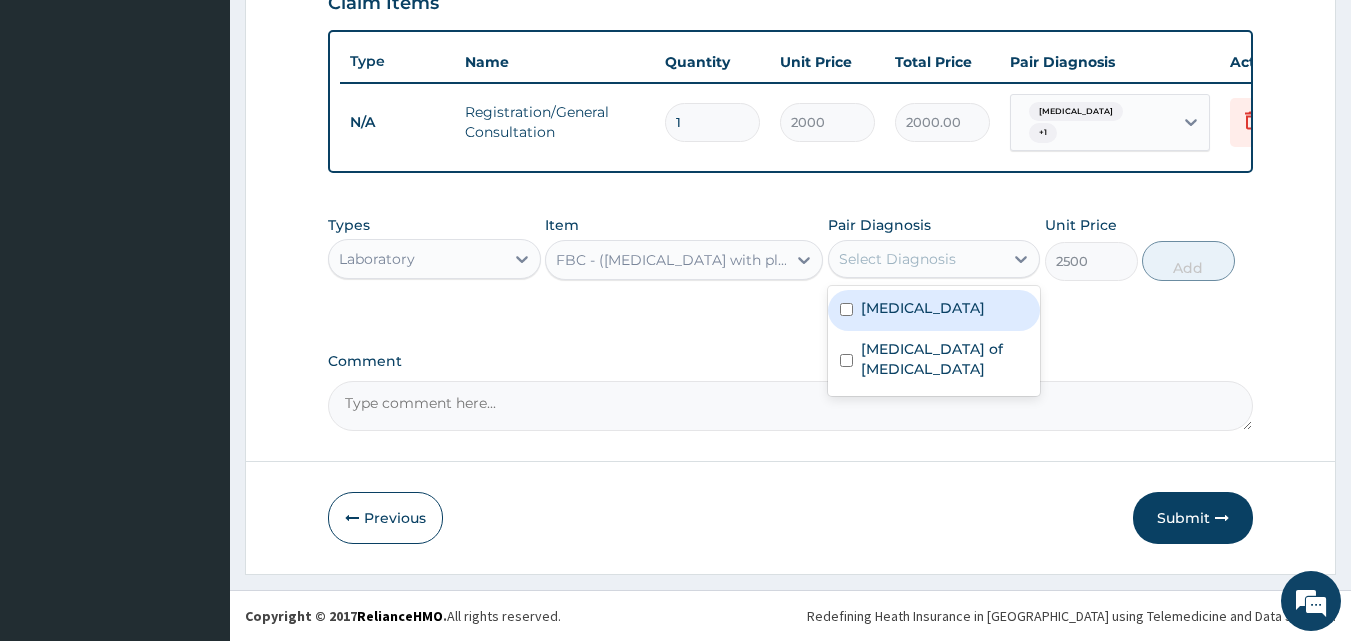 click on "Select Diagnosis" at bounding box center (916, 259) 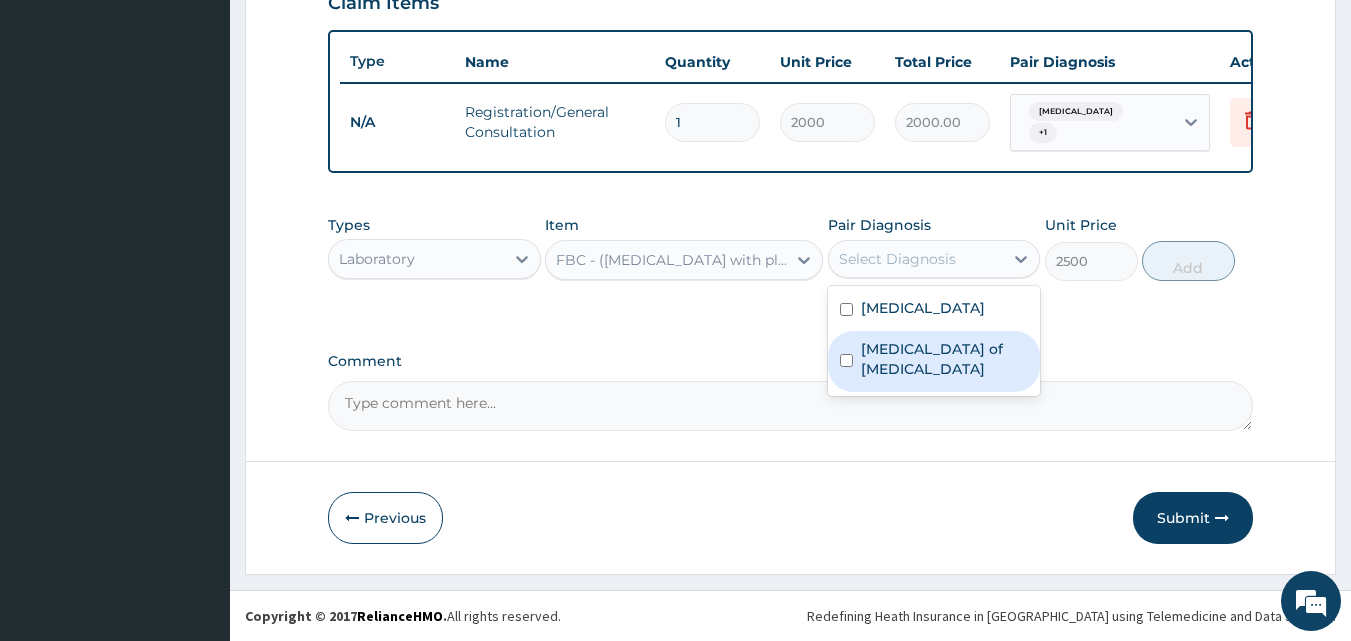 click on "Candidiasis of vulva" at bounding box center [945, 359] 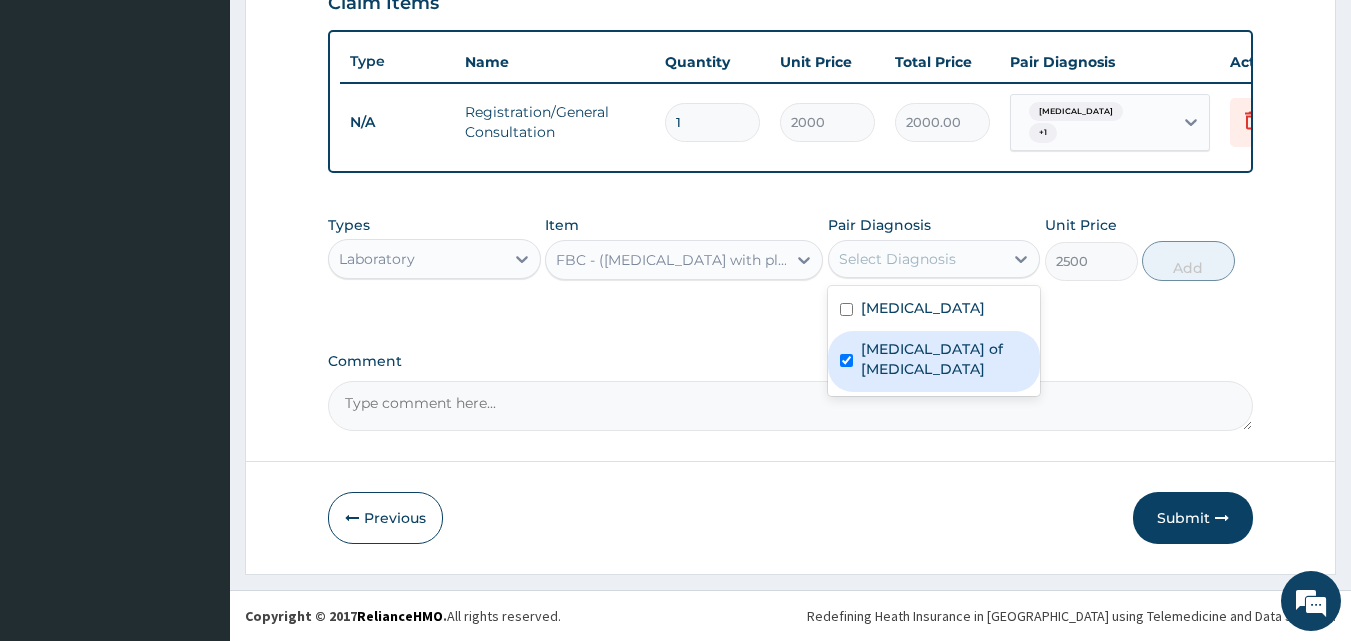 checkbox on "true" 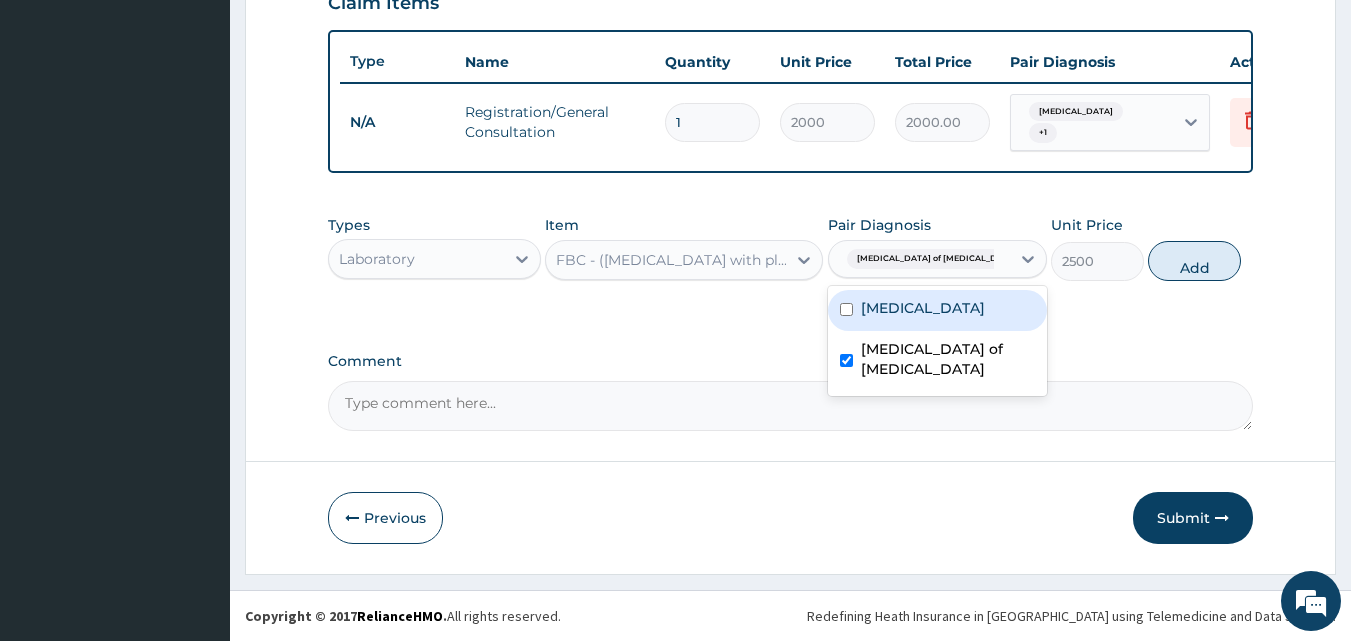 click on "Malaria" at bounding box center (923, 308) 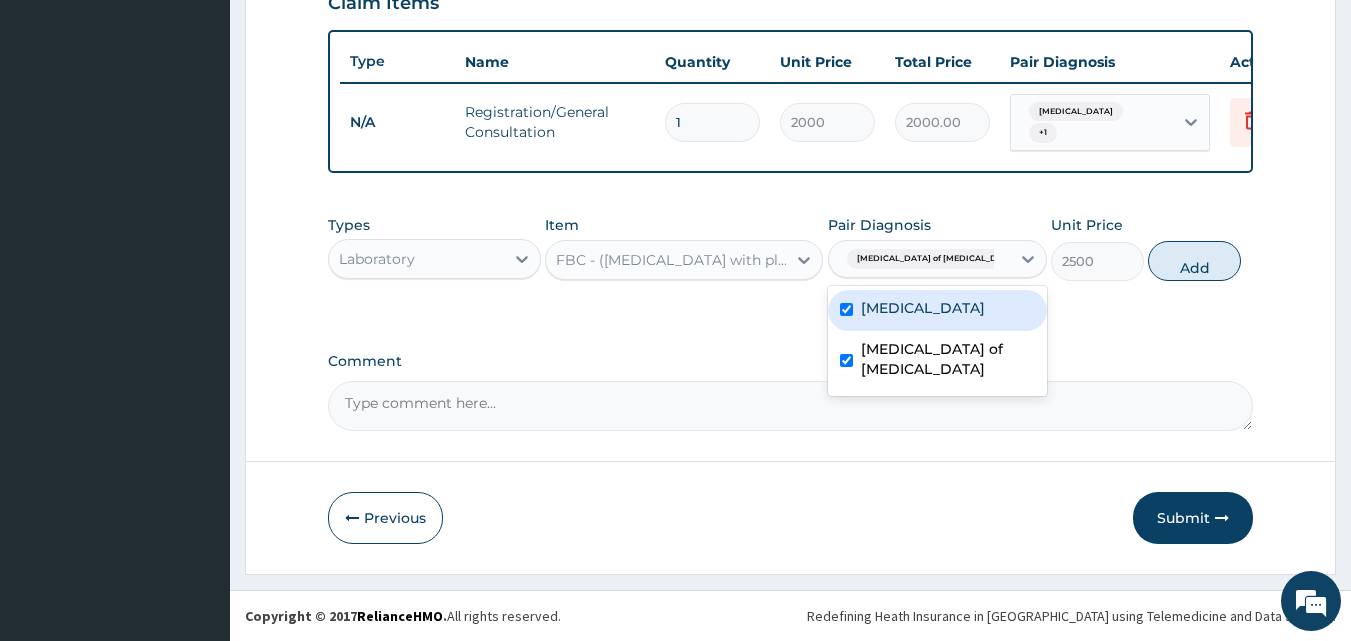 checkbox on "true" 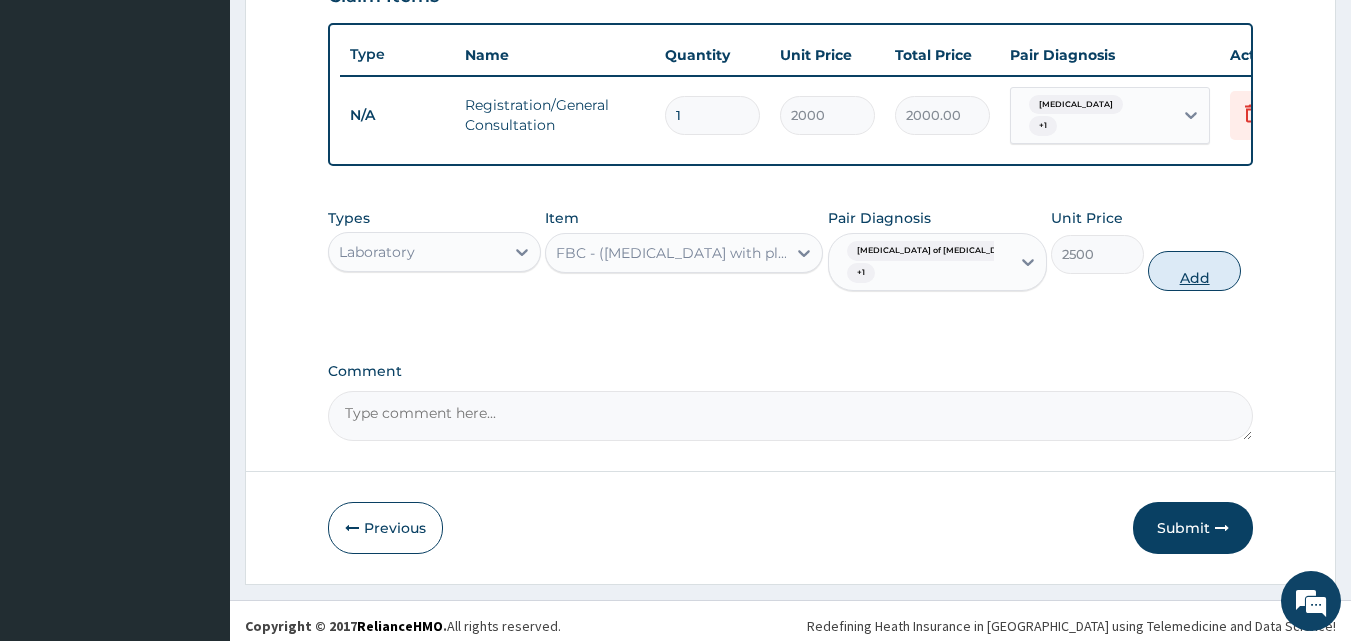 click on "Add" at bounding box center [1194, 271] 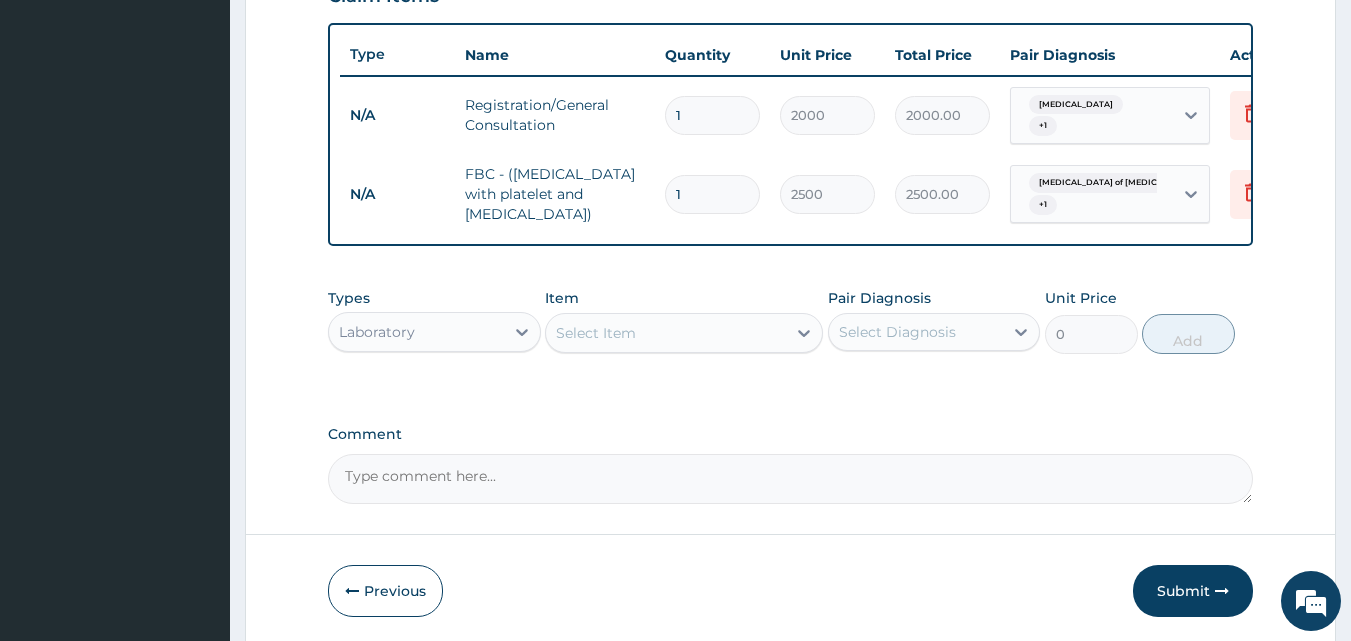 click on "Select Item" at bounding box center [666, 333] 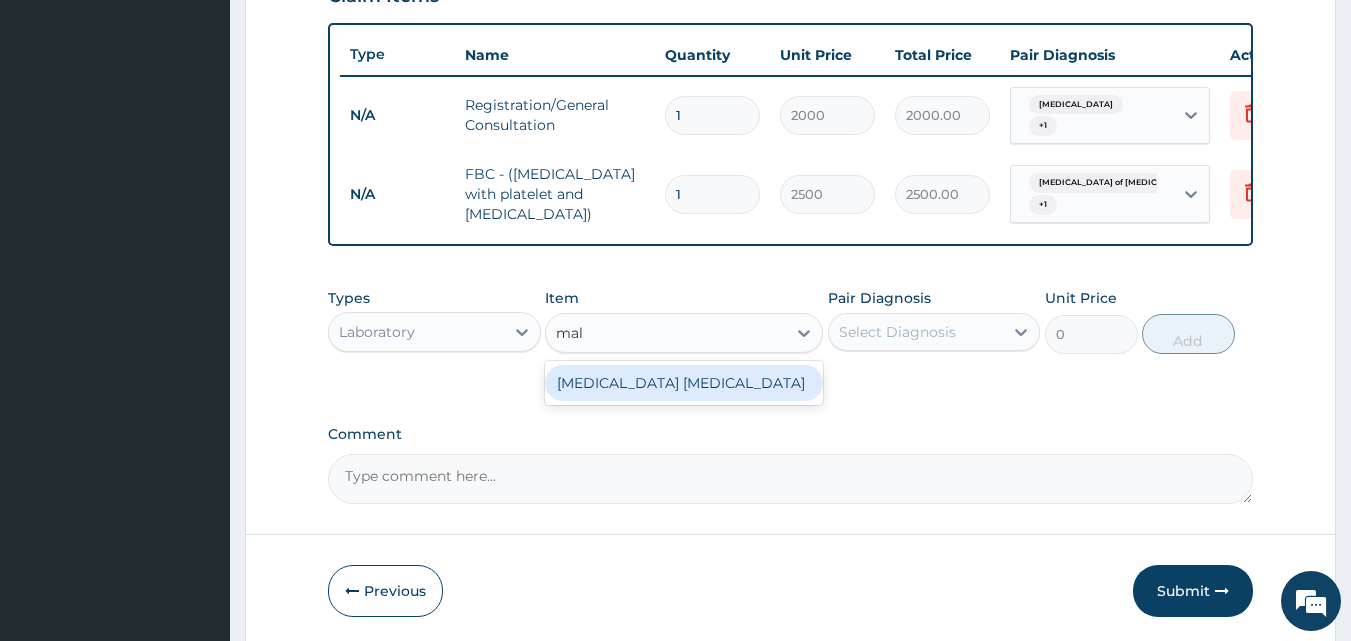 type on "mala" 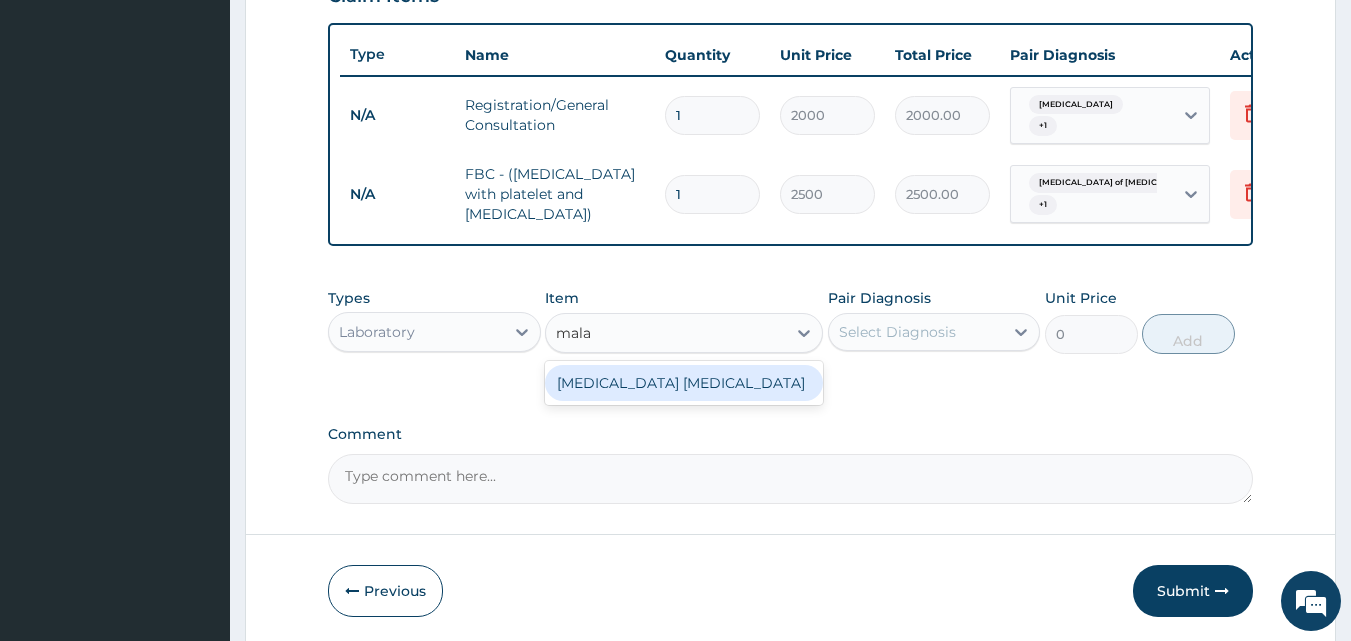 click on "[MEDICAL_DATA] [MEDICAL_DATA]" at bounding box center [684, 383] 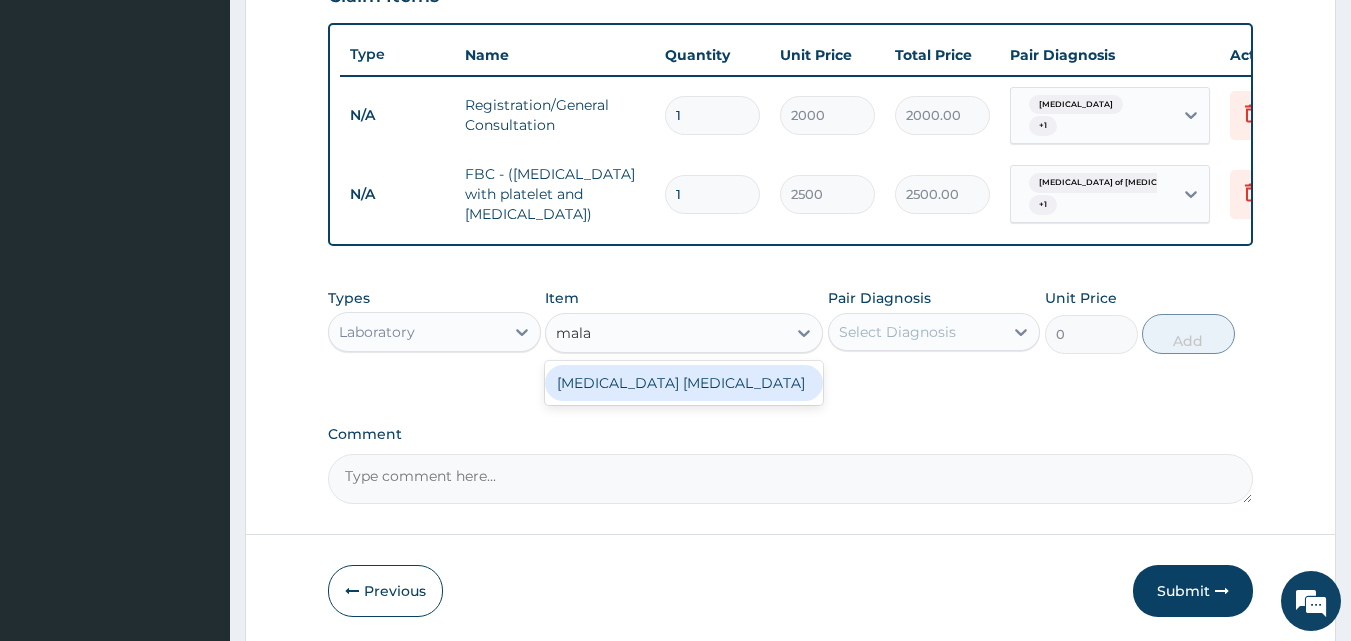 type 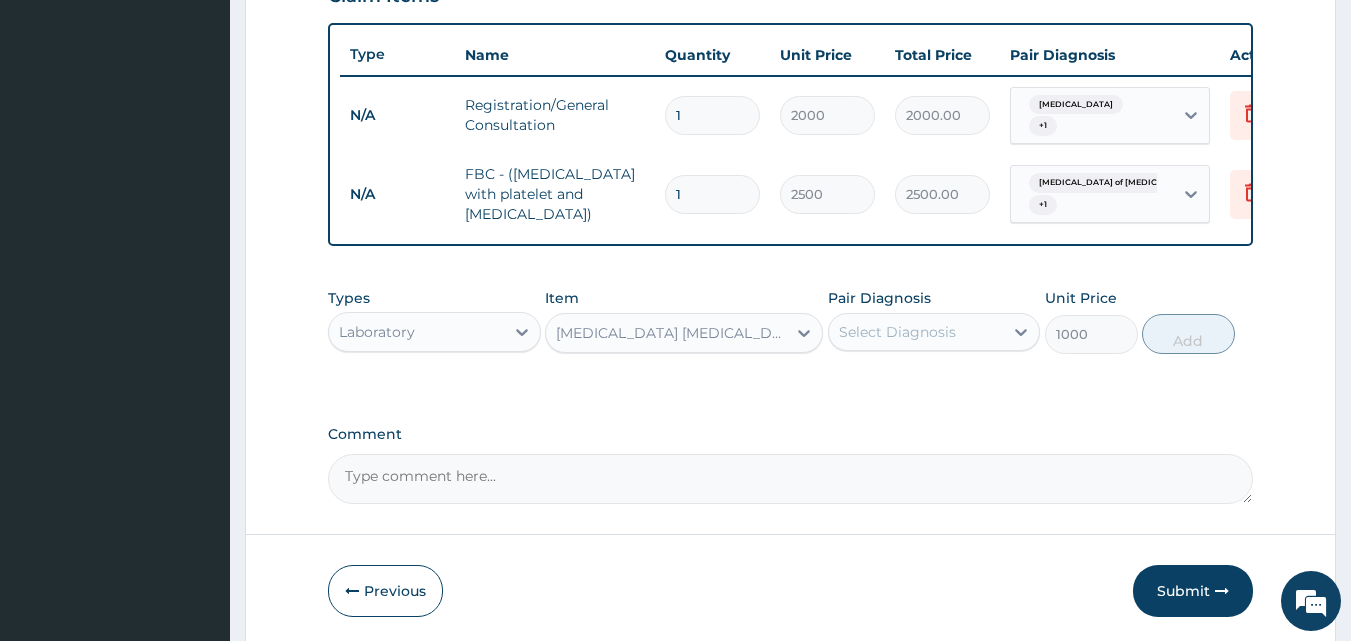 click on "Select Diagnosis" at bounding box center [897, 332] 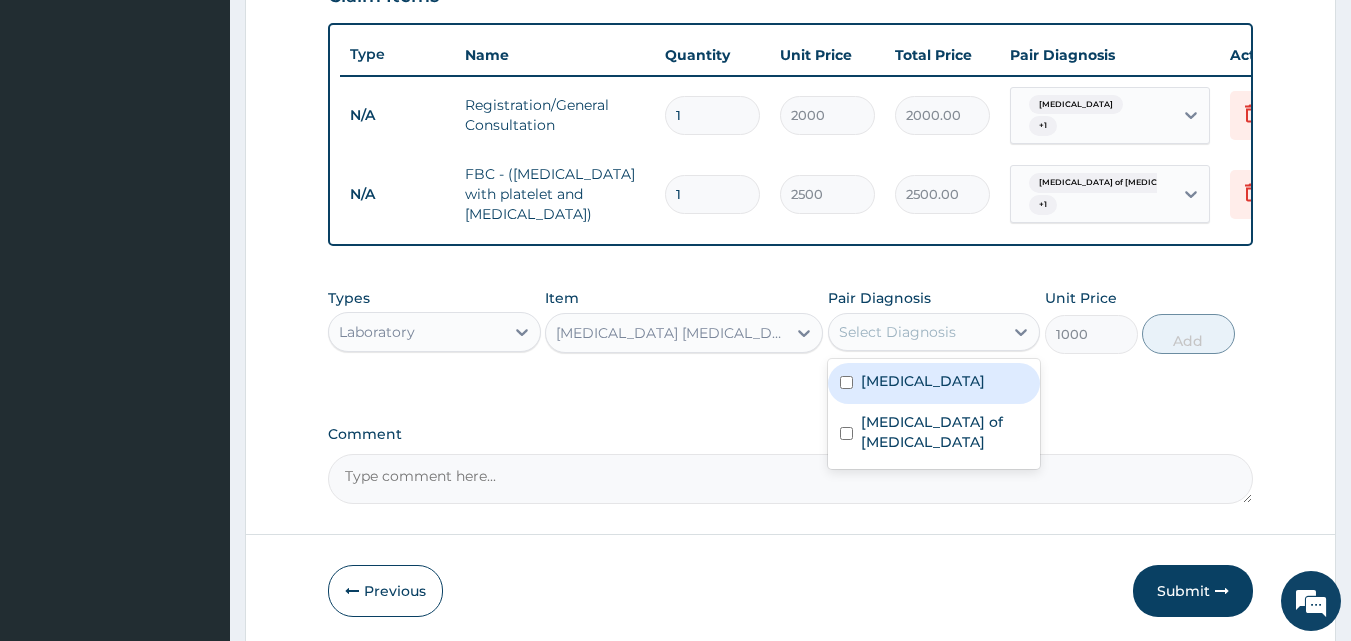click on "Malaria" at bounding box center [934, 383] 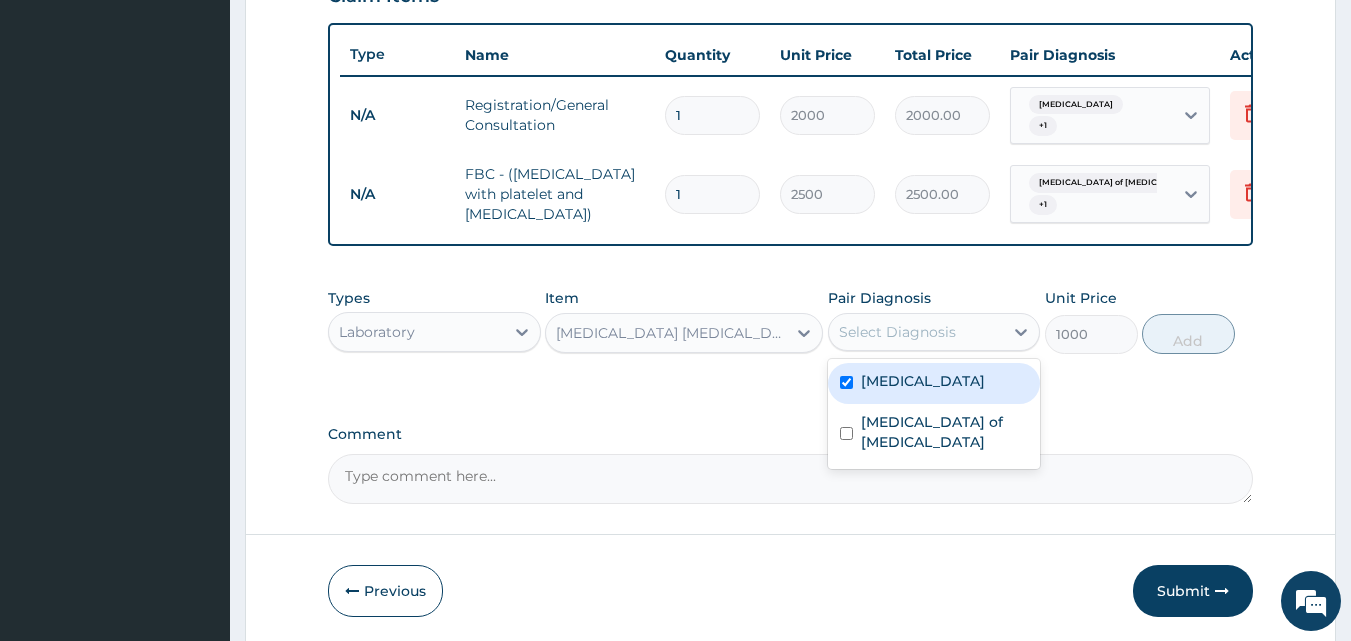 checkbox on "true" 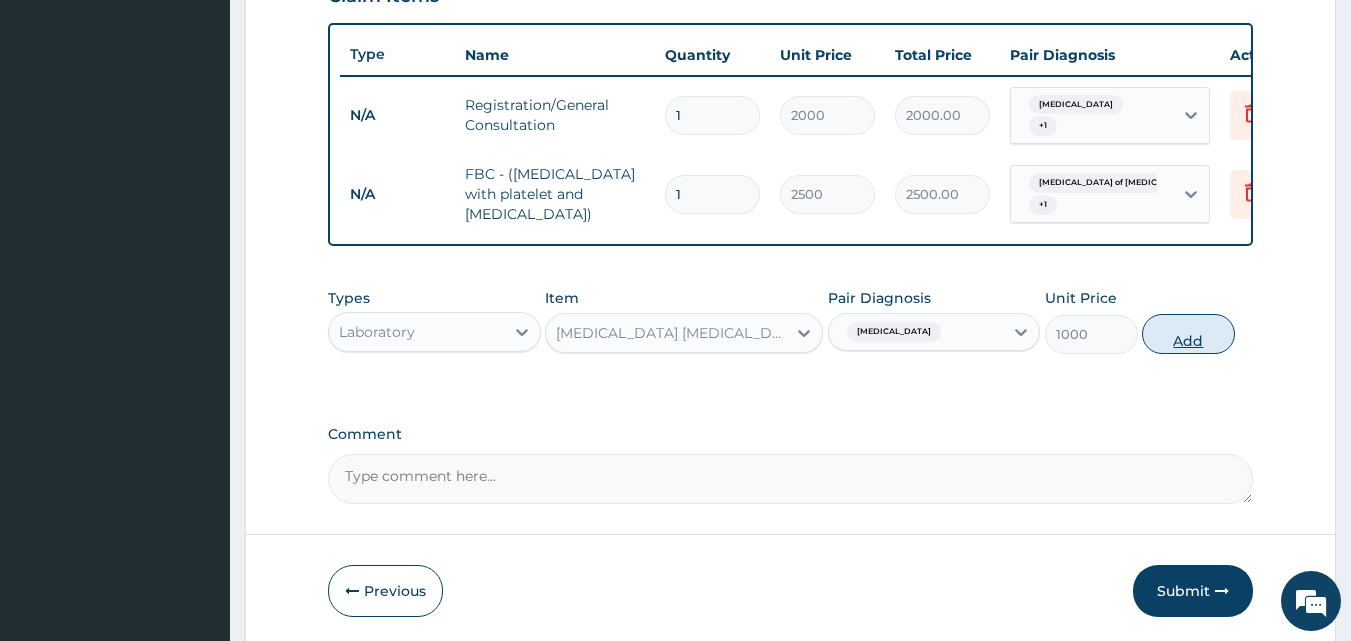 click on "Add" at bounding box center (1188, 334) 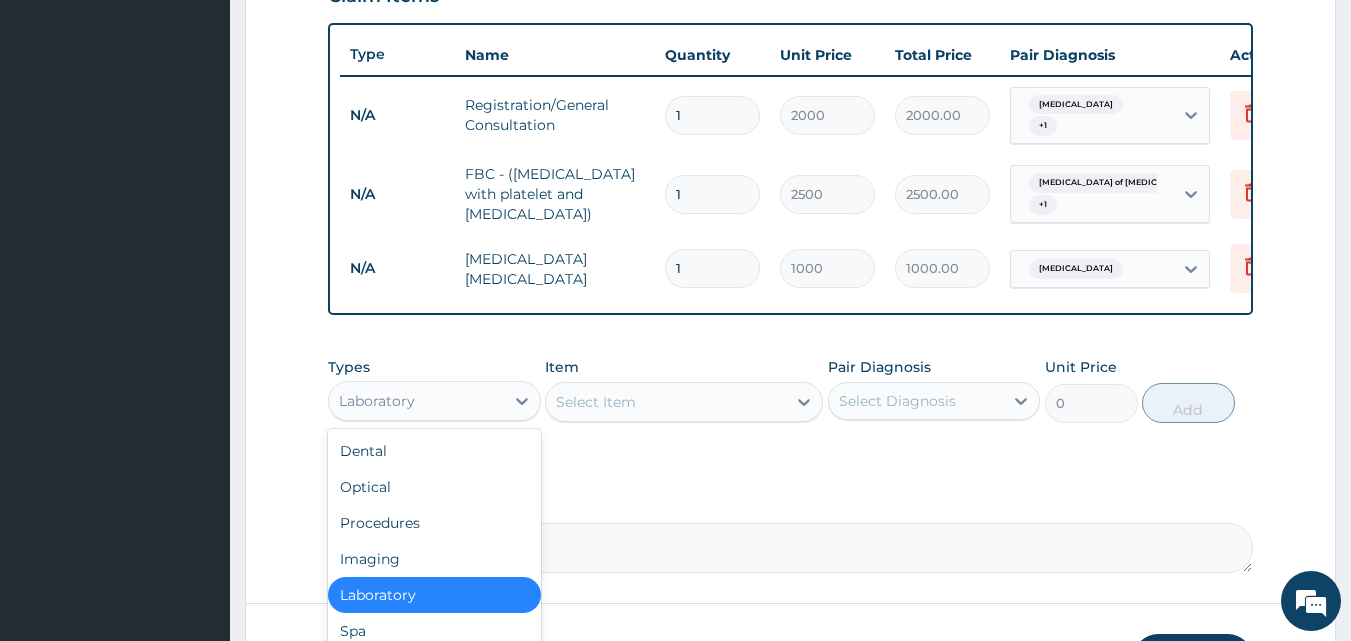 click on "Laboratory" at bounding box center (416, 401) 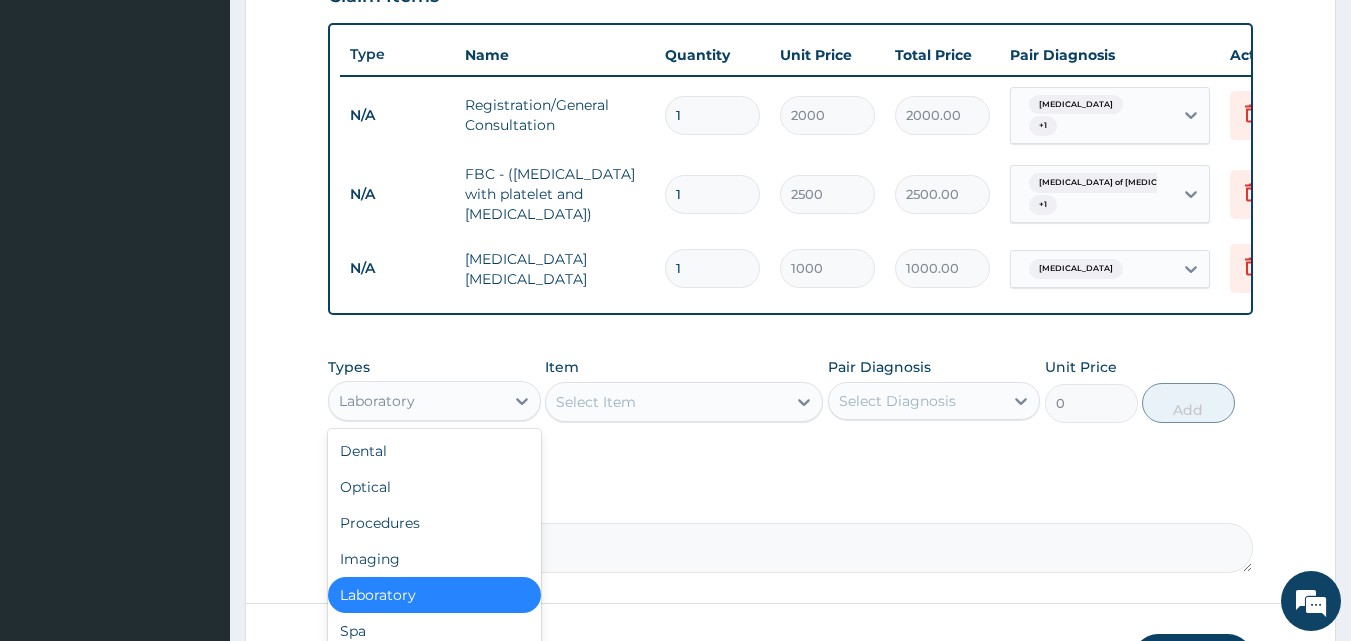 scroll, scrollTop: 68, scrollLeft: 0, axis: vertical 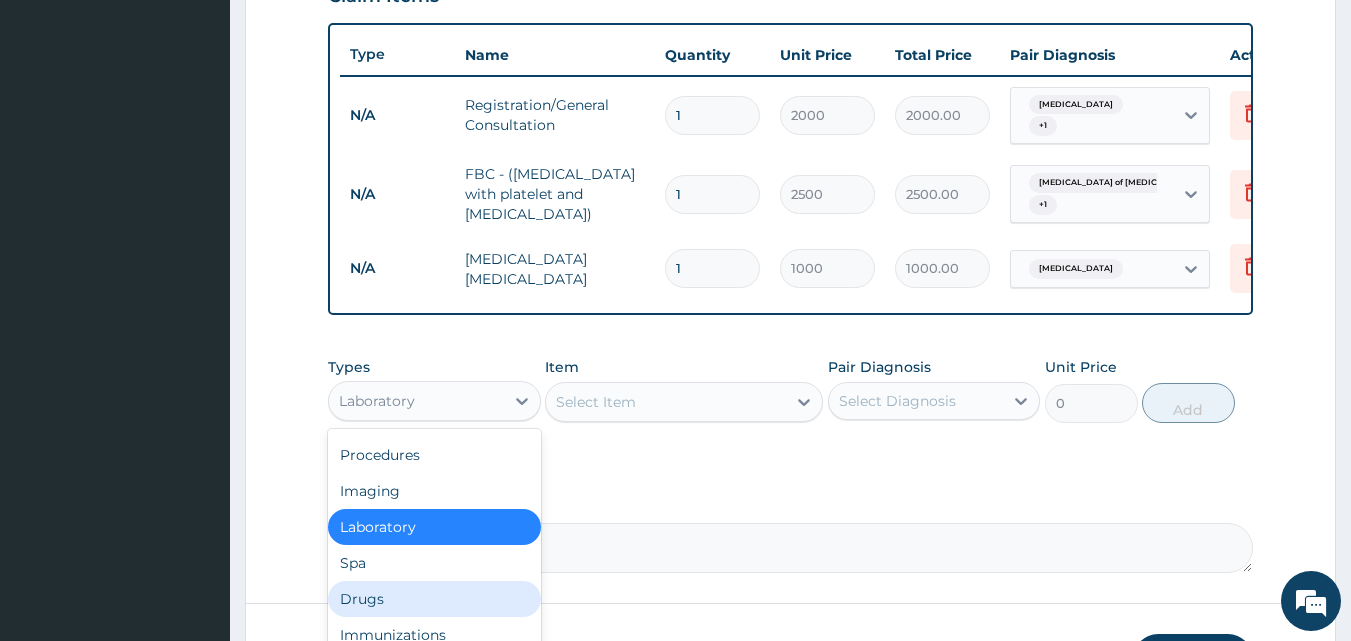 click on "Drugs" at bounding box center (434, 599) 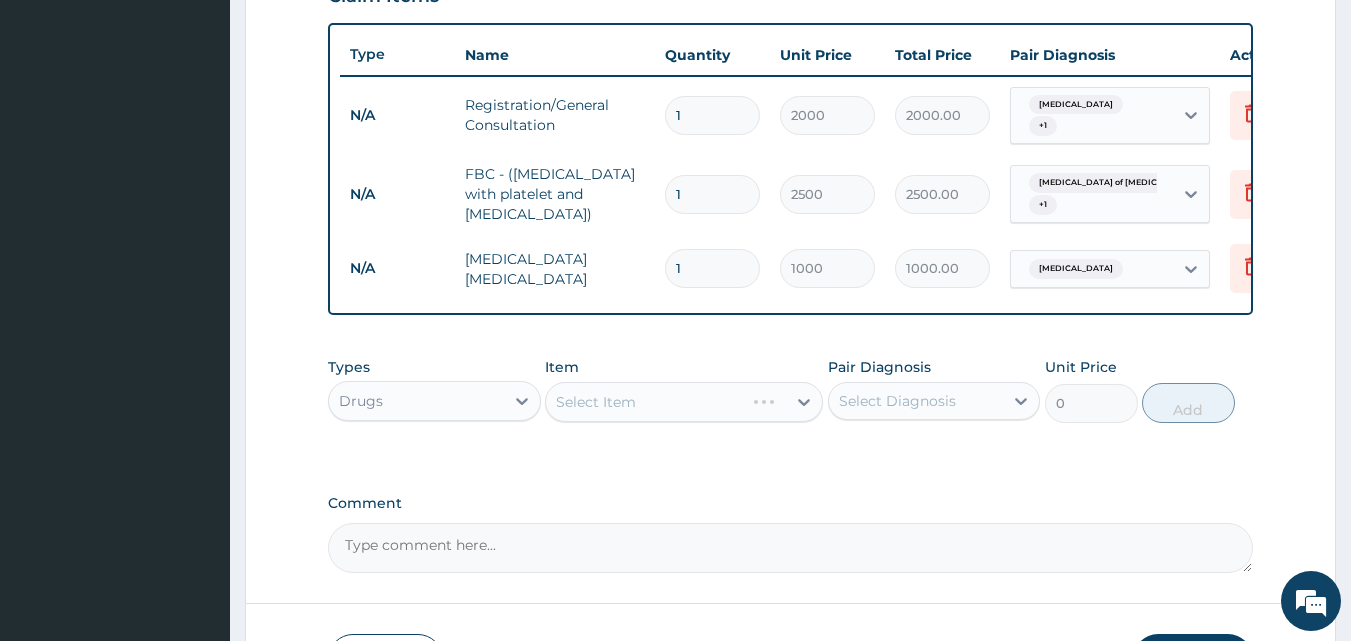 click on "Select Item" at bounding box center (684, 402) 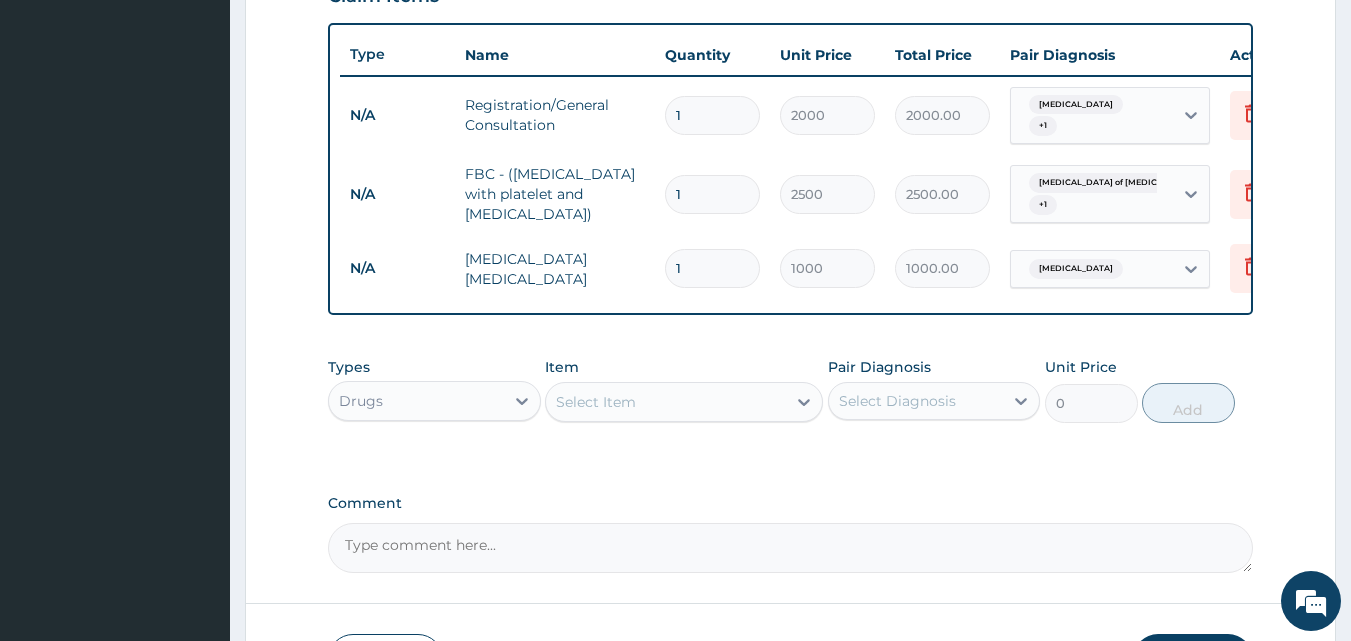 click on "Select Item" at bounding box center (596, 402) 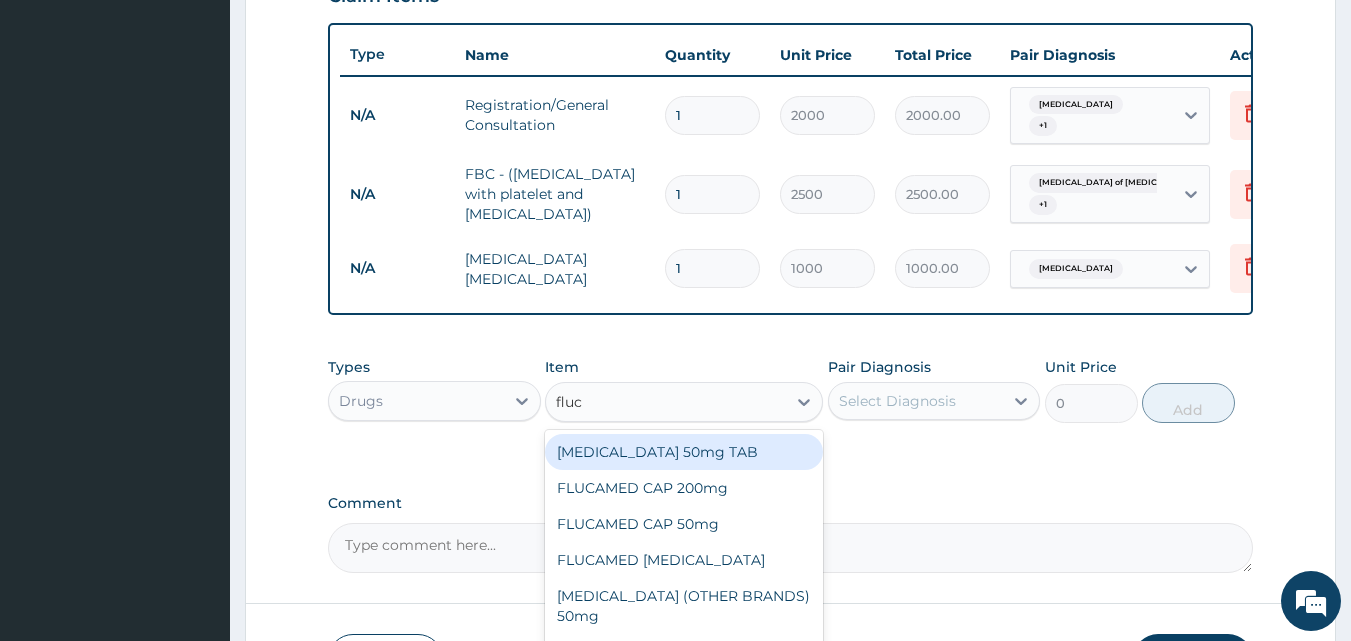type on "fluco" 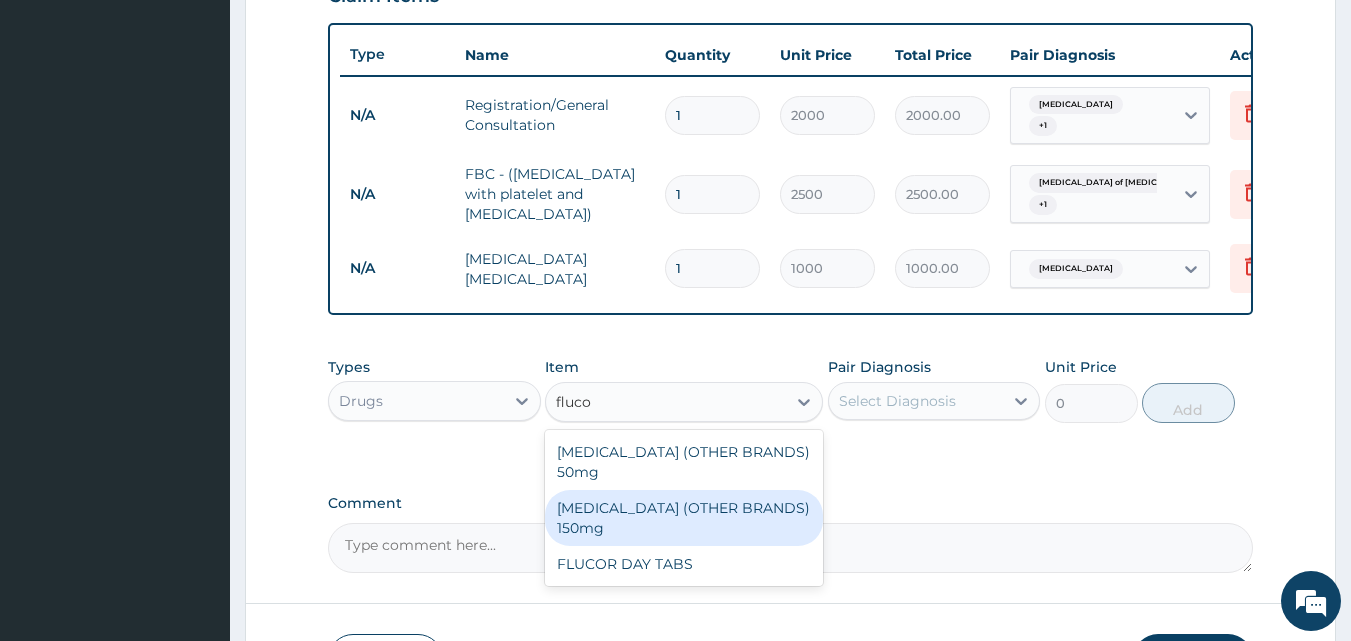 click on "FLUCONAZOLE (OTHER BRANDS)
150mg" at bounding box center [684, 518] 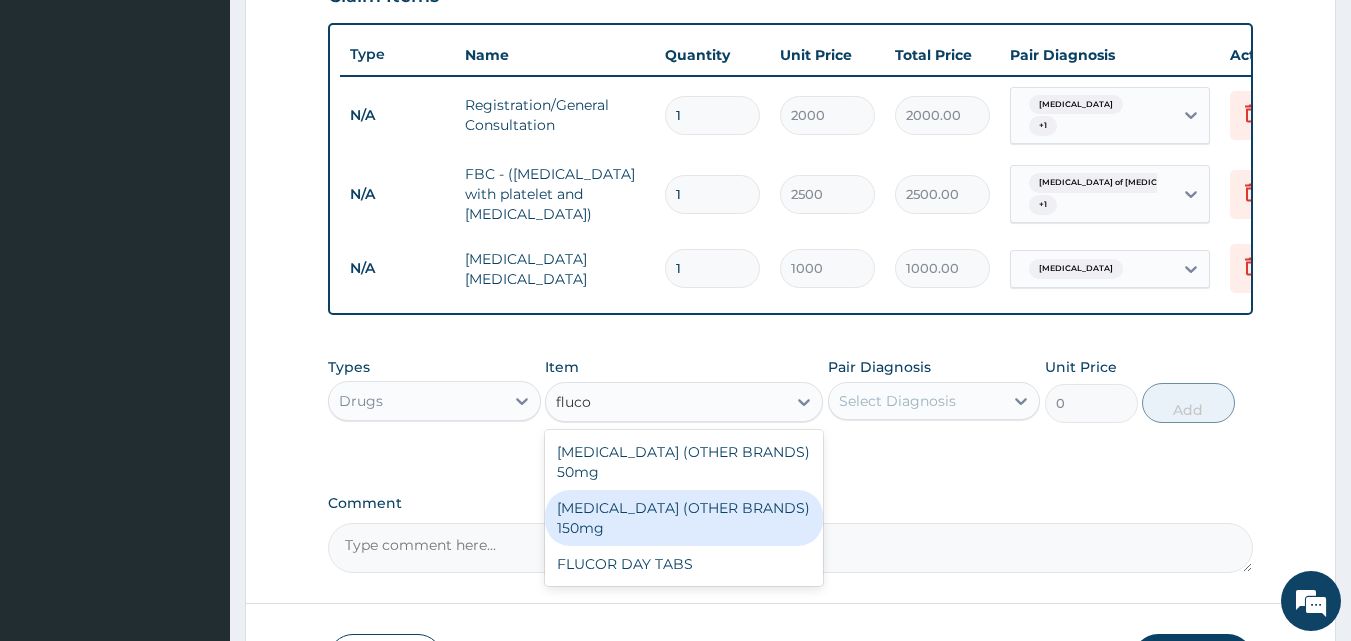 type 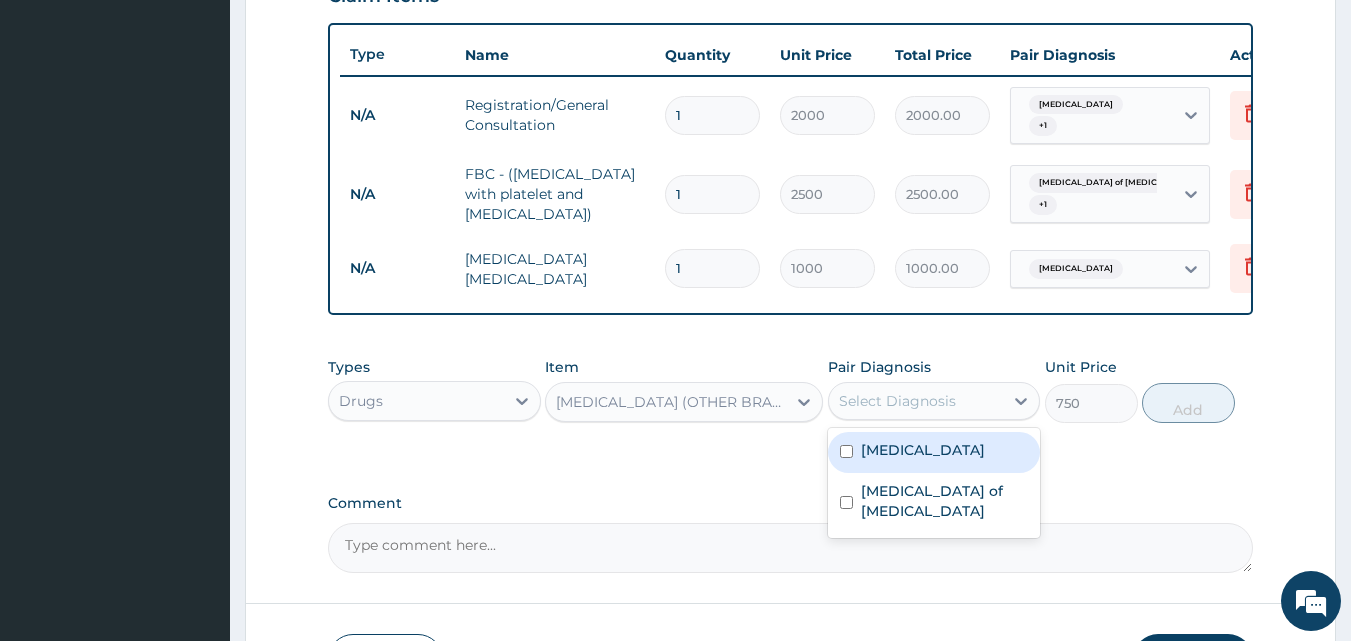 click on "Select Diagnosis" at bounding box center (897, 401) 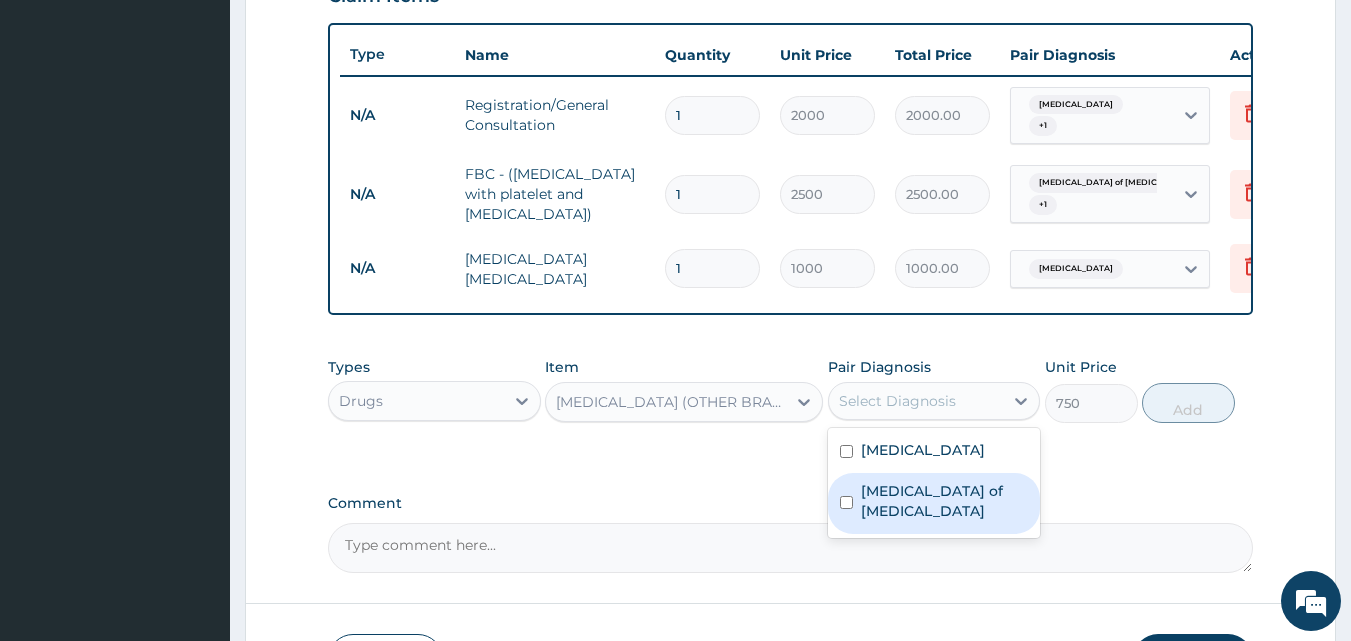 click on "Candidiasis of vulva" at bounding box center [945, 501] 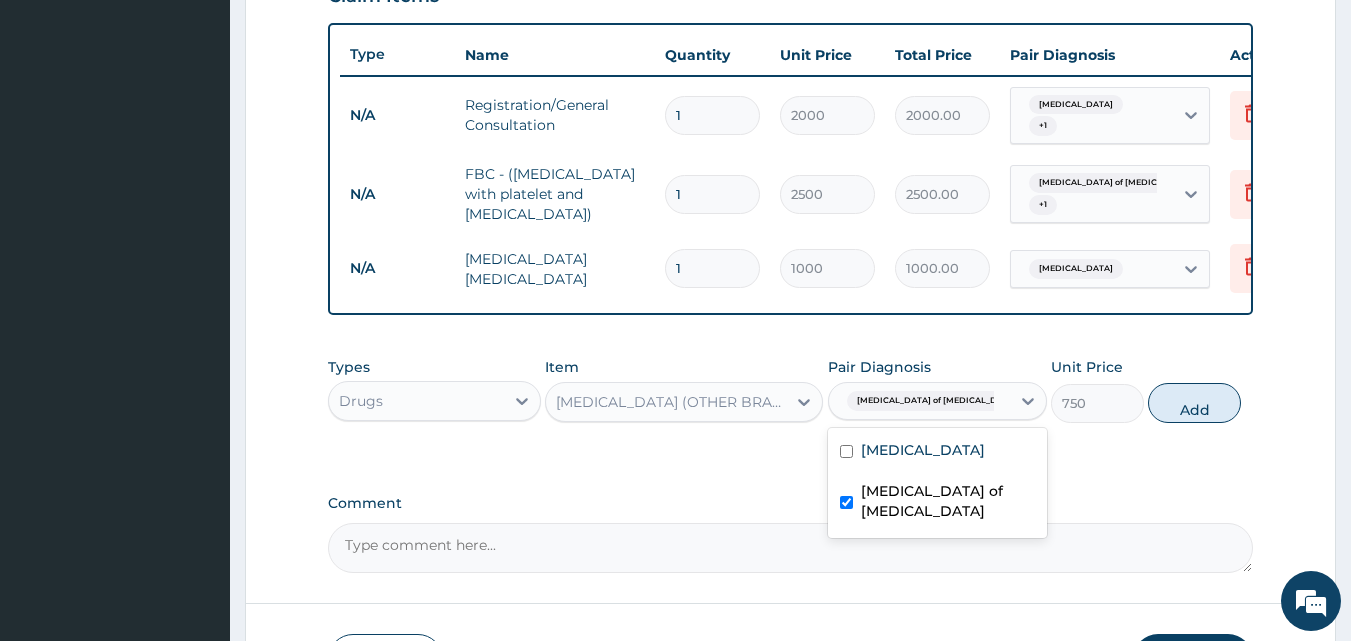 checkbox on "true" 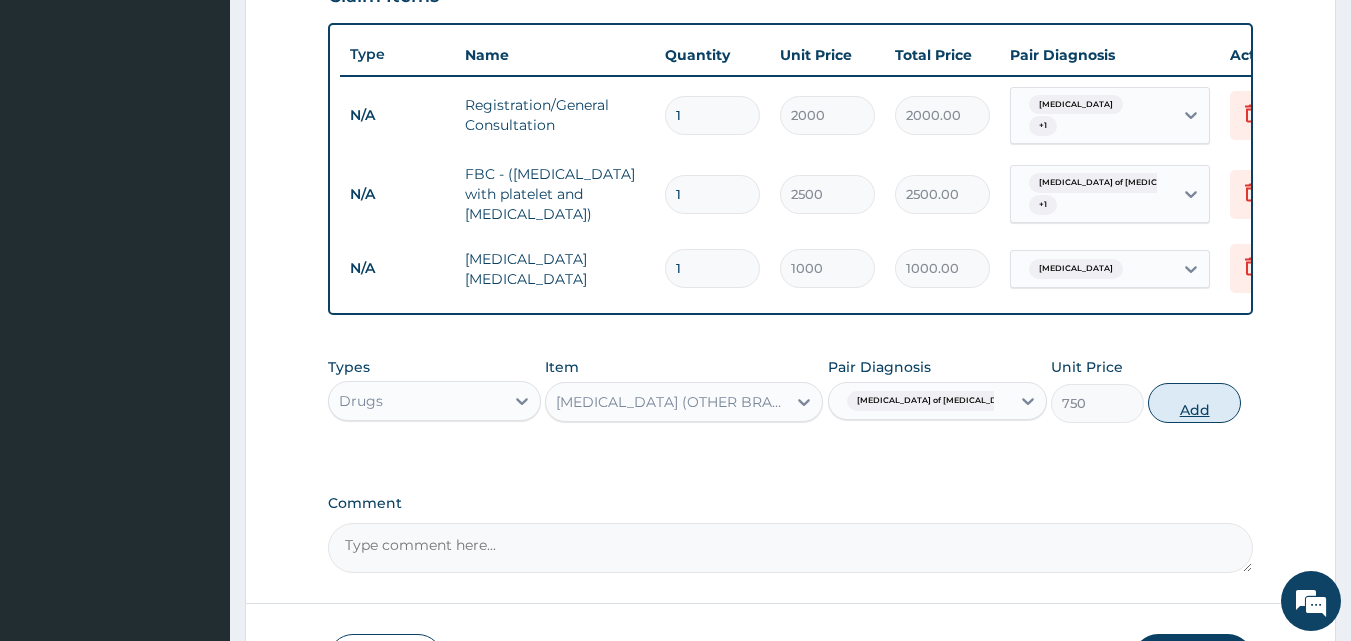 click on "Add" at bounding box center [1194, 403] 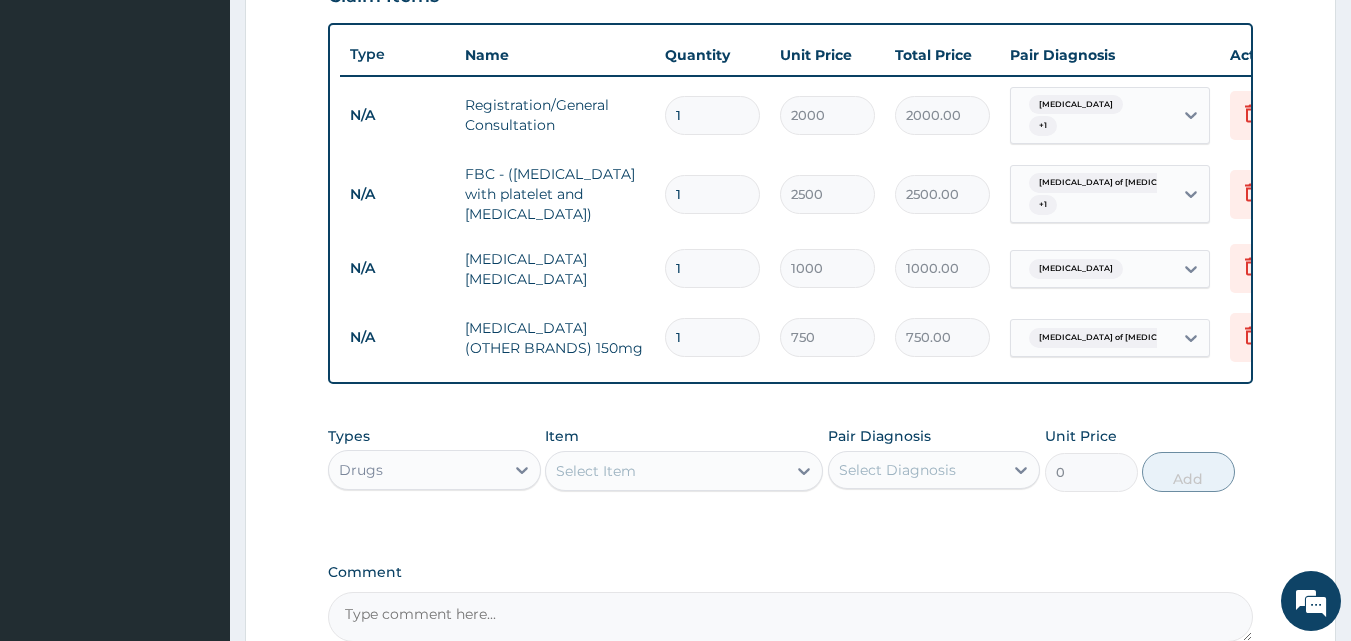 click on "Select Item" at bounding box center [666, 471] 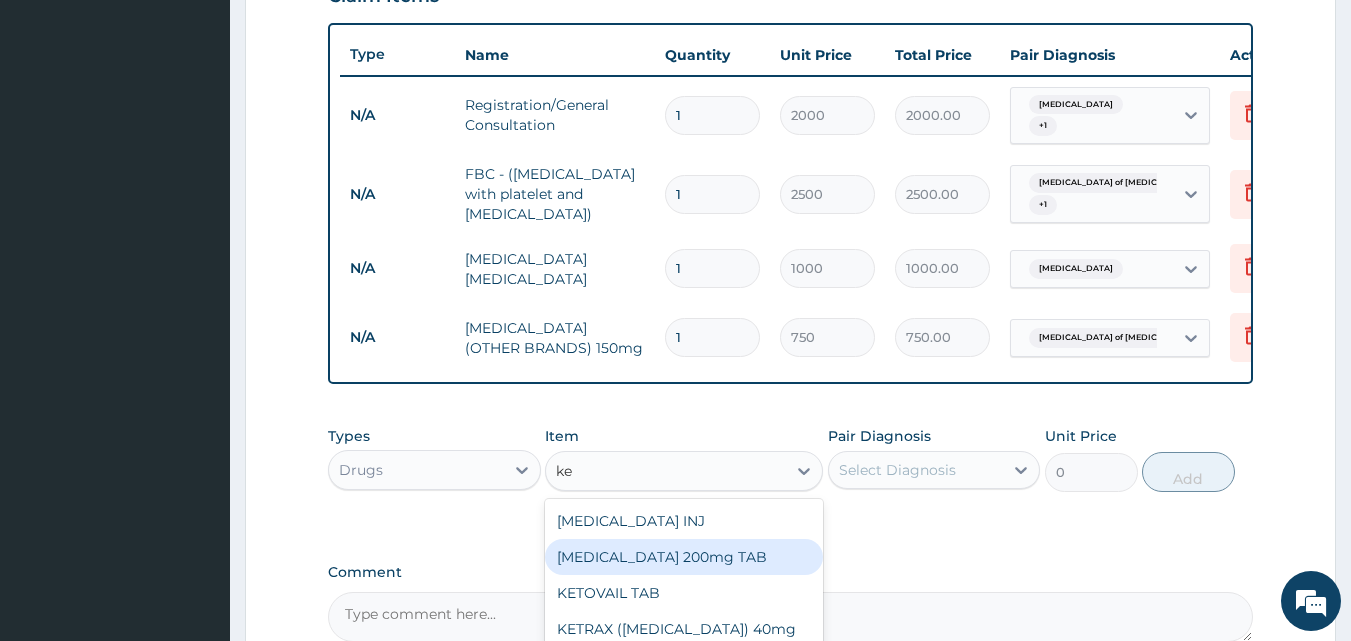 type on "k" 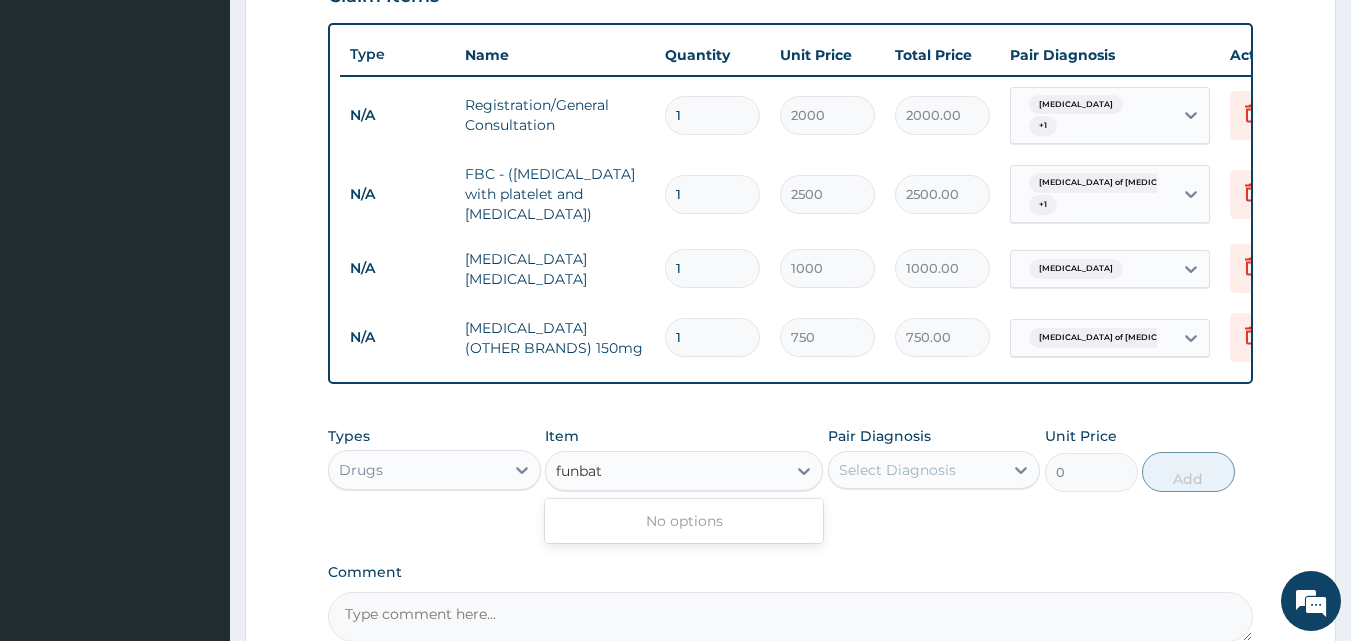 type on "funba" 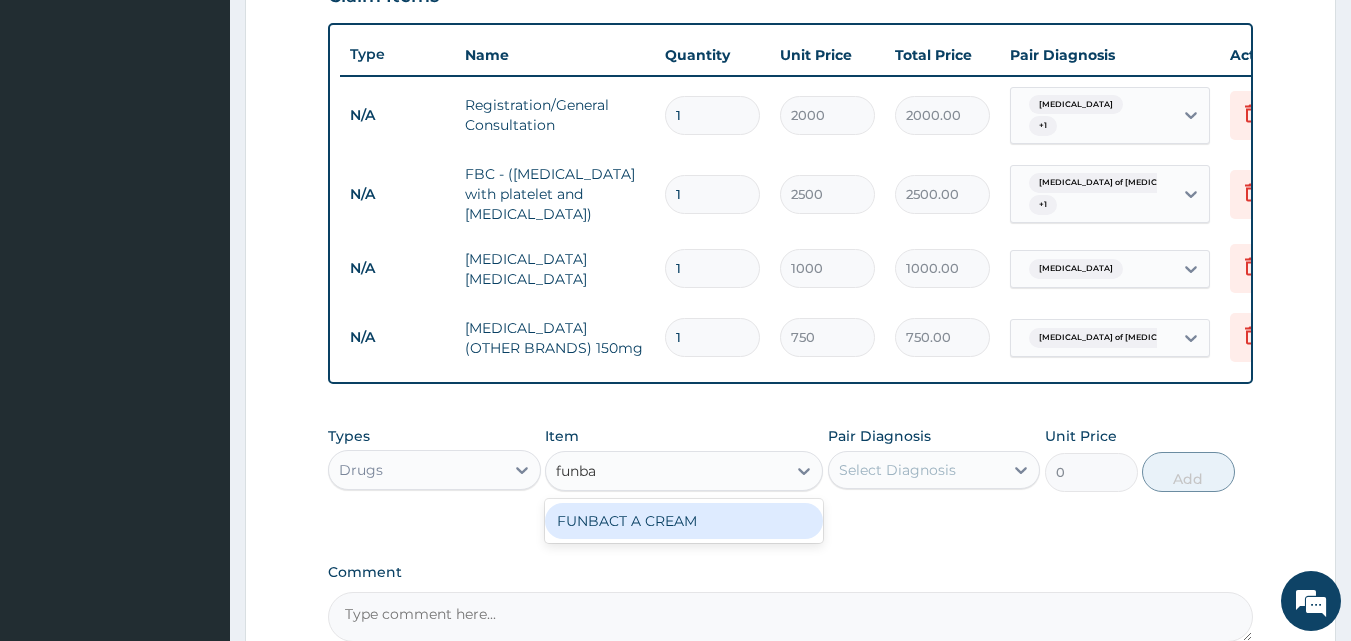 click on "FUNBACT A CREAM" at bounding box center [684, 521] 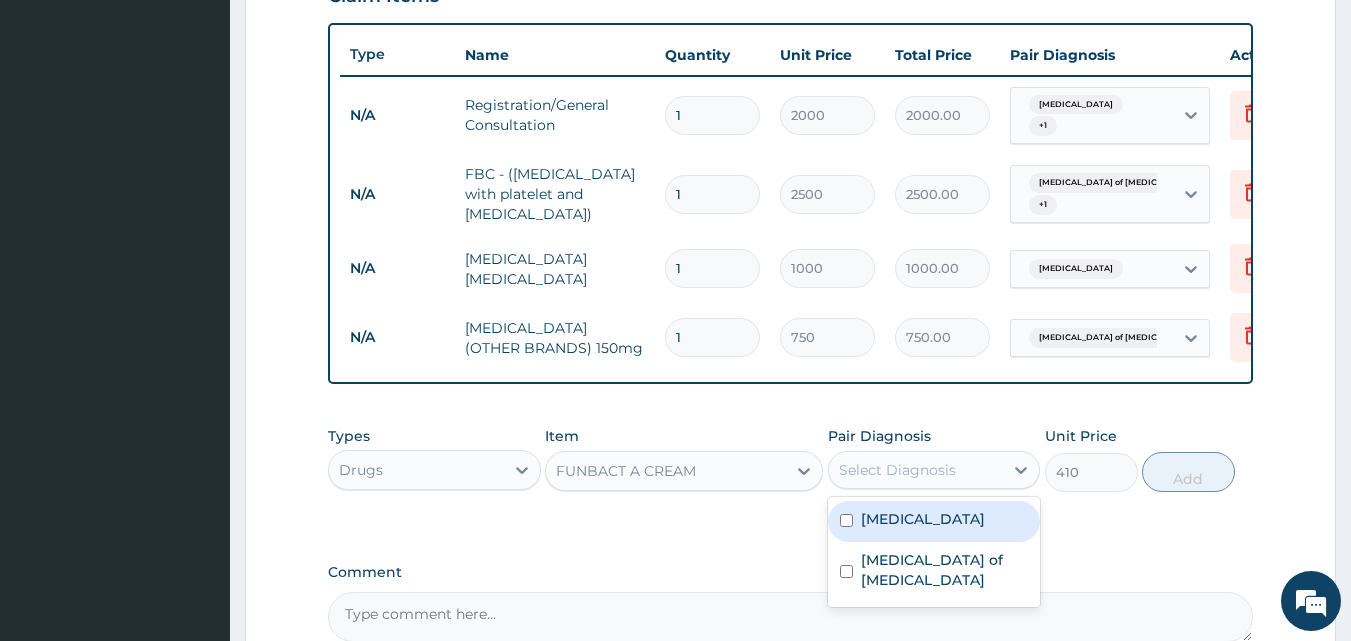 click on "Select Diagnosis" at bounding box center [897, 470] 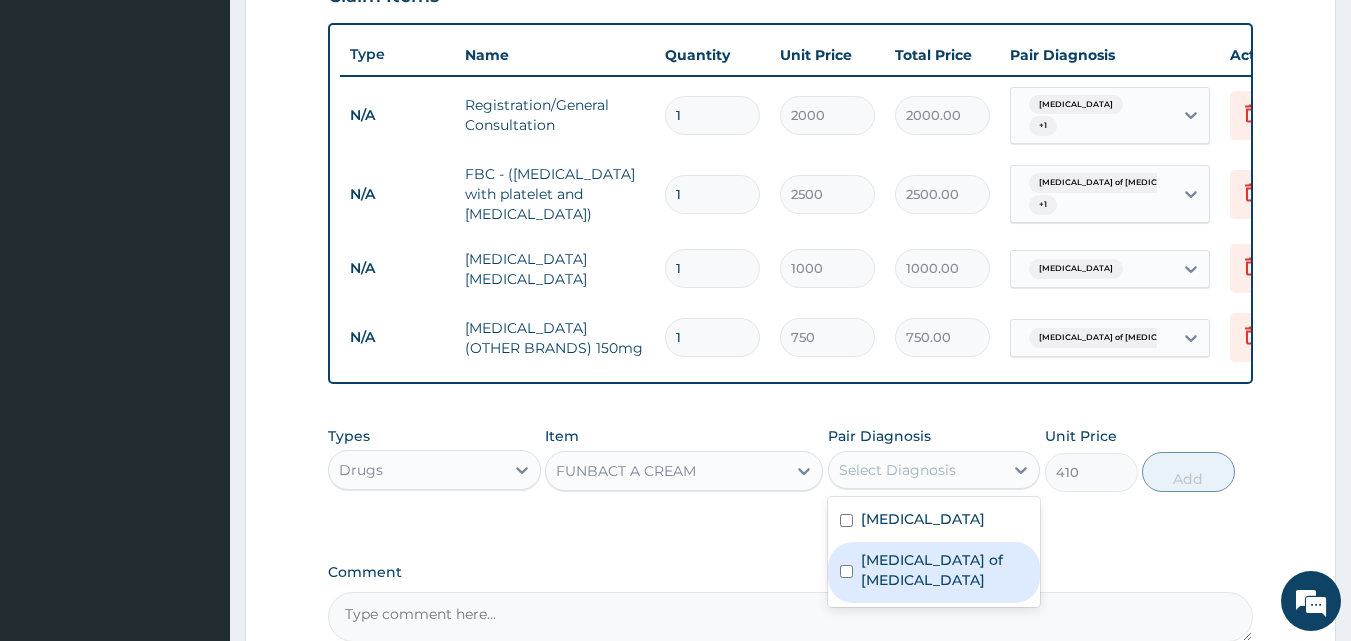 click on "Candidiasis of vulva" at bounding box center (945, 570) 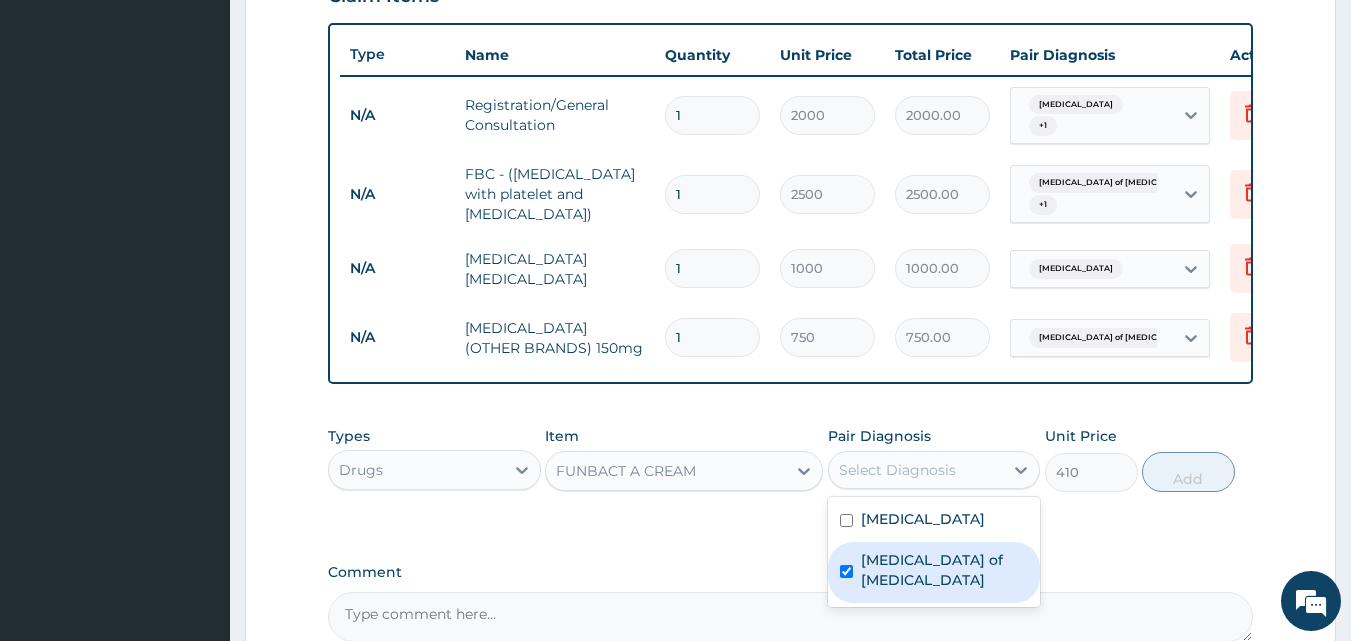 checkbox on "true" 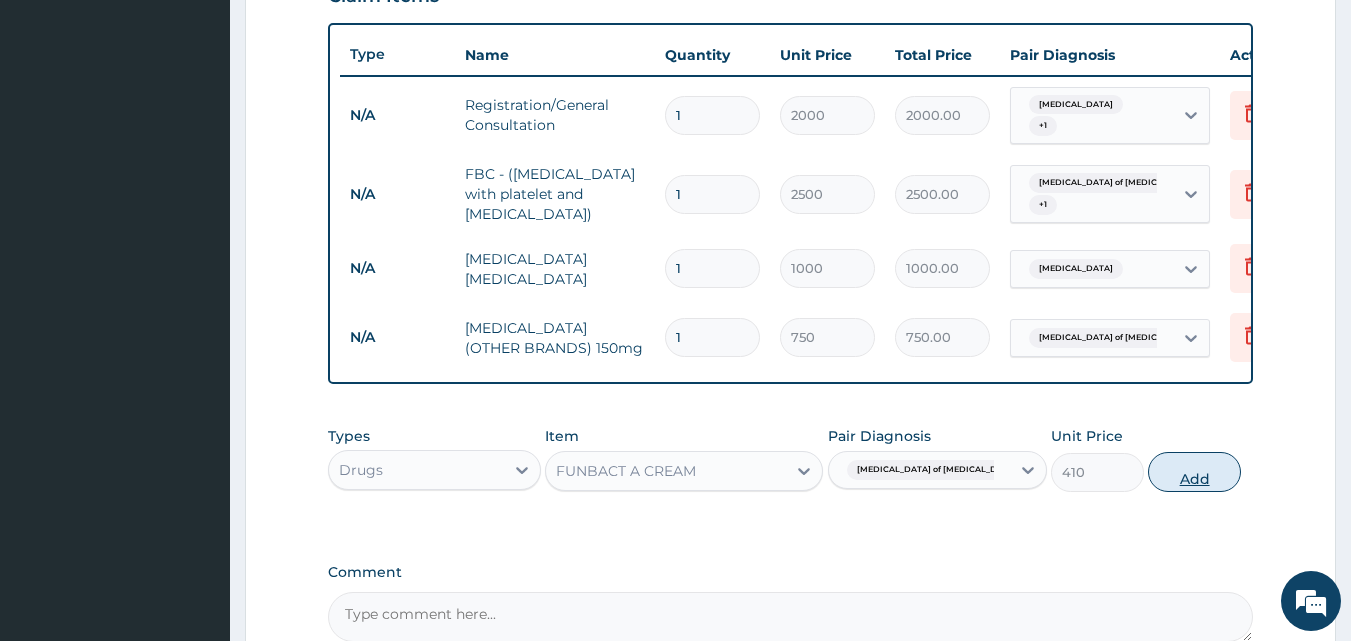 click on "Add" at bounding box center (1194, 472) 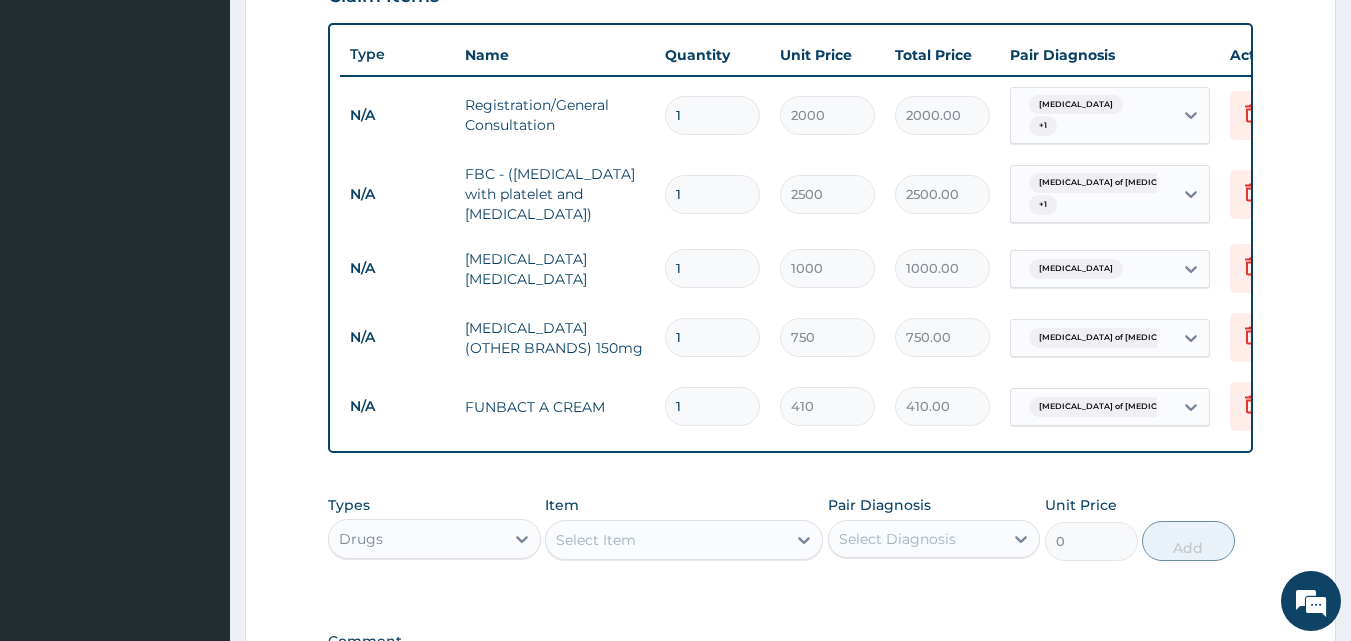 click on "Select Item" at bounding box center [666, 540] 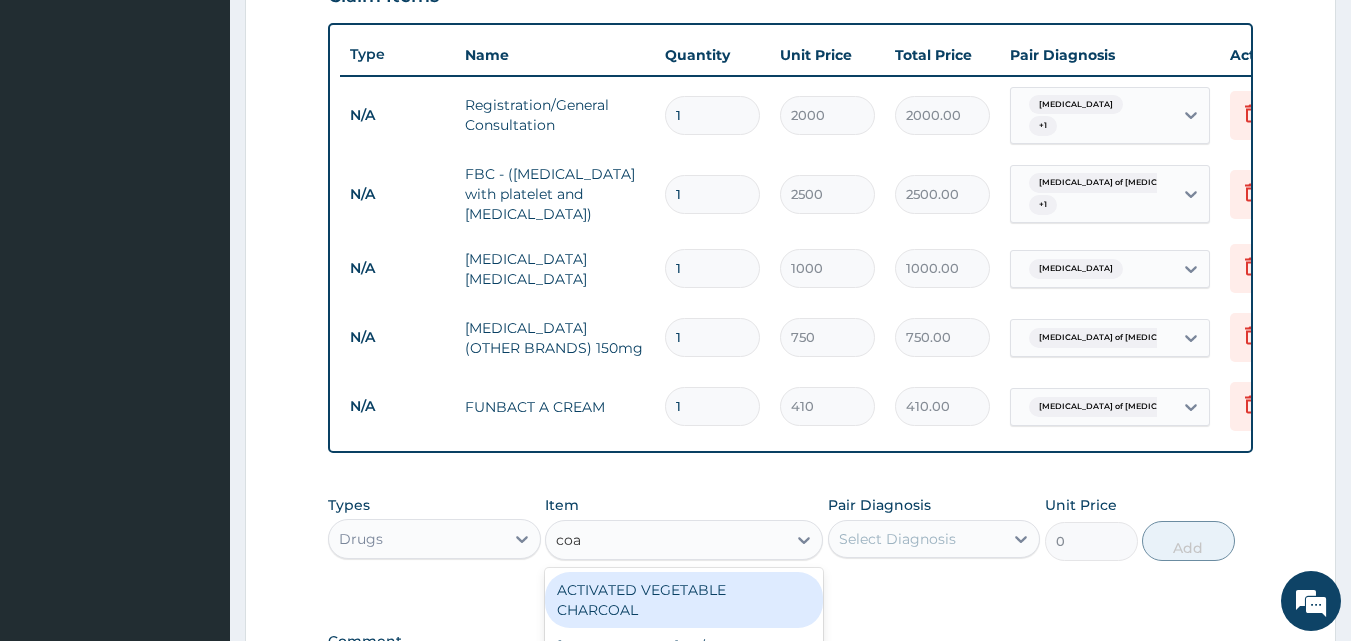 type on "coar" 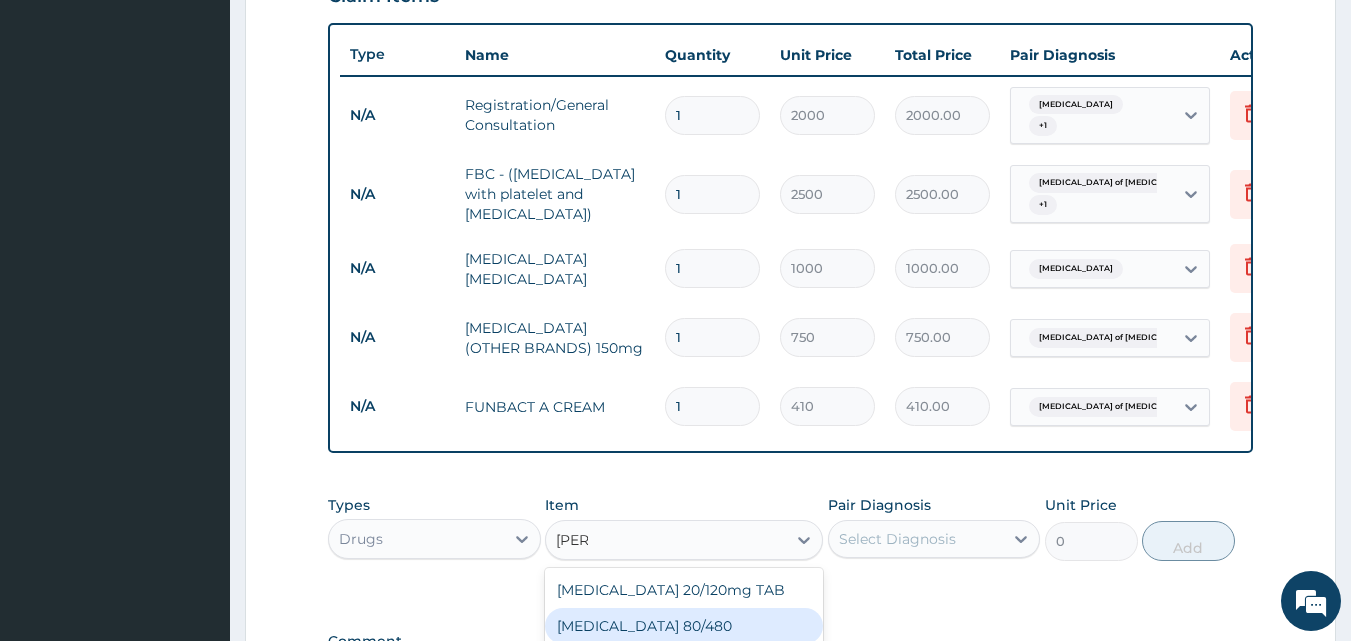 click on "COARTEM 80/480" at bounding box center (684, 626) 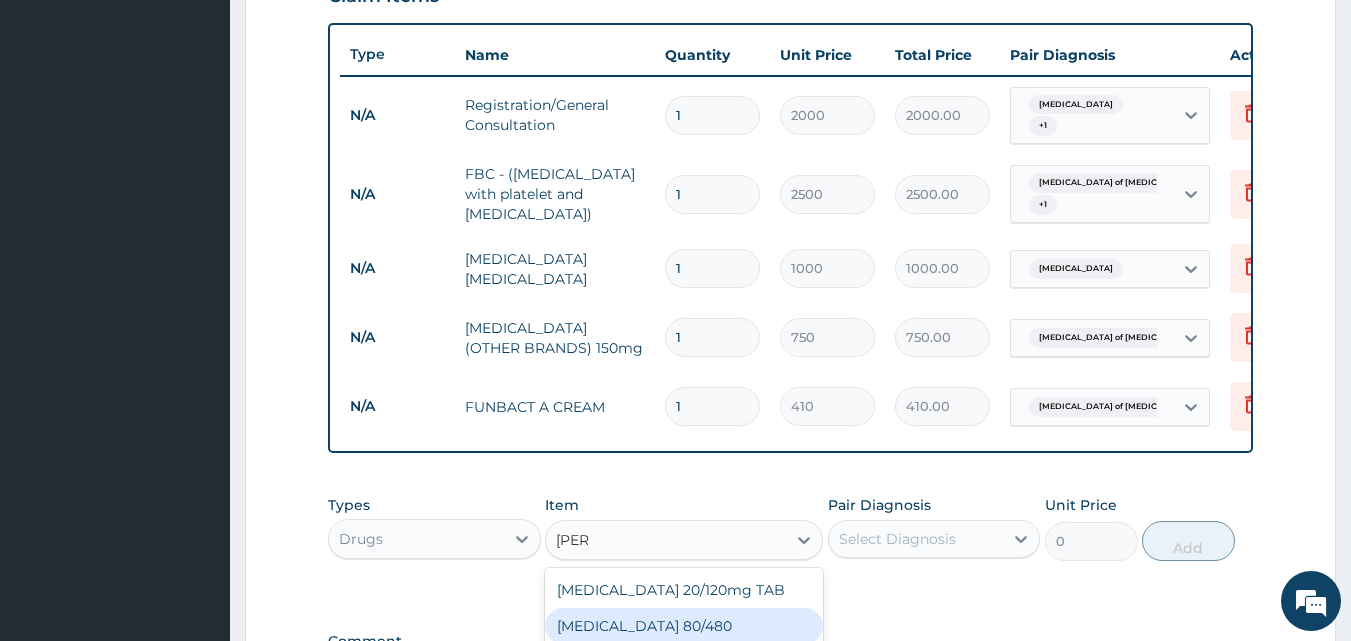 type 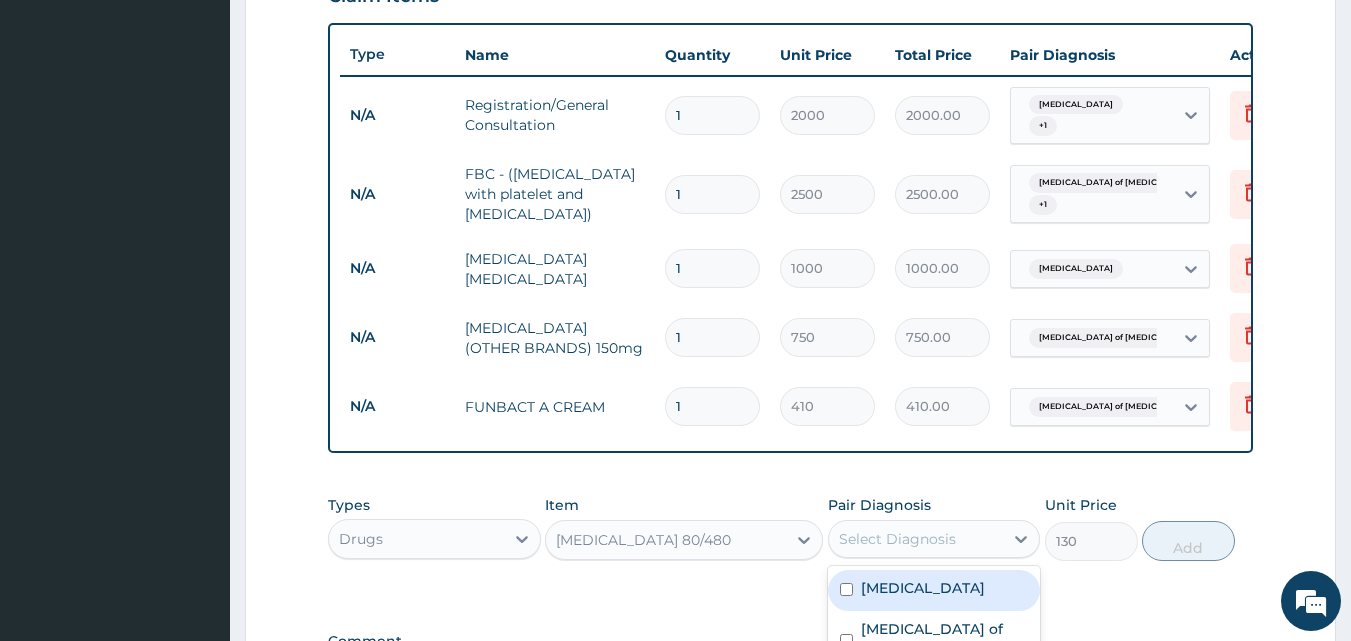 click on "Select Diagnosis" at bounding box center [916, 539] 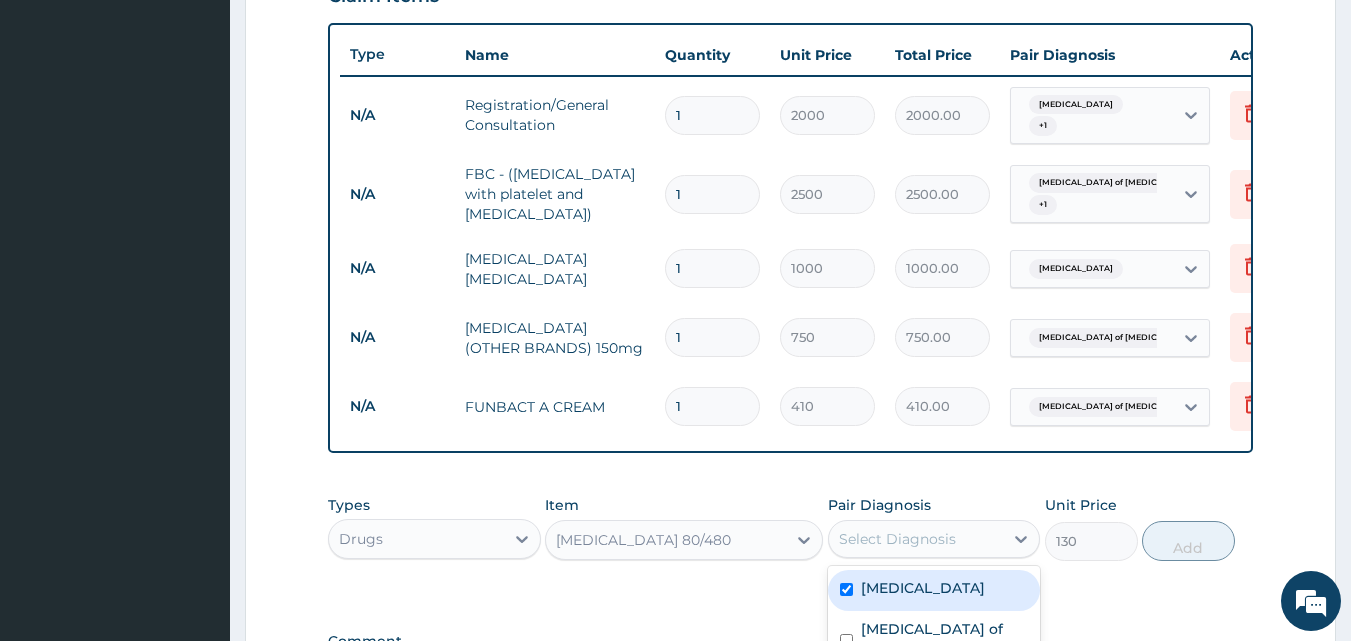 checkbox on "true" 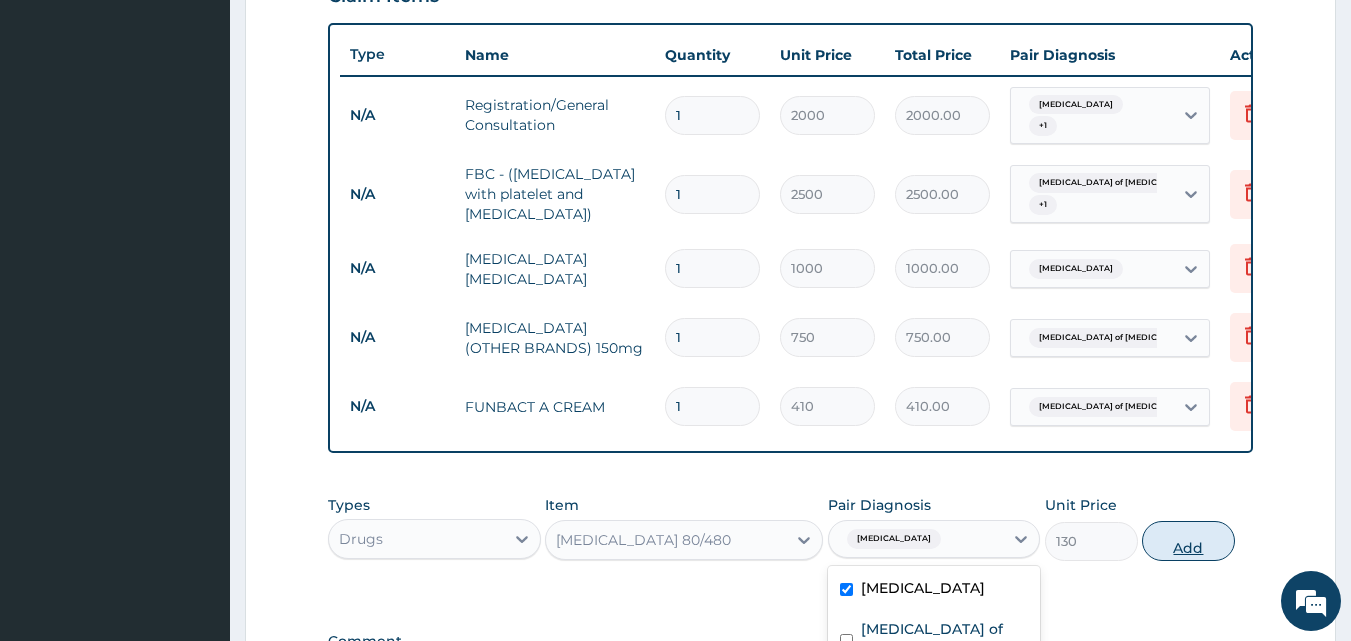 click on "Add" at bounding box center [1188, 541] 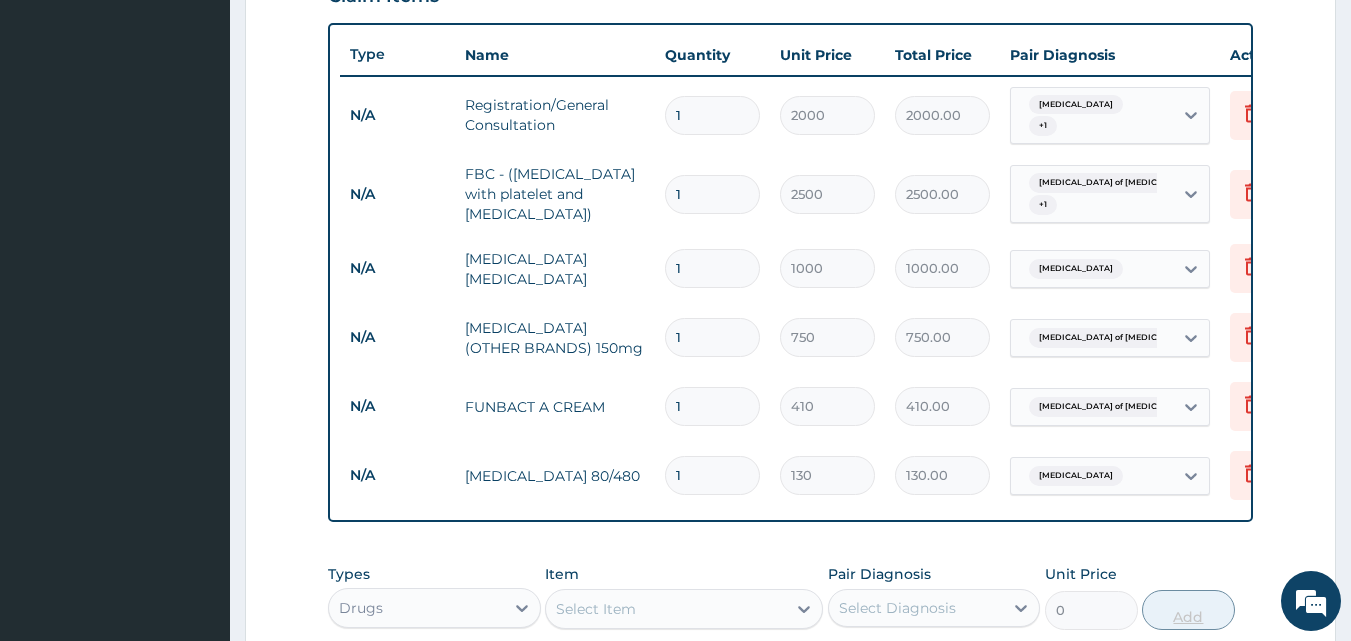 type 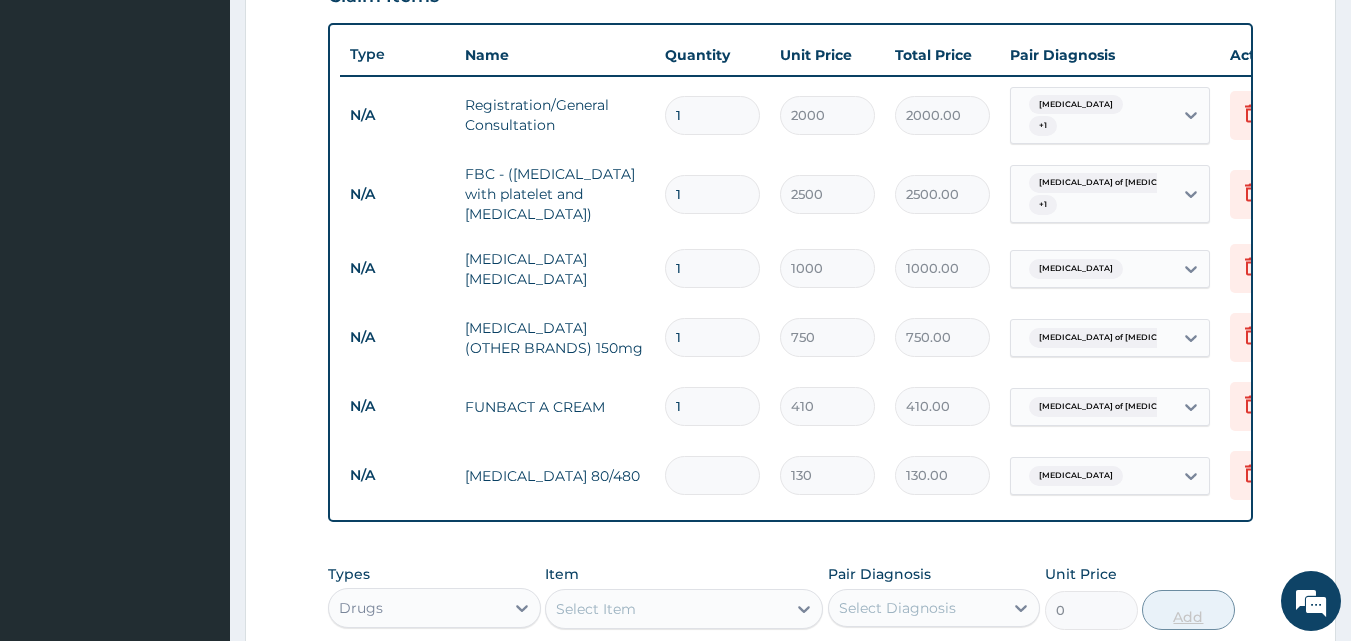 type on "0.00" 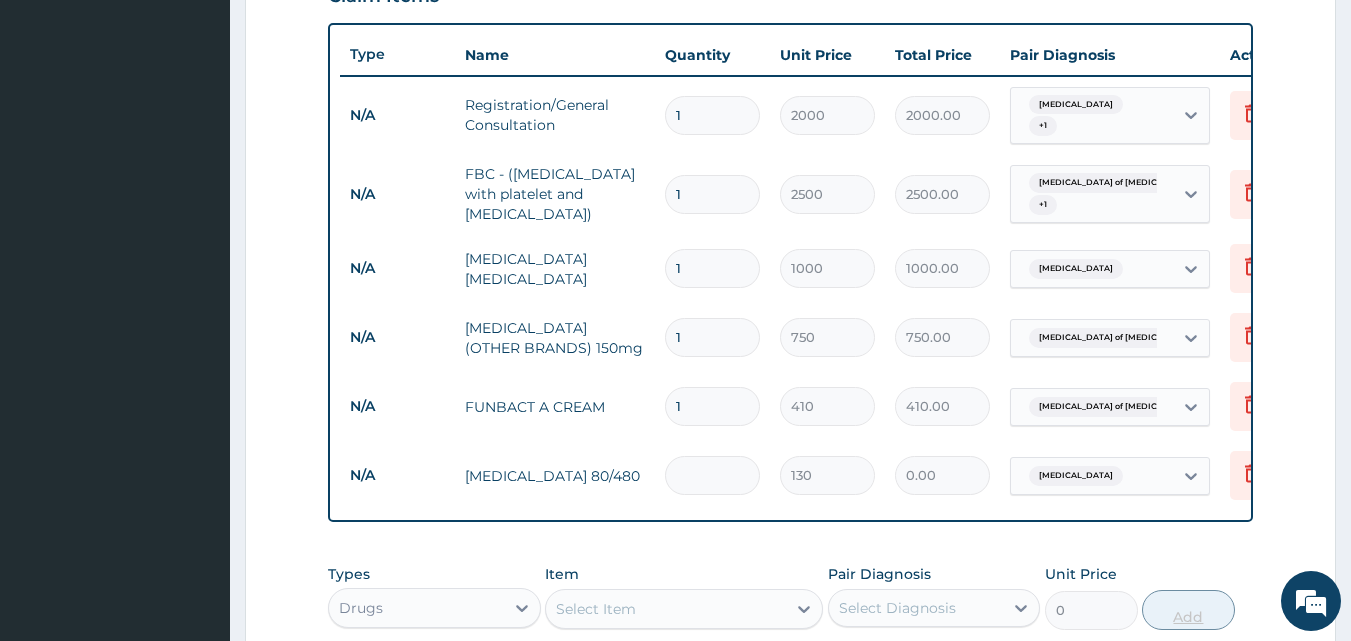 type on "6" 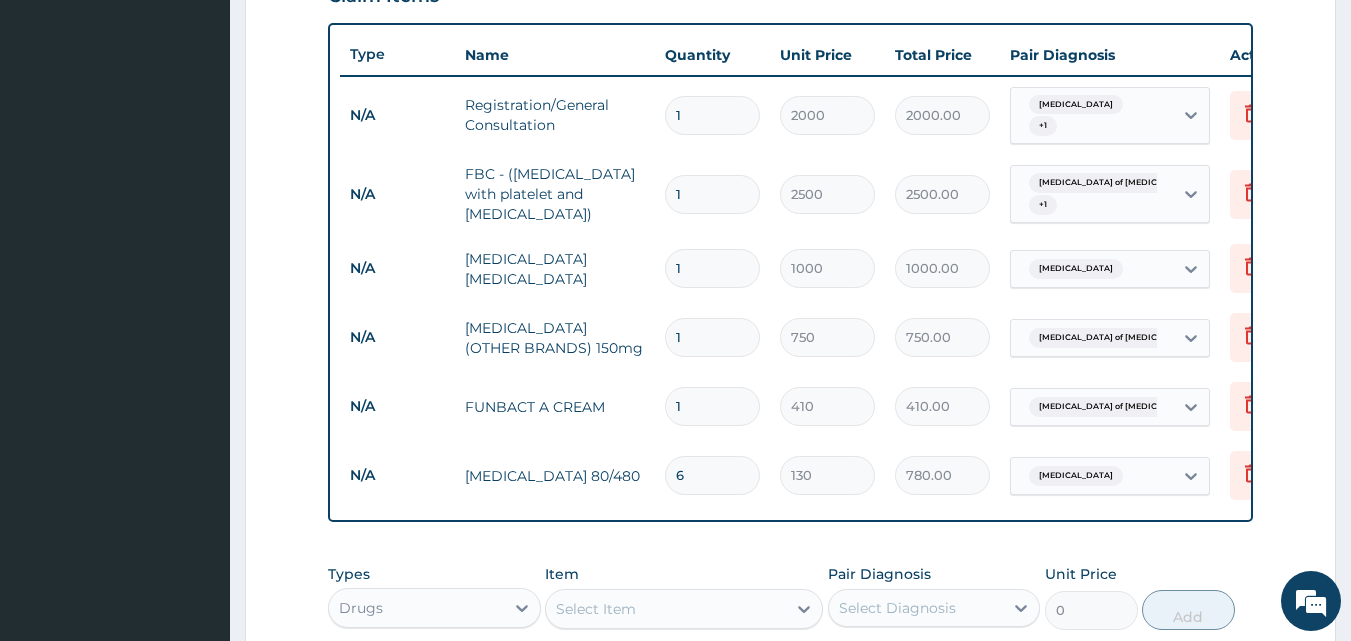 type on "6" 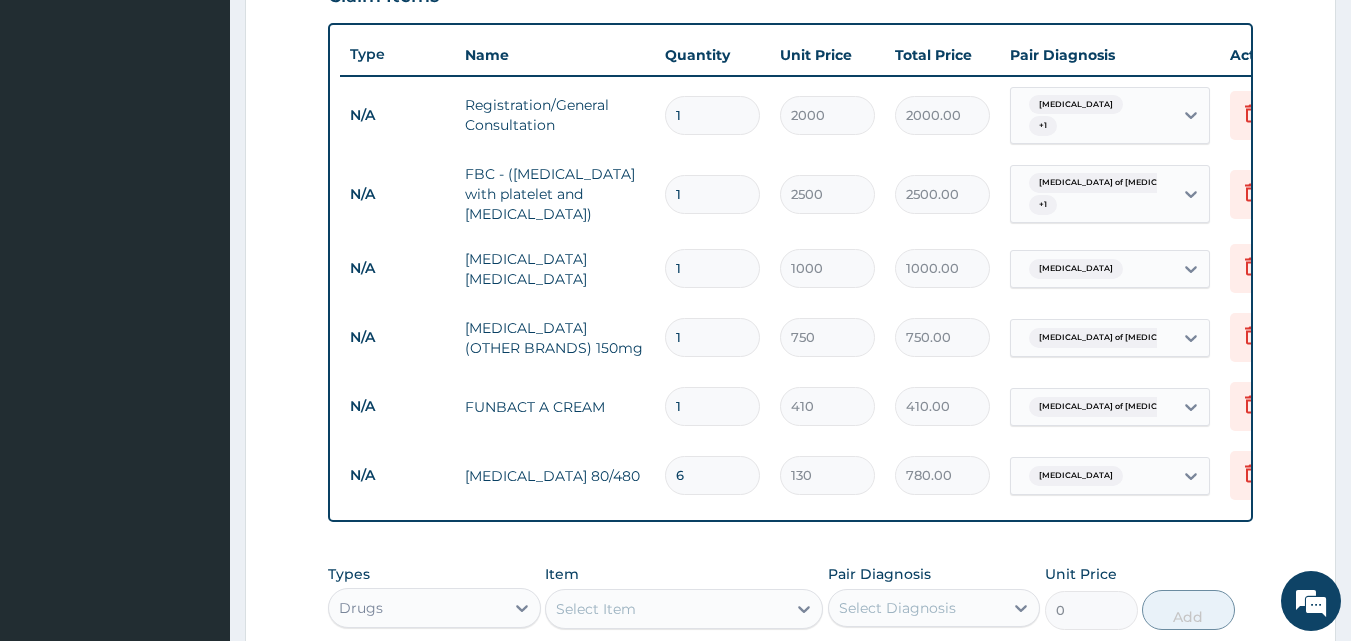 click on "Select Item" at bounding box center [596, 609] 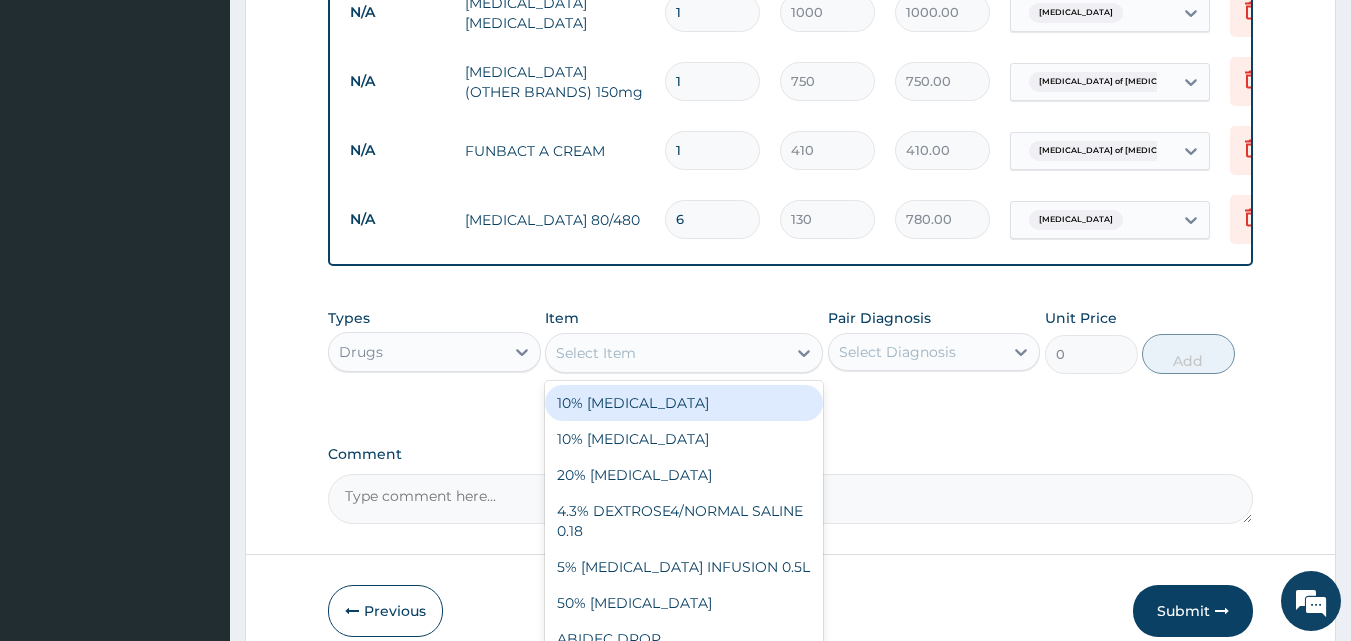 scroll, scrollTop: 1077, scrollLeft: 0, axis: vertical 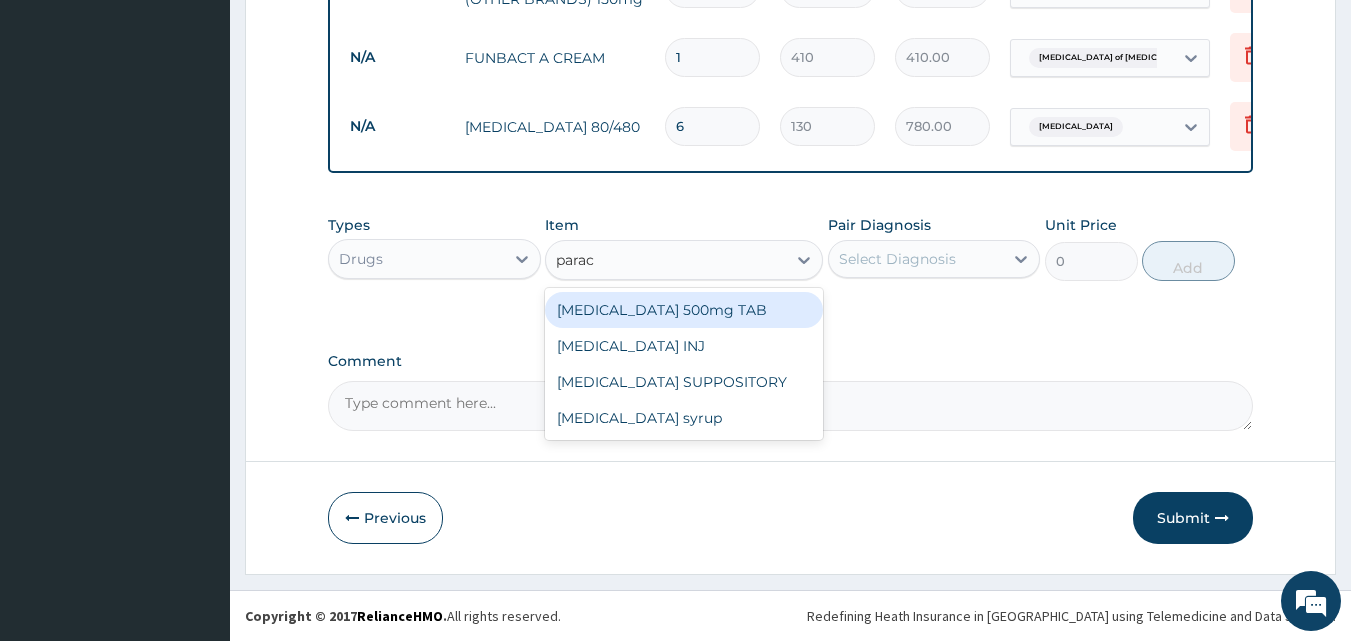 type on "parace" 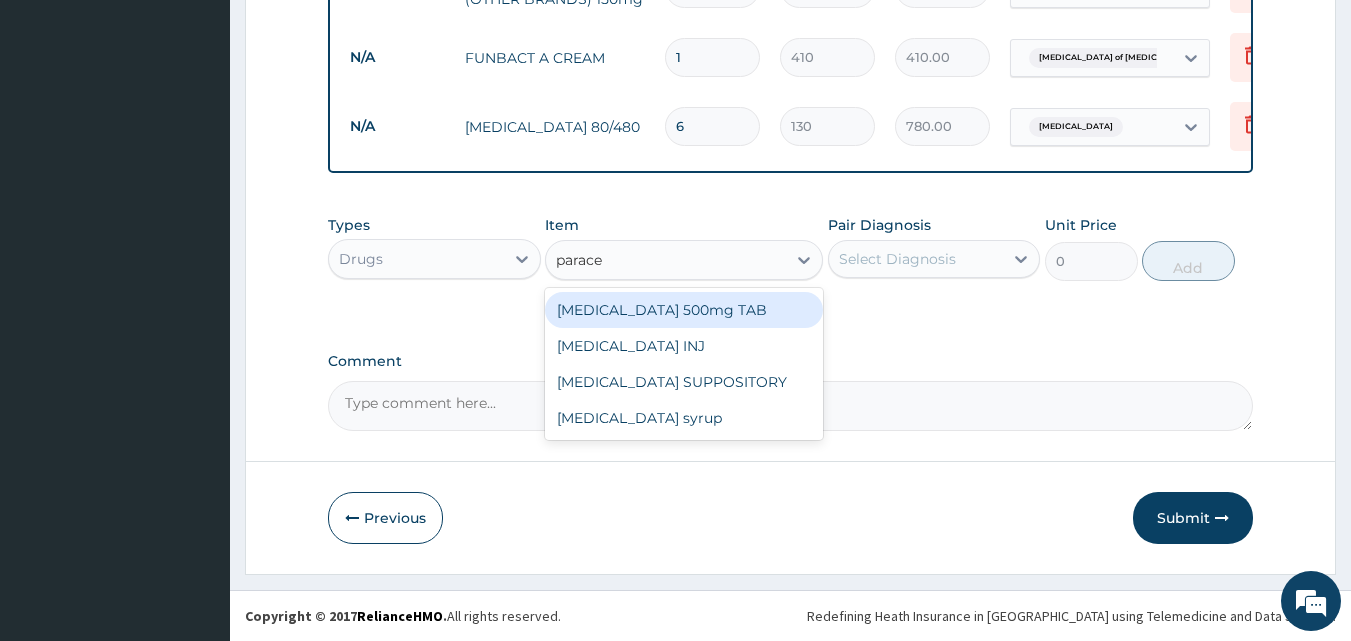 click on "PARACETAMOL 500mg TAB" at bounding box center (684, 310) 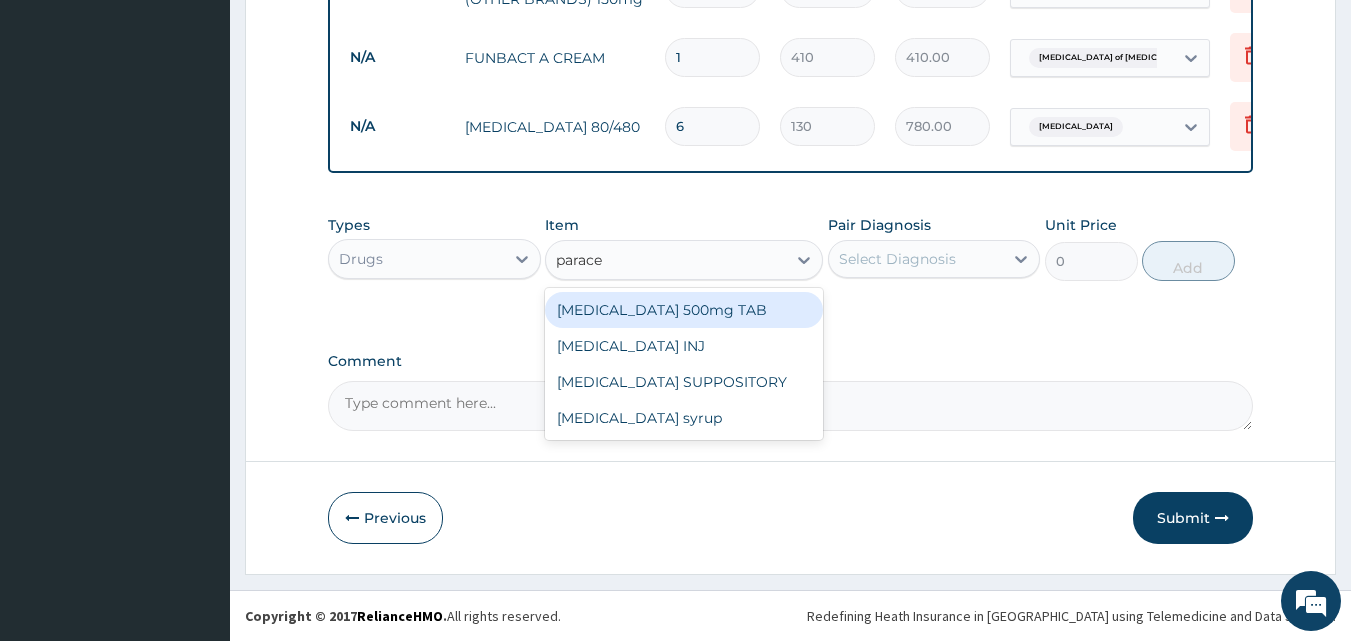 type 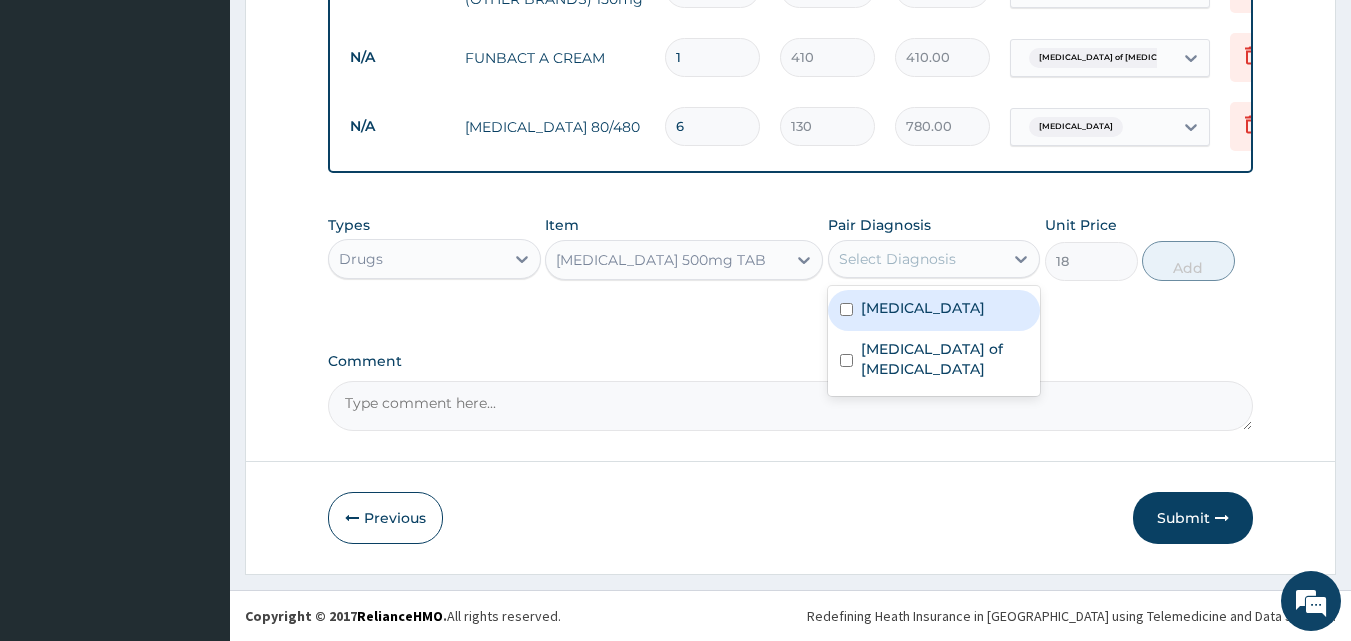 click on "Select Diagnosis" at bounding box center [916, 259] 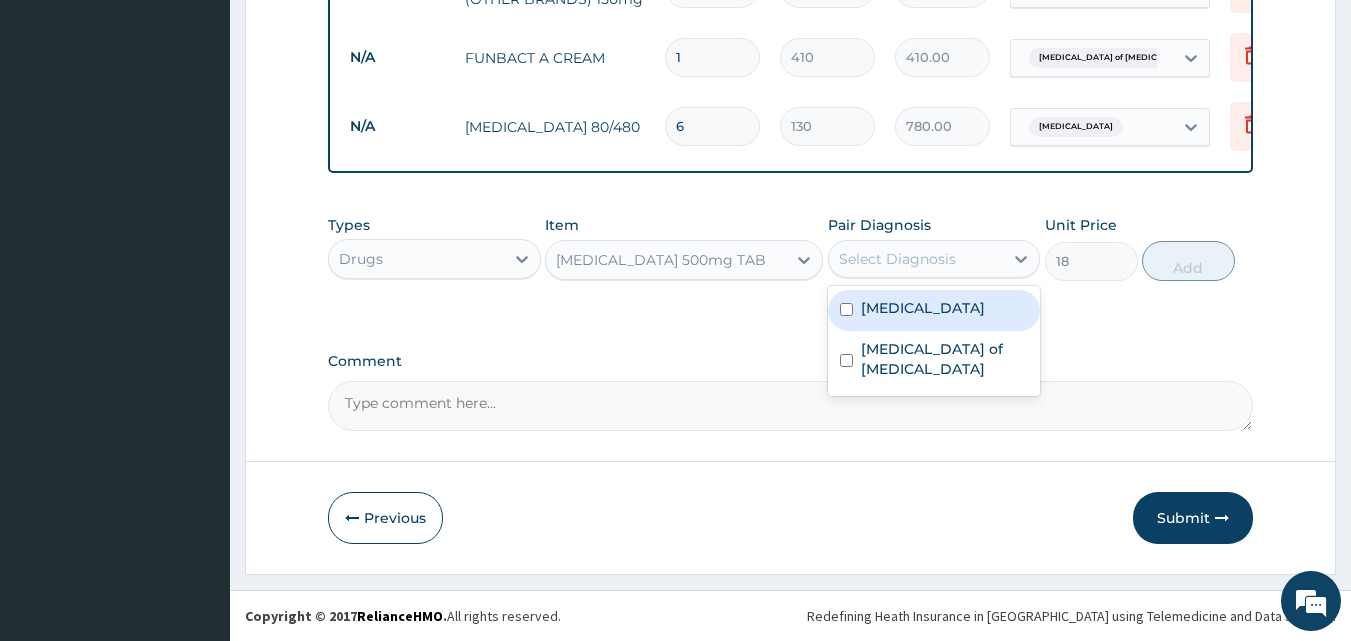 click on "Malaria" at bounding box center [923, 308] 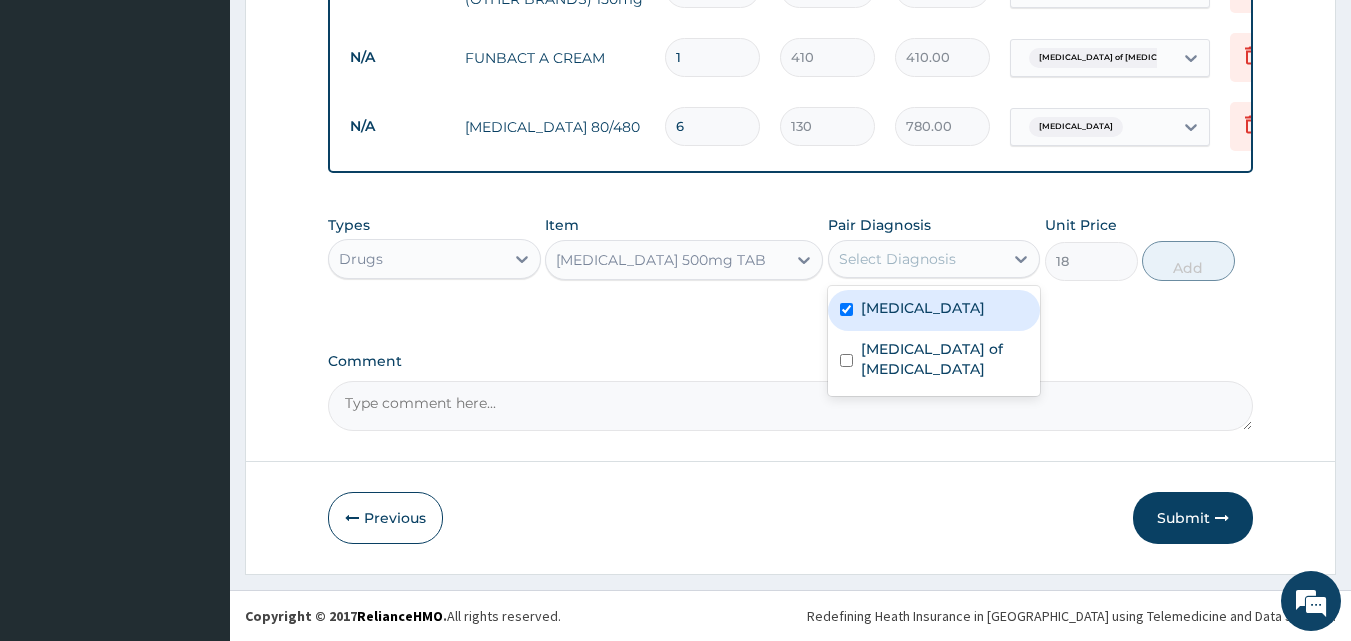 checkbox on "true" 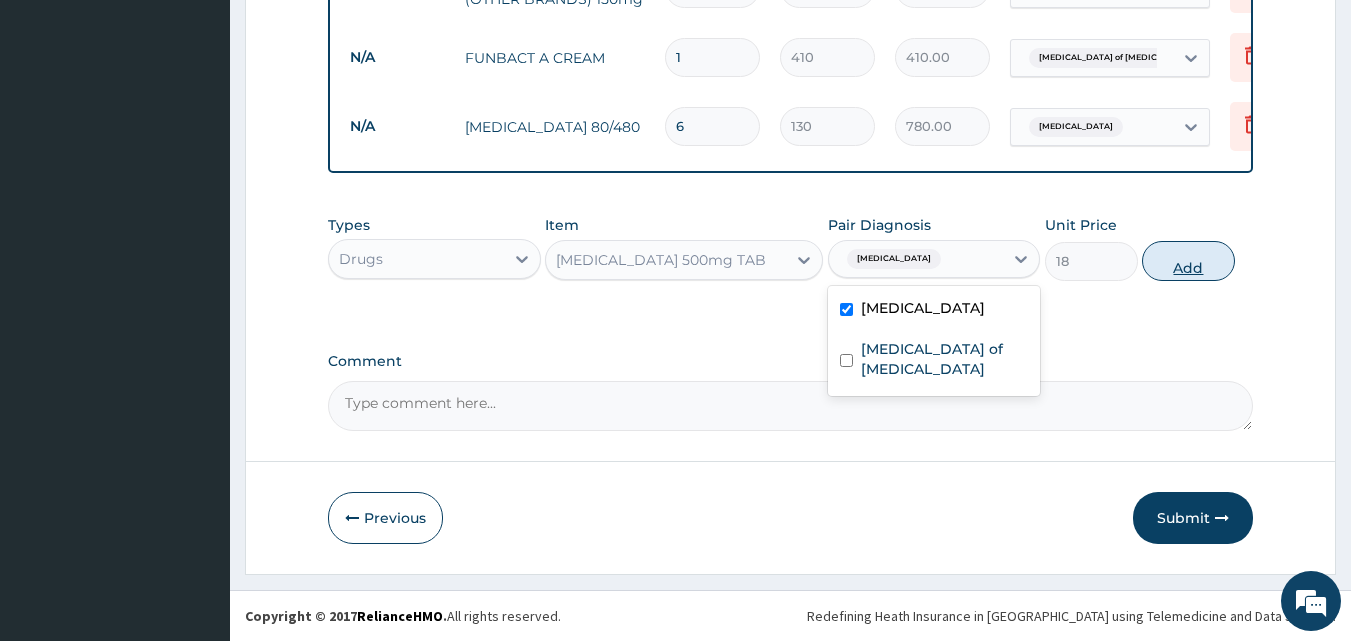 click on "Add" at bounding box center (1188, 261) 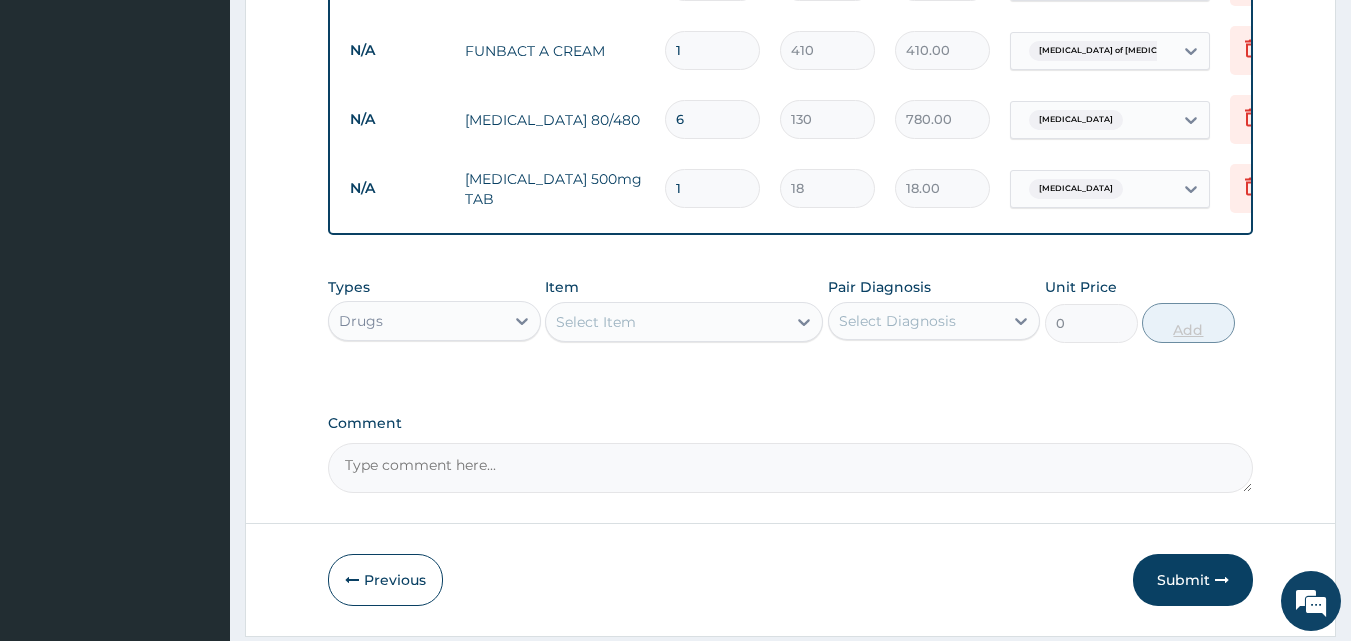 type on "18" 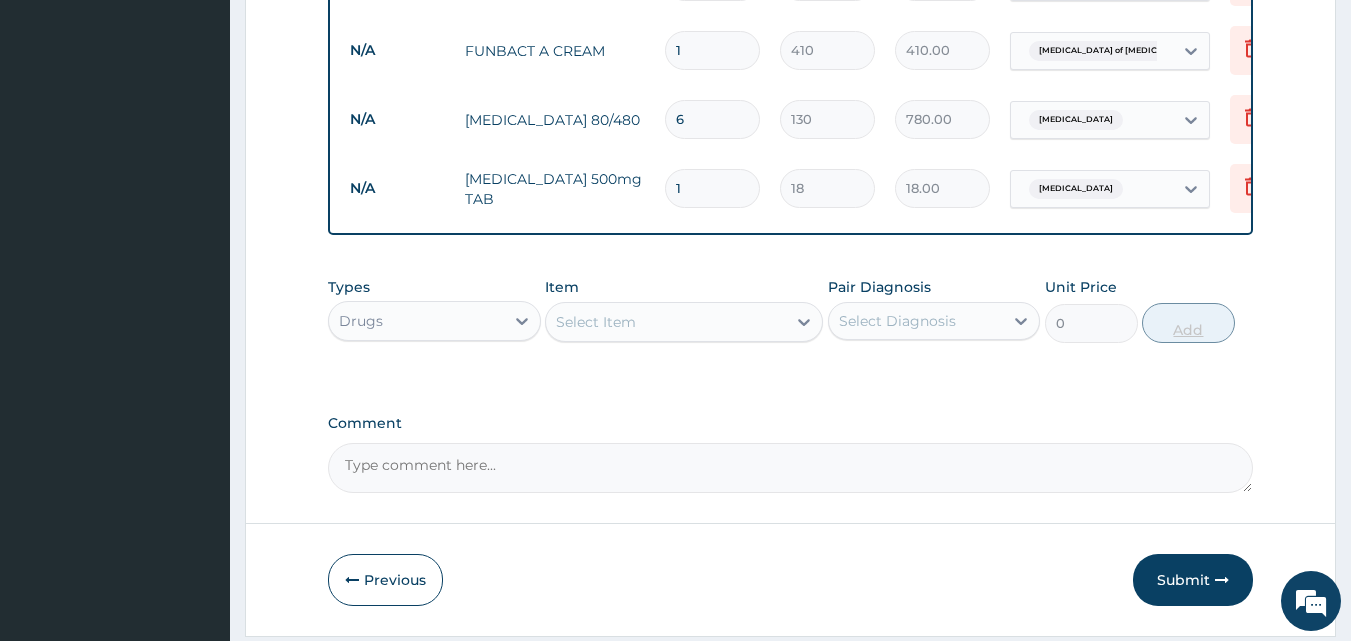 type on "324.00" 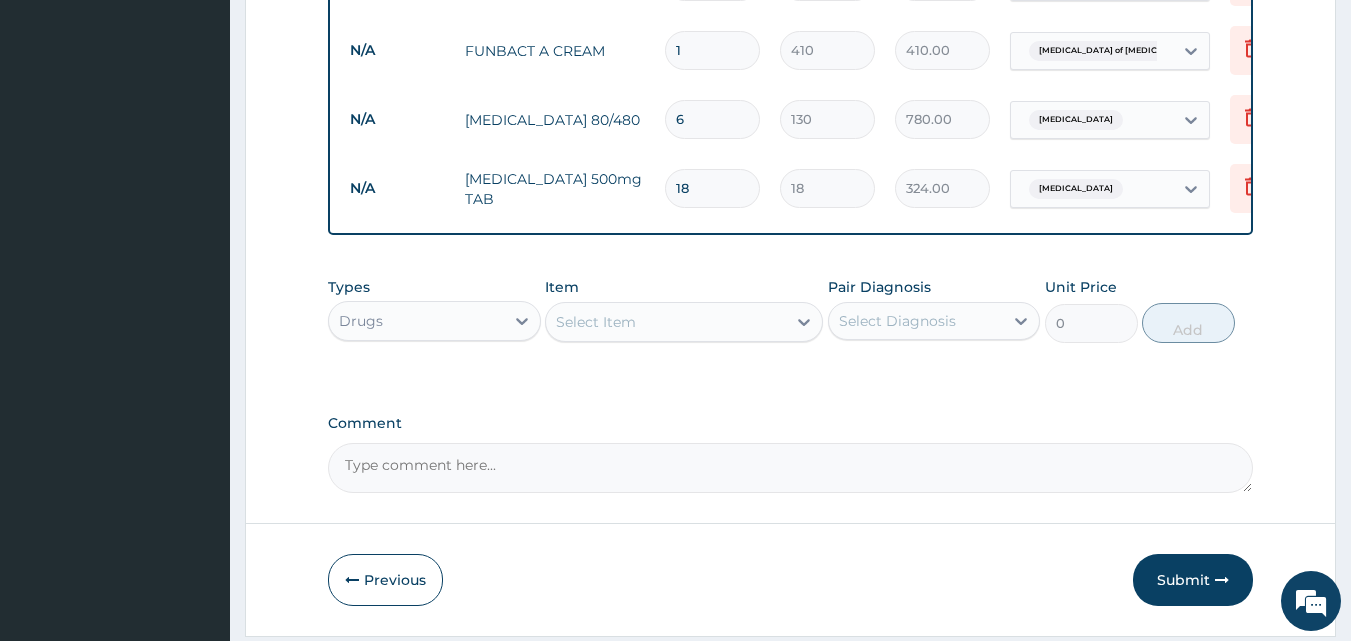 type on "18" 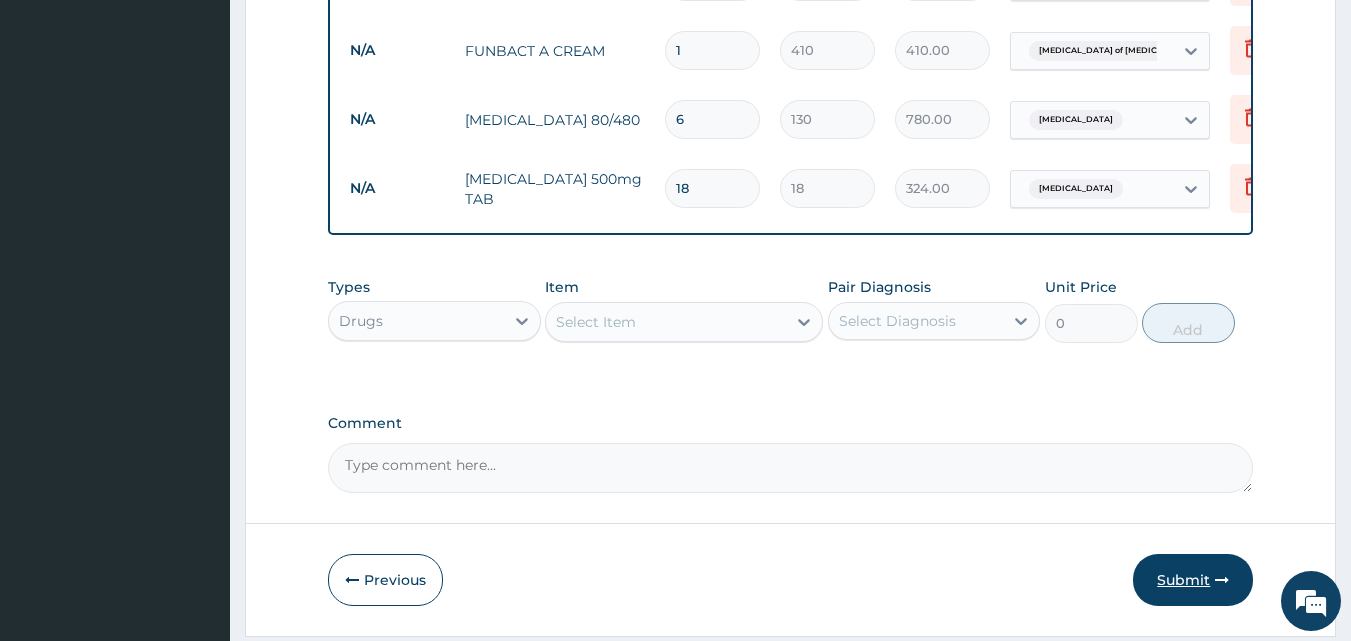 click on "Submit" at bounding box center (1193, 580) 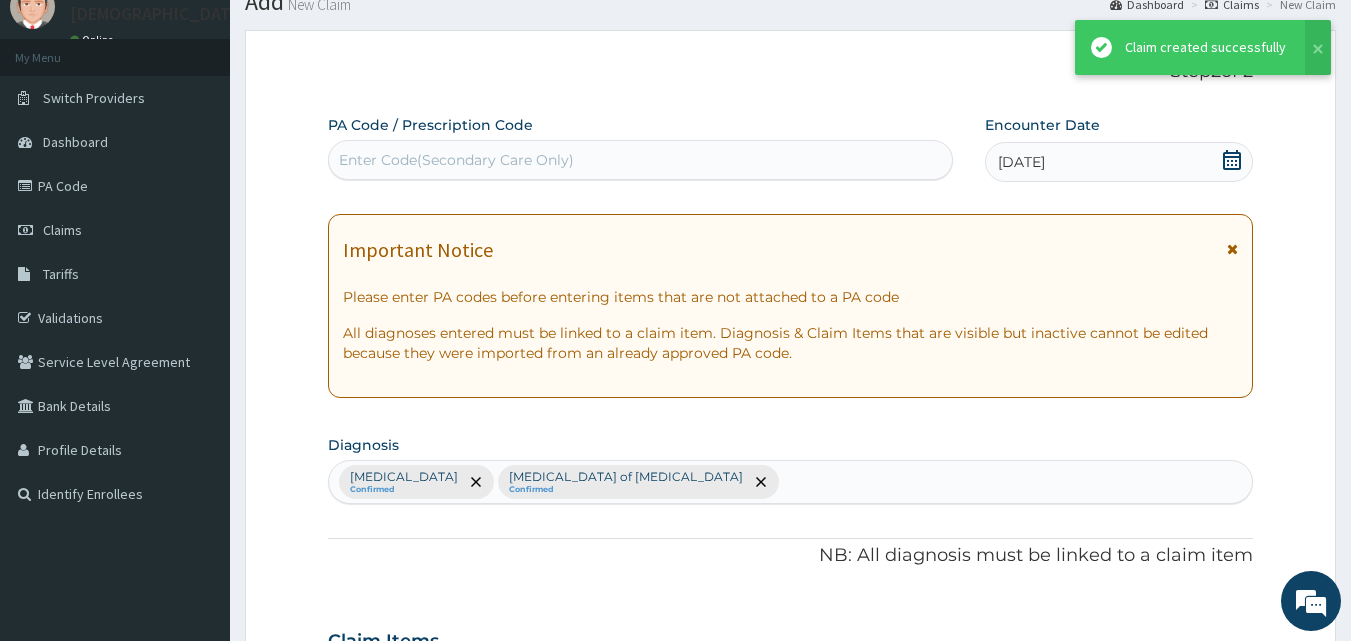 scroll, scrollTop: 1077, scrollLeft: 0, axis: vertical 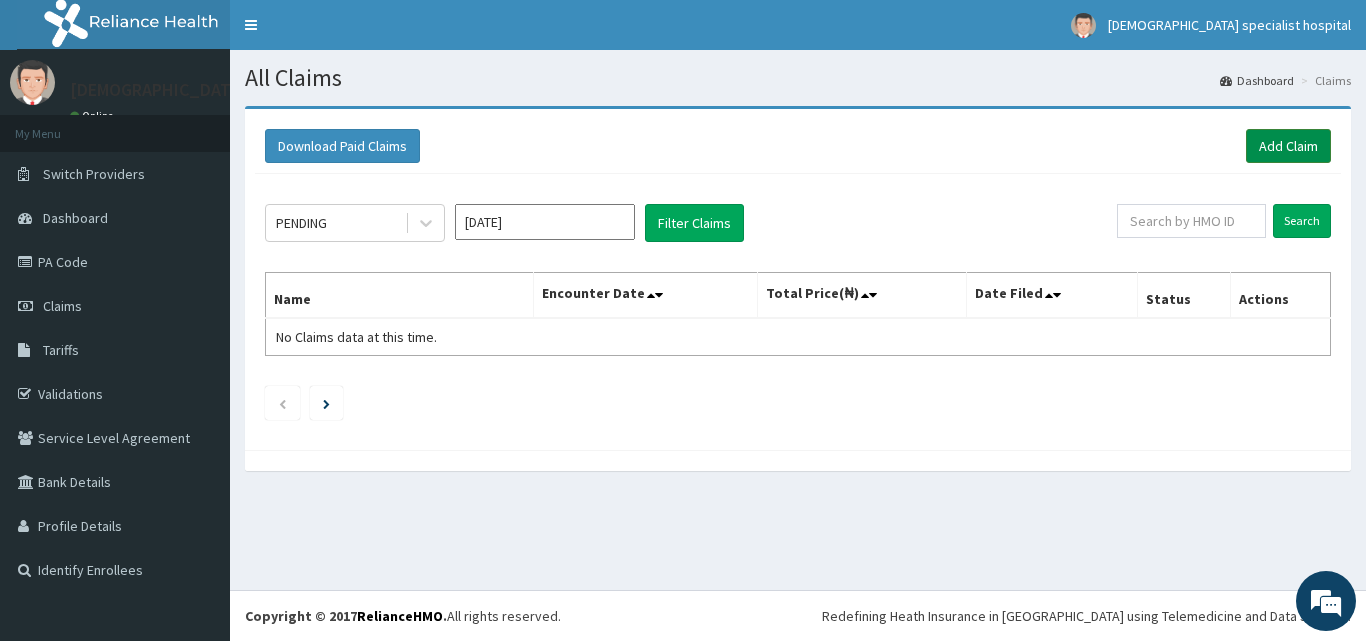 click on "Add Claim" at bounding box center (1288, 146) 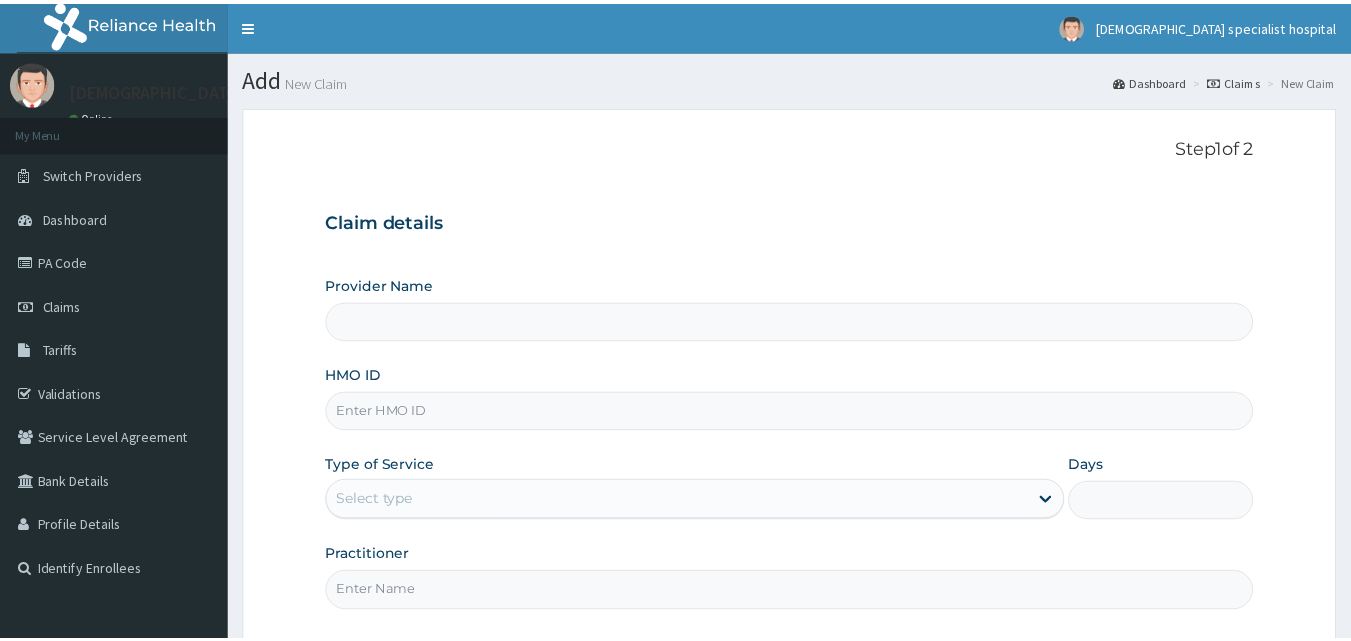 scroll, scrollTop: 0, scrollLeft: 0, axis: both 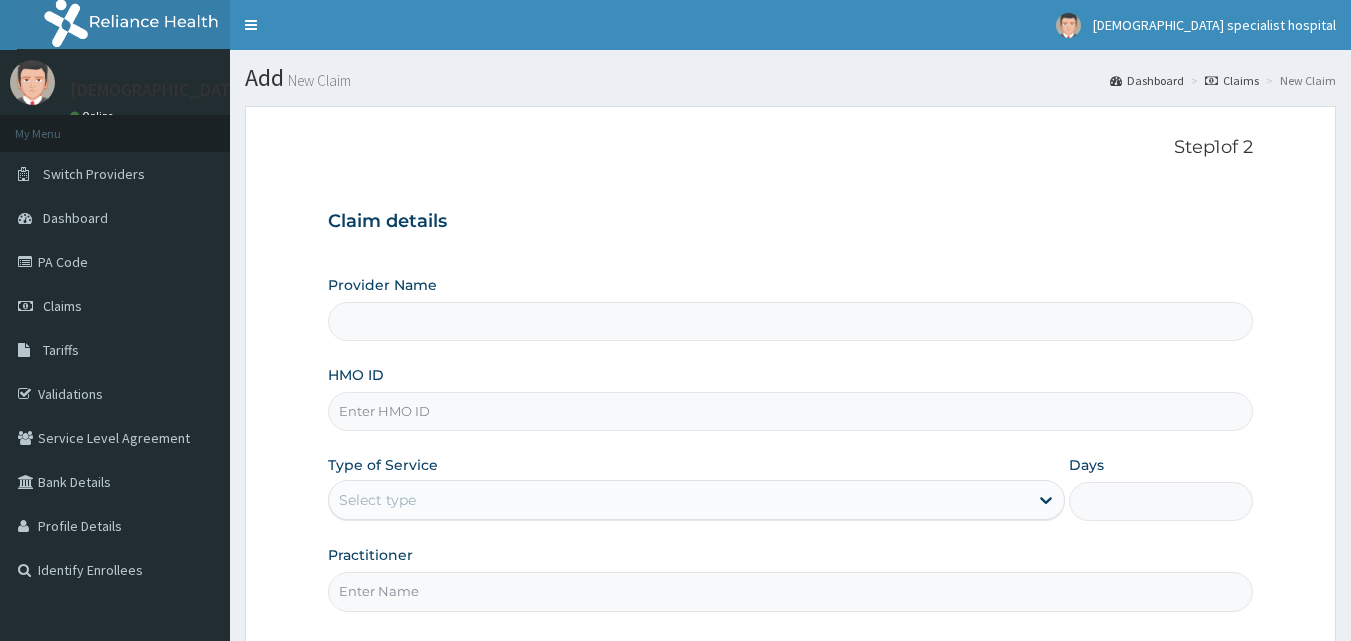 click on "HMO ID" at bounding box center (791, 411) 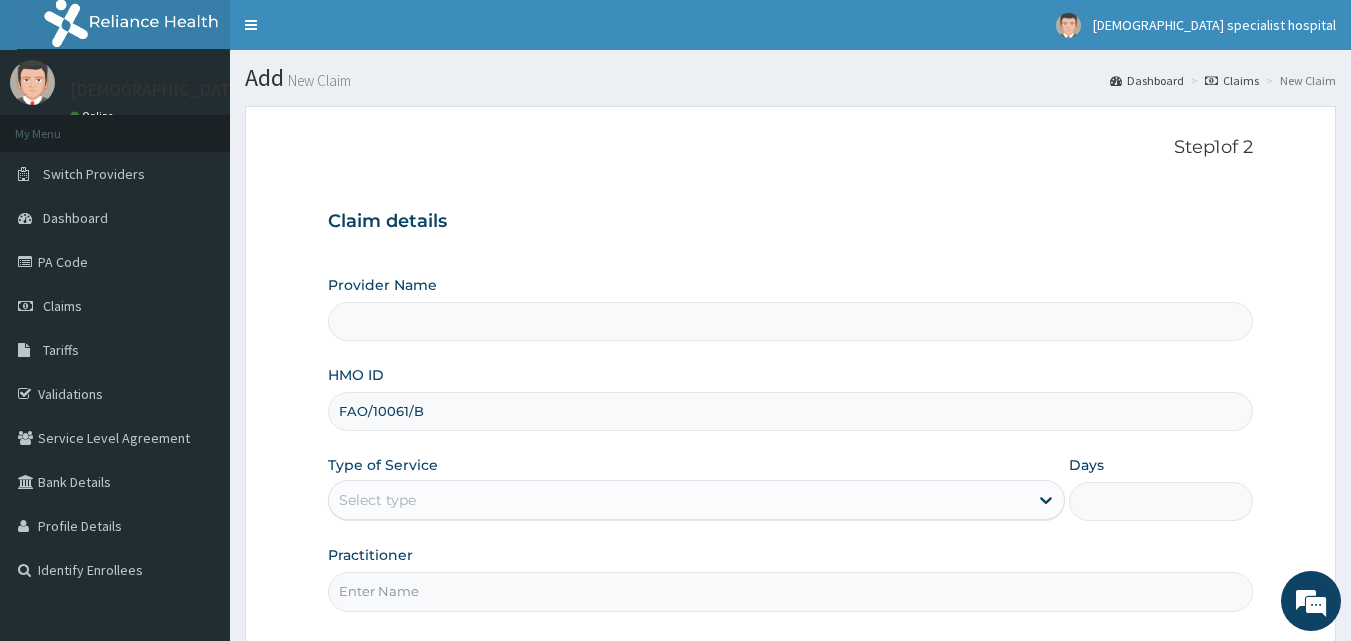 type on "FAO/10061/B" 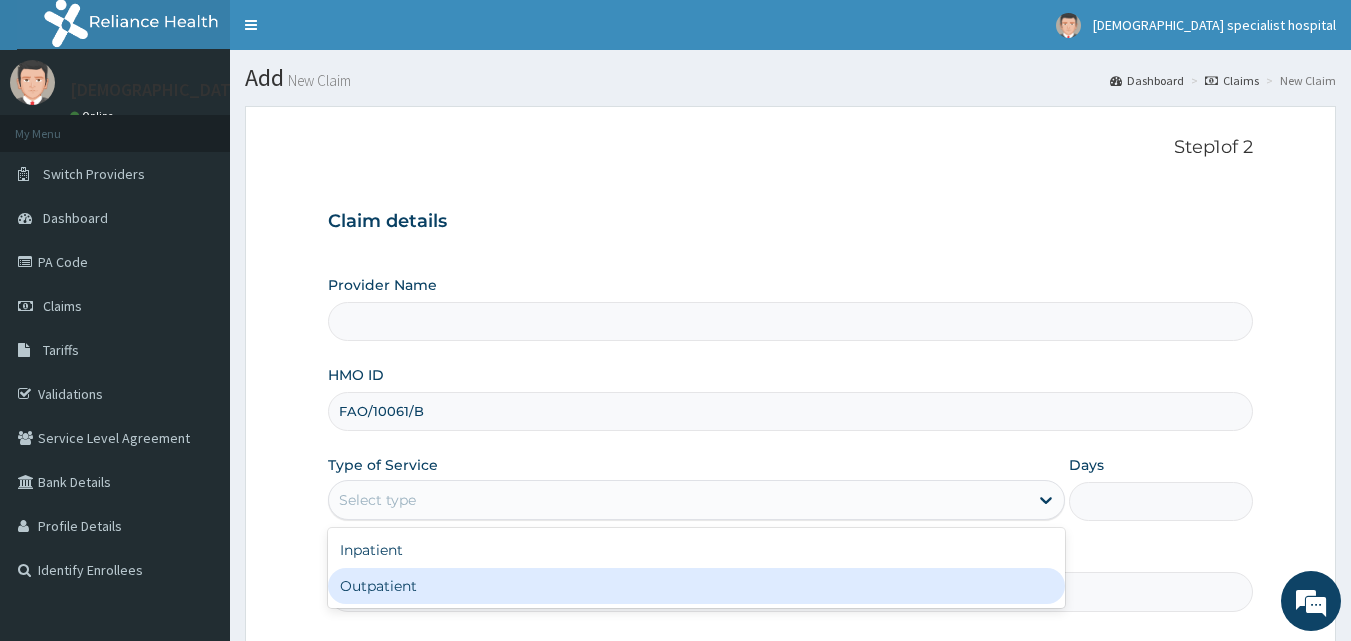 click on "Outpatient" at bounding box center (696, 586) 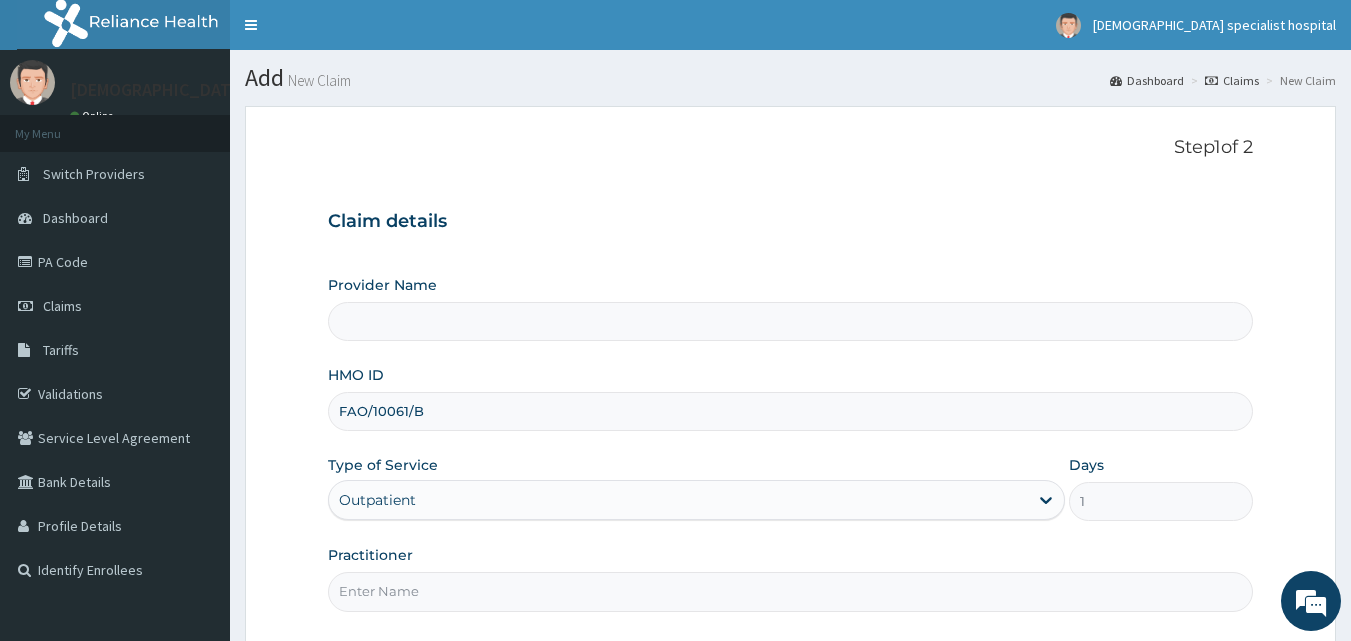 type on "[DEMOGRAPHIC_DATA] Specialist Hospital Ltd" 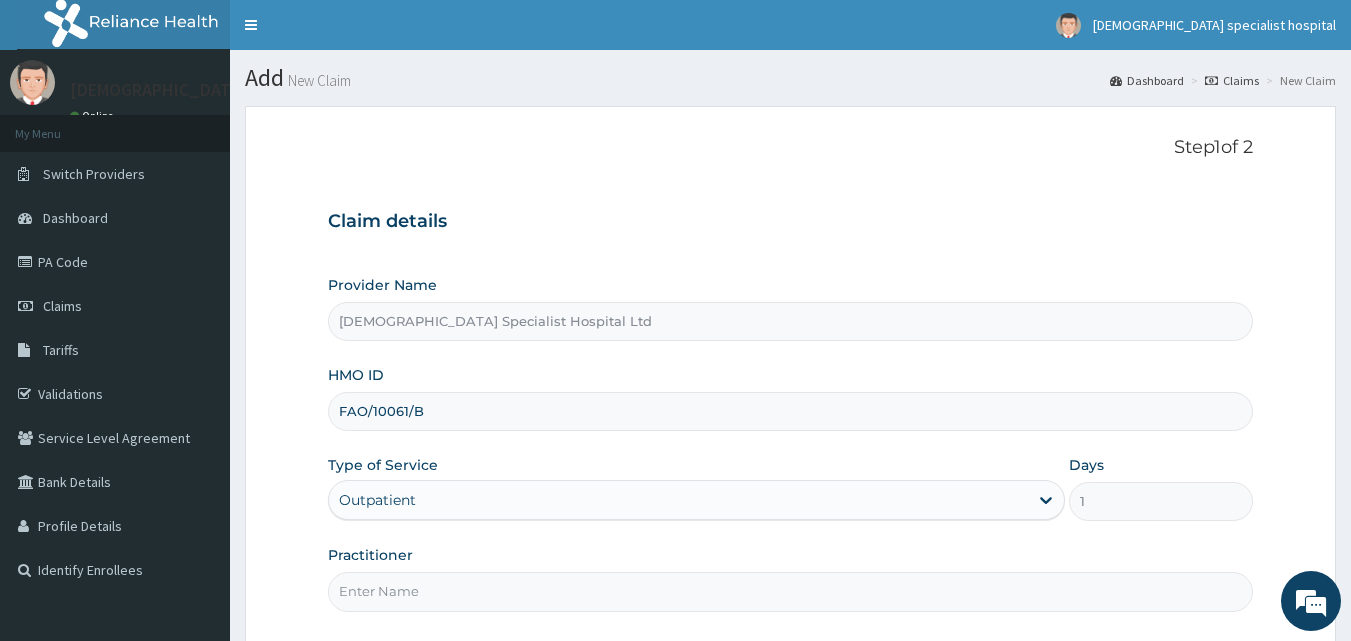 click on "Practitioner" at bounding box center (791, 591) 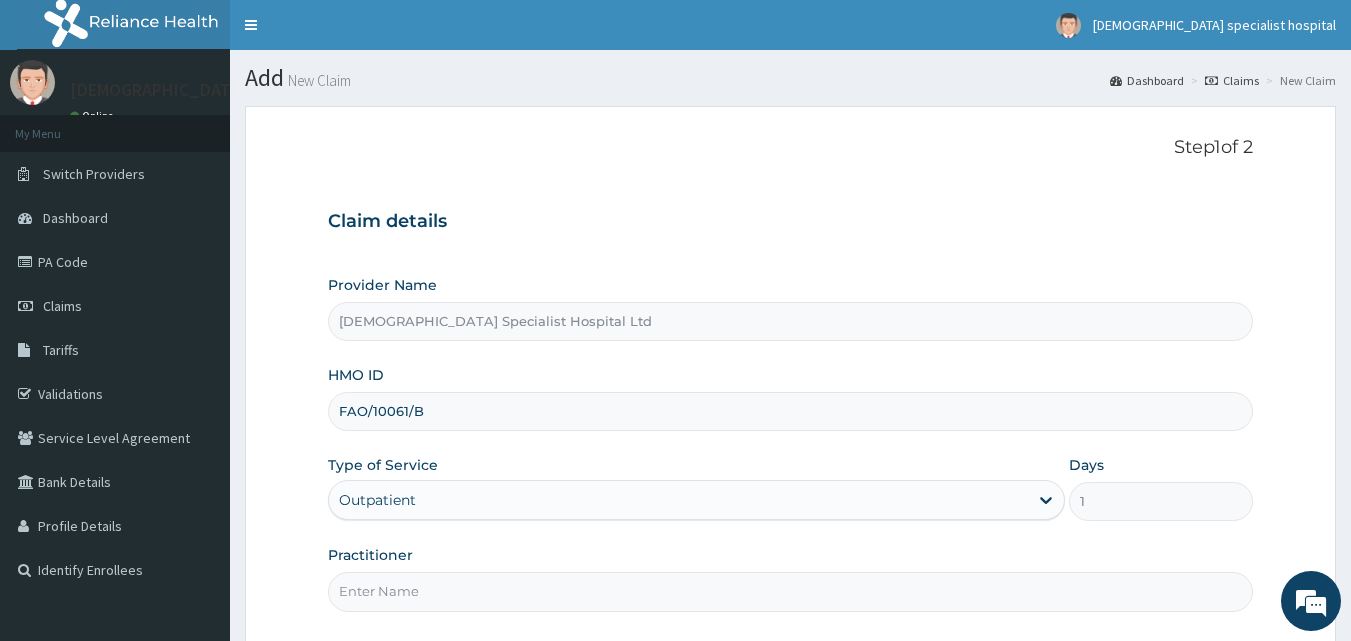 scroll, scrollTop: 0, scrollLeft: 0, axis: both 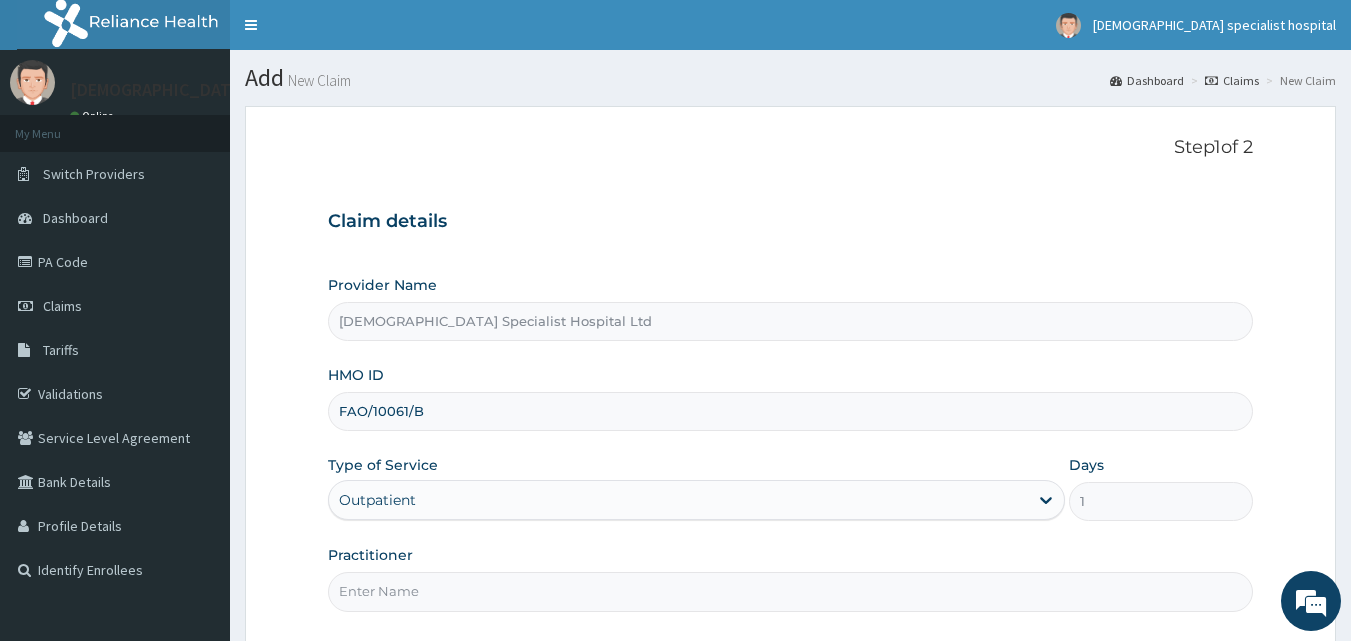 type on "[PERSON_NAME]" 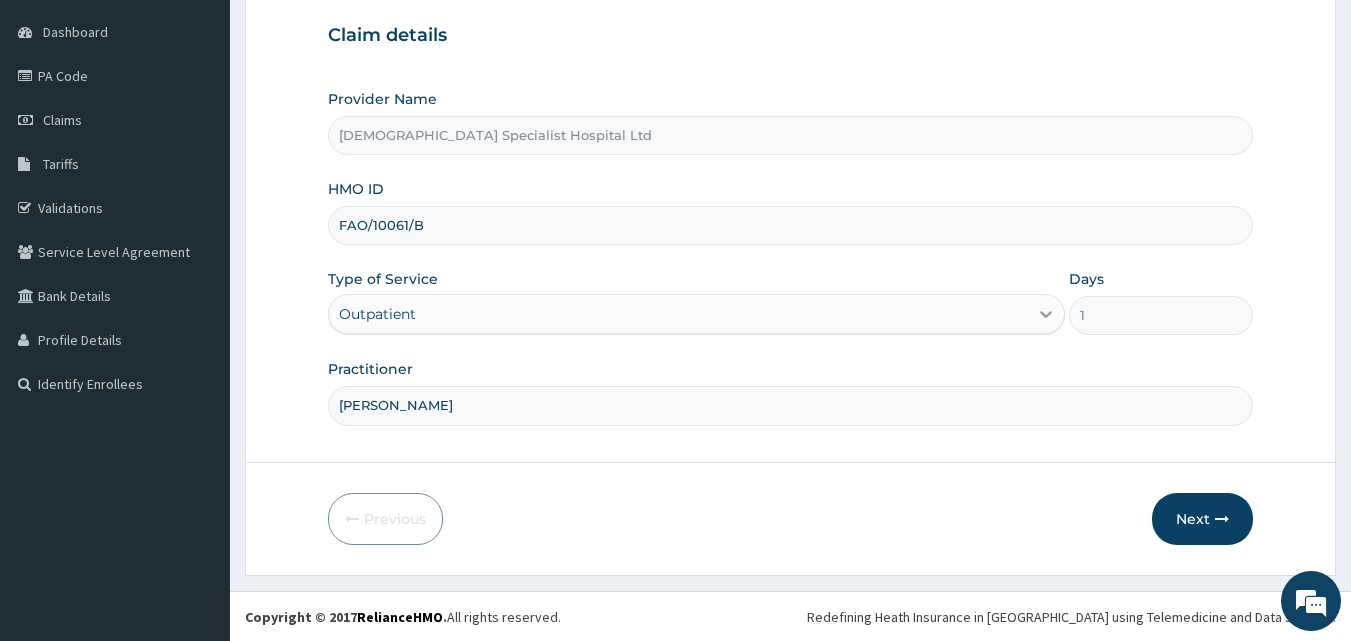 scroll, scrollTop: 187, scrollLeft: 0, axis: vertical 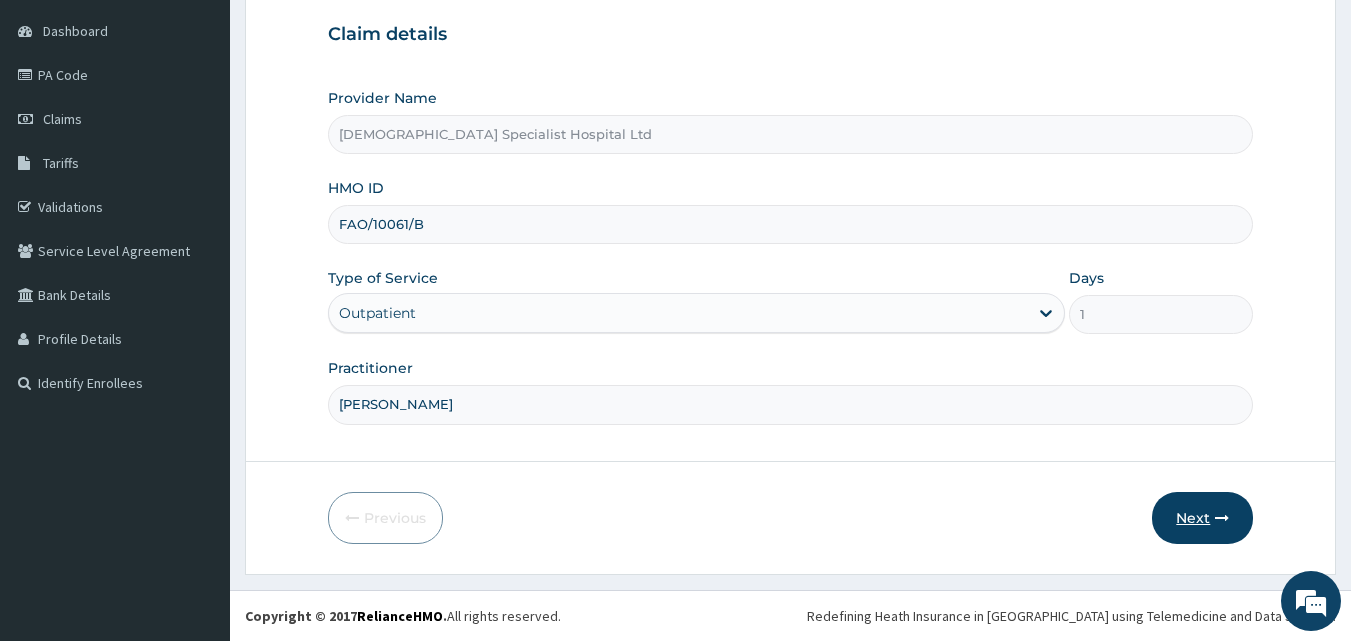 click on "Next" at bounding box center [1202, 518] 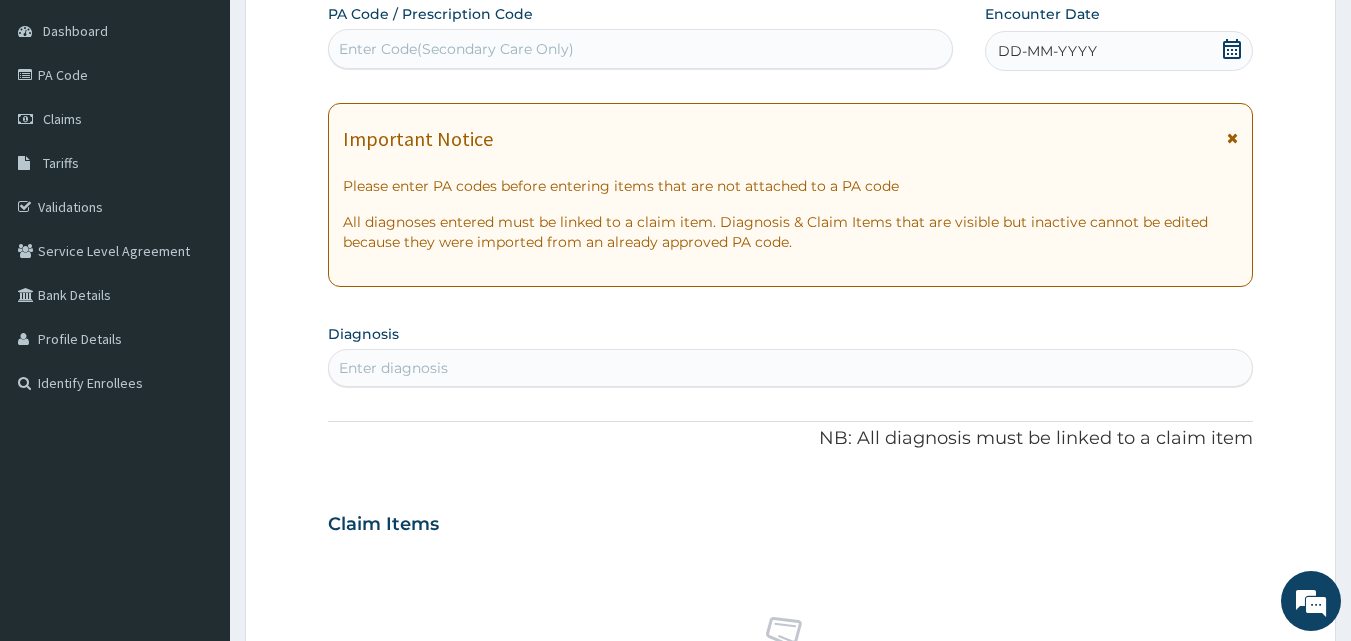 click on "DD-MM-YYYY" at bounding box center (1047, 51) 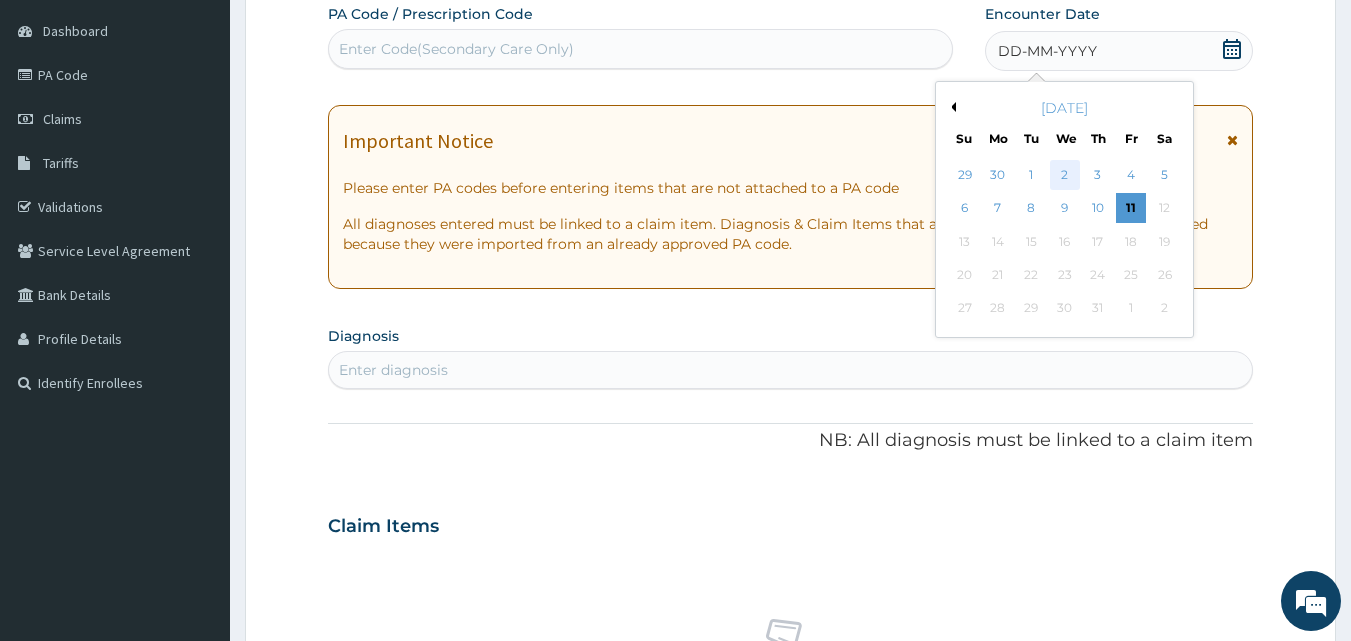 click on "2" at bounding box center (1065, 175) 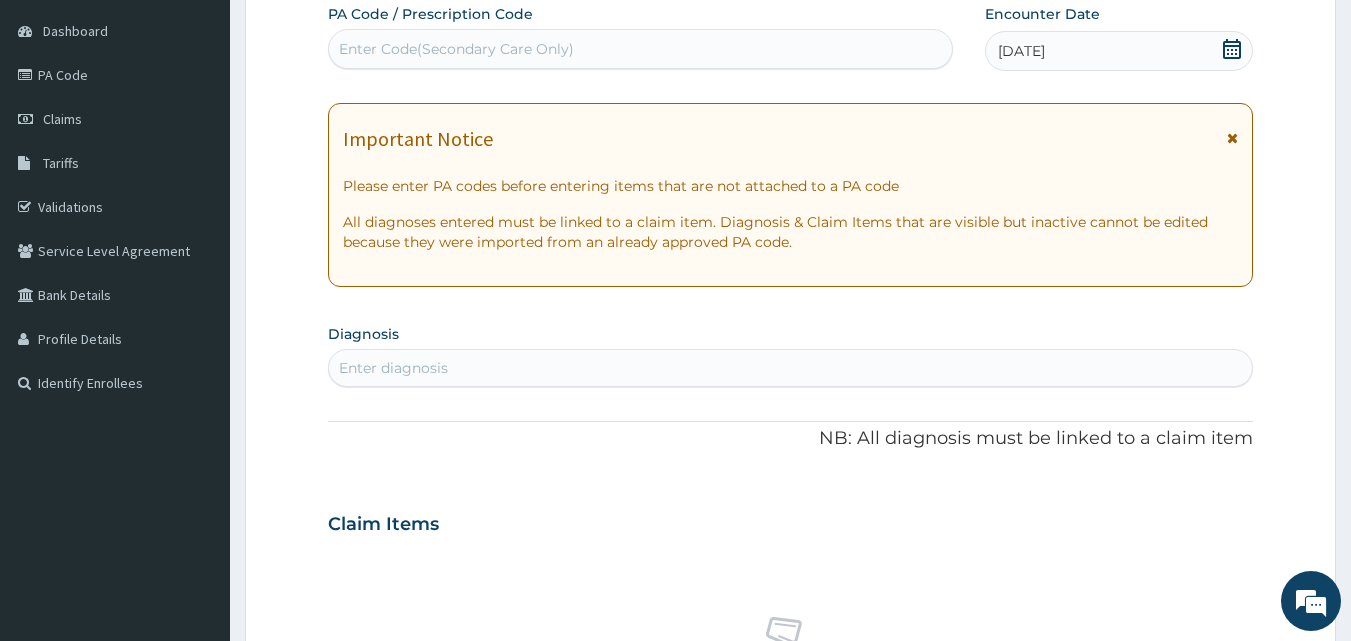 click on "Enter diagnosis" at bounding box center [393, 368] 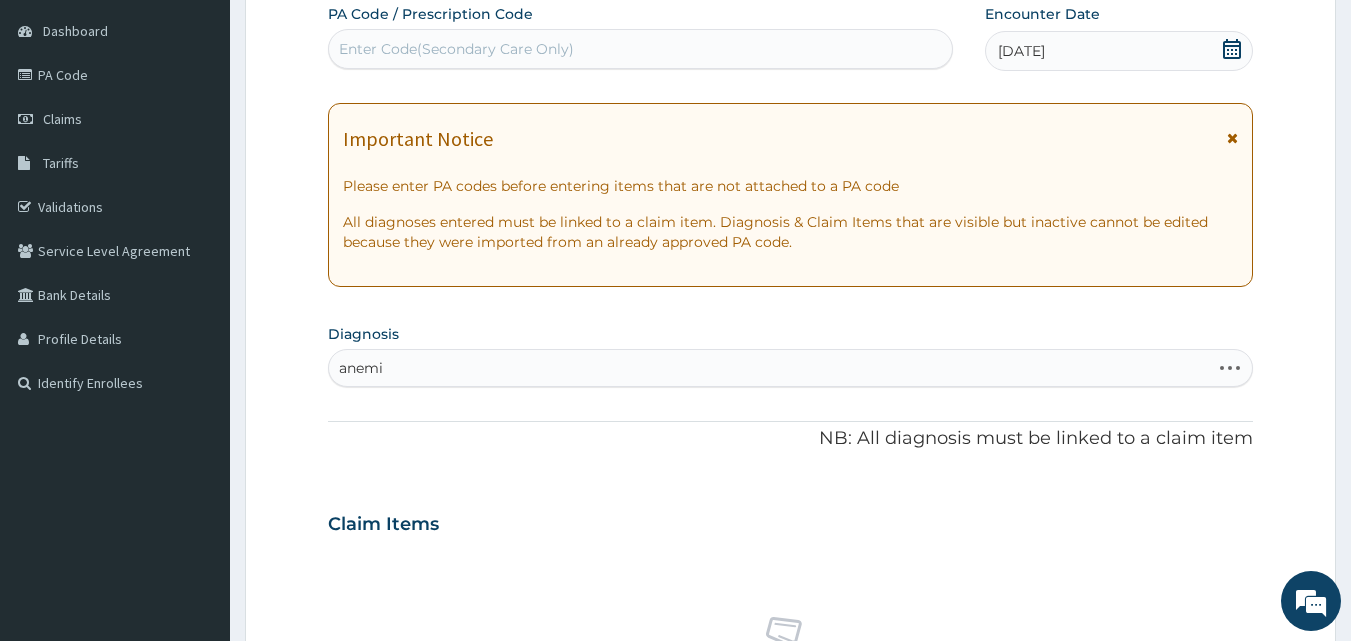 type on "[MEDICAL_DATA]" 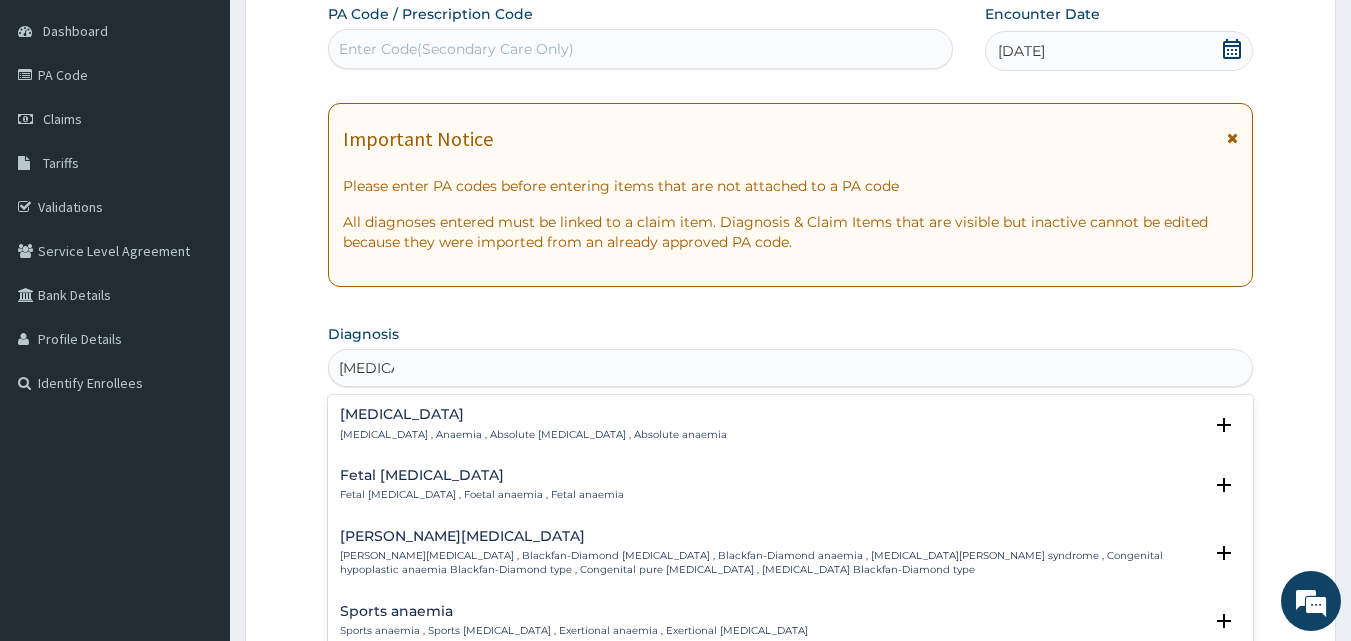 click on "[MEDICAL_DATA]" at bounding box center (533, 414) 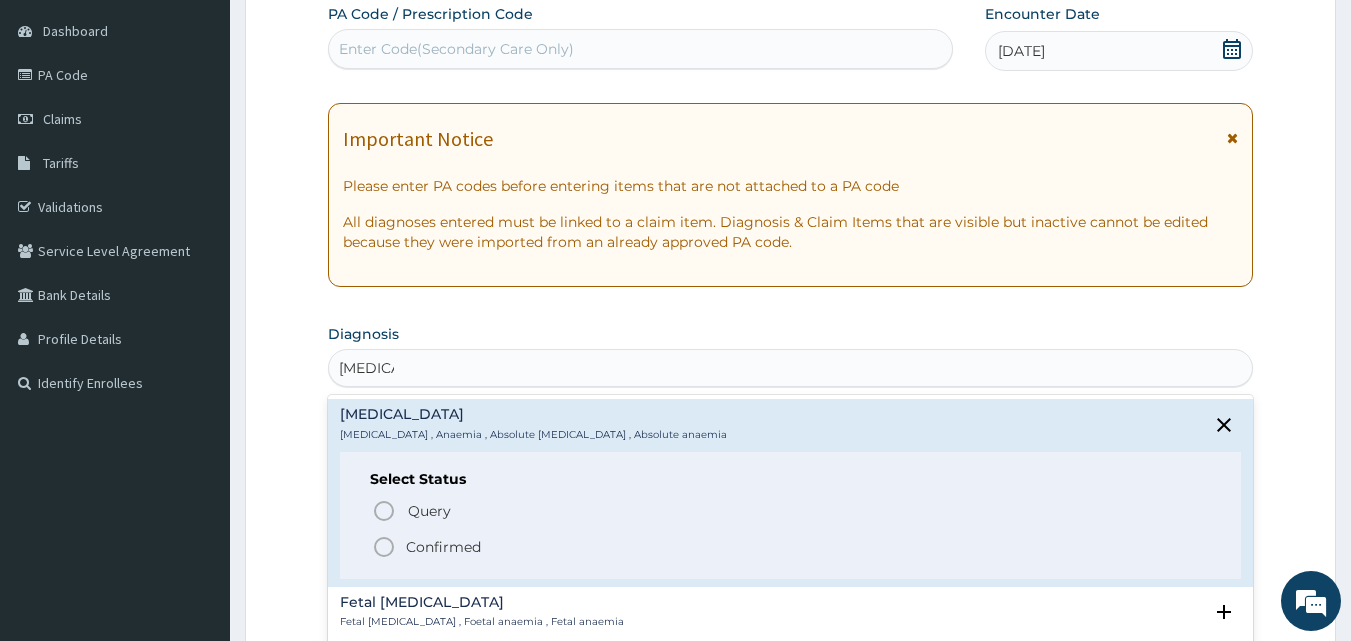 click on "Confirmed" at bounding box center [443, 547] 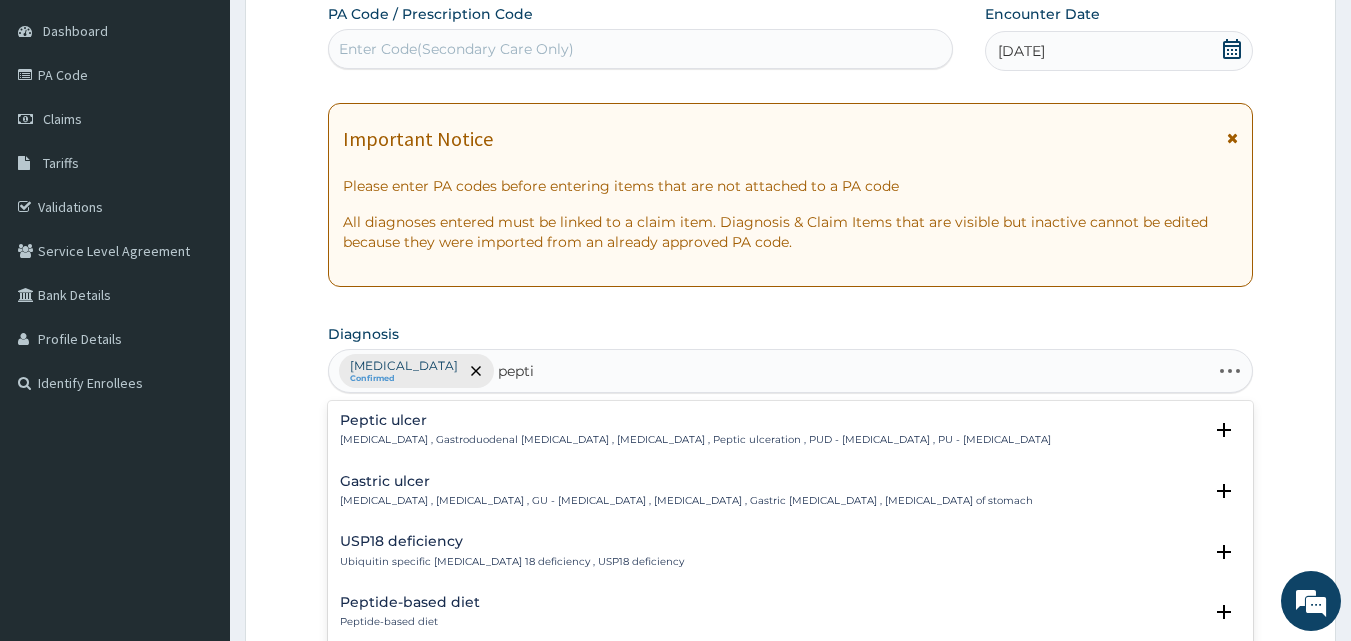 type on "peptic" 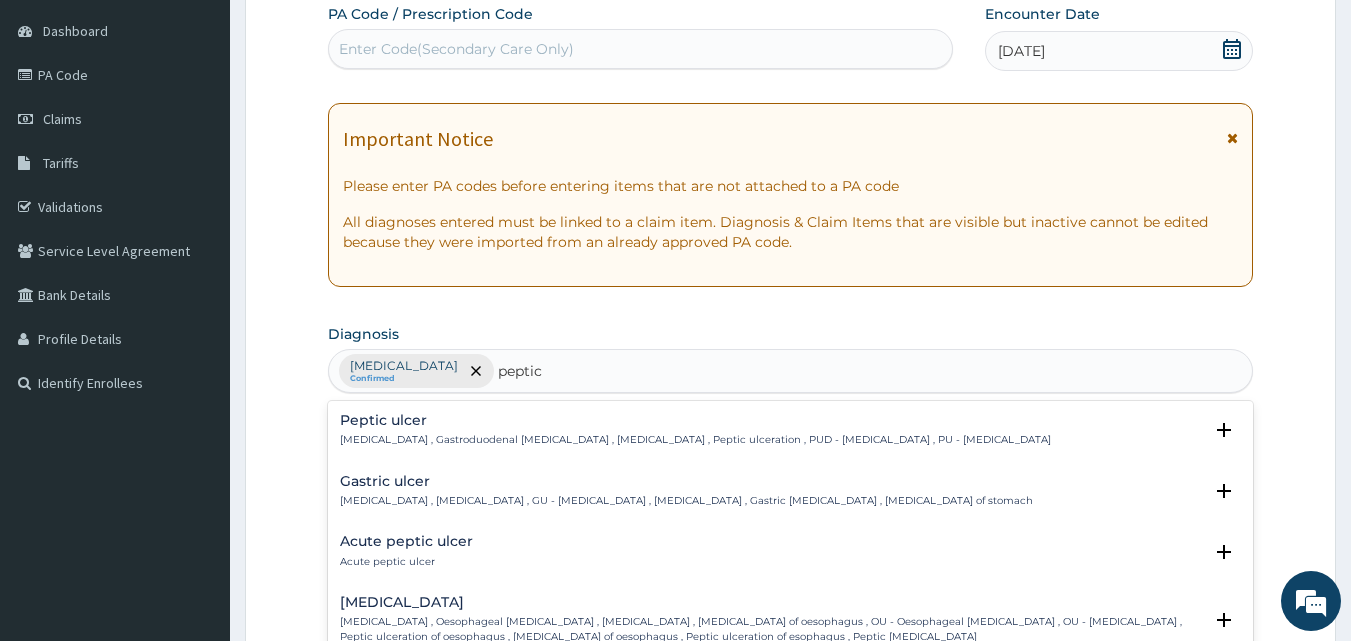 click on "Peptic ulcer" at bounding box center [695, 420] 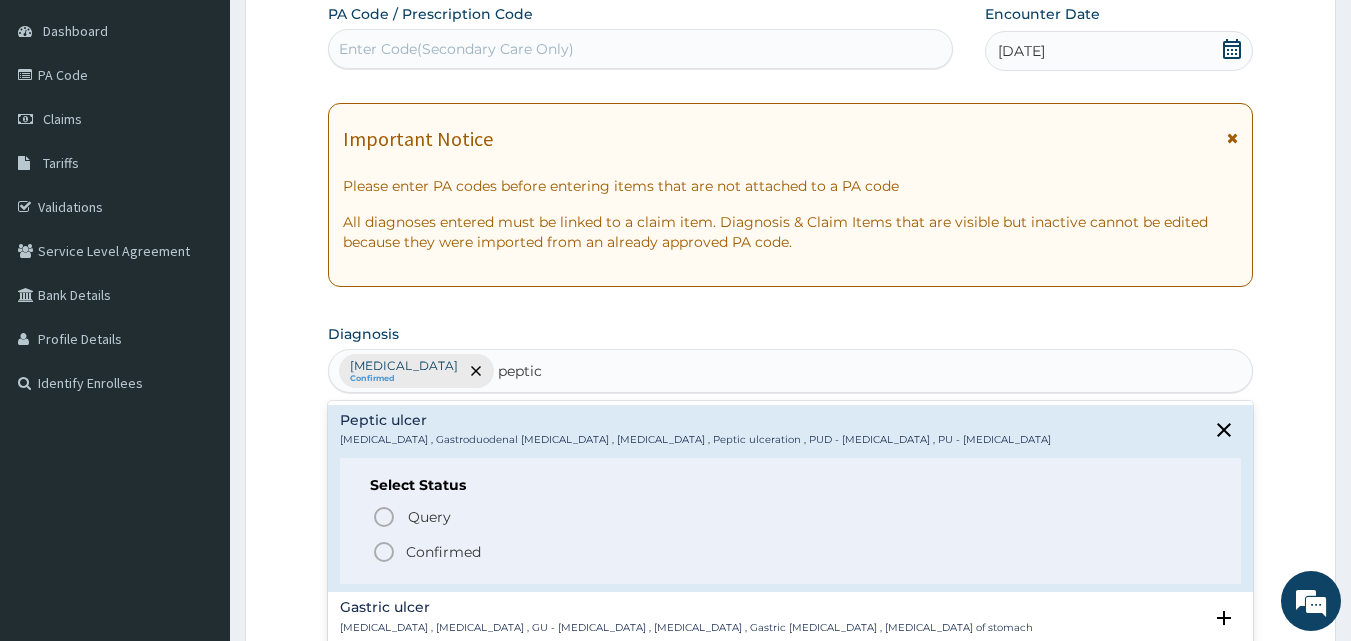 click on "Confirmed" at bounding box center [443, 552] 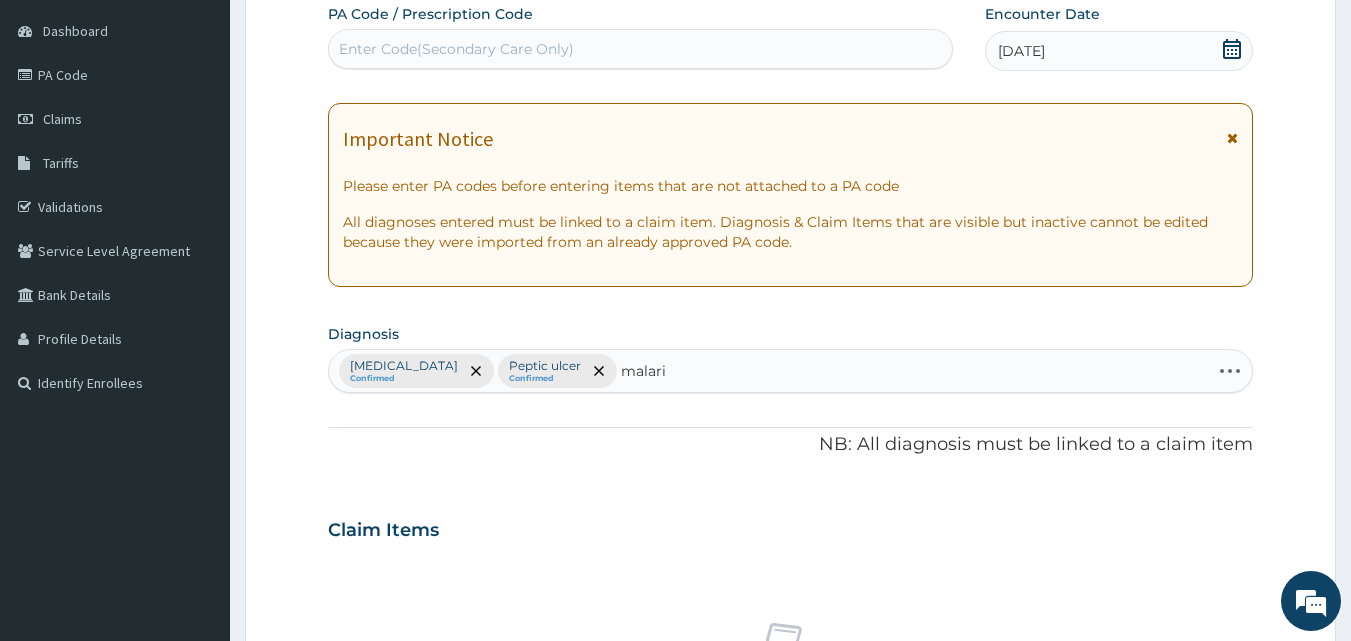 type on "[MEDICAL_DATA]" 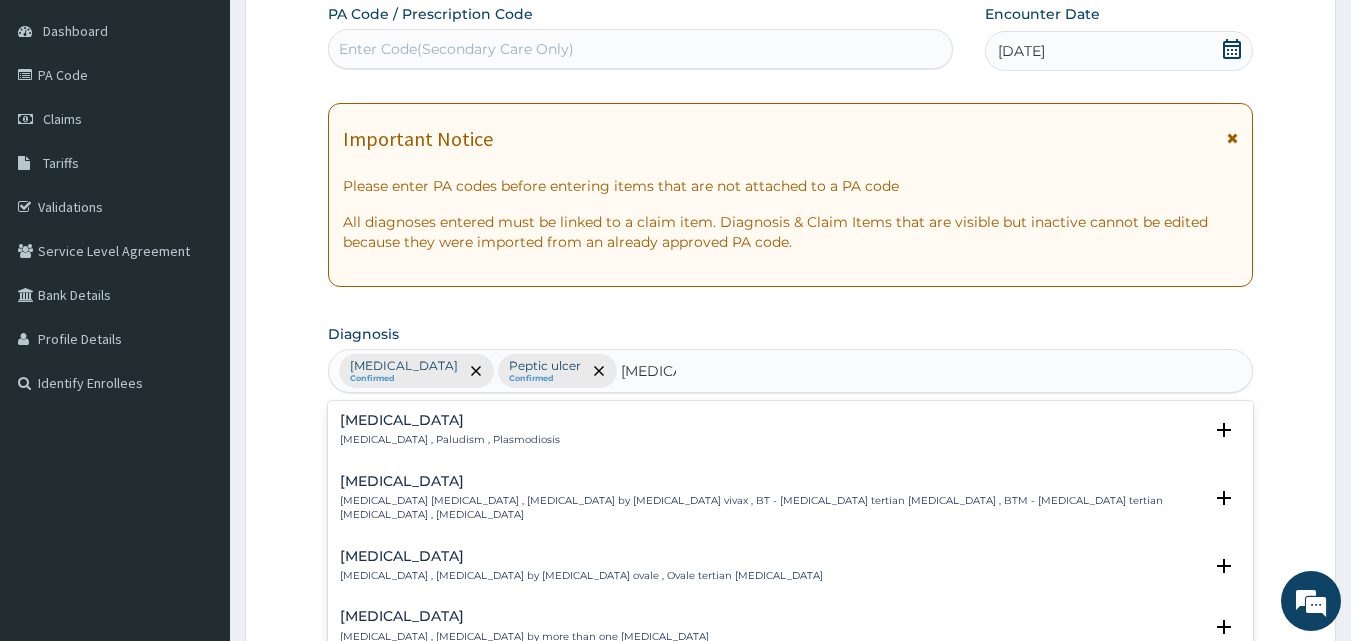 click on "[MEDICAL_DATA]" at bounding box center (450, 420) 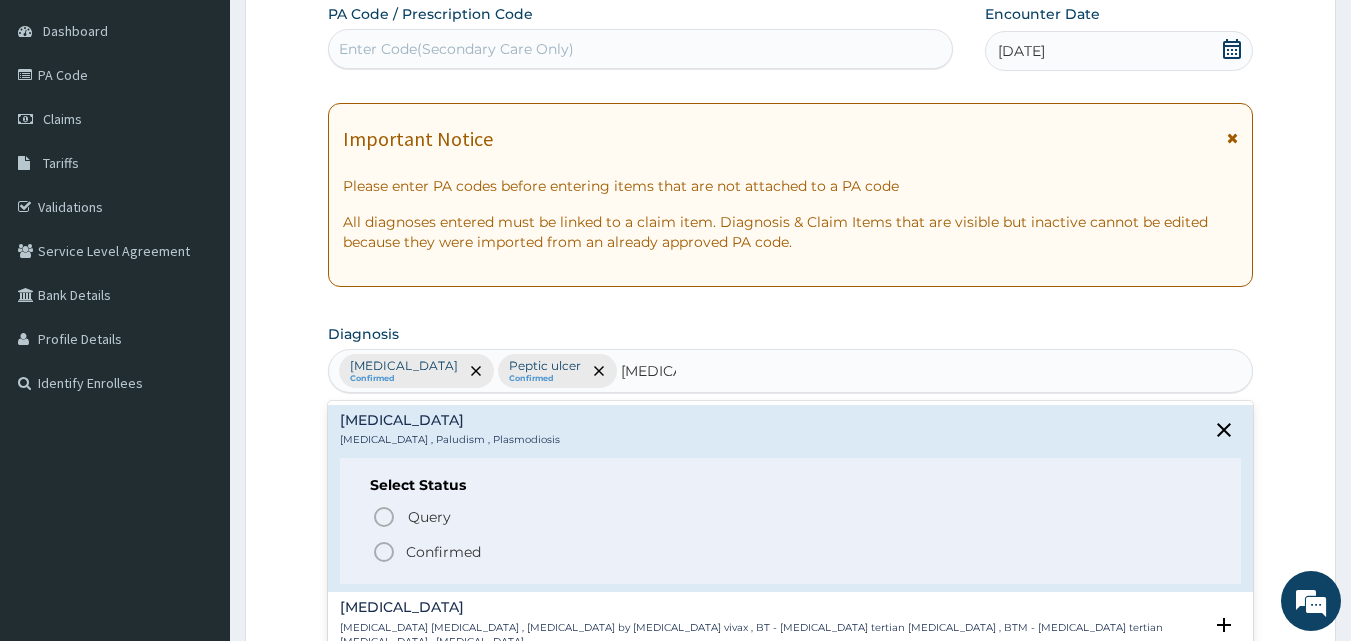 click on "Confirmed" at bounding box center [443, 552] 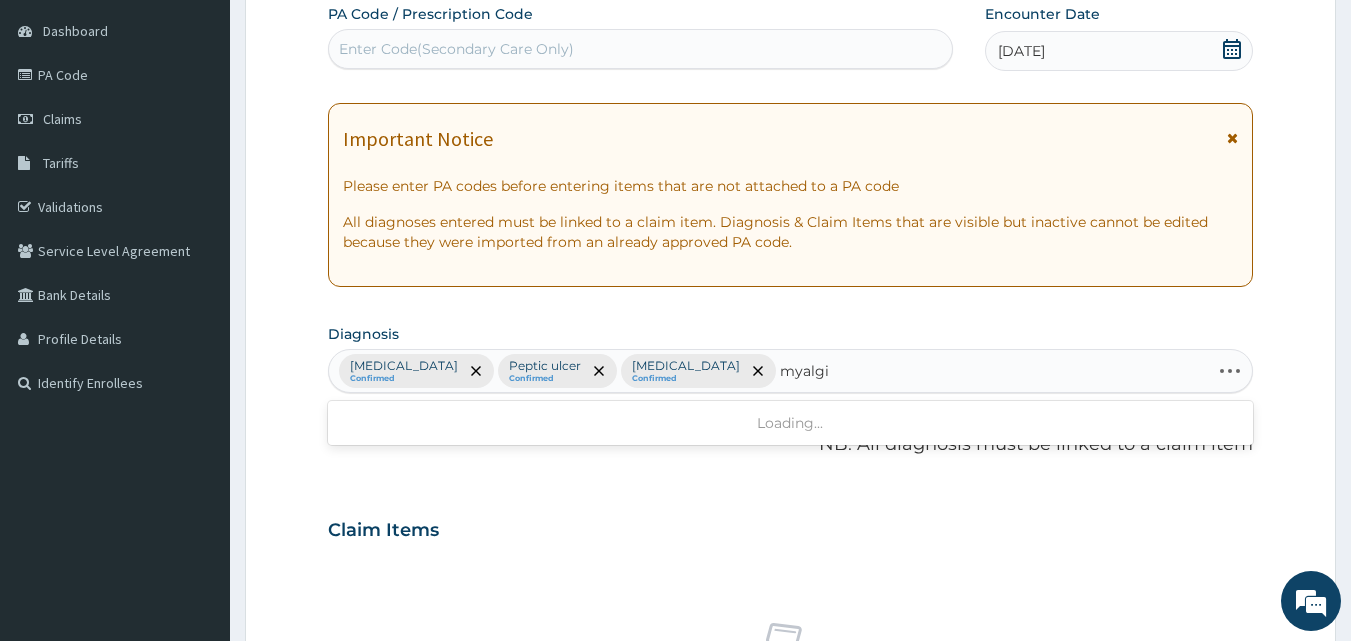 type on "myalgia" 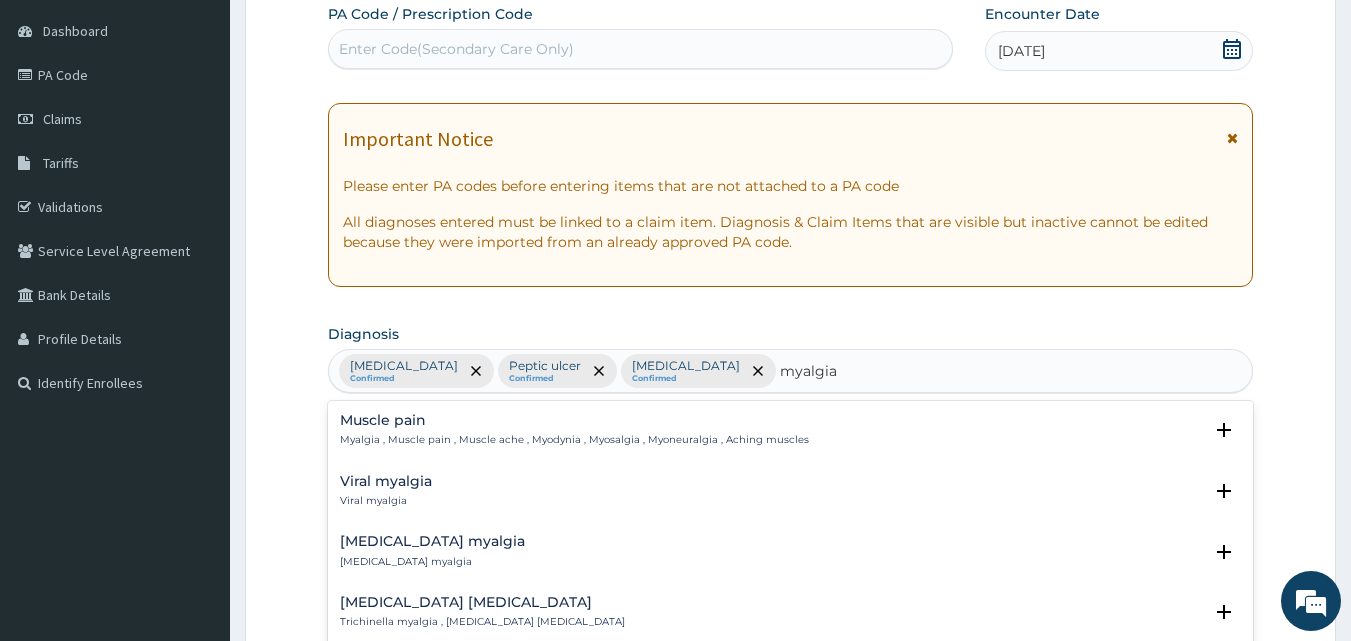 click on "Muscle pain" at bounding box center [574, 420] 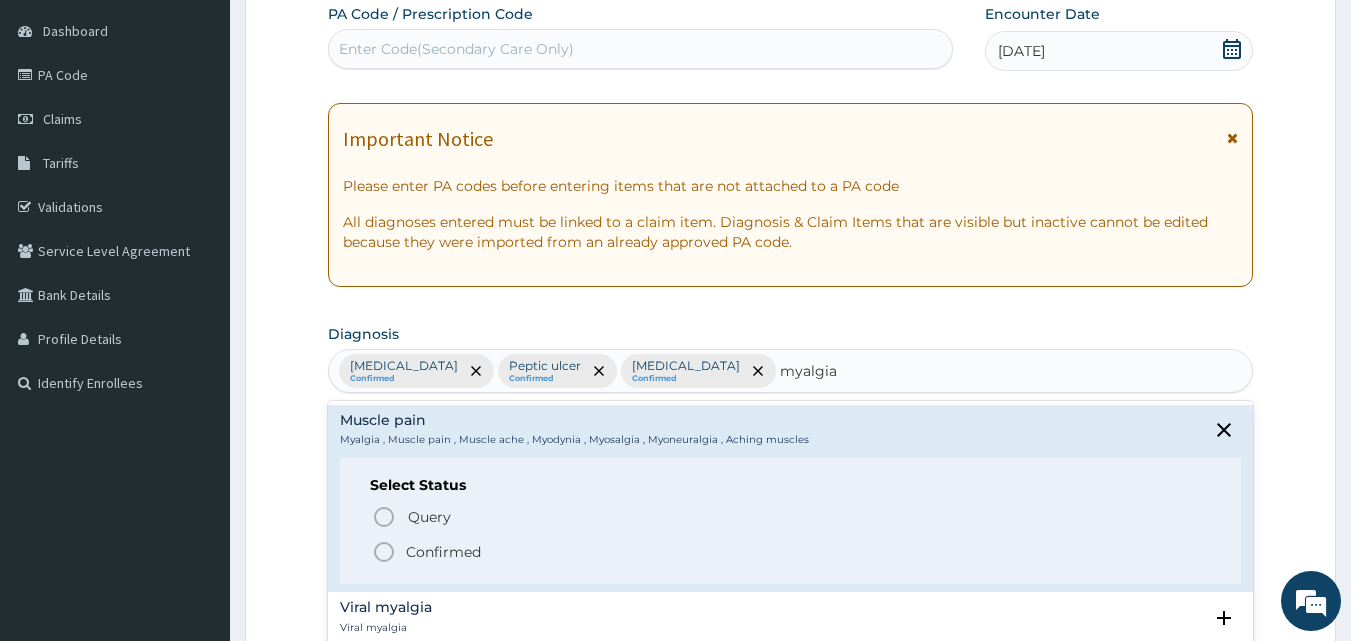 click on "Confirmed" at bounding box center (443, 552) 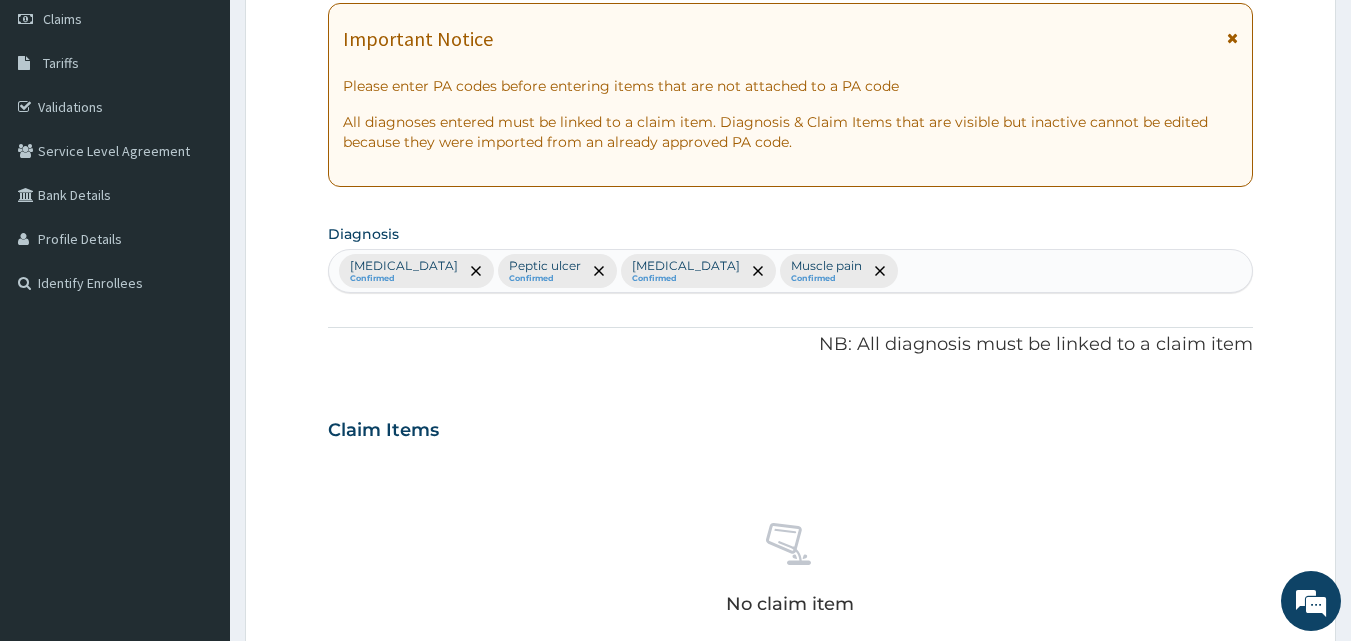 scroll, scrollTop: 787, scrollLeft: 0, axis: vertical 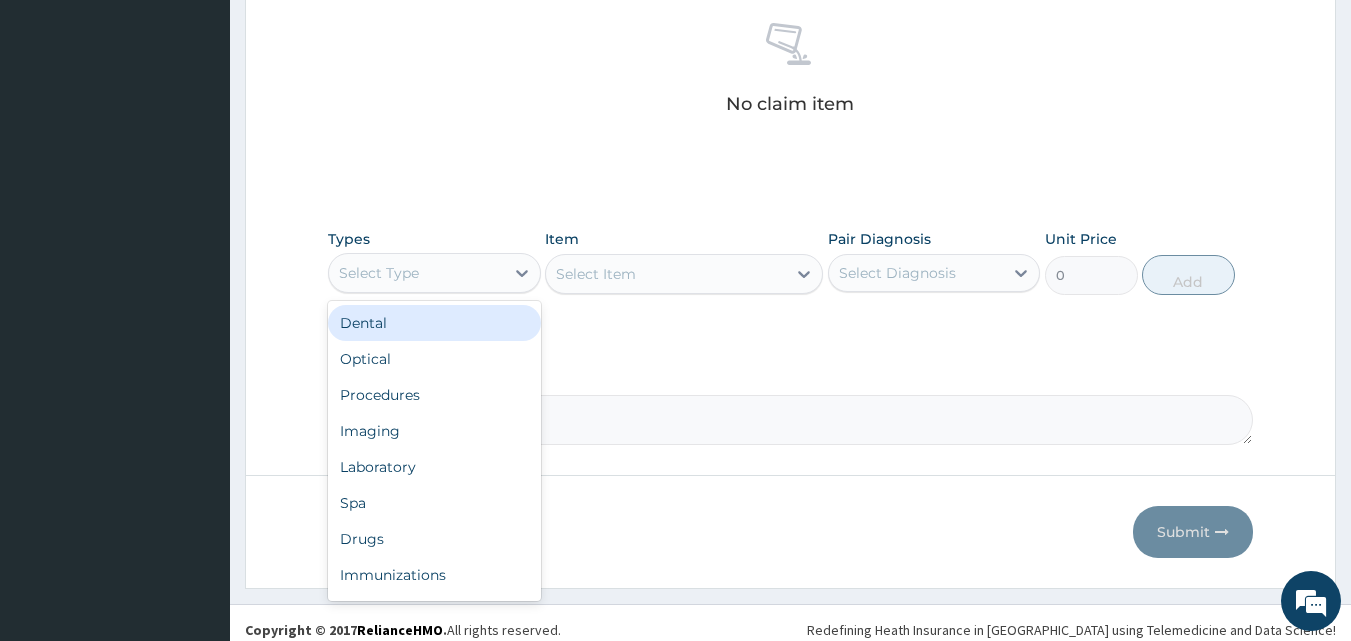 click on "Select Type" at bounding box center [416, 273] 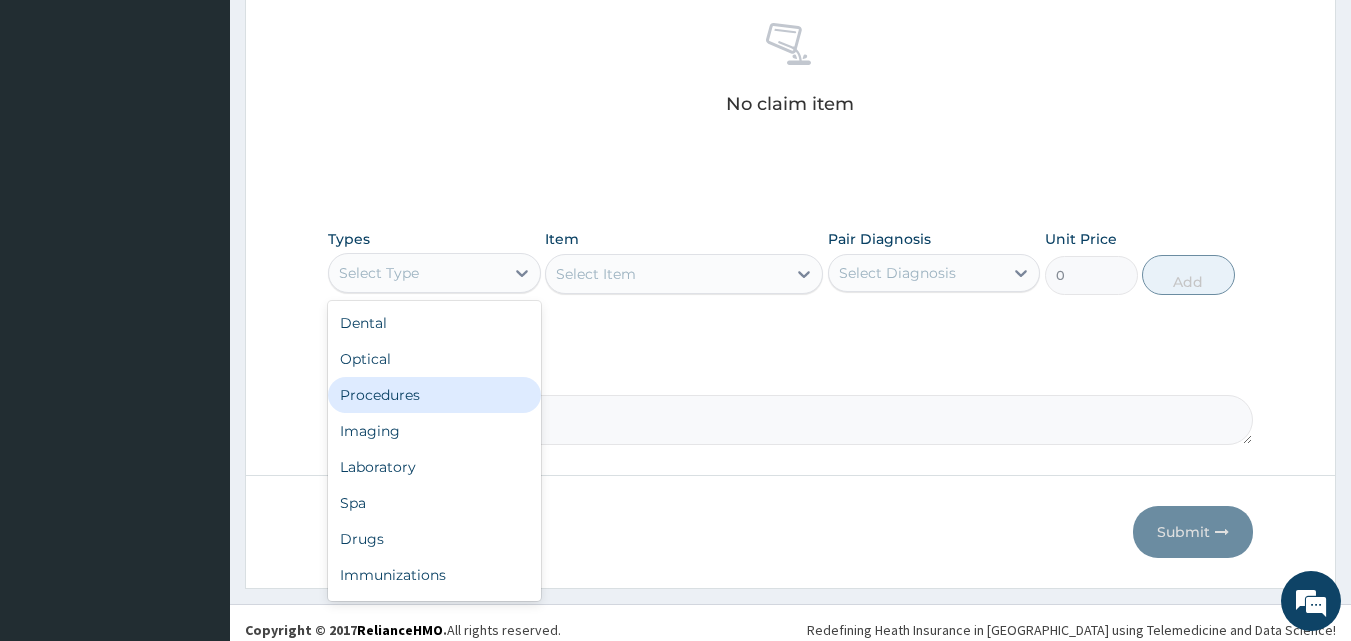 click on "Procedures" at bounding box center (434, 395) 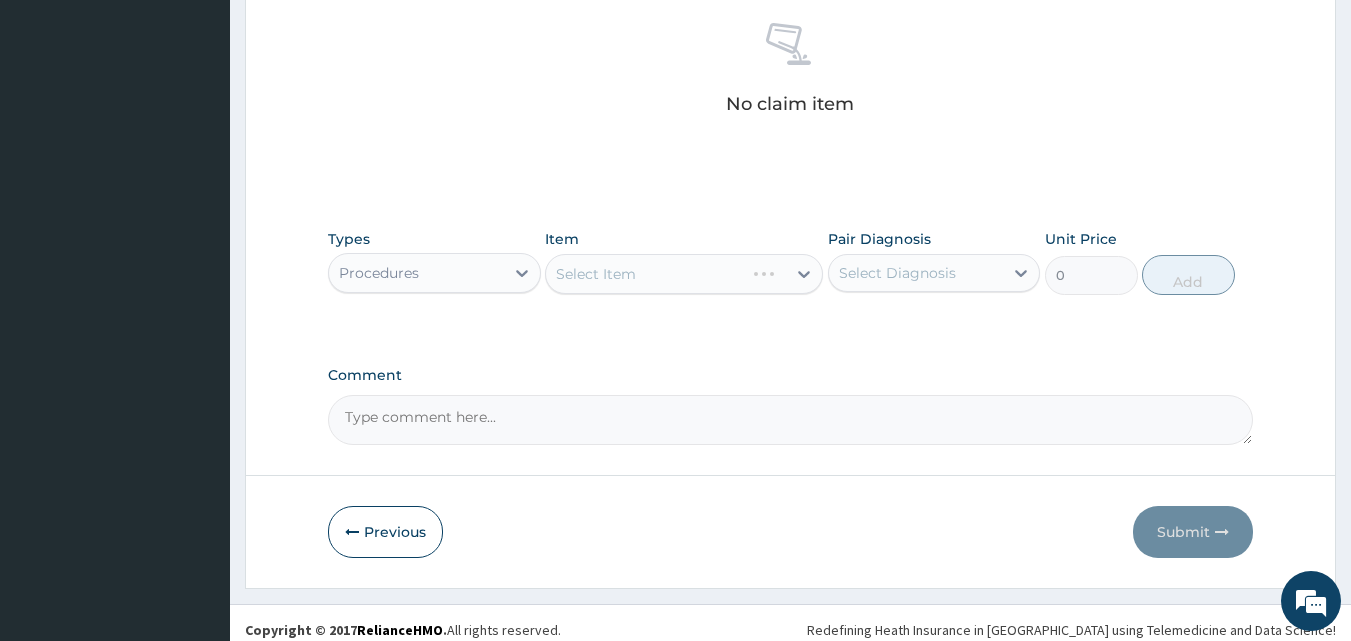 click on "Select Item" at bounding box center (684, 274) 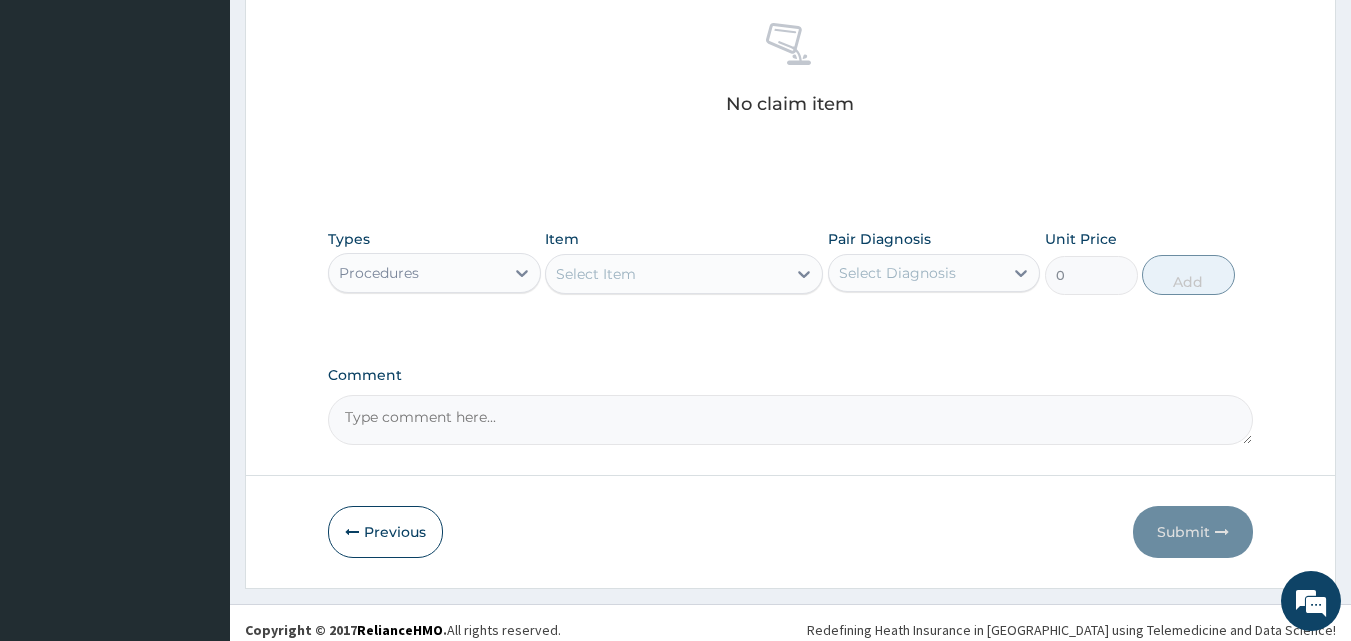 click on "Select Item" at bounding box center [596, 274] 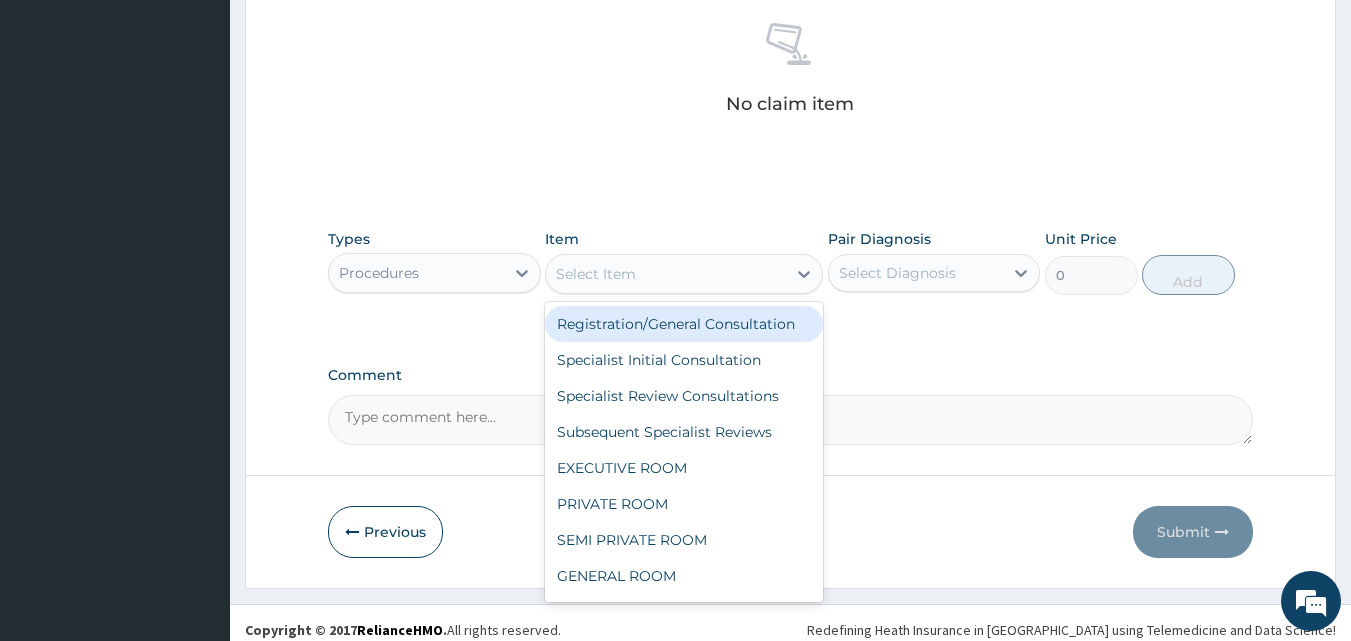 click on "Registration/General Consultation" at bounding box center [684, 324] 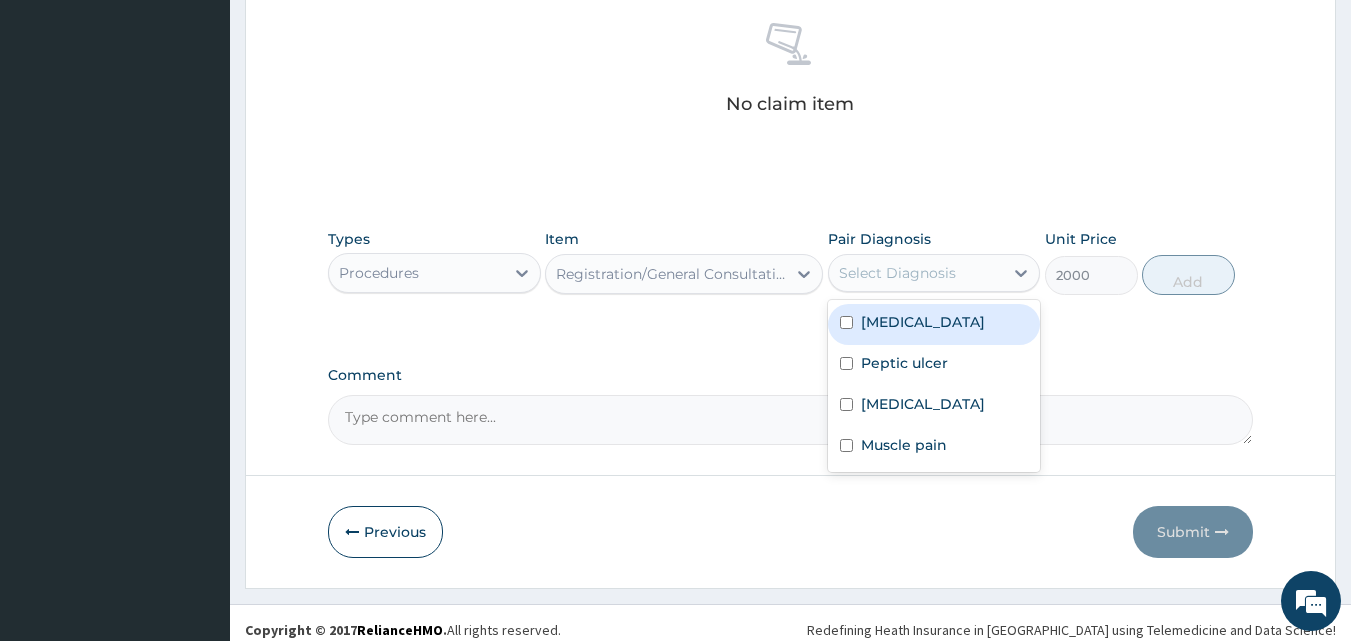 click on "Select Diagnosis" at bounding box center [897, 273] 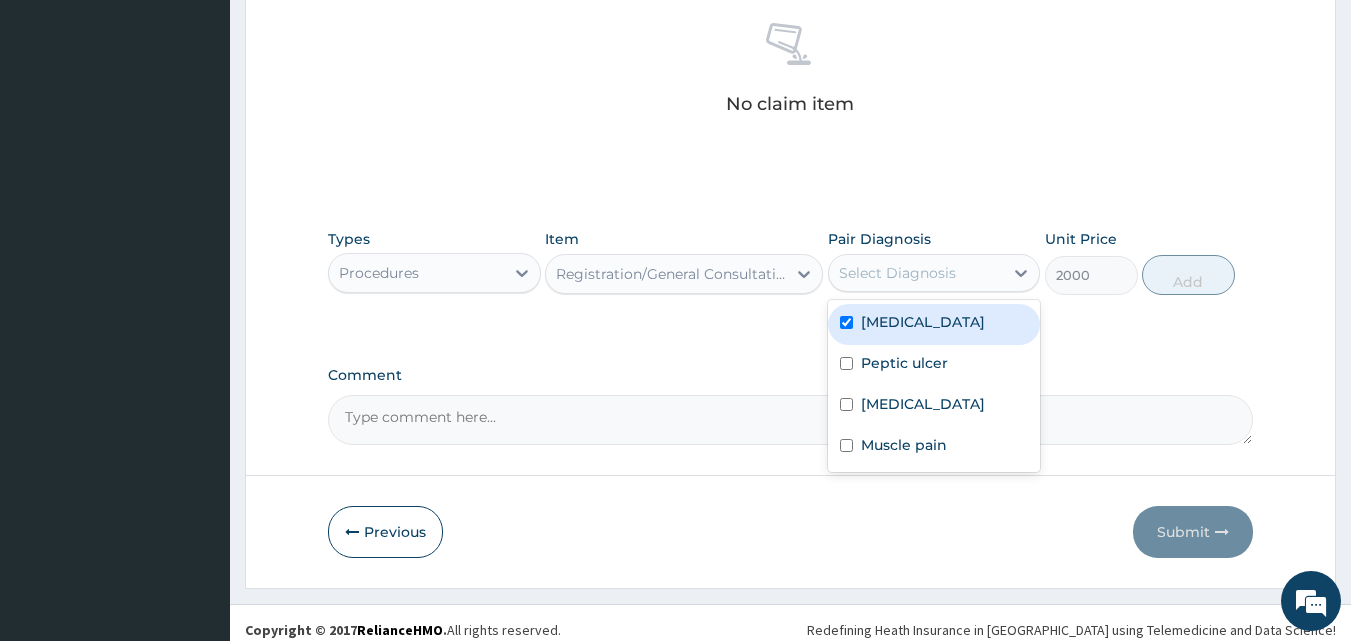 checkbox on "true" 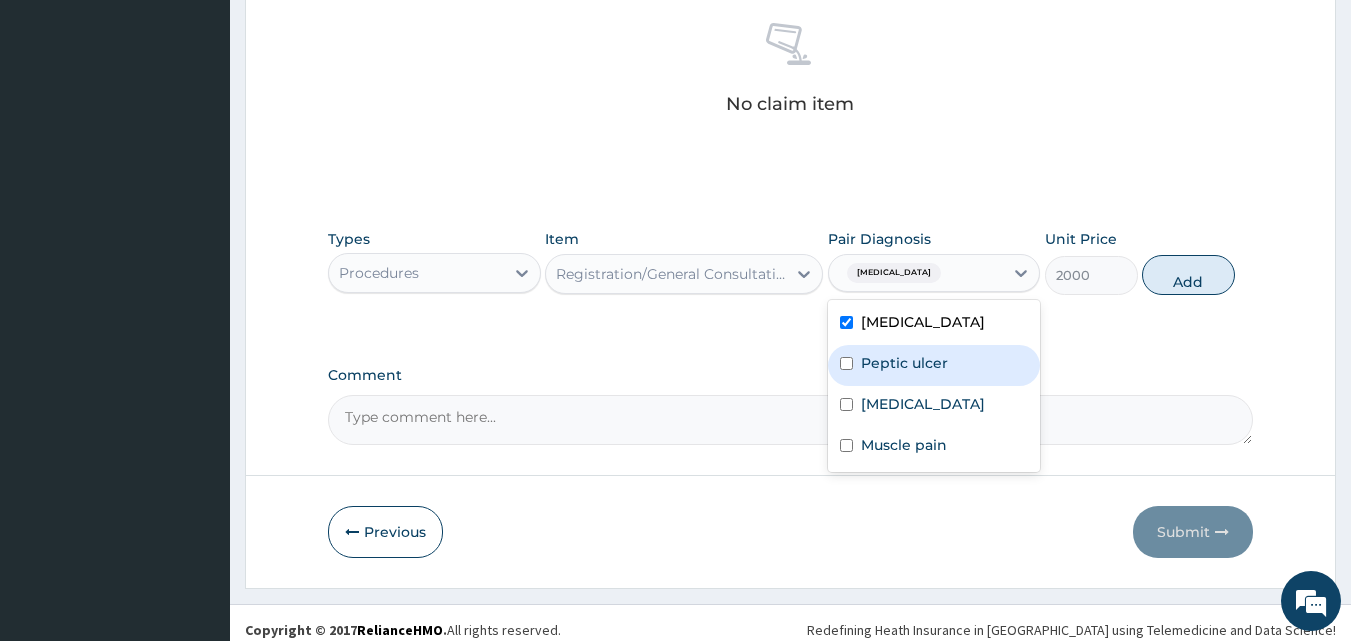 click on "Peptic ulcer" at bounding box center (904, 363) 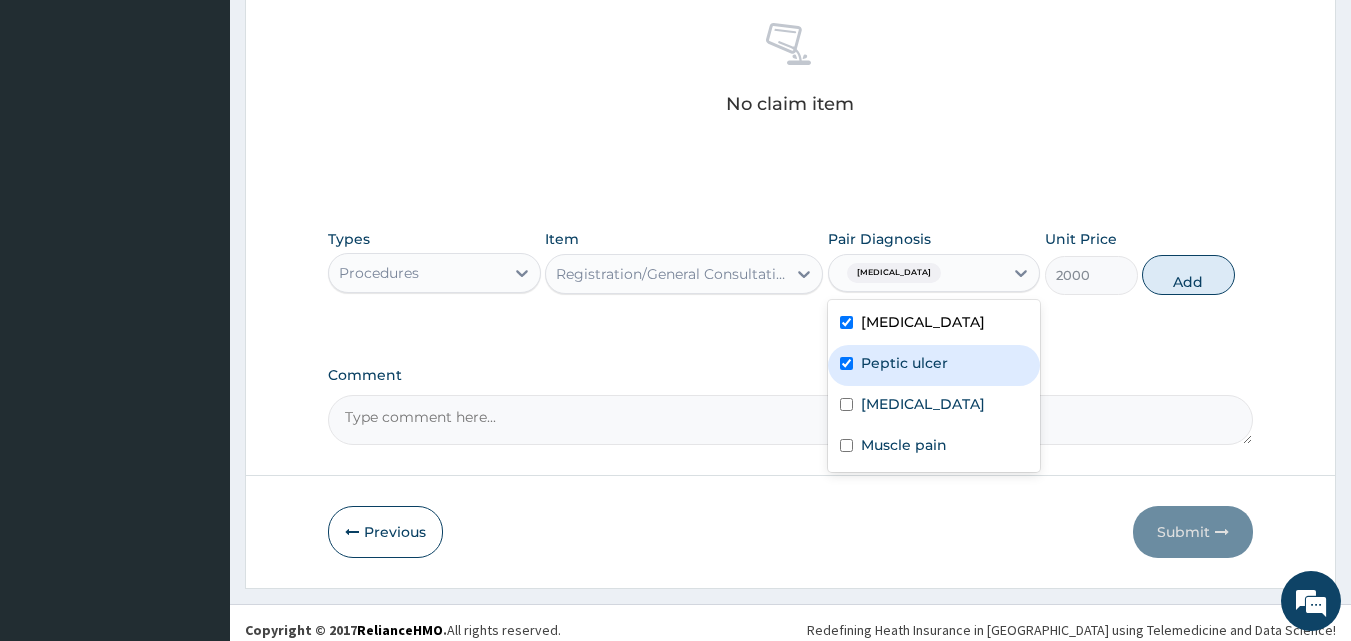 checkbox on "true" 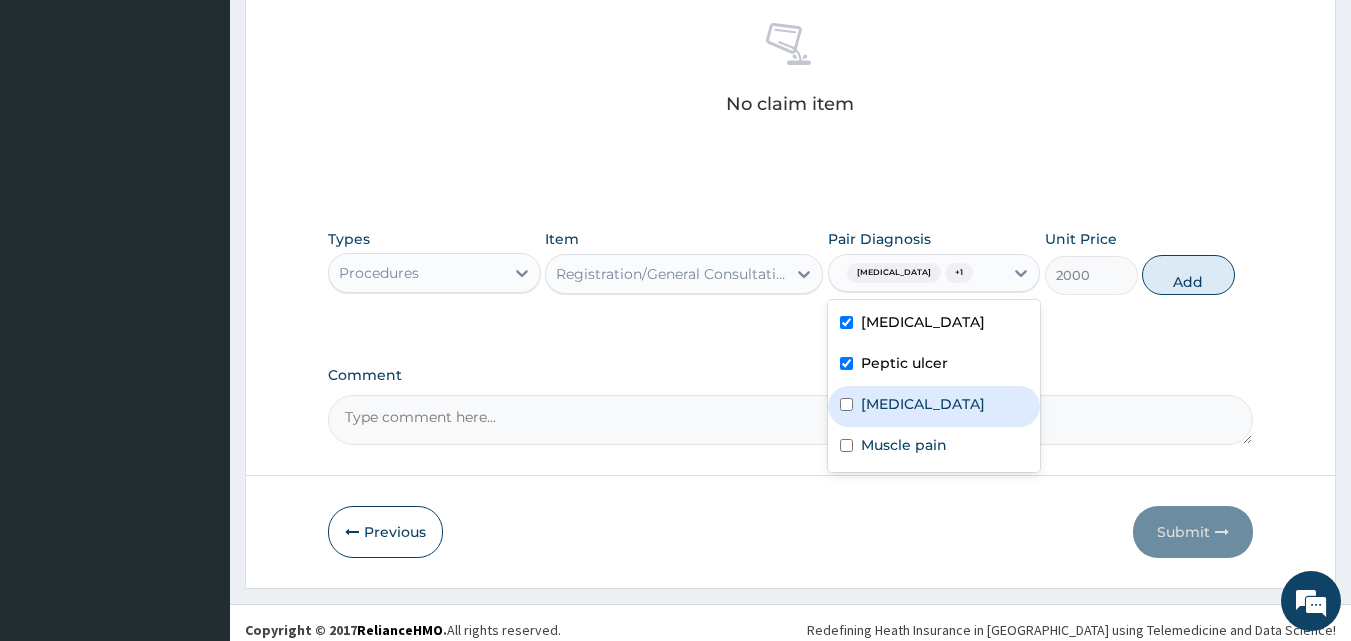 click on "Malaria" at bounding box center (923, 404) 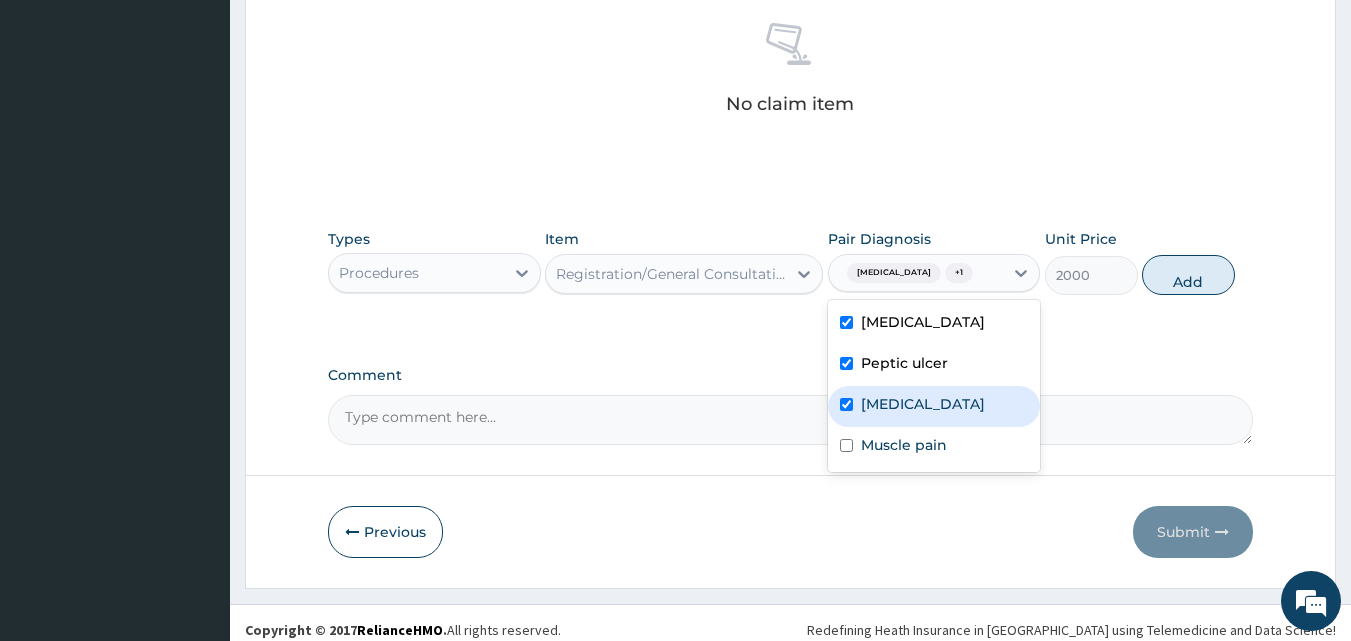 checkbox on "true" 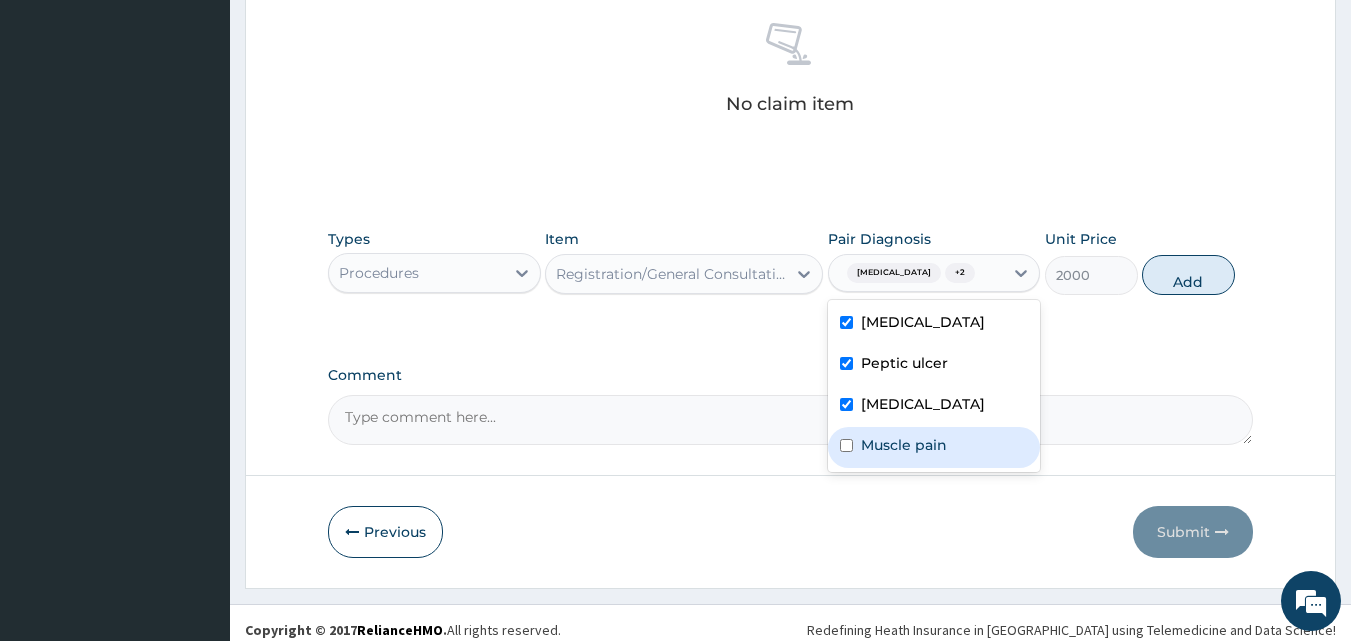 click on "Muscle pain" at bounding box center [904, 445] 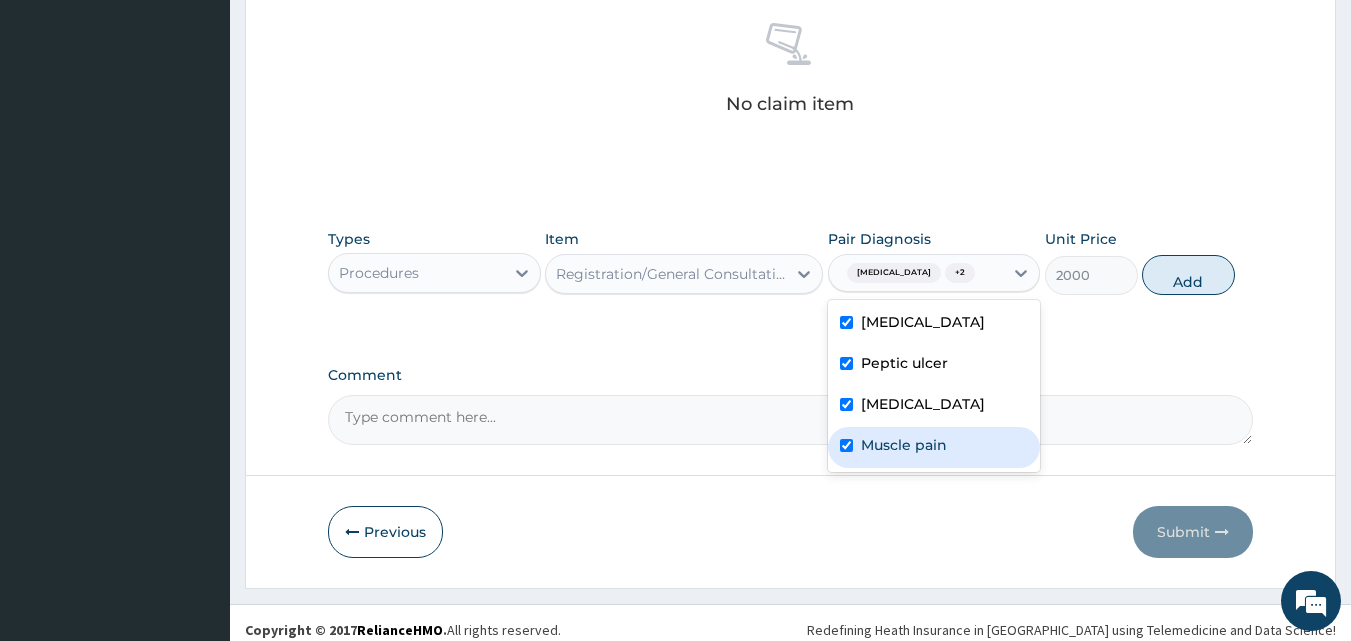 checkbox on "true" 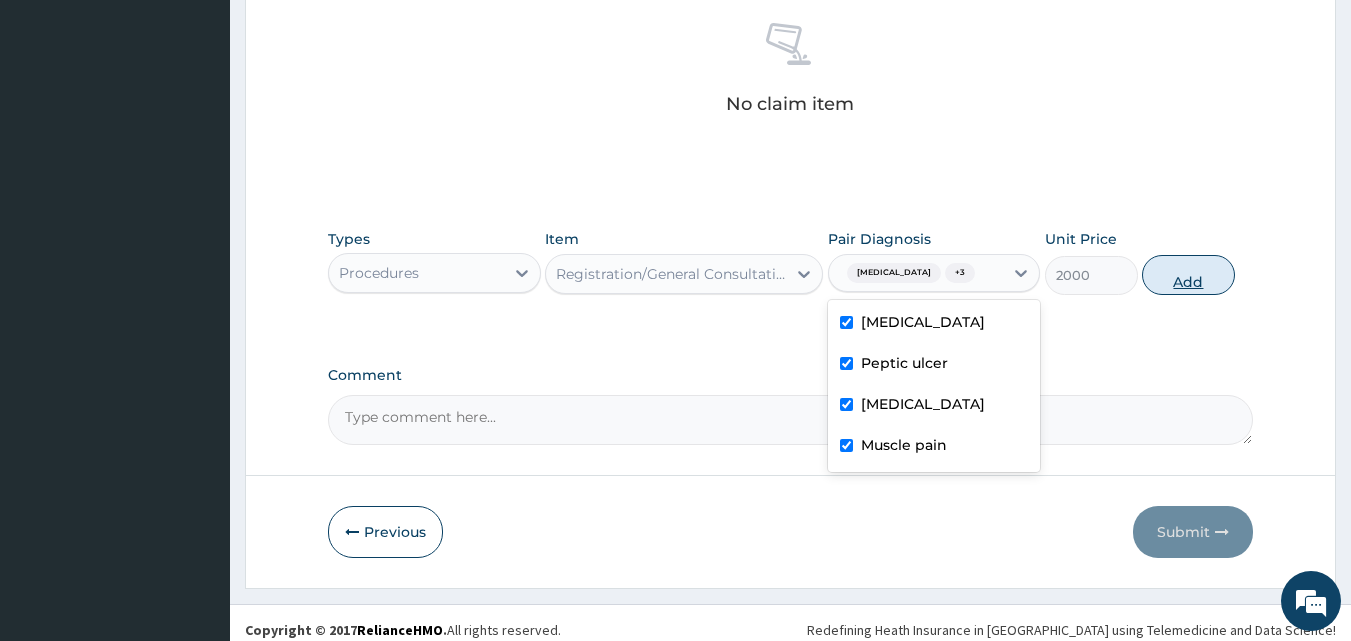click on "Add" at bounding box center (1188, 275) 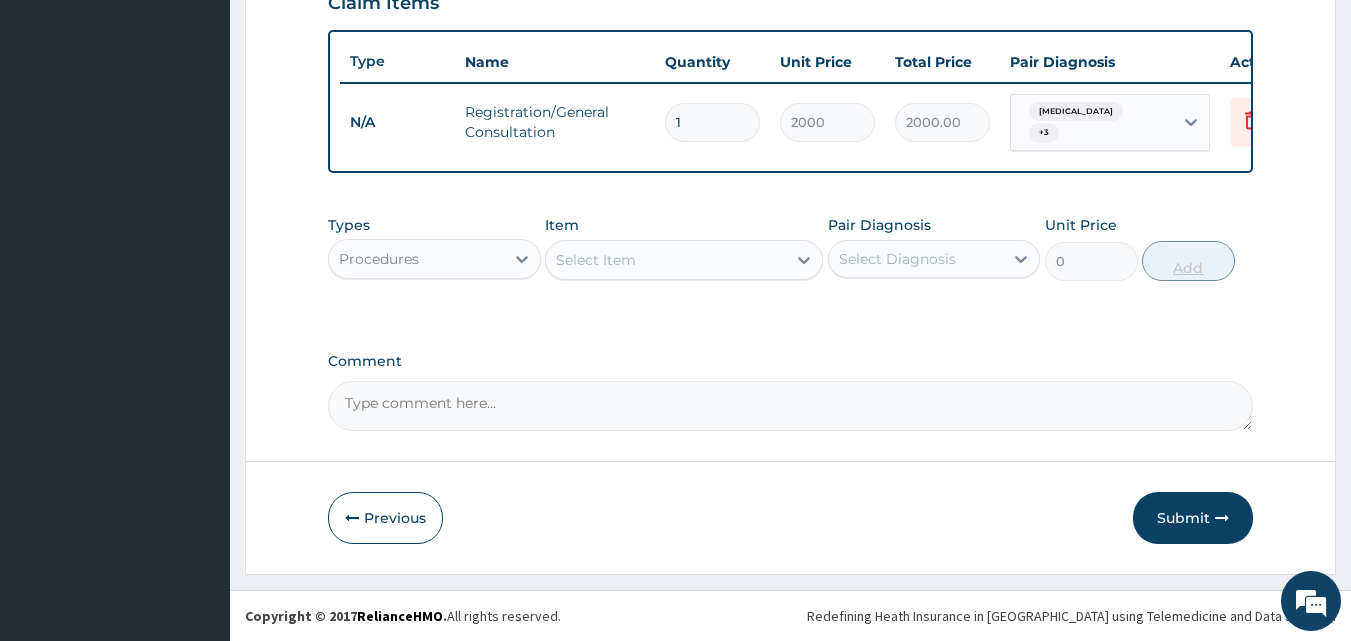 scroll, scrollTop: 721, scrollLeft: 0, axis: vertical 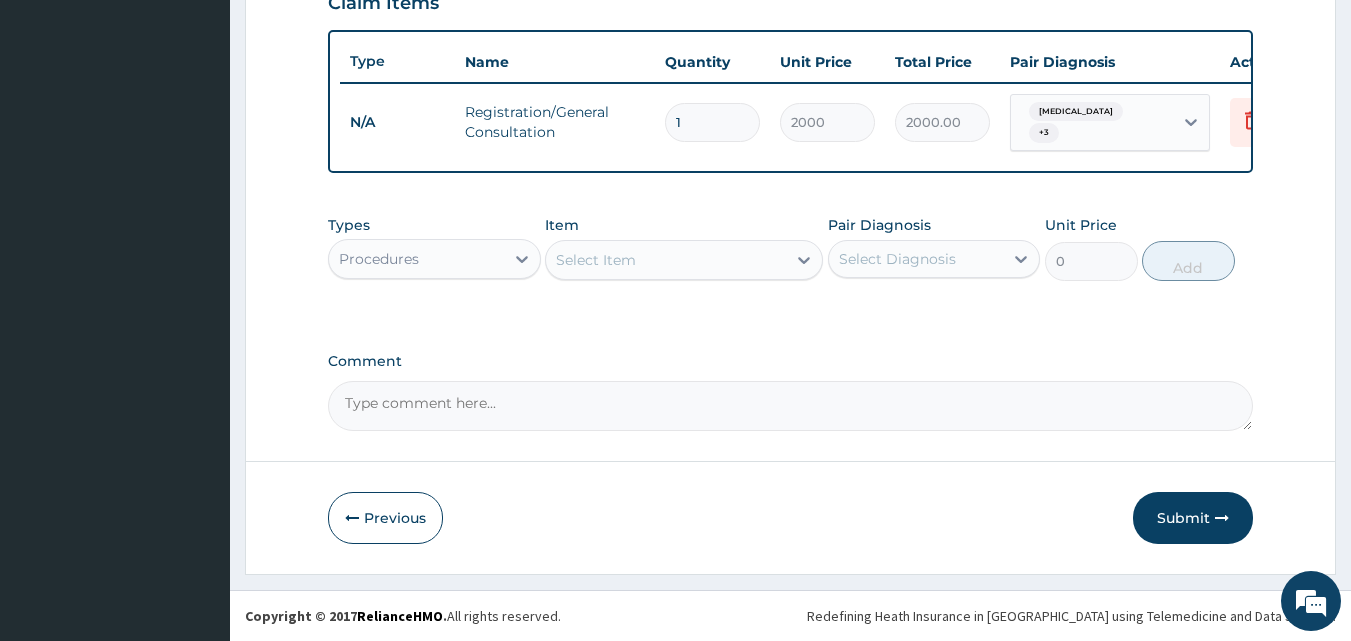 click on "Procedures" at bounding box center [416, 259] 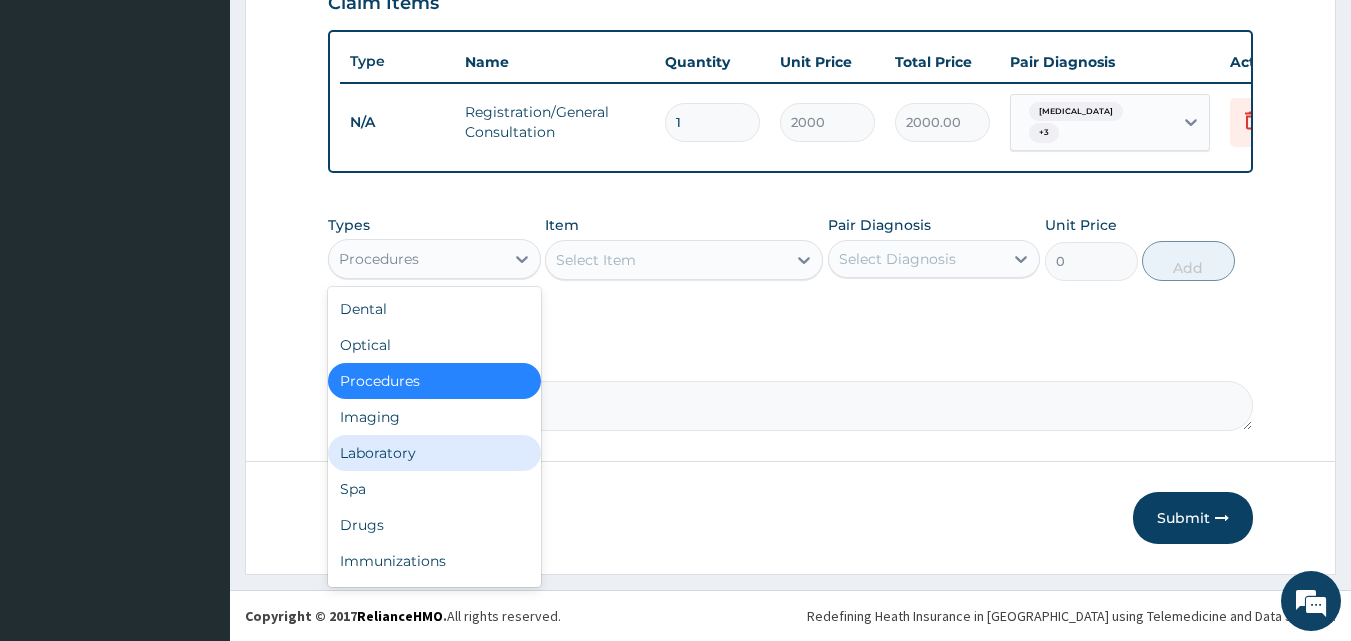 click on "Laboratory" at bounding box center [434, 453] 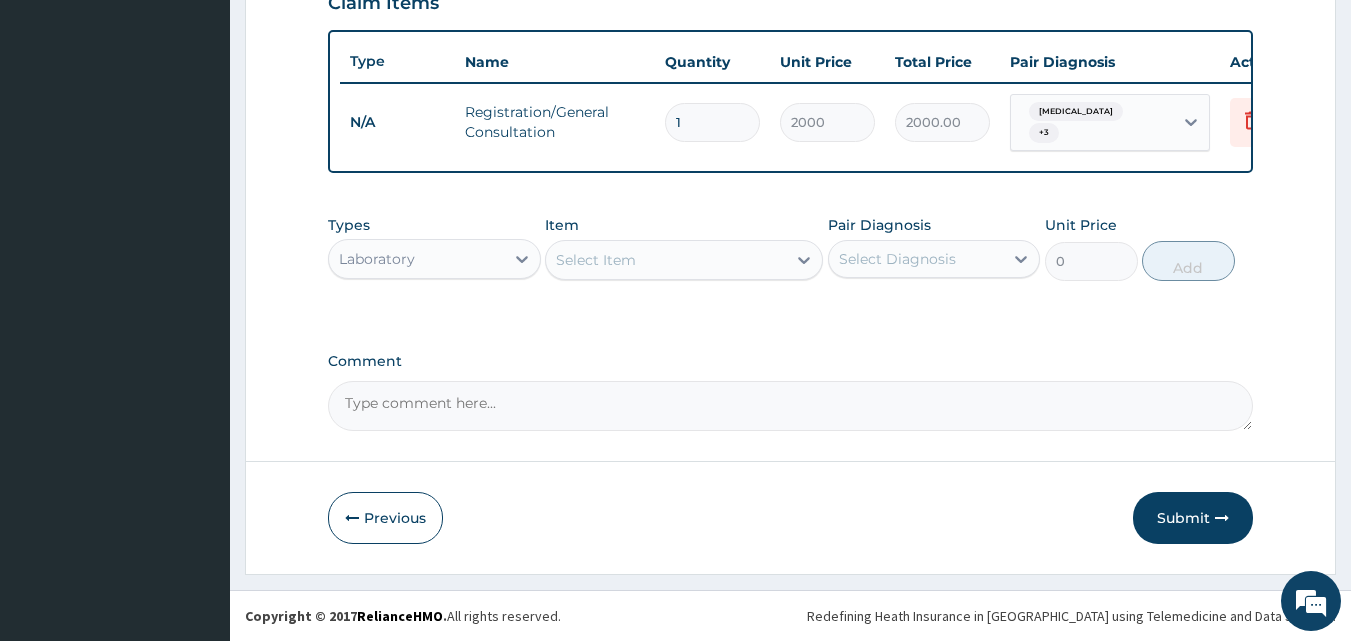 click on "Select Item" at bounding box center [596, 260] 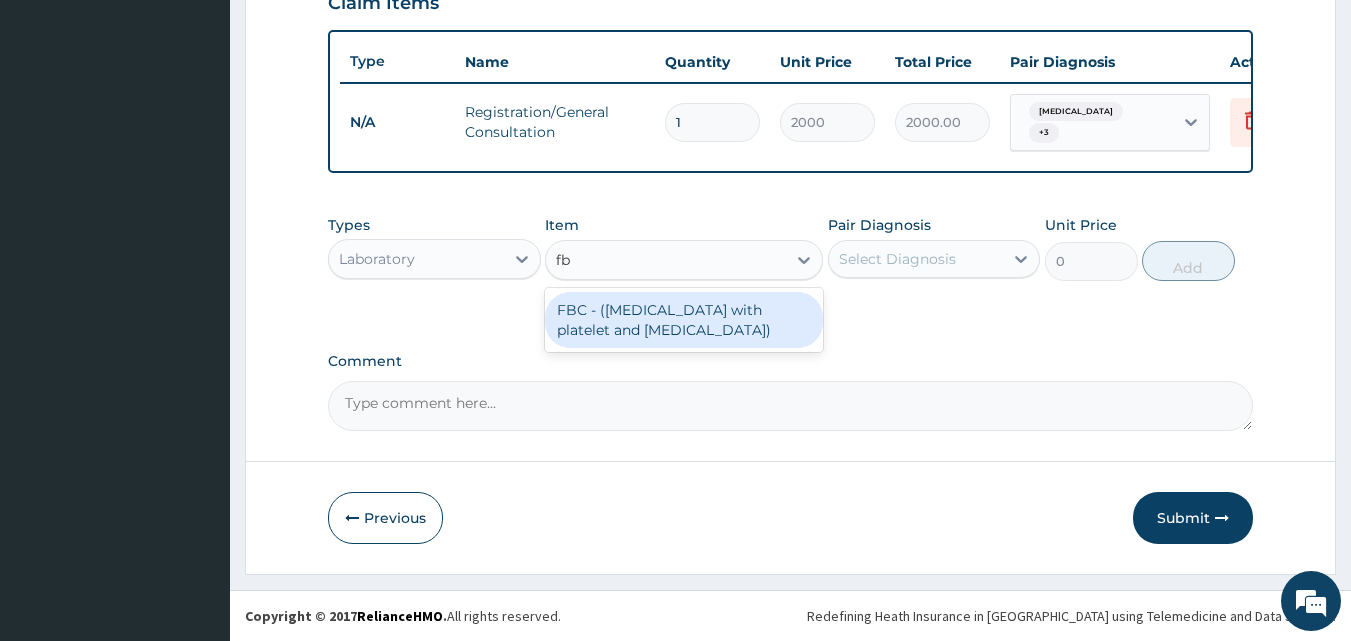 type on "fbc" 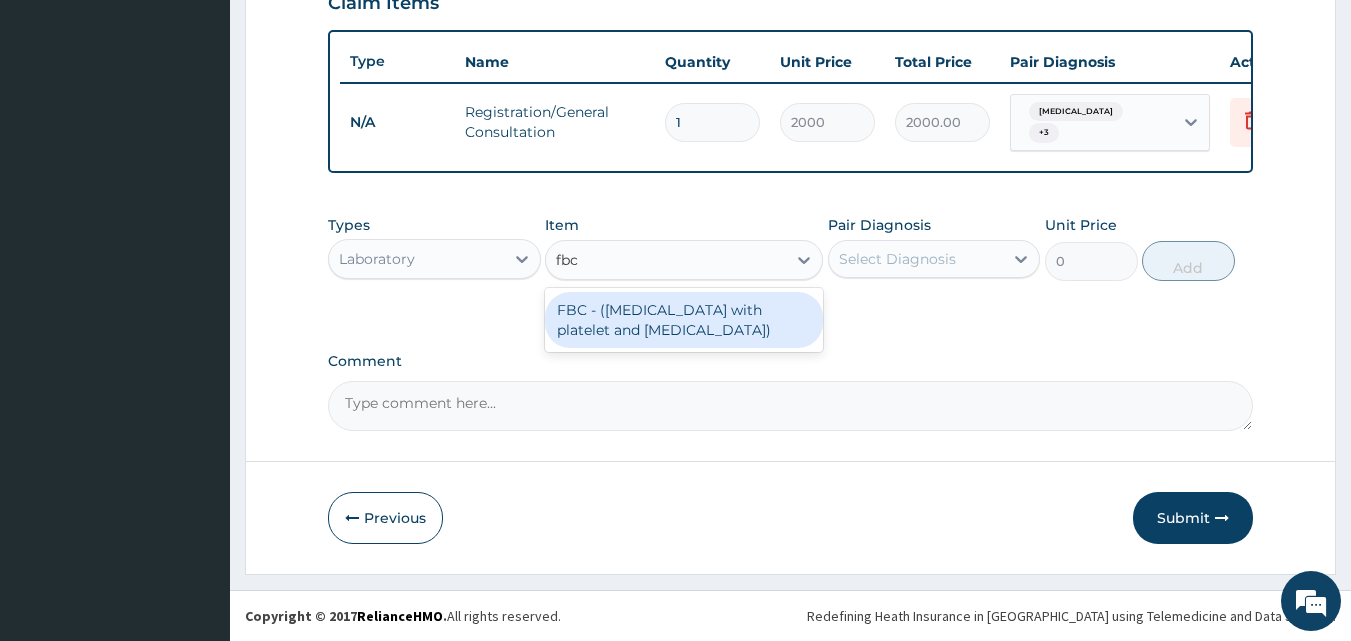 click on "FBC - ([MEDICAL_DATA] with platelet and [MEDICAL_DATA])" at bounding box center [684, 320] 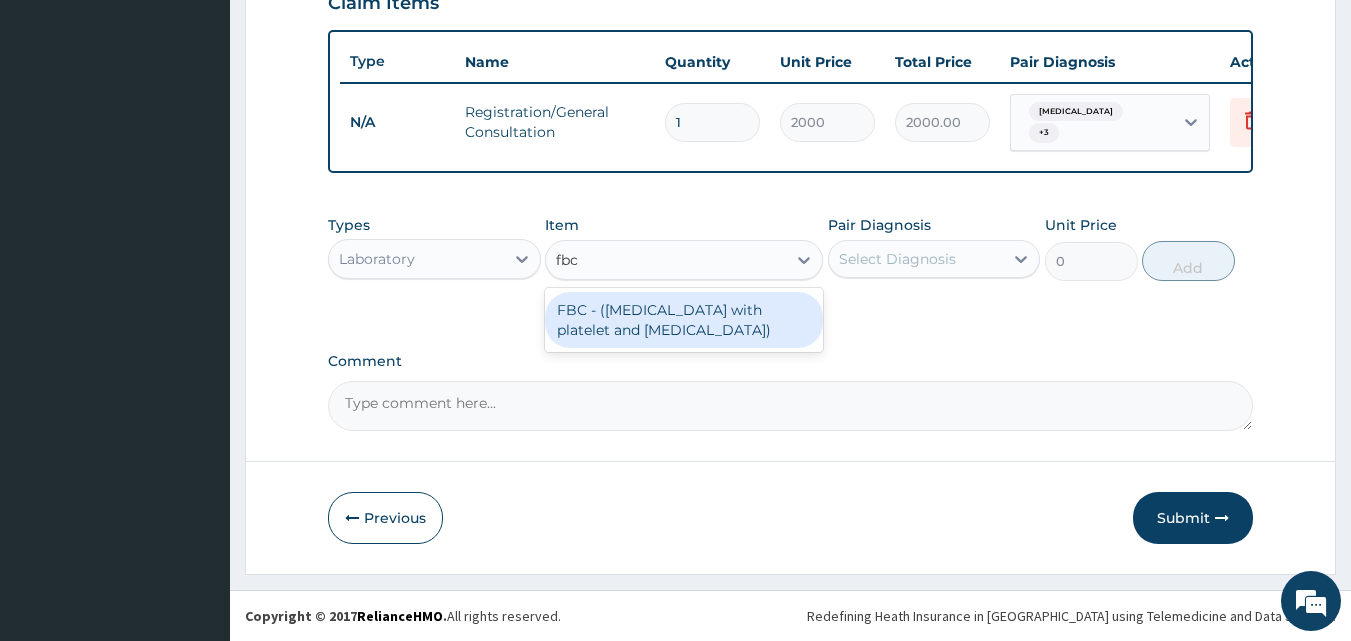 type 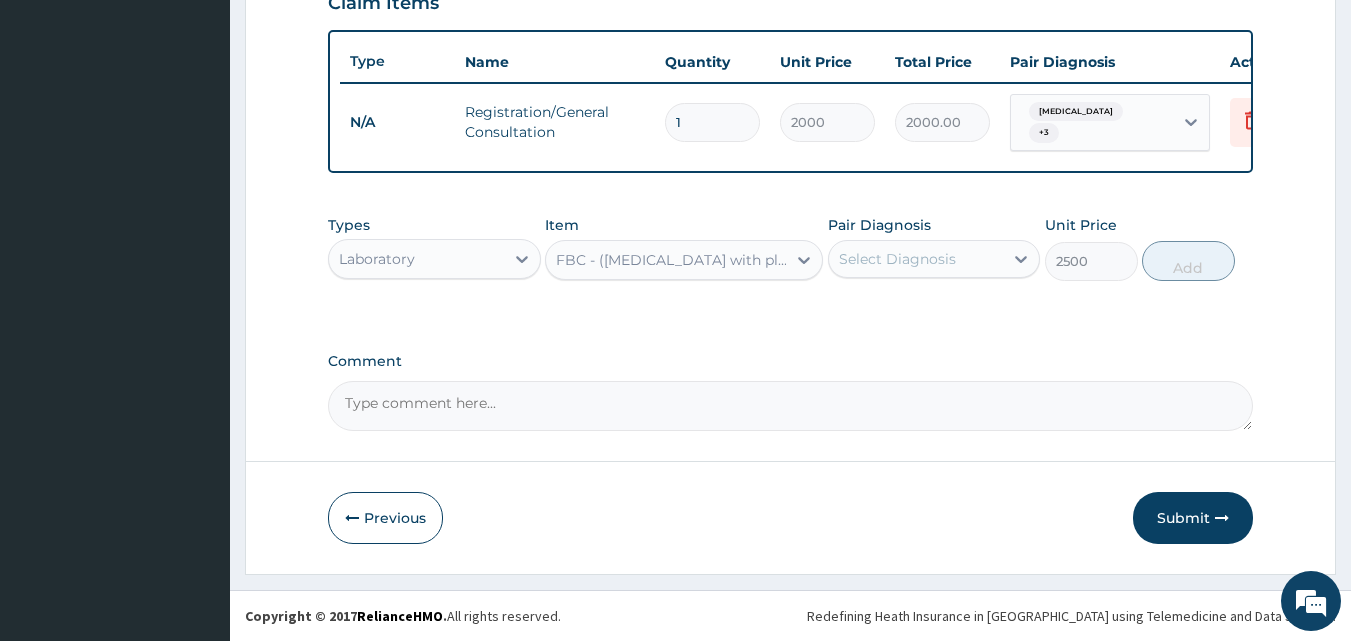 click on "Select Diagnosis" at bounding box center (897, 259) 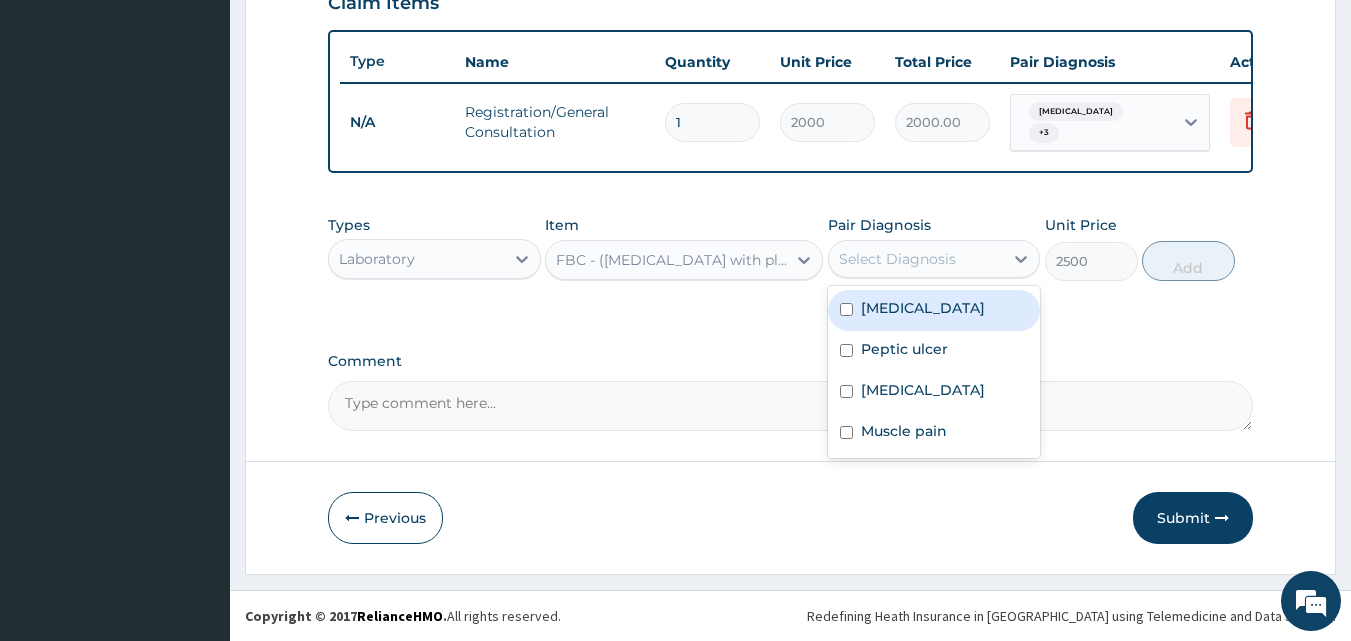 click on "Anemia" at bounding box center [923, 308] 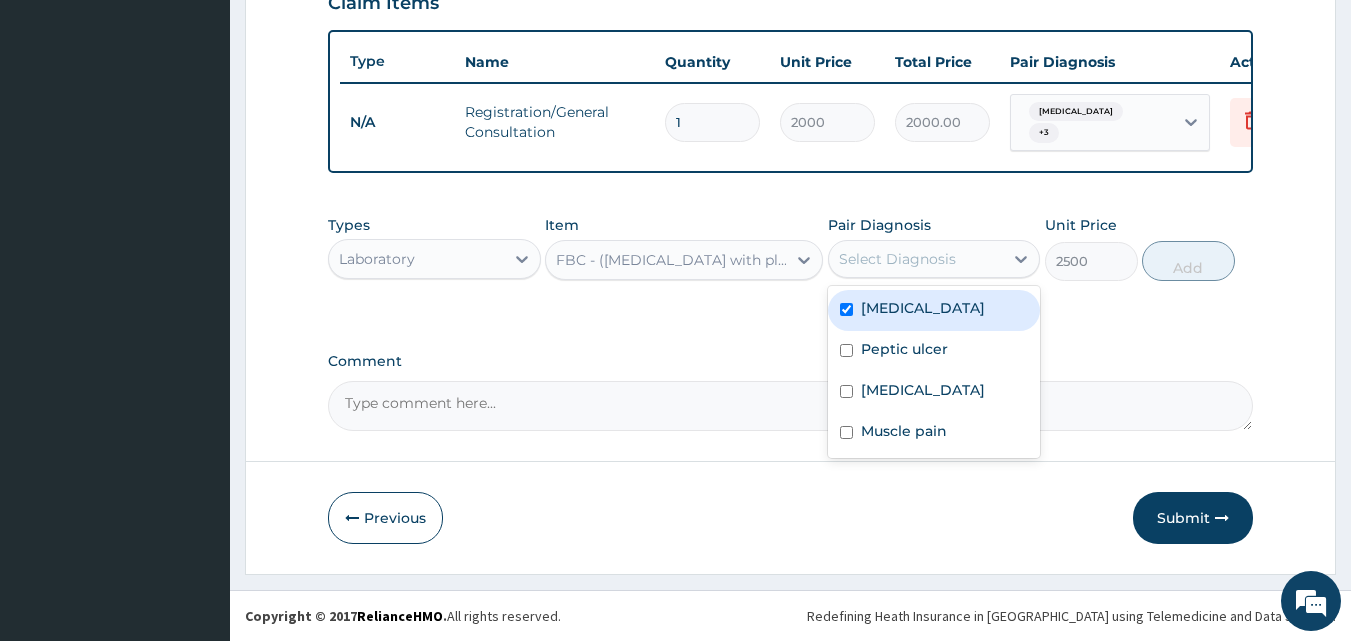 checkbox on "true" 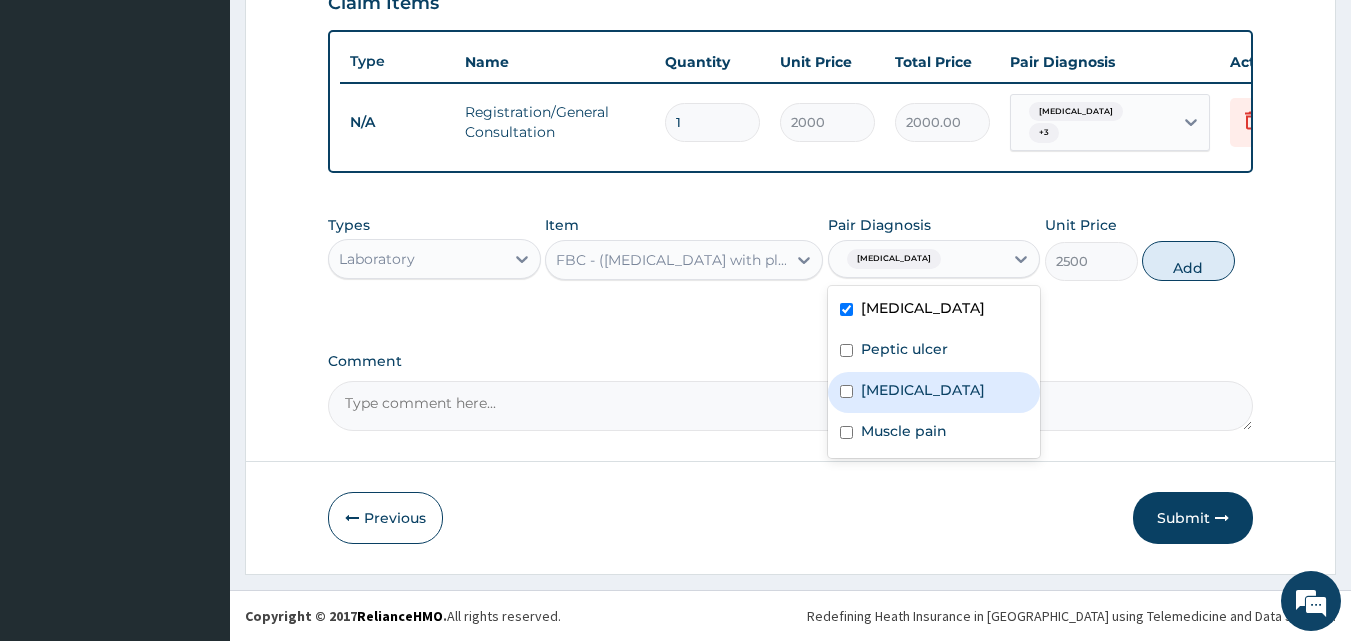 click on "Malaria" at bounding box center [934, 392] 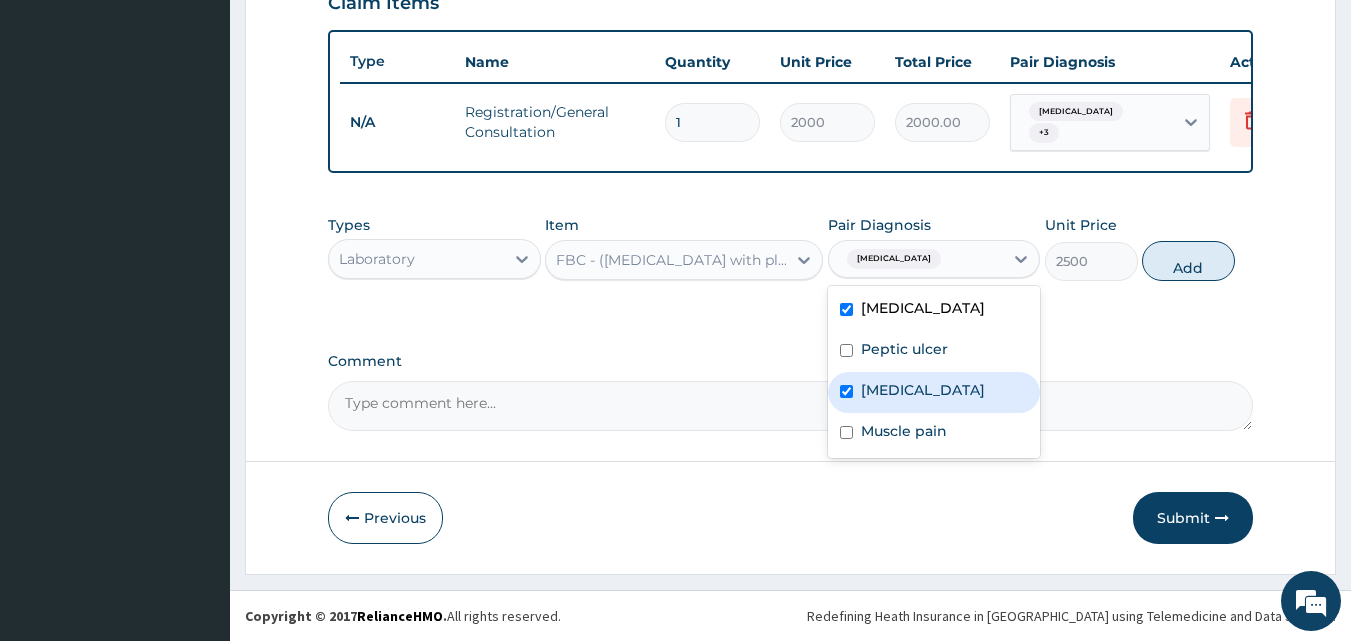 checkbox on "true" 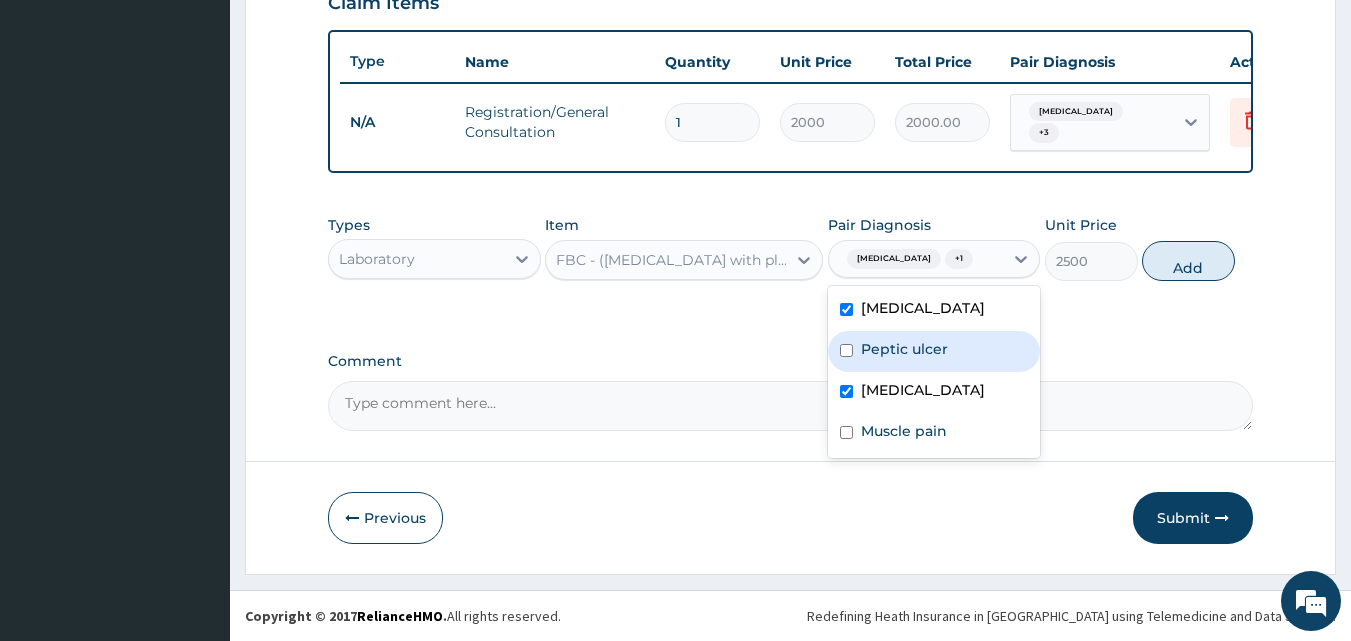 click on "Peptic ulcer" at bounding box center [934, 351] 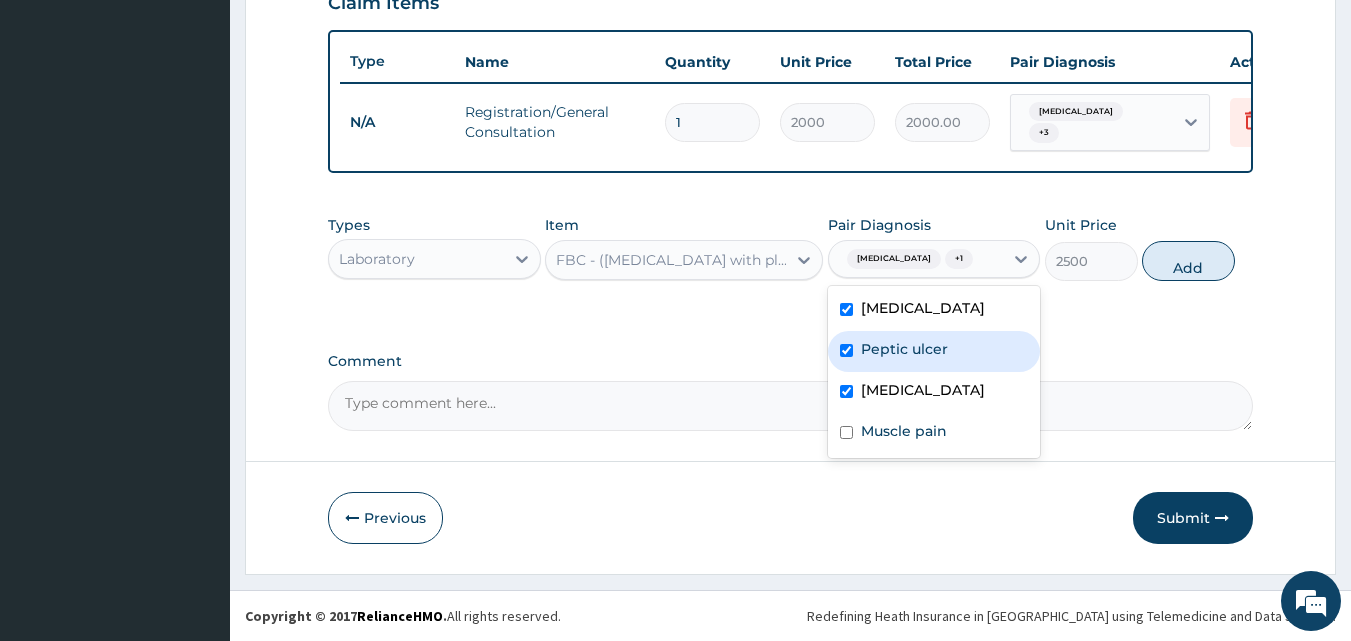 checkbox on "true" 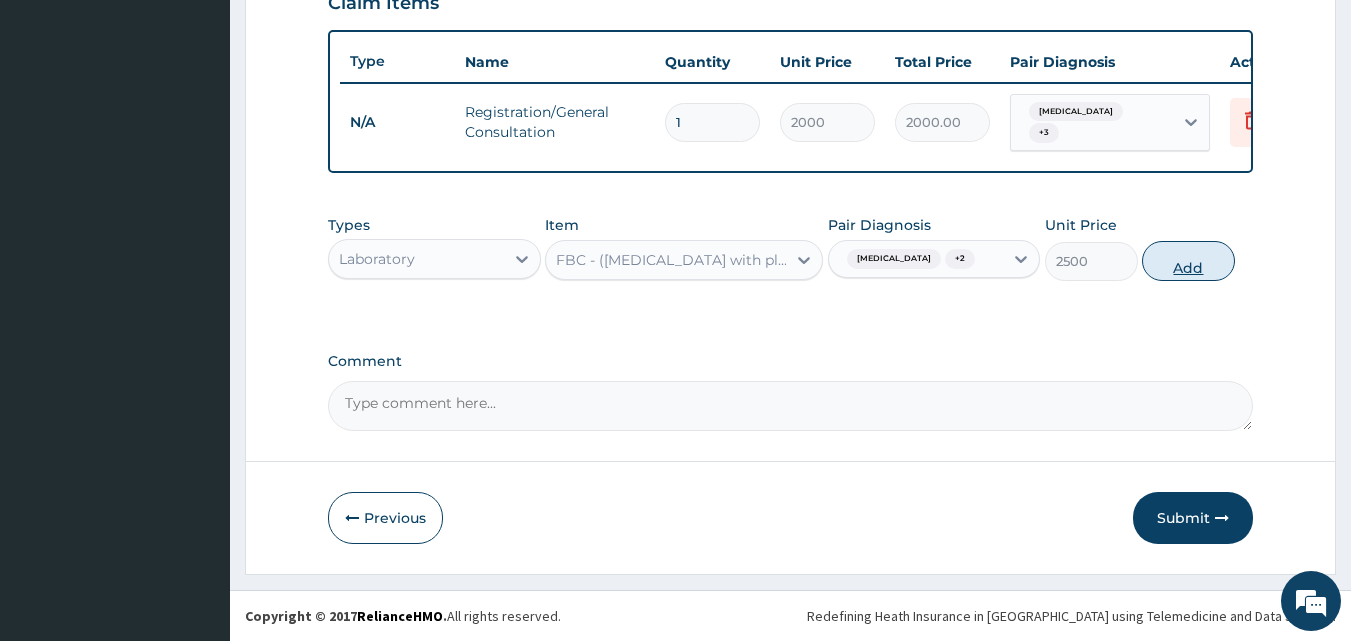 click on "Add" at bounding box center (1188, 261) 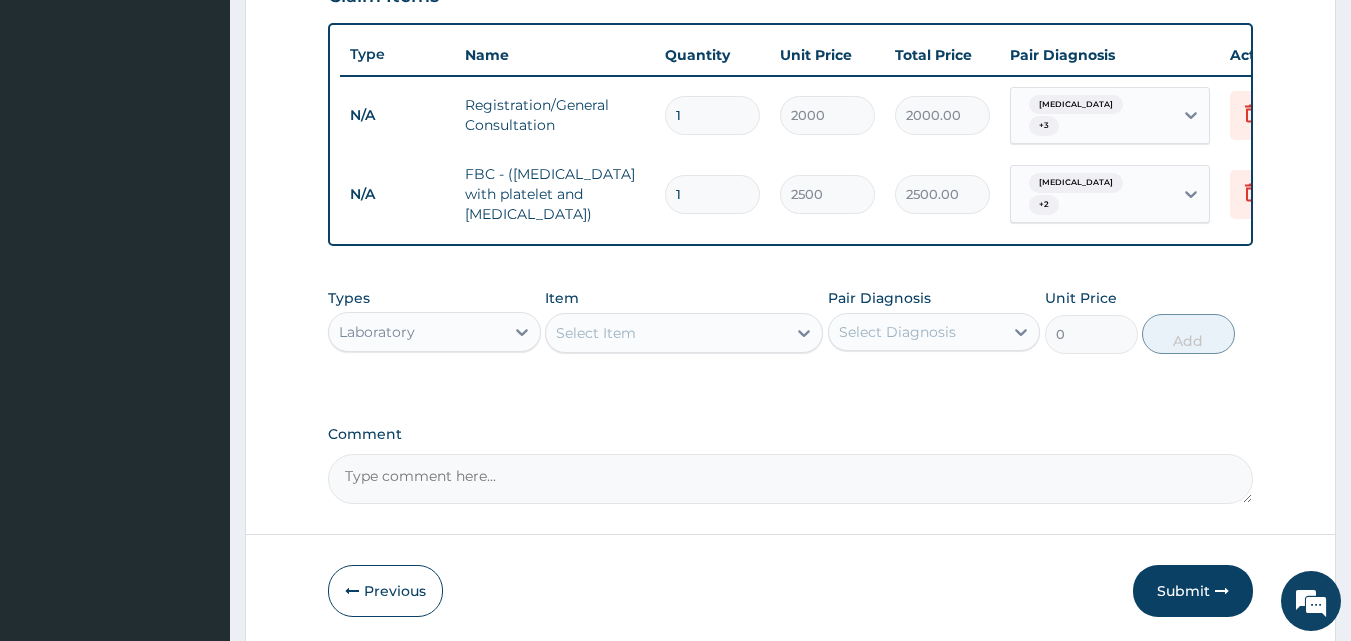 click on "Select Item" at bounding box center (596, 333) 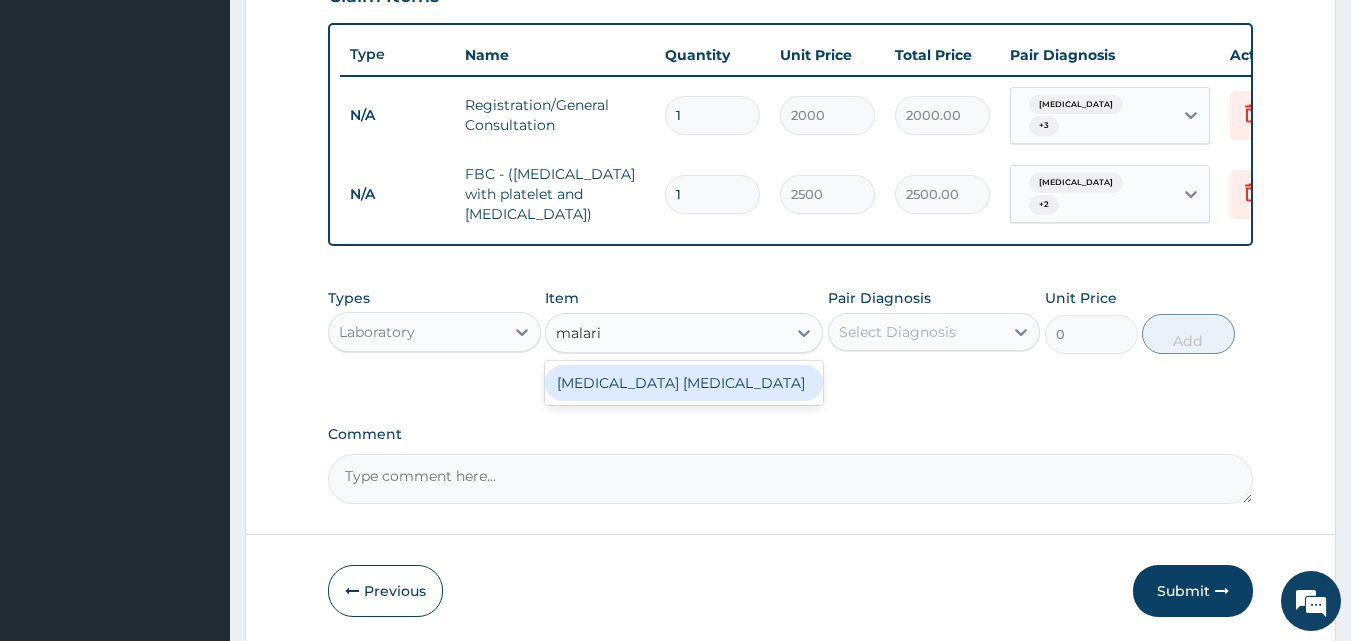 type on "malaria" 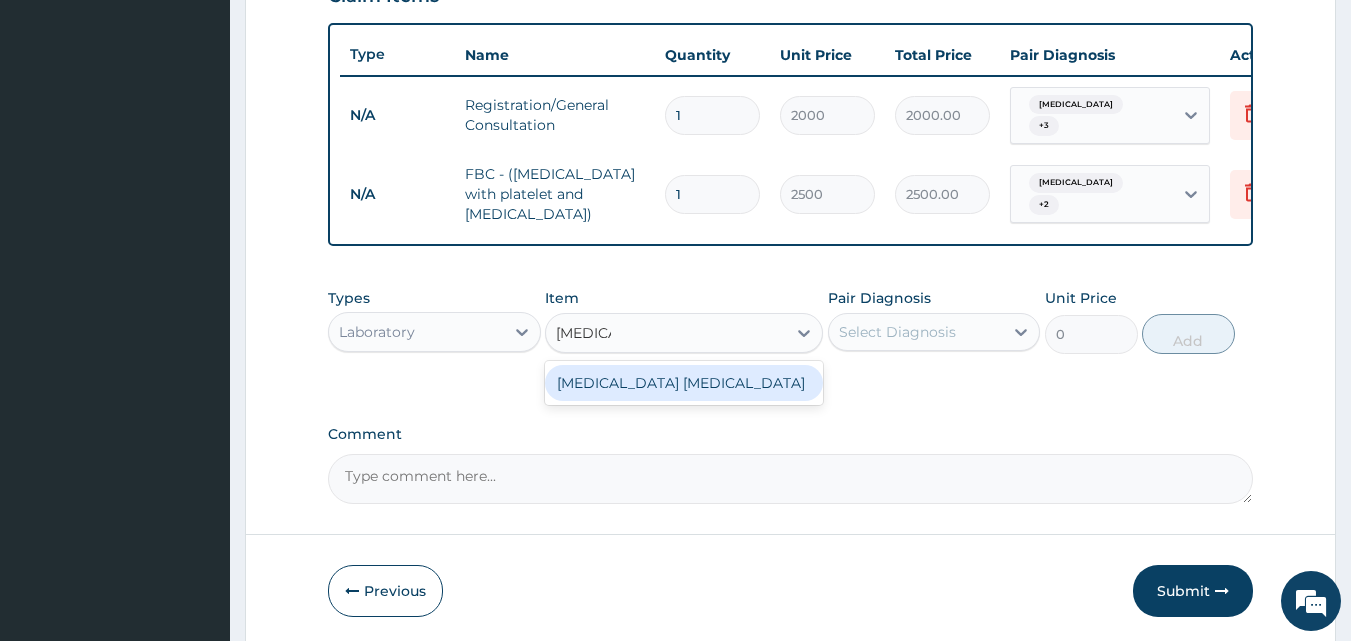 click on "[MEDICAL_DATA] [MEDICAL_DATA]" at bounding box center (684, 383) 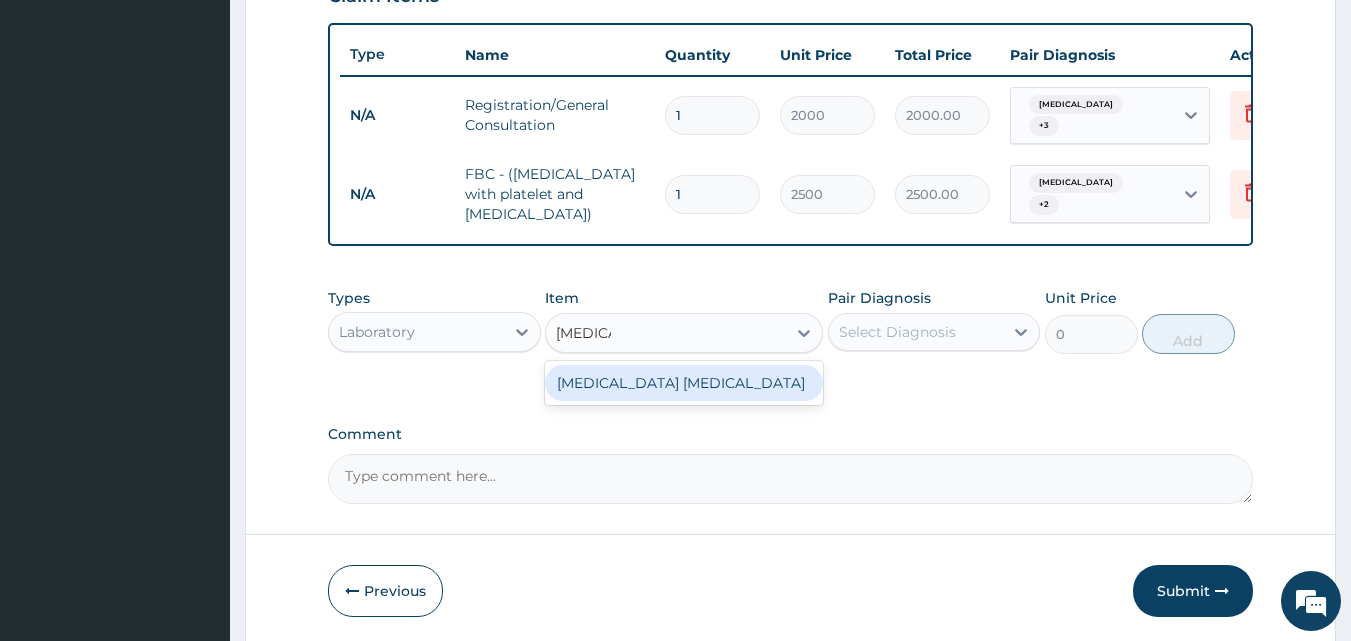 type 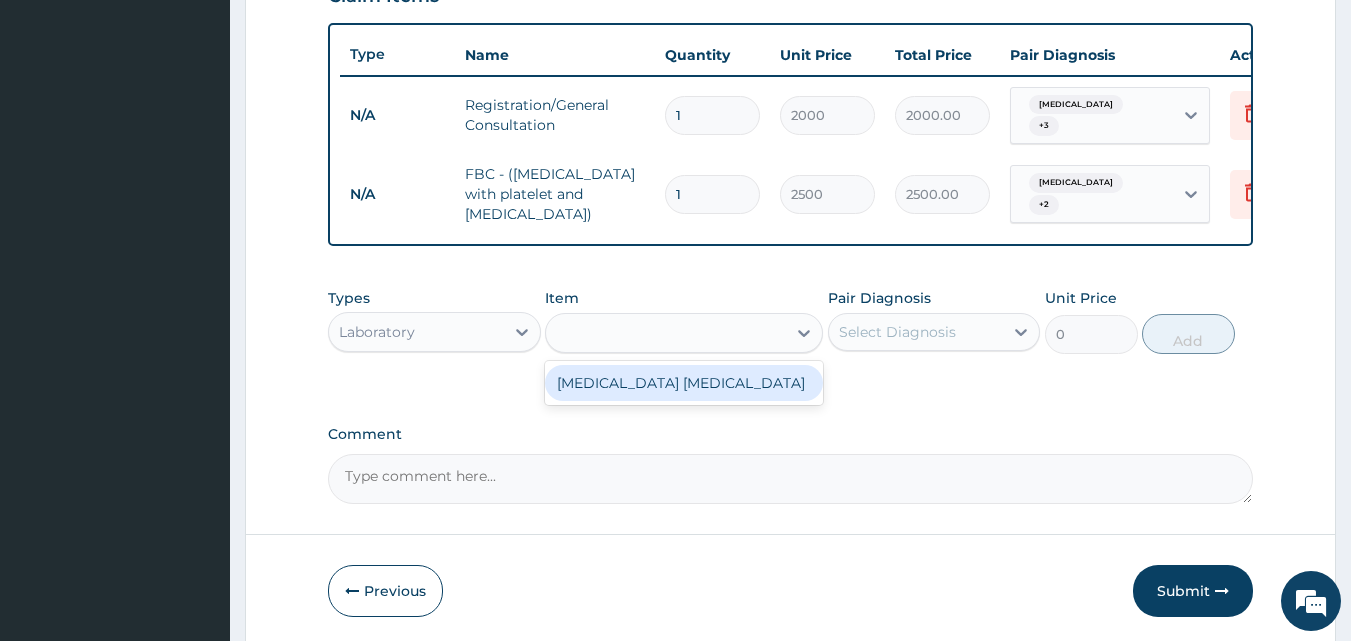 type on "1000" 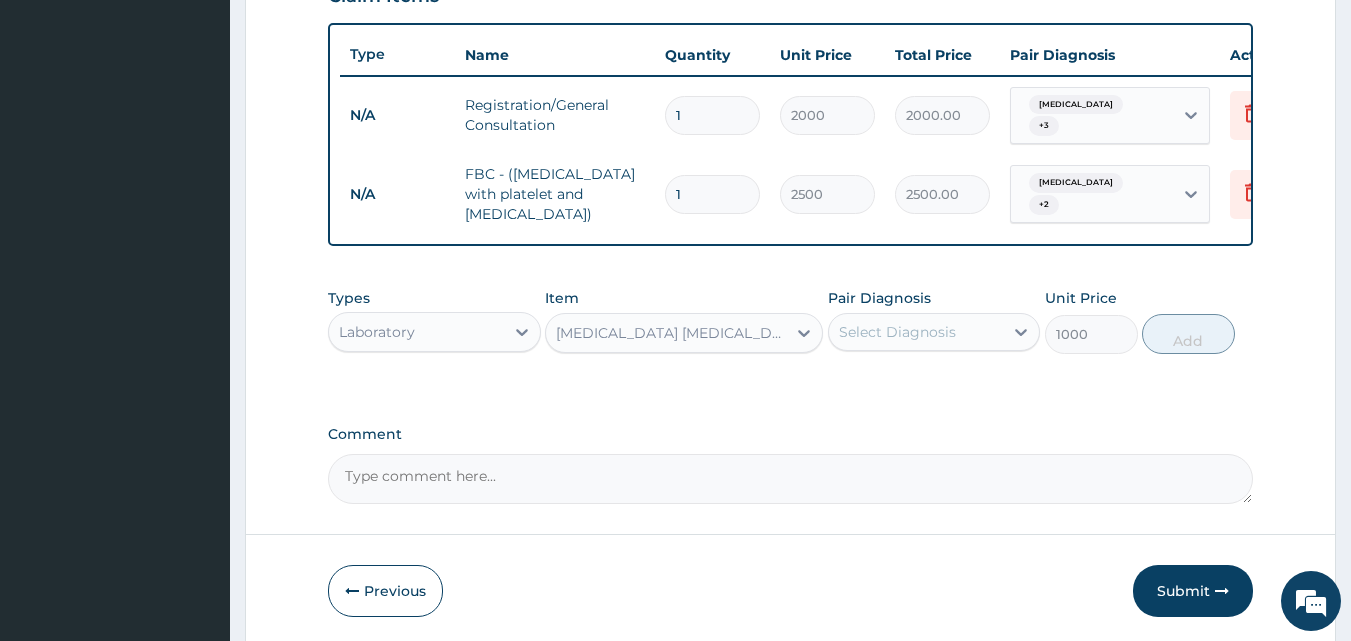 click on "Select Diagnosis" at bounding box center [897, 332] 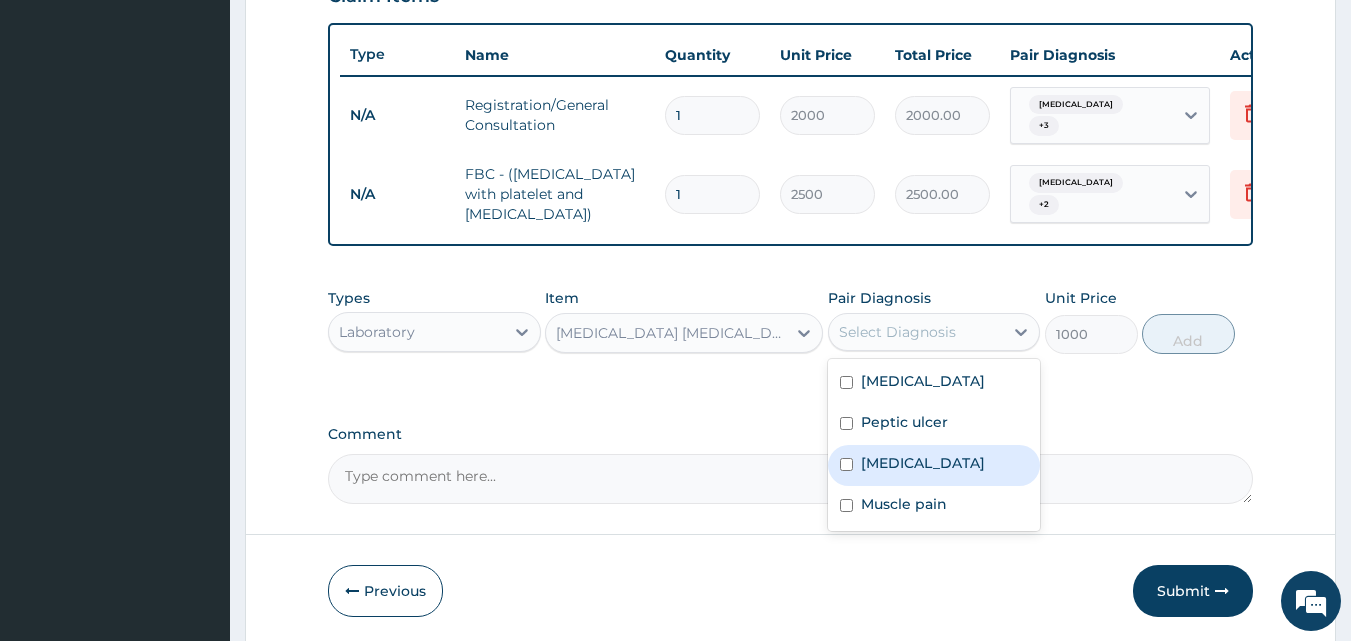 click on "Malaria" at bounding box center (923, 463) 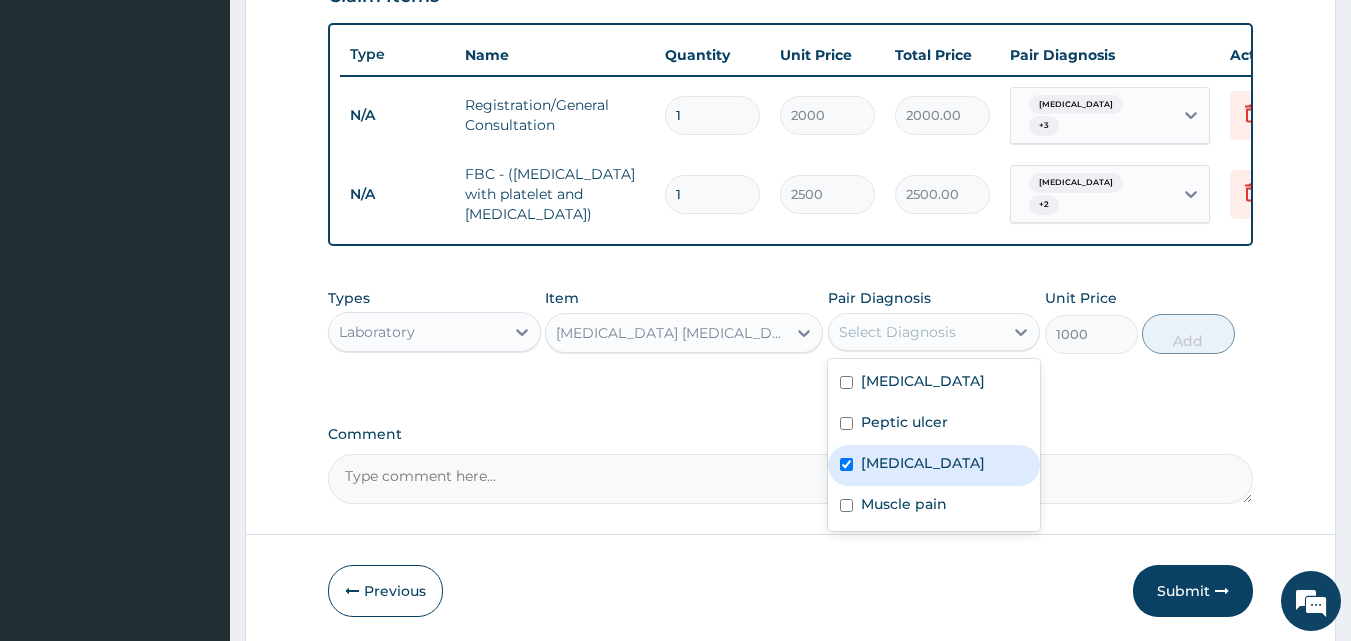 checkbox on "true" 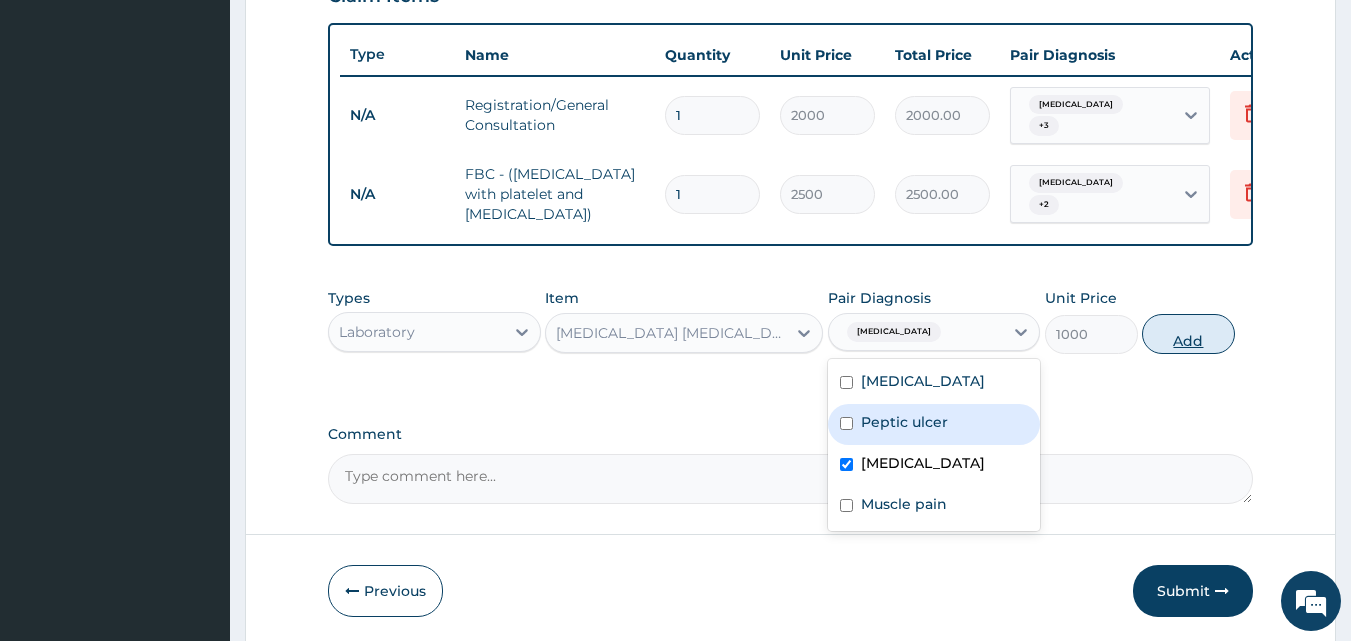 click on "Add" at bounding box center (1188, 334) 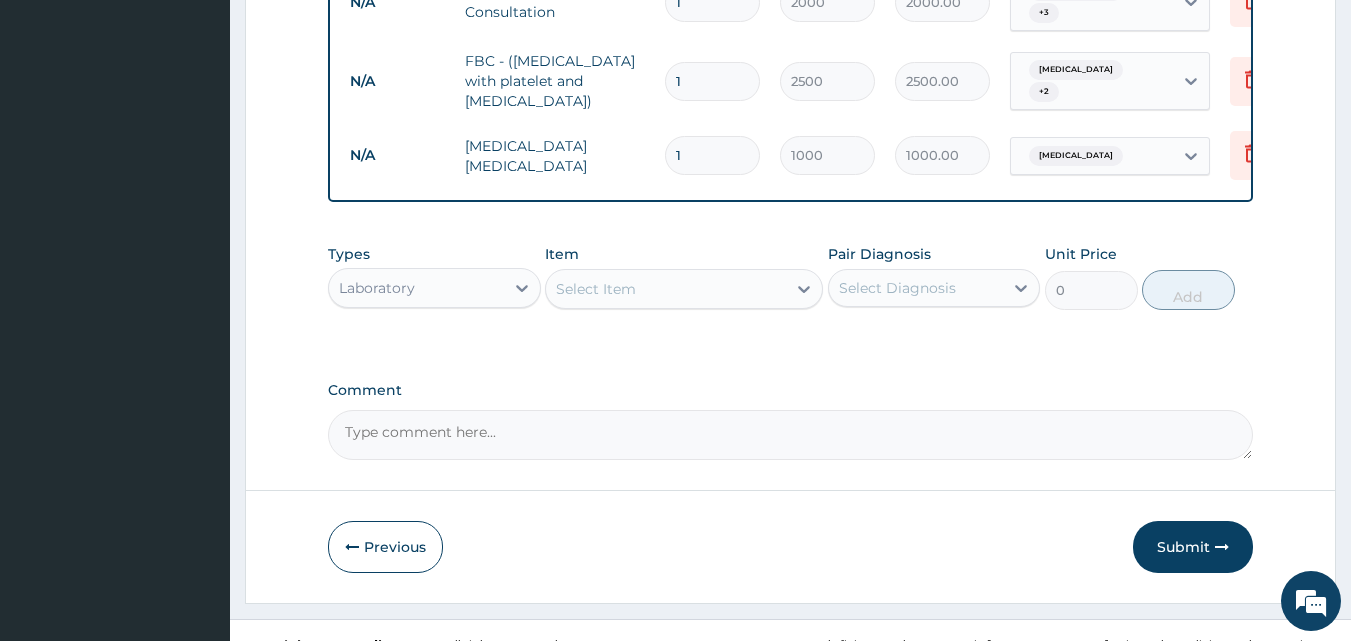 scroll, scrollTop: 870, scrollLeft: 0, axis: vertical 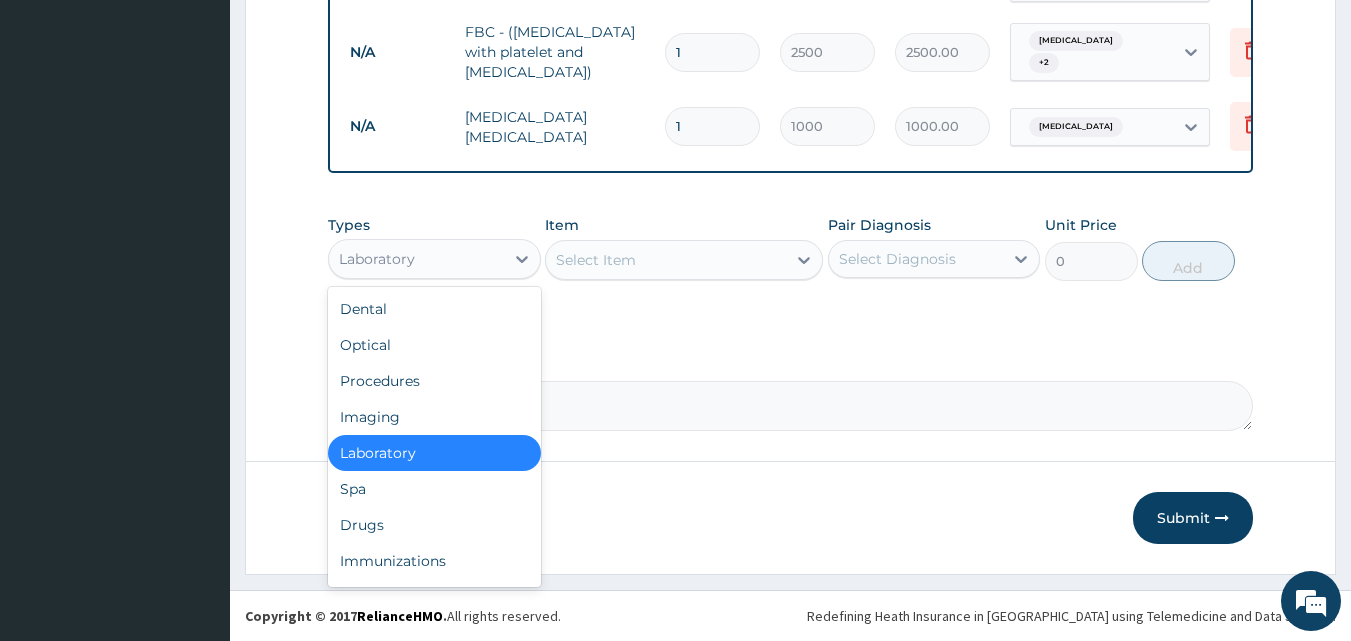 click on "Laboratory" at bounding box center [416, 259] 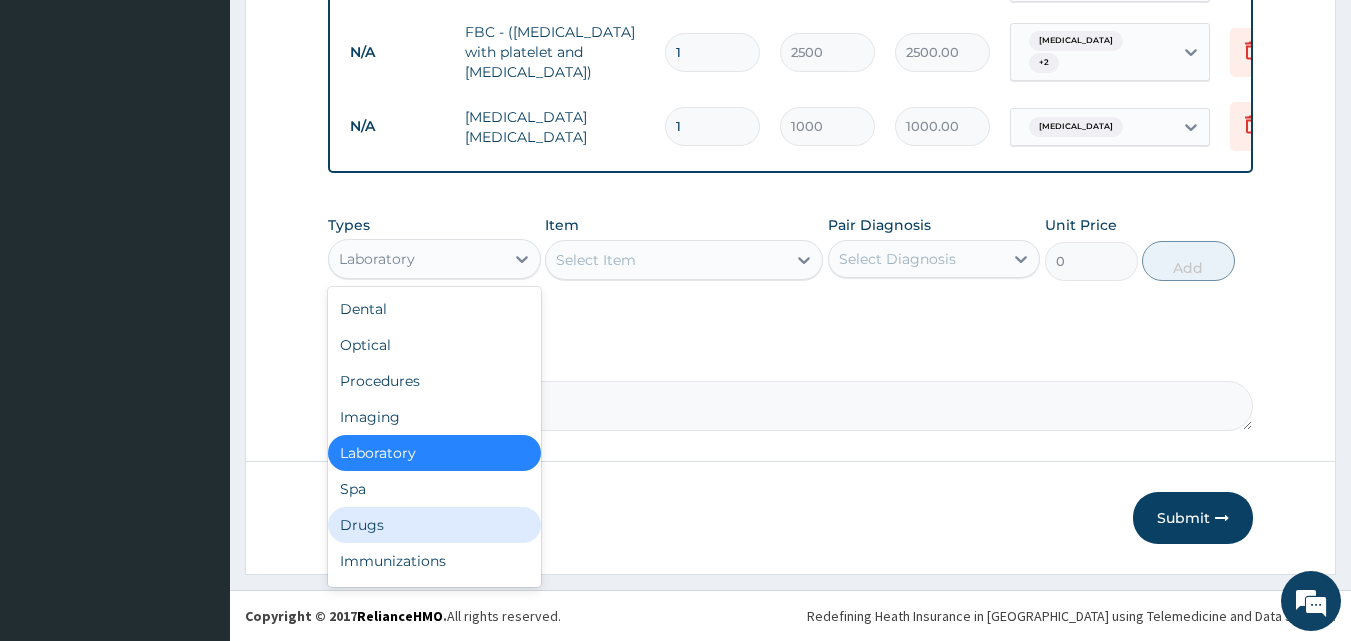 click on "Drugs" at bounding box center (434, 525) 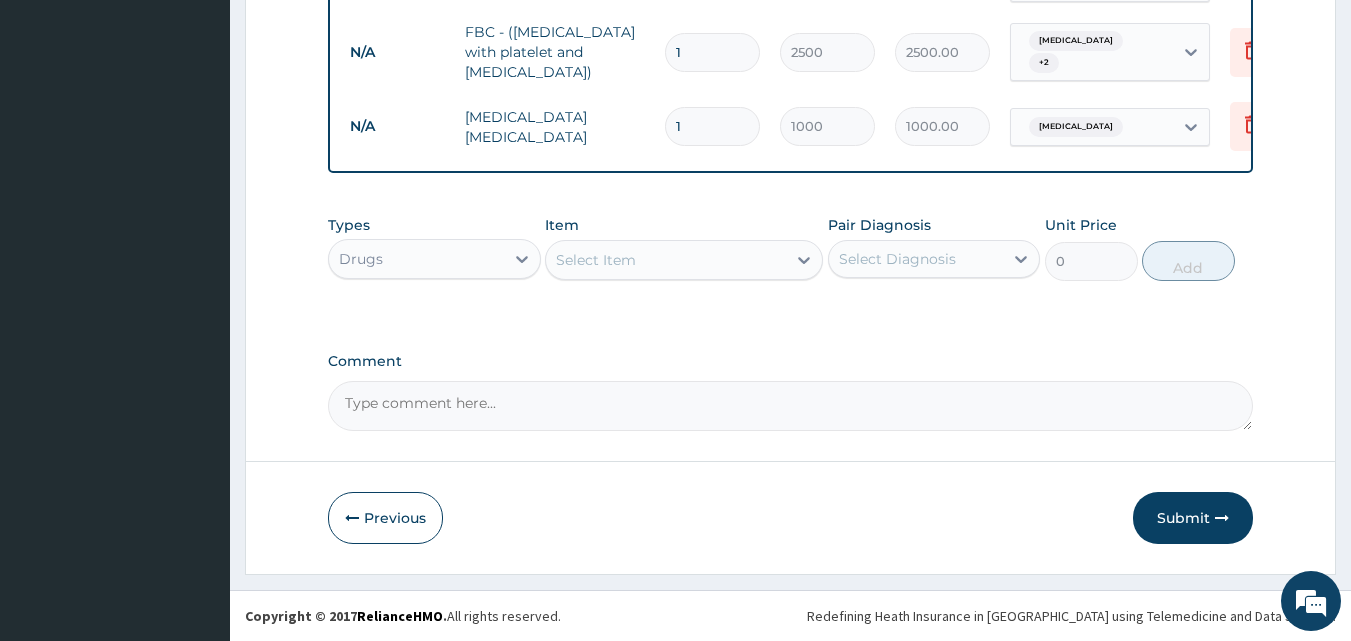 click on "Select Item" at bounding box center [596, 260] 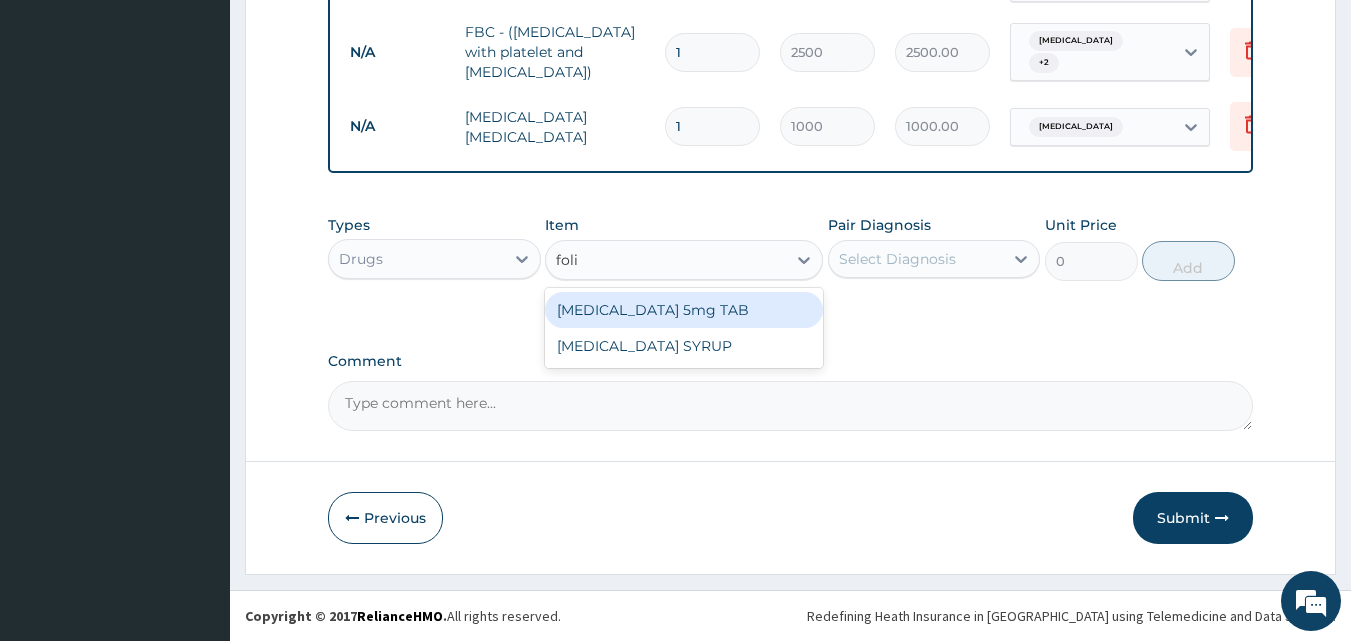 type on "folic" 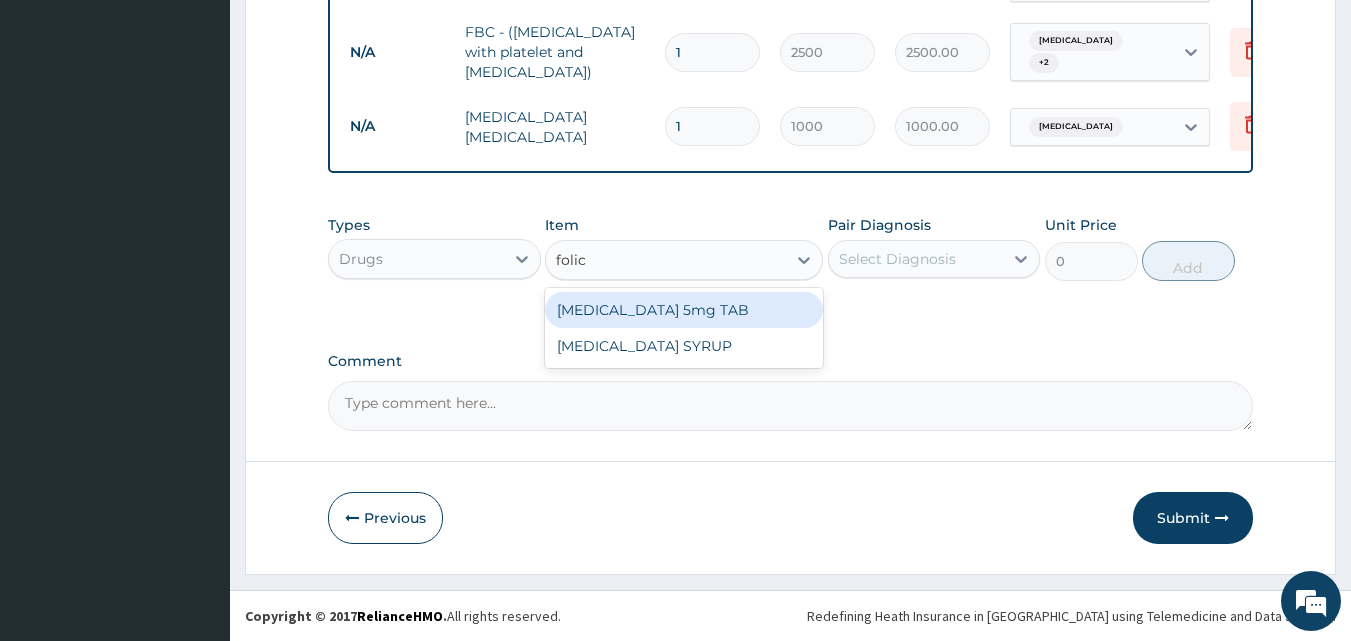 click on "FOLIC ACID 5mg TAB" at bounding box center (684, 310) 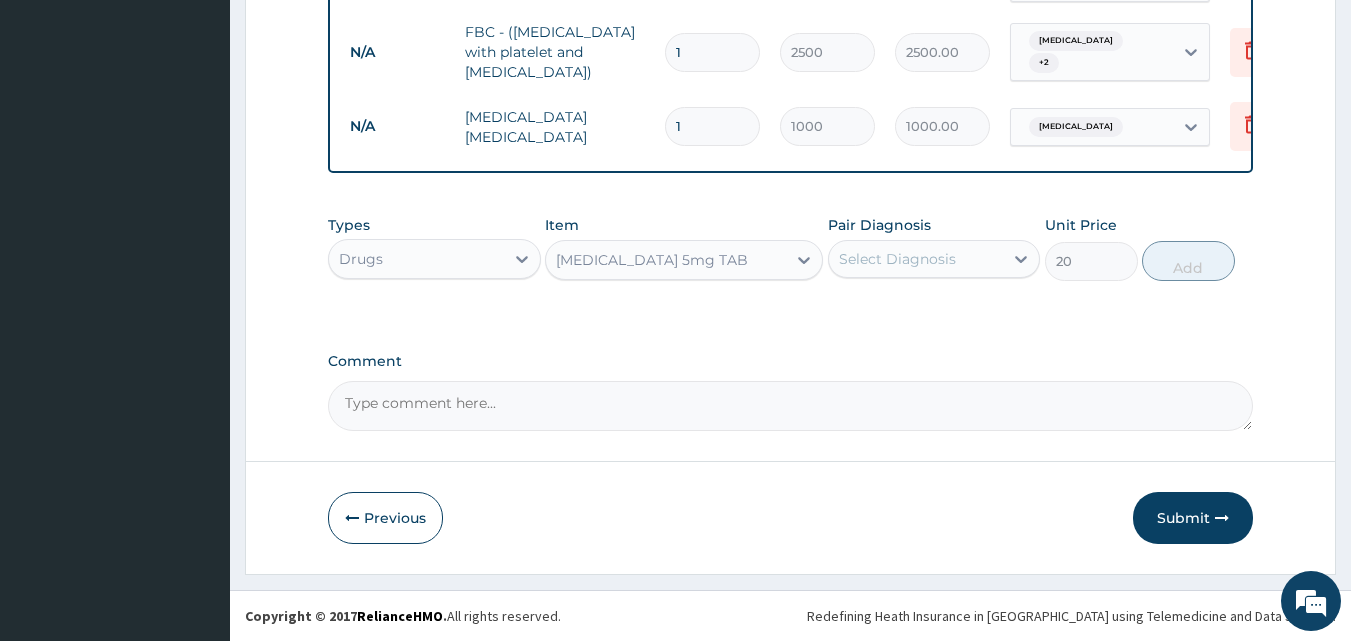 click on "Select Diagnosis" at bounding box center [897, 259] 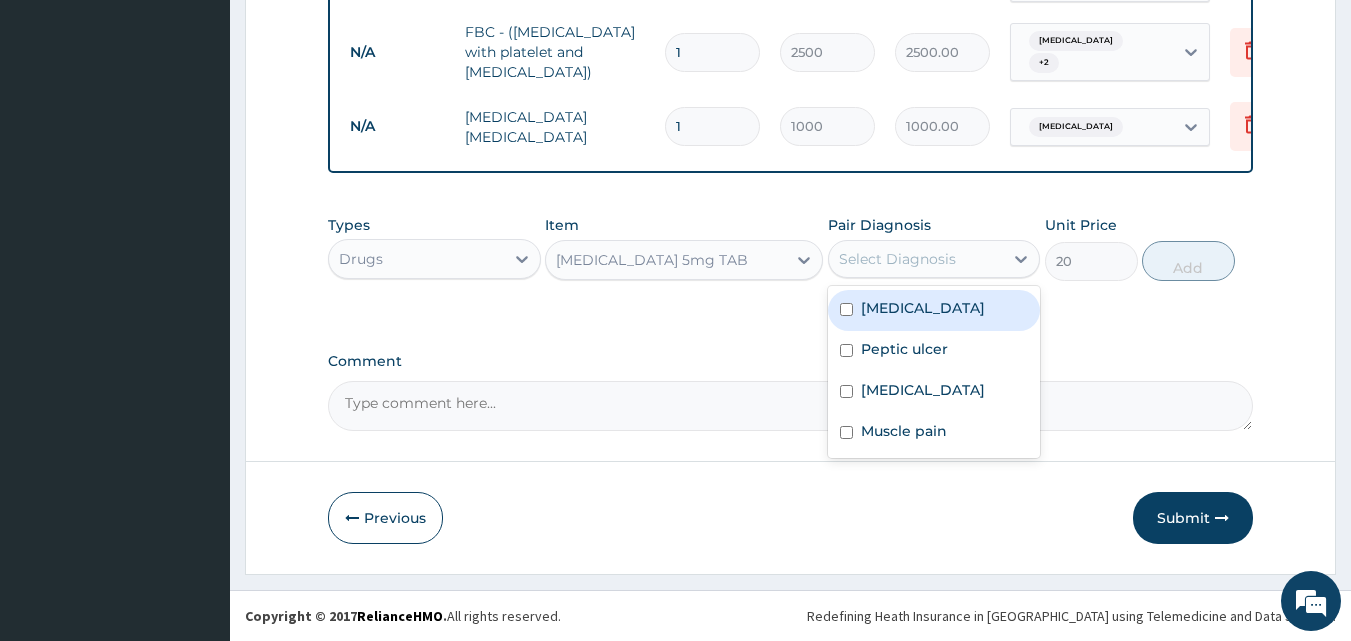click on "Anemia" at bounding box center (923, 308) 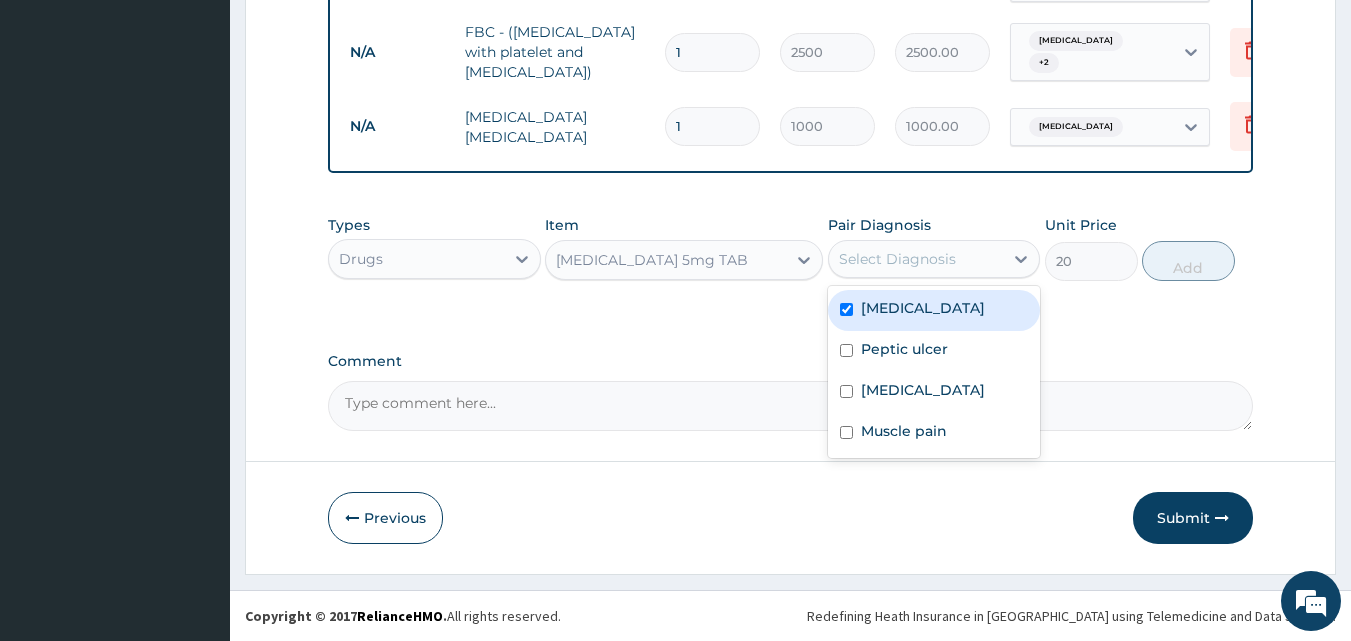 checkbox on "true" 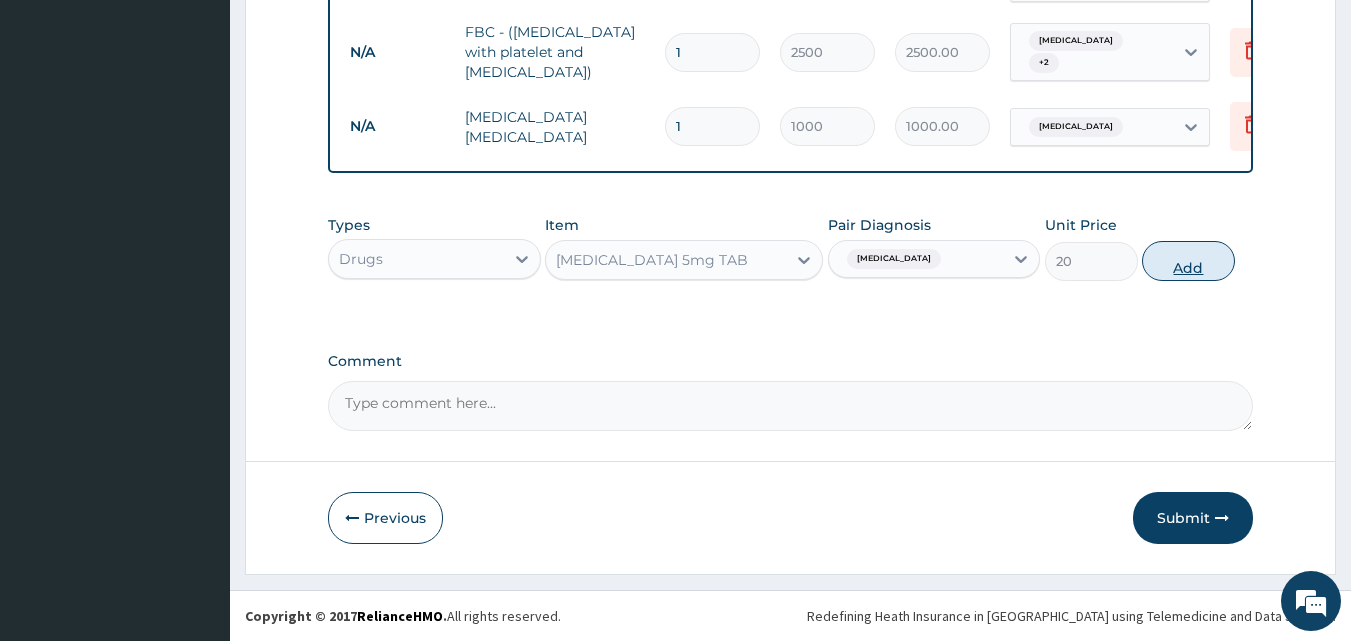 click on "Add" at bounding box center [1188, 261] 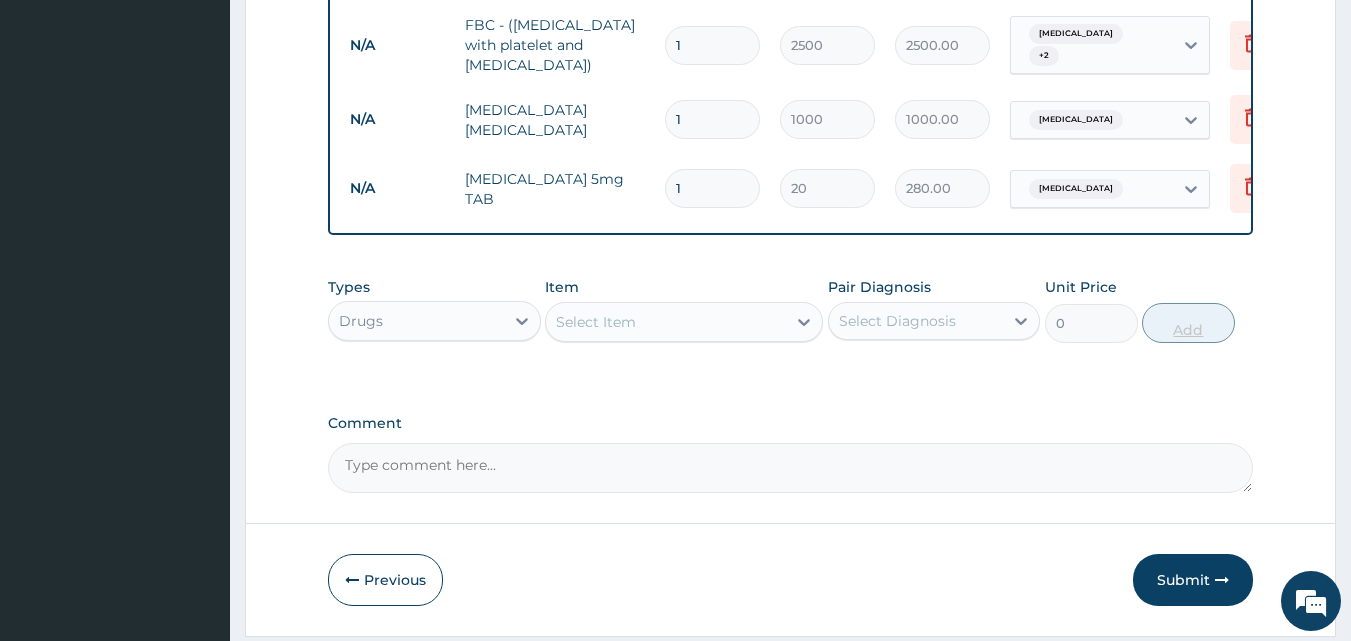 type on "14" 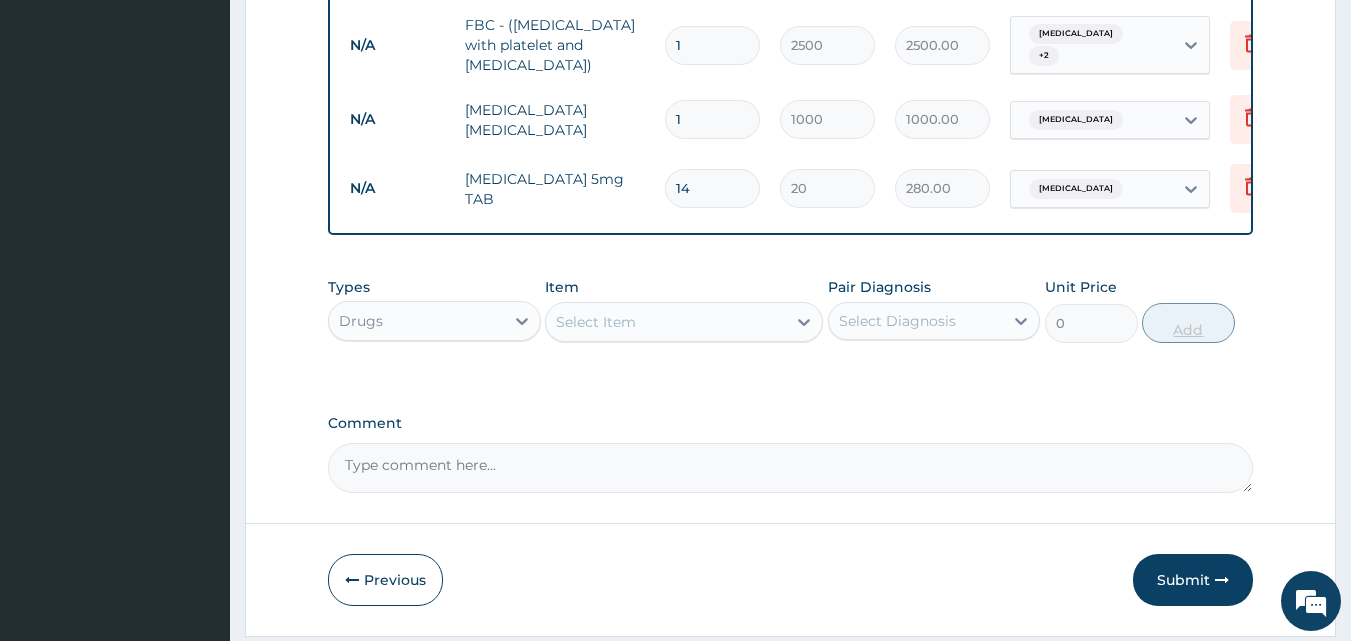 type on "280.00" 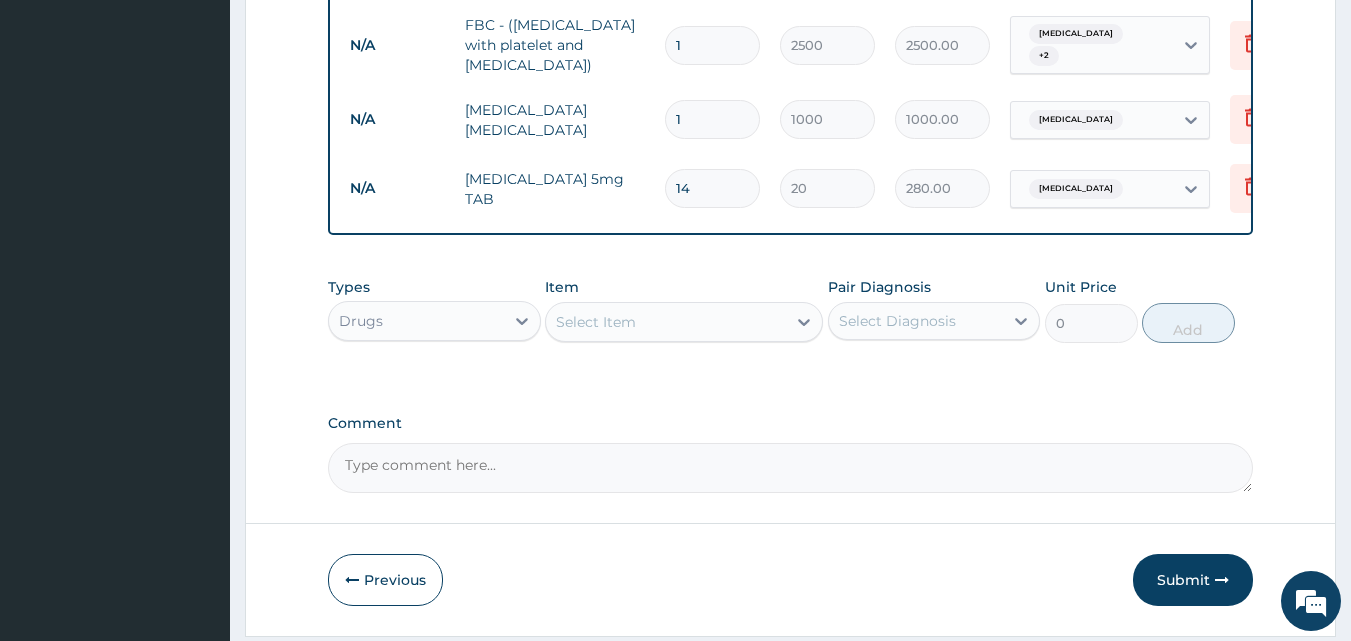type on "14" 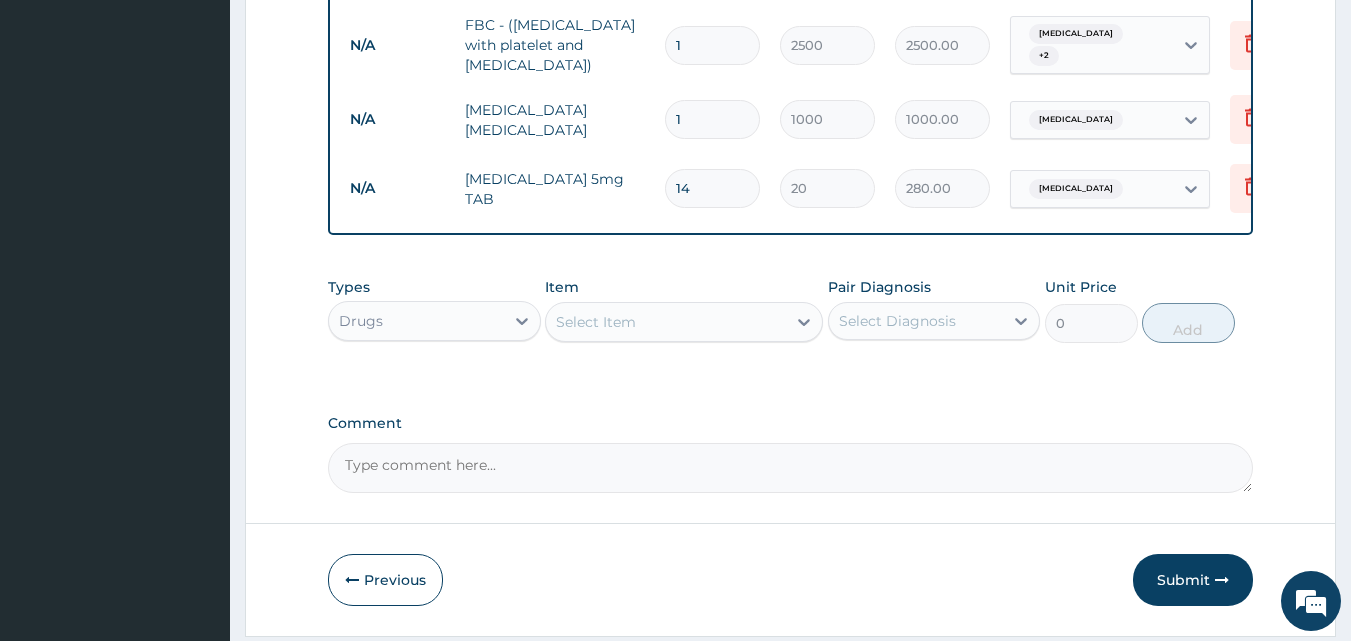click on "Select Item" at bounding box center [596, 322] 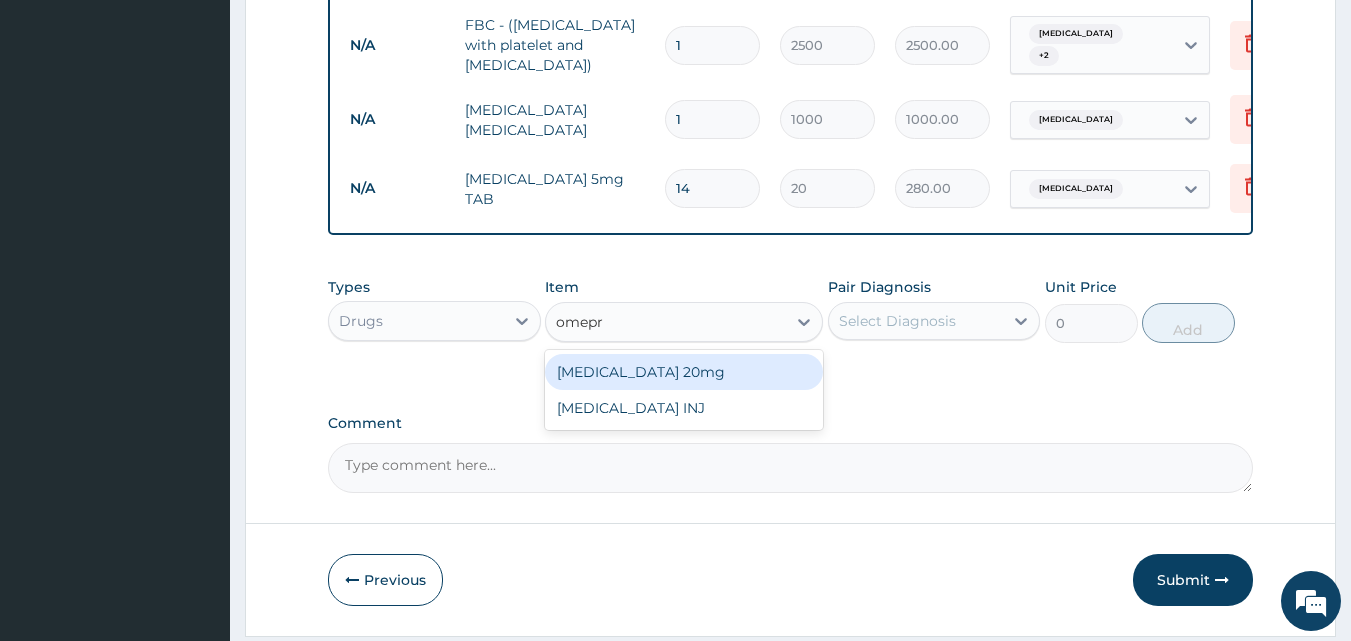 type on "omepra" 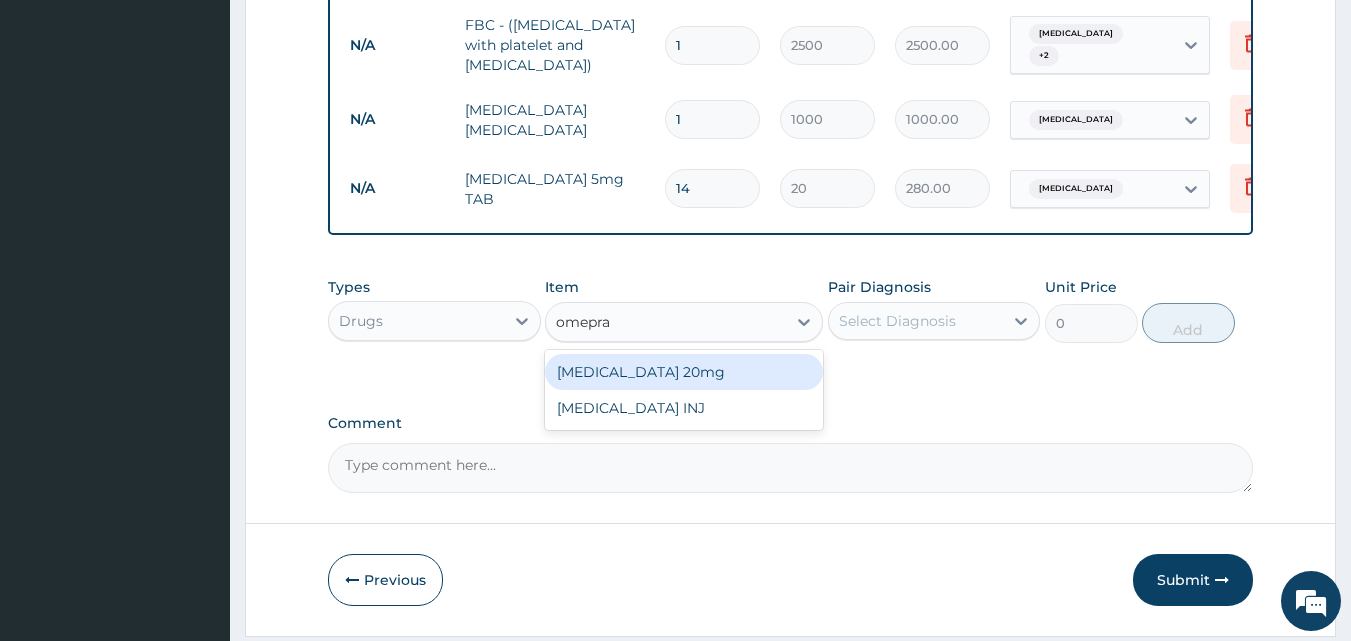 click on "OMEPRAZOLE 20mg" at bounding box center (684, 372) 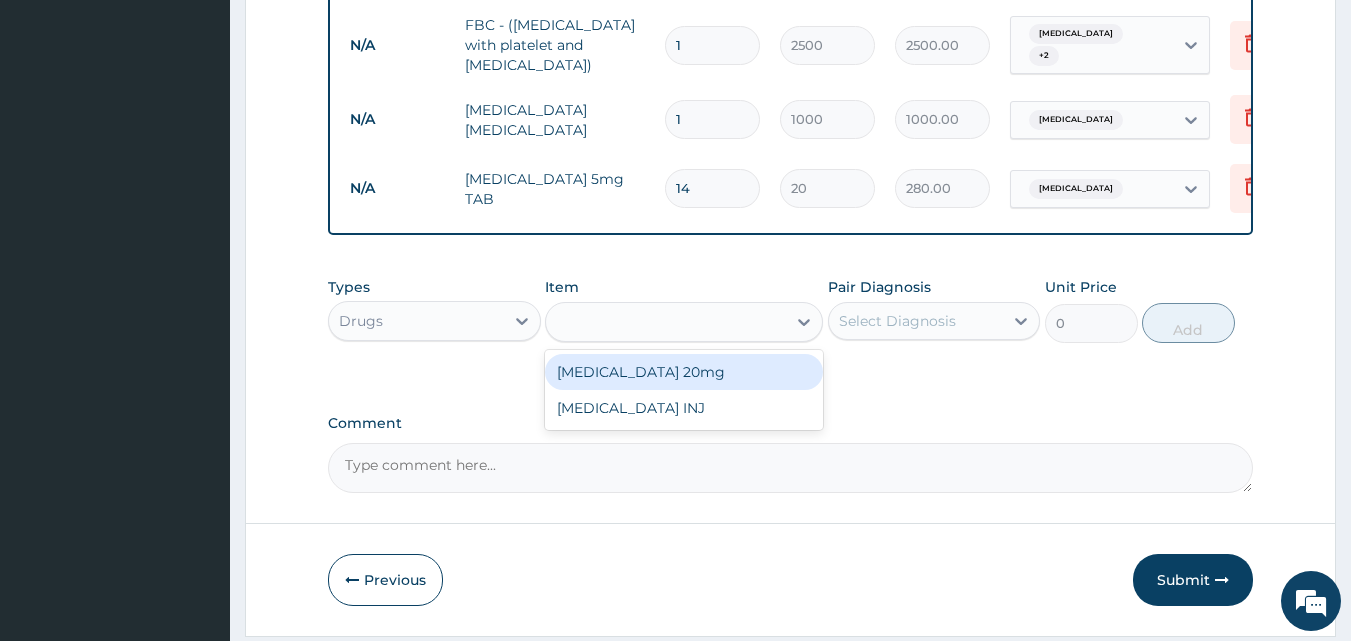 type on "70" 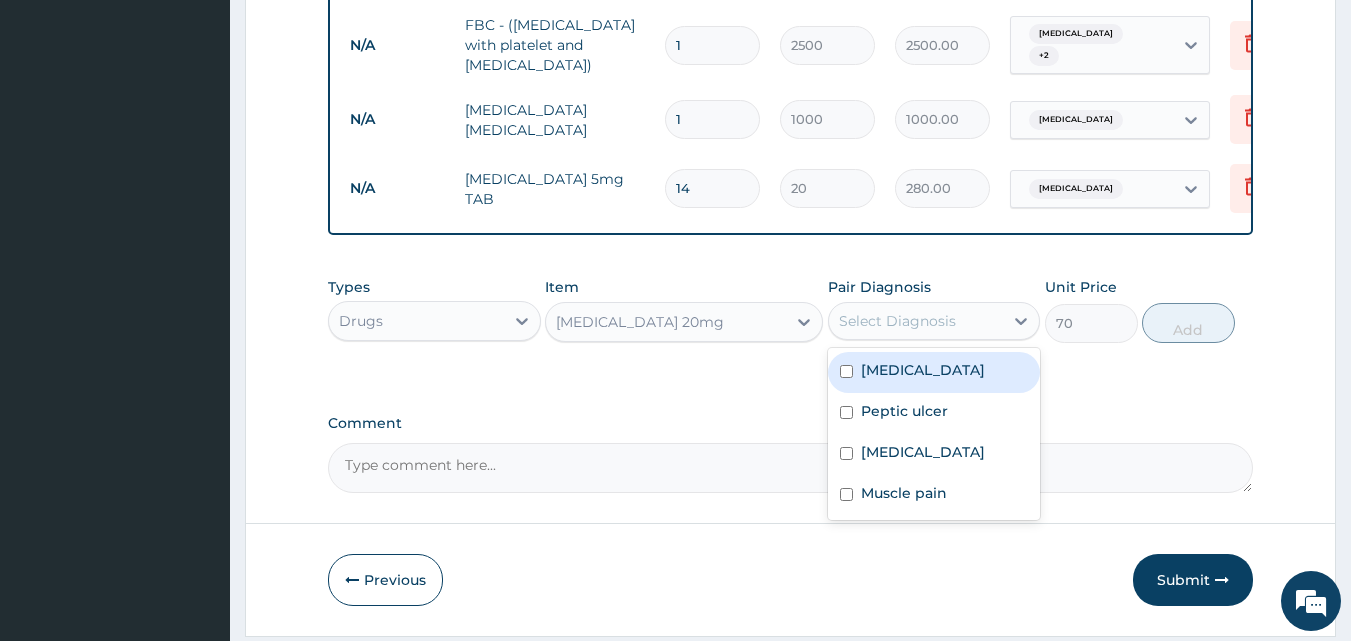 click on "Select Diagnosis" at bounding box center (897, 321) 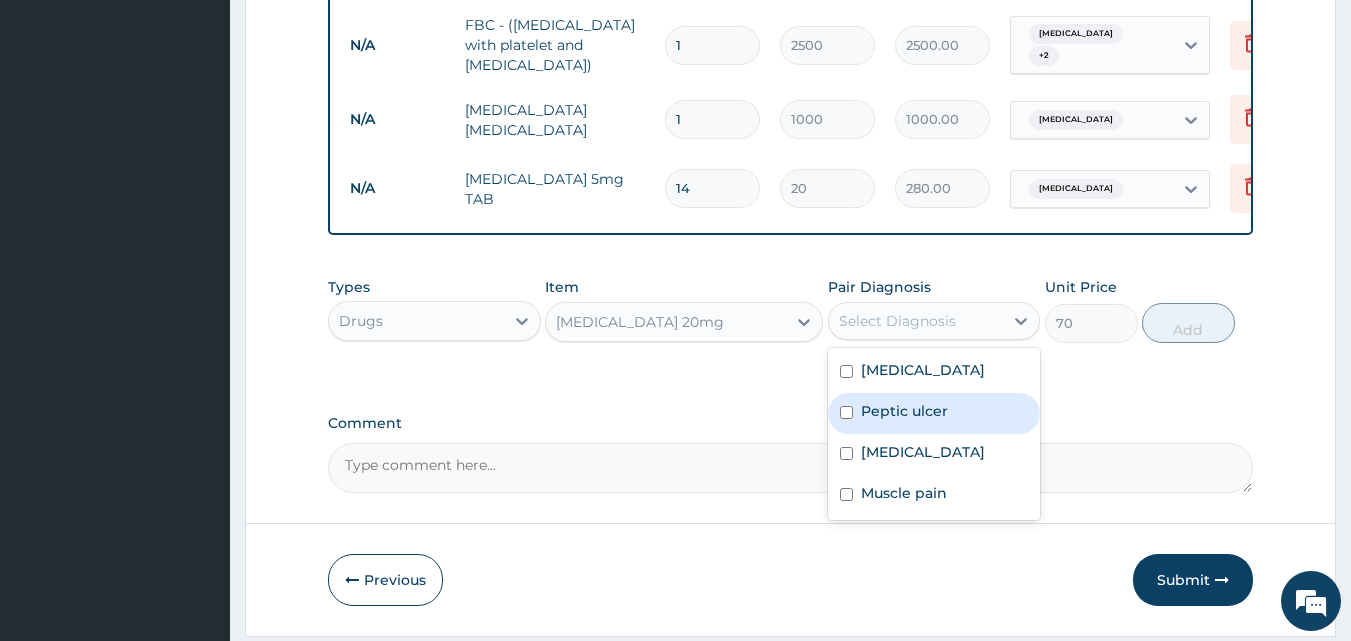 click on "Peptic ulcer" at bounding box center [934, 413] 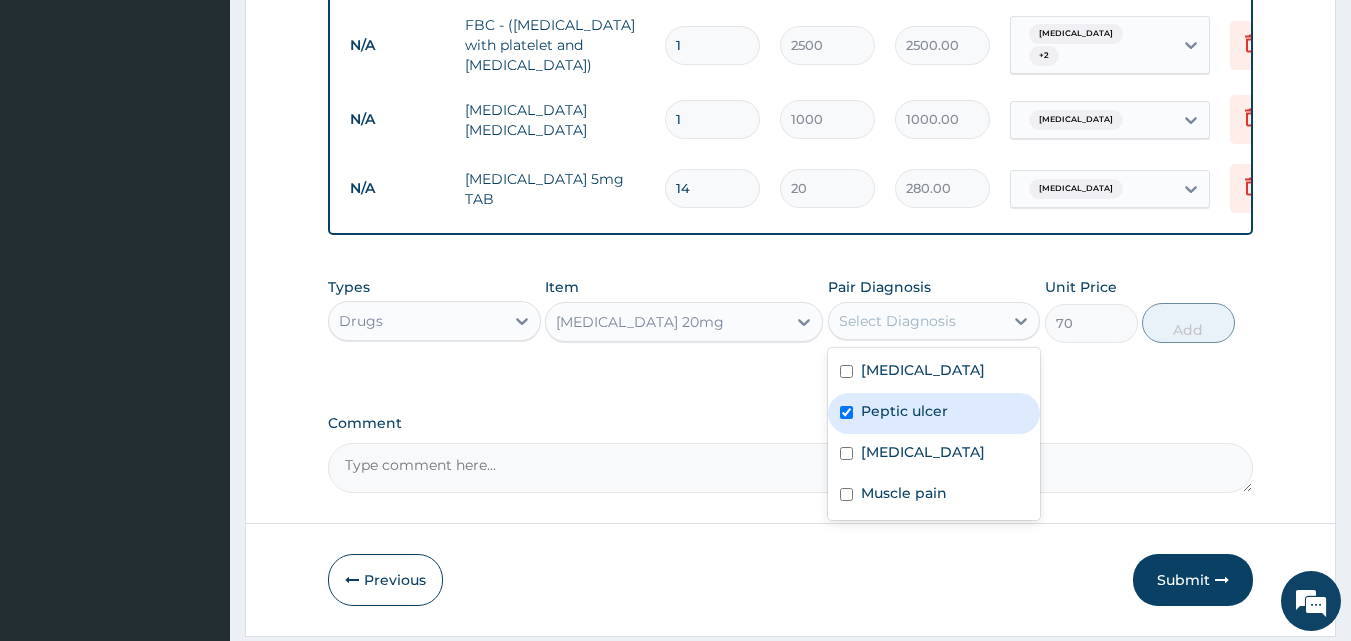 checkbox on "true" 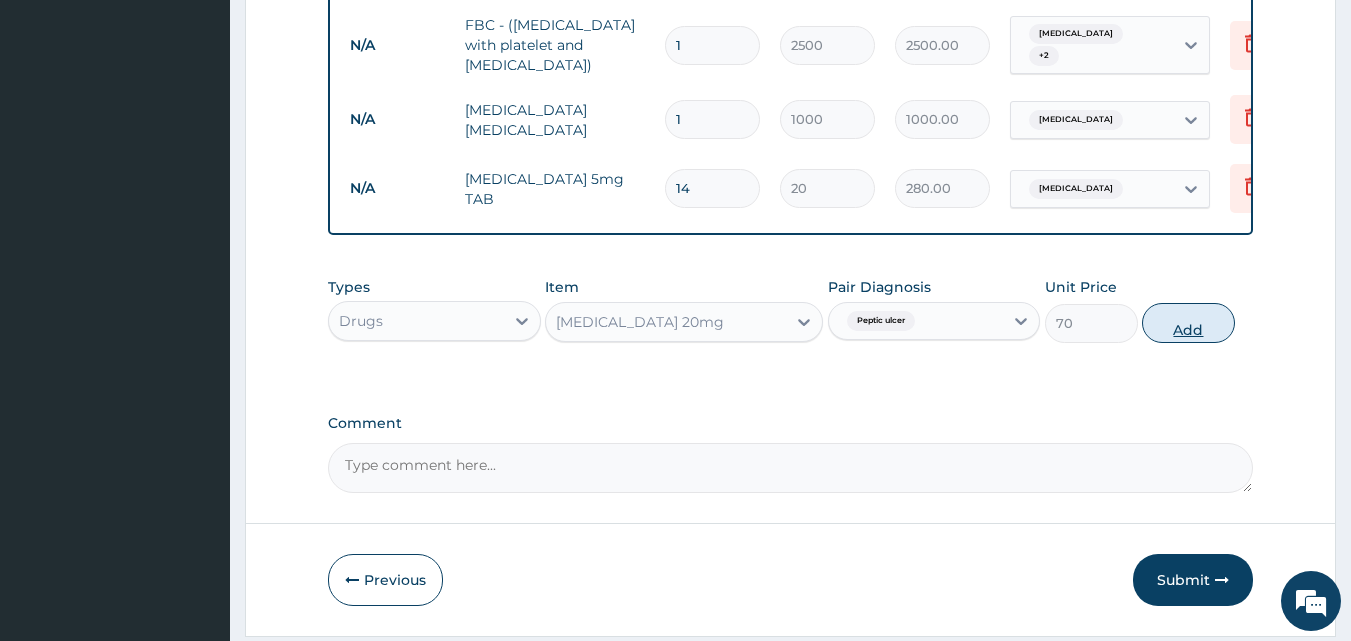 click on "Add" at bounding box center (1188, 323) 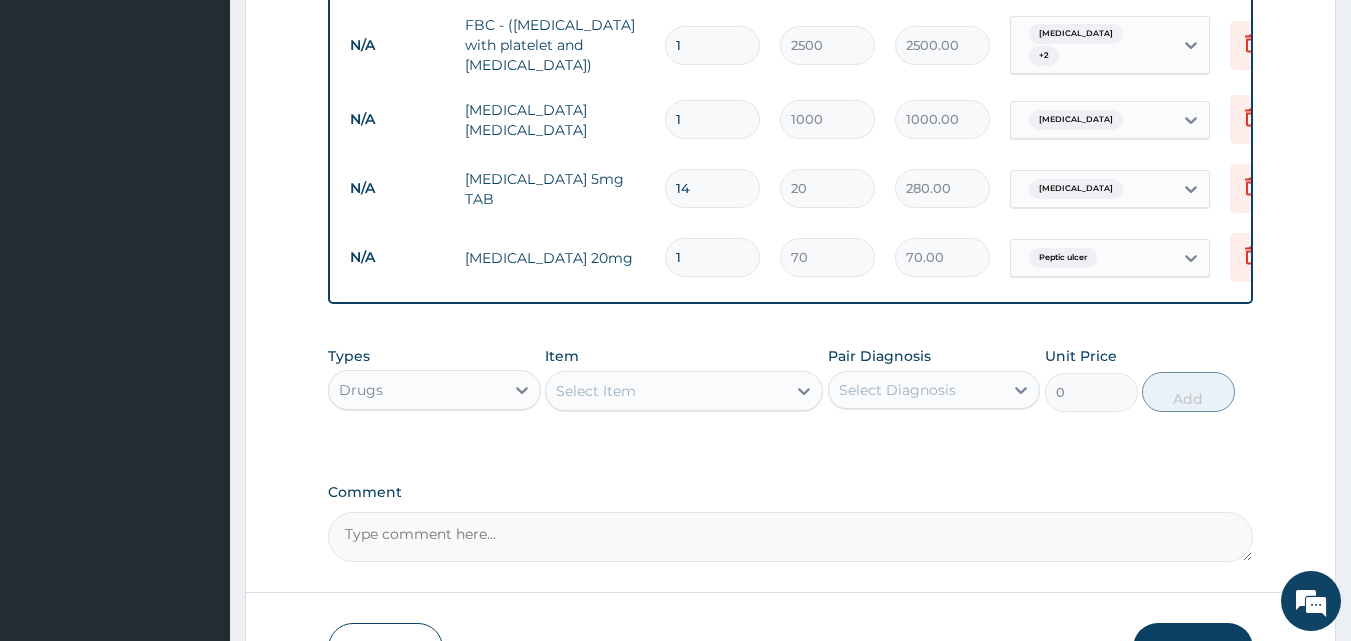 type 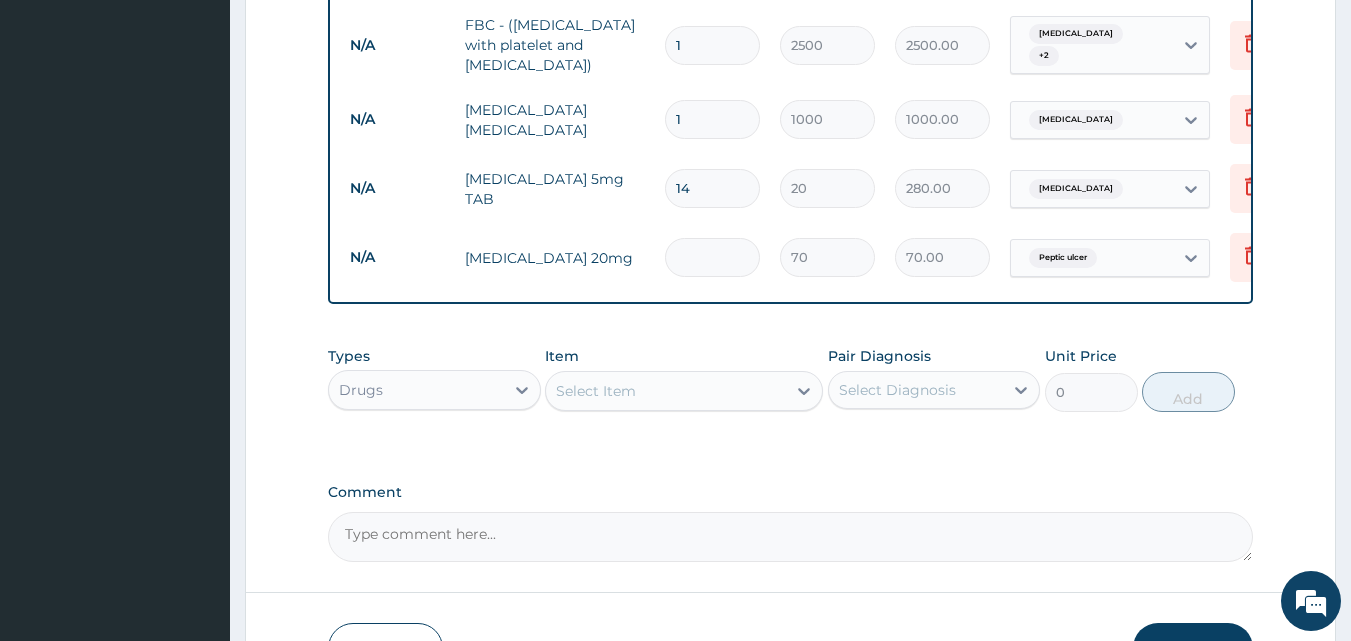 type on "0.00" 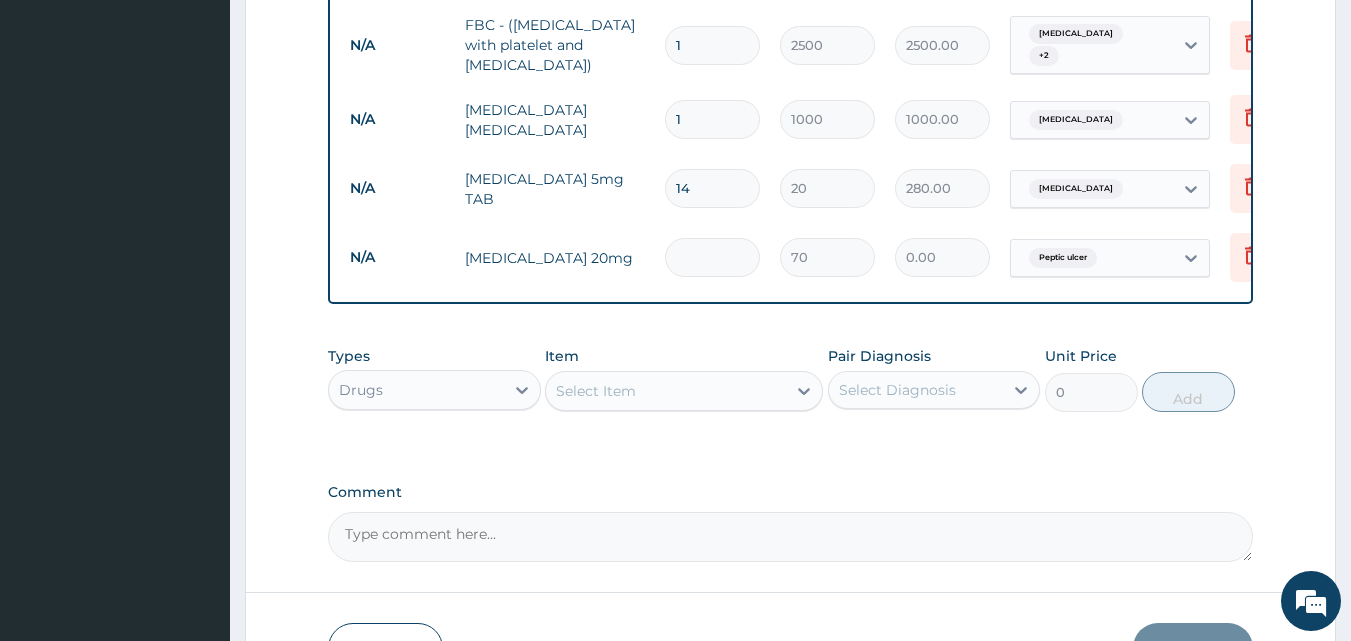 type on "2" 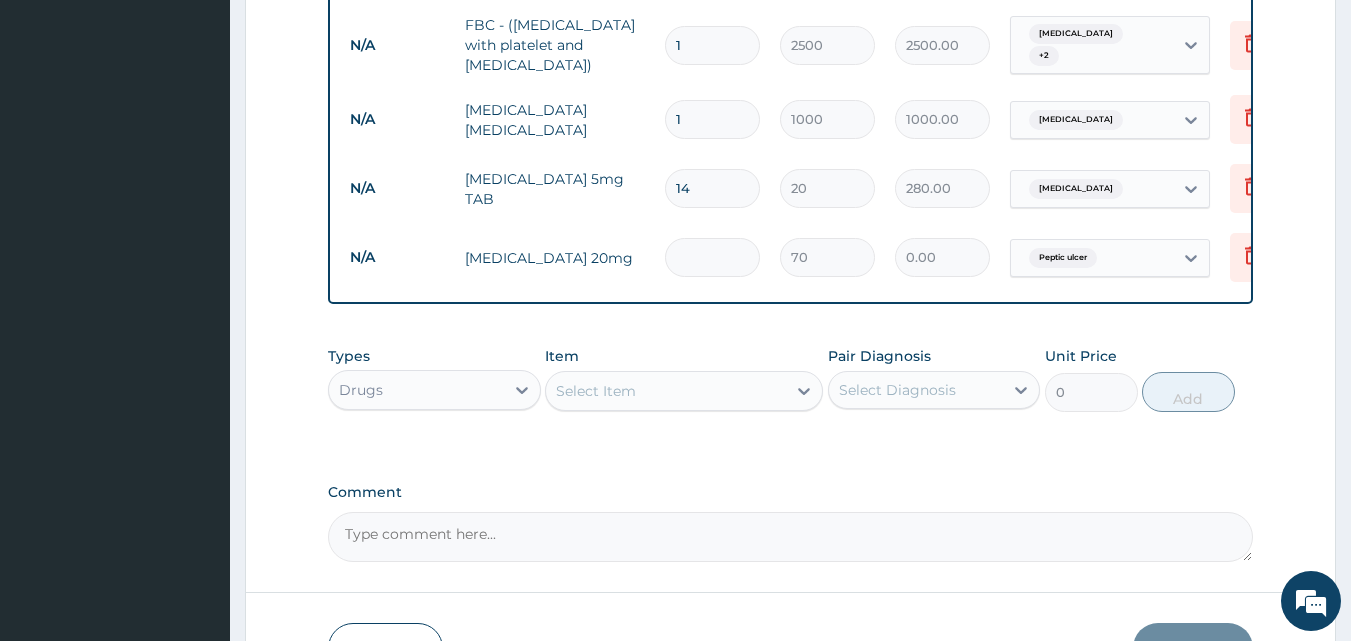 type on "140.00" 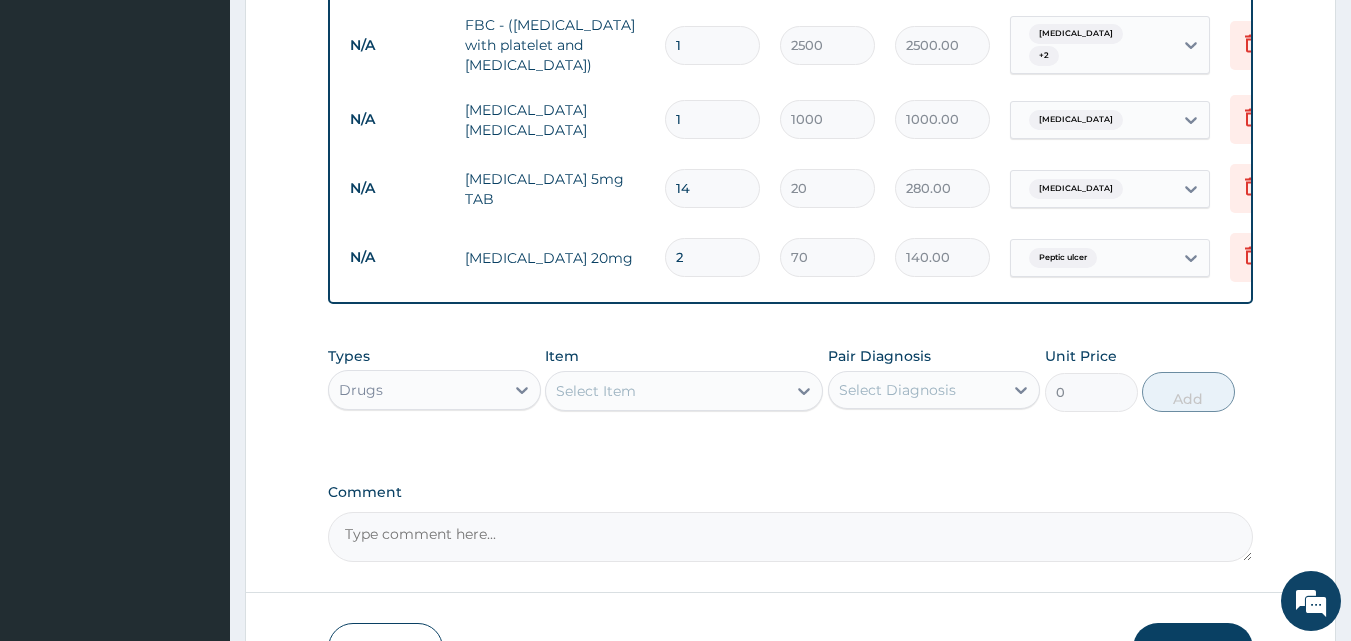 type on "20" 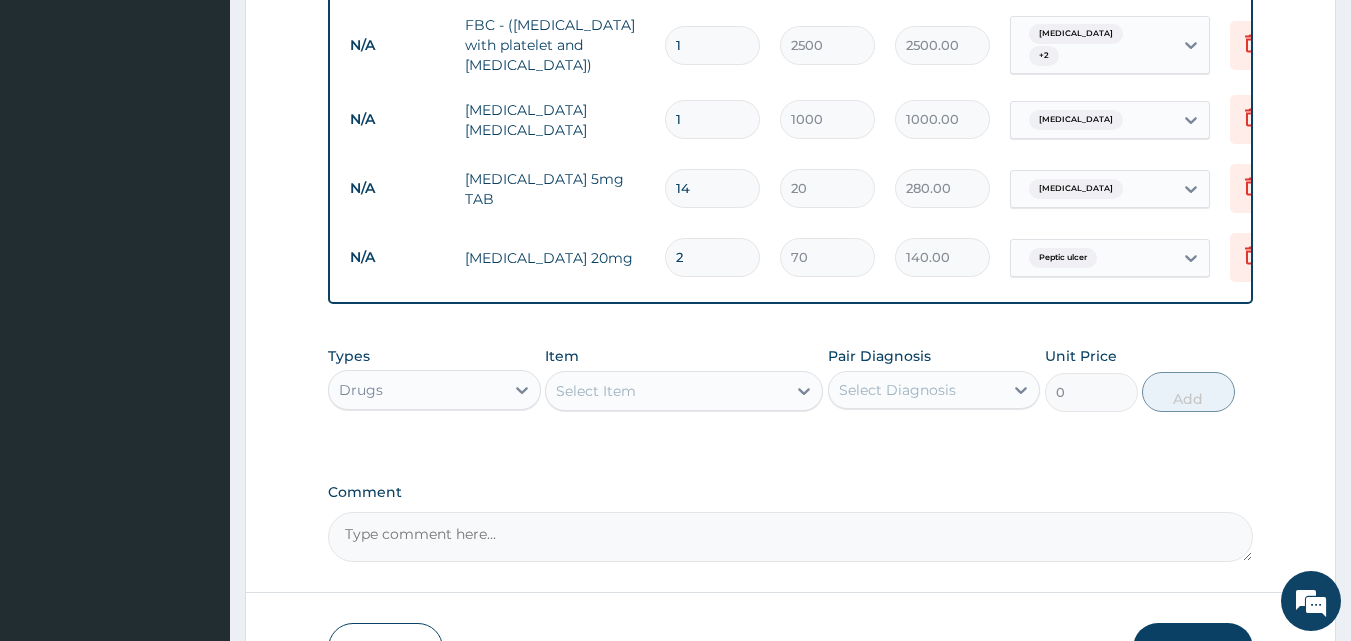 type on "1400.00" 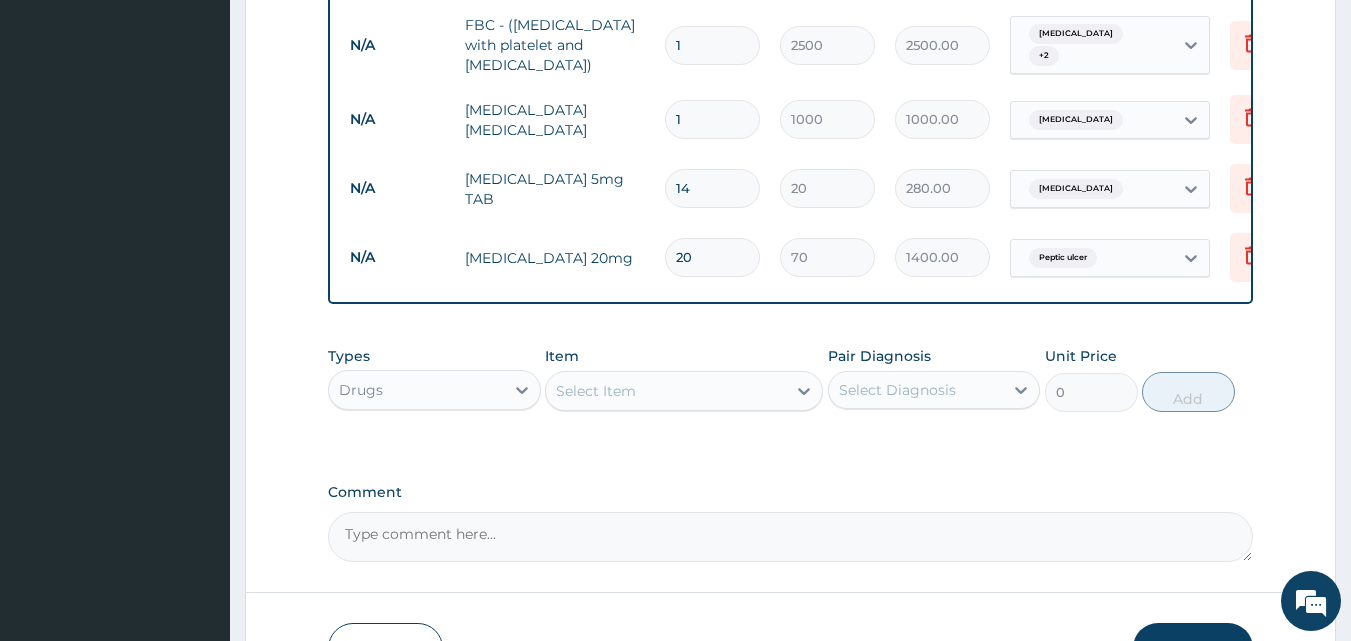type on "20" 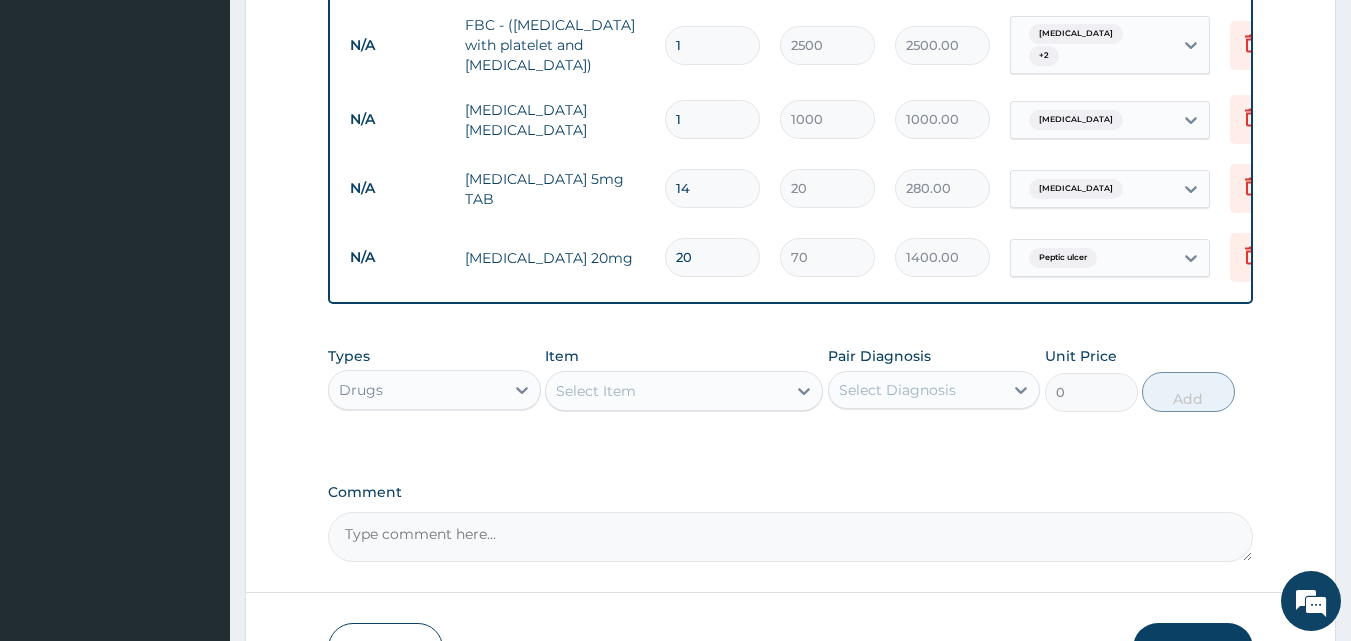 click on "Select Item" at bounding box center (596, 391) 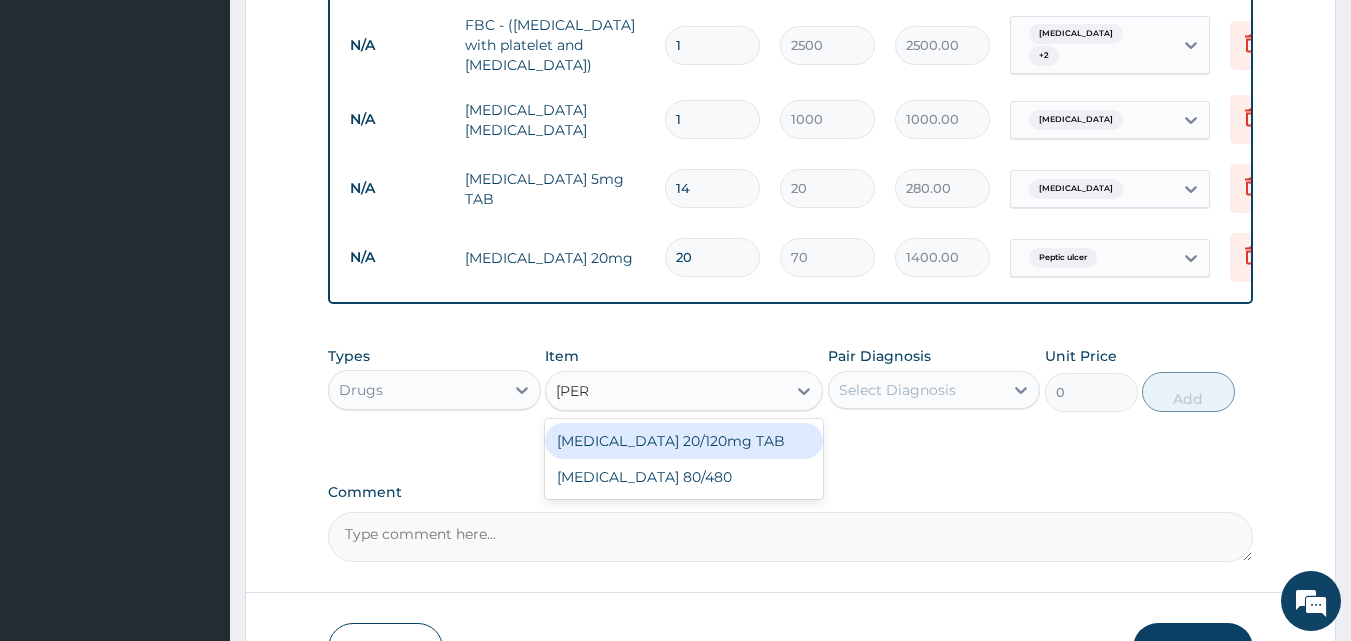 type on "coart" 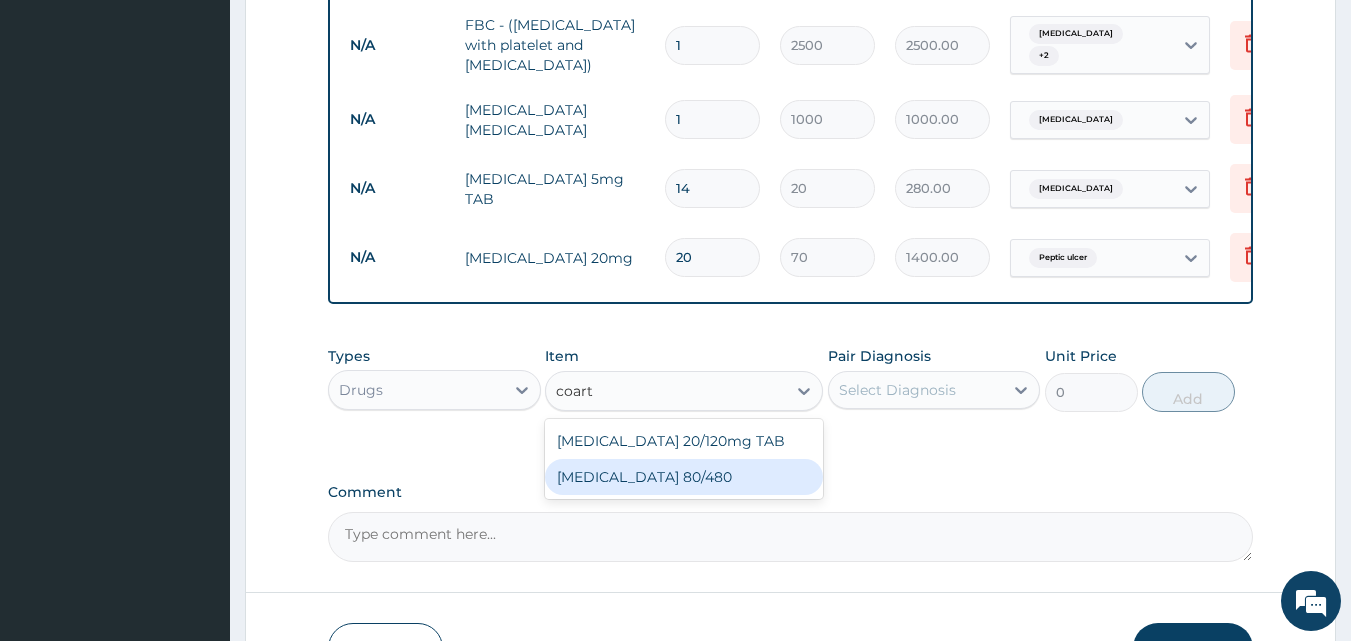 click on "COARTEM 80/480" at bounding box center [684, 477] 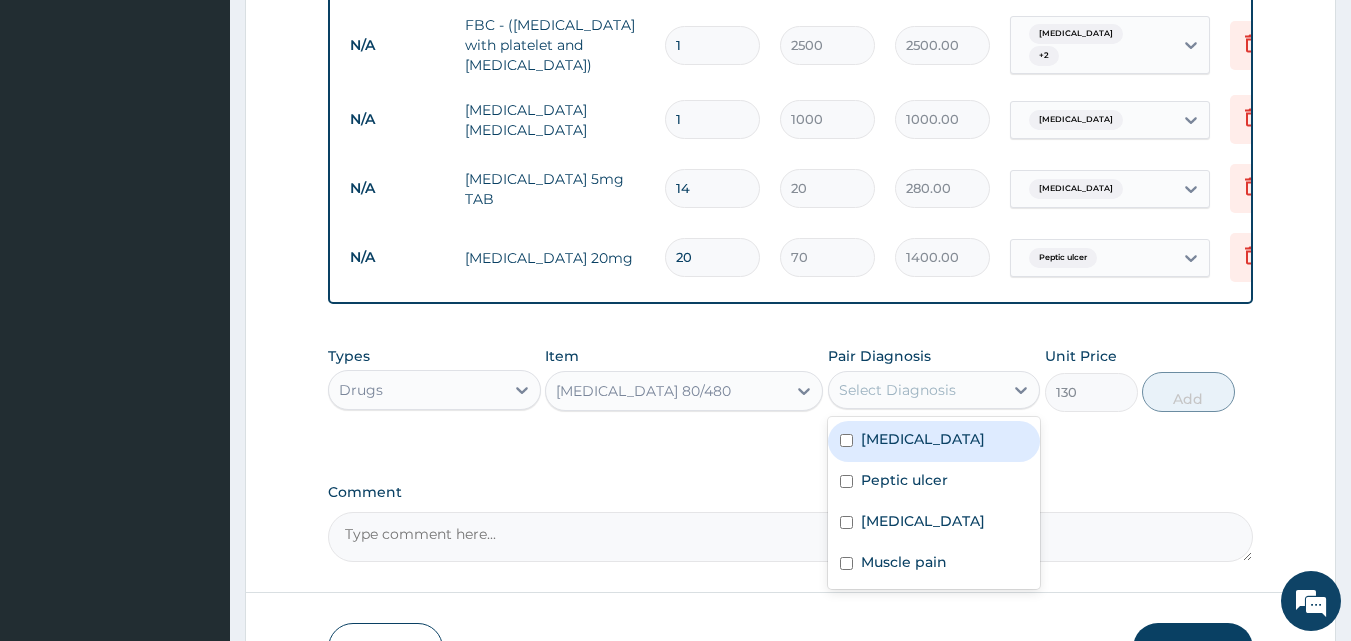 click on "Select Diagnosis" at bounding box center (897, 390) 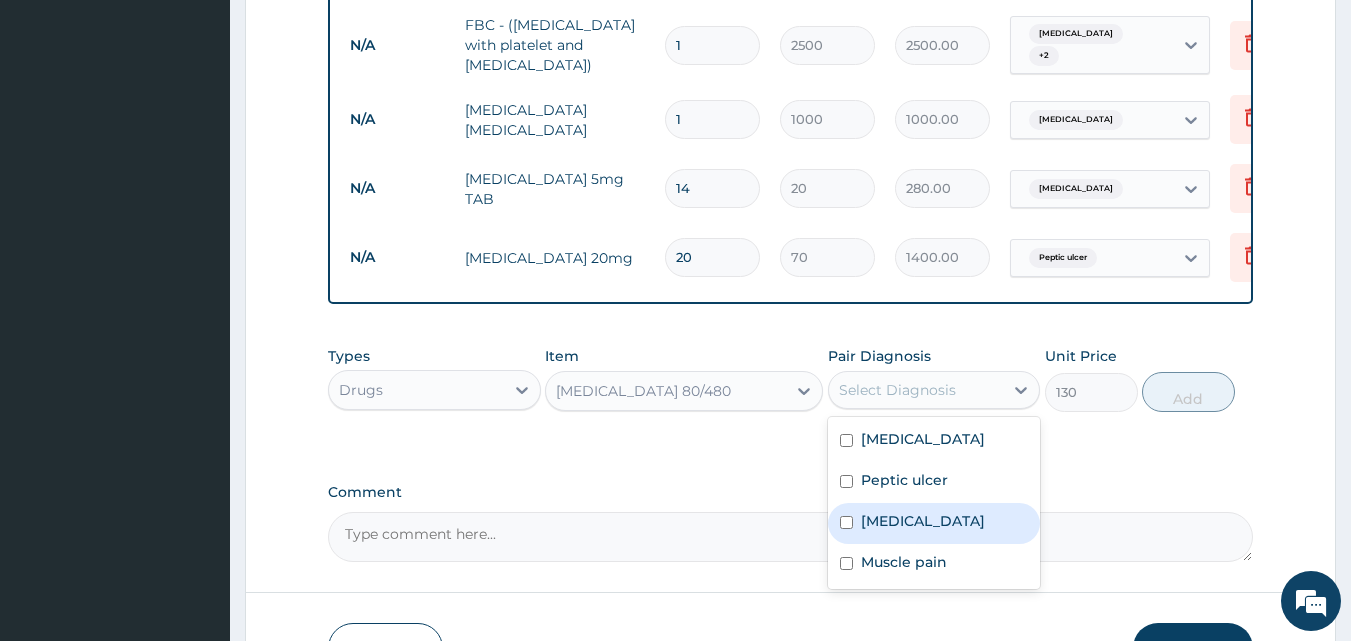 click on "Malaria" at bounding box center (923, 521) 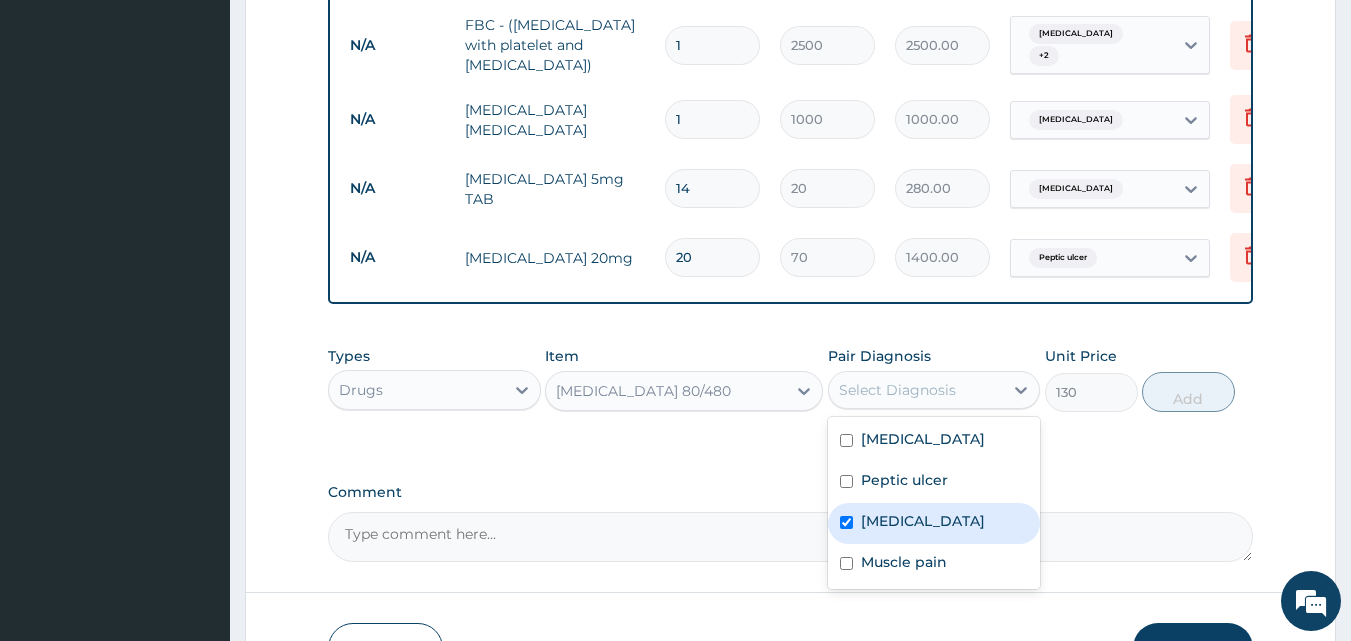 checkbox on "true" 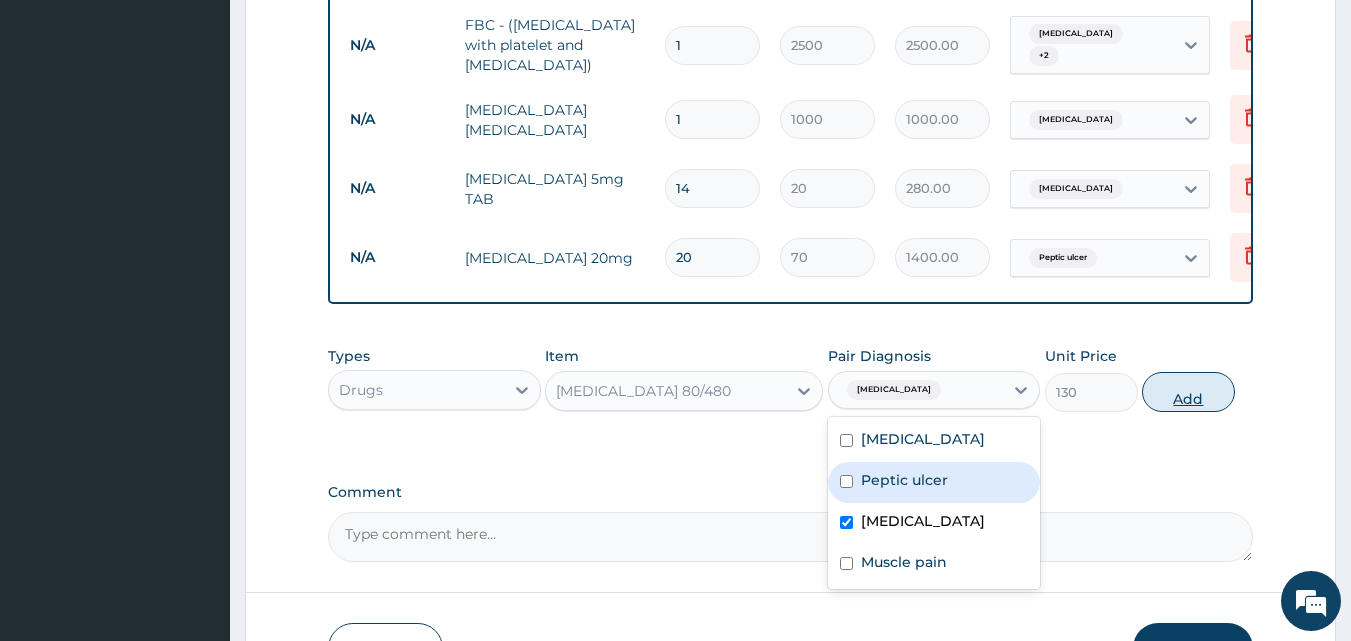click on "Add" at bounding box center [1188, 392] 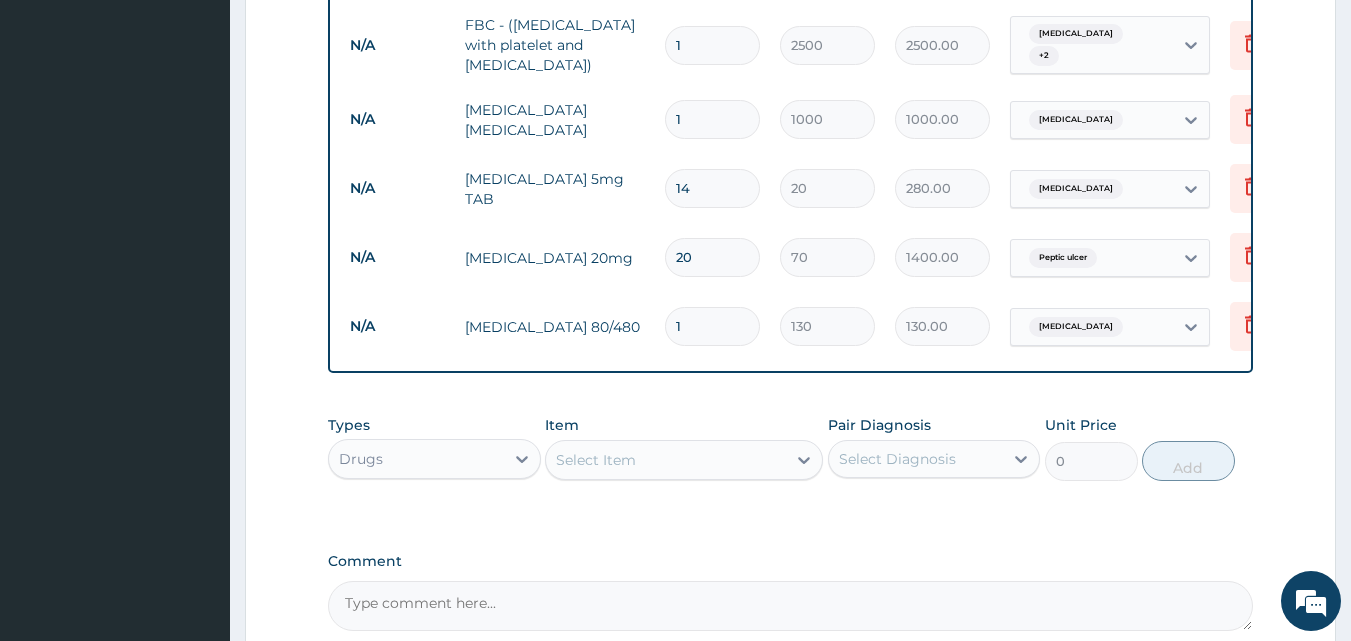type 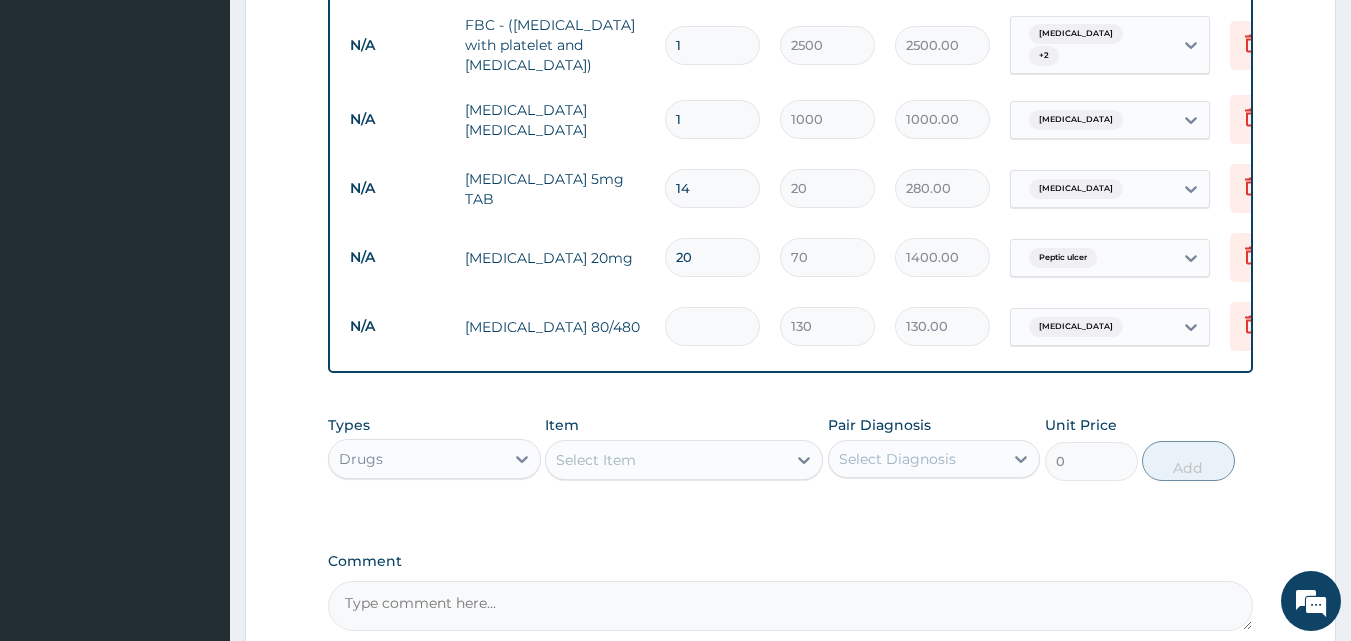 type on "0.00" 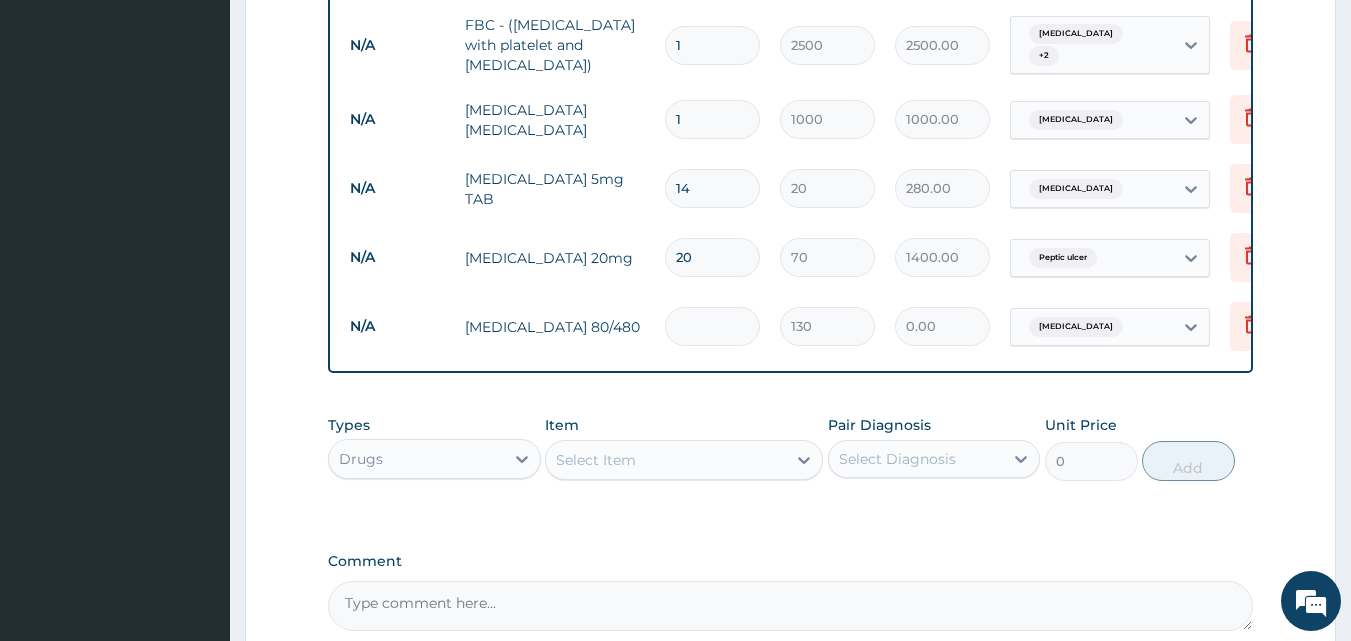 type on "6" 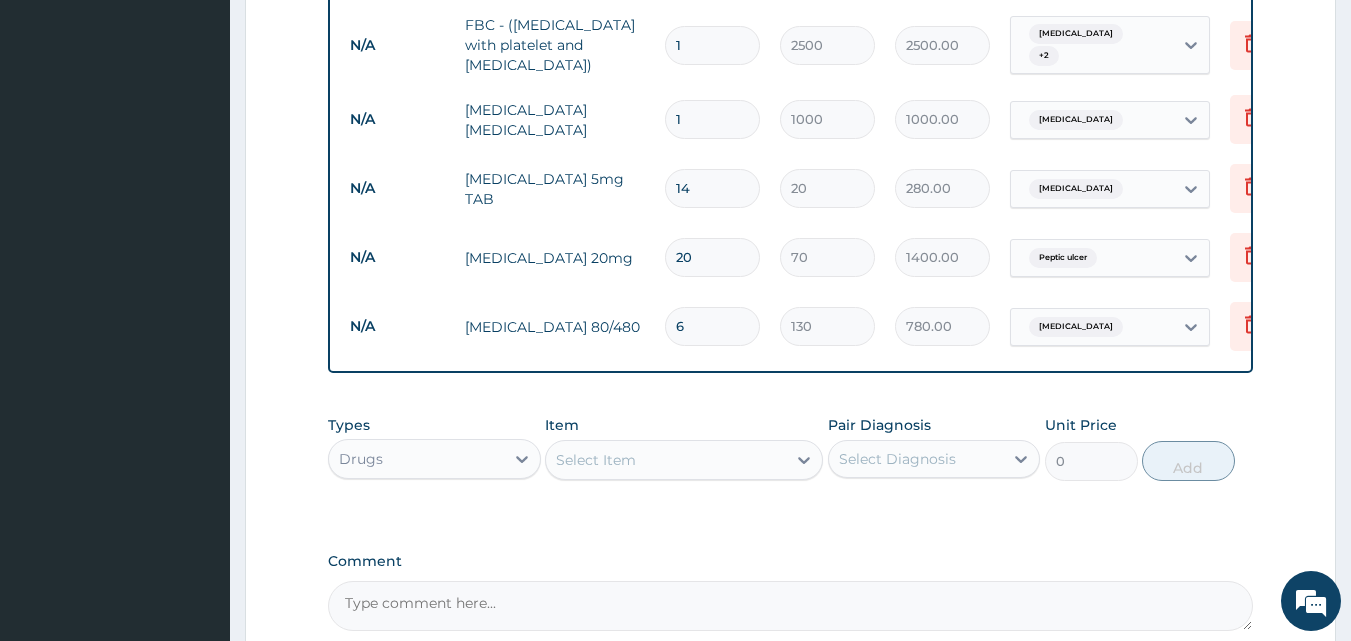 type on "6" 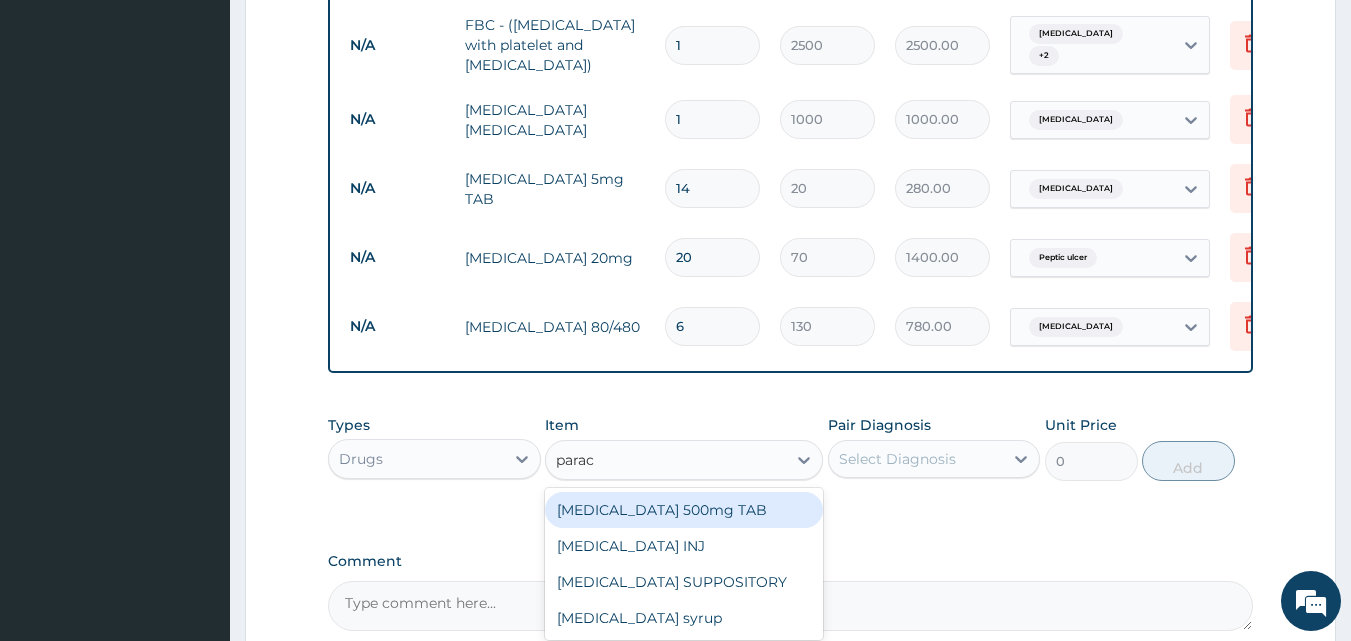 type on "parace" 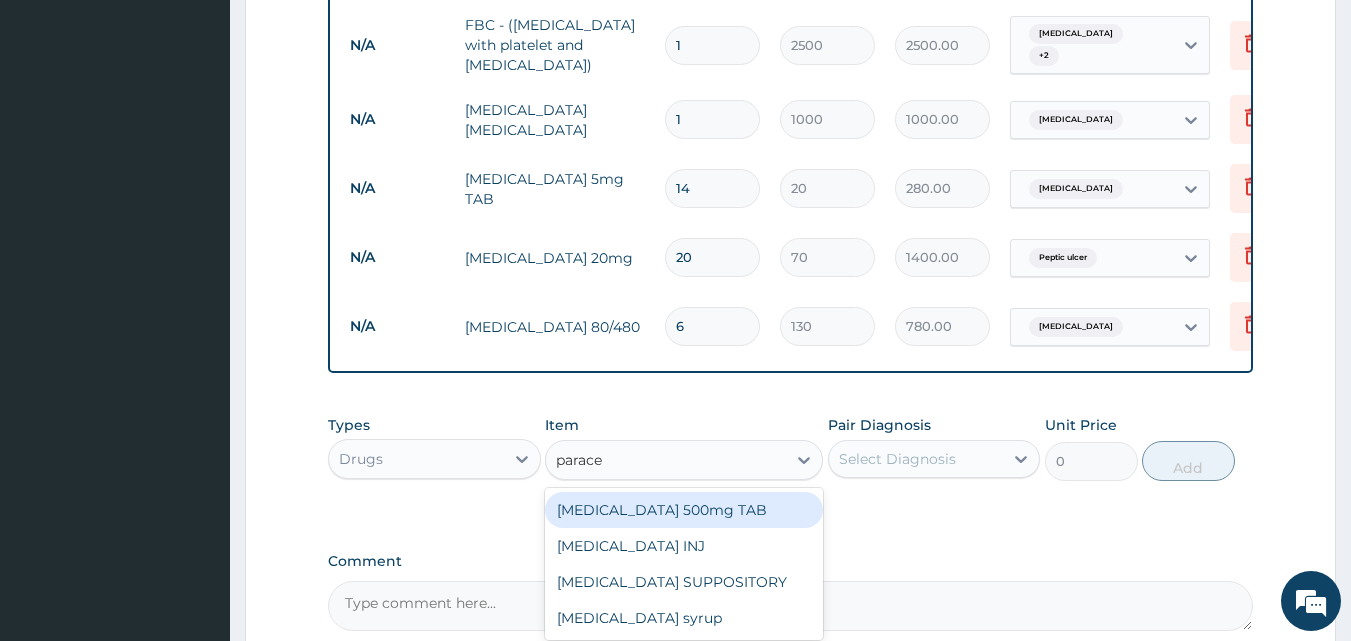 click on "[MEDICAL_DATA] 500mg TAB" at bounding box center [684, 510] 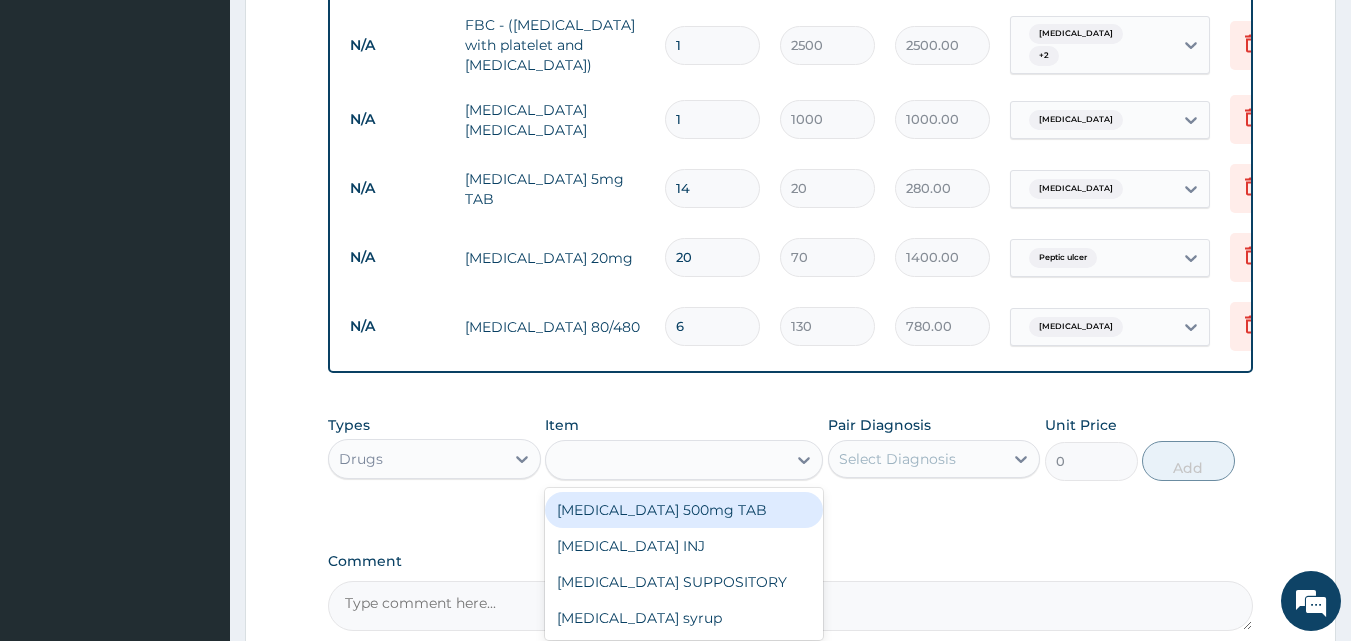 type on "18" 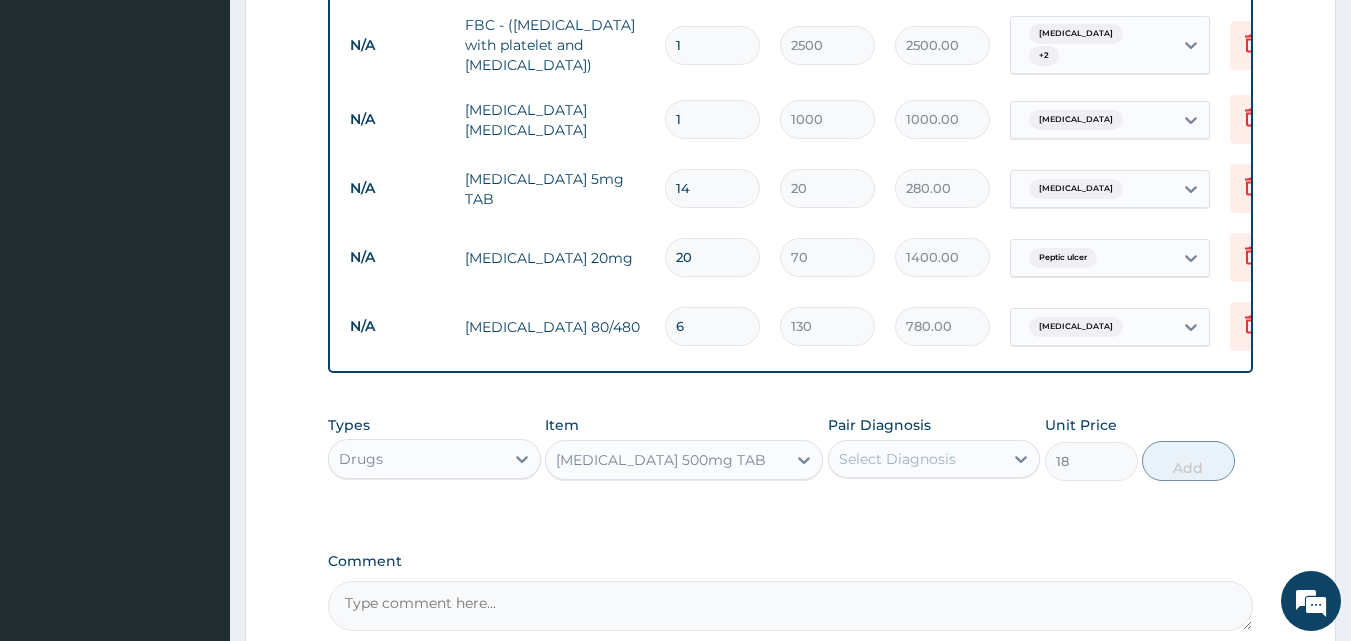 click on "Select Diagnosis" at bounding box center [897, 459] 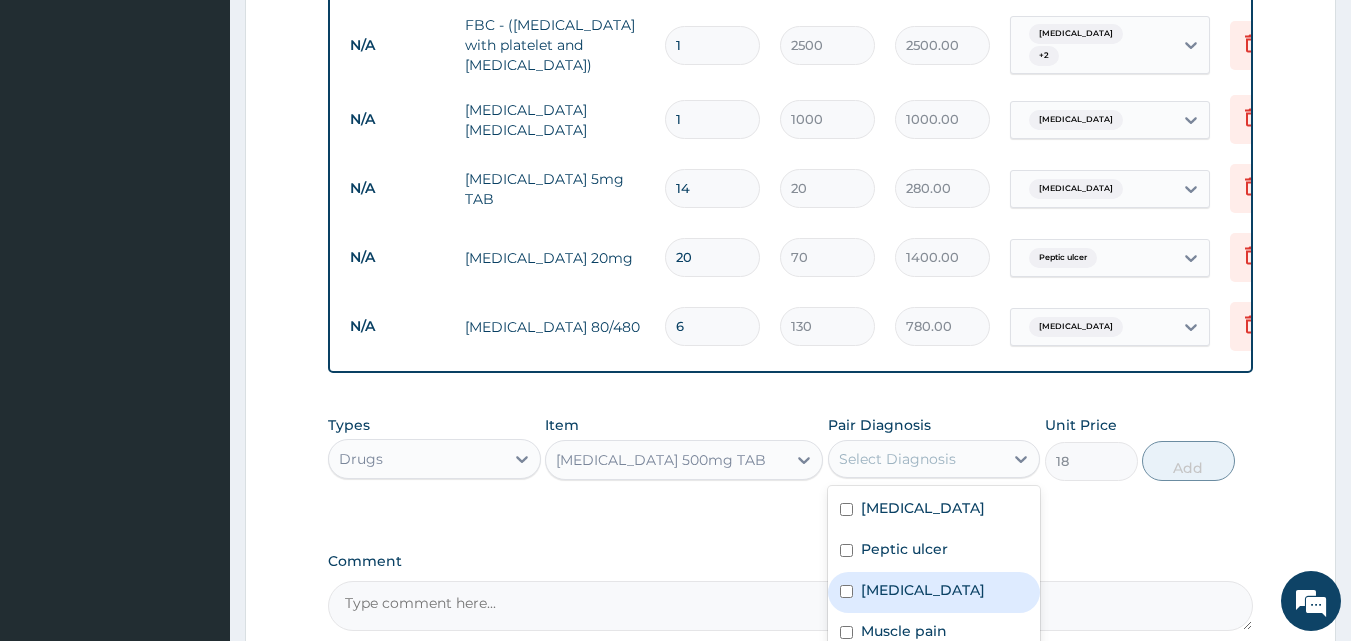 click on "[MEDICAL_DATA]" at bounding box center (934, 592) 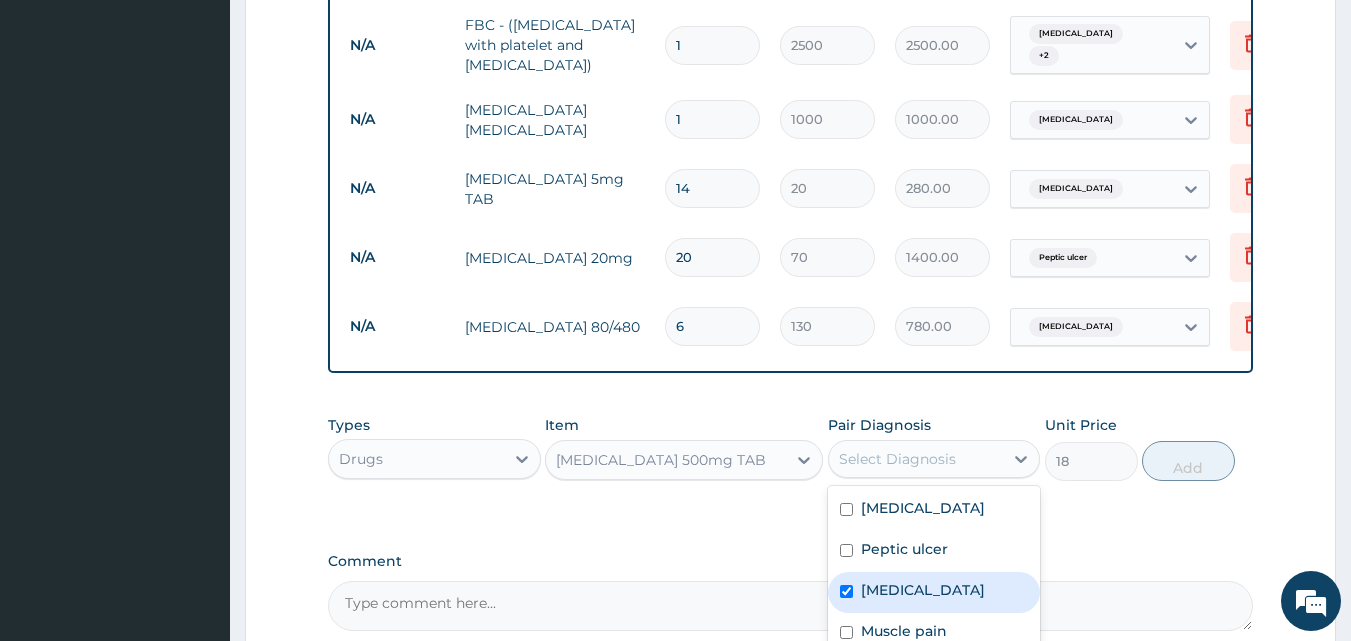 checkbox on "true" 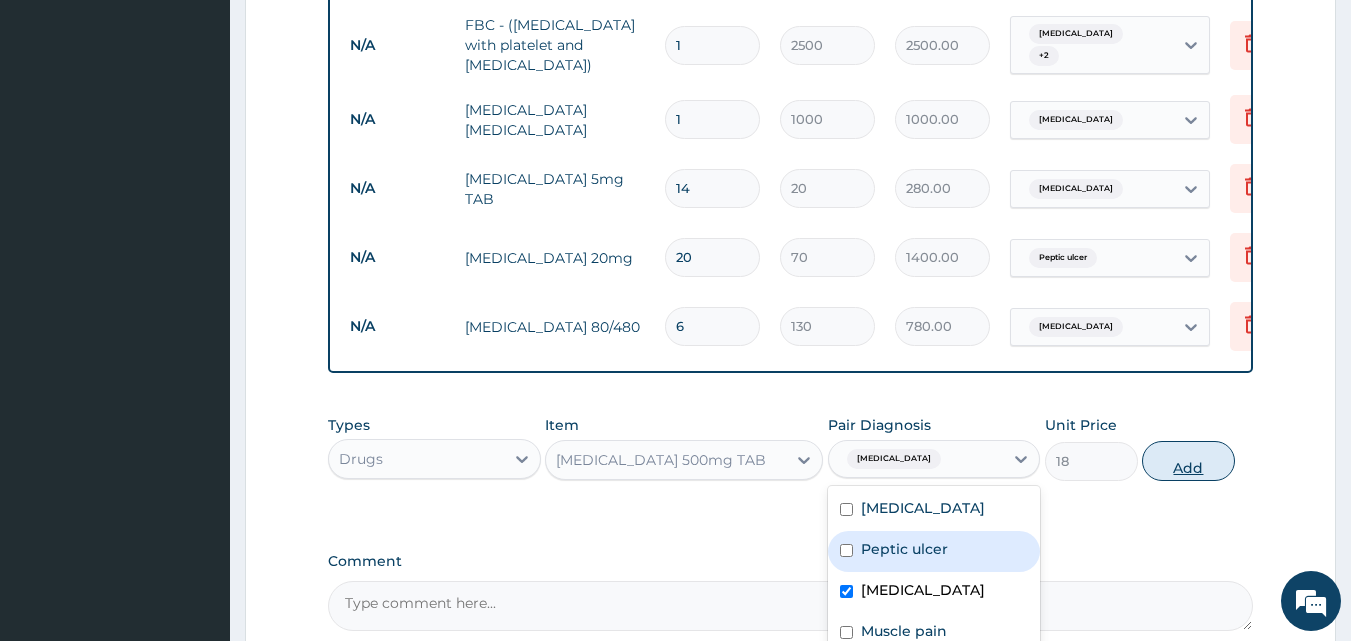 click on "Add" at bounding box center [1188, 461] 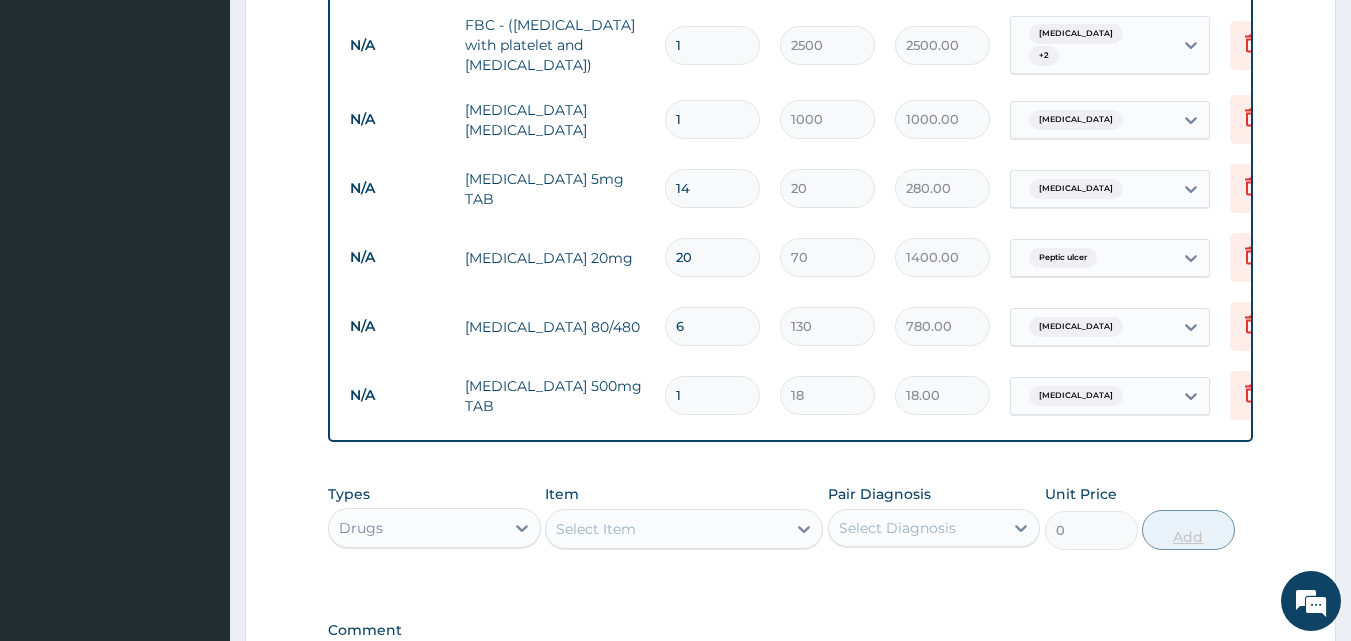 type on "18" 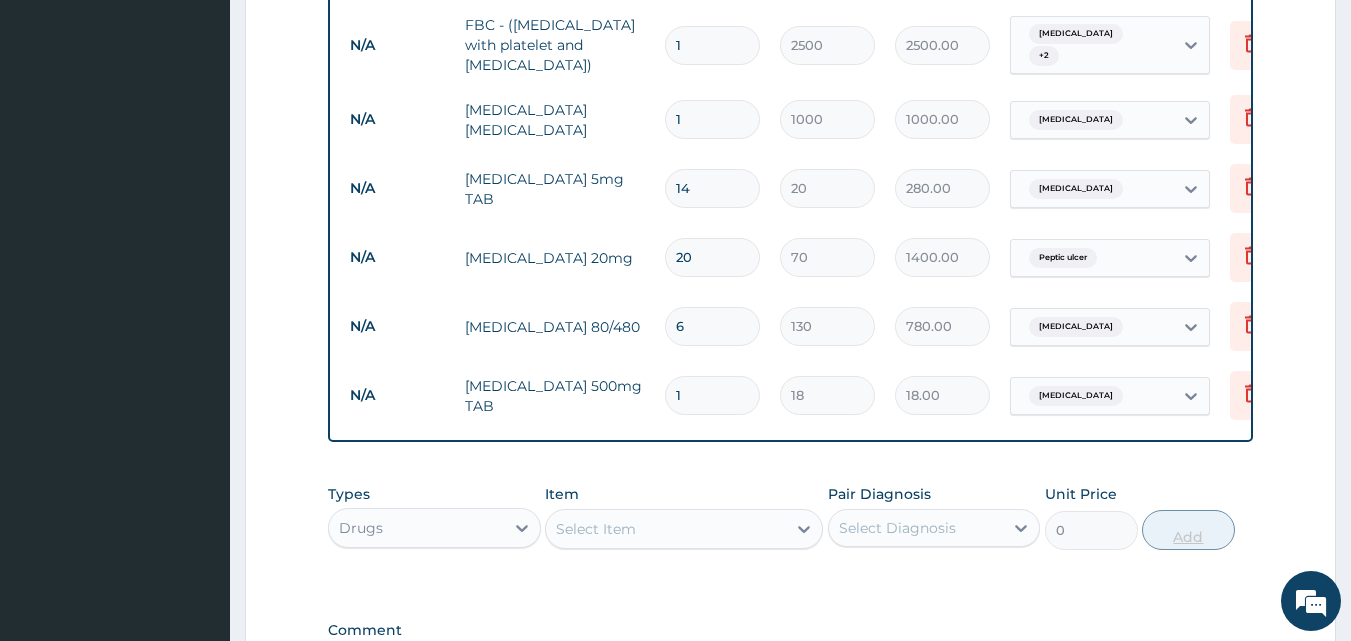 type on "324.00" 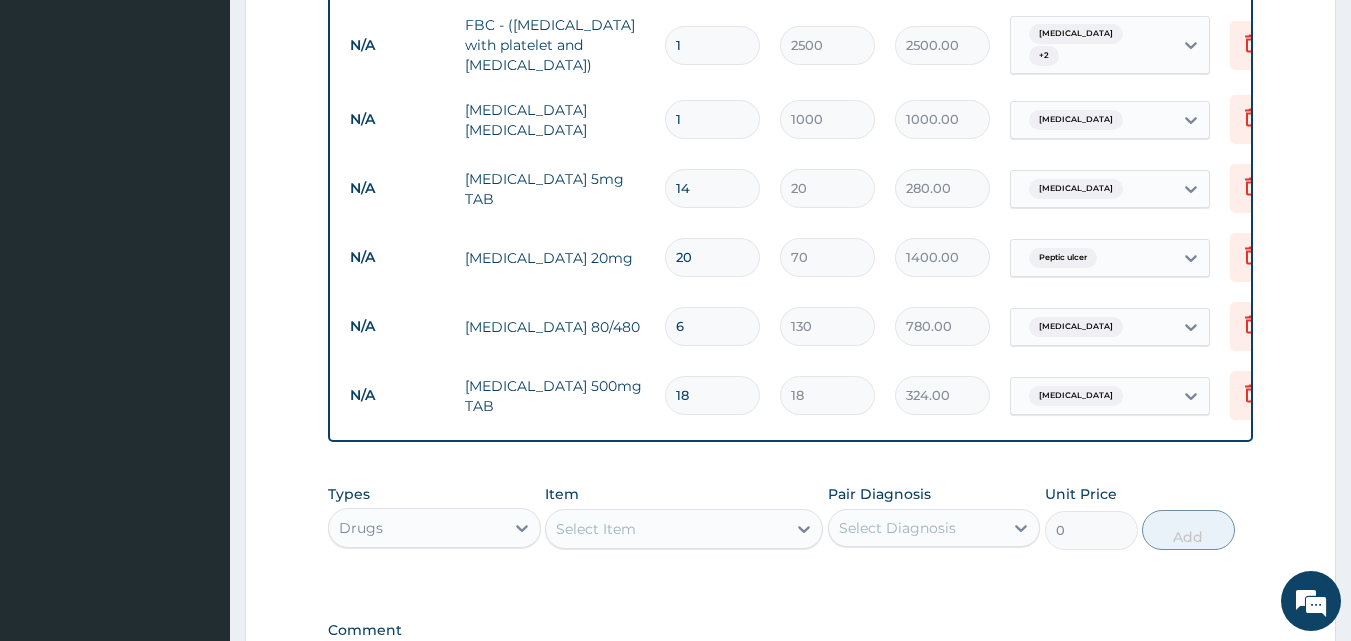 type on "18" 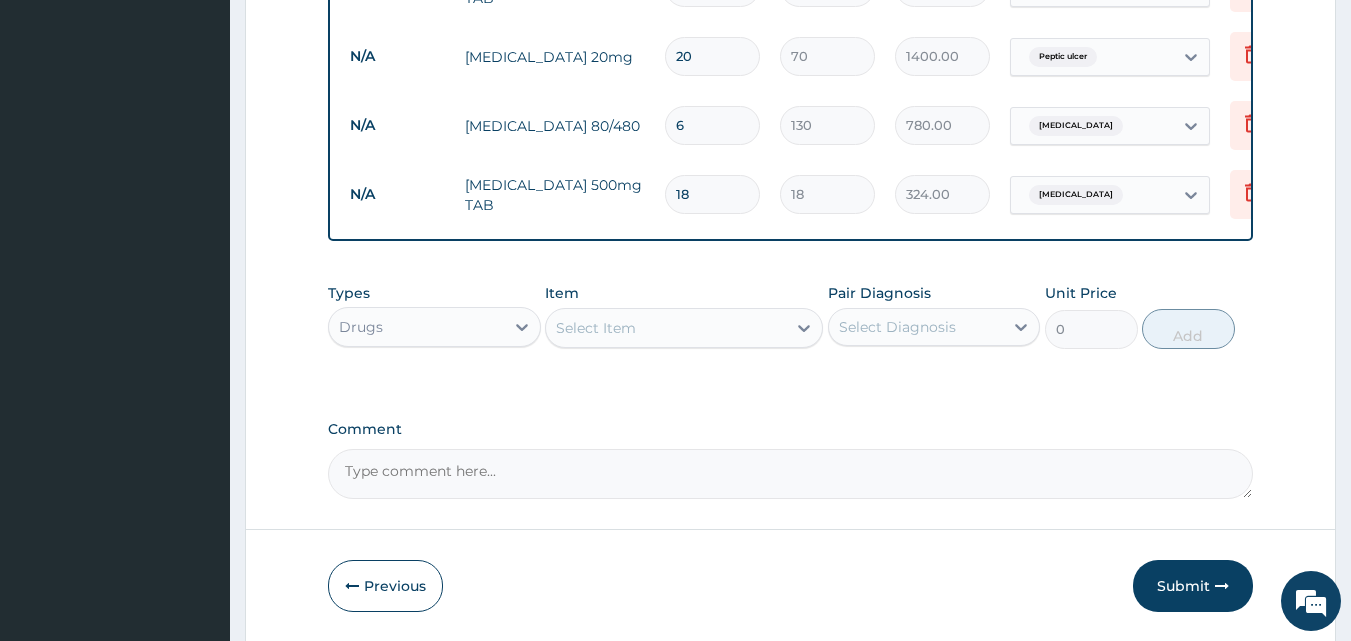 scroll, scrollTop: 1146, scrollLeft: 0, axis: vertical 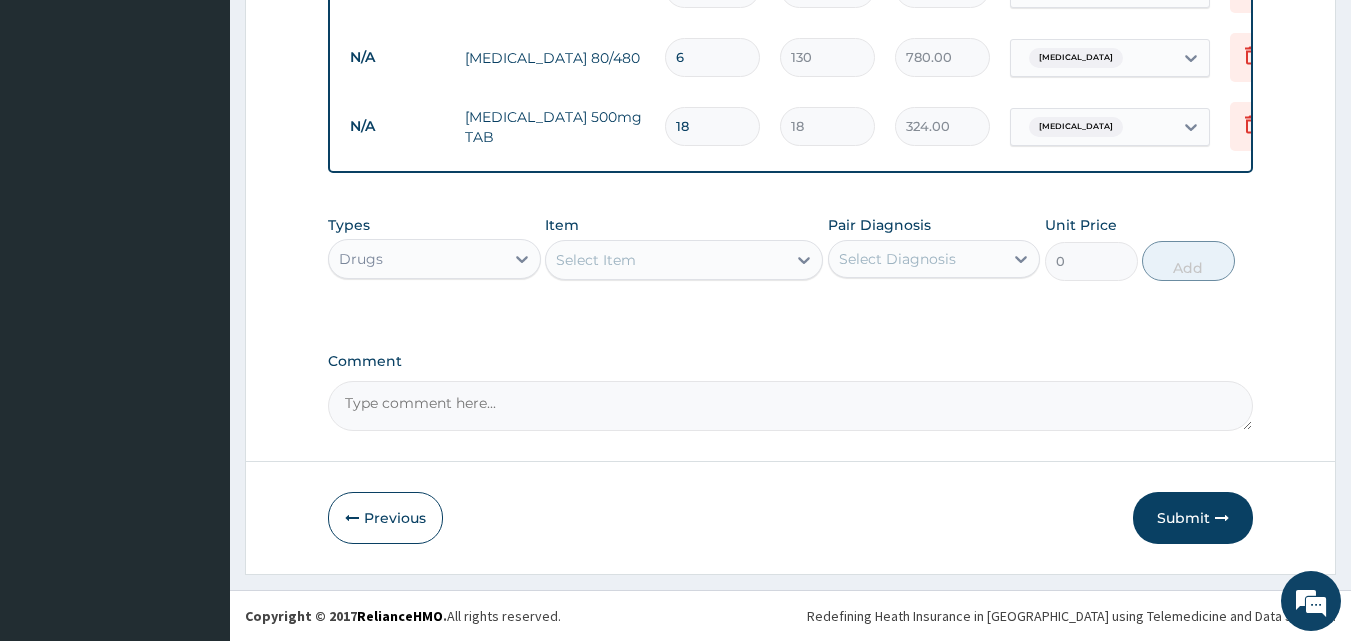 click on "Select Item" at bounding box center [596, 260] 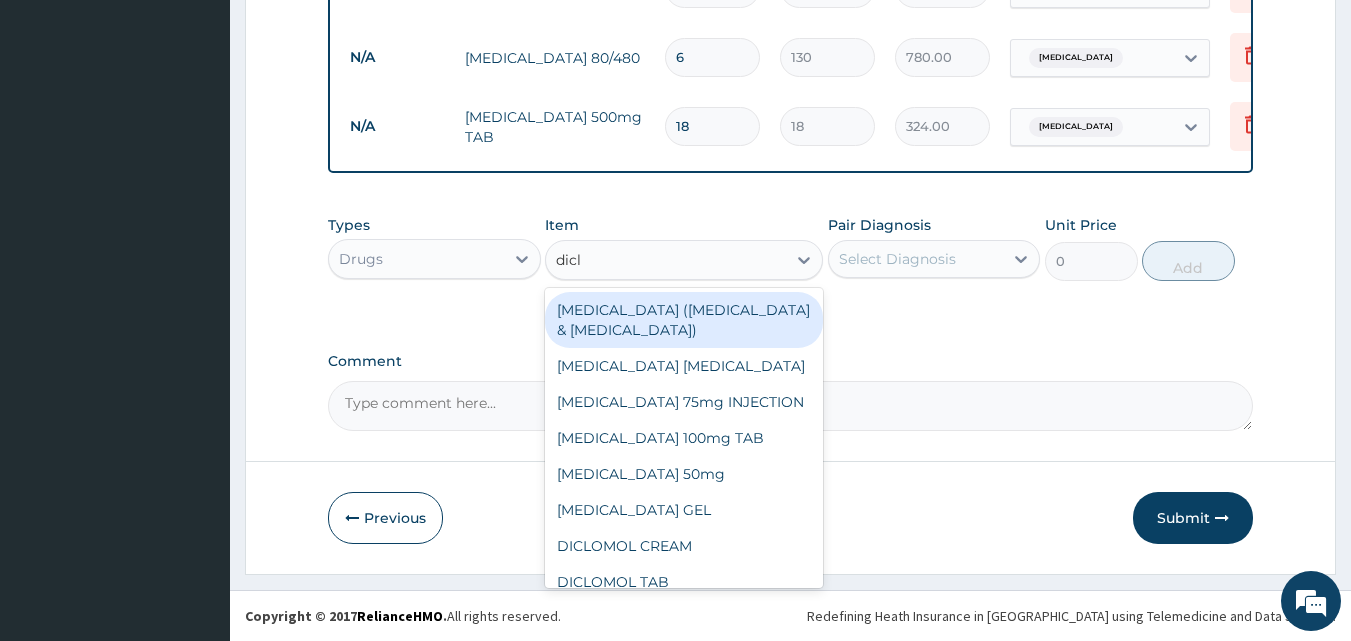 type on "diclo" 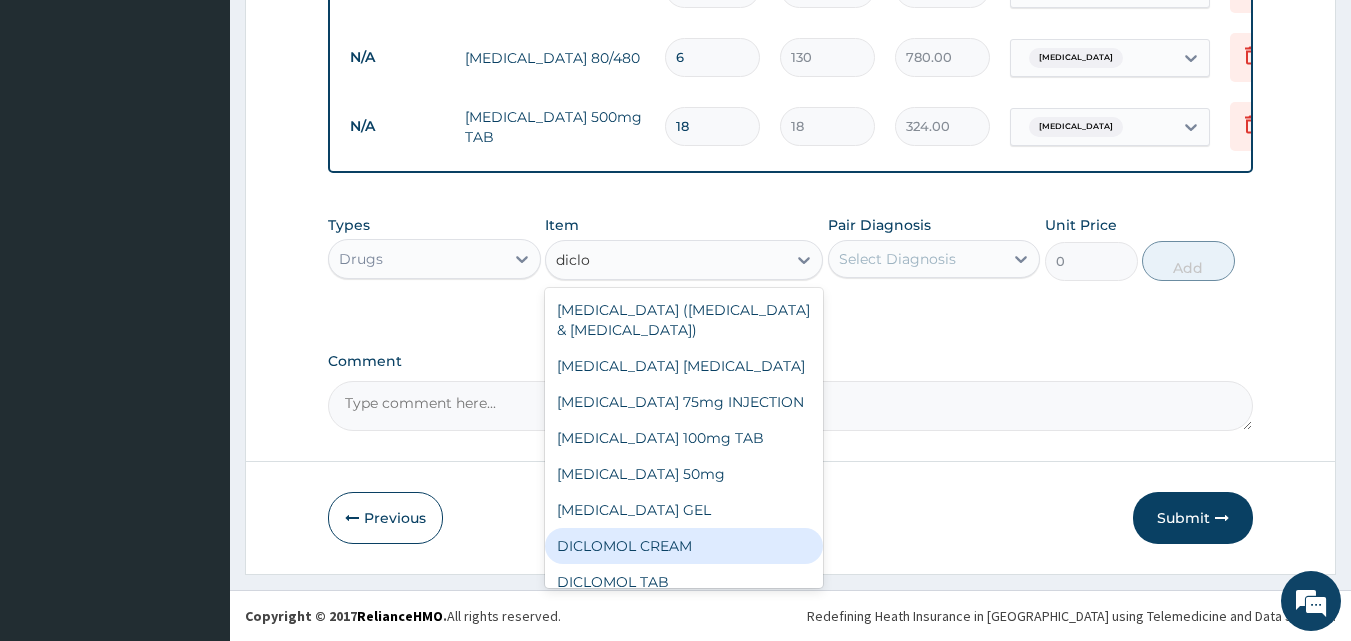 click on "DICLOMOL CREAM" at bounding box center [684, 546] 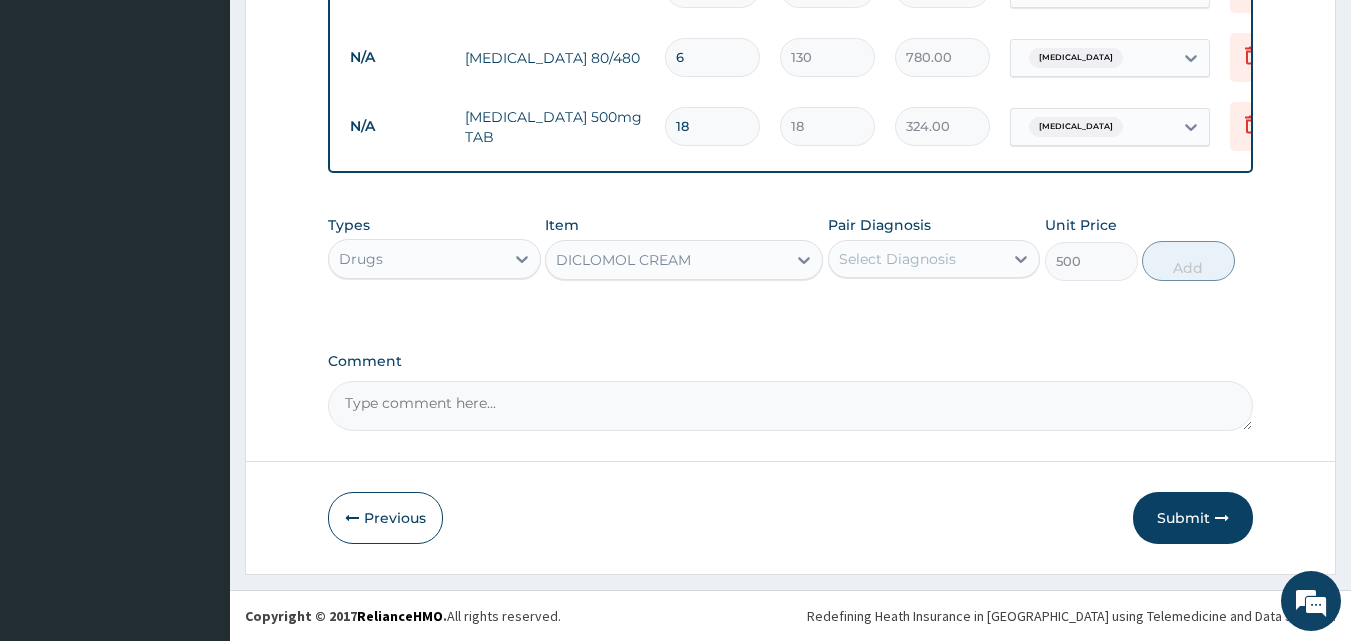 click on "Select Diagnosis" at bounding box center [897, 259] 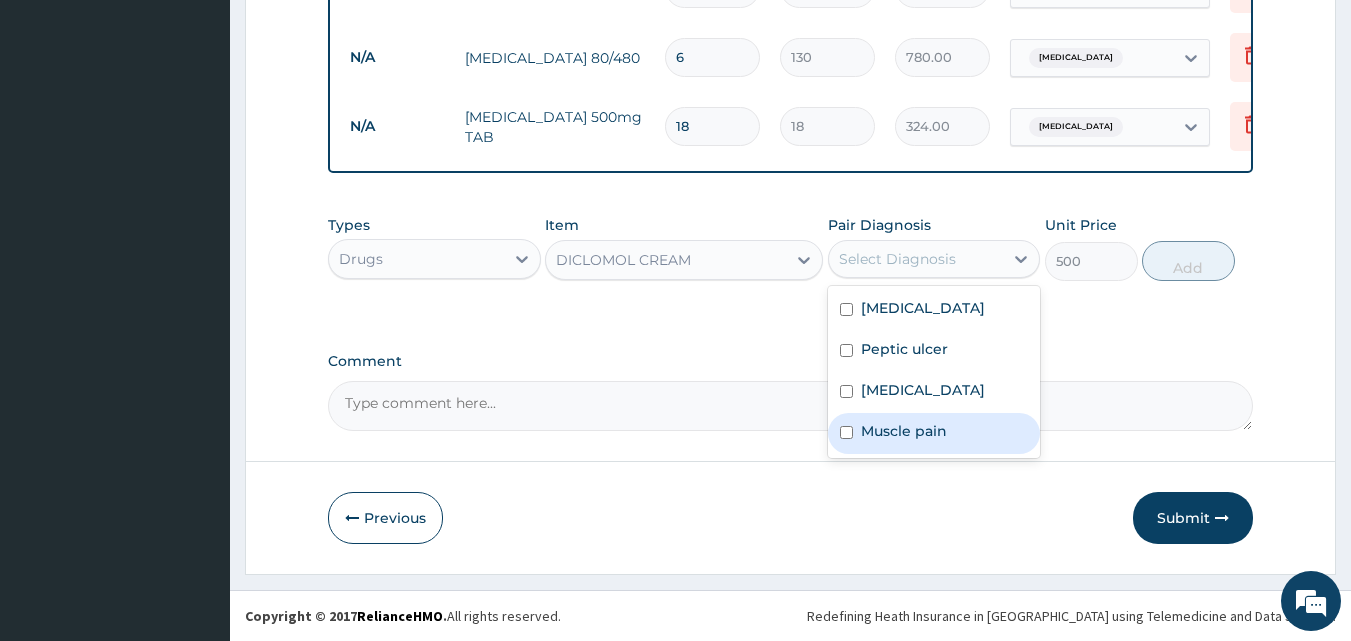 click on "Muscle pain" at bounding box center [904, 431] 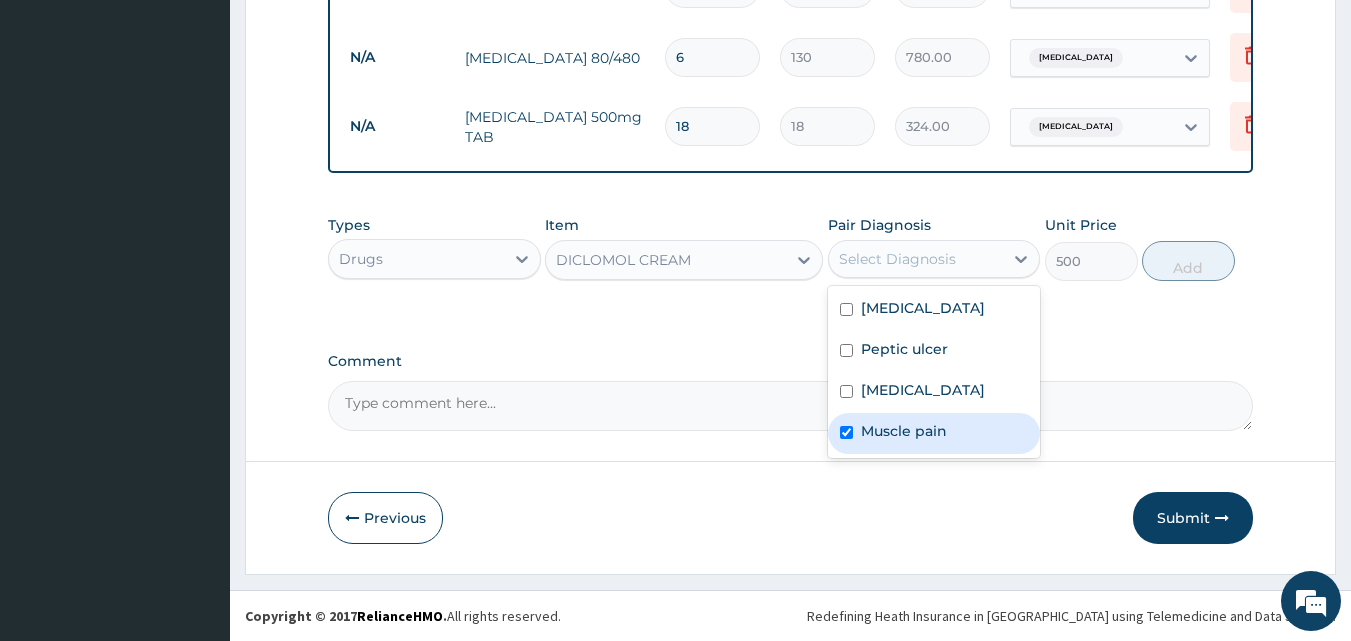 checkbox on "true" 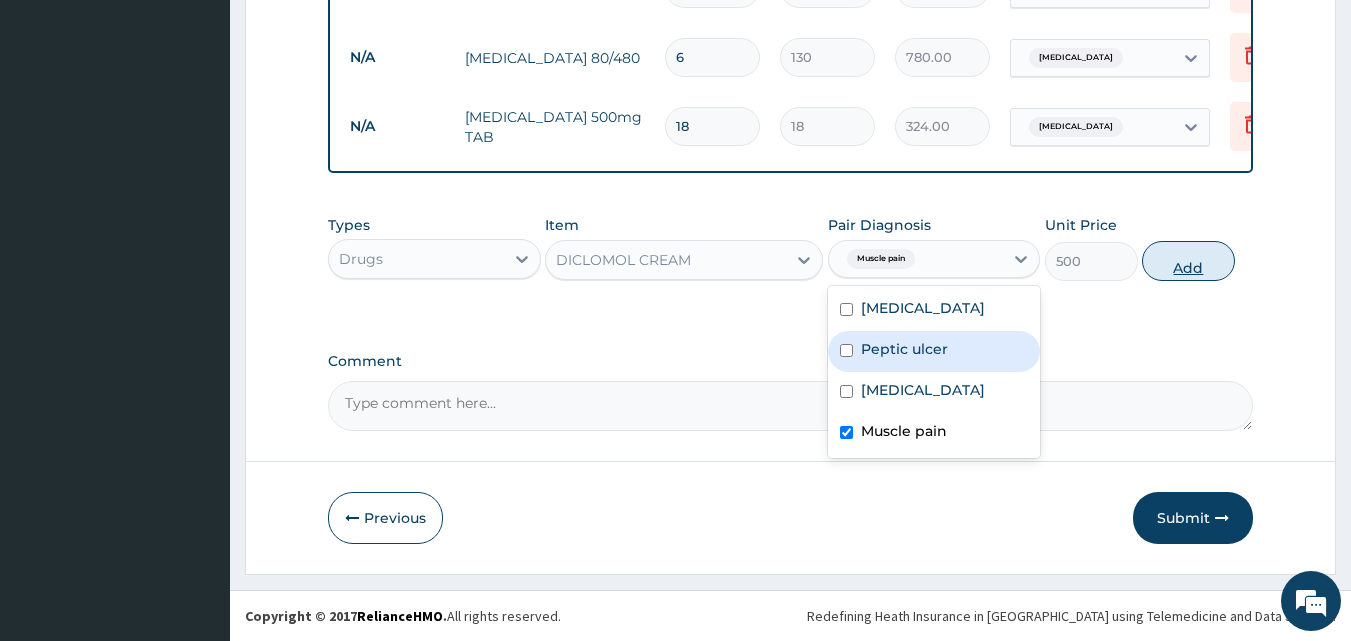 click on "Add" at bounding box center [1188, 261] 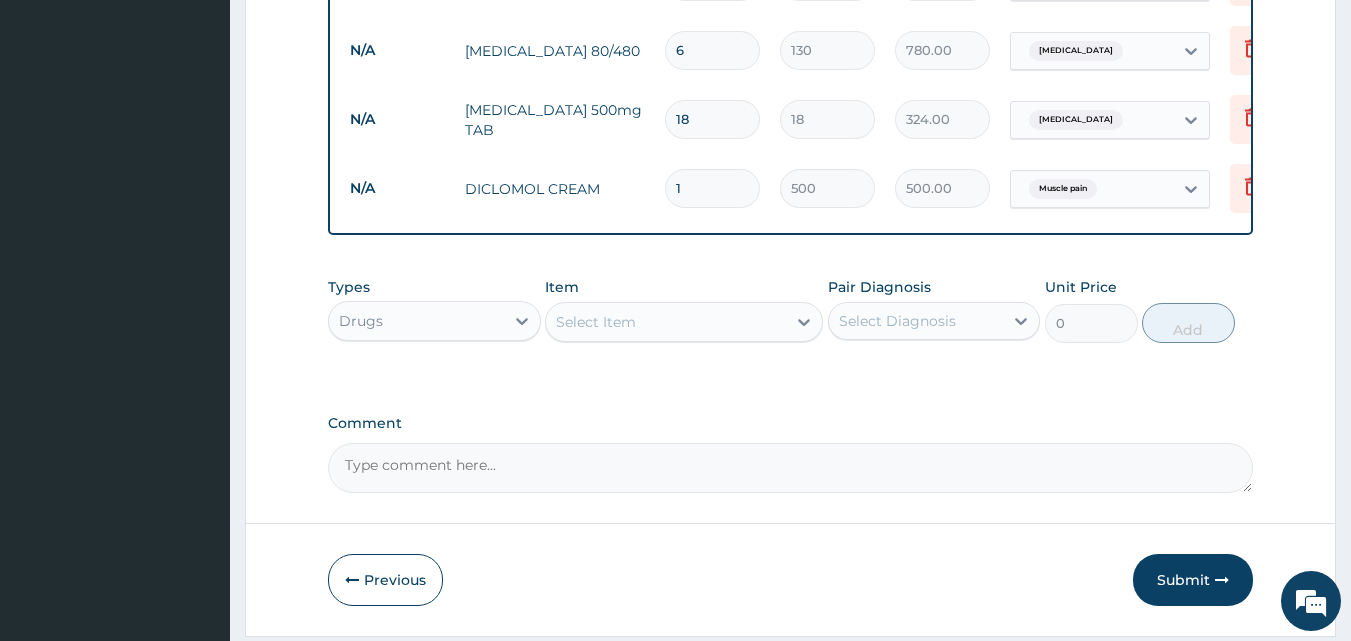 click on "Select Item" at bounding box center [596, 322] 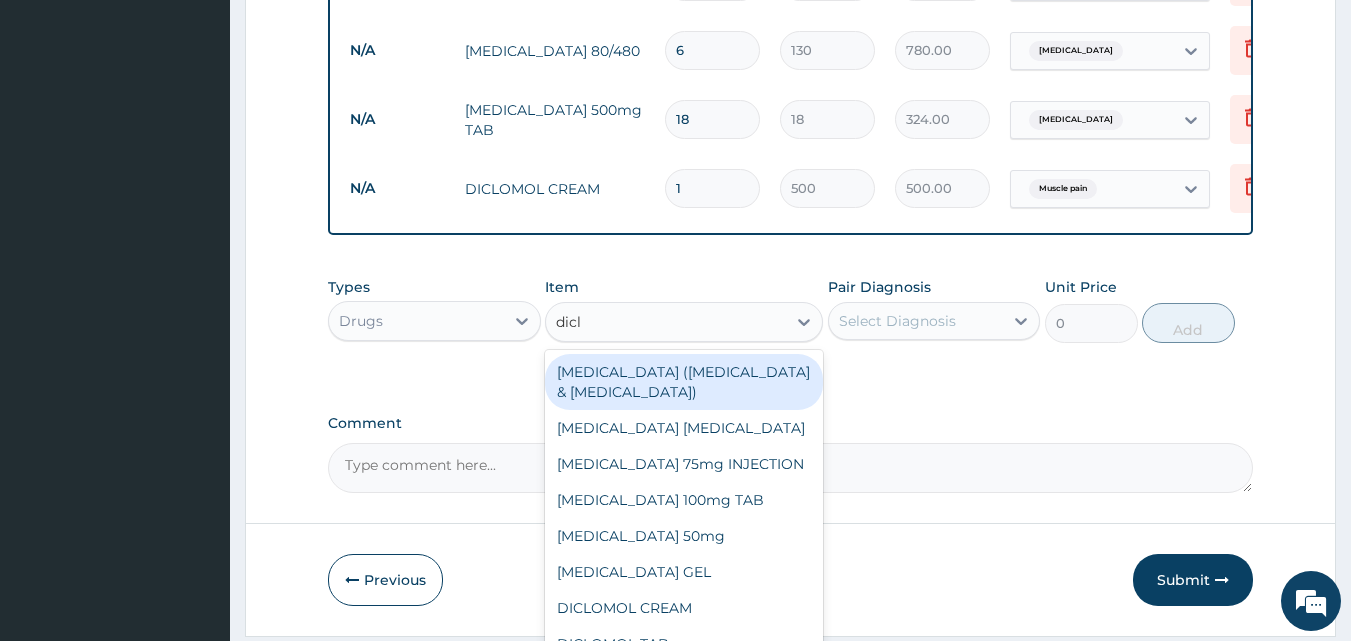 type on "diclo" 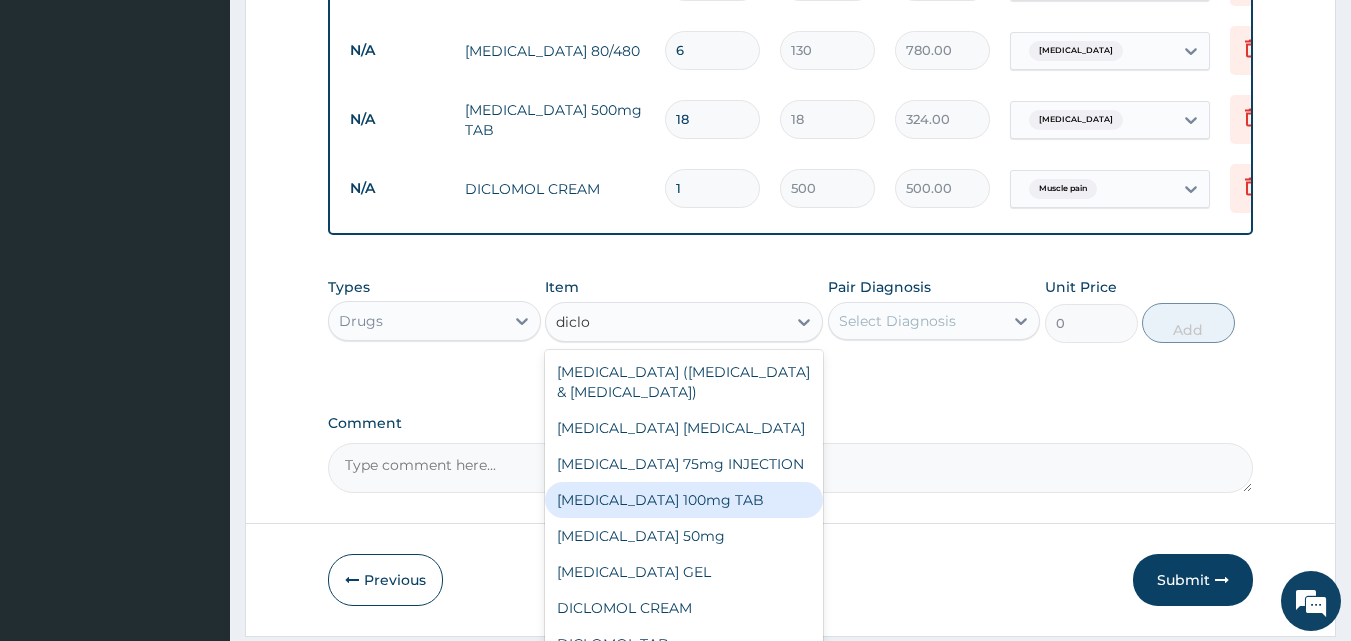 click on "[MEDICAL_DATA] 100mg TAB" at bounding box center [684, 500] 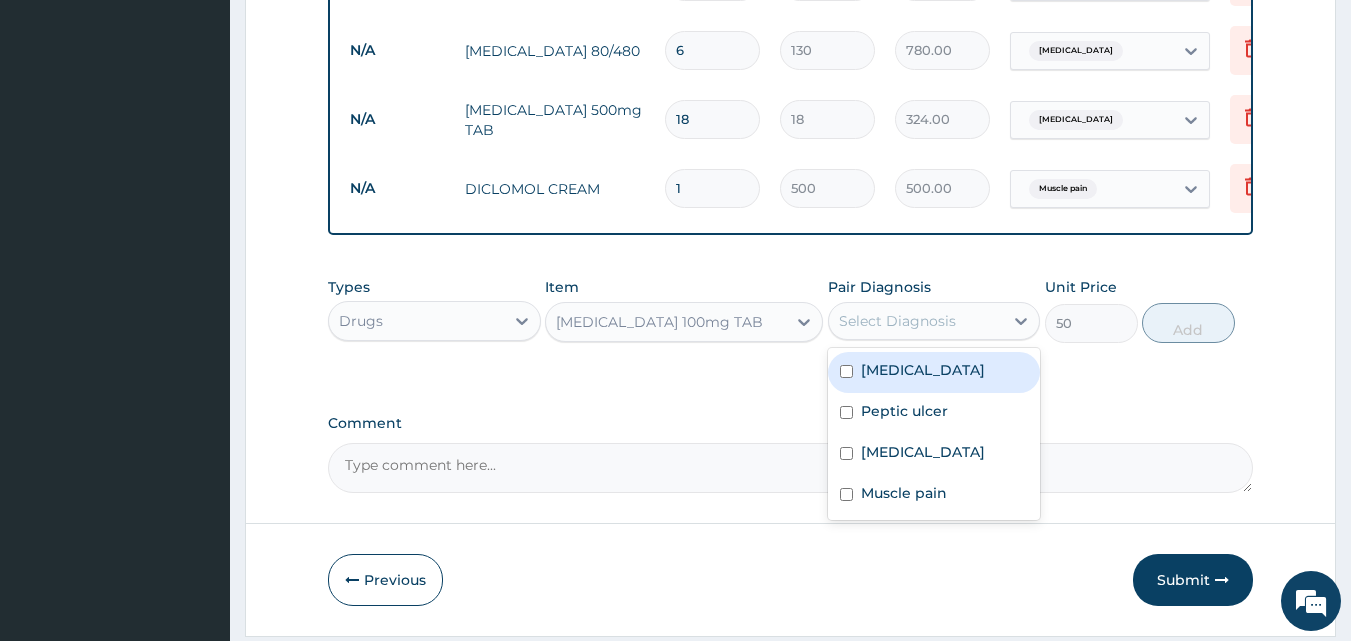 click on "Select Diagnosis" at bounding box center (897, 321) 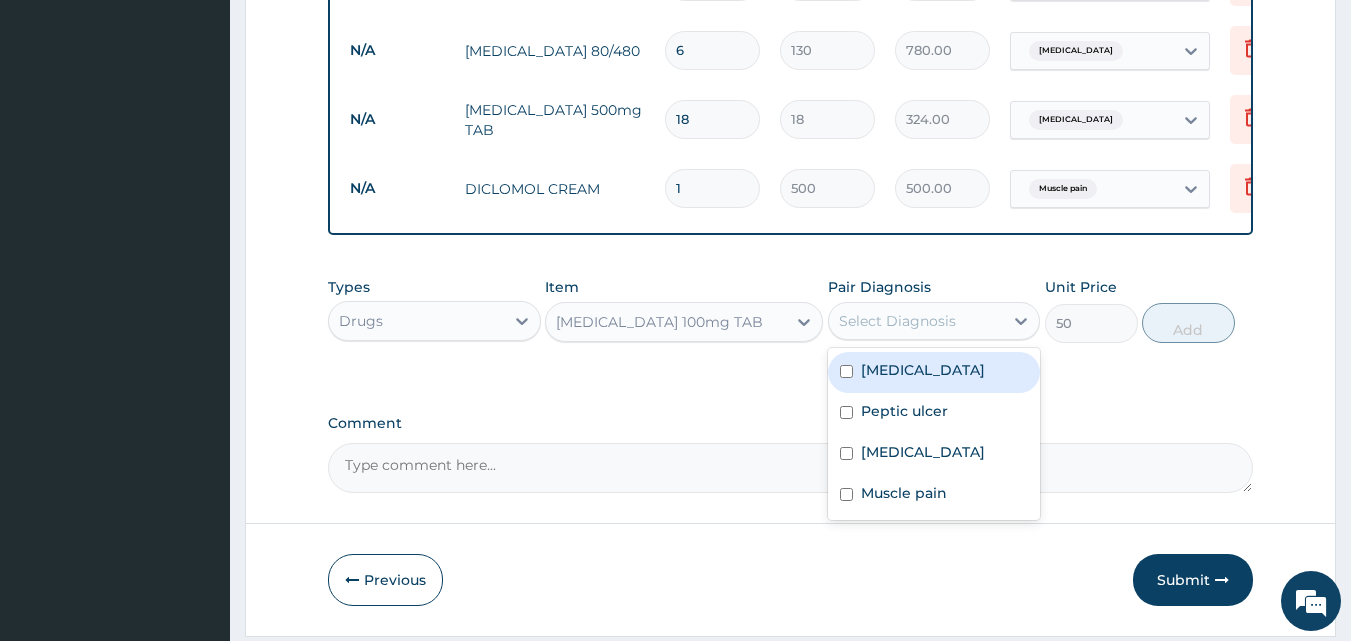 click on "Select Diagnosis" at bounding box center (897, 321) 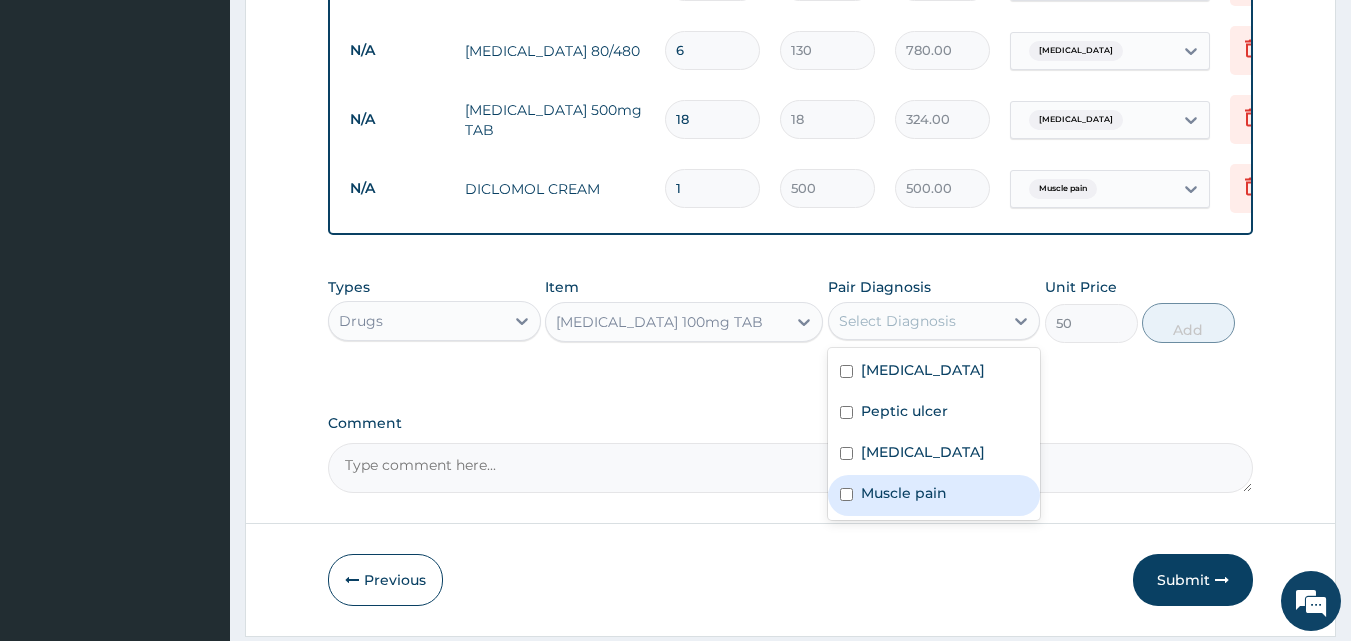 click on "Muscle pain" at bounding box center (904, 493) 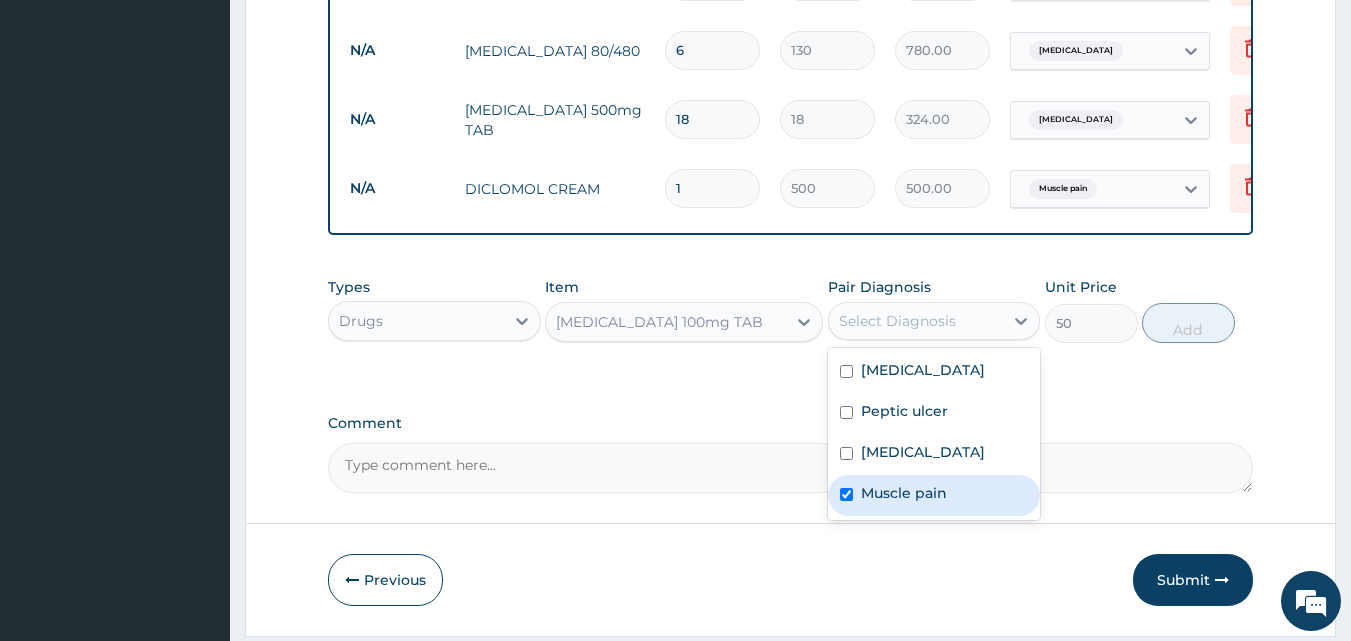 checkbox on "true" 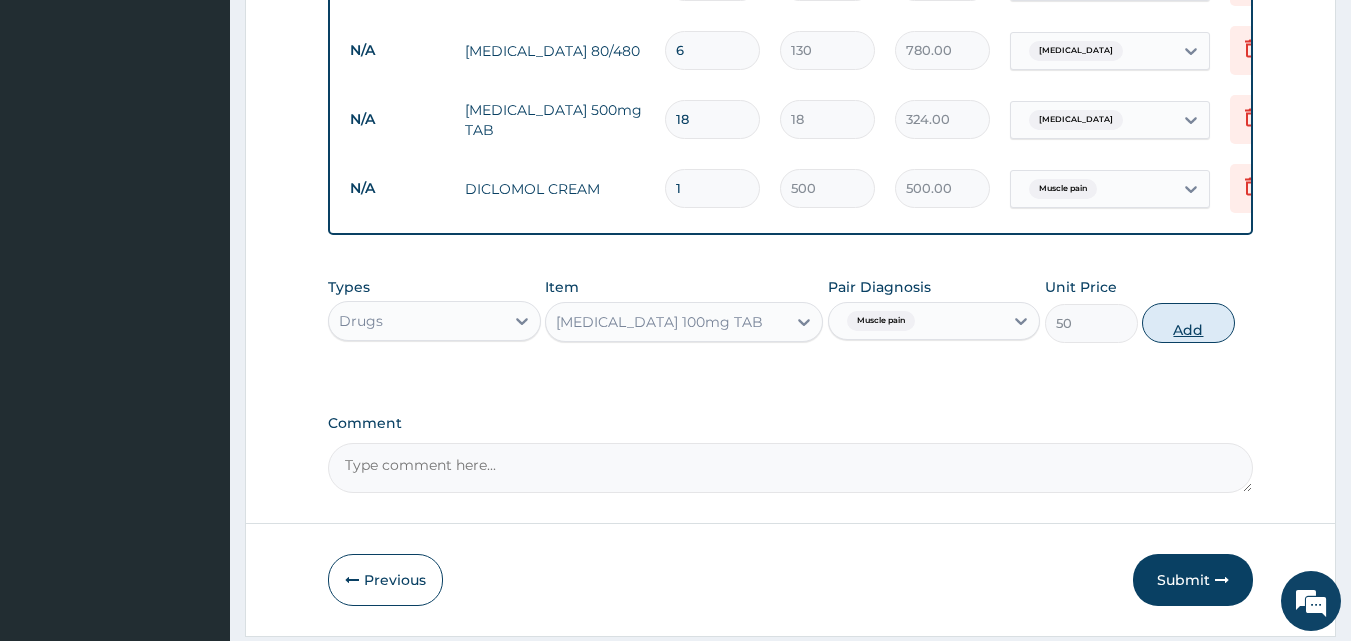 click on "Add" at bounding box center [1188, 323] 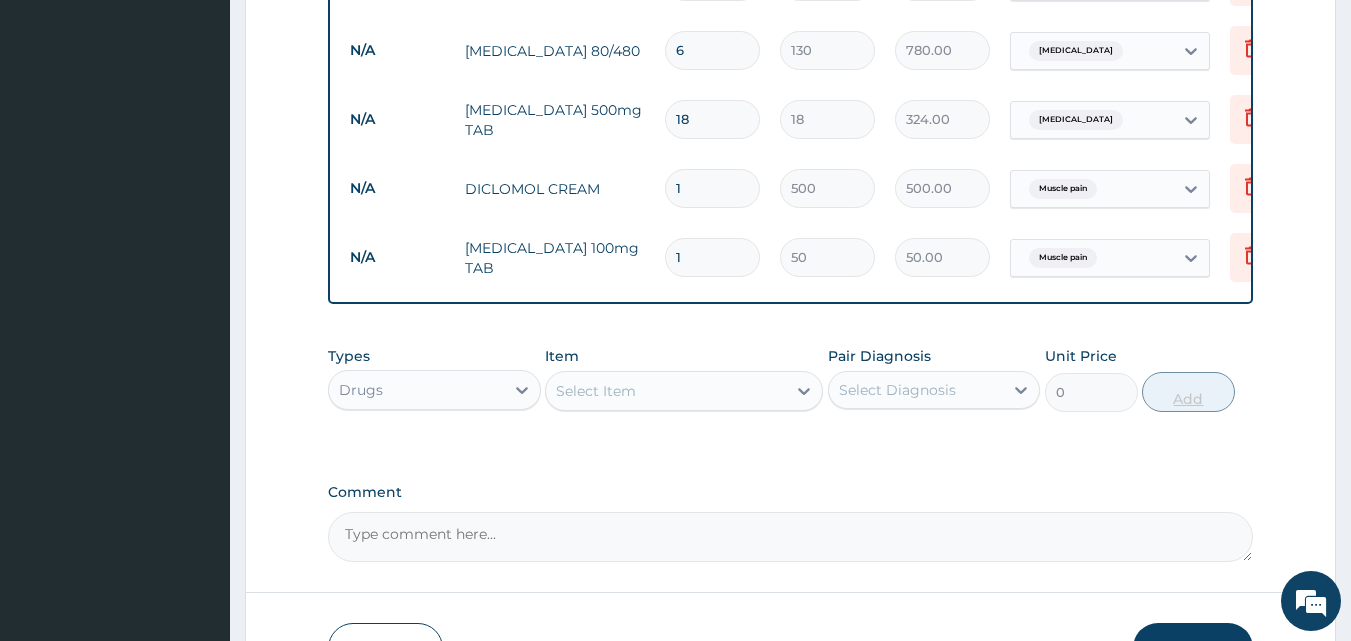 type 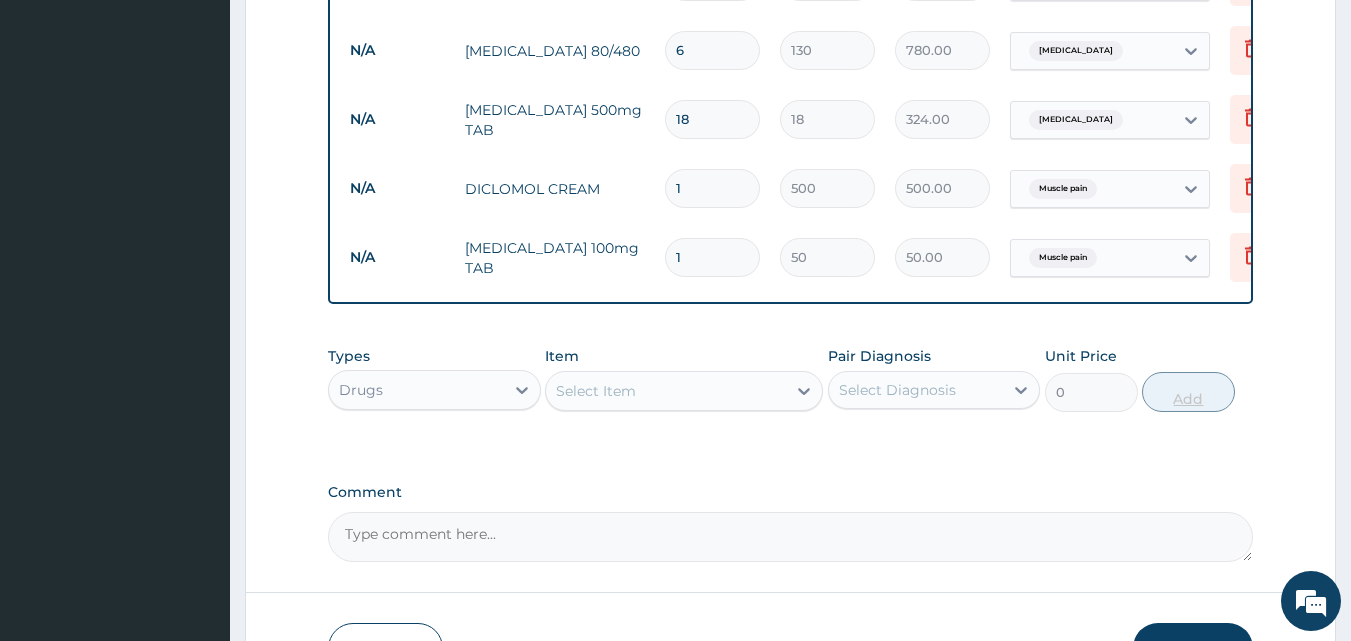 type on "0.00" 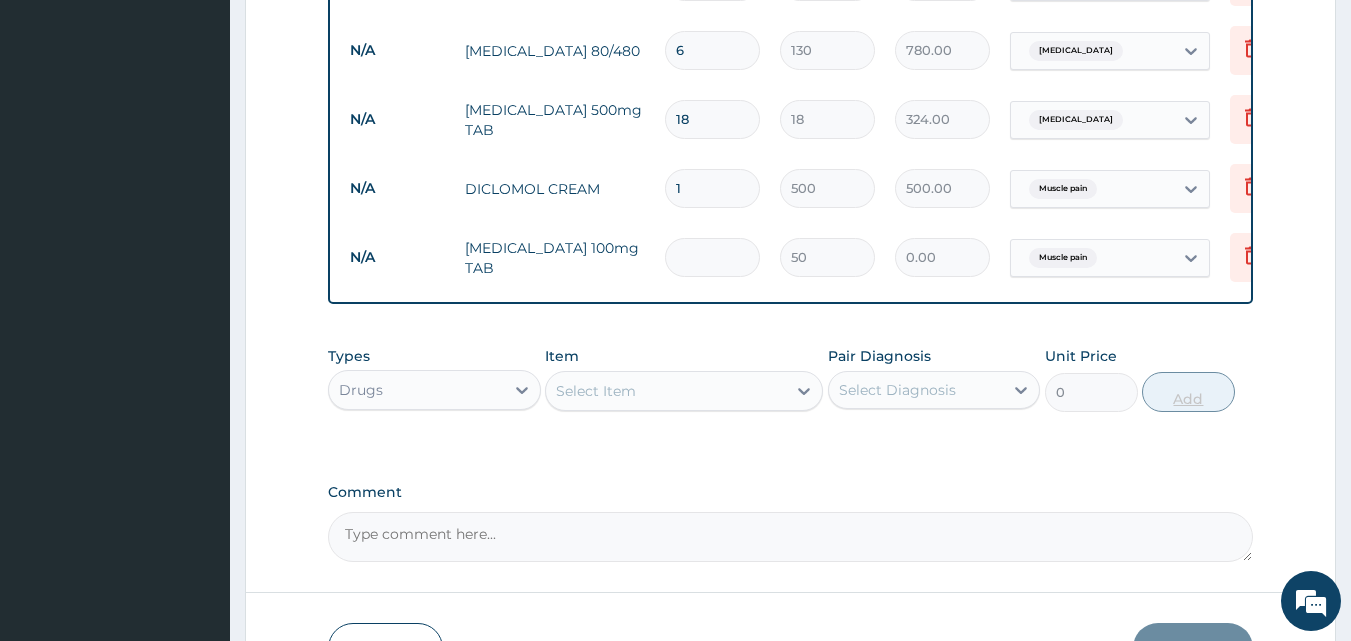 type on "2" 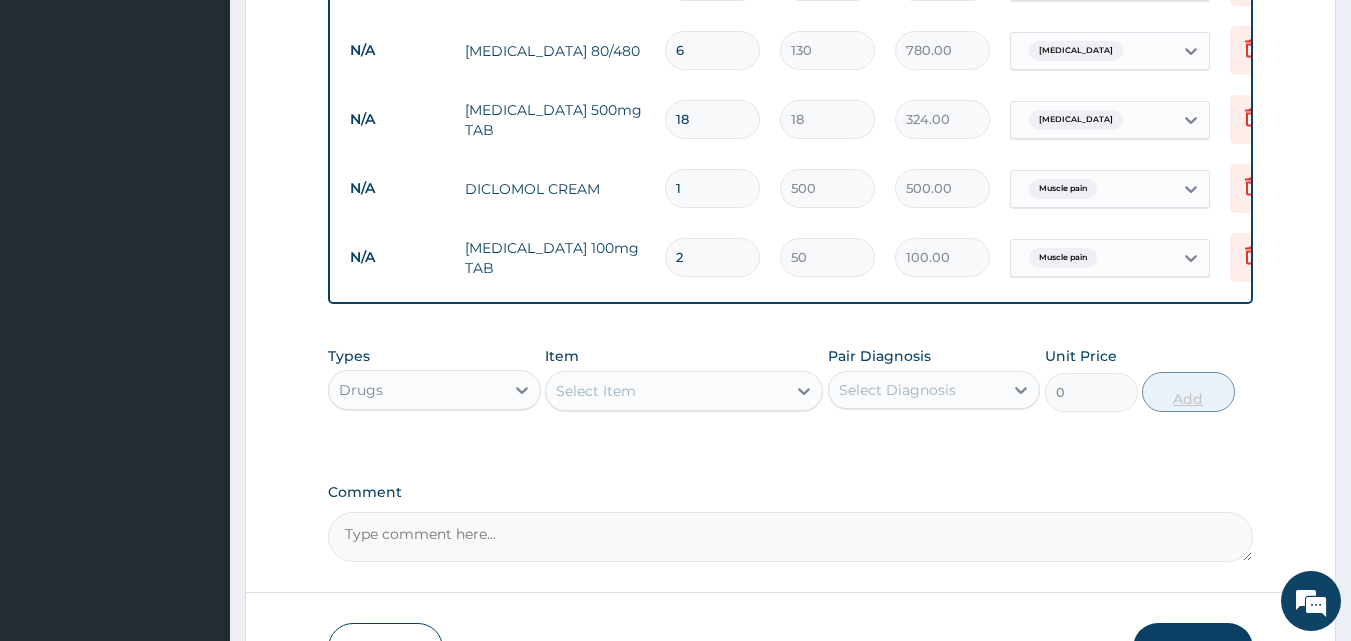 type on "20" 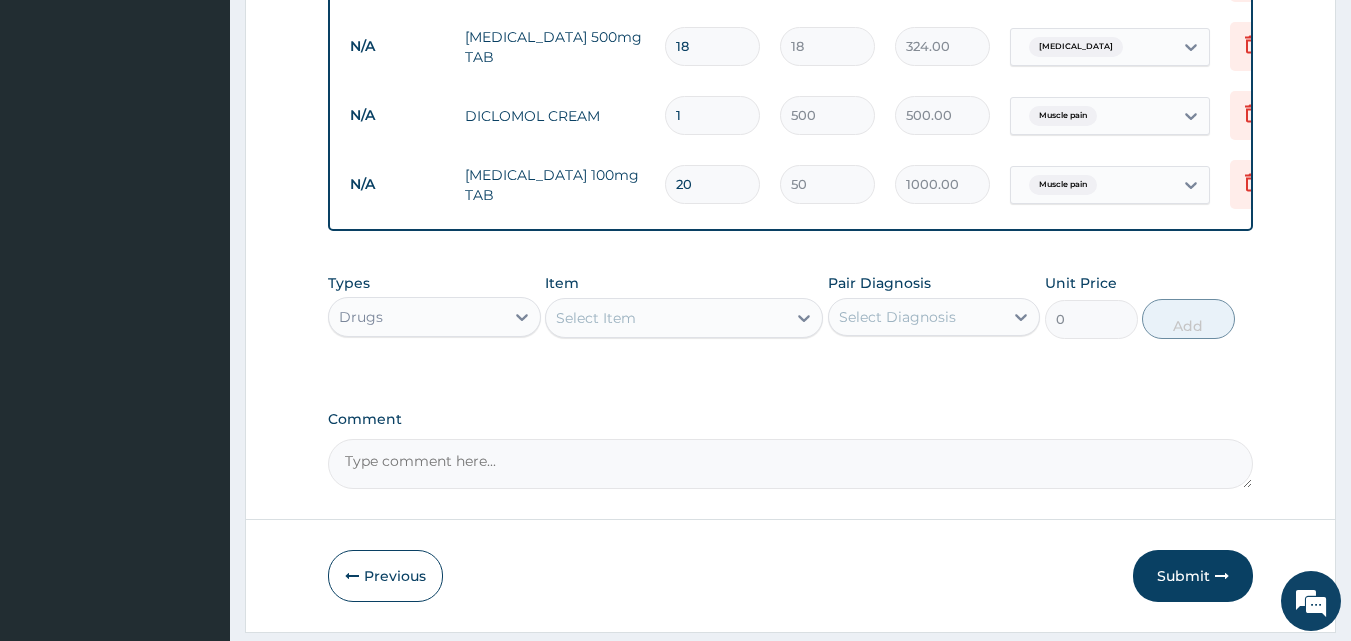 scroll, scrollTop: 1284, scrollLeft: 0, axis: vertical 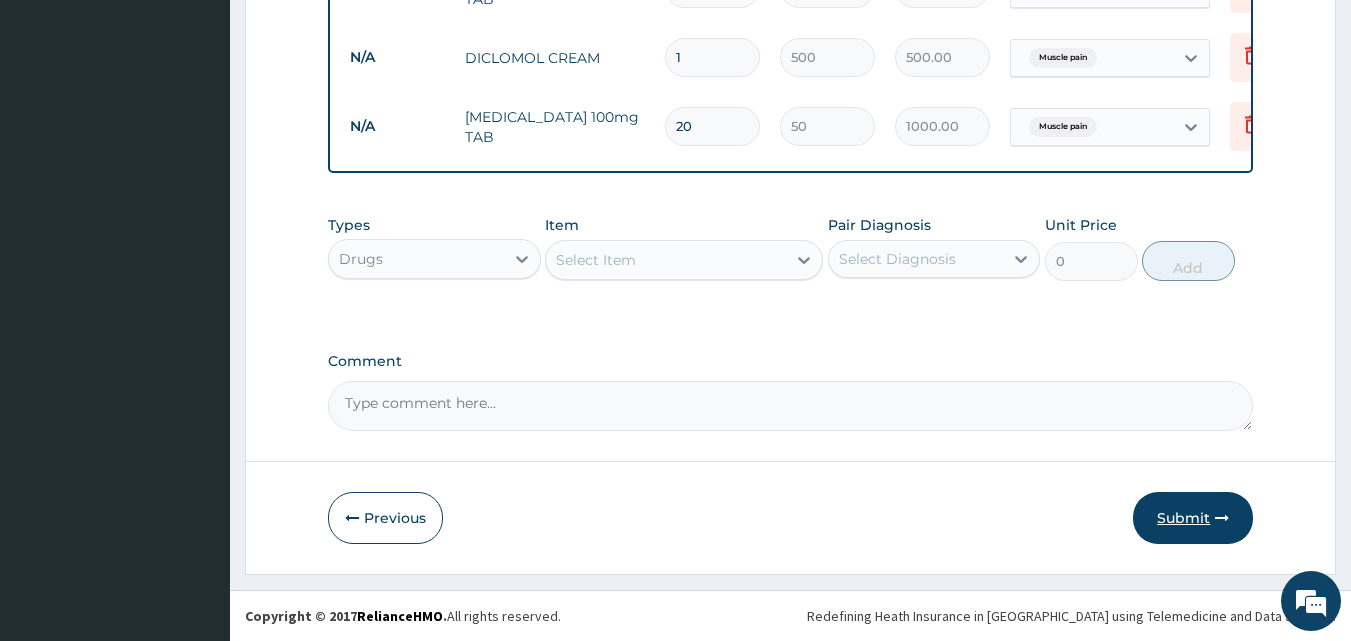 type on "20" 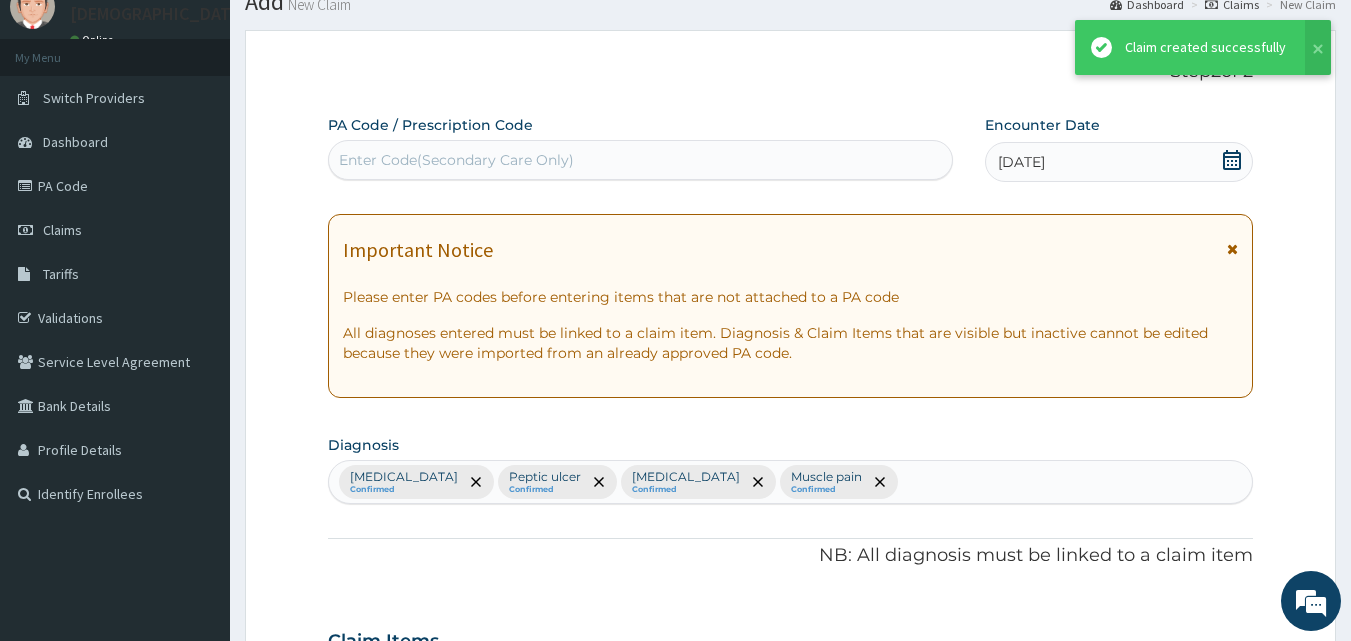scroll, scrollTop: 1284, scrollLeft: 0, axis: vertical 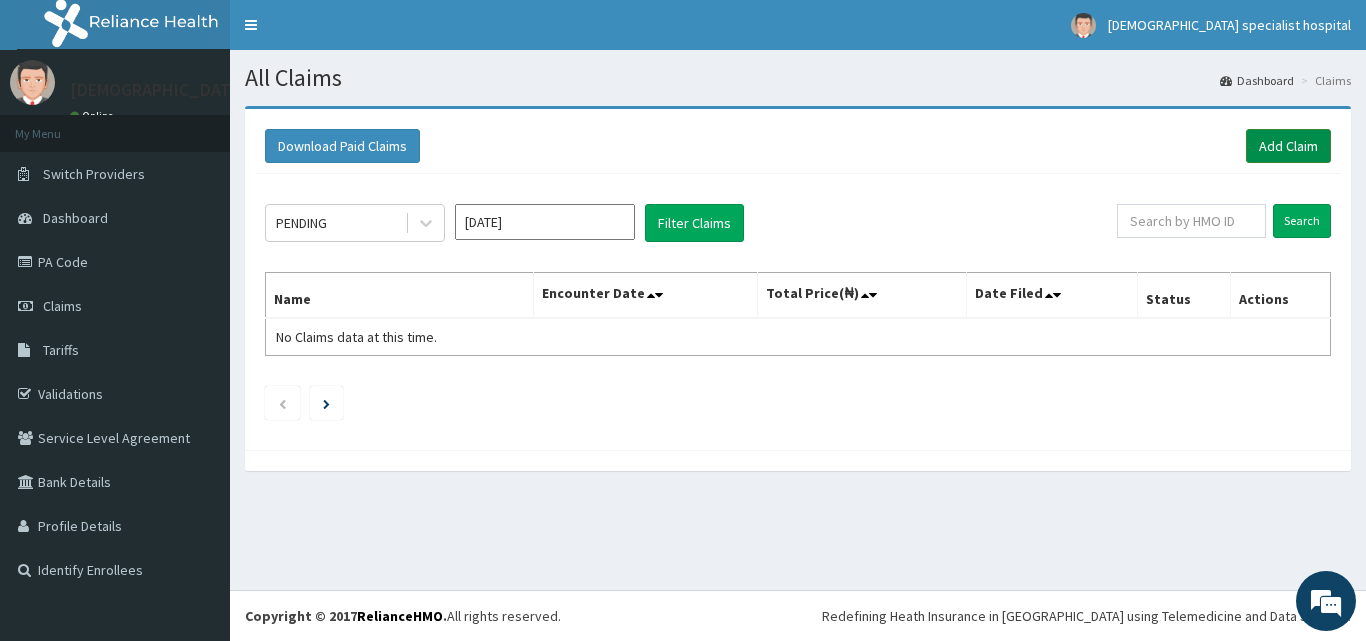 click on "Add Claim" at bounding box center [1288, 146] 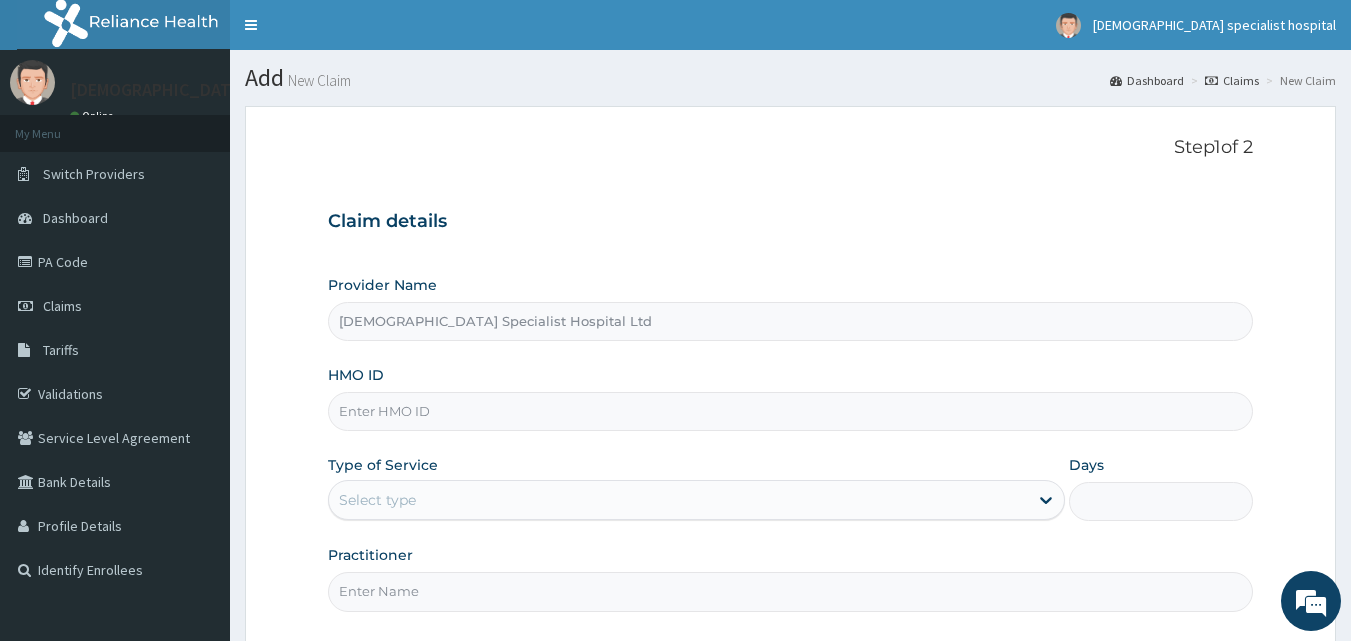 scroll, scrollTop: 0, scrollLeft: 0, axis: both 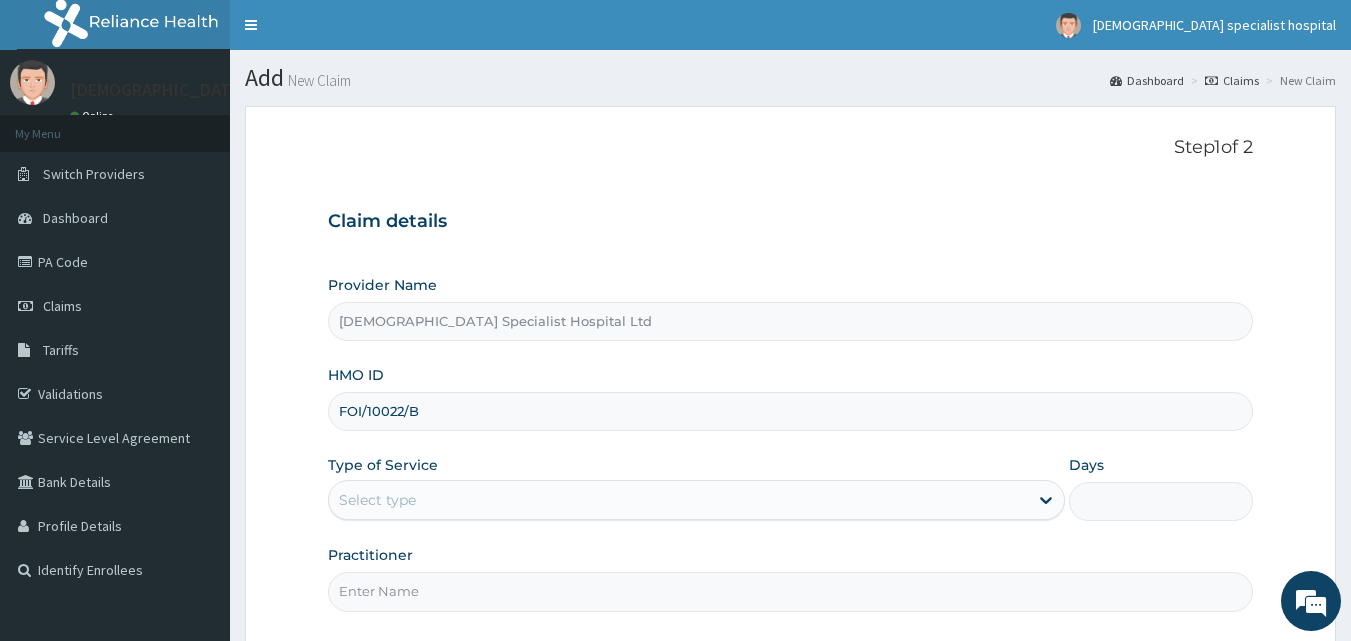type on "FOI/10022/B" 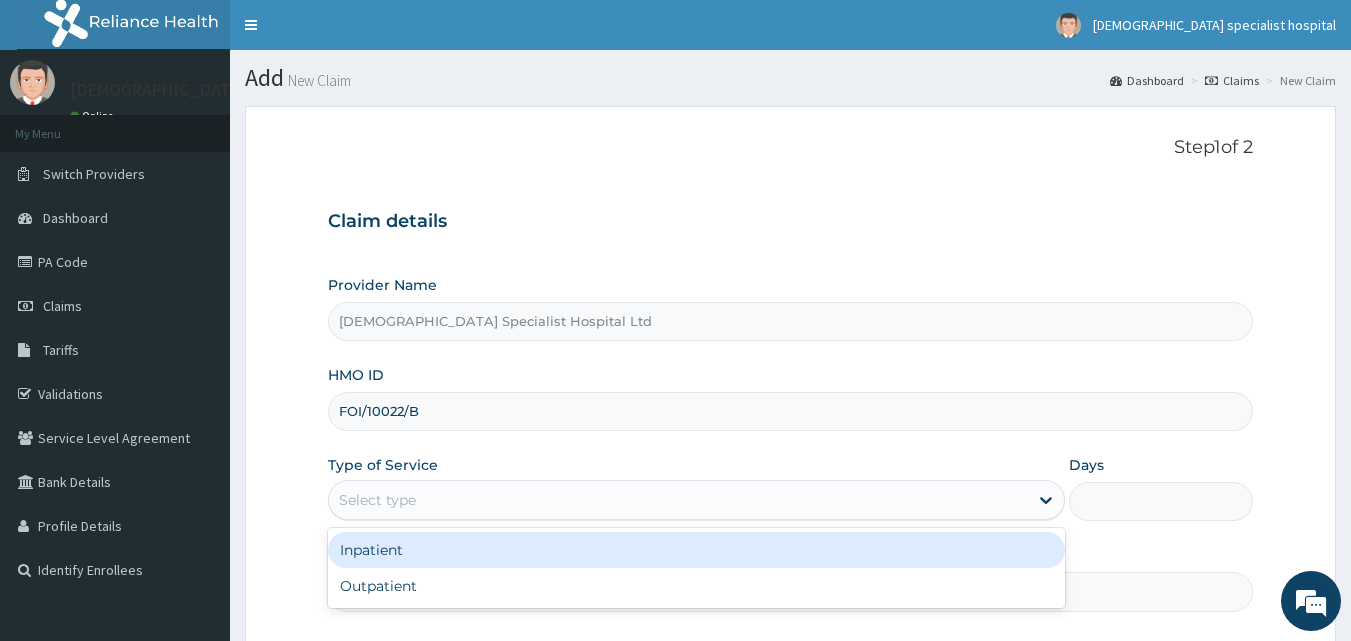 click on "Select type" at bounding box center [678, 500] 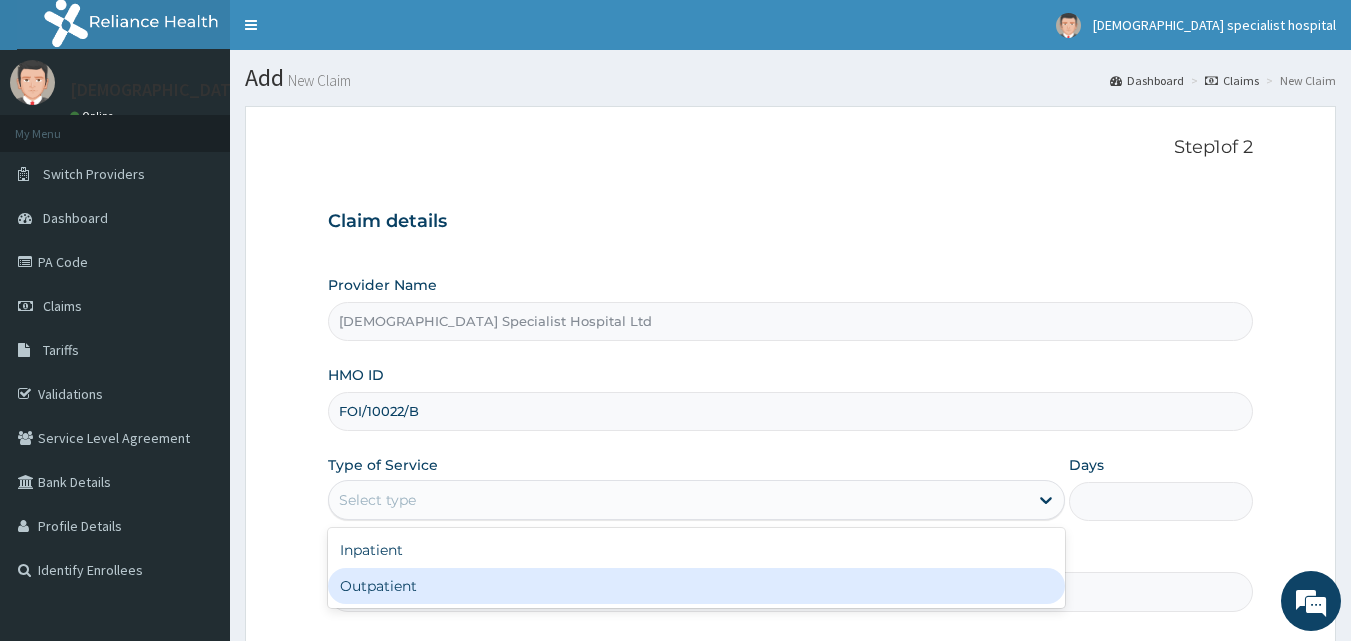 click on "Outpatient" at bounding box center (696, 586) 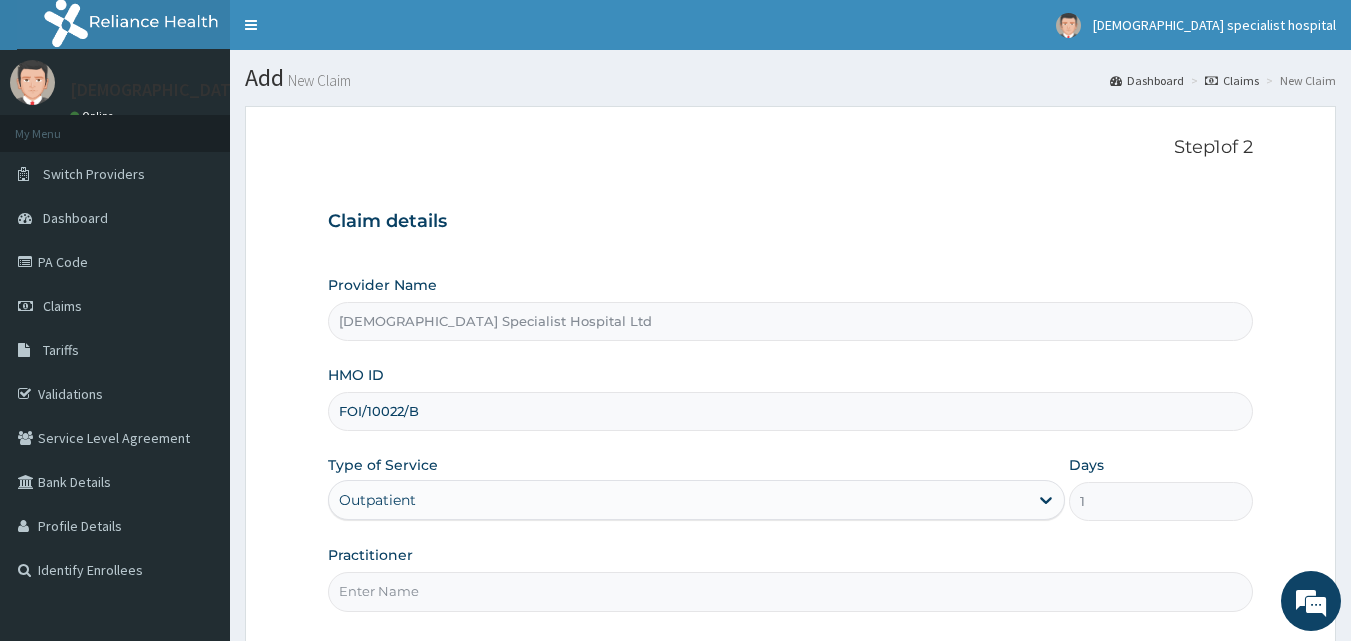 scroll, scrollTop: 0, scrollLeft: 0, axis: both 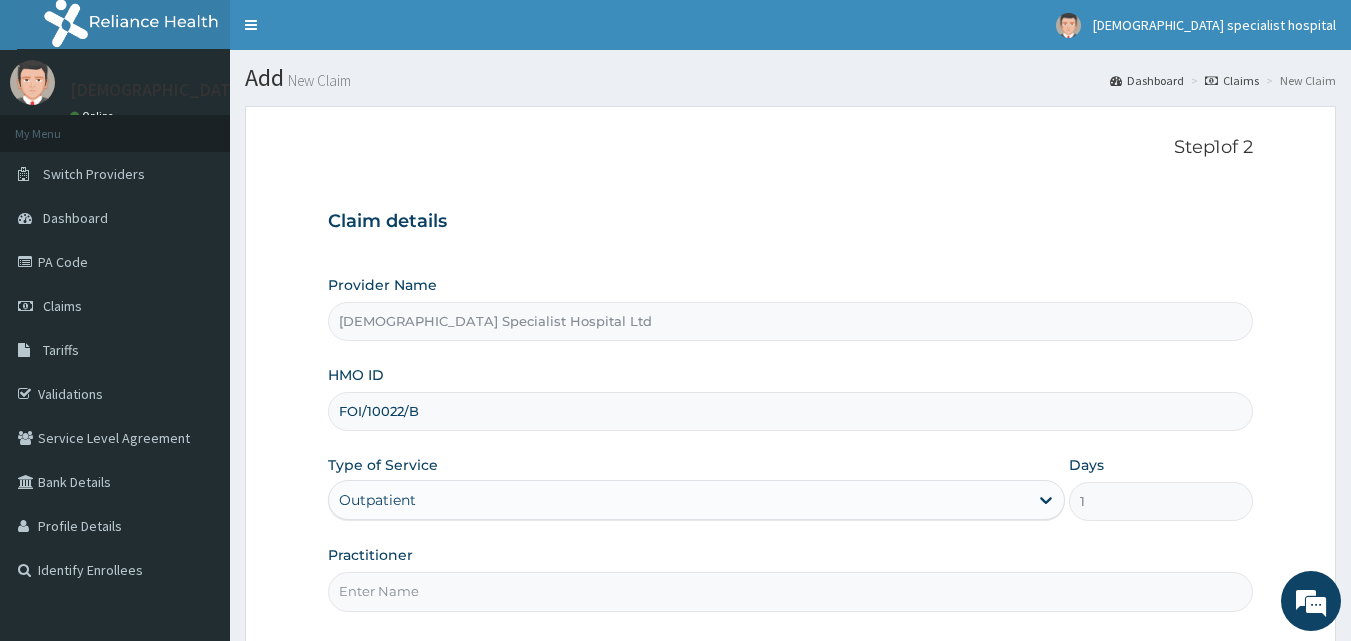 click on "Practitioner" at bounding box center (791, 591) 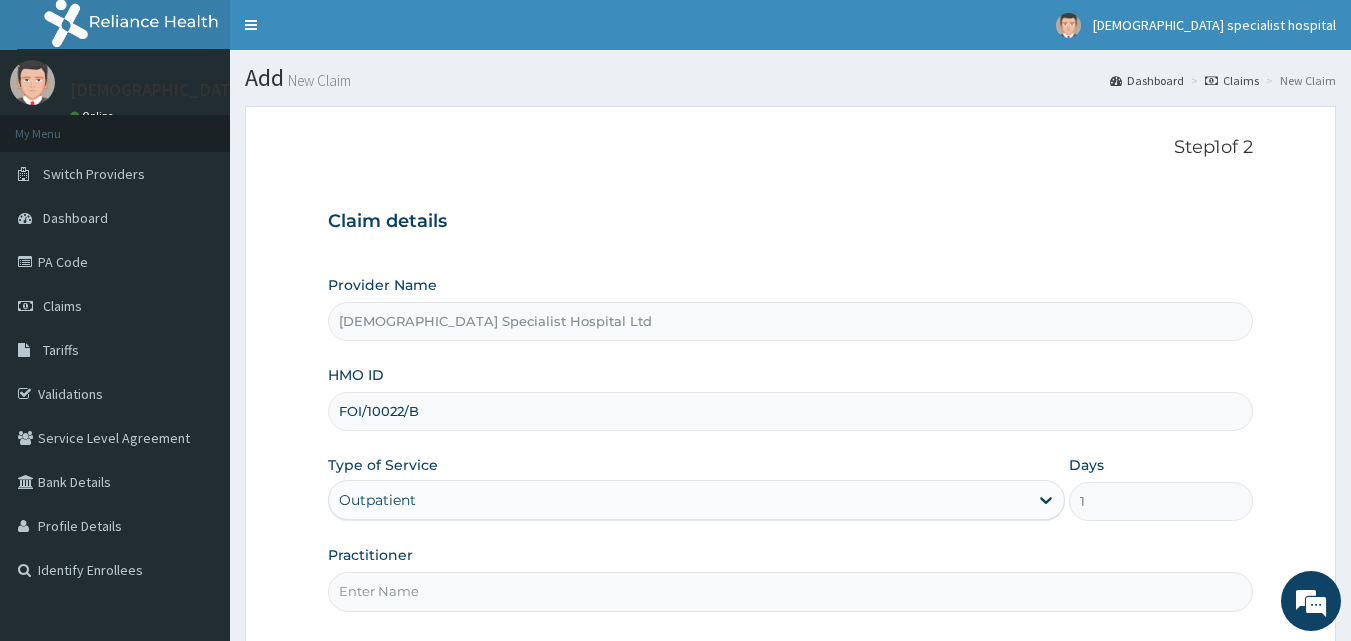 type on "[PERSON_NAME]" 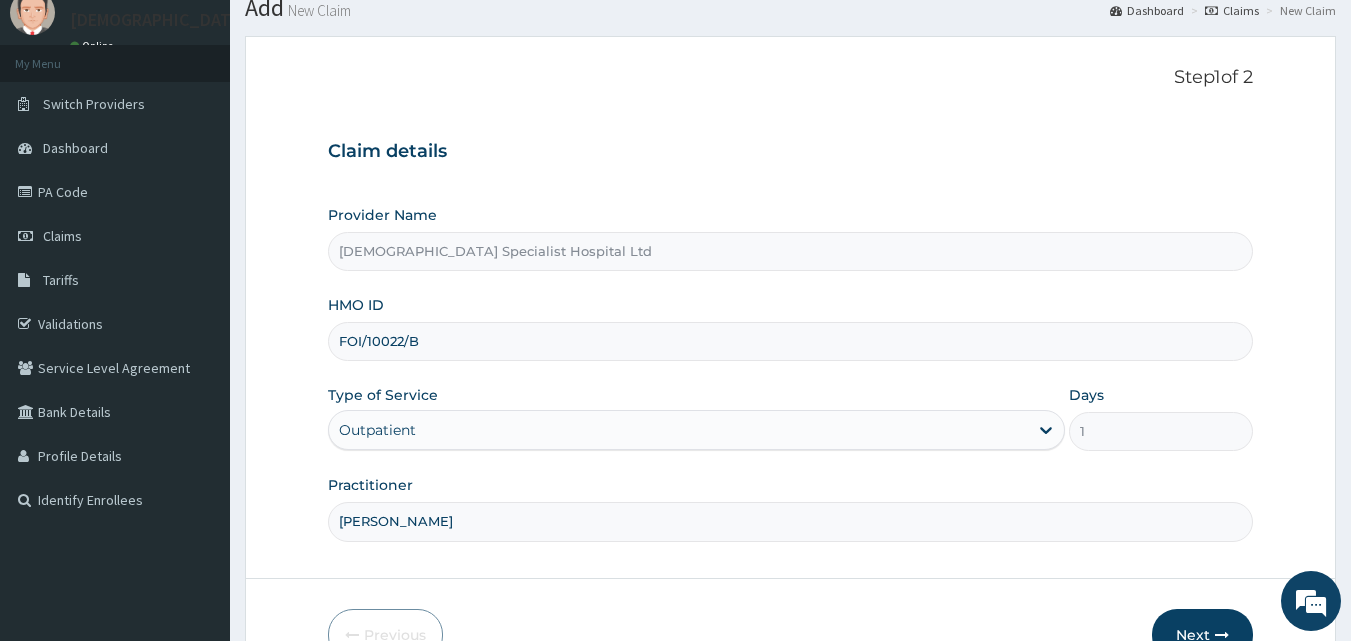 scroll, scrollTop: 187, scrollLeft: 0, axis: vertical 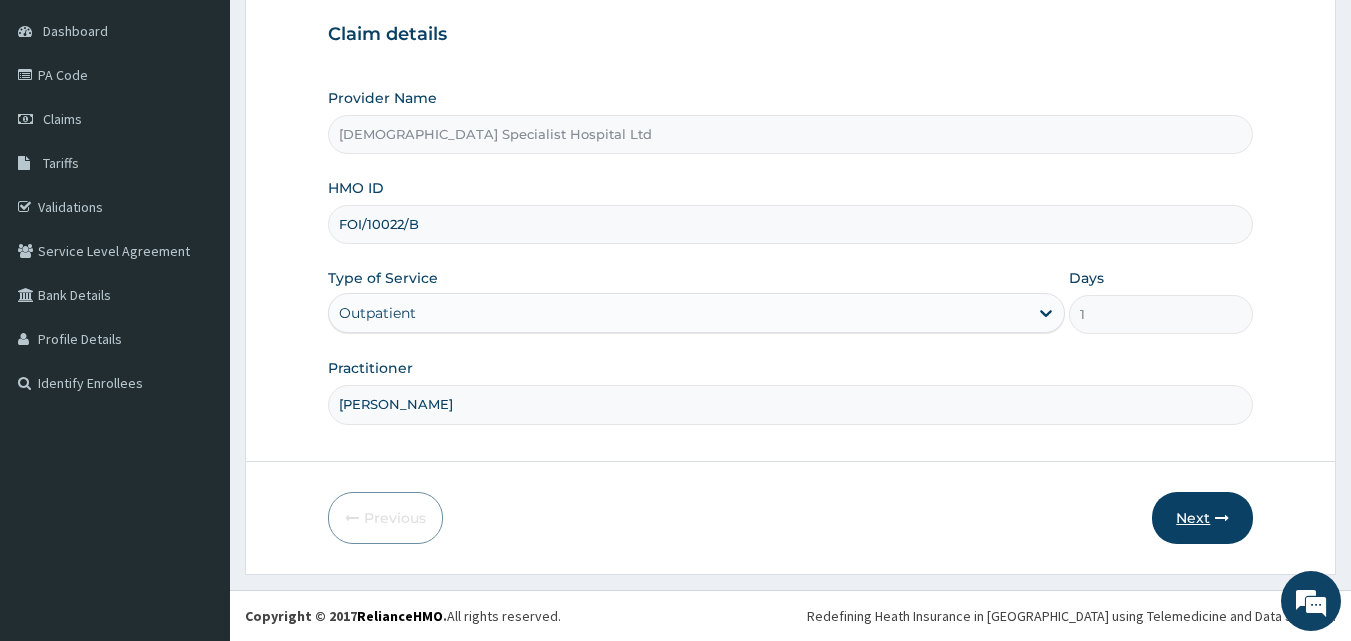 click on "Next" at bounding box center (1202, 518) 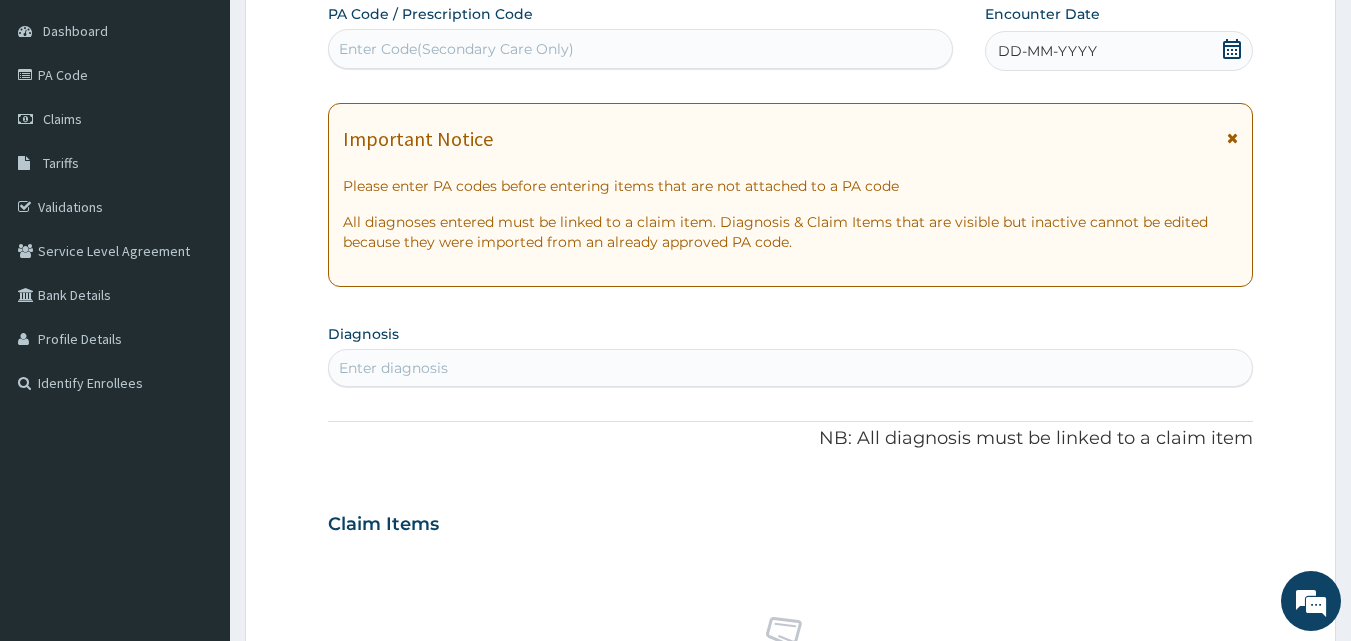 click on "DD-MM-YYYY" at bounding box center [1119, 51] 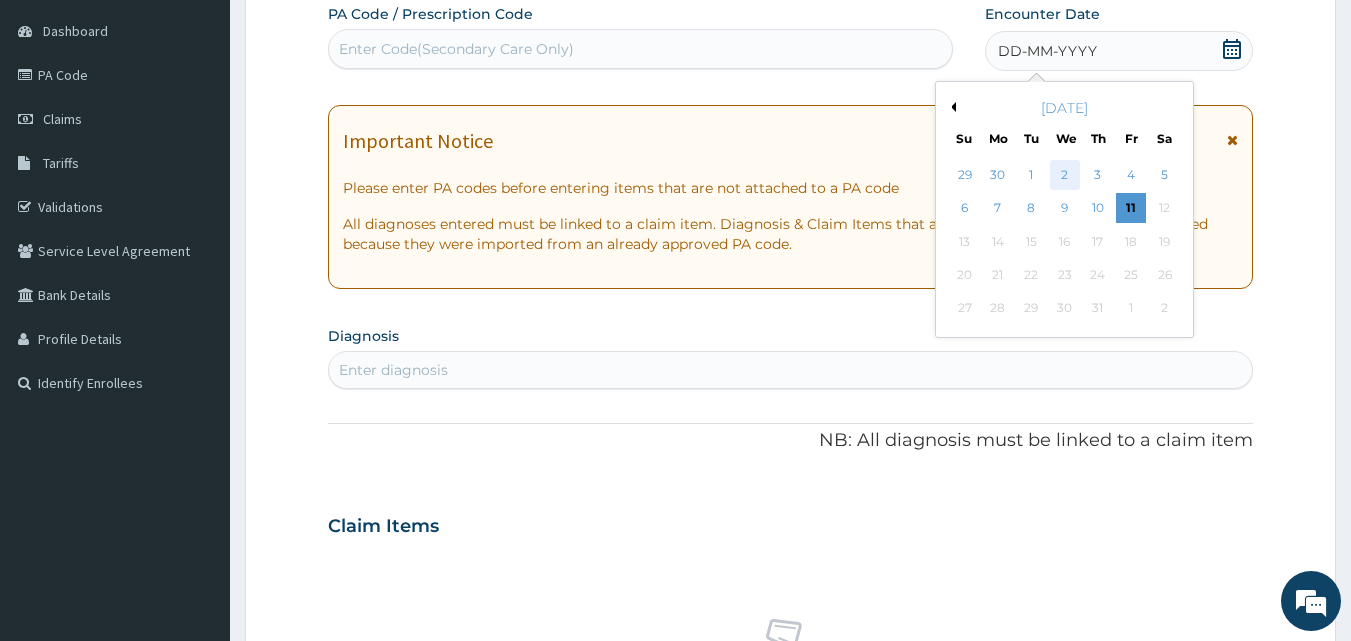 click on "2" at bounding box center (1065, 175) 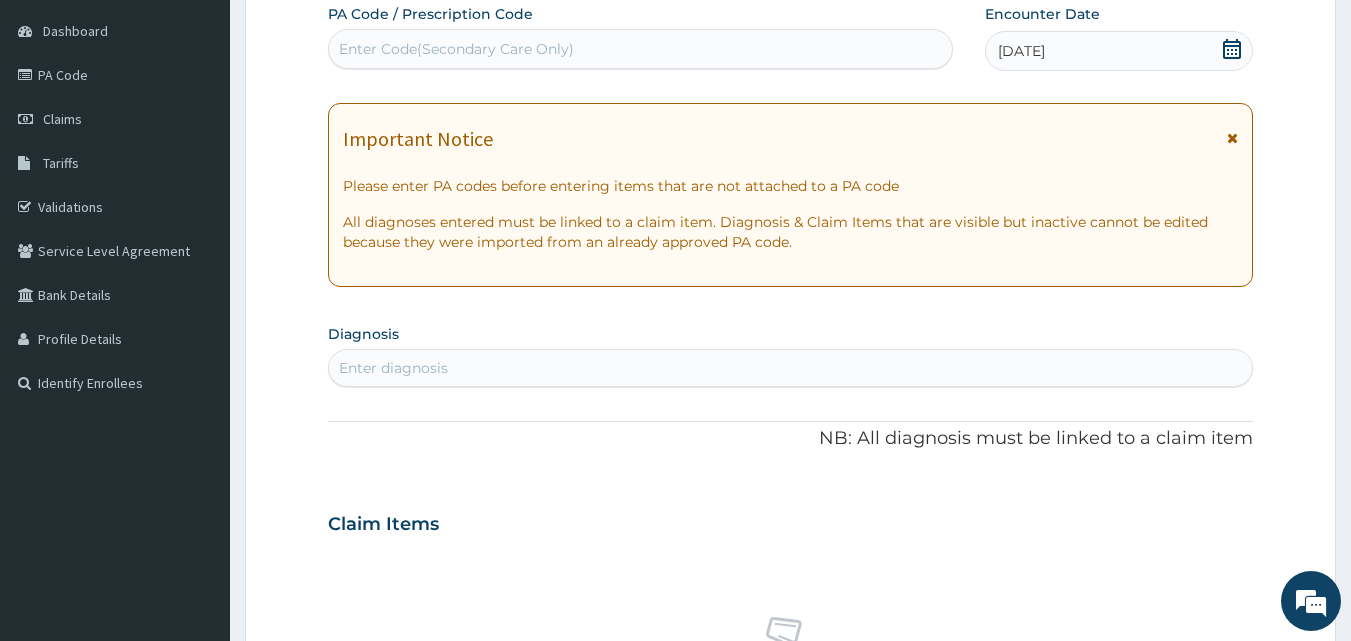 click on "Enter diagnosis" at bounding box center [393, 368] 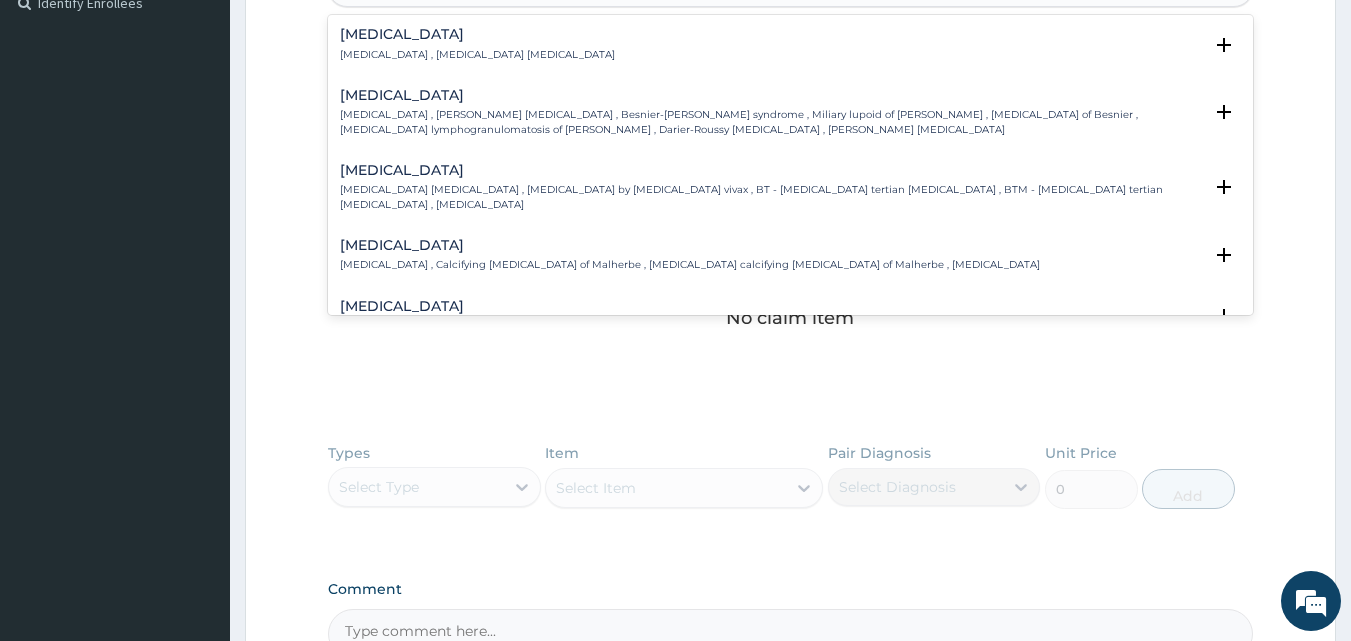 scroll, scrollTop: 586, scrollLeft: 0, axis: vertical 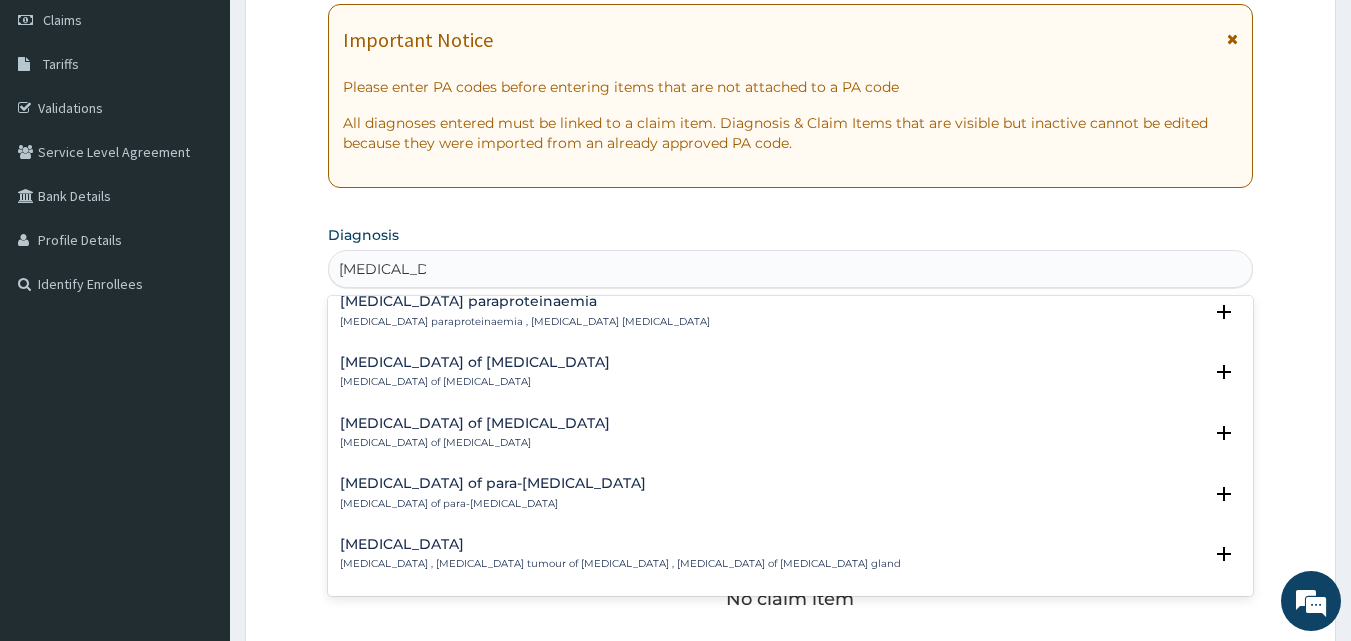 type on "[MEDICAL_DATA] para" 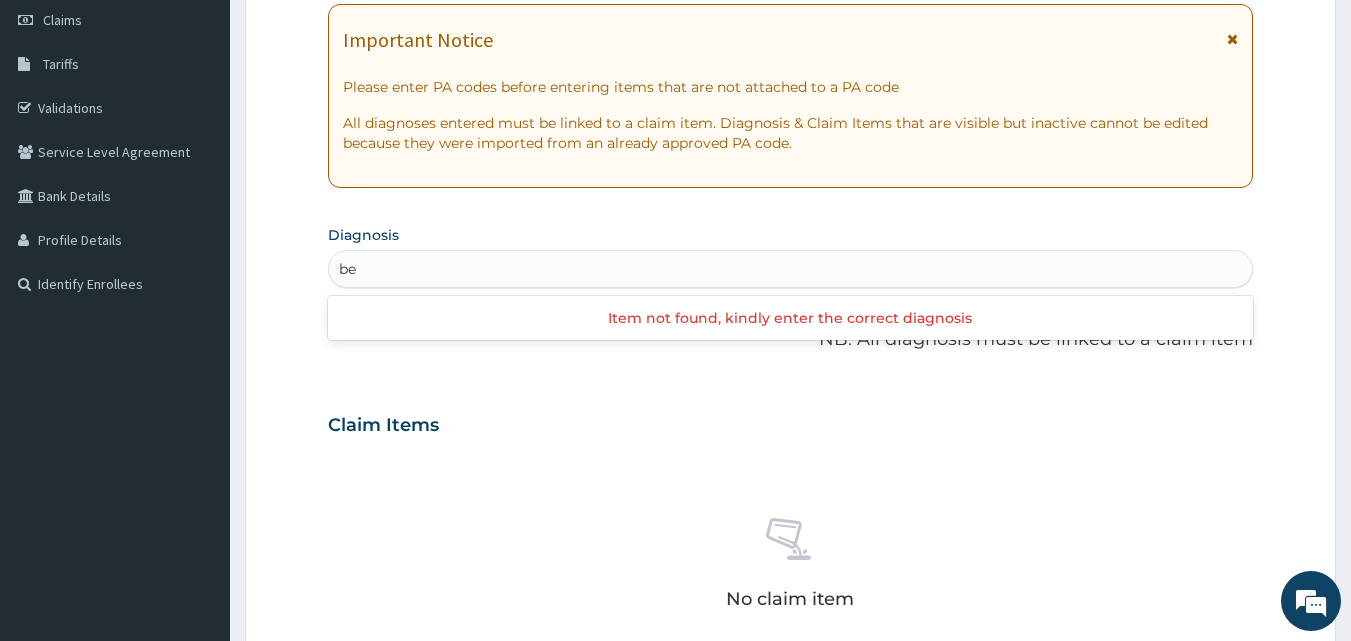type on "be" 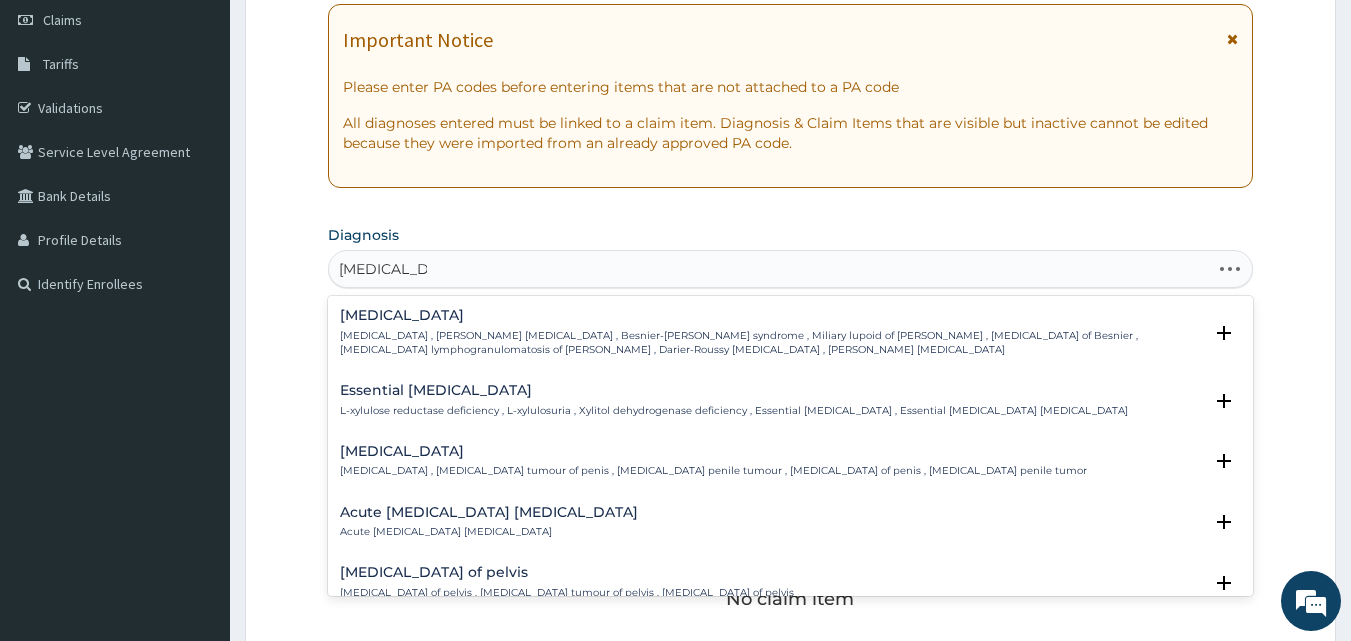 type on "[MEDICAL_DATA] parox" 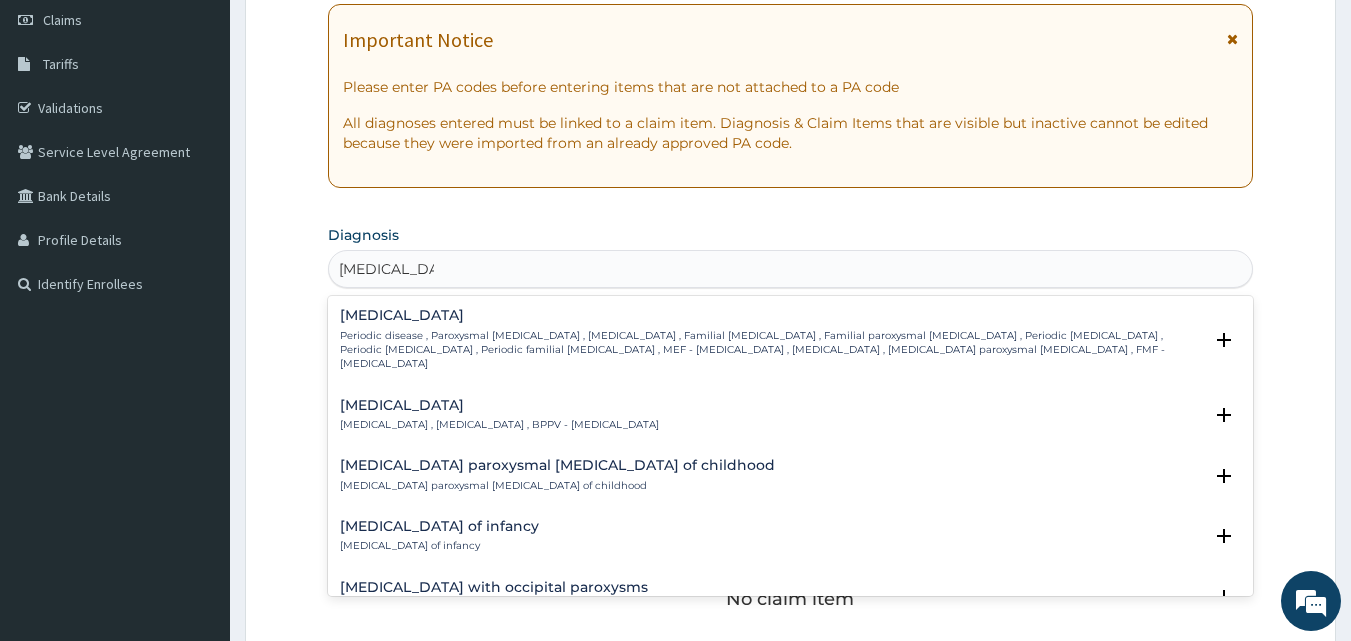 click on "[MEDICAL_DATA] [MEDICAL_DATA] , [MEDICAL_DATA] , BPPV - [MEDICAL_DATA]" at bounding box center [499, 415] 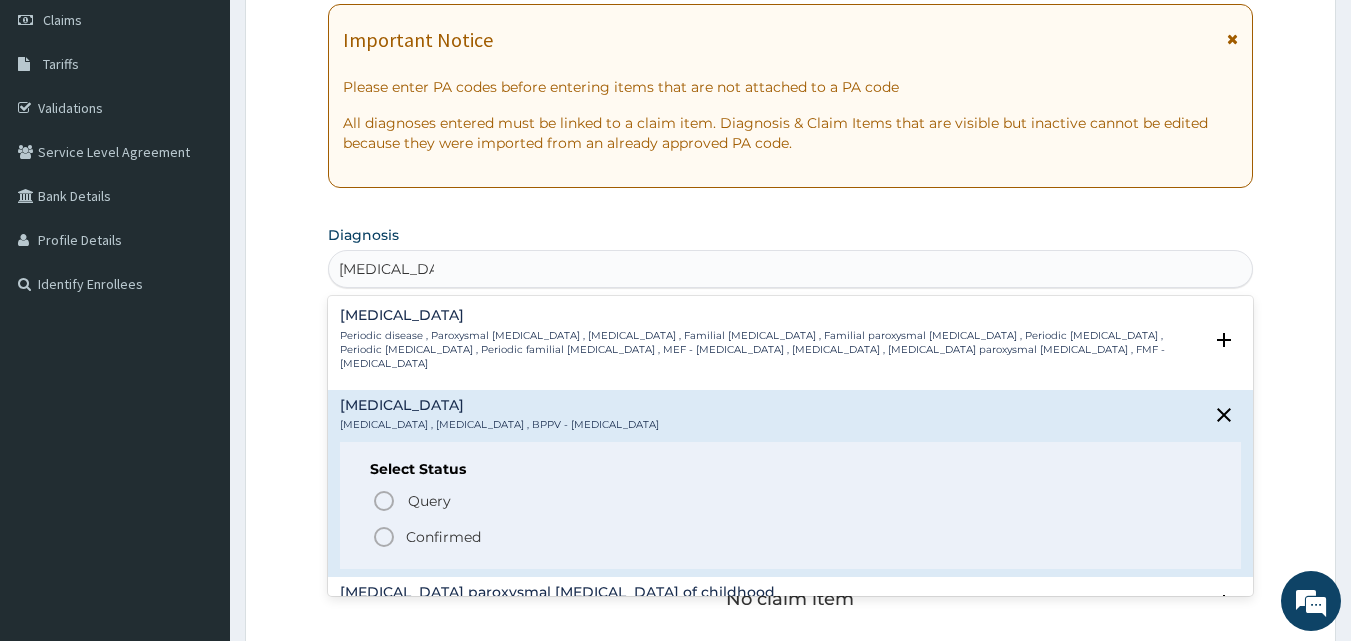 click on "Confirmed" at bounding box center (443, 537) 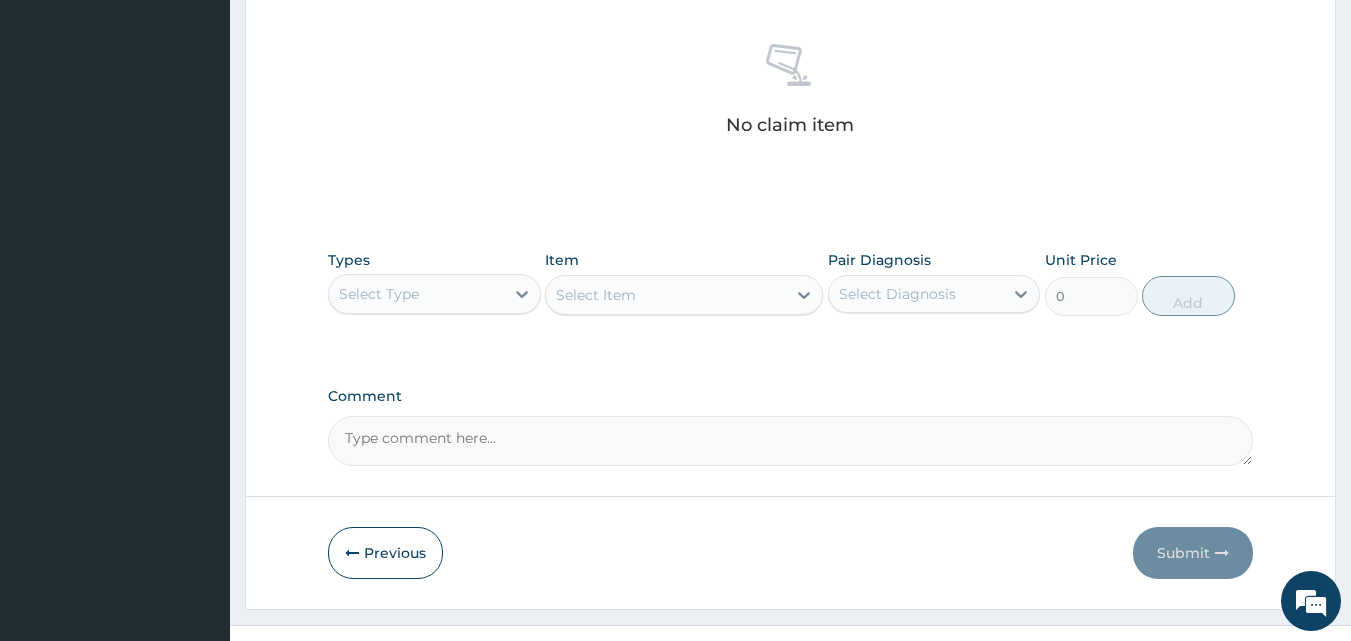 scroll, scrollTop: 801, scrollLeft: 0, axis: vertical 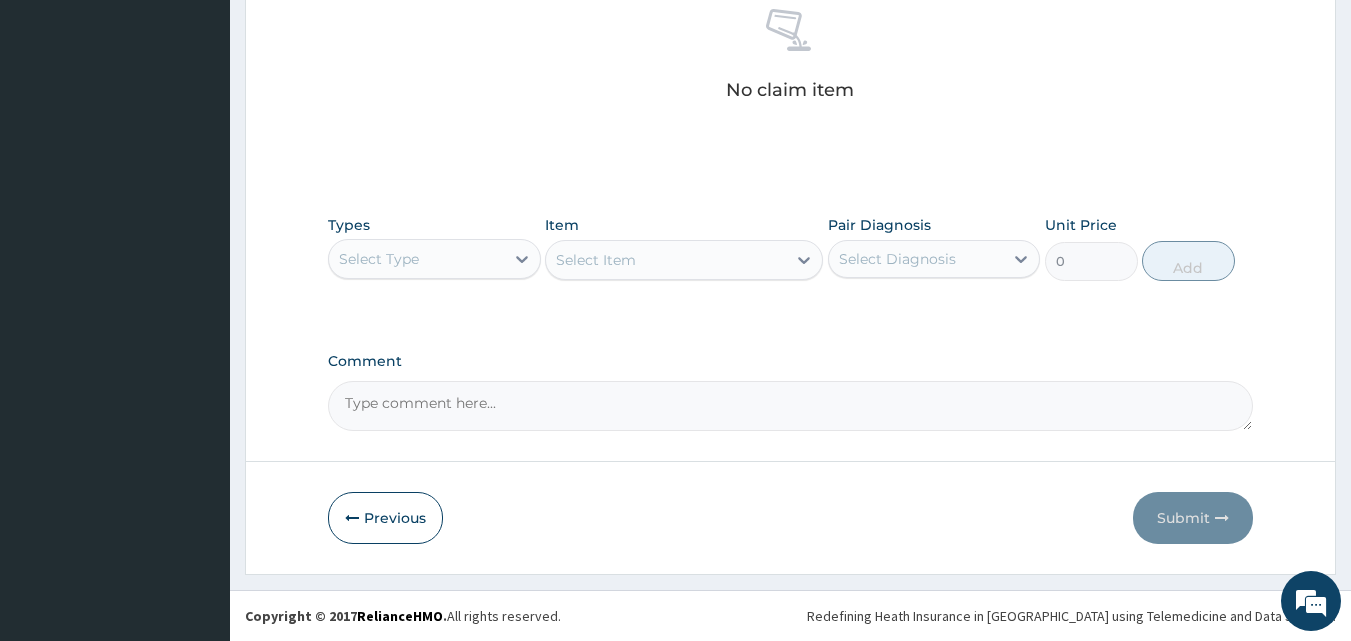 click on "Select Type" at bounding box center [416, 259] 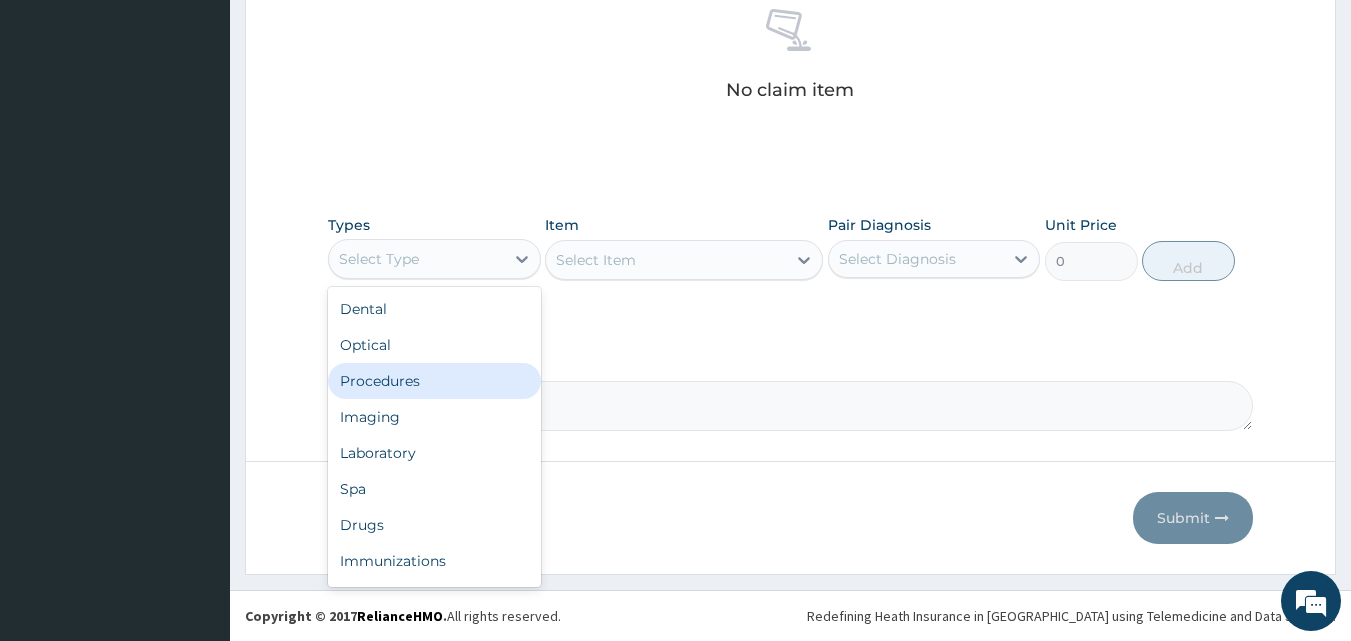 click on "Procedures" at bounding box center [434, 381] 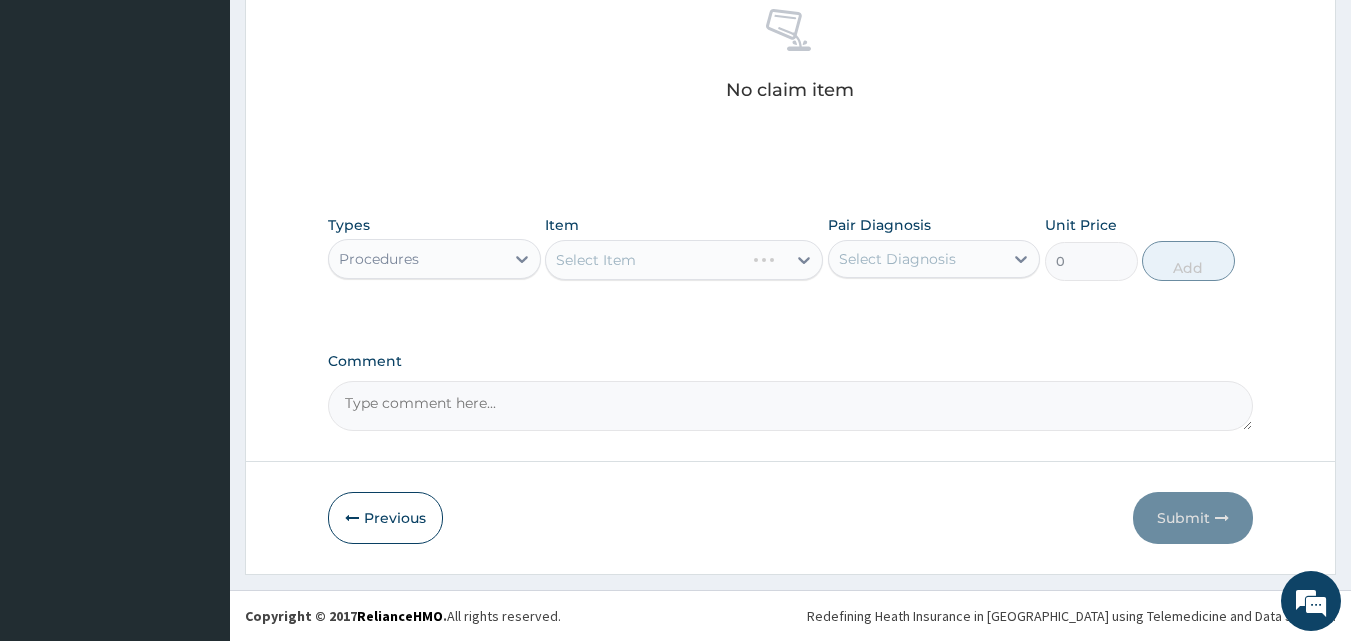 click on "Select Item" at bounding box center (684, 260) 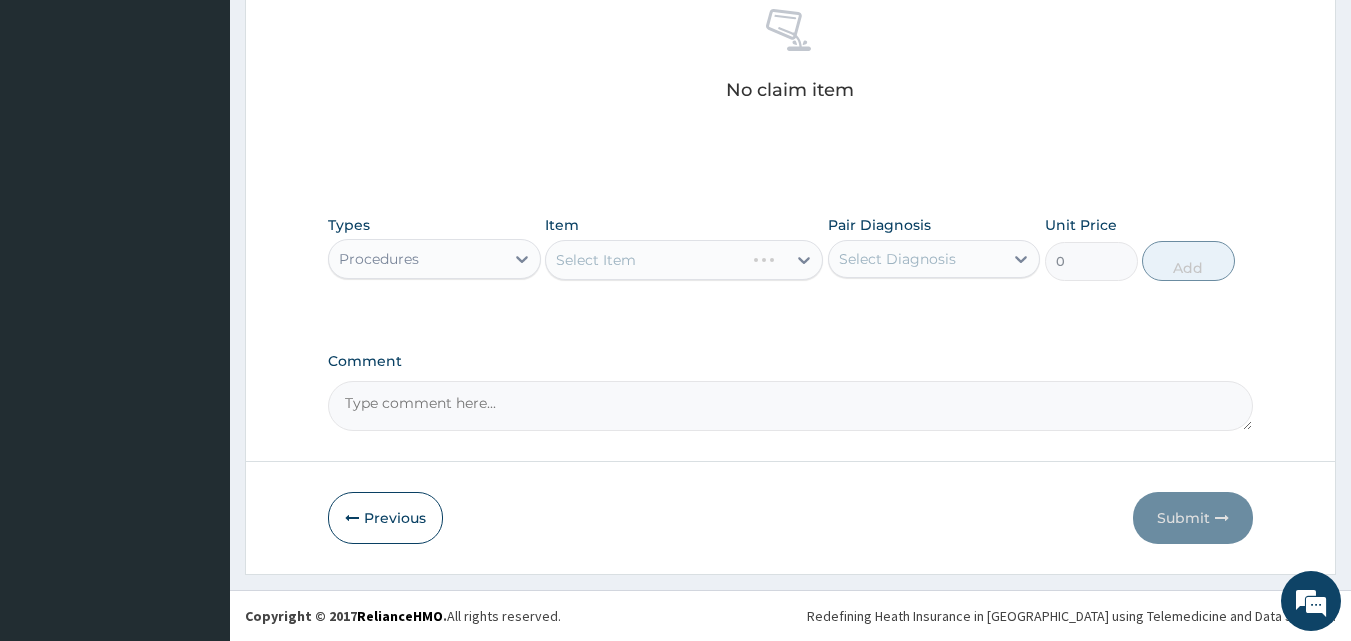 click on "Select Item" at bounding box center [684, 260] 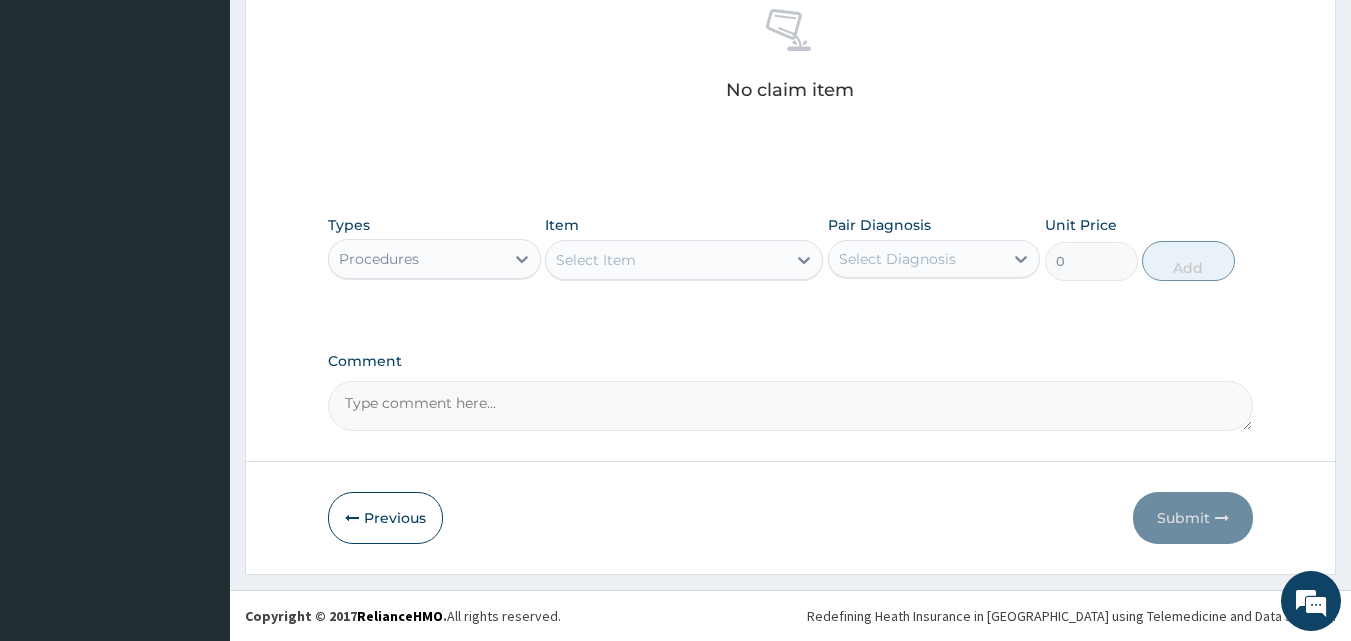 click on "Select Item" at bounding box center (666, 260) 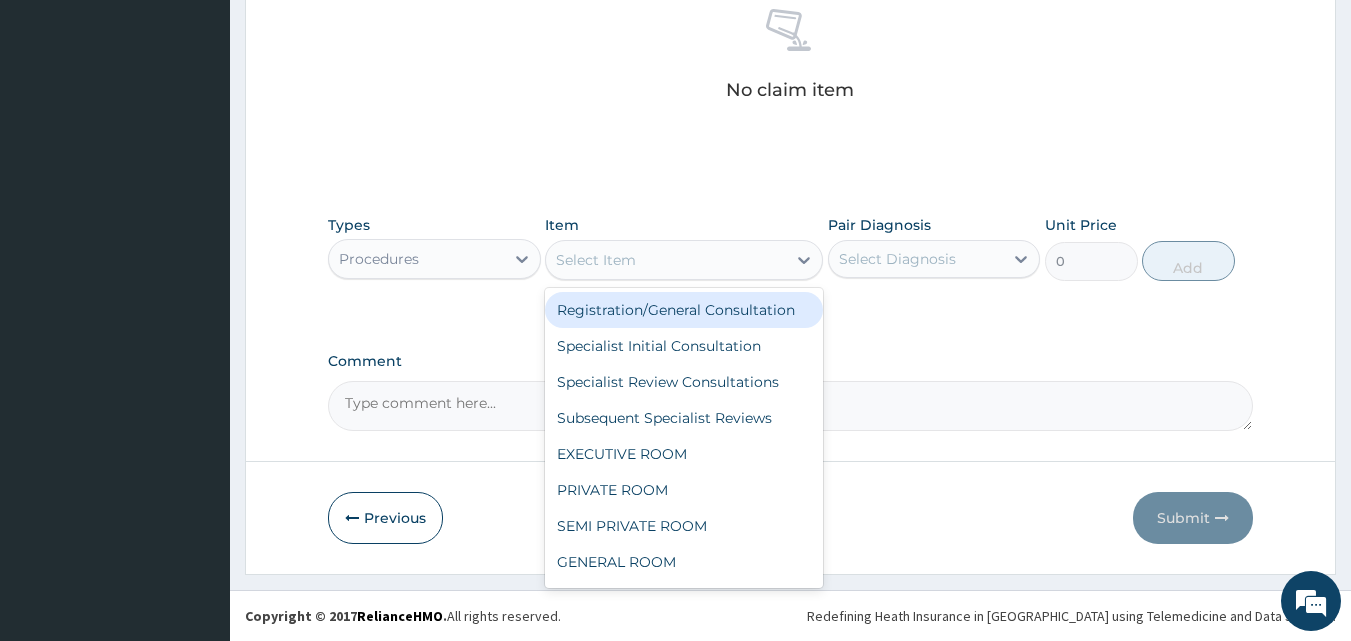 click on "Registration/General Consultation" at bounding box center (684, 310) 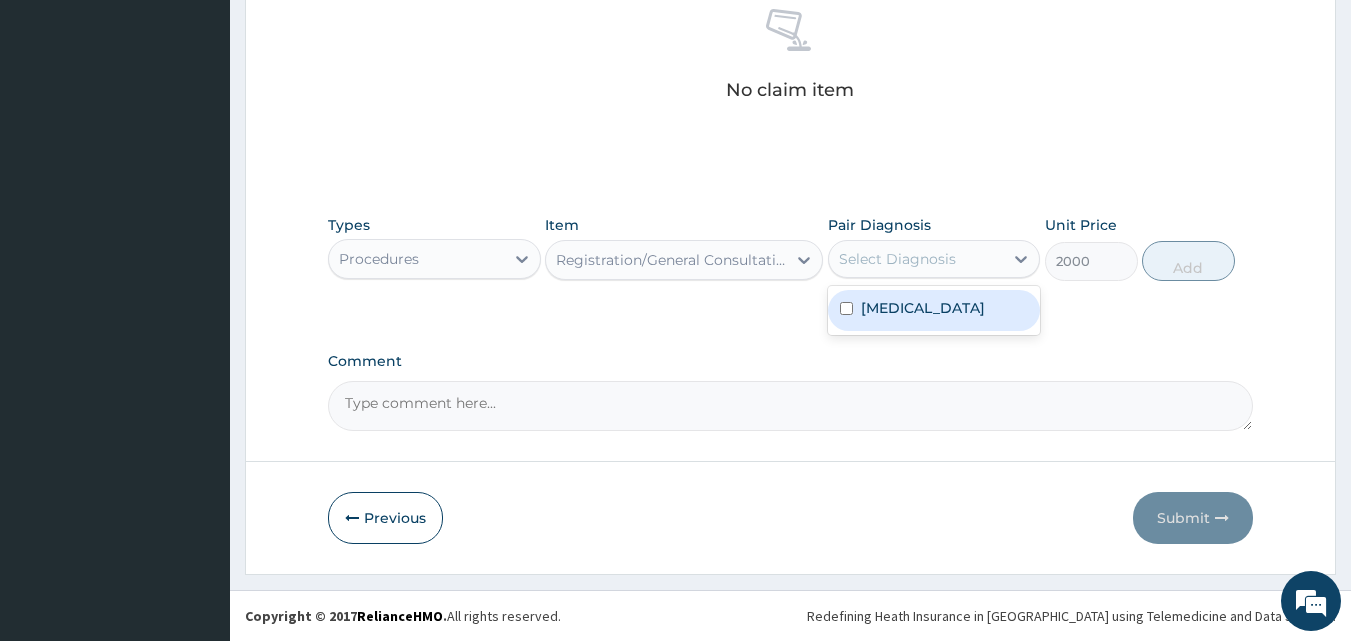 click on "Select Diagnosis" at bounding box center (897, 259) 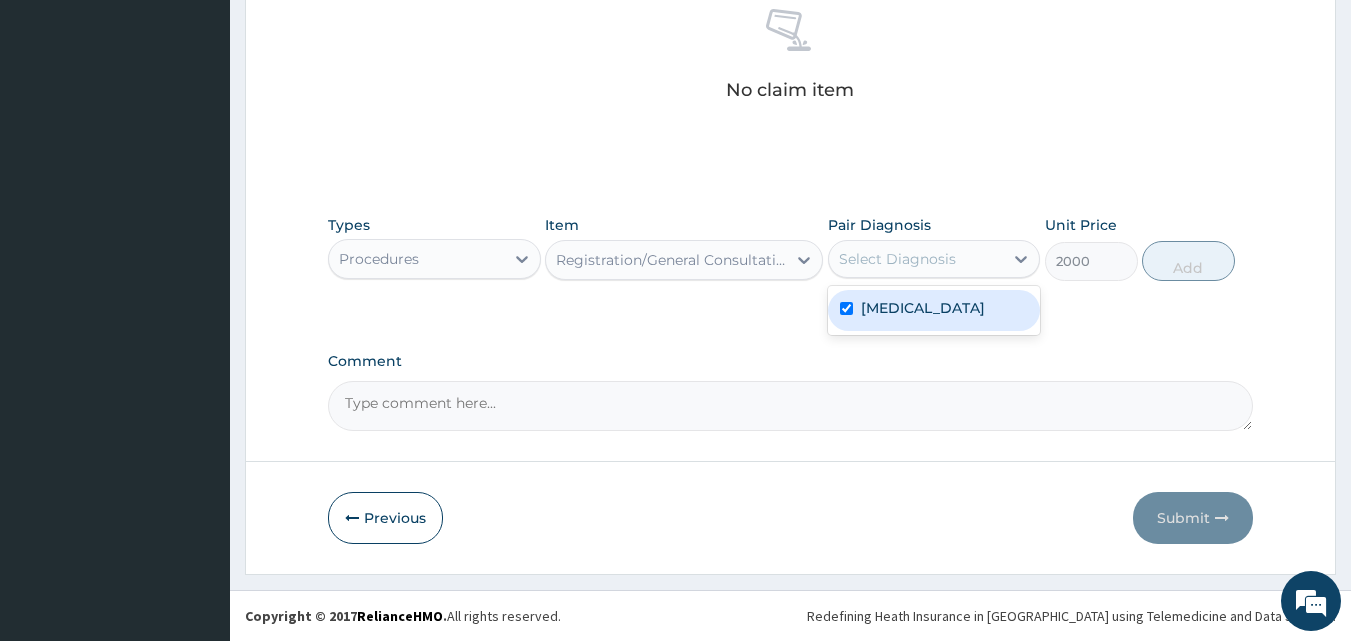 click on "[MEDICAL_DATA]" at bounding box center [923, 308] 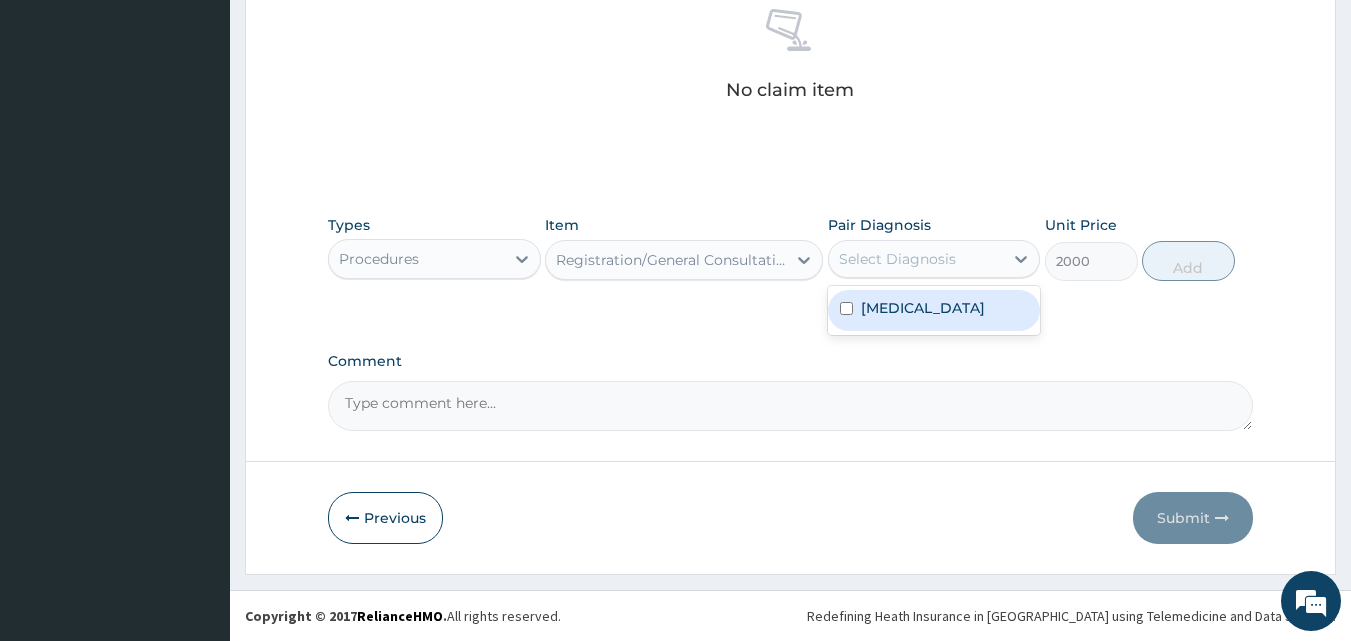 click on "[MEDICAL_DATA]" at bounding box center [923, 308] 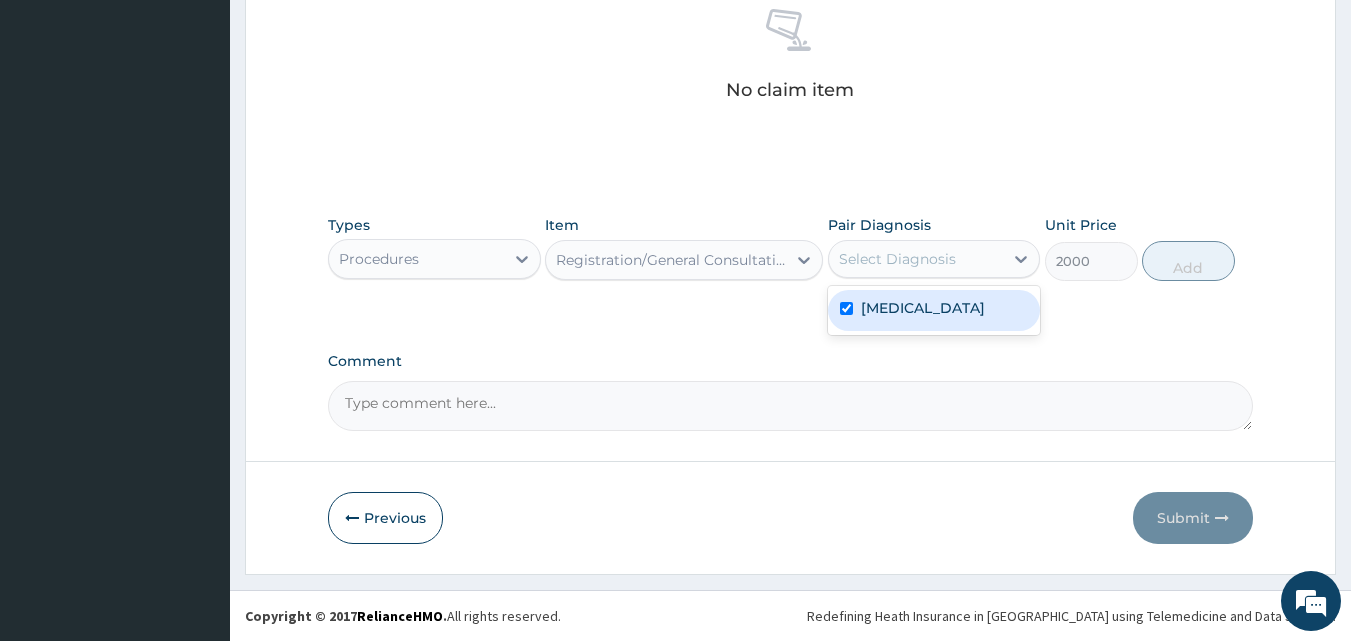 checkbox on "true" 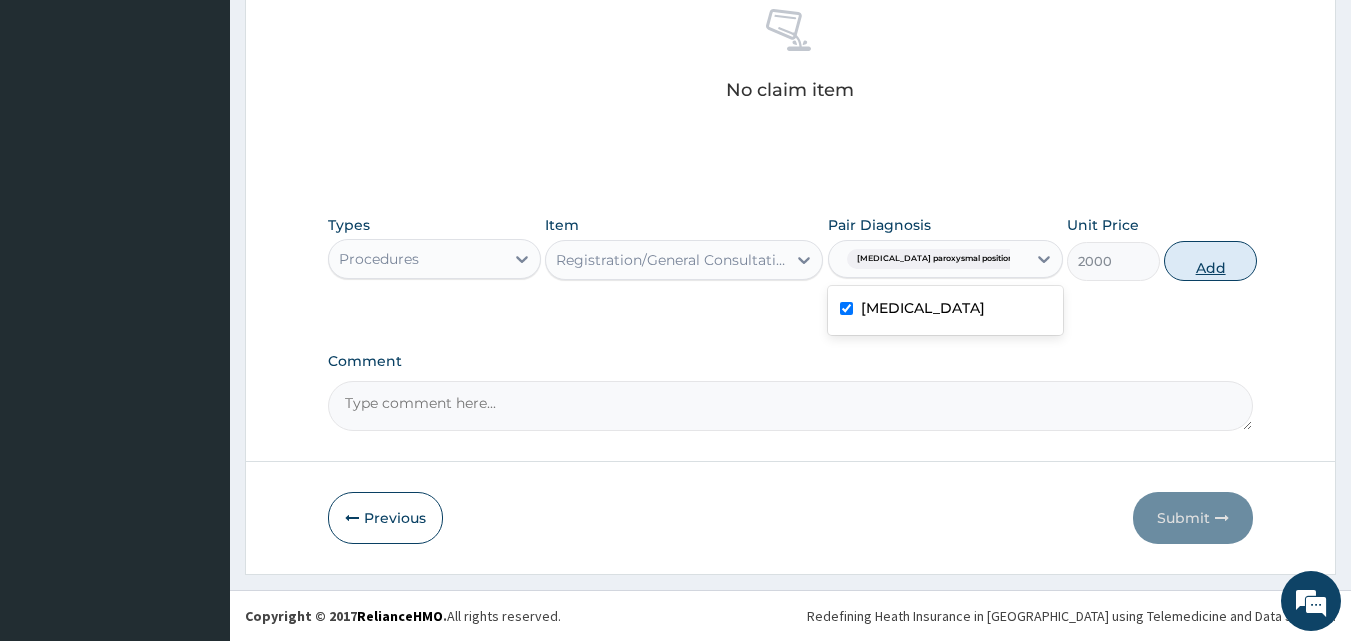 click on "Add" at bounding box center [1210, 261] 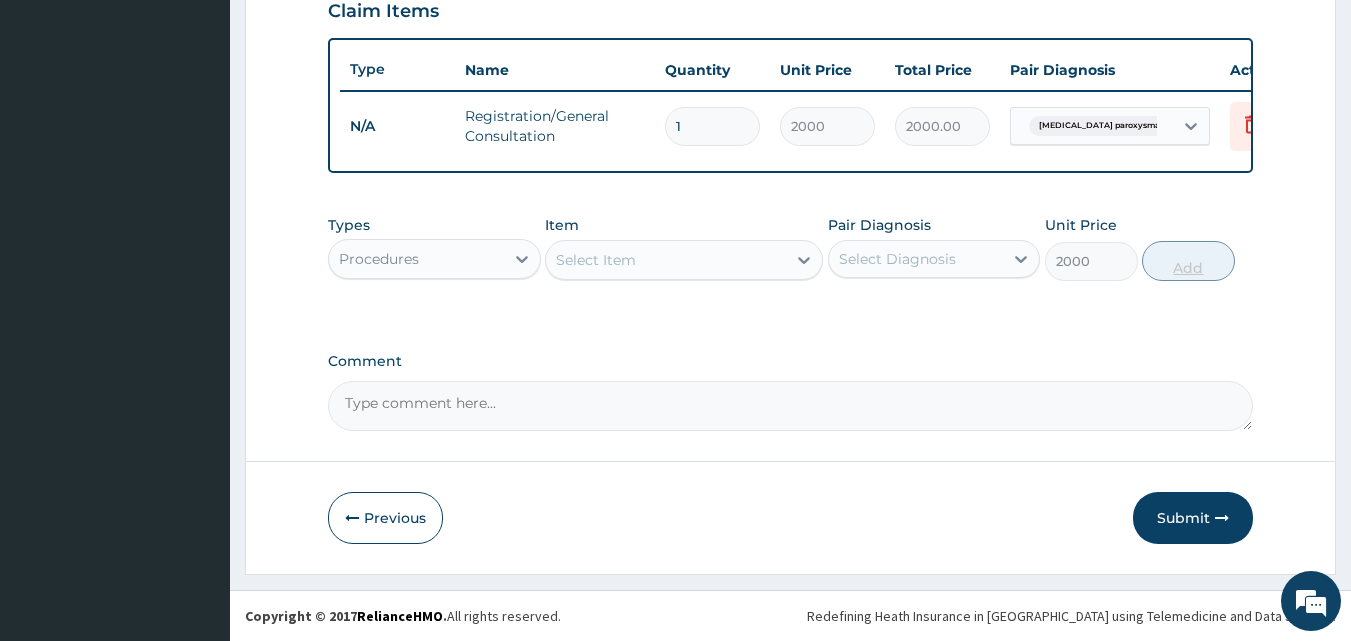 type on "0" 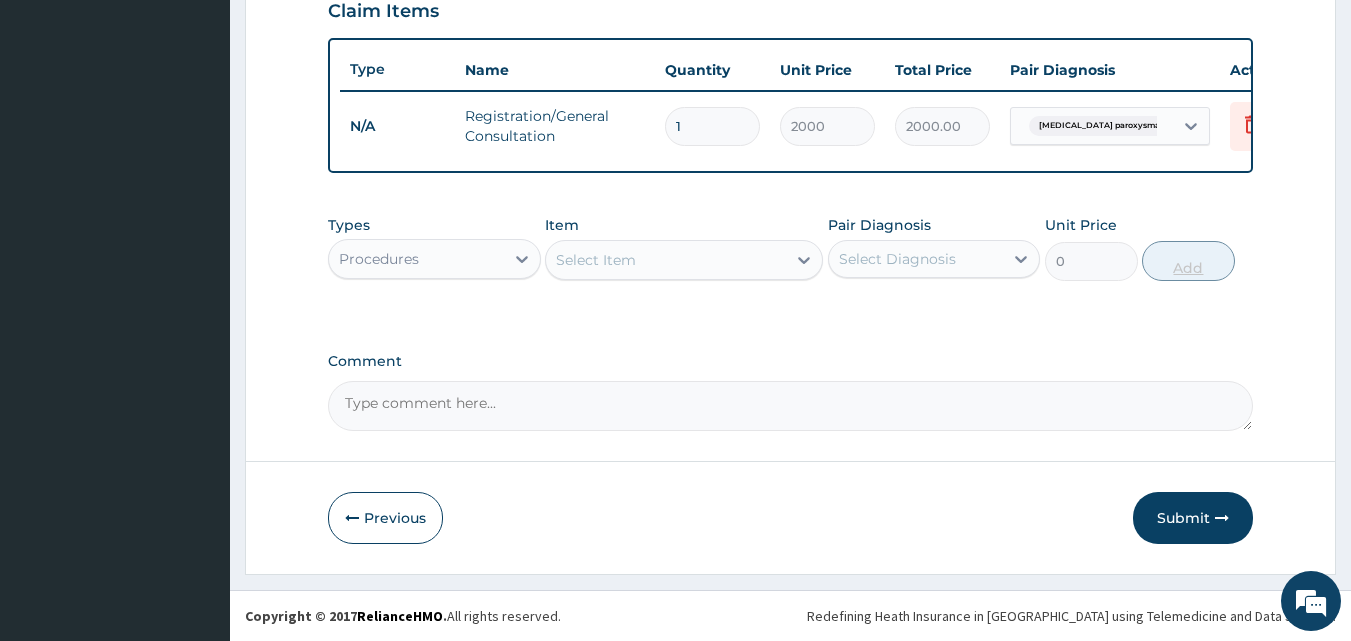 scroll, scrollTop: 721, scrollLeft: 0, axis: vertical 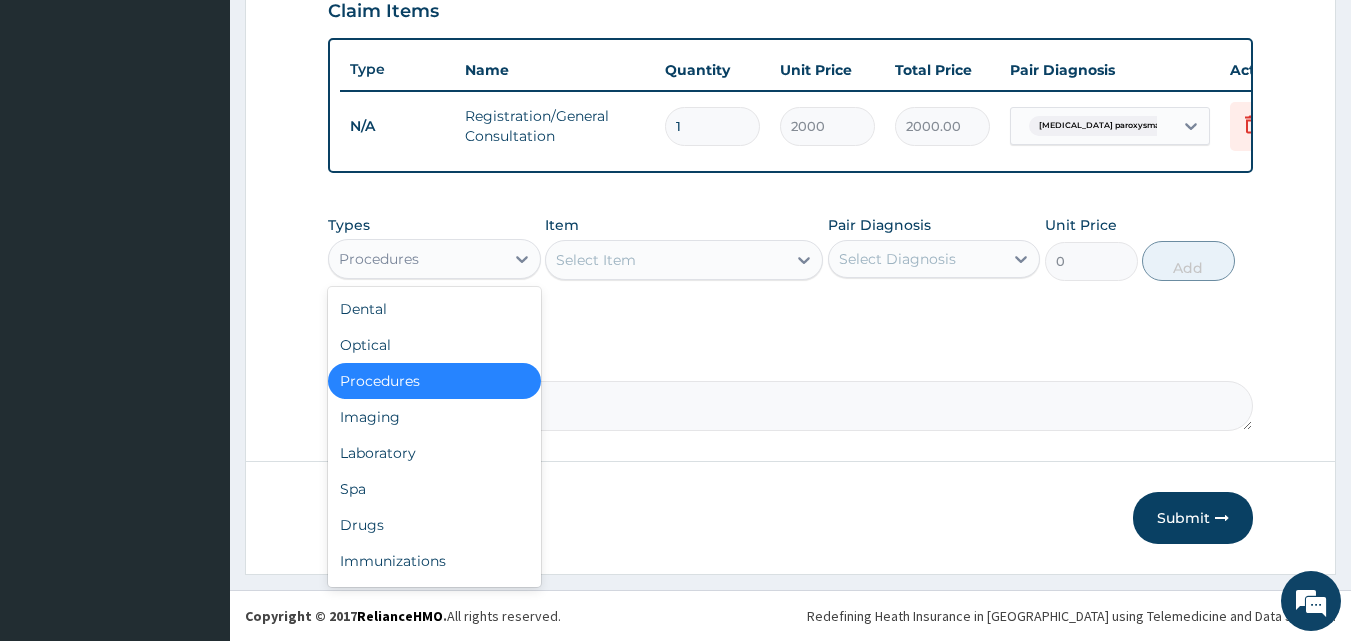 click on "Procedures" at bounding box center (416, 259) 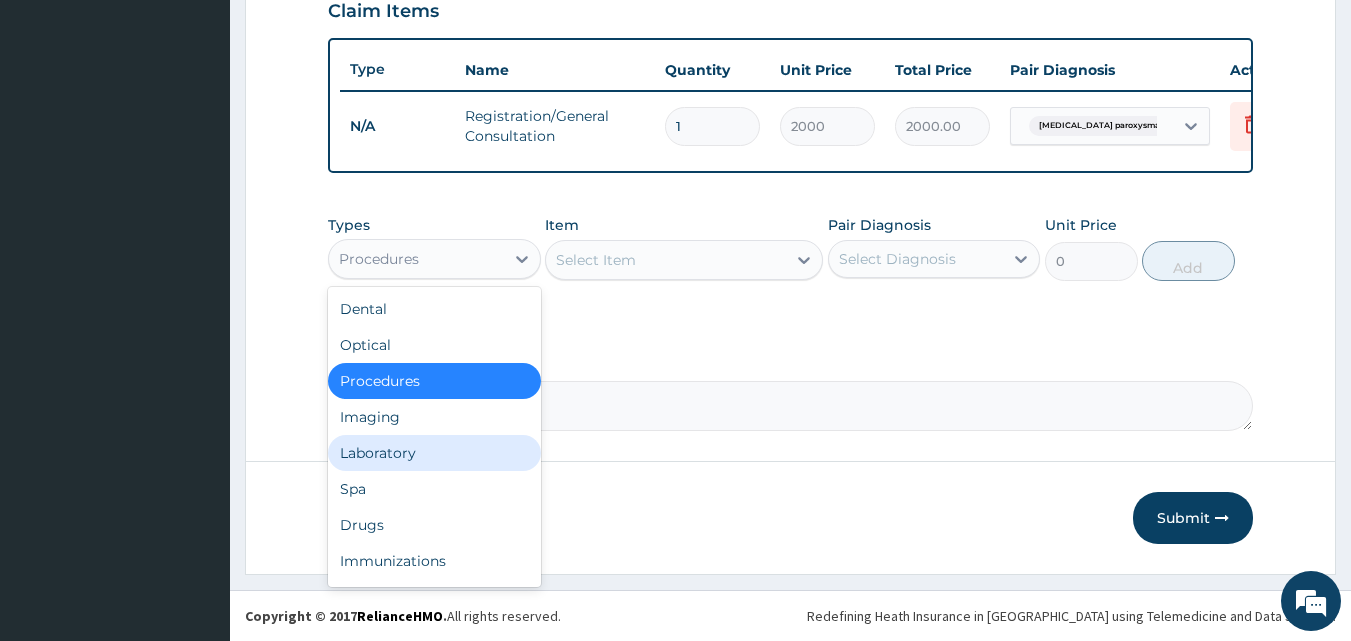 click on "Laboratory" at bounding box center (434, 453) 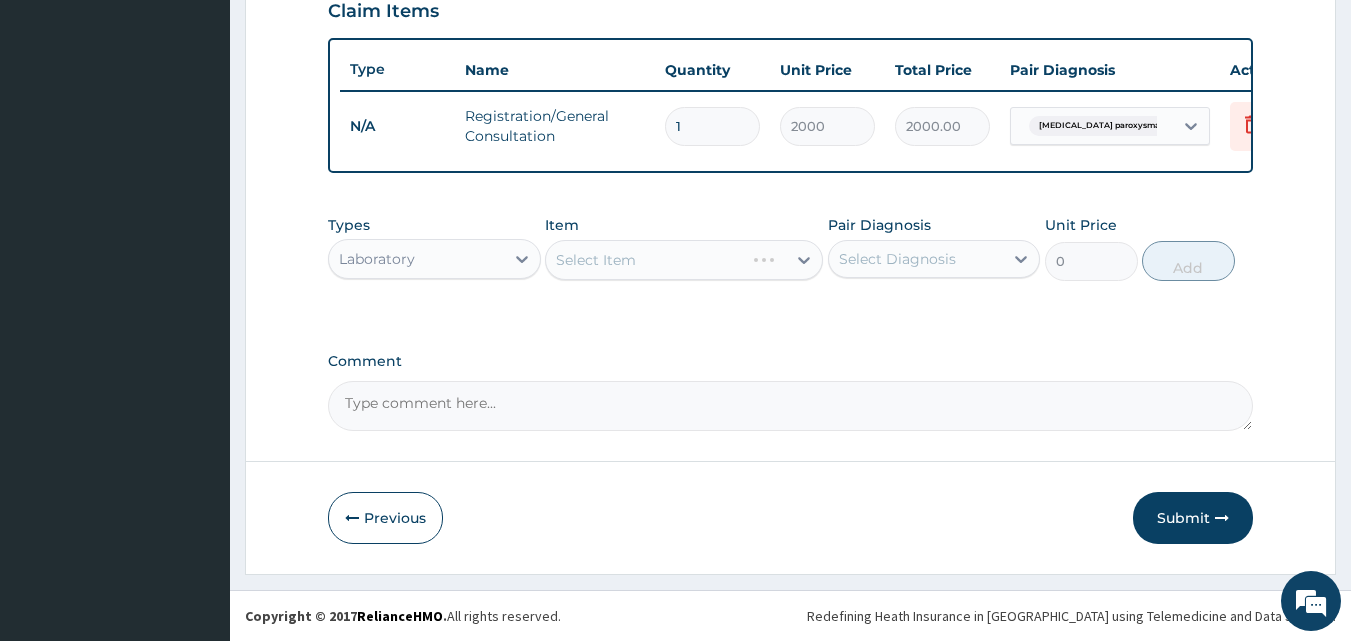 click on "Select Item" at bounding box center (684, 260) 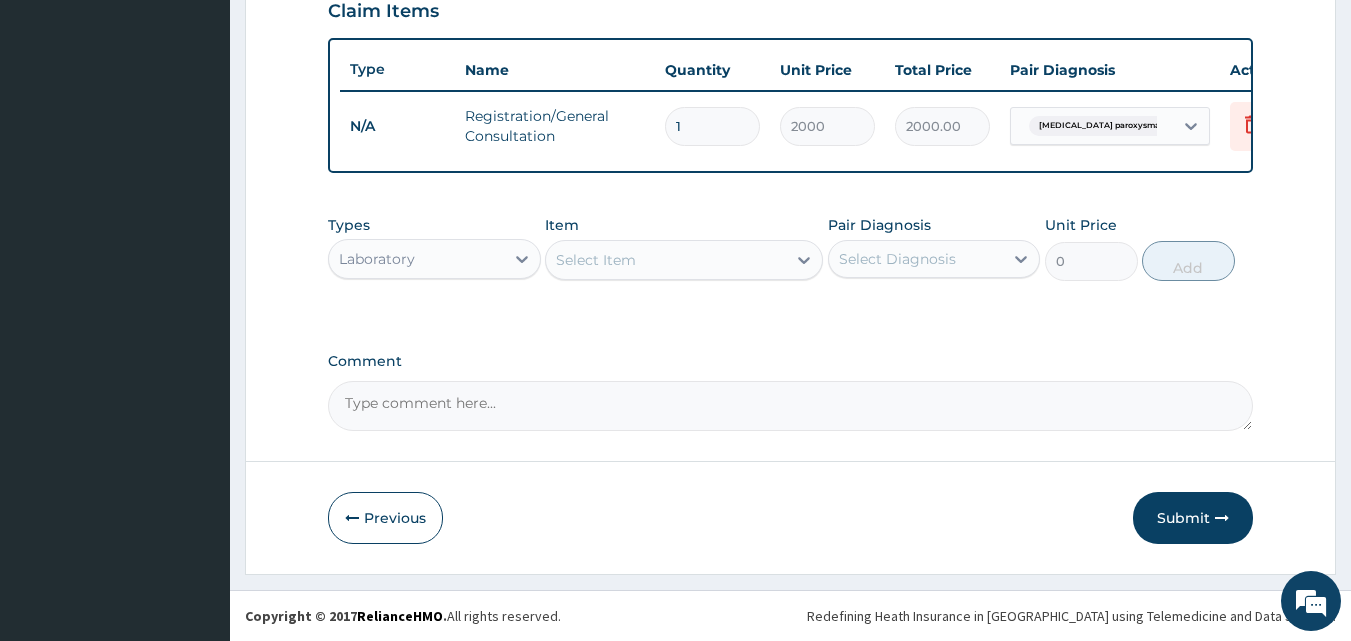 click on "Types Laboratory Item Select Item Pair Diagnosis Select Diagnosis Unit Price 0 Add" at bounding box center (791, 248) 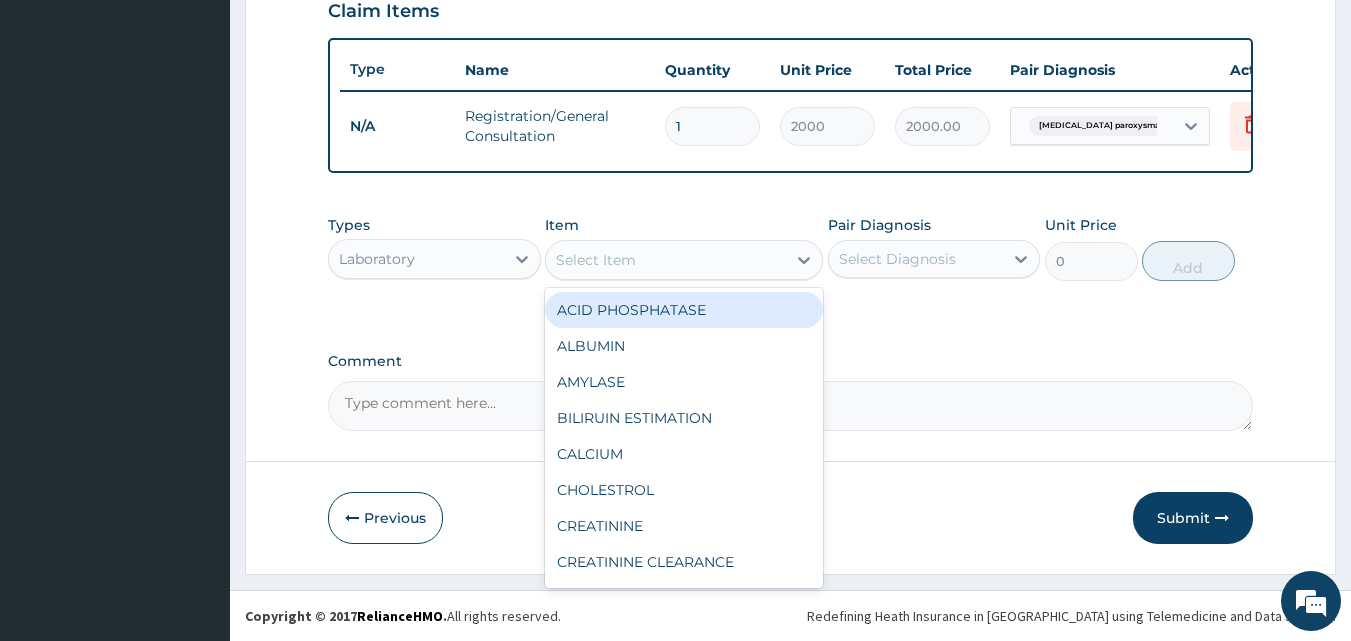 click on "Select Item" at bounding box center [596, 260] 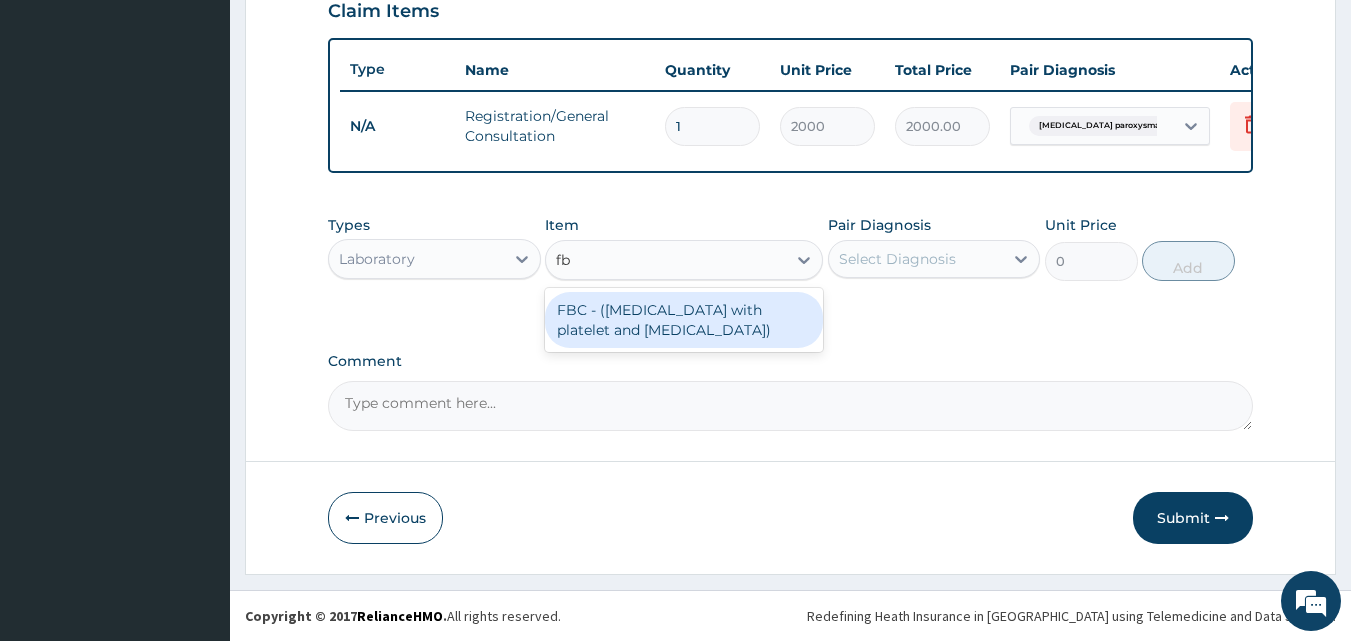 type on "fbc" 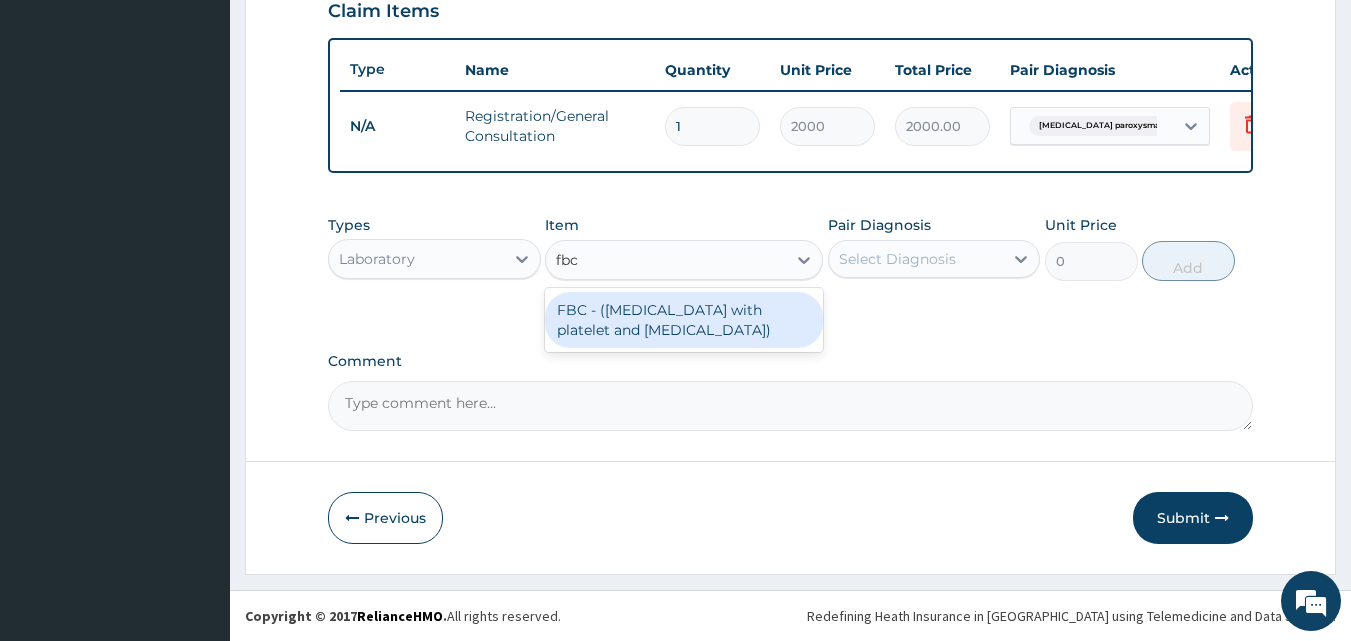 click on "FBC - ([MEDICAL_DATA] with platelet and [MEDICAL_DATA])" at bounding box center [684, 320] 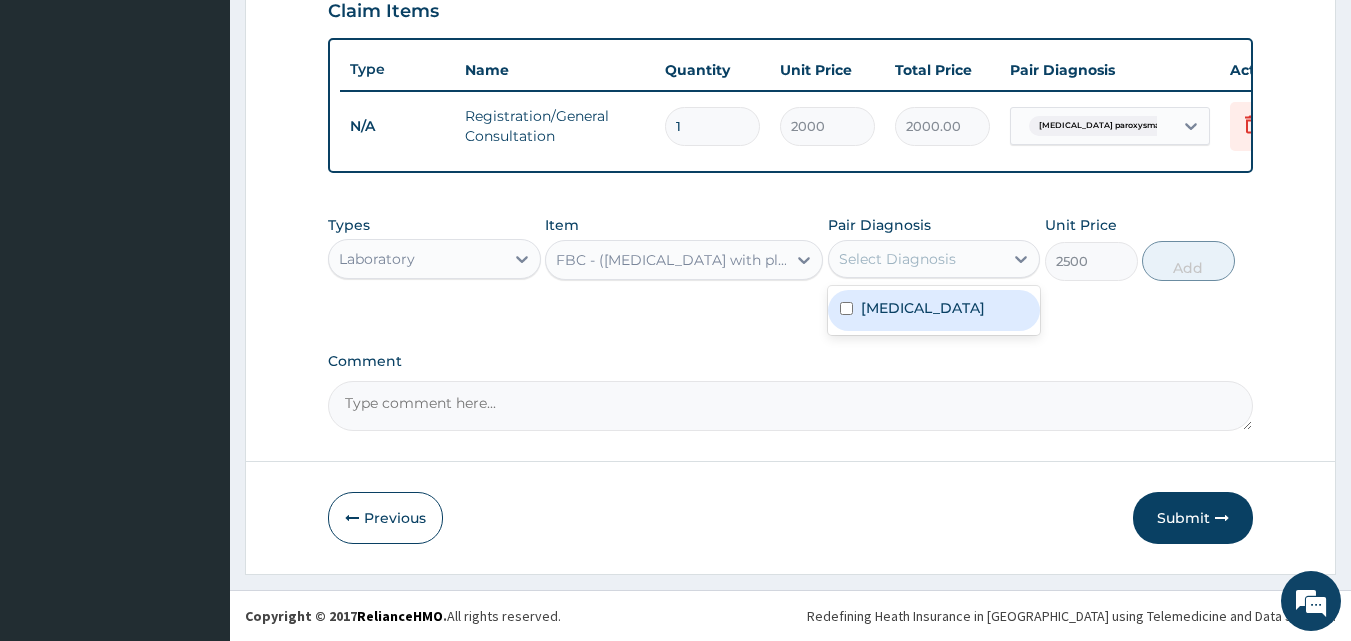 click on "Select Diagnosis" at bounding box center [897, 259] 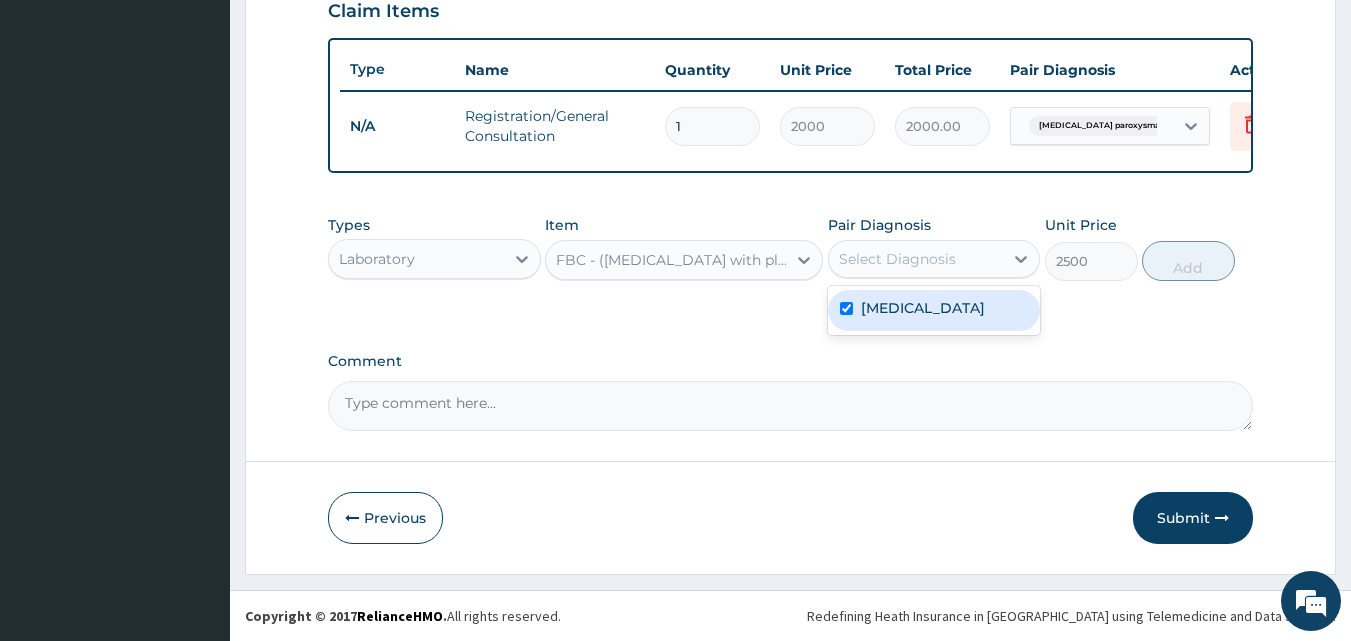 checkbox on "true" 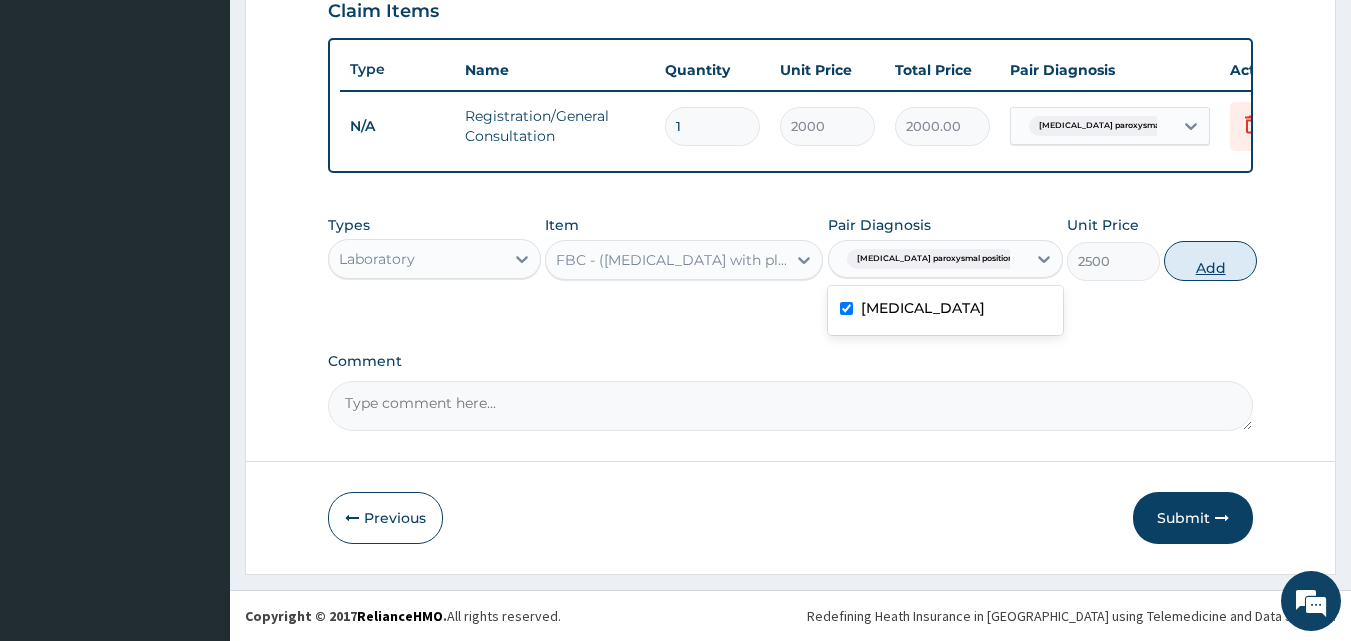 click on "Add" at bounding box center [1210, 261] 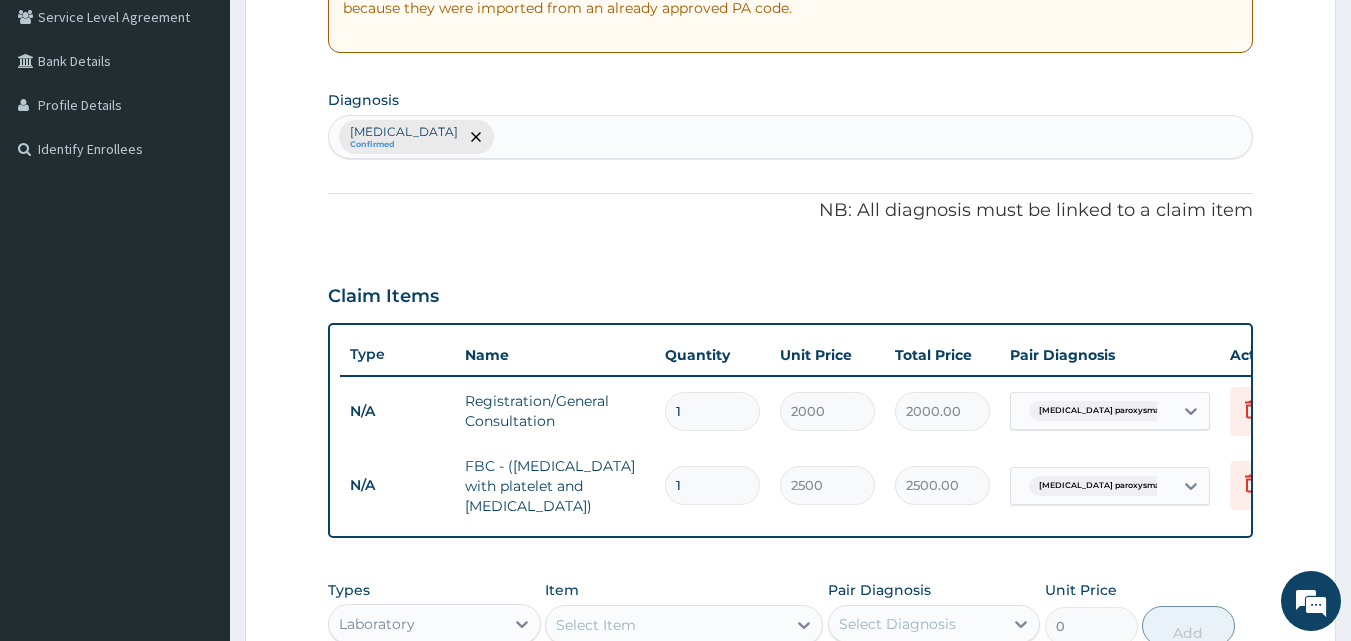 scroll, scrollTop: 321, scrollLeft: 0, axis: vertical 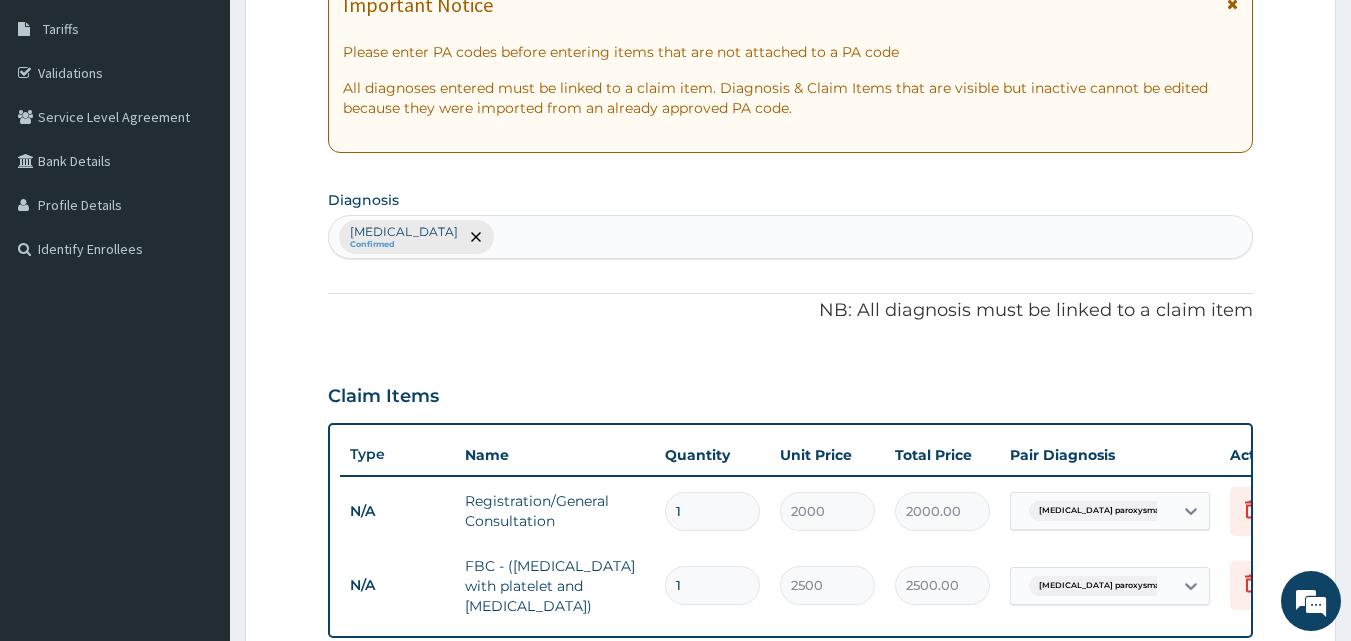 click on "[MEDICAL_DATA] Confirmed" at bounding box center [791, 237] 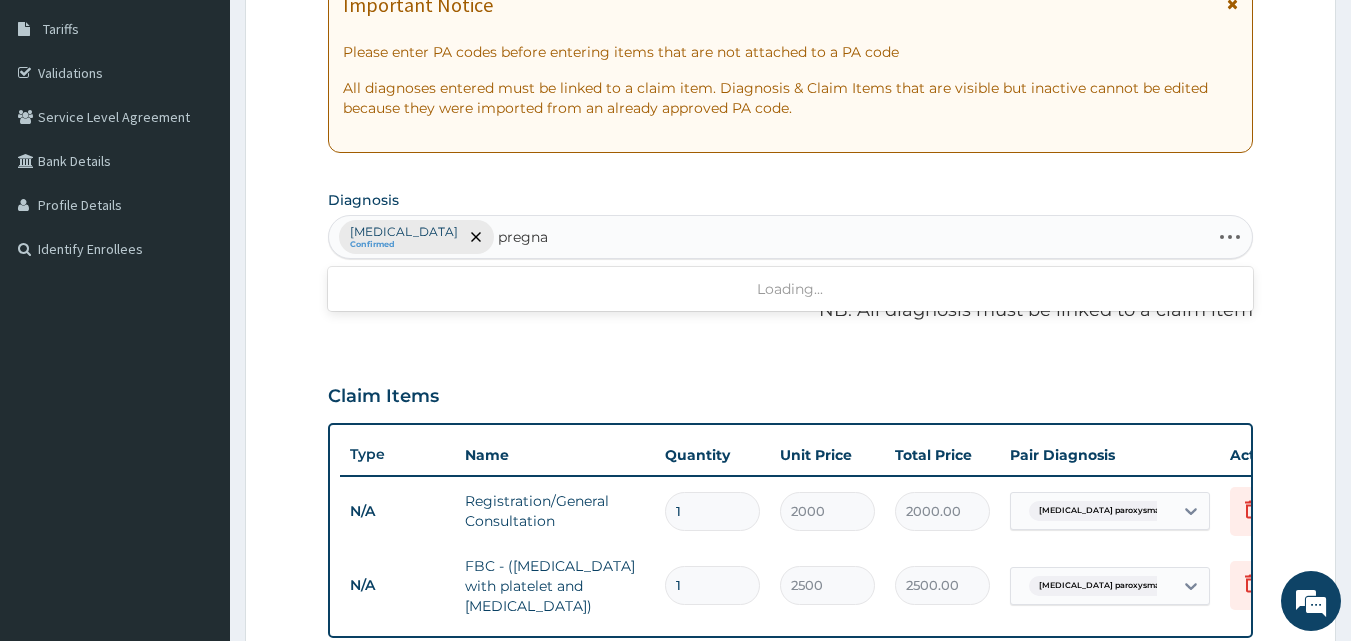 type on "pregnan" 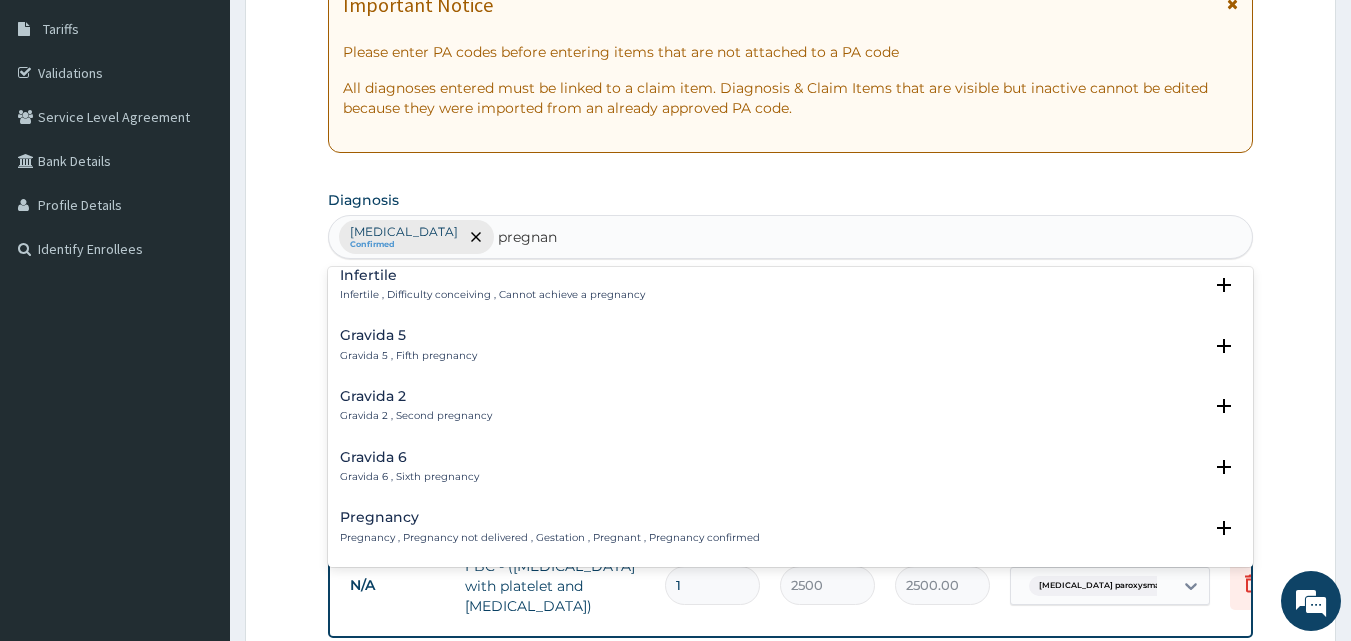 scroll, scrollTop: 100, scrollLeft: 0, axis: vertical 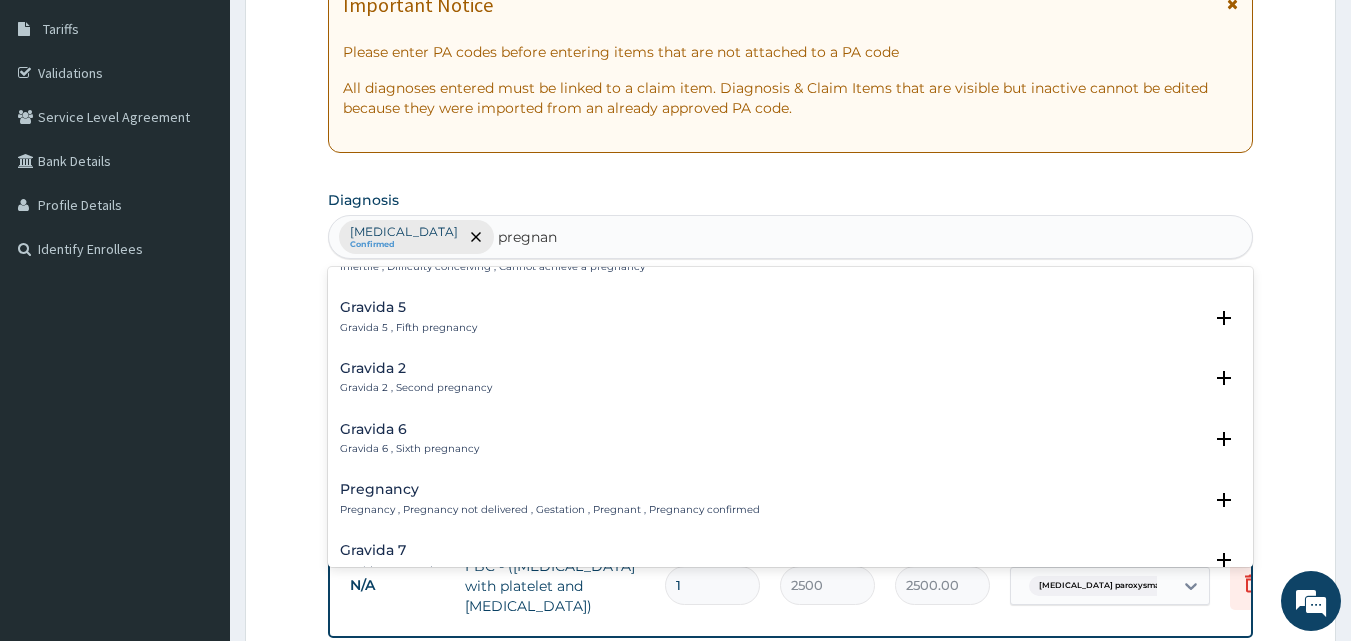 click on "Pregnancy , Pregnancy not delivered , Gestation , Pregnant , Pregnancy confirmed" at bounding box center (550, 510) 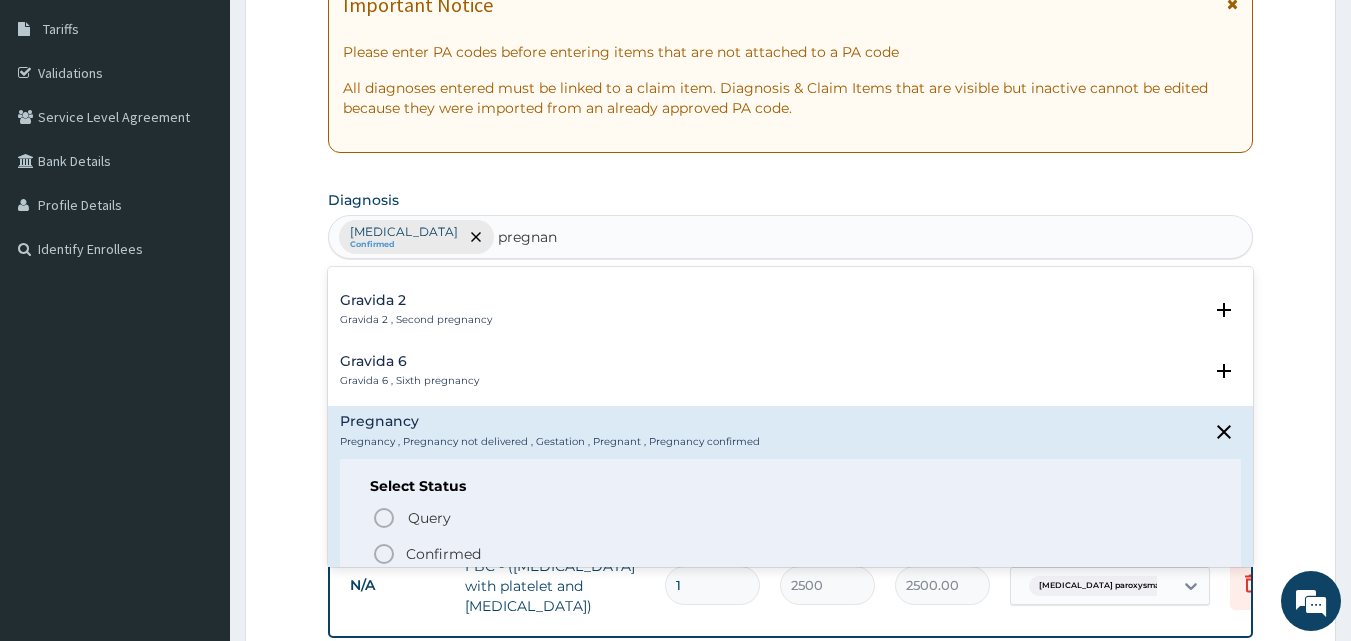 scroll, scrollTop: 300, scrollLeft: 0, axis: vertical 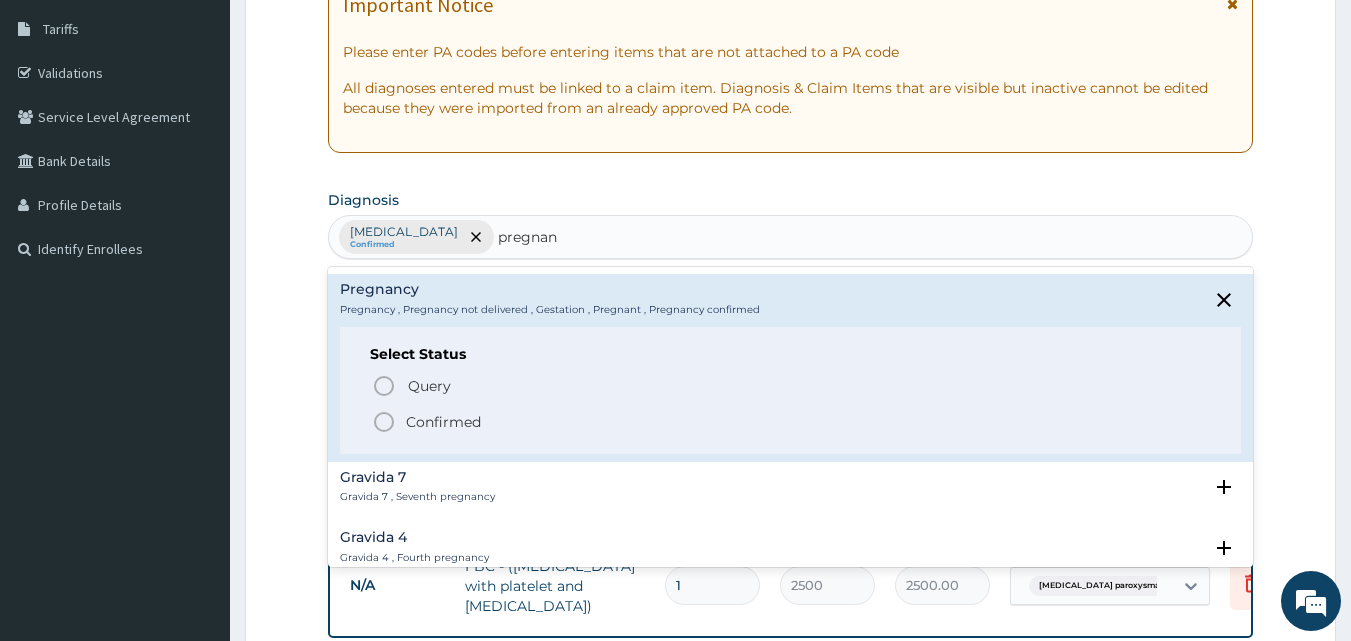 click on "Confirmed" at bounding box center (443, 422) 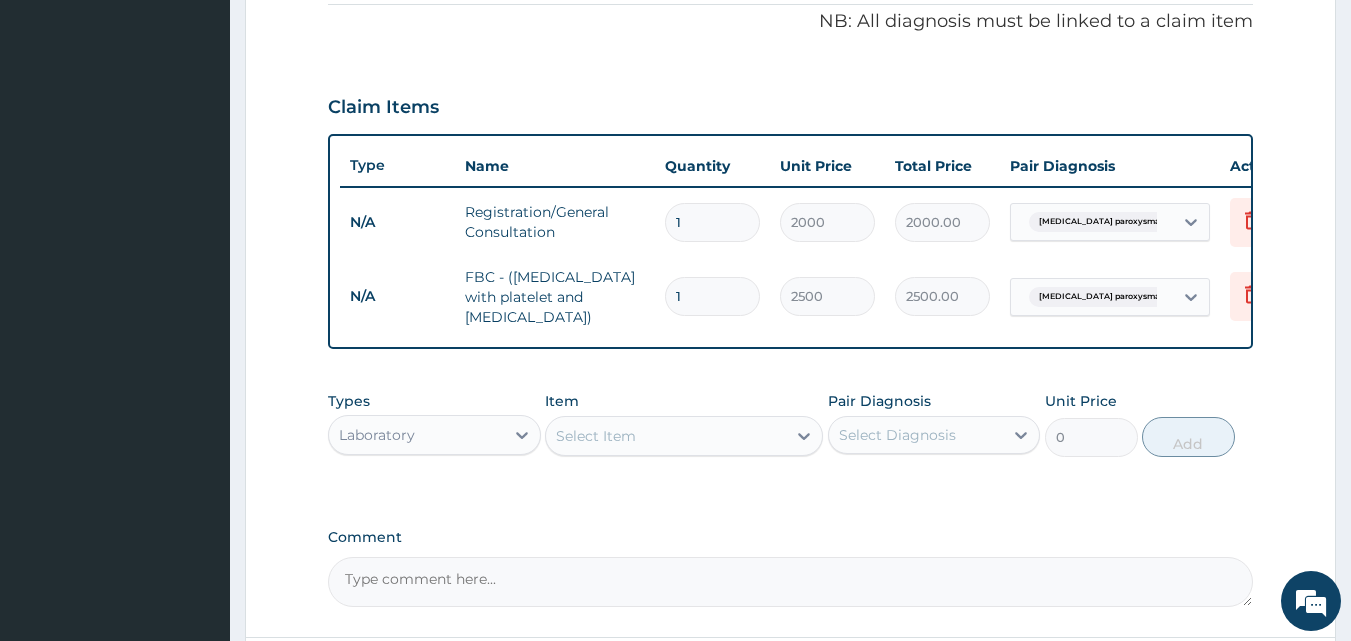 scroll, scrollTop: 621, scrollLeft: 0, axis: vertical 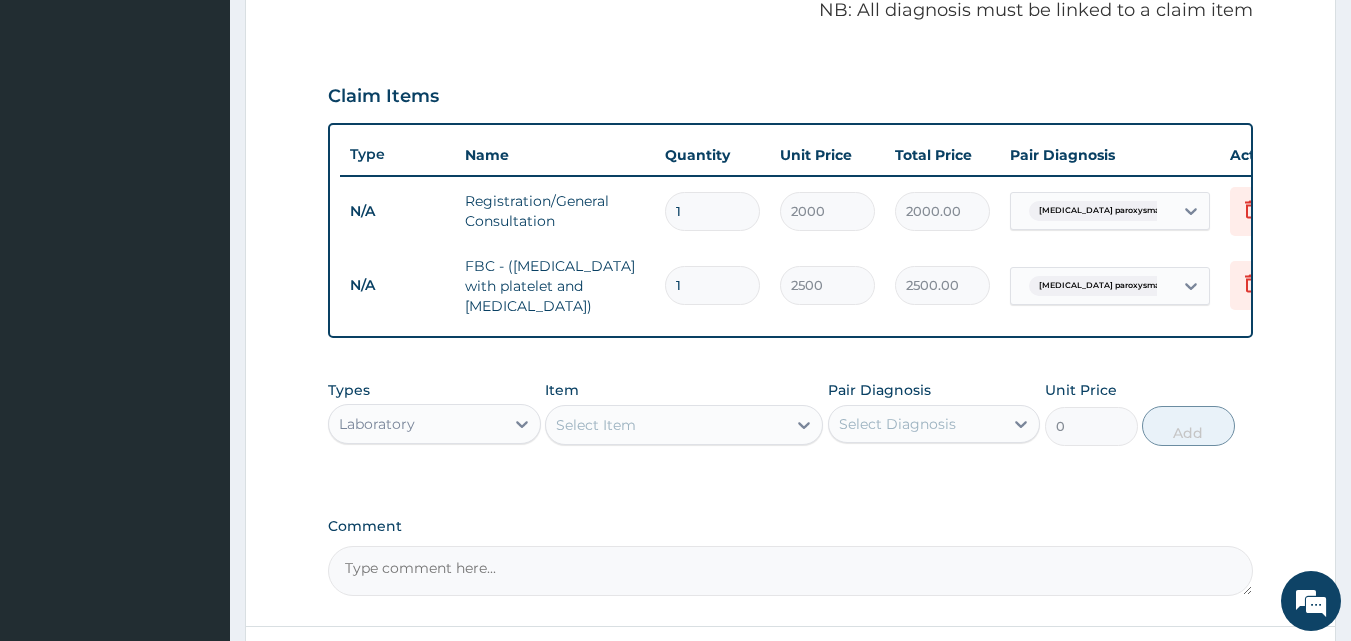 click on "Select Item" at bounding box center [596, 425] 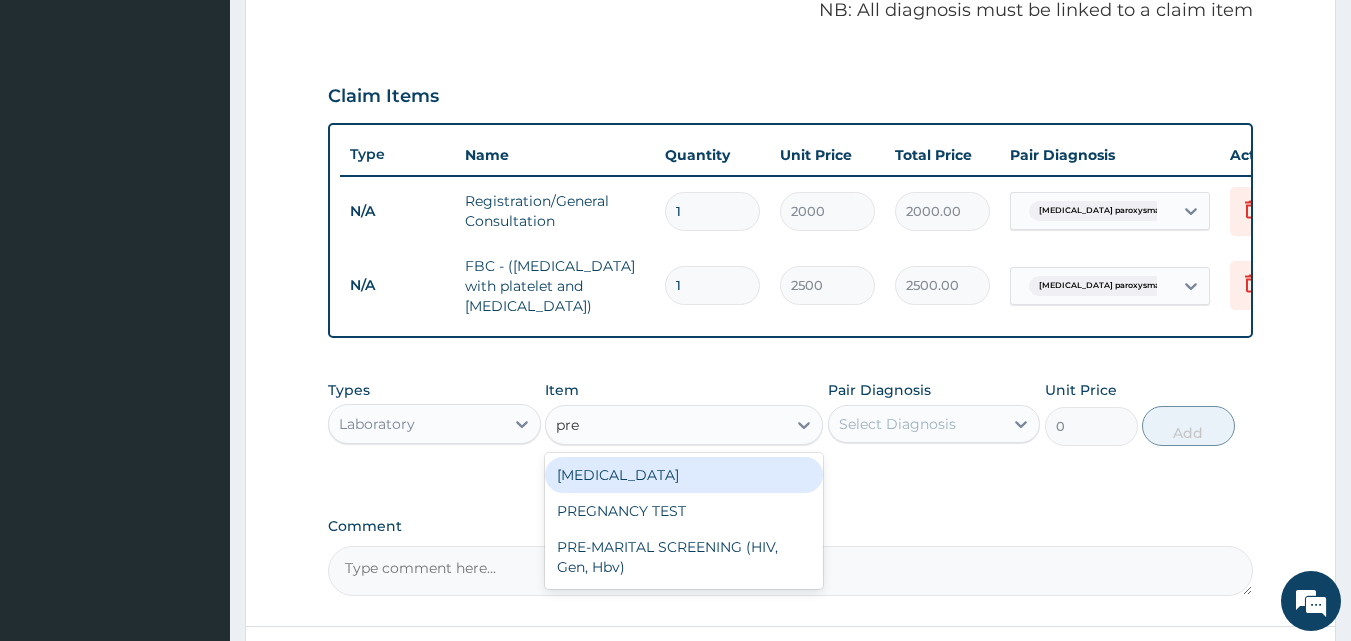 type on "preg" 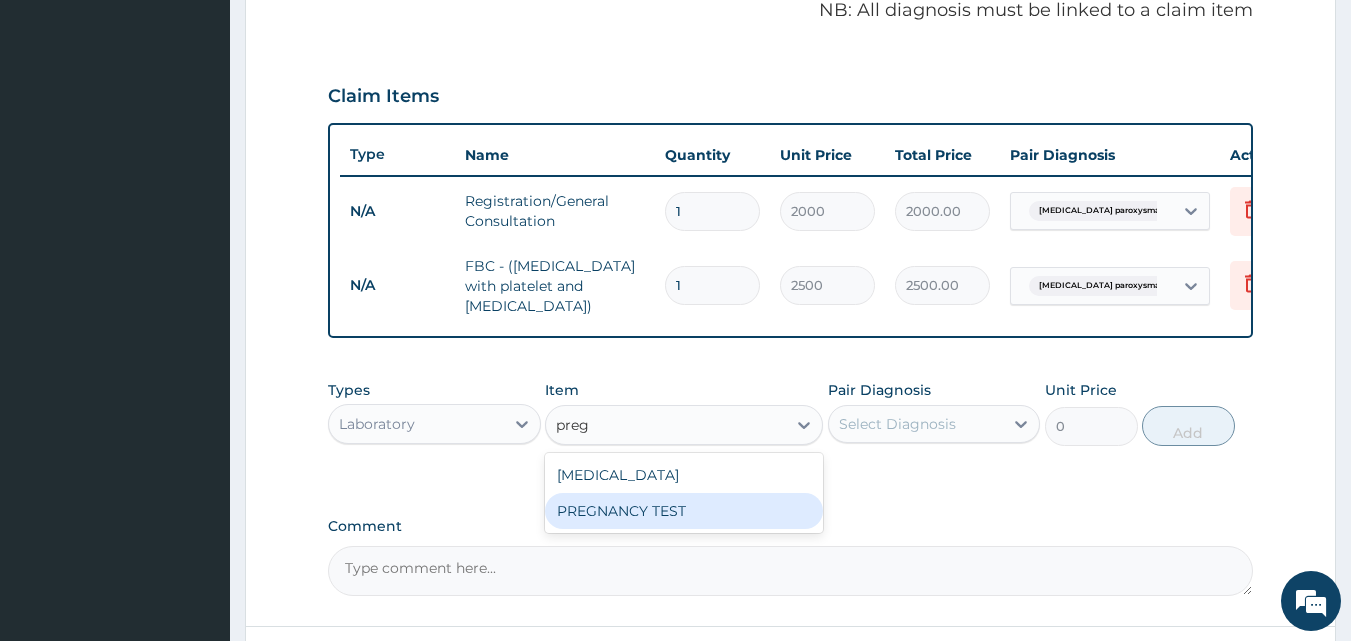 click on "PREGNANCY TEST" at bounding box center [684, 511] 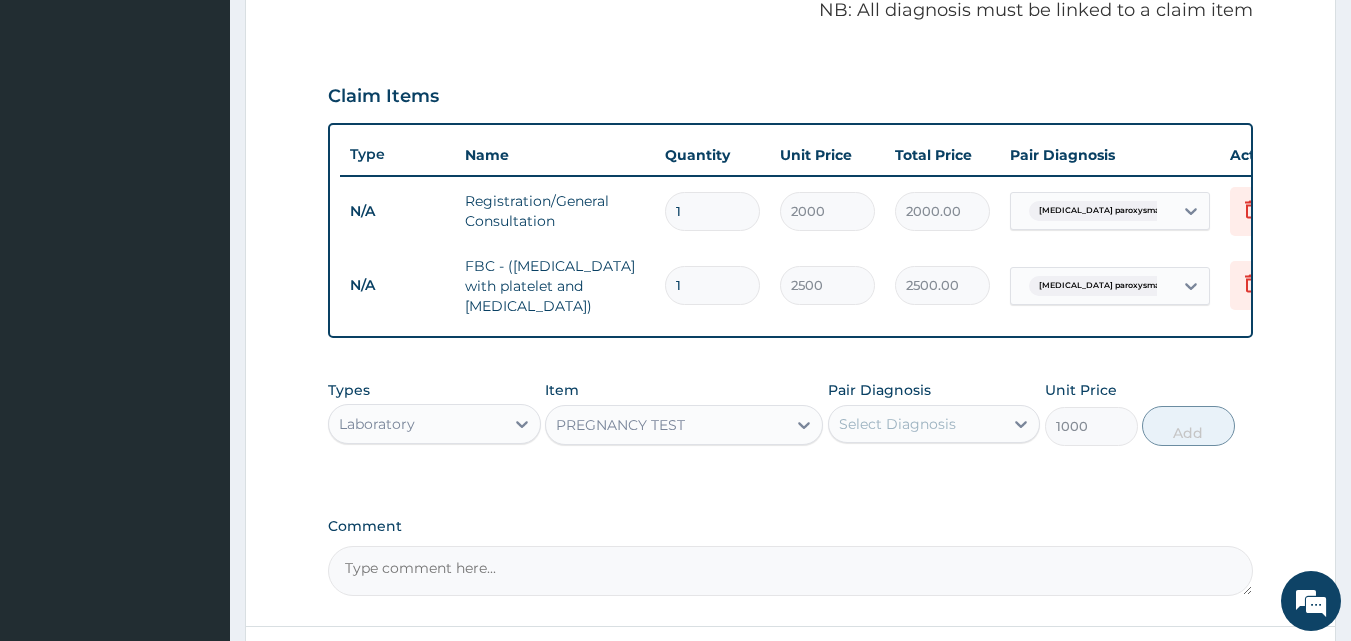 click on "Select Diagnosis" at bounding box center [897, 424] 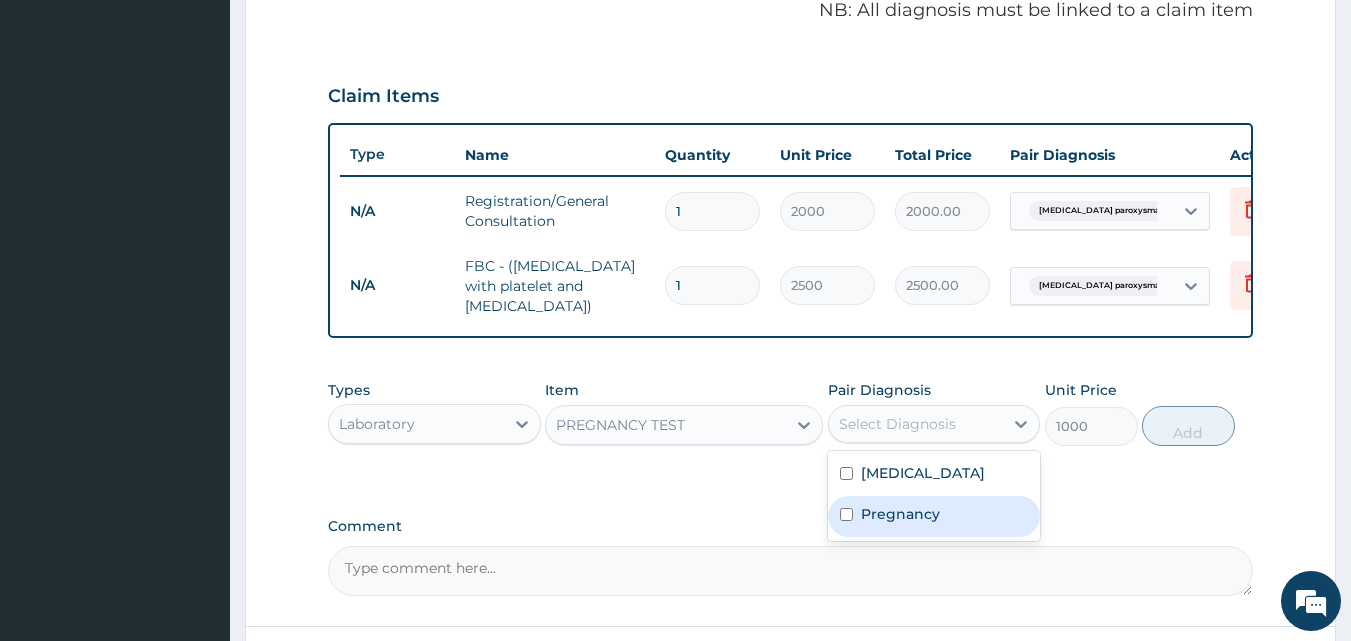 click on "Pregnancy" at bounding box center (900, 514) 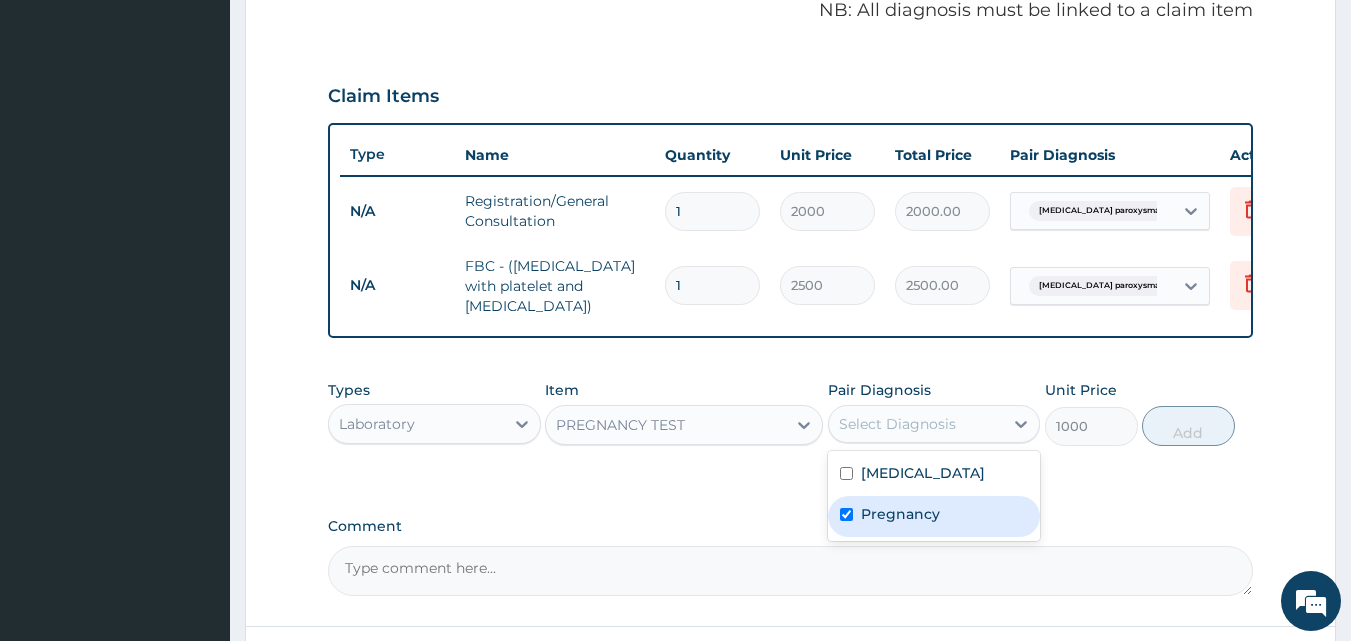 checkbox on "true" 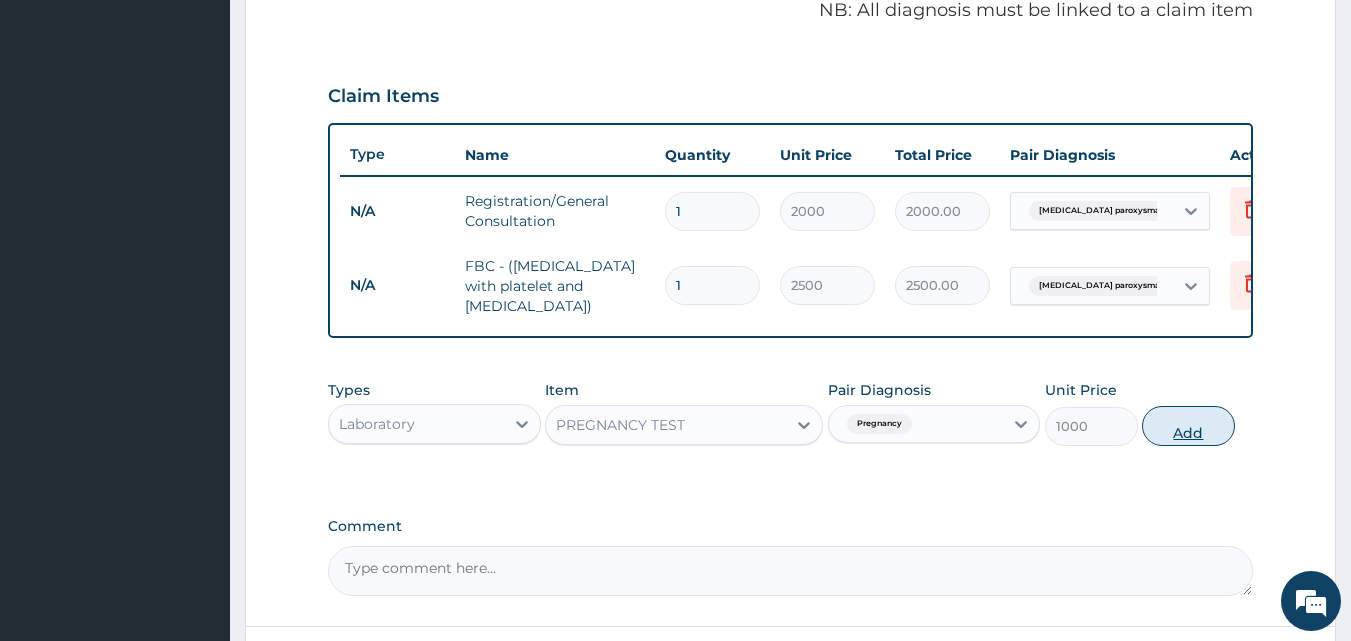 click on "Add" at bounding box center (1188, 426) 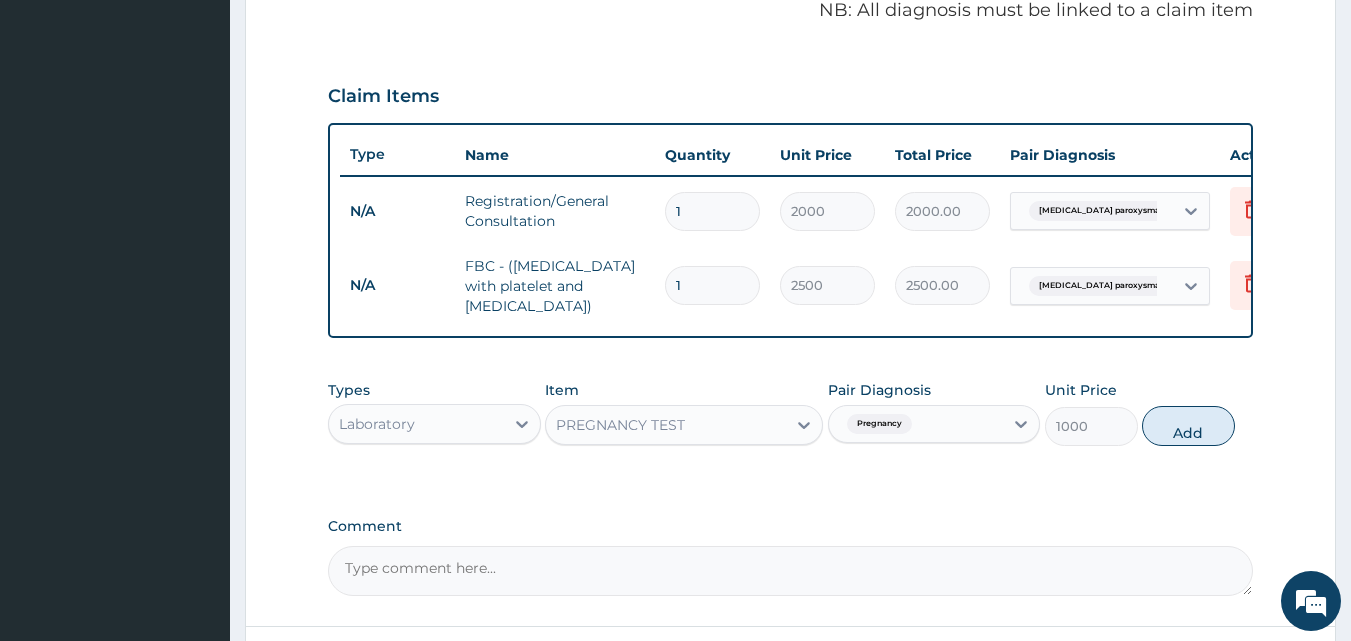 type on "0" 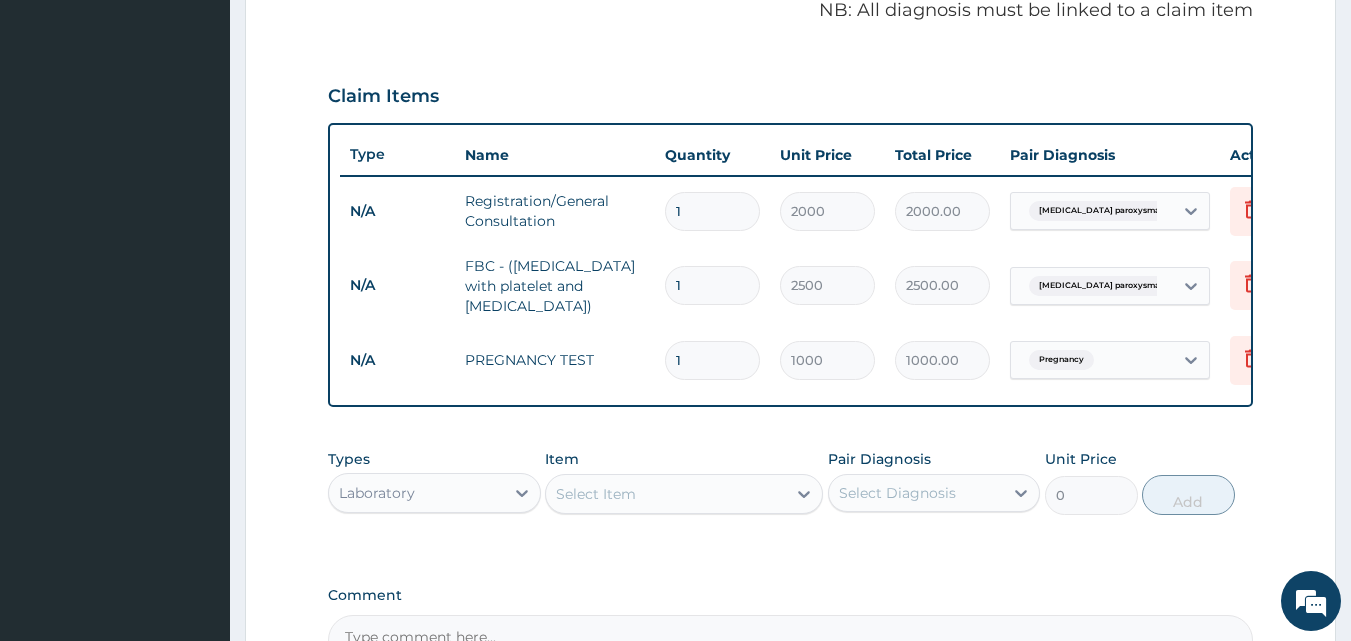 scroll, scrollTop: 870, scrollLeft: 0, axis: vertical 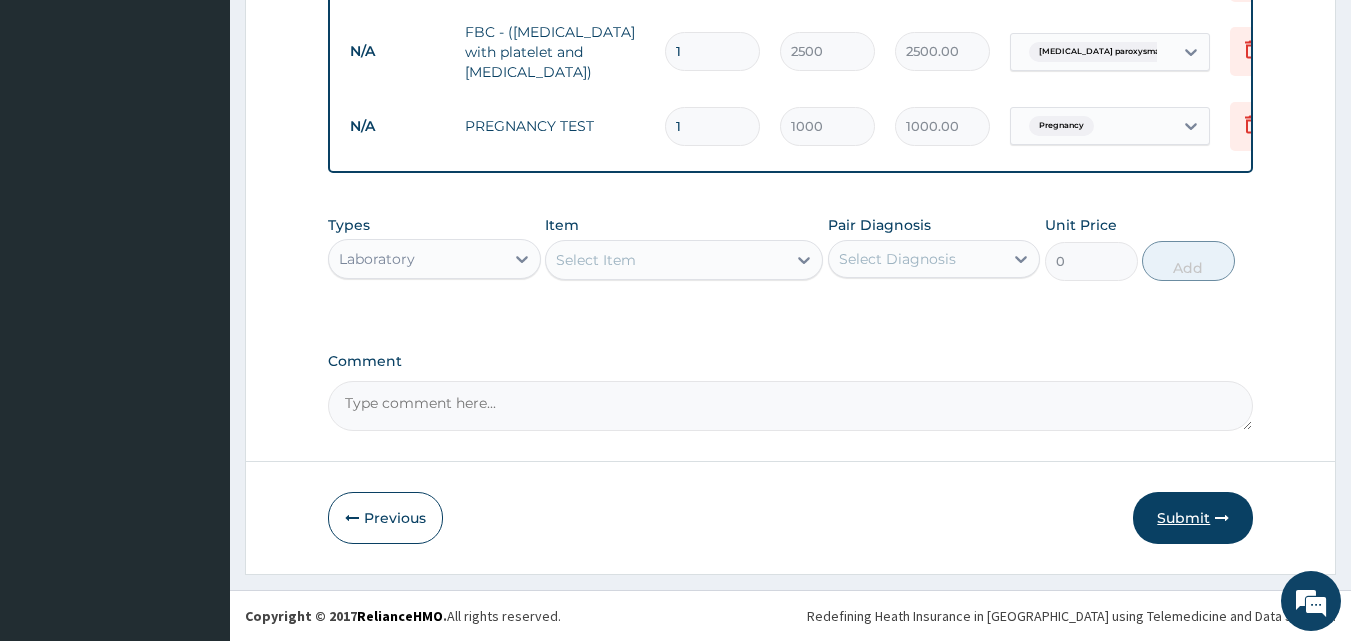 click on "Submit" at bounding box center (1193, 518) 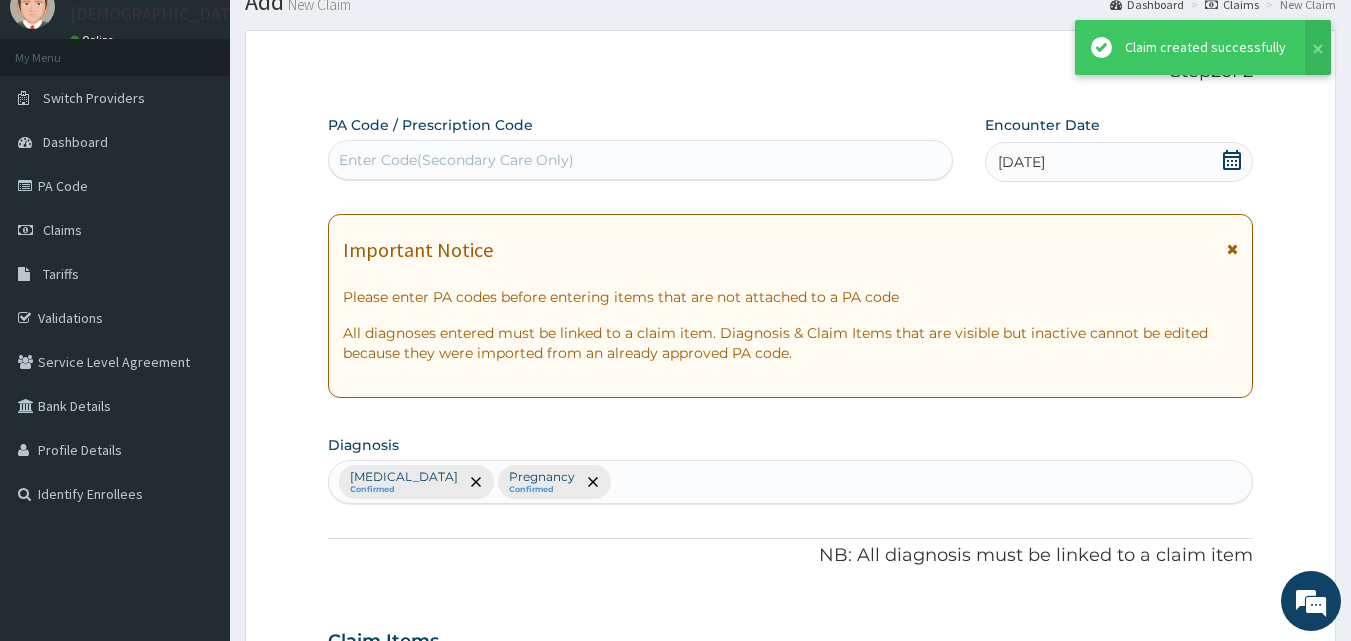 scroll, scrollTop: 870, scrollLeft: 0, axis: vertical 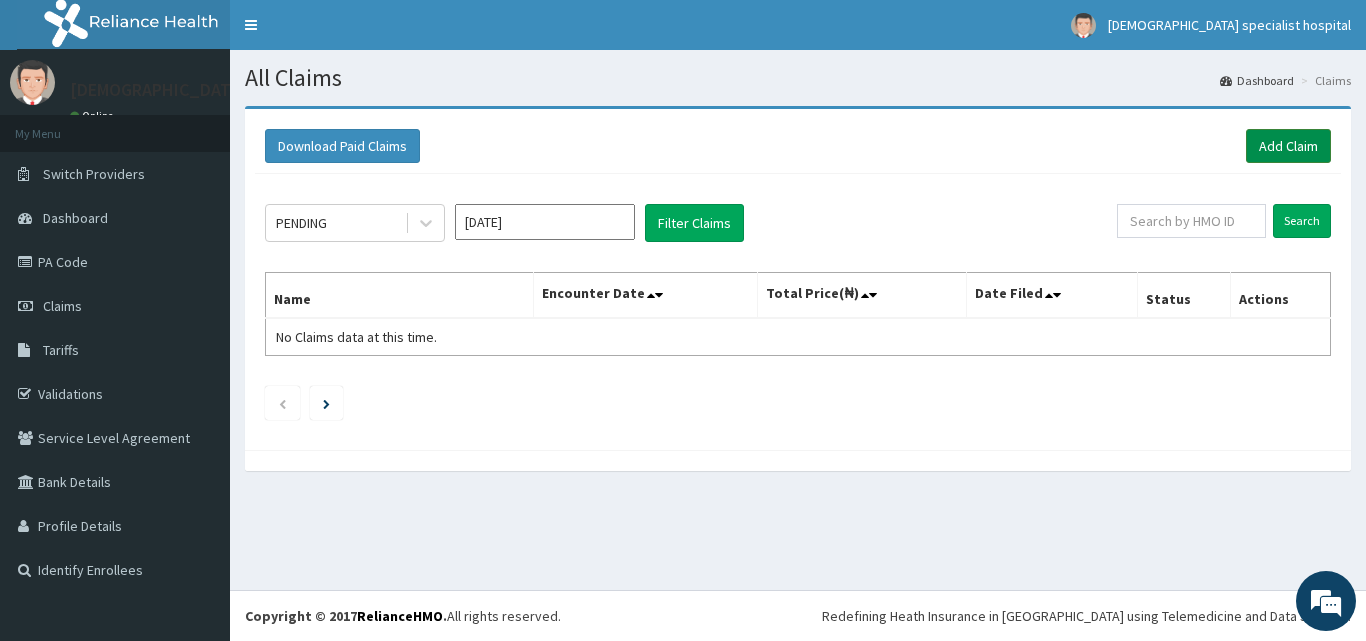 click on "Add Claim" at bounding box center [1288, 146] 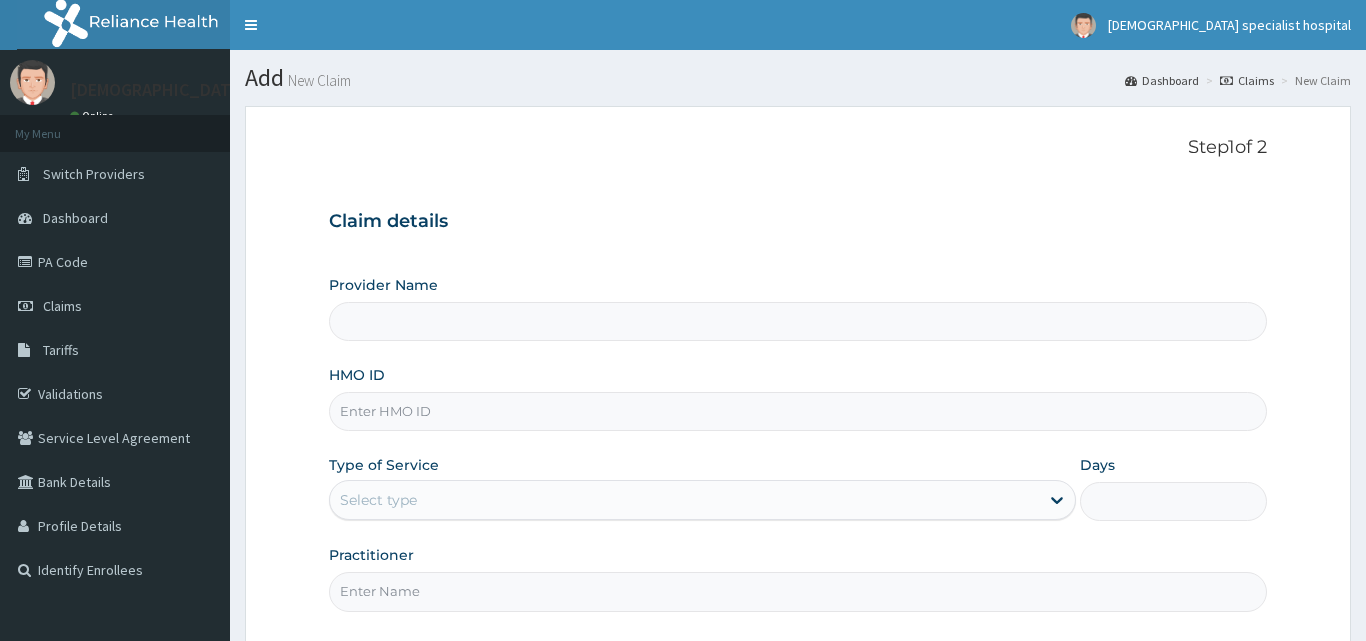 type on "[DEMOGRAPHIC_DATA] Specialist Hospital Ltd" 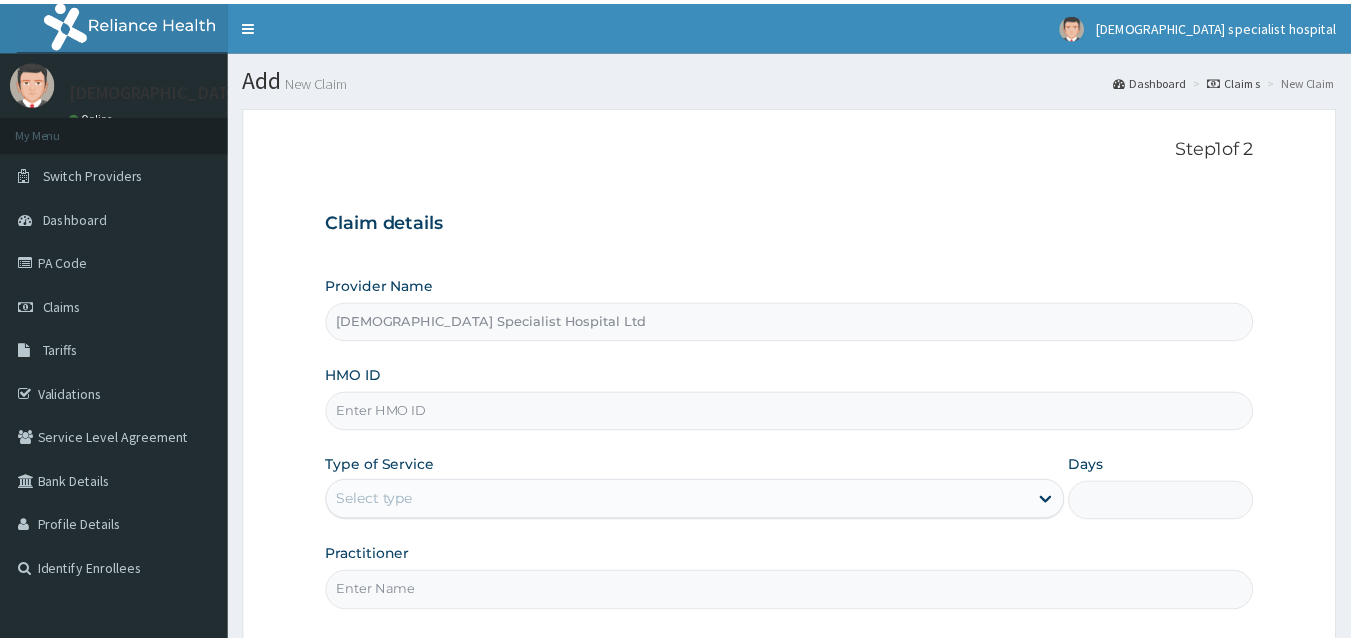 scroll, scrollTop: 0, scrollLeft: 0, axis: both 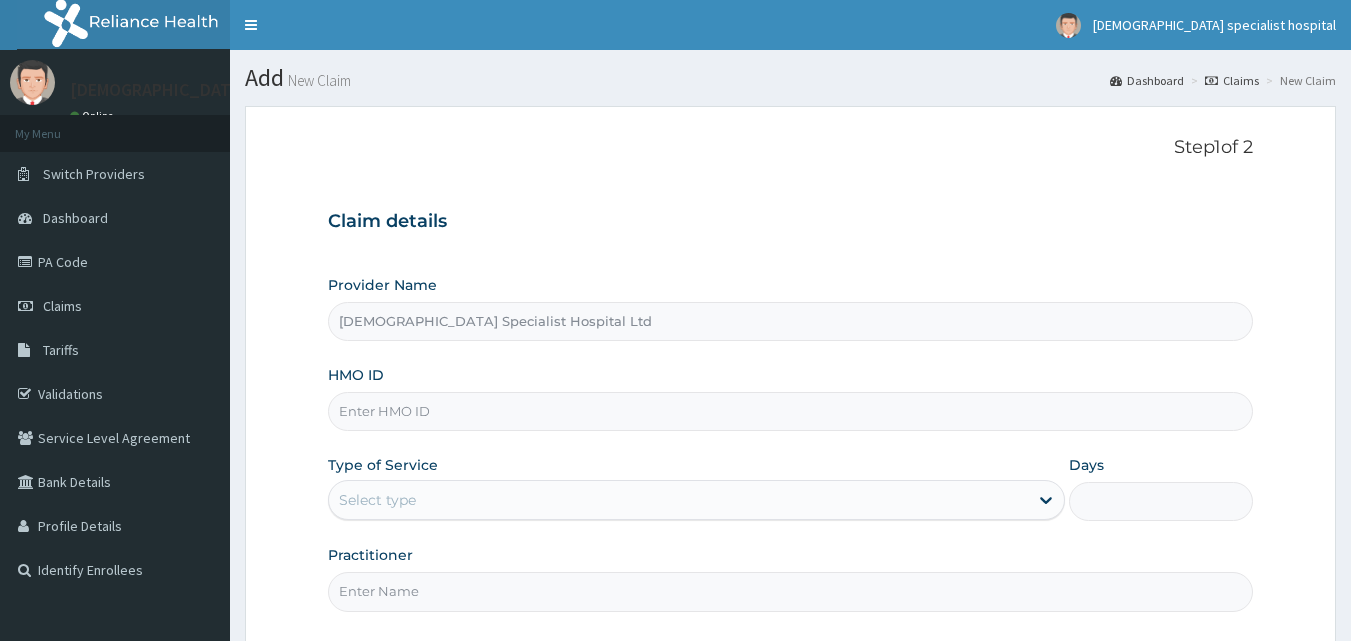 click on "HMO ID" at bounding box center [791, 411] 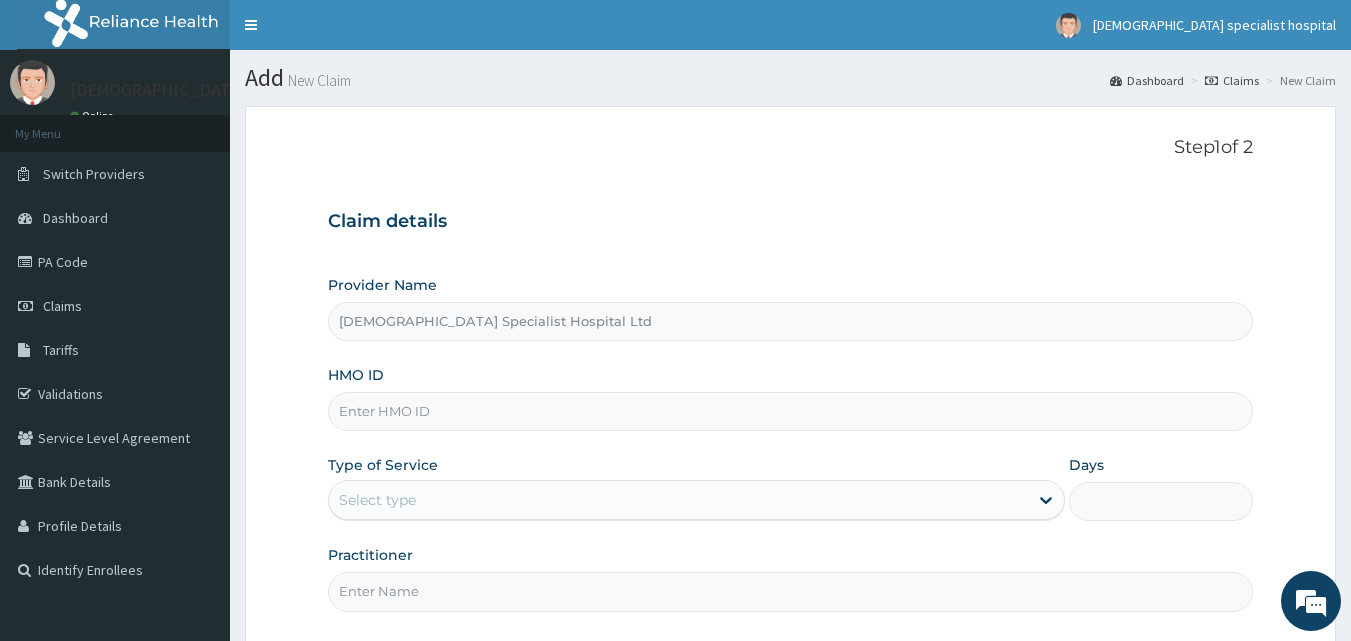 paste on "ORM/10013/A" 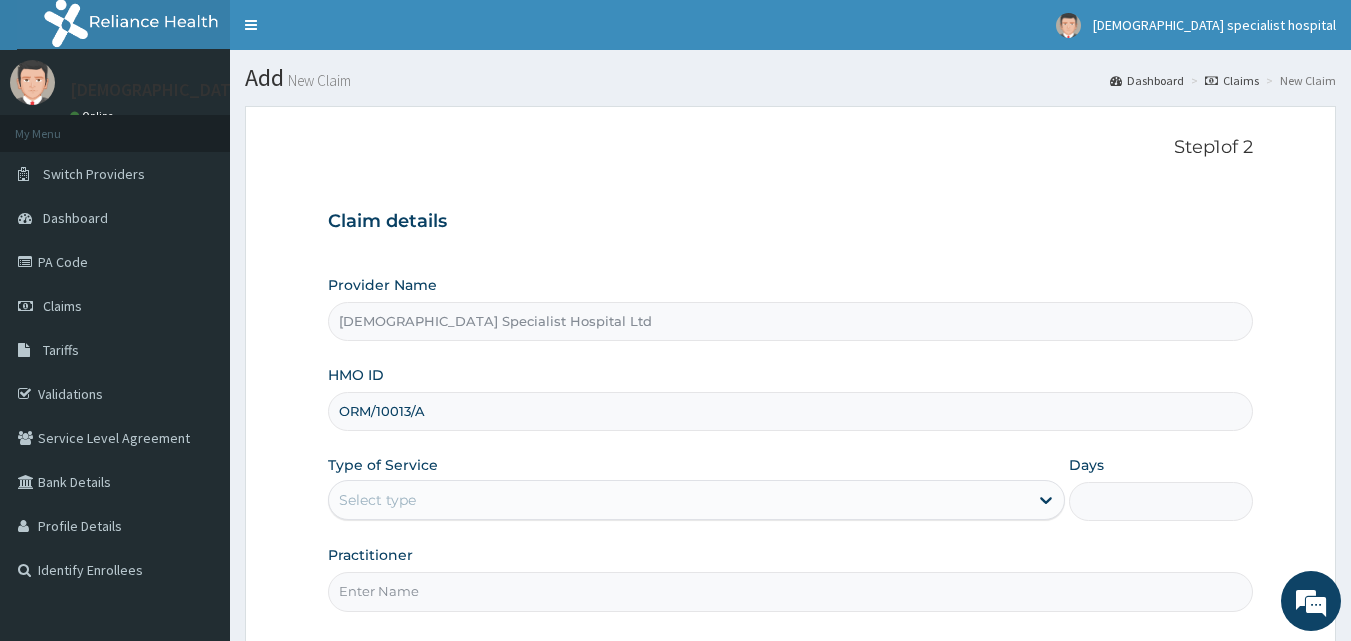 type on "ORM/10013/A" 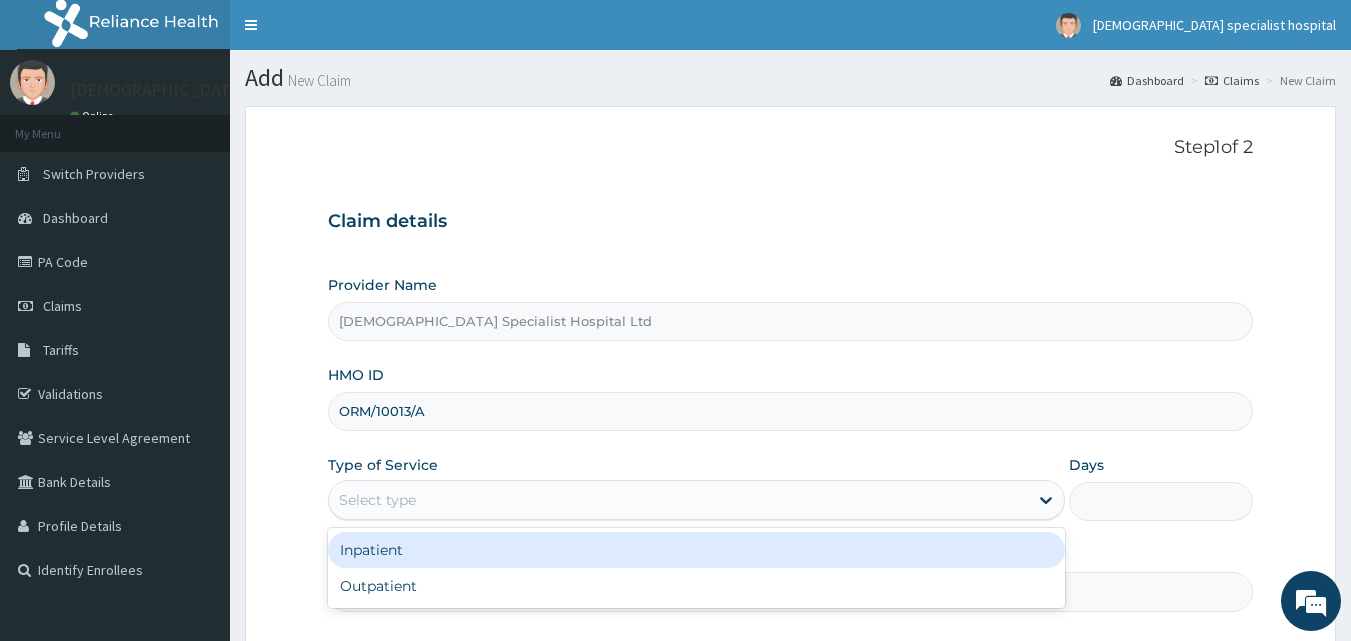 click on "Select type" at bounding box center [377, 500] 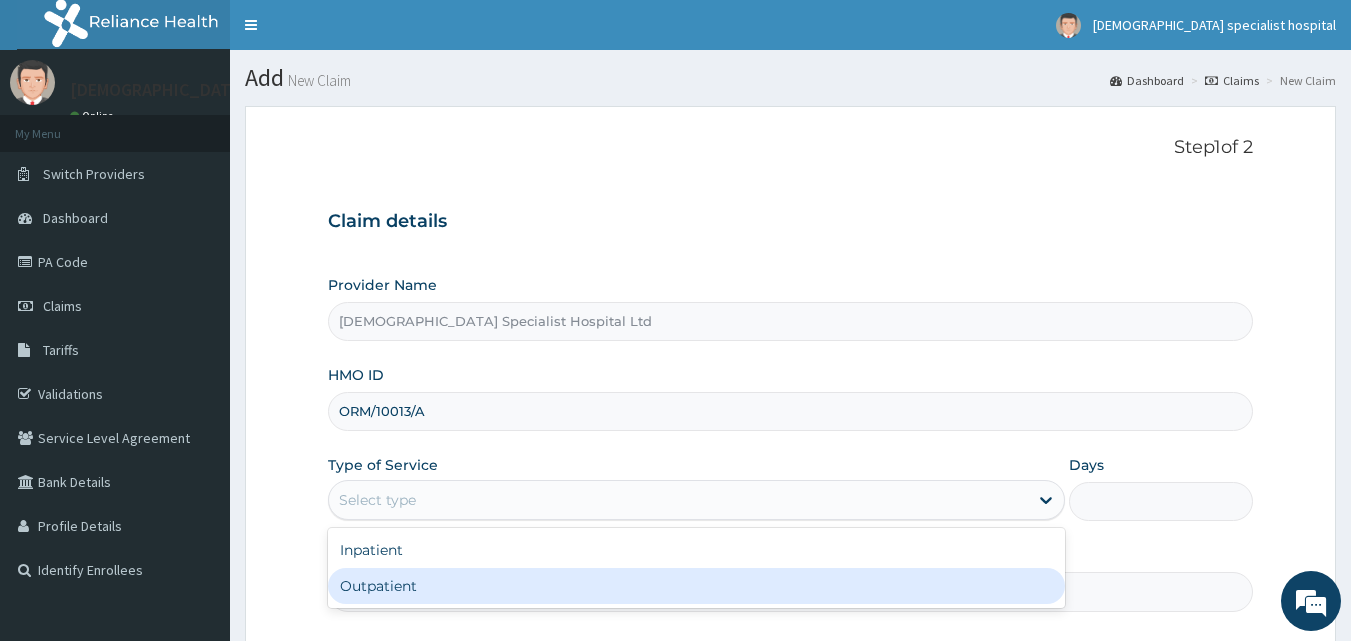 click on "Outpatient" at bounding box center [696, 586] 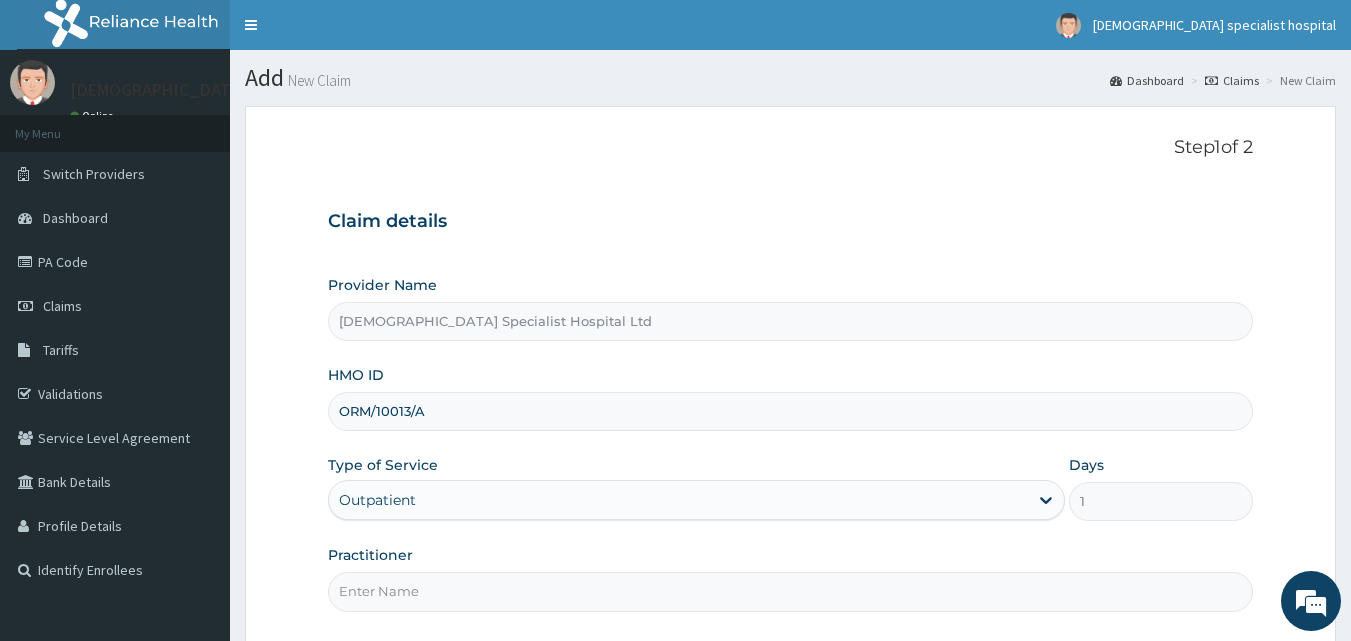 scroll, scrollTop: 0, scrollLeft: 0, axis: both 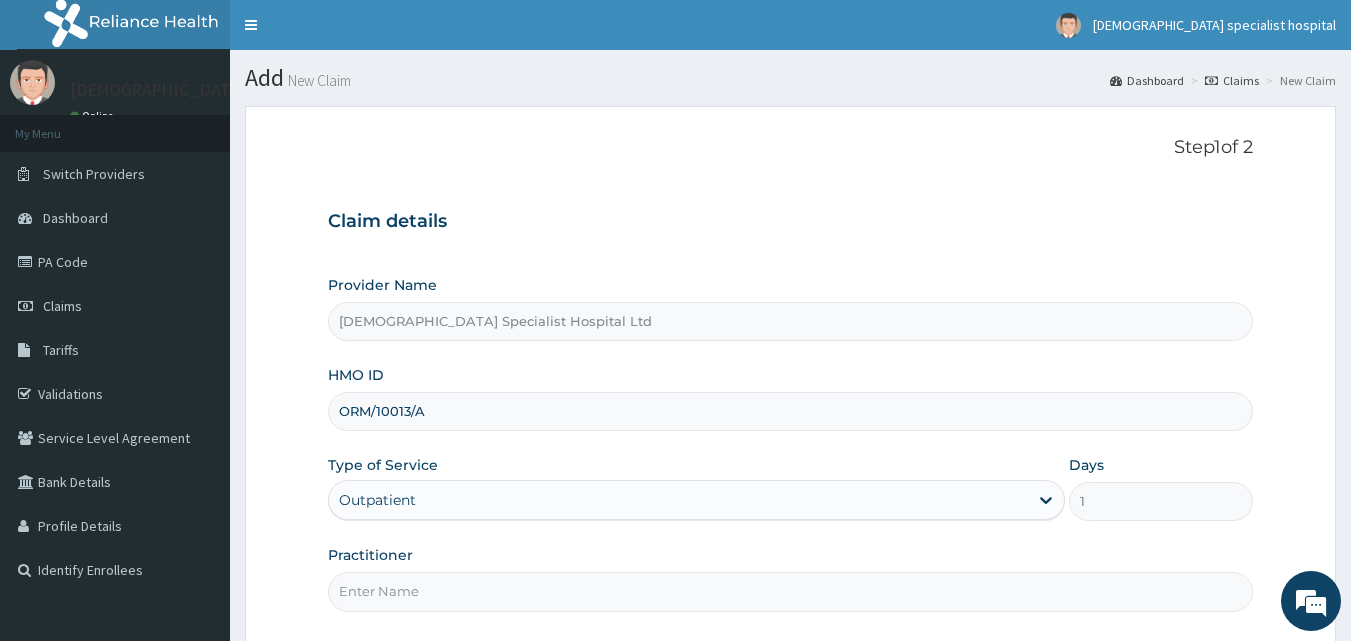 type on "DR OLAKUNLE" 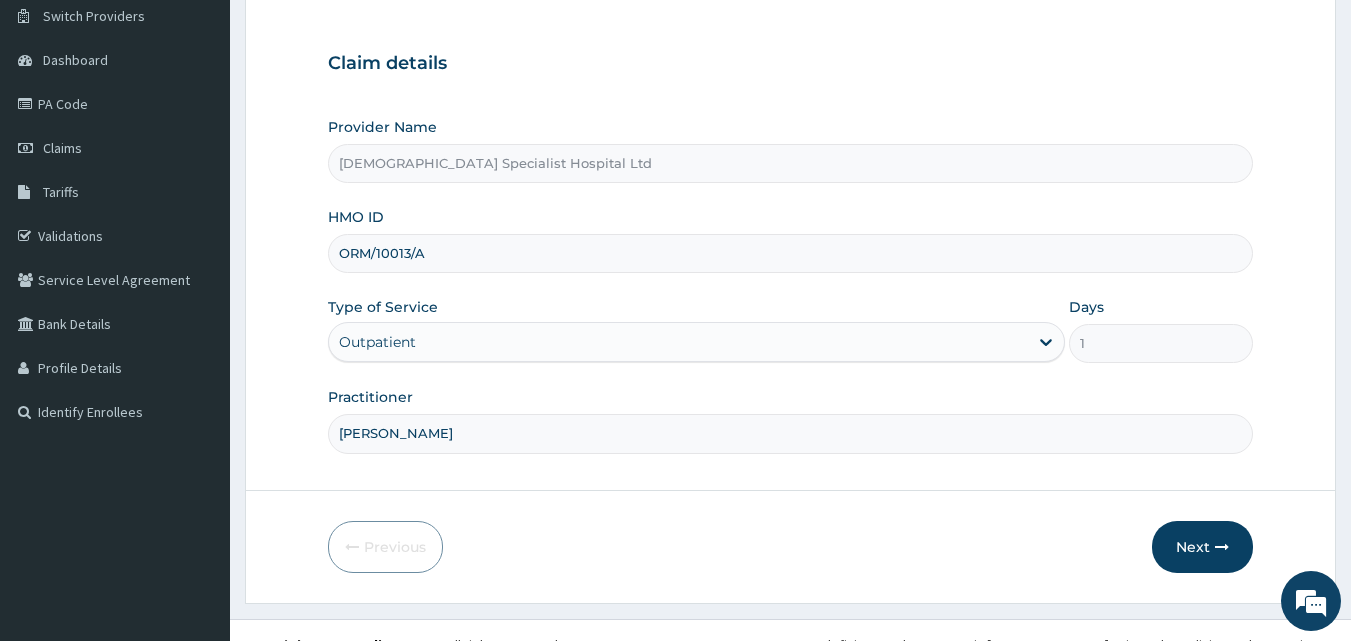 scroll, scrollTop: 177, scrollLeft: 0, axis: vertical 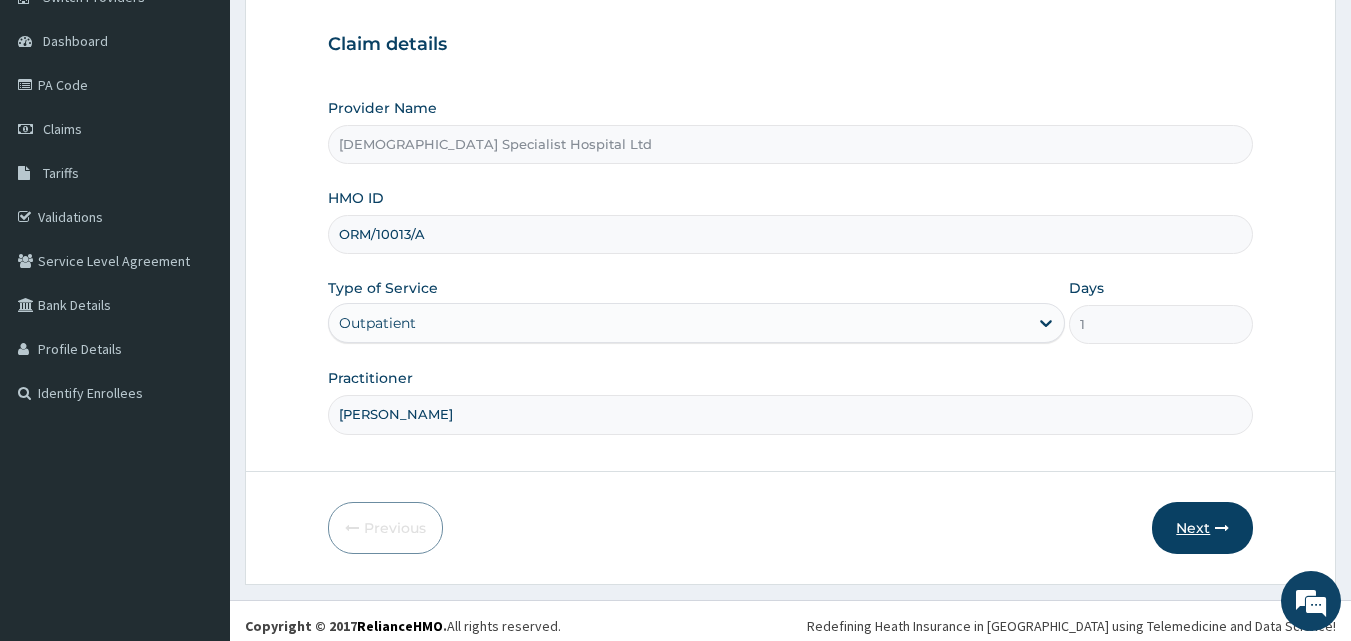 click on "Next" at bounding box center [1202, 528] 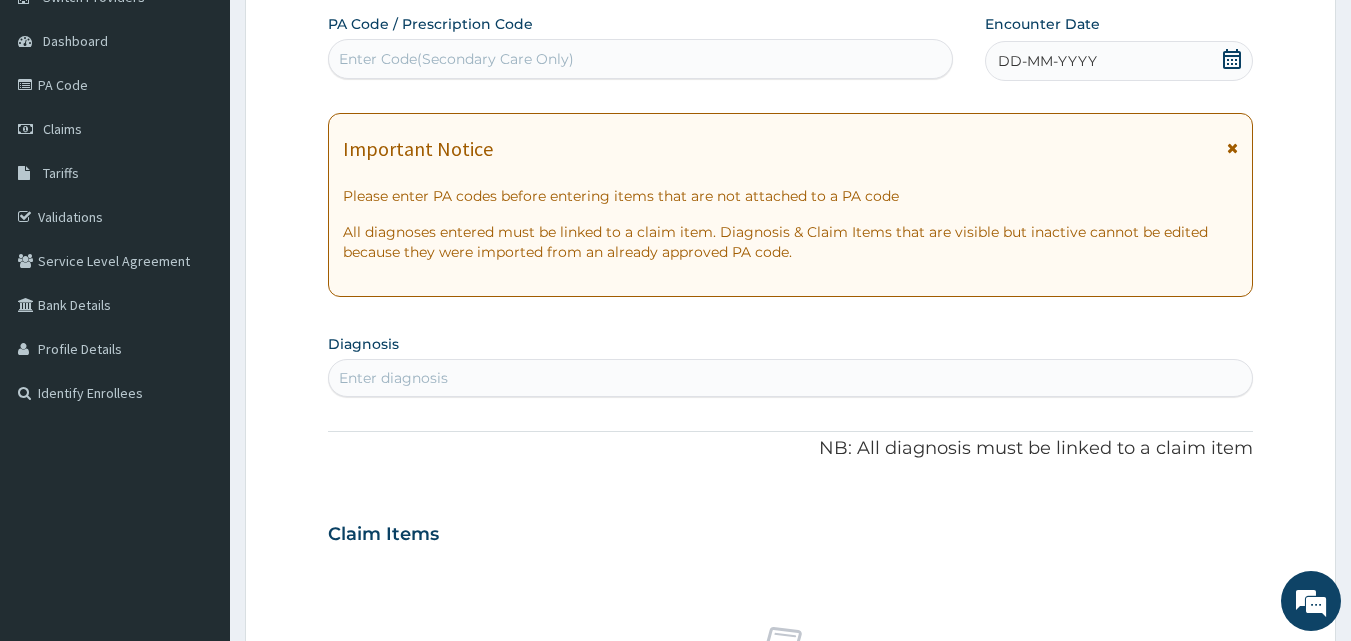 click on "DD-MM-YYYY" at bounding box center (1119, 61) 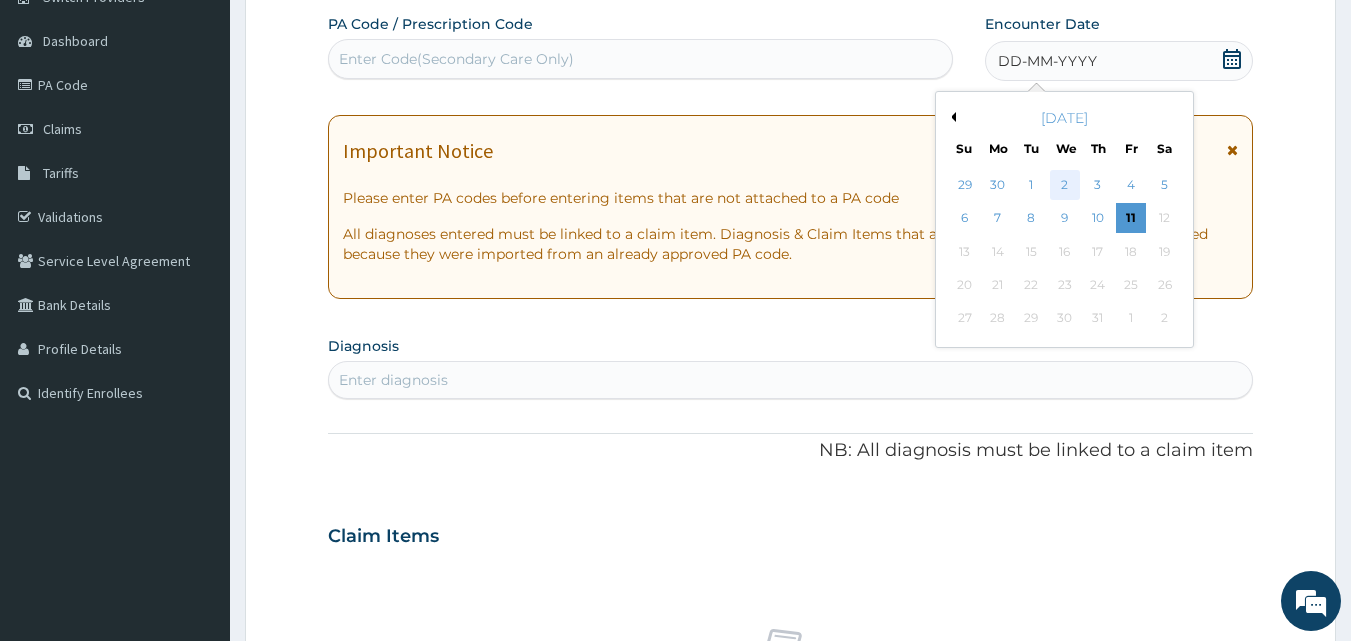 click on "2" at bounding box center [1065, 185] 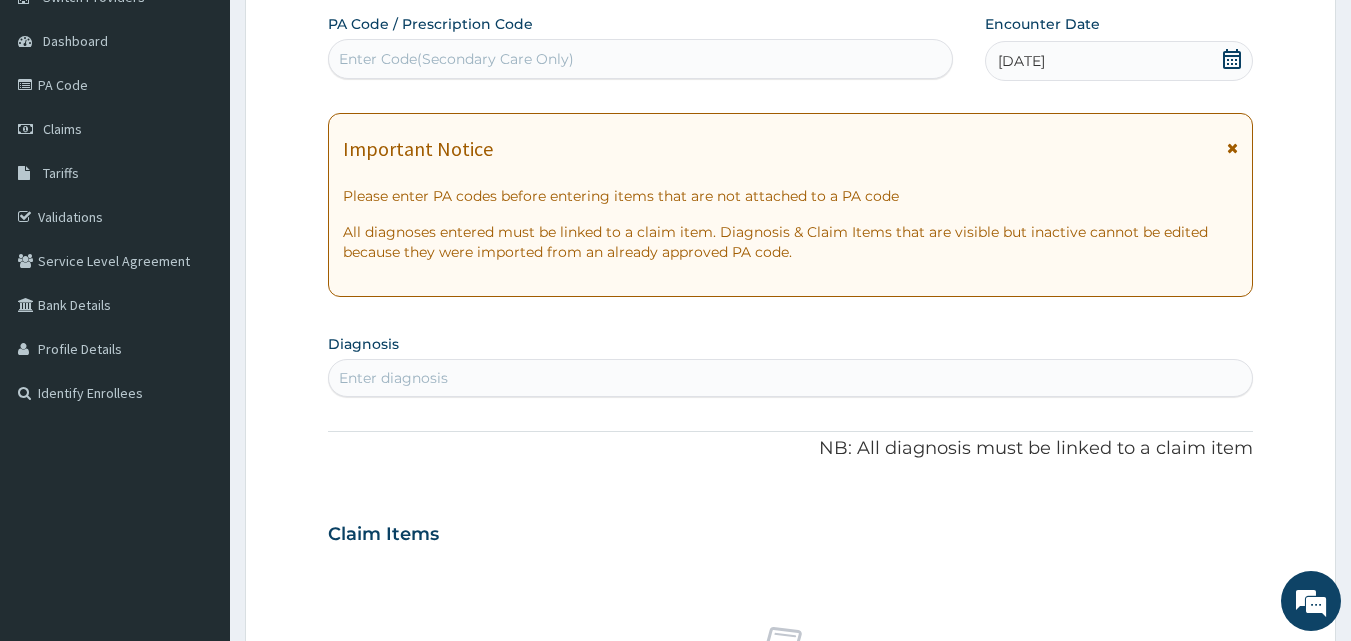 click on "Enter diagnosis" at bounding box center [393, 378] 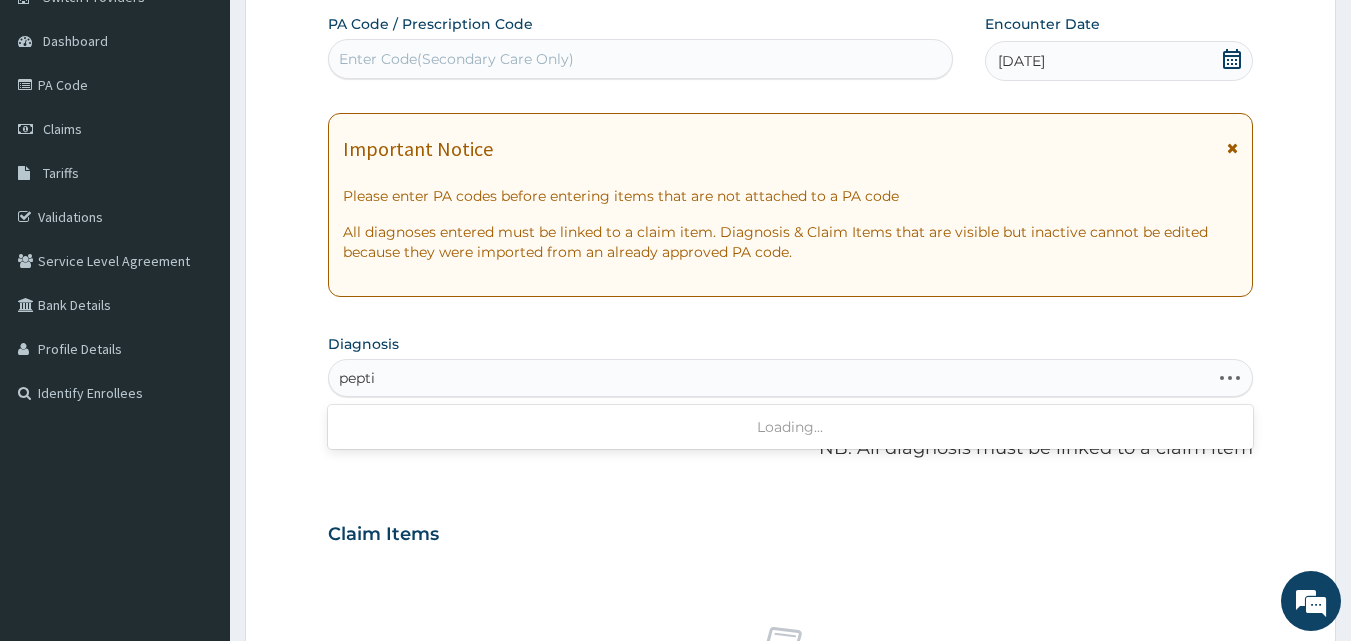 type on "peptic" 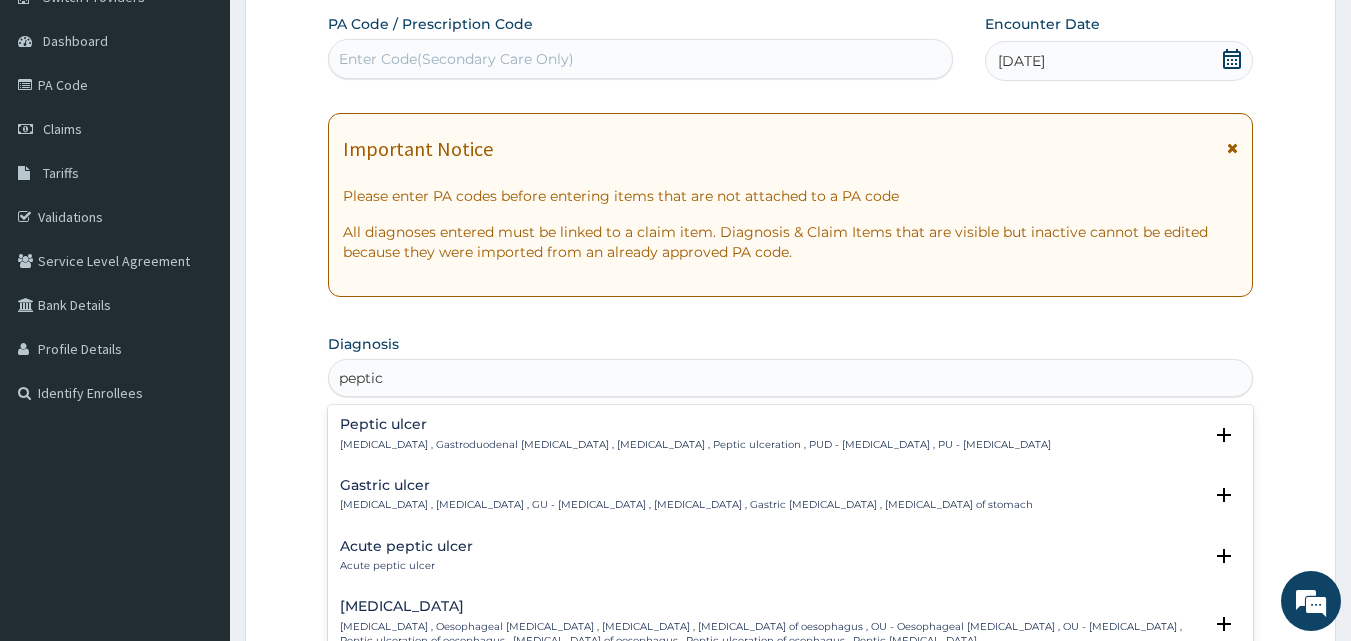 click on "Peptic ulcer Peptic ulcer , Gastroduodenal ulcer , Peptic ulcer disease , Peptic ulceration , PUD - Peptic ulcer disease , PU - Peptic ulcer" at bounding box center (695, 434) 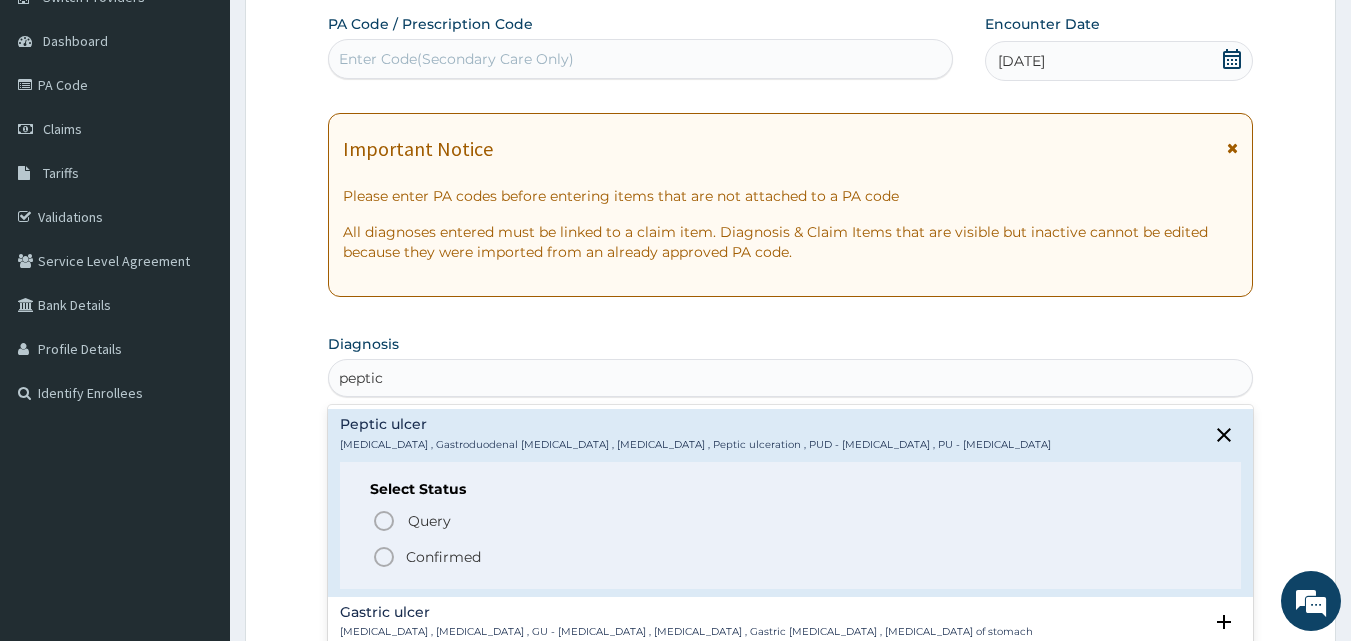 click on "Confirmed" at bounding box center (443, 557) 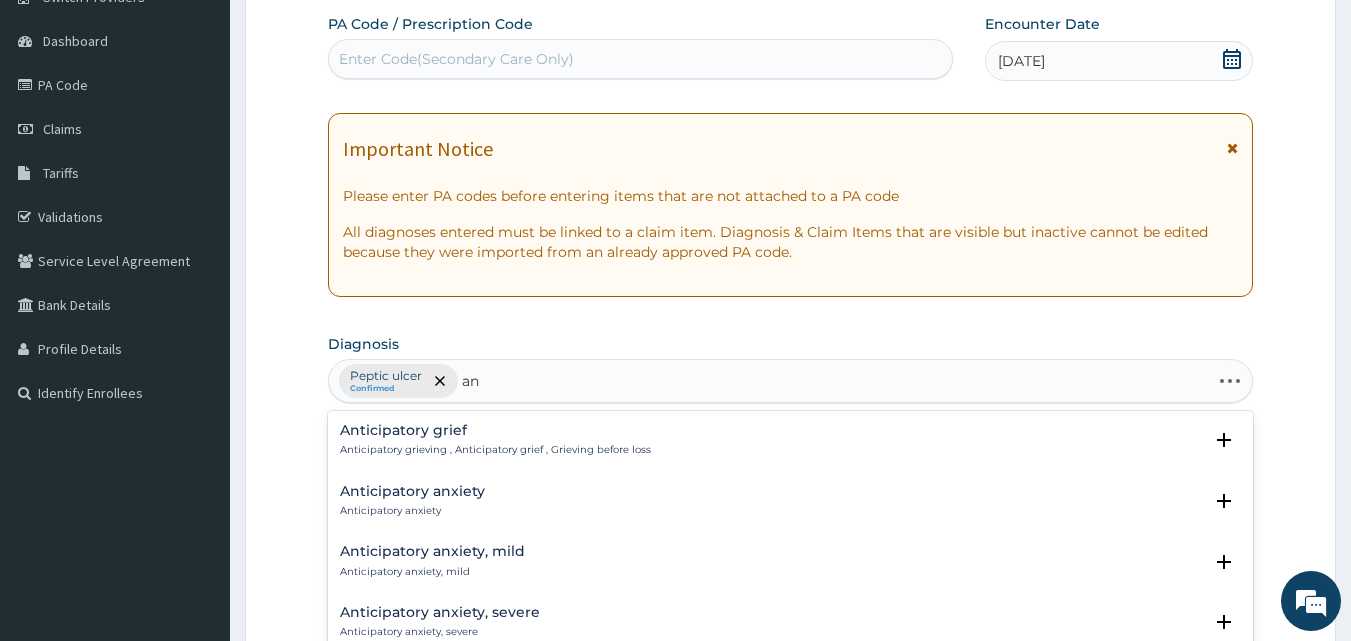 type on "a" 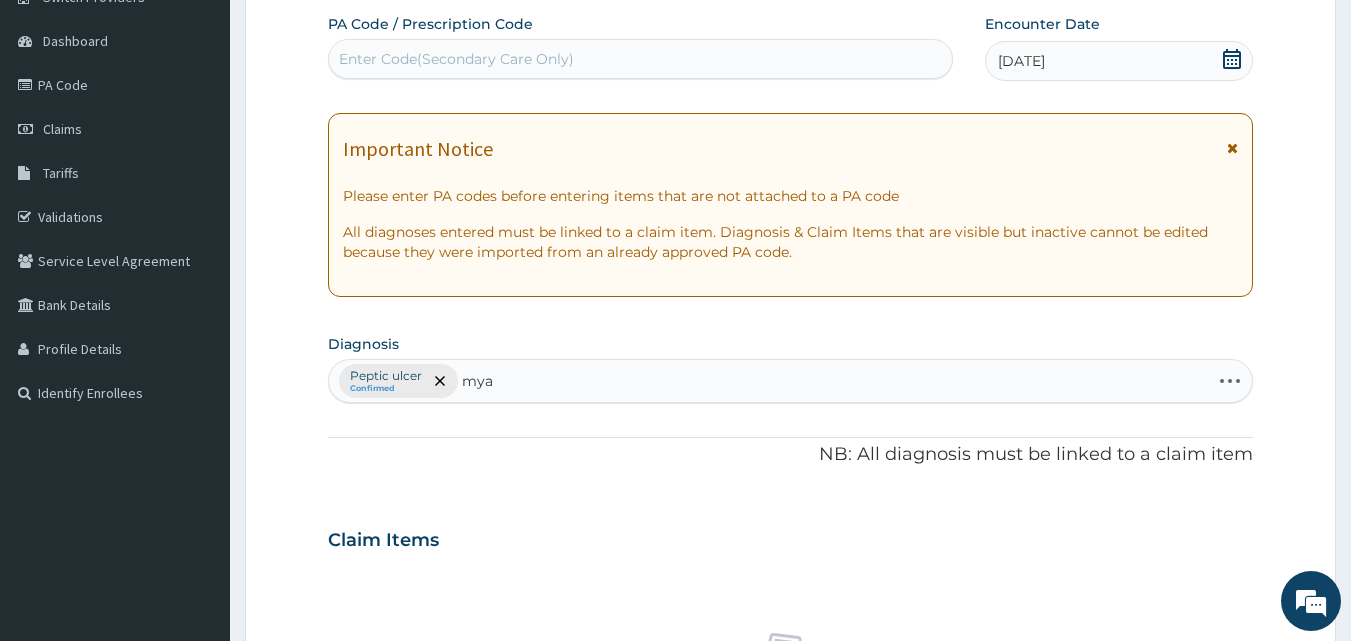 type on "myal" 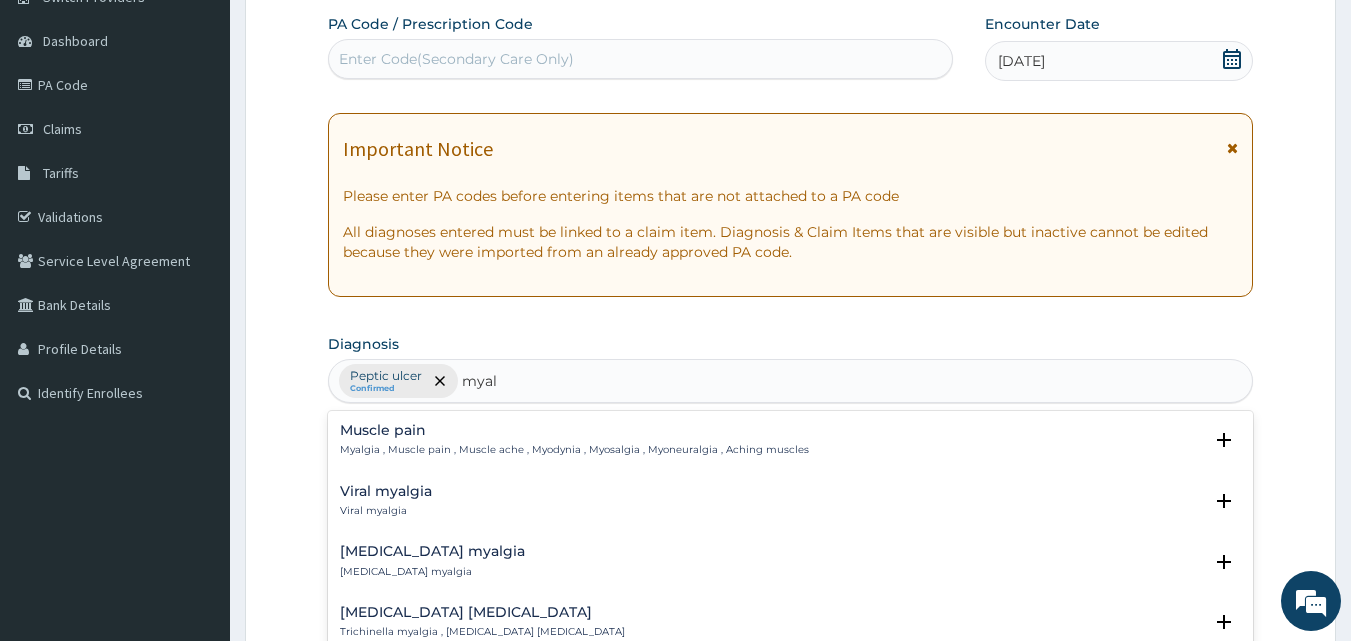 click on "Muscle pain Myalgia , Muscle pain , Muscle ache , Myodynia , Myosalgia , Myoneuralgia , Aching muscles" at bounding box center (574, 440) 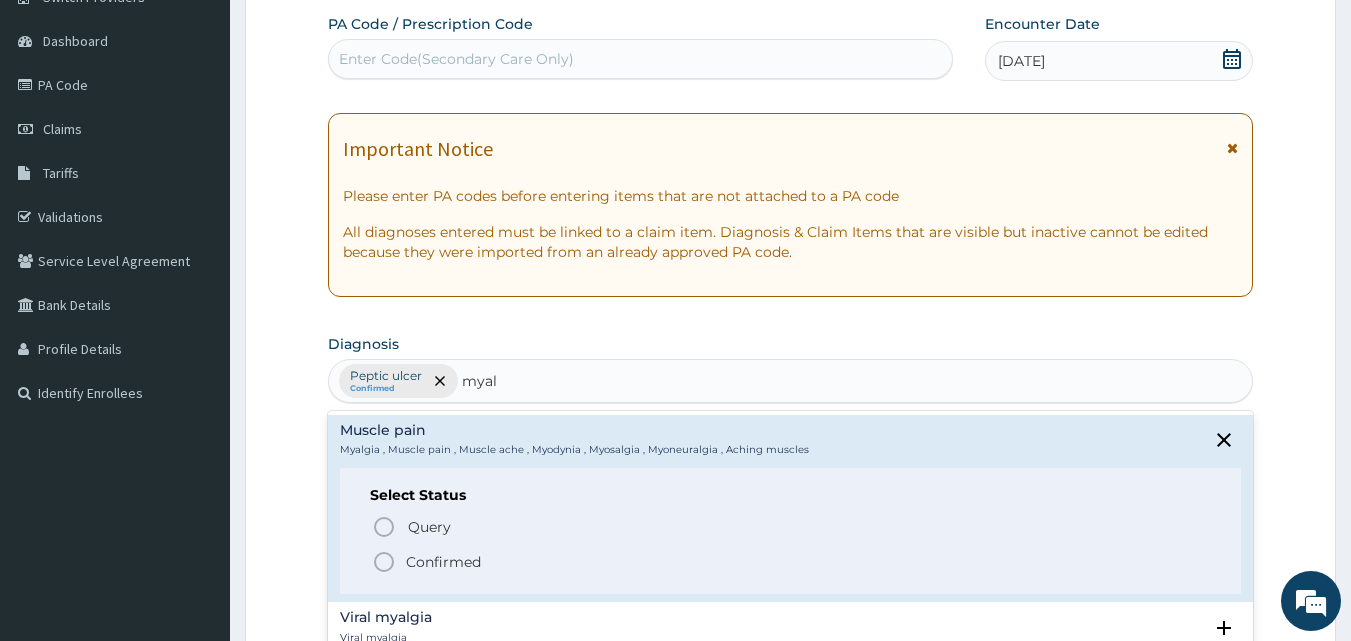 click on "Confirmed" at bounding box center (443, 562) 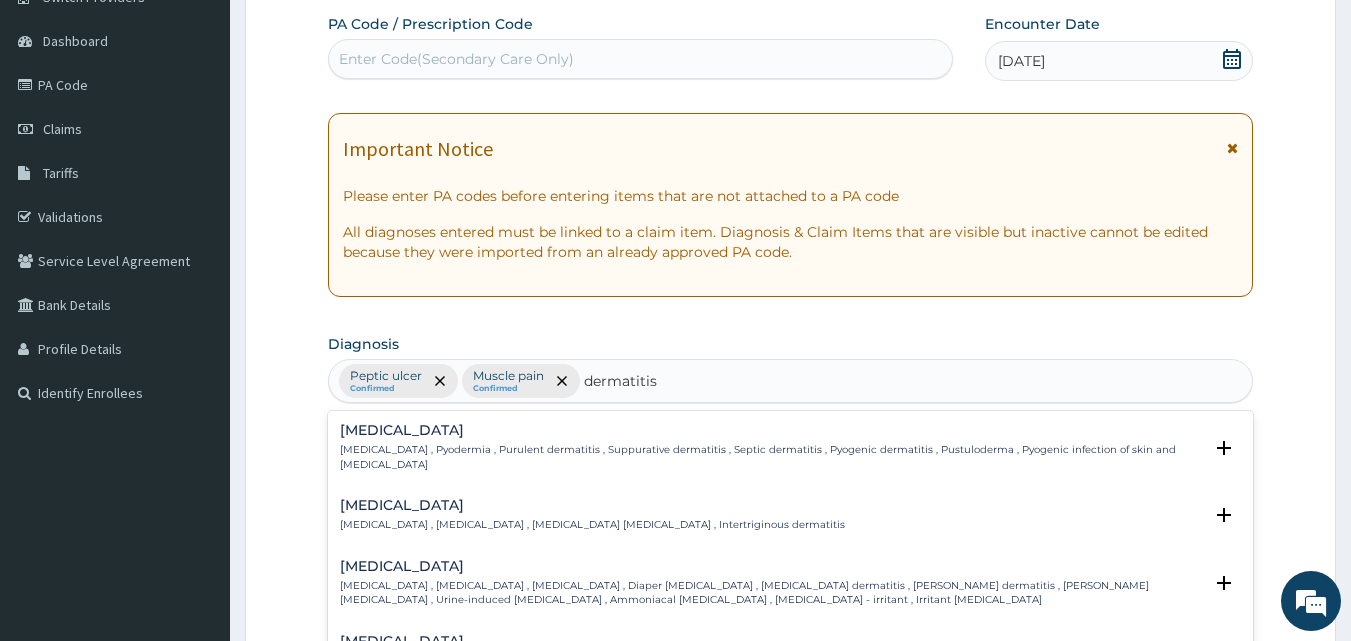 type on "dermatitis" 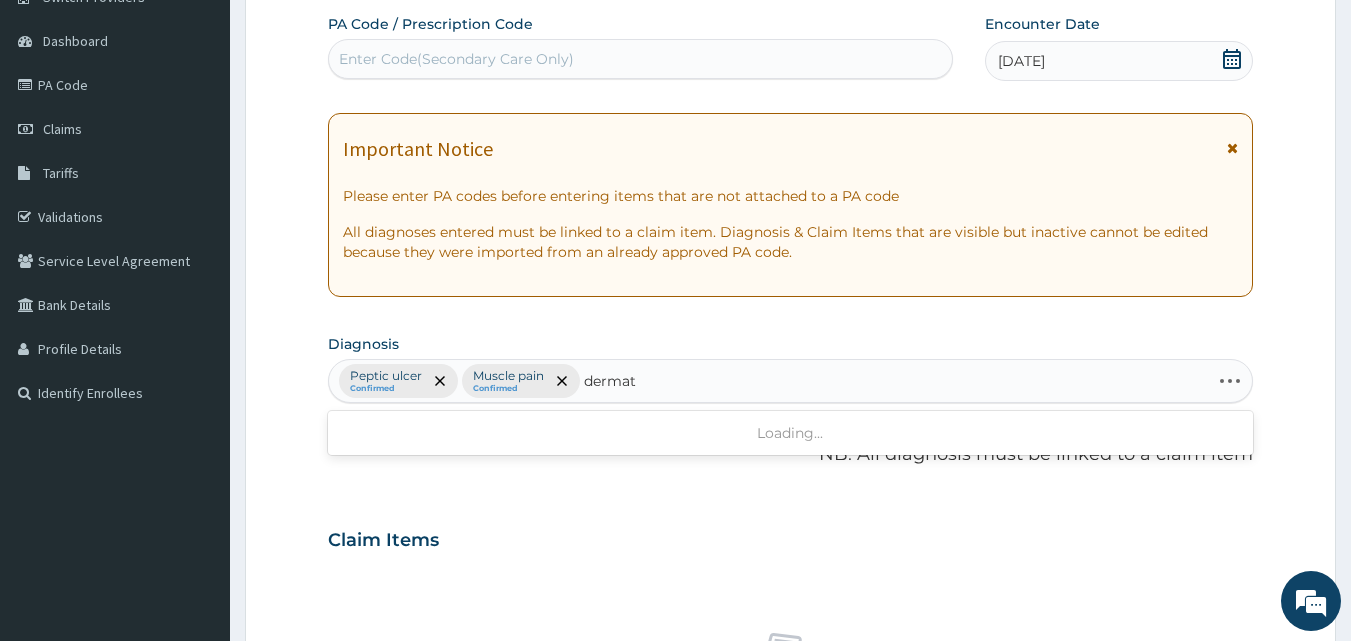 type on "dermati" 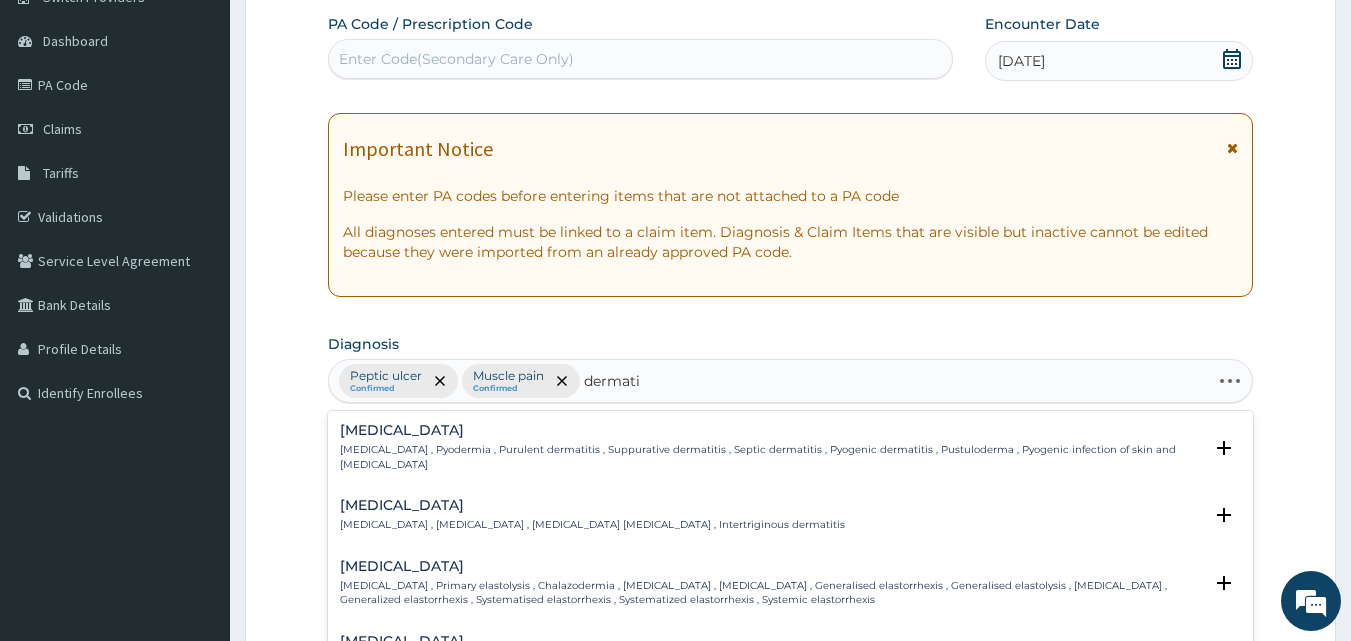click on "Pyoderma Pyoderma , Pyodermia , Purulent dermatitis , Suppurative dermatitis , Septic dermatitis , Pyogenic dermatitis , Pustuloderma , Pyogenic infection of skin and subcutis Select Status Query Query covers suspected (?), Keep in view (kiv), Ruled out (r/o) Confirmed" at bounding box center [791, 452] 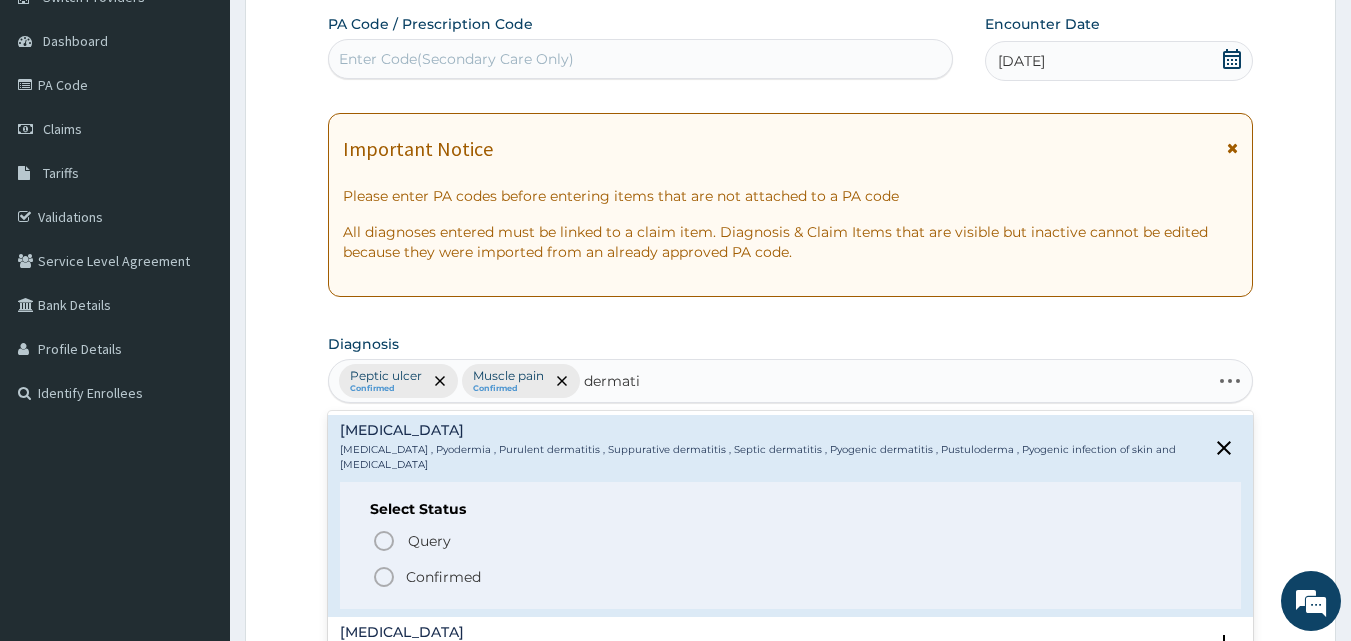 click on "Confirmed" at bounding box center (443, 577) 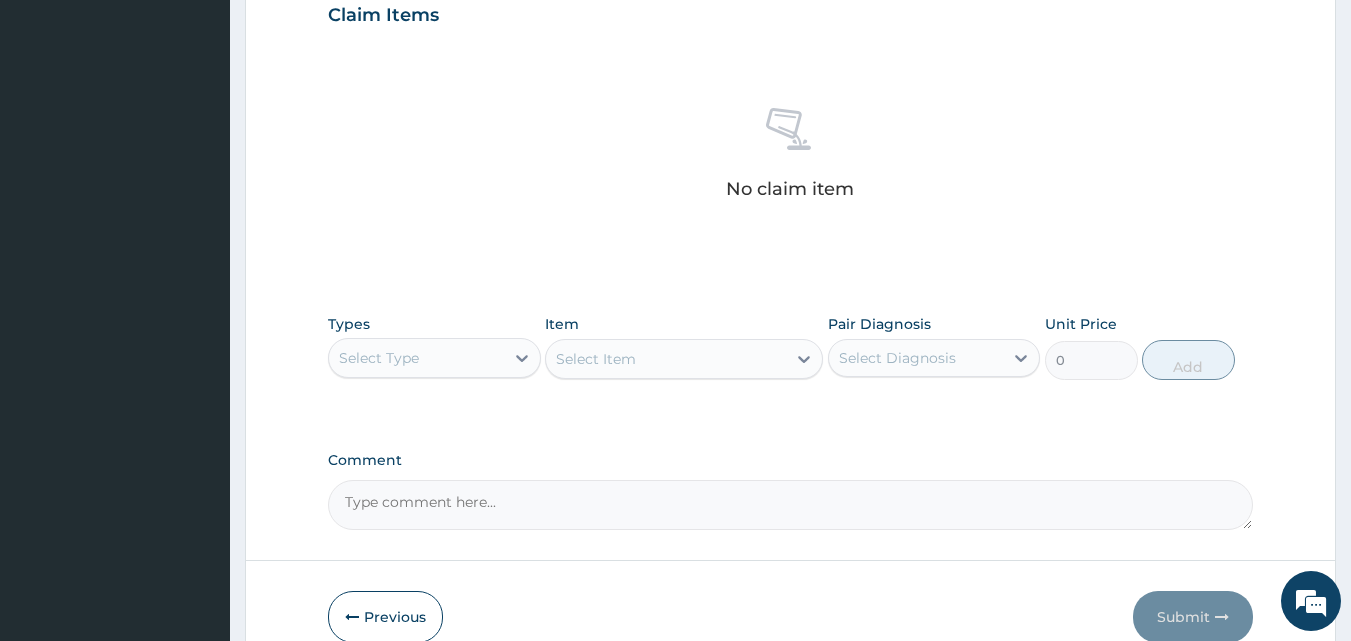scroll, scrollTop: 801, scrollLeft: 0, axis: vertical 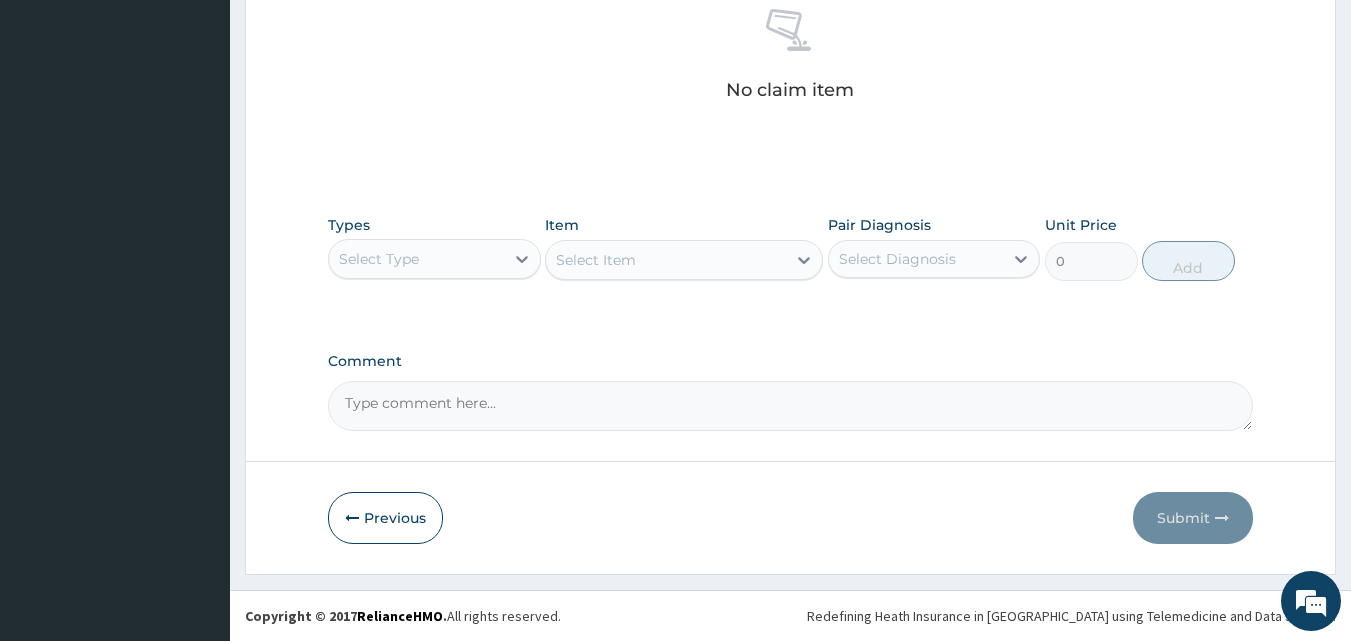 click on "Select Type" at bounding box center [416, 259] 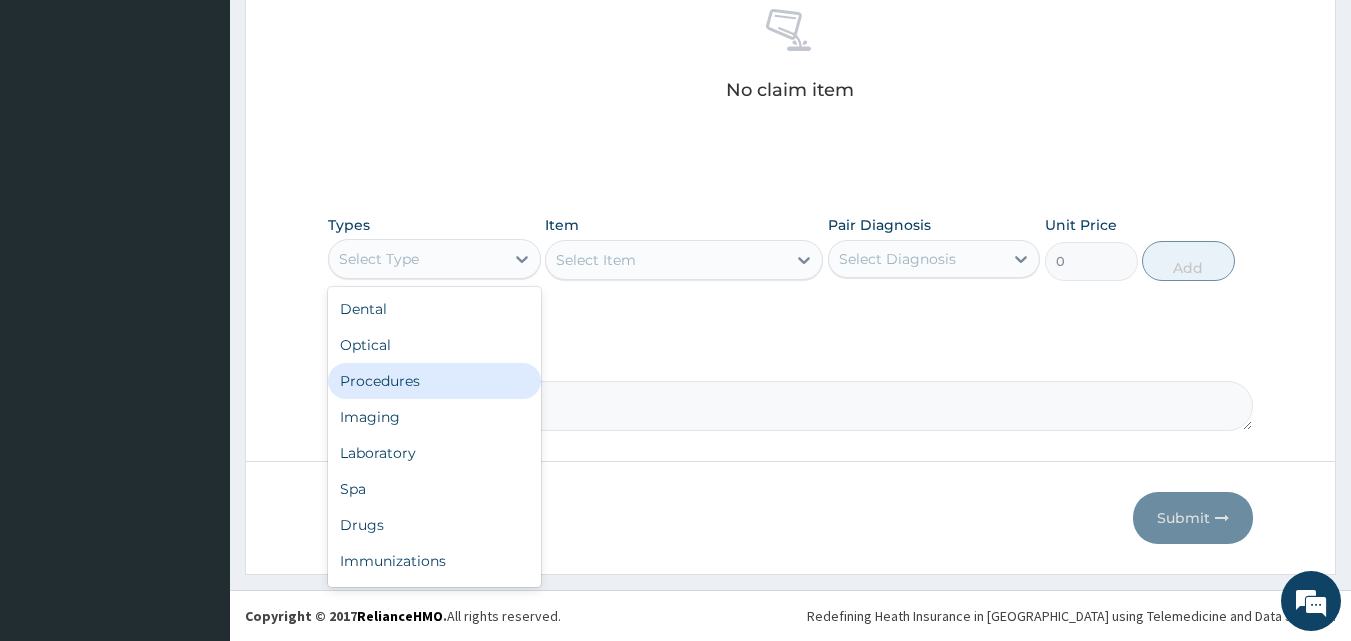 click on "Procedures" at bounding box center (434, 381) 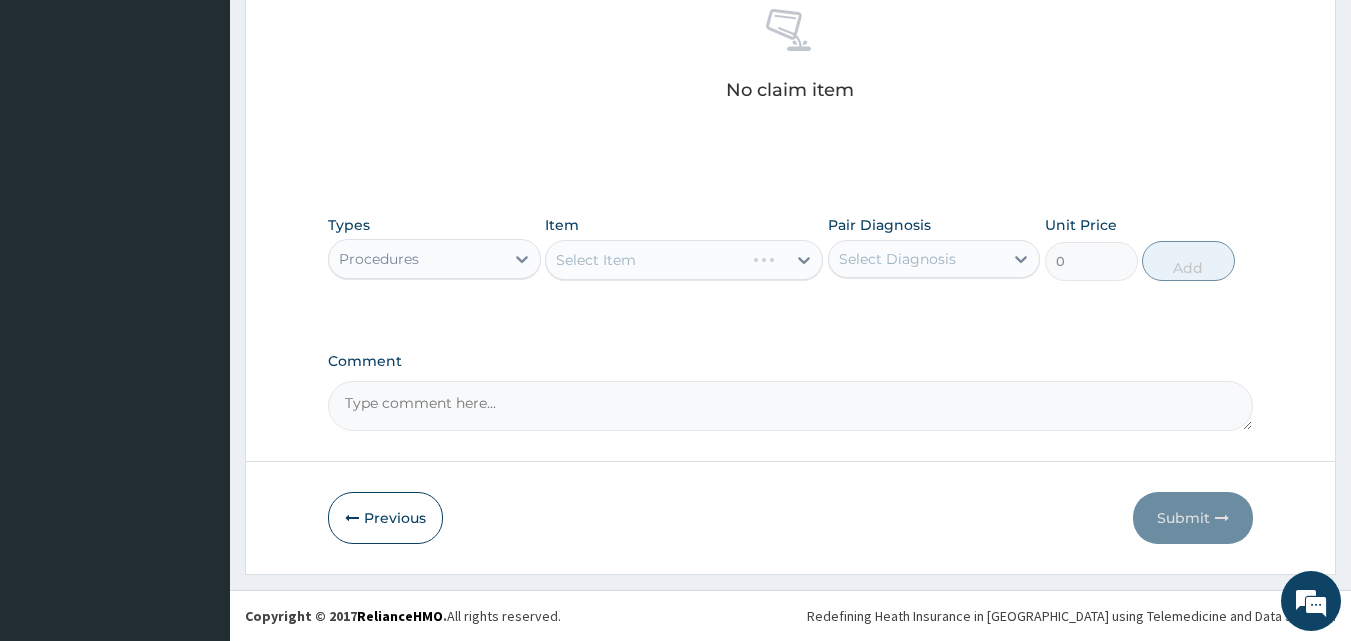 click on "Select Item" at bounding box center [684, 260] 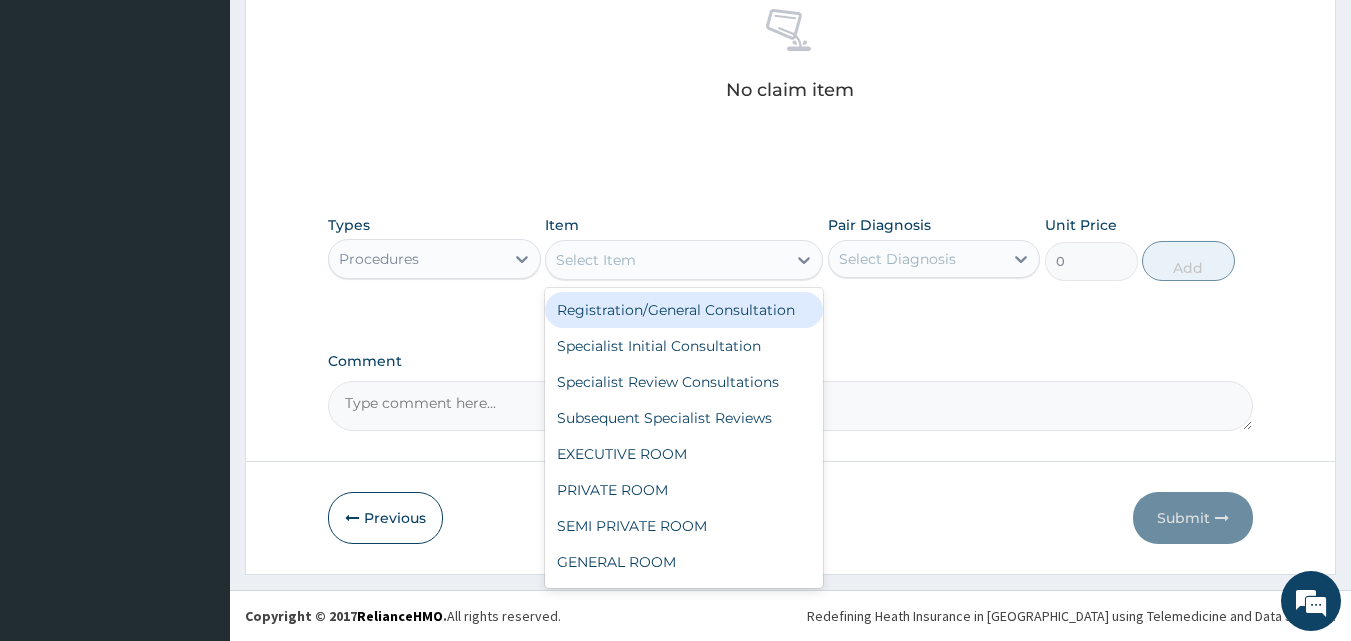 click on "Select Item" at bounding box center [596, 260] 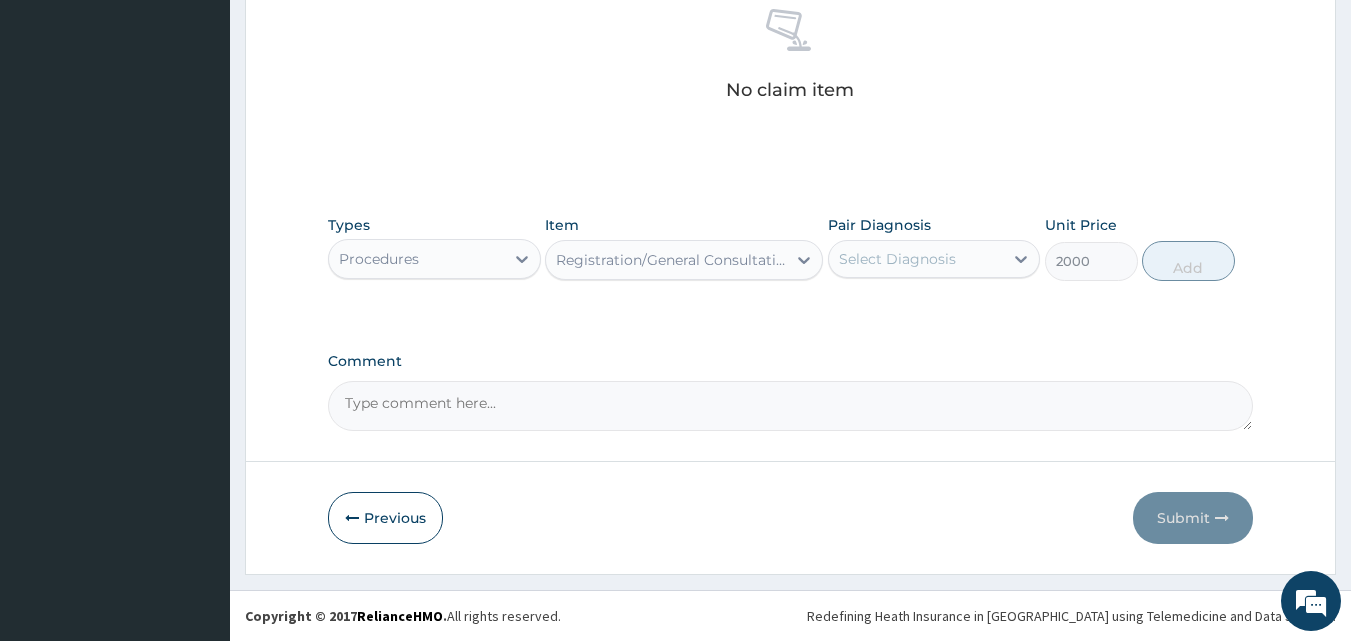 click on "Select Diagnosis" at bounding box center (916, 259) 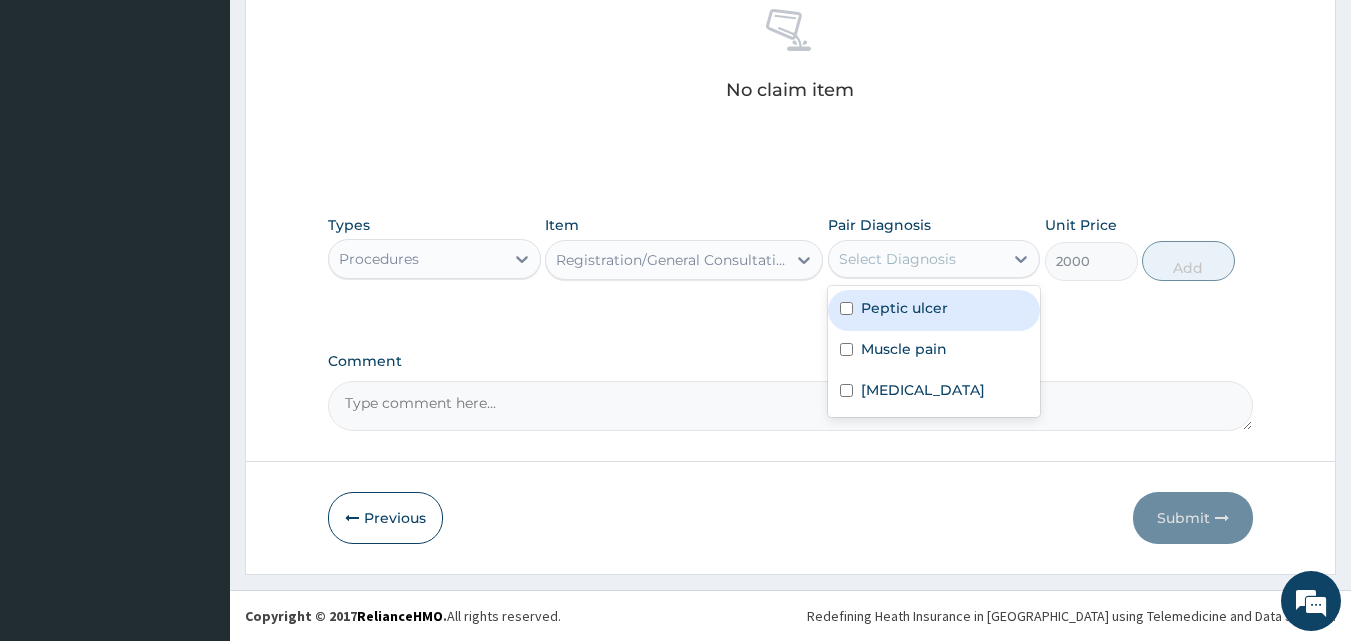 click on "Peptic ulcer" at bounding box center (904, 308) 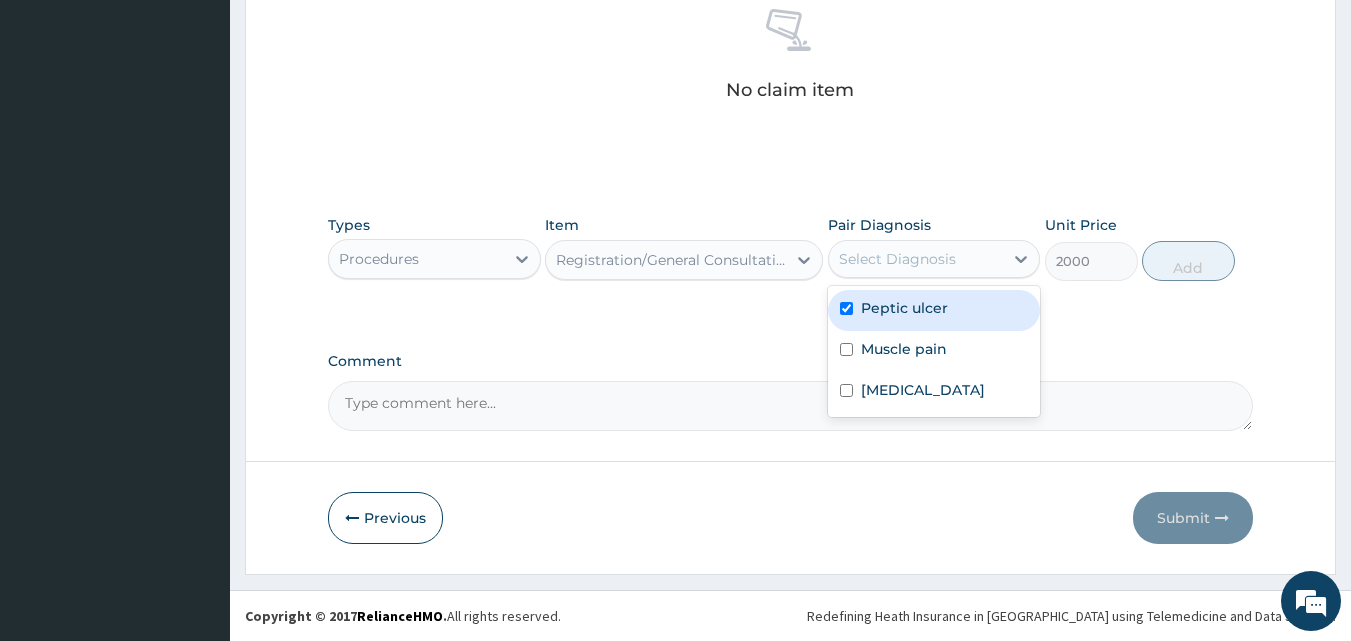 checkbox on "true" 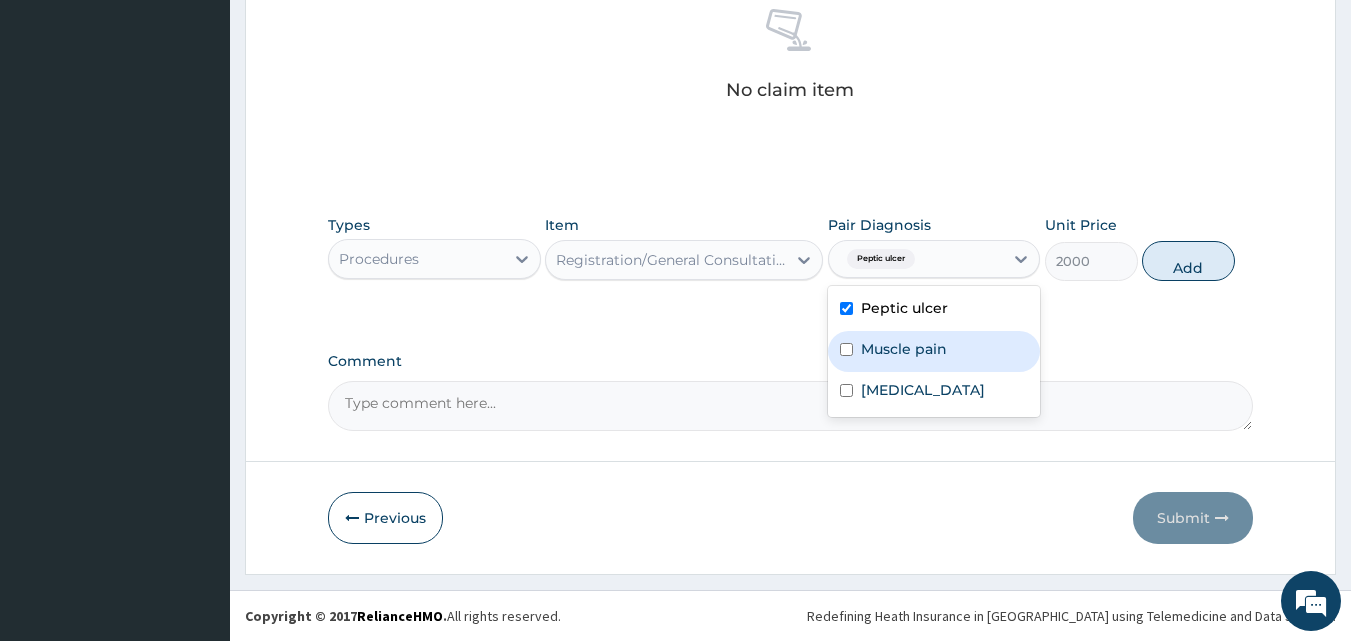 click on "Muscle pain" at bounding box center [904, 349] 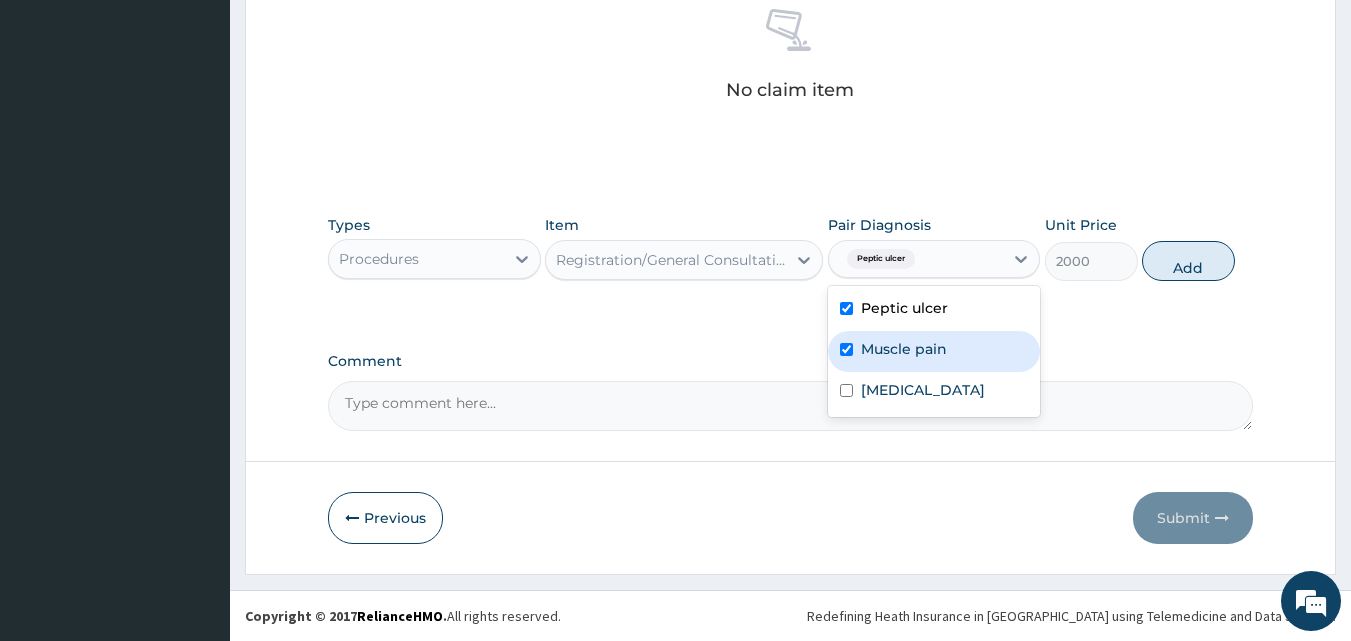 checkbox on "true" 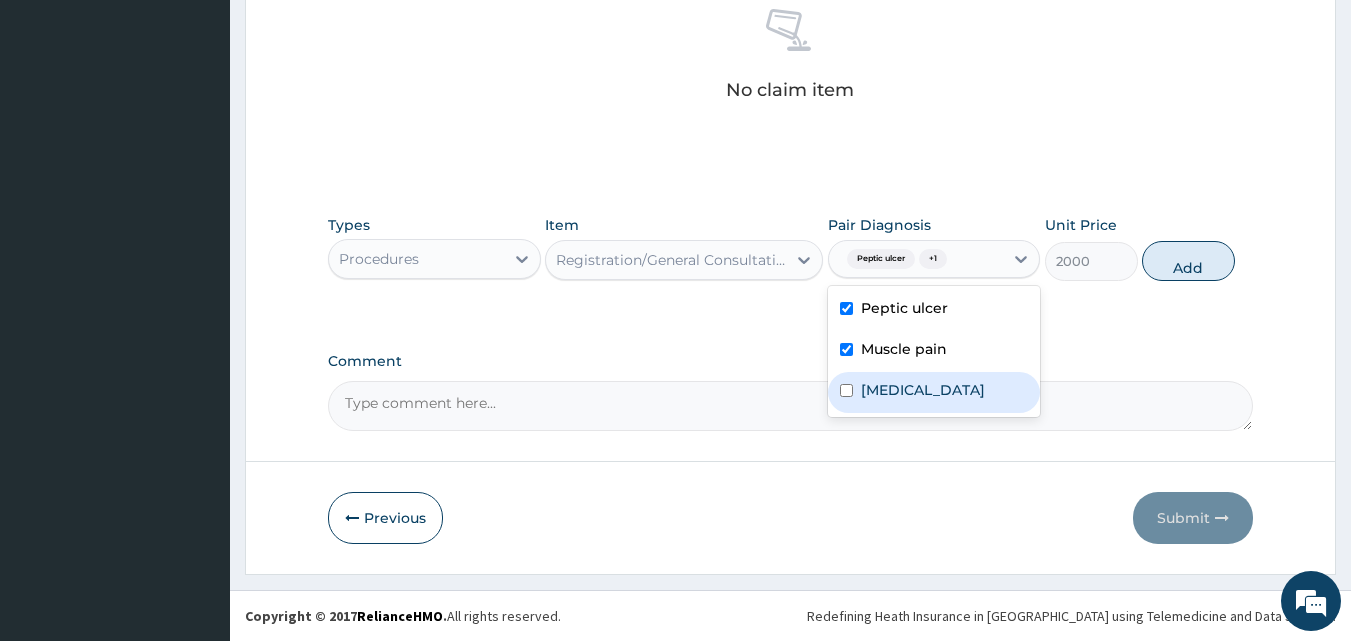 click on "Peptic ulcer Muscle pain Pyoderma" at bounding box center (934, 351) 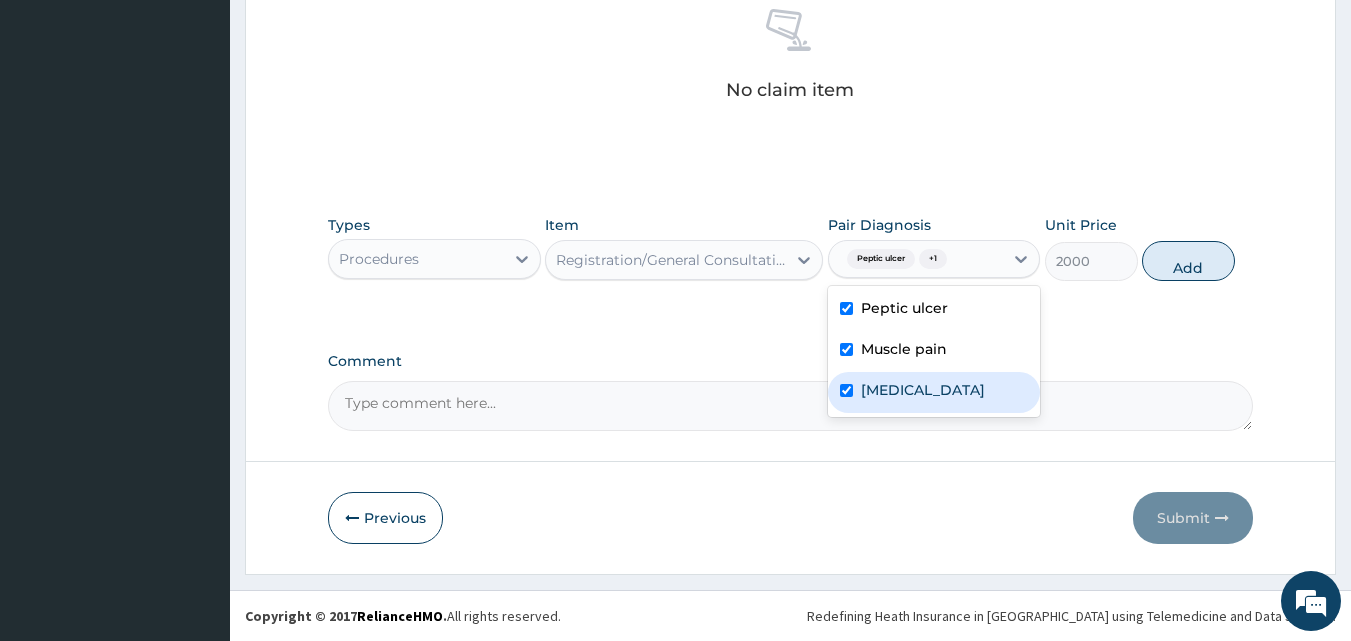 checkbox on "true" 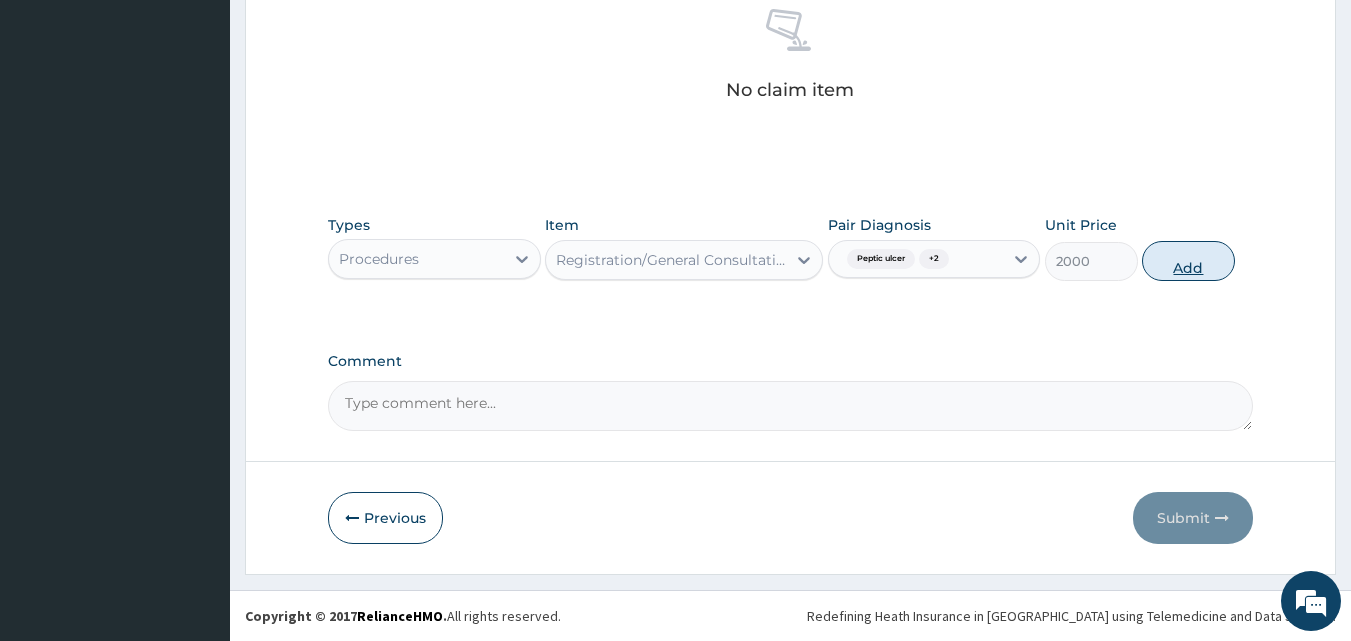 click on "Add" at bounding box center [1188, 261] 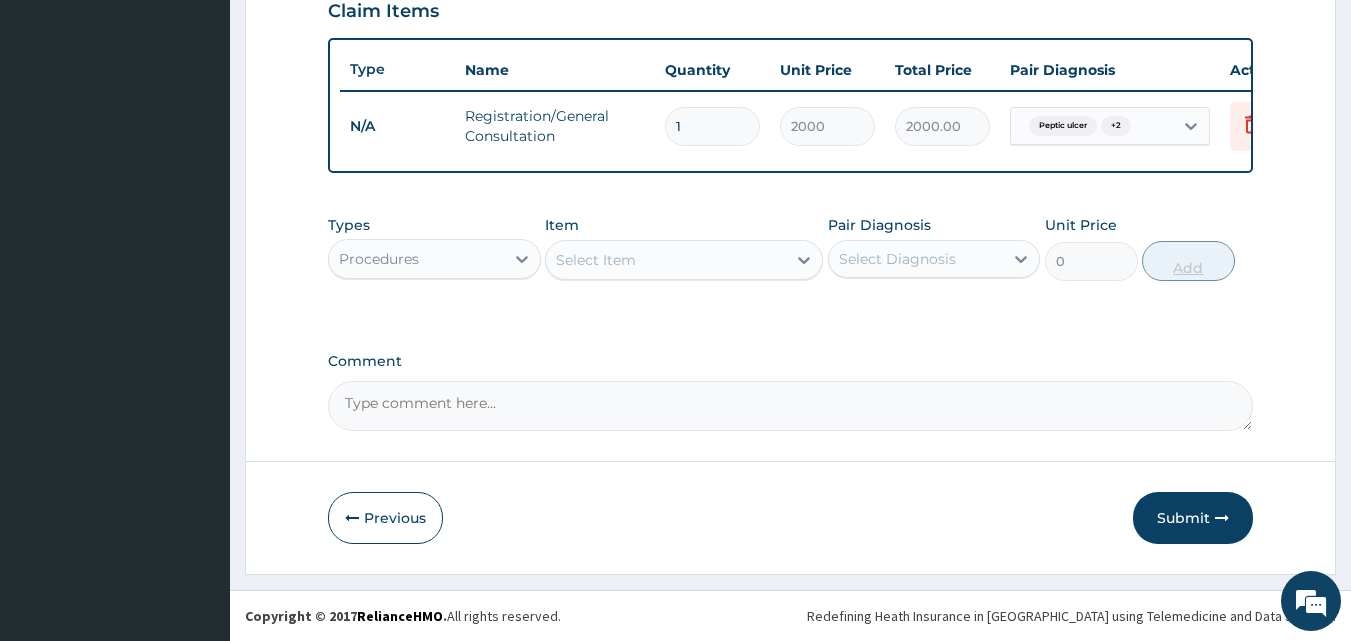 scroll, scrollTop: 721, scrollLeft: 0, axis: vertical 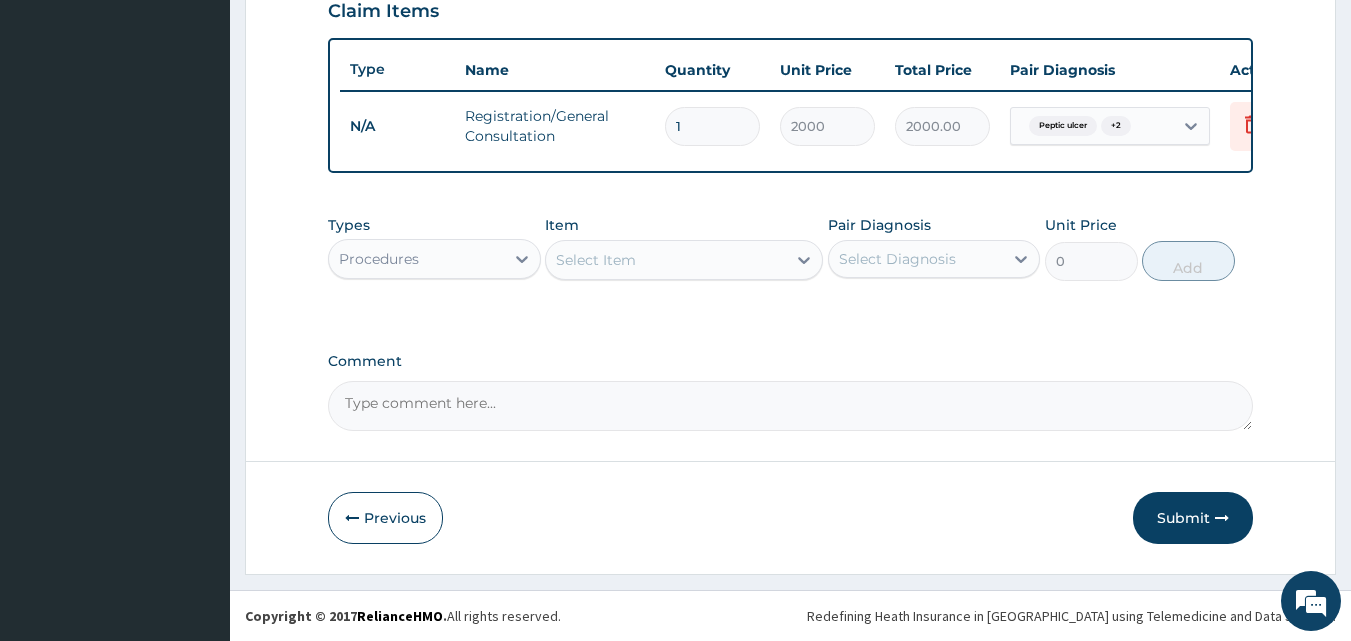 click on "Procedures" at bounding box center (416, 259) 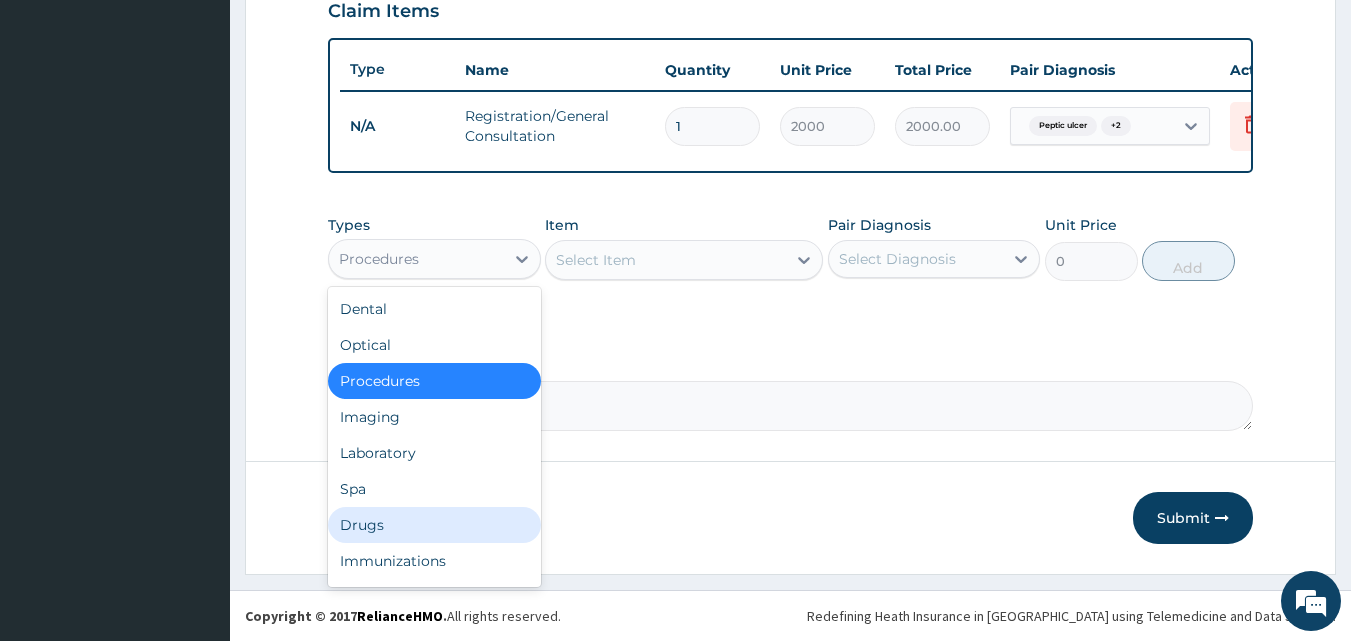 click on "Drugs" at bounding box center [434, 525] 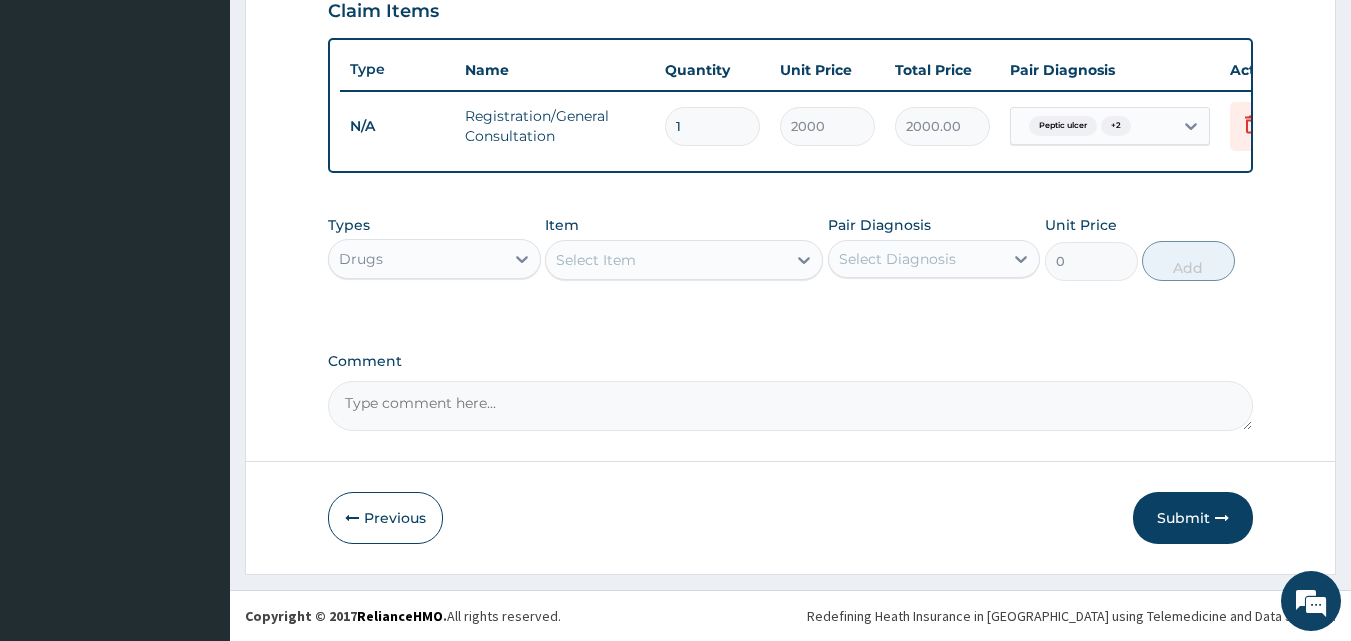 click on "Select Item" at bounding box center (596, 260) 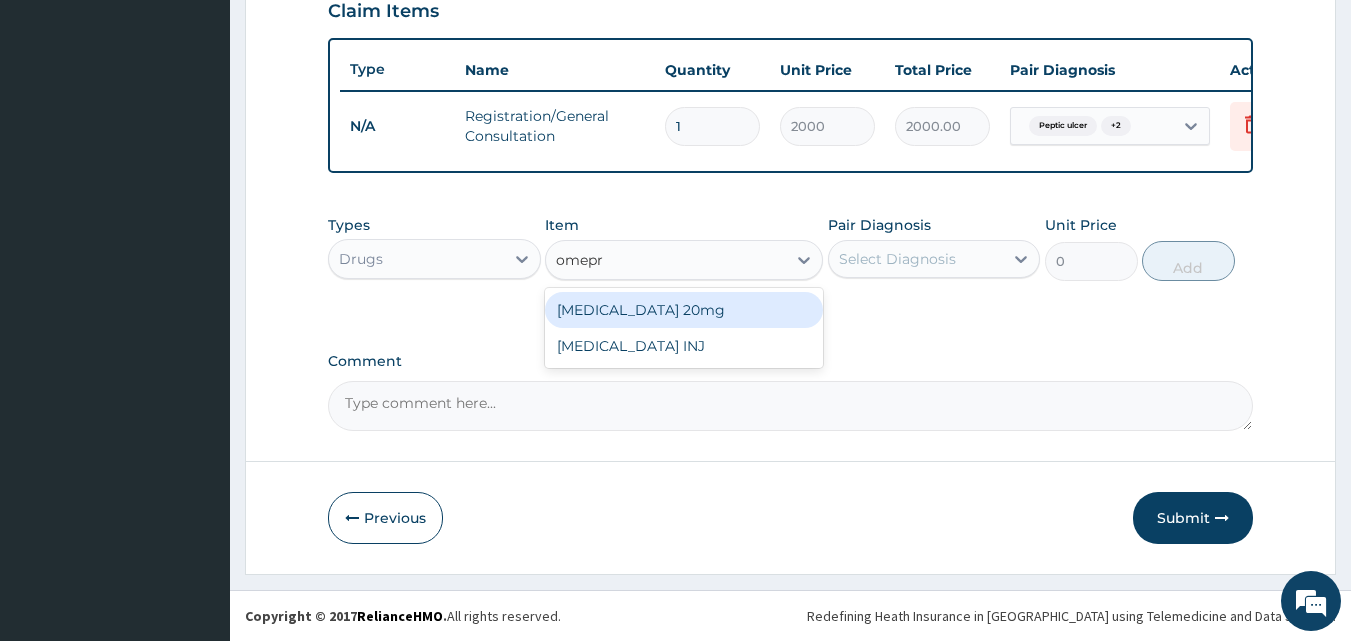 type on "omepra" 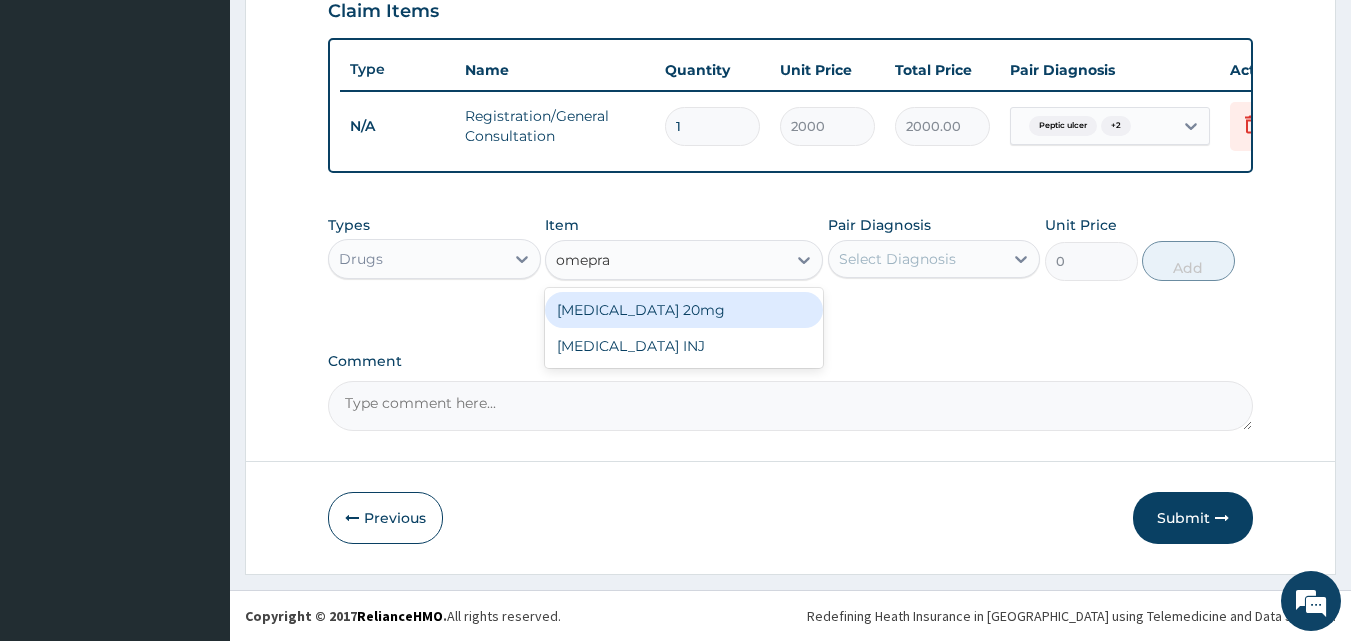 click on "[MEDICAL_DATA] 20mg" at bounding box center [684, 310] 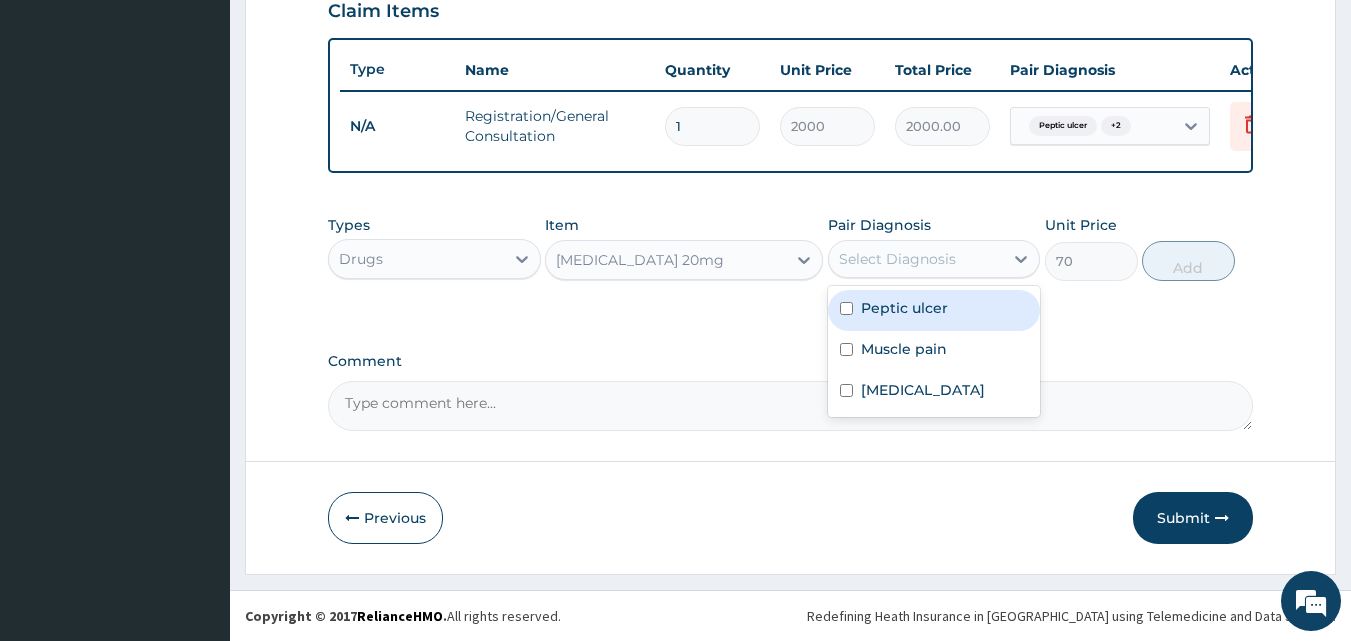 click on "Select Diagnosis" at bounding box center (897, 259) 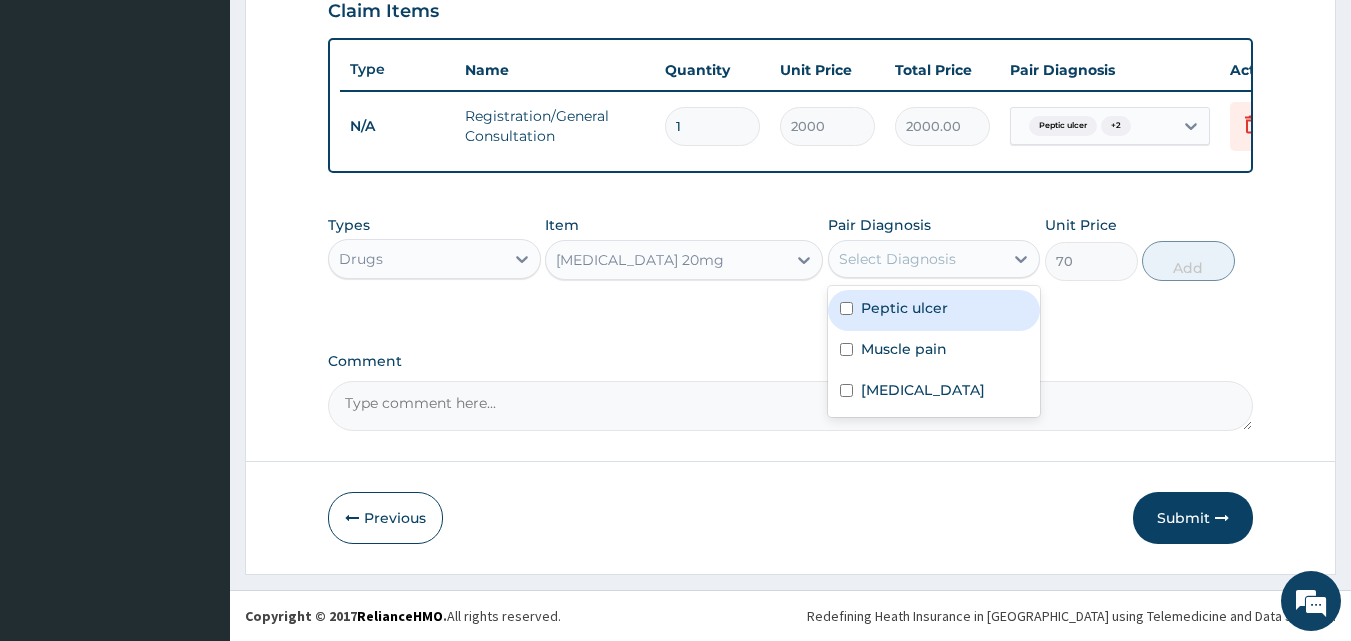 click on "Peptic ulcer" at bounding box center [904, 308] 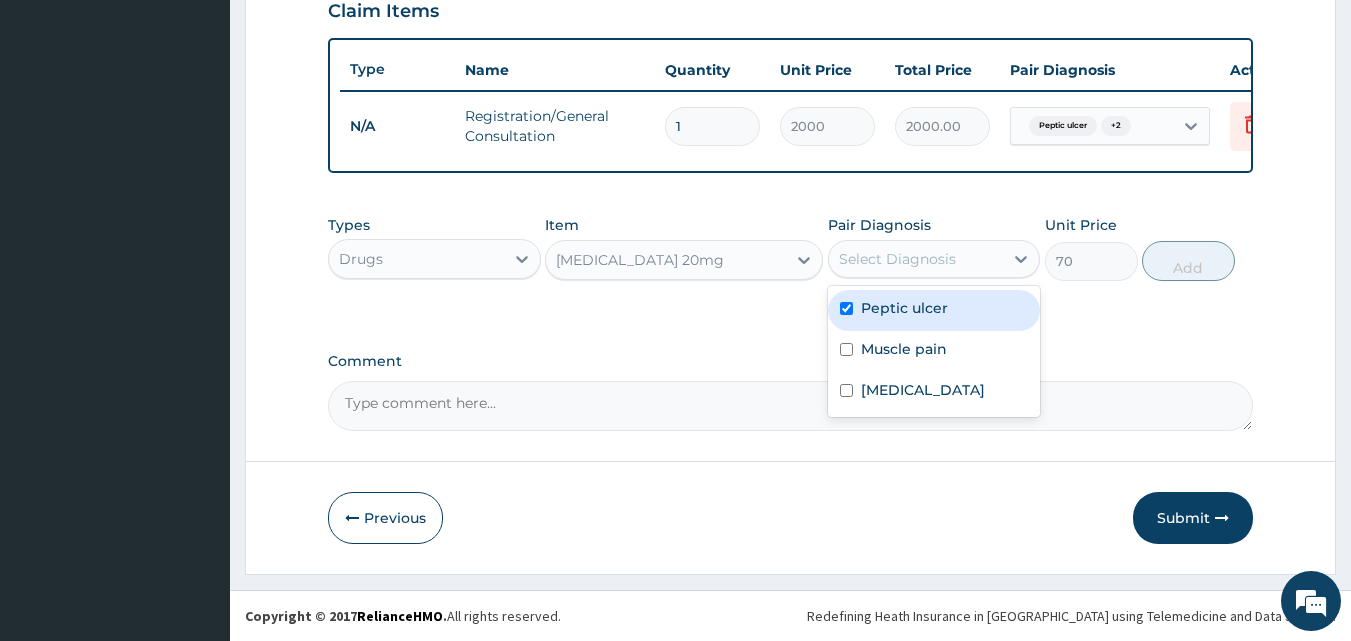 checkbox on "true" 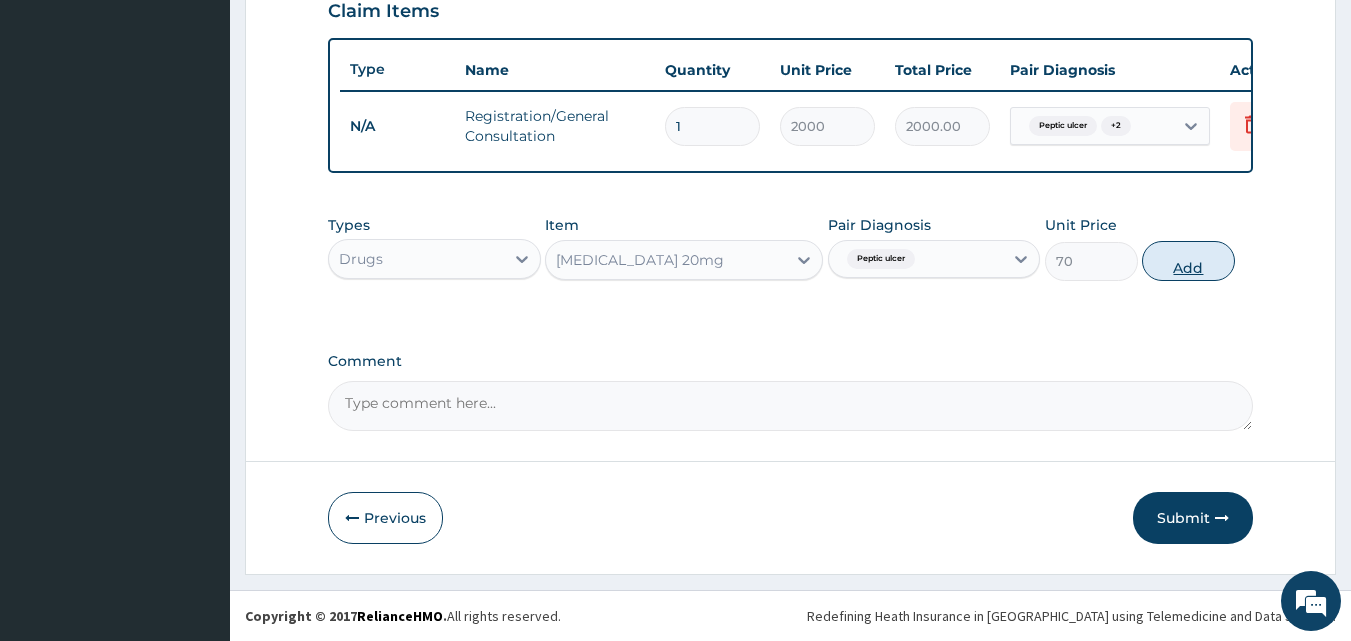 click on "Add" at bounding box center (1188, 261) 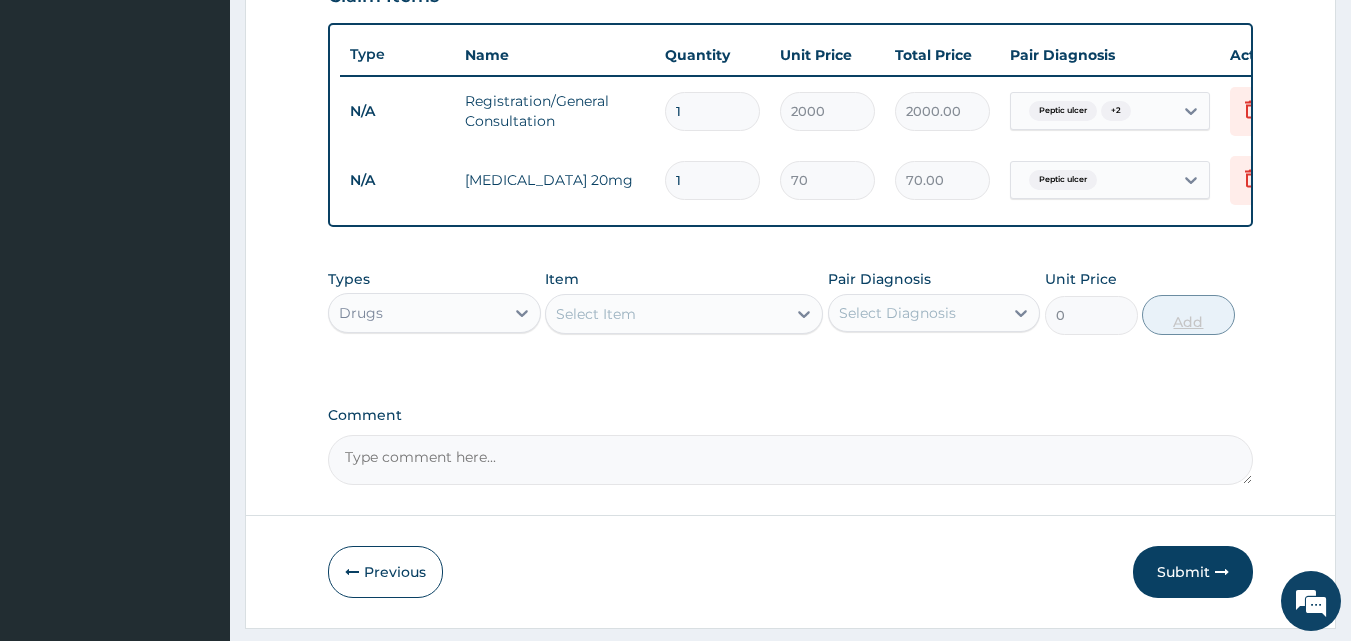 type 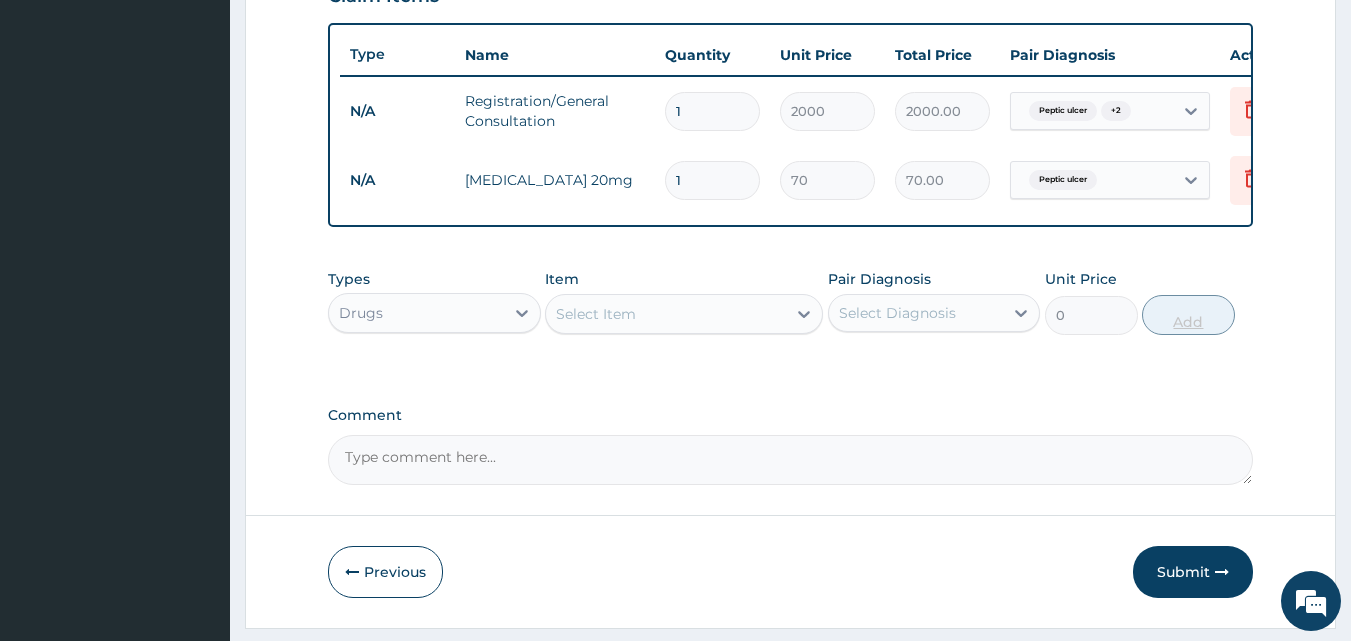 type on "0.00" 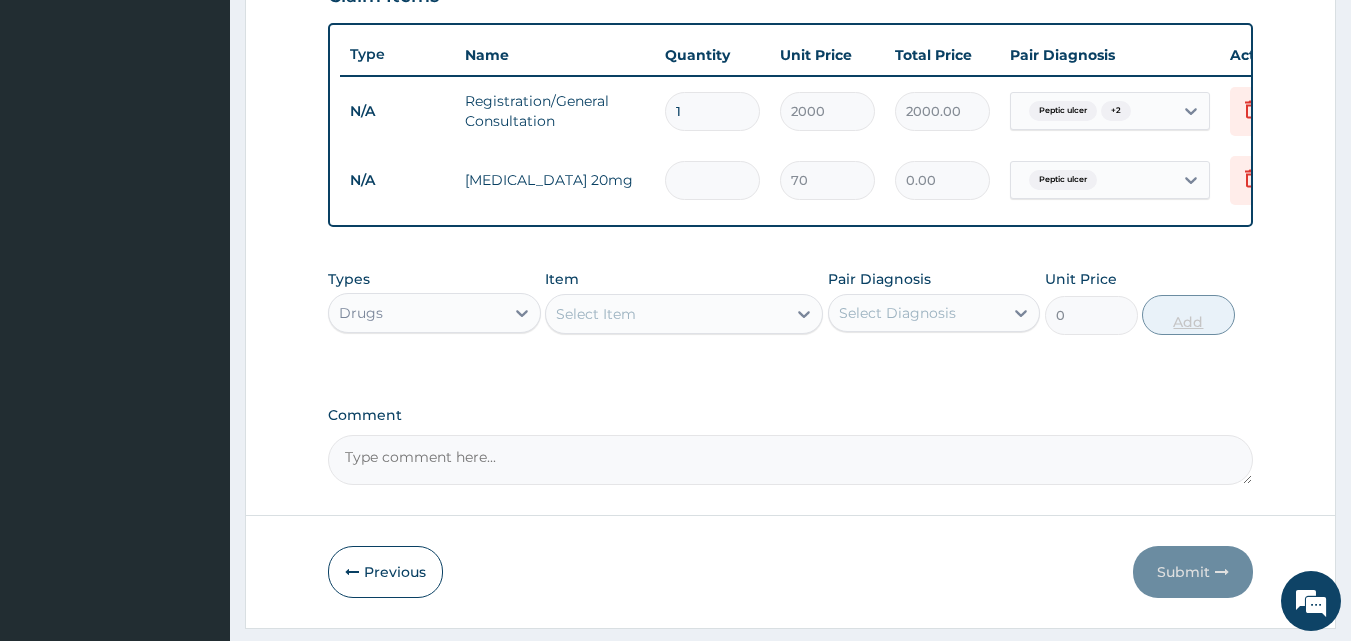 type on "2" 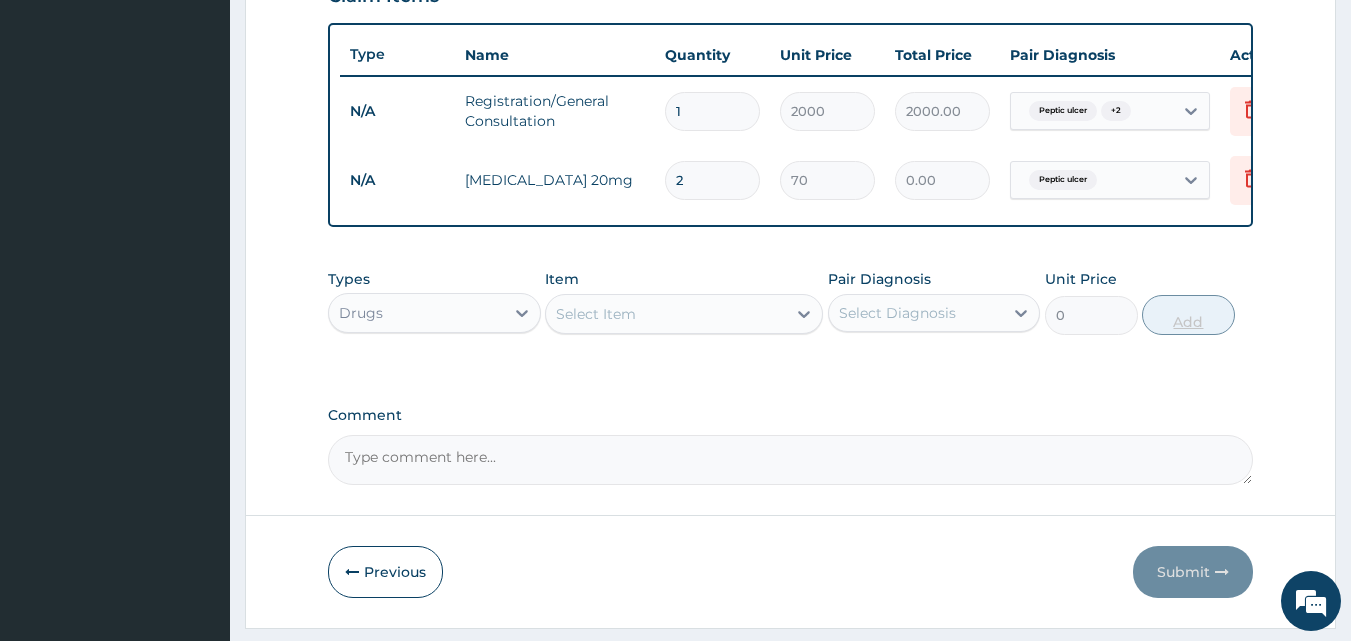 type on "140.00" 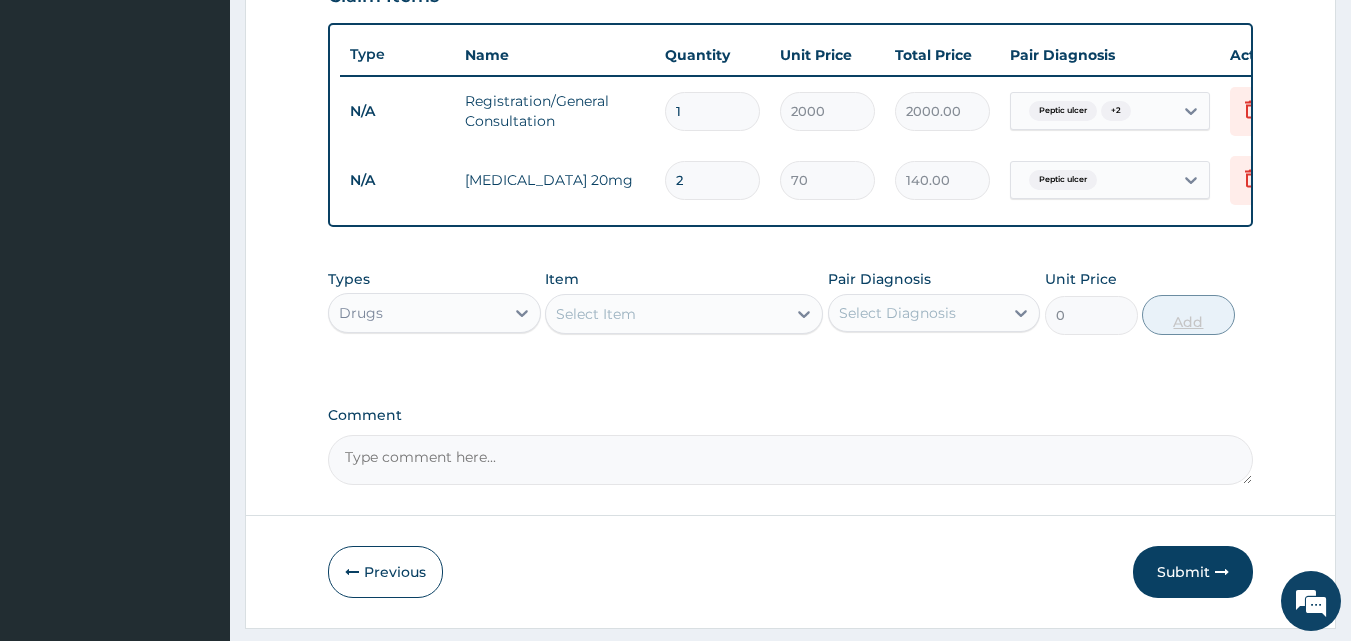 type on "20" 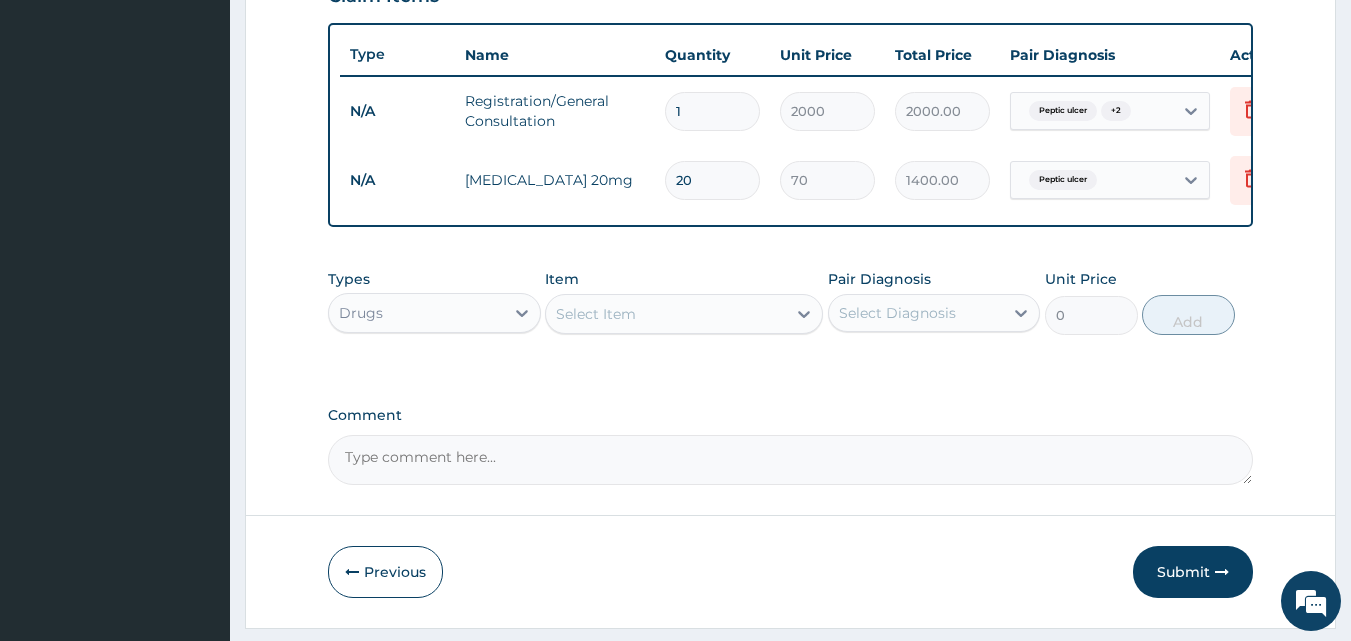 type on "20" 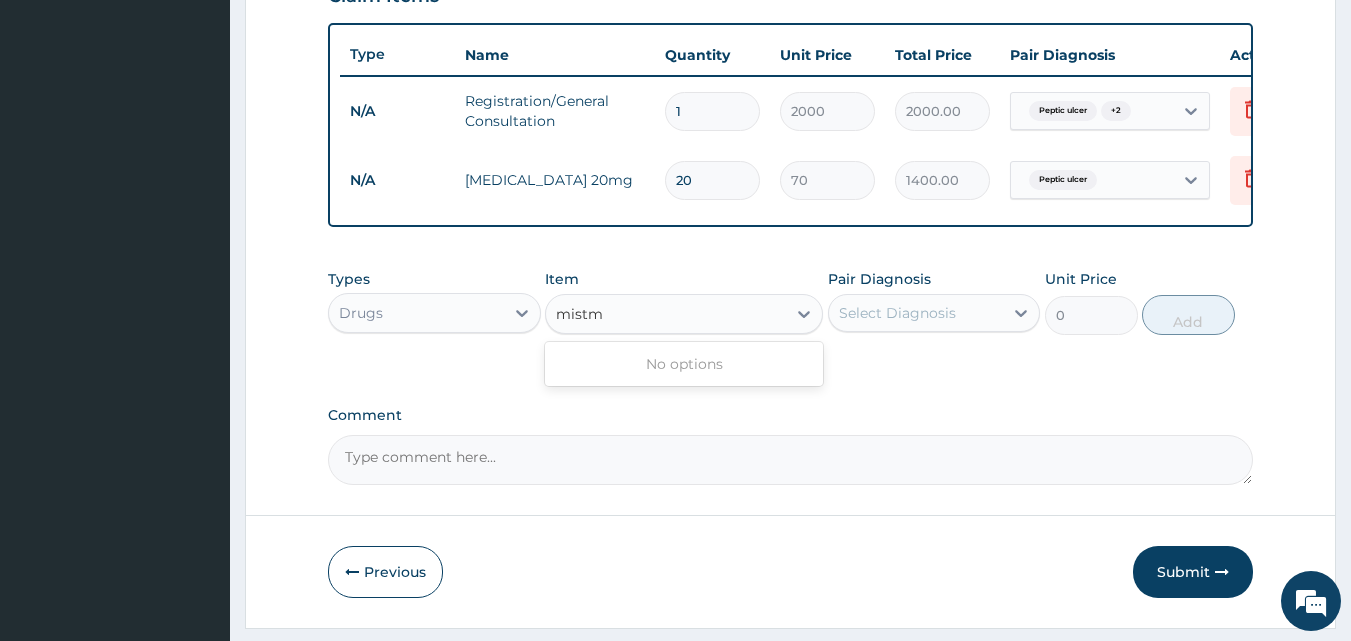 type on "mist" 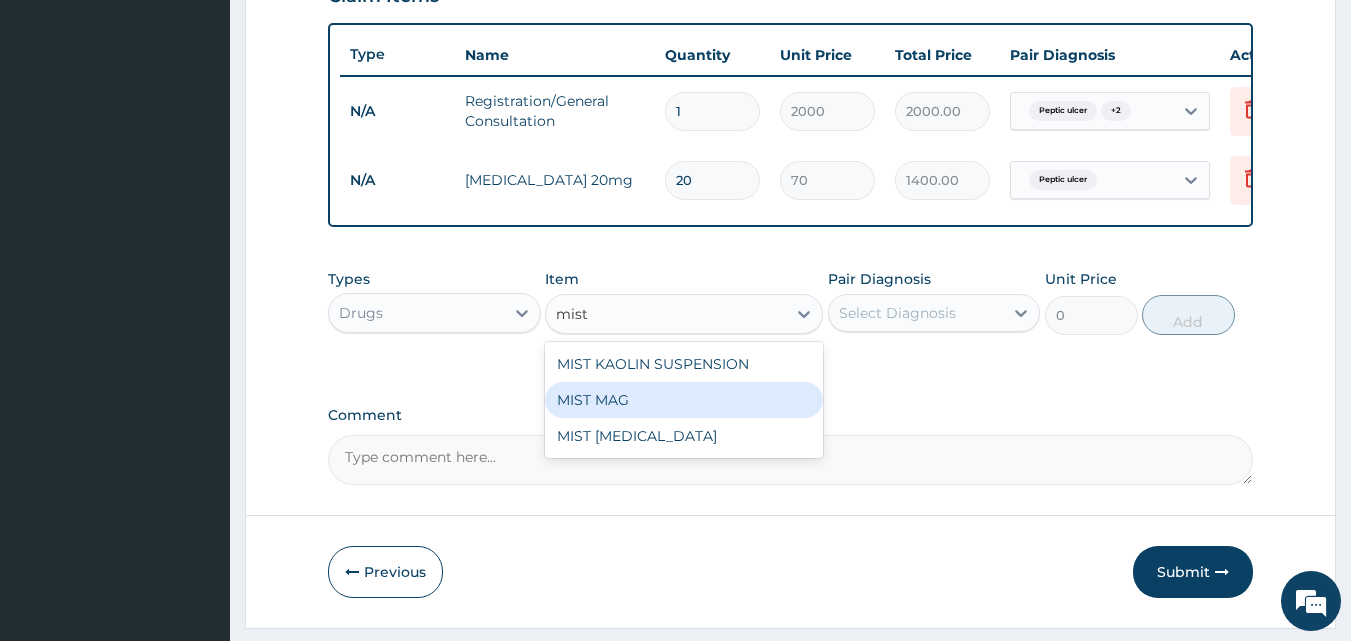 click on "MIST MAG" at bounding box center [684, 400] 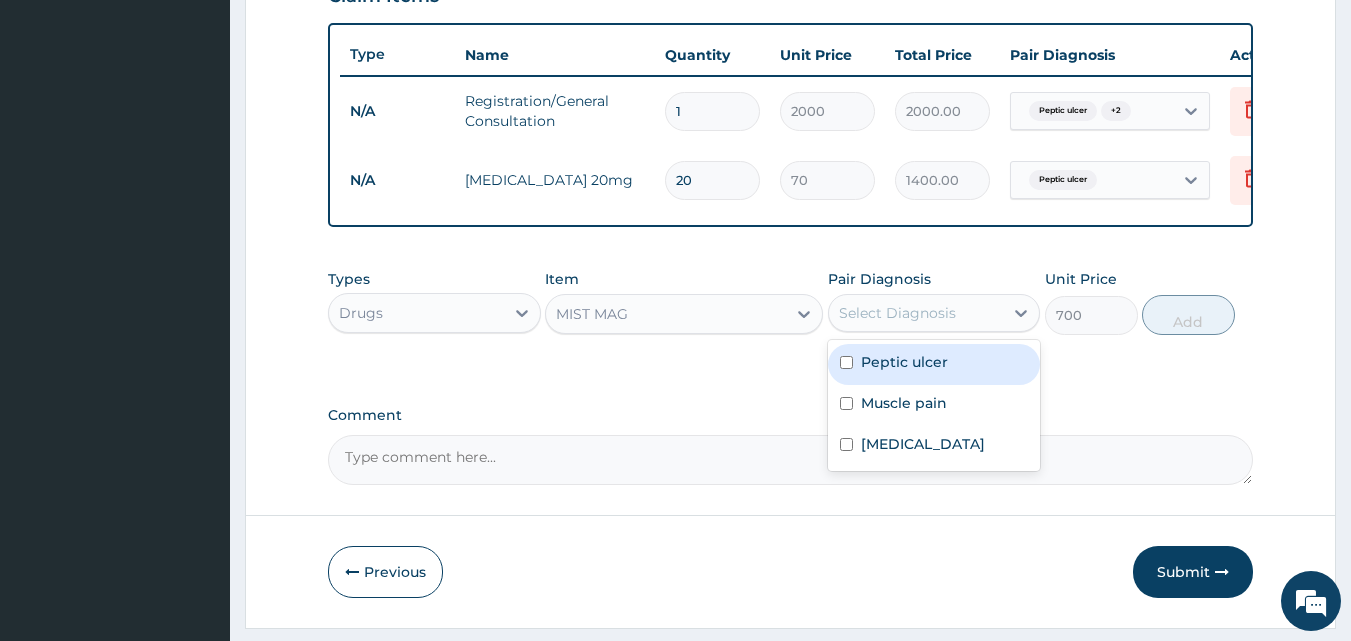 click on "Select Diagnosis" at bounding box center (916, 313) 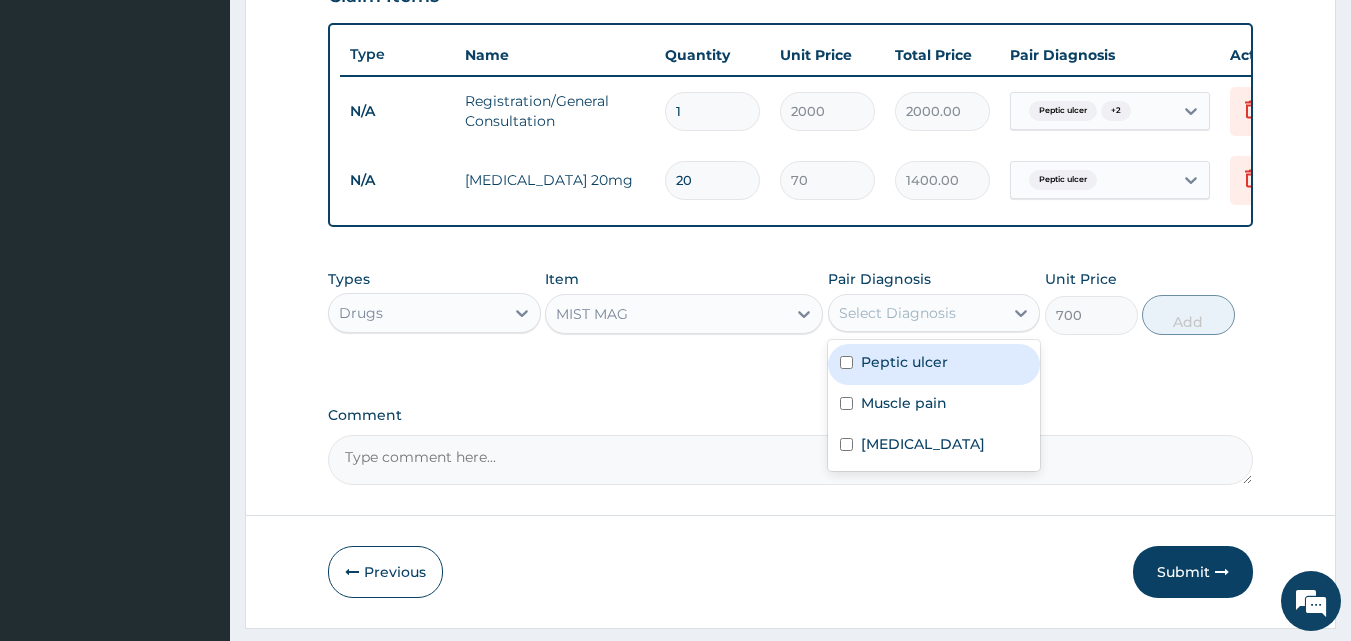 click on "Peptic ulcer" at bounding box center (934, 364) 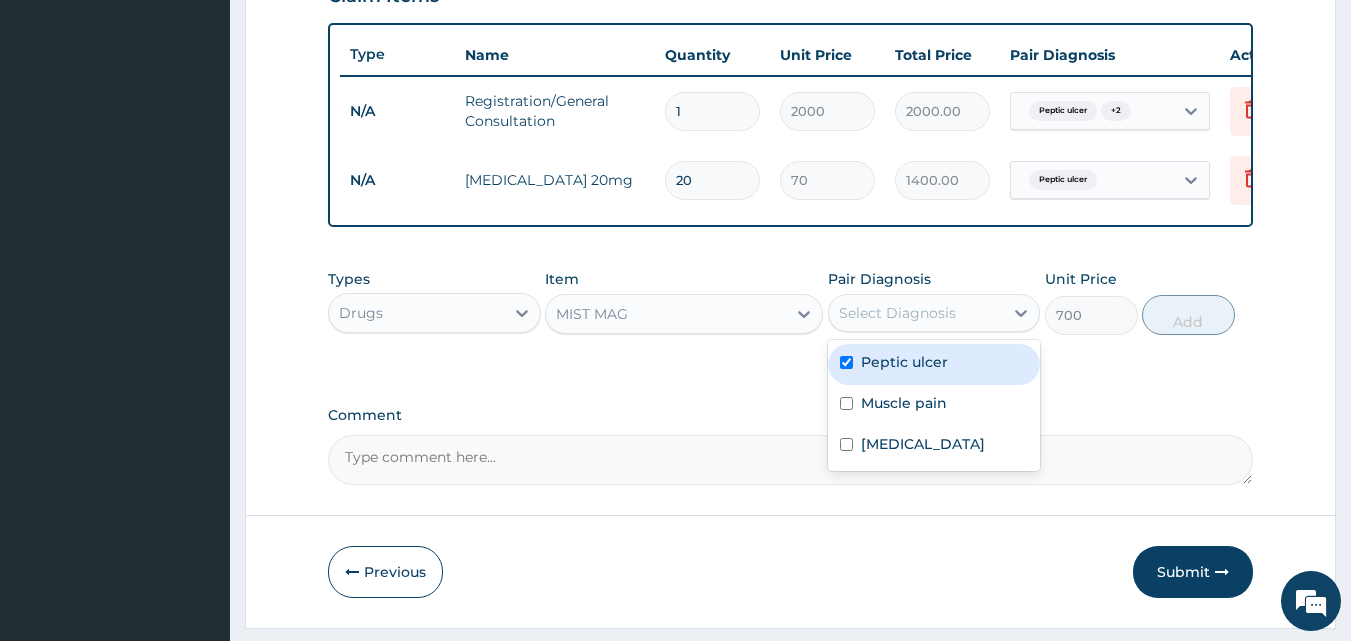 checkbox on "true" 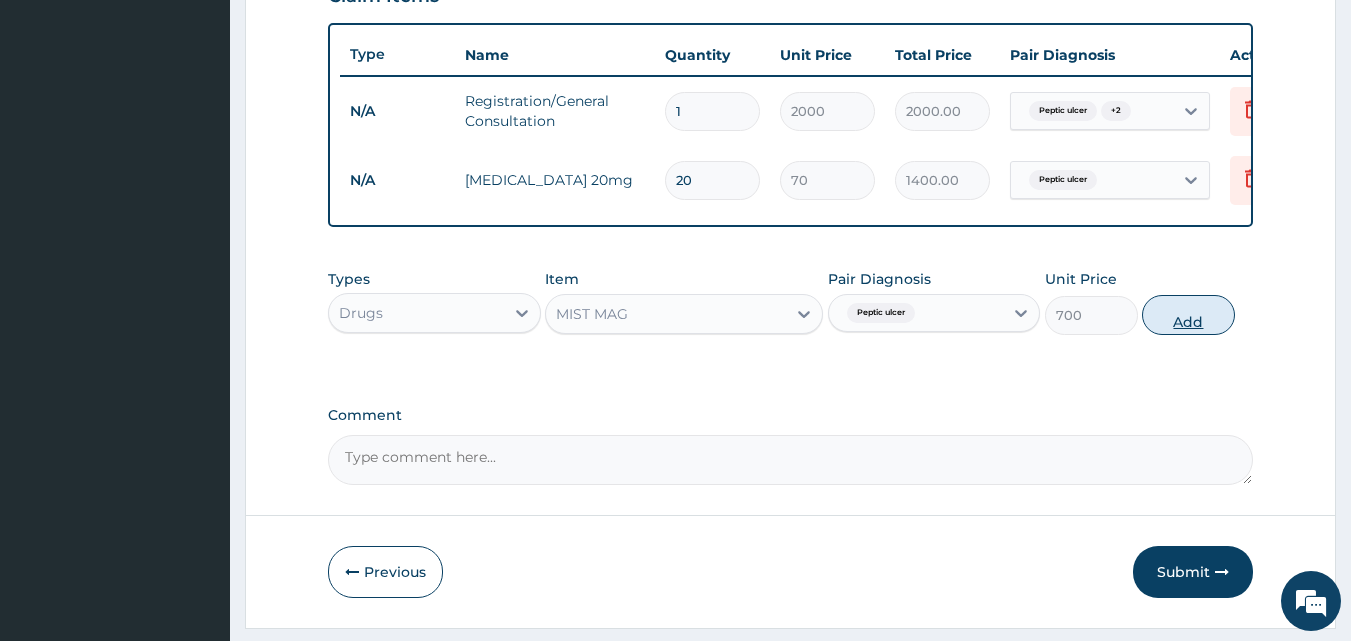 click on "Add" at bounding box center [1188, 315] 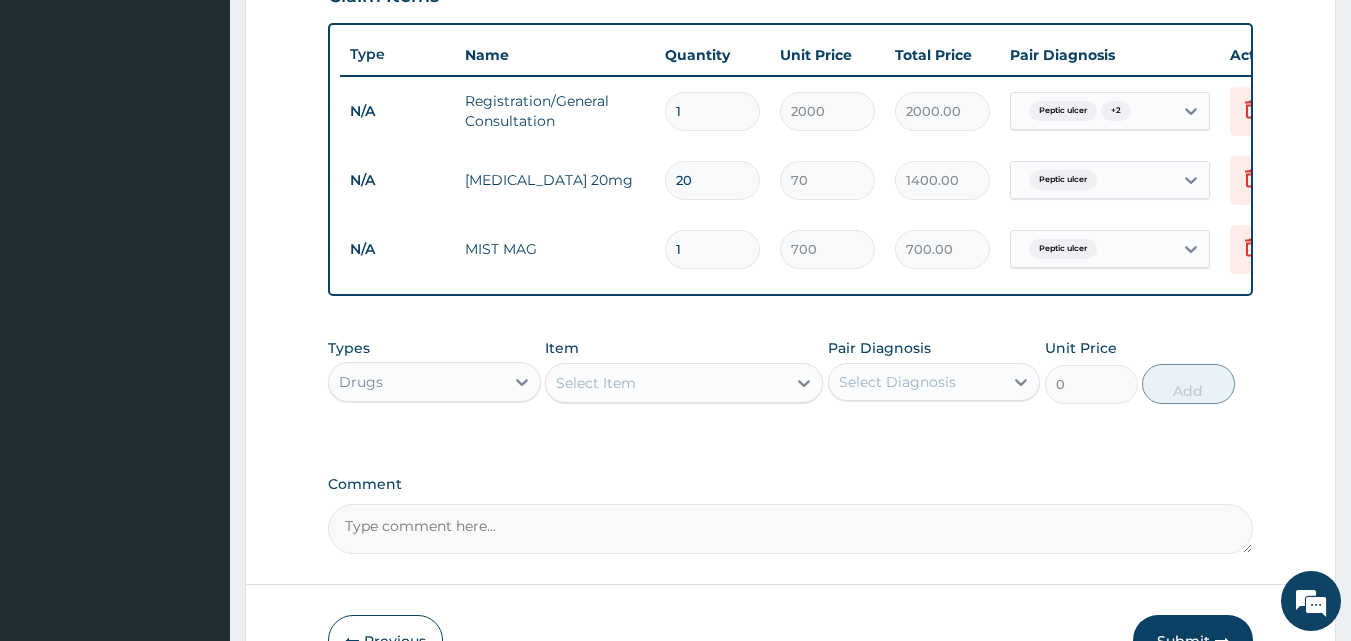 click on "Select Item" at bounding box center (596, 383) 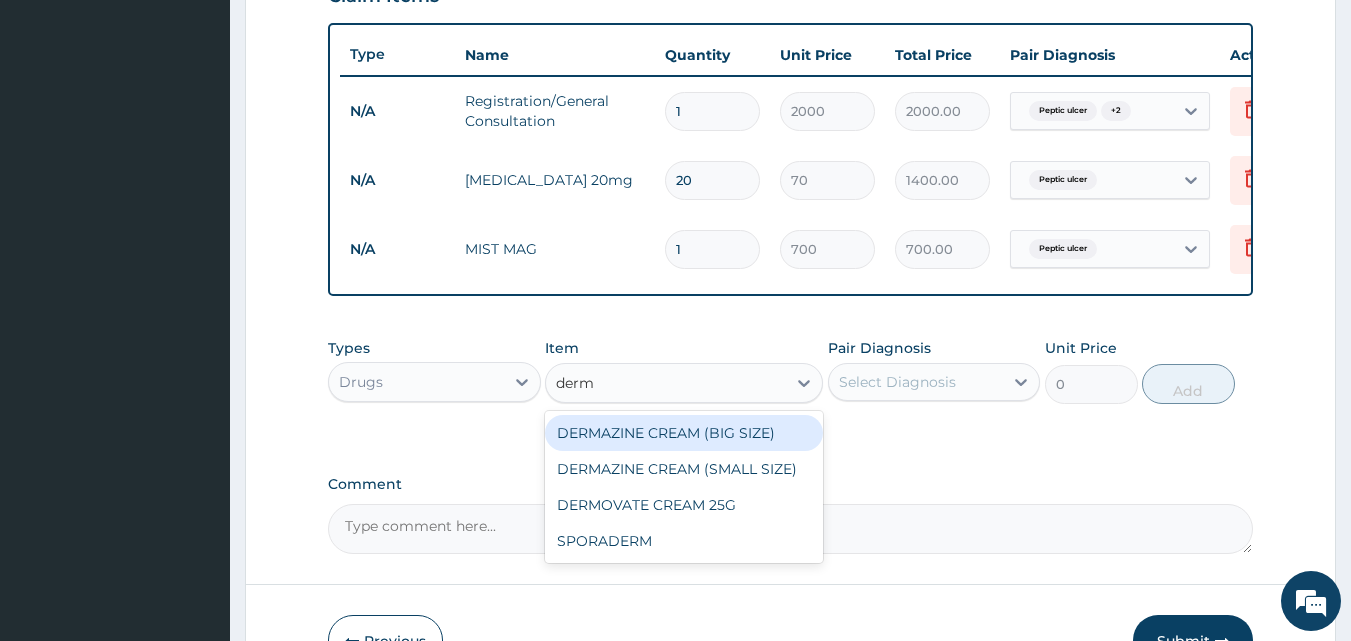 type on "derma" 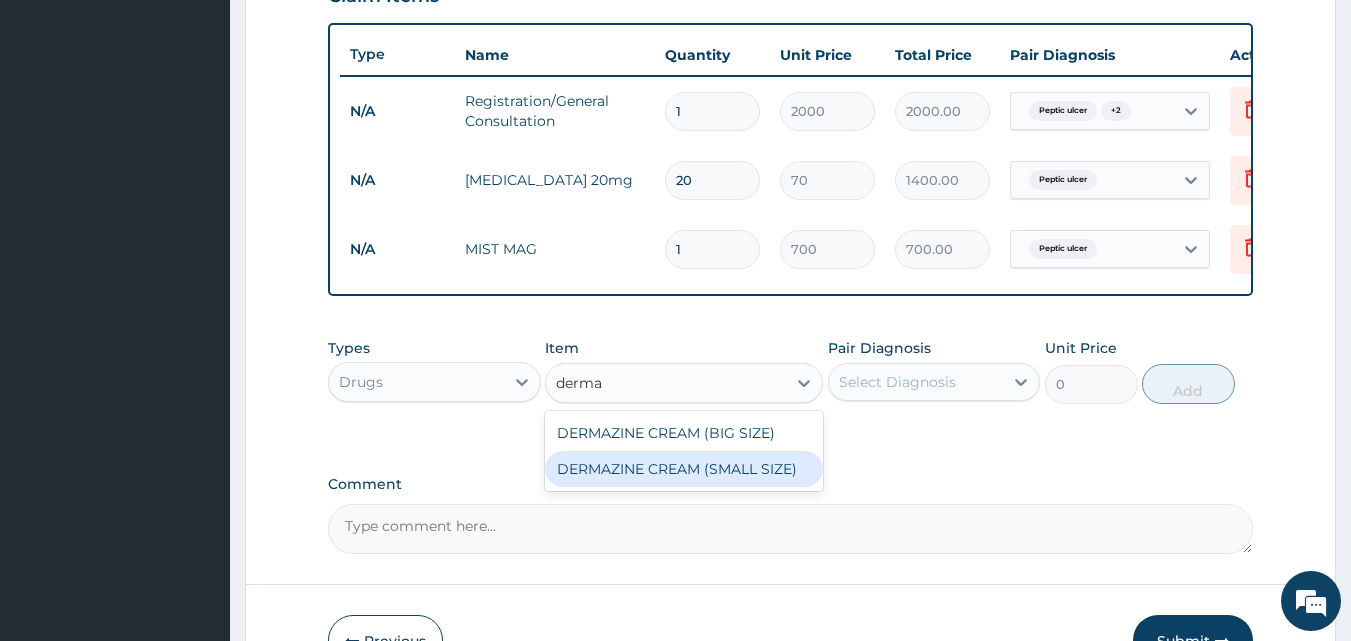 click on "DERMAZINE CREAM (SMALL SIZE)" at bounding box center (684, 469) 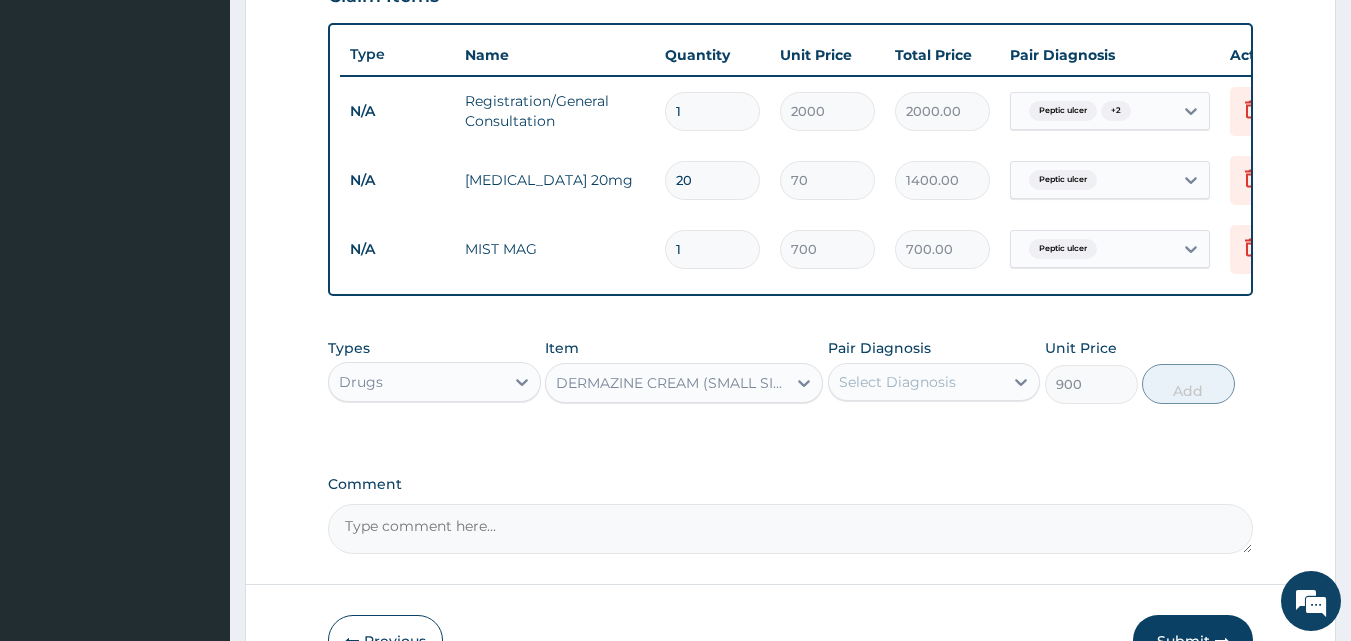 click on "Select Diagnosis" at bounding box center (897, 382) 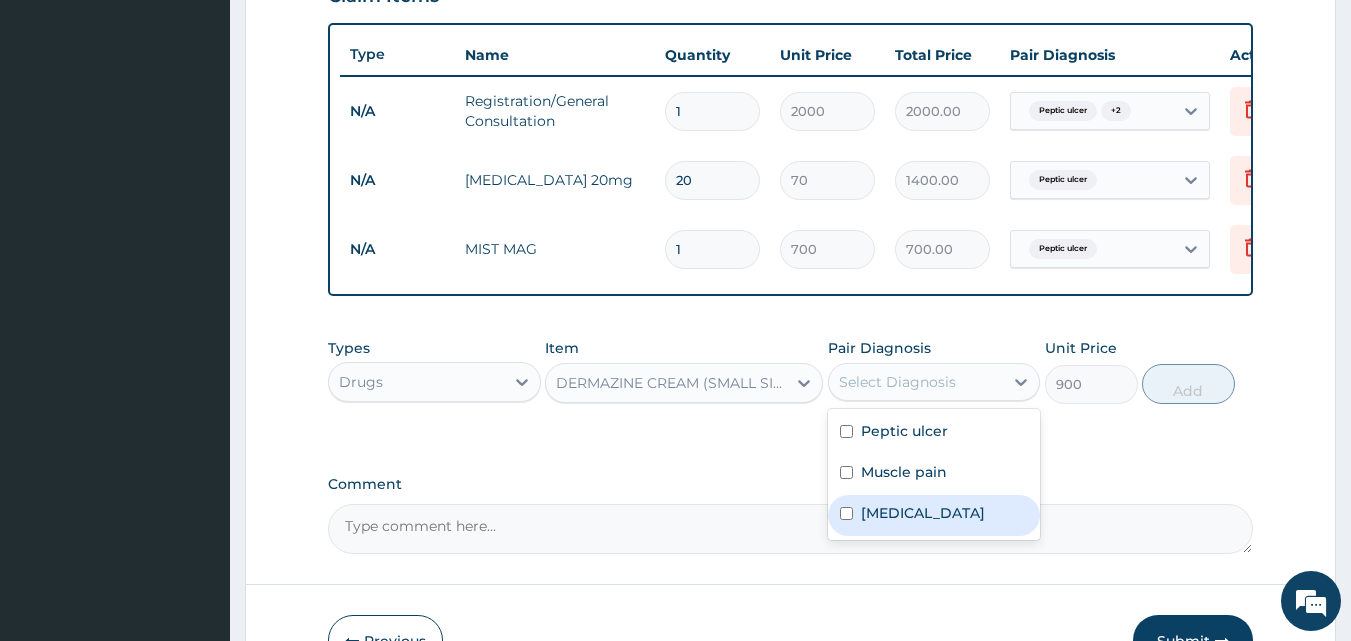 click on "[MEDICAL_DATA]" at bounding box center (934, 515) 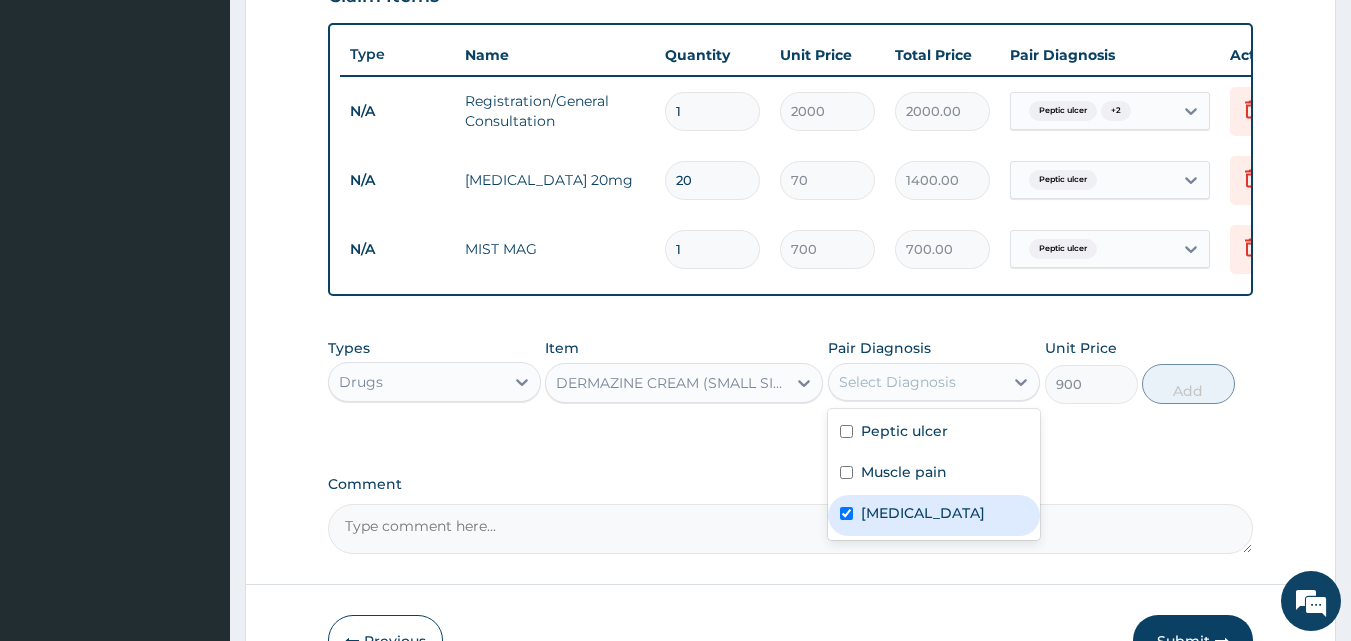 checkbox on "true" 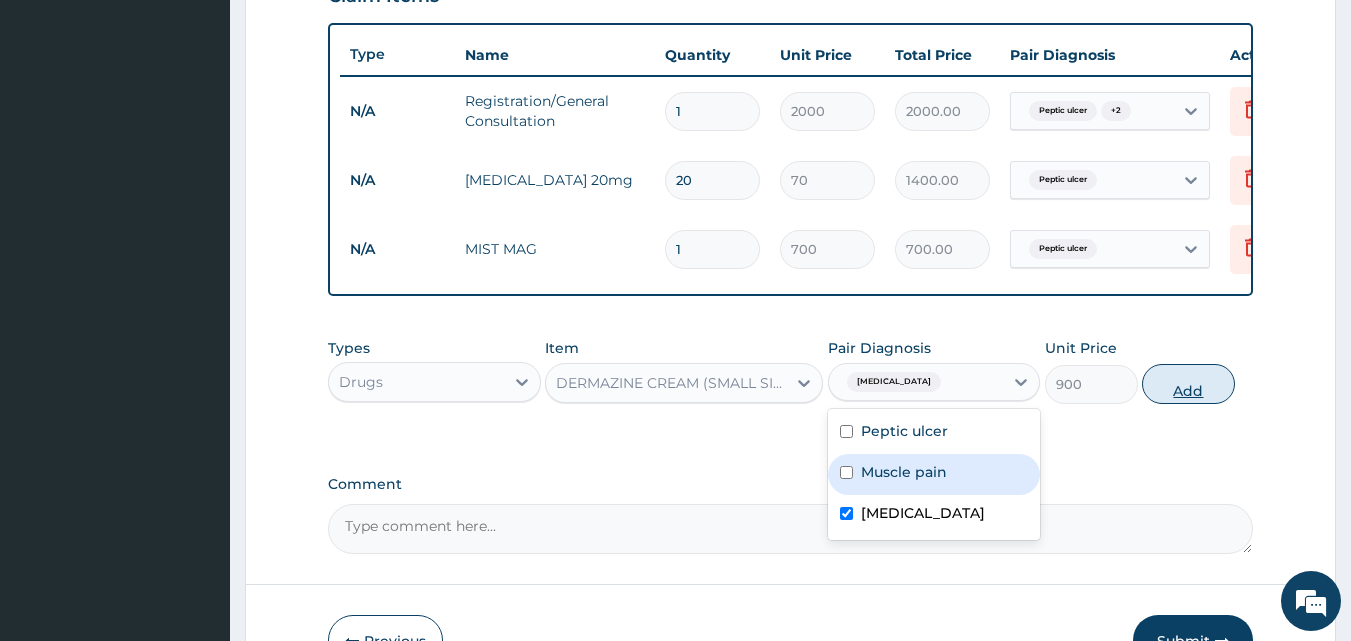 click on "Add" at bounding box center [1188, 384] 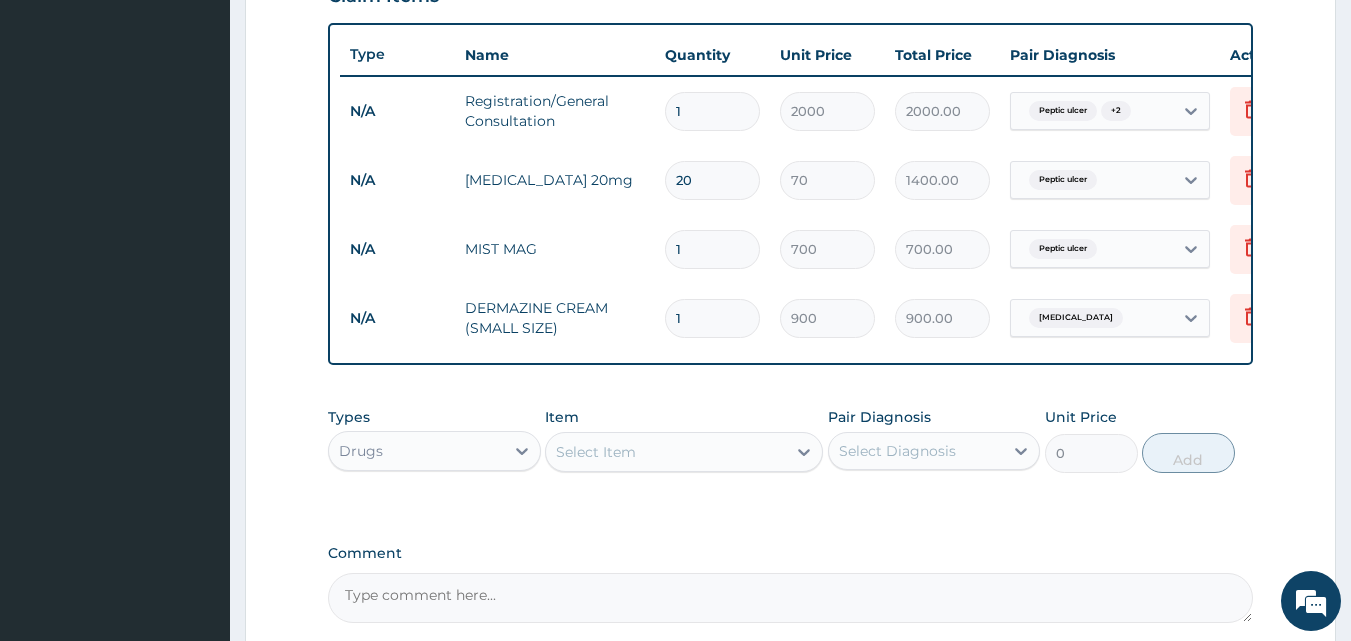 click on "Select Item" at bounding box center (596, 452) 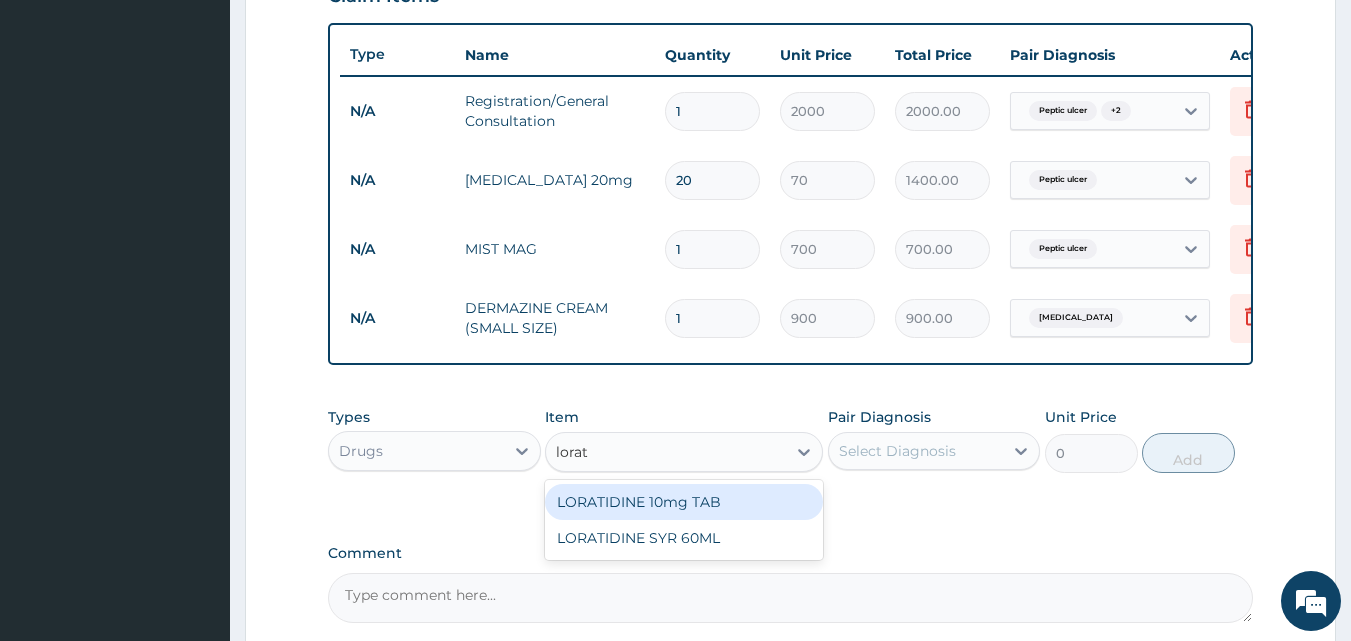 type on "lorati" 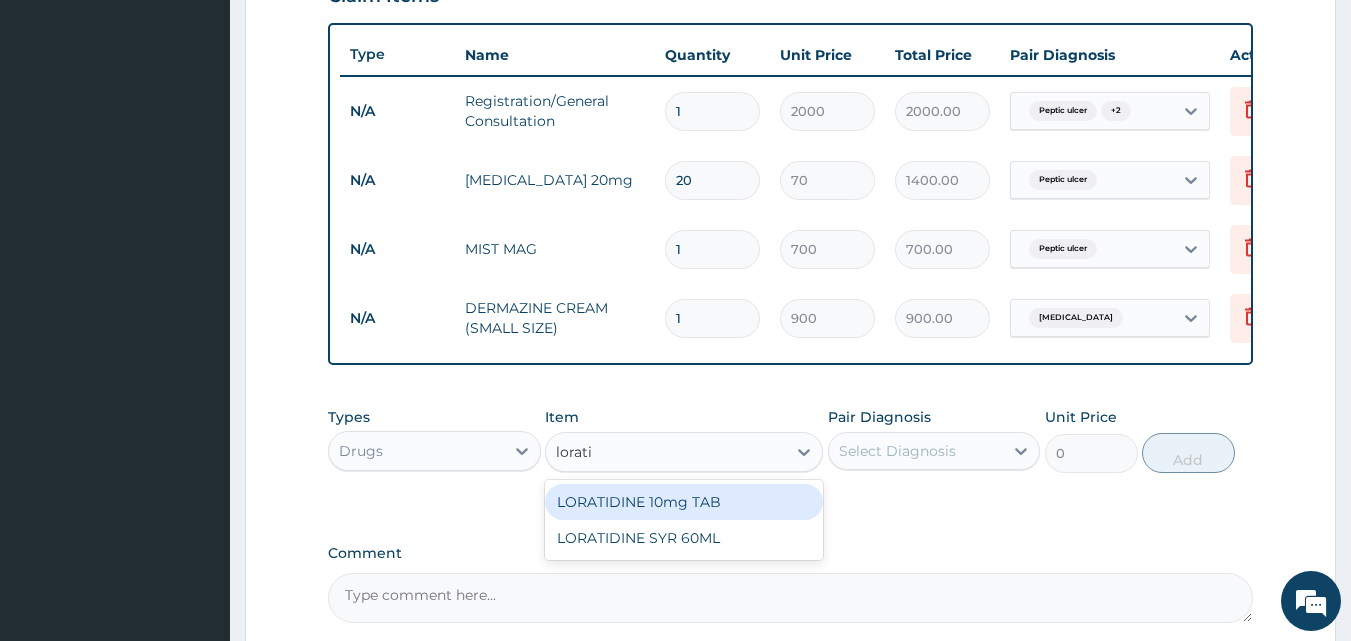 click on "LORATIDINE 10mg TAB" at bounding box center (684, 502) 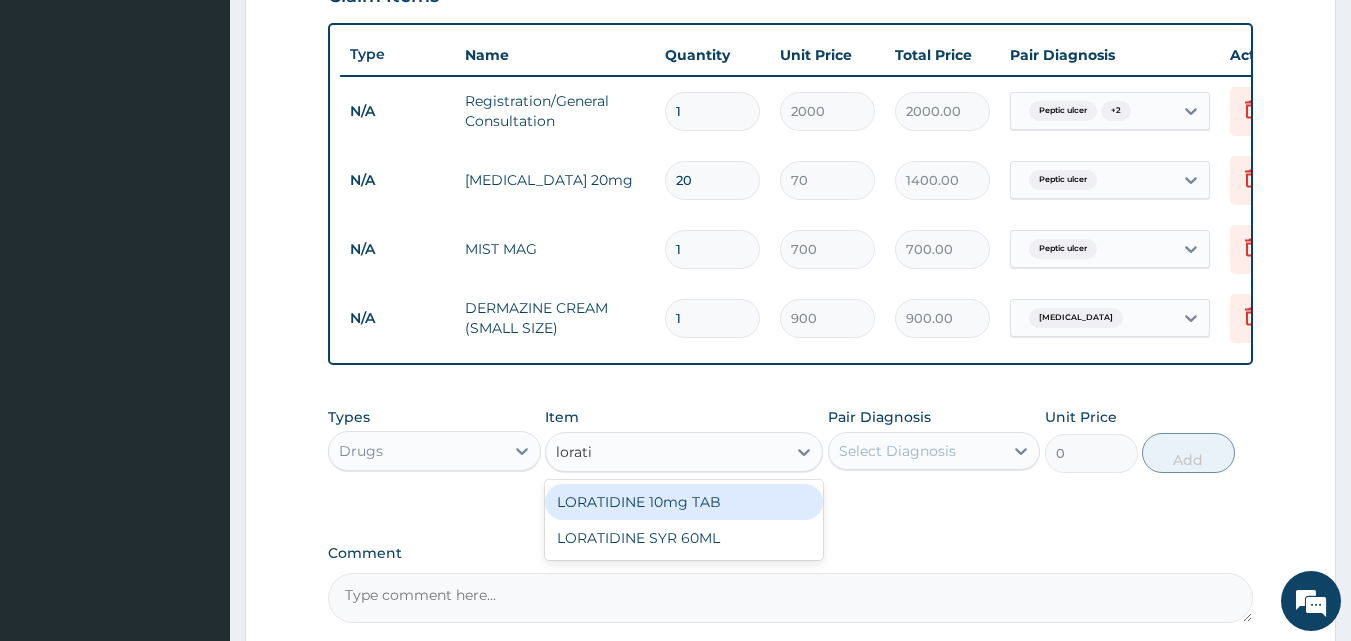 type 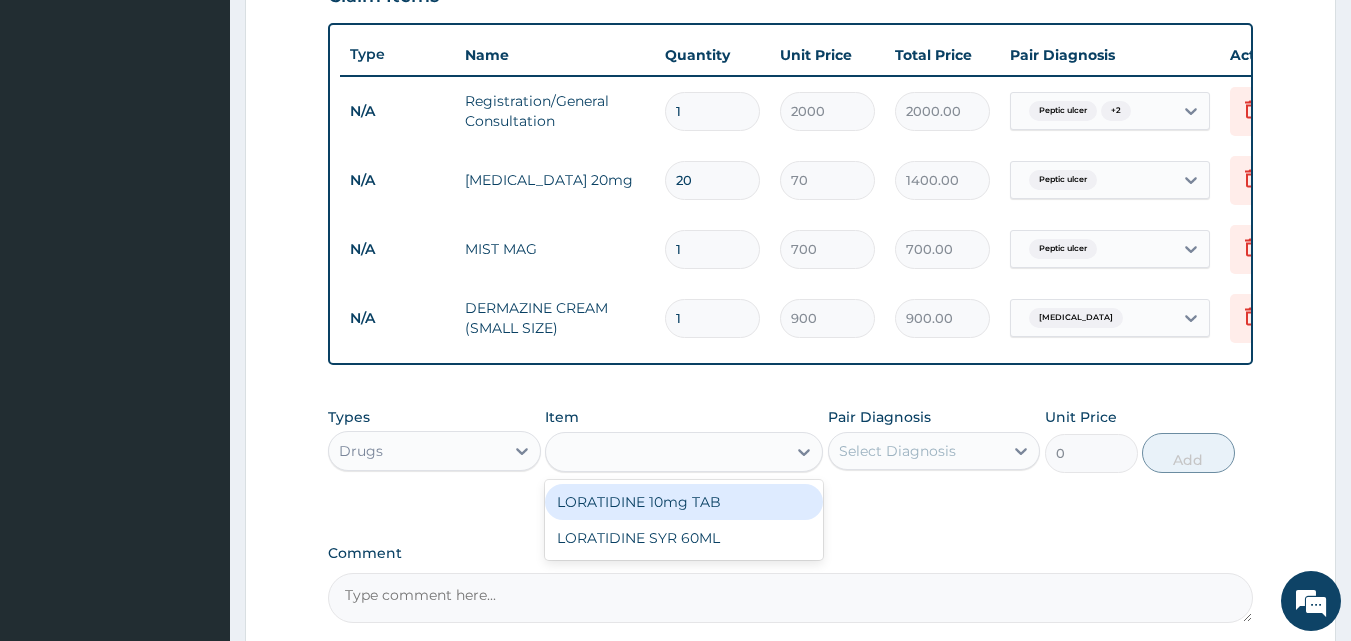 type on "50" 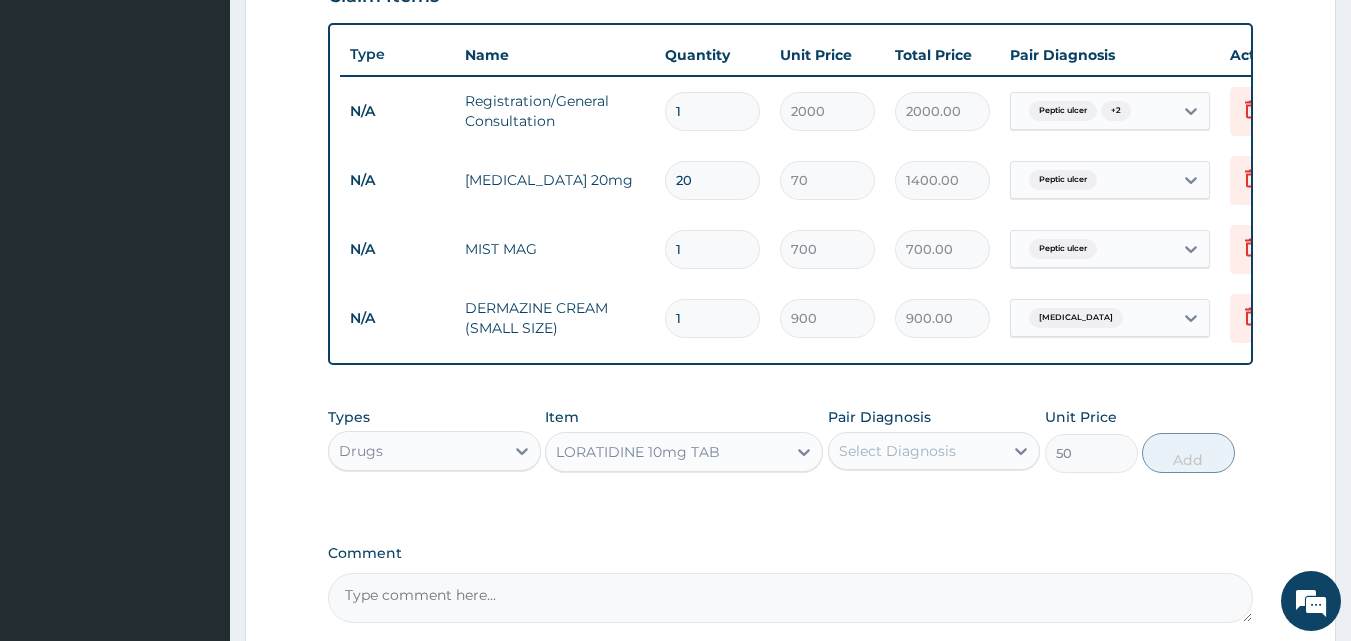 click on "Select Diagnosis" at bounding box center [897, 451] 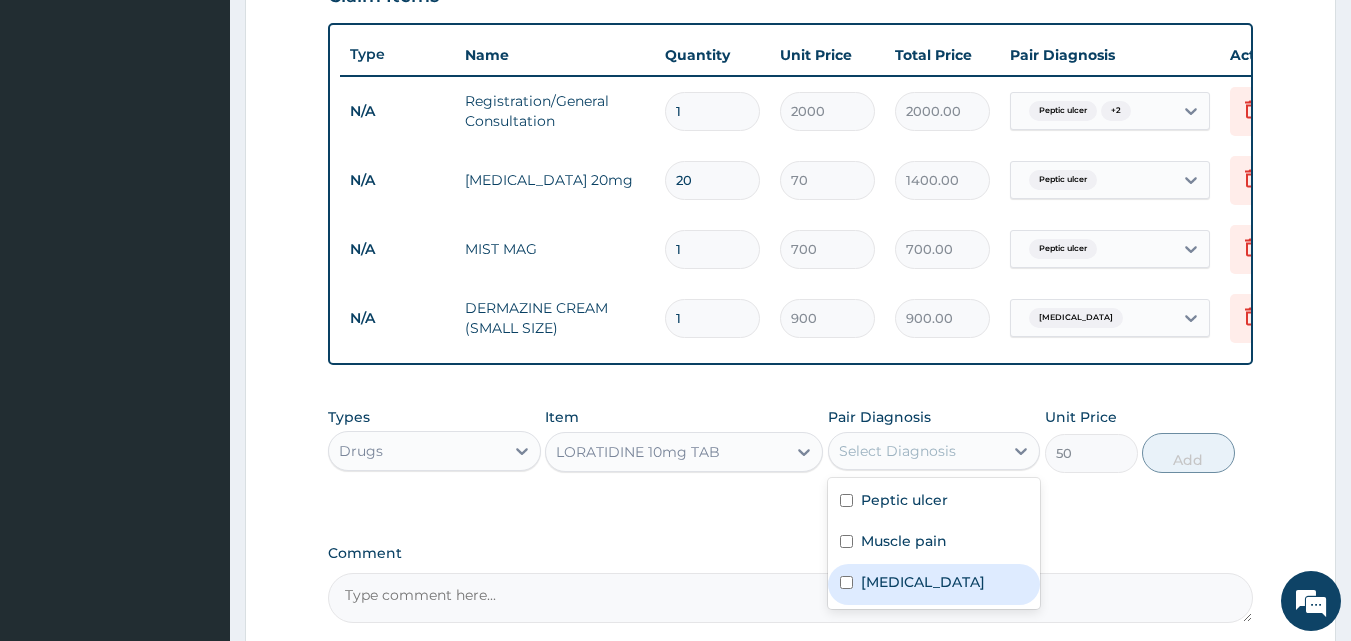 click on "[MEDICAL_DATA]" at bounding box center [923, 582] 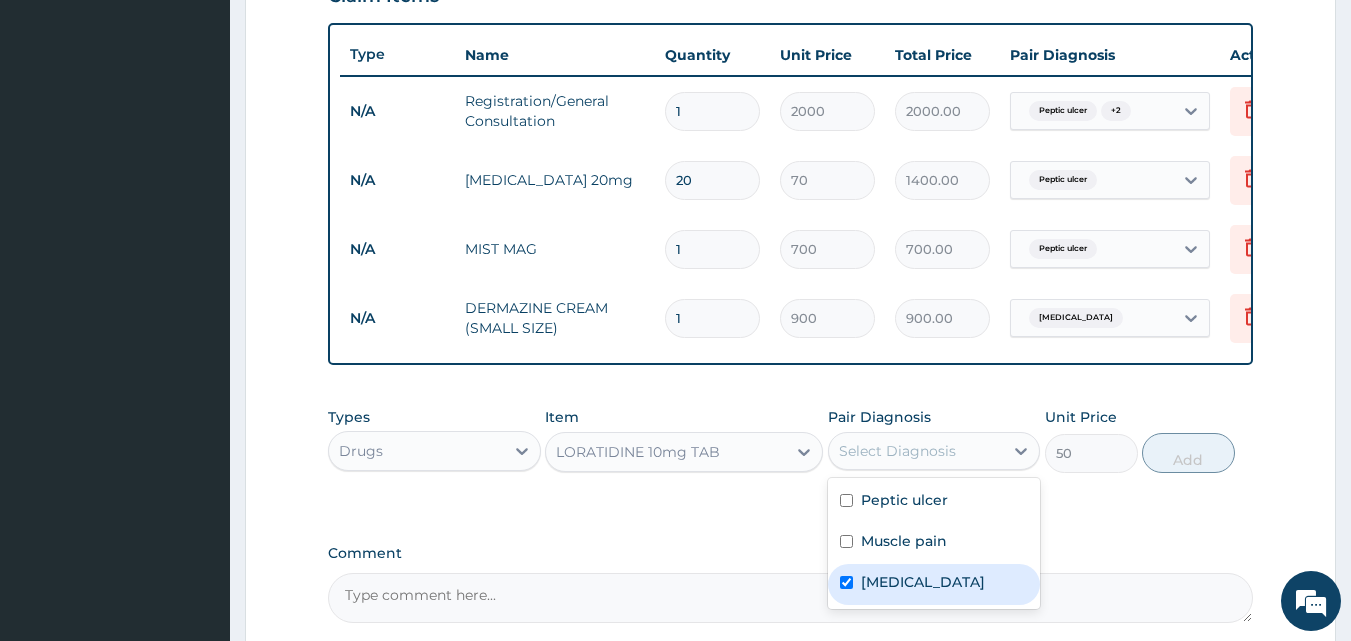 checkbox on "true" 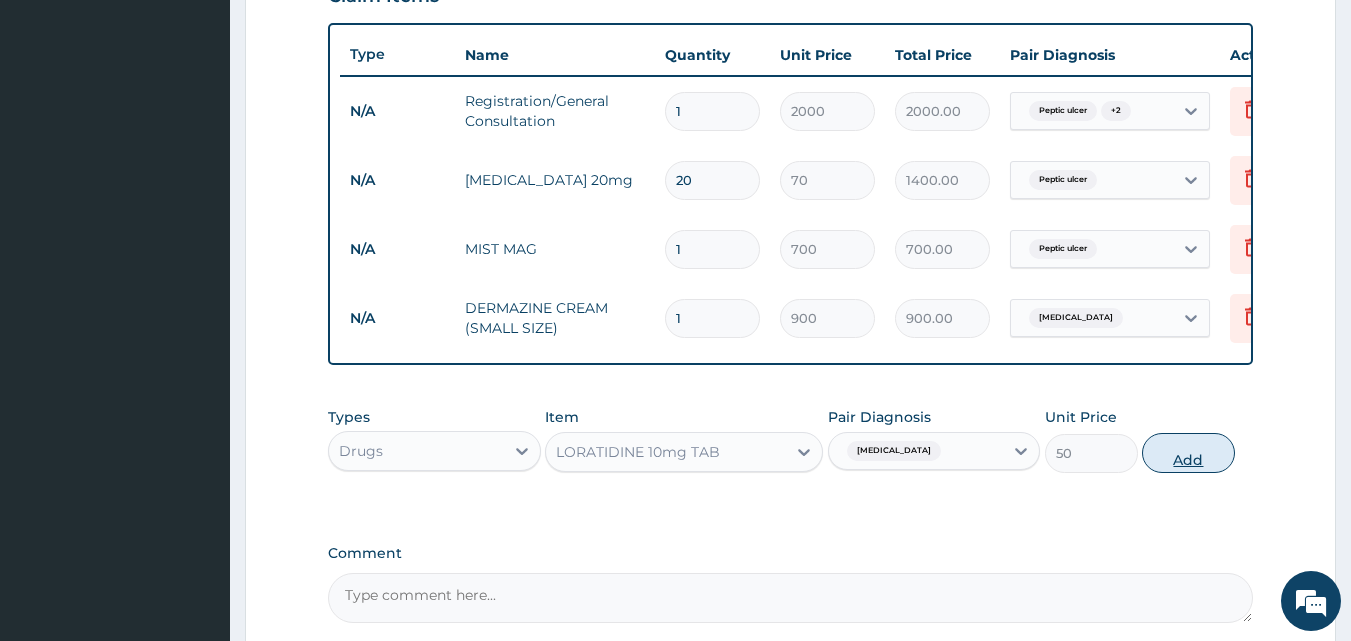 click on "Add" at bounding box center [1188, 453] 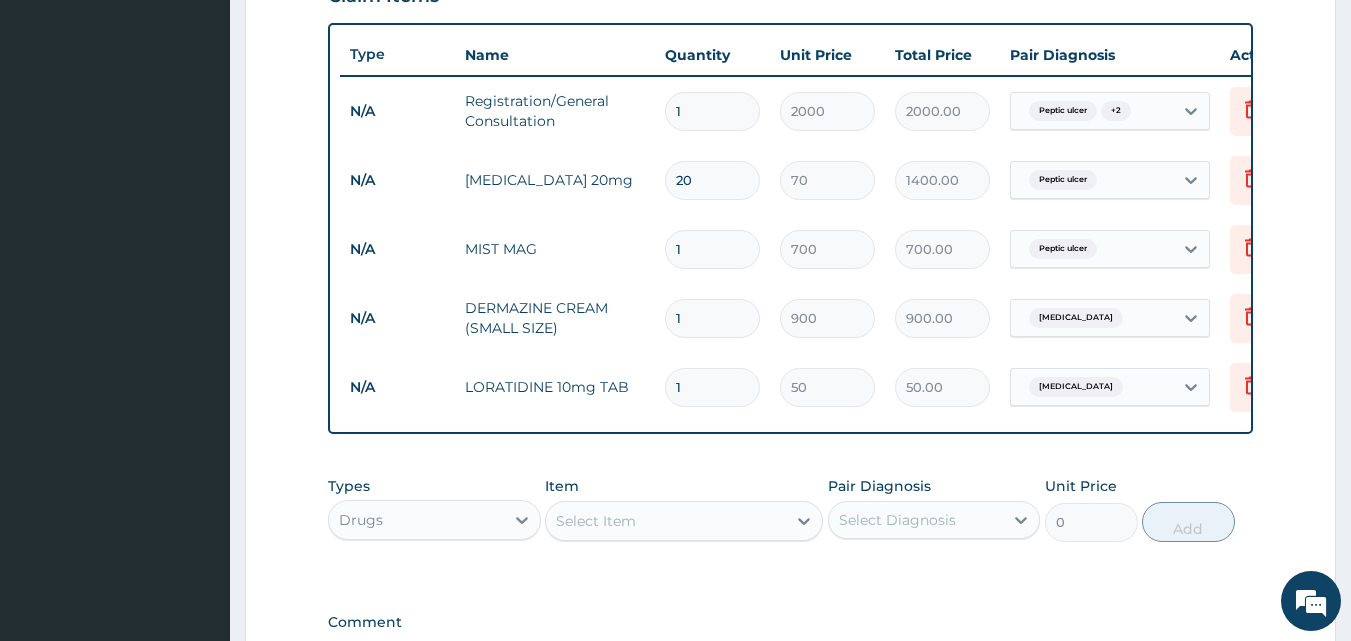 type 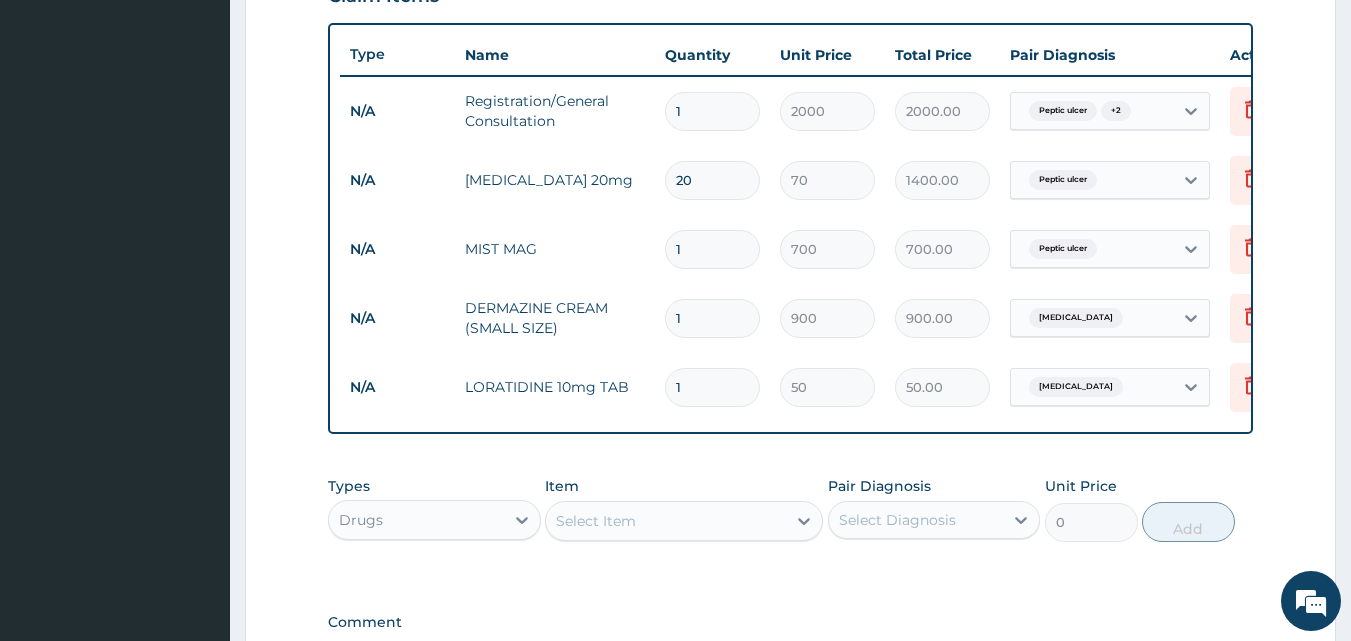 type on "0.00" 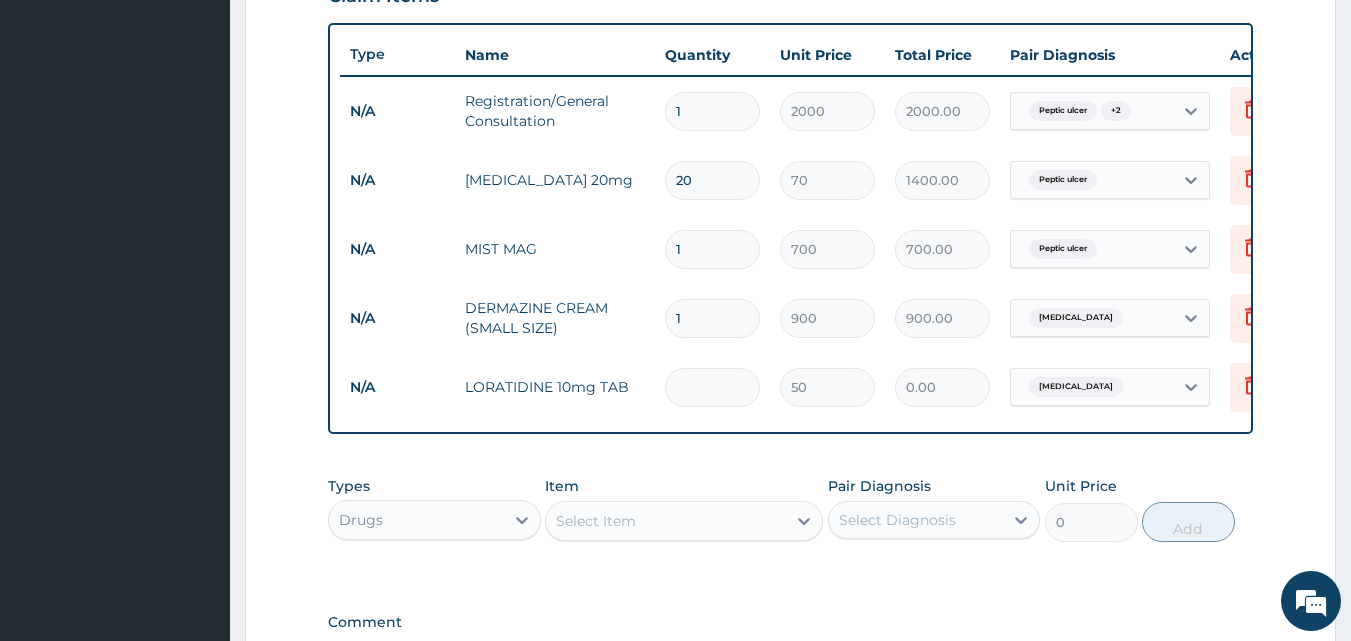 type on "5" 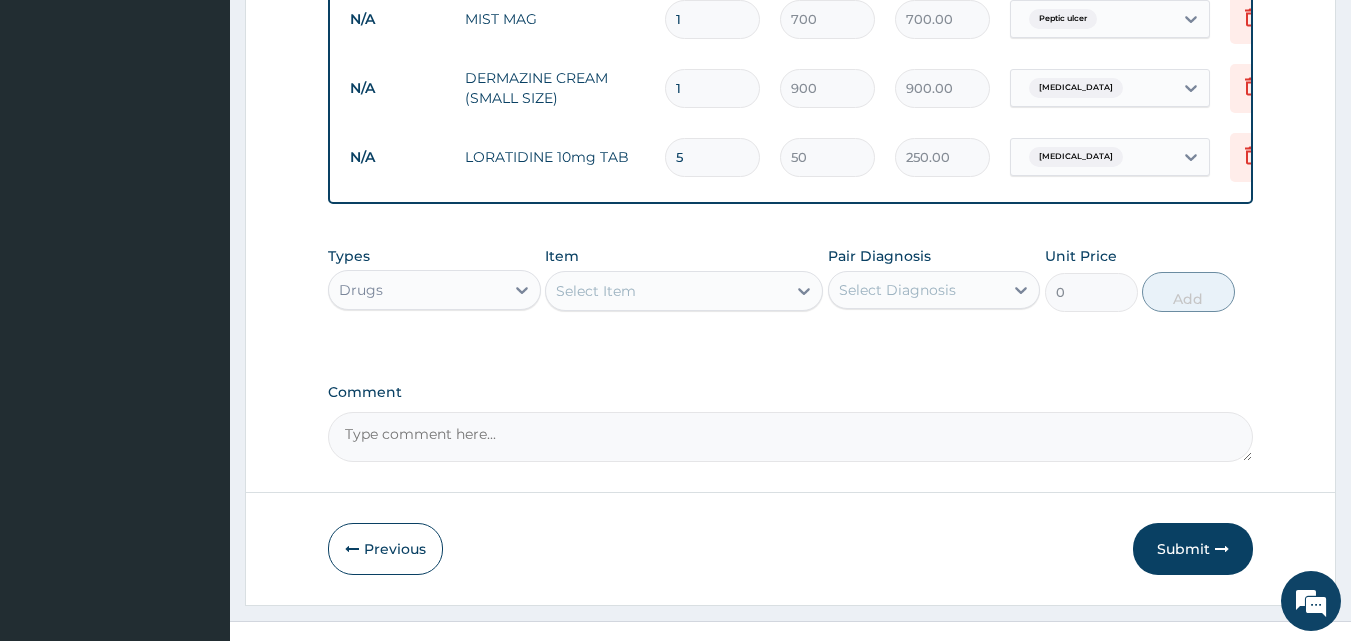 scroll, scrollTop: 997, scrollLeft: 0, axis: vertical 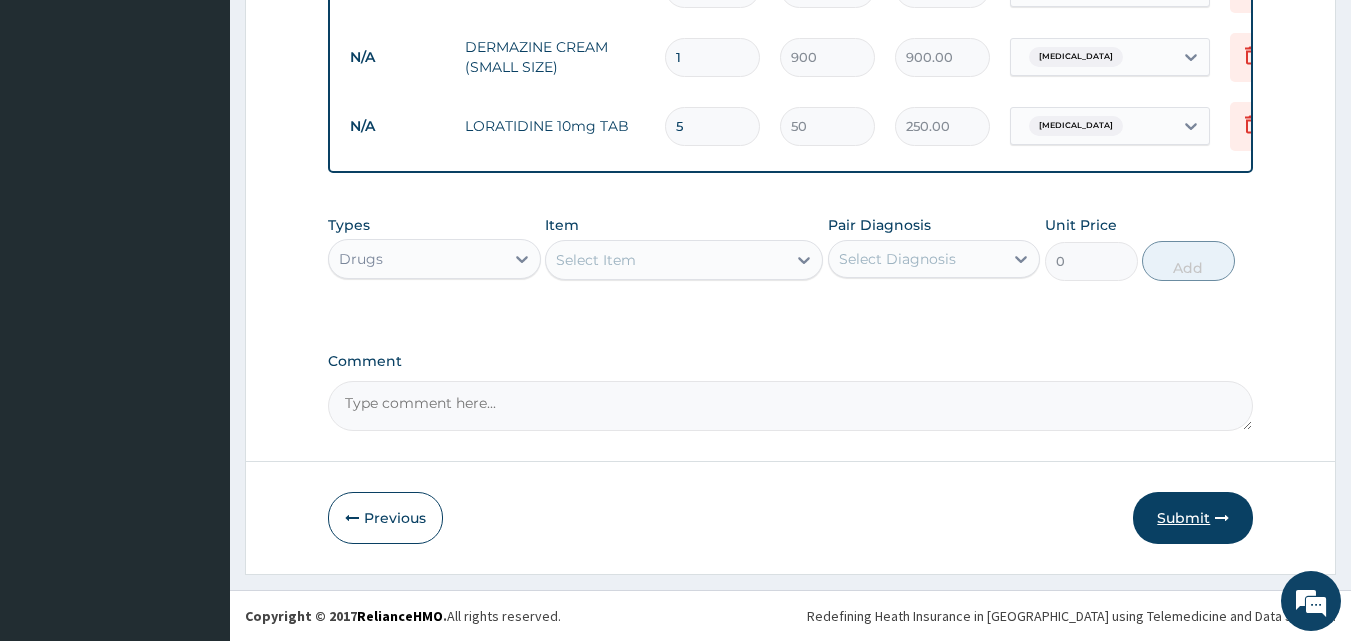 type on "5" 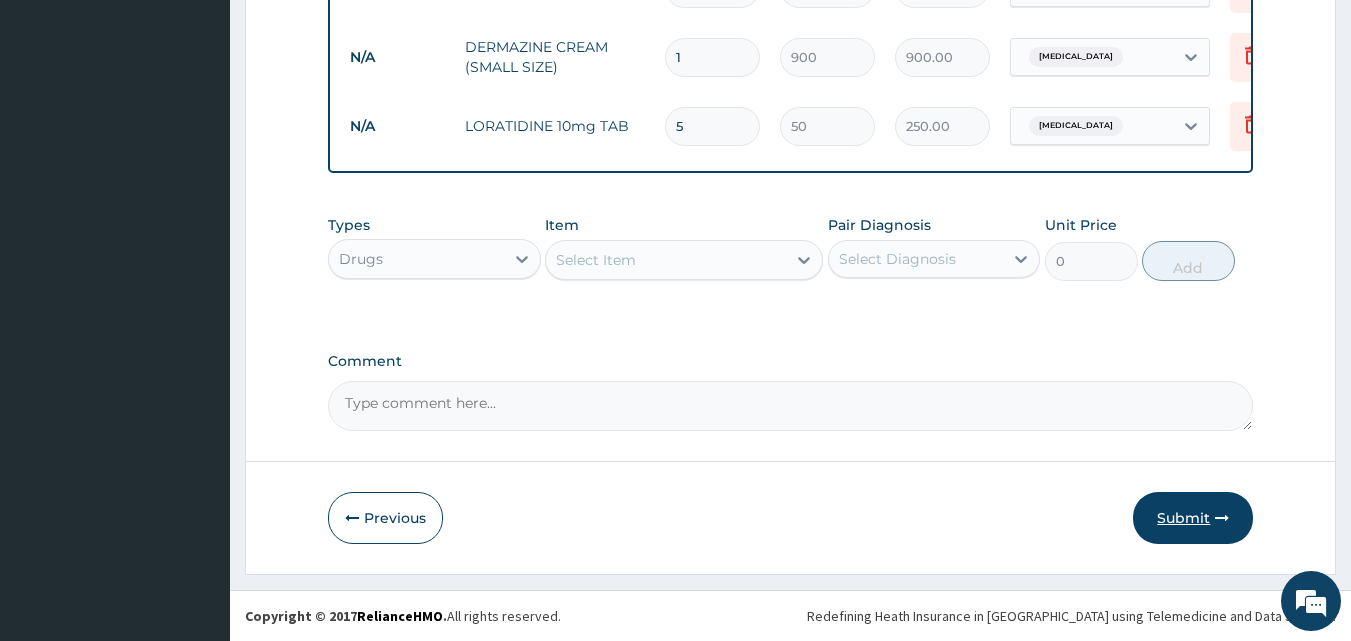 click on "Submit" at bounding box center [1193, 518] 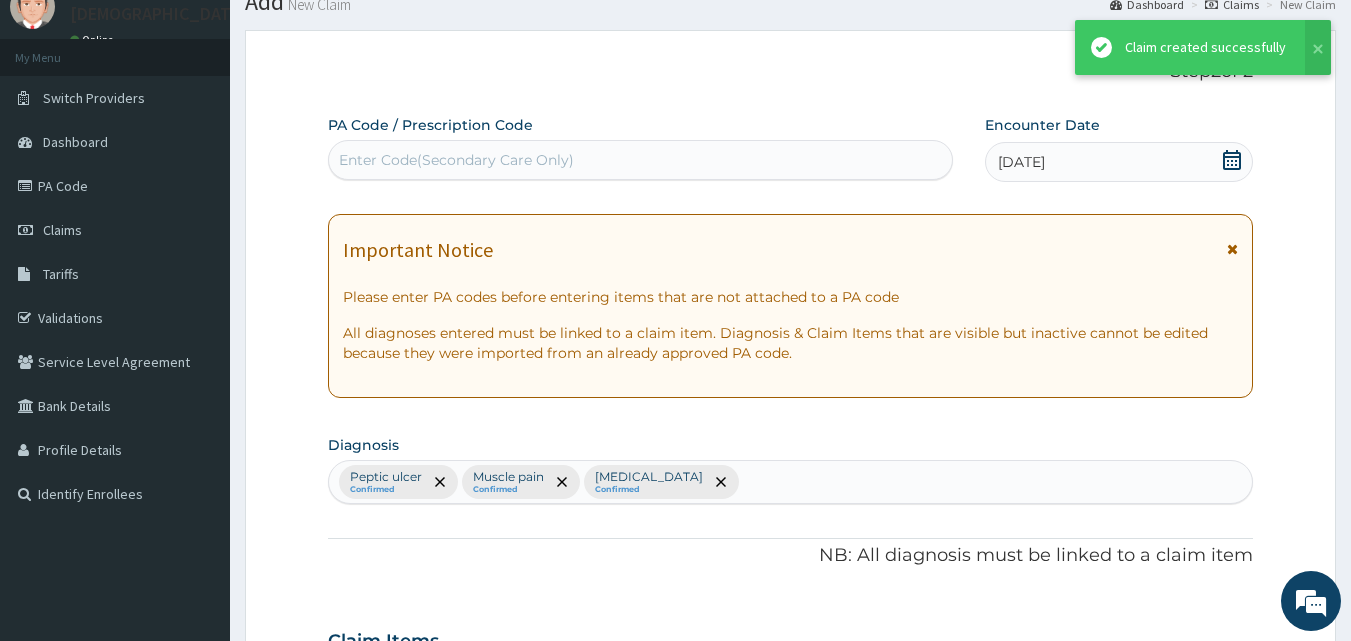 scroll, scrollTop: 997, scrollLeft: 0, axis: vertical 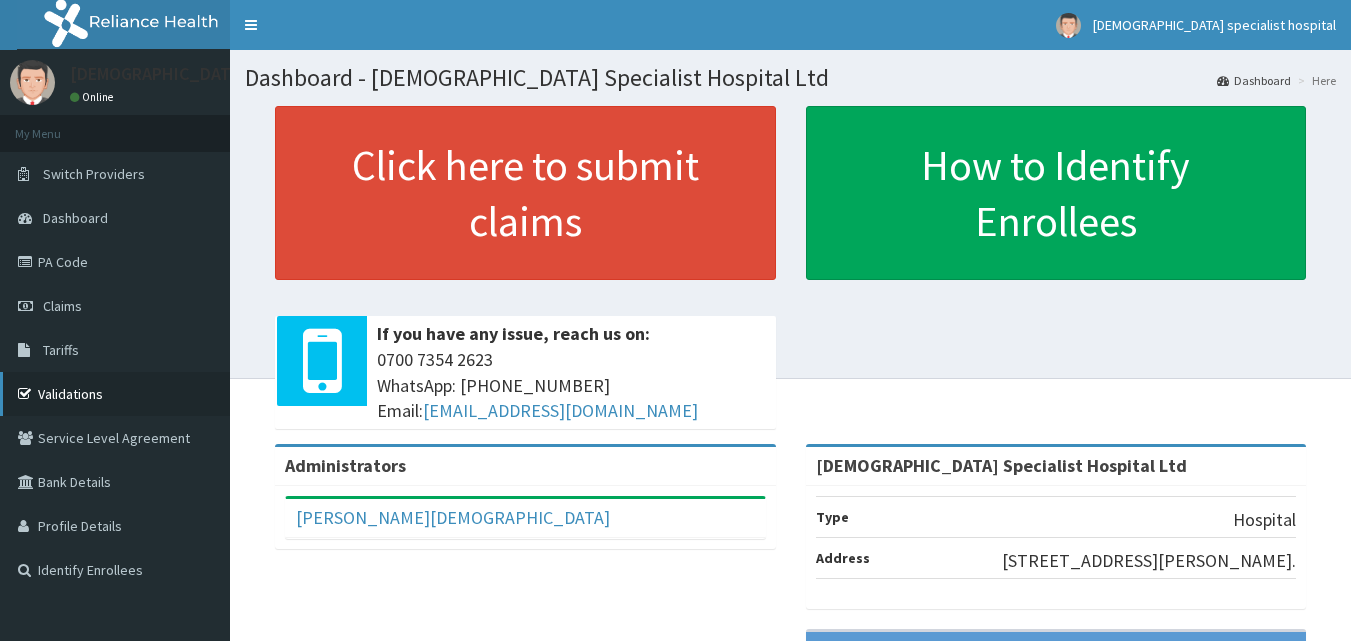 click on "Validations" at bounding box center [115, 394] 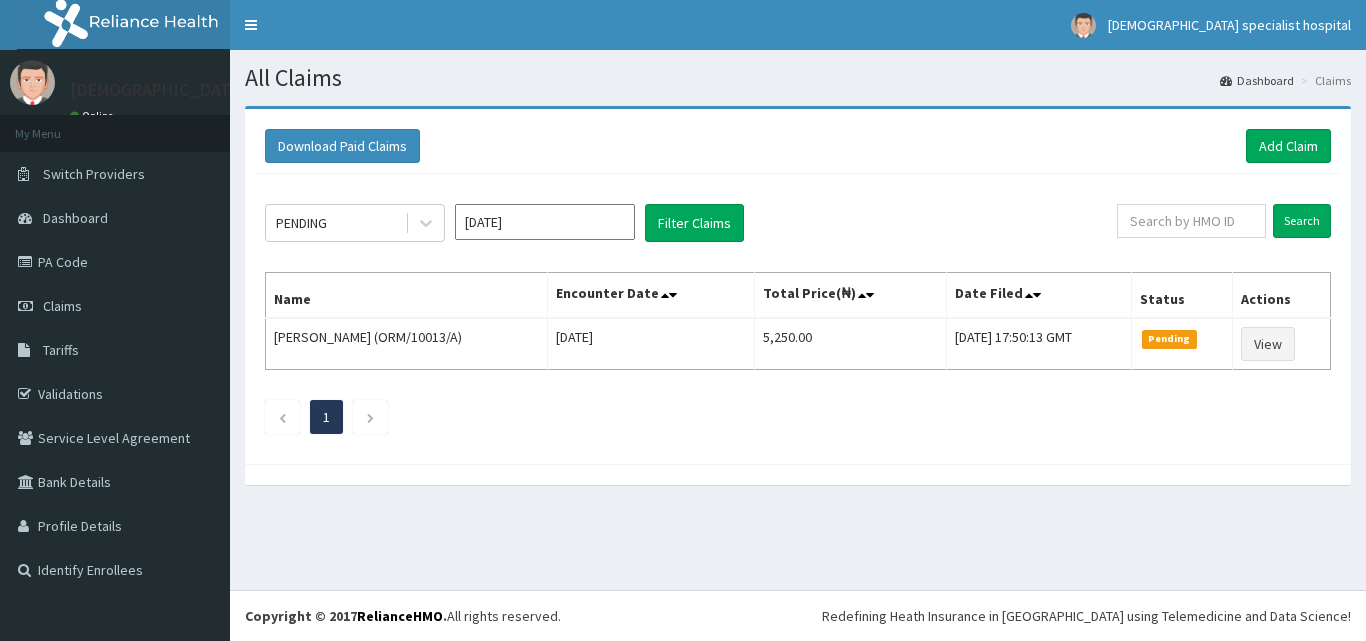 scroll, scrollTop: 0, scrollLeft: 0, axis: both 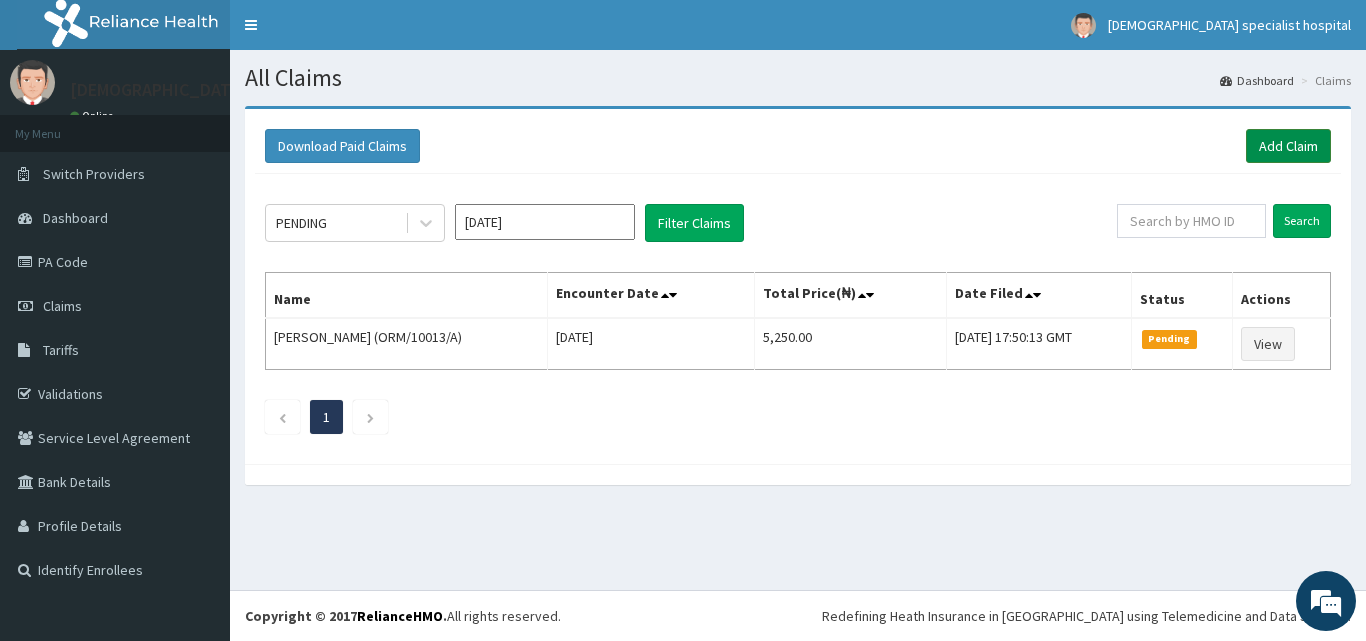 click on "Add Claim" at bounding box center (1288, 146) 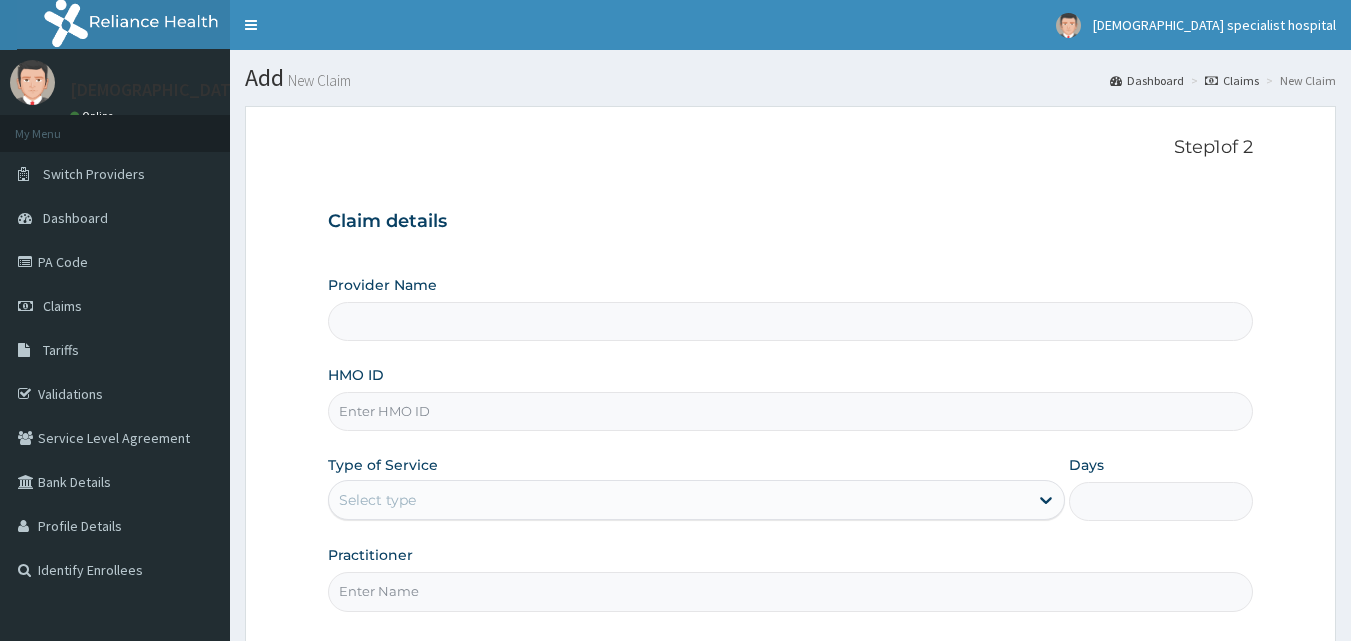 click on "HMO ID" at bounding box center [791, 411] 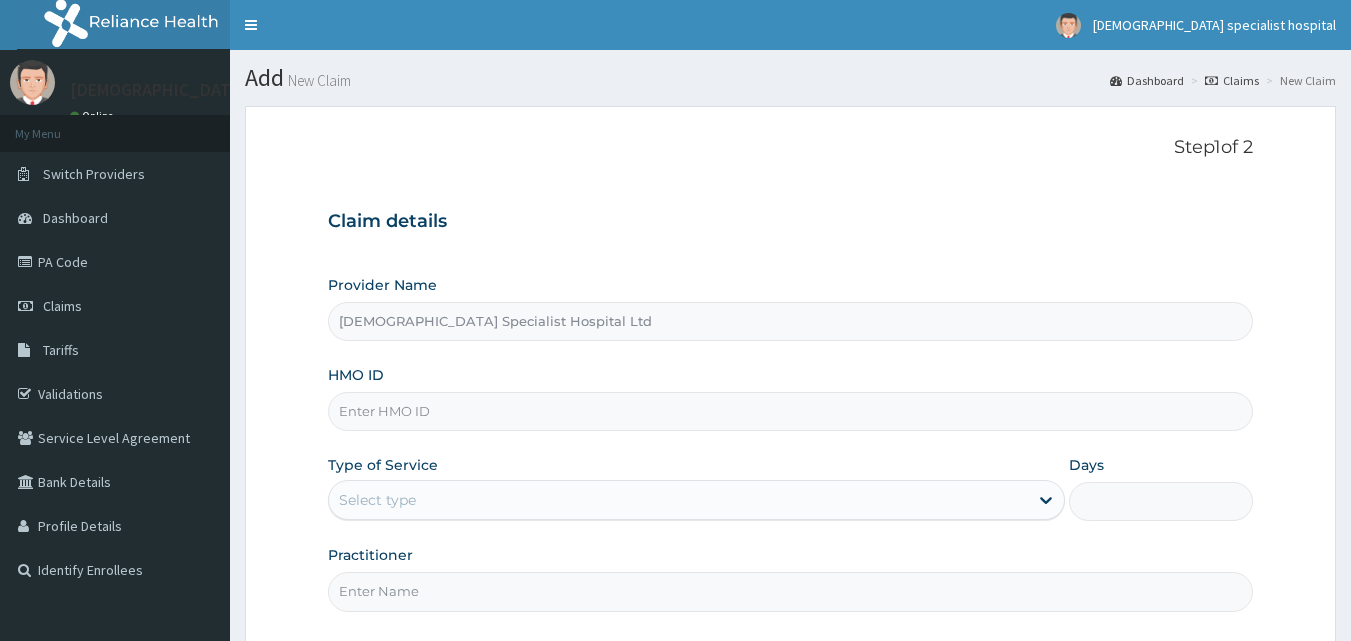 scroll, scrollTop: 0, scrollLeft: 0, axis: both 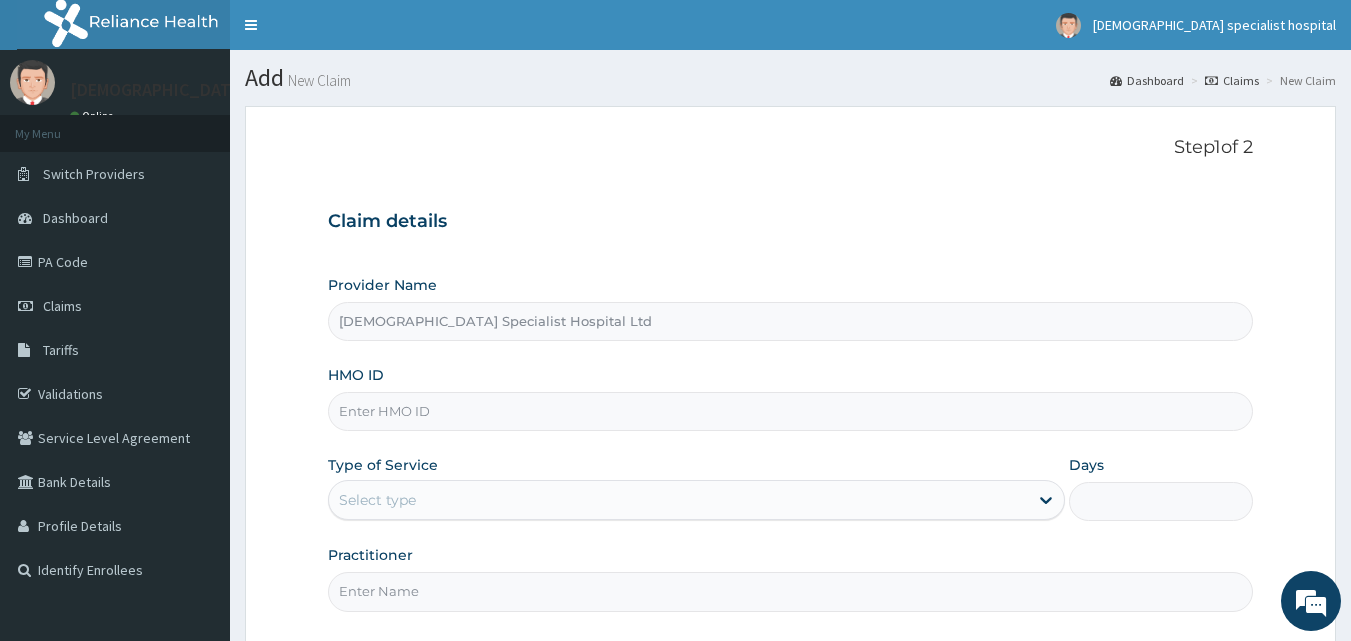 paste on "TML/10019/D" 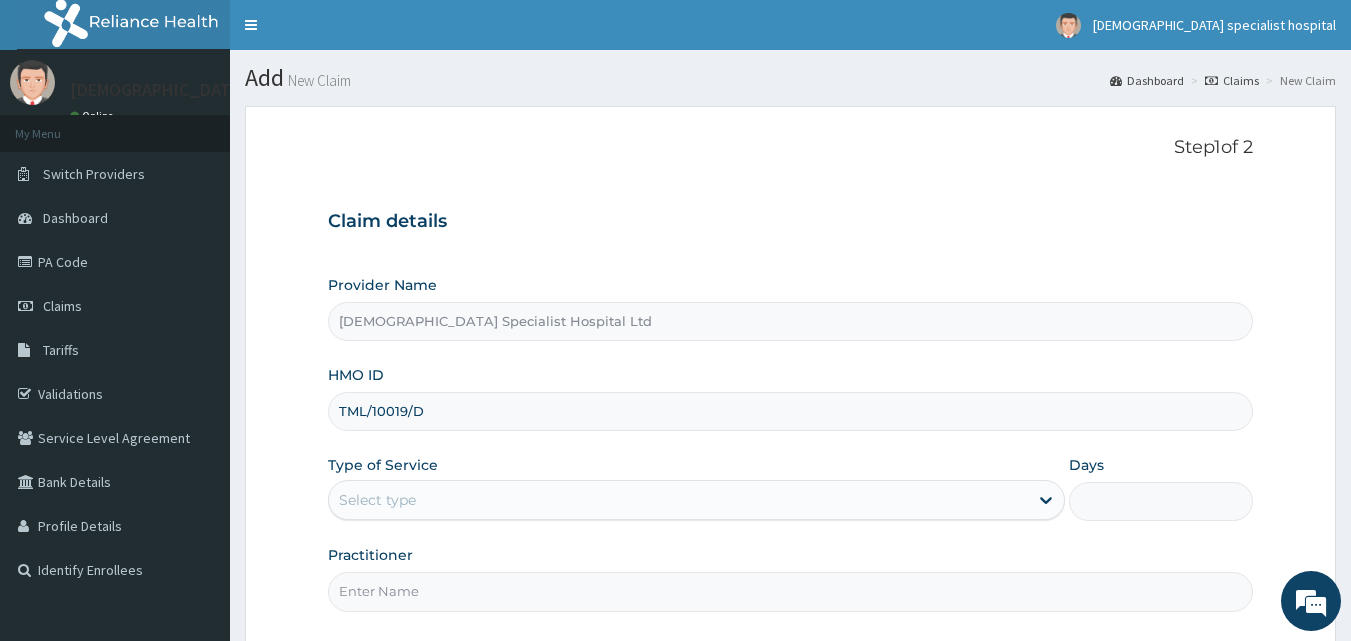 type on "TML/10019/D" 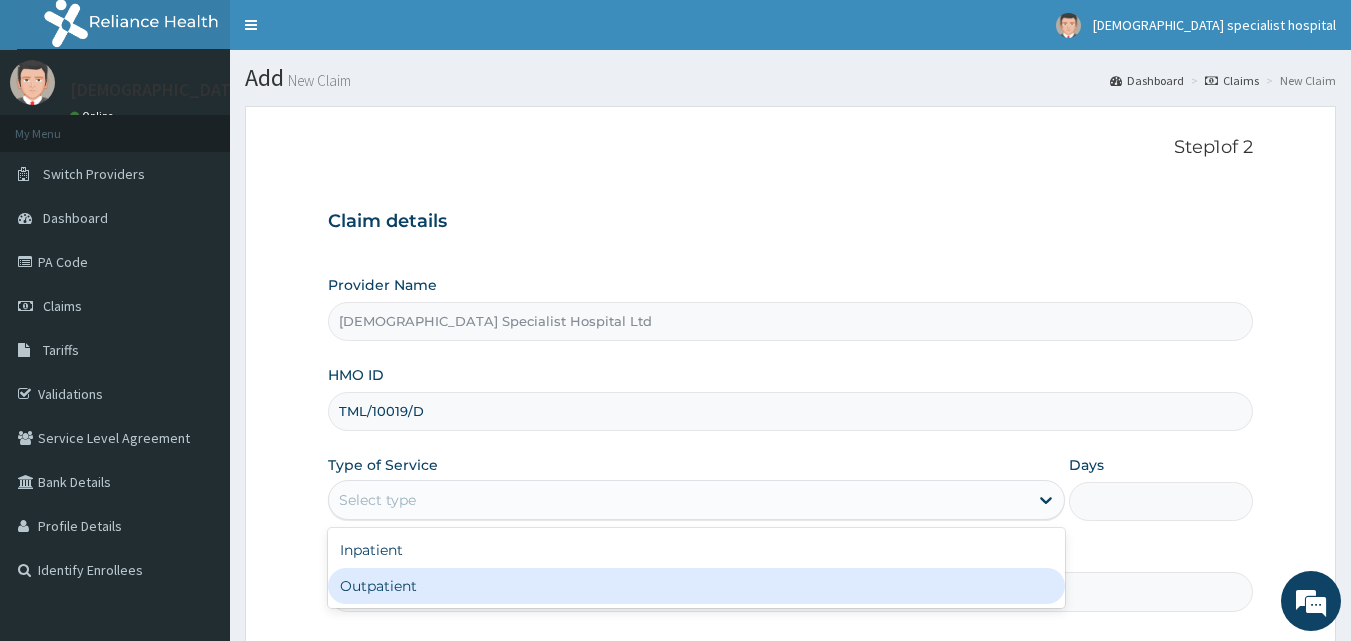 click on "Outpatient" at bounding box center [696, 586] 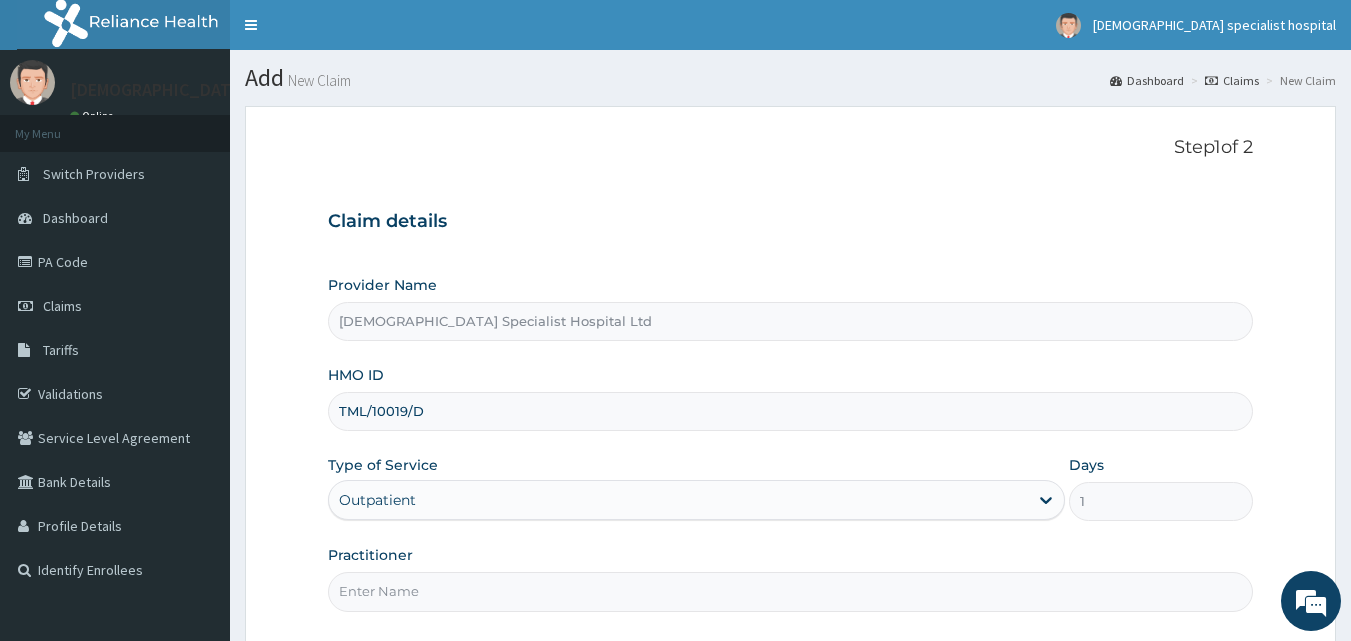 scroll, scrollTop: 0, scrollLeft: 0, axis: both 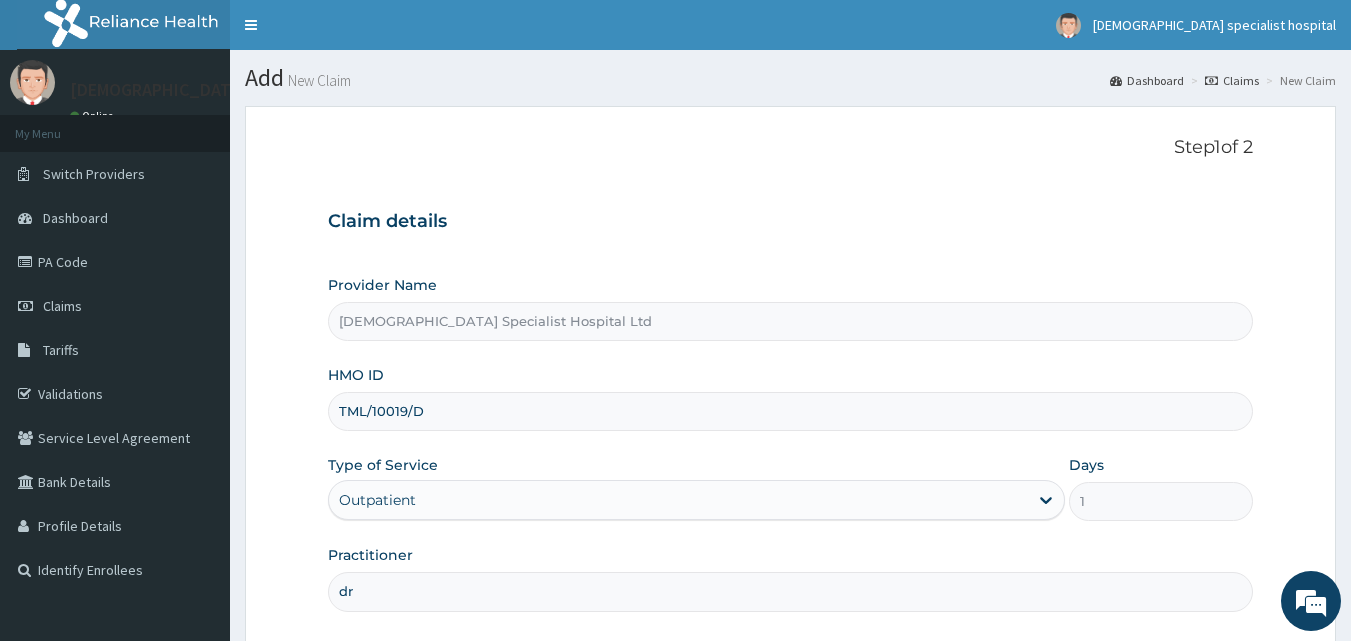 type on "d" 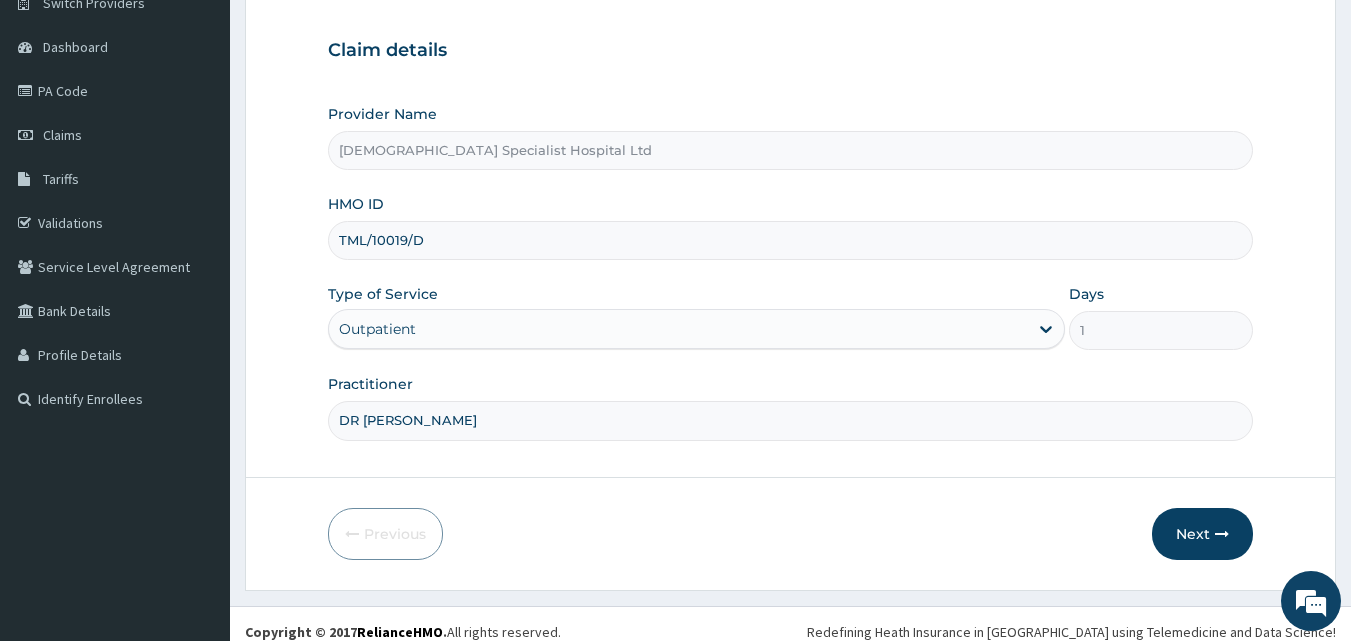 scroll, scrollTop: 182, scrollLeft: 0, axis: vertical 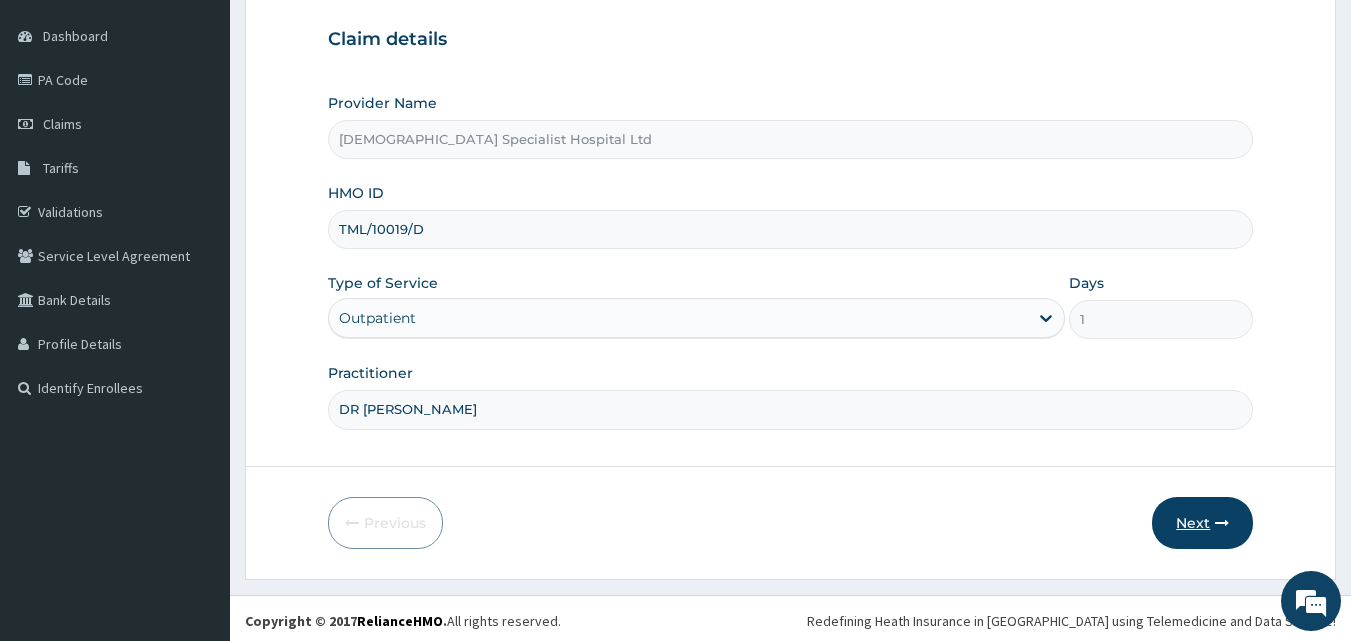 type on "DR OLUDADEPO" 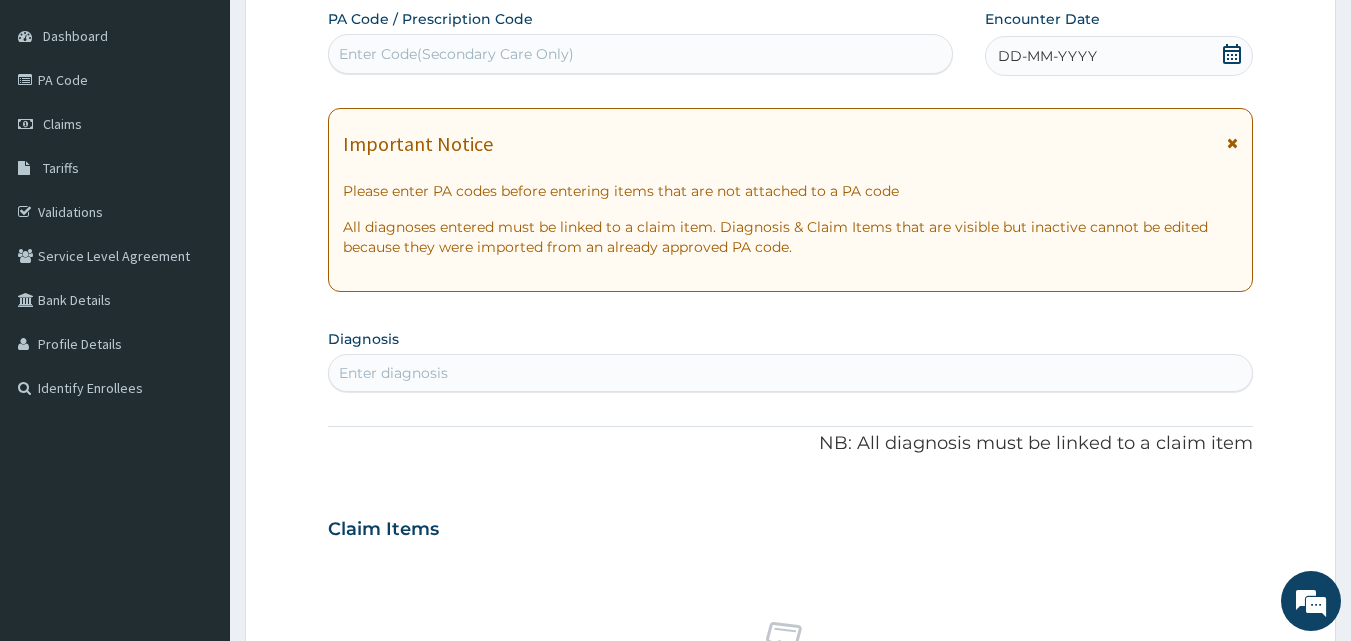 click on "DD-MM-YYYY" at bounding box center (1119, 56) 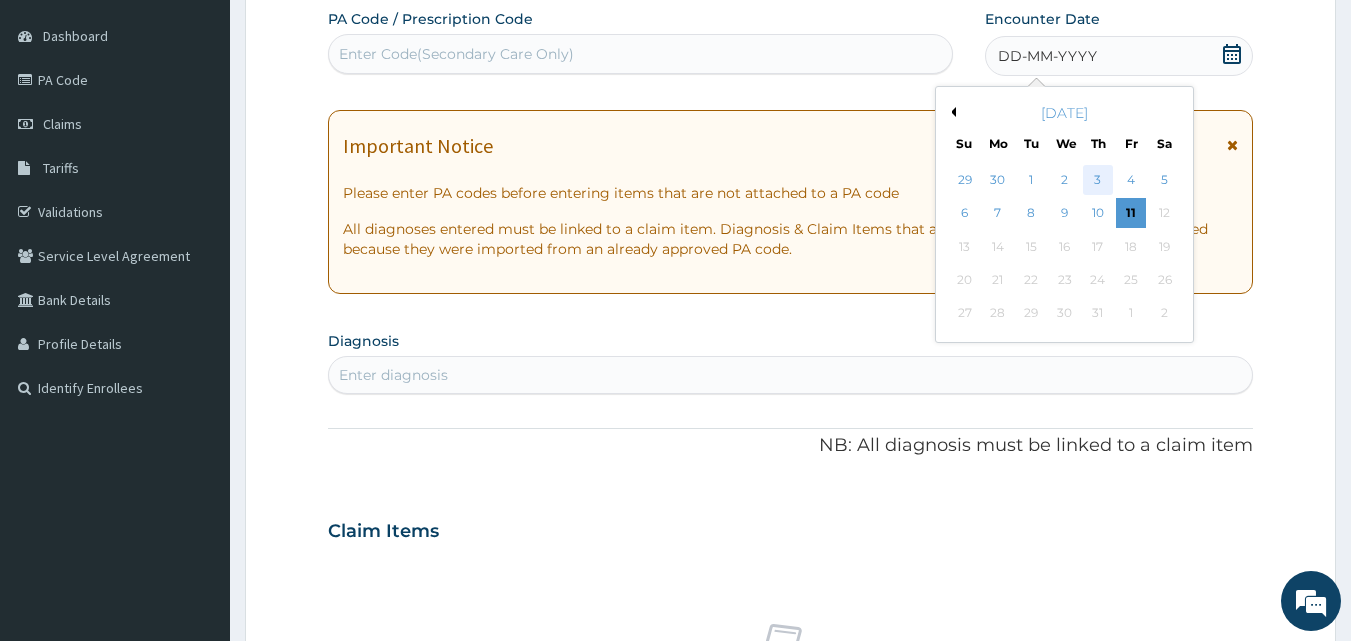 click on "3" at bounding box center [1098, 180] 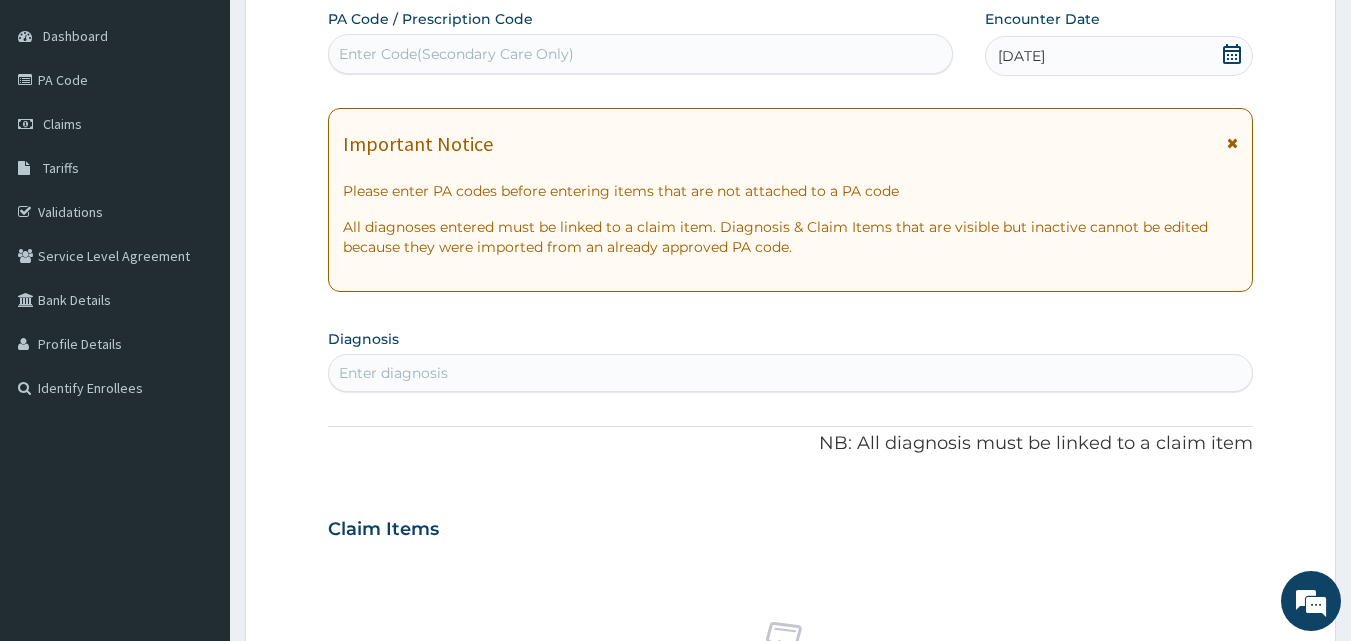 click on "Enter diagnosis" at bounding box center (791, 373) 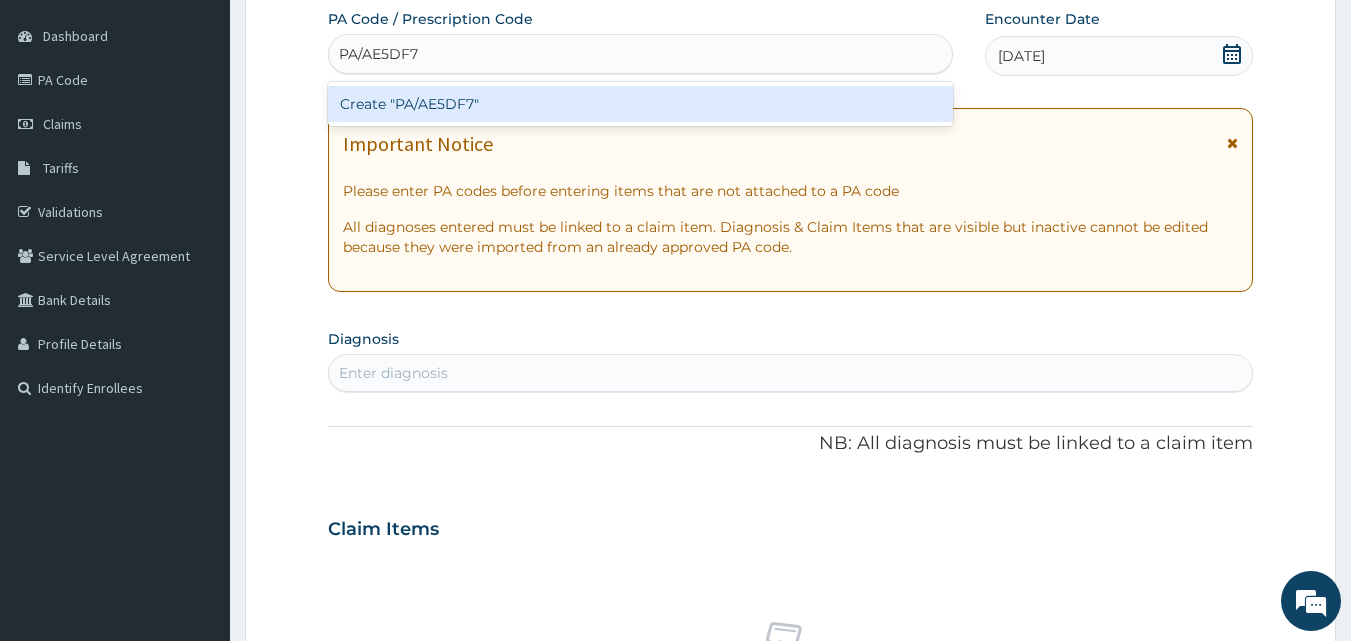 click on "Create "PA/AE5DF7"" at bounding box center (641, 104) 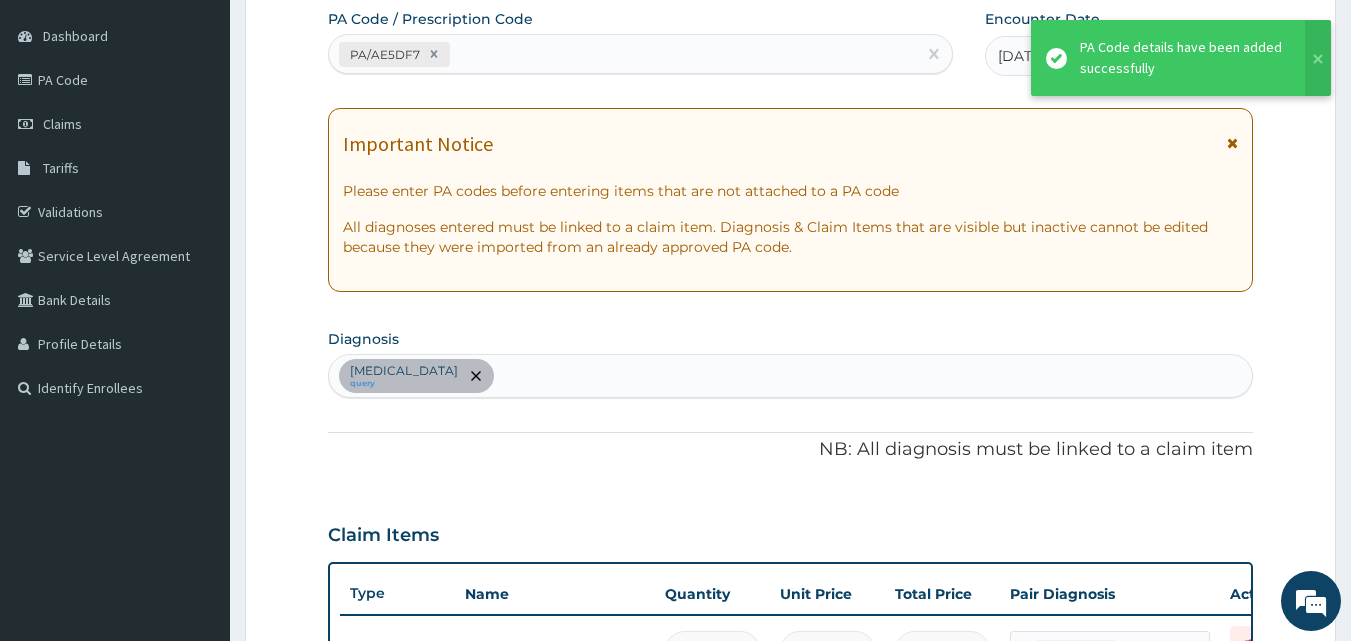 scroll, scrollTop: 581, scrollLeft: 0, axis: vertical 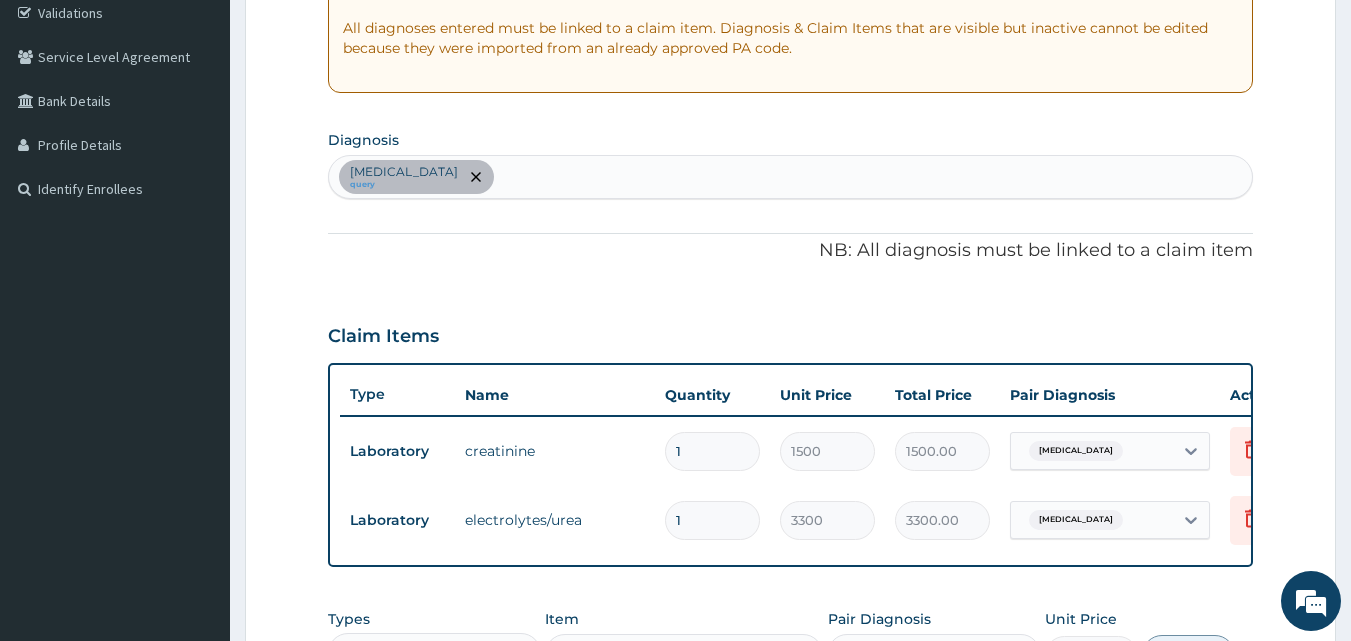 click on "Acute kidney injury query" at bounding box center (791, 177) 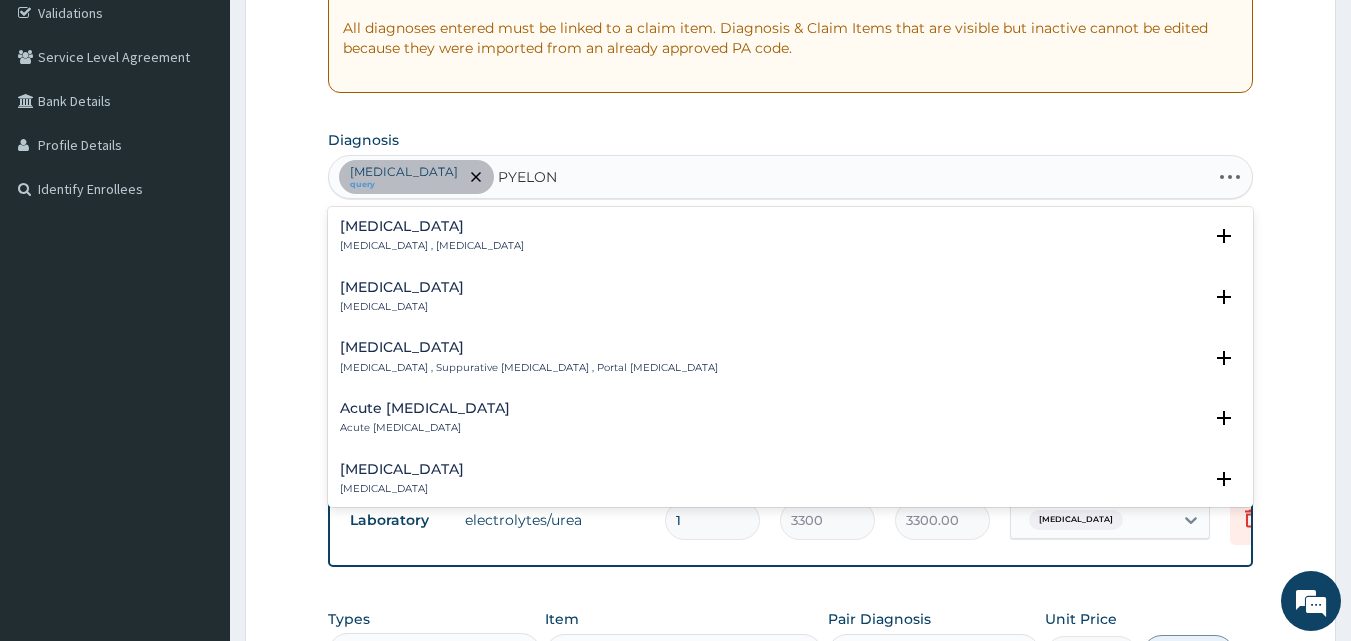 type on "PYELONE" 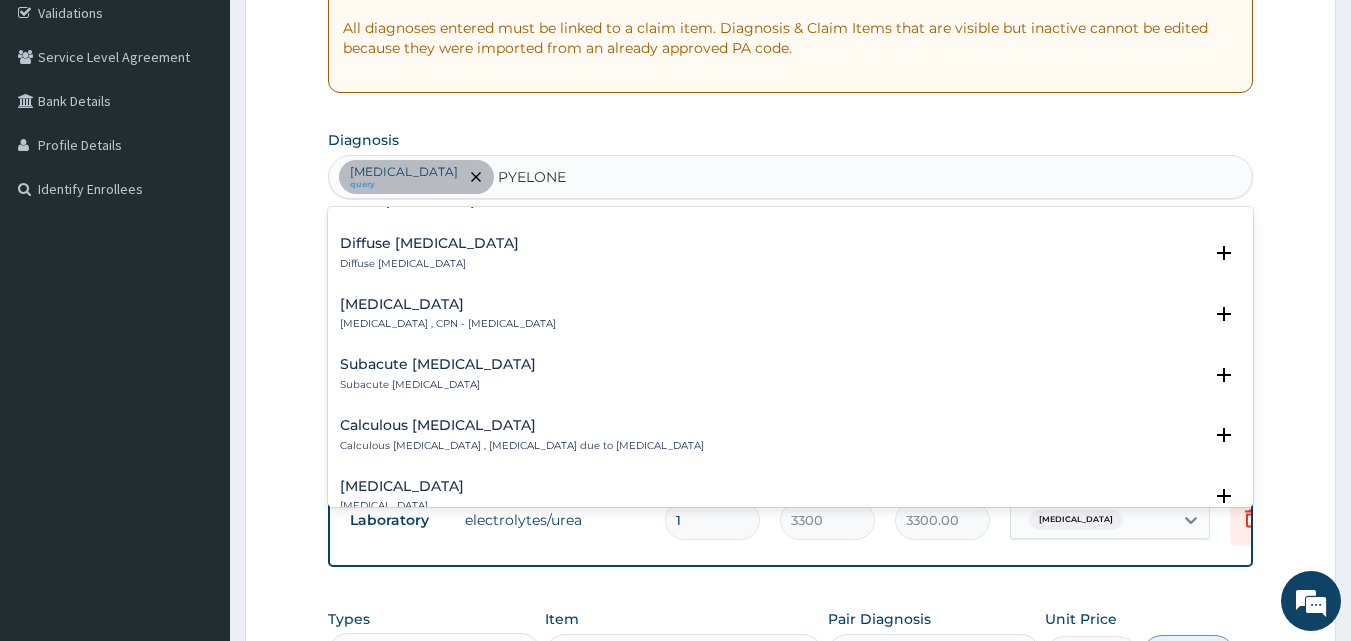 scroll, scrollTop: 400, scrollLeft: 0, axis: vertical 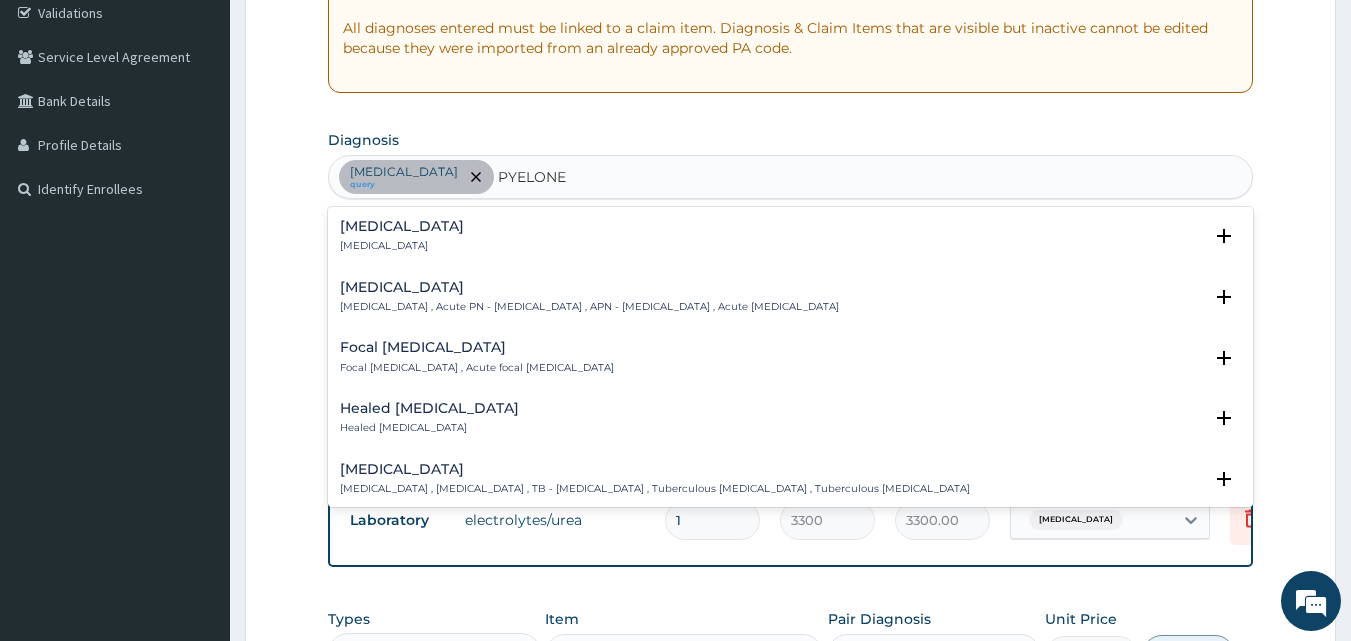 click on "Acute pyelonephritis" at bounding box center (589, 287) 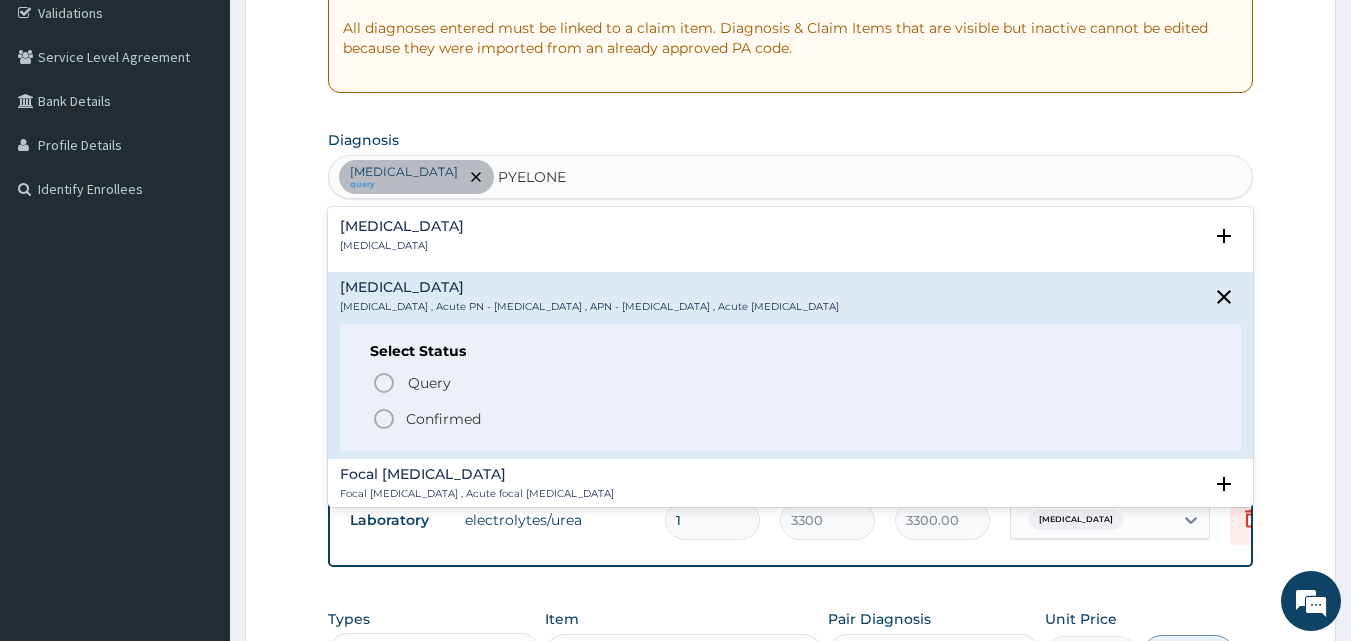 click on "Confirmed" at bounding box center [443, 419] 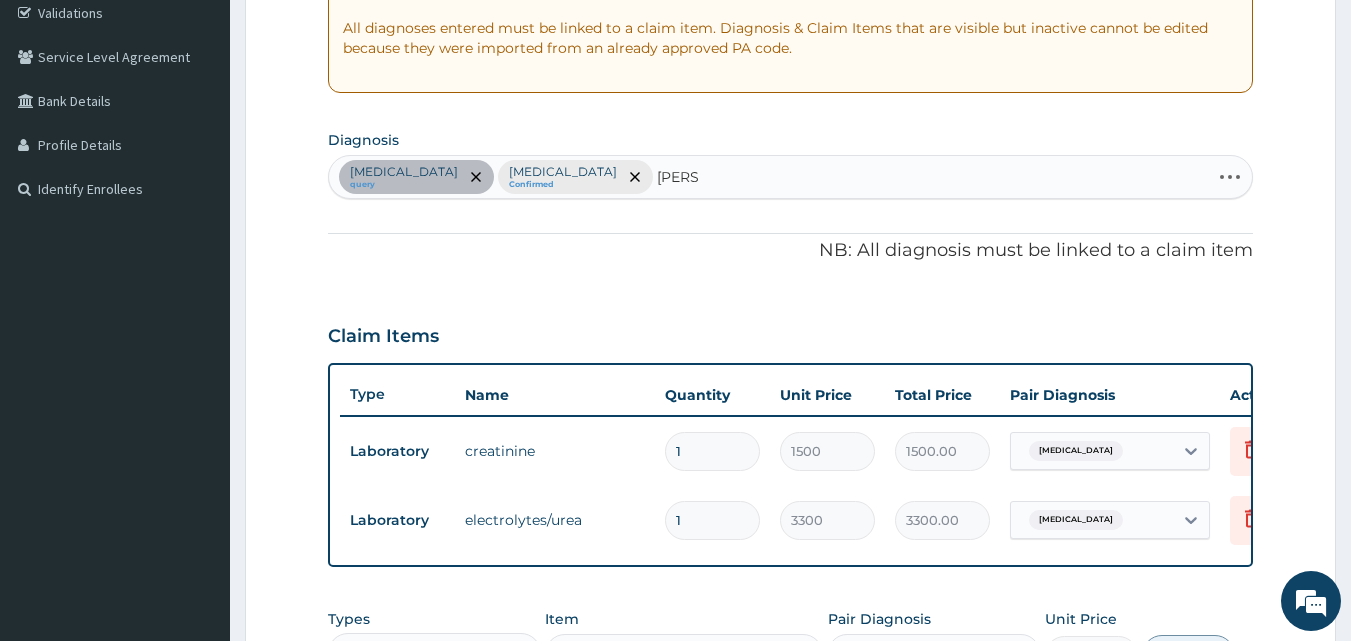 type on "MELLI" 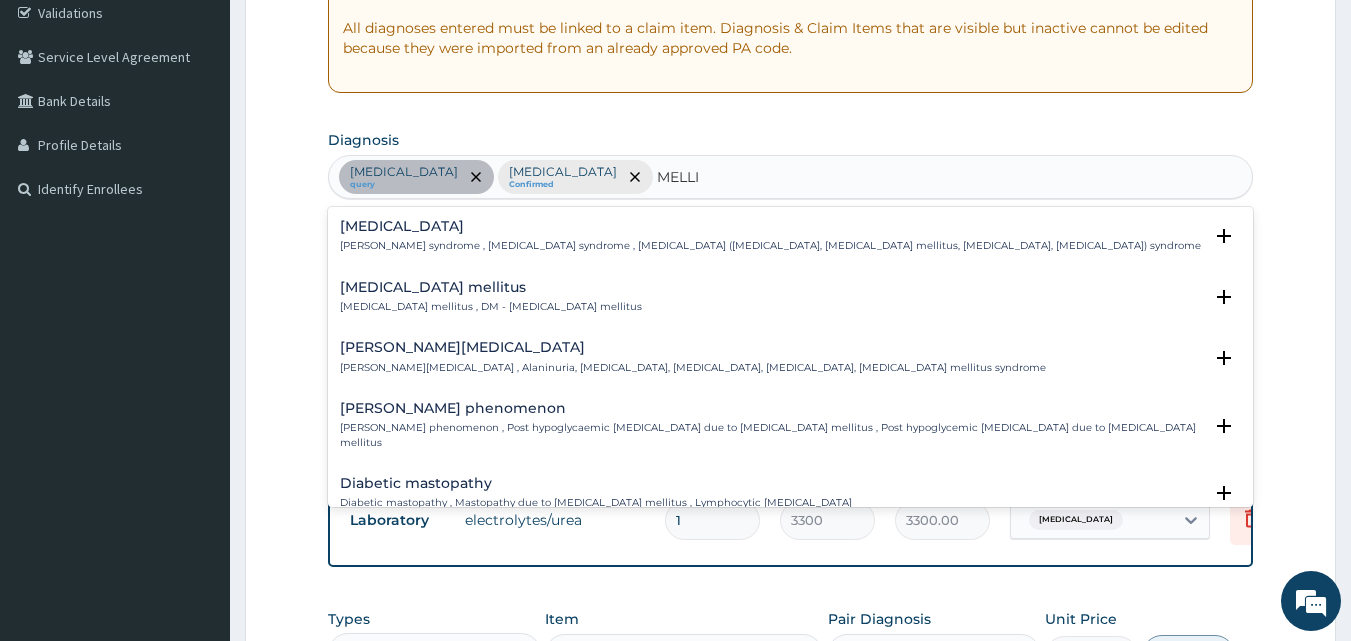 click on "Diabetes mellitus" at bounding box center [491, 287] 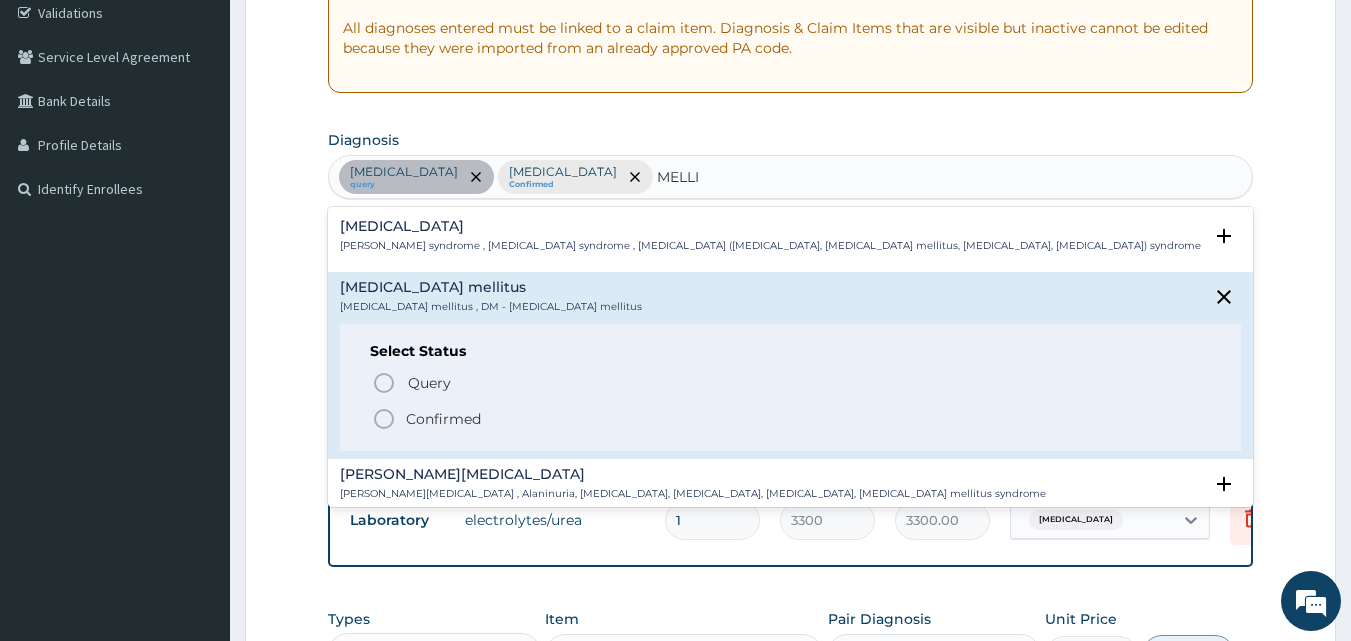 click on "Confirmed" at bounding box center (443, 419) 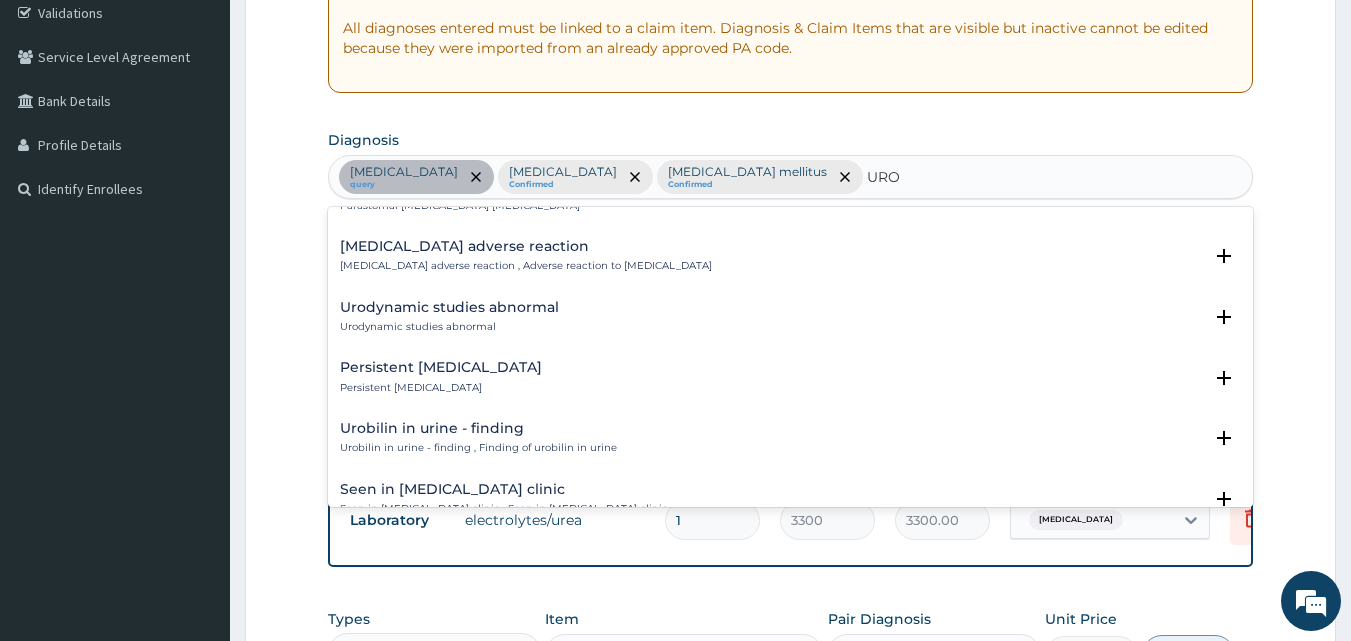 scroll, scrollTop: 1300, scrollLeft: 0, axis: vertical 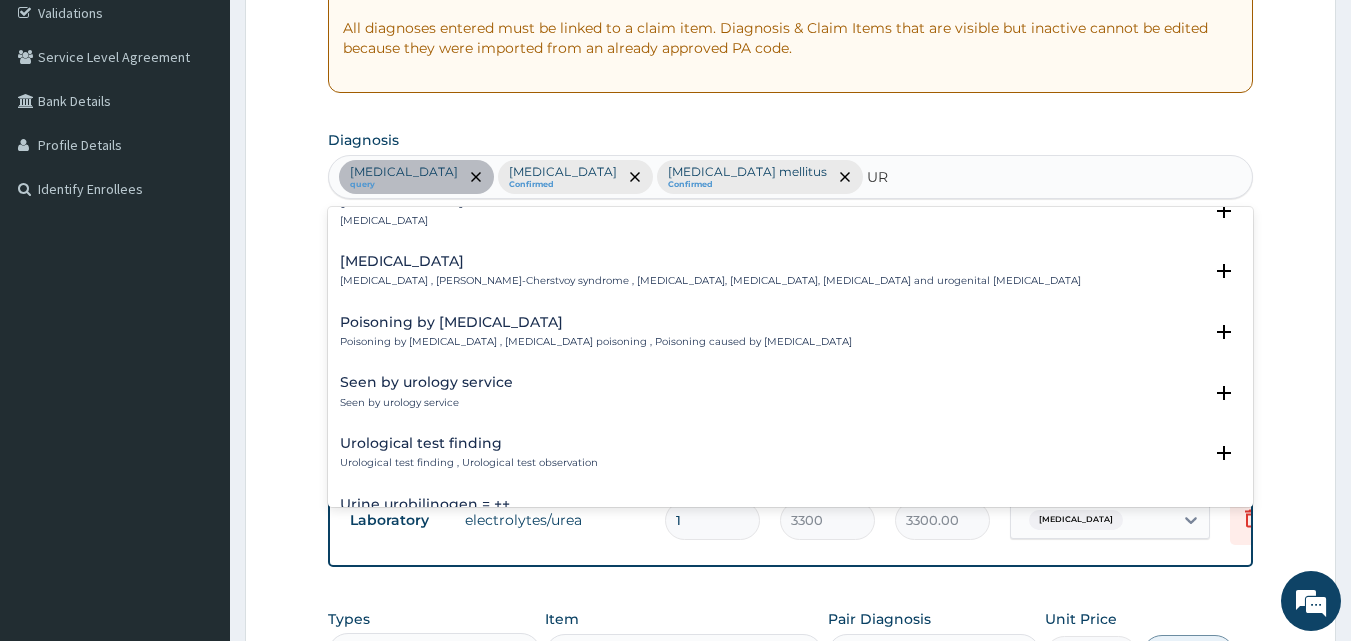 type on "U" 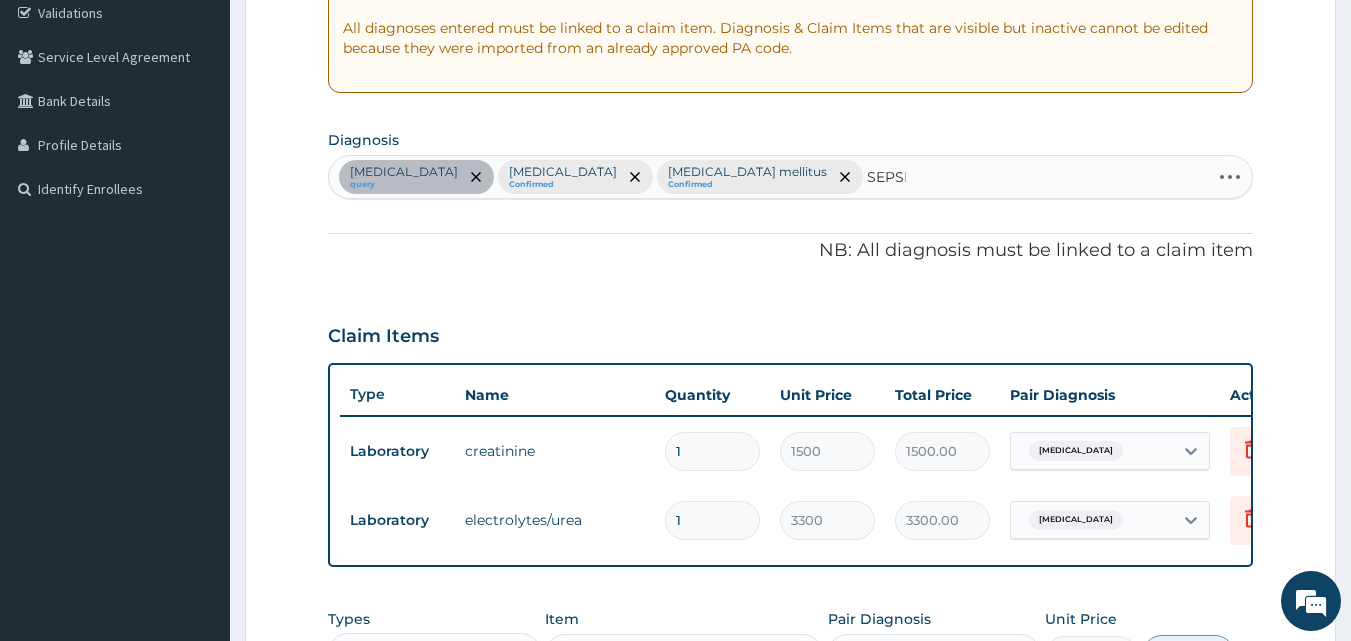 type on "[MEDICAL_DATA]" 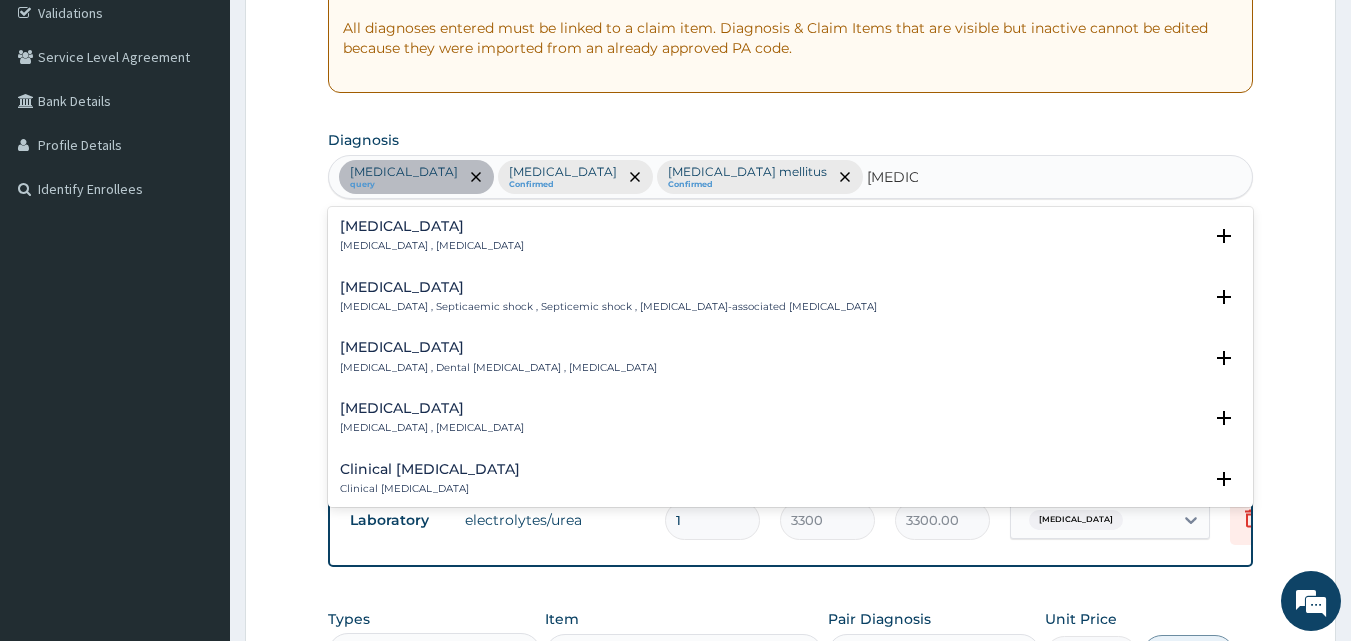 click on "[MEDICAL_DATA]" at bounding box center (432, 226) 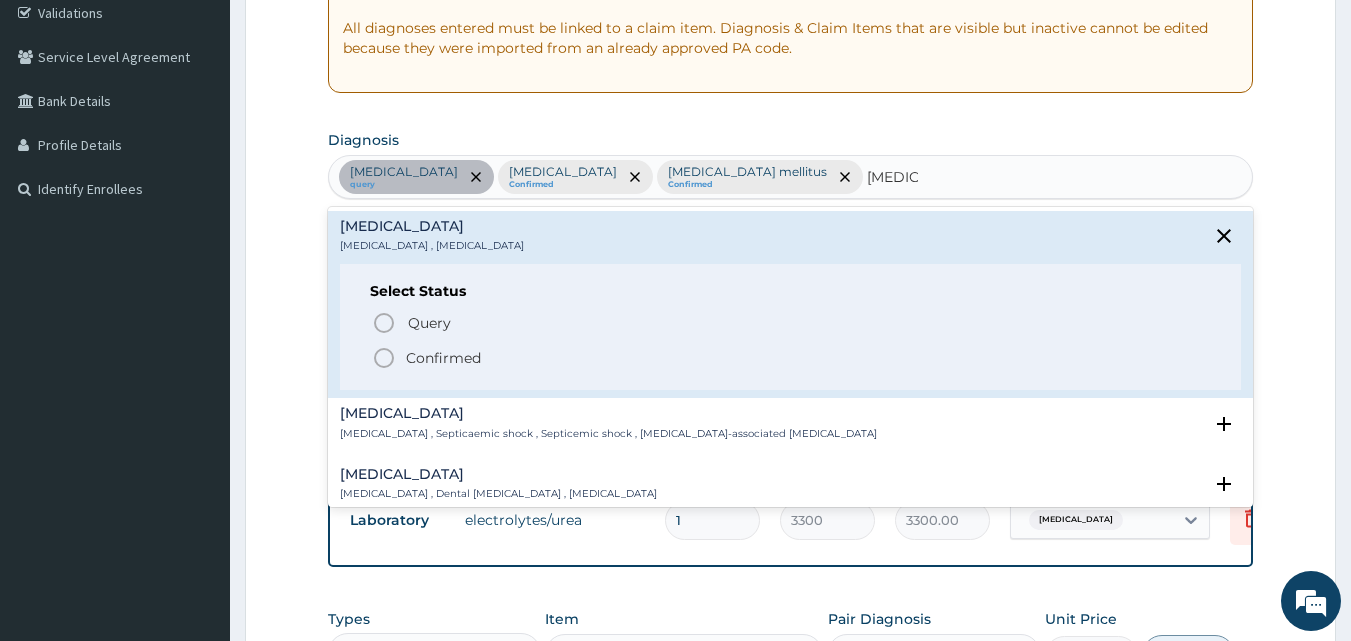 click on "Confirmed" at bounding box center (443, 358) 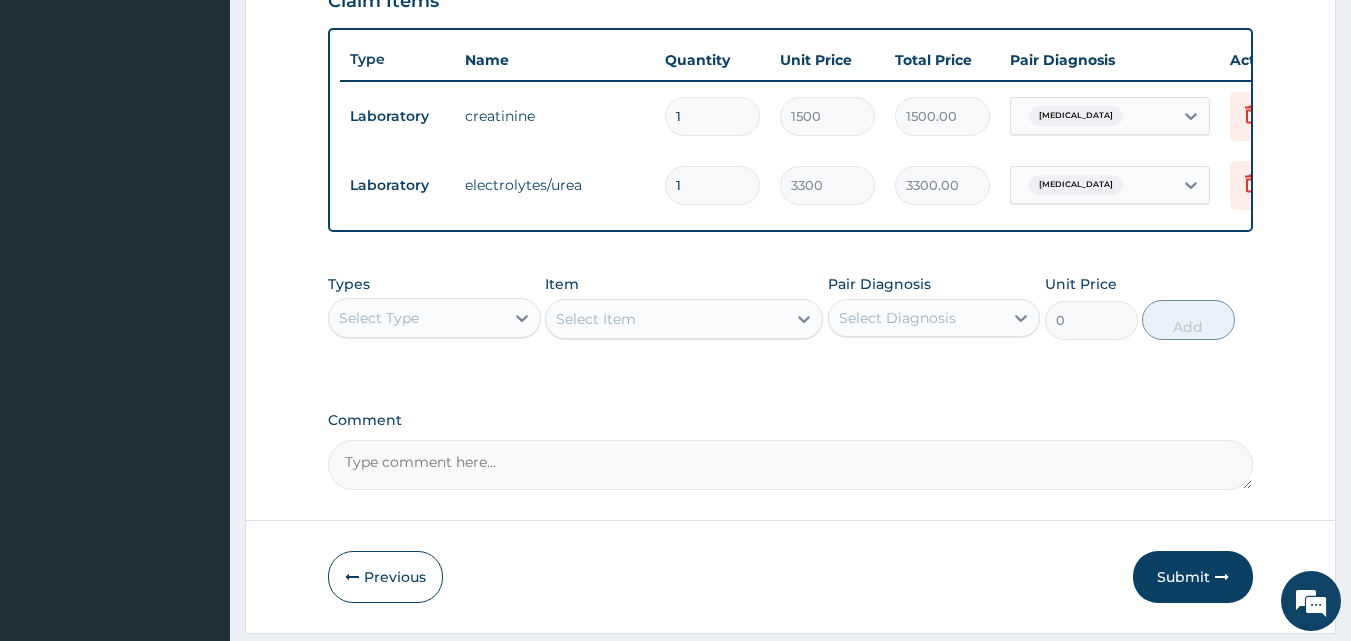scroll, scrollTop: 790, scrollLeft: 0, axis: vertical 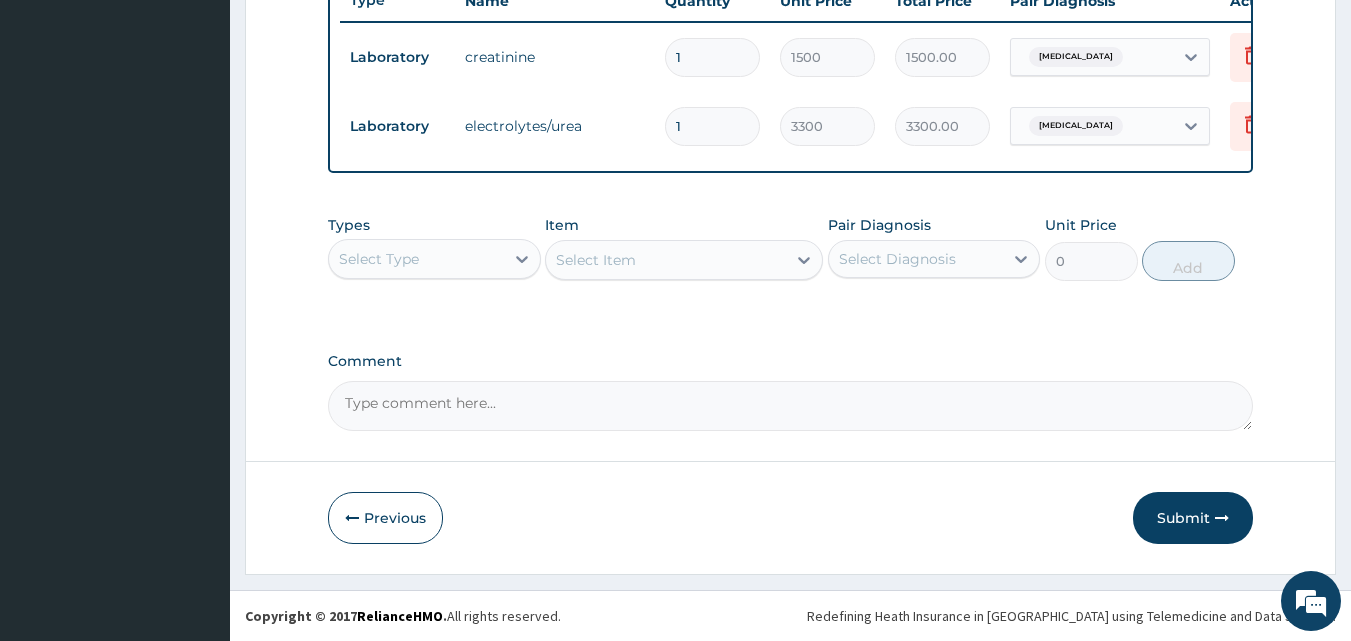 click on "Select Type" at bounding box center (416, 259) 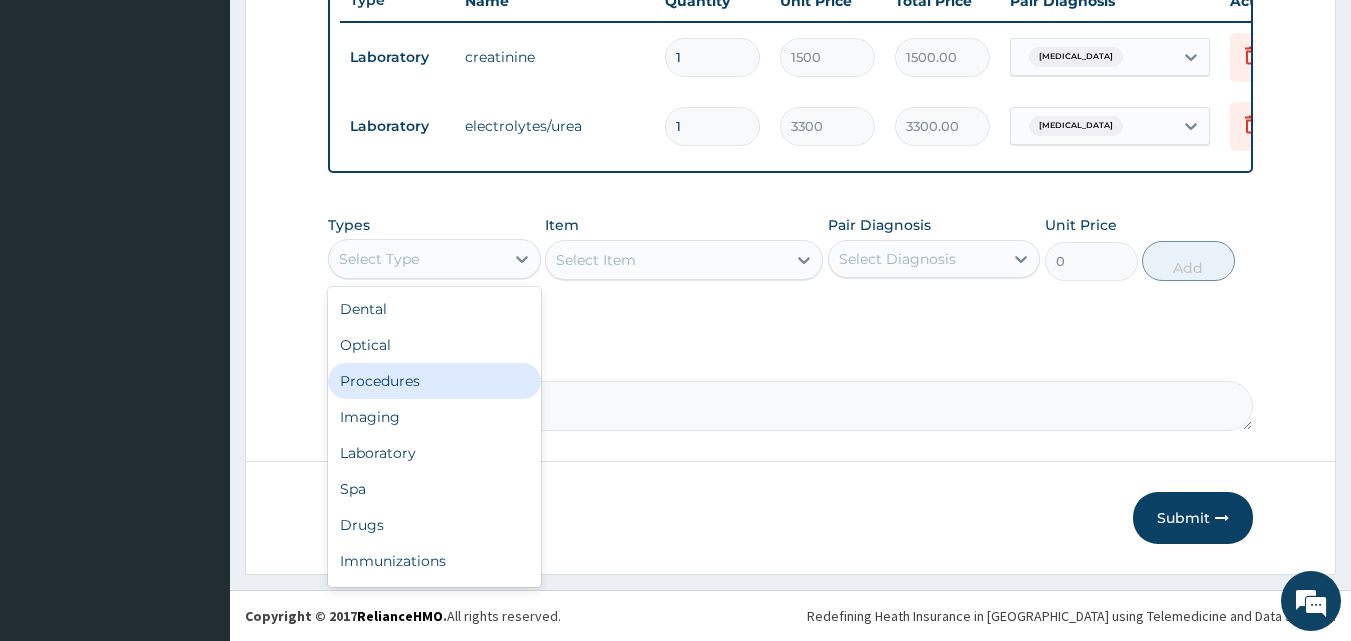 click on "Procedures" at bounding box center (434, 381) 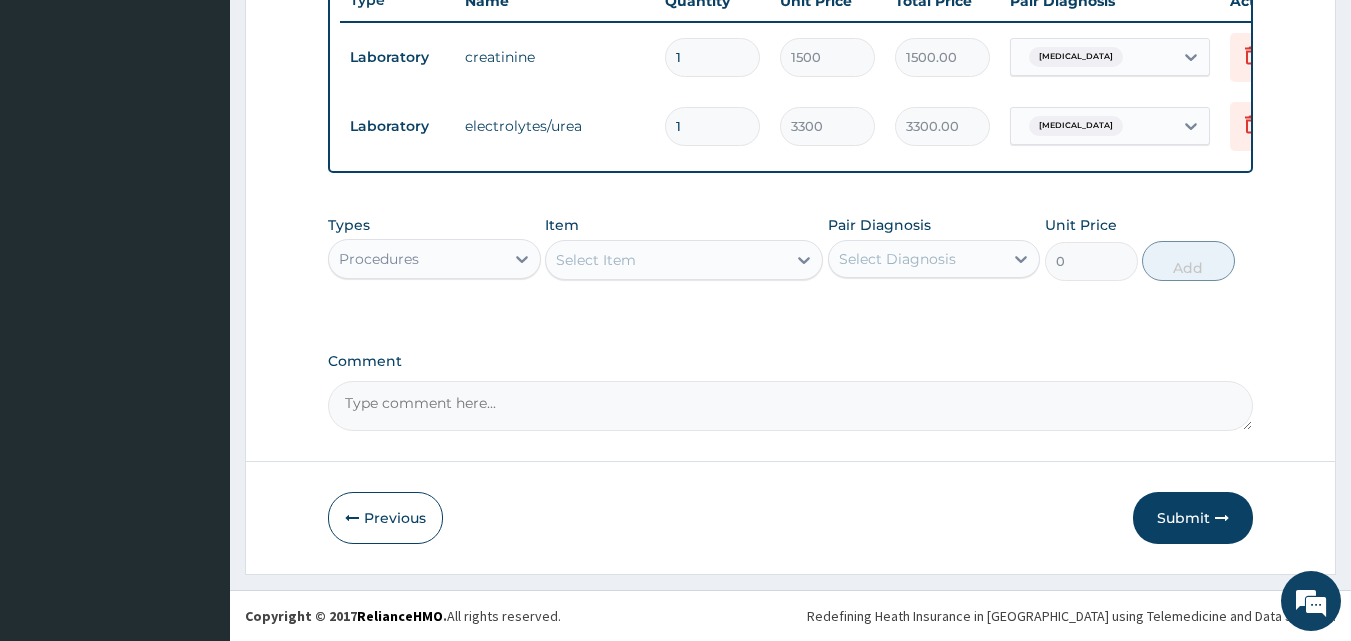 click on "Select Item" at bounding box center [684, 260] 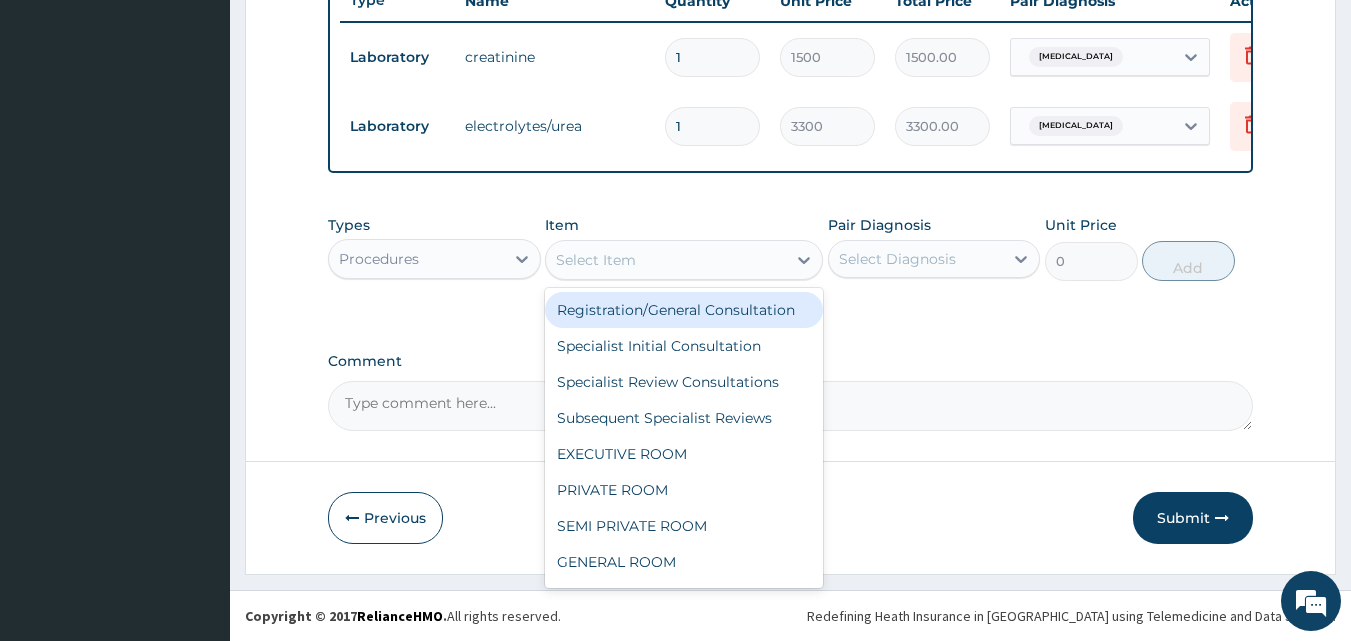 click on "Registration/General Consultation" at bounding box center [684, 310] 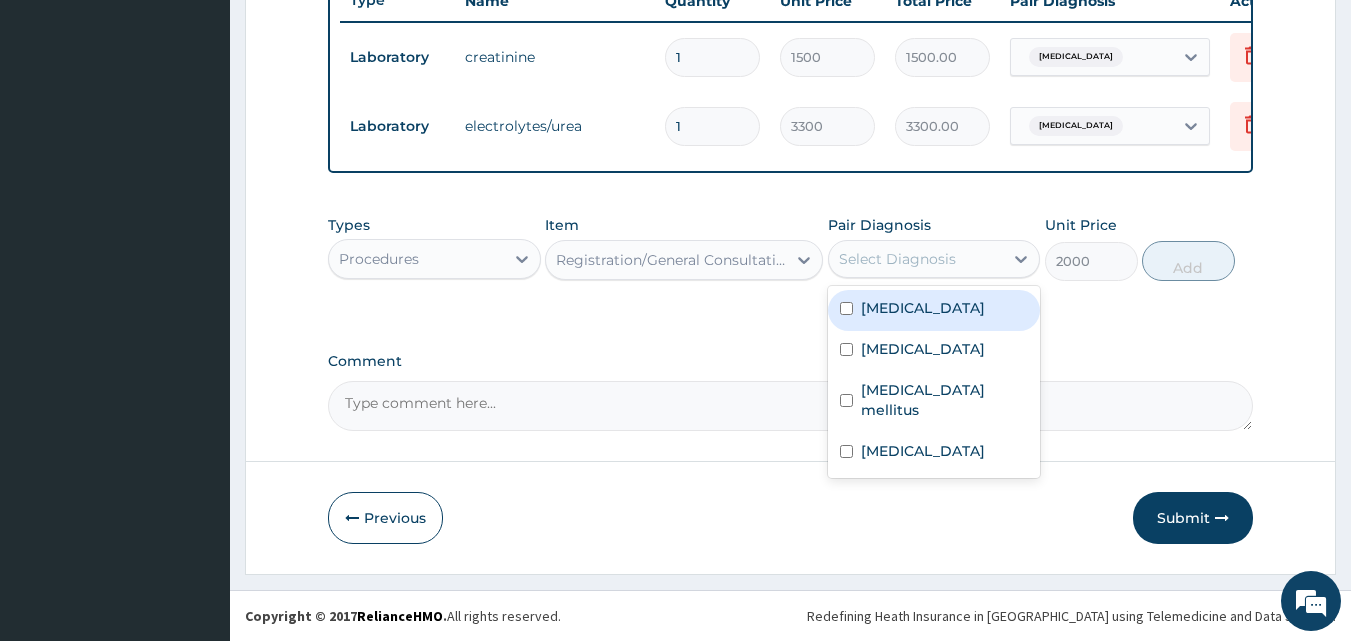 click on "Select Diagnosis" at bounding box center (897, 259) 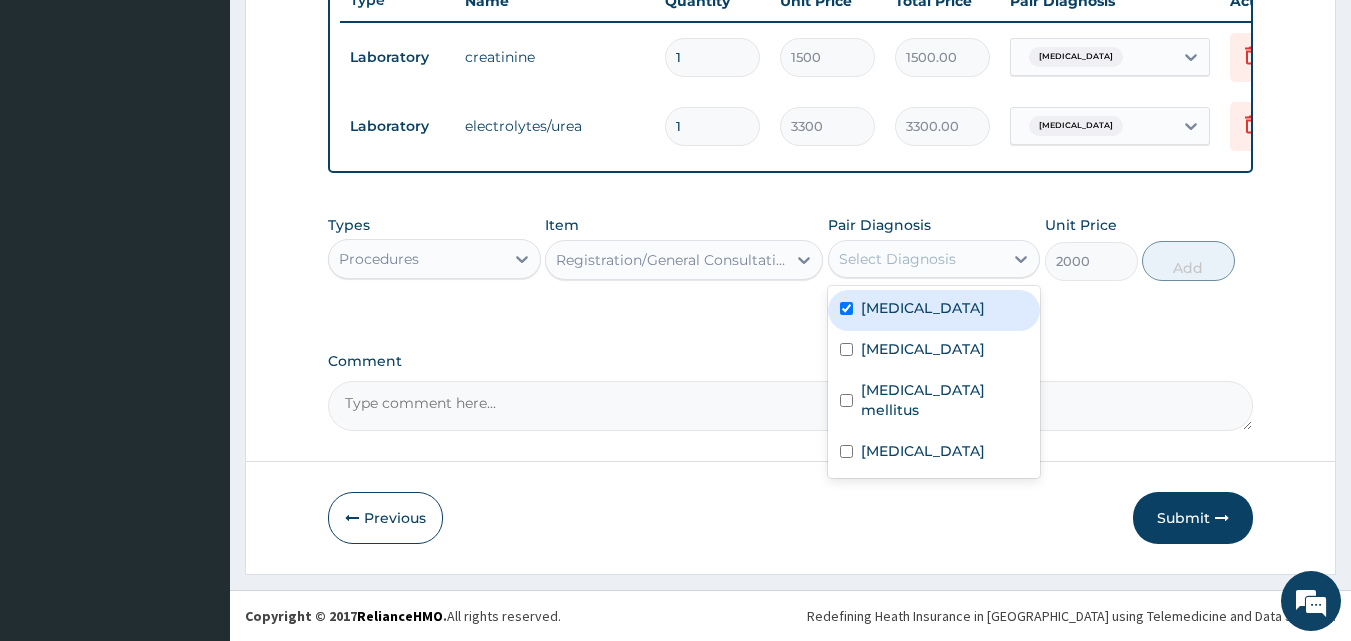 checkbox on "true" 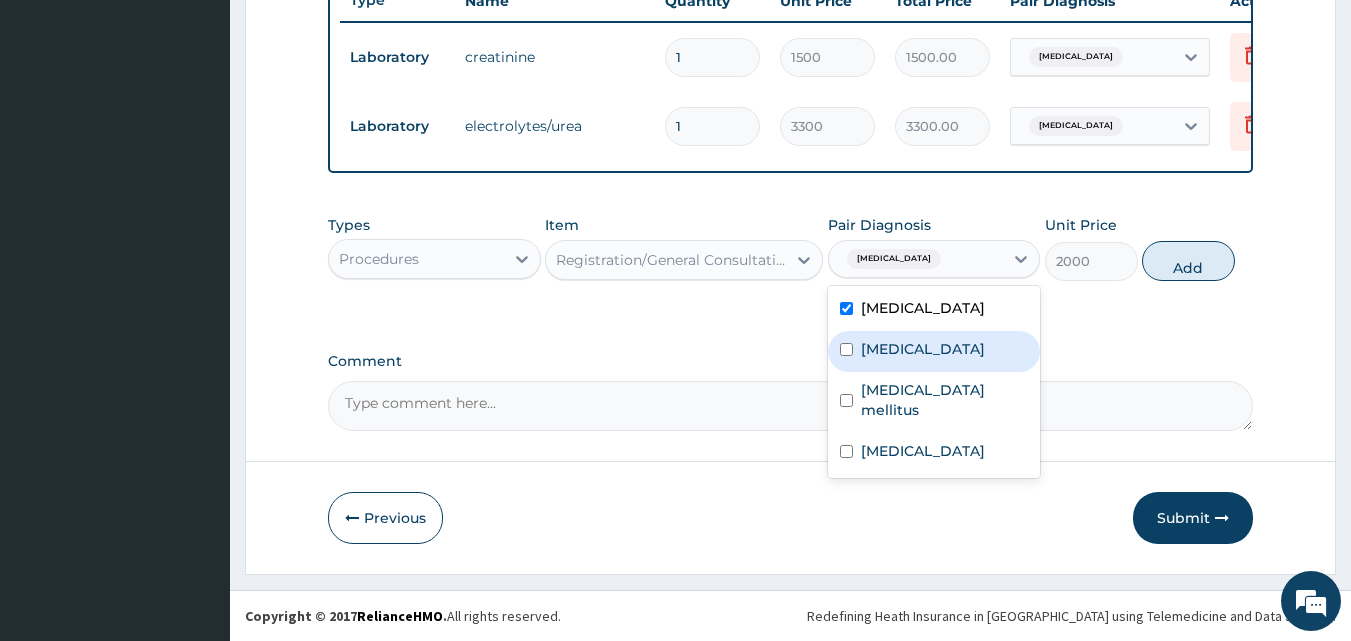 click on "Acute pyelonephritis" at bounding box center (923, 349) 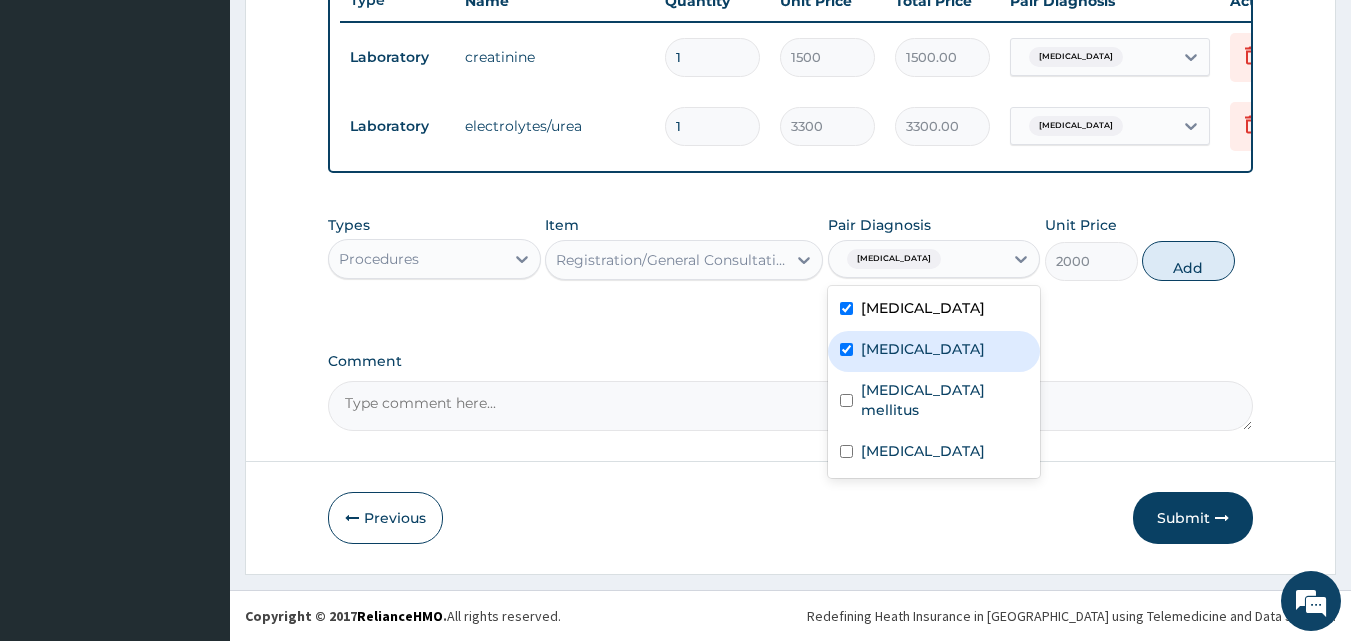 checkbox on "true" 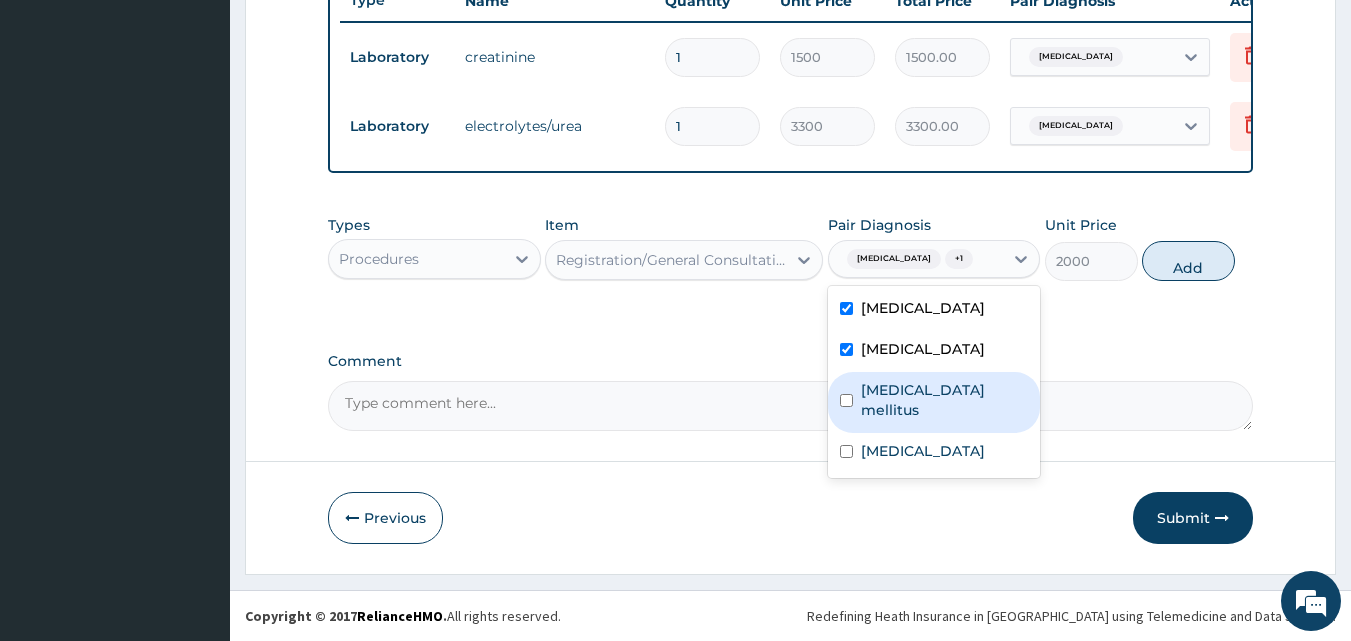 click on "Diabetes mellitus" at bounding box center [945, 400] 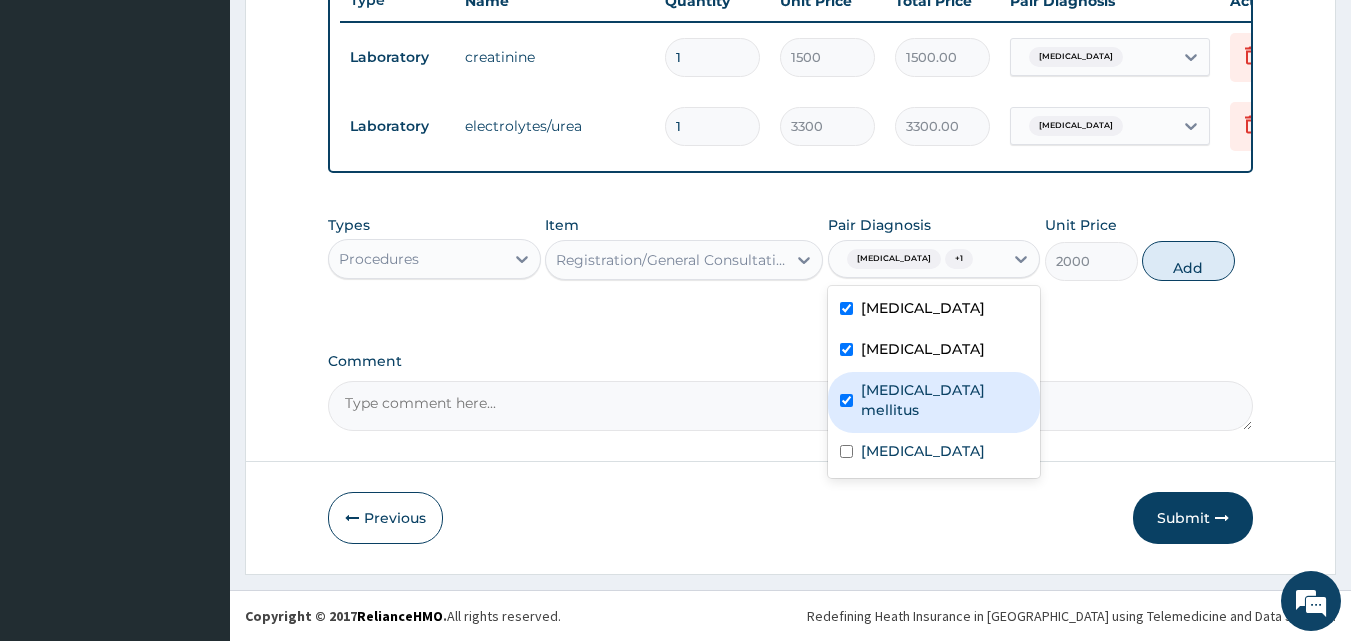 checkbox on "true" 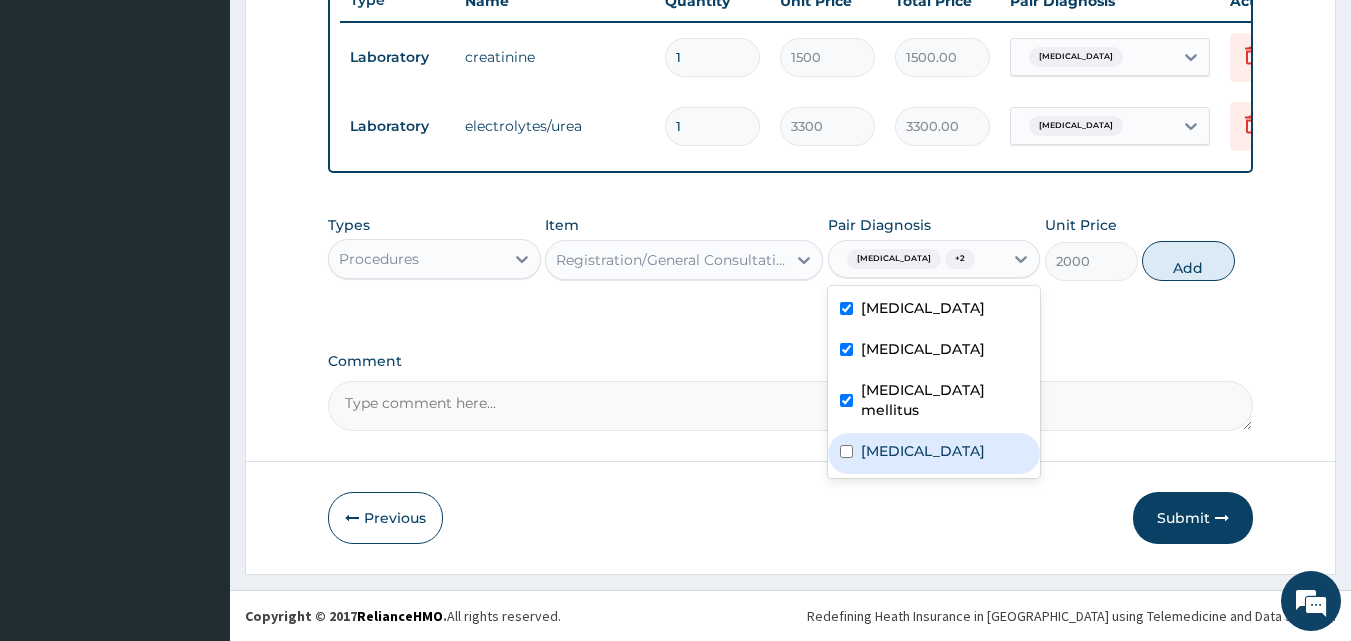 click on "[MEDICAL_DATA]" at bounding box center (923, 451) 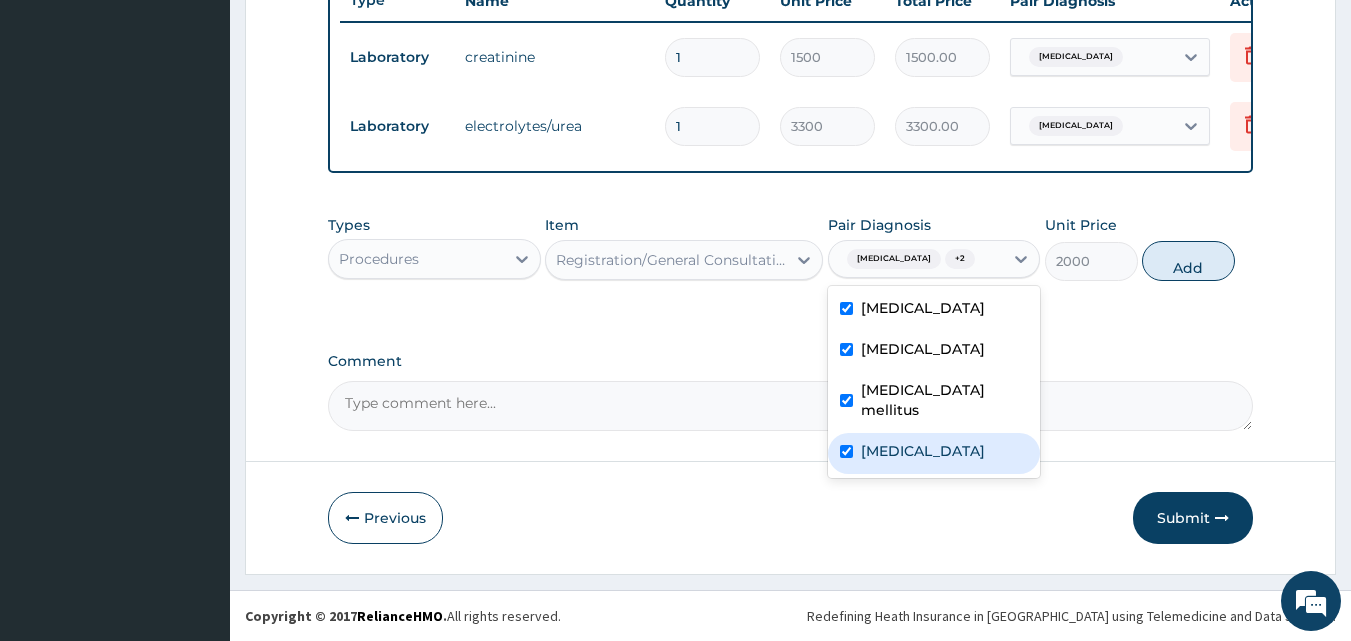 checkbox on "true" 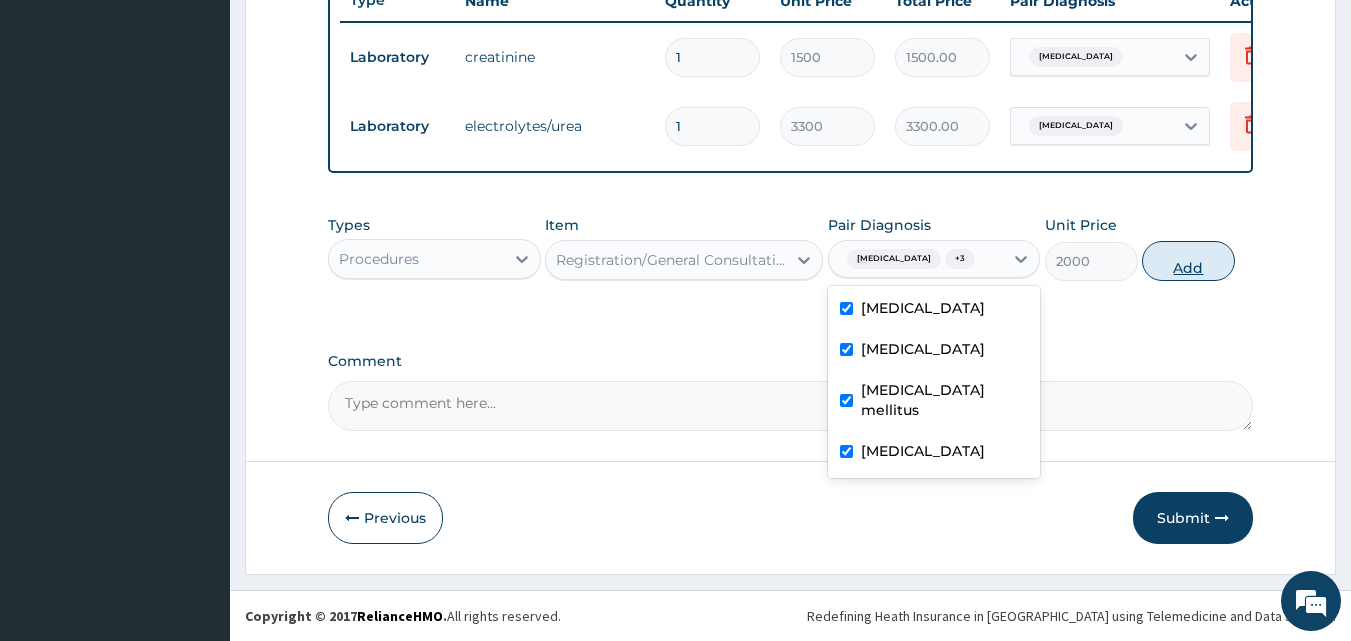 click on "Add" at bounding box center [1188, 261] 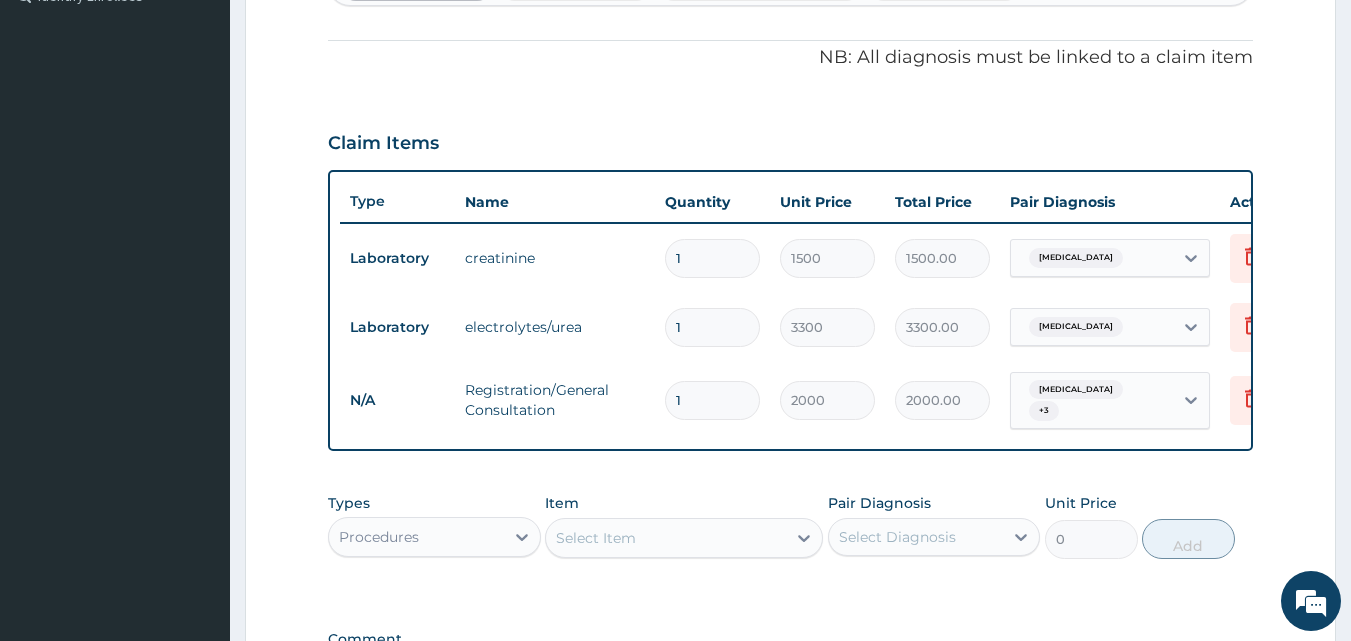 scroll, scrollTop: 390, scrollLeft: 0, axis: vertical 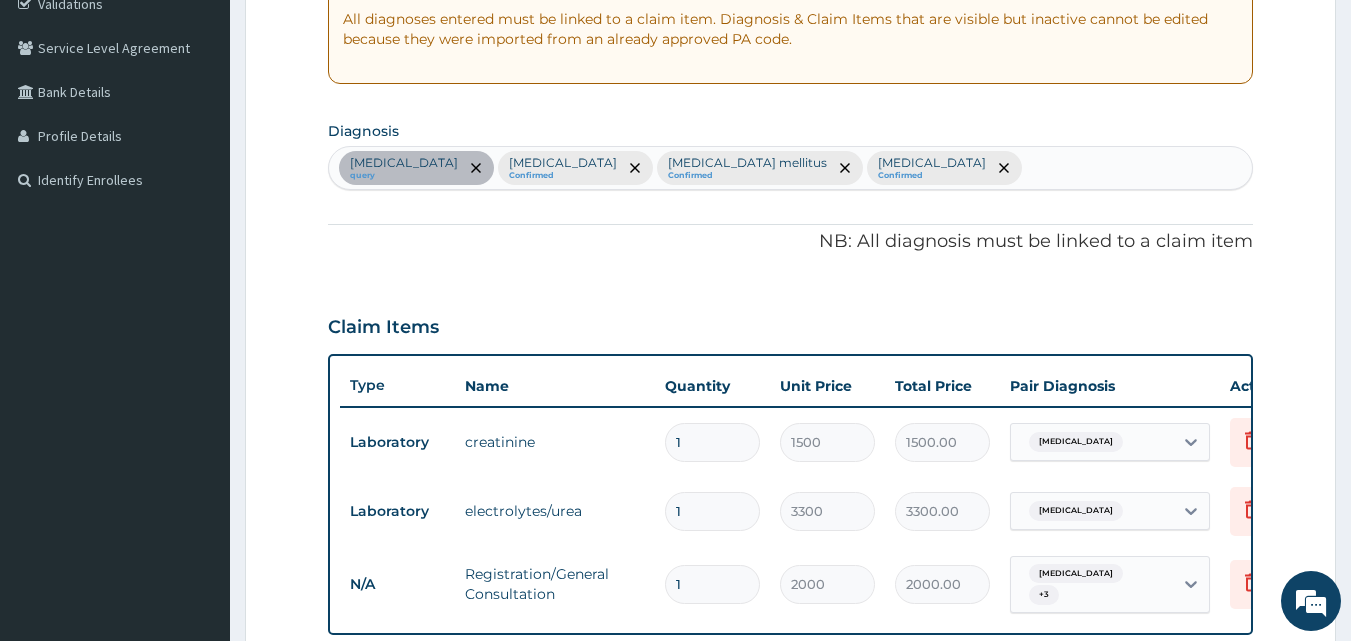 click on "Acute kidney injury query Acute pyelonephritis Confirmed Diabetes mellitus Confirmed Sepsis Confirmed" at bounding box center (791, 168) 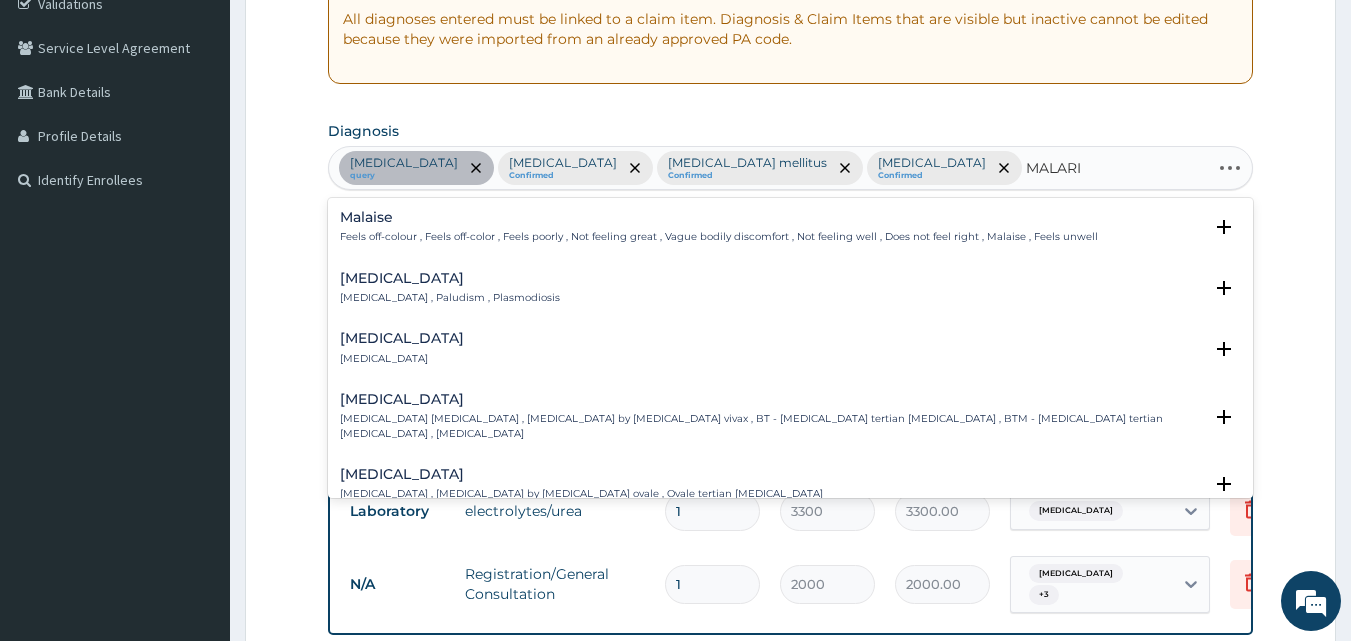 type on "[MEDICAL_DATA]" 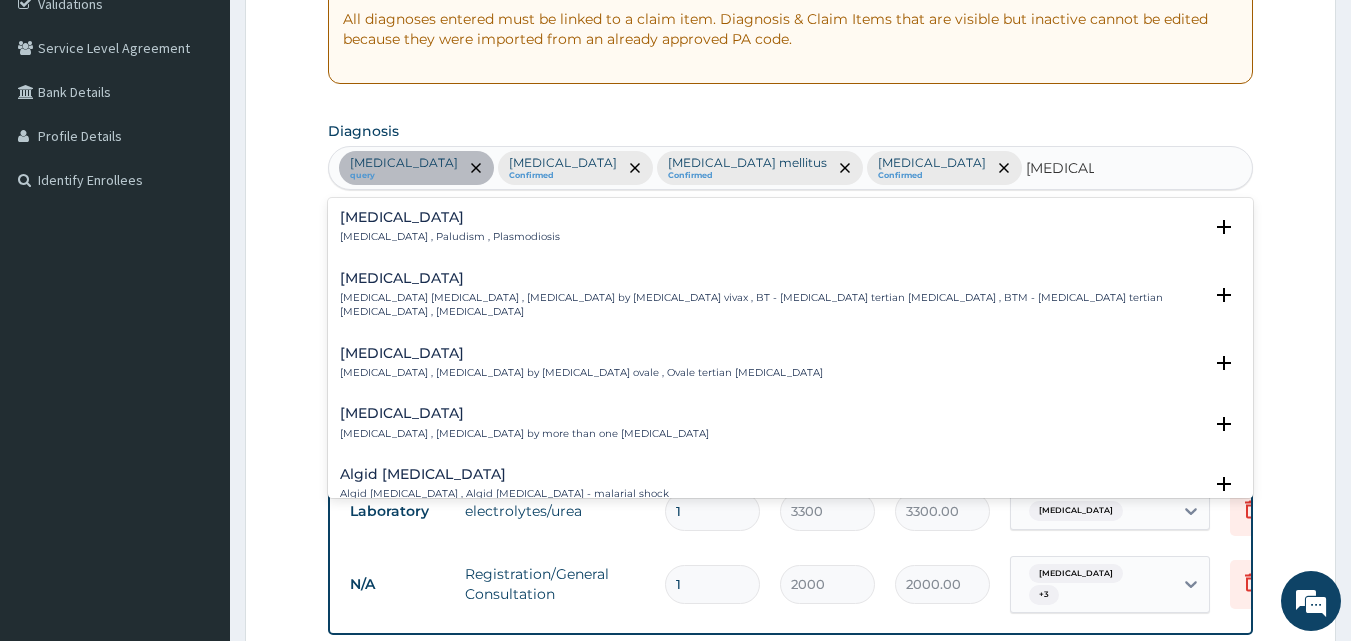 click on "[MEDICAL_DATA] , Paludism , Plasmodiosis" at bounding box center (450, 237) 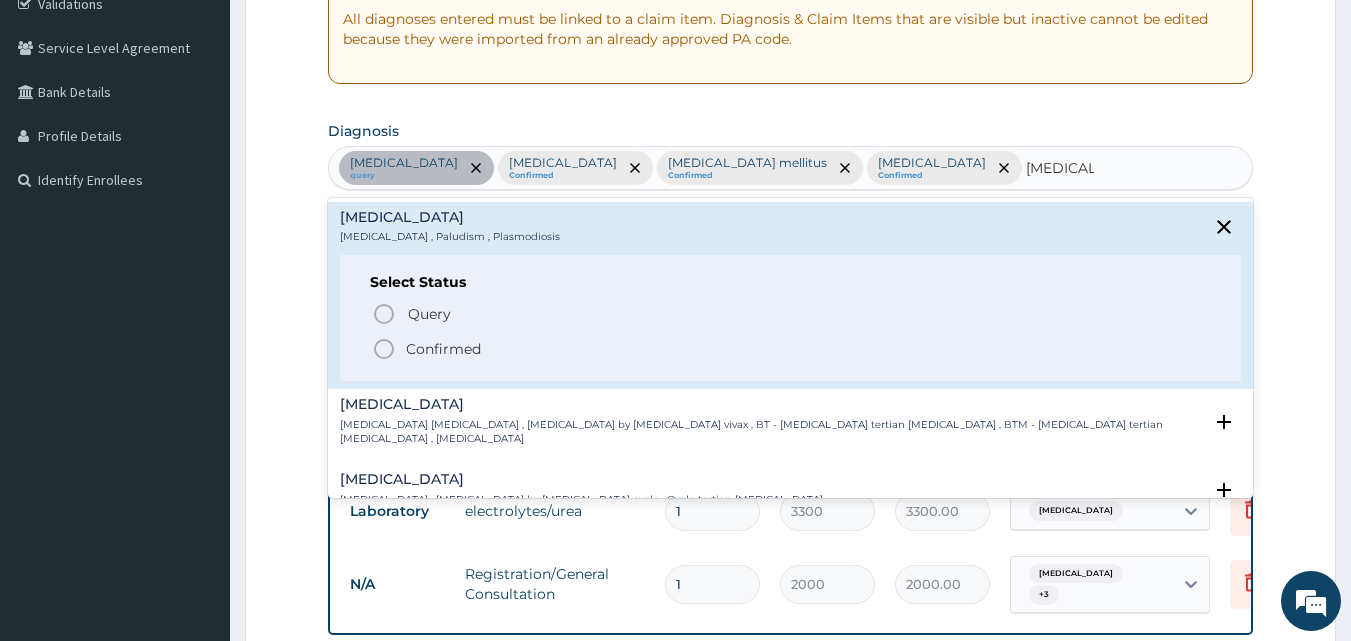 click on "Confirmed" at bounding box center [443, 349] 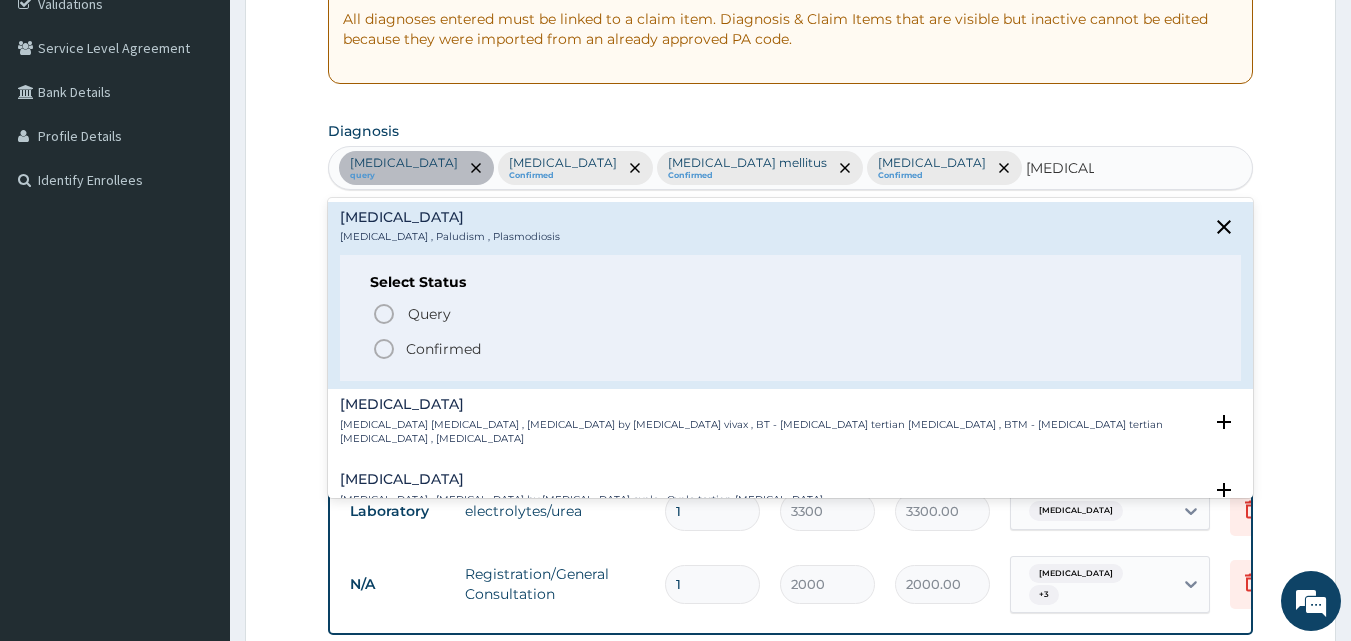 type 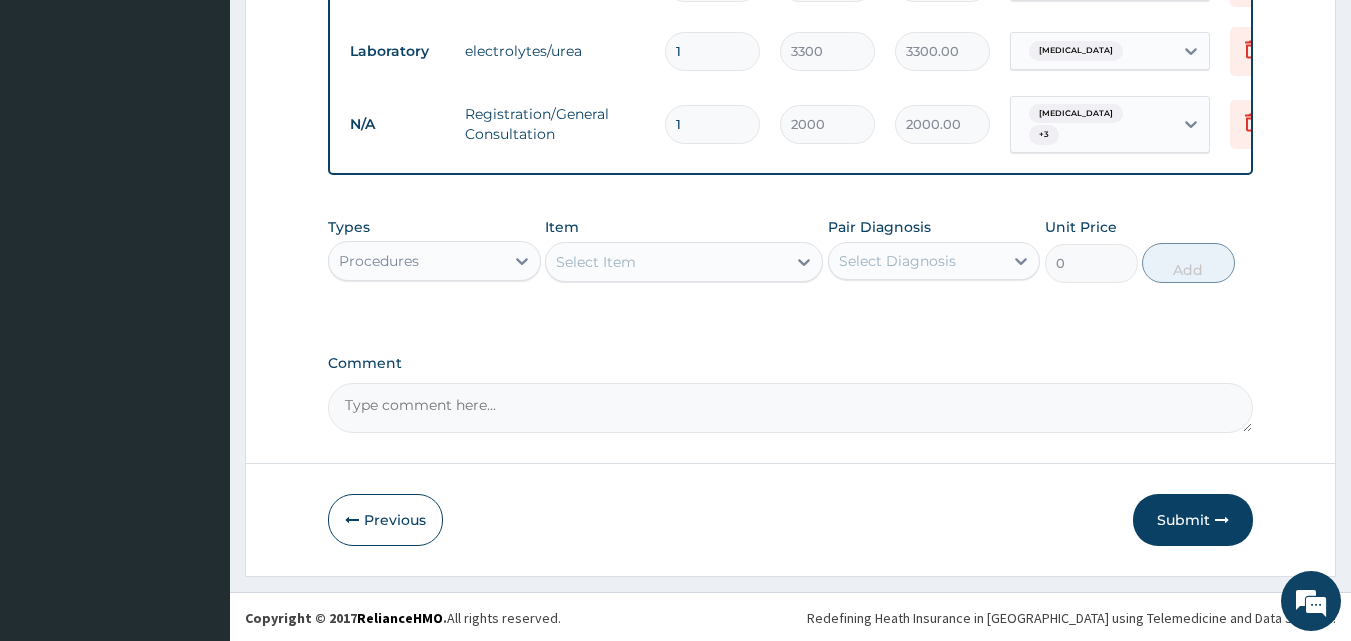 scroll, scrollTop: 867, scrollLeft: 0, axis: vertical 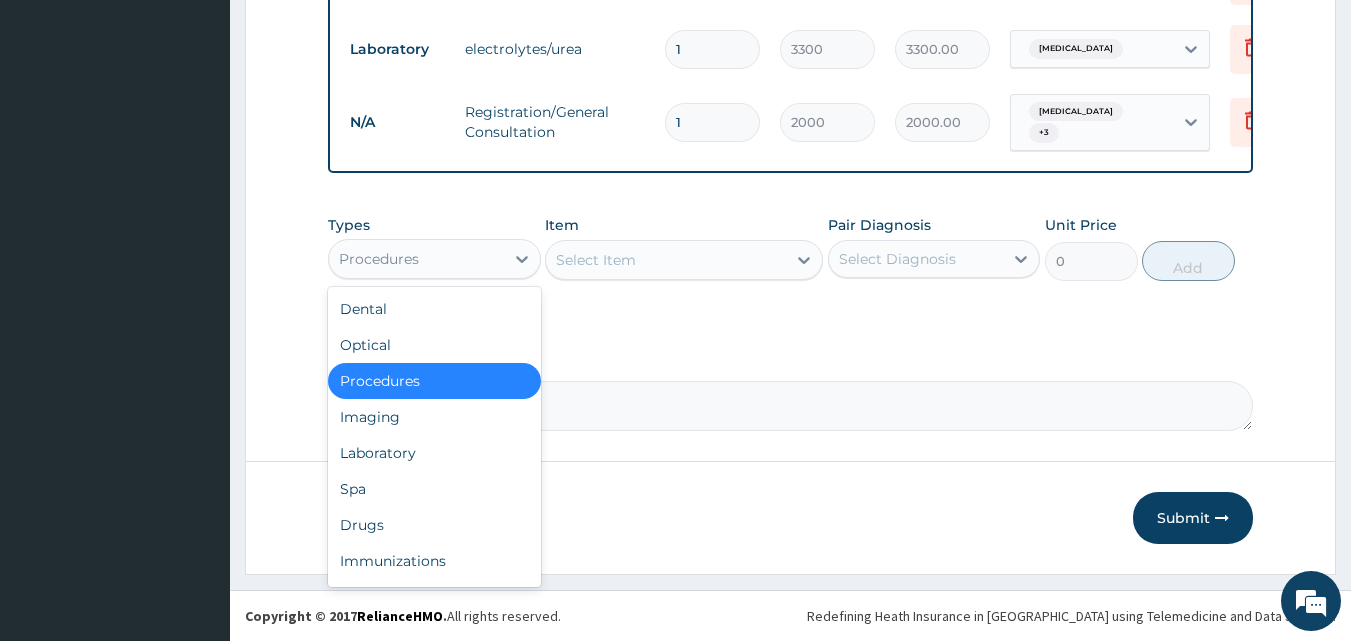 click on "Procedures" at bounding box center [416, 259] 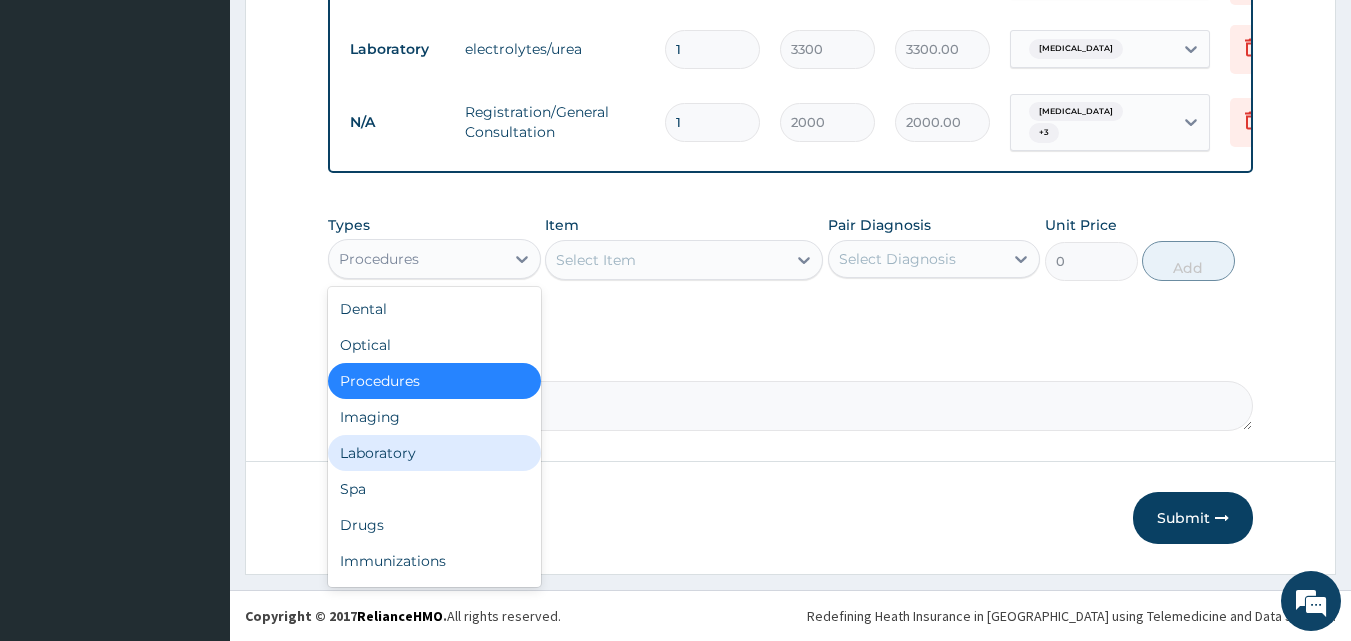 click on "Laboratory" at bounding box center [434, 453] 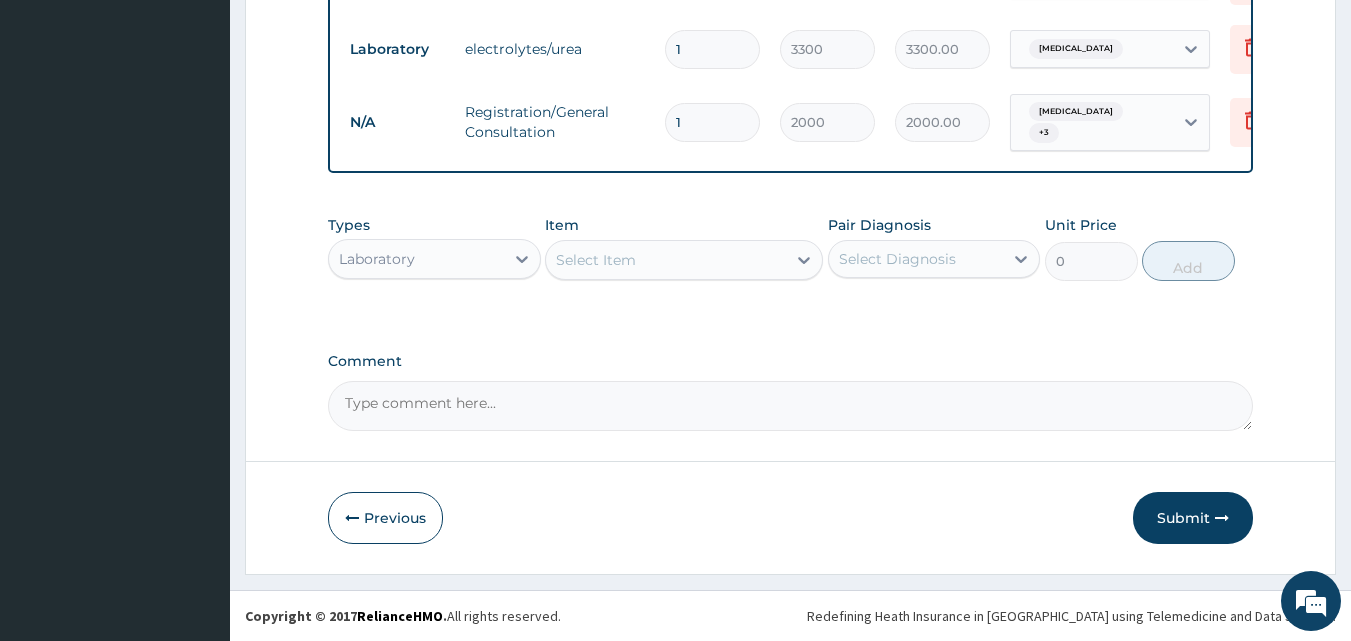 click on "Select Item" at bounding box center (596, 260) 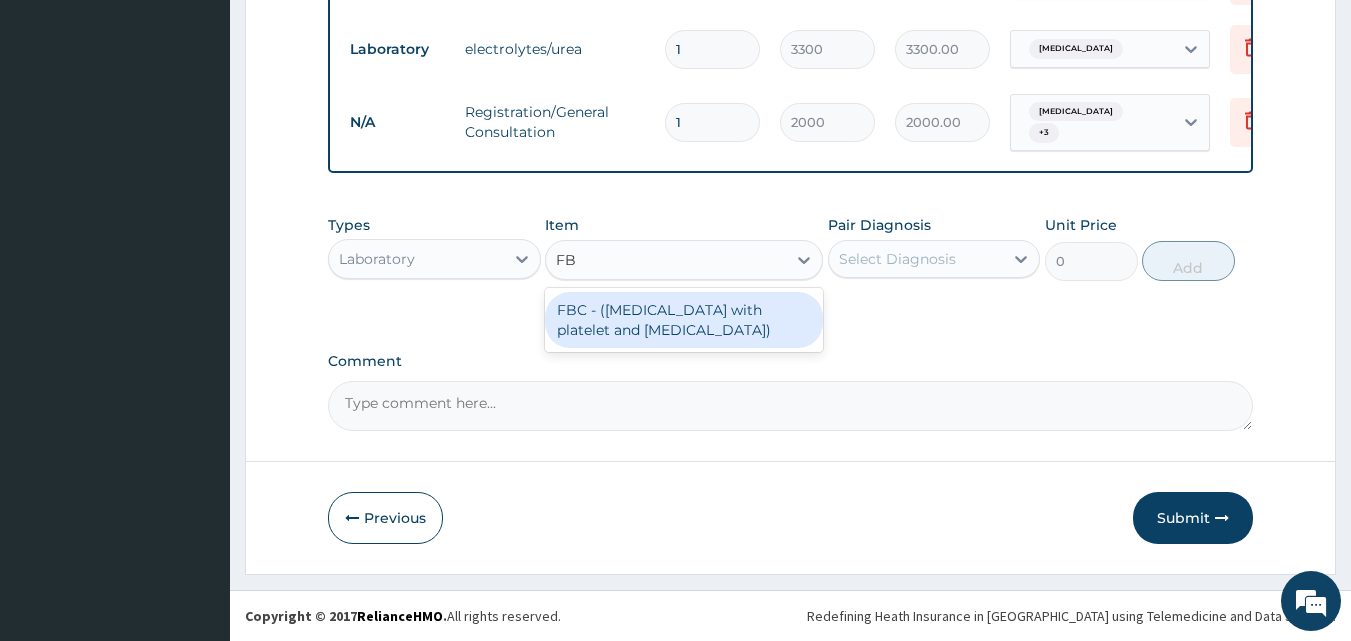 type on "FBC" 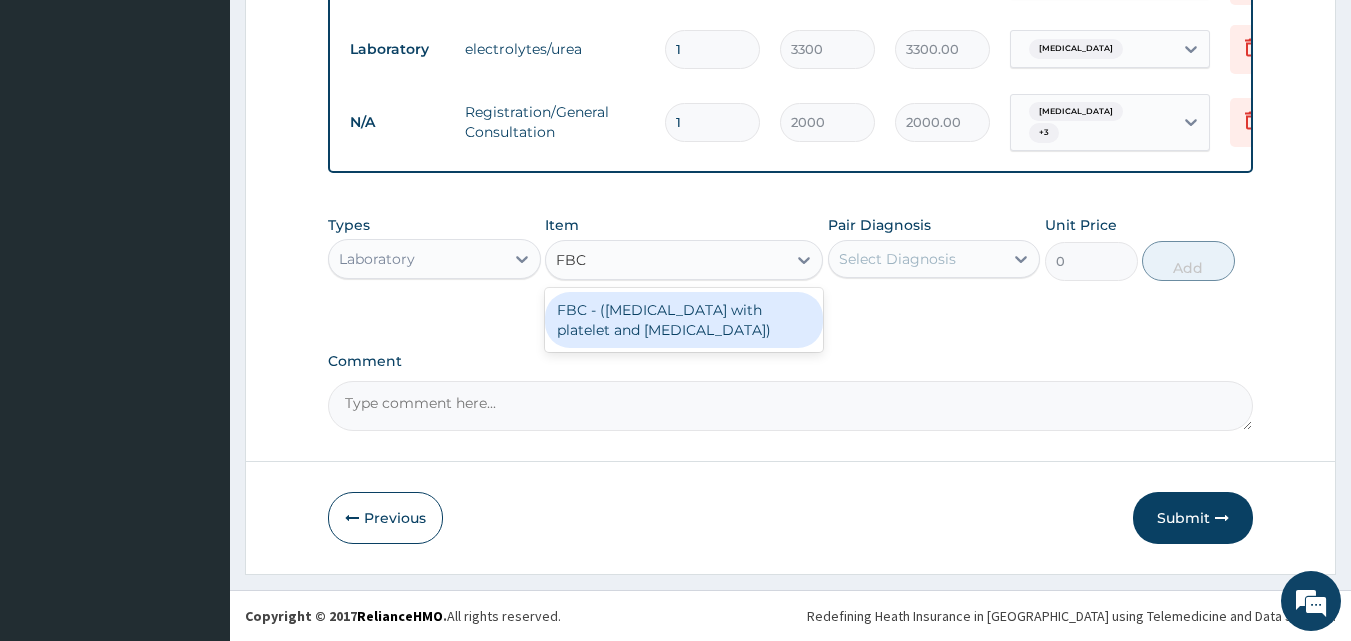 click on "FBC - ([MEDICAL_DATA] with platelet and [MEDICAL_DATA])" at bounding box center (684, 320) 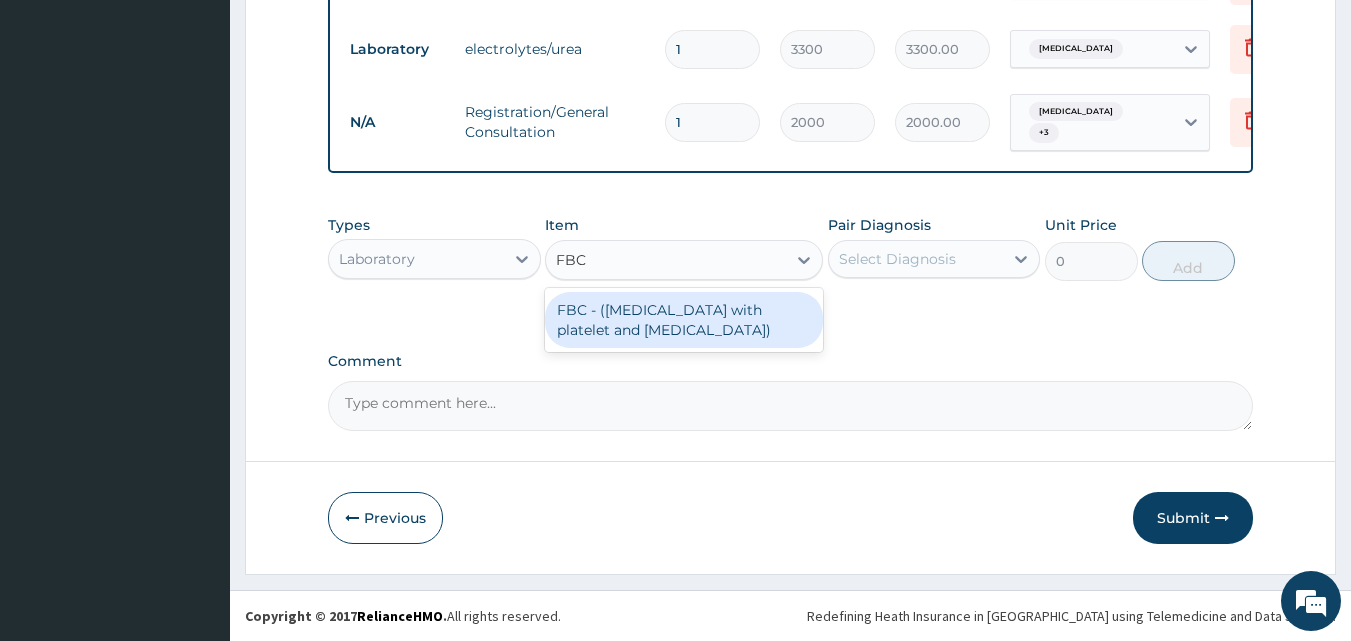 type 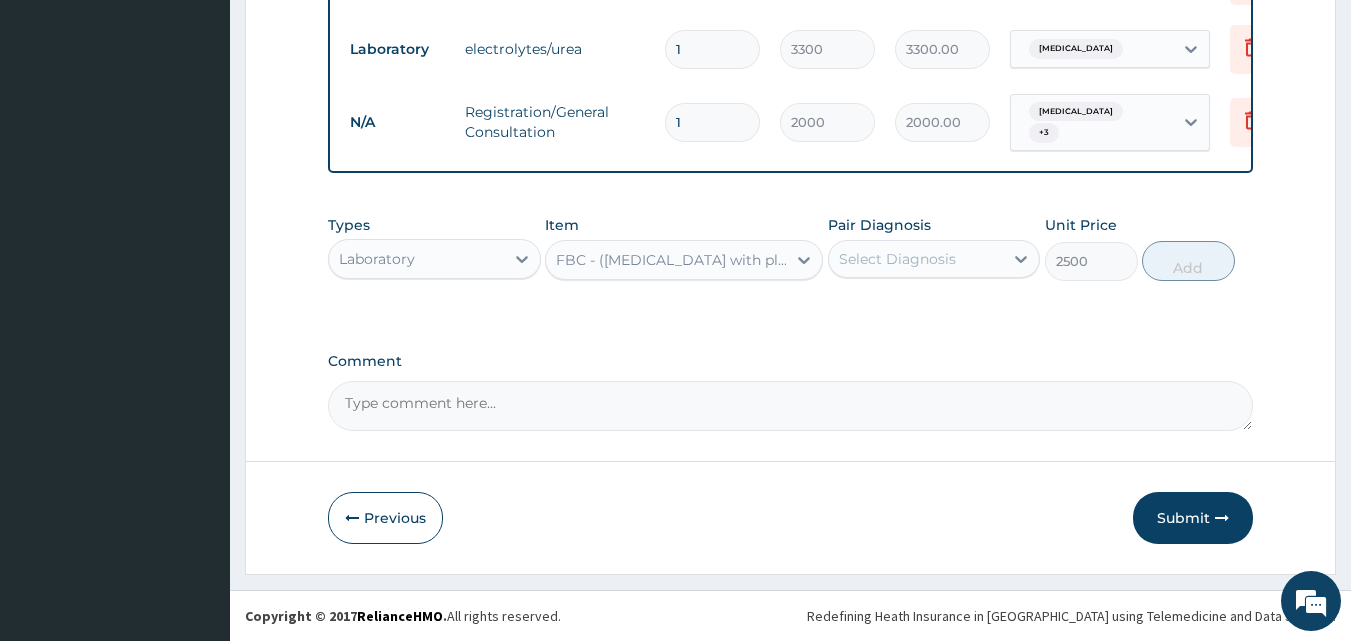 click on "Select Diagnosis" at bounding box center [897, 259] 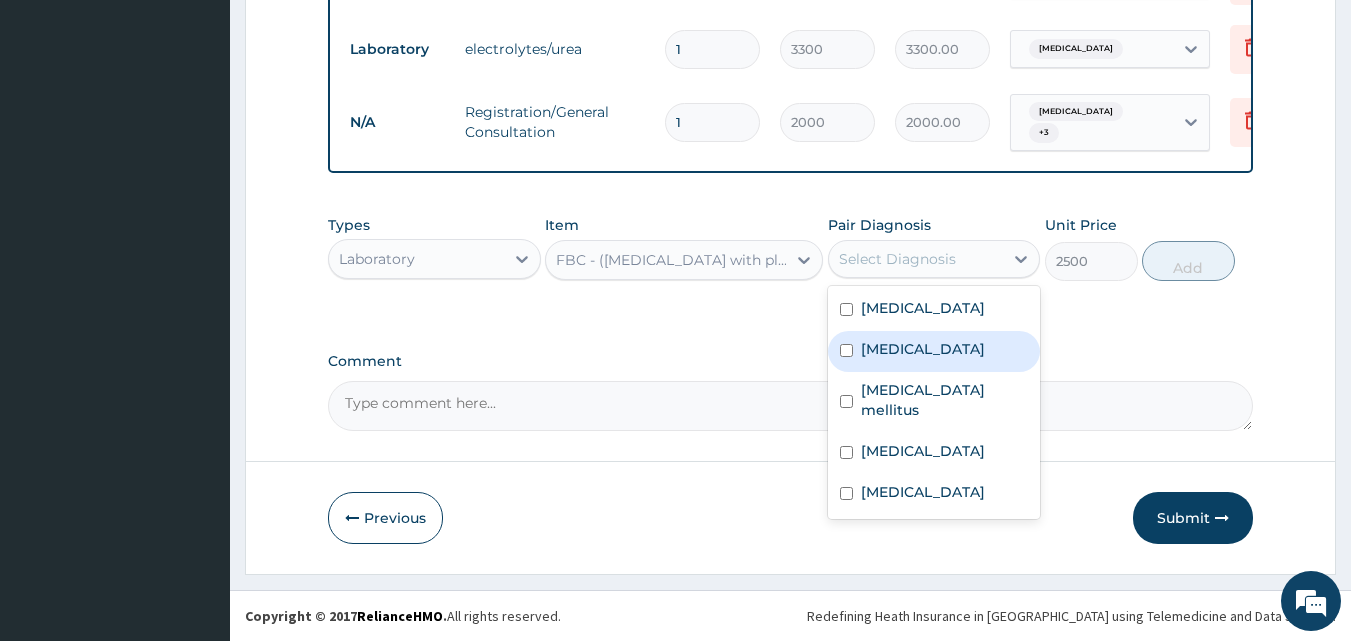 click on "Acute pyelonephritis" at bounding box center (923, 349) 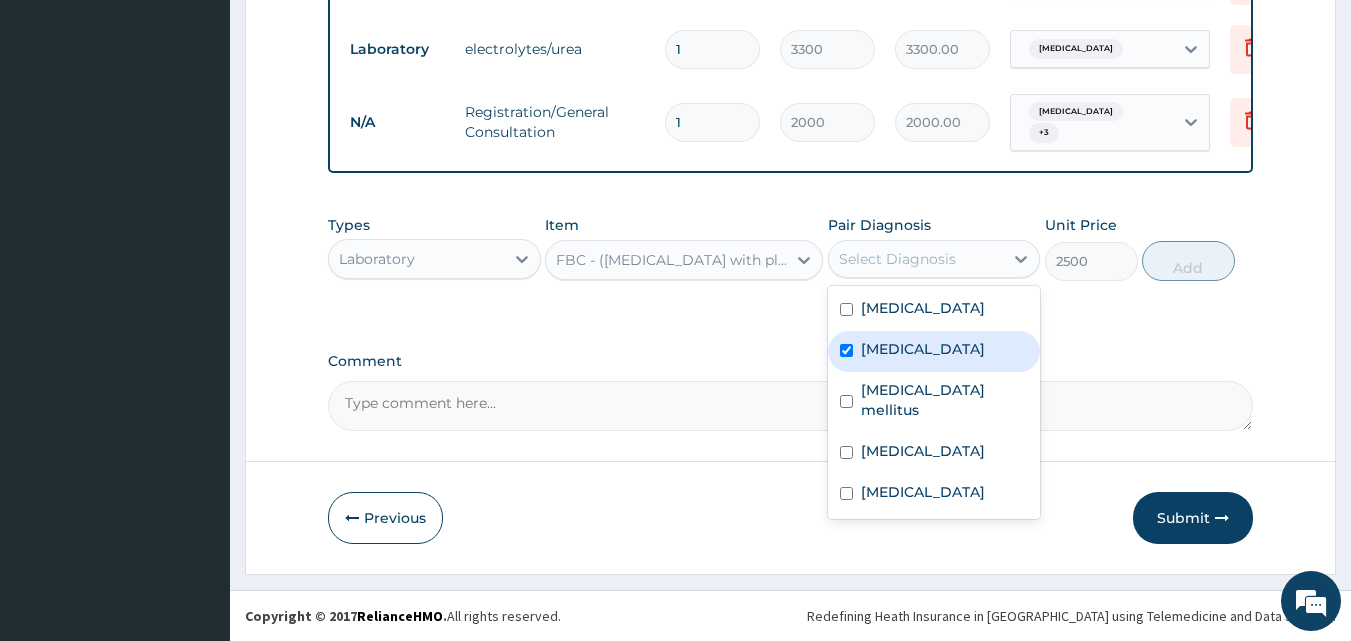checkbox on "true" 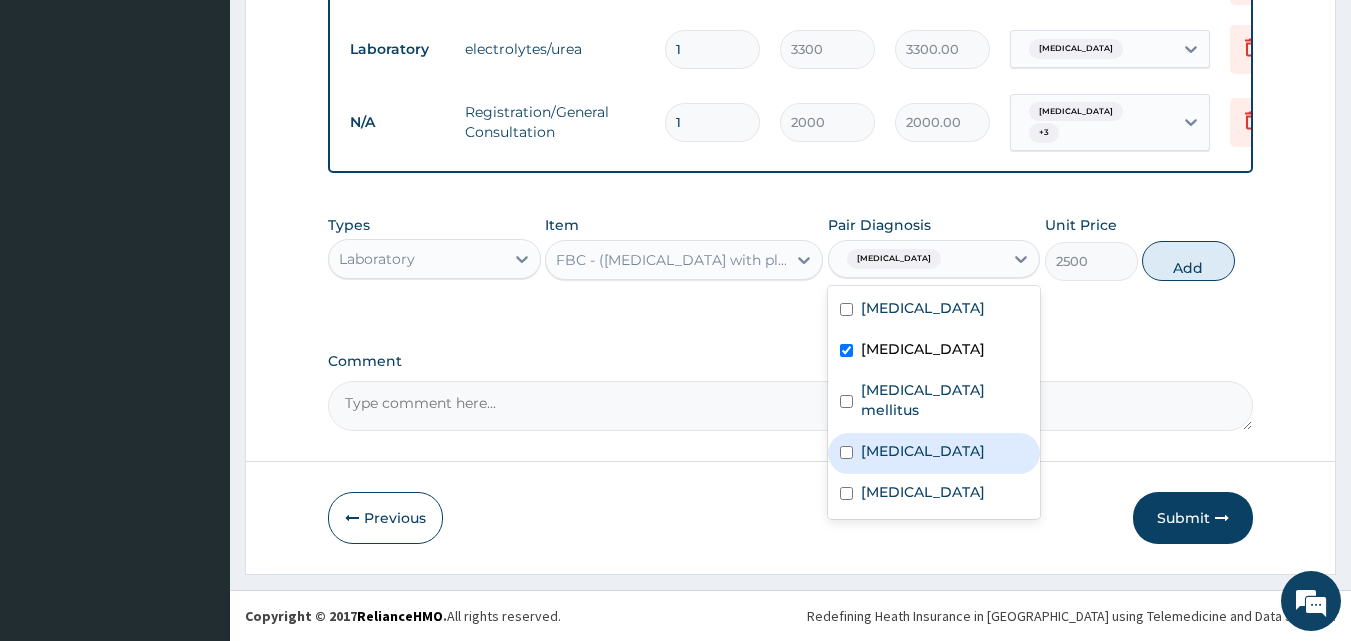 click on "[MEDICAL_DATA]" at bounding box center (934, 453) 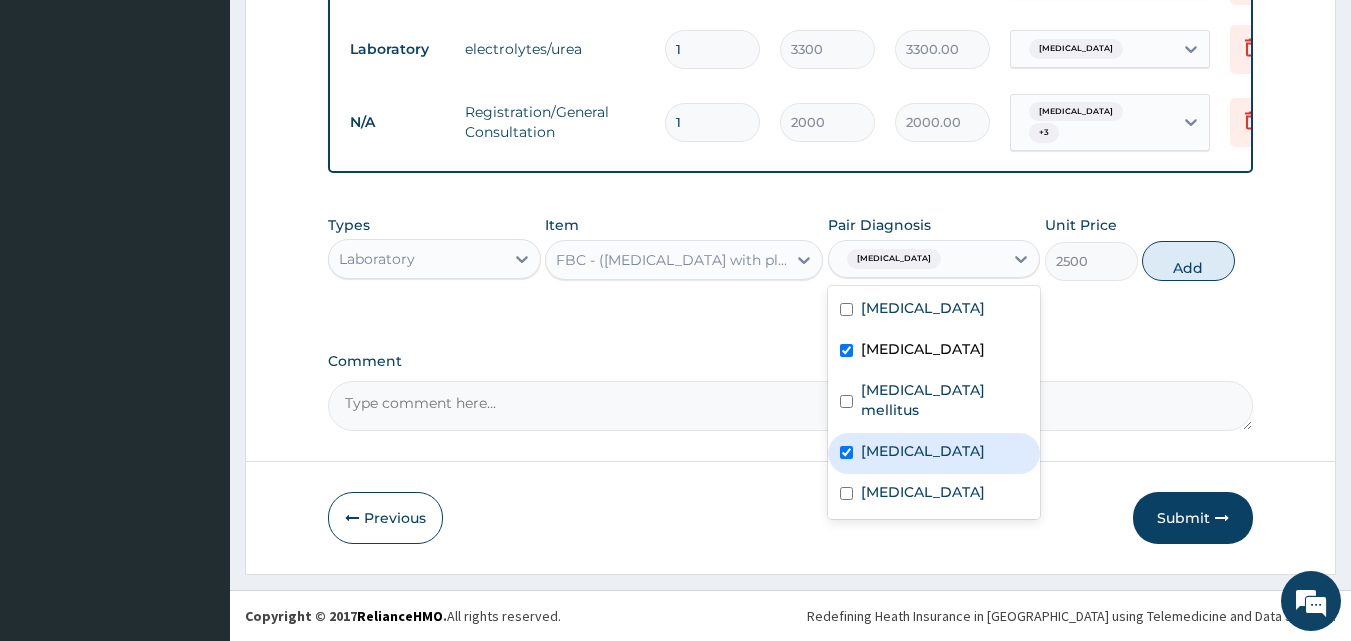 checkbox on "true" 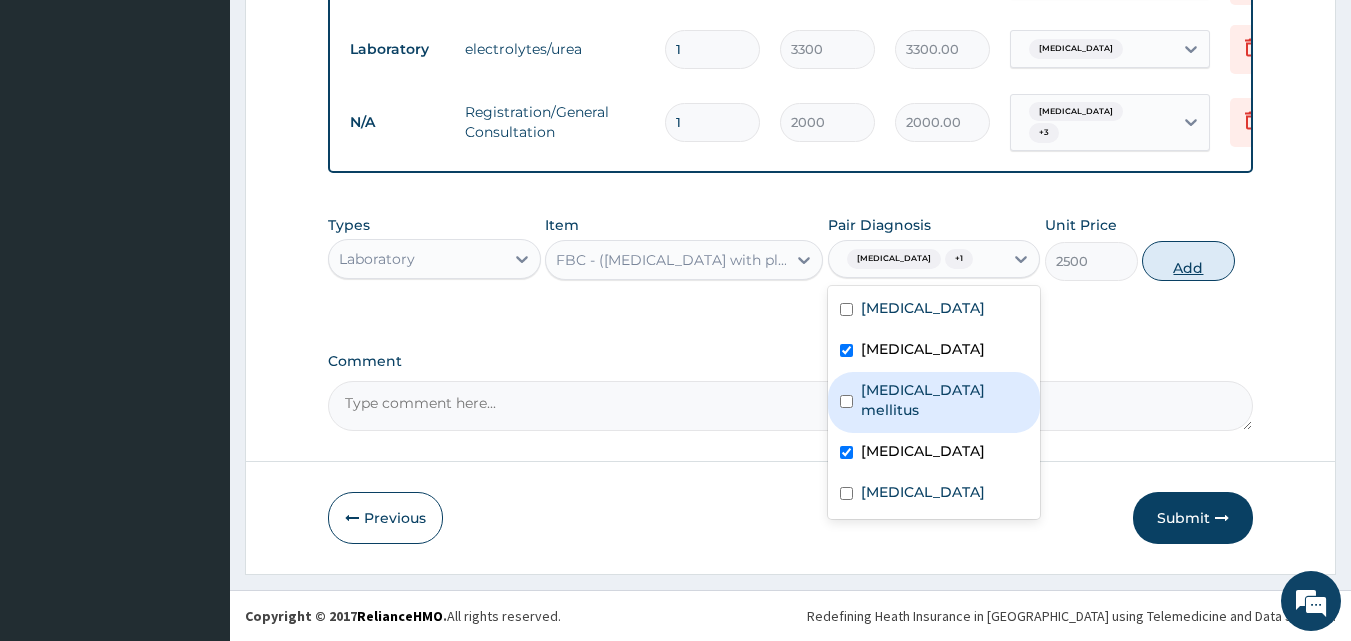click on "Add" at bounding box center (1188, 261) 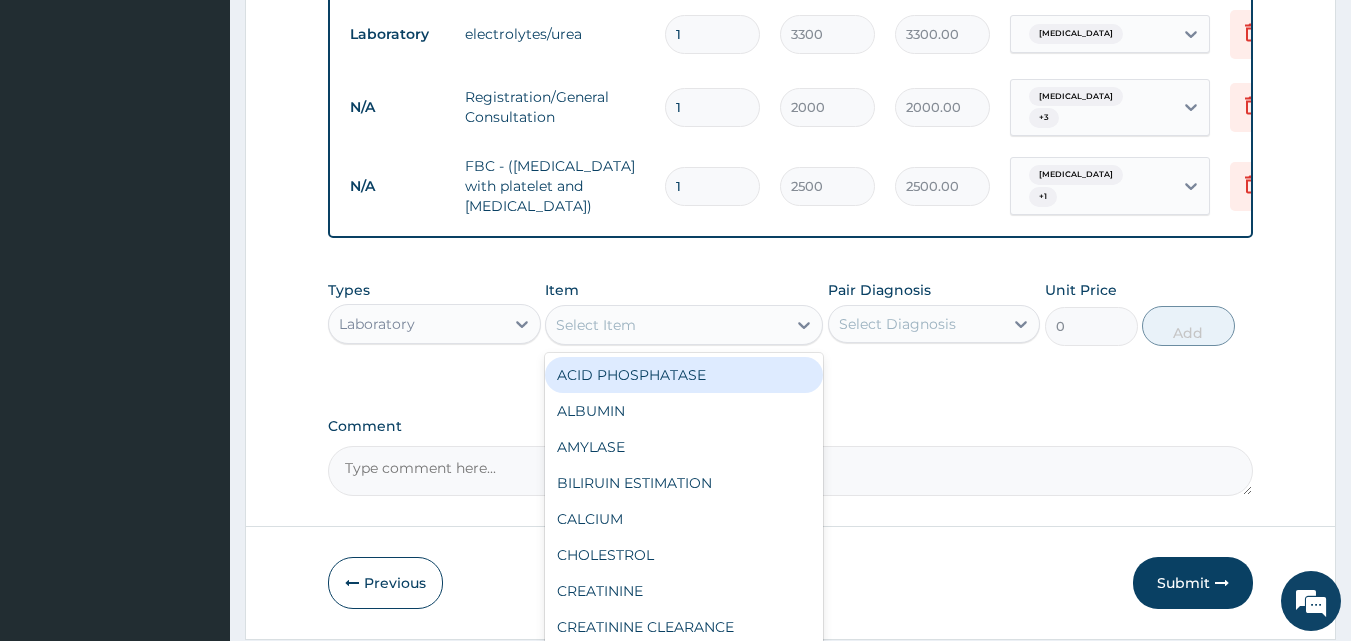 click on "Select Item" at bounding box center [596, 325] 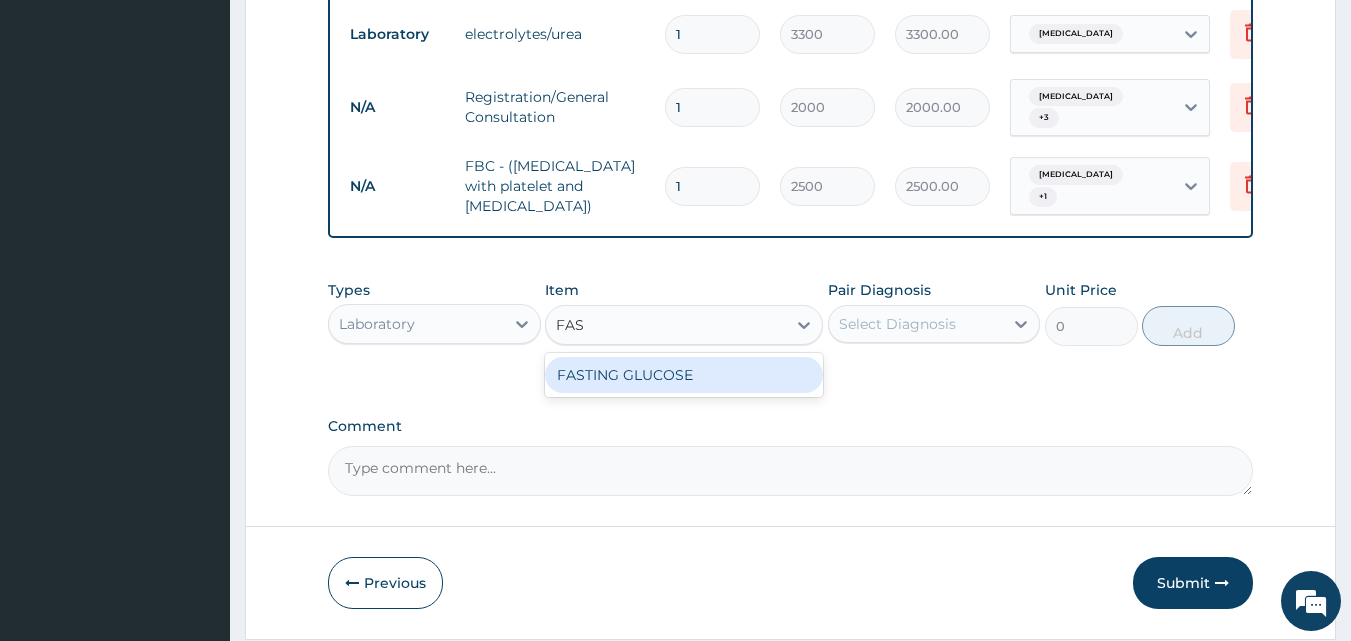type on "FAST" 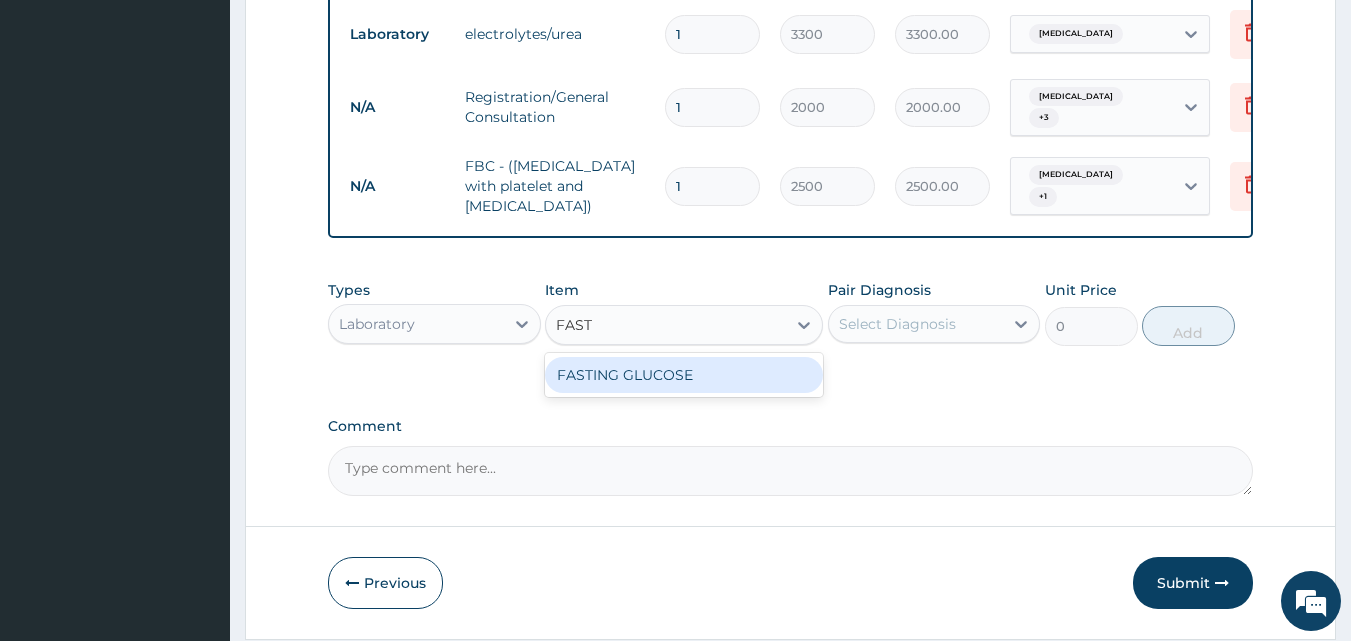 click on "FASTING GLUCOSE" at bounding box center (684, 375) 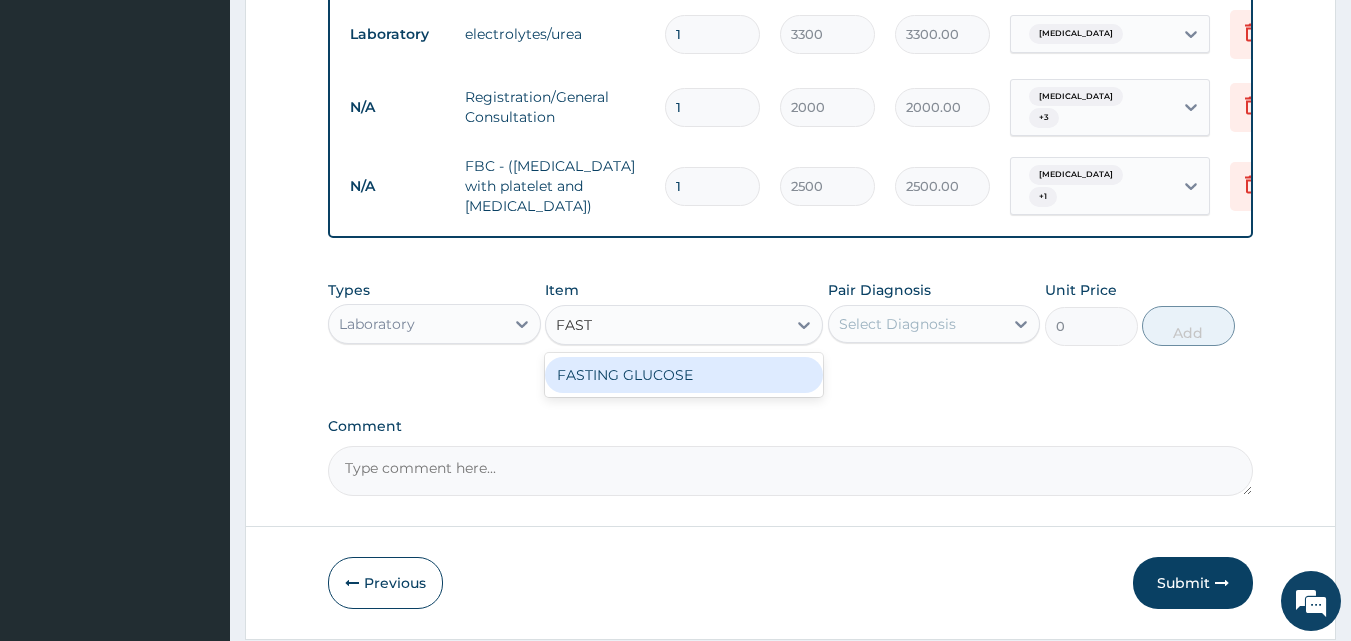type 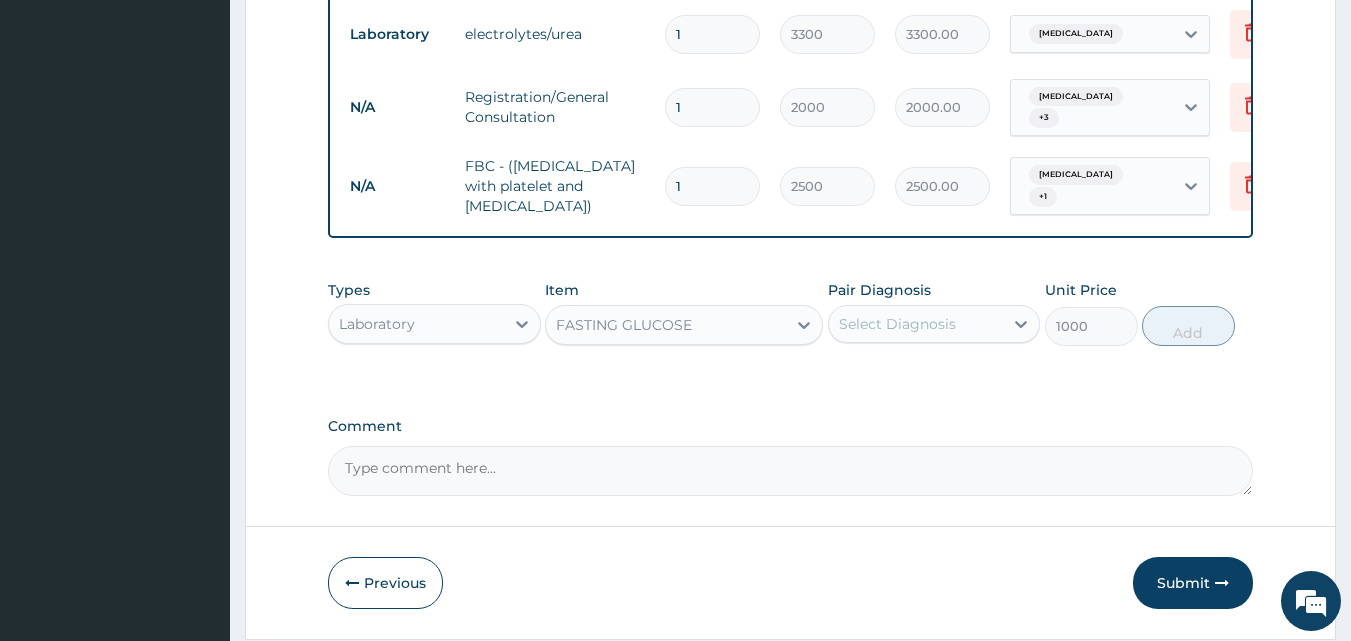click on "Select Diagnosis" at bounding box center [897, 324] 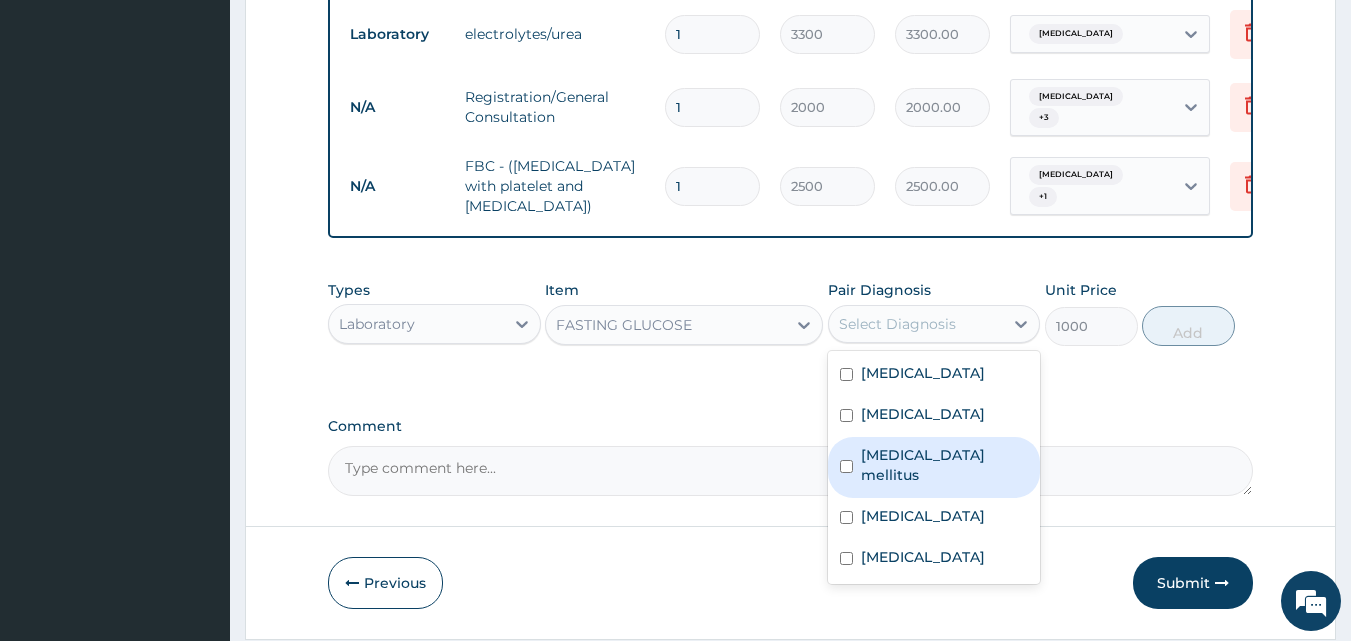 click on "Diabetes mellitus" at bounding box center (934, 467) 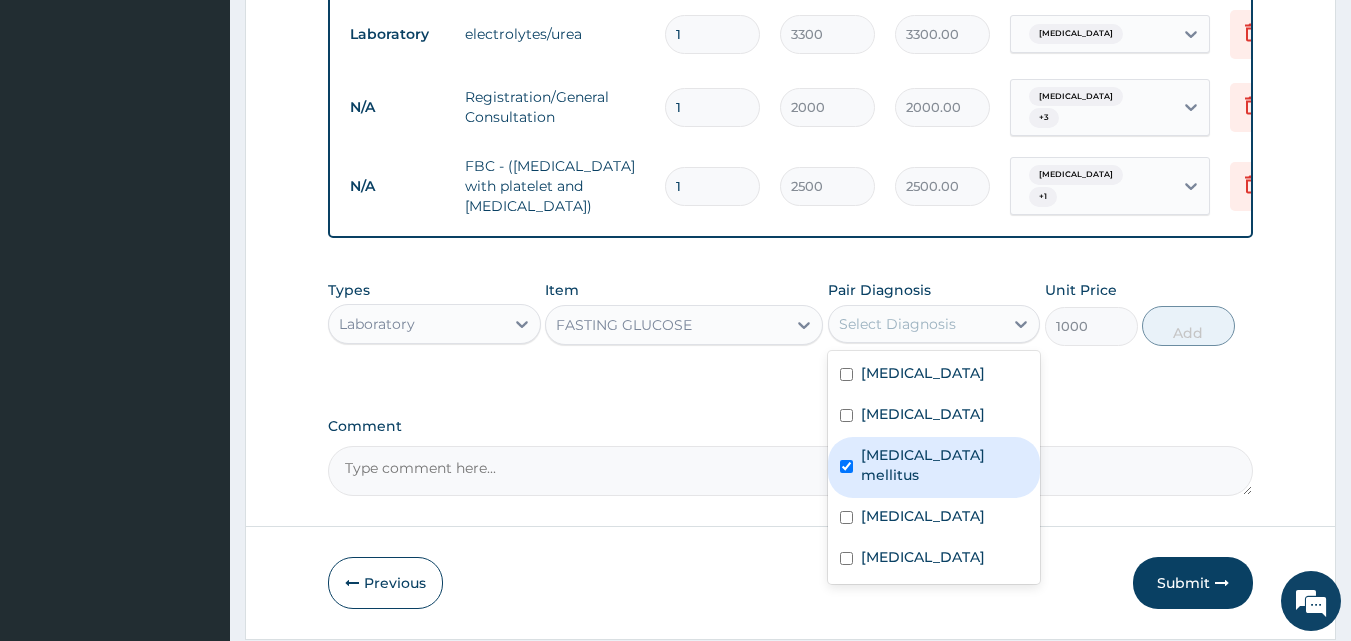 checkbox on "true" 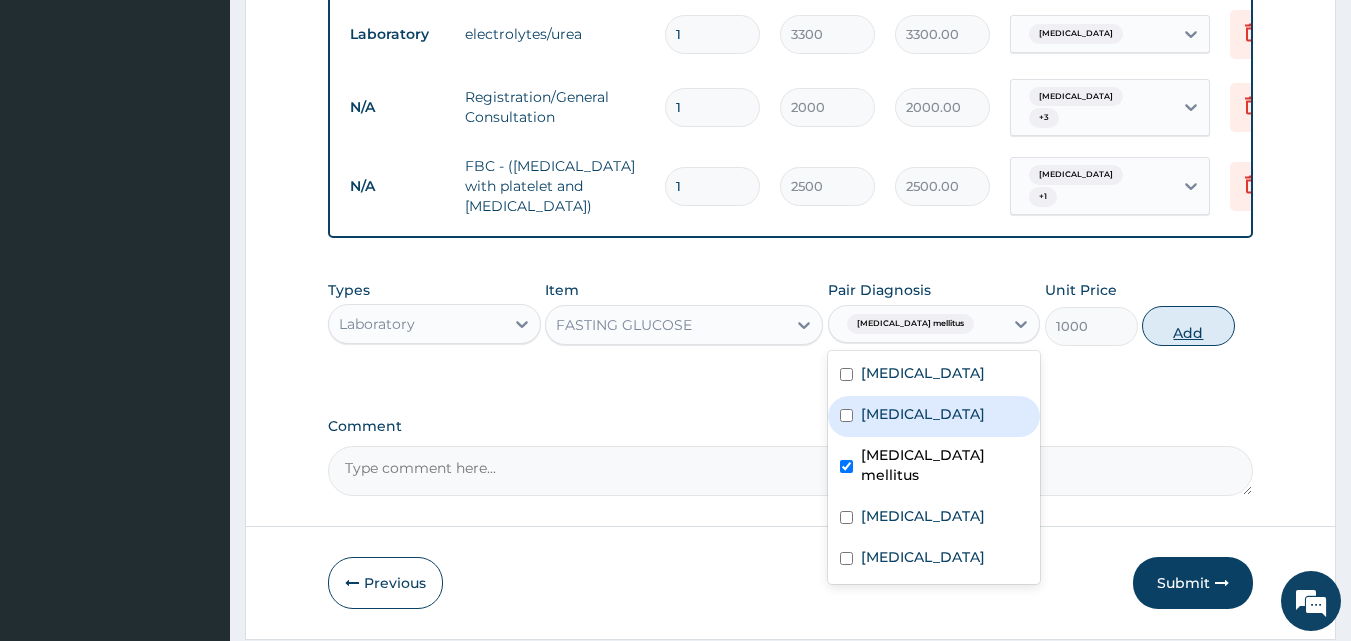 click on "Add" at bounding box center [1188, 326] 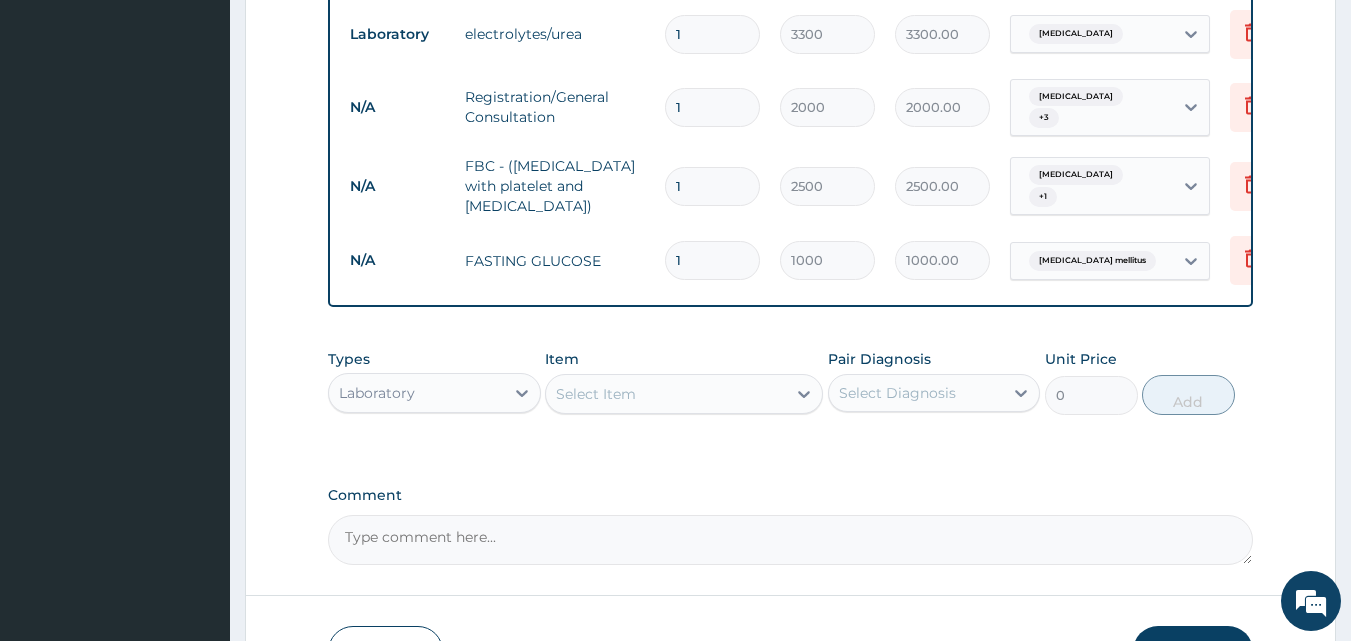 click on "Select Item" at bounding box center (666, 394) 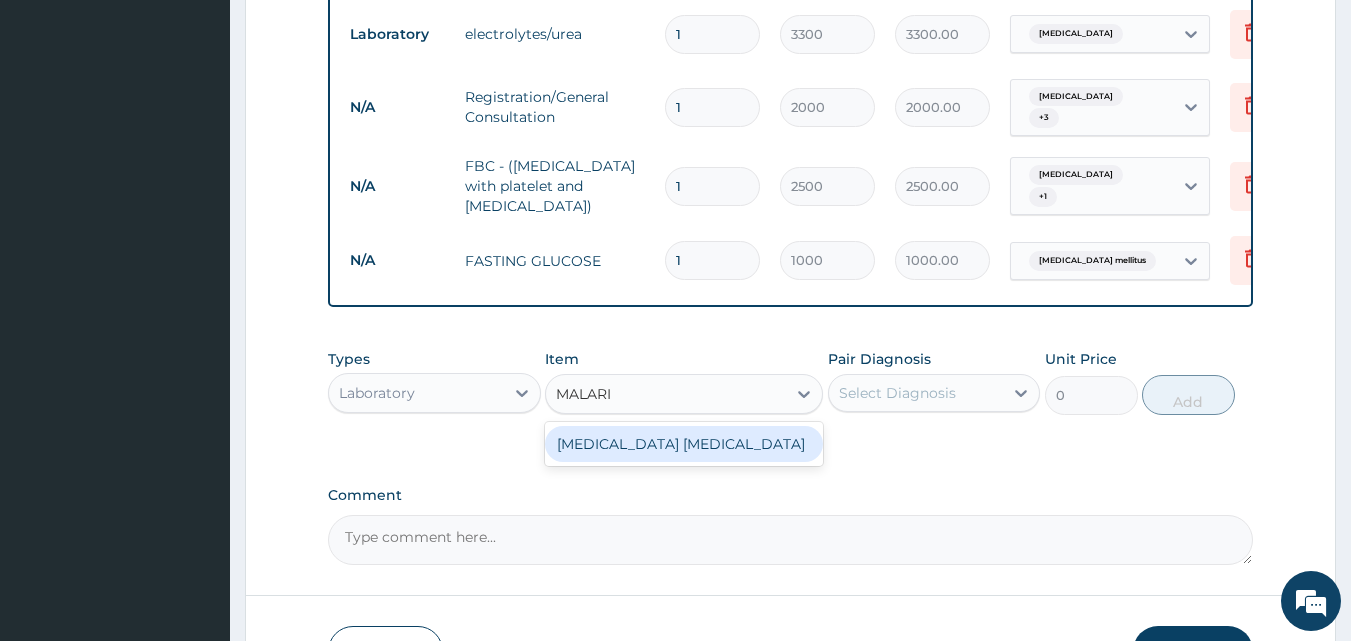 type on "MALARIA" 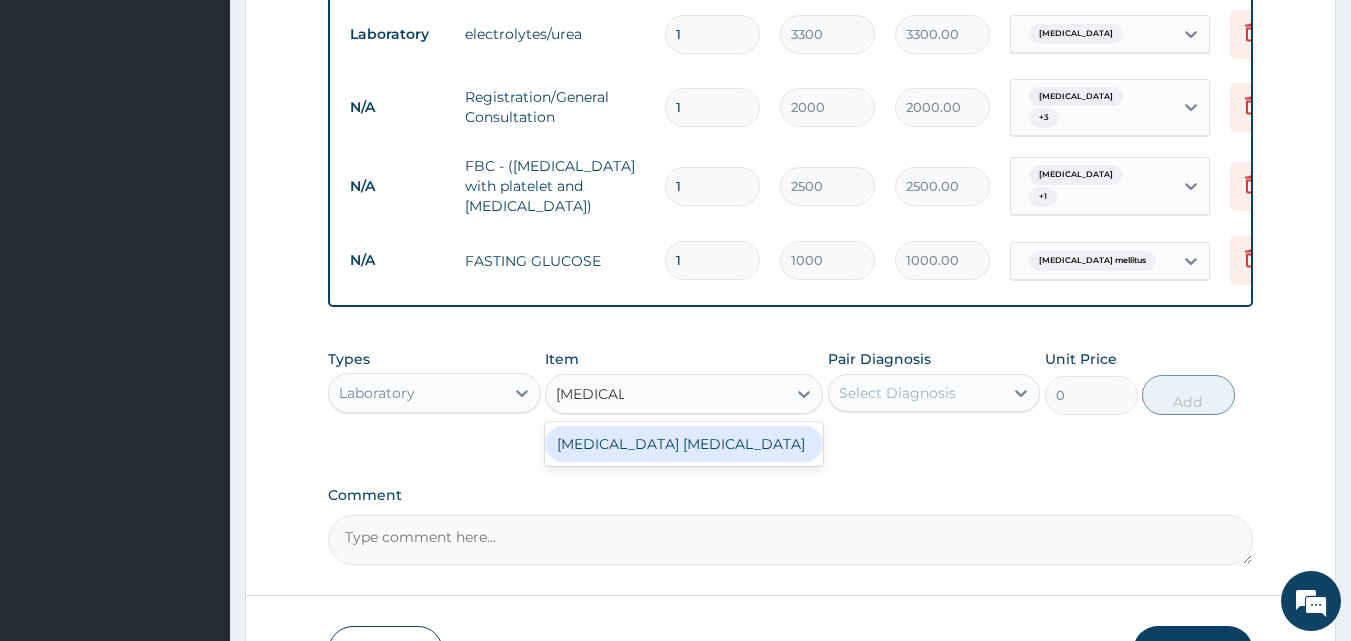 click on "[MEDICAL_DATA] [MEDICAL_DATA]" at bounding box center (684, 444) 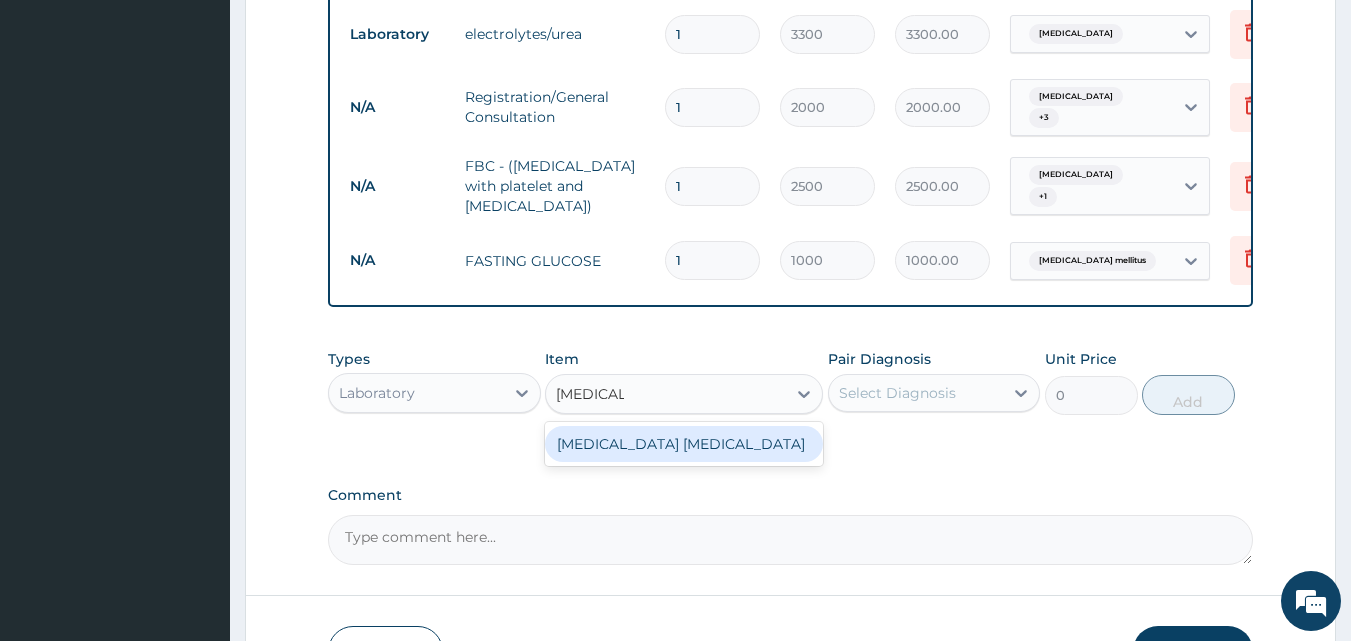 type 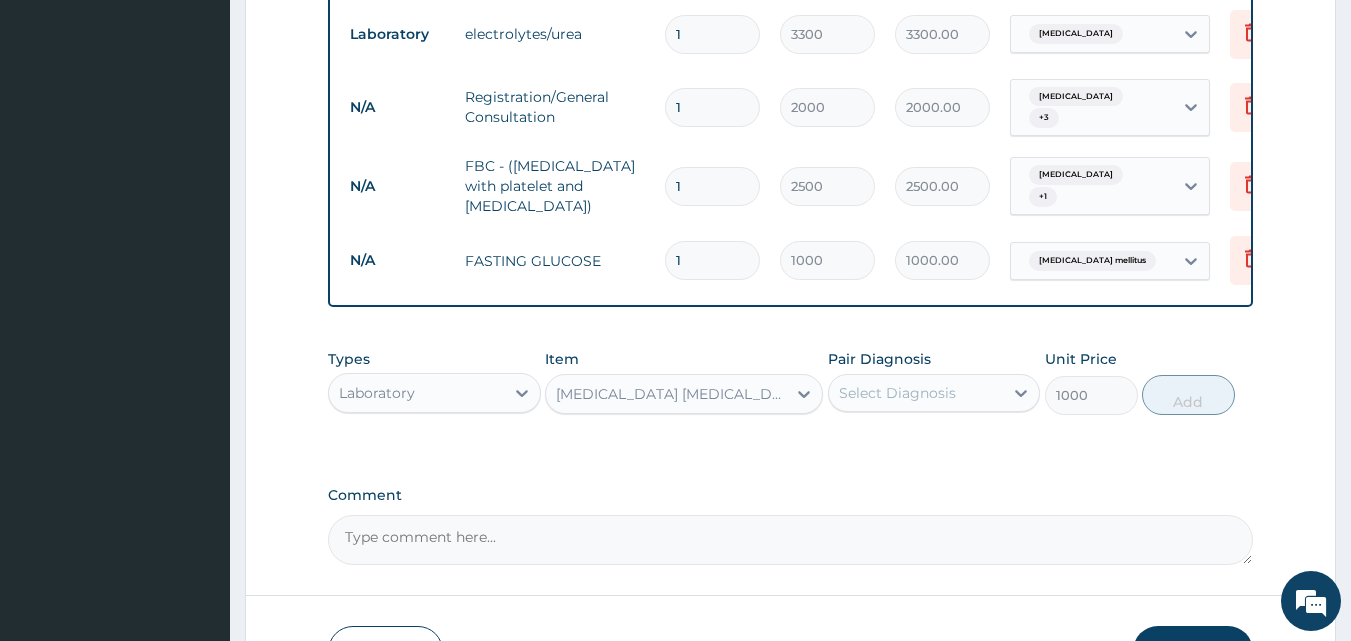 click on "Select Diagnosis" at bounding box center (897, 393) 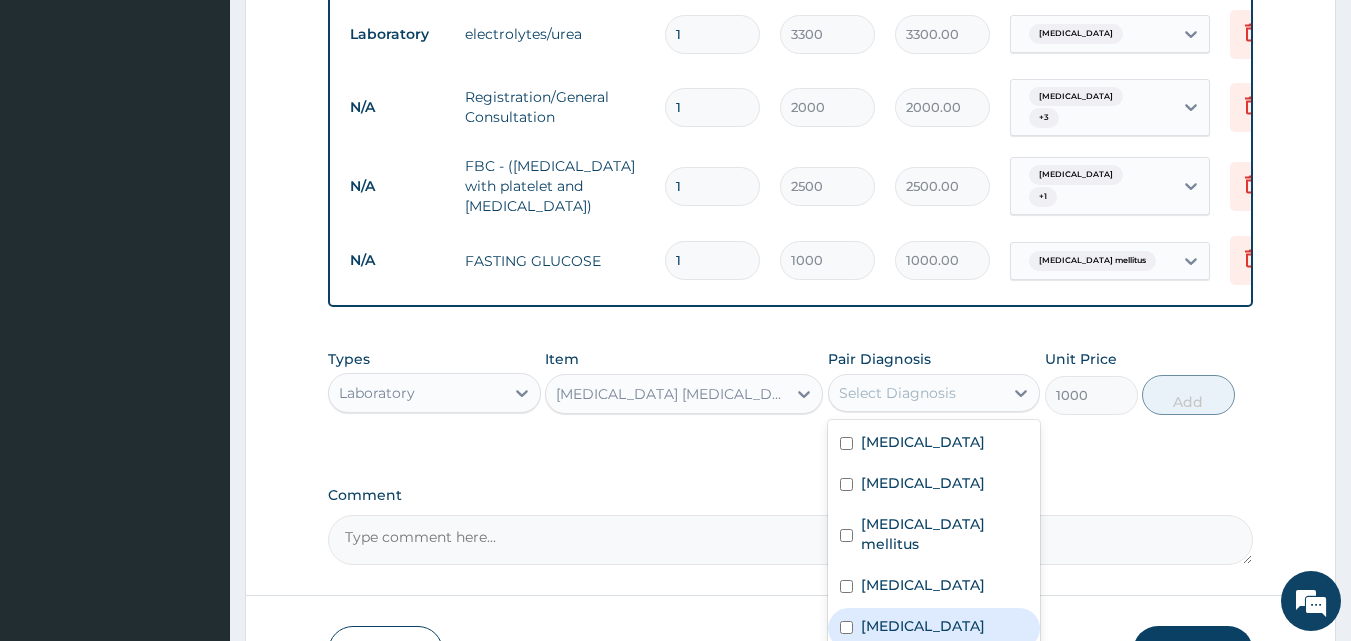 click on "[MEDICAL_DATA]" at bounding box center (923, 626) 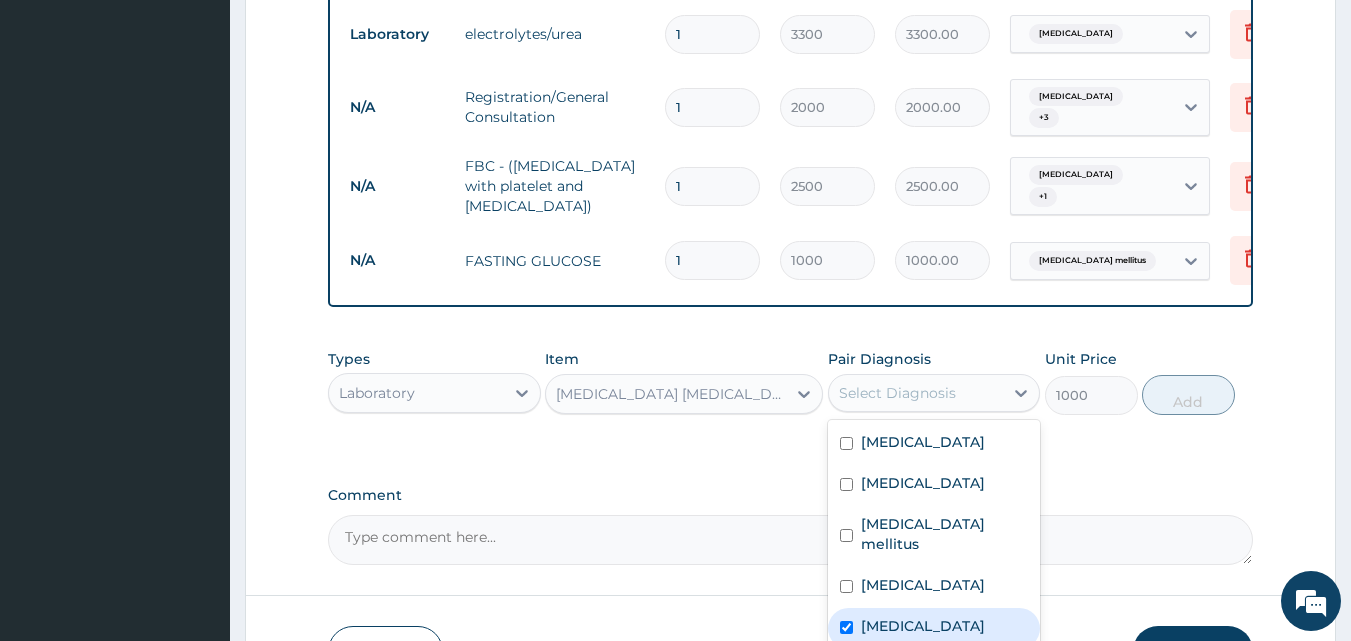 checkbox on "true" 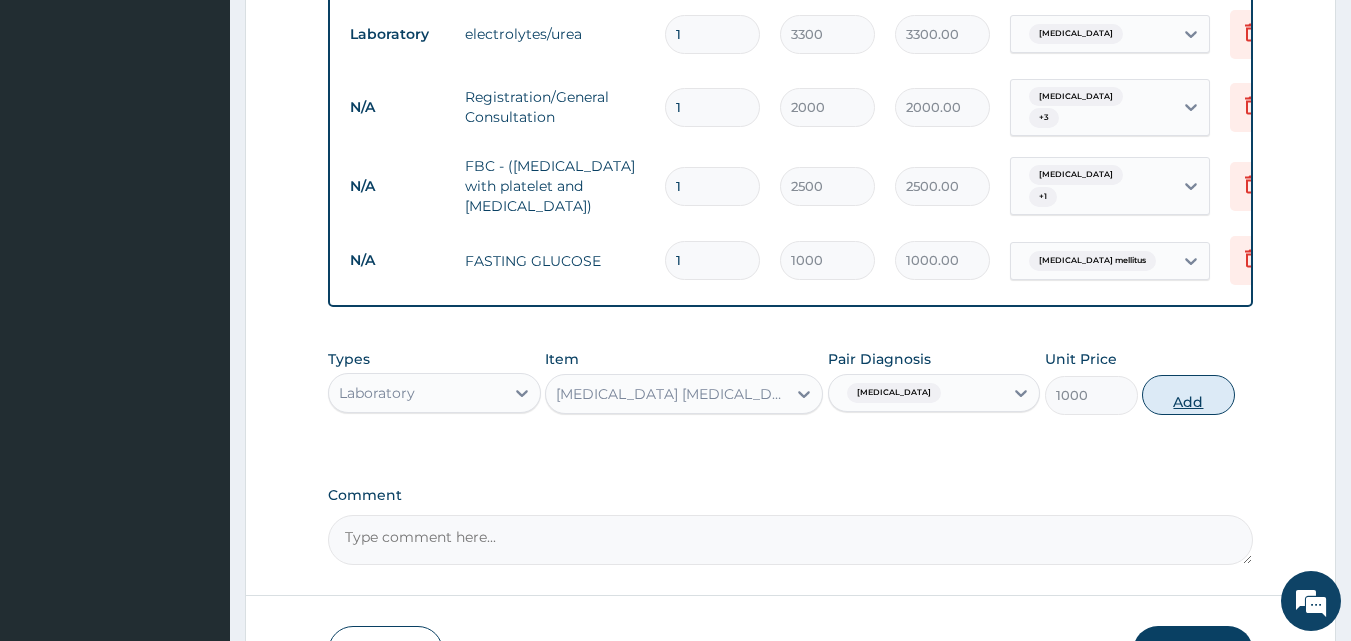 click on "Add" at bounding box center (1188, 395) 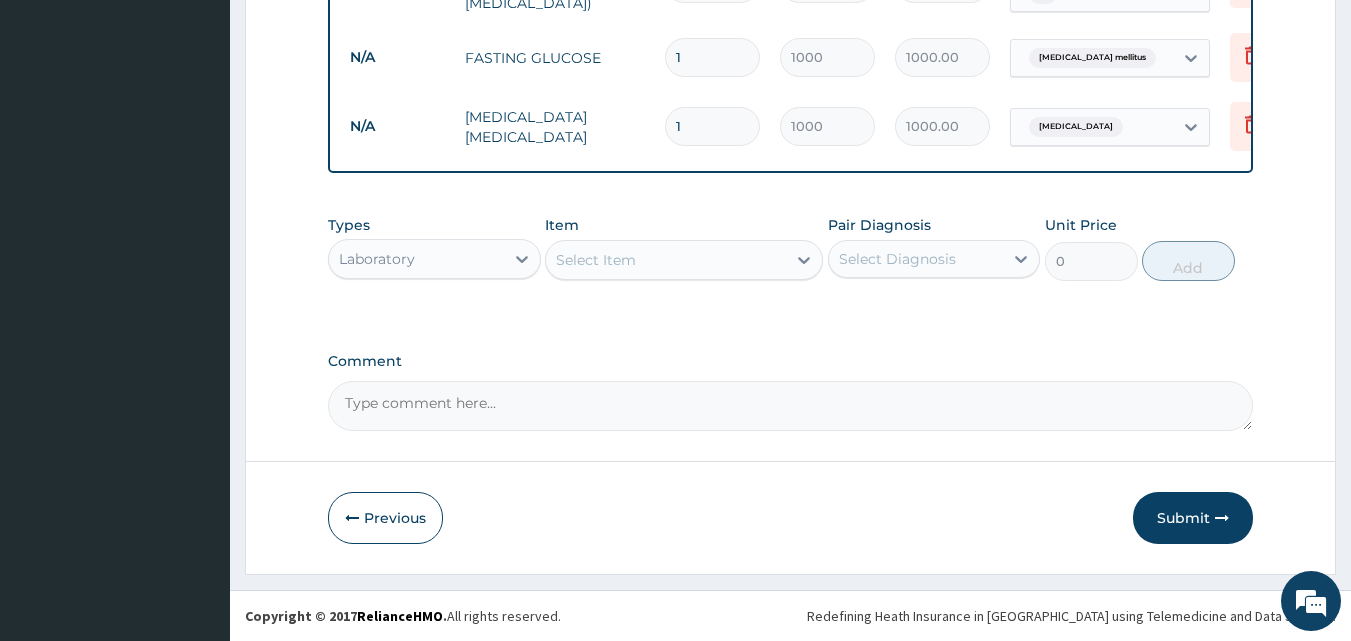 scroll, scrollTop: 1085, scrollLeft: 0, axis: vertical 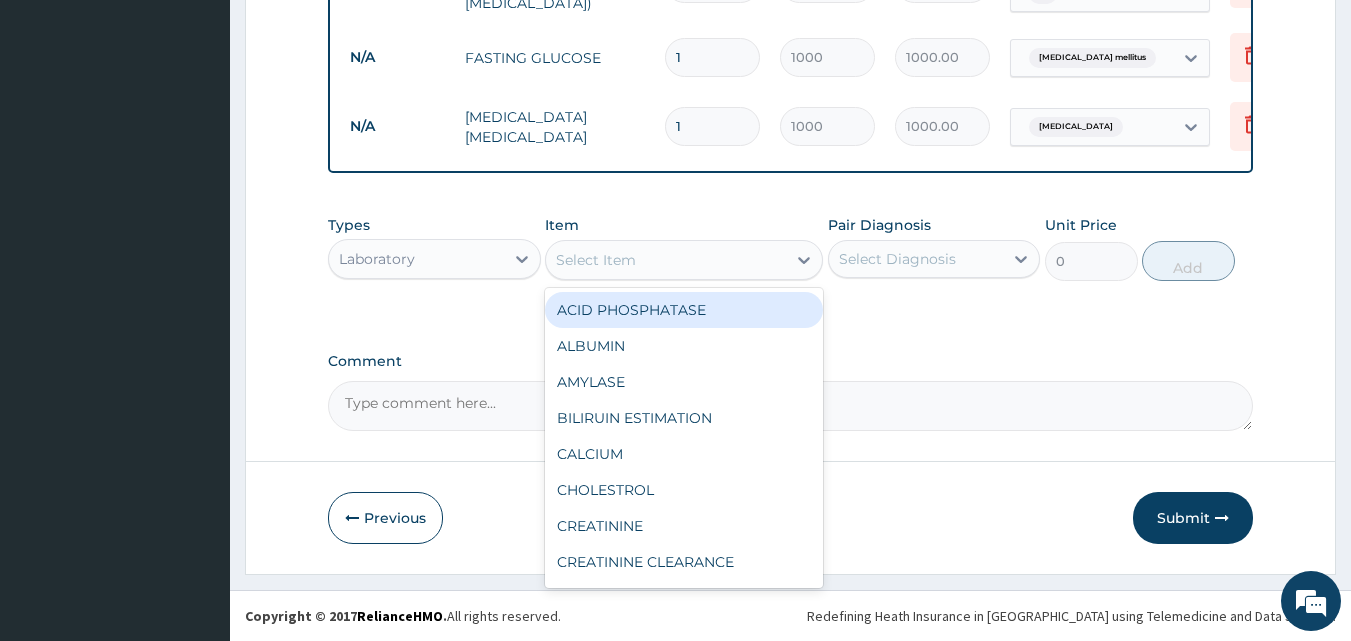 click on "Select Item" at bounding box center (596, 260) 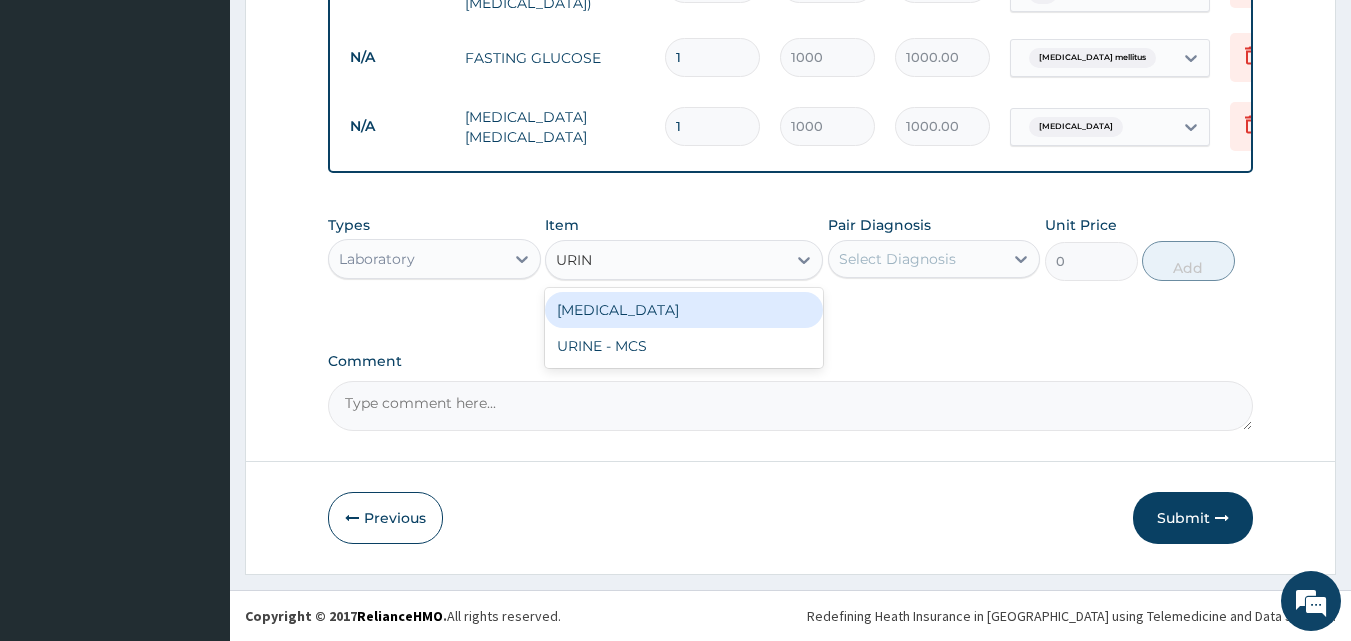 type on "URINA" 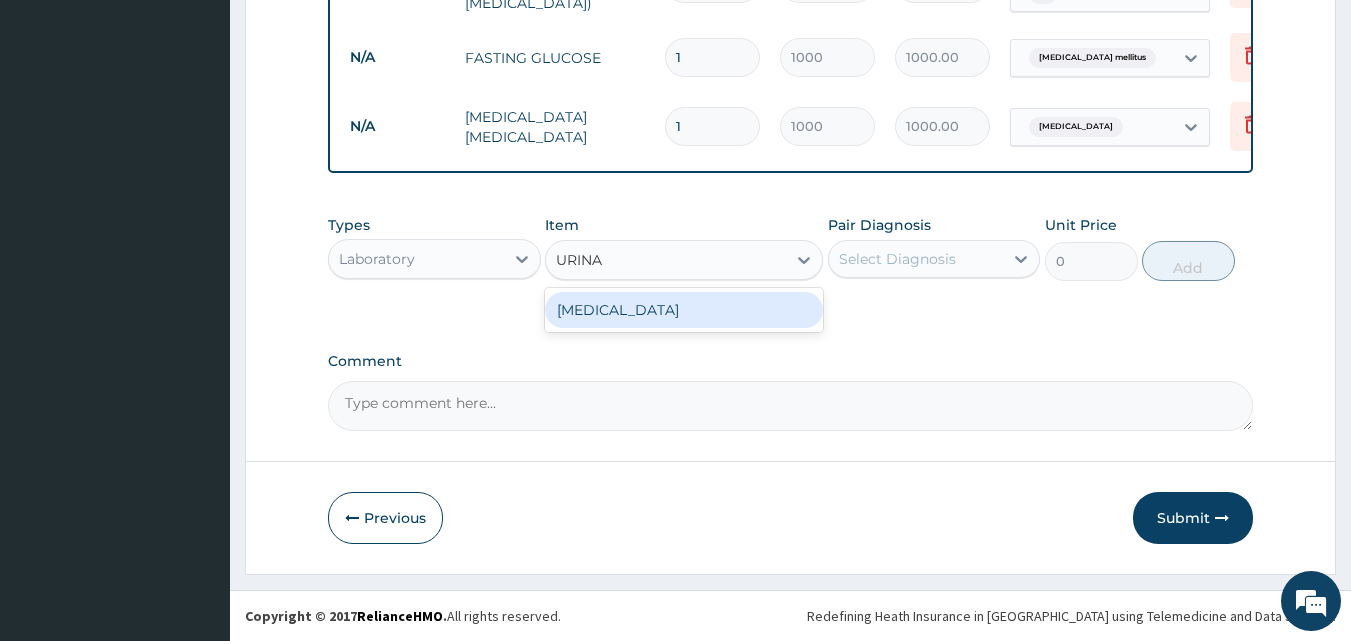 click on "[MEDICAL_DATA]" at bounding box center (684, 310) 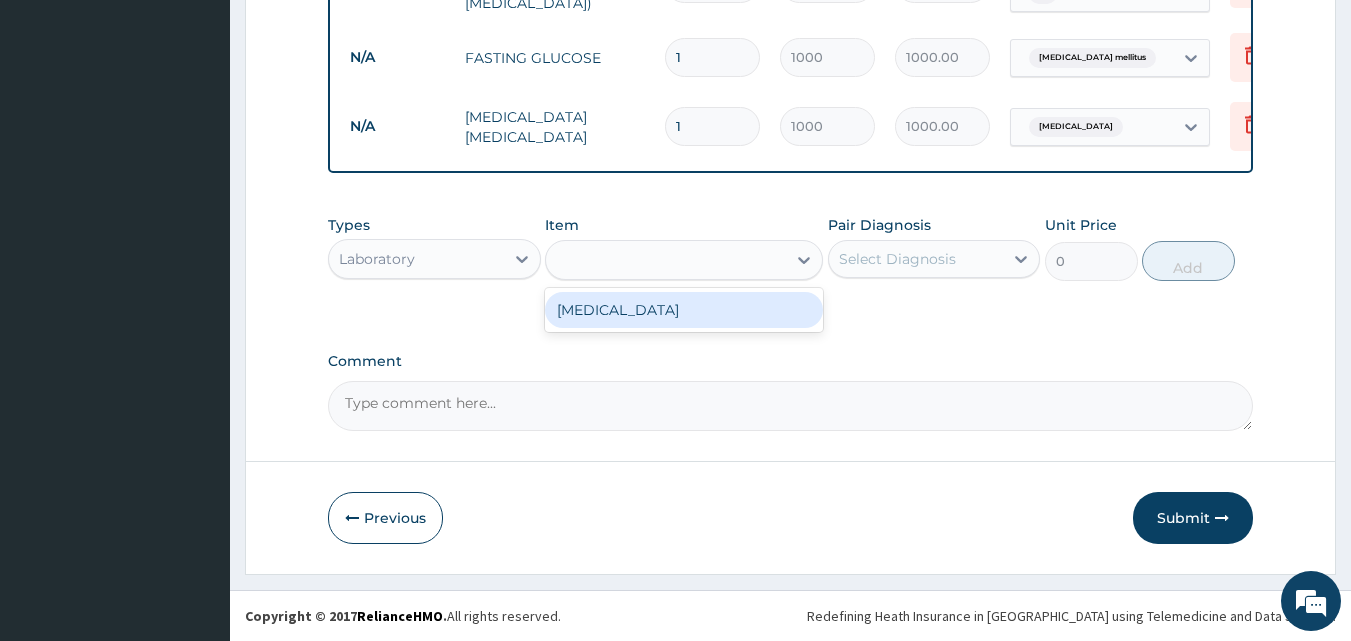 type on "1000" 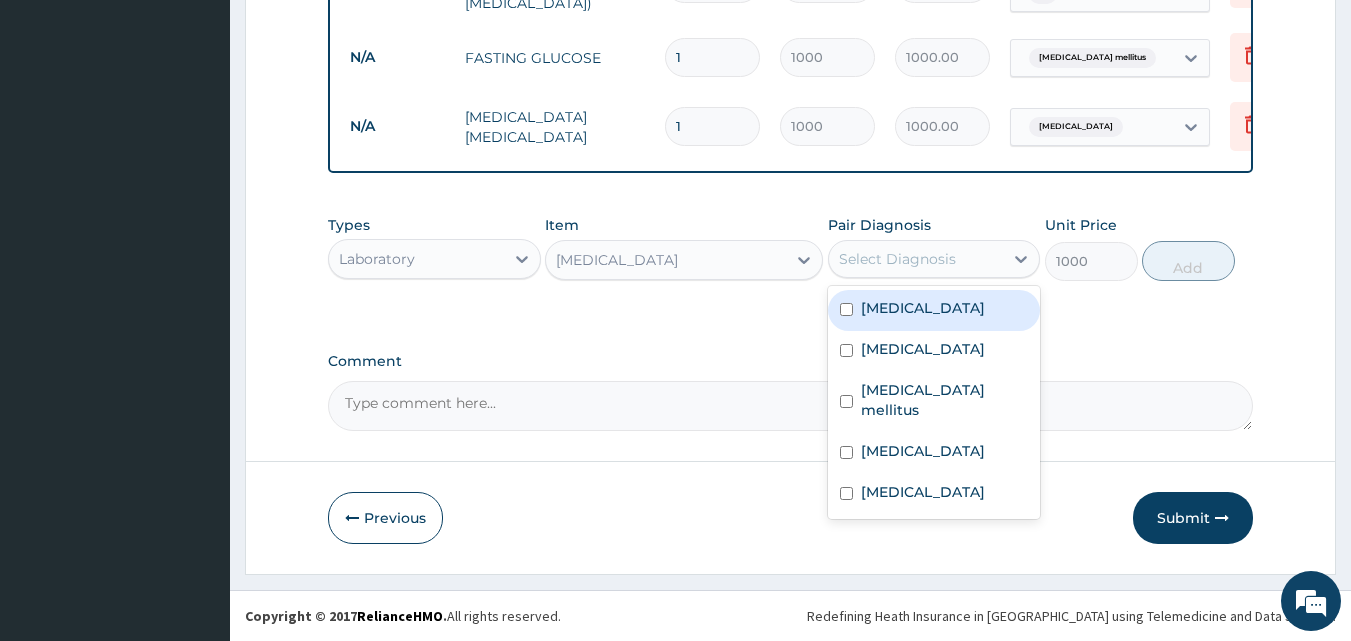 click on "Select Diagnosis" at bounding box center [916, 259] 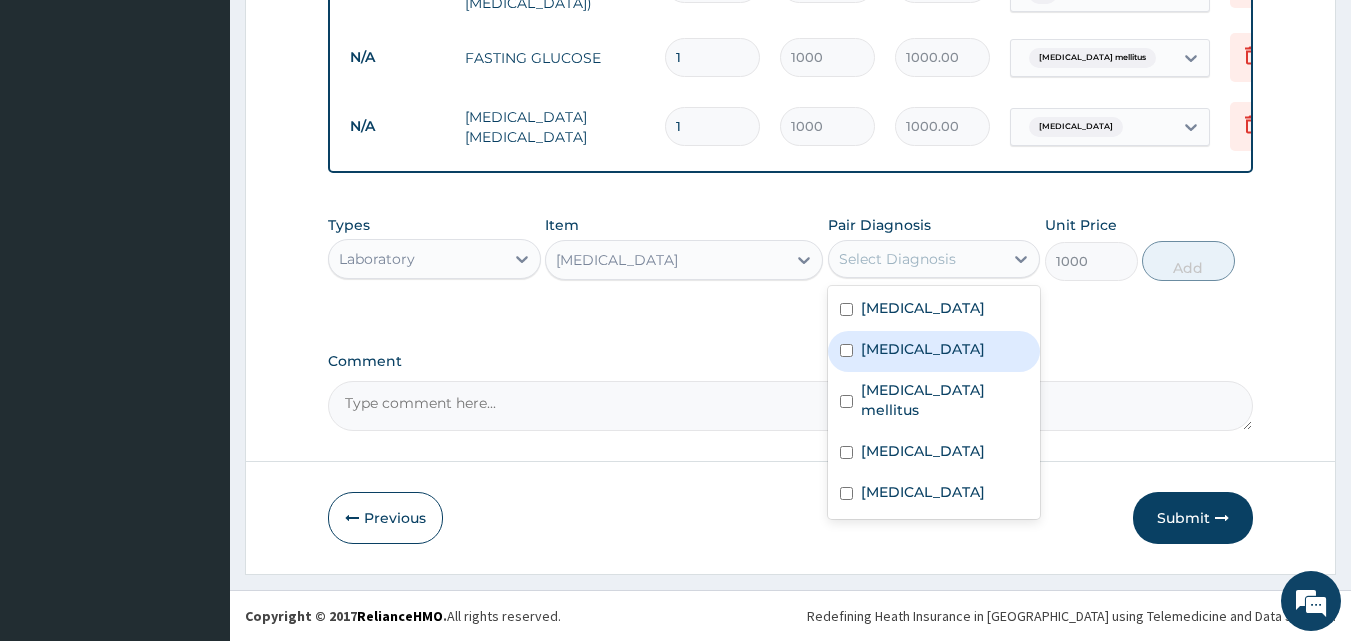 click on "Acute pyelonephritis" at bounding box center (923, 349) 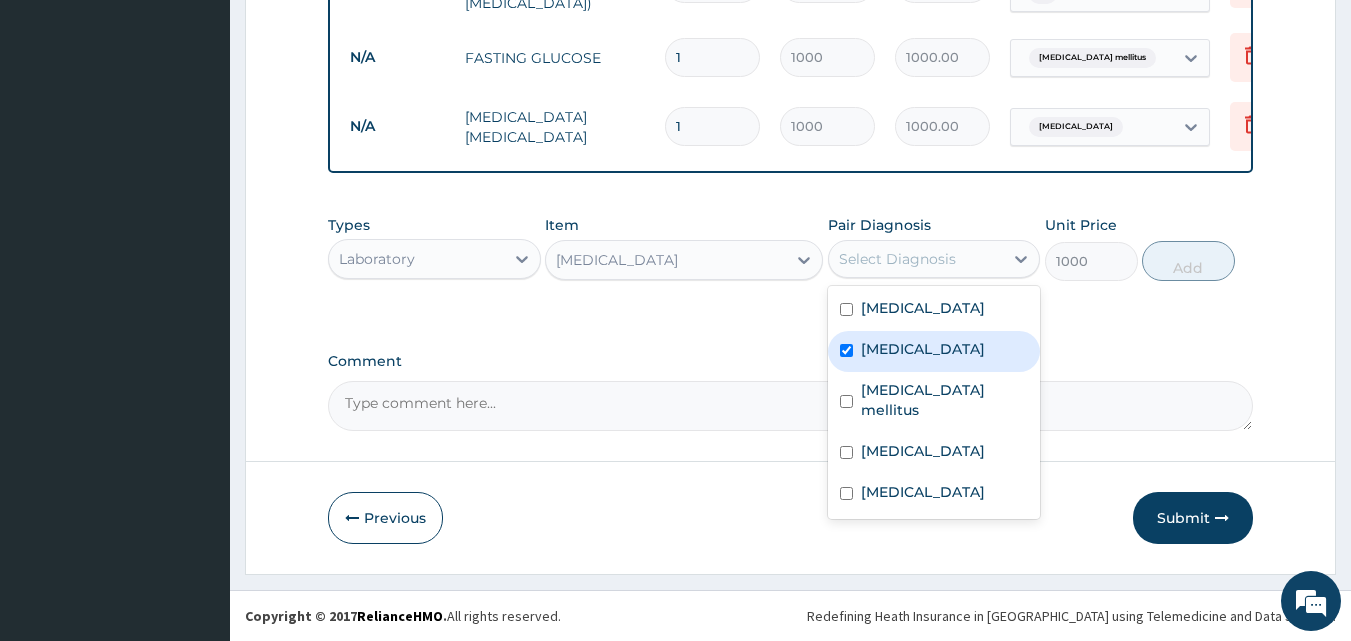 checkbox on "true" 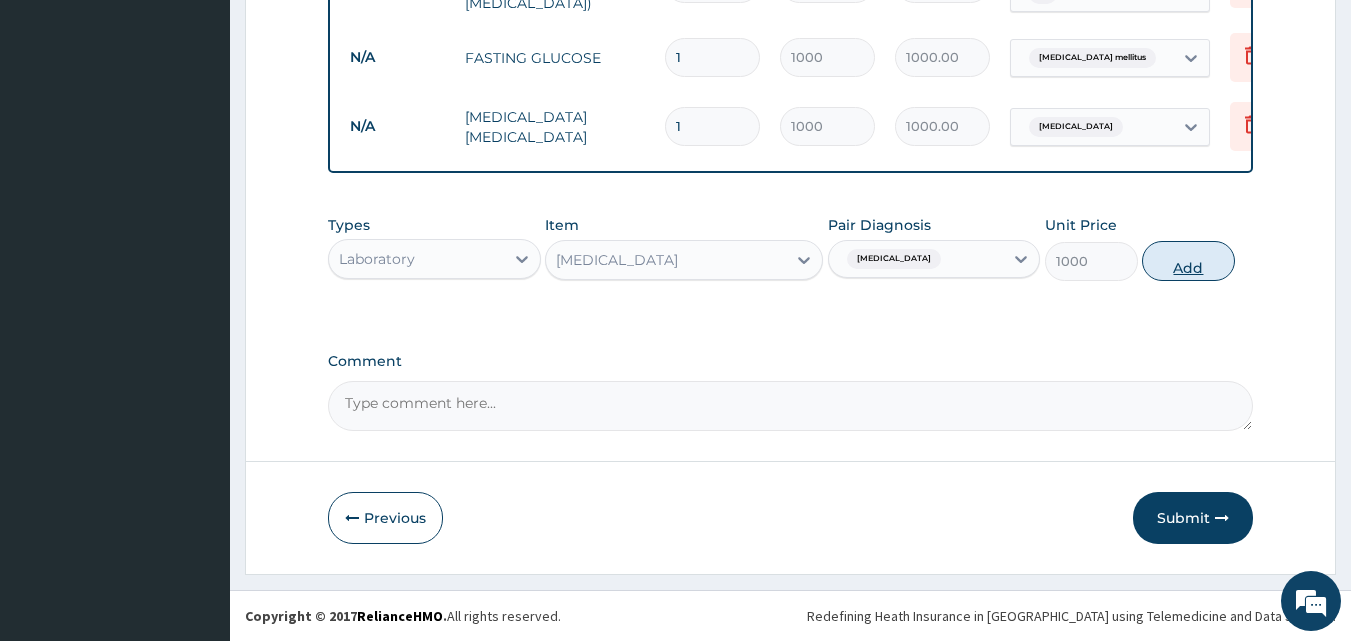 click on "Add" at bounding box center (1188, 261) 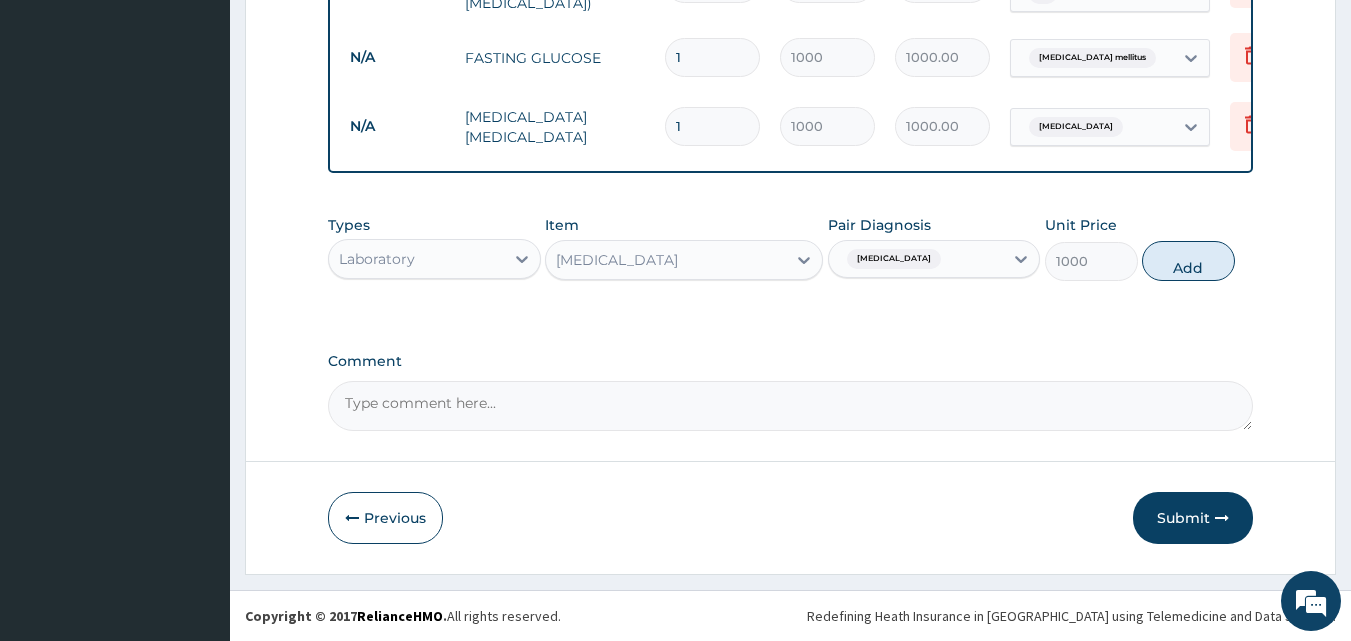 type on "0" 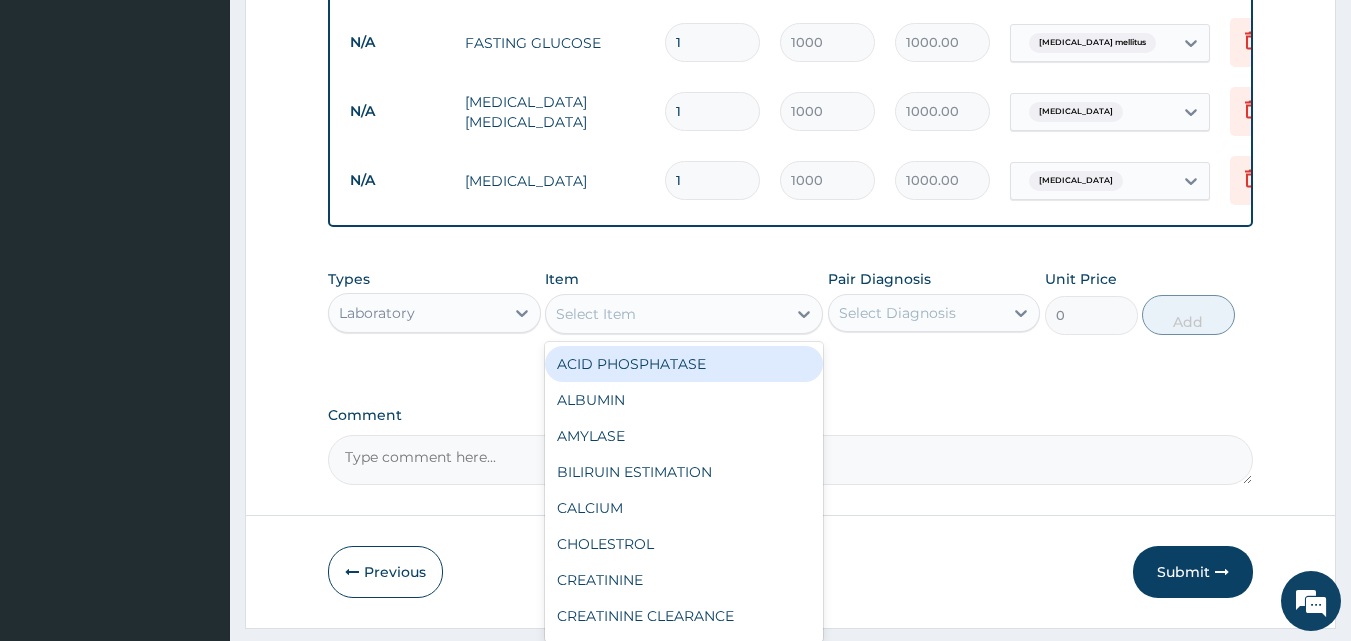 click on "Select Item" at bounding box center (596, 314) 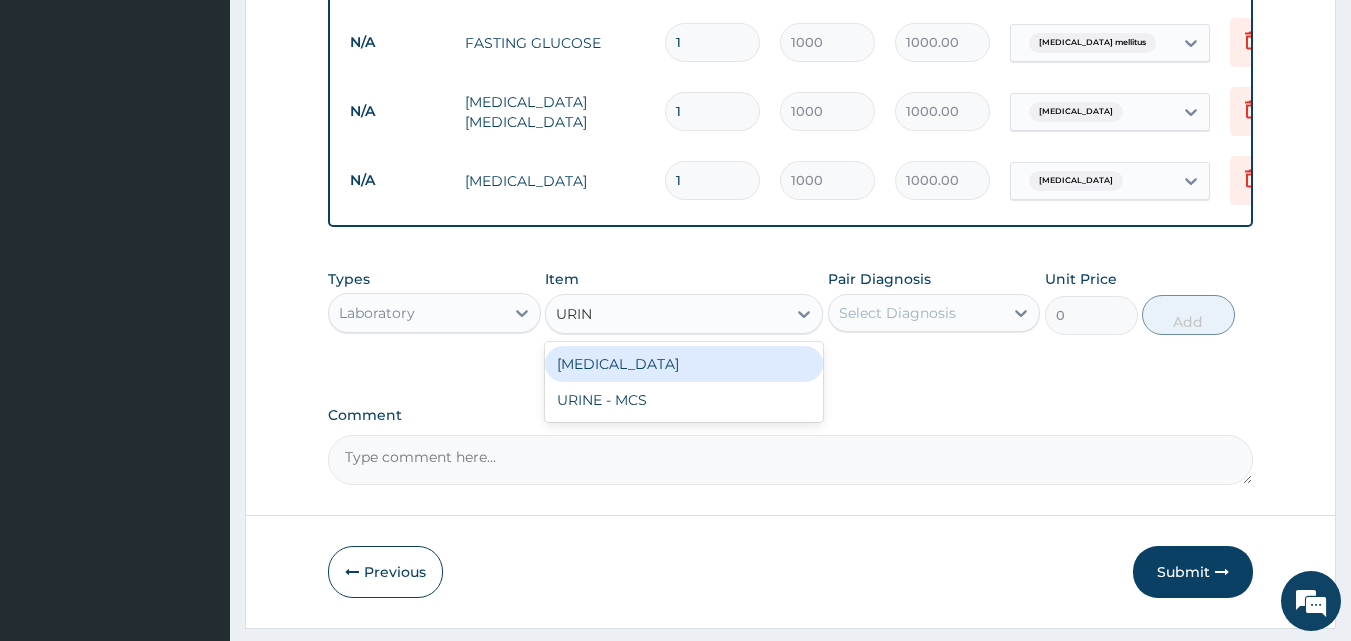 type on "URINE" 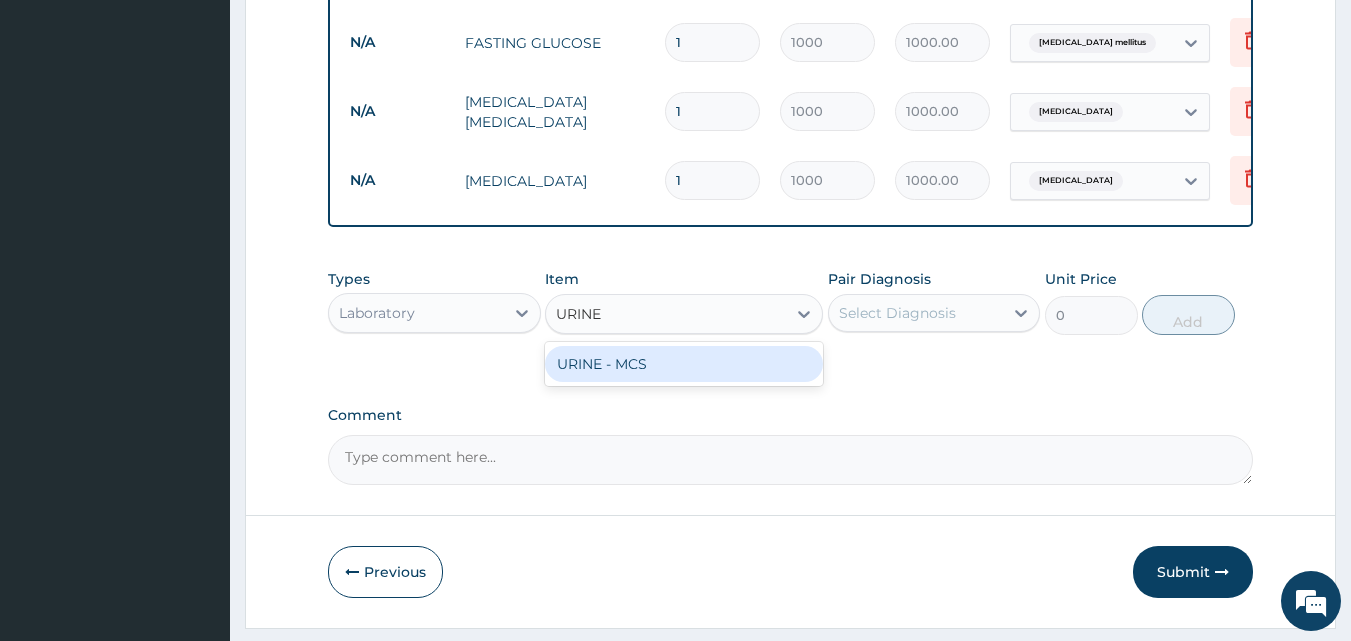click on "URINE - MCS" at bounding box center (684, 364) 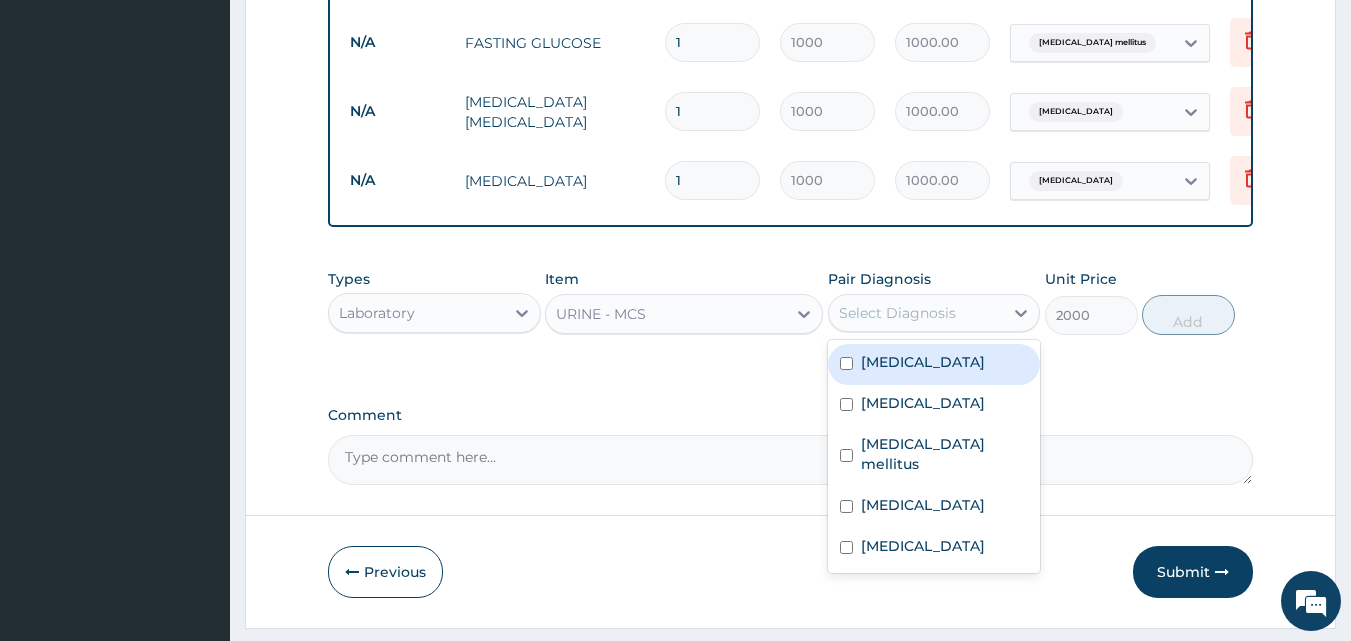 click on "Select Diagnosis" at bounding box center (916, 313) 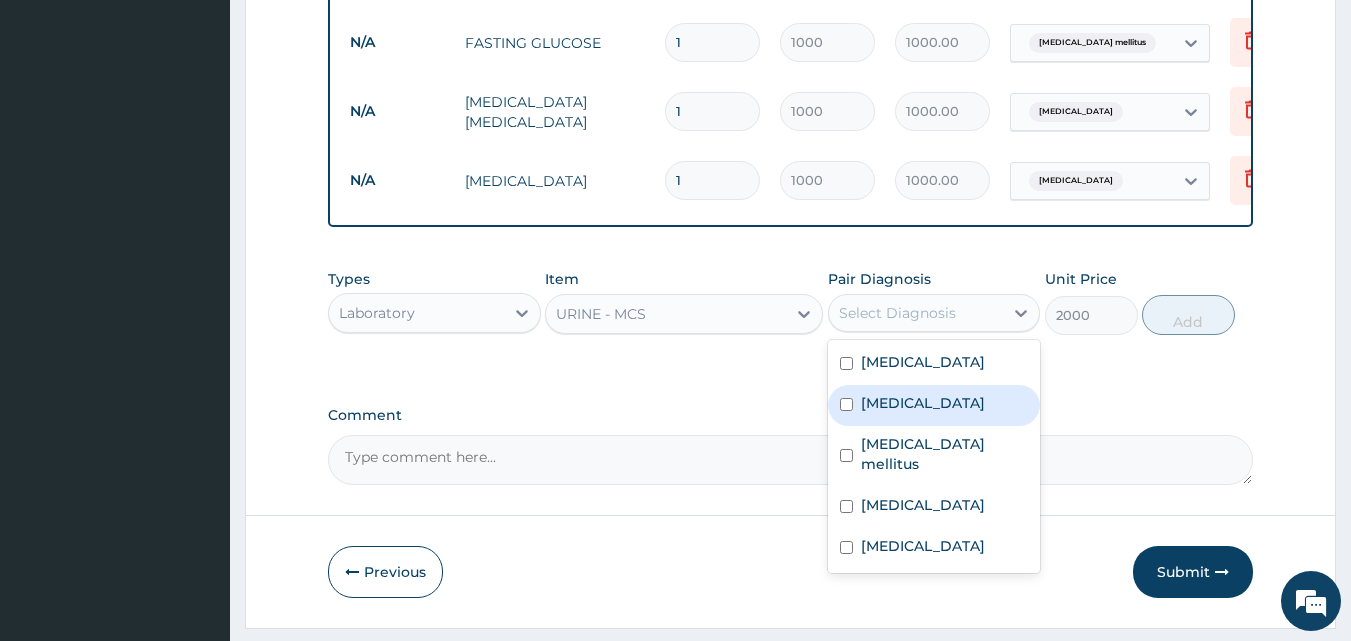 click on "Acute pyelonephritis" at bounding box center [923, 403] 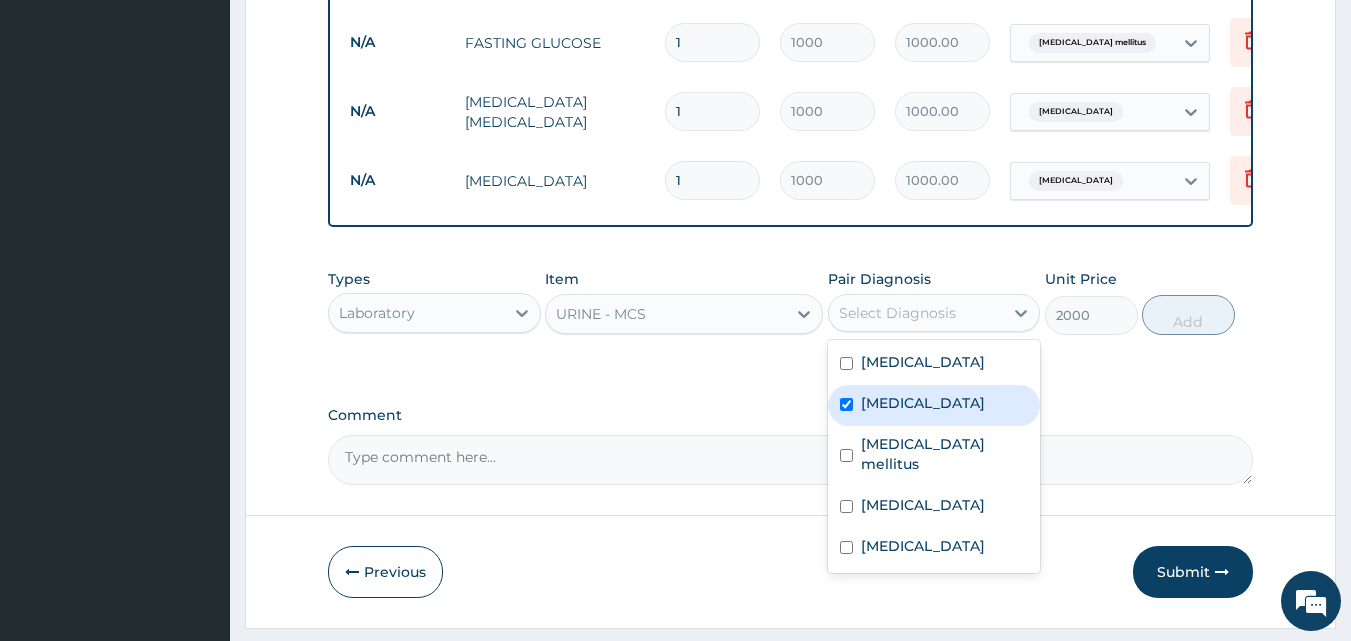 checkbox on "true" 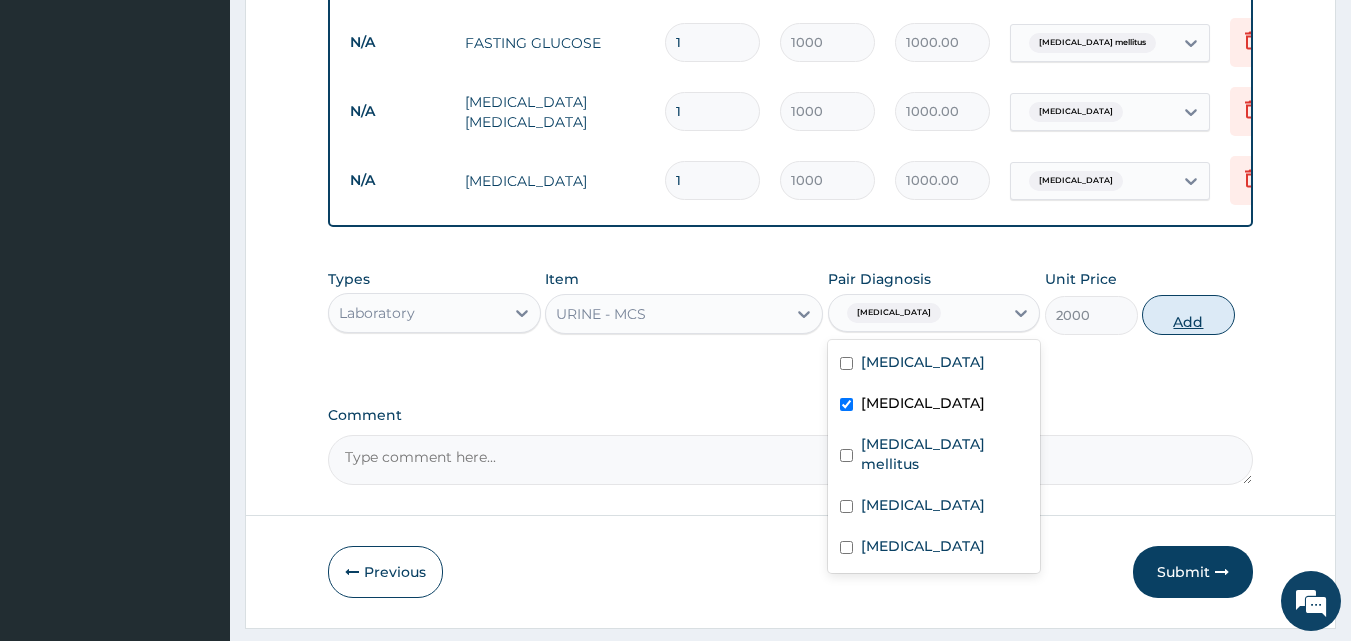 click on "Add" at bounding box center [1188, 315] 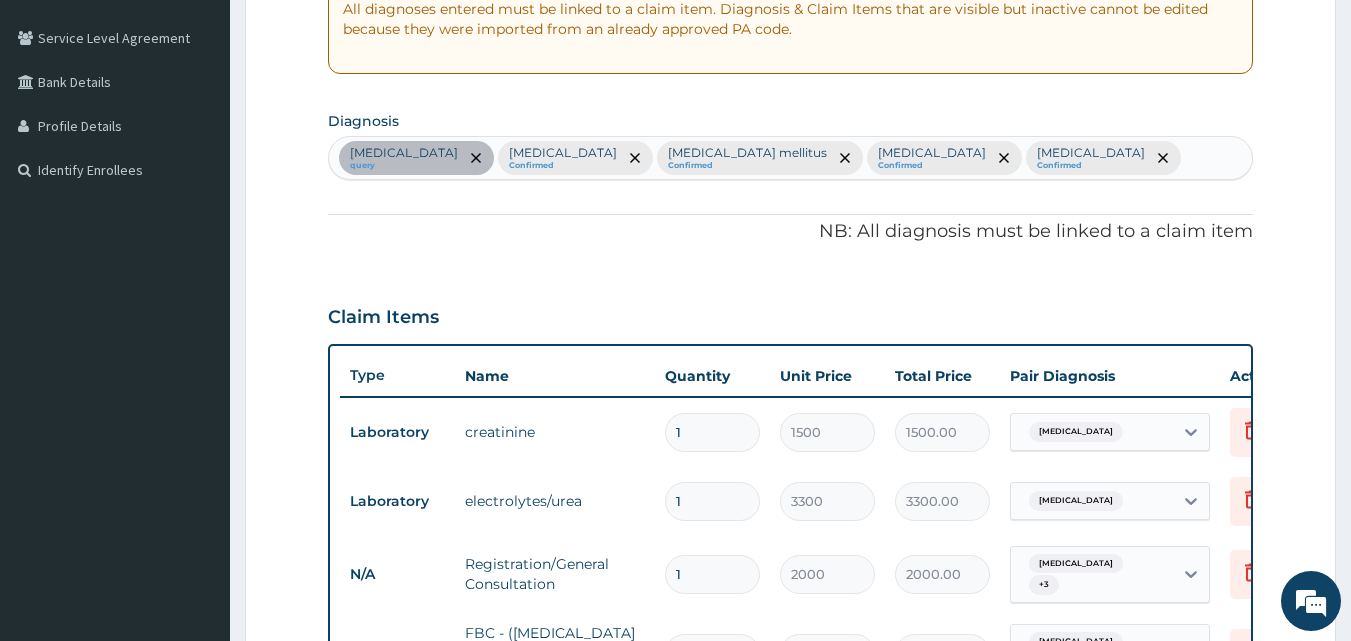 scroll, scrollTop: 385, scrollLeft: 0, axis: vertical 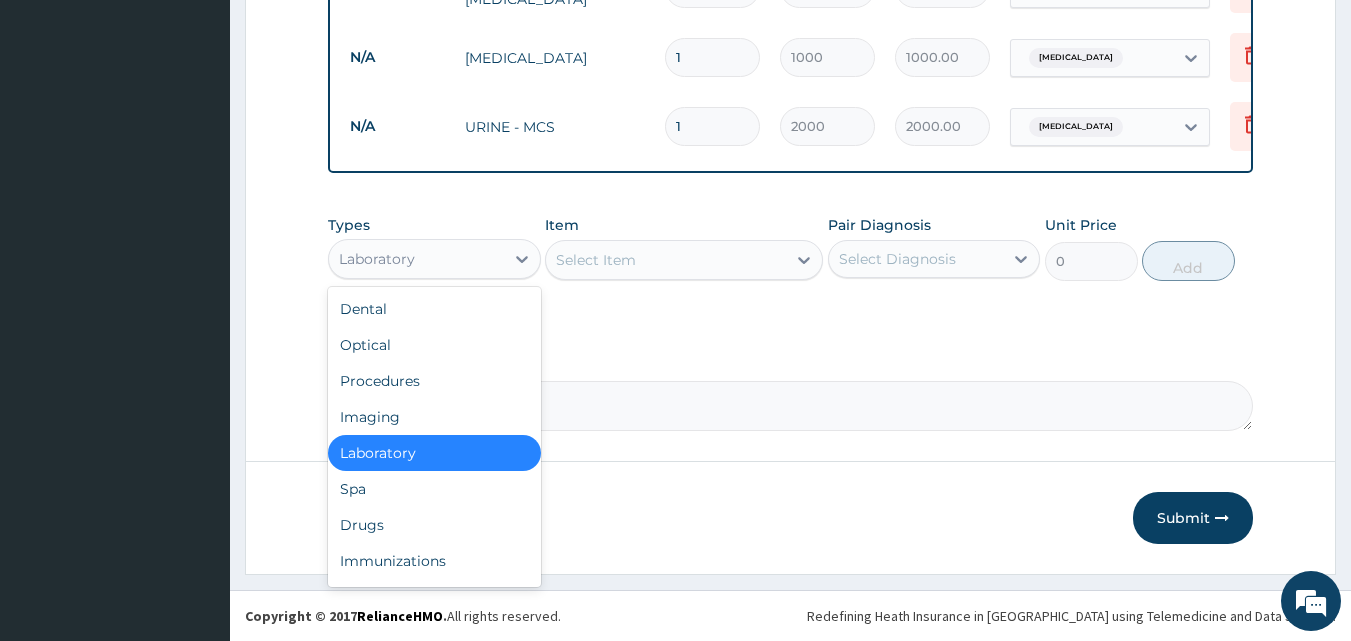 click on "Laboratory" at bounding box center (416, 259) 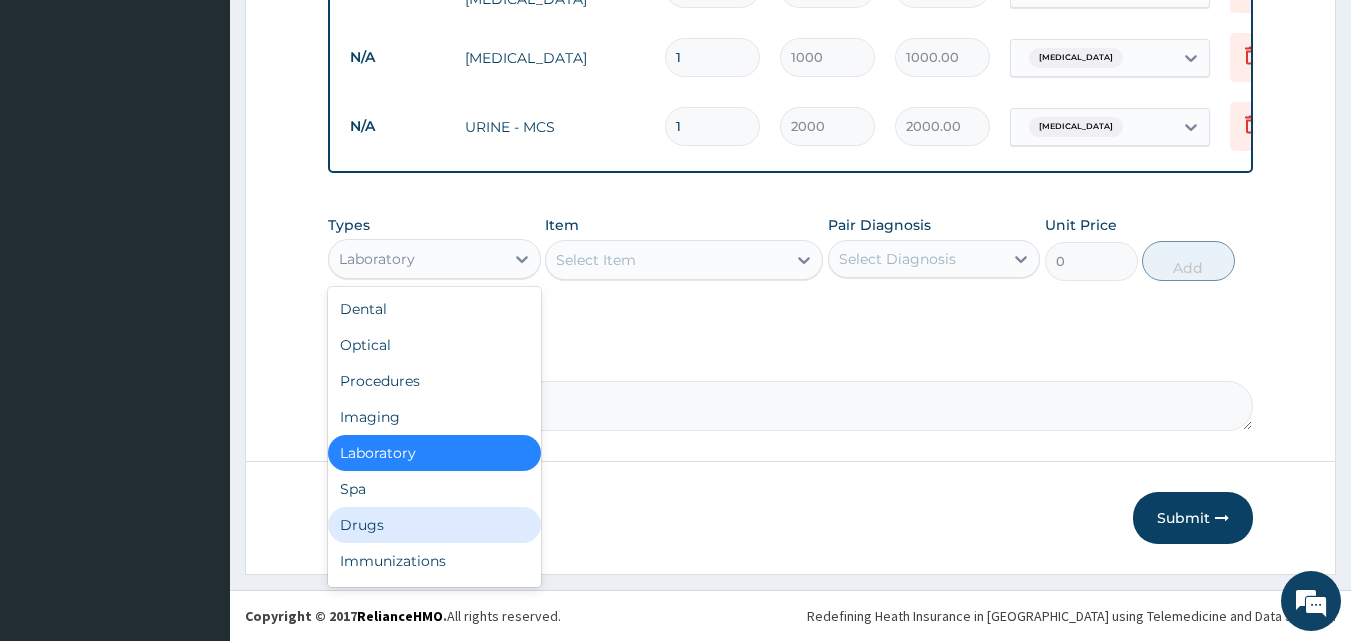 click on "Drugs" at bounding box center (434, 525) 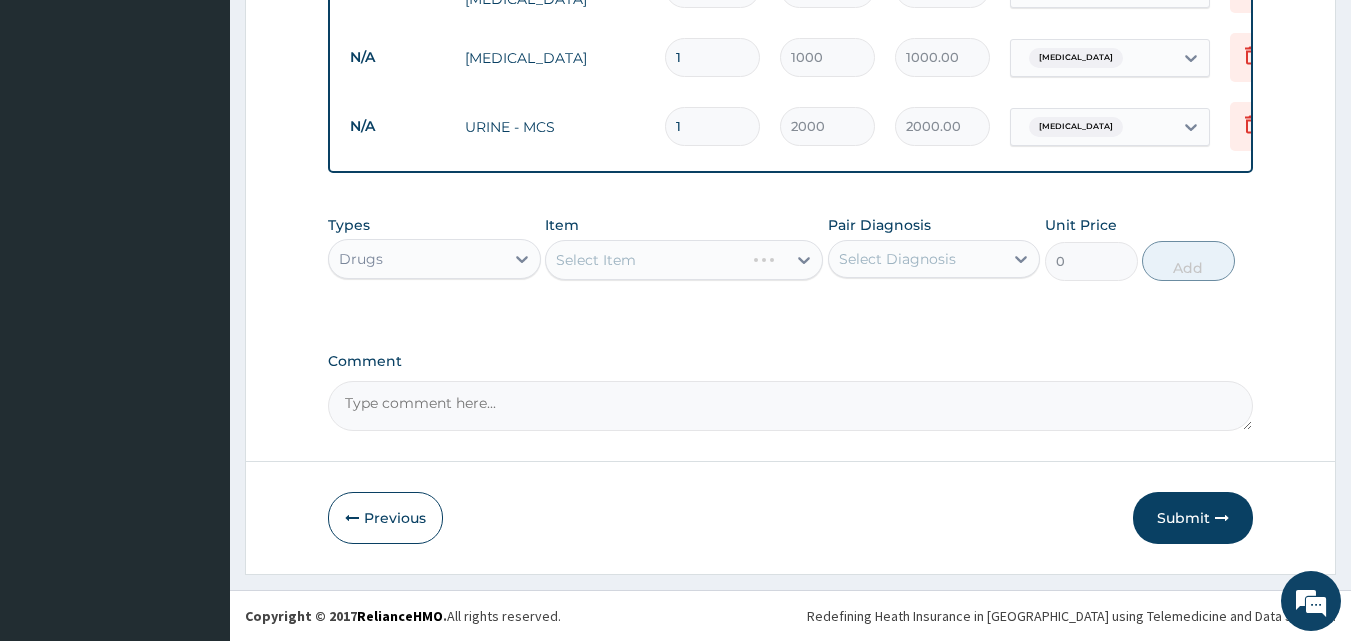 click on "Select Item" at bounding box center (684, 260) 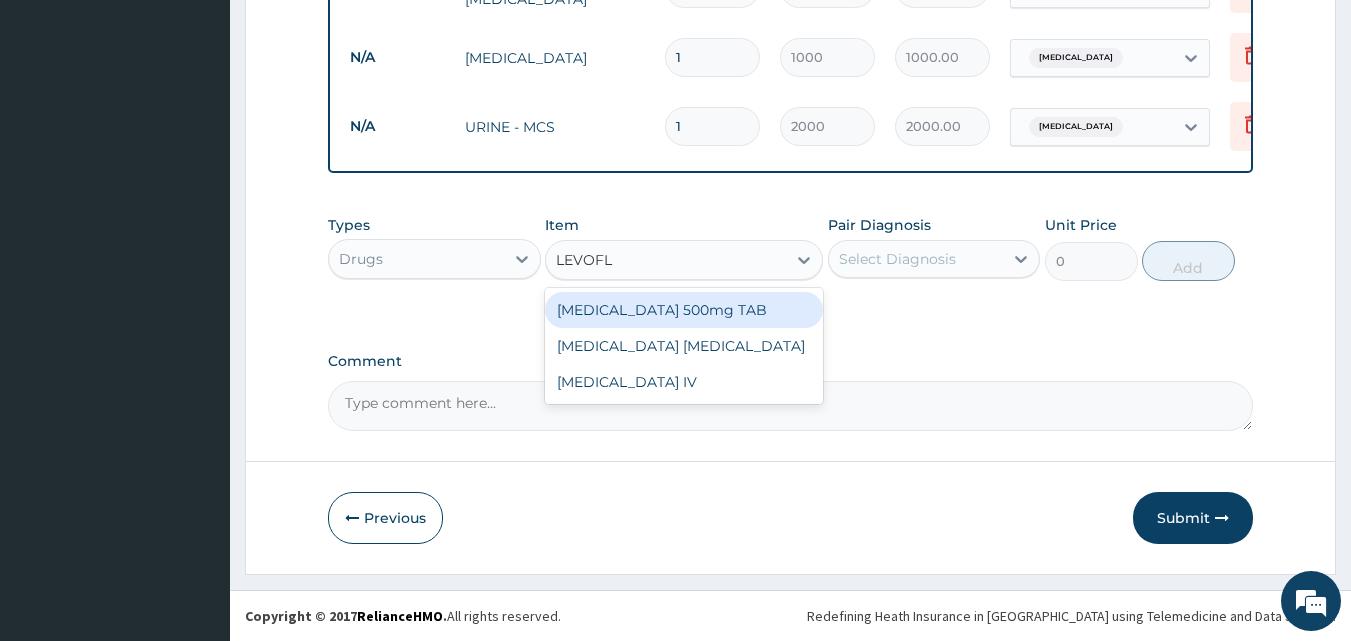 type on "LEVOFLO" 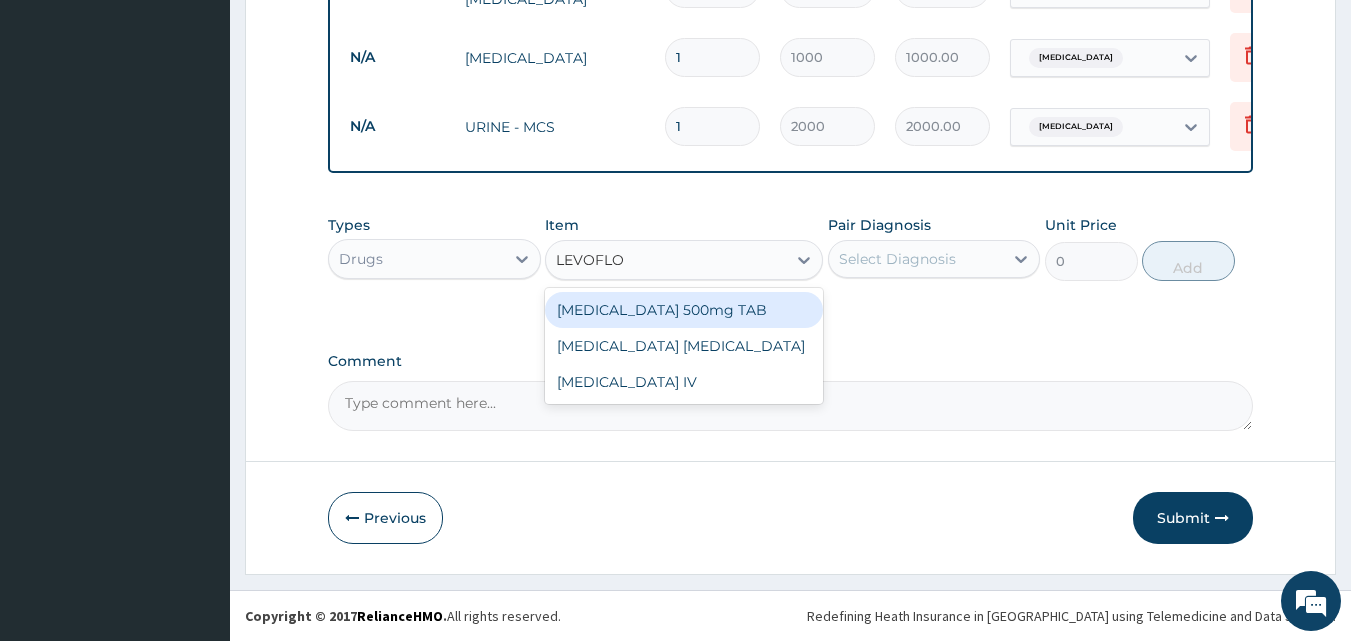 click on "LEVOFLOXACIN  500mg TAB" at bounding box center (684, 310) 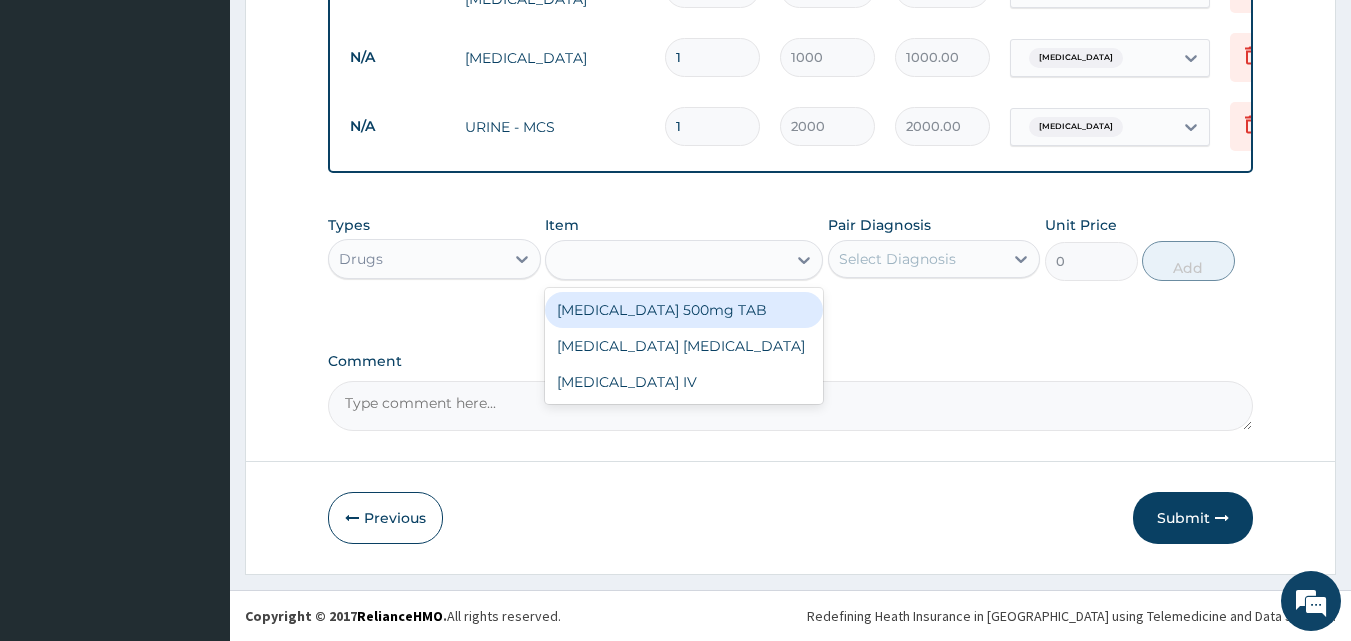 type on "138" 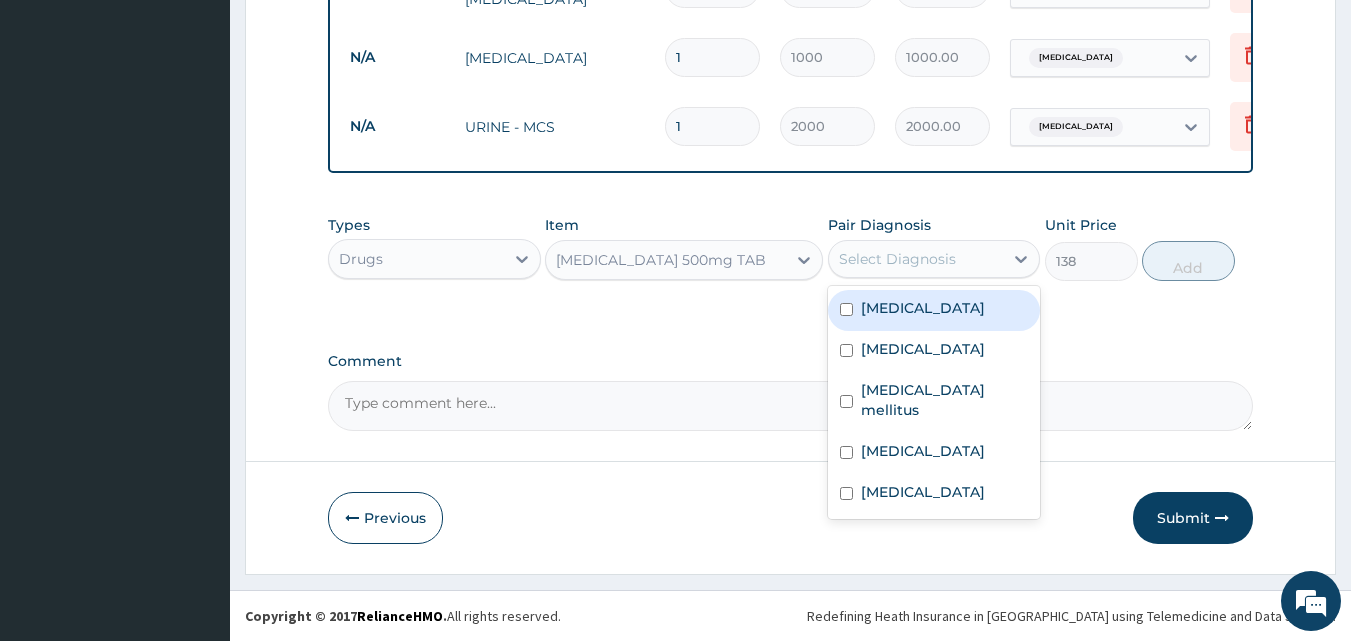 click on "Select Diagnosis" at bounding box center (897, 259) 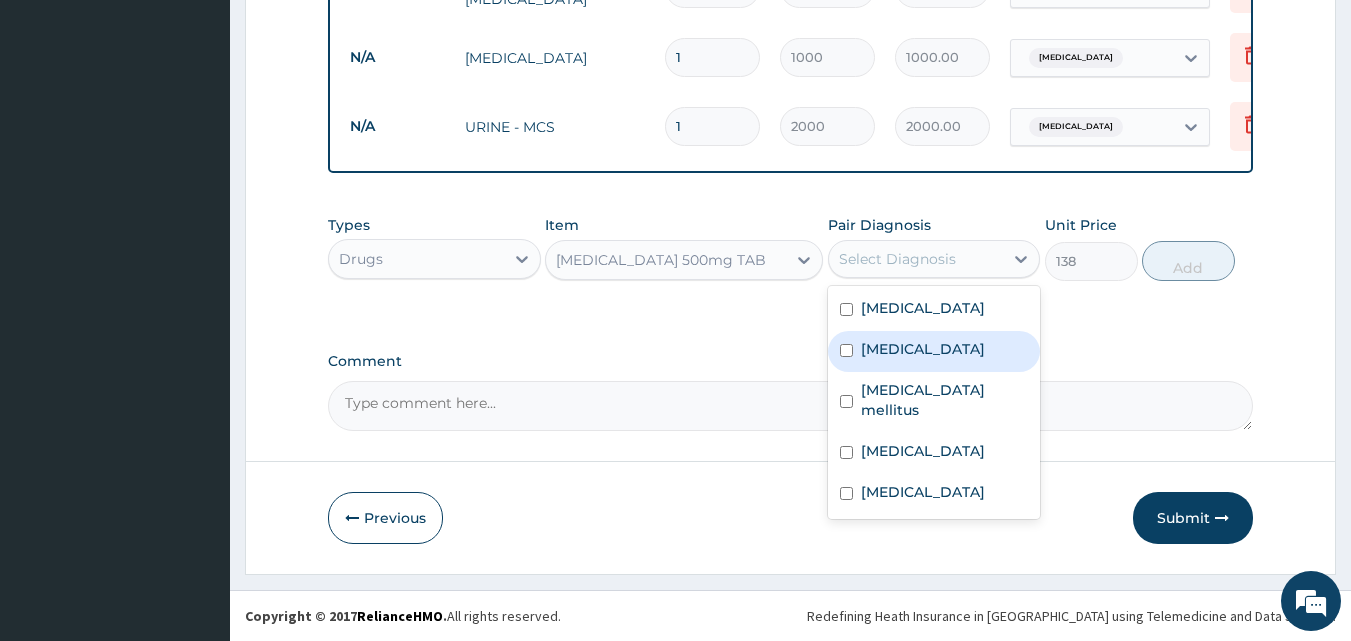 click on "Acute pyelonephritis" at bounding box center [923, 349] 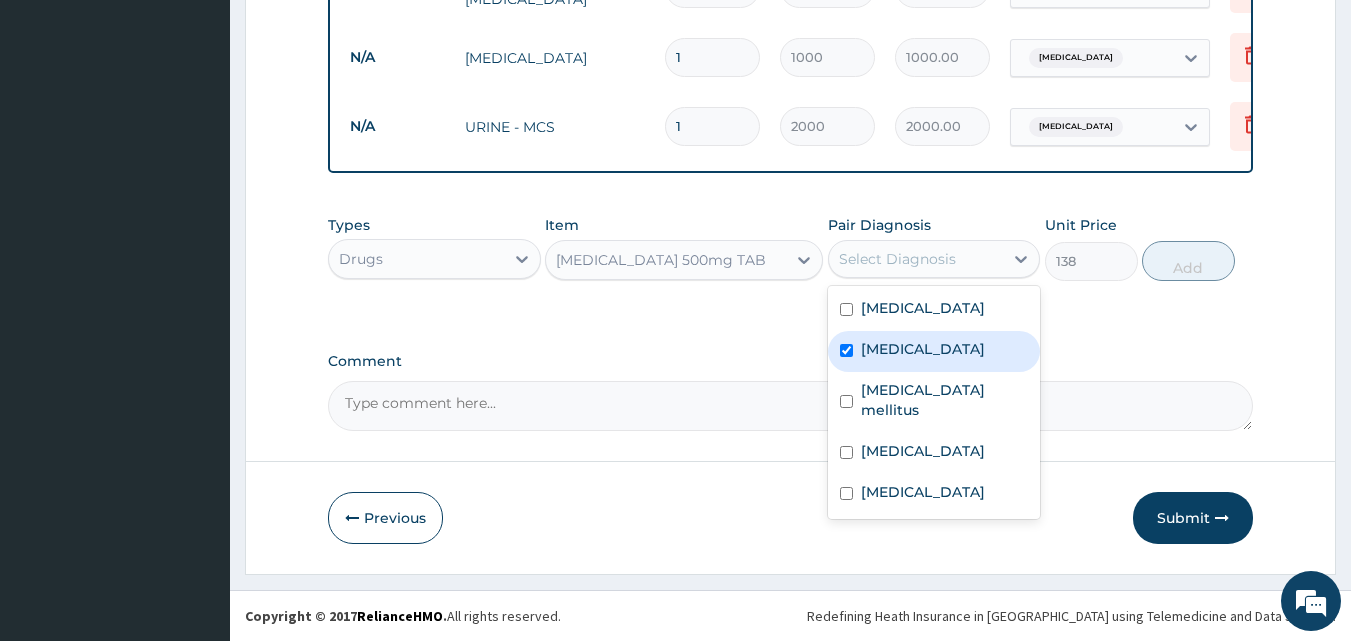 checkbox on "true" 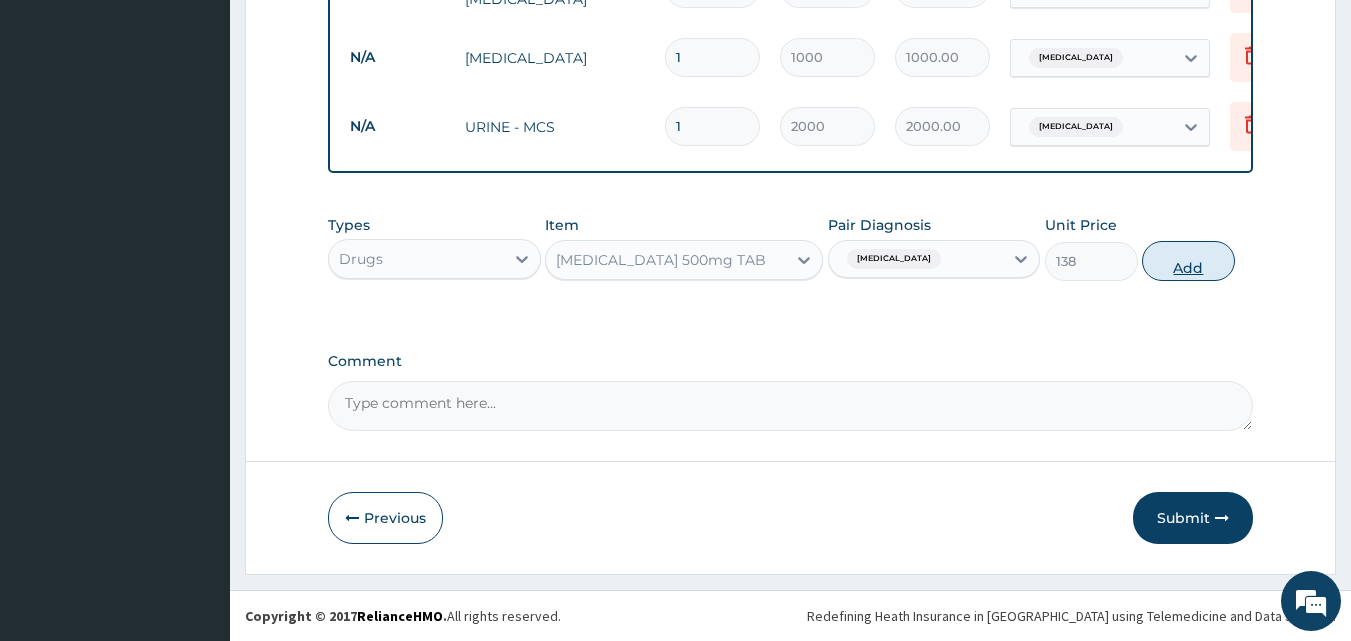 click on "Add" at bounding box center [1188, 261] 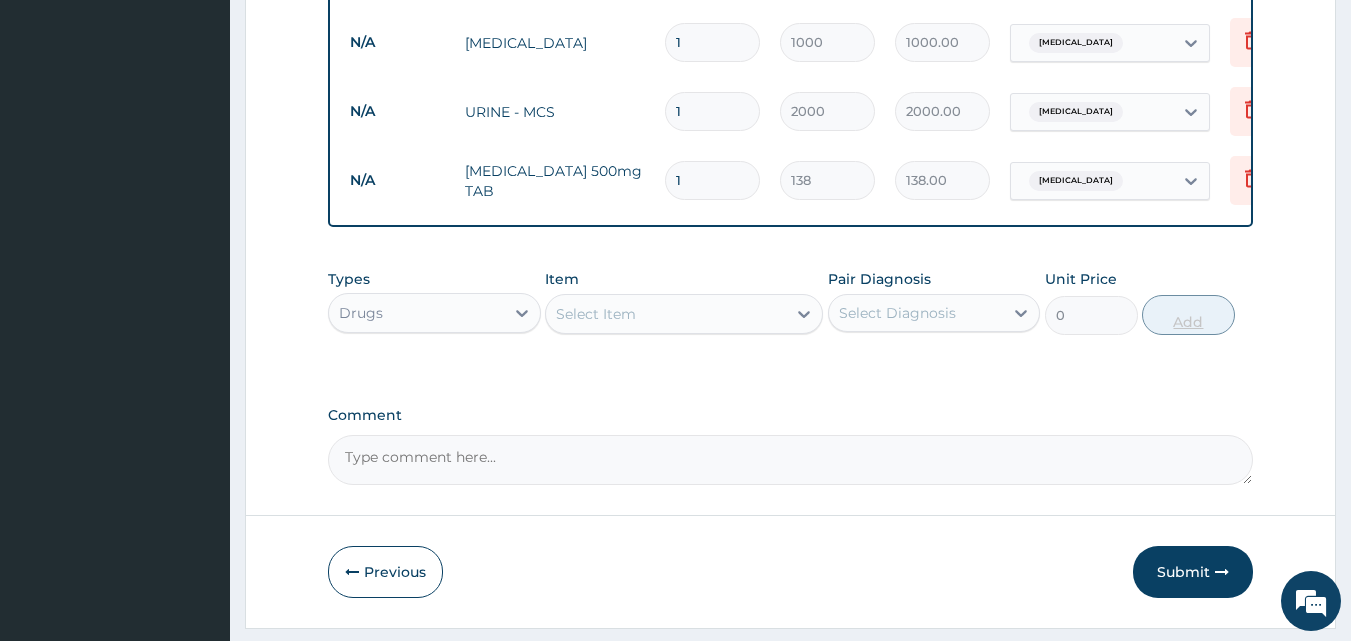 type 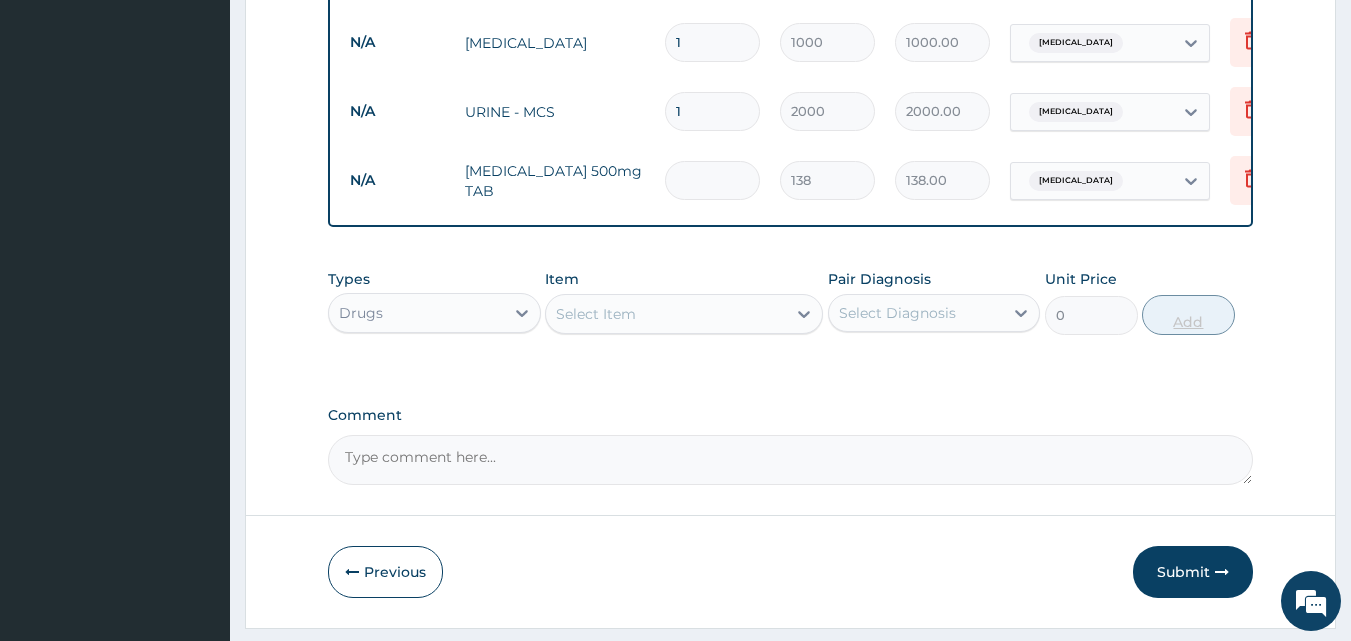 type on "0.00" 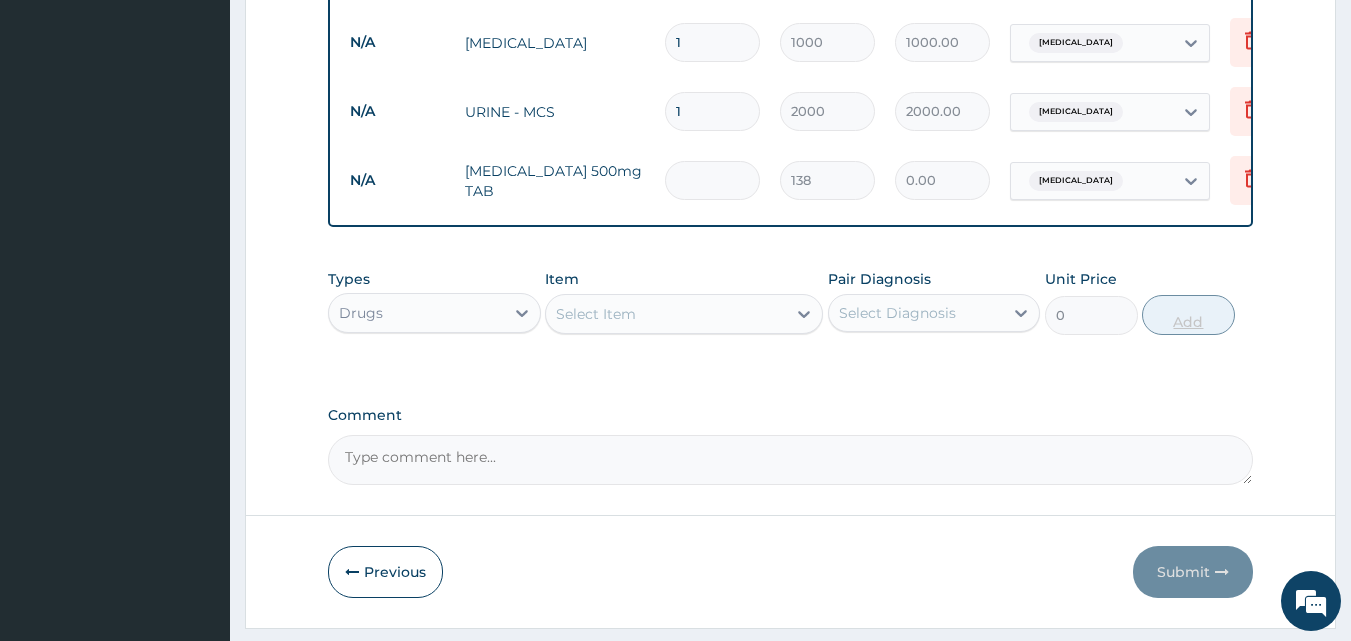 type on "7" 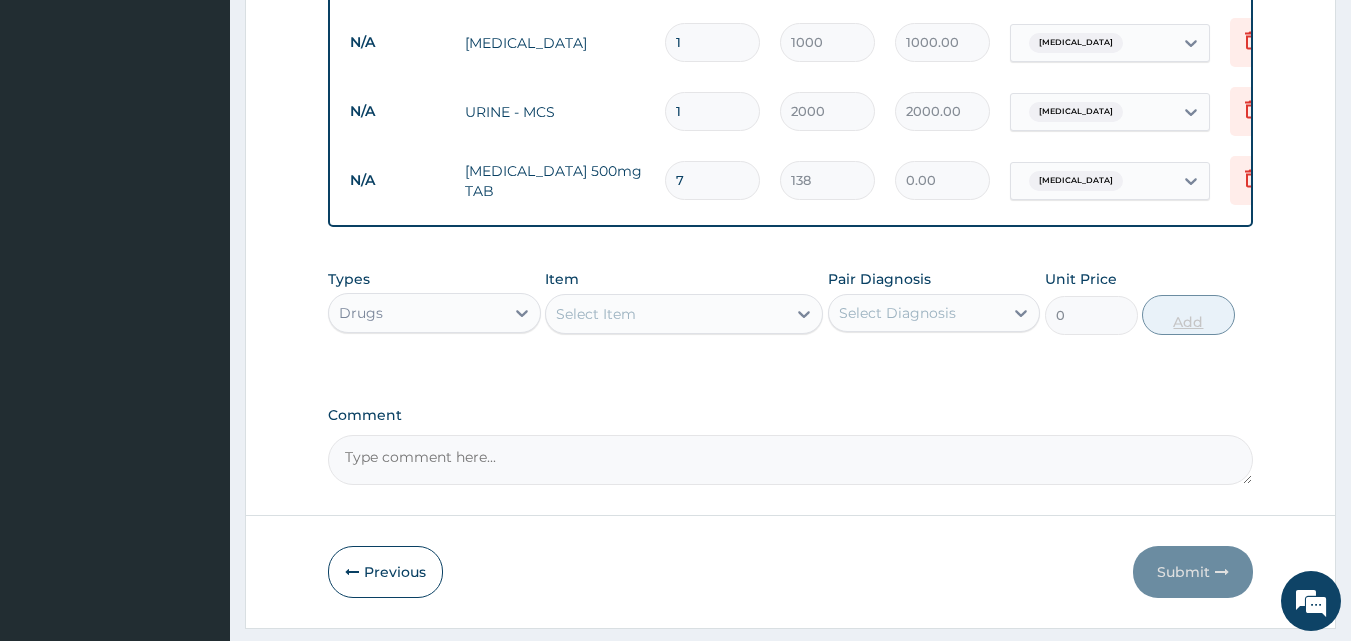 type on "966.00" 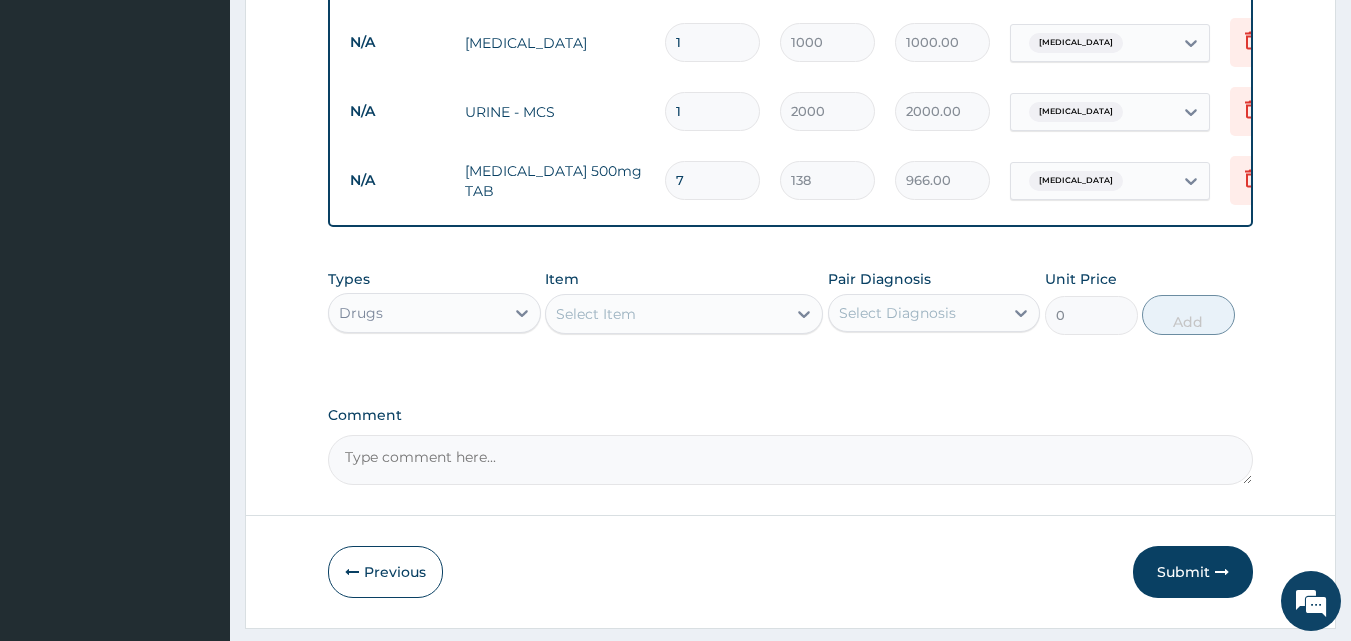 type on "7" 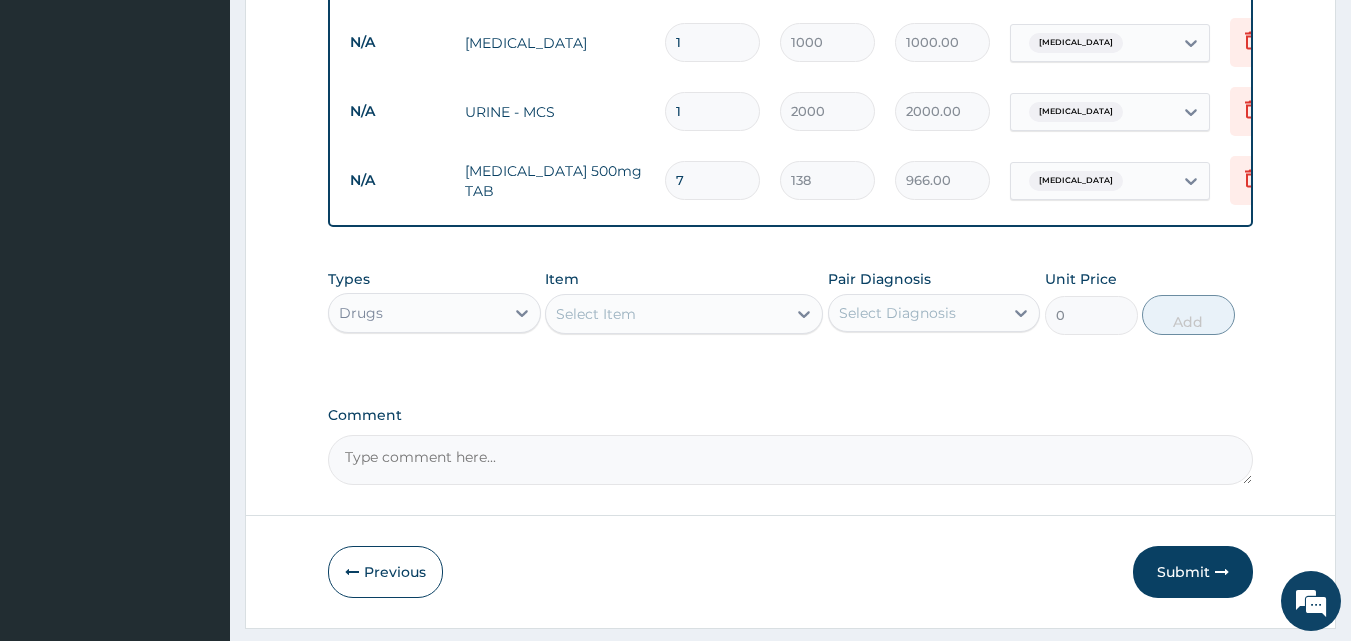click on "Select Item" at bounding box center (596, 314) 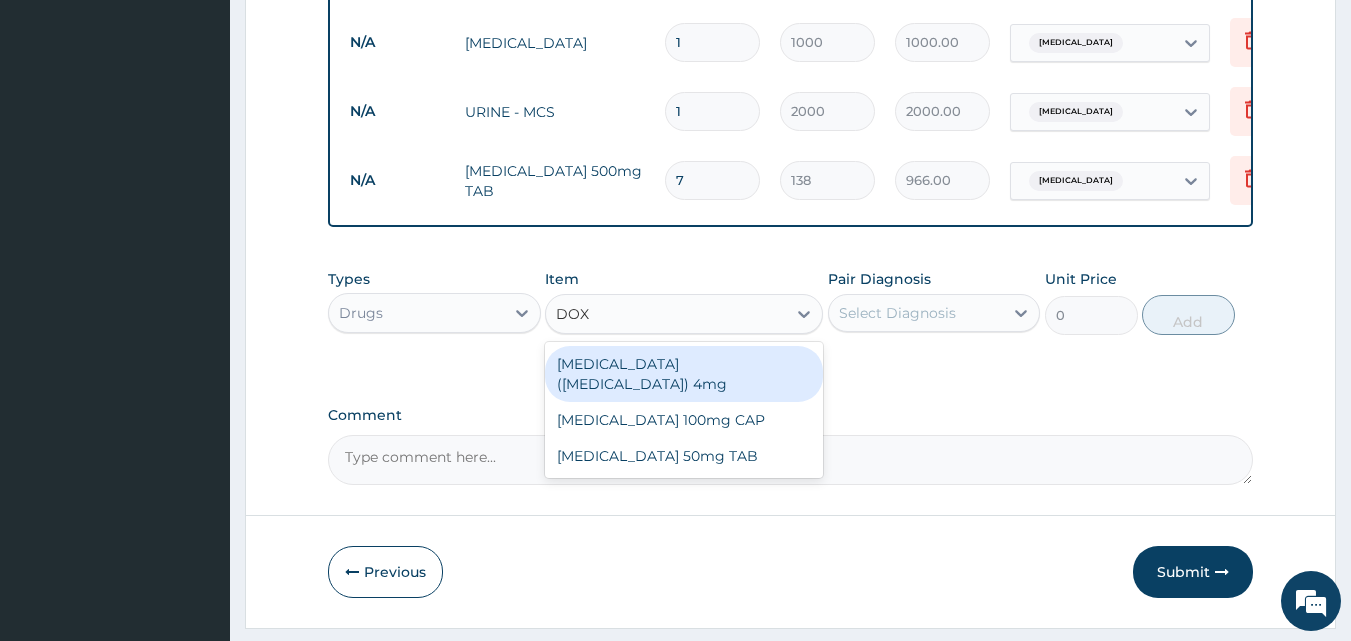 type on "DOXY" 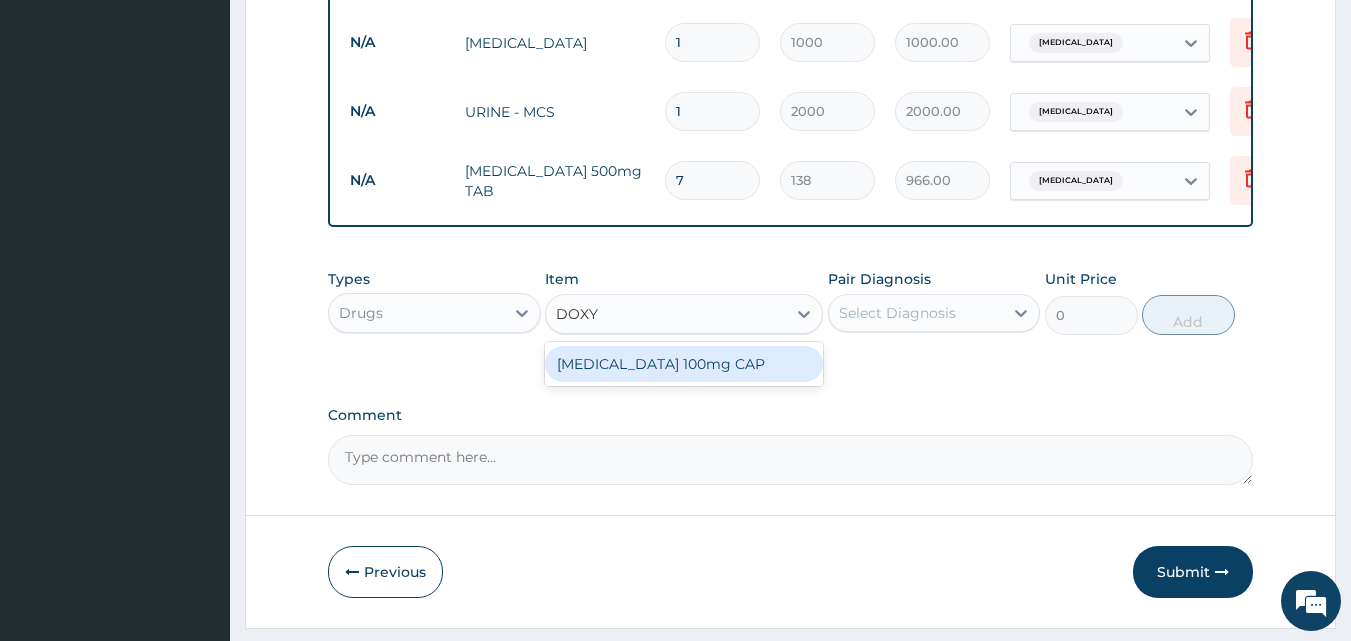 click on "DOXYCYCLINE 100mg CAP" at bounding box center [684, 364] 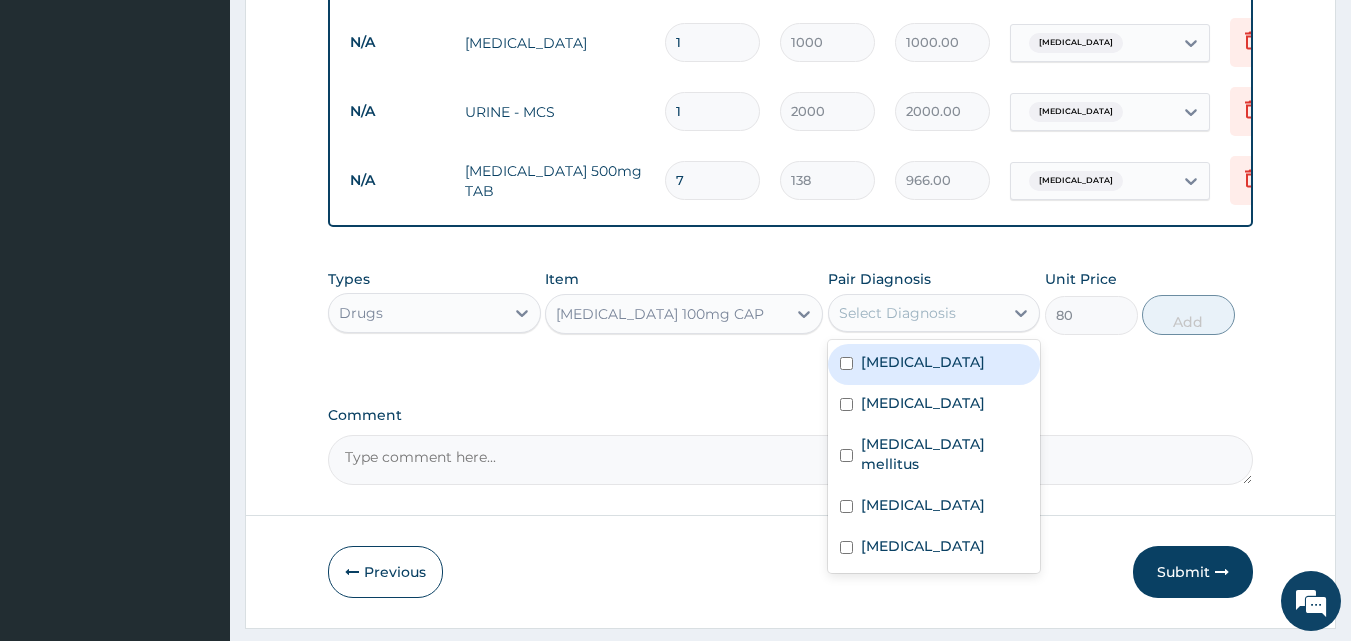 click on "Select Diagnosis" at bounding box center [916, 313] 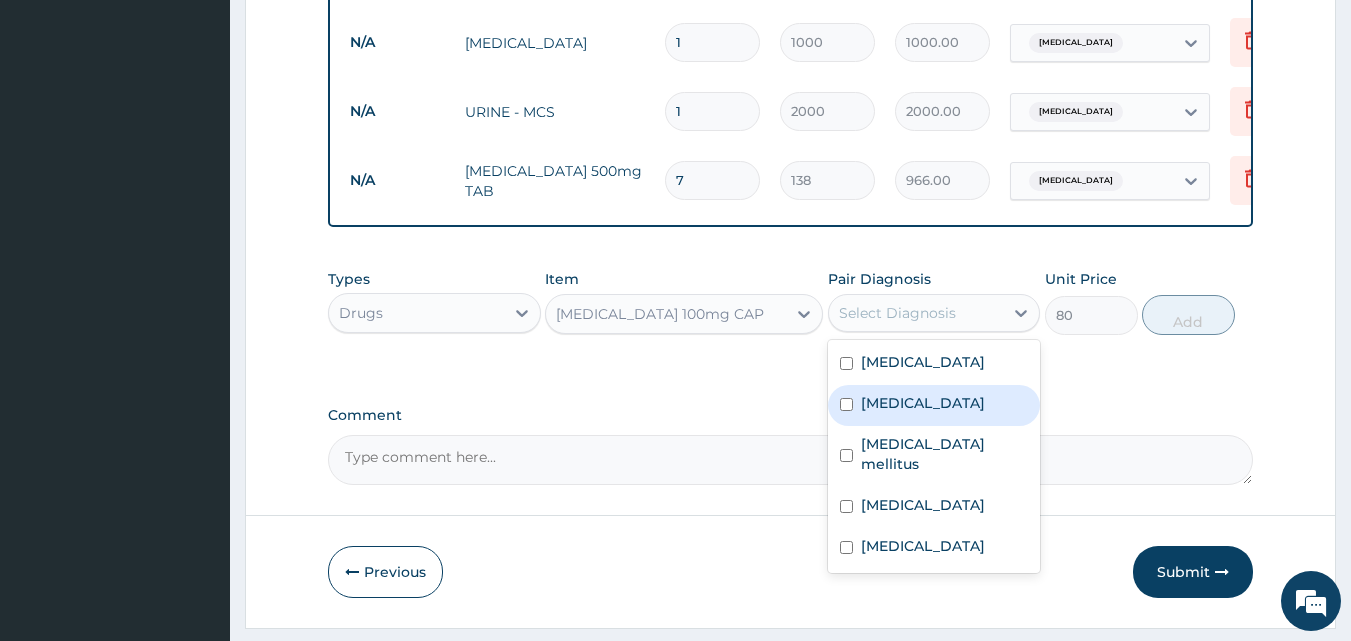click on "Acute pyelonephritis" at bounding box center (923, 403) 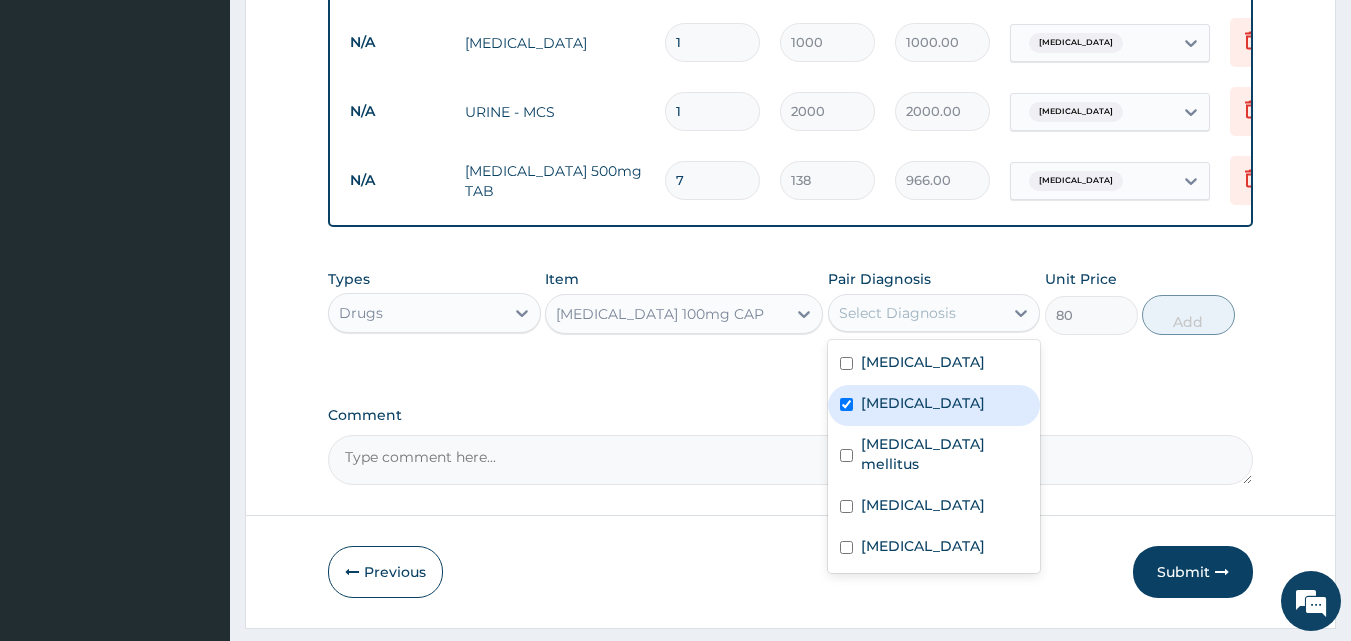checkbox on "true" 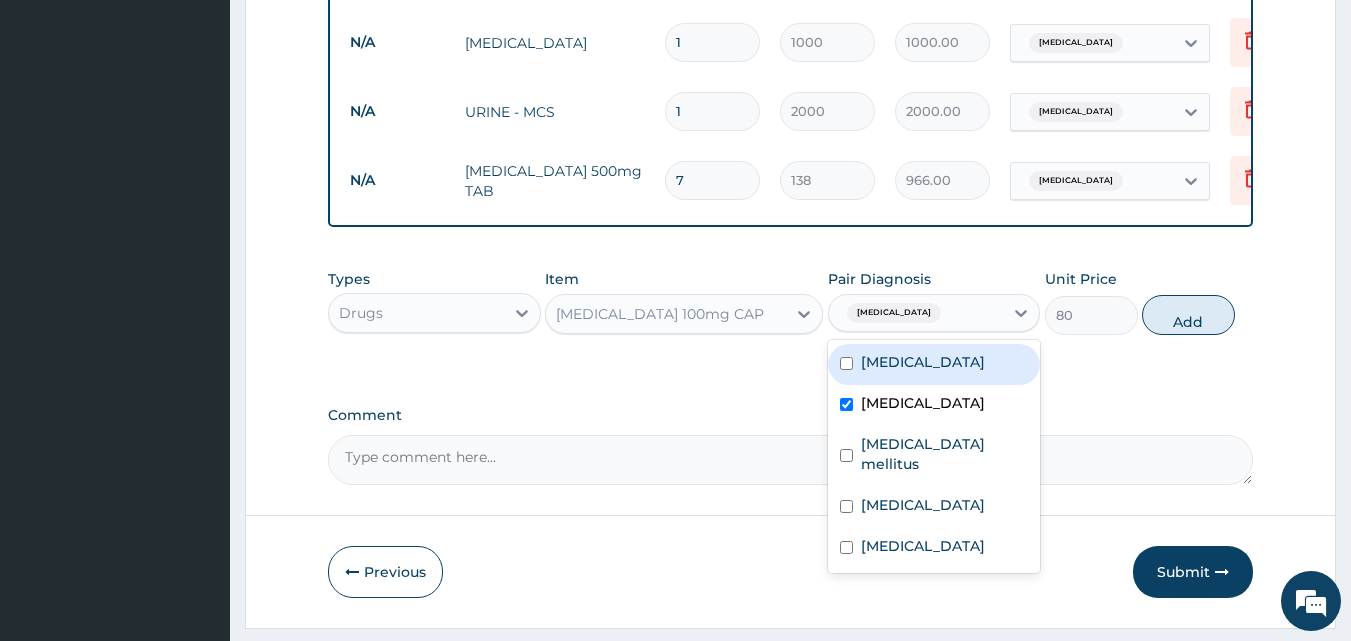 click on "Acute kidney injury" at bounding box center (923, 362) 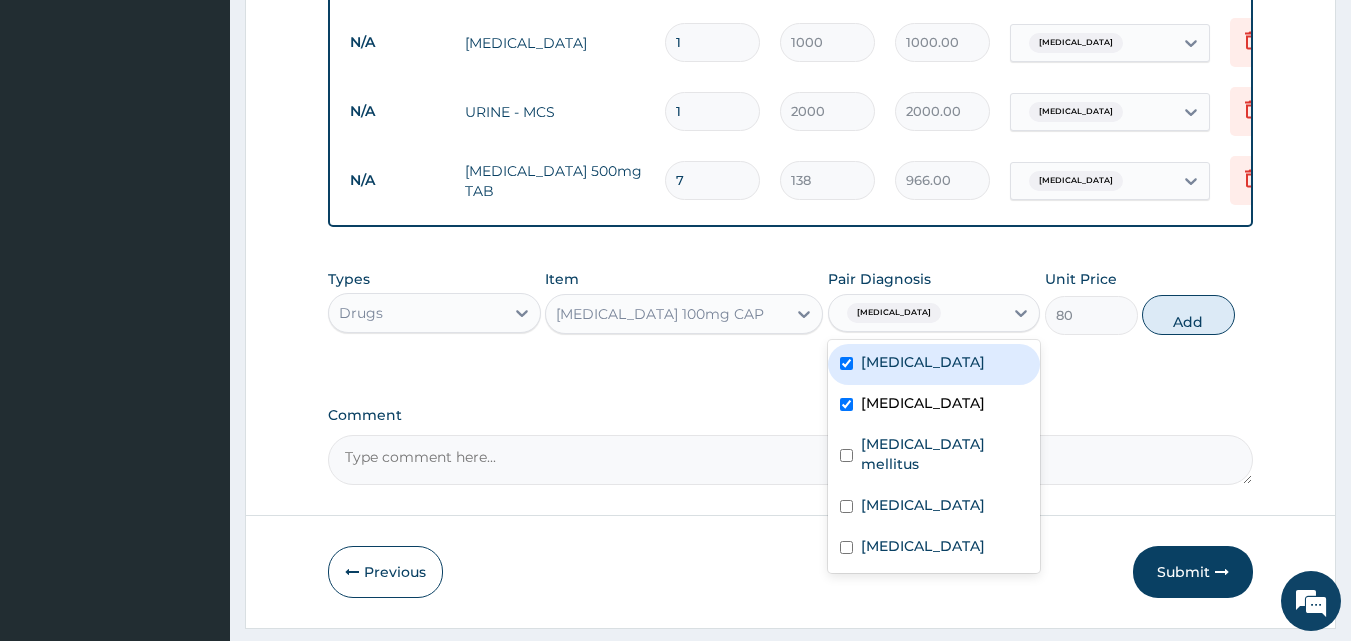 click on "Acute kidney injury" at bounding box center [923, 362] 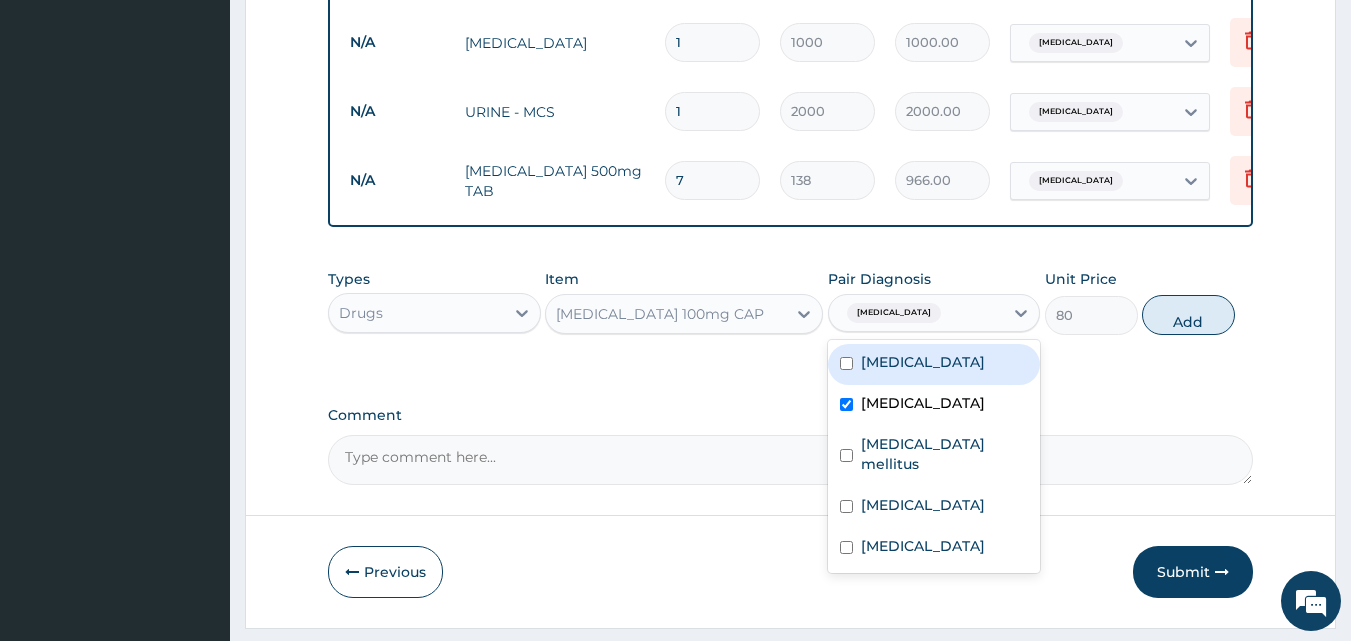 checkbox on "false" 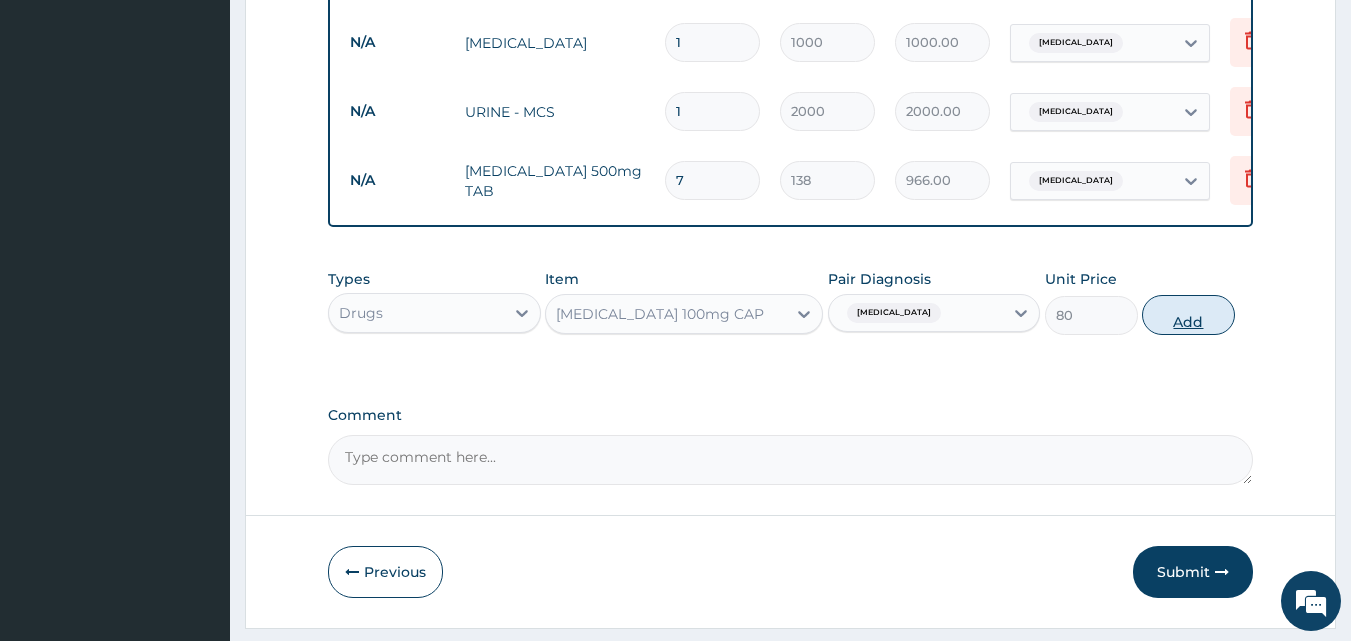 click on "Add" at bounding box center [1188, 315] 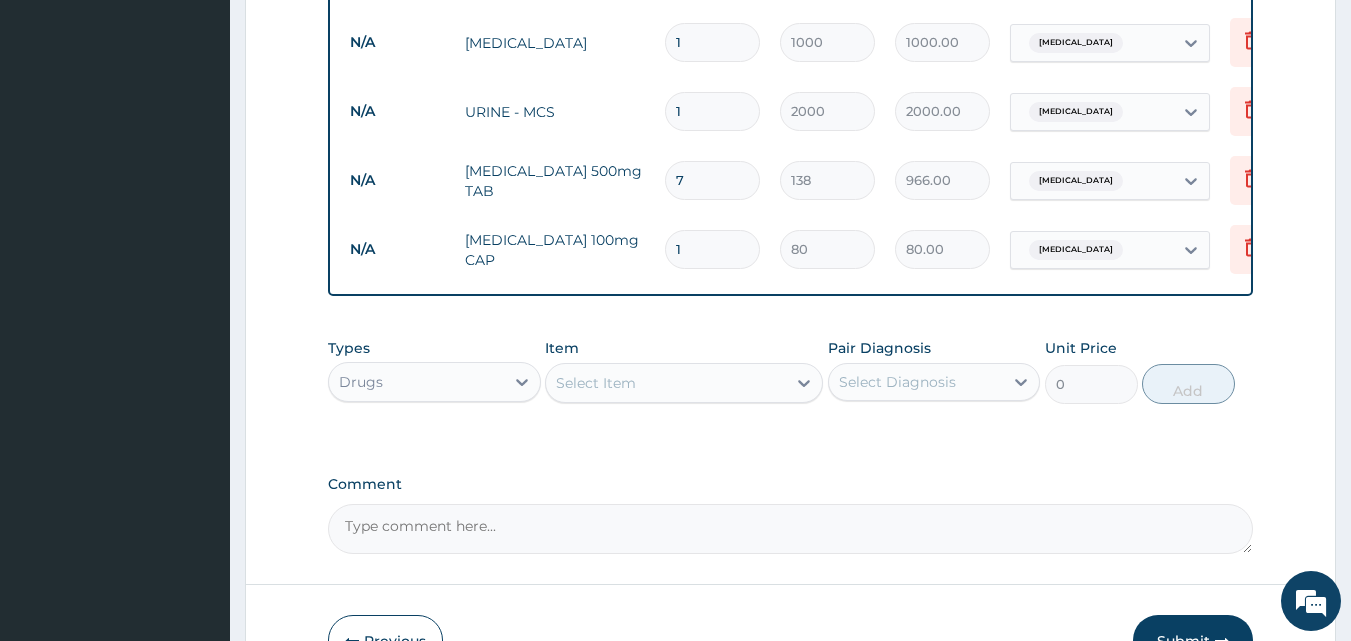 type on "10" 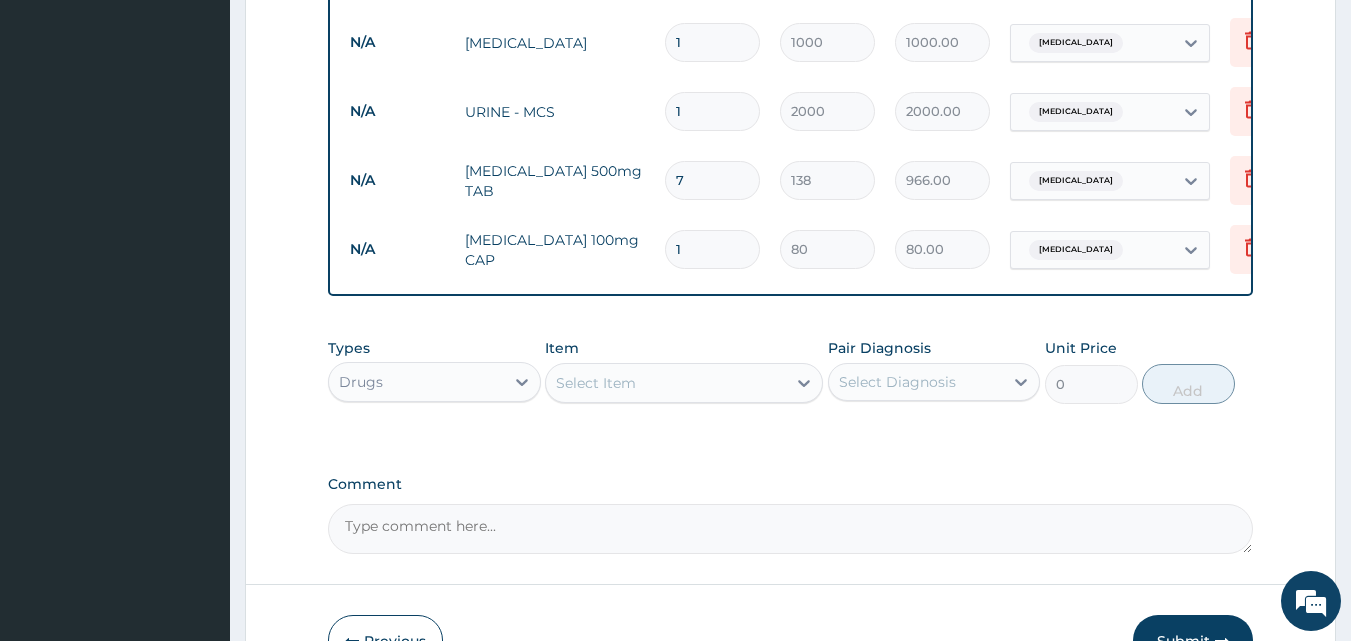 type on "800.00" 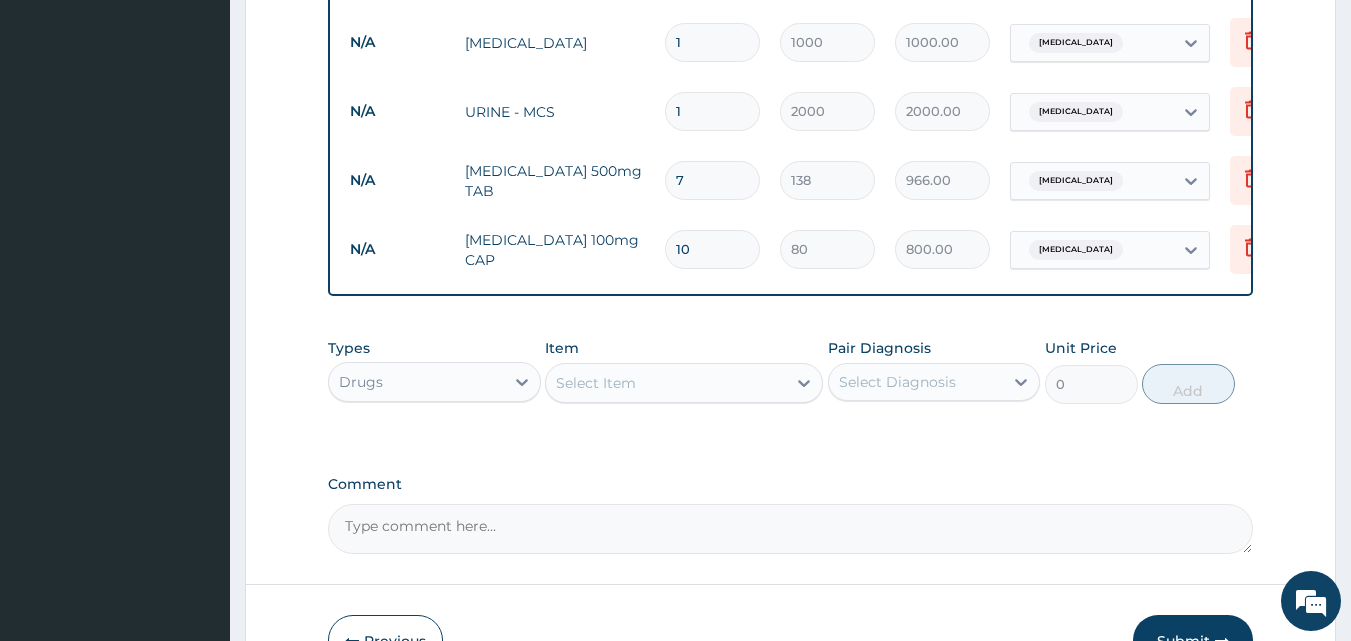 type on "10" 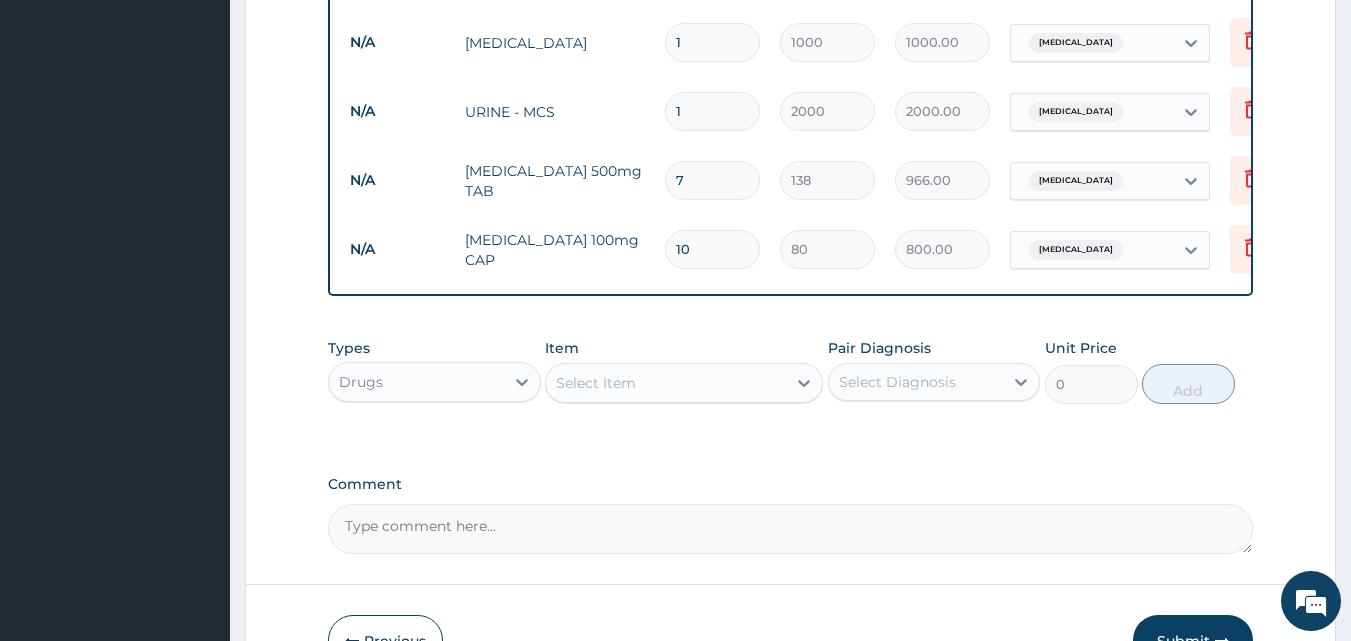 click on "Select Item" at bounding box center (666, 383) 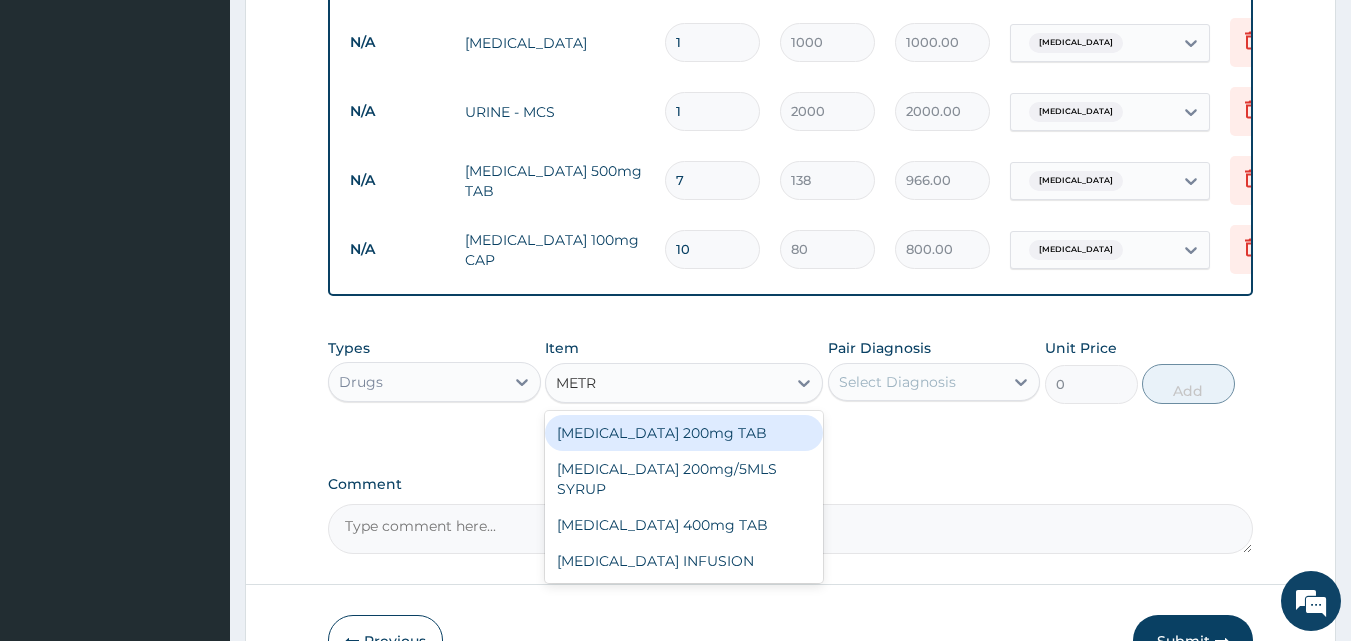 type on "METRO" 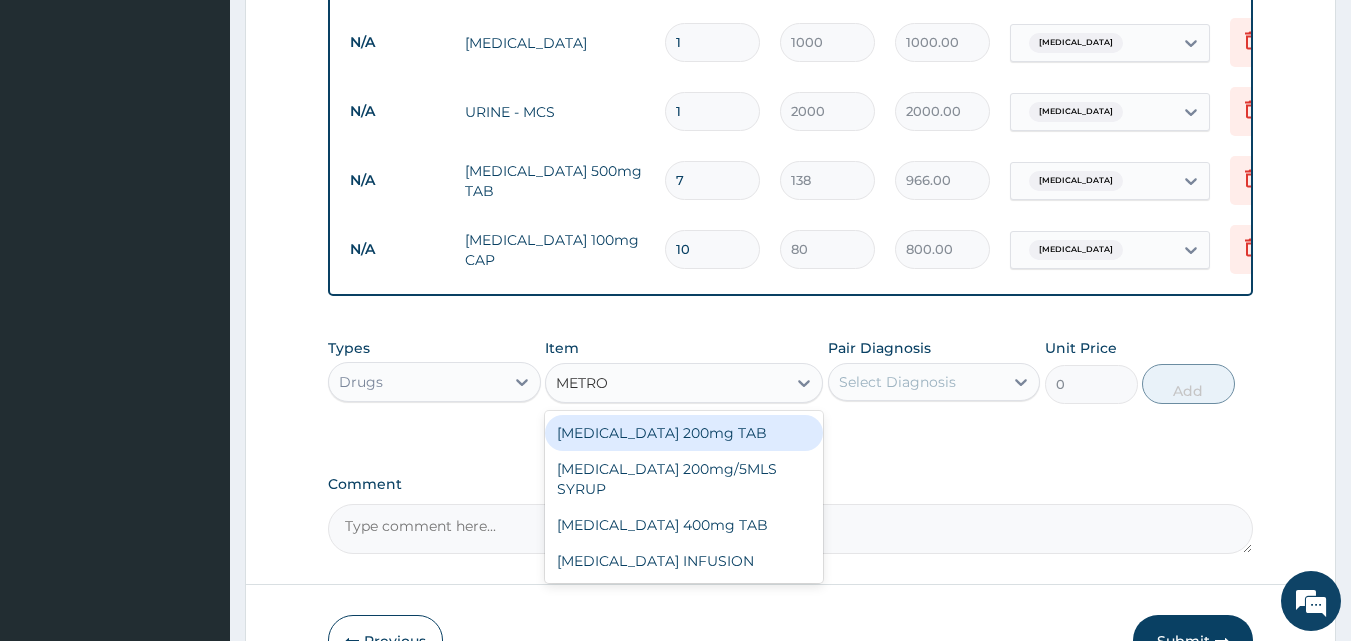 click on "[MEDICAL_DATA] 200mg TAB" at bounding box center [684, 433] 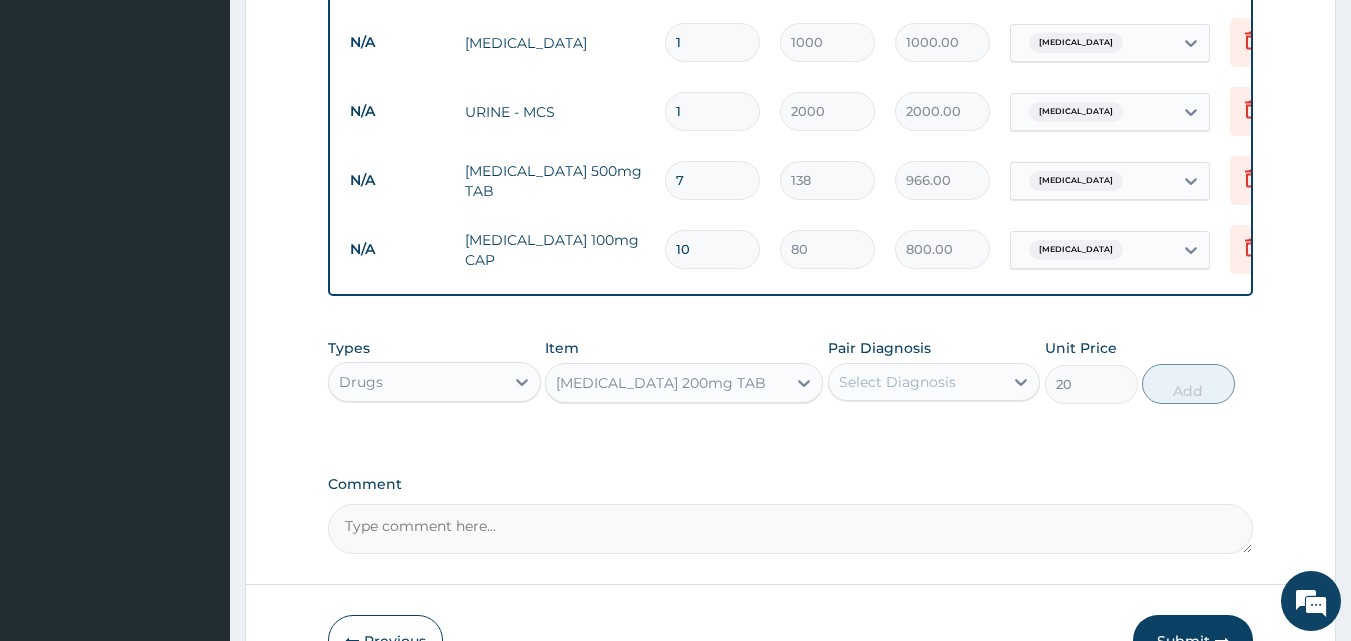 click on "Select Diagnosis" at bounding box center [897, 382] 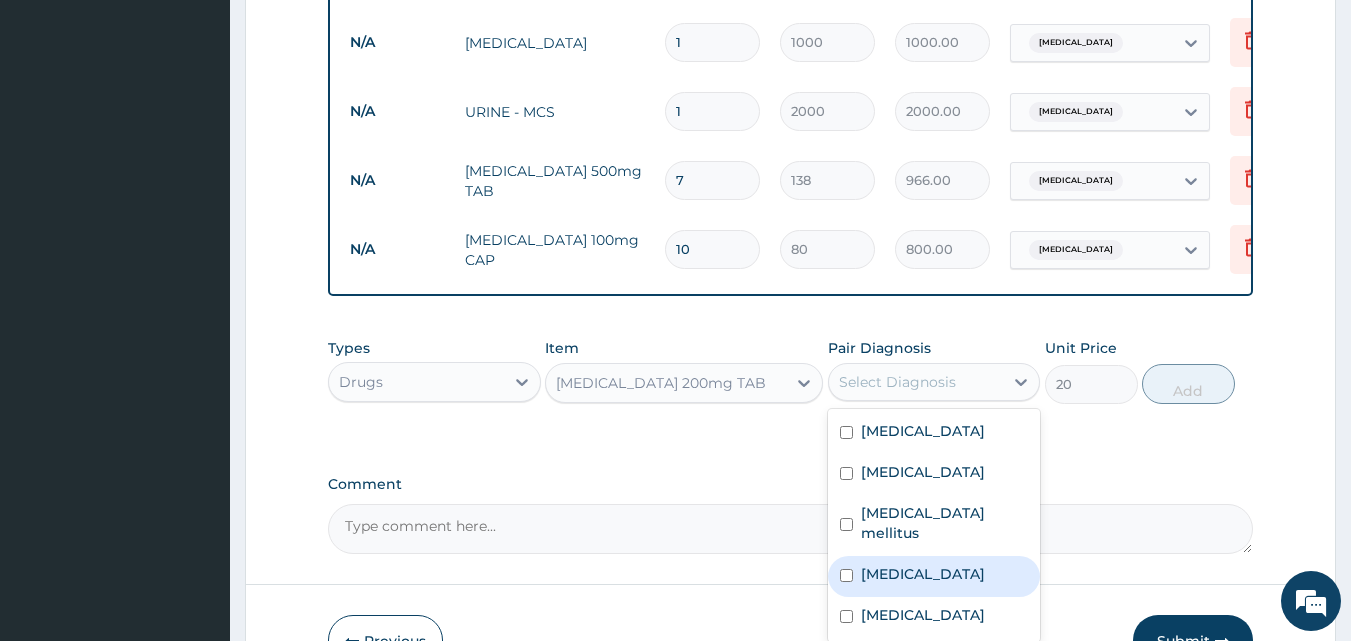 click on "Sepsis" at bounding box center [934, 576] 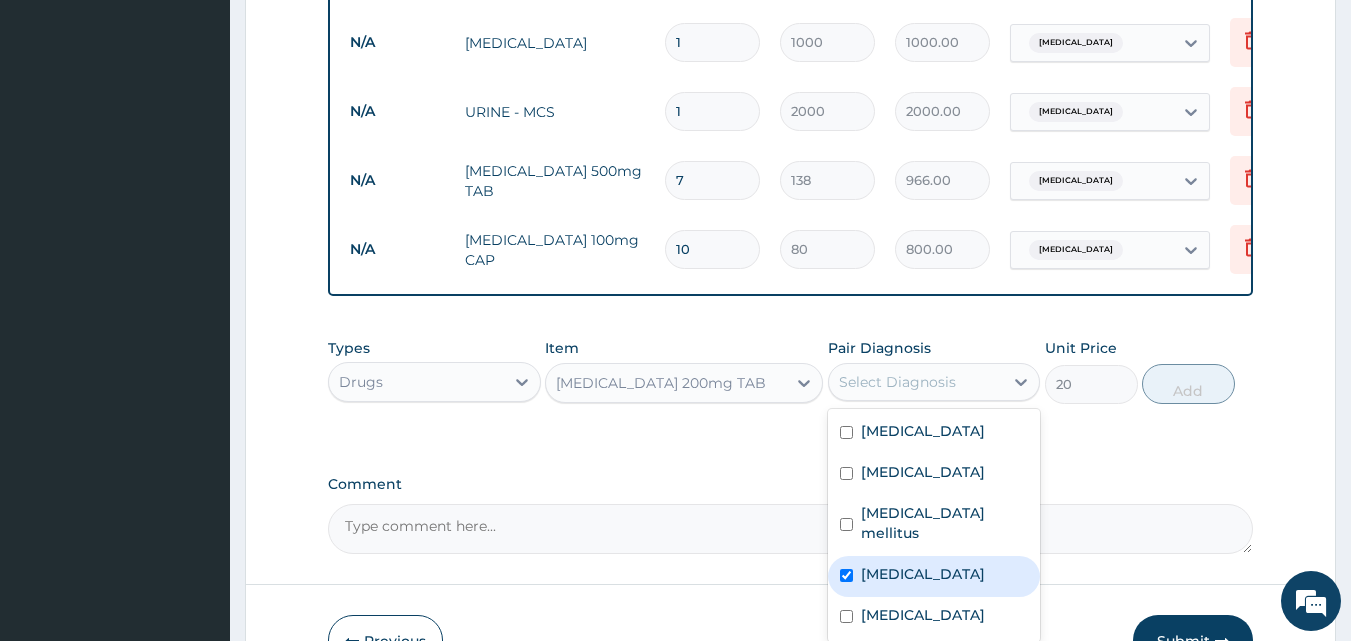 checkbox on "true" 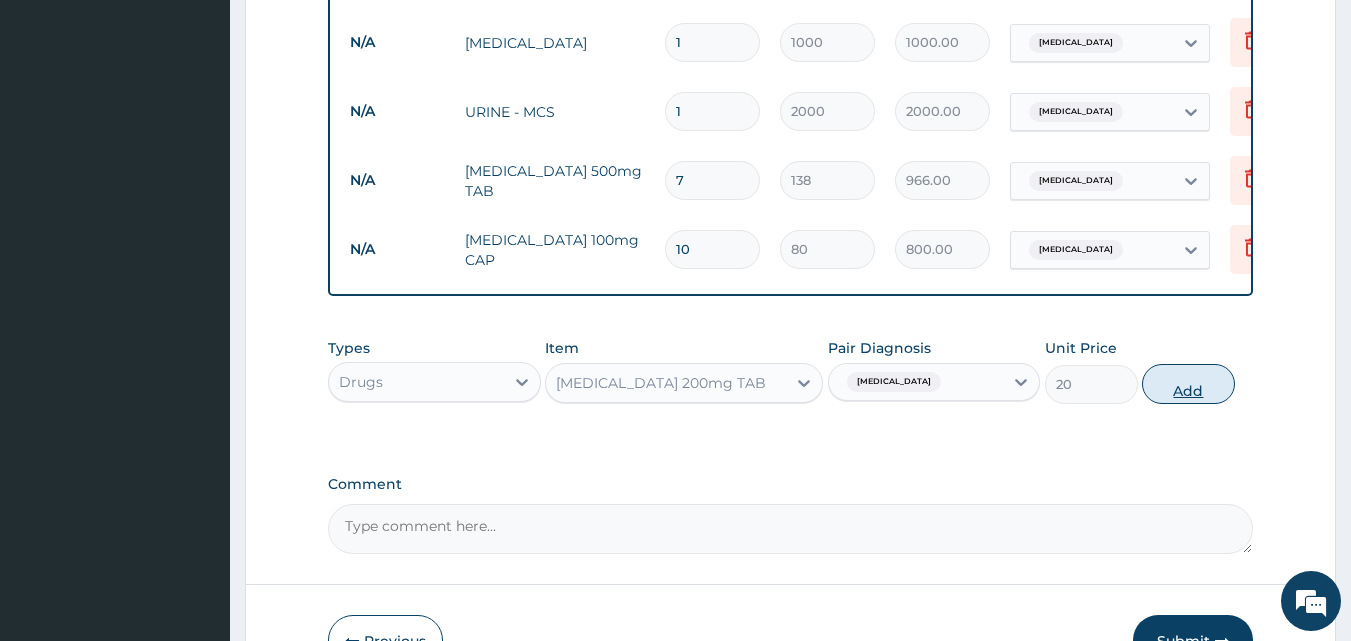 click on "Add" at bounding box center [1188, 384] 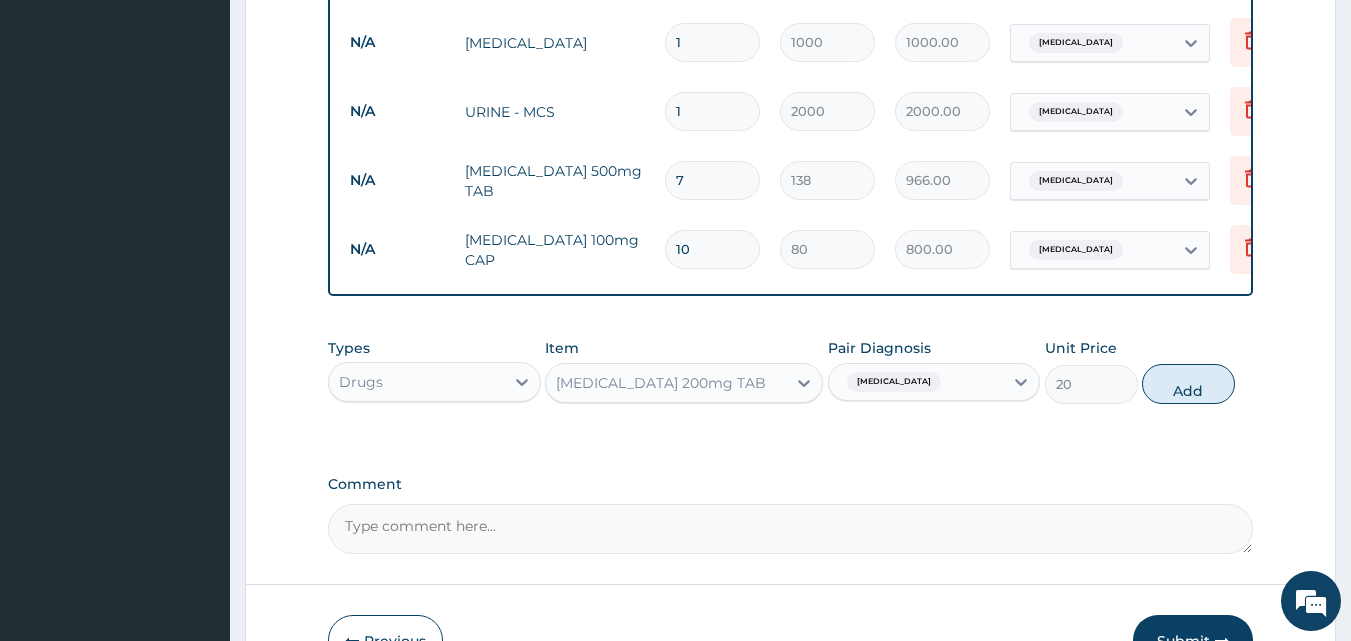 type on "0" 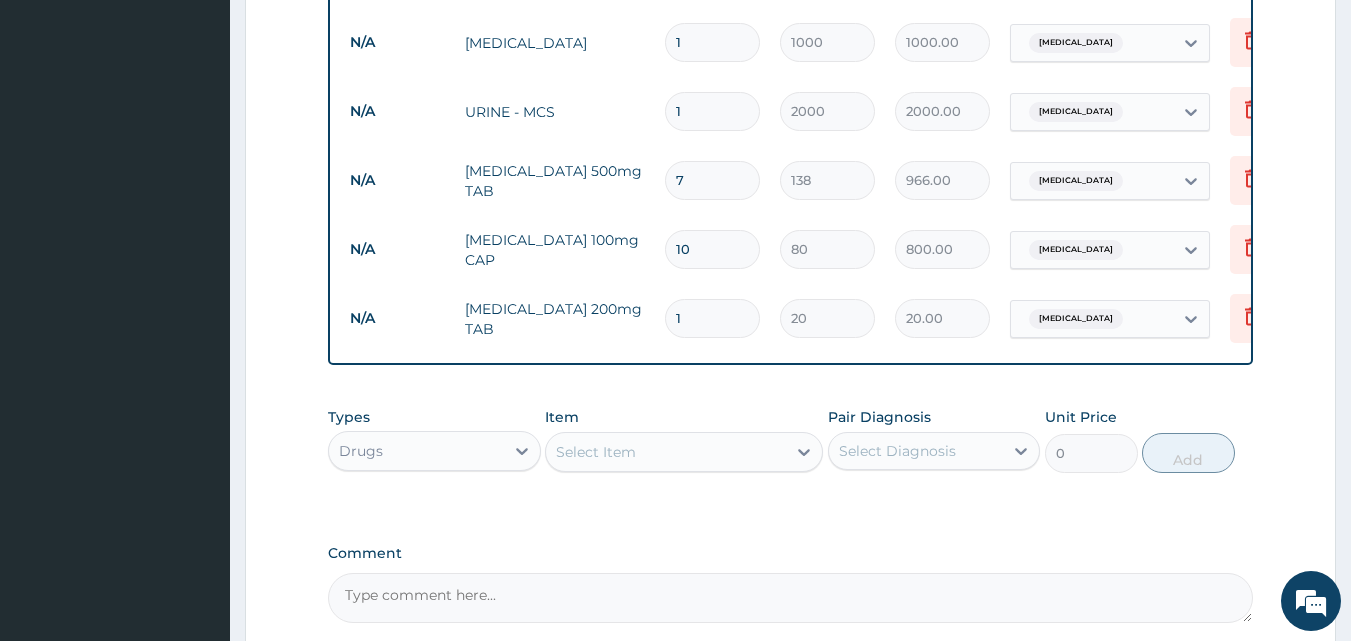 type on "13" 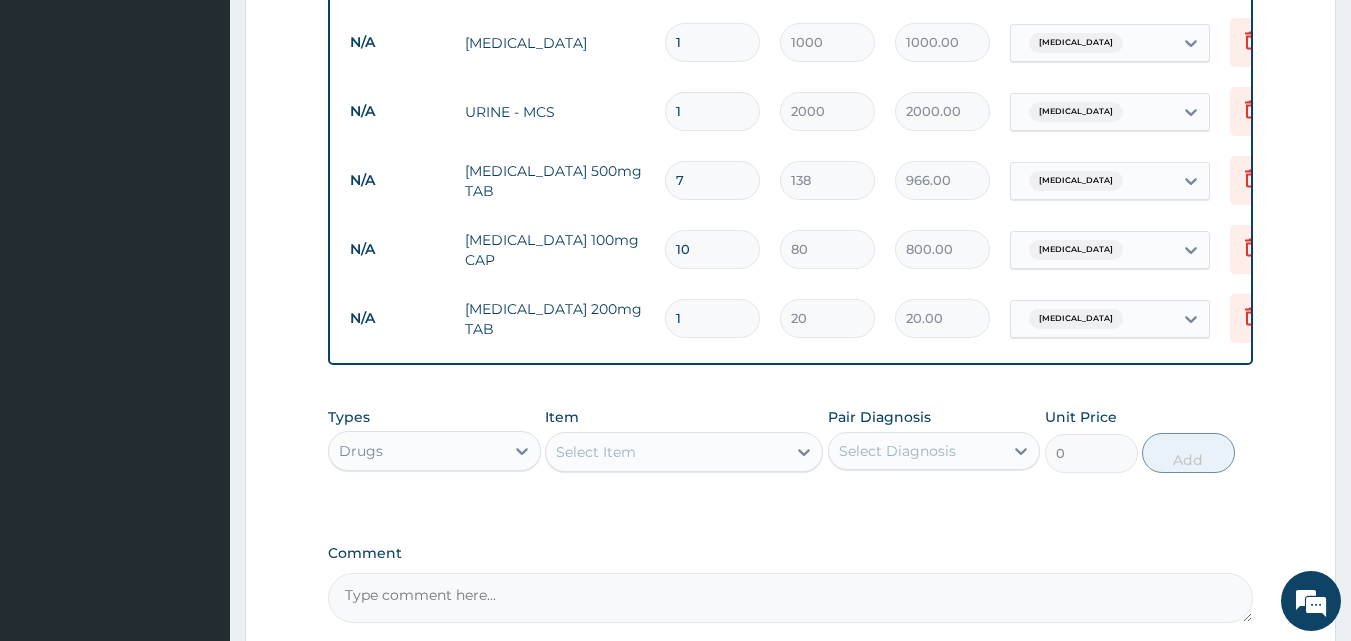 type on "260.00" 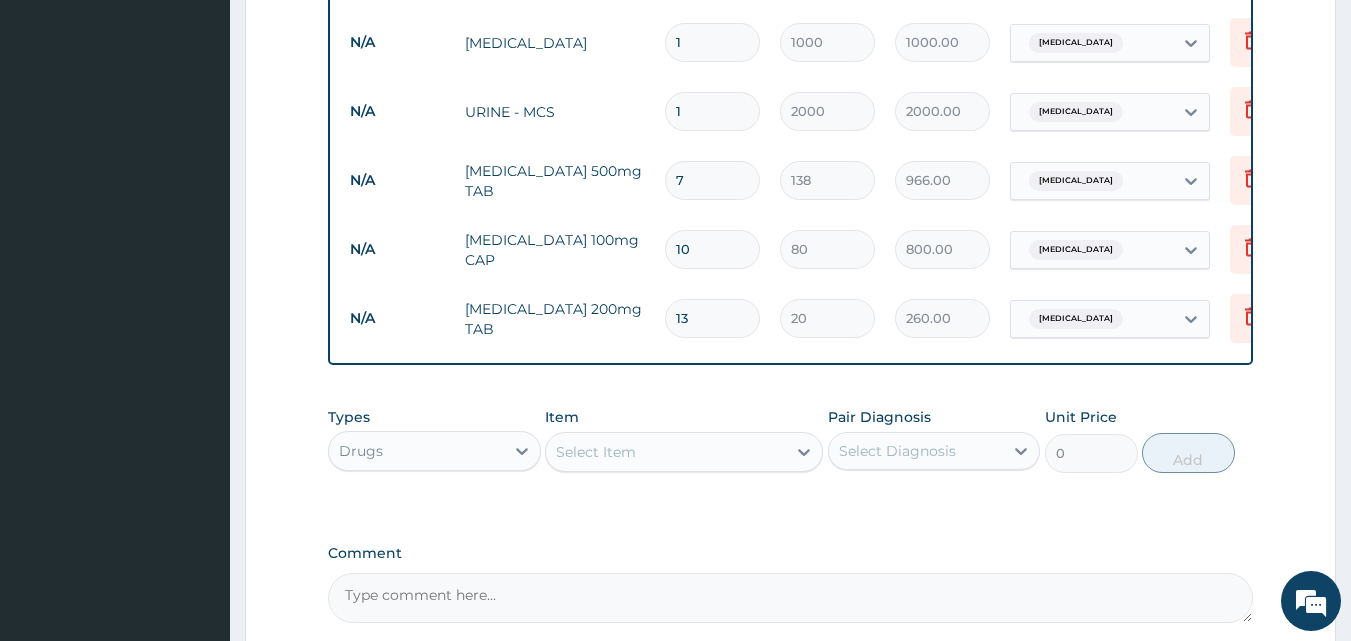 type on "1" 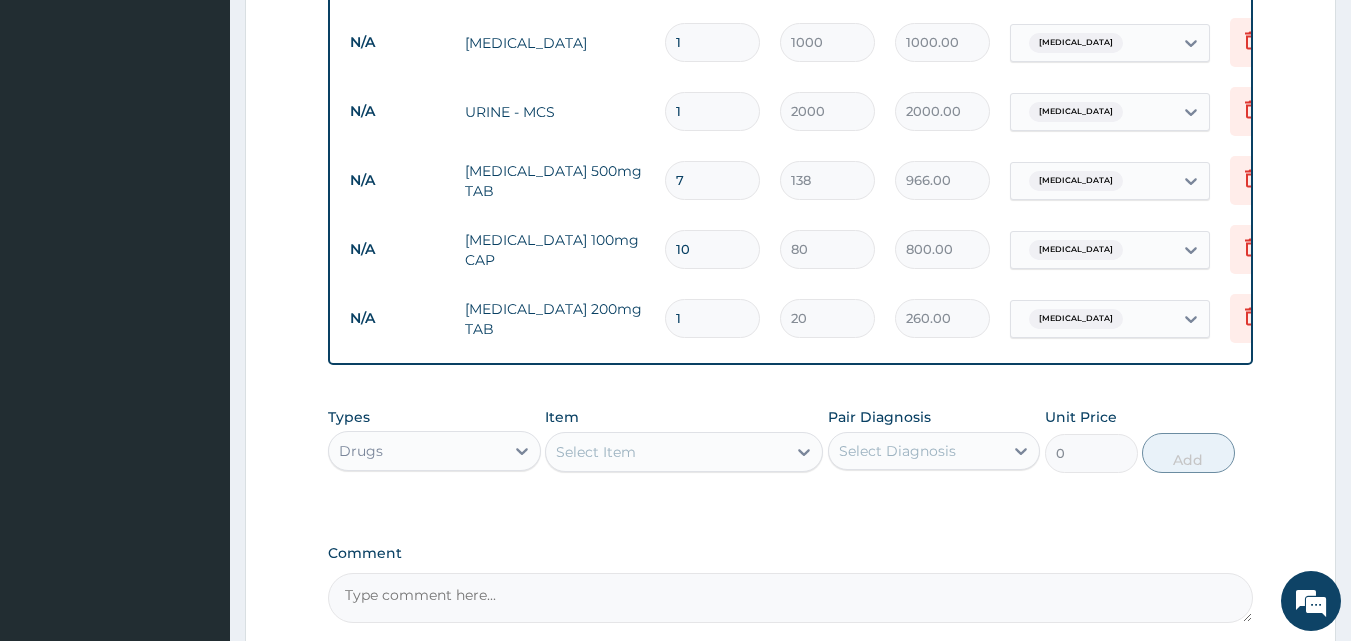type on "20.00" 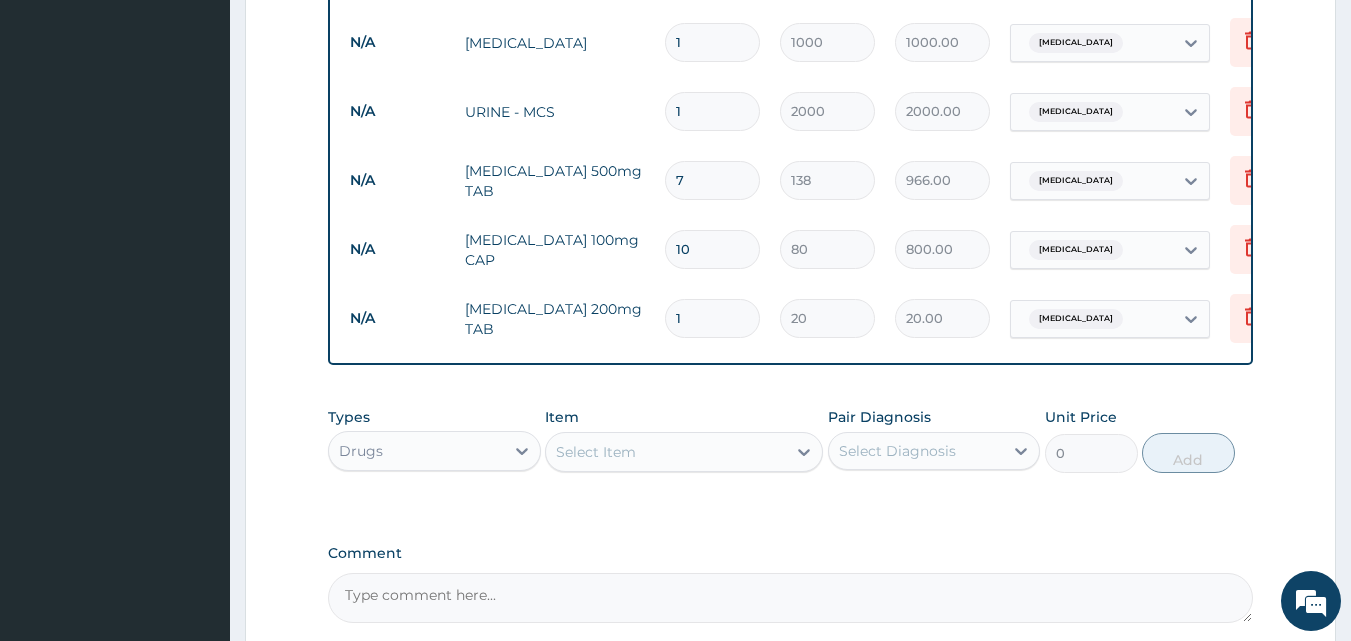type 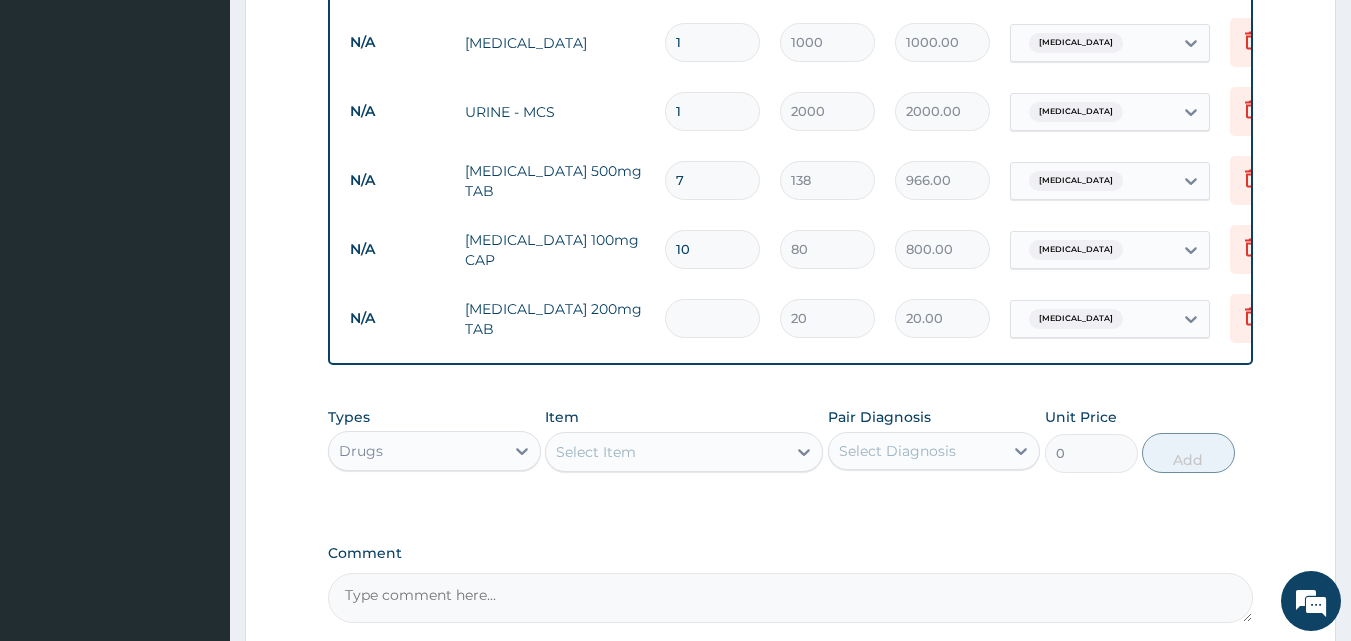 type on "0.00" 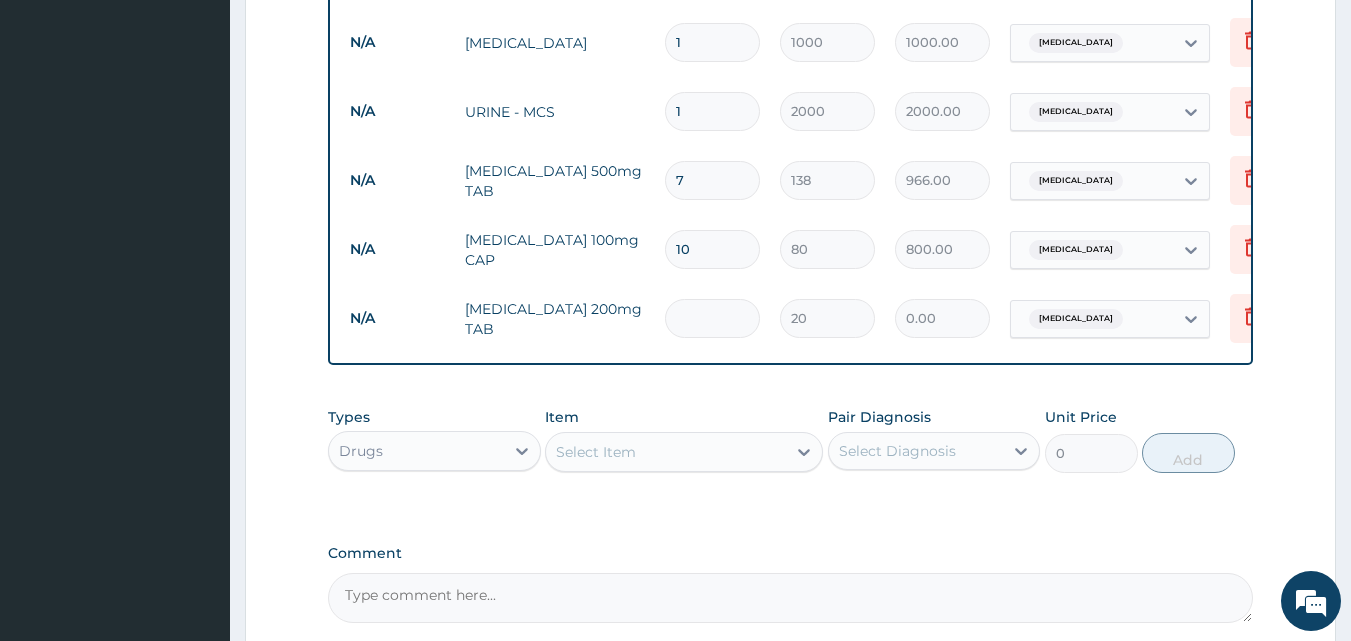 type on "3" 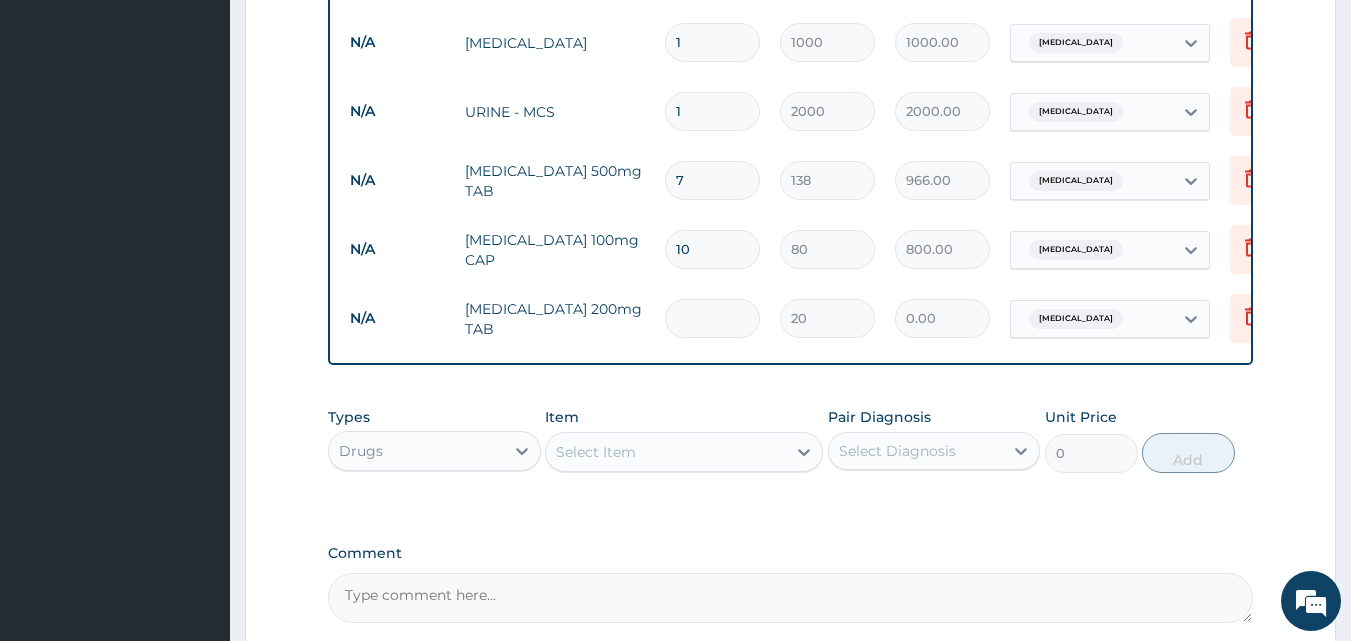 type on "60.00" 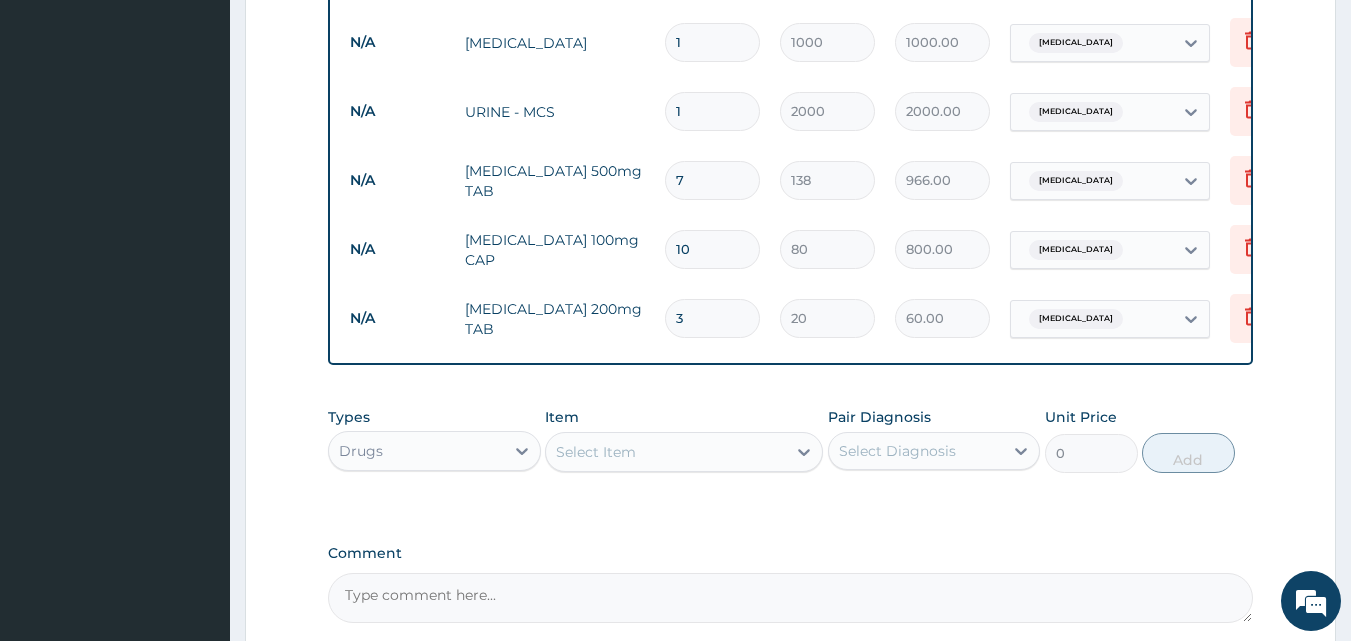 type on "30" 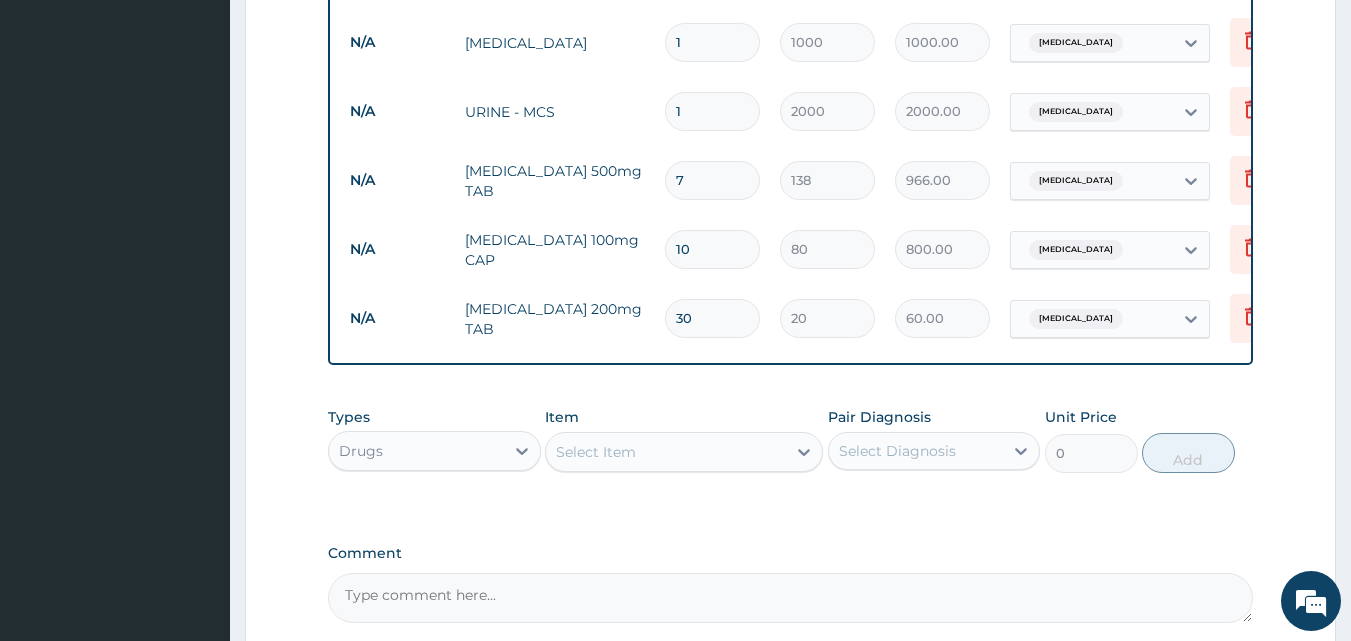 type on "600.00" 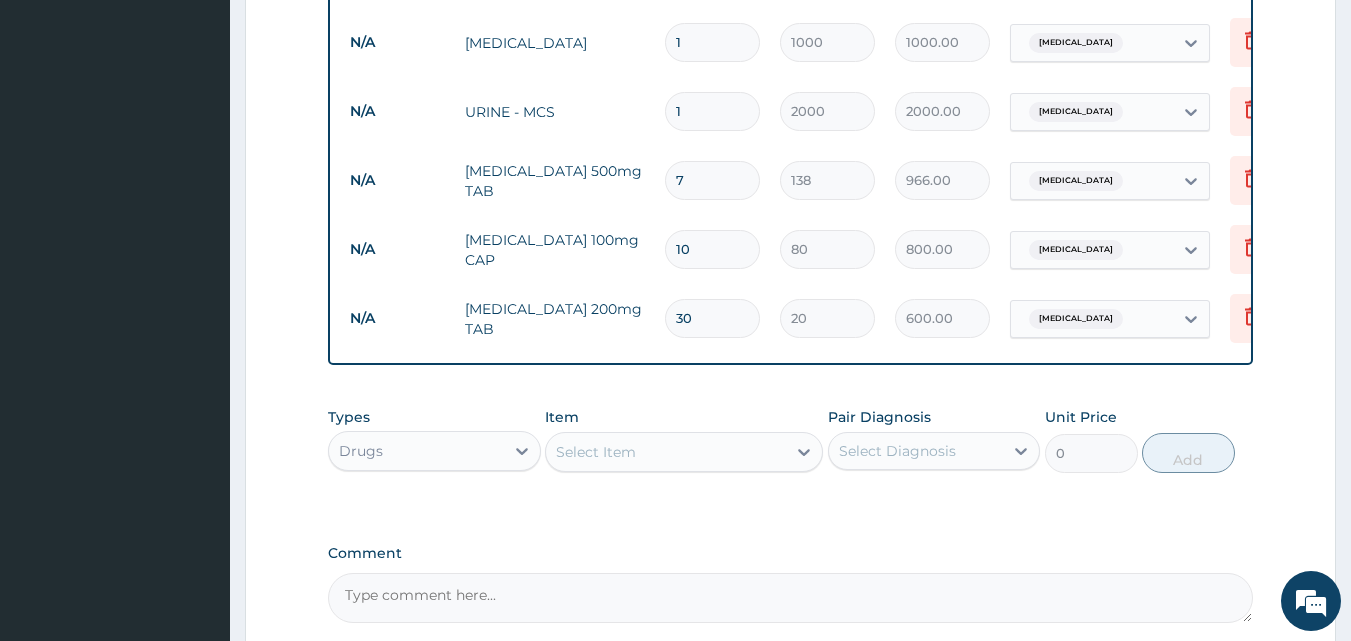 type on "30" 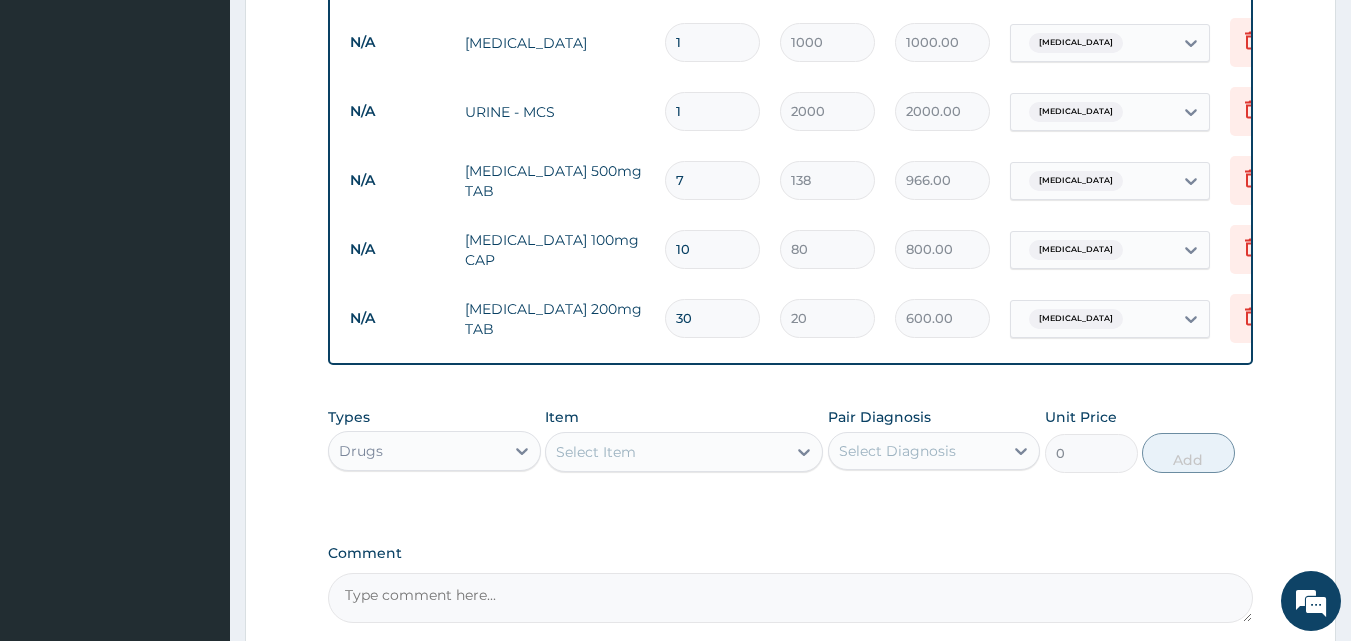 click on "Select Item" at bounding box center [596, 452] 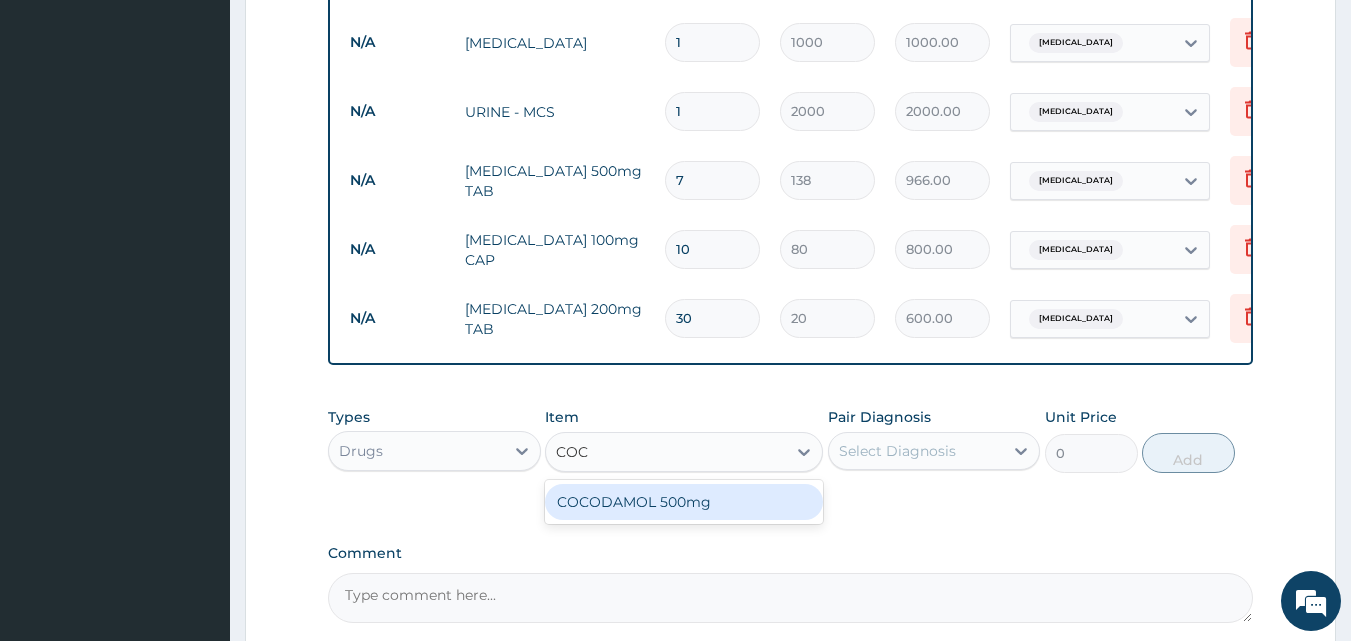 type on "COCO" 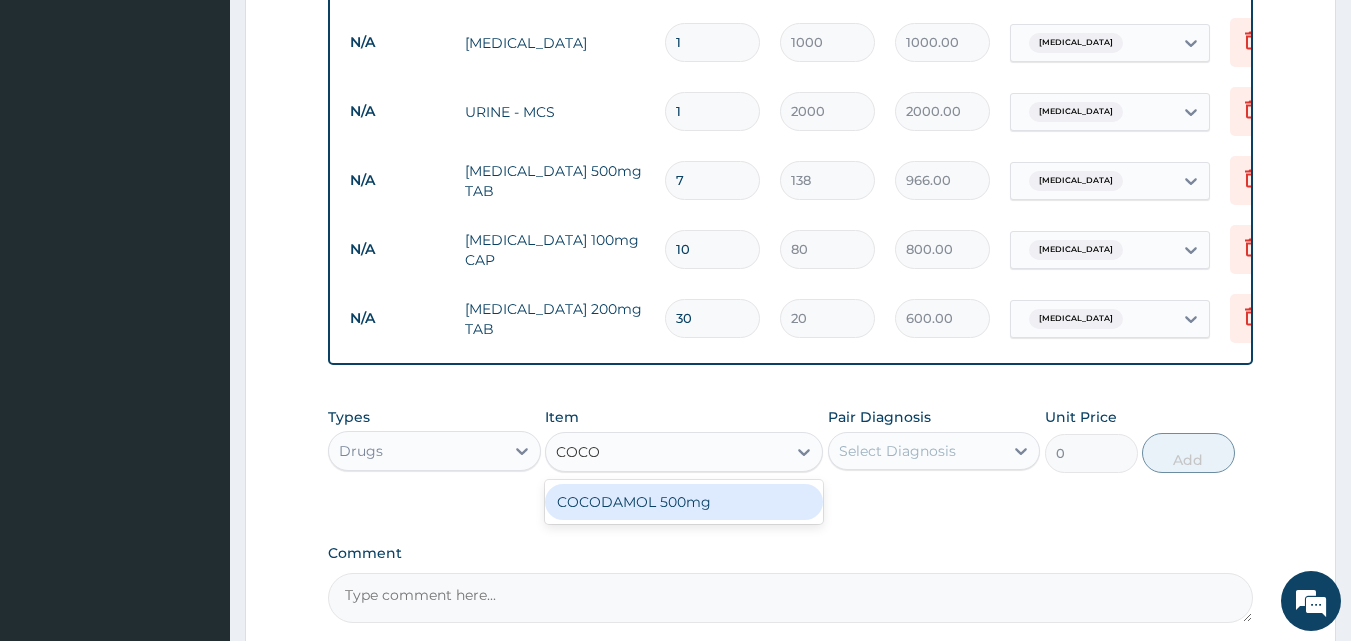 click on "COCODAMOL 500mg" at bounding box center (684, 502) 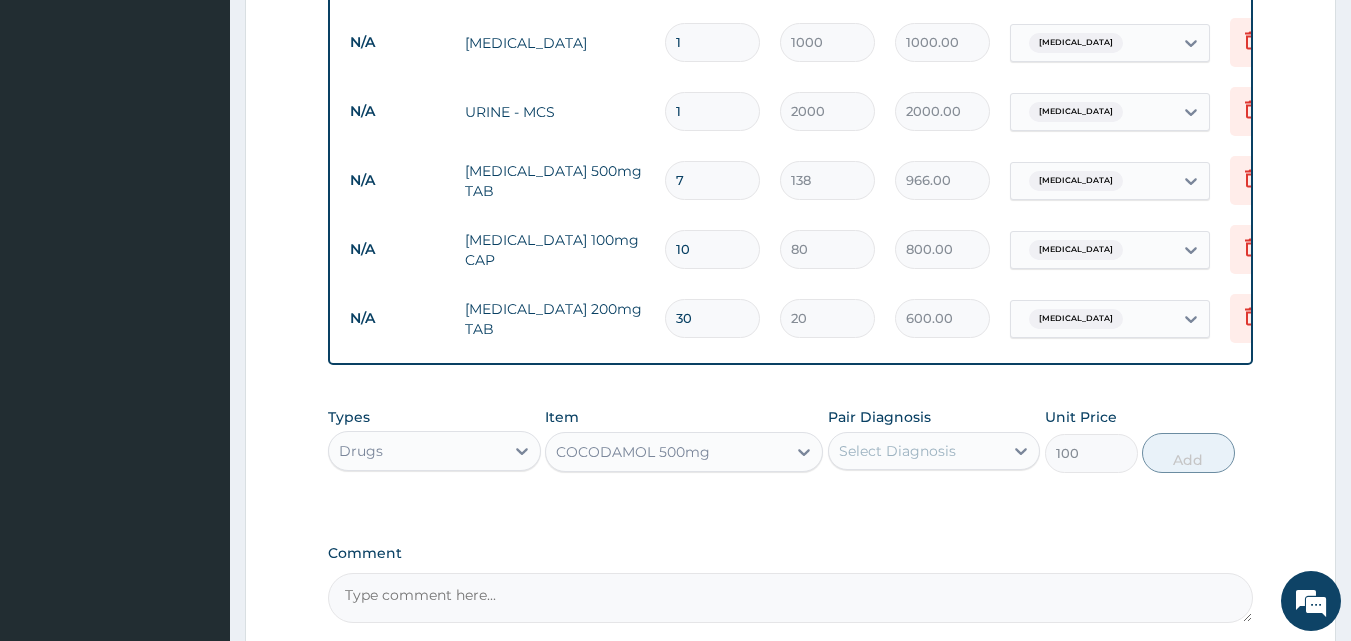 click on "Select Diagnosis" at bounding box center [897, 451] 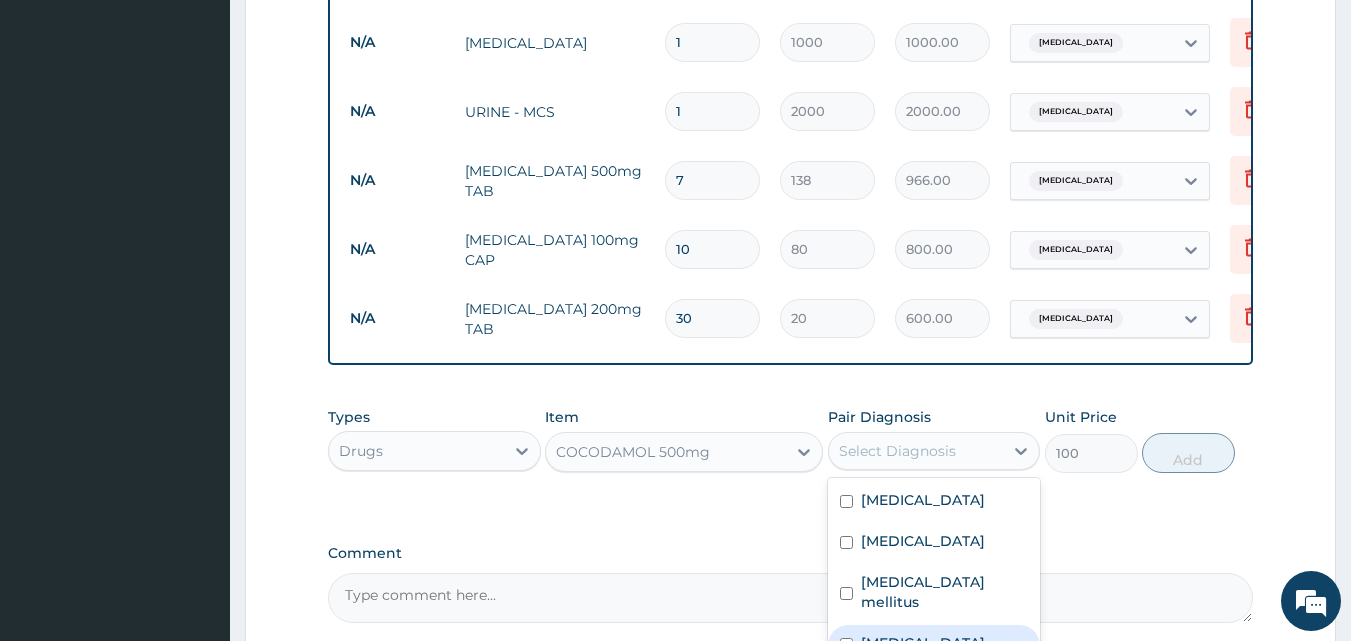 click on "Sepsis" at bounding box center (923, 643) 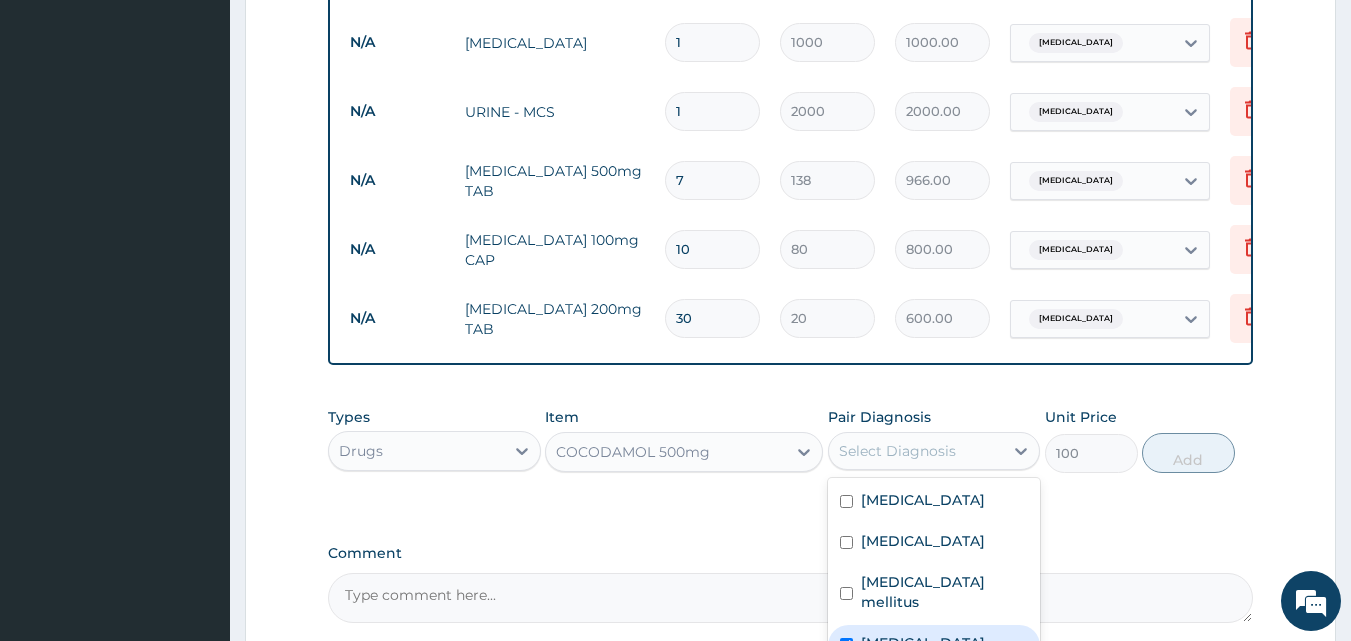 checkbox on "true" 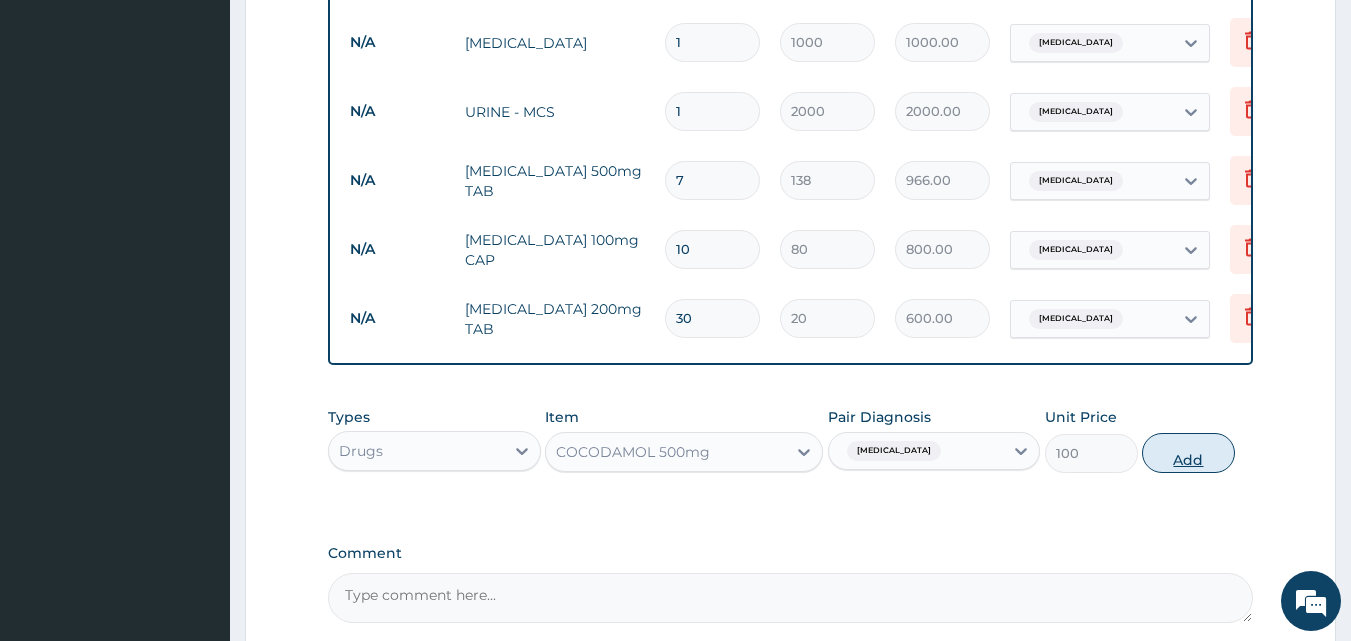 click on "Add" at bounding box center (1188, 453) 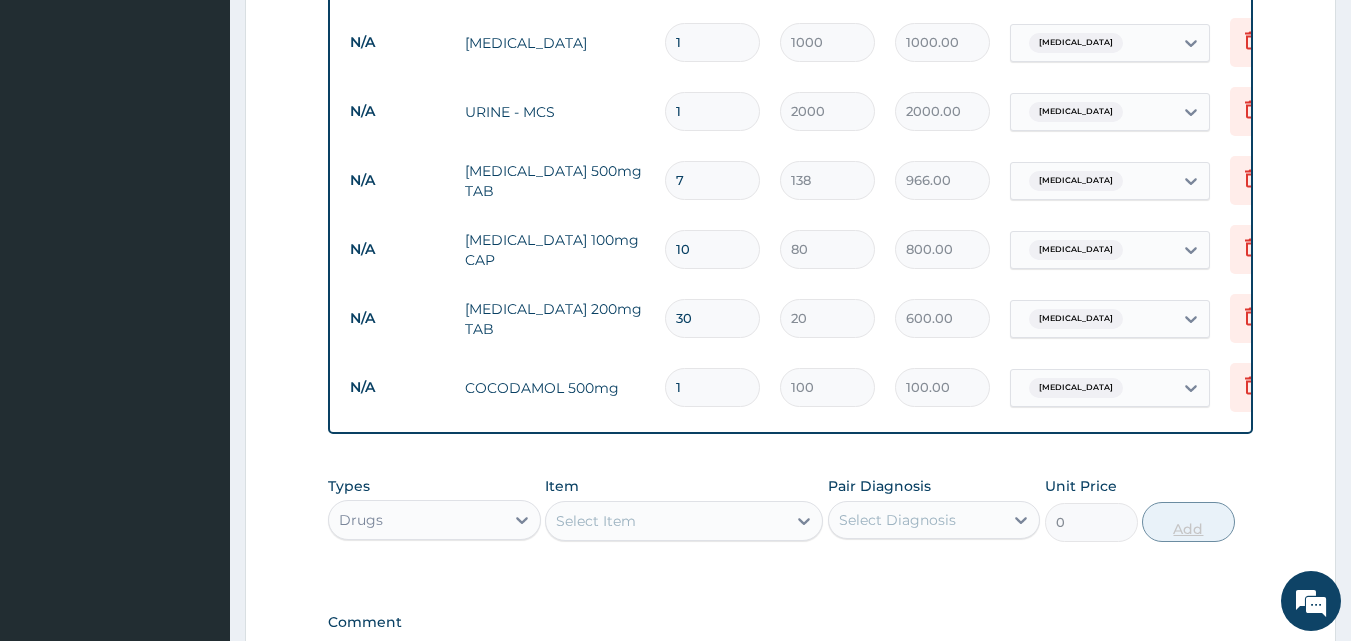 type on "12" 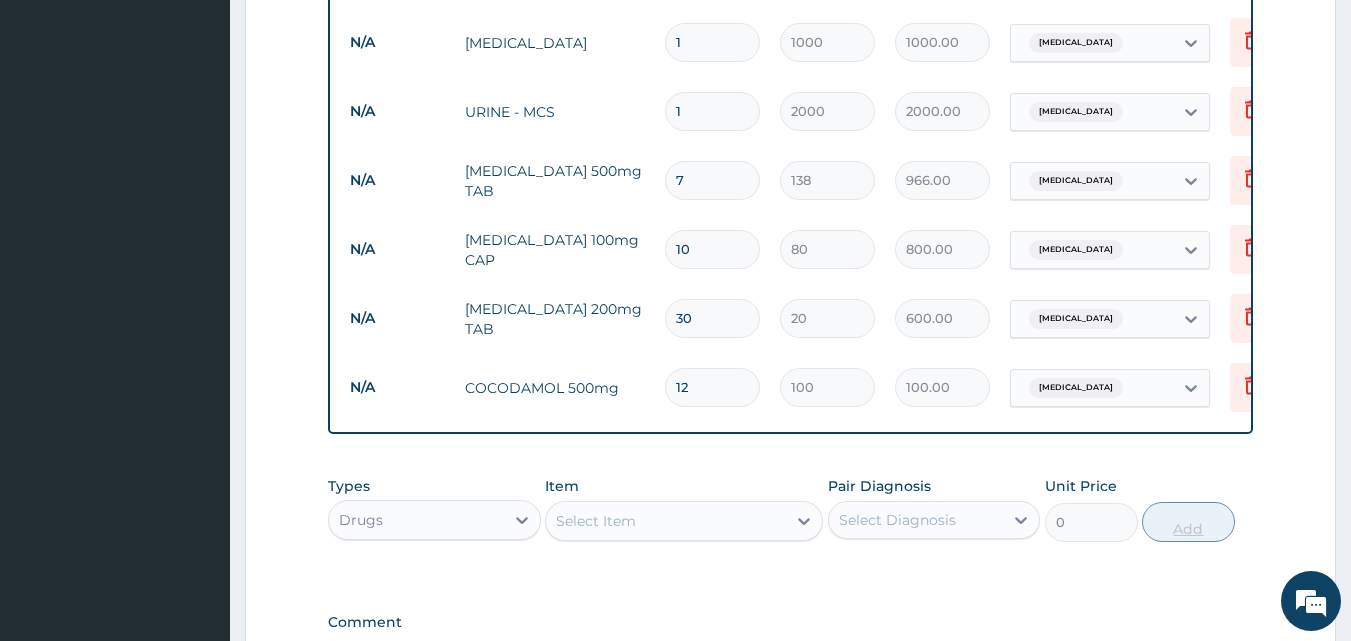 type on "1200.00" 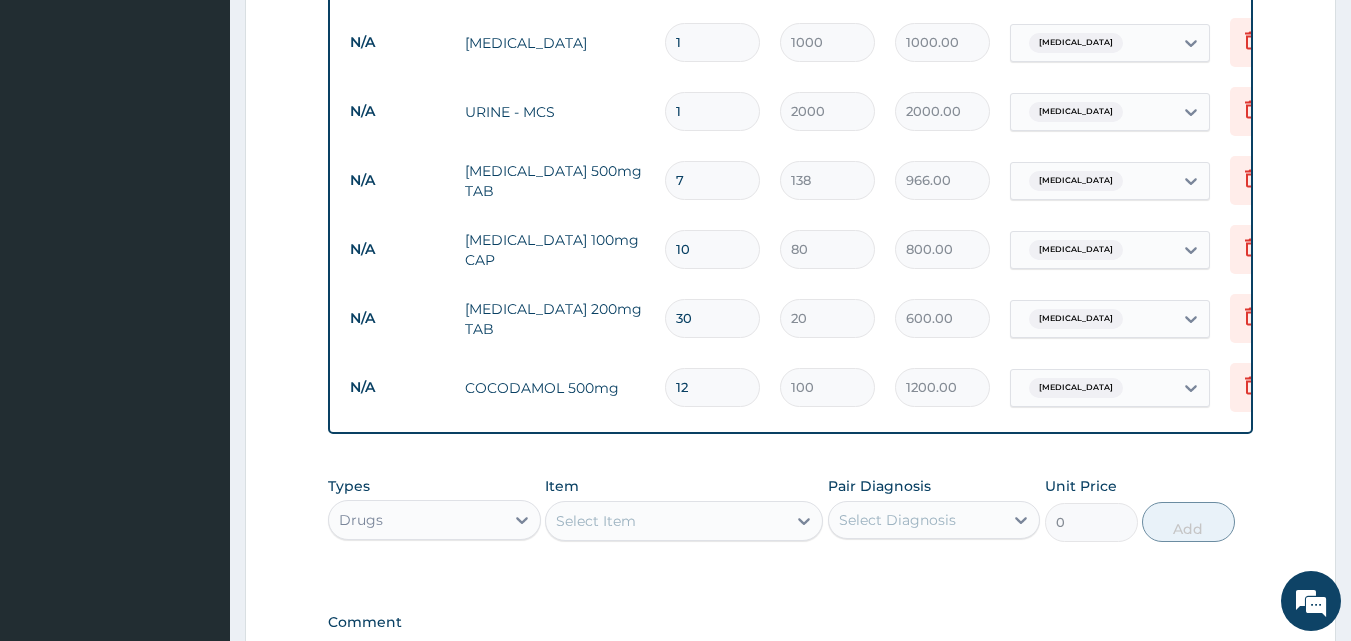 type on "12" 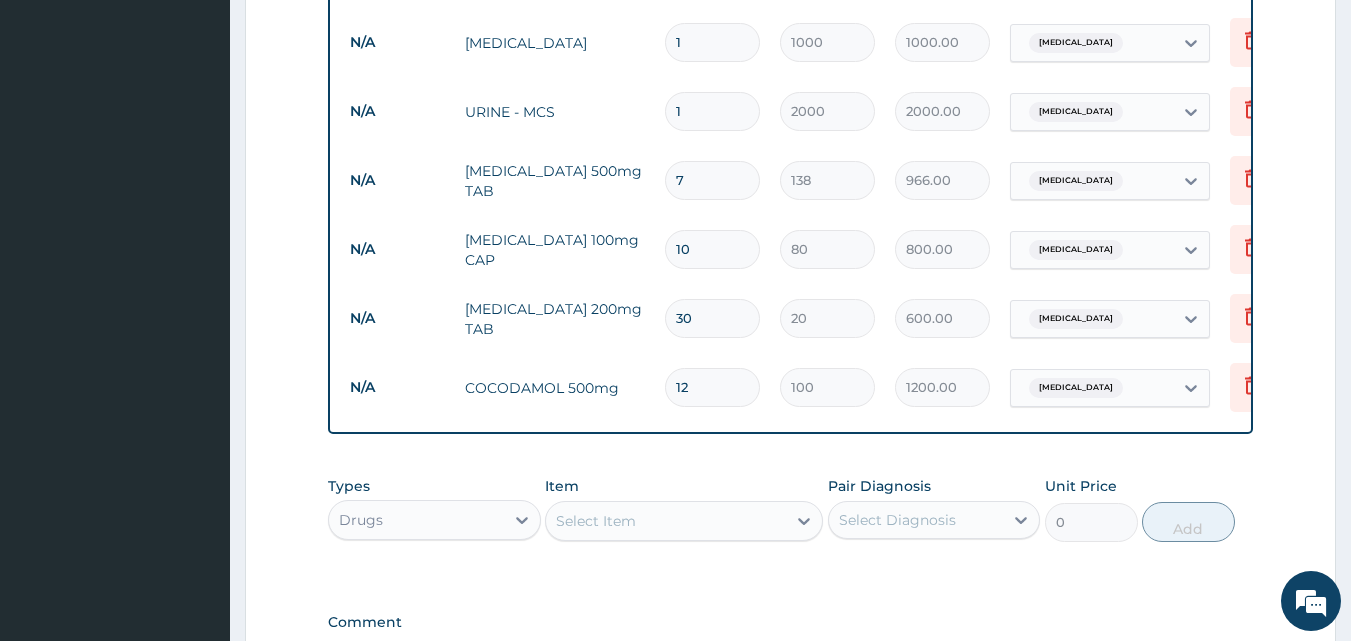 click on "Sepsis" at bounding box center (1092, 388) 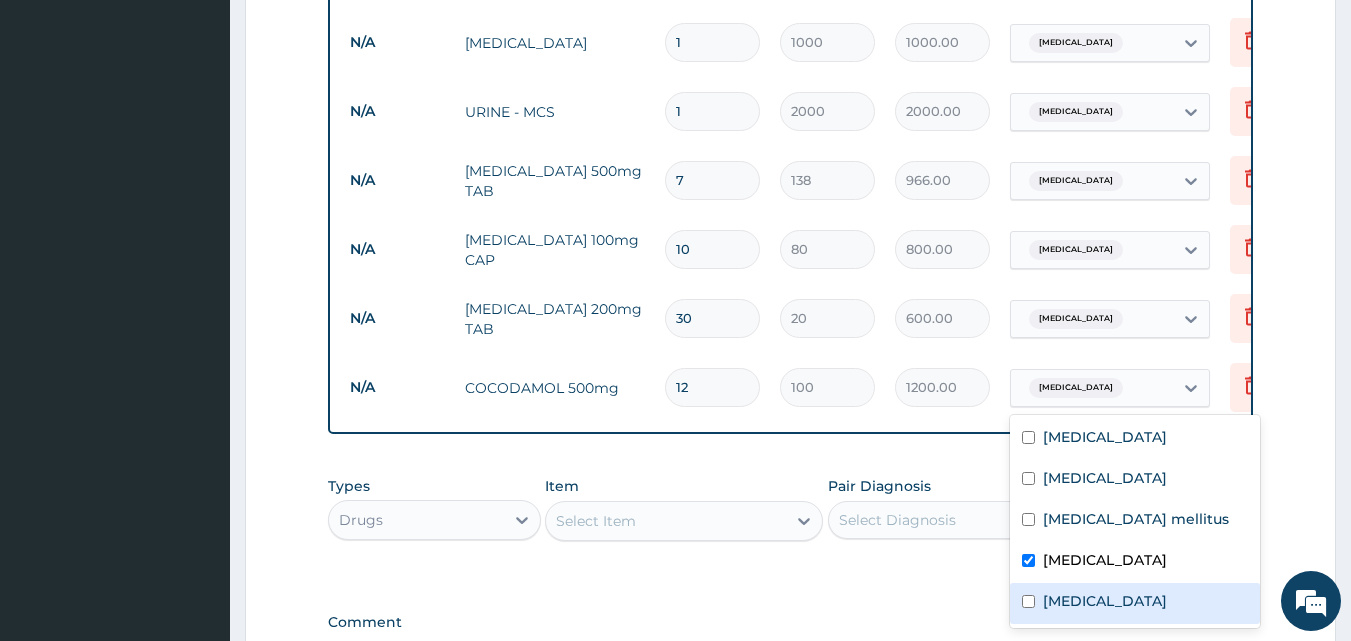 click on "[MEDICAL_DATA]" at bounding box center (1105, 601) 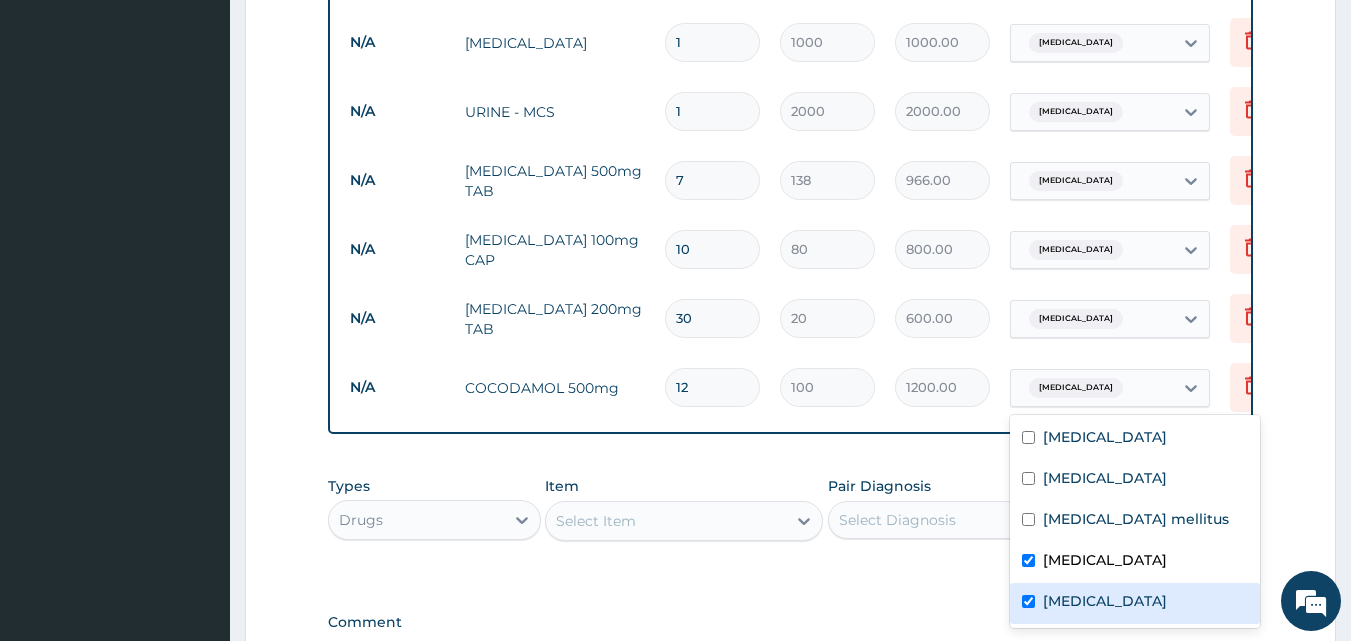 checkbox on "true" 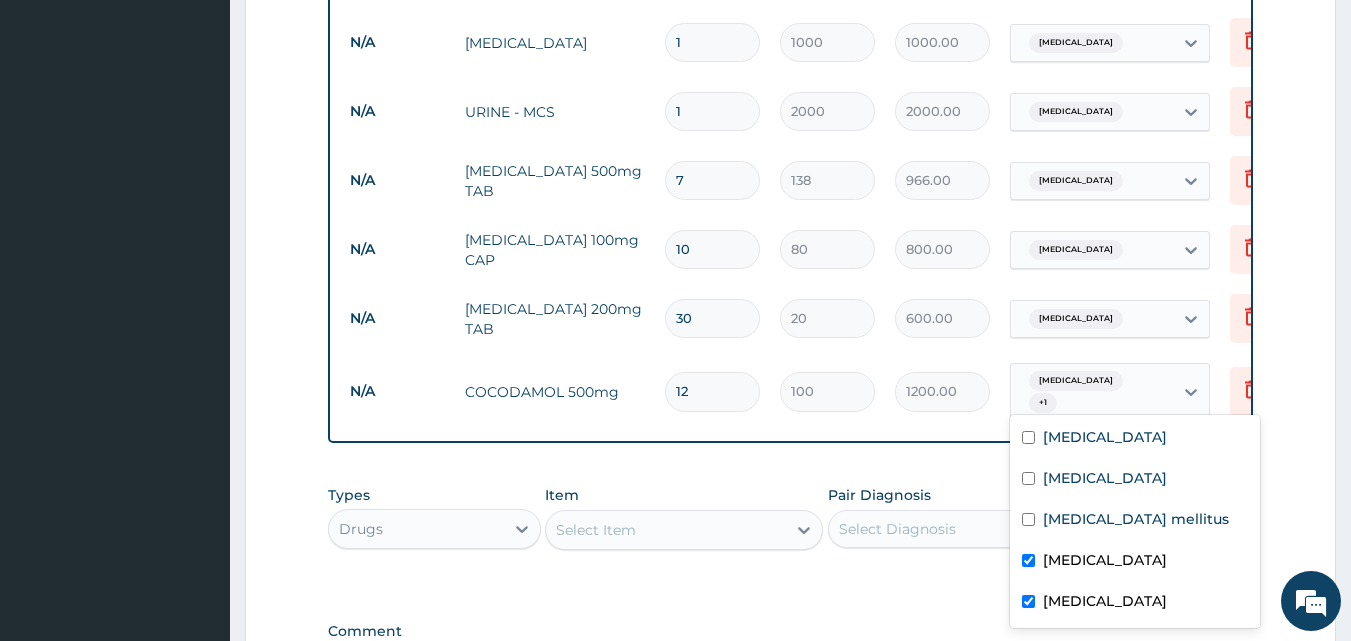 click on "Select Item" at bounding box center (596, 530) 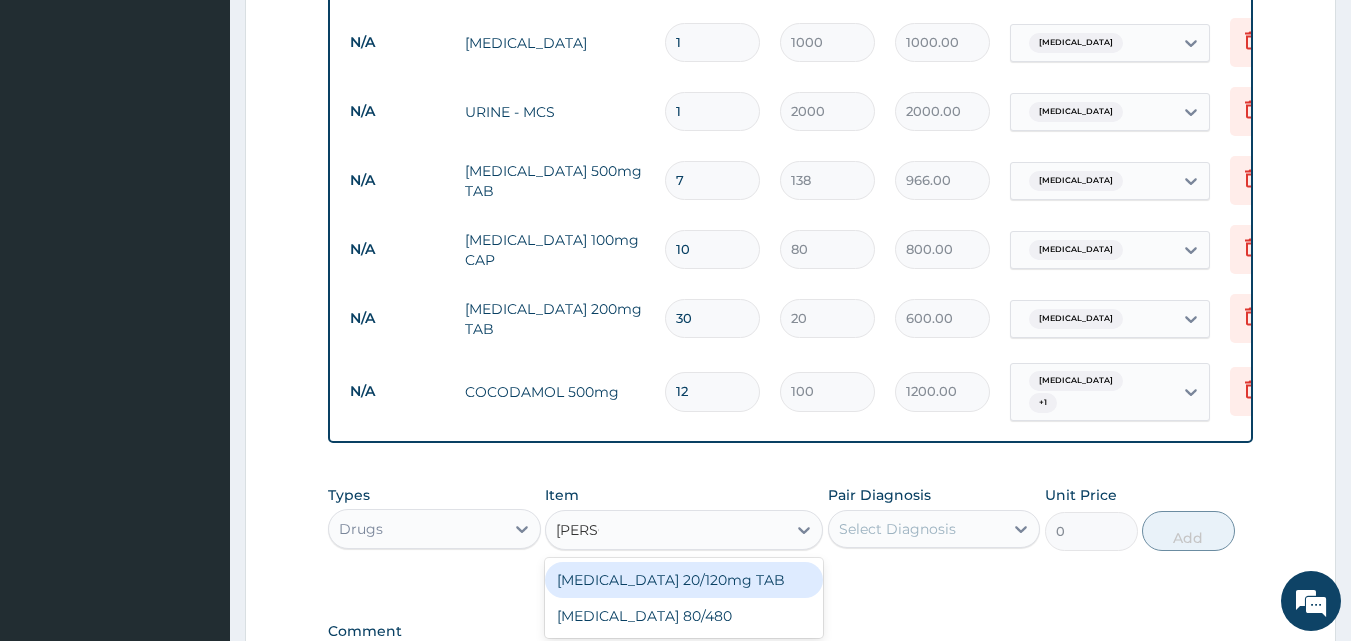 type on "COART" 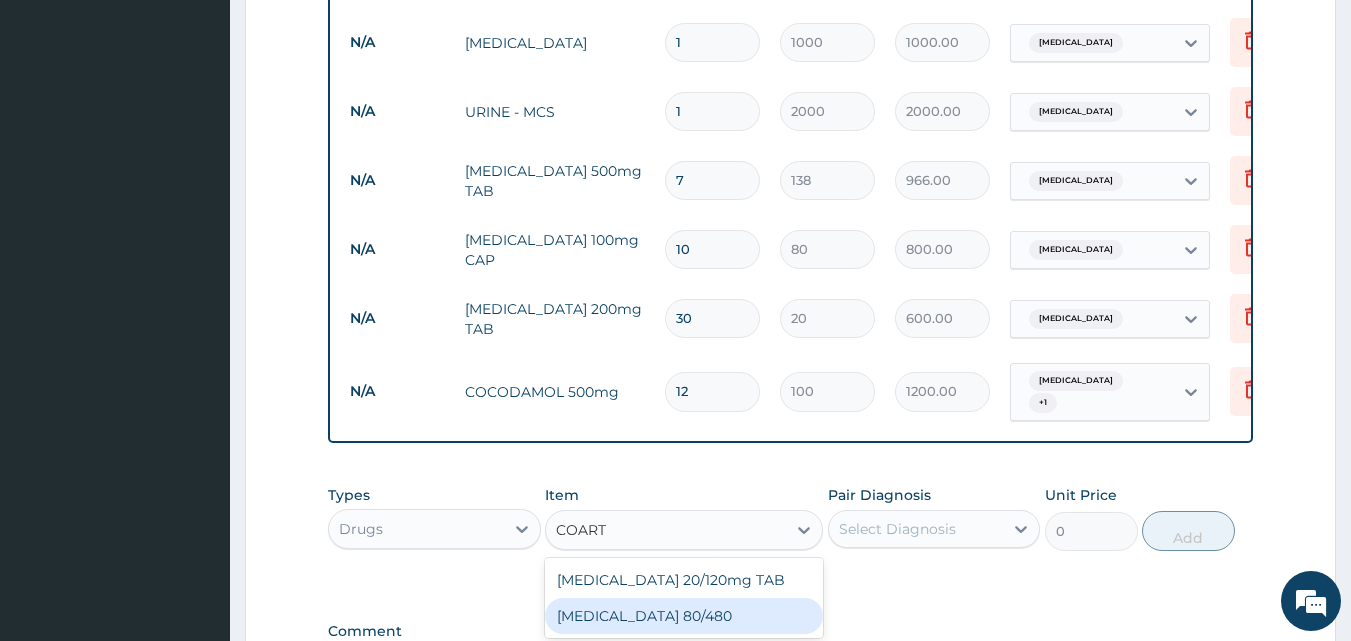 click on "COARTEM 80/480" at bounding box center [684, 616] 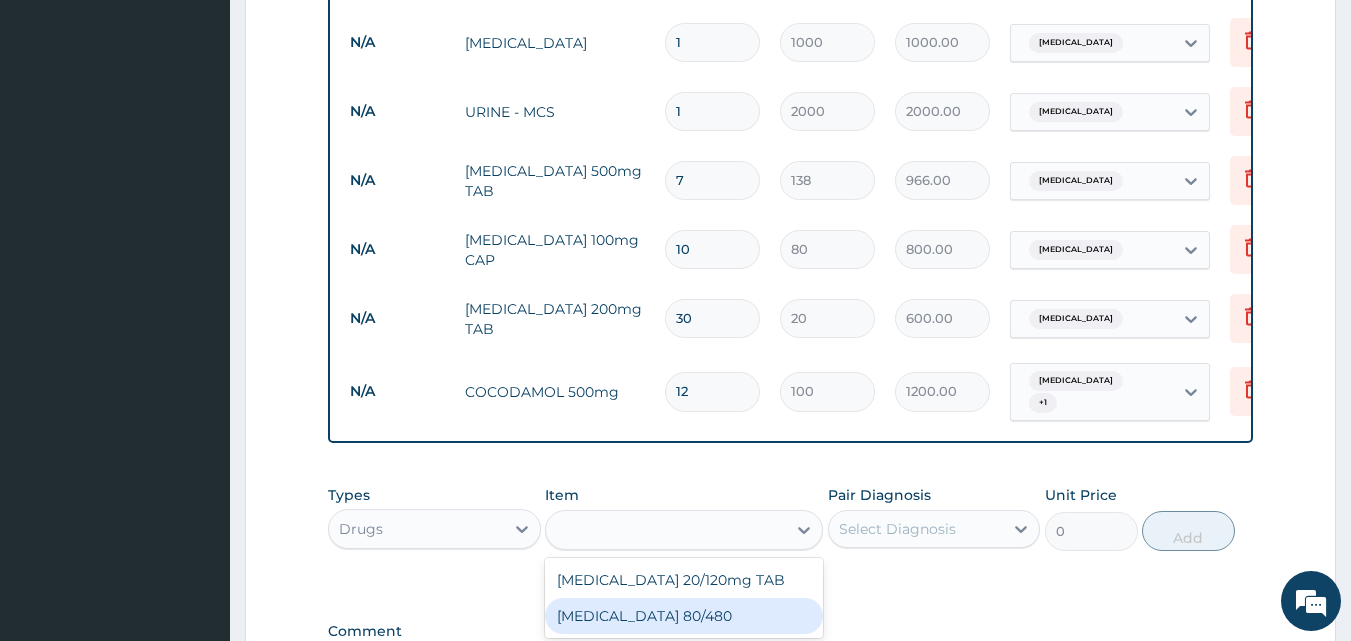 type on "130" 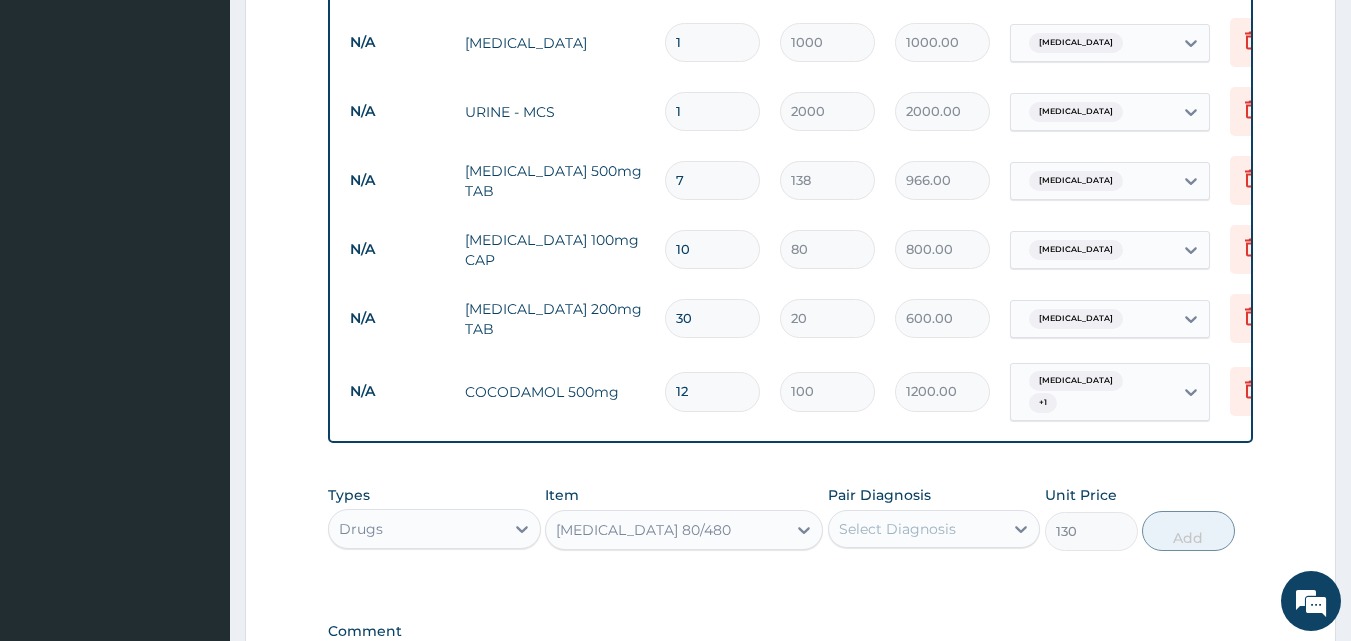 click on "Select Diagnosis" at bounding box center (897, 529) 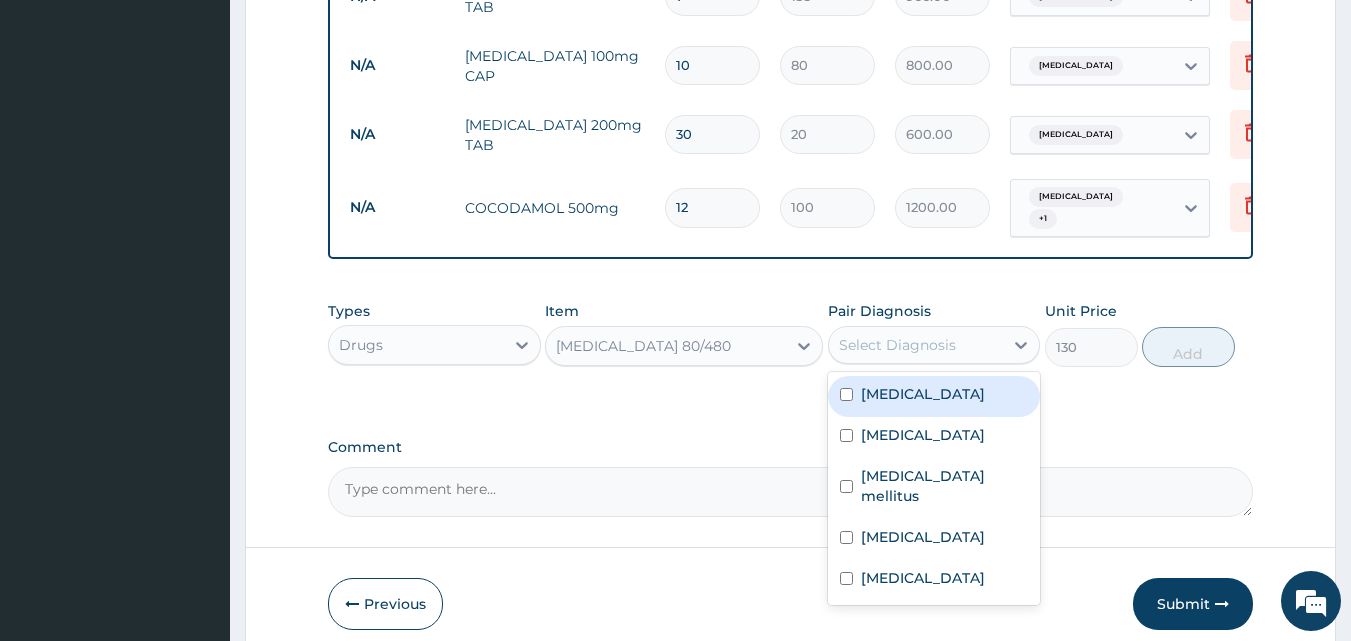 scroll, scrollTop: 1499, scrollLeft: 0, axis: vertical 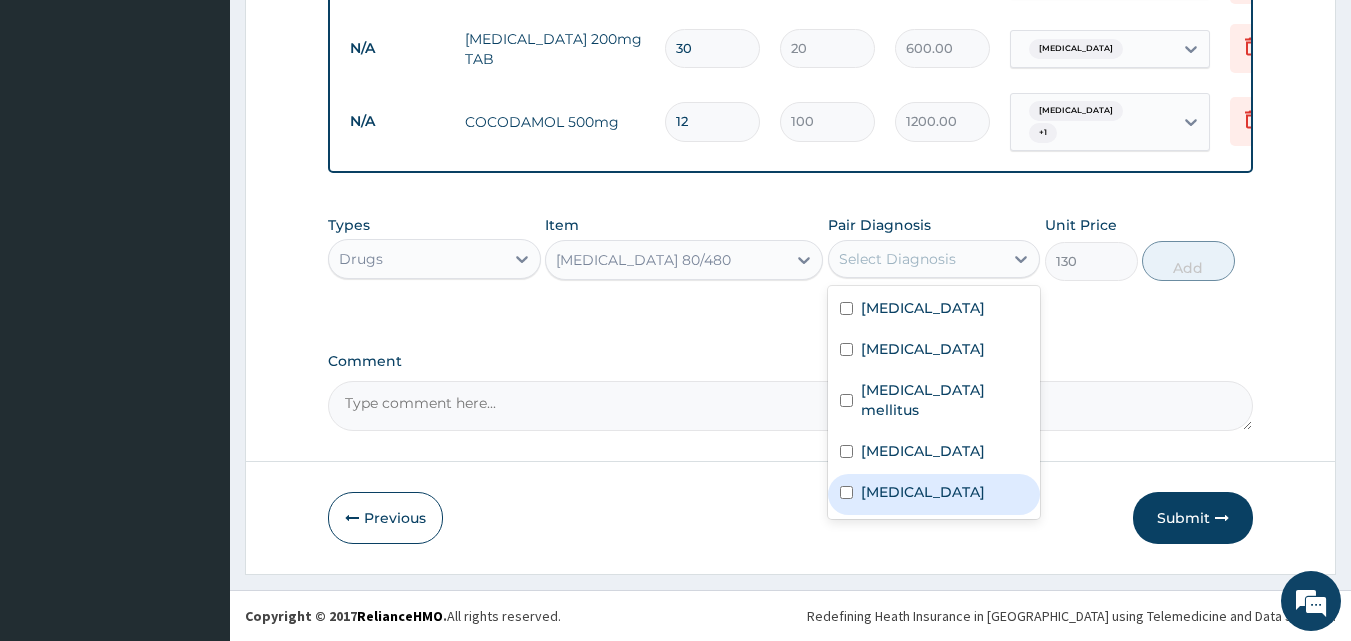 click on "Malaria" at bounding box center (934, 494) 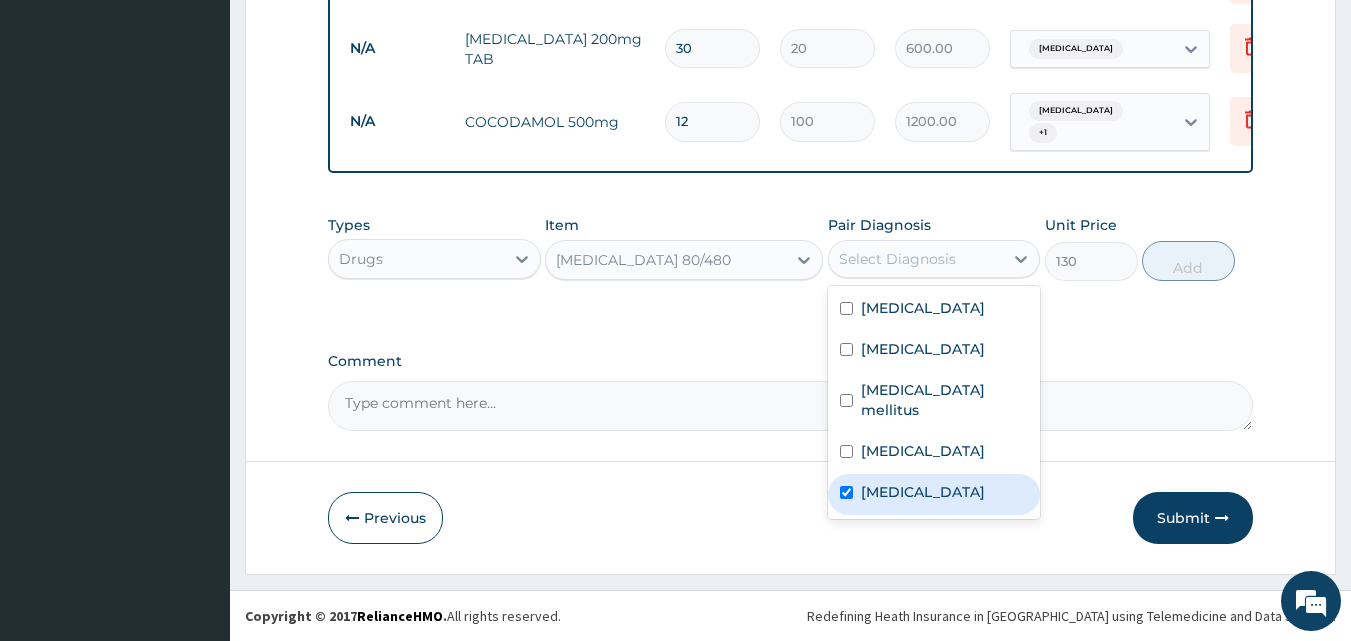 checkbox on "true" 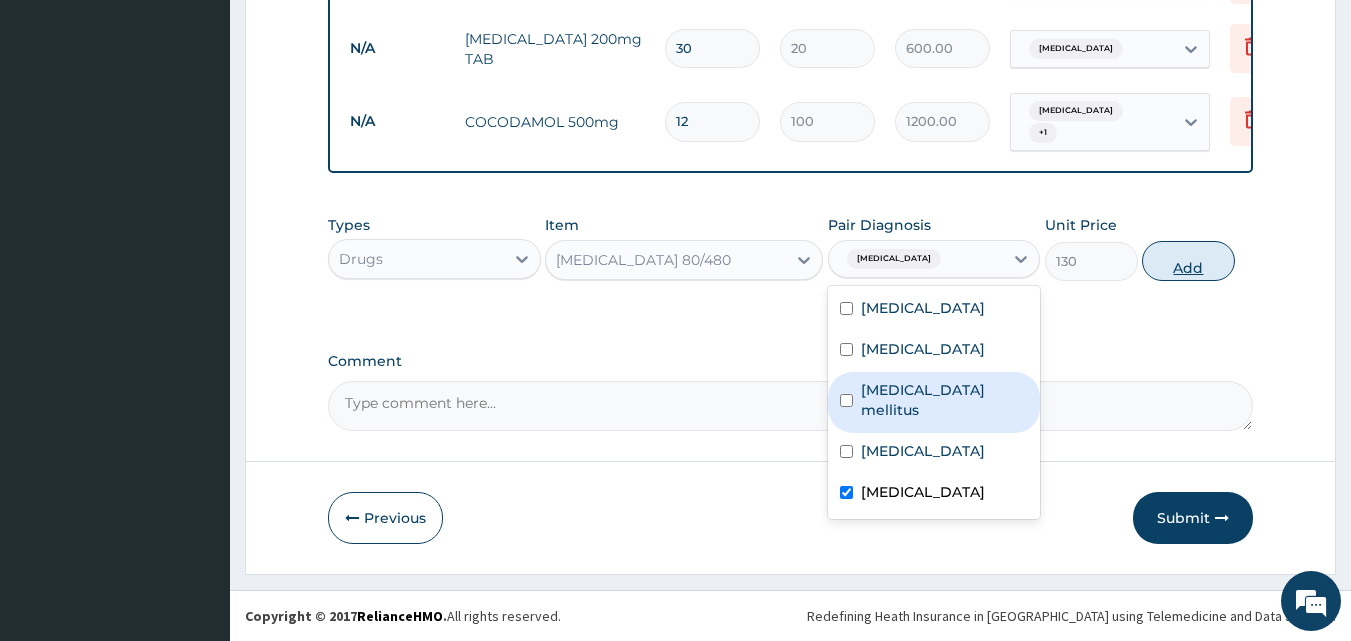 click on "Add" at bounding box center [1188, 261] 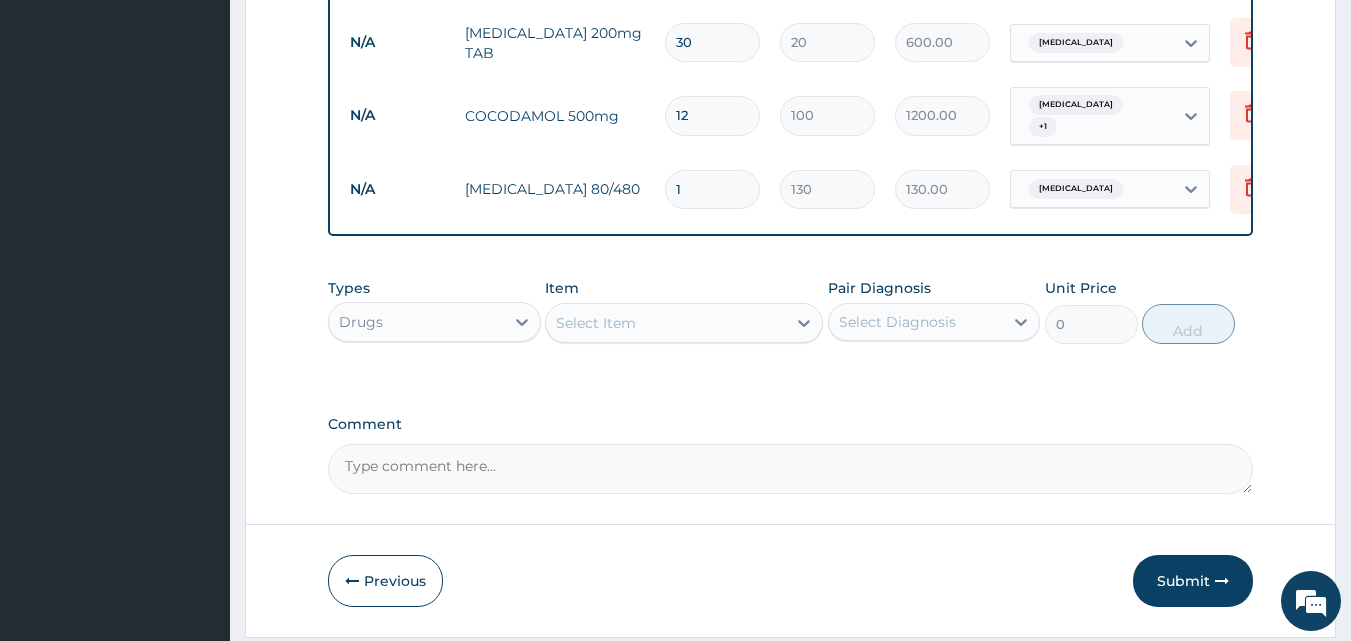 type 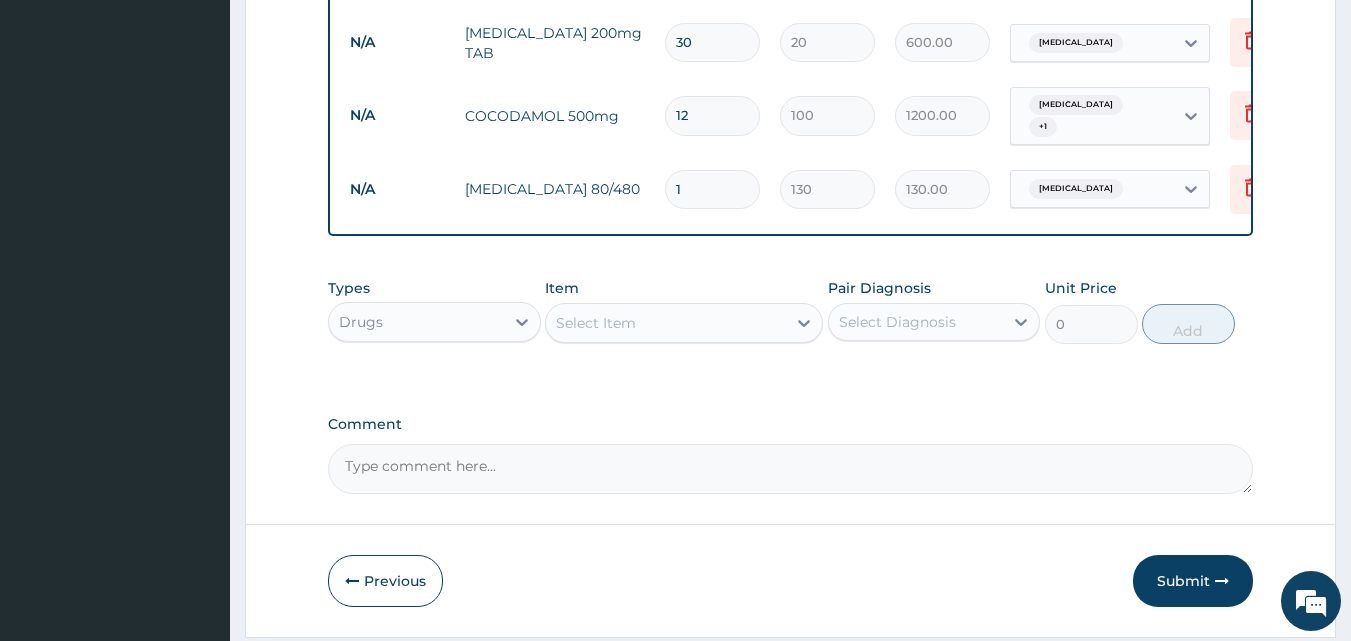 type on "0.00" 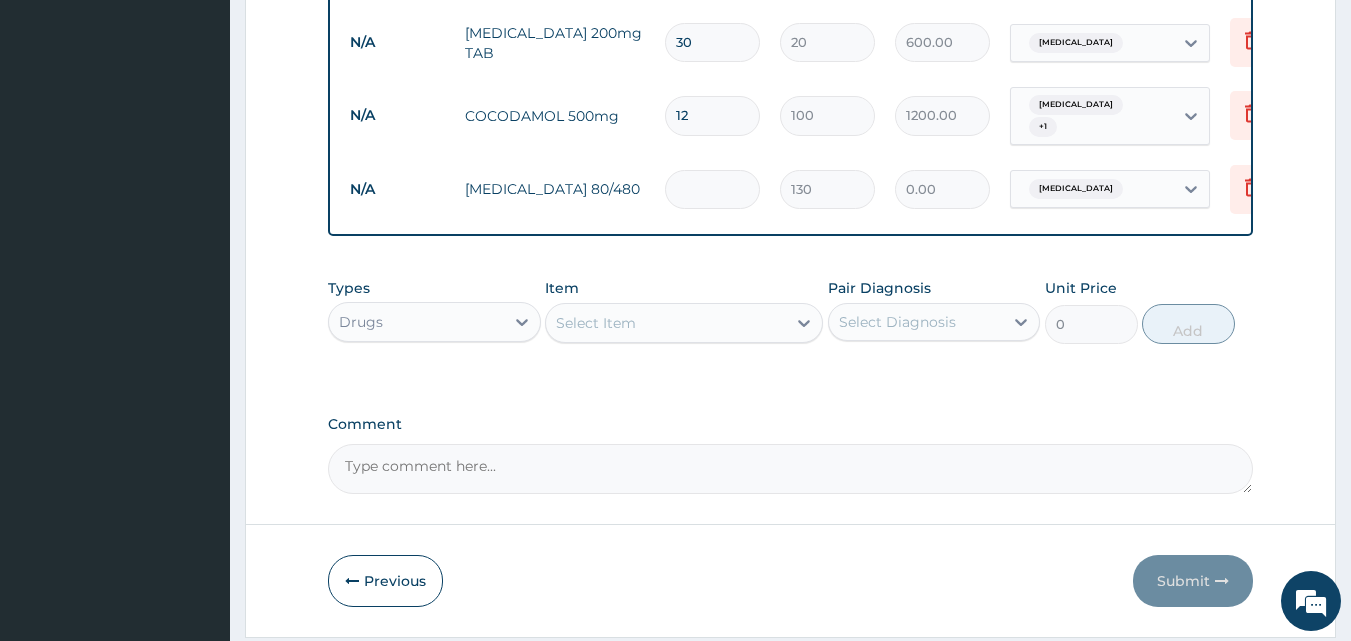 type on "6" 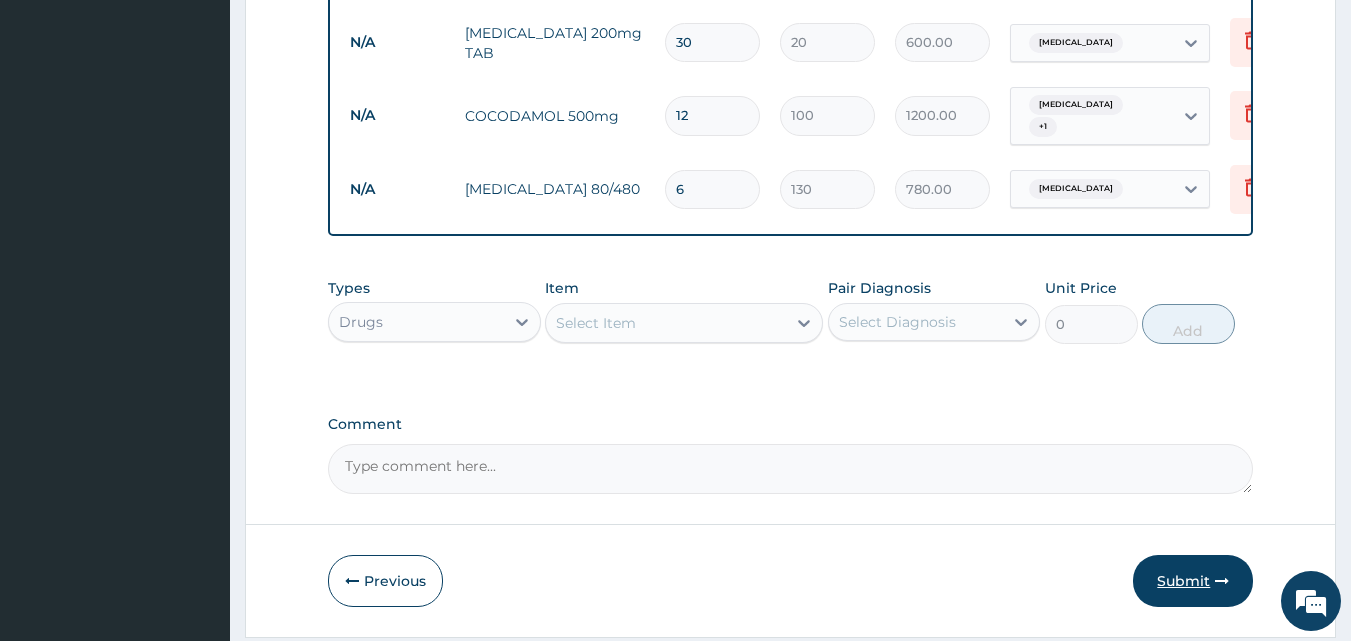 type on "6" 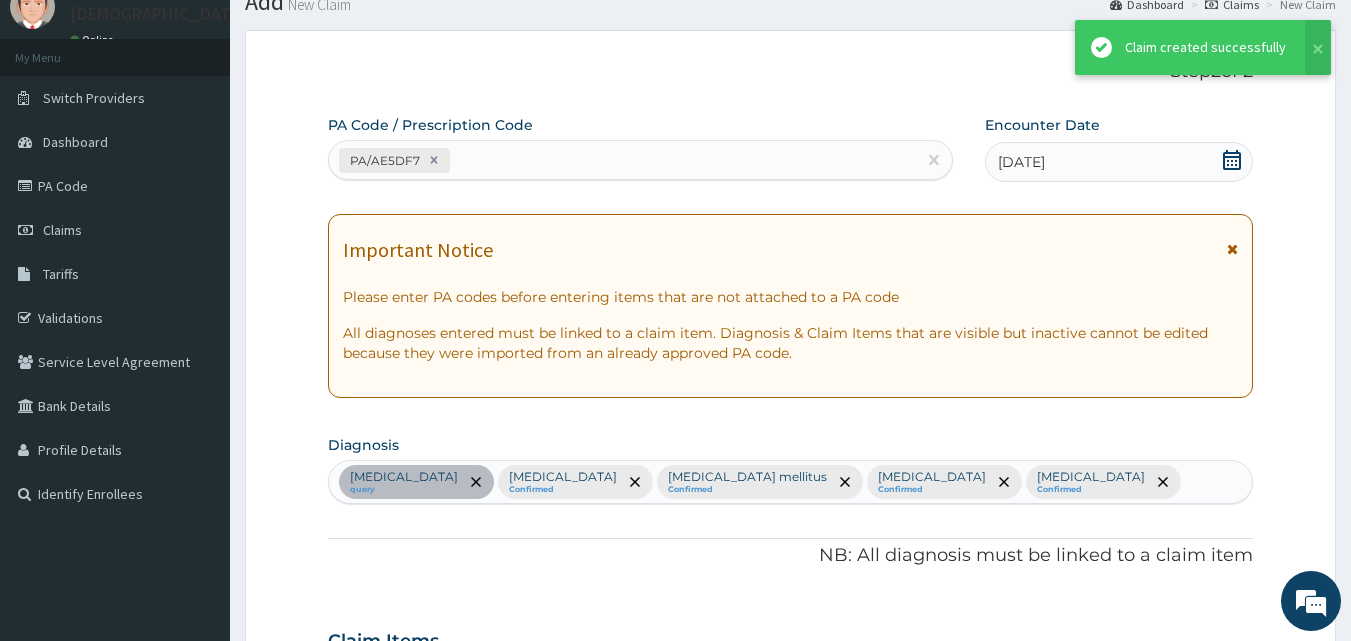 scroll, scrollTop: 1499, scrollLeft: 0, axis: vertical 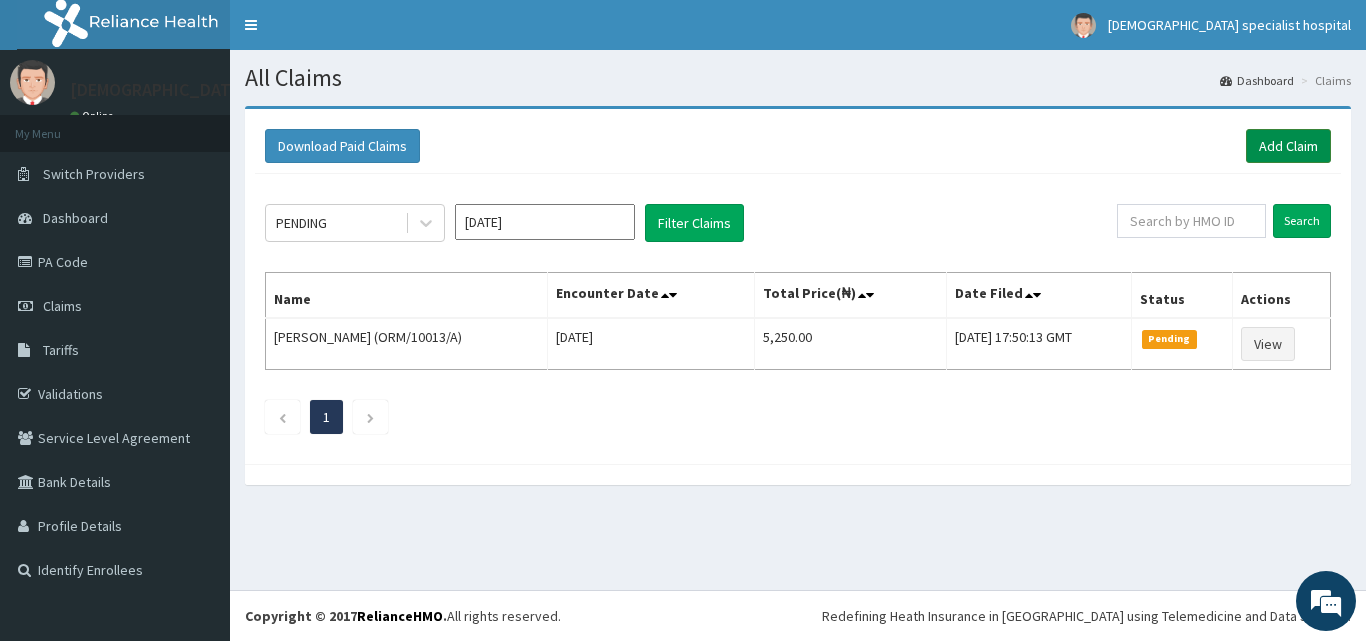 click on "Add Claim" at bounding box center [1288, 146] 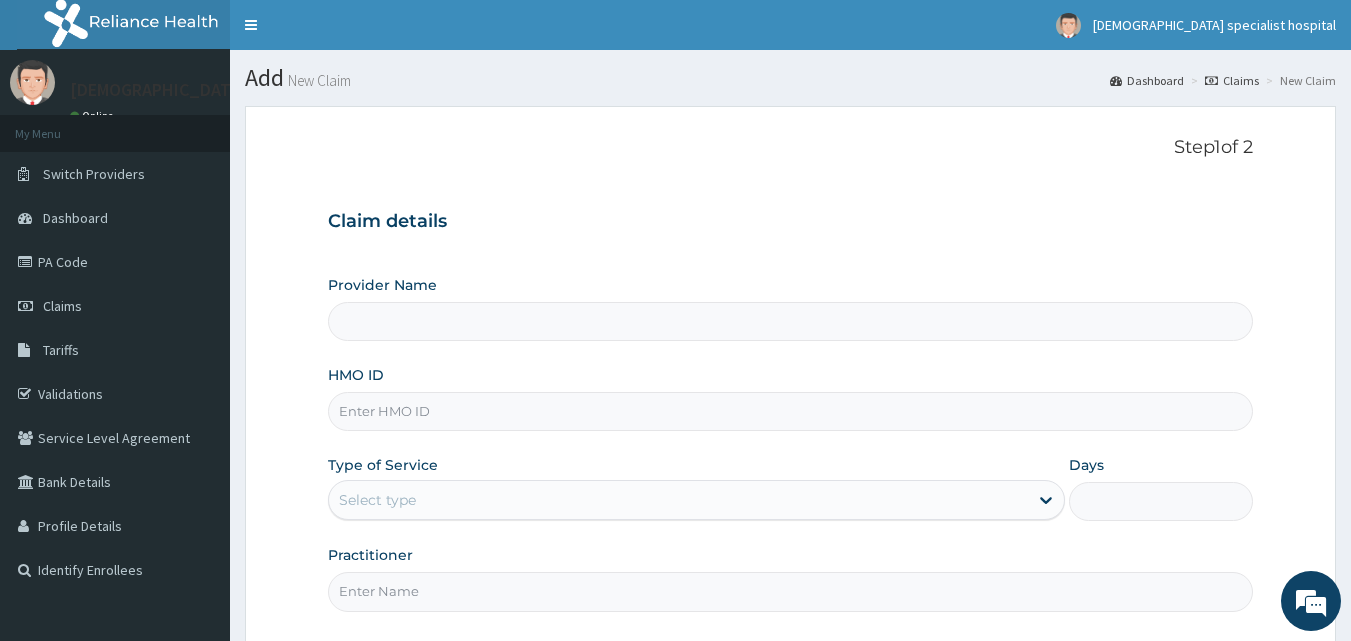 scroll, scrollTop: 0, scrollLeft: 0, axis: both 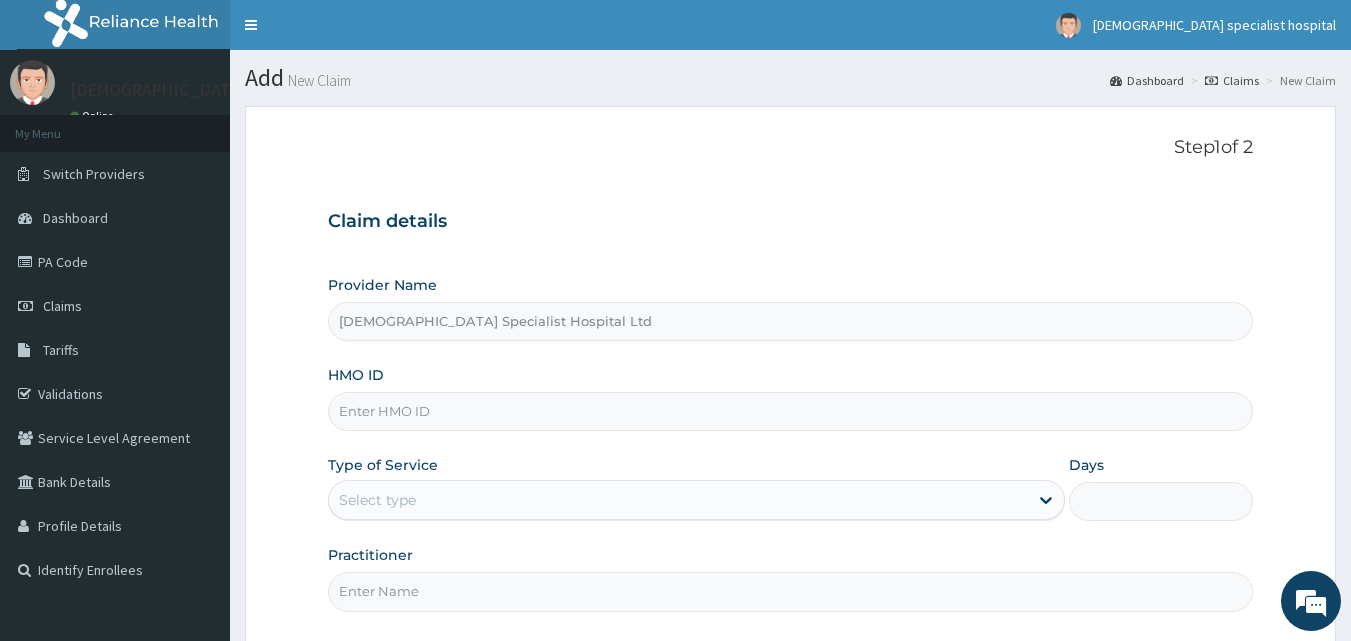 type on "[DEMOGRAPHIC_DATA] Specialist Hospital Ltd" 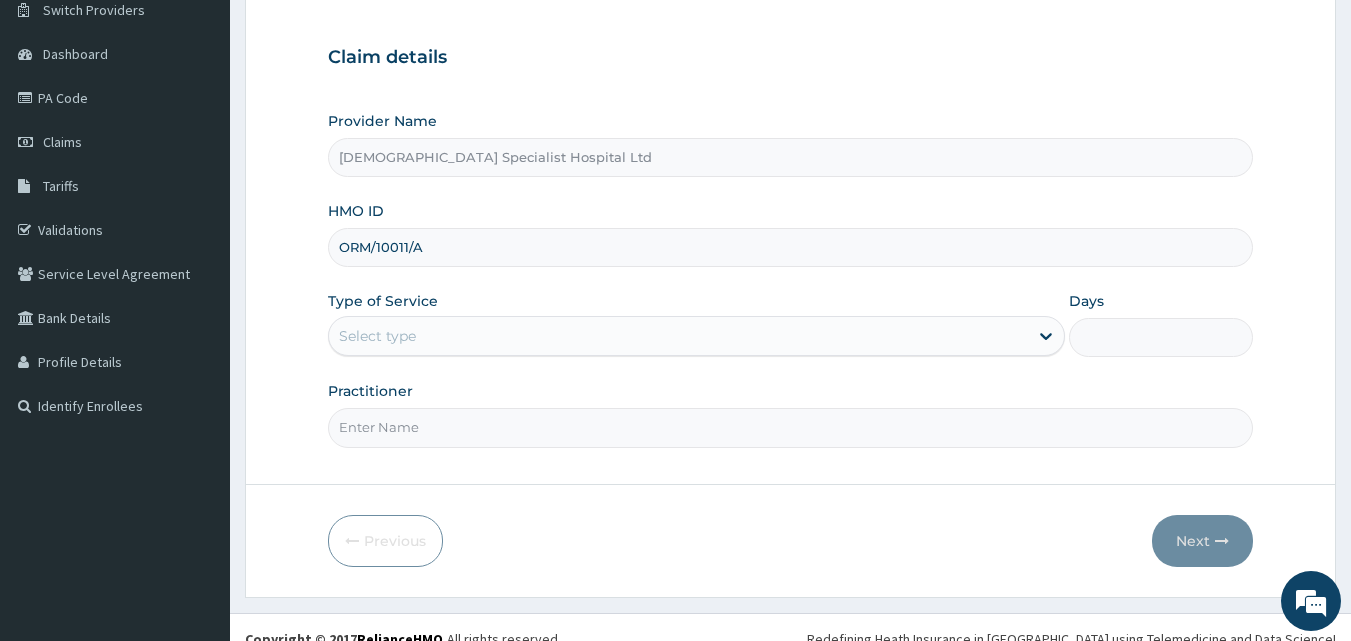scroll, scrollTop: 165, scrollLeft: 0, axis: vertical 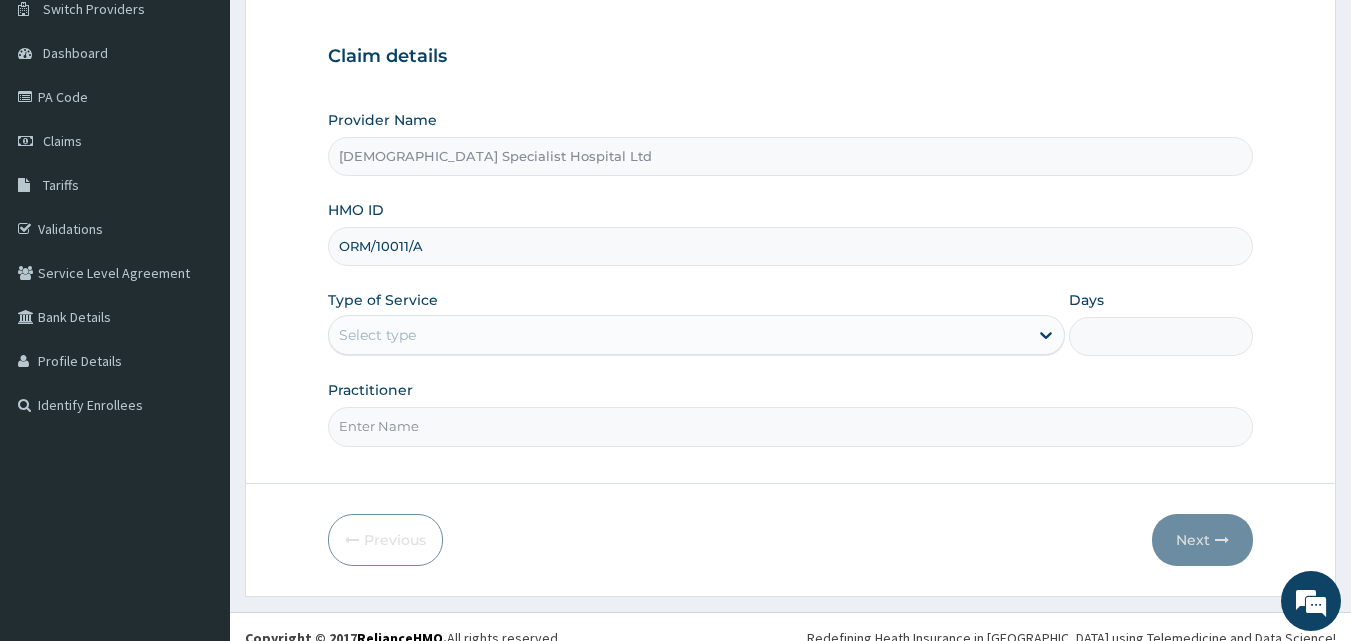 type on "ORM/10011/A" 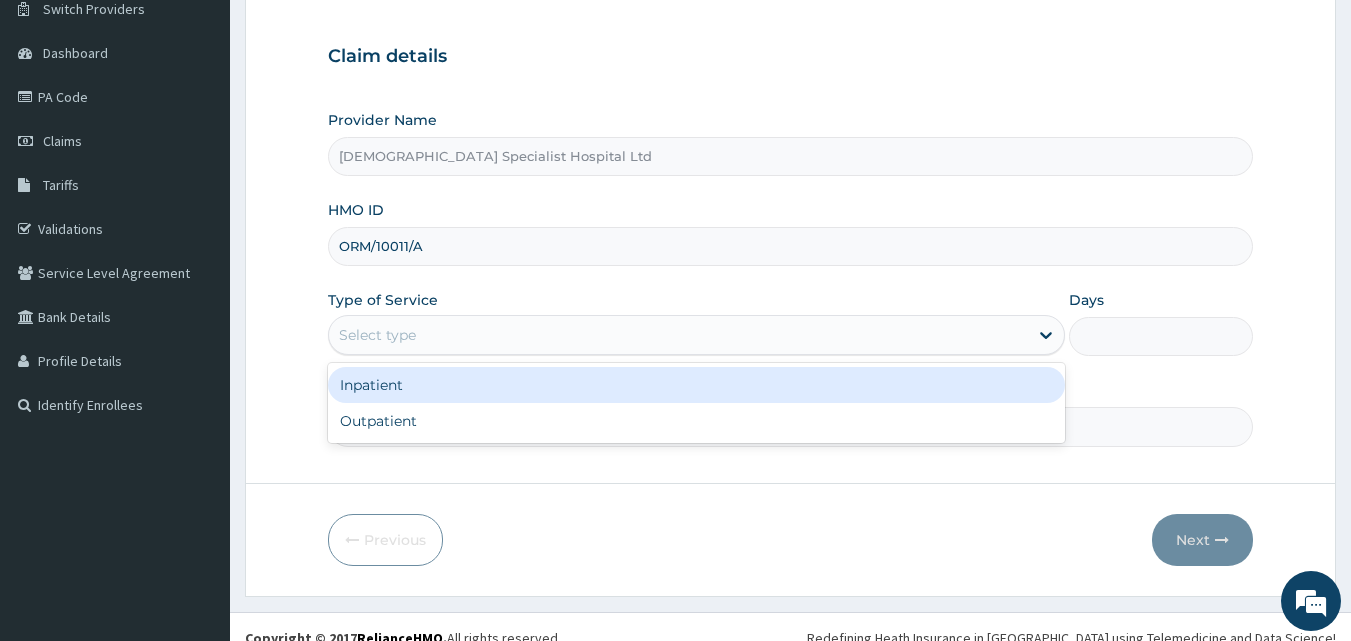 click on "Select type" at bounding box center (678, 335) 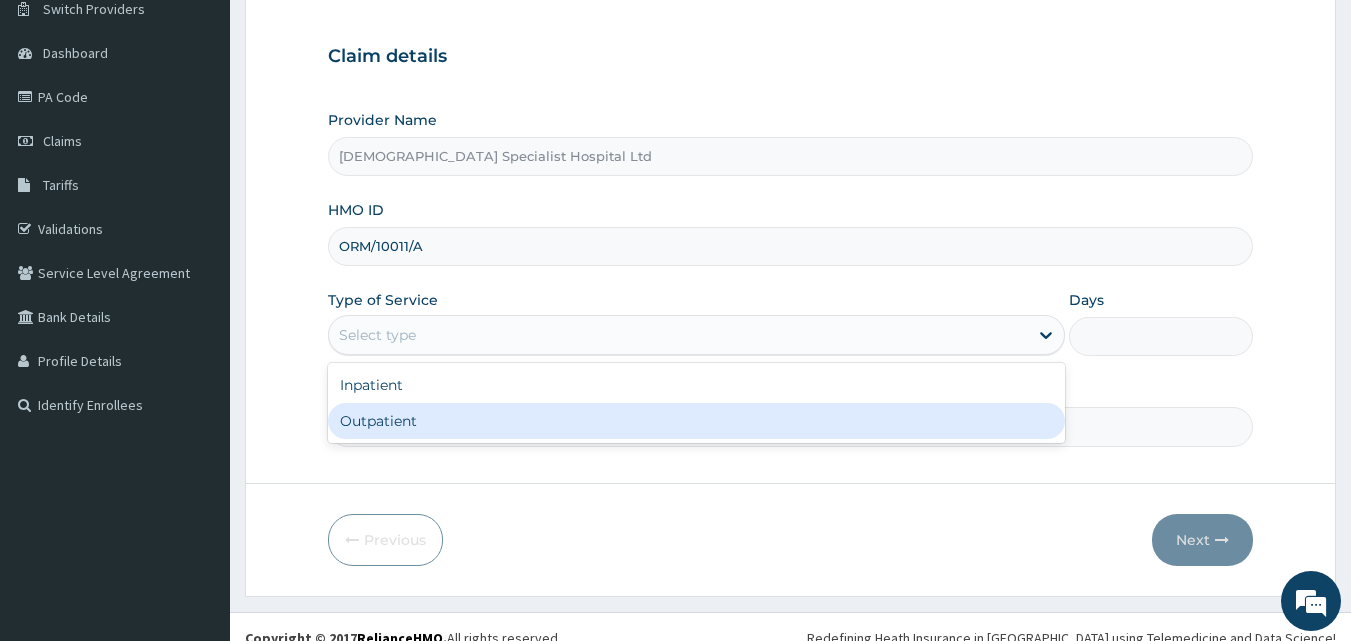 click on "Outpatient" at bounding box center (696, 421) 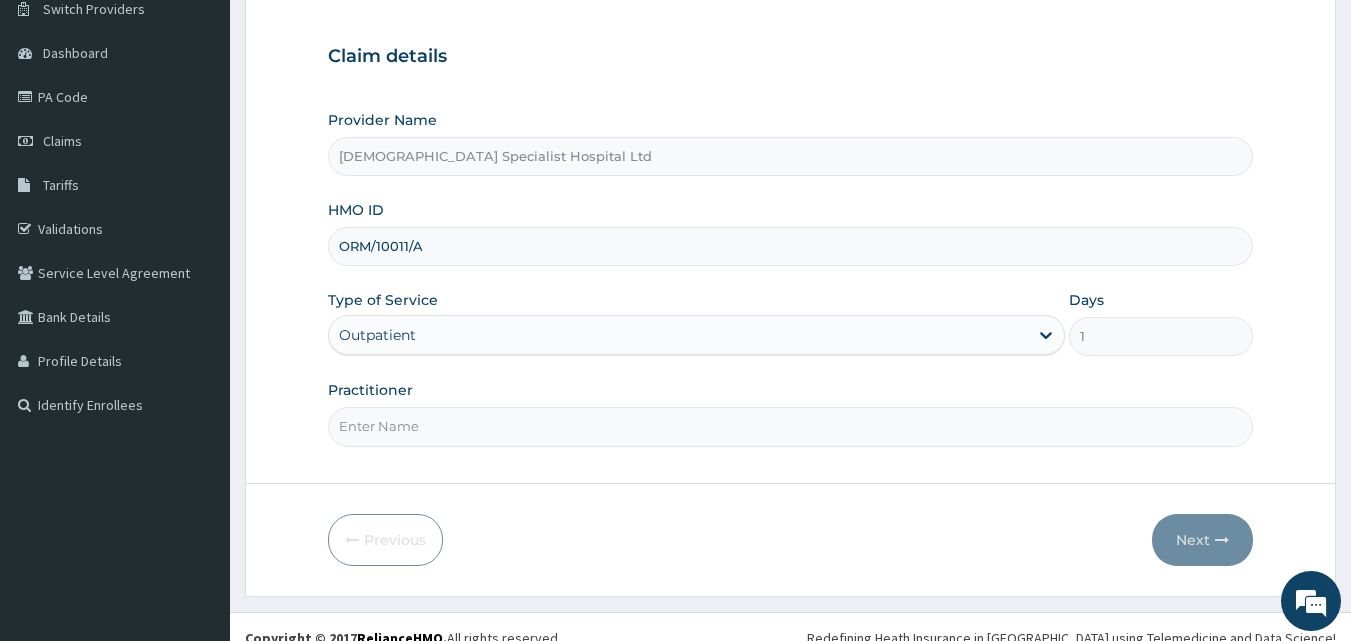 click on "Practitioner" at bounding box center [791, 426] 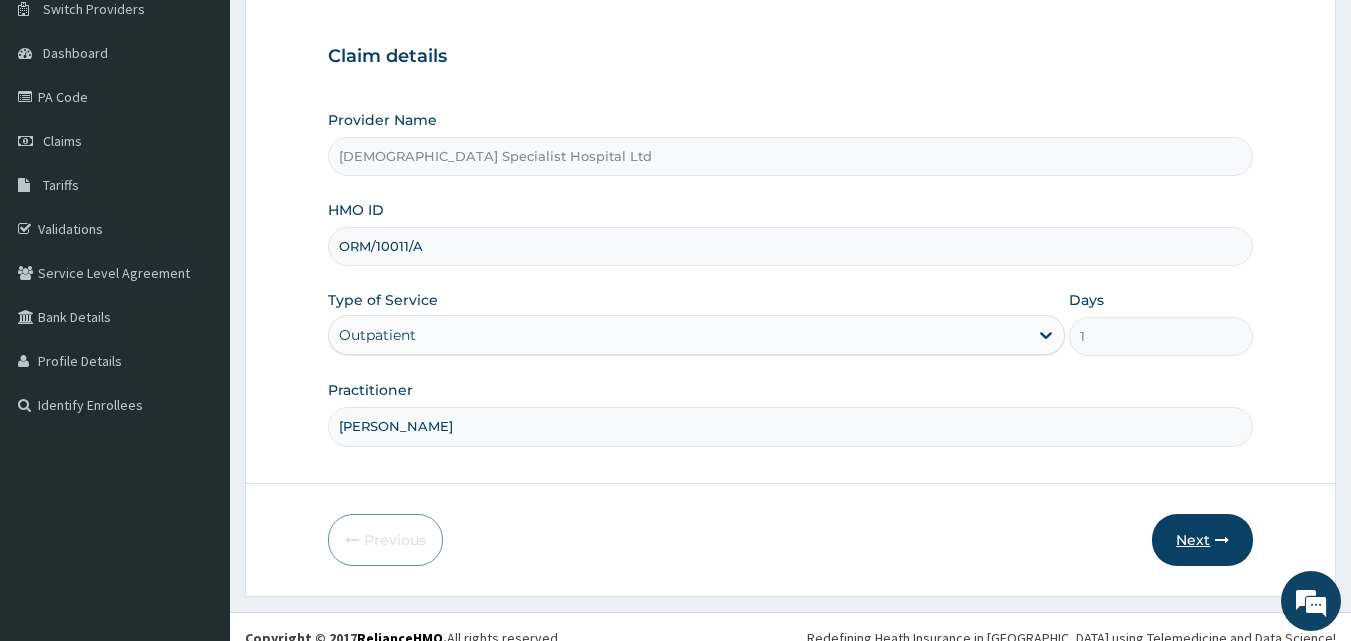 type on "[PERSON_NAME]" 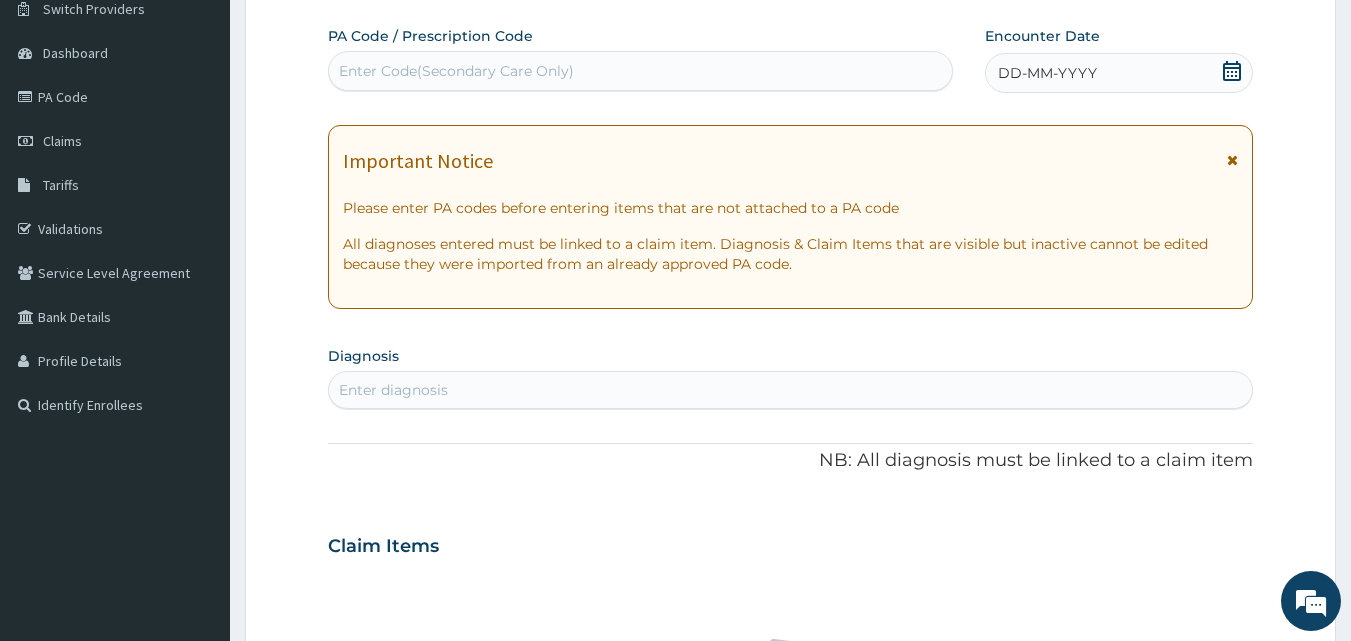 click on "Enter diagnosis" at bounding box center [791, 390] 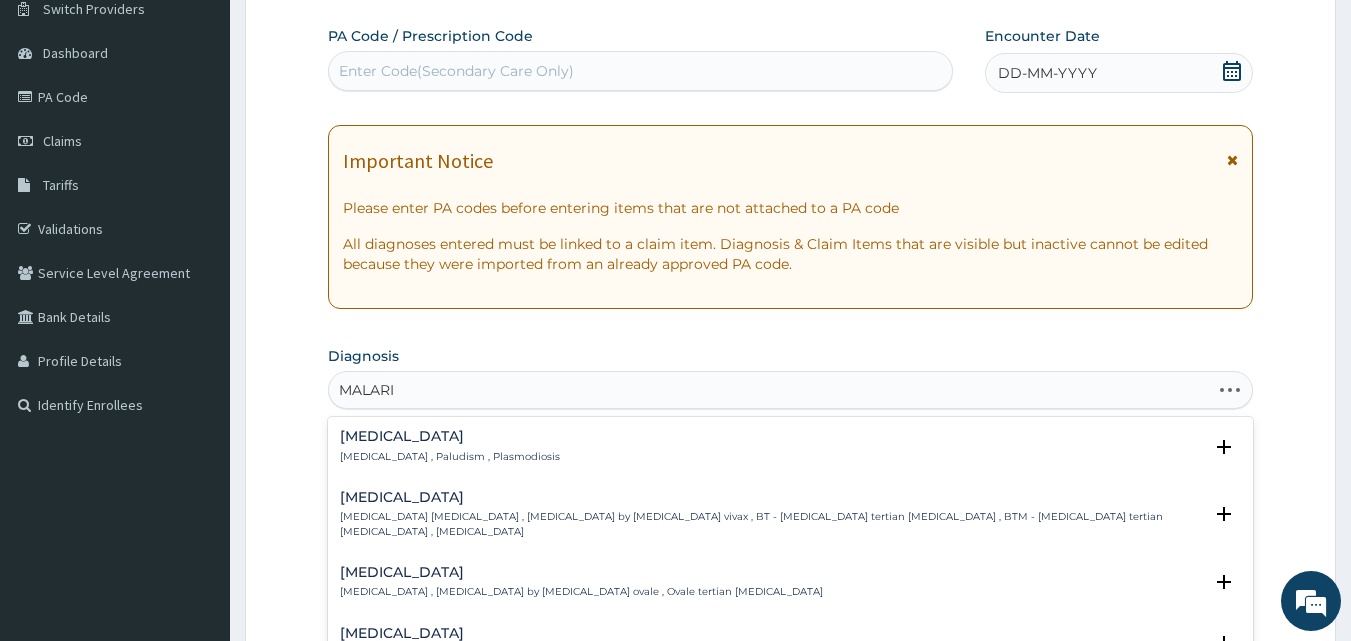 type on "[MEDICAL_DATA]" 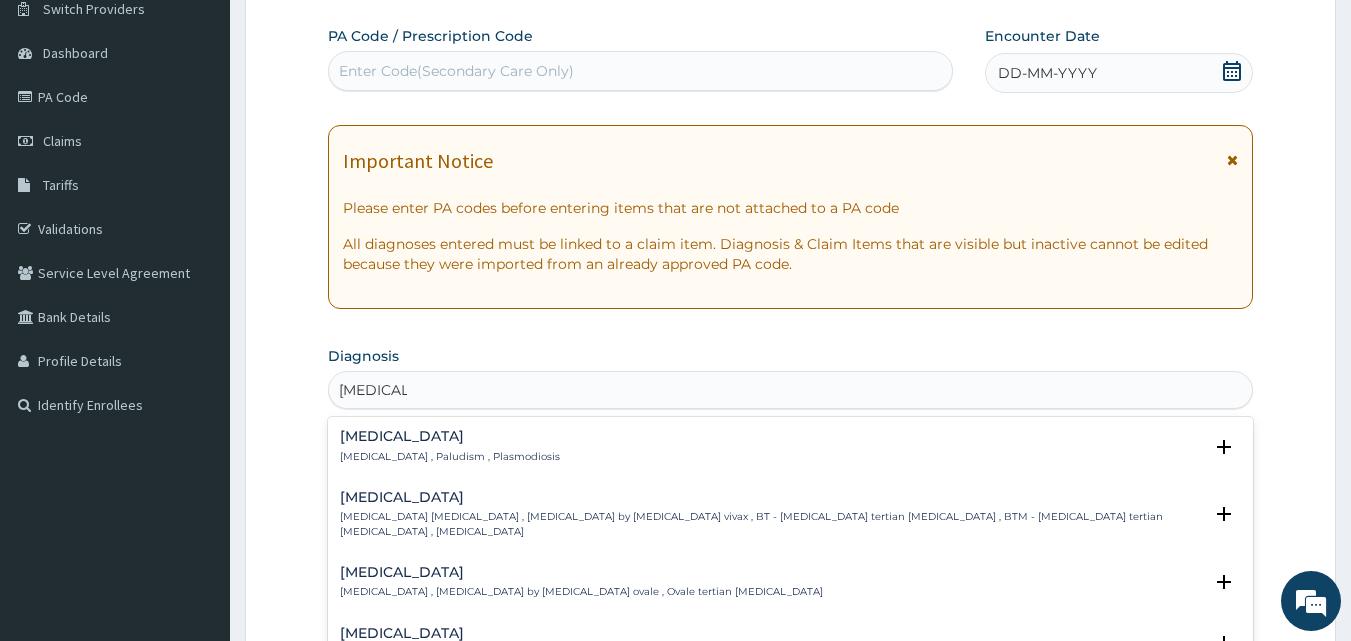 click on "[MEDICAL_DATA] [MEDICAL_DATA] , Paludism , Plasmodiosis" at bounding box center [450, 446] 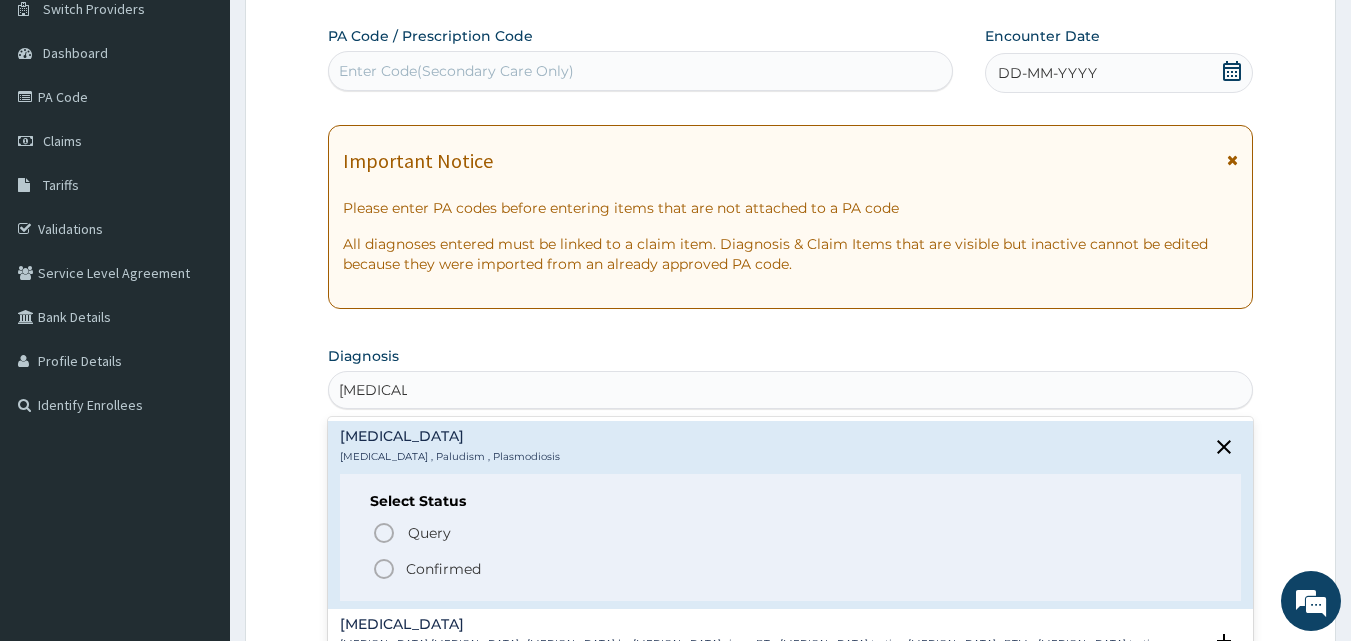 click on "Confirmed" at bounding box center (443, 569) 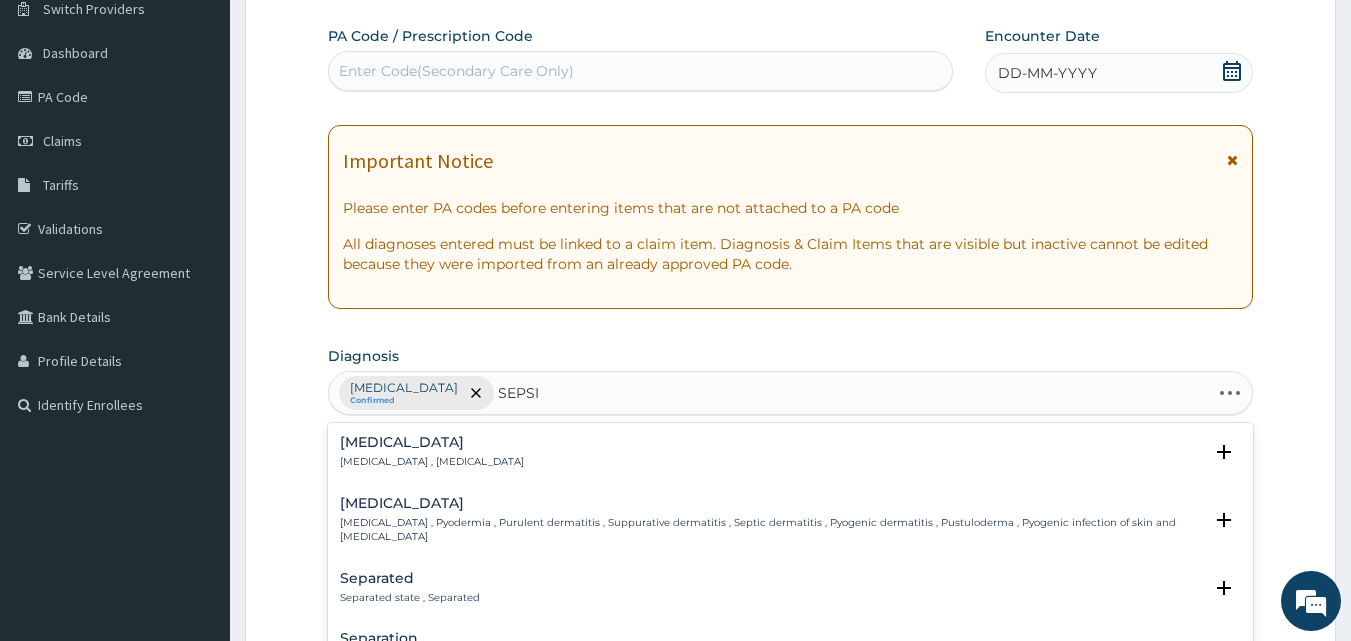 type on "[MEDICAL_DATA]" 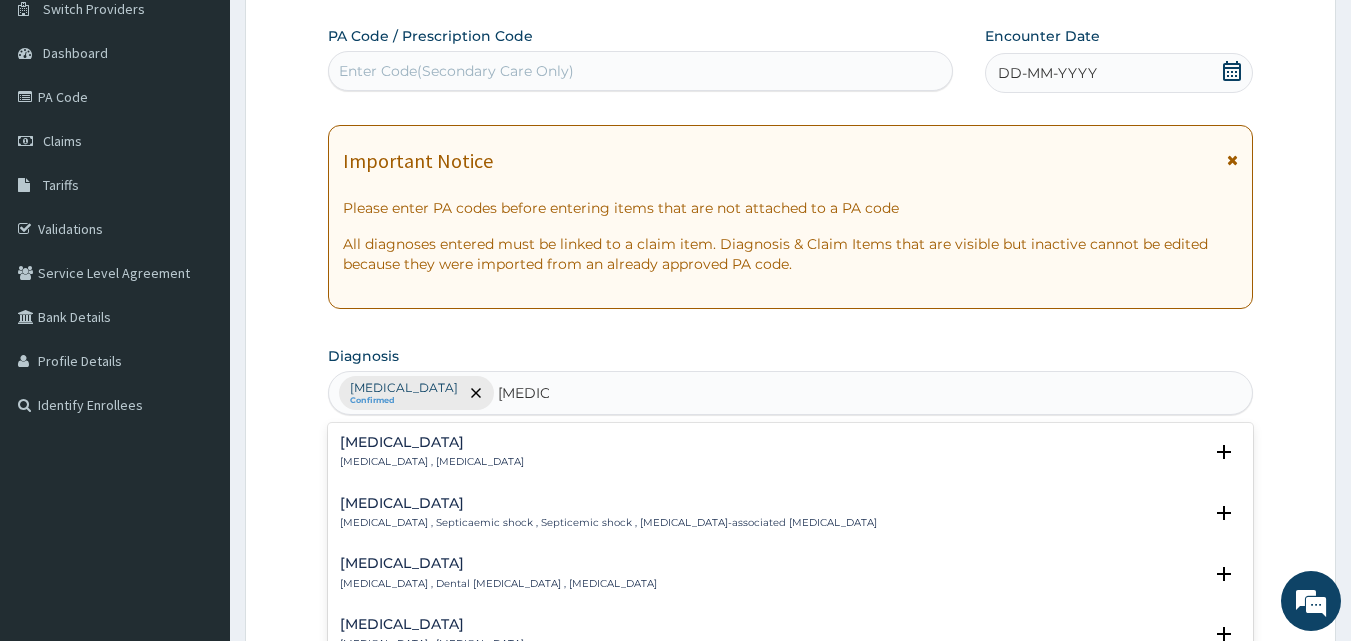 click on "[MEDICAL_DATA]" at bounding box center [432, 442] 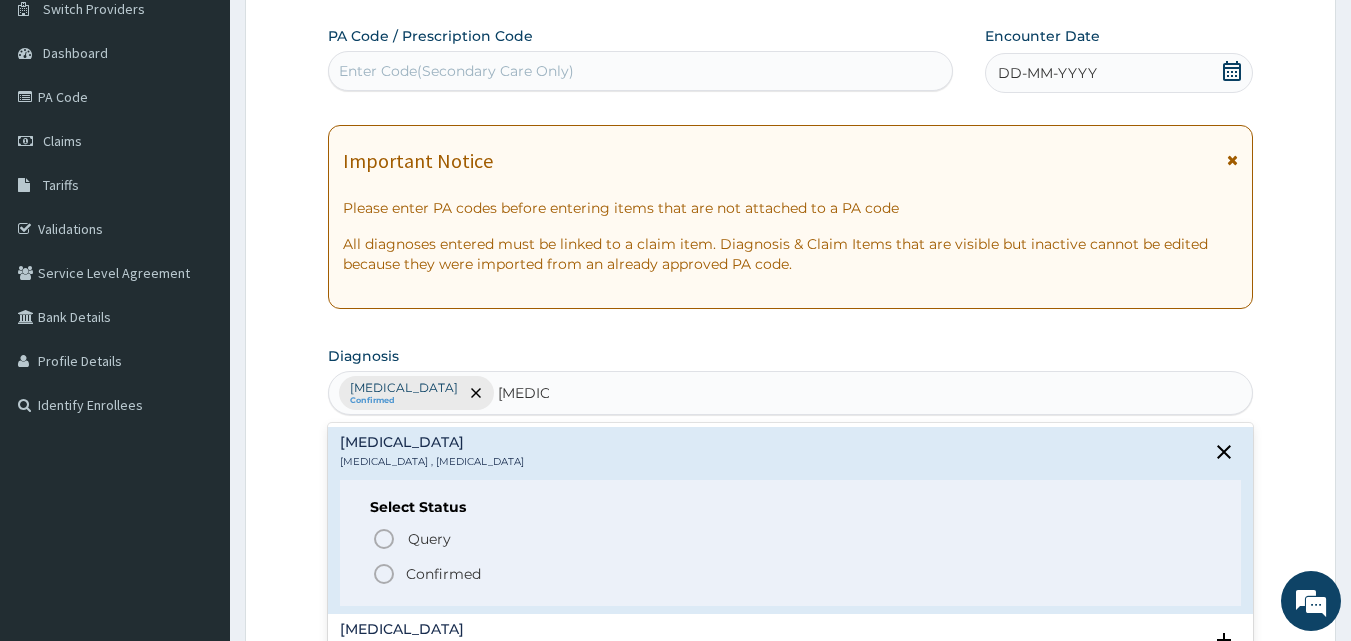 click on "Confirmed" at bounding box center (443, 574) 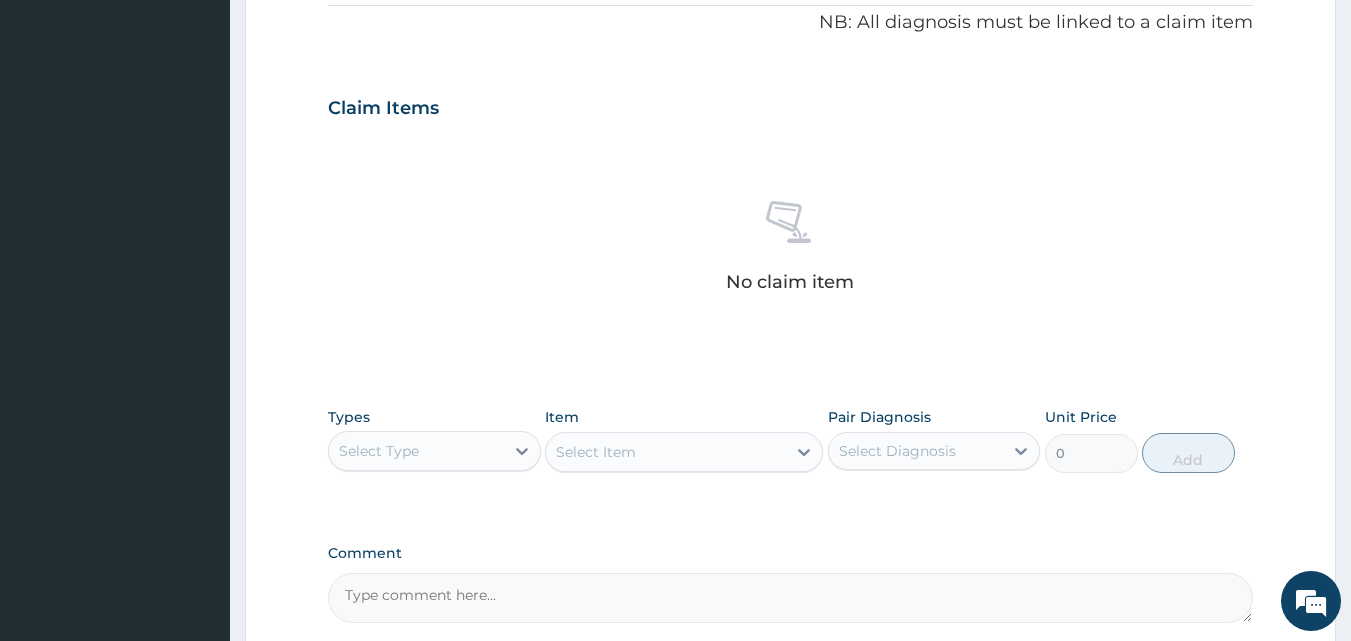 scroll, scrollTop: 665, scrollLeft: 0, axis: vertical 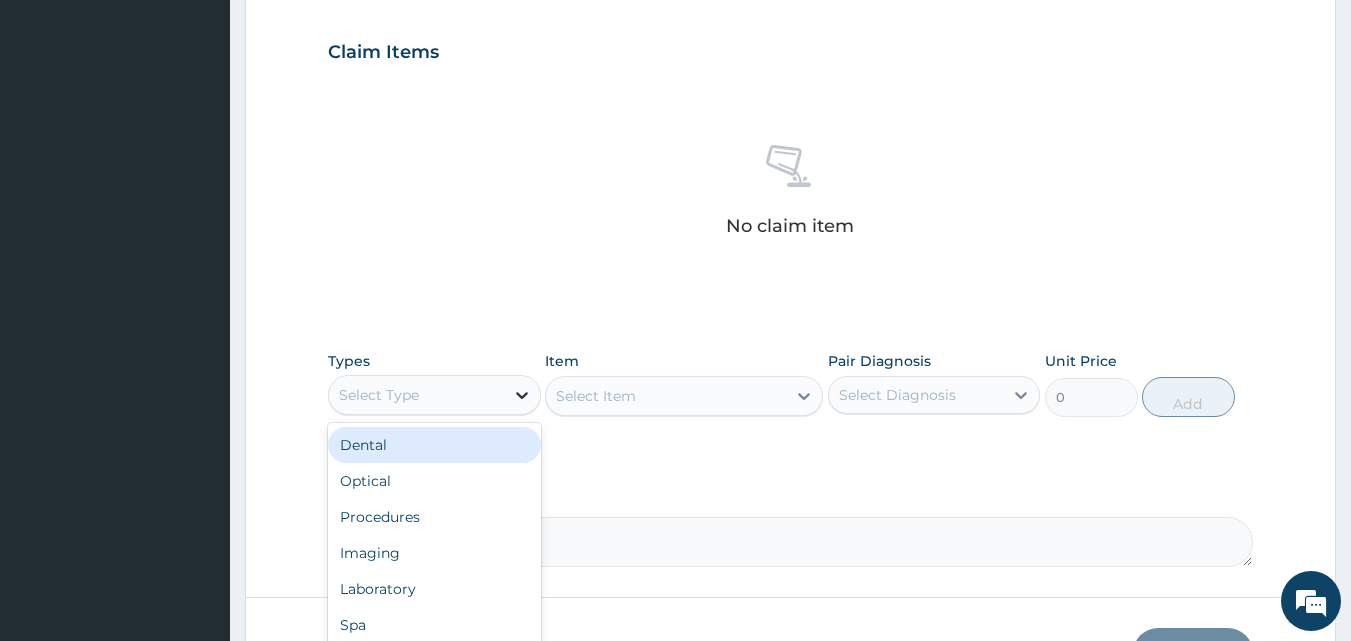 click at bounding box center (522, 395) 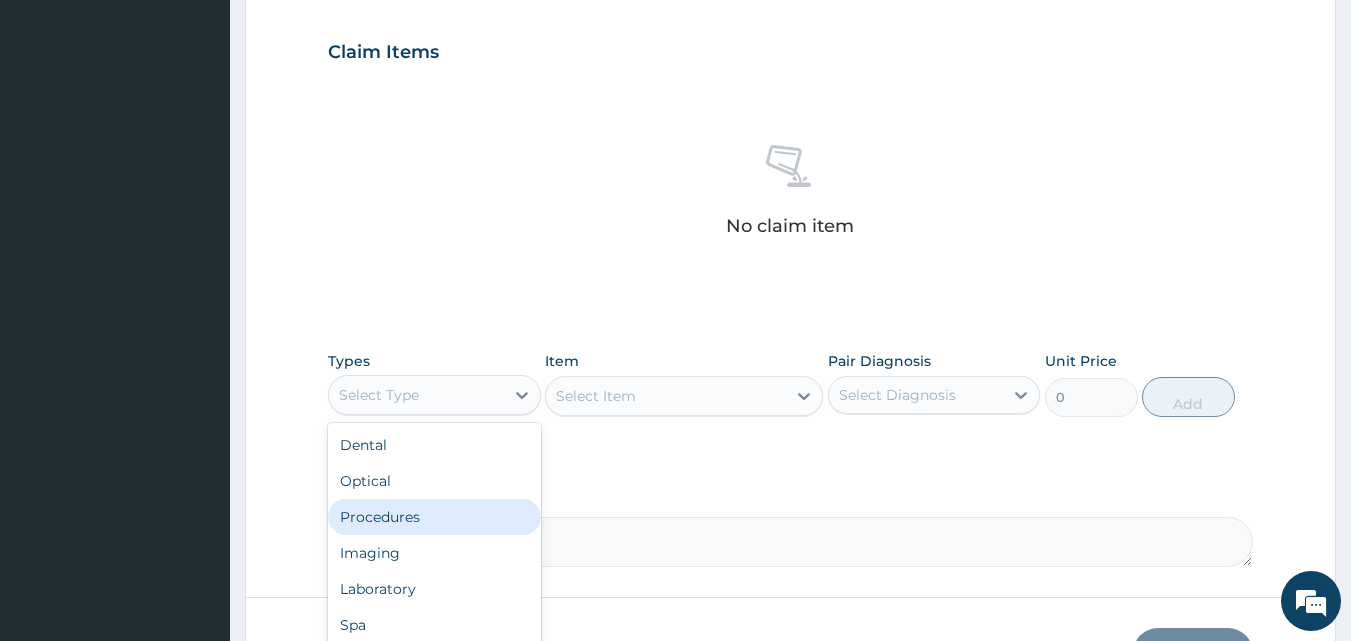 click on "Procedures" at bounding box center (434, 517) 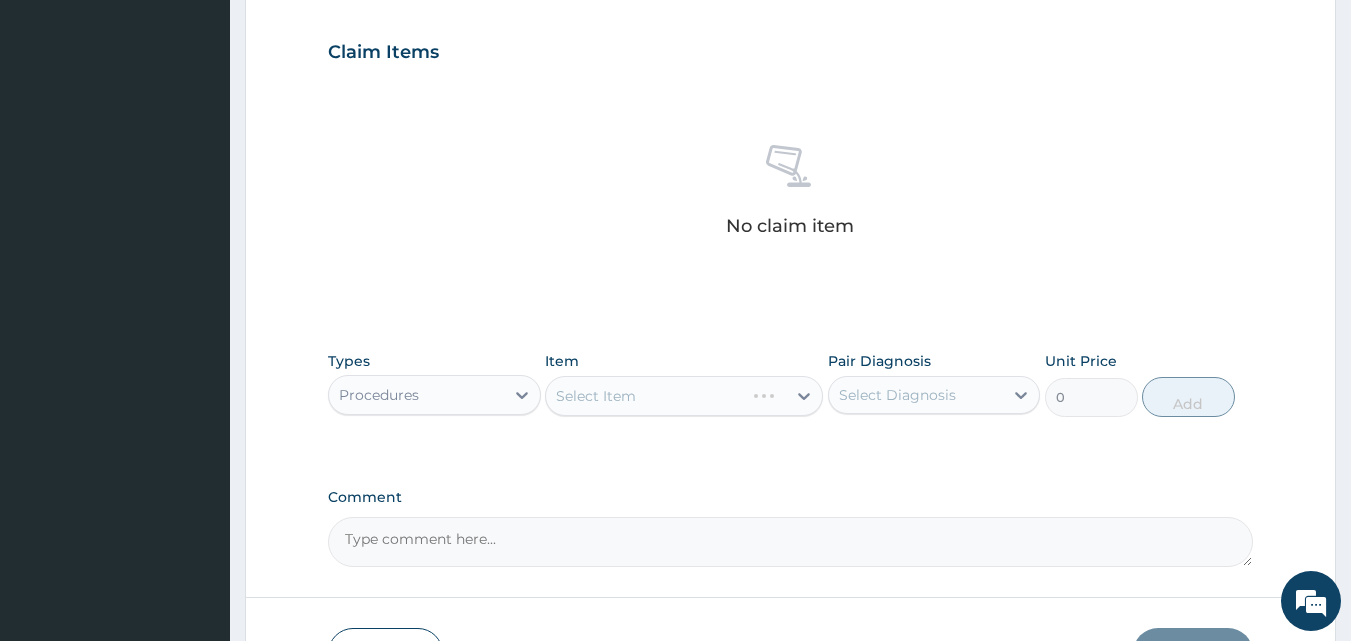click on "Select Item" at bounding box center [684, 396] 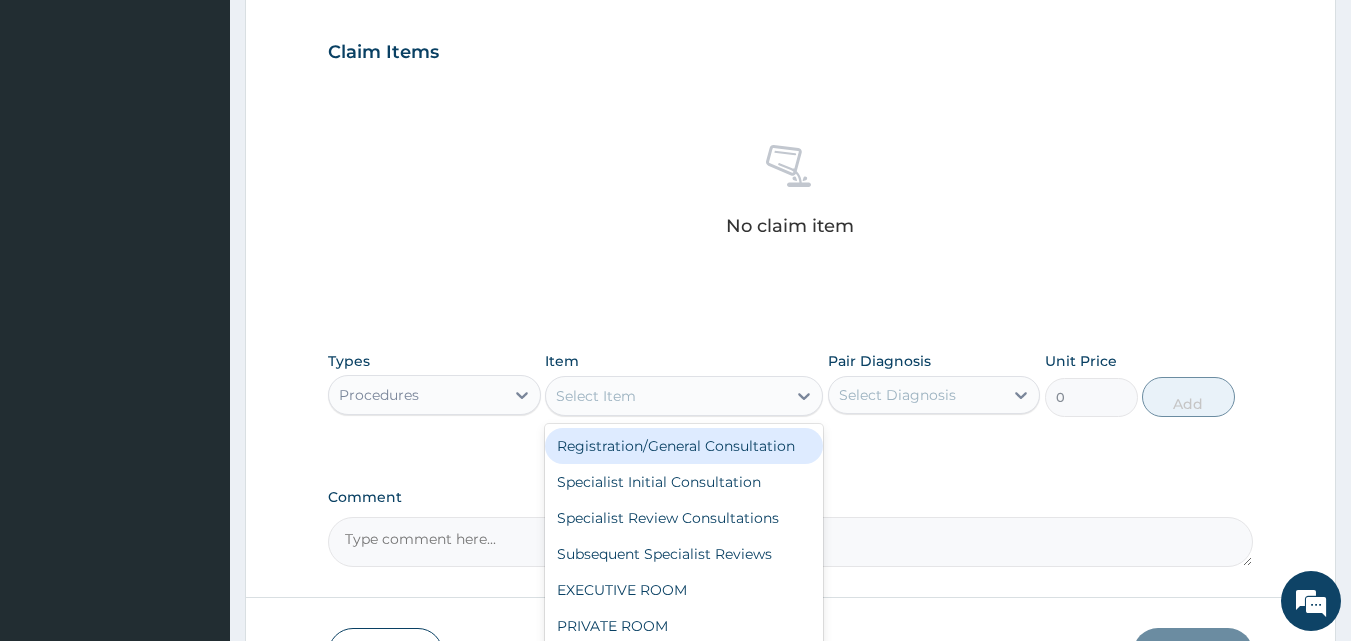 click on "Select Item" at bounding box center [596, 396] 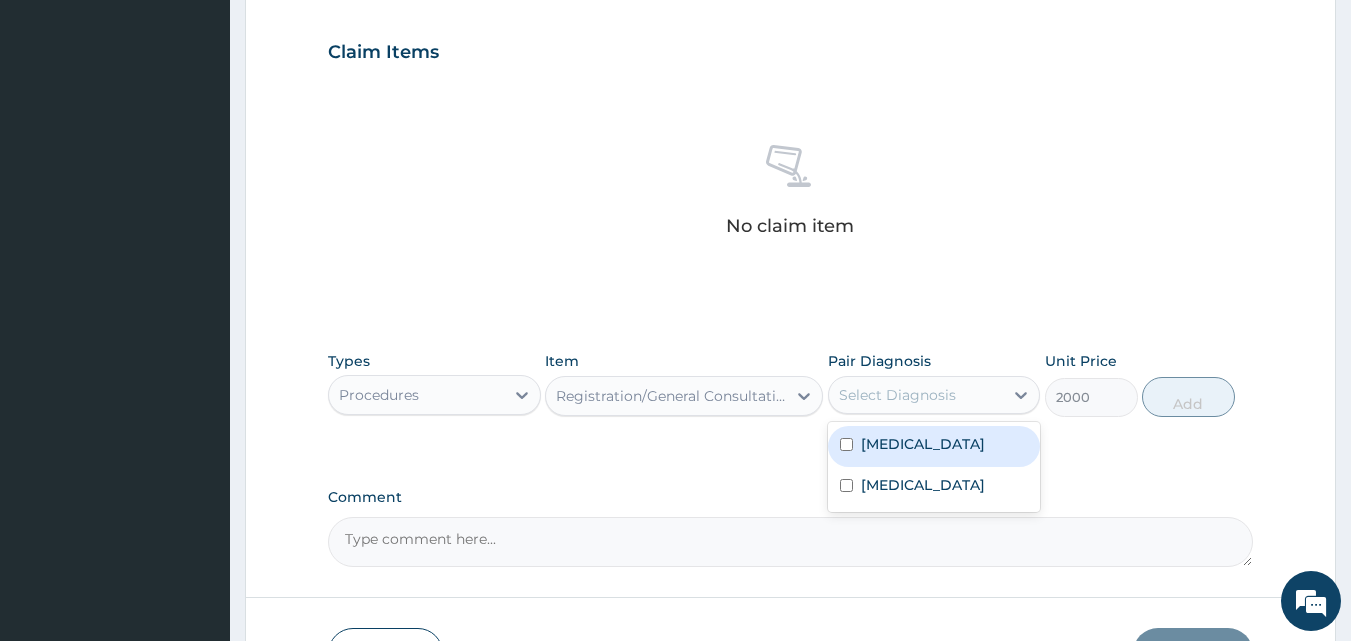 click on "Select Diagnosis" at bounding box center (897, 395) 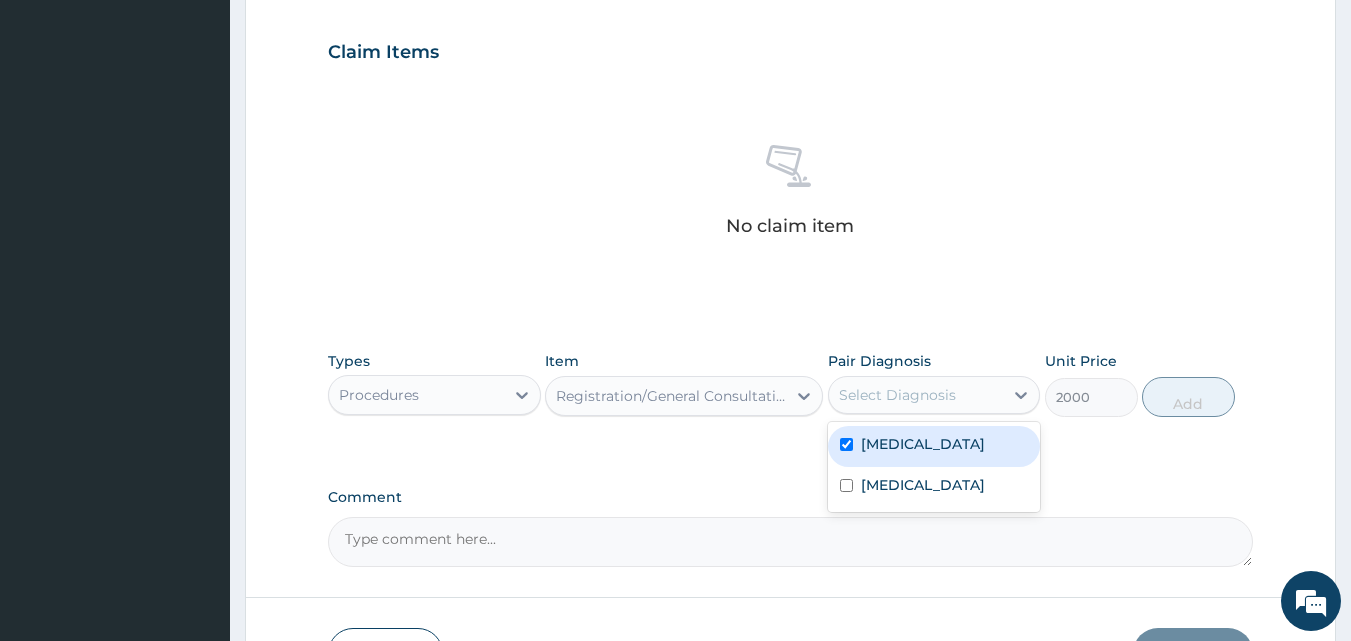 checkbox on "true" 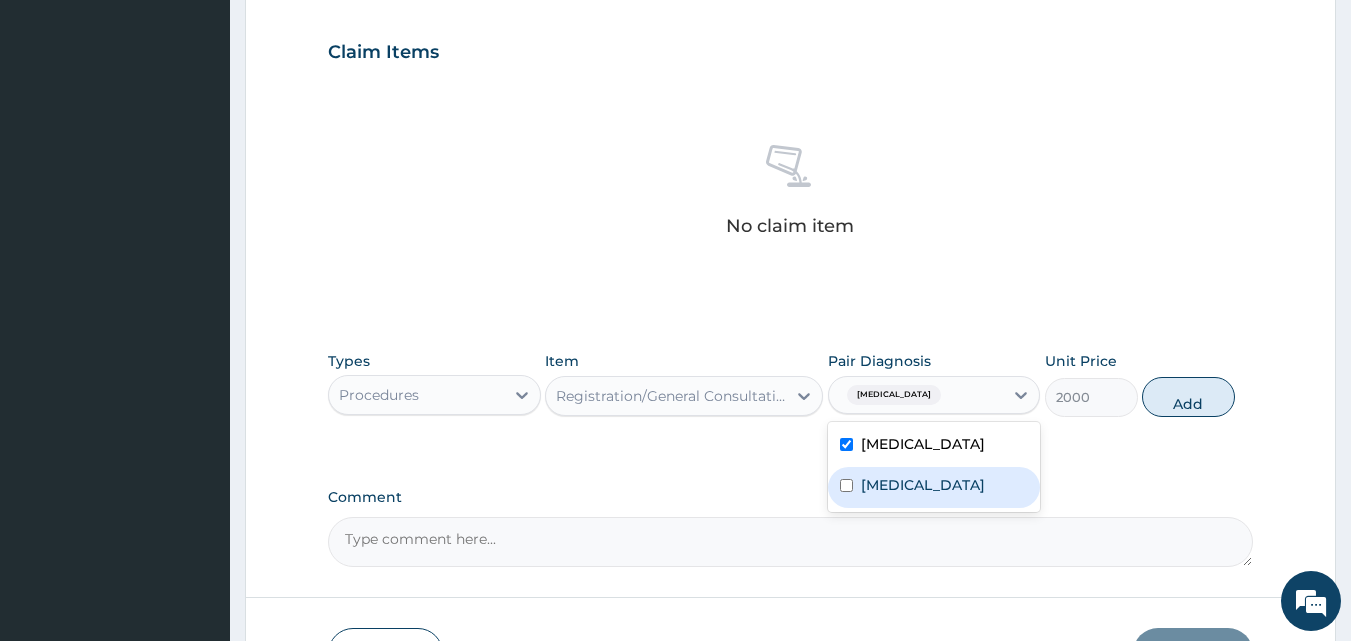 click on "[MEDICAL_DATA]" at bounding box center (923, 485) 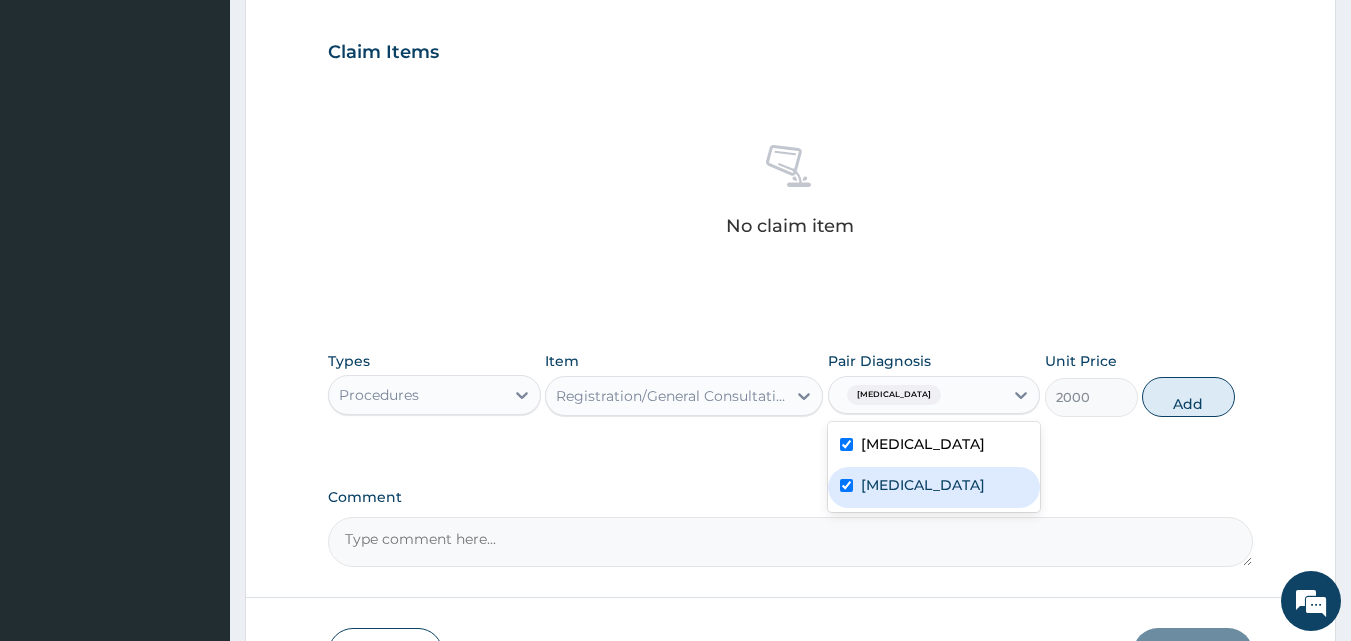 checkbox on "true" 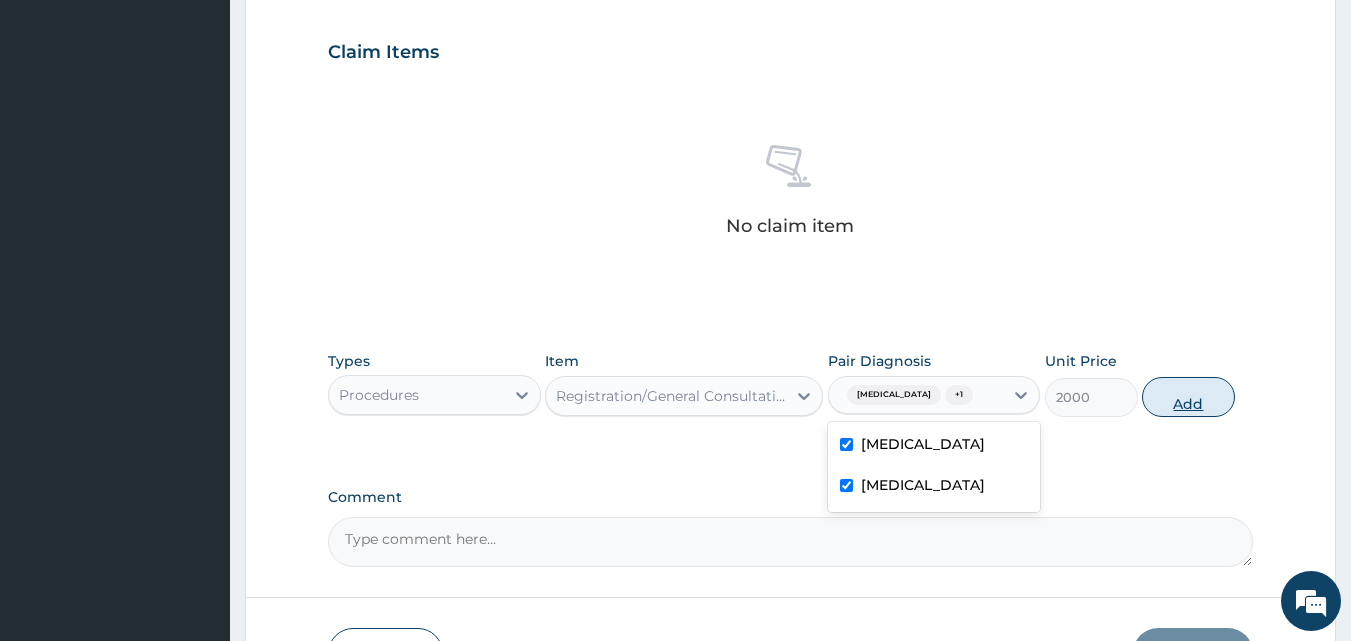 click on "Add" at bounding box center [1188, 397] 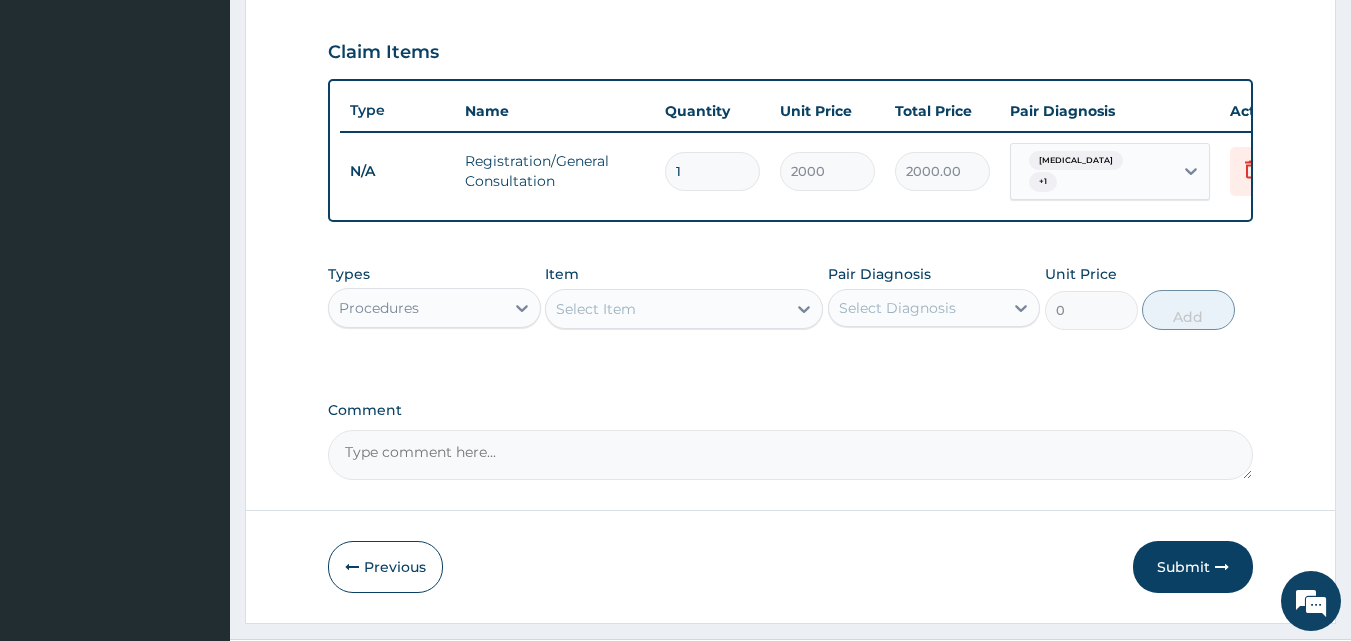 click on "Procedures" at bounding box center [416, 308] 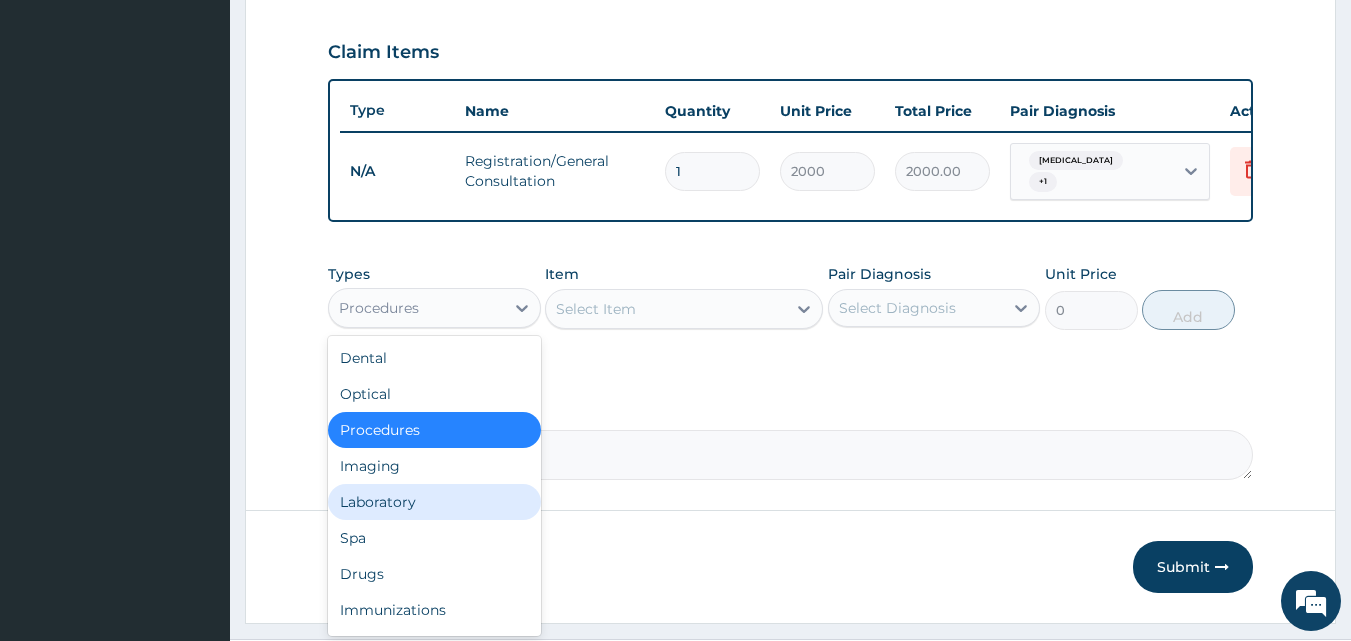 click on "Laboratory" at bounding box center (434, 502) 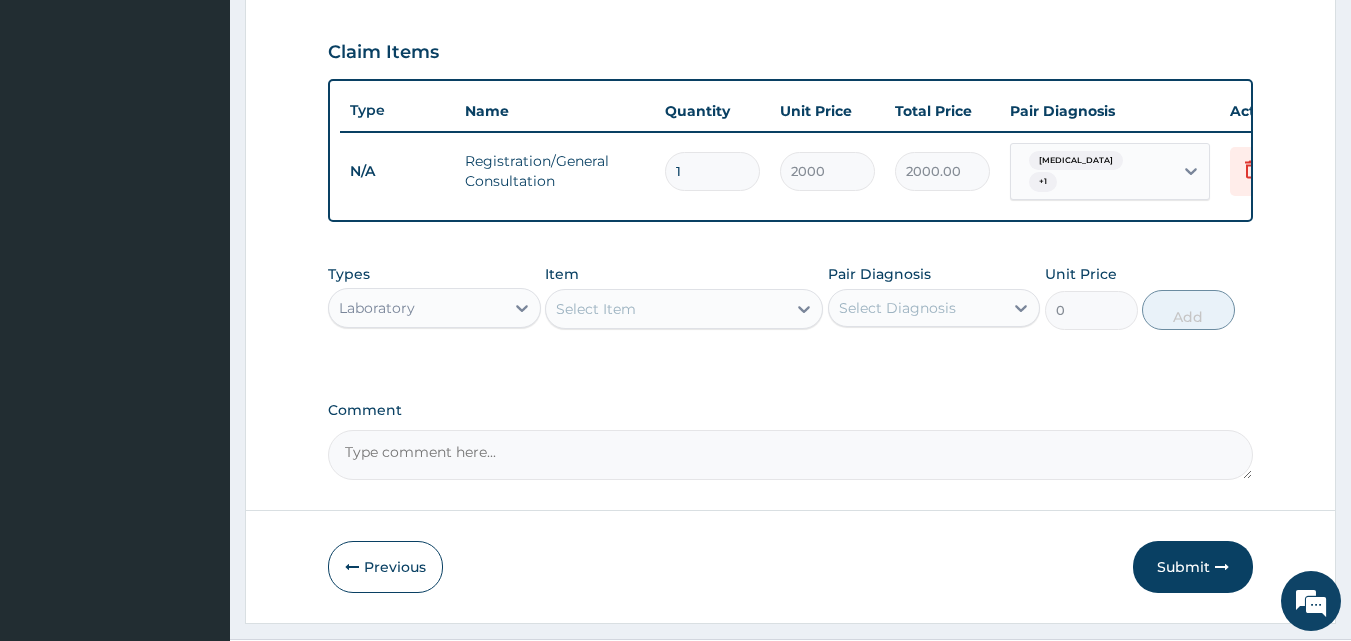 click on "Select Item" at bounding box center (596, 309) 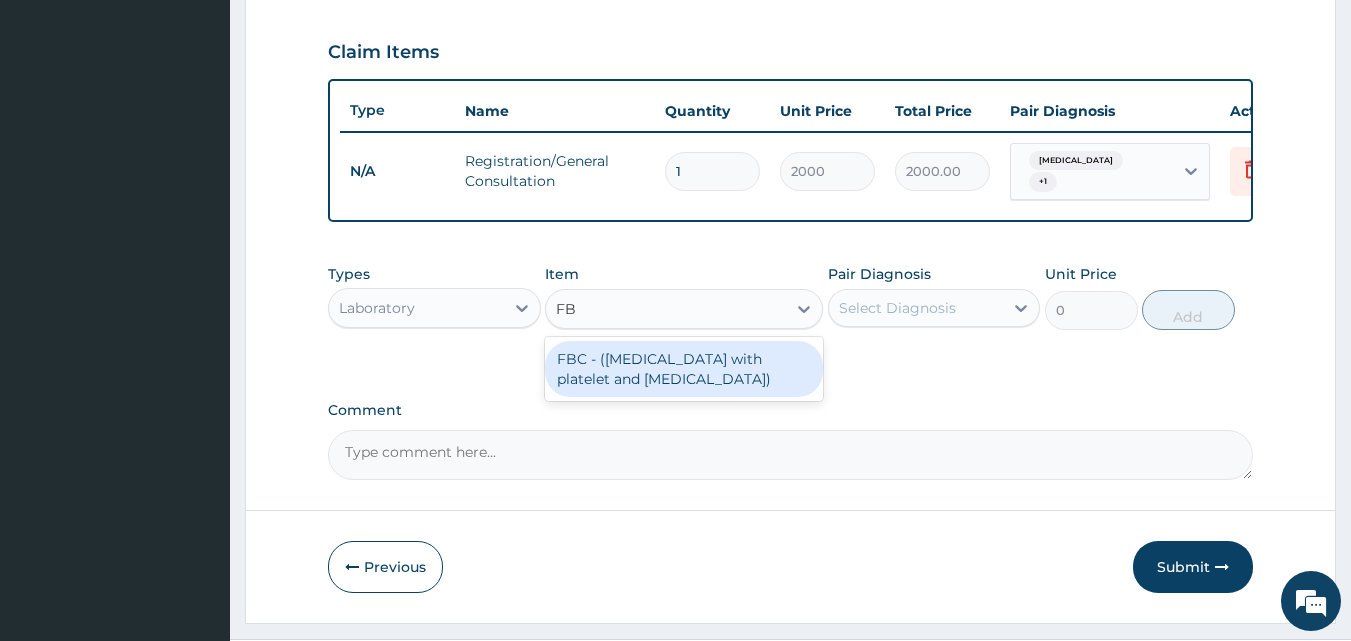 type on "FBC" 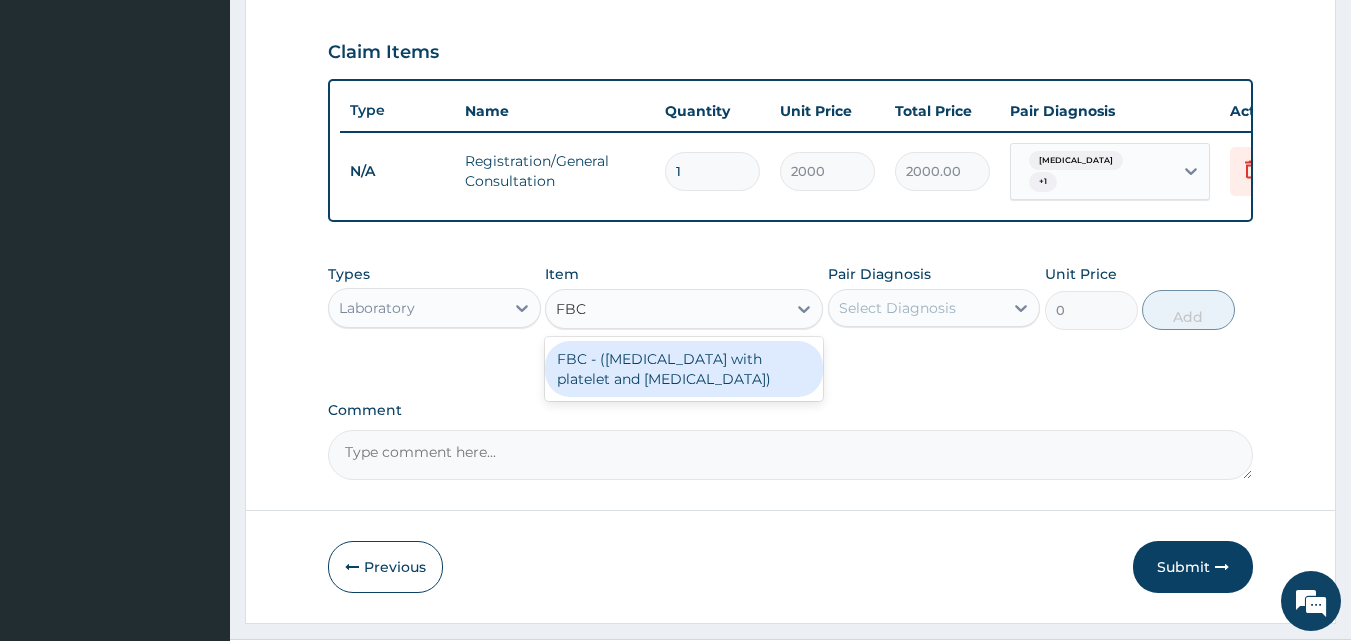 click on "FBC - ([MEDICAL_DATA] with platelet and [MEDICAL_DATA])" at bounding box center (684, 369) 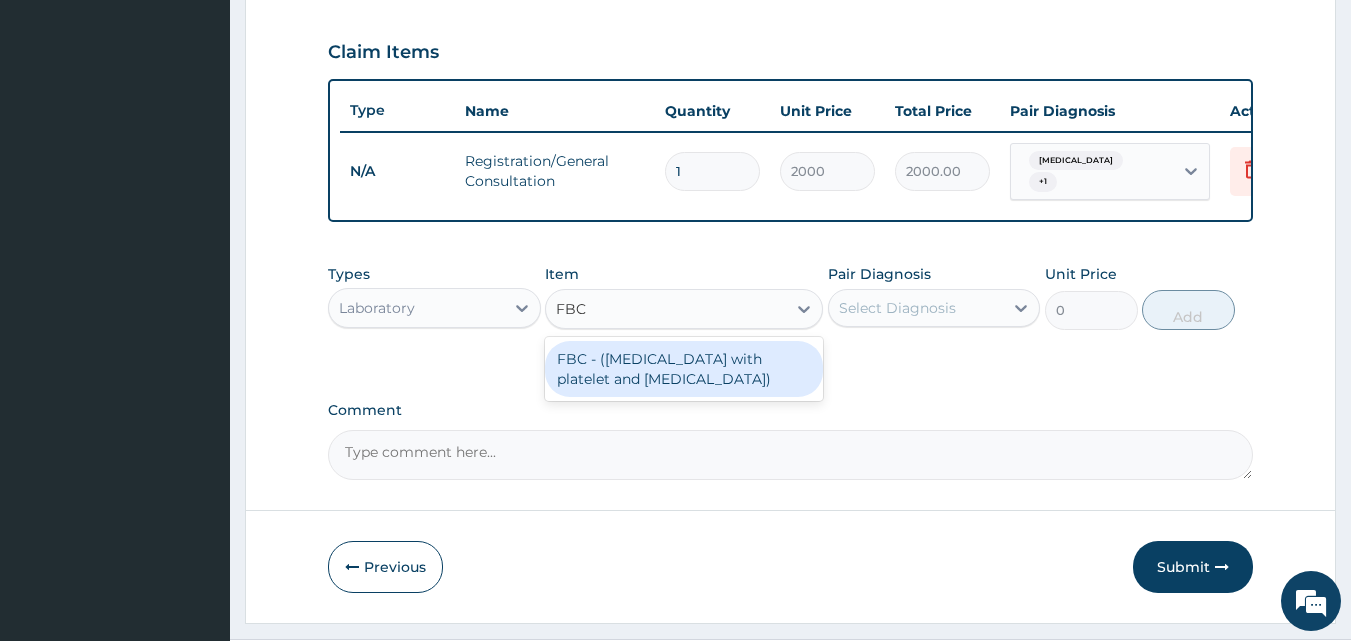 type 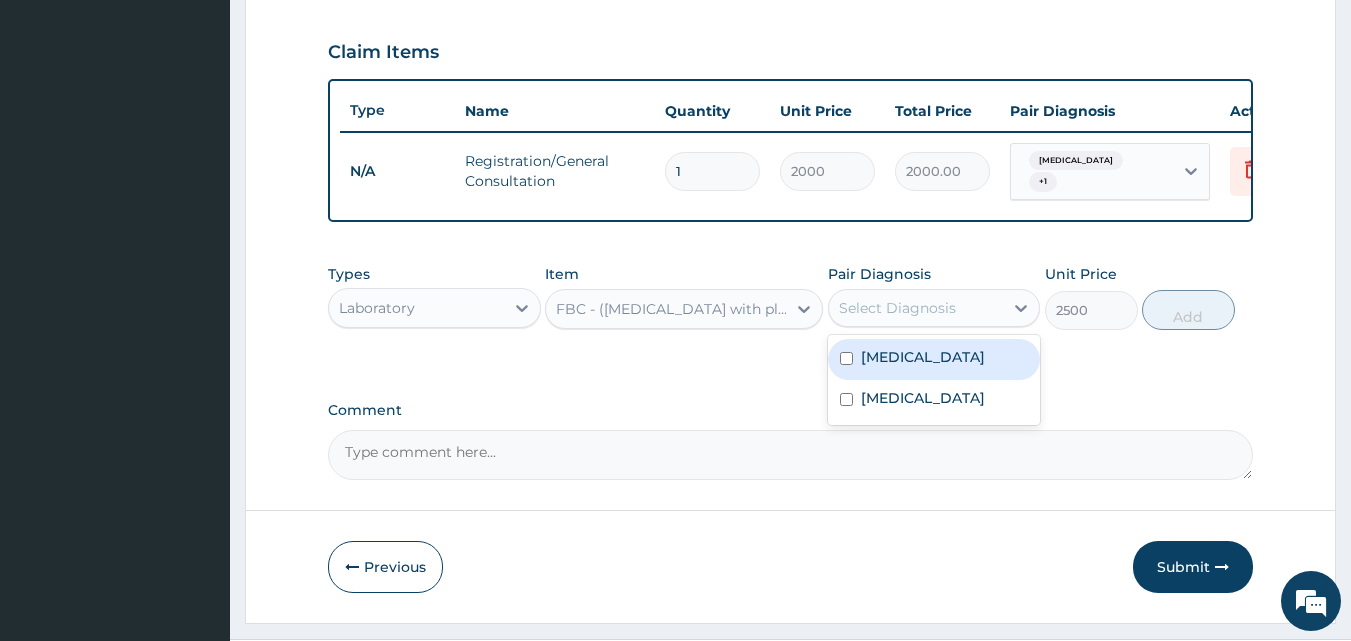 click on "Select Diagnosis" at bounding box center [897, 308] 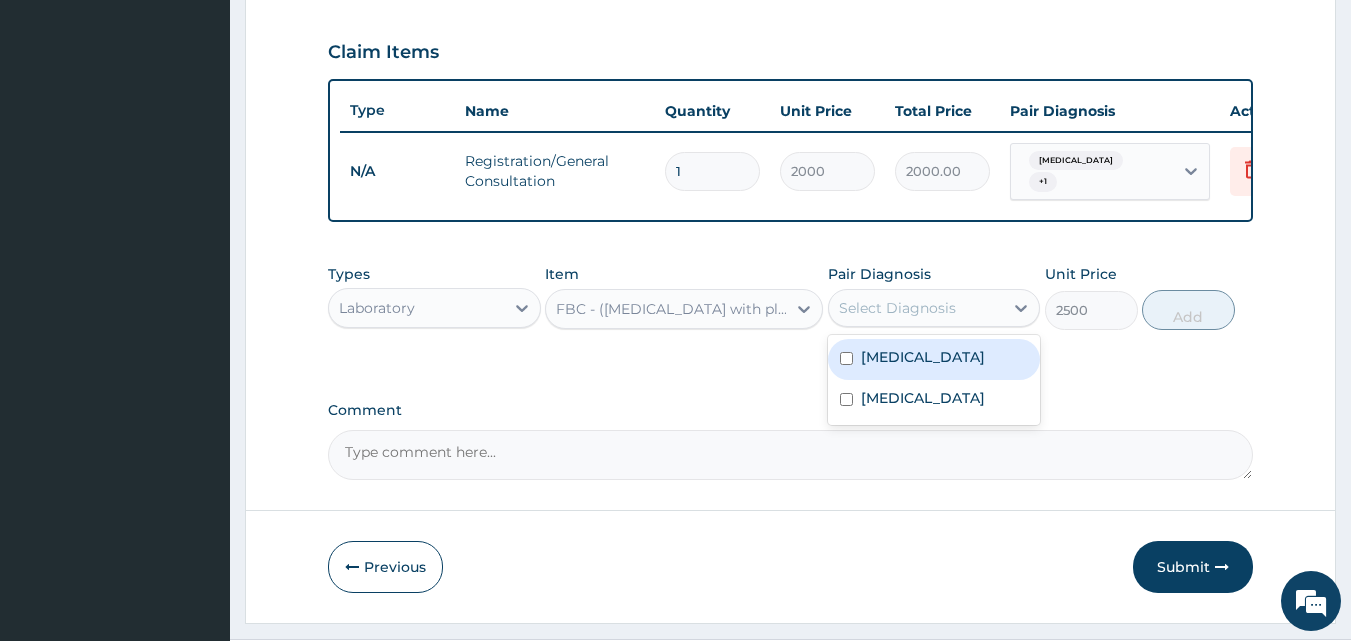 click on "[MEDICAL_DATA]" at bounding box center (923, 357) 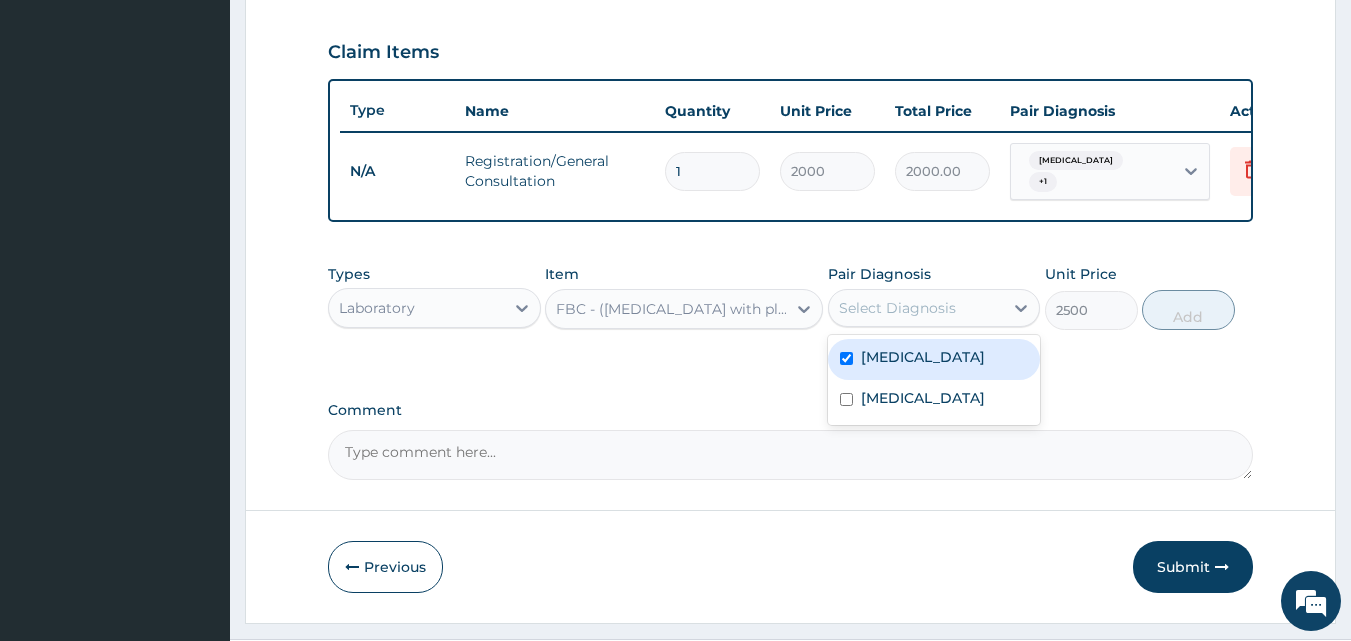checkbox on "true" 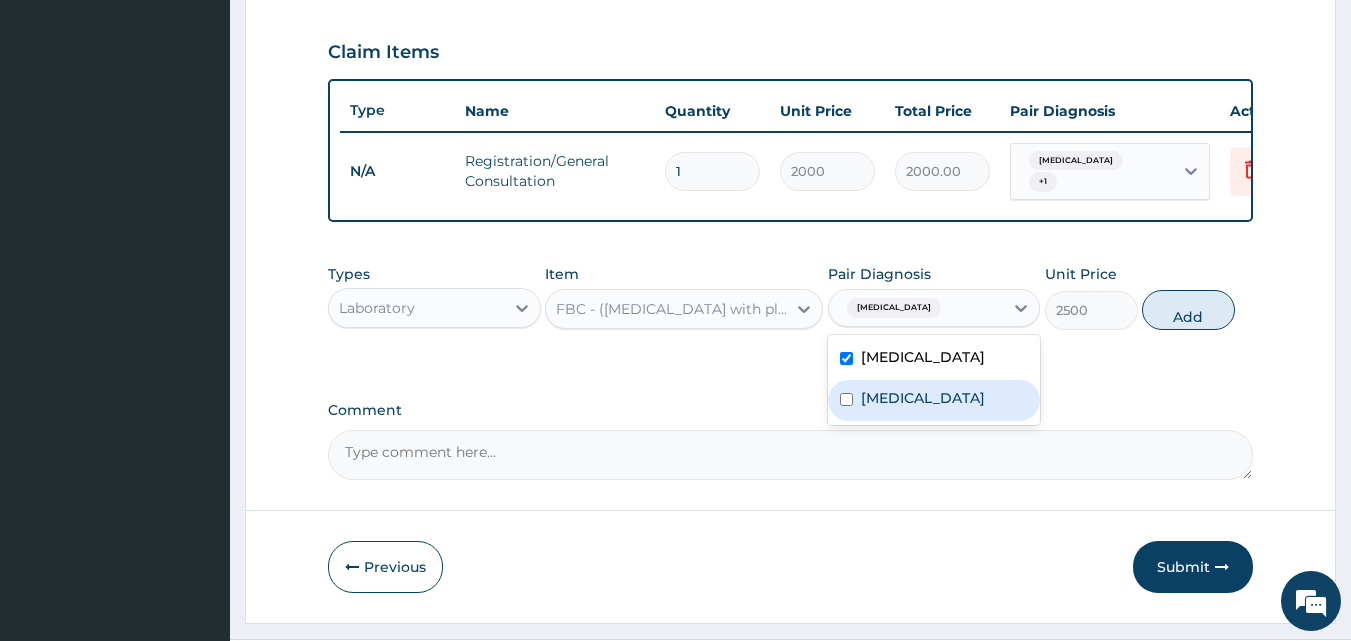 click on "[MEDICAL_DATA]" at bounding box center [934, 400] 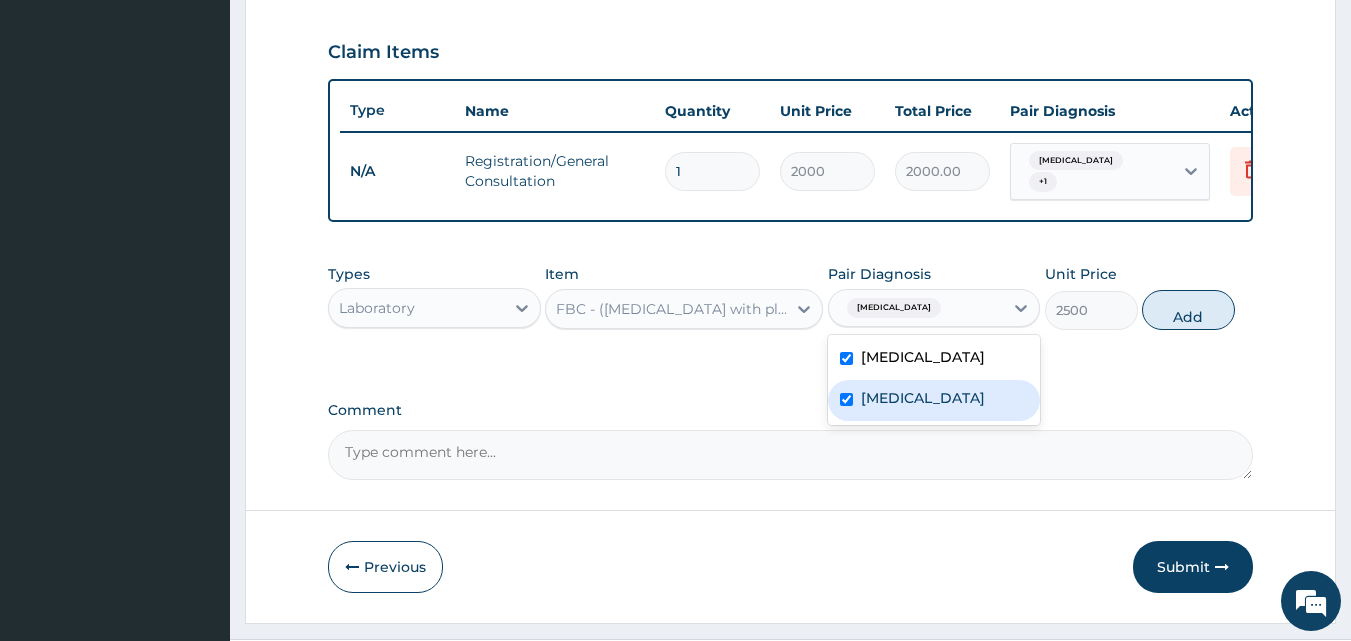 checkbox on "true" 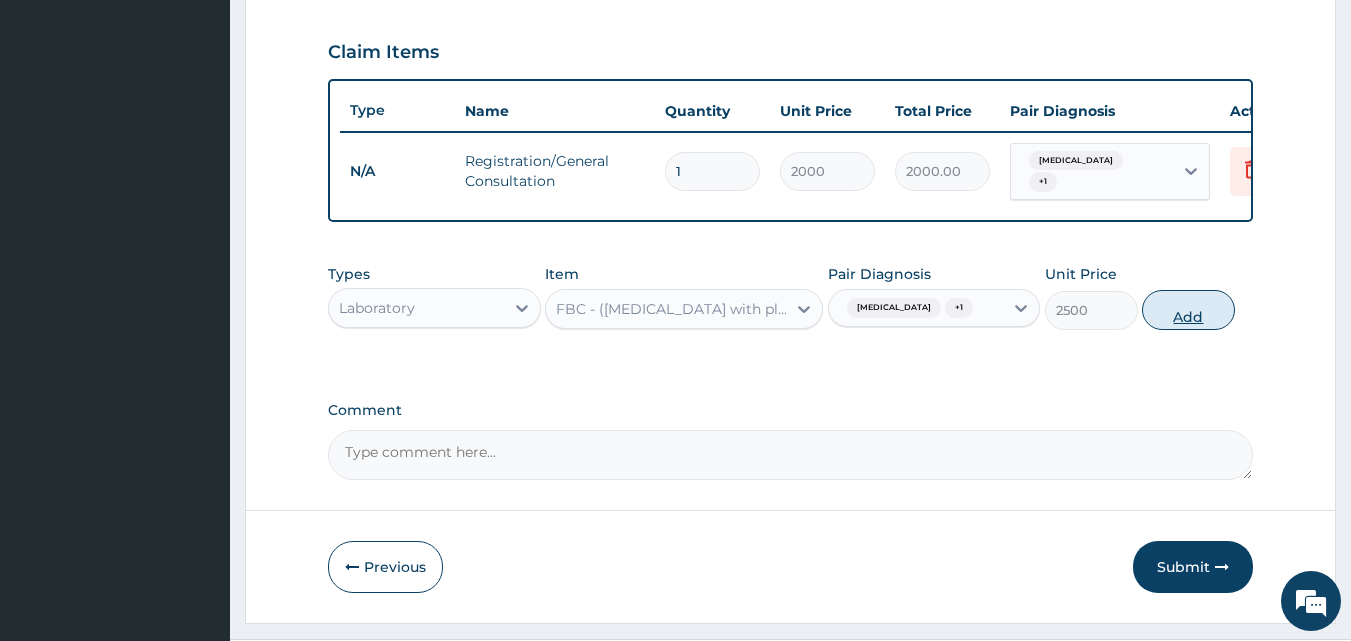 click on "Add" at bounding box center (1188, 310) 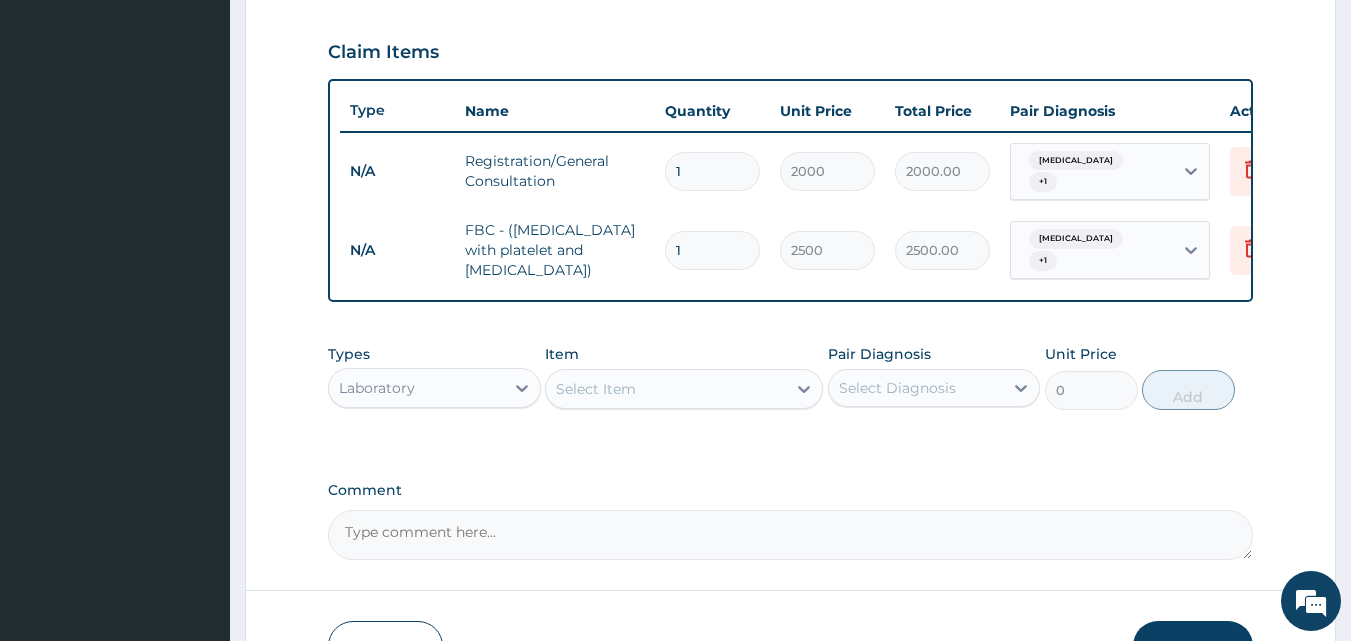 click on "Select Item" at bounding box center [596, 389] 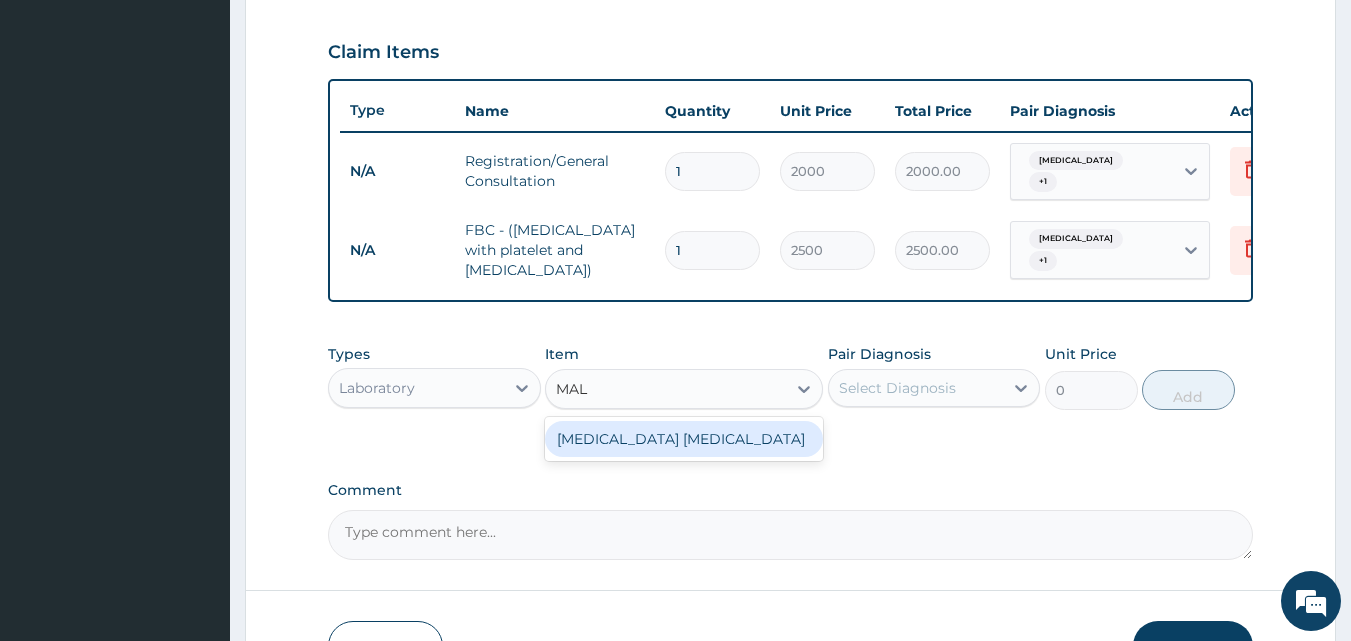 type on "MALA" 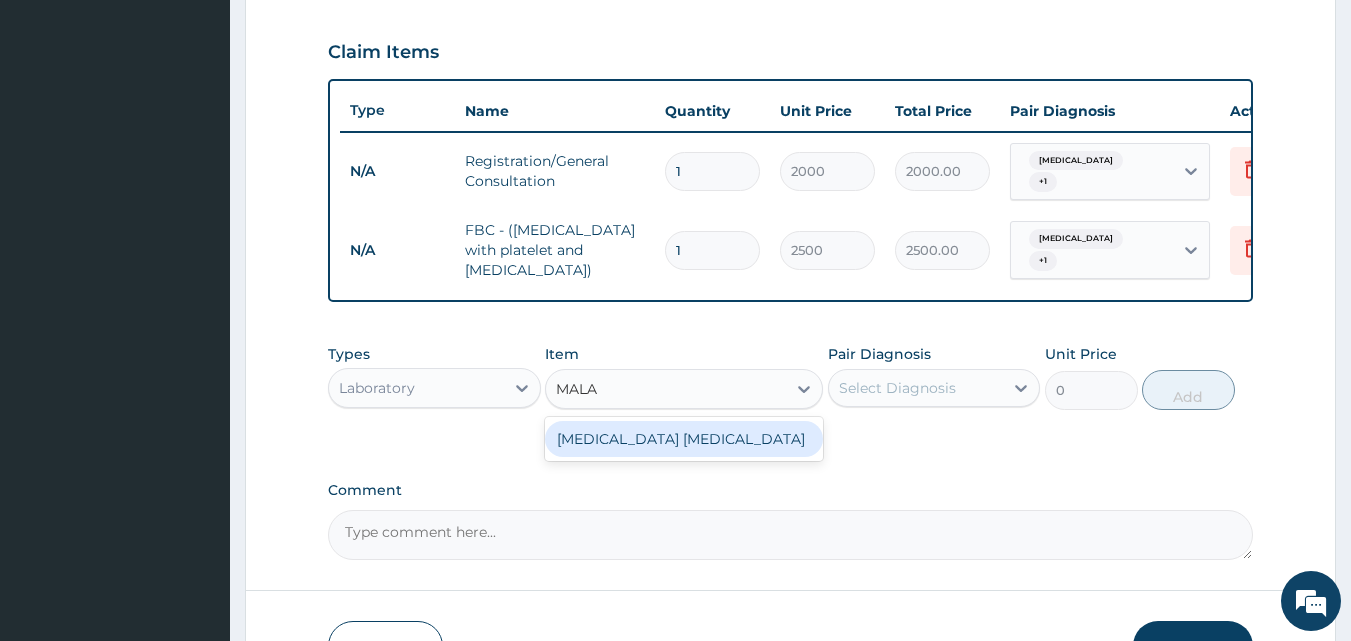 click on "[MEDICAL_DATA] [MEDICAL_DATA]" at bounding box center (684, 439) 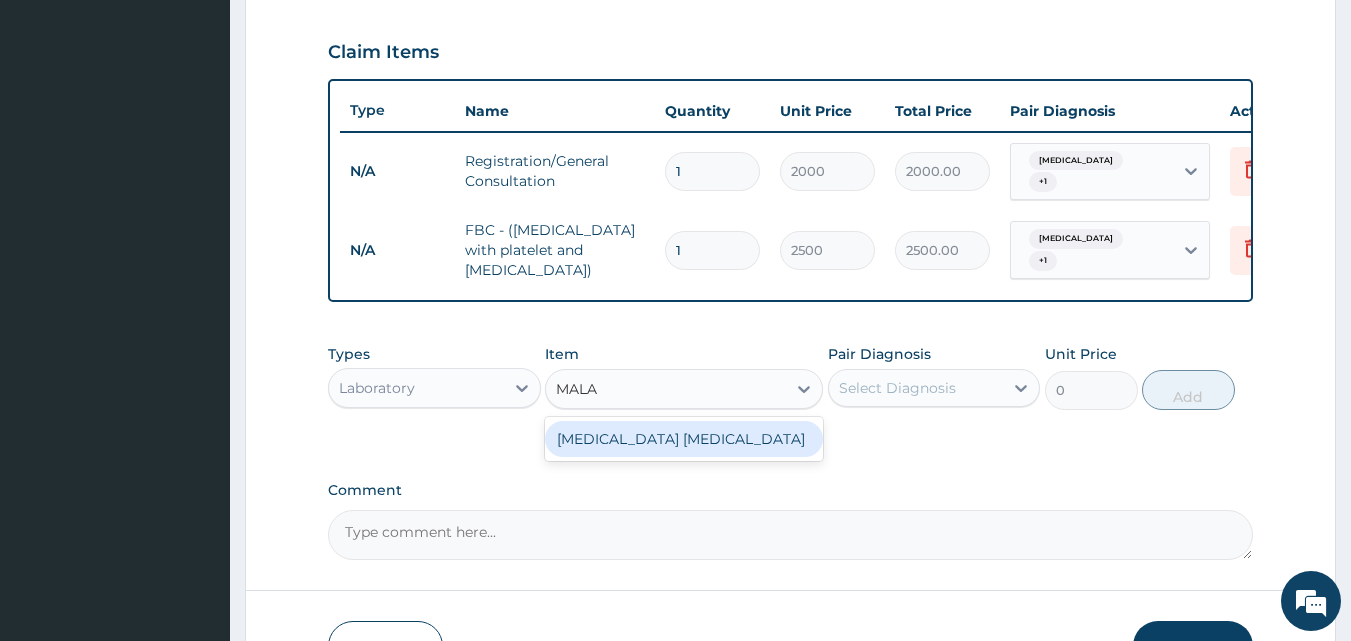 type 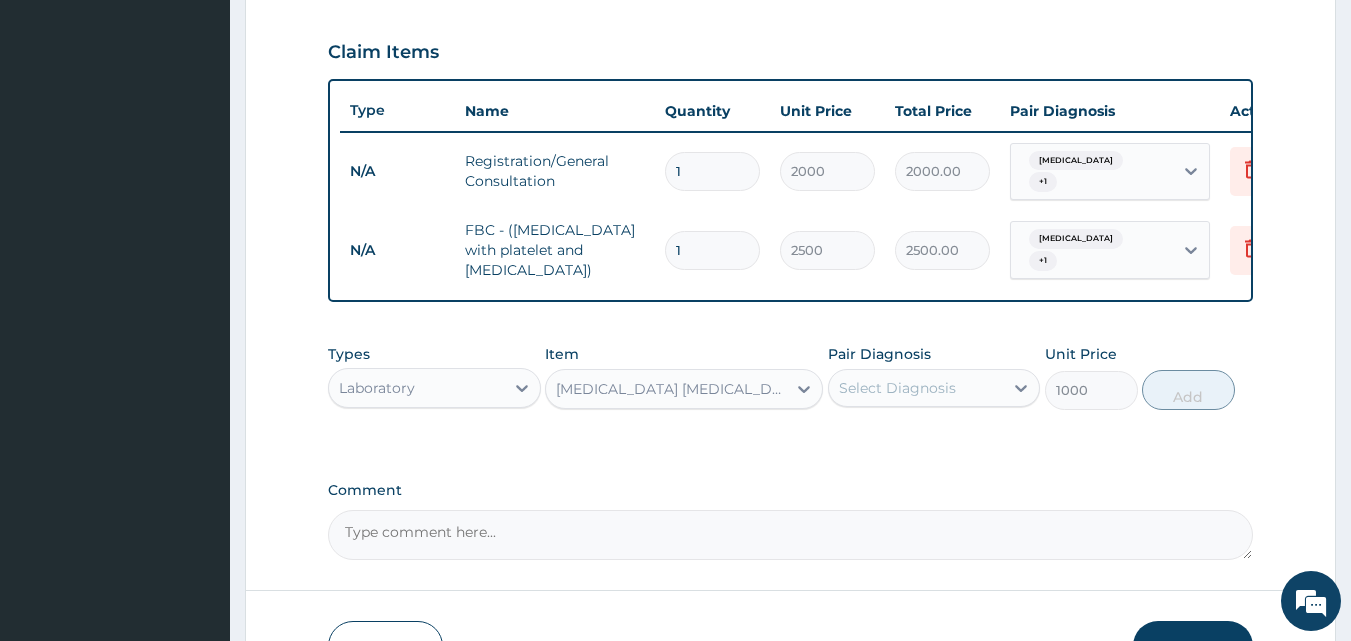 click on "Select Diagnosis" at bounding box center [916, 388] 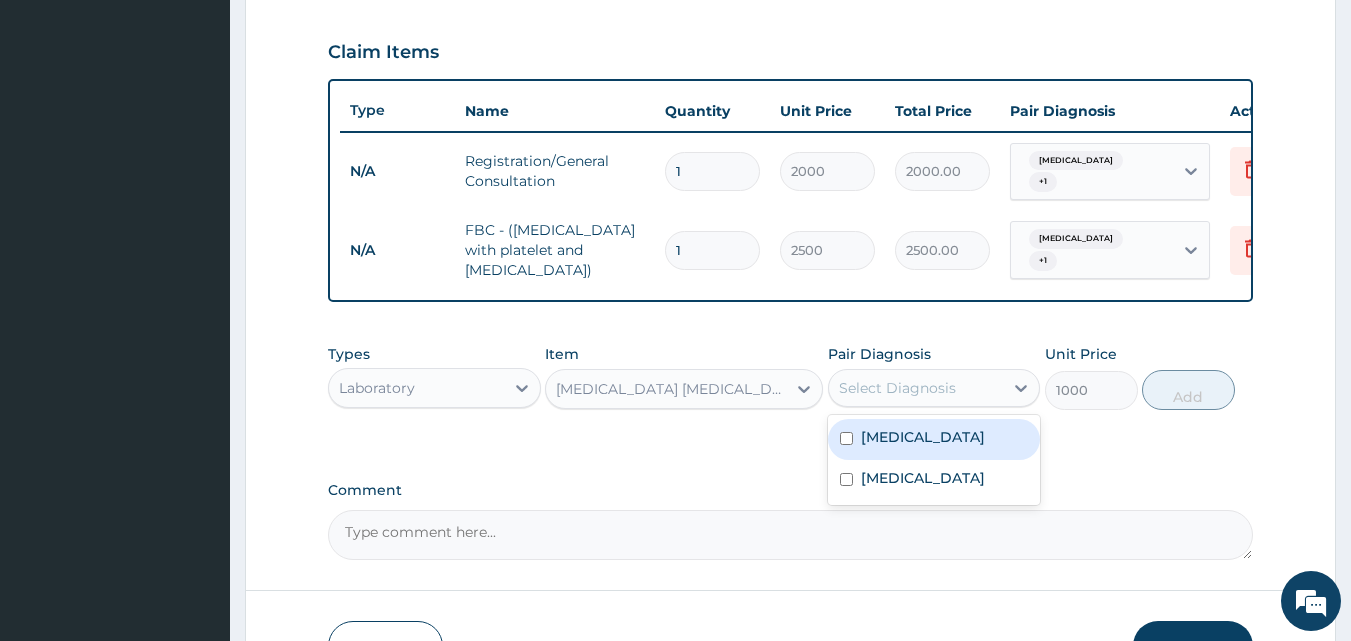 click on "[MEDICAL_DATA]" at bounding box center (923, 437) 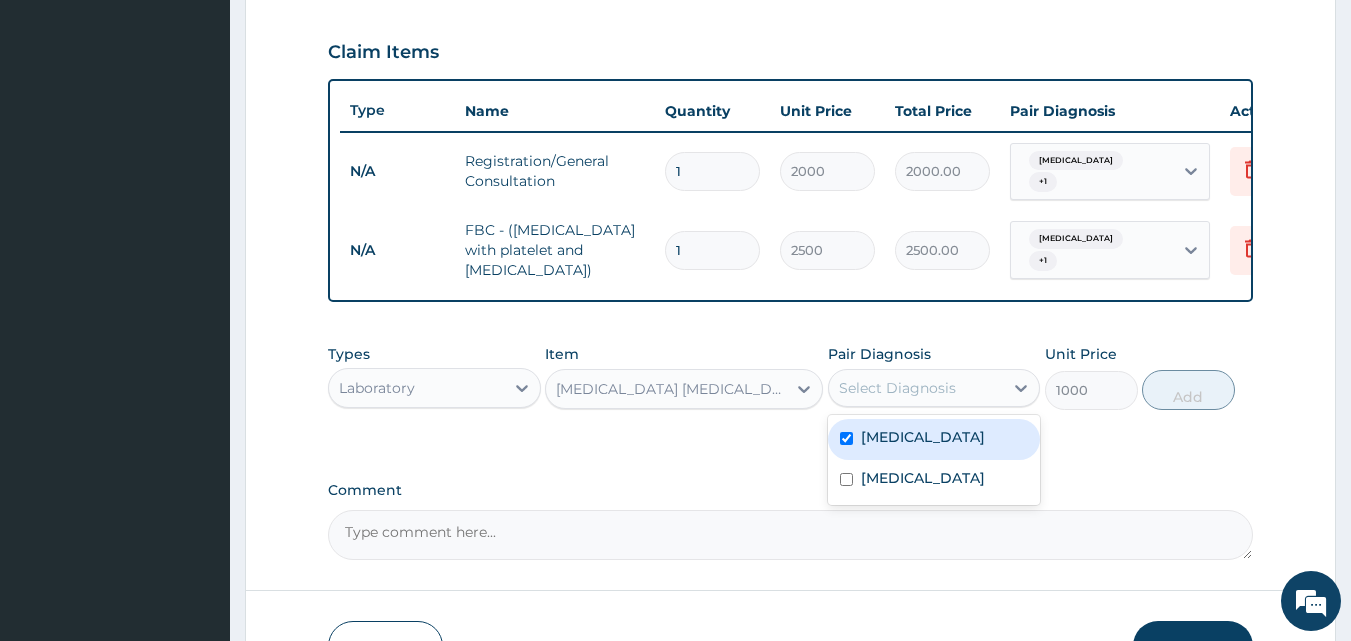 checkbox on "true" 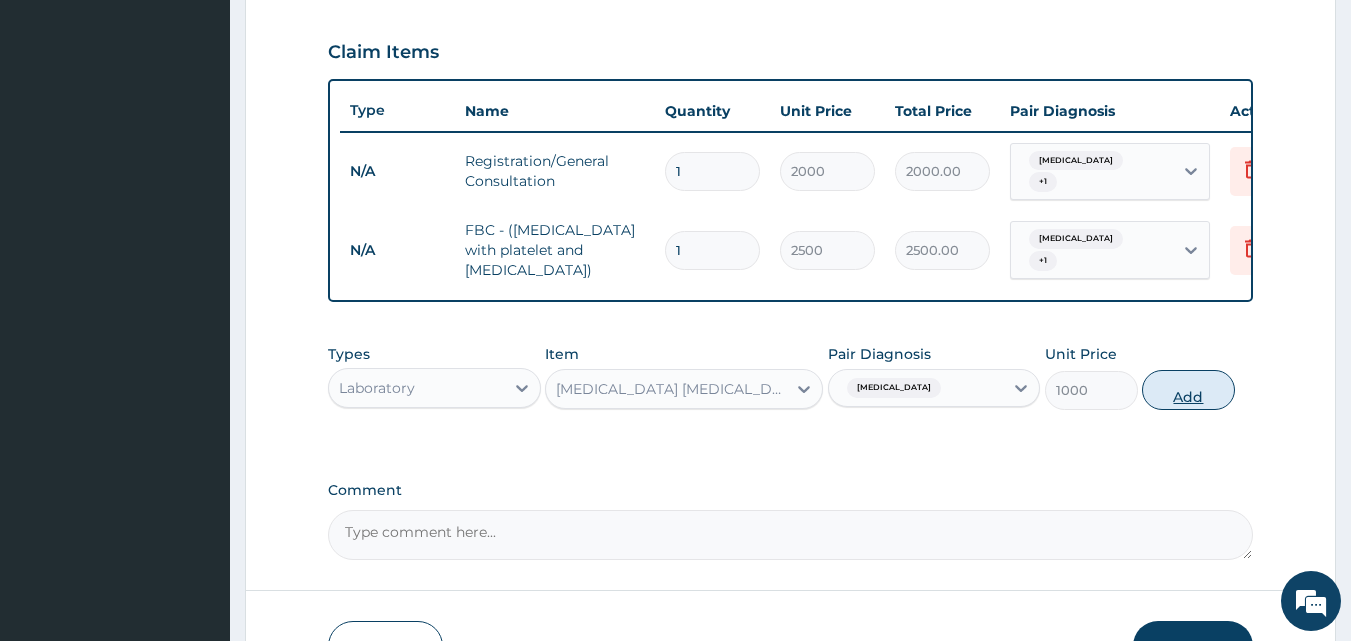 click on "Add" at bounding box center (1188, 390) 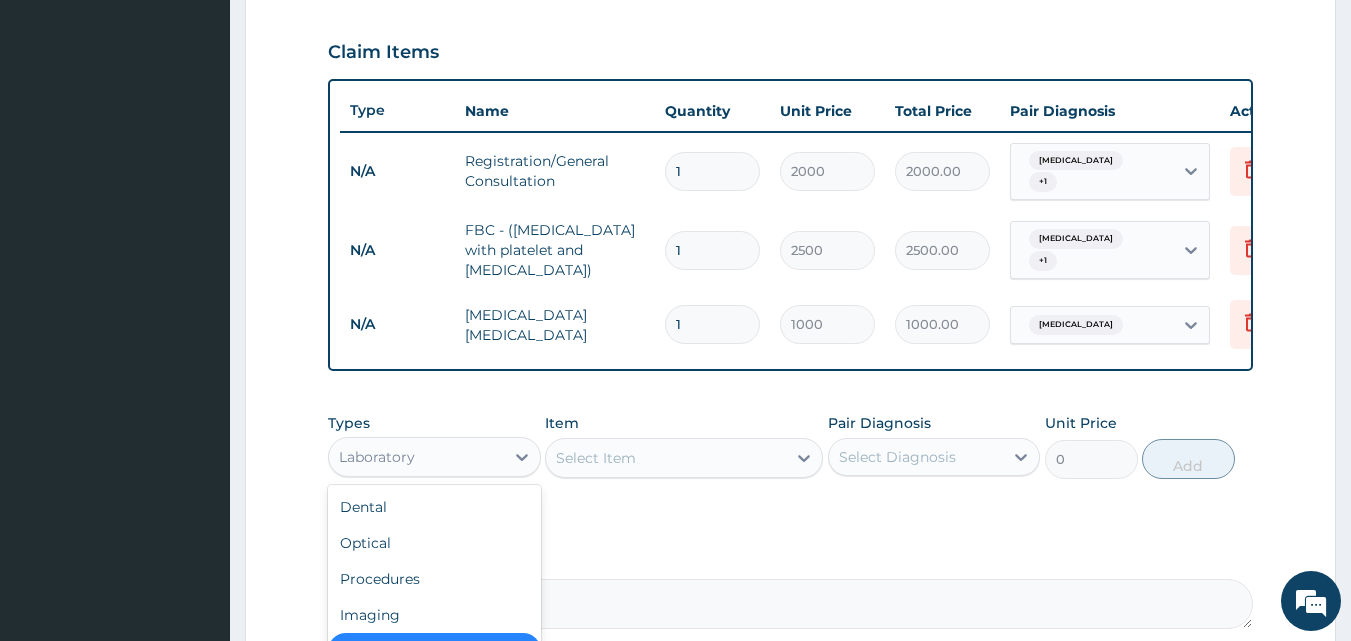 click on "Laboratory" at bounding box center [416, 457] 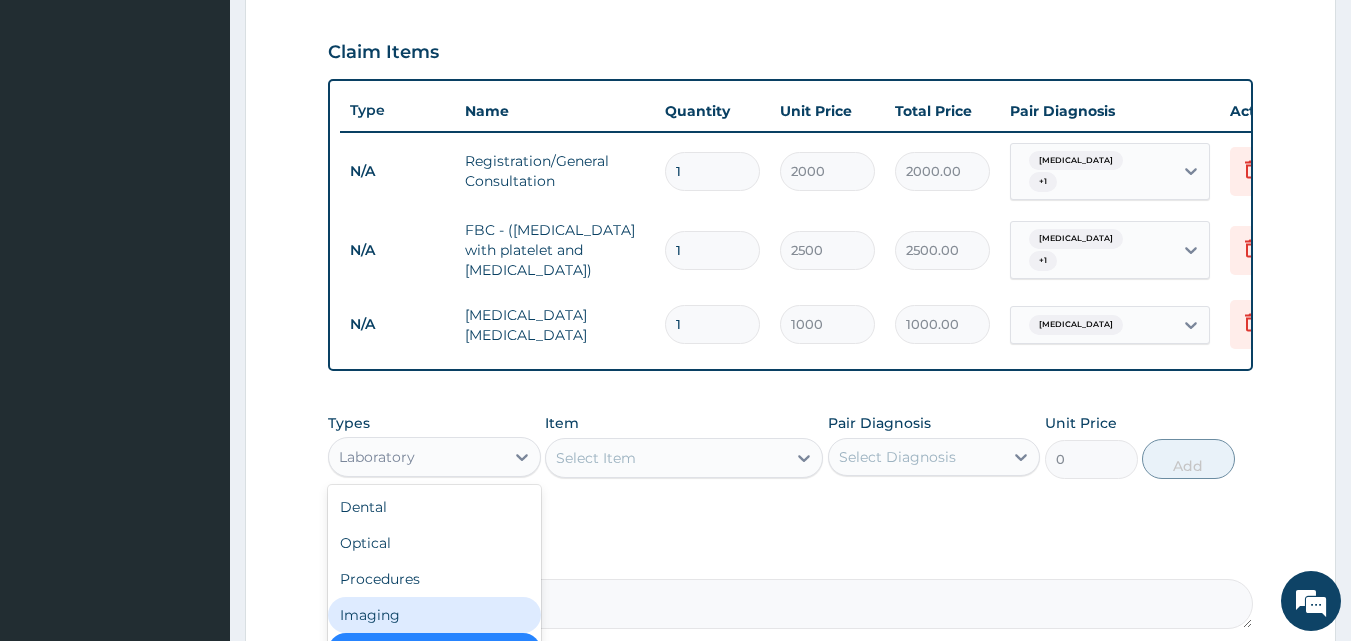 scroll, scrollTop: 68, scrollLeft: 0, axis: vertical 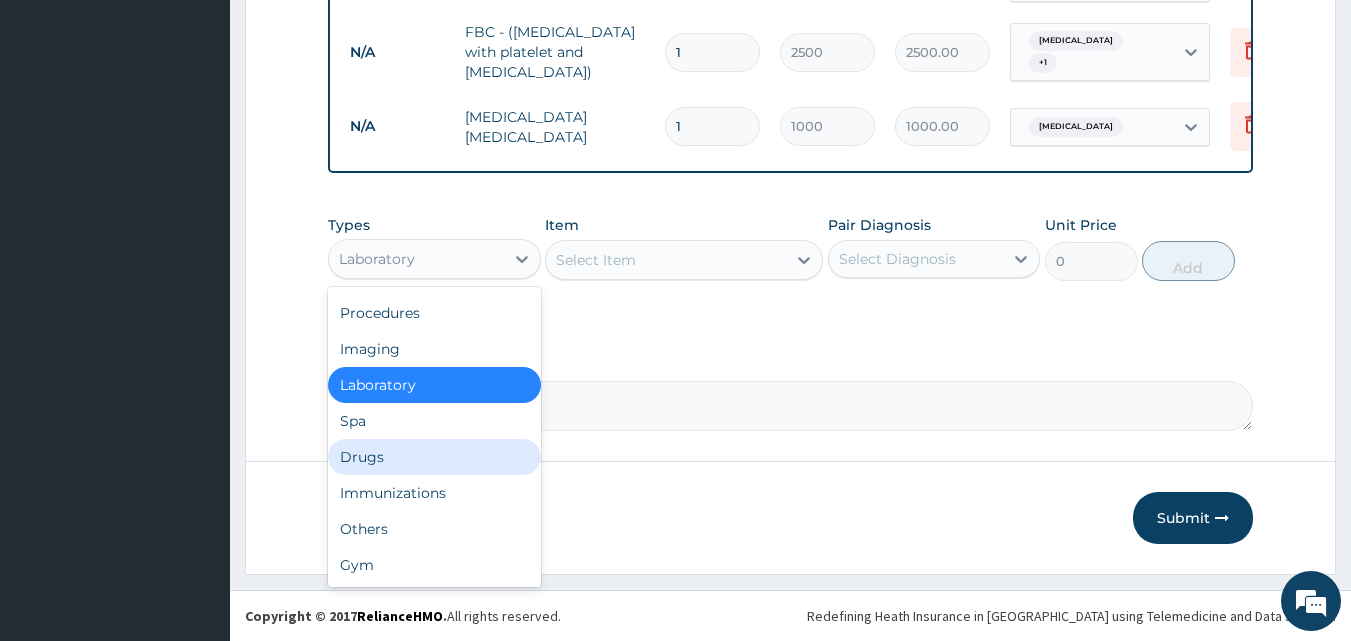 click on "Drugs" at bounding box center (434, 457) 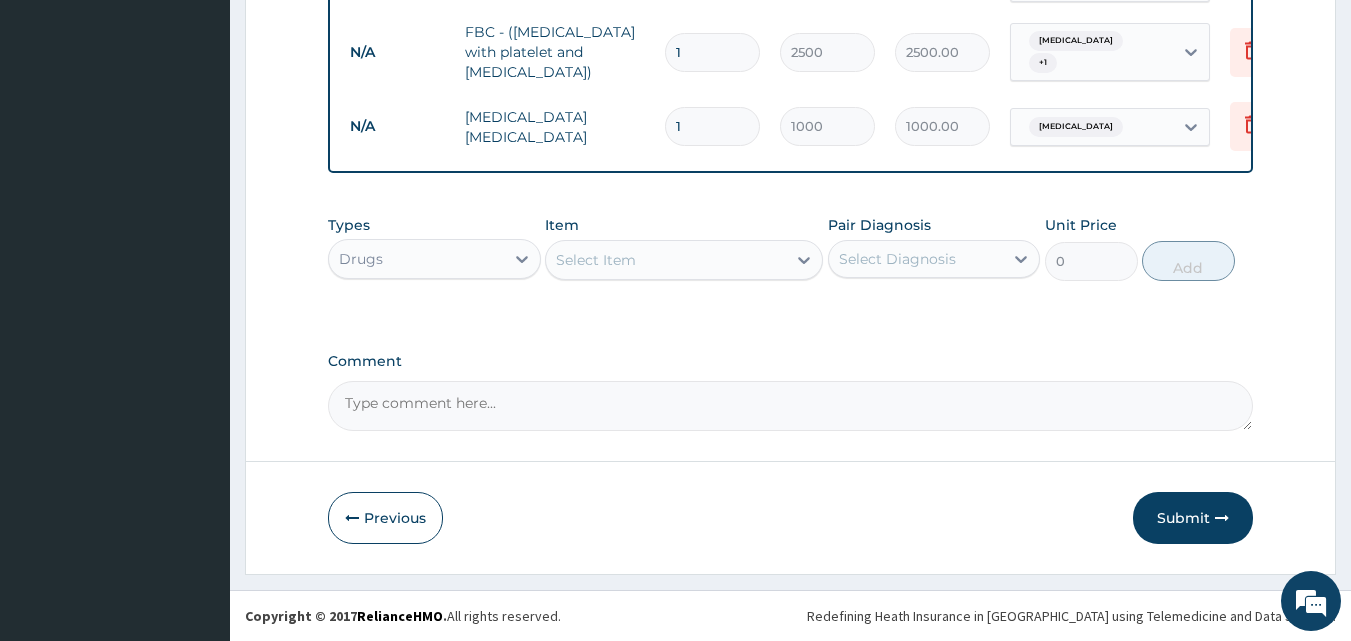 click on "Select Item" at bounding box center [596, 260] 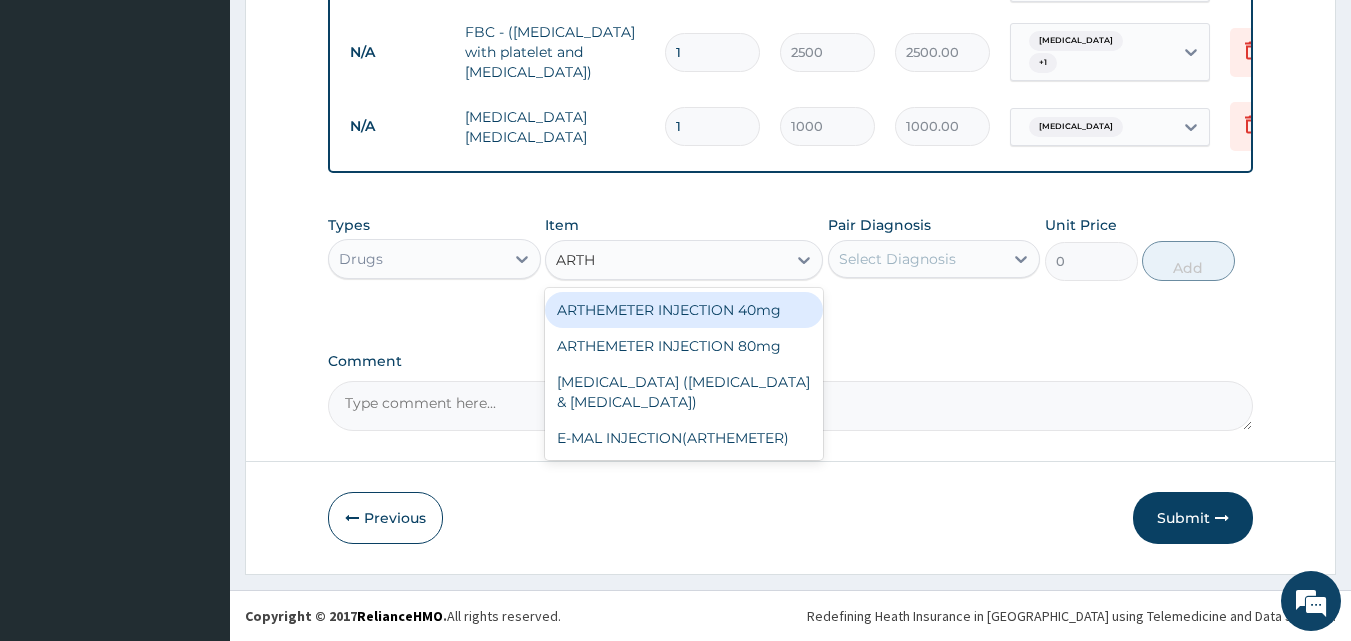type on "ARTHE" 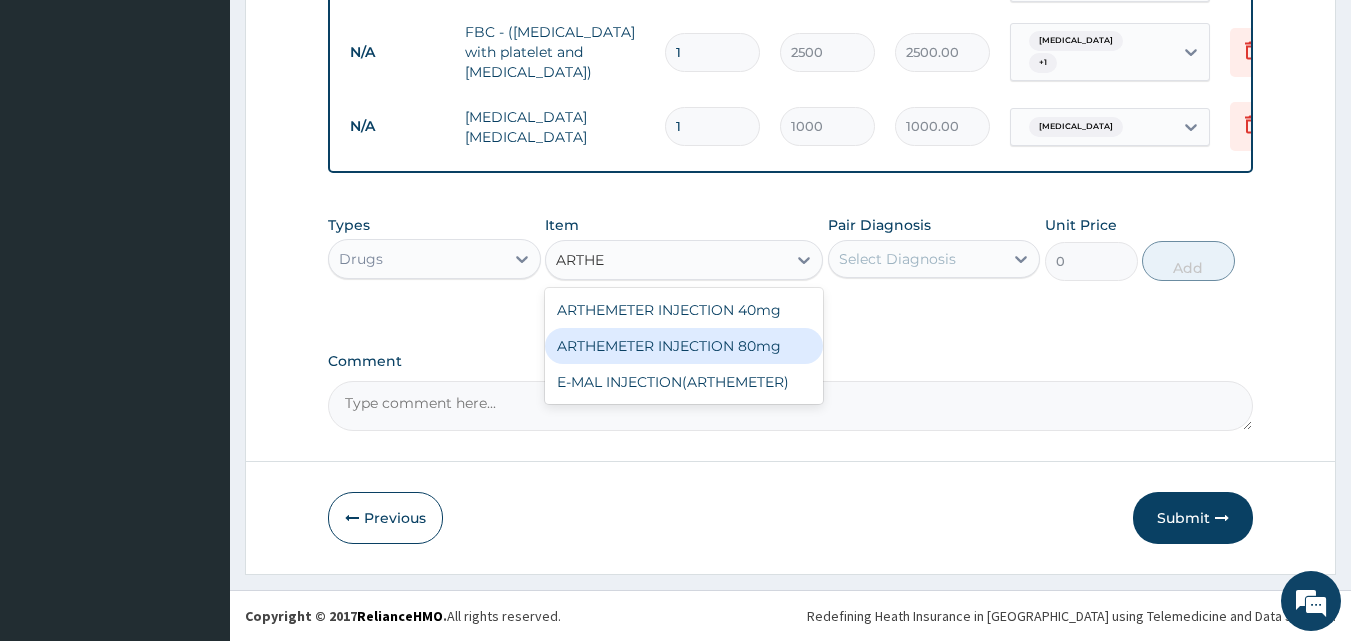 click on "ARTHEMETER INJECTION 80mg" at bounding box center (684, 346) 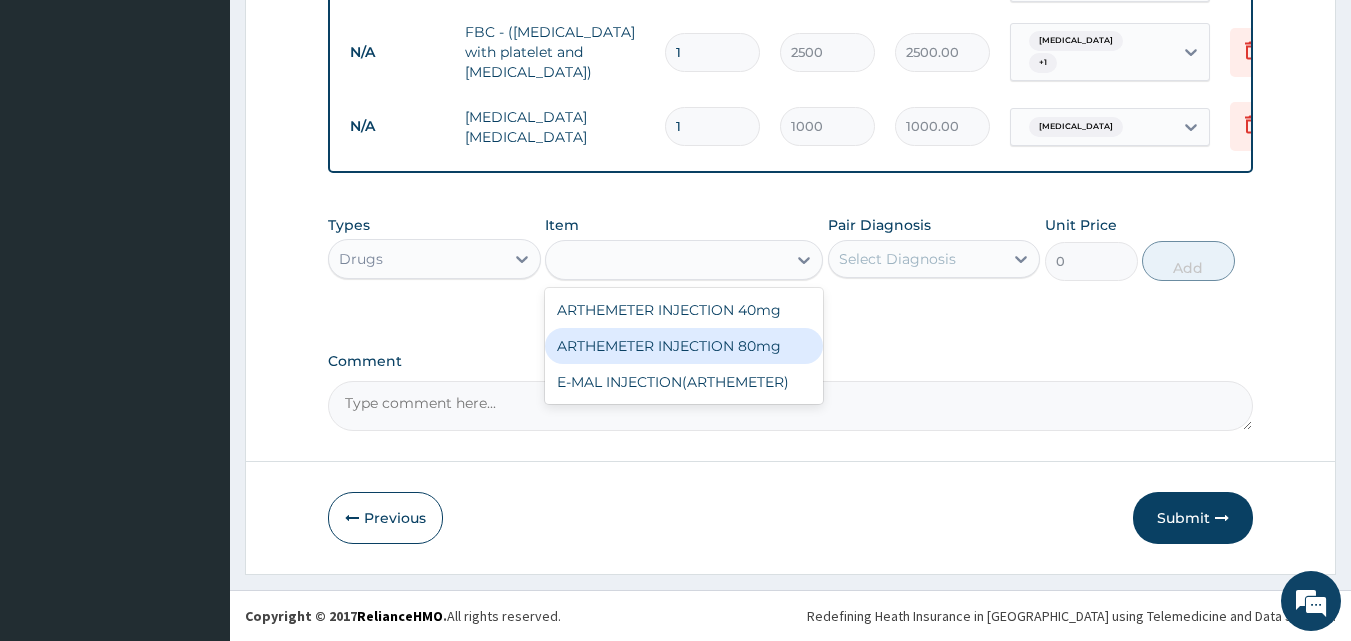 type on "400" 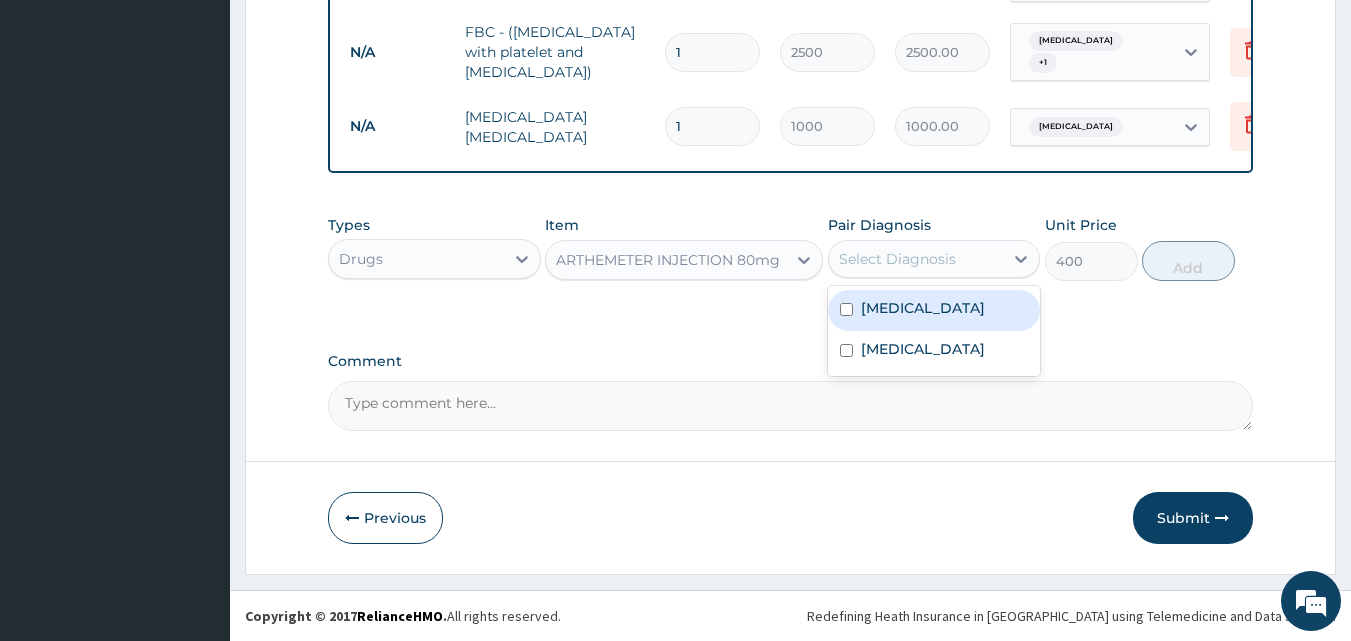 click on "Select Diagnosis" at bounding box center [897, 259] 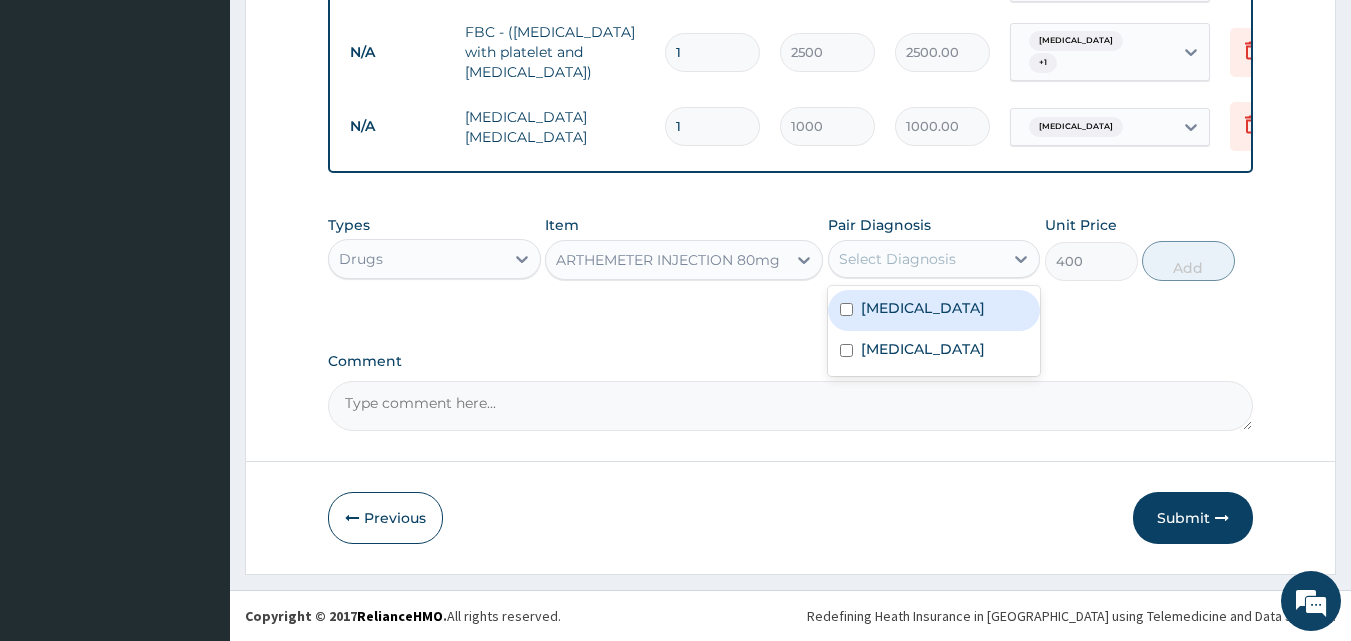 click on "Malaria" at bounding box center [934, 310] 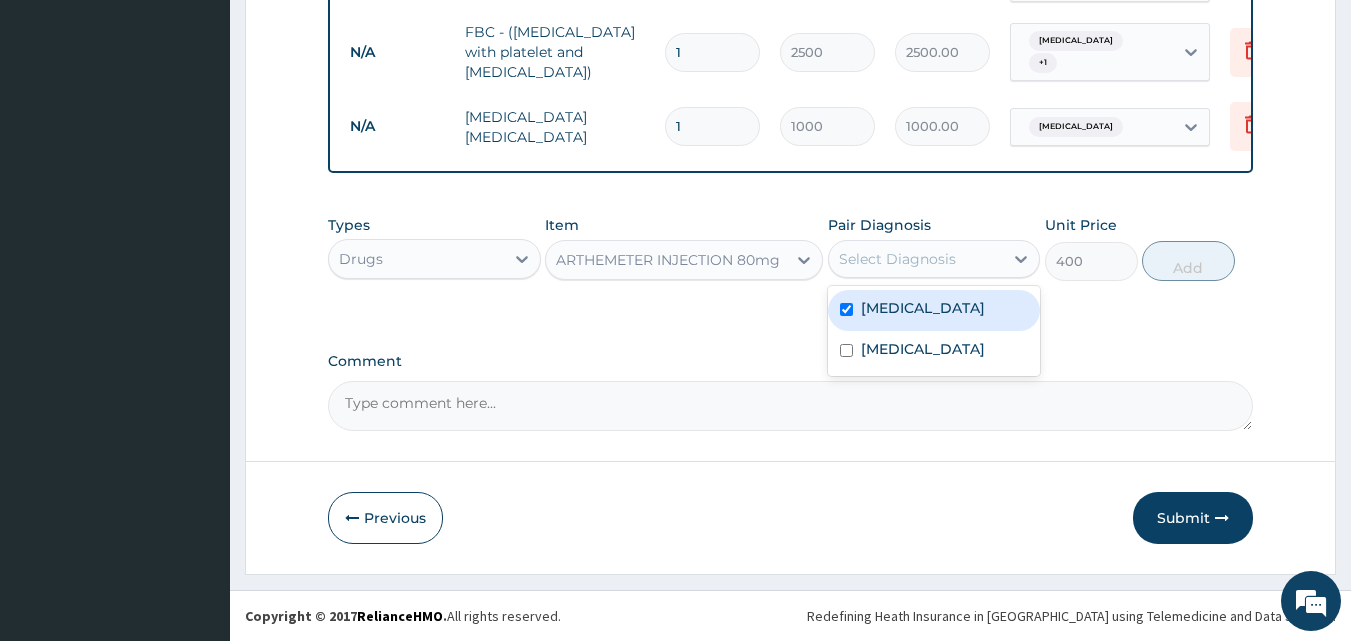 checkbox on "true" 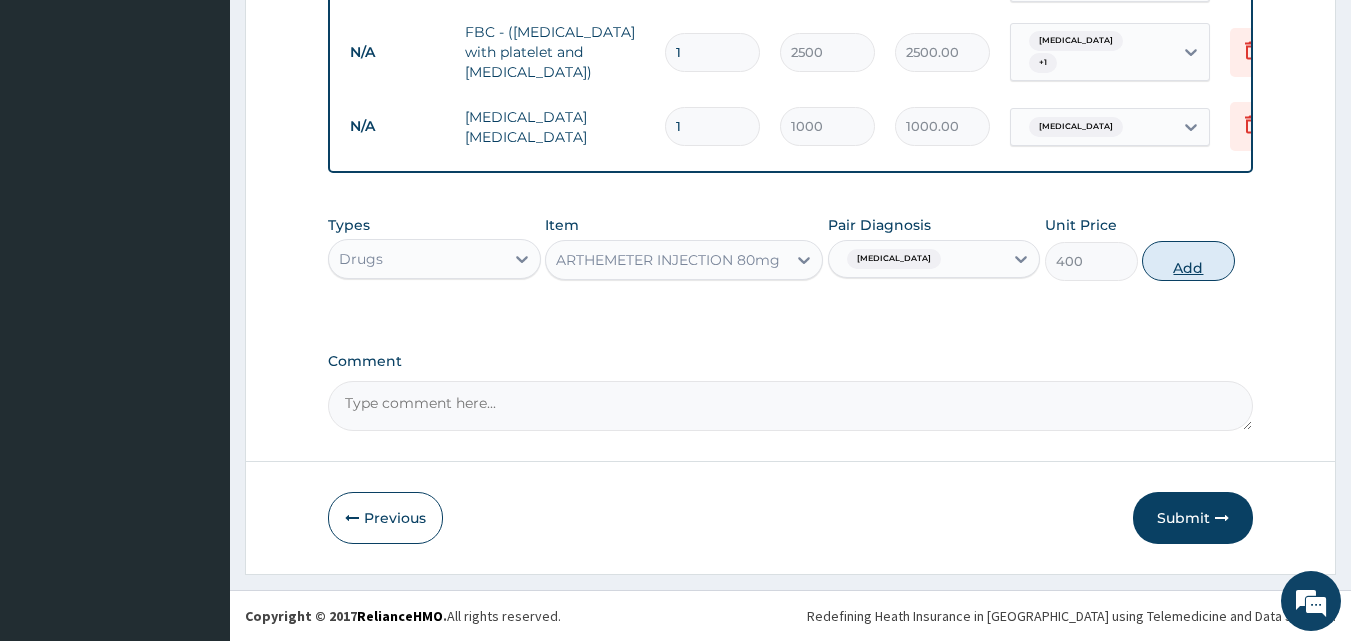 click on "Add" at bounding box center [1188, 261] 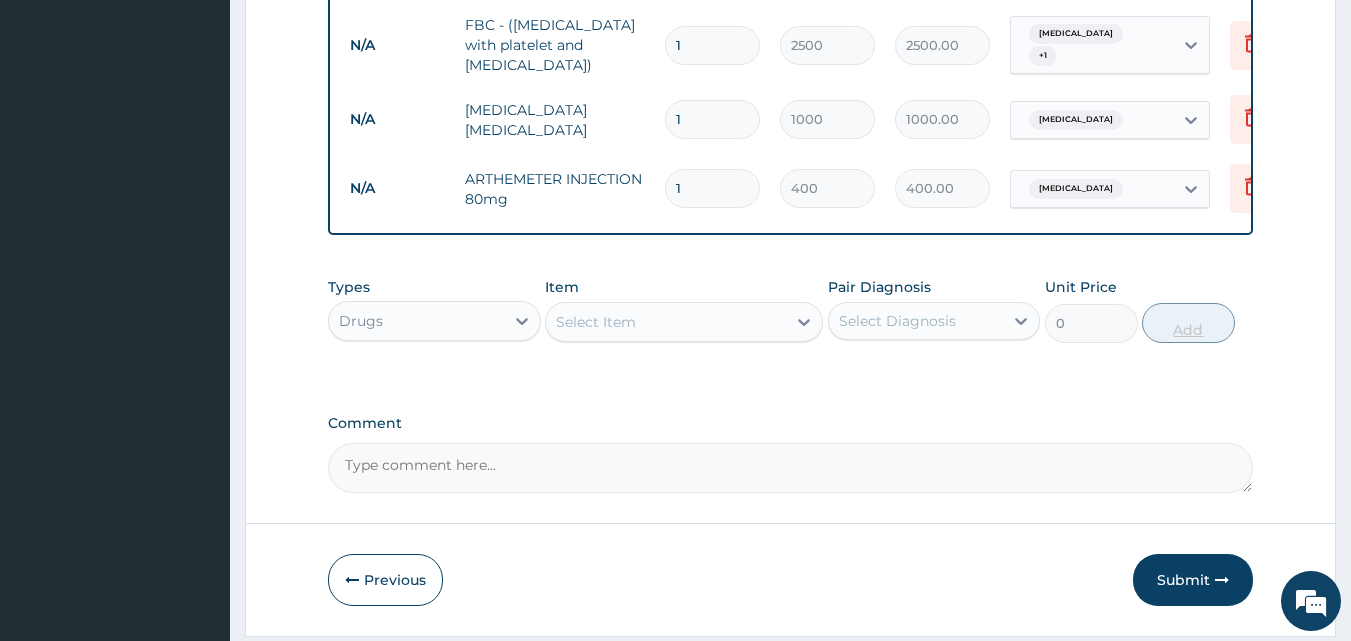 type 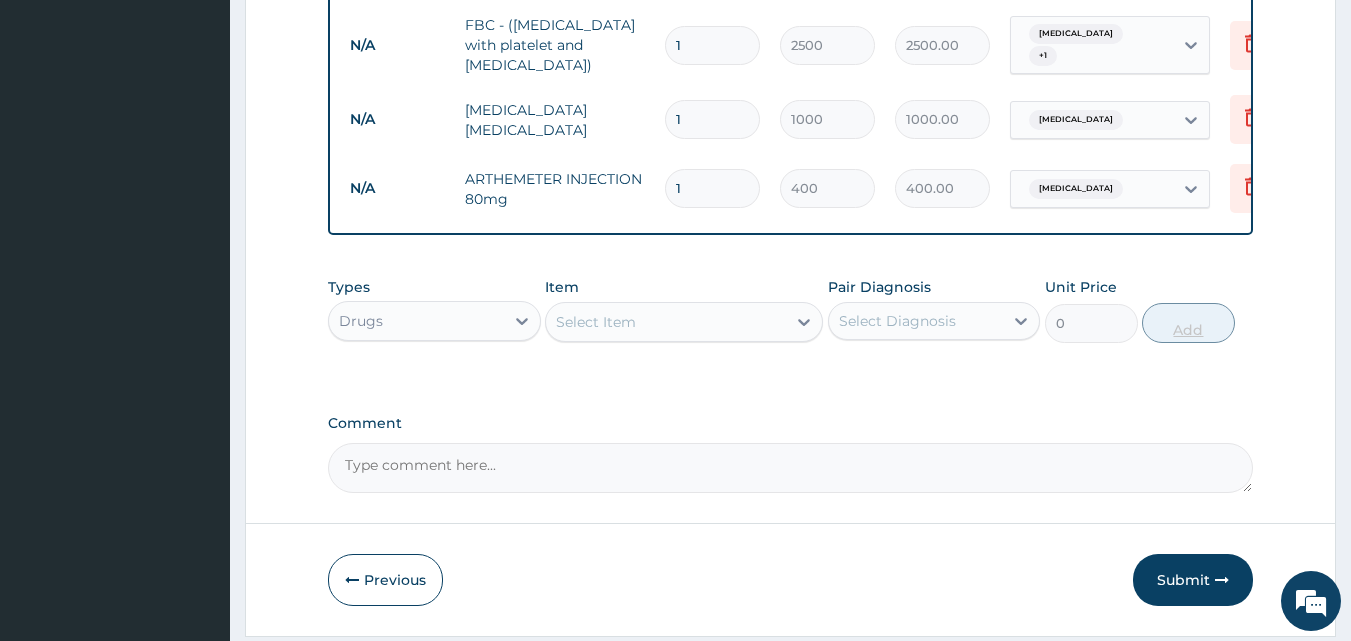 type on "0.00" 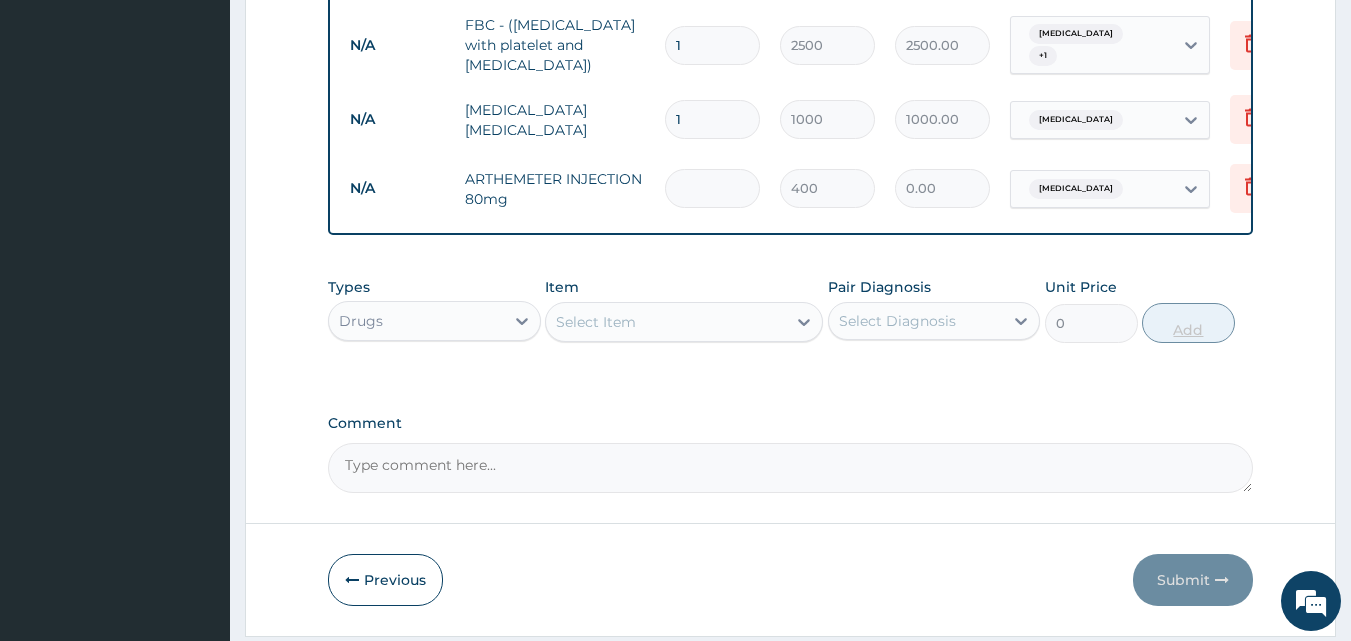 type on "2" 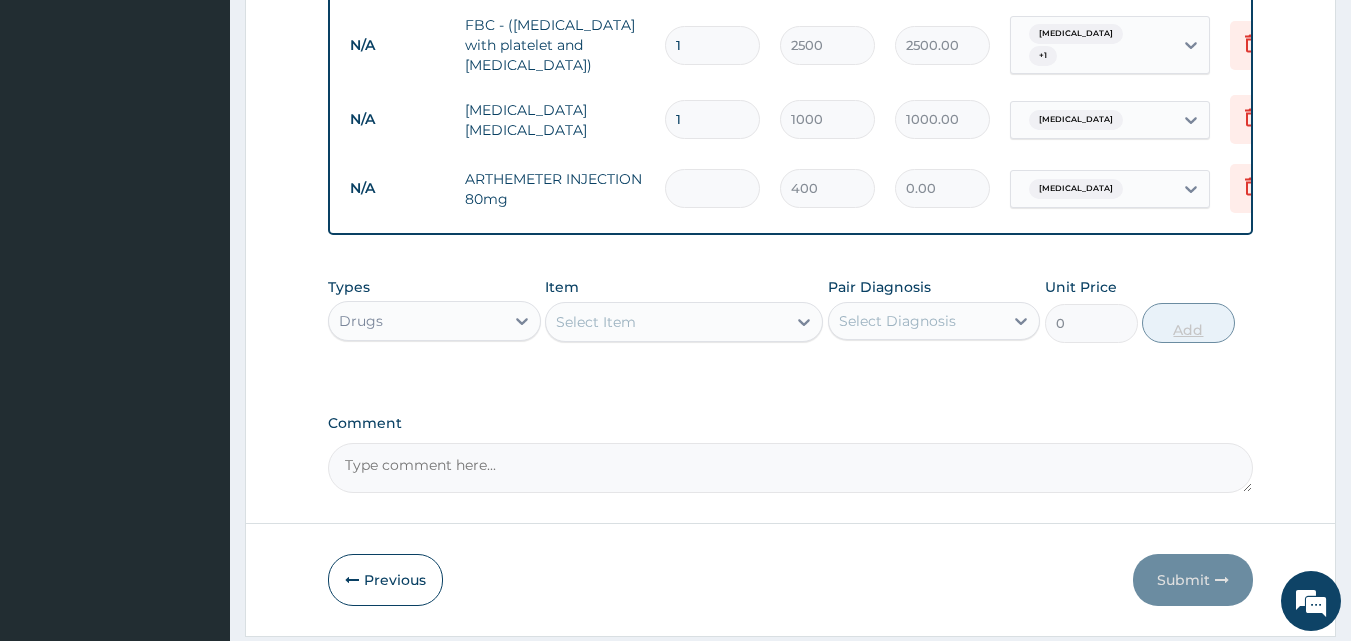 type on "800.00" 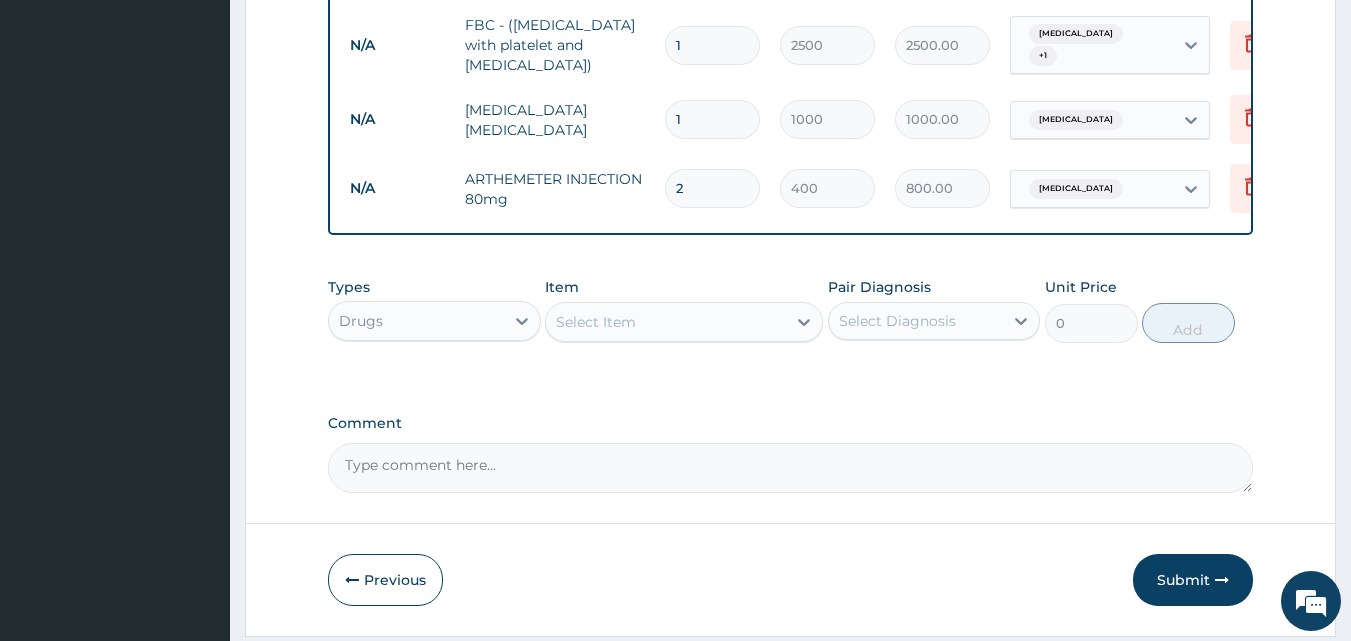 type on "2" 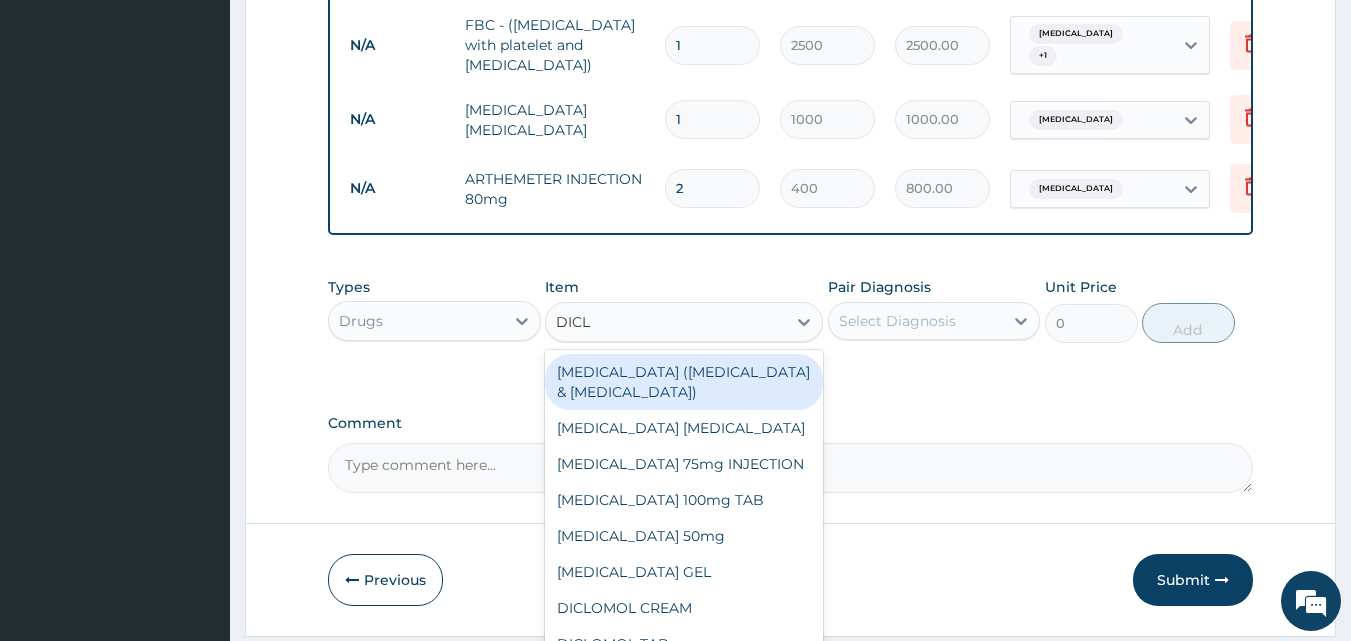type on "DICLO" 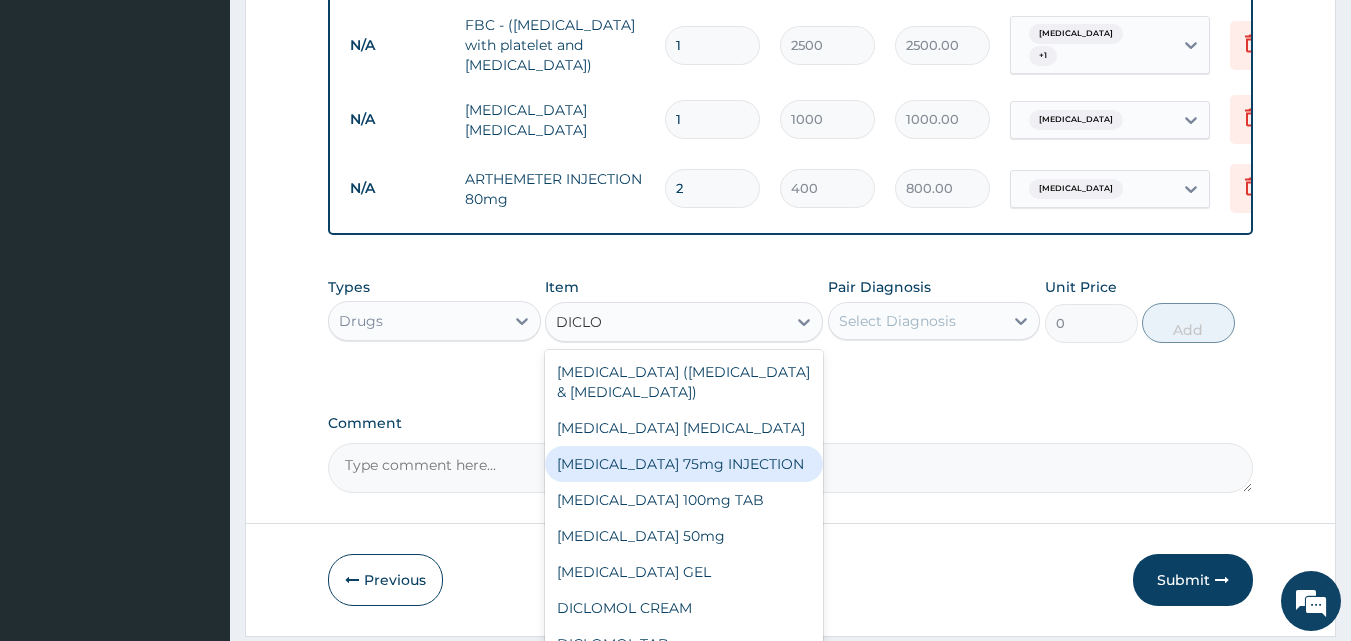click on "DICLOFENAC 75mg INJECTION" at bounding box center (684, 464) 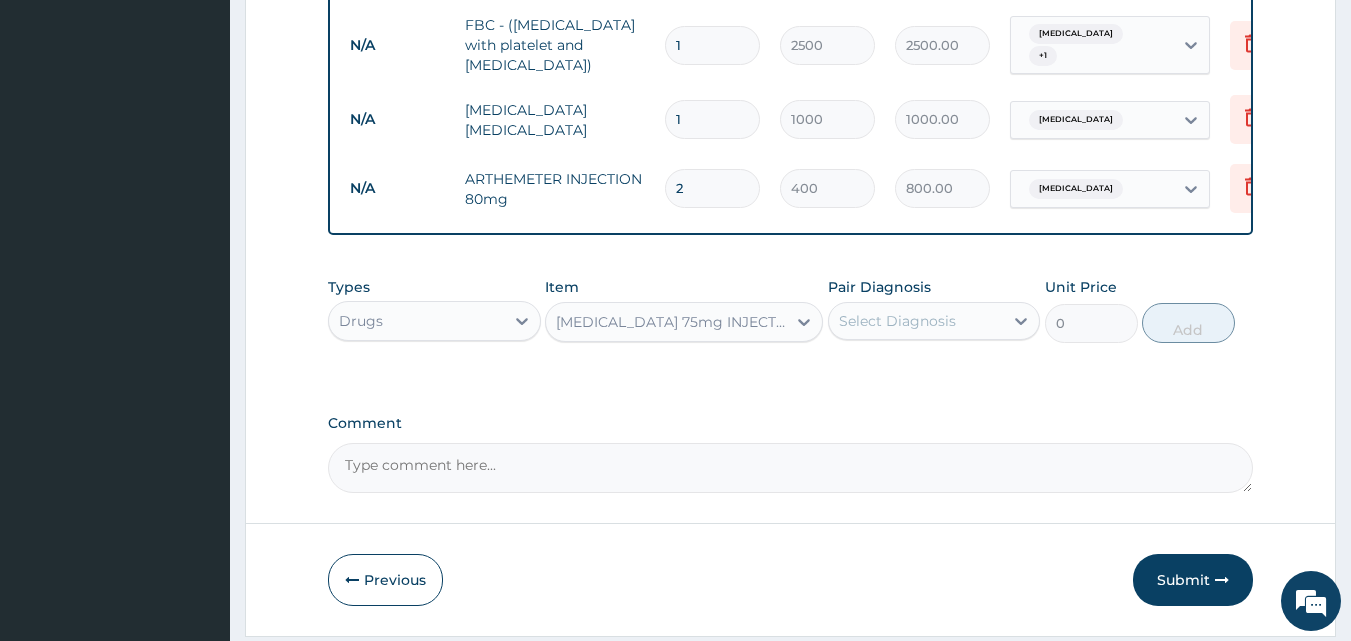 type 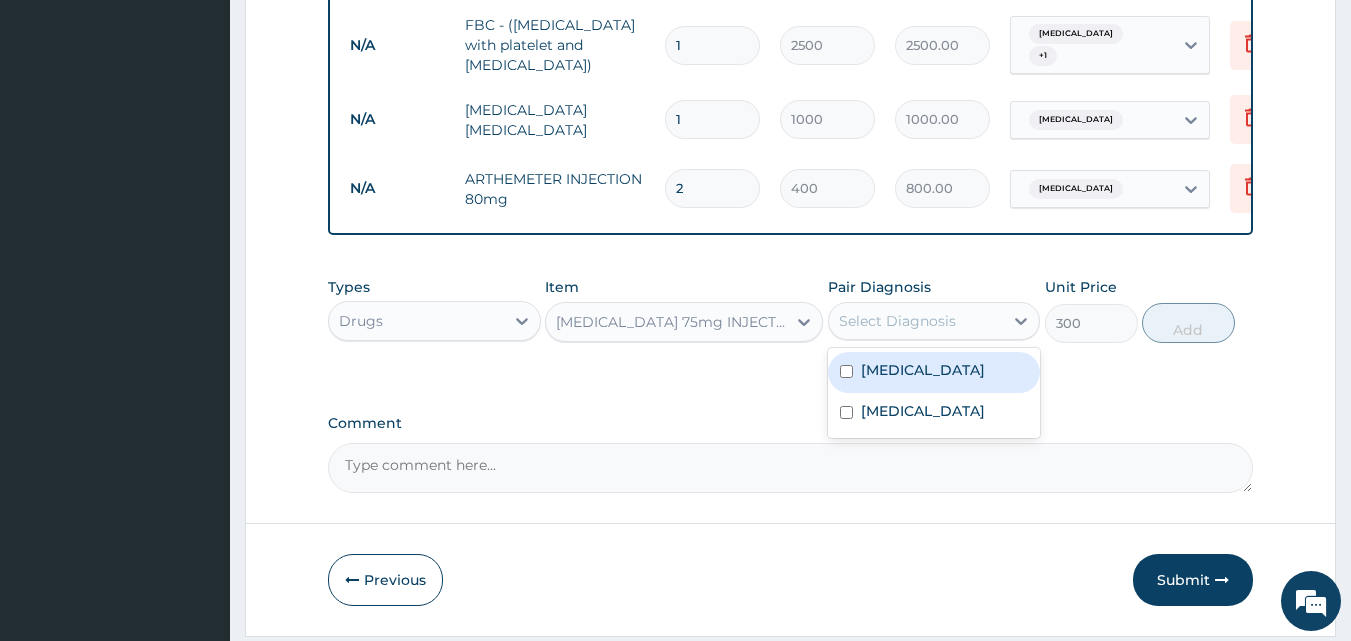 click on "Select Diagnosis" at bounding box center [897, 321] 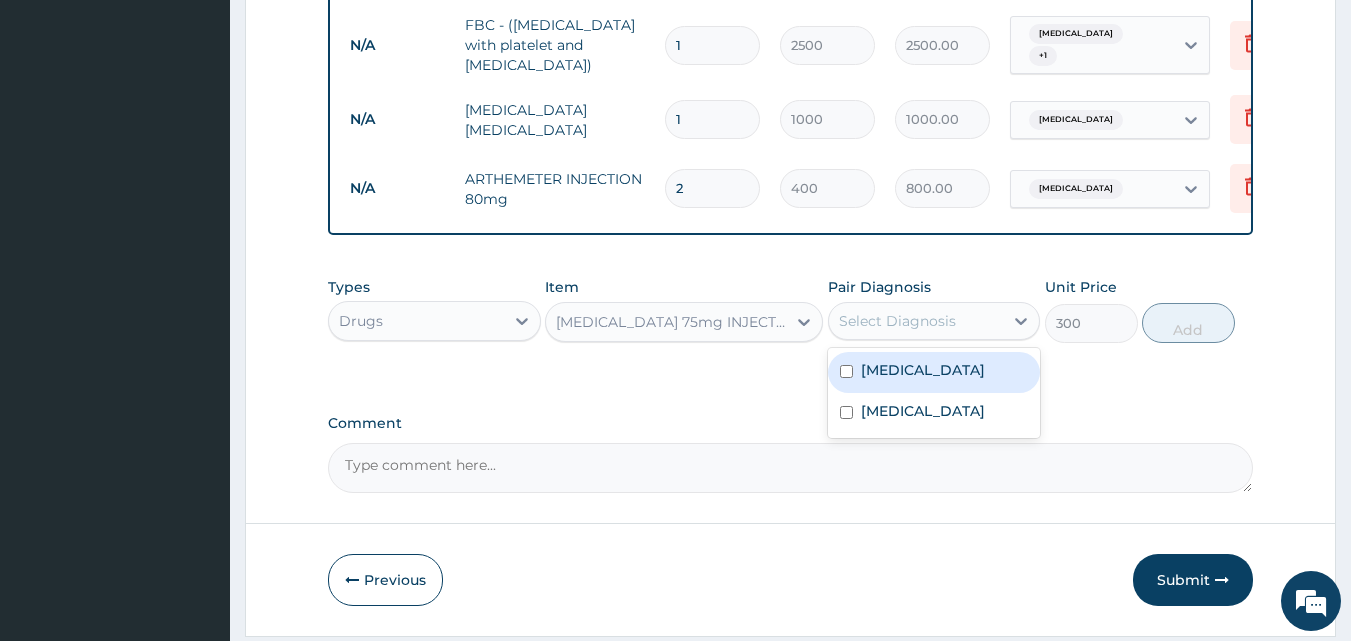 click on "Malaria" at bounding box center [923, 370] 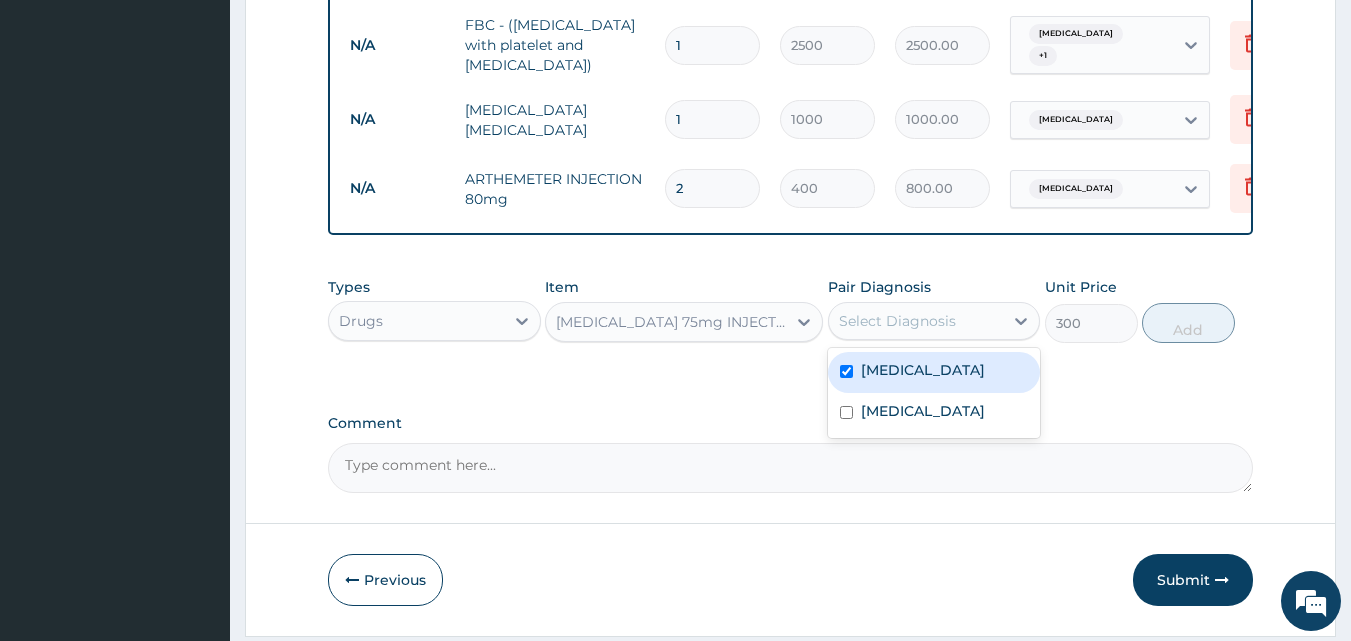 checkbox on "true" 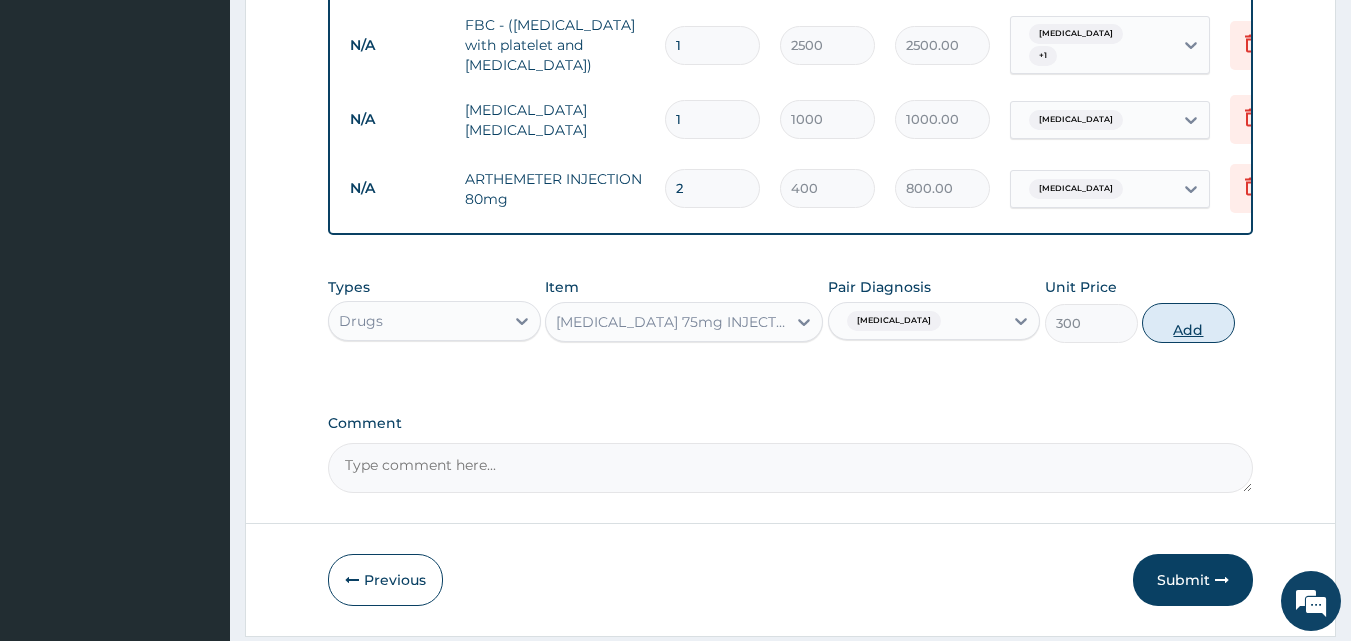 click on "Add" at bounding box center [1188, 323] 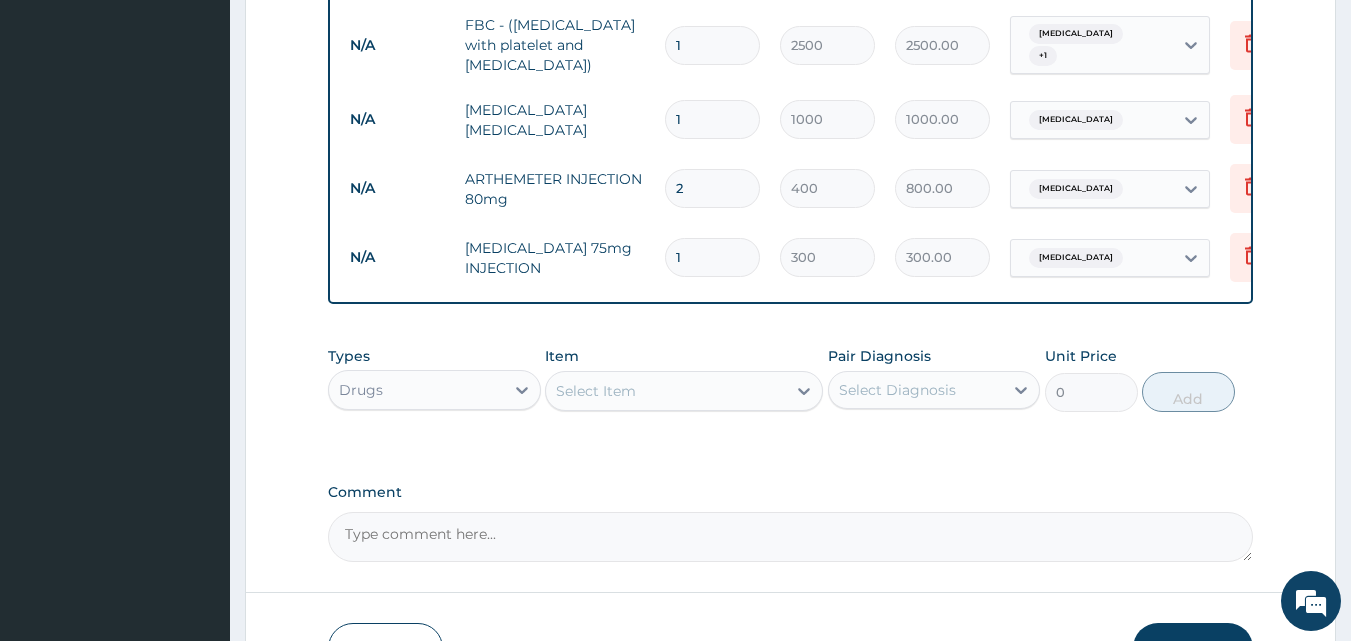click on "Select Item" at bounding box center [666, 391] 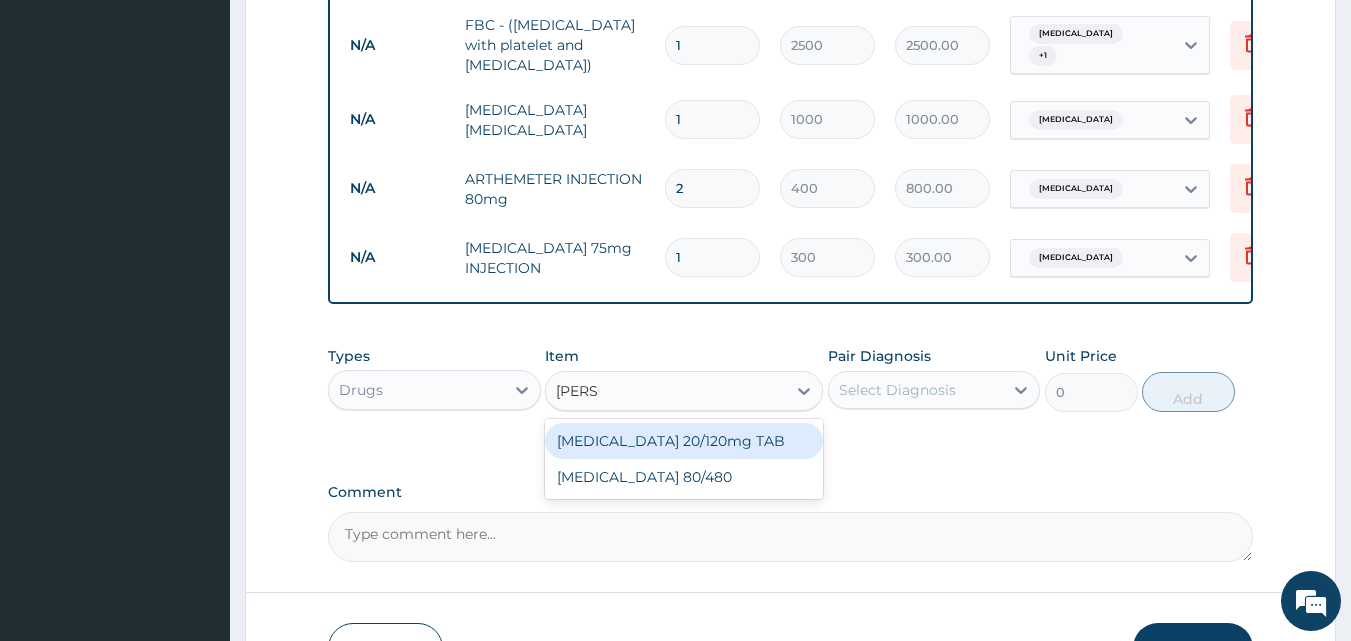 type on "COART" 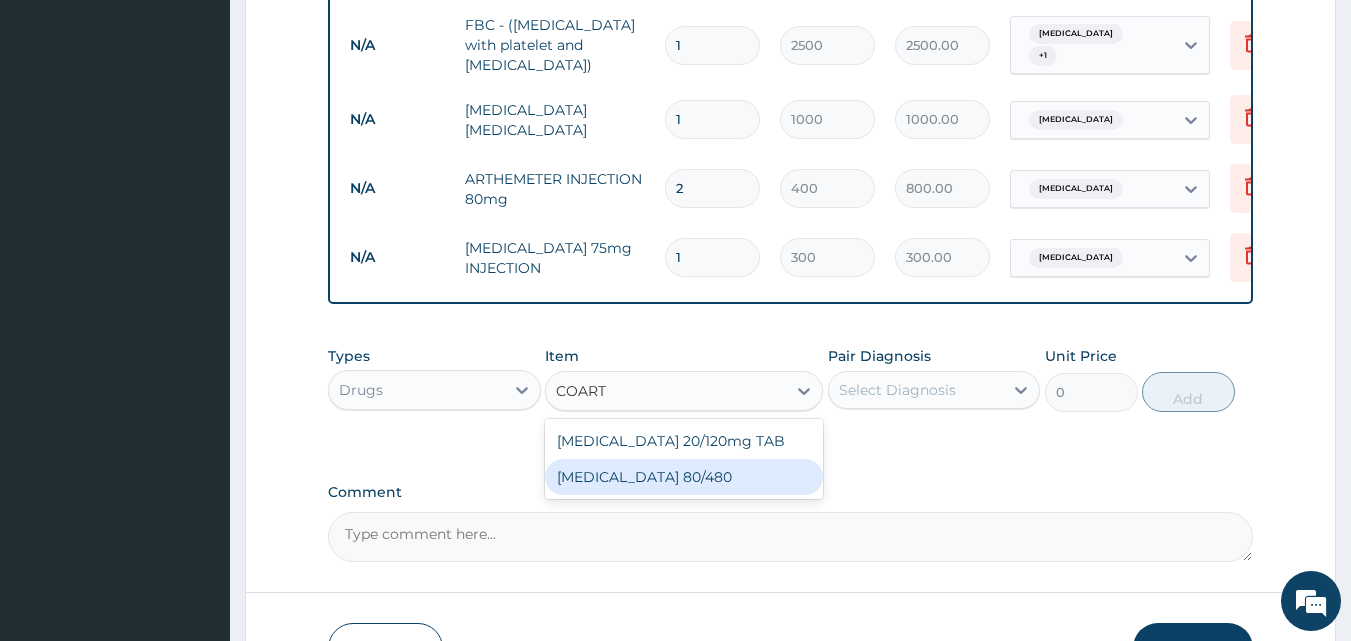 click on "COARTEM 80/480" at bounding box center (684, 477) 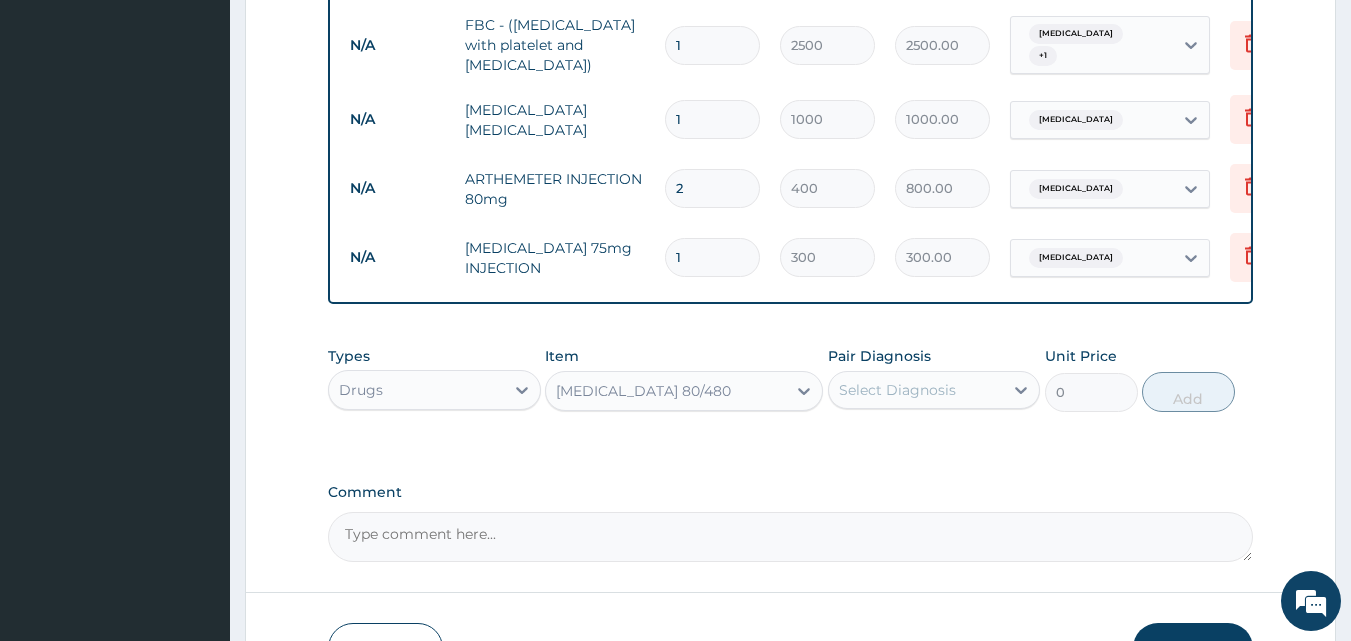 type 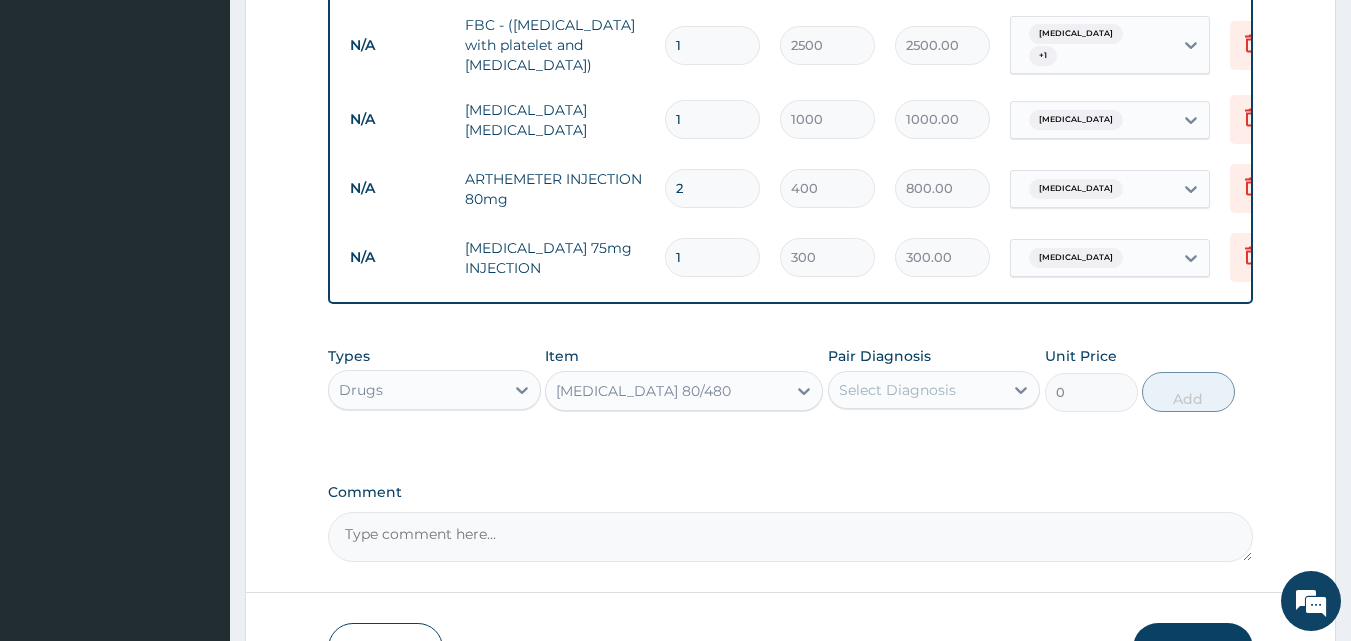 type on "130" 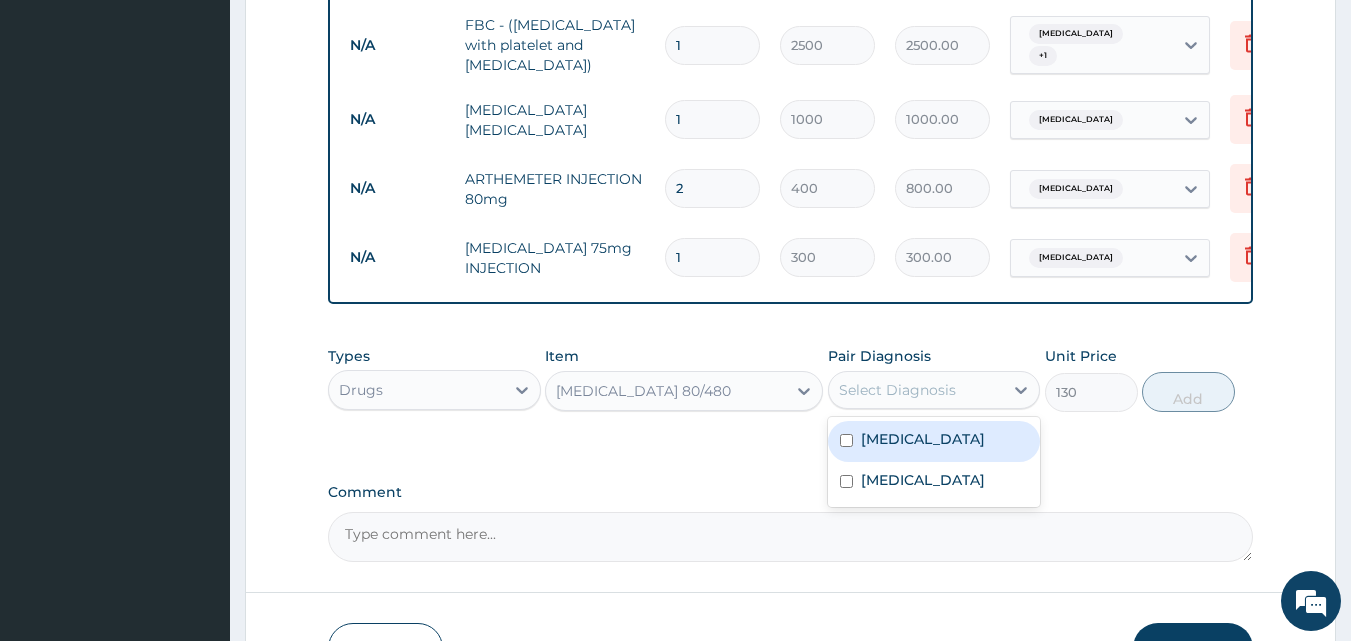 click on "Select Diagnosis" at bounding box center [897, 390] 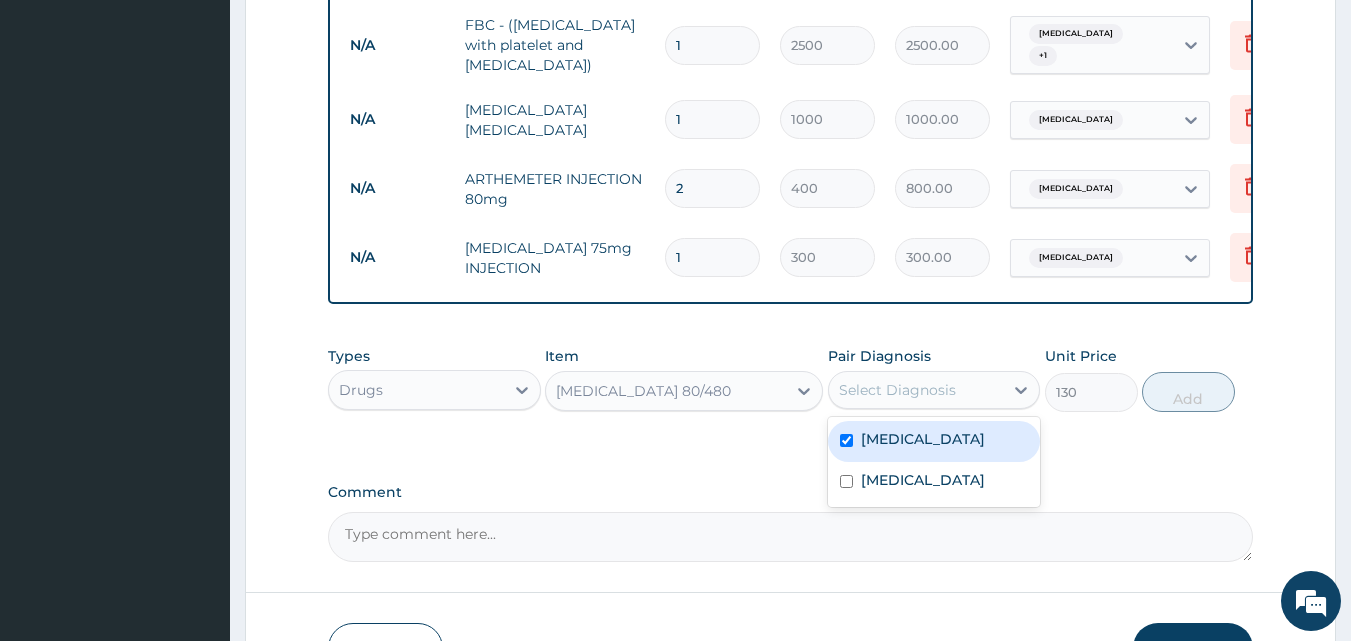 checkbox on "true" 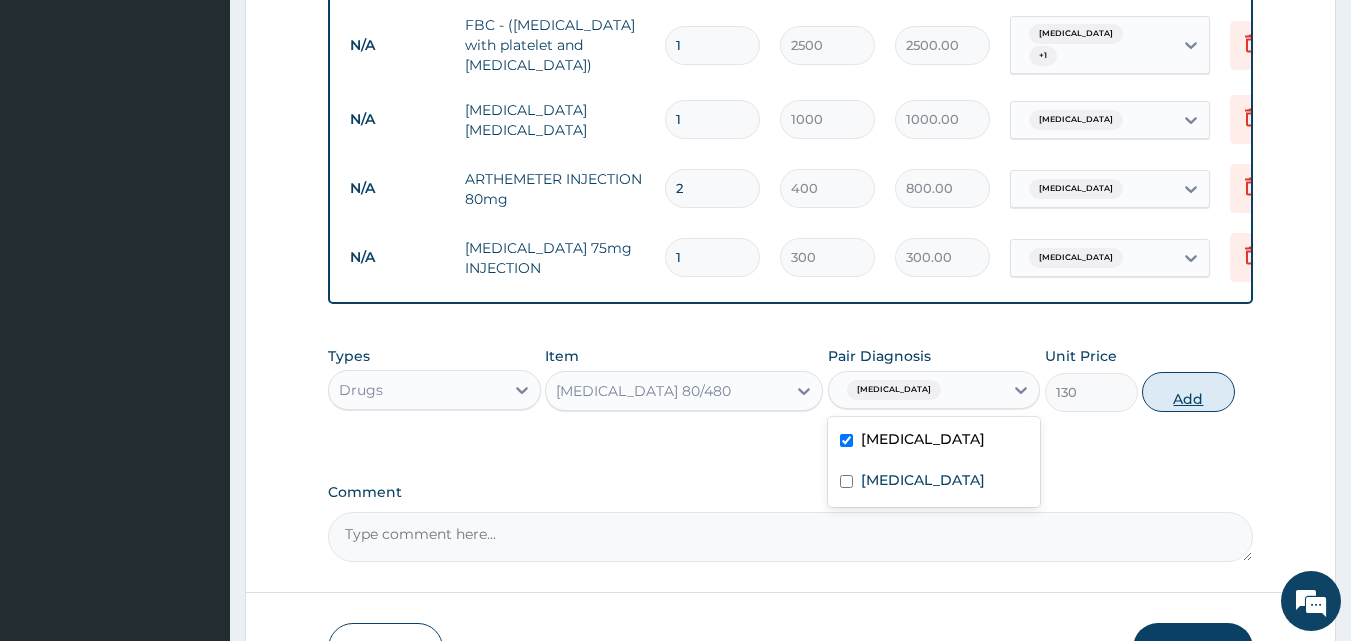 click on "Add" at bounding box center [1188, 392] 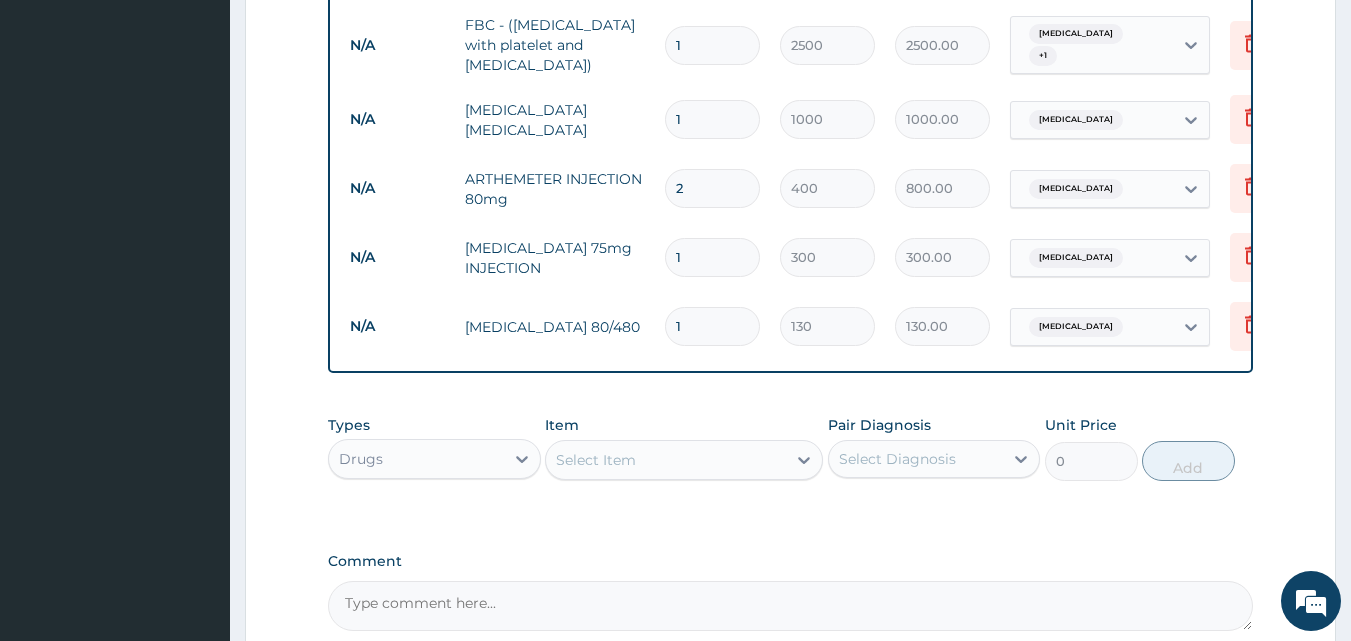 type 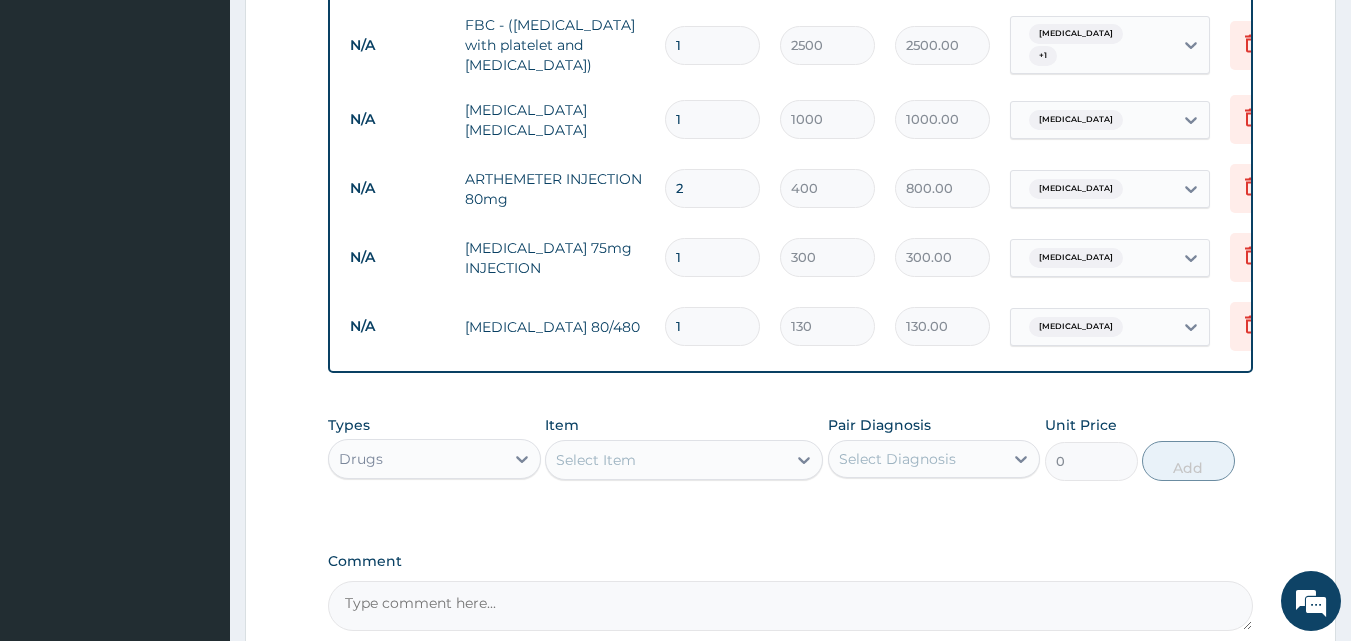 type on "0.00" 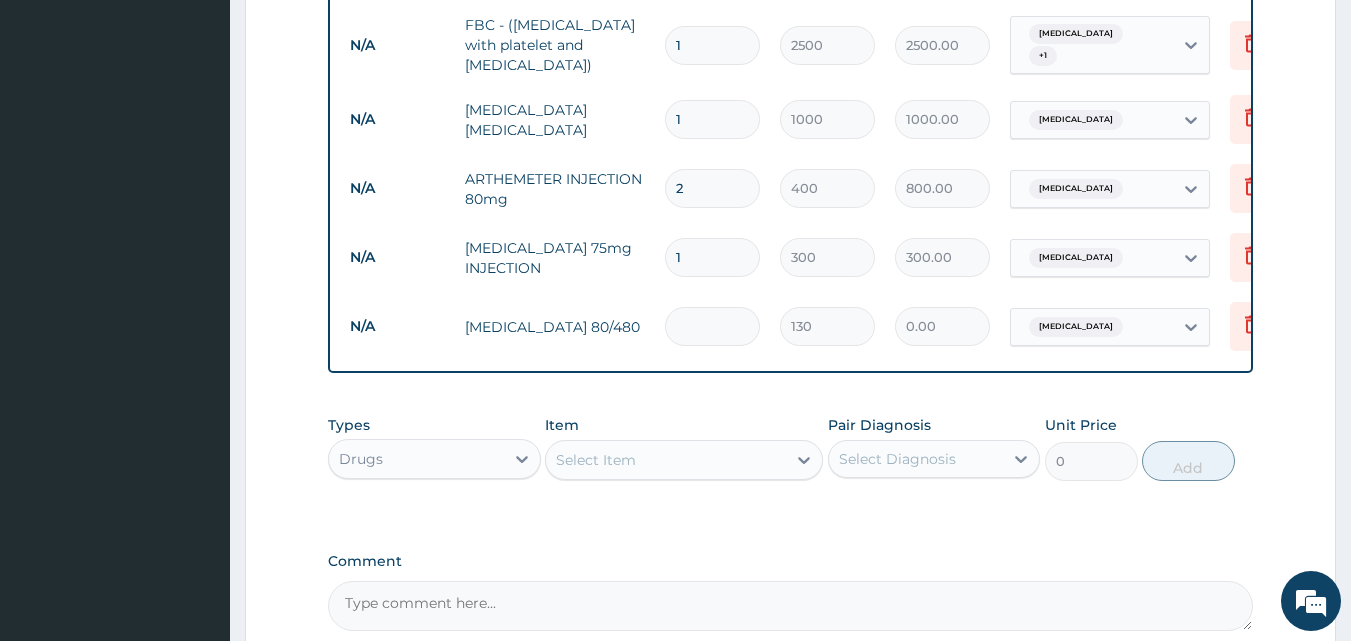 type on "6" 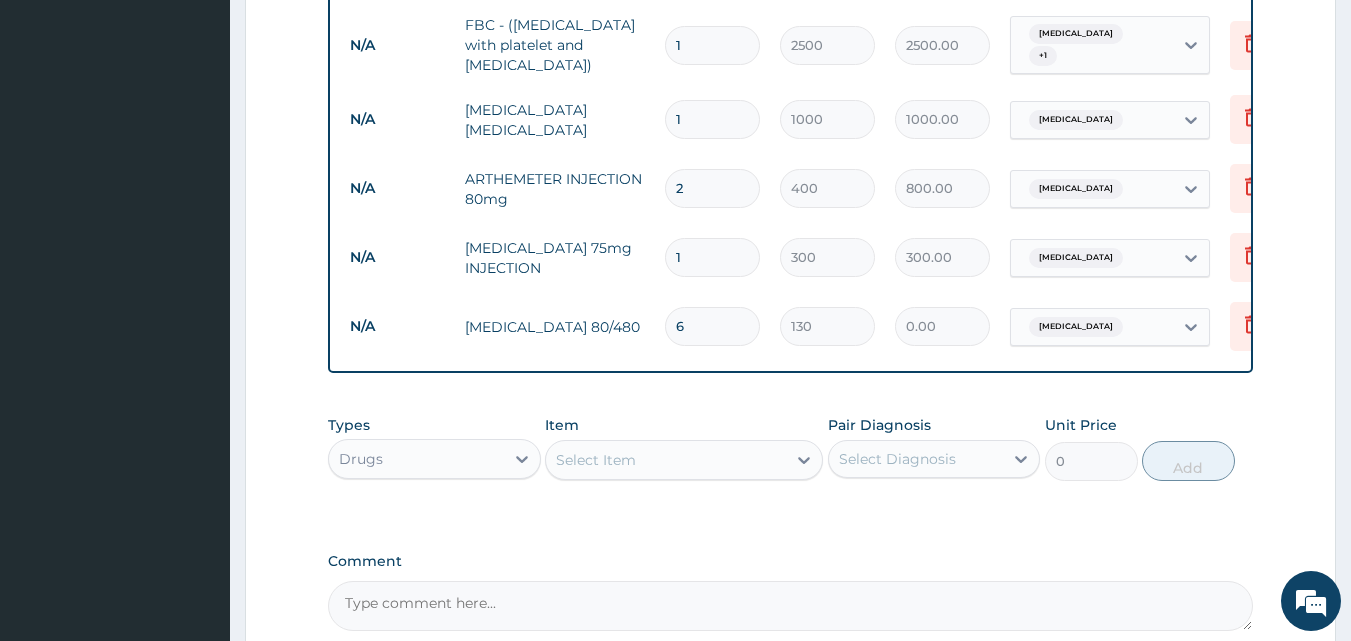 type on "780.00" 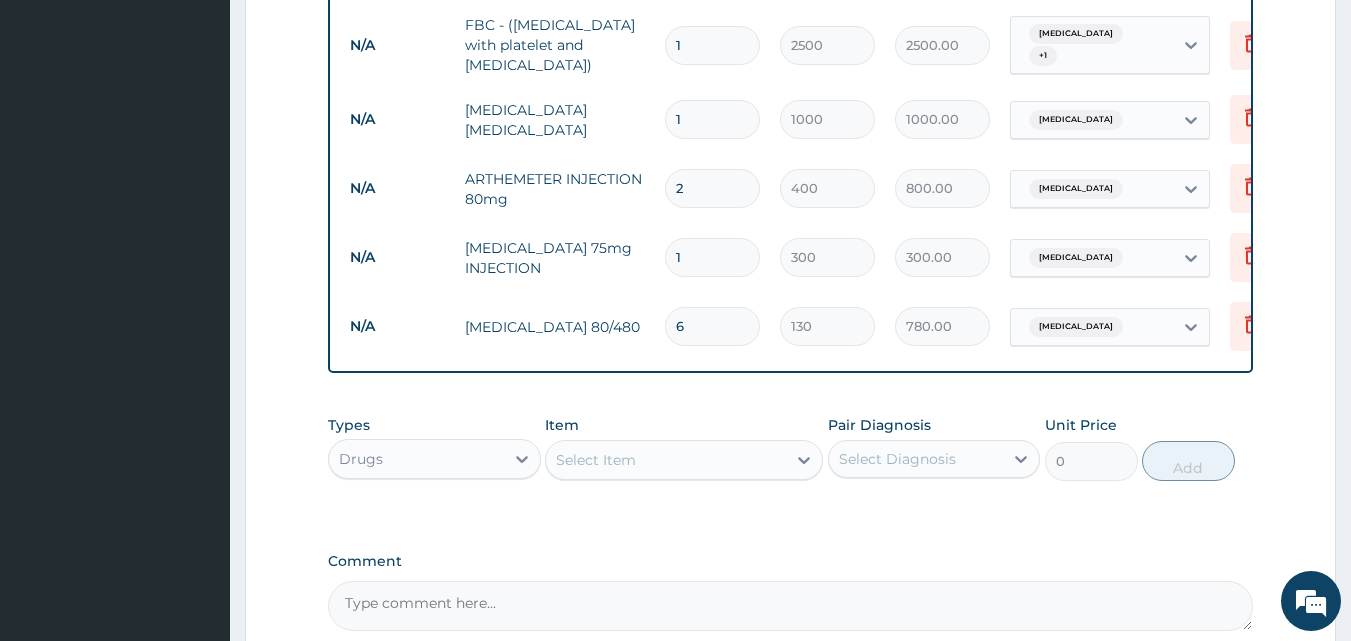 type on "6" 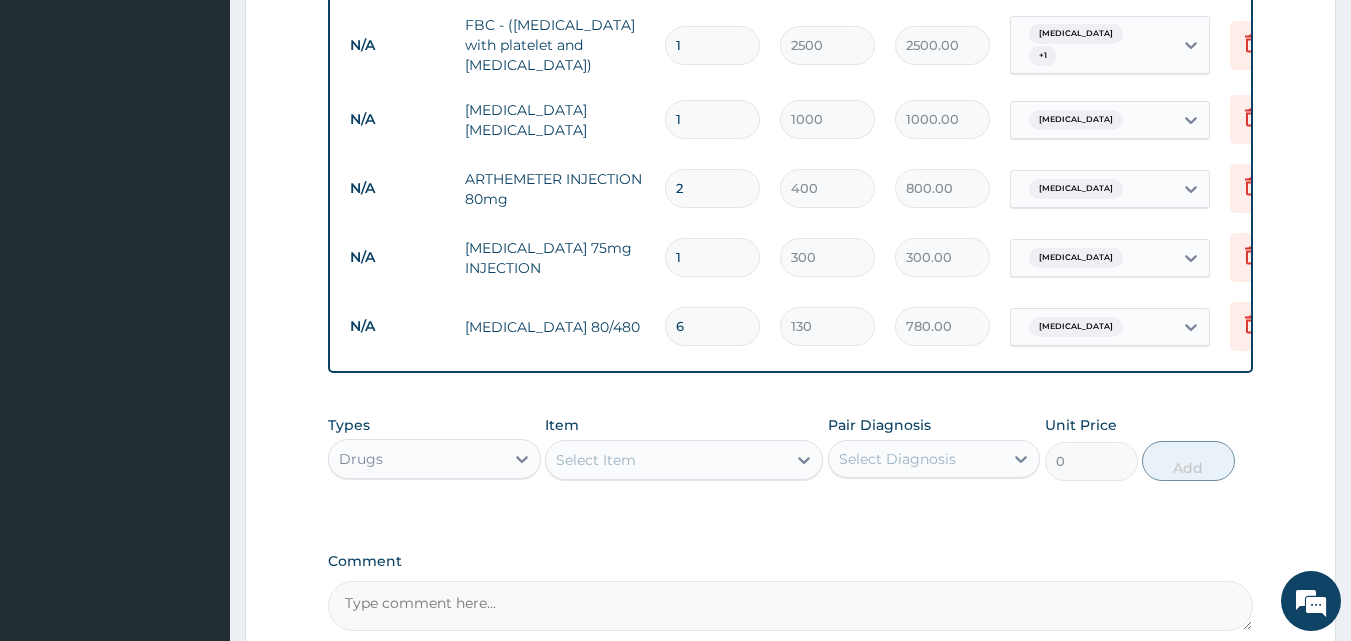 click on "Select Item" at bounding box center [684, 460] 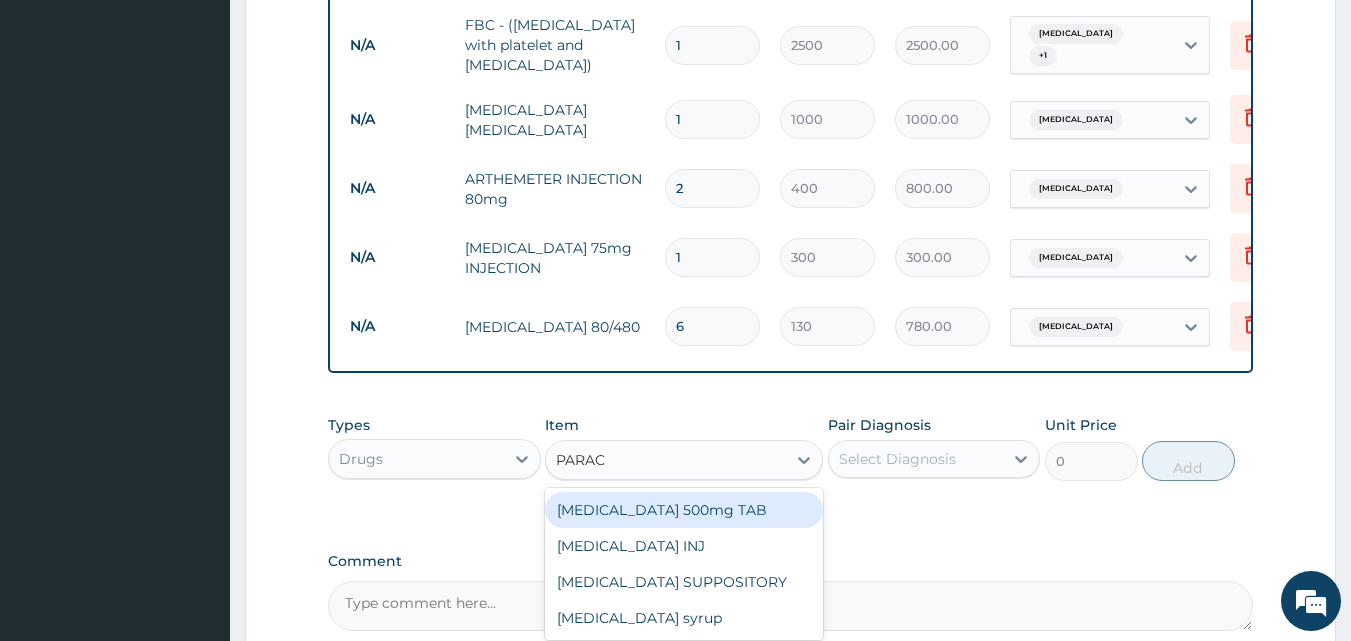 type on "PARACE" 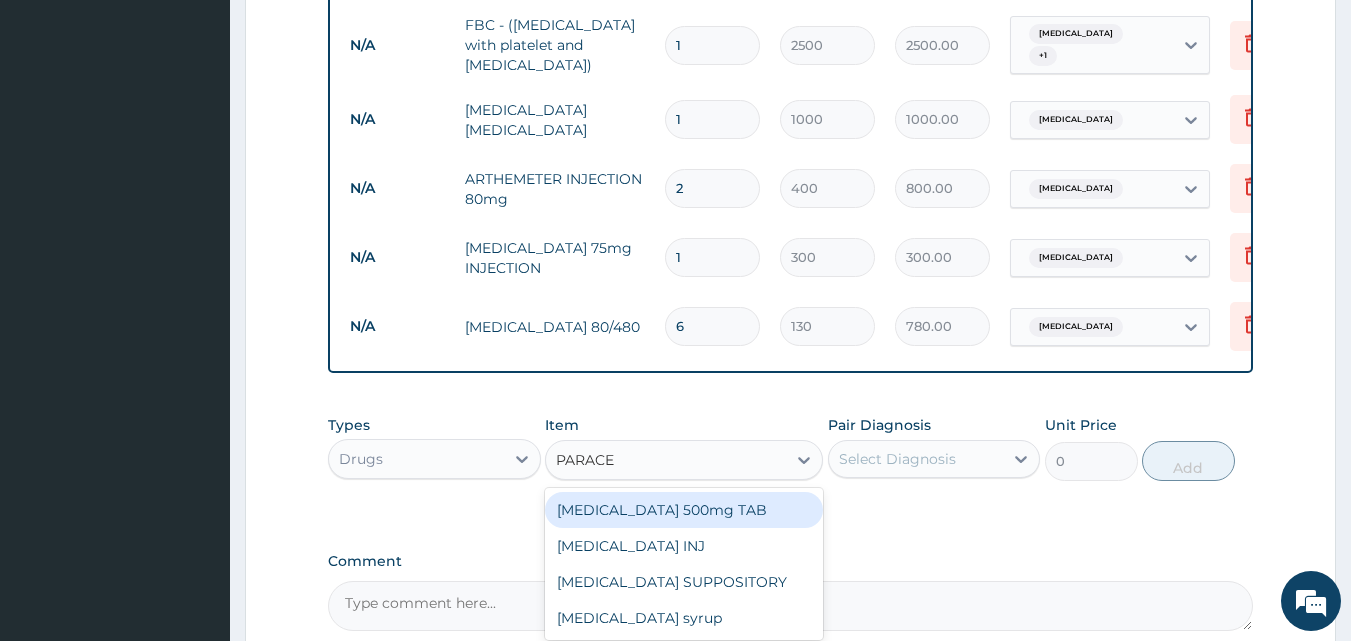 click on "[MEDICAL_DATA] 500mg TAB" at bounding box center (684, 510) 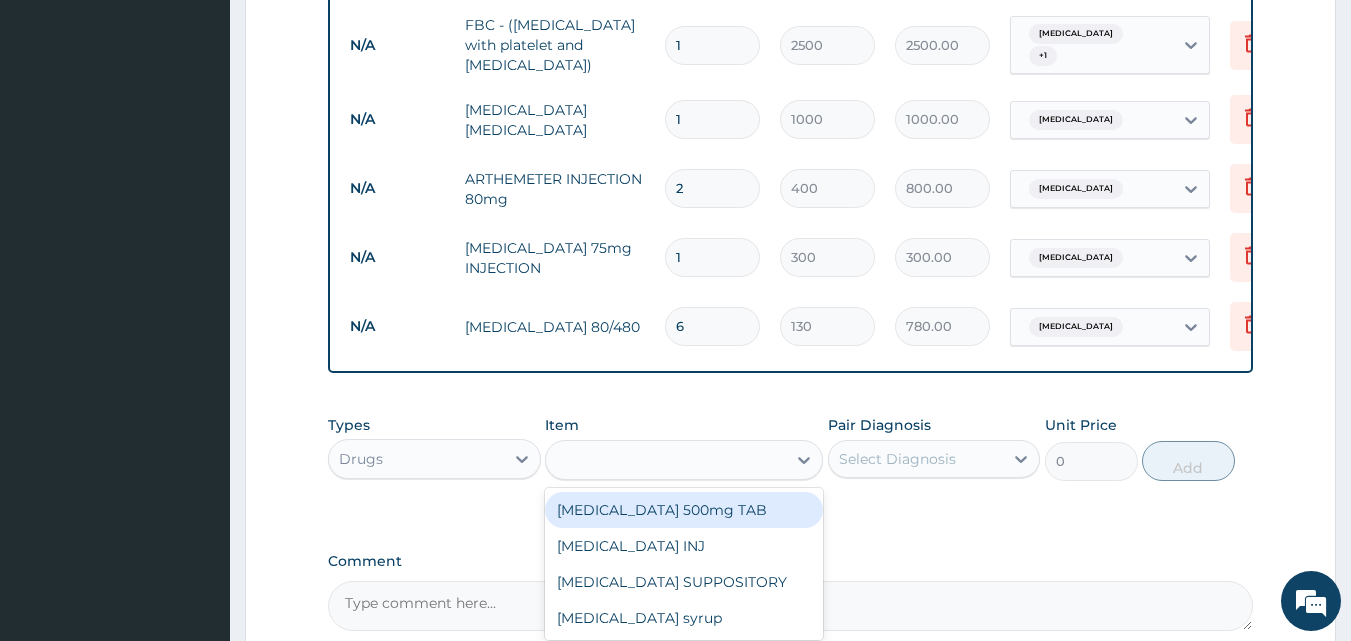 type on "18" 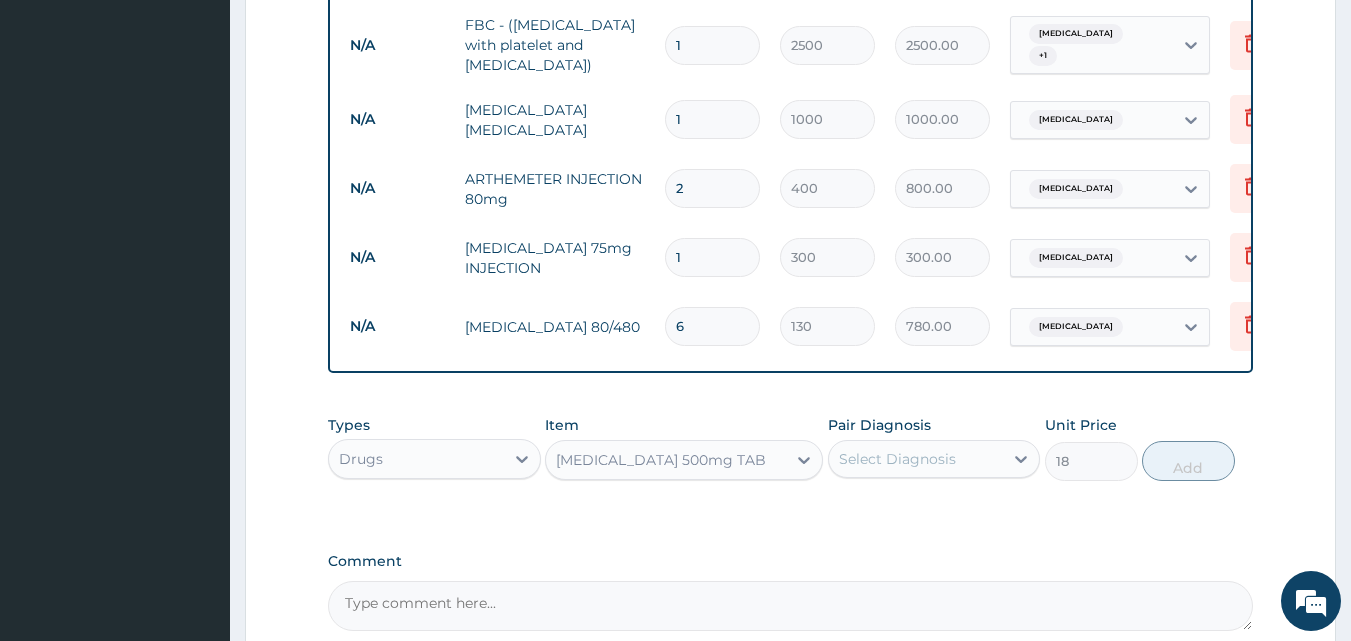 click on "Select Diagnosis" at bounding box center (916, 459) 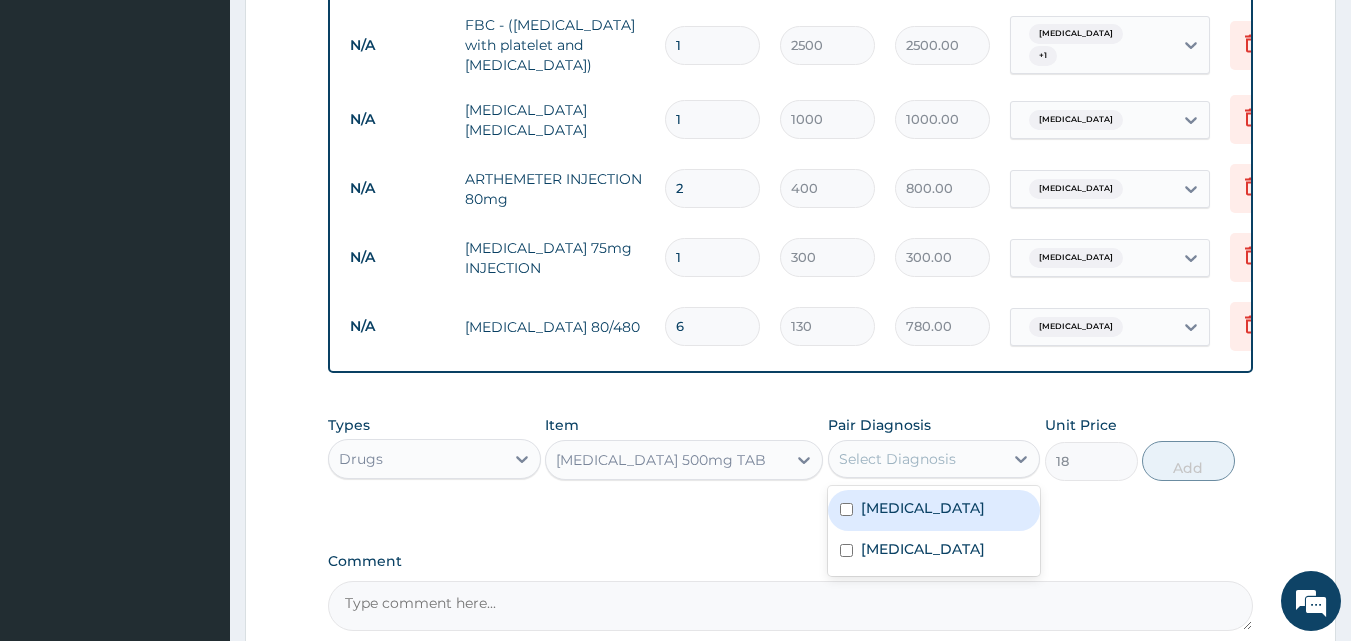 click on "[MEDICAL_DATA]" at bounding box center [934, 510] 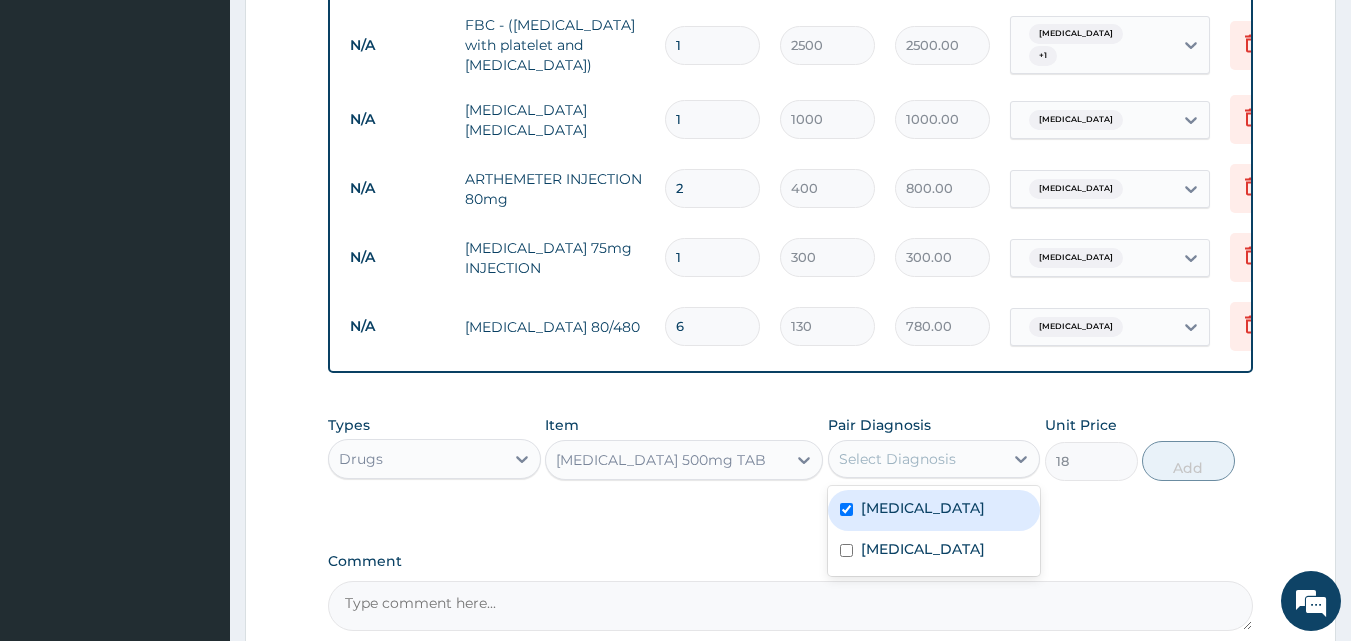 checkbox on "true" 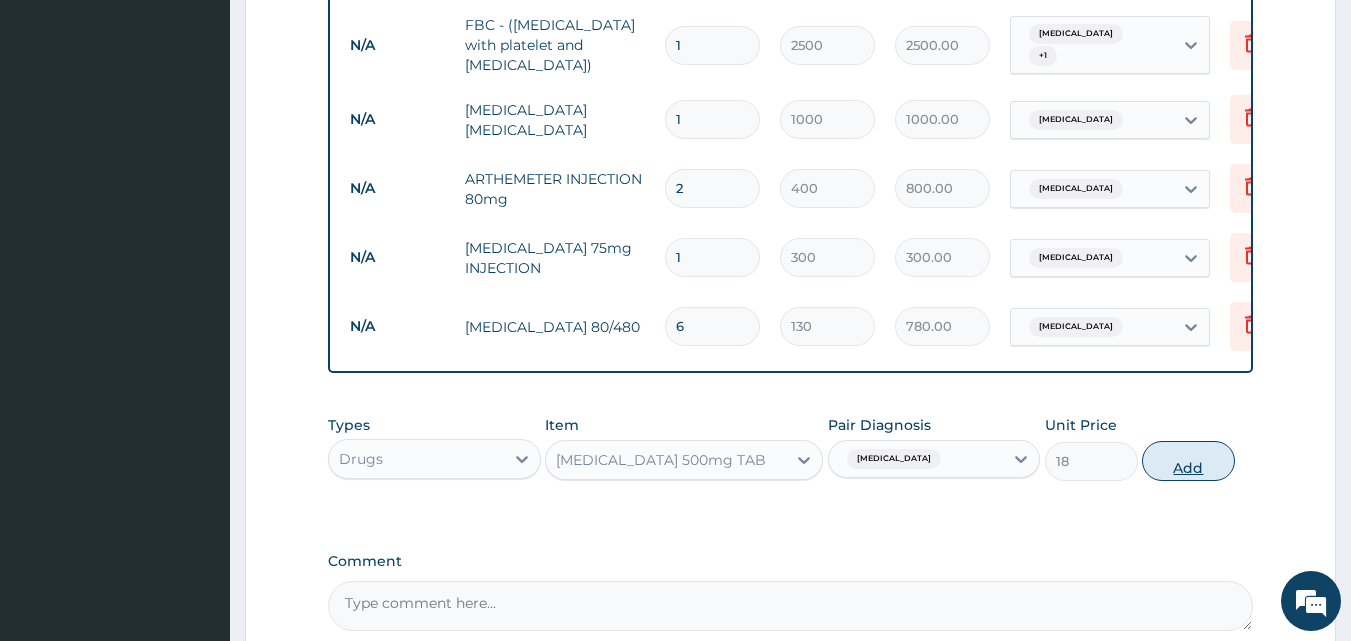 click on "Add" at bounding box center [1188, 461] 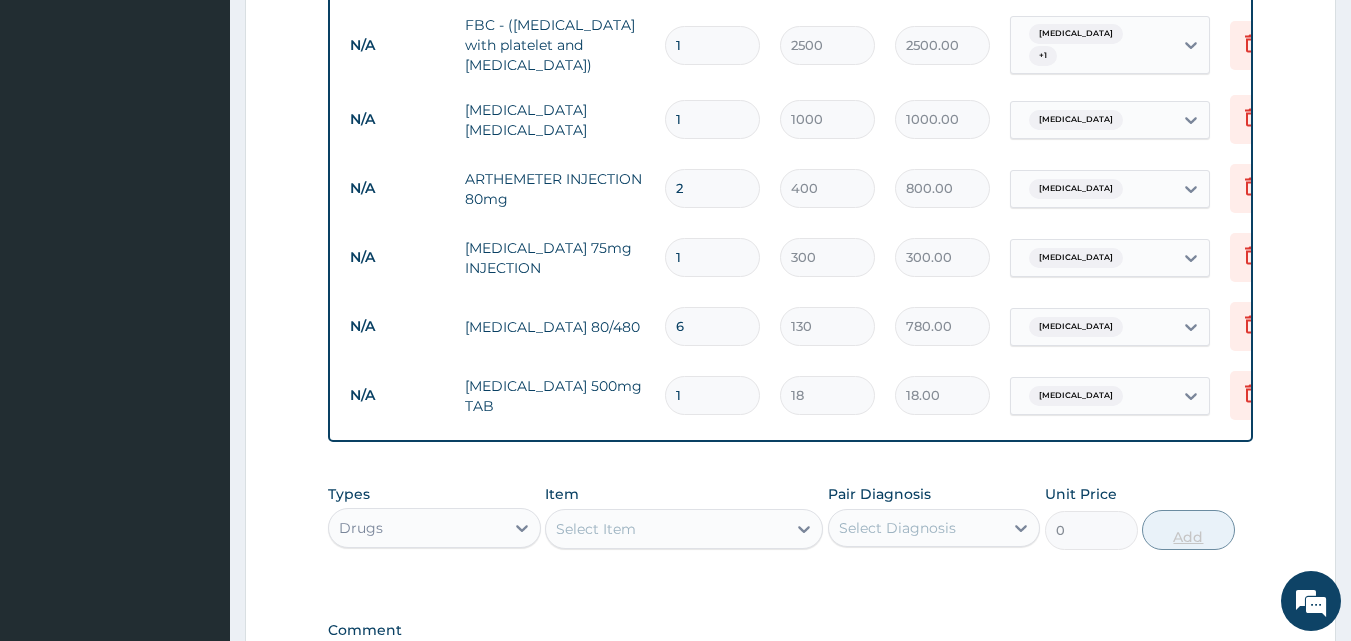 type on "18" 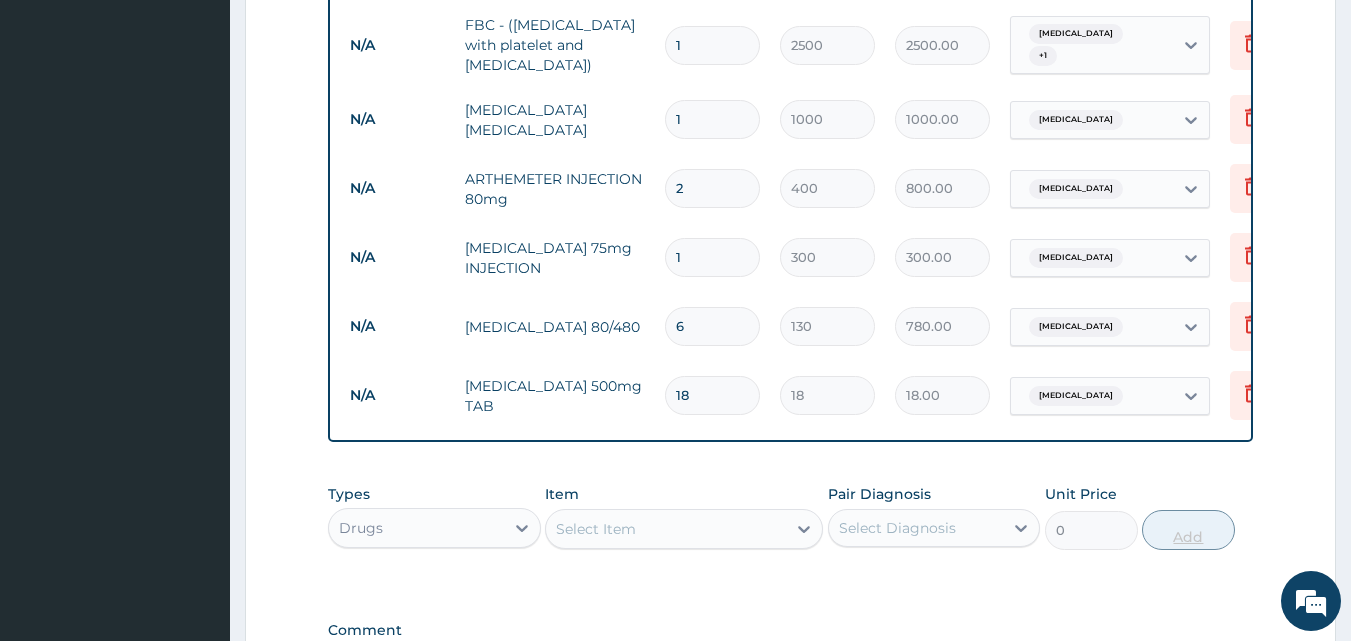 type on "324.00" 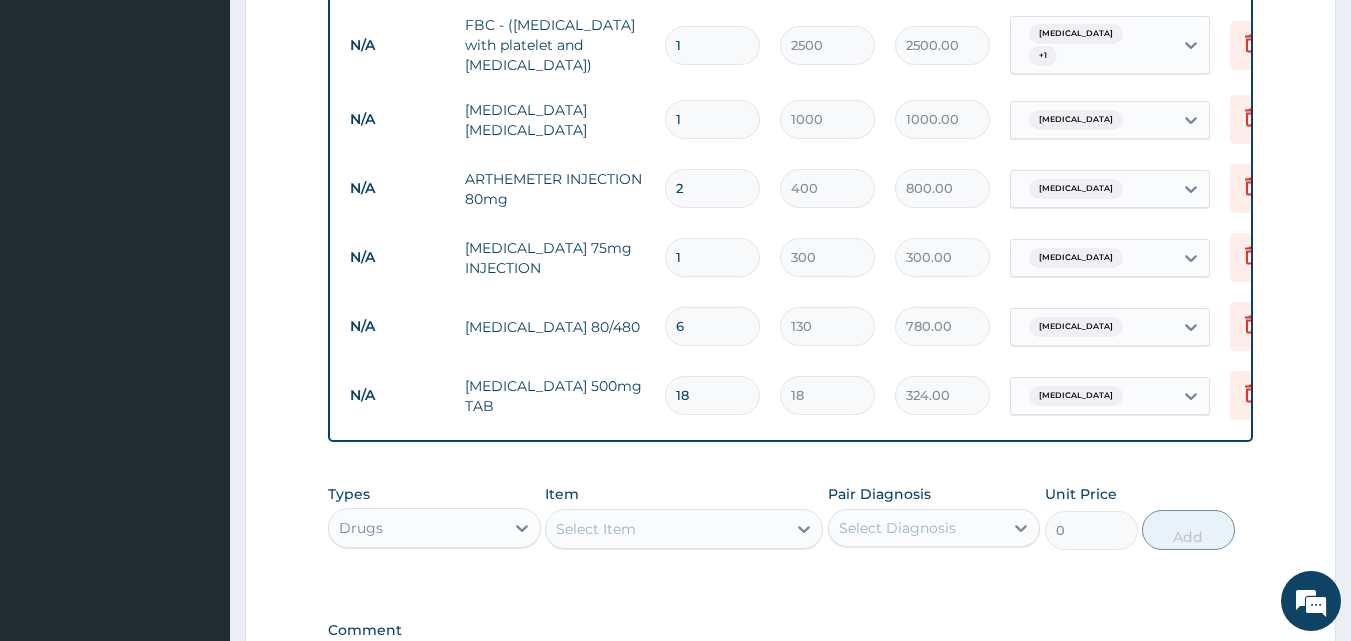 type on "18" 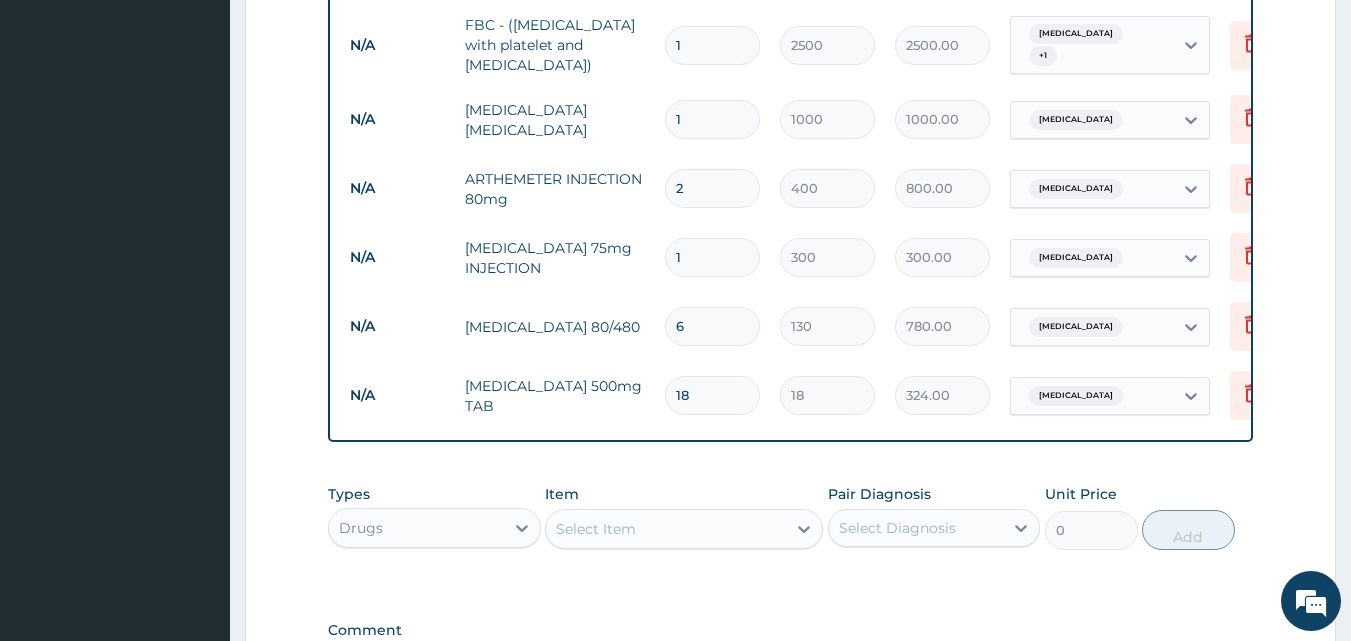 click on "Select Item" at bounding box center [596, 529] 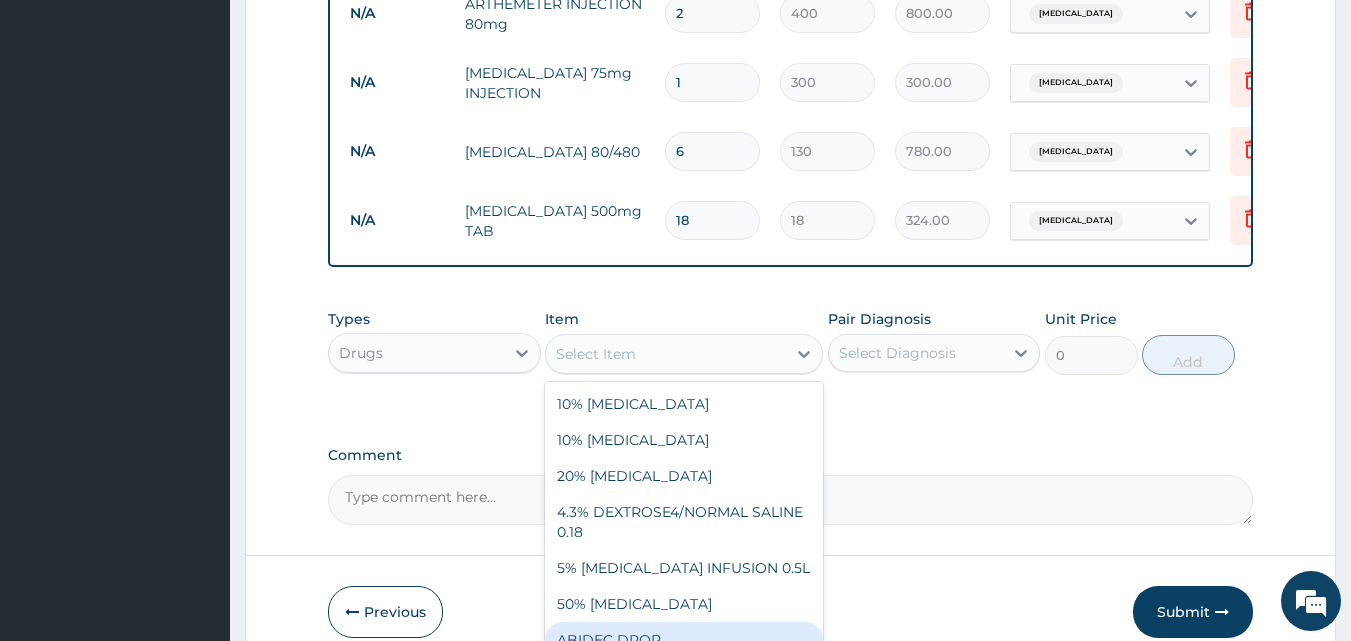 scroll, scrollTop: 1146, scrollLeft: 0, axis: vertical 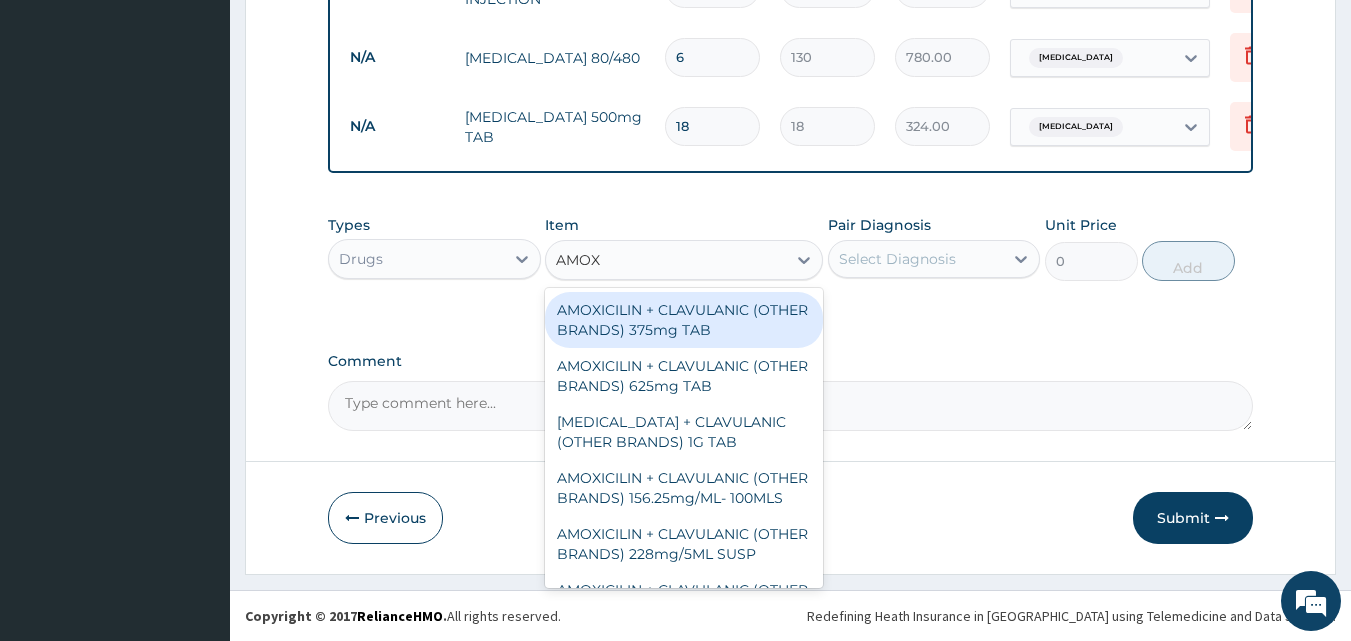 type on "AMOXY" 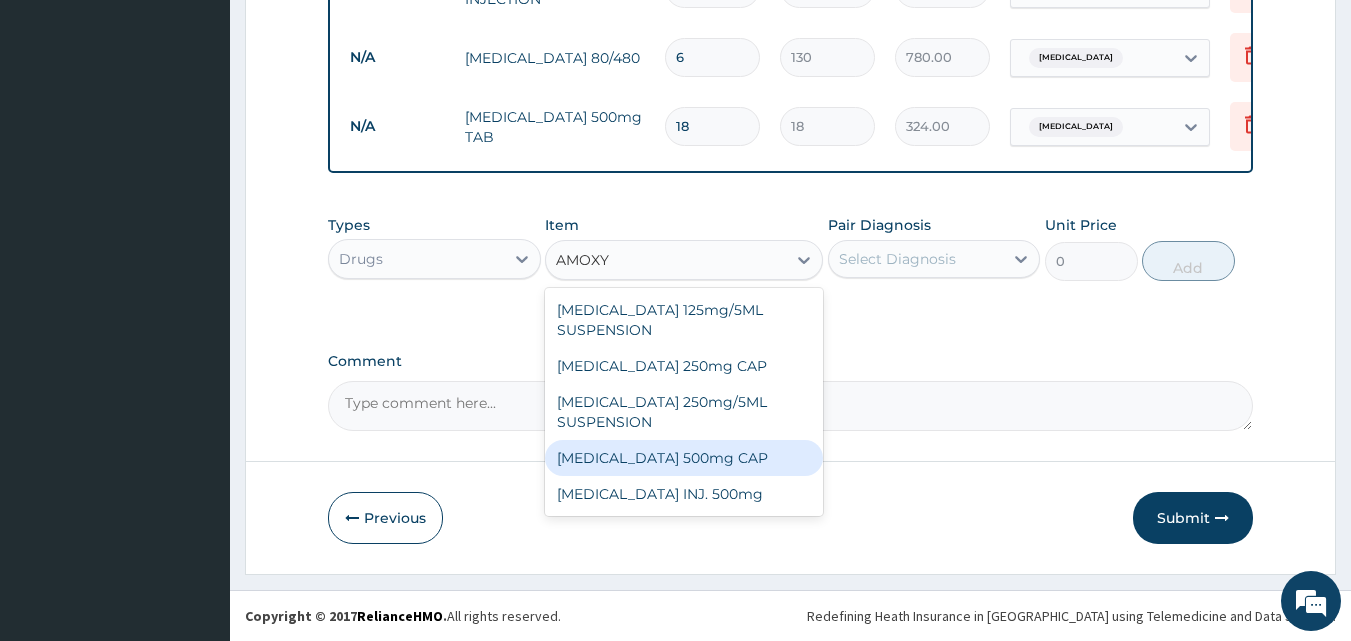 click on "[MEDICAL_DATA] 500mg CAP" at bounding box center [684, 458] 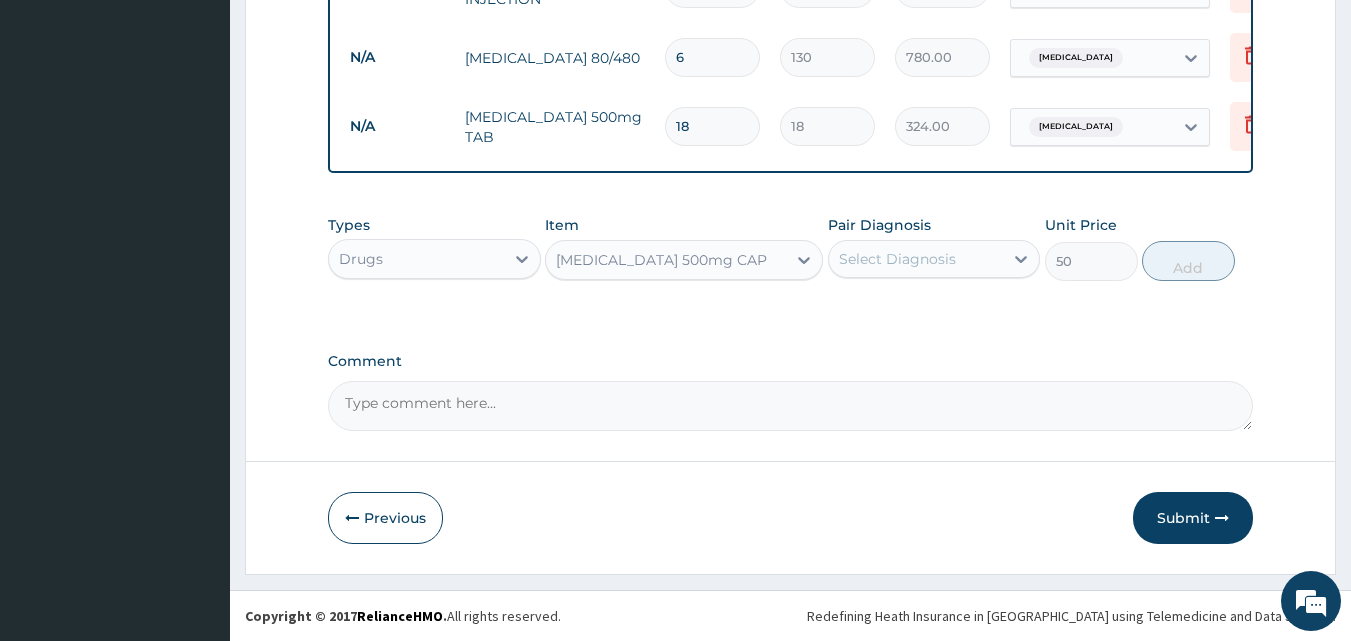 click on "Select Diagnosis" at bounding box center [916, 259] 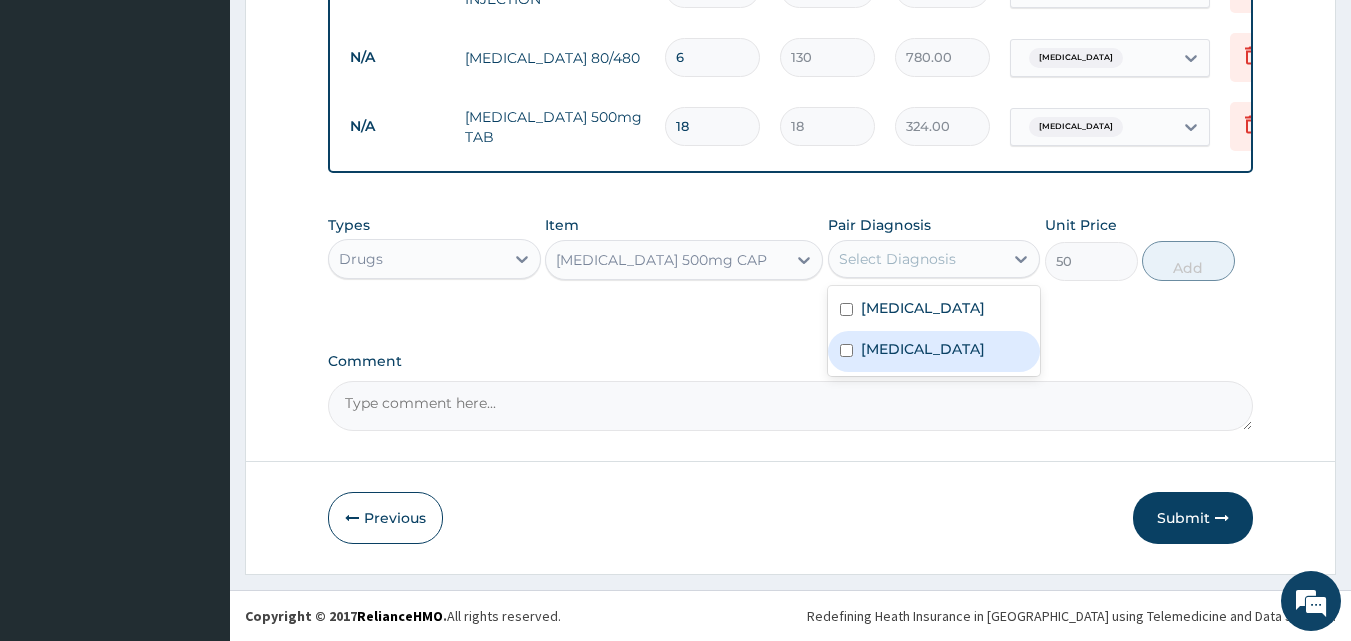 click on "Sepsis" at bounding box center [934, 351] 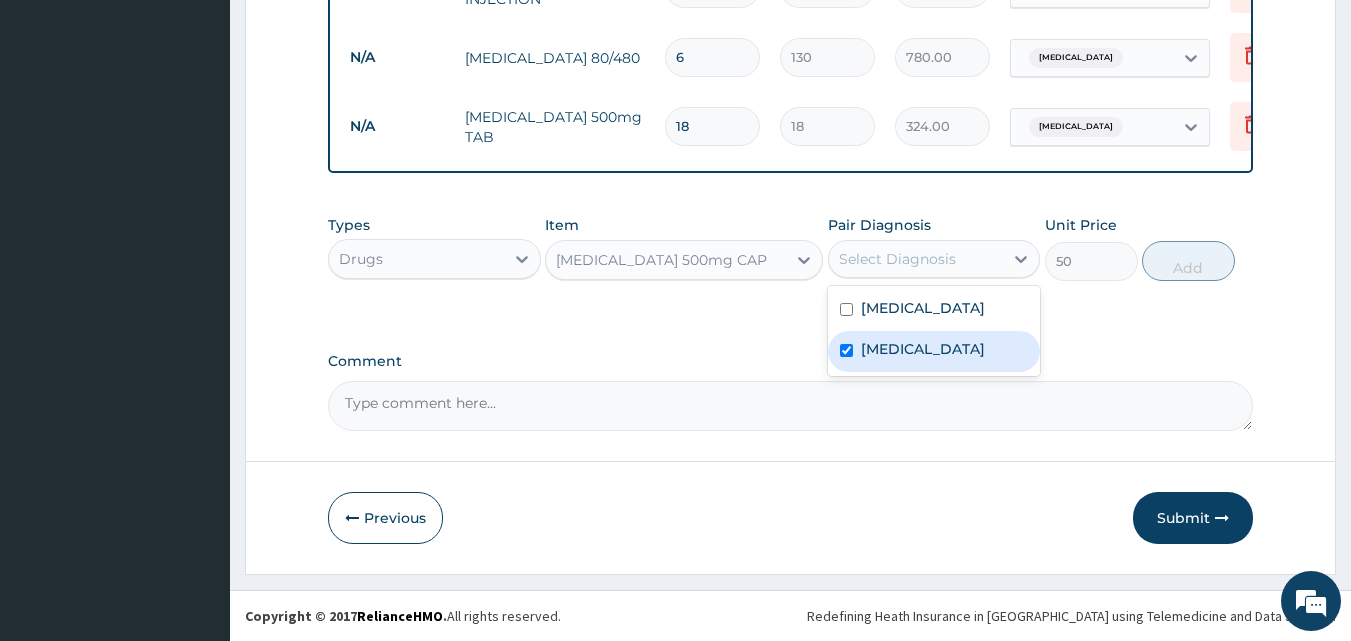 checkbox on "true" 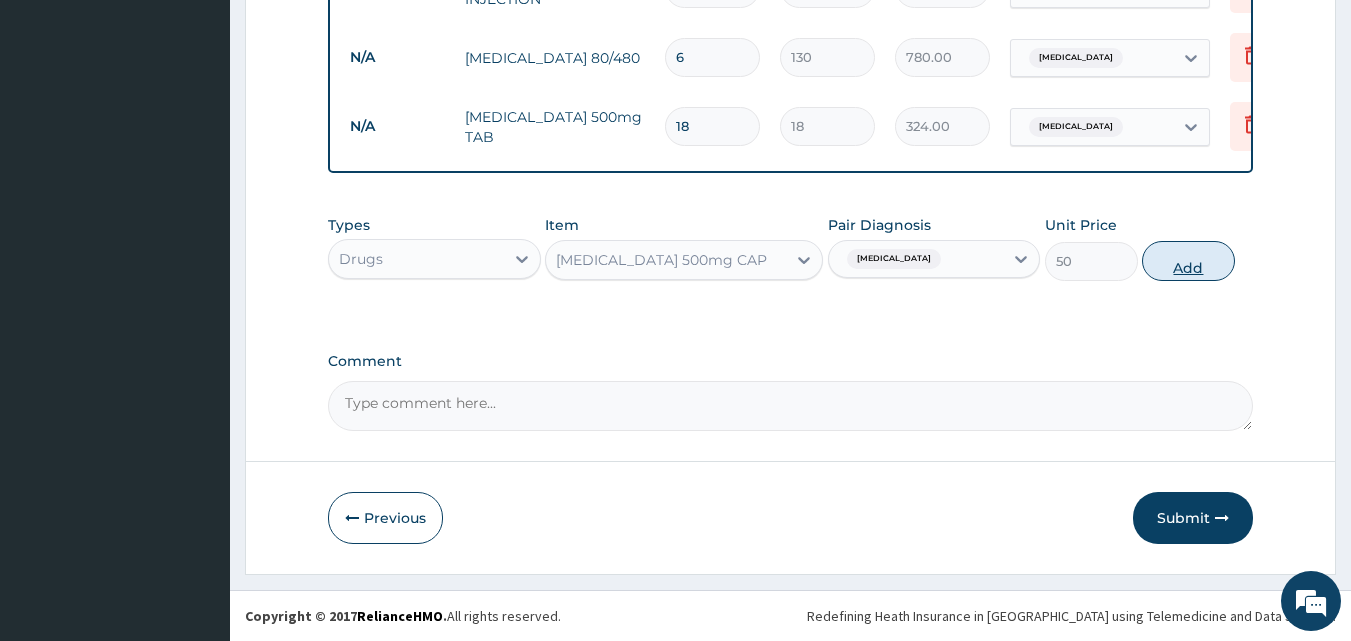 click on "Add" at bounding box center (1188, 261) 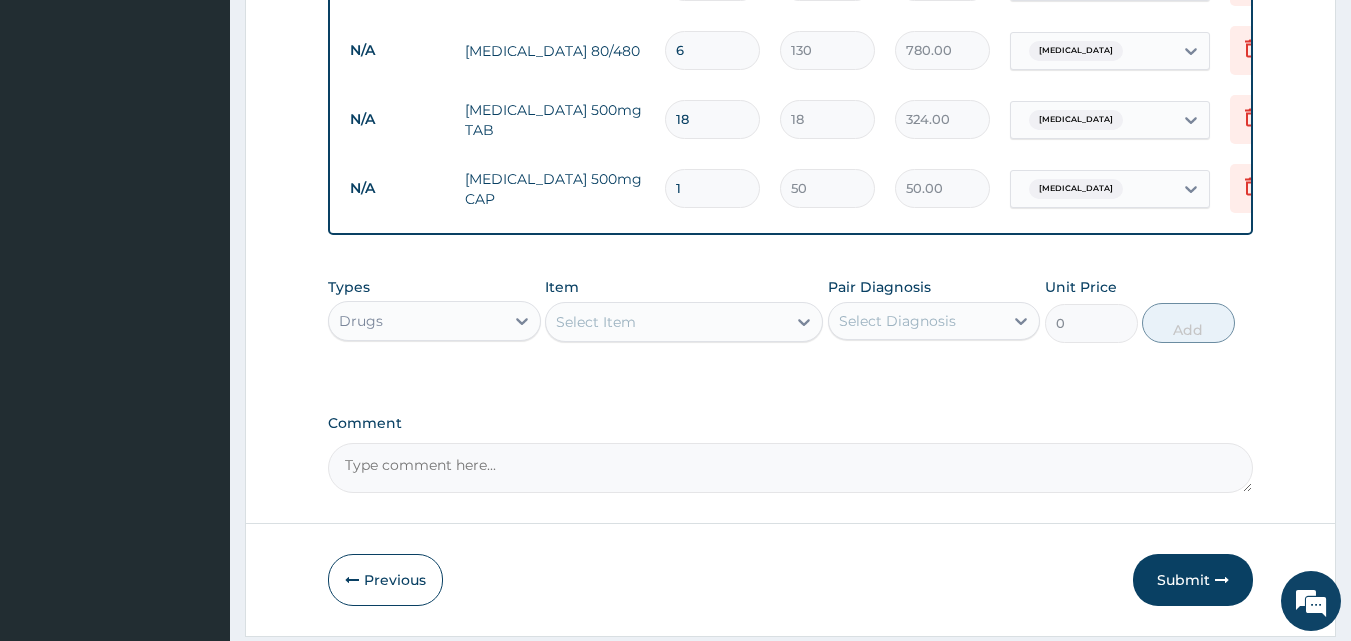 type on "15" 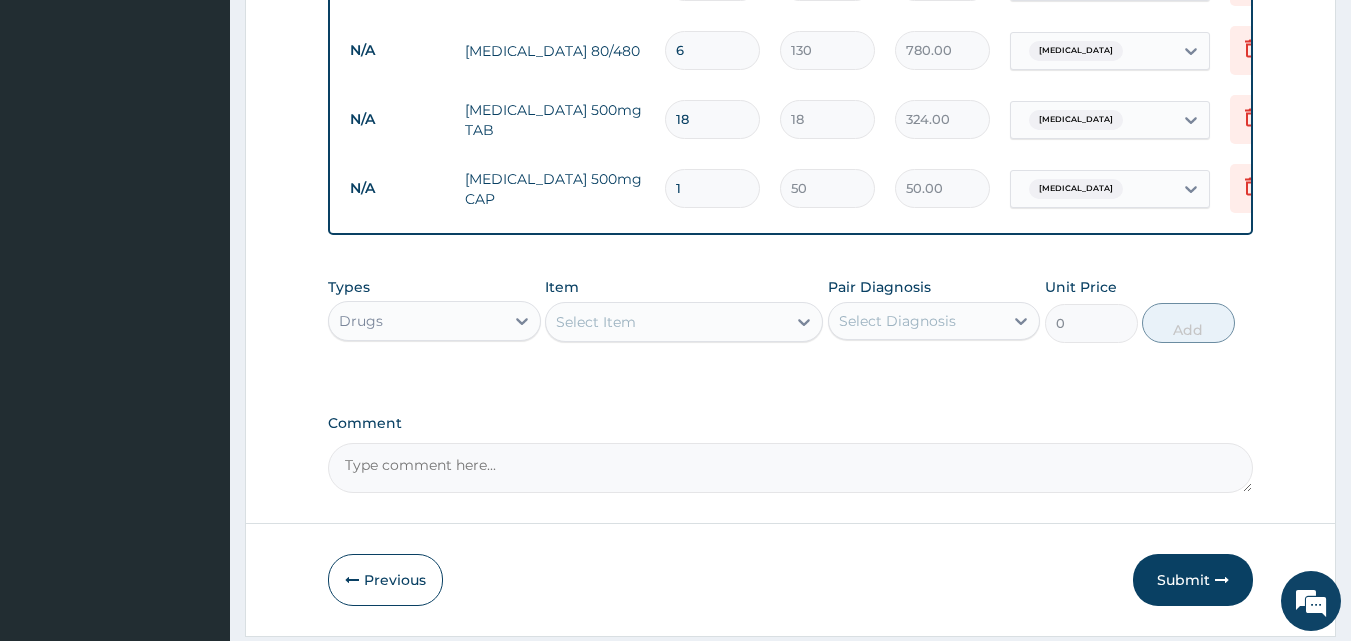 type on "750.00" 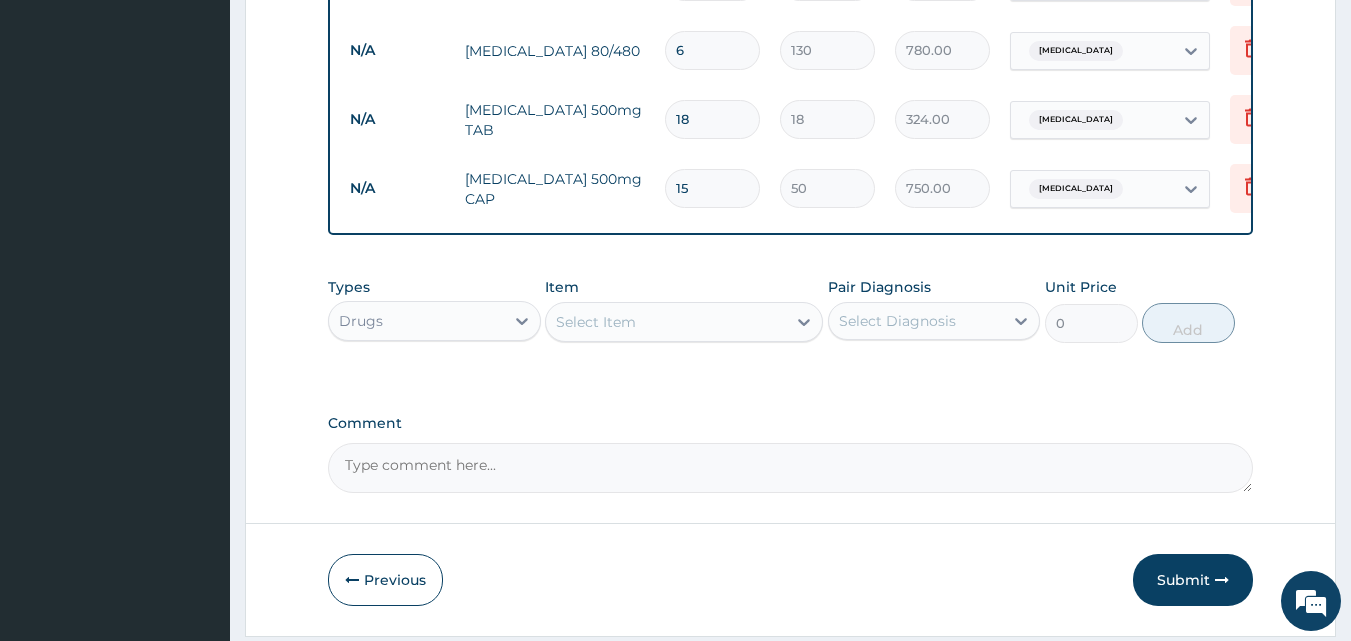 type on "15" 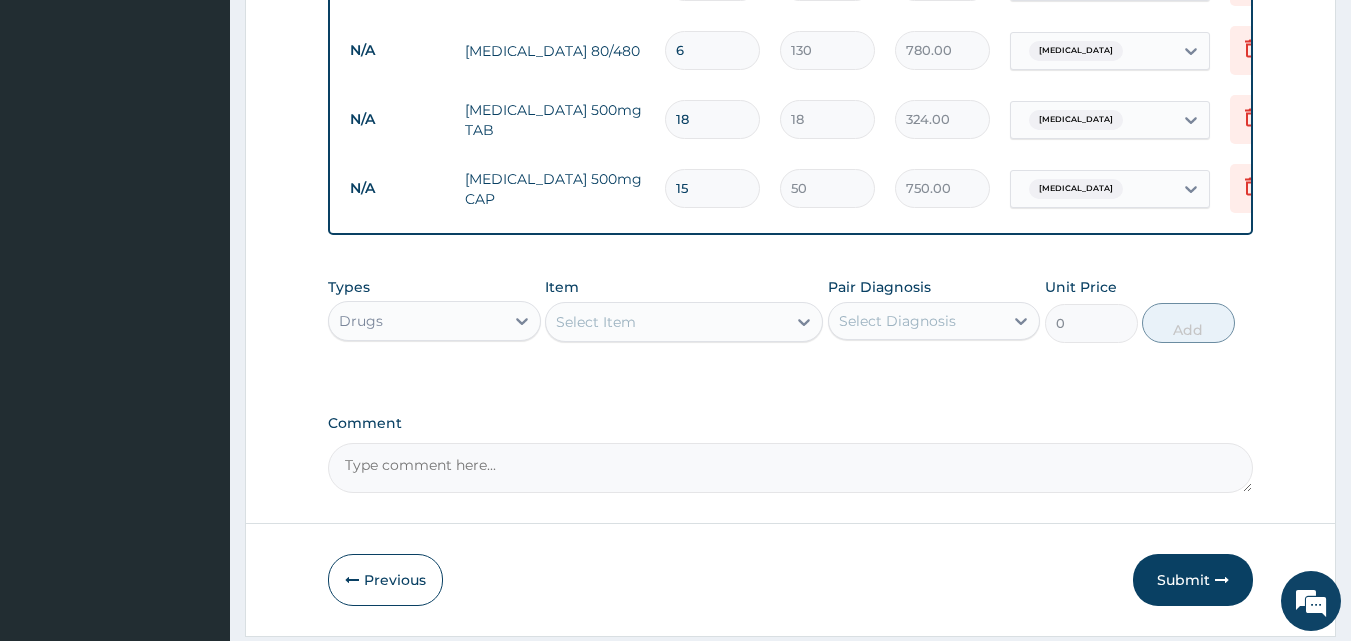 click on "Select Item" at bounding box center (596, 322) 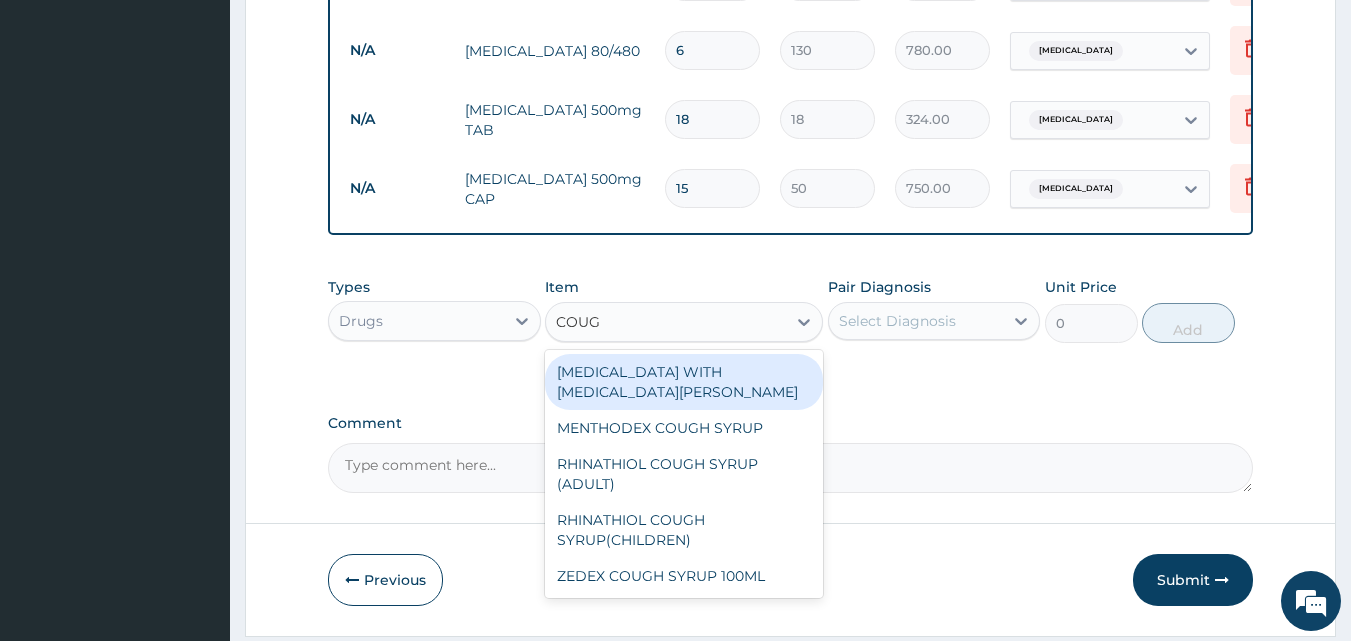type on "COUGH" 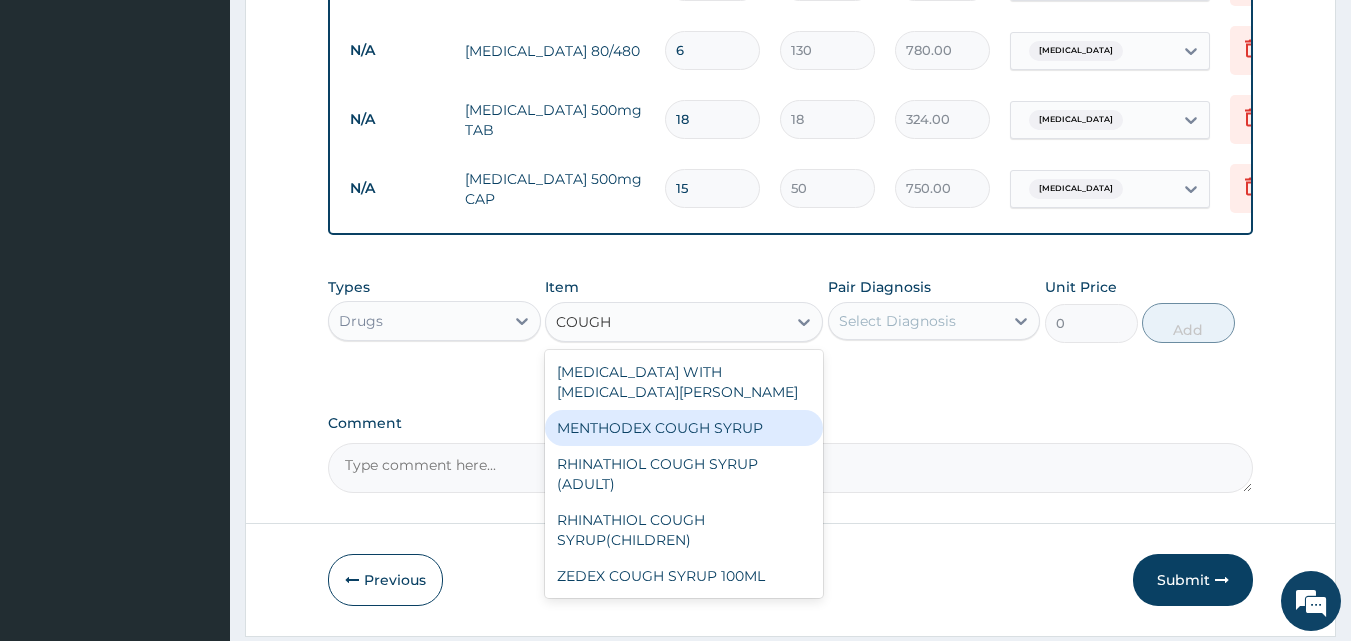 click on "MENTHODEX COUGH SYRUP" at bounding box center (684, 428) 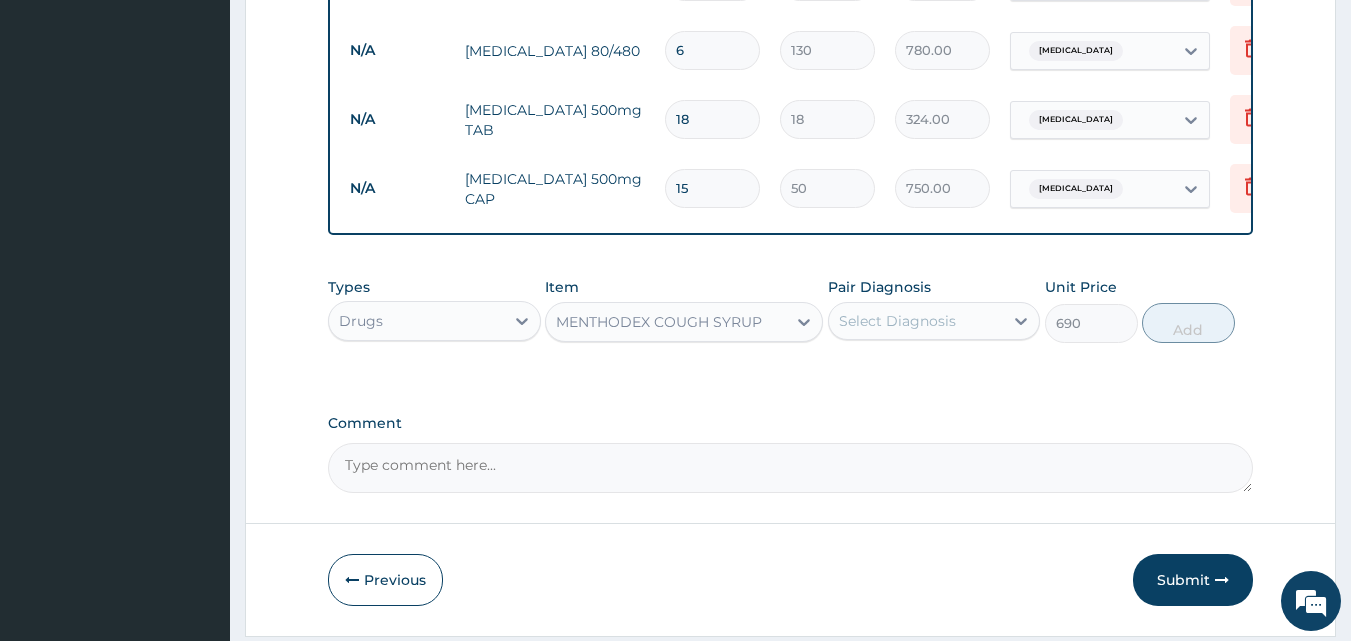 click on "Select Diagnosis" at bounding box center (916, 321) 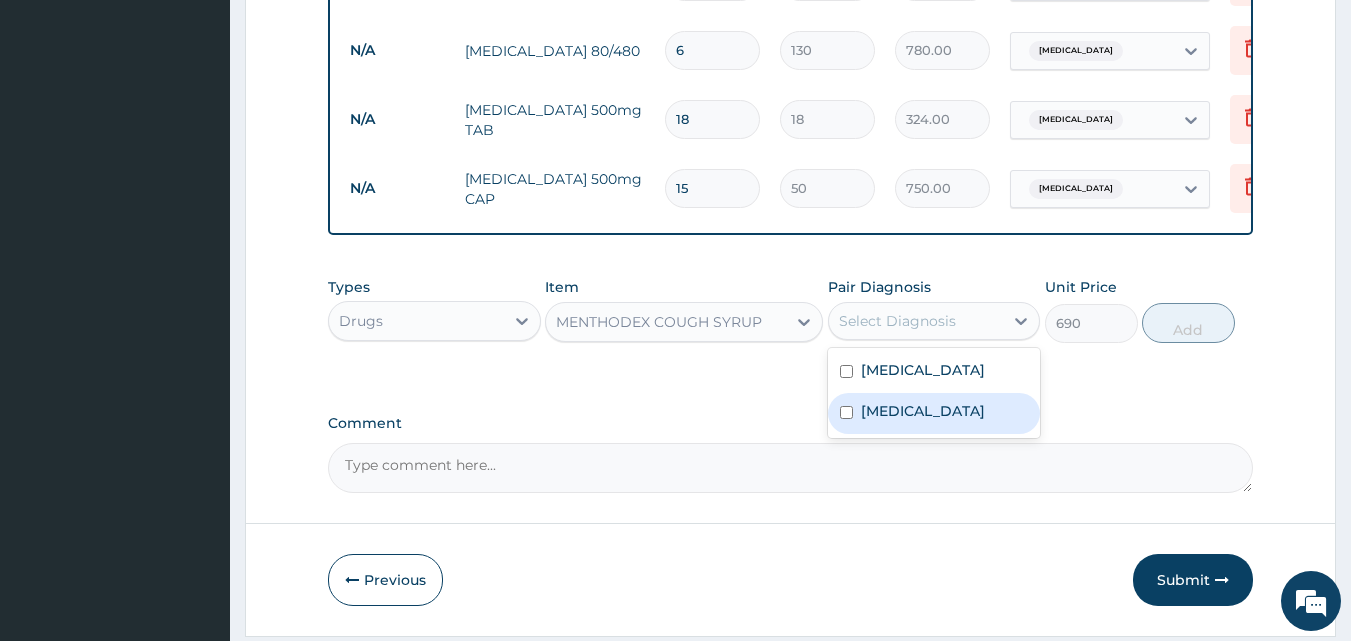 click on "[MEDICAL_DATA]" at bounding box center (934, 413) 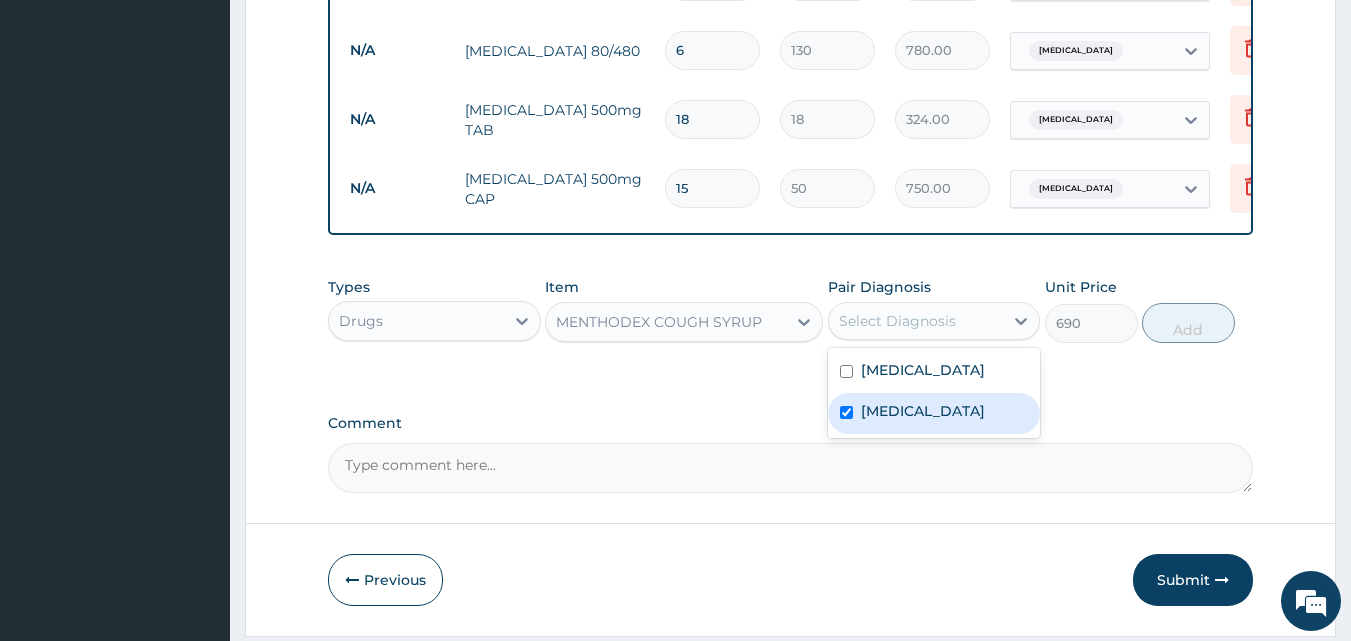 checkbox on "true" 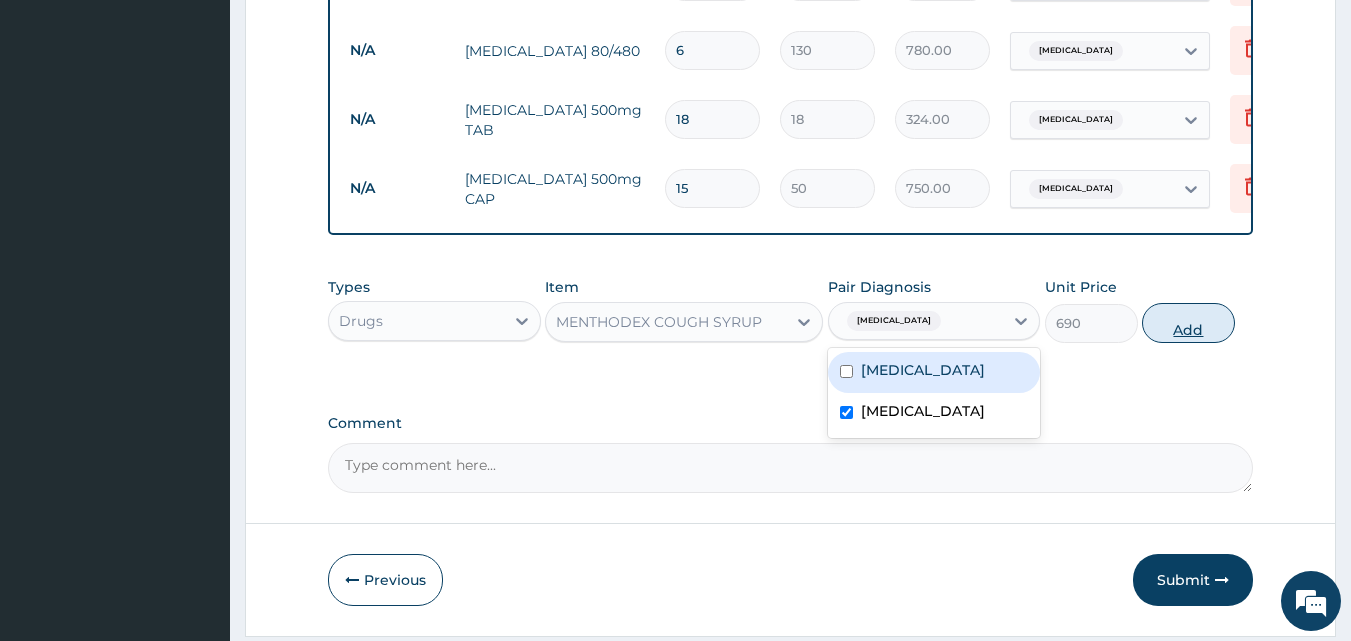 click on "Add" at bounding box center (1188, 323) 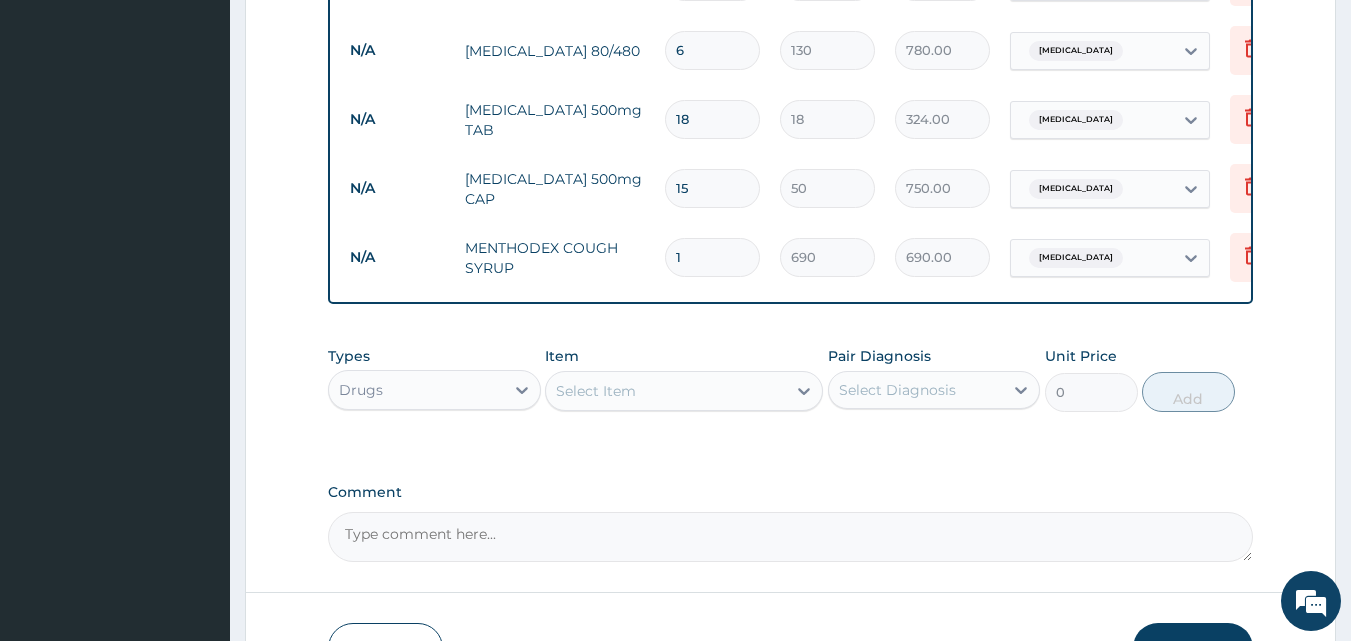 scroll, scrollTop: 1284, scrollLeft: 0, axis: vertical 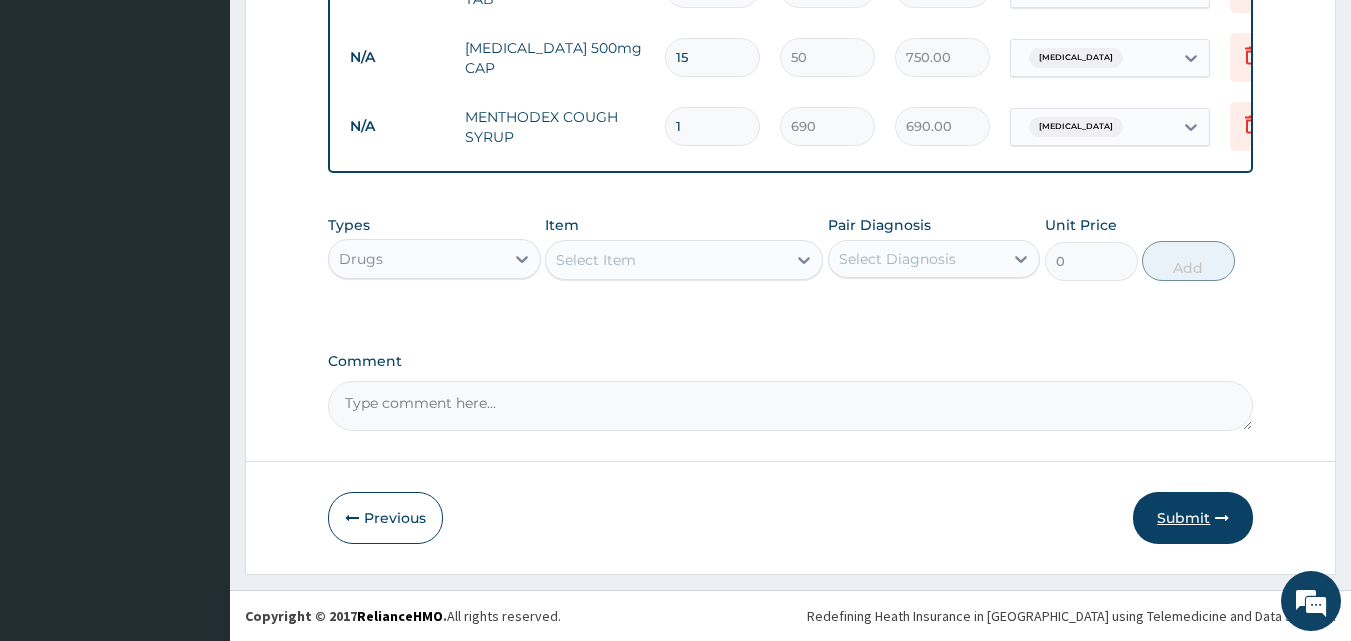 click on "Submit" at bounding box center (1193, 518) 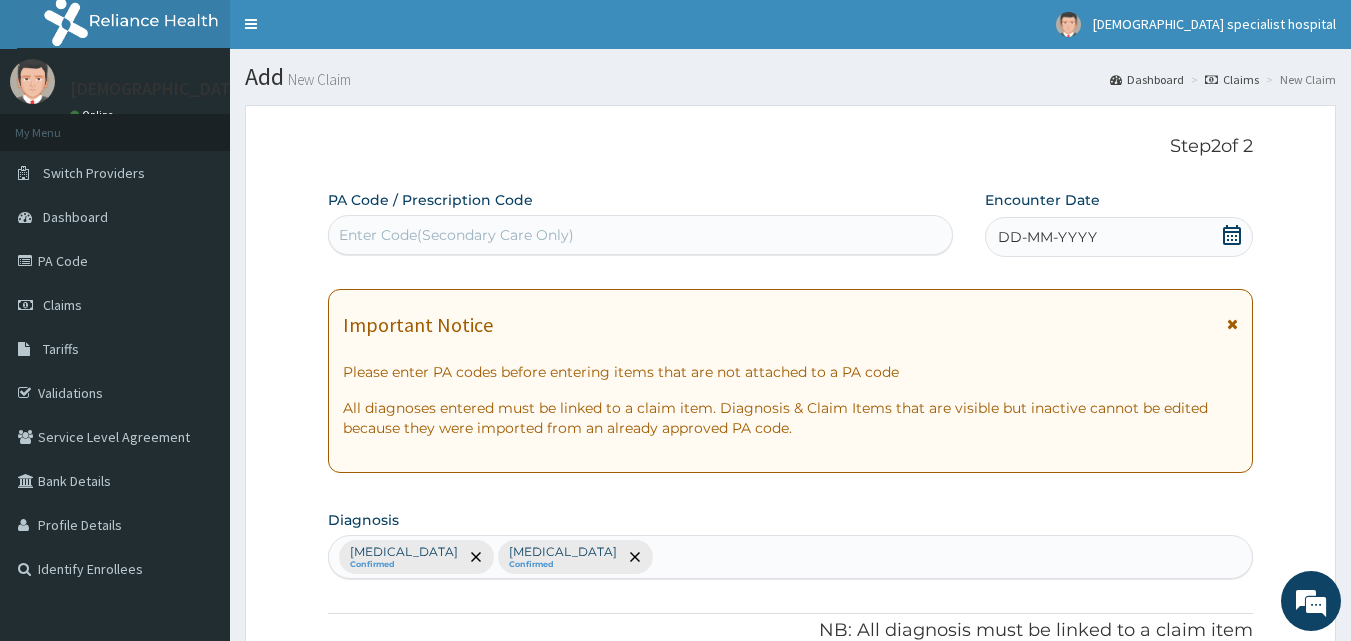 scroll, scrollTop: 0, scrollLeft: 0, axis: both 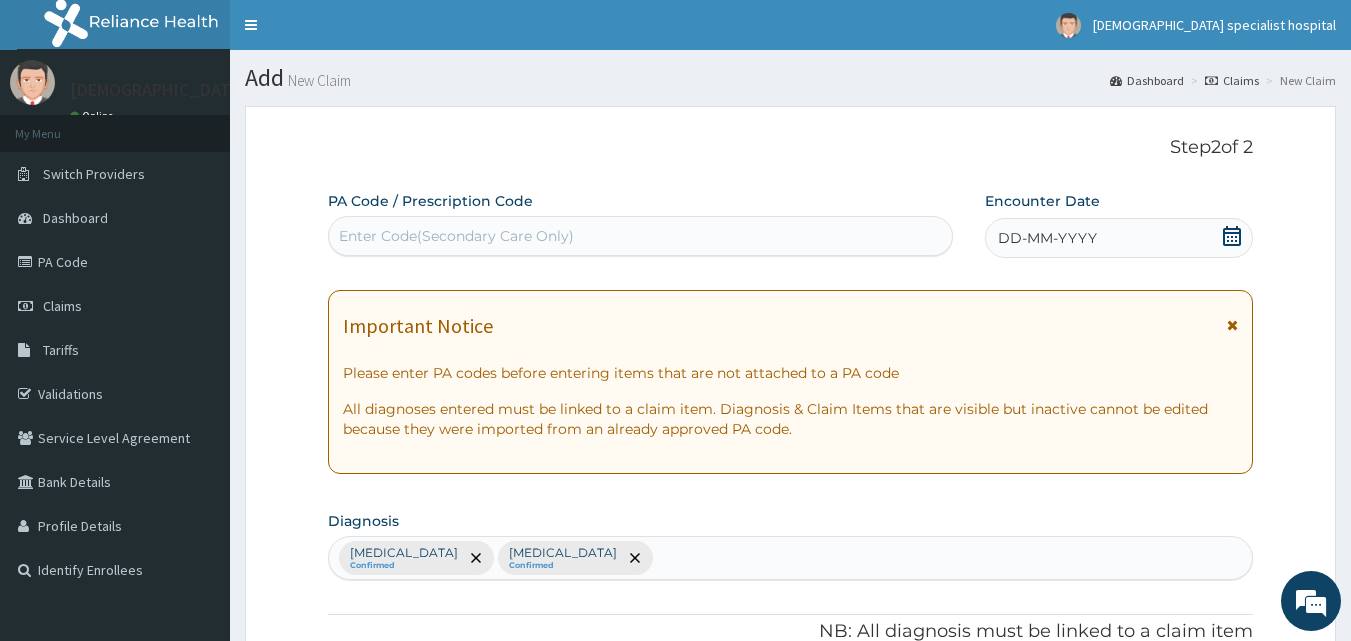click on "DD-MM-YYYY" at bounding box center [1047, 238] 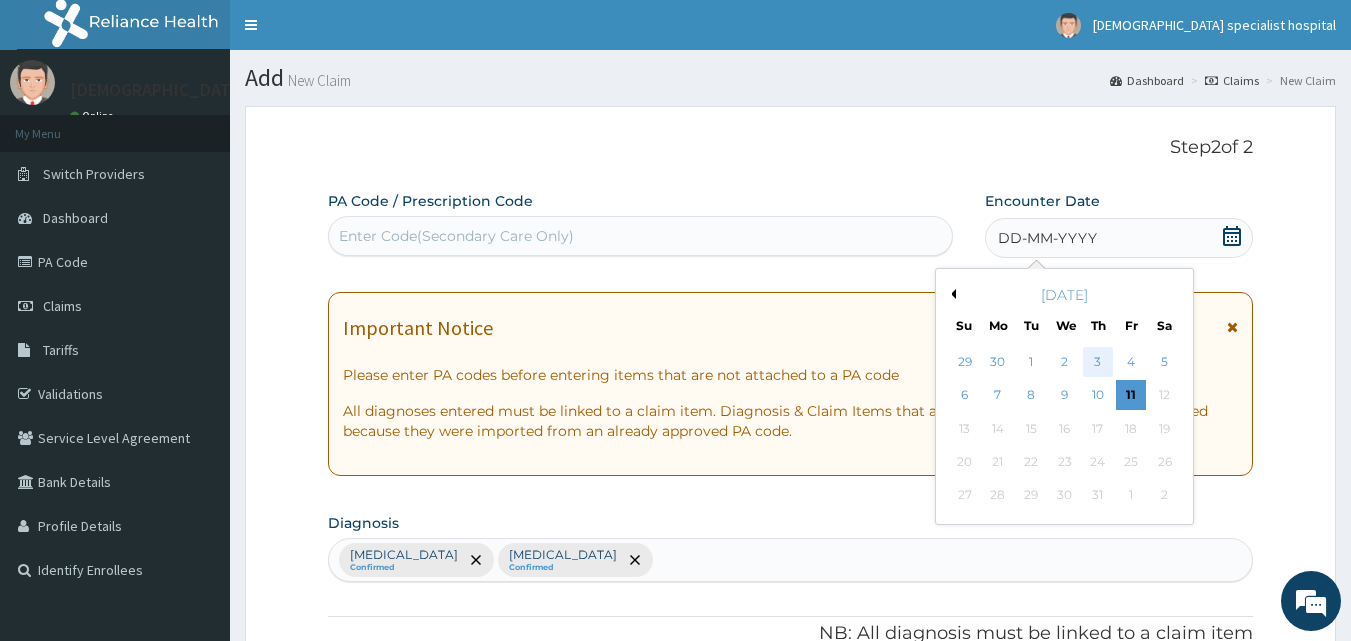 click on "3" at bounding box center (1098, 362) 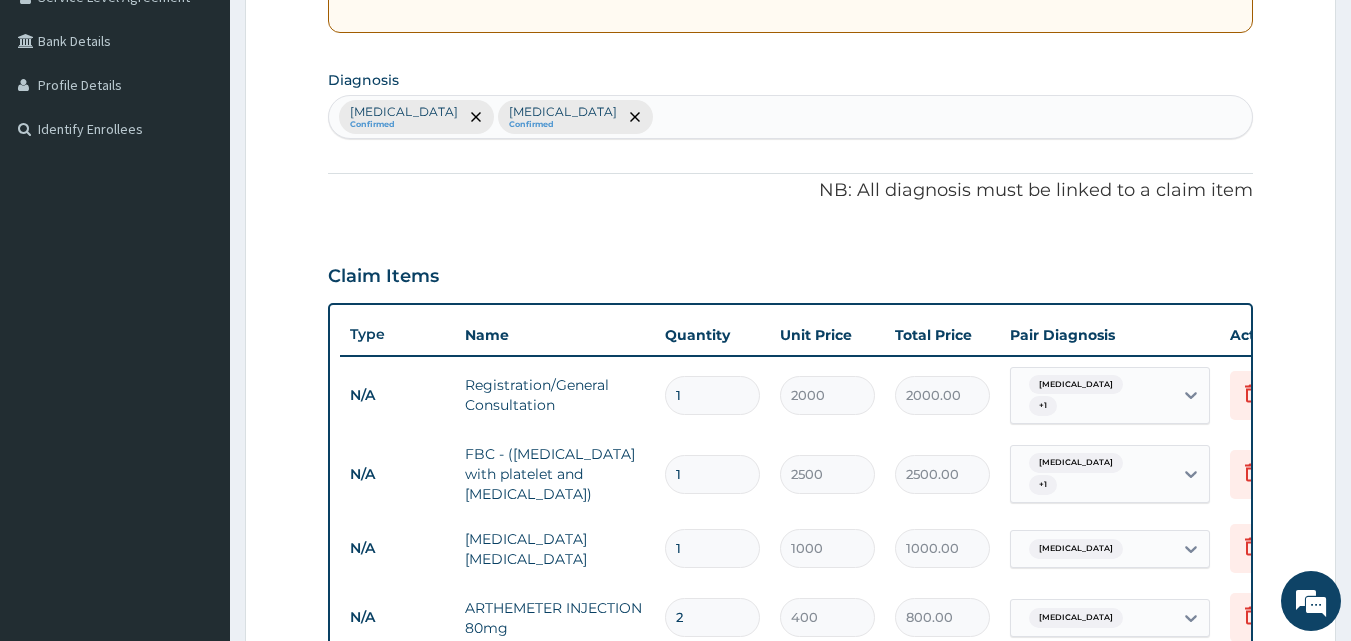 scroll, scrollTop: 500, scrollLeft: 0, axis: vertical 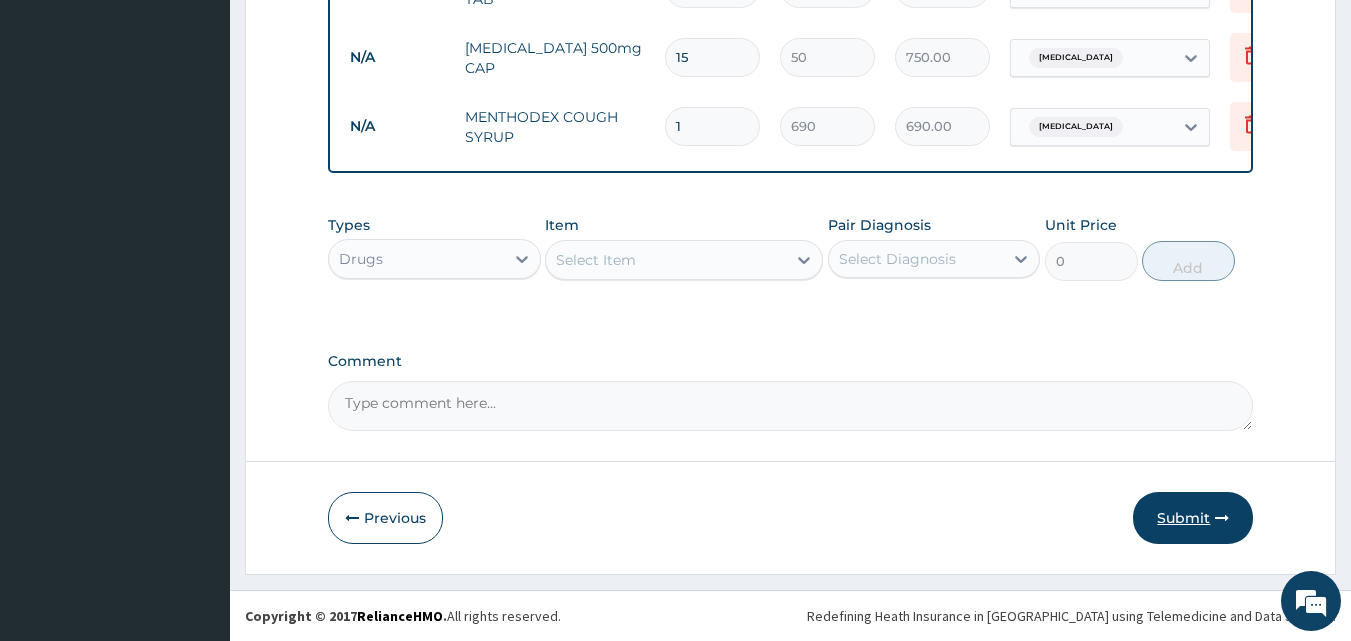 click on "Submit" at bounding box center (1193, 518) 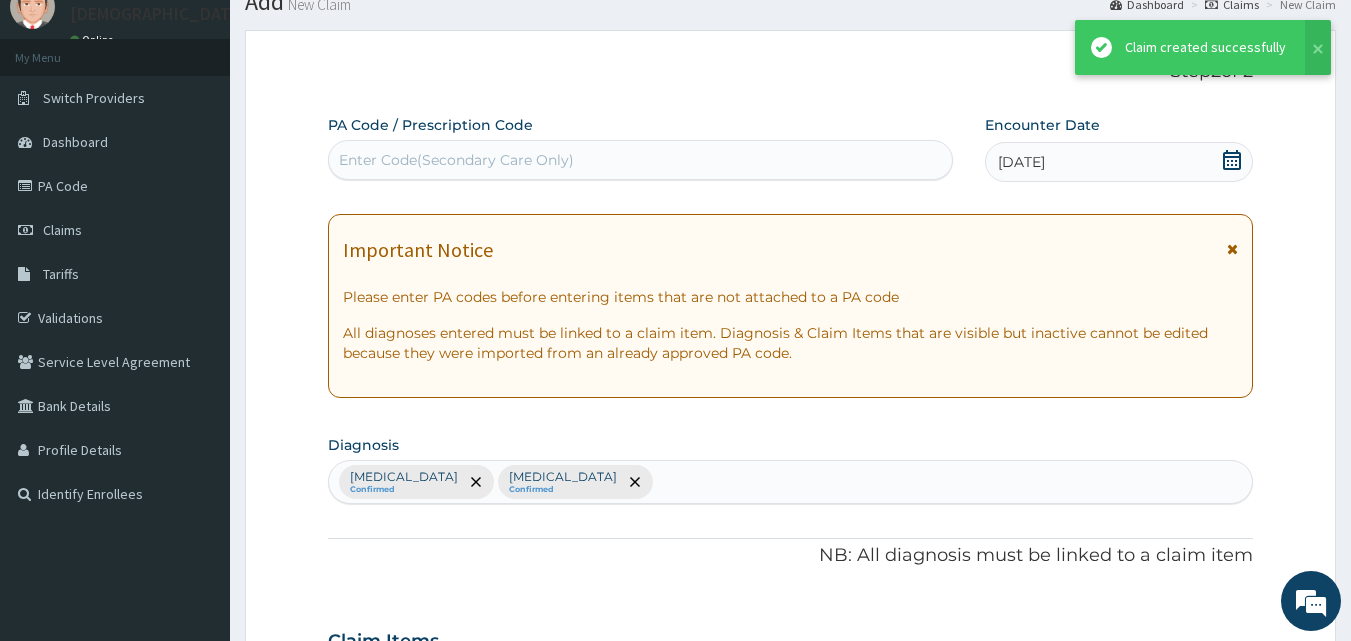 scroll, scrollTop: 1279, scrollLeft: 0, axis: vertical 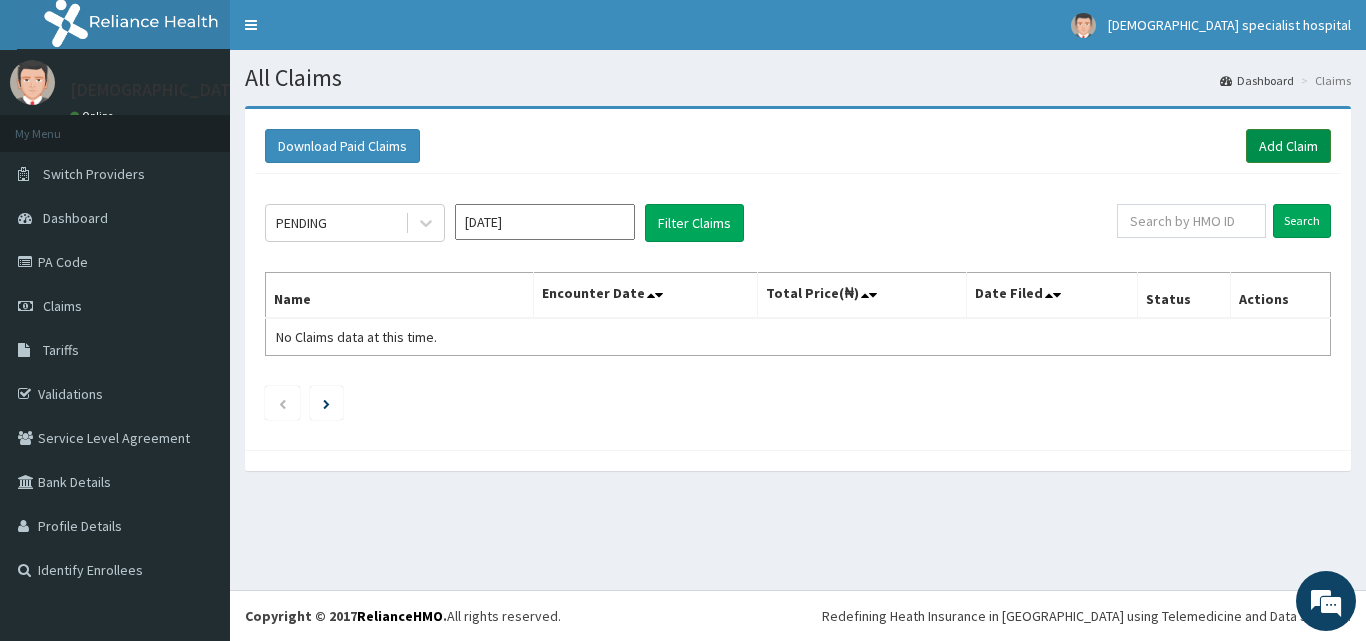 click on "Add Claim" at bounding box center (1288, 146) 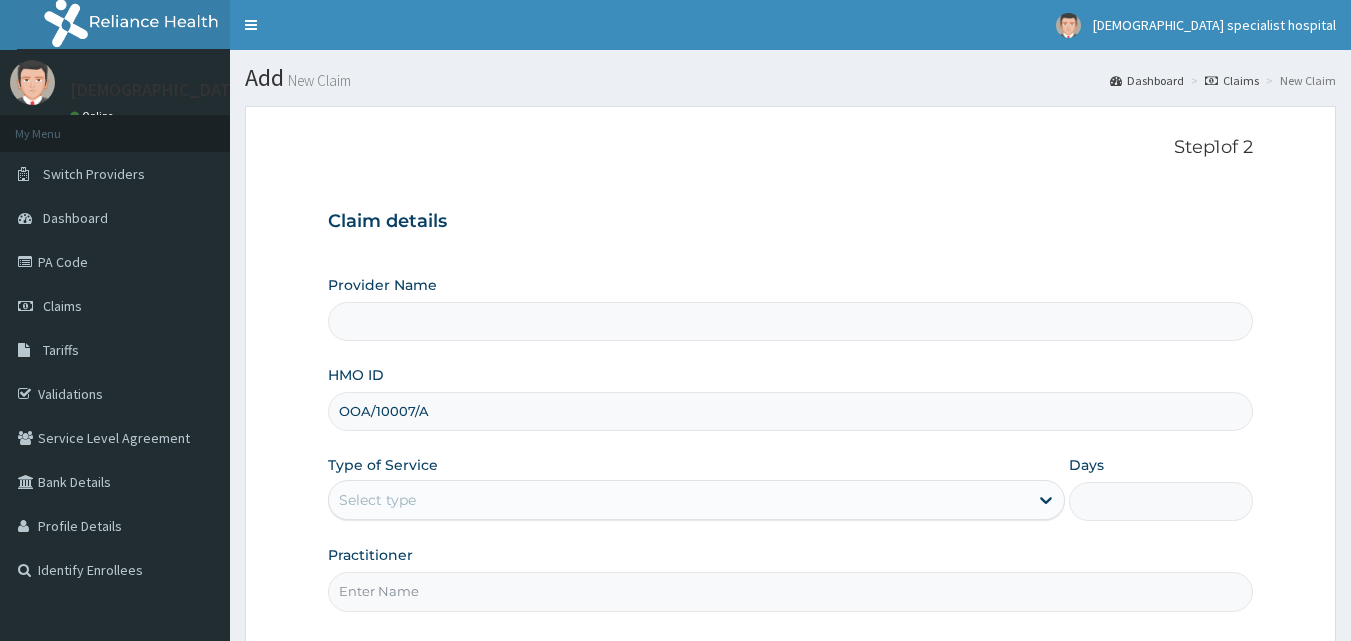 click on "Select type" at bounding box center [377, 500] 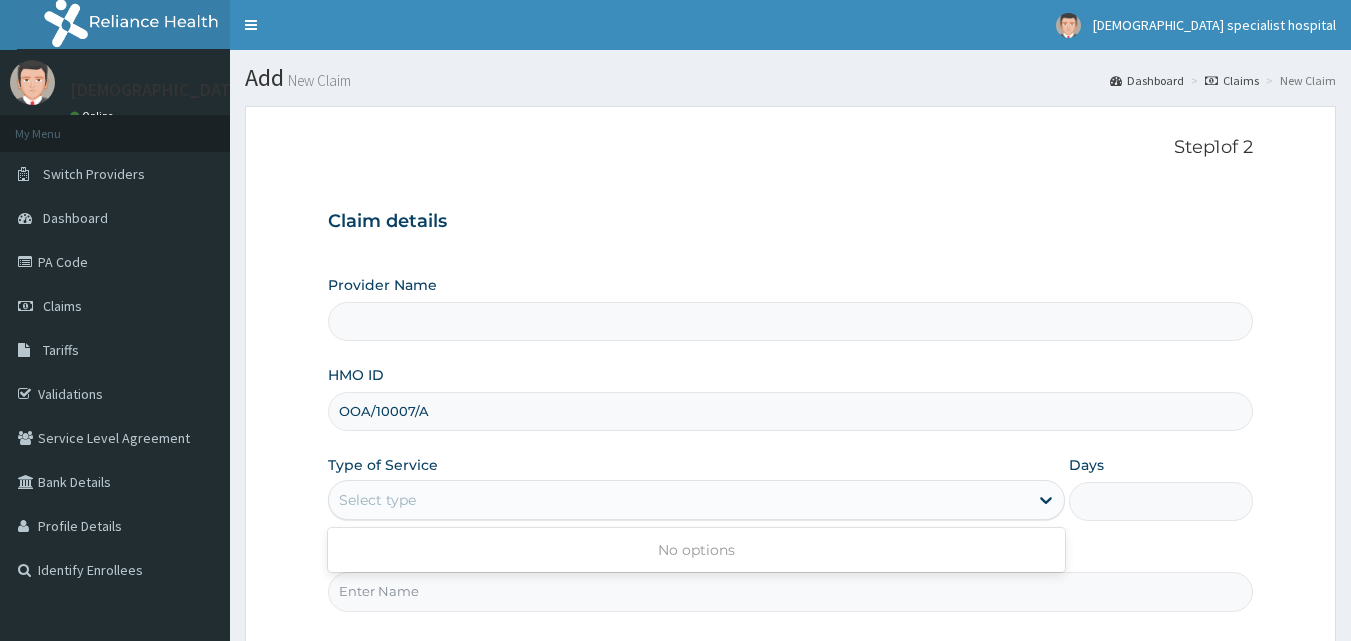click on "Select type" at bounding box center (377, 500) 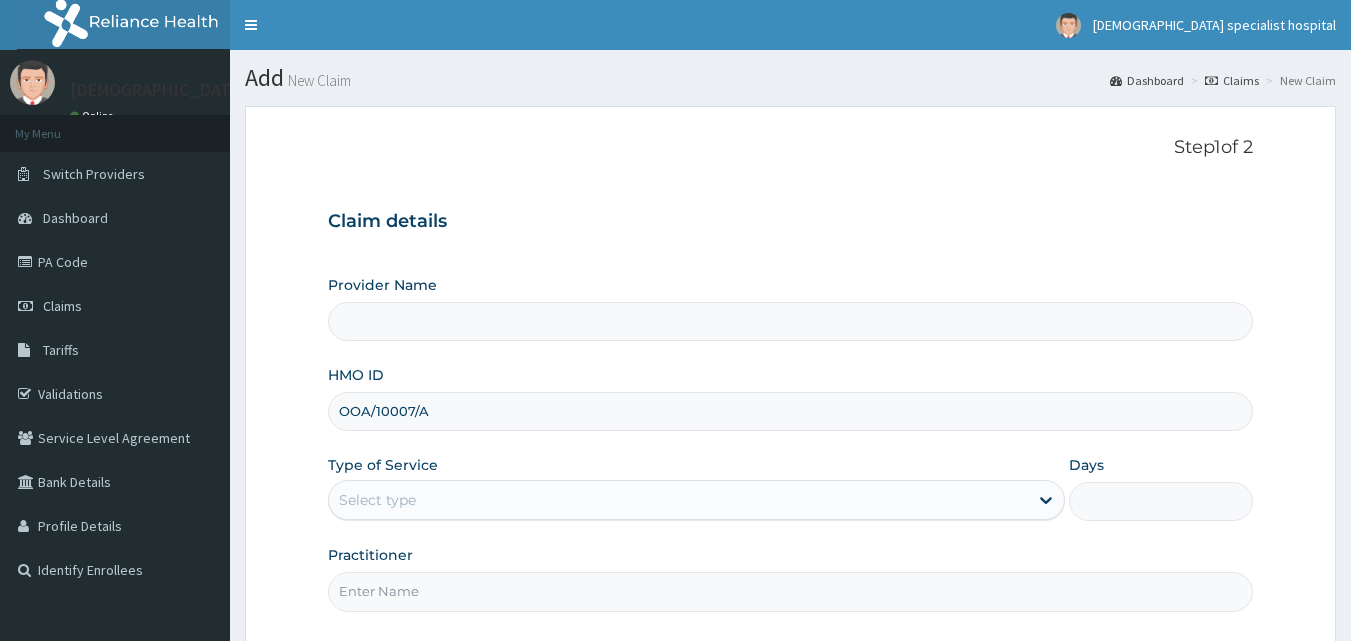 click on "Select type" at bounding box center [377, 500] 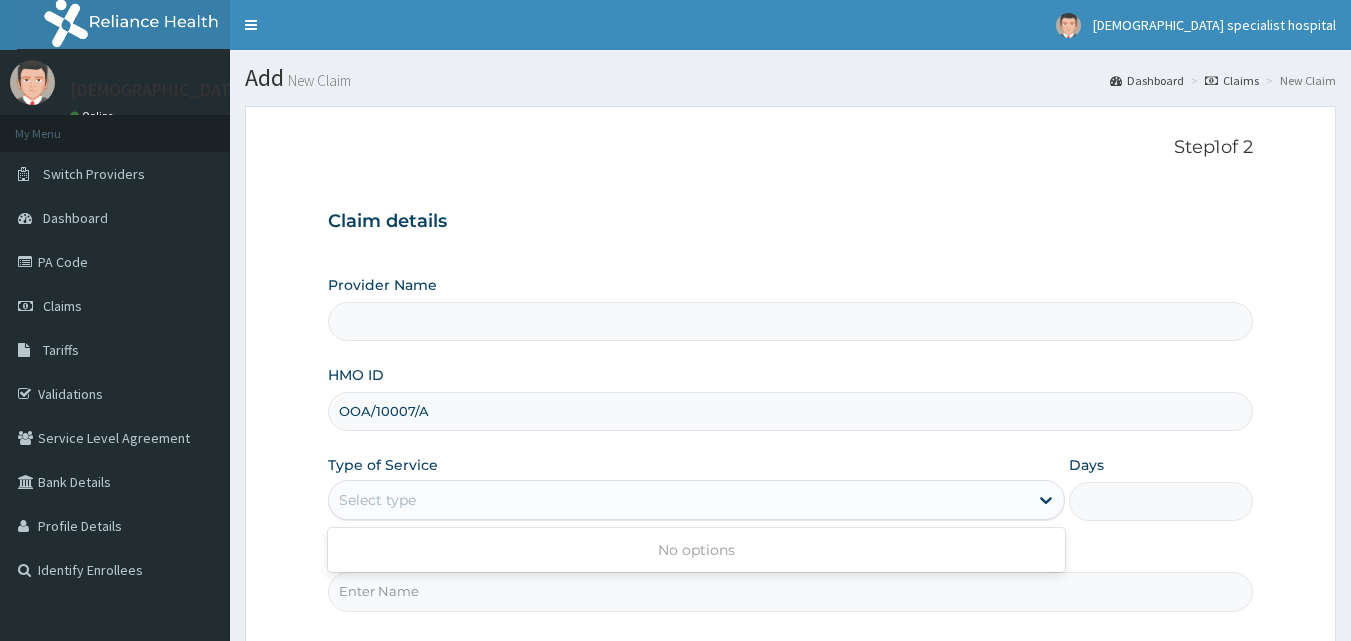 click on "Select type" at bounding box center (377, 500) 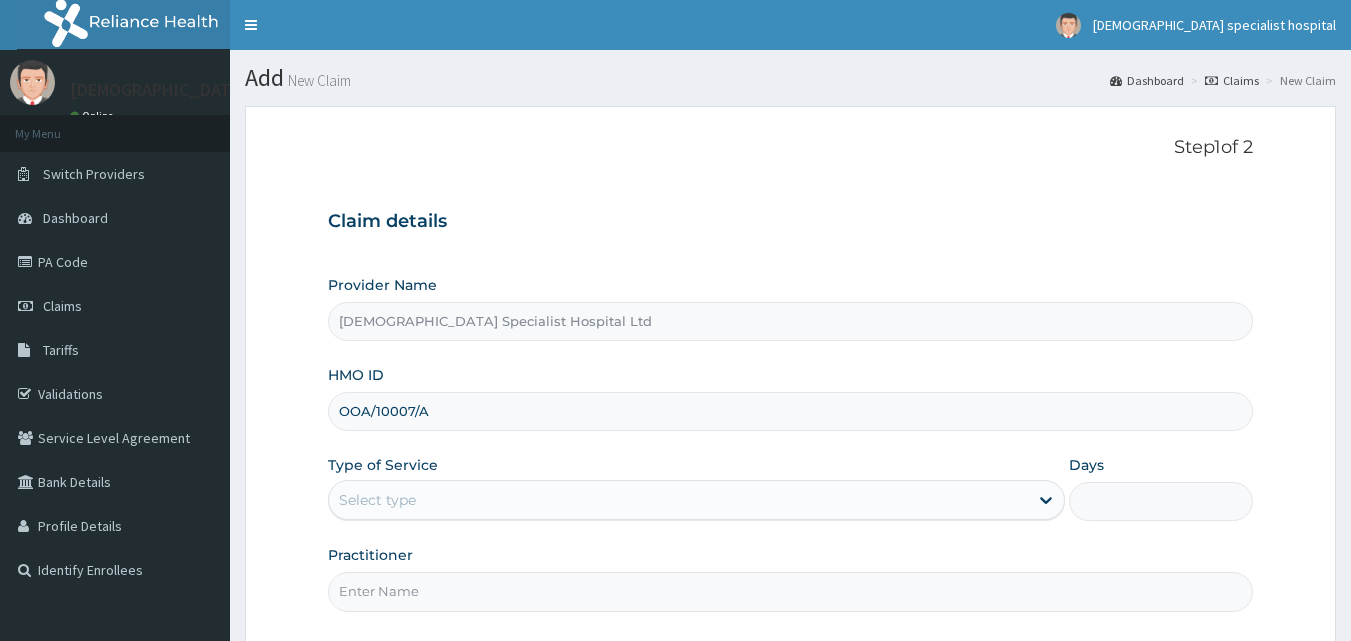 click on "Select type" at bounding box center [377, 500] 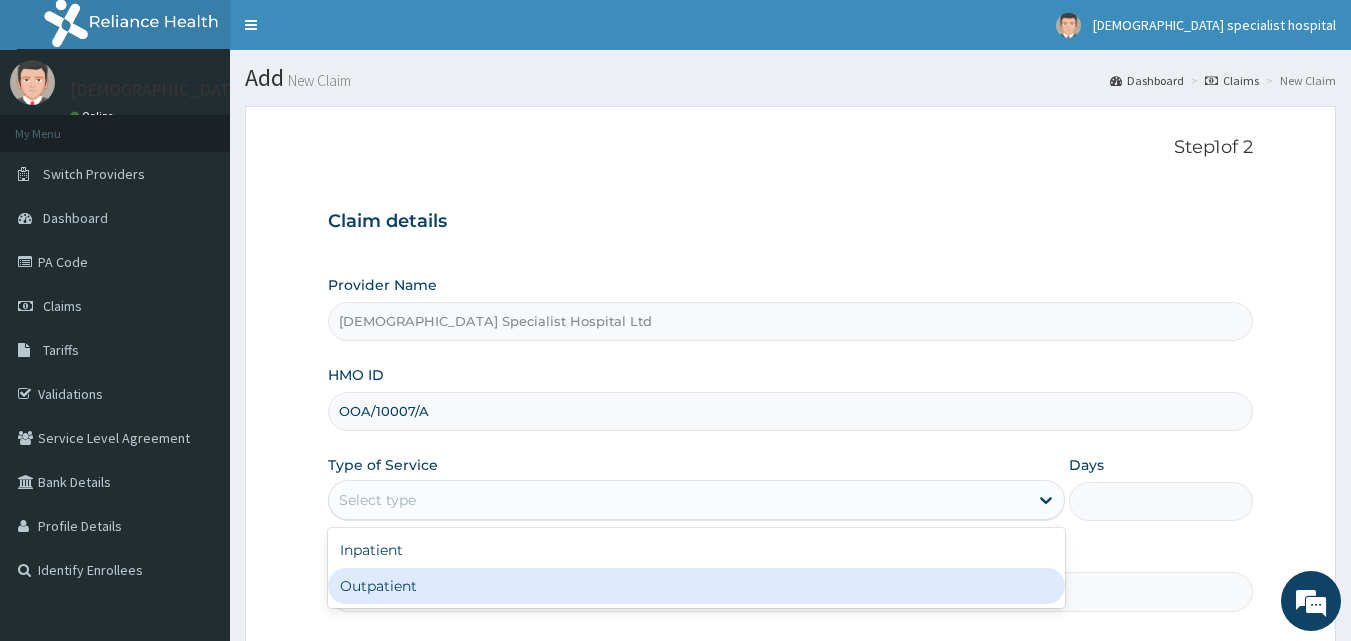 click on "Outpatient" at bounding box center (696, 586) 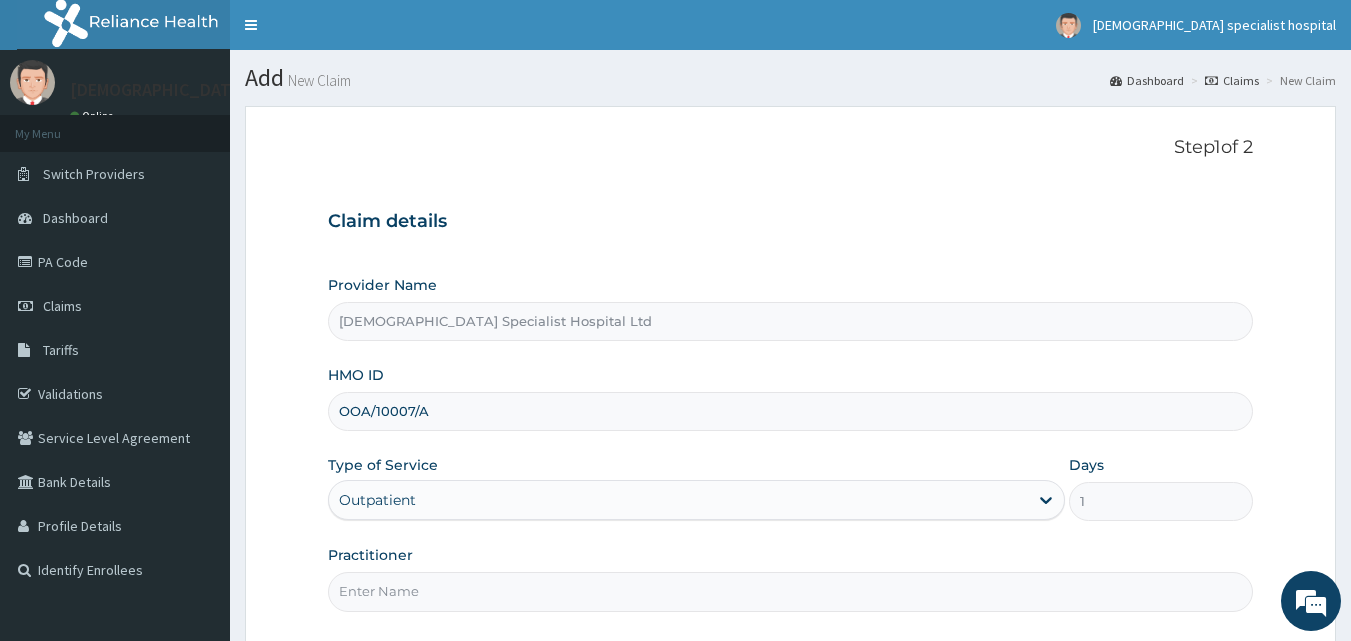 click on "Practitioner" at bounding box center [791, 591] 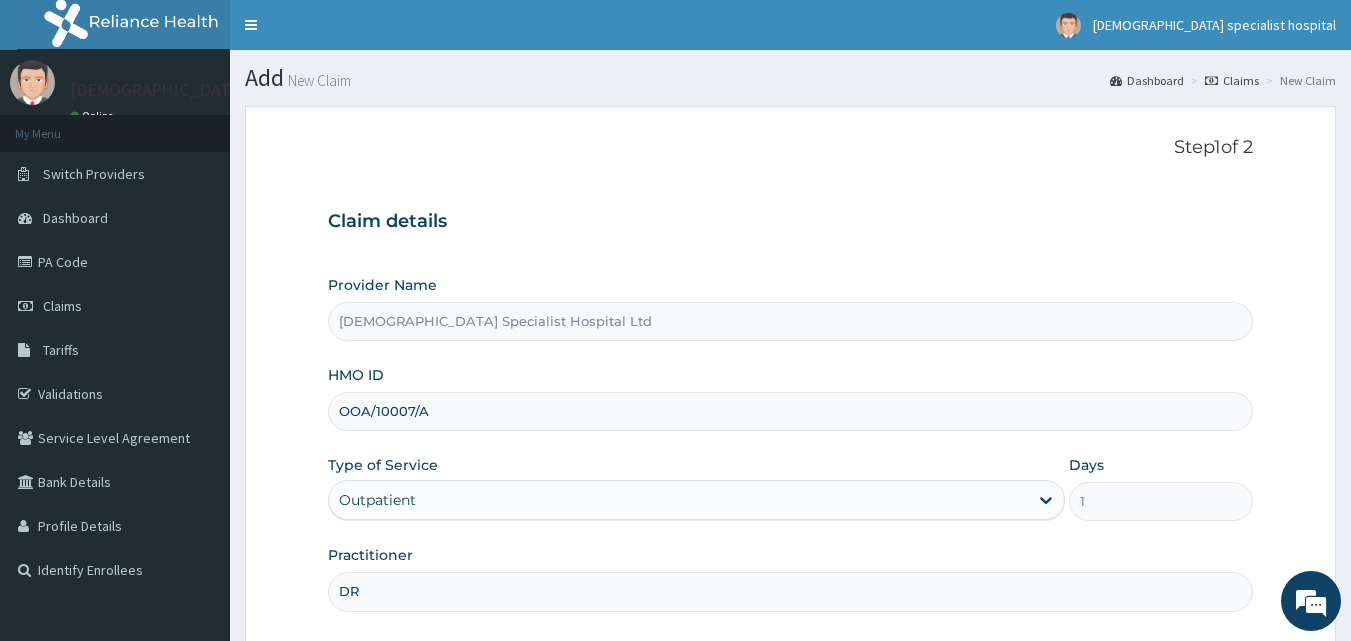 scroll, scrollTop: 0, scrollLeft: 0, axis: both 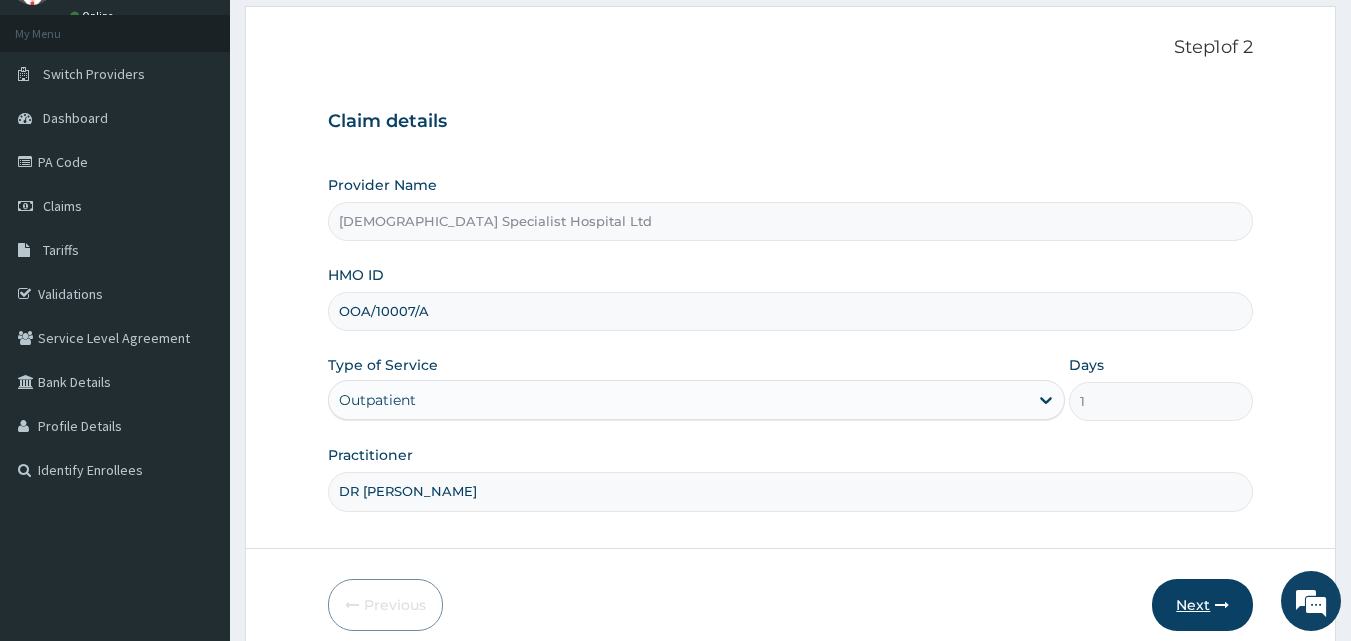 type on "DR OLUDADEPO" 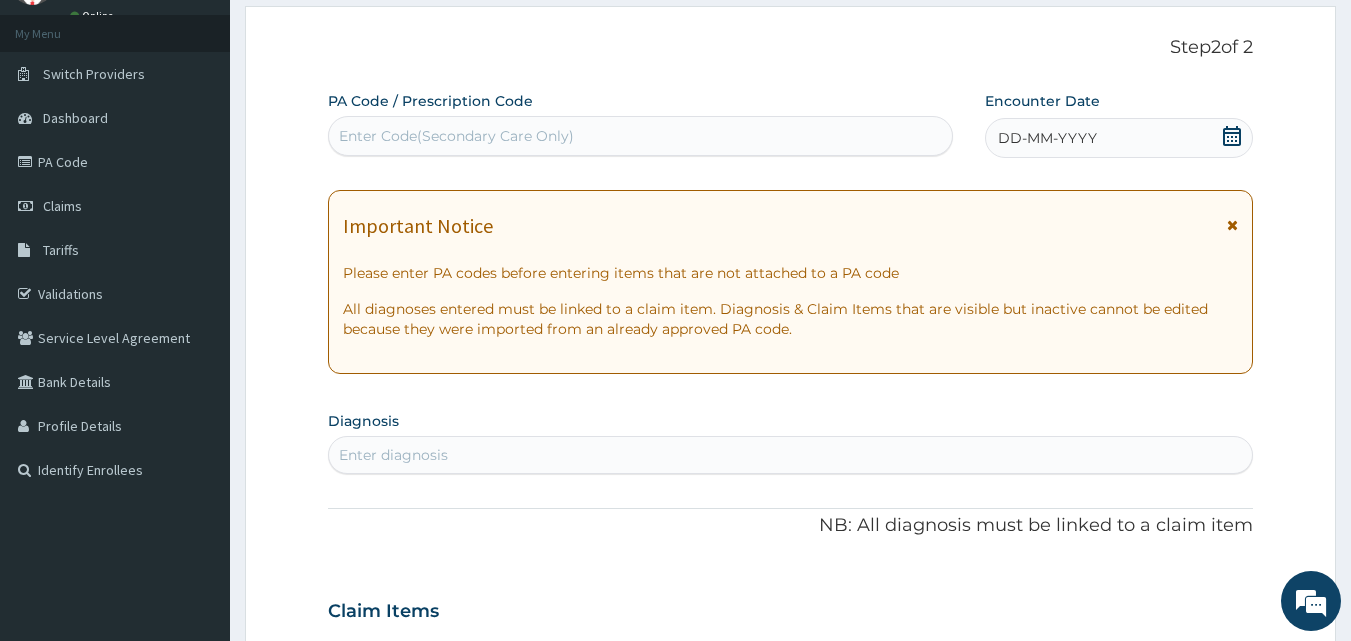 click on "DD-MM-YYYY" at bounding box center [1047, 138] 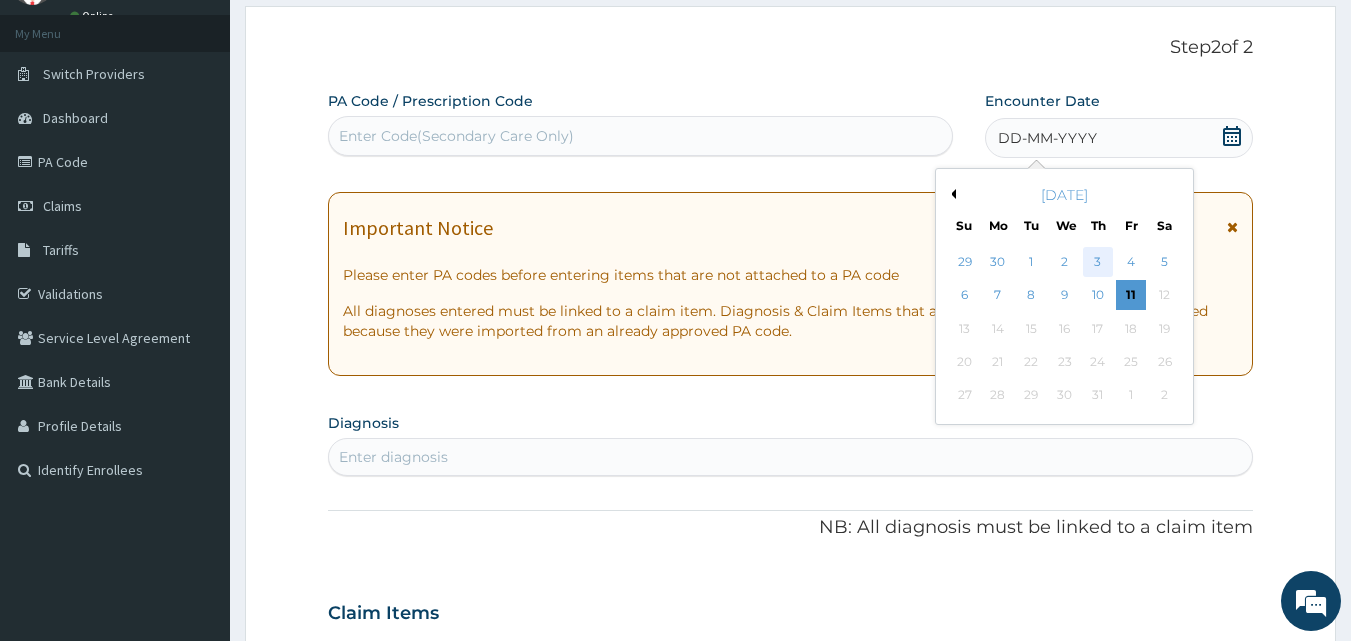 click on "3" at bounding box center [1098, 262] 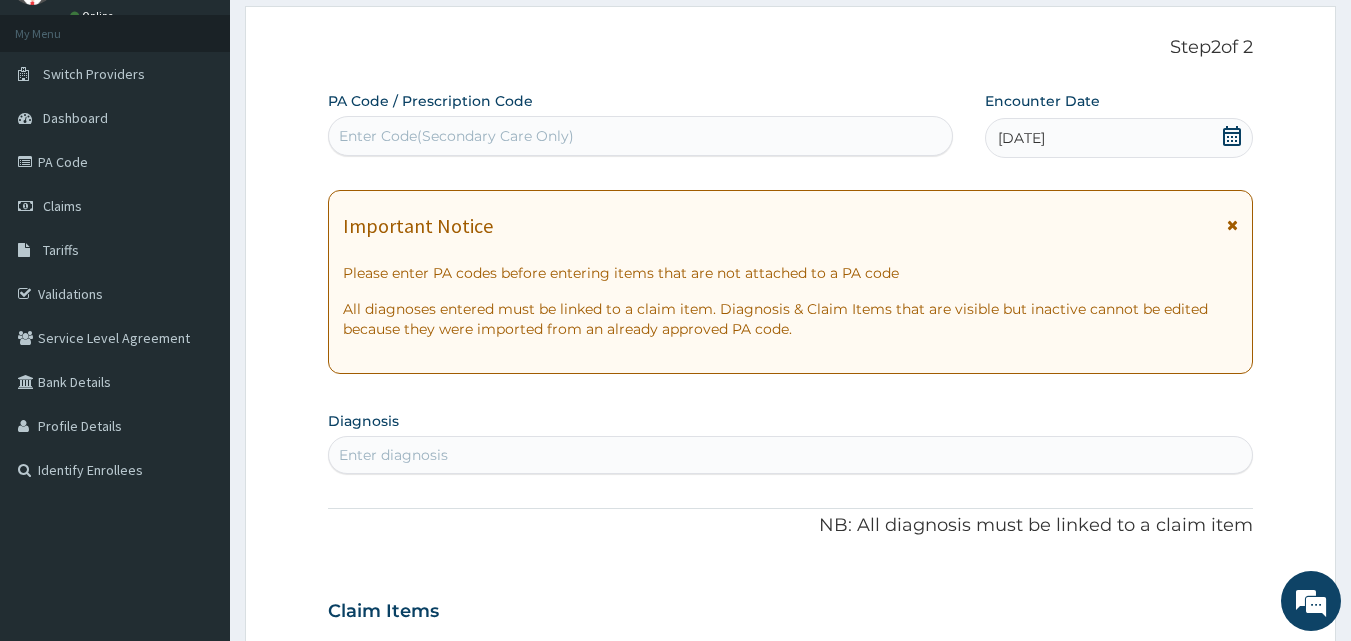 click on "Enter diagnosis" at bounding box center [393, 455] 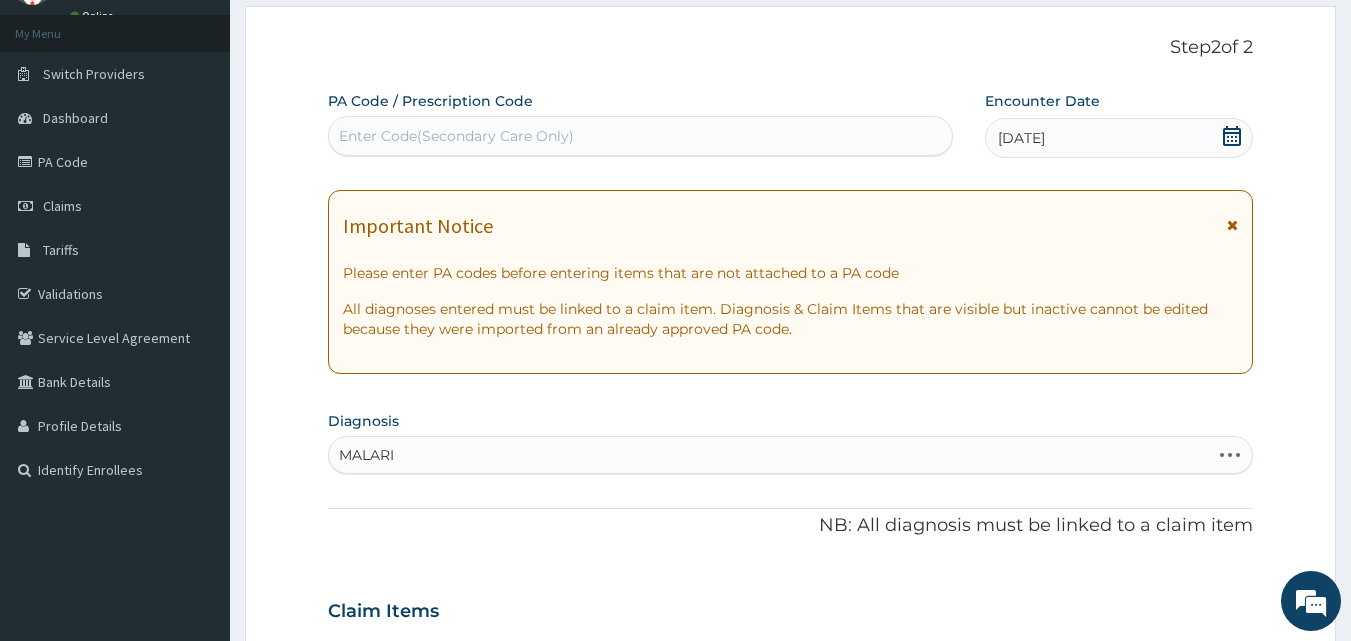 type on "MALARIA" 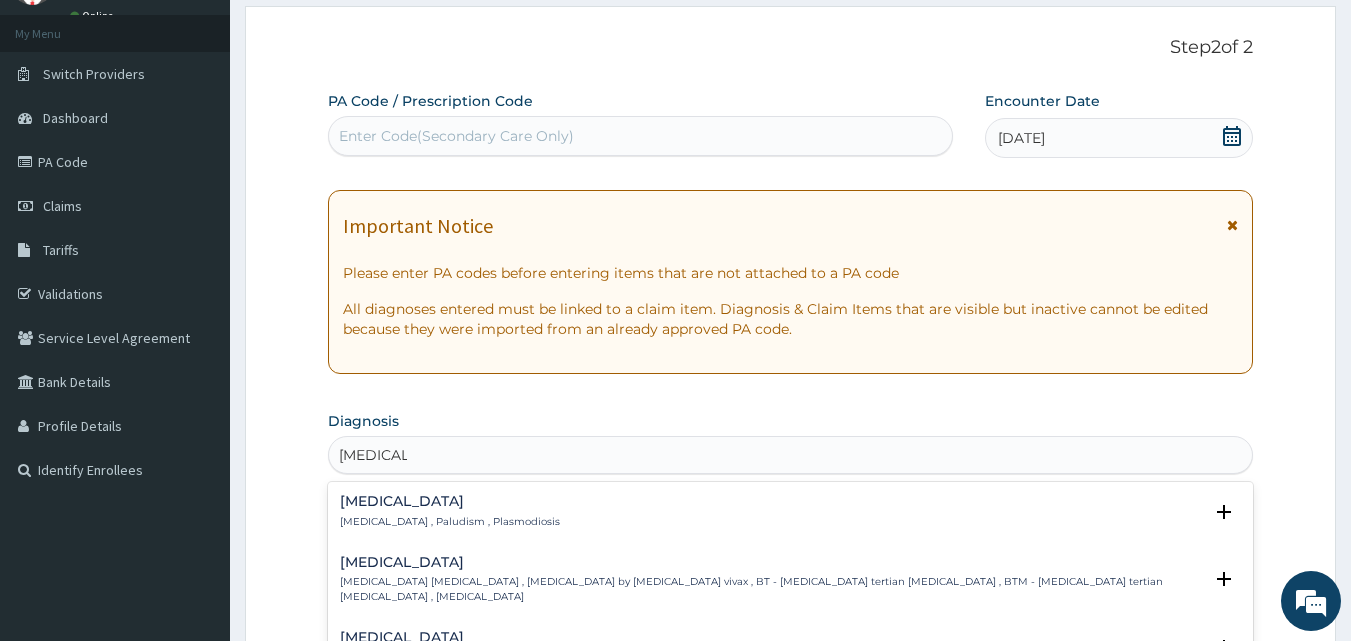 click on "Malaria" at bounding box center (450, 501) 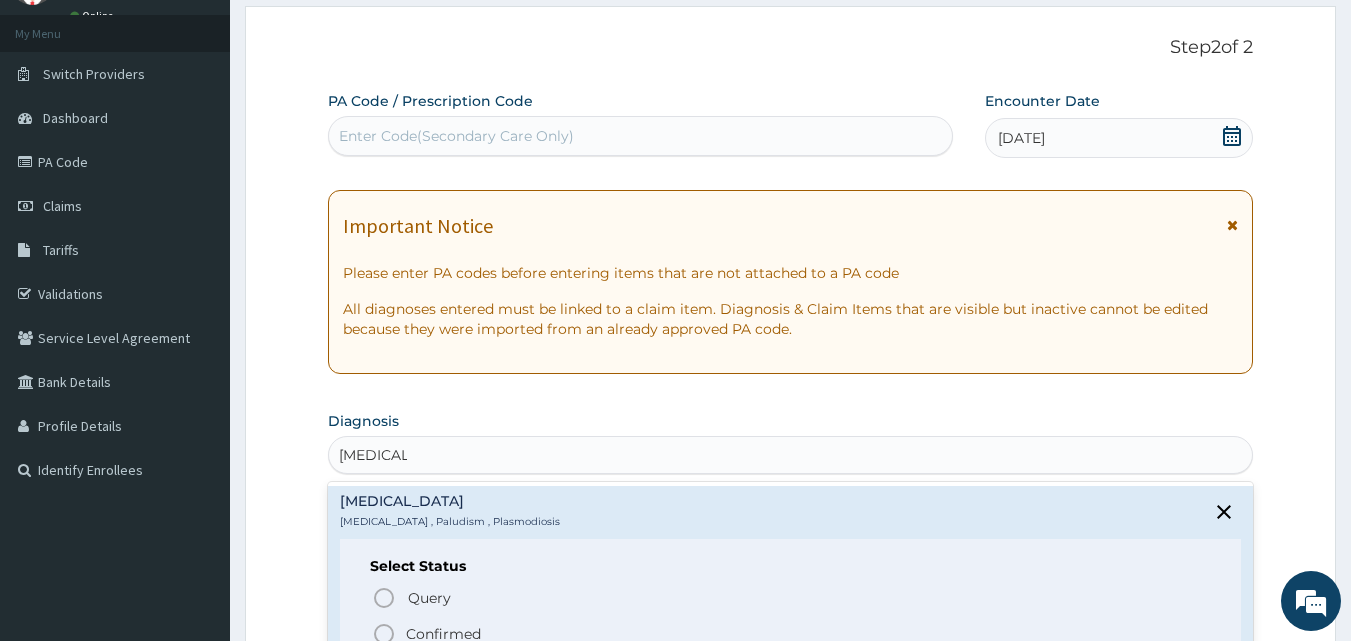 click on "Confirmed" at bounding box center [443, 634] 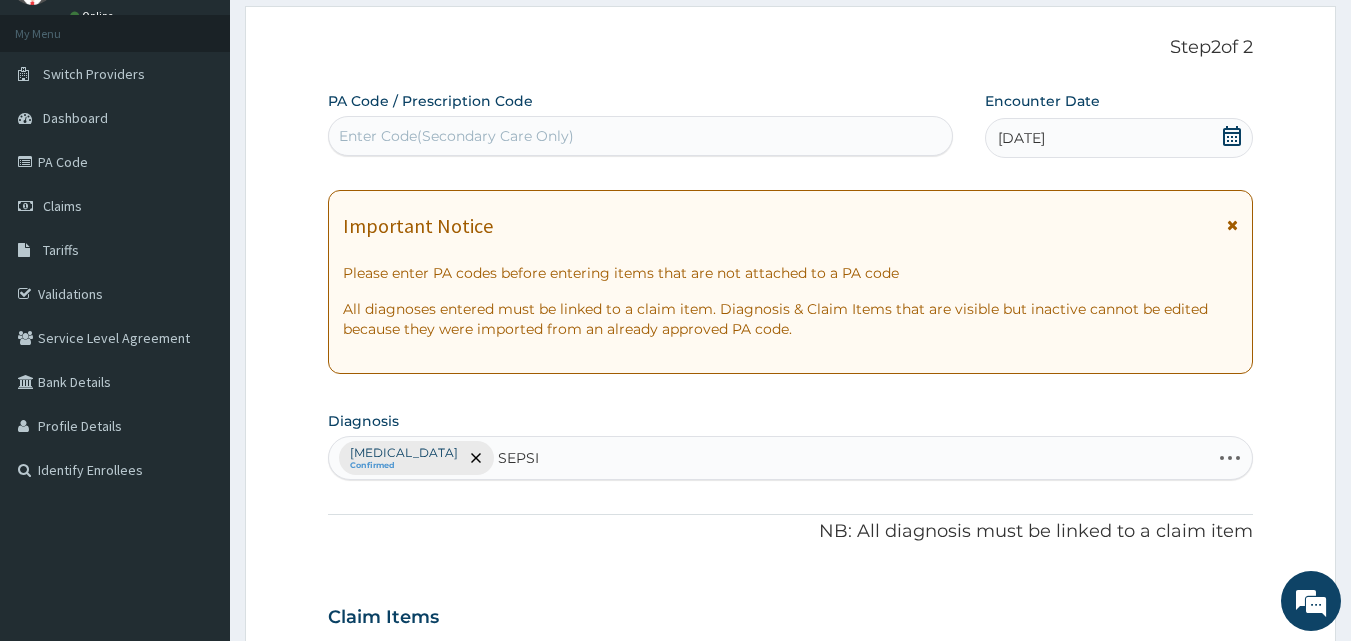 type on "SEPSIS" 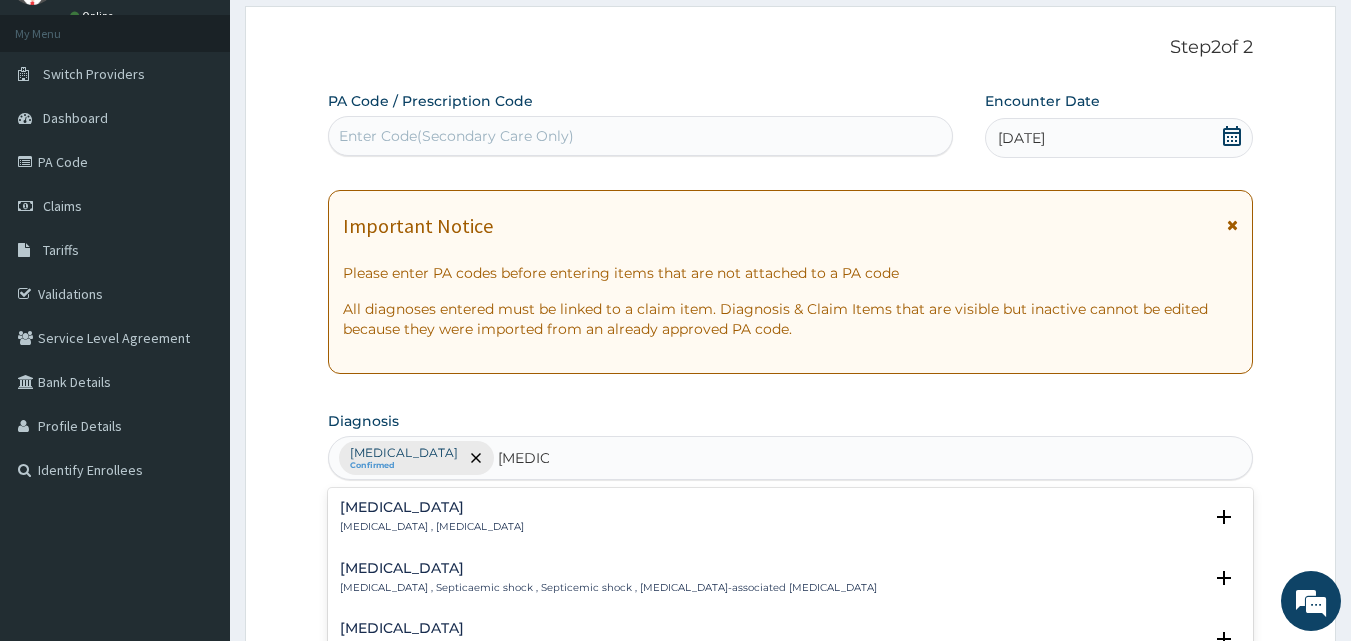 click on "Sepsis" at bounding box center (432, 507) 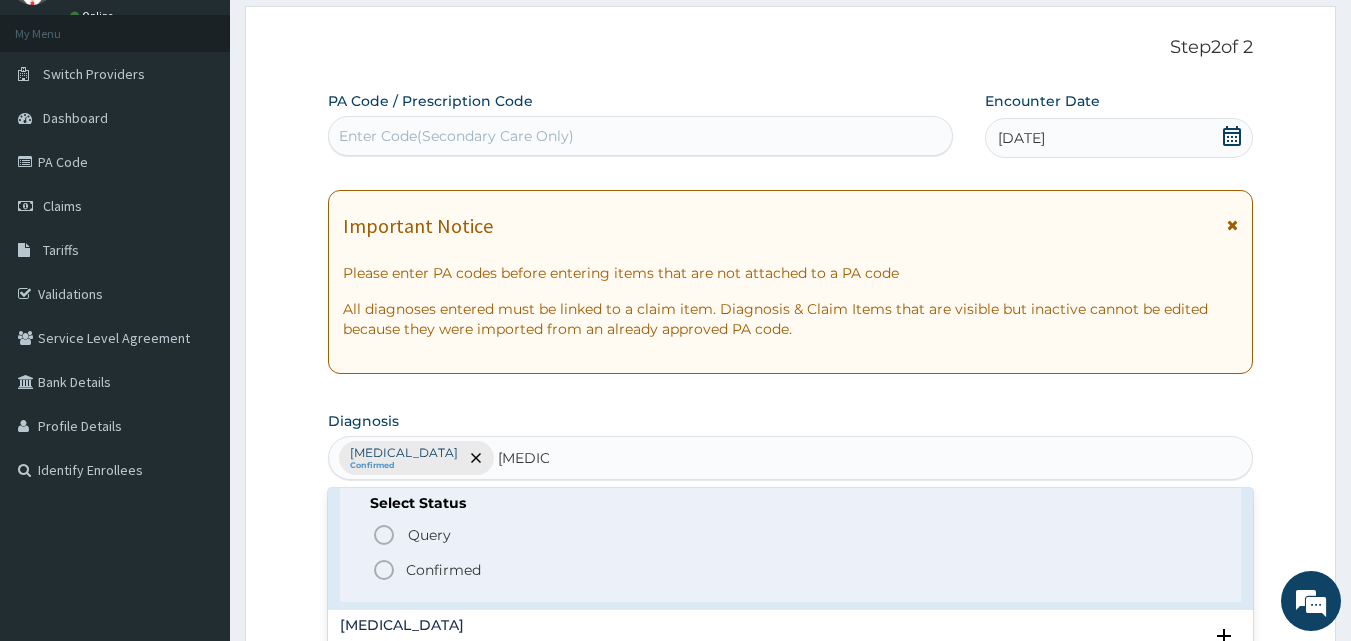 scroll, scrollTop: 100, scrollLeft: 0, axis: vertical 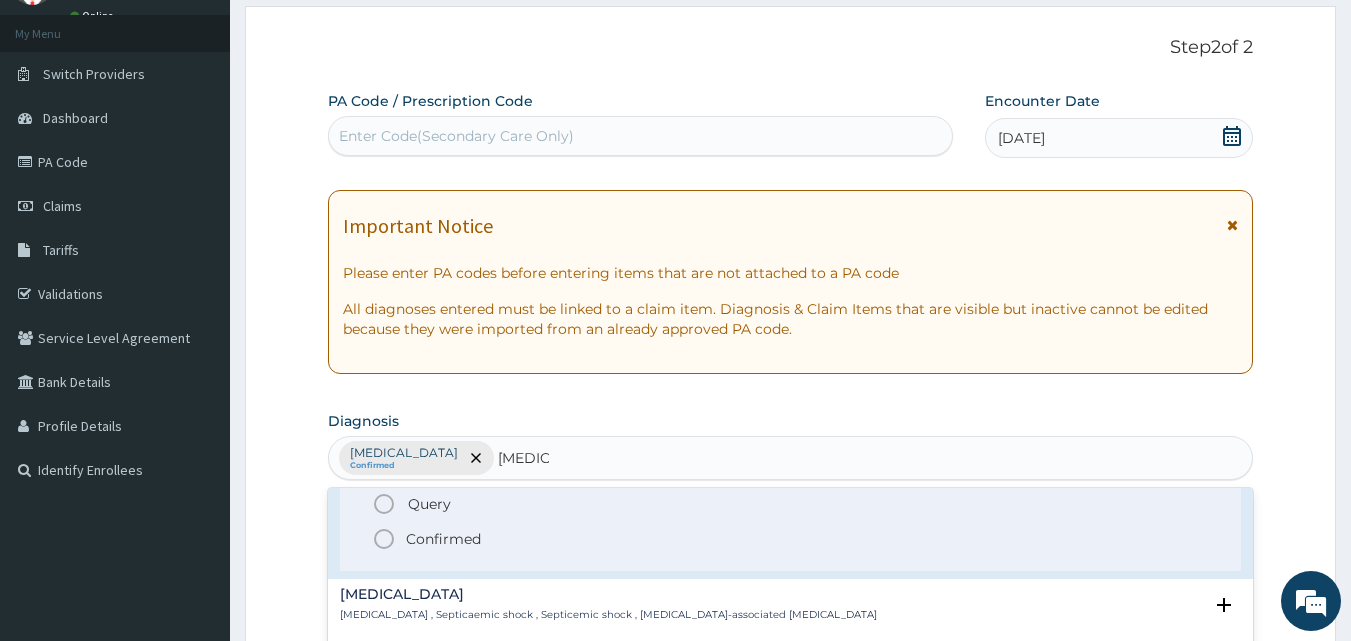 click 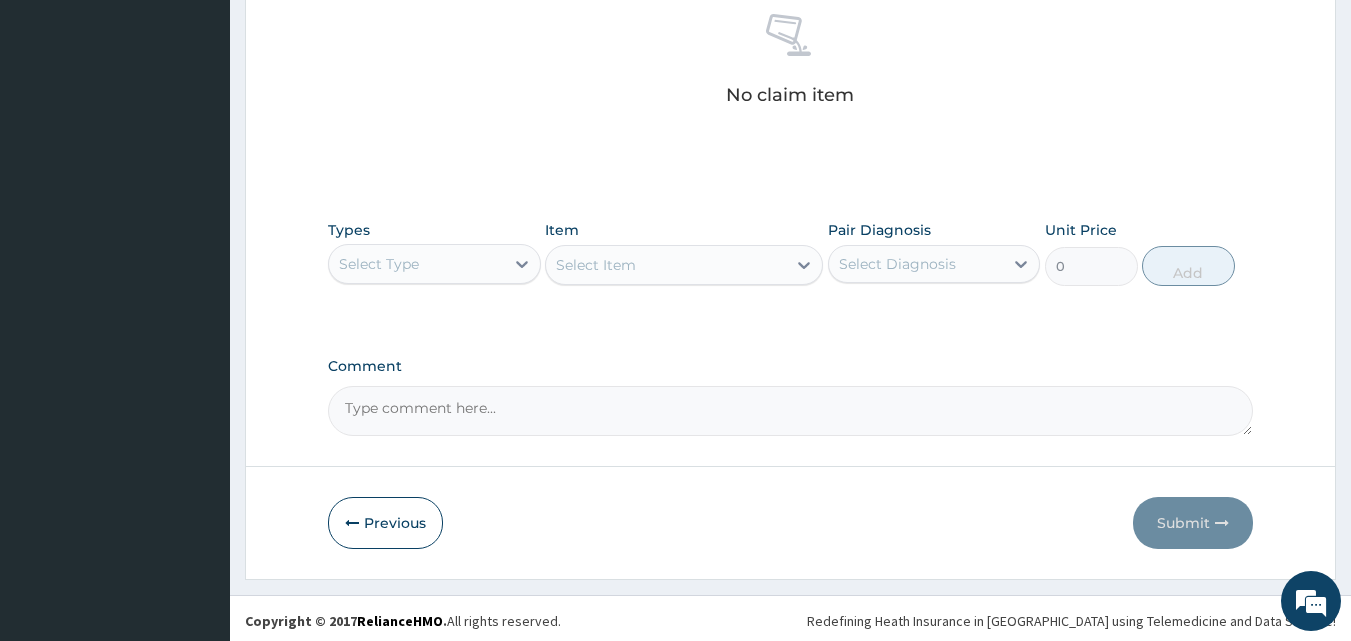 scroll, scrollTop: 801, scrollLeft: 0, axis: vertical 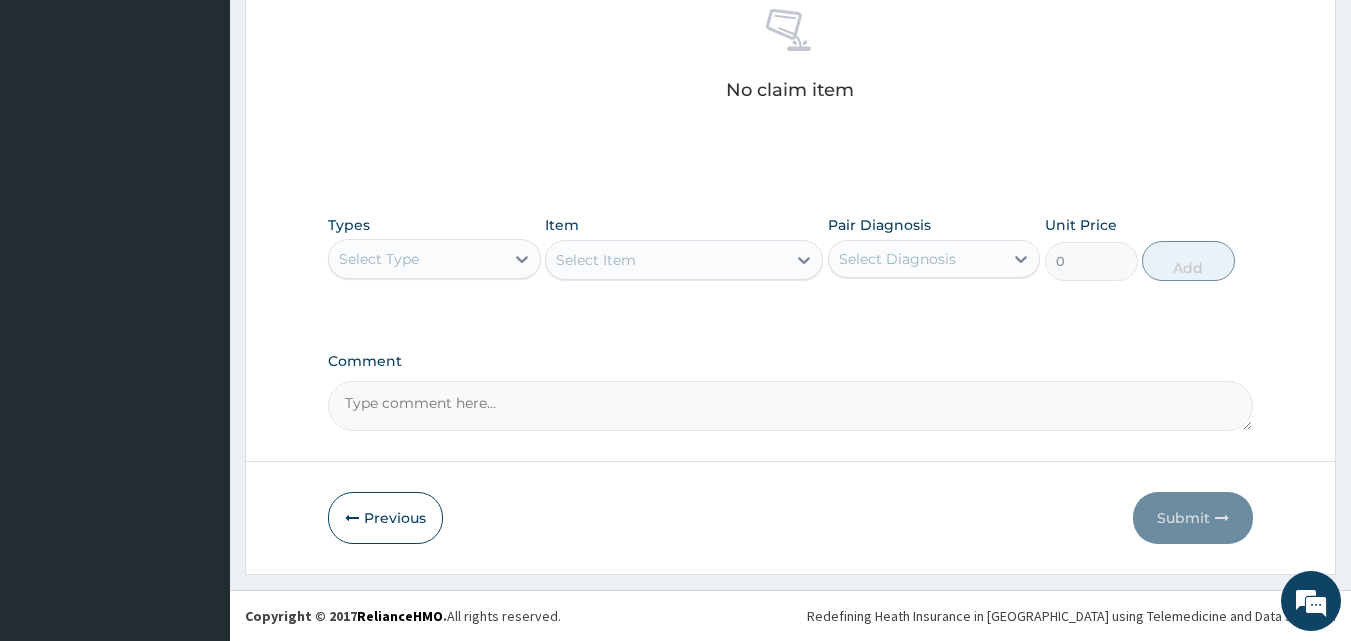 click on "Select Type" at bounding box center (416, 259) 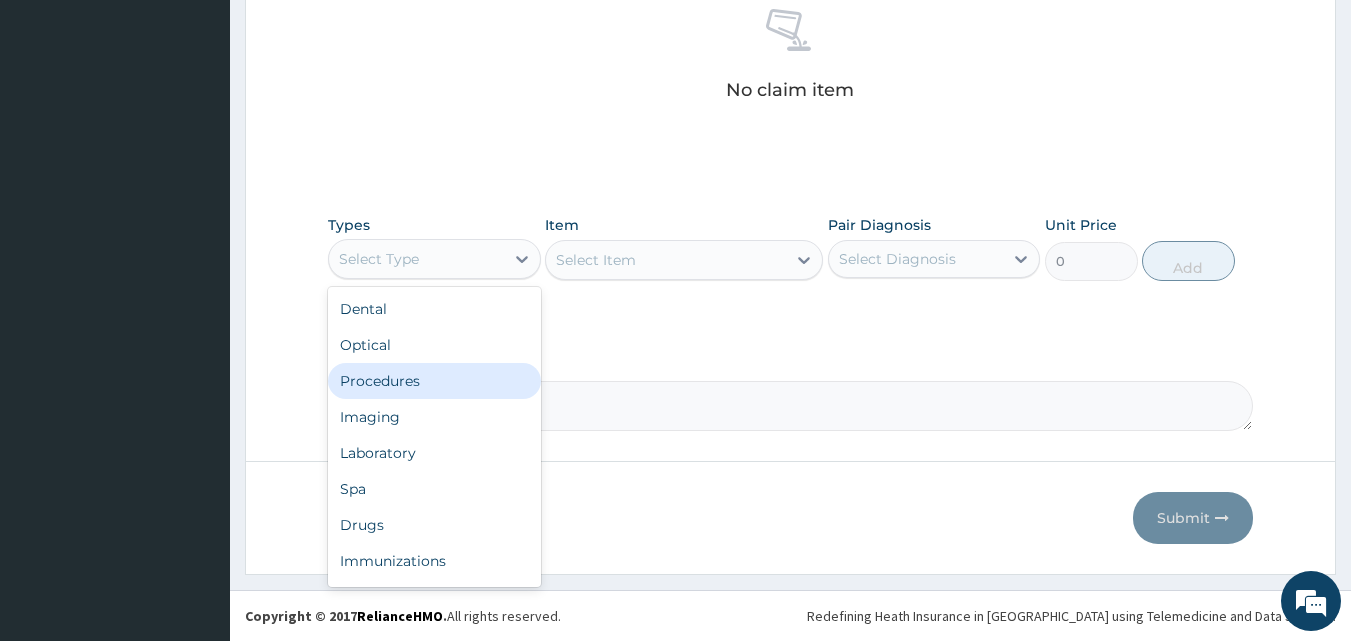 click on "Procedures" at bounding box center (434, 381) 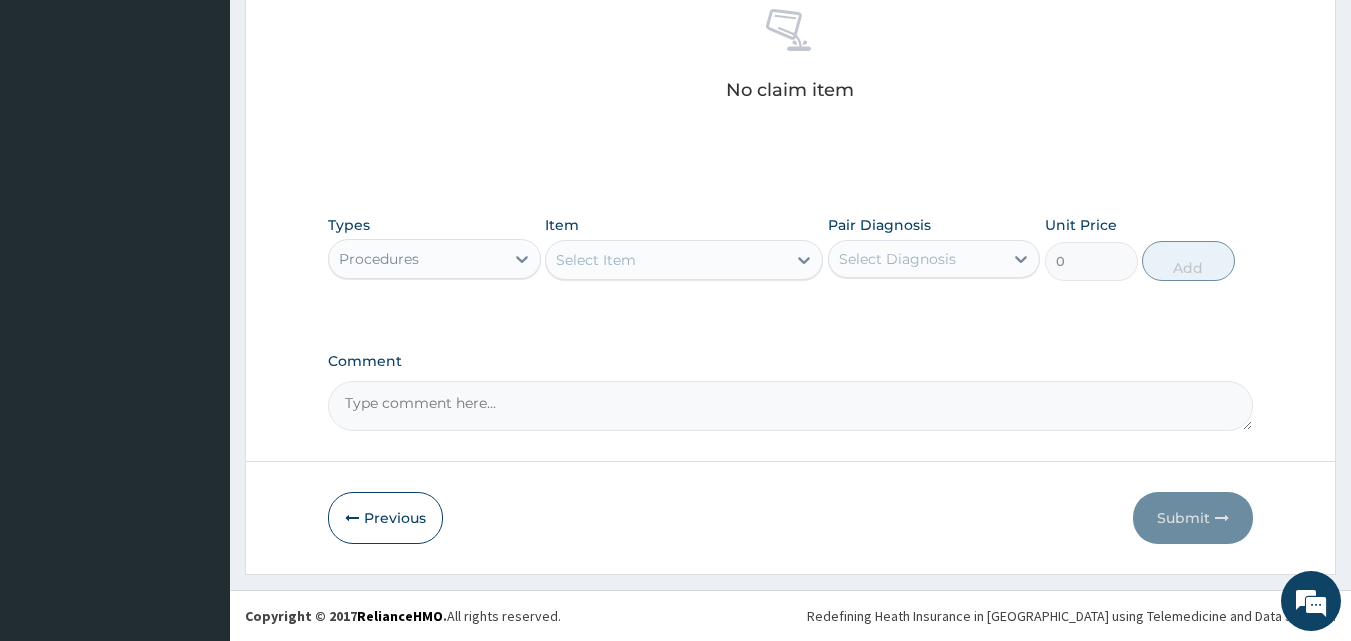 click on "Select Item" at bounding box center [596, 260] 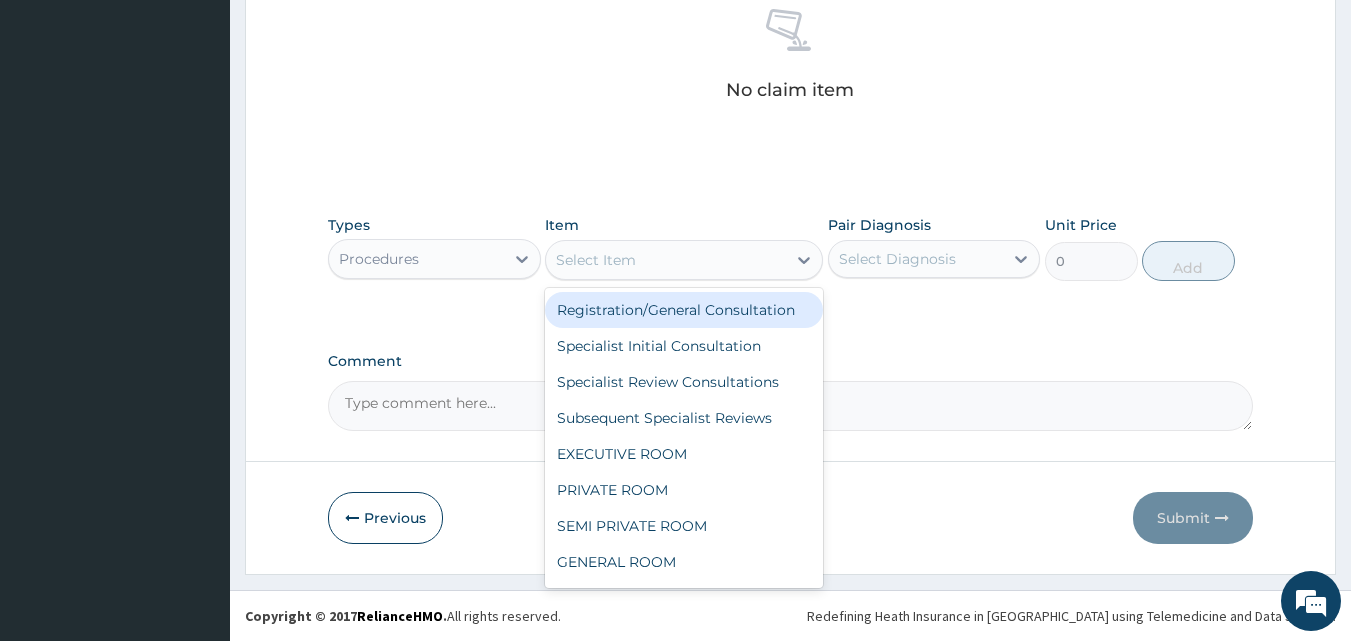 click on "Registration/General Consultation" at bounding box center (684, 310) 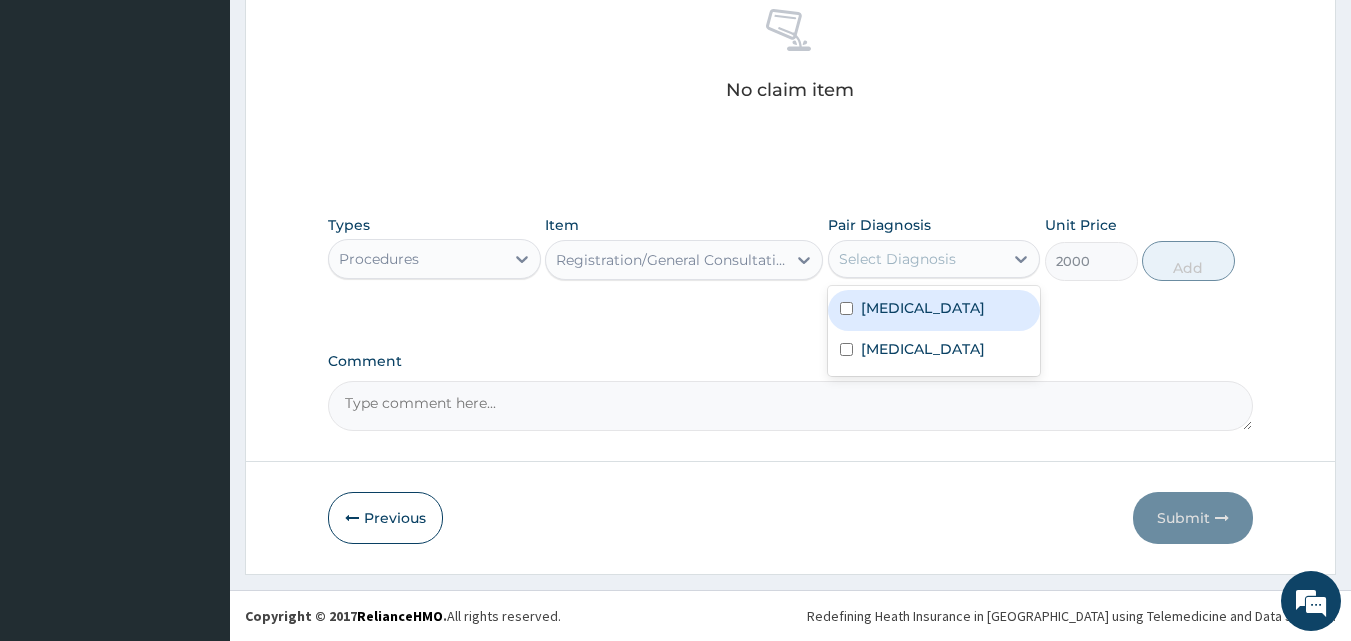 click on "Select Diagnosis" at bounding box center (934, 259) 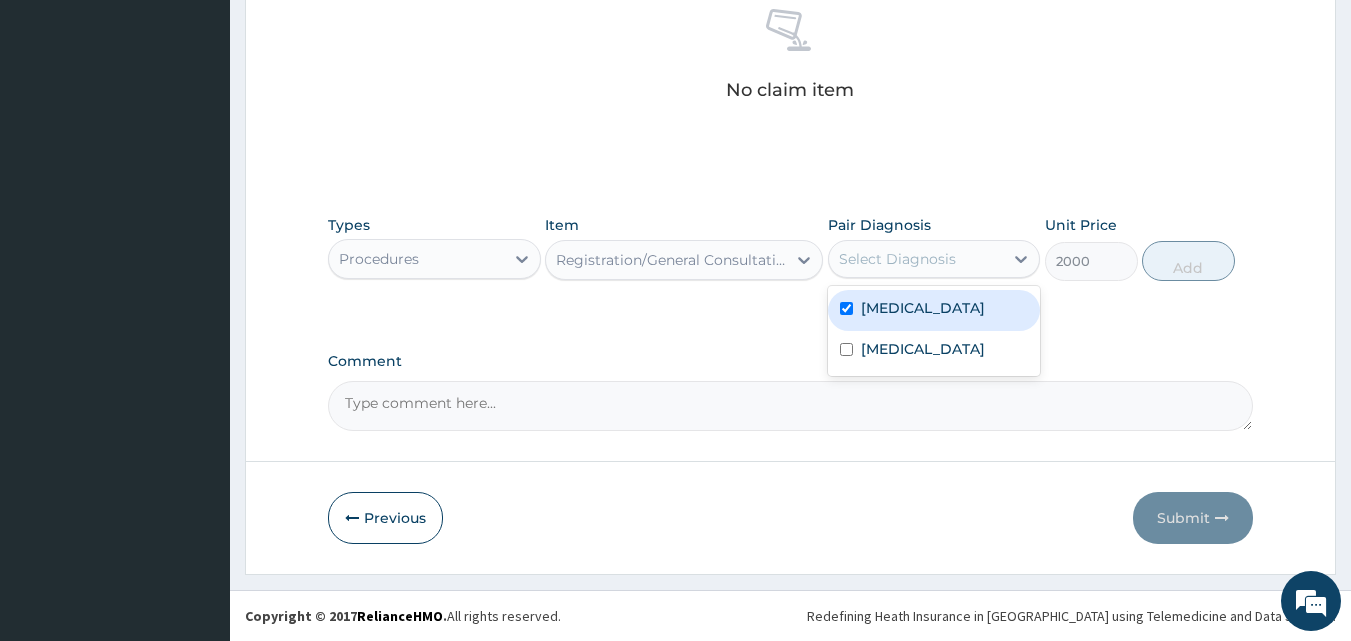 checkbox on "true" 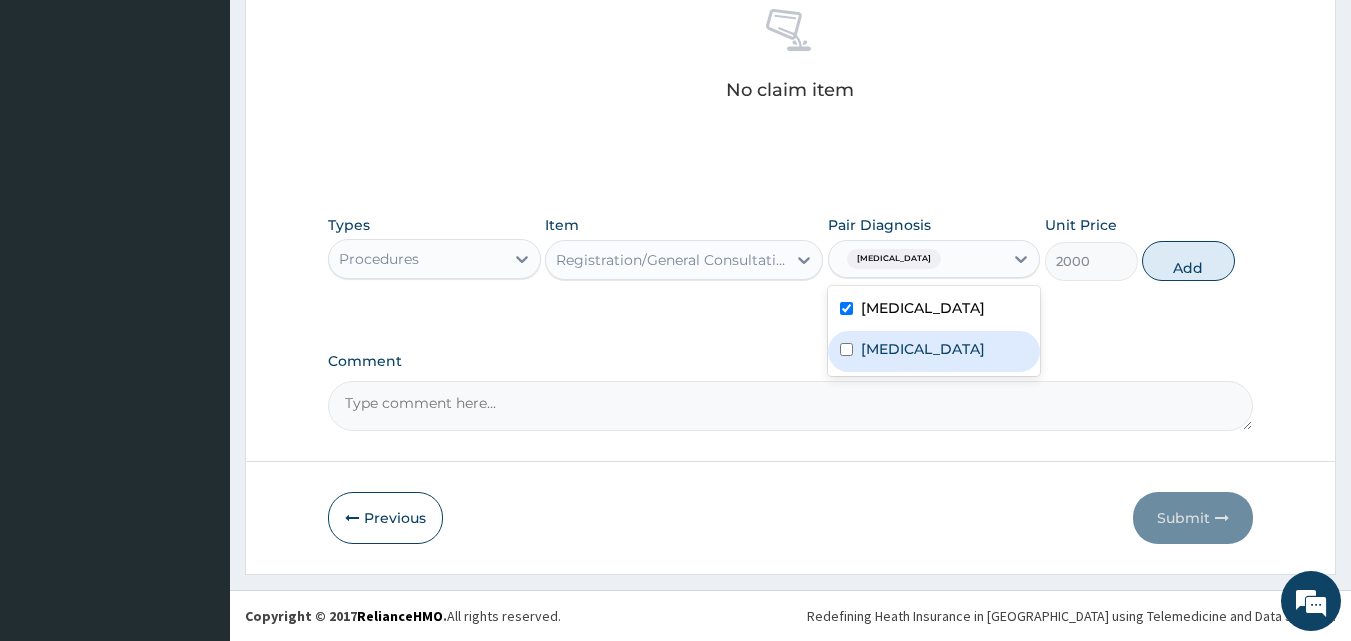 click on "Sepsis" at bounding box center (934, 351) 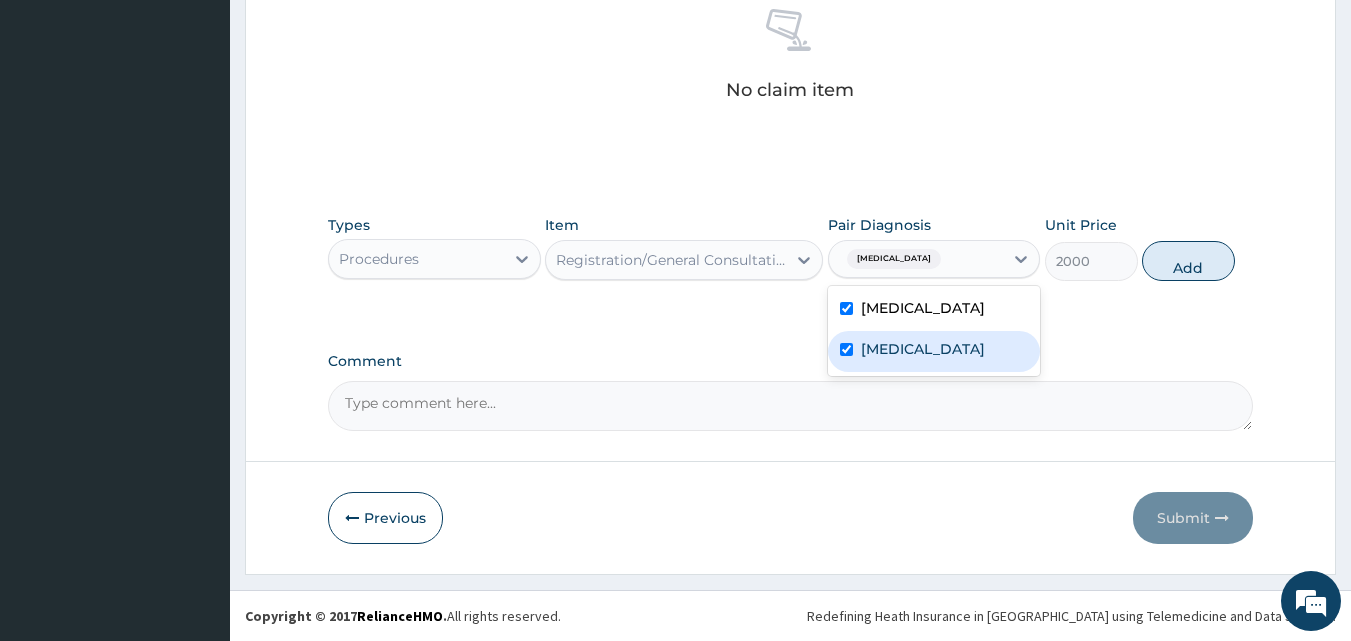 checkbox on "true" 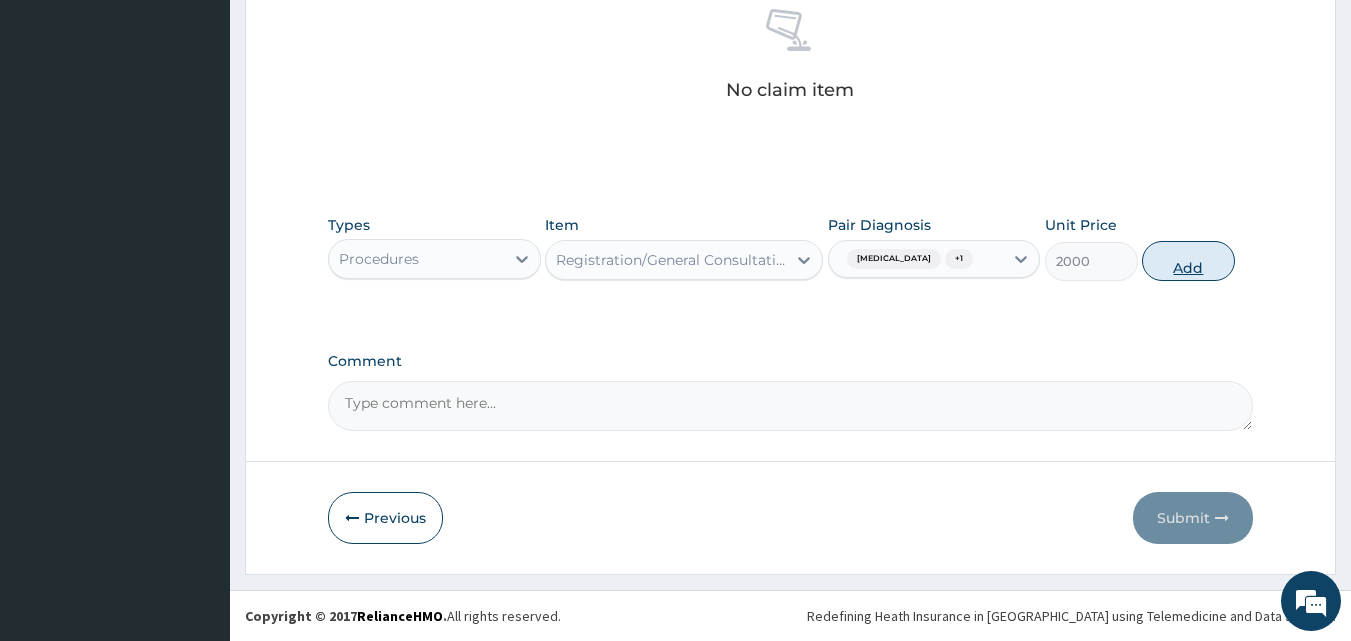 click on "Add" at bounding box center (1188, 261) 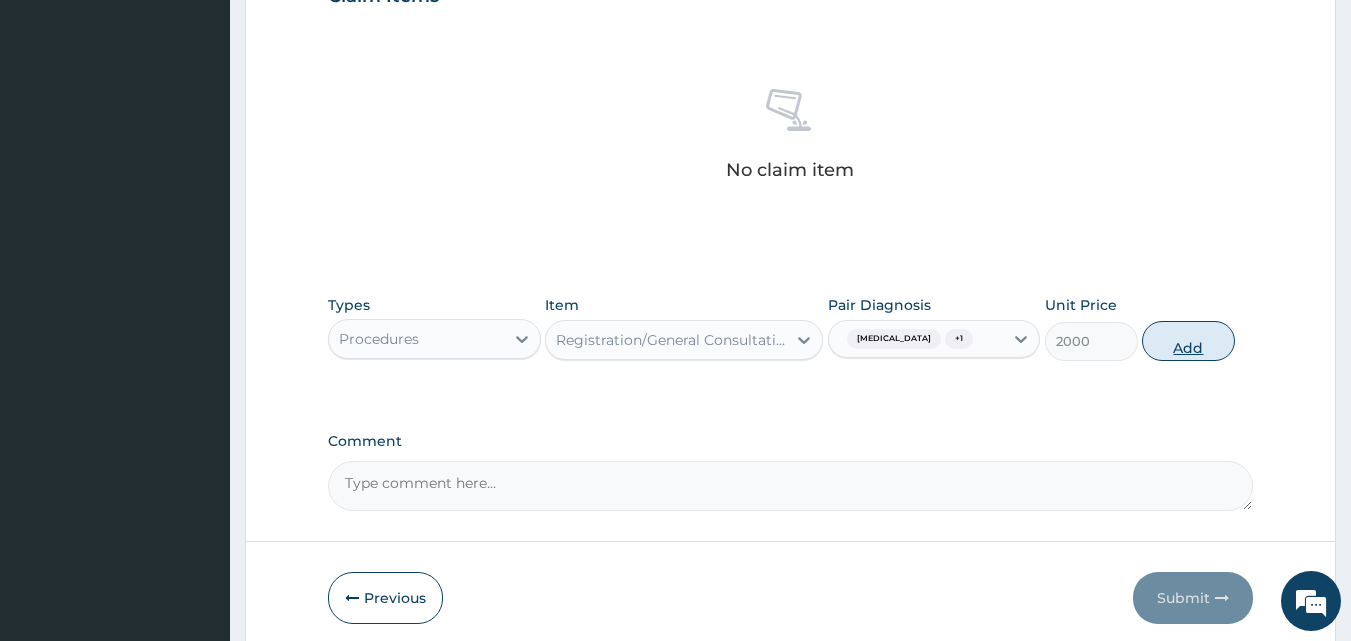type on "0" 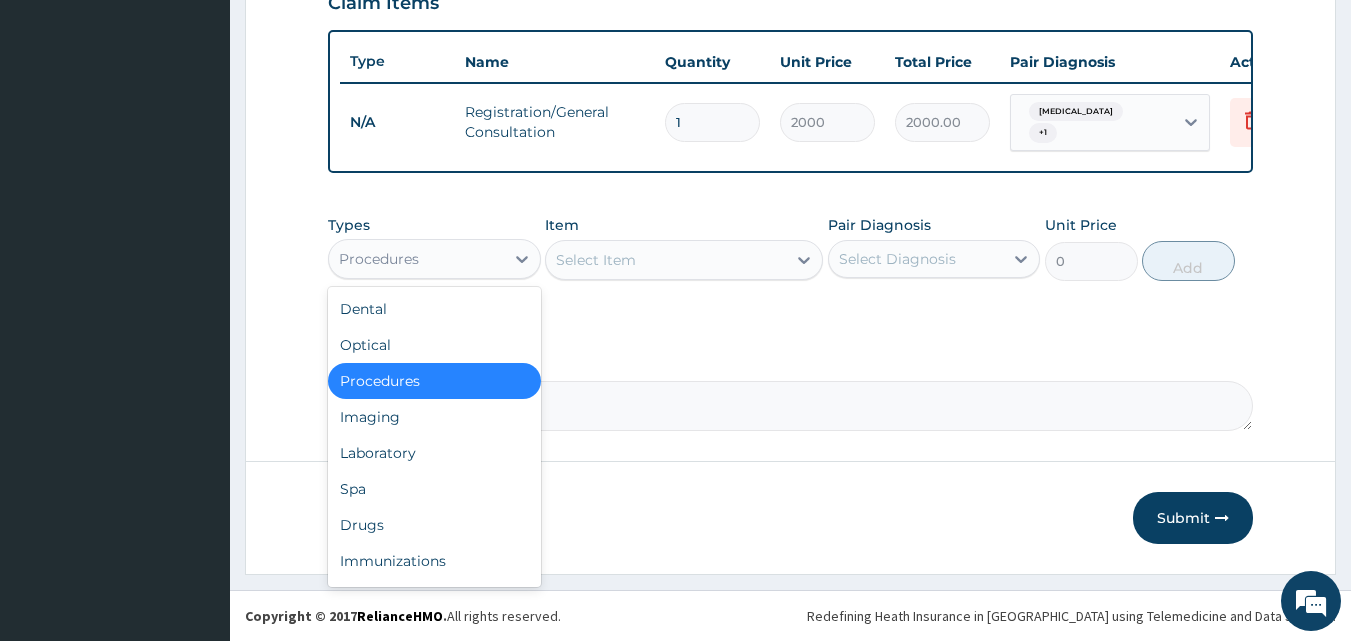 click on "Procedures" at bounding box center [416, 259] 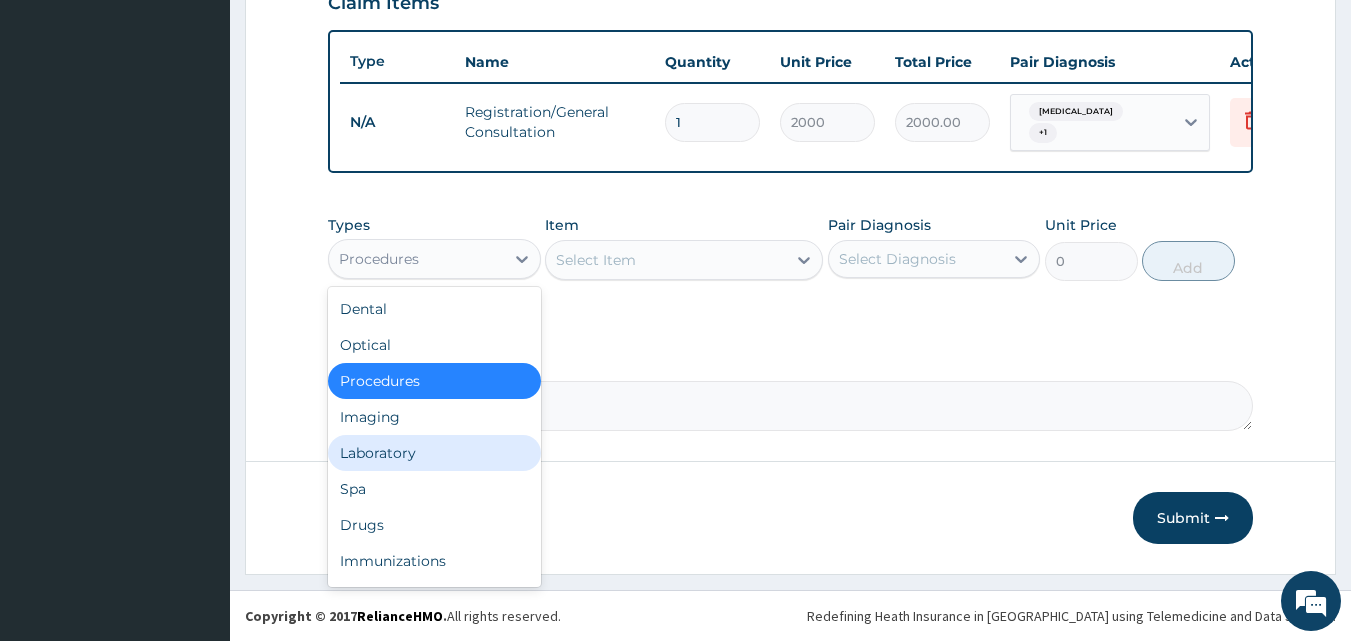 click on "Laboratory" at bounding box center (434, 453) 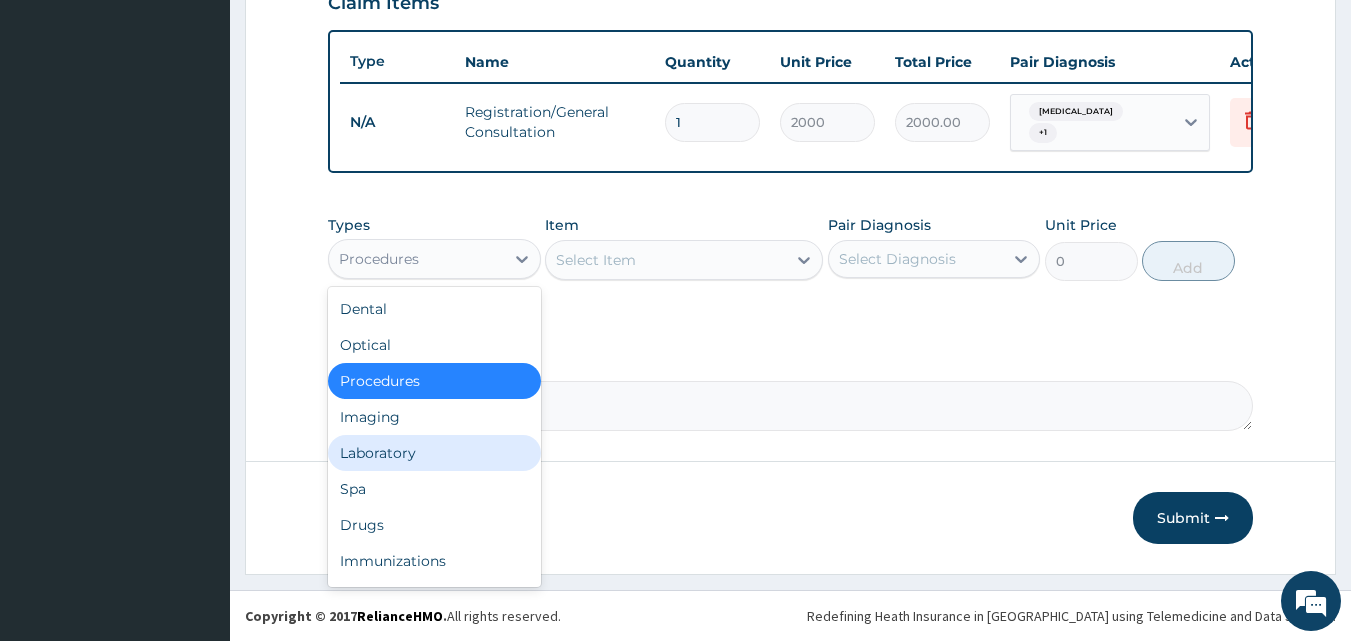 click on "Step  2  of 2 PA Code / Prescription Code Enter Code(Secondary Care Only) Encounter Date 03-07-2025 Important Notice Please enter PA codes before entering items that are not attached to a PA code   All diagnoses entered must be linked to a claim item. Diagnosis & Claim Items that are visible but inactive cannot be edited because they were imported from an already approved PA code. Diagnosis Malaria Confirmed Sepsis Confirmed NB: All diagnosis must be linked to a claim item Claim Items Type Name Quantity Unit Price Total Price Pair Diagnosis Actions N/A Registration/General Consultation 1 2000 2000.00 Malaria  + 1 Delete Types option Procedures, selected. option Laboratory focused, 5 of 10. 10 results available. Use Up and Down to choose options, press Enter to select the currently focused option, press Escape to exit the menu, press Tab to select the option and exit the menu. Procedures Dental Optical Procedures Imaging Laboratory Spa Drugs Immunizations Others Gym Item Select Item Pair Diagnosis Unit Price 0" at bounding box center [790, -17] 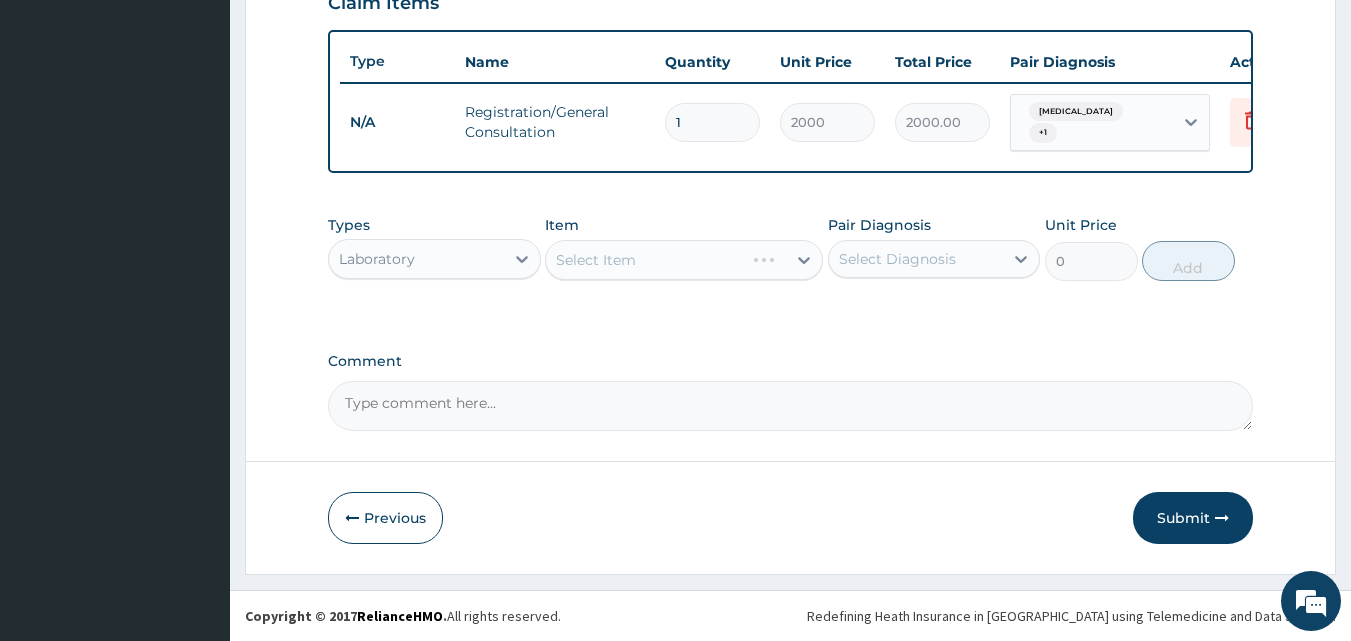 click on "Select Item" at bounding box center [684, 260] 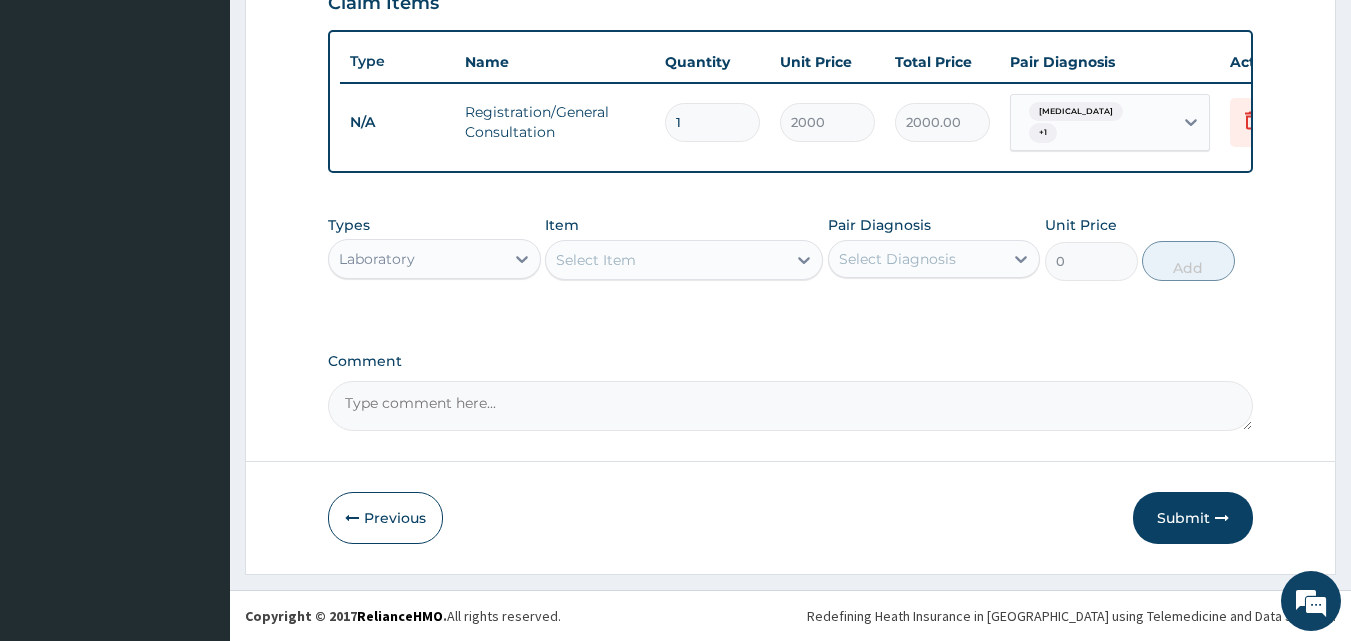 click on "Select Item" at bounding box center (596, 260) 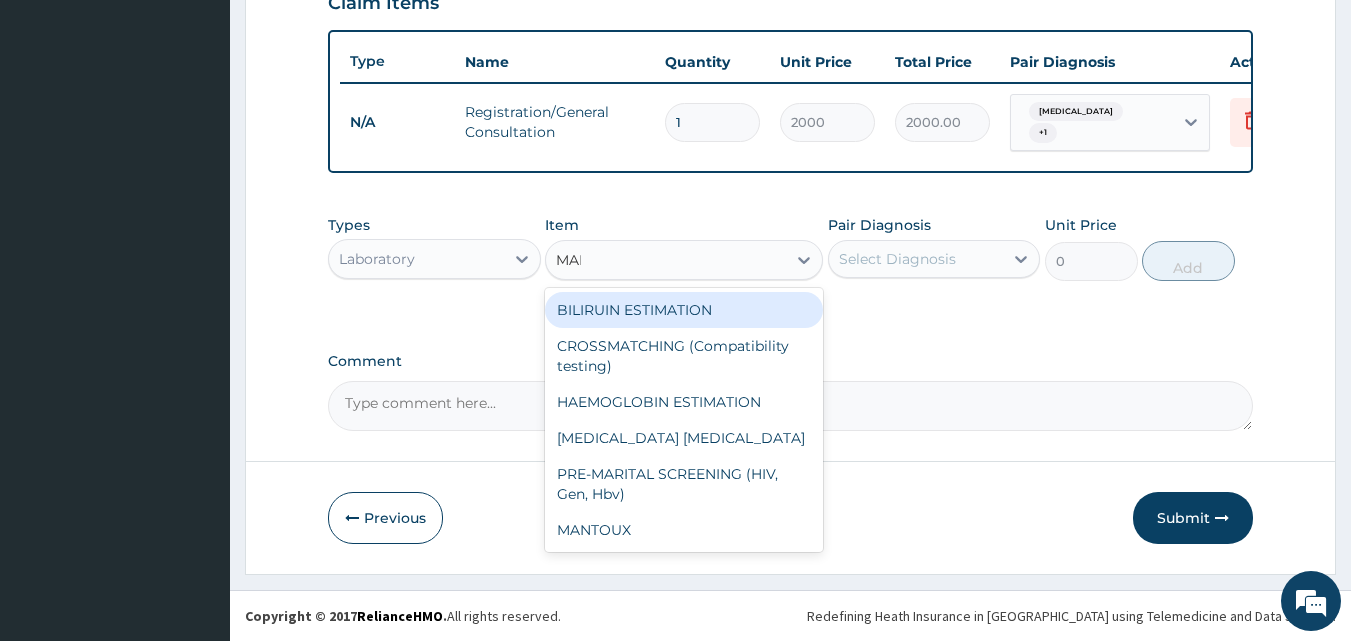 type on "MALA" 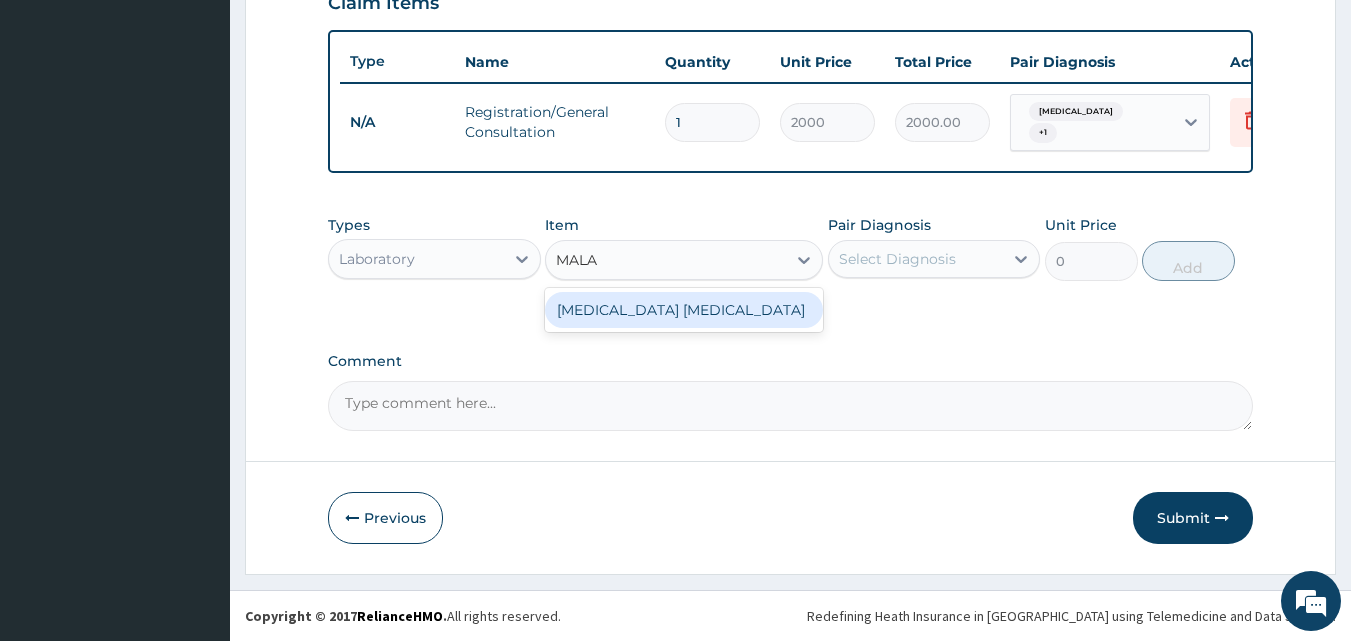 click on "MALARIA PARASITE" at bounding box center [684, 310] 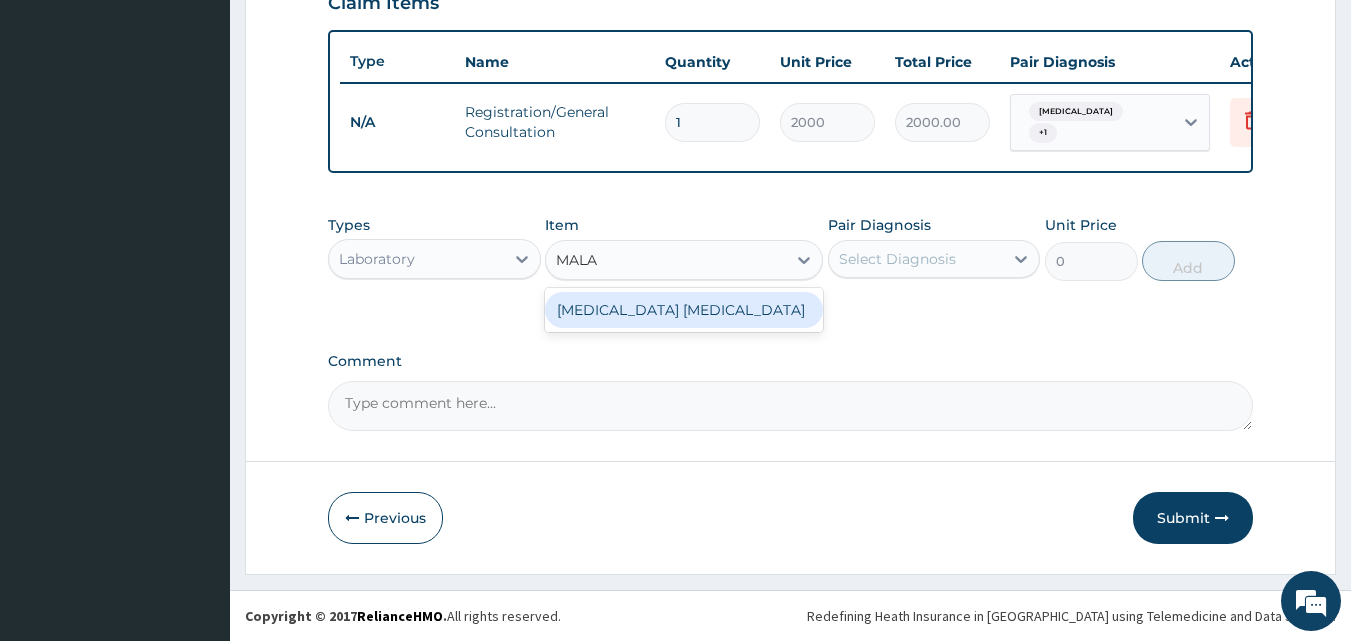 type 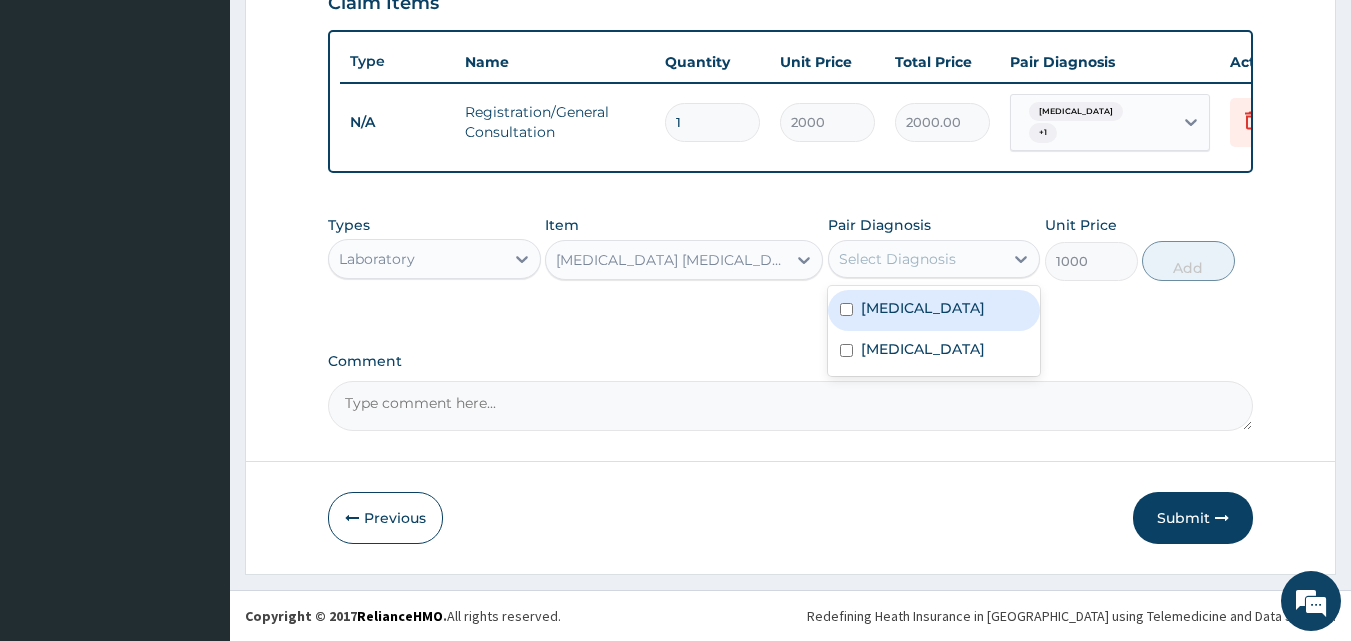 click on "Select Diagnosis" at bounding box center [897, 259] 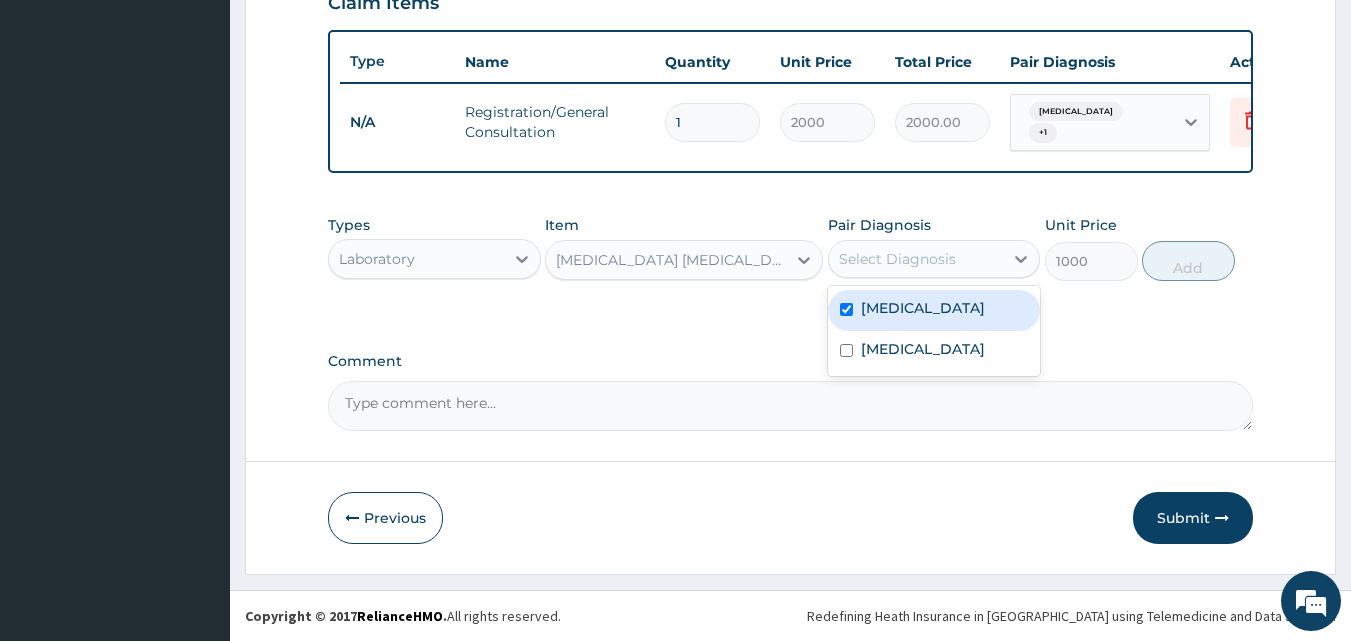 checkbox on "true" 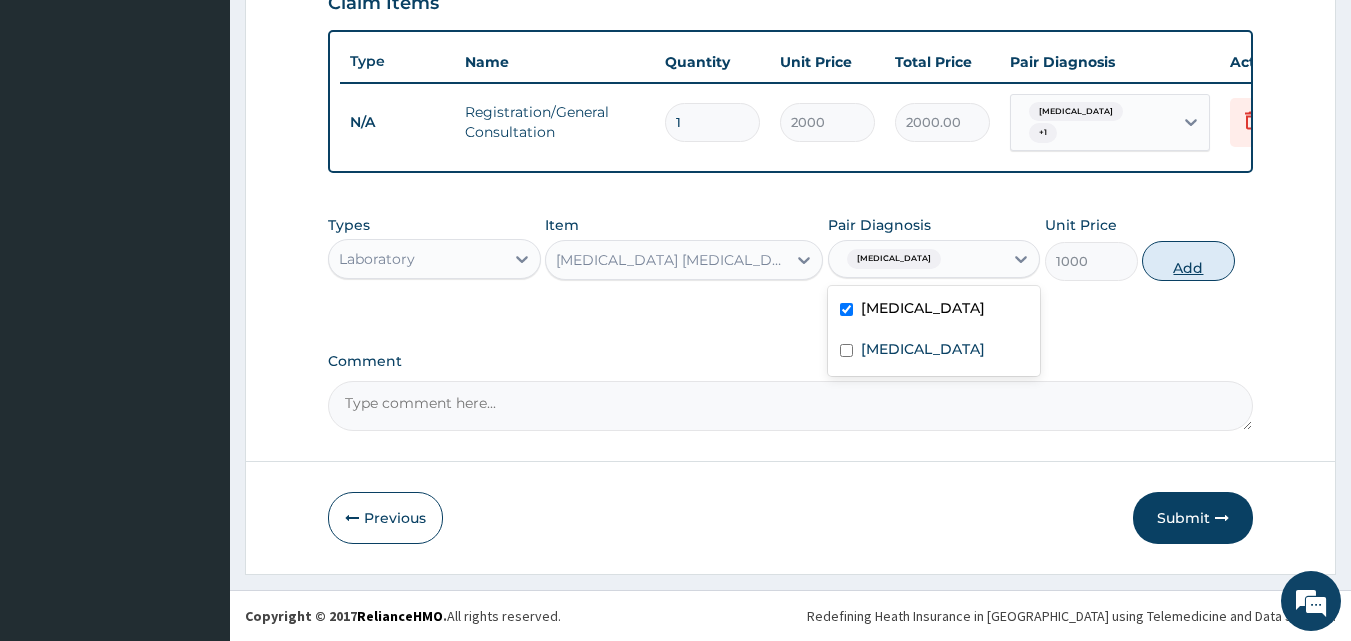 click on "Add" at bounding box center [1188, 261] 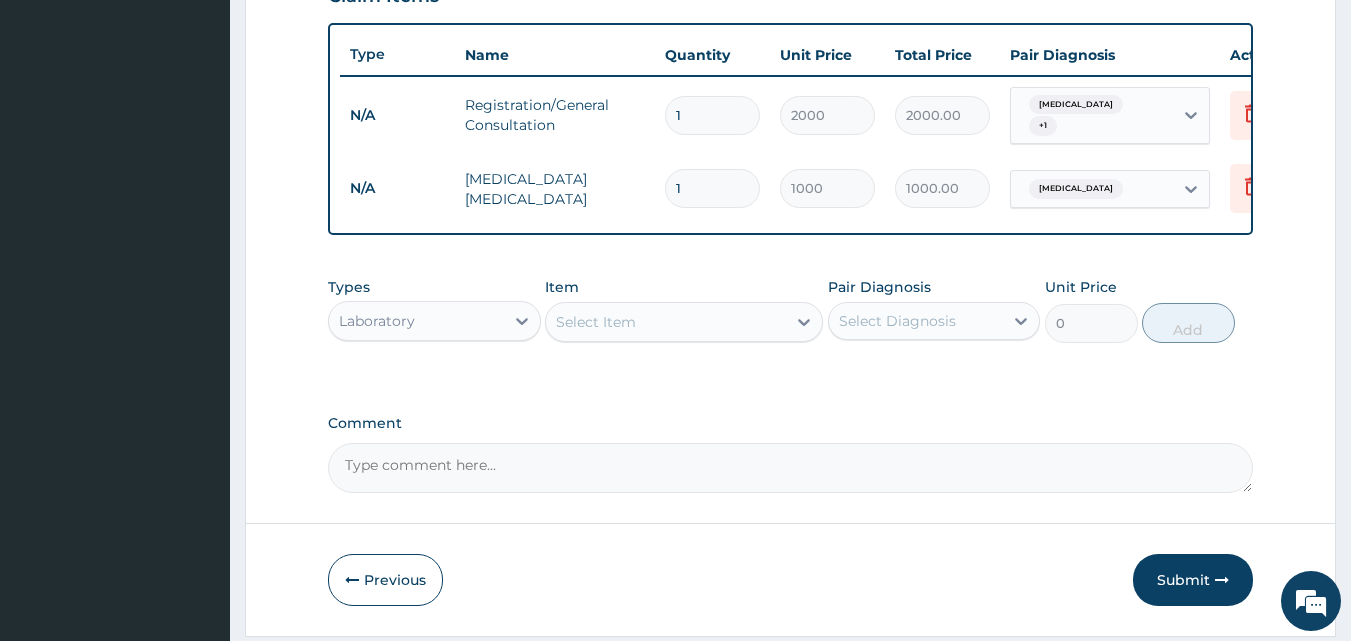 click on "Item" at bounding box center [562, 287] 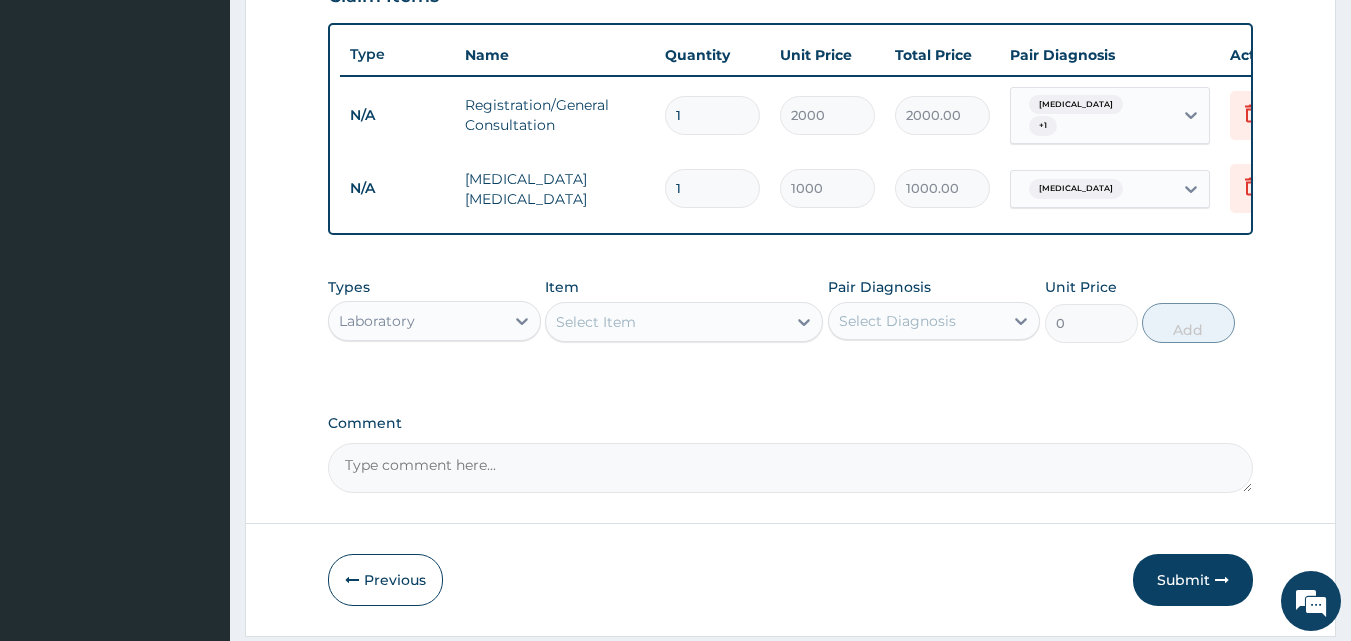 click on "Select Item" at bounding box center (596, 322) 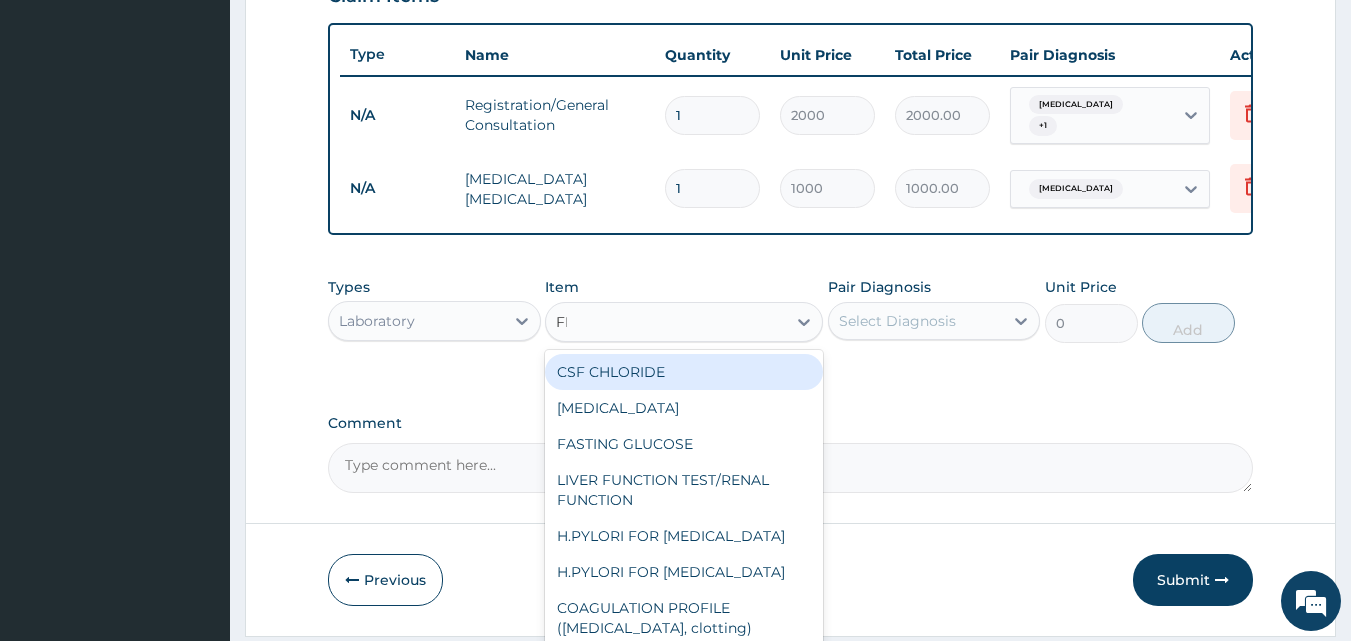 type on "FBC" 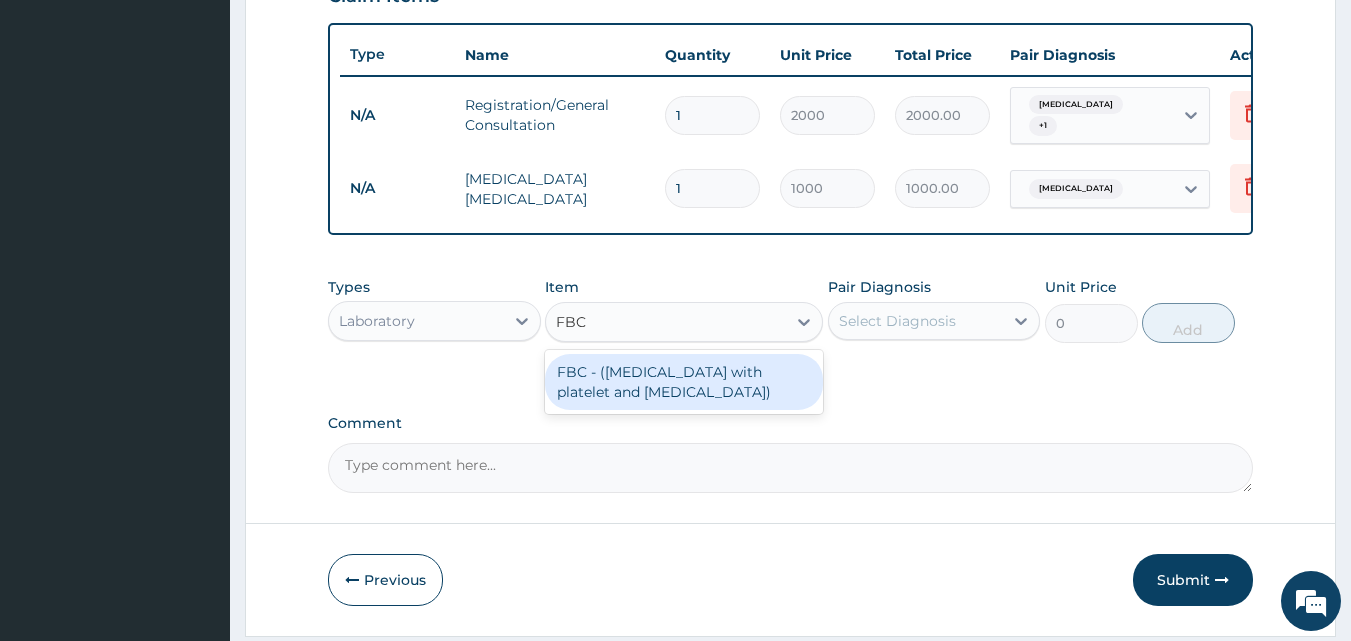 click on "FBC - (FULL BLOOD COUNT with platelet and red cell indices)" at bounding box center (684, 382) 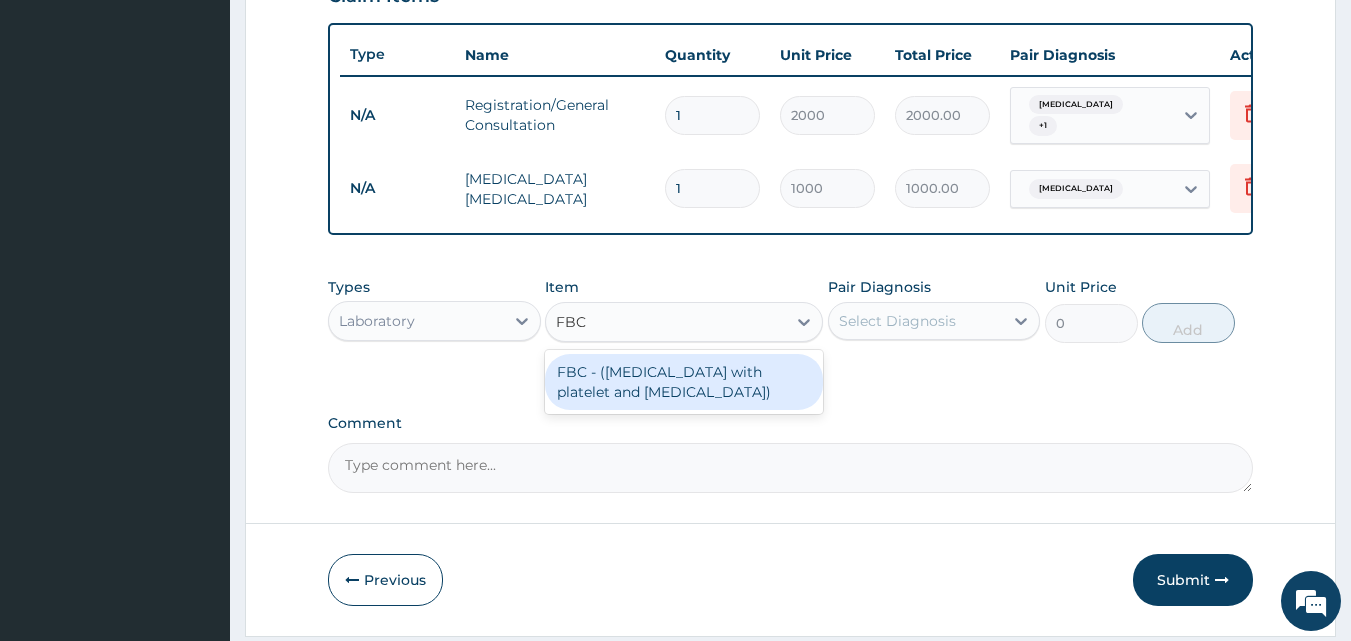 type 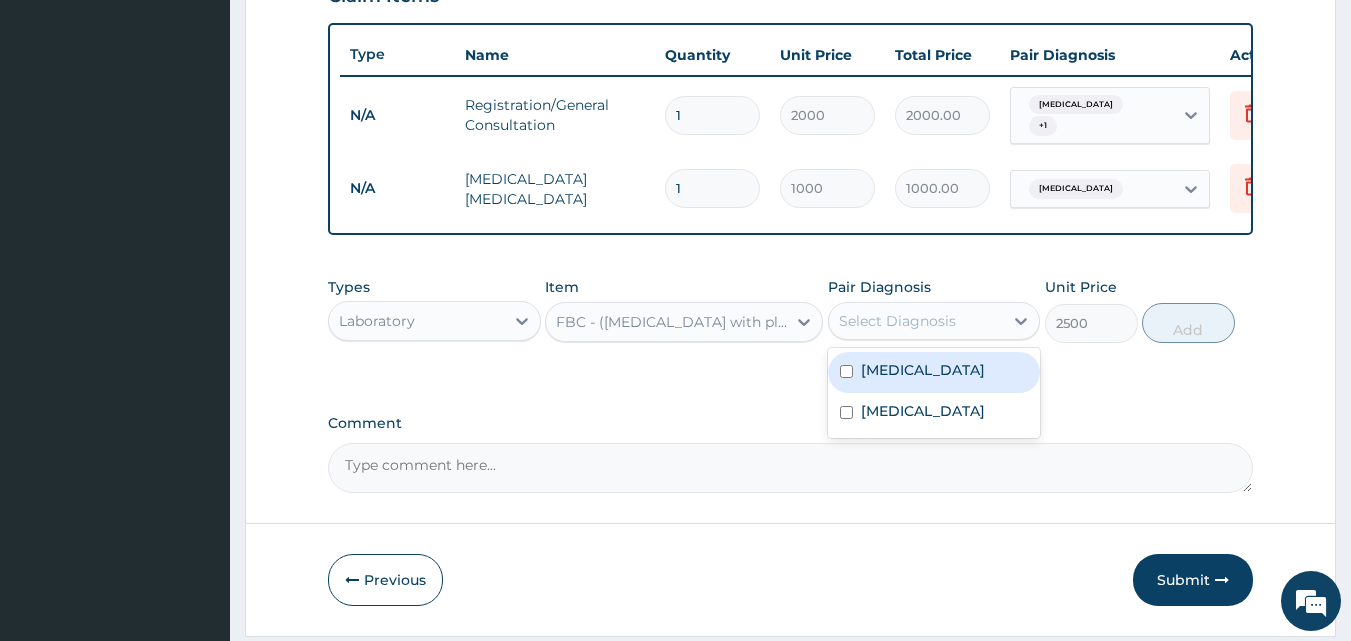click on "Select Diagnosis" at bounding box center [897, 321] 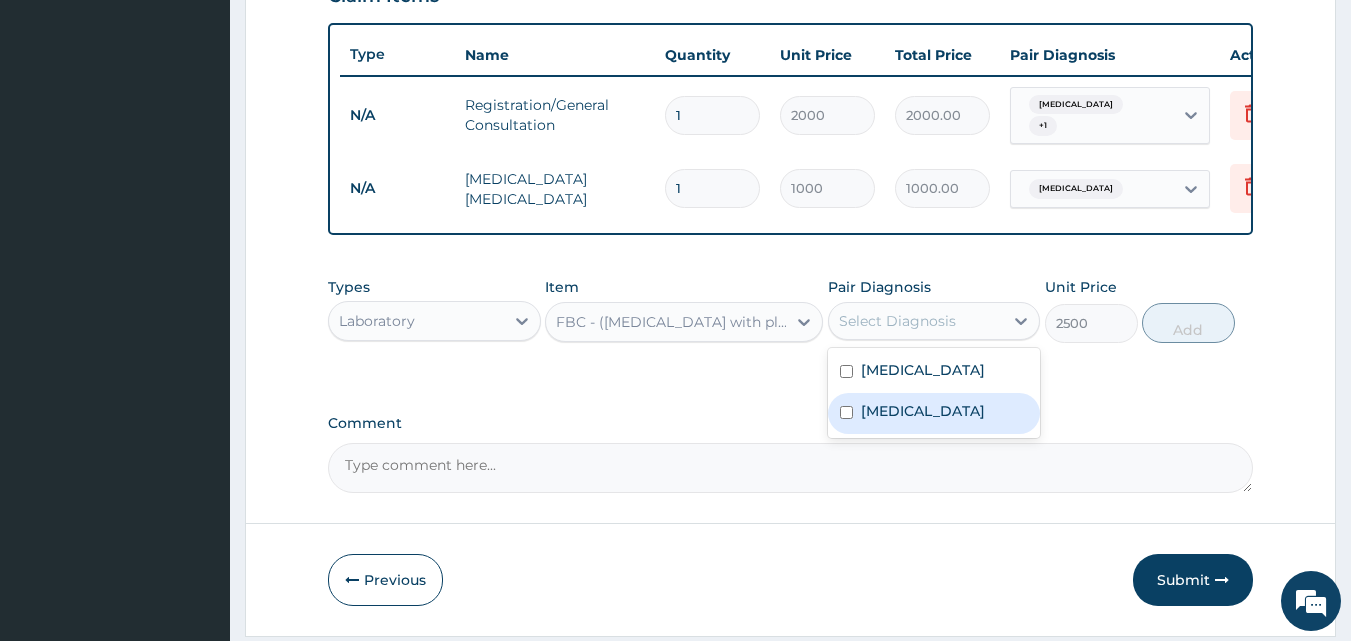 click on "Sepsis" at bounding box center (934, 413) 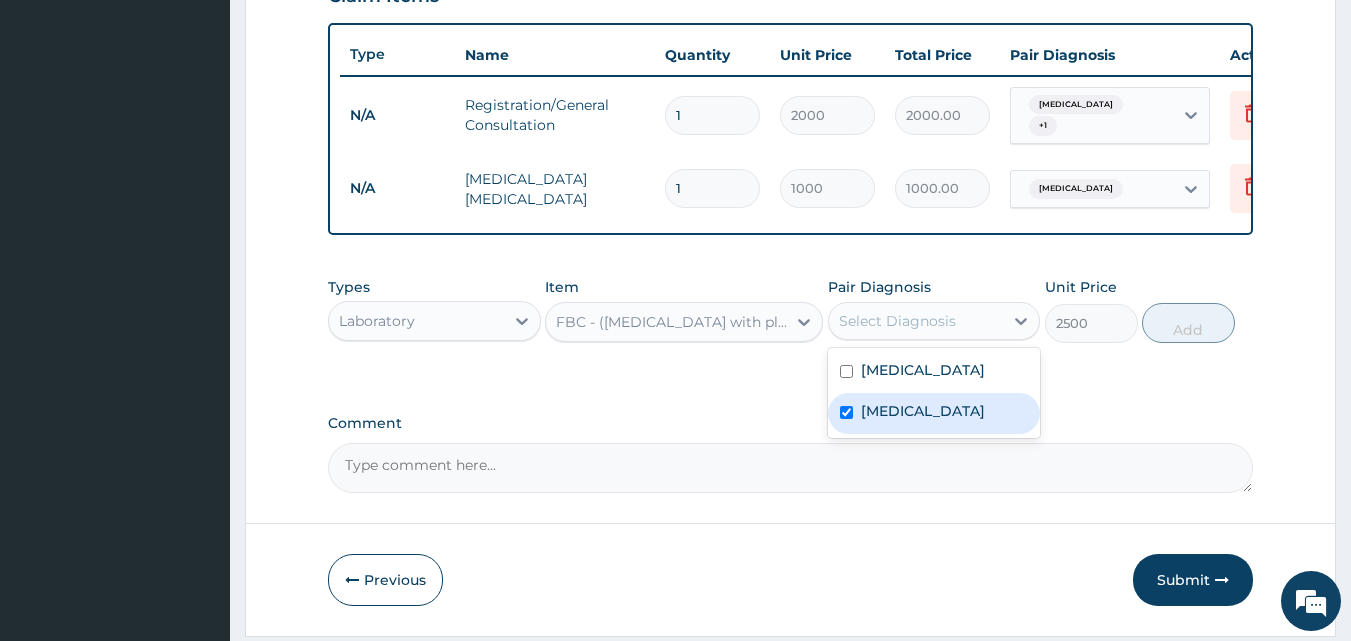 checkbox on "true" 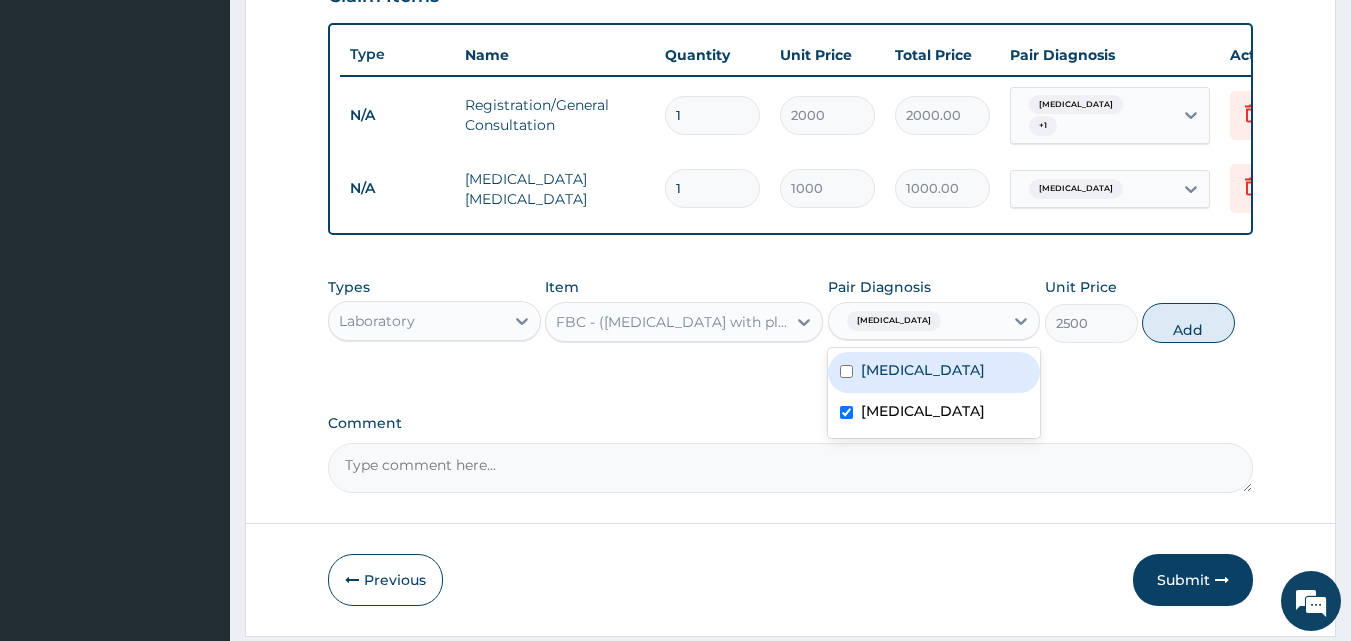 click on "Malaria" at bounding box center [934, 372] 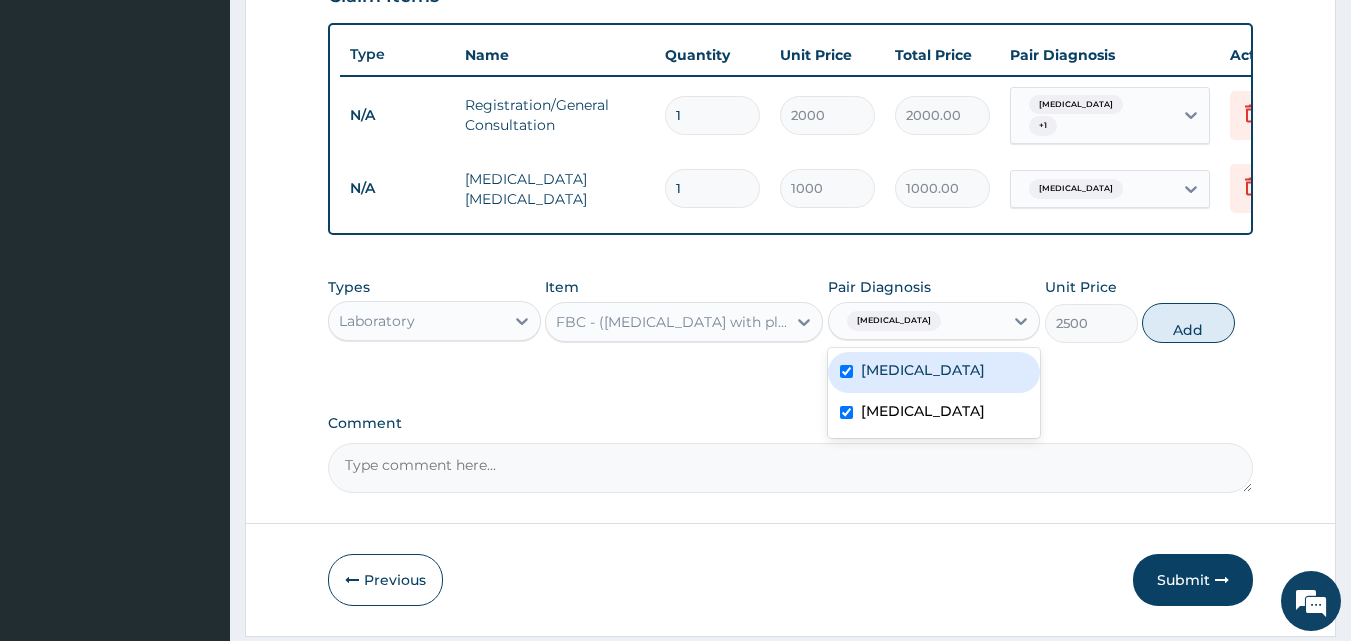 checkbox on "true" 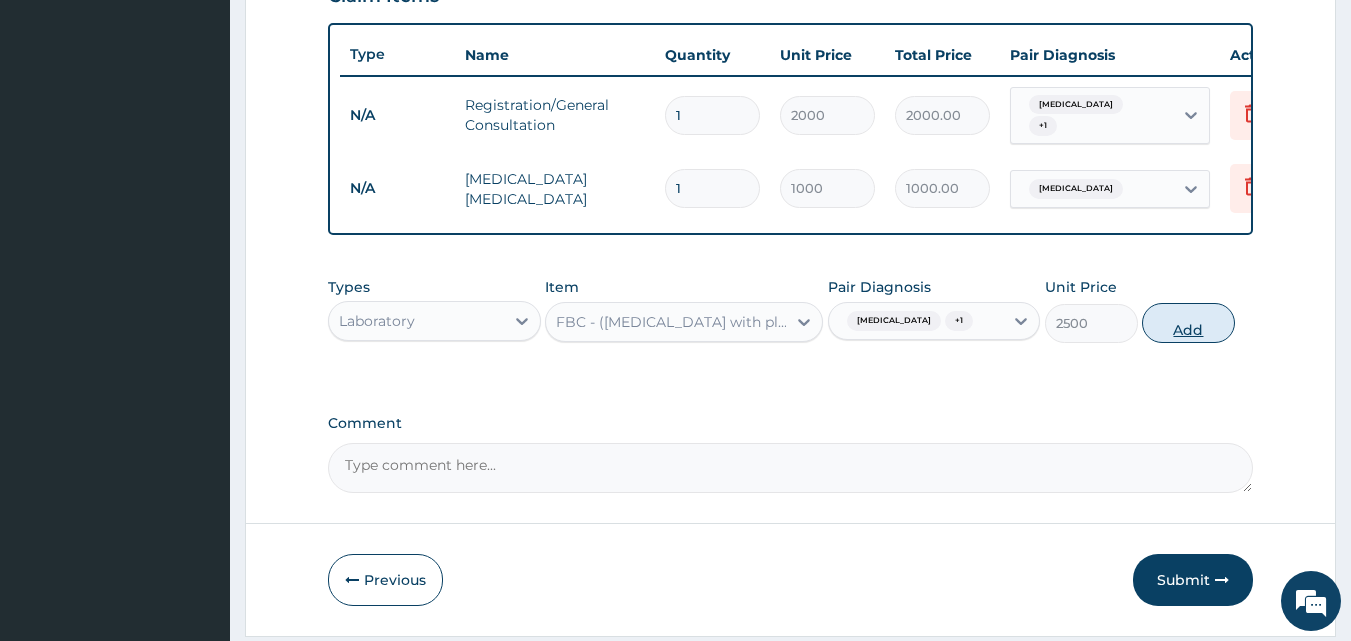 click on "Add" at bounding box center (1188, 323) 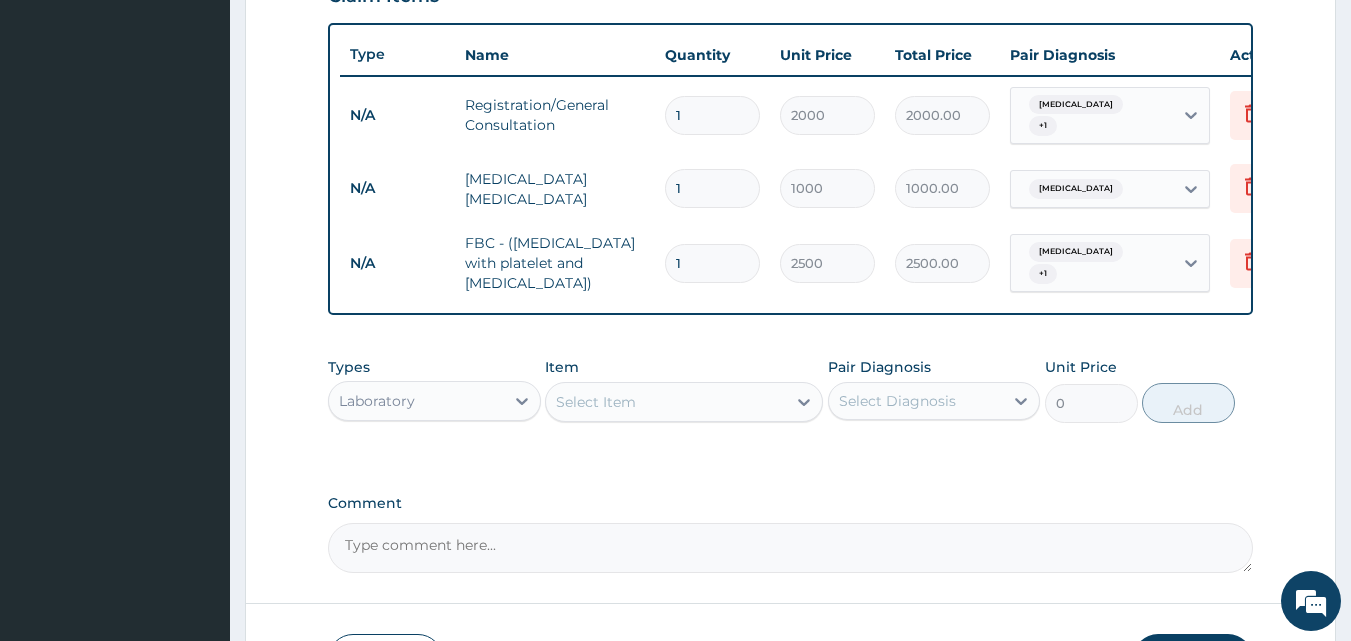 click on "Laboratory" at bounding box center (416, 401) 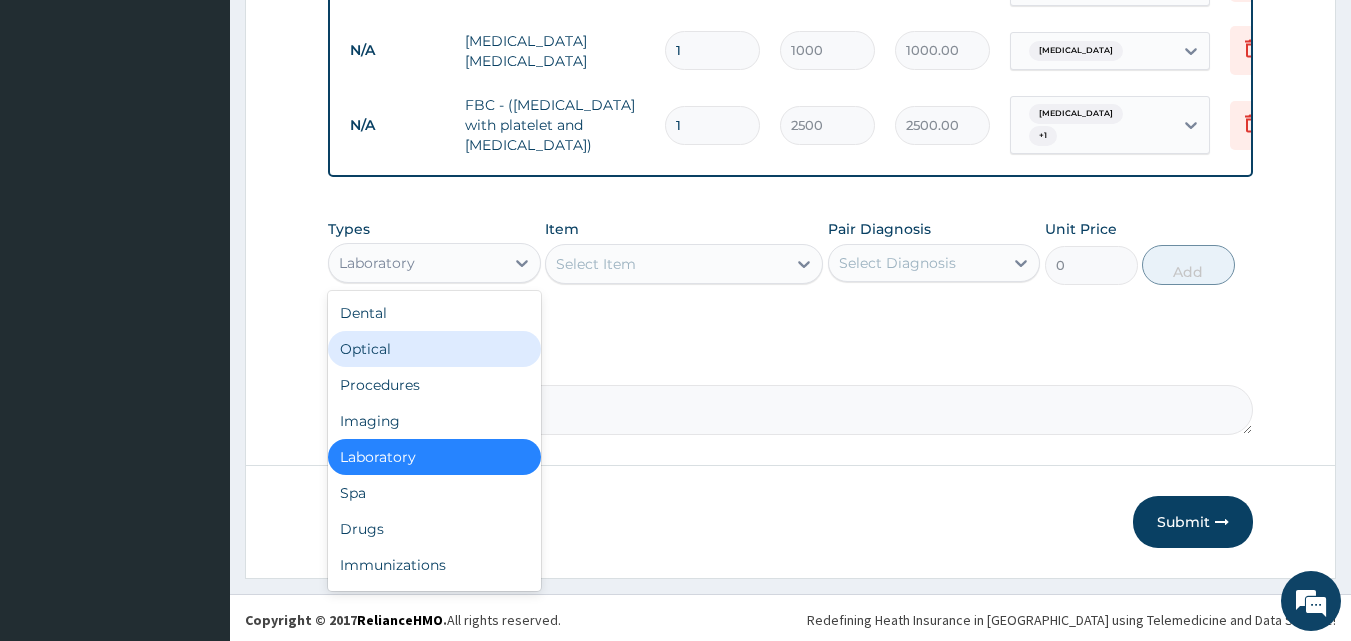 scroll, scrollTop: 870, scrollLeft: 0, axis: vertical 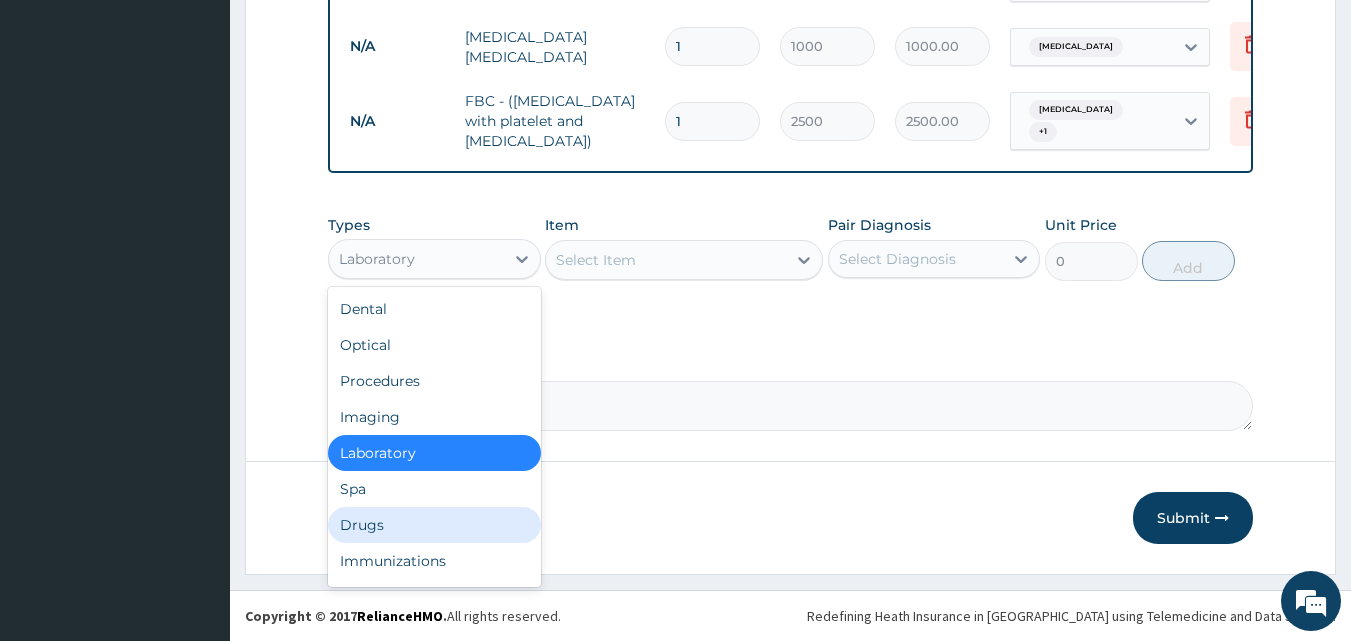 click on "Drugs" at bounding box center (434, 525) 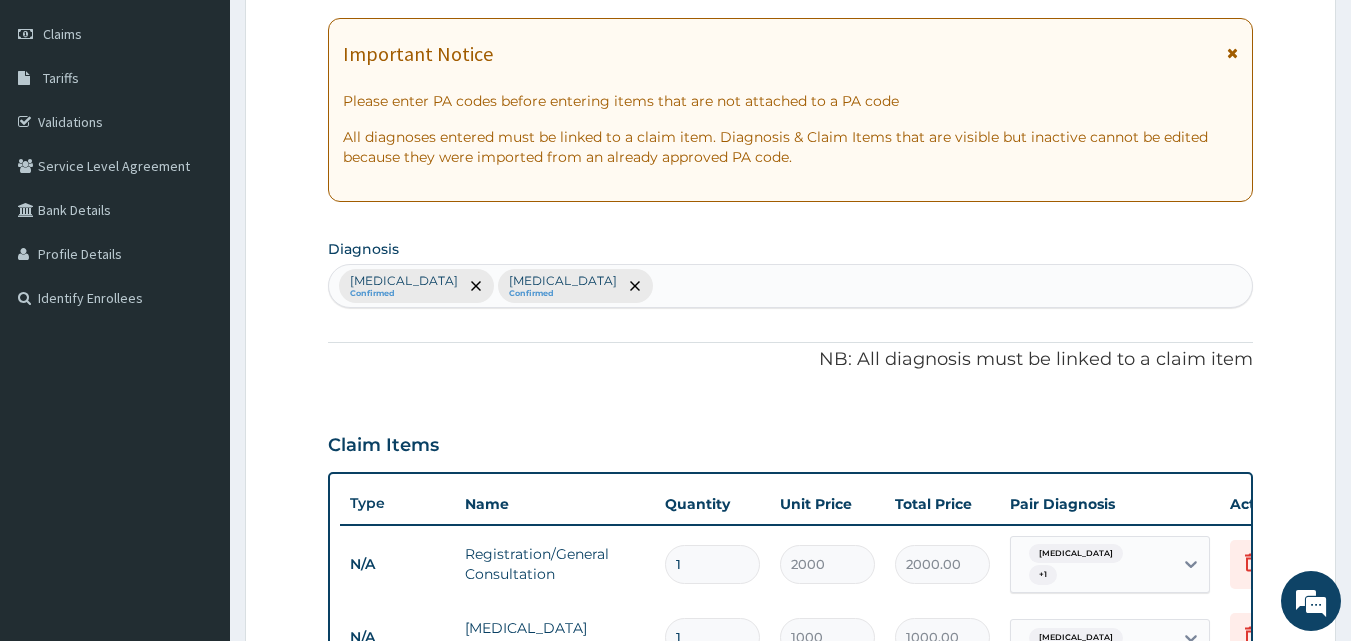scroll, scrollTop: 270, scrollLeft: 0, axis: vertical 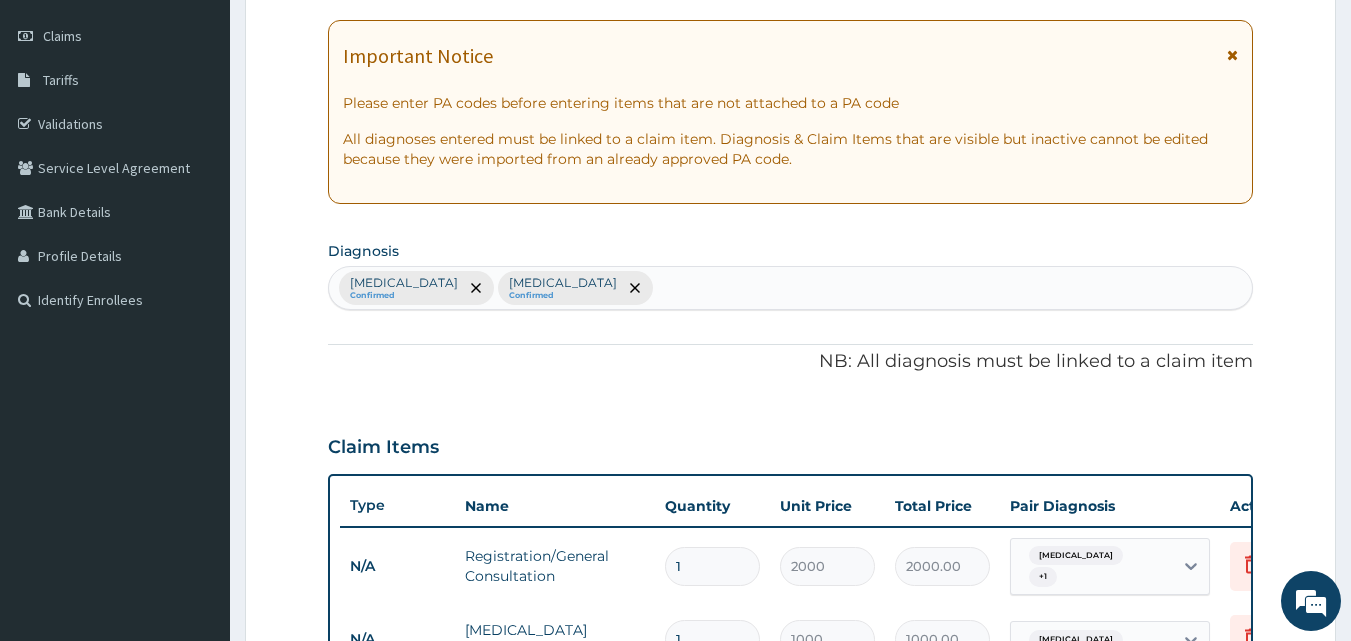 click on "Malaria Confirmed Sepsis Confirmed" at bounding box center [791, 288] 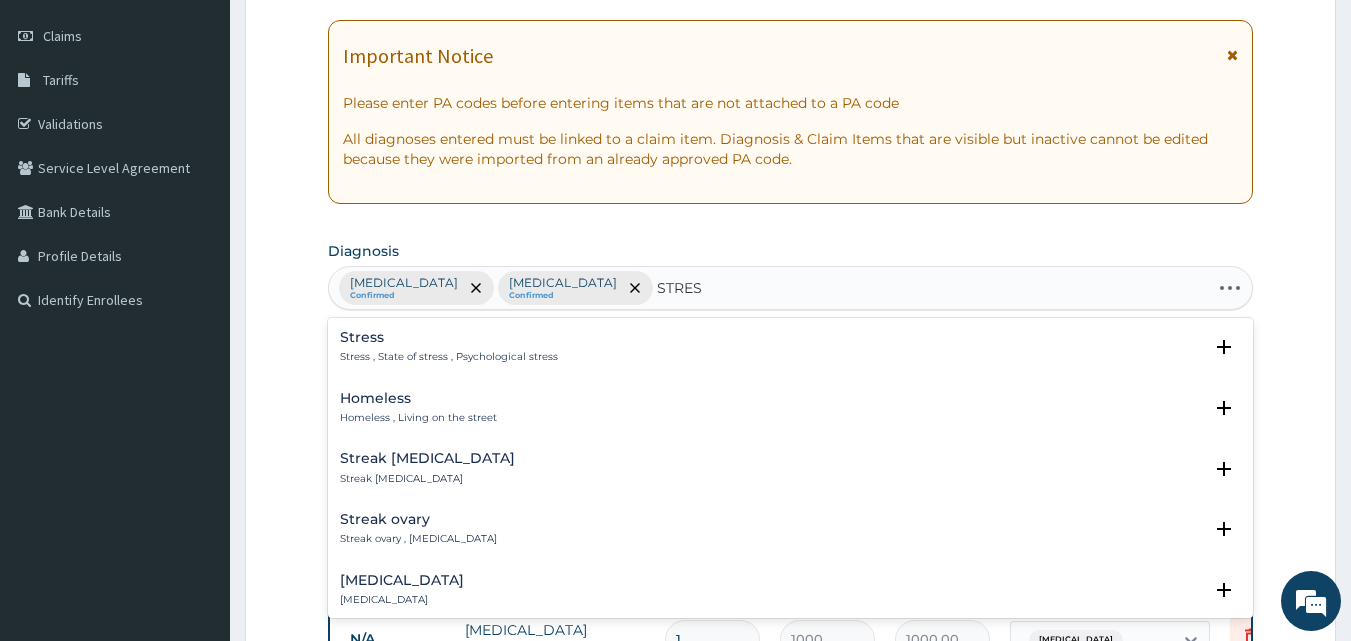 type on "STRESS" 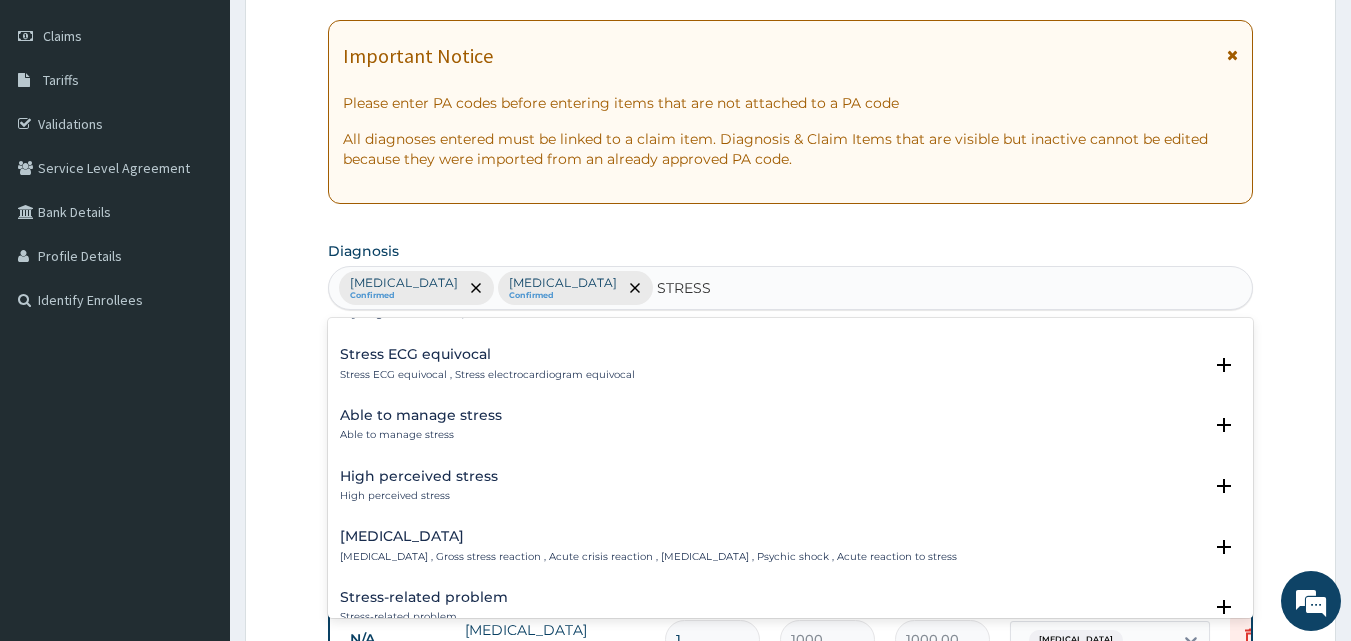 scroll, scrollTop: 1100, scrollLeft: 0, axis: vertical 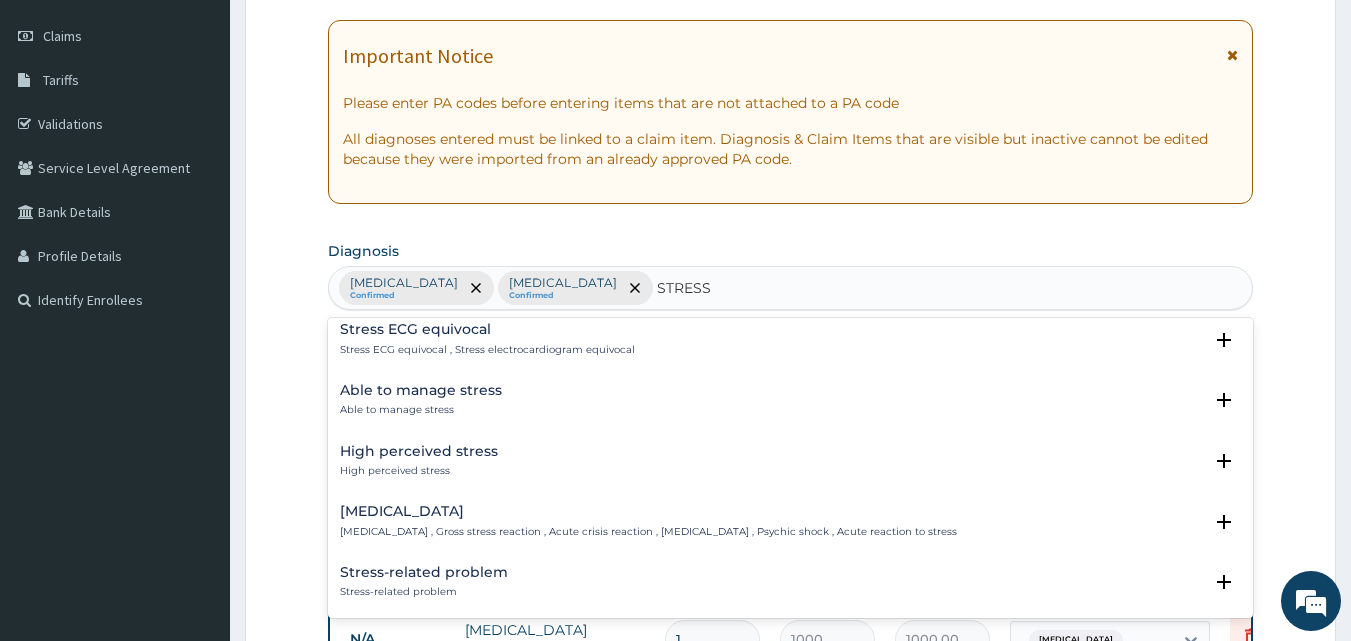 click on "Acute stress disorder Acute stress disorder , Gross stress reaction , Acute crisis reaction , Acute stress reaction , Psychic shock , Acute reaction to stress" at bounding box center [648, 521] 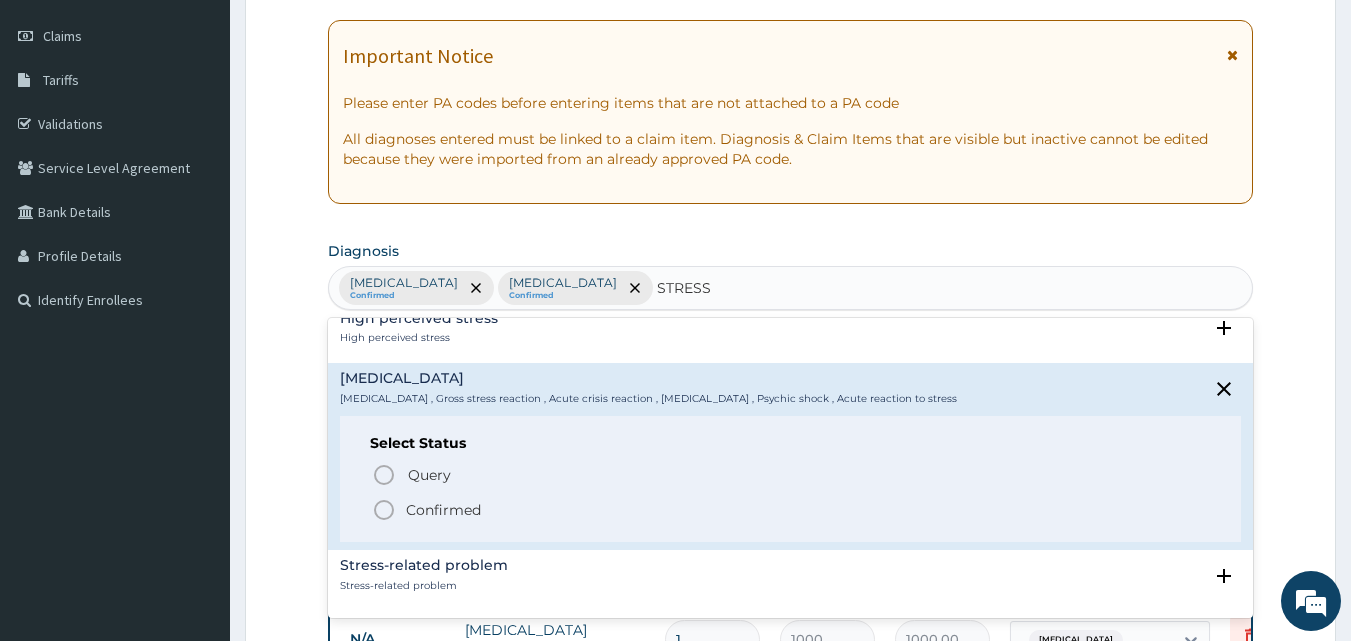 scroll, scrollTop: 1300, scrollLeft: 0, axis: vertical 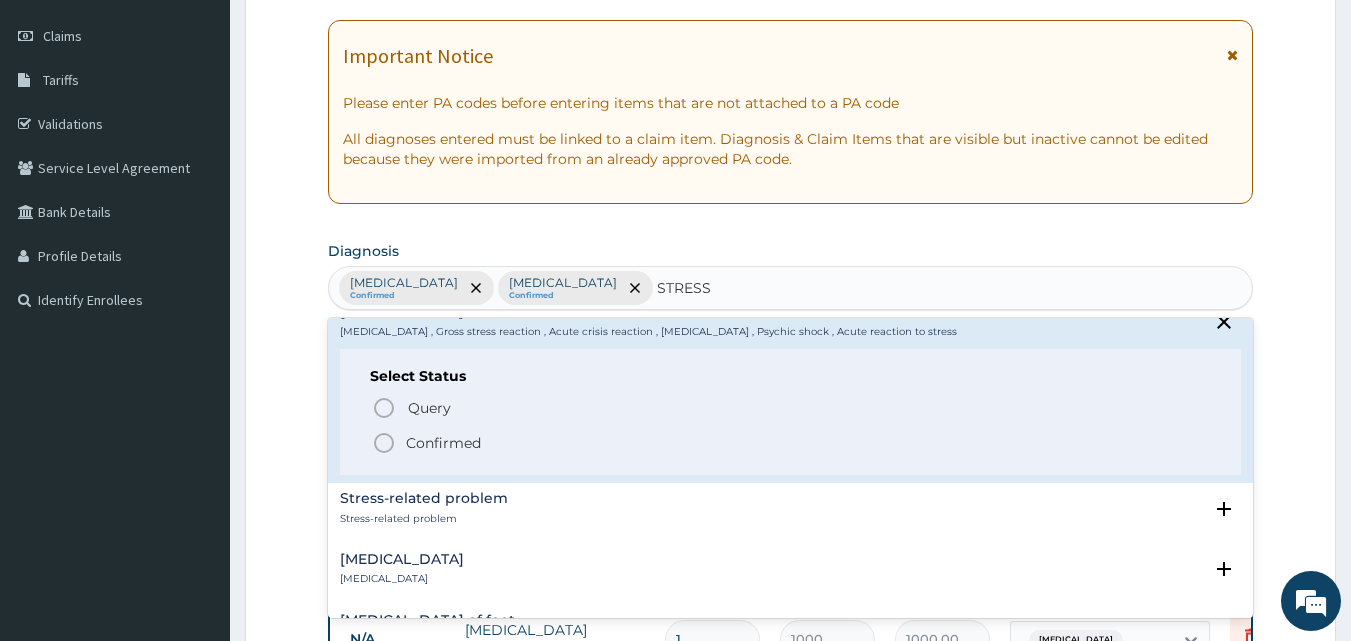 click on "Confirmed" at bounding box center (443, 443) 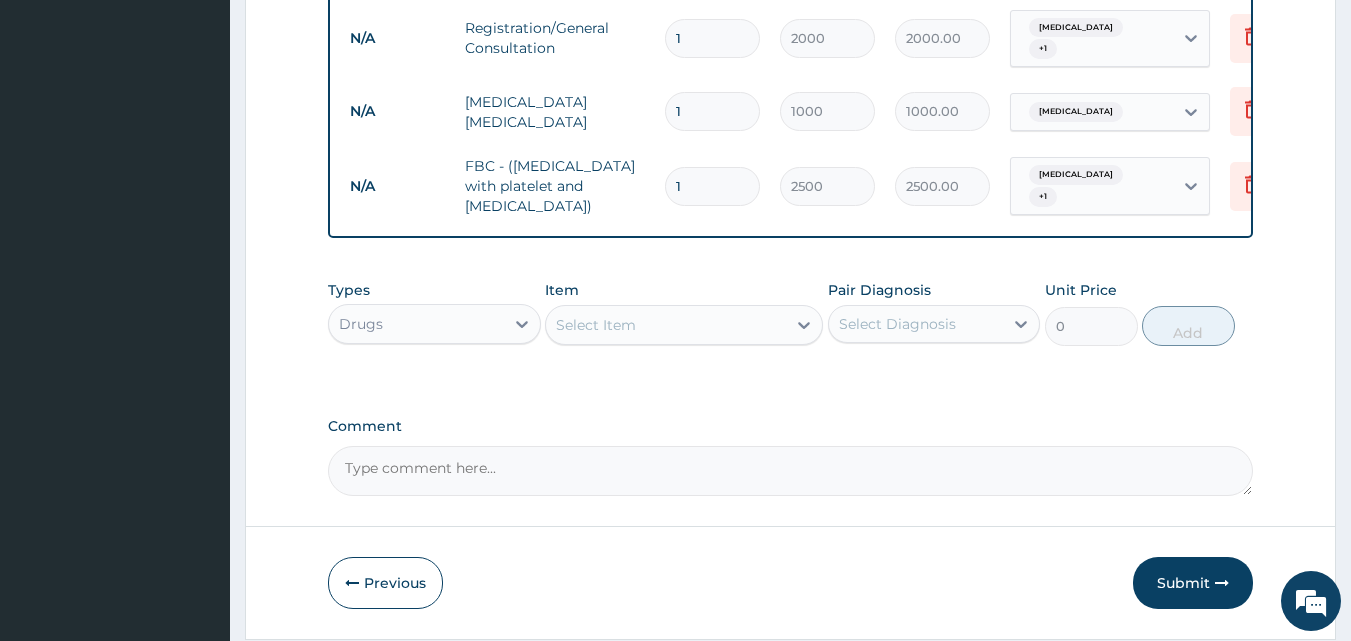 scroll, scrollTop: 770, scrollLeft: 0, axis: vertical 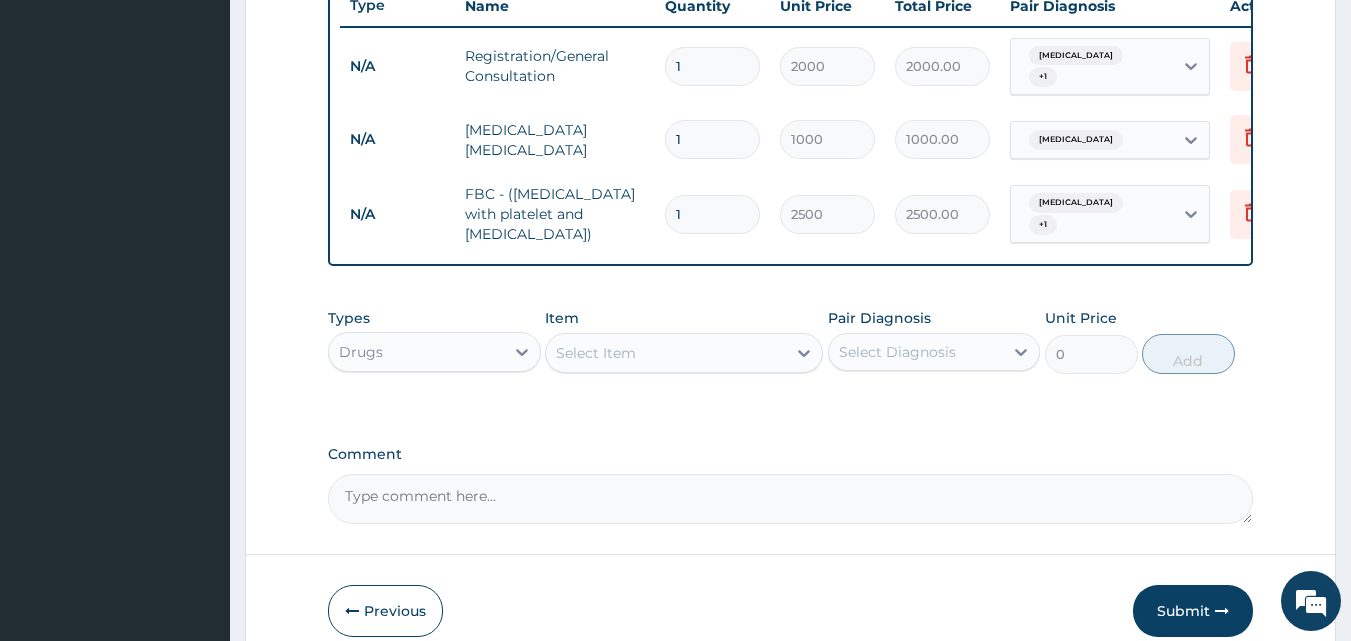 click on "Select Item" at bounding box center [666, 353] 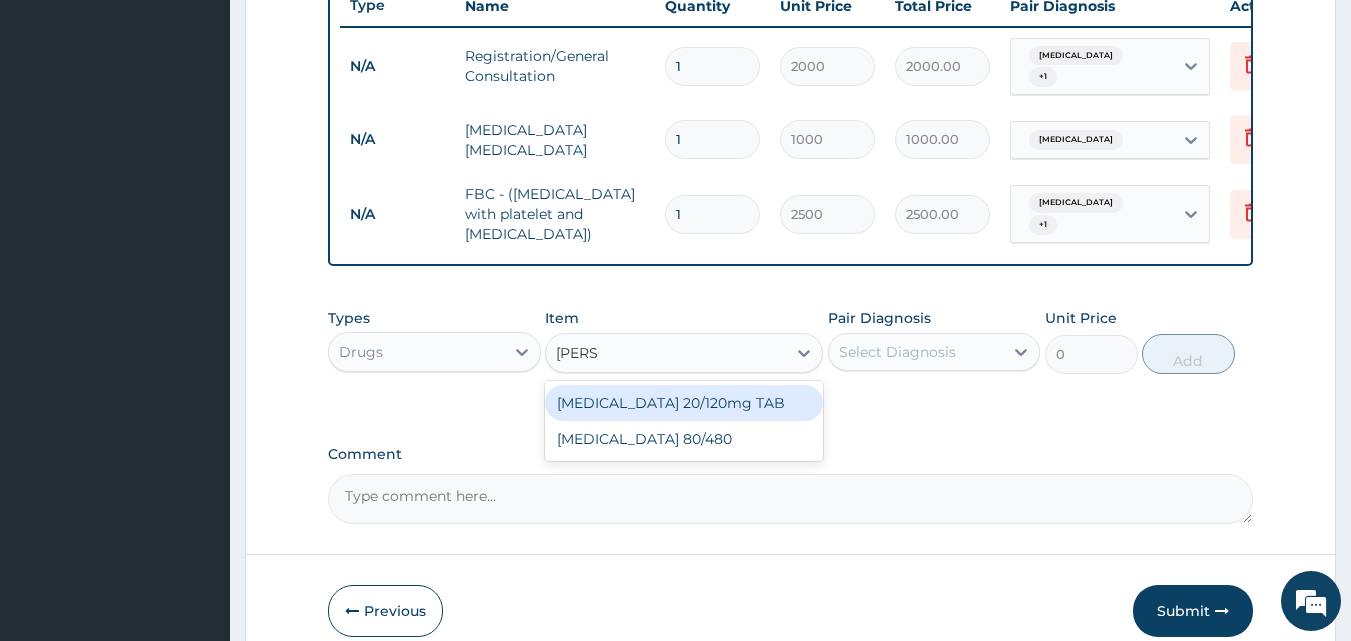 type on "COART" 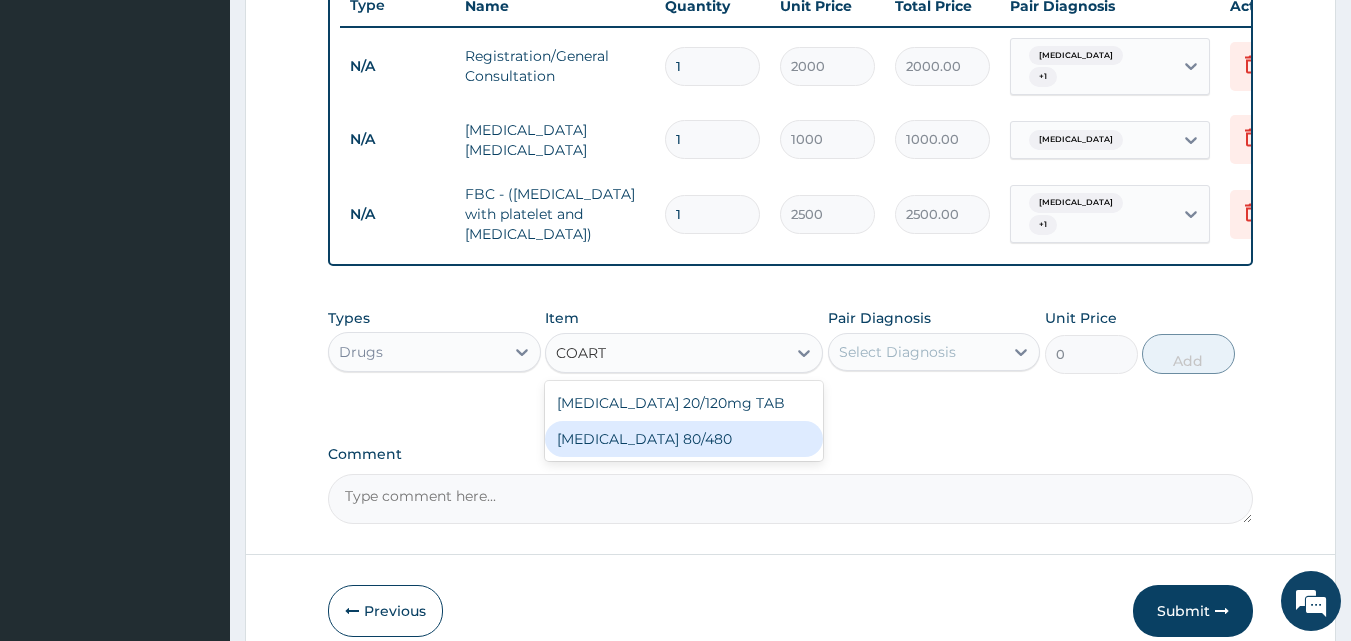 click on "[MEDICAL_DATA] 80/480" at bounding box center [684, 439] 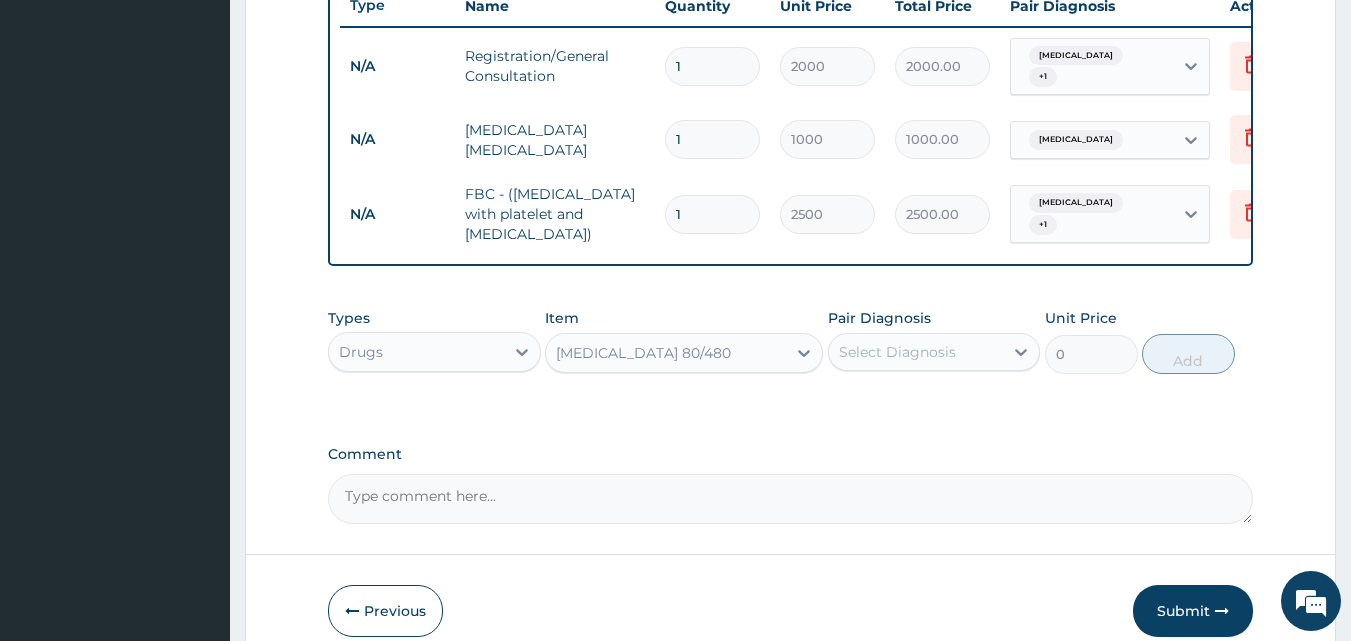 type 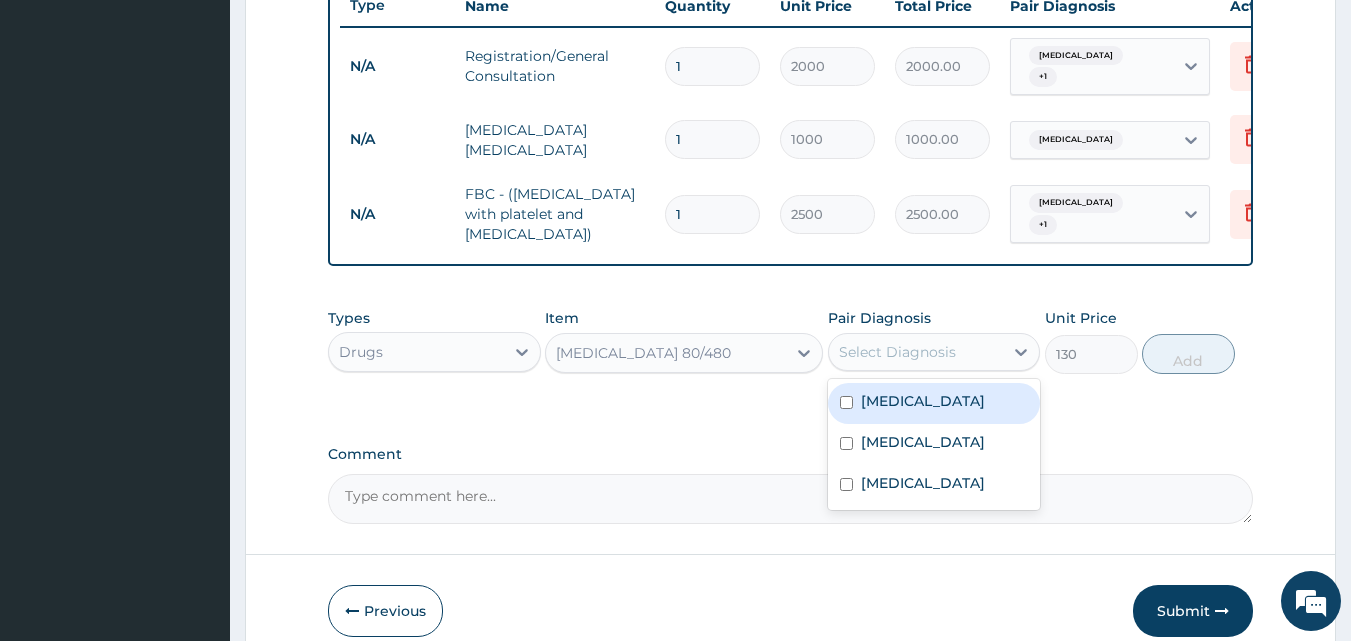 click on "Select Diagnosis" at bounding box center [897, 352] 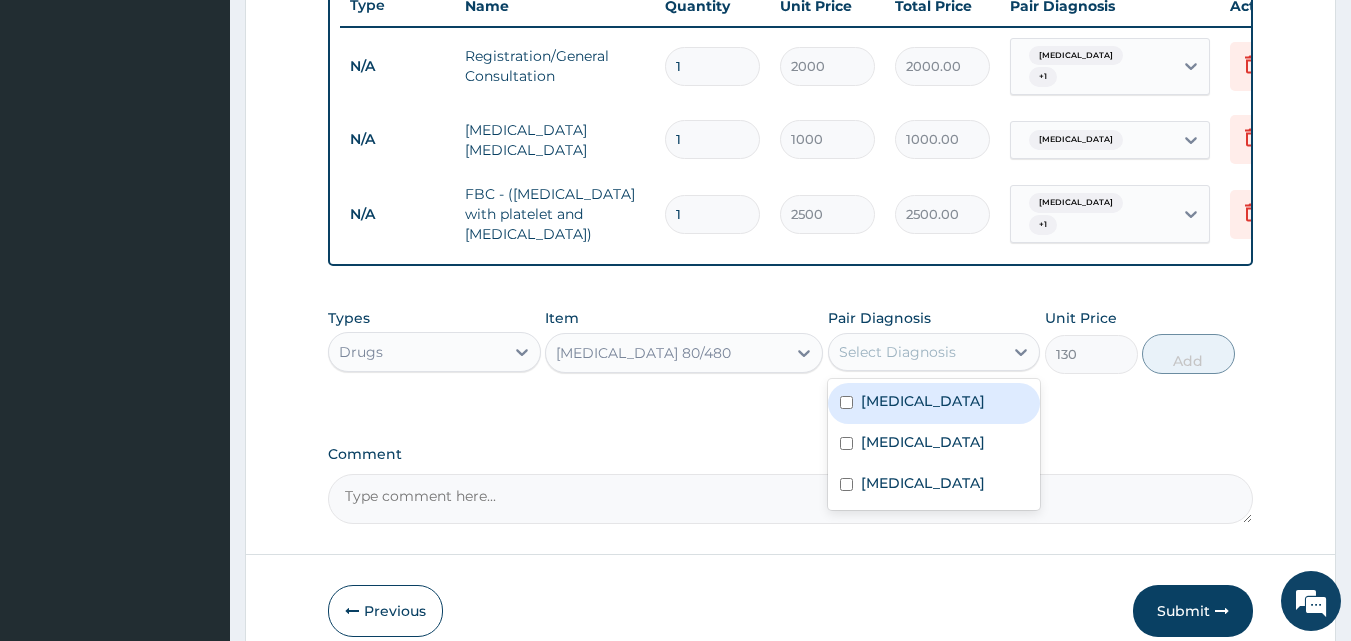 click on "[MEDICAL_DATA]" at bounding box center [934, 403] 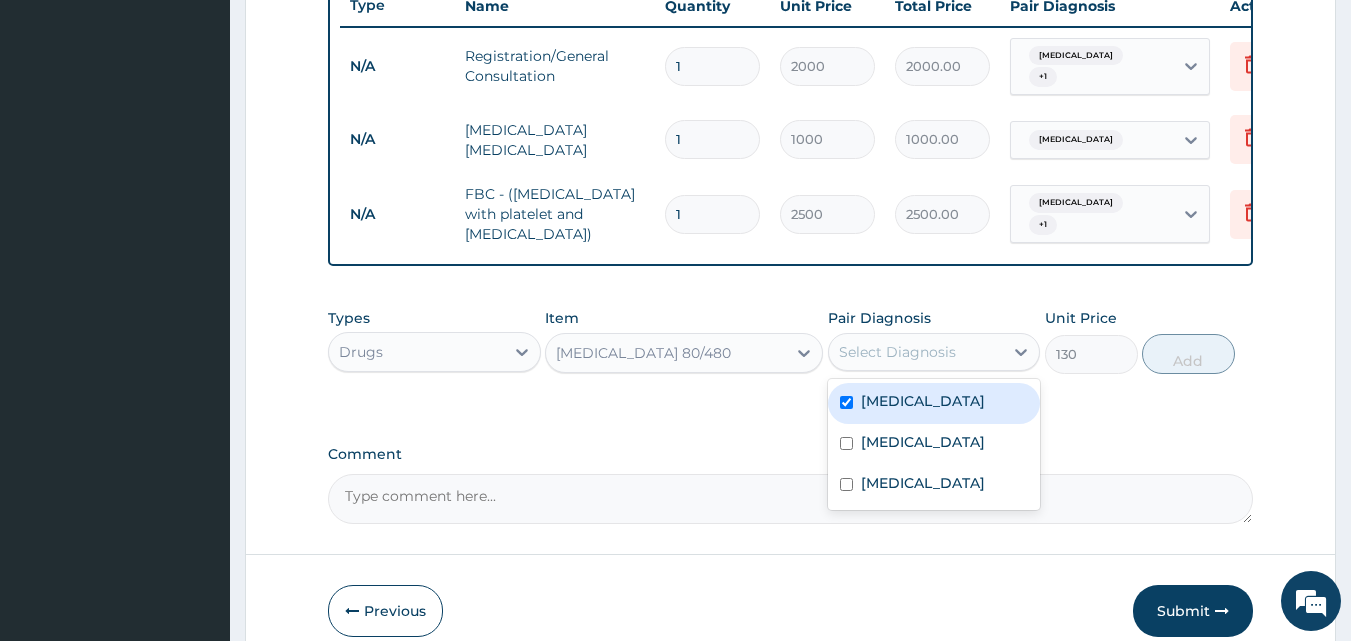 checkbox on "true" 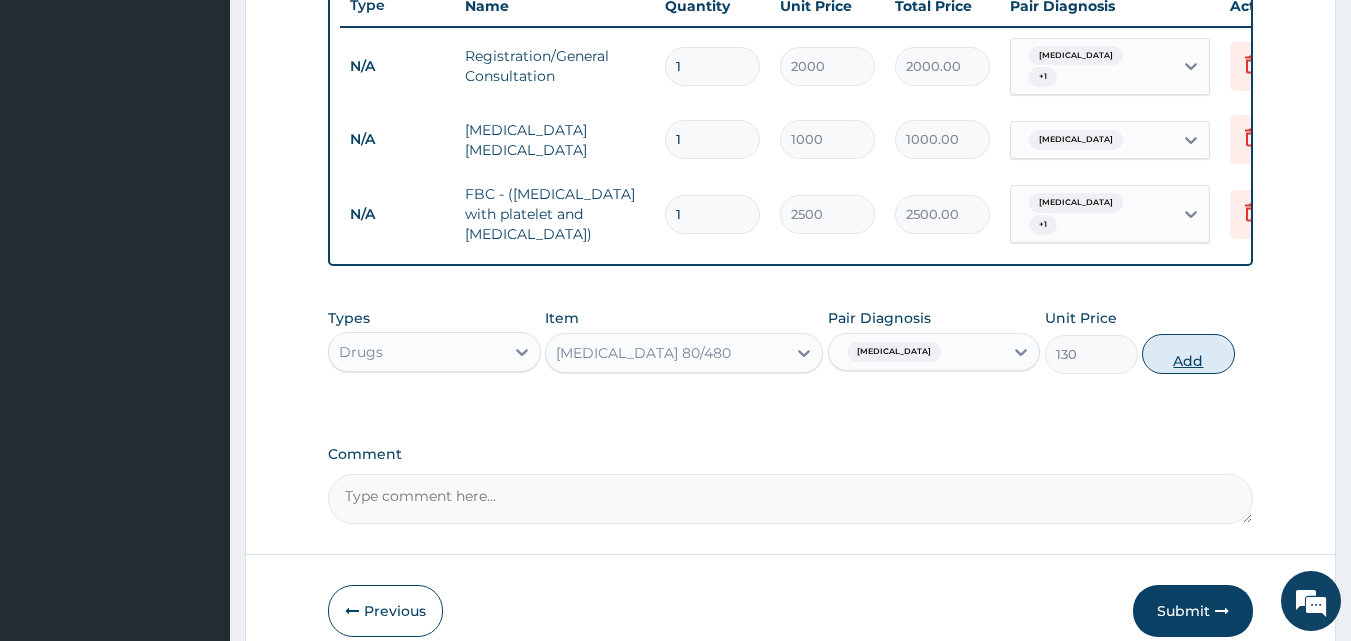 click on "Add" at bounding box center [1188, 354] 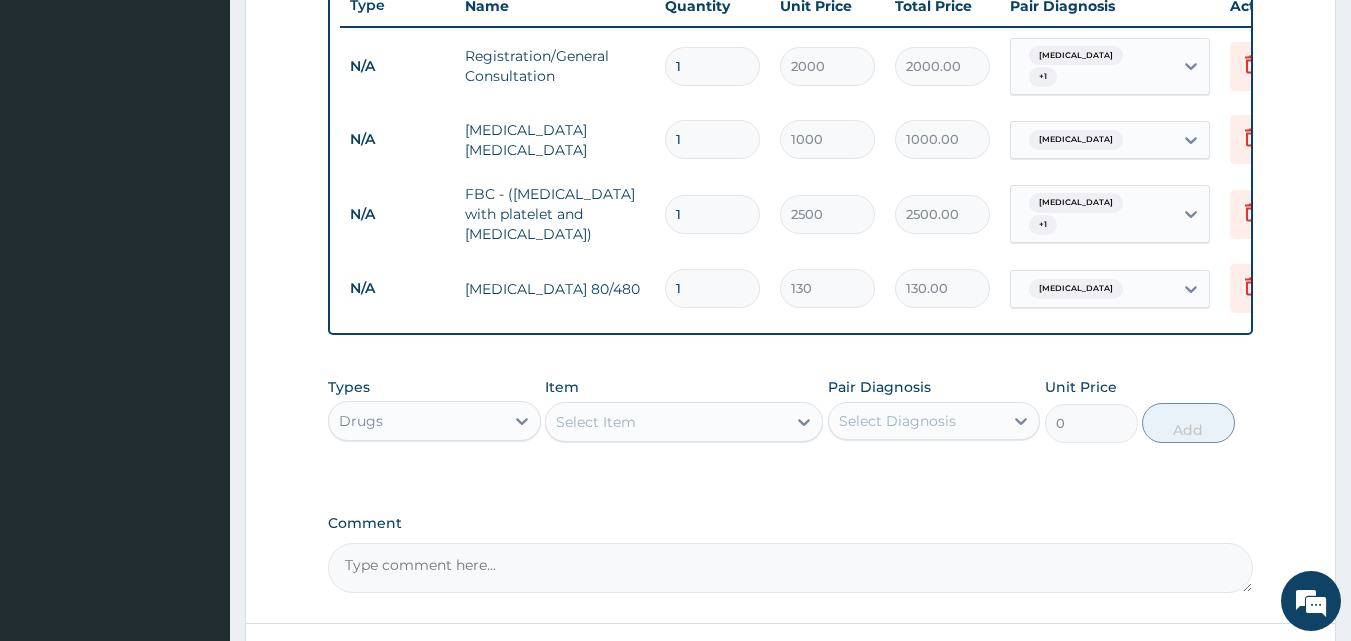 type on "16" 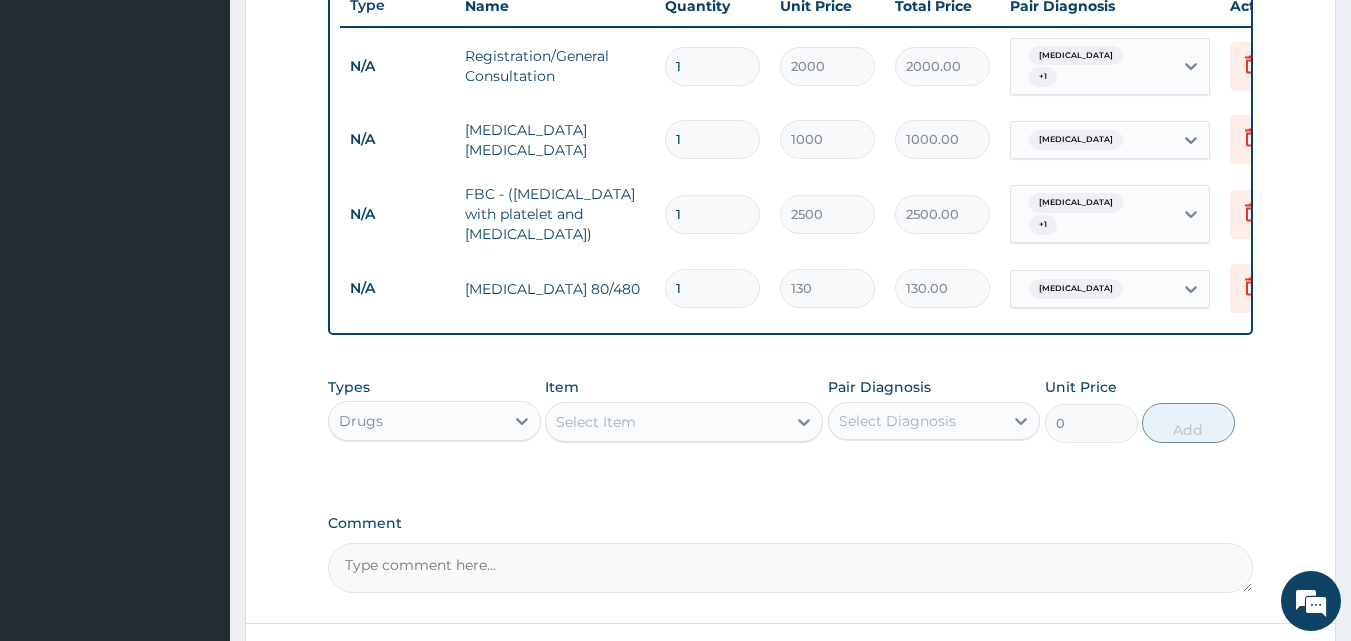 type on "2080.00" 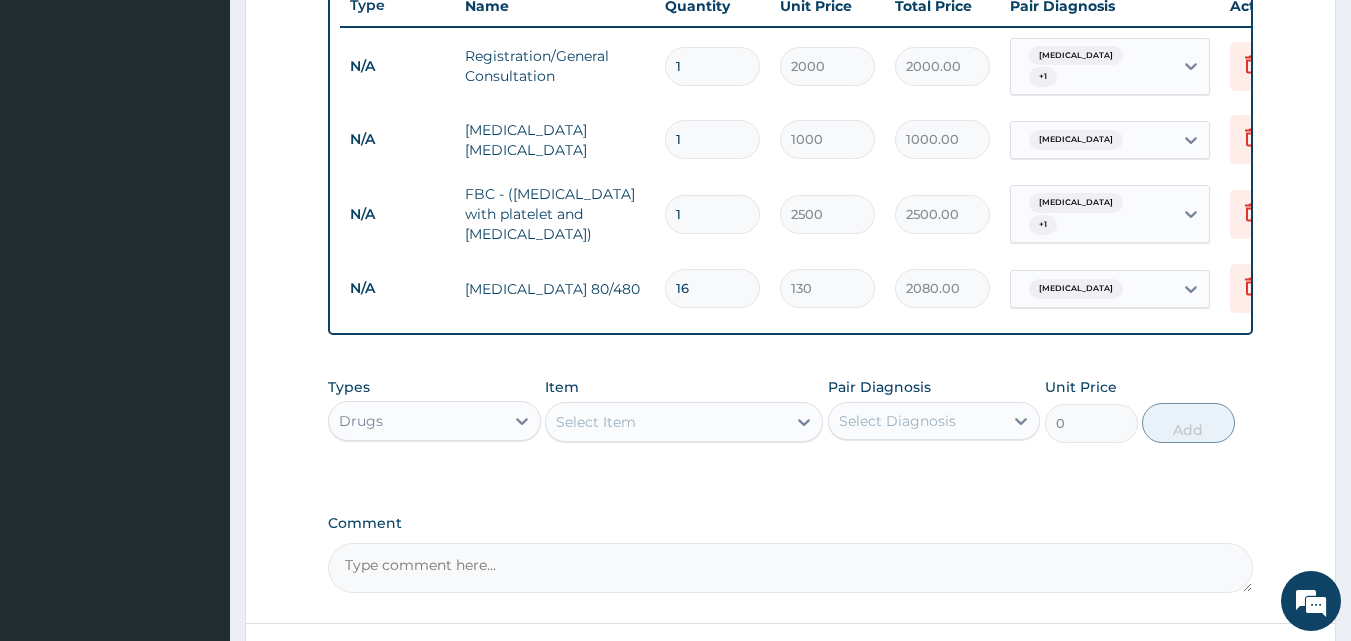 type on "1" 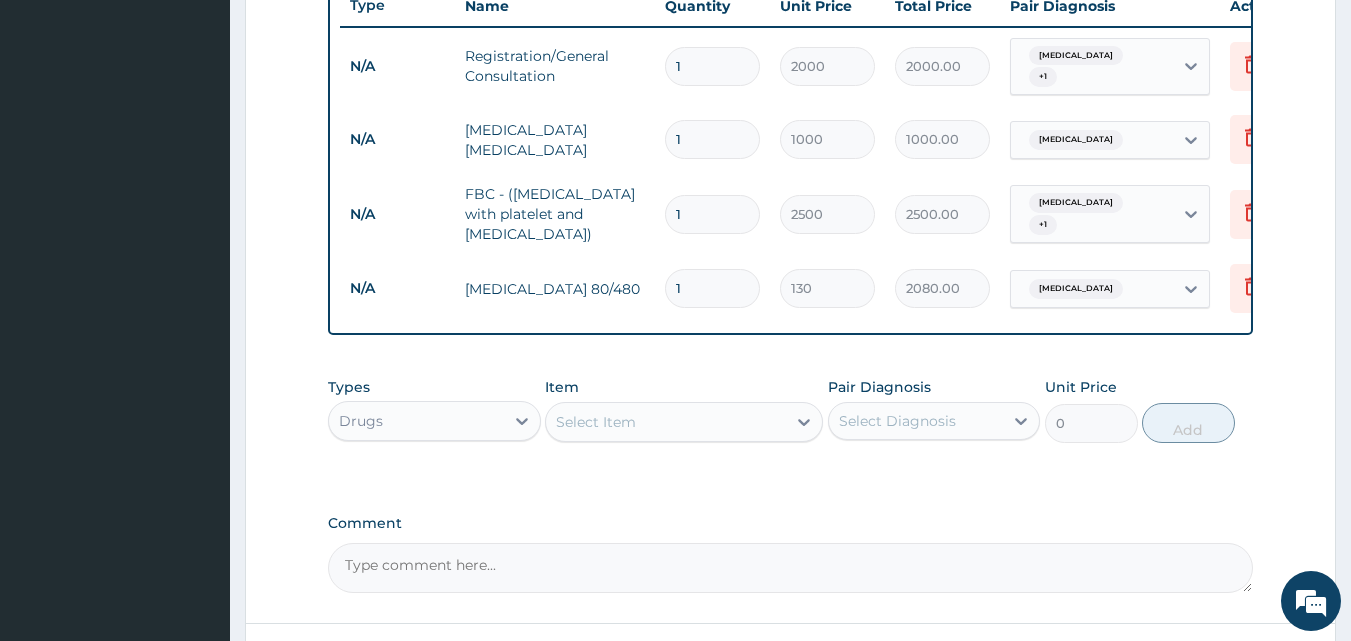 type on "130.00" 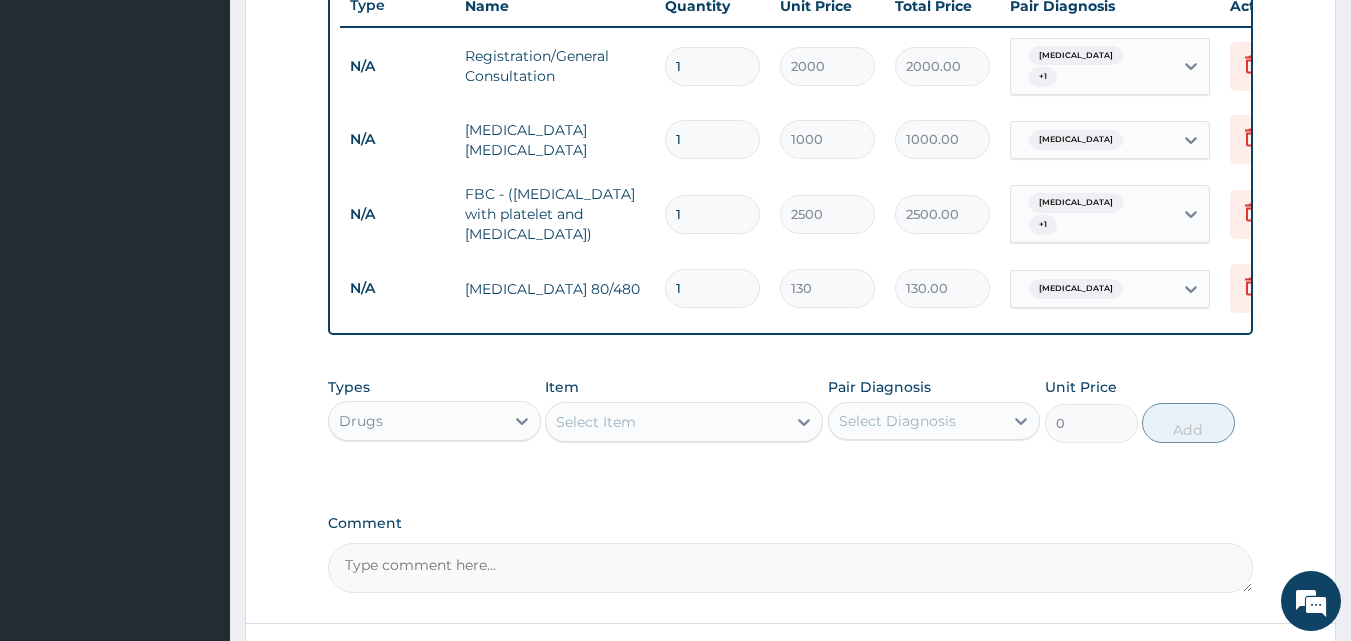 type 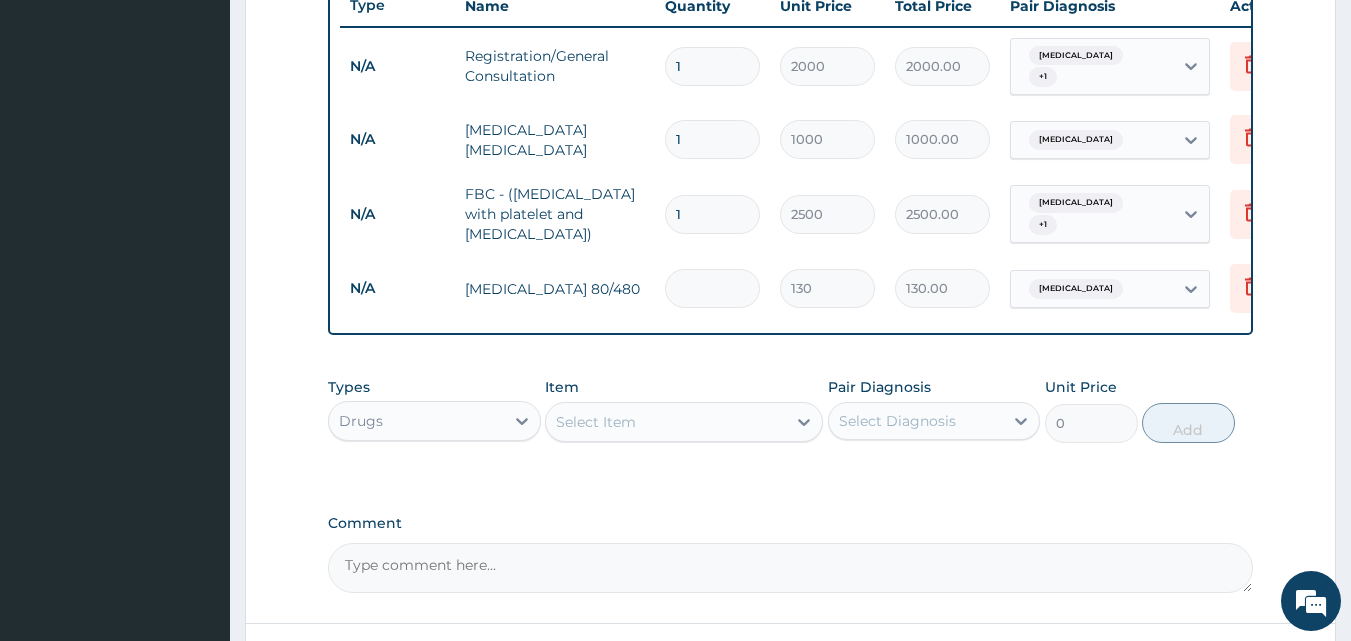 type on "0.00" 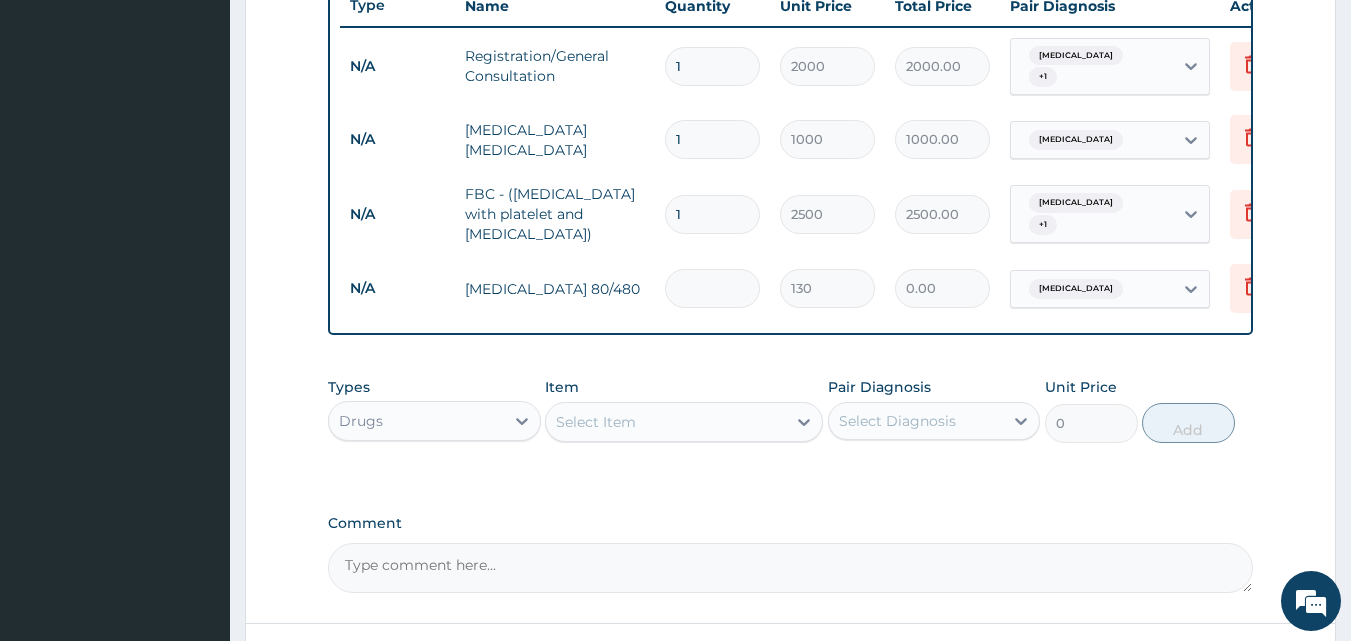 type on "6" 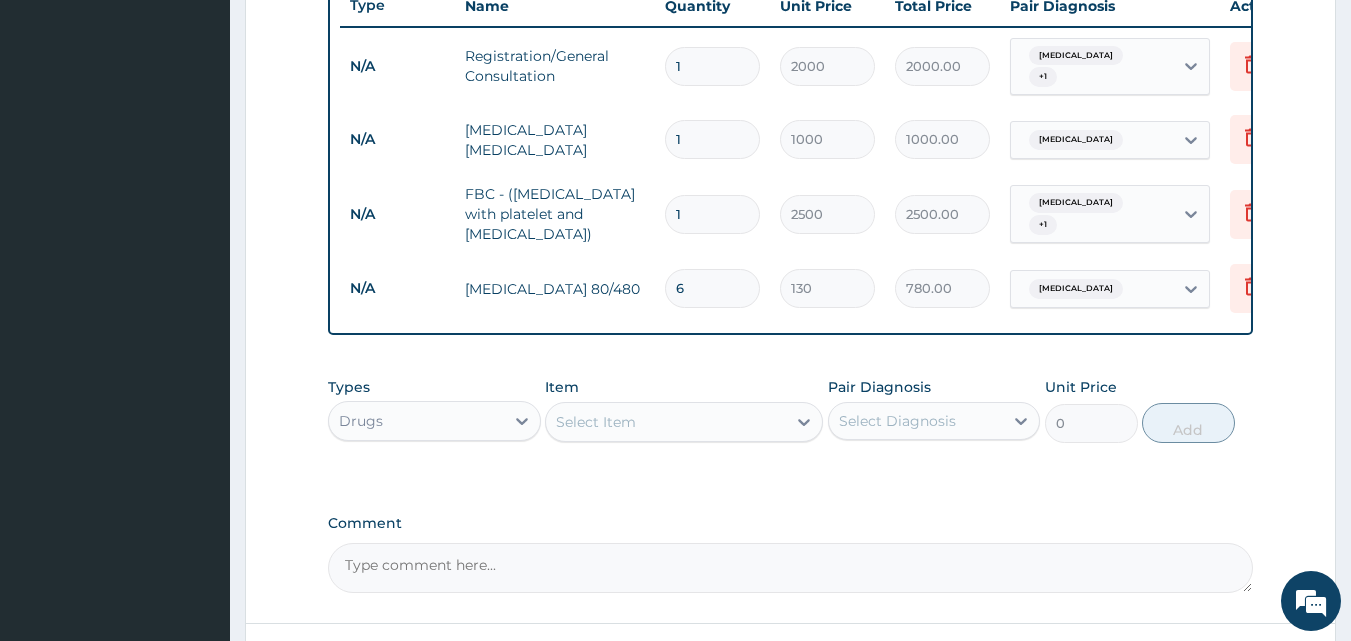 type on "6" 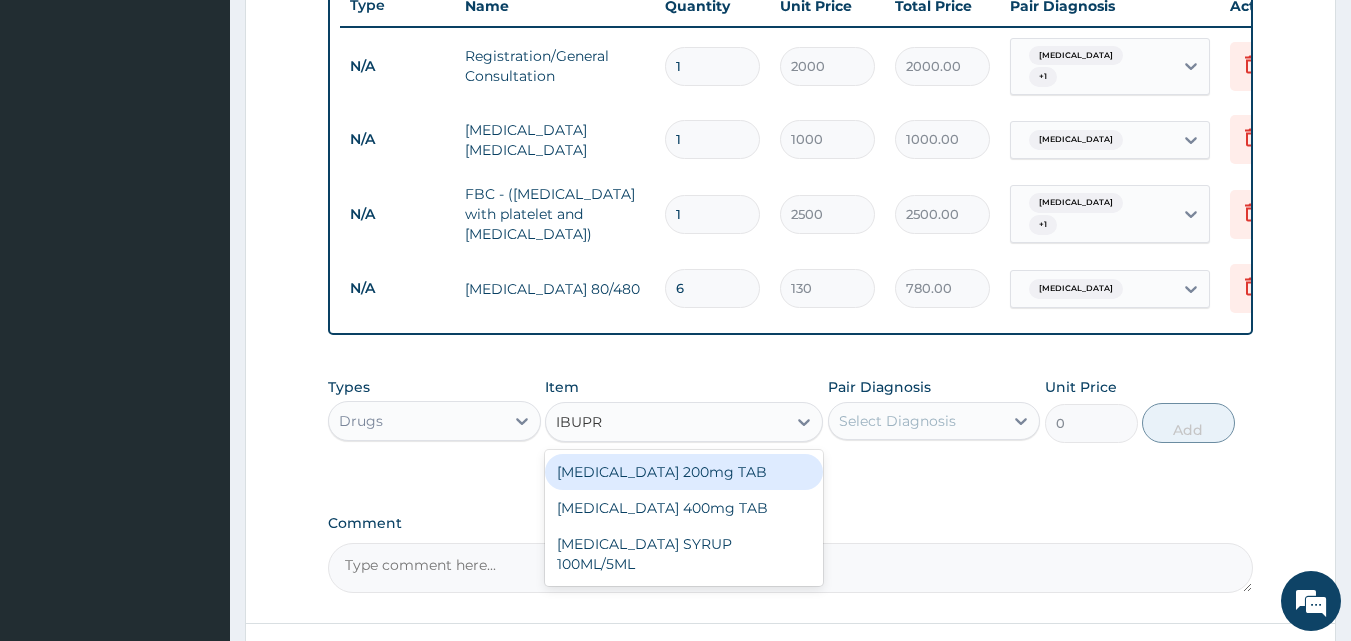 type on "IBUPRO" 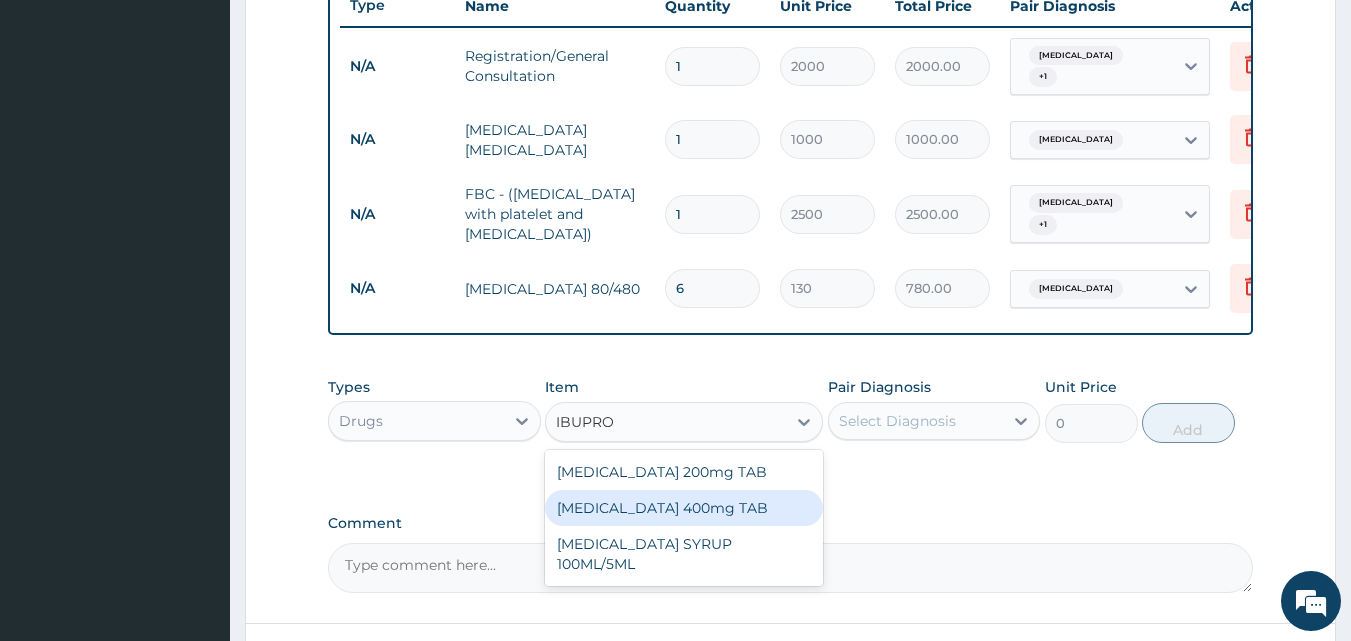 click on "[MEDICAL_DATA] 400mg TAB" at bounding box center (684, 508) 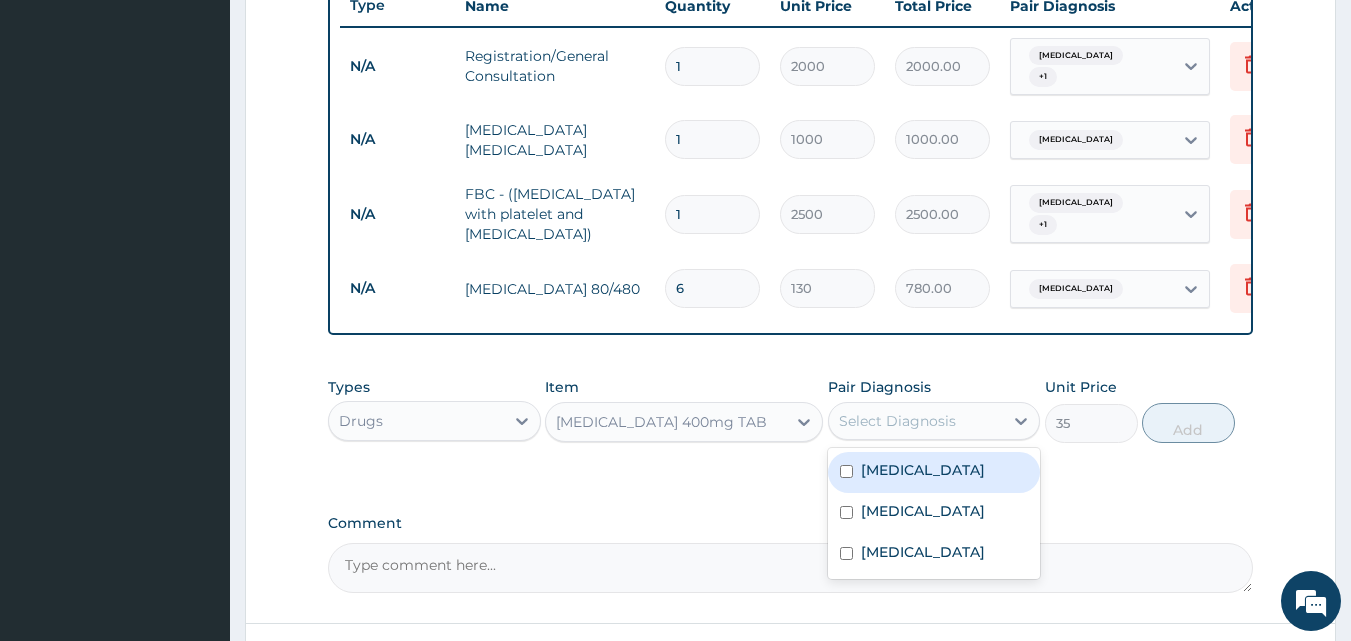 click on "Select Diagnosis" at bounding box center (897, 421) 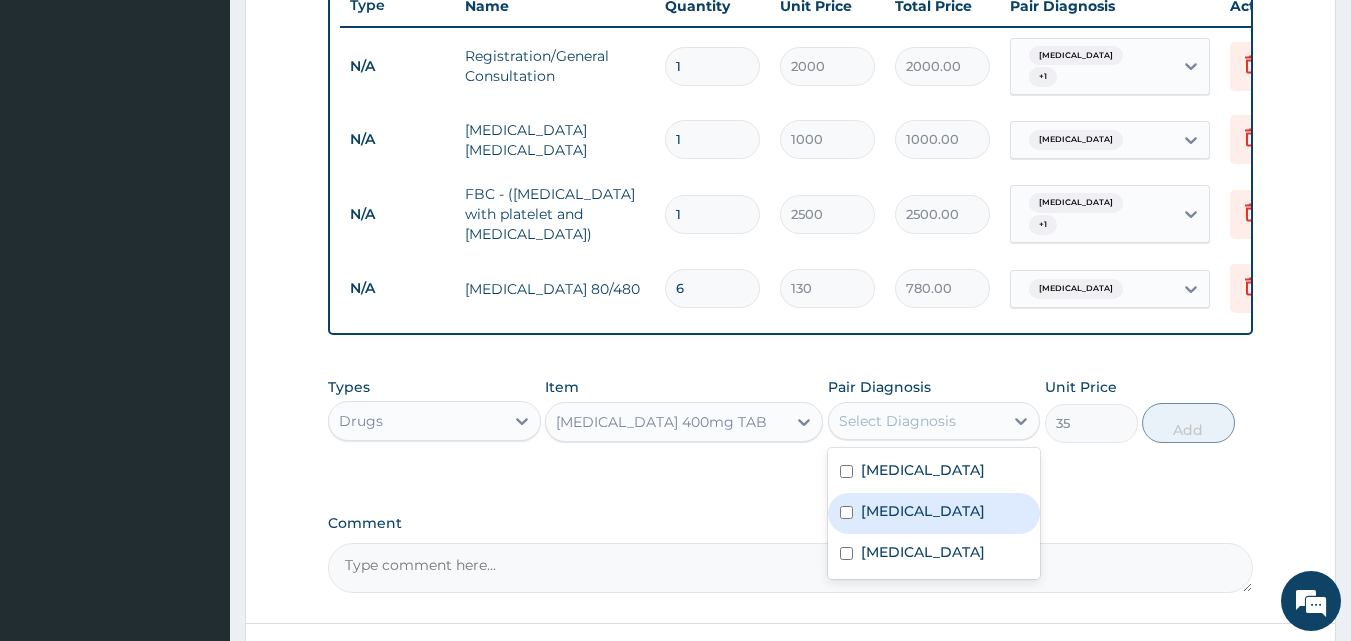 click on "Sepsis" at bounding box center (923, 511) 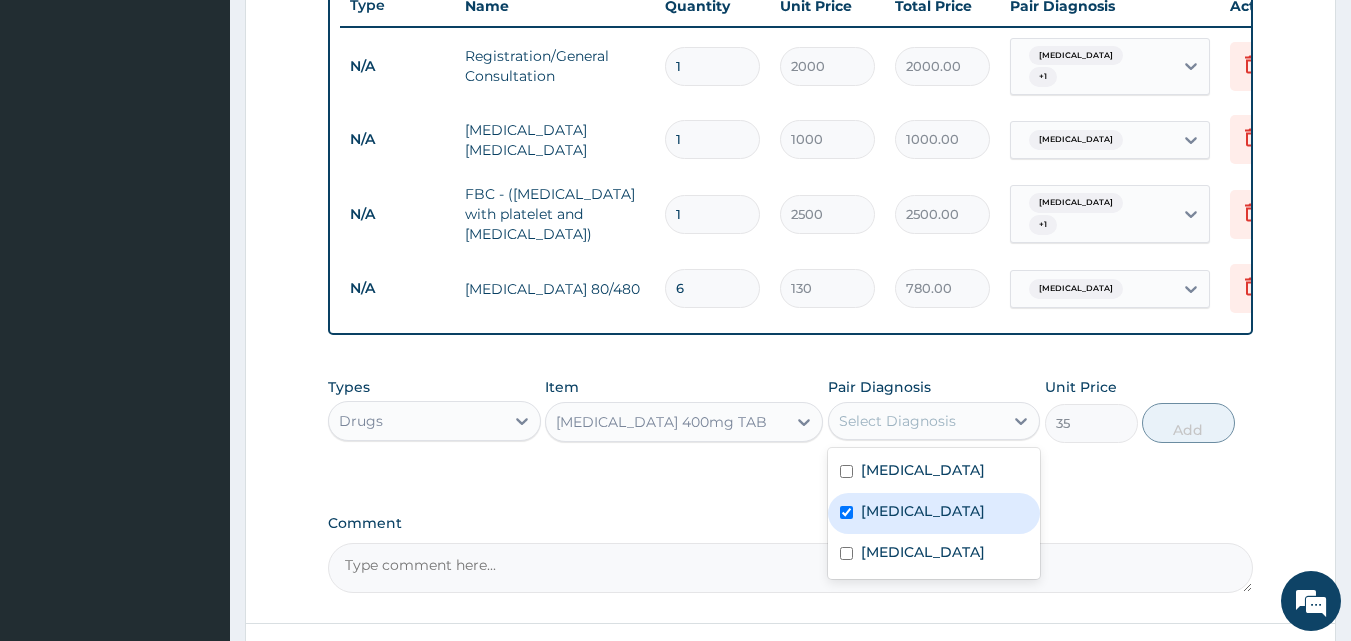 checkbox on "true" 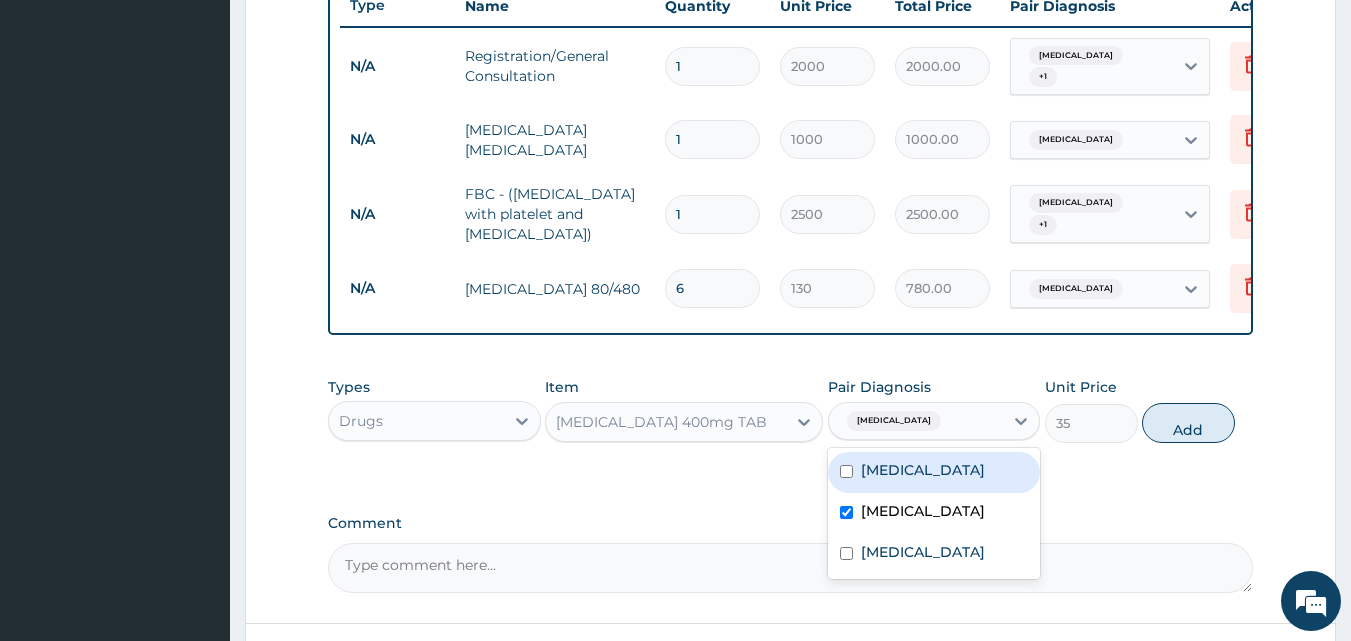 click on "[MEDICAL_DATA]" at bounding box center [923, 470] 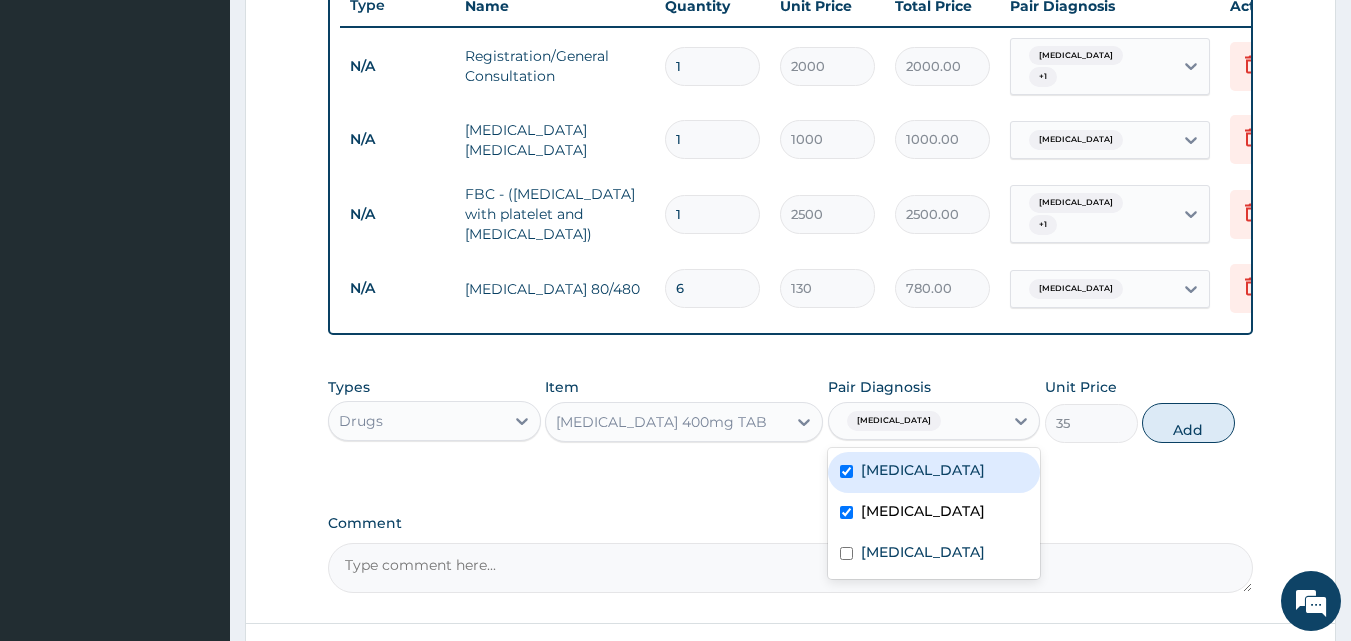 checkbox on "true" 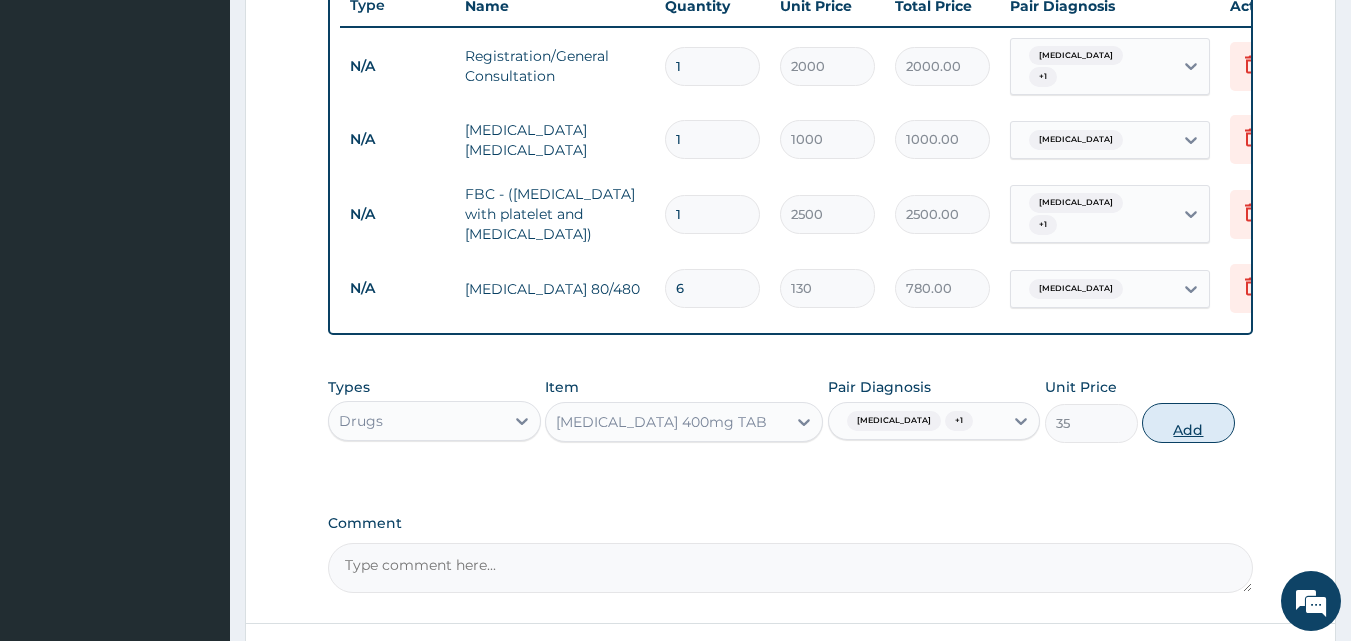 click on "Add" at bounding box center (1188, 423) 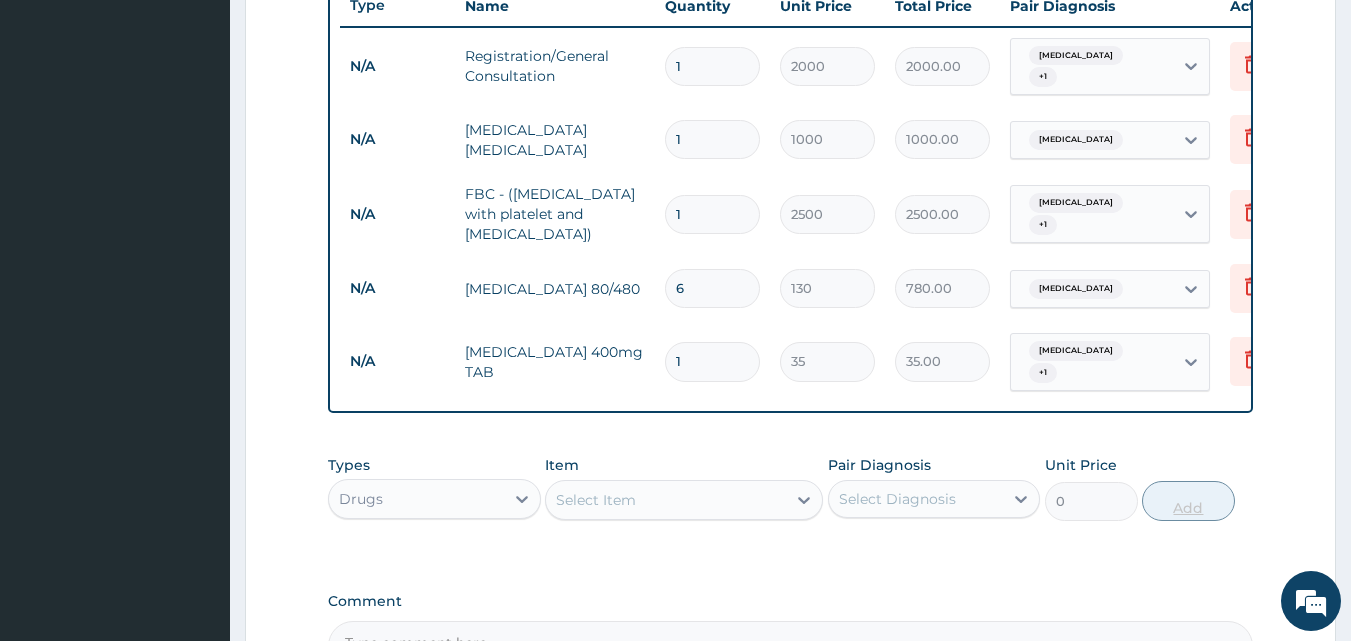 type 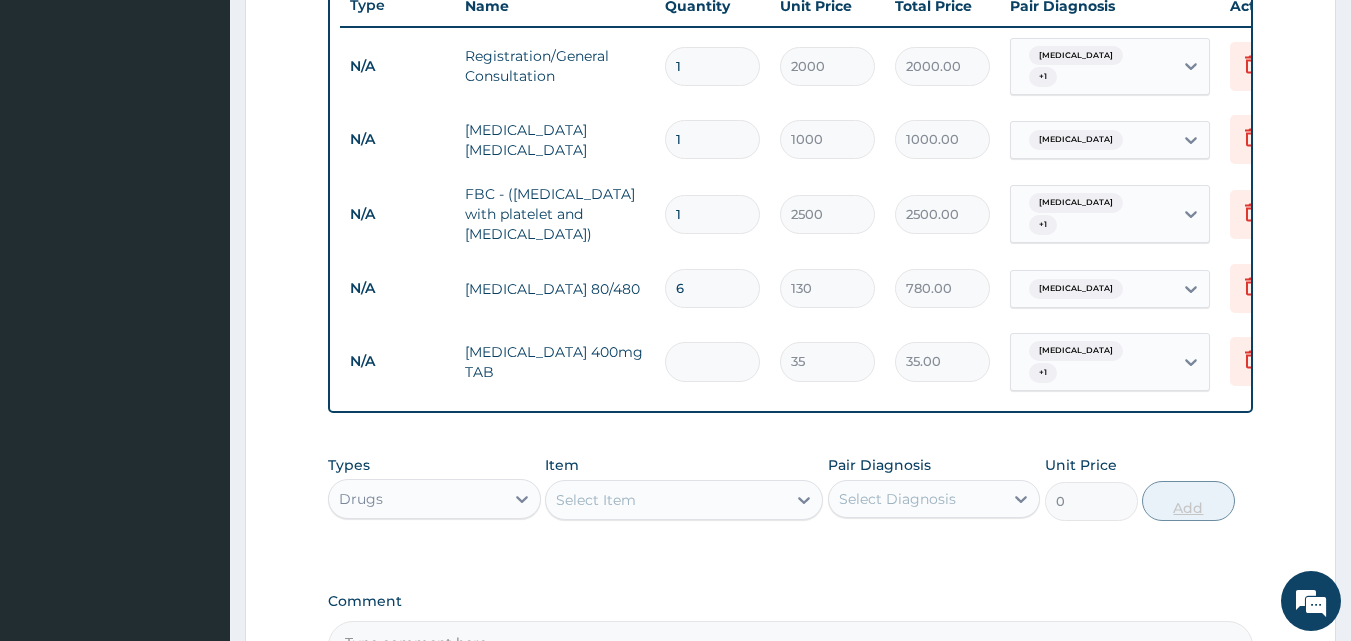 type on "0.00" 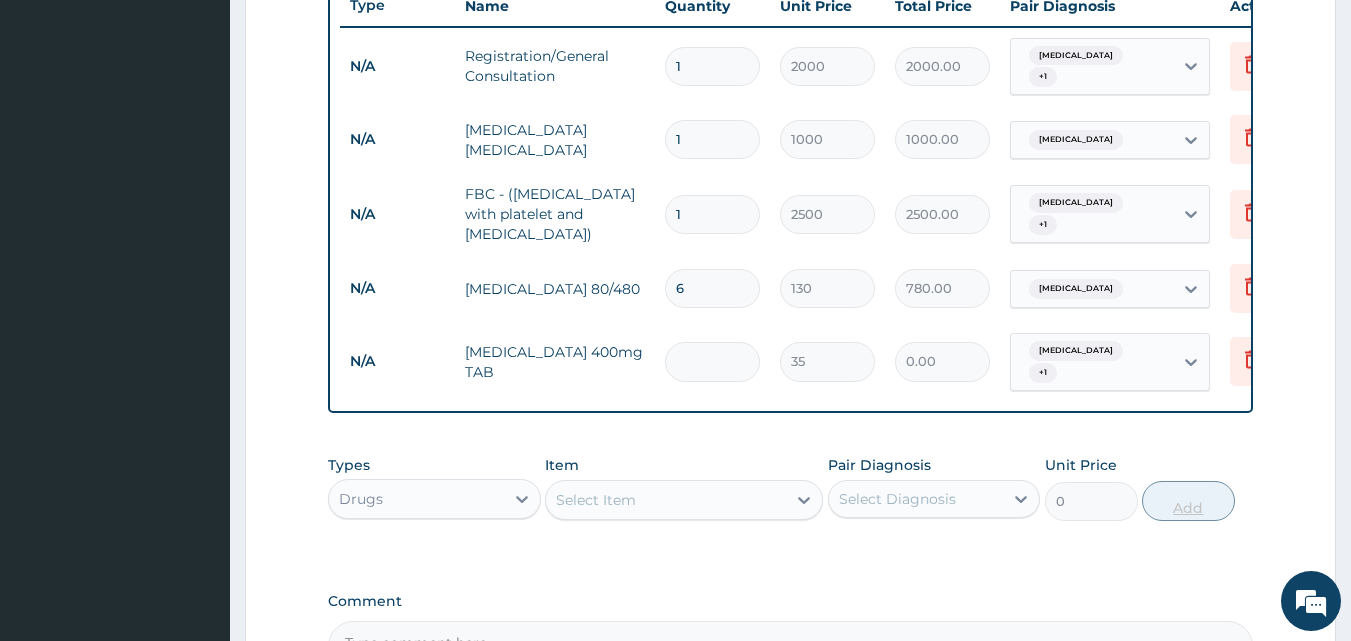 type on "2" 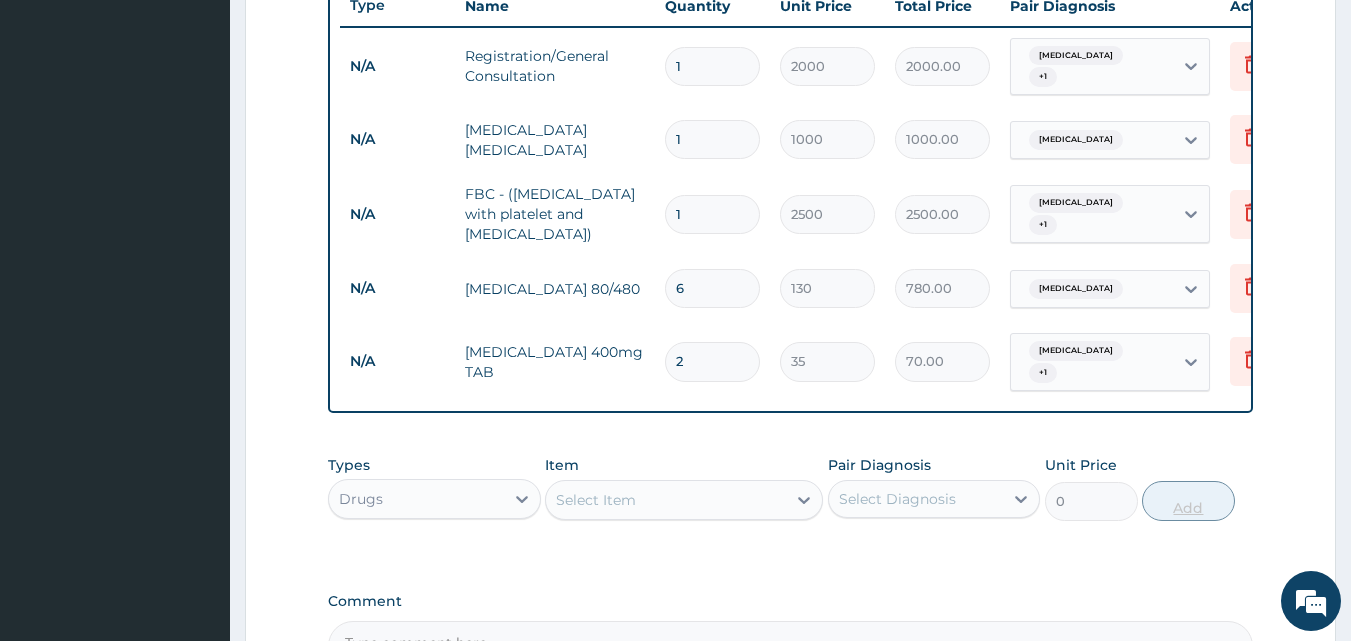 type on "24" 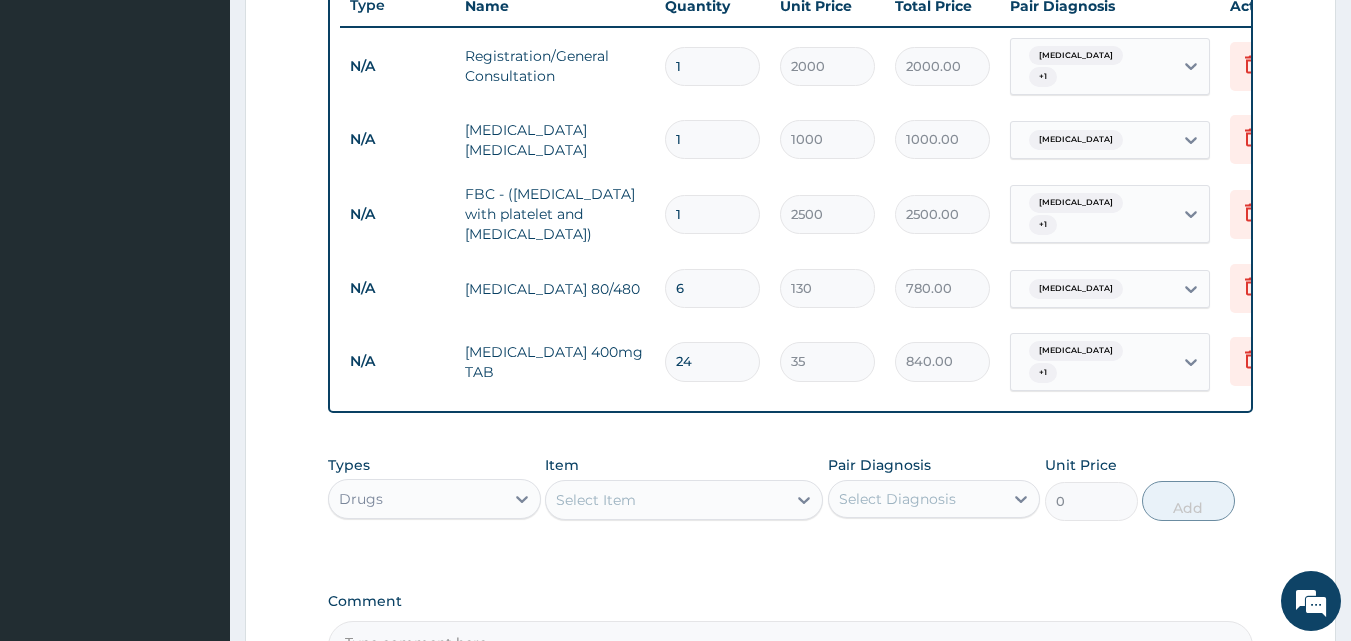 type on "24" 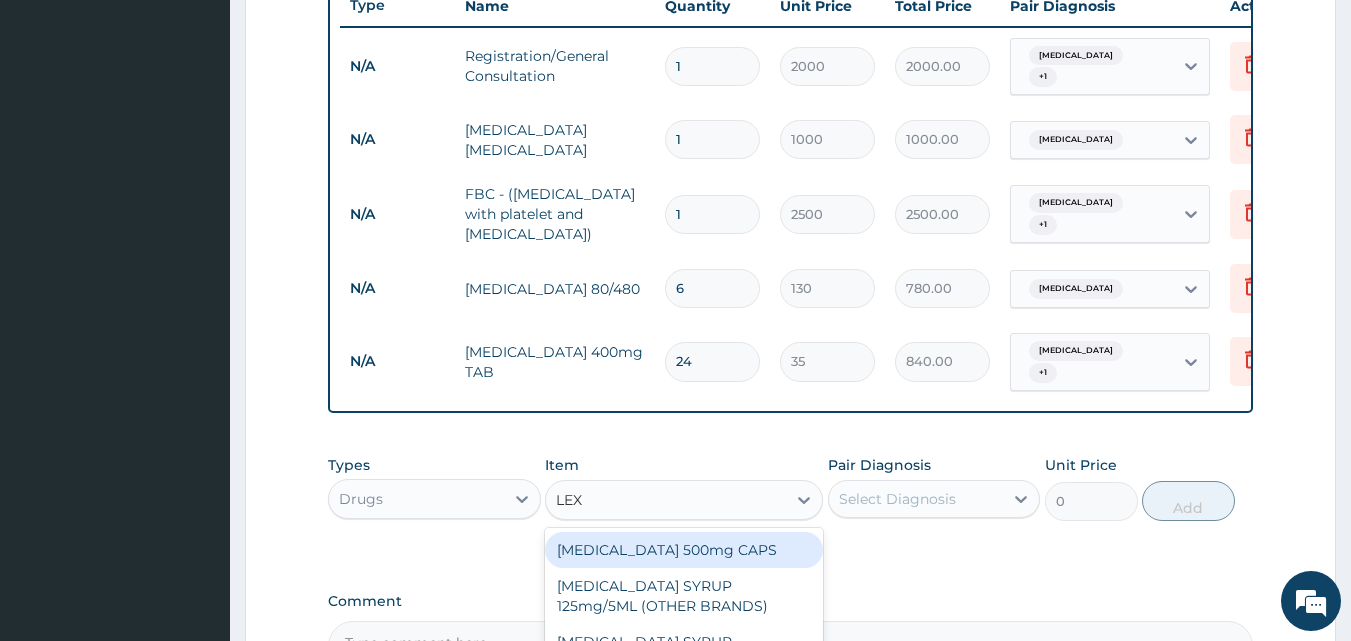 type on "LEXO" 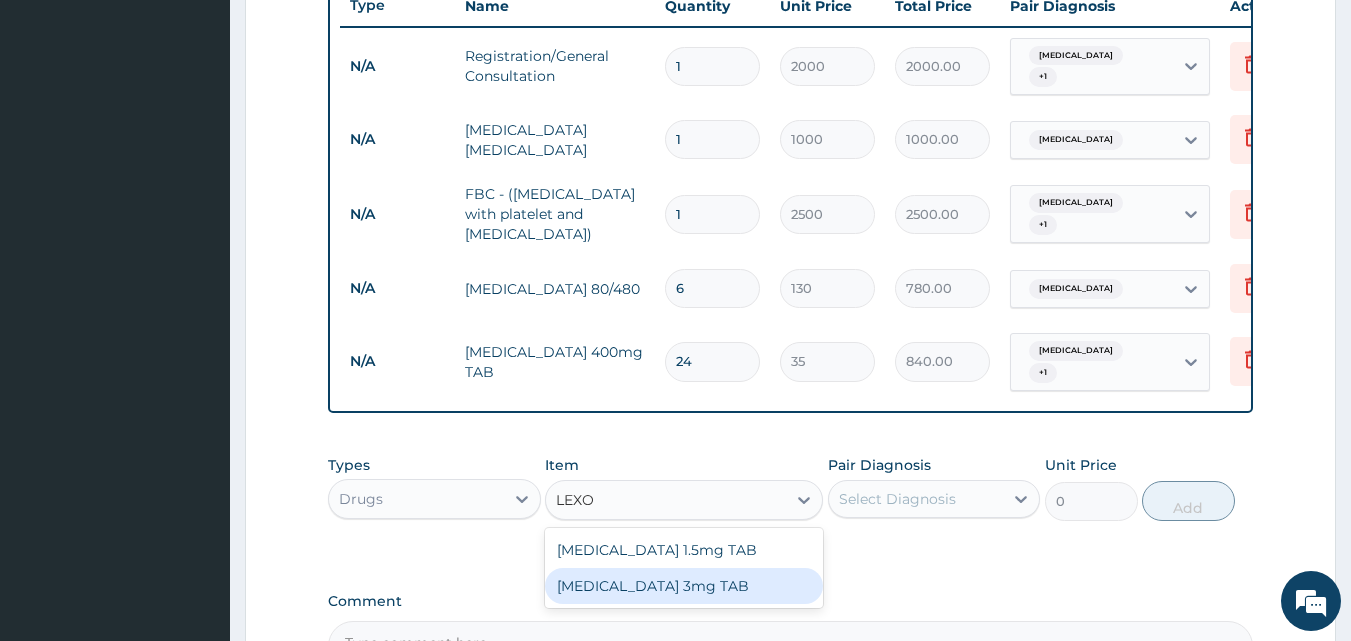 click on "[MEDICAL_DATA] 3mg TAB" at bounding box center [684, 586] 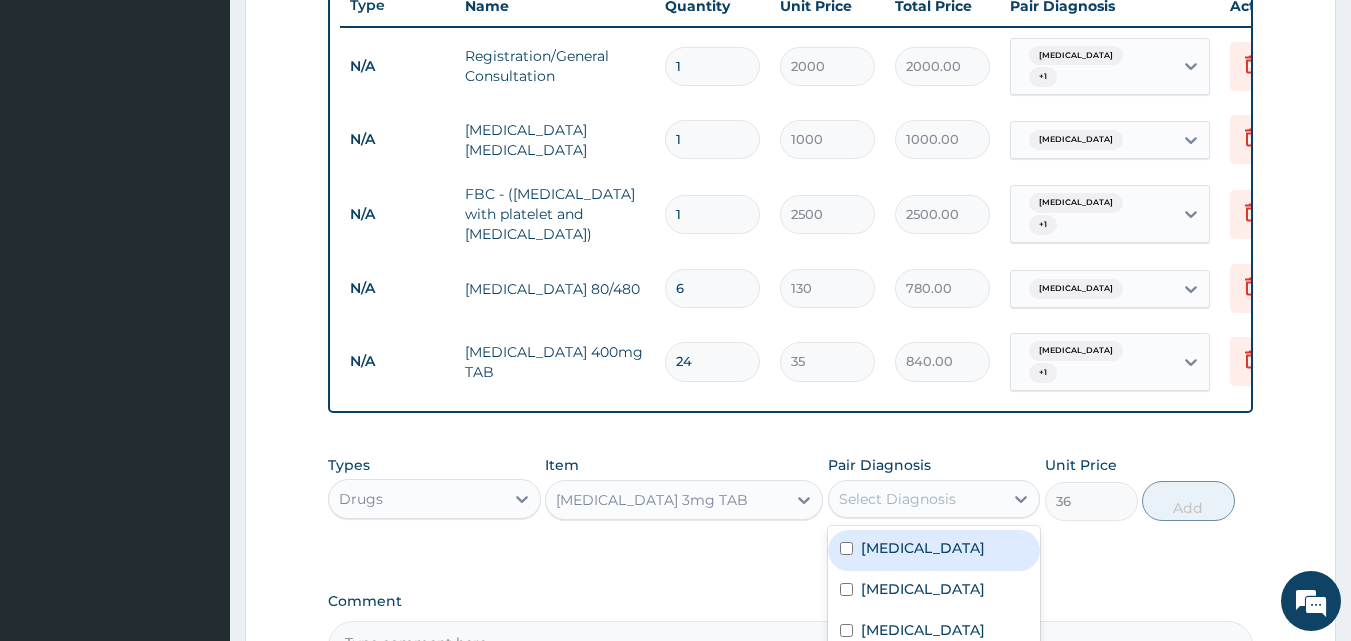 click on "Select Diagnosis" at bounding box center (897, 499) 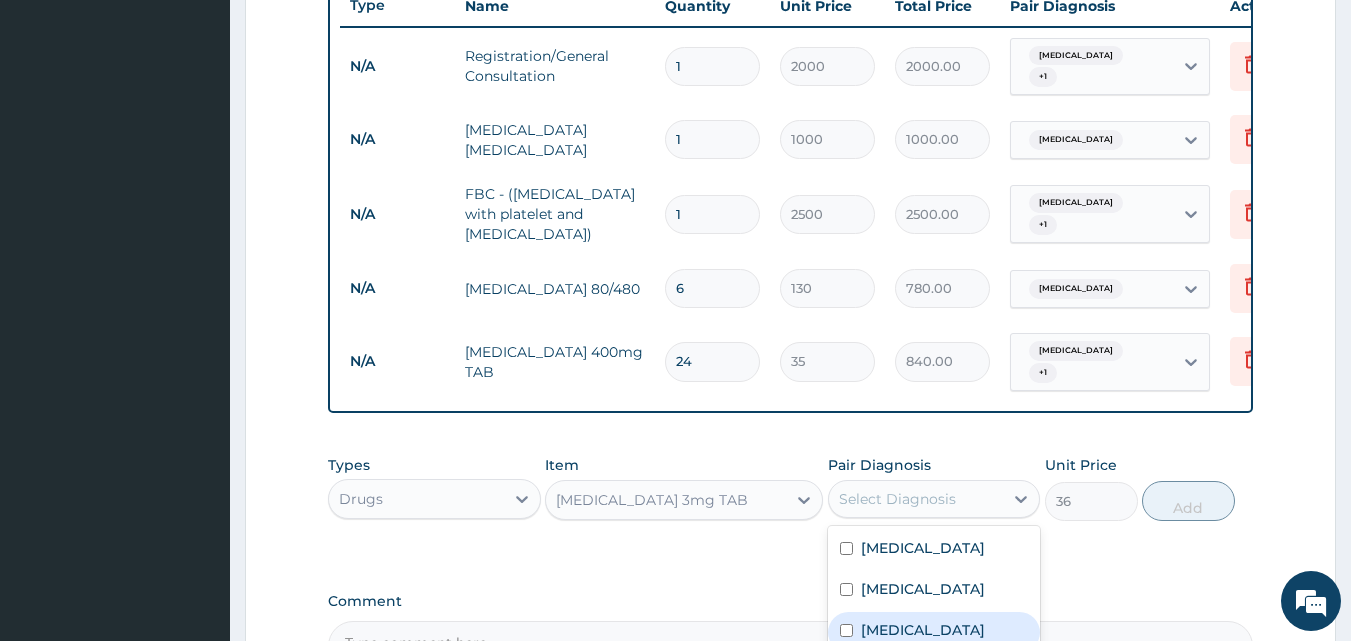 click on "Acute stress disorder" at bounding box center [923, 630] 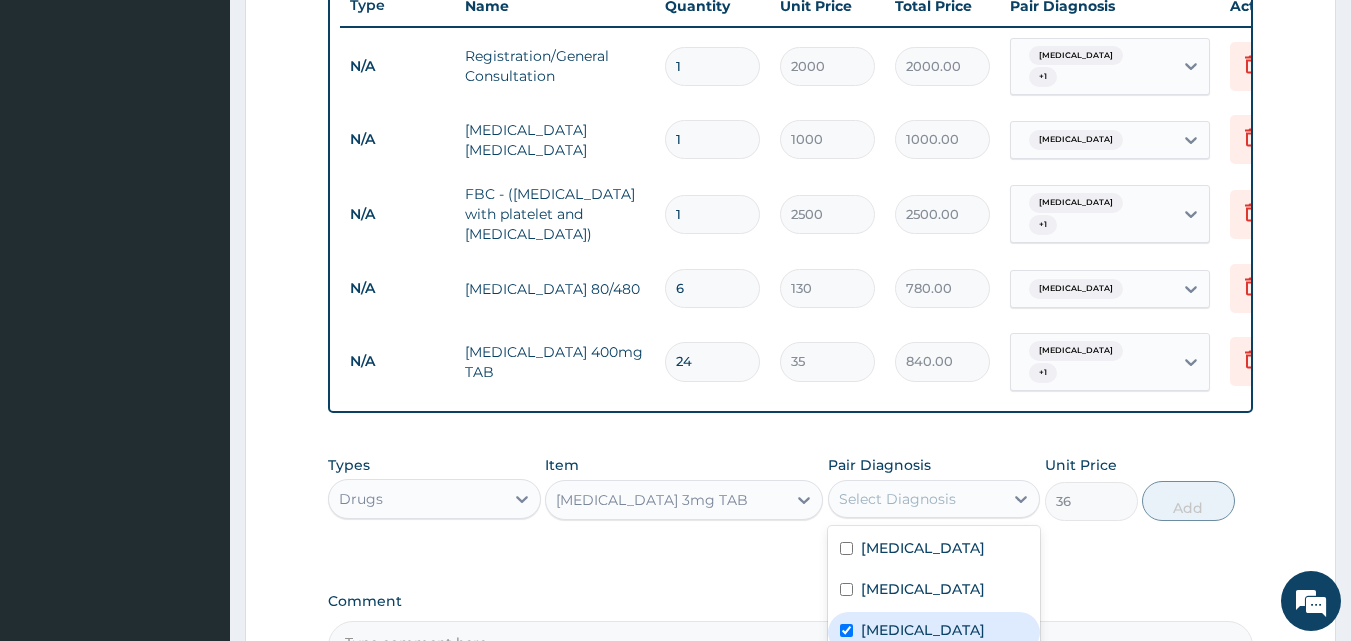 checkbox on "true" 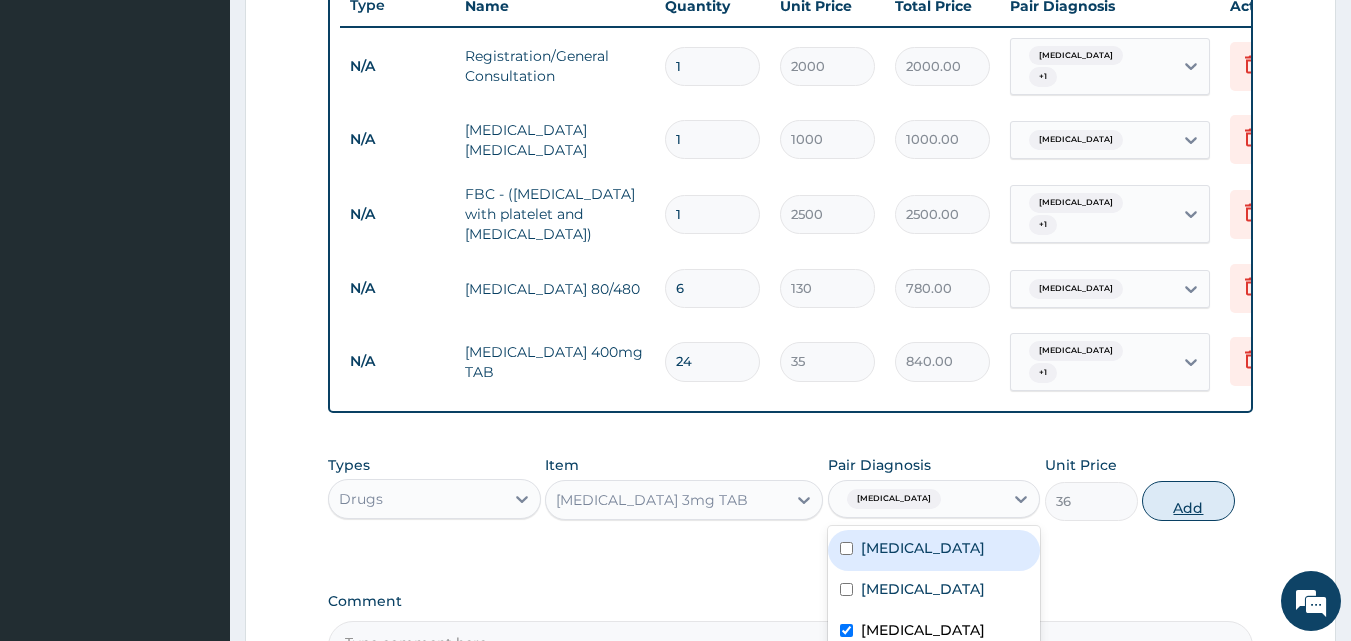 click on "Add" at bounding box center [1188, 501] 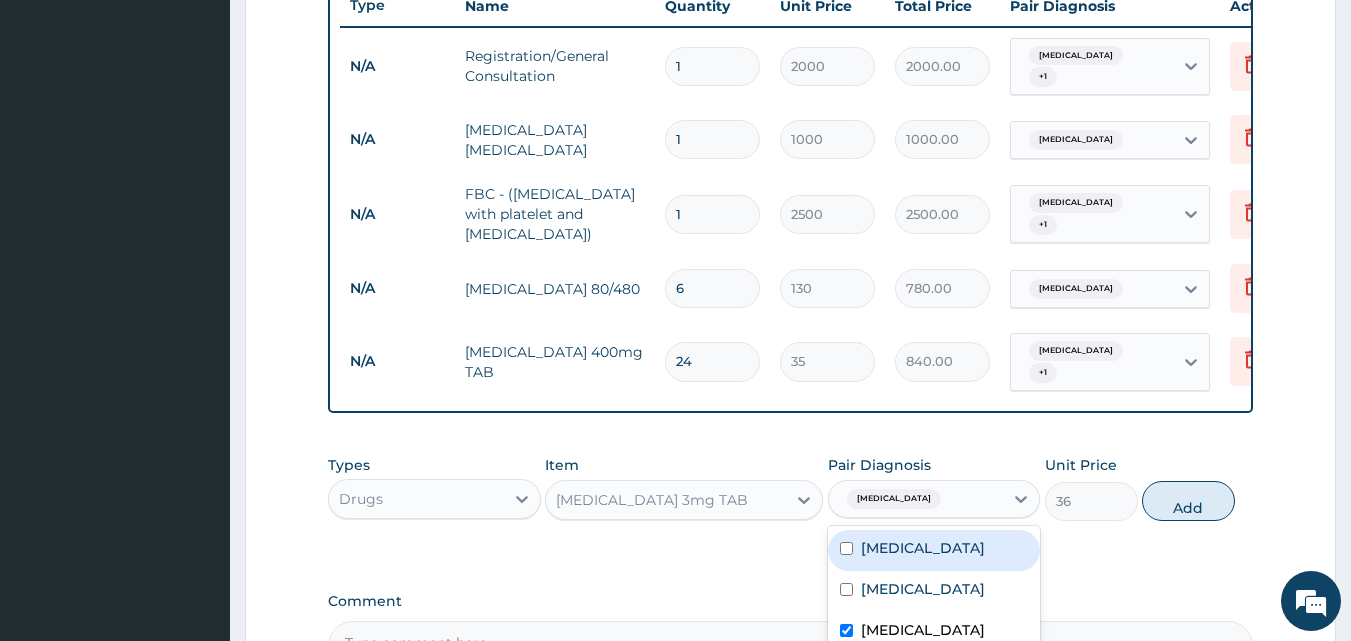 type on "0" 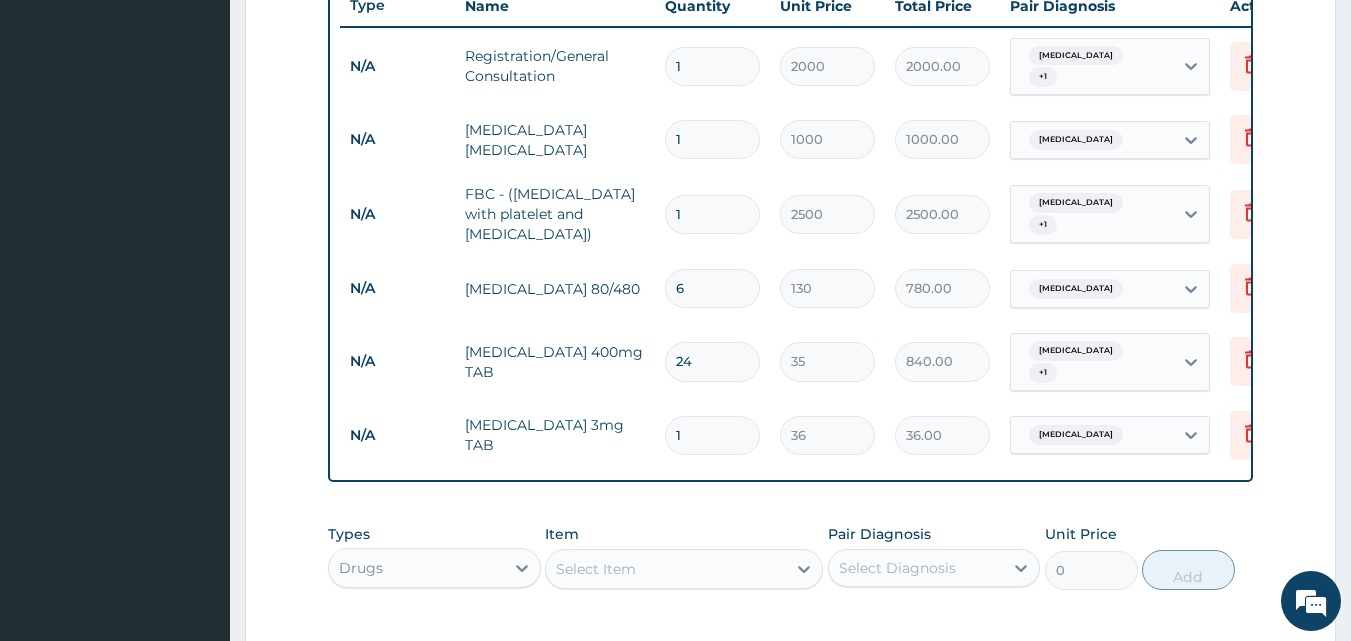 type 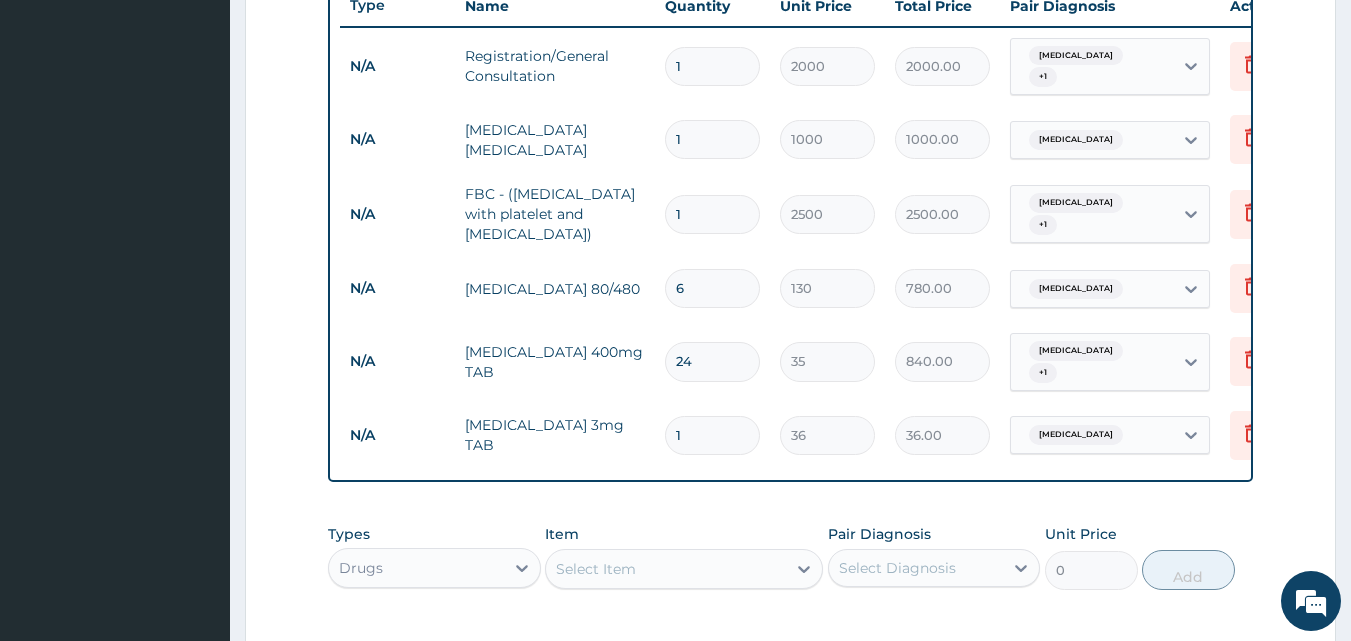 type on "0.00" 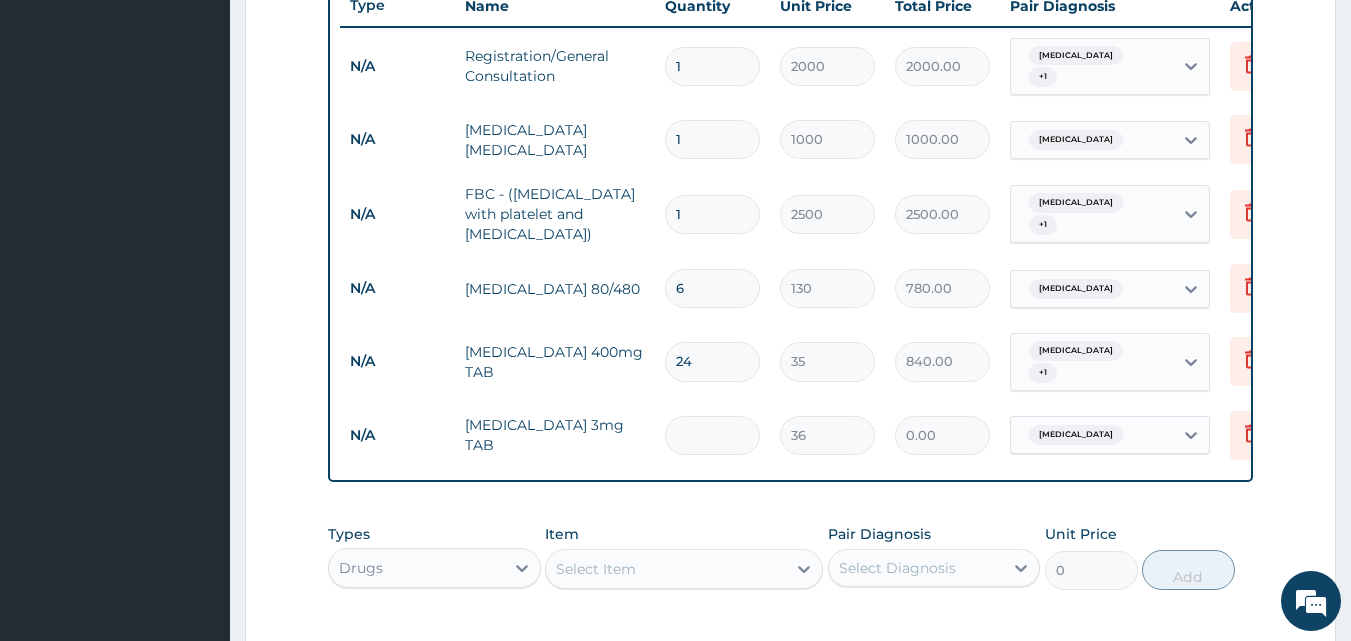 type on "5" 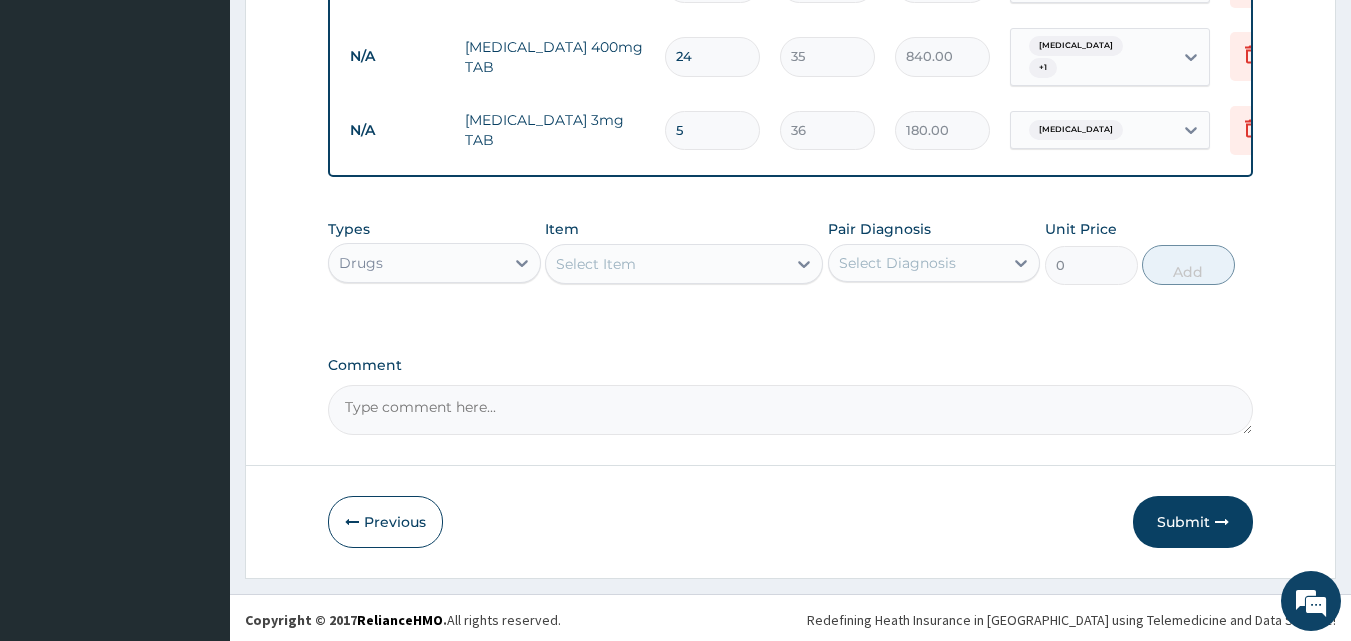 scroll, scrollTop: 1077, scrollLeft: 0, axis: vertical 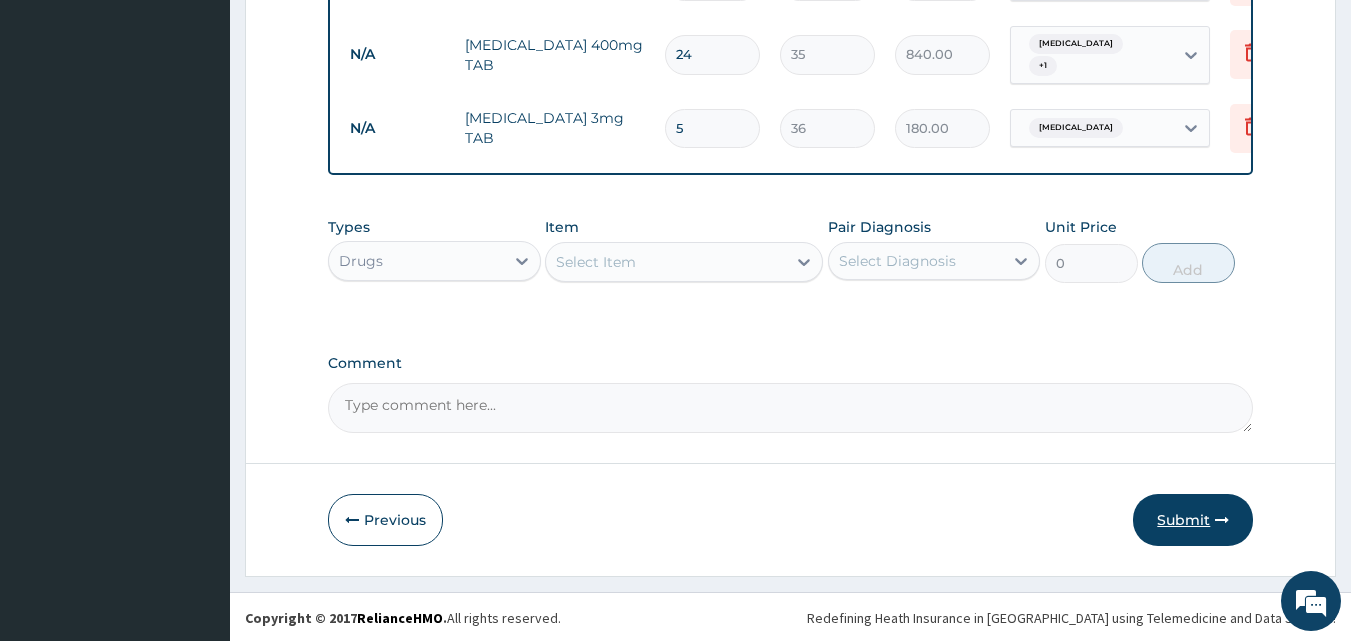 type on "5" 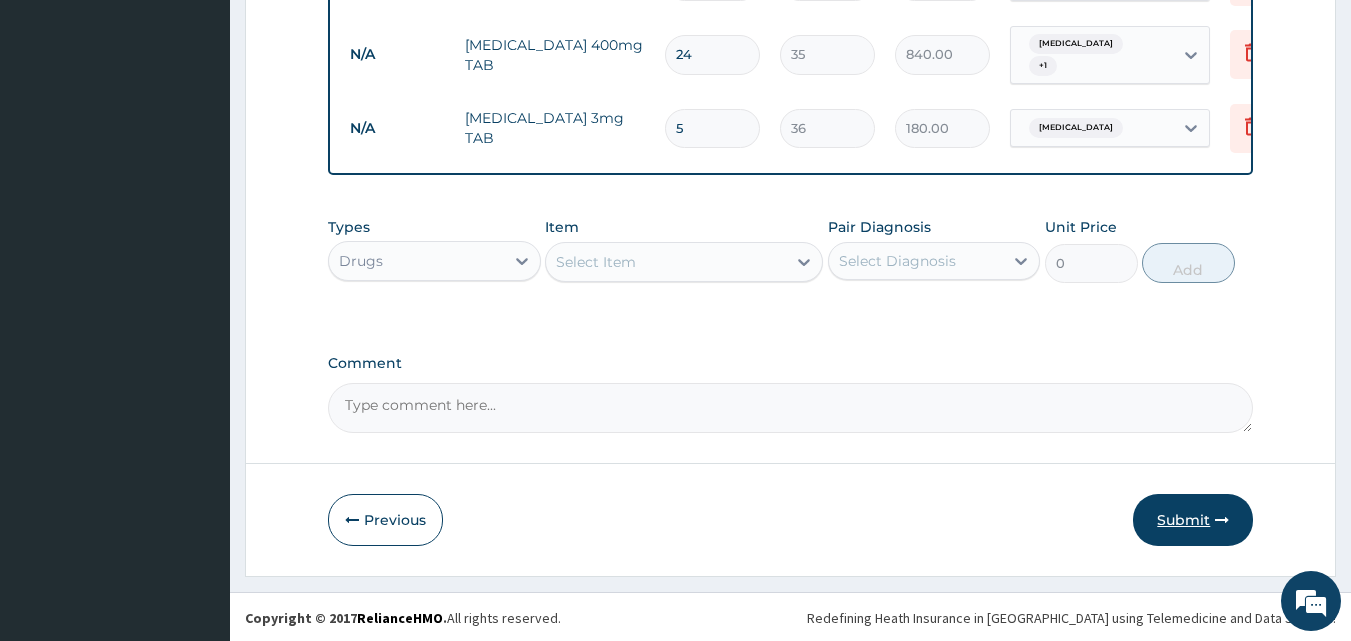 click on "Submit" at bounding box center (1193, 520) 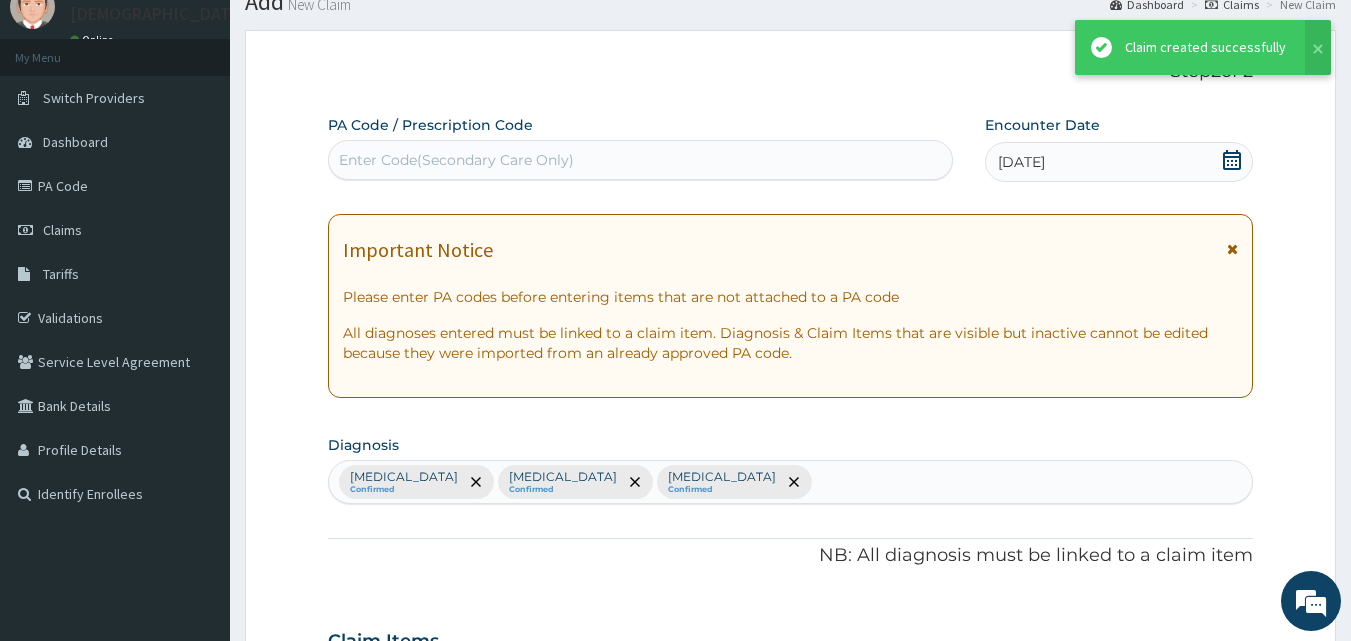 scroll, scrollTop: 1077, scrollLeft: 0, axis: vertical 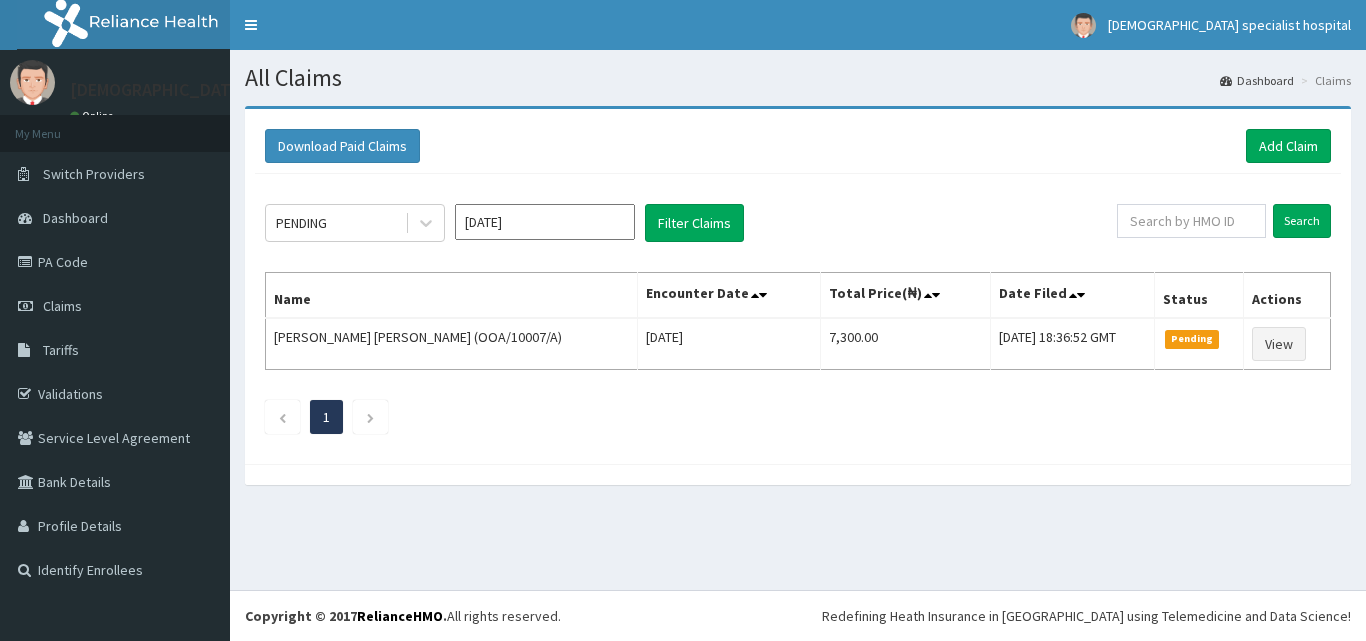 drag, startPoint x: 0, startPoint y: 0, endPoint x: 766, endPoint y: 452, distance: 889.4155 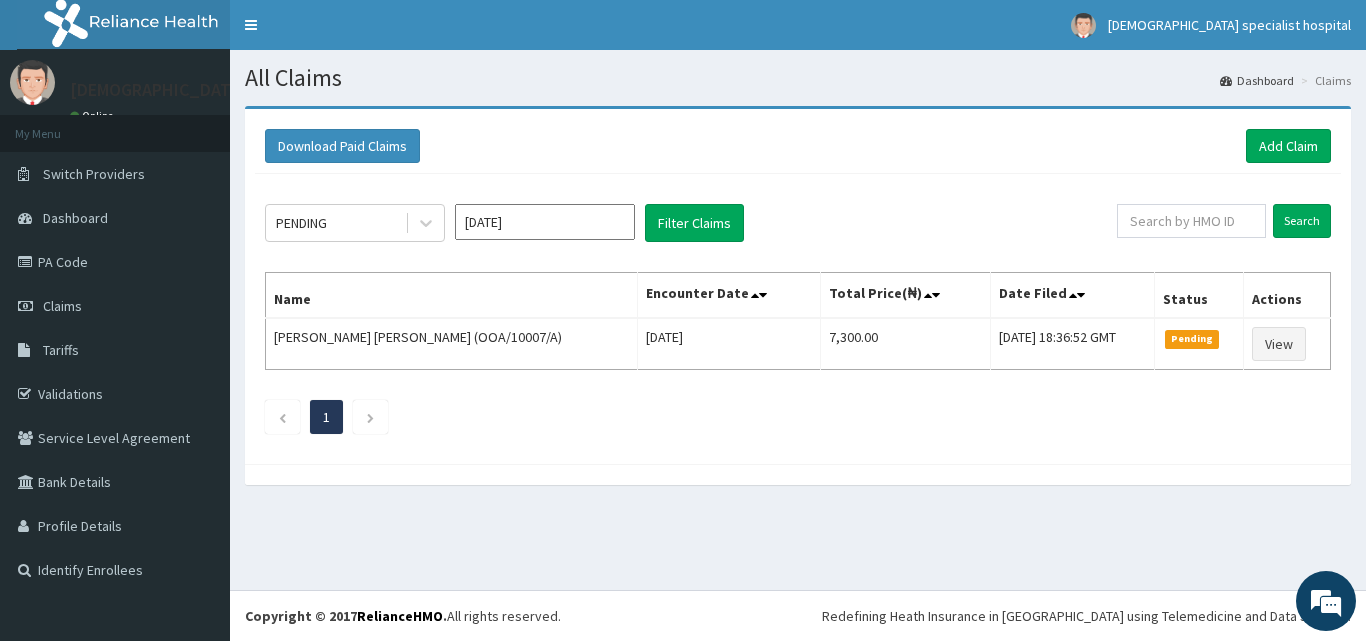 scroll, scrollTop: 0, scrollLeft: 0, axis: both 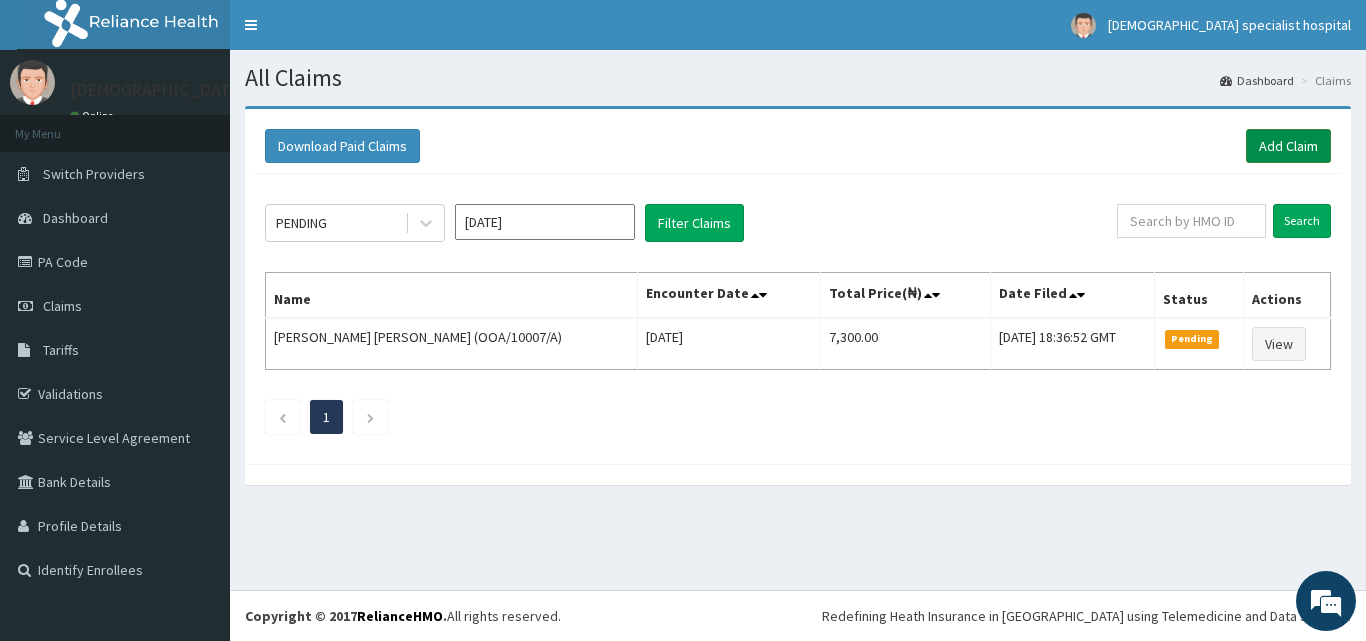 click on "Add Claim" at bounding box center (1288, 146) 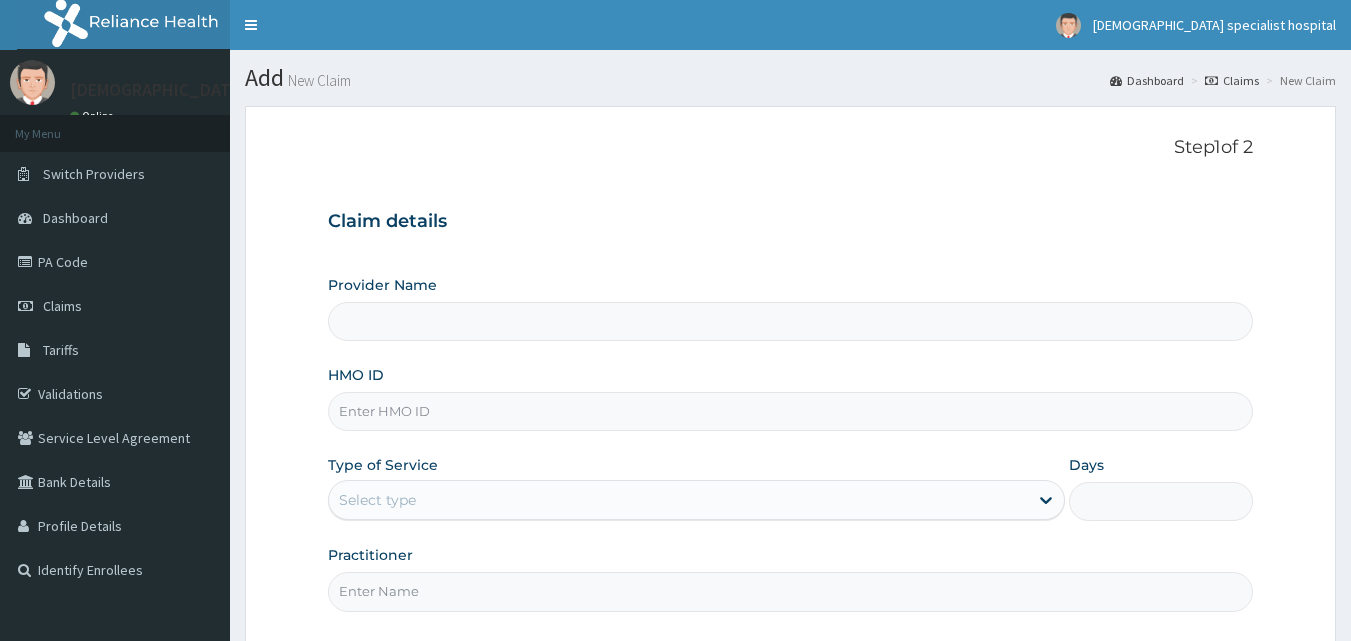 type on "[DEMOGRAPHIC_DATA] Specialist Hospital Ltd" 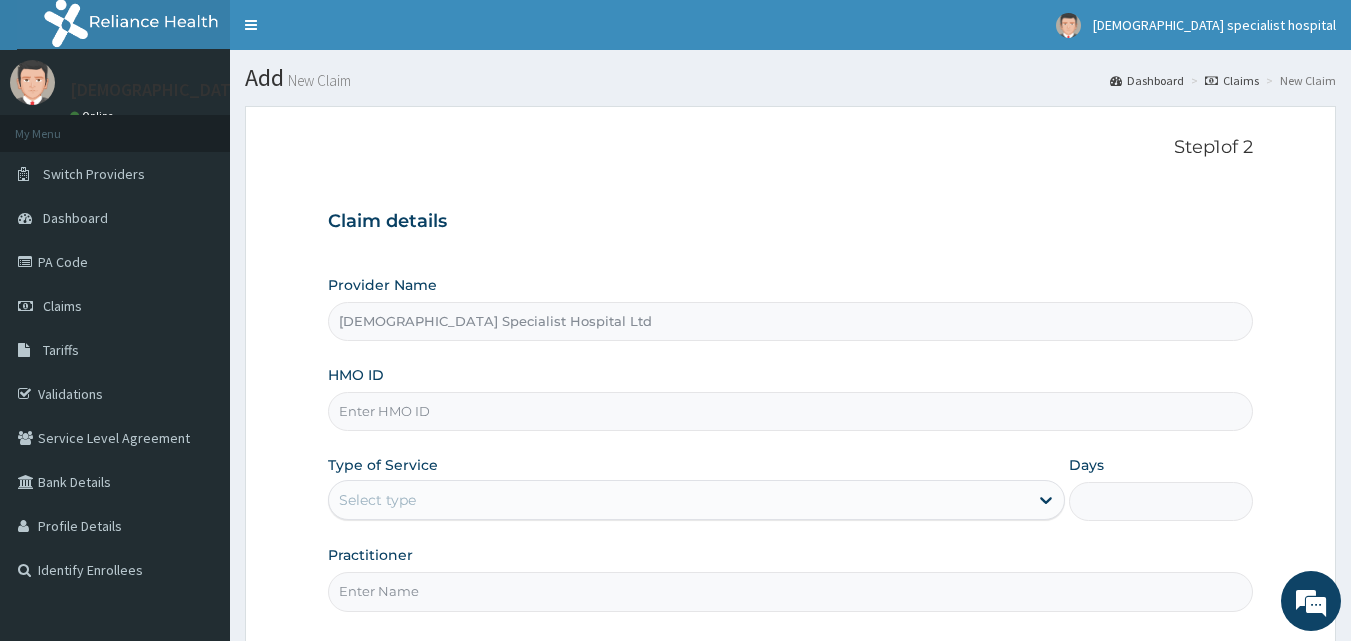 scroll, scrollTop: 0, scrollLeft: 0, axis: both 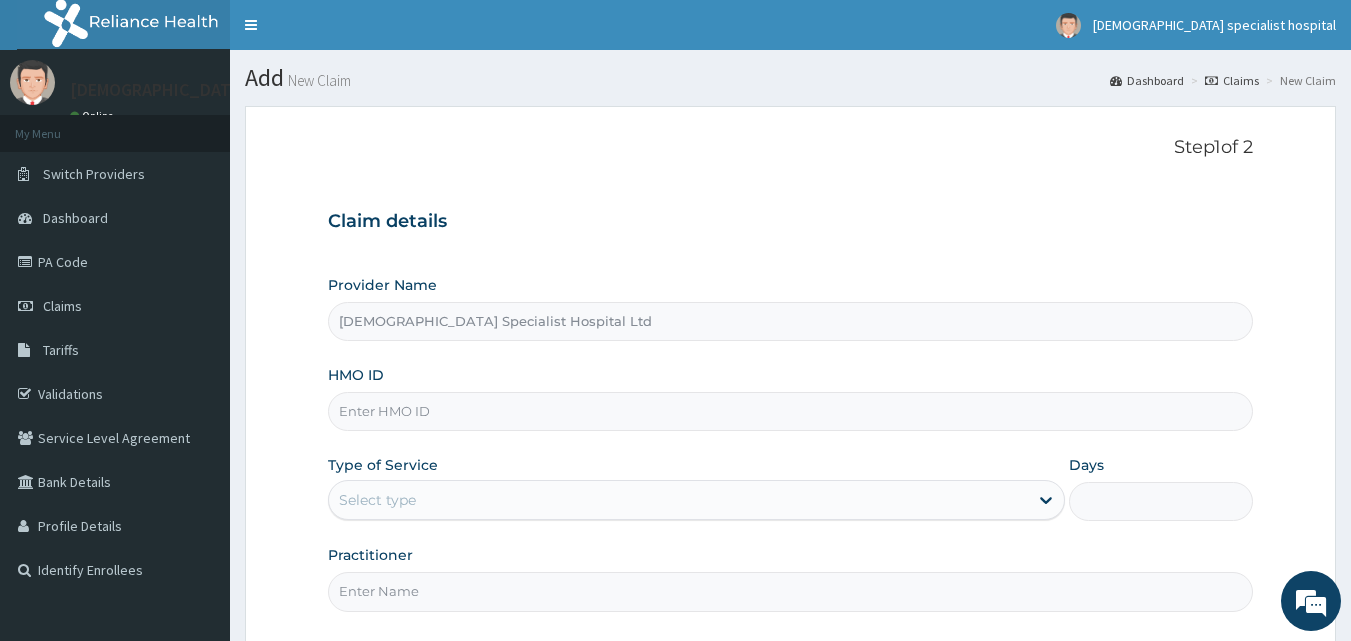 click on "HMO ID" at bounding box center (791, 411) 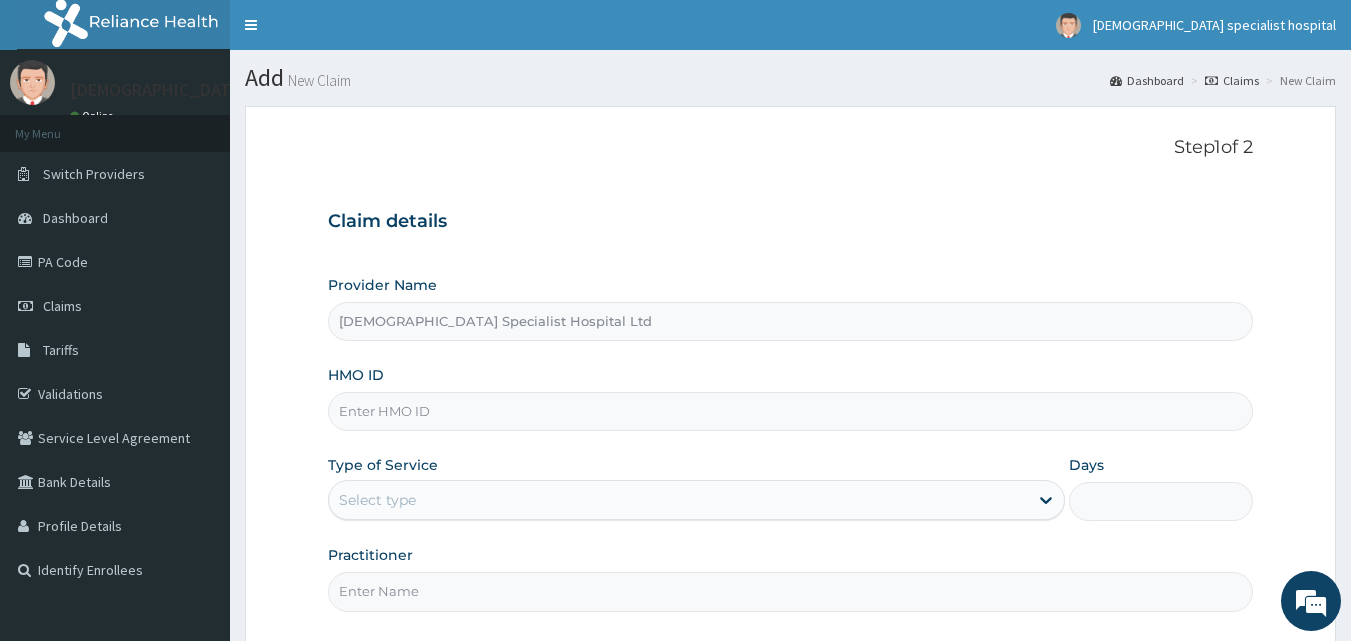paste on "EIS/11719/D" 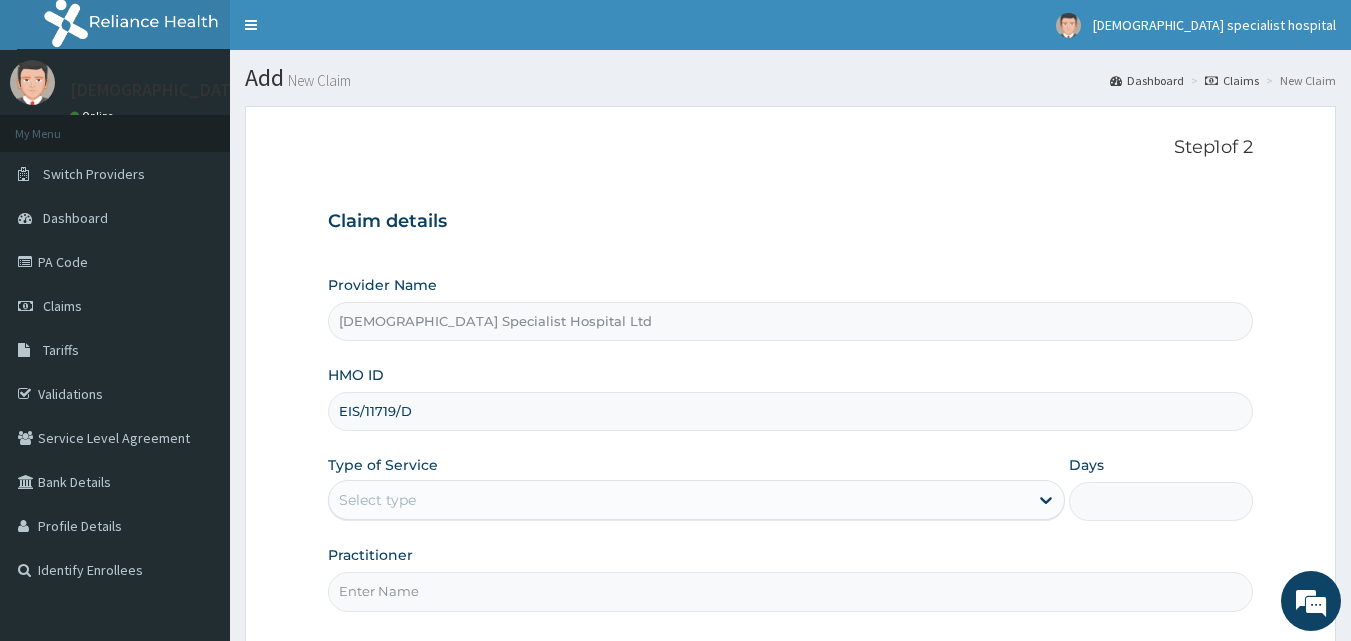 type on "EIS/11719/D" 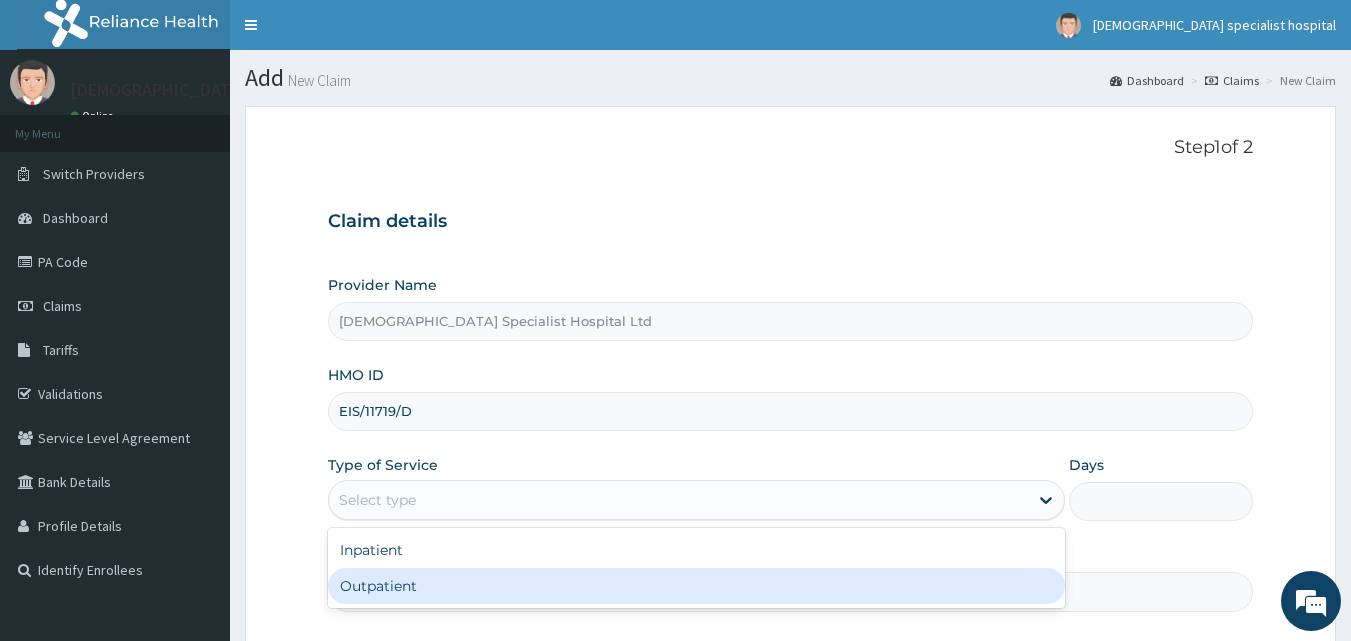 click on "Outpatient" at bounding box center (696, 586) 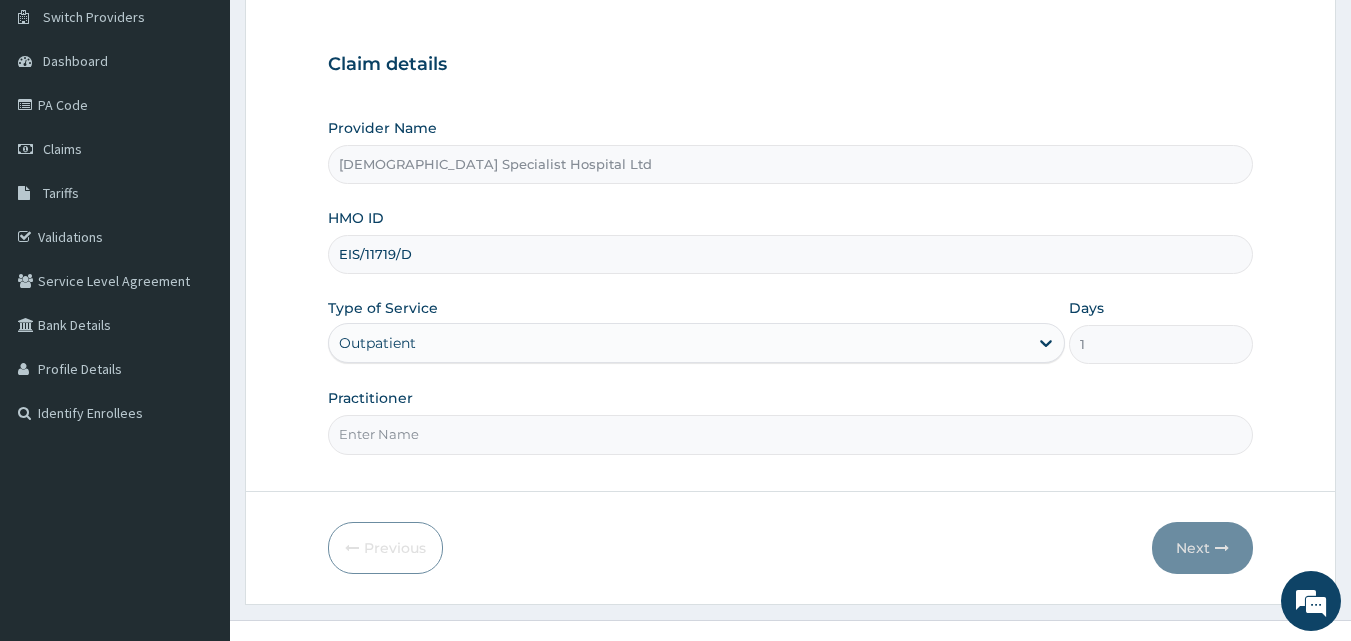 scroll, scrollTop: 187, scrollLeft: 0, axis: vertical 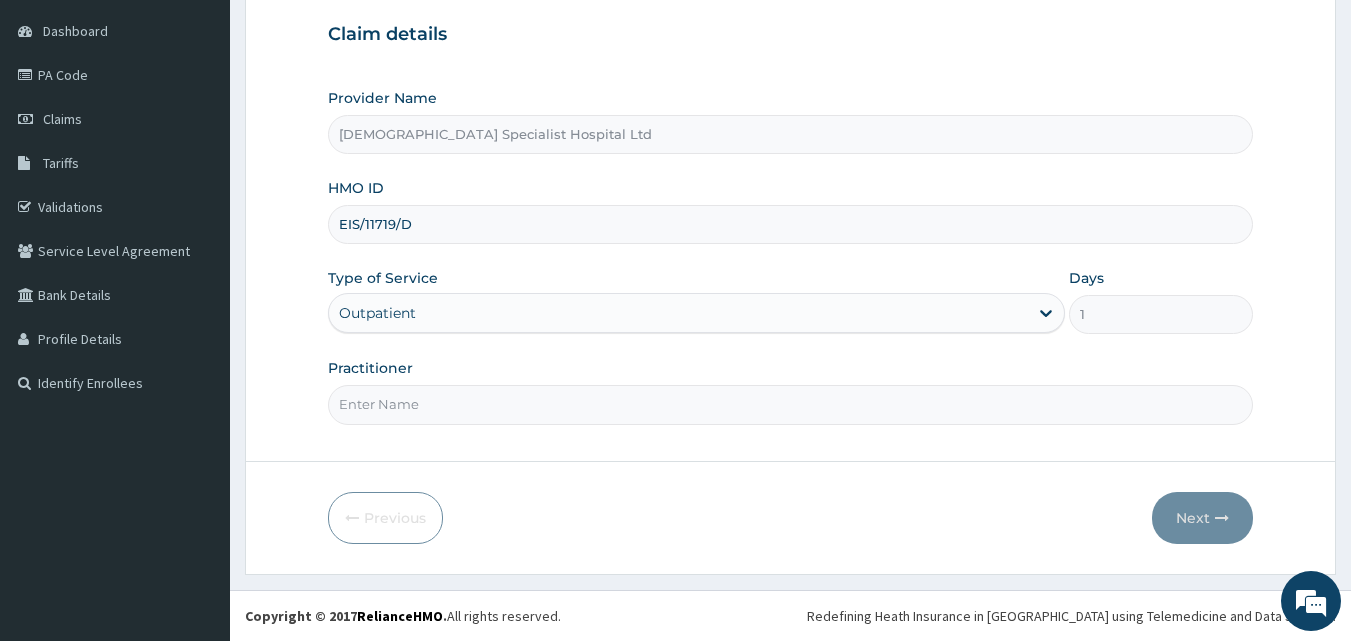 click on "Practitioner" at bounding box center (791, 404) 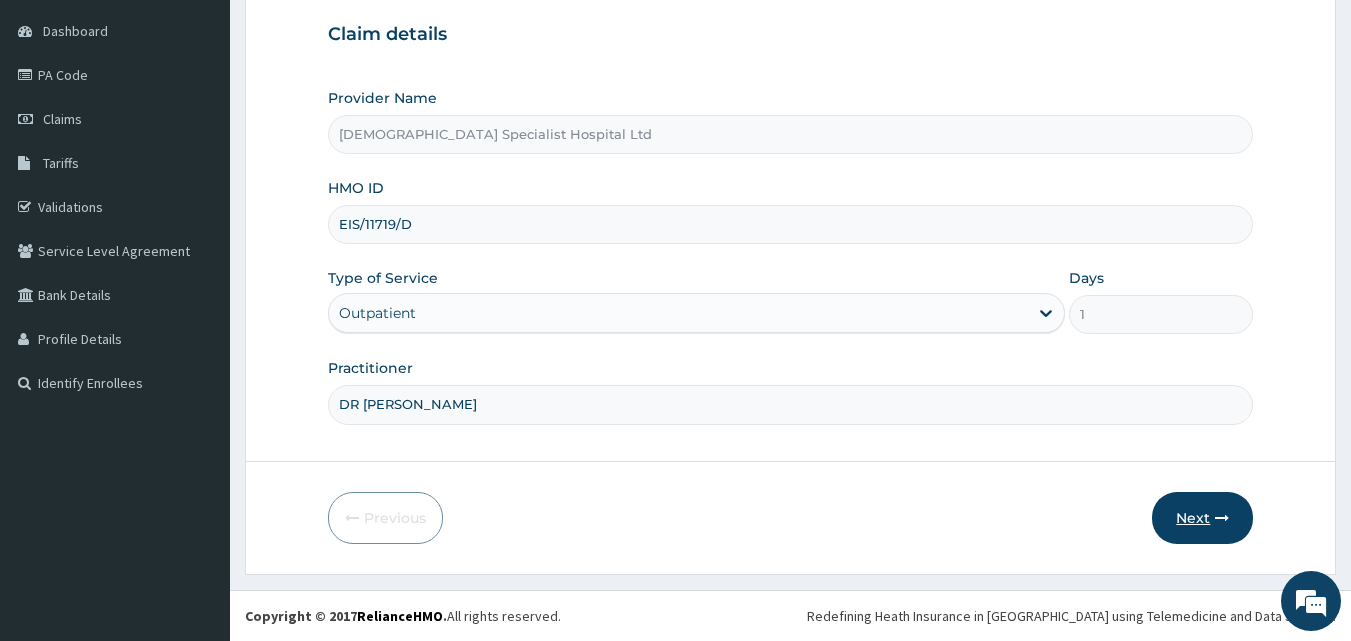 type on "DR [PERSON_NAME]" 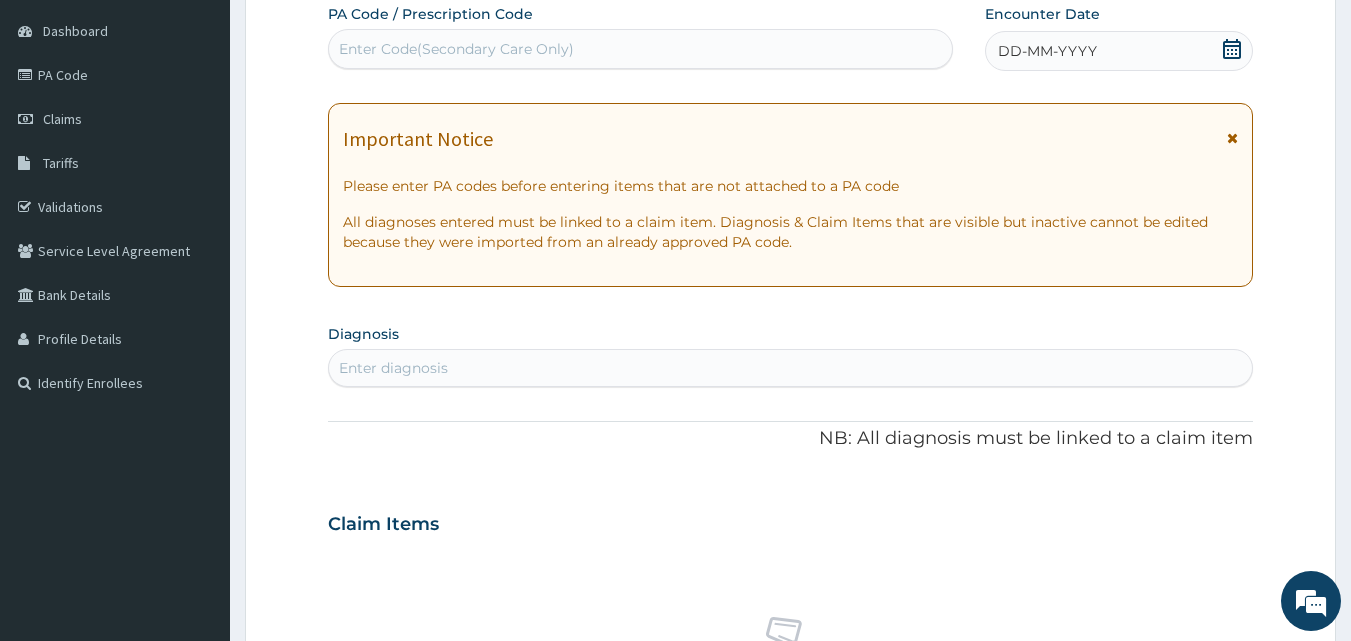 click on "DD-MM-YYYY" at bounding box center (1119, 51) 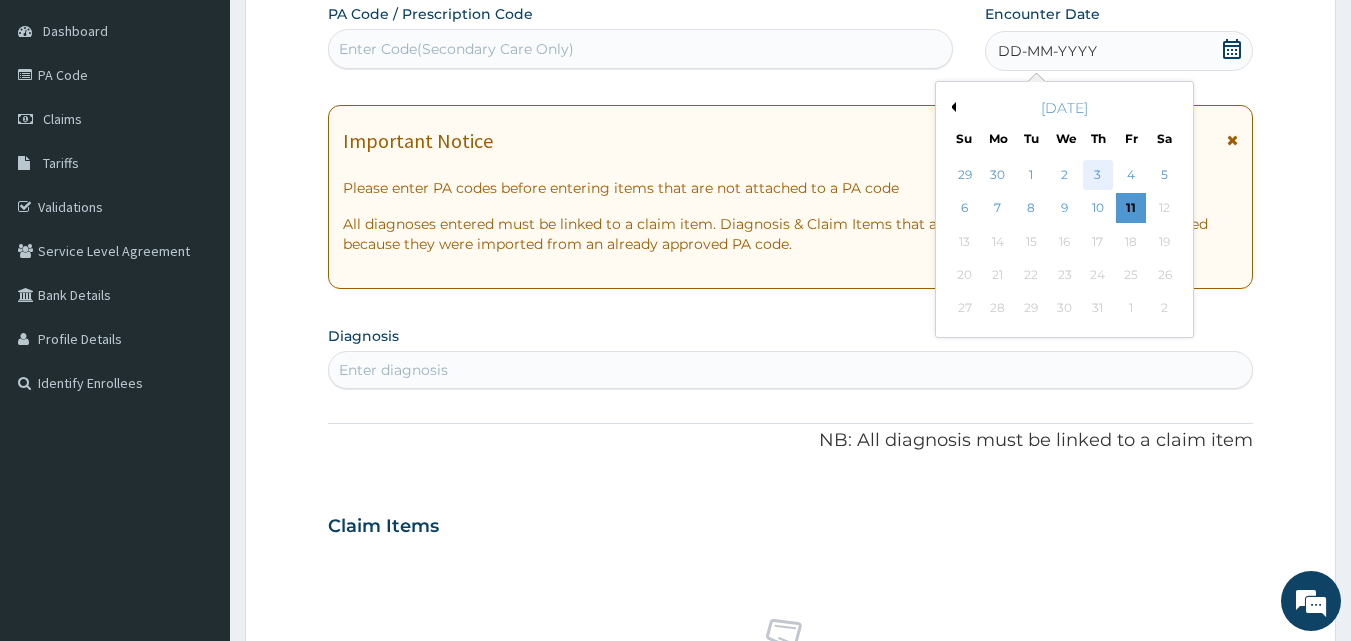 click on "3" at bounding box center (1098, 175) 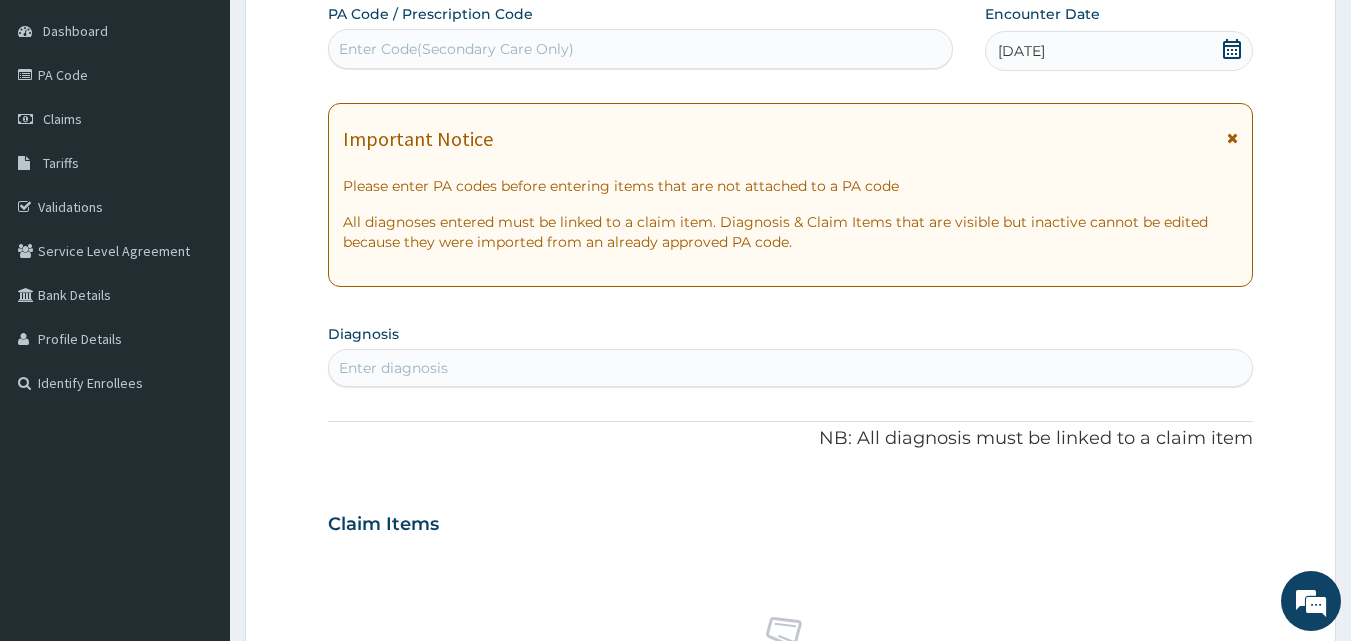 click on "Enter diagnosis" at bounding box center (393, 368) 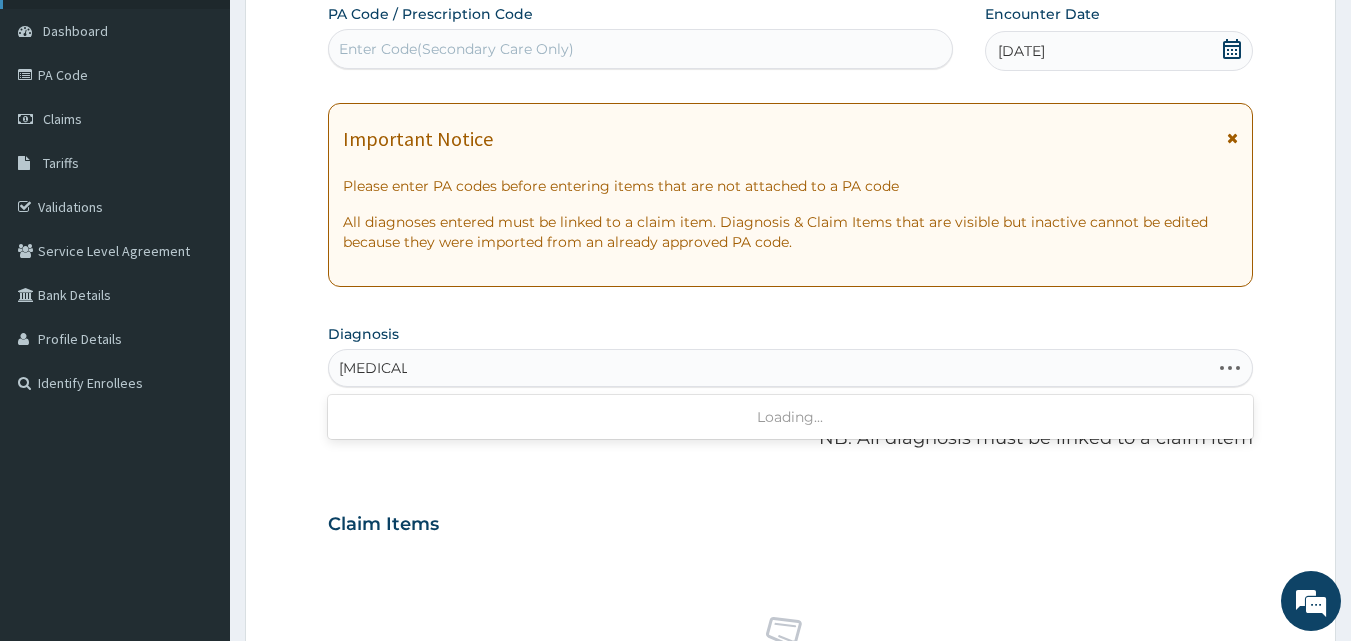 type on "[MEDICAL_DATA]" 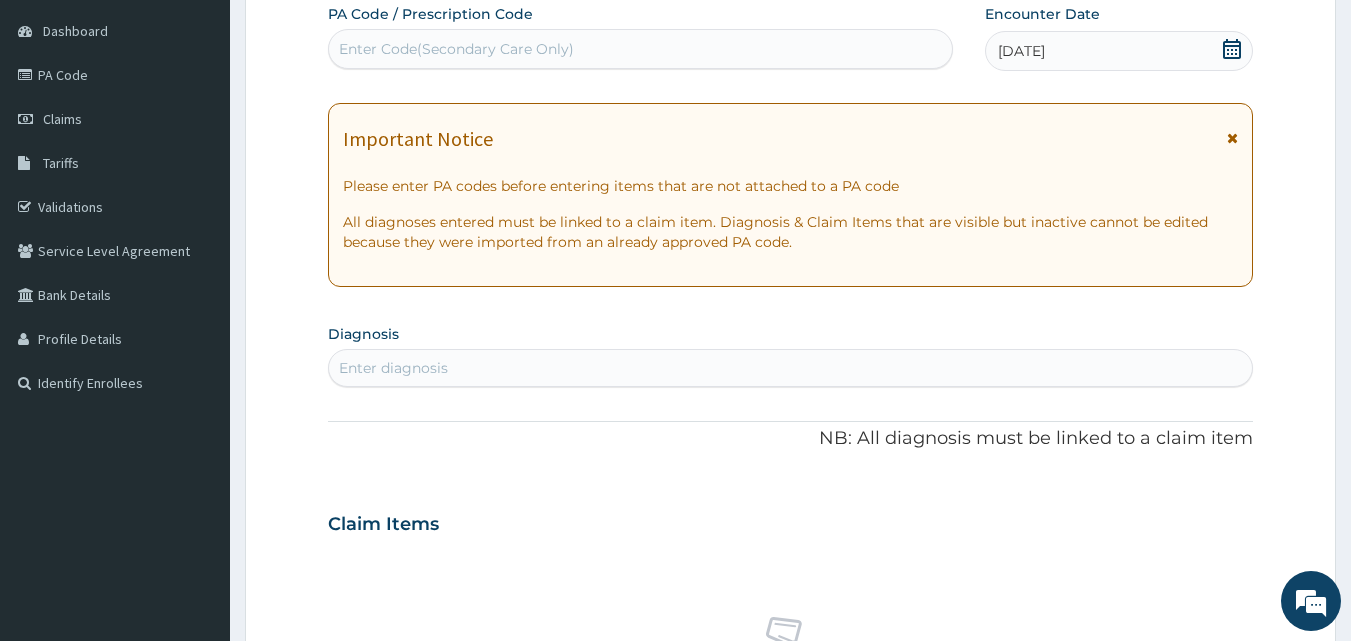 click on "Enter diagnosis" at bounding box center [393, 368] 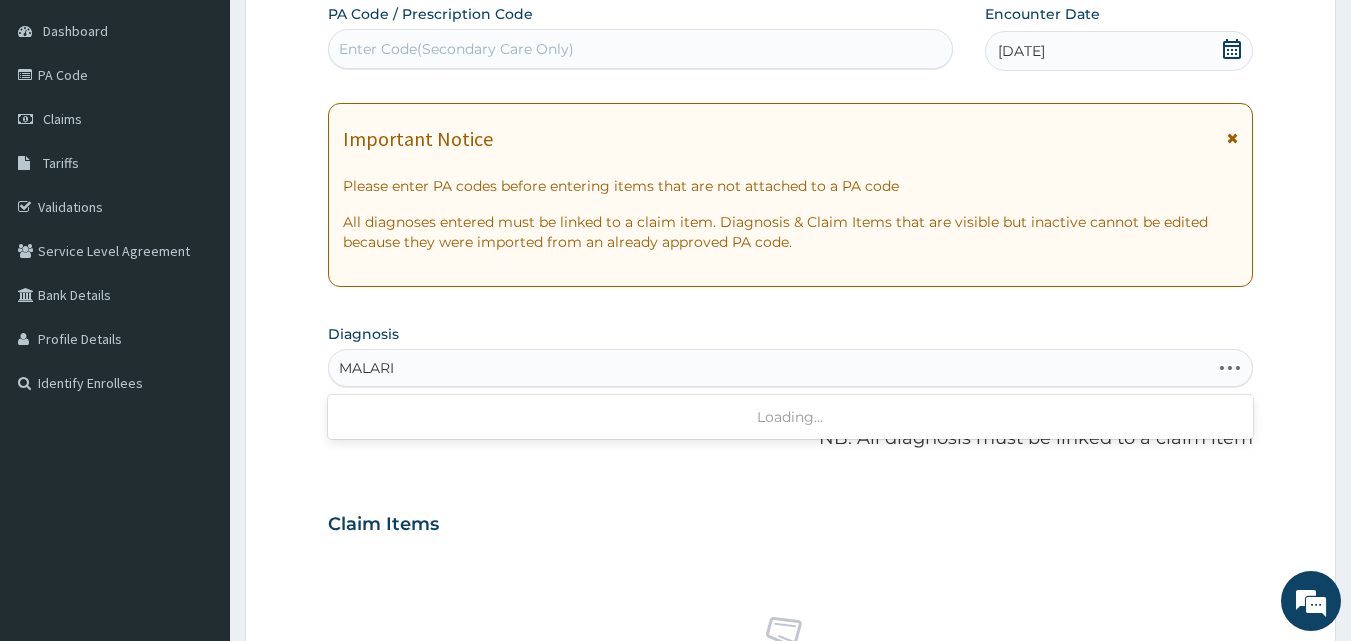 type on "[MEDICAL_DATA]" 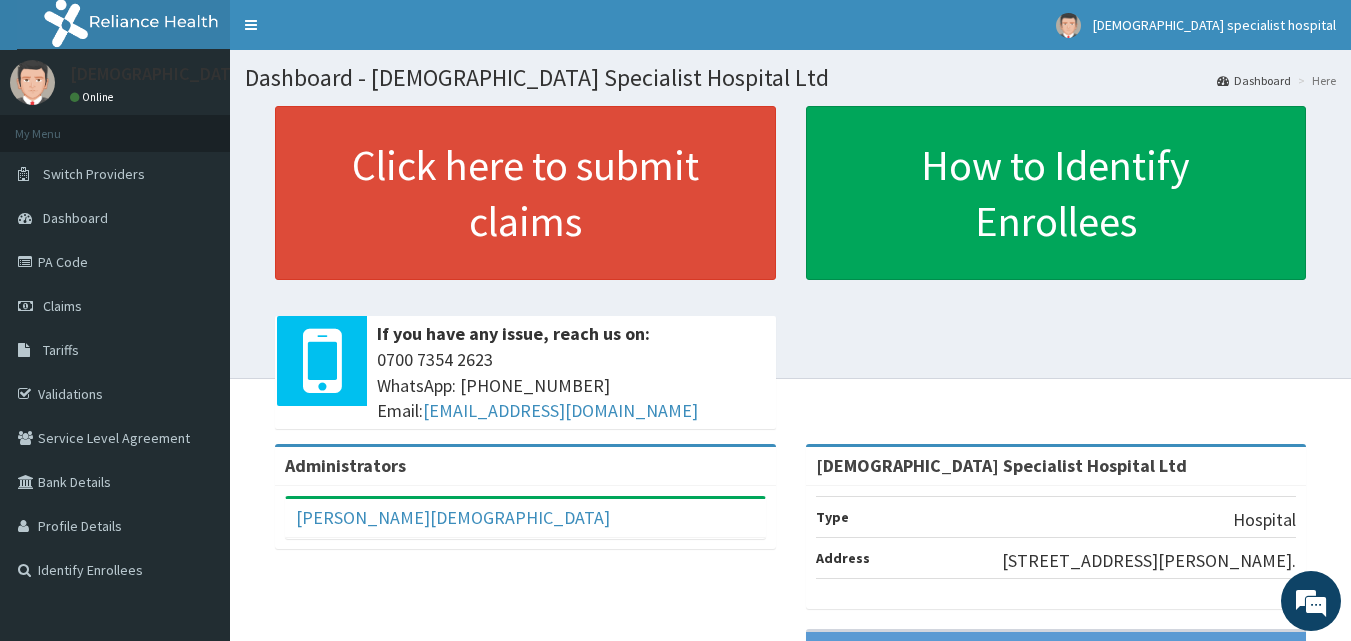 scroll, scrollTop: 0, scrollLeft: 0, axis: both 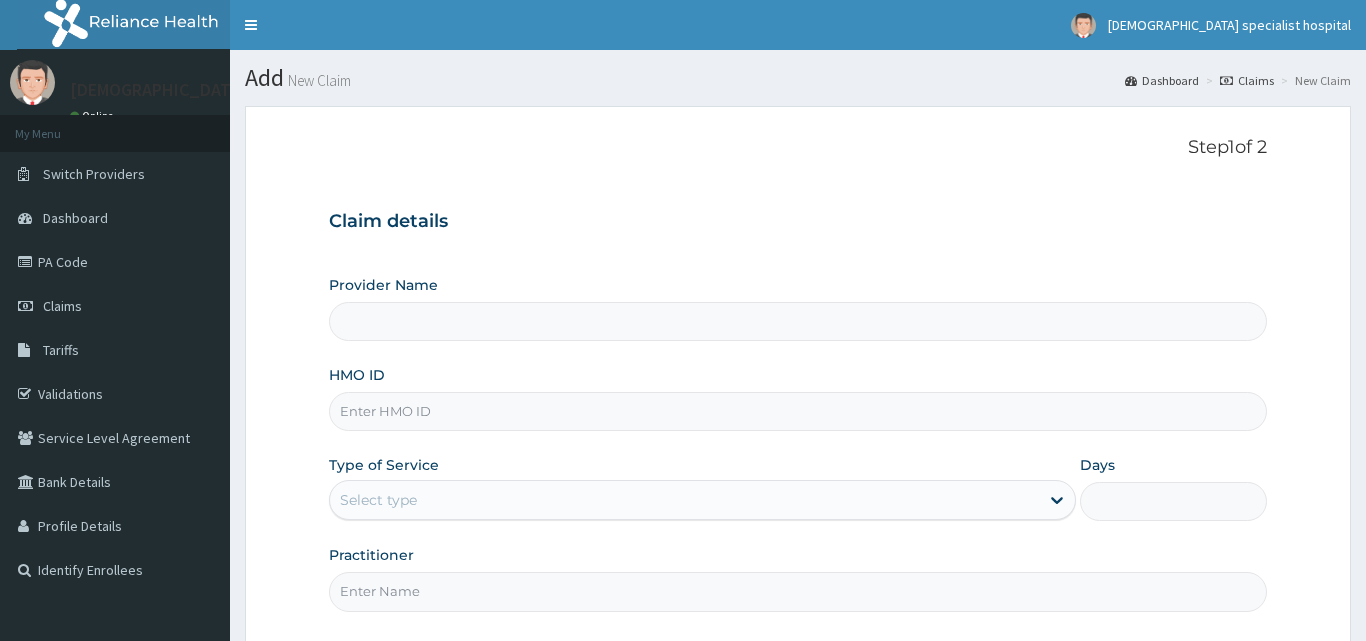 type on "EIS/11719/D" 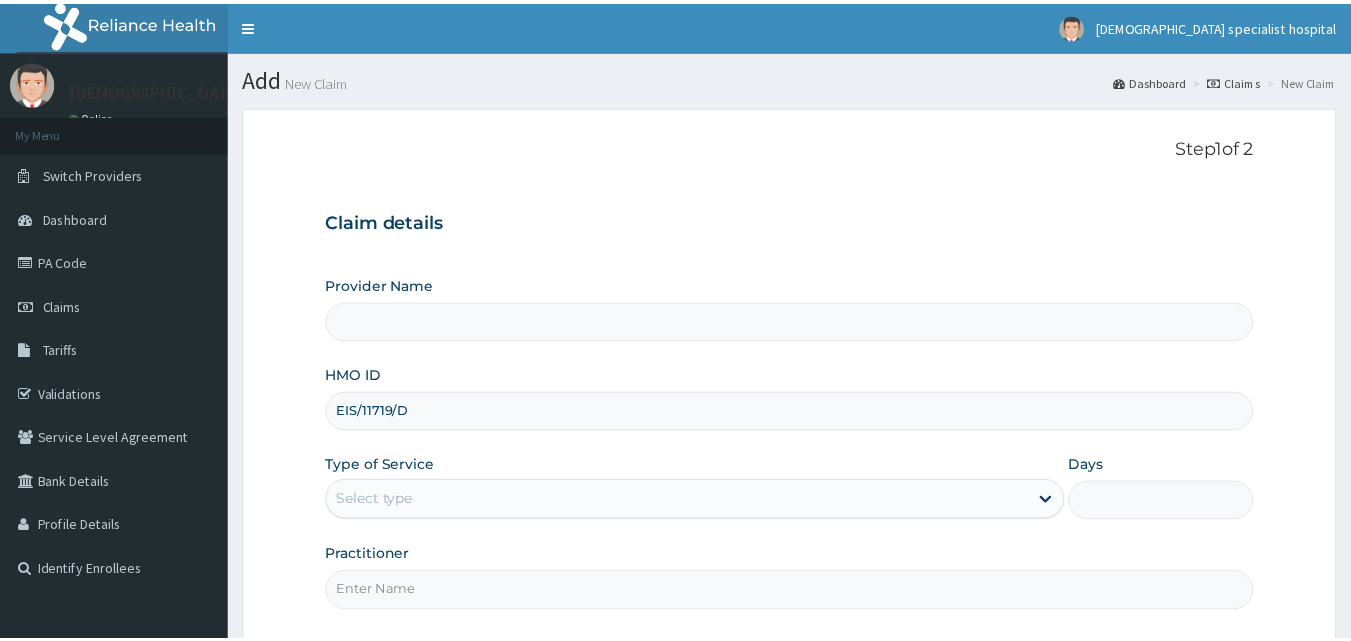 scroll, scrollTop: 187, scrollLeft: 0, axis: vertical 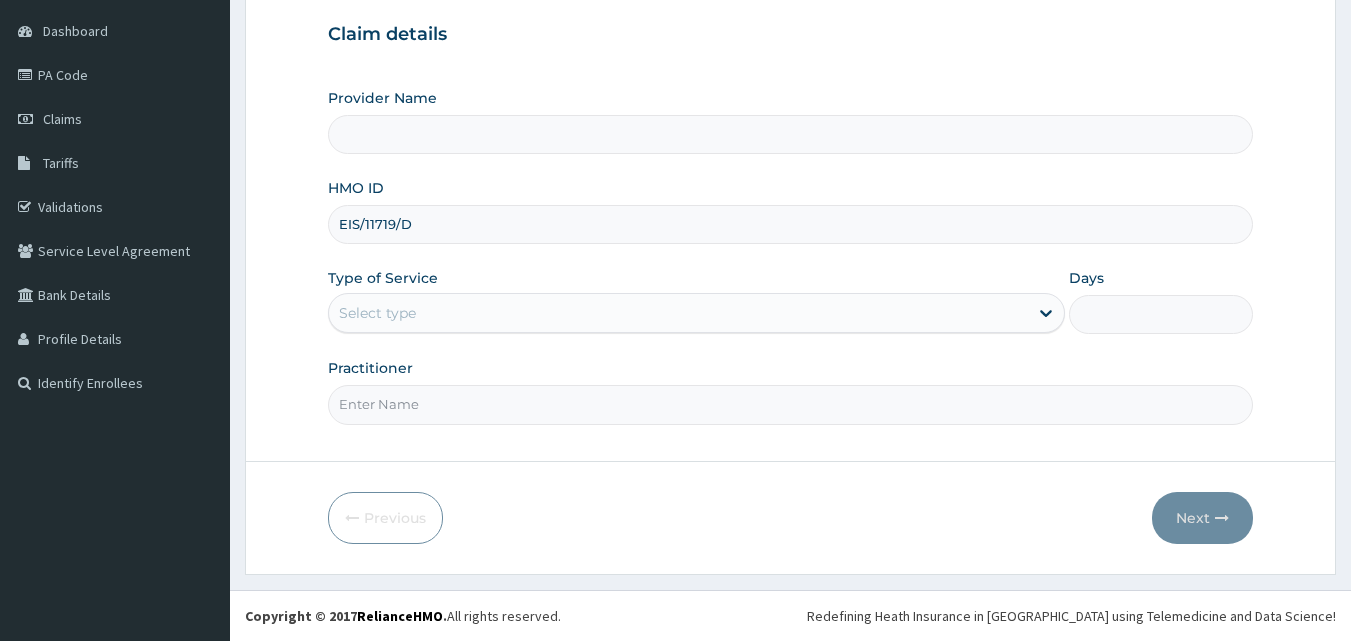 type on "[DEMOGRAPHIC_DATA] Specialist Hospital Ltd" 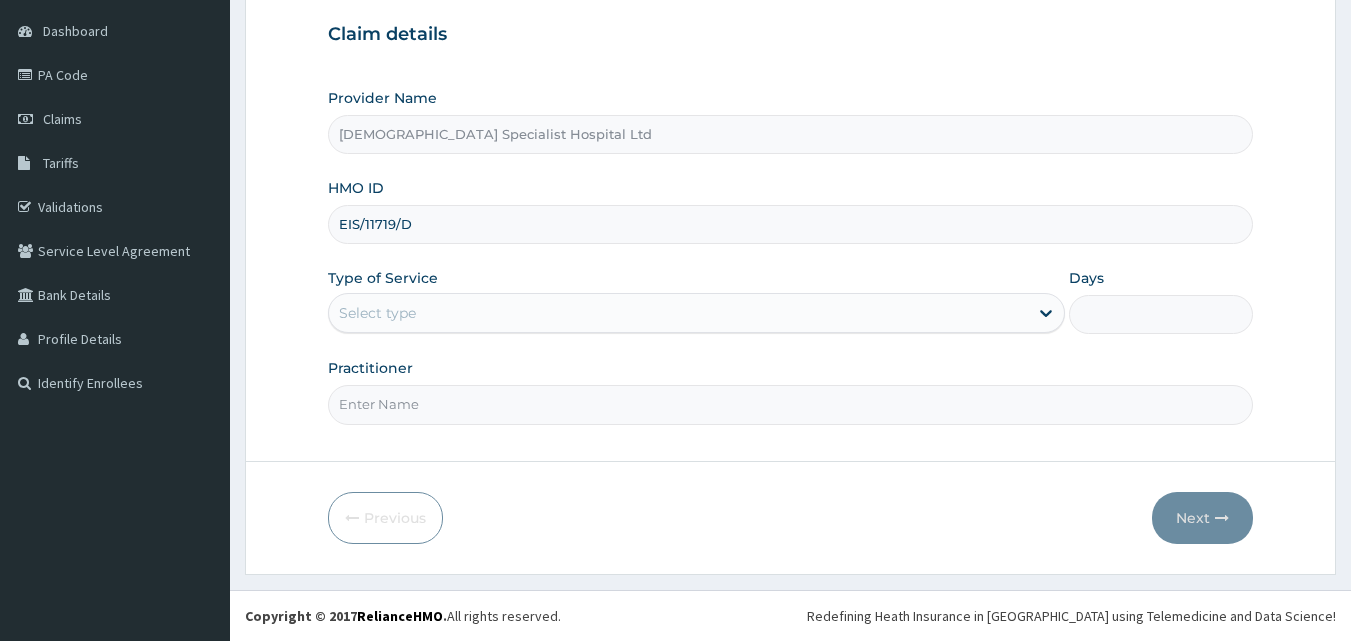 type on "EIS/11719/D" 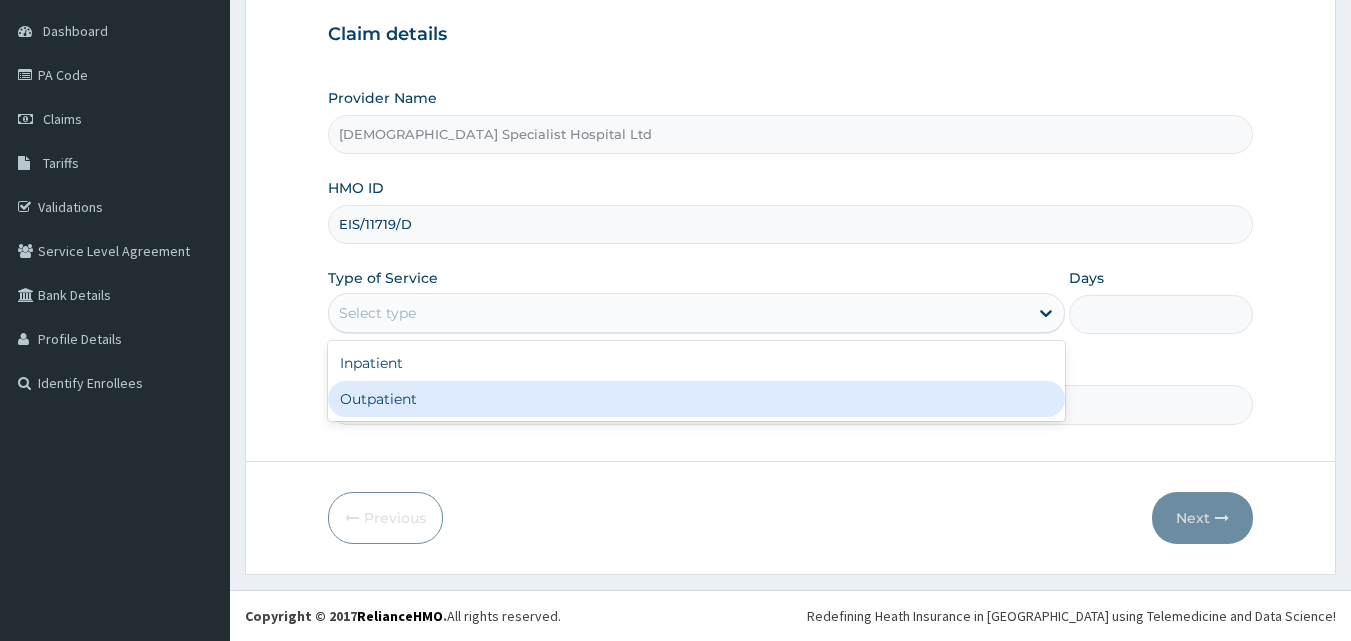 click on "Outpatient" at bounding box center [696, 399] 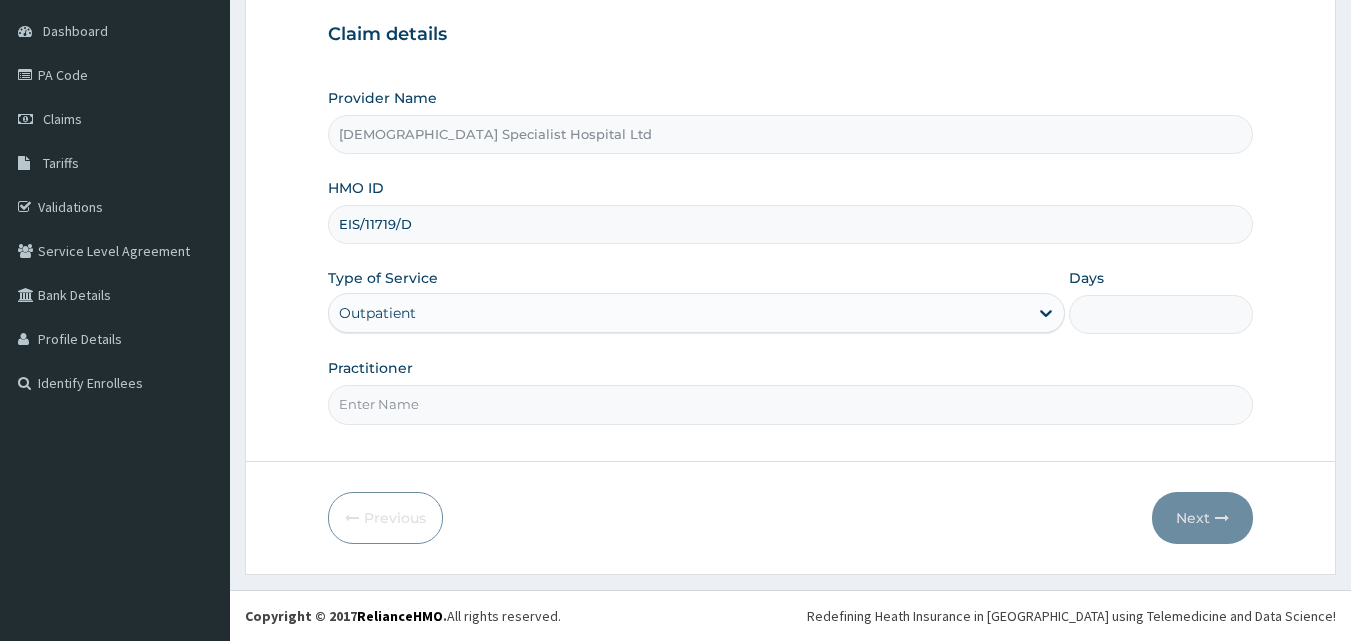 type on "1" 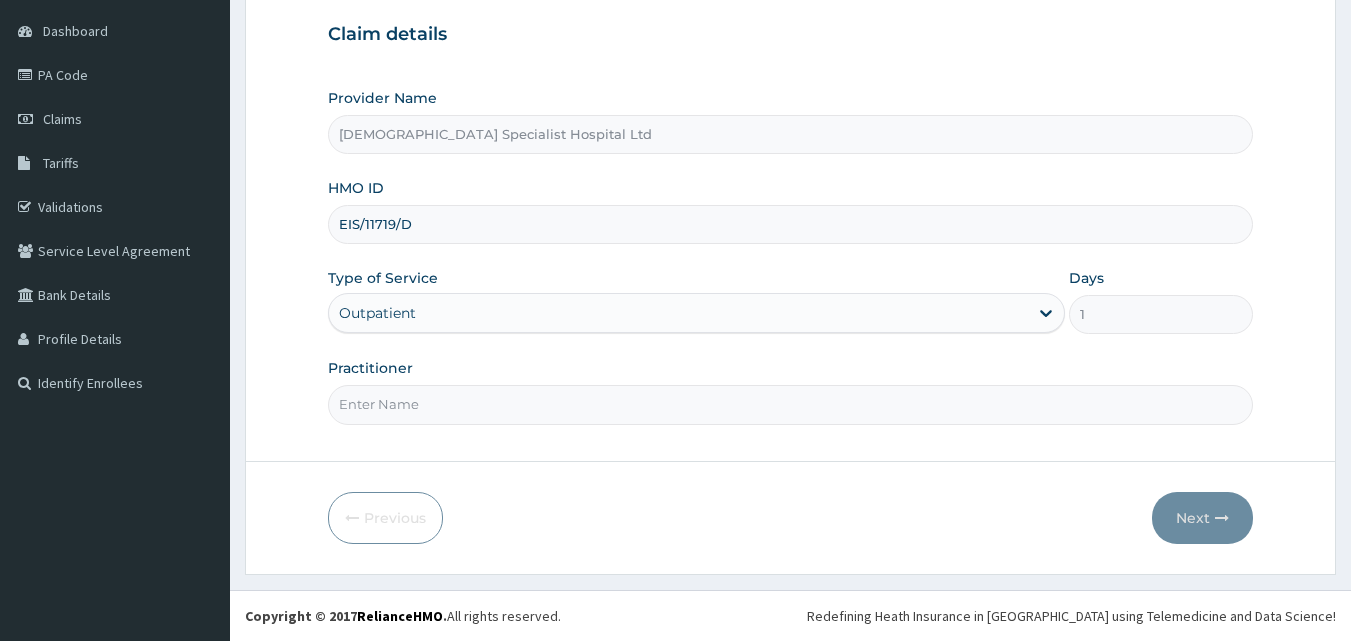 click on "Practitioner" at bounding box center (791, 404) 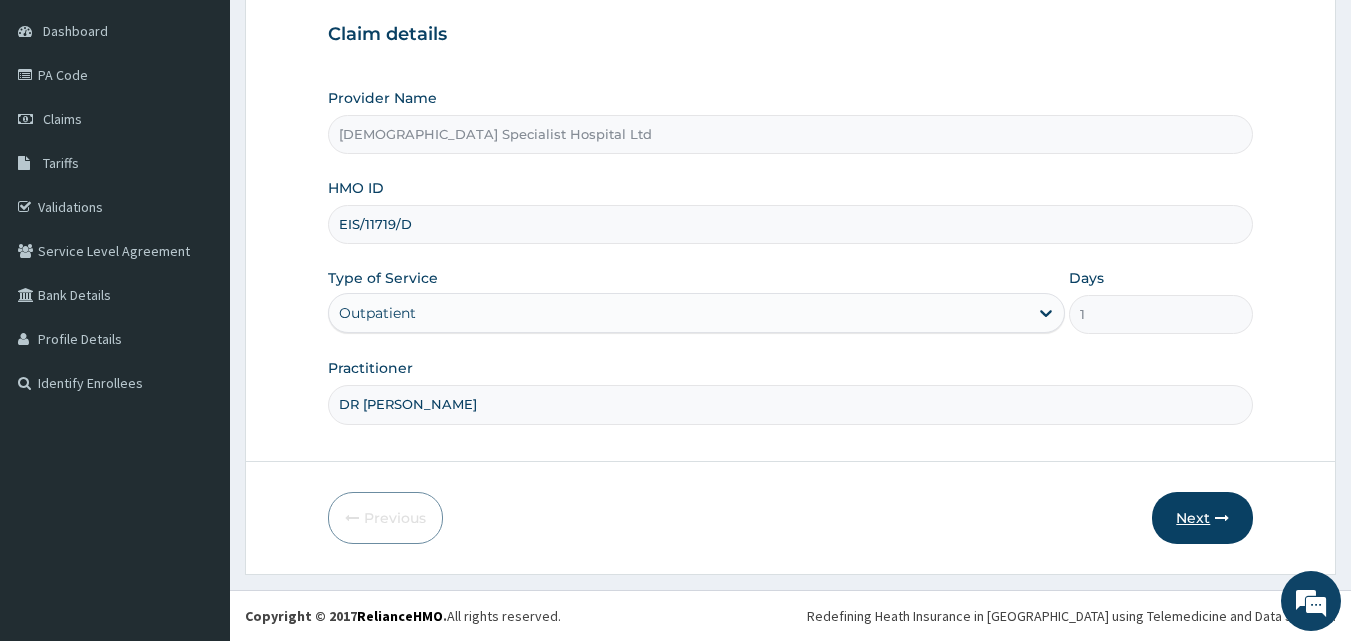 type on "DR [PERSON_NAME]" 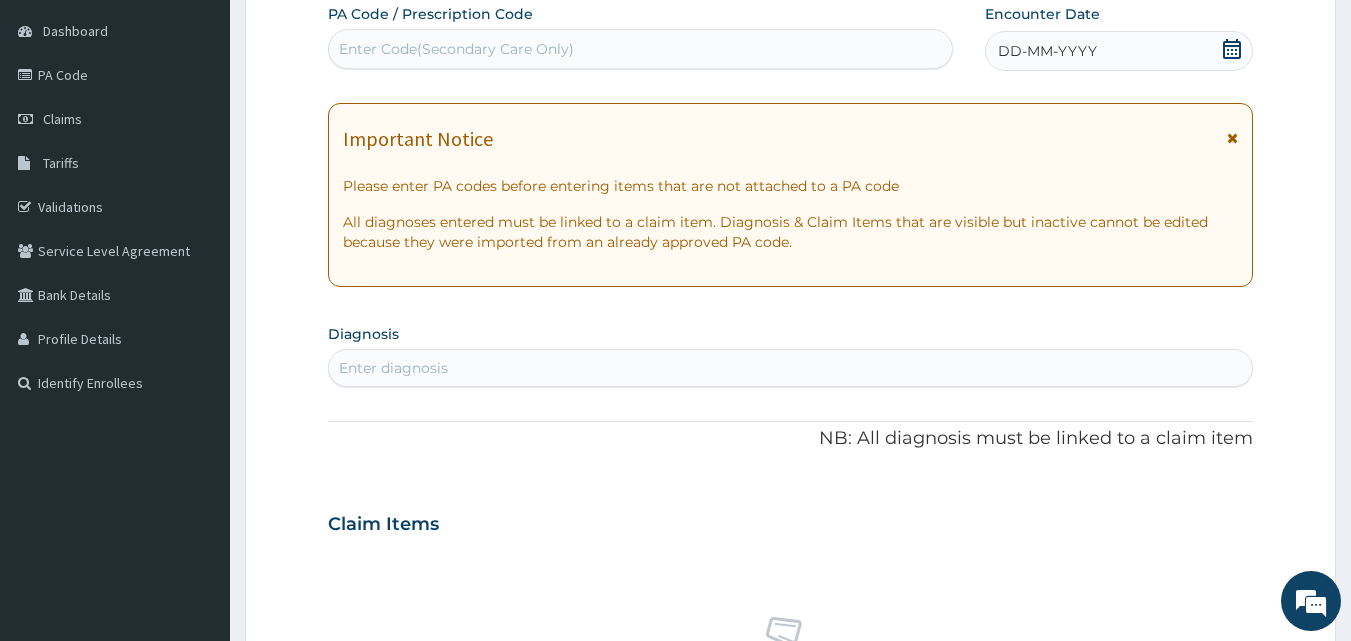 click on "DD-MM-YYYY" at bounding box center [1047, 51] 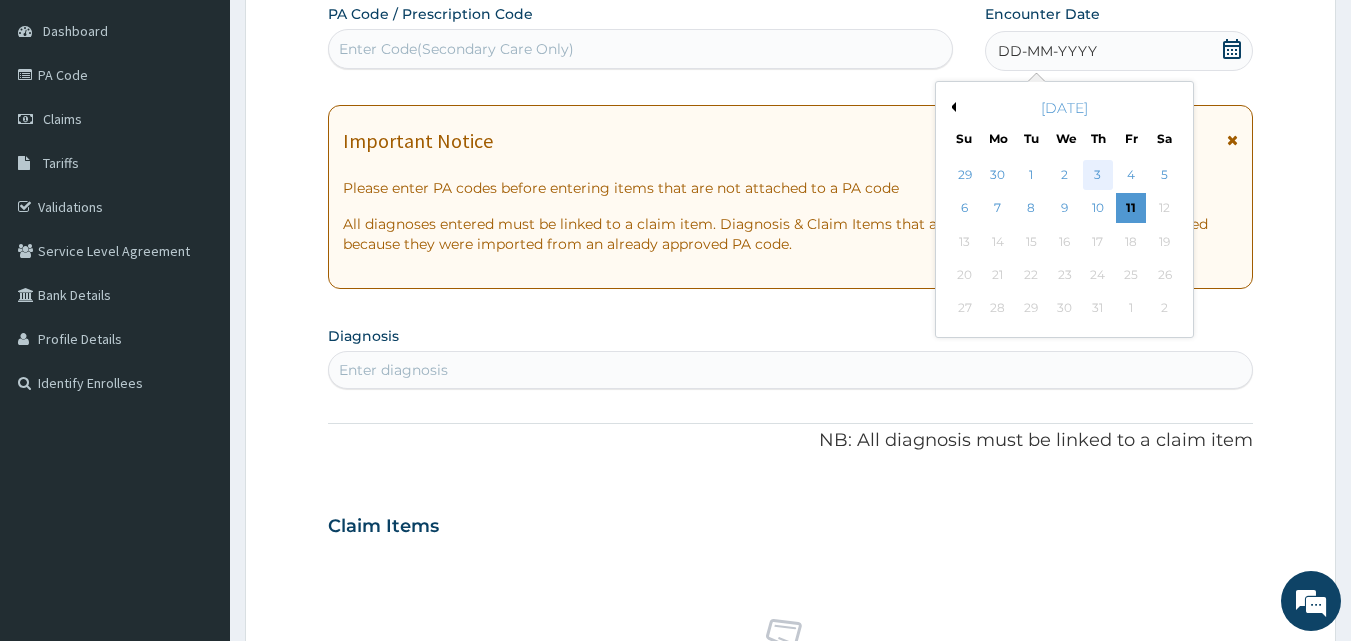 click on "3" at bounding box center [1098, 175] 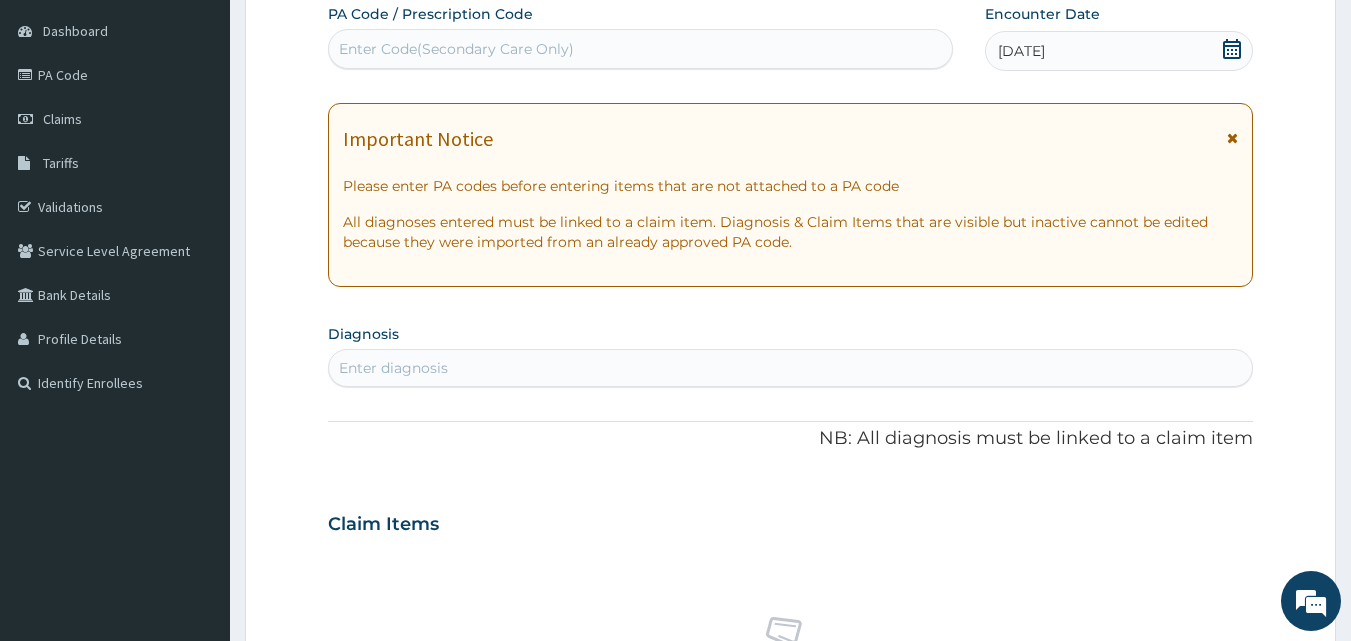click on "Enter diagnosis" at bounding box center [393, 368] 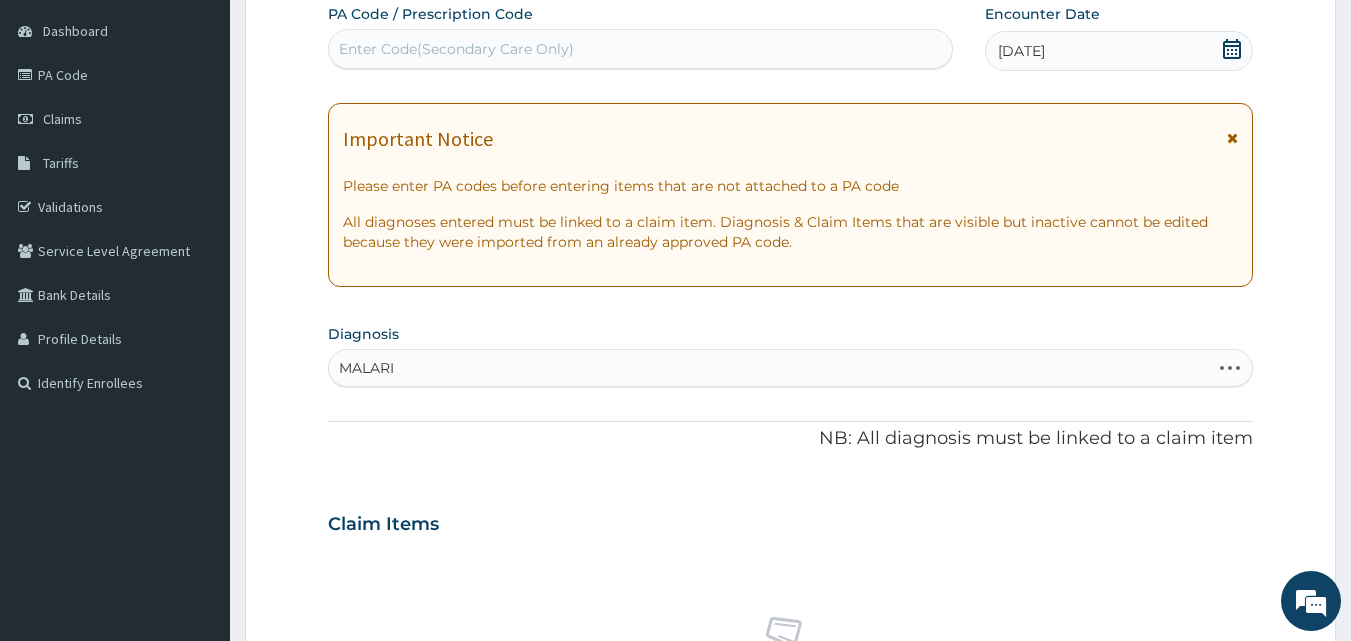 type on "[MEDICAL_DATA]" 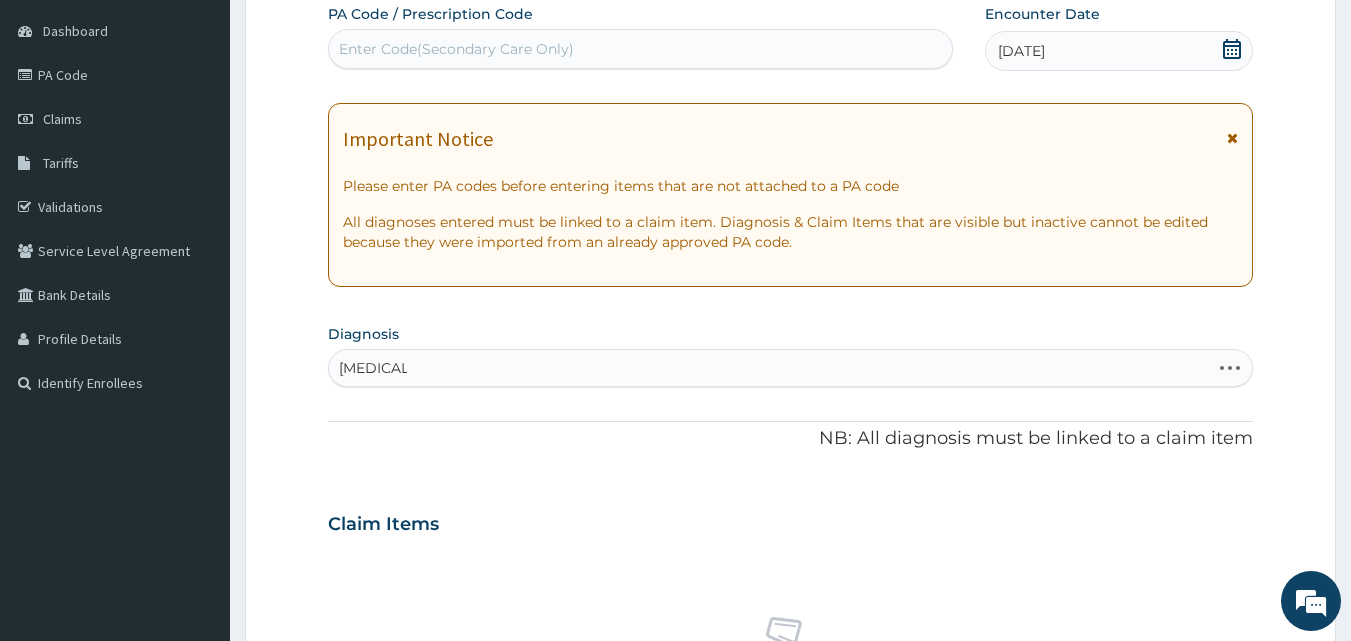 scroll, scrollTop: 0, scrollLeft: 0, axis: both 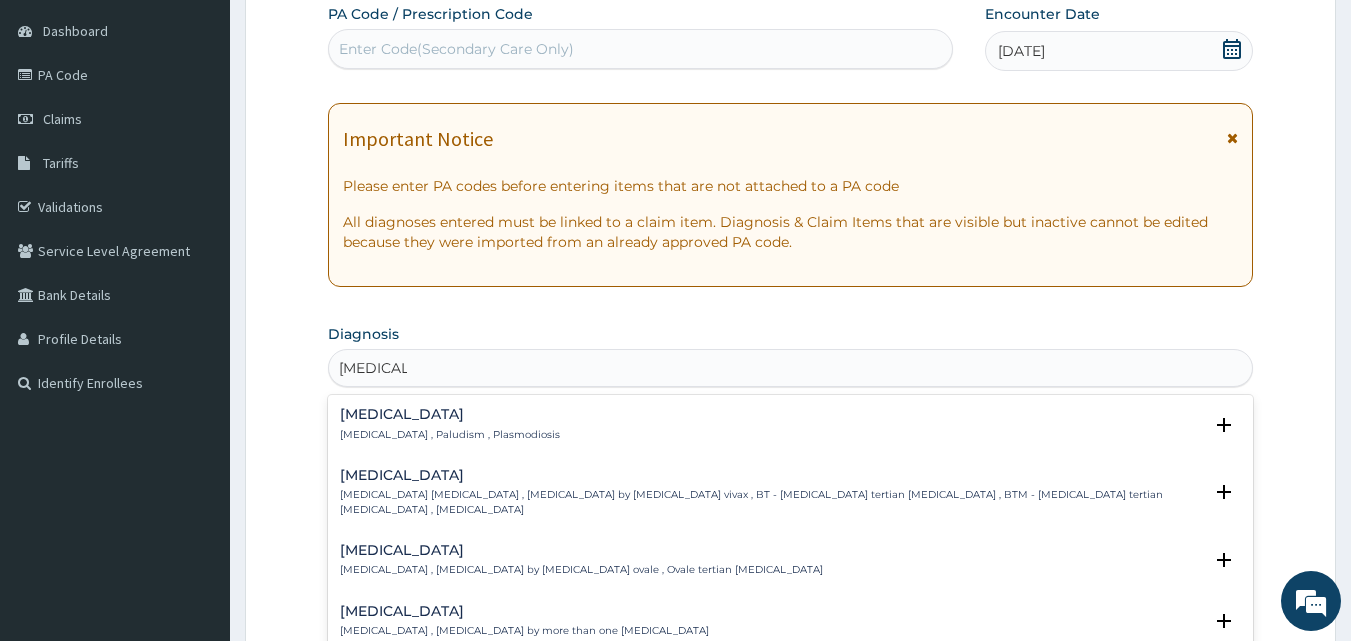 click on "[MEDICAL_DATA]" at bounding box center [450, 414] 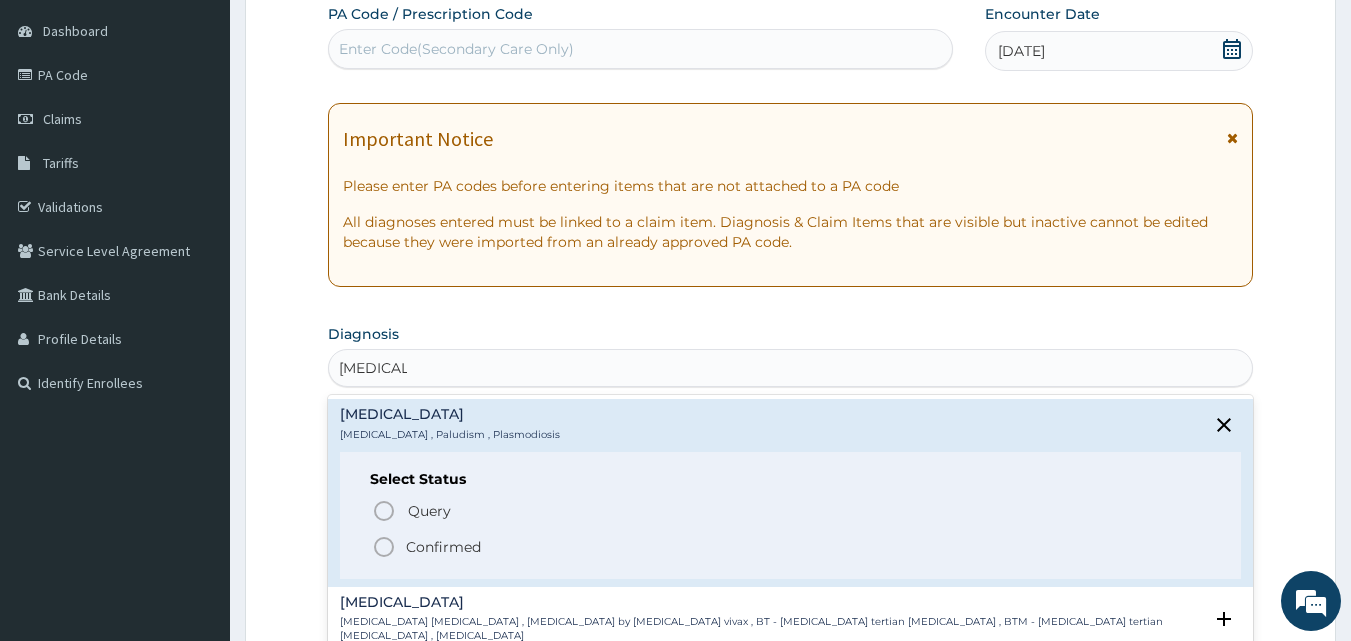 click on "Confirmed" at bounding box center [443, 547] 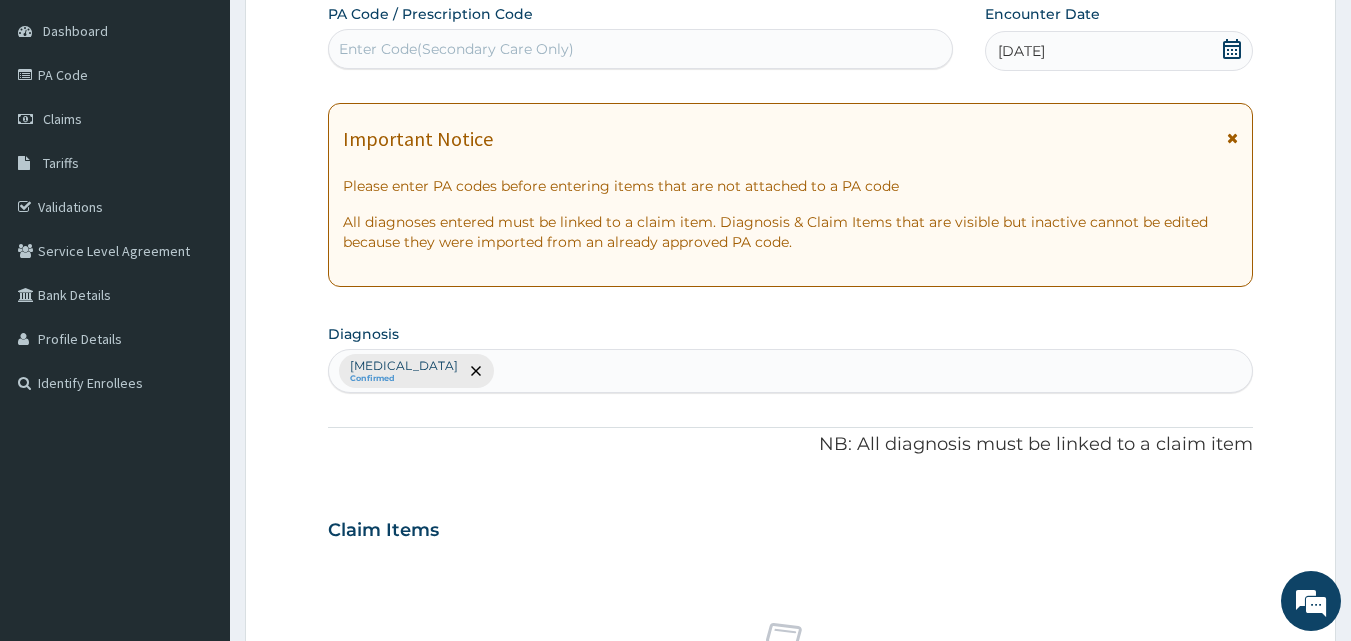 click on "Malaria Confirmed" at bounding box center (791, 371) 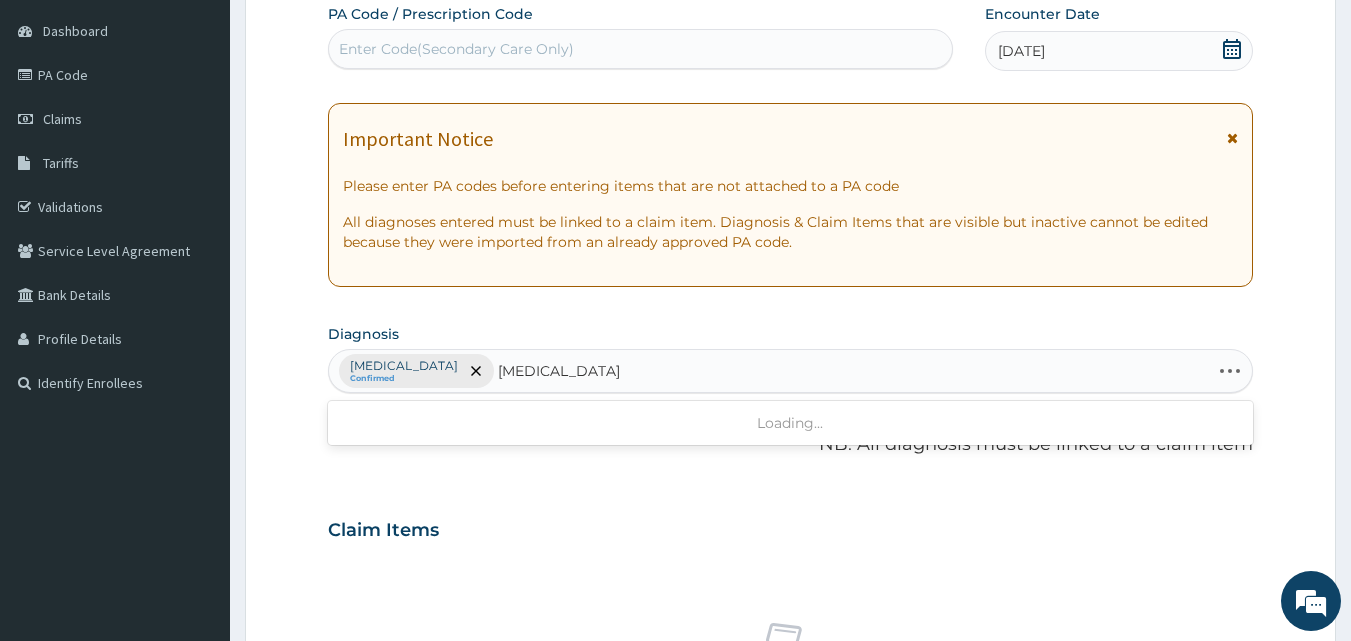 type on "RESPIRATORY TRACT INFECTION" 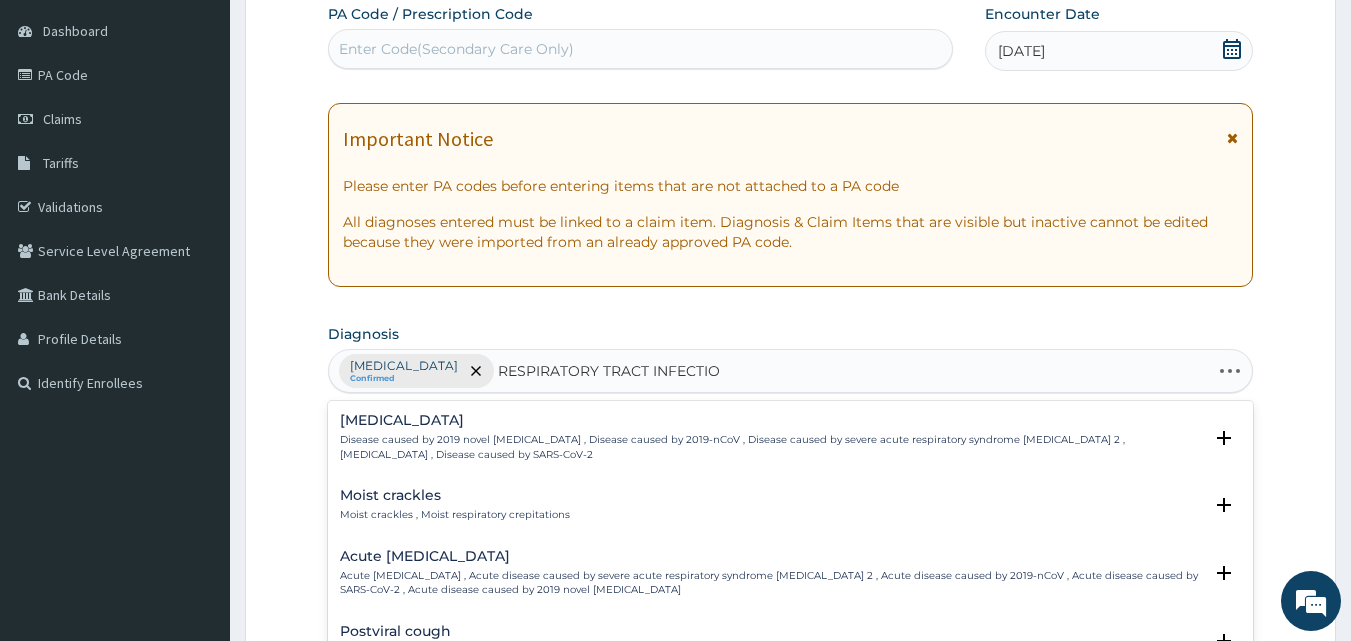 type on "RESPIRATORY TRACT INFECTION" 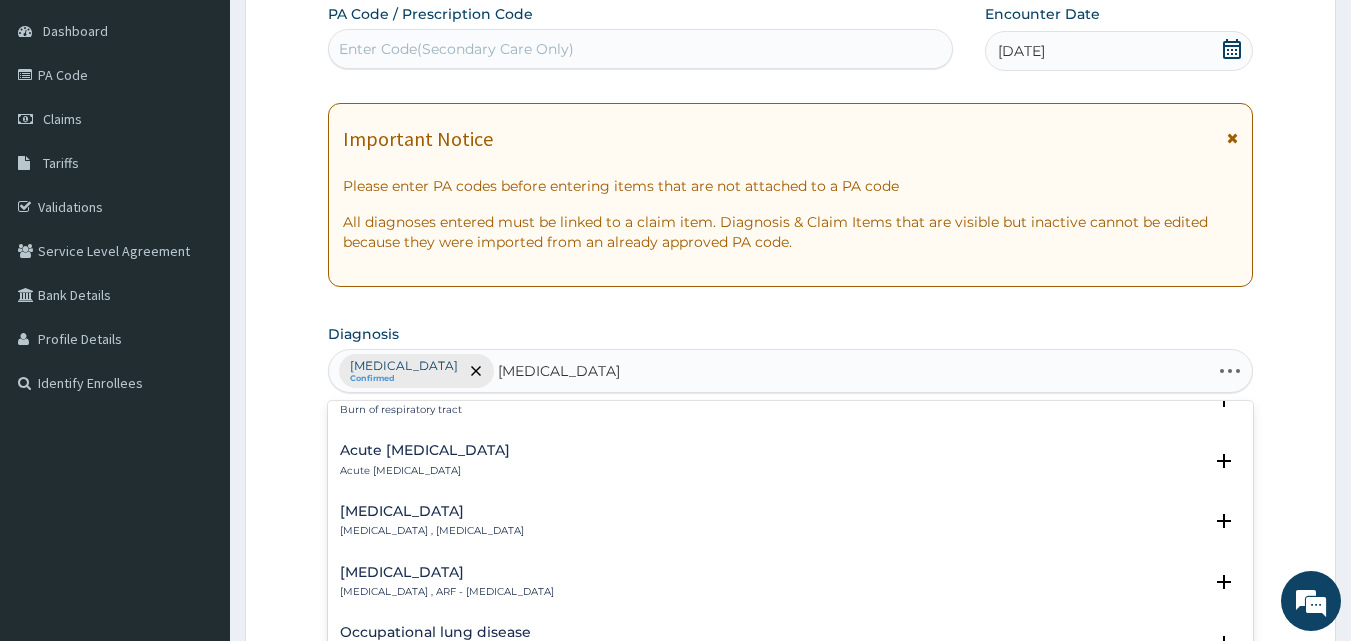 scroll, scrollTop: 2813, scrollLeft: 0, axis: vertical 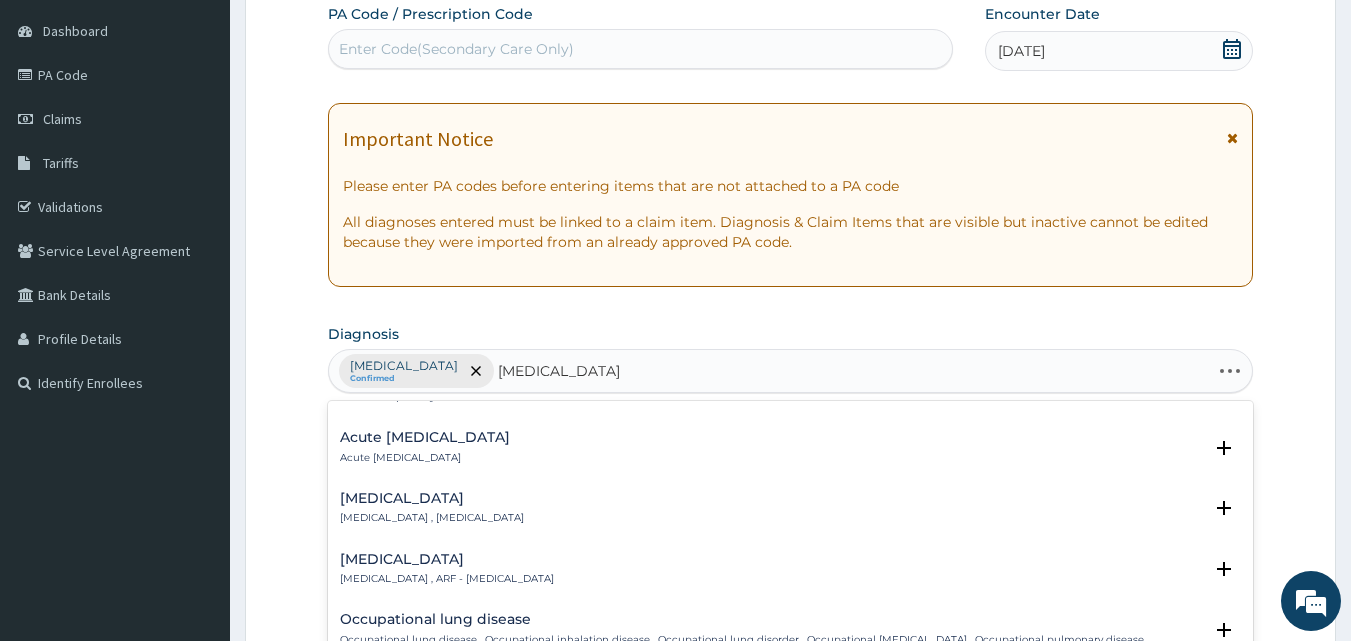 click on "Acute respiratory disease" at bounding box center (425, 437) 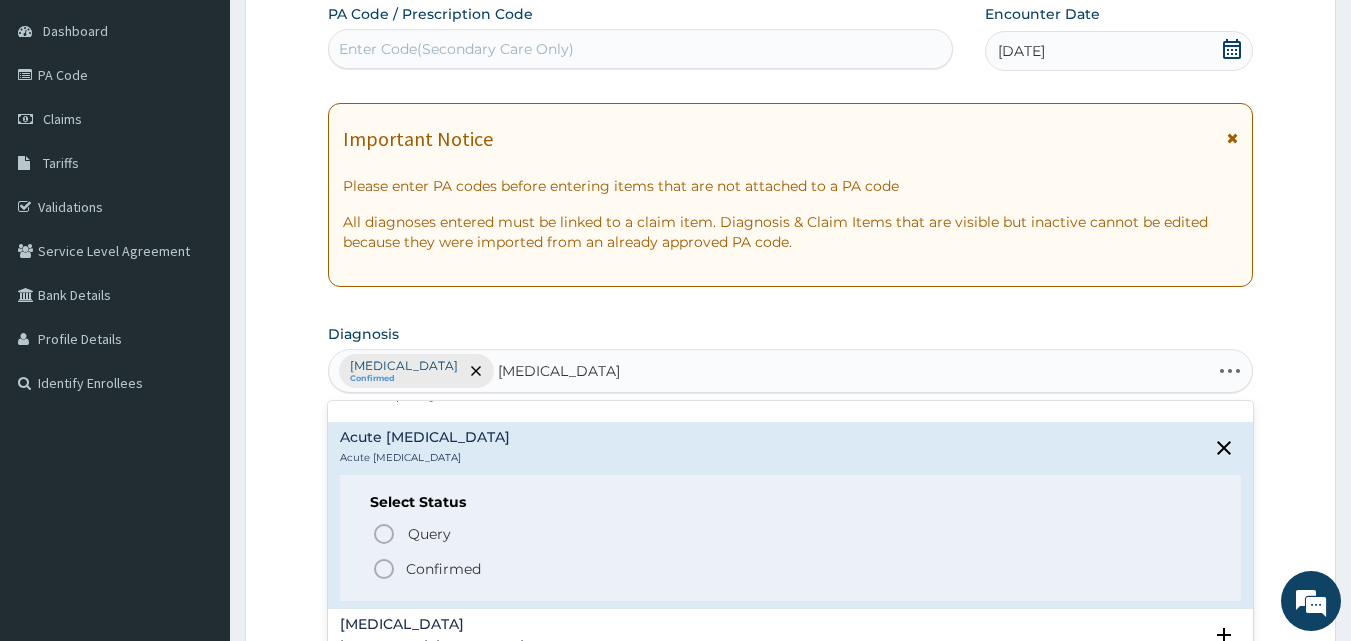 click on "Confirmed" at bounding box center (443, 569) 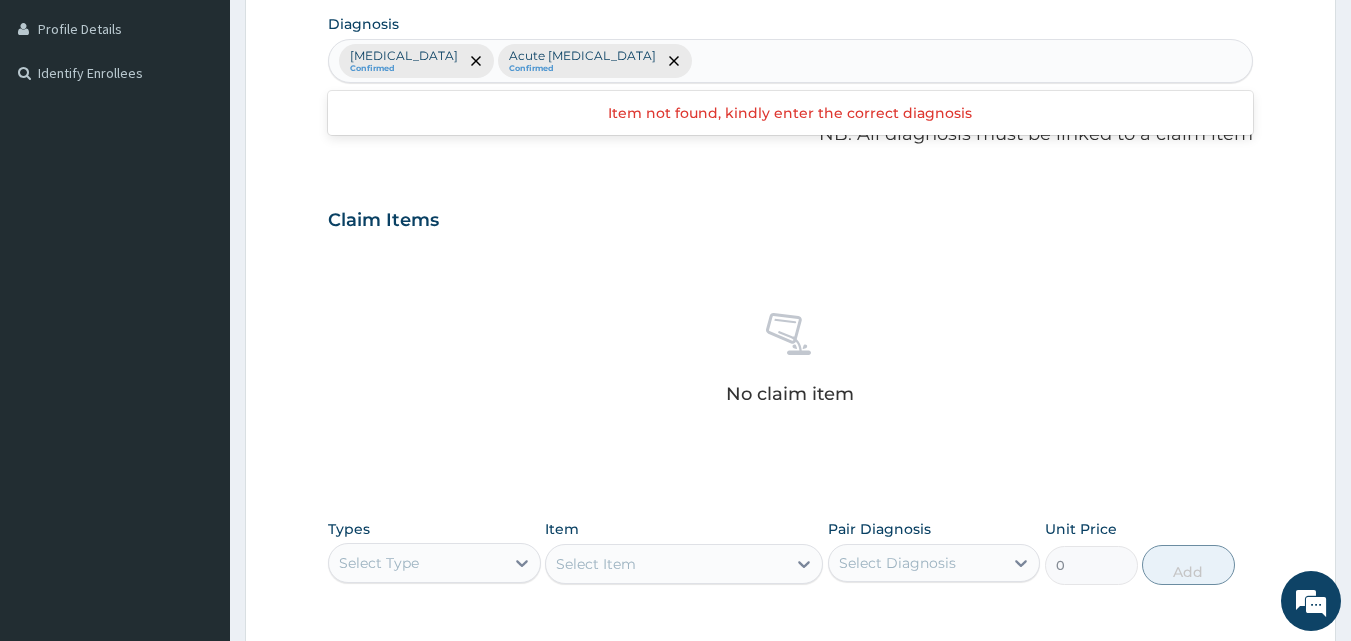 scroll, scrollTop: 487, scrollLeft: 0, axis: vertical 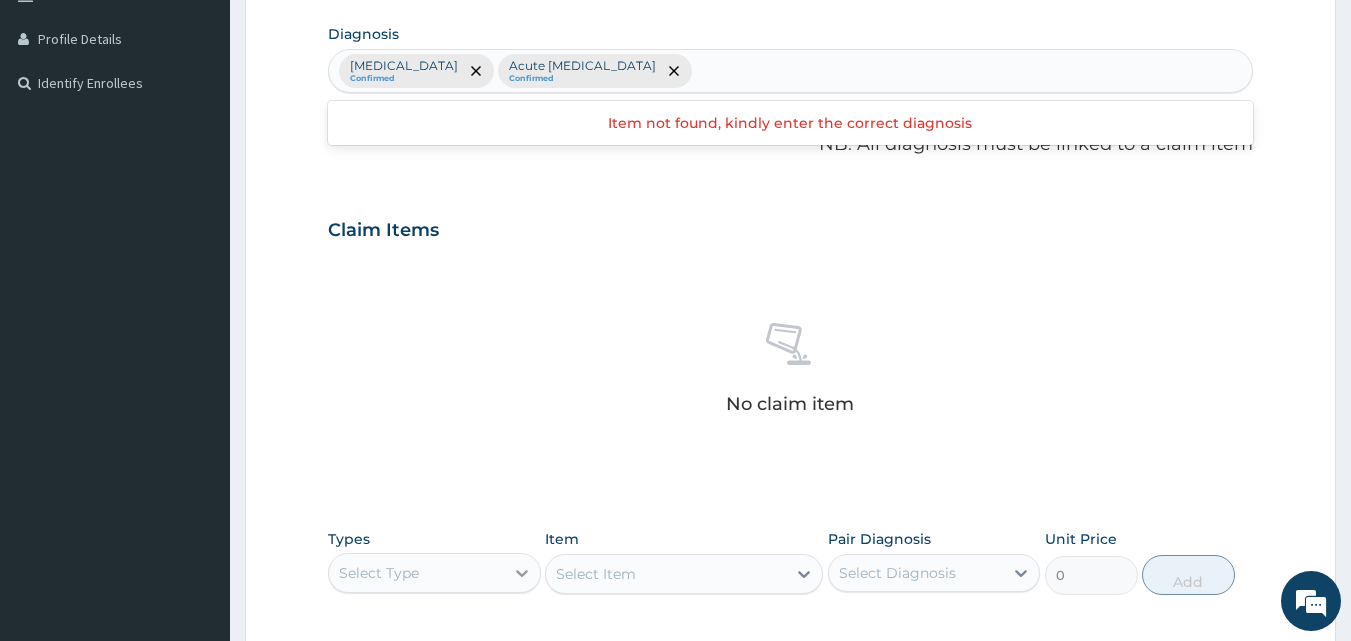 click at bounding box center (522, 573) 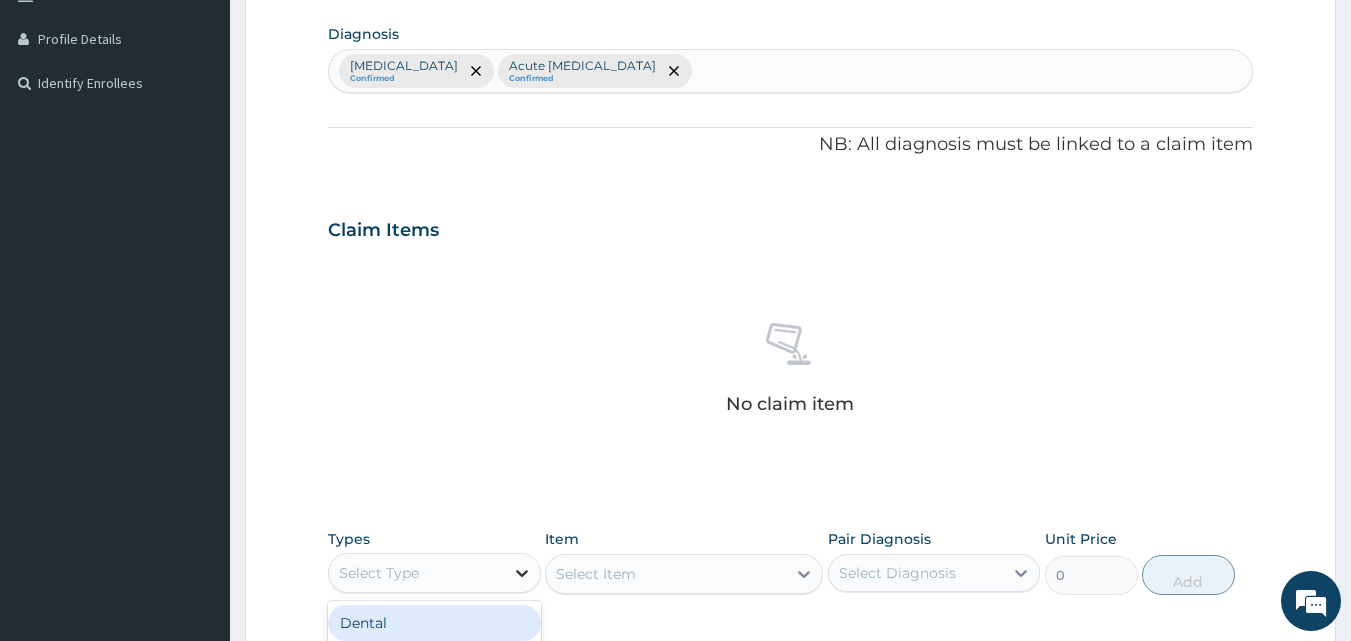 scroll, scrollTop: 687, scrollLeft: 0, axis: vertical 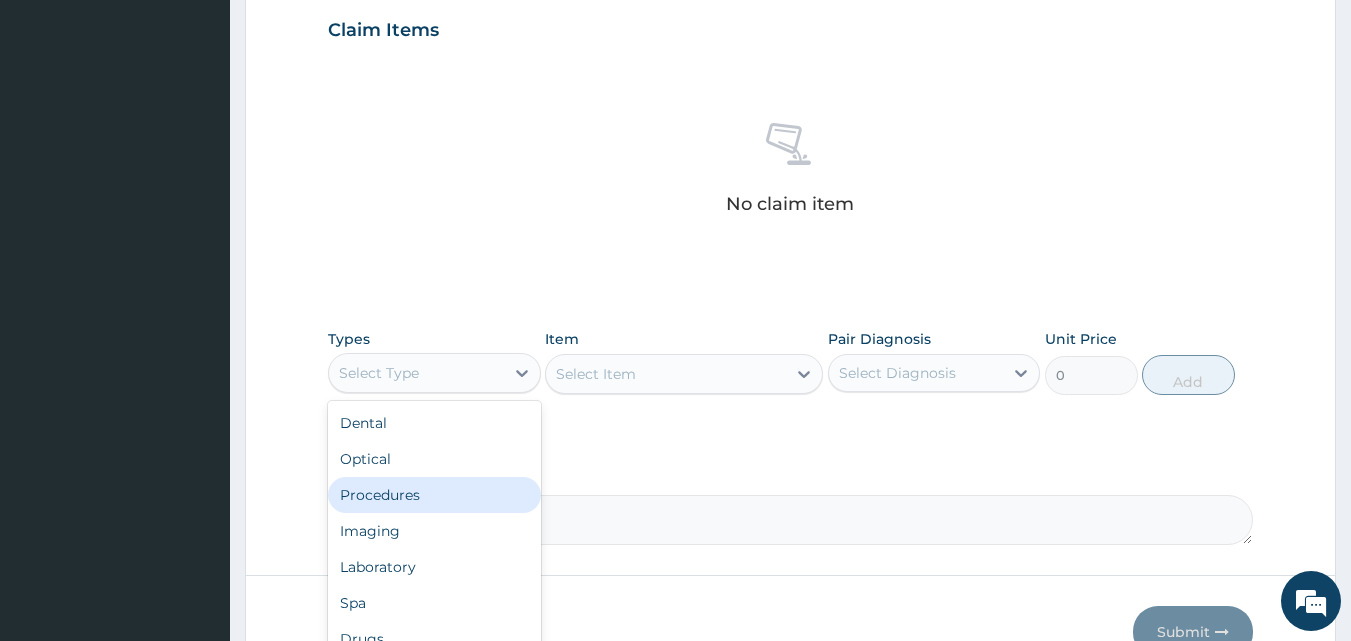 click on "Procedures" at bounding box center (434, 495) 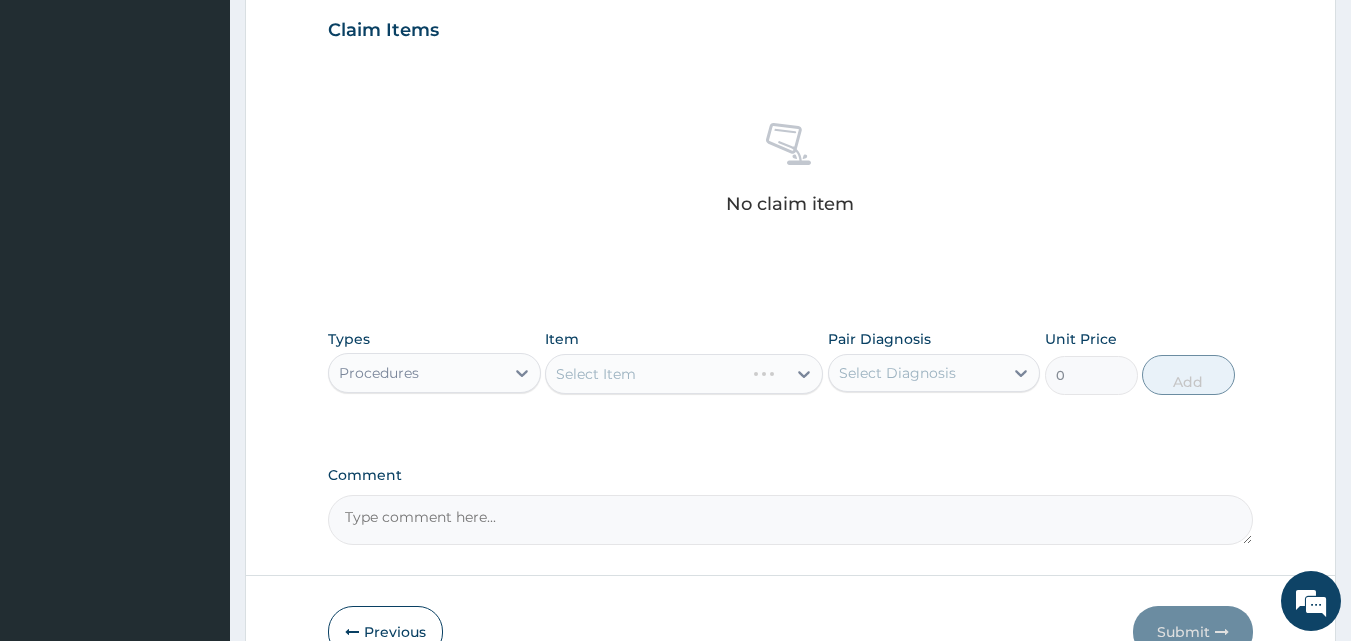 click on "Select Item" at bounding box center [684, 374] 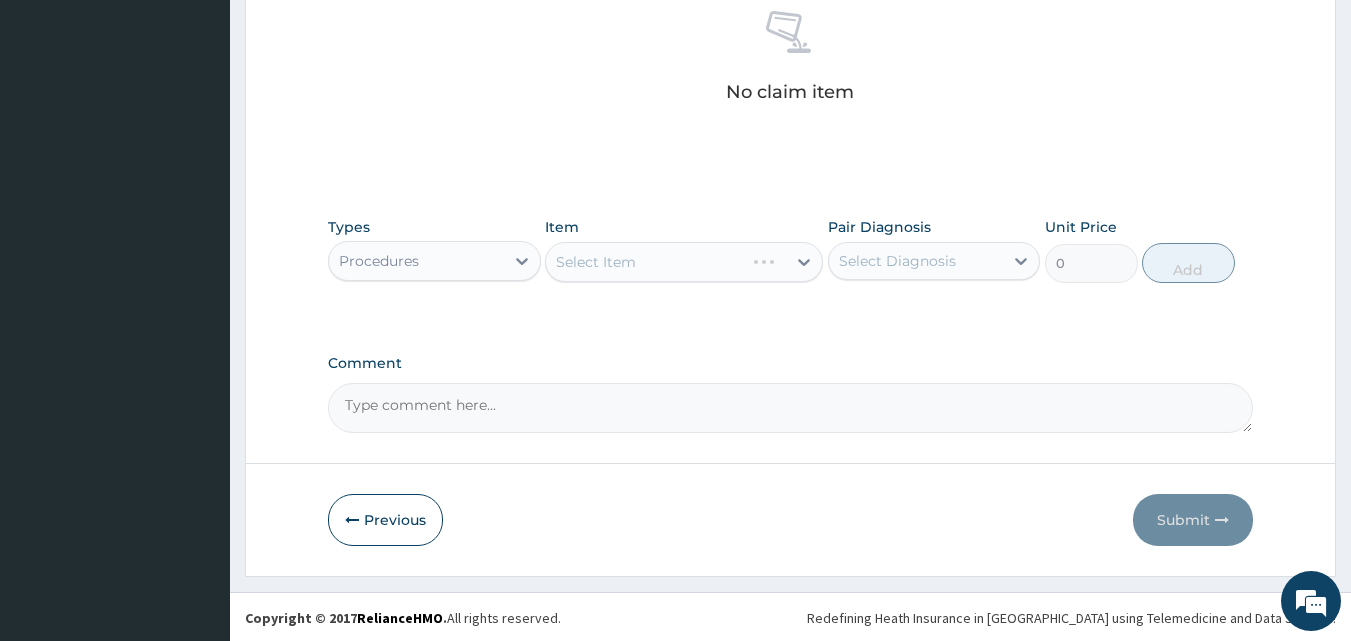 scroll, scrollTop: 801, scrollLeft: 0, axis: vertical 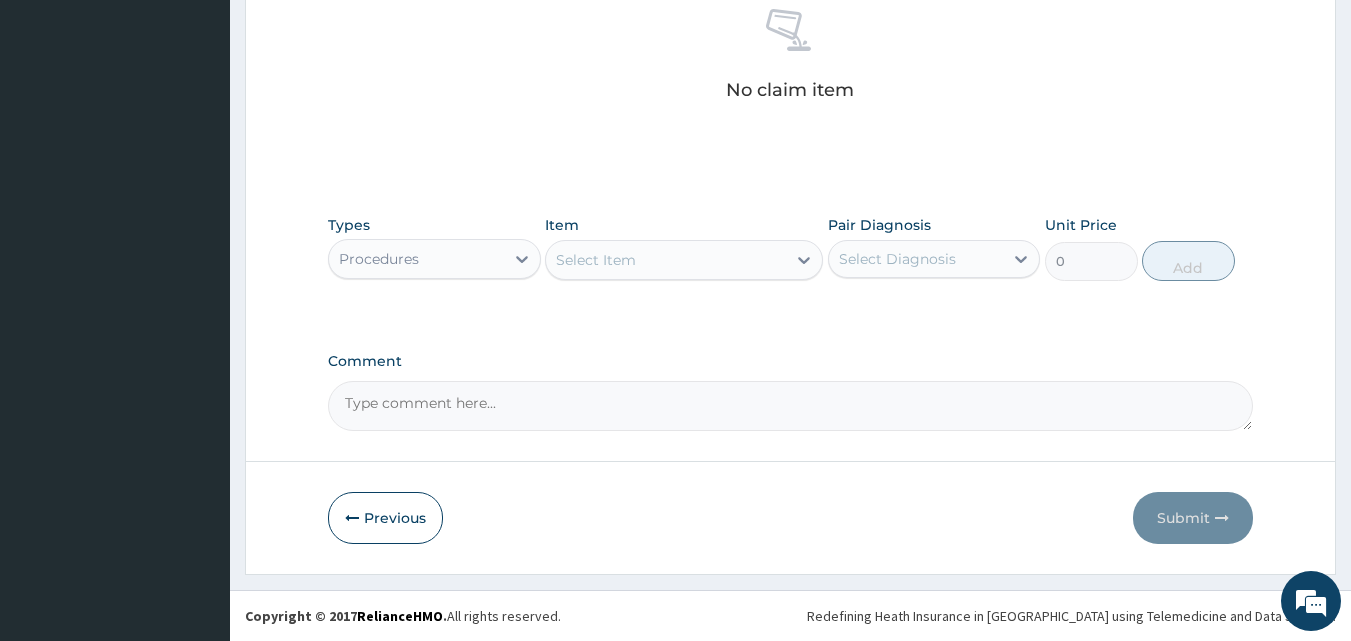 click on "Select Item" at bounding box center (666, 260) 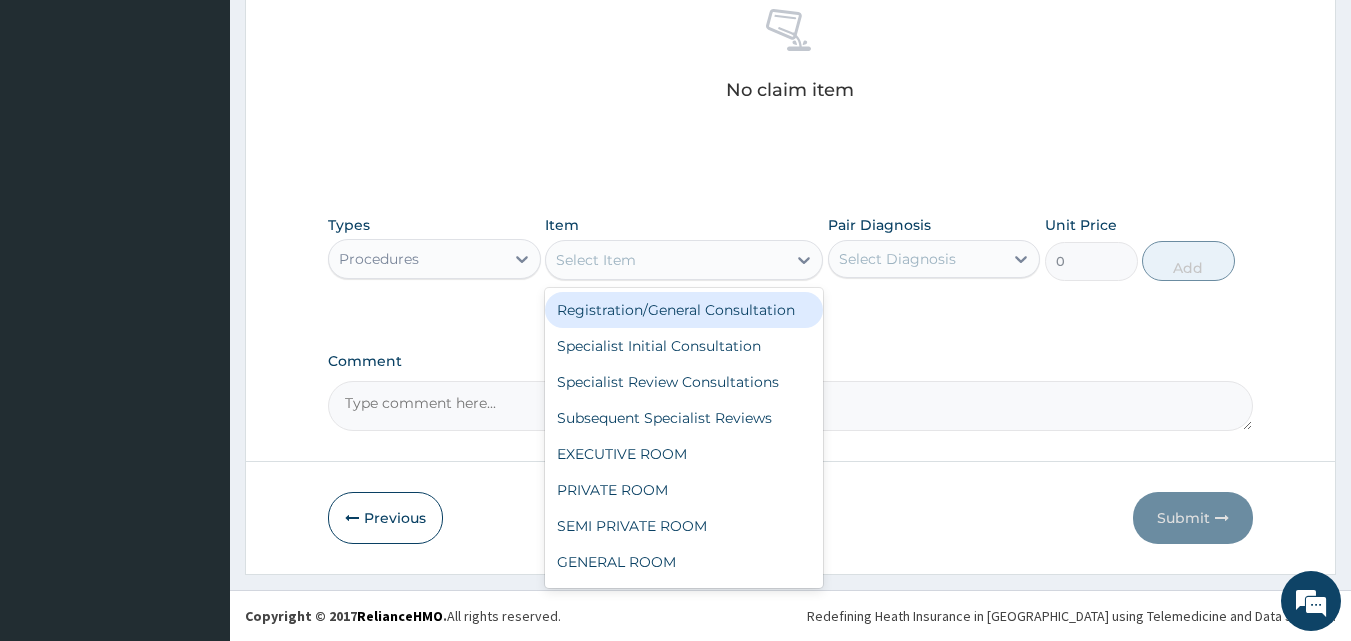 click on "Registration/General Consultation" at bounding box center [684, 310] 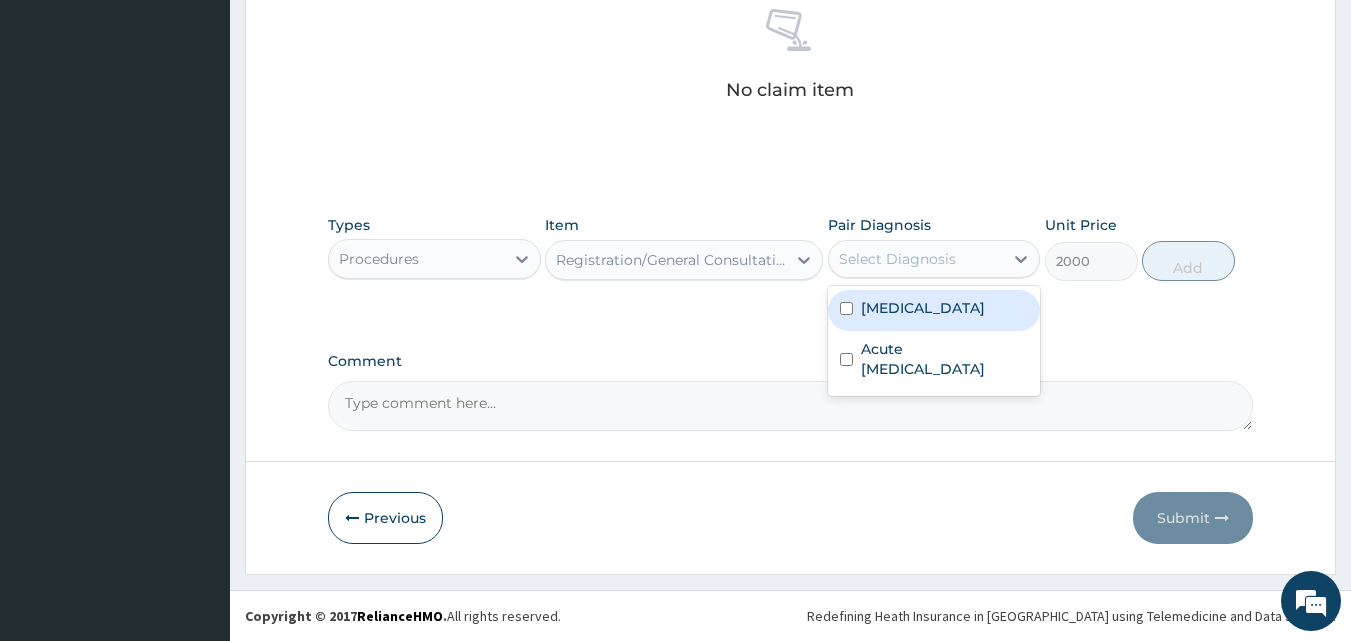 click on "Select Diagnosis" at bounding box center [897, 259] 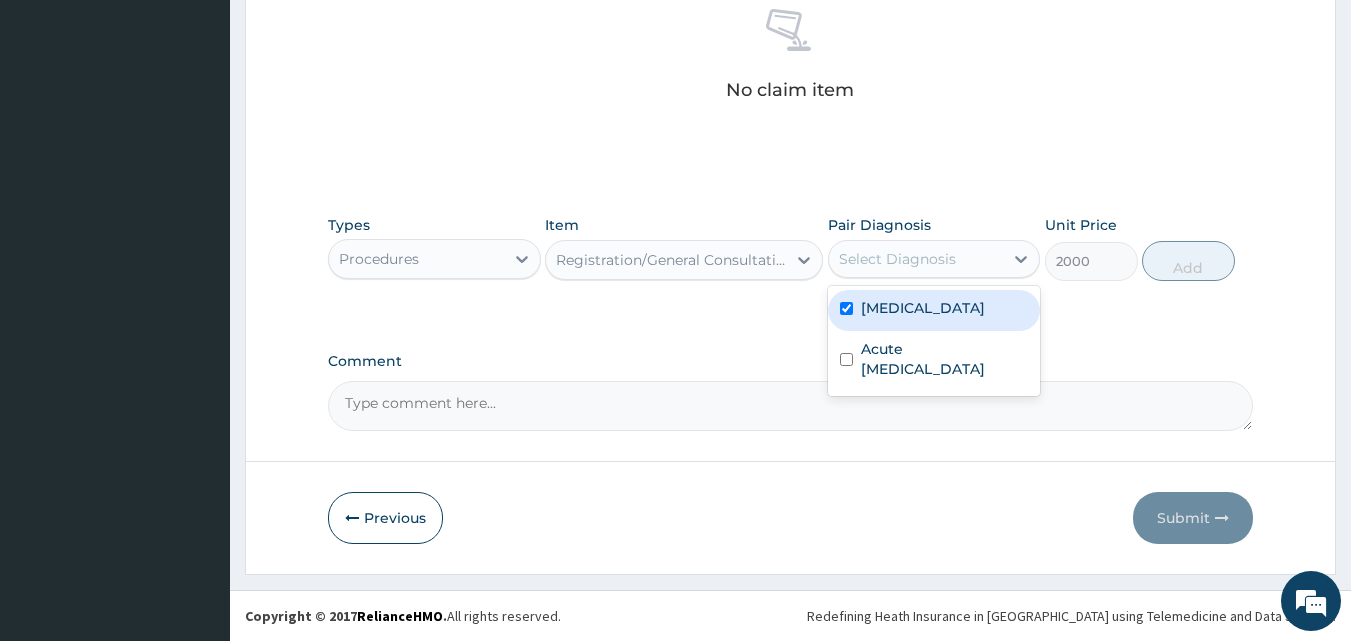 checkbox on "true" 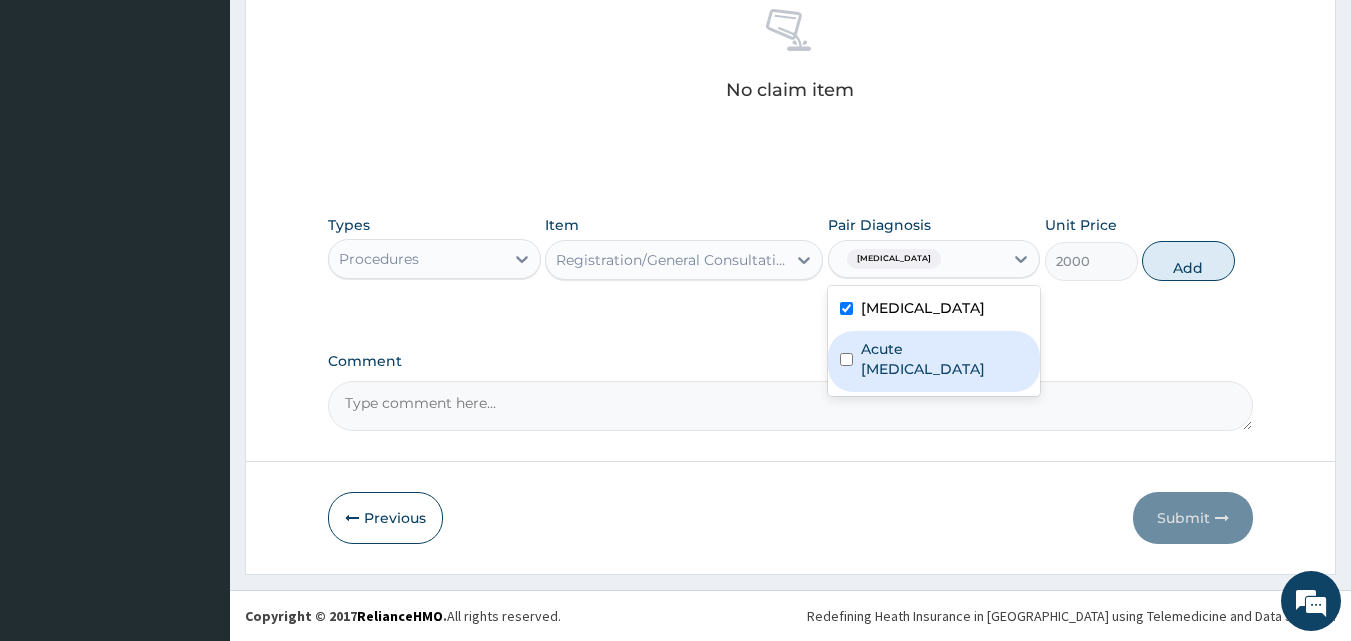 click on "Acute respiratory disease" at bounding box center [945, 359] 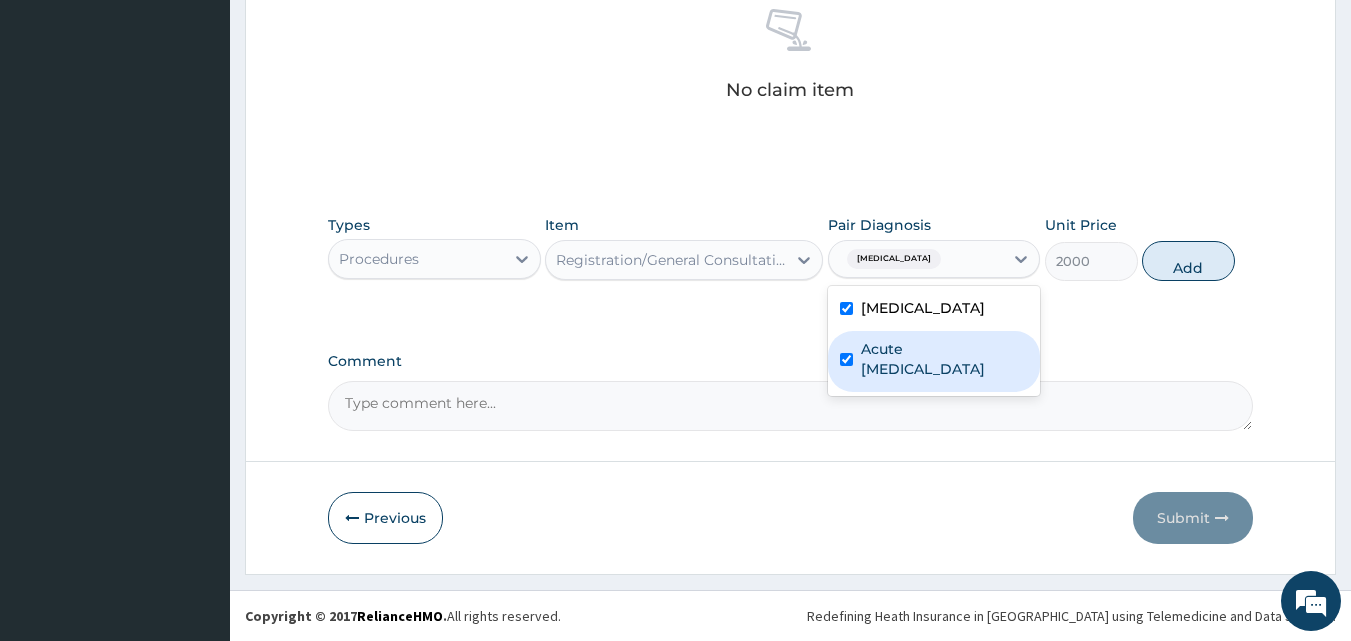 checkbox on "true" 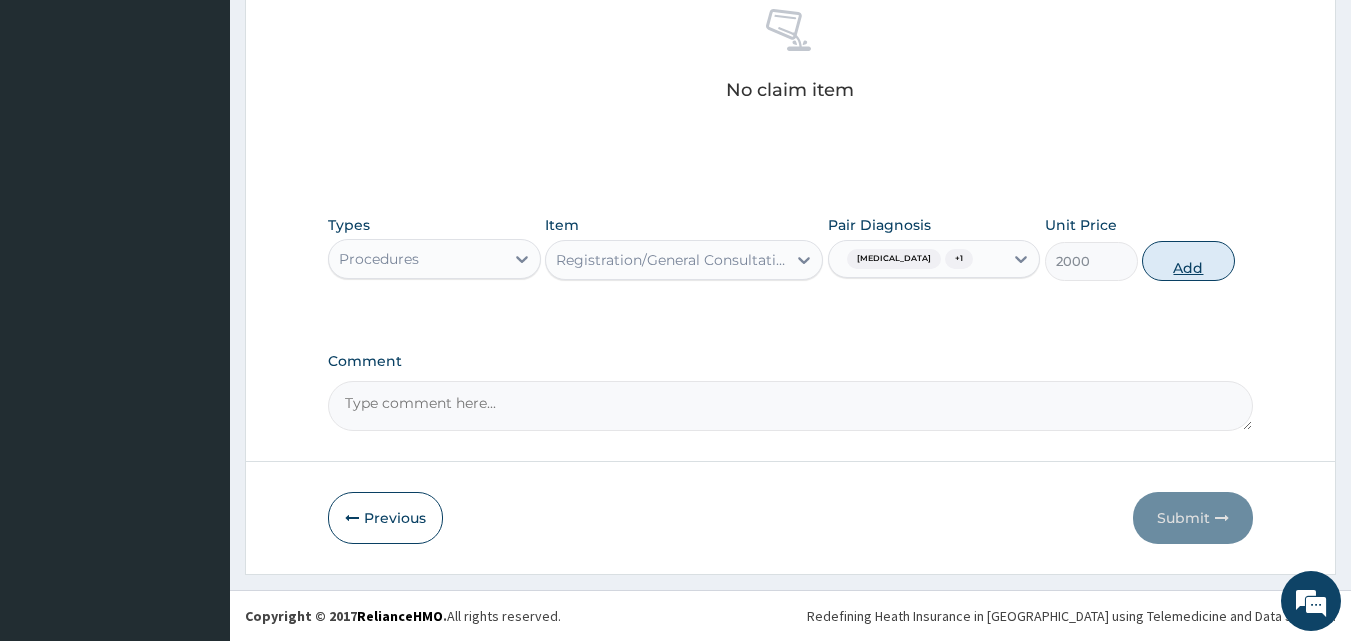 click on "Add" at bounding box center [1188, 261] 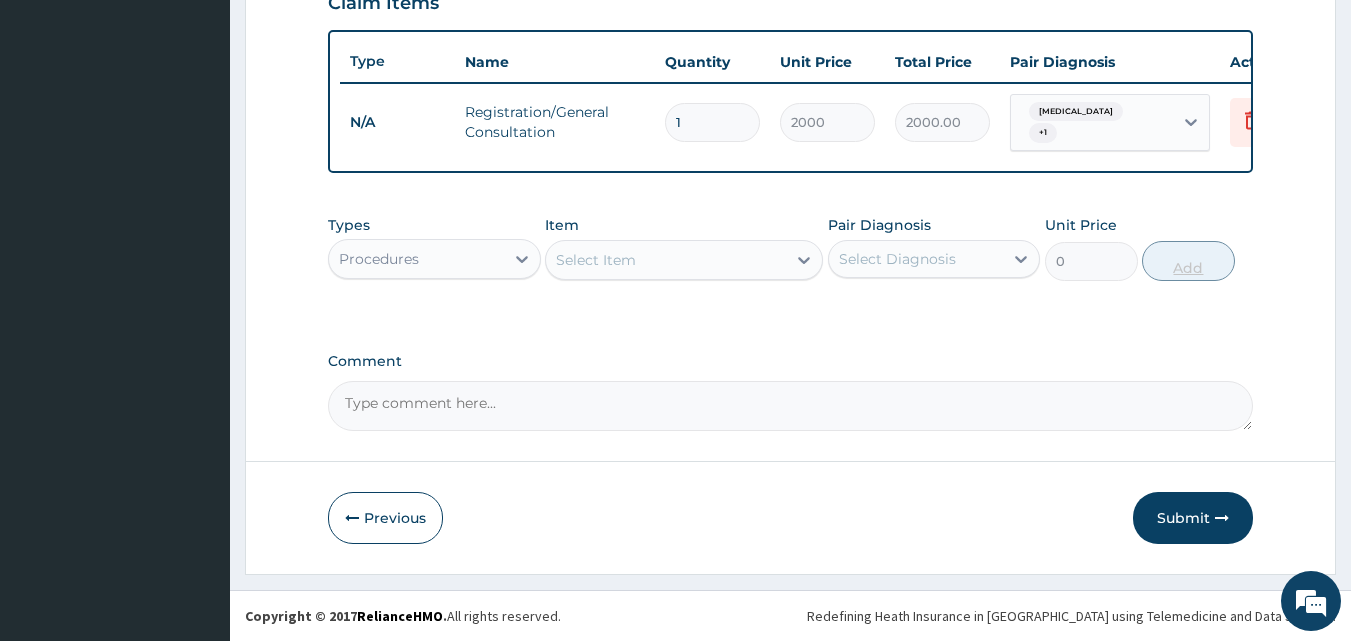 scroll, scrollTop: 721, scrollLeft: 0, axis: vertical 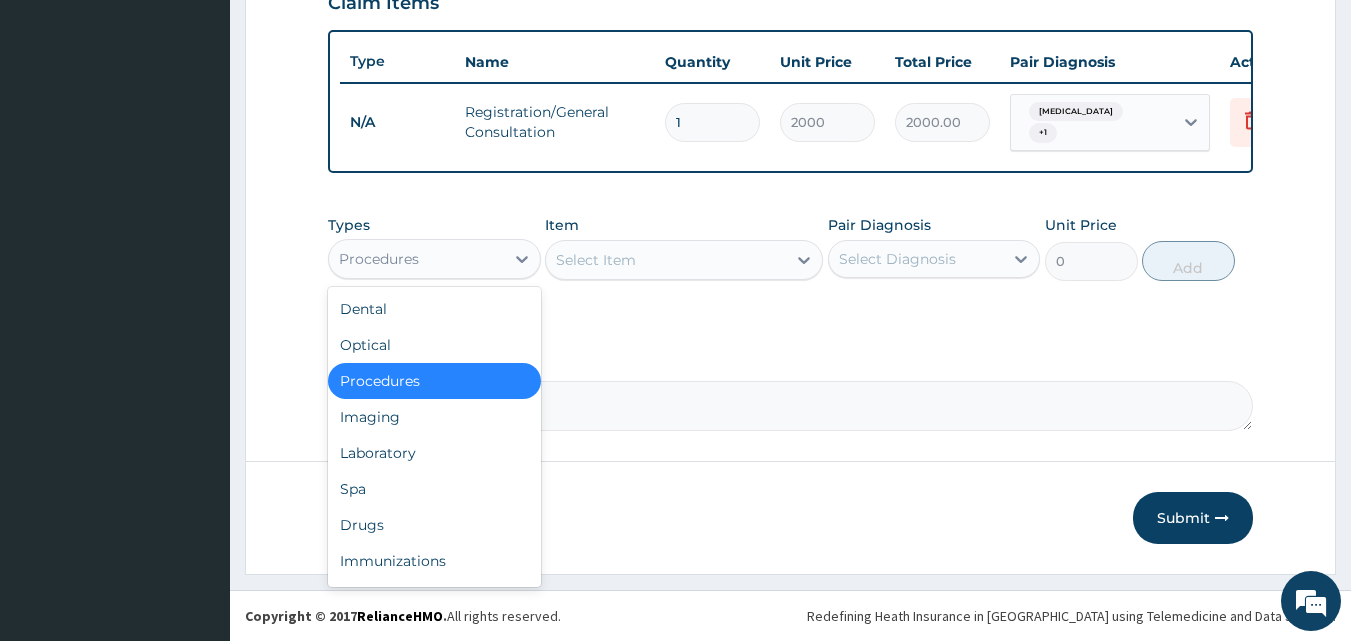 click on "Procedures" at bounding box center [416, 259] 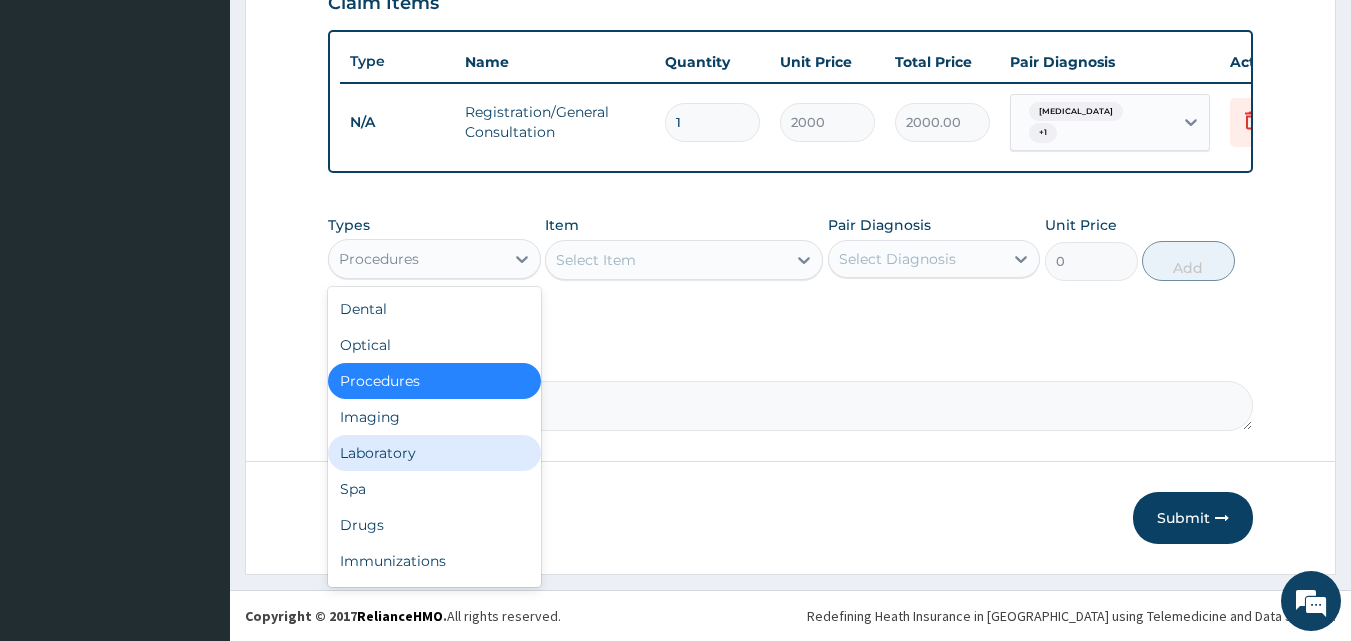 click on "Laboratory" at bounding box center (434, 453) 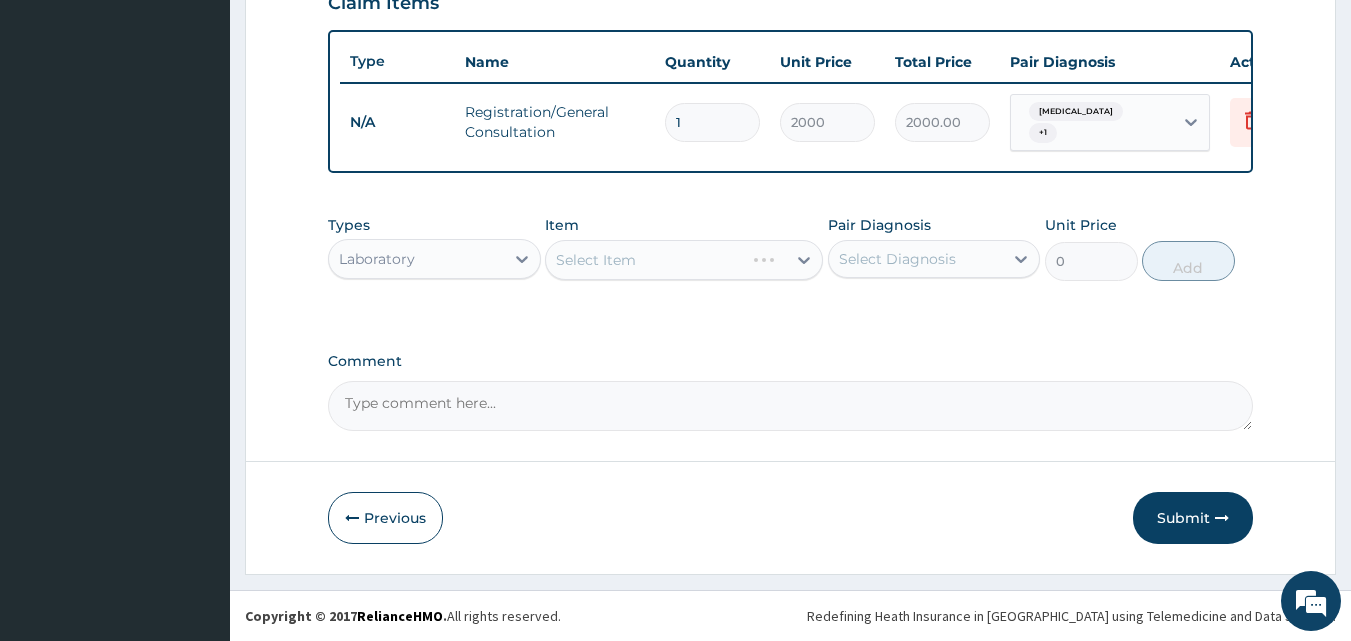 click on "Select Item" at bounding box center [684, 260] 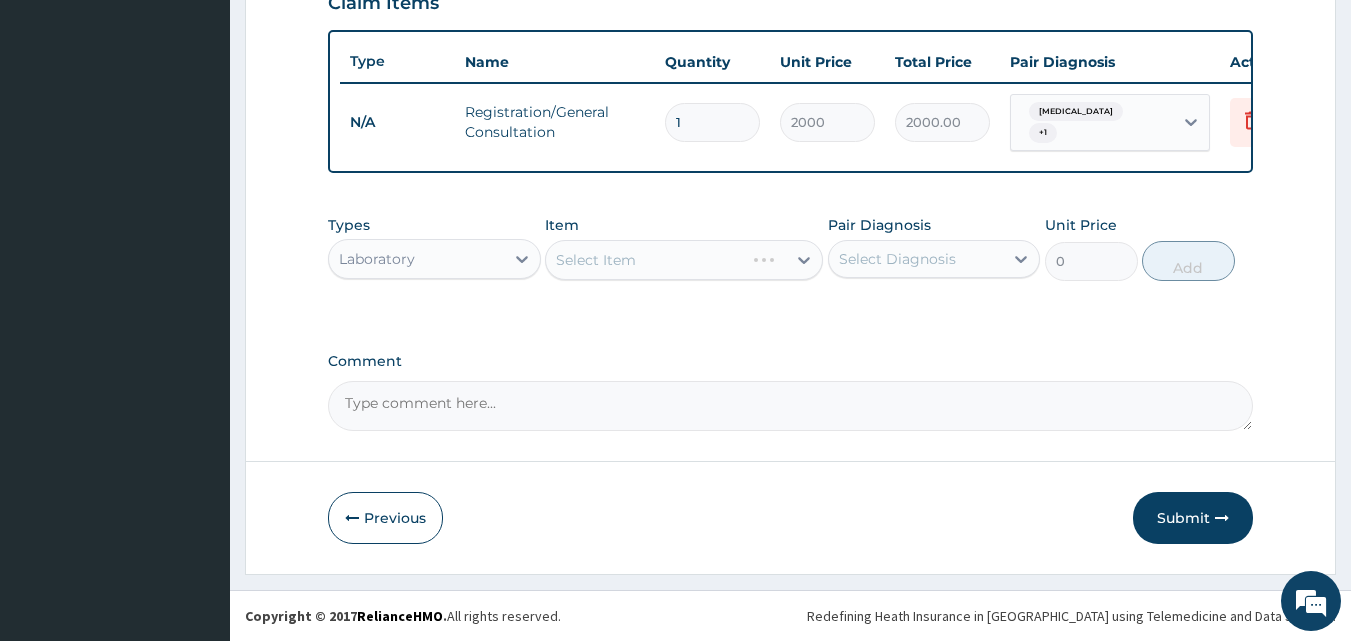 click on "Select Item" at bounding box center [684, 260] 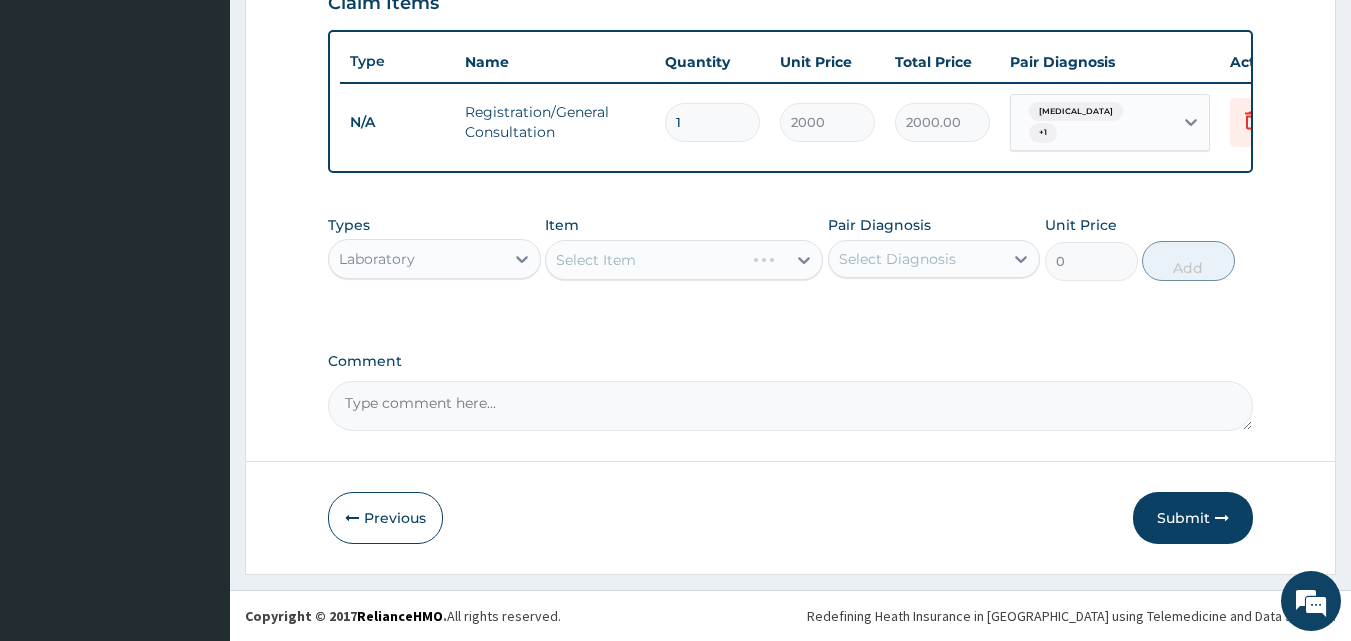 click on "Select Item" at bounding box center [684, 260] 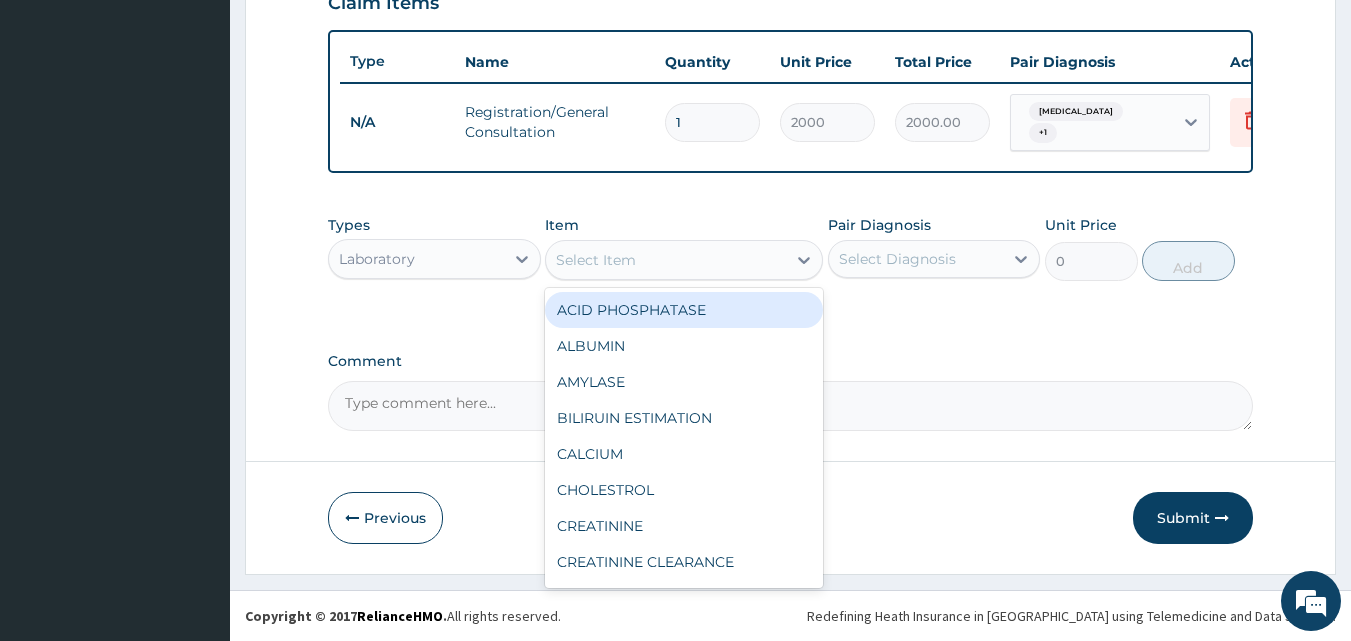 click on "Select Item" at bounding box center (666, 260) 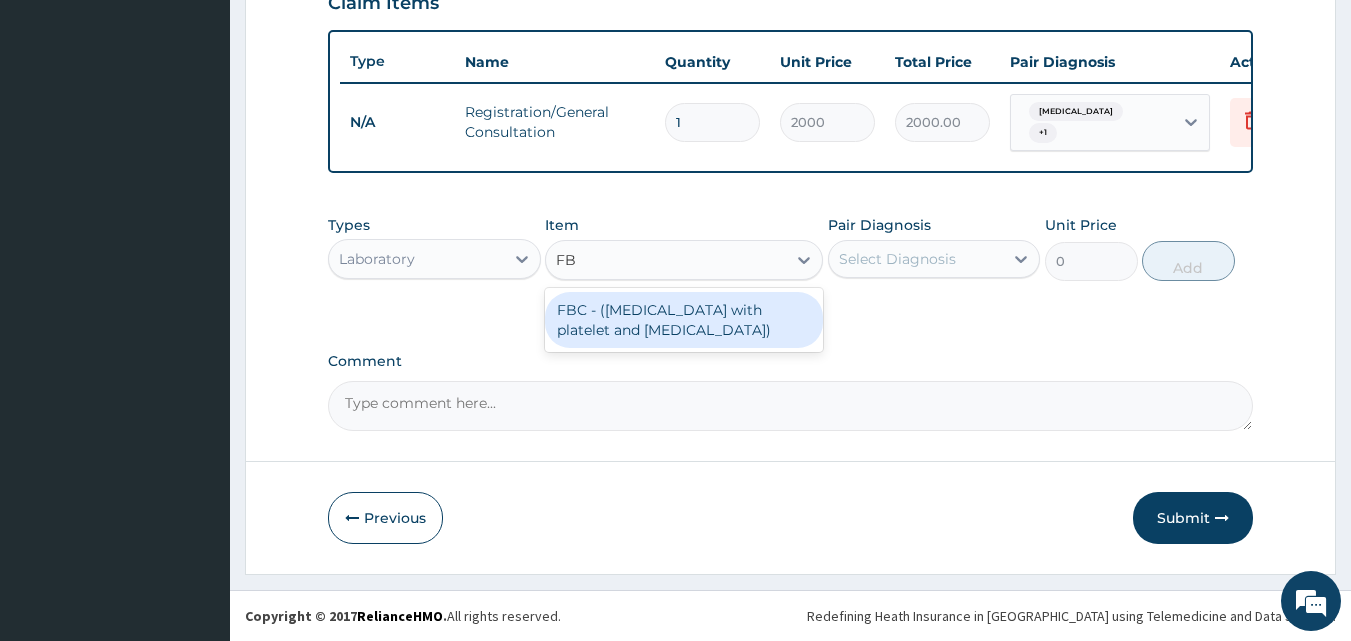 type on "FBC" 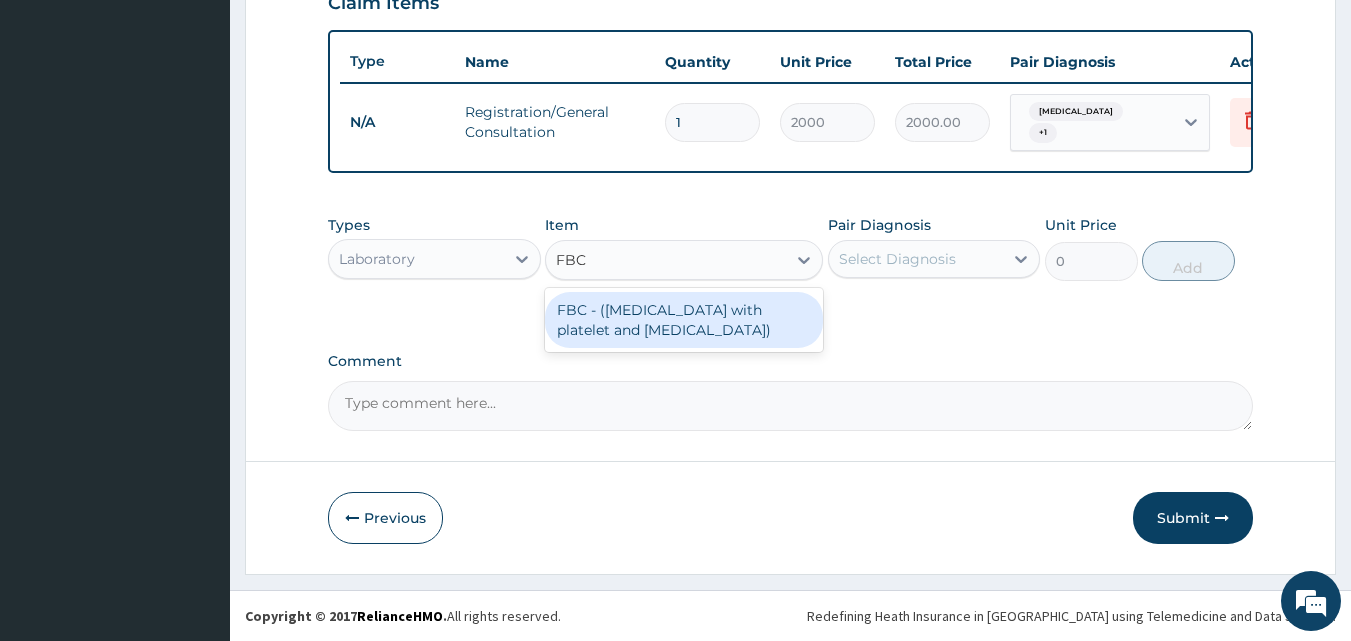click on "FBC - (FULL BLOOD COUNT with platelet and red cell indices)" at bounding box center [684, 320] 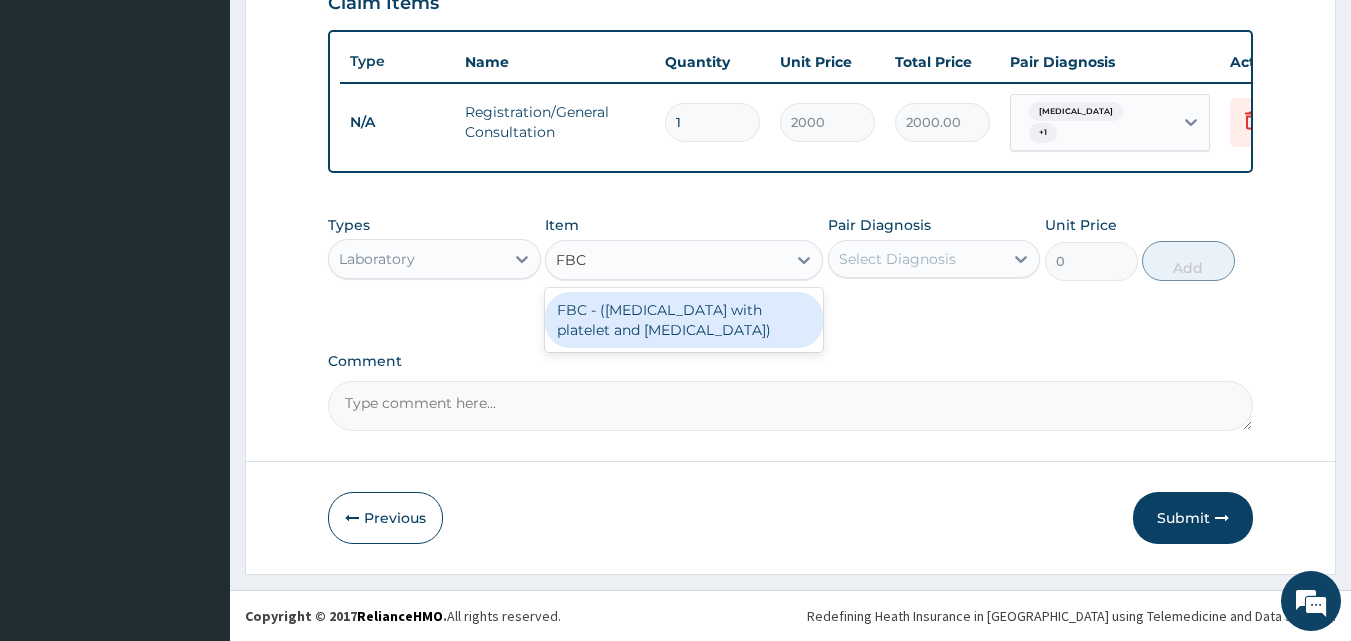type 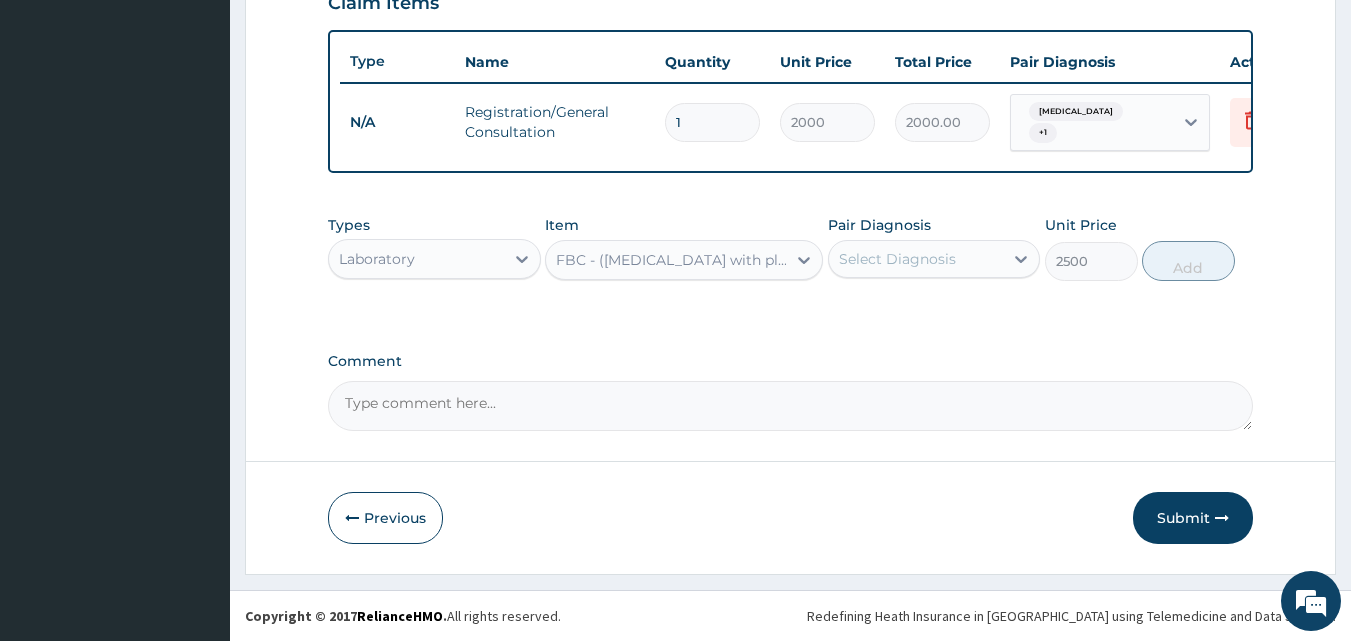 click on "Select Diagnosis" at bounding box center [897, 259] 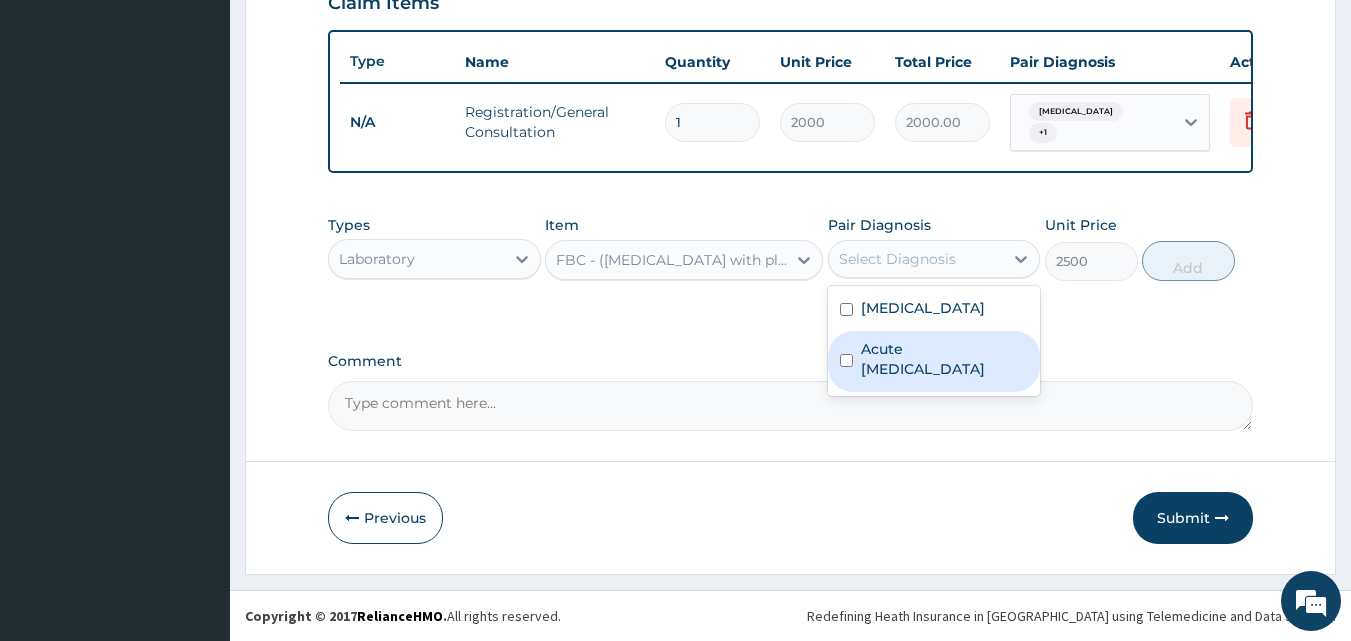 click on "Acute respiratory disease" at bounding box center (945, 359) 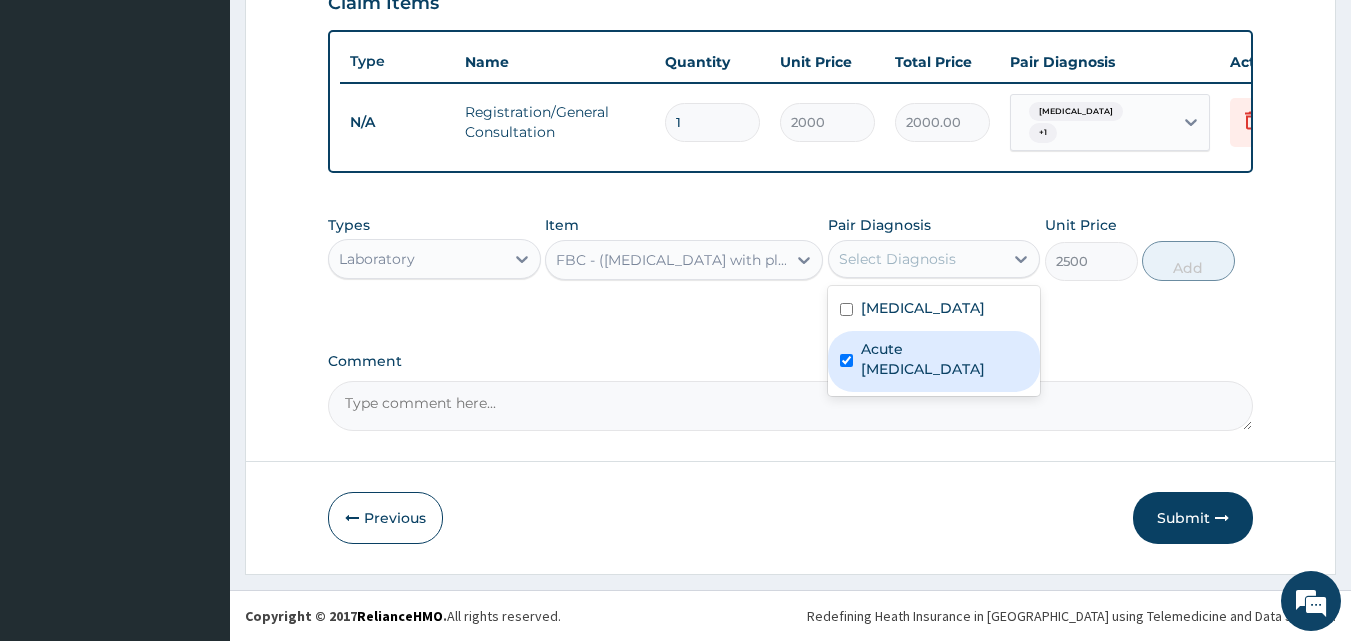checkbox on "true" 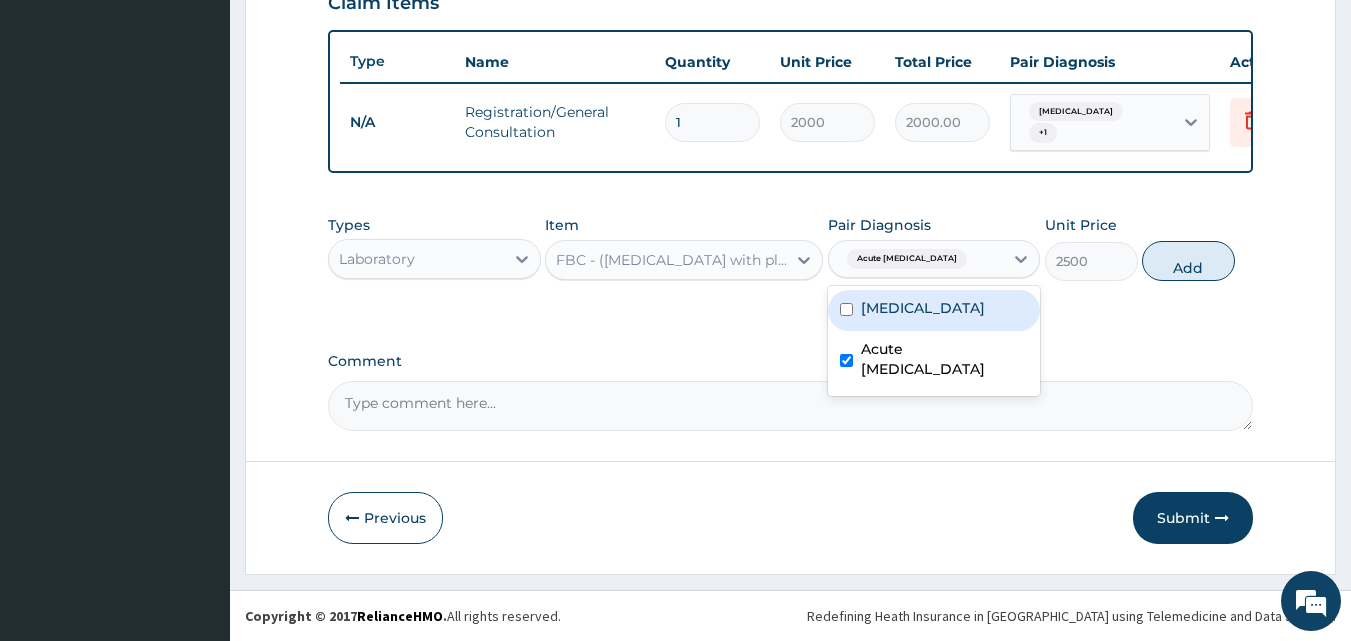 click on "Malaria" at bounding box center [923, 308] 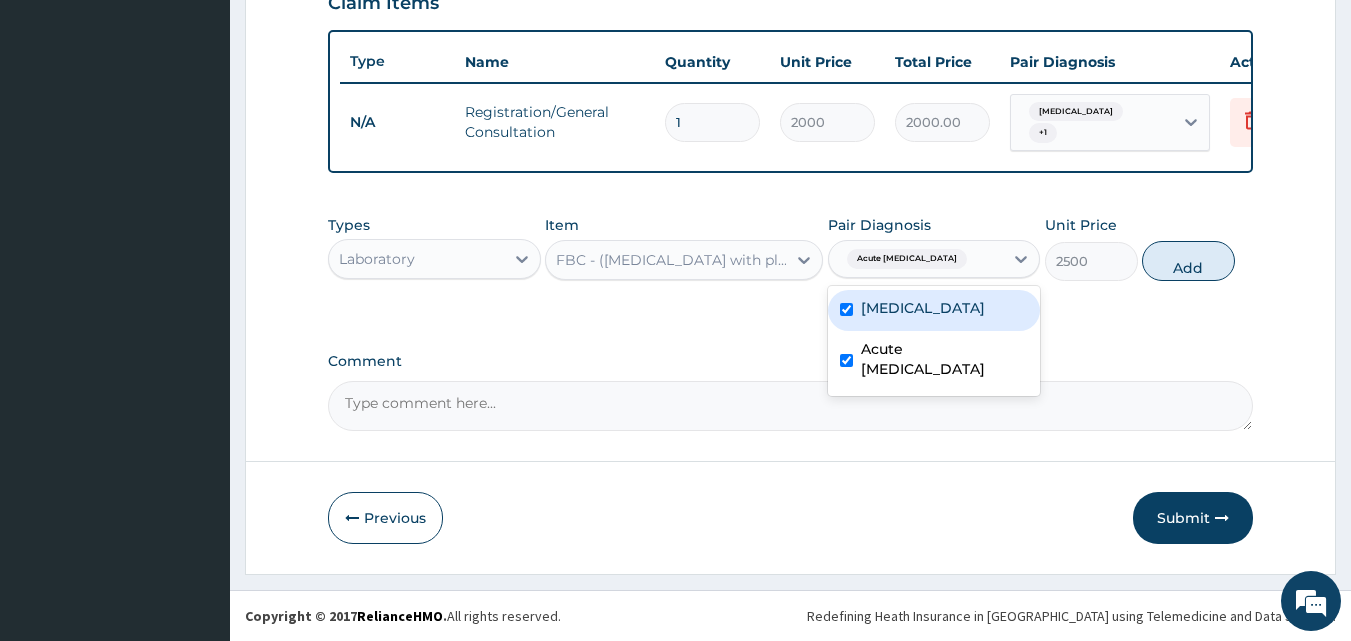 checkbox on "true" 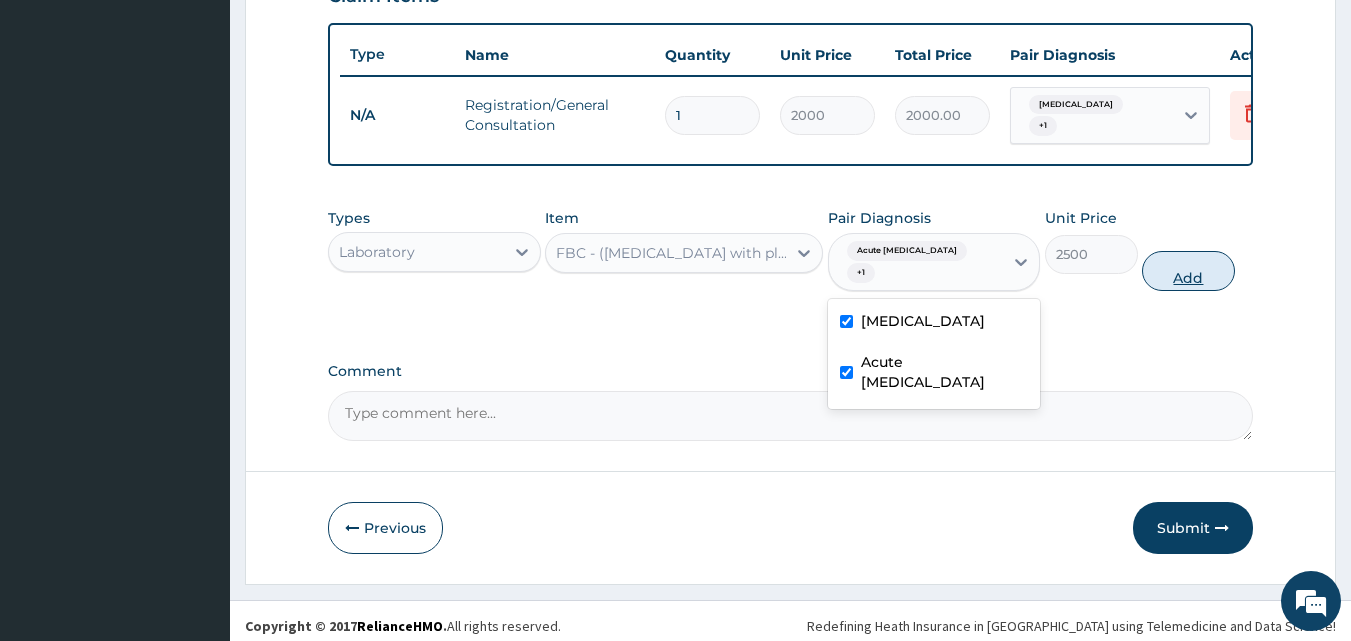 click on "Add" at bounding box center [1188, 271] 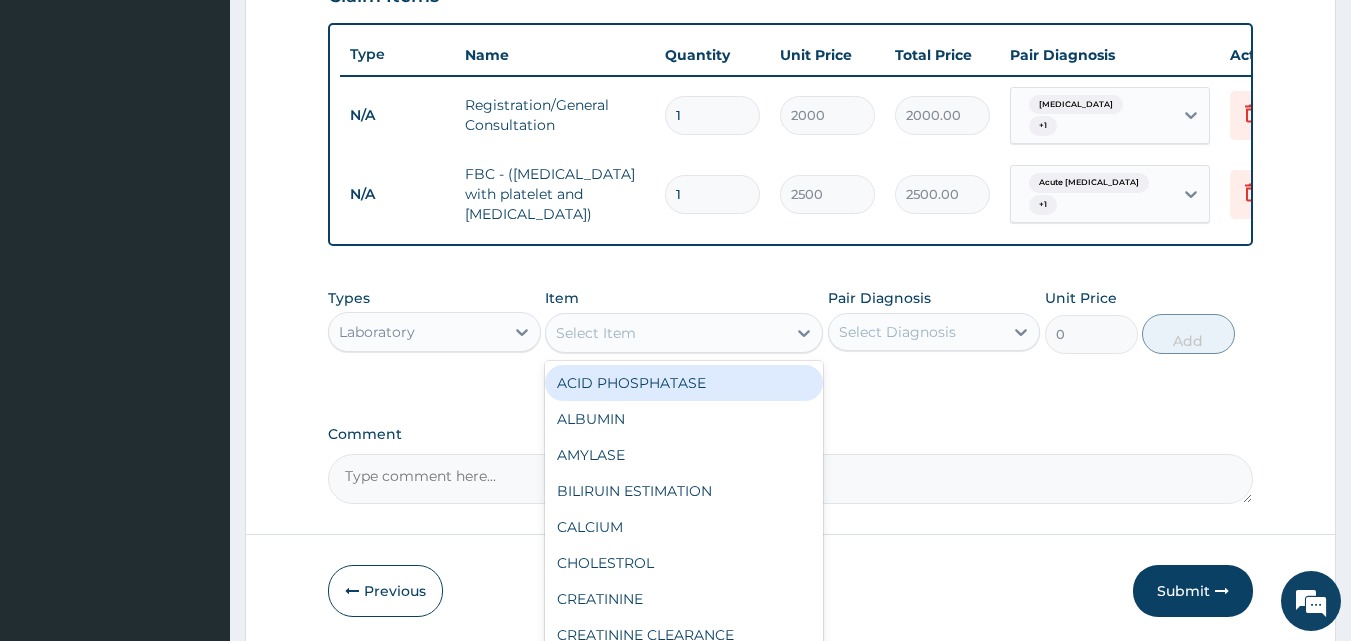 click on "Select Item" at bounding box center (596, 333) 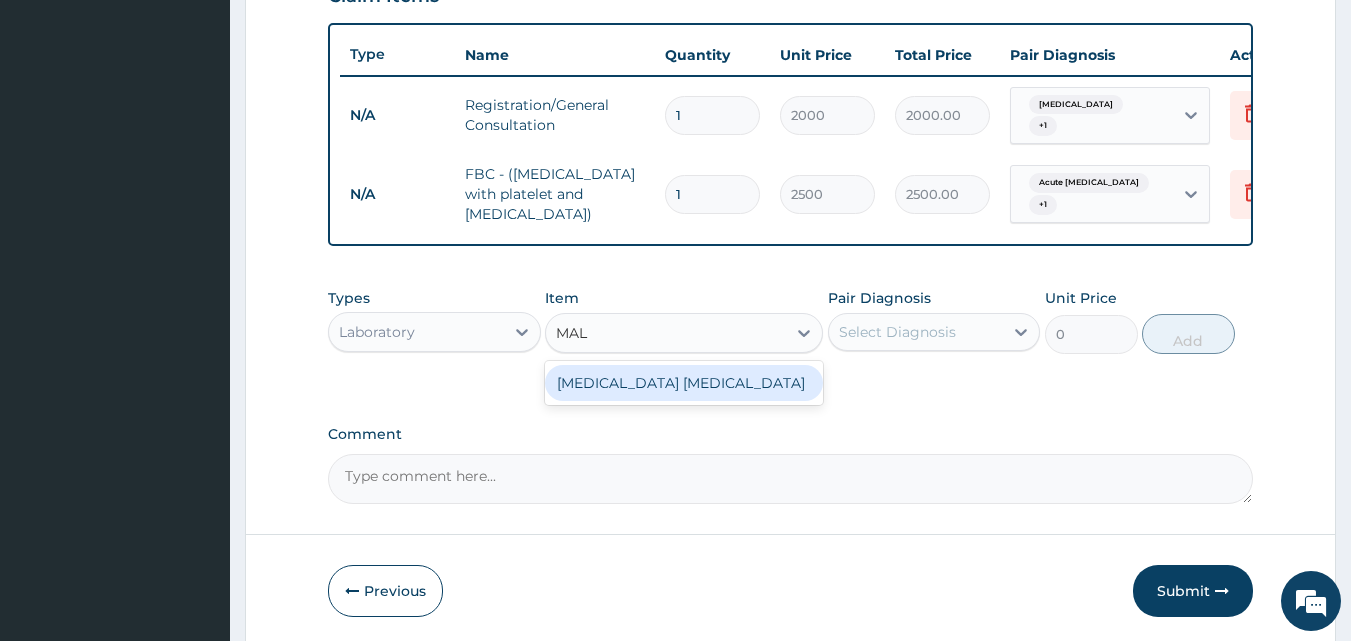 type on "MALA" 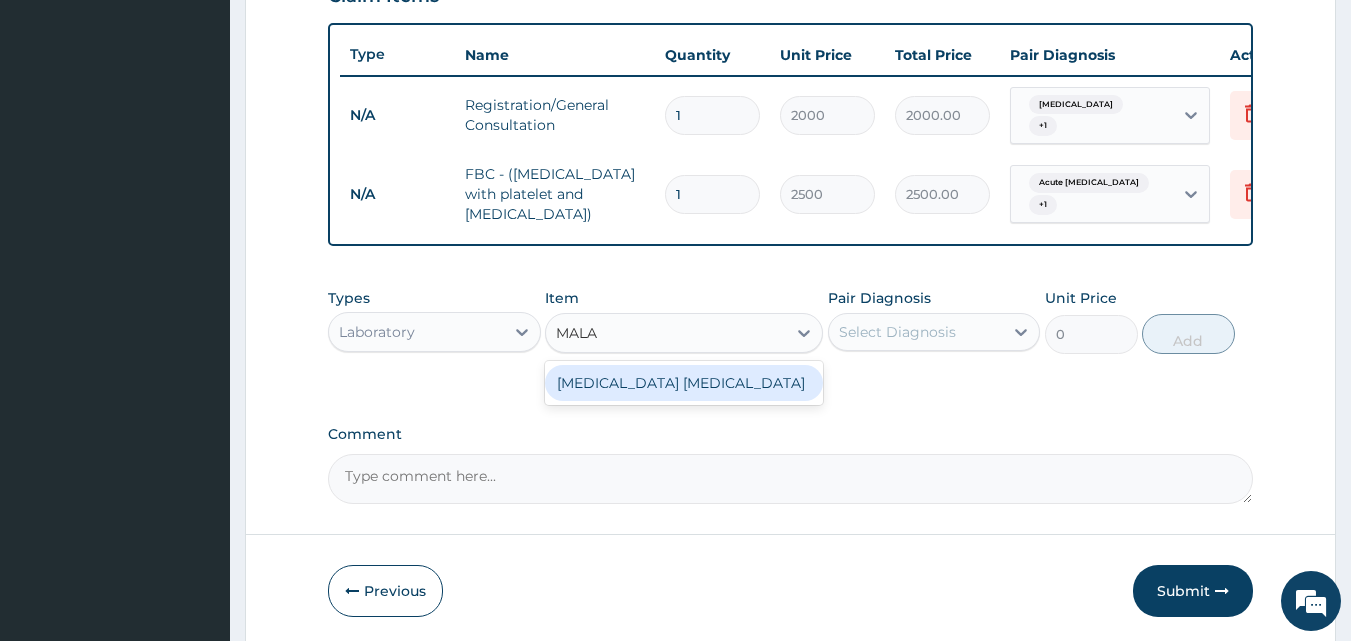 click on "MALARIA PARASITE" at bounding box center (684, 383) 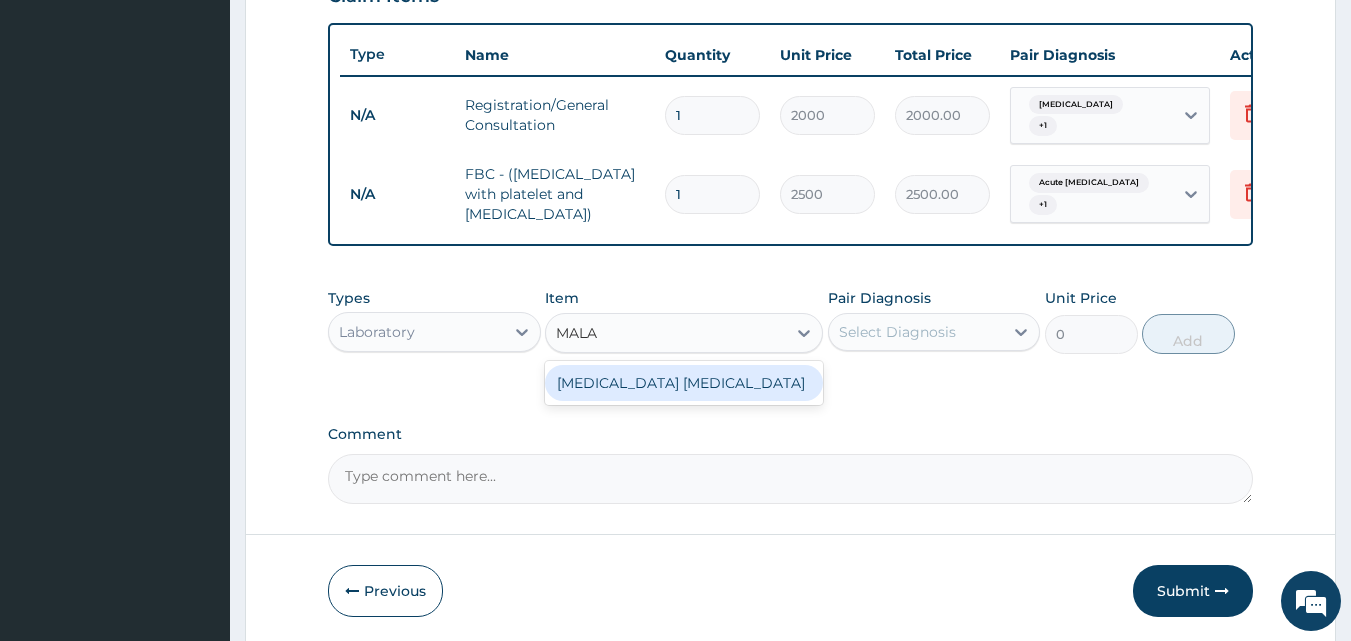 type 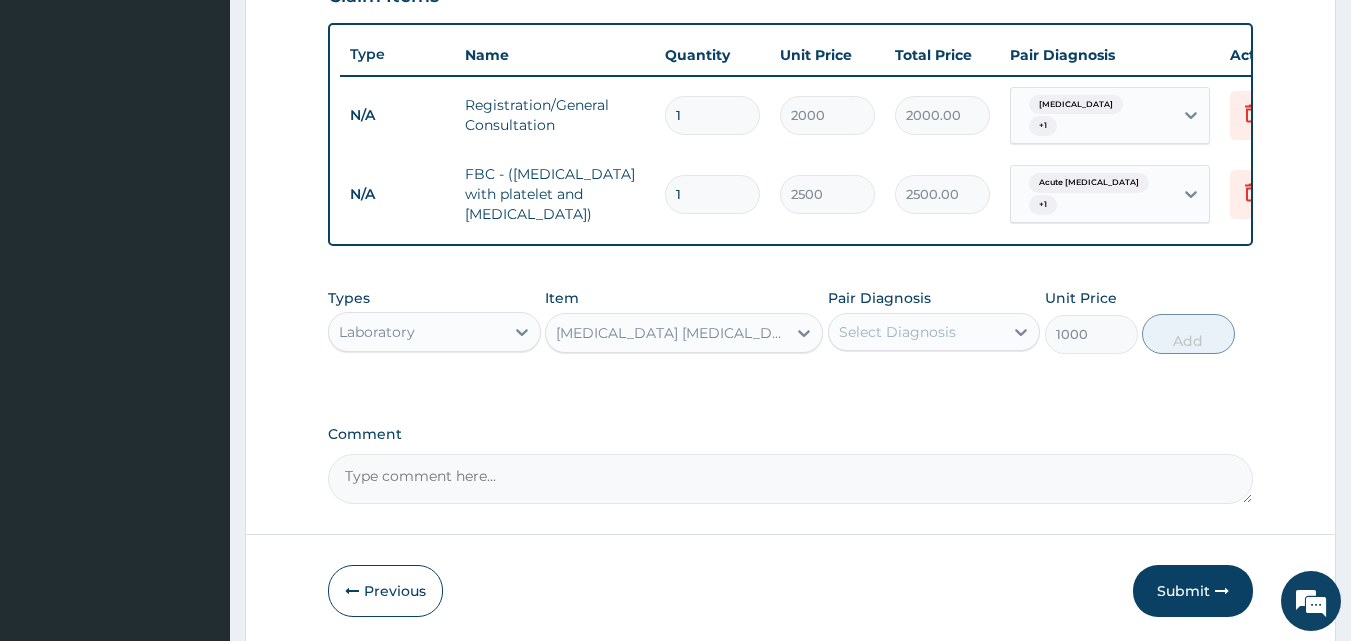 click on "Select Diagnosis" at bounding box center (897, 332) 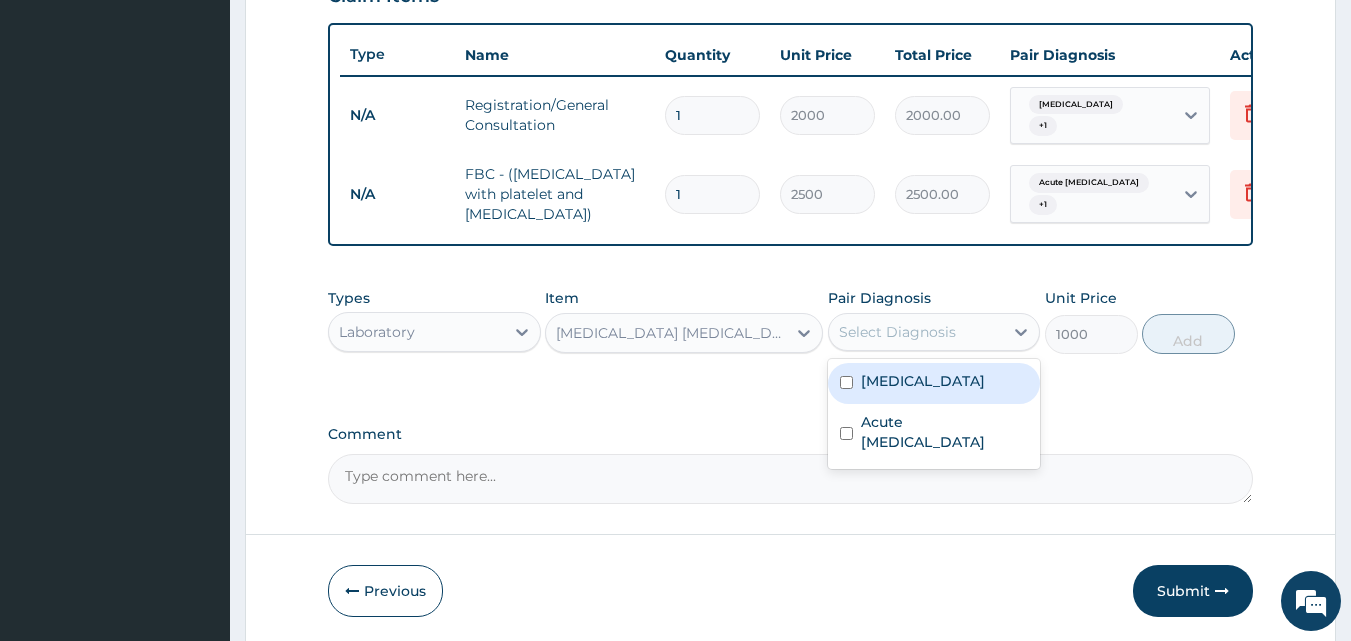 click on "Malaria" at bounding box center [934, 383] 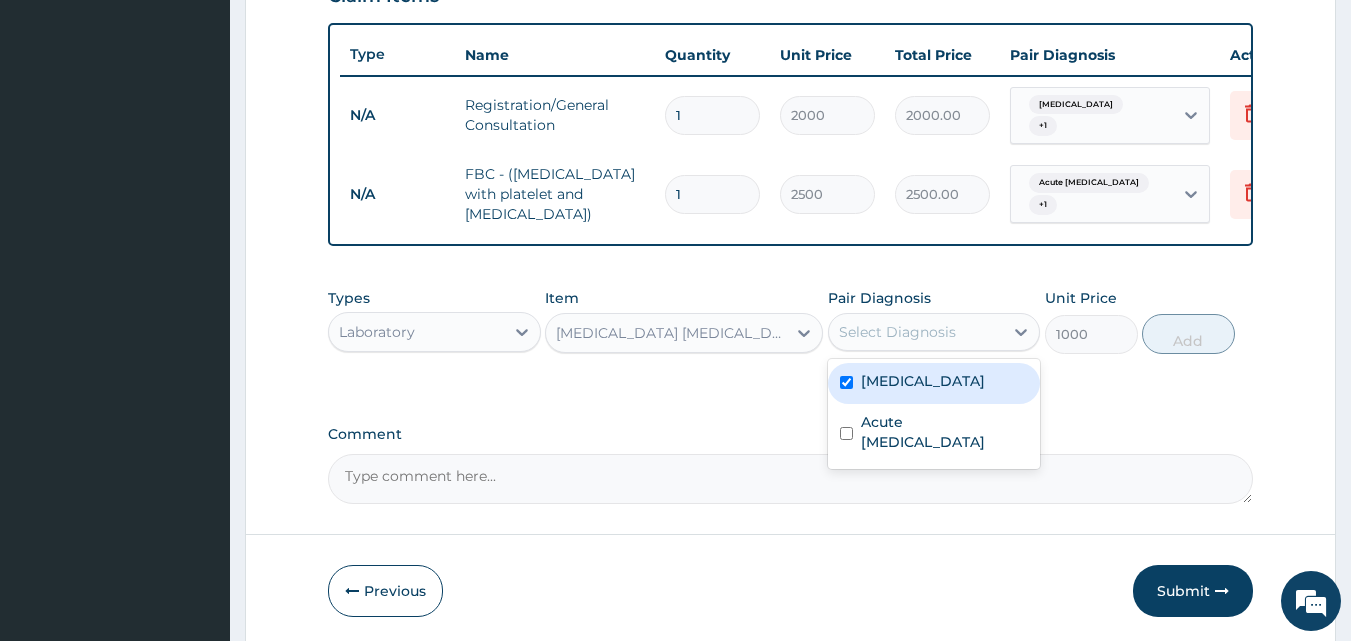 checkbox on "true" 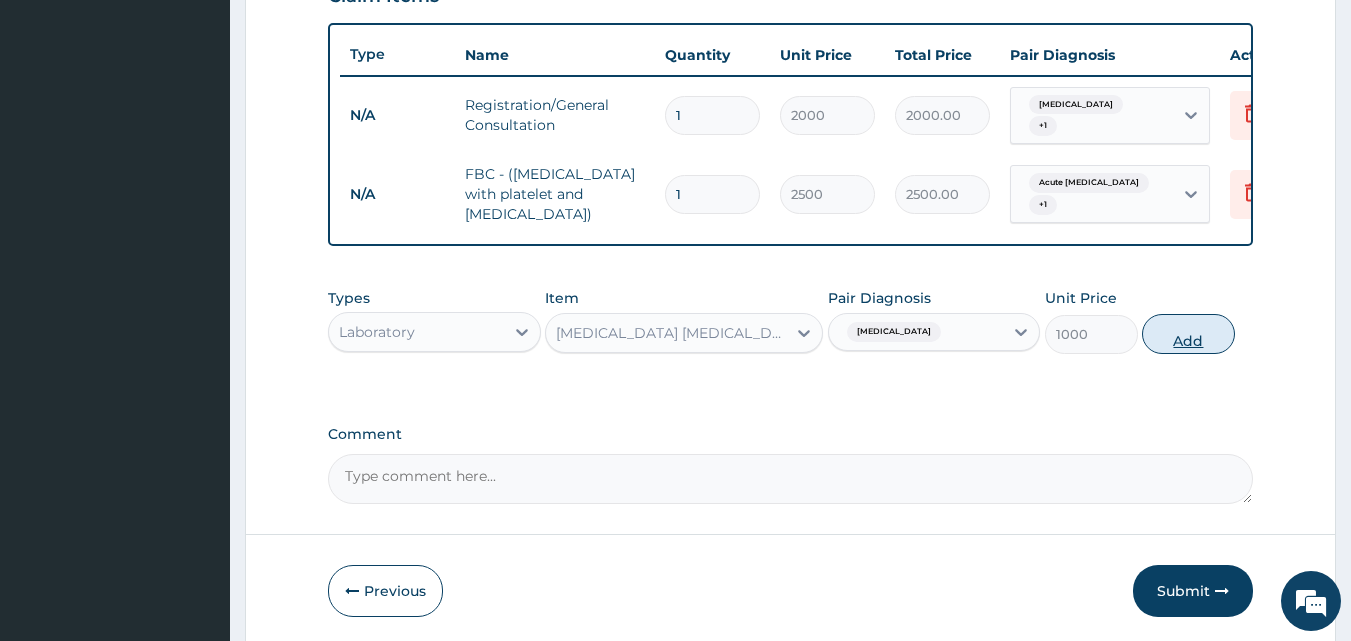 click on "Add" at bounding box center (1188, 334) 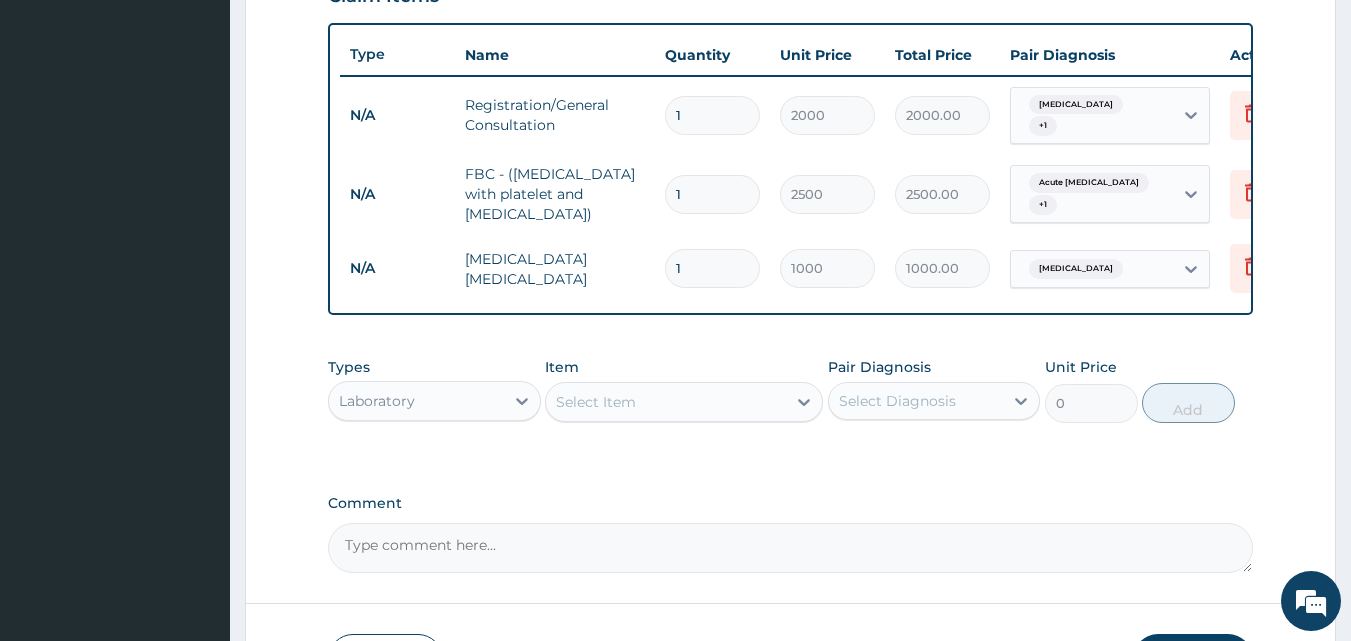 click on "Laboratory" at bounding box center (377, 401) 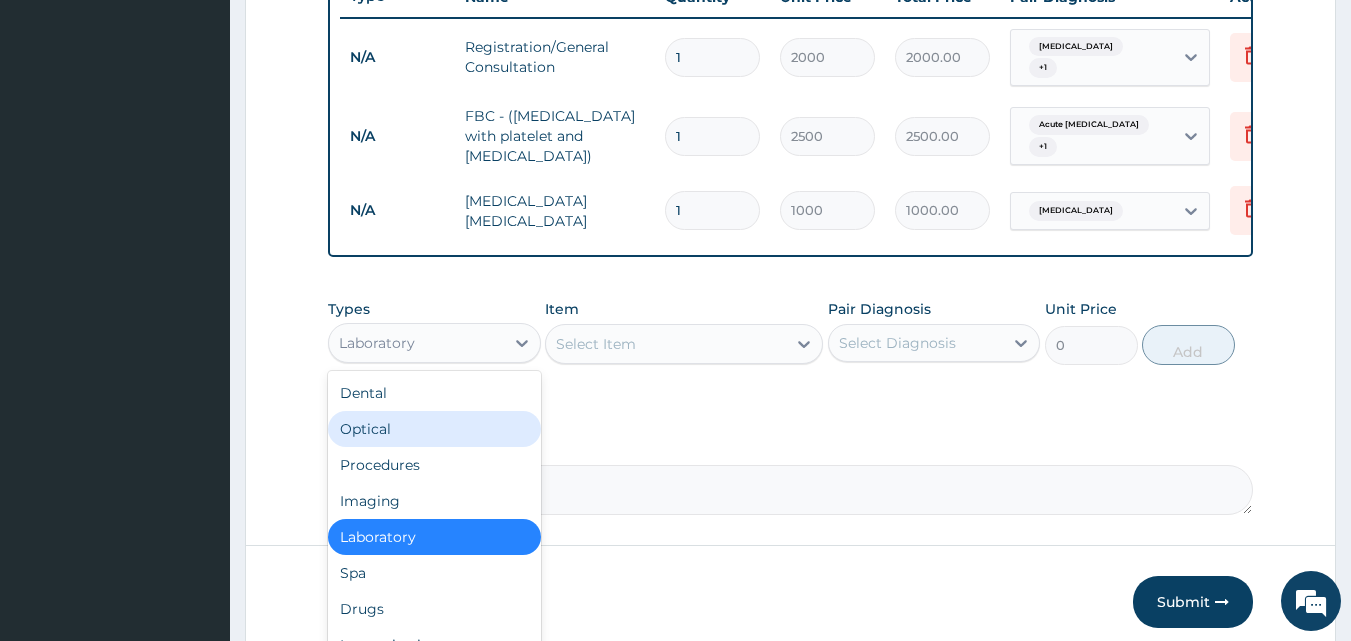 scroll, scrollTop: 870, scrollLeft: 0, axis: vertical 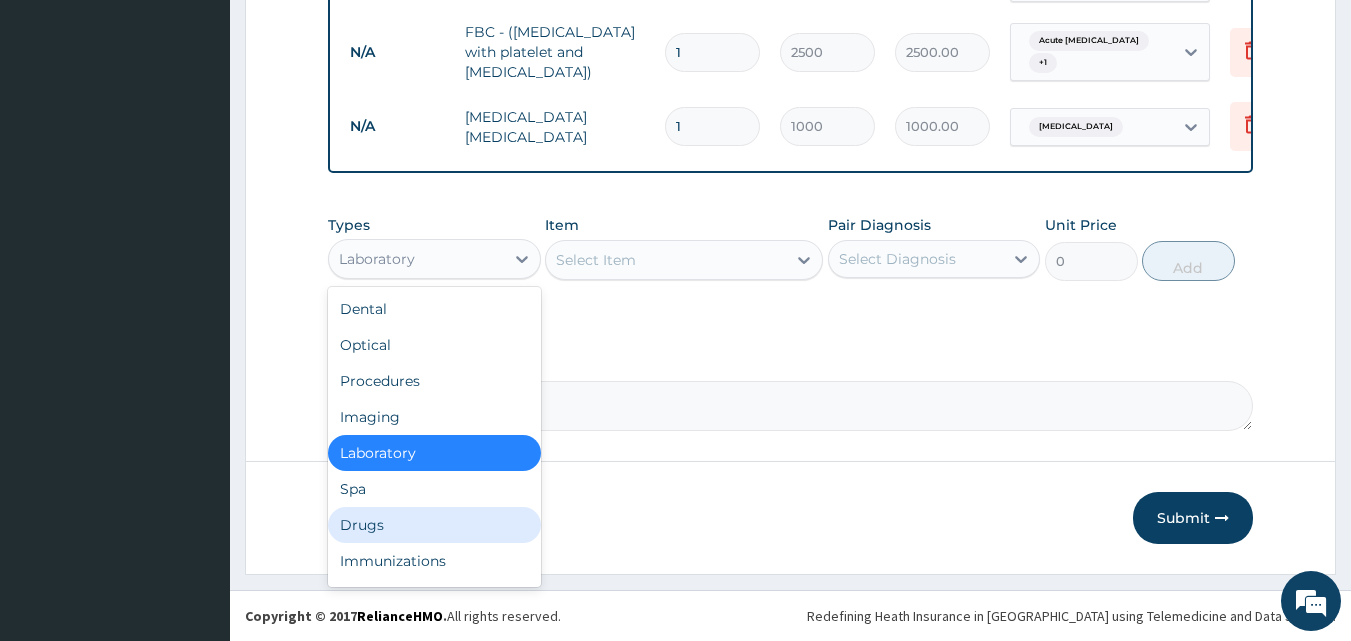 click on "Drugs" at bounding box center [434, 525] 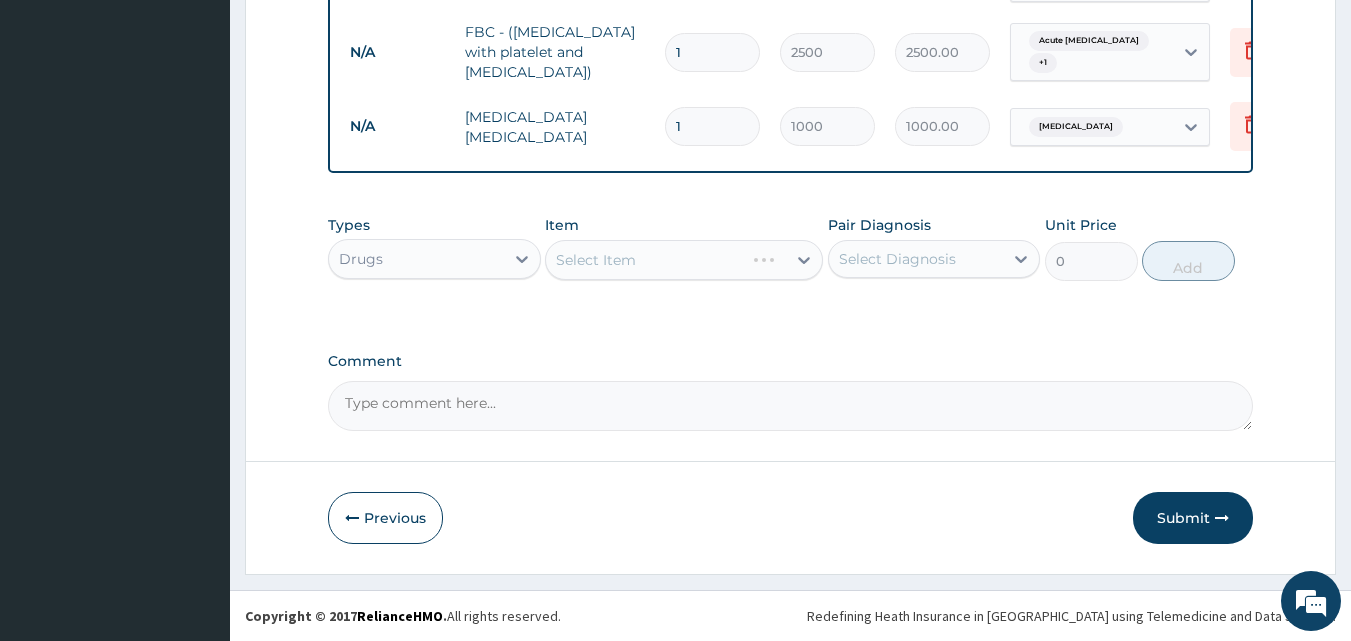 click on "Select Item" at bounding box center (684, 260) 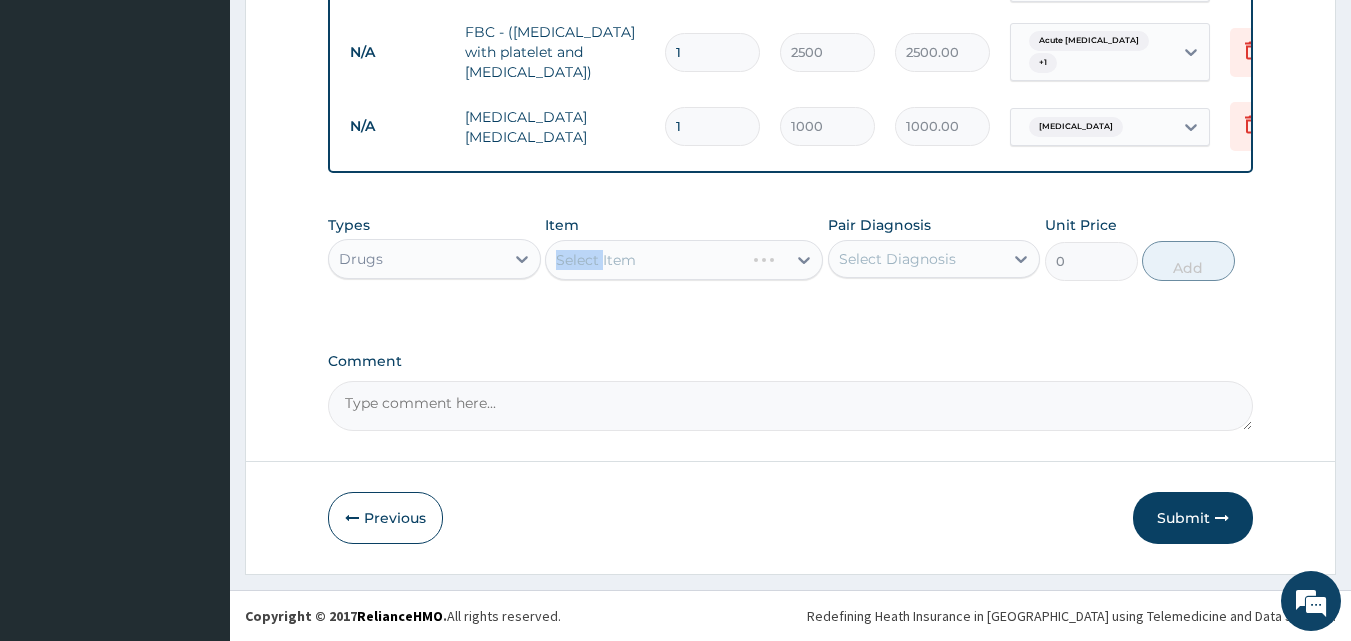 click on "Select Item" at bounding box center [684, 260] 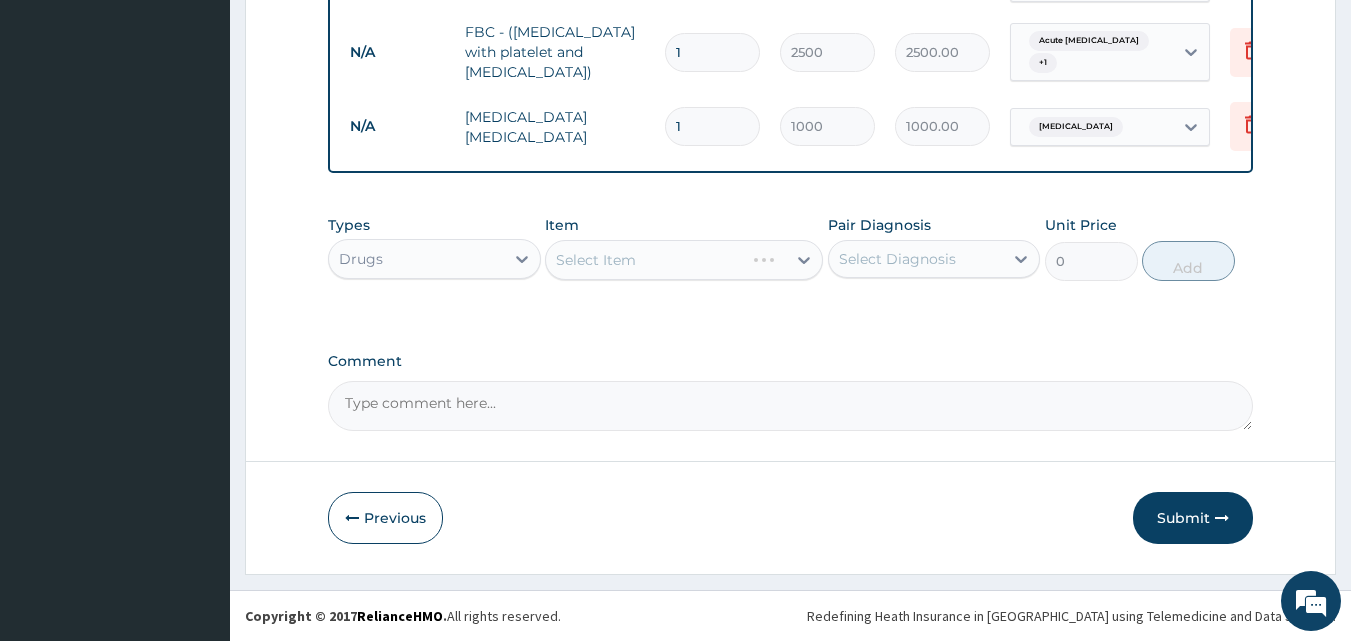 click on "Select Item" at bounding box center [684, 260] 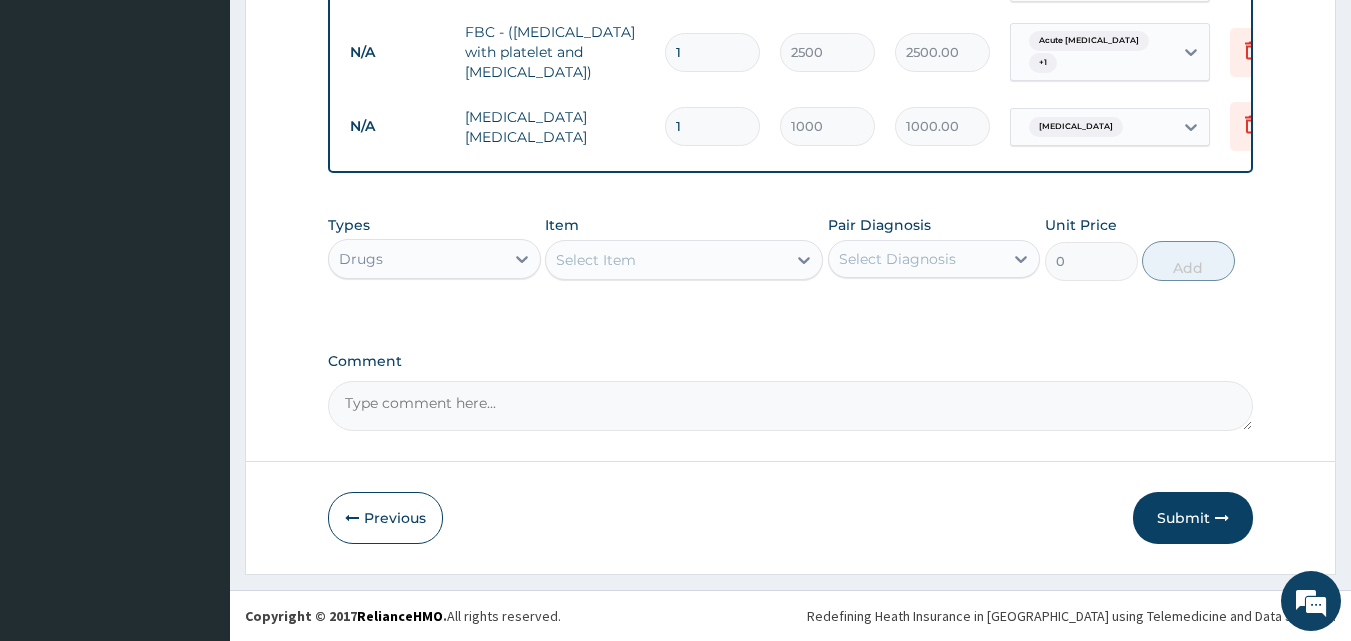 click on "Select Item" at bounding box center [684, 260] 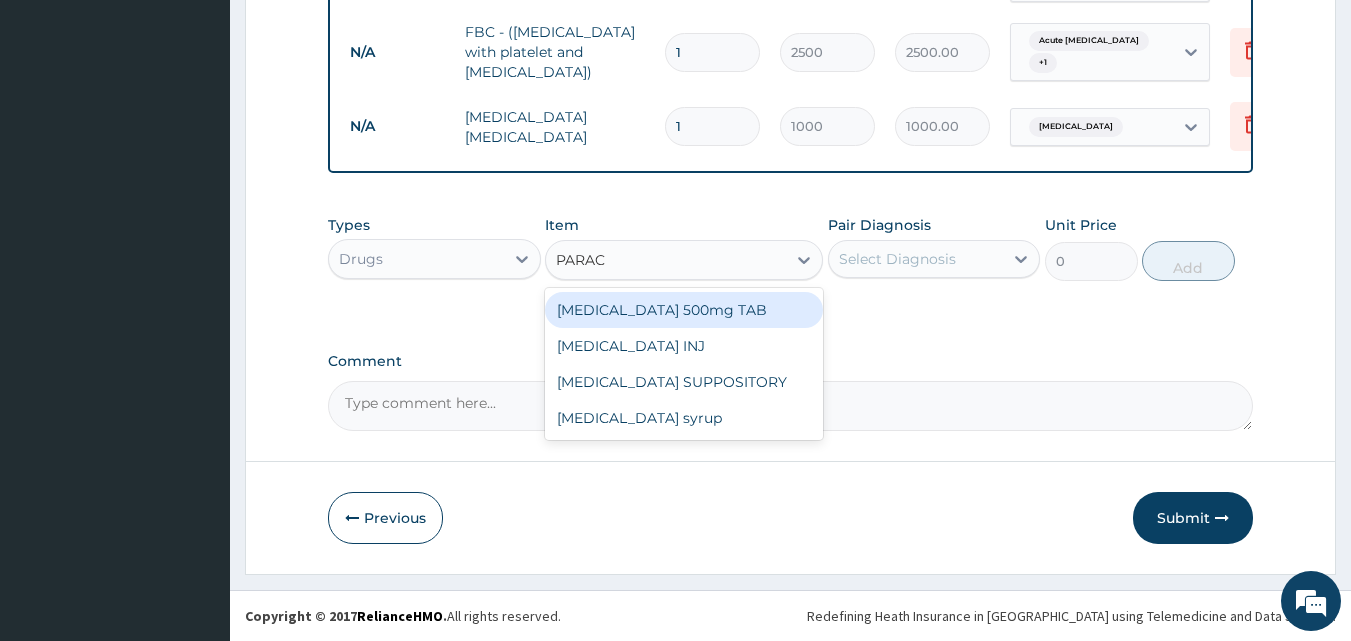 type on "PARACE" 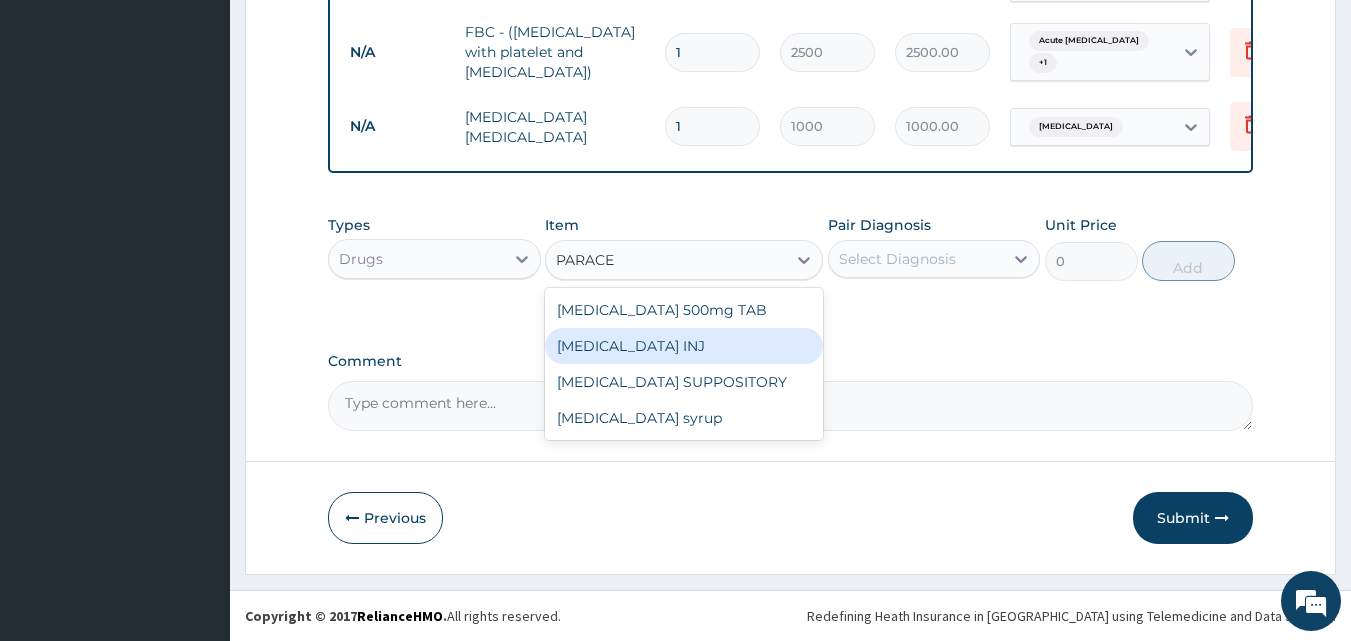 click on "[MEDICAL_DATA] INJ" at bounding box center [684, 346] 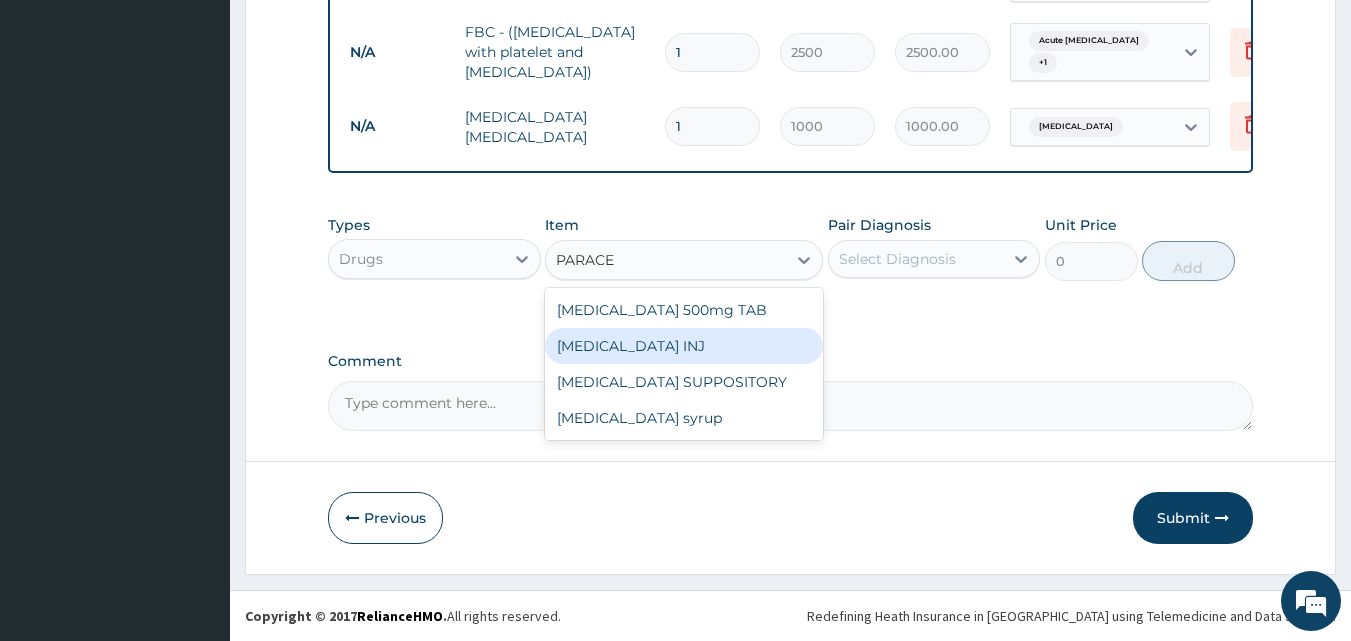 type 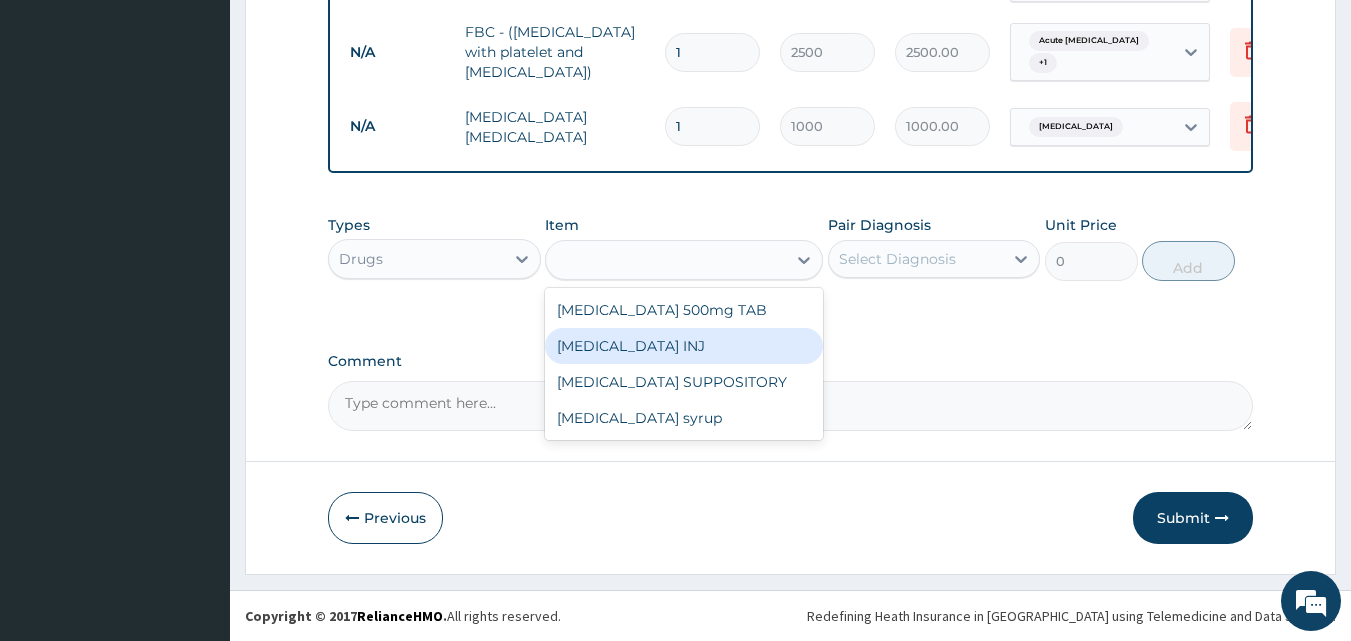 type on "165" 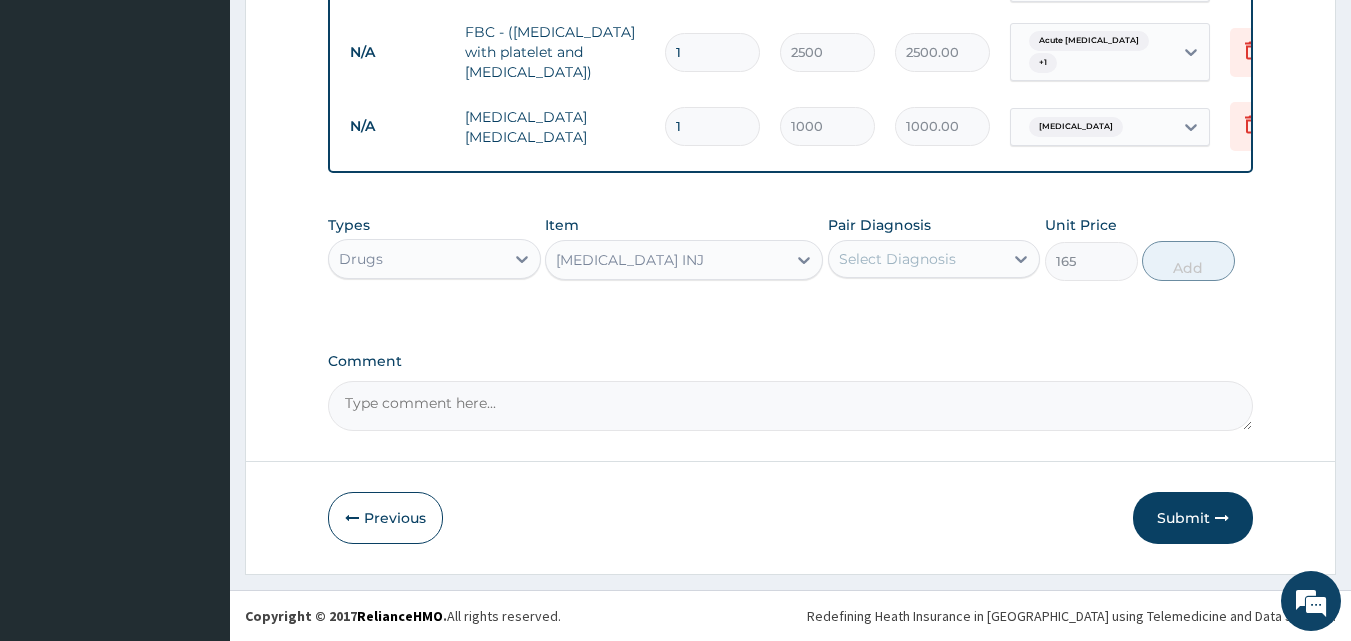 click on "Select Diagnosis" at bounding box center [897, 259] 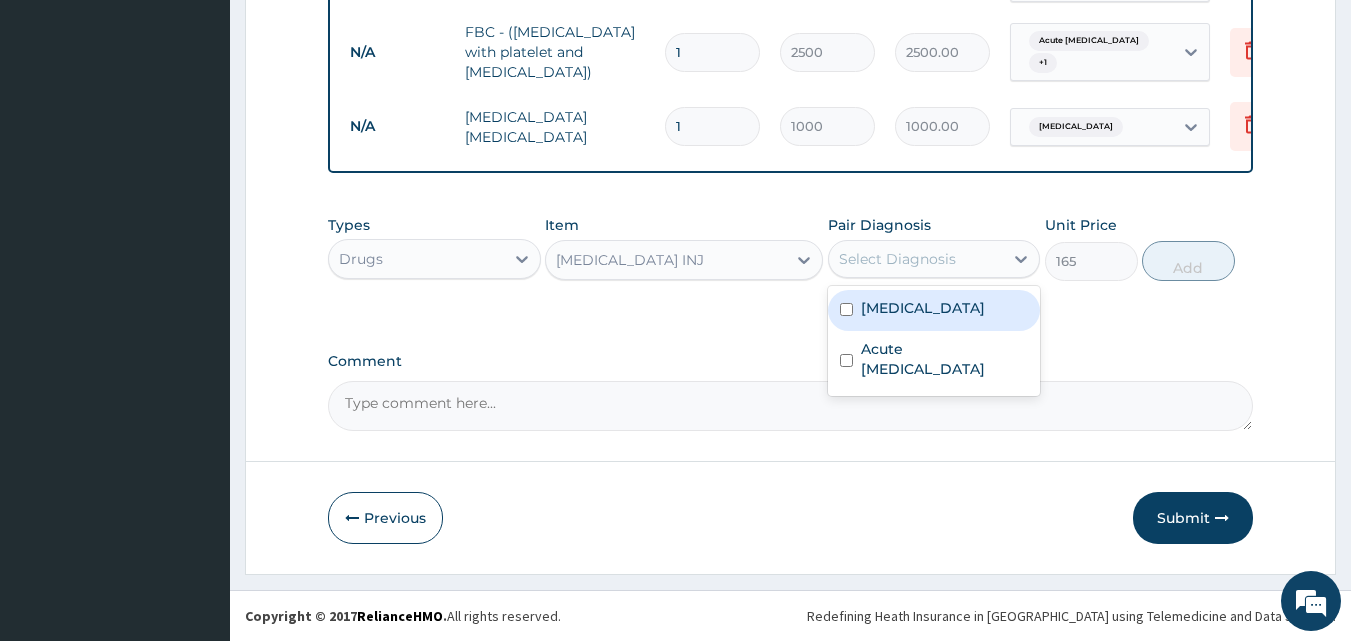 click on "Malaria" at bounding box center [934, 310] 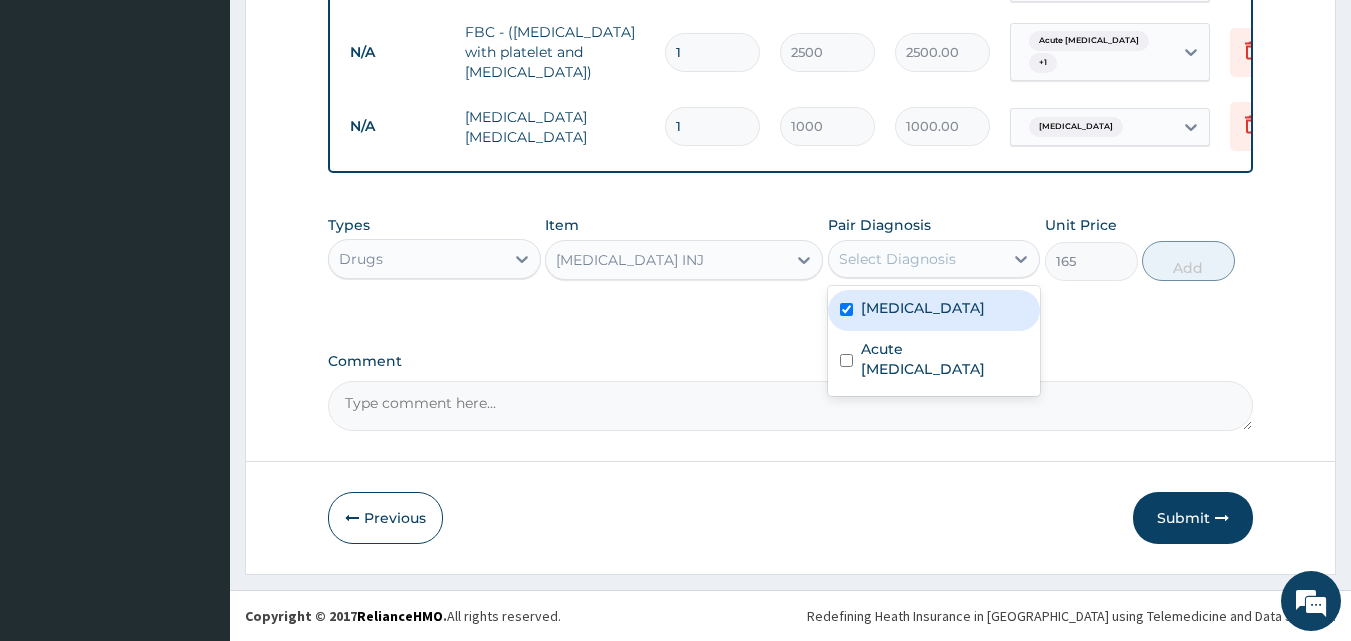 checkbox on "true" 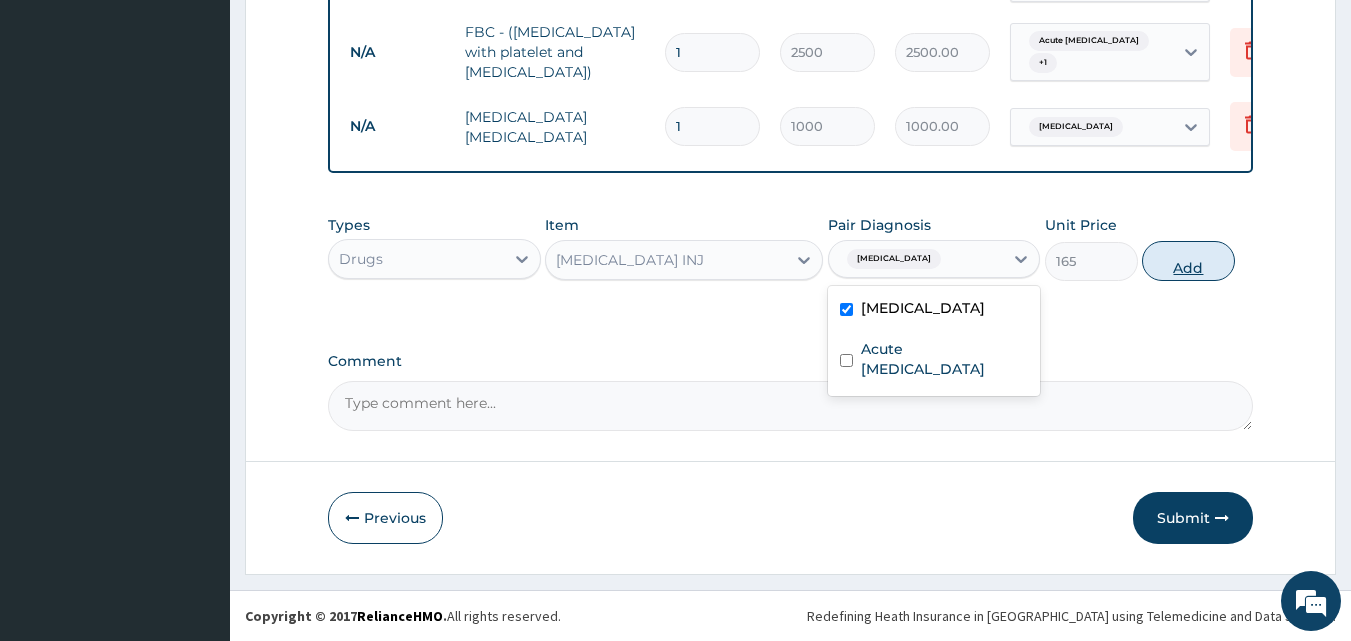 click on "Add" at bounding box center [1188, 261] 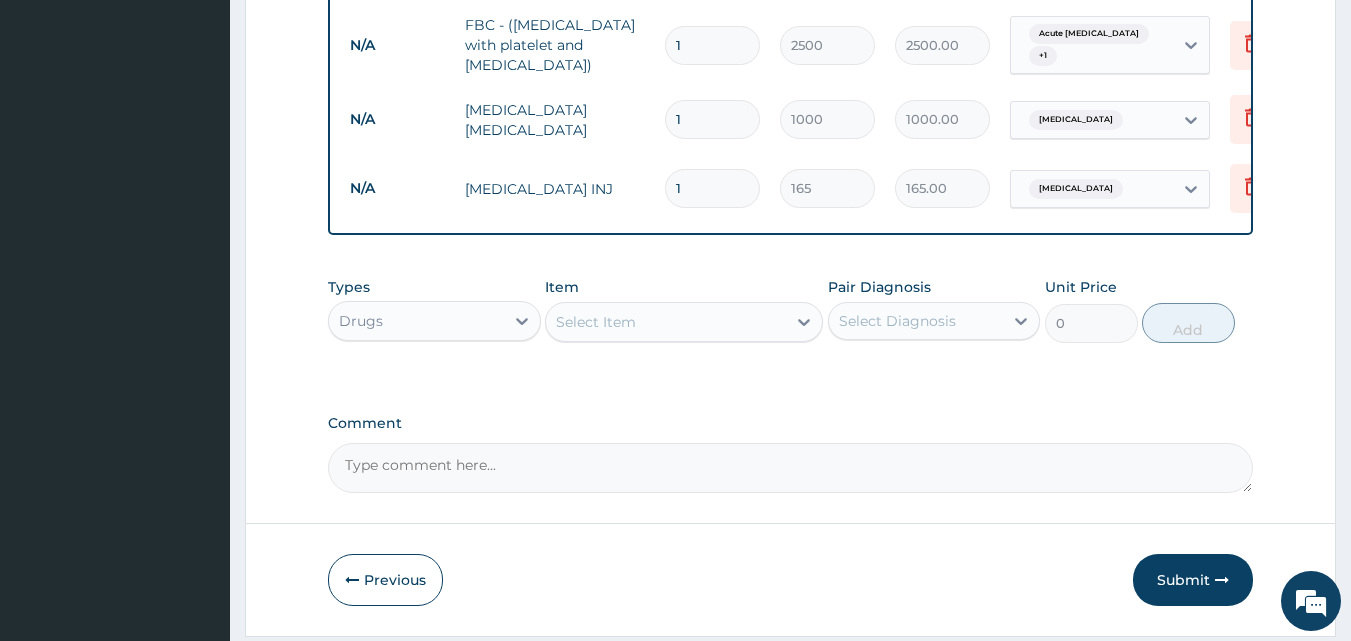 click on "Select Item" at bounding box center [684, 322] 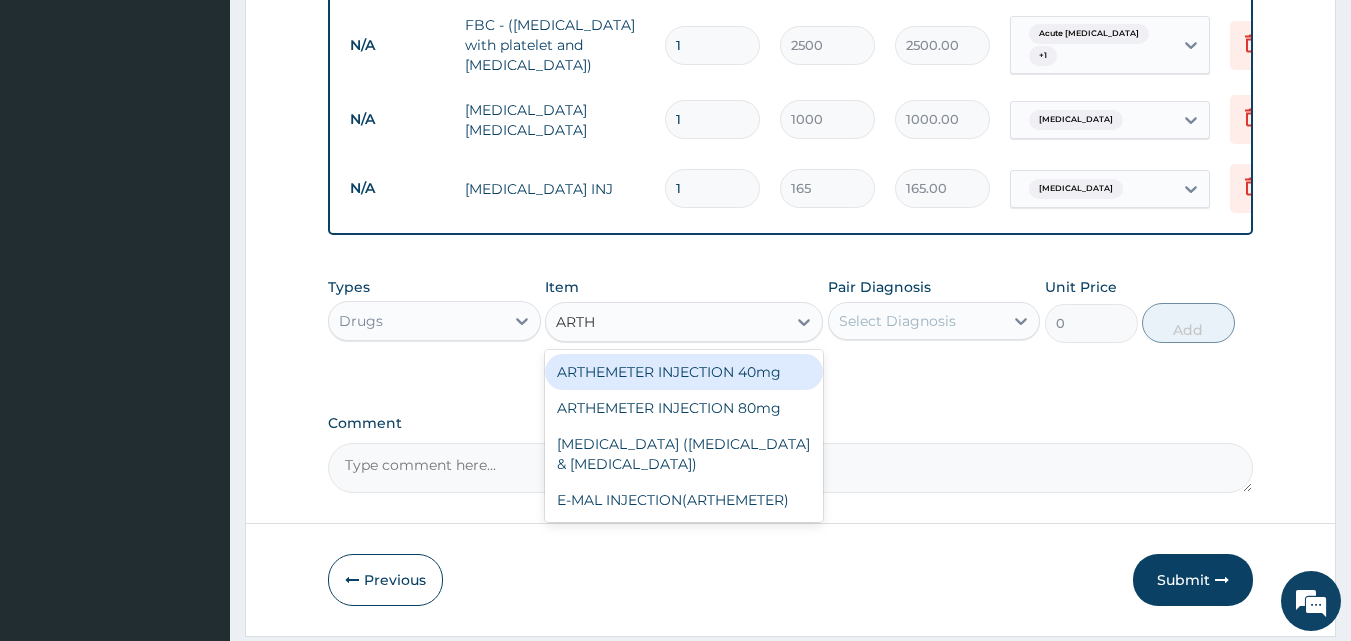 type on "ARTHE" 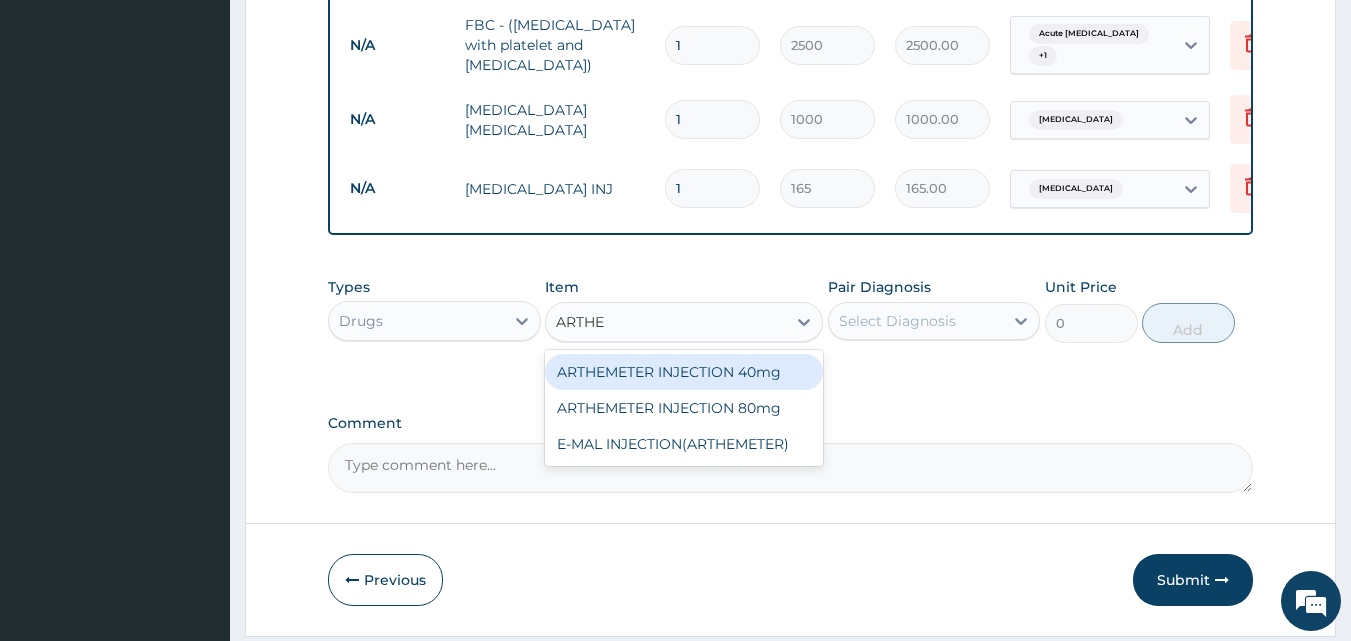 click on "ARTHEMETER INJECTION 40mg" at bounding box center [684, 372] 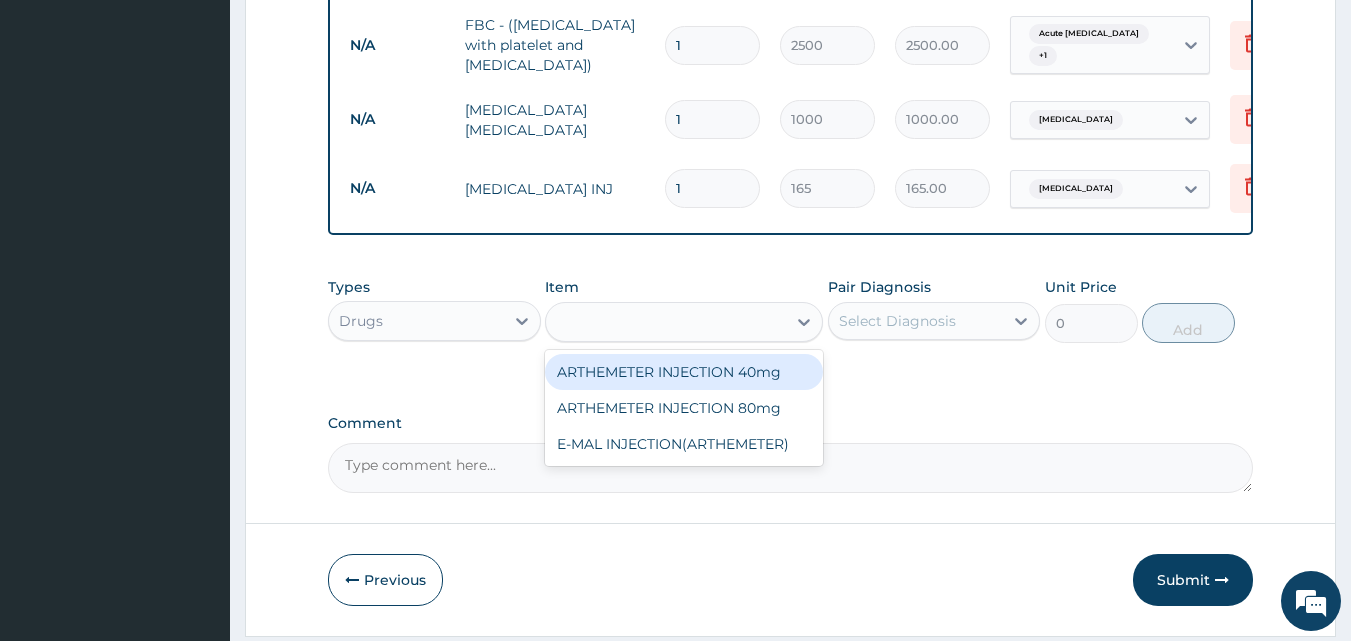type on "350" 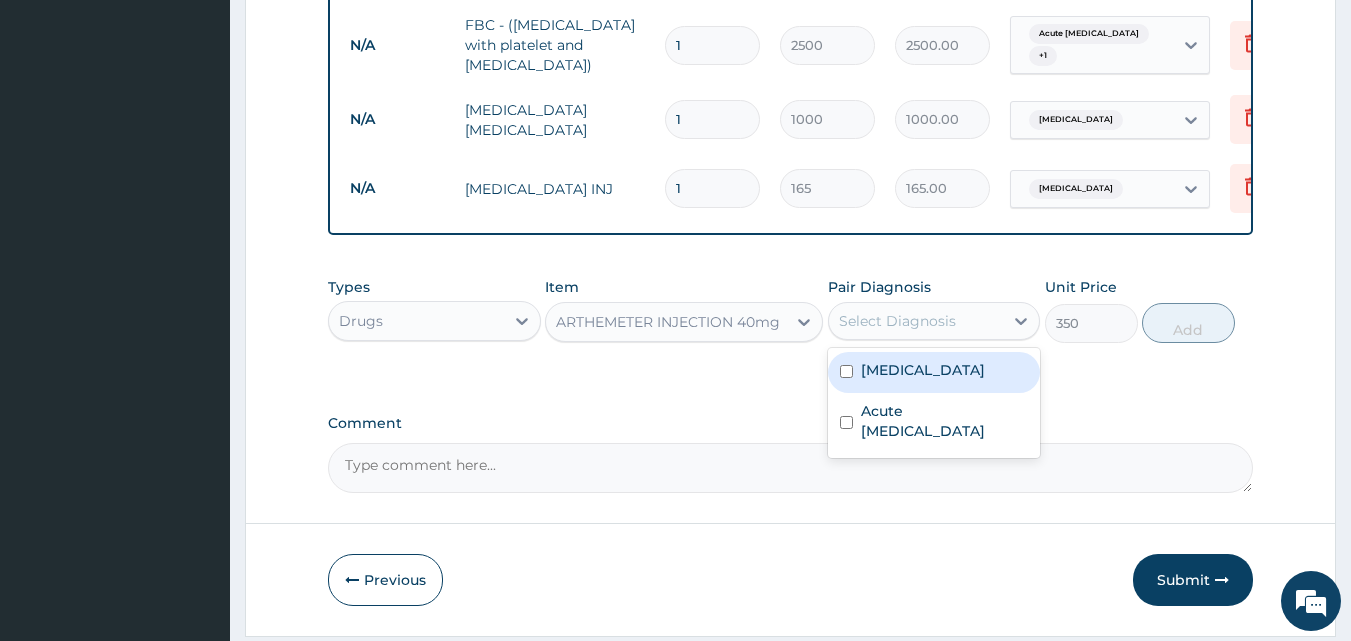 click on "Select Diagnosis" at bounding box center [897, 321] 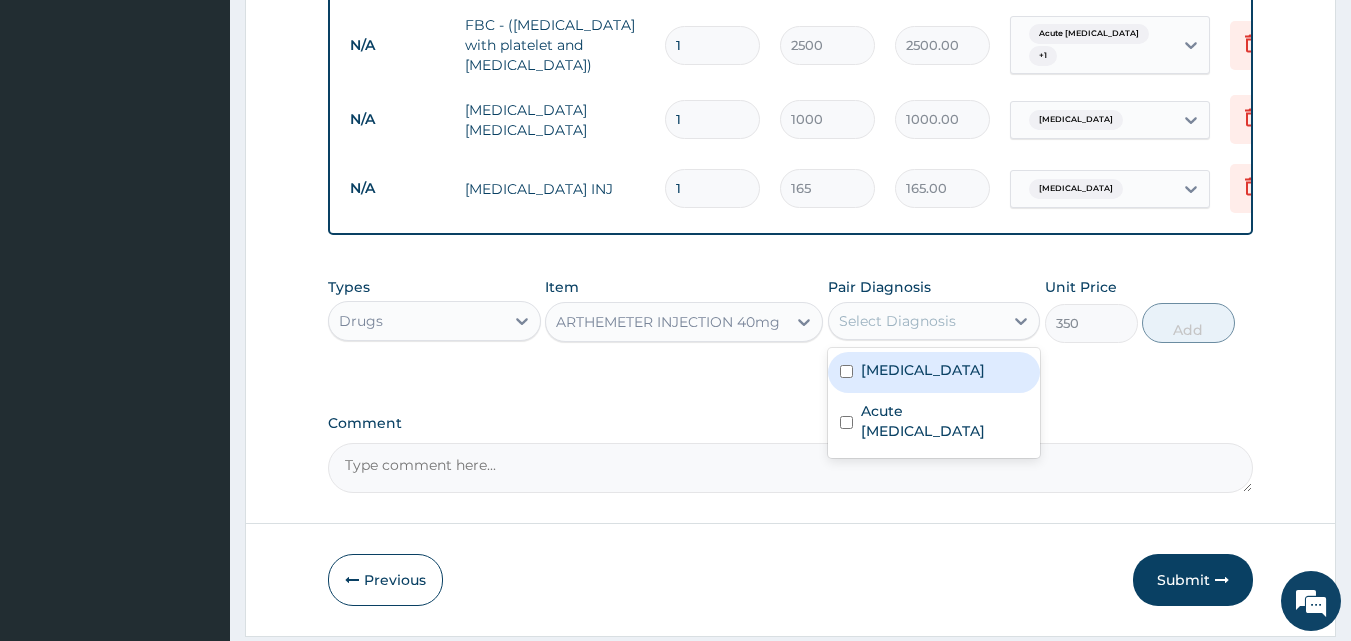 click on "Malaria" at bounding box center [934, 372] 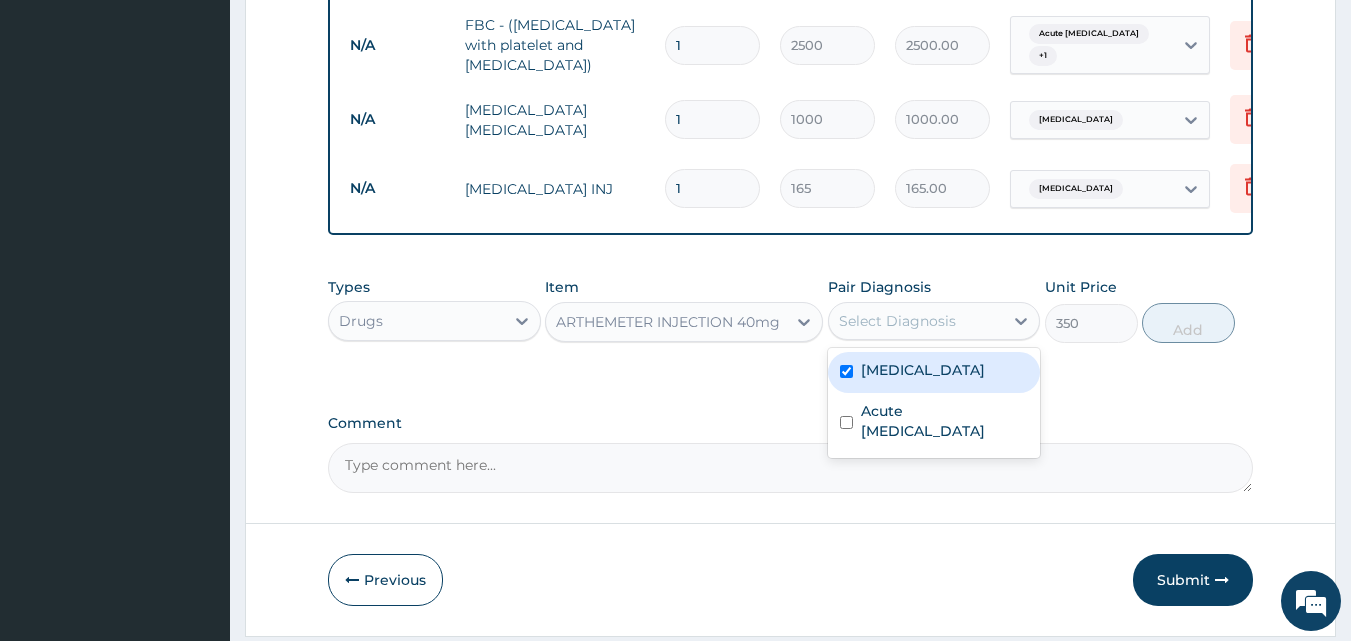 checkbox on "true" 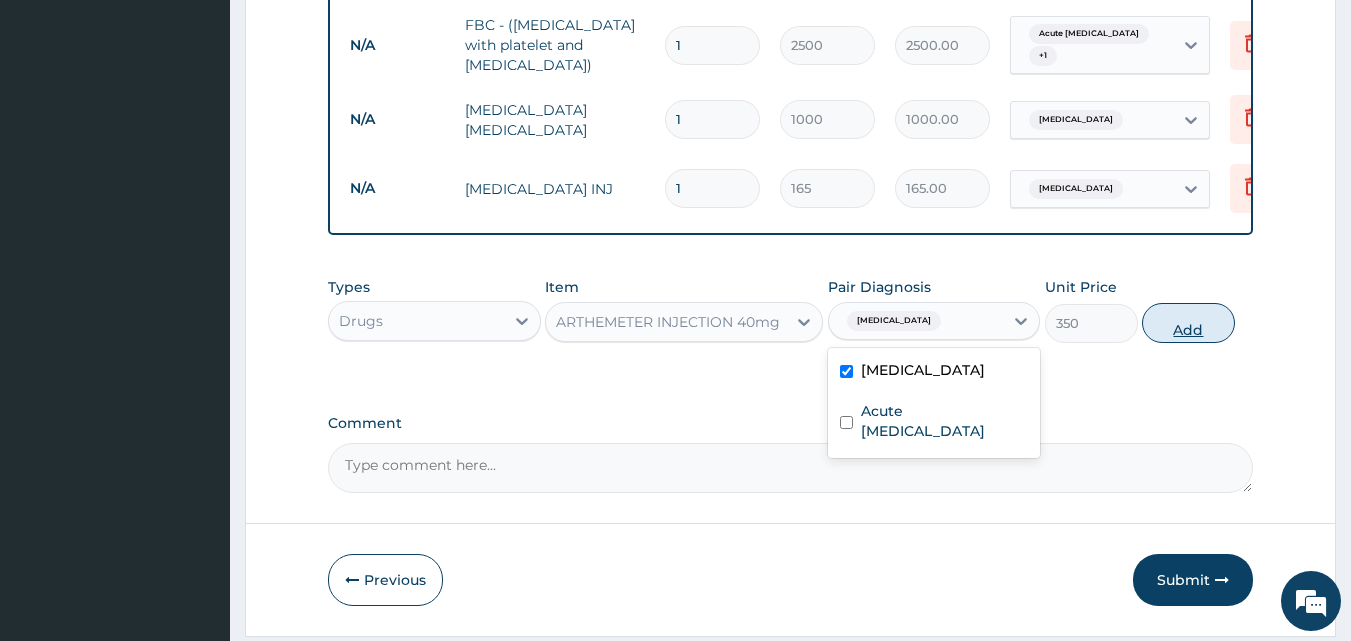 click on "Add" at bounding box center [1188, 323] 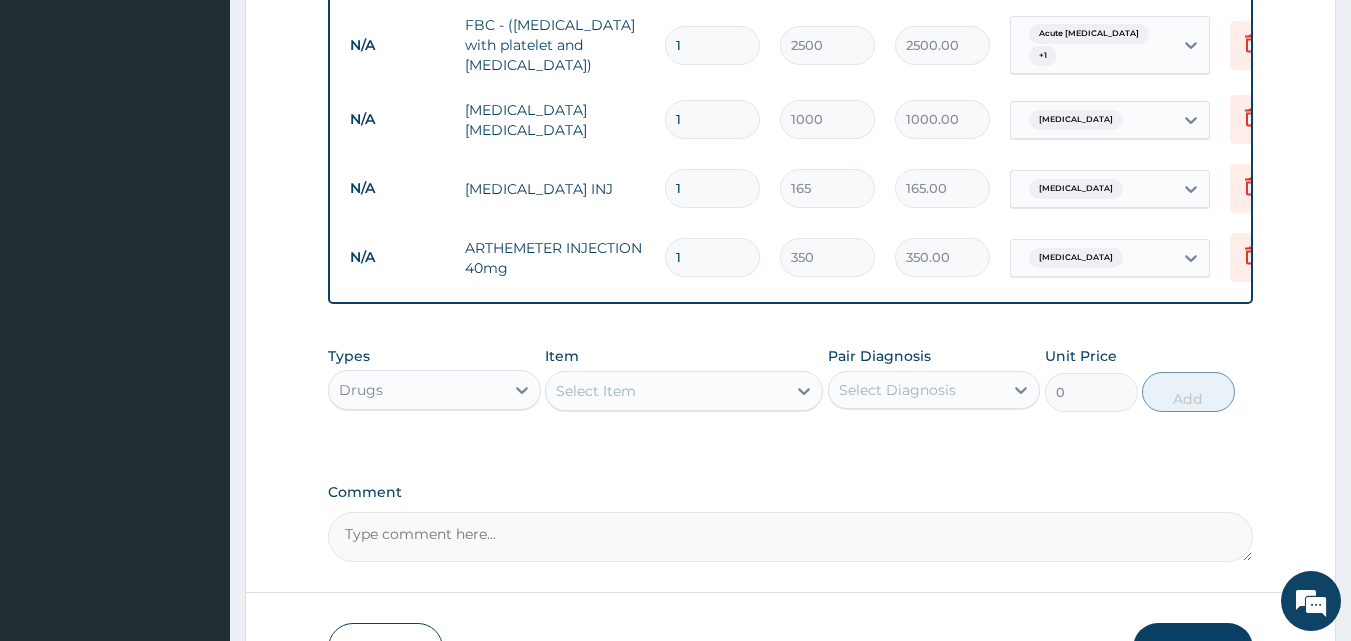click on "Select Item" at bounding box center (596, 391) 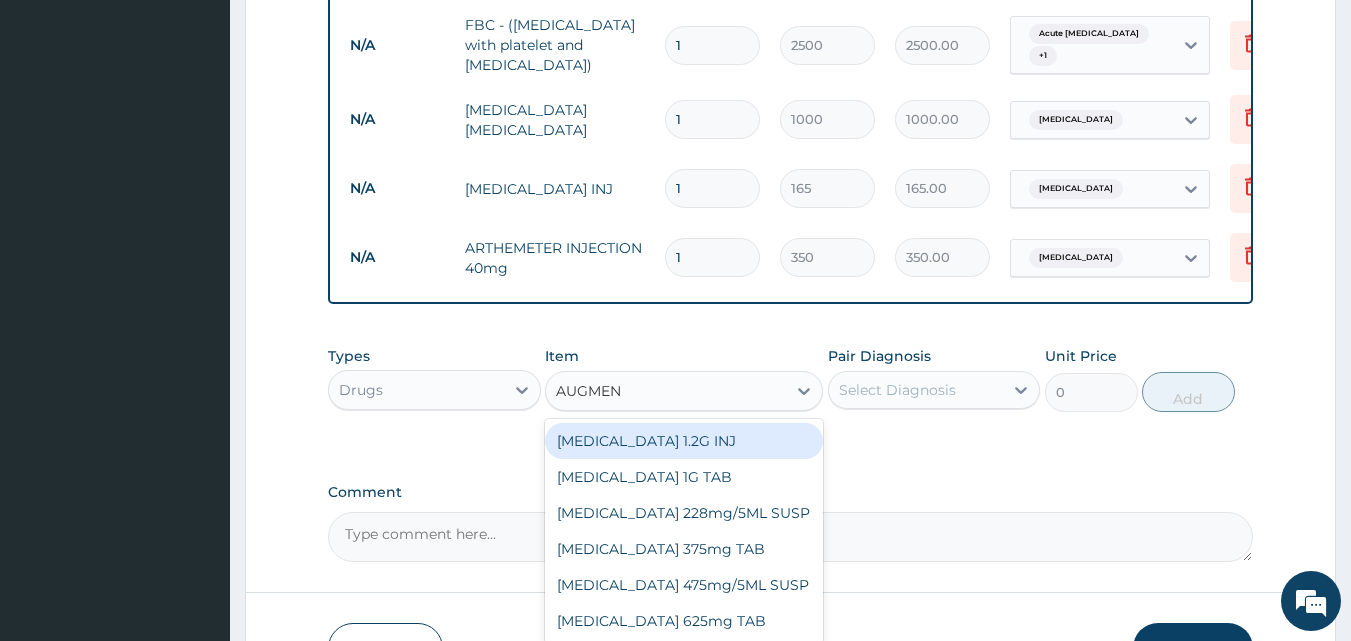type on "AUGMENT" 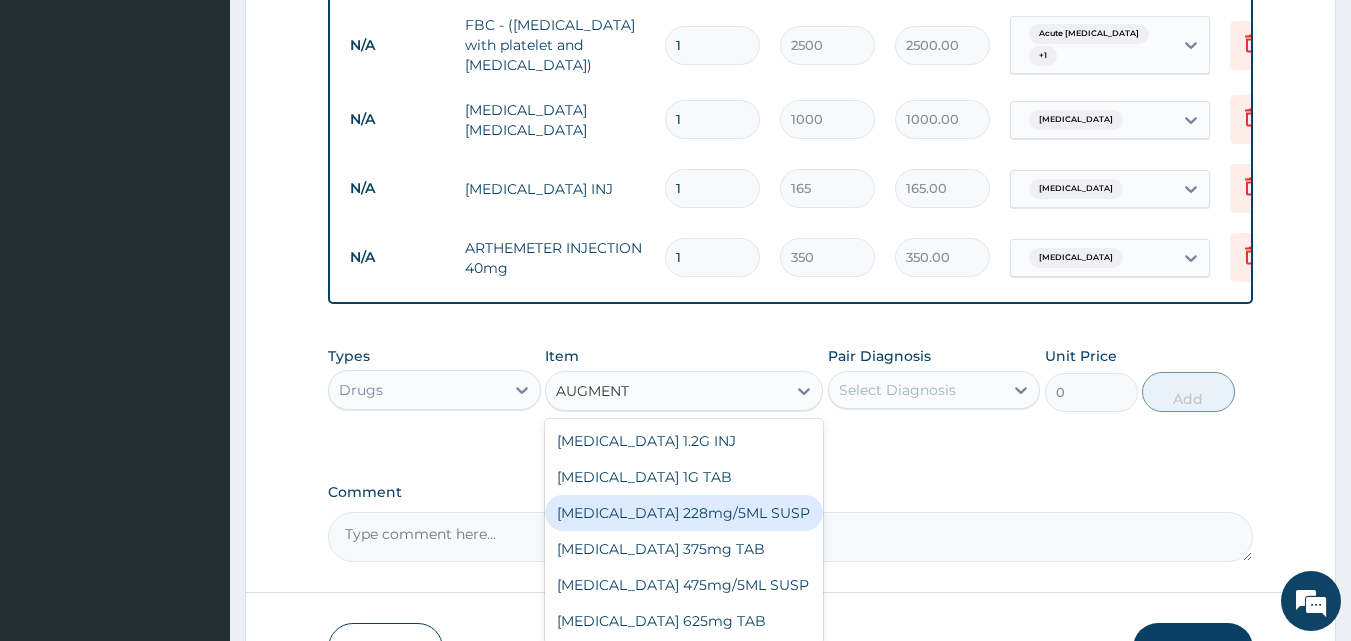 click on "[MEDICAL_DATA] 228mg/5ML SUSP" at bounding box center [684, 513] 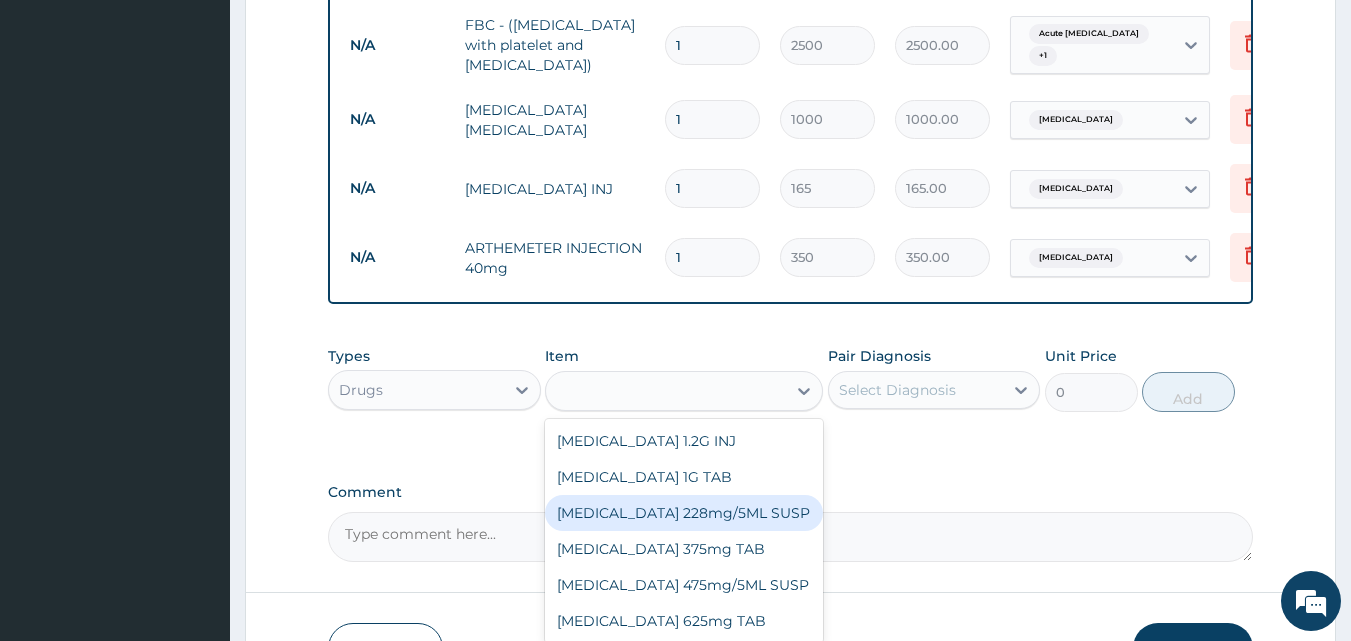 type on "2800" 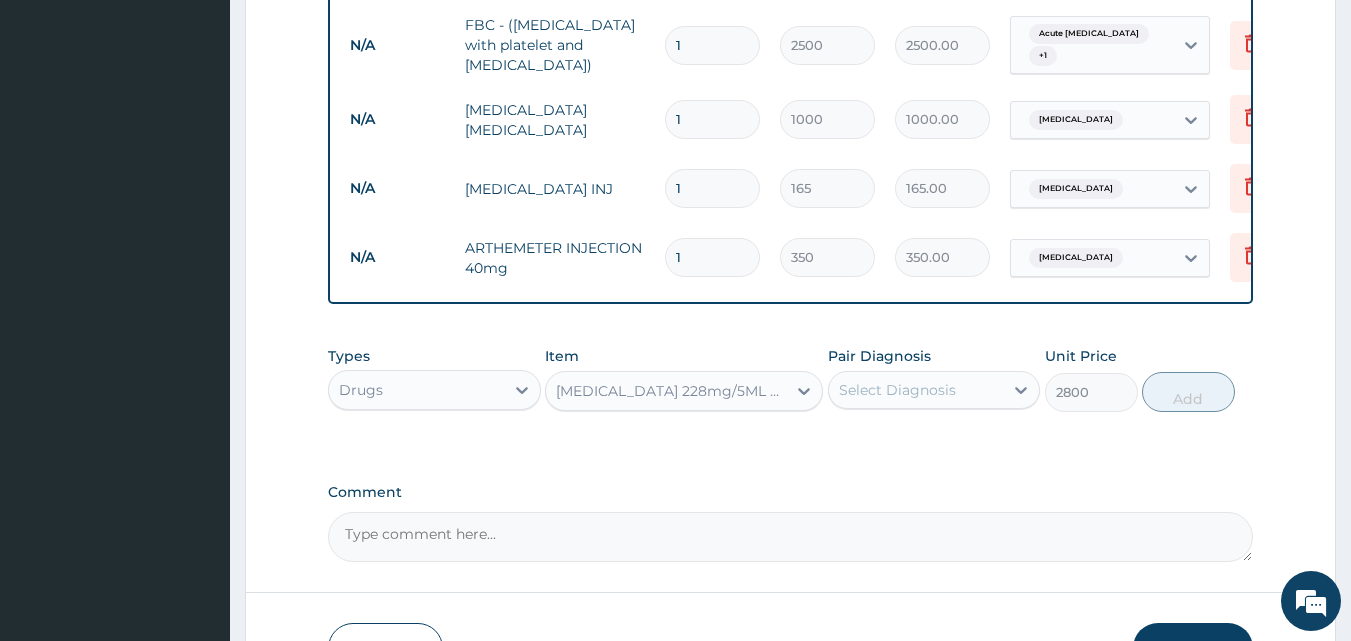 click on "Select Diagnosis" at bounding box center [916, 390] 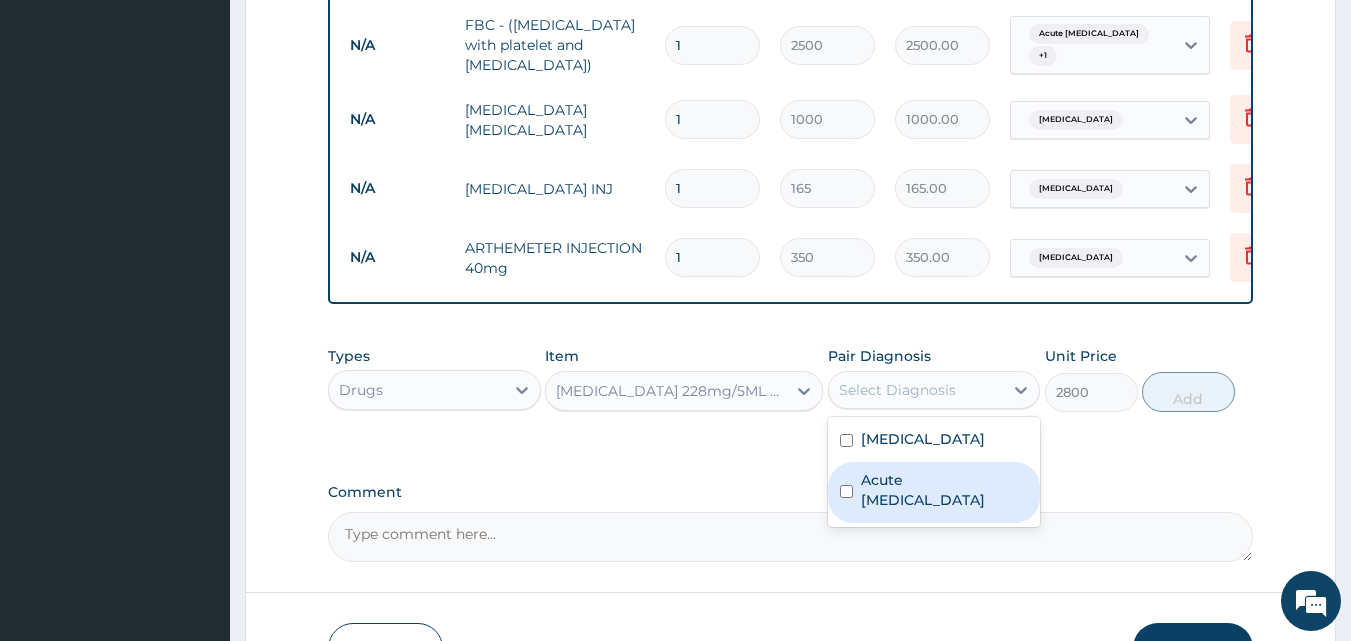 click on "Acute respiratory disease" at bounding box center [945, 490] 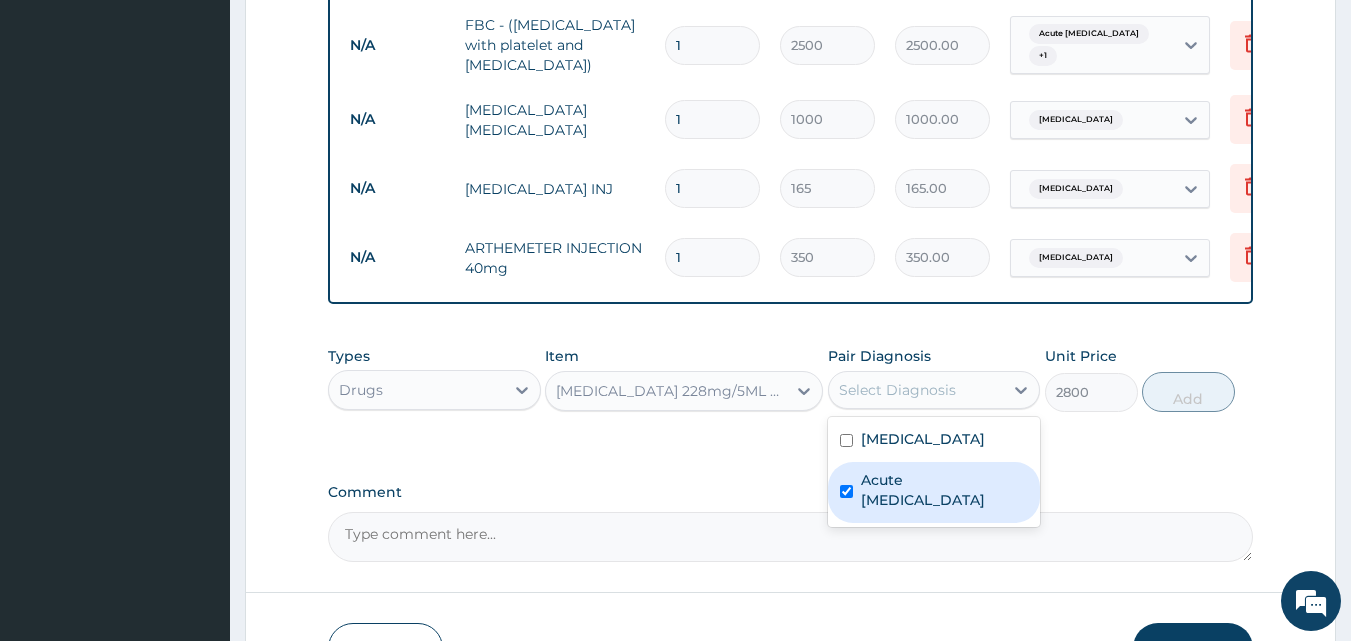 checkbox on "true" 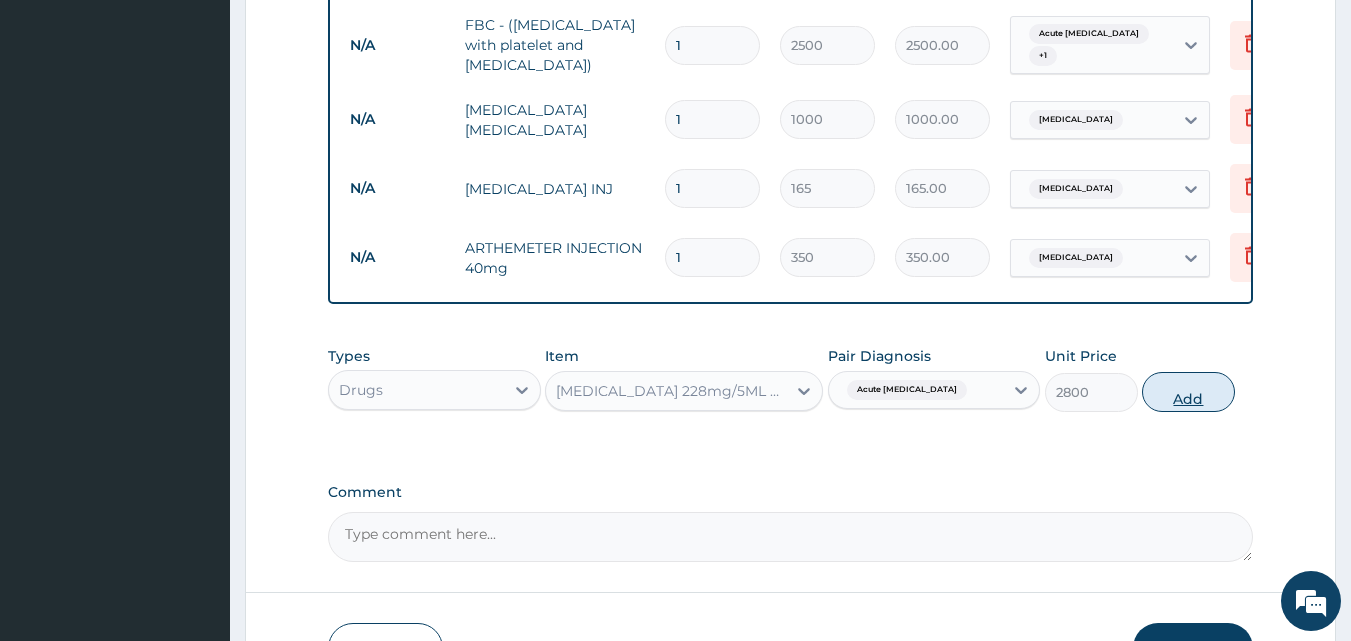 click on "Add" at bounding box center [1188, 392] 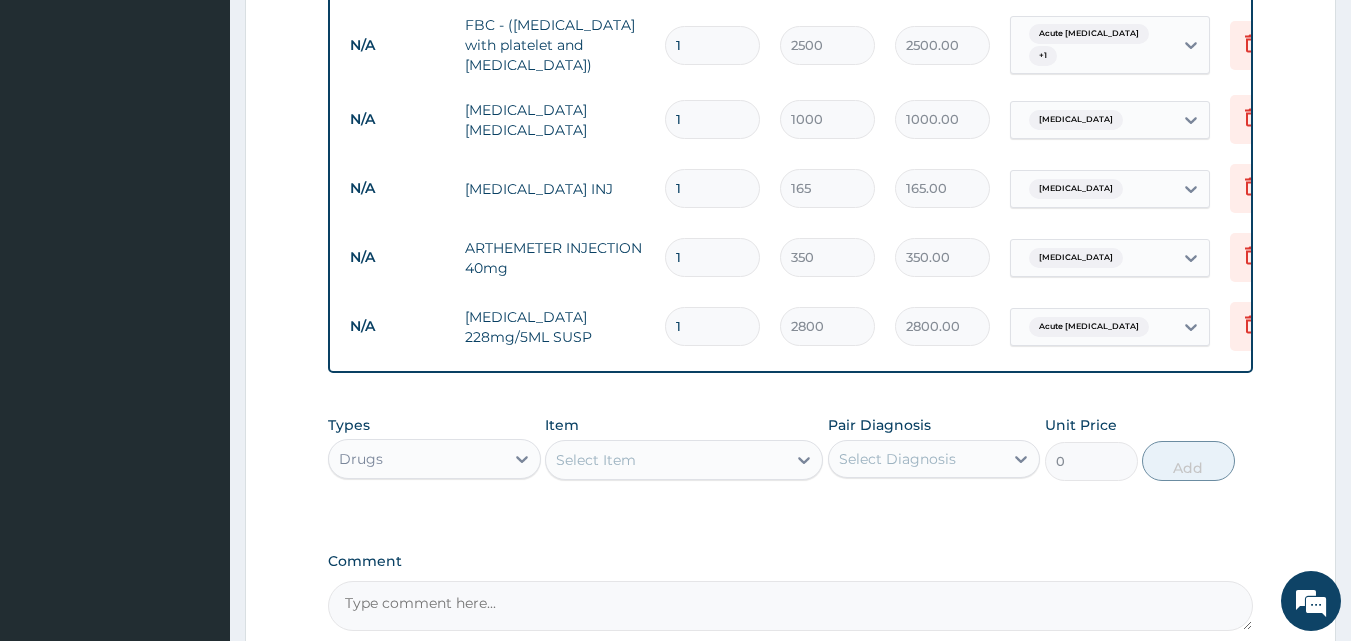 click on "Select Item" at bounding box center [596, 460] 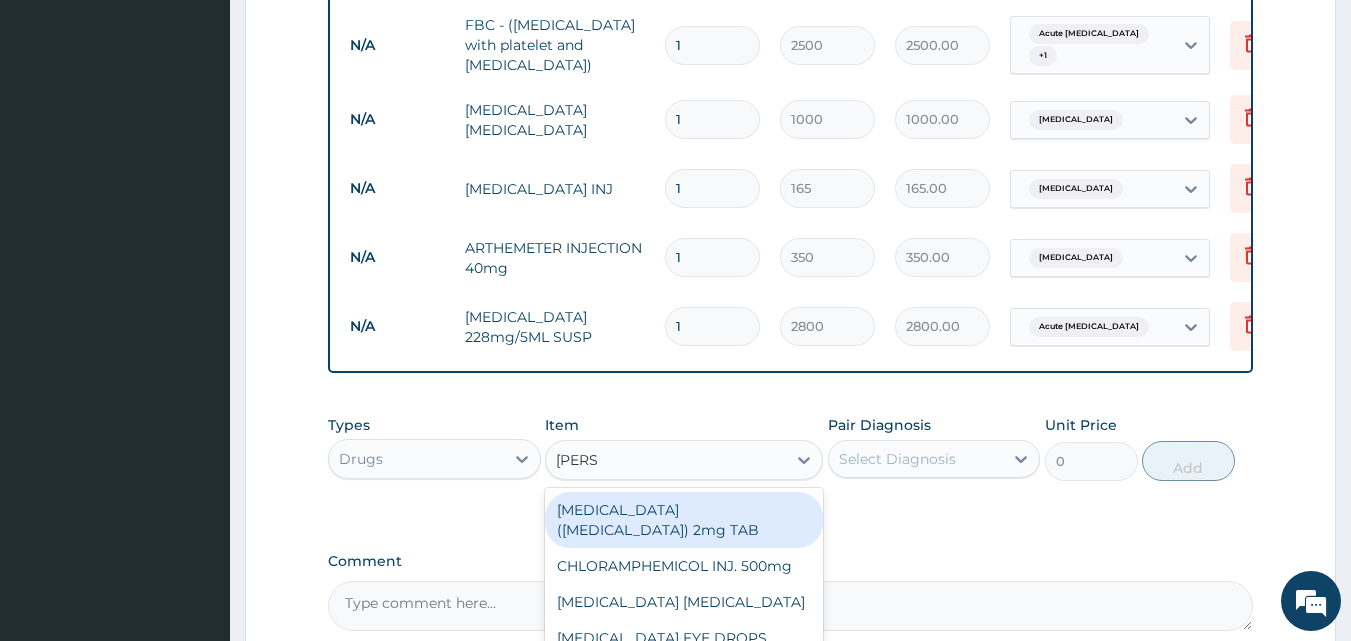 type on "LORAT" 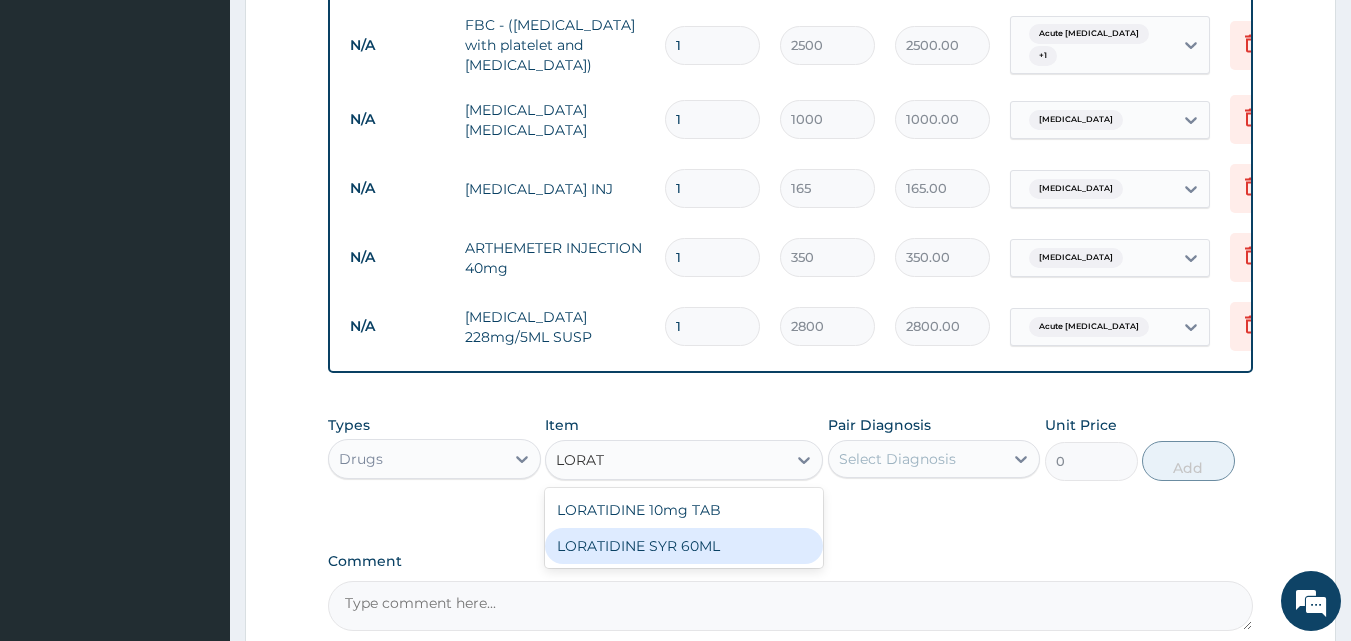 click on "LORATIDINE SYR 60ML" at bounding box center (684, 546) 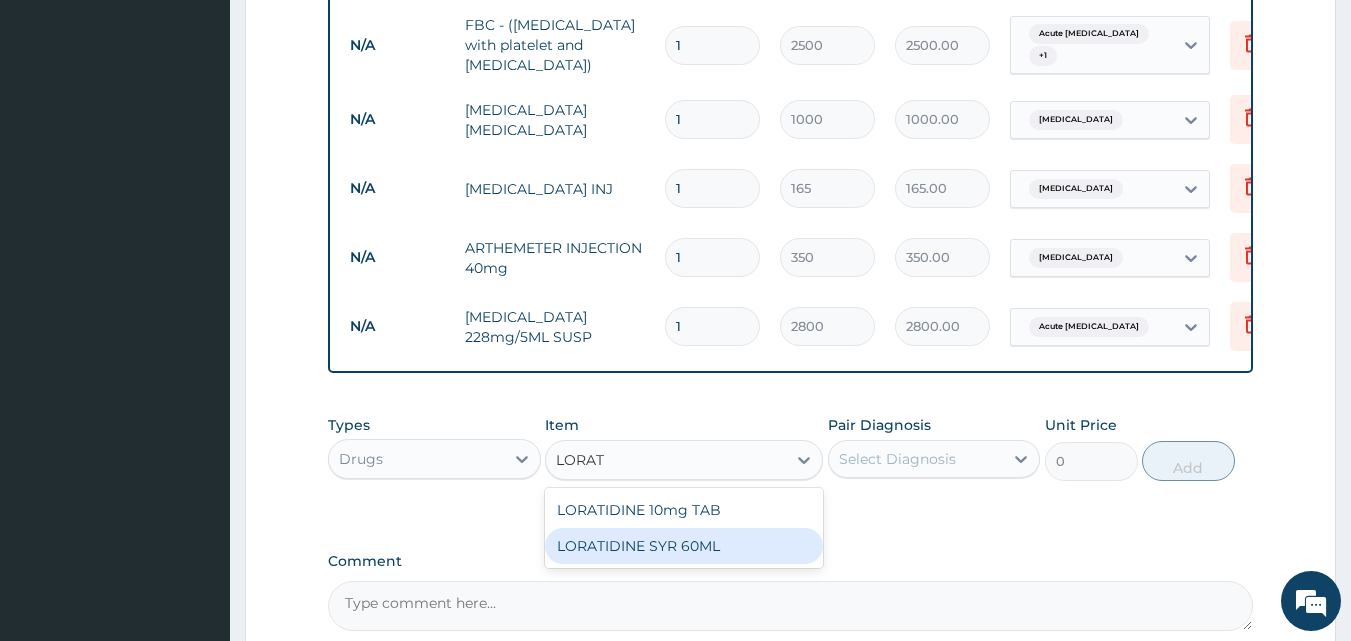 type 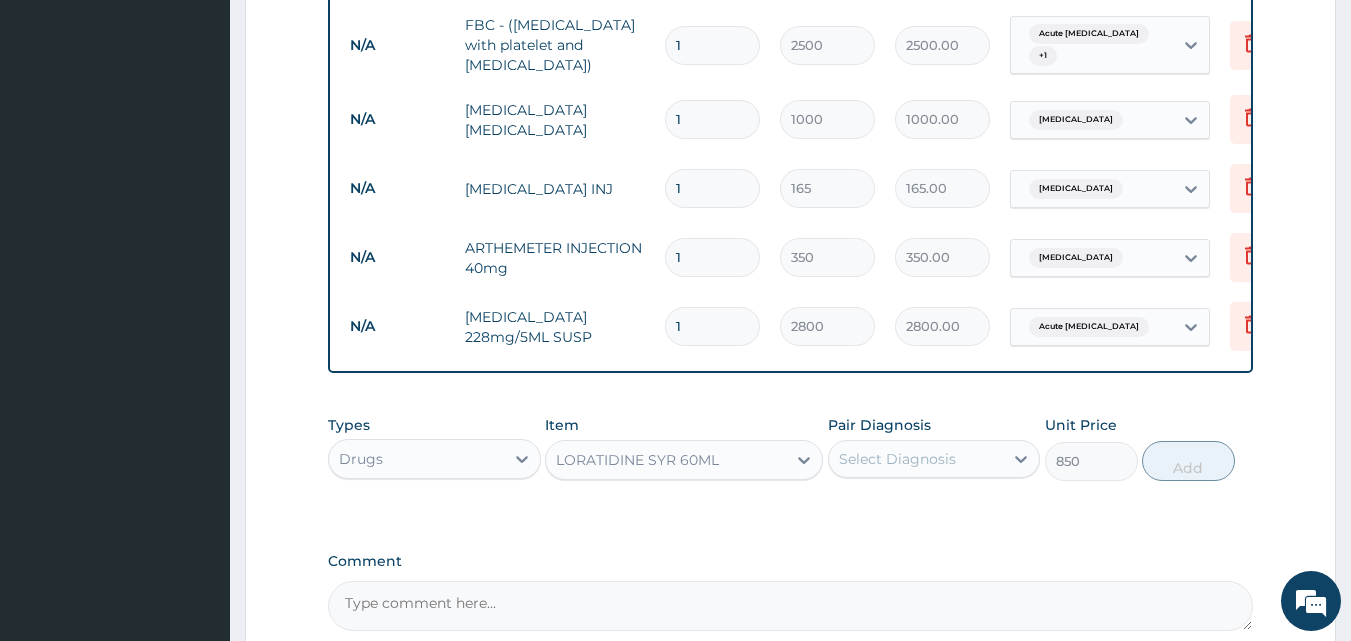 click on "Select Diagnosis" at bounding box center (897, 459) 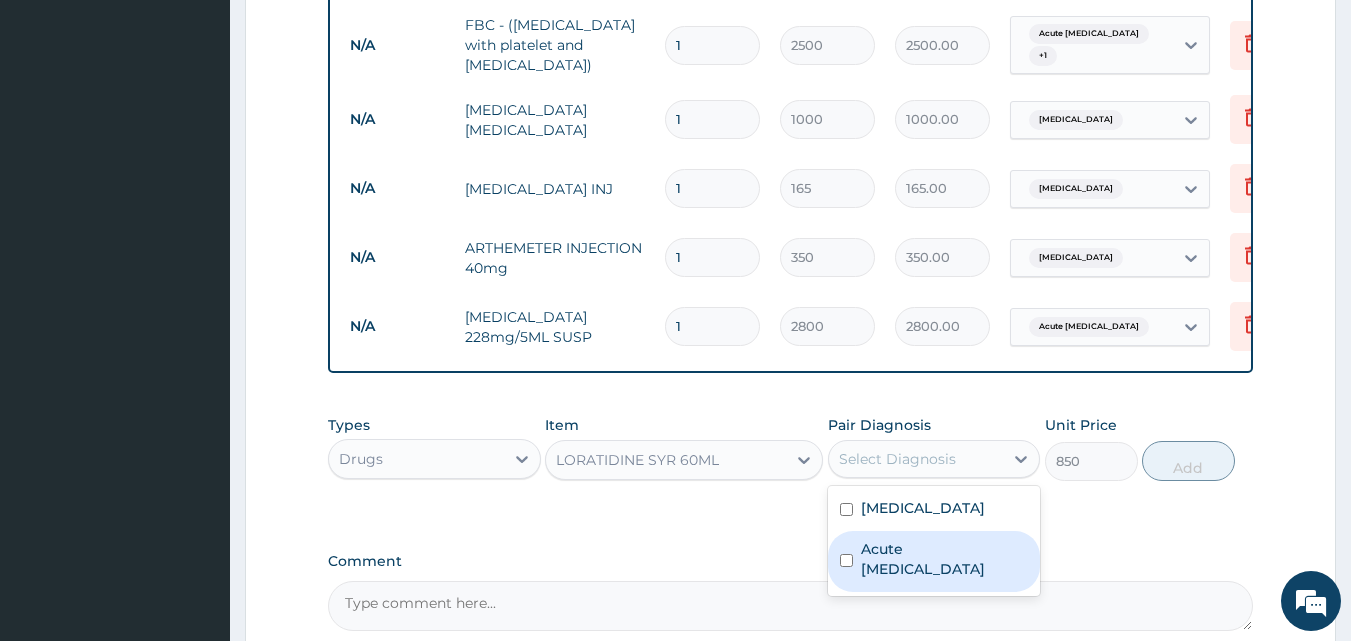 click on "Acute respiratory disease" at bounding box center (945, 559) 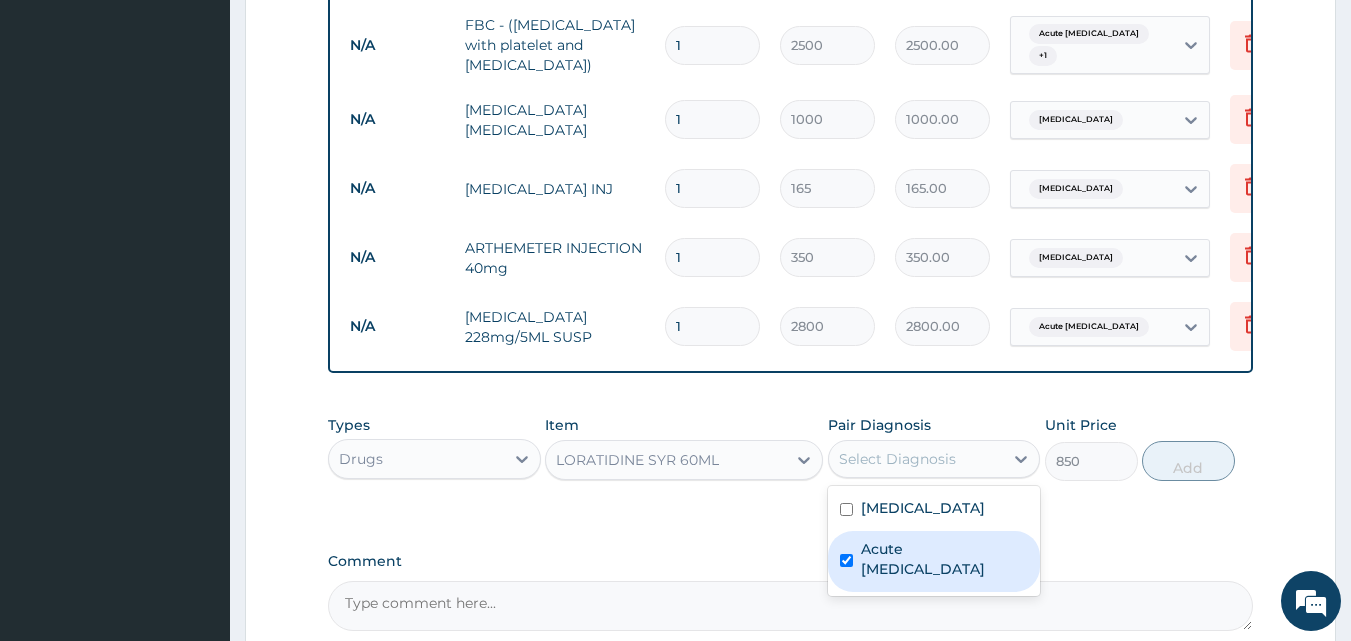 checkbox on "true" 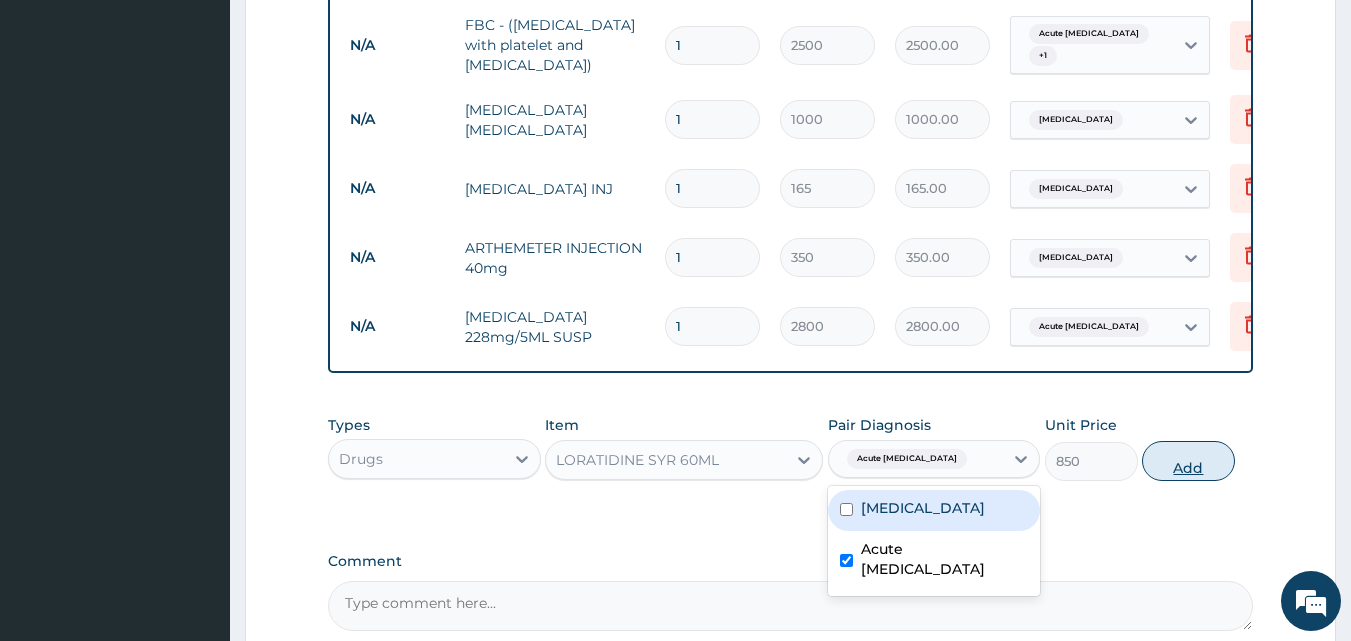 click on "Add" at bounding box center [1188, 461] 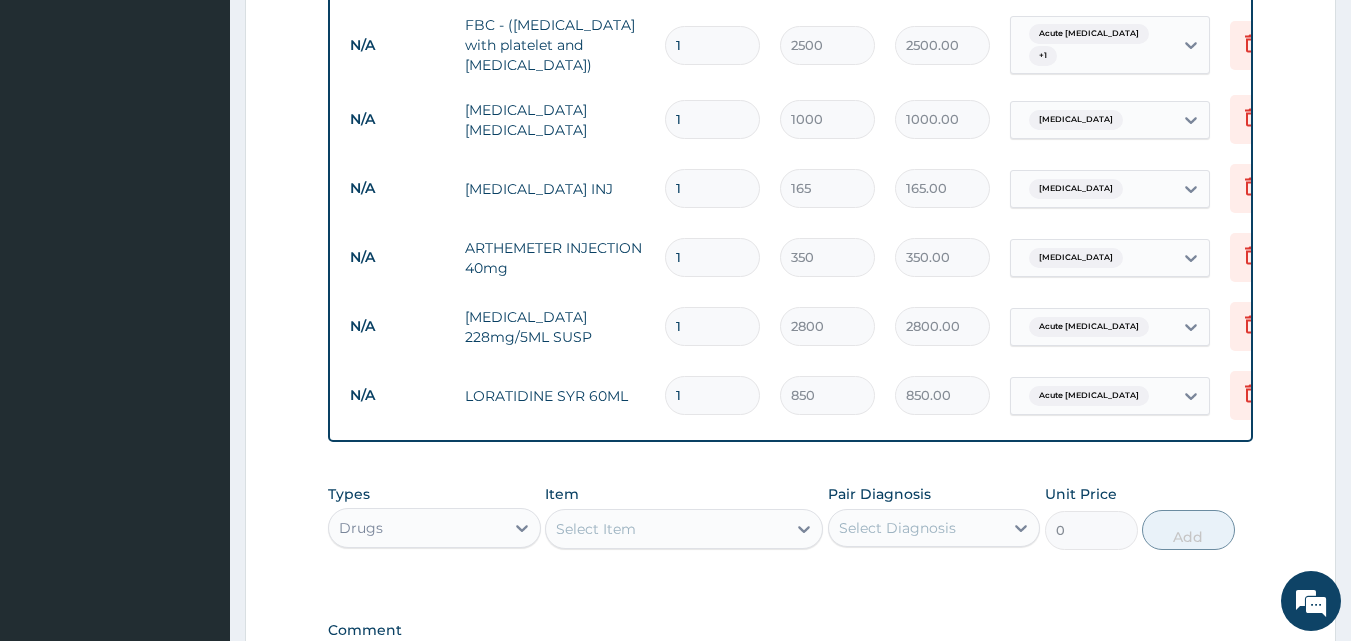 click on "Select Item" at bounding box center (596, 529) 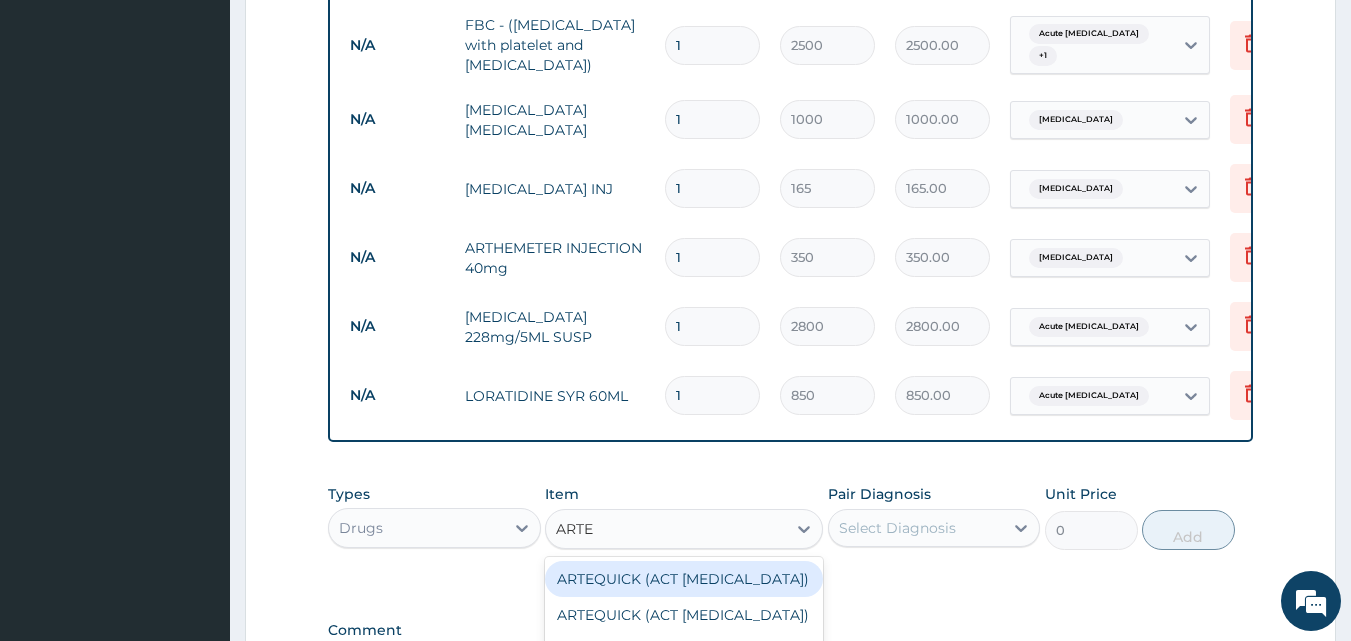 type on "ARTES" 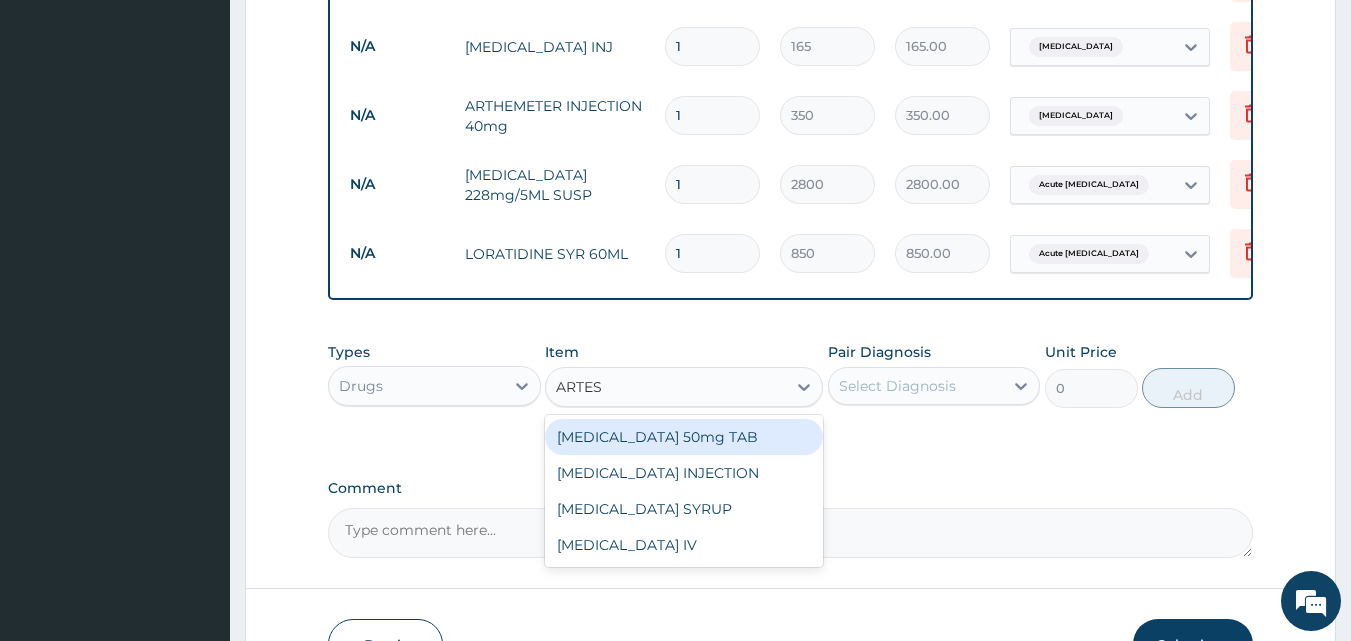 scroll, scrollTop: 1015, scrollLeft: 0, axis: vertical 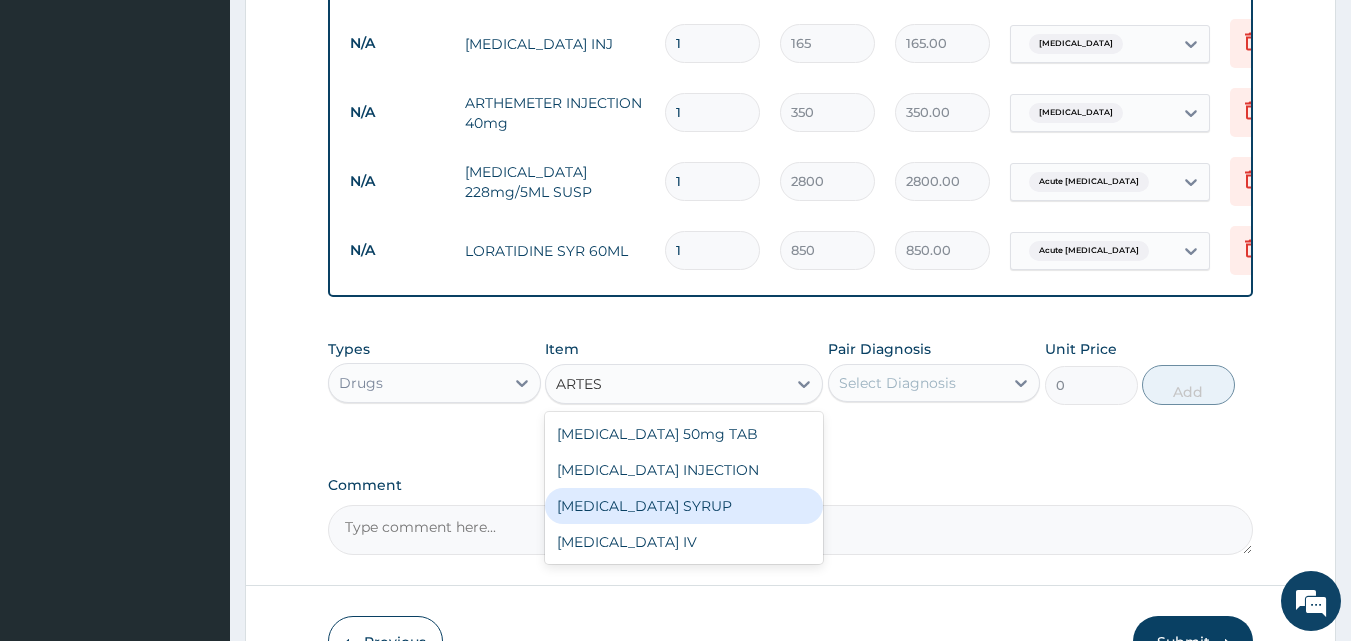 click on "[MEDICAL_DATA] SYRUP" at bounding box center (684, 506) 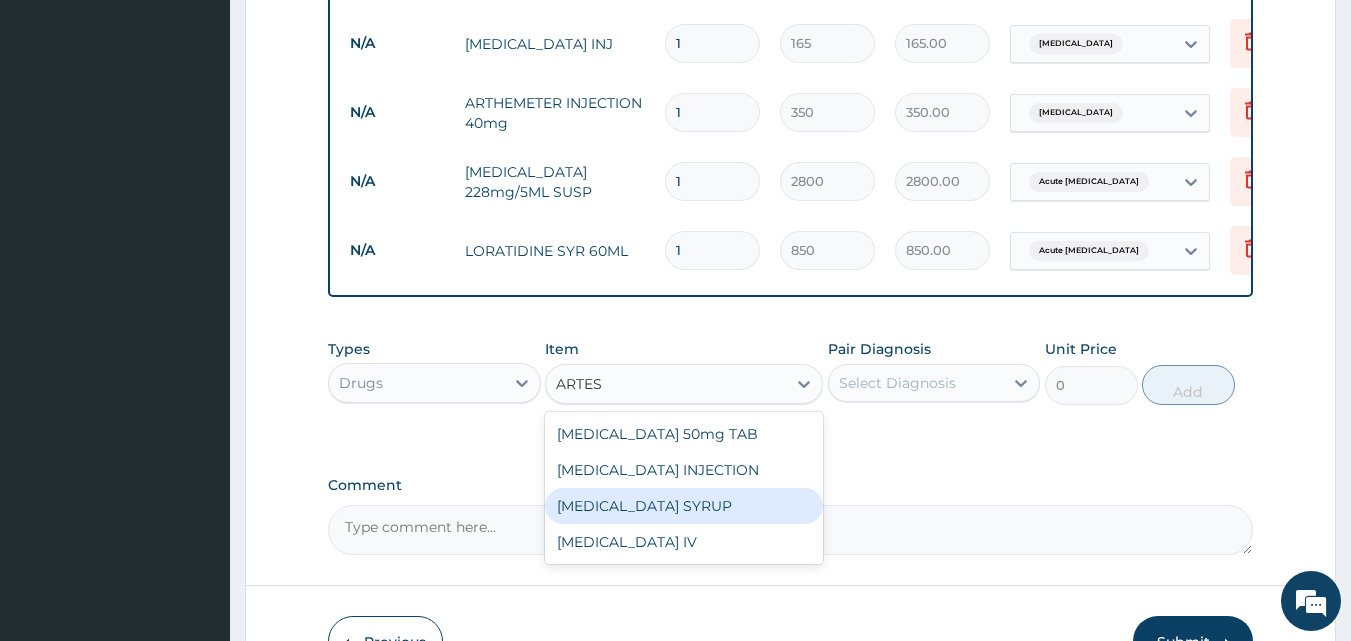 type 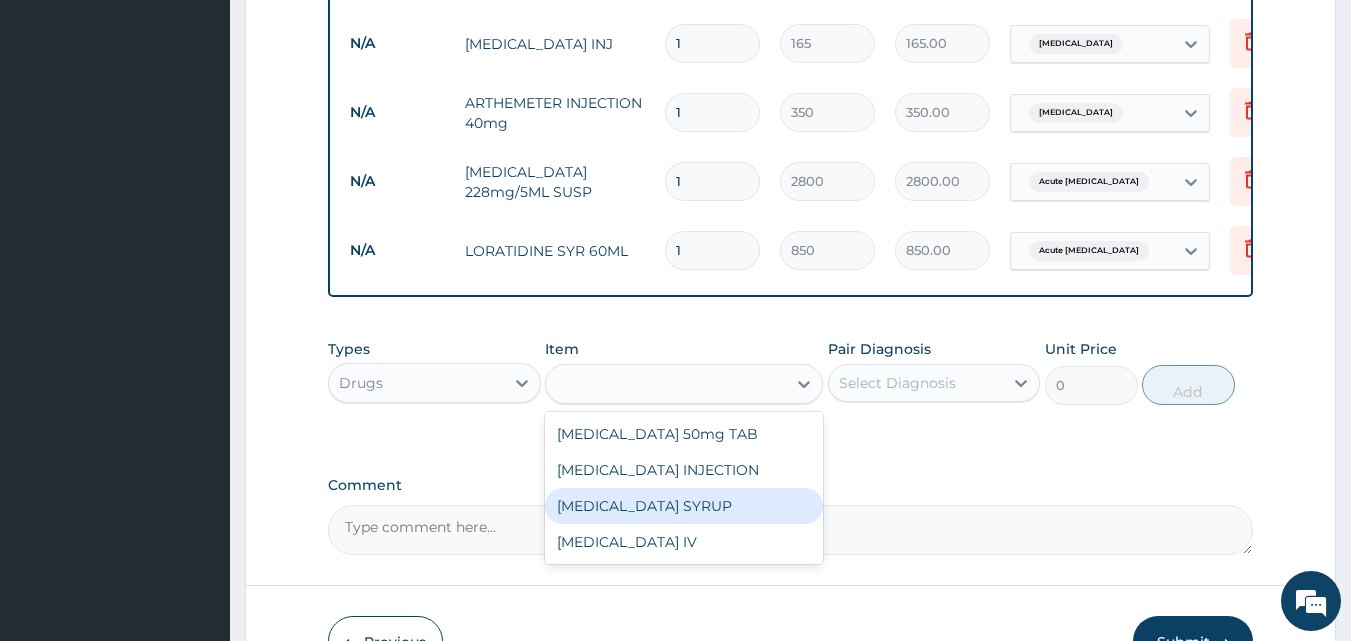 type on "800" 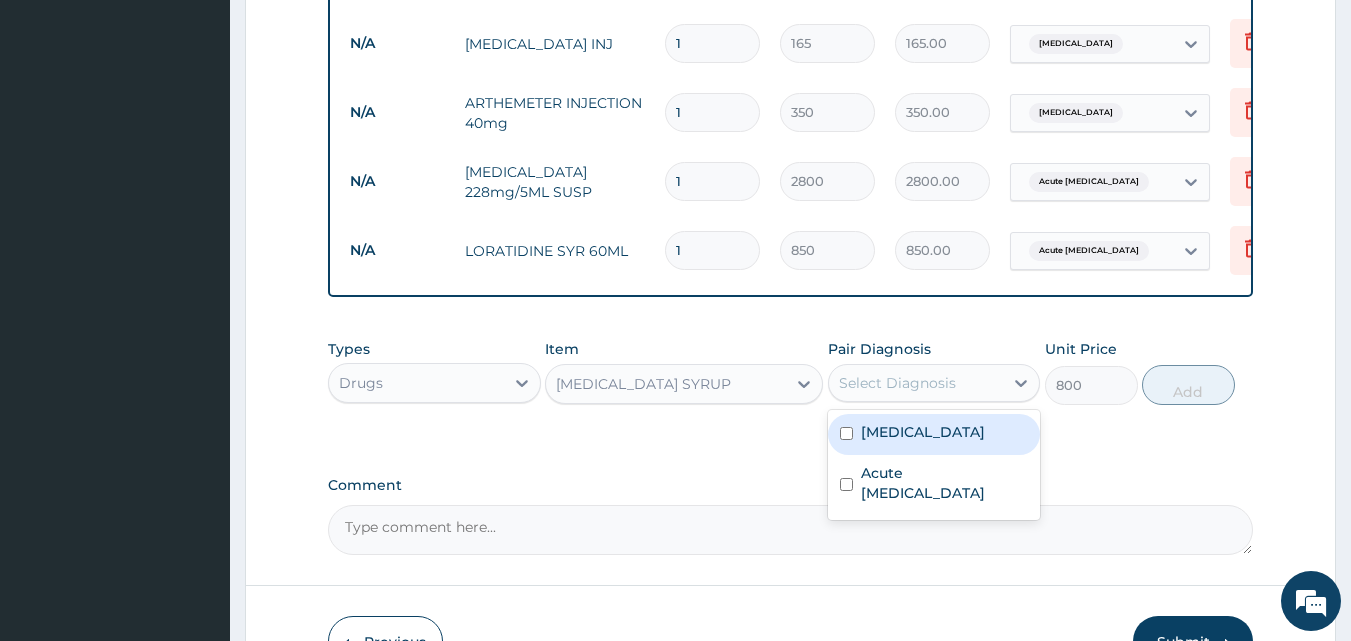 click on "Select Diagnosis" at bounding box center [916, 383] 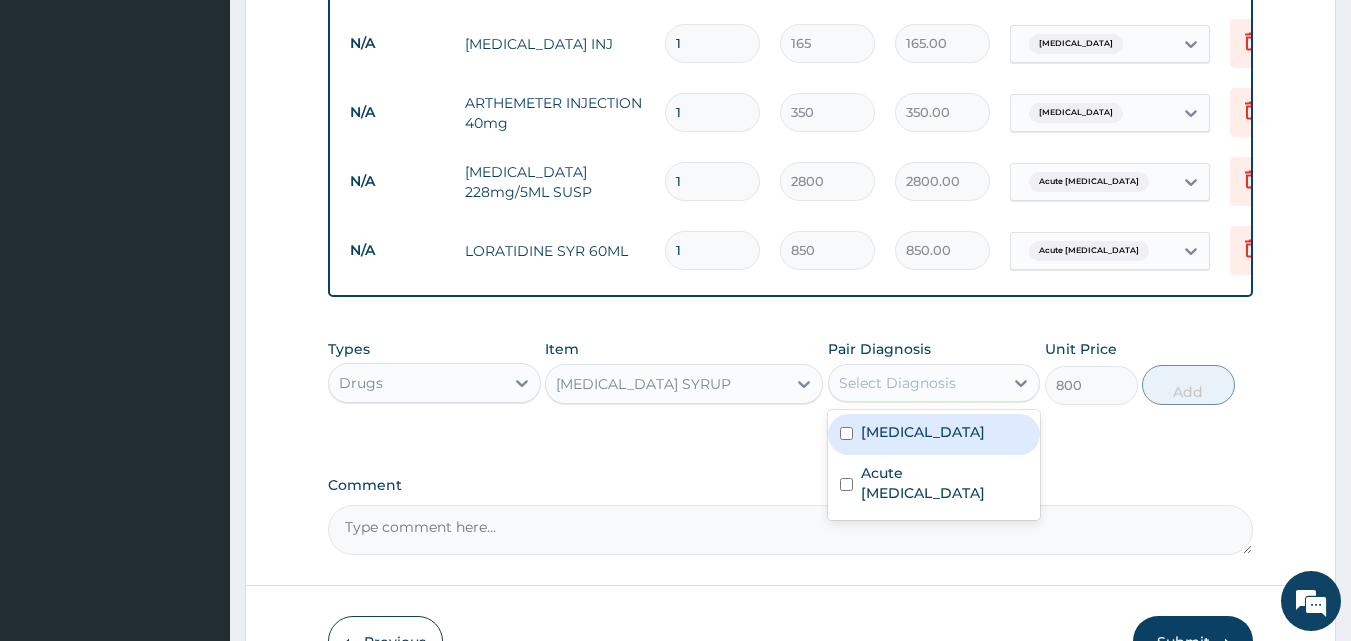 click on "[MEDICAL_DATA]" at bounding box center [923, 432] 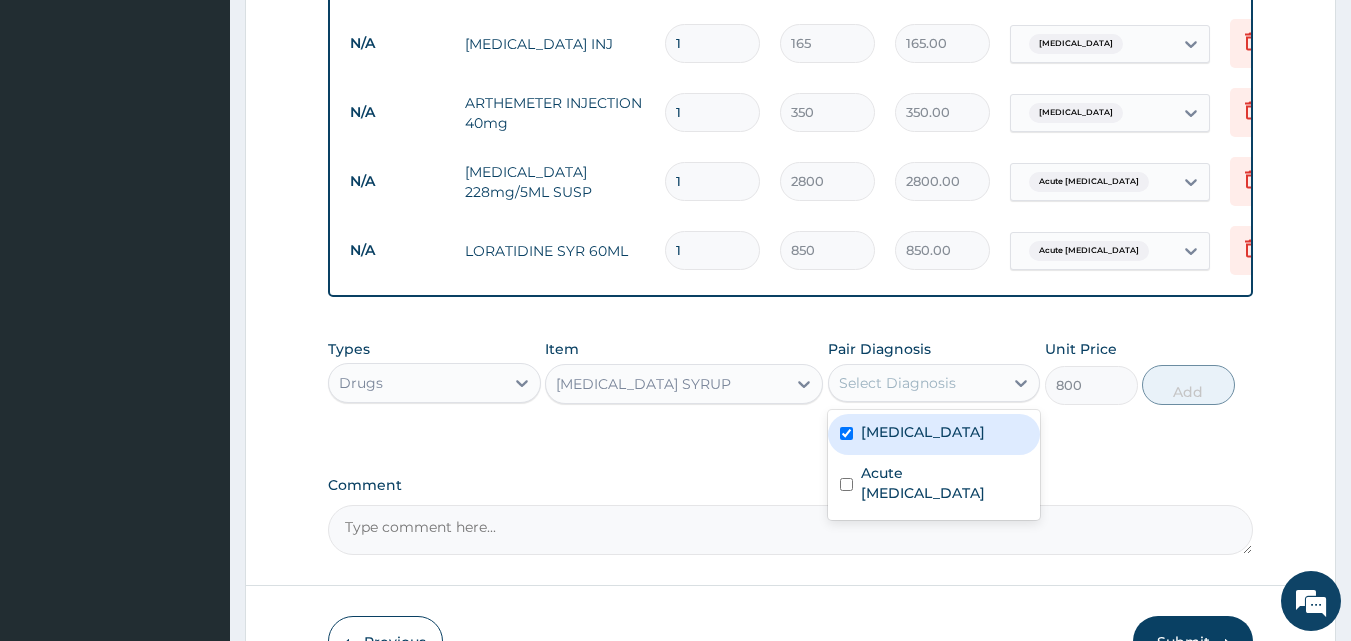 checkbox on "true" 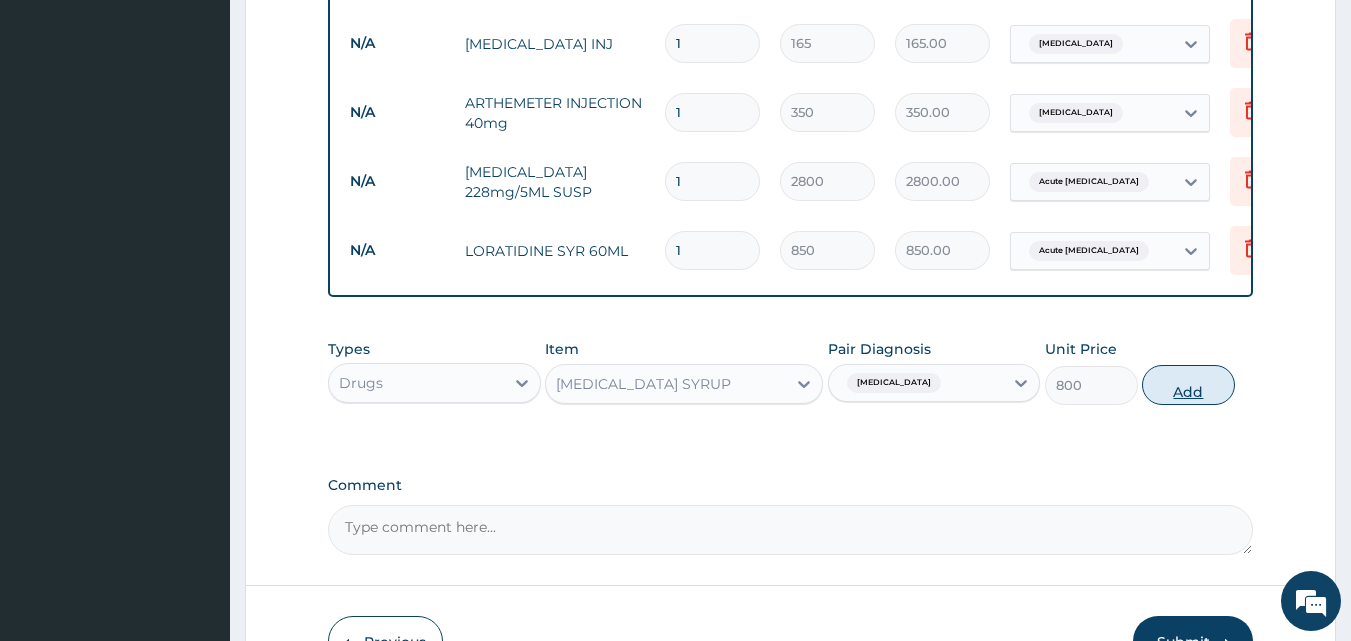 click on "Add" at bounding box center (1188, 385) 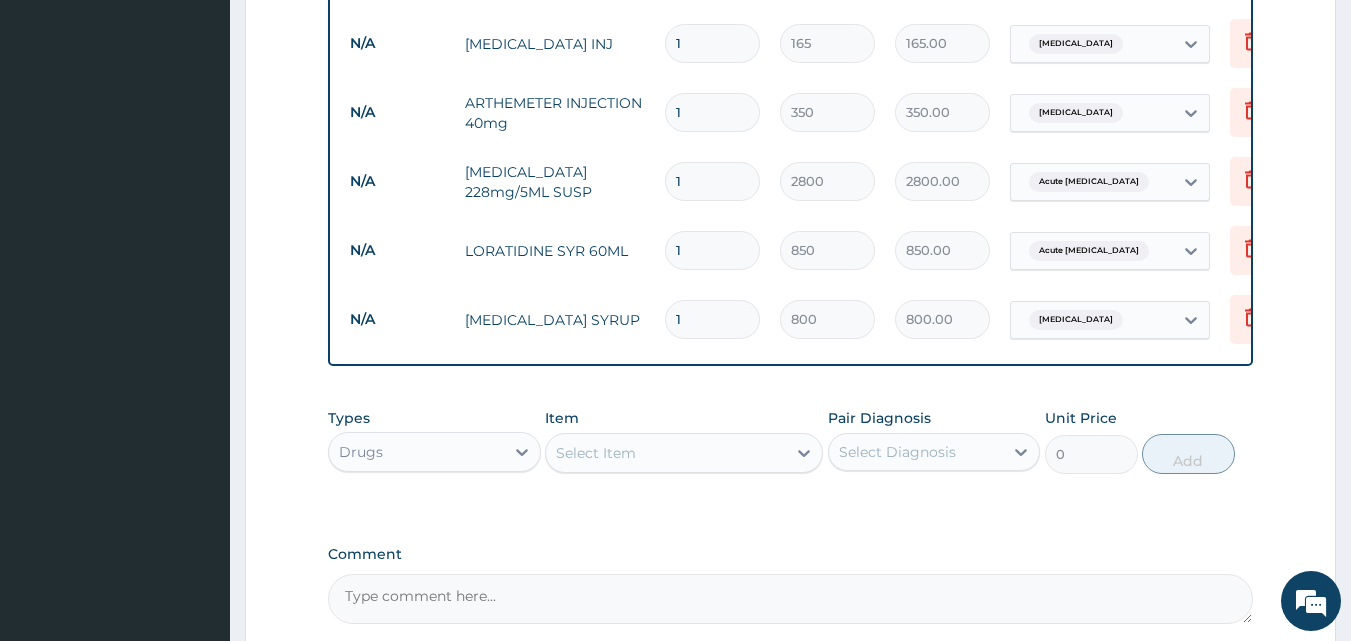 click on "Select Item" at bounding box center [596, 453] 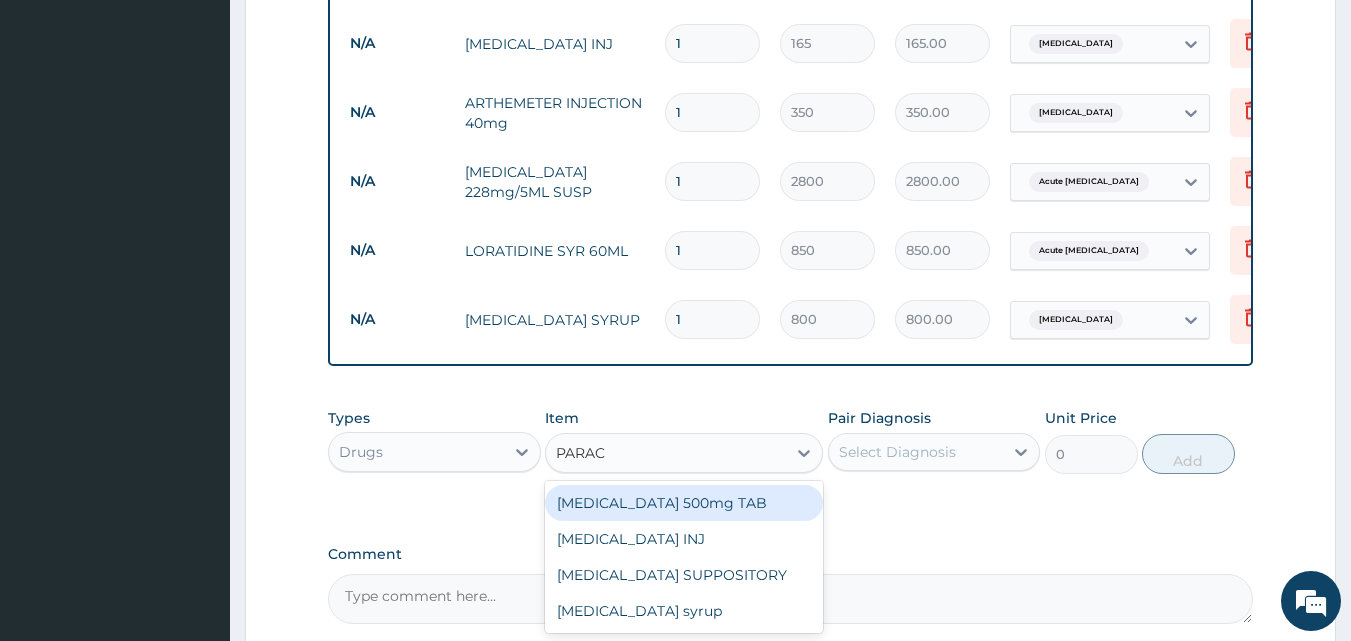 type on "PARACE" 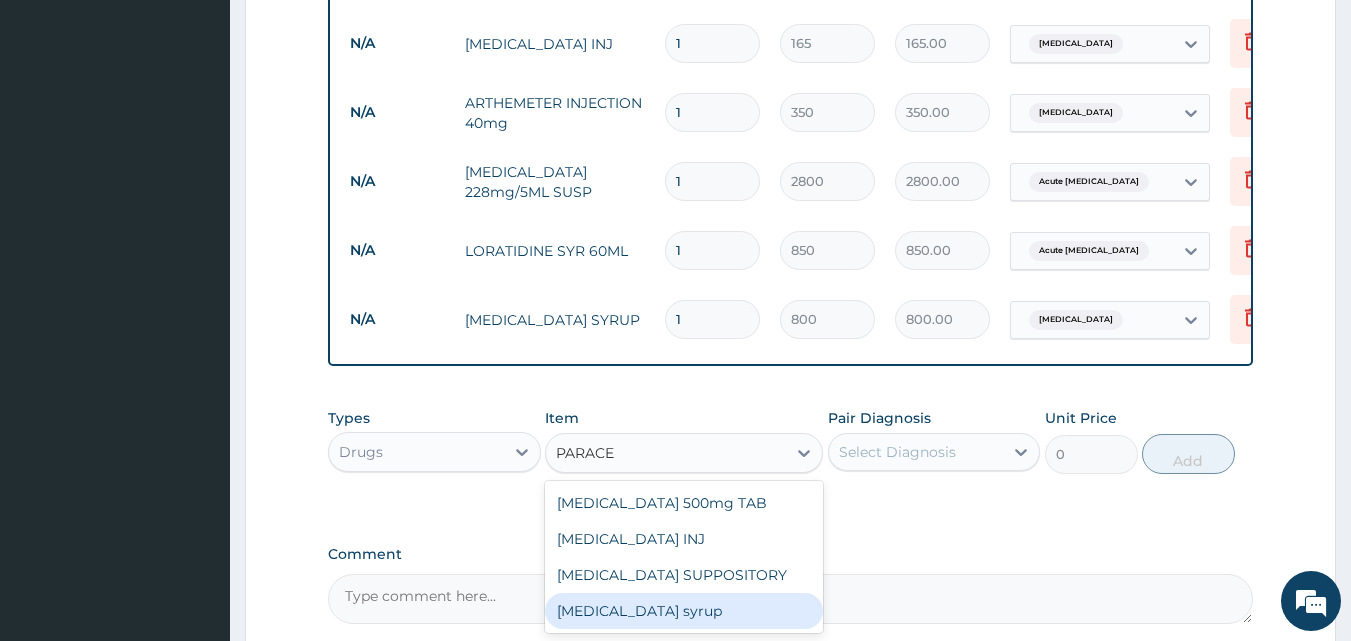 click on "[MEDICAL_DATA] syrup" at bounding box center [684, 611] 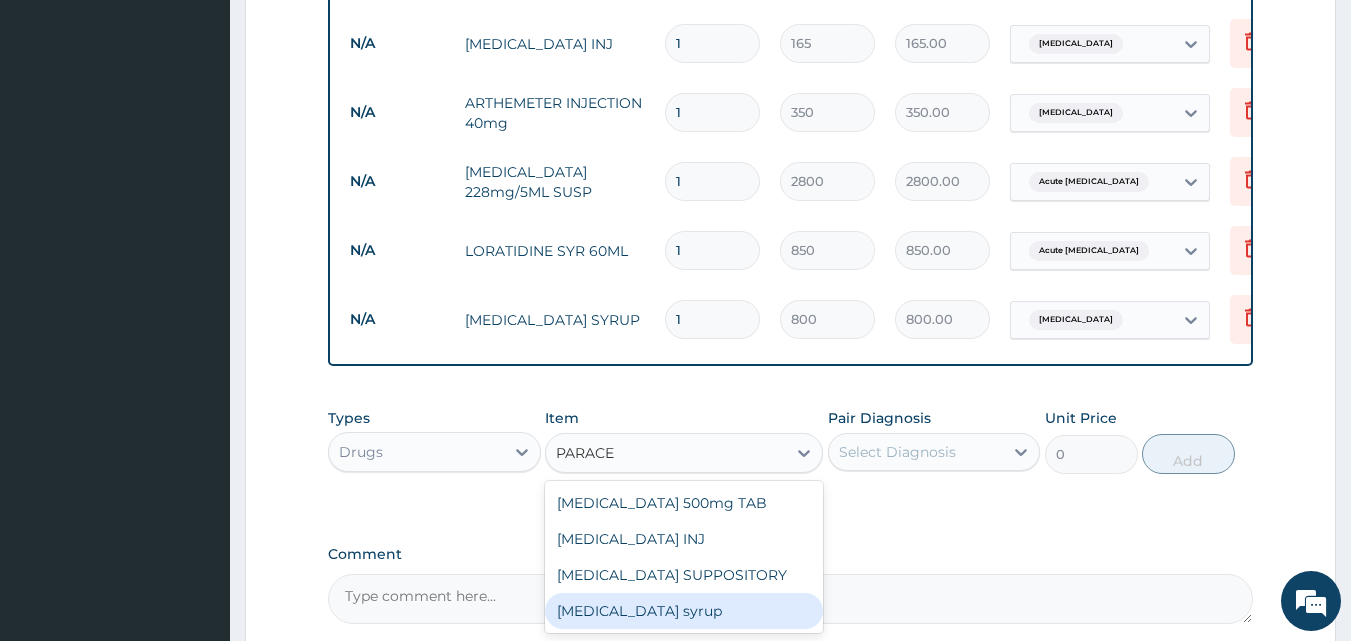 type 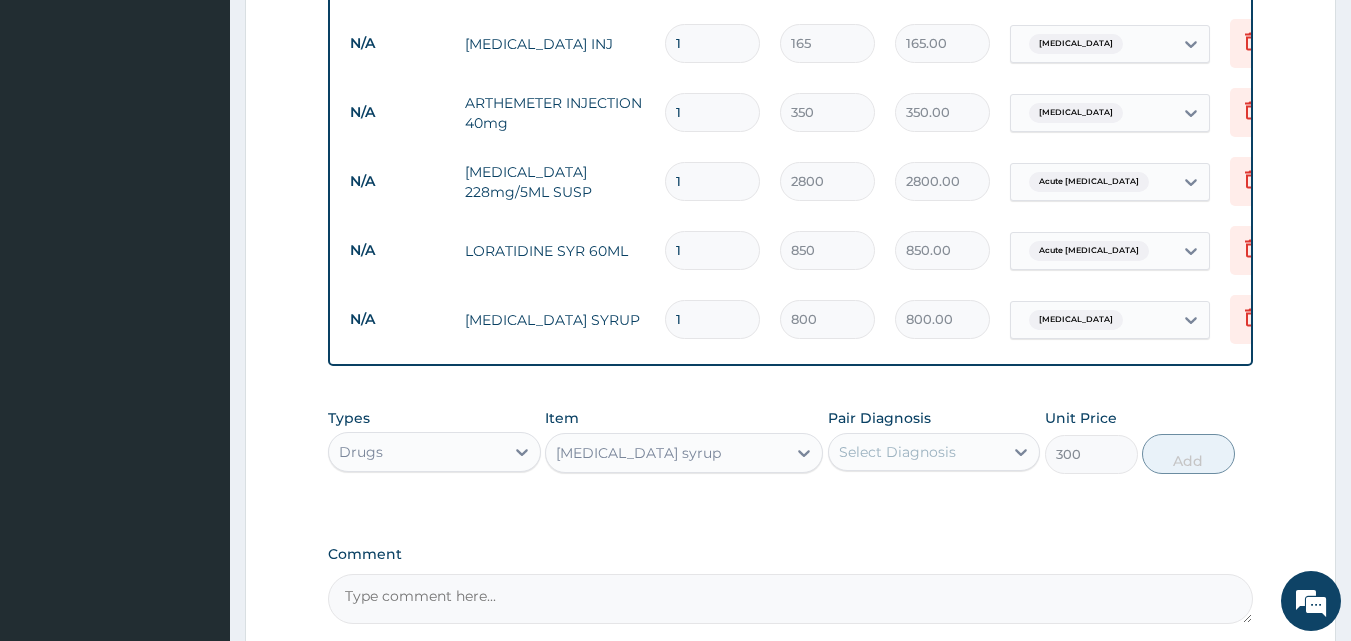 click on "Select Diagnosis" at bounding box center (897, 452) 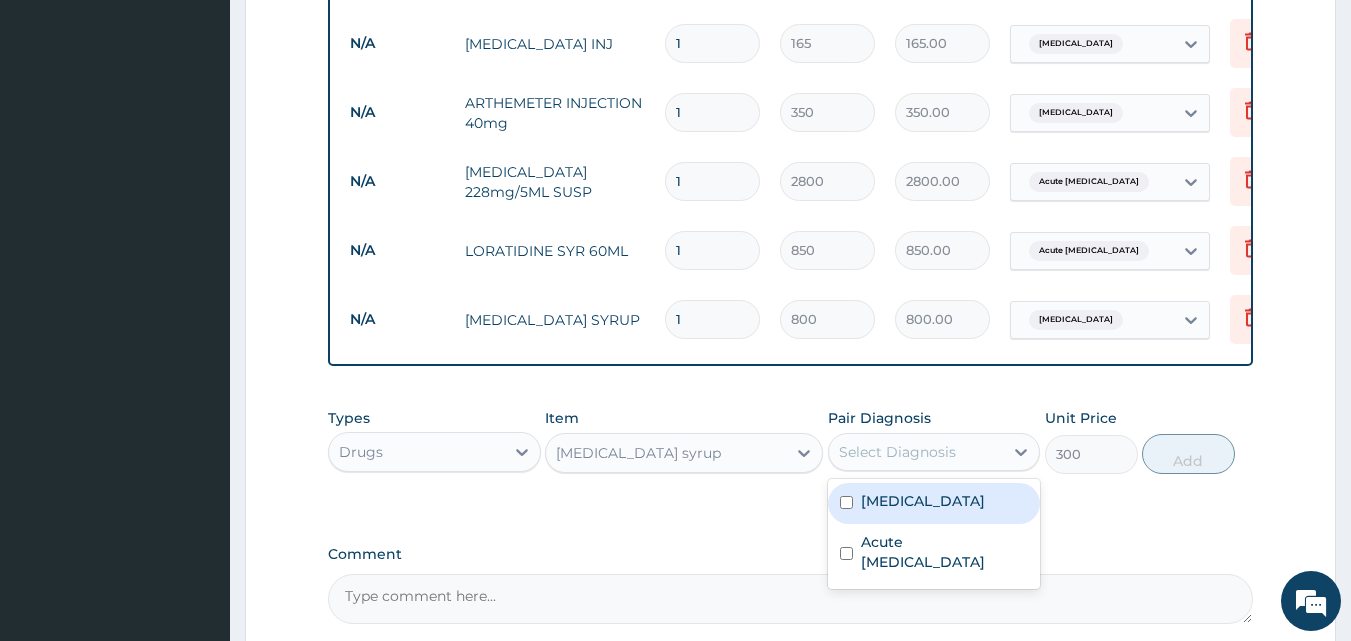 click on "[MEDICAL_DATA]" at bounding box center [923, 501] 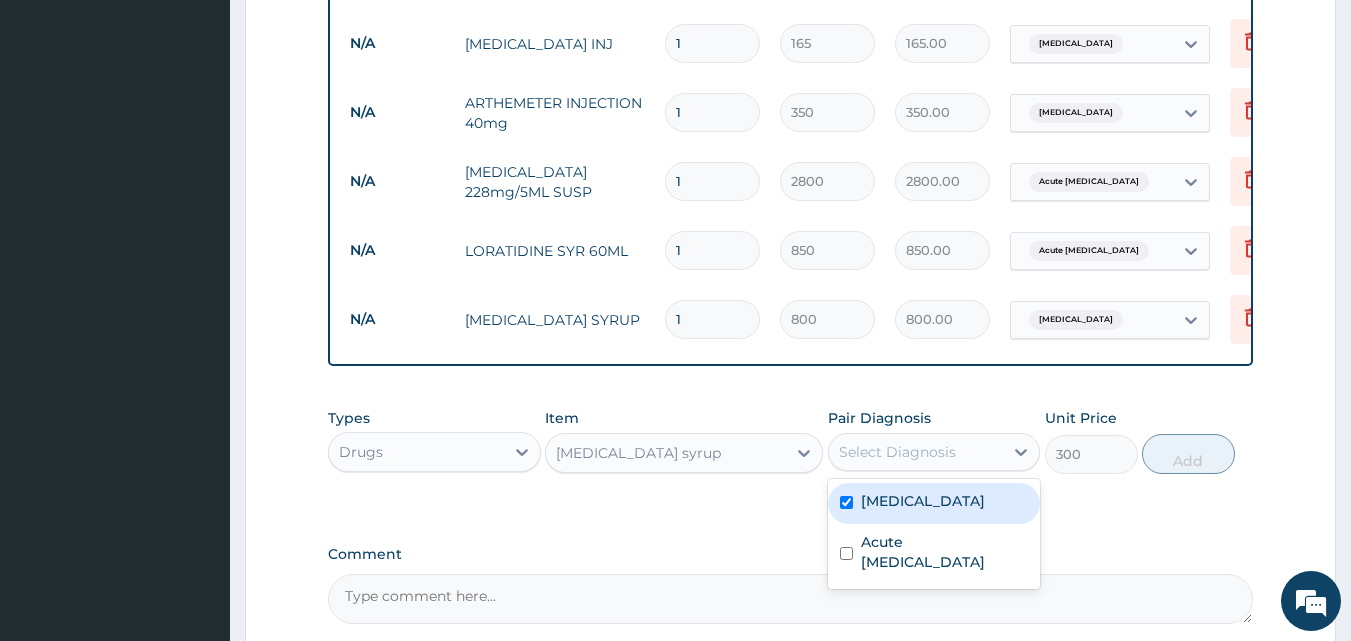 checkbox on "true" 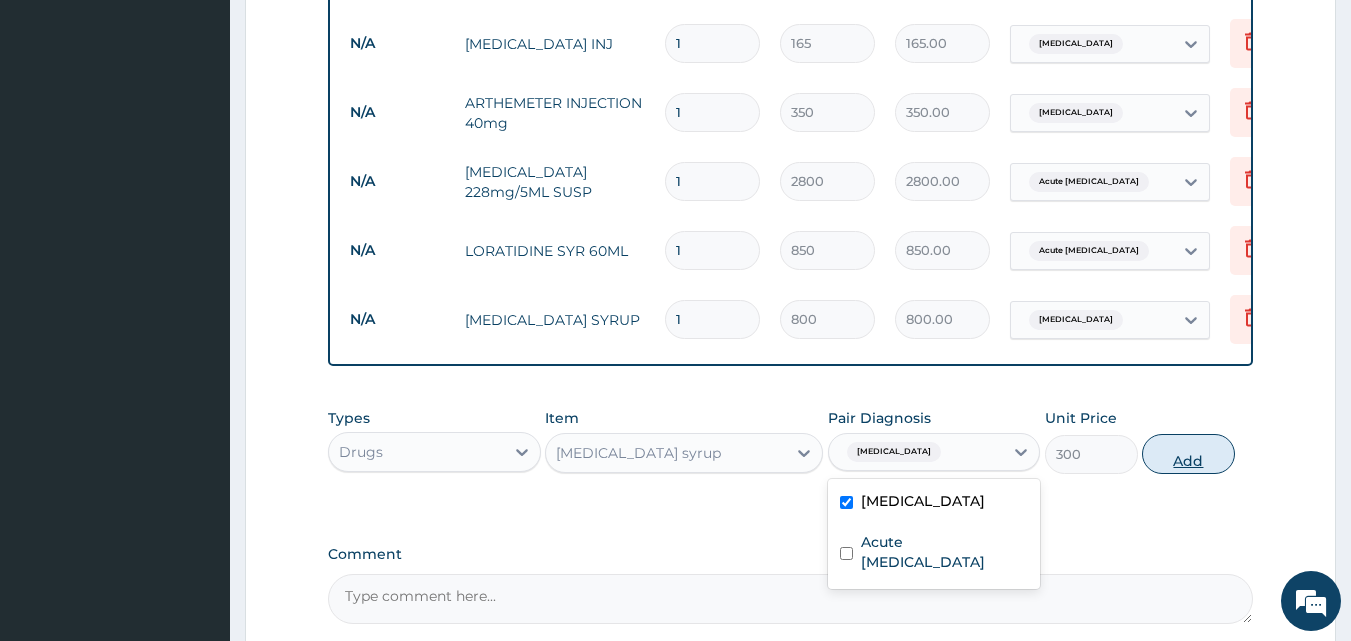 click on "Add" at bounding box center (1188, 454) 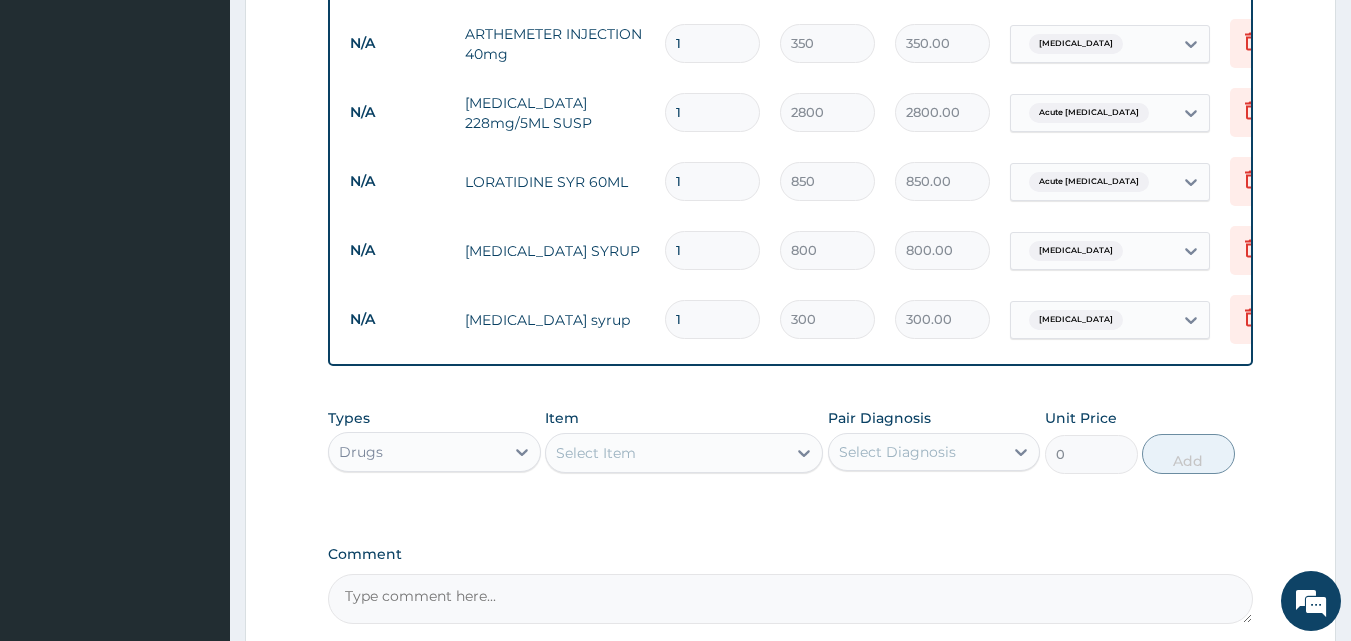scroll, scrollTop: 1284, scrollLeft: 0, axis: vertical 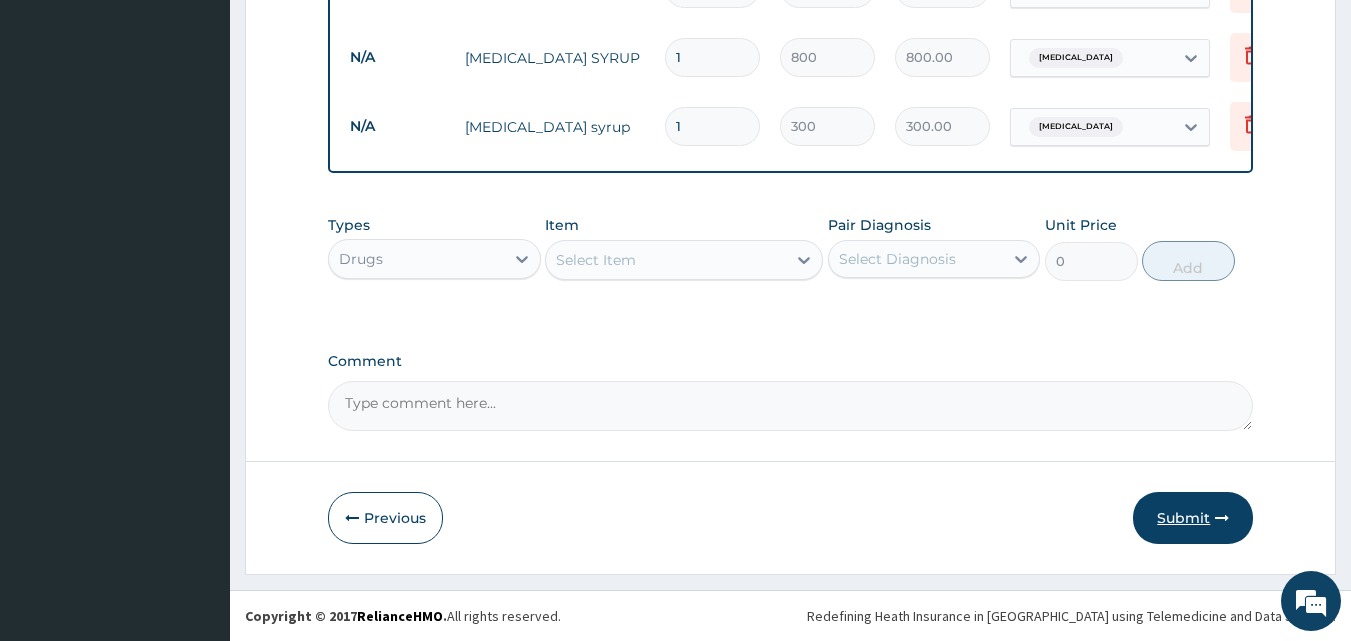 click on "Submit" at bounding box center (1193, 518) 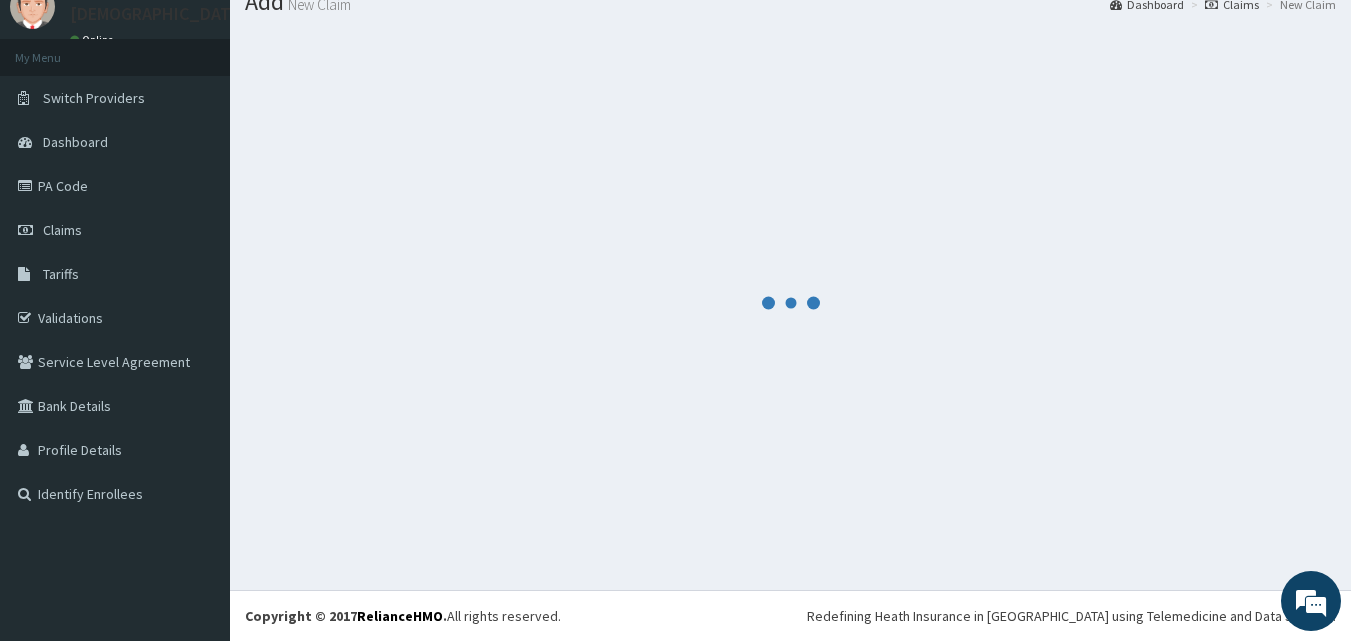 scroll, scrollTop: 1284, scrollLeft: 0, axis: vertical 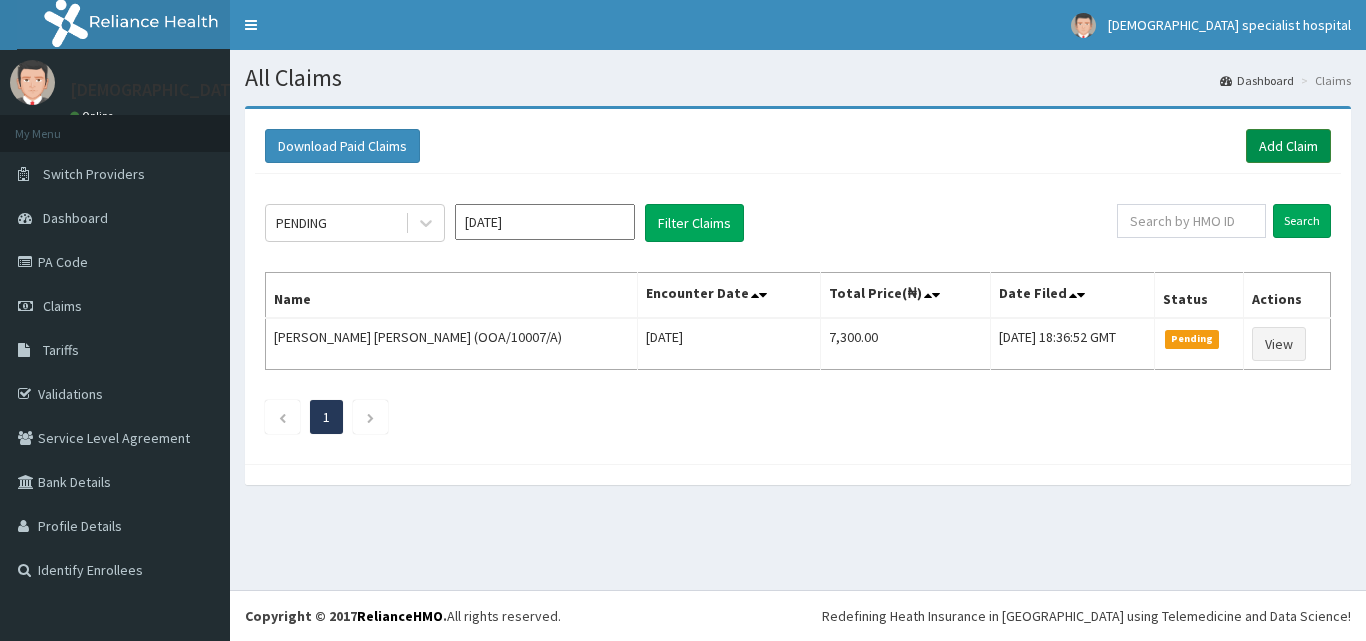 click on "Add Claim" at bounding box center [1288, 146] 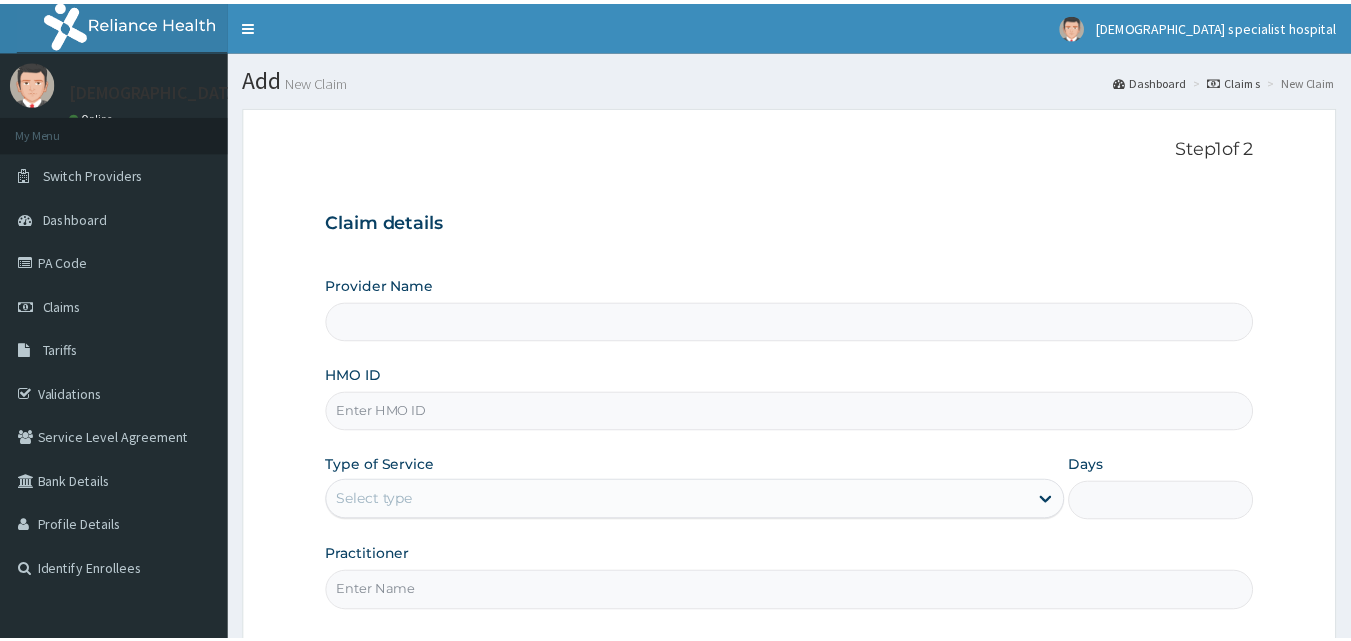 scroll, scrollTop: 0, scrollLeft: 0, axis: both 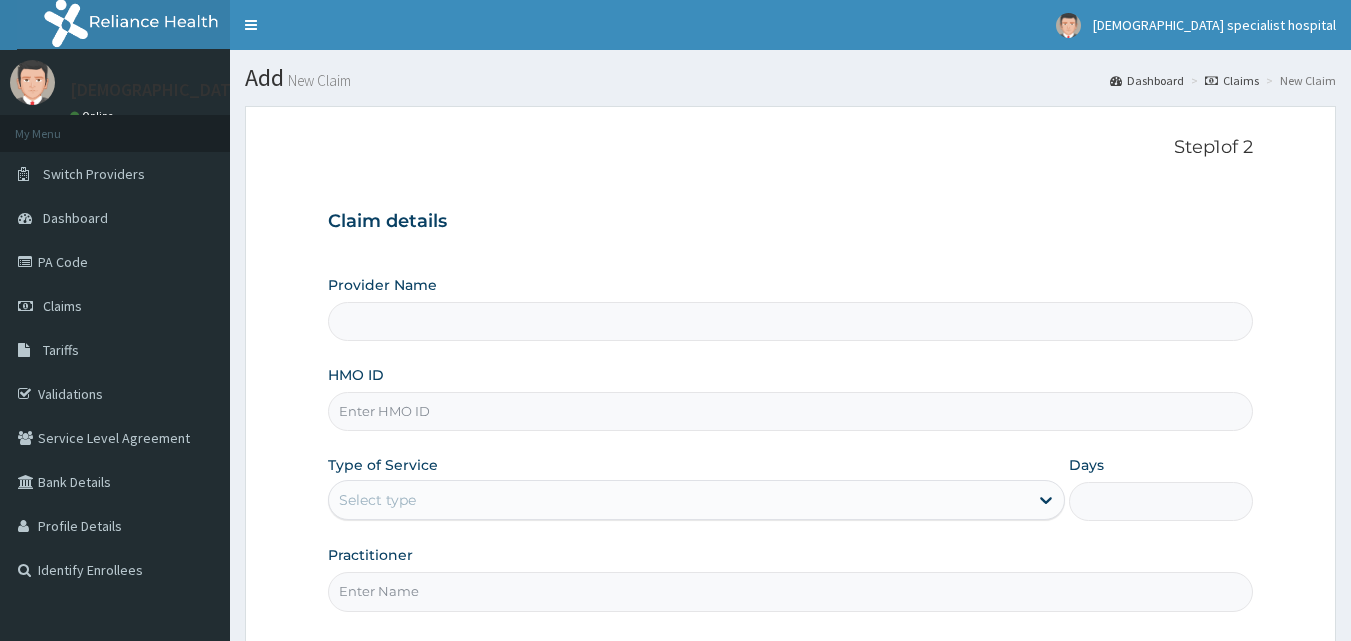 click on "HMO ID" at bounding box center (791, 411) 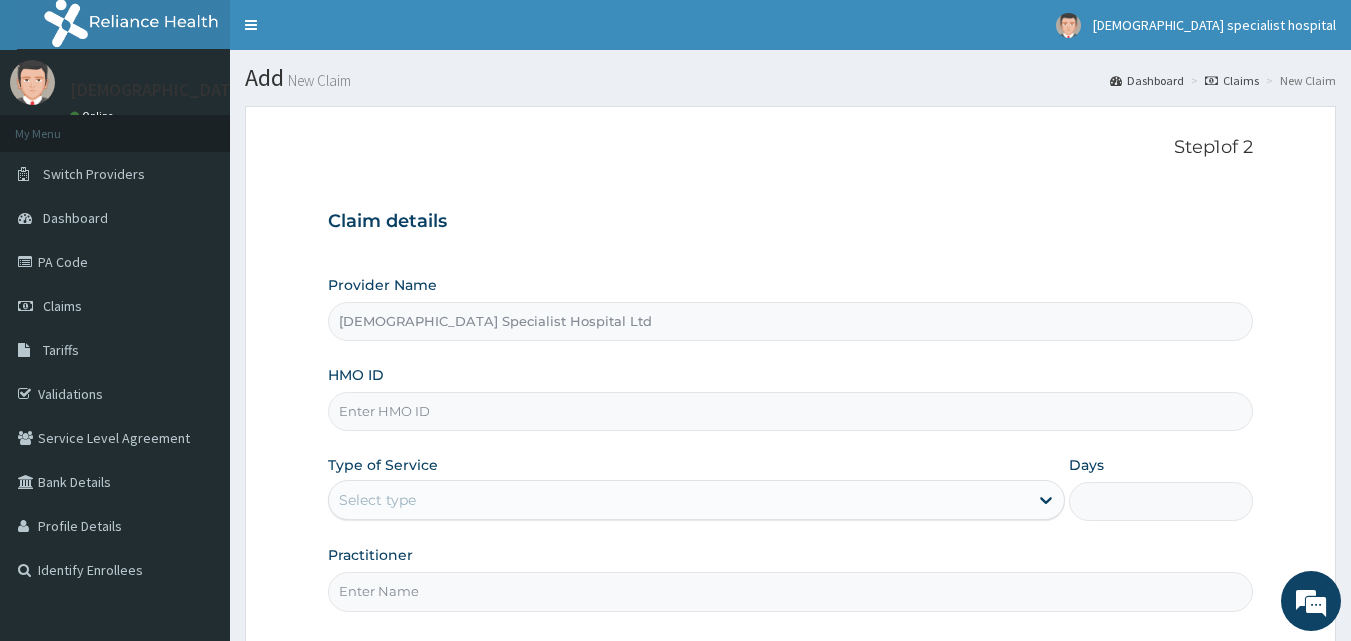 paste on "CYA/10305/A" 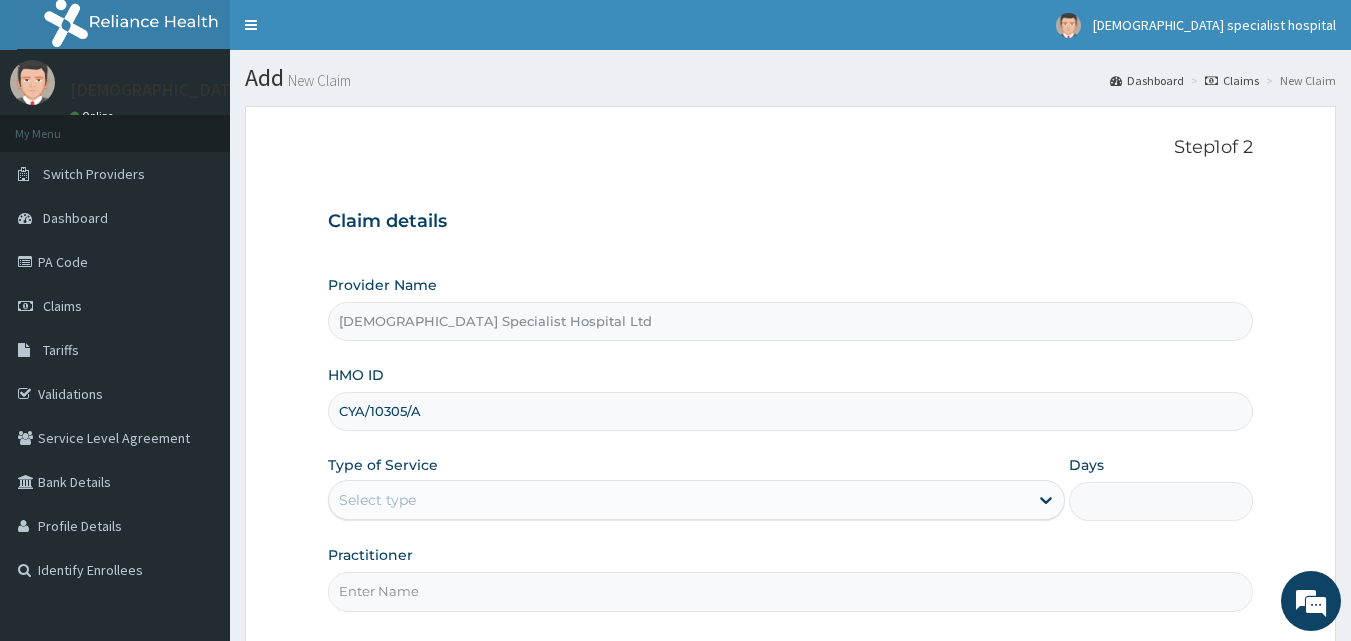 type on "CYA/10305/A" 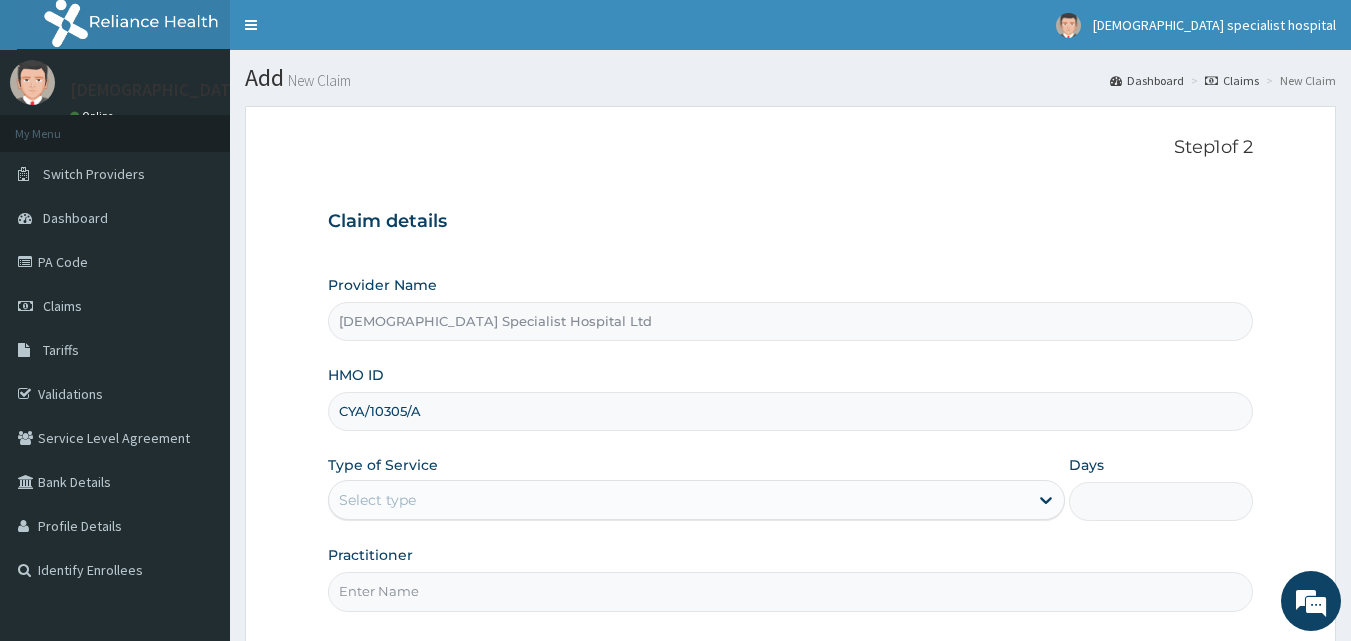 click on "Select type" at bounding box center (678, 500) 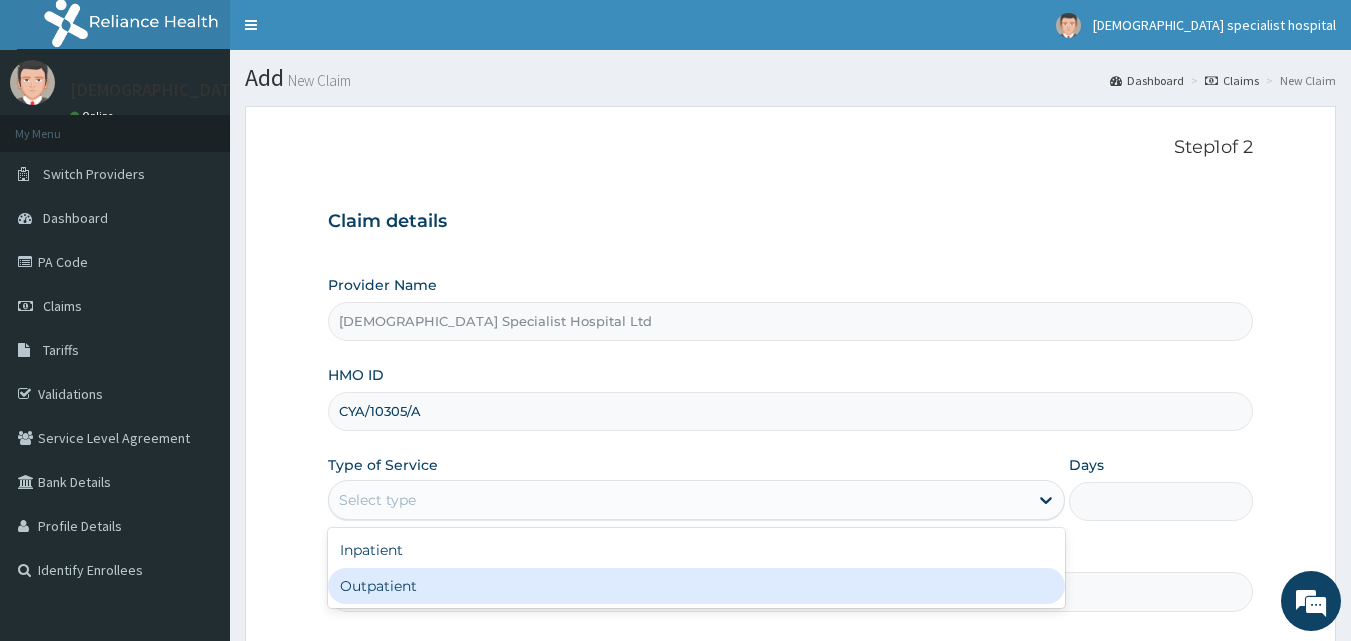 click on "Outpatient" at bounding box center [696, 586] 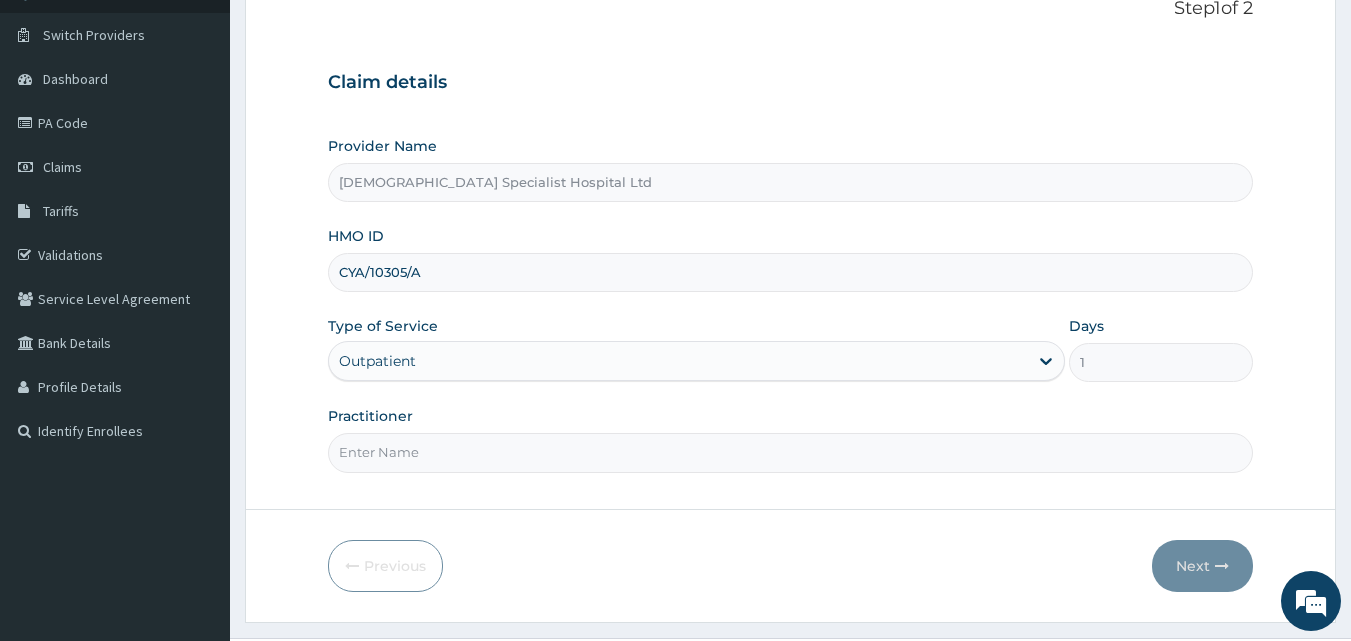 scroll, scrollTop: 187, scrollLeft: 0, axis: vertical 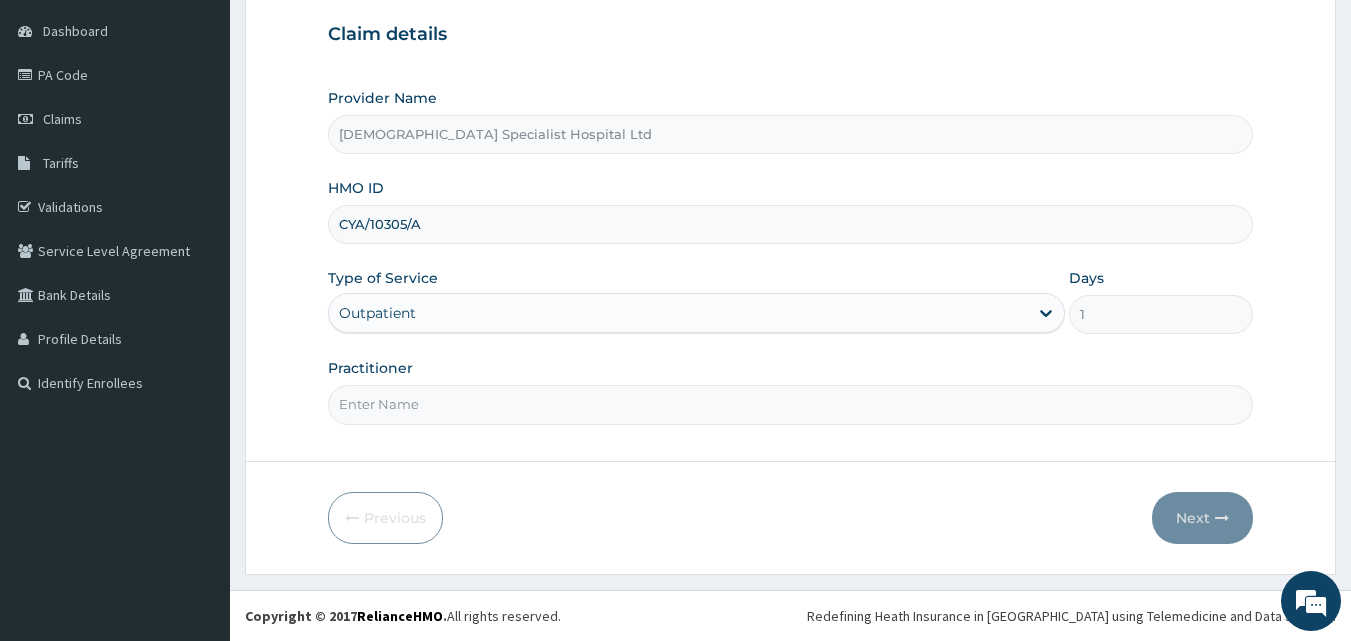 click on "Practitioner" at bounding box center [791, 404] 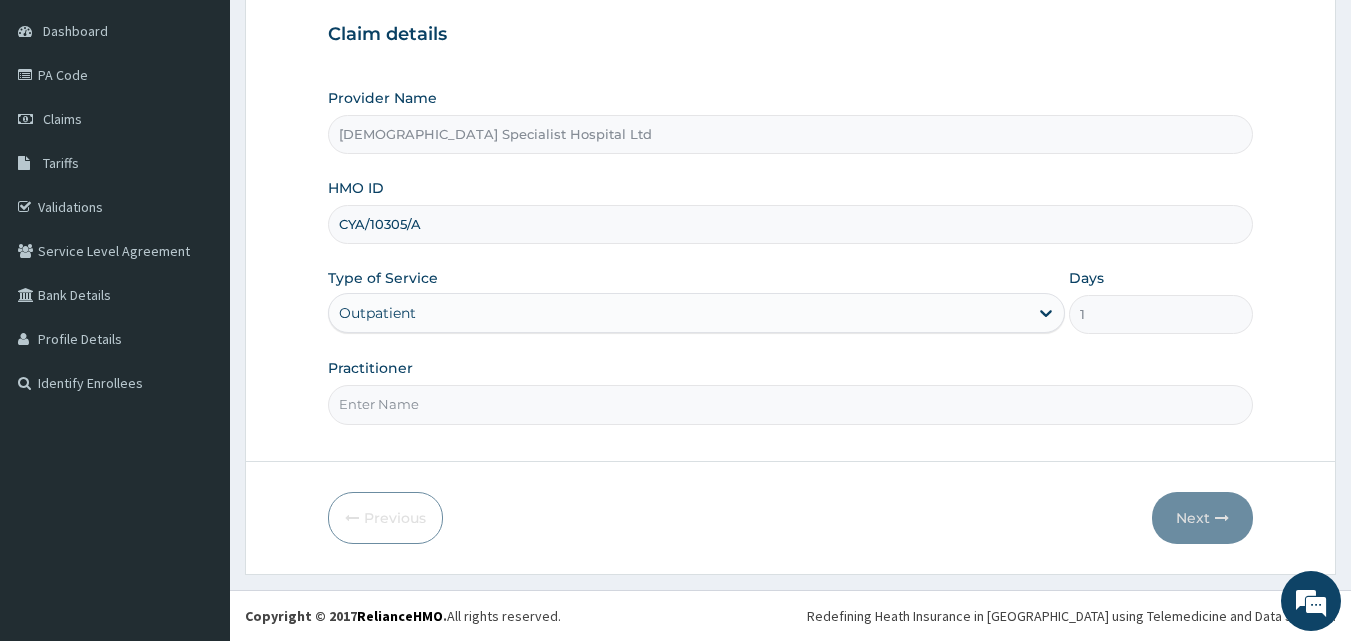scroll, scrollTop: 0, scrollLeft: 0, axis: both 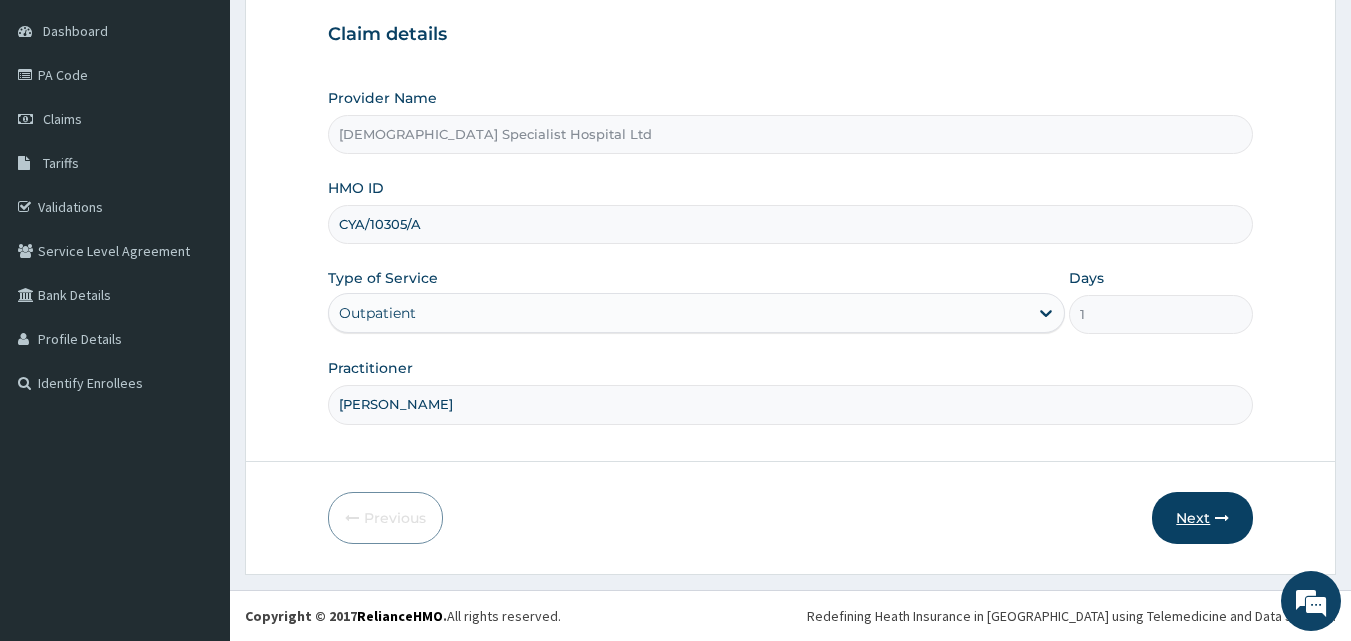 type on "DR OJO" 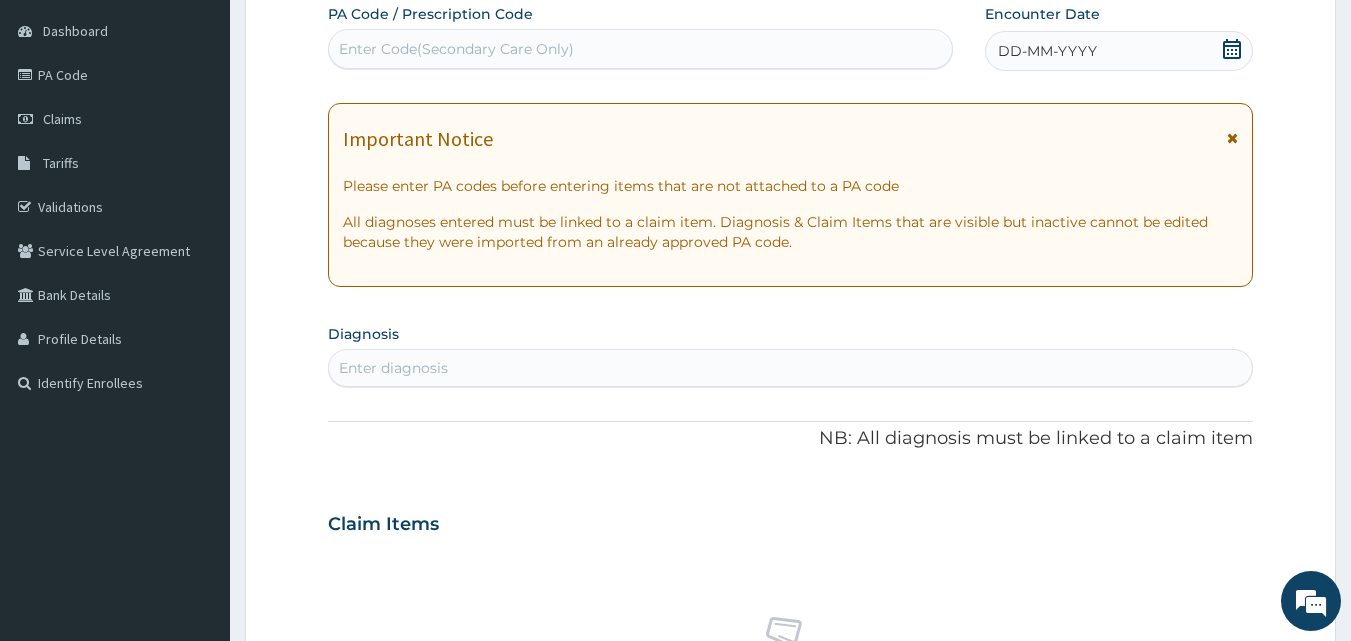 click on "DD-MM-YYYY" at bounding box center [1119, 51] 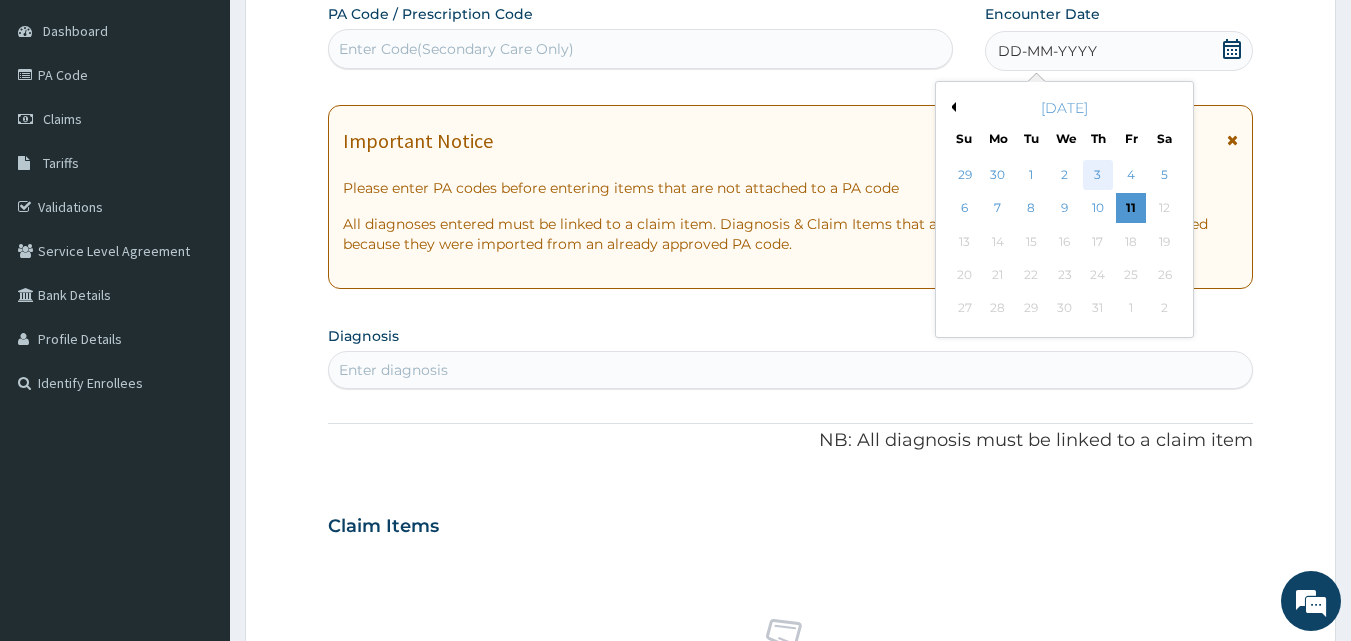 click on "3" at bounding box center [1098, 175] 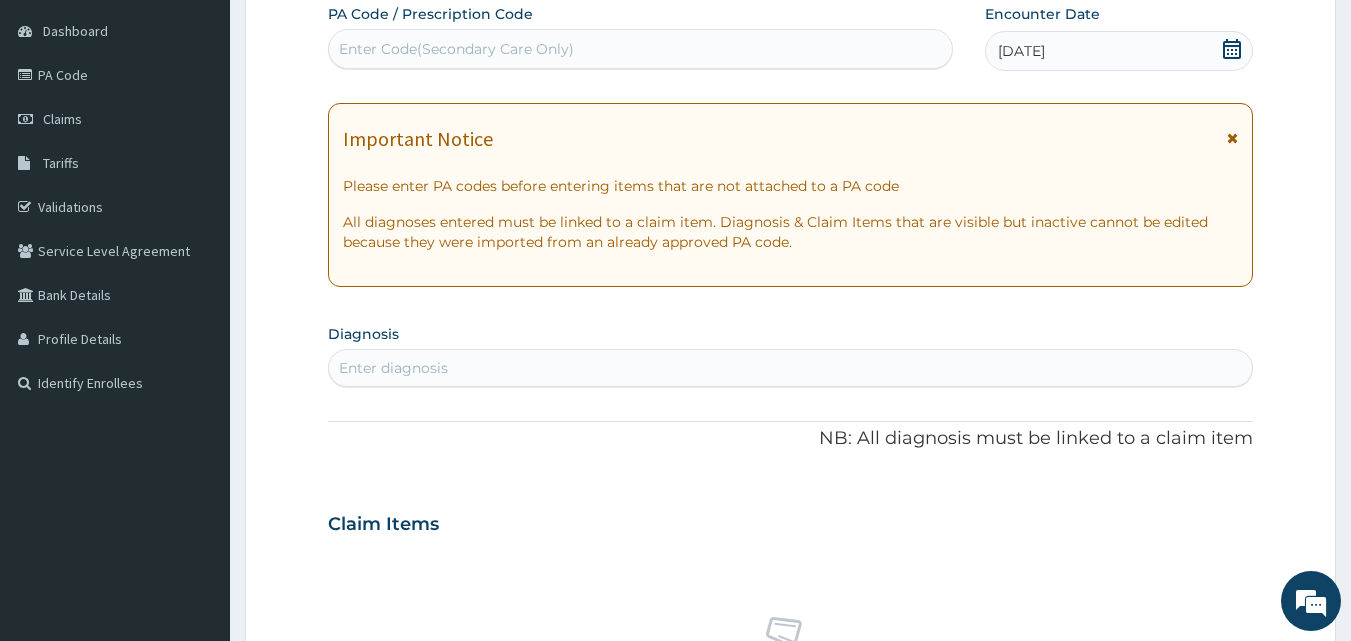 click on "Enter diagnosis" at bounding box center [393, 368] 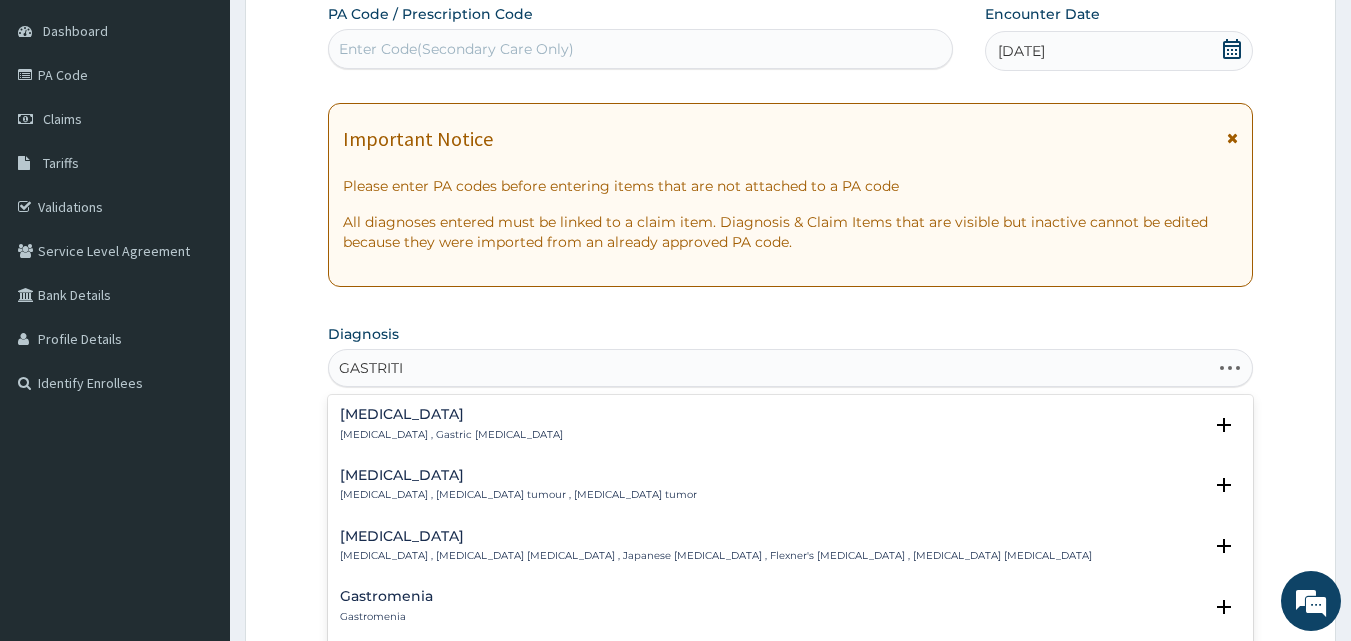 type on "GASTRITIS" 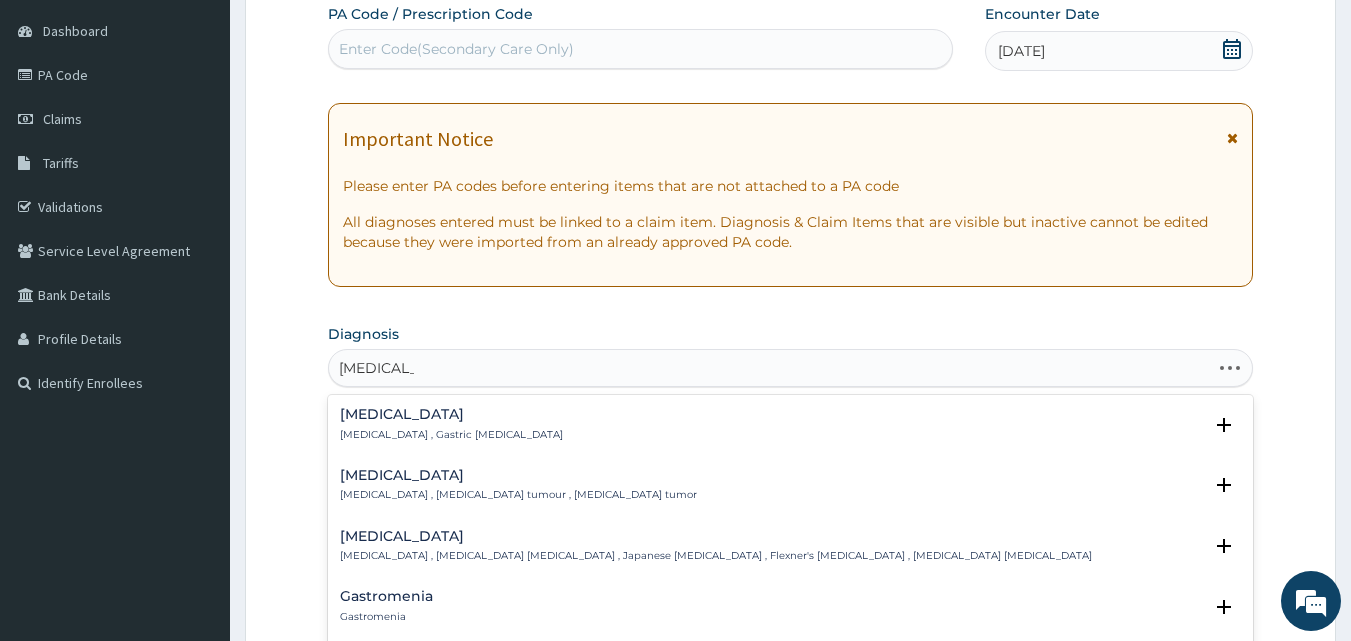 click on "Gastritis Gastritis , Gastric catarrh" at bounding box center [451, 424] 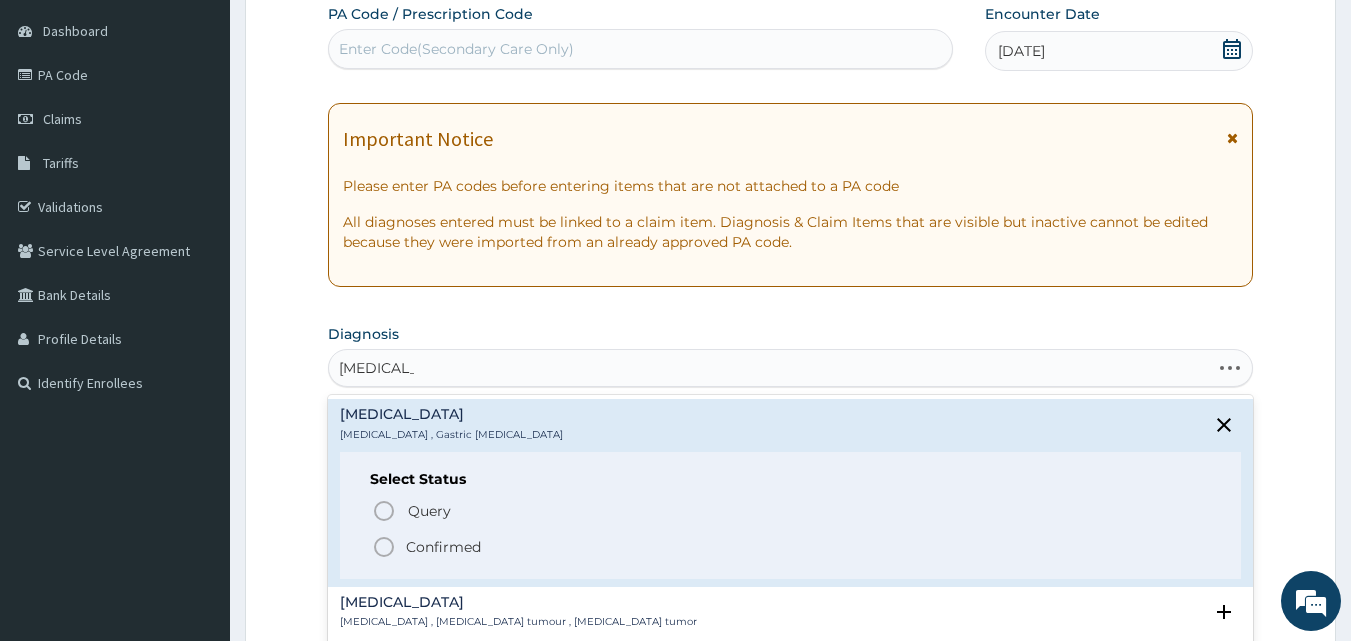 click on "Confirmed" at bounding box center (443, 547) 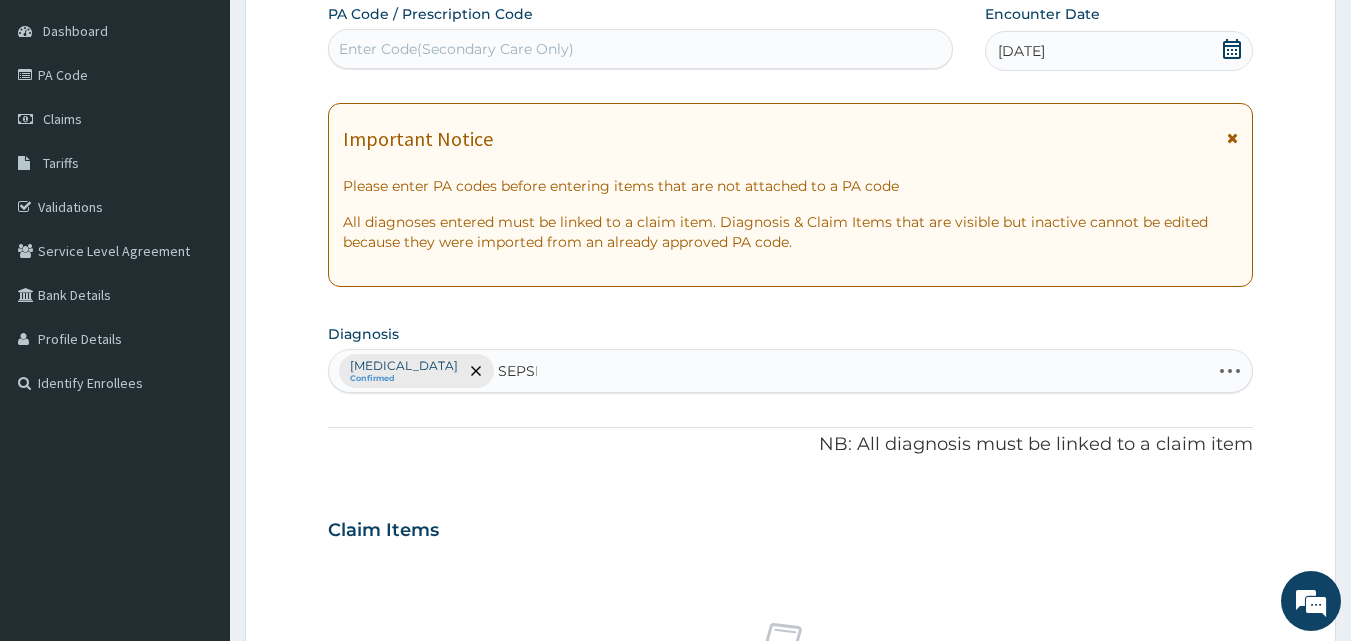 type on "SEPSIS" 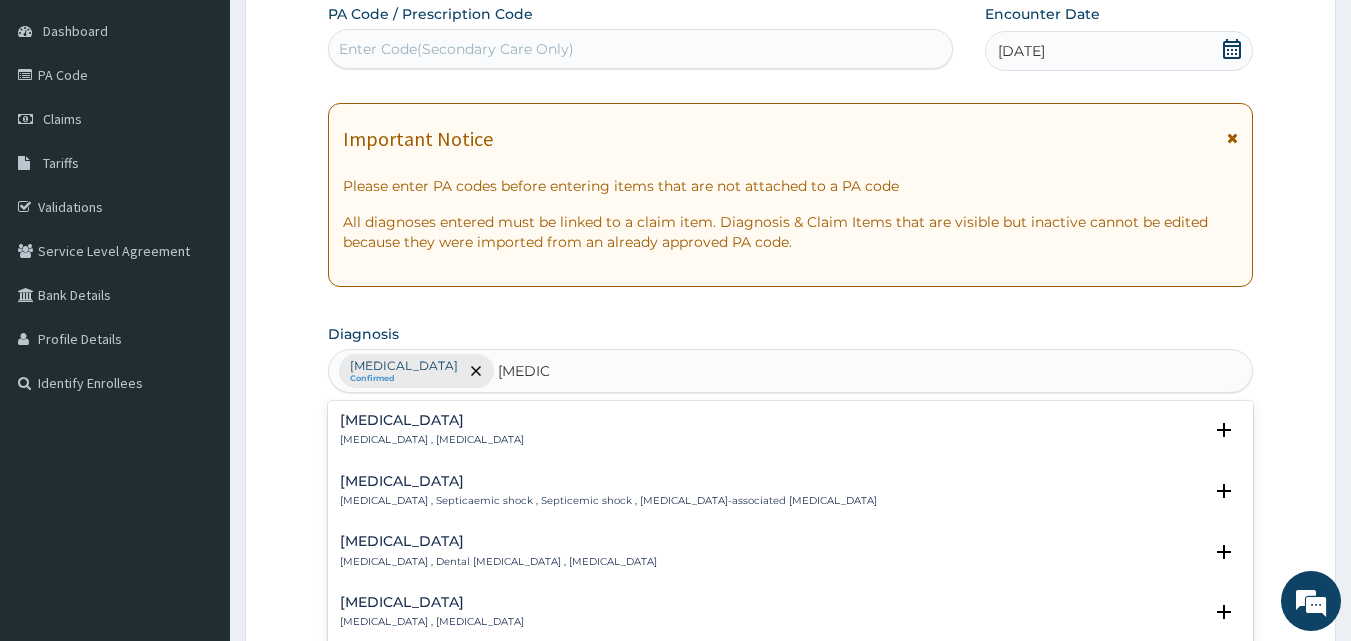 click on "Systemic infection , Sepsis" at bounding box center [432, 440] 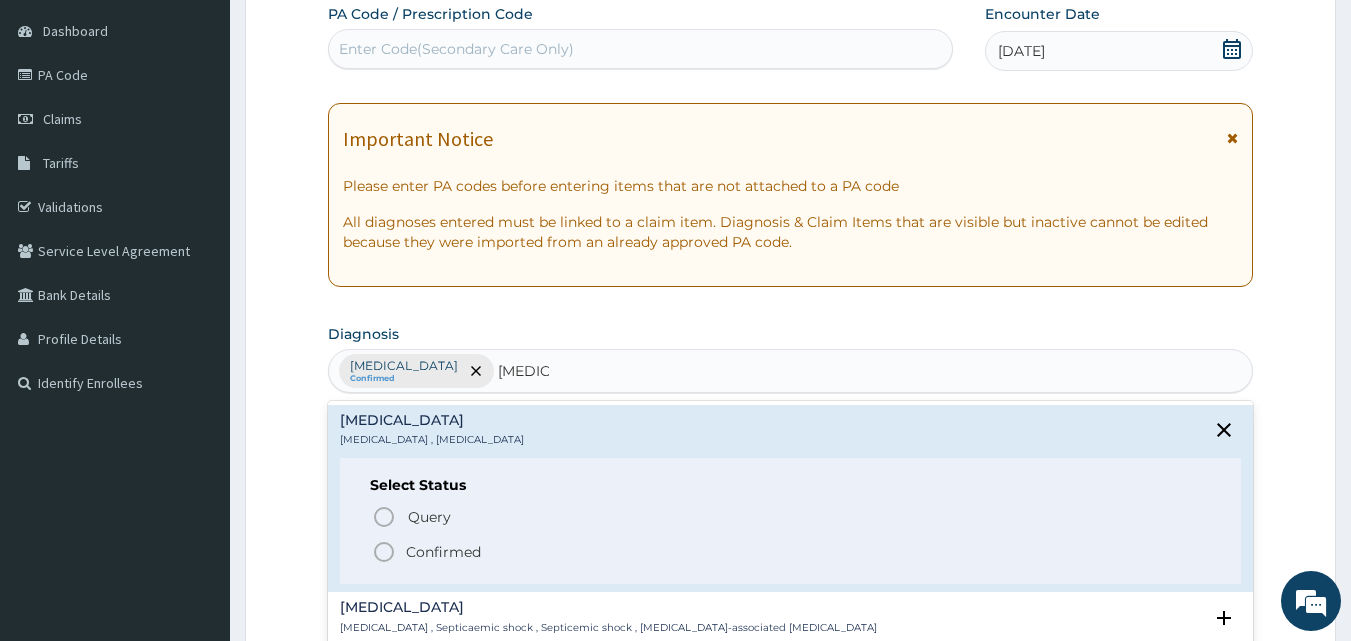 click on "Confirmed" at bounding box center [443, 552] 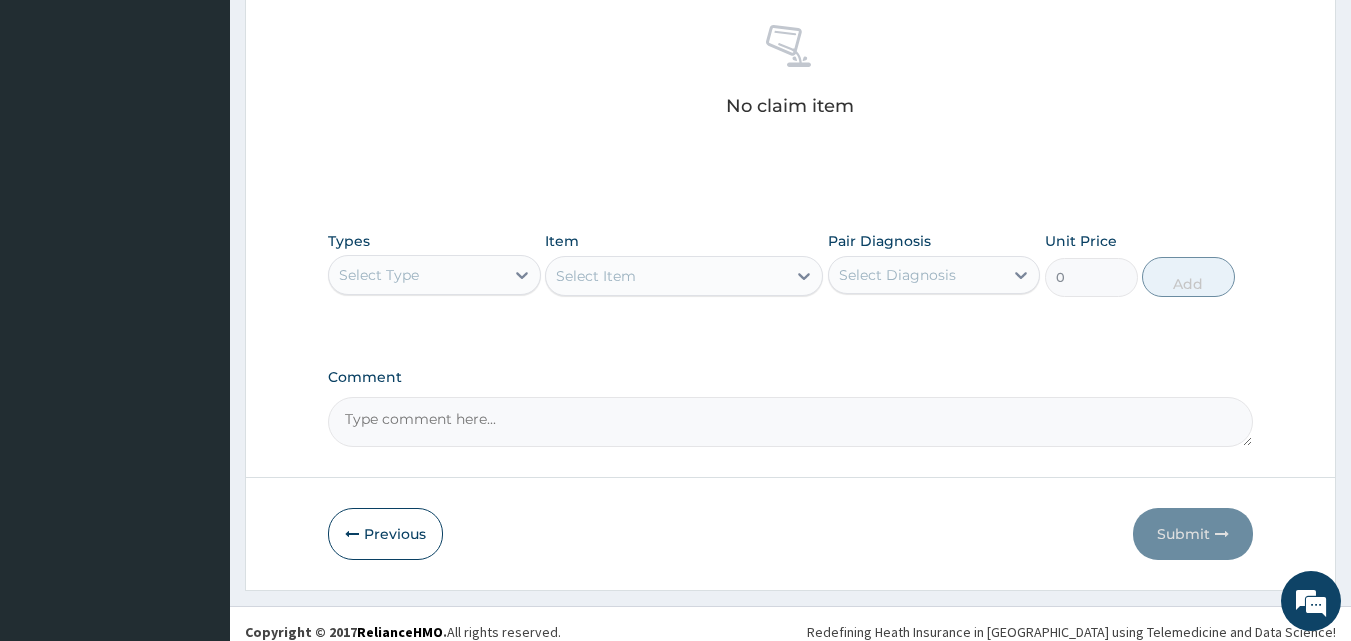 scroll, scrollTop: 801, scrollLeft: 0, axis: vertical 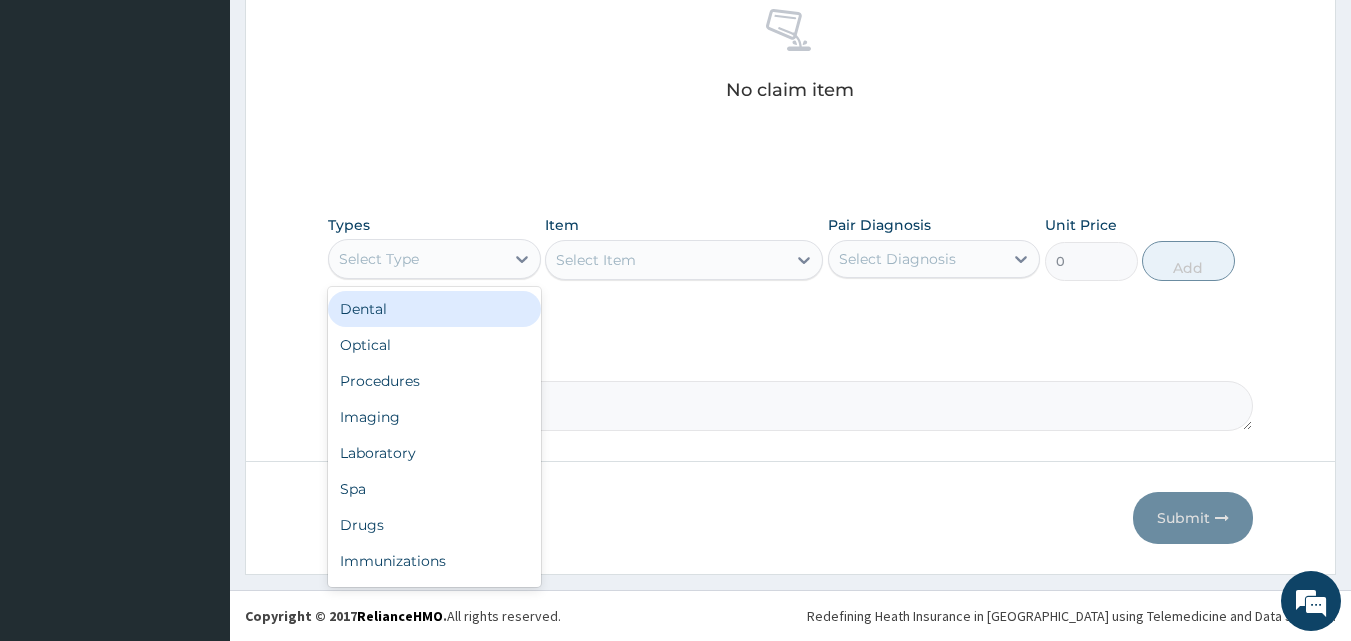 click on "Select Type" at bounding box center (416, 259) 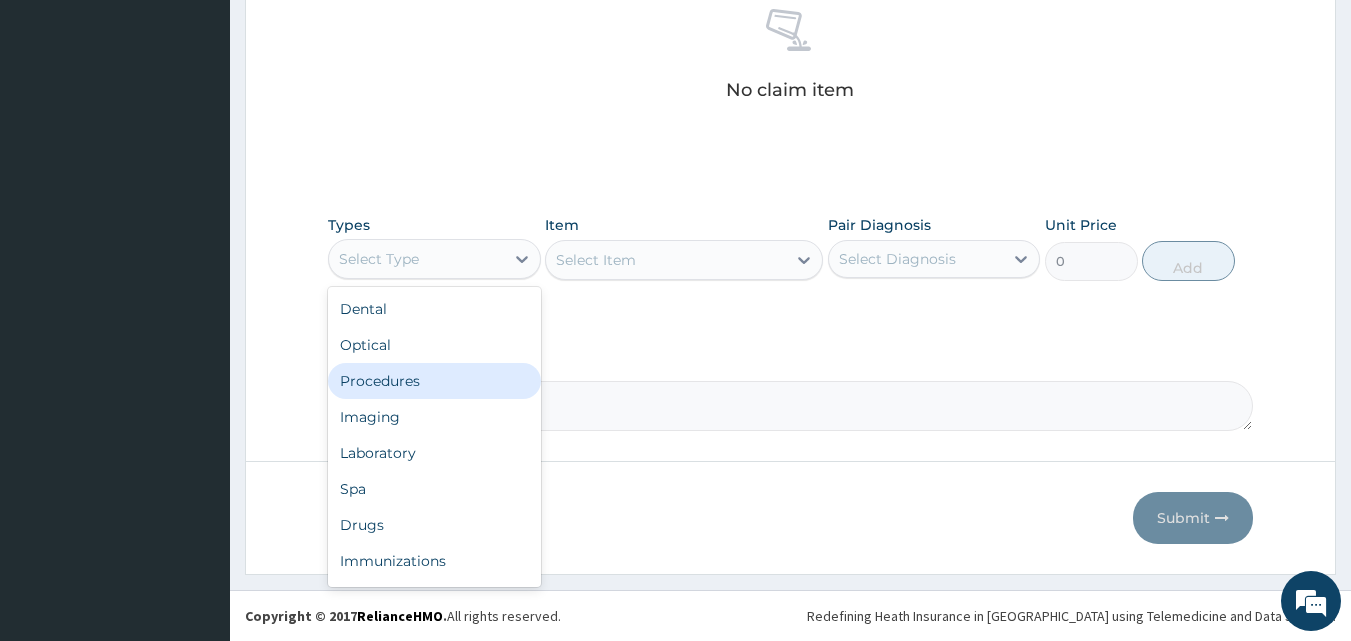 click on "Procedures" at bounding box center [434, 381] 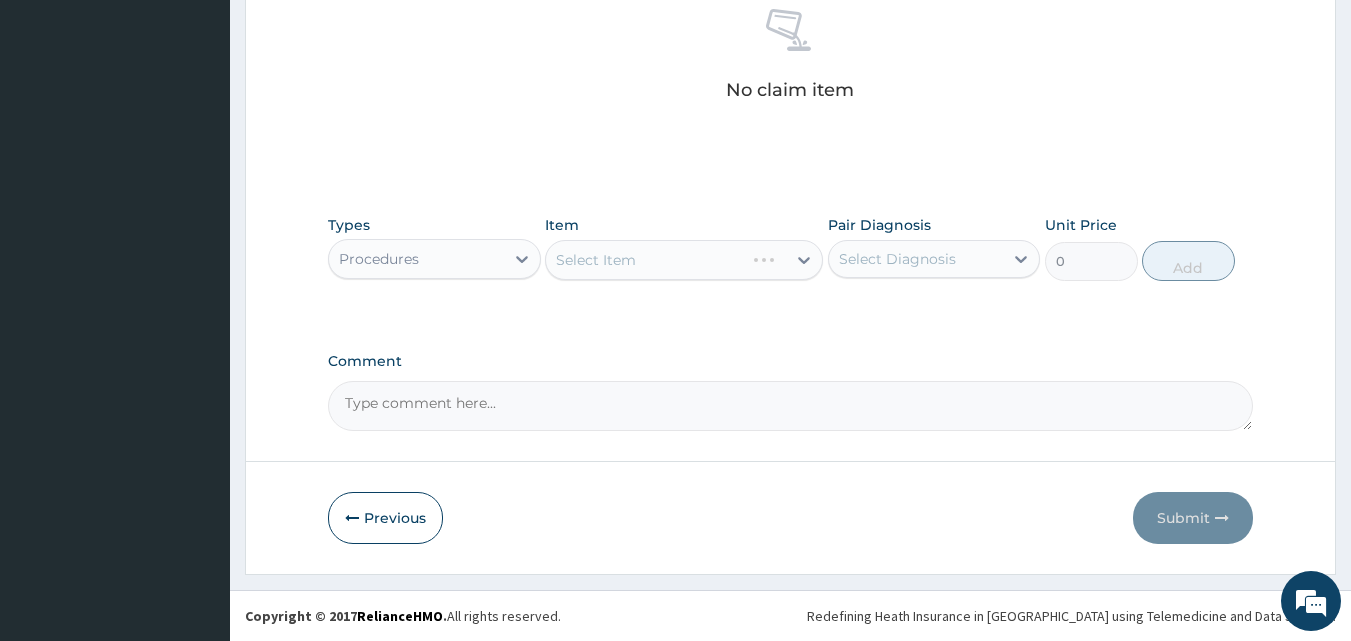 click on "Select Item" at bounding box center [684, 260] 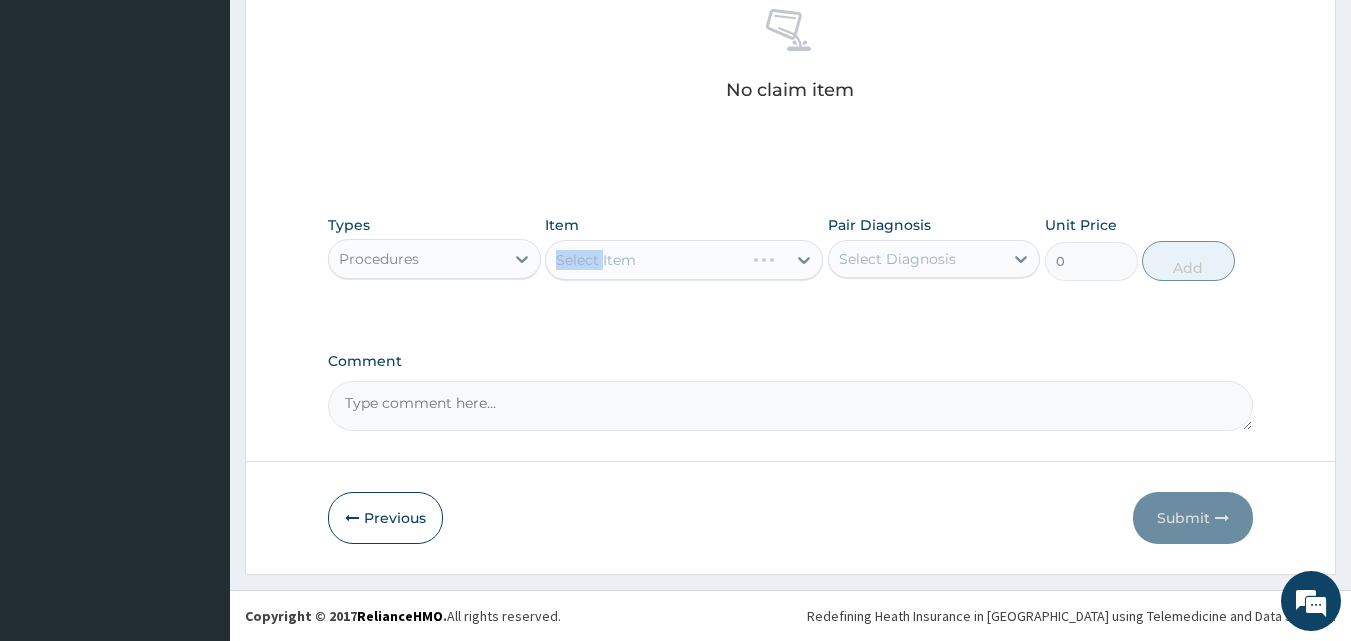 click on "Select Item" at bounding box center [684, 260] 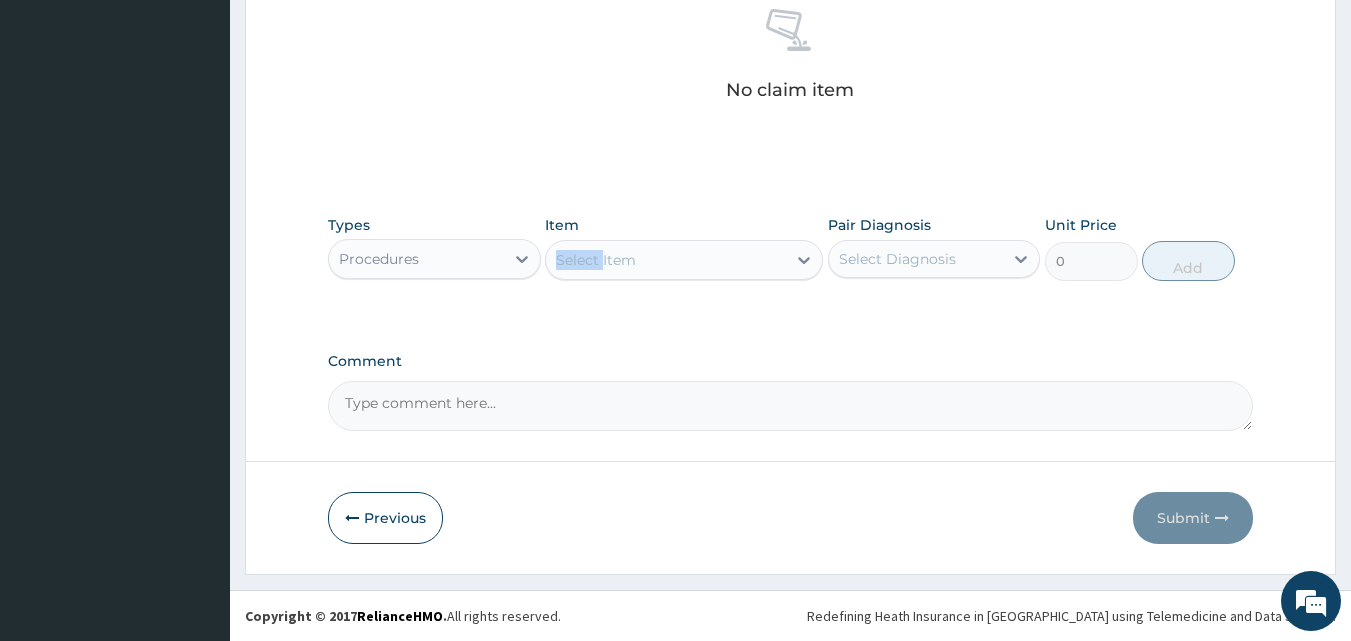 click on "Select Item" at bounding box center [596, 260] 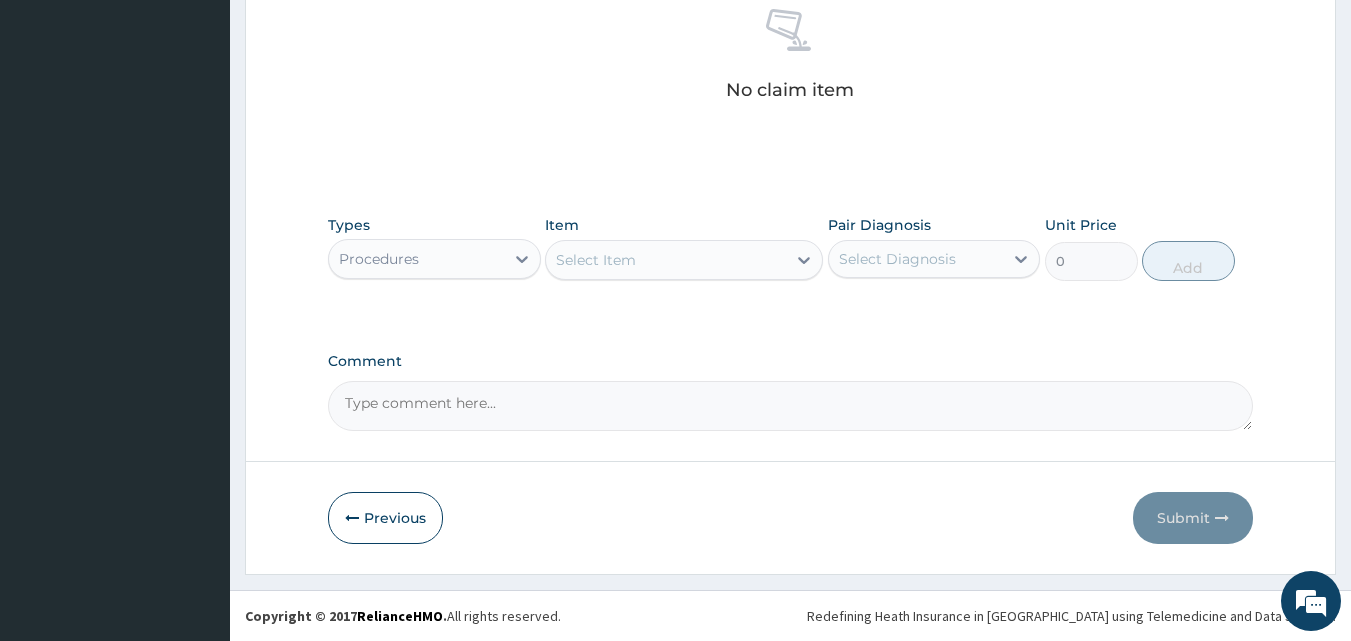 click on "Step  2  of 2 PA Code / Prescription Code Enter Code(Secondary Care Only) Encounter Date 03-07-2025 Important Notice Please enter PA codes before entering items that are not attached to a PA code   All diagnoses entered must be linked to a claim item. Diagnosis & Claim Items that are visible but inactive cannot be edited because they were imported from an already approved PA code. Diagnosis Gastritis Confirmed Sepsis Confirmed Item not found, kindly enter the correct diagnosis NB: All diagnosis must be linked to a claim item Claim Items No claim item Types Procedures Item Select Item Pair Diagnosis Select Diagnosis Unit Price 0 Add Comment     Previous   Submit" at bounding box center [790, -61] 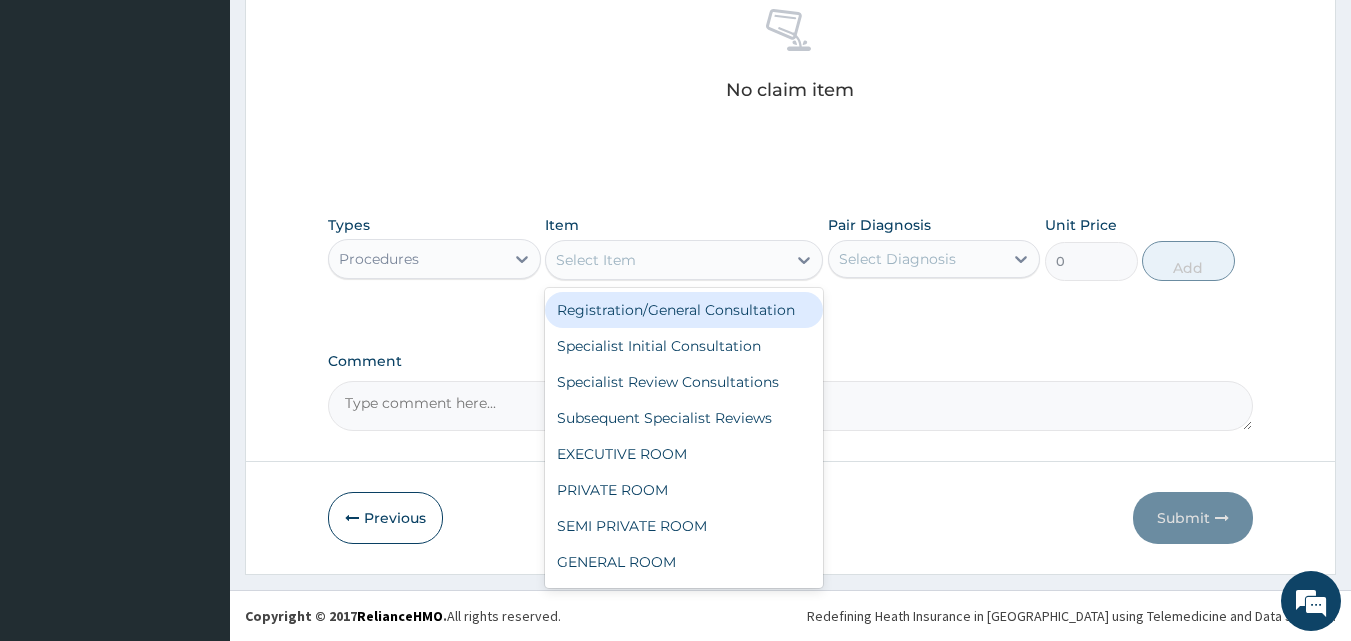 click on "Registration/General Consultation" at bounding box center [684, 310] 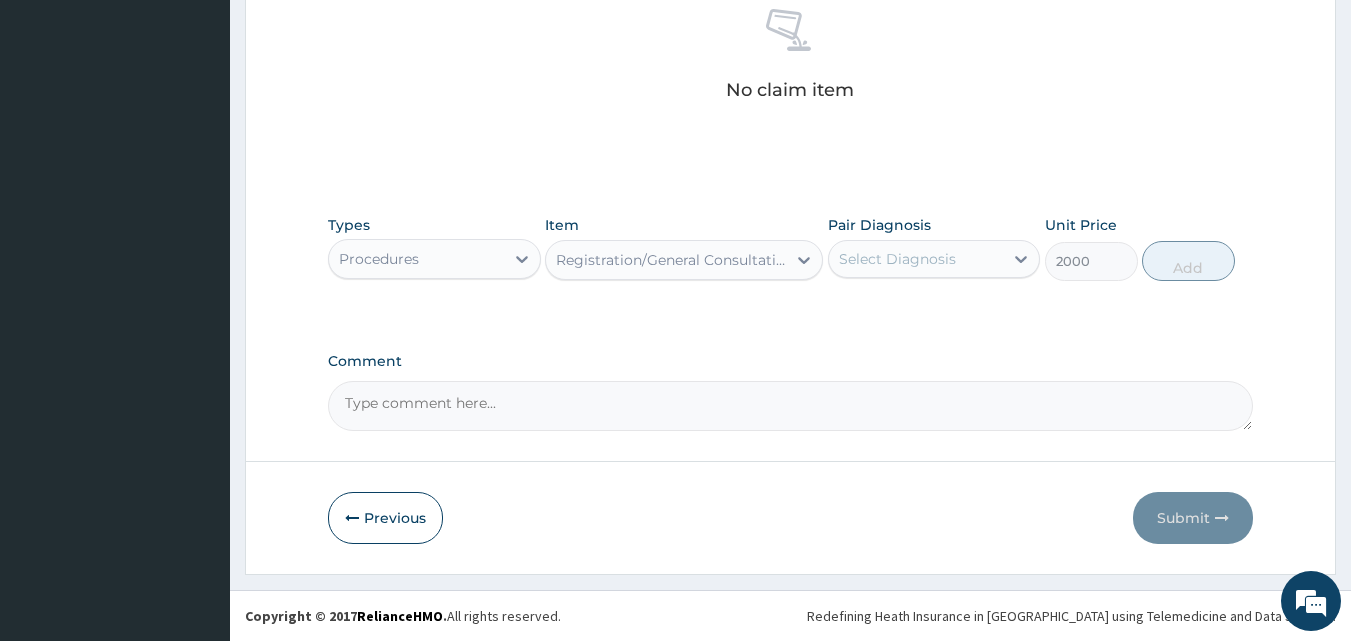 click on "Select Diagnosis" at bounding box center (897, 259) 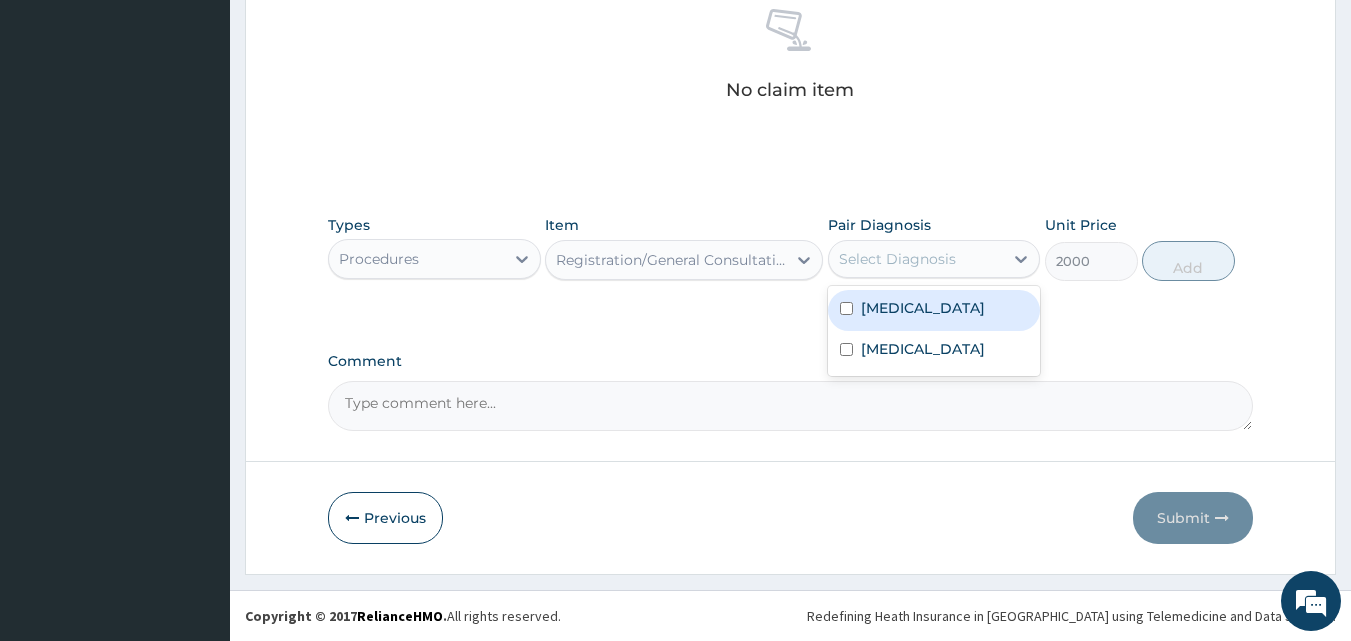 click on "Gastritis" at bounding box center (923, 308) 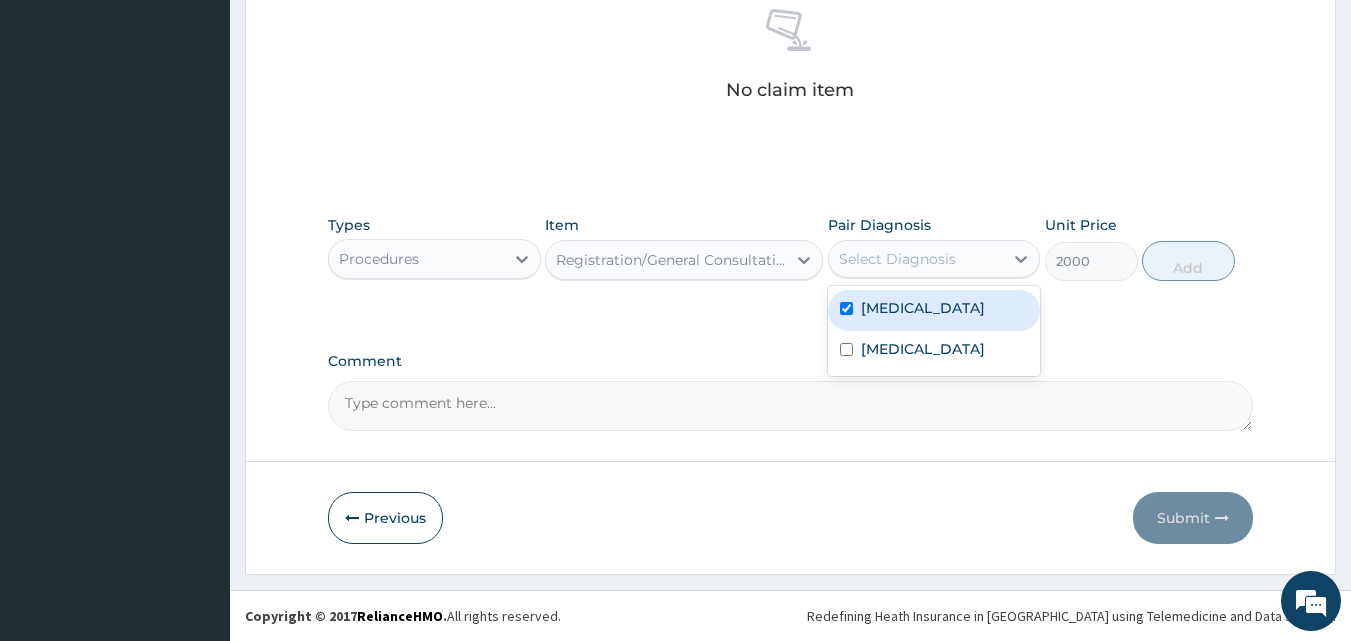 checkbox on "true" 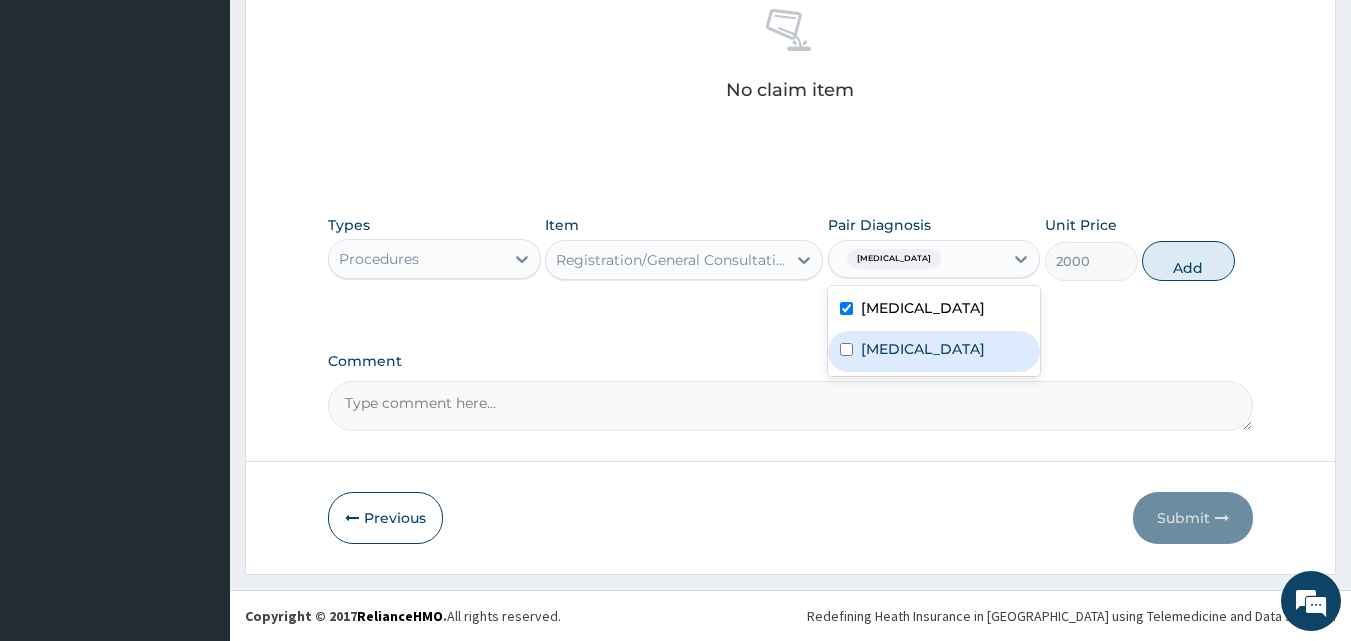click on "[MEDICAL_DATA]" at bounding box center [923, 349] 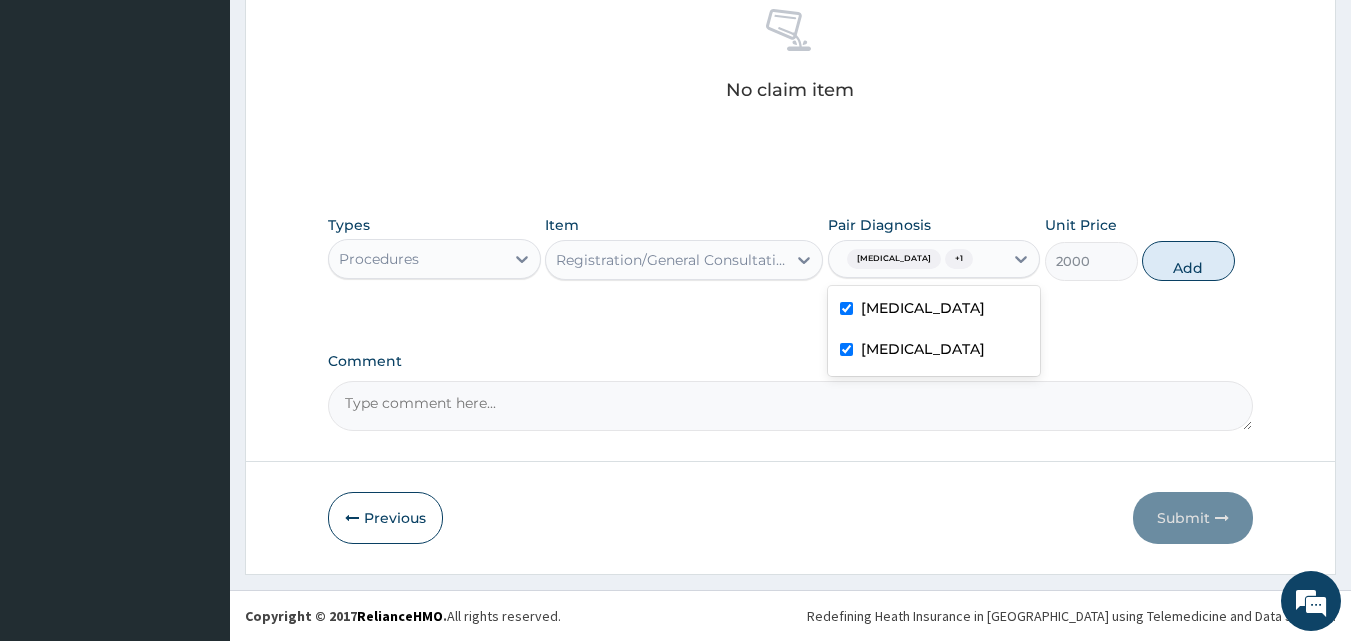 checkbox on "true" 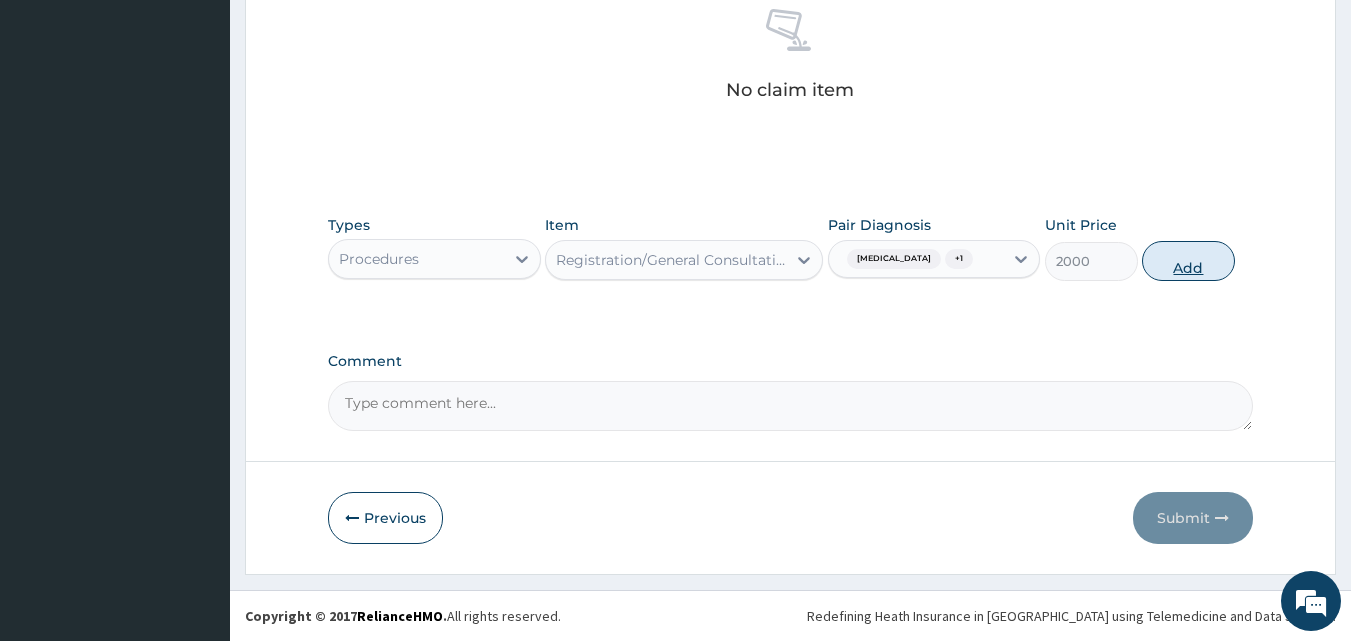 click on "Add" at bounding box center (1188, 261) 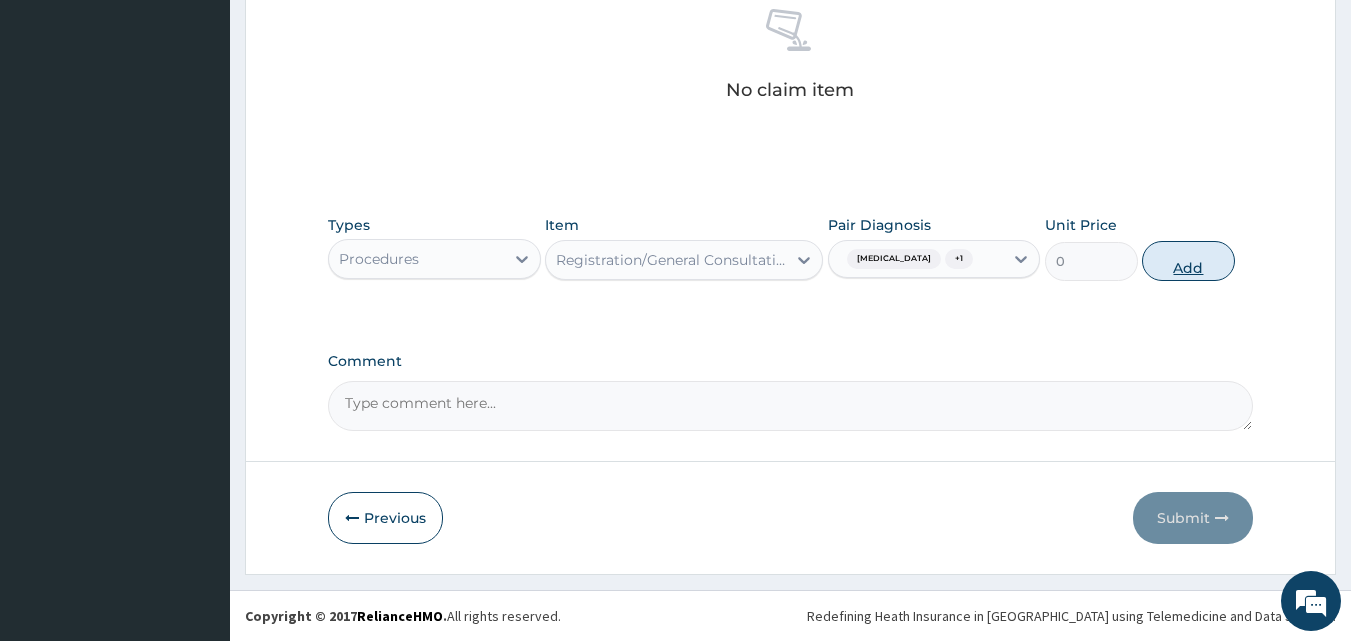 scroll, scrollTop: 721, scrollLeft: 0, axis: vertical 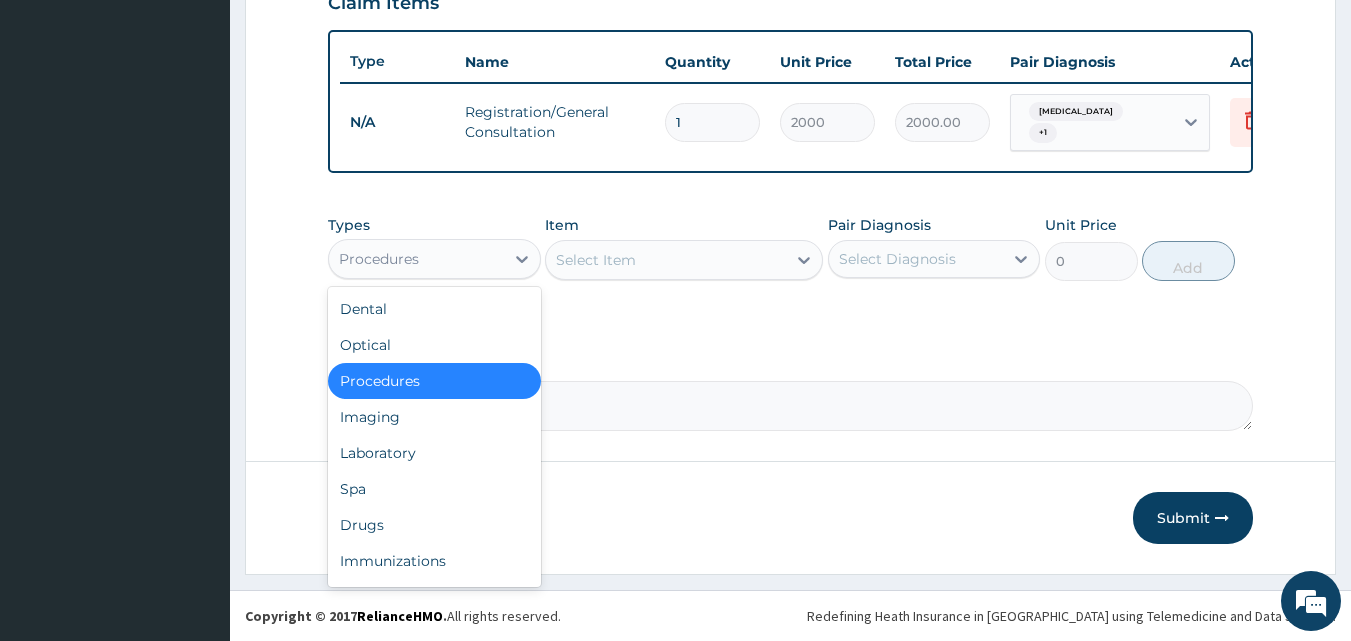 click on "Procedures" at bounding box center [416, 259] 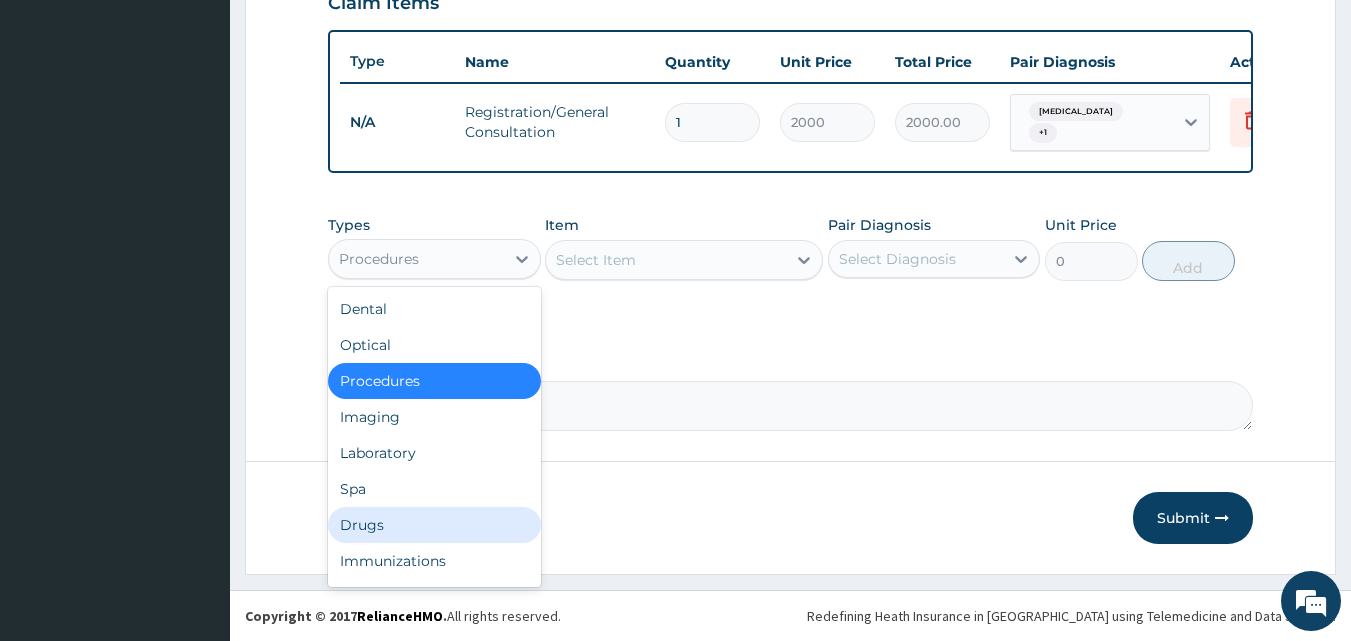 click on "Drugs" at bounding box center [434, 525] 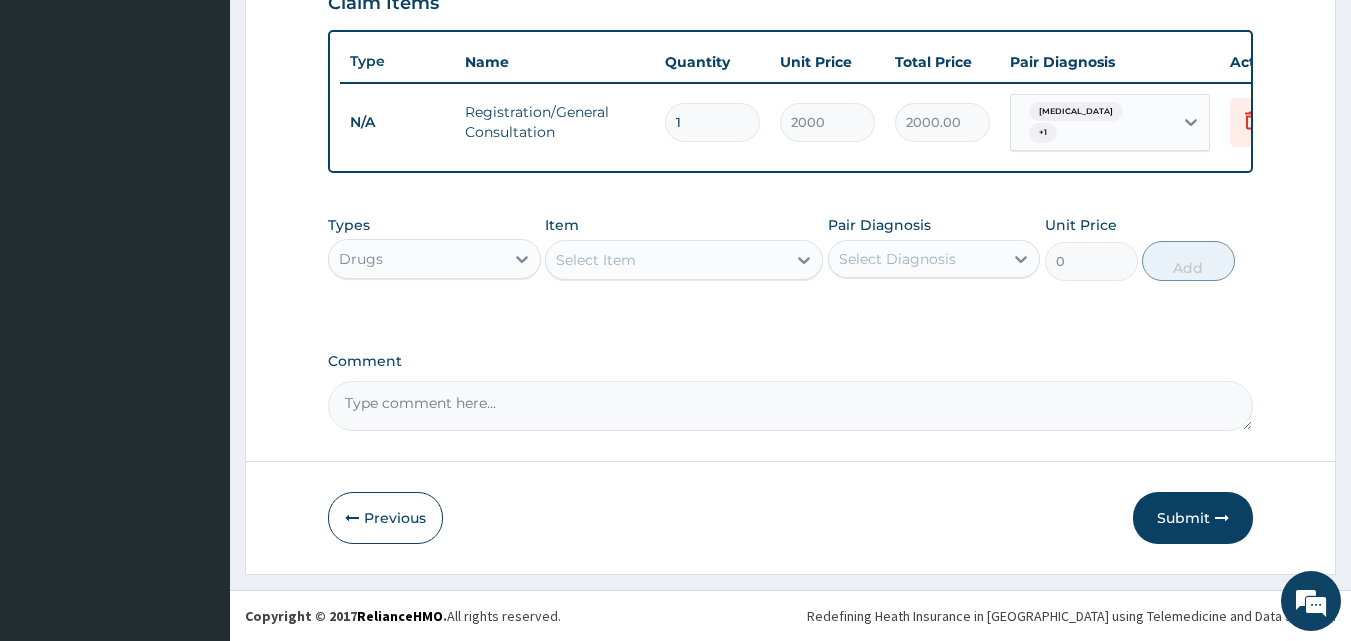 click on "Select Item" at bounding box center (596, 260) 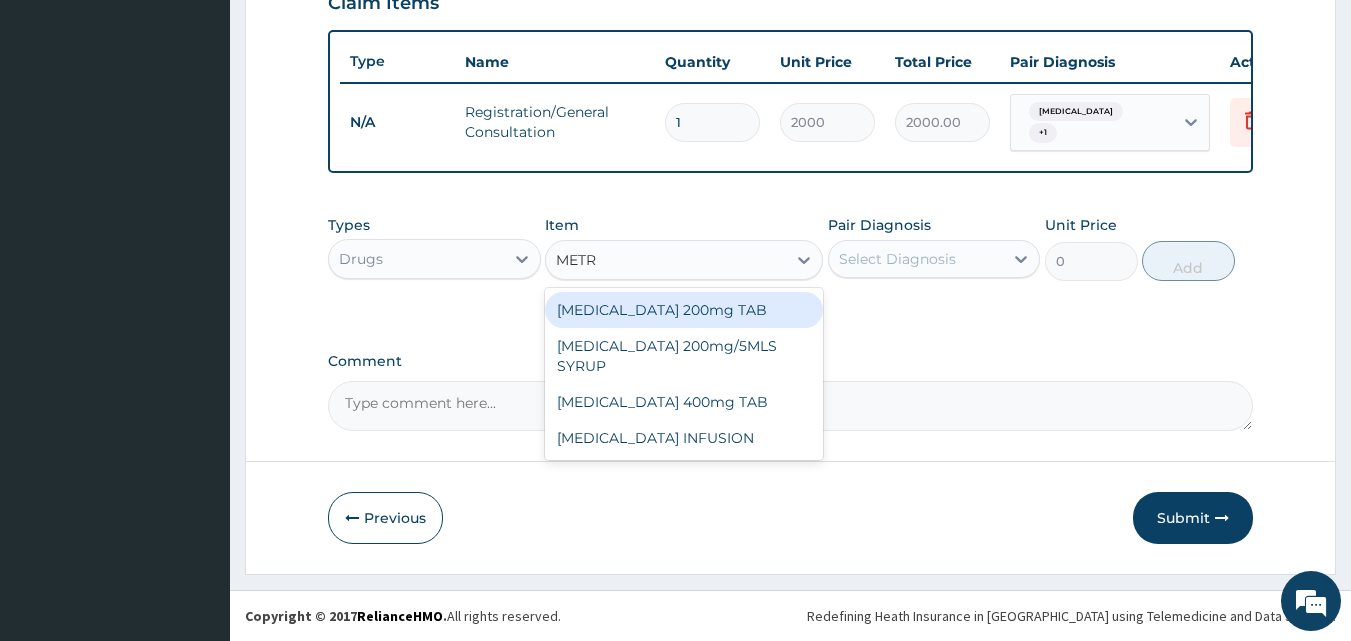 type on "METRO" 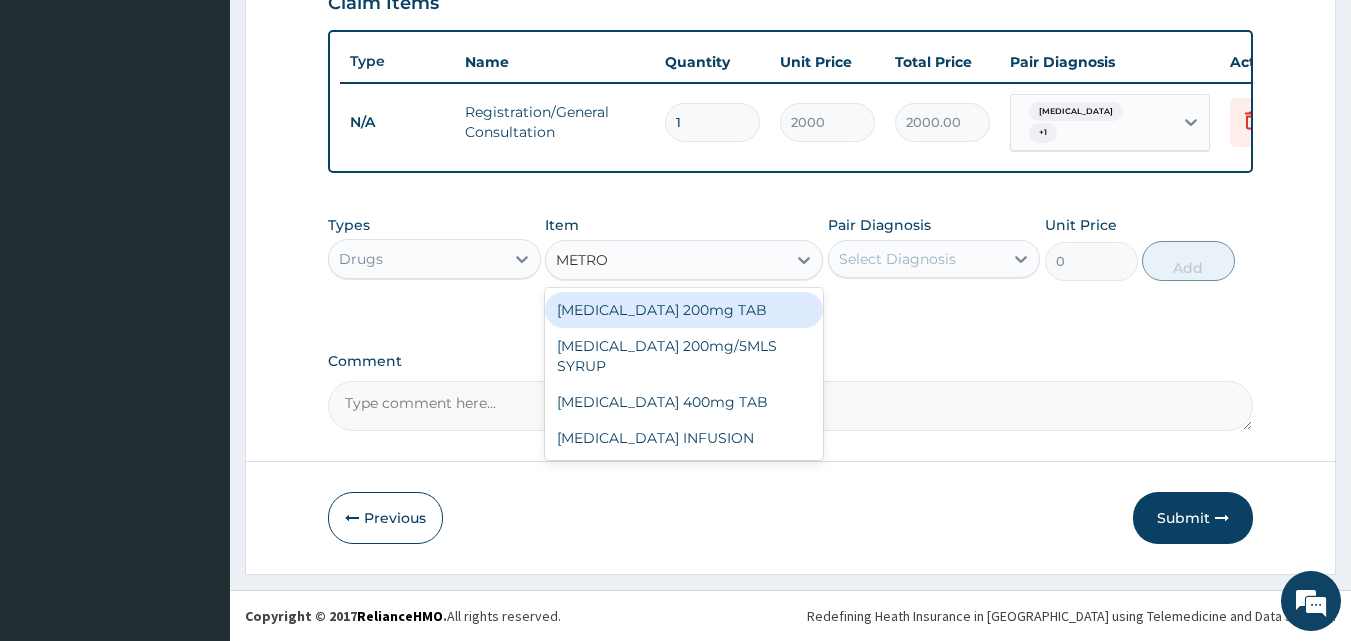 click on "METRONIDAZOLE 200mg TAB" at bounding box center (684, 310) 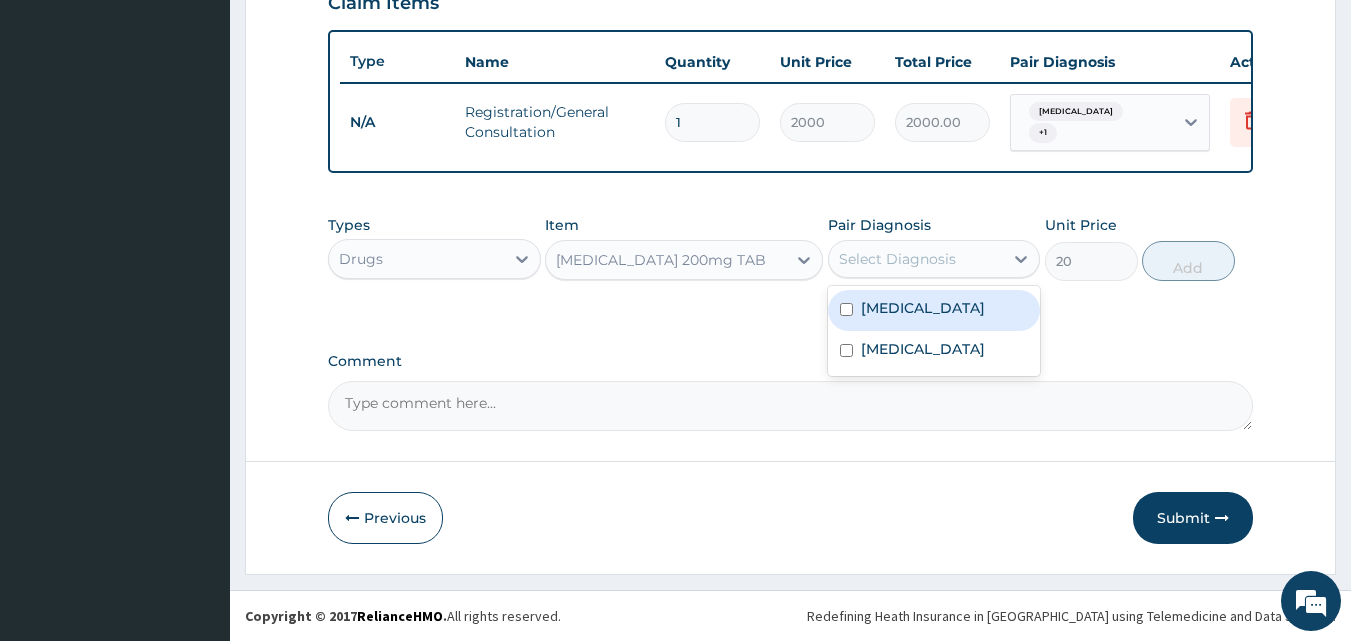 click on "Select Diagnosis" at bounding box center [897, 259] 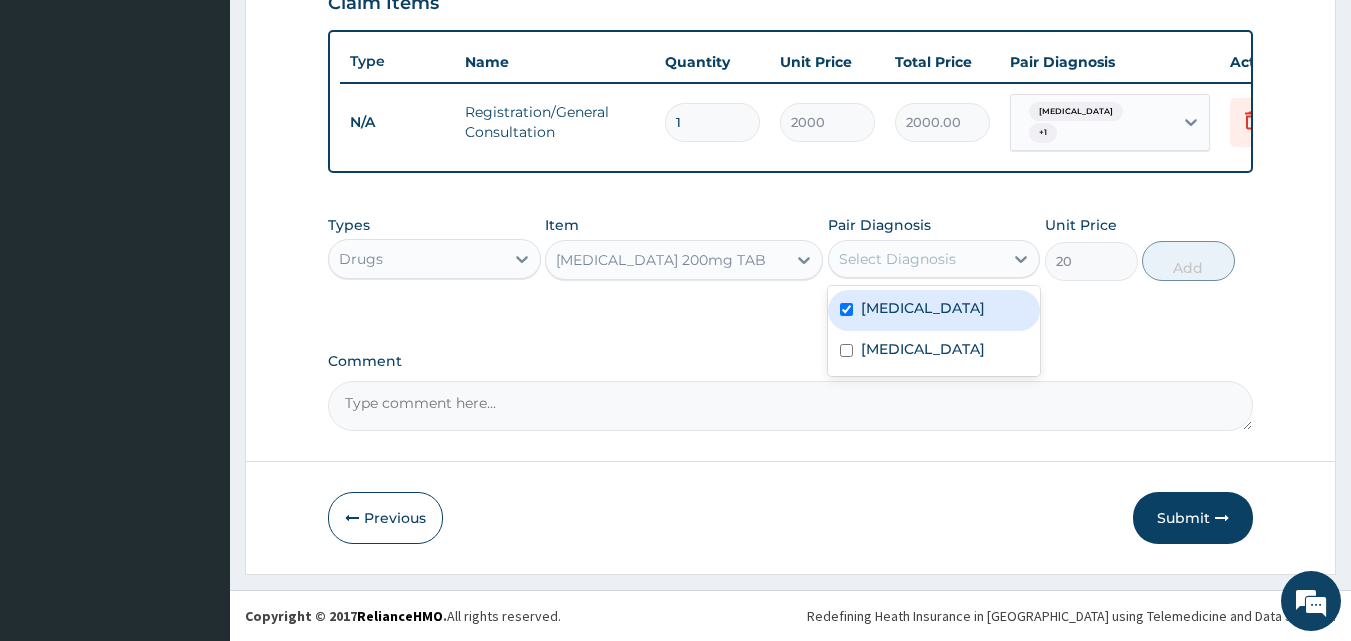 checkbox on "true" 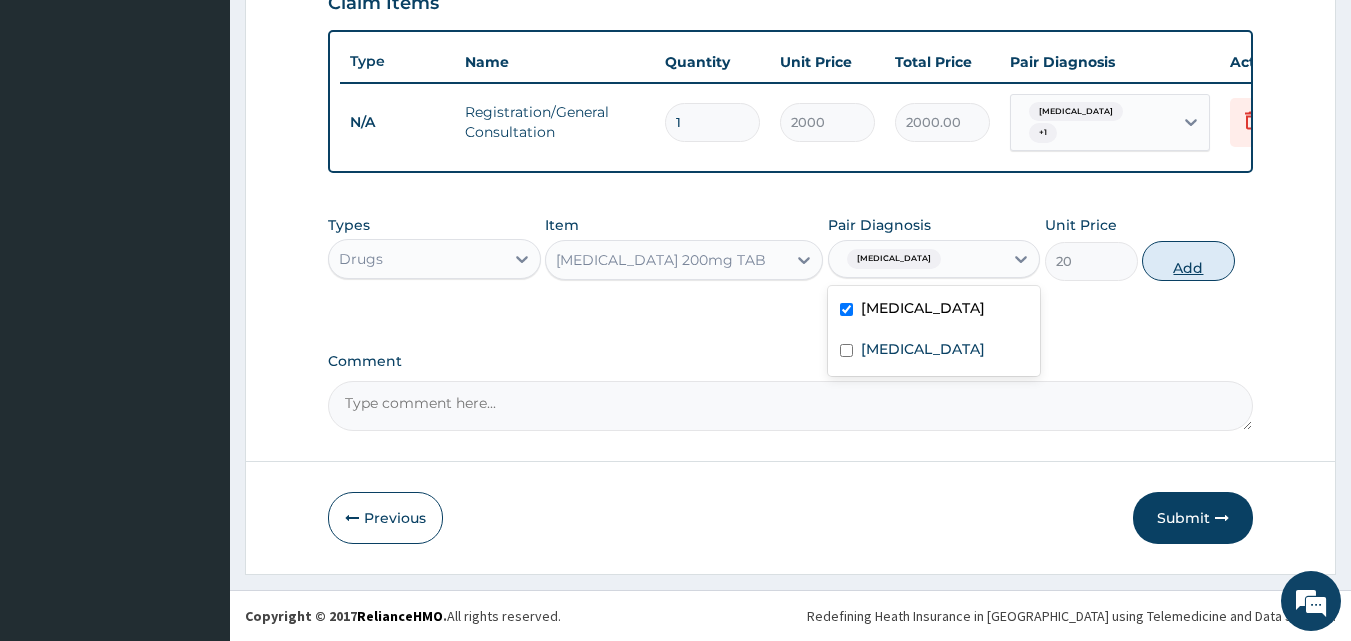 click on "Add" at bounding box center (1188, 261) 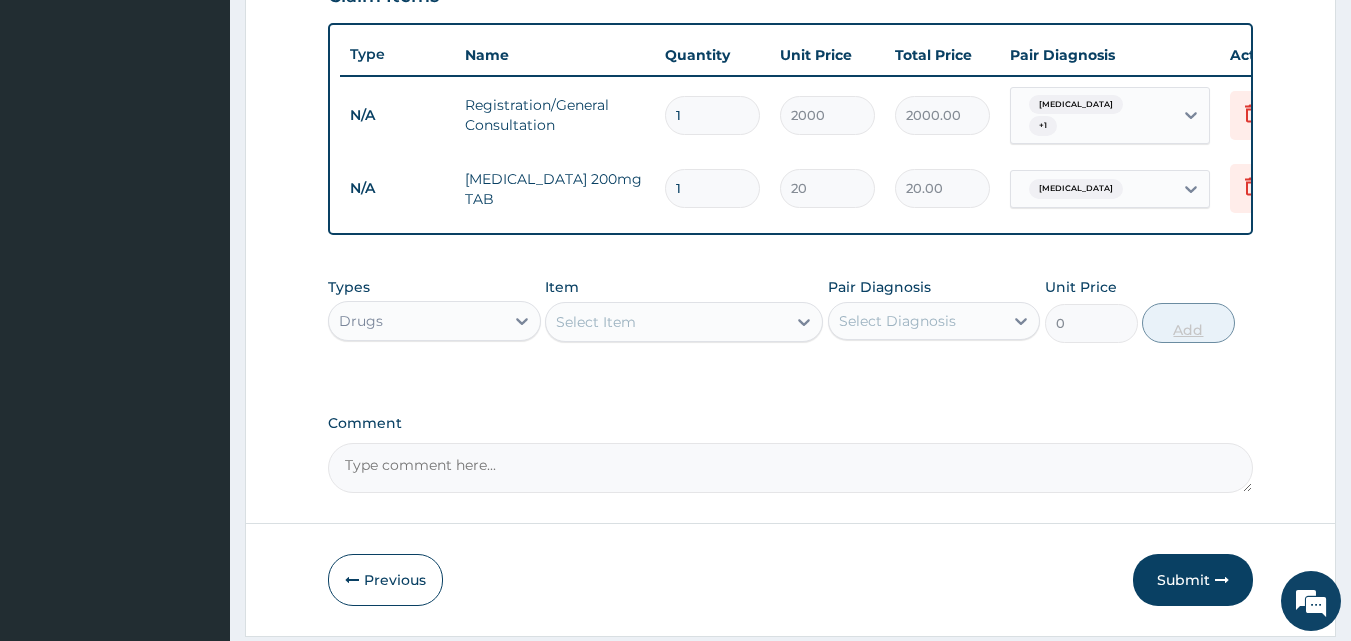 type 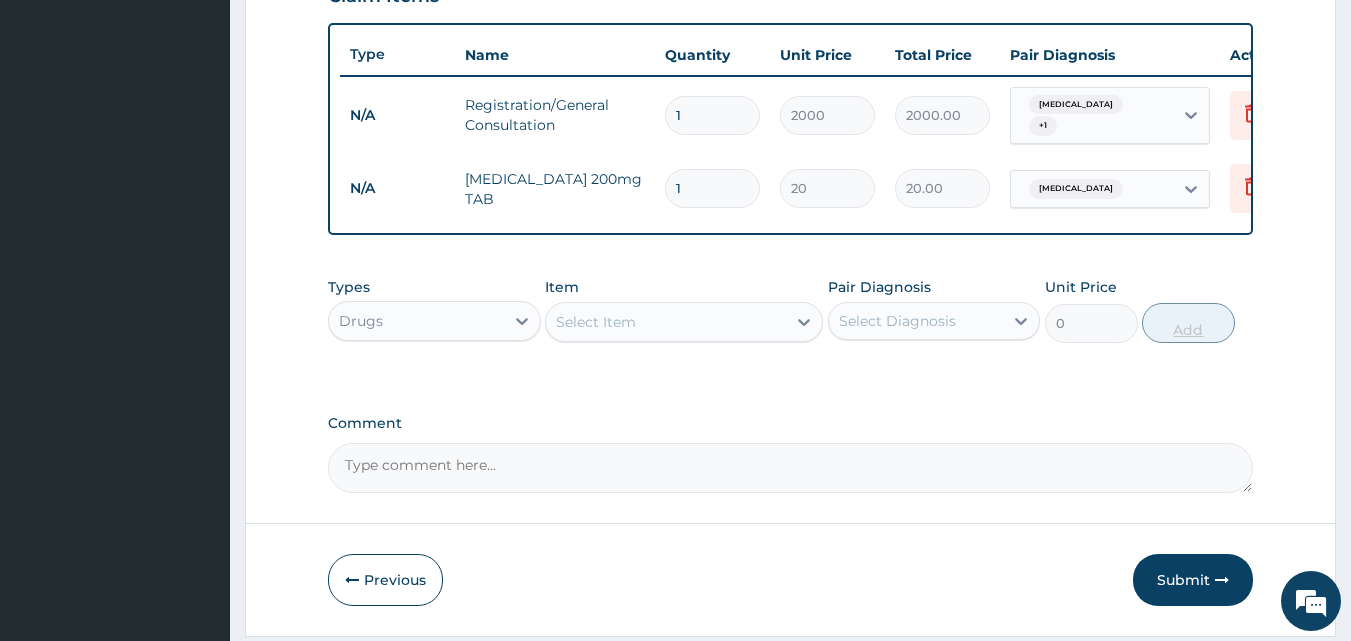 type on "0.00" 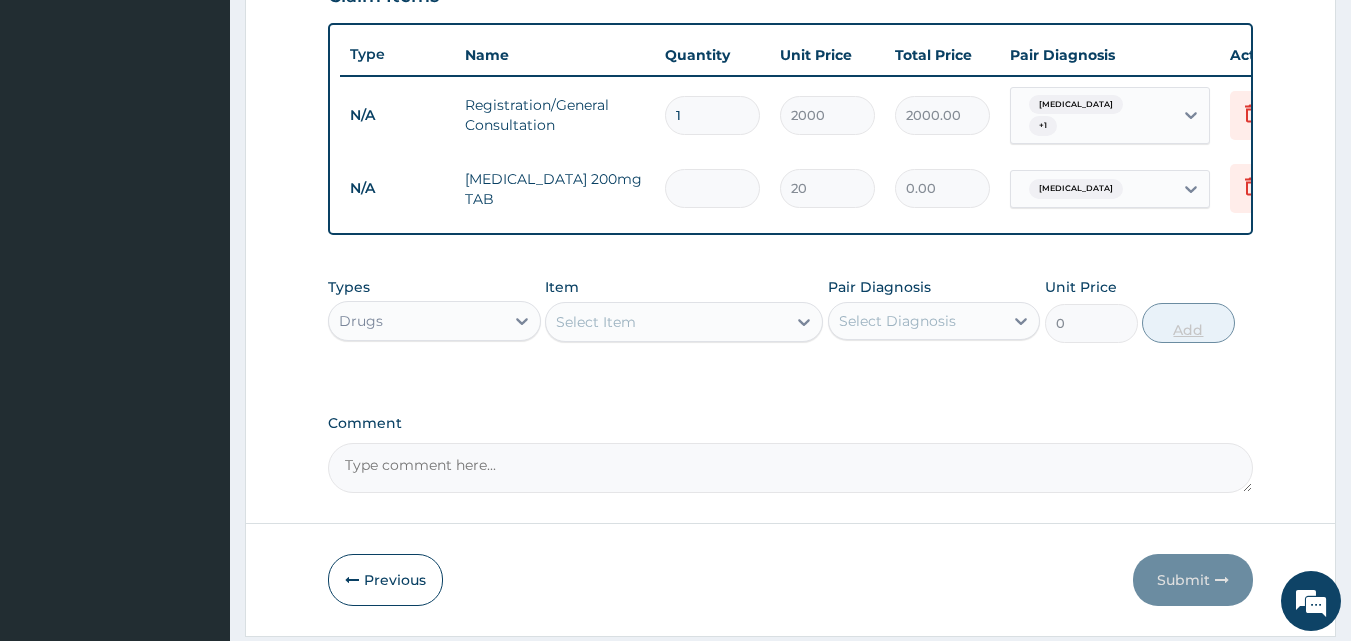 type on "3" 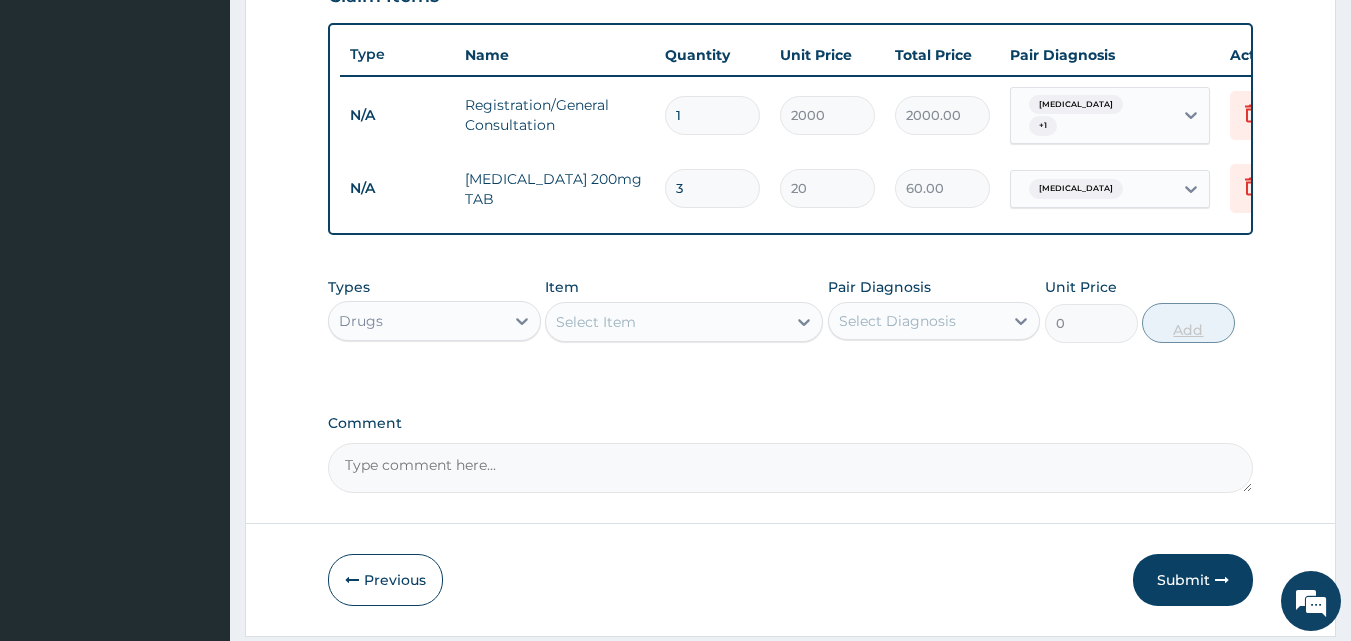 type on "39" 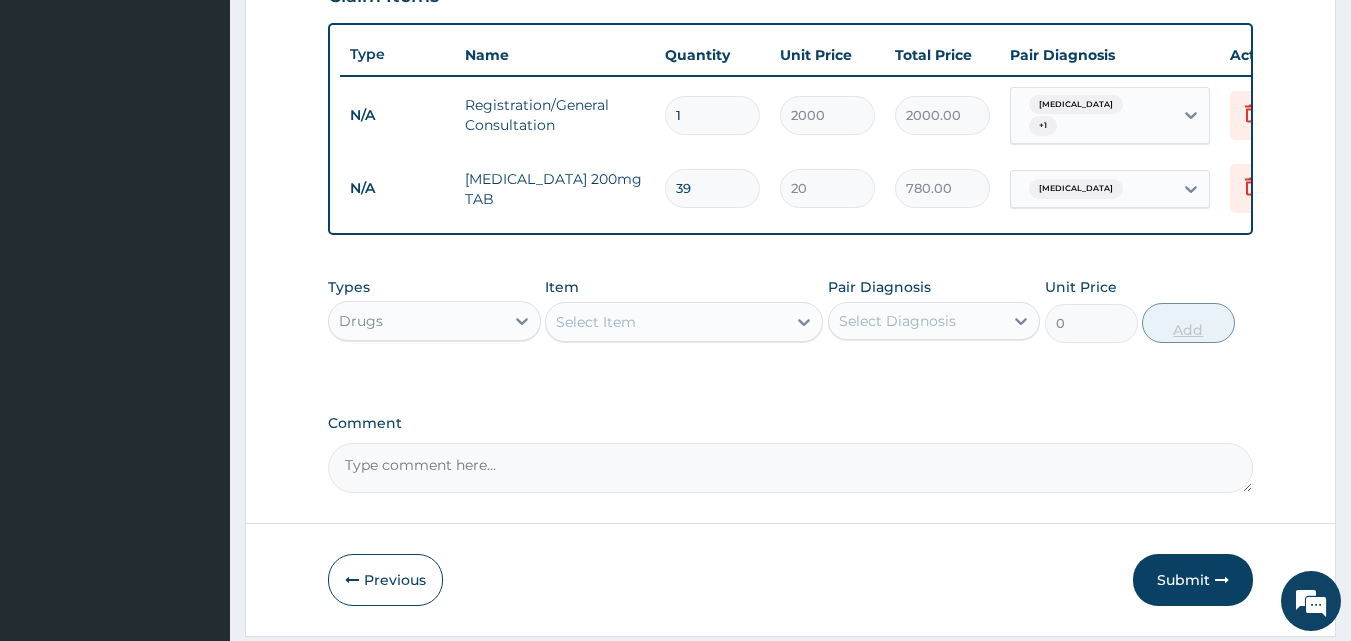 type on "3" 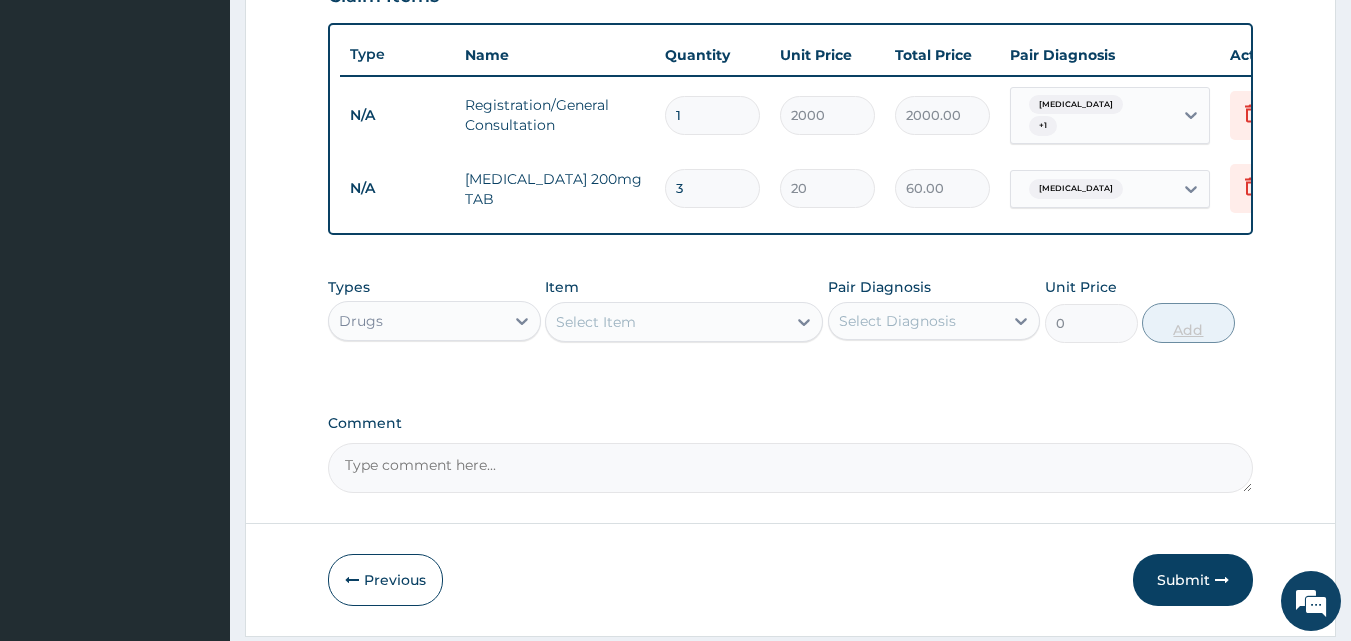 type on "30" 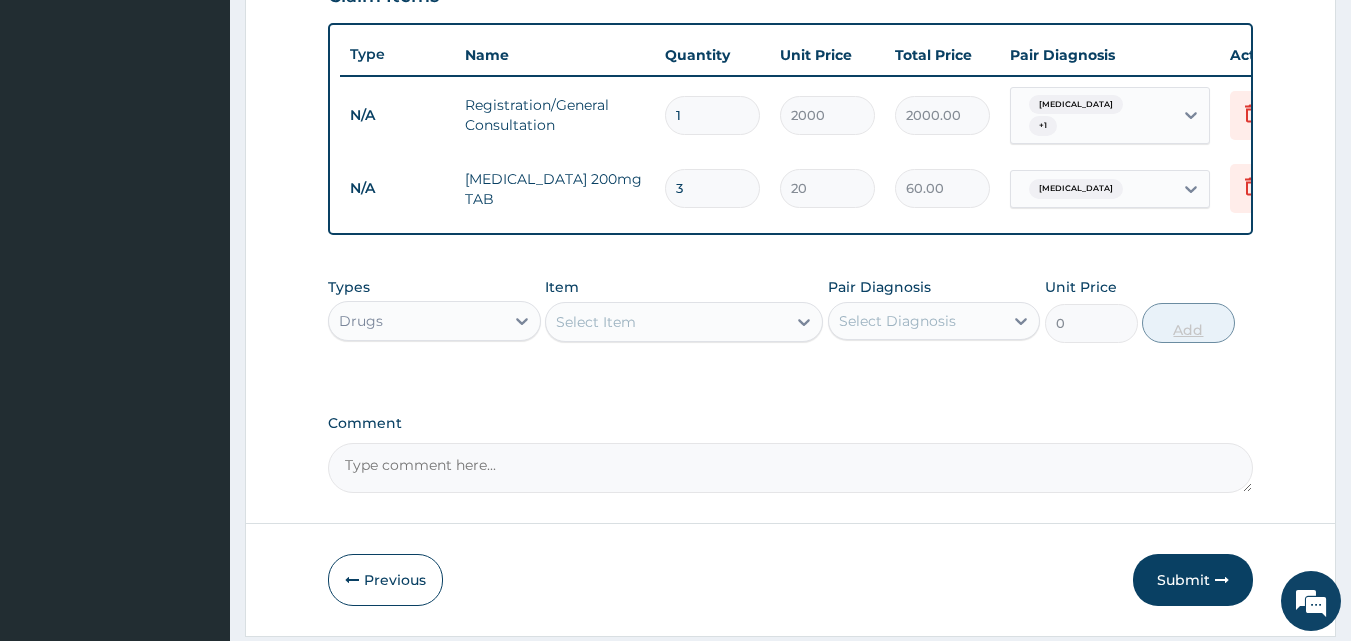 type on "600.00" 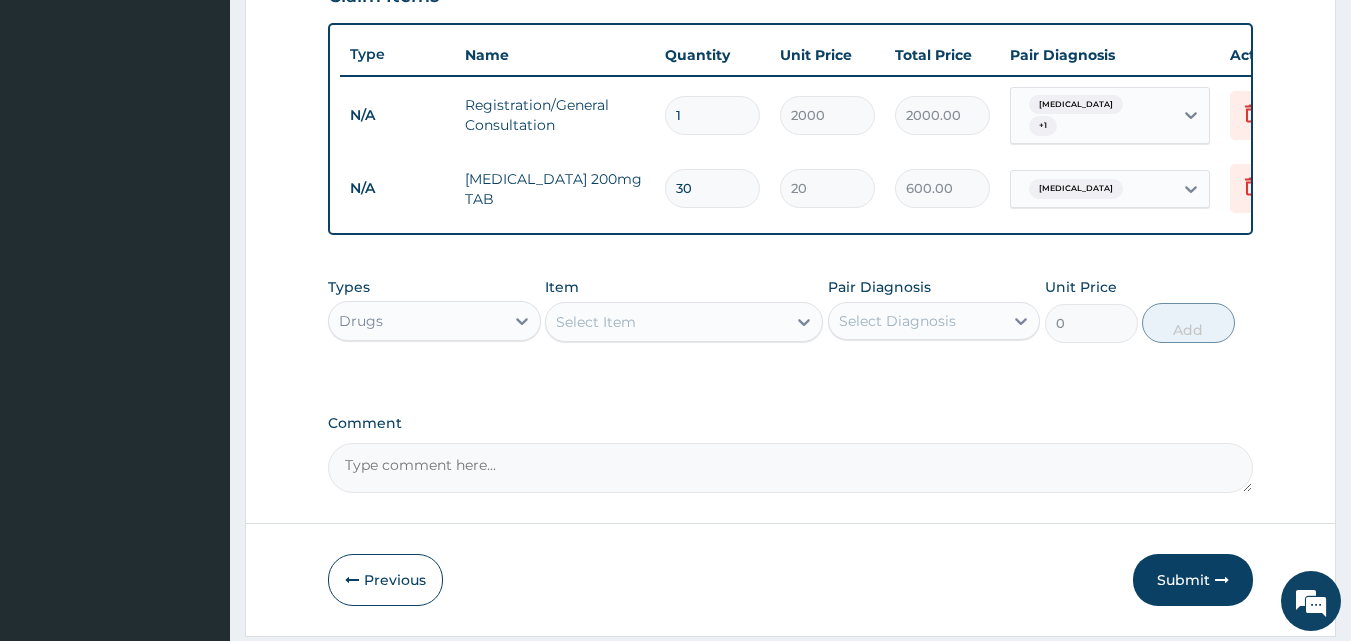 type on "30" 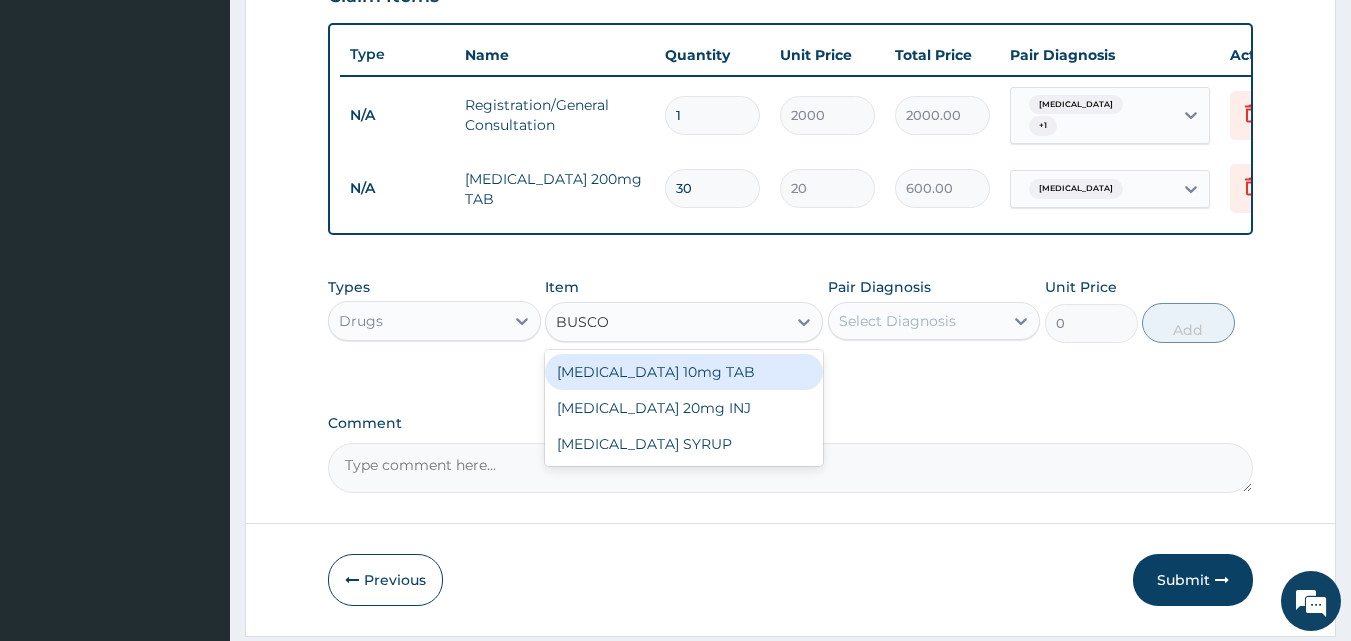 type on "BUSCOP" 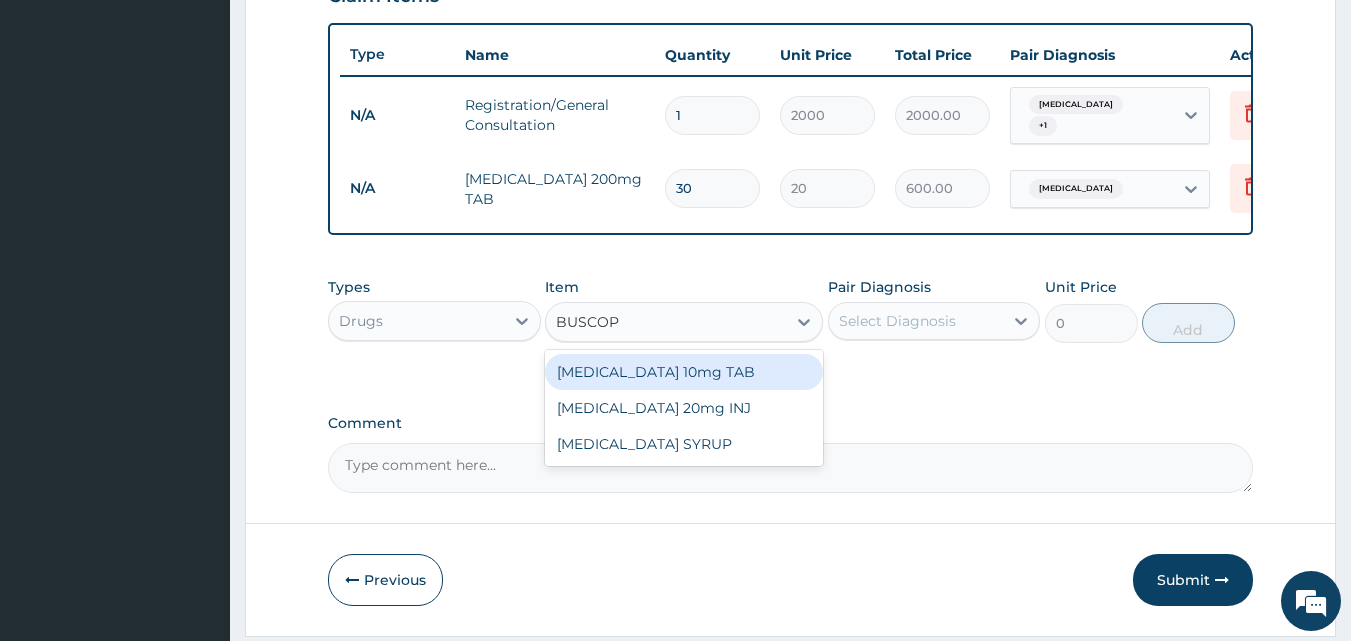 click on "[MEDICAL_DATA] 10mg TAB" at bounding box center (684, 372) 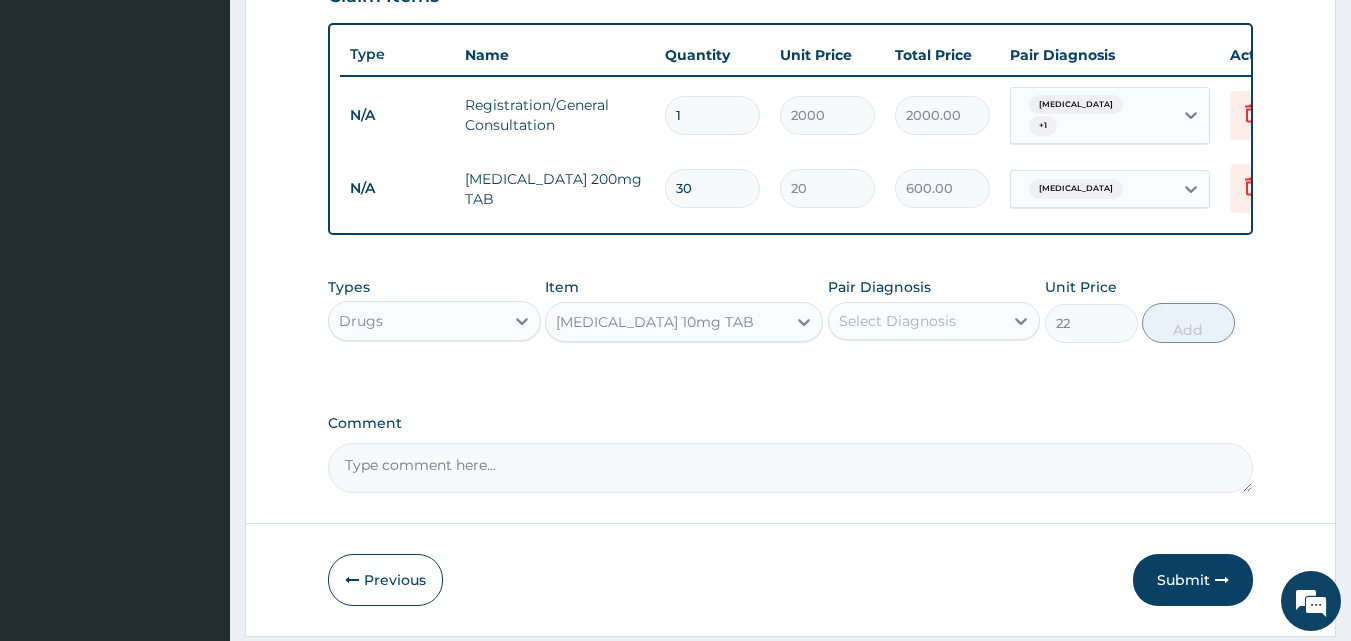 click on "Select Diagnosis" at bounding box center [897, 321] 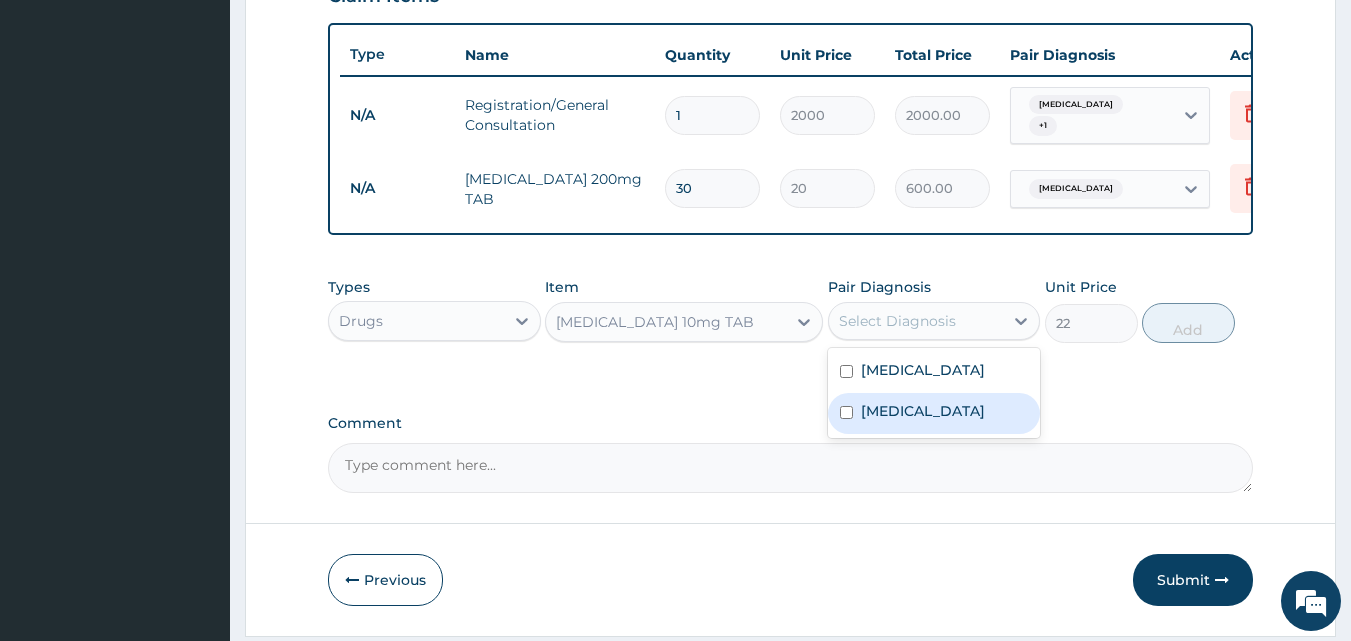 click on "Sepsis" at bounding box center [934, 413] 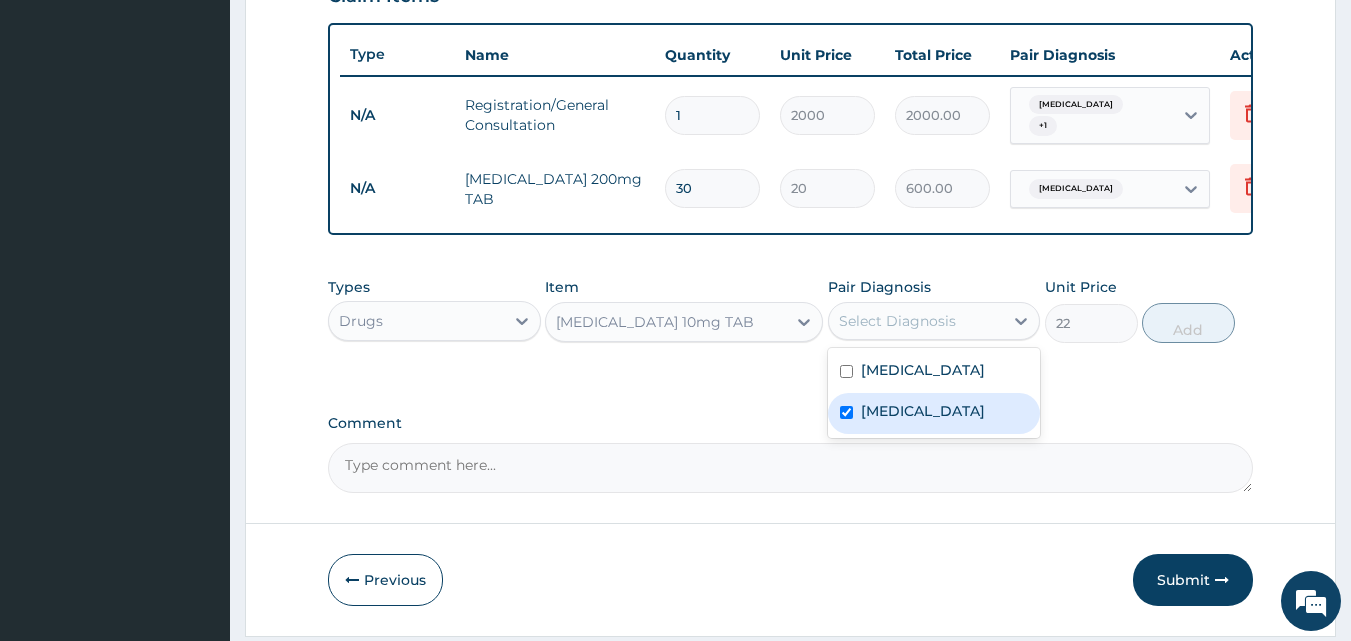 checkbox on "true" 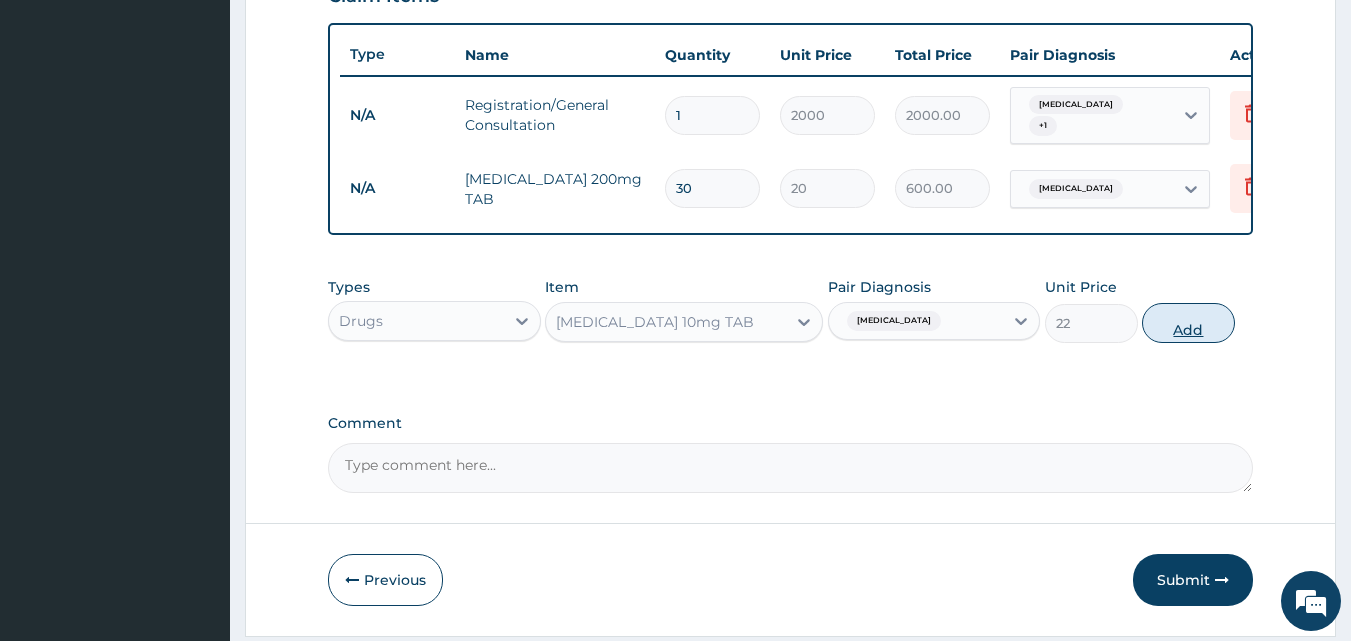 click on "Add" at bounding box center (1188, 323) 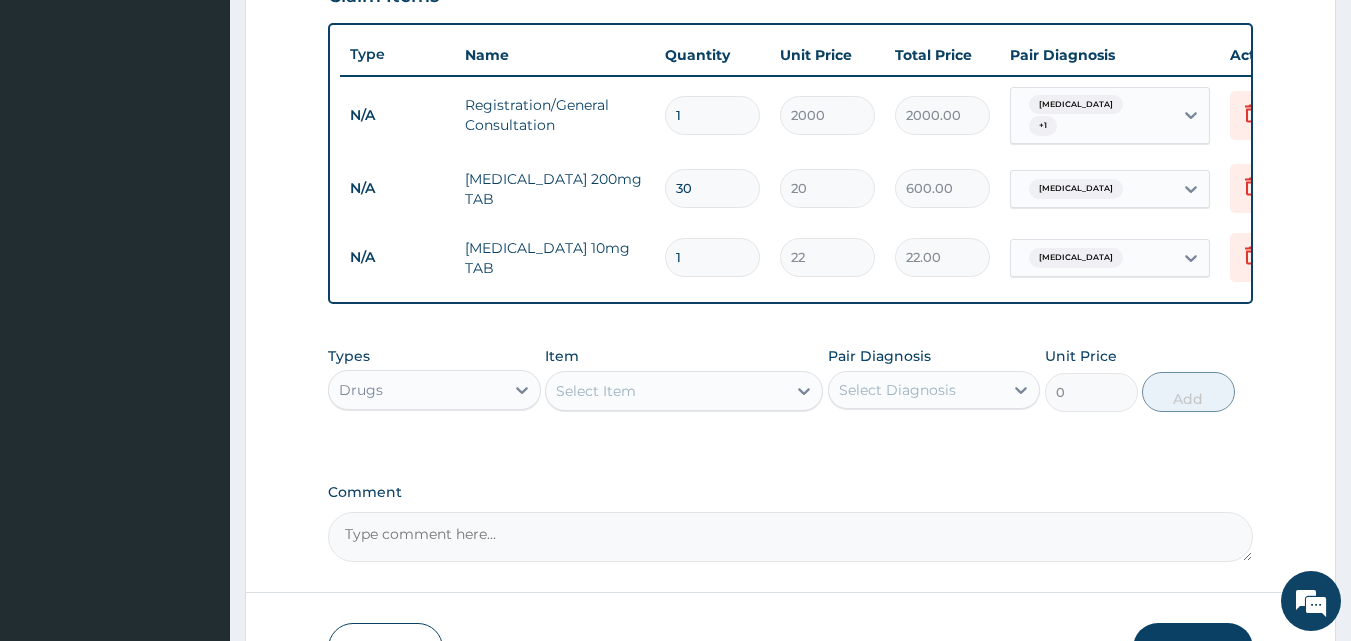 click on "Sepsis" at bounding box center (1076, 258) 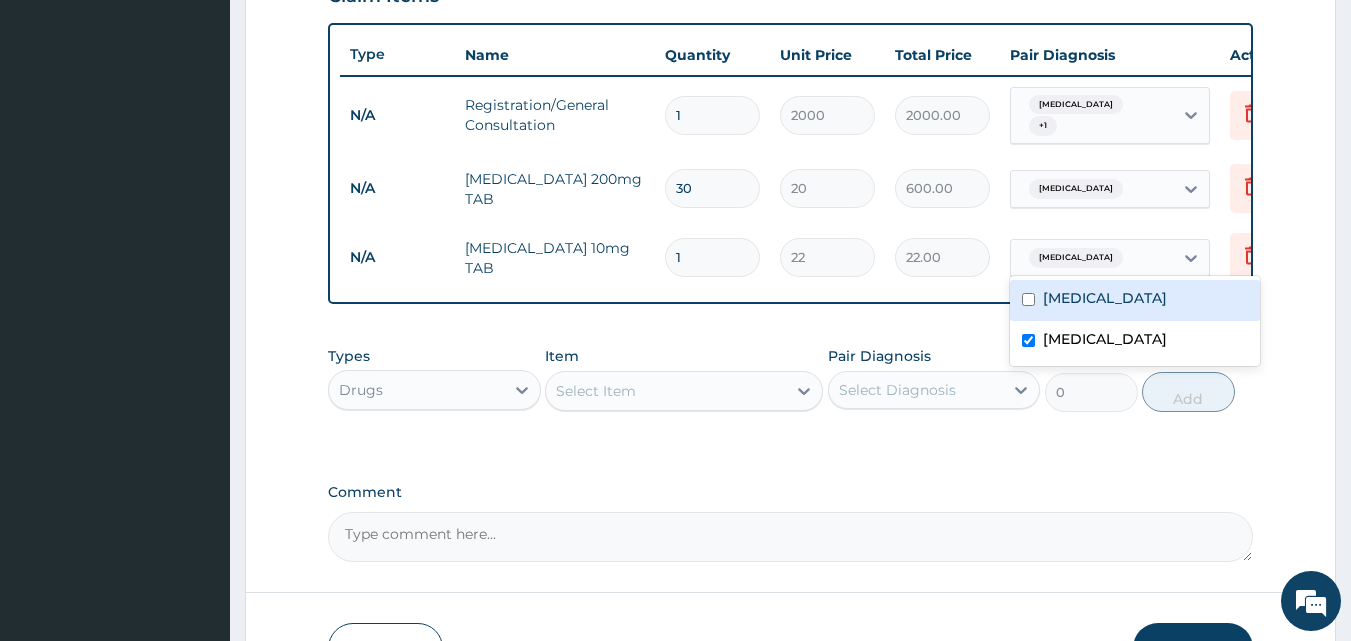 click on "Gastritis" at bounding box center (1105, 298) 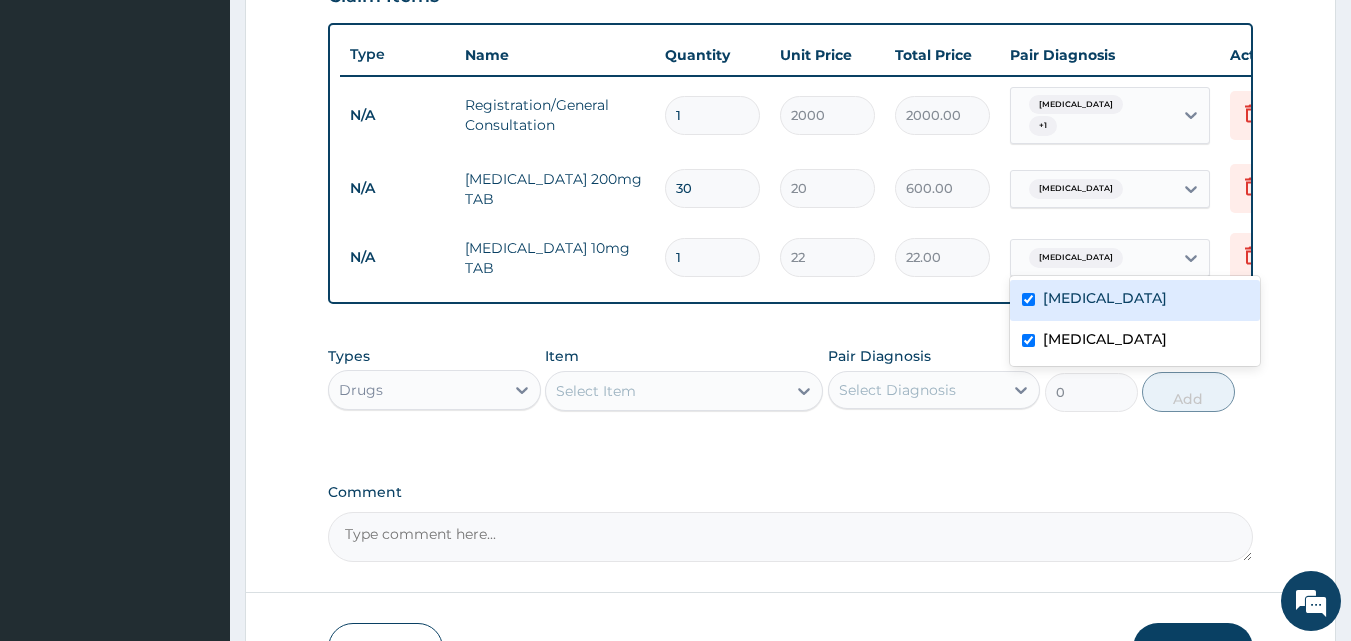 checkbox on "true" 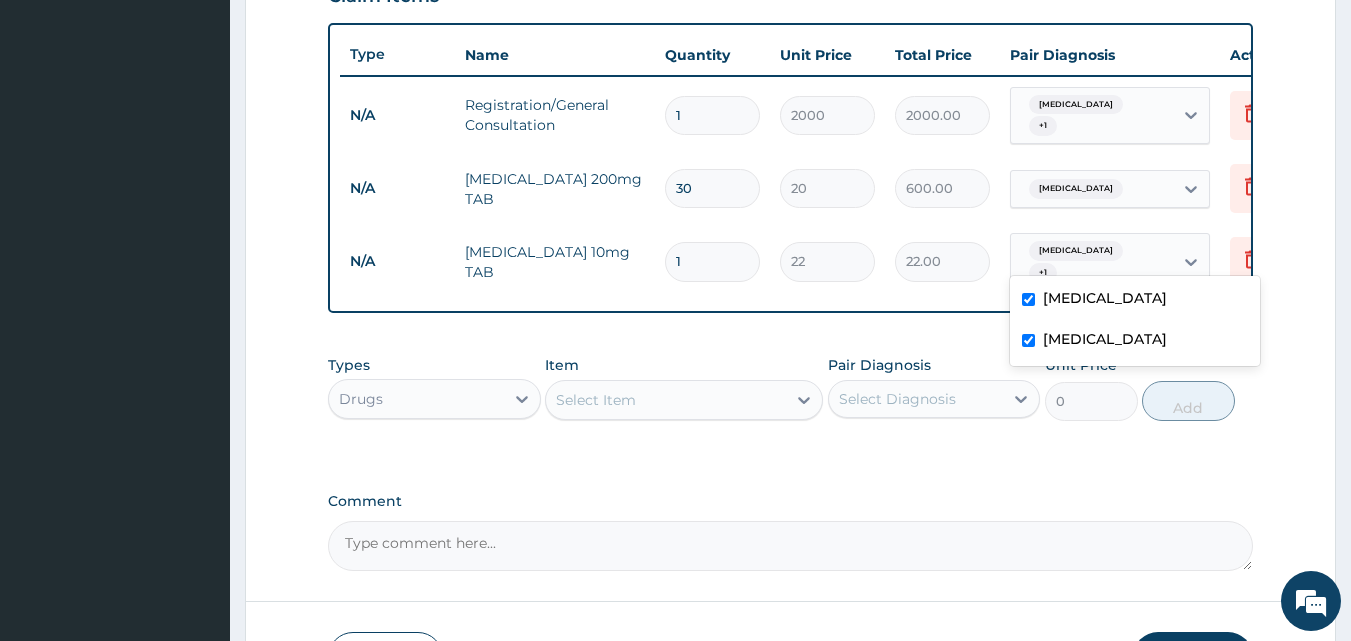 click on "Sepsis" at bounding box center [1105, 339] 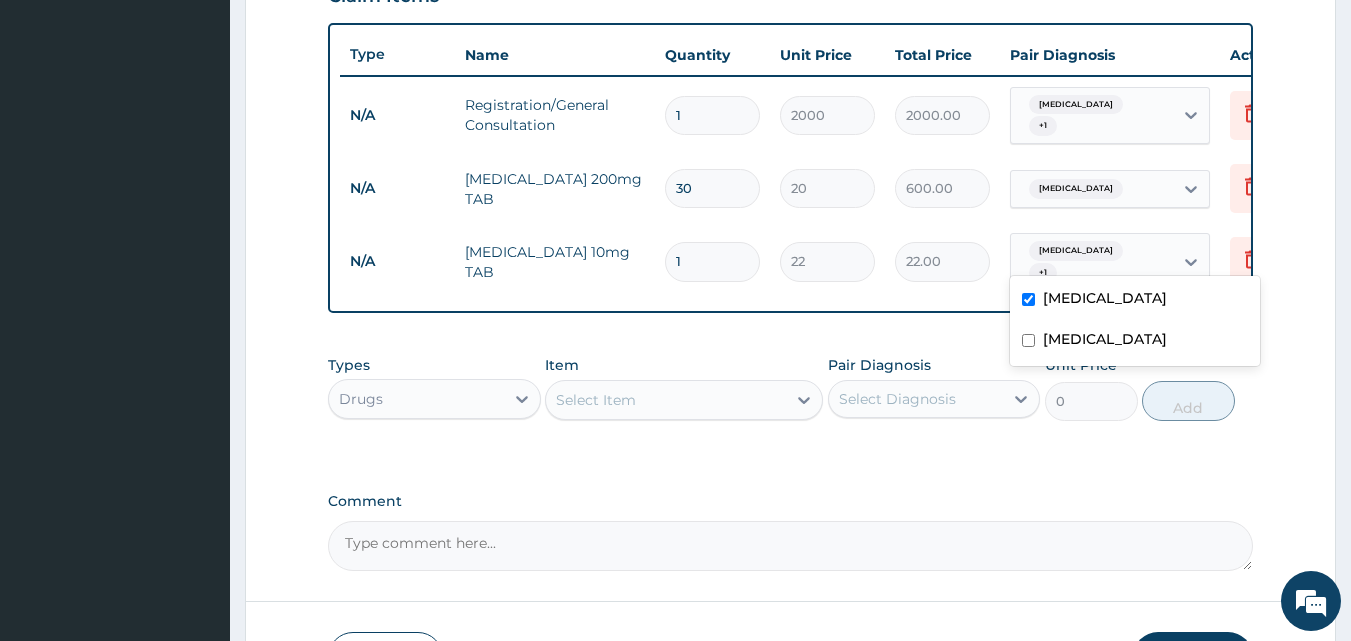 checkbox on "false" 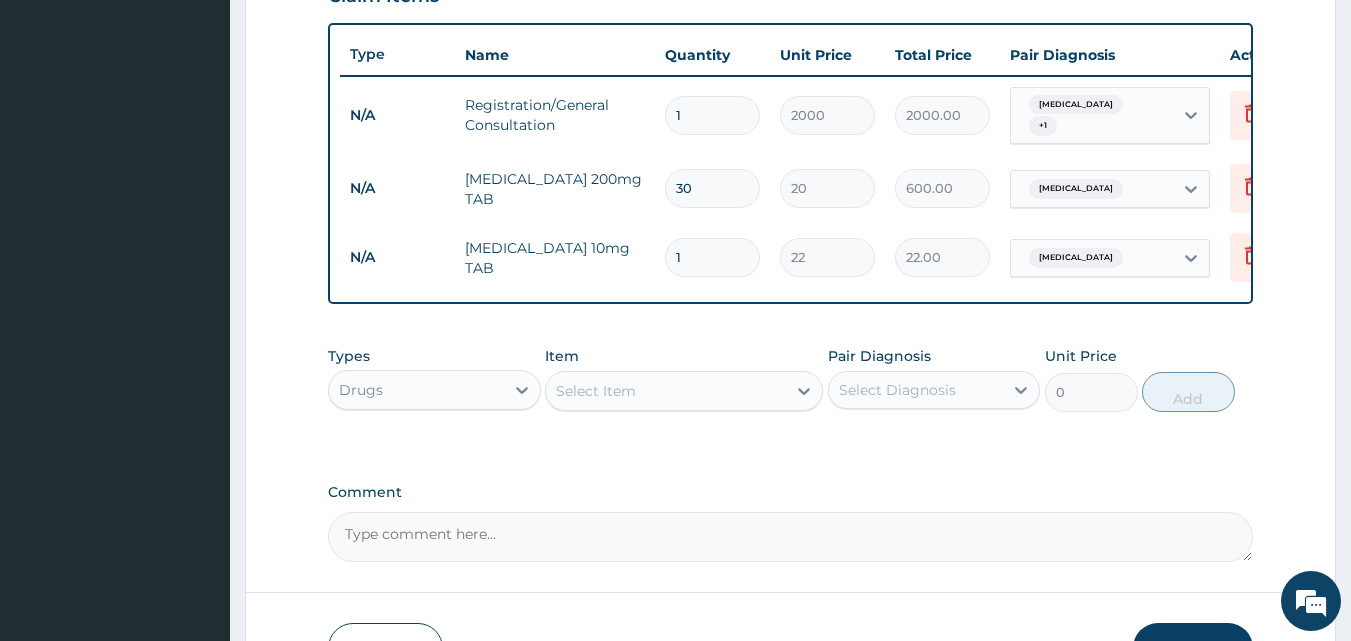 click on "1" at bounding box center [712, 257] 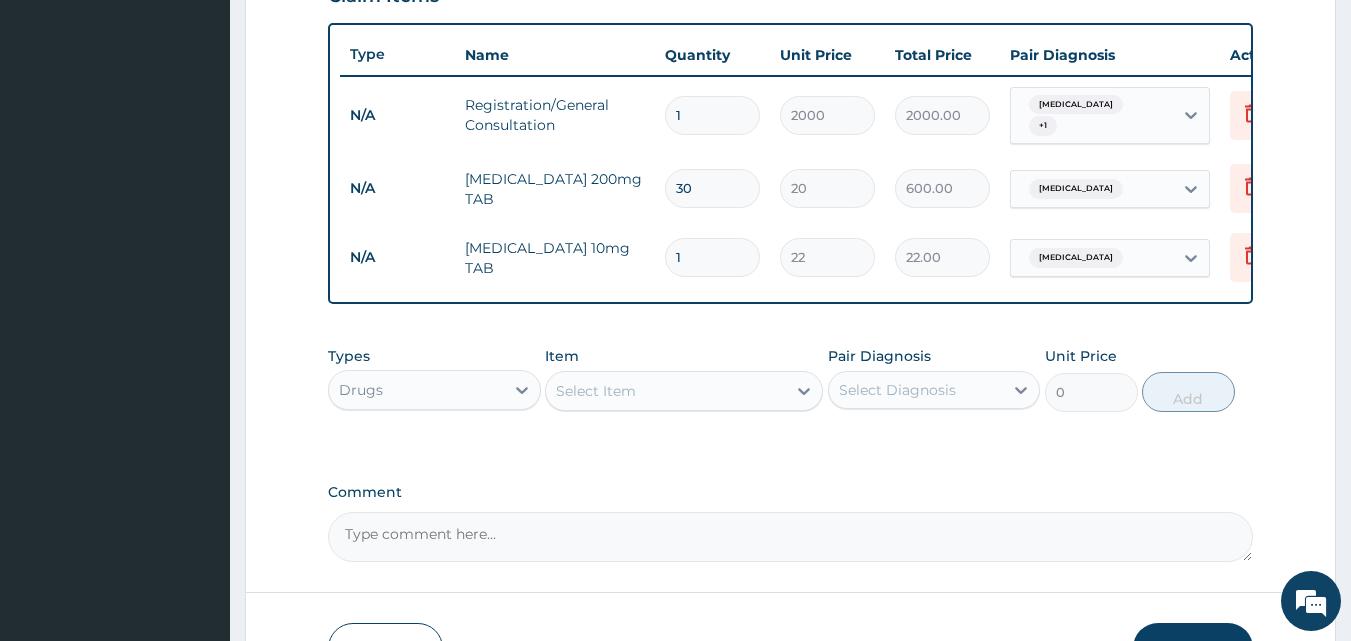 type on "12" 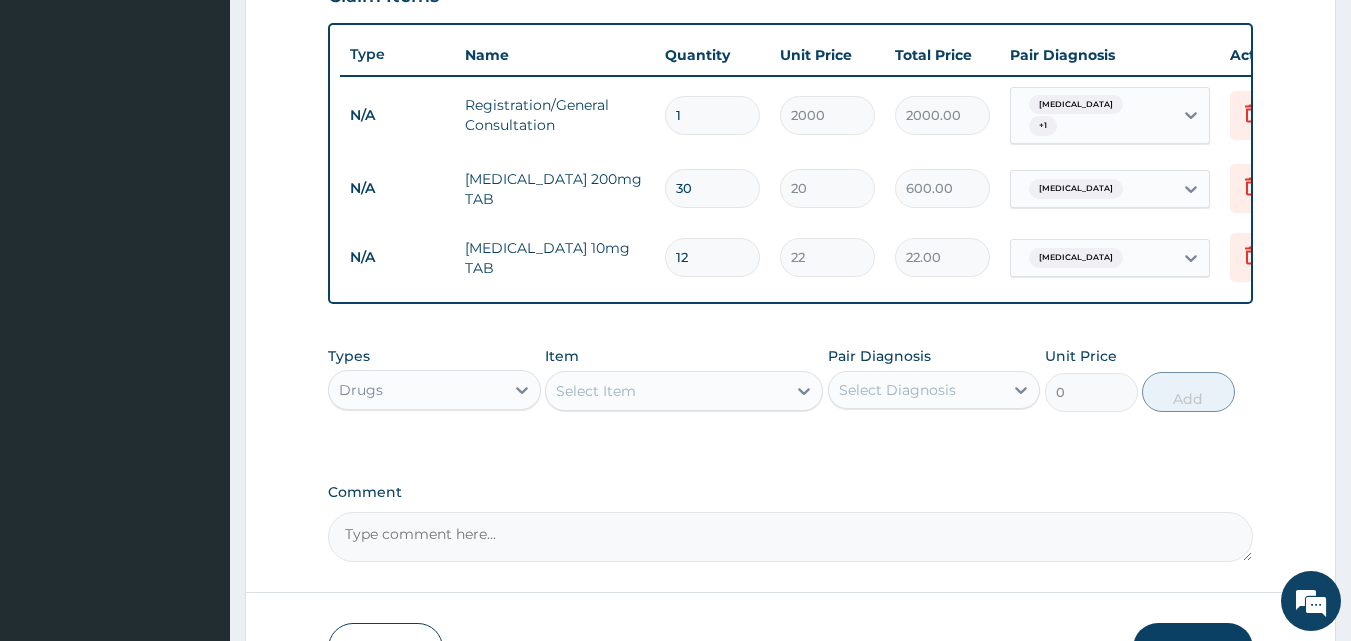 type on "264.00" 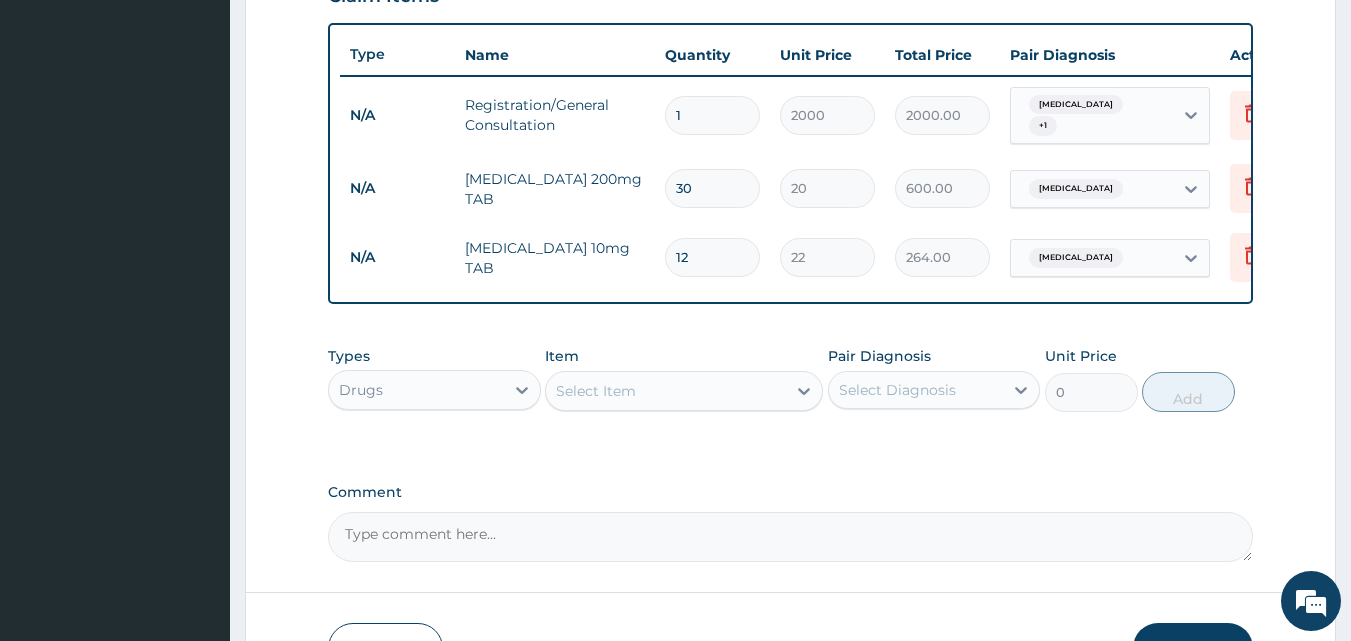type on "12" 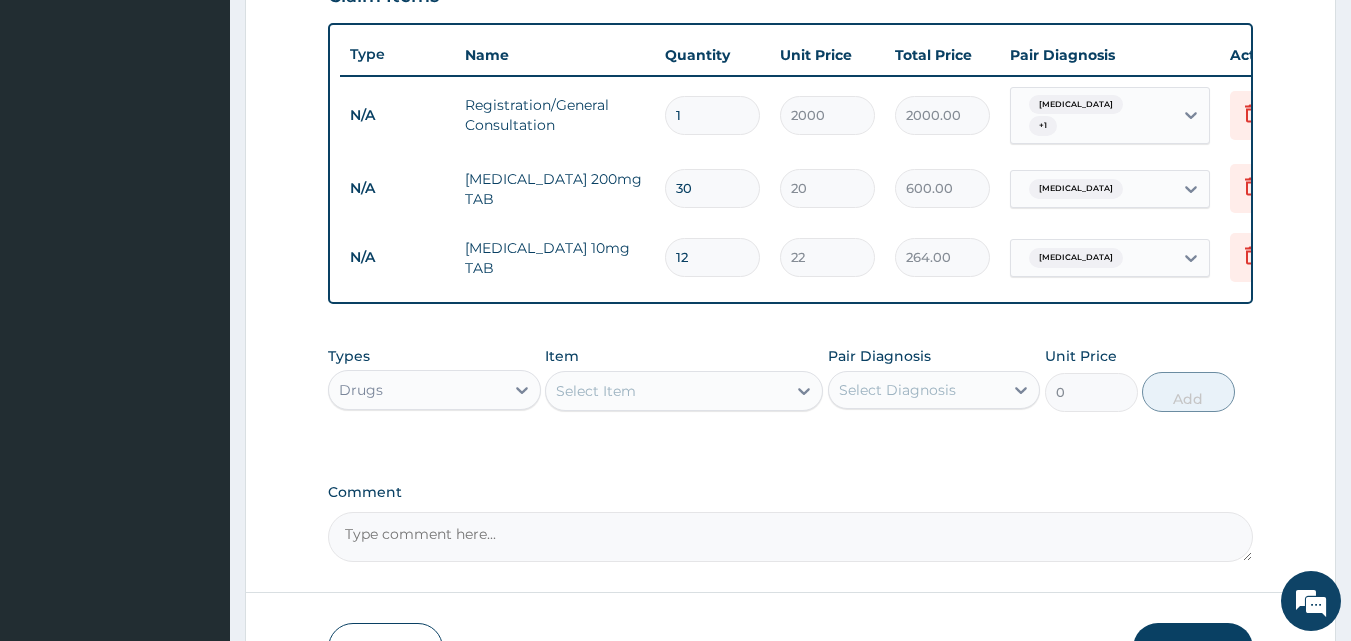 click on "Select Item" at bounding box center [596, 391] 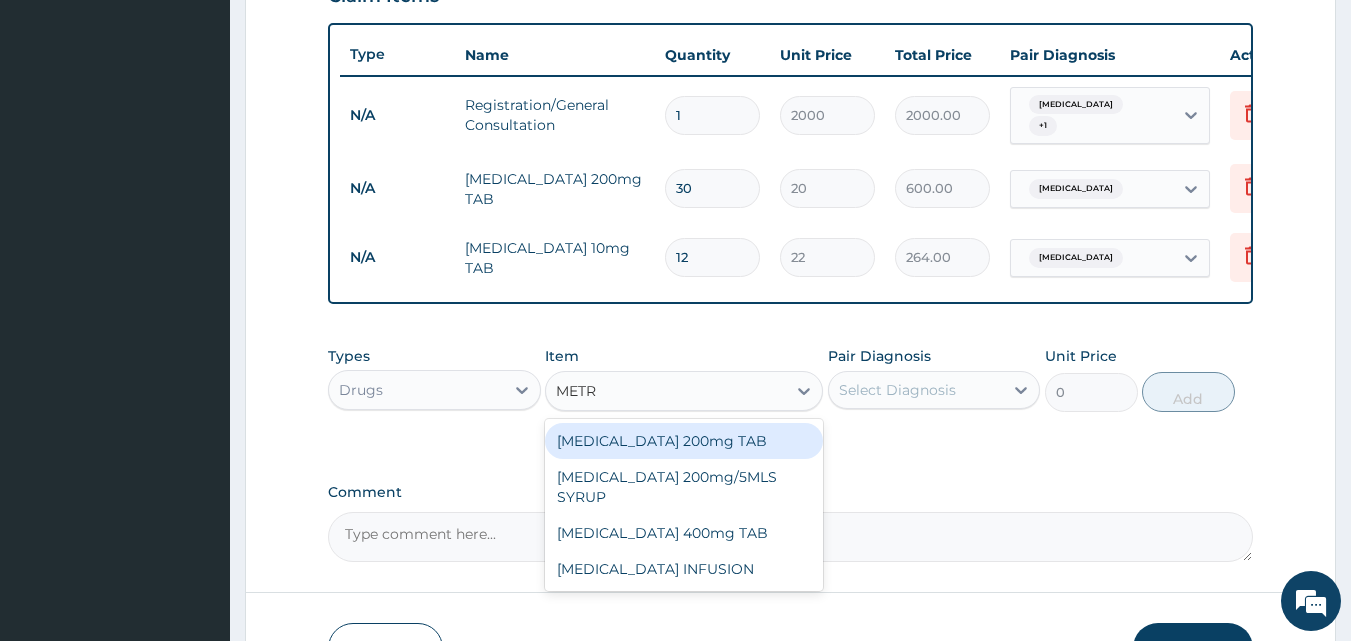type on "METRO" 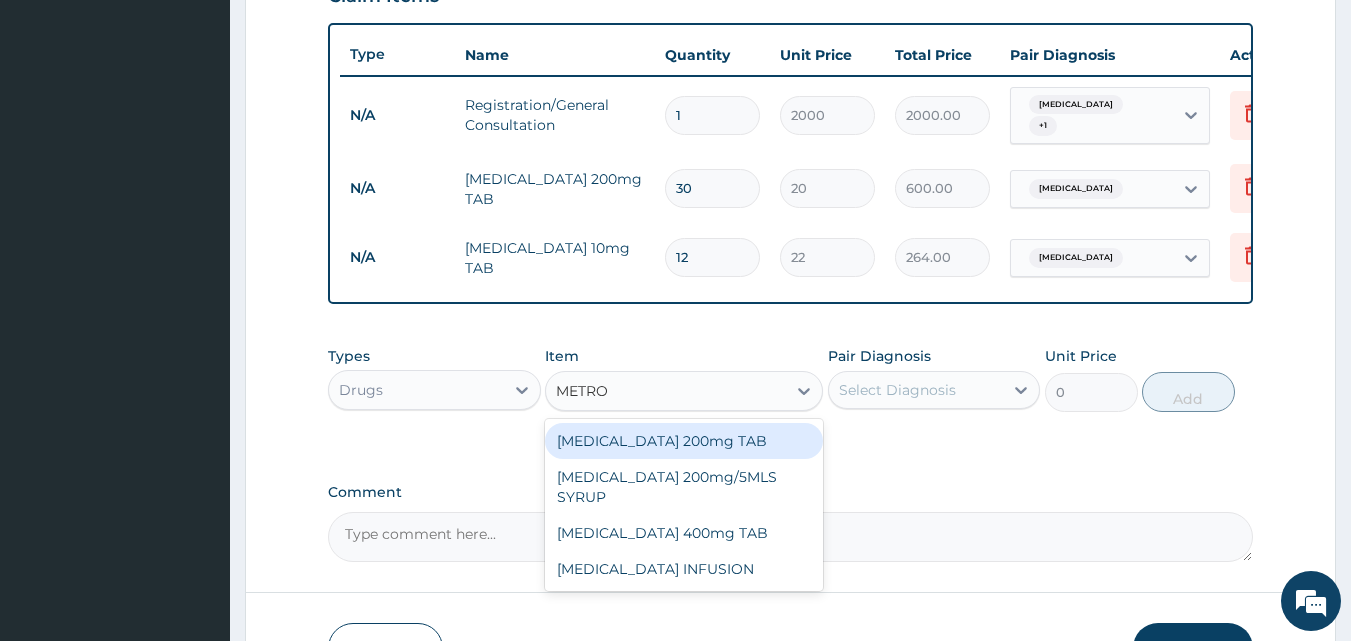 click on "[MEDICAL_DATA] 200mg TAB" at bounding box center (684, 441) 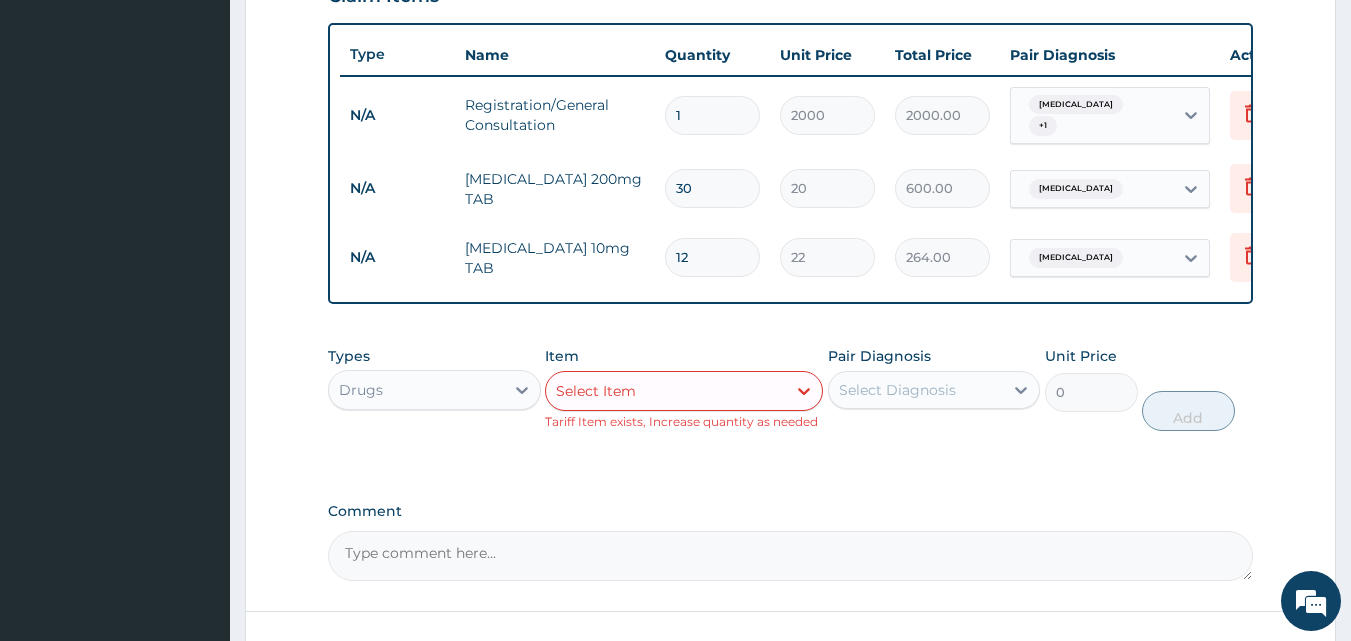 click on "Select Item" at bounding box center (596, 391) 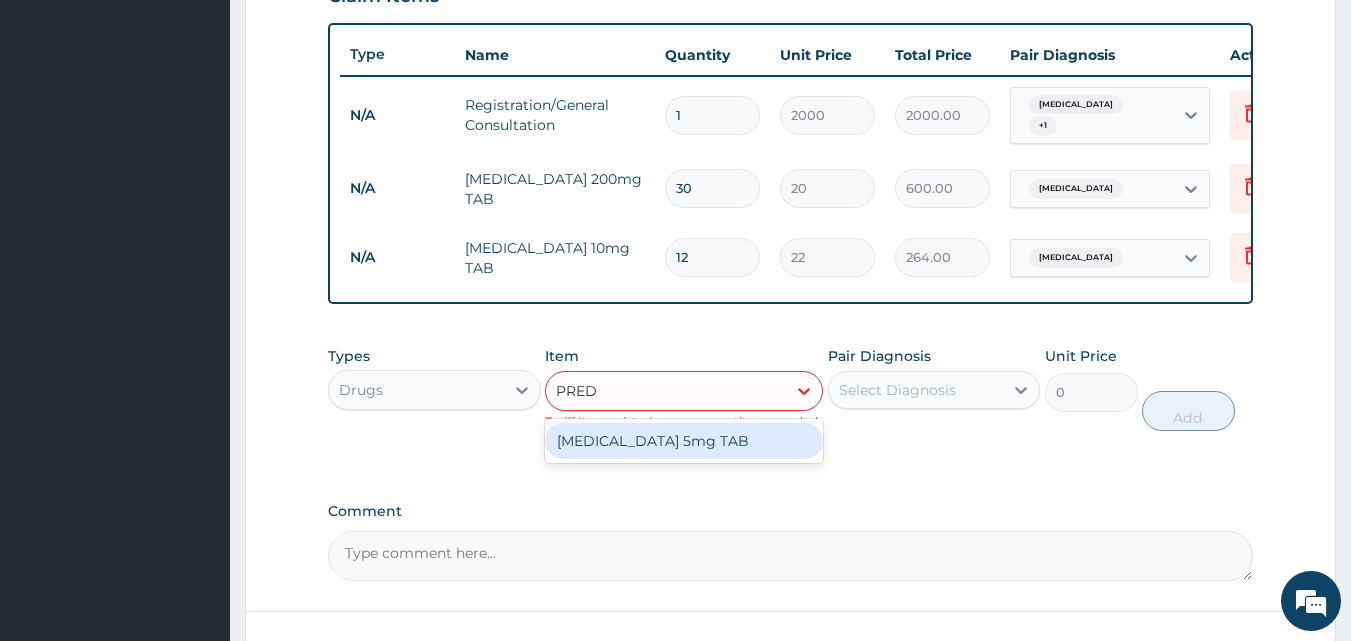 type on "PREDN" 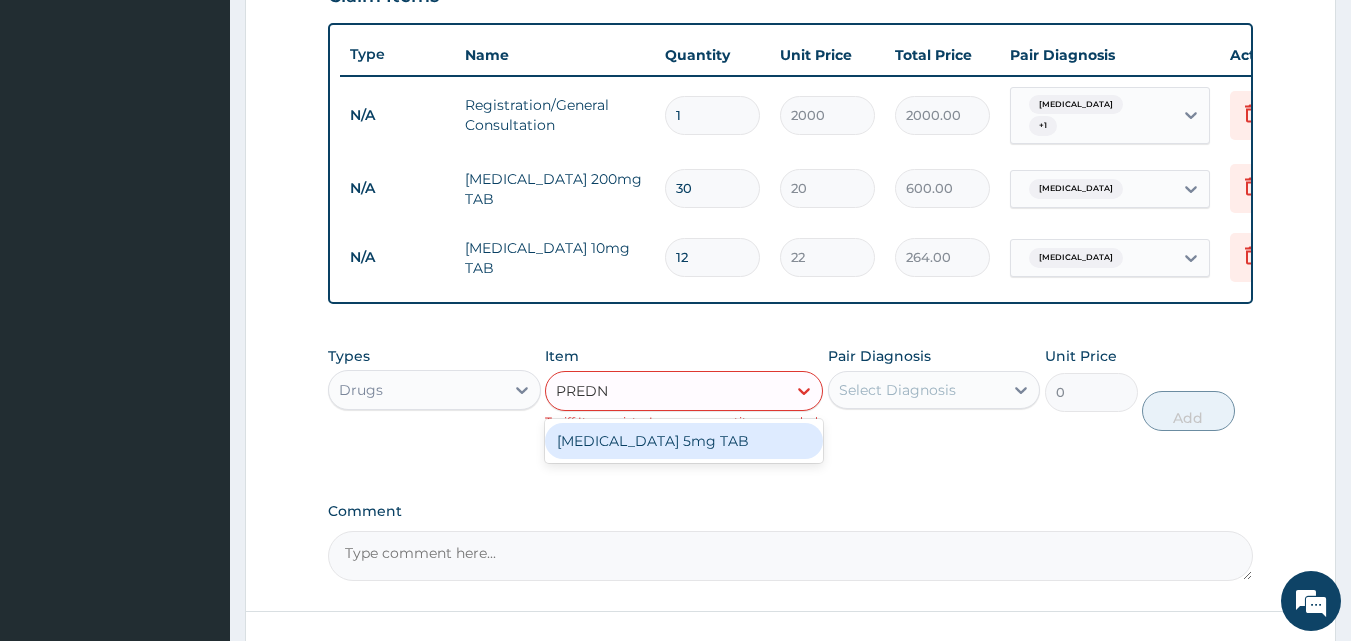 click on "[MEDICAL_DATA] 5mg TAB" at bounding box center (684, 441) 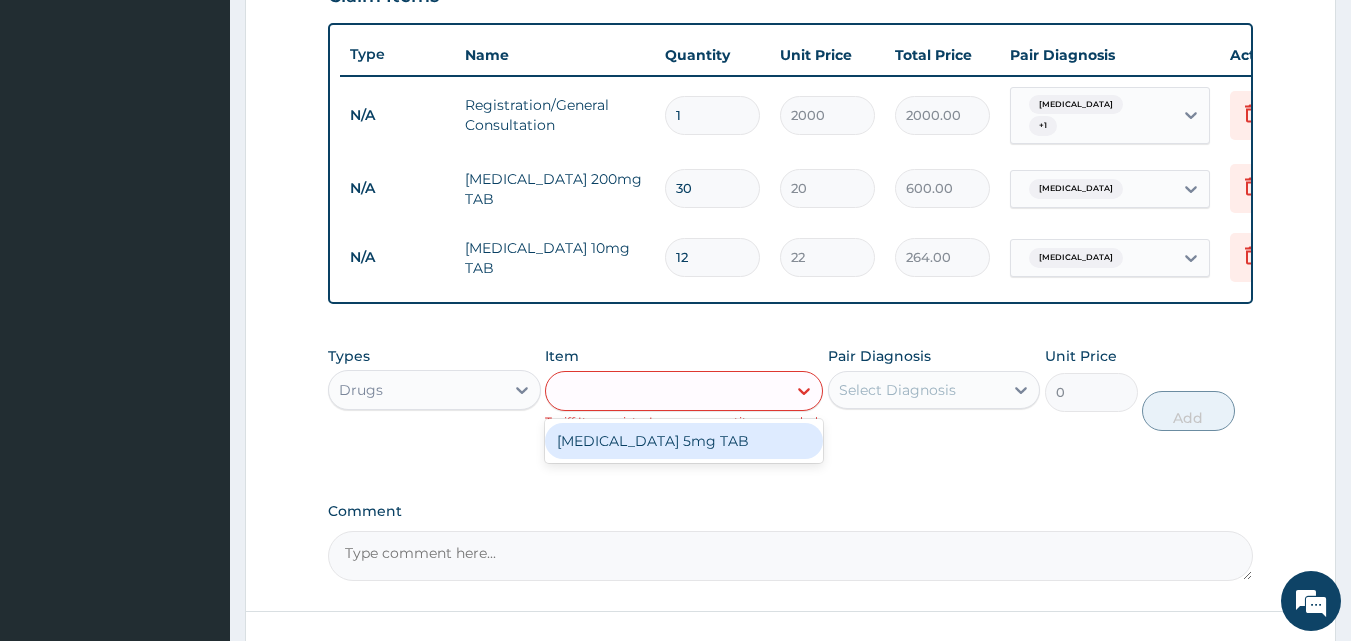 type on "20" 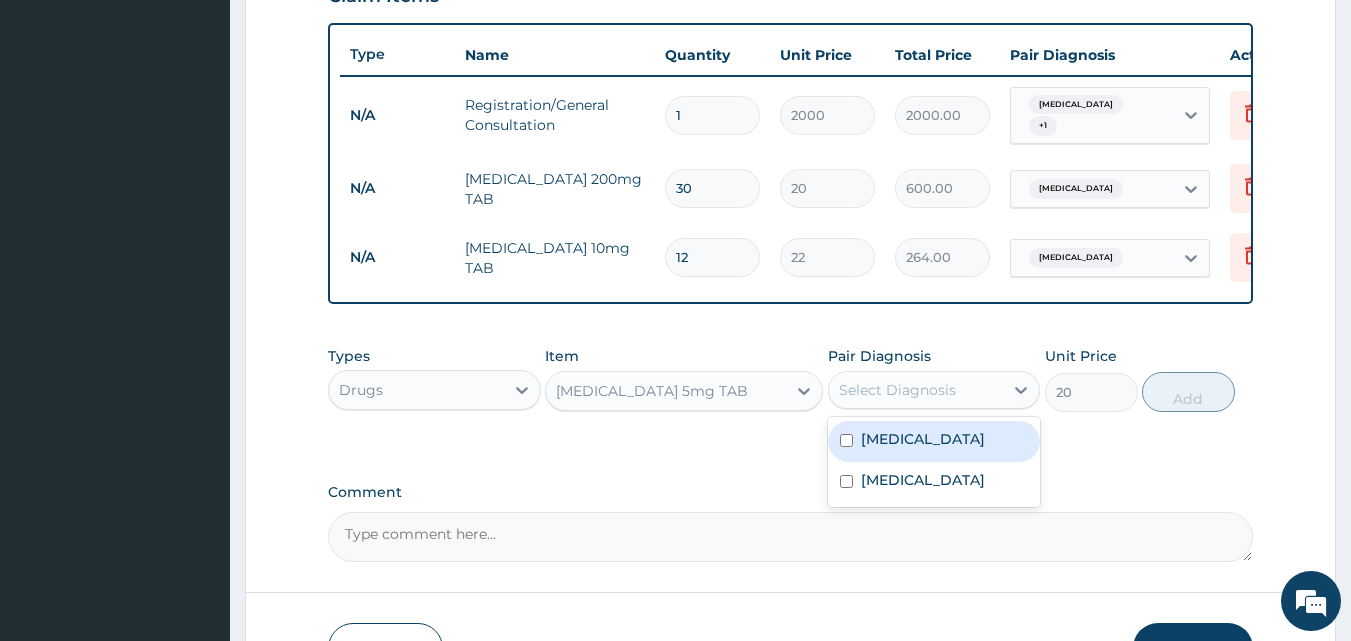 click on "Select Diagnosis" at bounding box center [897, 390] 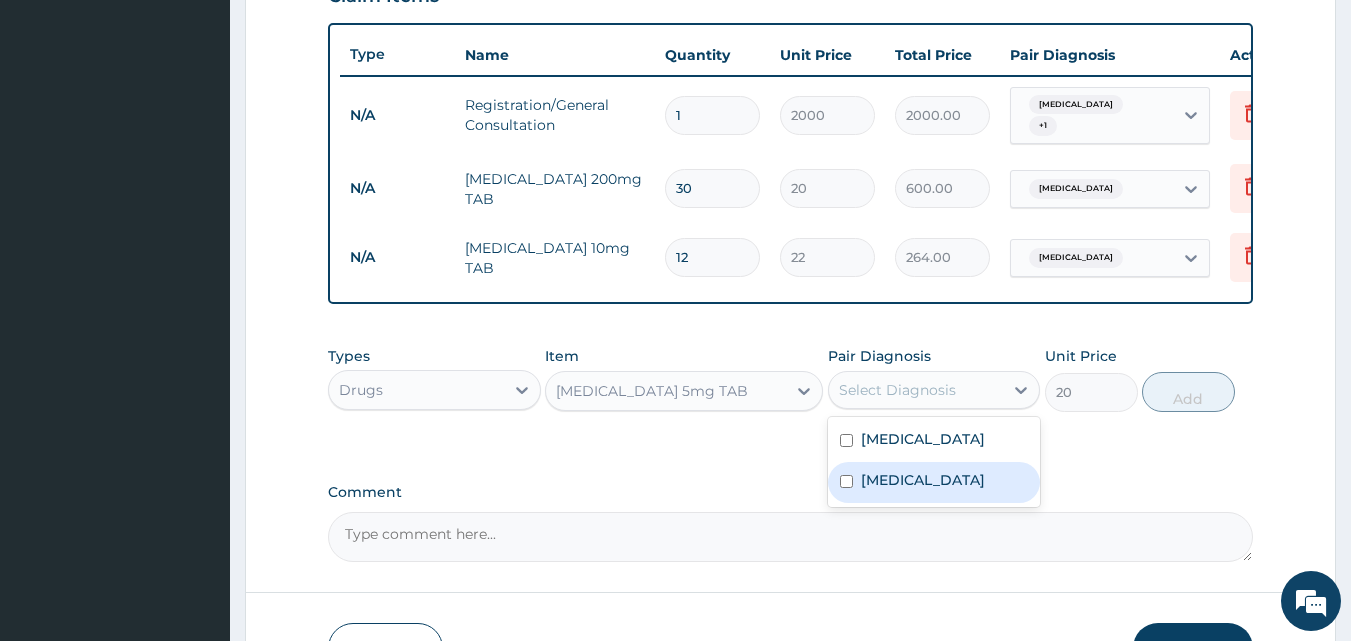 click on "Sepsis" at bounding box center (934, 482) 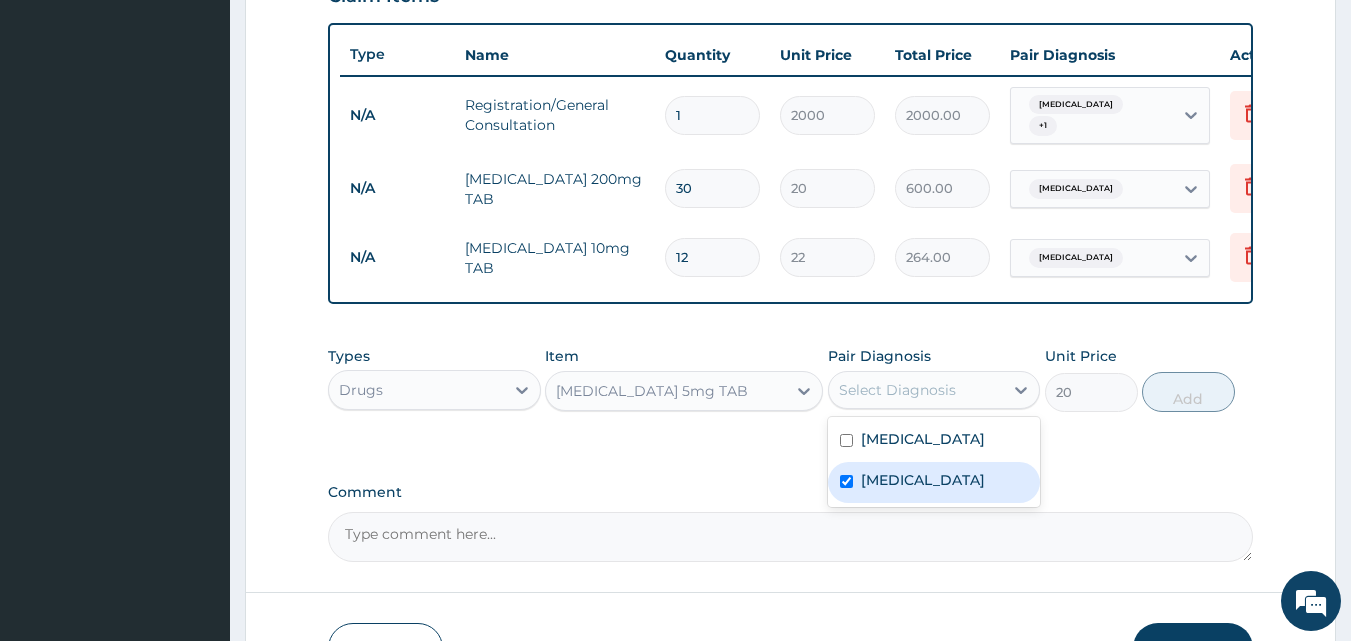 checkbox on "true" 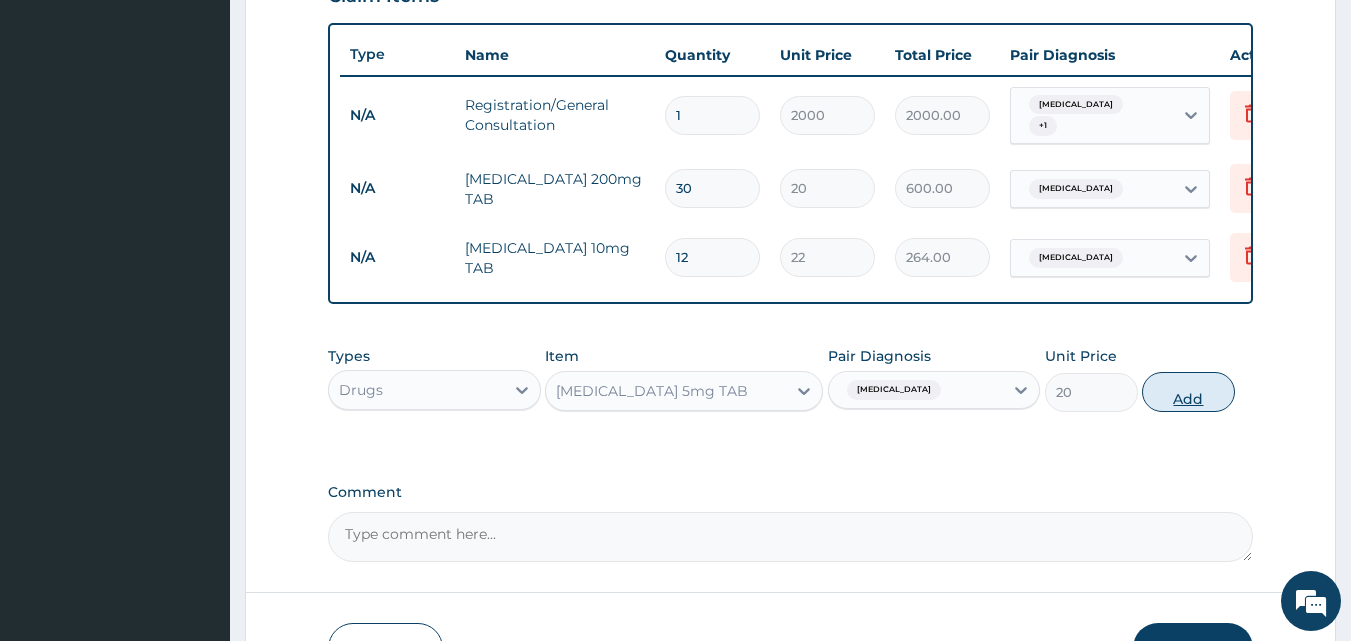 click on "Add" at bounding box center (1188, 392) 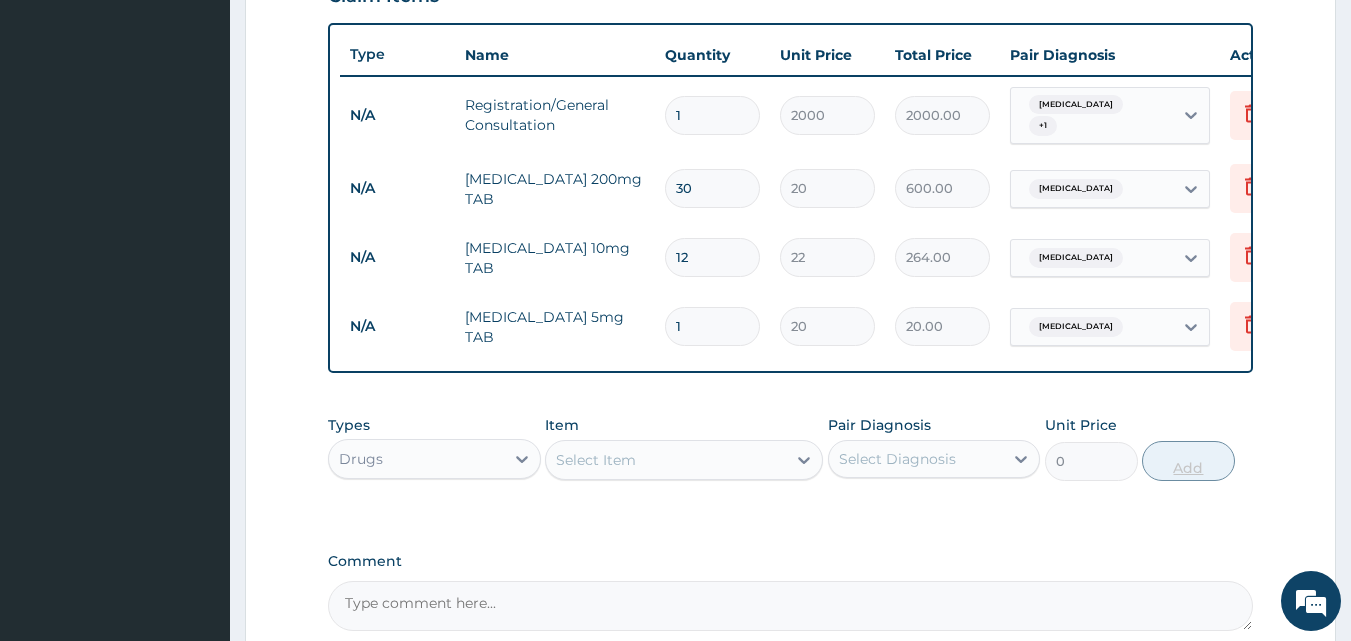 type 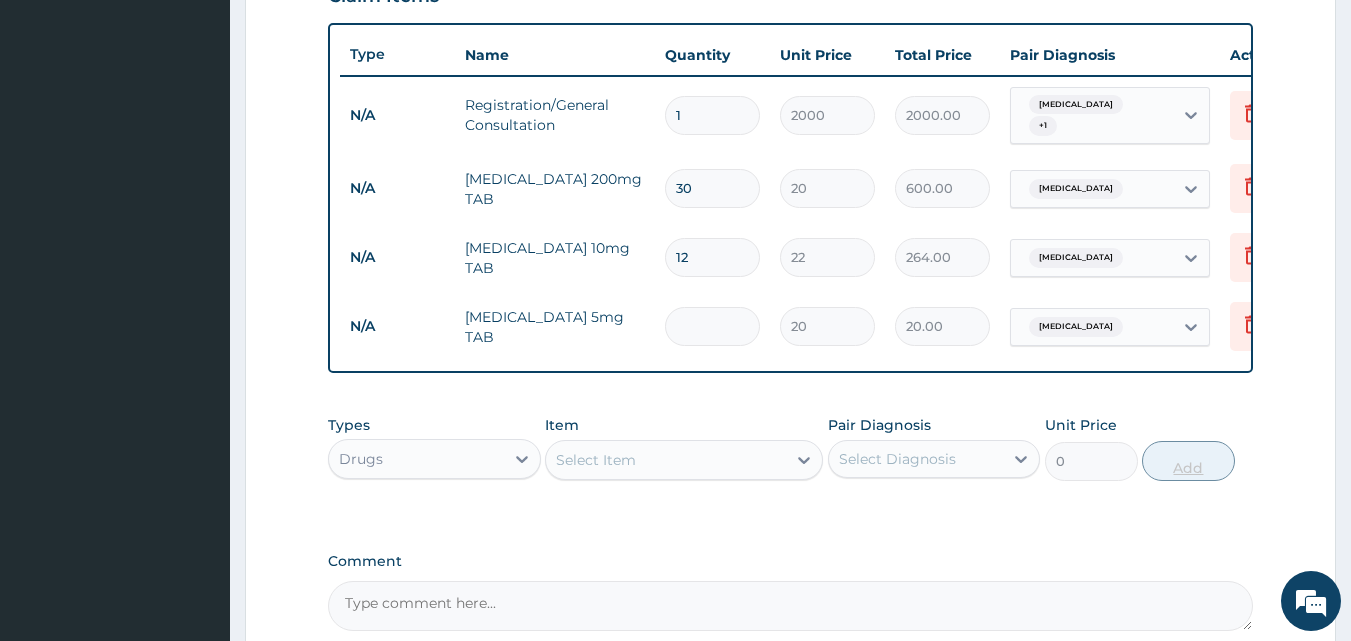 type on "0.00" 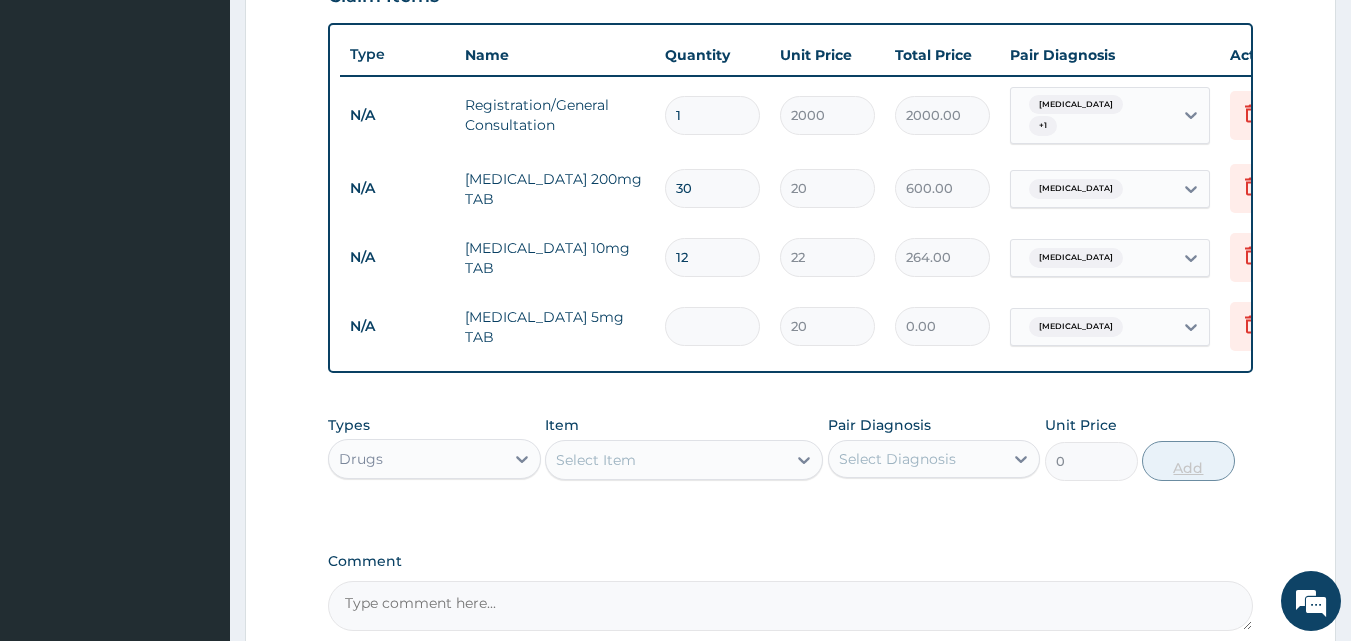 type on "3" 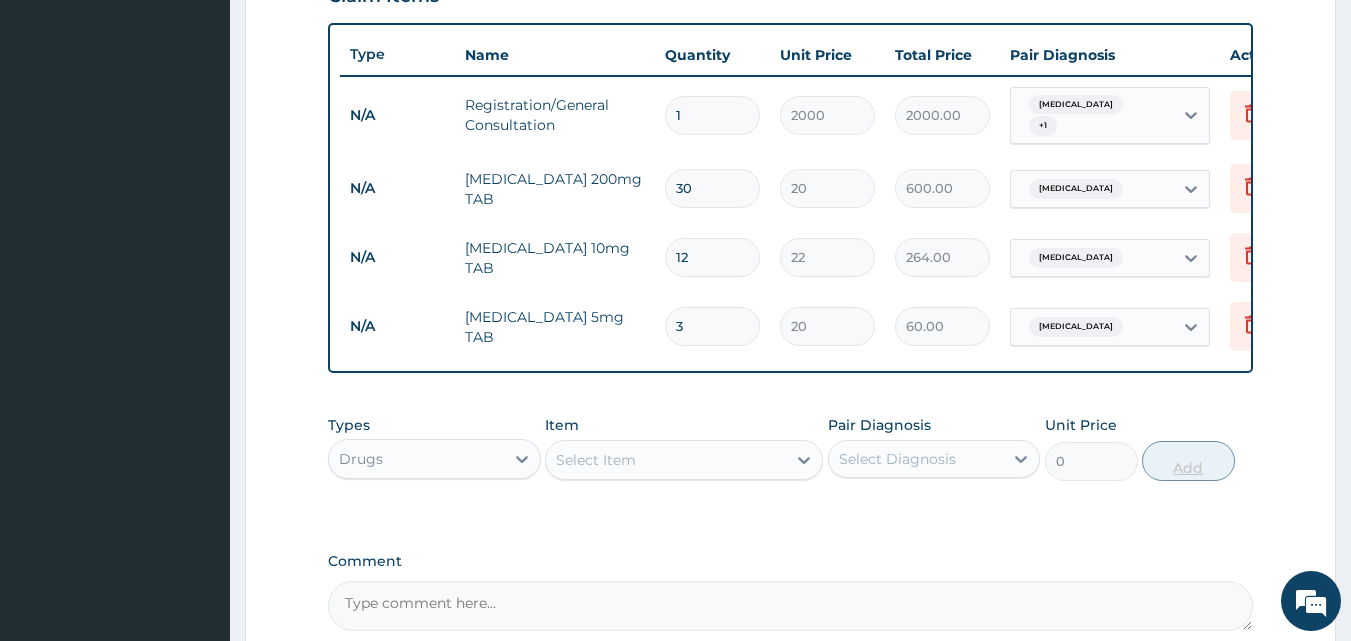 type on "30" 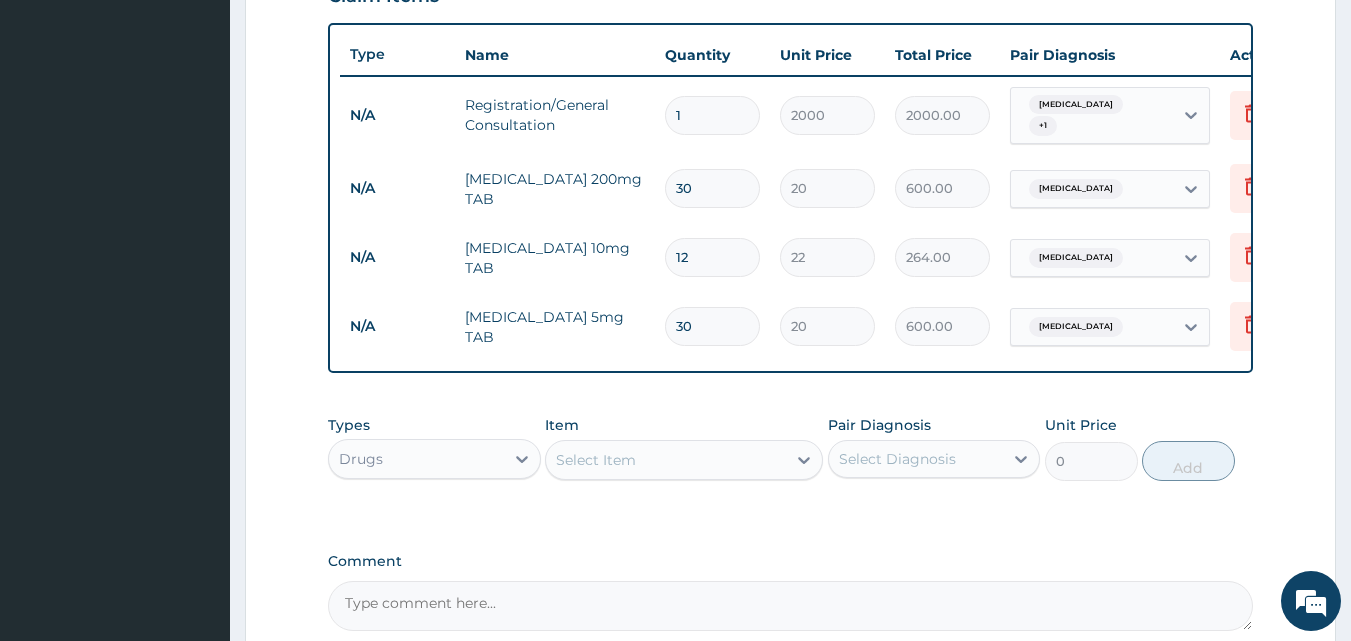 type on "30" 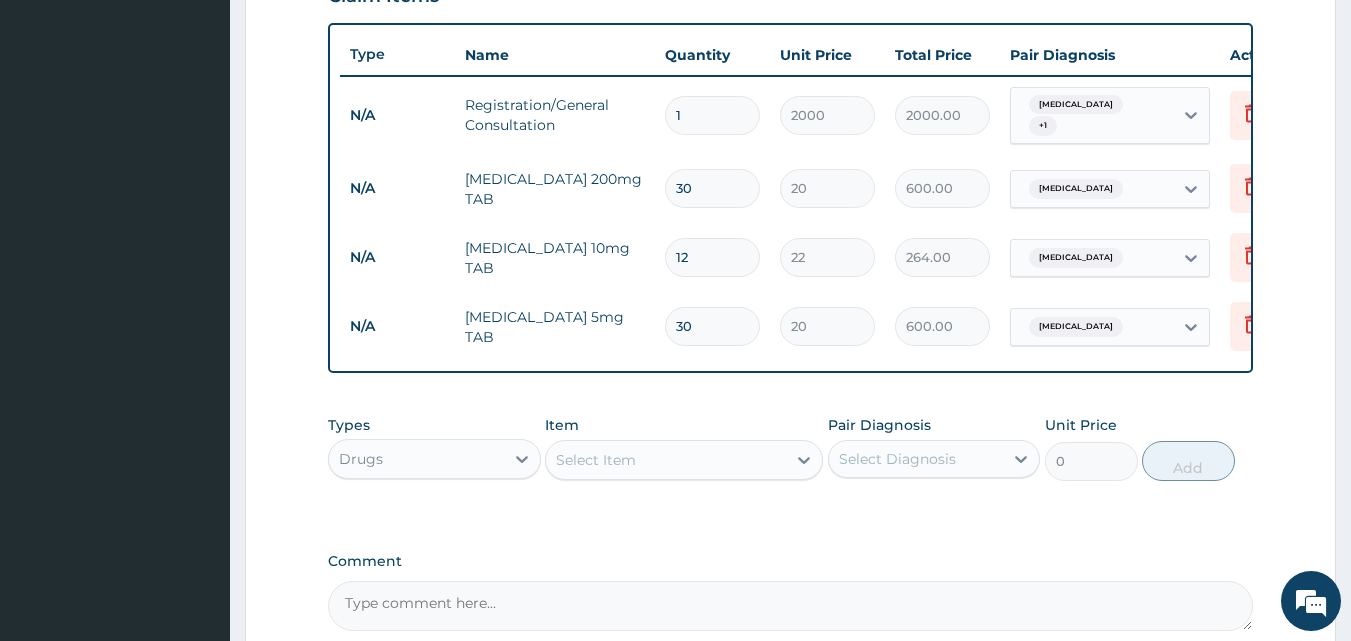 click on "Select Item" at bounding box center (596, 460) 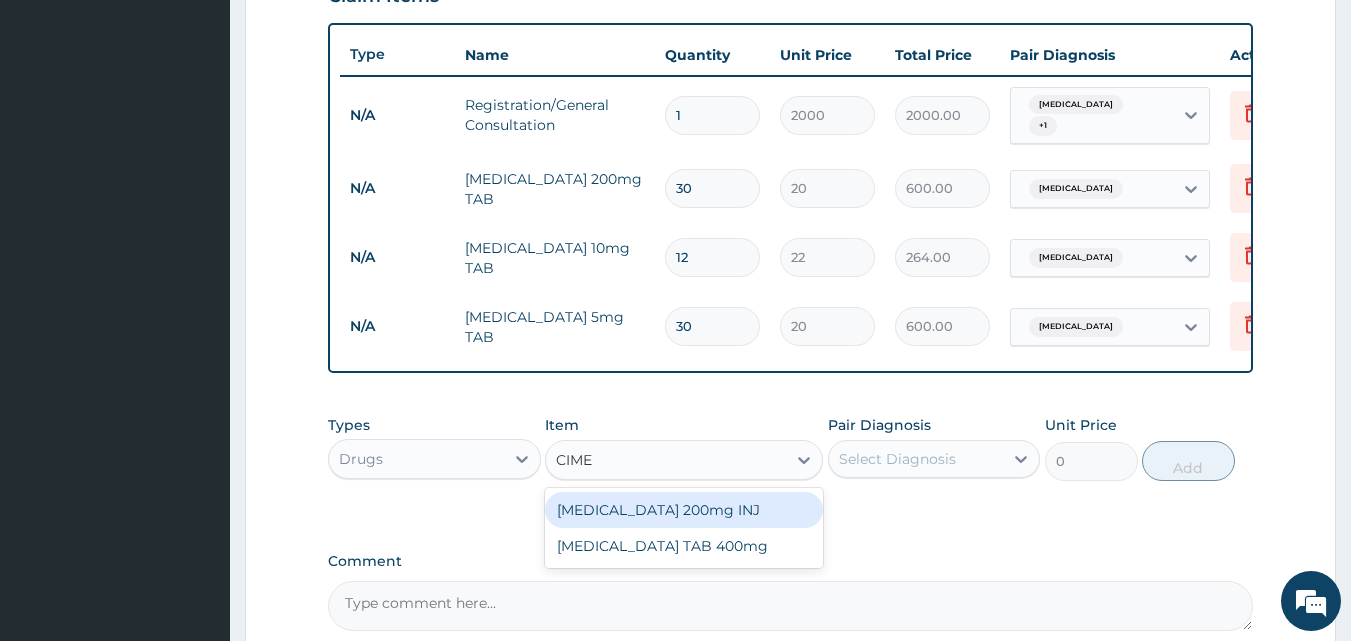 type on "CIMET" 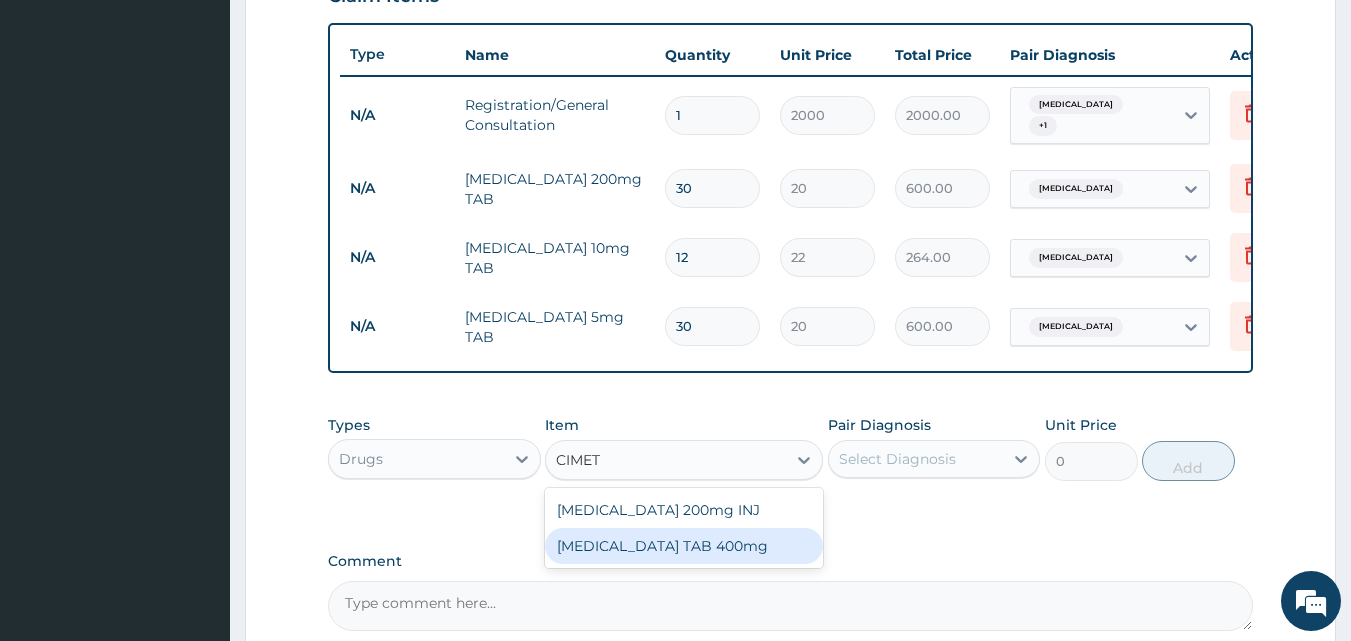click on "[MEDICAL_DATA] TAB 400mg" at bounding box center [684, 546] 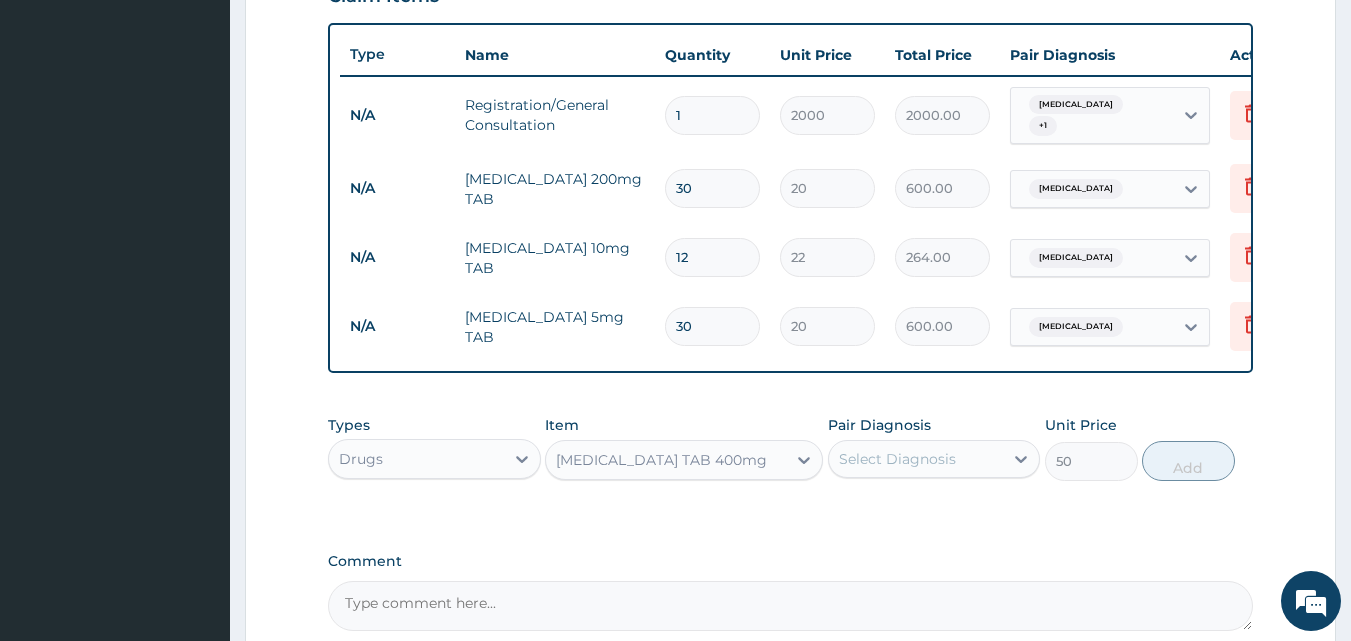 click on "Select Diagnosis" at bounding box center [897, 459] 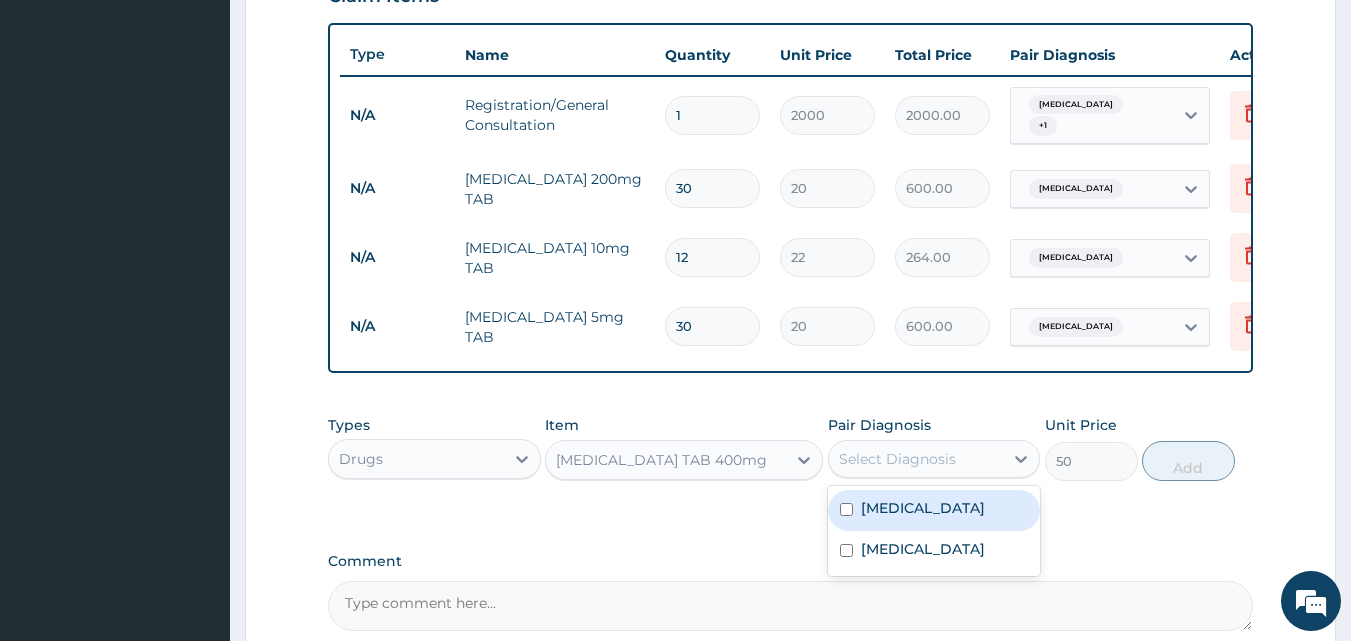 click on "Gastritis" at bounding box center [934, 510] 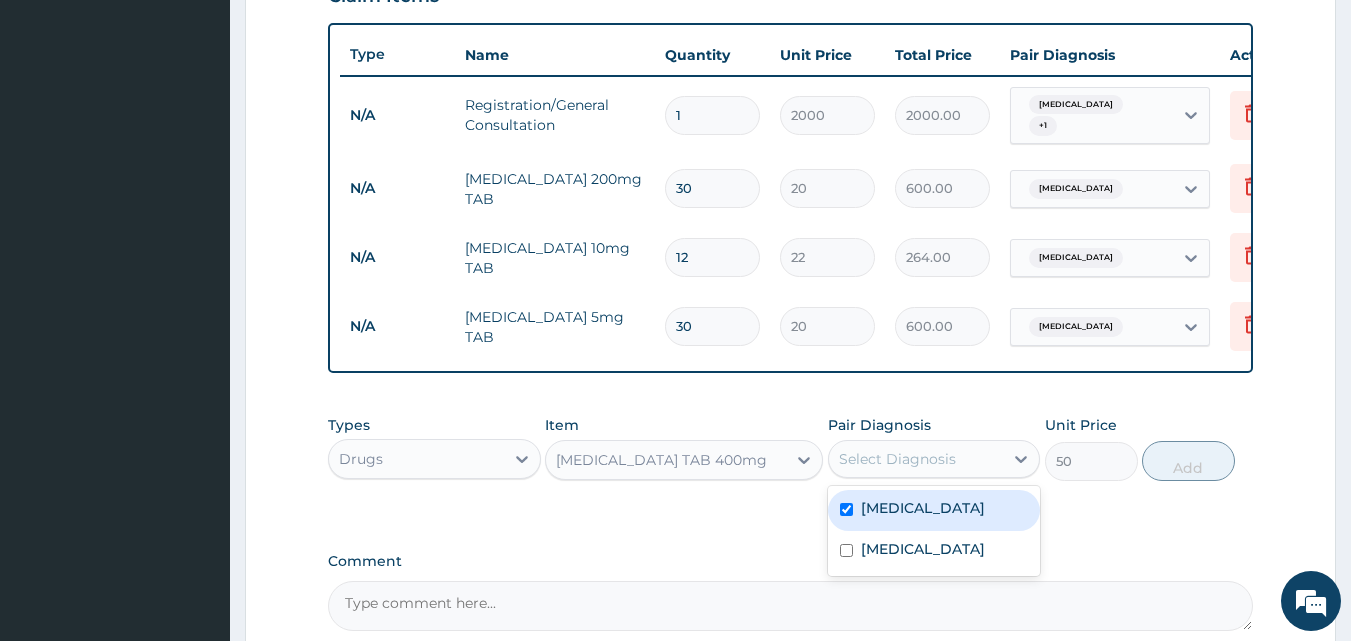 checkbox on "true" 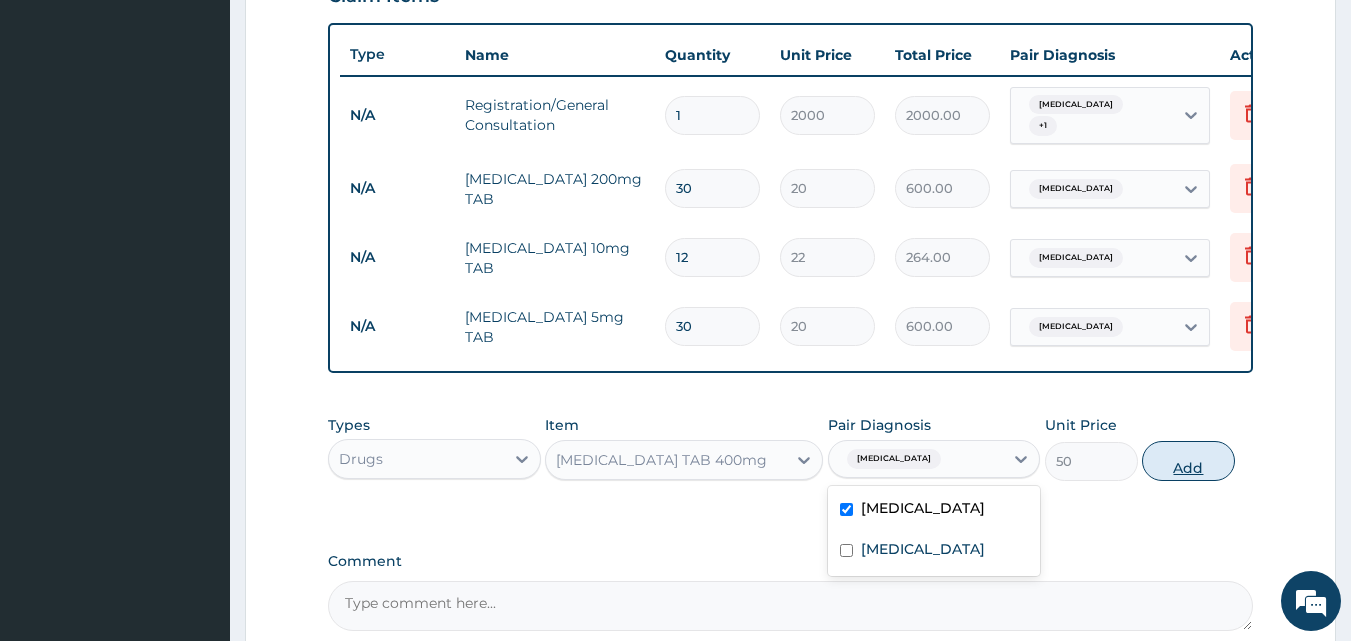 click on "Add" at bounding box center (1188, 461) 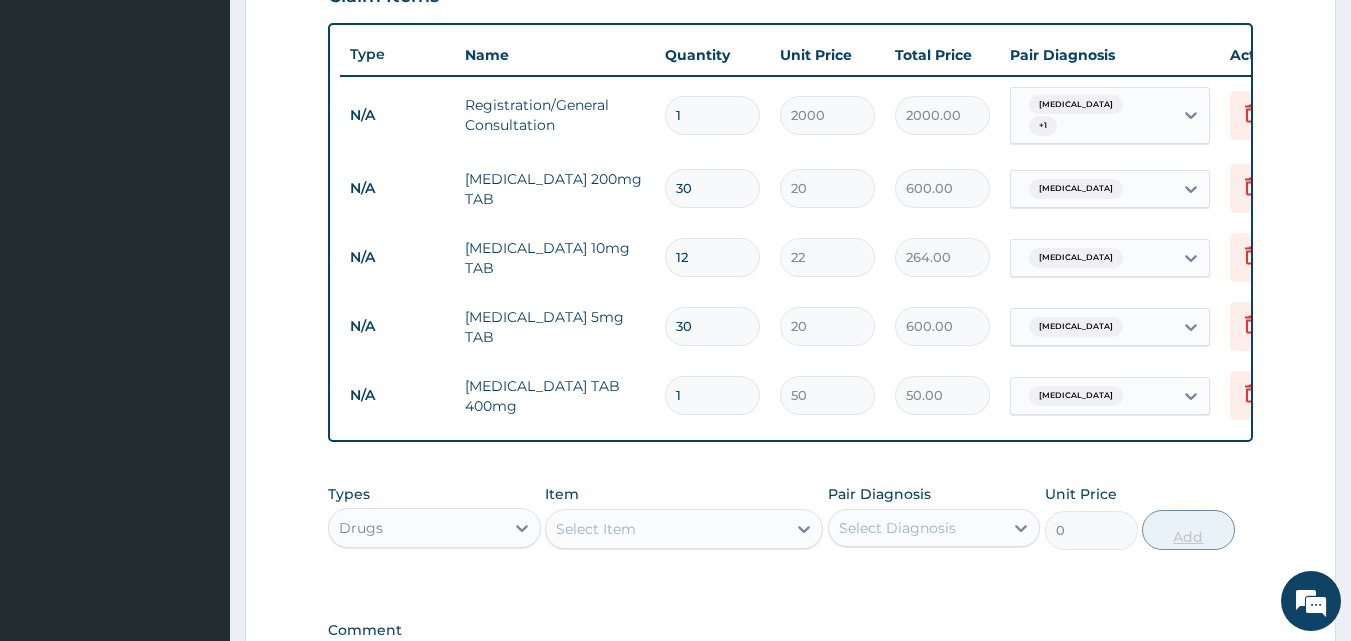 type on "14" 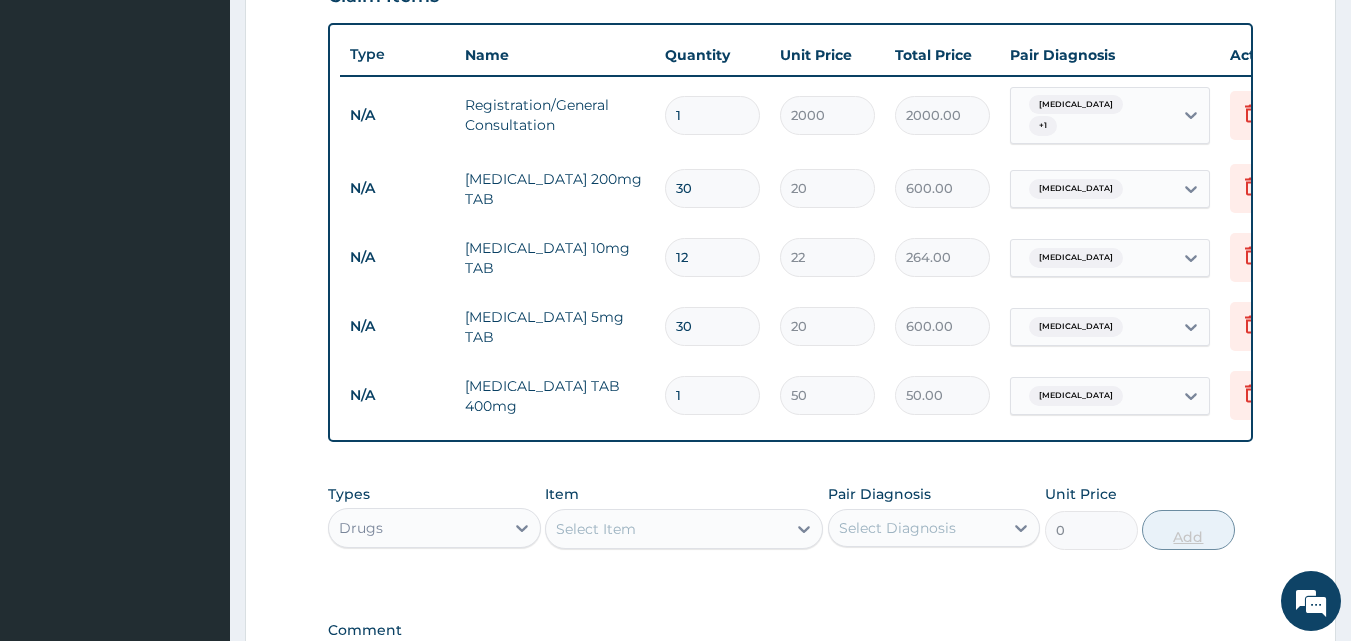 type on "700.00" 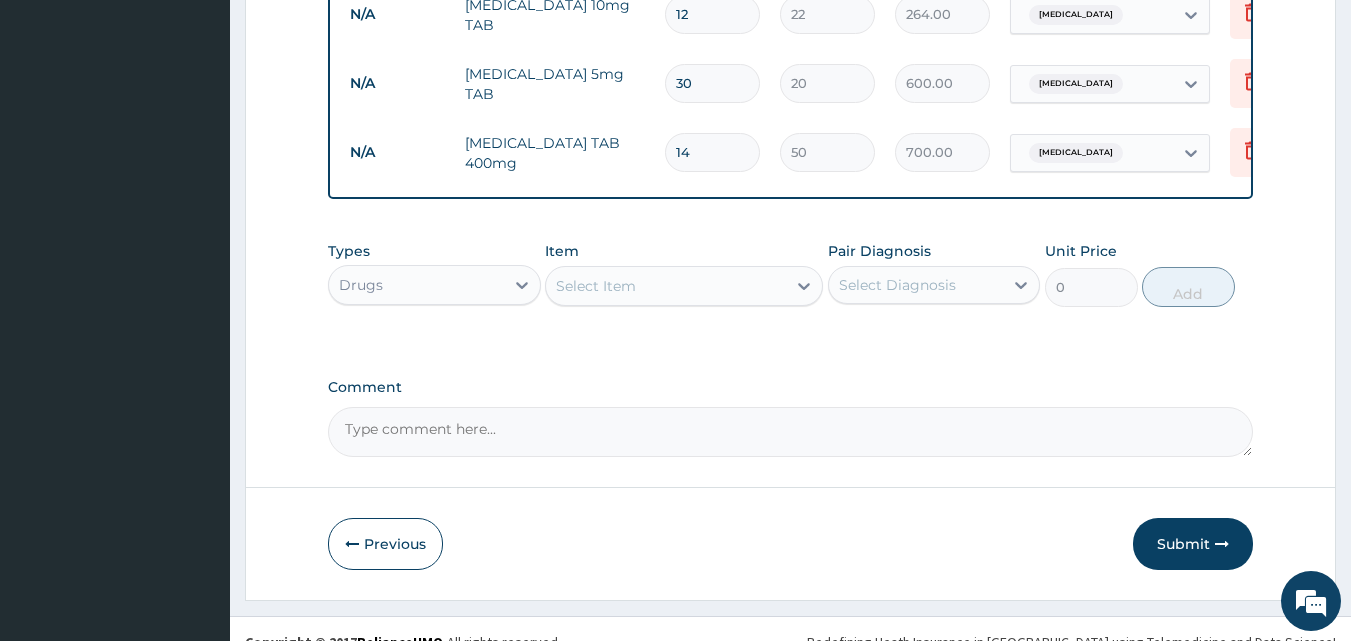 scroll, scrollTop: 997, scrollLeft: 0, axis: vertical 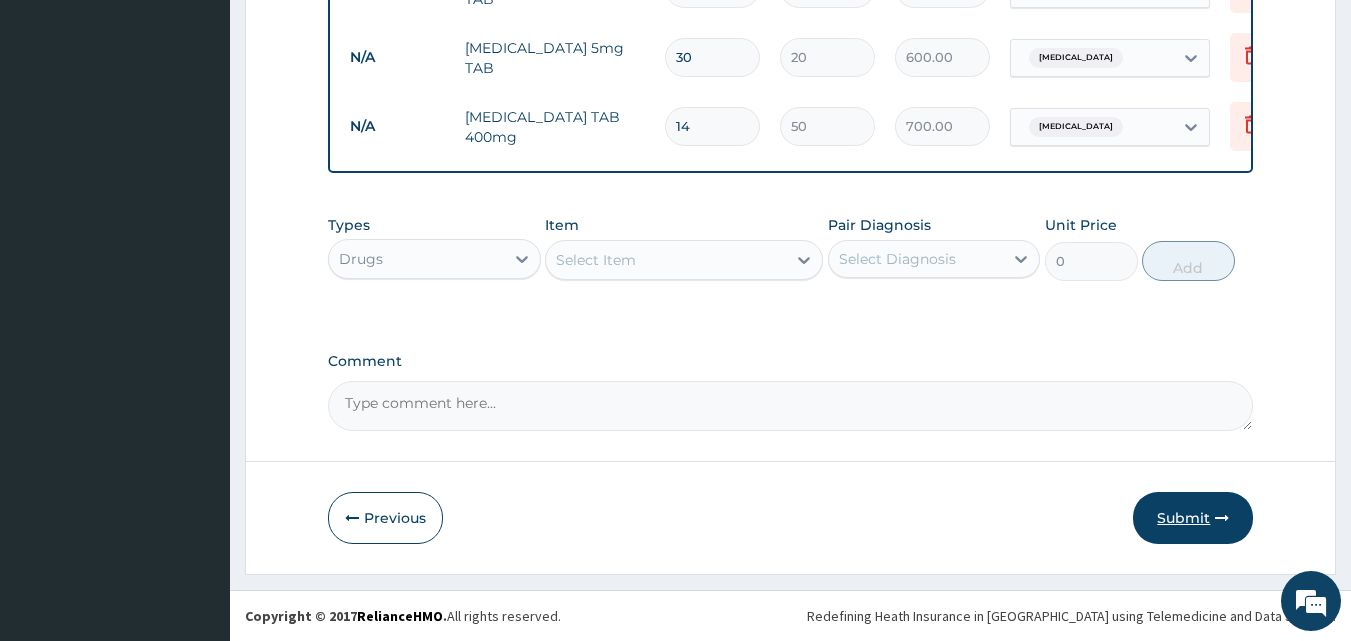 type on "14" 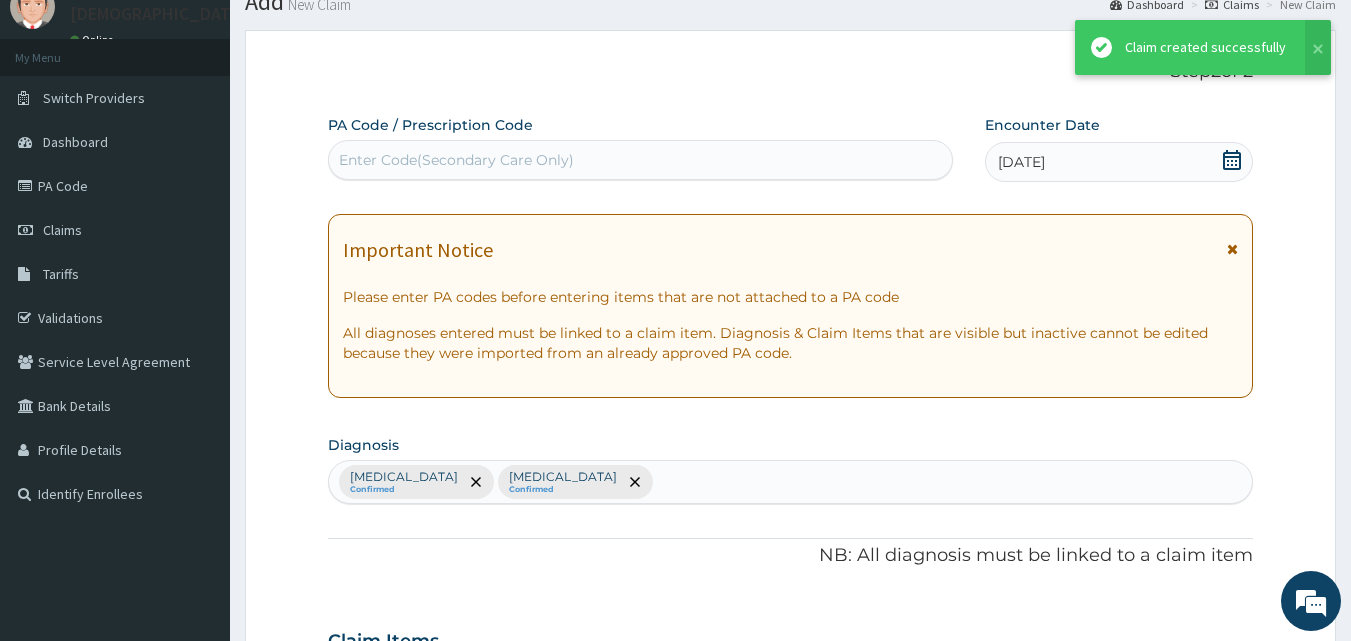 scroll, scrollTop: 997, scrollLeft: 0, axis: vertical 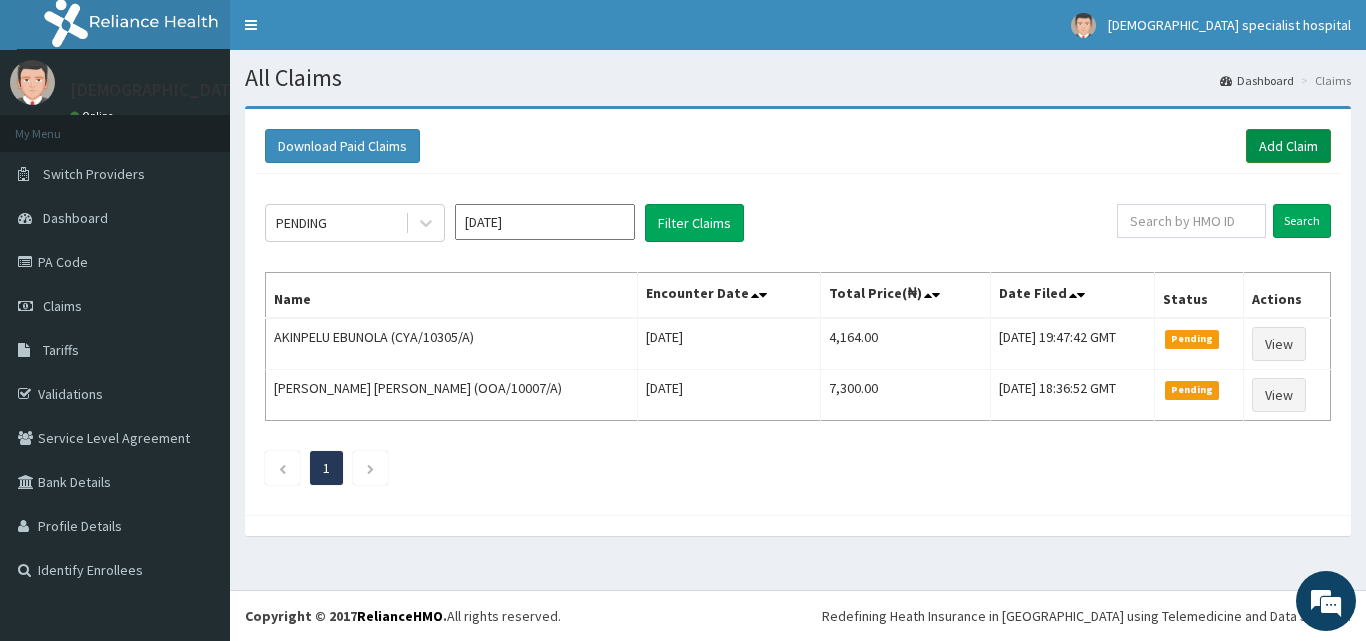 click on "Add Claim" at bounding box center (1288, 146) 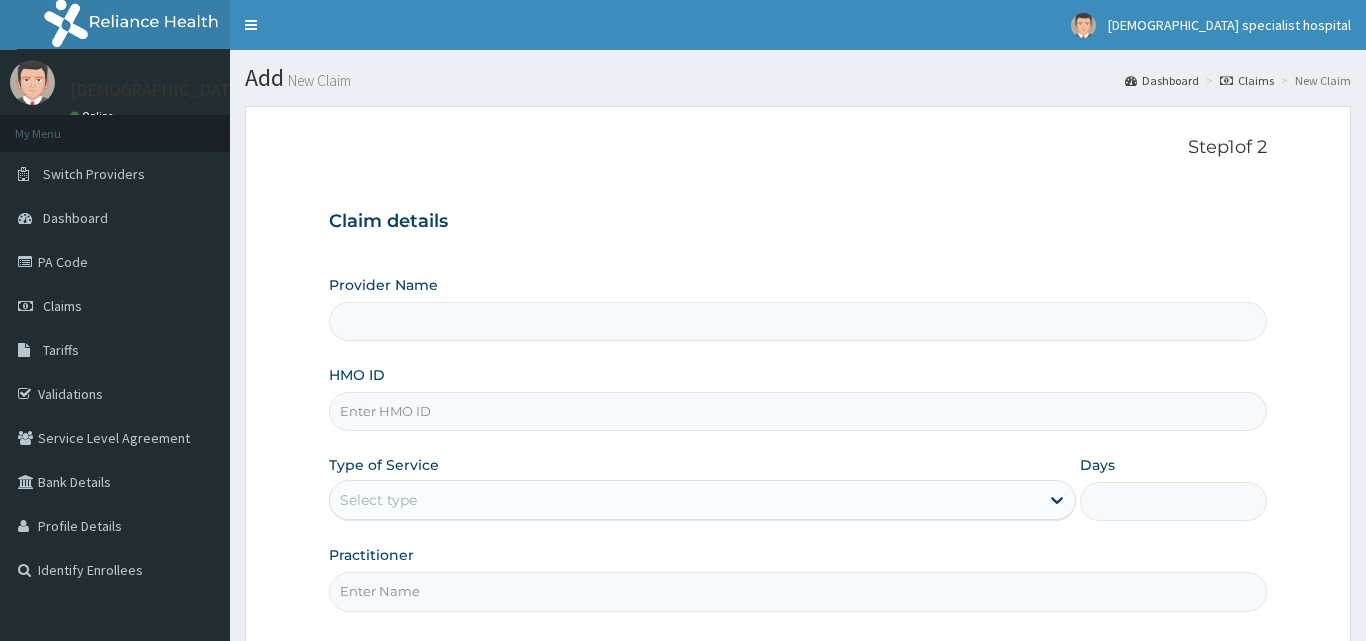 type on "[DEMOGRAPHIC_DATA] Specialist Hospital Ltd" 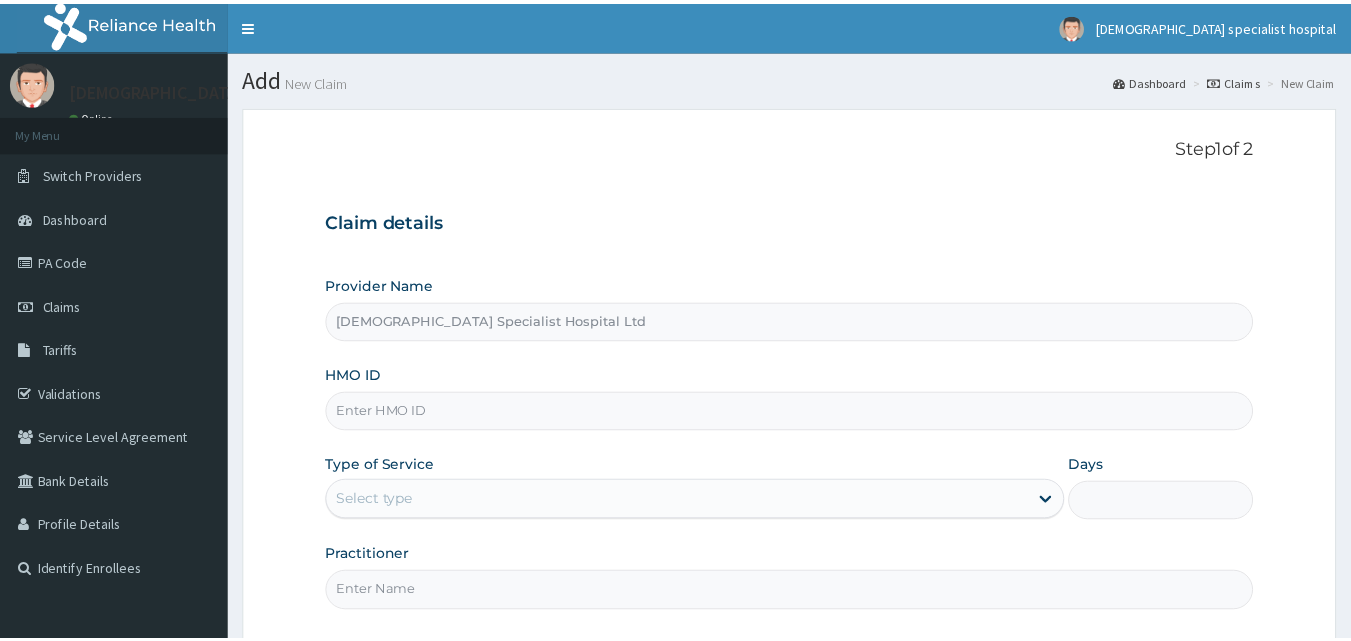 scroll, scrollTop: 0, scrollLeft: 0, axis: both 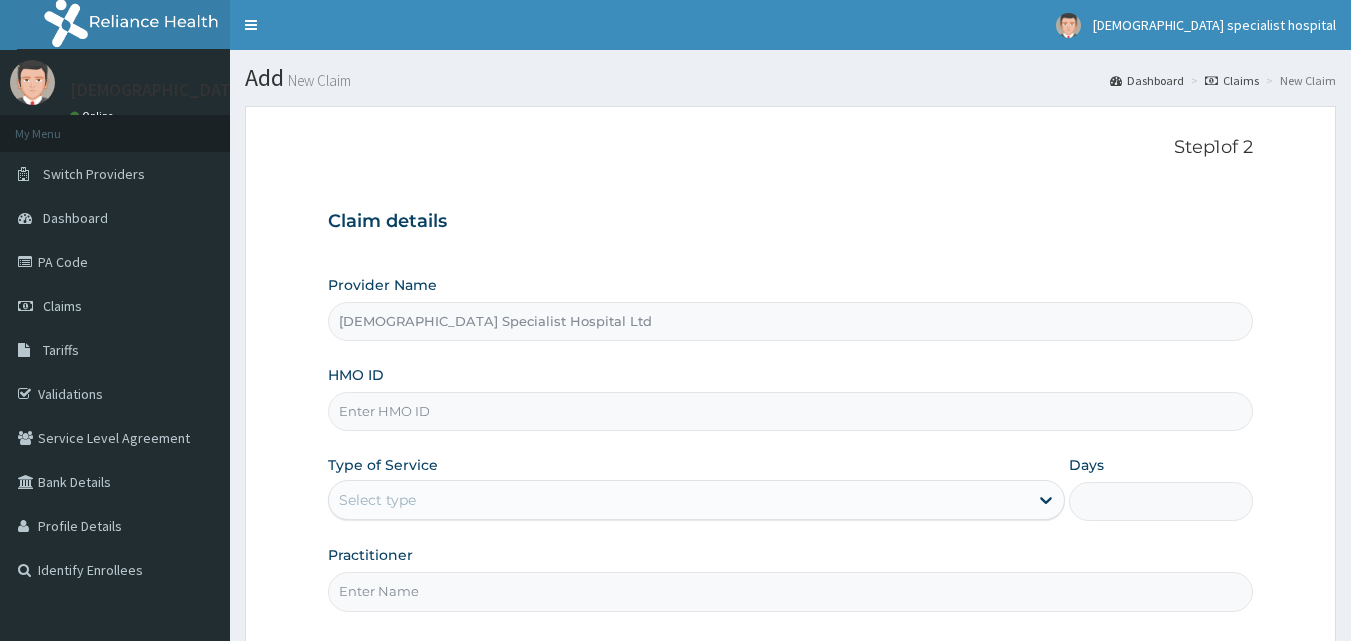 click on "HMO ID" at bounding box center (791, 411) 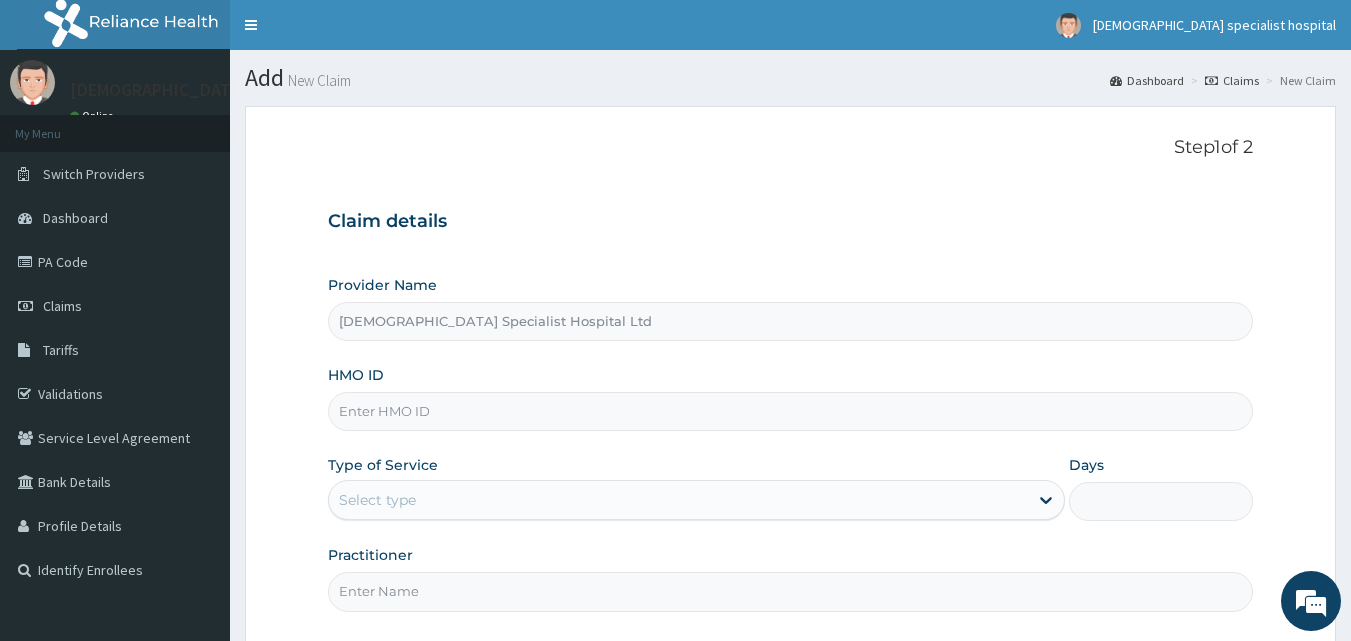 paste on "FET/10143/A" 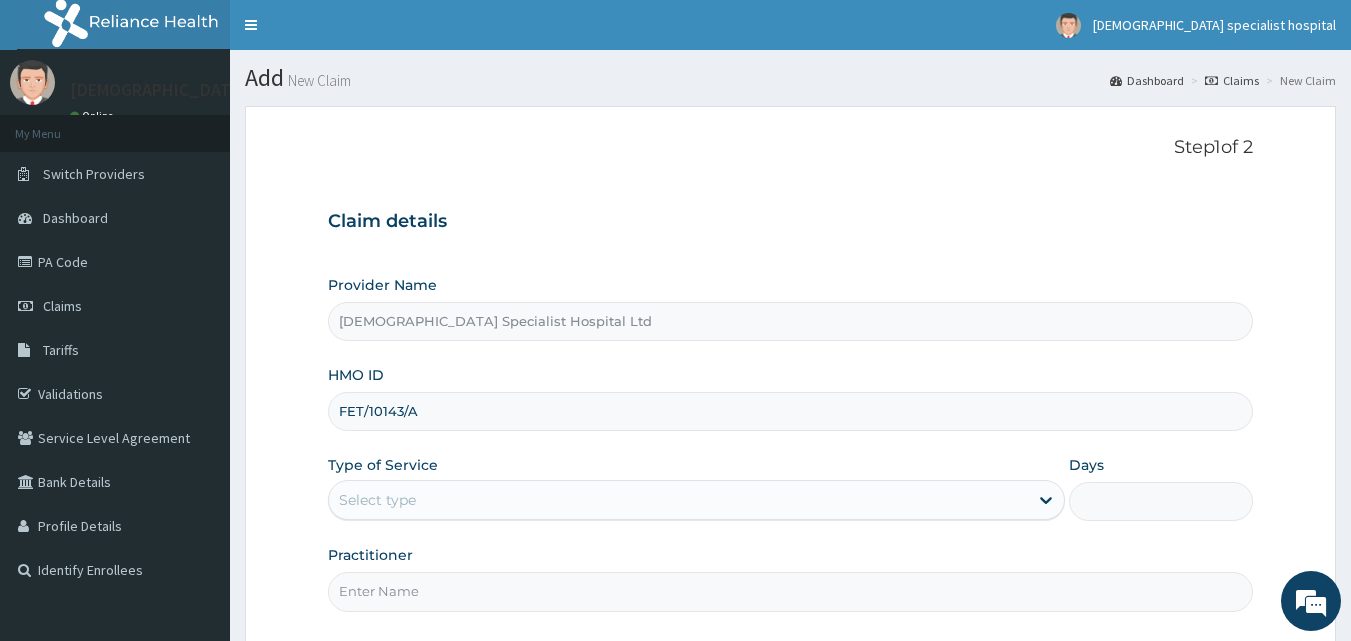 type on "FET/10143/A" 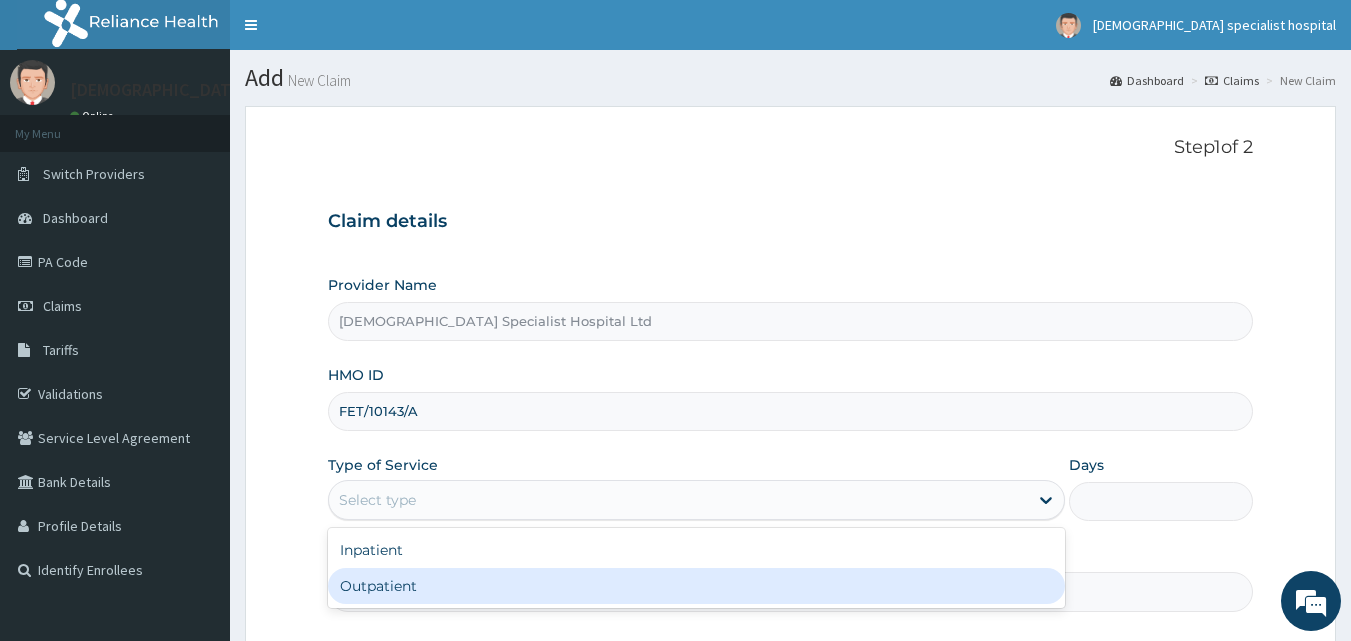 click on "Outpatient" at bounding box center (696, 586) 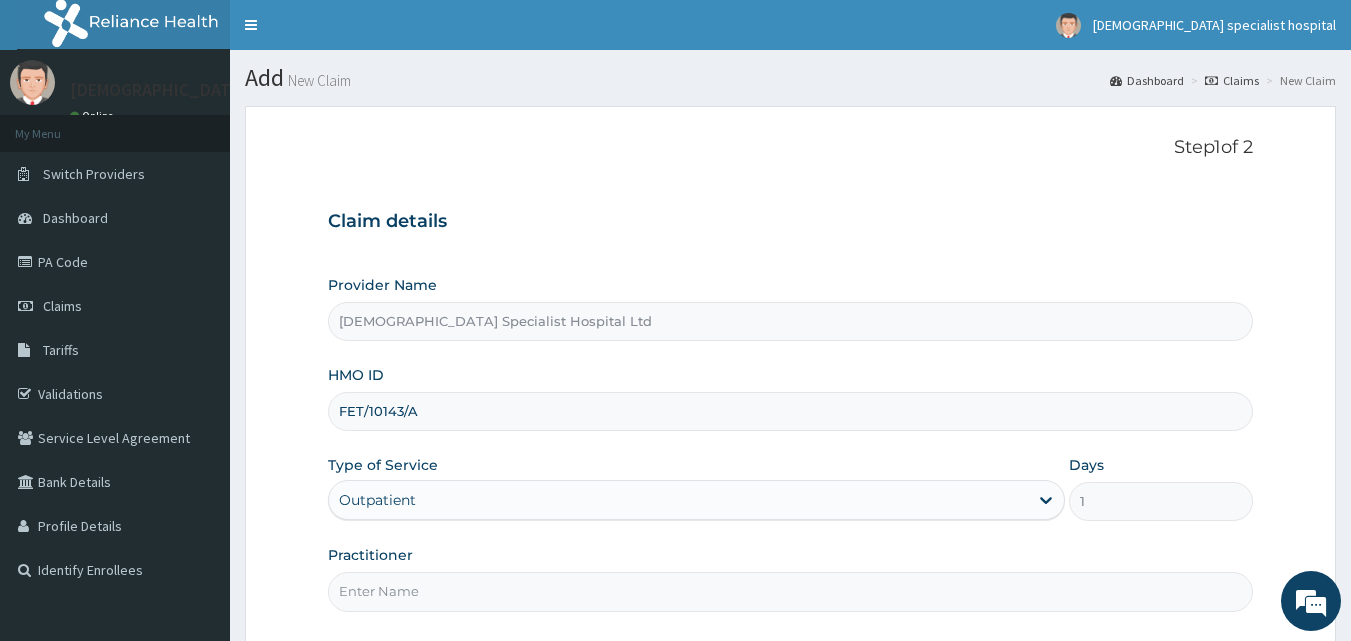 click on "Practitioner" at bounding box center [791, 591] 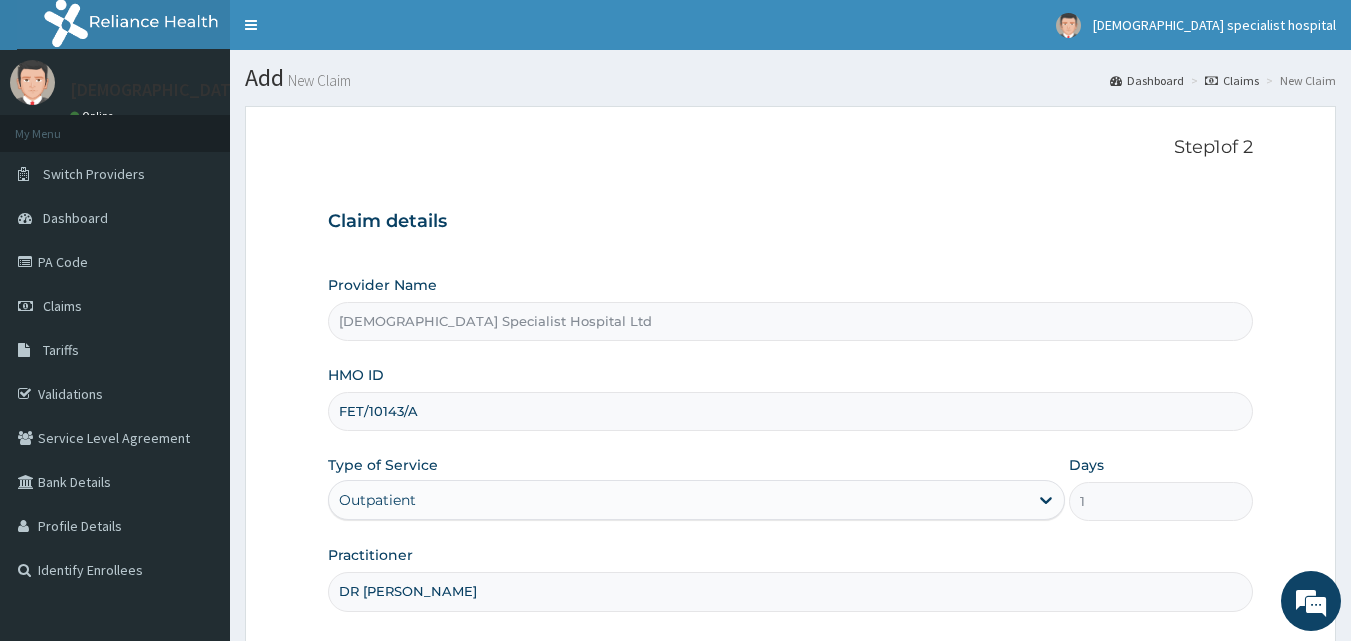 scroll, scrollTop: 0, scrollLeft: 0, axis: both 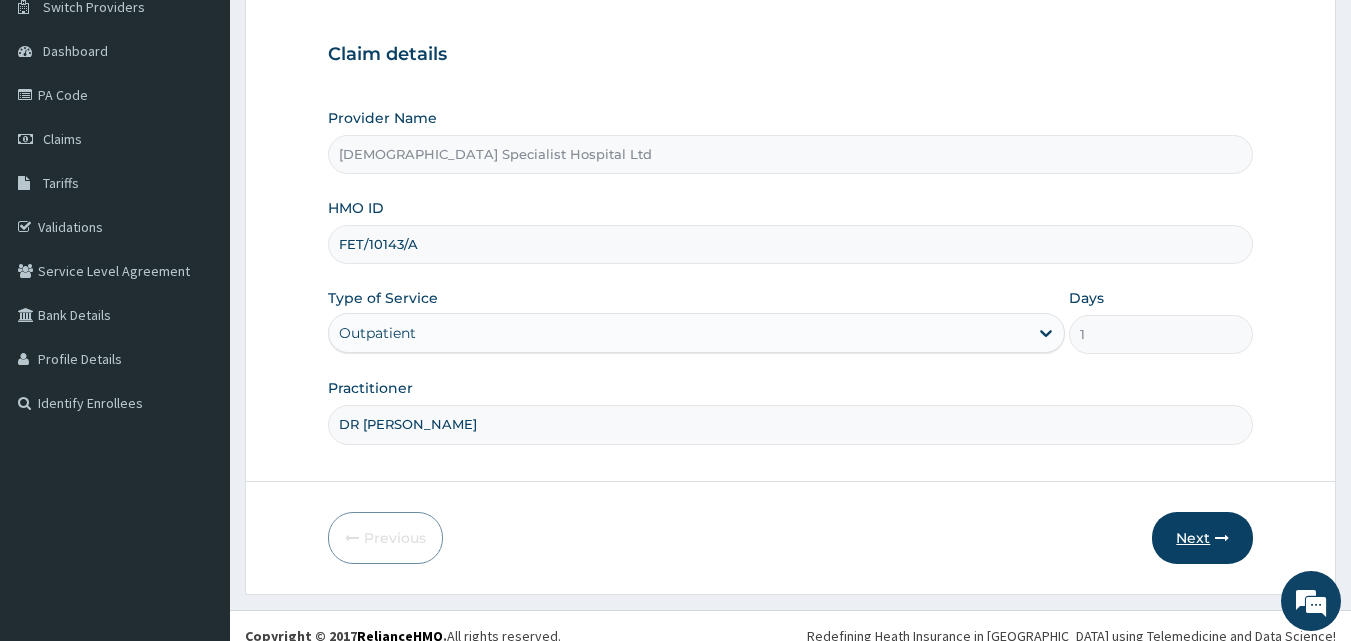 type on "DR [PERSON_NAME]" 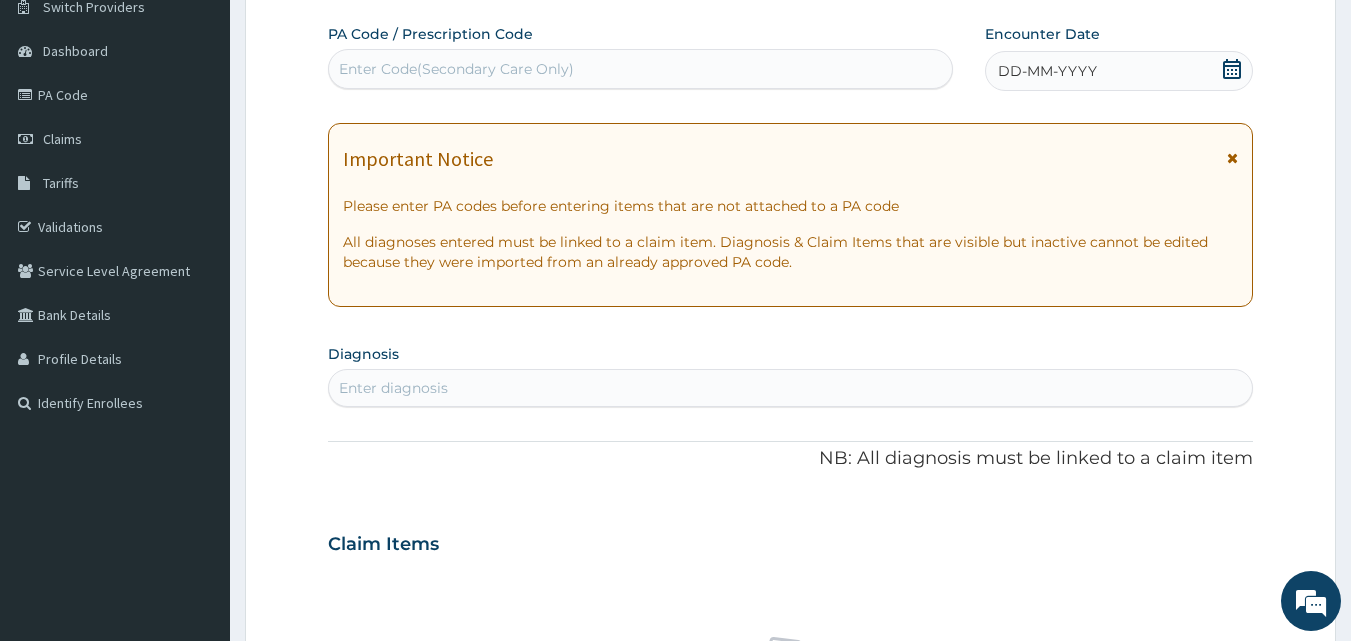 click on "DD-MM-YYYY" at bounding box center [1047, 71] 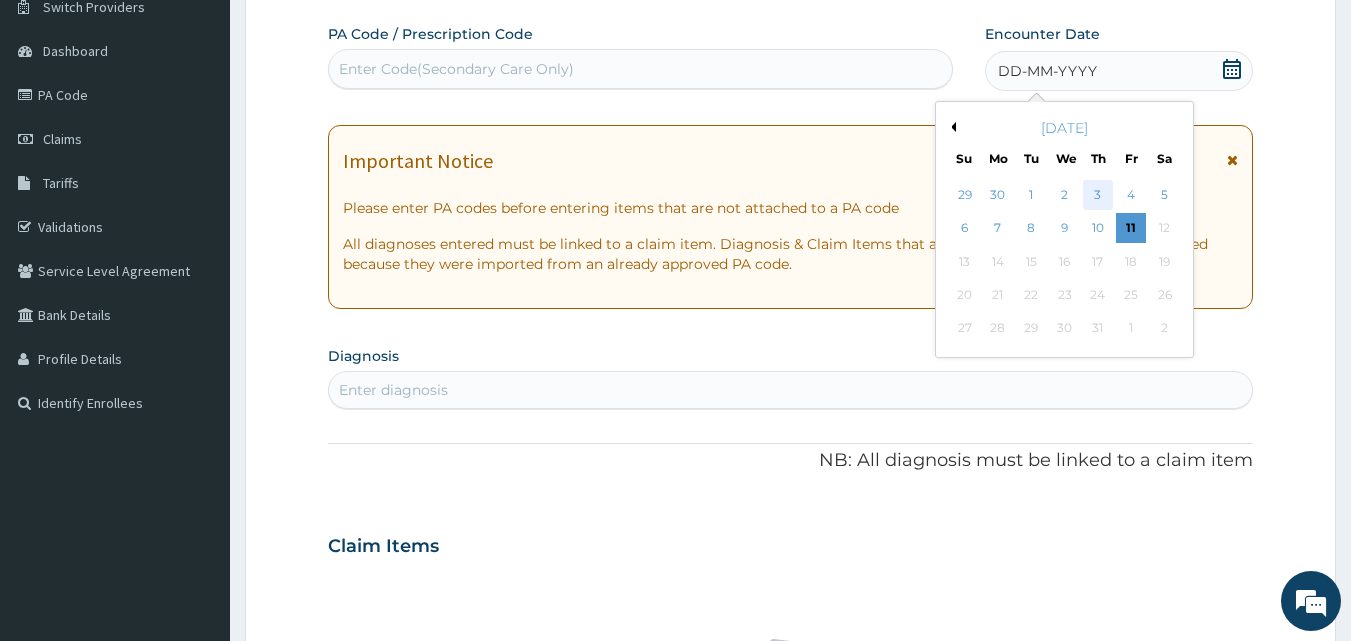click on "3" at bounding box center (1098, 195) 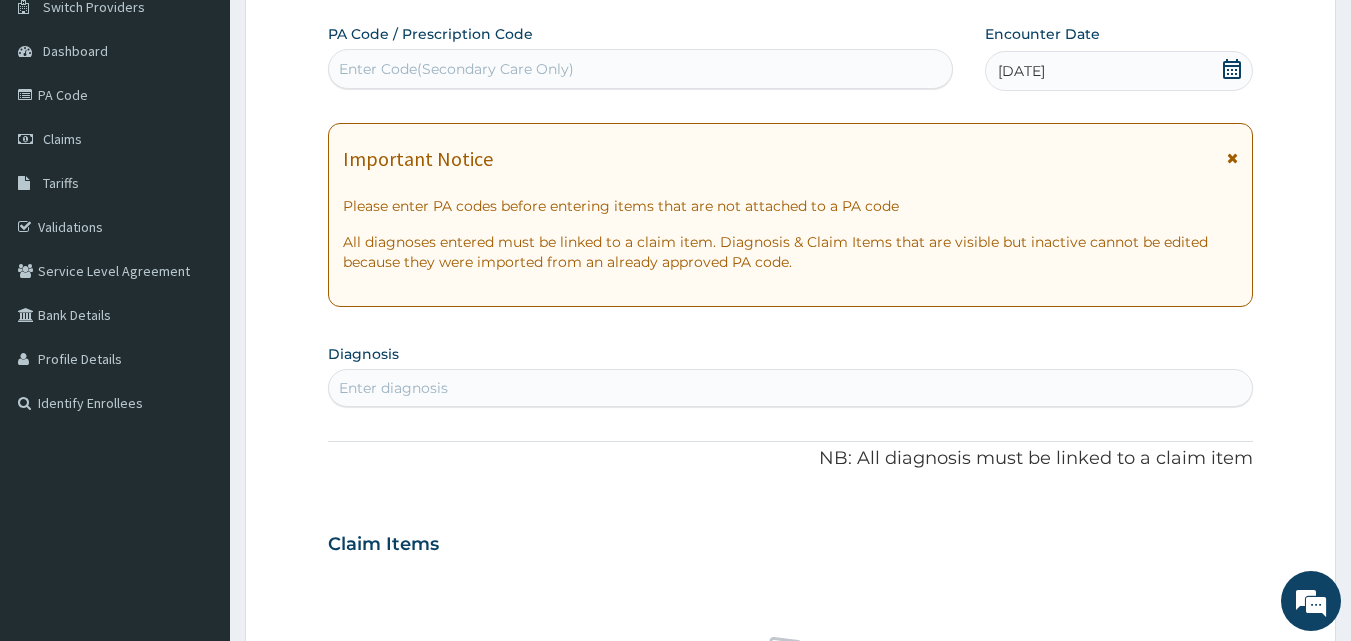 click on "Enter diagnosis" at bounding box center [791, 388] 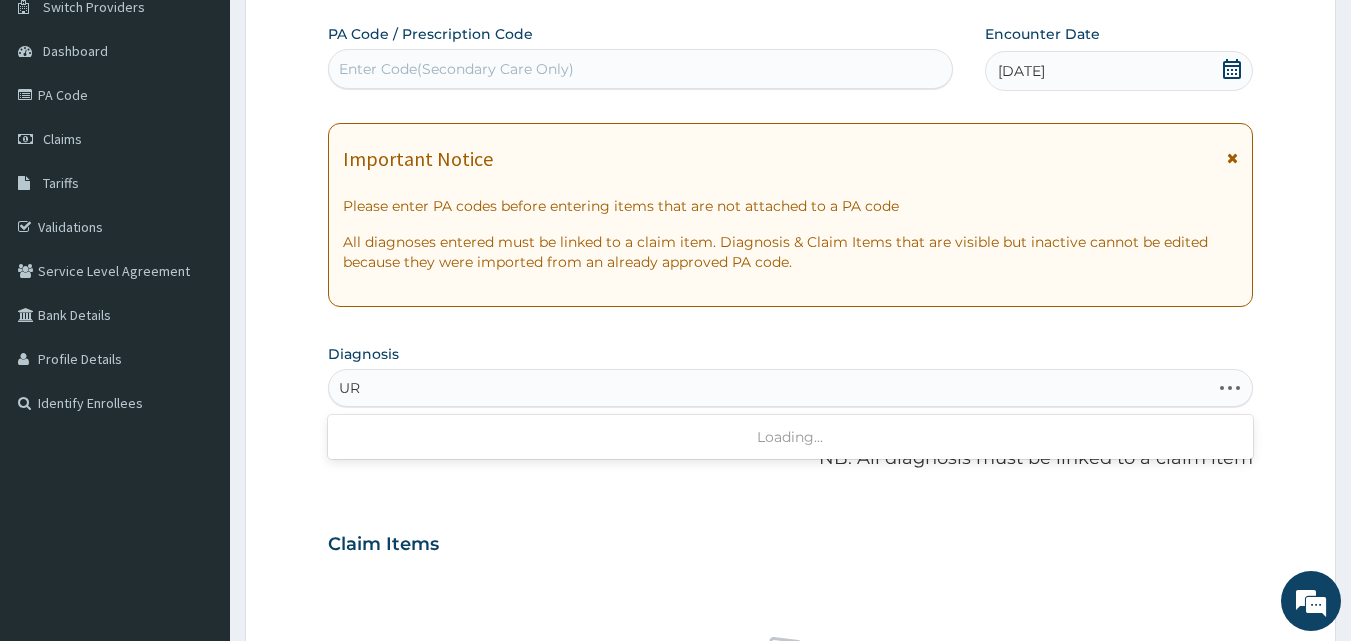 type on "U" 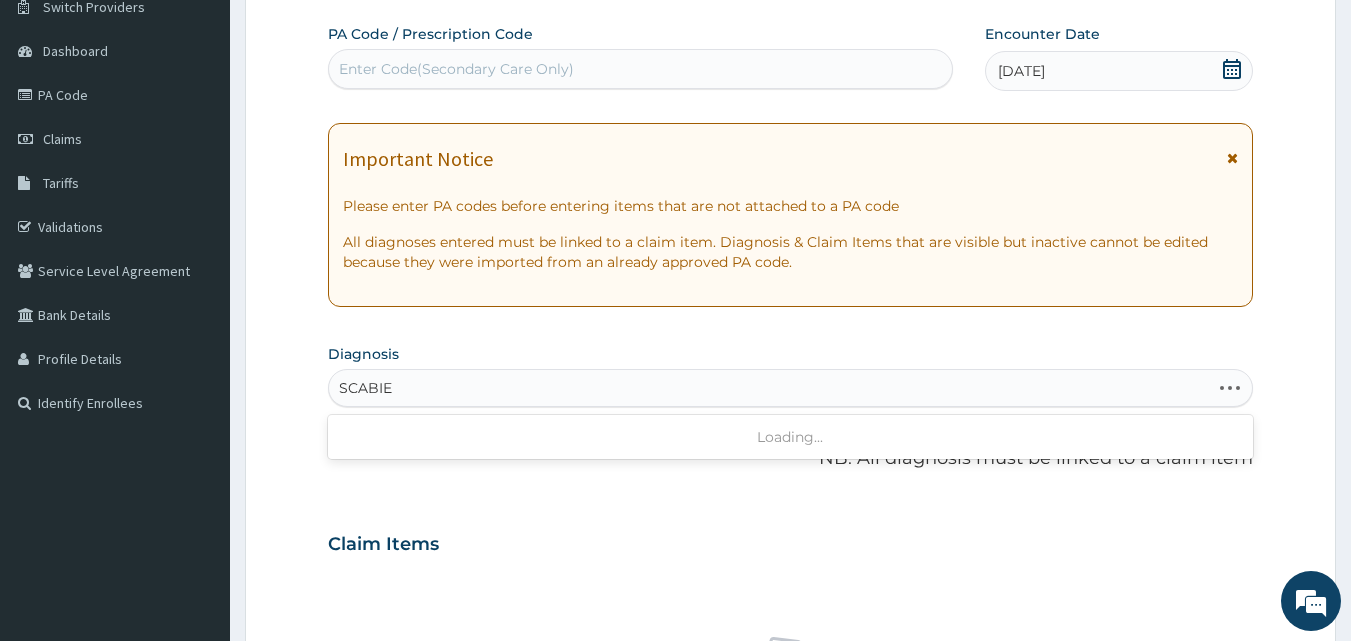 type on "[MEDICAL_DATA]" 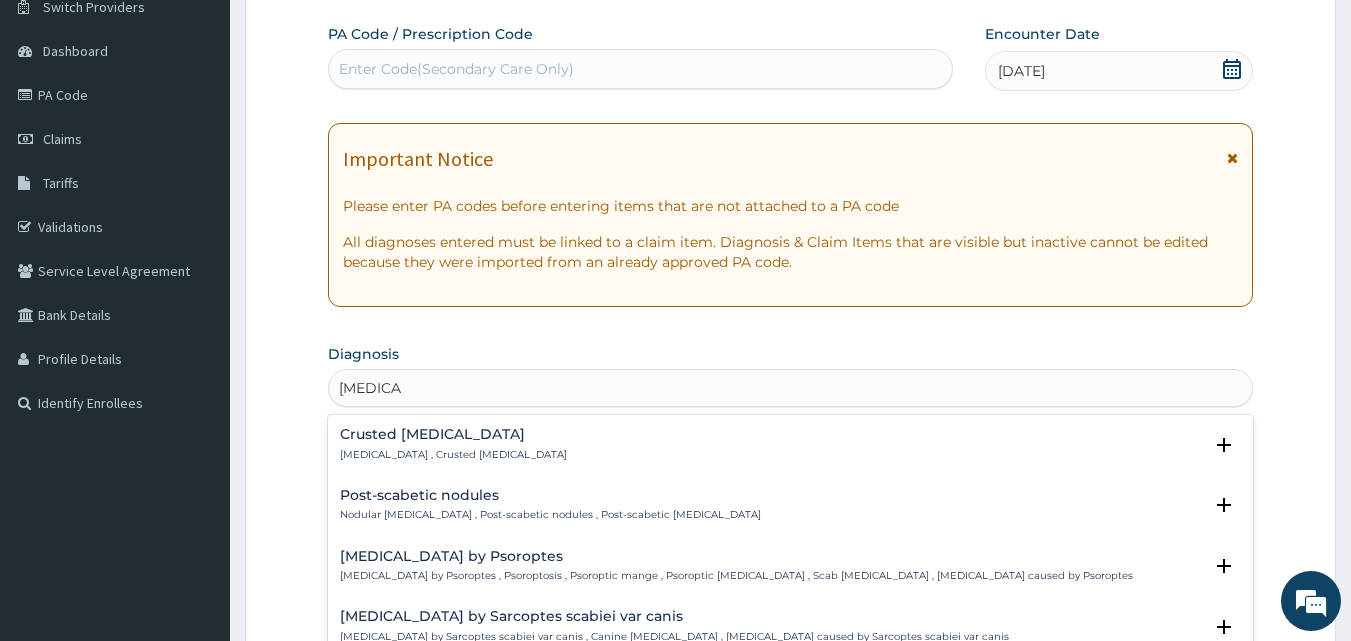 click on "Infestation by Psoroptes" at bounding box center [736, 556] 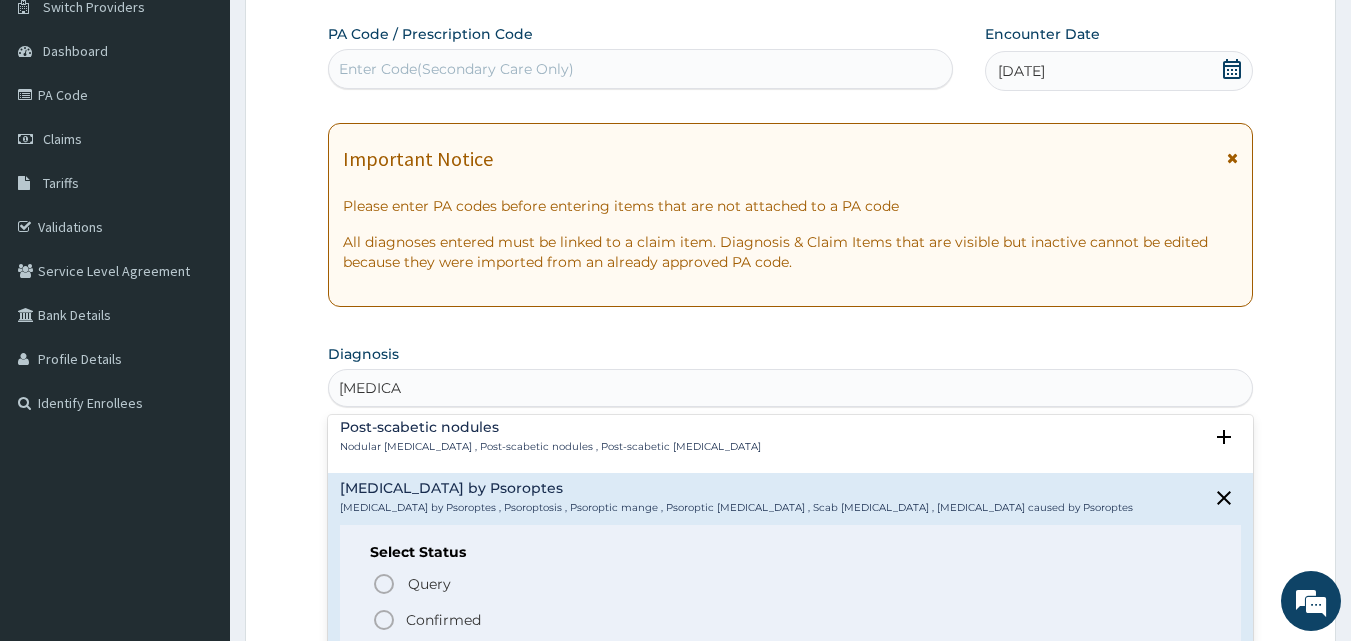 scroll, scrollTop: 138, scrollLeft: 0, axis: vertical 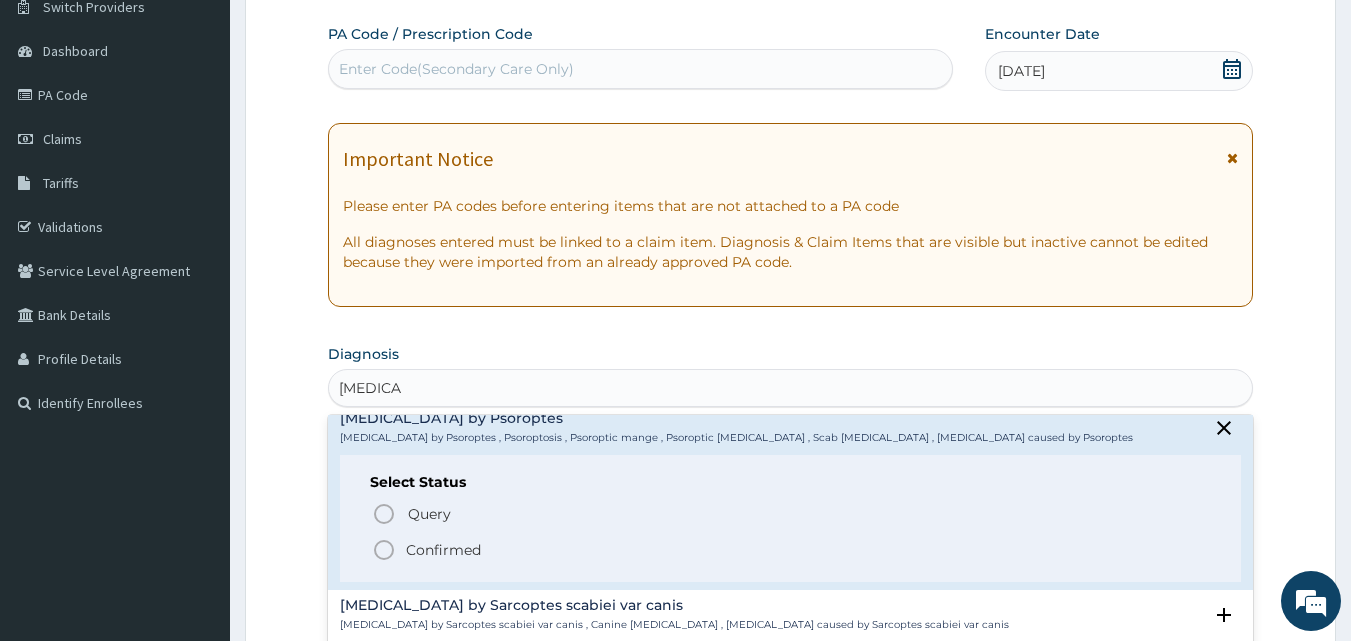 click on "Confirmed" at bounding box center [443, 550] 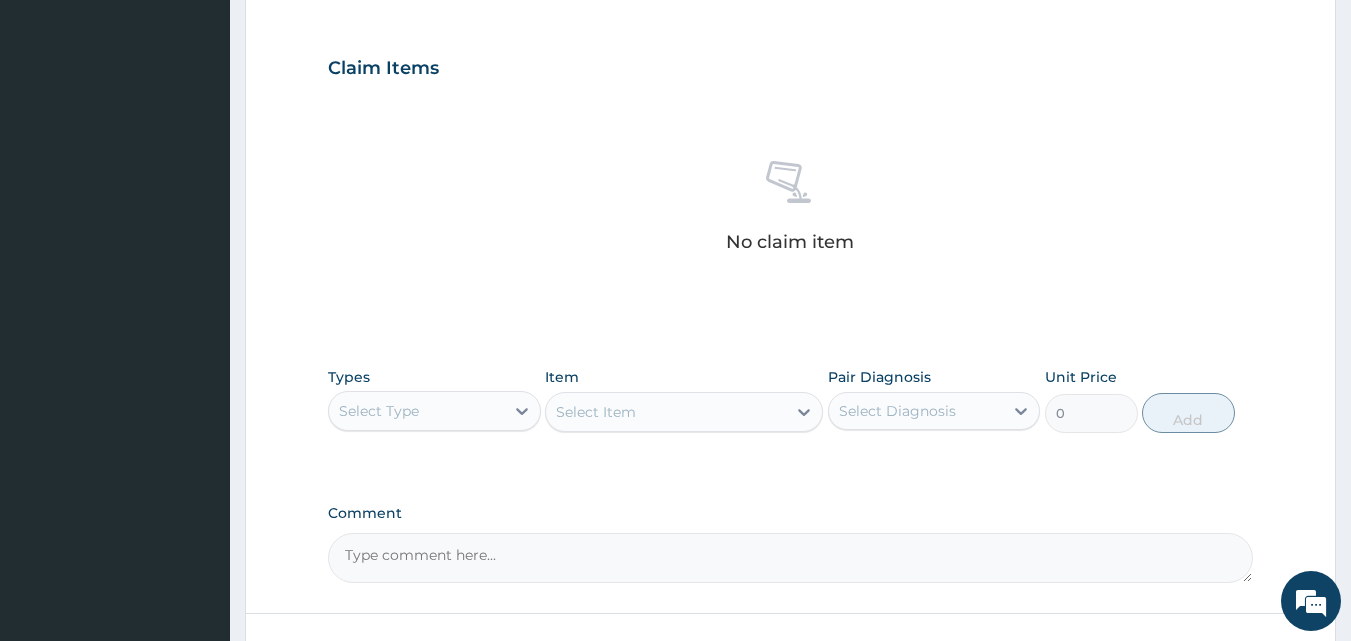 scroll, scrollTop: 667, scrollLeft: 0, axis: vertical 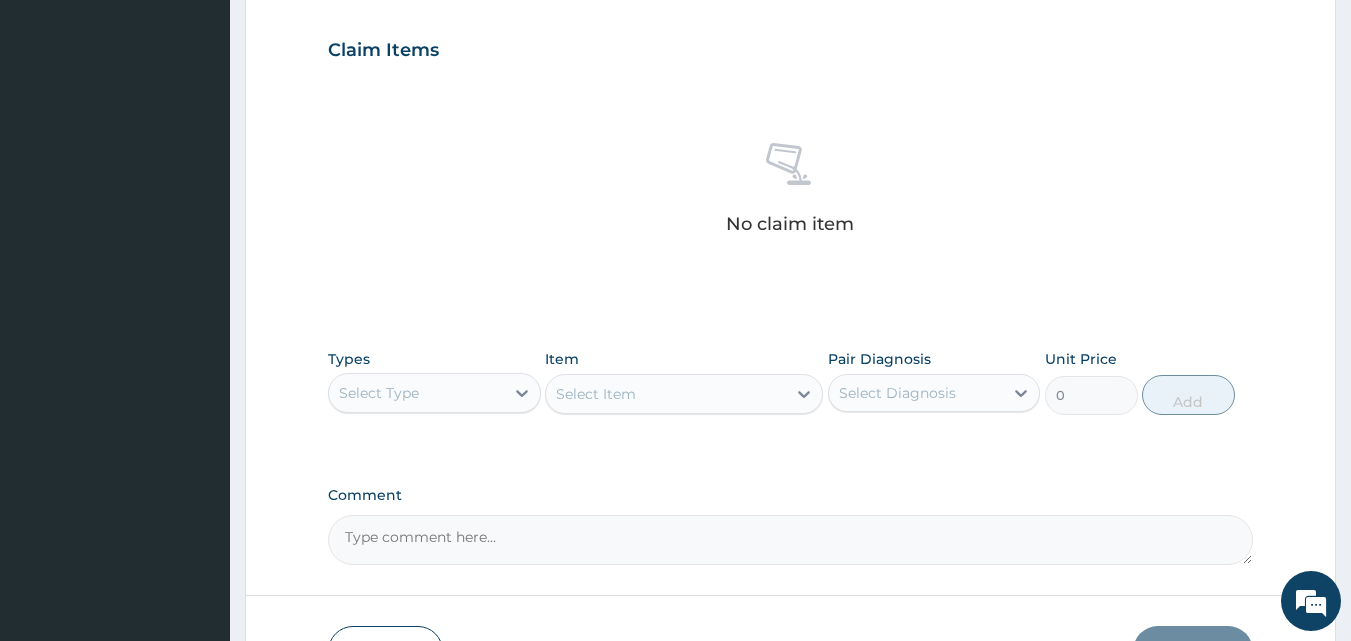 click on "Select Type" at bounding box center (416, 393) 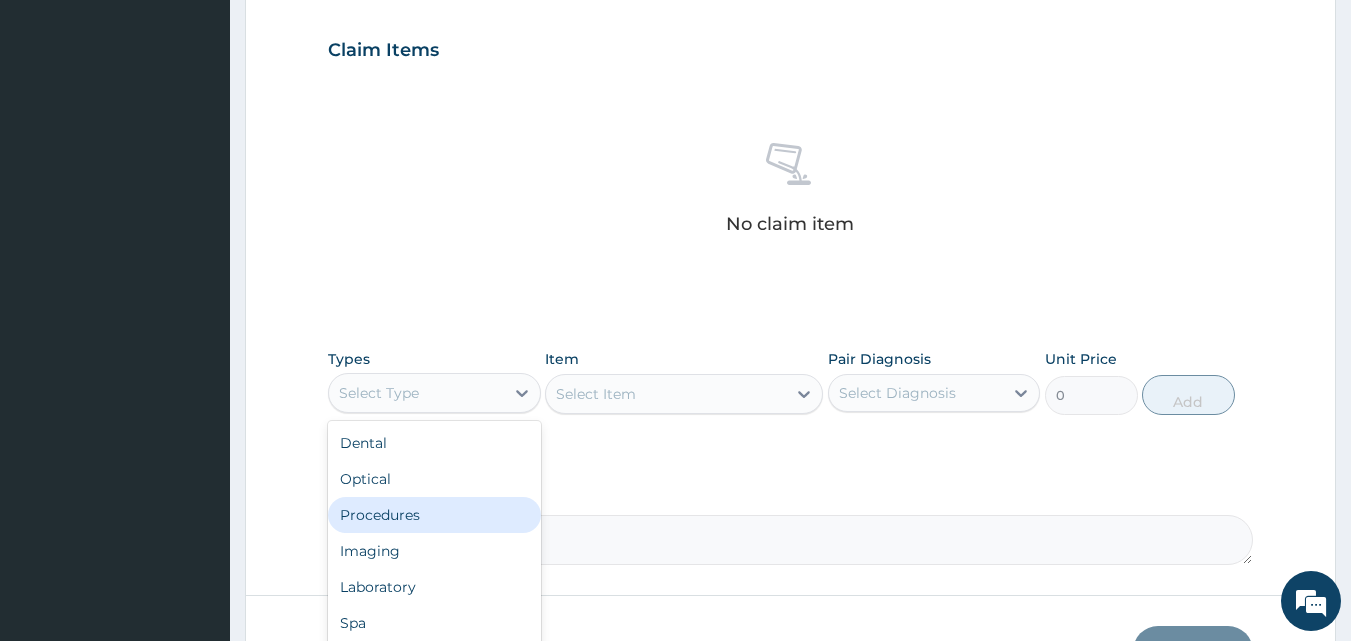 click on "Procedures" at bounding box center (434, 515) 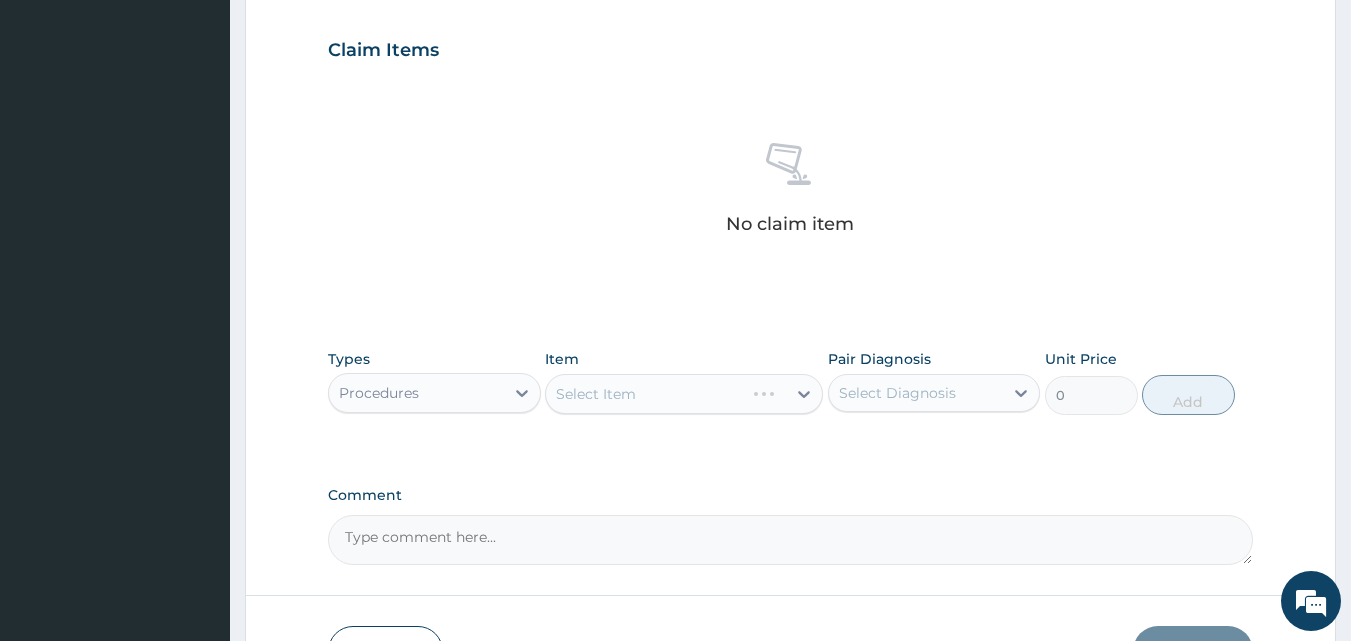 click on "Select Item" at bounding box center [684, 394] 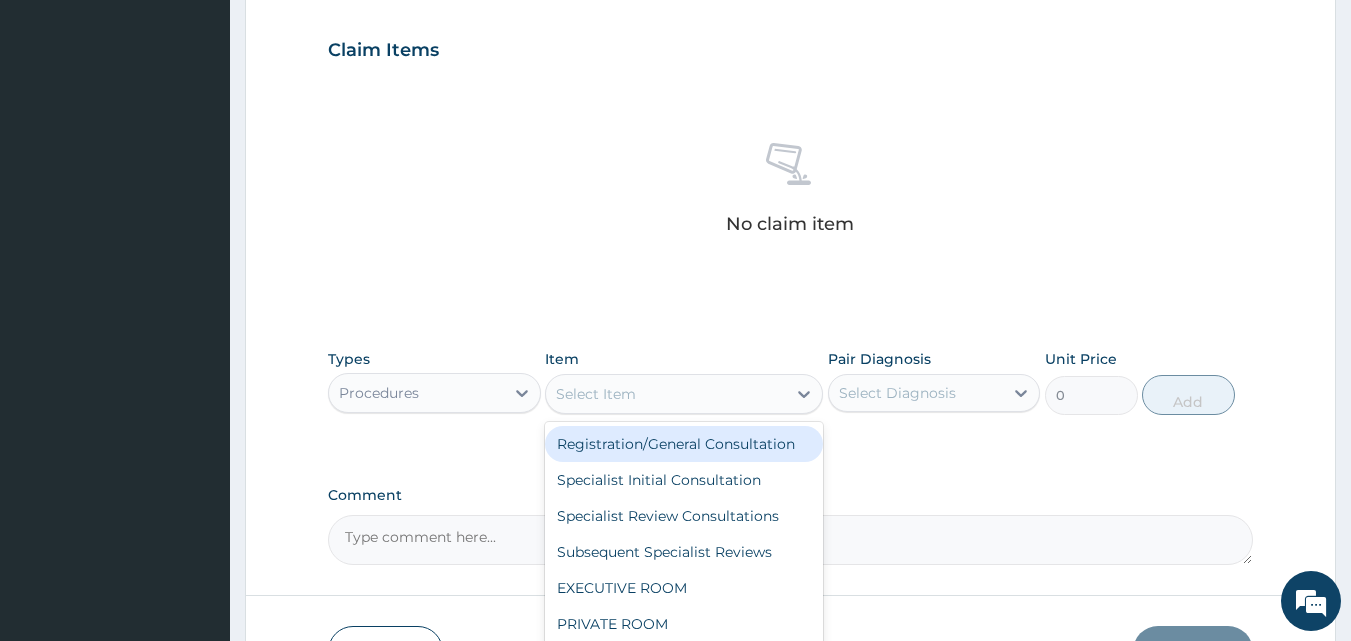 click on "Registration/General Consultation" at bounding box center [684, 444] 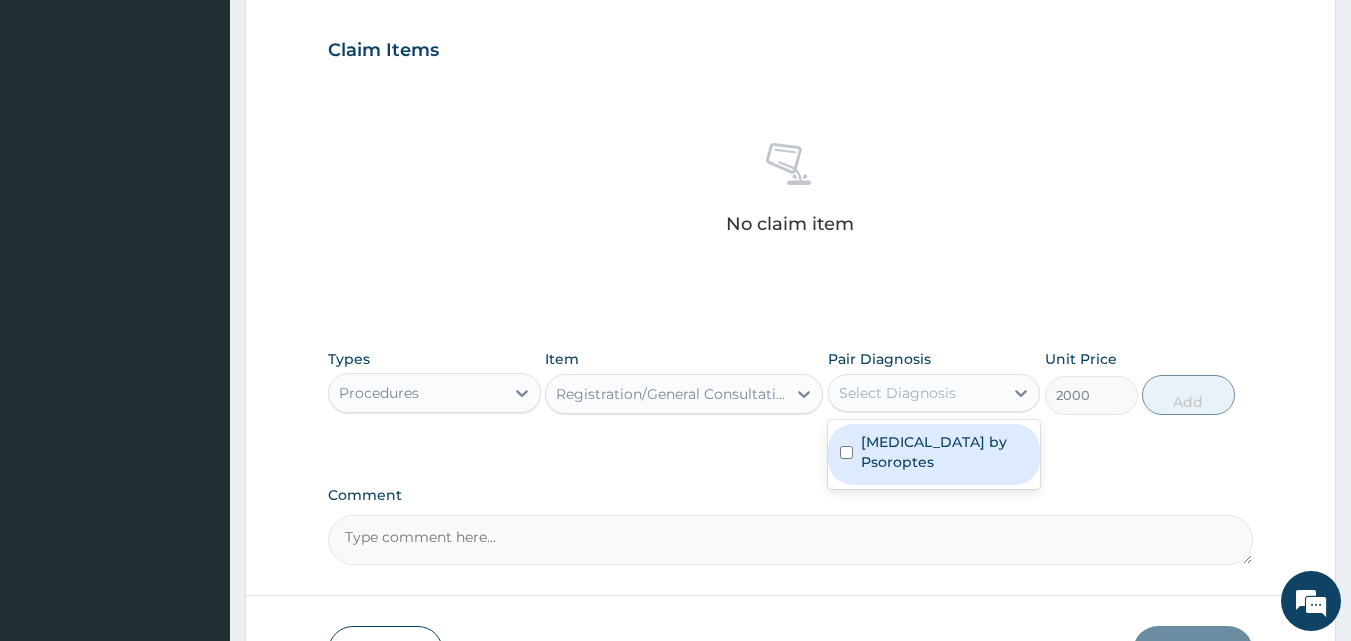 click on "Select Diagnosis" at bounding box center (916, 393) 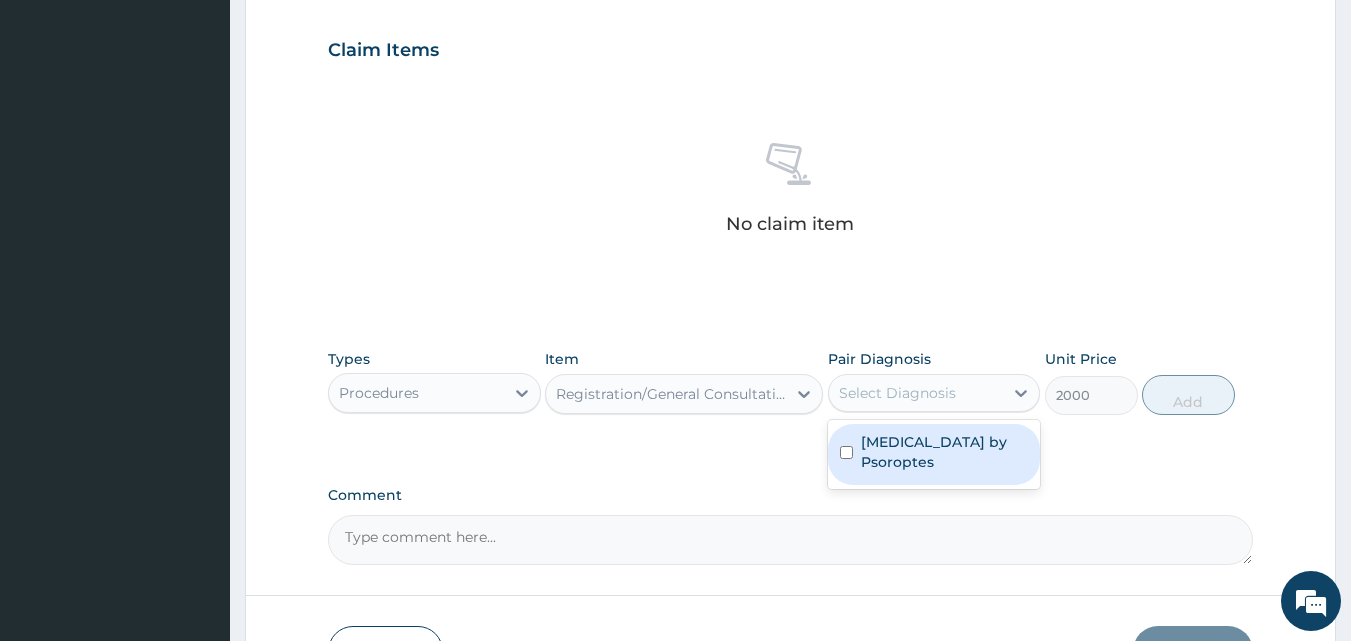 click on "Infestation by Psoroptes" at bounding box center (945, 452) 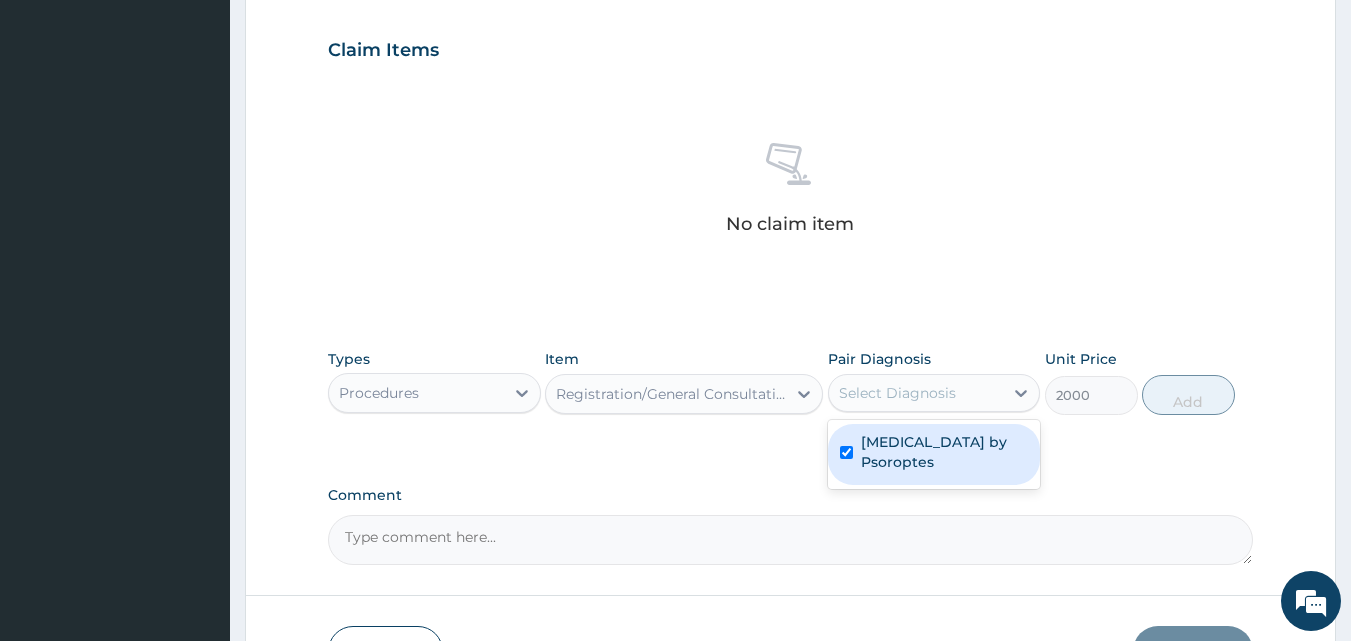 checkbox on "true" 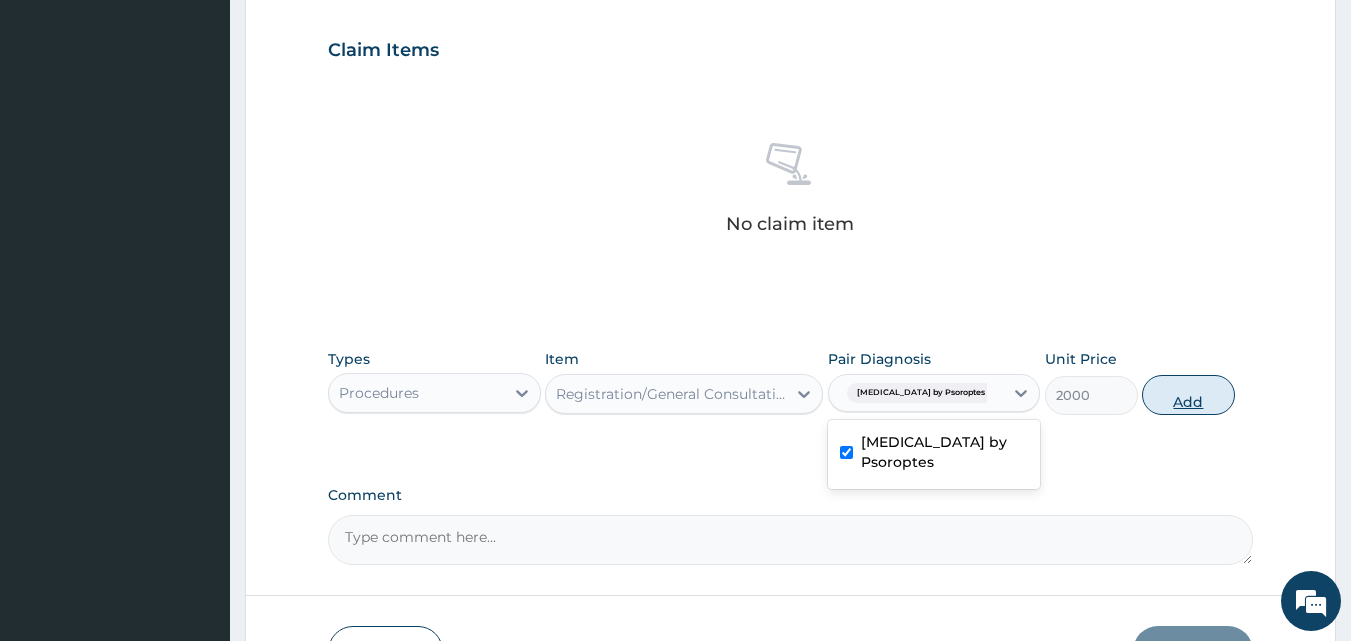 click on "Add" at bounding box center (1188, 395) 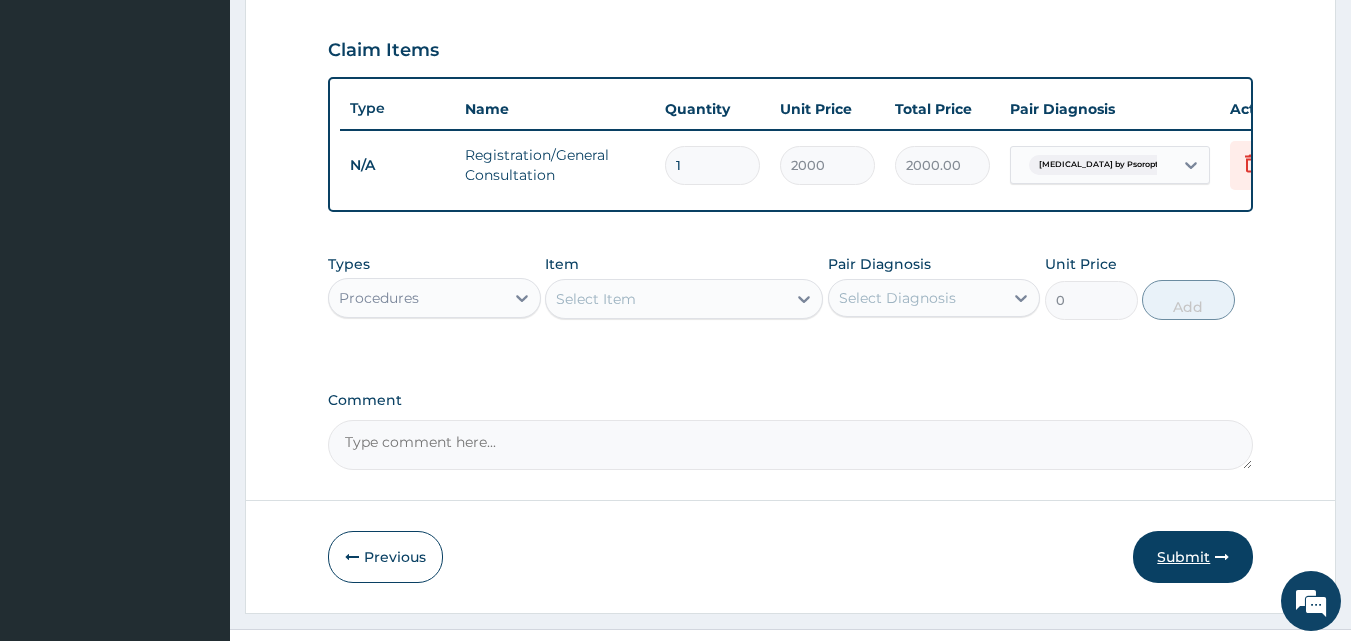 click on "Submit" at bounding box center [1193, 557] 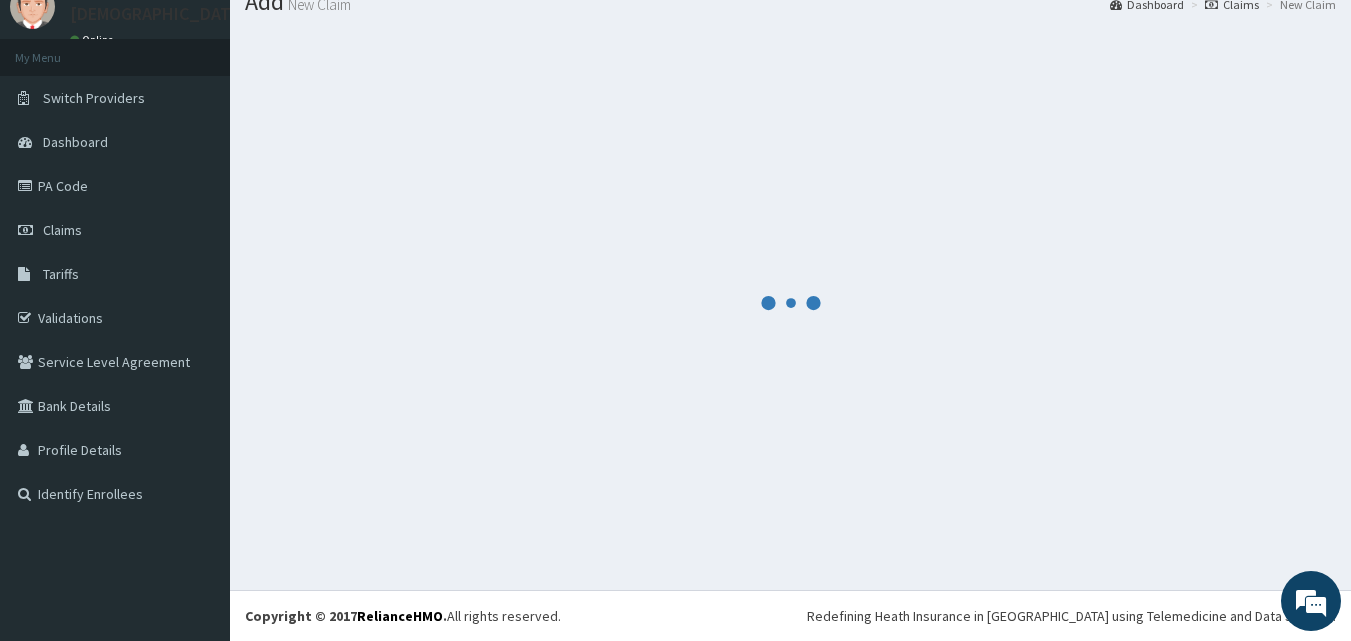 scroll, scrollTop: 667, scrollLeft: 0, axis: vertical 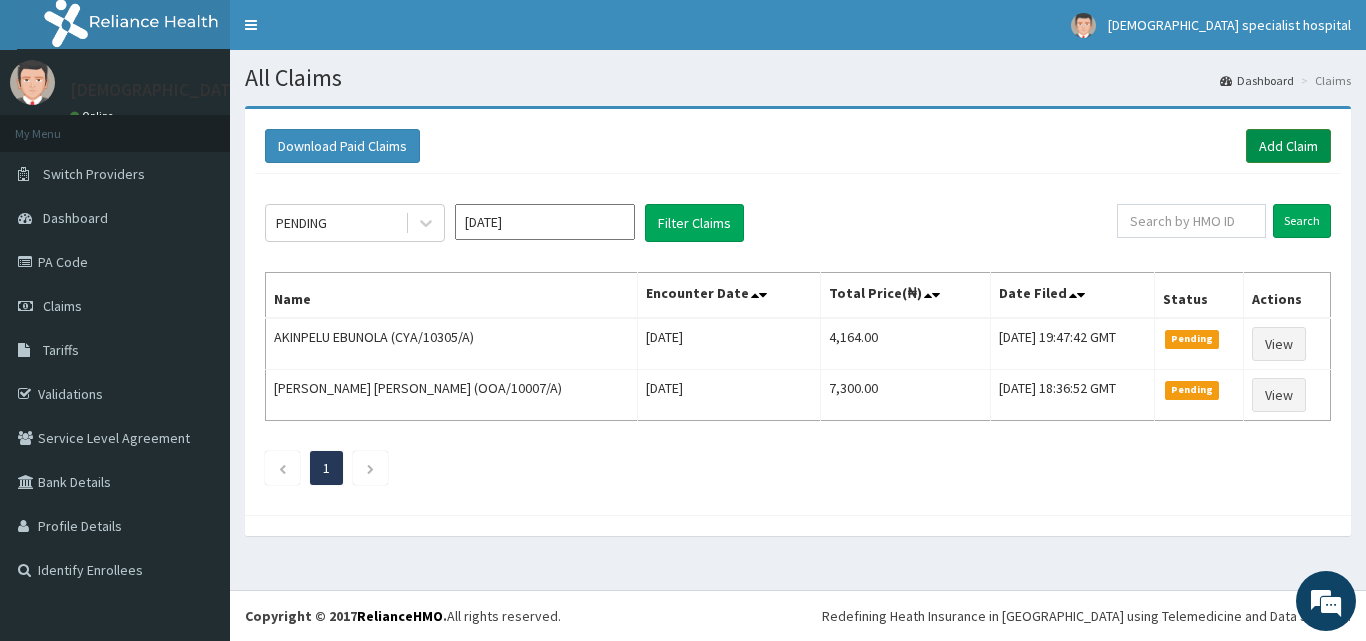 click on "Add Claim" at bounding box center (1288, 146) 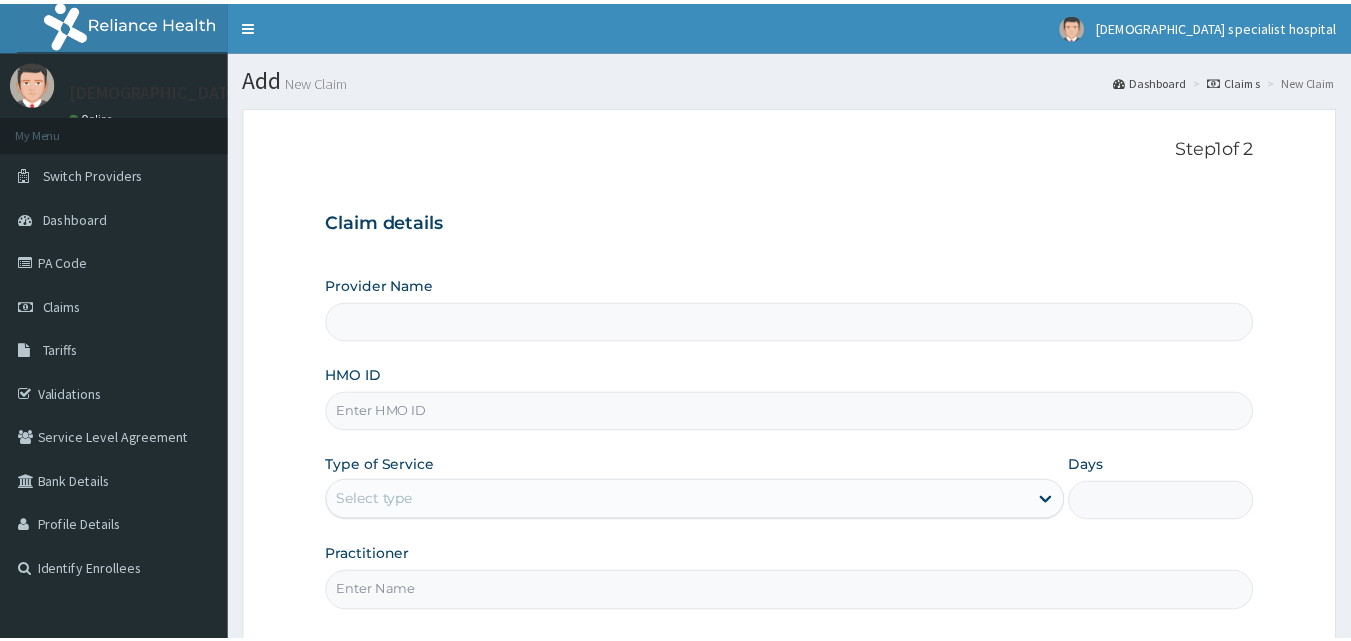 scroll, scrollTop: 0, scrollLeft: 0, axis: both 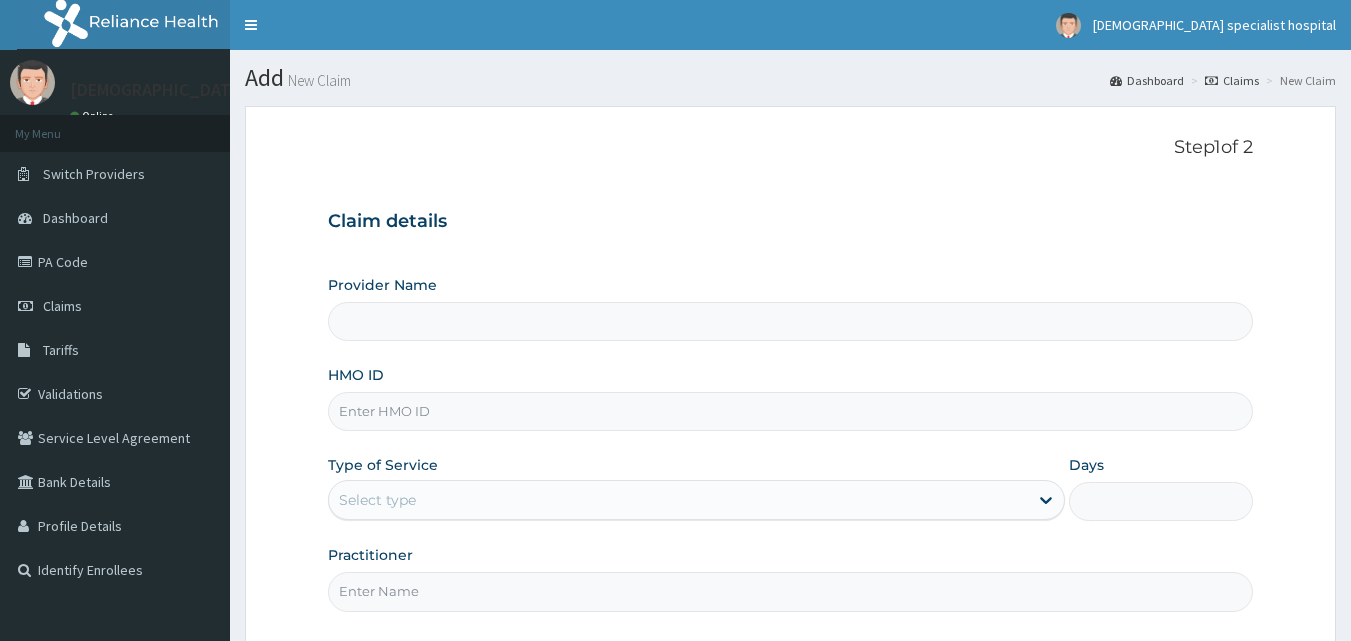 type on "[DEMOGRAPHIC_DATA] Specialist Hospital Ltd" 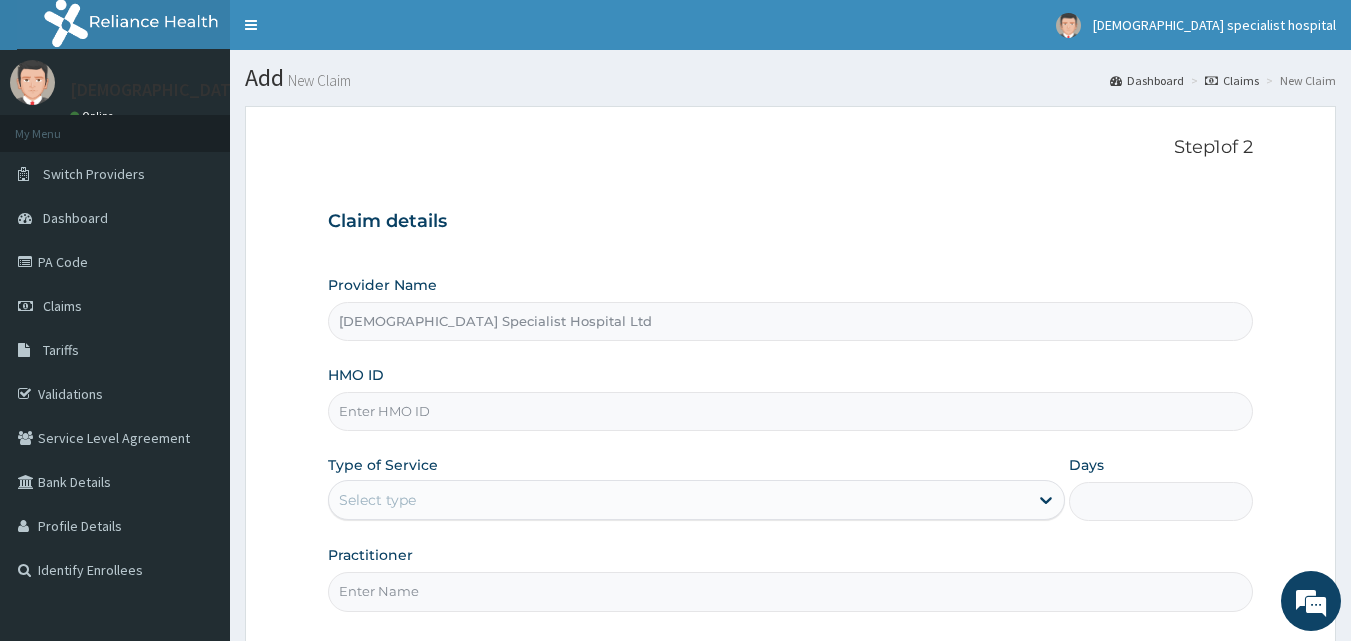 scroll, scrollTop: 0, scrollLeft: 0, axis: both 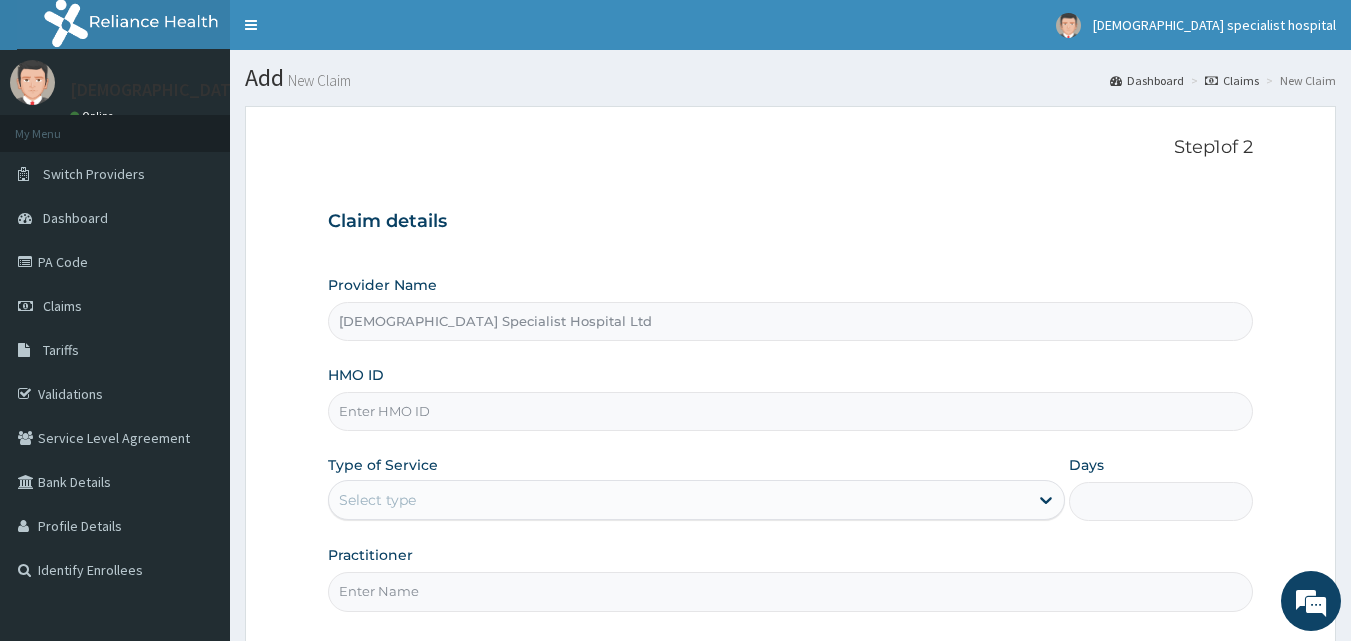 click on "HMO ID" at bounding box center (791, 411) 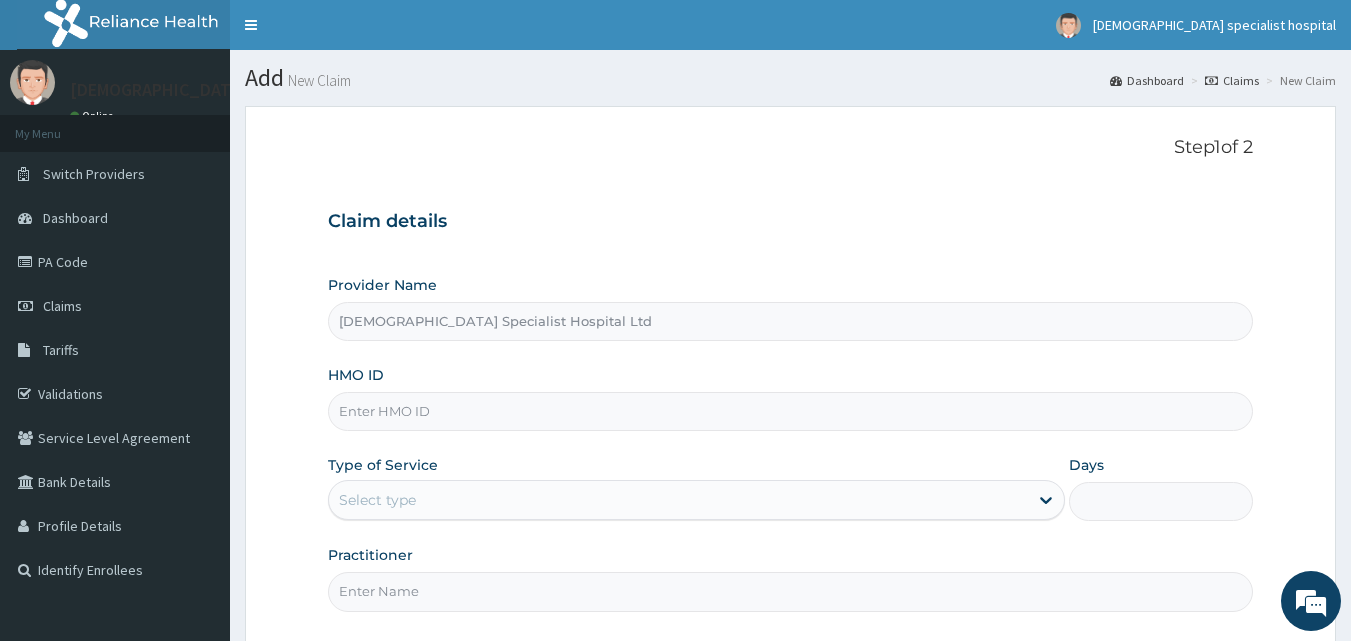 paste on "BTR/11026/A" 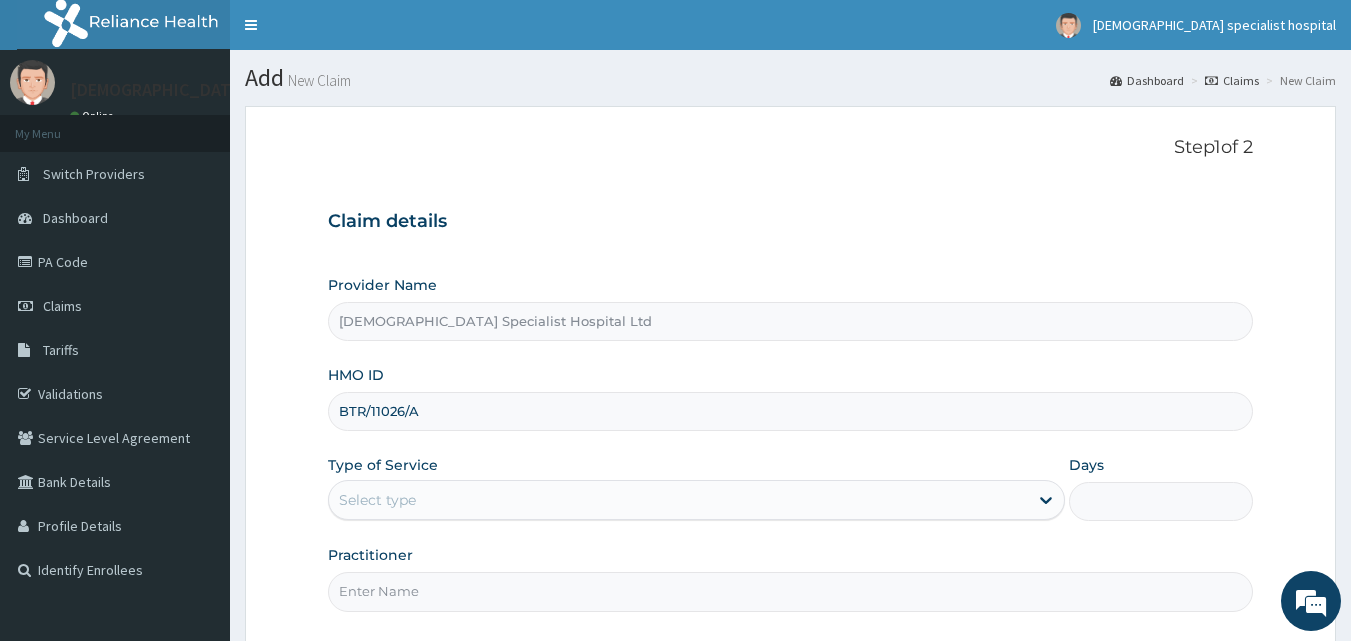 type on "BTR/11026/A" 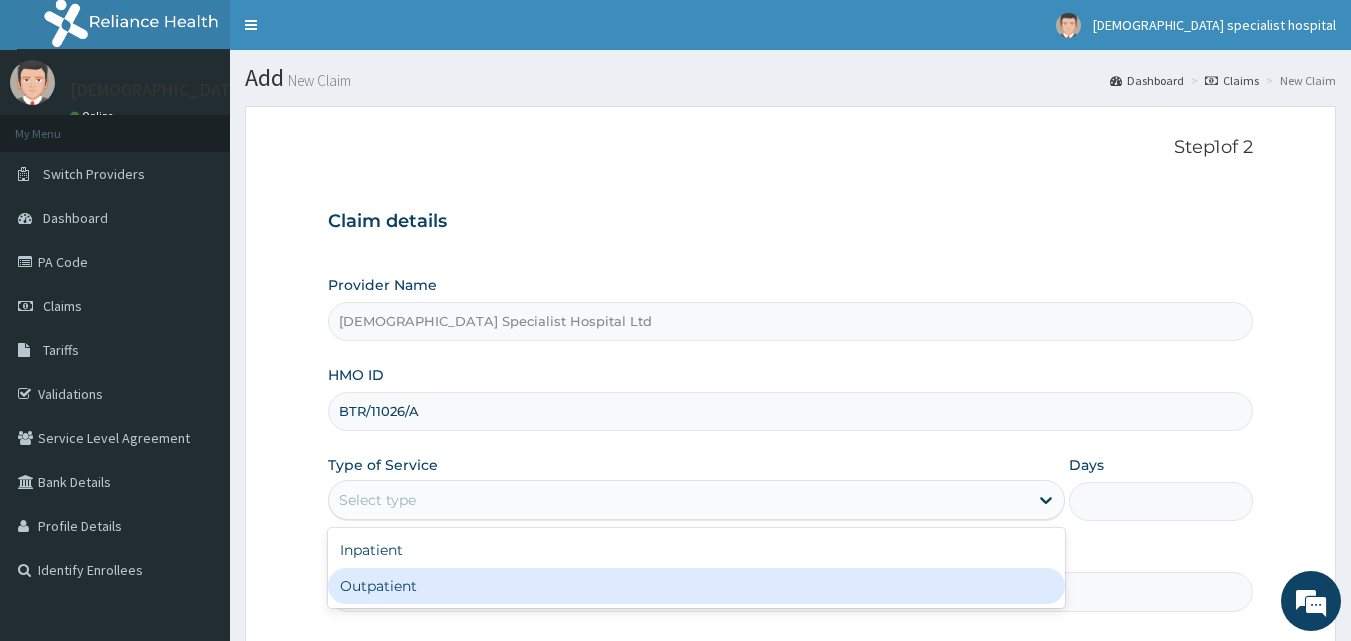 click on "Outpatient" at bounding box center (696, 586) 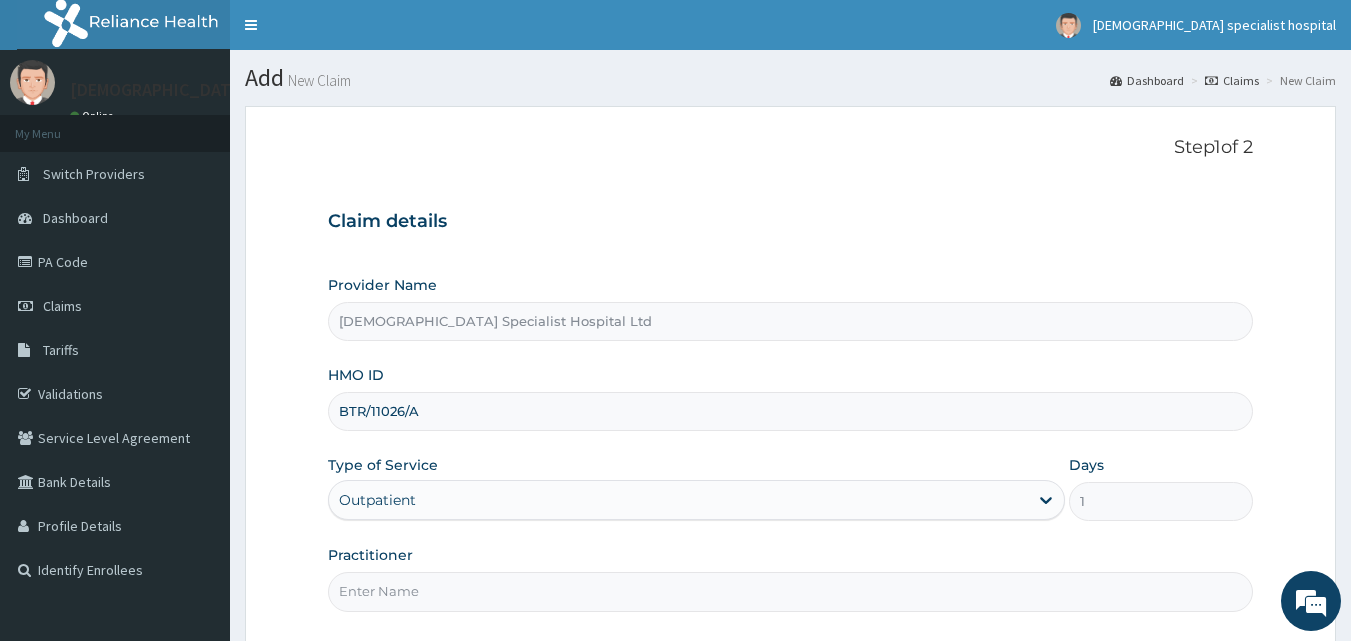 click on "Practitioner" at bounding box center (791, 591) 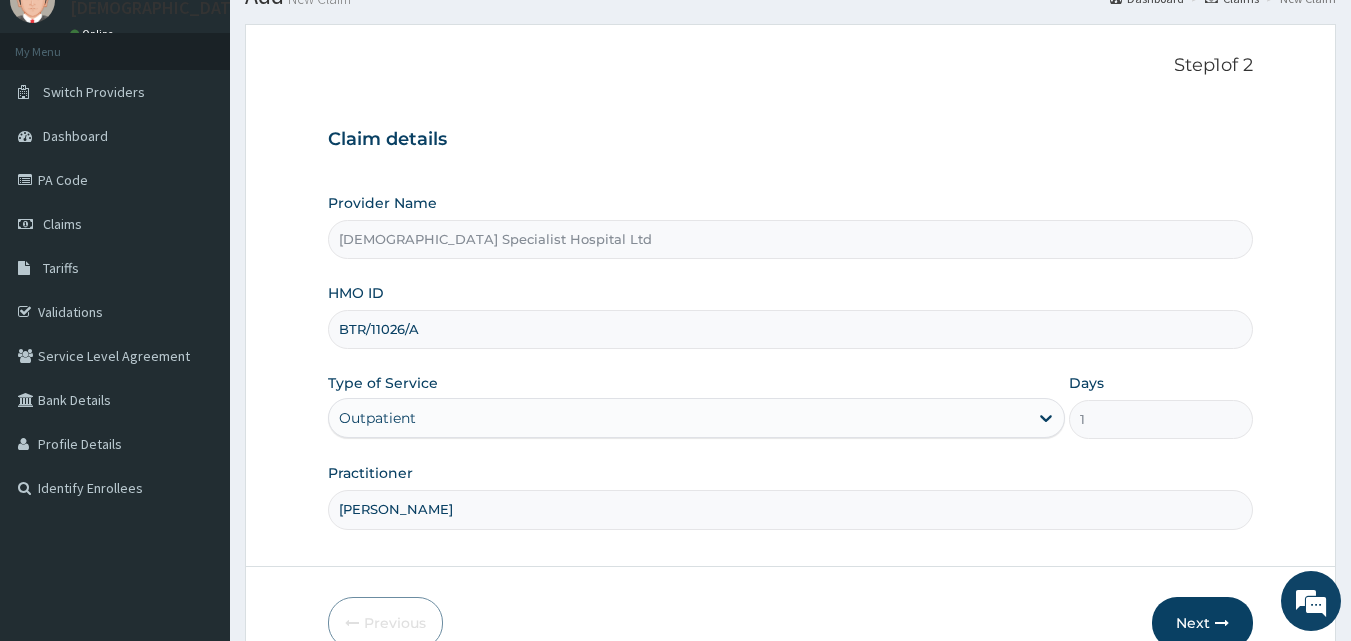 scroll, scrollTop: 187, scrollLeft: 0, axis: vertical 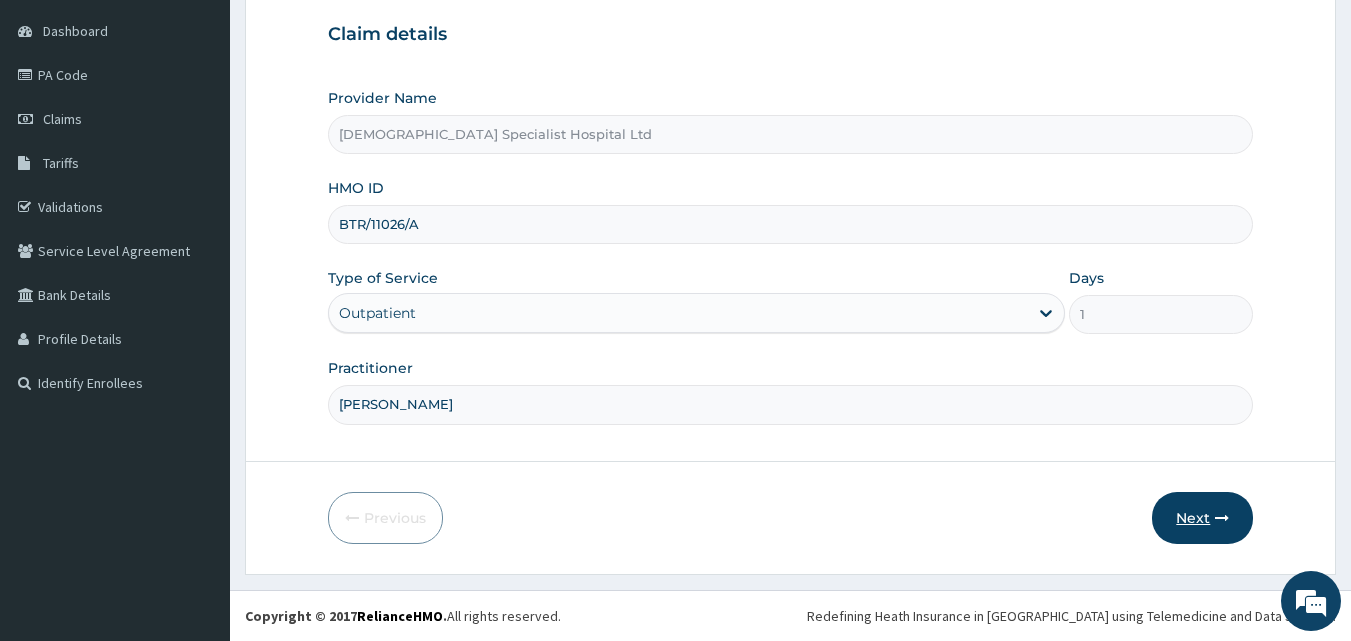 type on "DR OJO" 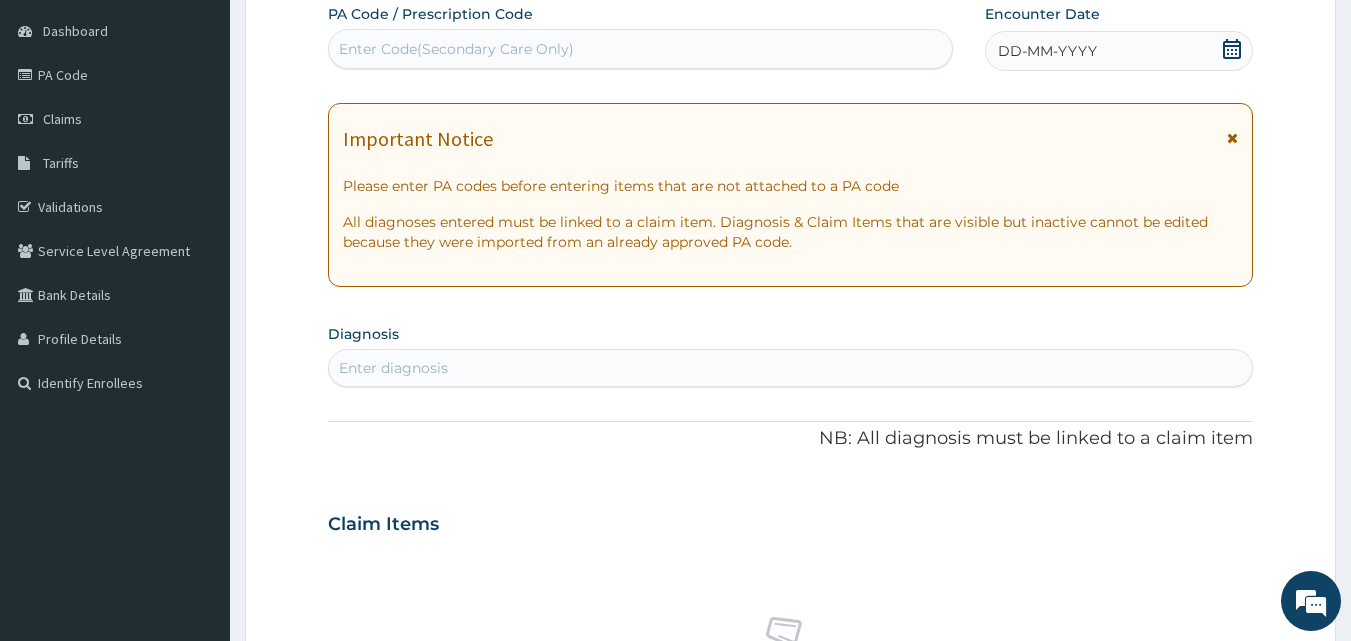 click on "DD-MM-YYYY" at bounding box center (1119, 51) 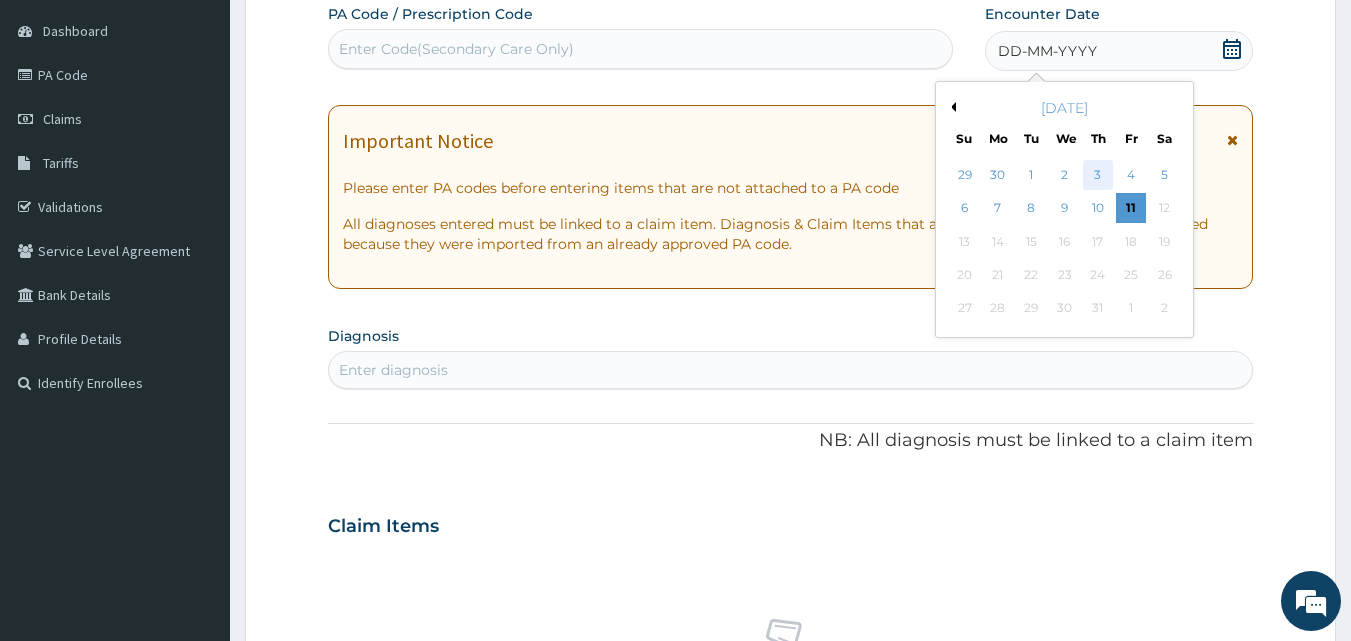 click on "3" at bounding box center (1098, 175) 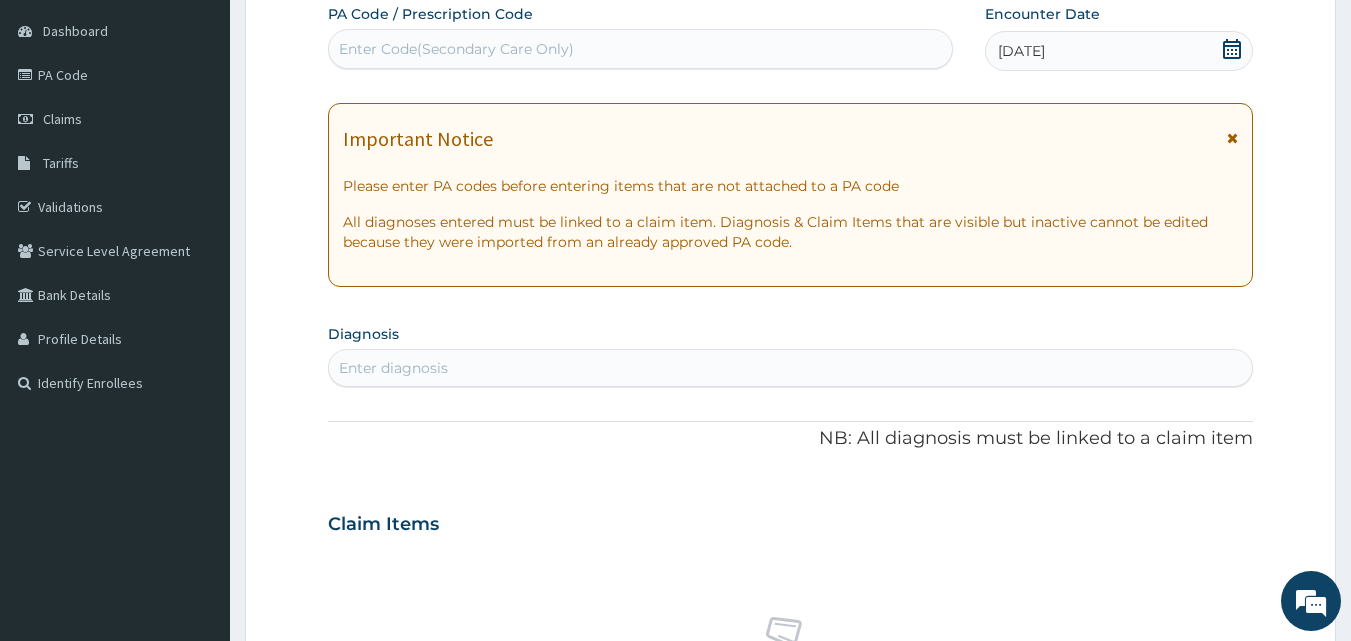 click on "Enter diagnosis" at bounding box center [393, 368] 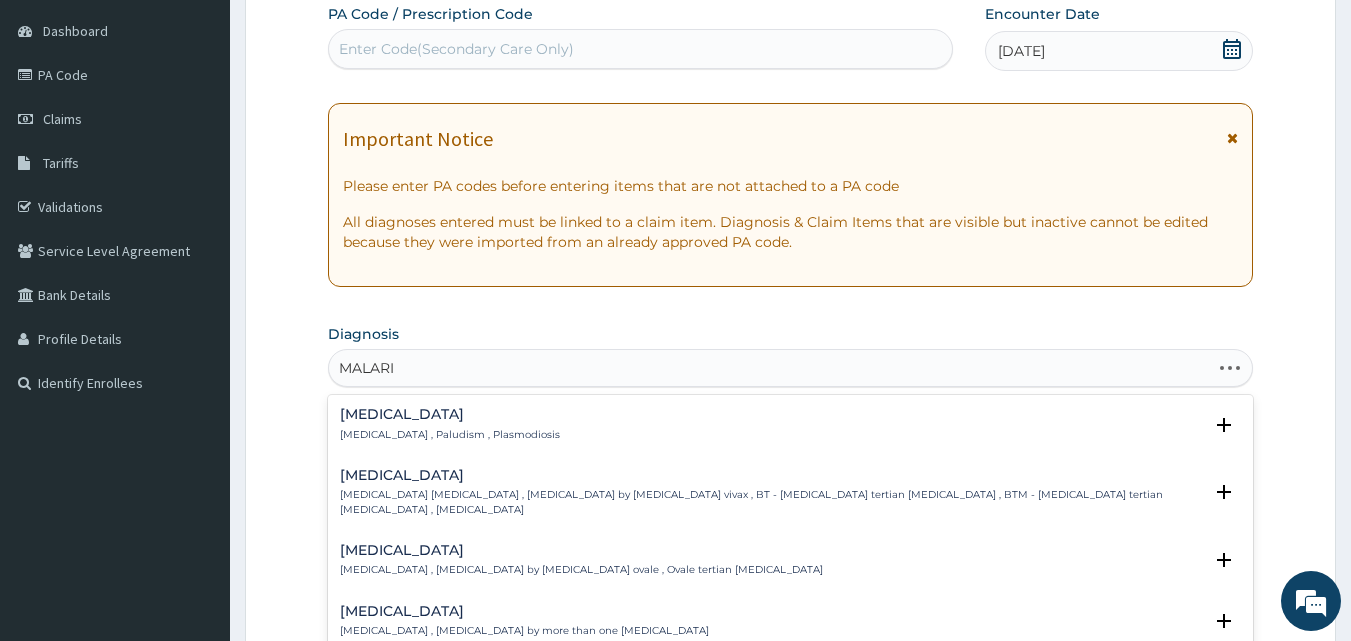 type on "MALARIA" 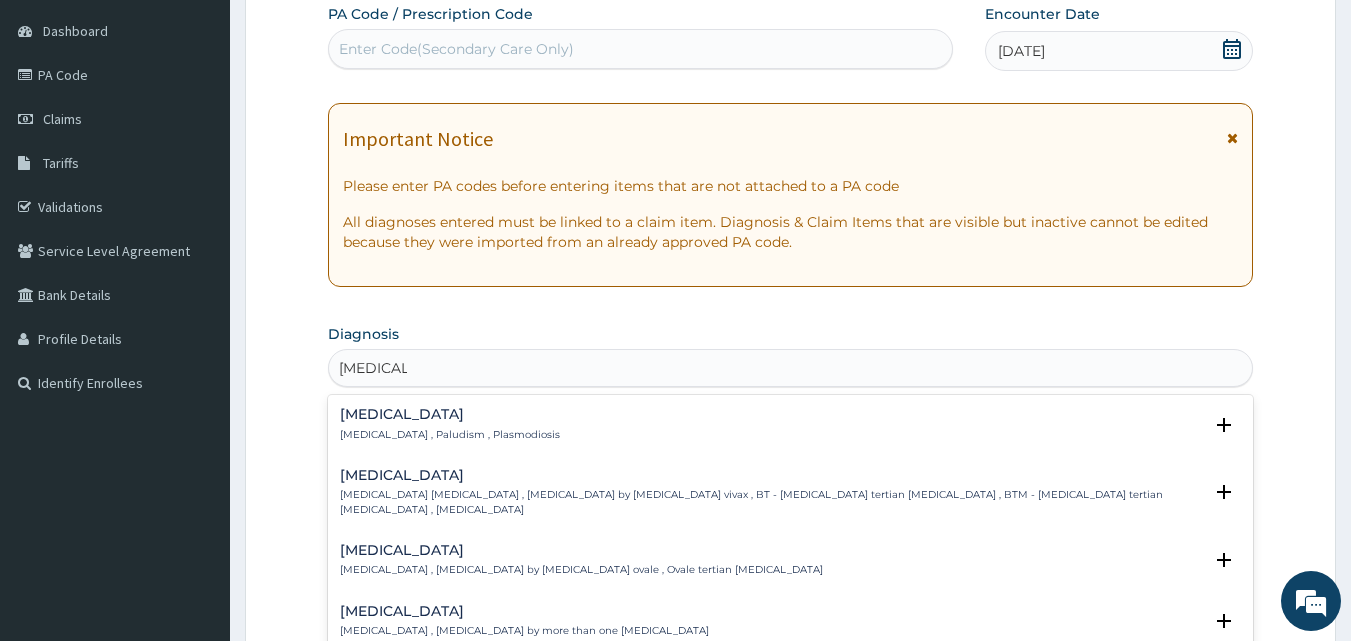 click on "Malaria" at bounding box center (450, 414) 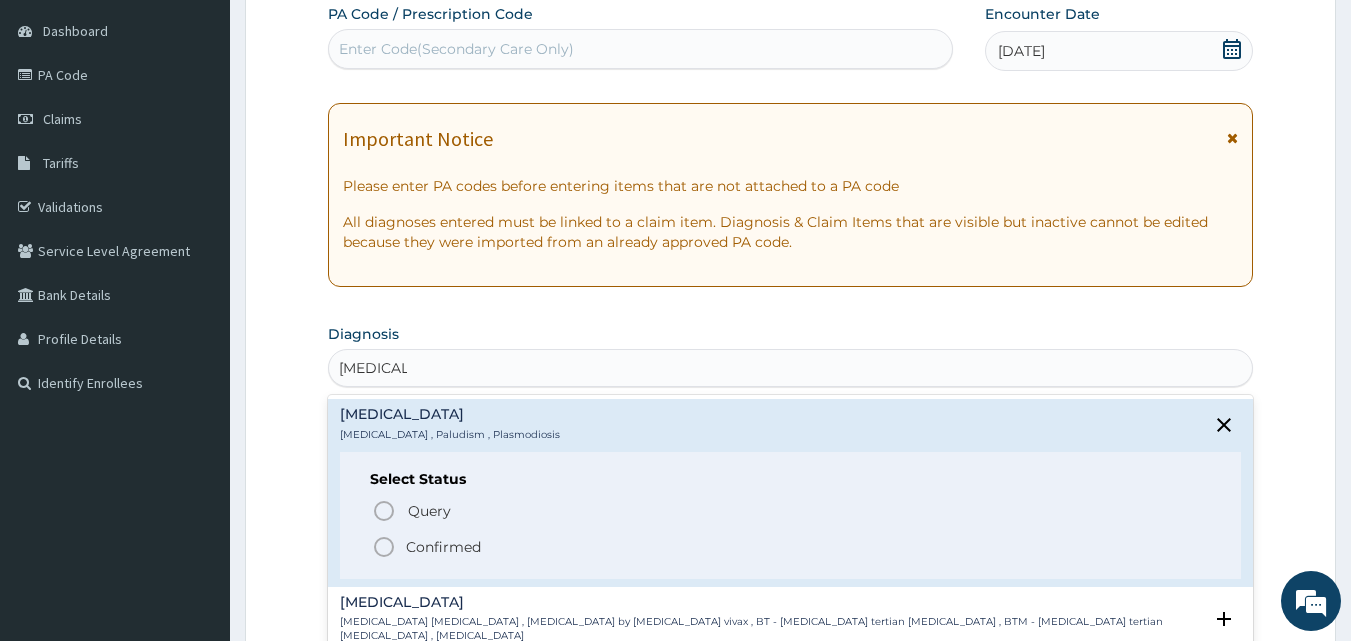 click on "Confirmed" at bounding box center [443, 547] 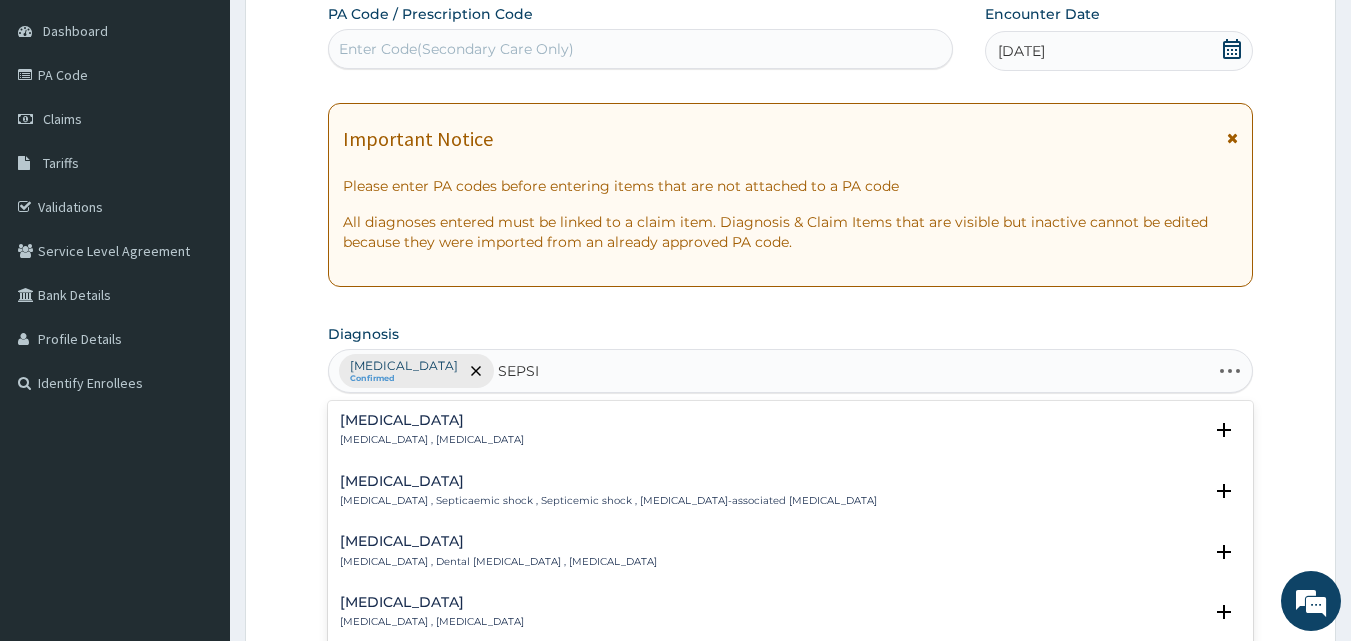 type on "SEPSIS" 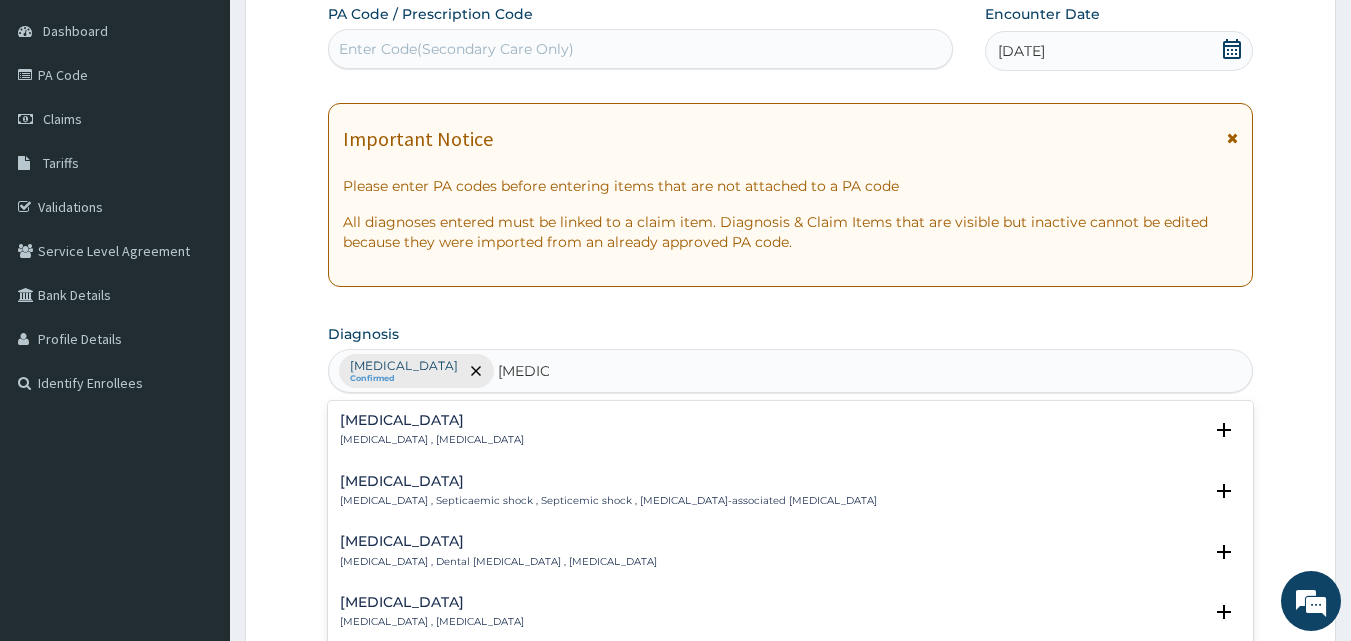click on "Sepsis" at bounding box center [432, 420] 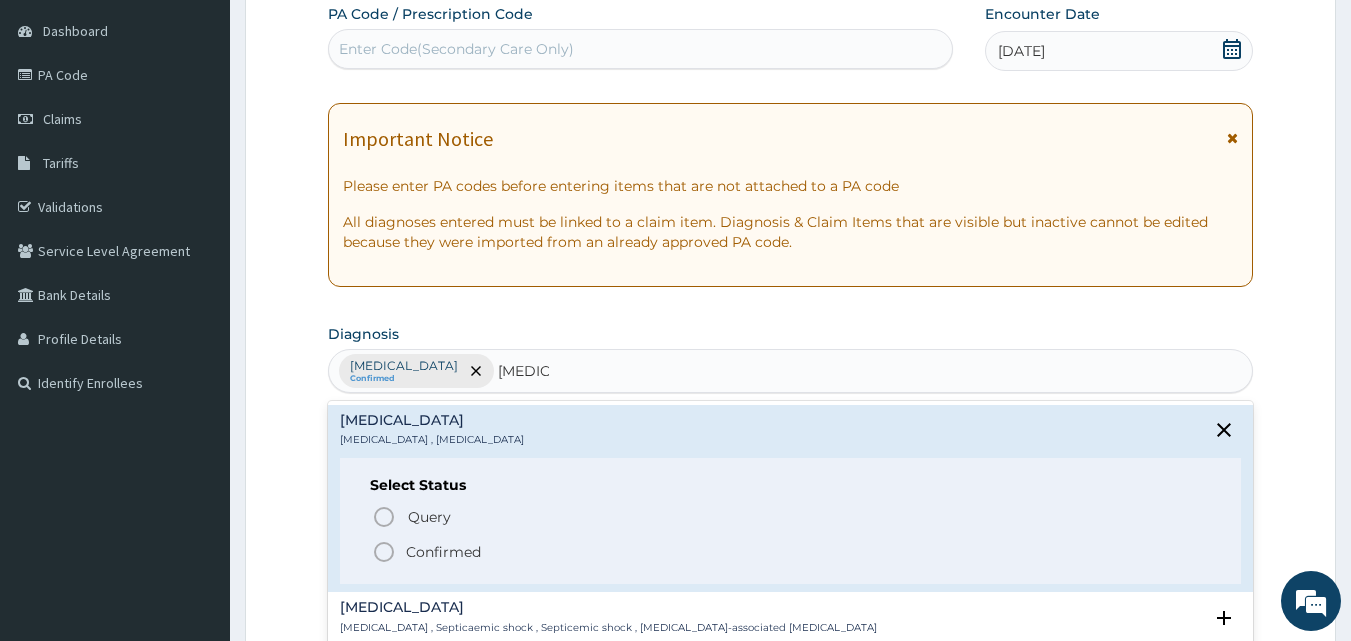 click on "Confirmed" at bounding box center (443, 552) 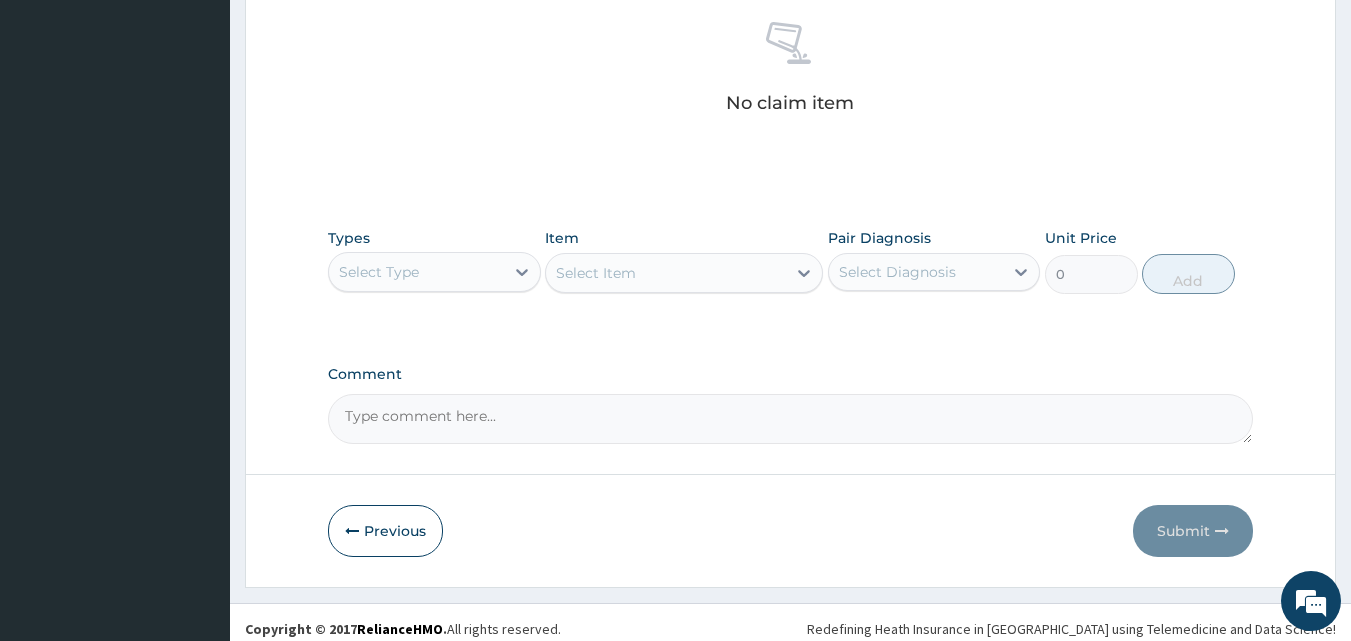 scroll, scrollTop: 801, scrollLeft: 0, axis: vertical 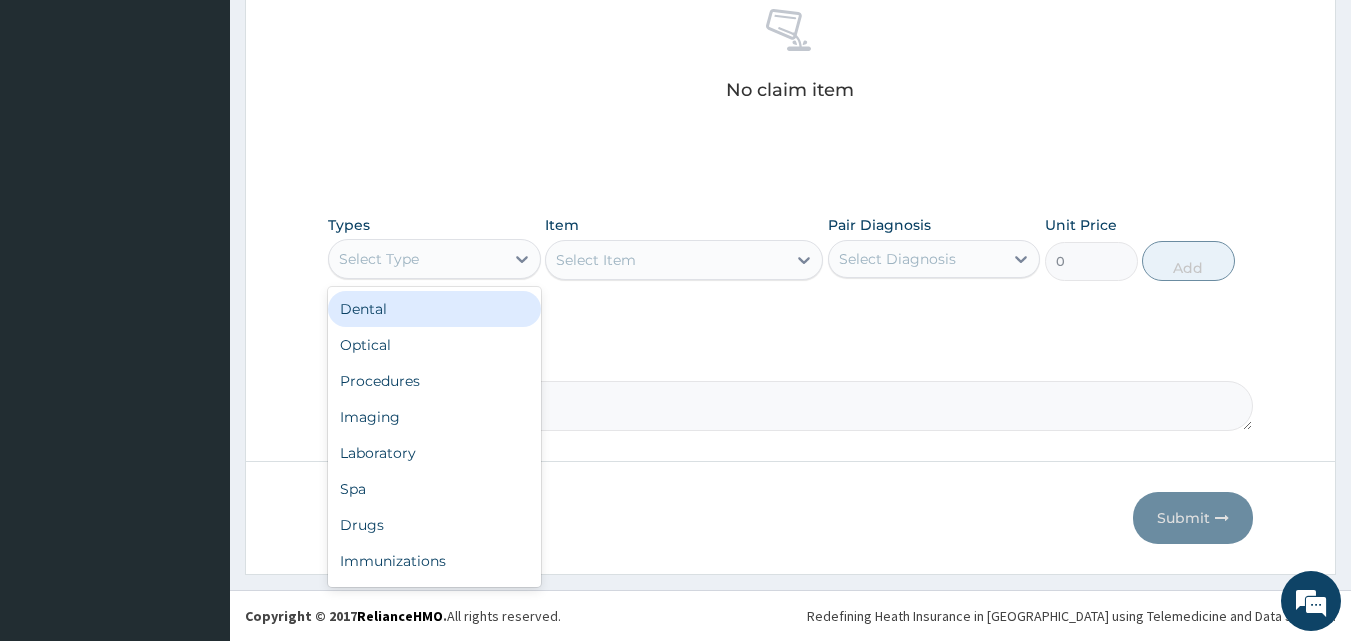 click on "Select Type" at bounding box center (434, 259) 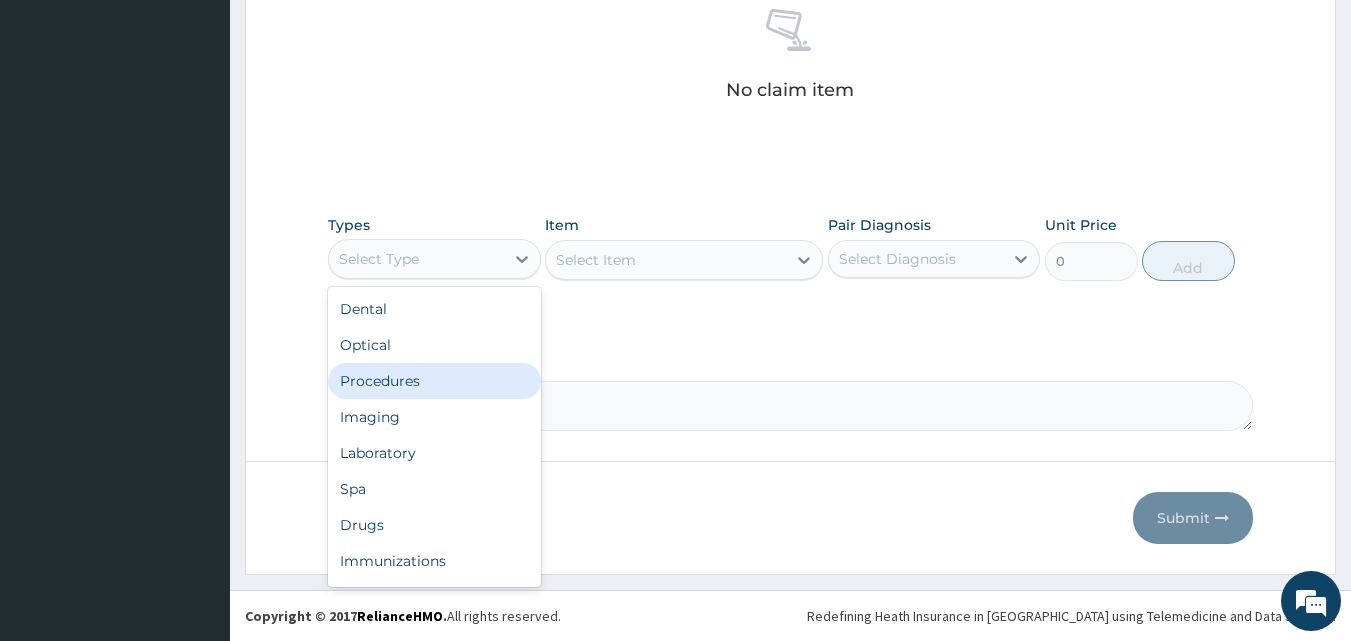 click on "Procedures" at bounding box center [434, 381] 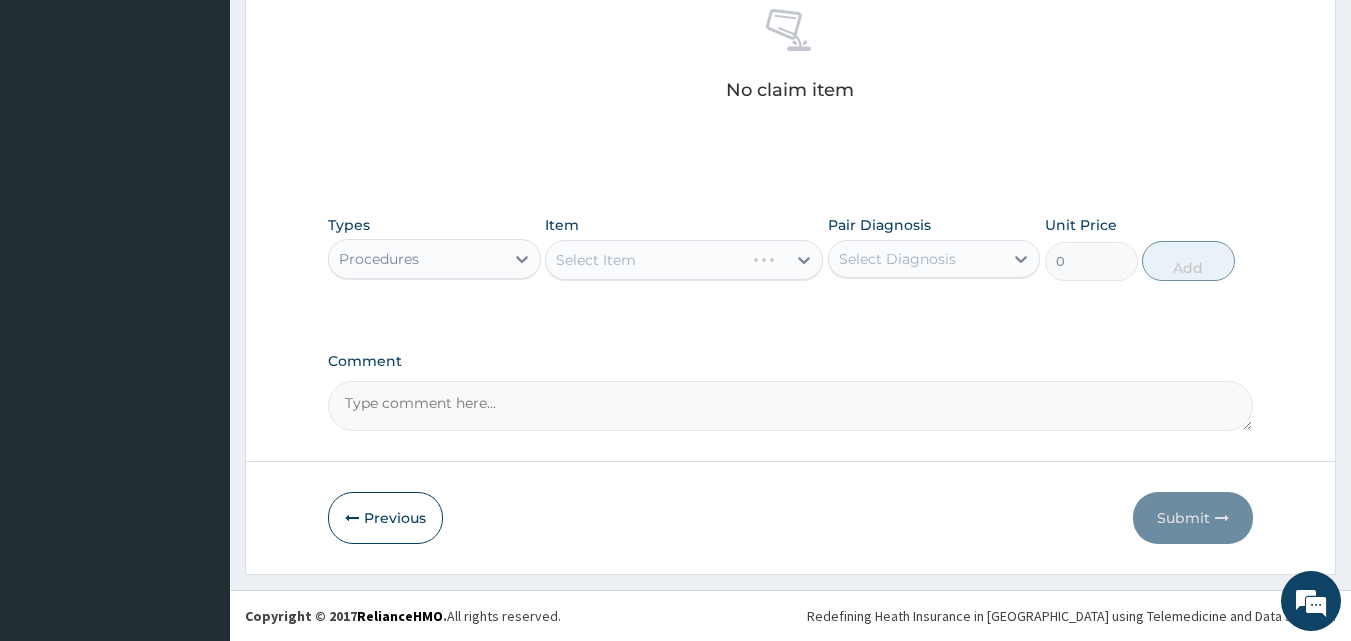 click on "Select Item" at bounding box center [684, 260] 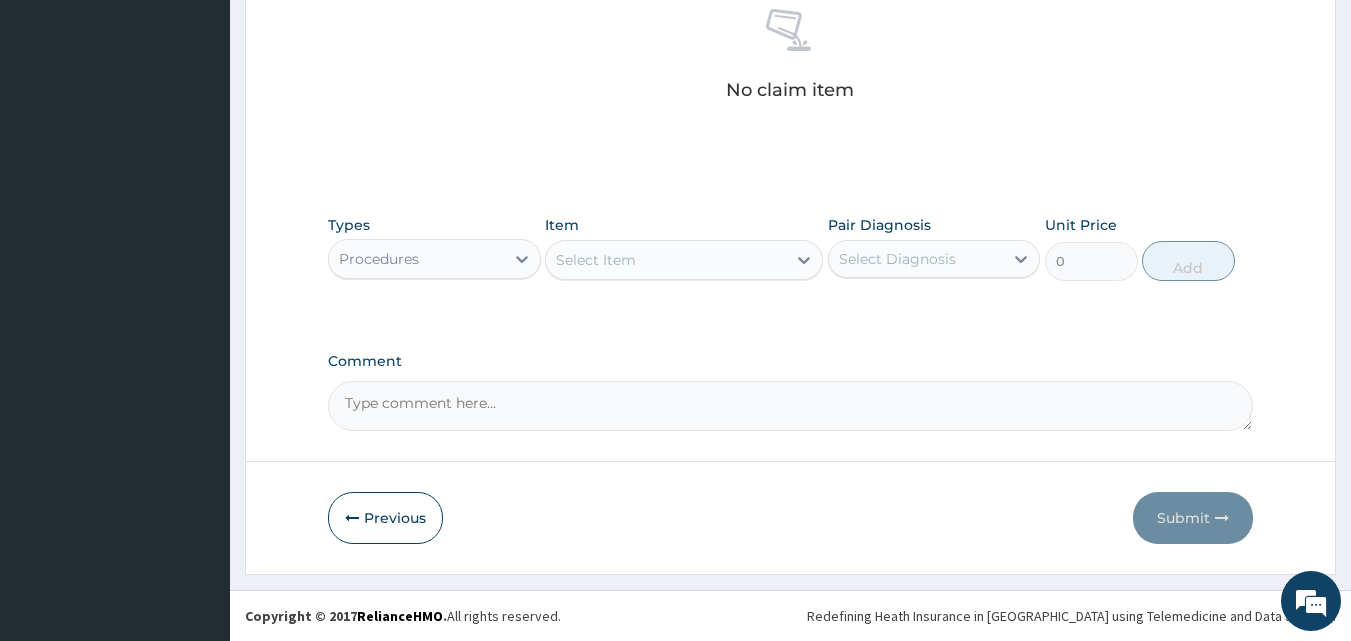click on "Select Item" at bounding box center [596, 260] 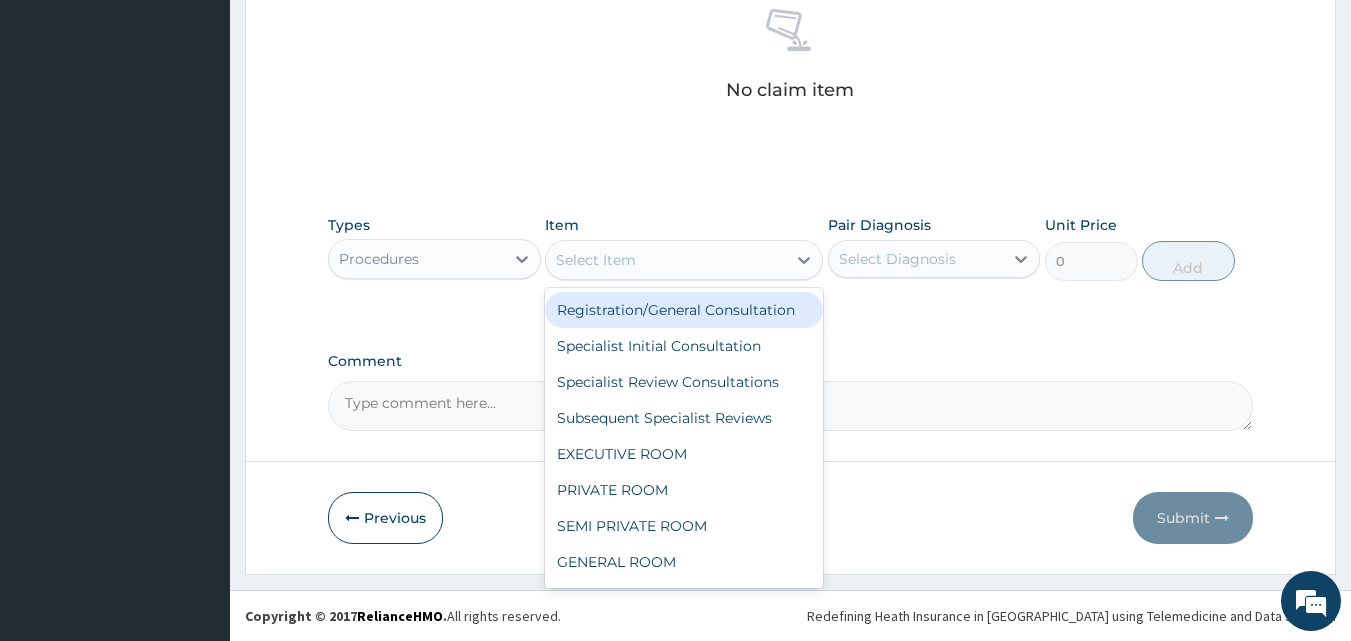 click on "Registration/General Consultation" at bounding box center (684, 310) 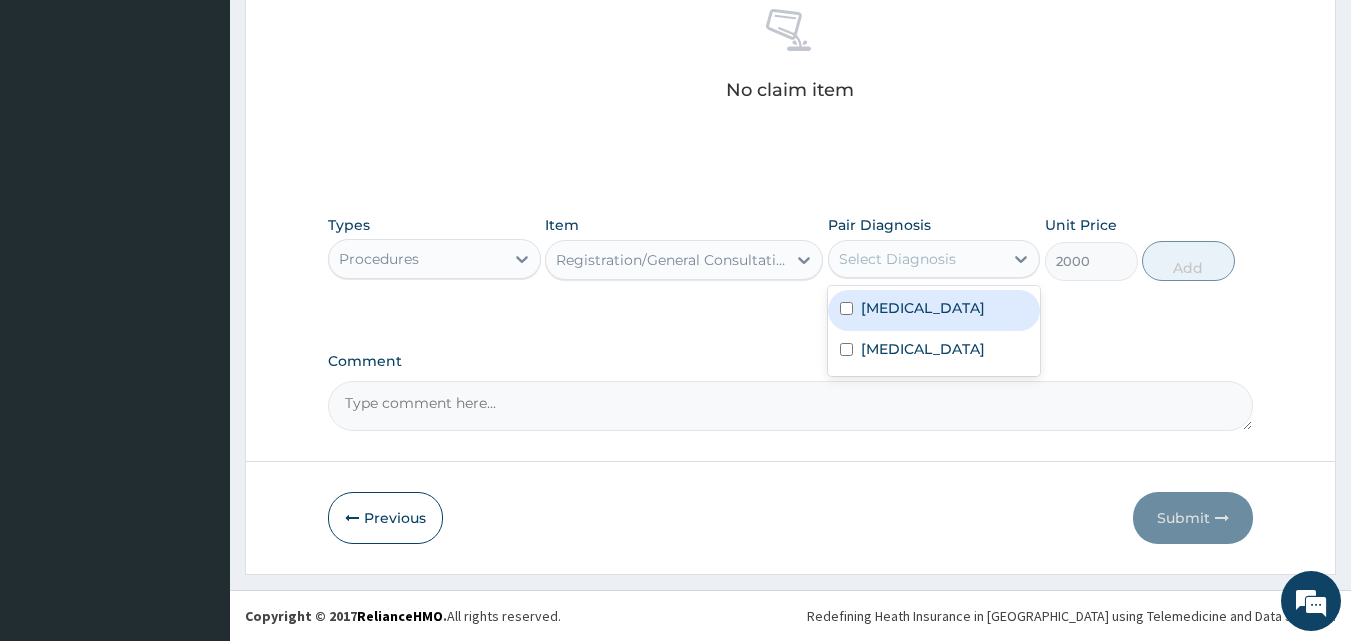 click on "Select Diagnosis" at bounding box center (897, 259) 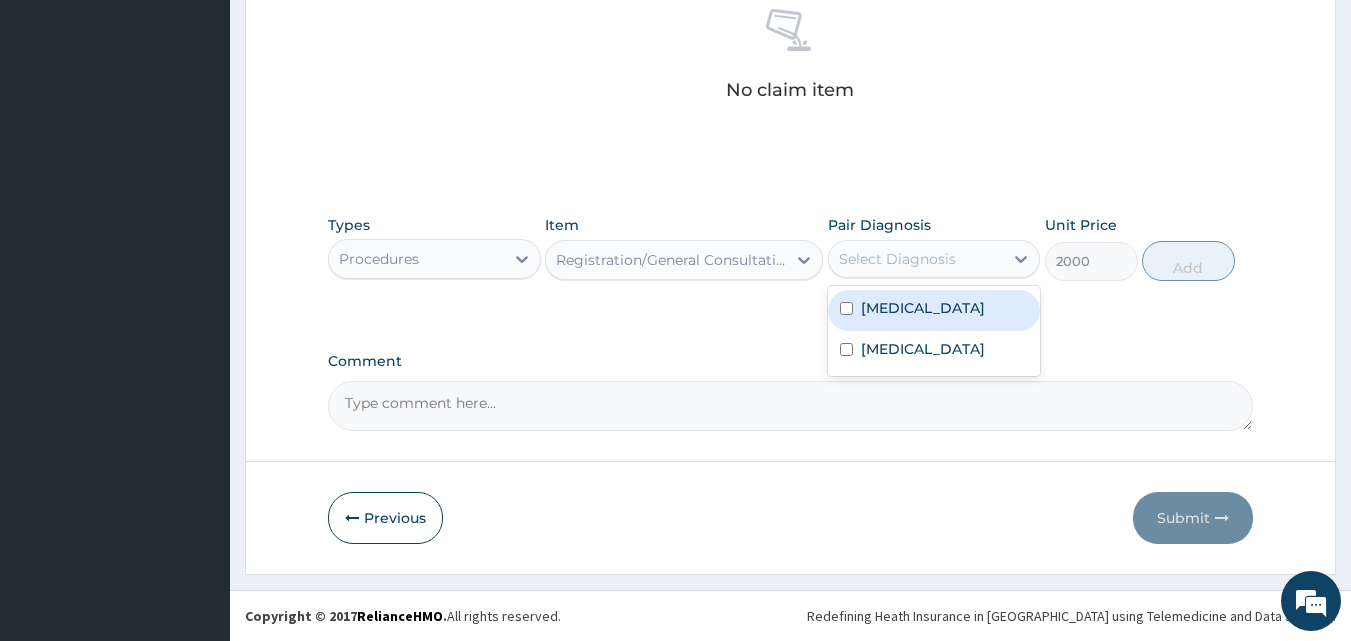 click on "Malaria" at bounding box center (923, 308) 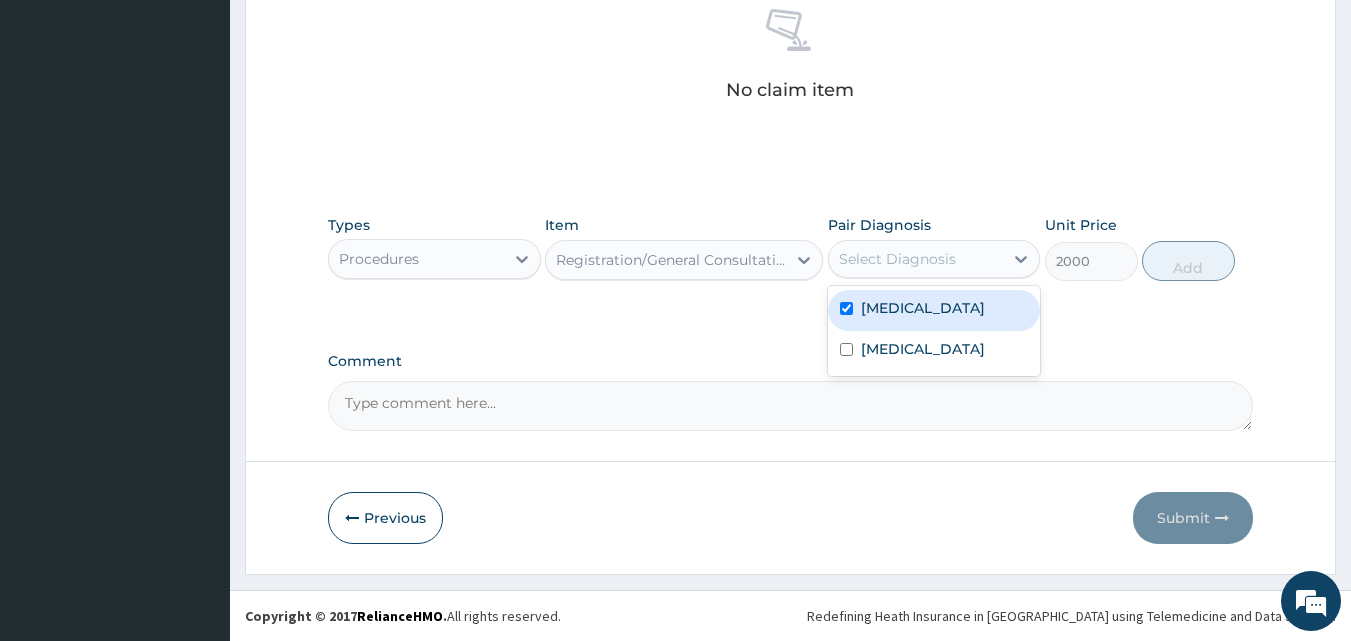 checkbox on "true" 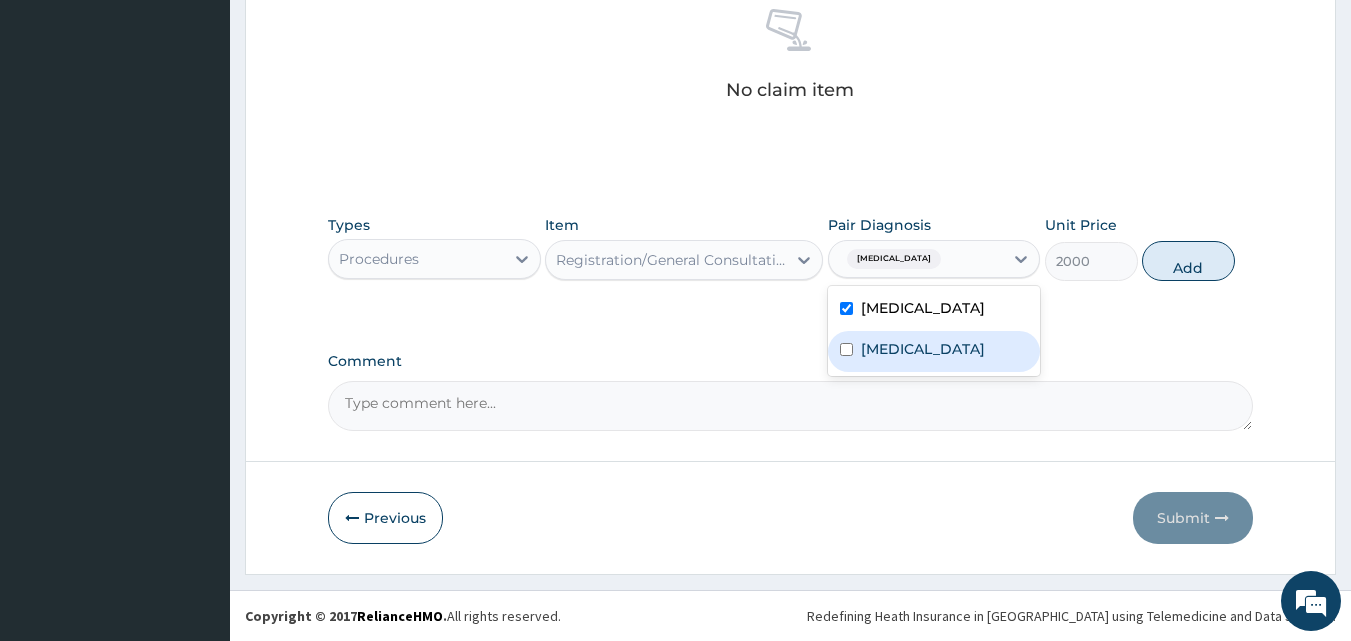 click on "Sepsis" at bounding box center [934, 351] 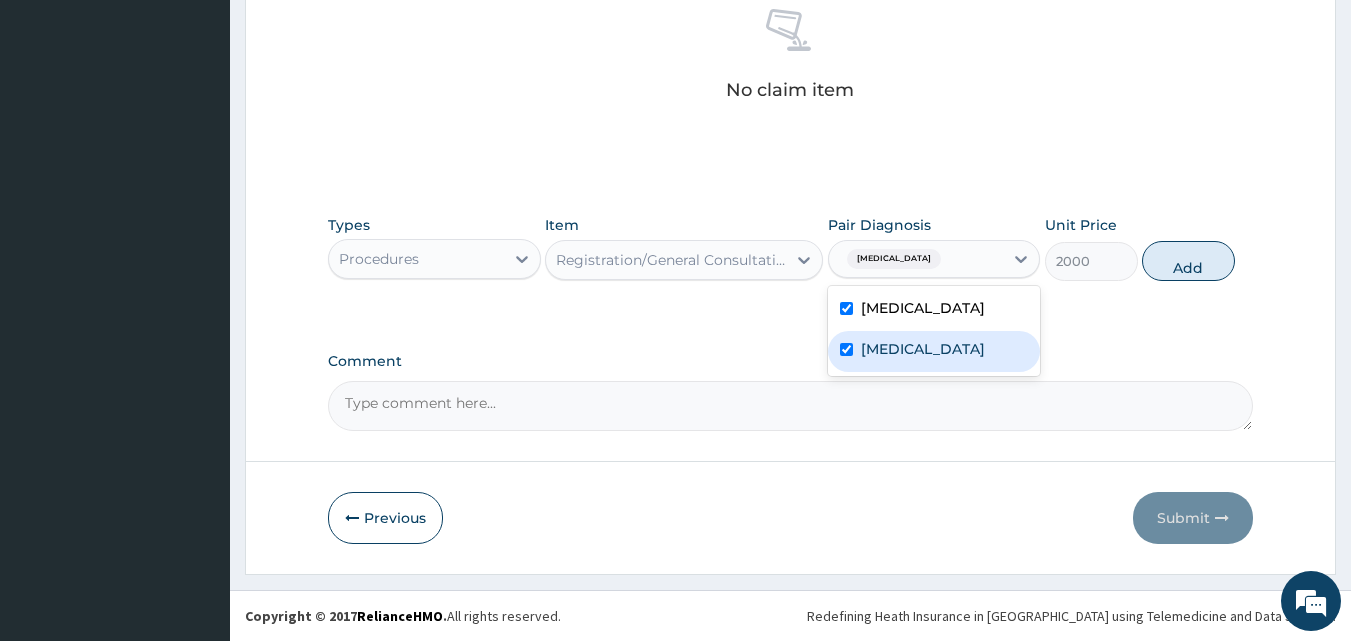 checkbox on "true" 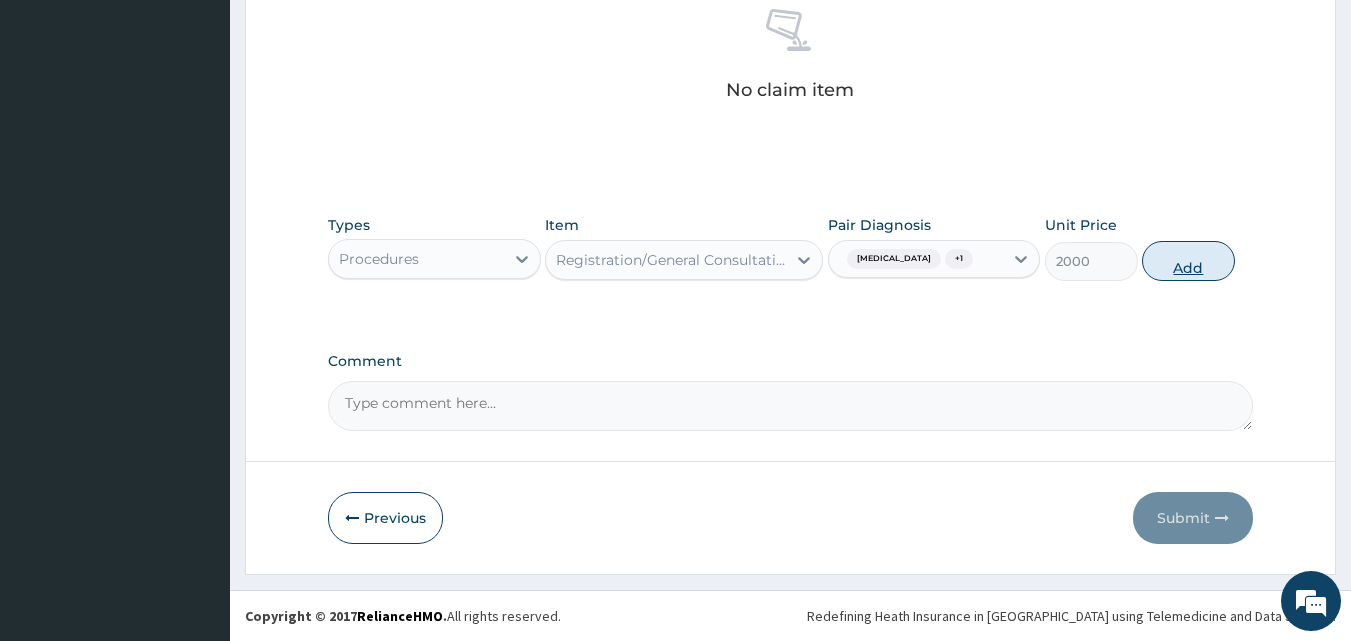 click on "Add" at bounding box center (1188, 261) 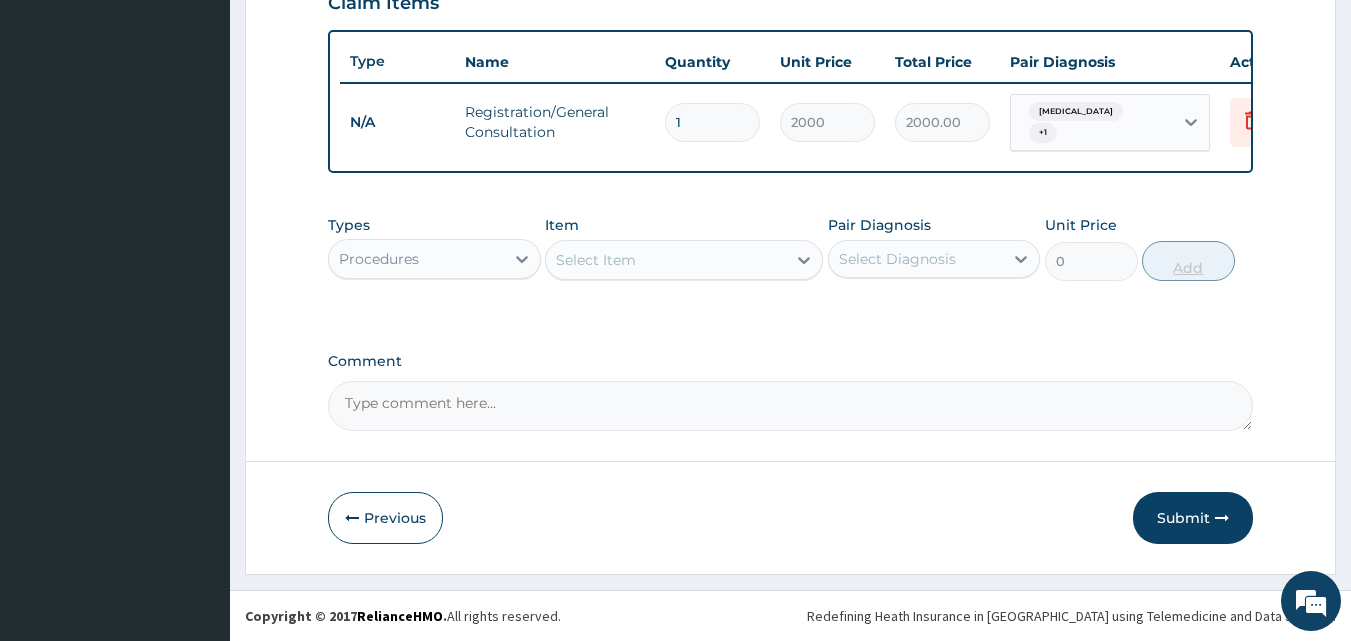 scroll, scrollTop: 721, scrollLeft: 0, axis: vertical 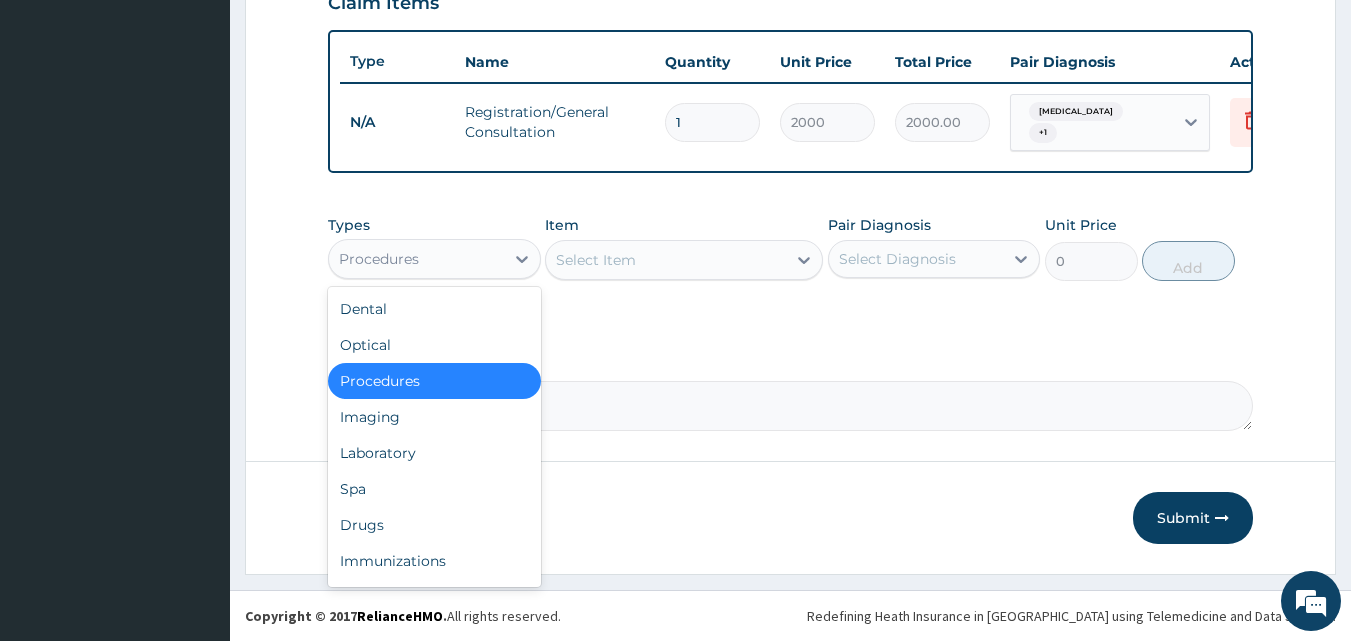 click on "Procedures" at bounding box center [416, 259] 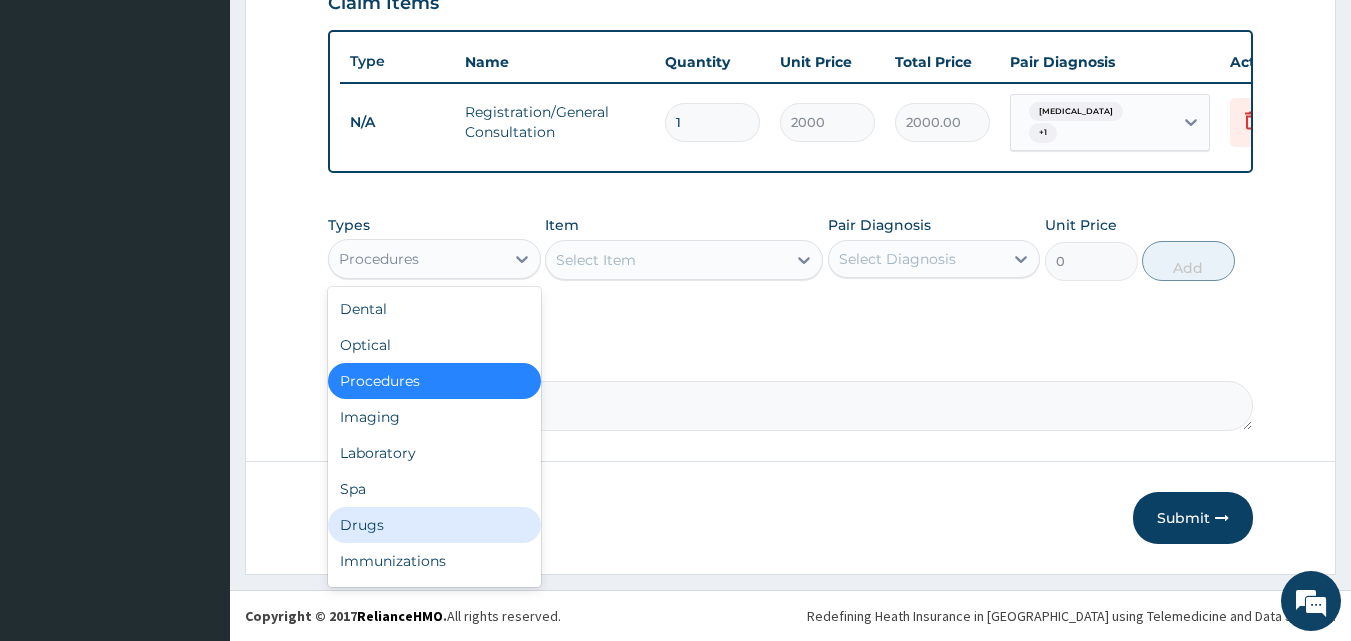 click on "Drugs" at bounding box center [434, 525] 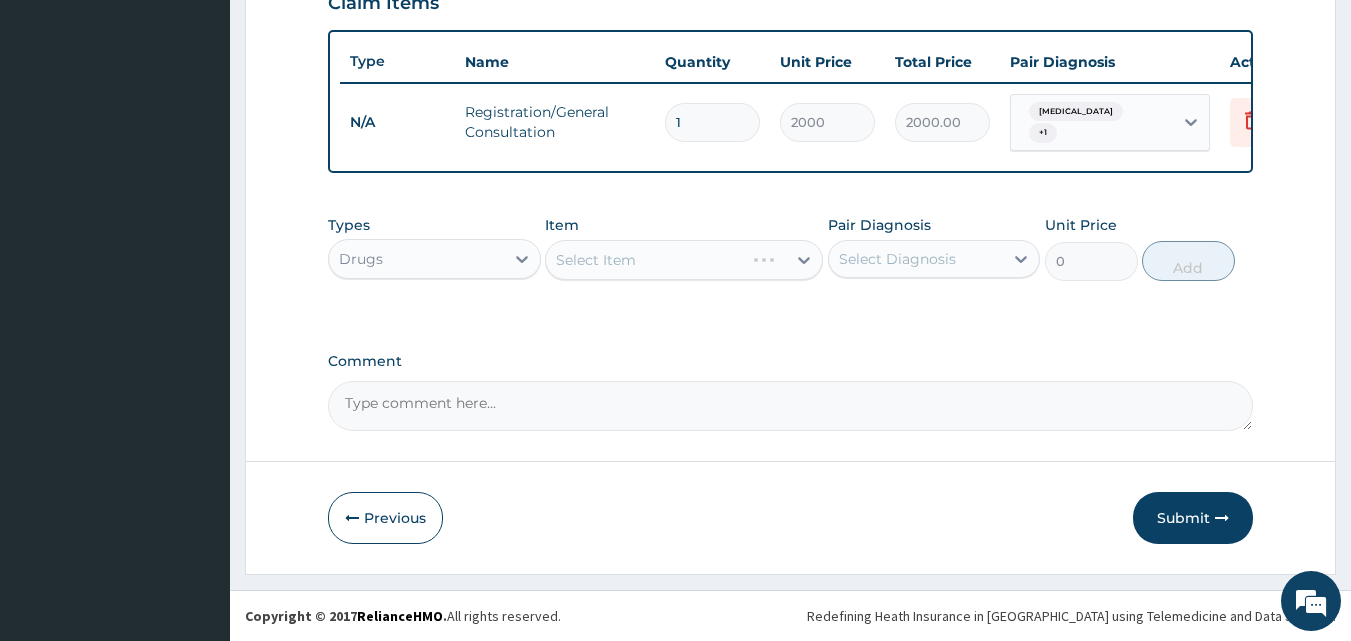 click on "Select Item" at bounding box center (684, 260) 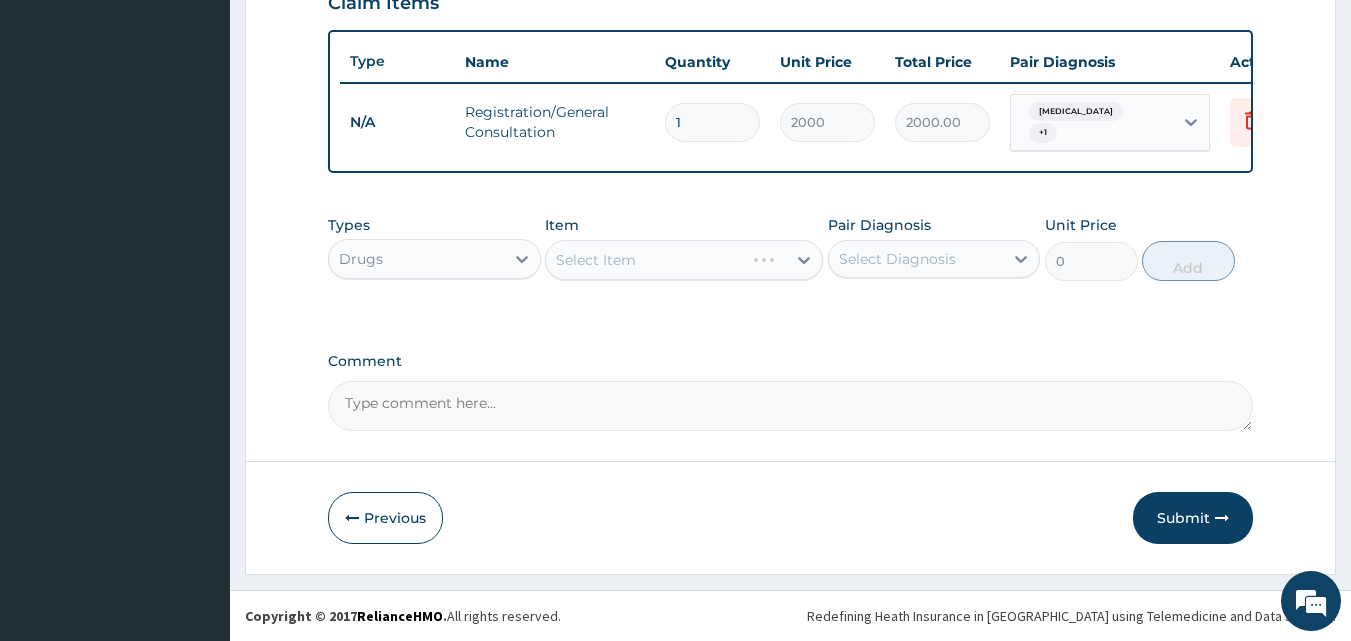 click on "Select Item" at bounding box center (684, 260) 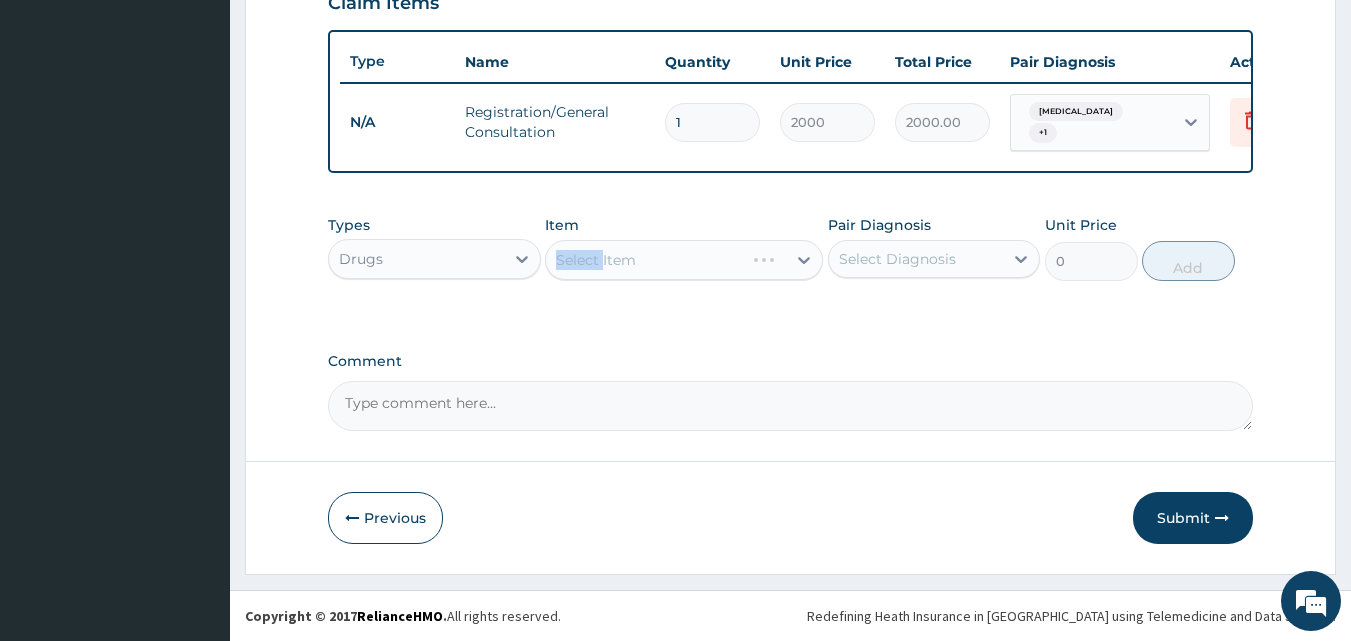click on "Select Item" at bounding box center [684, 260] 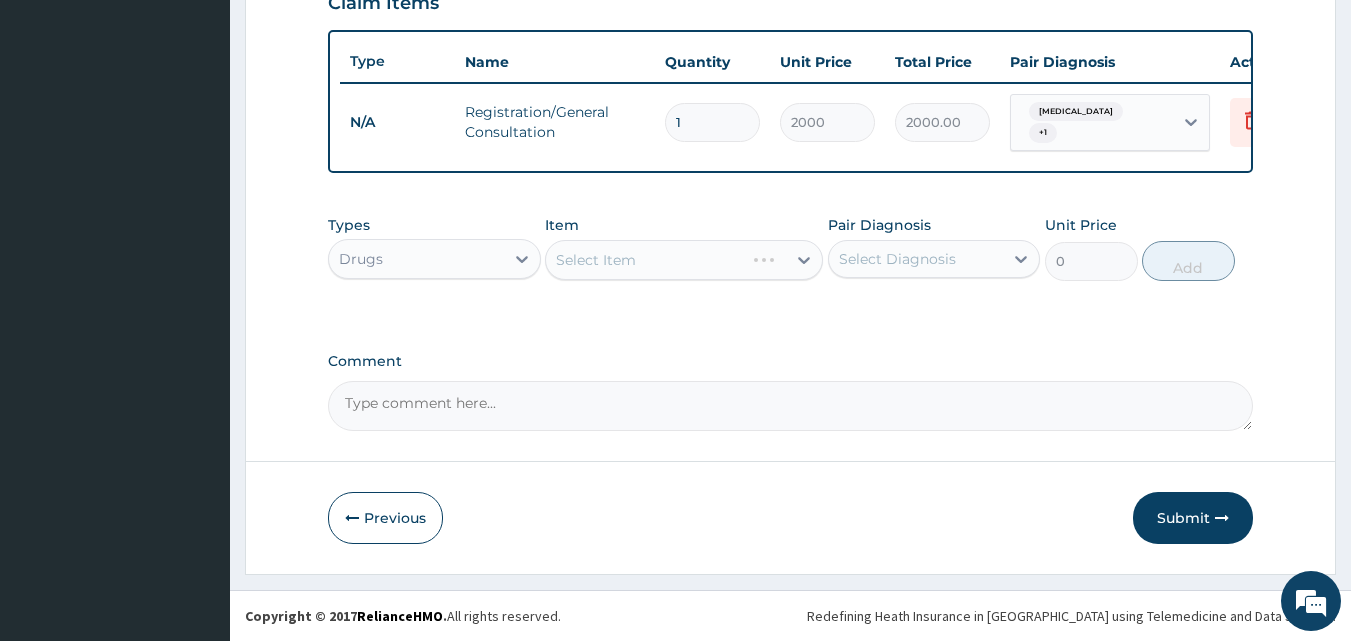 click on "Select Item" at bounding box center [684, 260] 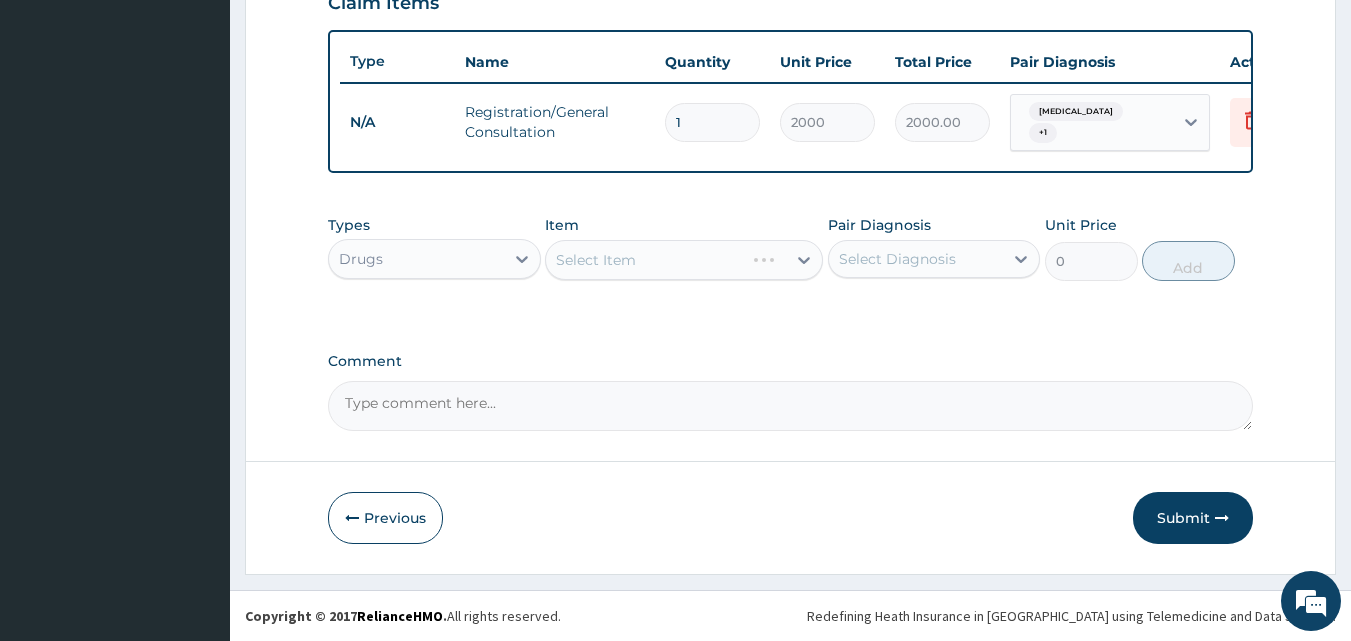 click on "Select Item" at bounding box center [596, 260] 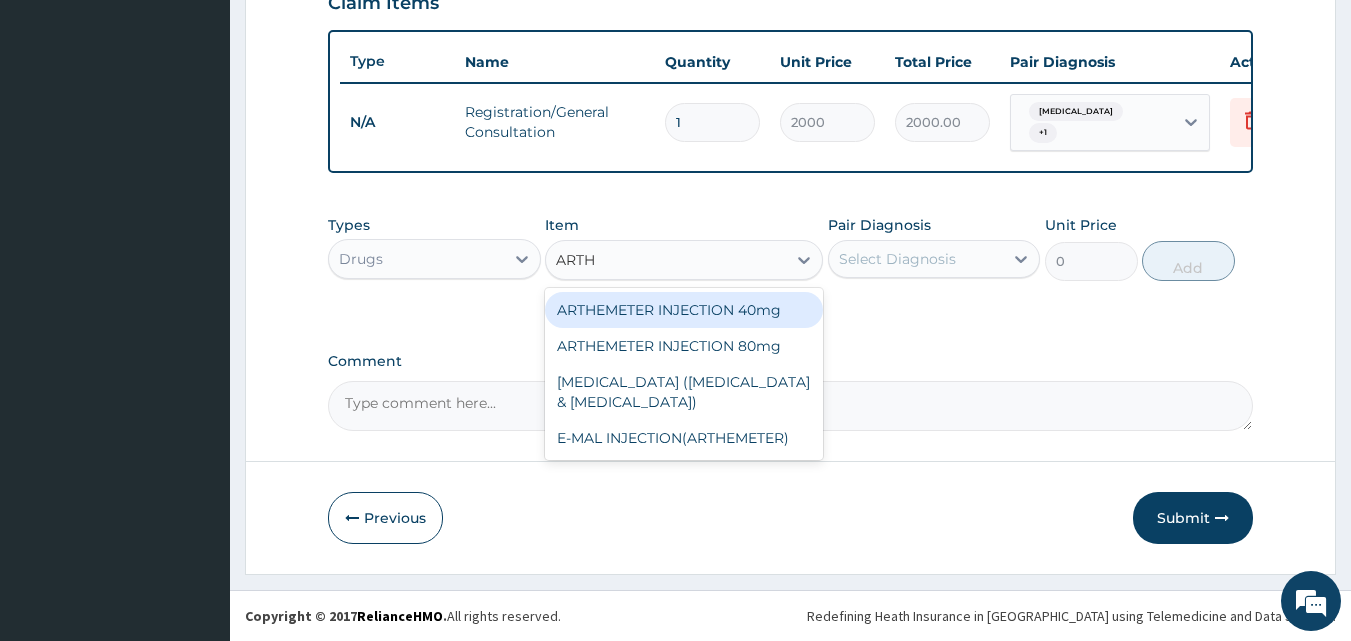 type on "ARTHE" 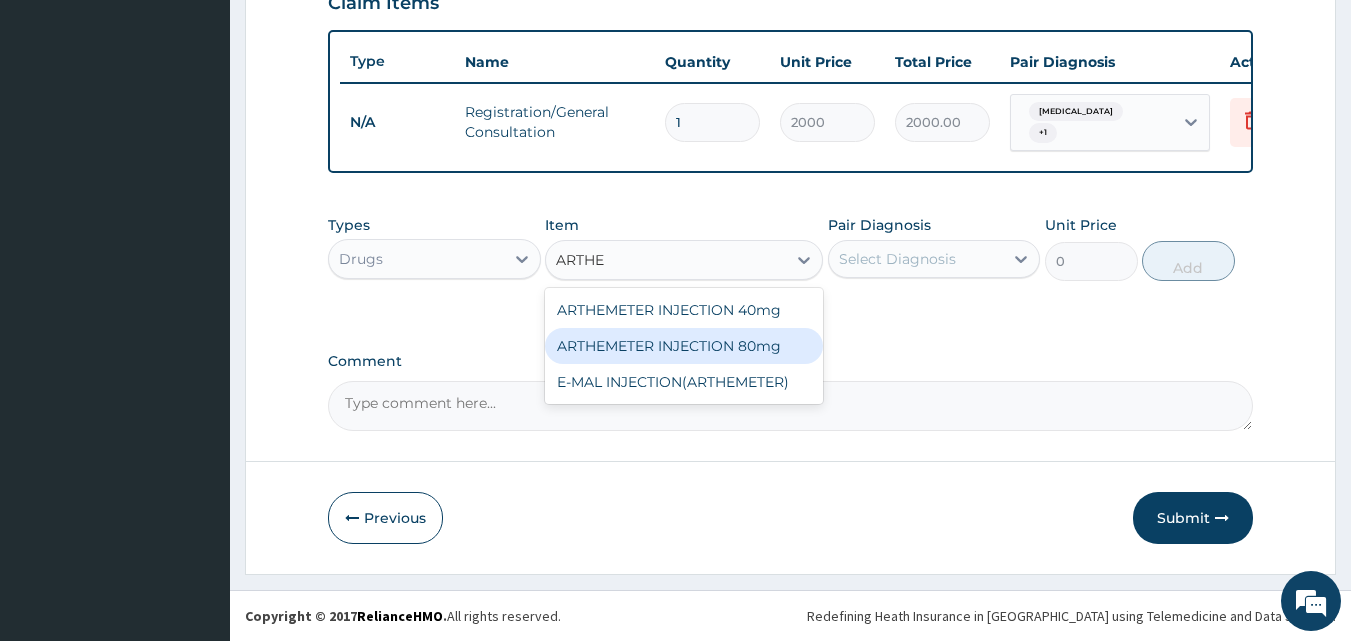 click on "ARTHEMETER INJECTION 80mg" at bounding box center (684, 346) 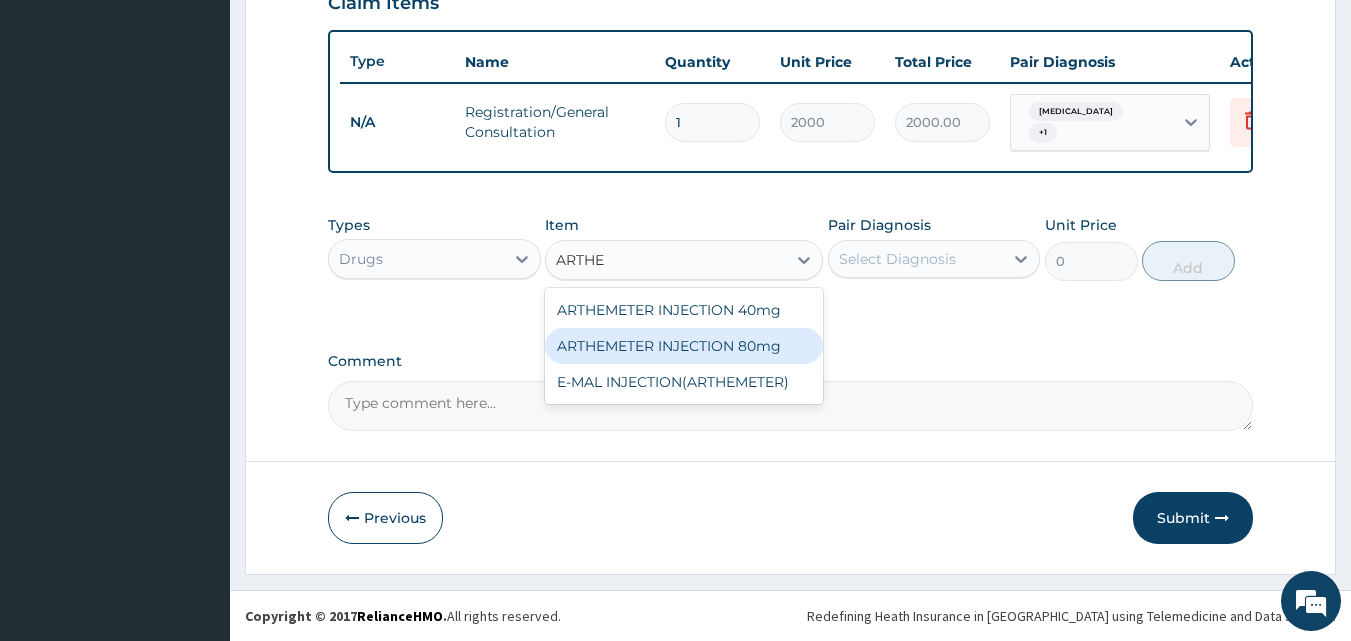type 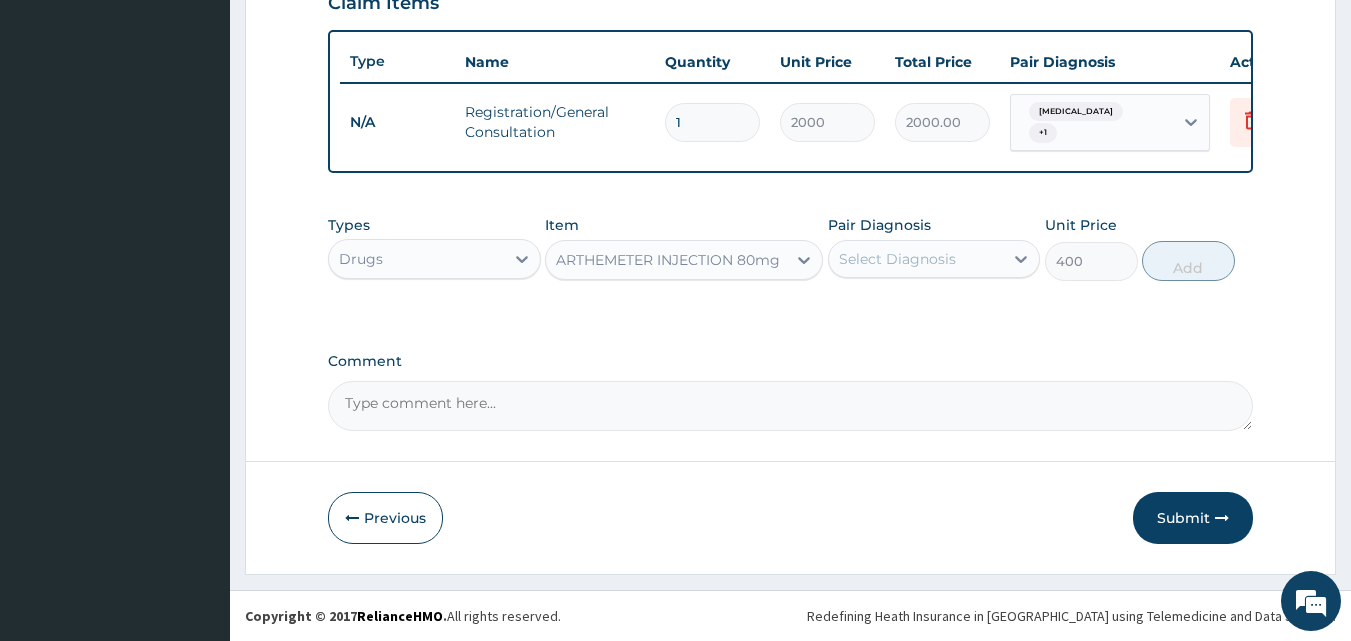 click on "Select Diagnosis" at bounding box center [897, 259] 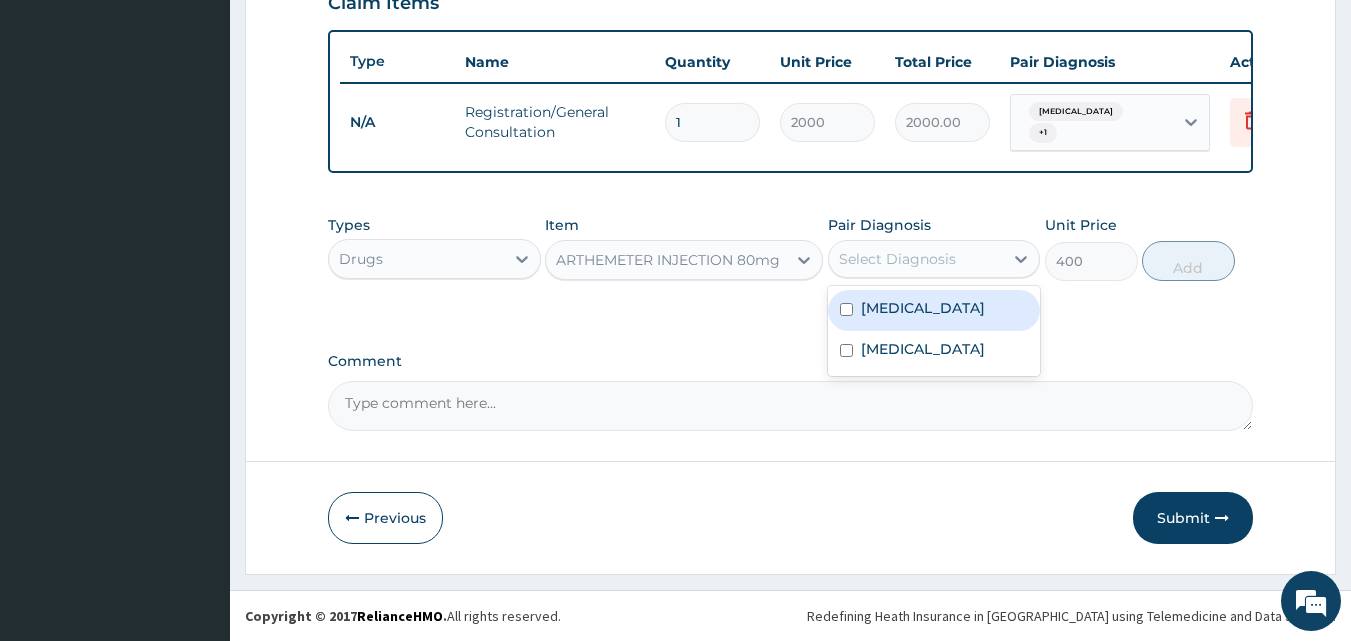 click on "Malaria" at bounding box center [934, 310] 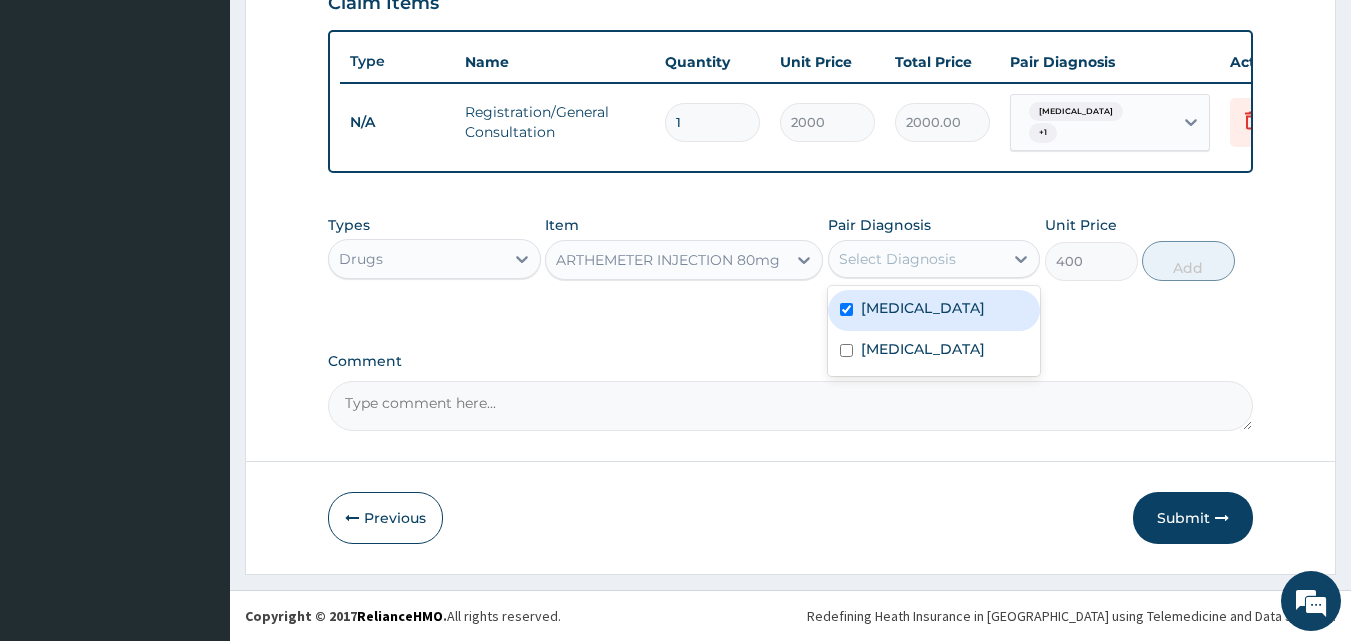 checkbox on "true" 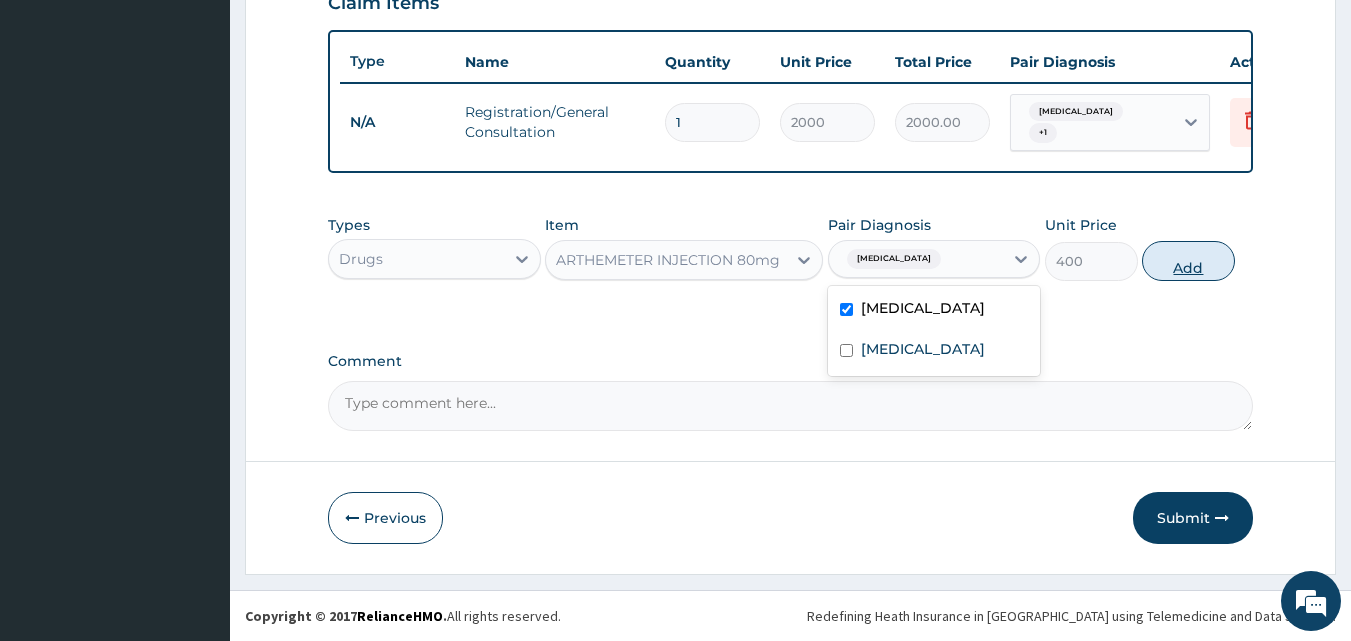 click on "Add" at bounding box center (1188, 261) 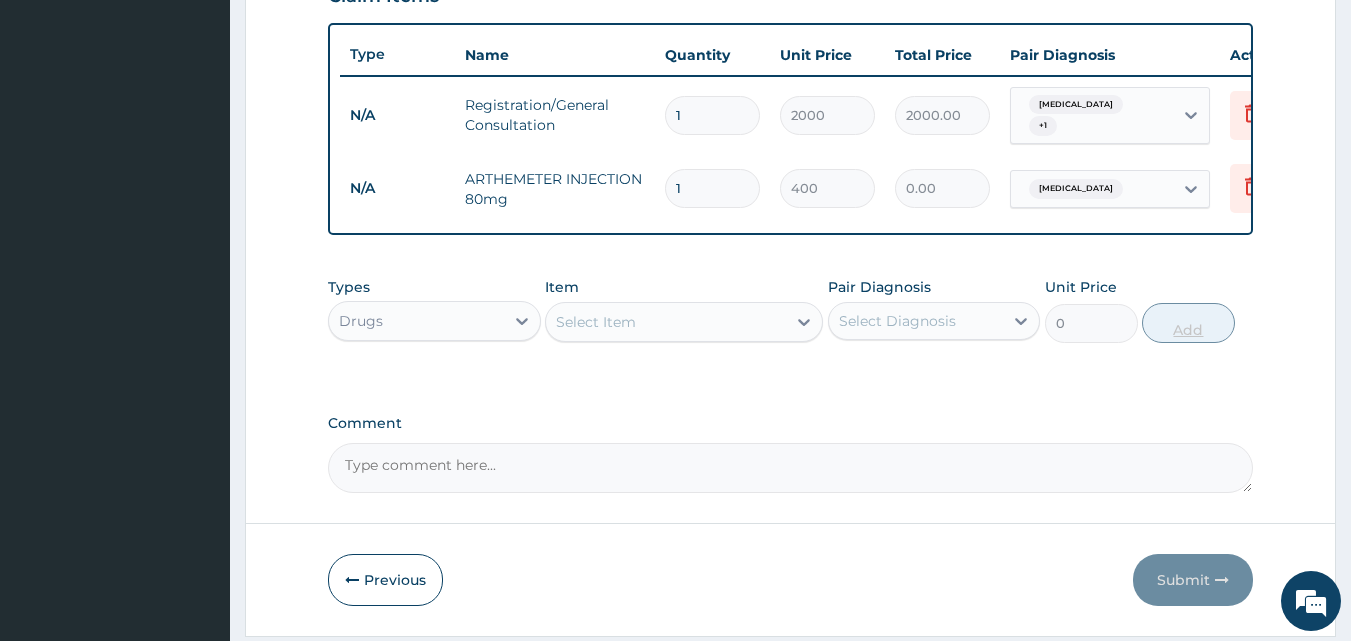 type 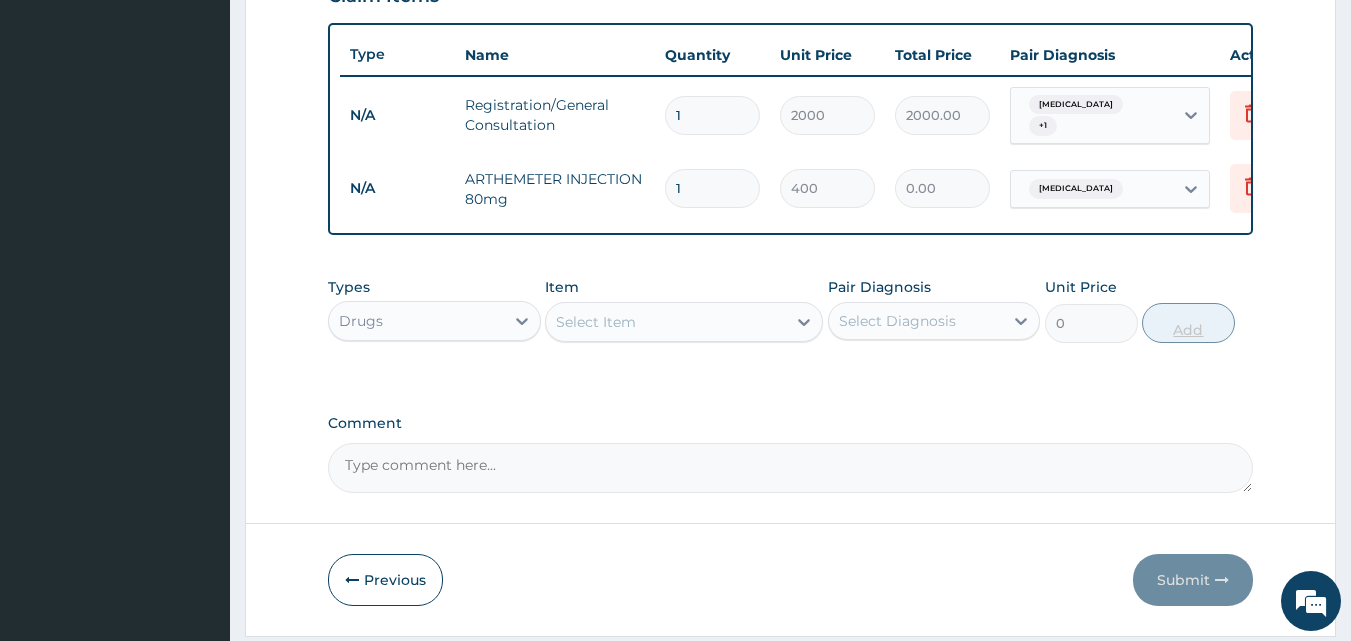 type on "0.00" 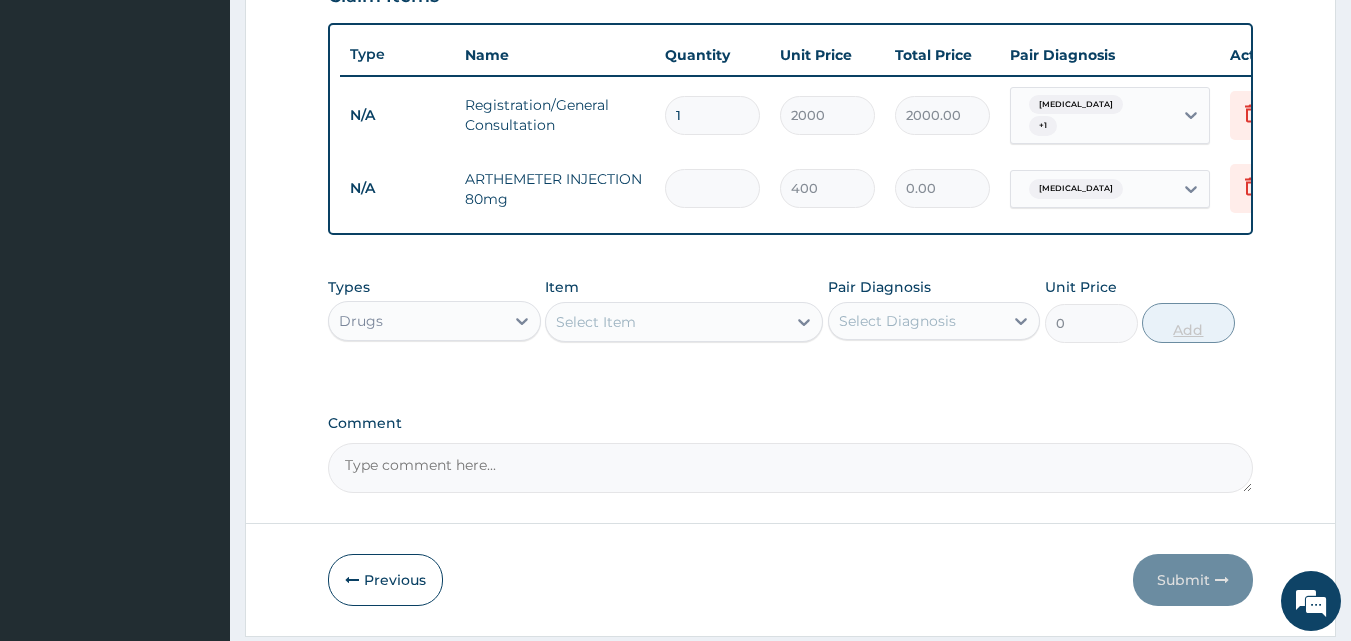 type on "2" 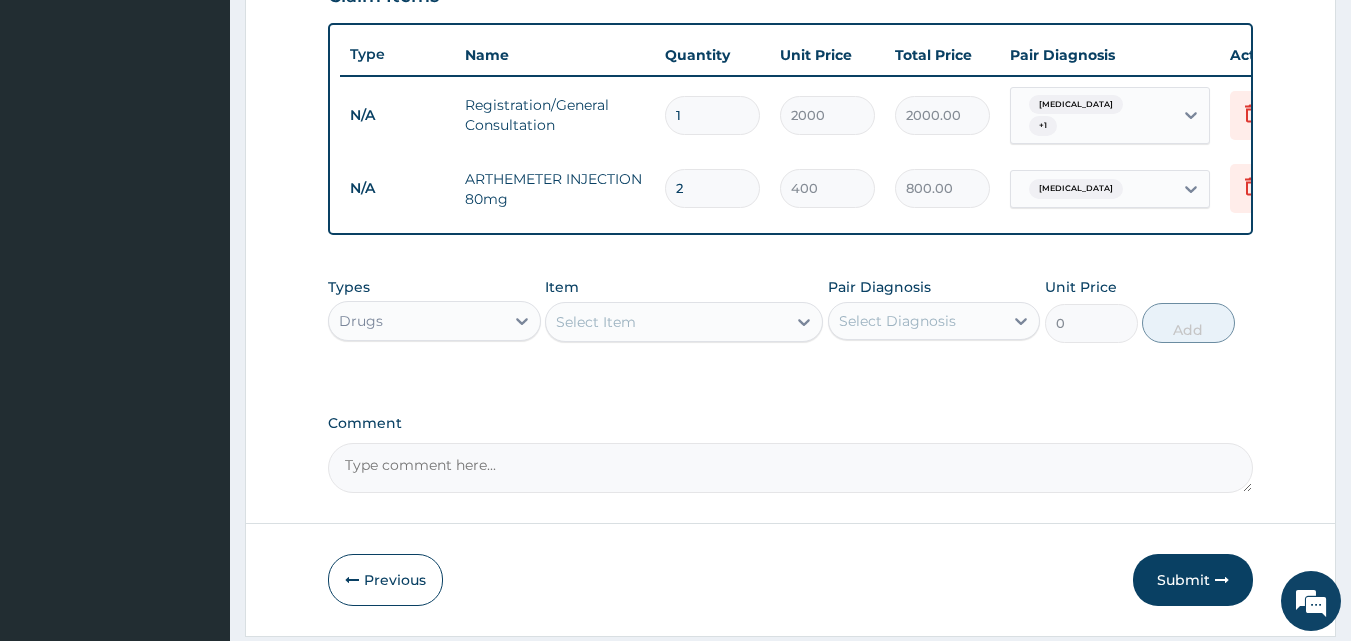 type on "2" 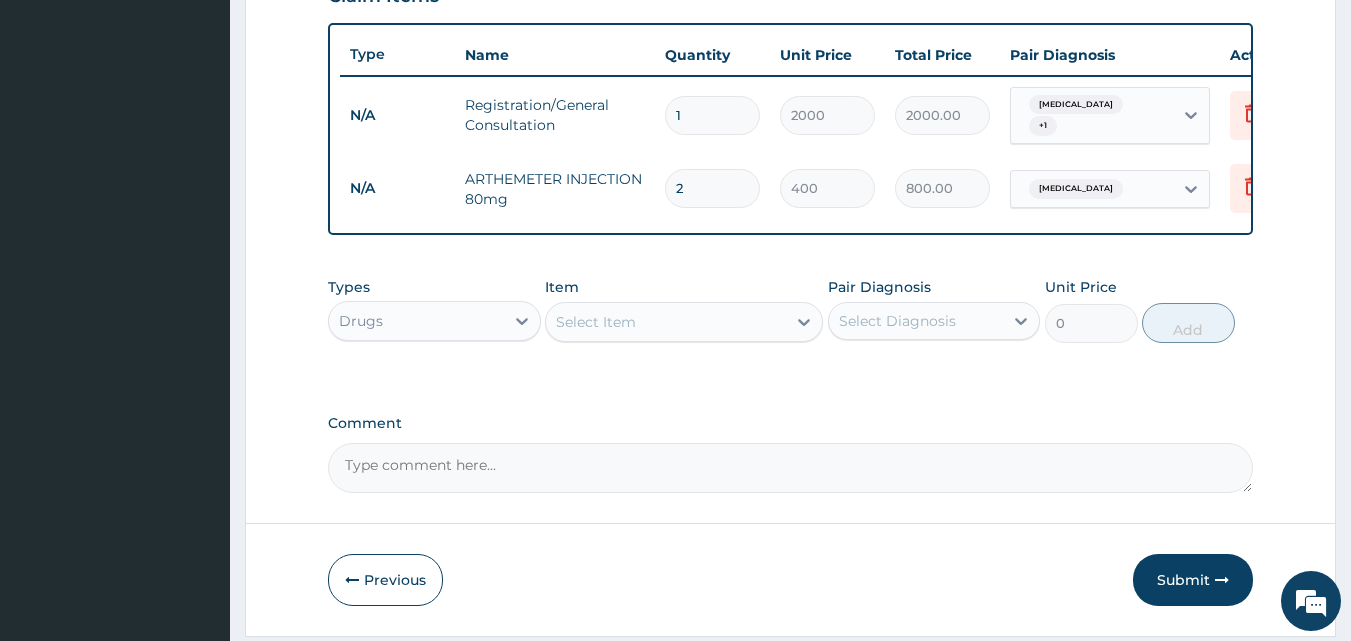 click on "Select Item" at bounding box center [596, 322] 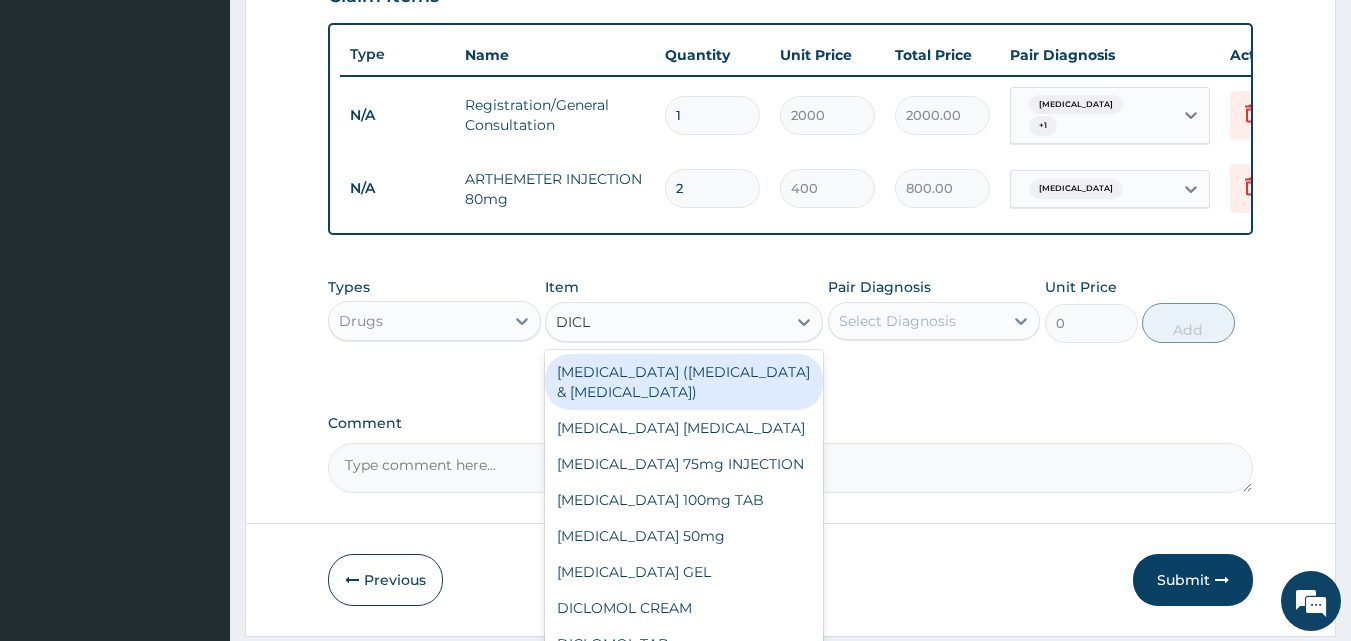 type on "DICLO" 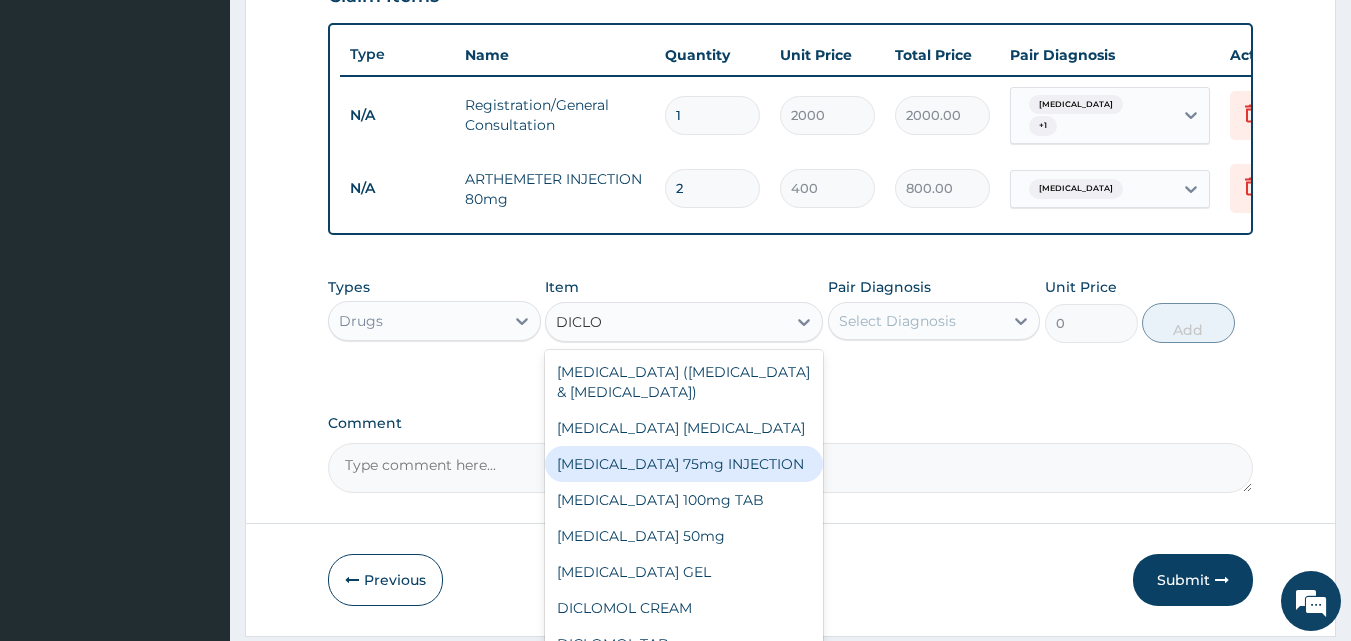 click on "[MEDICAL_DATA] 75mg INJECTION" at bounding box center [684, 464] 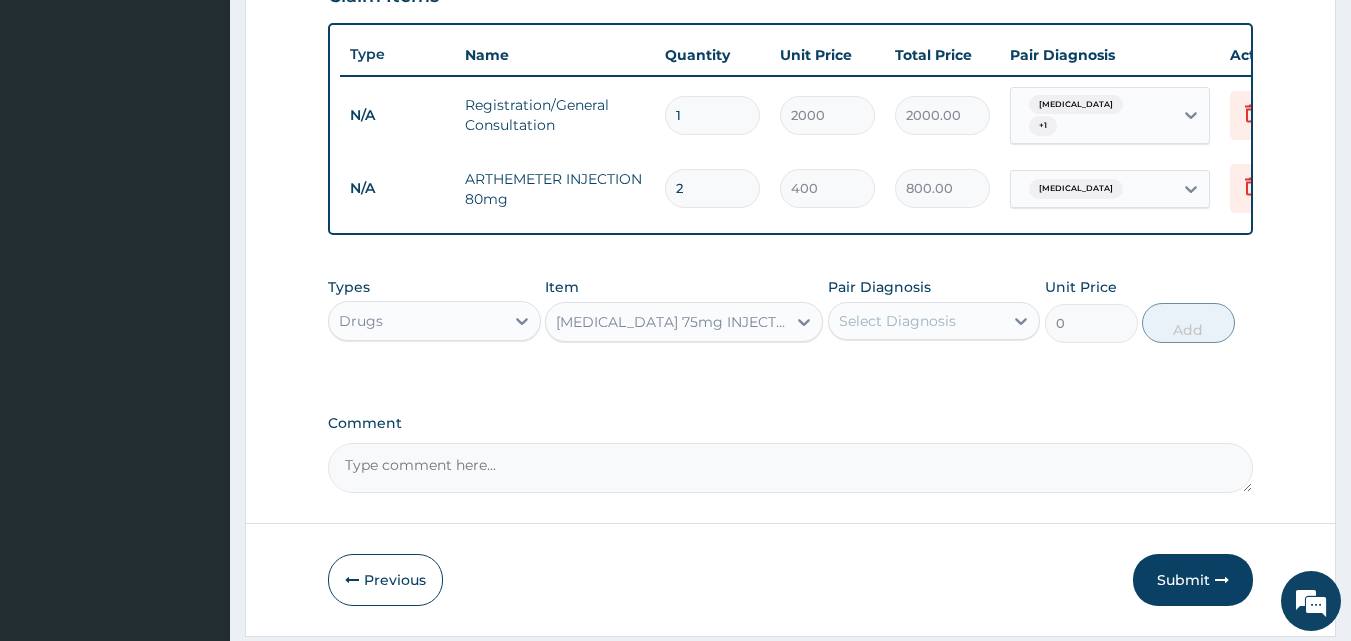 type 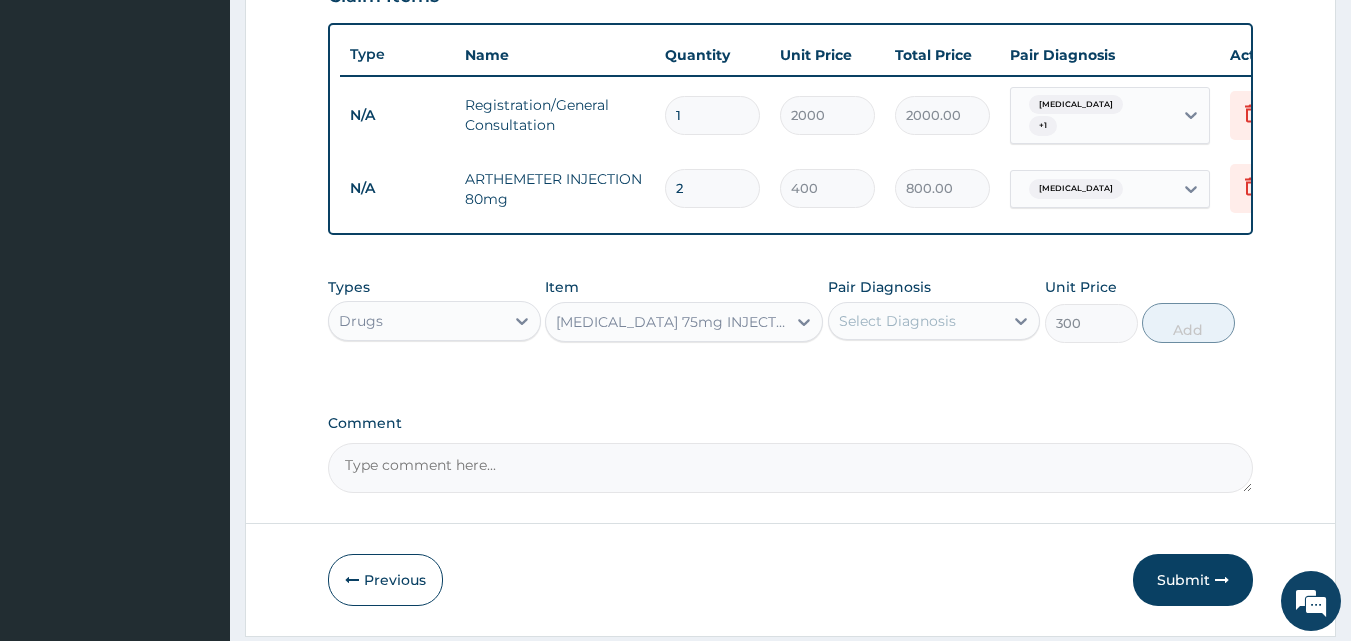 click on "Select Diagnosis" at bounding box center [897, 321] 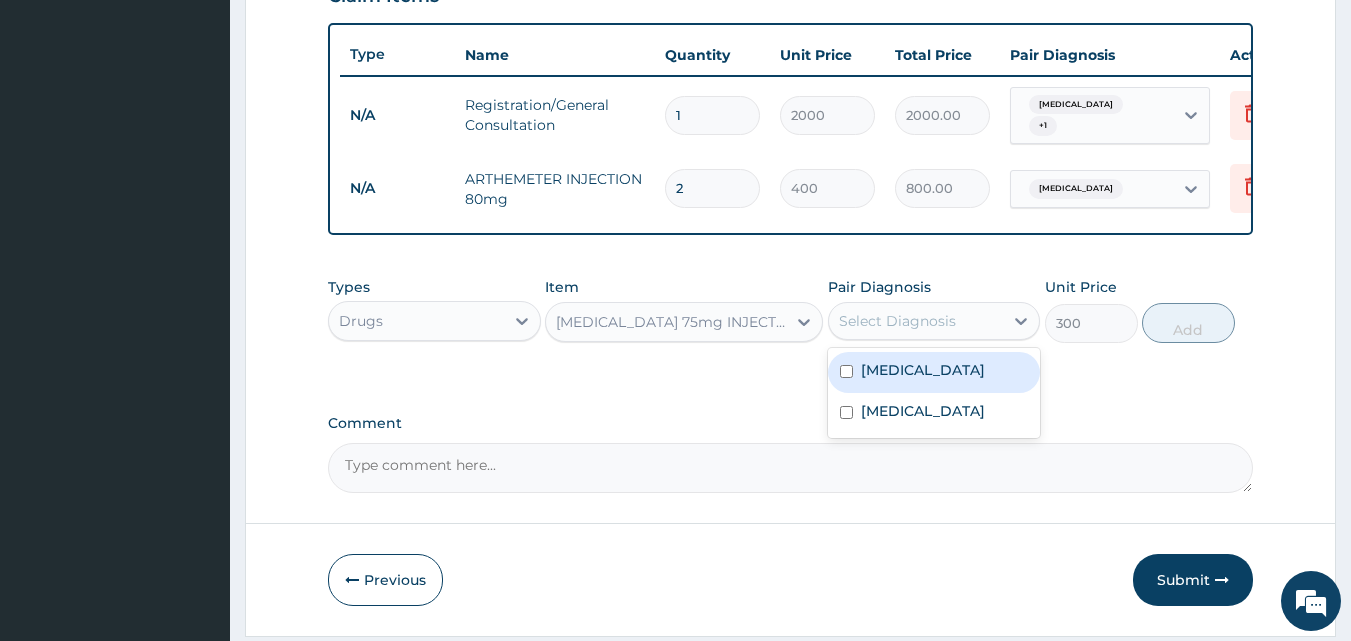 click on "Malaria" at bounding box center (934, 372) 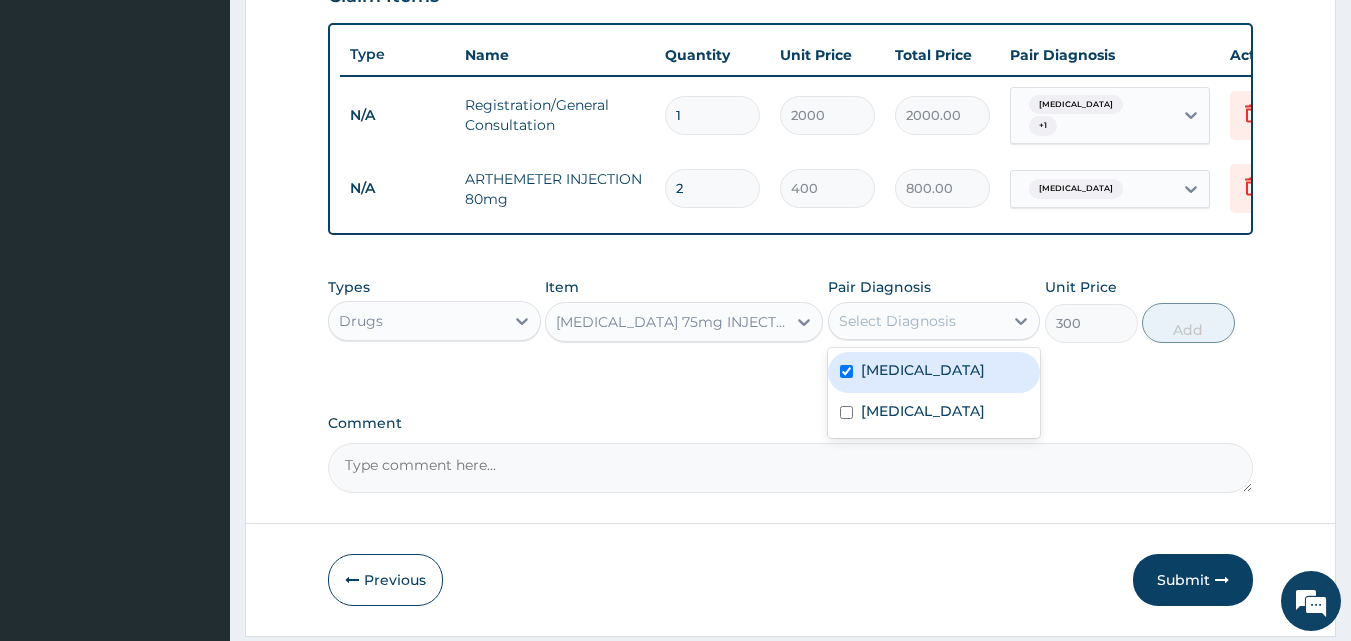 checkbox on "true" 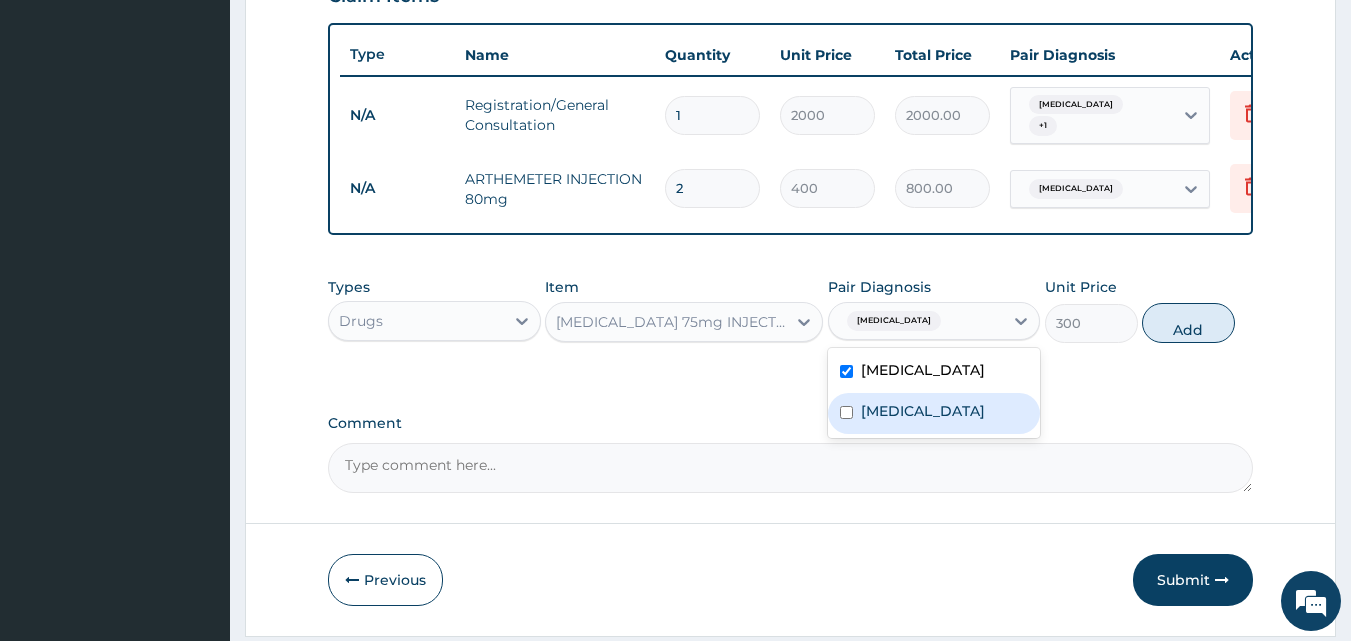 click on "Sepsis" at bounding box center (934, 413) 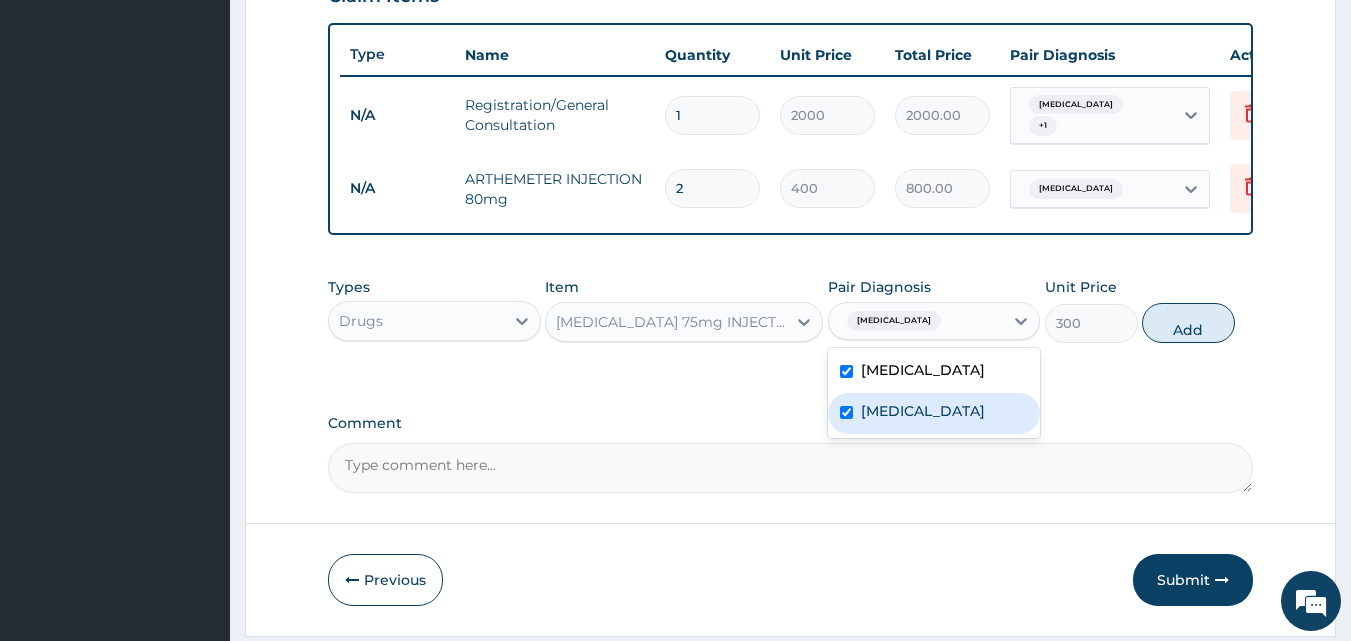checkbox on "true" 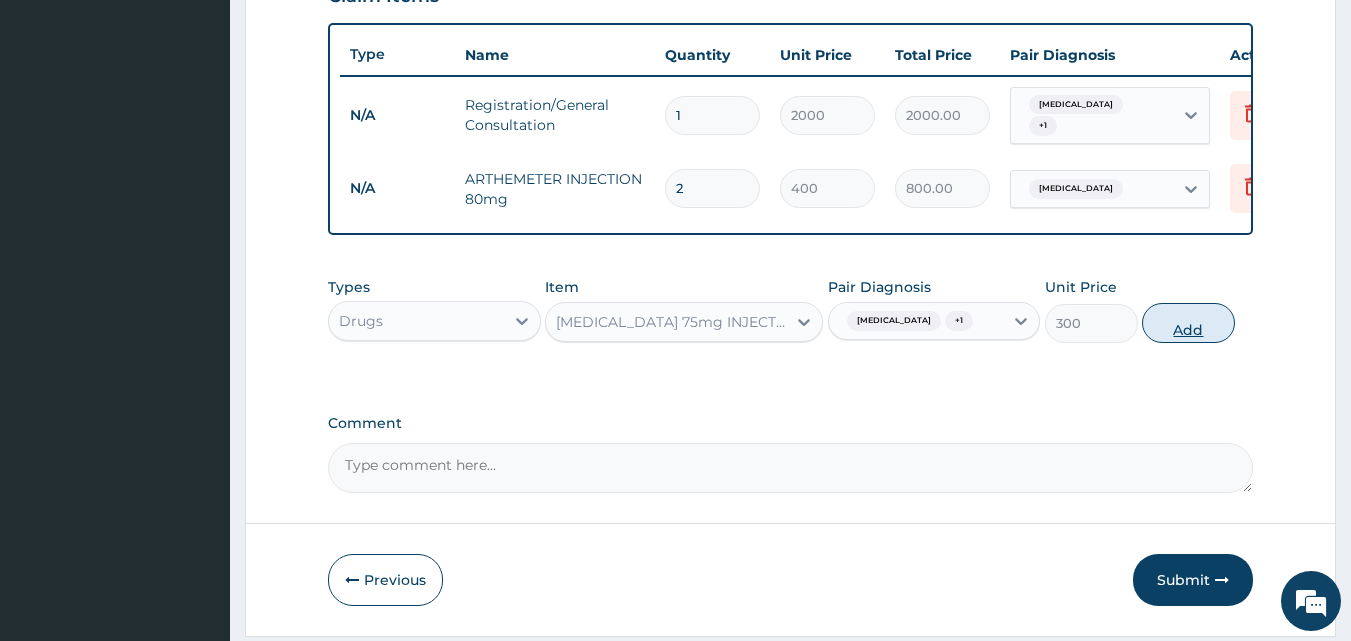 click on "Add" at bounding box center [1188, 323] 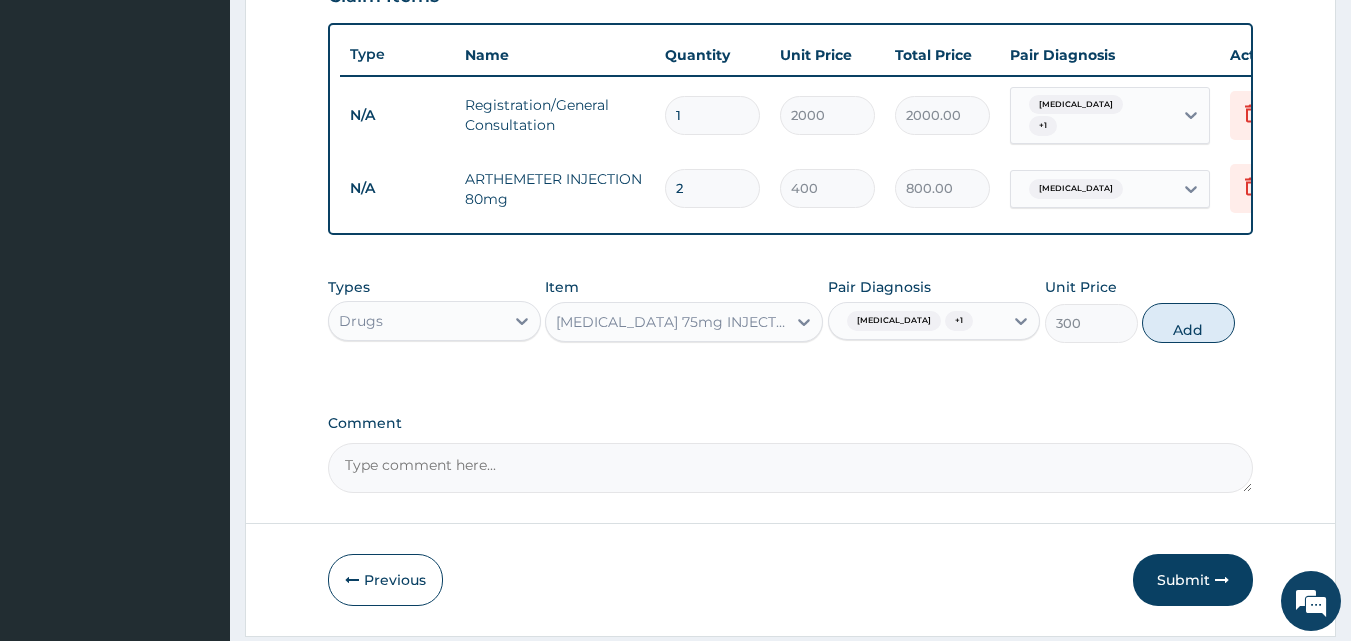 type on "0" 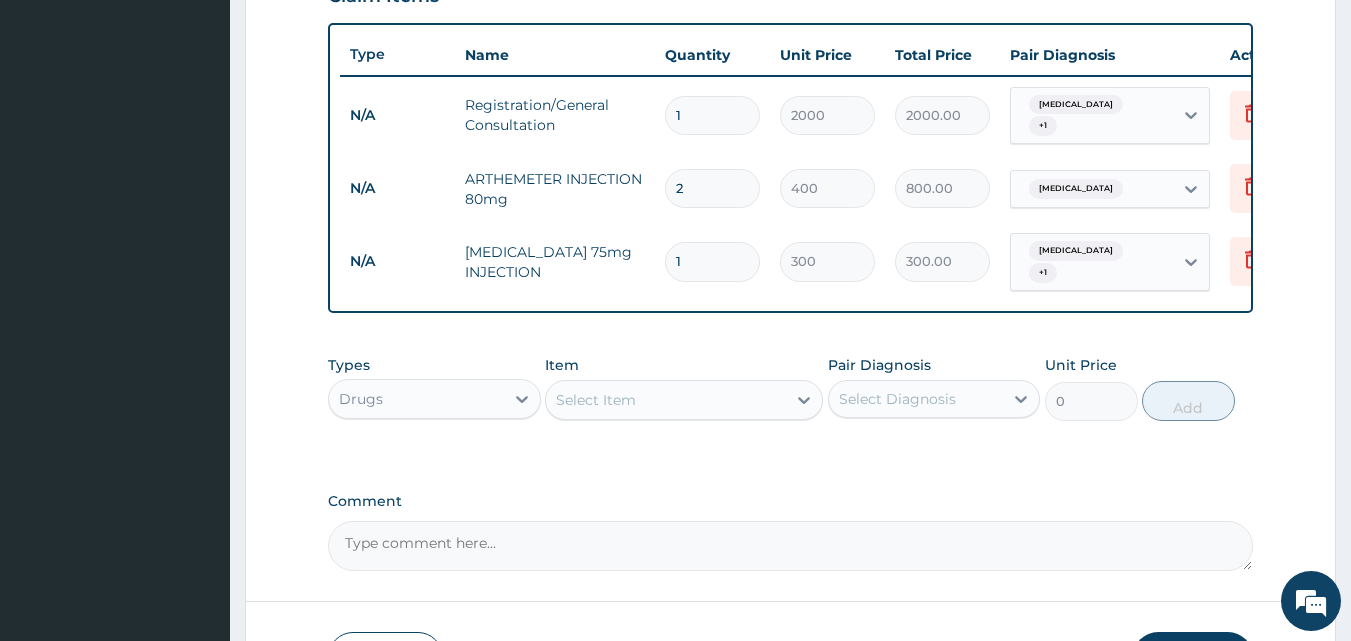 click on "Select Item" at bounding box center (666, 400) 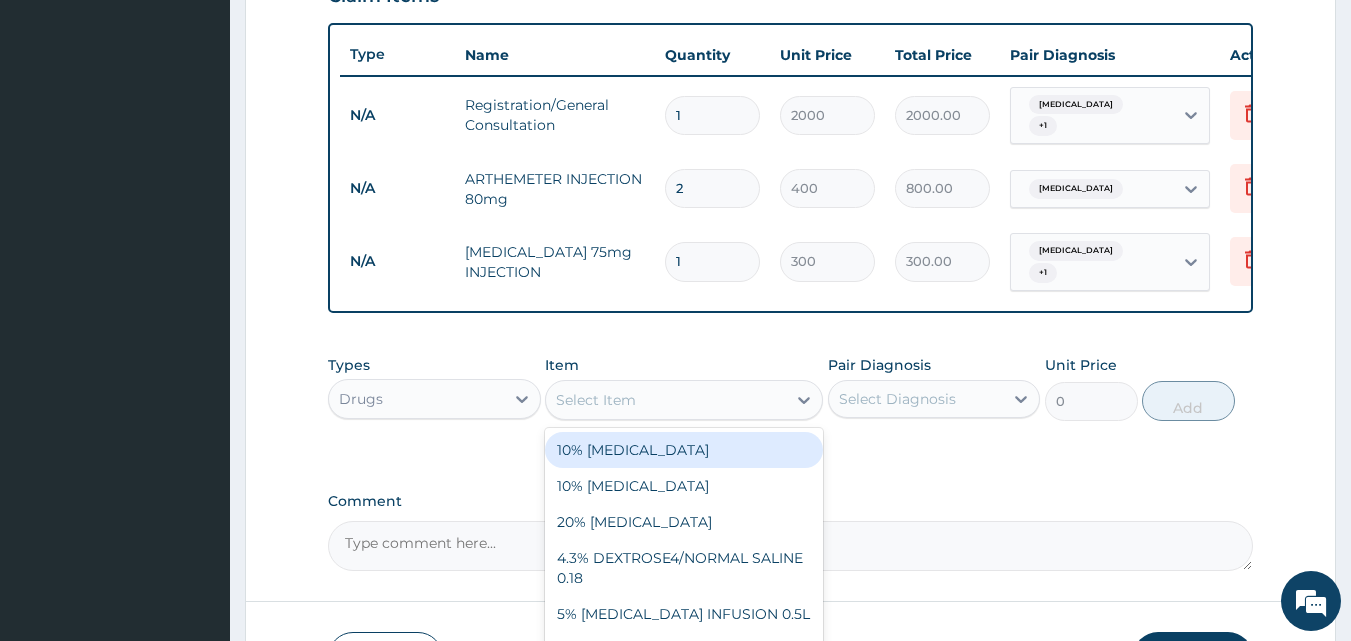 click on "Select Item" at bounding box center [666, 400] 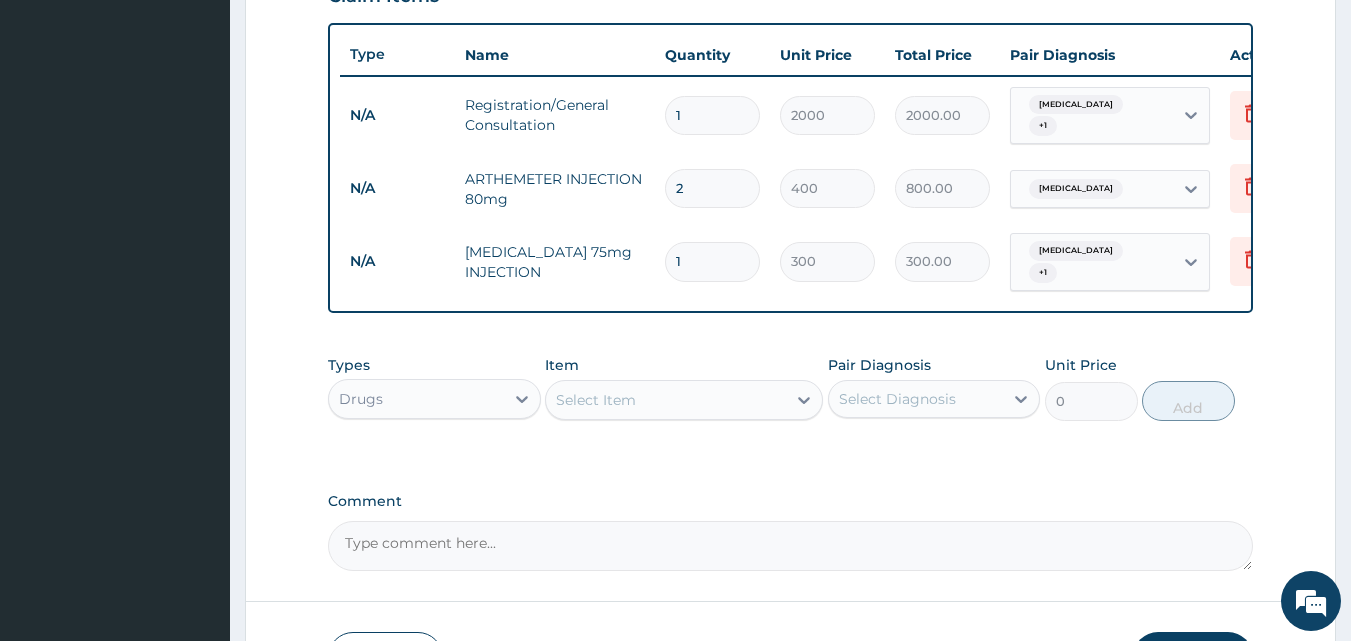 click on "Select Item" at bounding box center [666, 400] 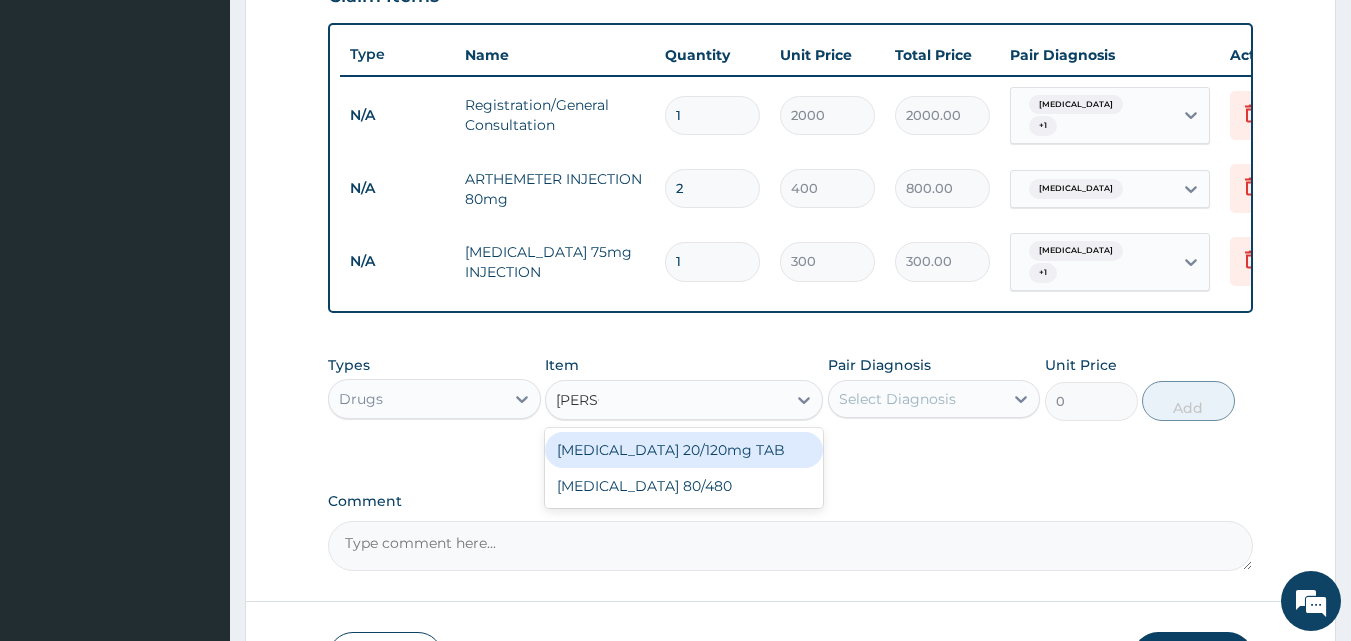 type on "COART" 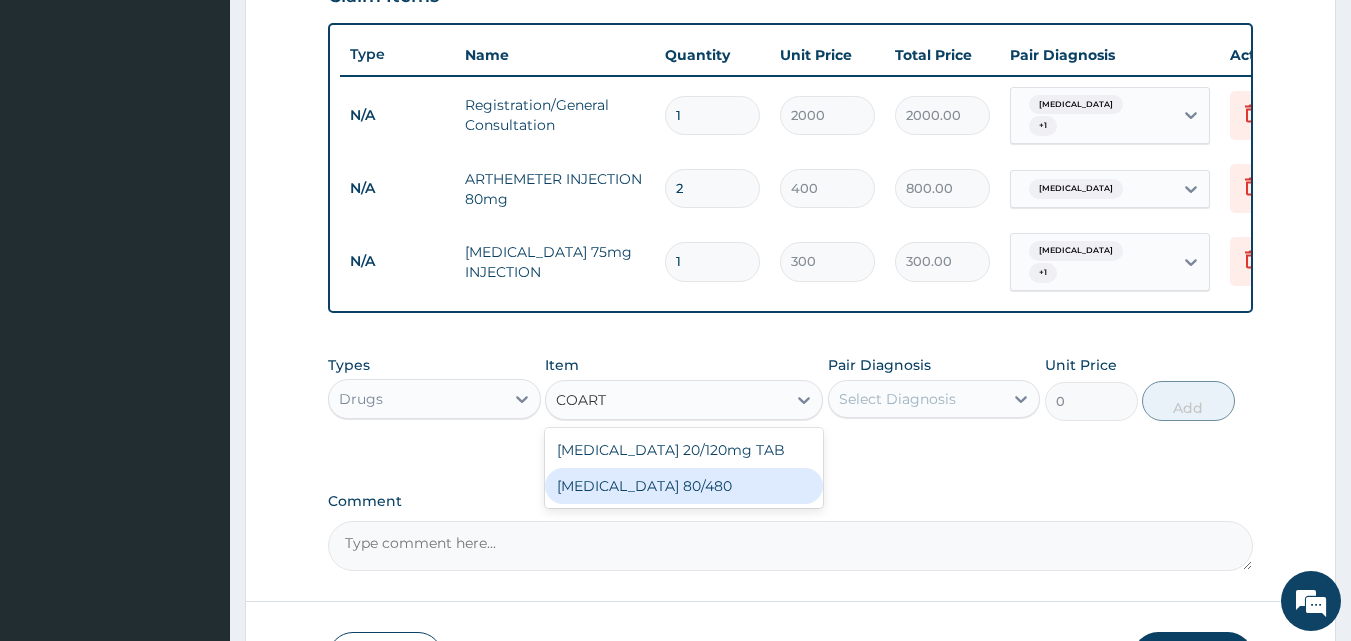 click on "[MEDICAL_DATA] 80/480" at bounding box center [684, 486] 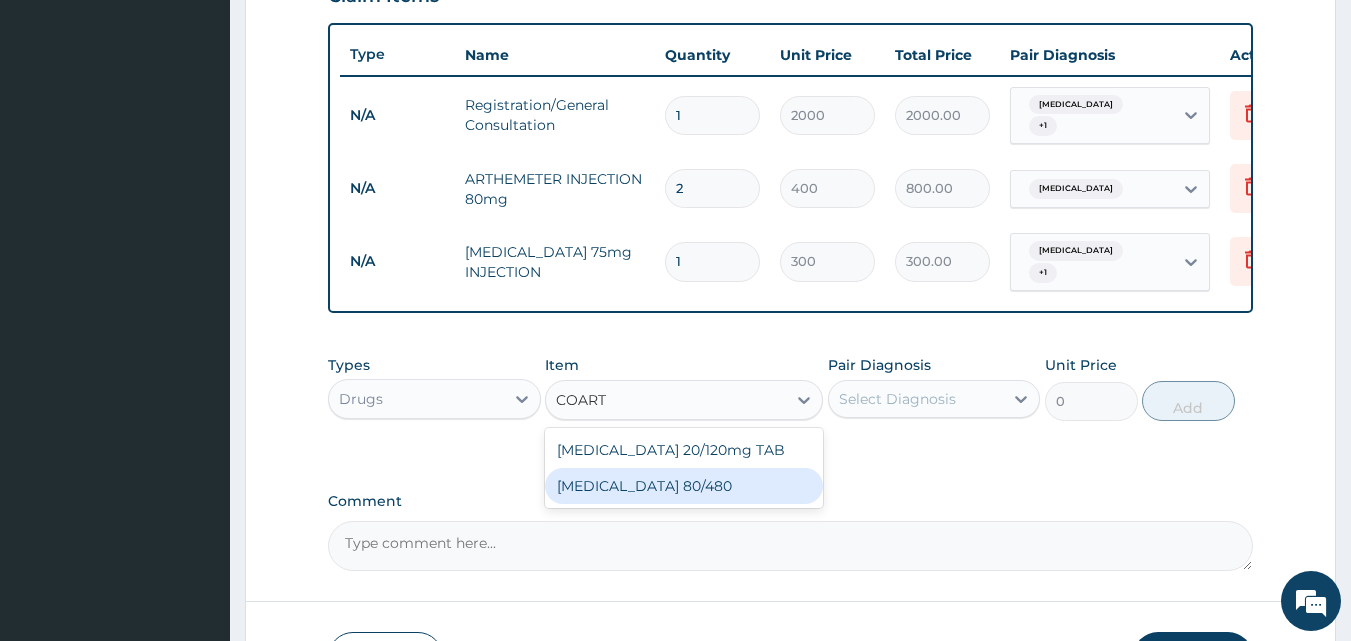 type 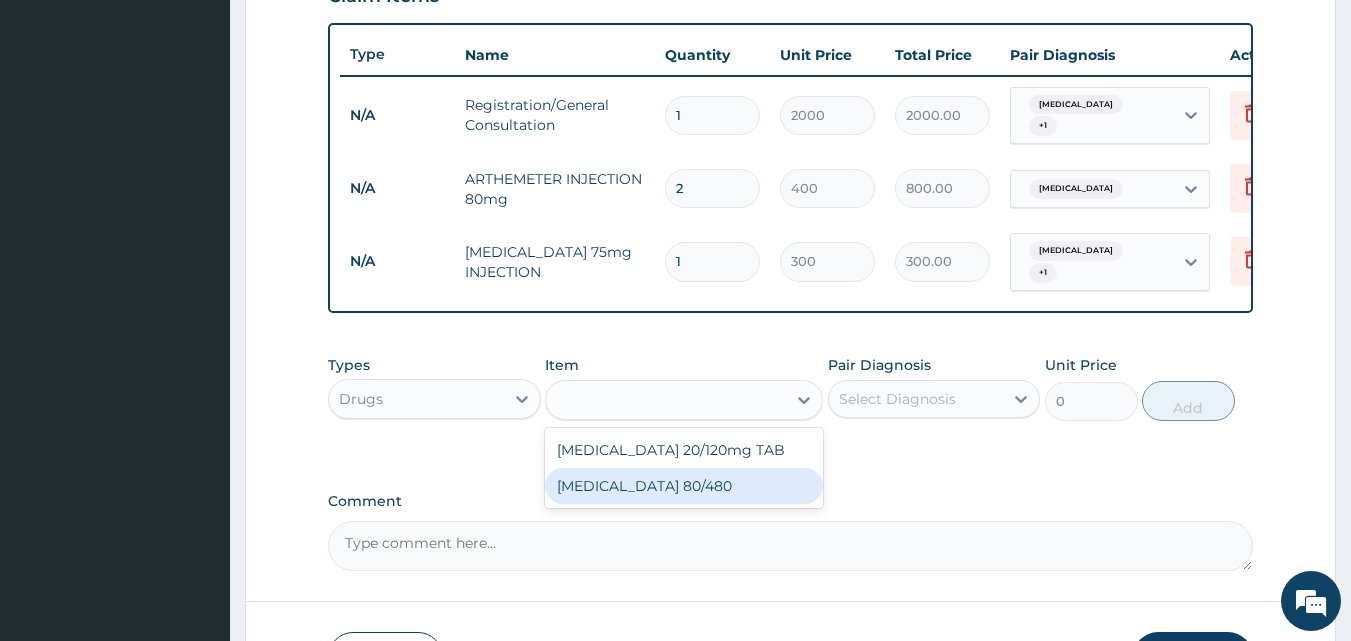 type on "130" 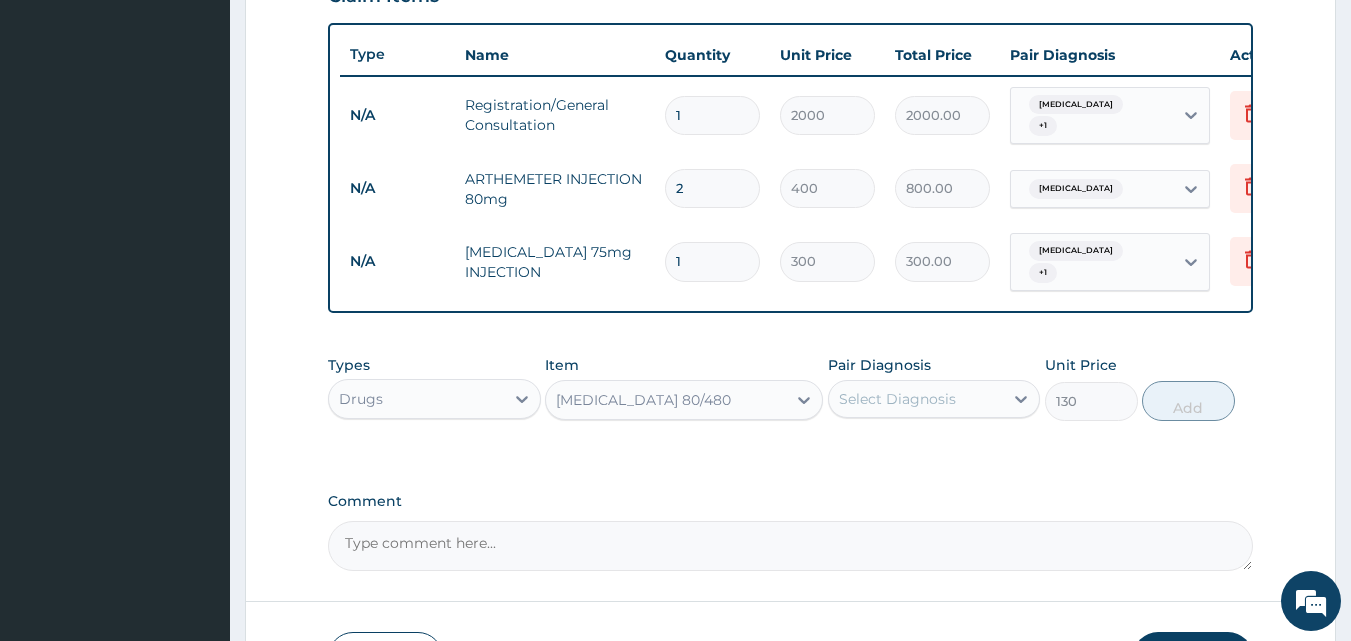 click on "Select Diagnosis" at bounding box center (897, 399) 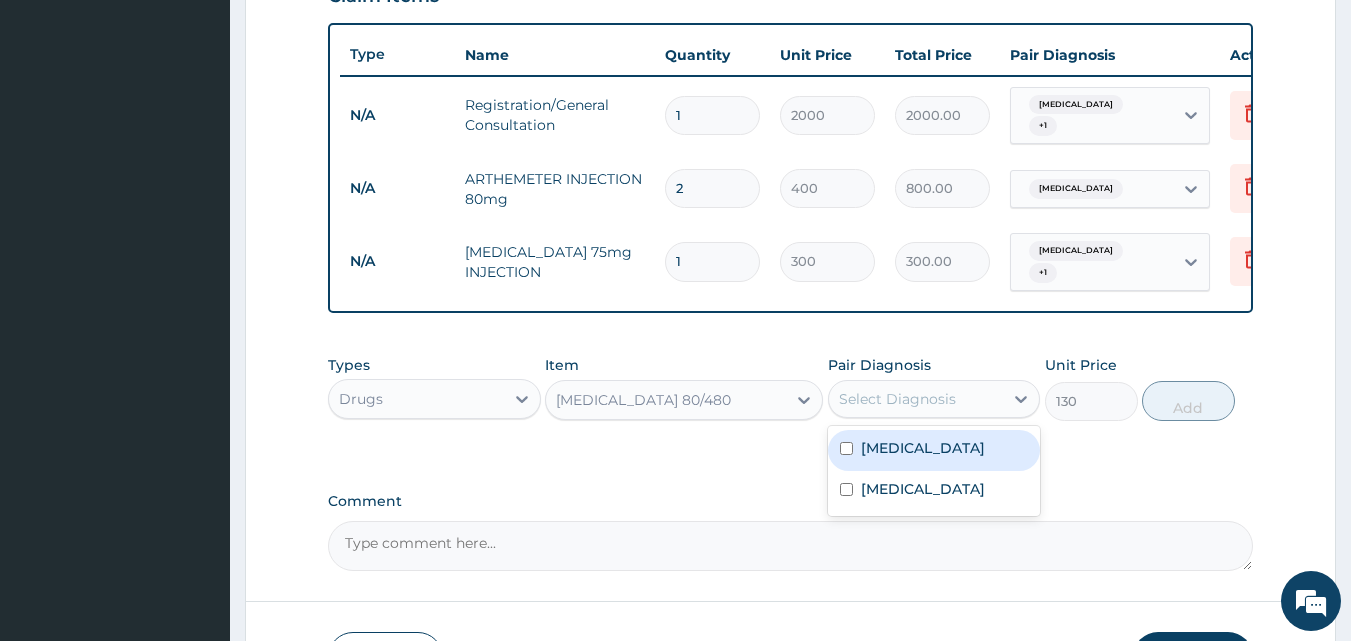 click on "Malaria" at bounding box center [934, 450] 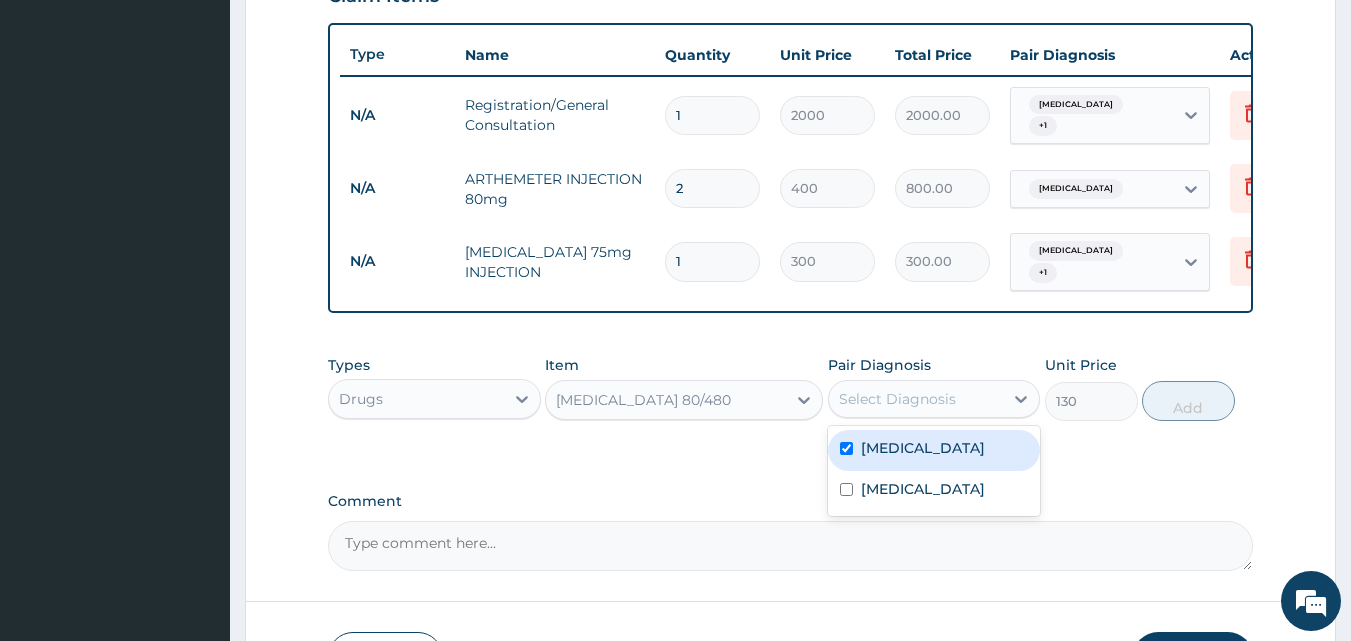 checkbox on "true" 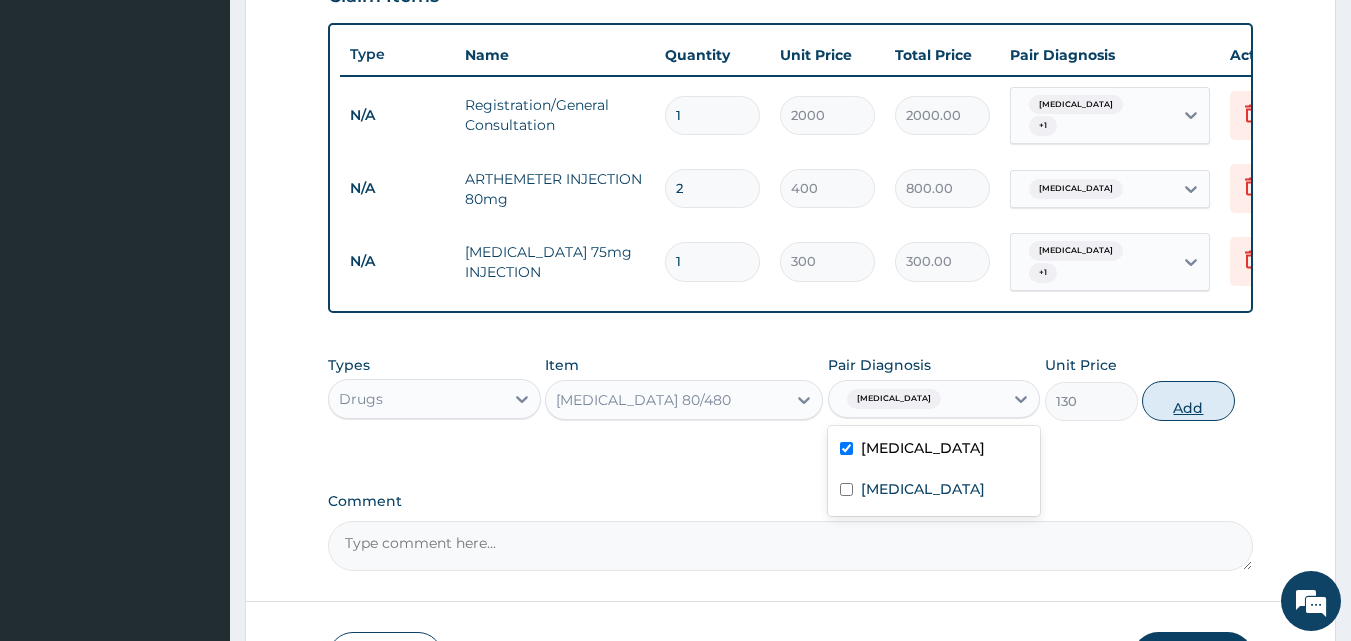 click on "Add" at bounding box center [1188, 401] 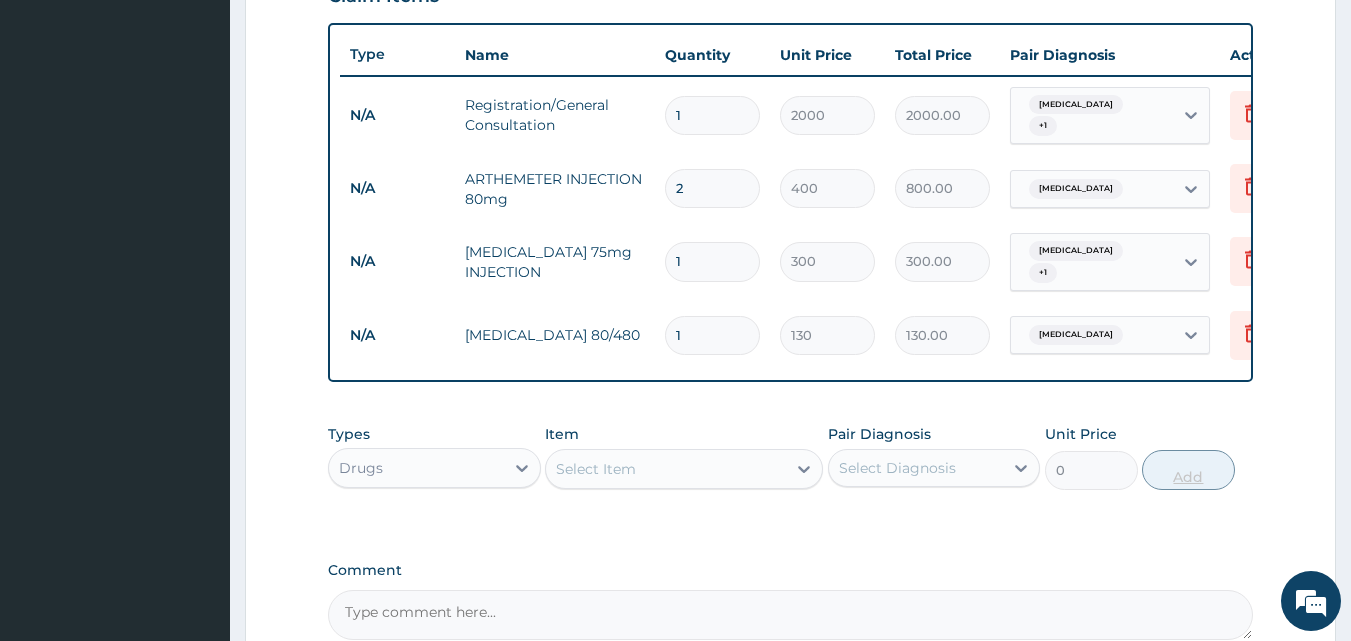type on "16" 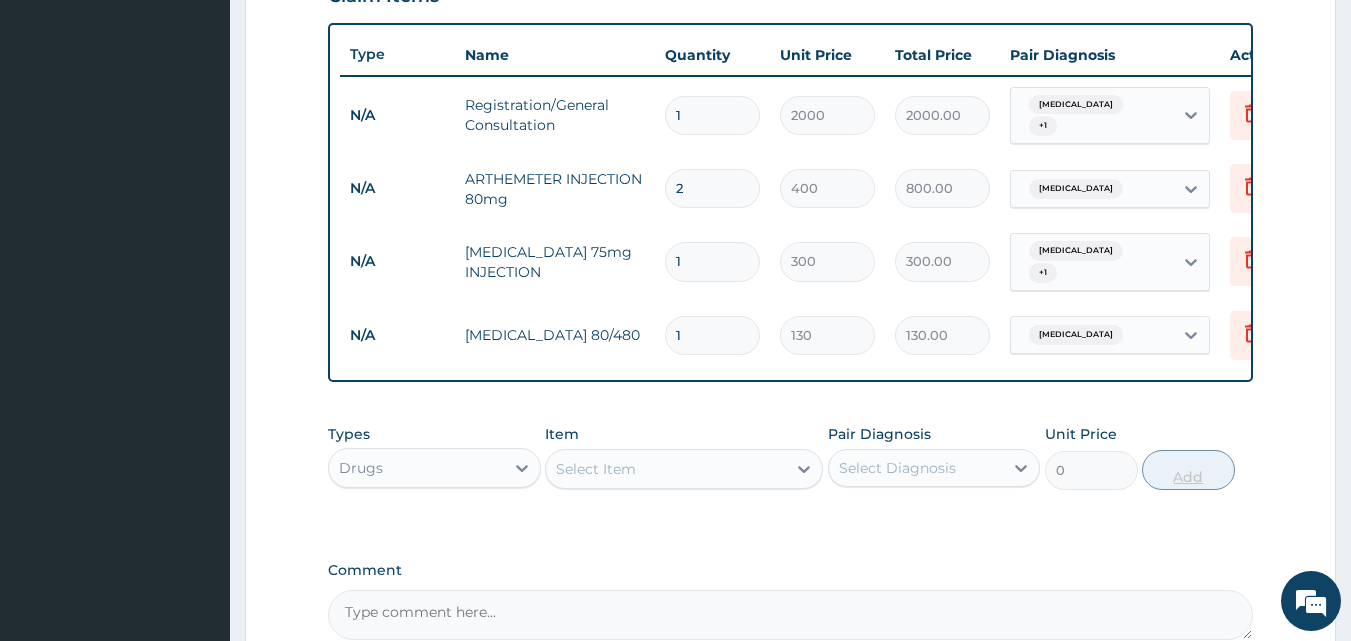 type on "2080.00" 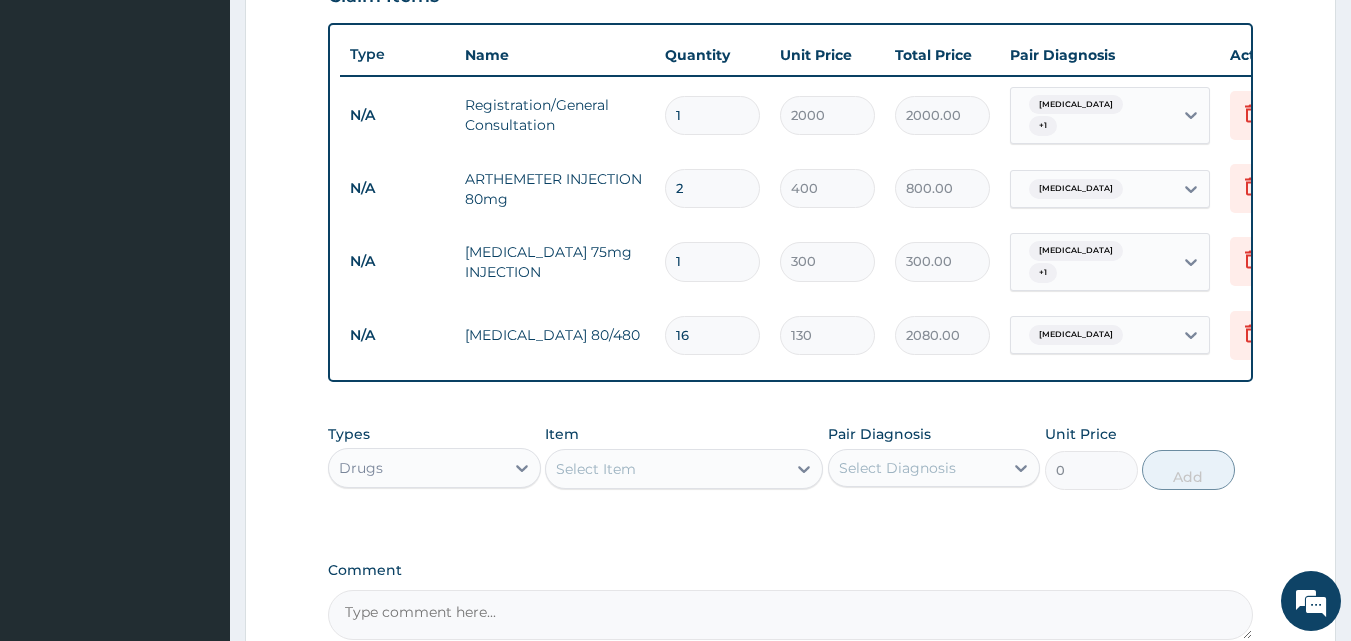 type on "1" 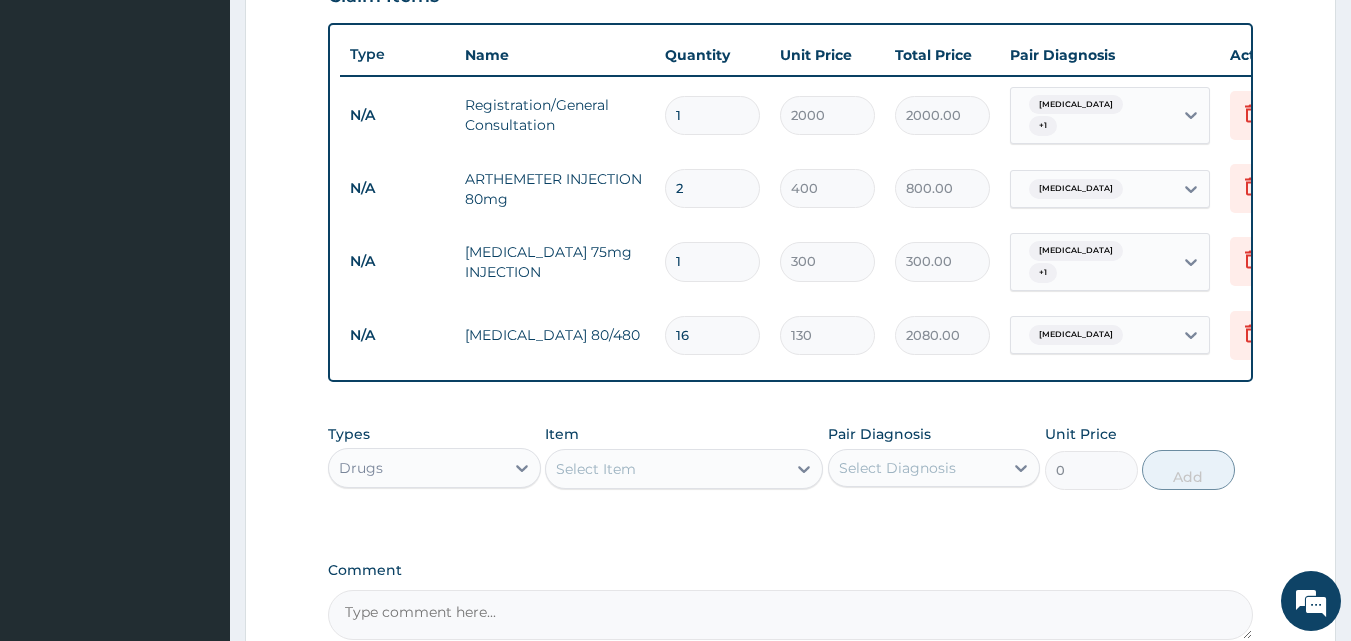 type on "130.00" 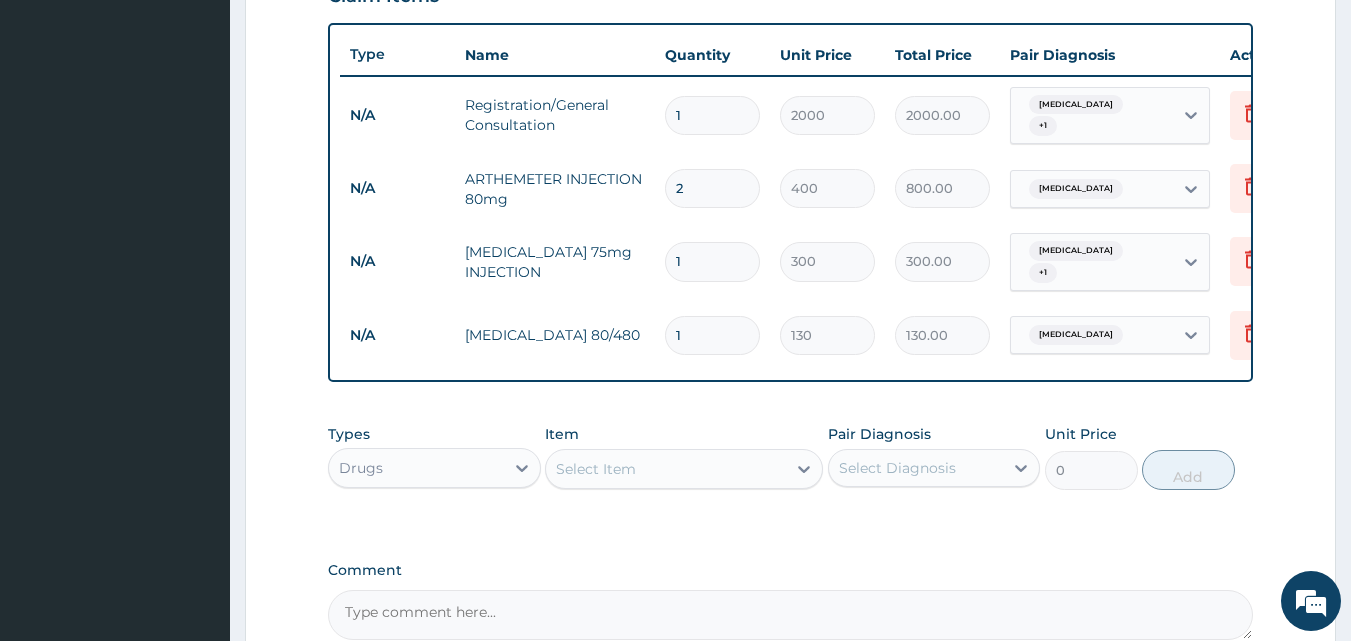 type 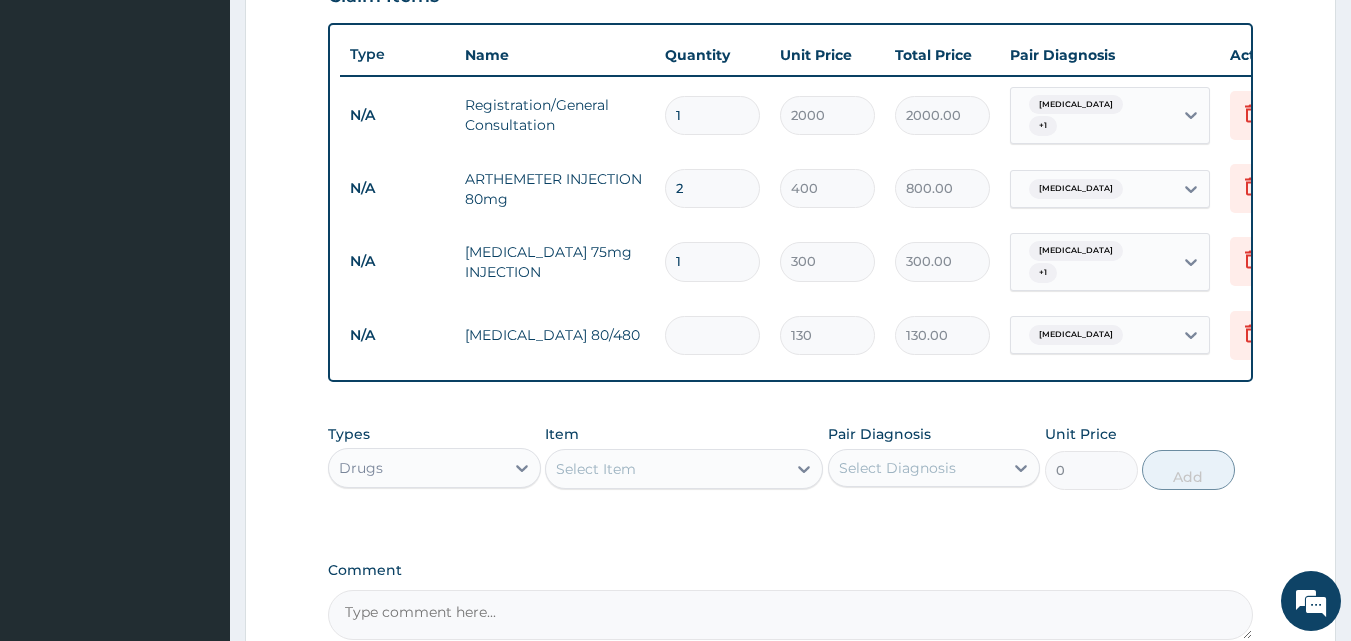 type on "0.00" 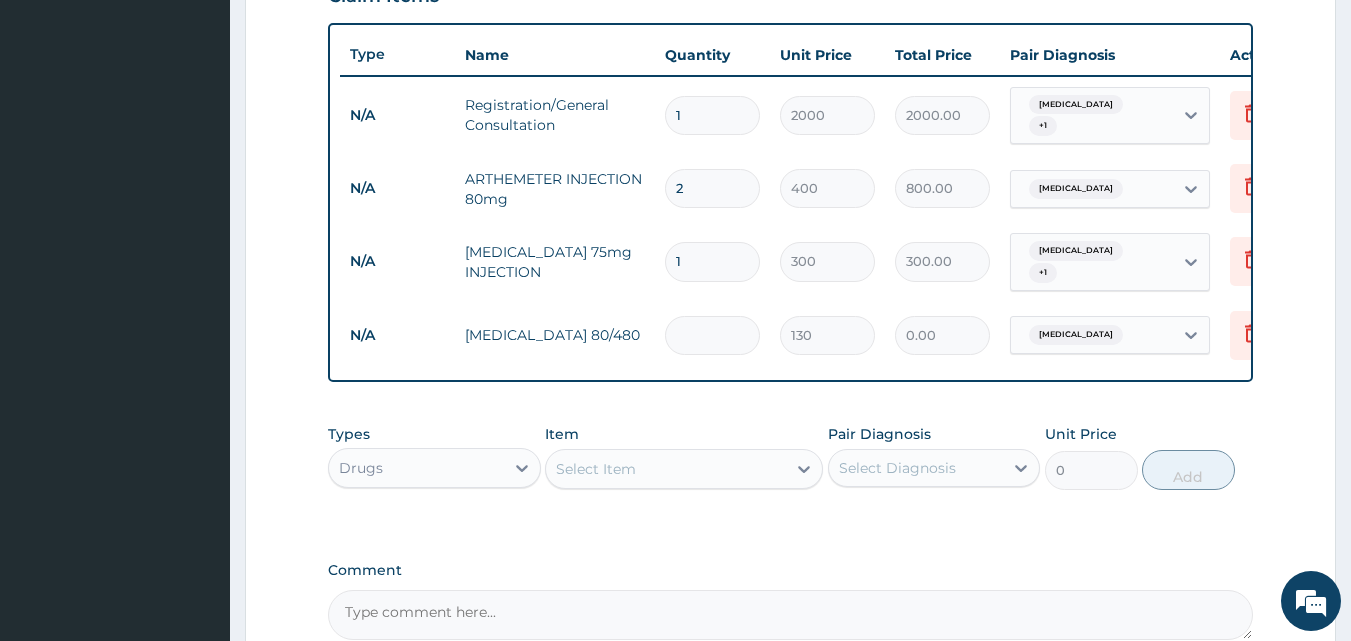 type on "6" 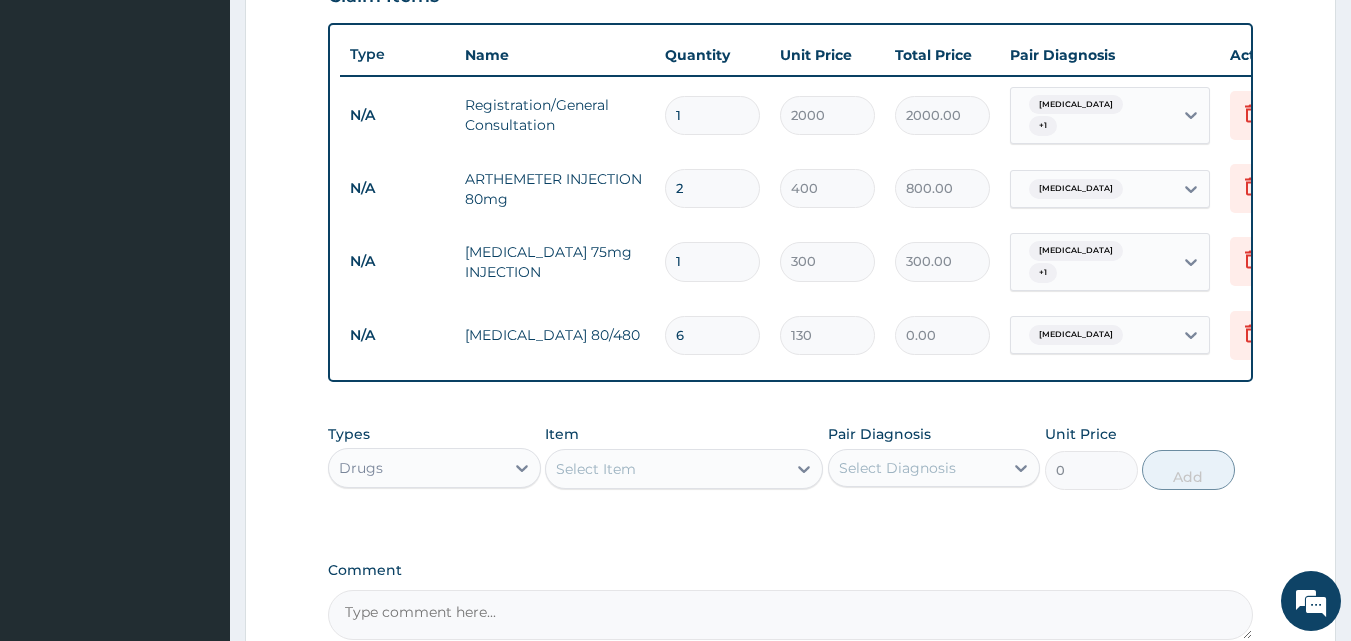 type on "780.00" 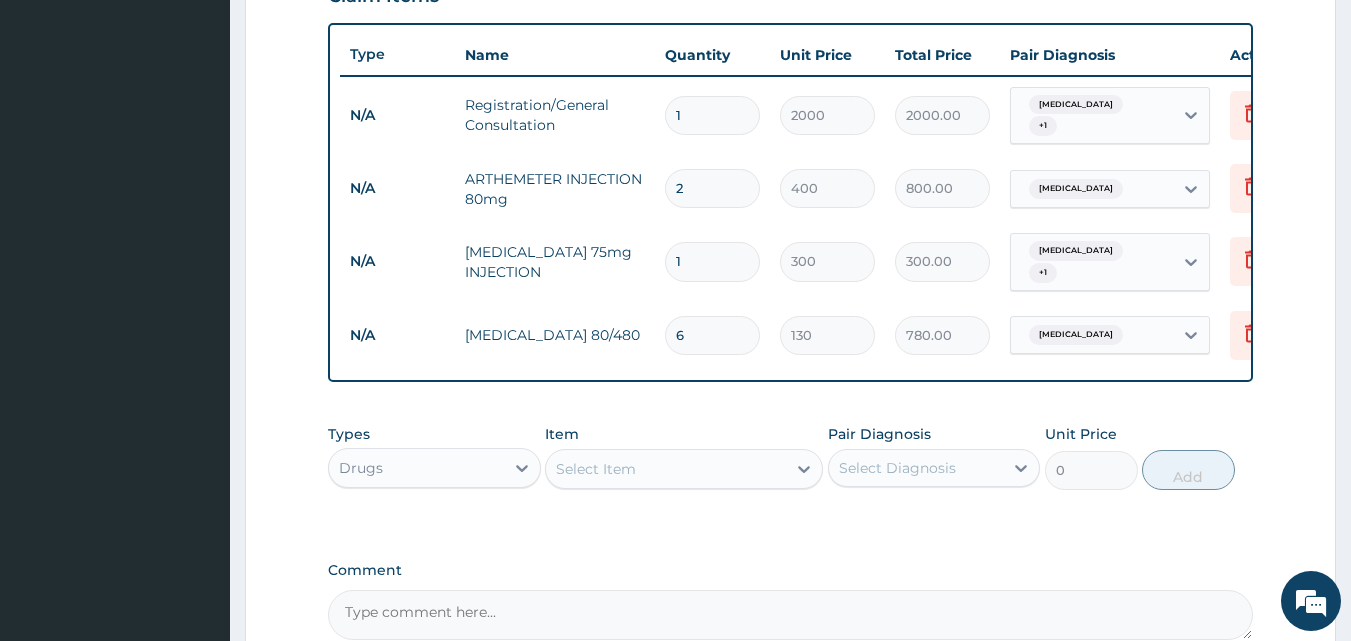 type on "6" 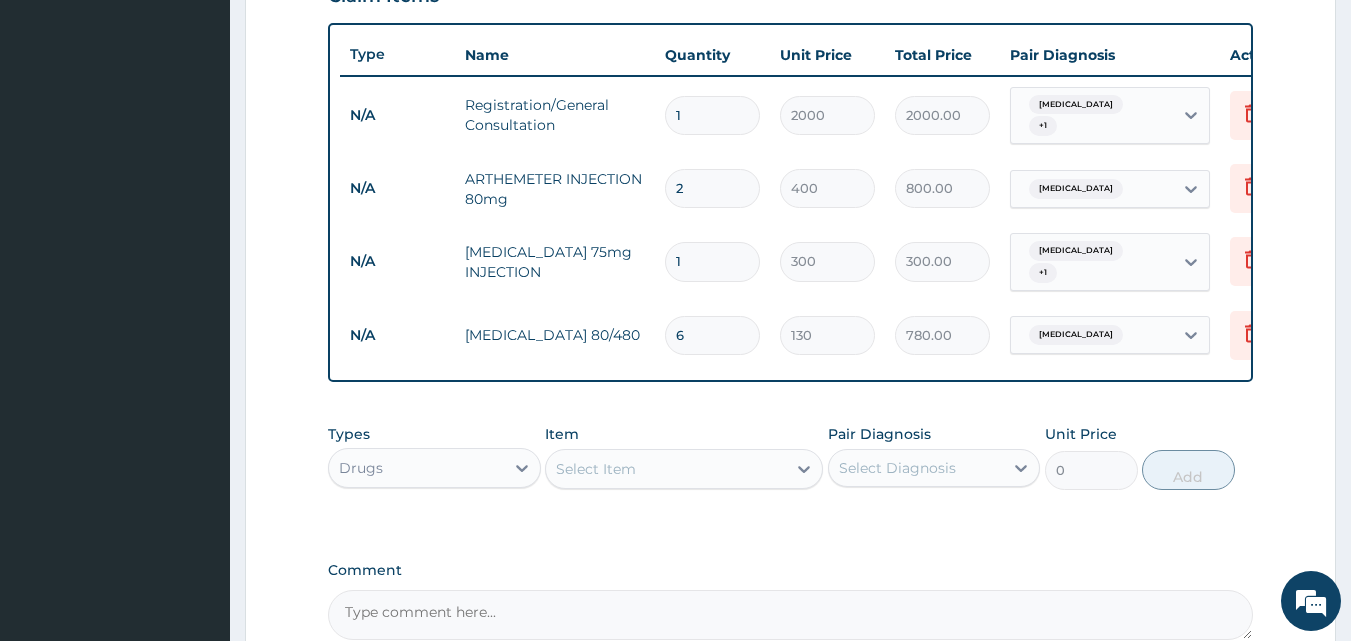click on "Select Item" at bounding box center [684, 469] 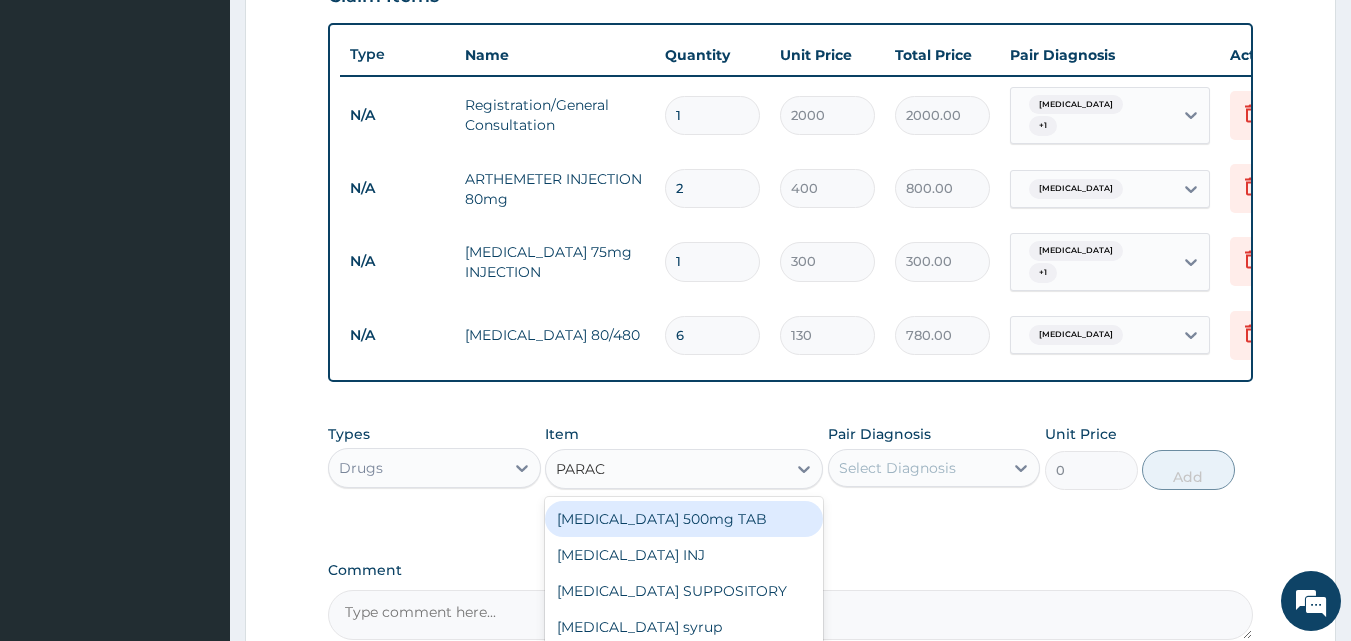 type on "PARACE" 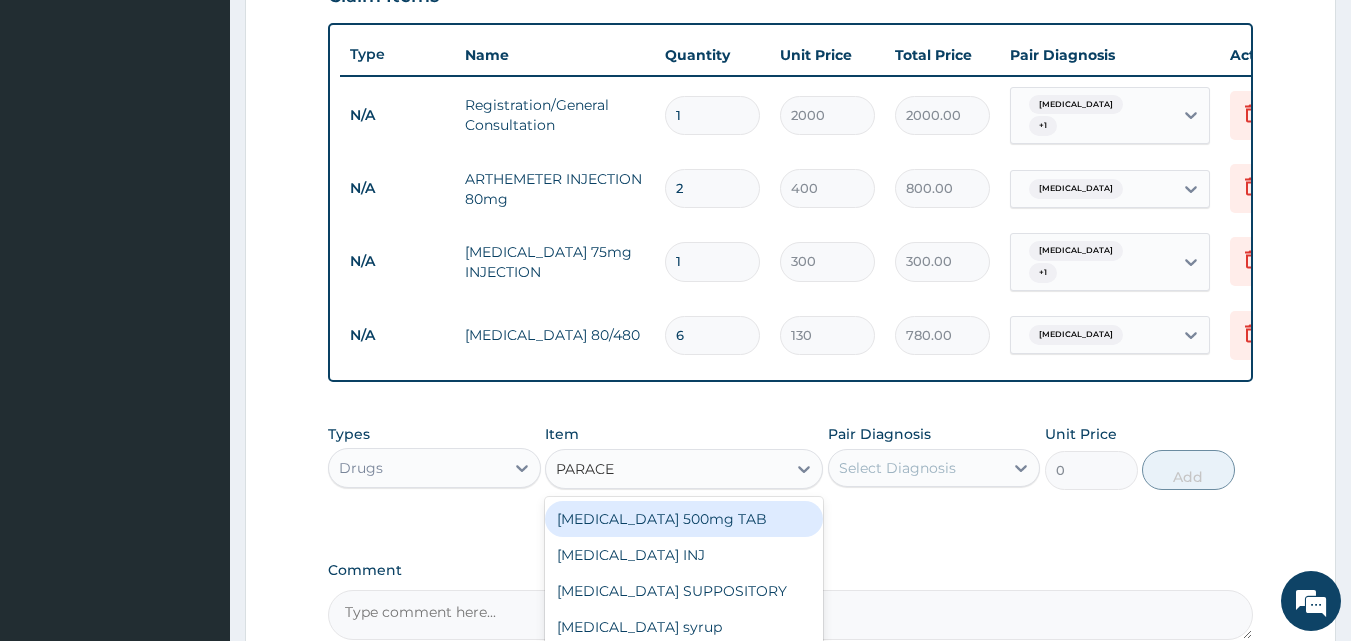 click on "PARACETAMOL 500mg TAB" at bounding box center [684, 519] 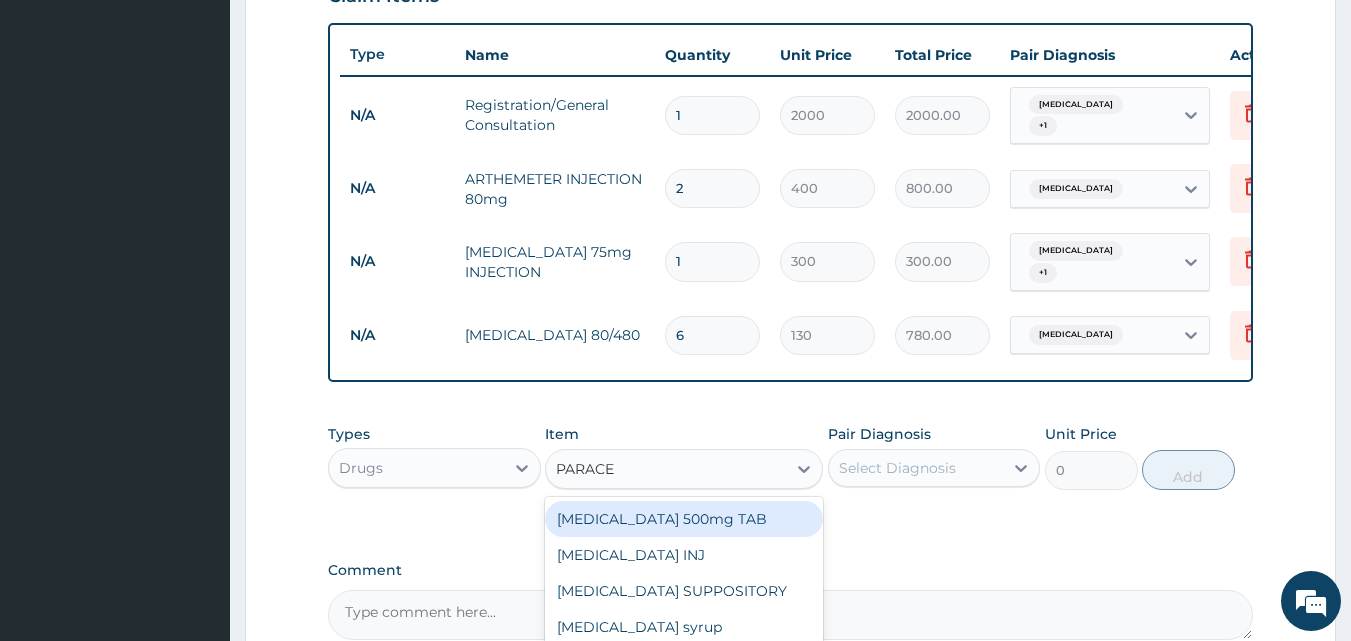 type 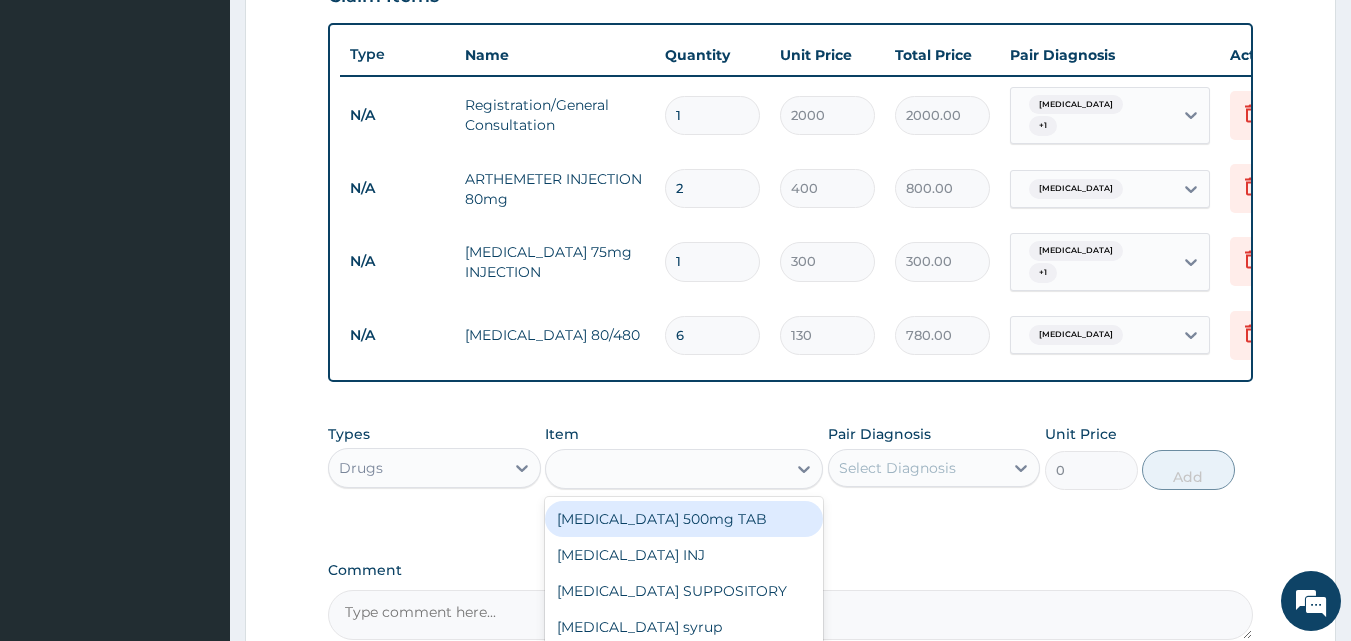 type on "18" 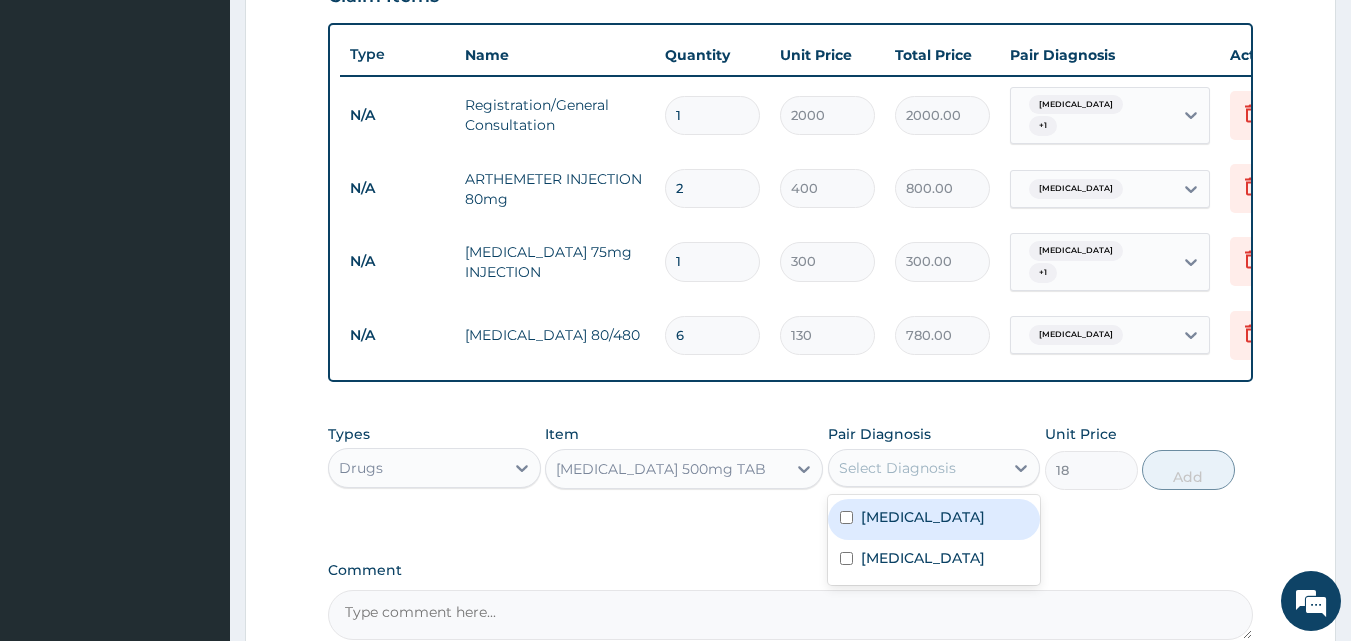 click on "Select Diagnosis" at bounding box center (897, 468) 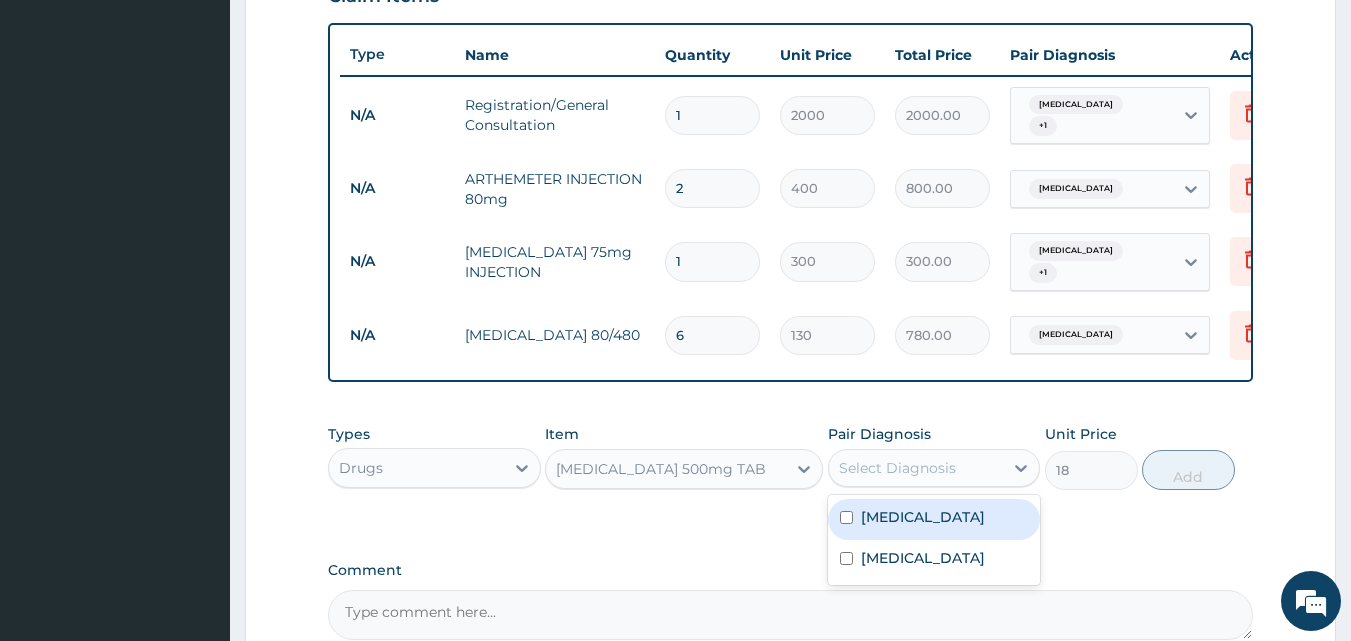click on "Malaria" at bounding box center [934, 519] 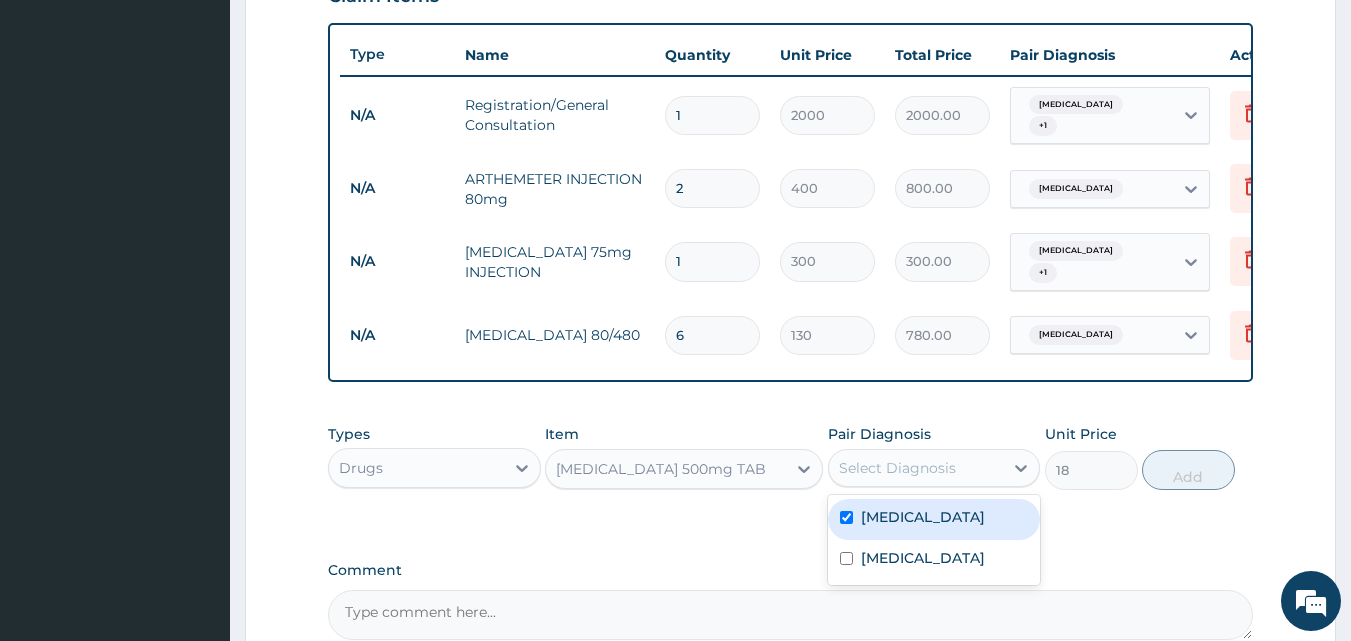 checkbox on "true" 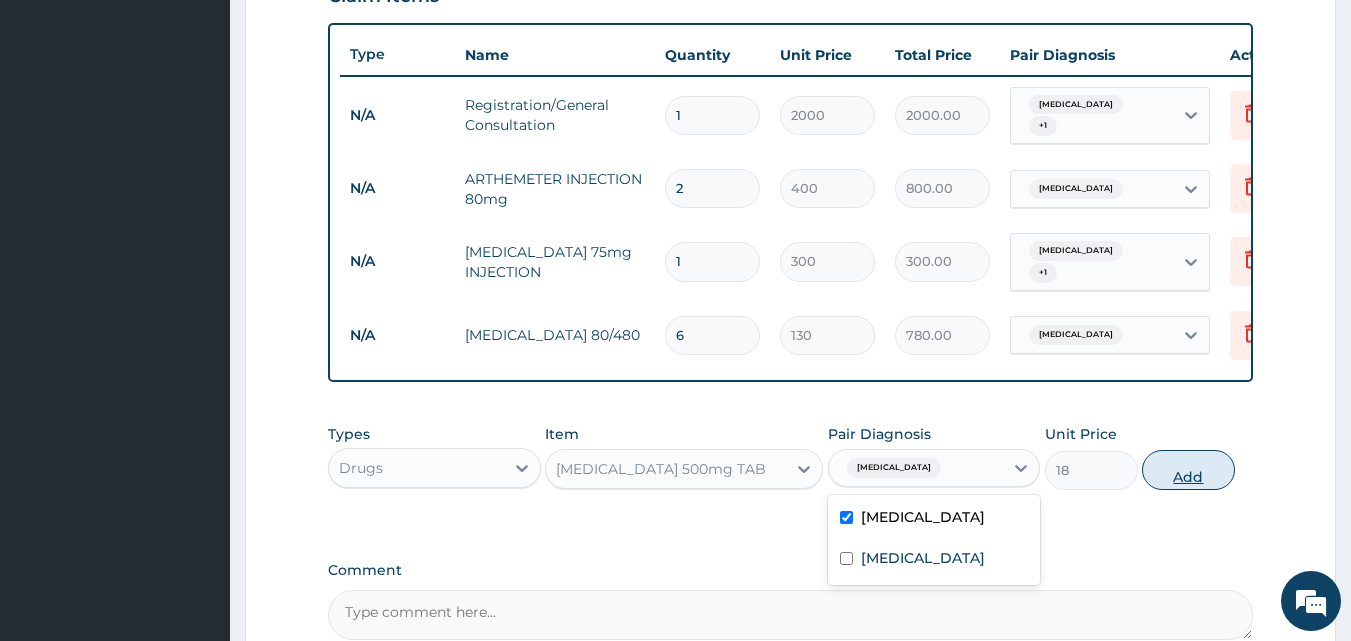 click on "Add" at bounding box center (1188, 470) 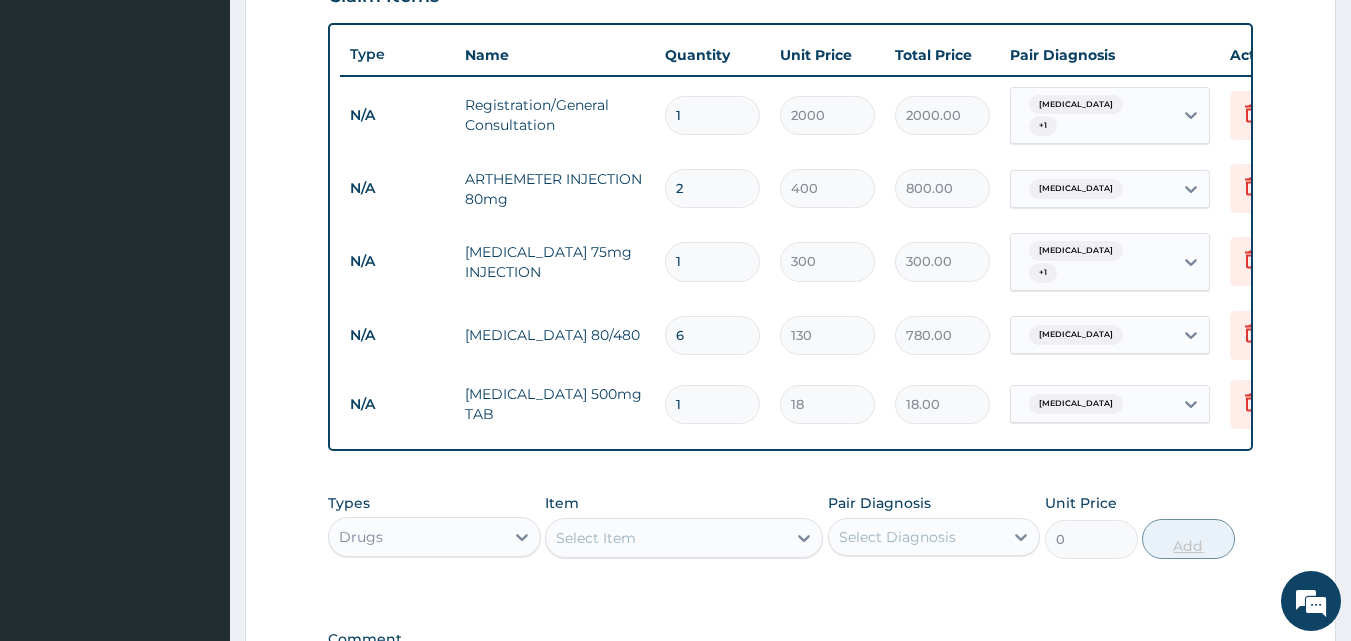 type on "18" 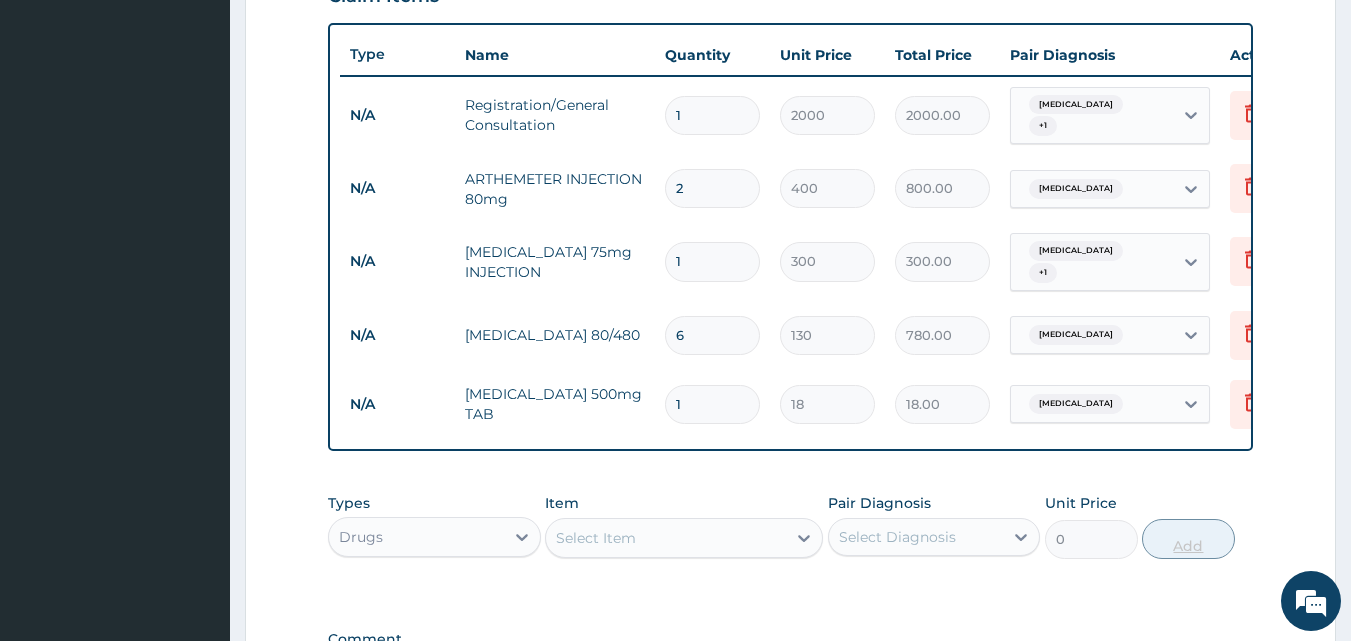 type on "324.00" 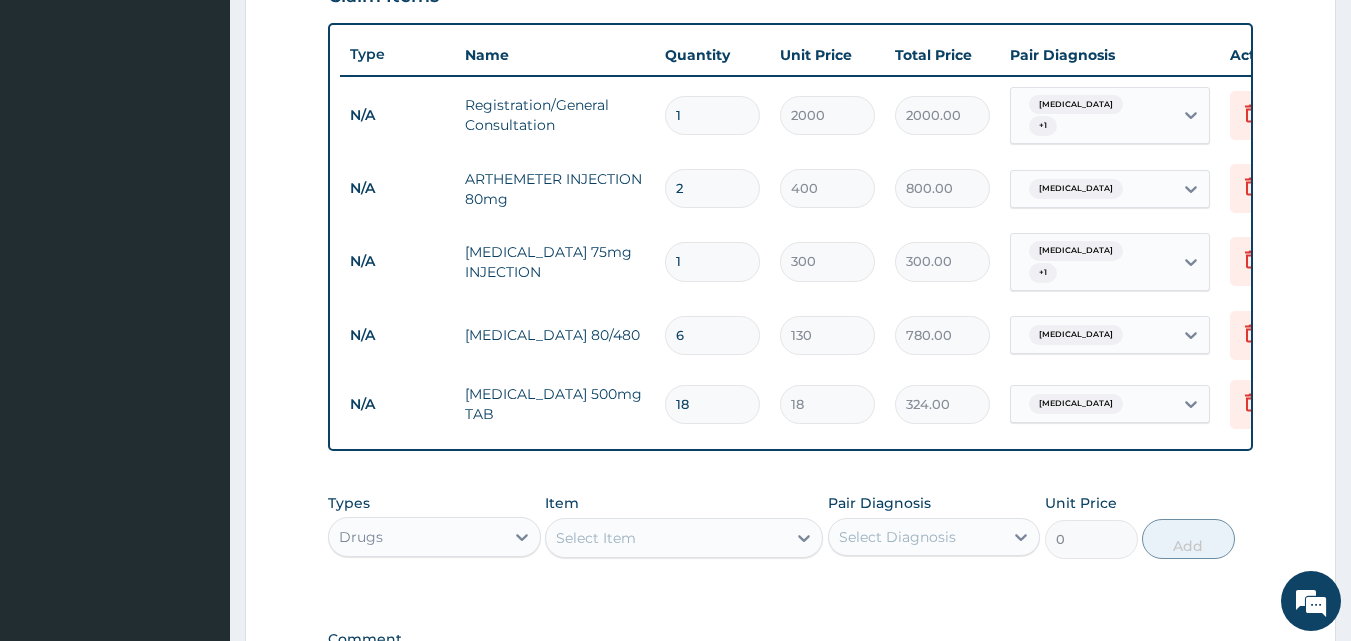 type on "18" 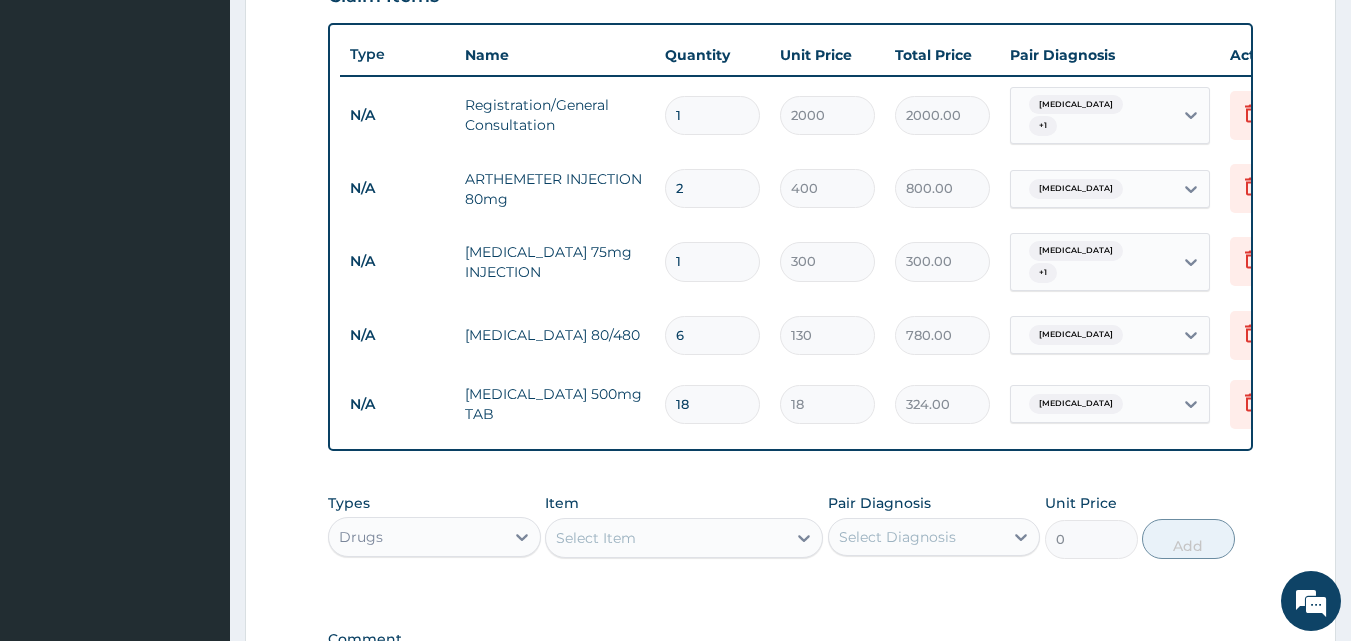 click on "Select Item" at bounding box center (596, 538) 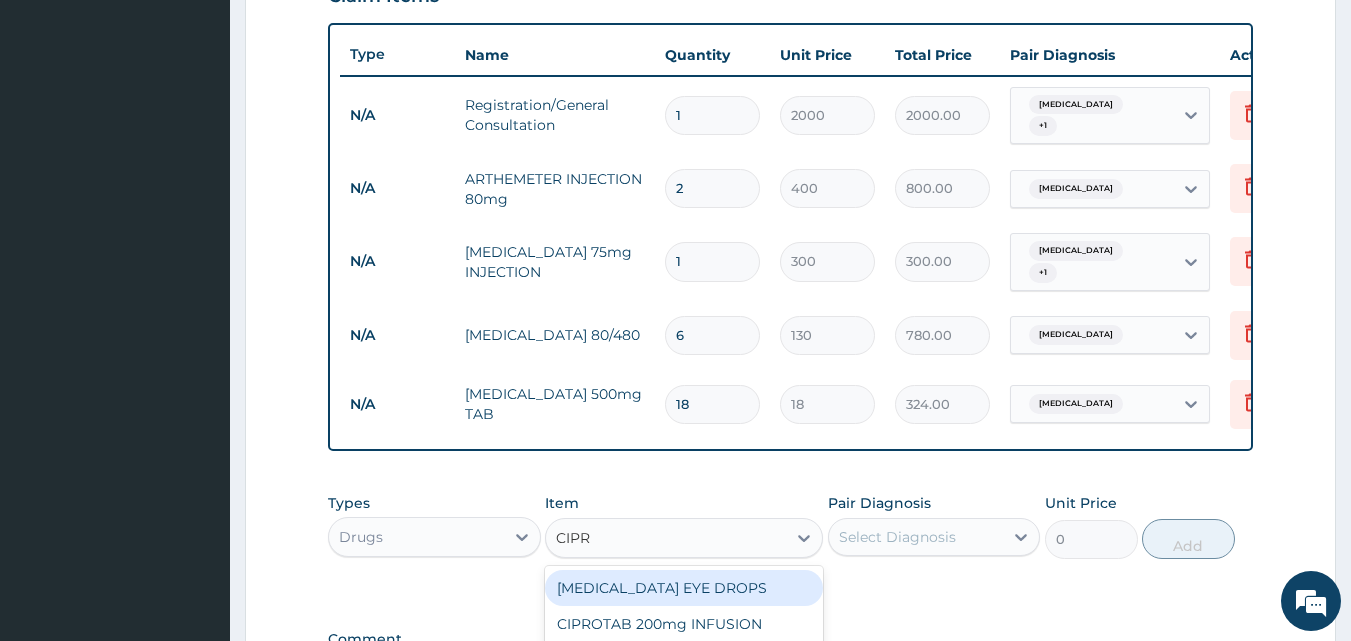type on "[MEDICAL_DATA]" 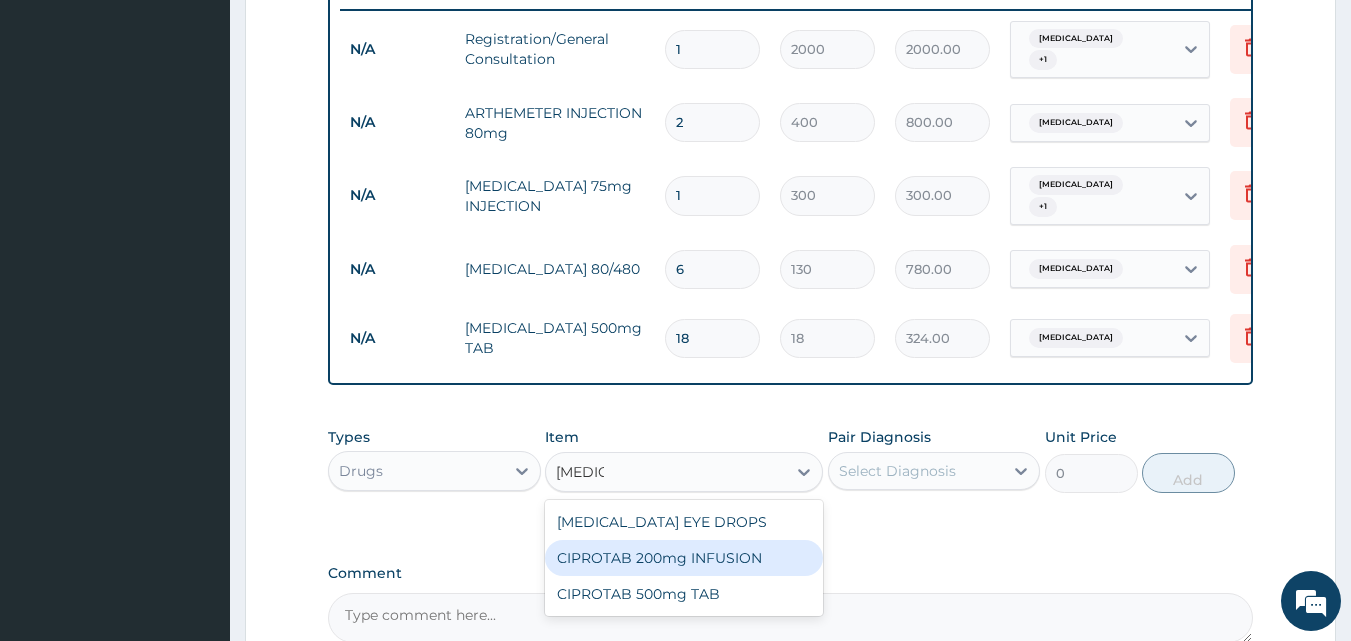 scroll, scrollTop: 821, scrollLeft: 0, axis: vertical 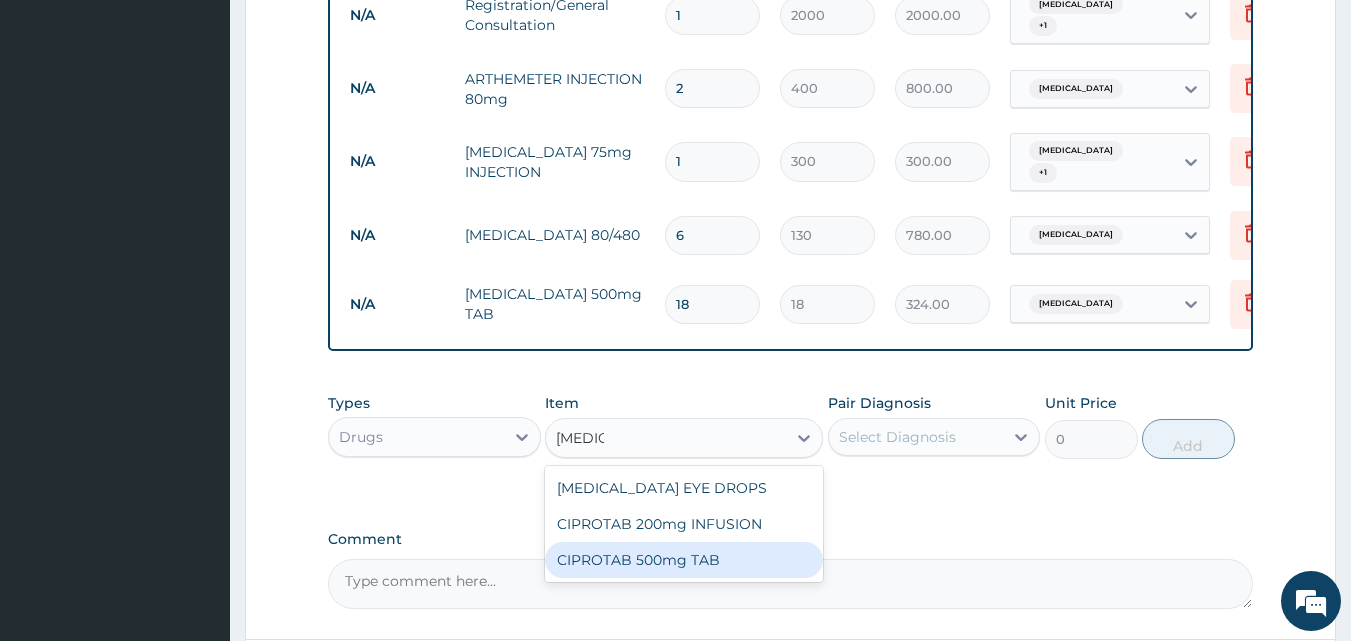 click on "CIPROTAB 500mg TAB" at bounding box center (684, 560) 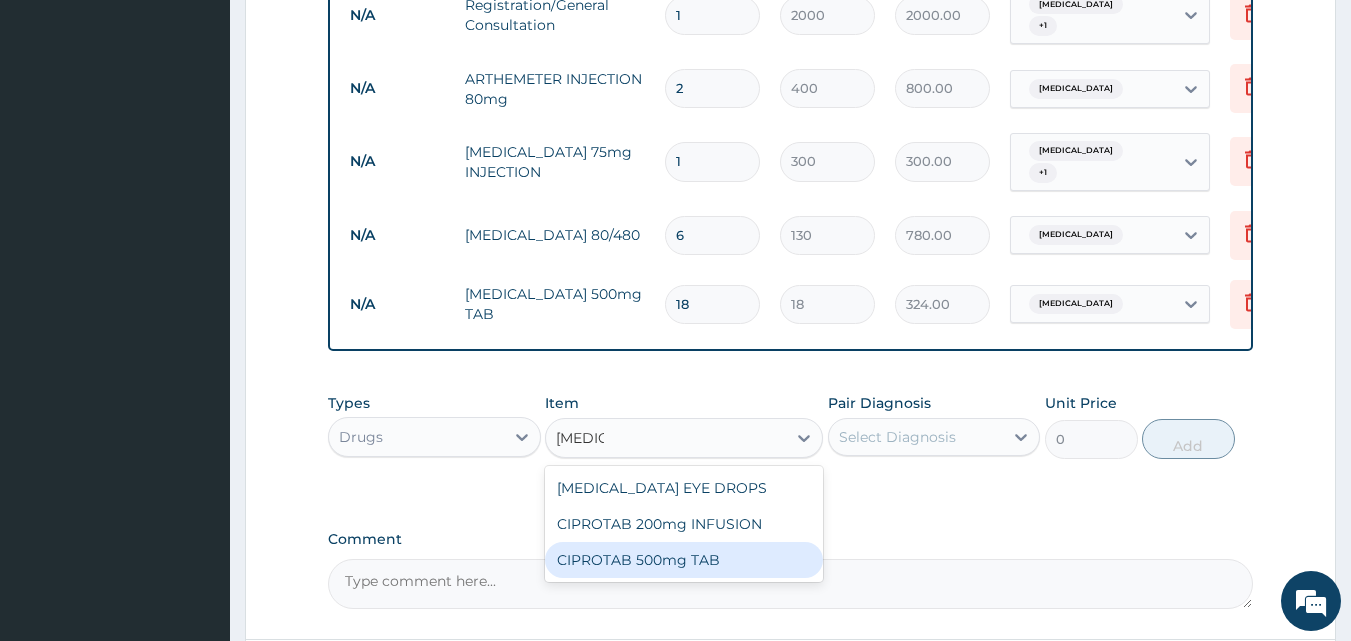 type 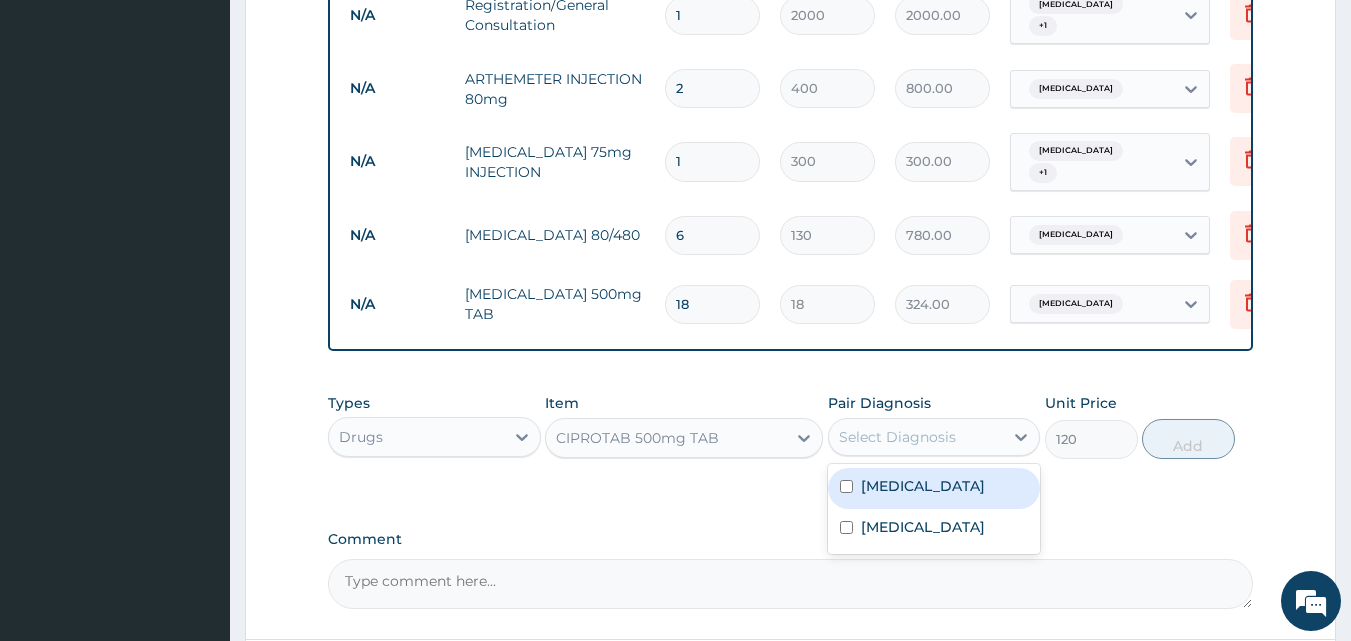 click on "Select Diagnosis" at bounding box center (897, 437) 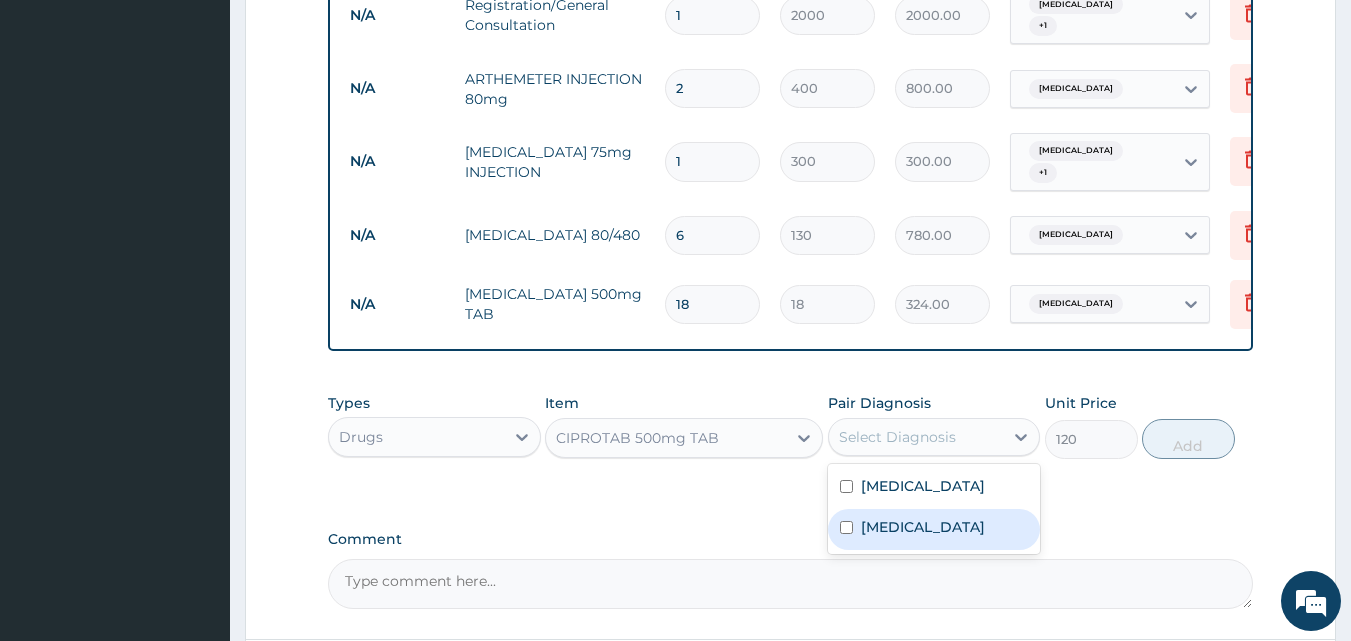 click on "[MEDICAL_DATA]" at bounding box center (923, 527) 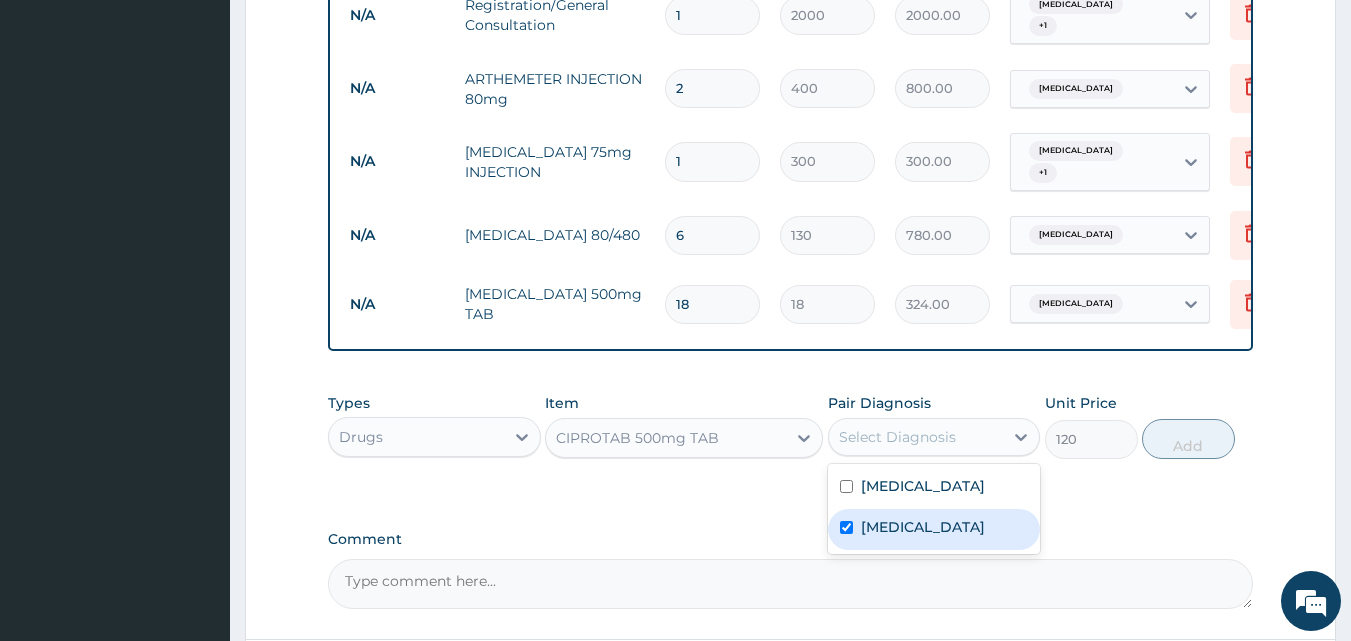 checkbox on "true" 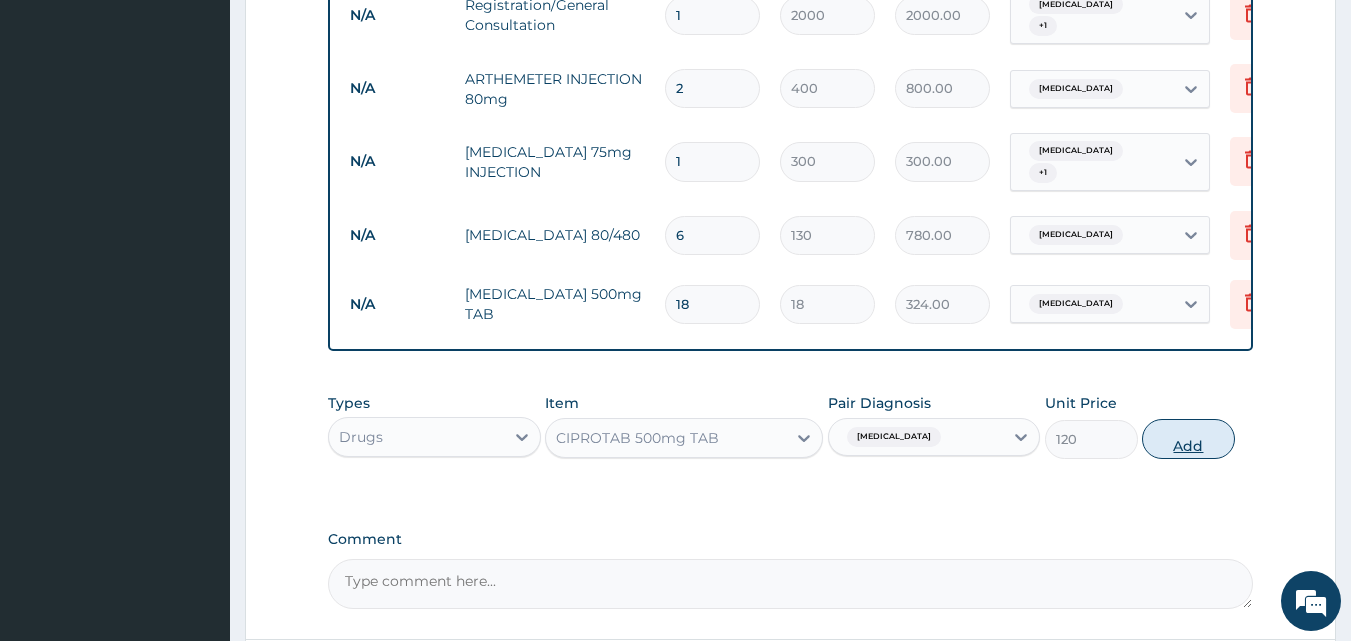 click on "Add" at bounding box center [1188, 439] 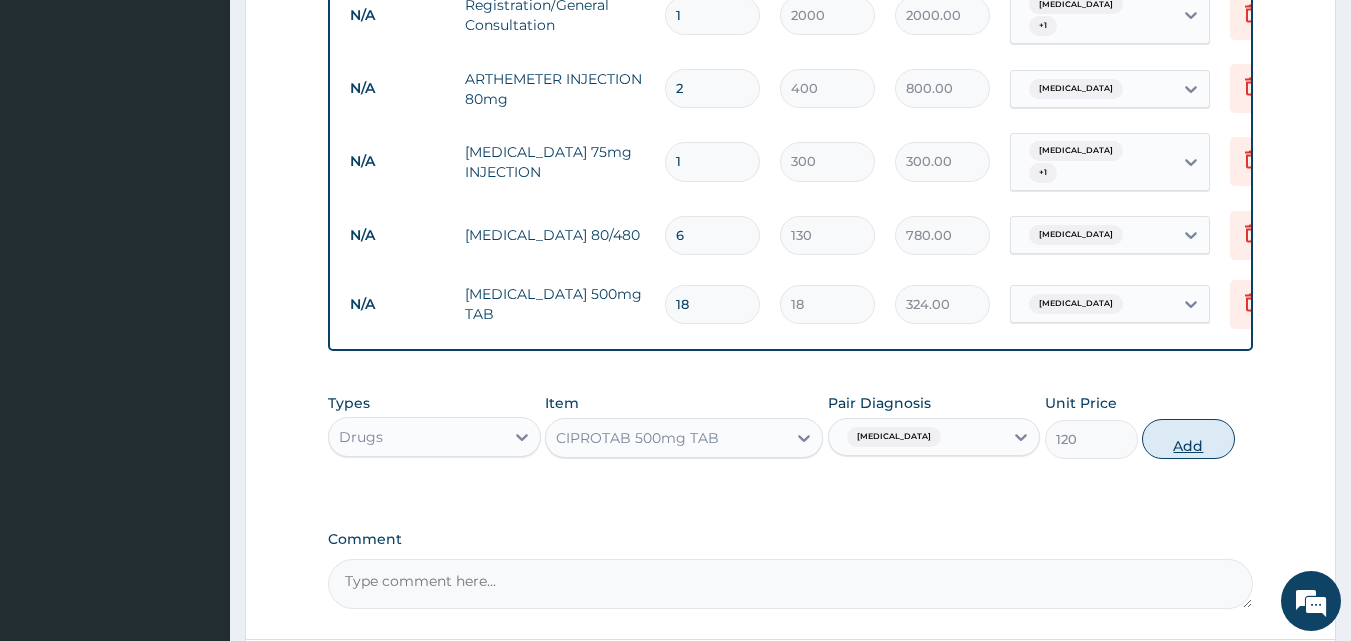 type on "0" 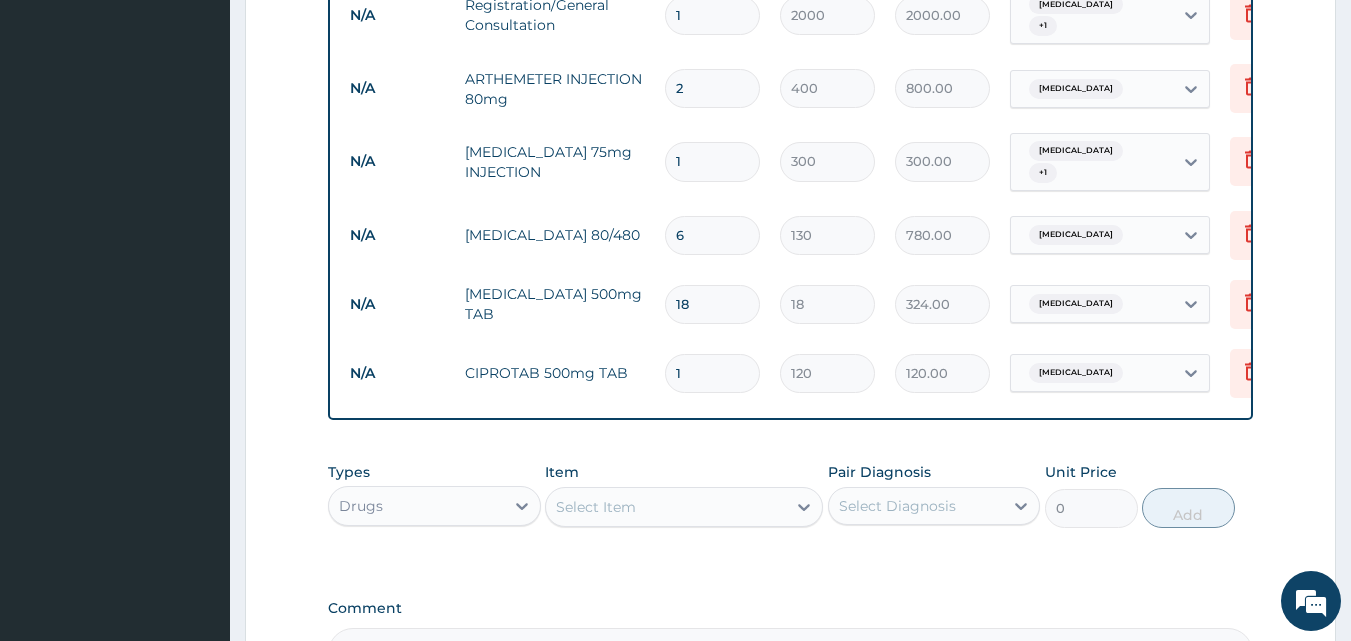 type on "10" 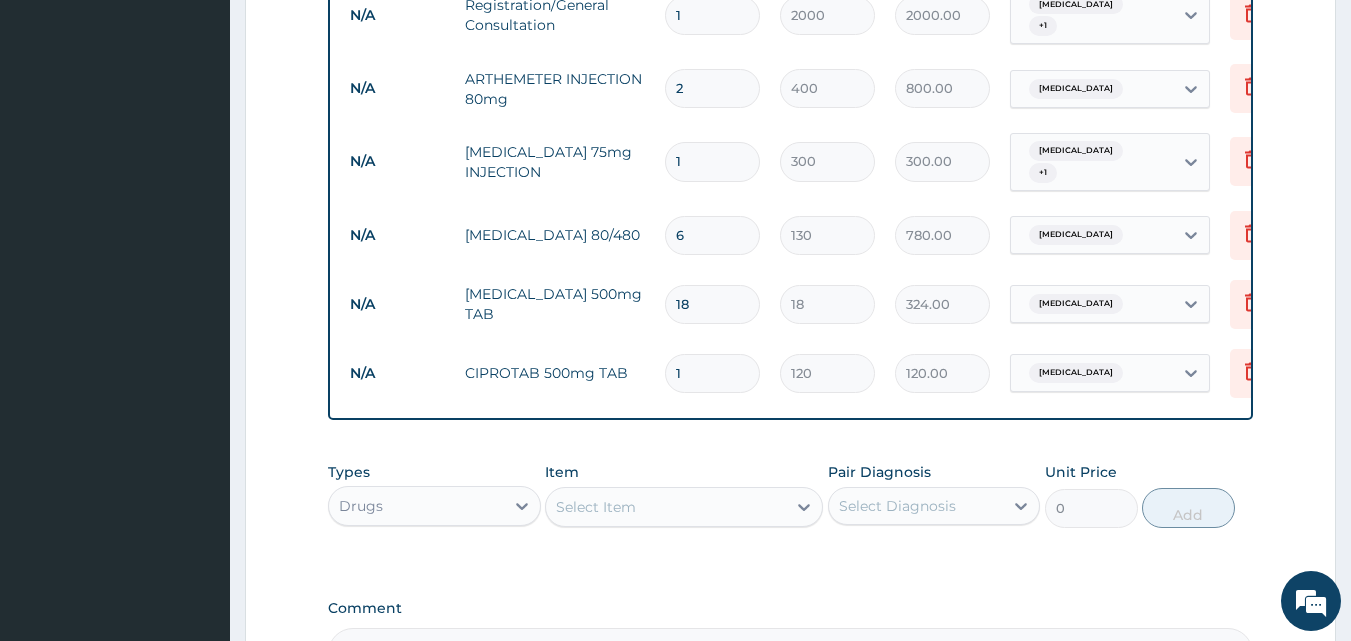 type on "1200.00" 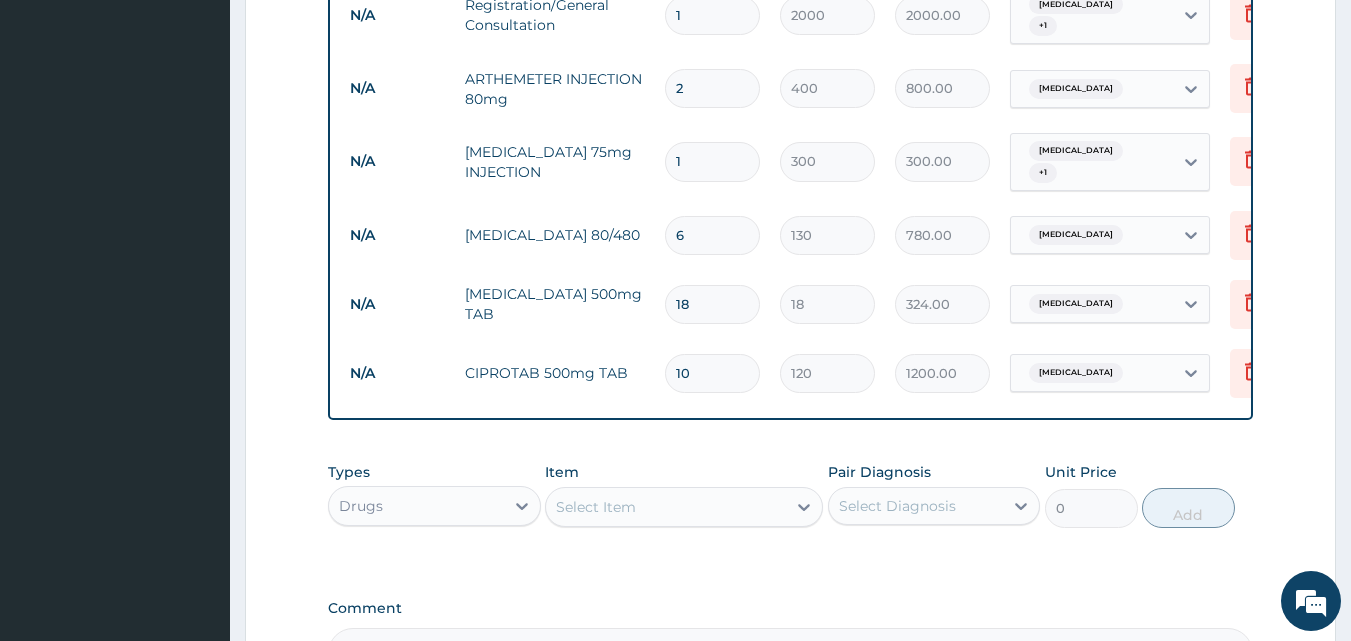 type on "10" 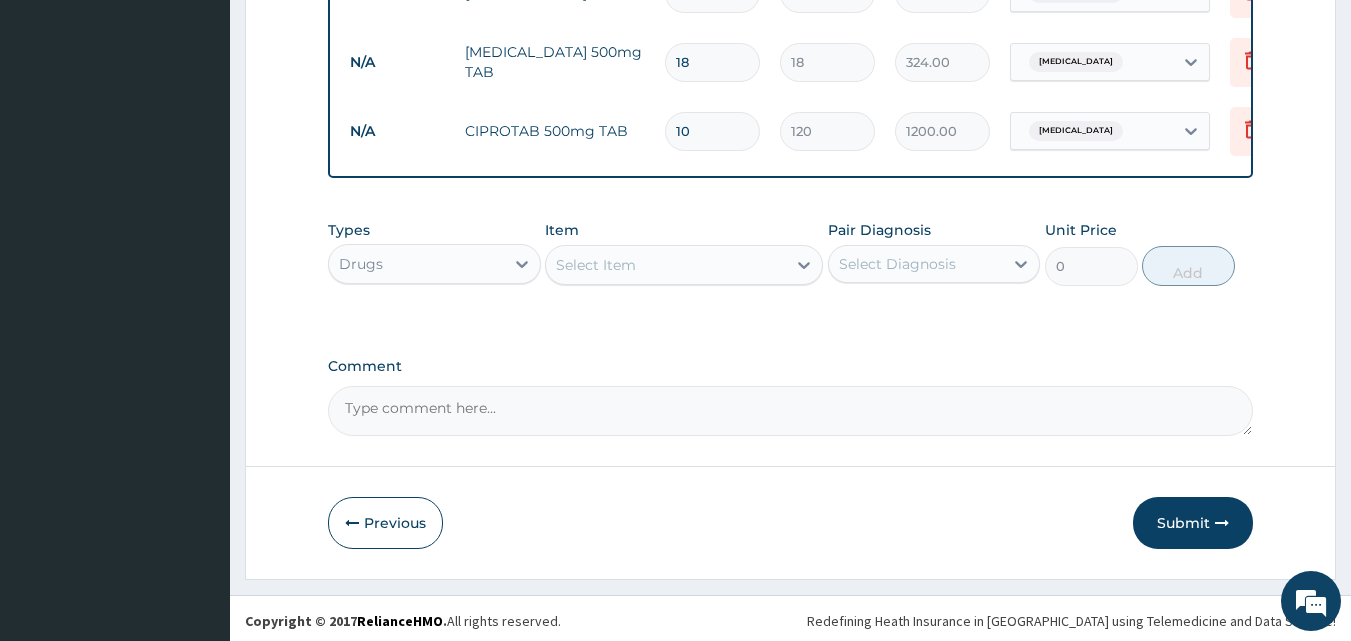 scroll, scrollTop: 1066, scrollLeft: 0, axis: vertical 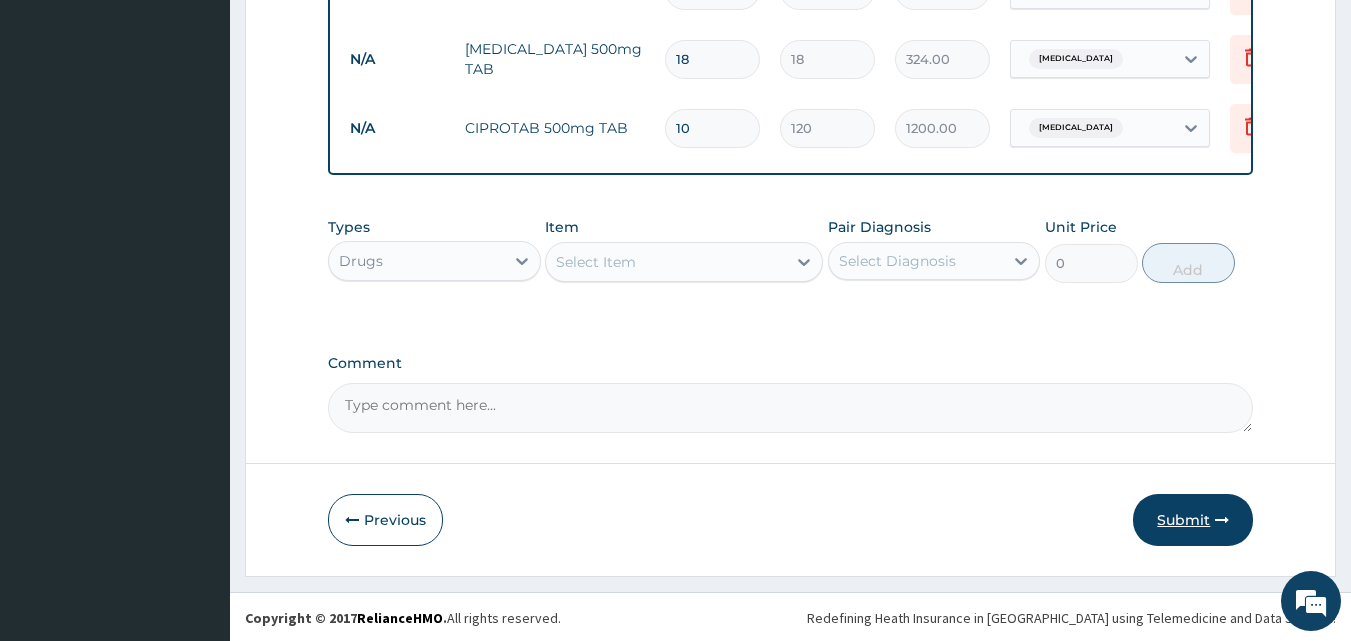 click on "Submit" at bounding box center (1193, 520) 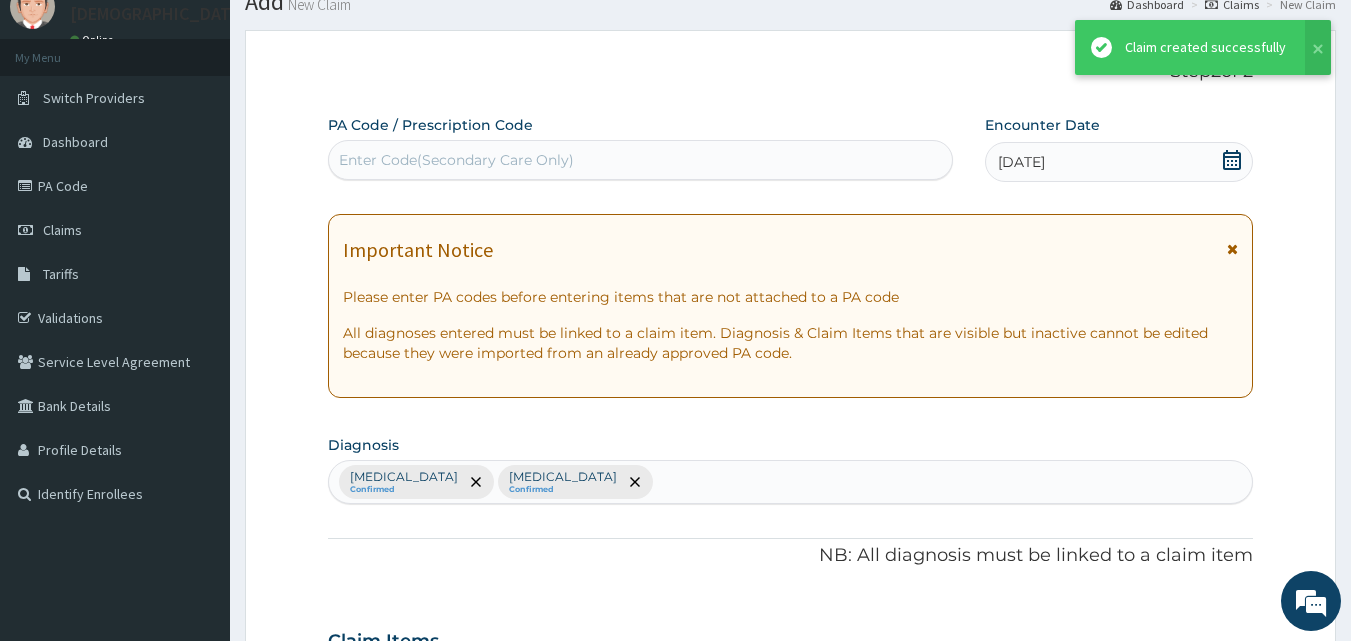 scroll, scrollTop: 1066, scrollLeft: 0, axis: vertical 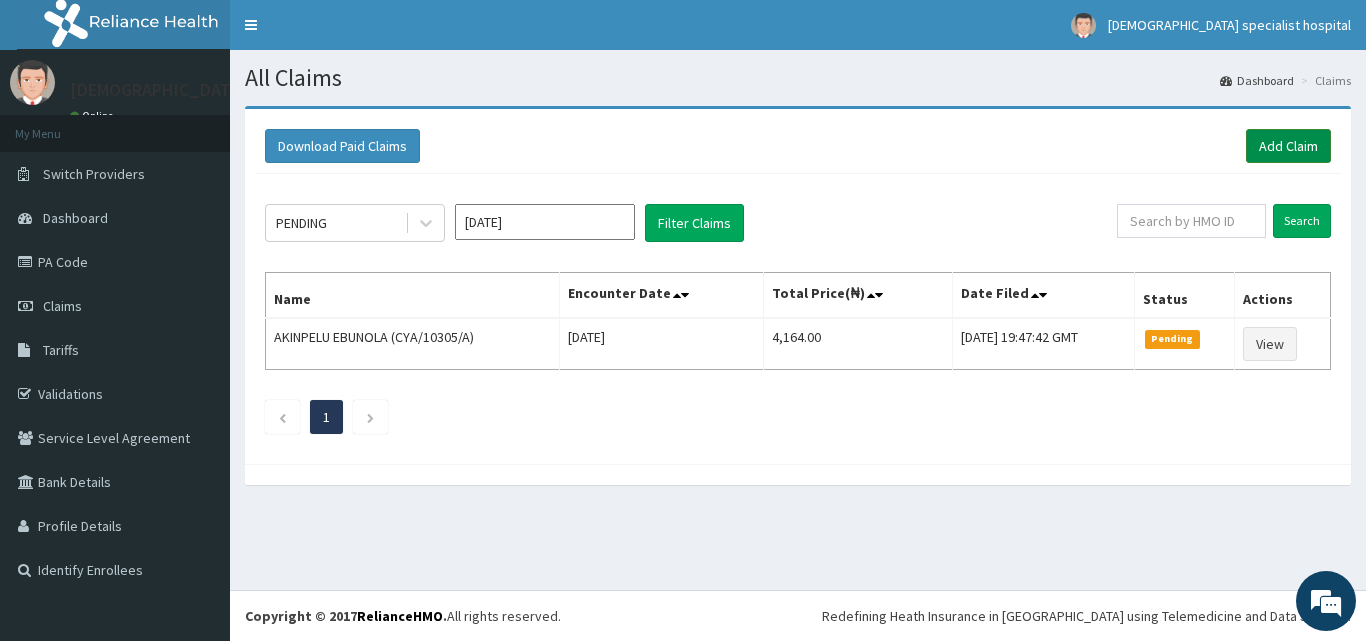 click on "Add Claim" at bounding box center (1288, 146) 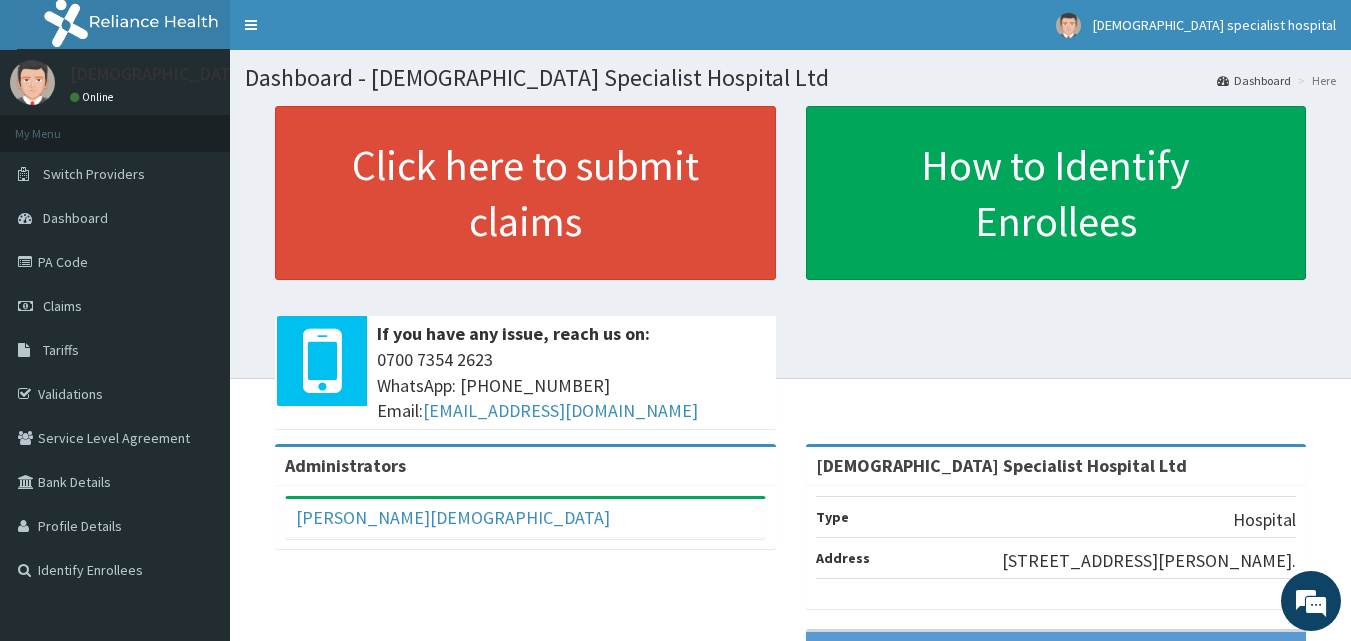 scroll, scrollTop: 0, scrollLeft: 0, axis: both 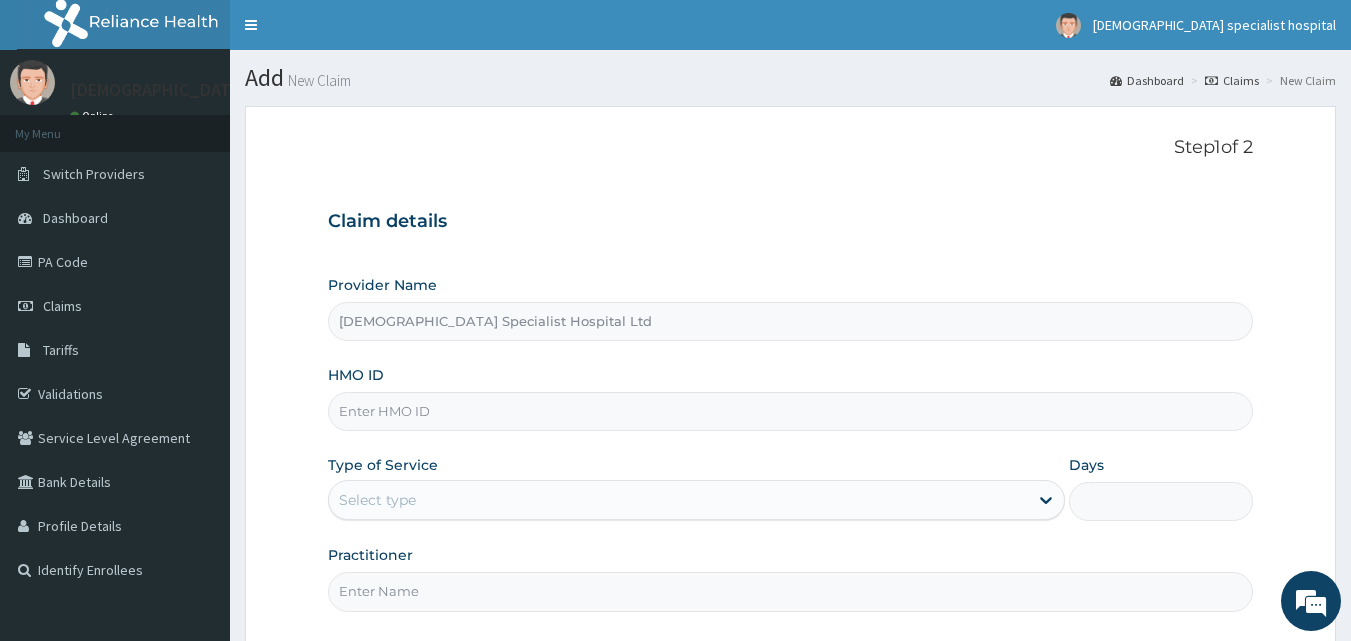 click on "HMO ID" at bounding box center [791, 411] 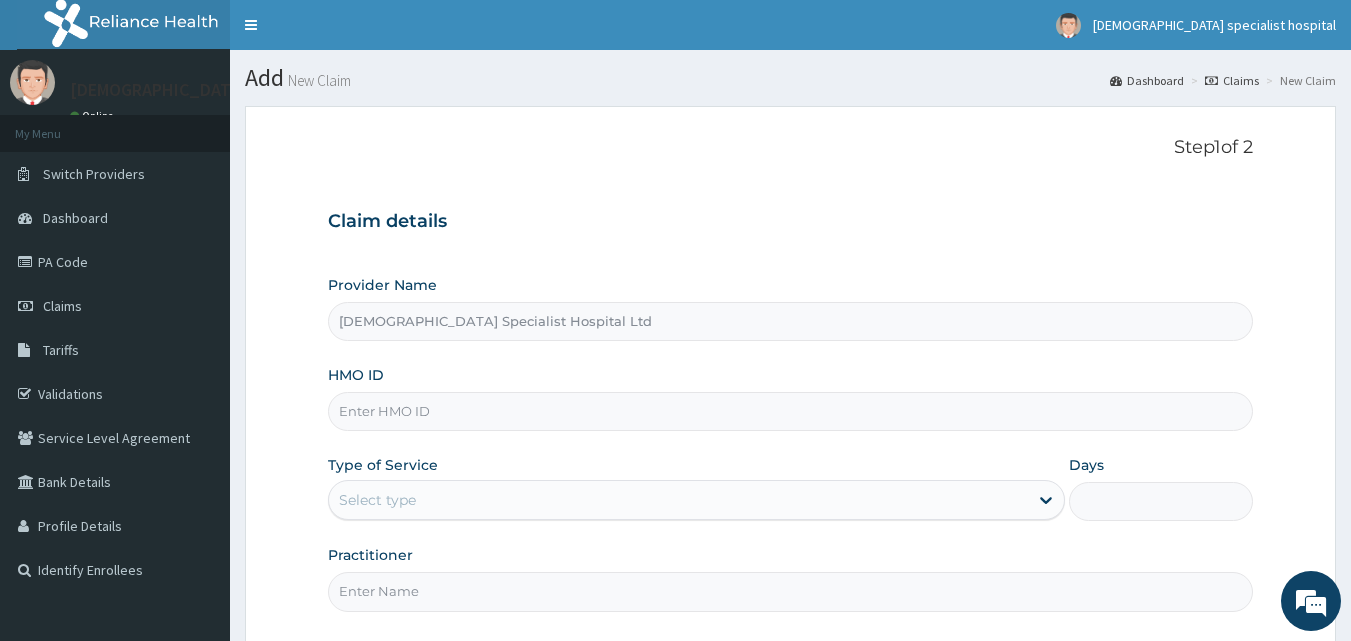 paste on "NBL/10442/A" 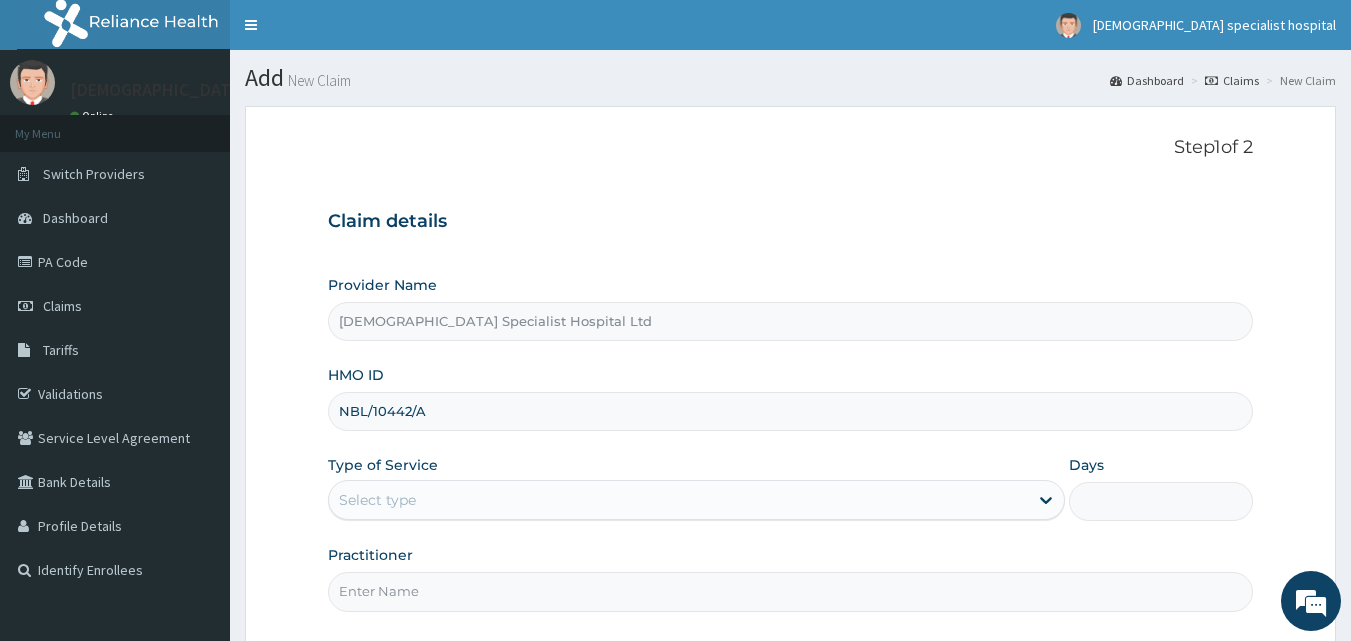 type on "NBL/10442/A" 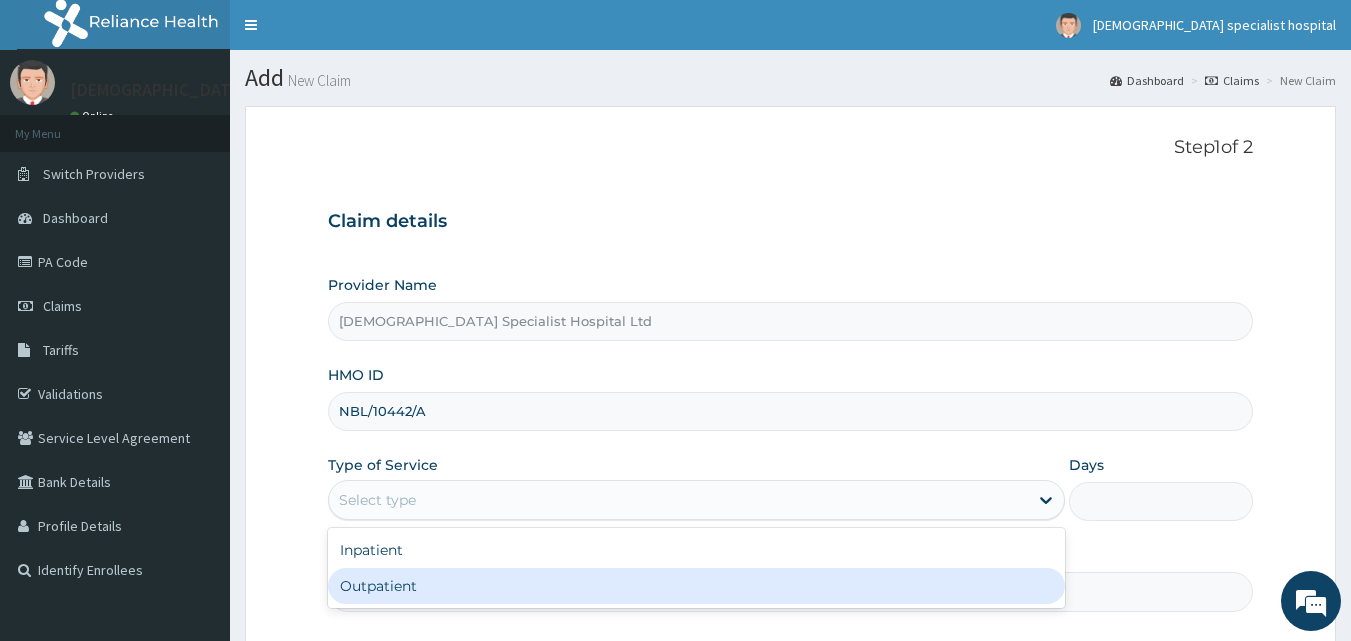 click on "Outpatient" at bounding box center [696, 586] 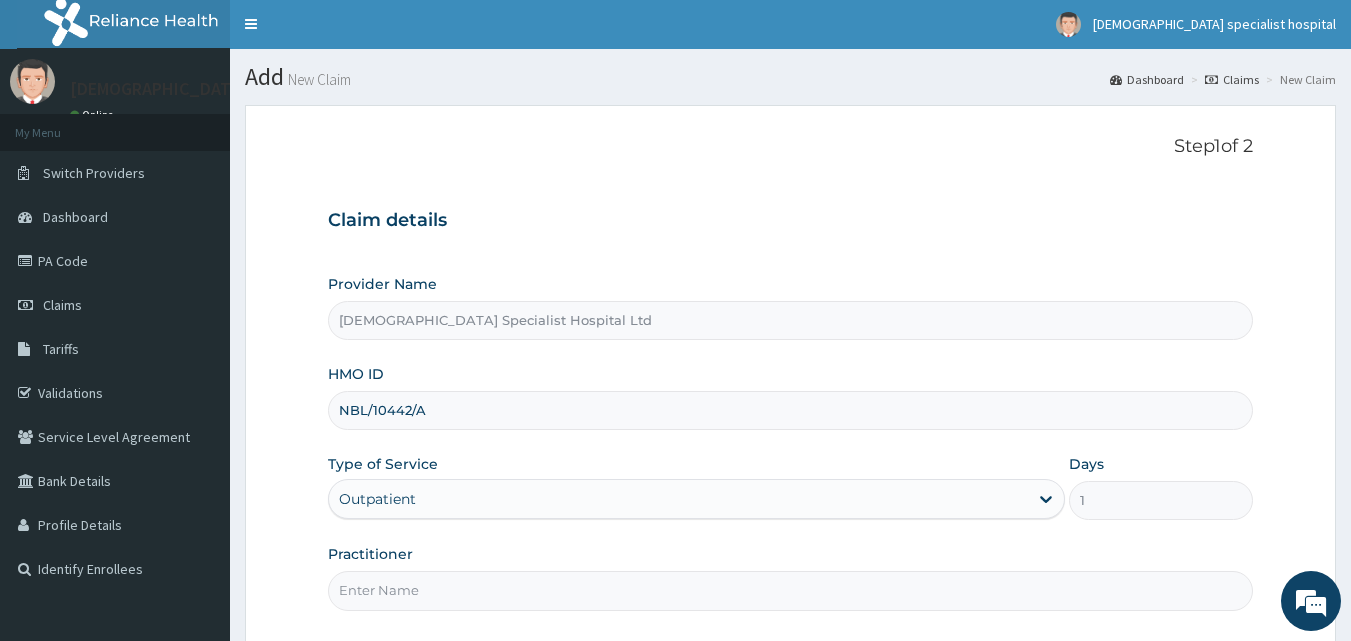scroll, scrollTop: 0, scrollLeft: 0, axis: both 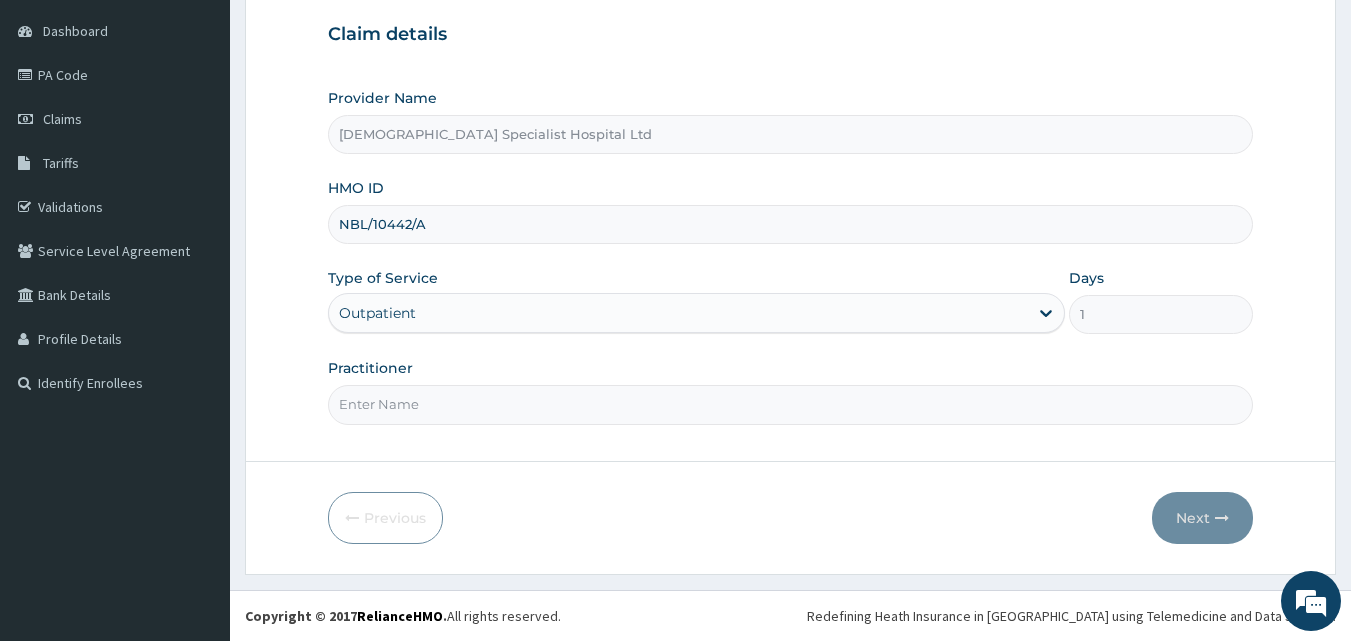 click on "Practitioner" at bounding box center (791, 404) 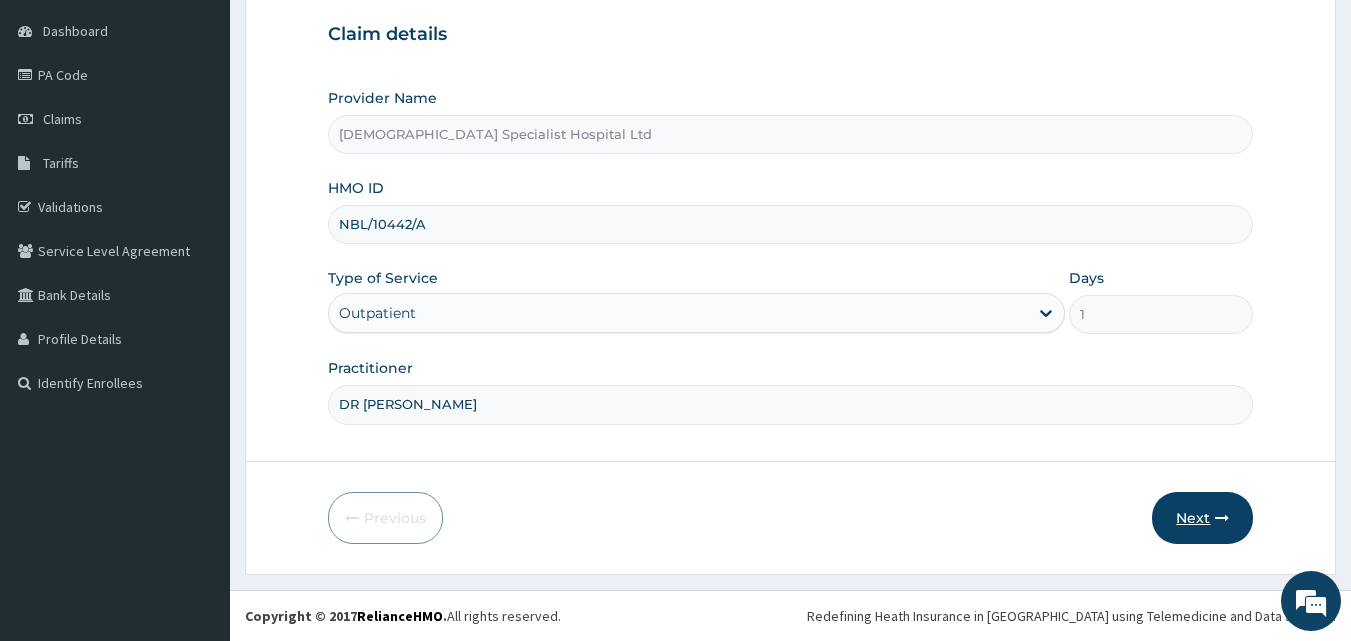 type on "DR [PERSON_NAME]" 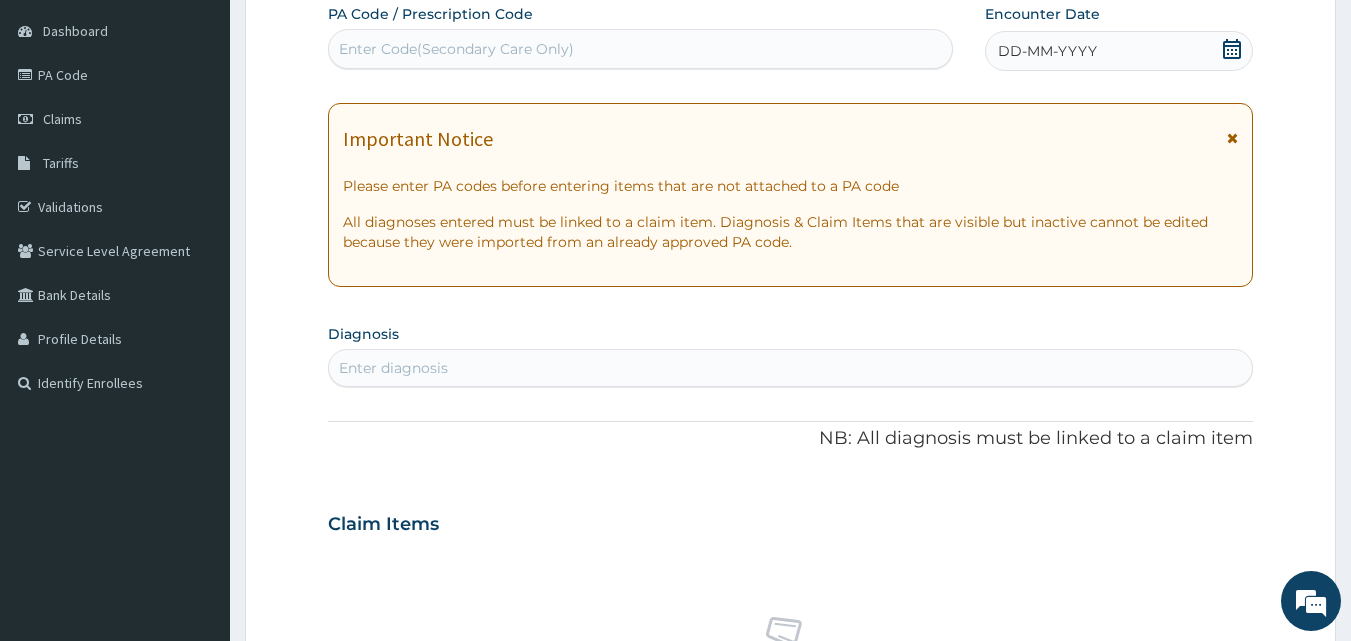 click on "DD-MM-YYYY" at bounding box center [1047, 51] 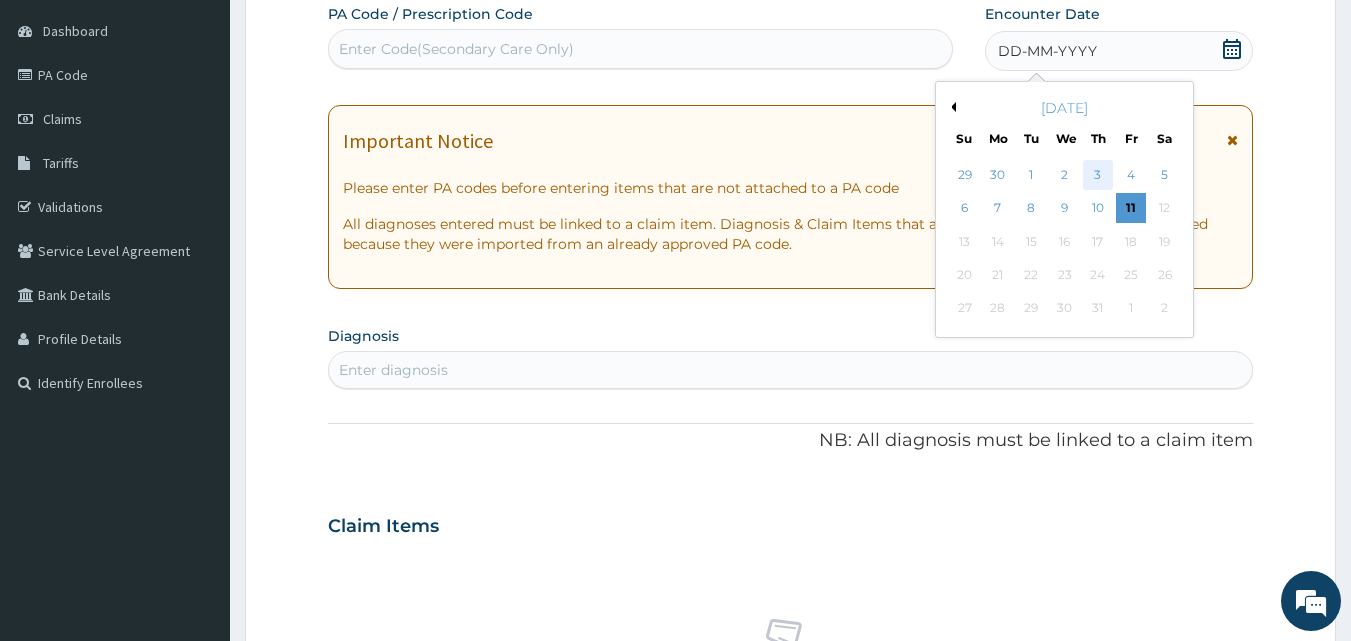 click on "3" at bounding box center [1098, 175] 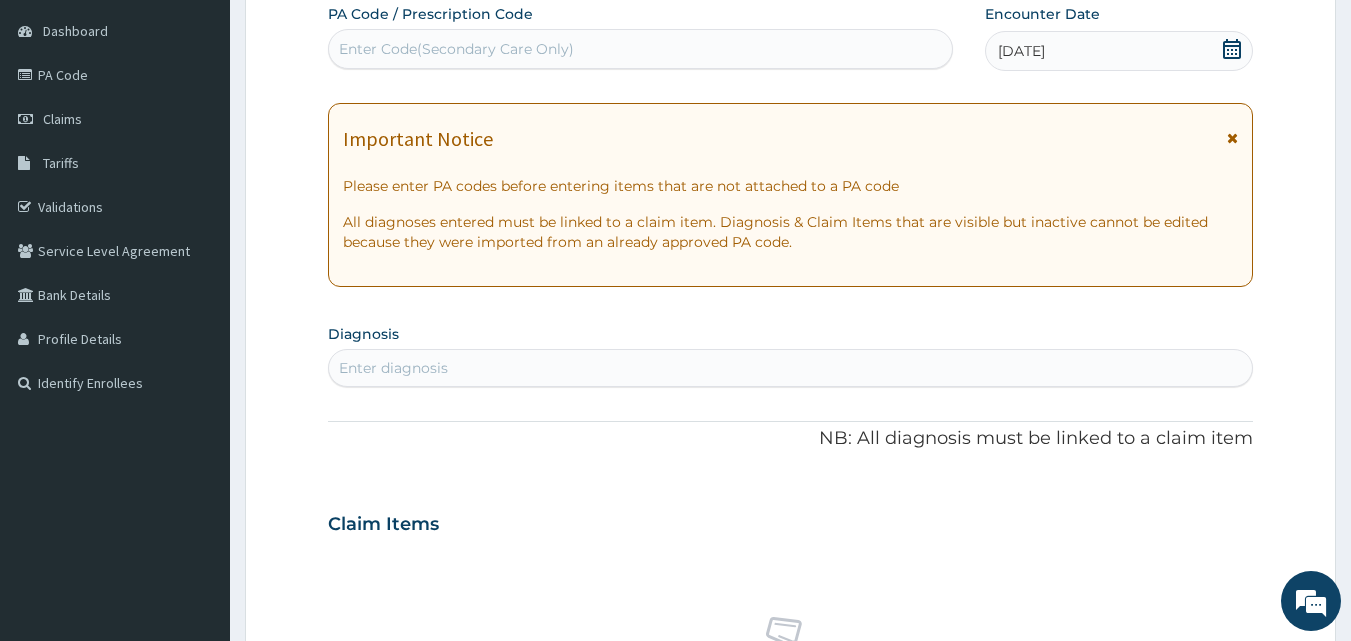 click on "Enter diagnosis" at bounding box center [393, 368] 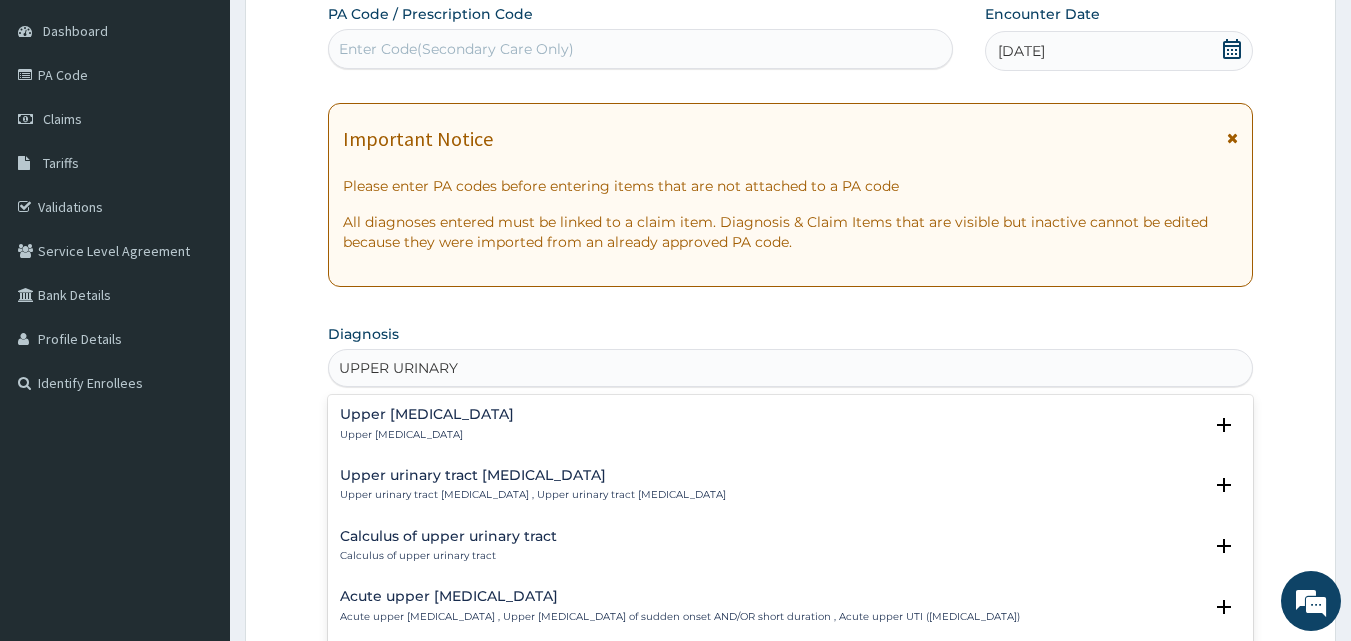 type on "UPPER URINARY" 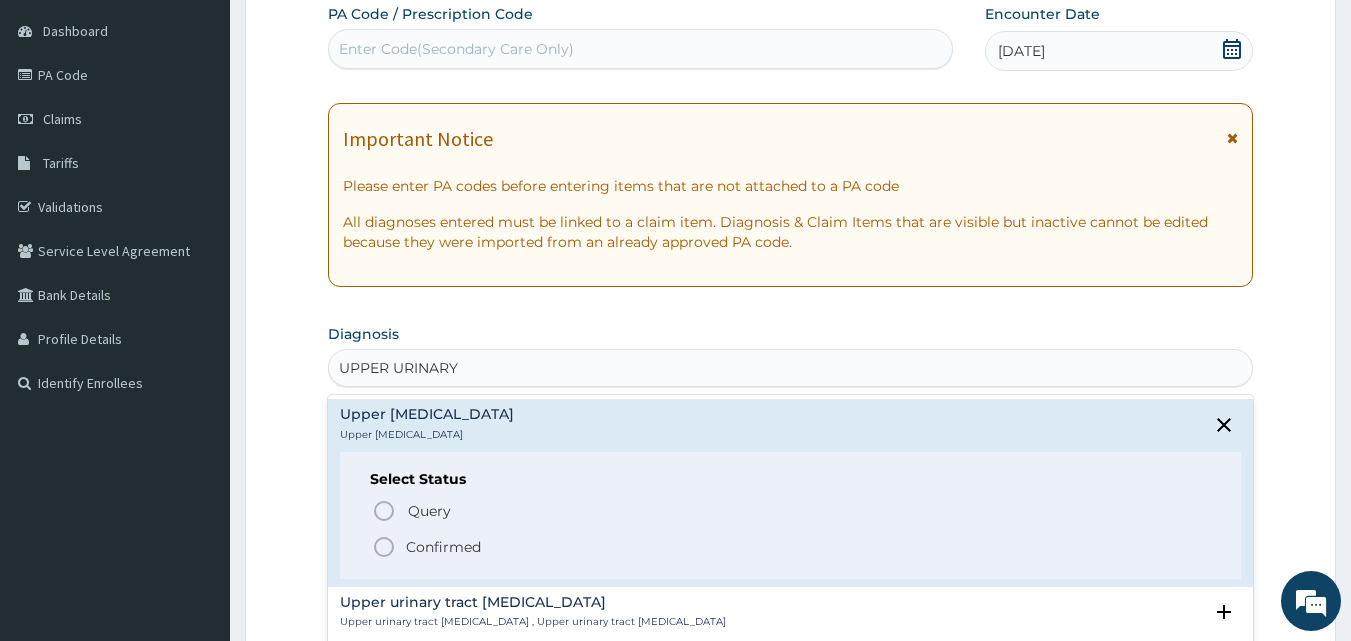 click on "Confirmed" at bounding box center (443, 547) 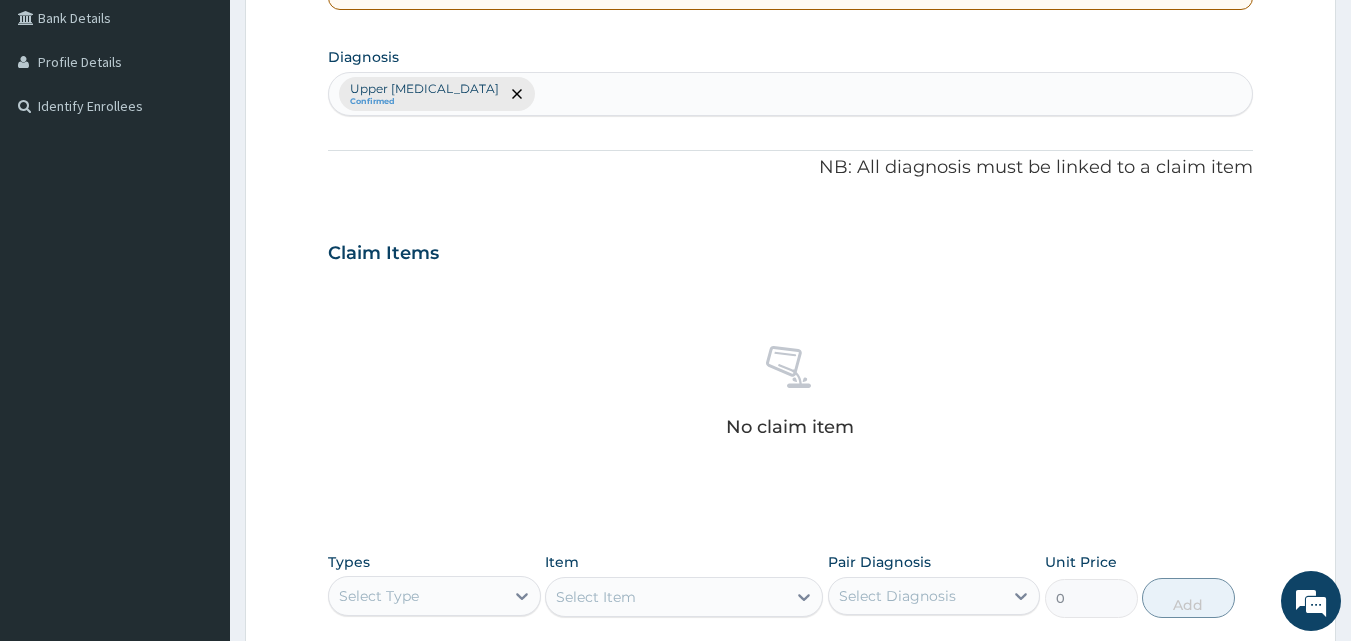 scroll, scrollTop: 801, scrollLeft: 0, axis: vertical 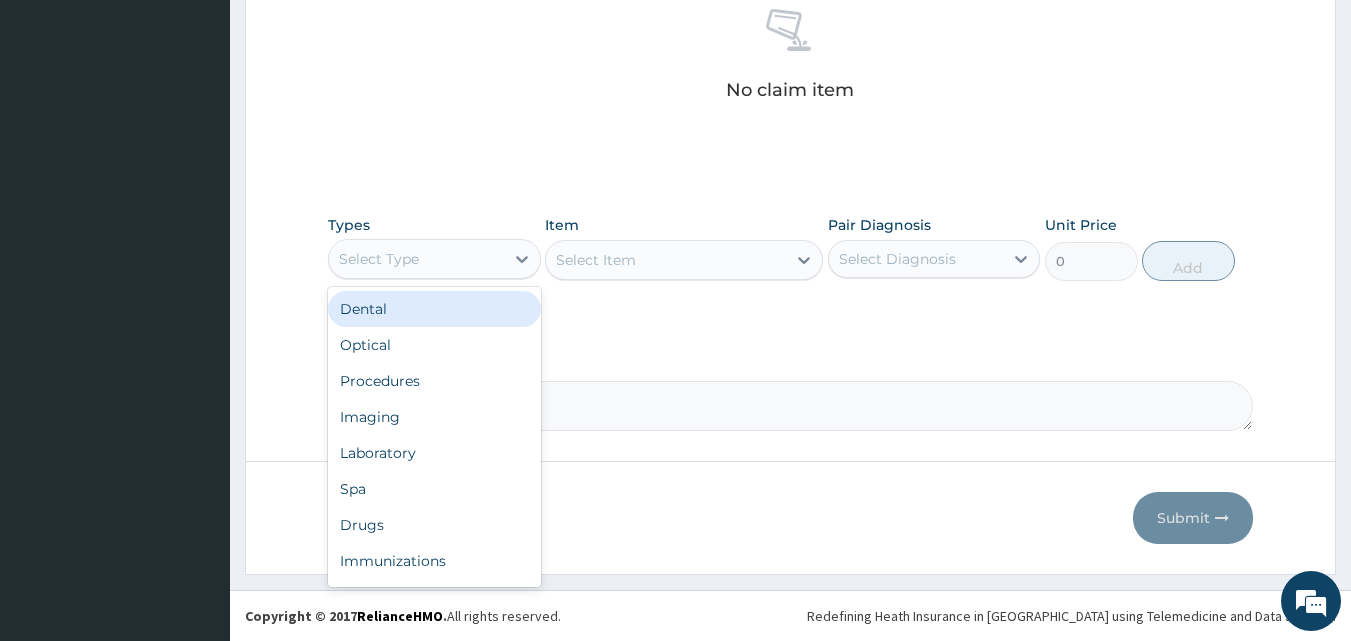 click on "Select Type" at bounding box center [416, 259] 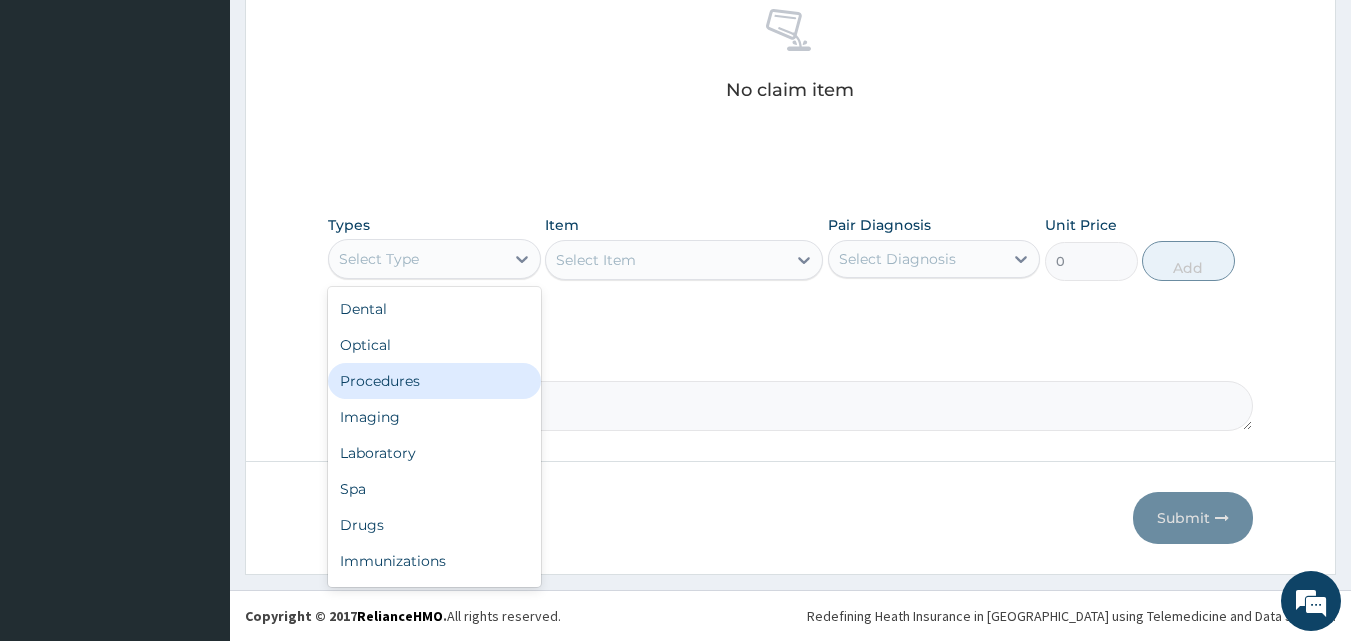 click on "Procedures" at bounding box center [434, 381] 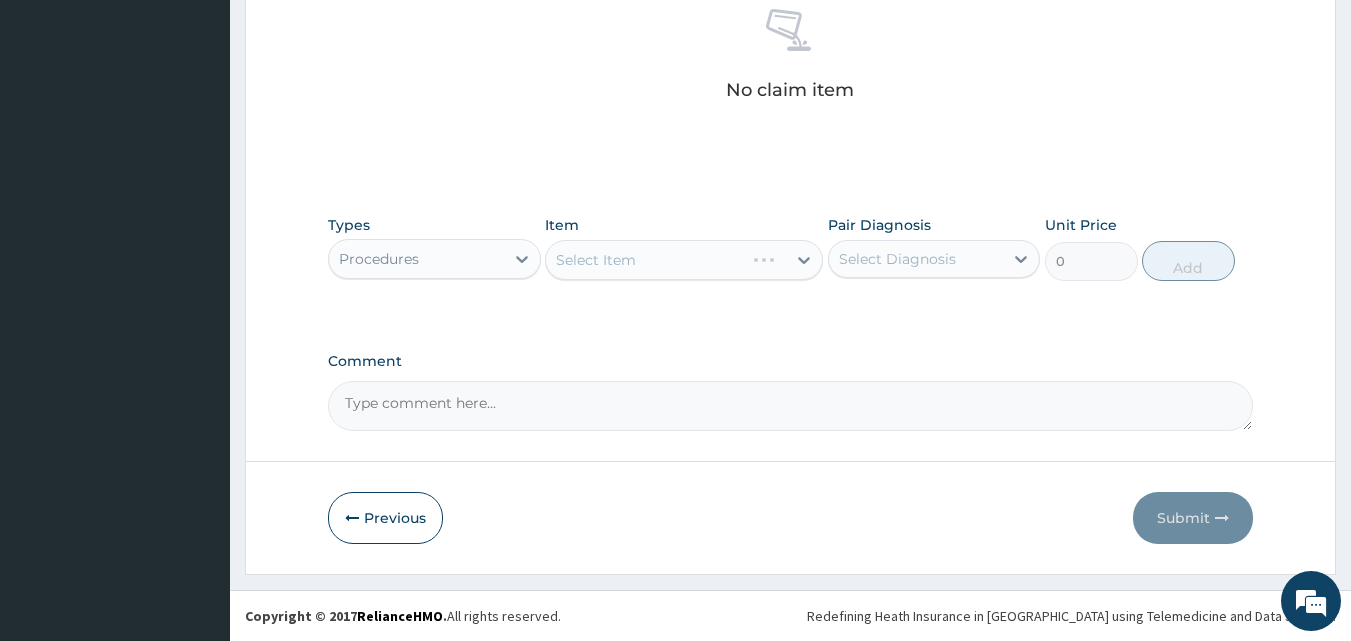 click on "Select Item" at bounding box center (684, 260) 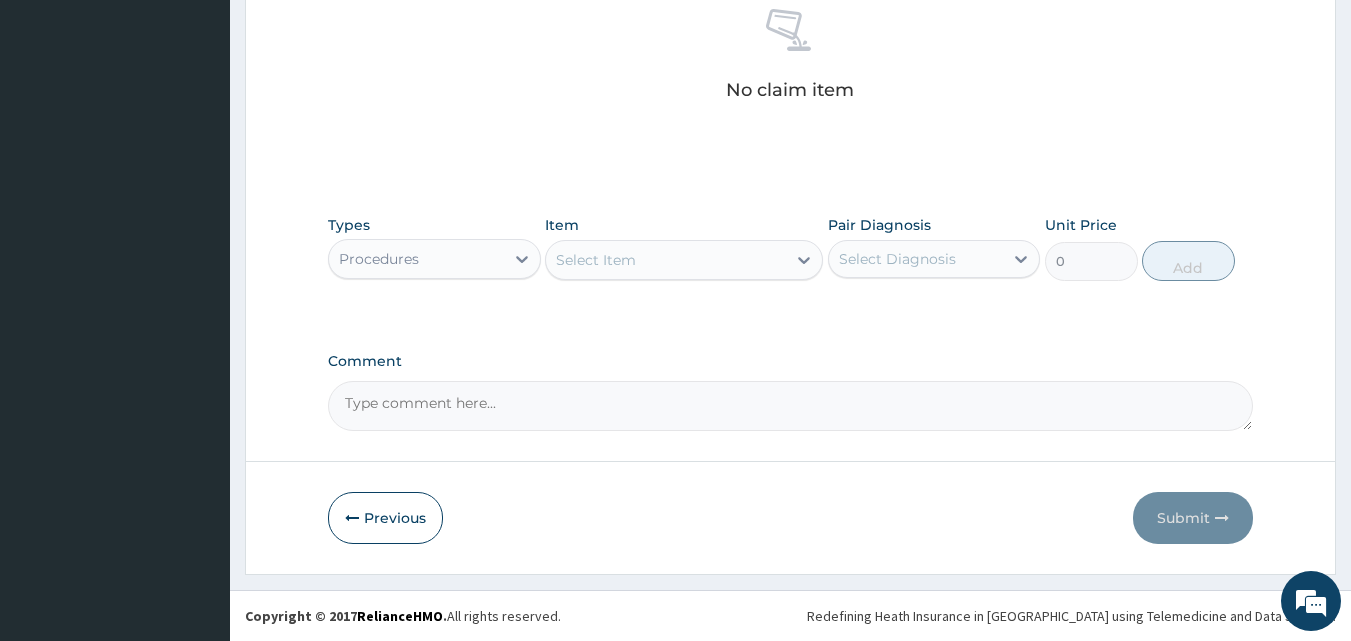 click on "Select Item" at bounding box center [596, 260] 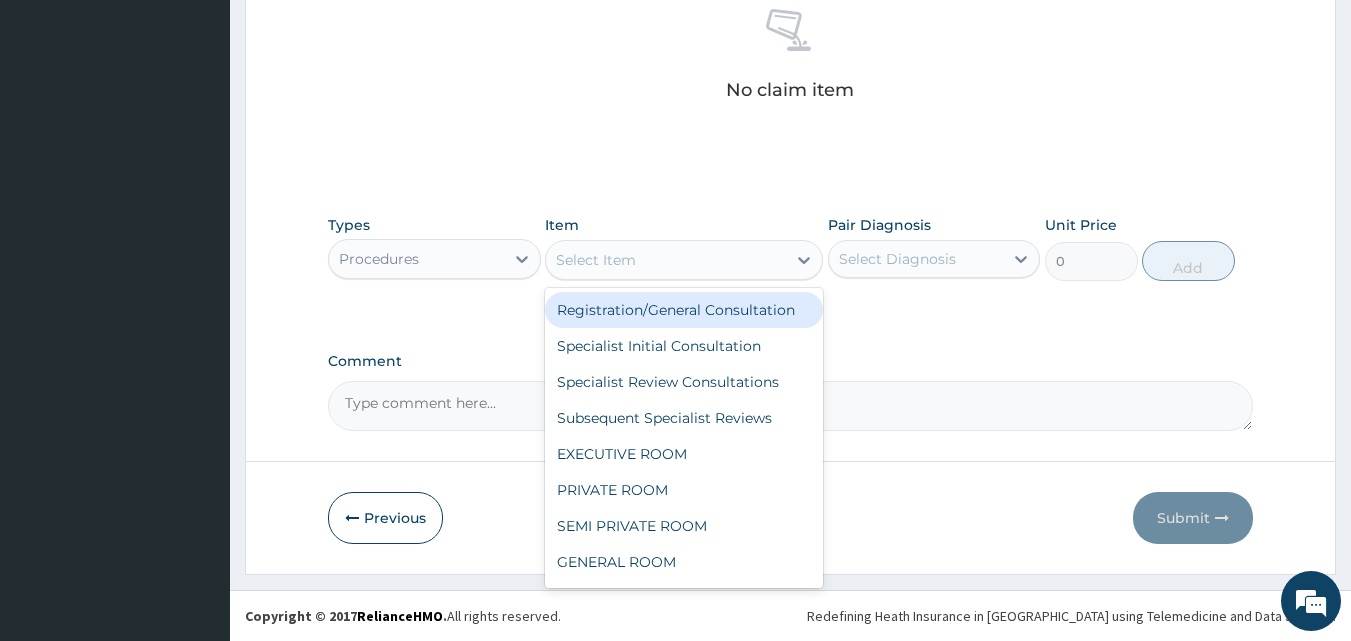 click on "Registration/General Consultation" at bounding box center (684, 310) 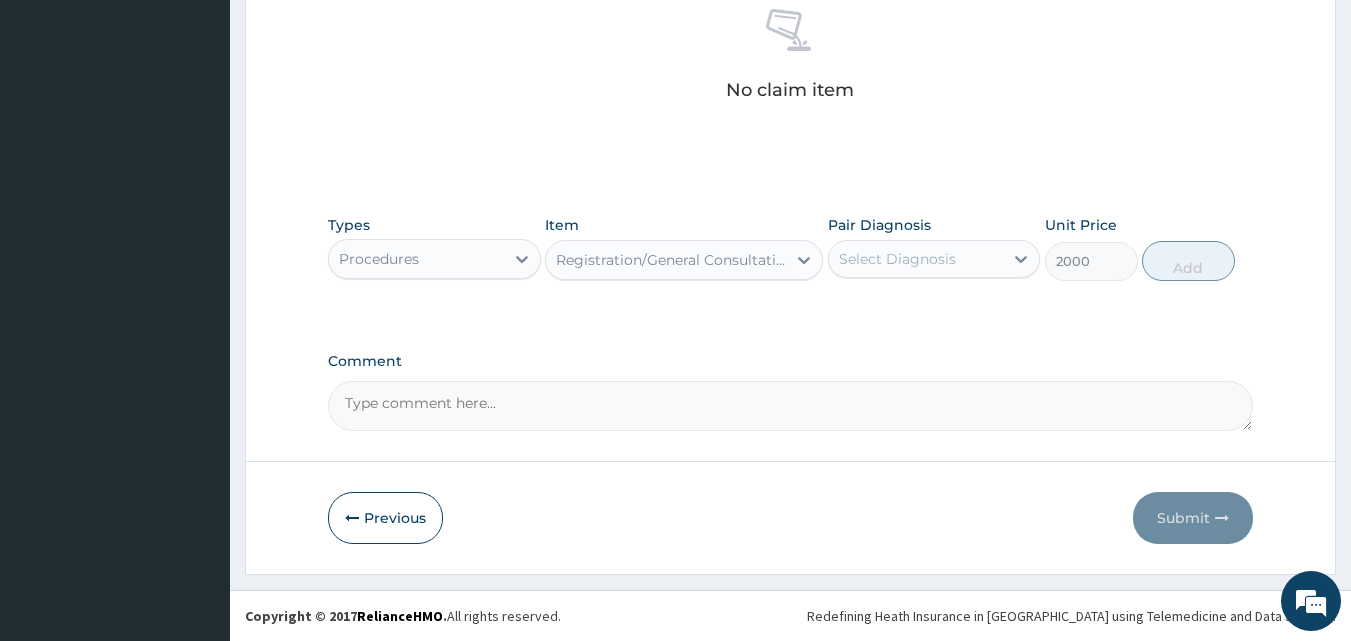 click on "Select Diagnosis" at bounding box center (897, 259) 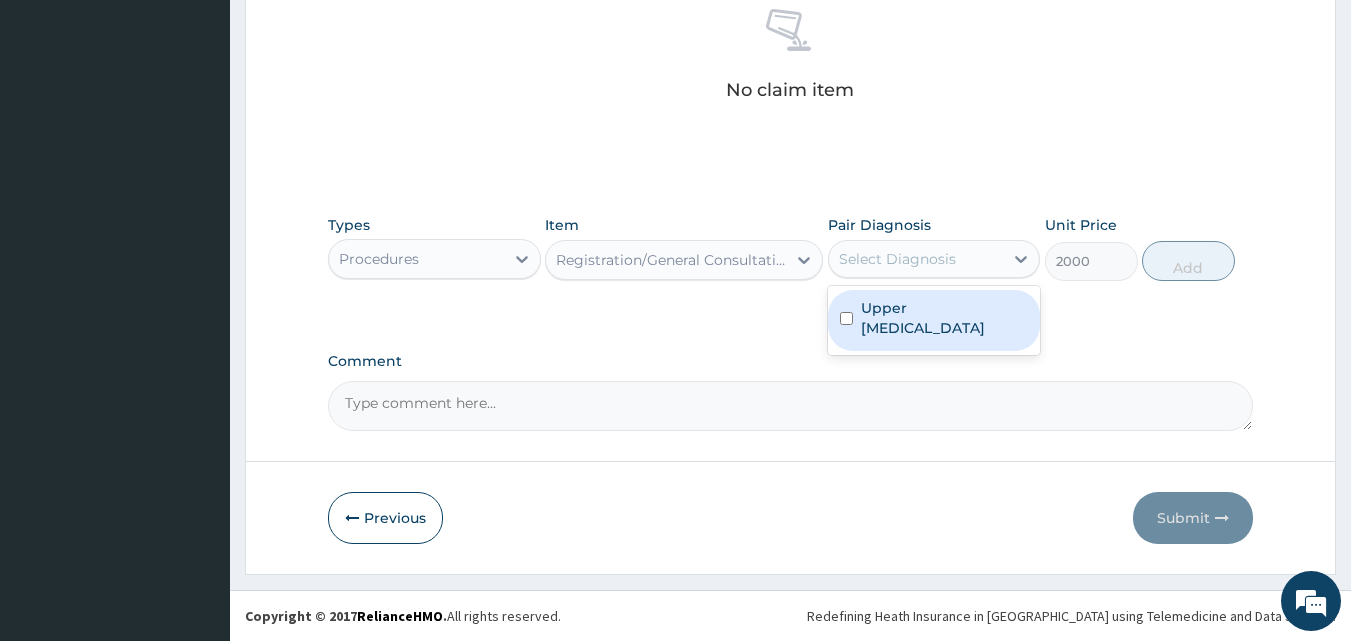 click on "Upper [MEDICAL_DATA]" at bounding box center [945, 318] 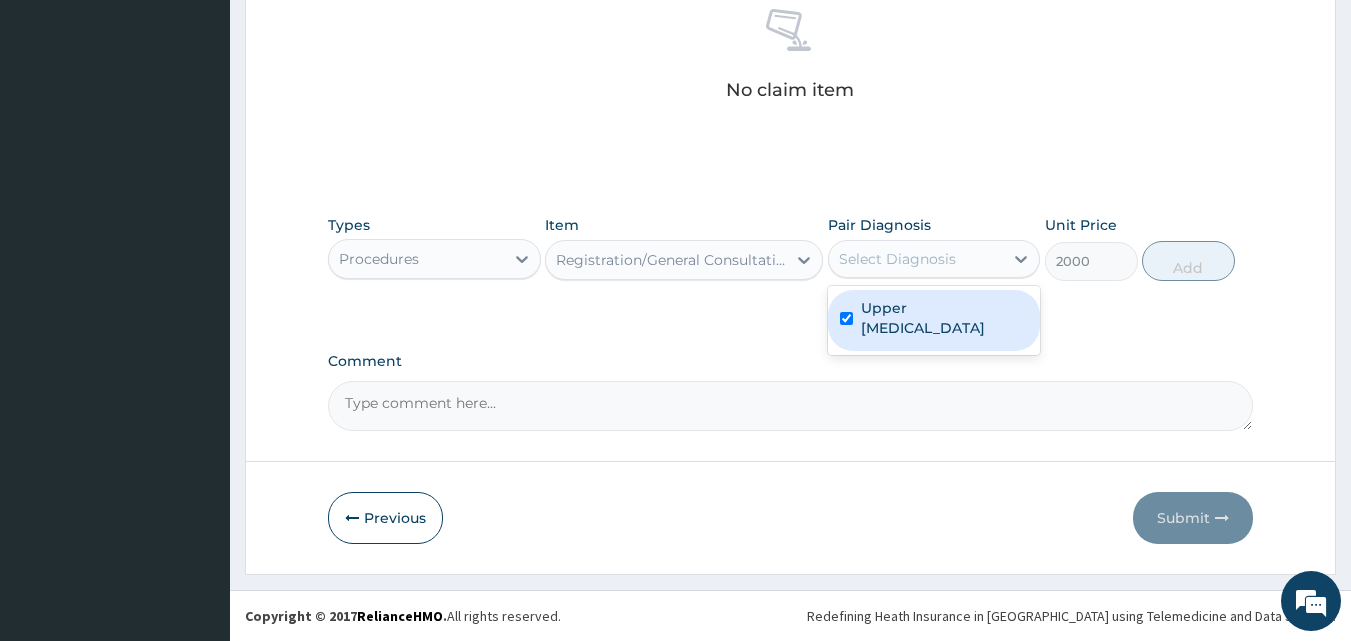 checkbox on "true" 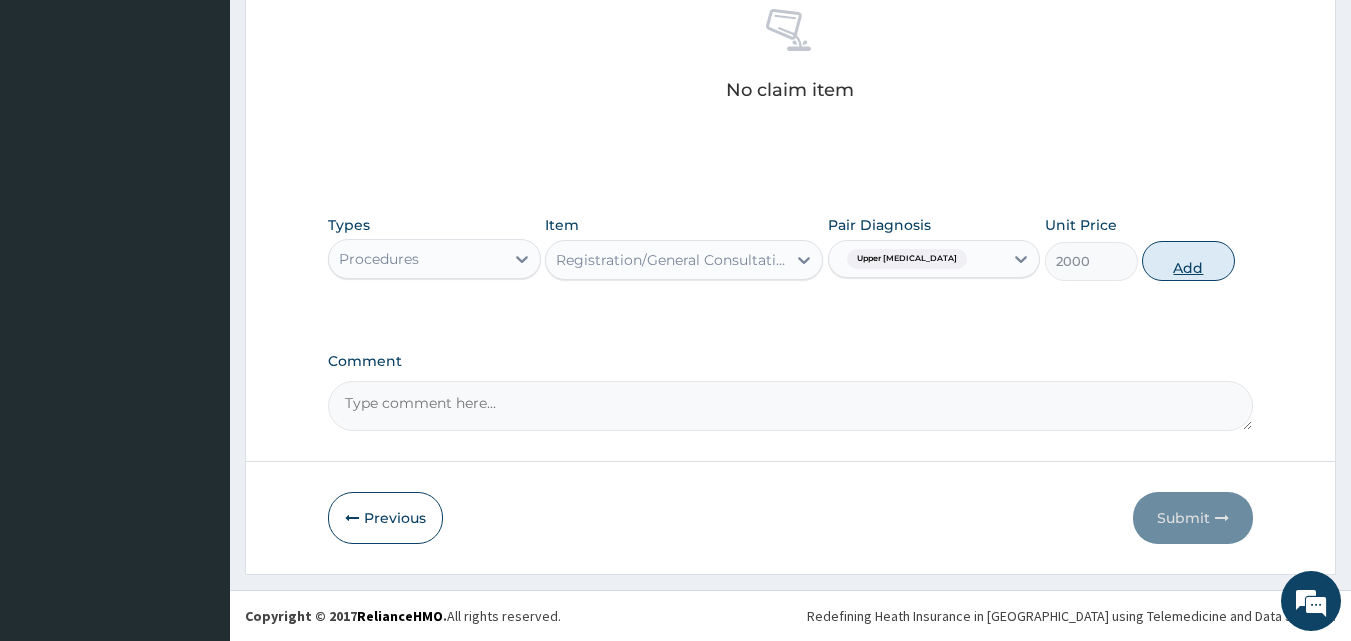 click on "Add" at bounding box center (1188, 261) 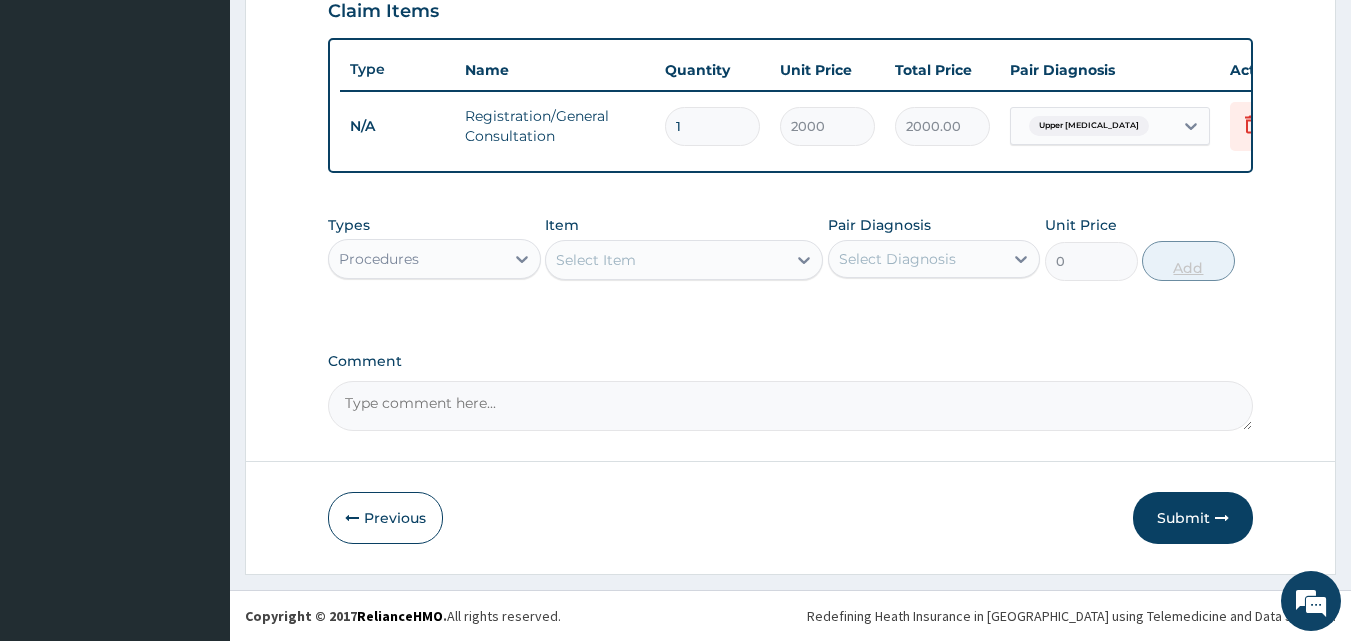 scroll, scrollTop: 721, scrollLeft: 0, axis: vertical 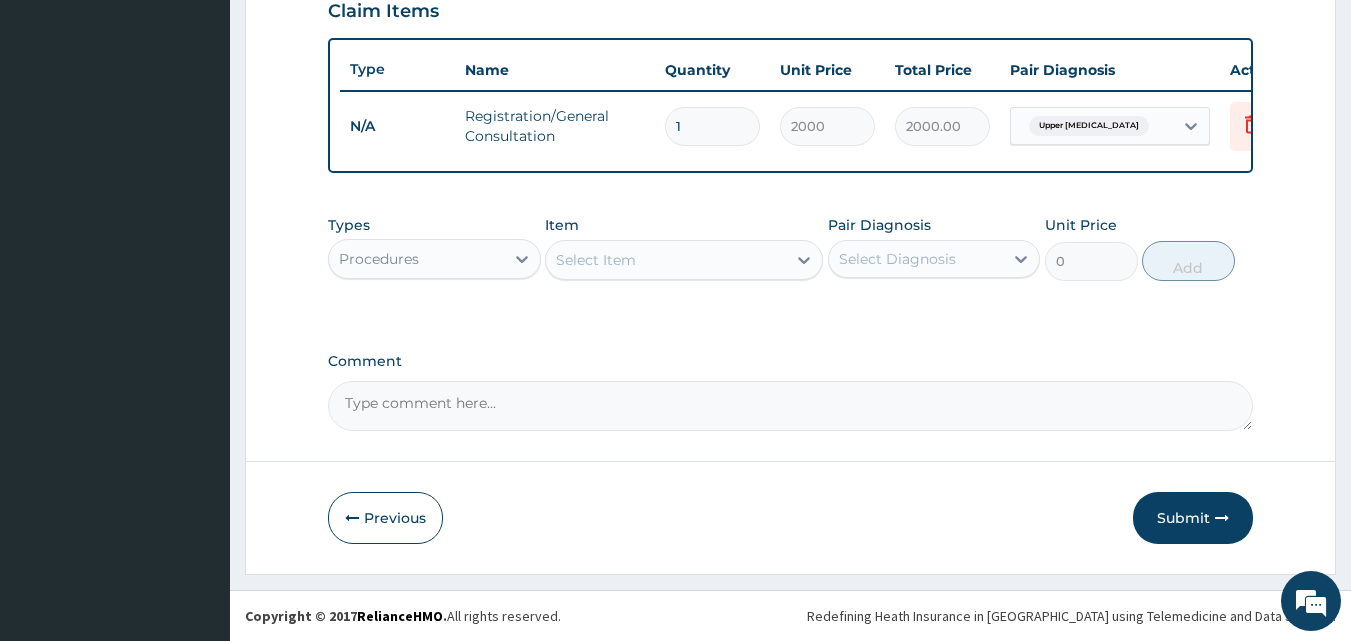 click on "Procedures" at bounding box center [416, 259] 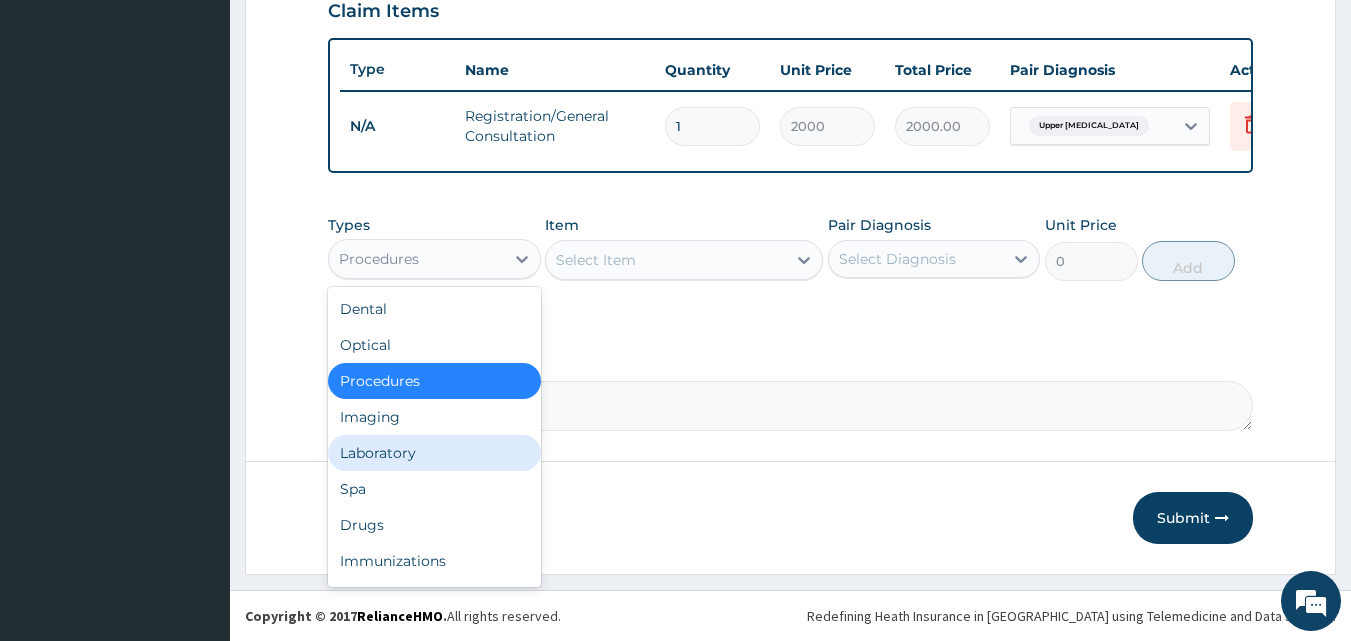 click on "Laboratory" at bounding box center [434, 453] 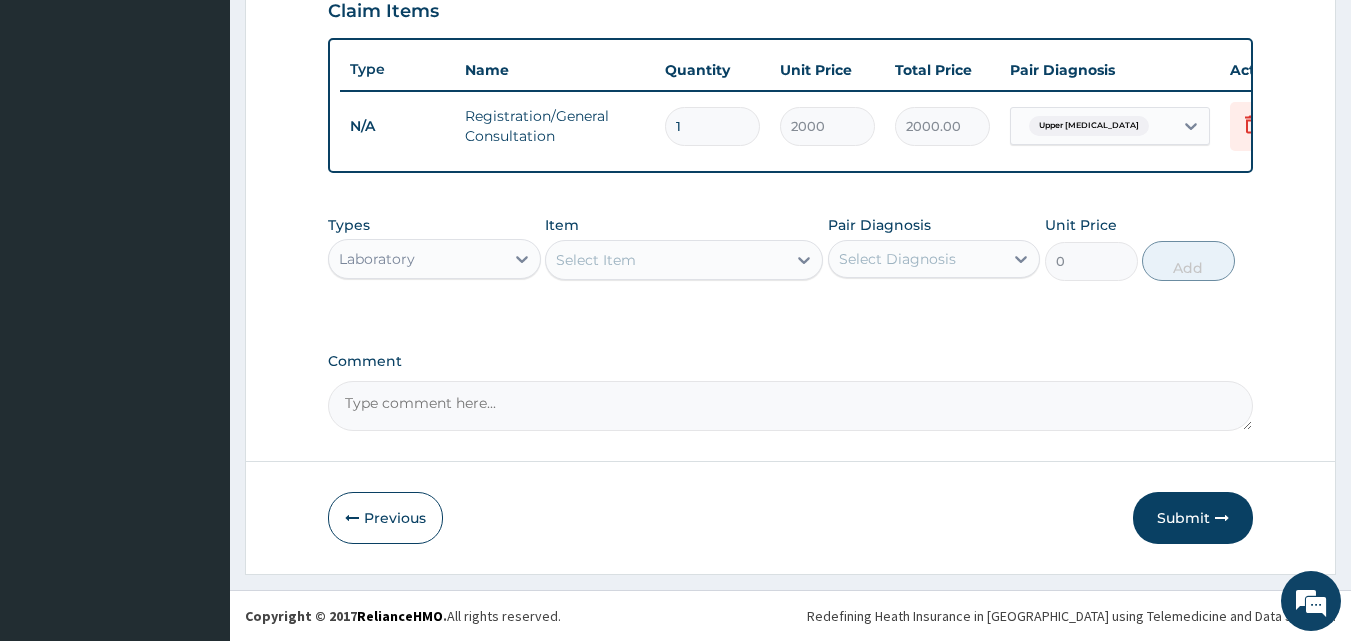 click on "Select Item" at bounding box center [596, 260] 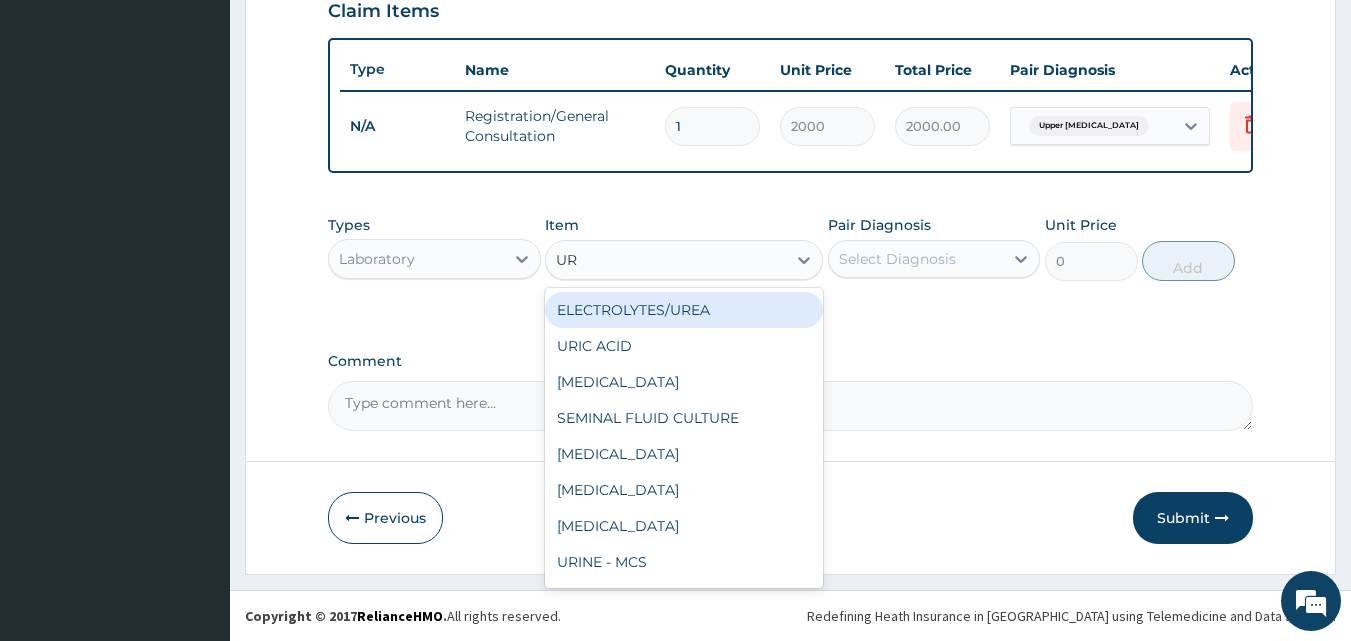 type on "URI" 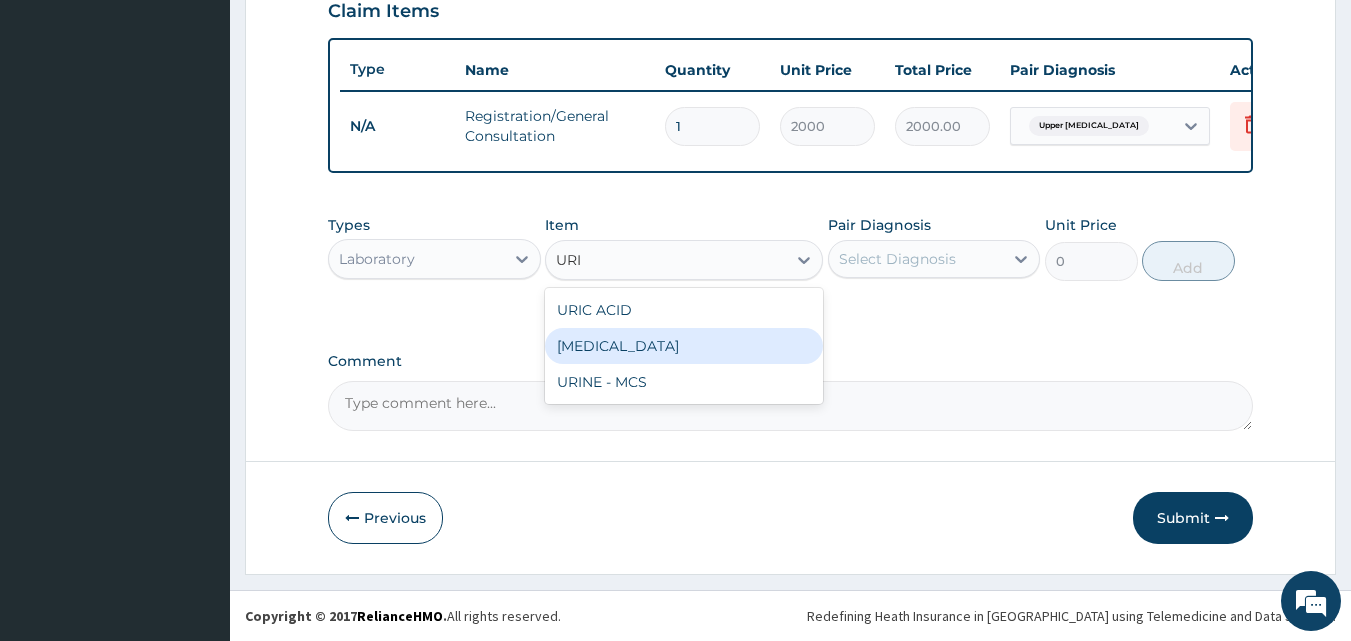 click on "[MEDICAL_DATA]" at bounding box center (684, 346) 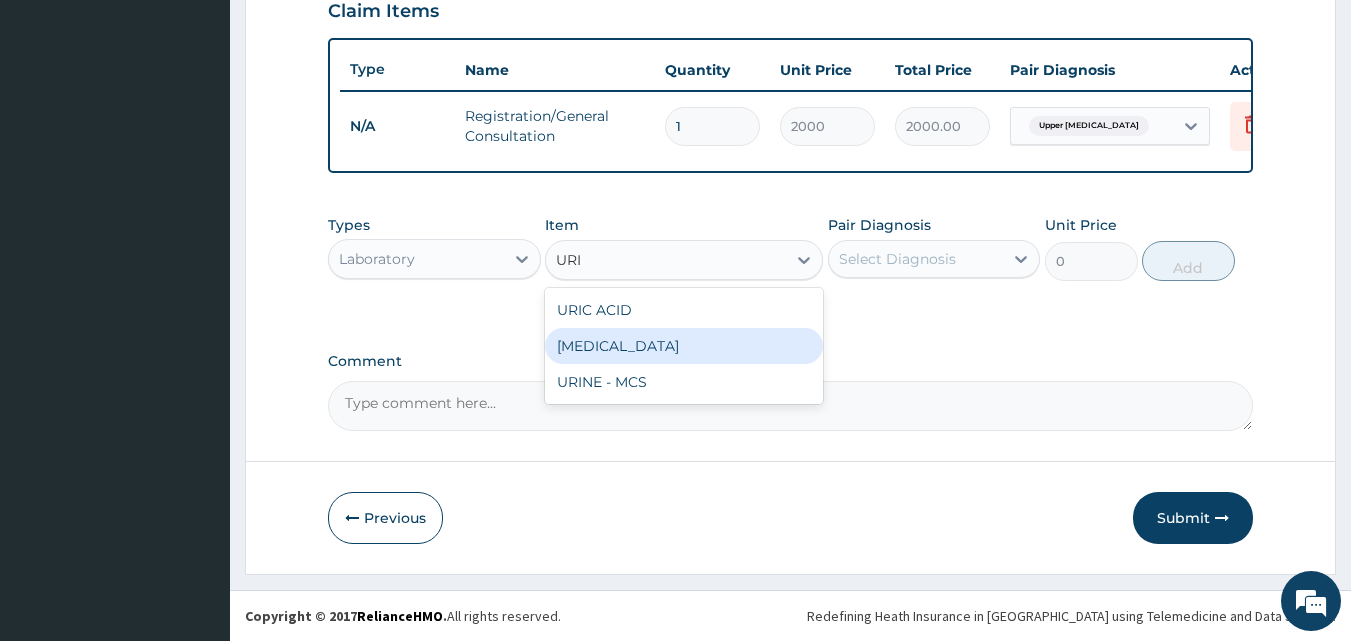 type 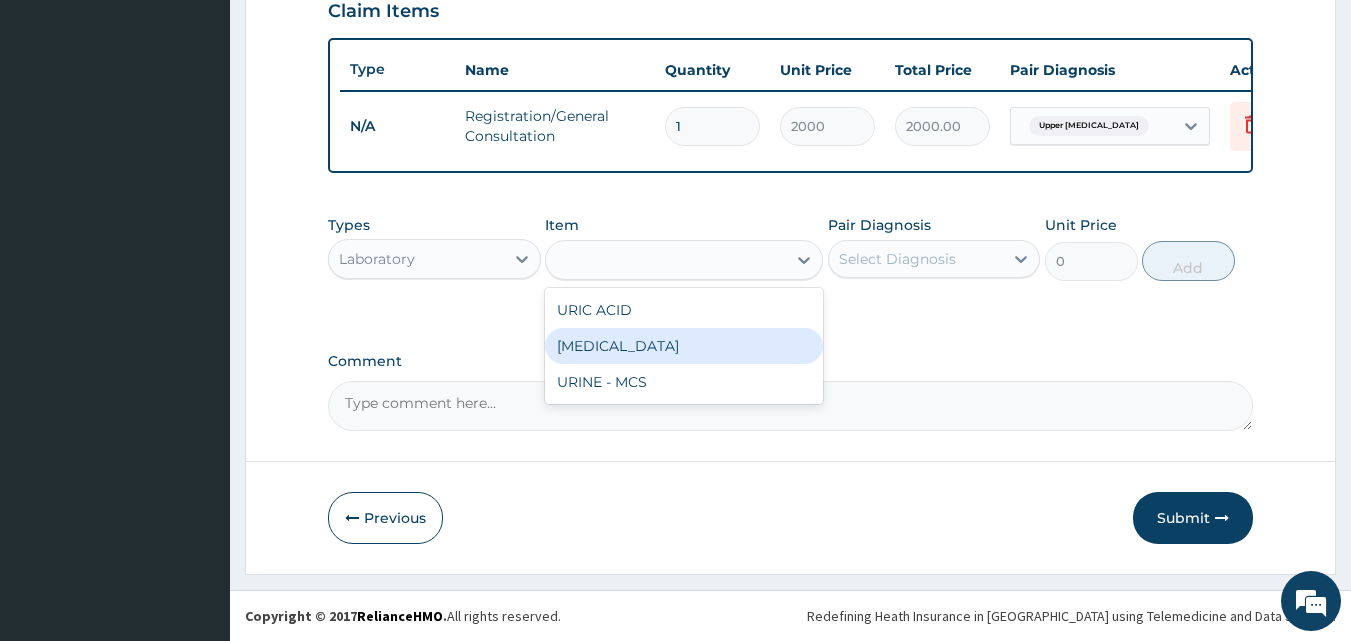 type on "1000" 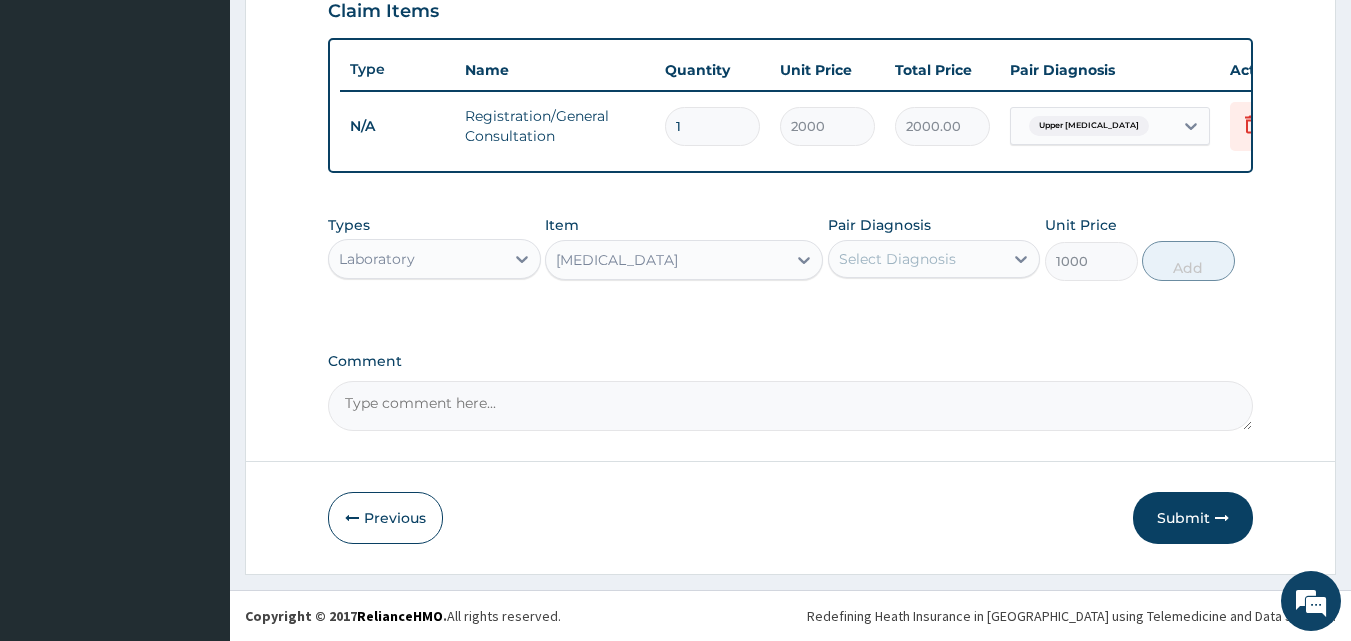 click on "Select Diagnosis" at bounding box center [897, 259] 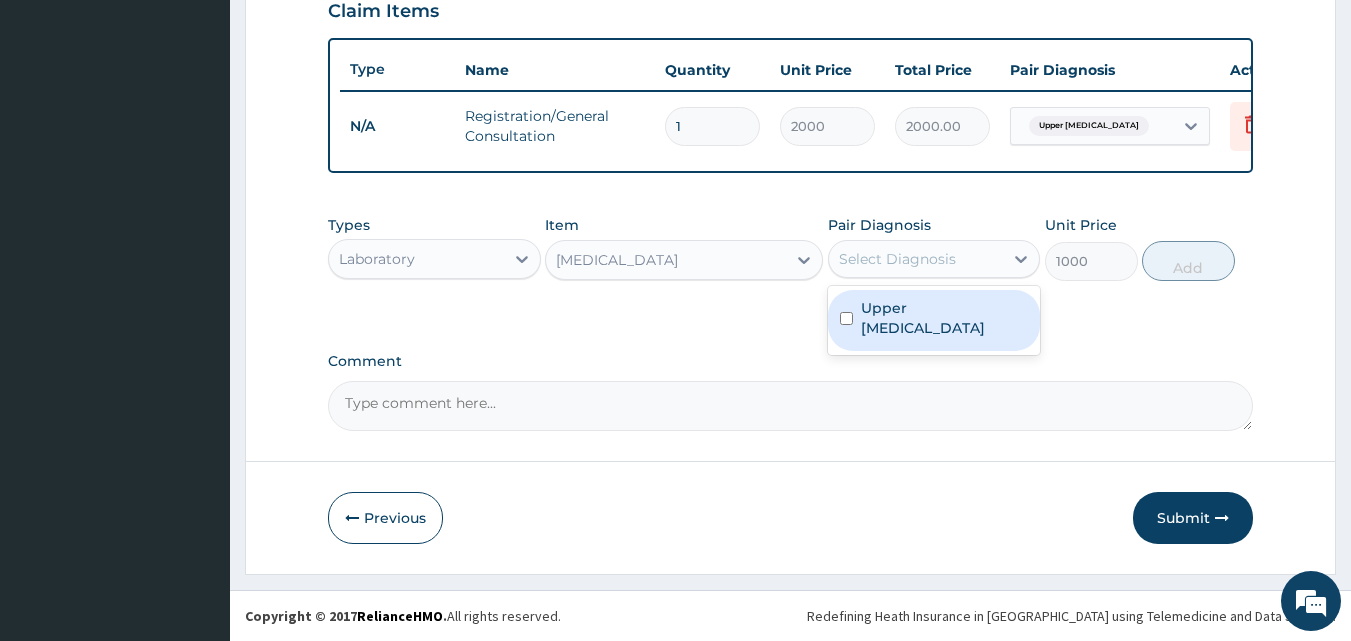 click on "Upper [MEDICAL_DATA]" at bounding box center [945, 318] 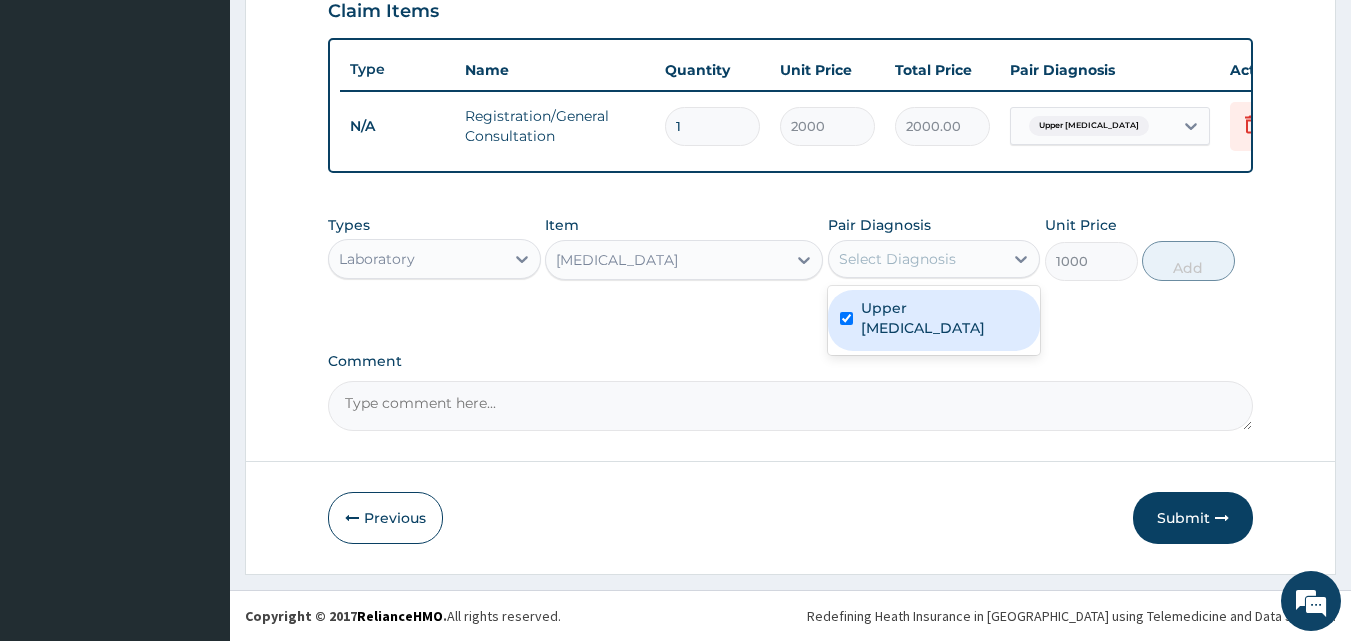 checkbox on "true" 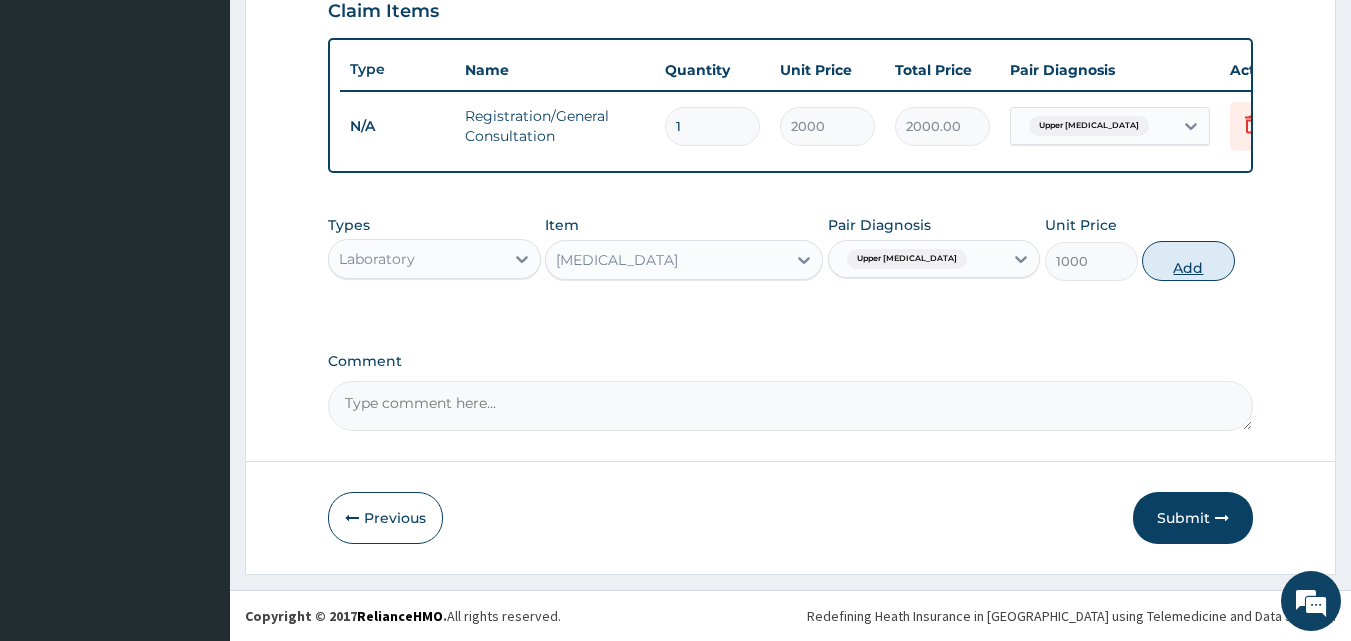 click on "Add" at bounding box center [1188, 261] 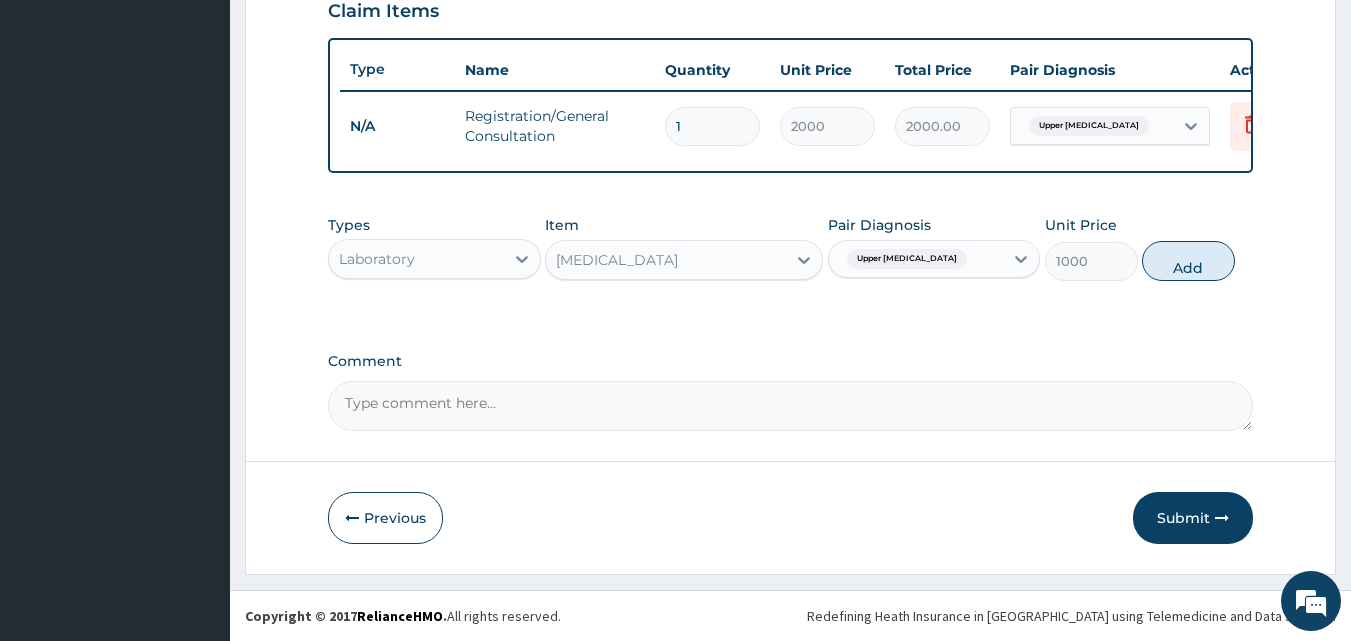 type on "0" 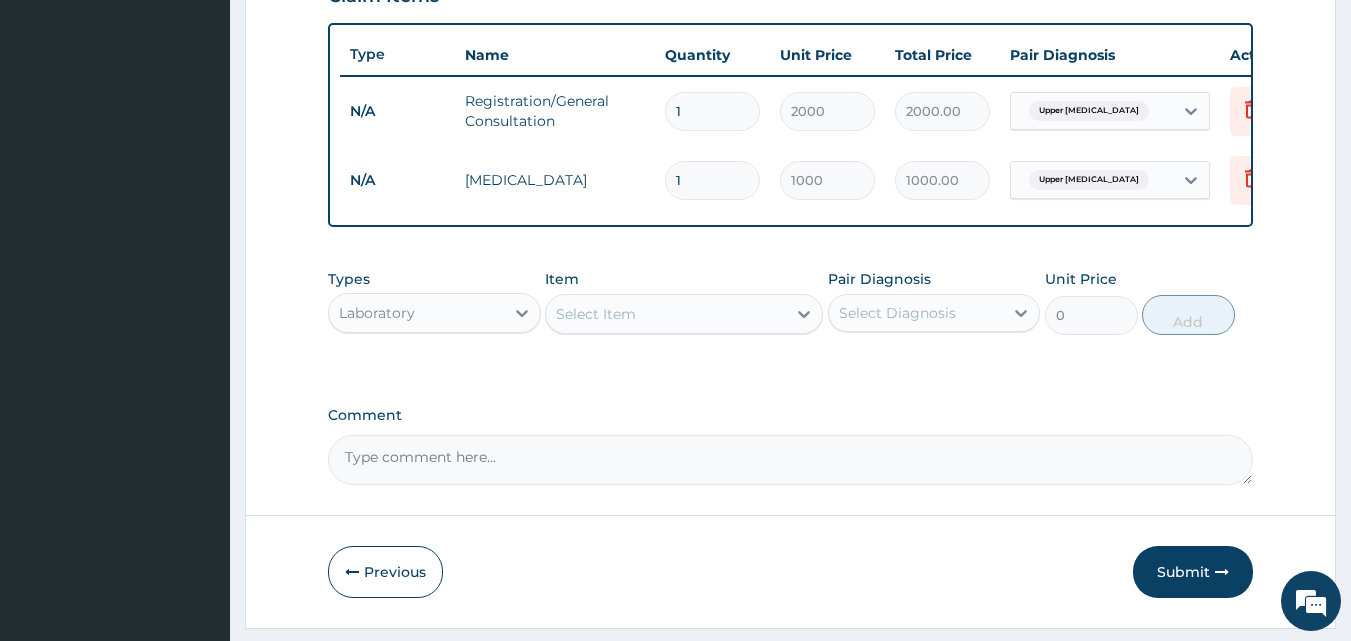 click on "Select Item" at bounding box center [596, 314] 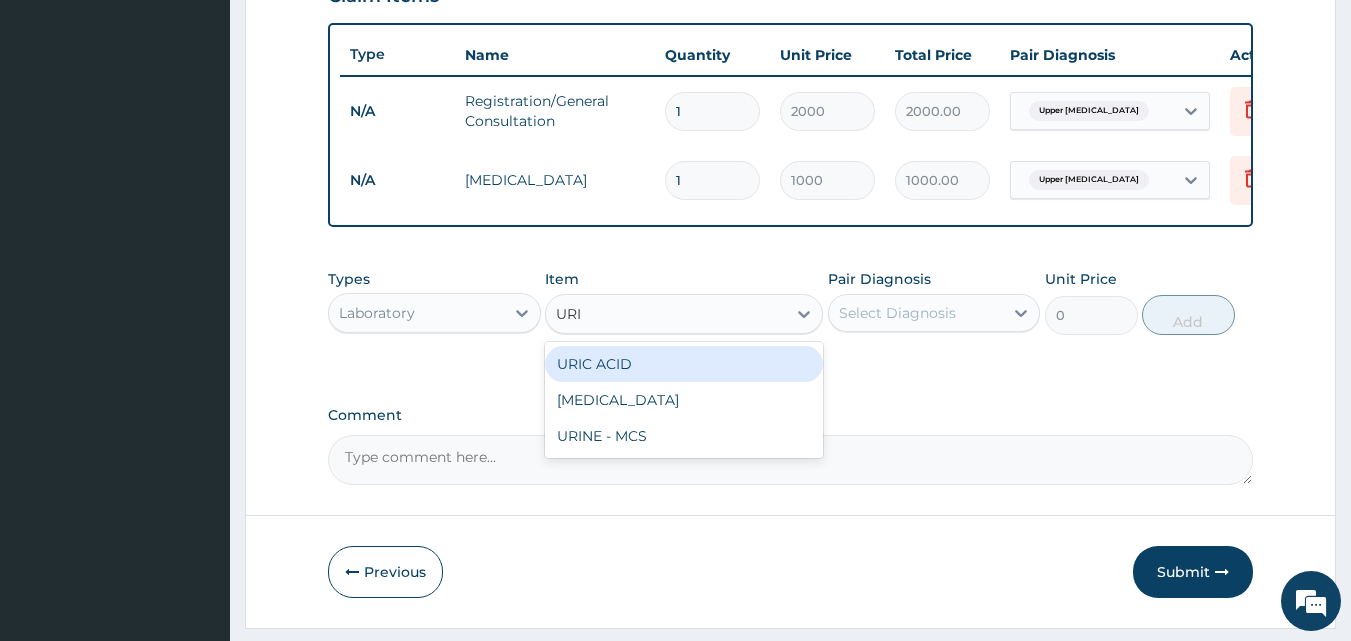 type on "URIN" 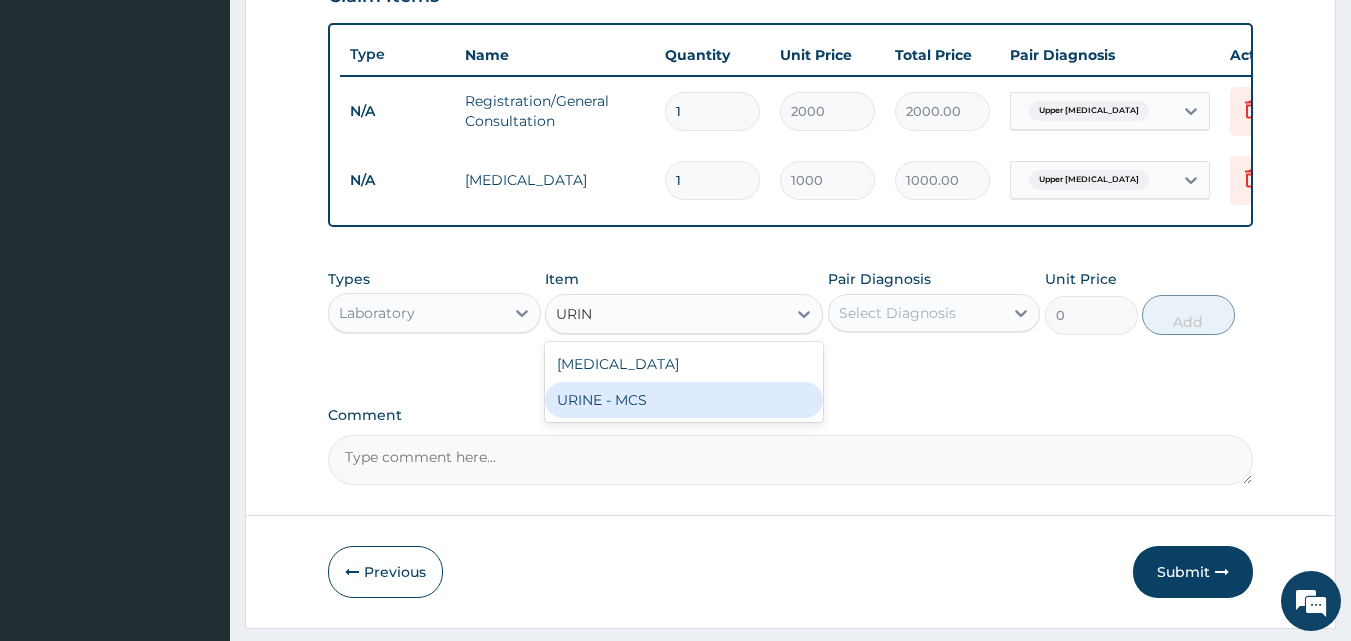 click on "URINE - MCS" at bounding box center (684, 400) 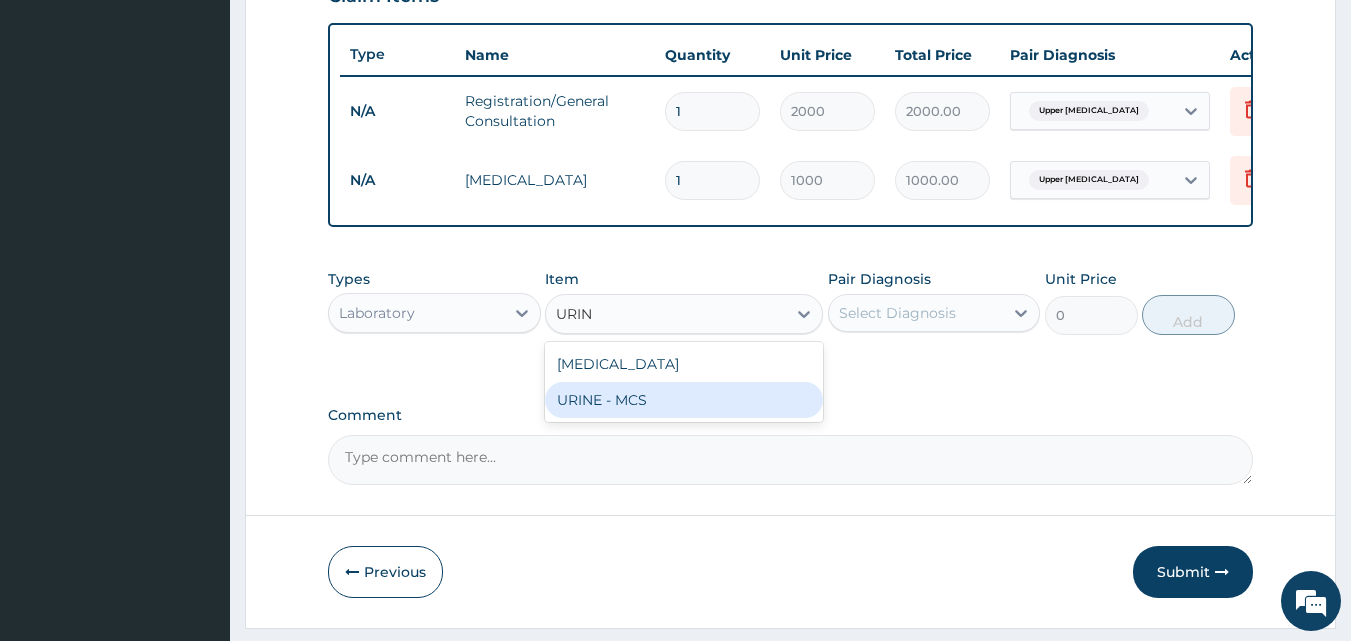 type 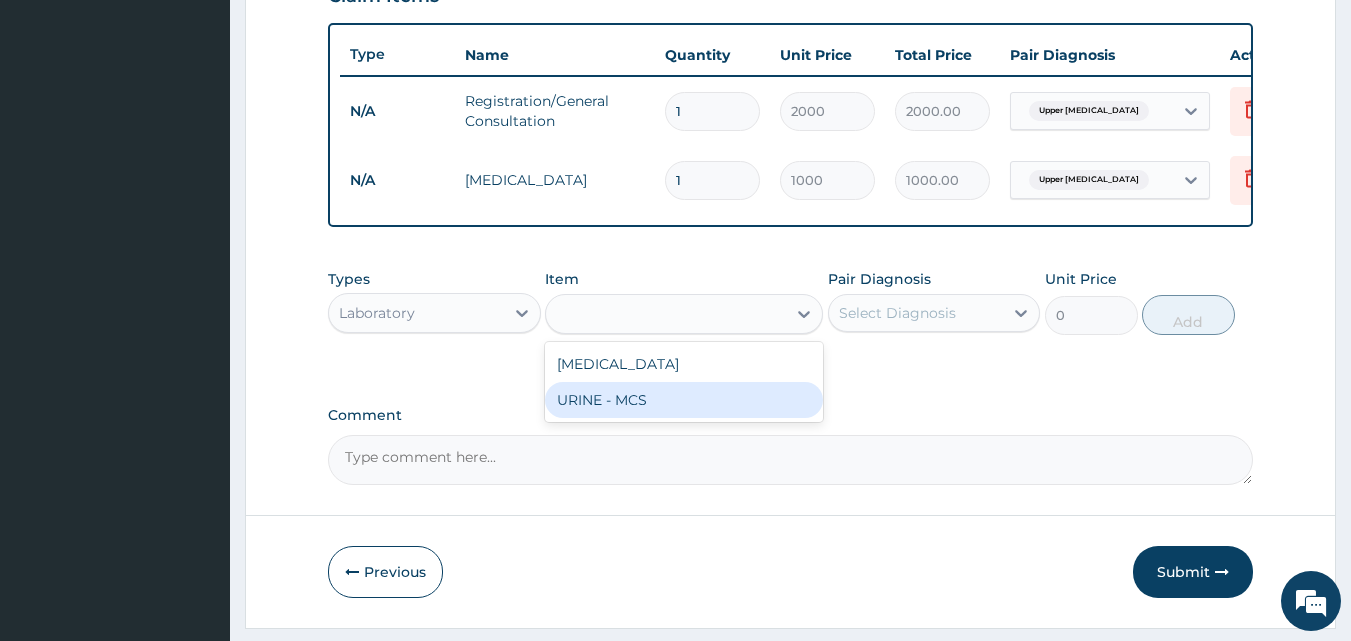 type on "2000" 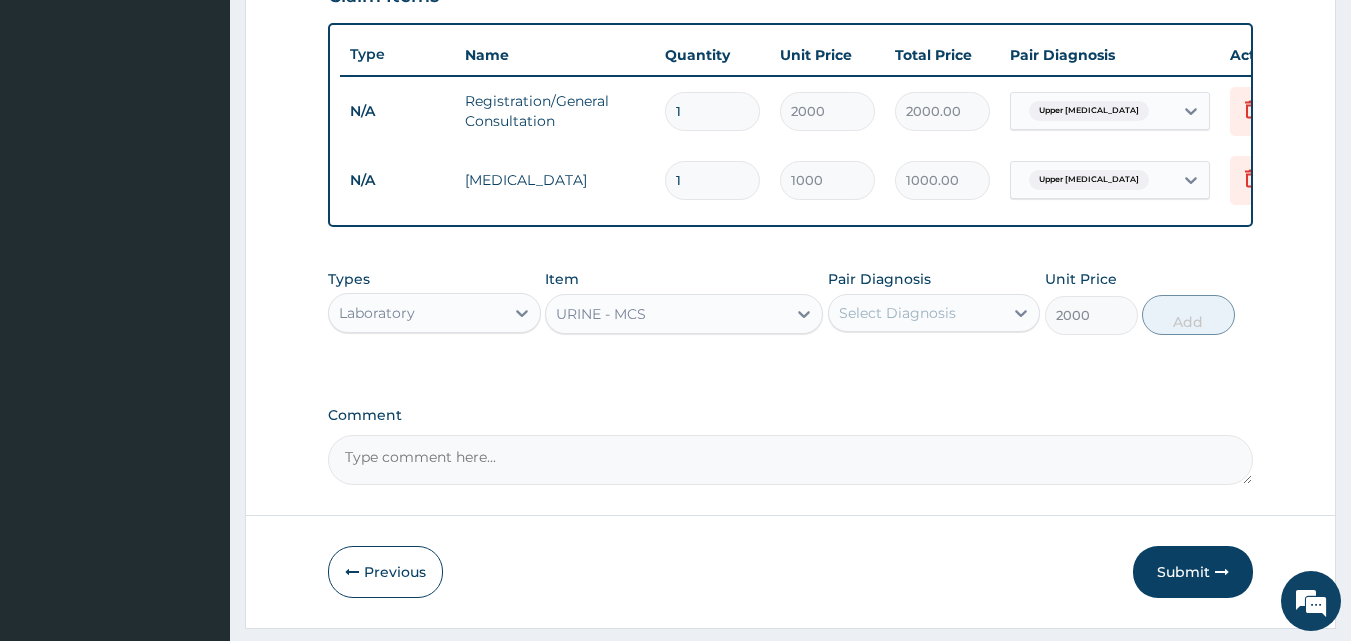 click on "Select Diagnosis" at bounding box center (897, 313) 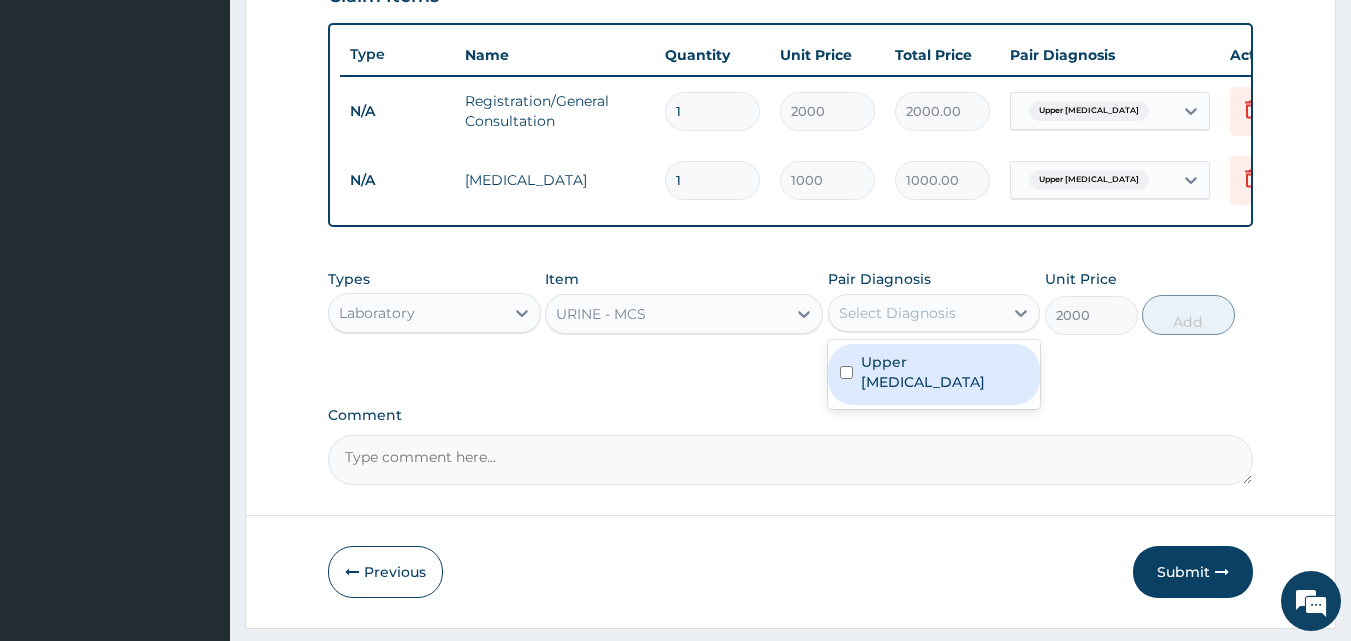 click on "Upper [MEDICAL_DATA]" at bounding box center [945, 372] 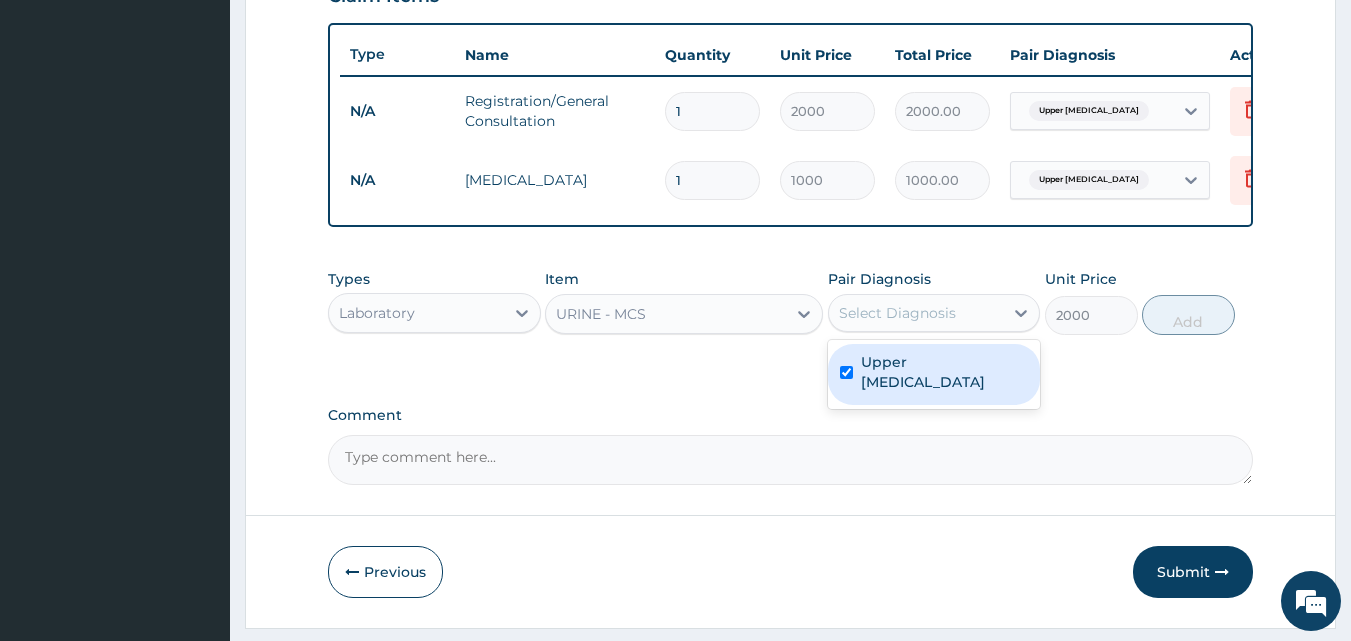 checkbox on "true" 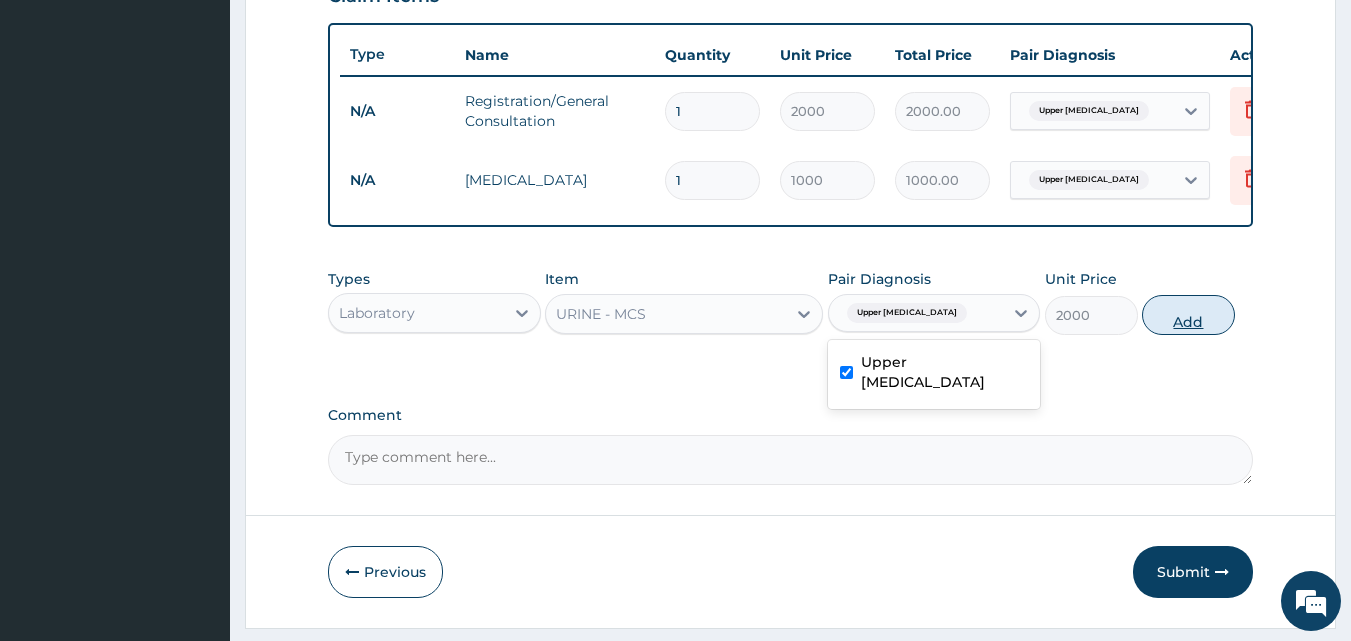 click on "Add" at bounding box center [1188, 315] 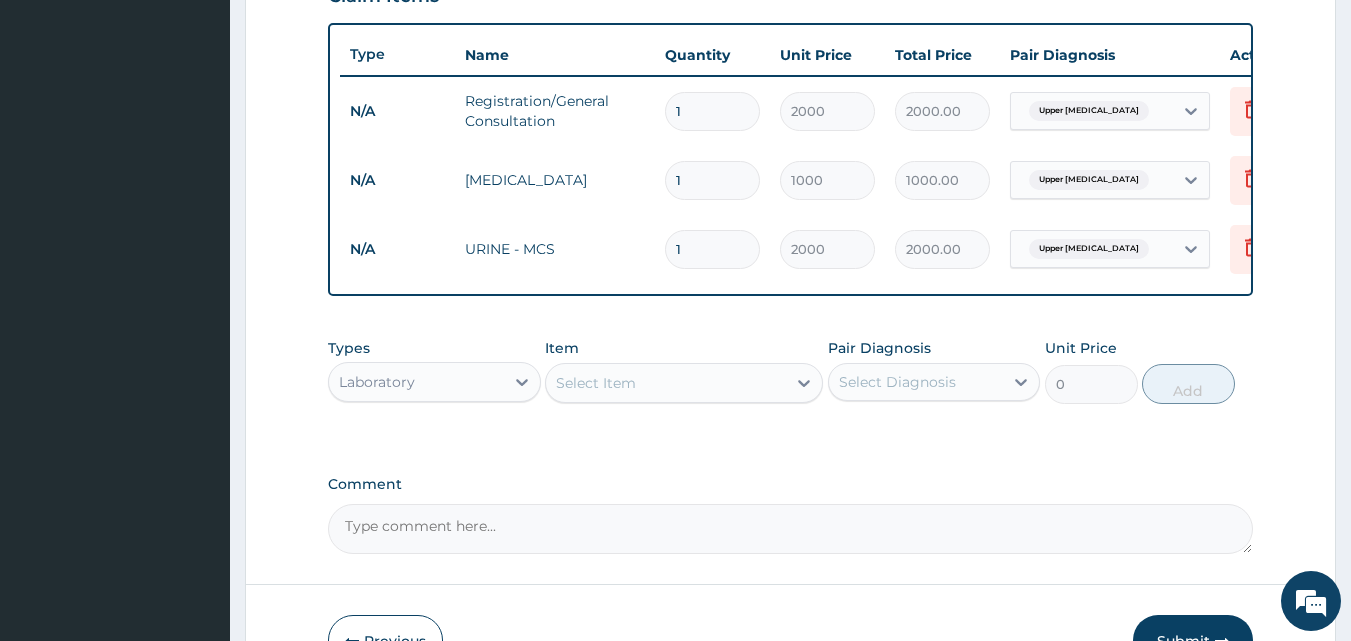 click on "Select Item" at bounding box center [596, 383] 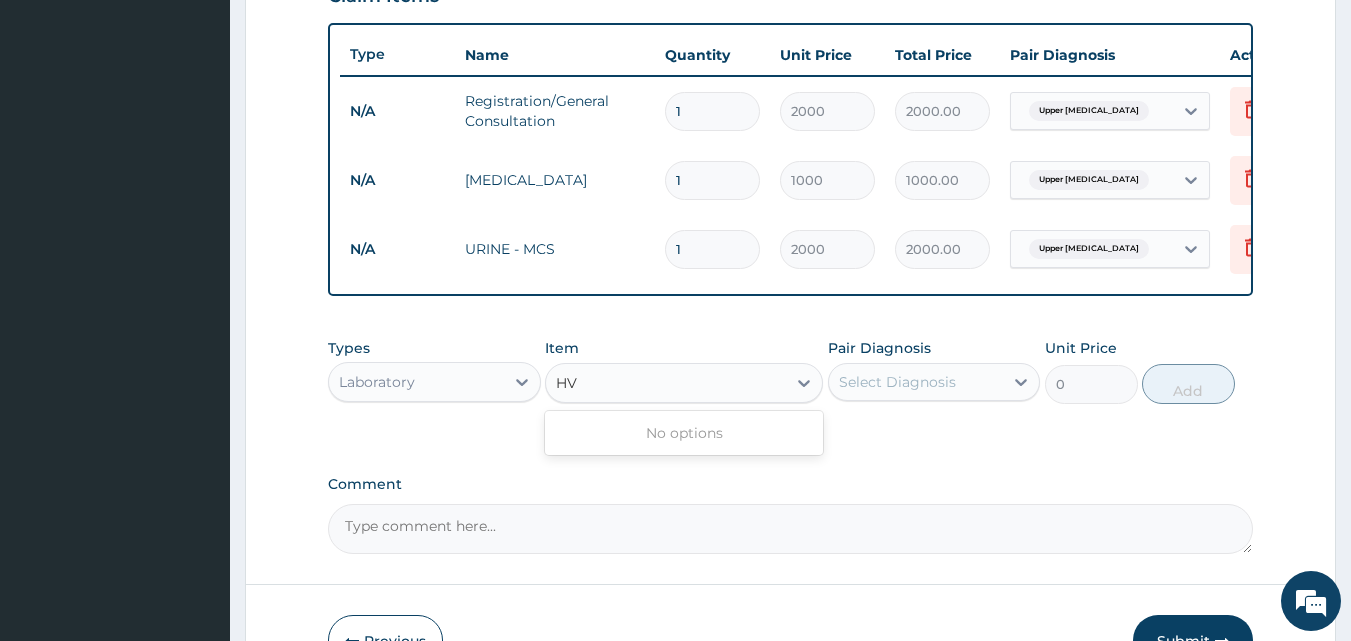type on "H" 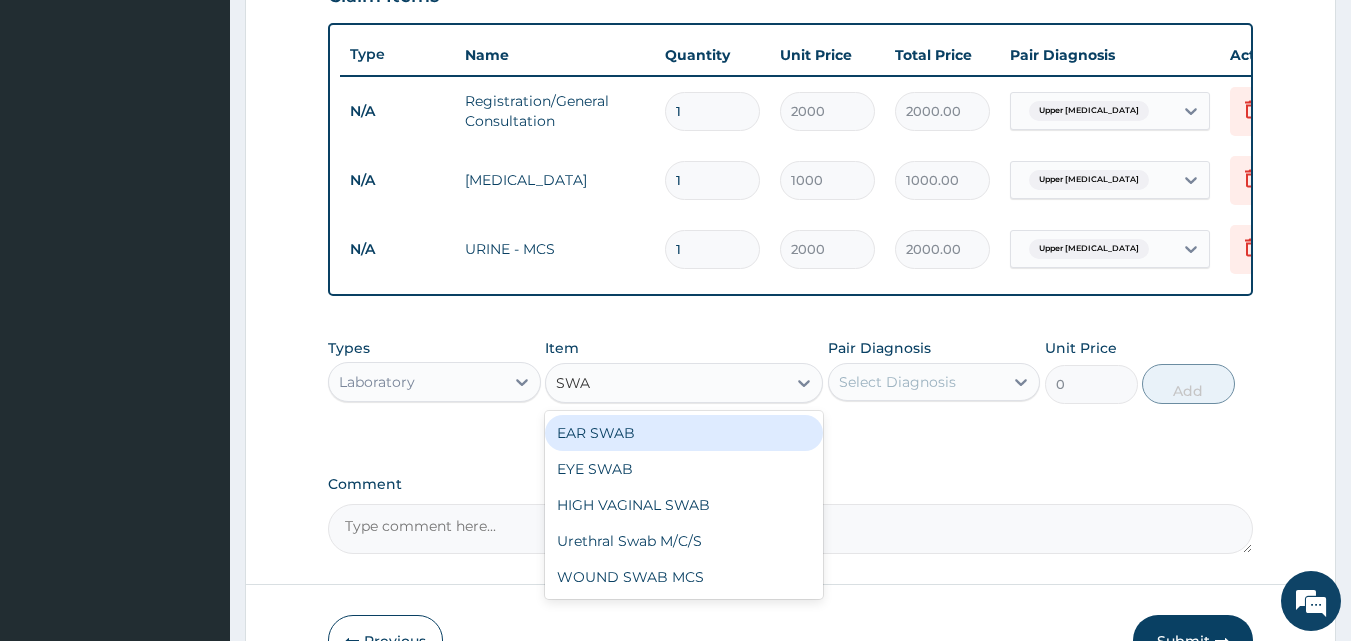type on "SWAB" 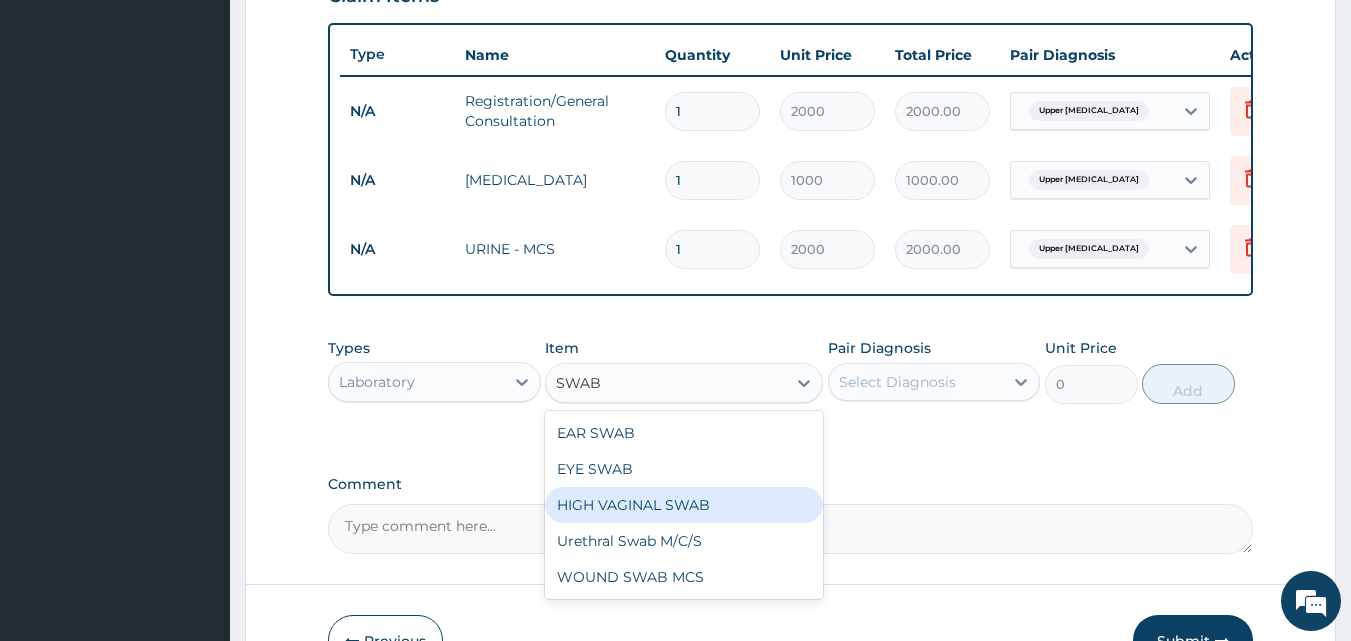 click on "HIGH VAGINAL SWAB" at bounding box center [684, 505] 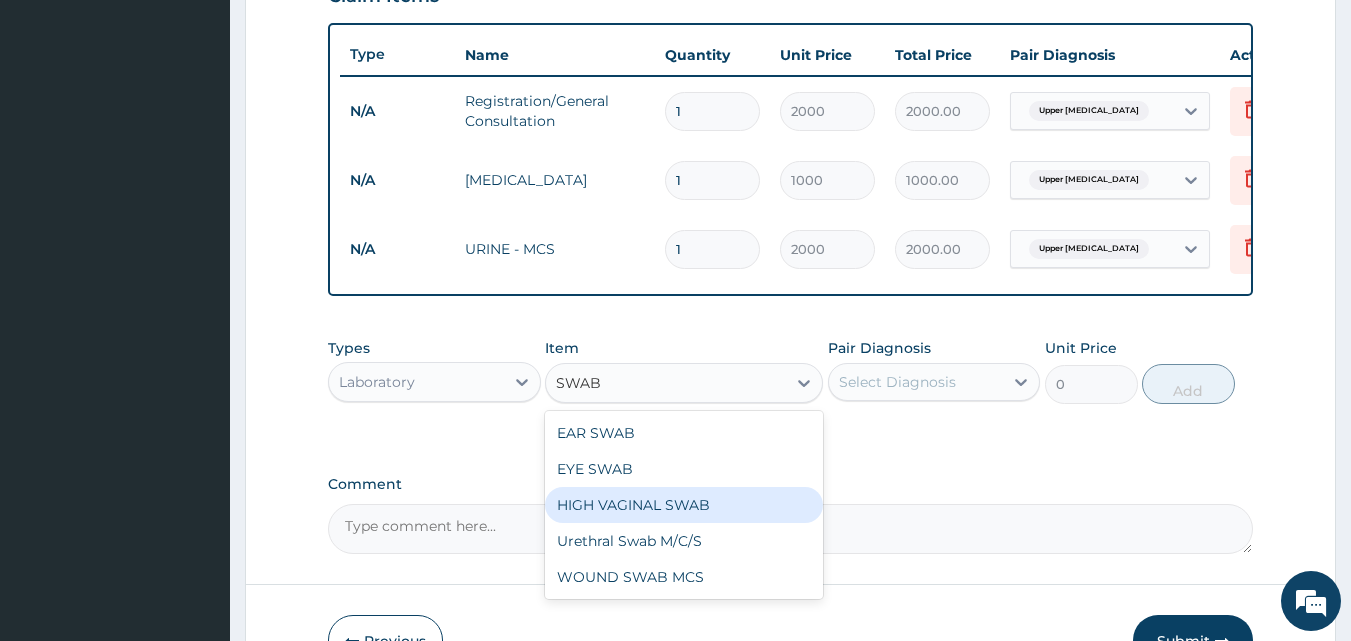type 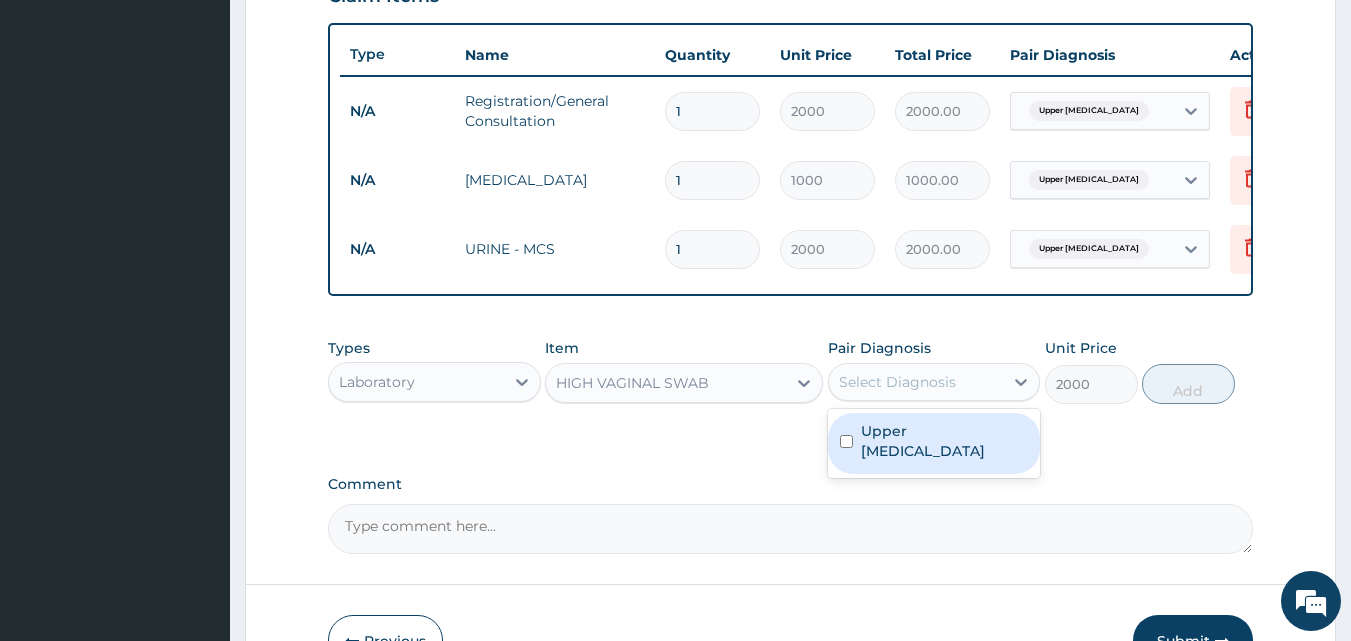 click on "Select Diagnosis" at bounding box center (934, 382) 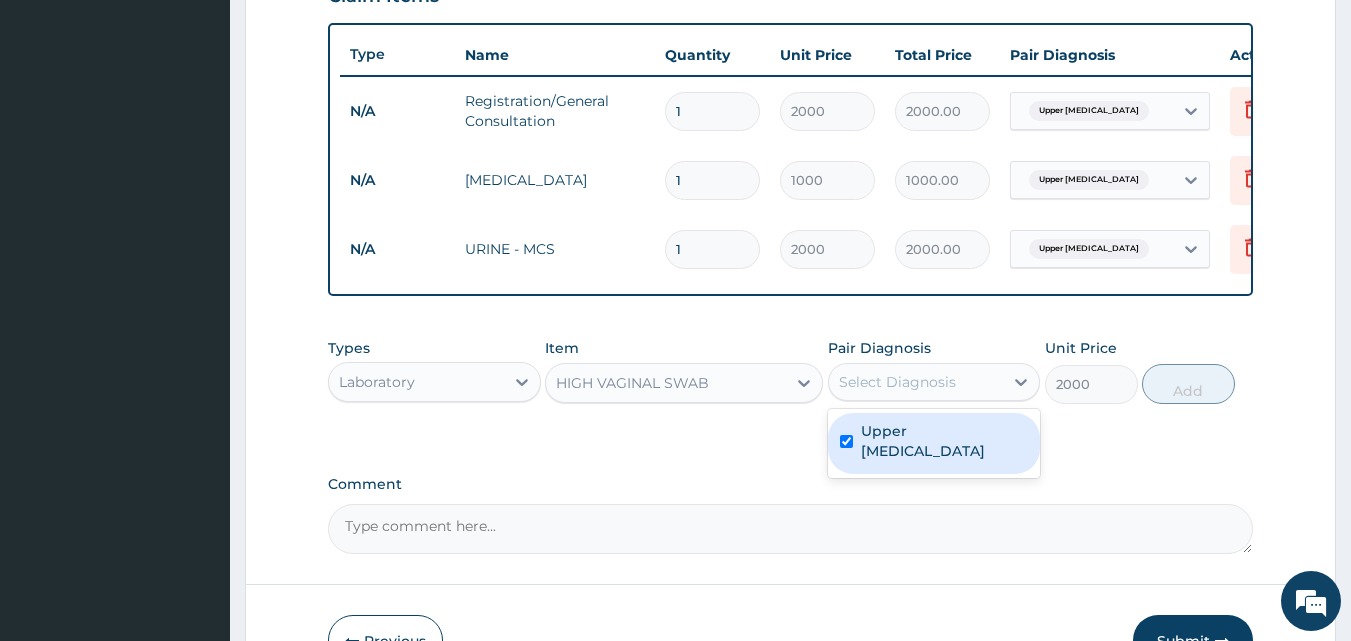 checkbox on "true" 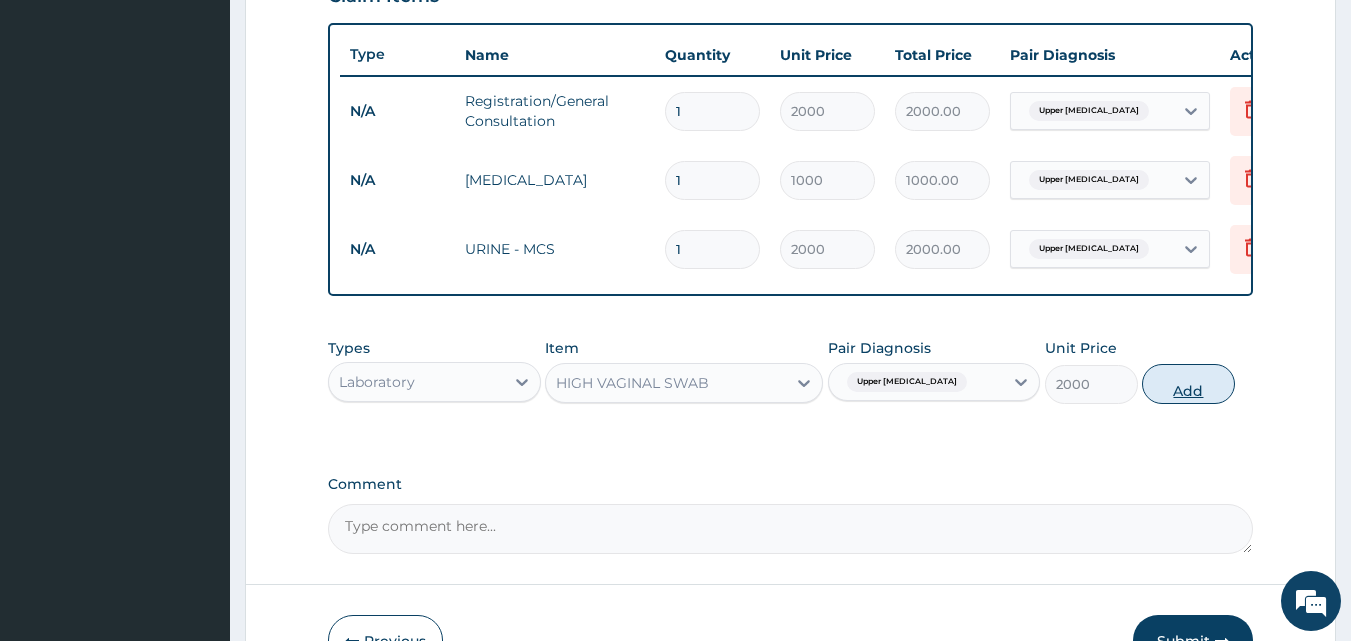 click on "Add" at bounding box center (1188, 384) 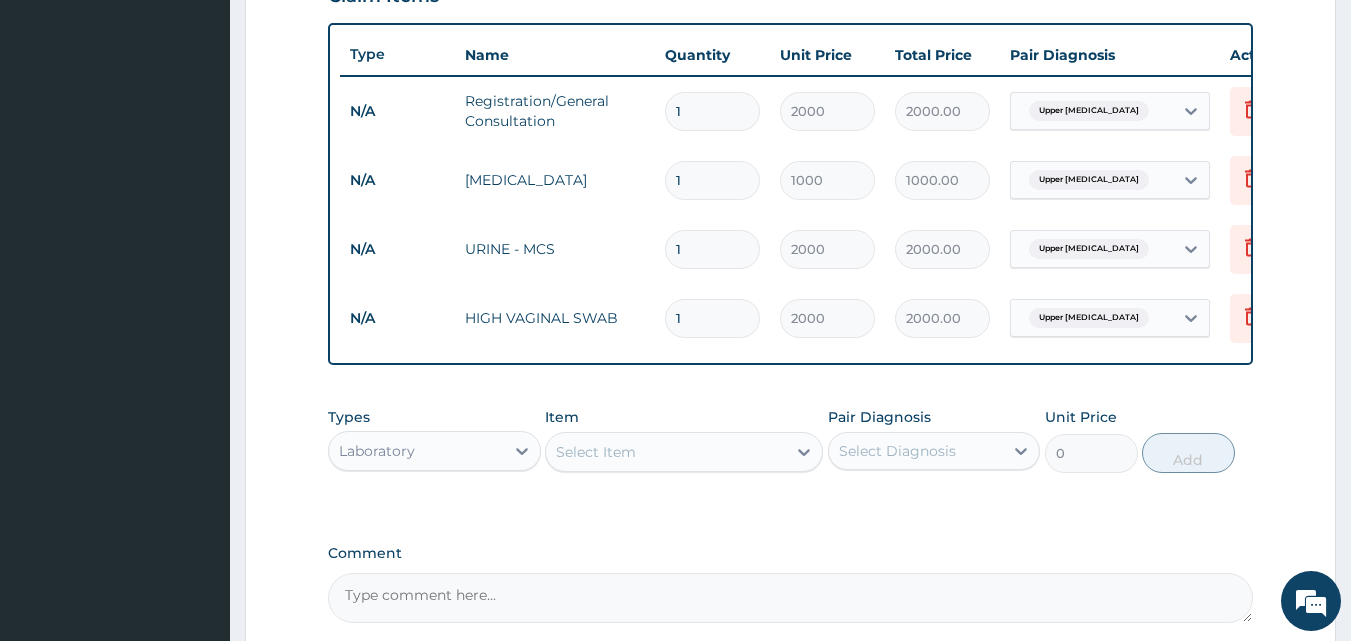 click on "Laboratory" at bounding box center [416, 451] 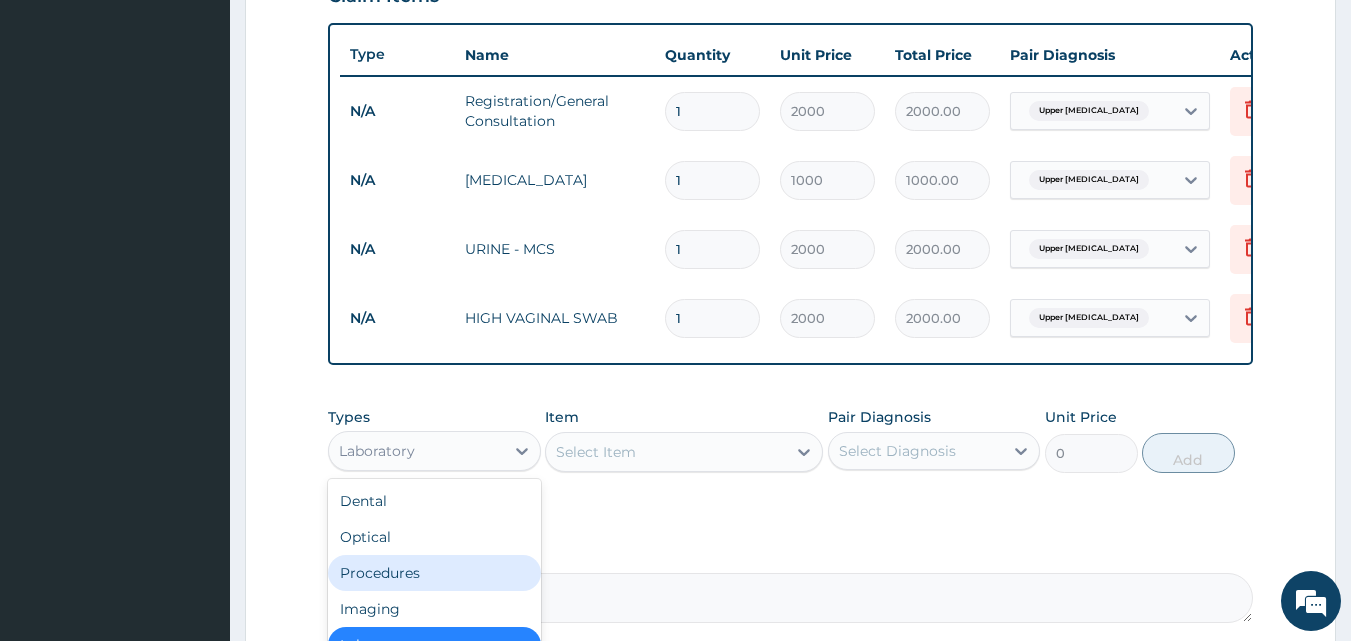 scroll, scrollTop: 68, scrollLeft: 0, axis: vertical 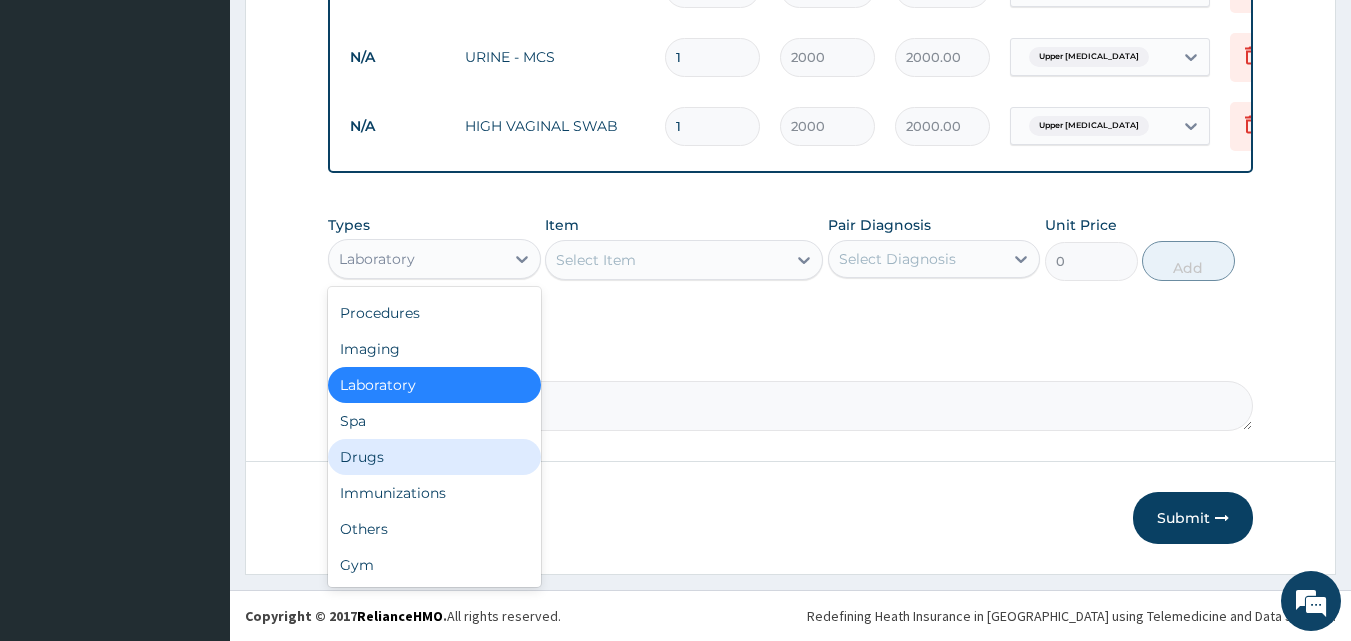 click on "Drugs" at bounding box center [434, 457] 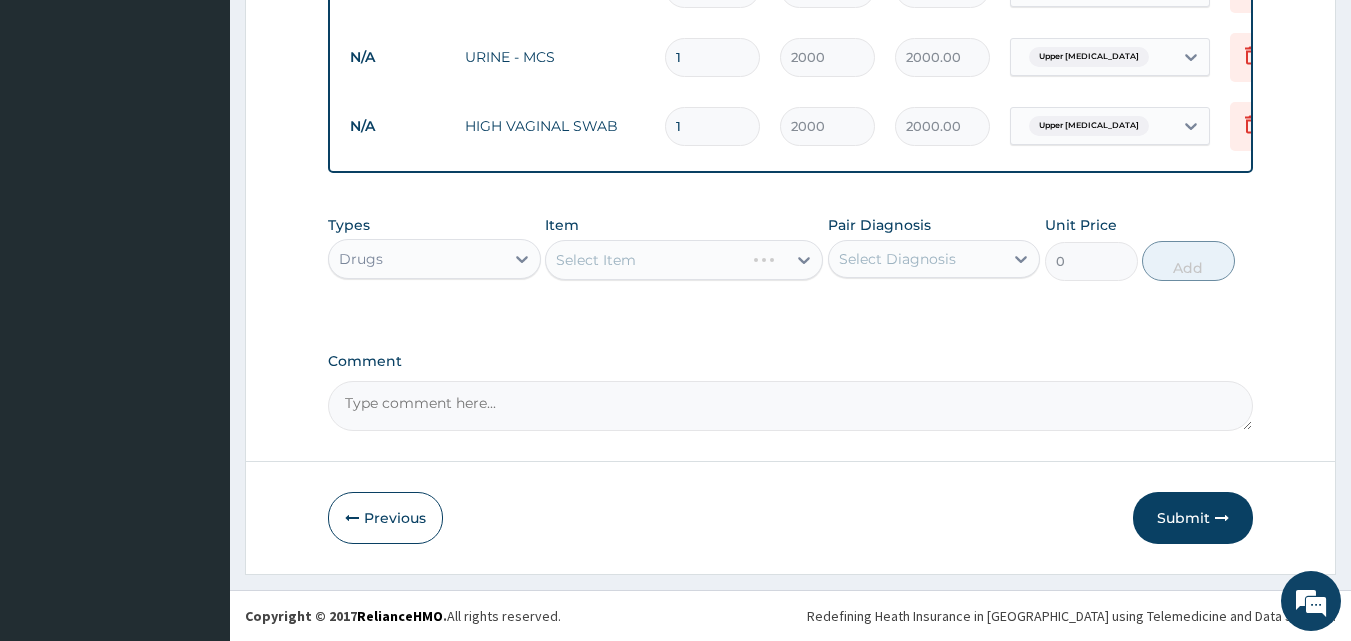 click on "Select Item" at bounding box center (684, 260) 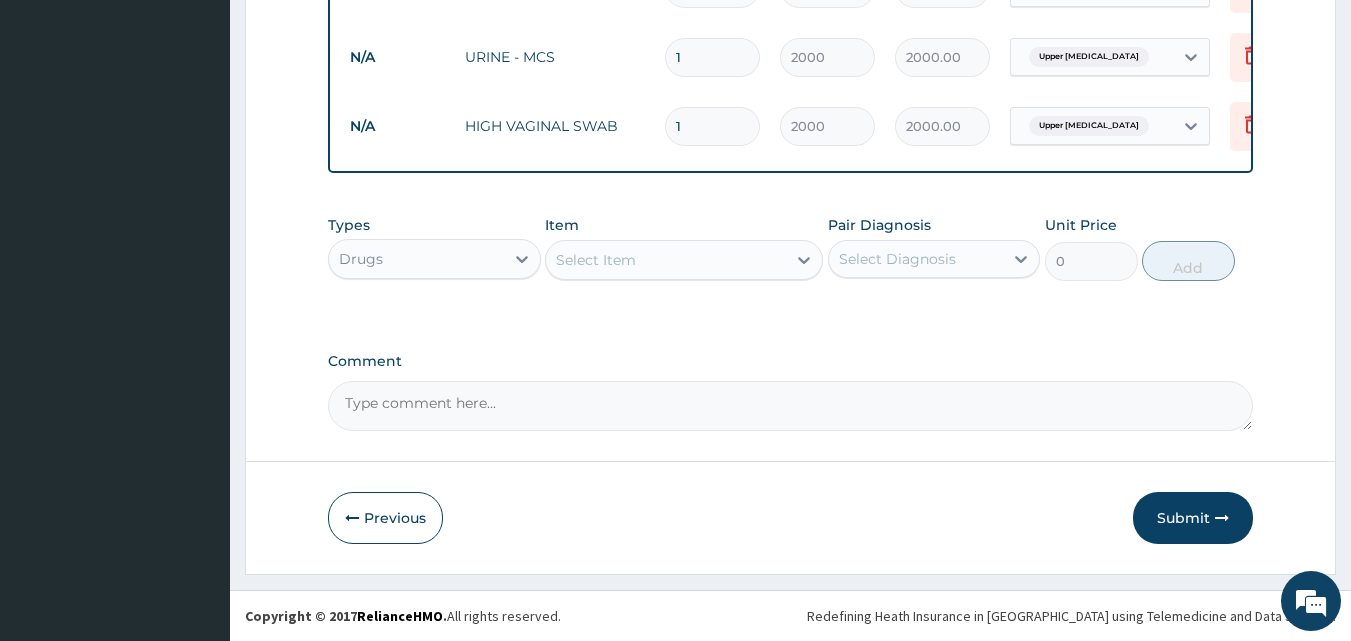click on "Select Item" at bounding box center [596, 260] 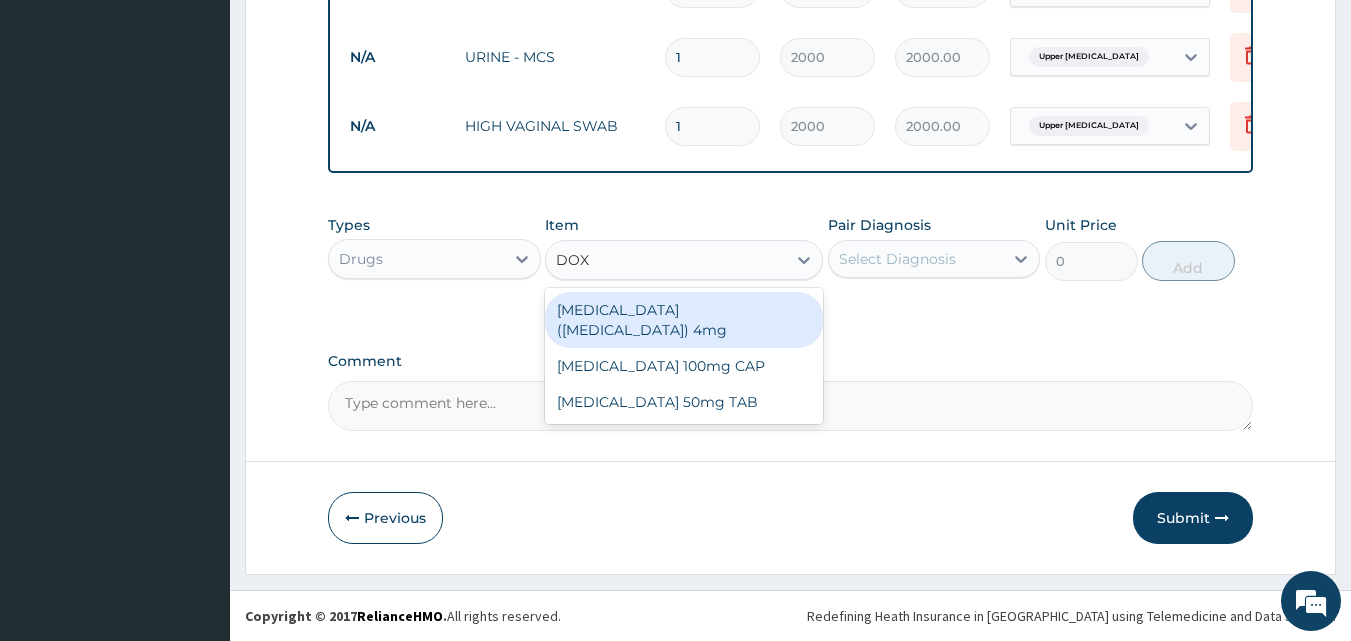 type on "DOXY" 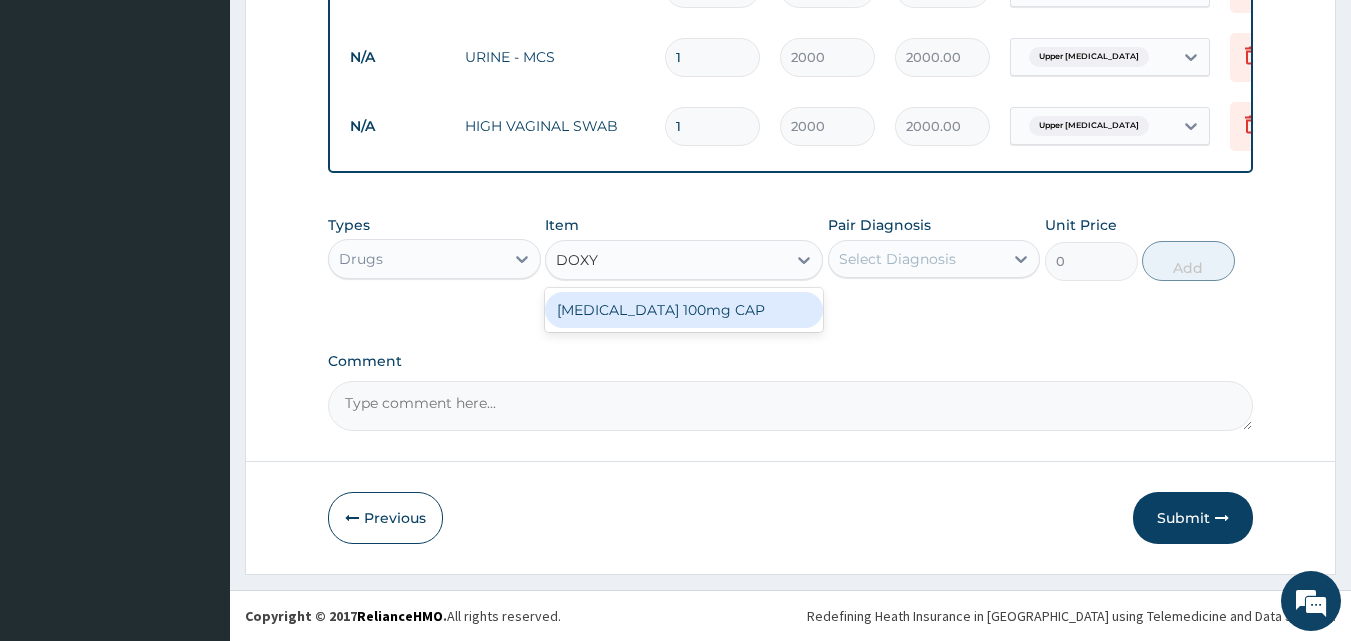 click on "[MEDICAL_DATA] 100mg CAP" at bounding box center (684, 310) 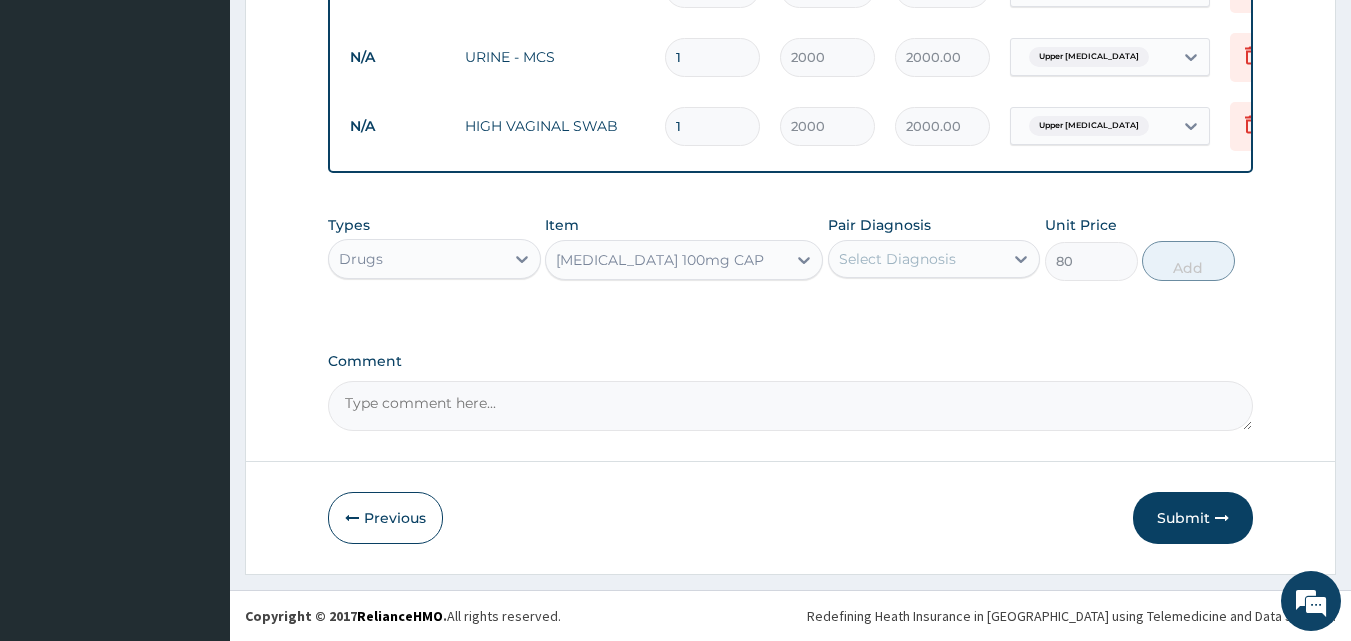 click on "Select Diagnosis" at bounding box center [897, 259] 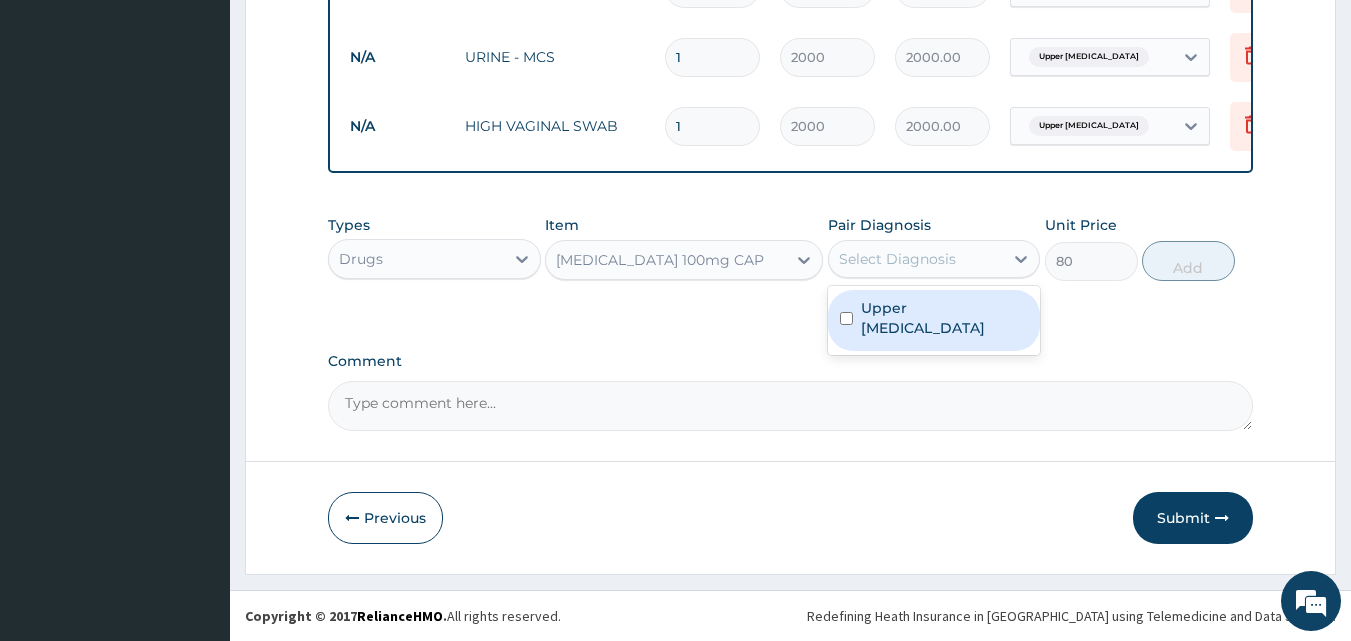 click on "Upper [MEDICAL_DATA]" at bounding box center [945, 318] 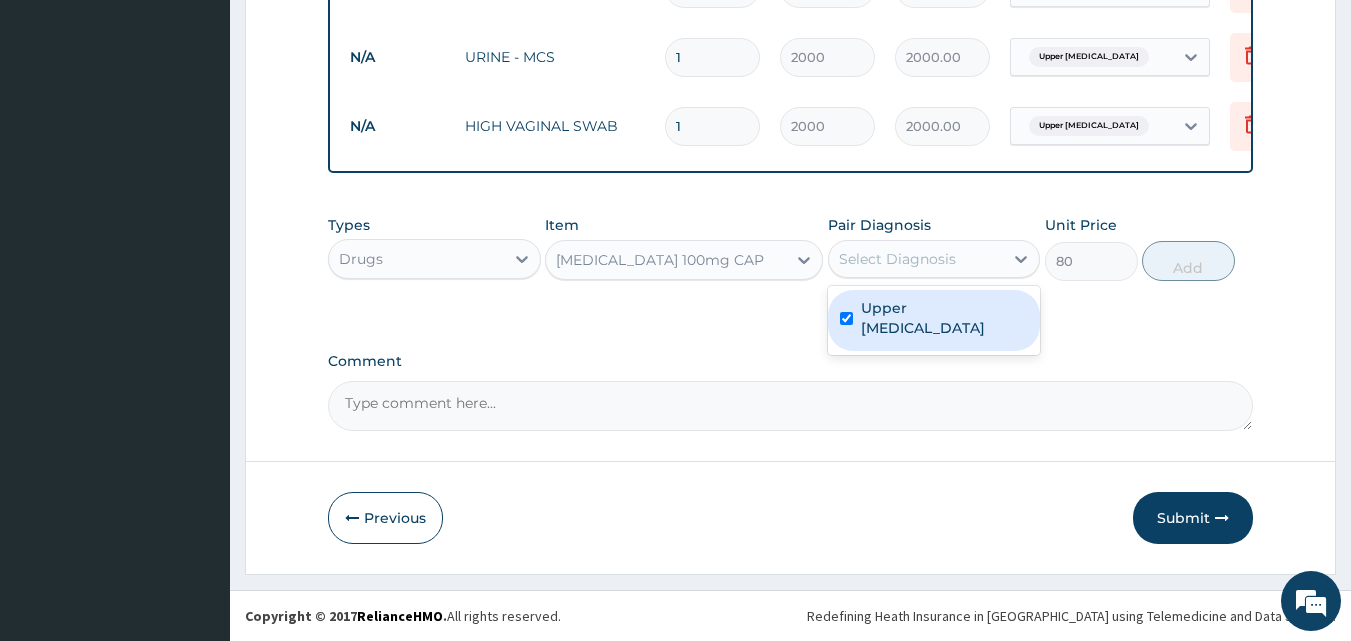 checkbox on "true" 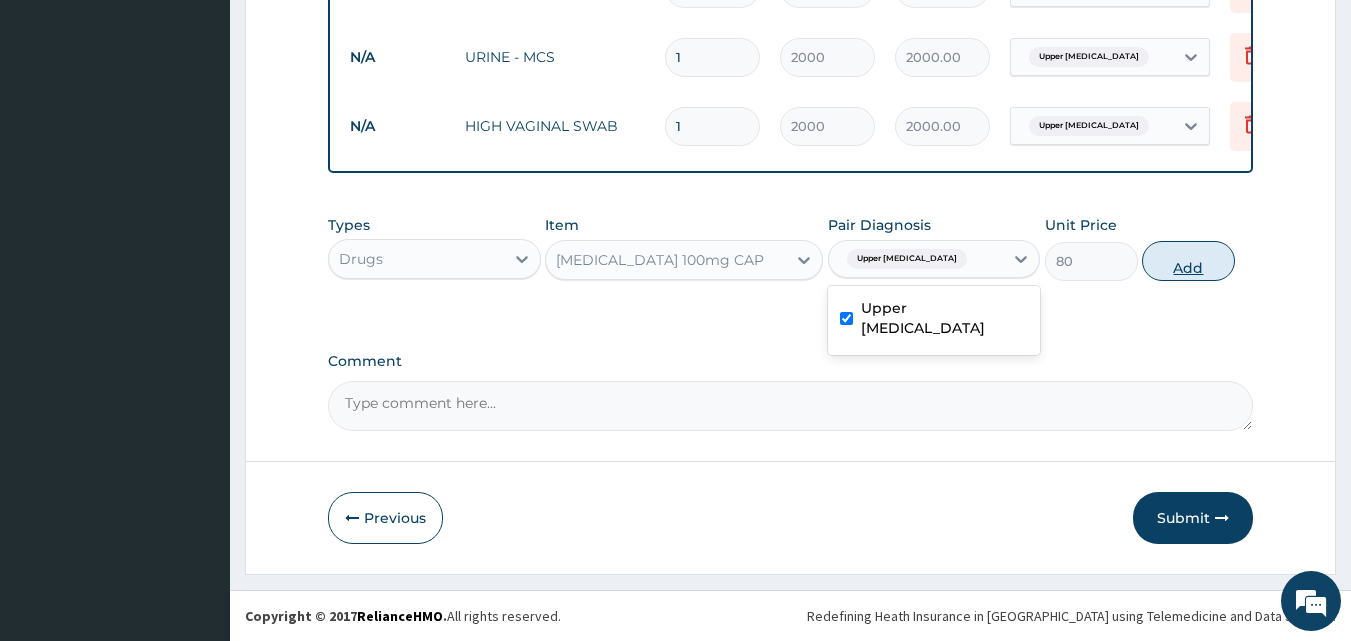 click on "Add" at bounding box center [1188, 261] 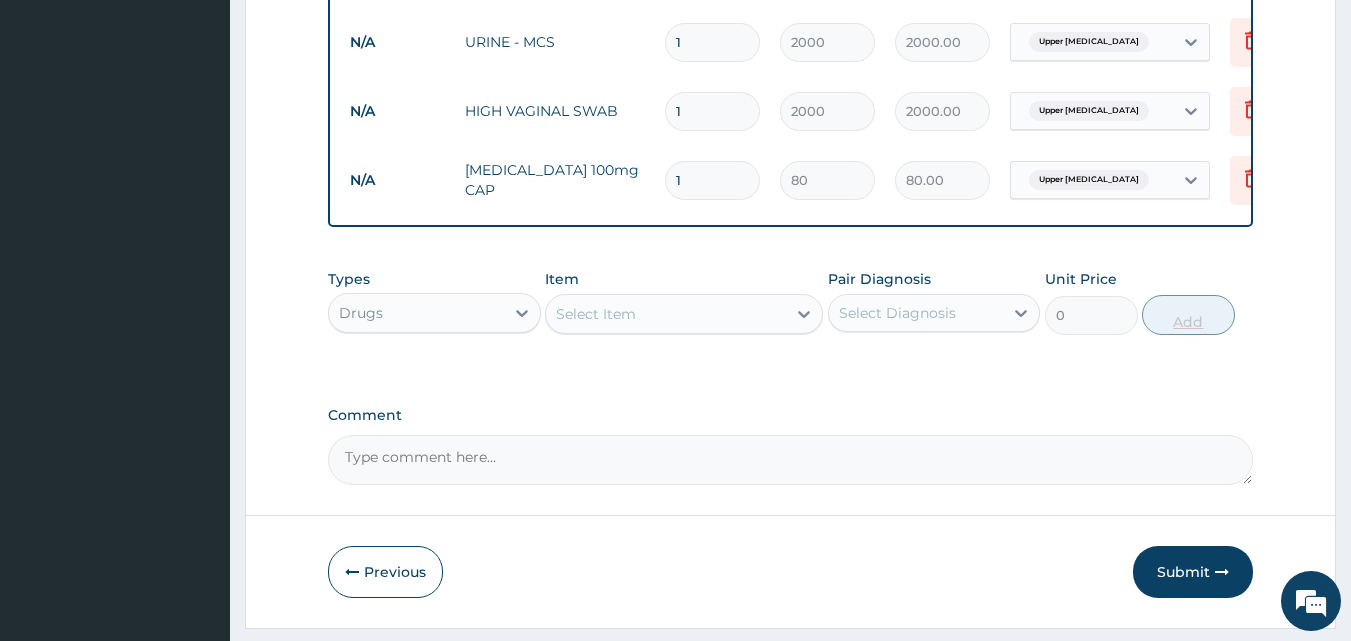 type on "10" 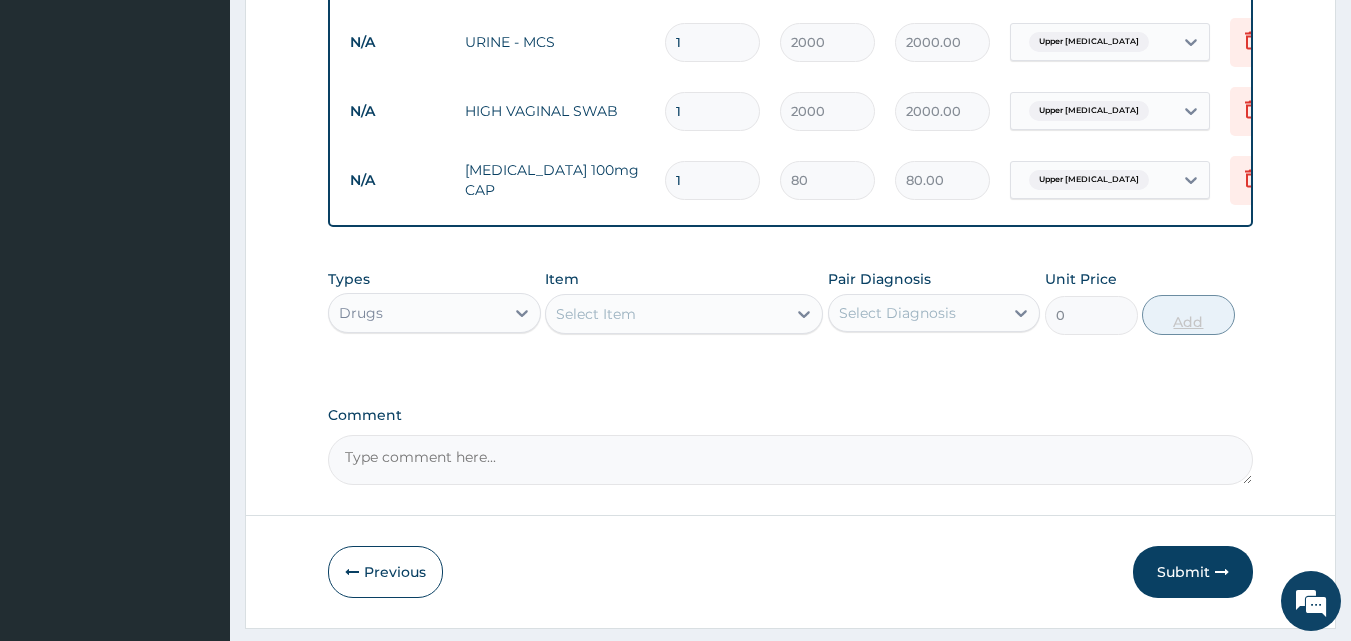 type on "800.00" 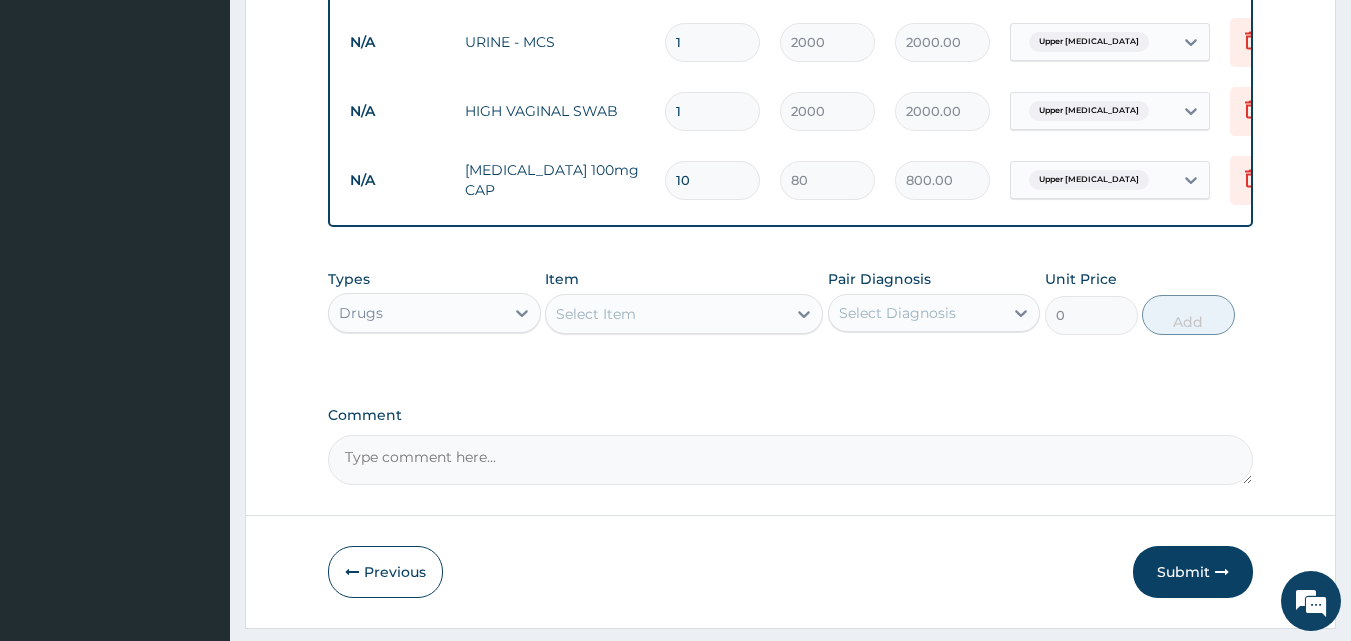 type on "10" 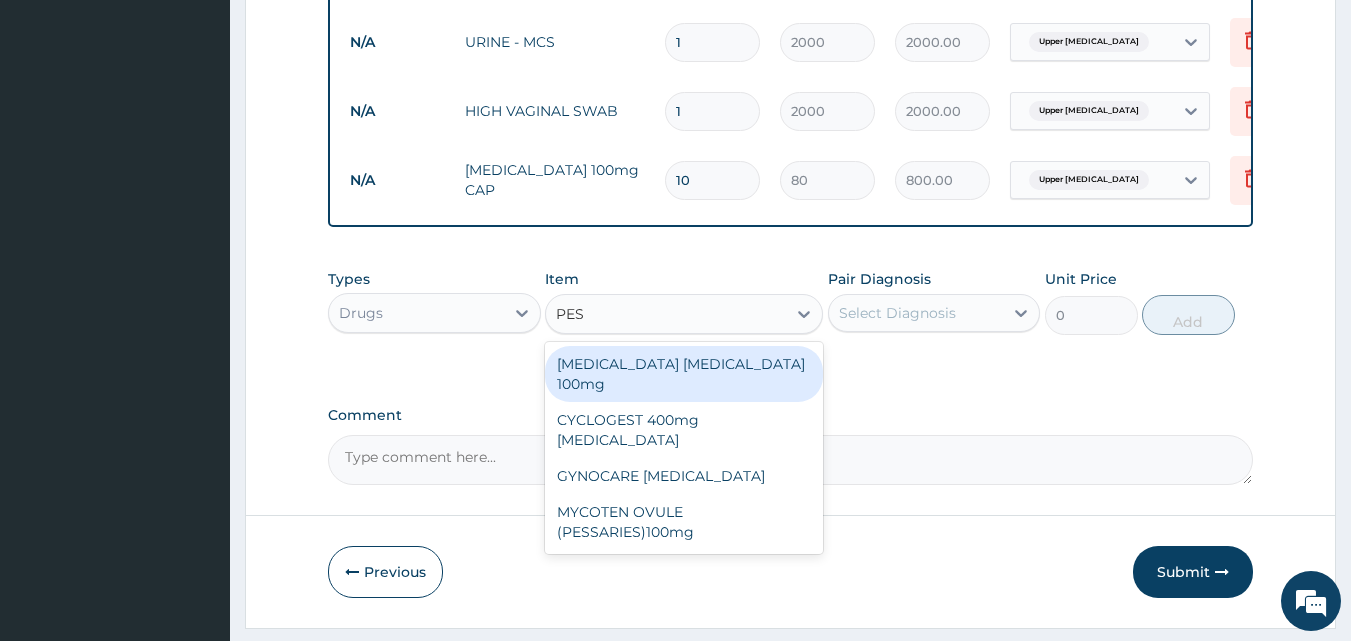 type on "PESS" 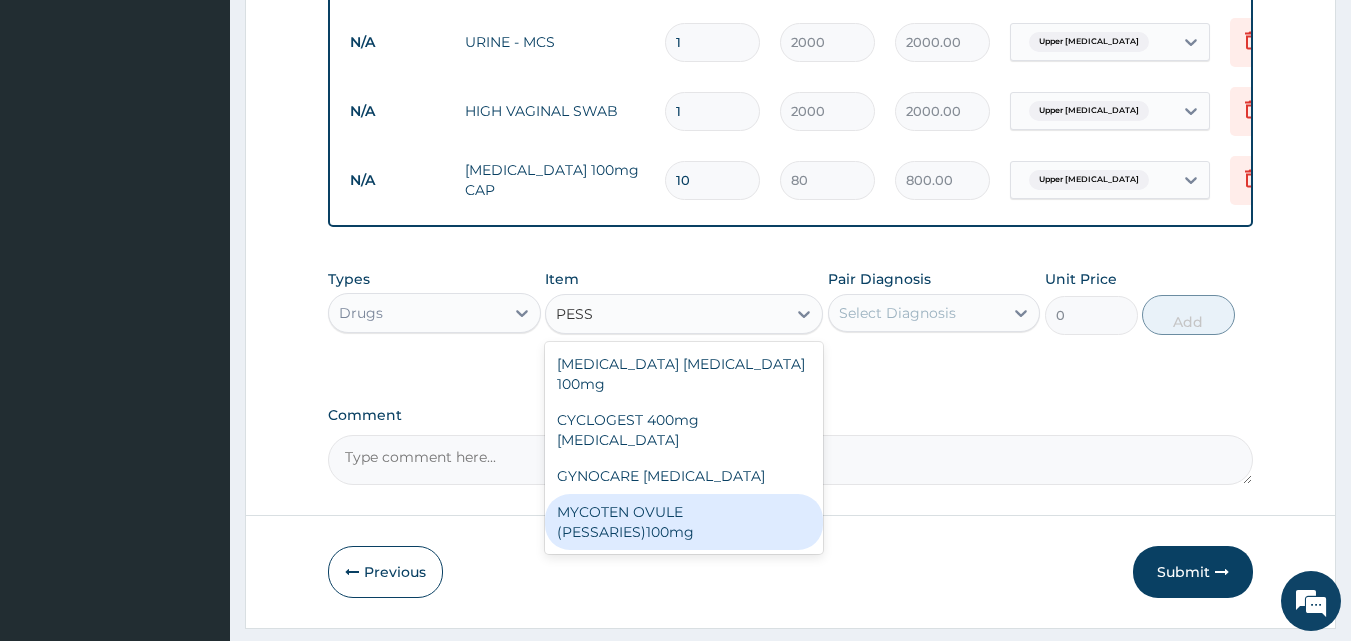 click on "MYCOTEN OVULE (PESSARIES)100mg" at bounding box center (684, 522) 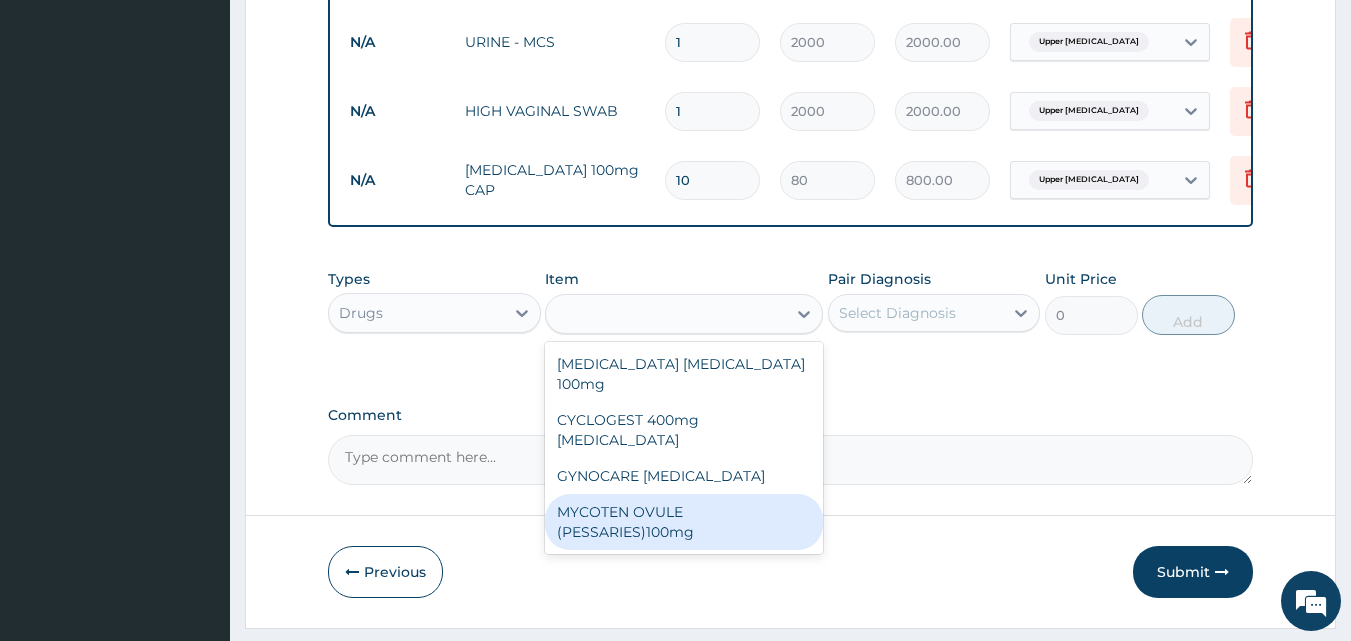 type on "110" 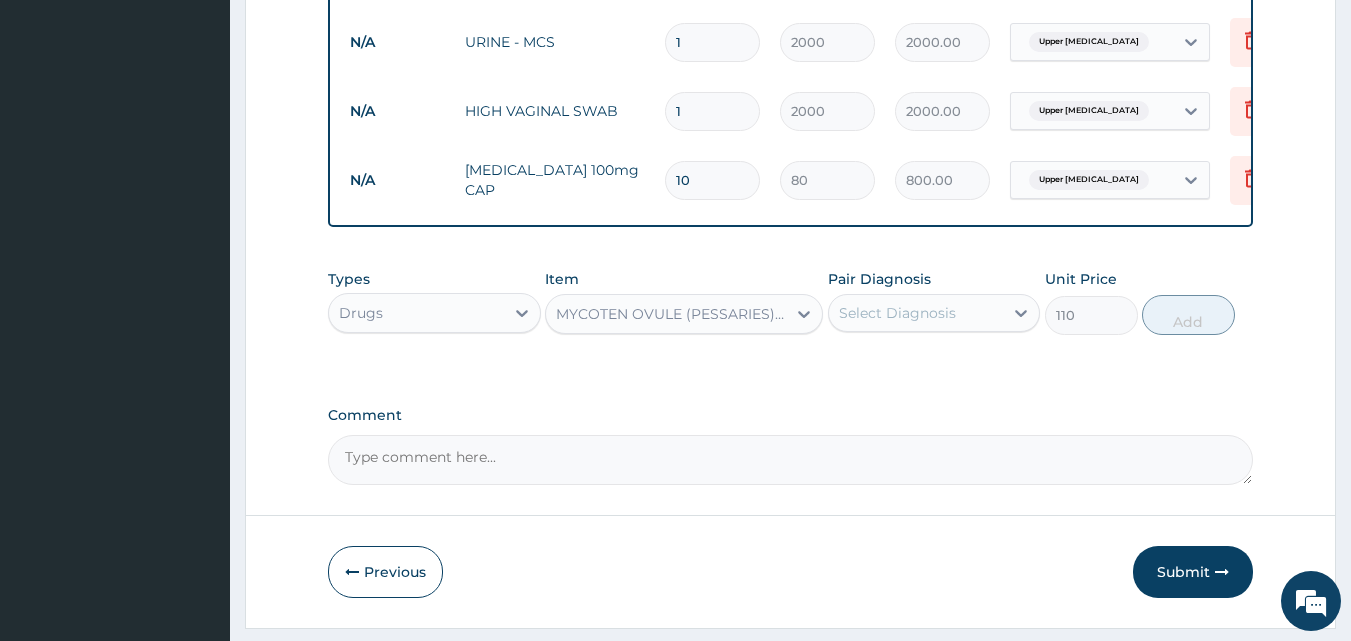 click on "Pair Diagnosis" at bounding box center [879, 279] 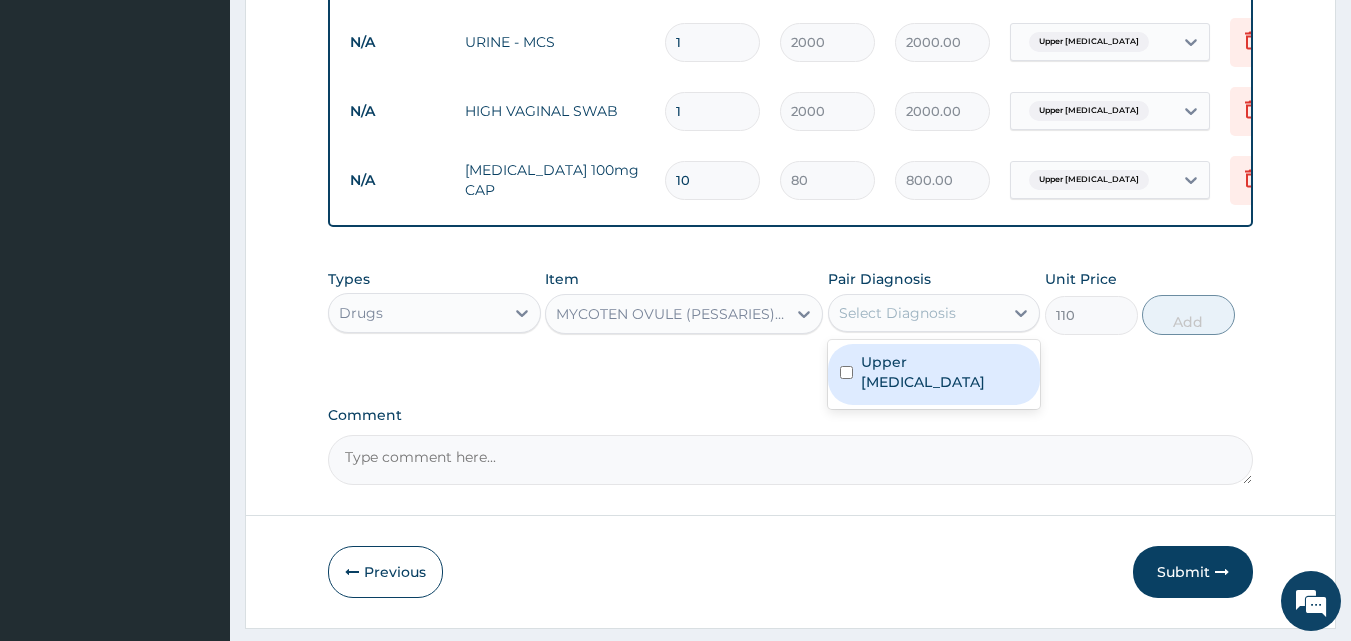 click on "Select Diagnosis" at bounding box center [897, 313] 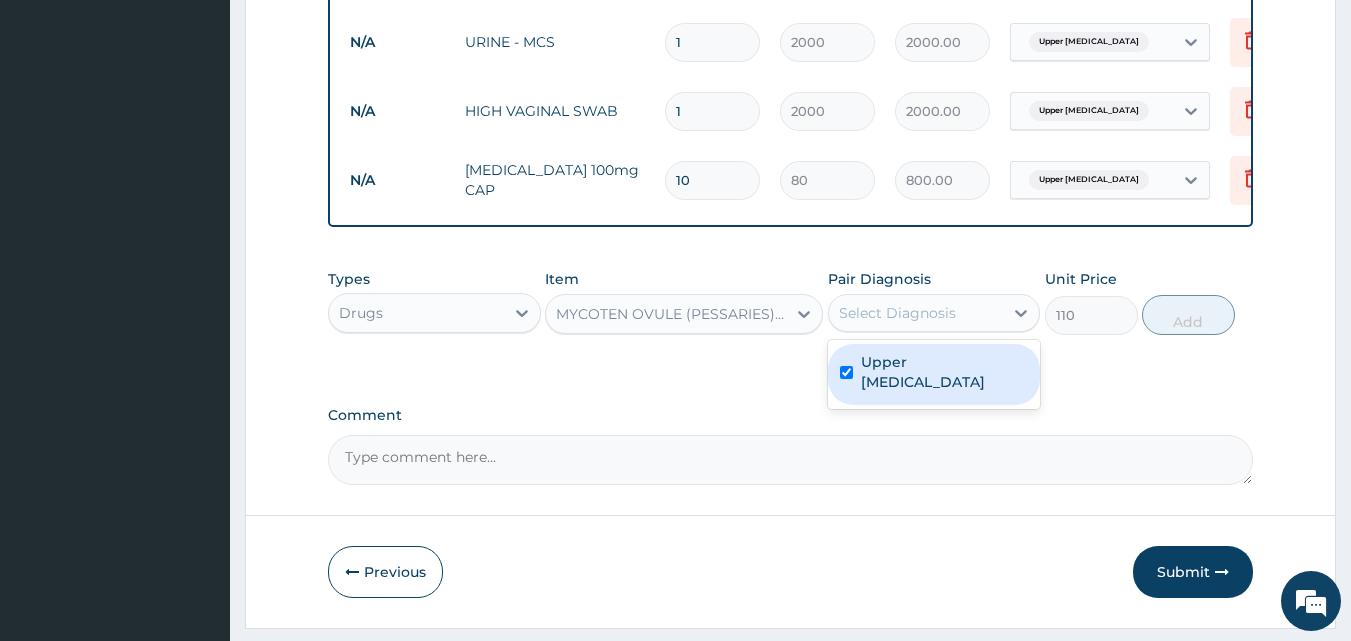 checkbox on "true" 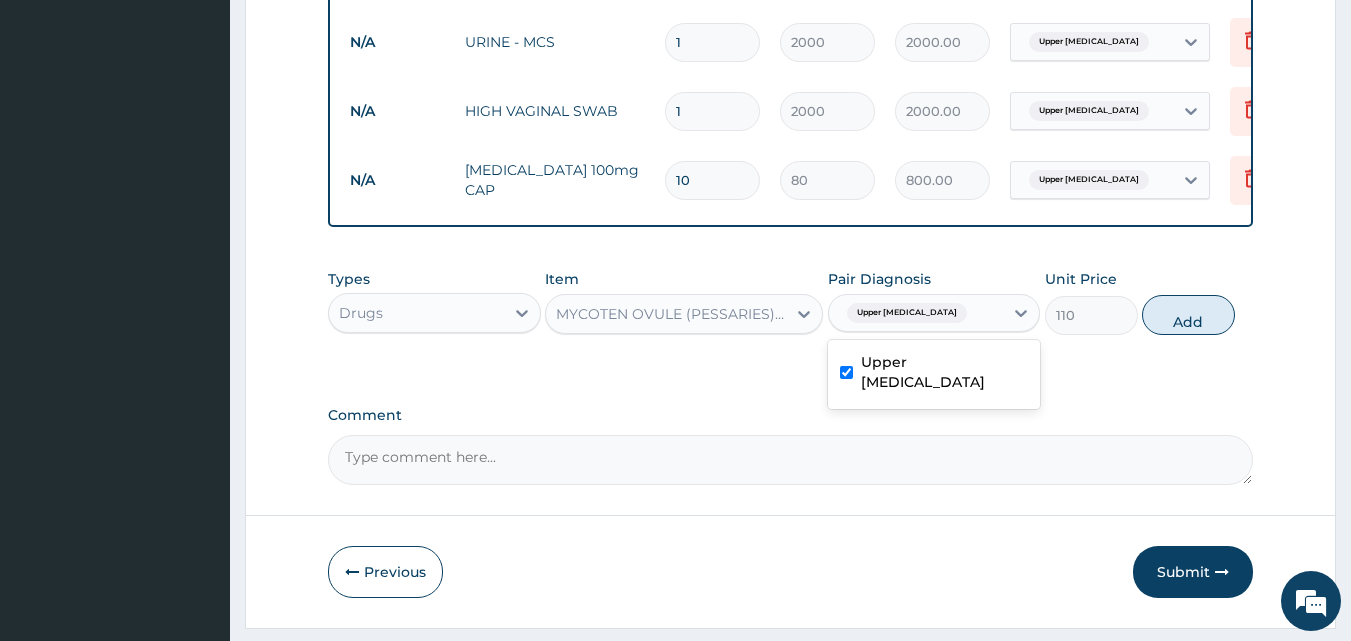 click on "Add" at bounding box center (1188, 315) 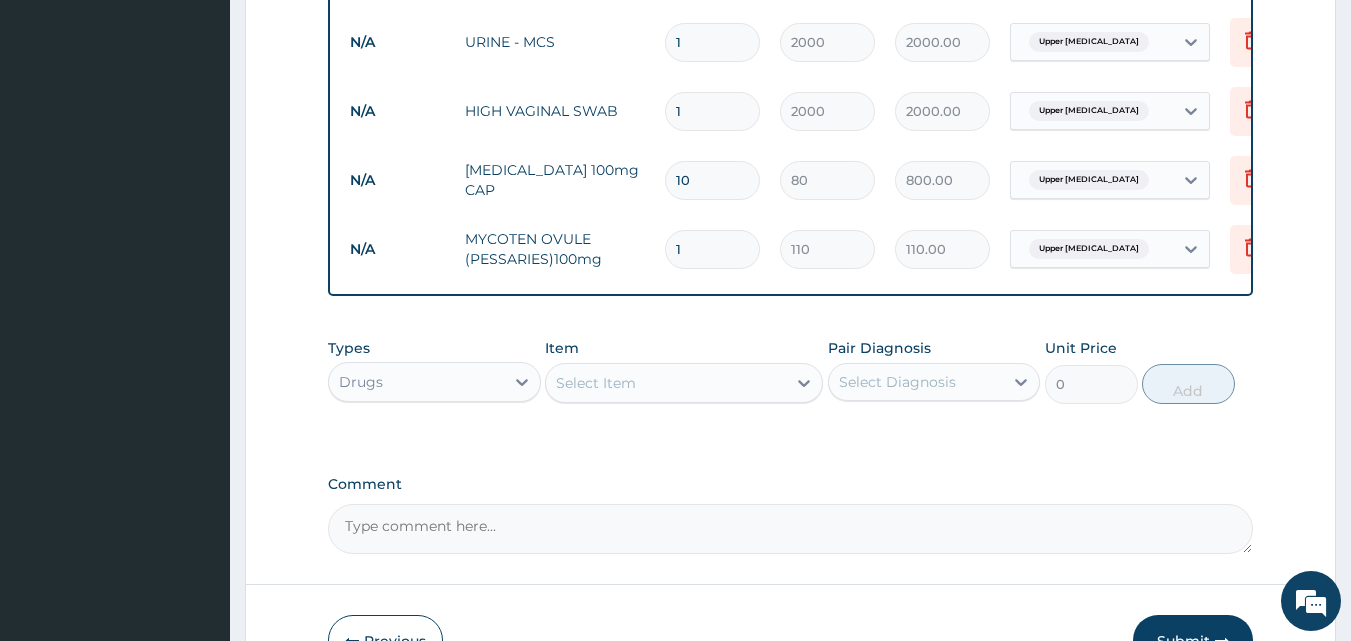 type on "17" 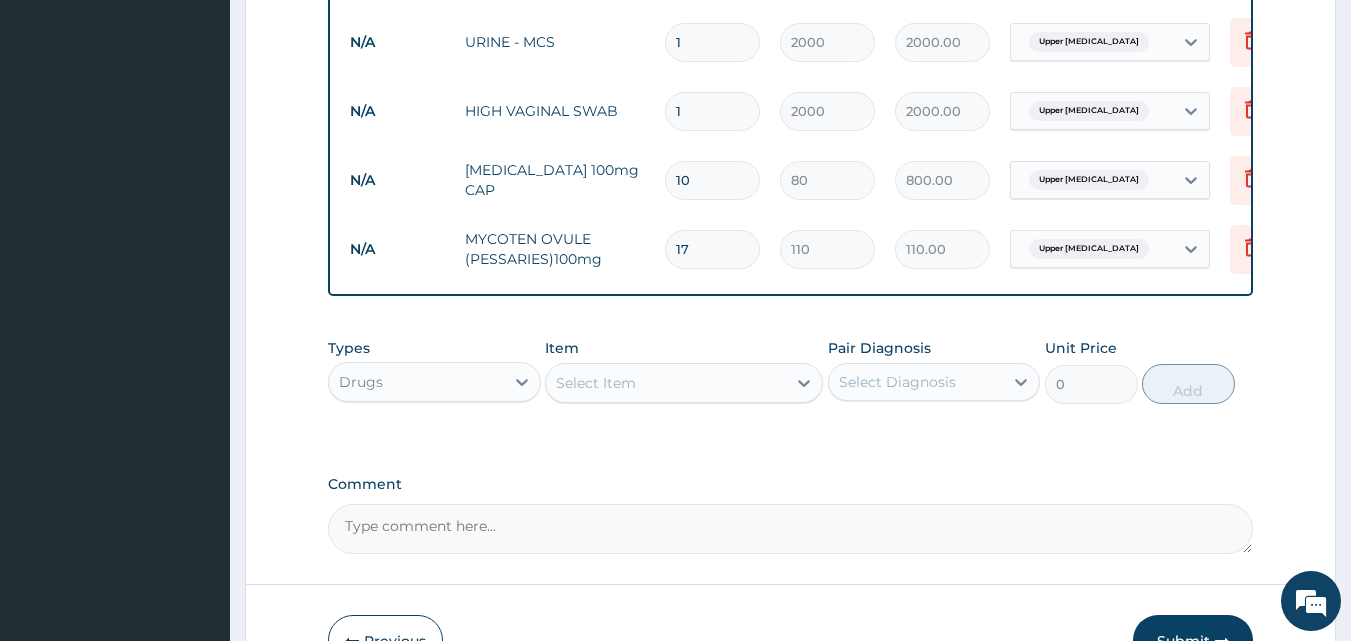 type on "1870.00" 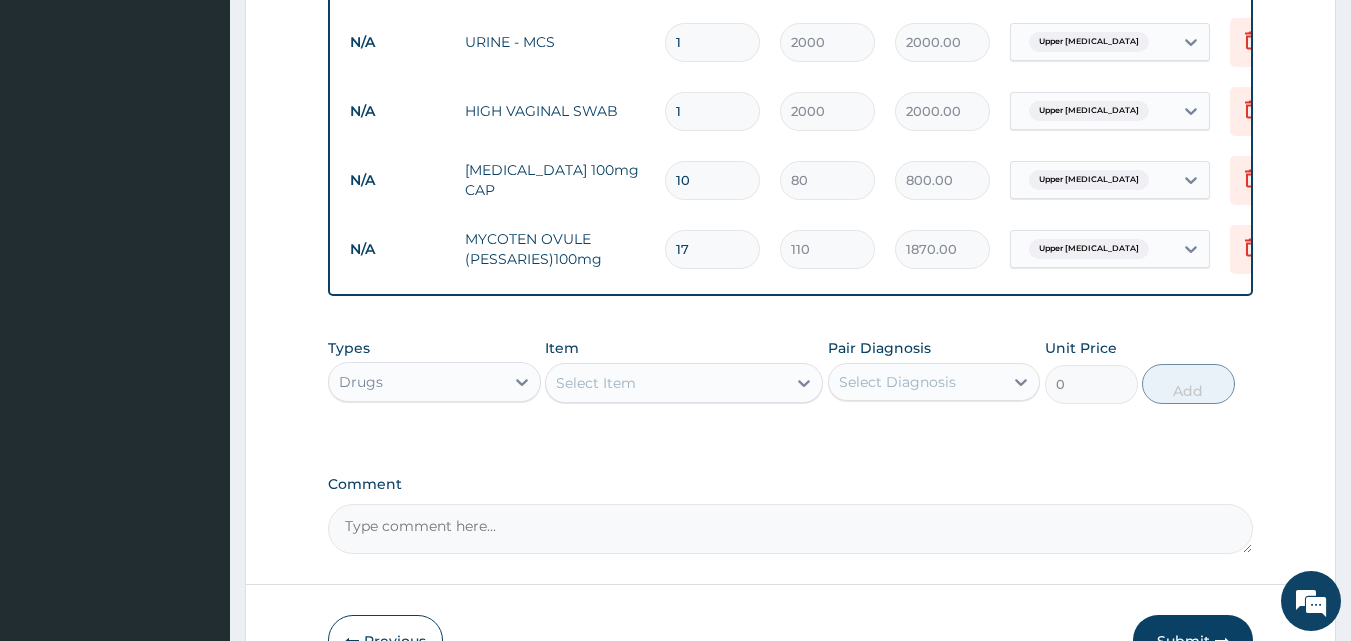type on "1" 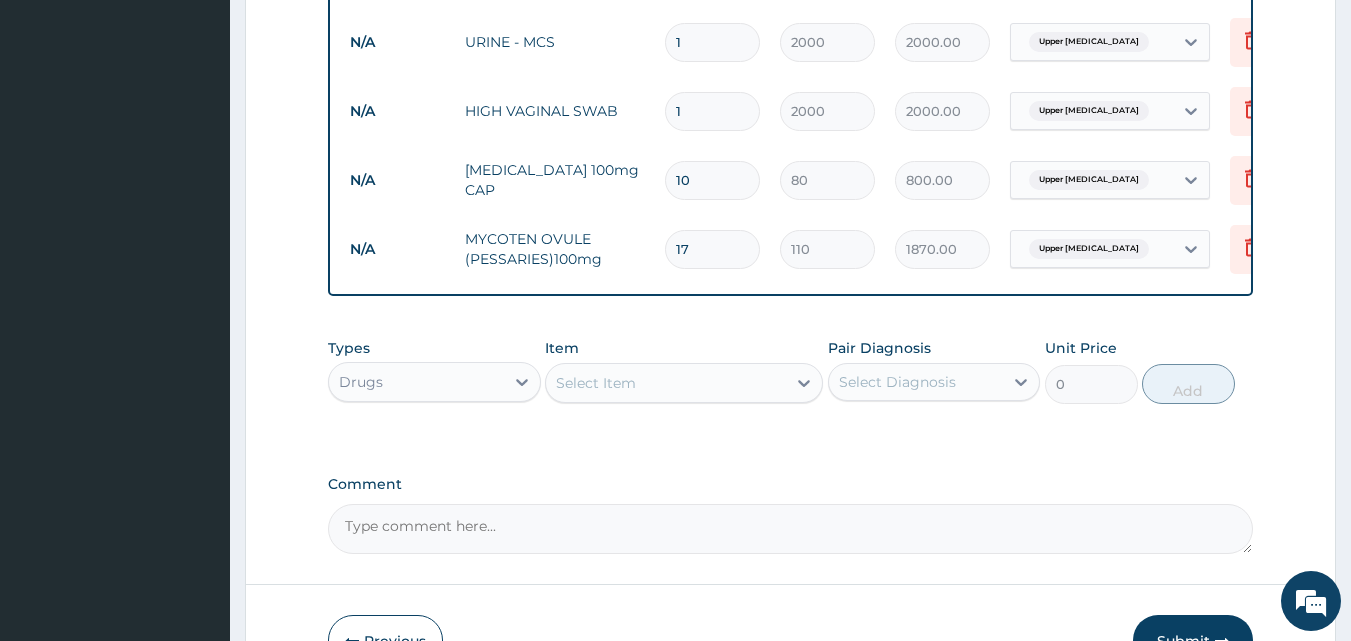 type on "110.00" 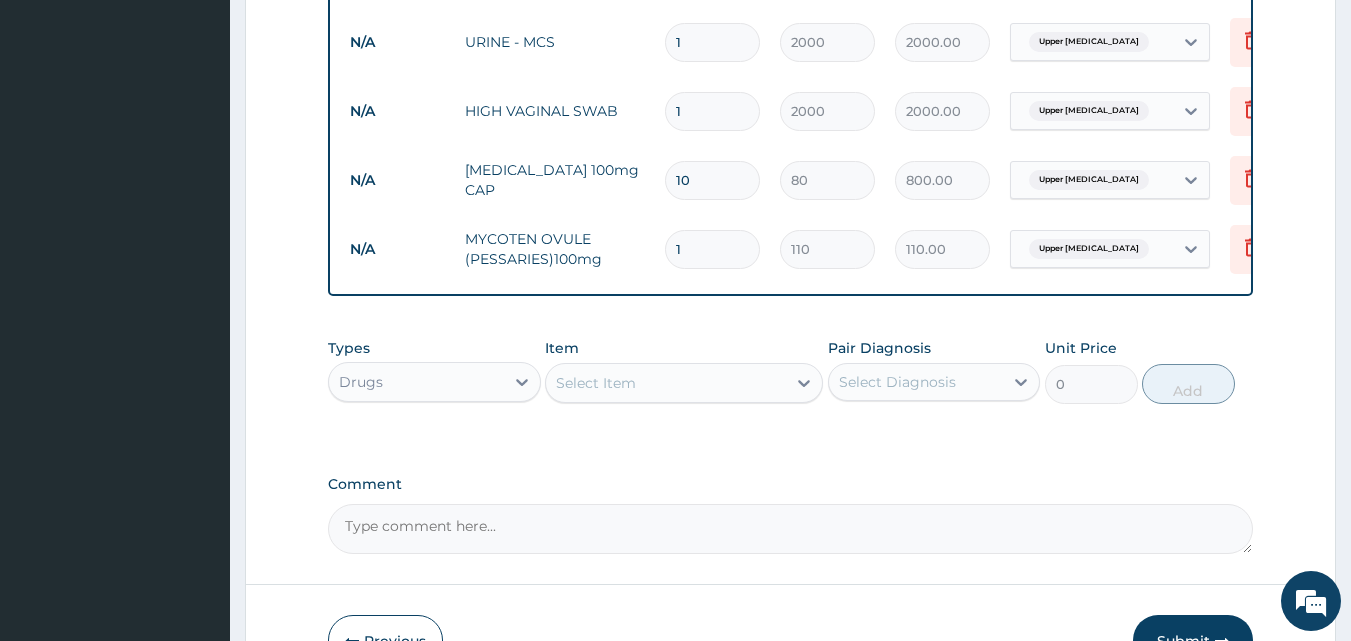 type 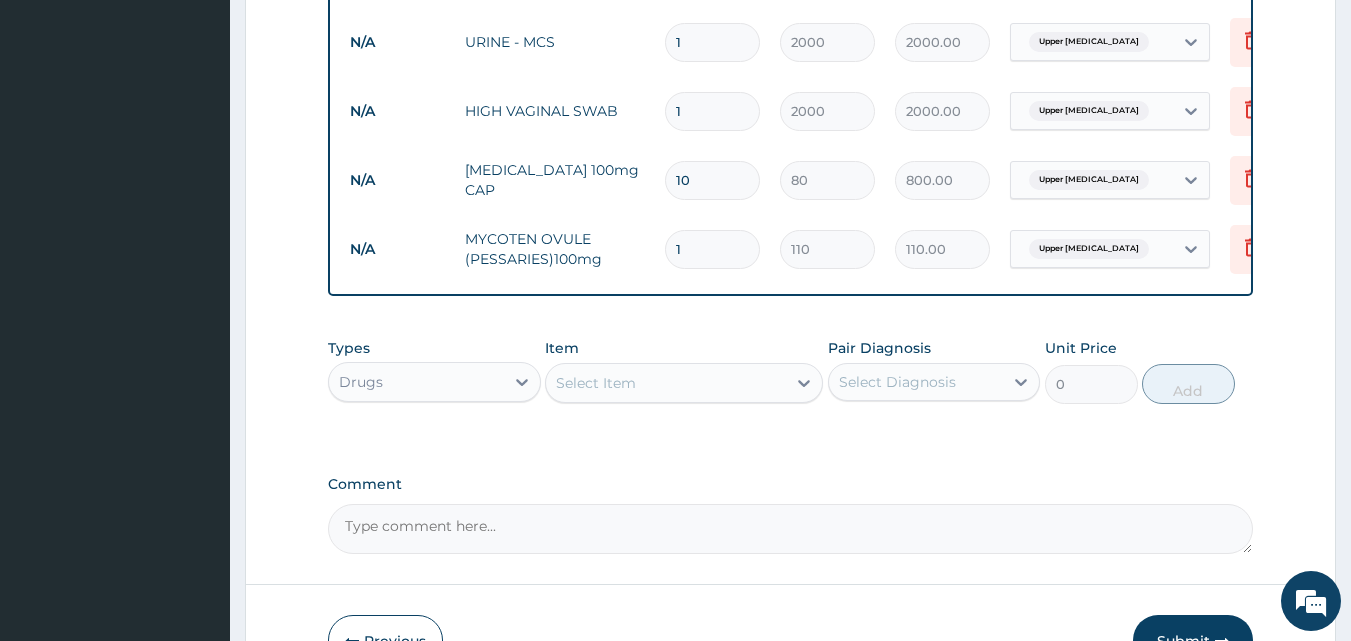 type on "0.00" 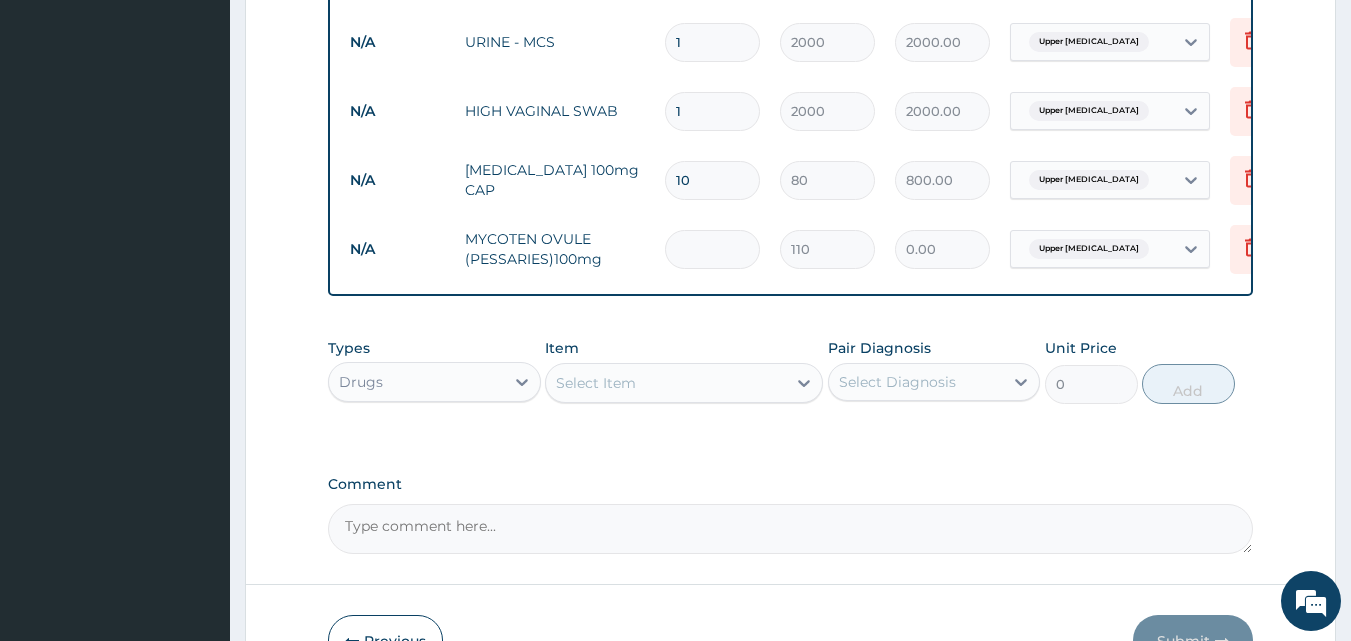 type on "7" 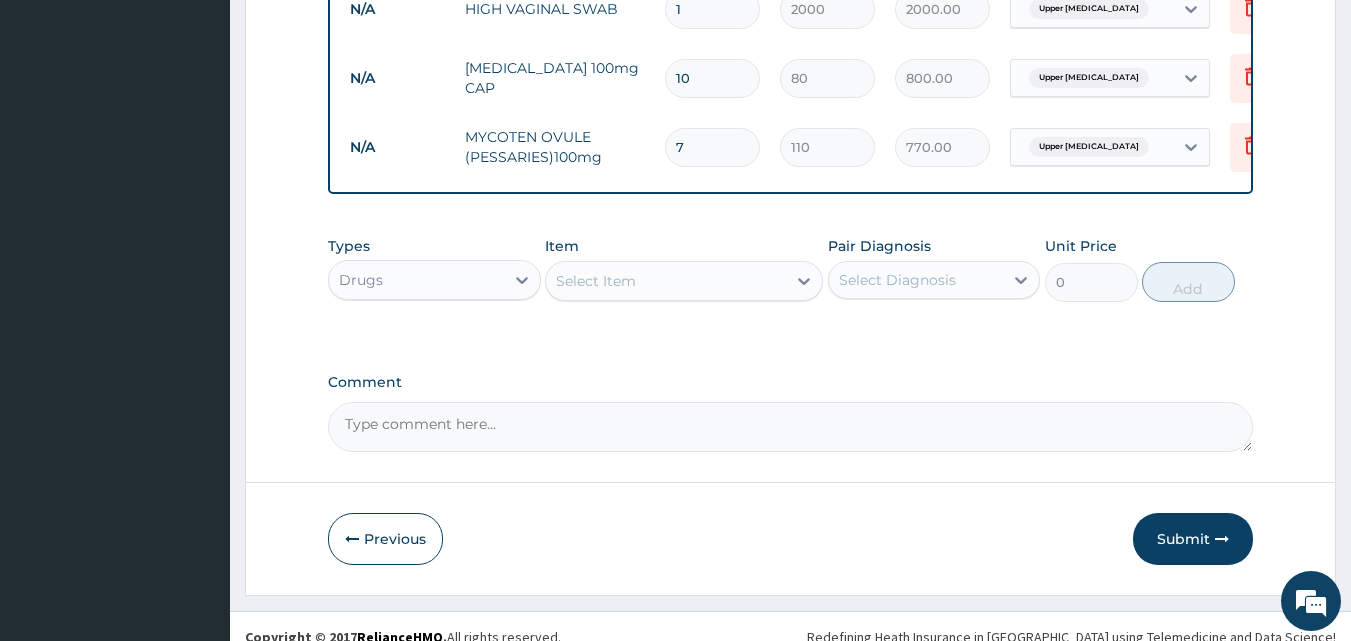 scroll, scrollTop: 1066, scrollLeft: 0, axis: vertical 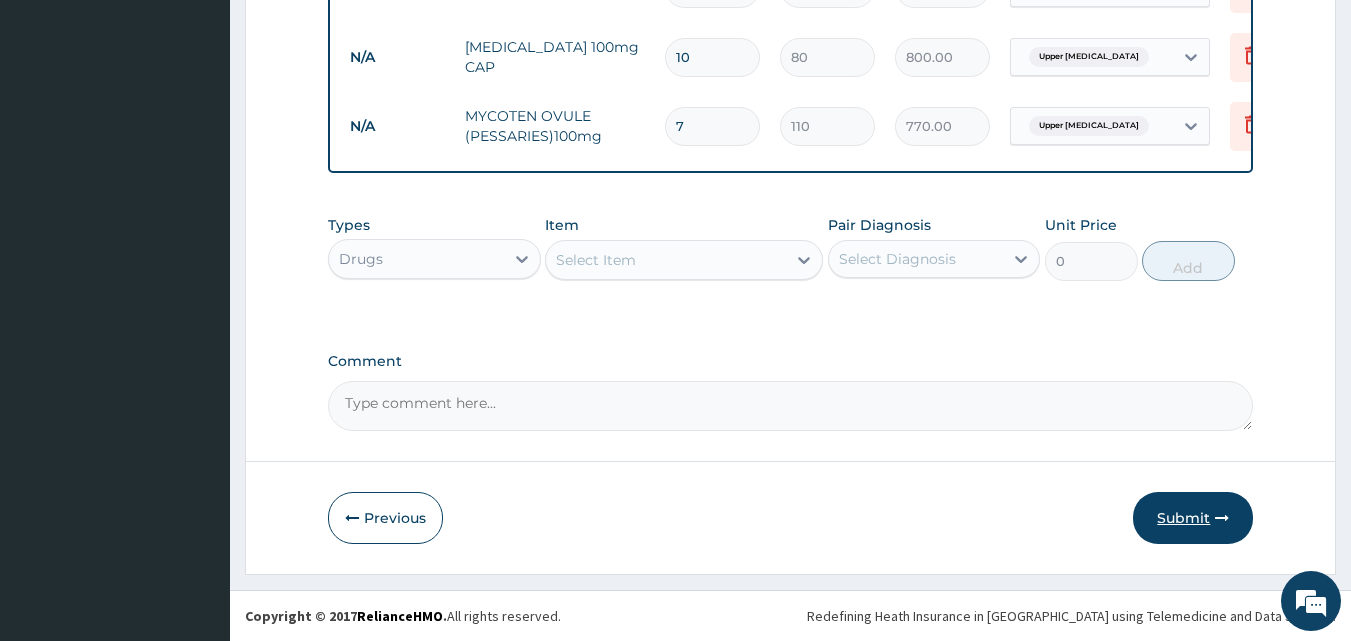 type on "7" 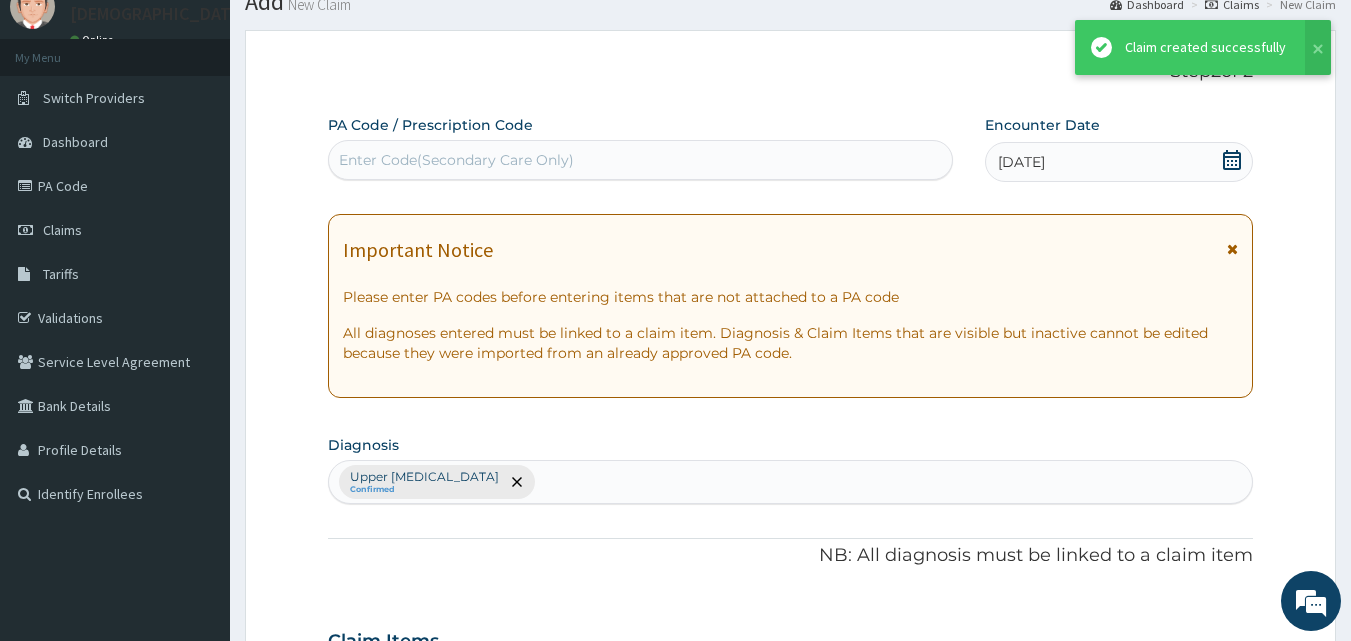 scroll, scrollTop: 1066, scrollLeft: 0, axis: vertical 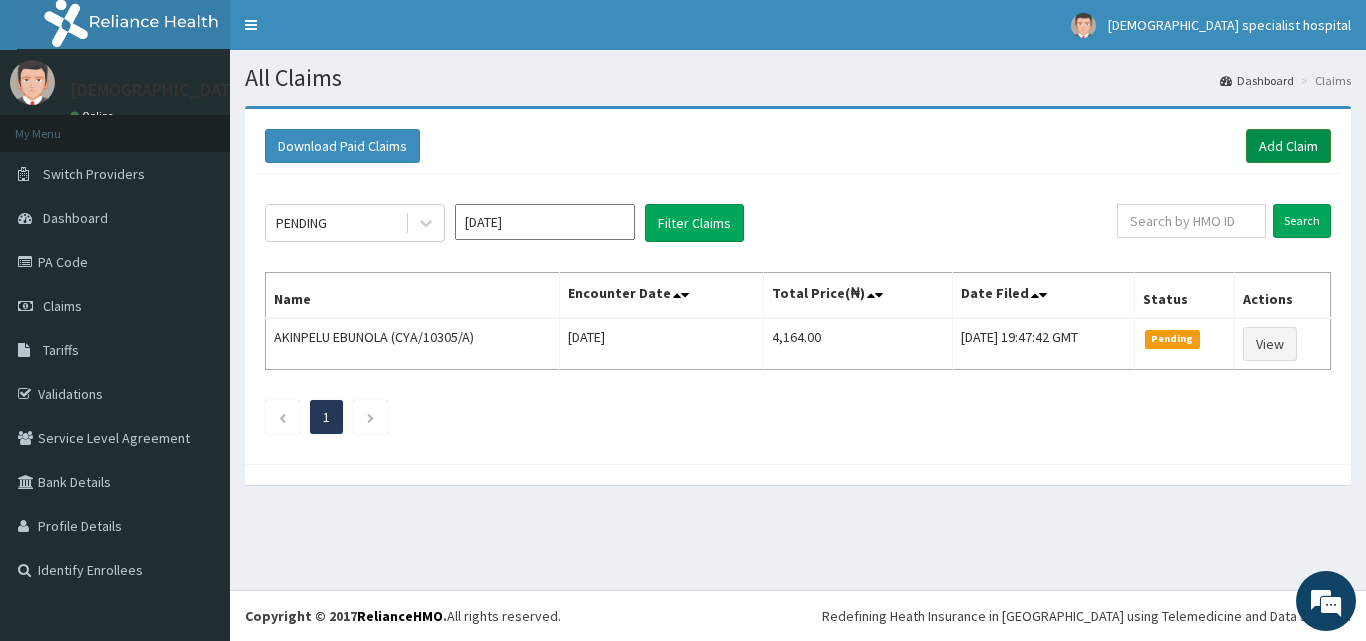 click on "Add Claim" at bounding box center (1288, 146) 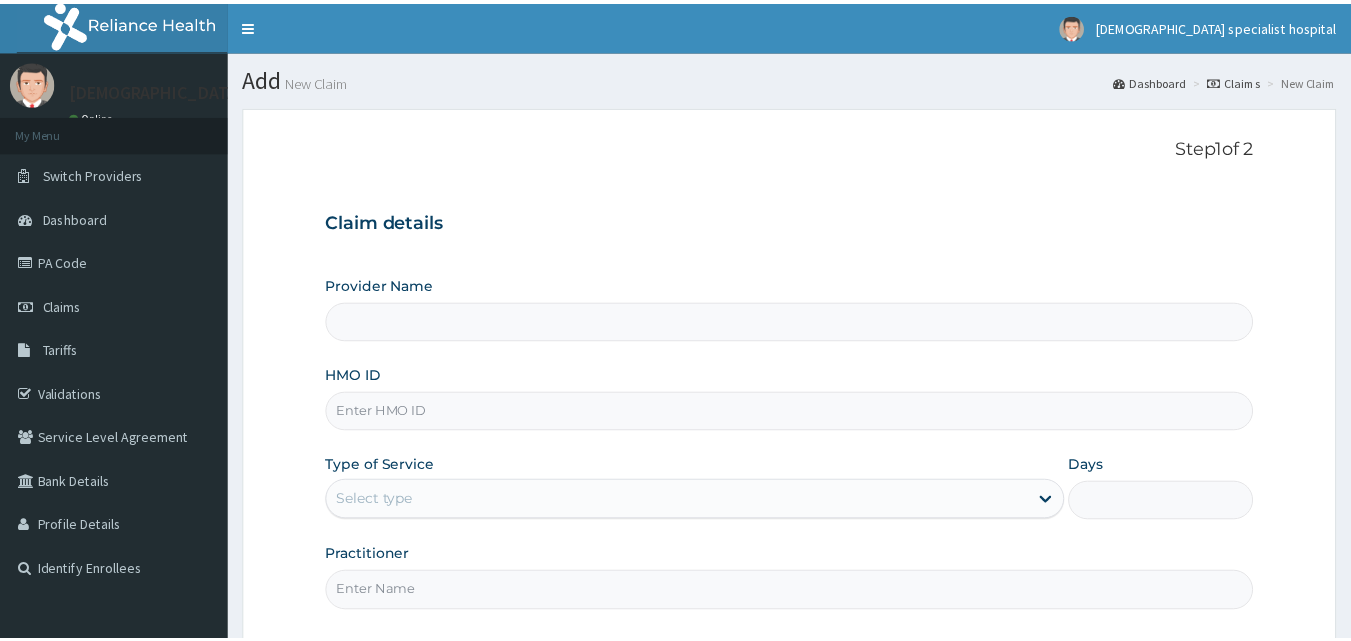 scroll, scrollTop: 0, scrollLeft: 0, axis: both 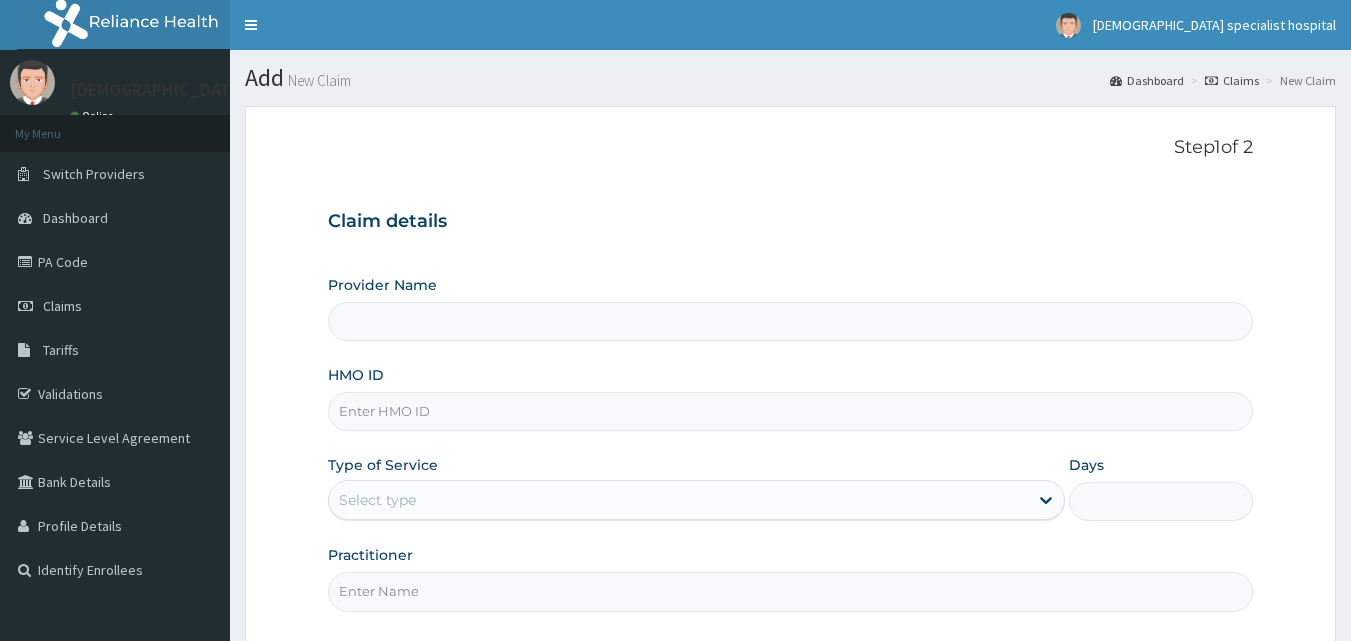 click on "HMO ID" at bounding box center [791, 411] 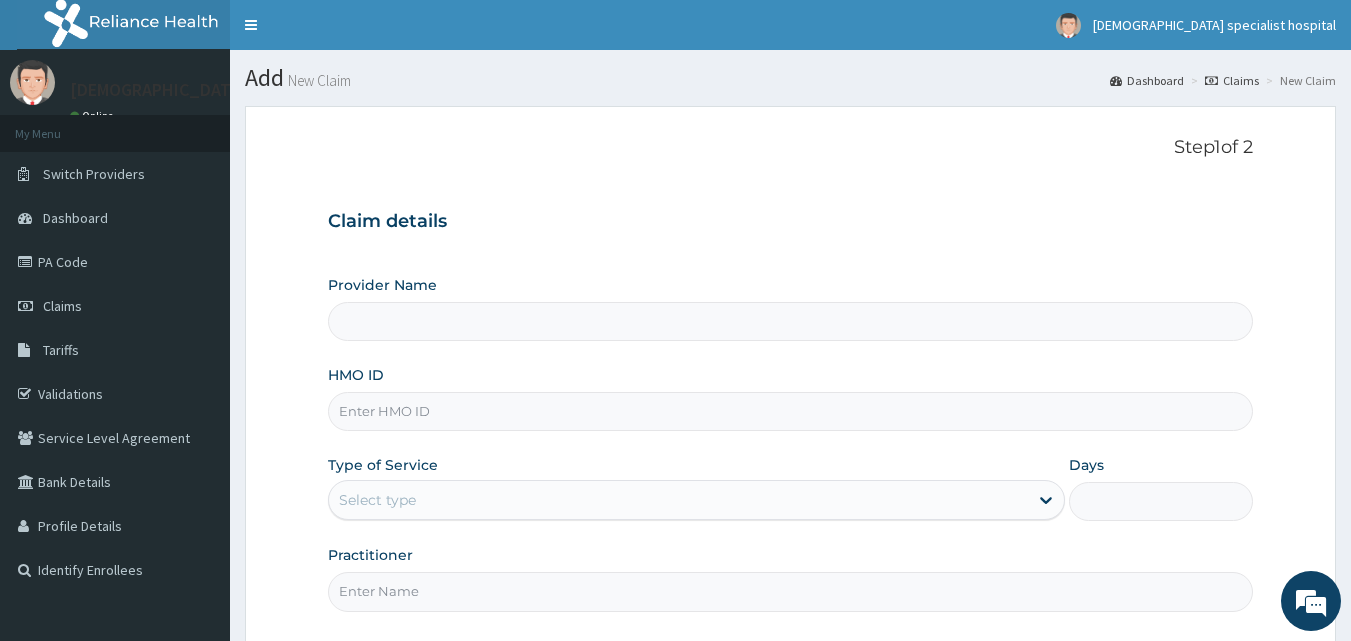 paste on "PNA/10070/A" 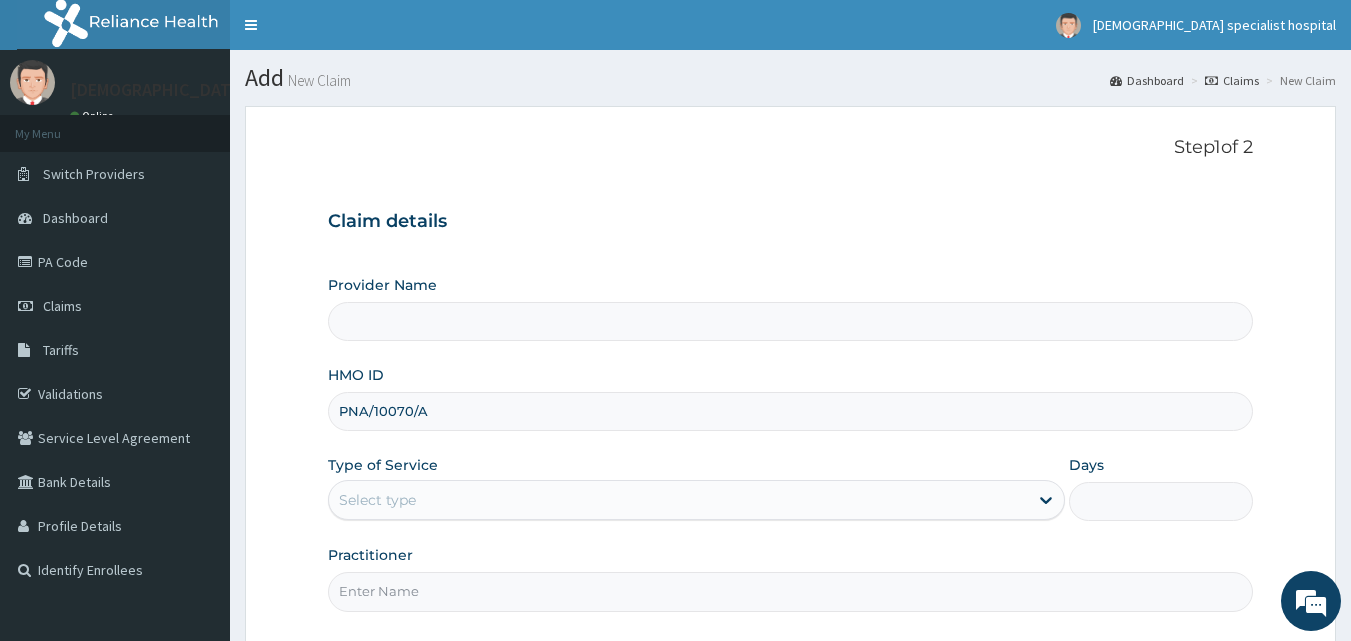 type on "[DEMOGRAPHIC_DATA] Specialist Hospital Ltd" 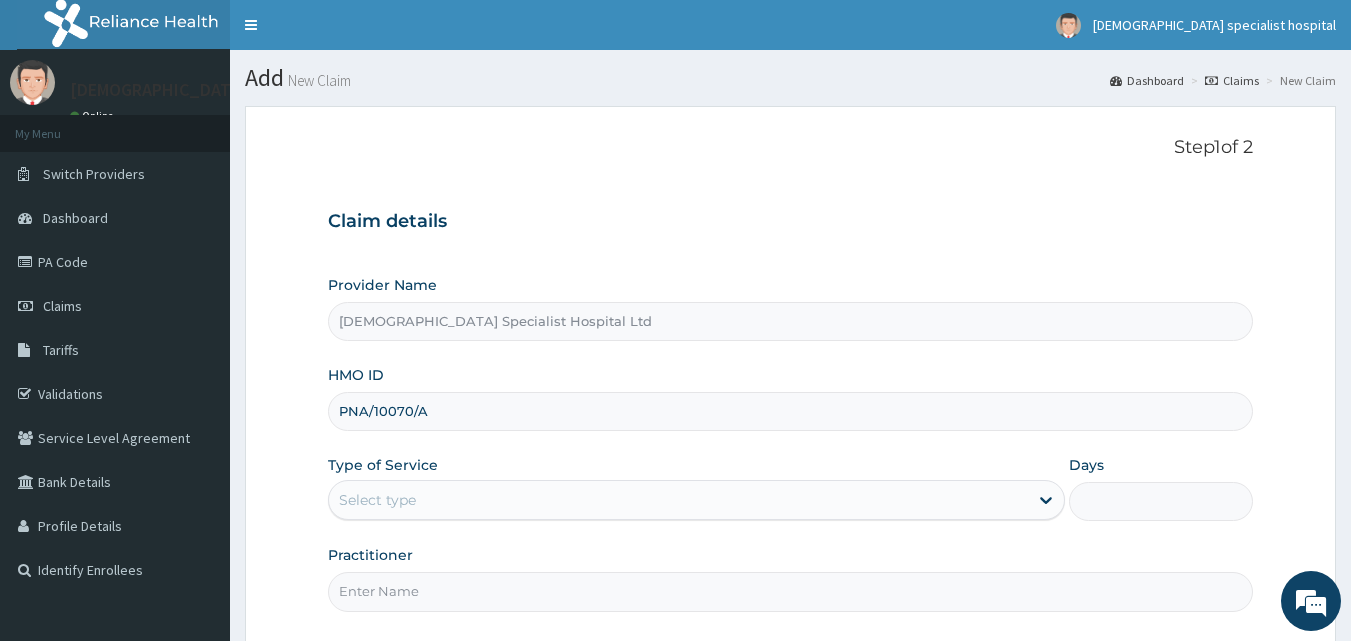 type on "PNA/10070/A" 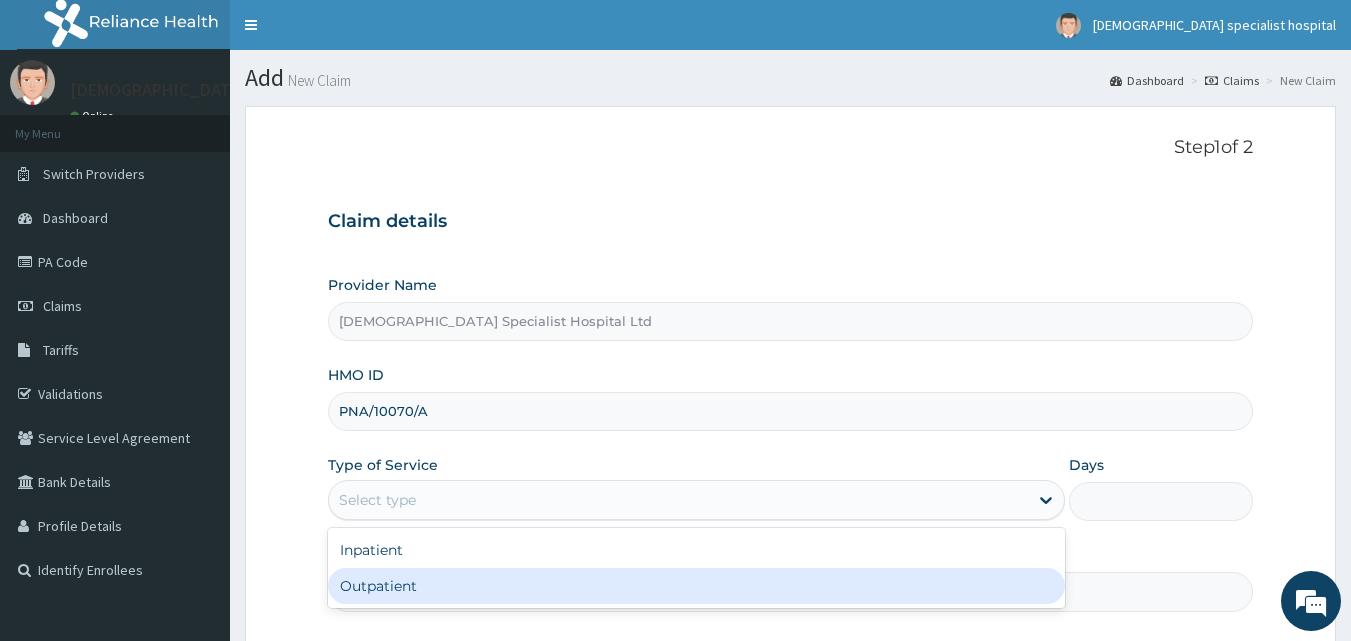 click on "Outpatient" at bounding box center [696, 586] 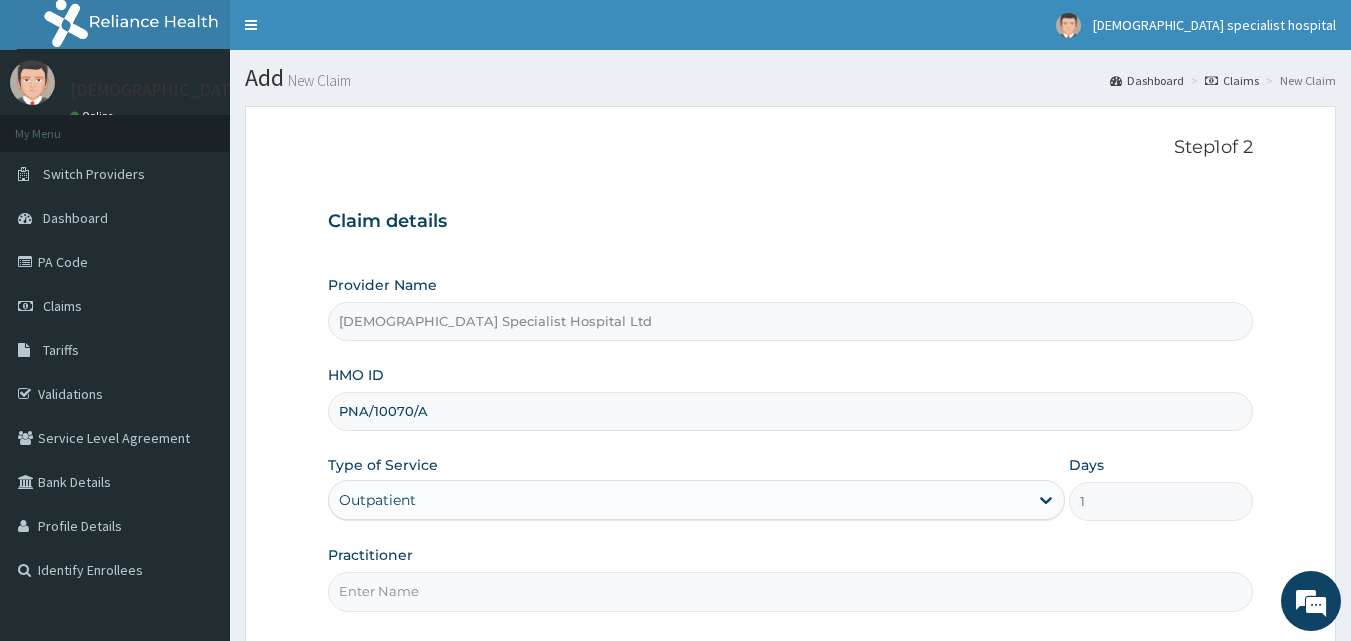 scroll, scrollTop: 0, scrollLeft: 0, axis: both 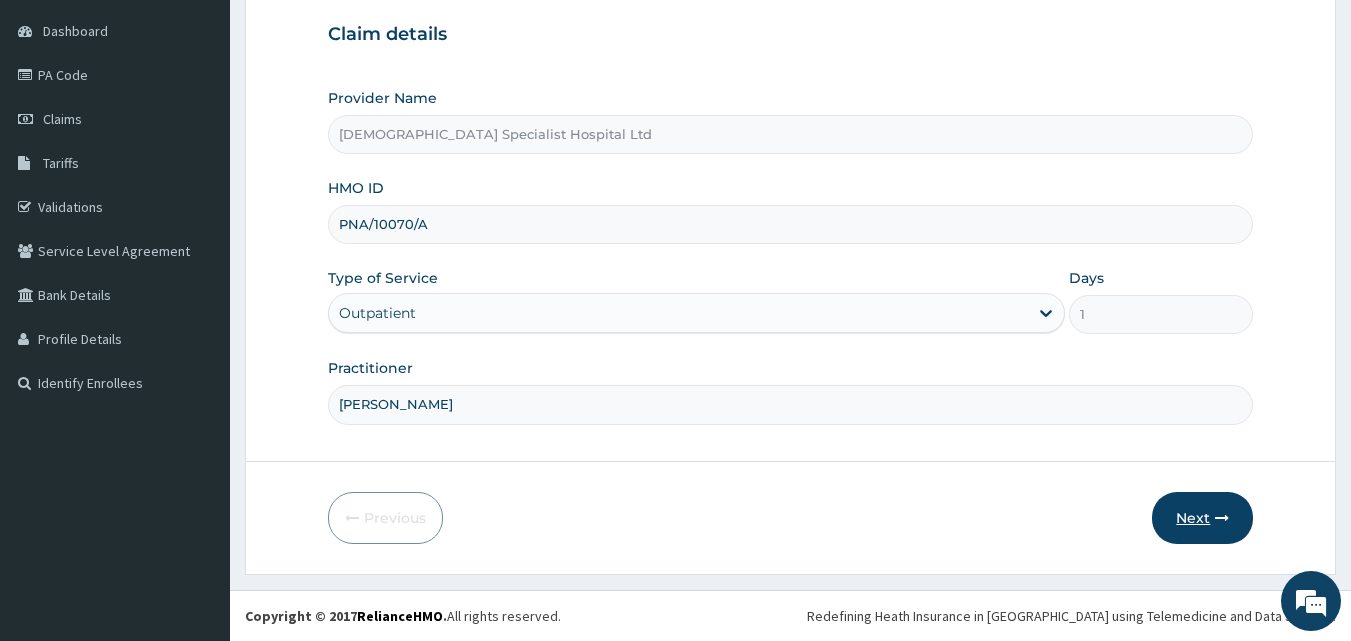 type on "[PERSON_NAME]" 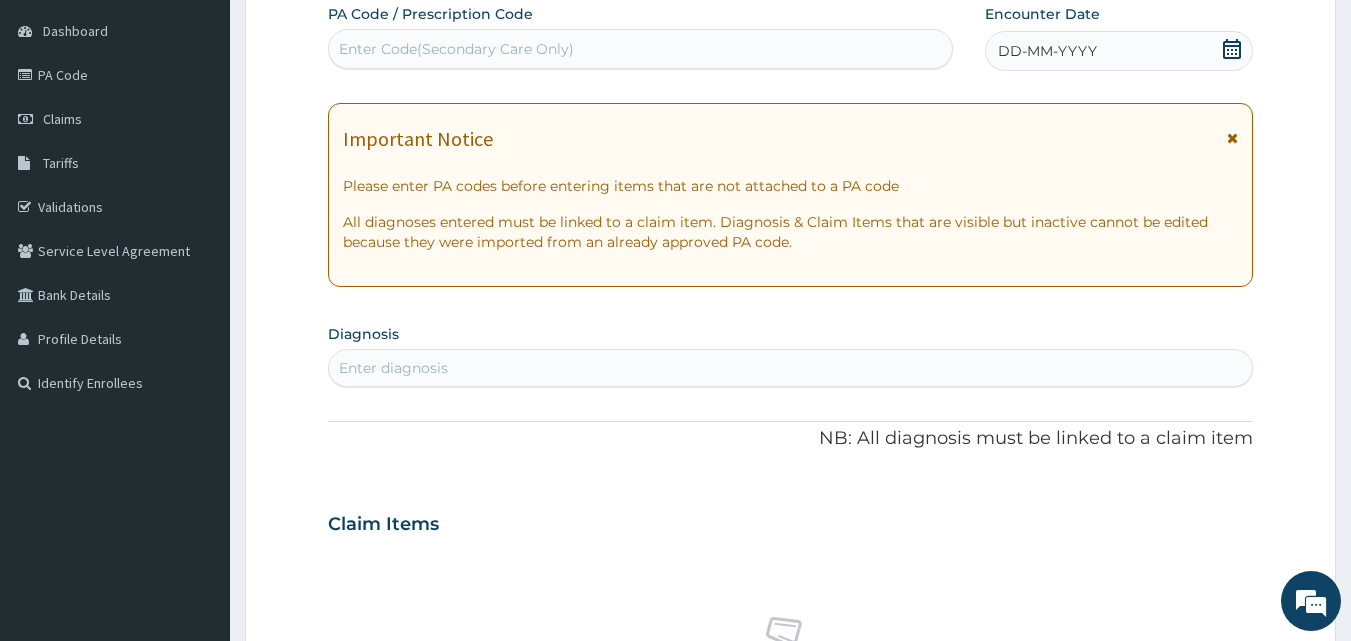click on "Enter diagnosis" at bounding box center (393, 368) 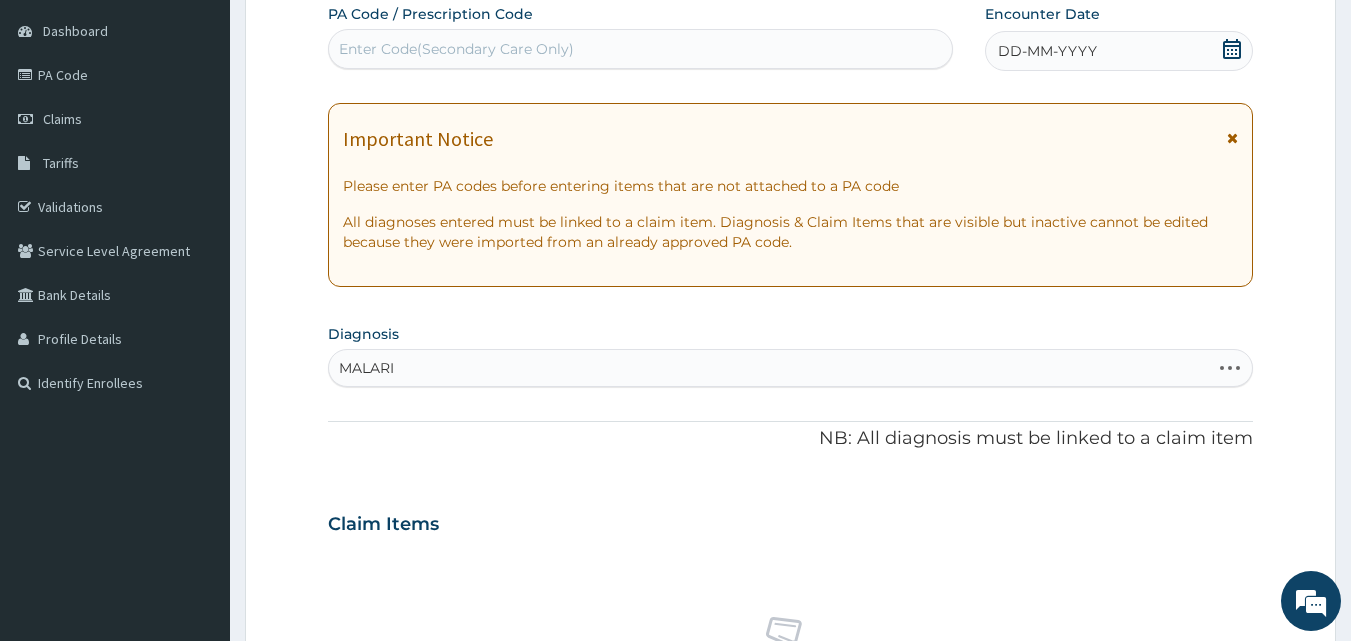 type on "[MEDICAL_DATA]" 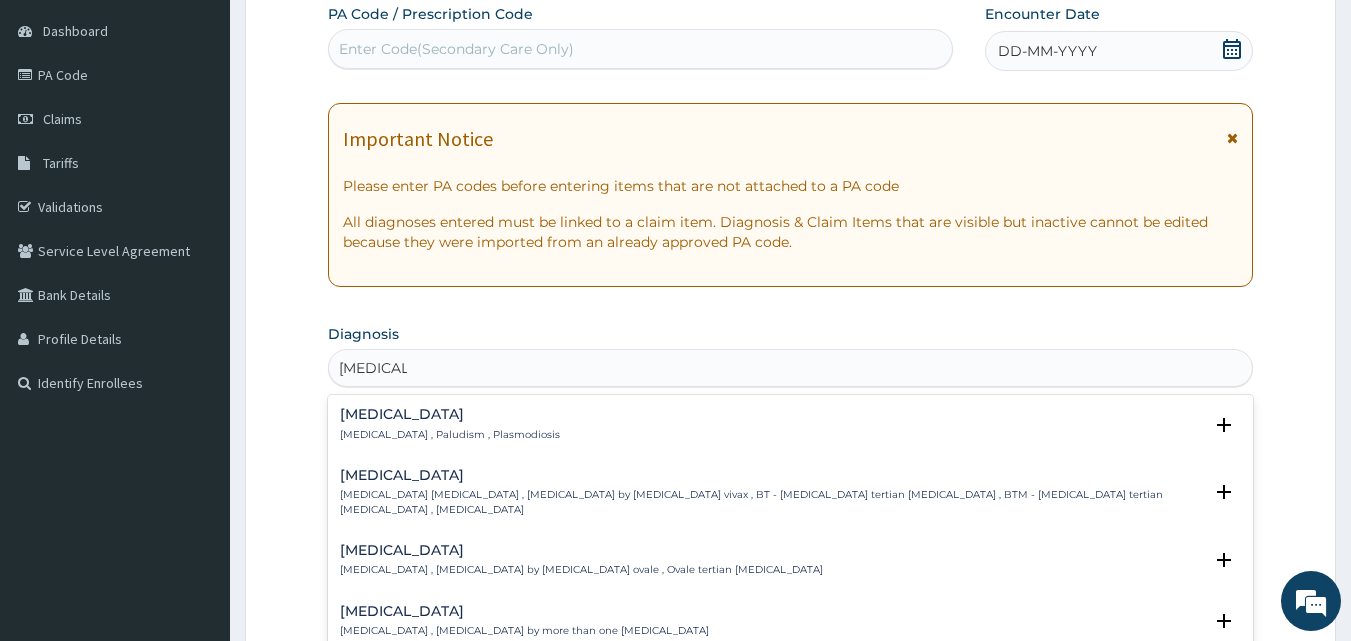 click on "[MEDICAL_DATA] [MEDICAL_DATA] , Paludism , Plasmodiosis" at bounding box center [450, 424] 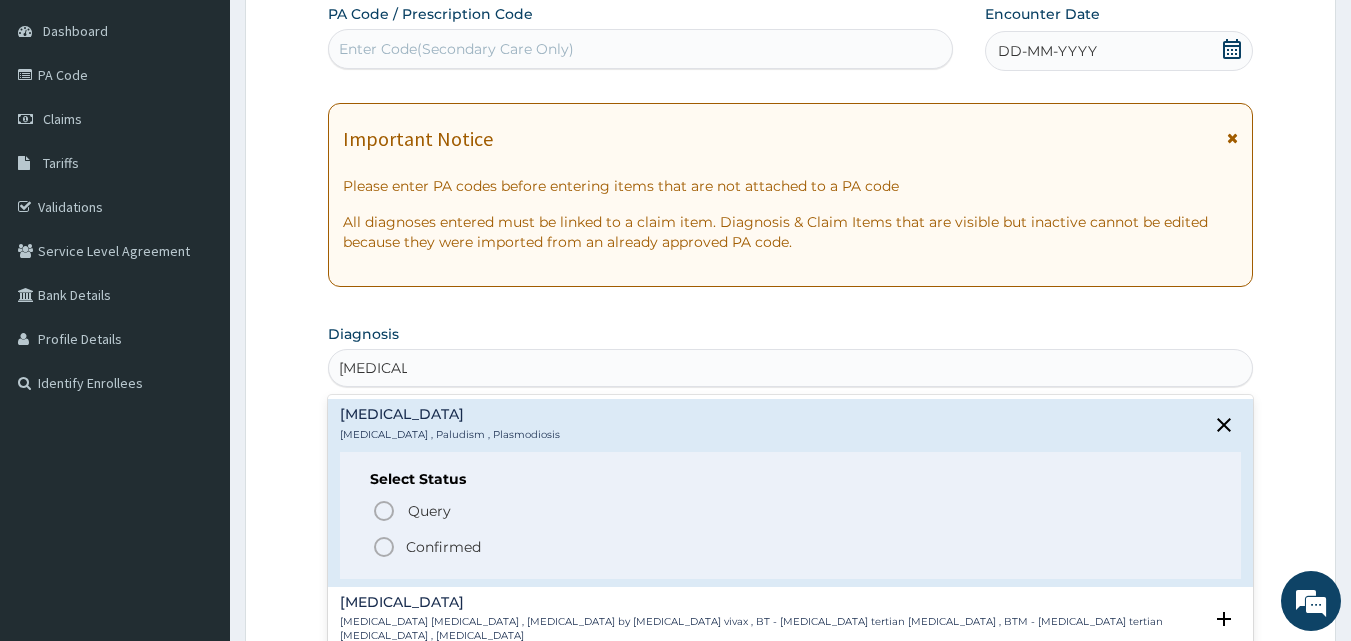click on "Confirmed" at bounding box center (443, 547) 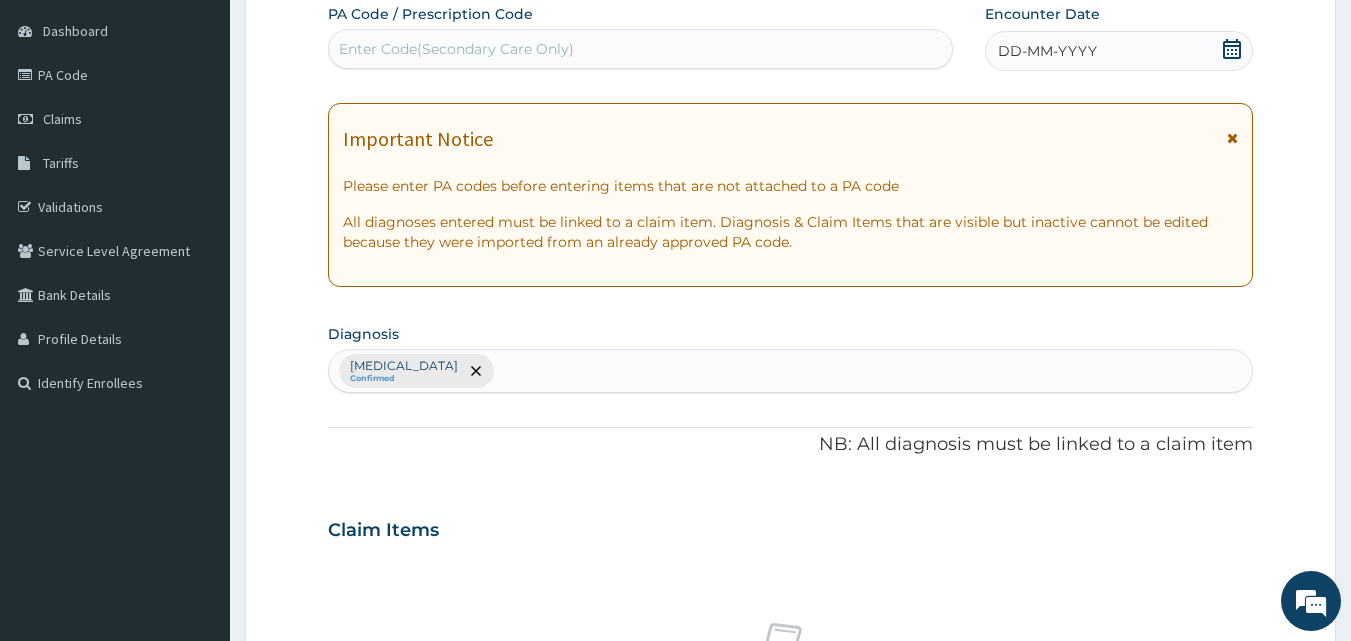 click on "DD-MM-YYYY" at bounding box center [1119, 51] 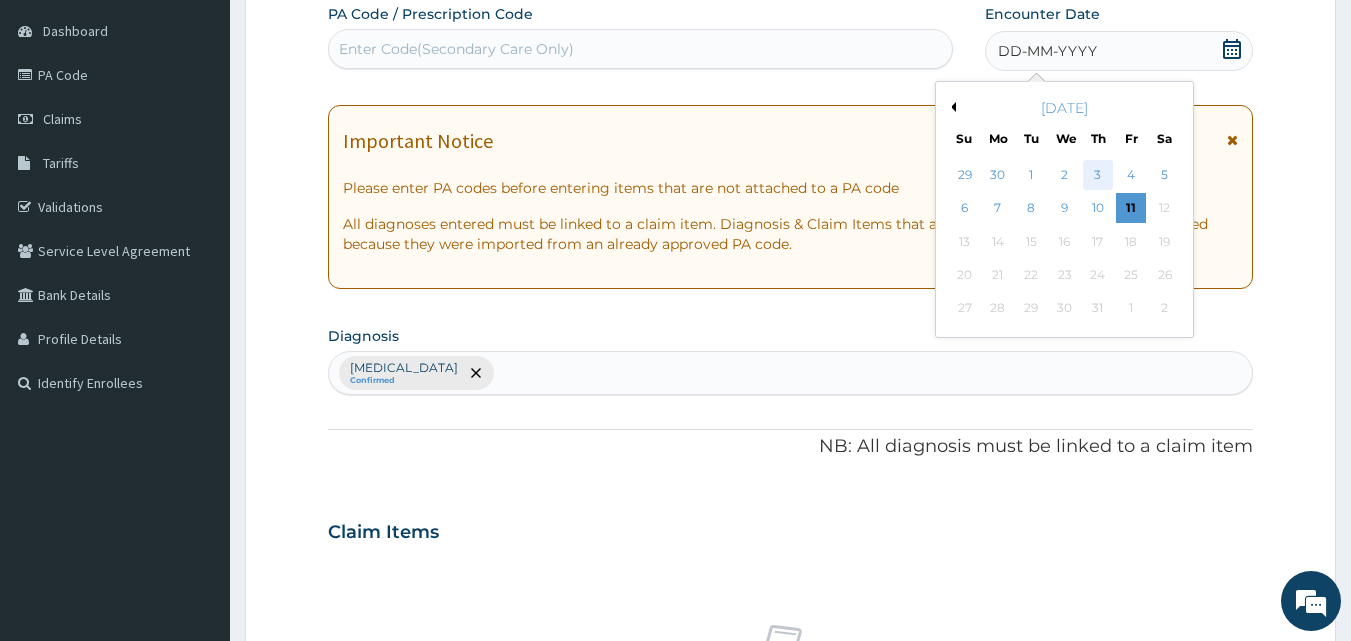 click on "3" at bounding box center (1098, 175) 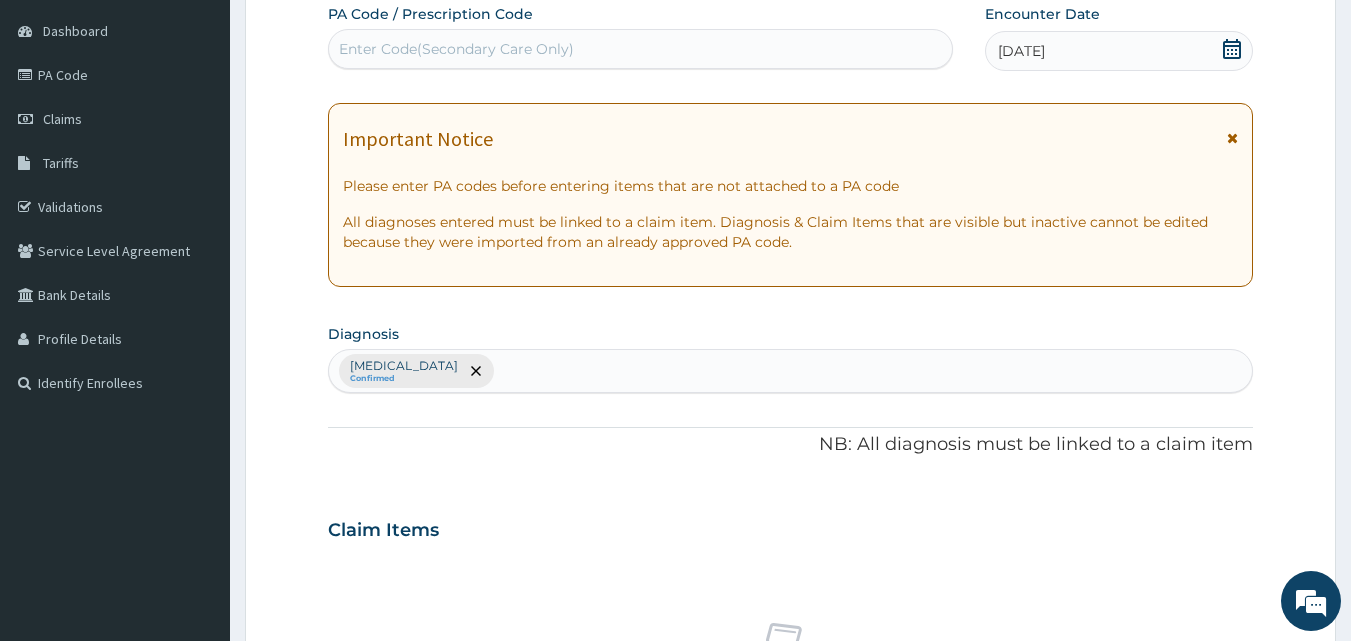 click on "[MEDICAL_DATA] Confirmed" at bounding box center (791, 371) 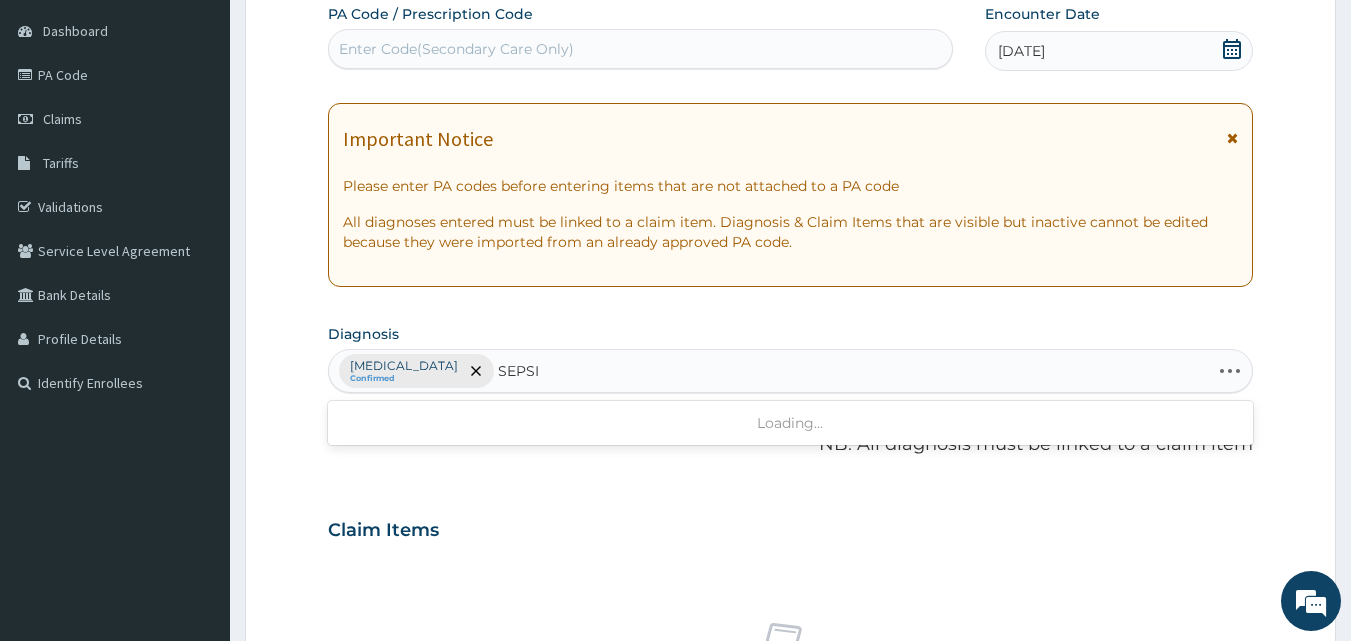 type on "[MEDICAL_DATA]" 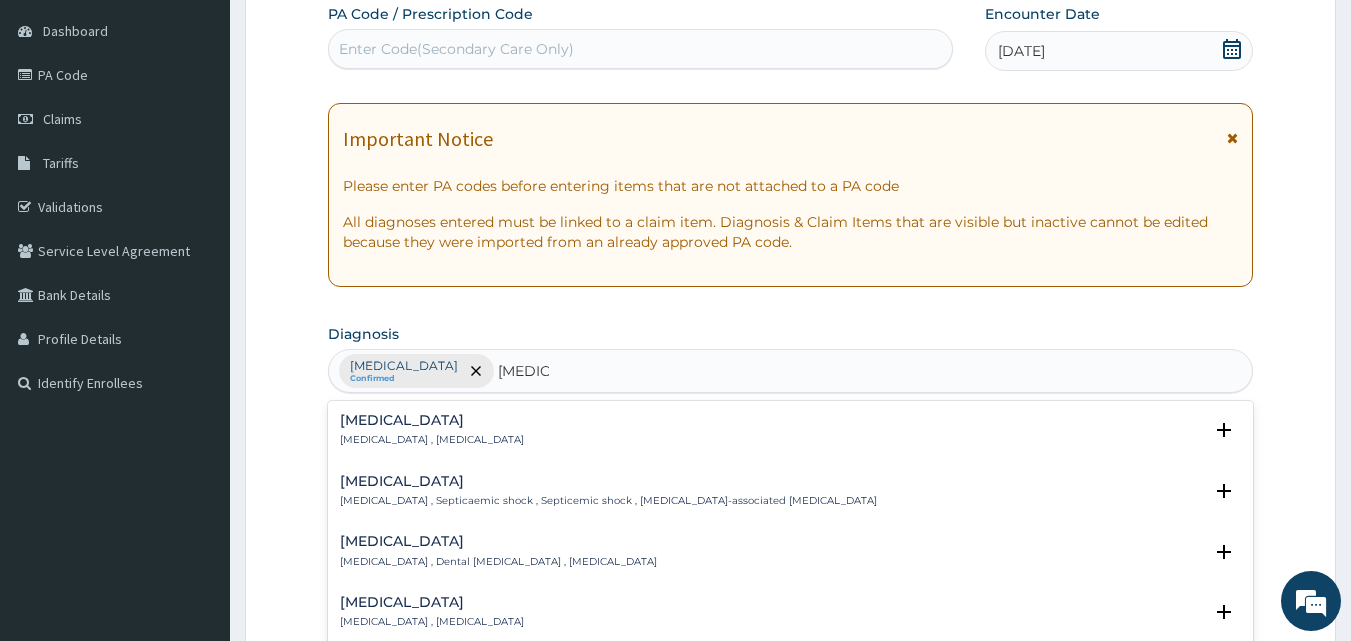 click on "[MEDICAL_DATA] , [MEDICAL_DATA]" at bounding box center [432, 440] 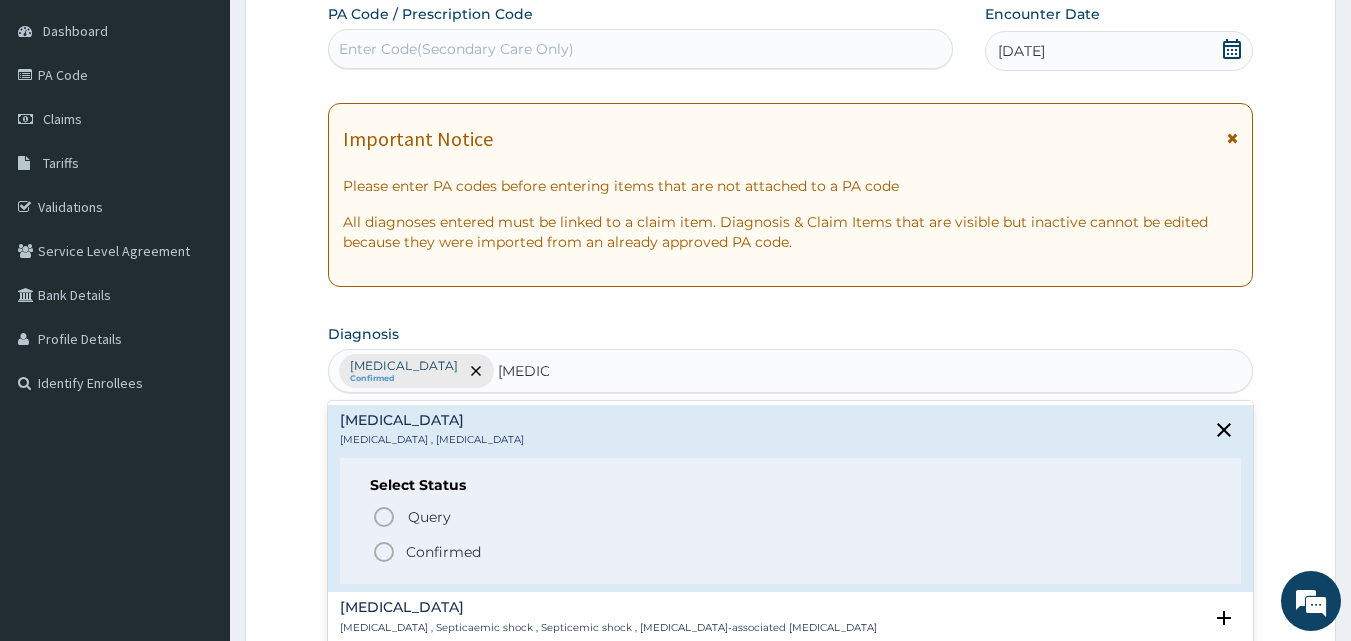 click on "Confirmed" at bounding box center [443, 552] 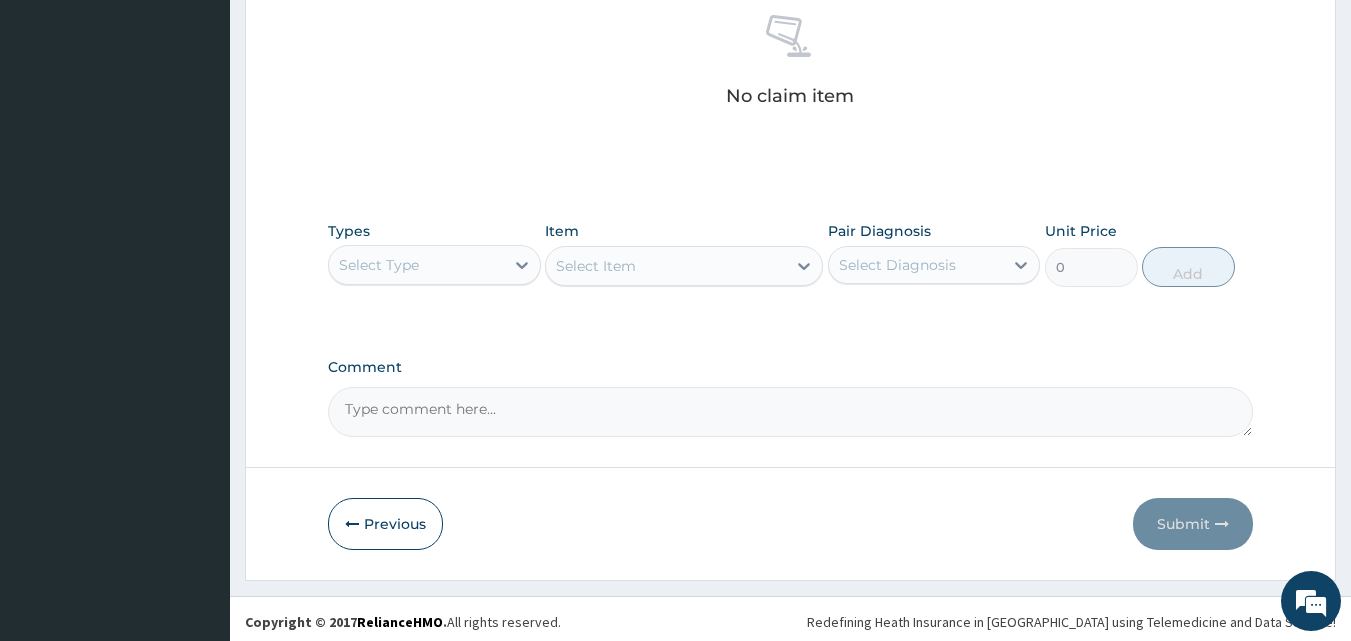 scroll, scrollTop: 801, scrollLeft: 0, axis: vertical 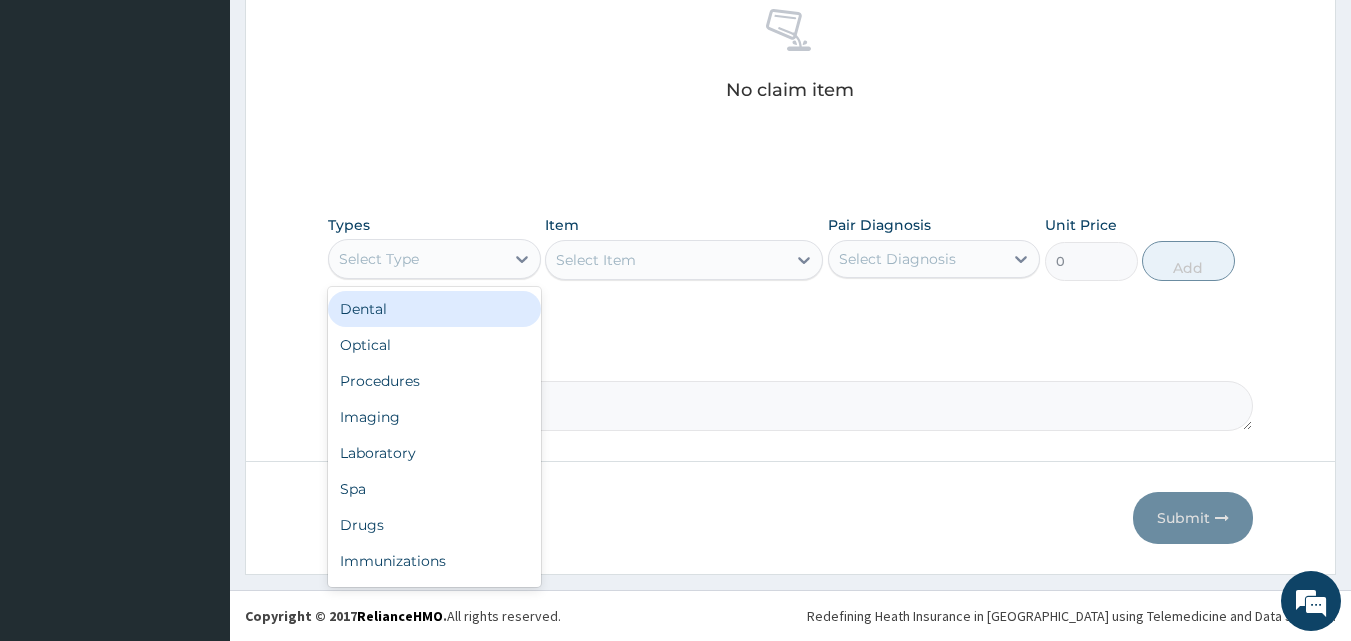 click on "Select Type" at bounding box center (416, 259) 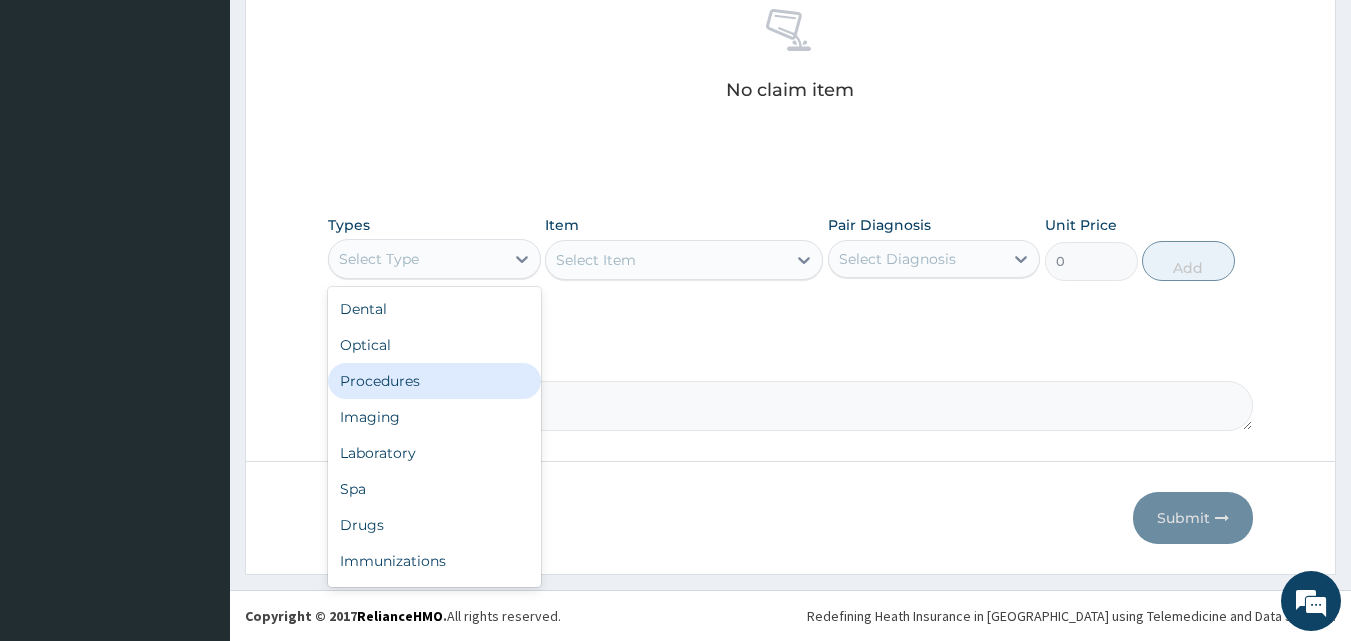 click on "Procedures" at bounding box center [434, 381] 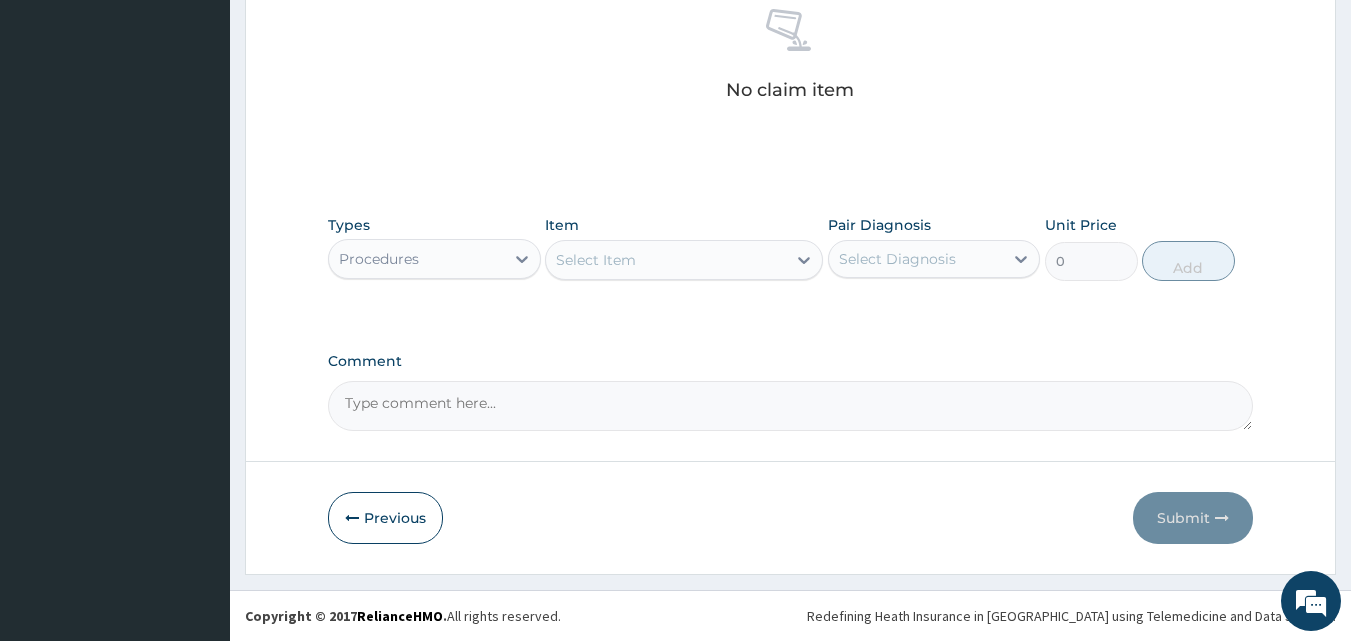 click on "Select Item" at bounding box center (596, 260) 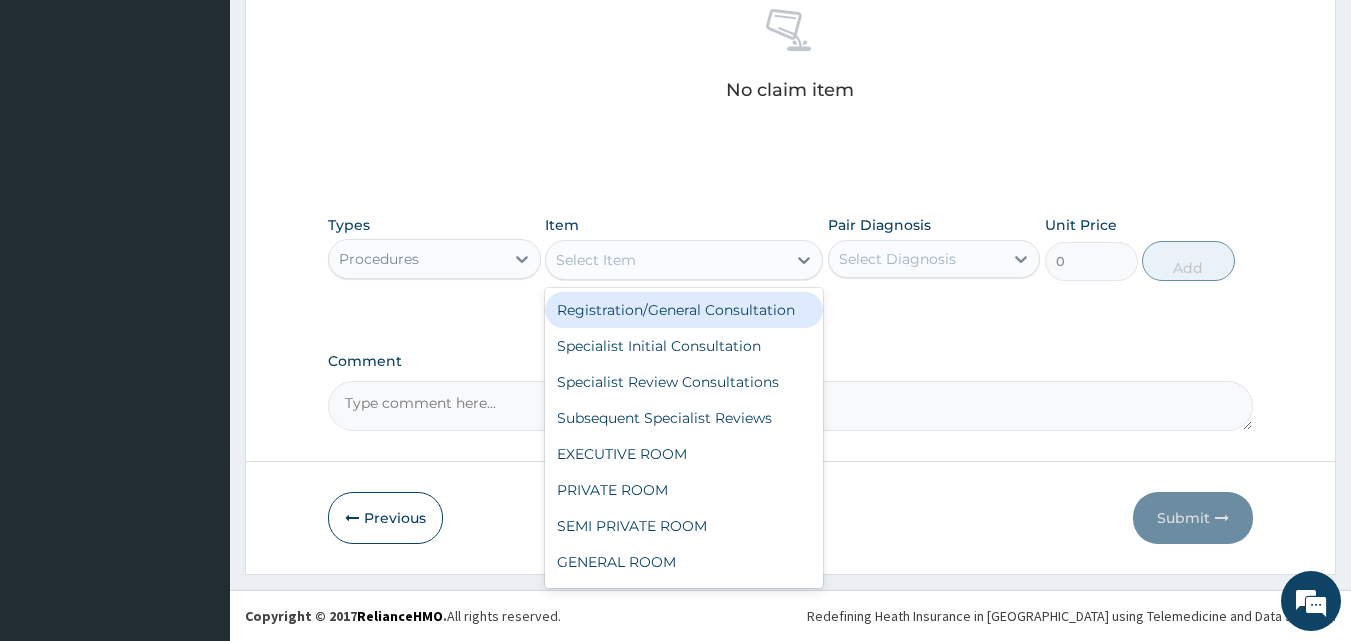 click on "Registration/General Consultation" at bounding box center (684, 310) 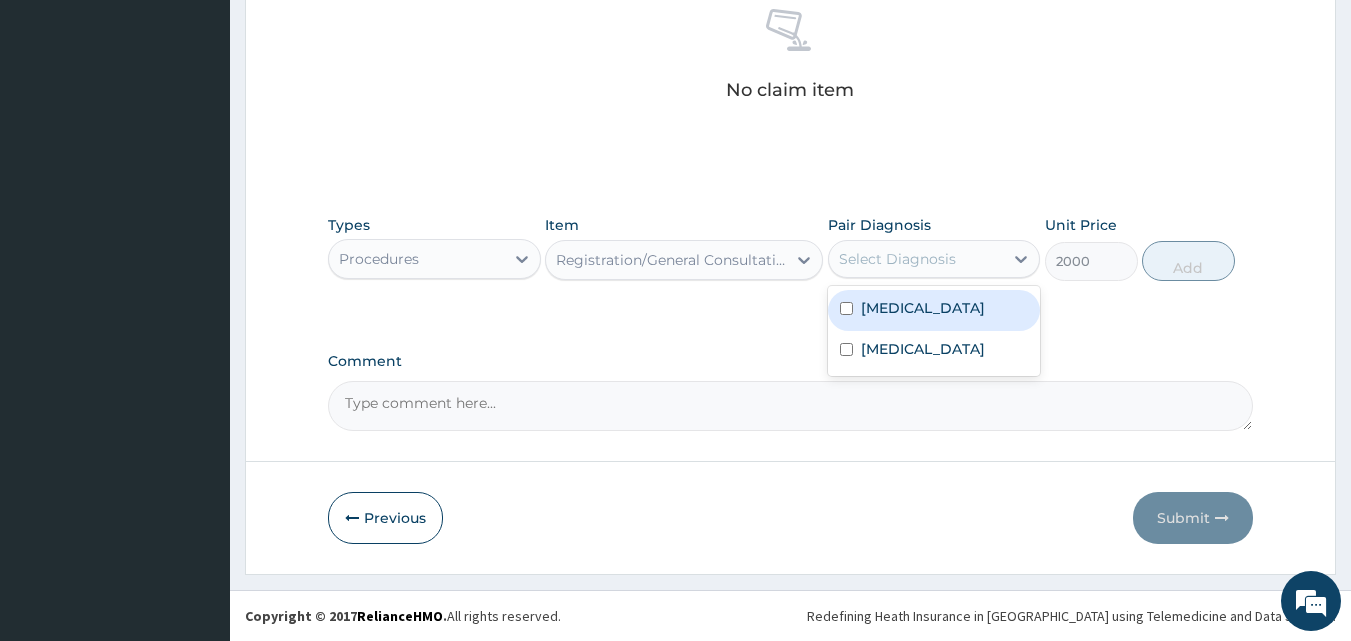 click on "Select Diagnosis" at bounding box center (897, 259) 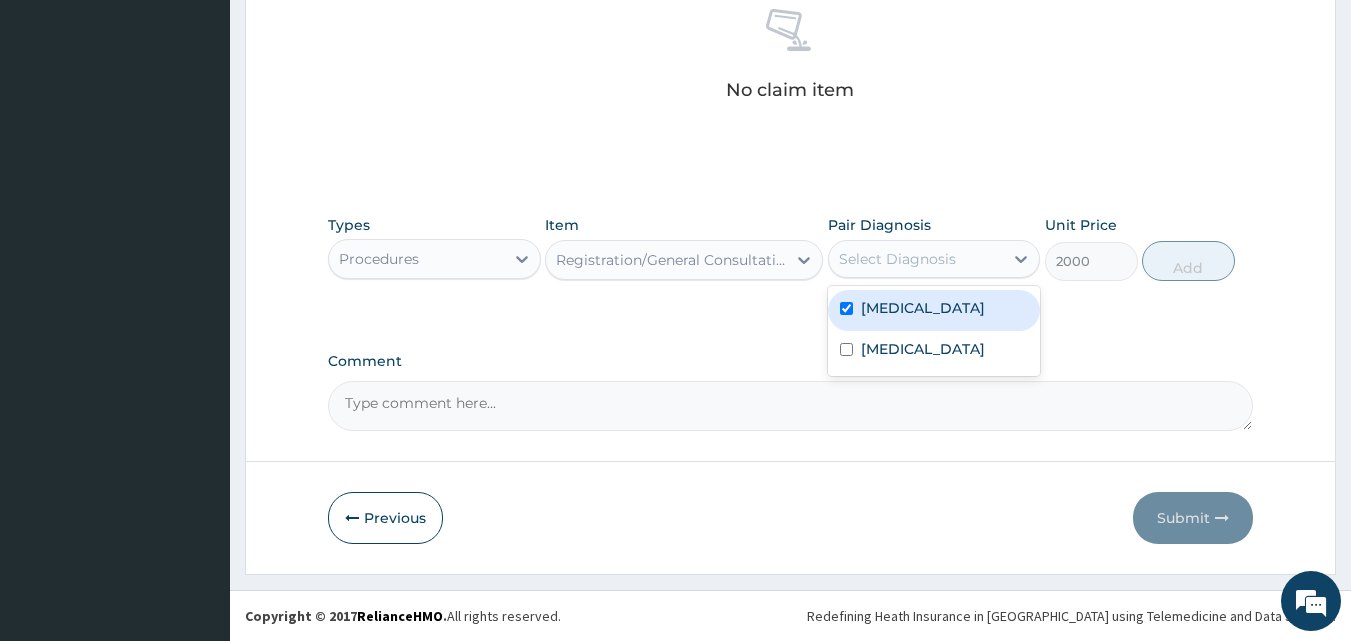 checkbox on "true" 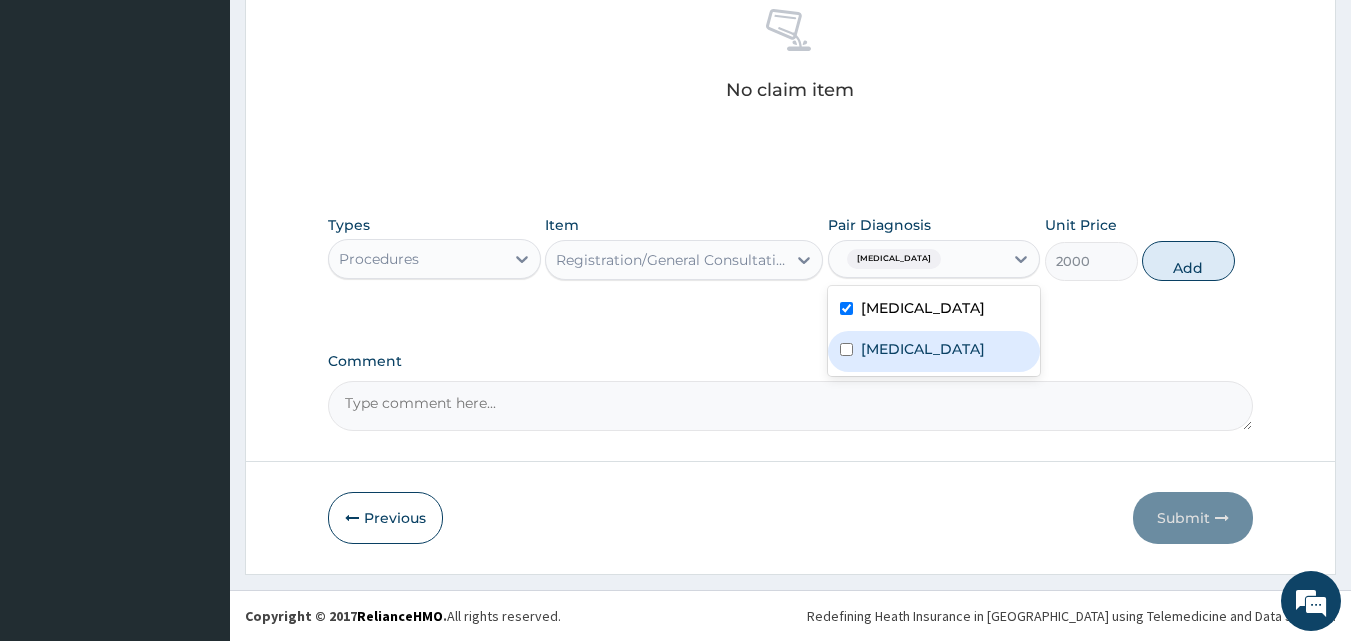 click on "[MEDICAL_DATA]" at bounding box center [934, 351] 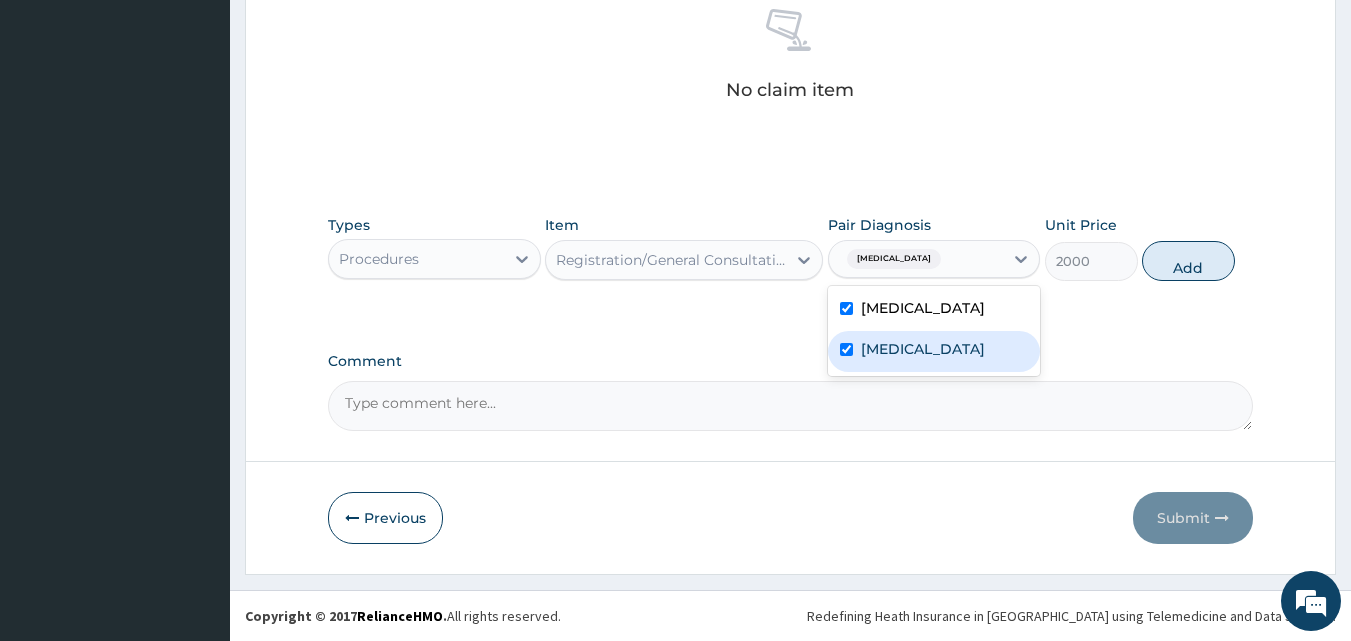 checkbox on "true" 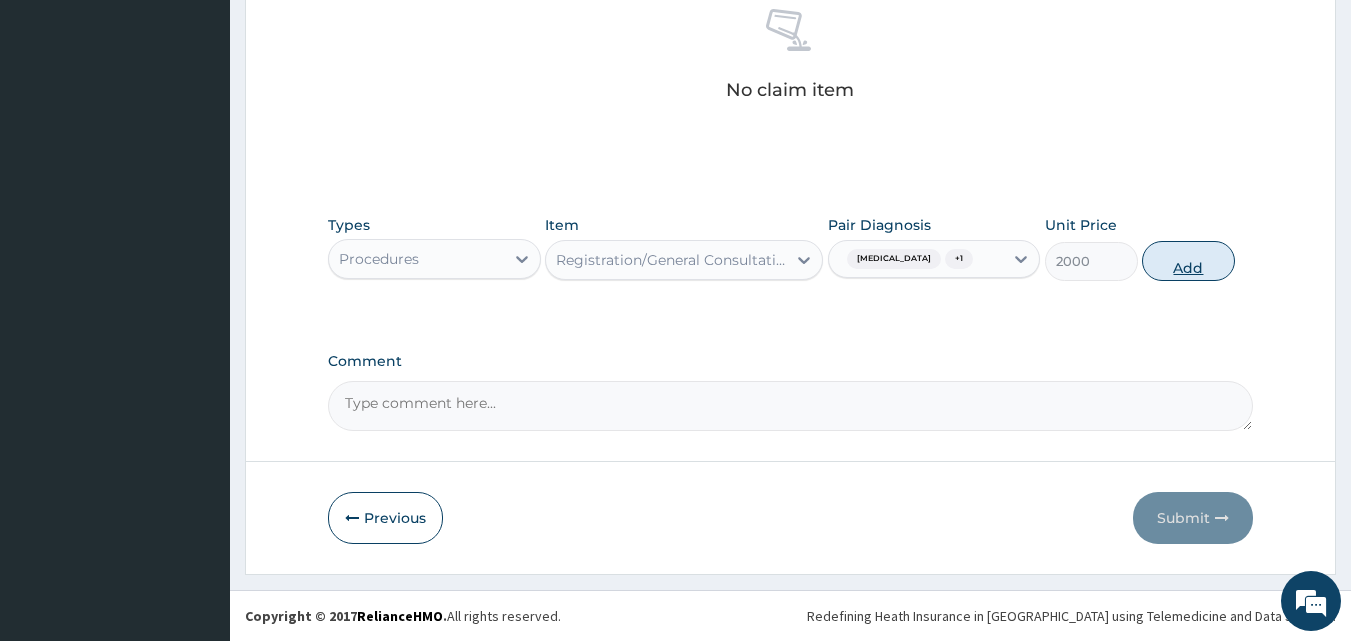click on "Add" at bounding box center [1188, 261] 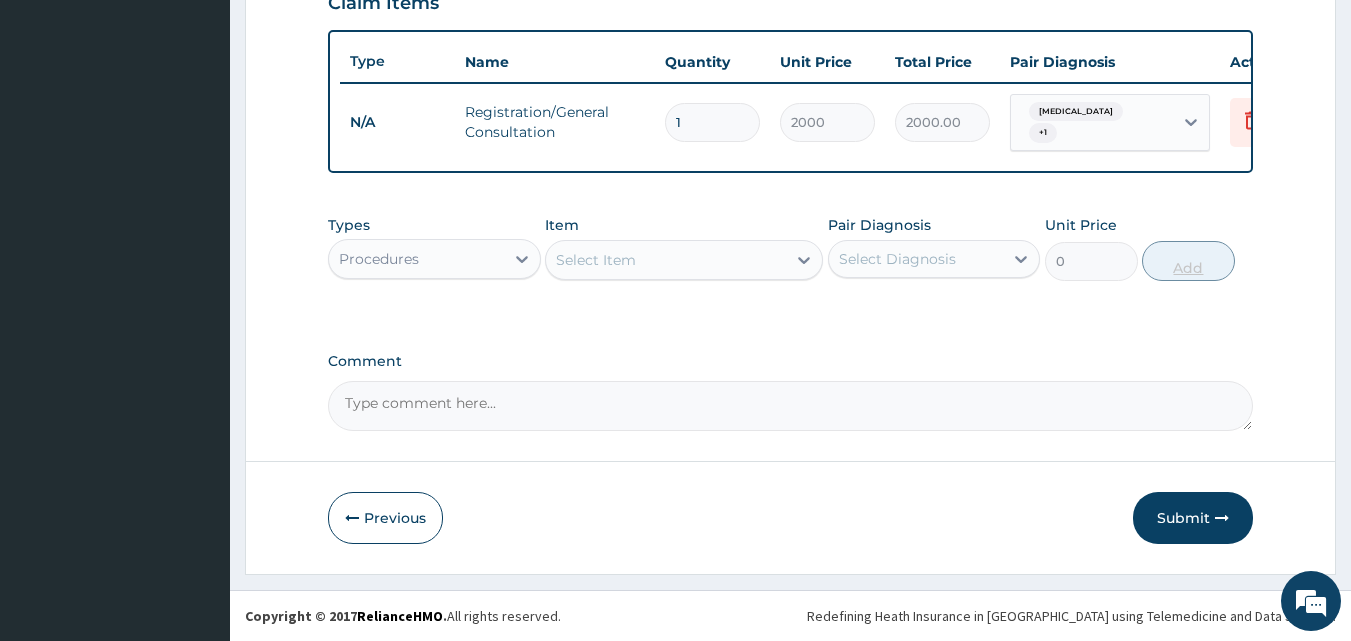 scroll, scrollTop: 721, scrollLeft: 0, axis: vertical 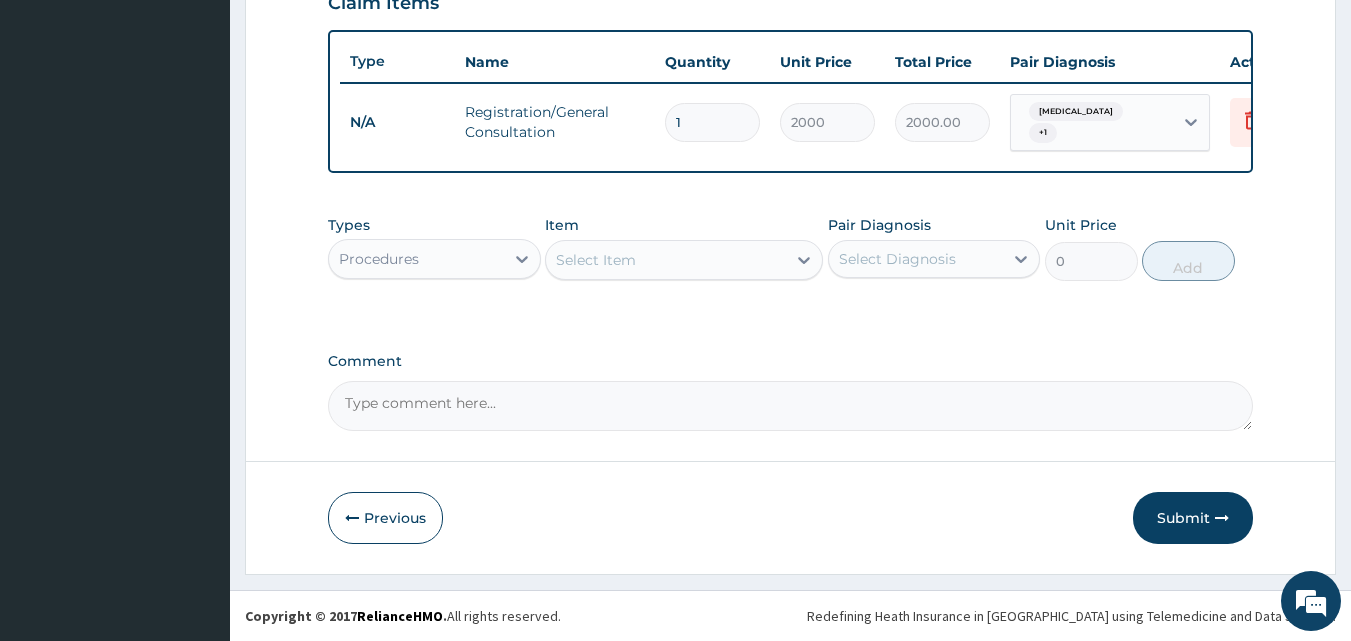 click on "Procedures" at bounding box center (416, 259) 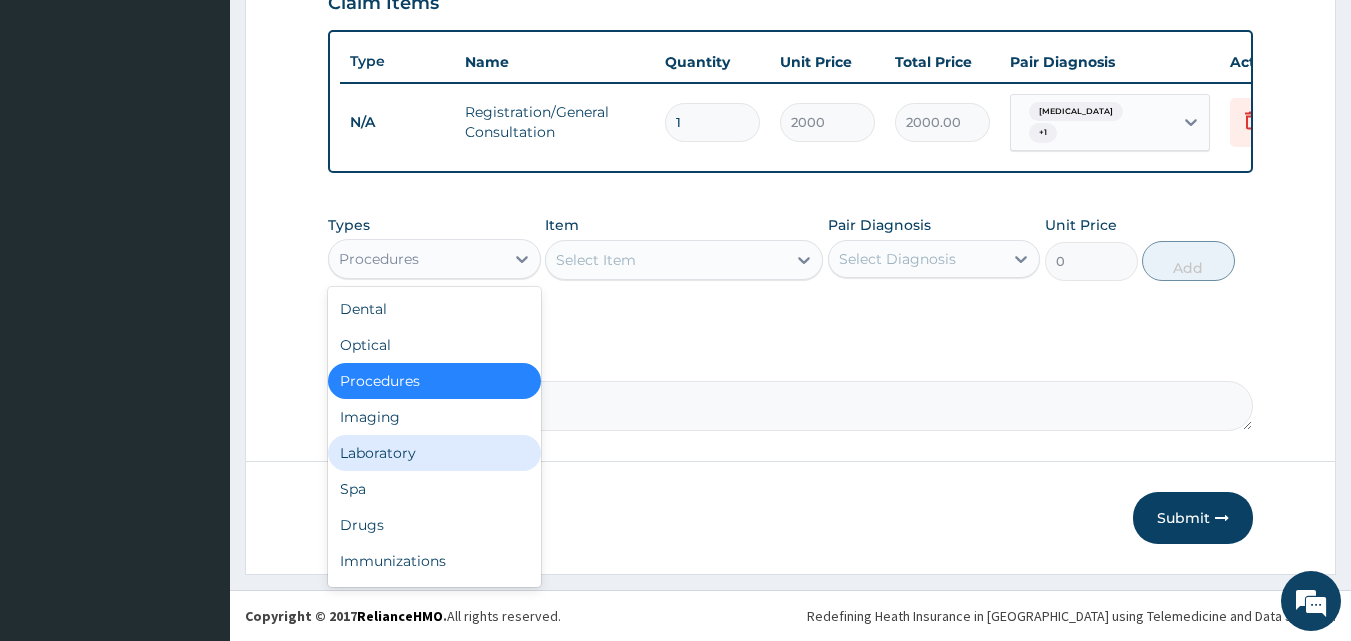 click on "Laboratory" at bounding box center [434, 453] 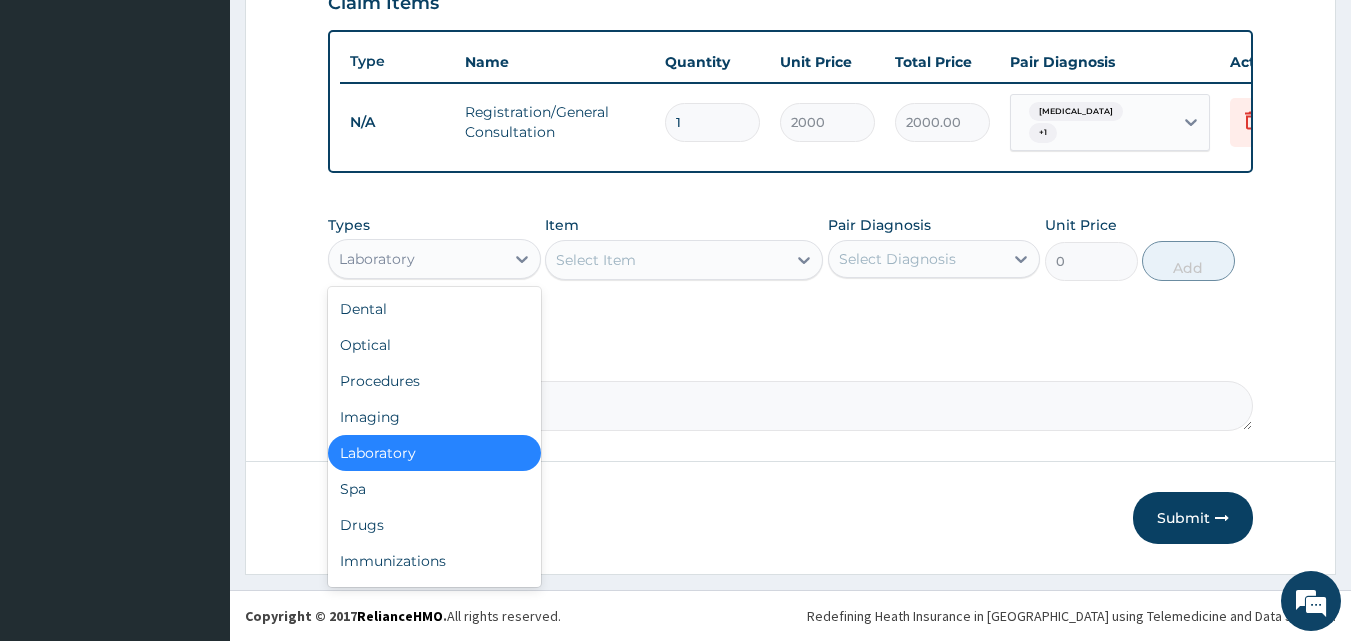 click on "Laboratory" at bounding box center (416, 259) 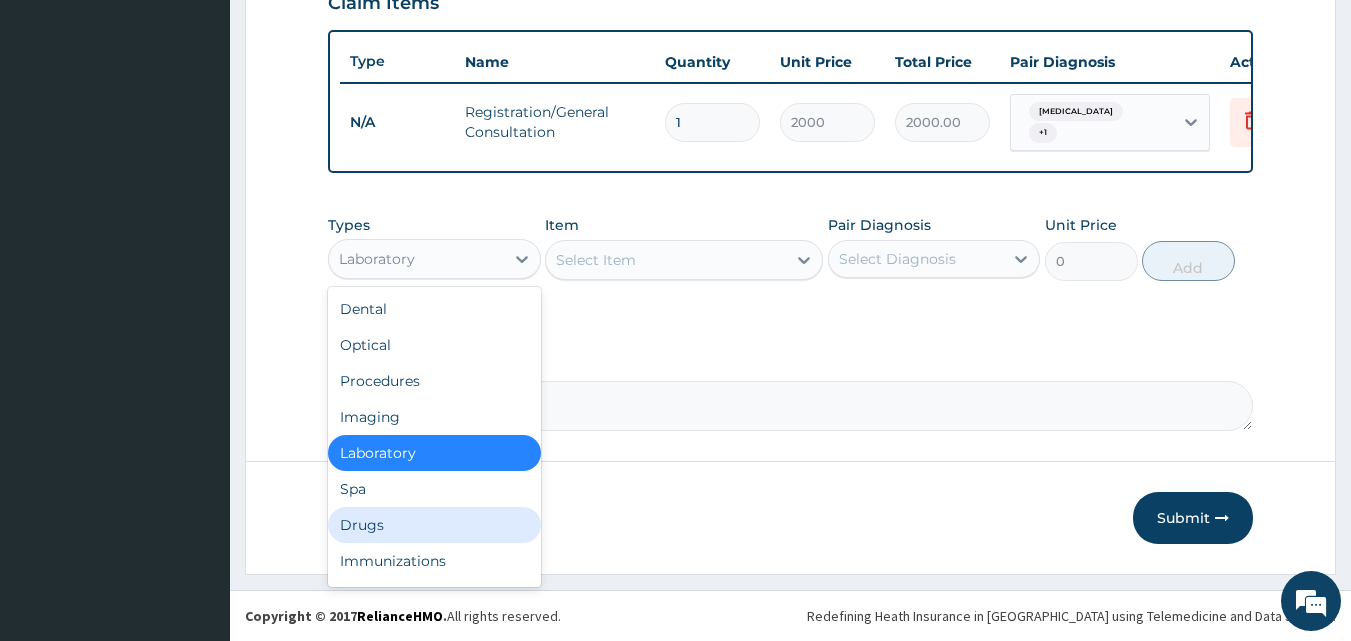 click on "Drugs" at bounding box center [434, 525] 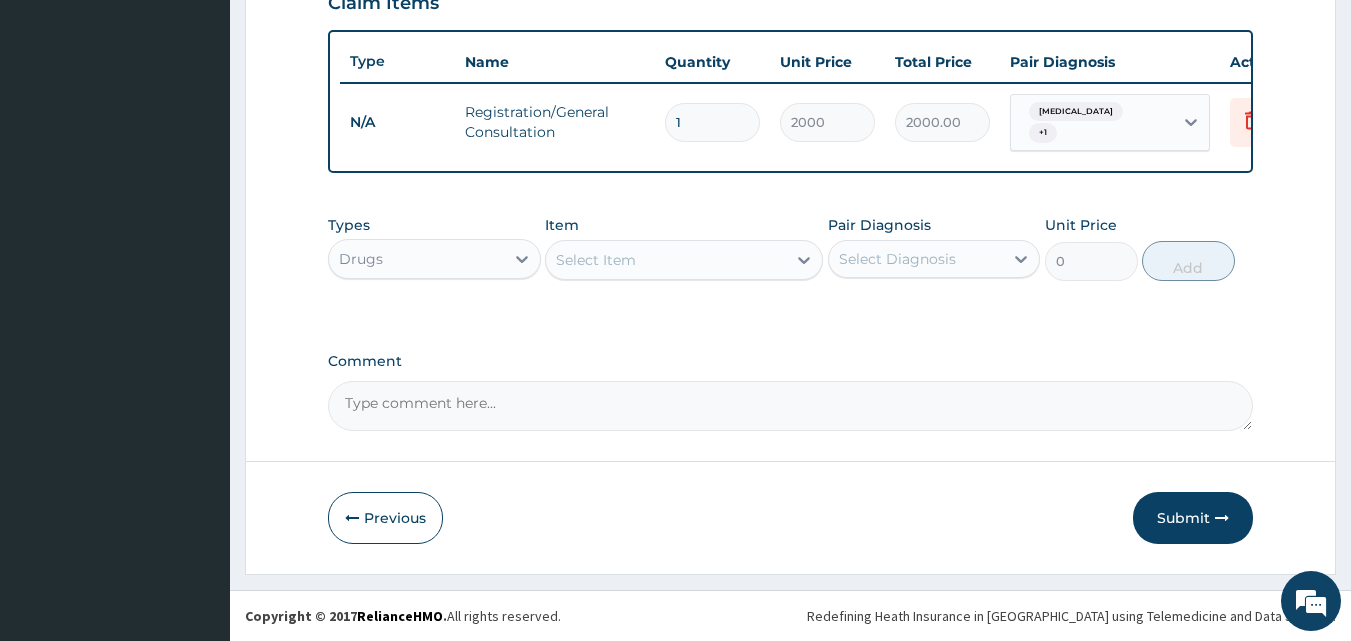 click on "Select Item" at bounding box center (596, 260) 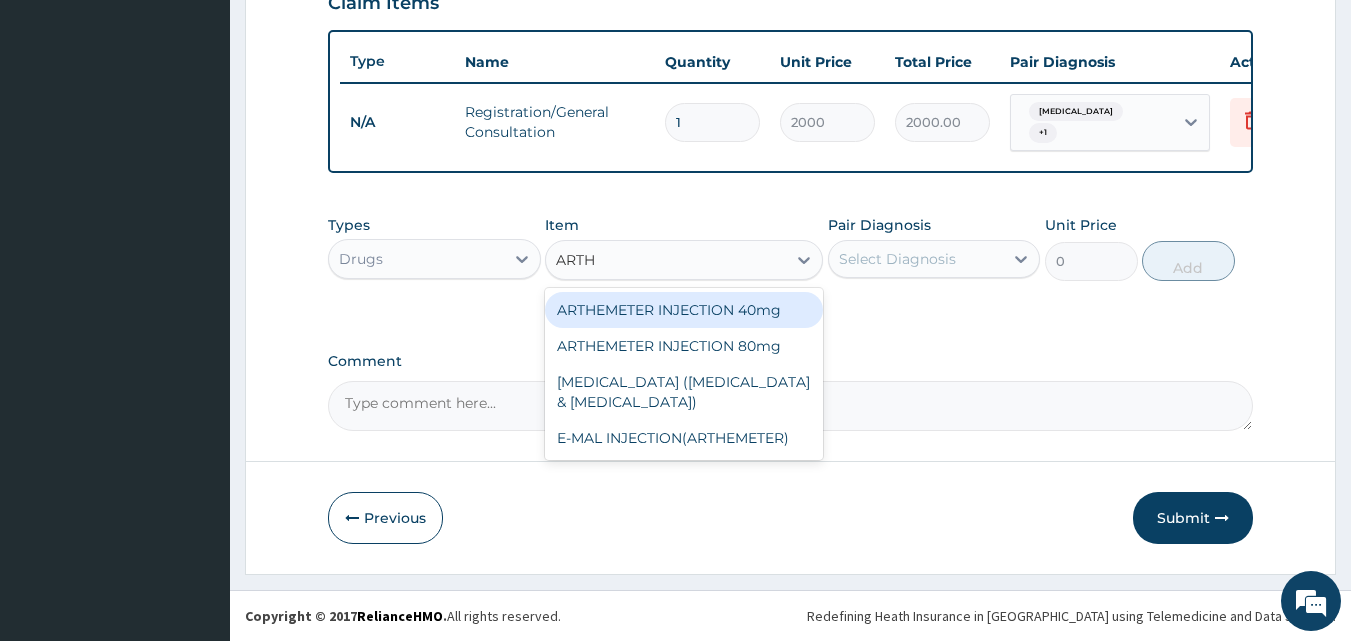 type on "ARTHE" 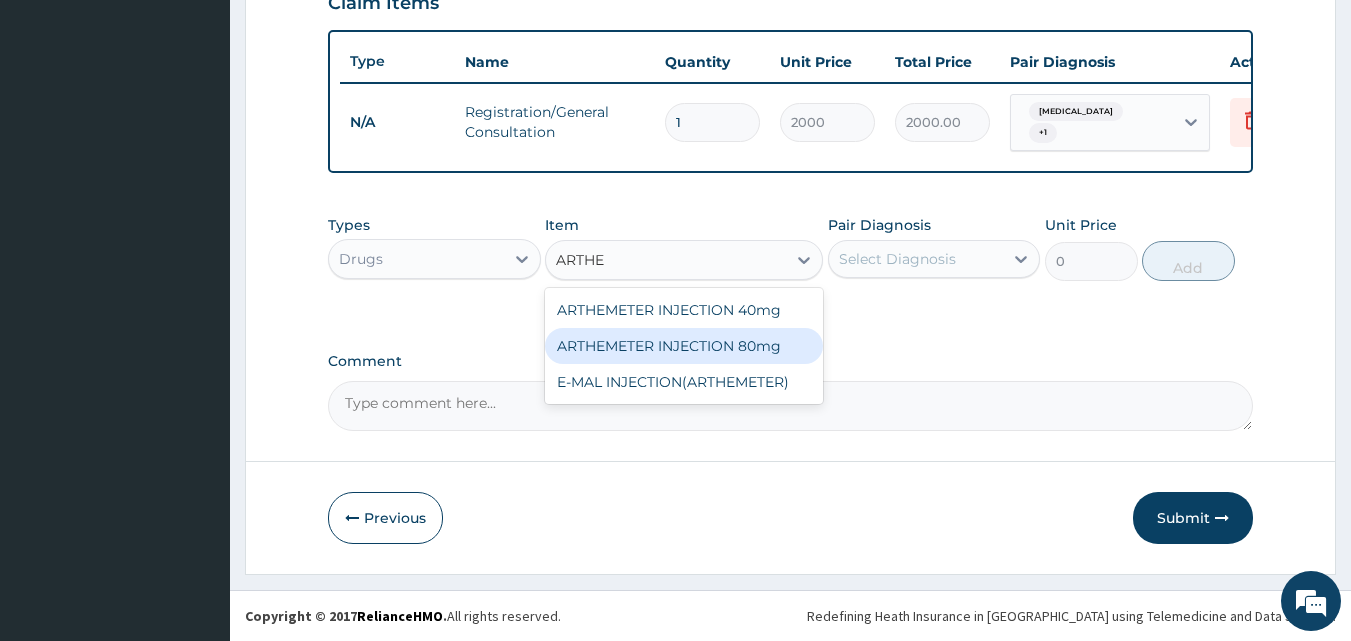 click on "ARTHEMETER INJECTION 80mg" at bounding box center [684, 346] 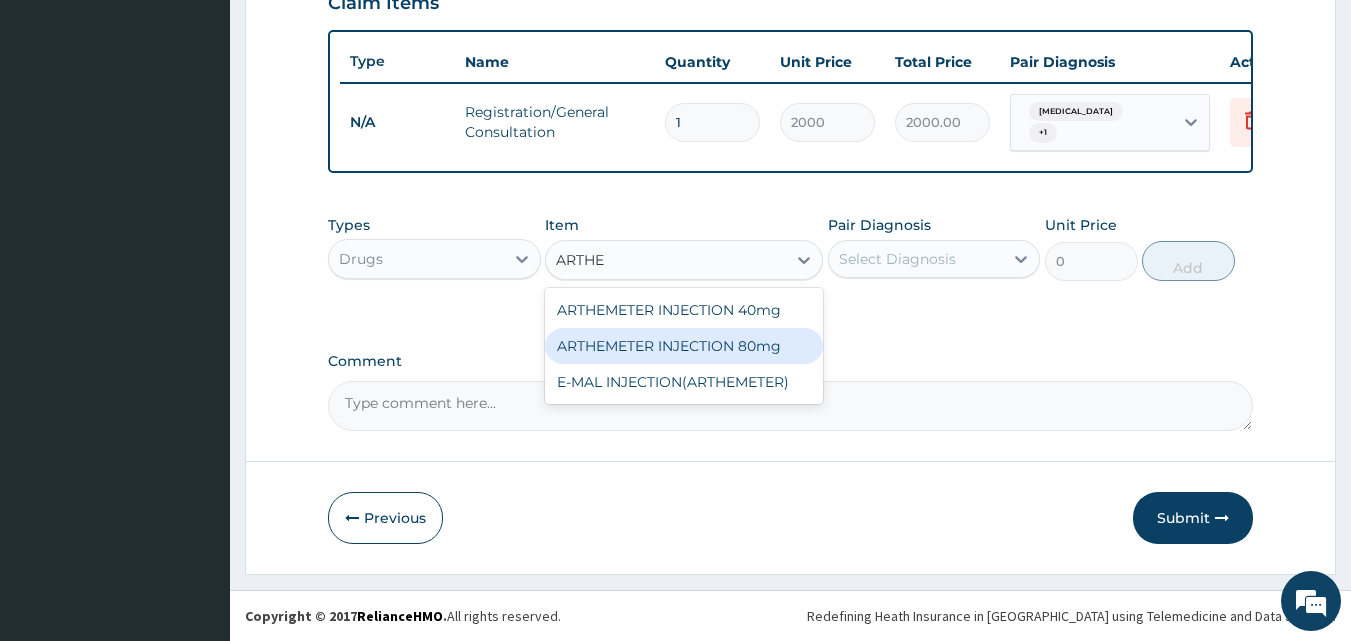 type 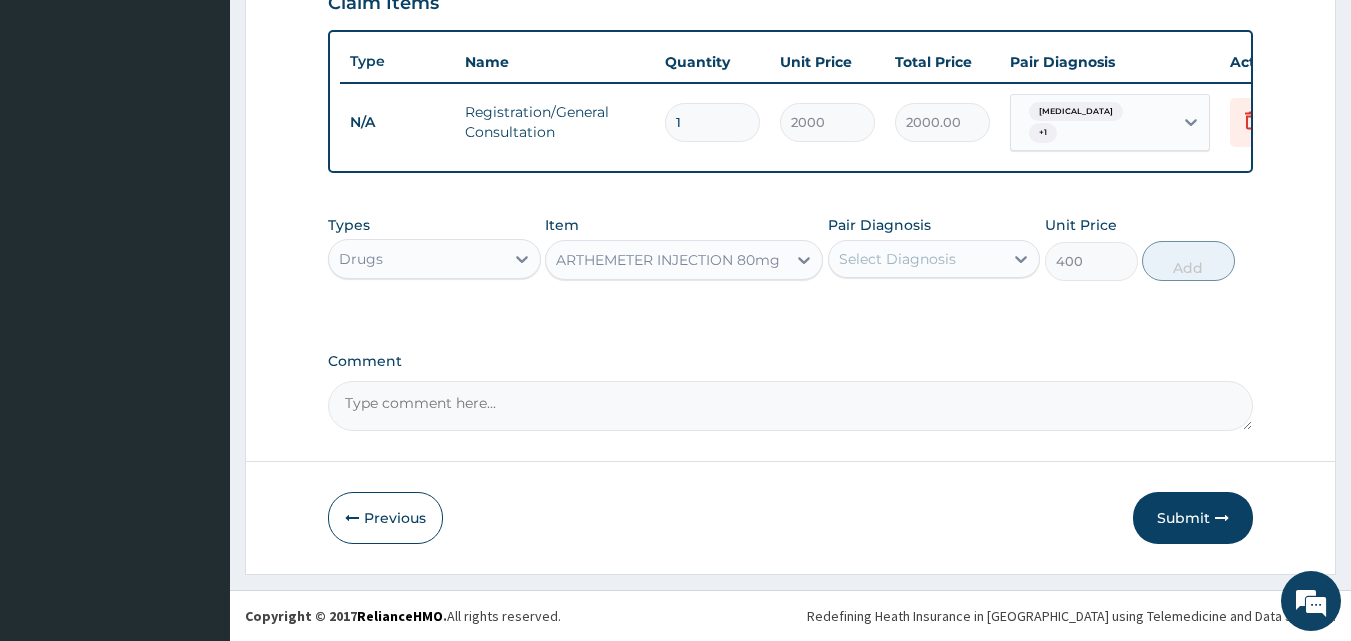 click on "Select Diagnosis" at bounding box center (916, 259) 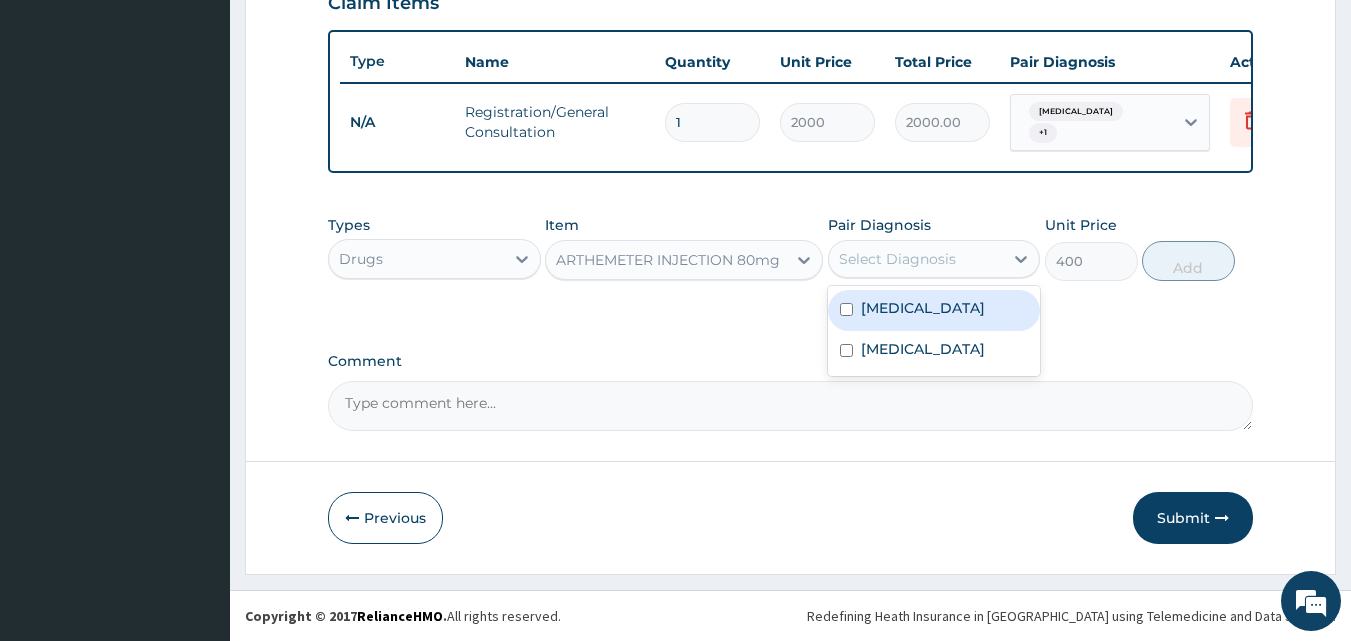 click on "[MEDICAL_DATA]" at bounding box center [934, 310] 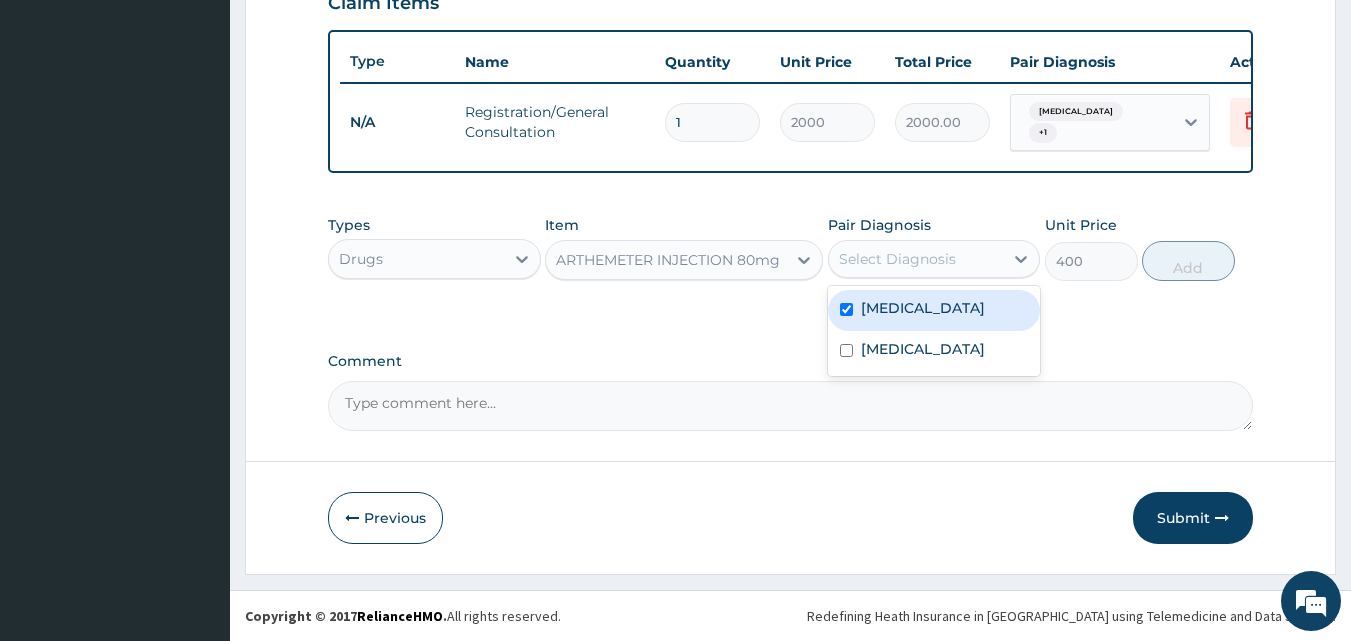 click on "[MEDICAL_DATA]" at bounding box center [934, 310] 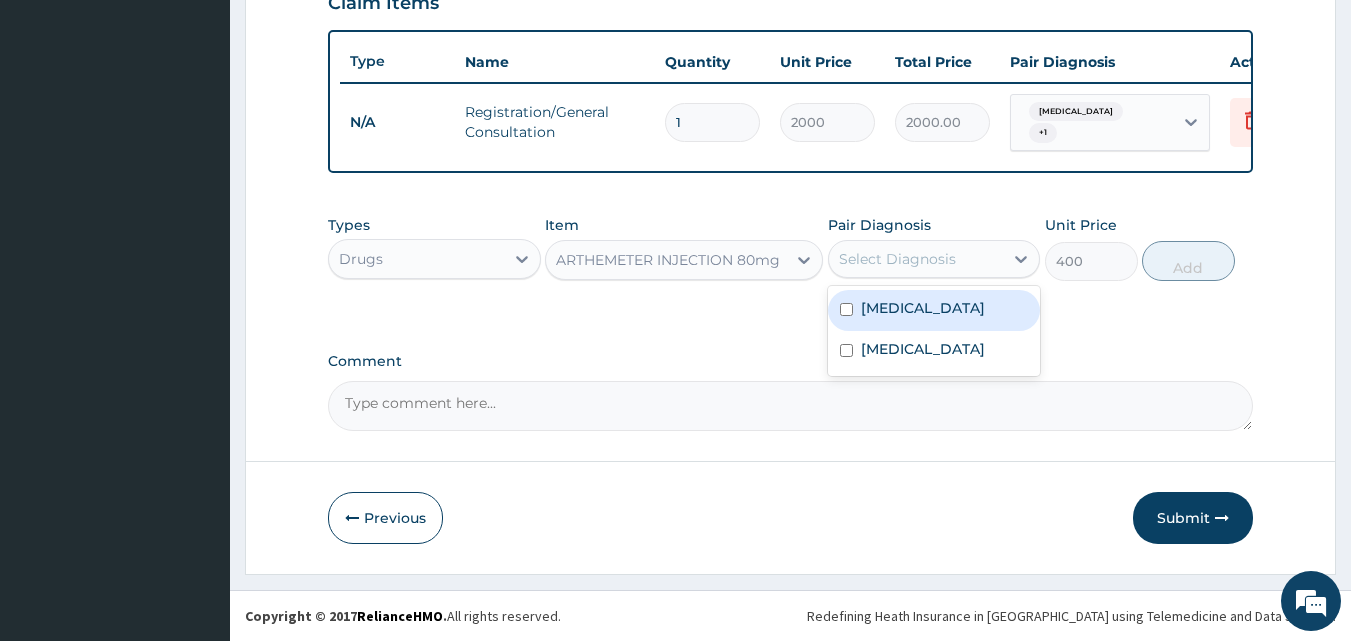 click on "[MEDICAL_DATA]" at bounding box center (934, 310) 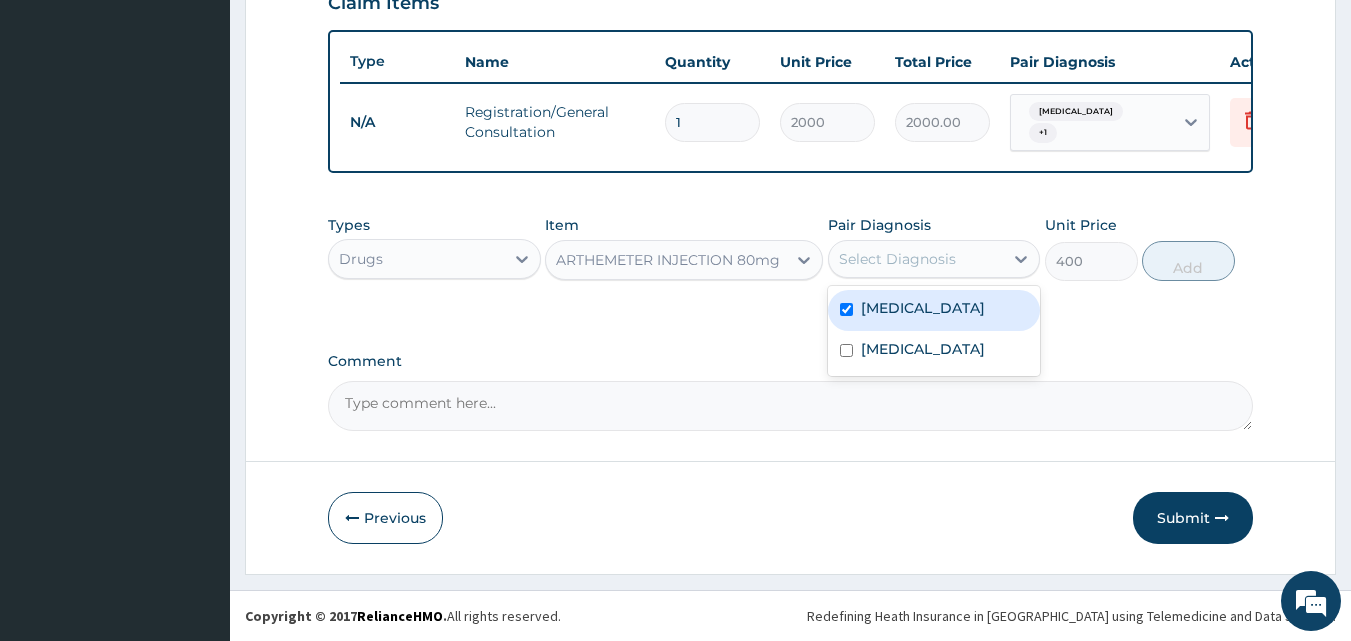 checkbox on "true" 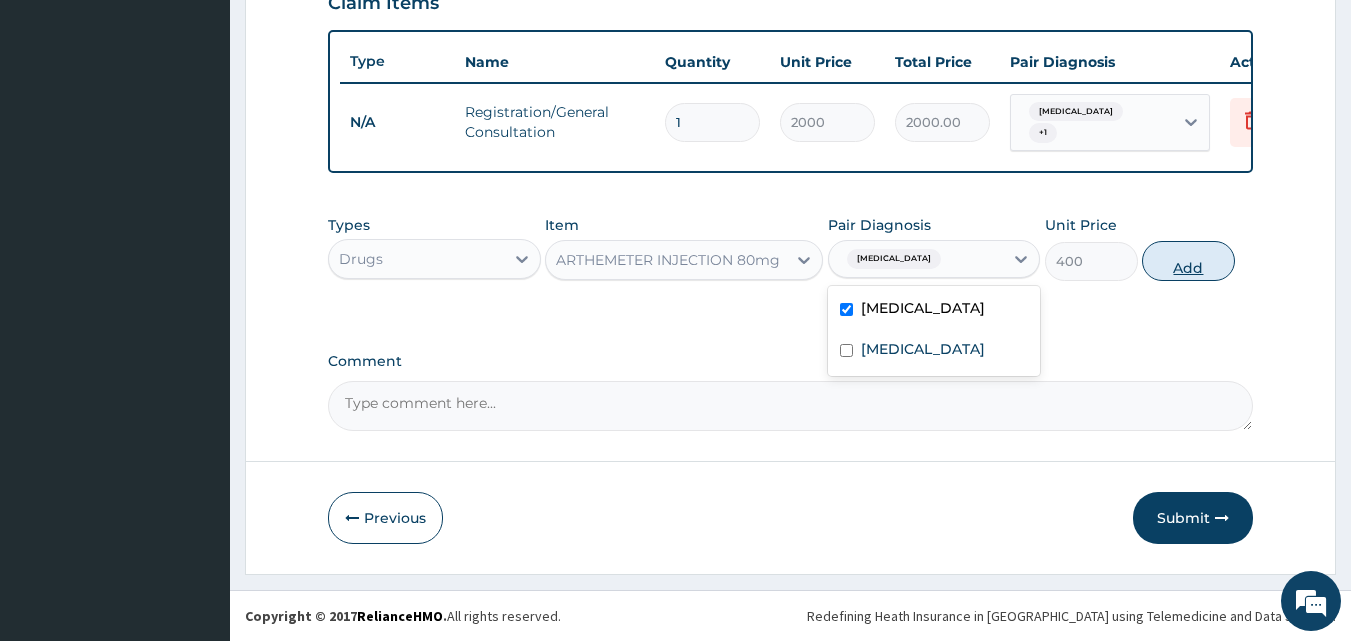 click on "Add" at bounding box center (1188, 261) 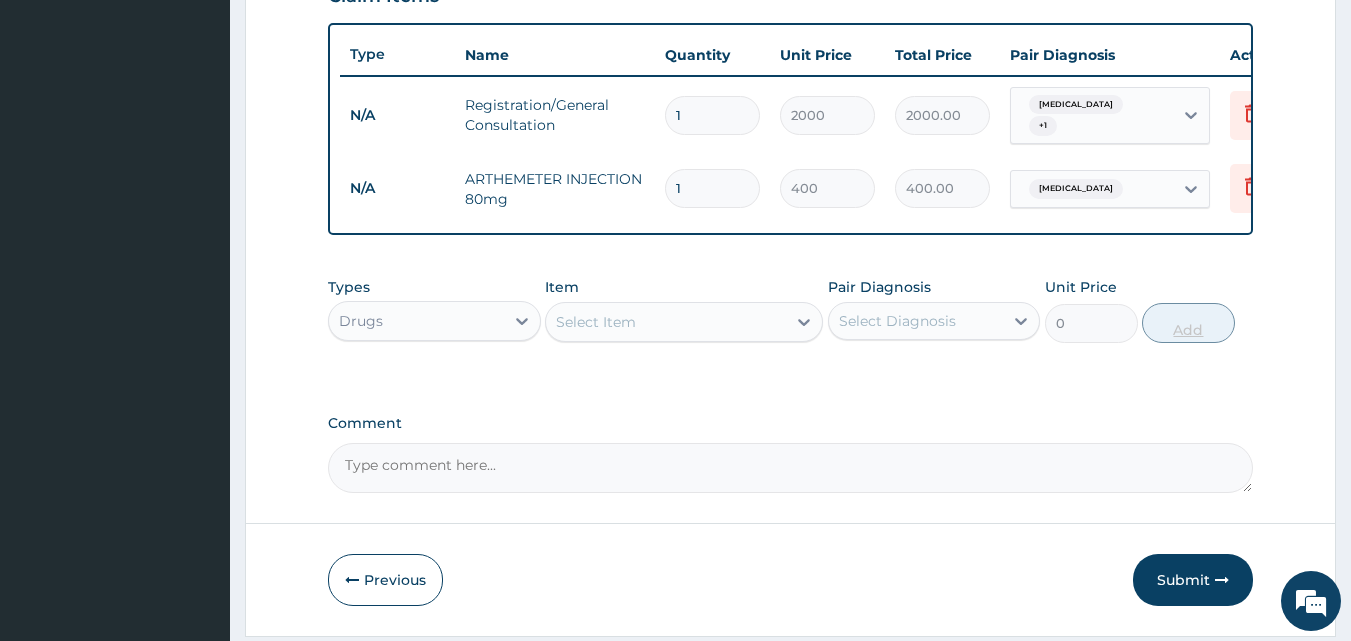 type 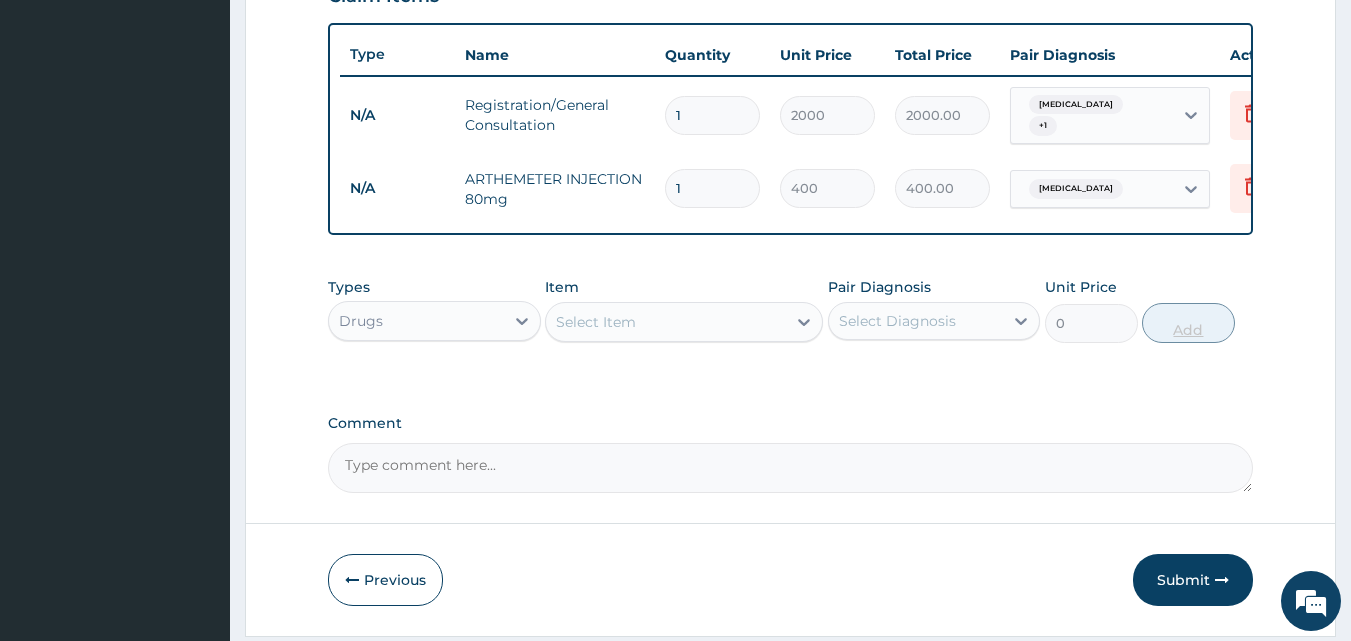 type on "0.00" 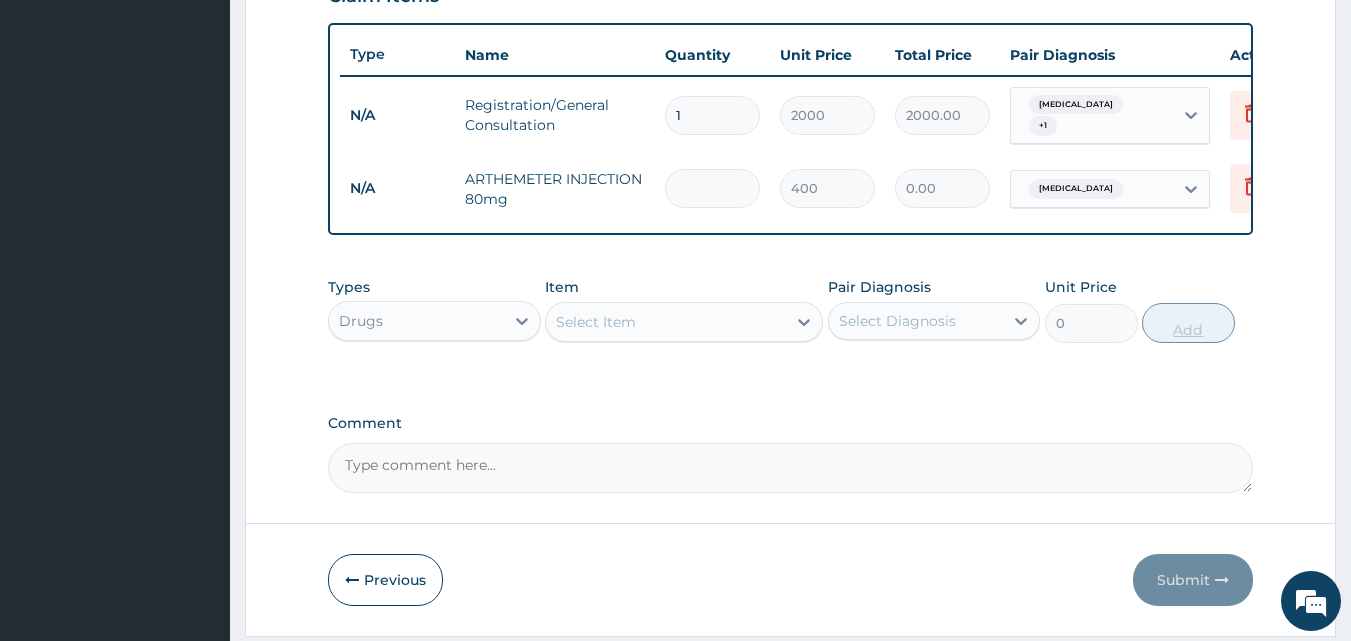 type on "2" 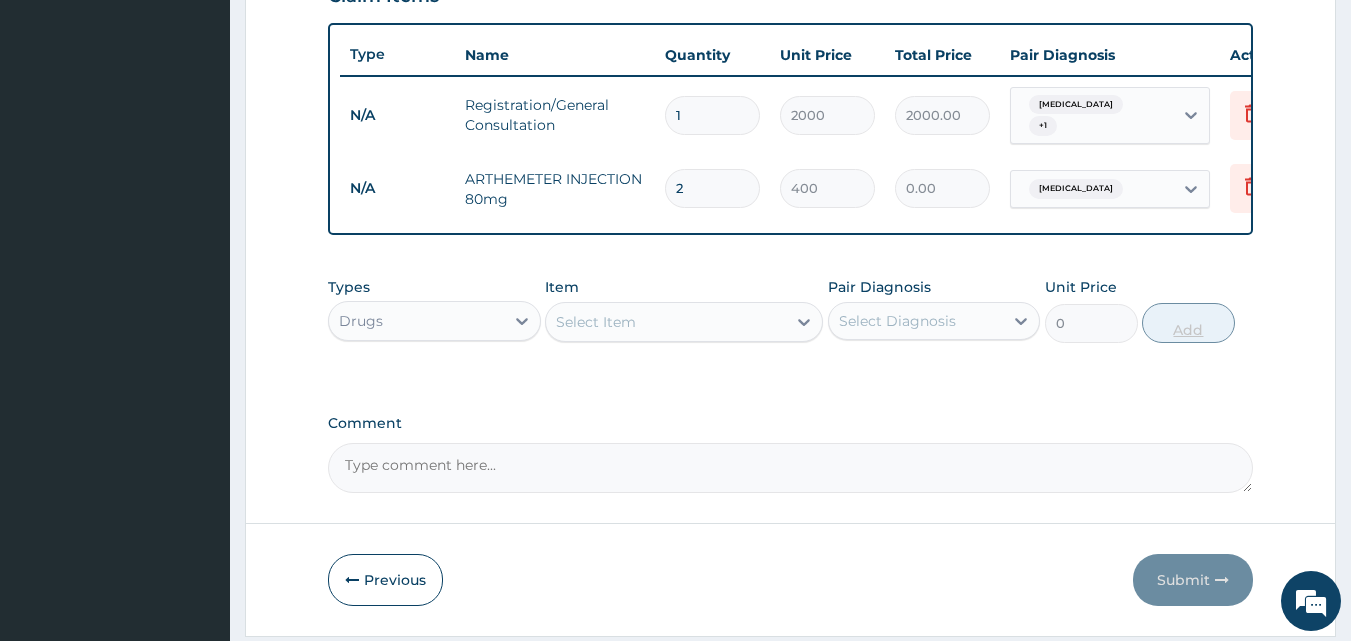 type on "800.00" 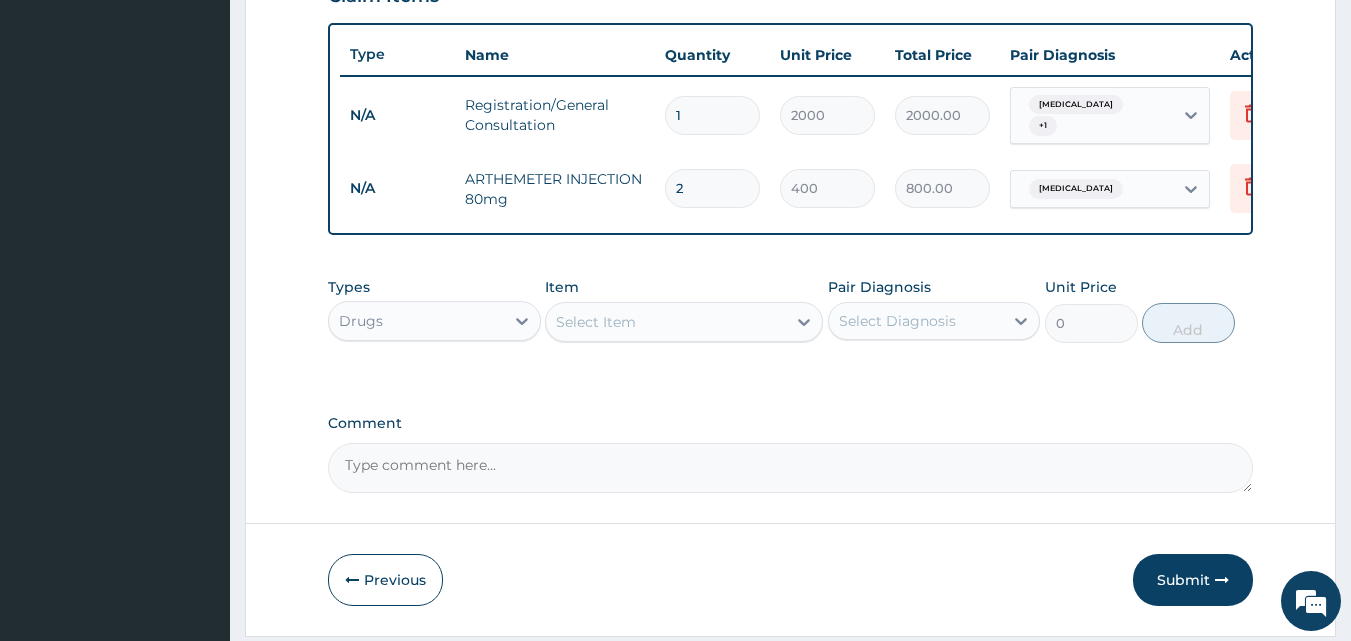 type on "2" 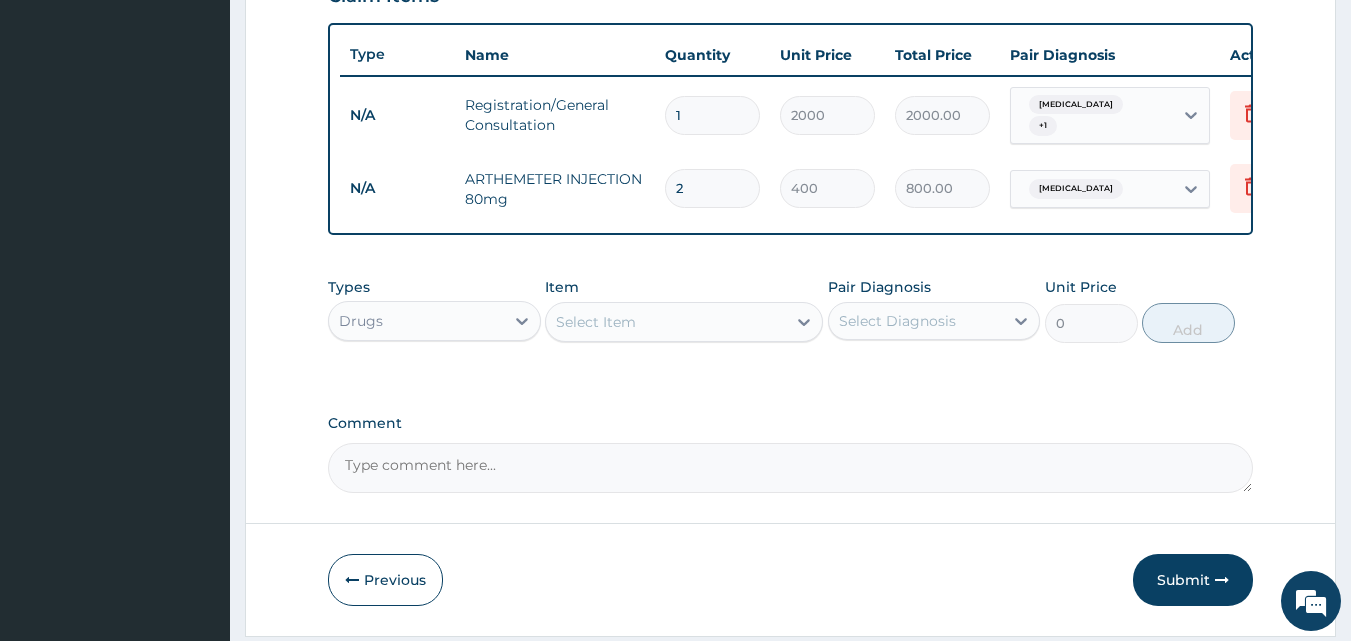 click on "Select Item" at bounding box center [666, 322] 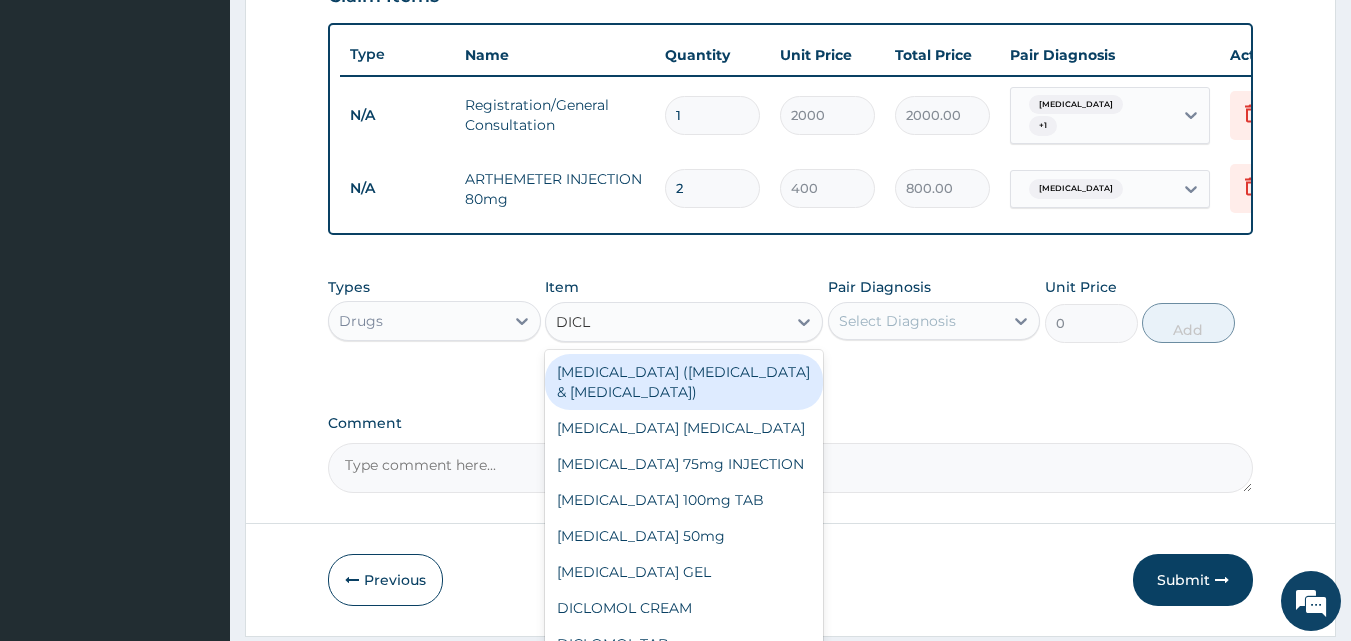 type on "DICLO" 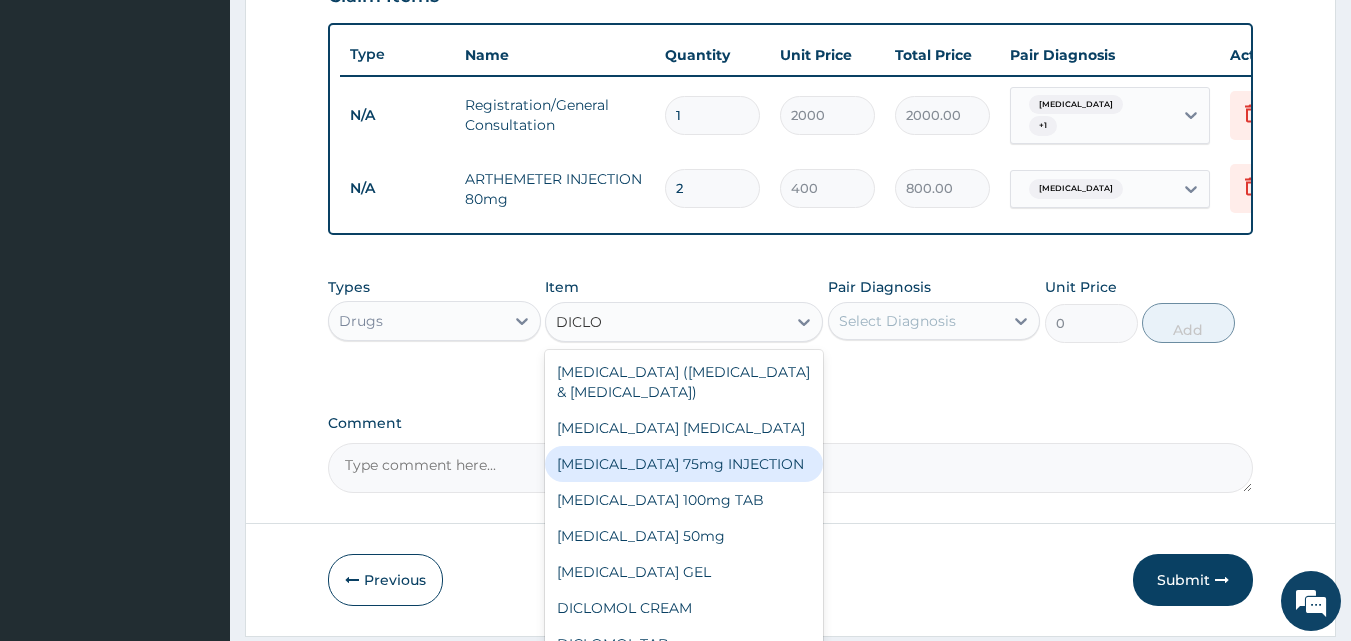 click on "[MEDICAL_DATA] 75mg INJECTION" at bounding box center (684, 464) 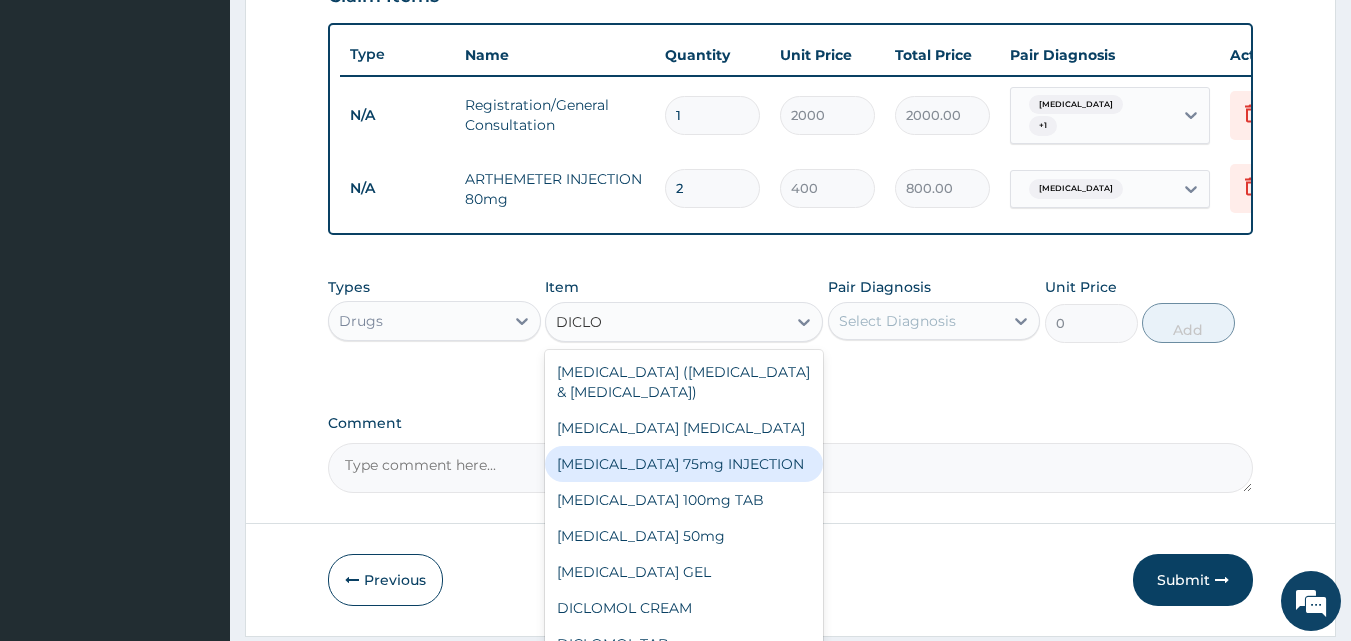 type 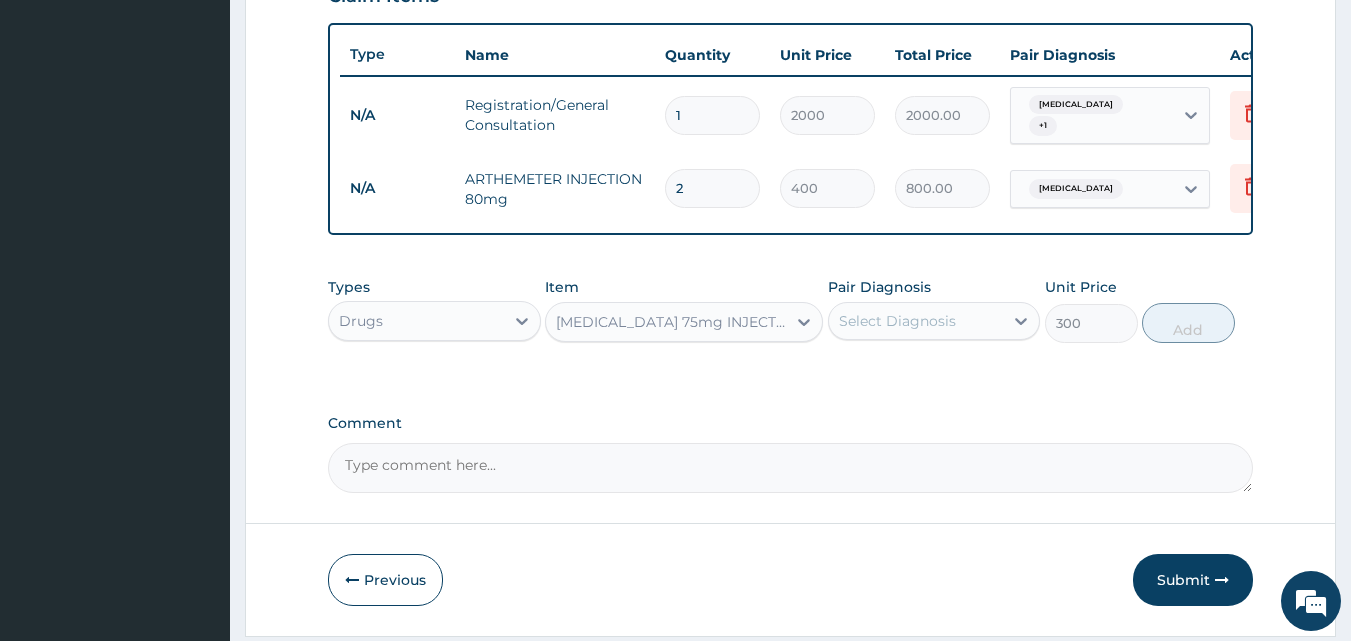 click on "Select Diagnosis" at bounding box center (897, 321) 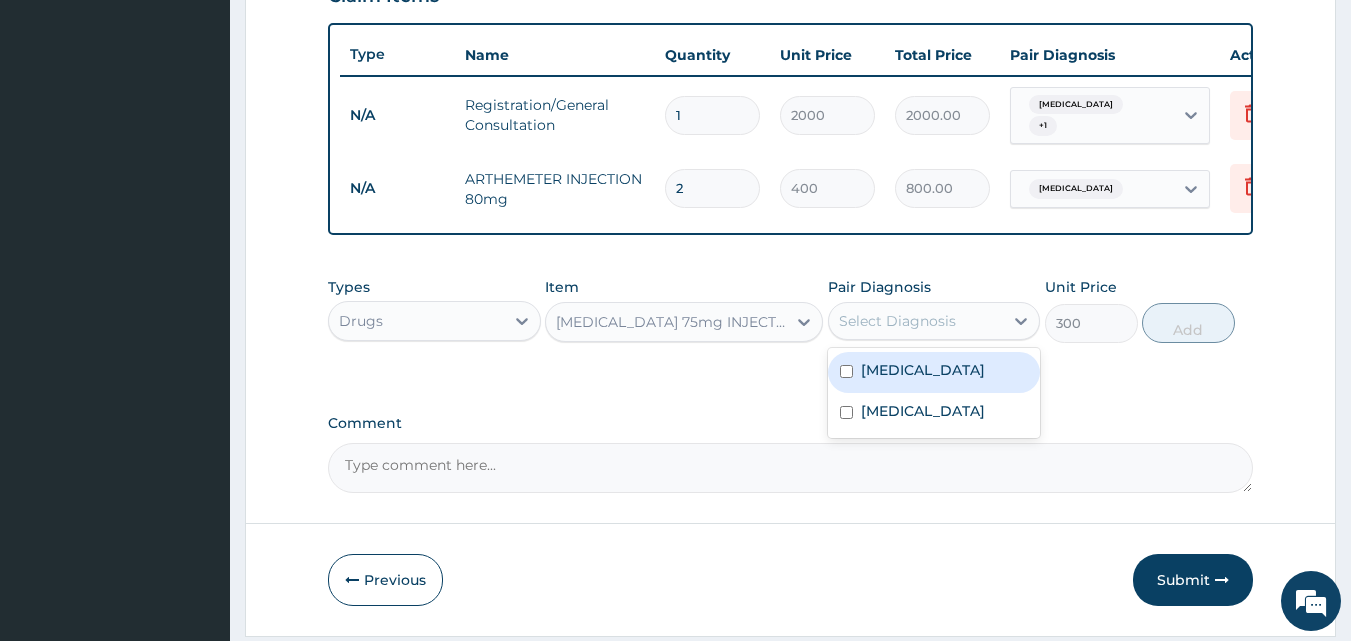 click on "[MEDICAL_DATA]" at bounding box center (934, 372) 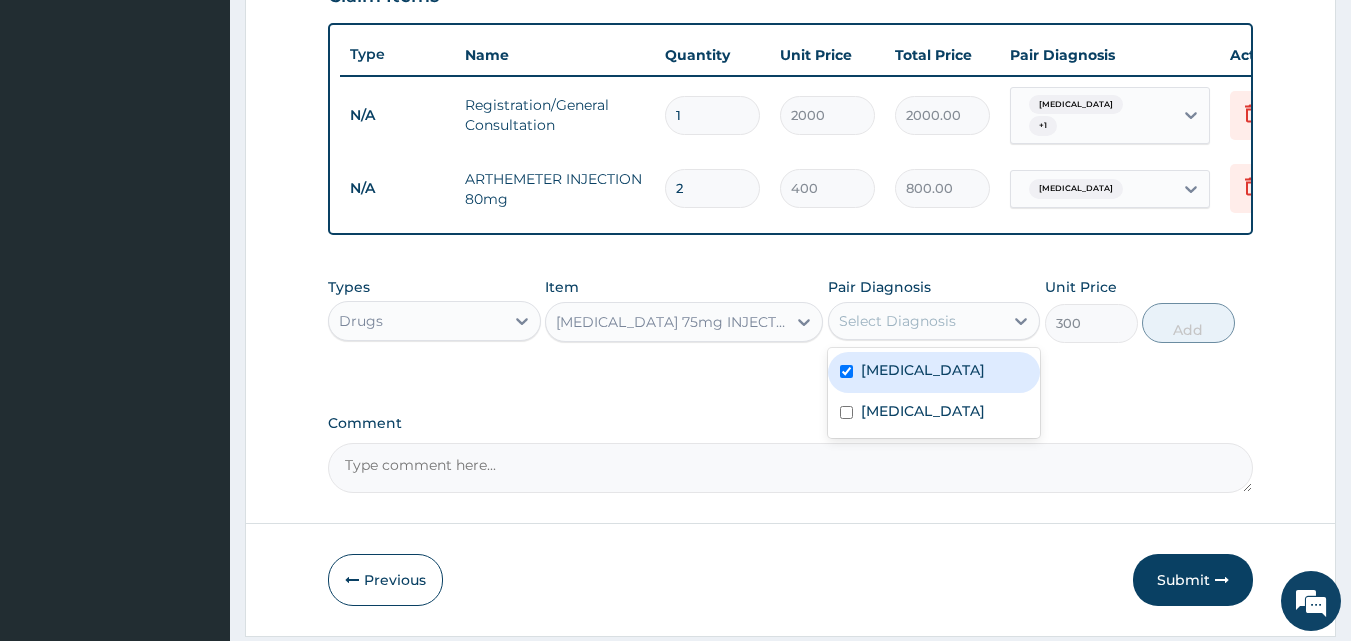 checkbox on "true" 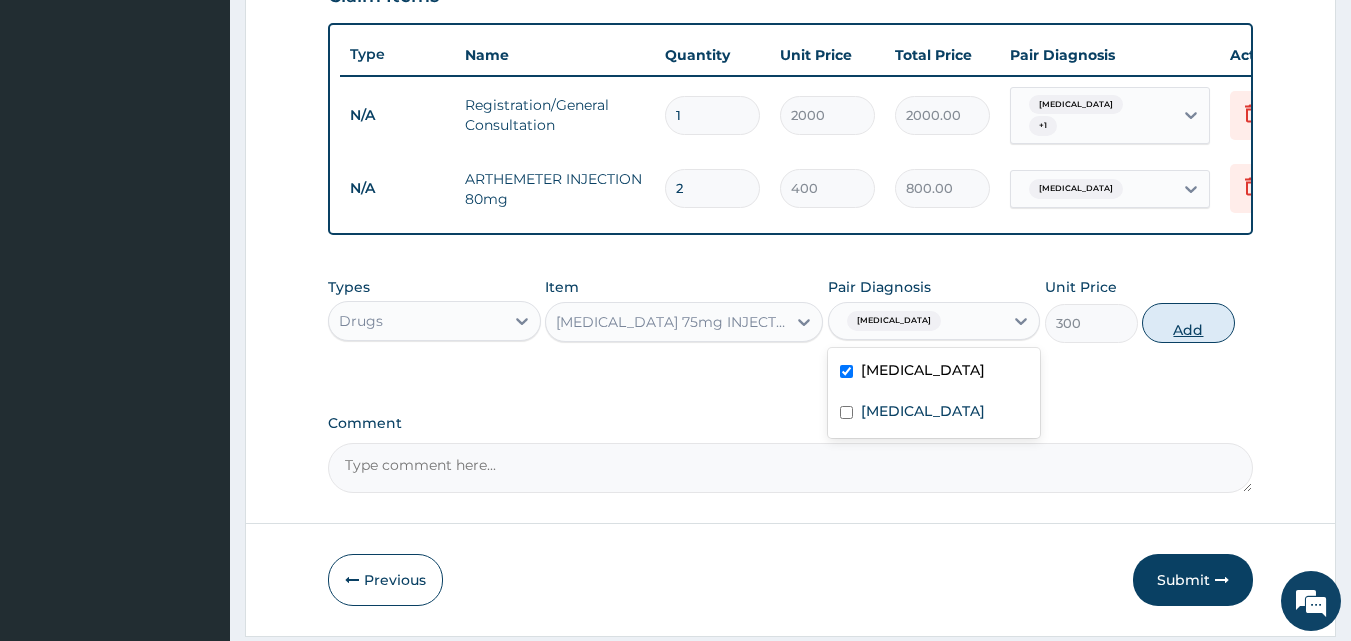 click on "Add" at bounding box center [1188, 323] 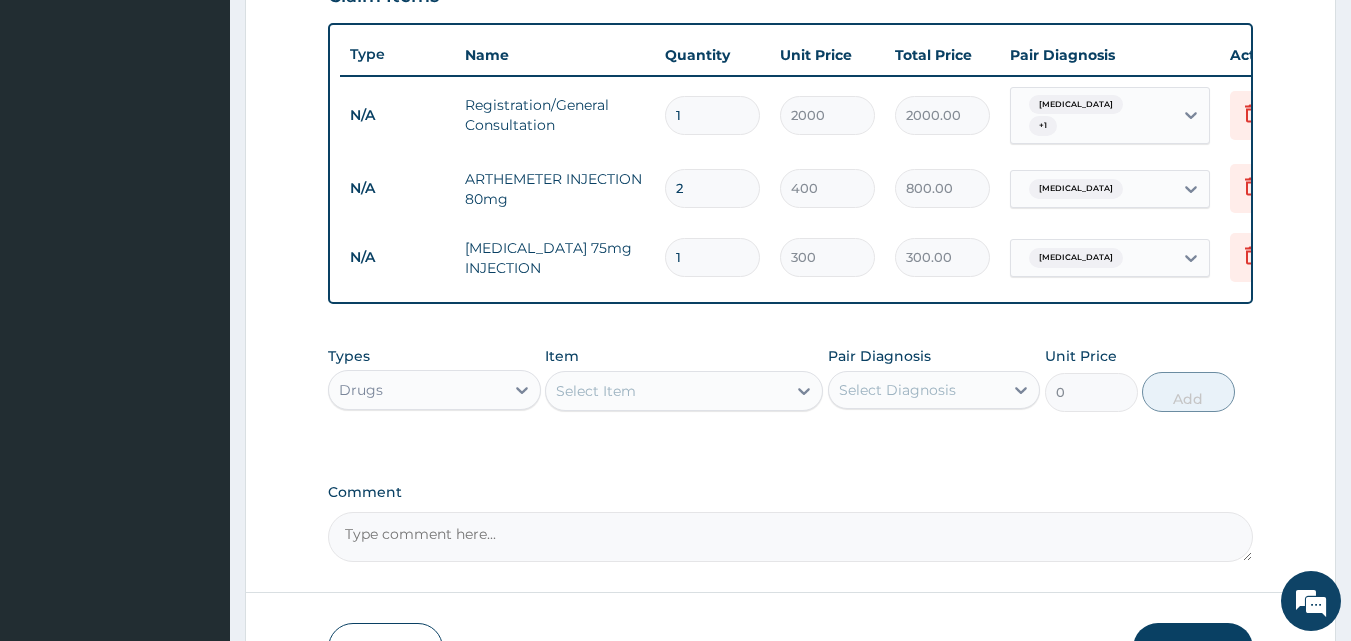 click on "Select Item" at bounding box center (666, 391) 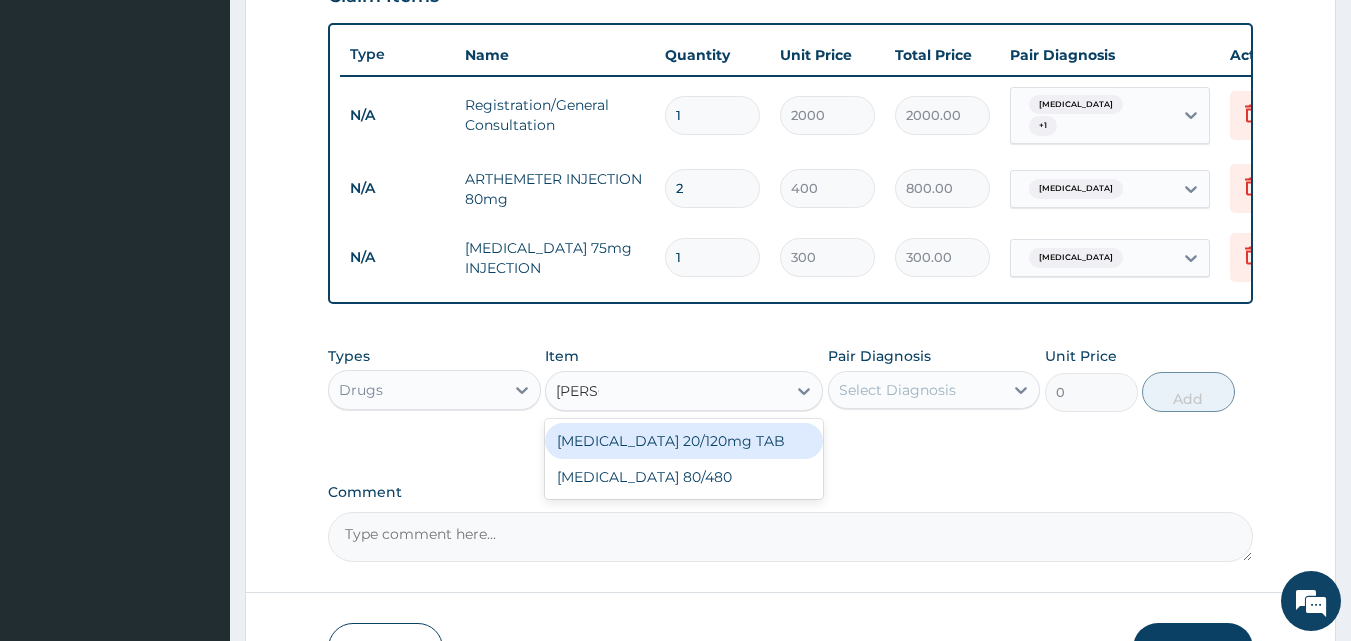 type on "COART" 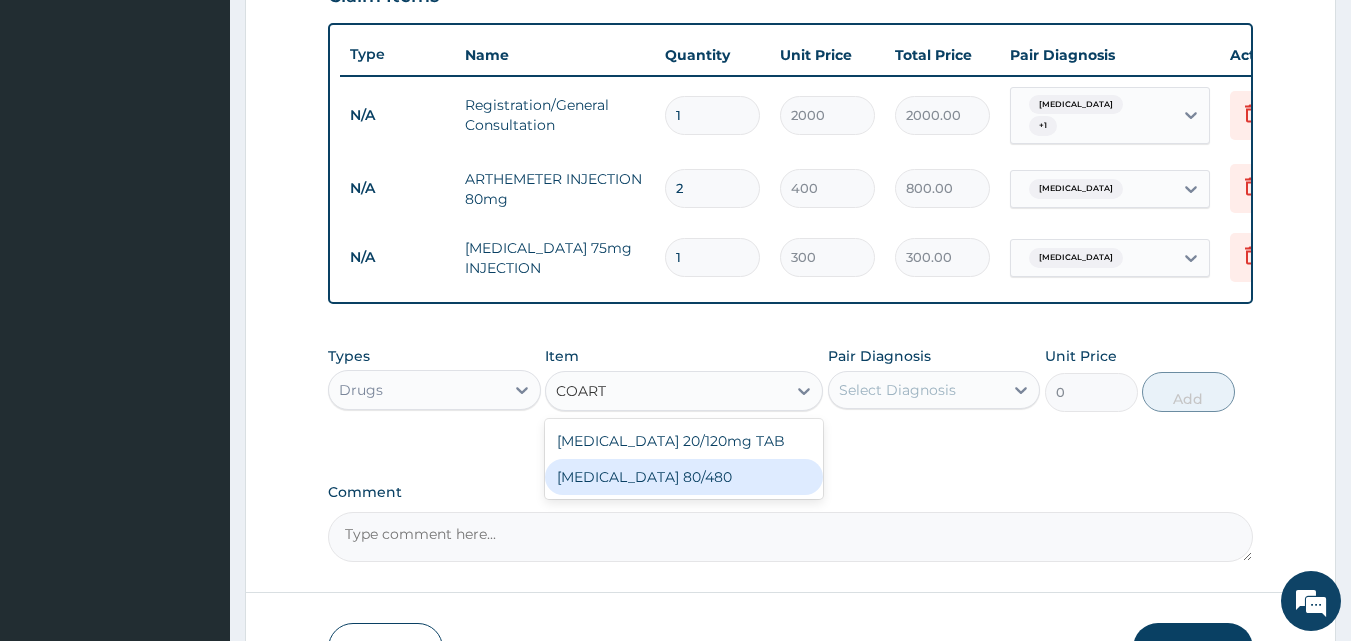 click on "[MEDICAL_DATA] 80/480" at bounding box center [684, 477] 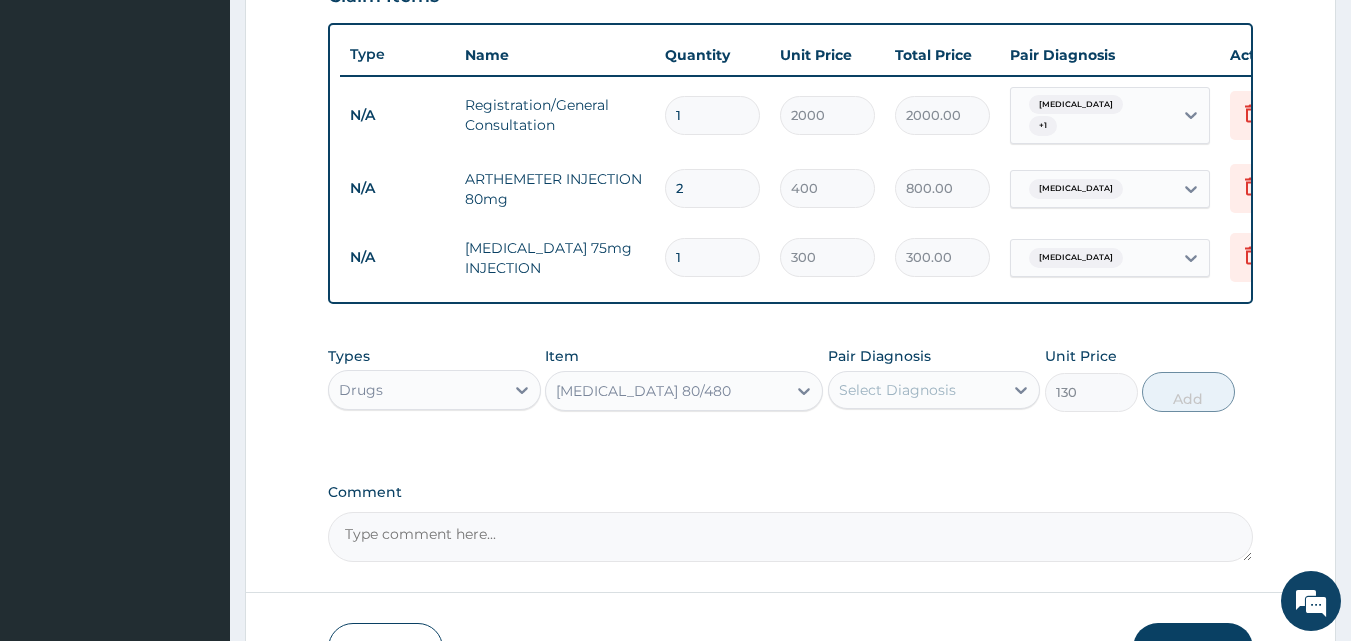 click on "Select Diagnosis" at bounding box center [916, 390] 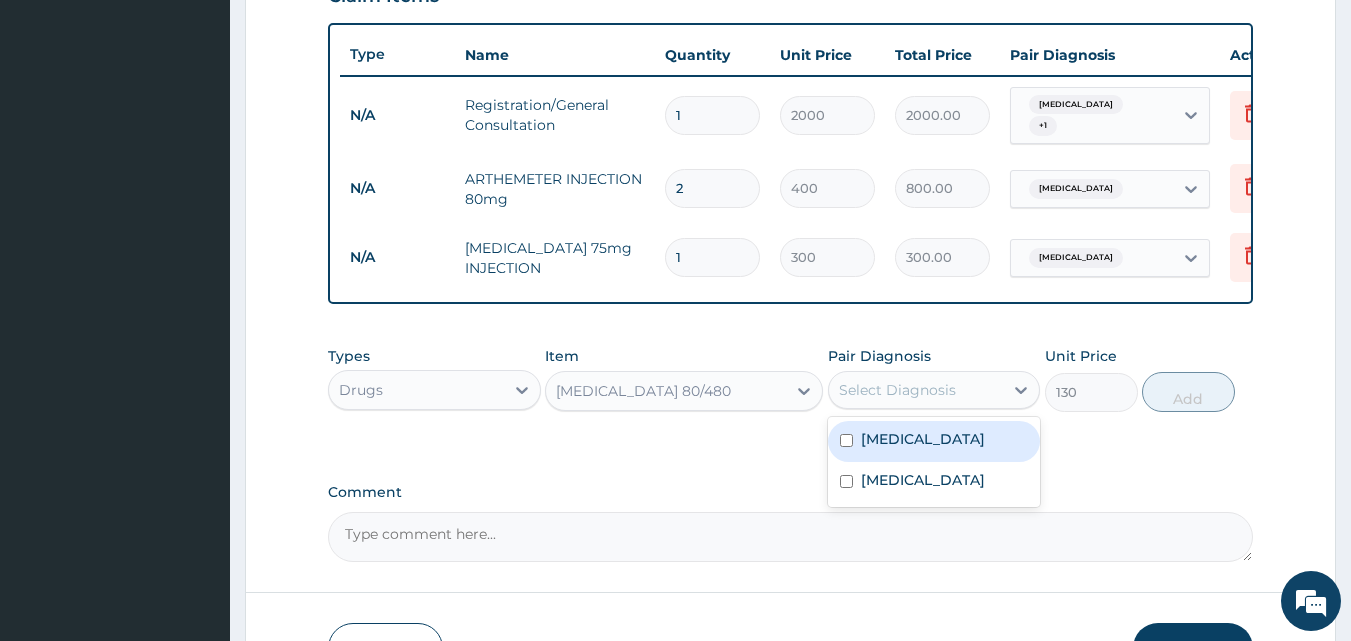 click on "[MEDICAL_DATA]" at bounding box center [923, 439] 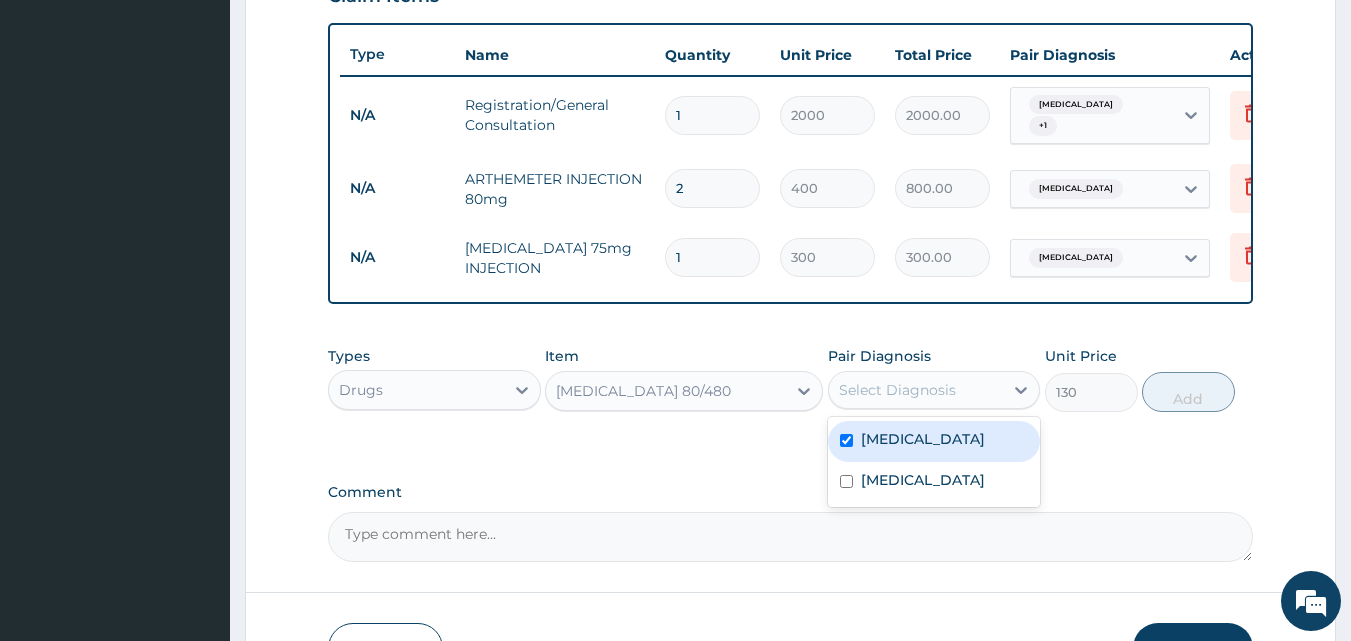 checkbox on "true" 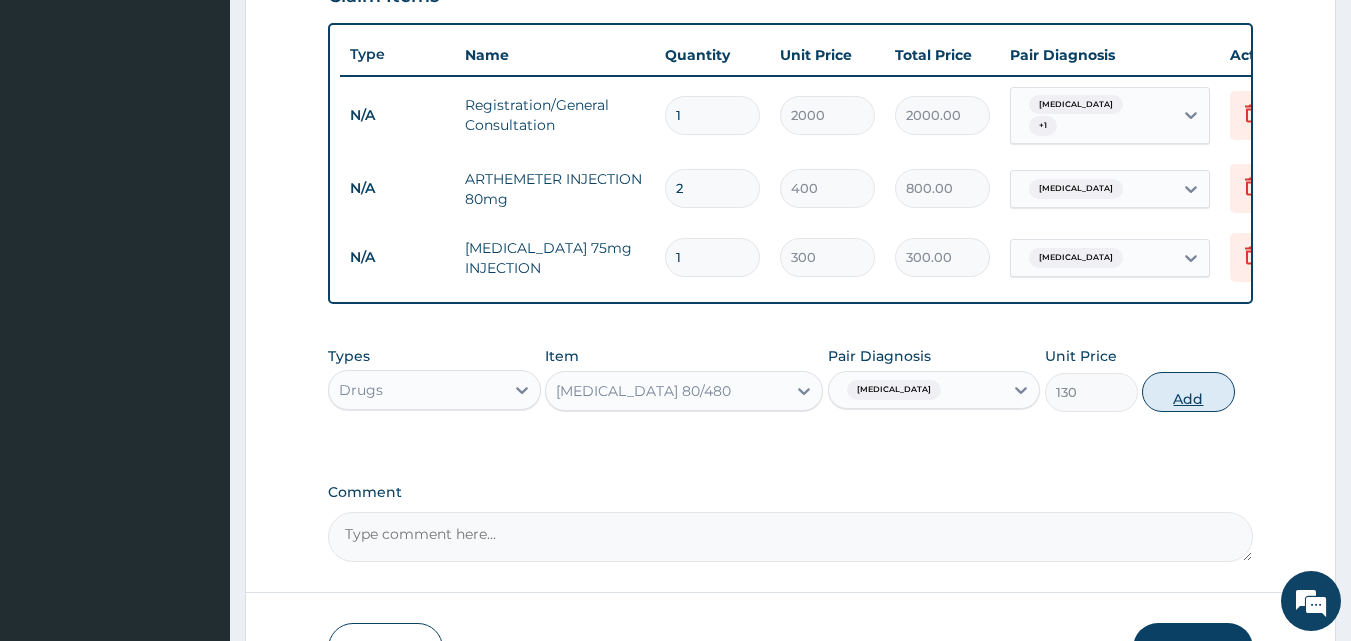 click on "Add" at bounding box center (1188, 392) 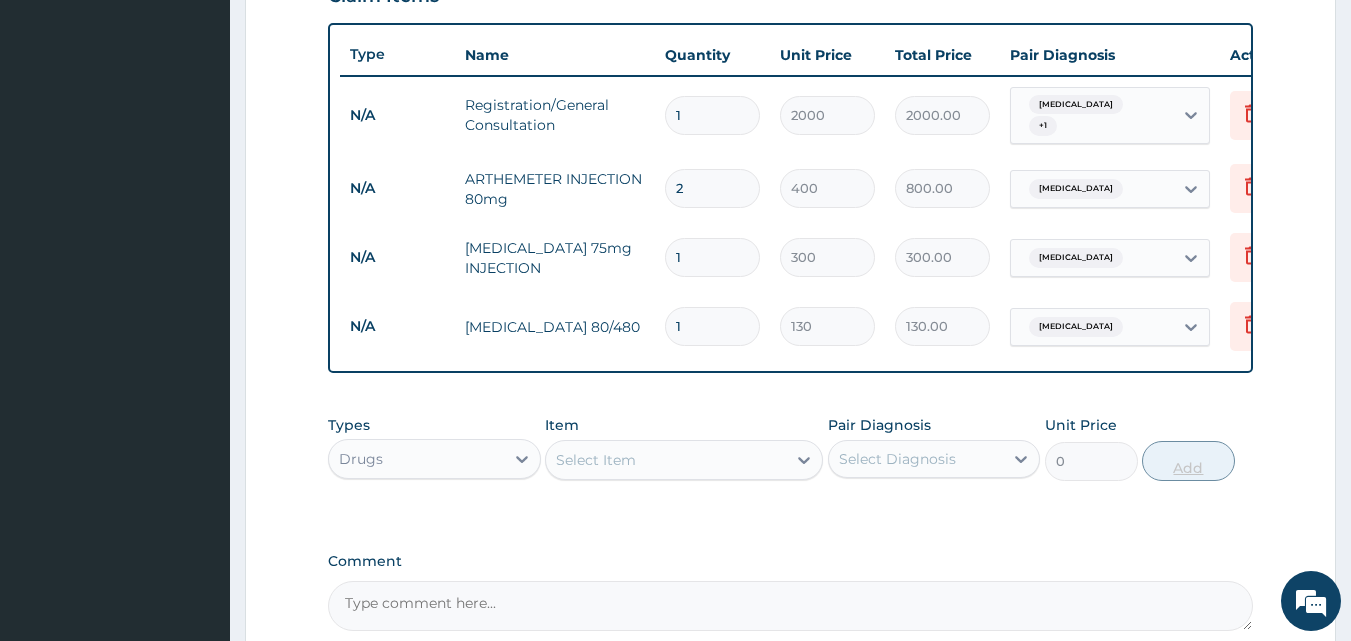 type 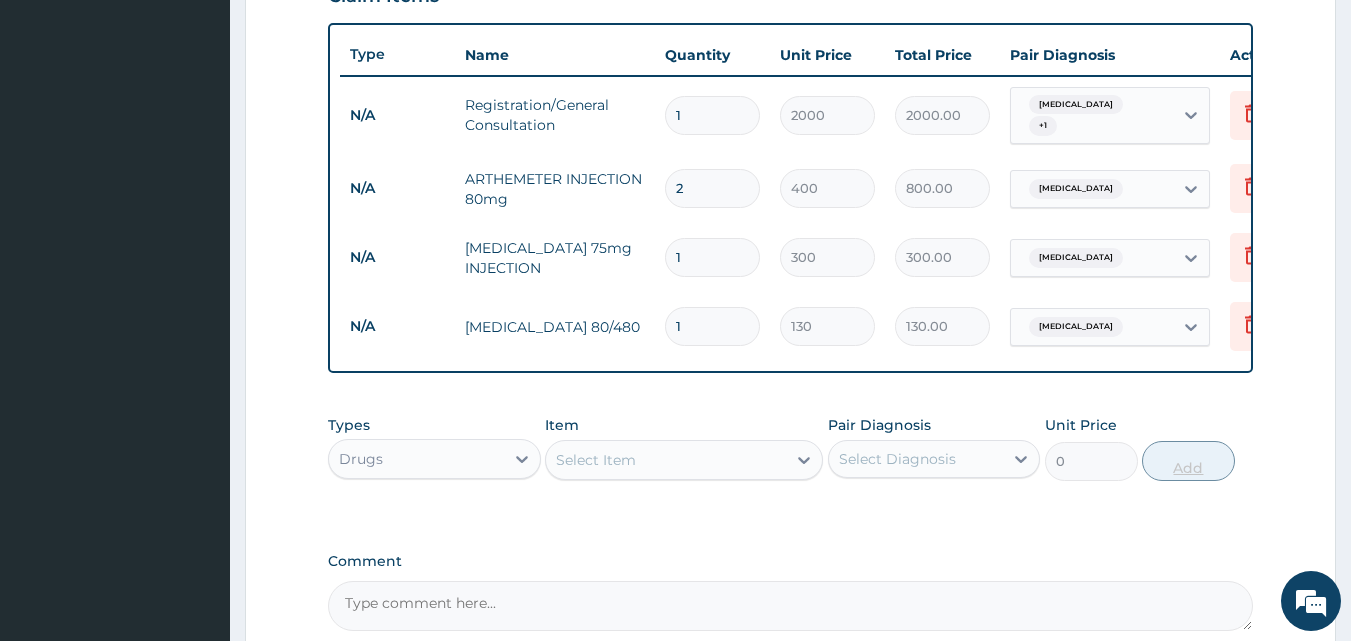 type on "0.00" 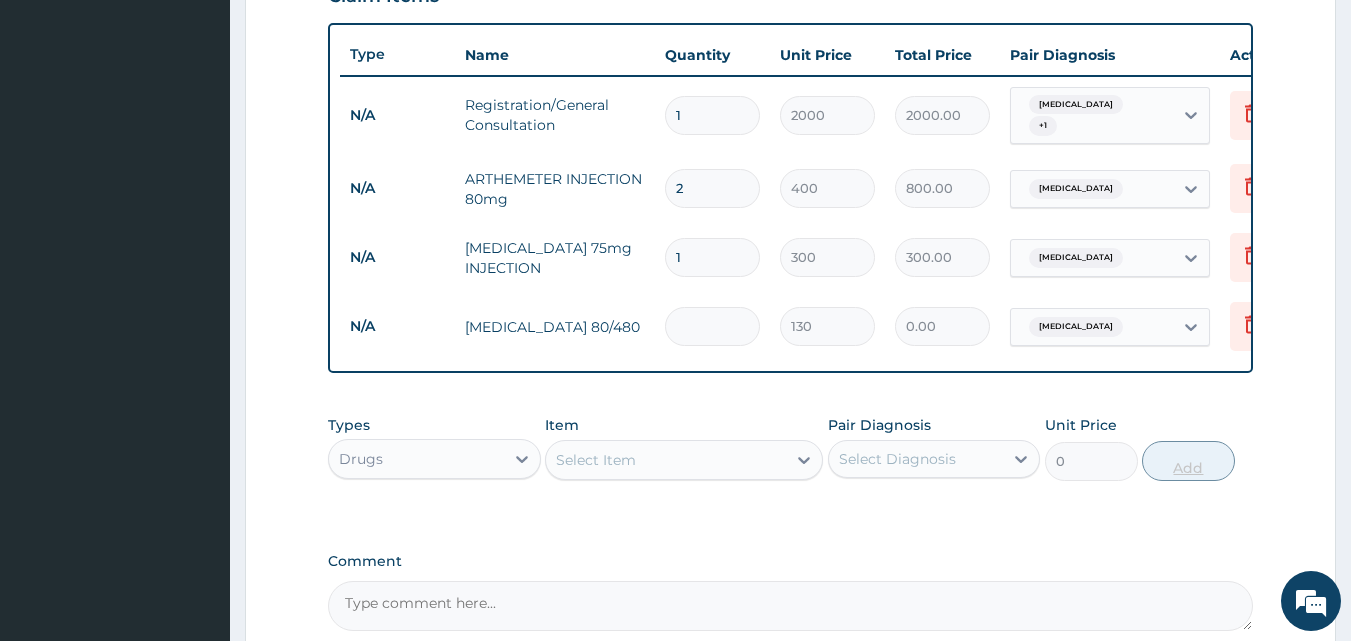 type on "6" 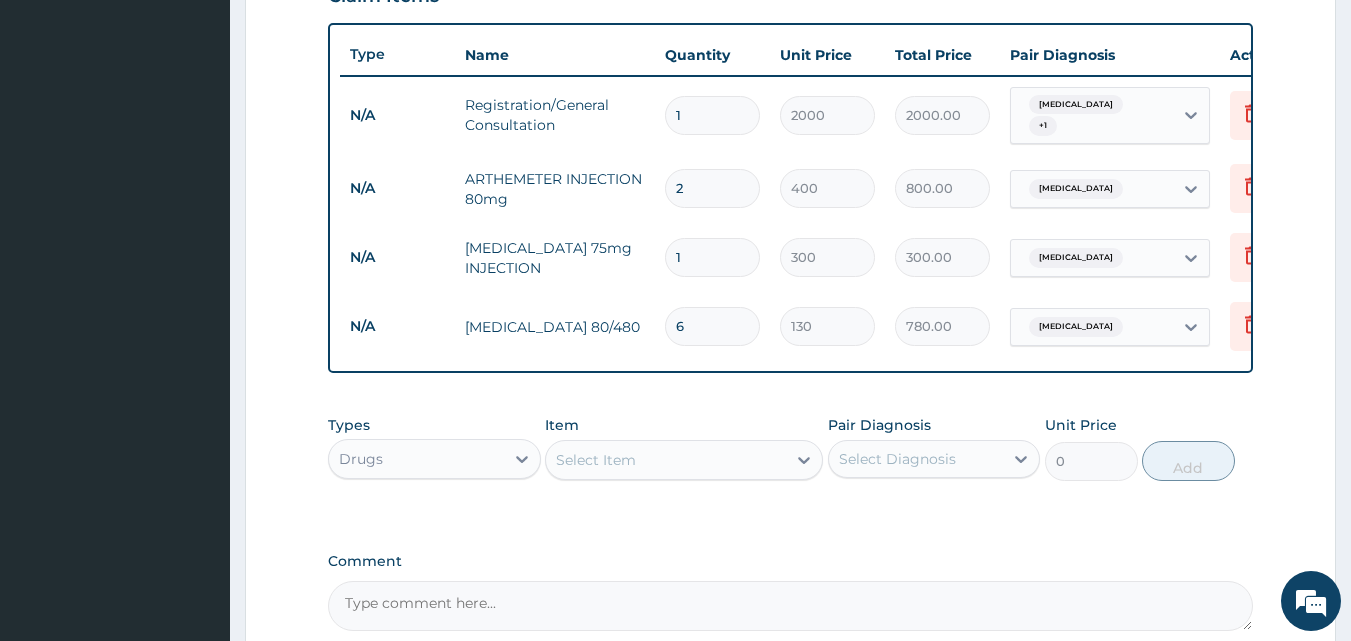 type on "6" 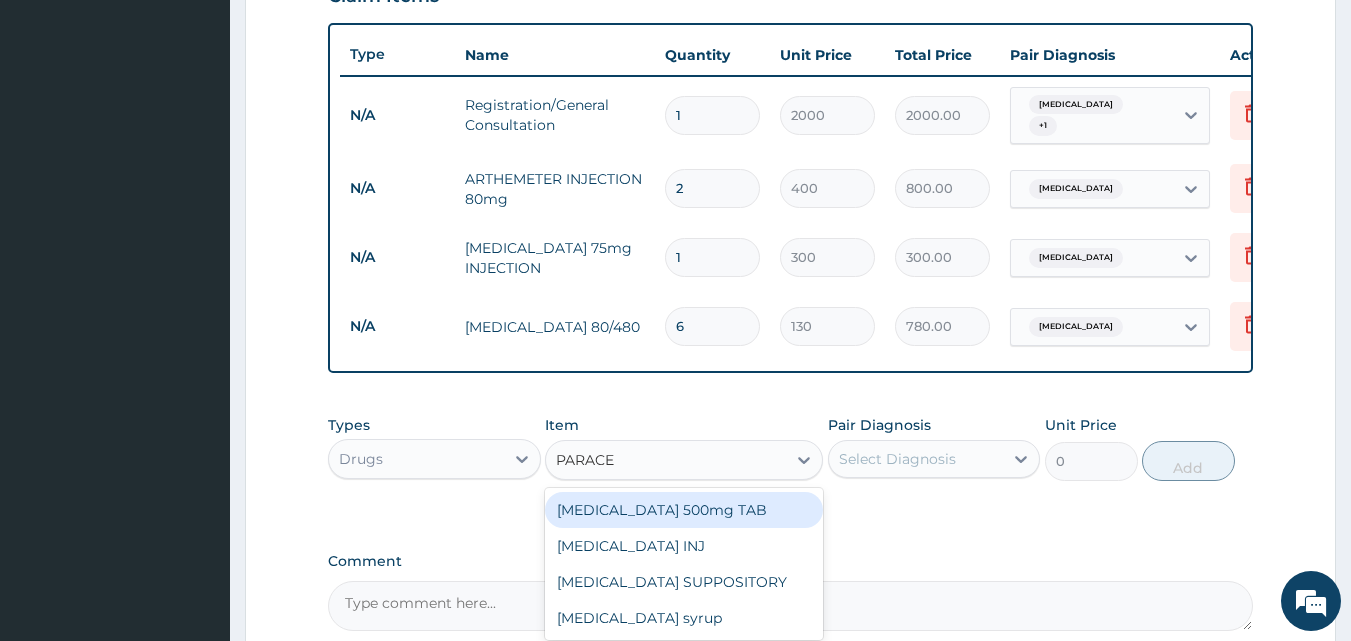 type on "PARACET" 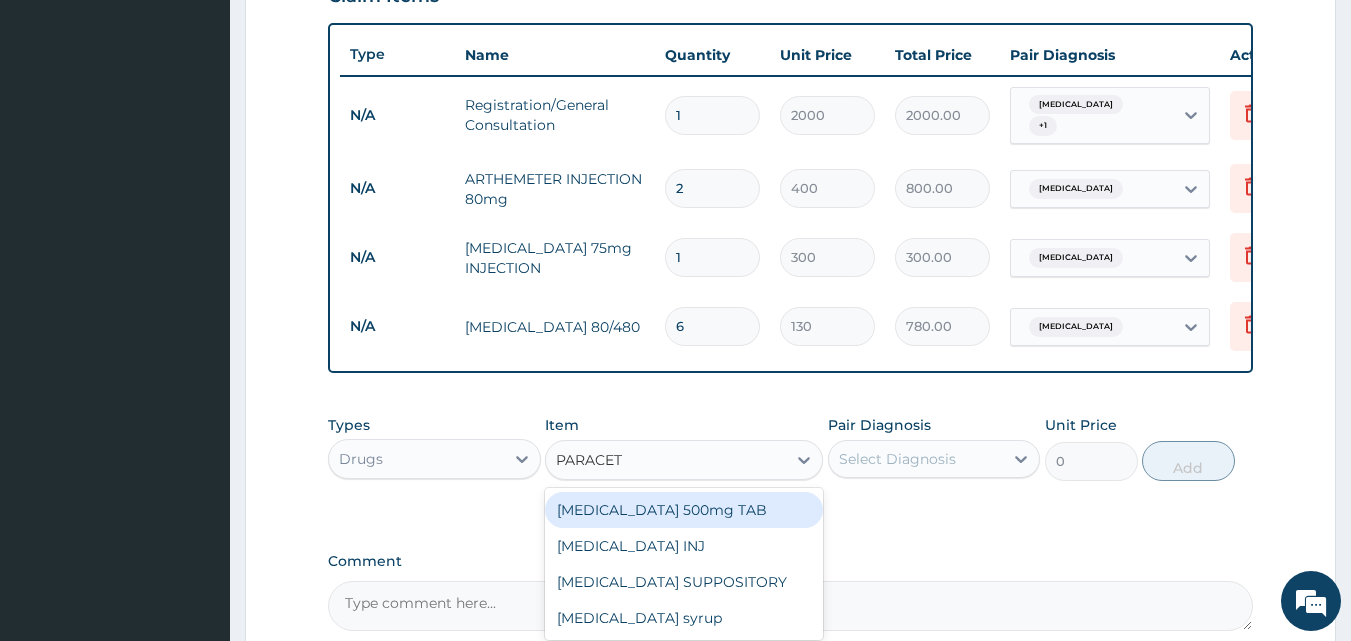click on "[MEDICAL_DATA] 500mg TAB" at bounding box center (684, 510) 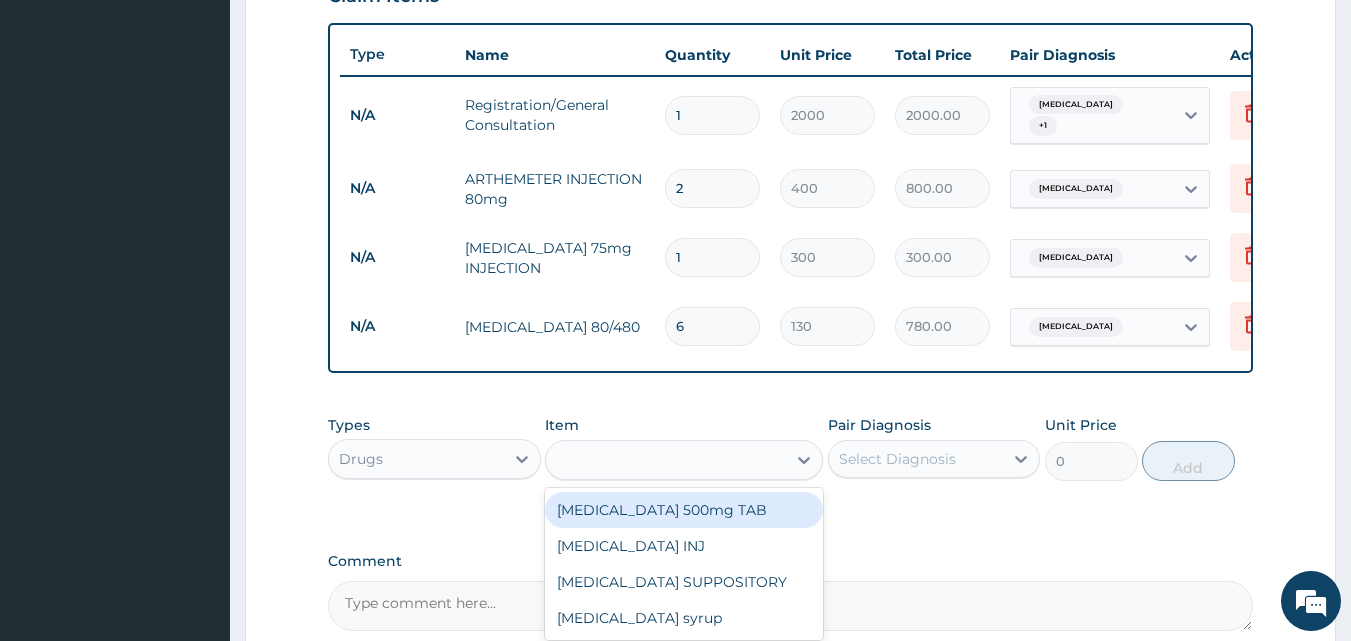 type on "18" 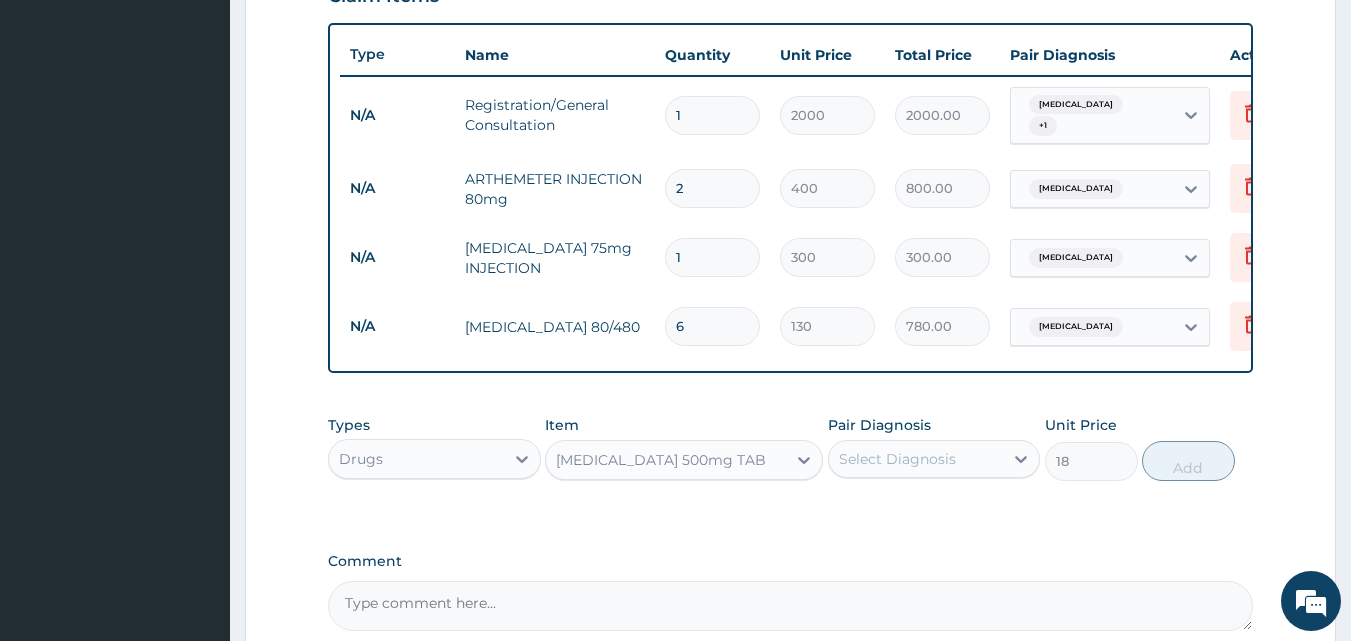 click on "Select Diagnosis" at bounding box center [897, 459] 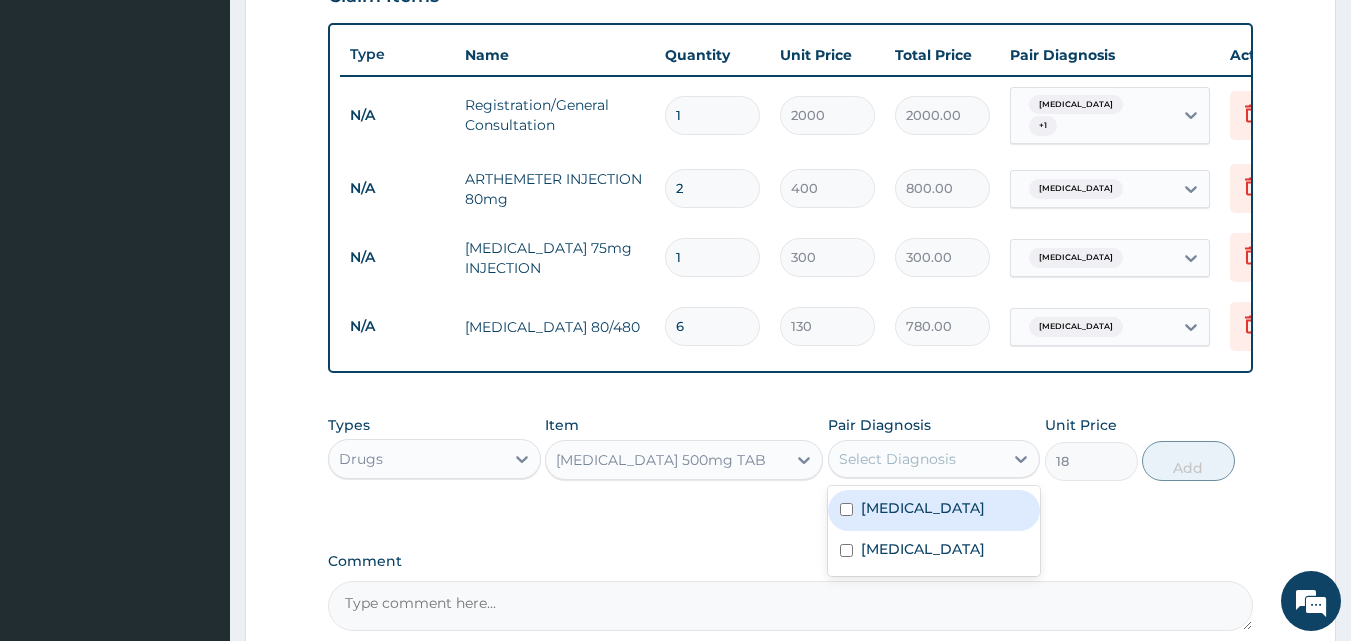 click on "[MEDICAL_DATA]" at bounding box center (934, 510) 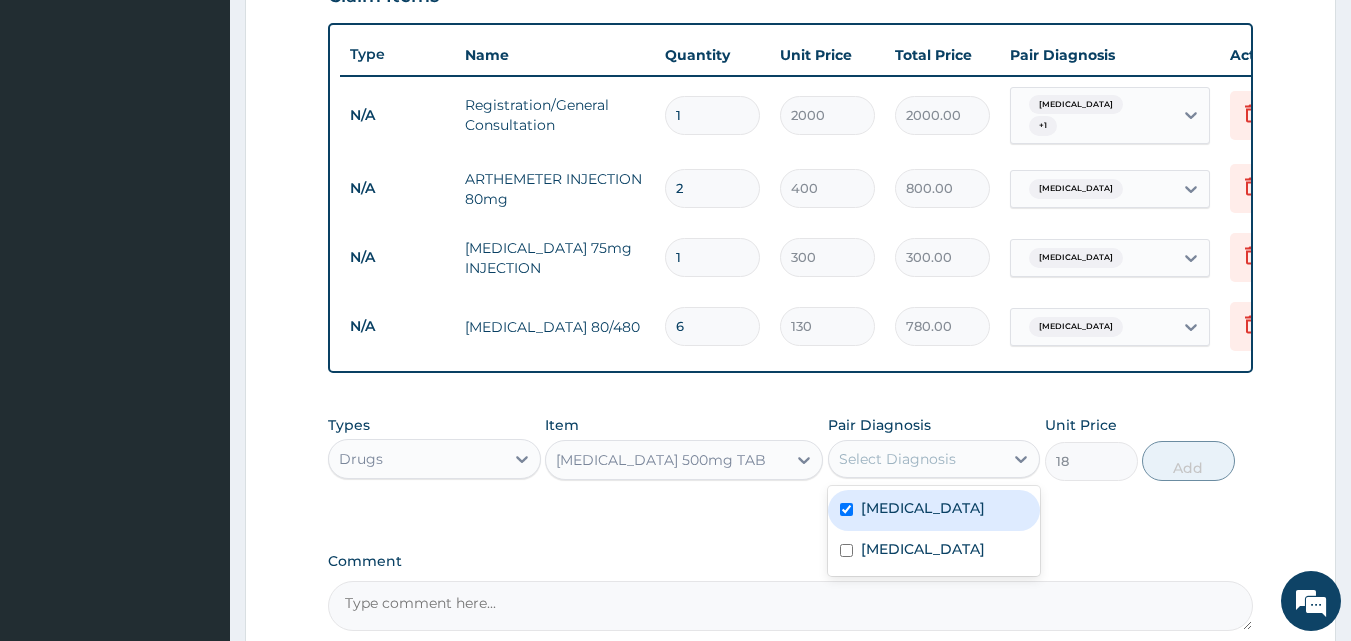 checkbox on "true" 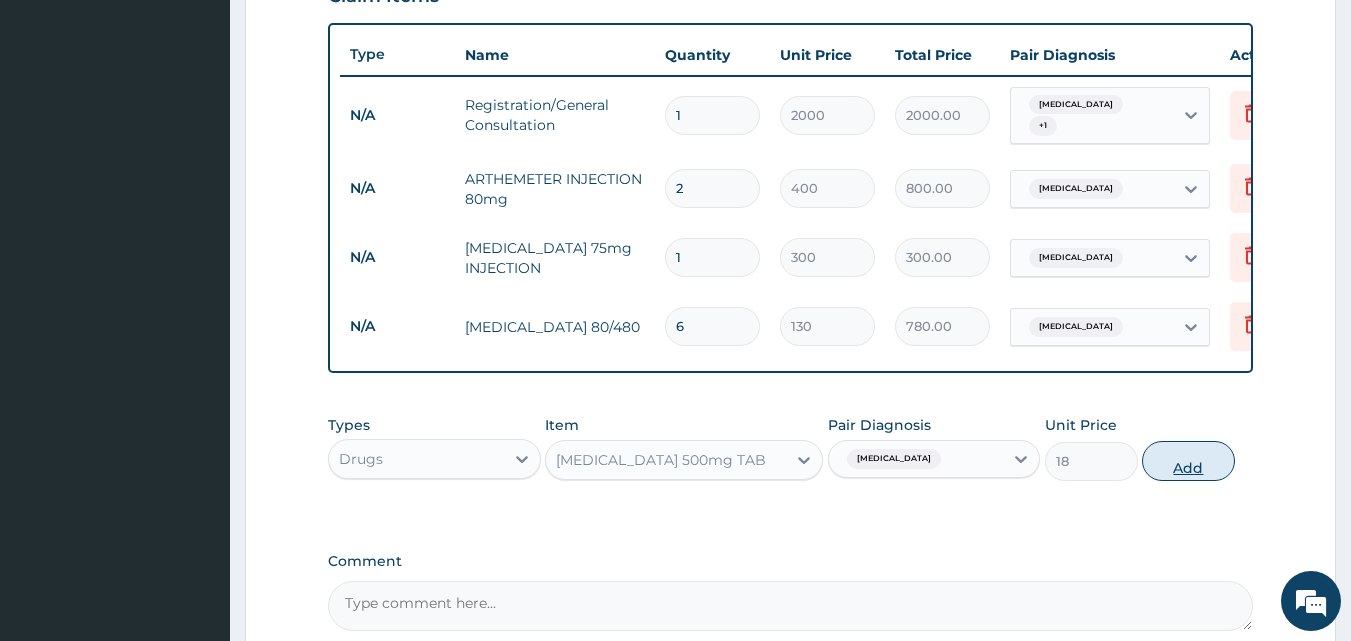 click on "Add" at bounding box center (1188, 461) 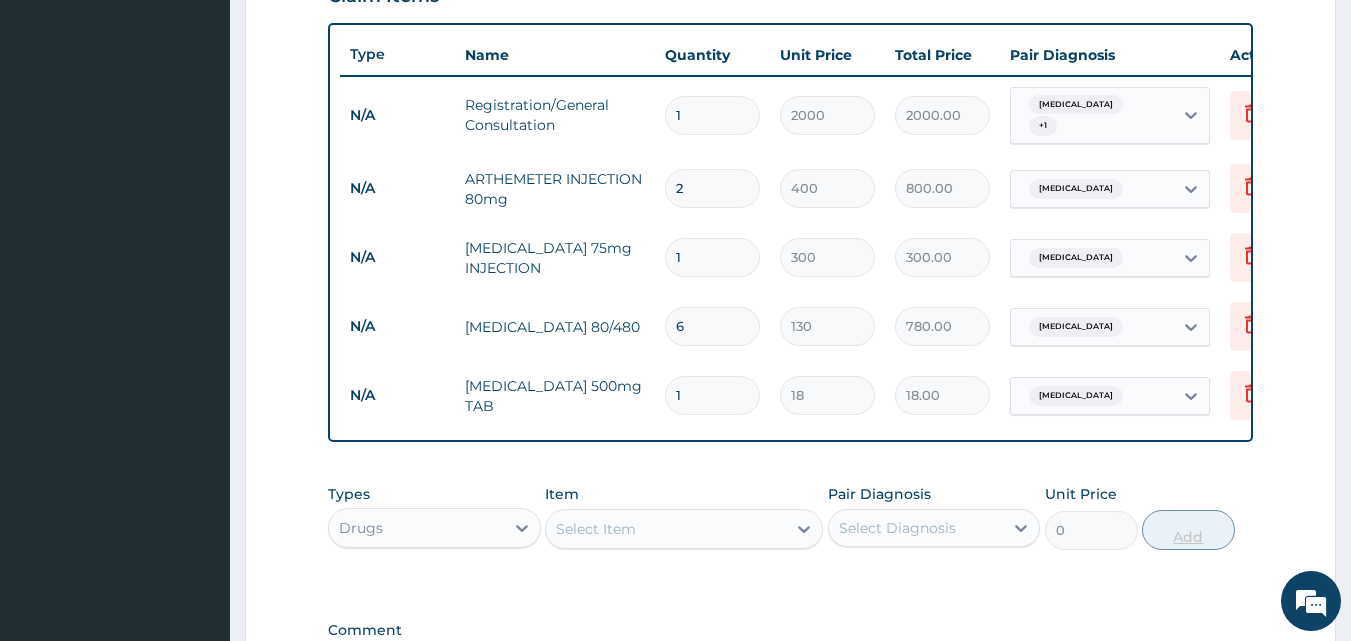 type on "18" 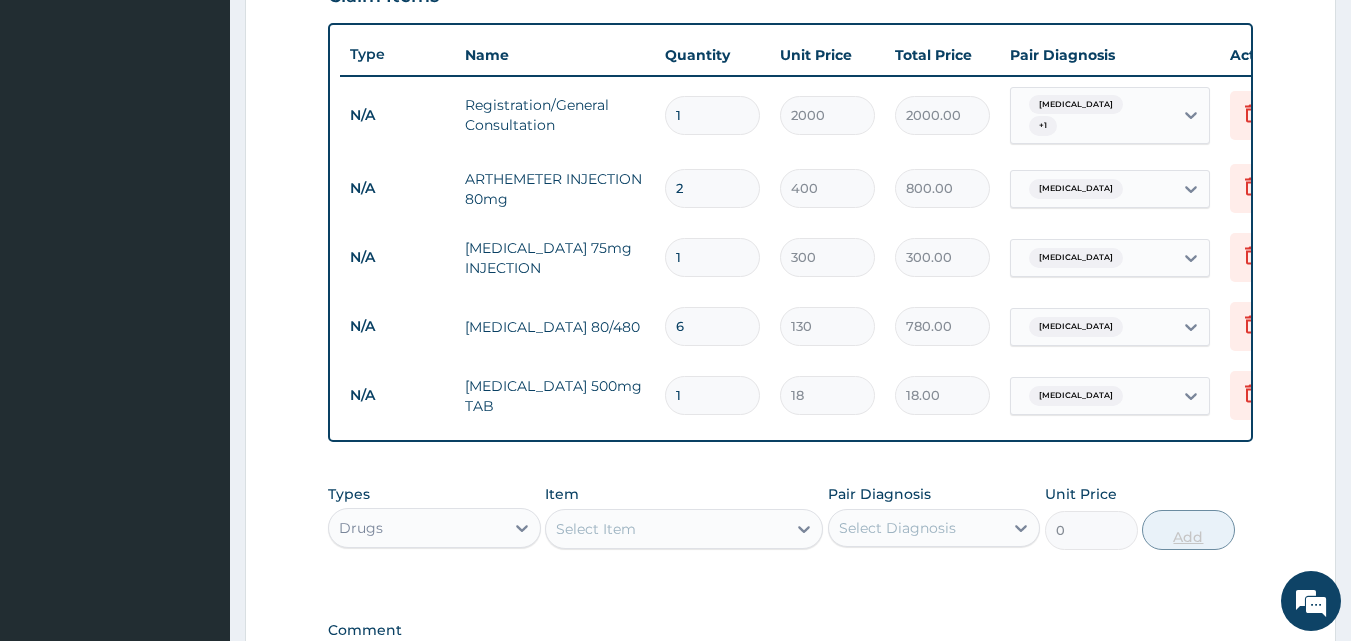 type on "324.00" 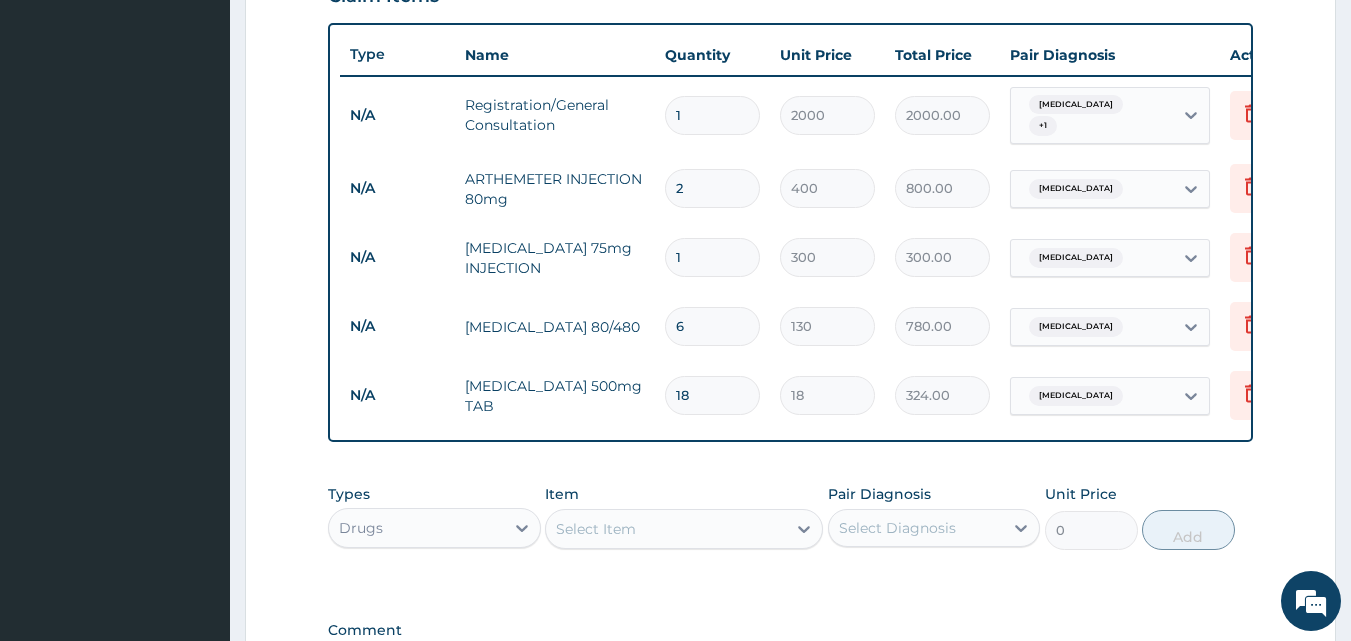 type on "18" 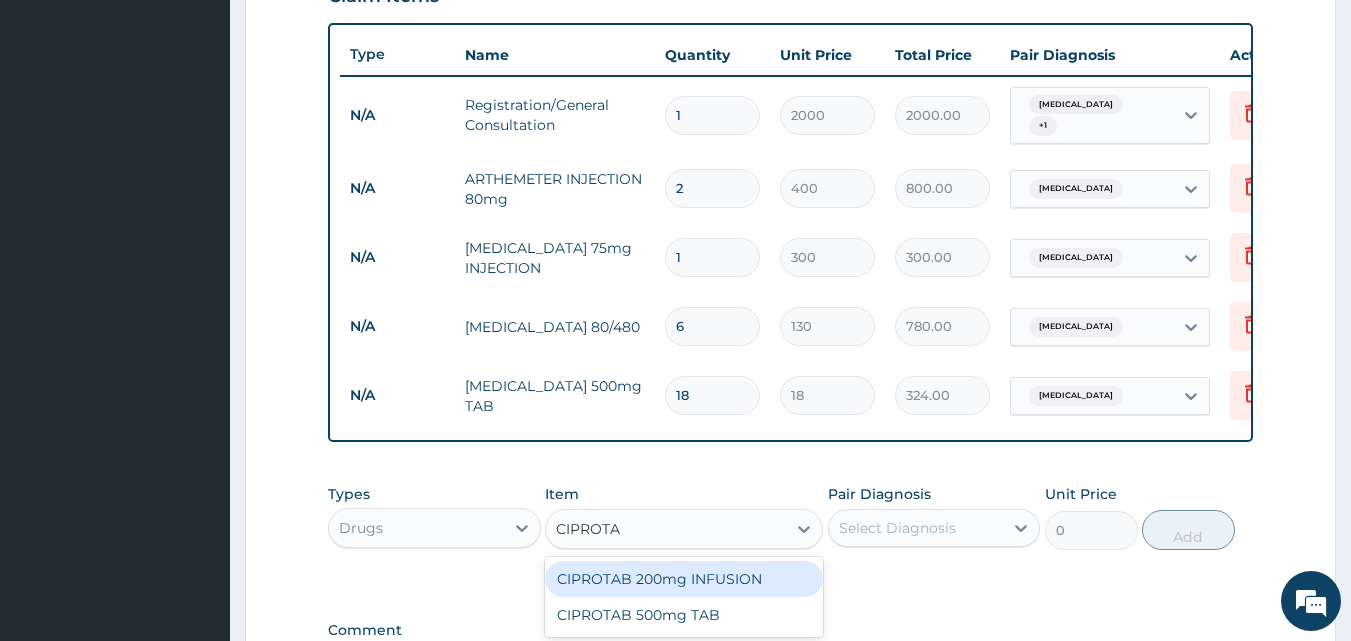 type on "CIPROTAB" 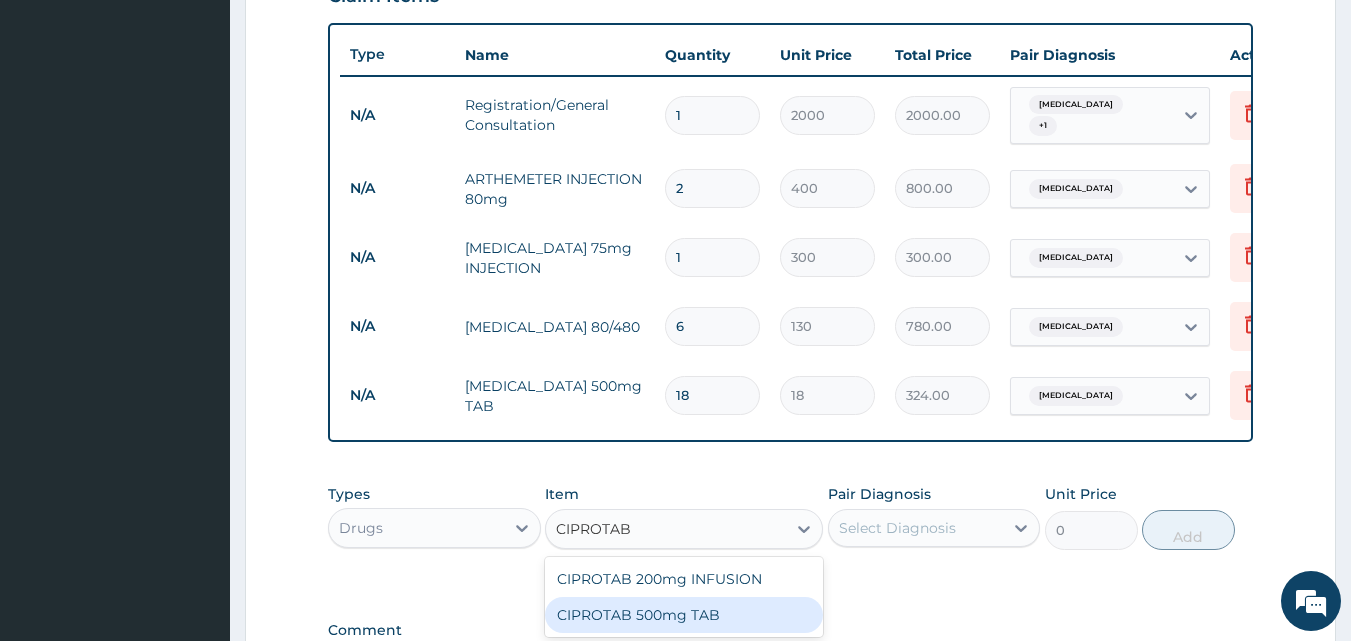click on "CIPROTAB 500mg TAB" at bounding box center [684, 615] 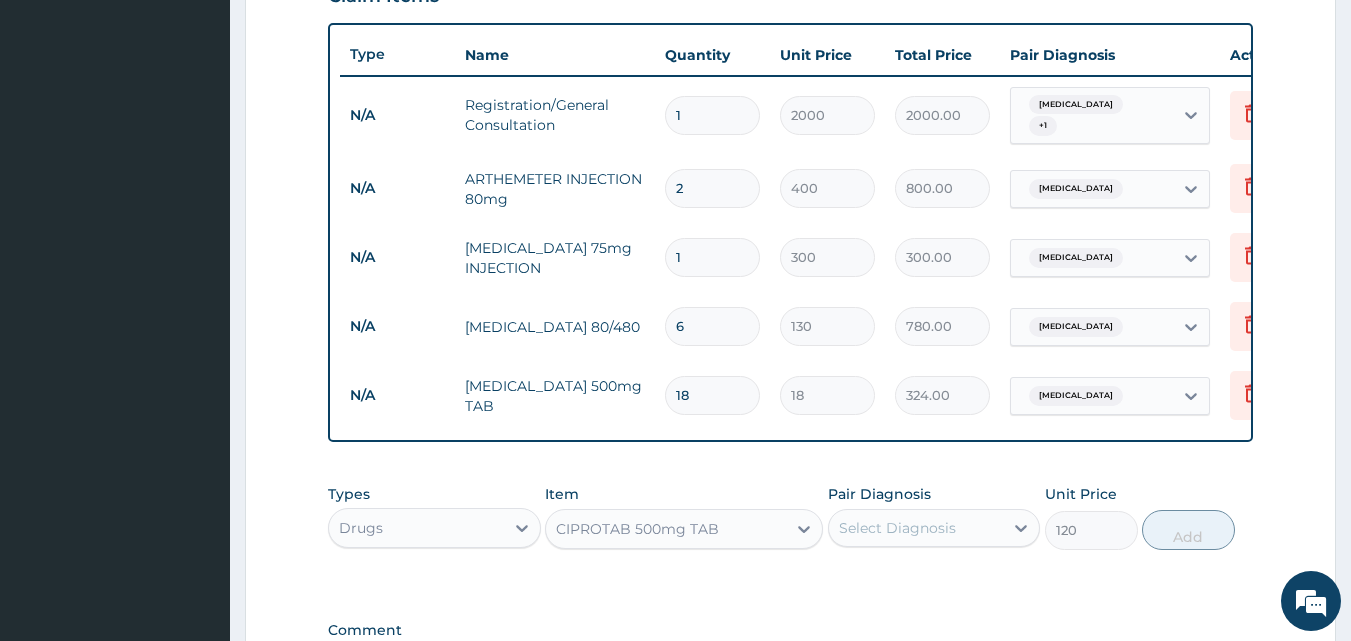 click on "Select Diagnosis" at bounding box center [897, 528] 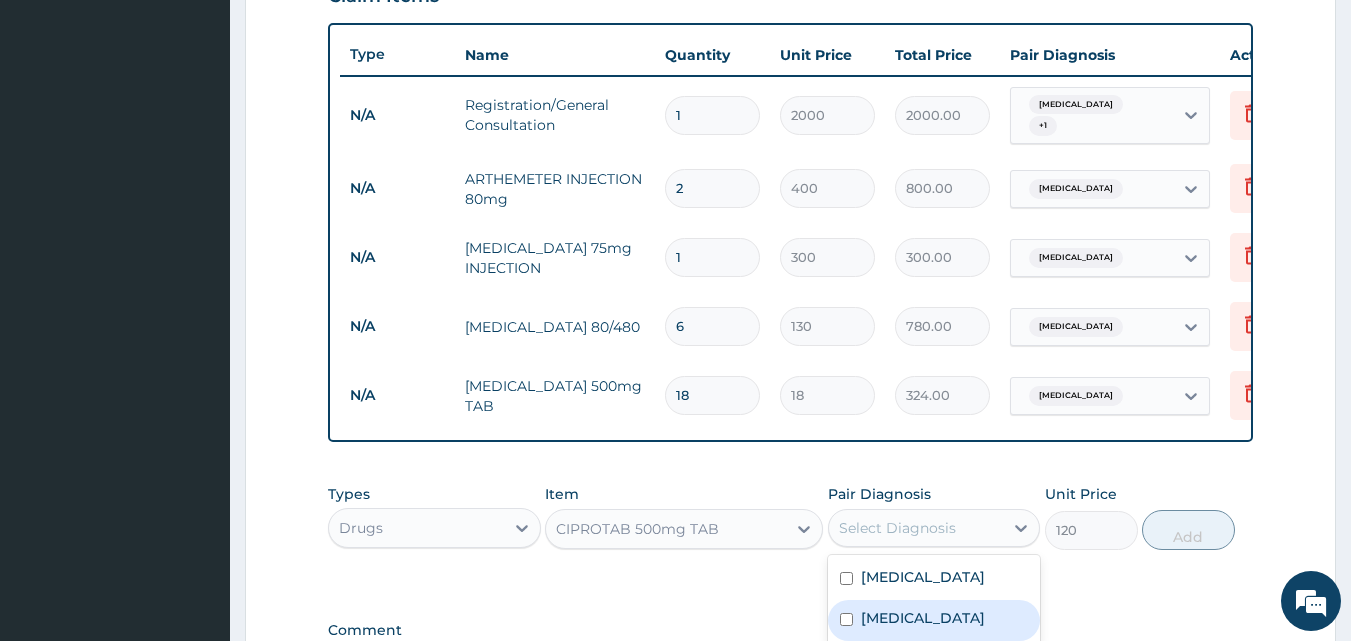 click on "[MEDICAL_DATA]" at bounding box center (923, 618) 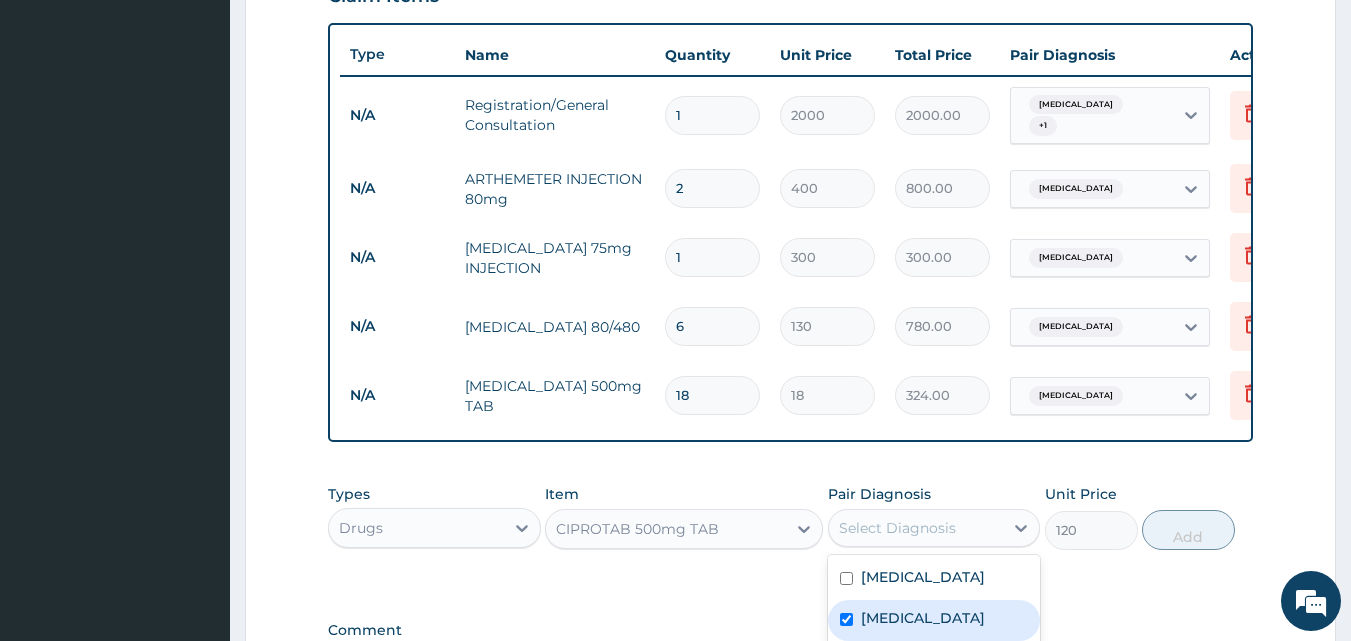 checkbox on "true" 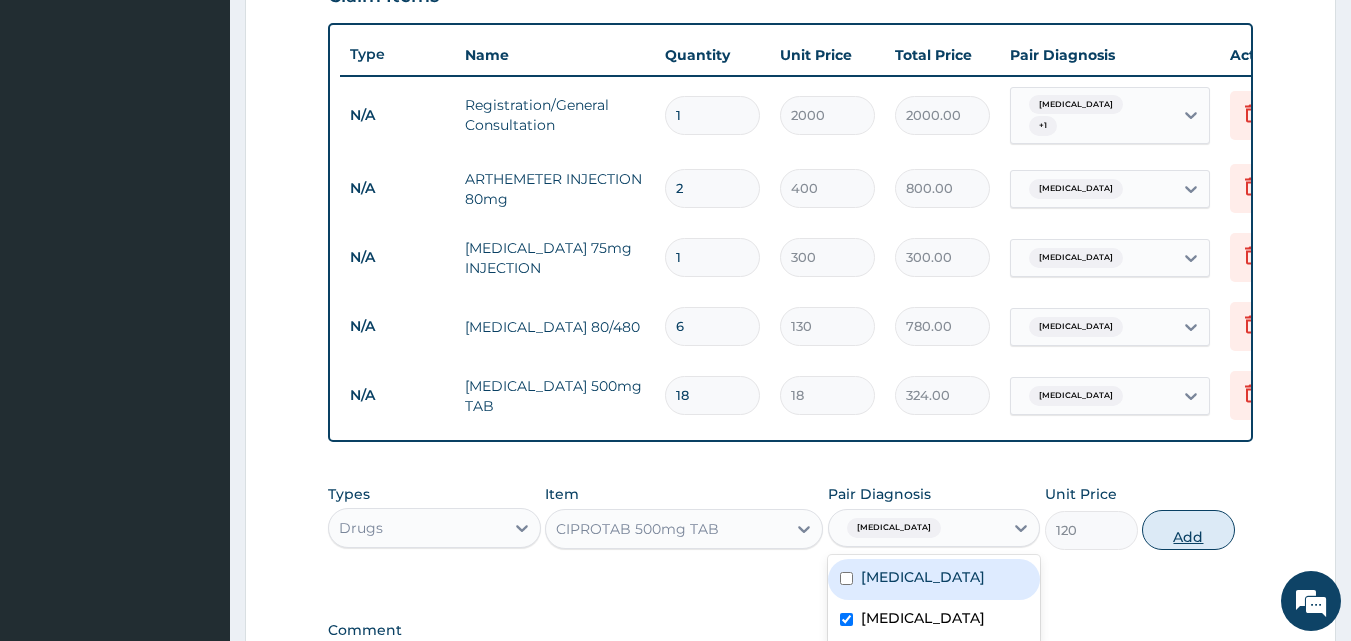 click on "Add" at bounding box center (1188, 530) 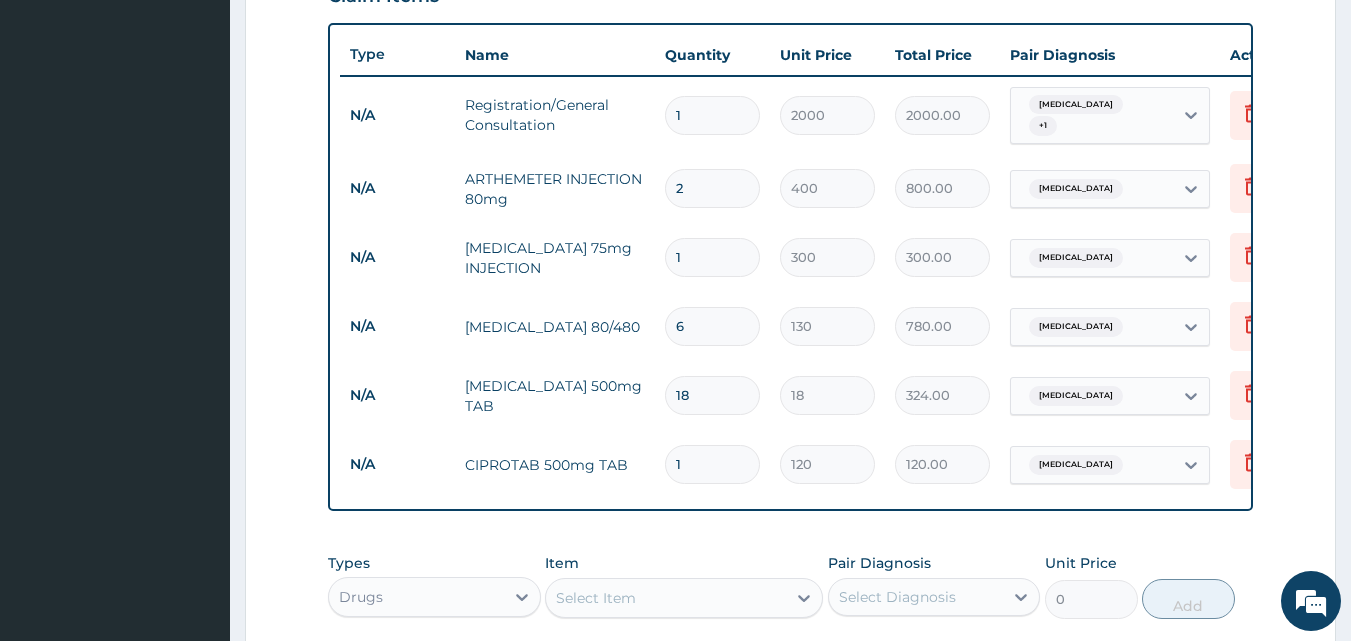 type on "10" 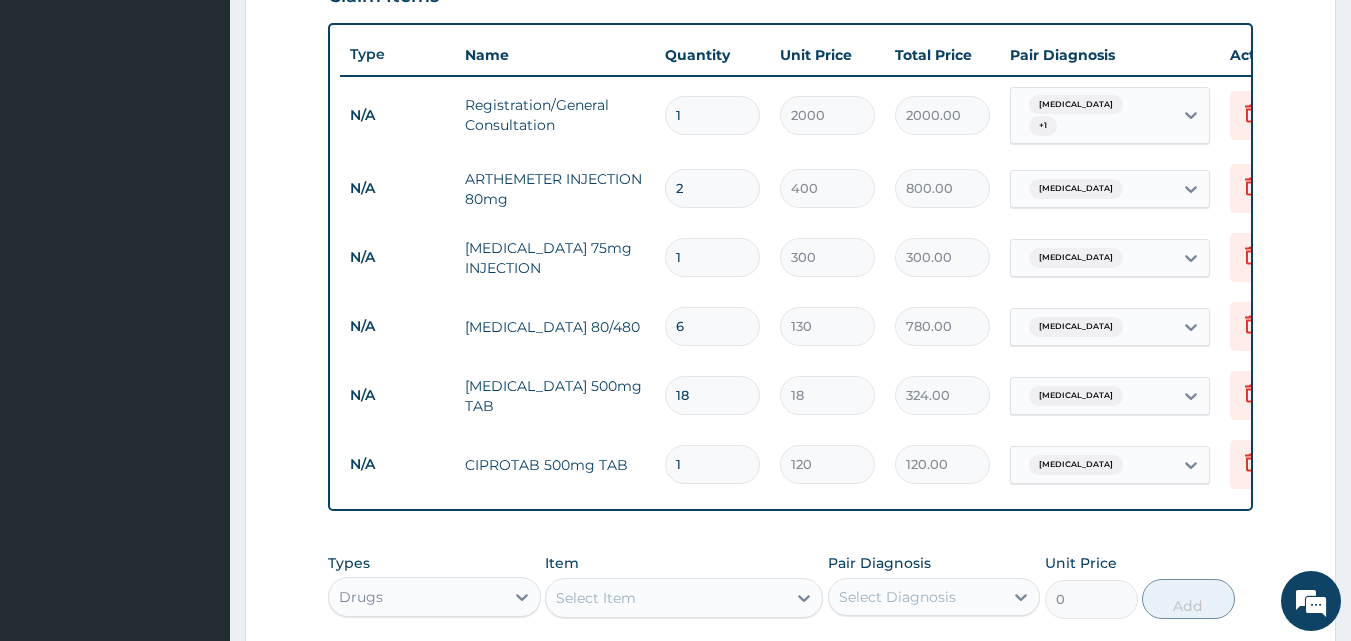 type on "1200.00" 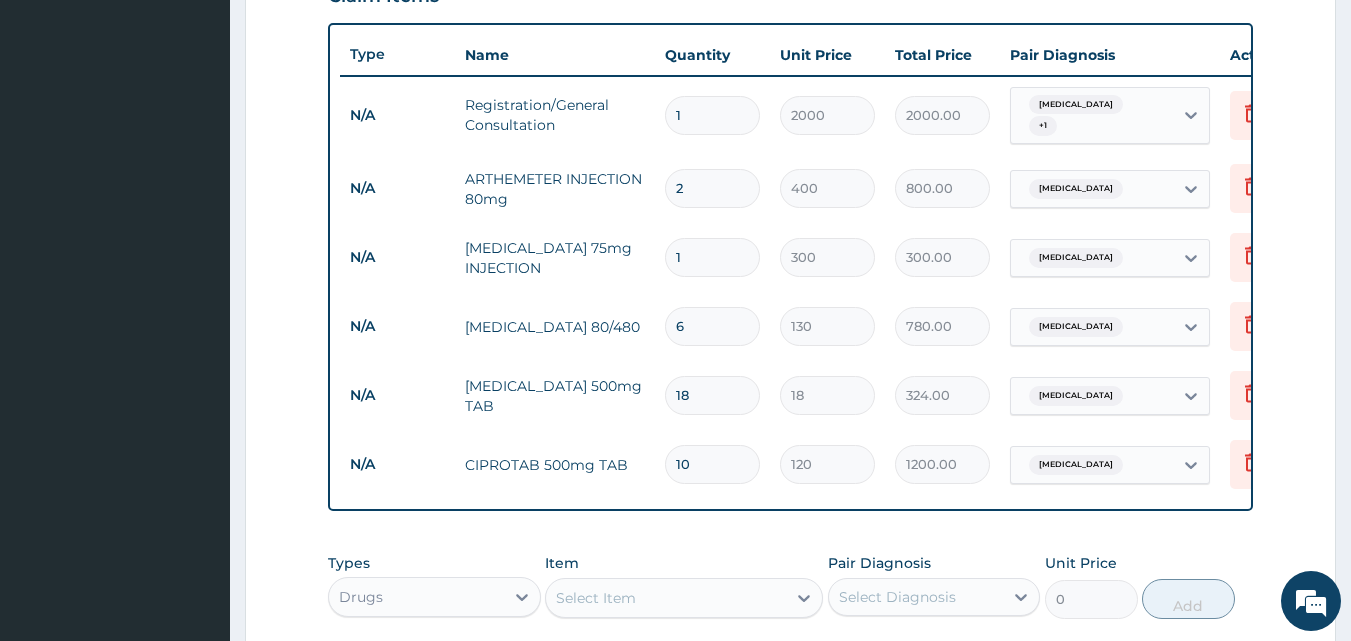 type on "10" 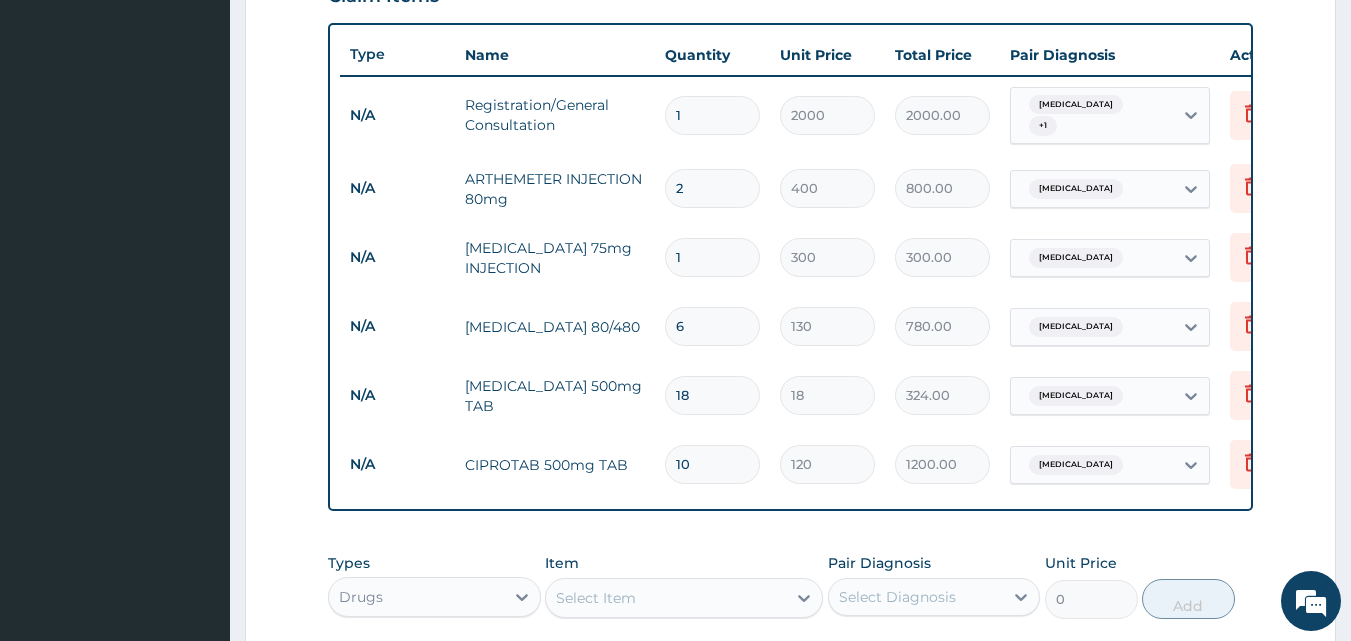 click on "Select Item" at bounding box center [596, 598] 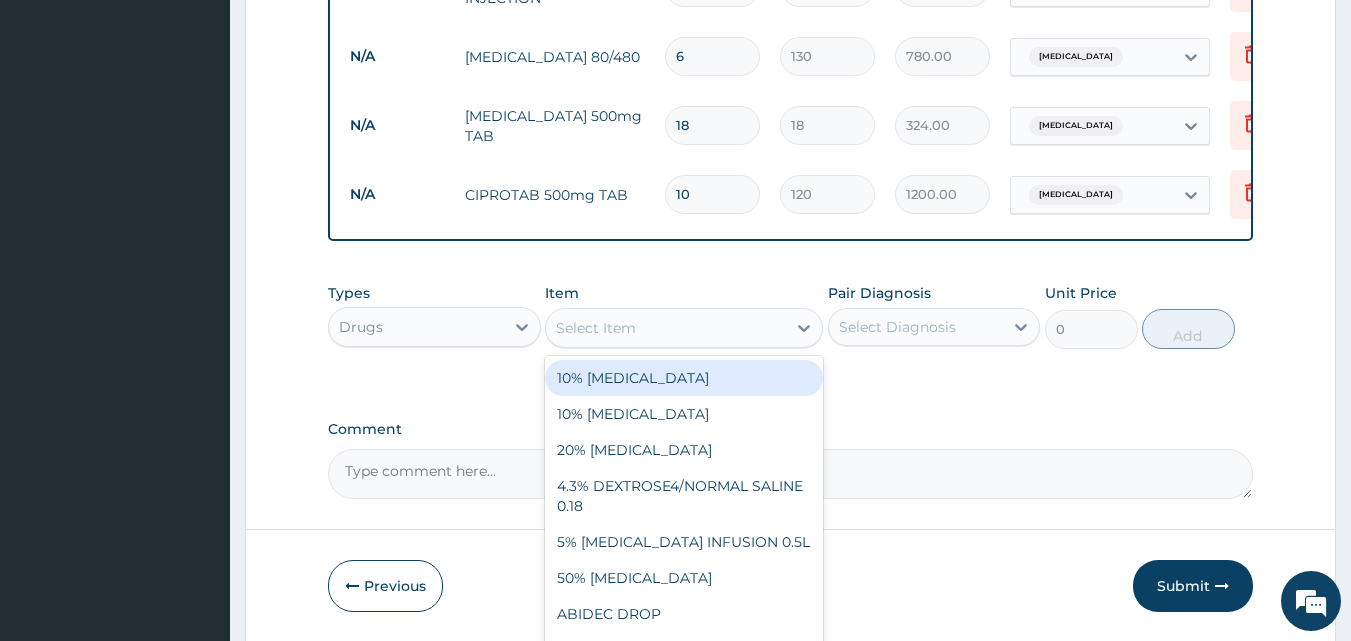 scroll, scrollTop: 1021, scrollLeft: 0, axis: vertical 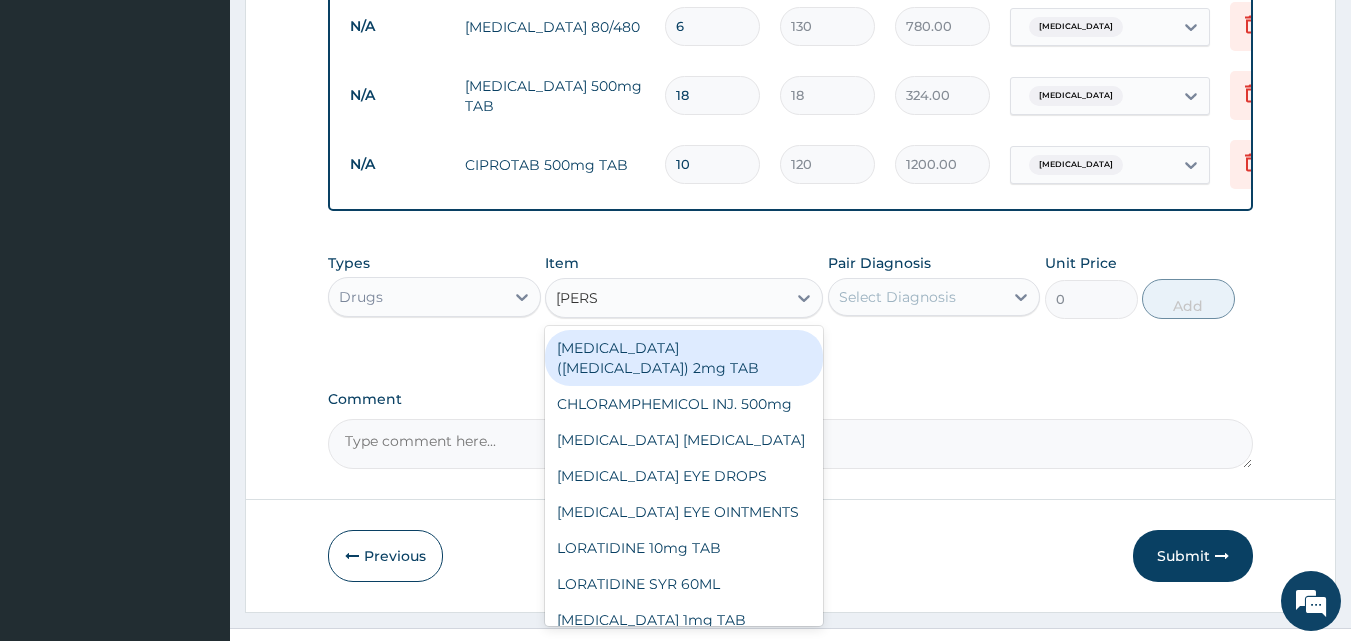 type on "LORAT" 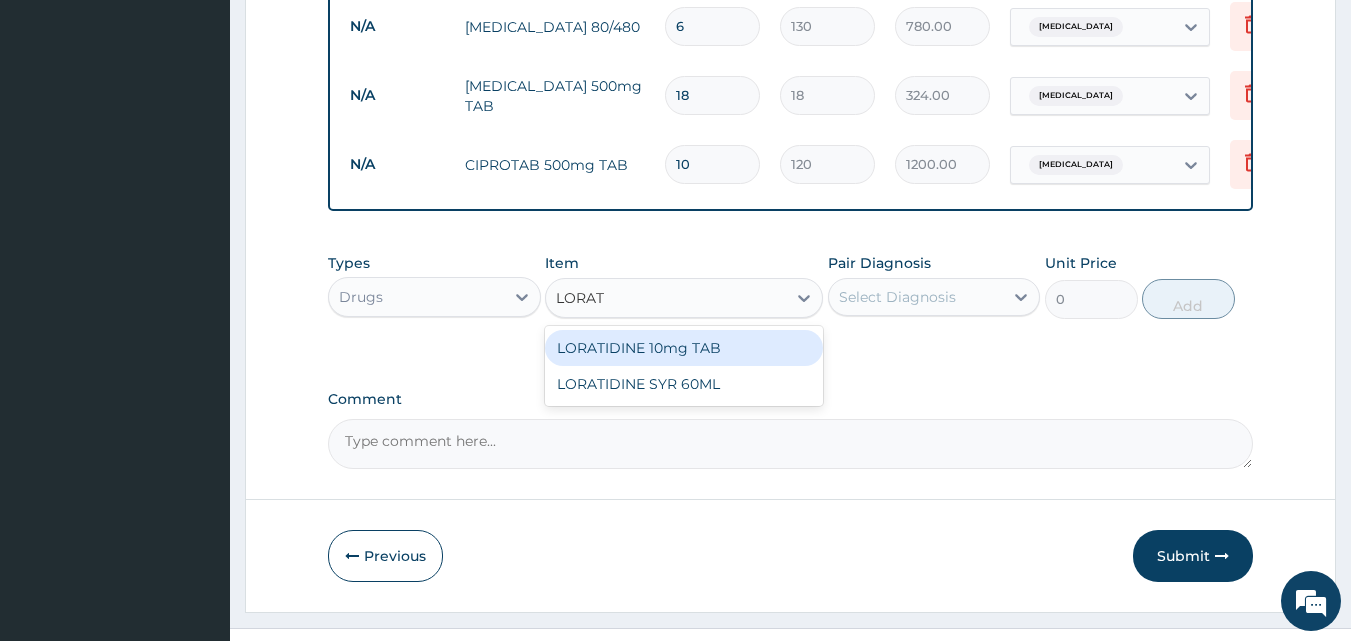 click on "LORATIDINE 10mg TAB" at bounding box center (684, 348) 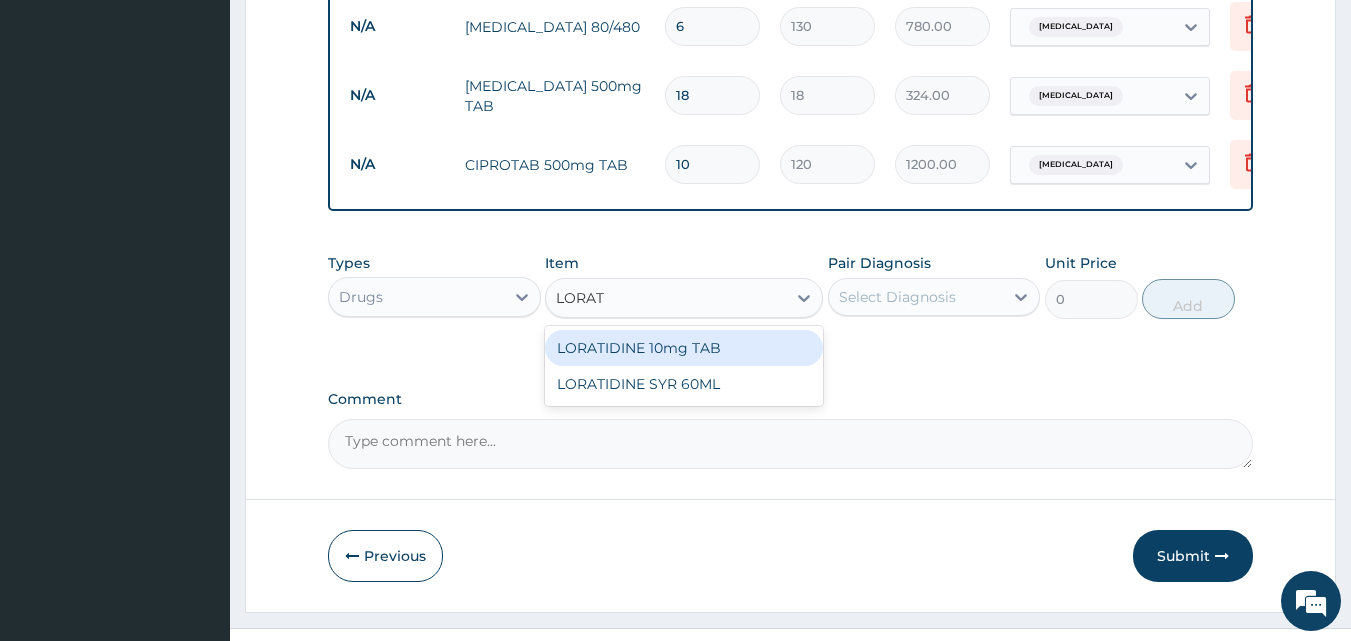 type 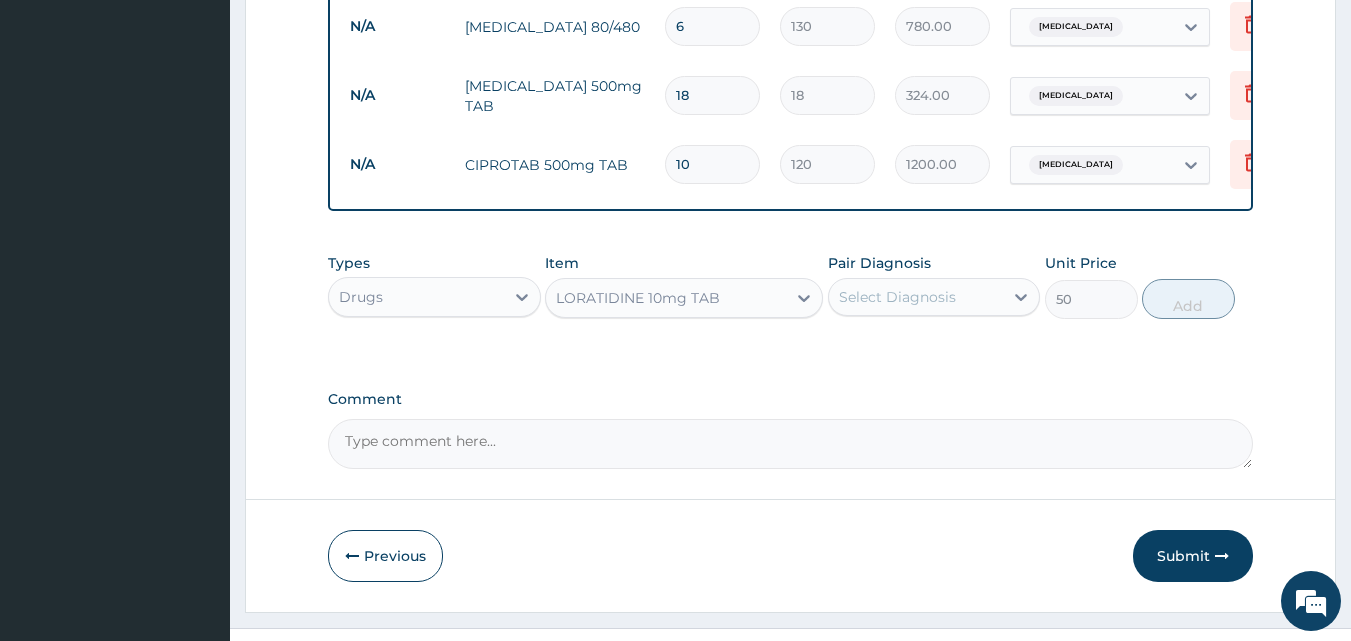 click on "Select Diagnosis" at bounding box center [897, 297] 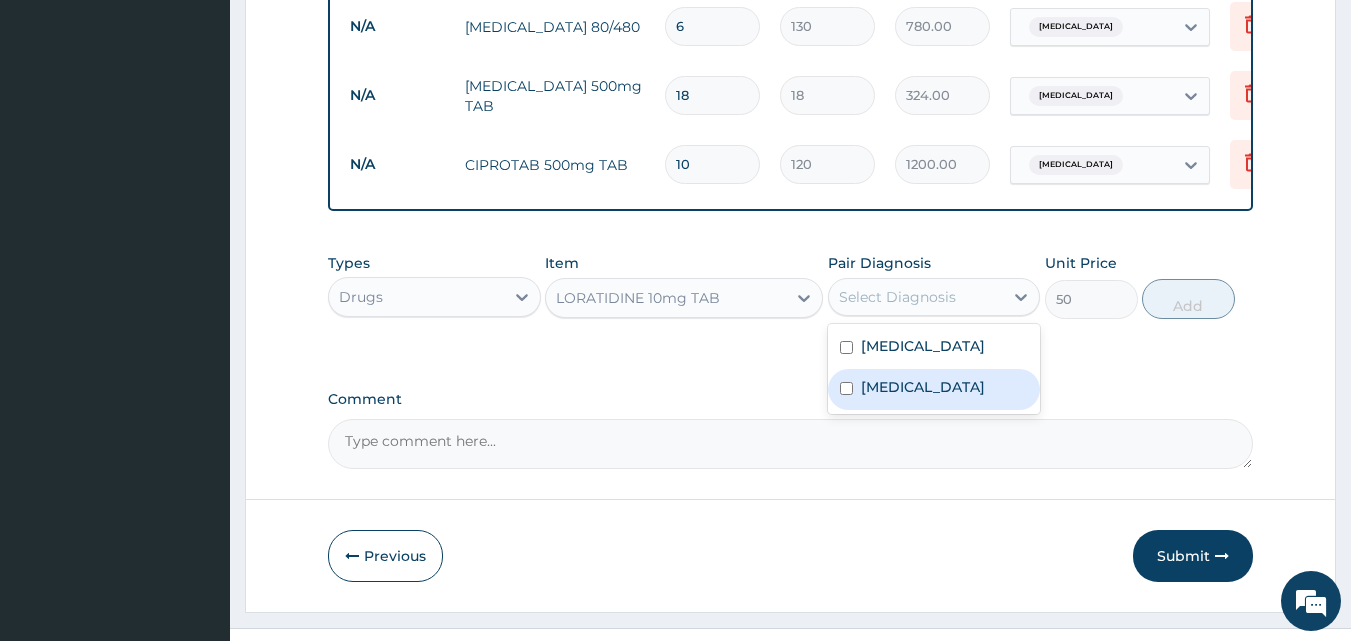 click on "[MEDICAL_DATA]" at bounding box center (923, 387) 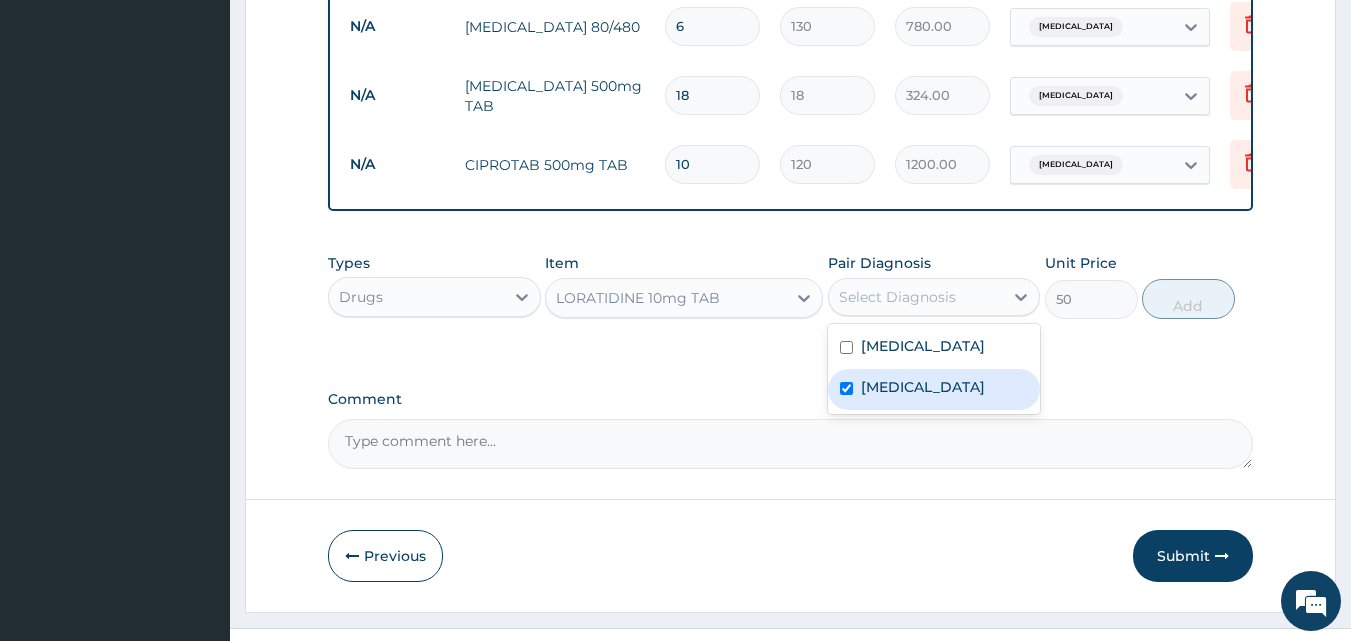 checkbox on "true" 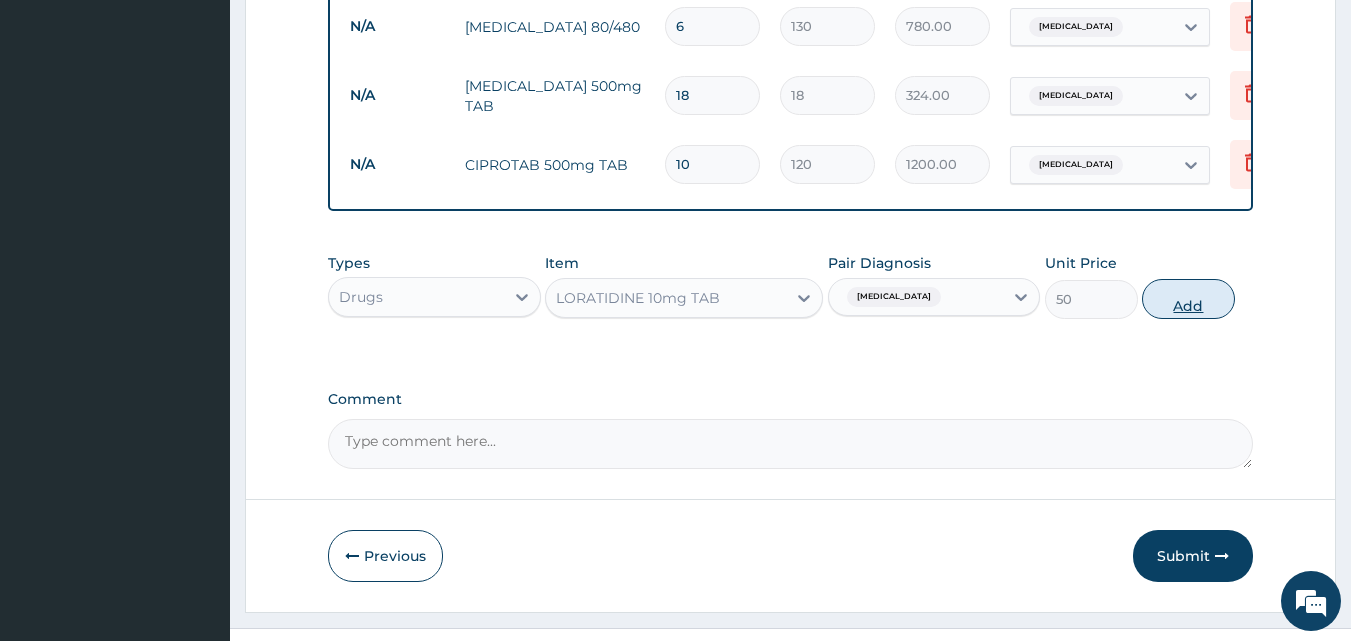 click on "Add" at bounding box center (1188, 299) 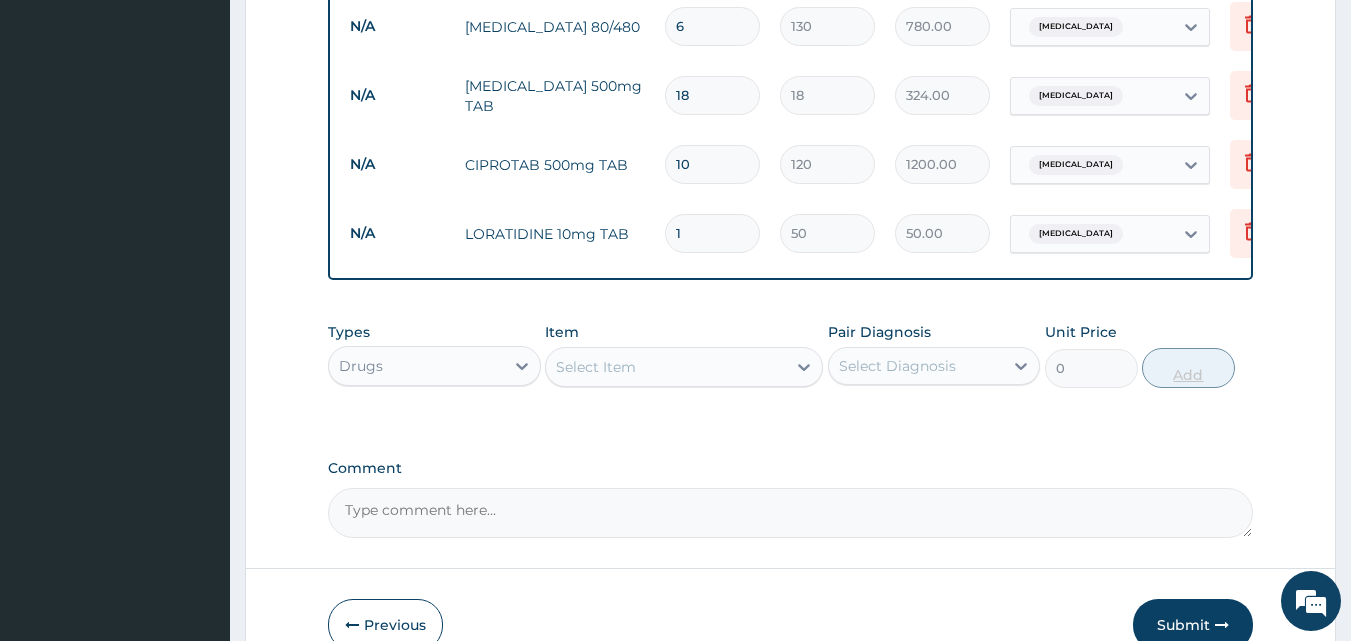 type 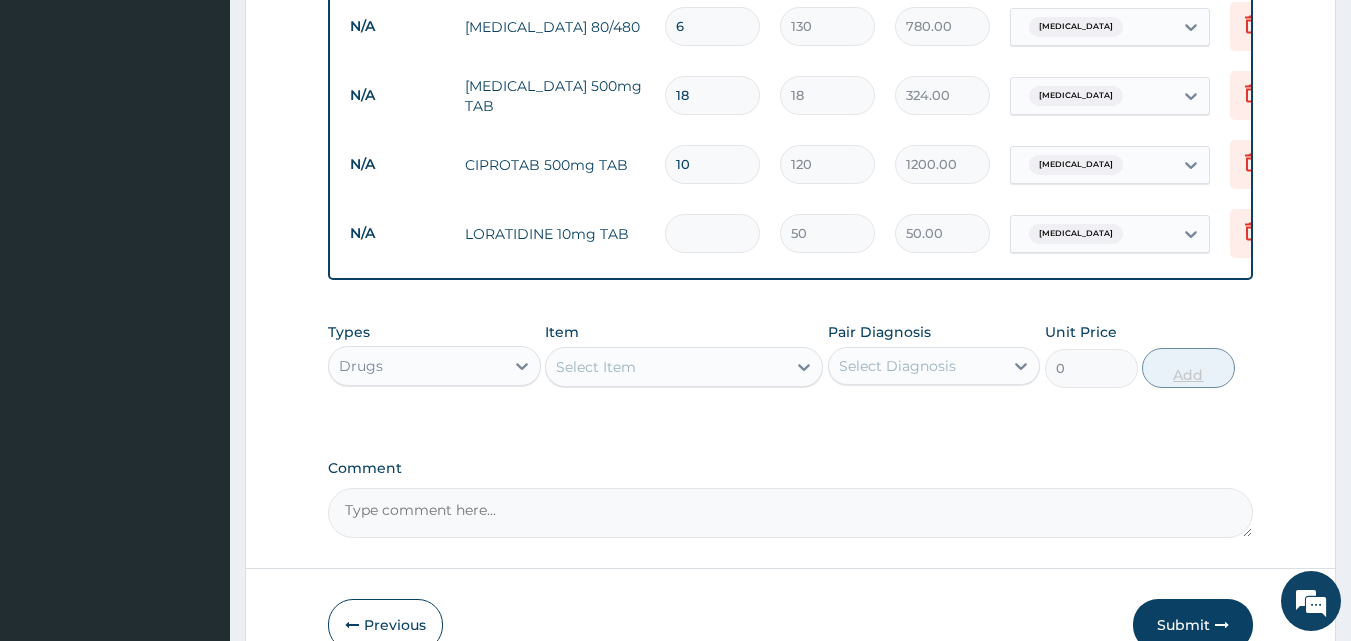 type on "0.00" 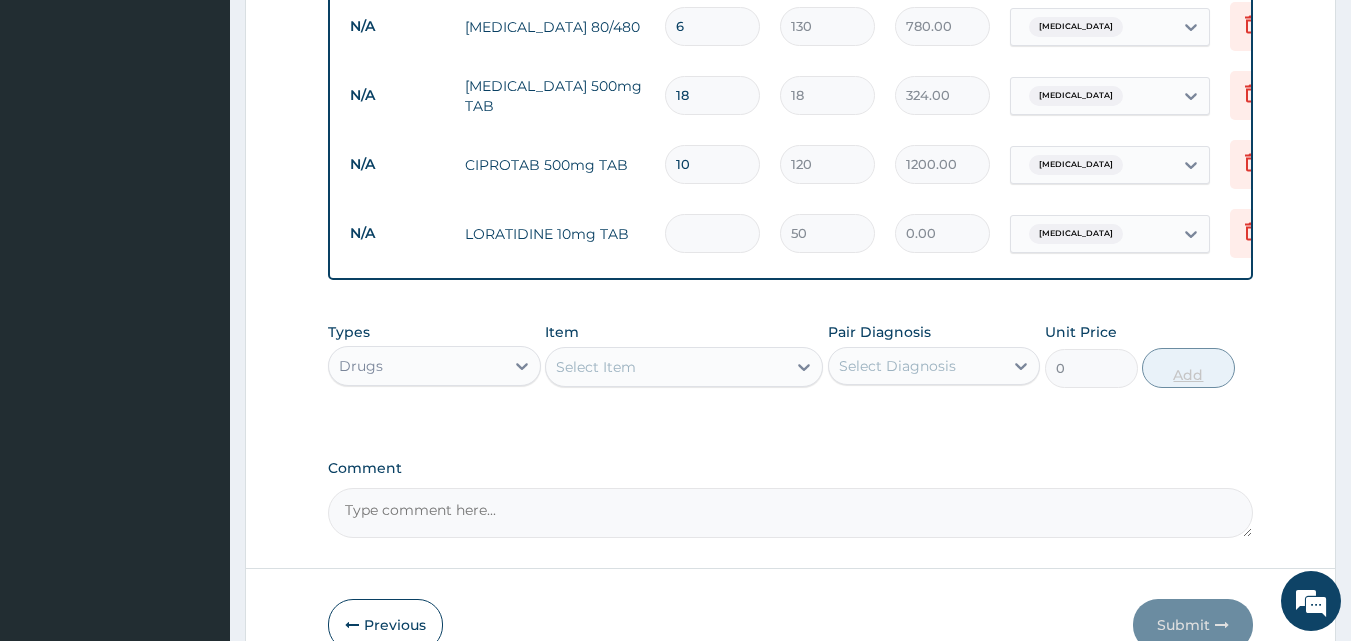 type on "5" 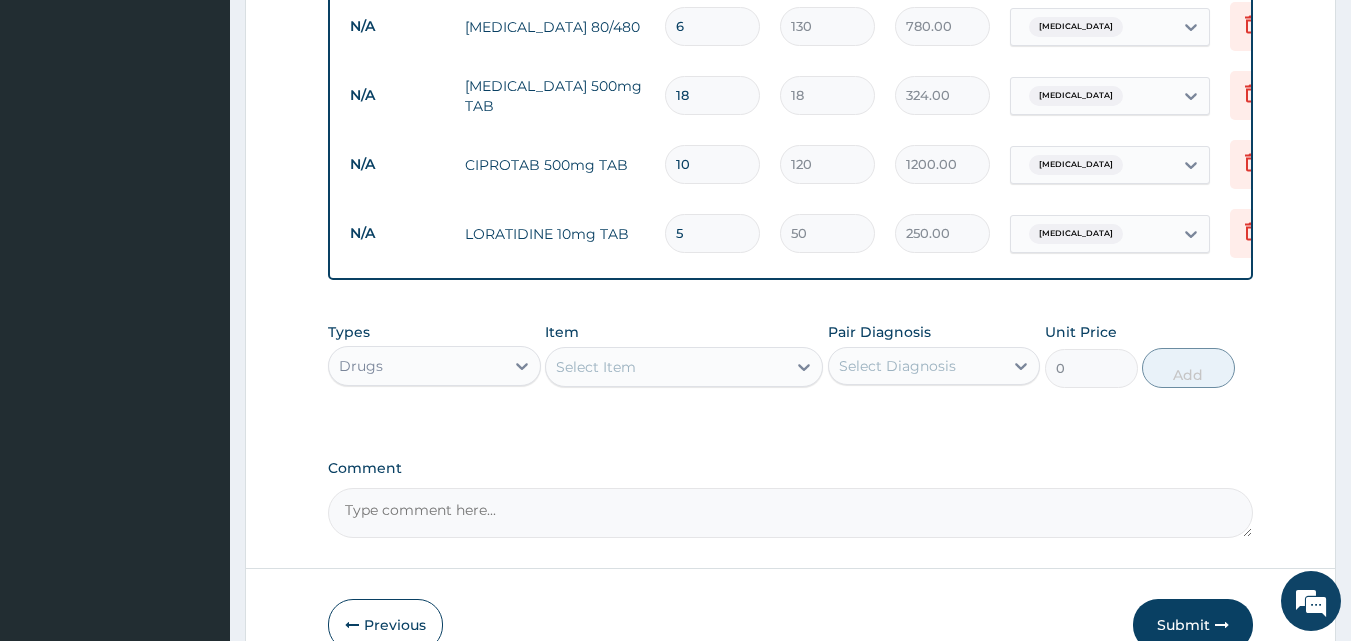 type on "5" 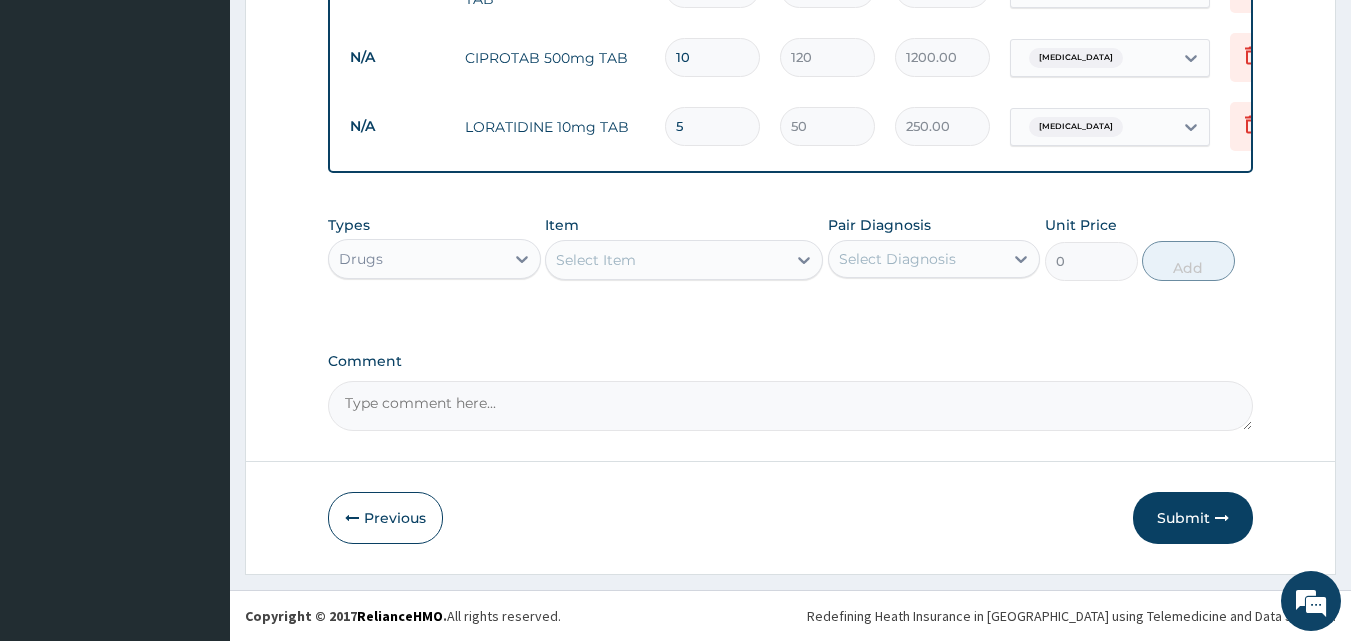 scroll, scrollTop: 1135, scrollLeft: 0, axis: vertical 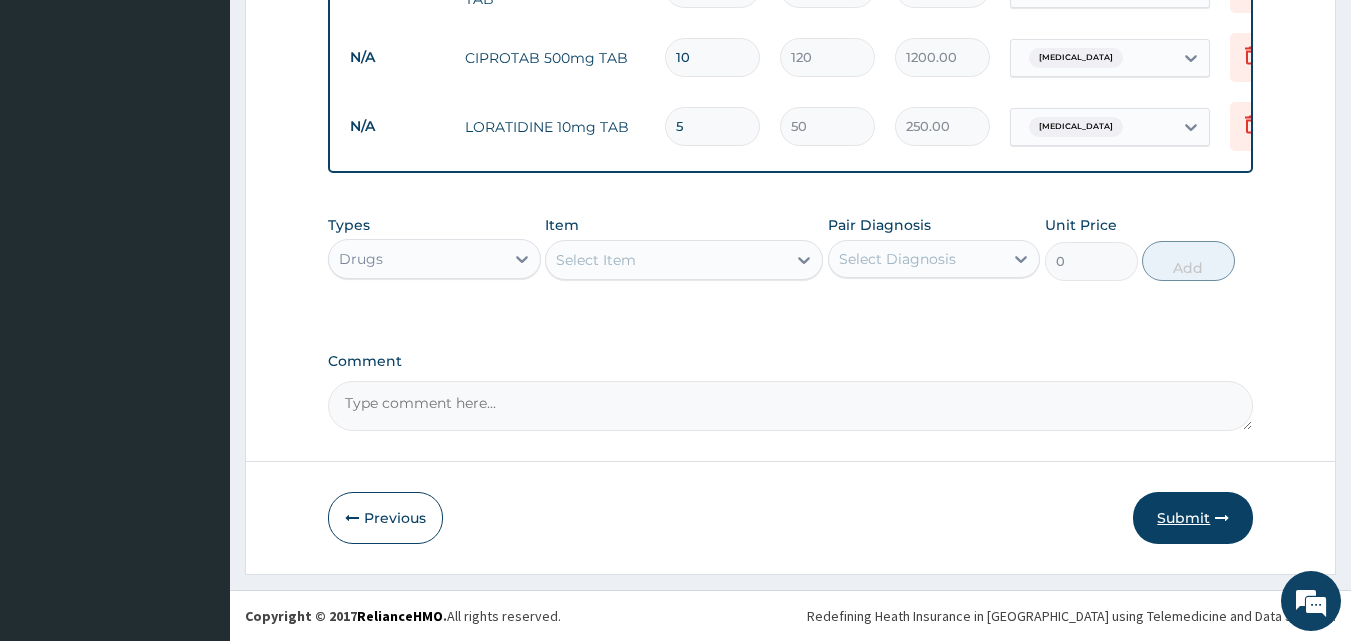 click on "Submit" at bounding box center (1193, 518) 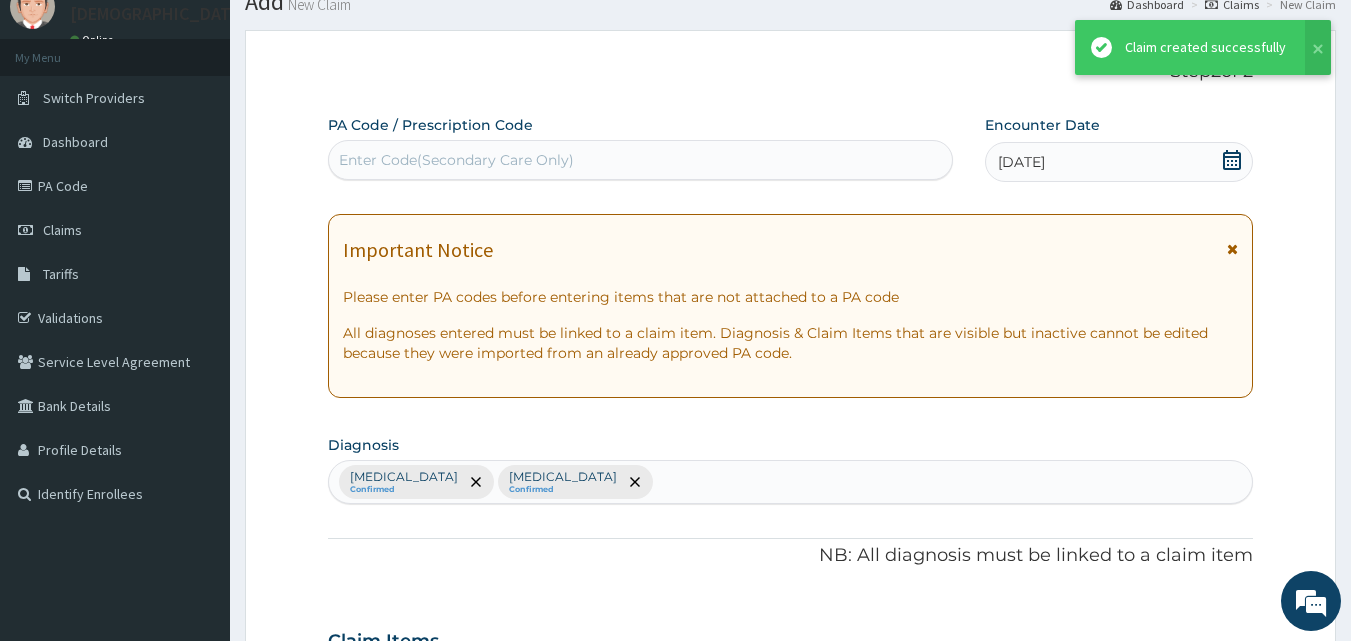 scroll, scrollTop: 1135, scrollLeft: 0, axis: vertical 